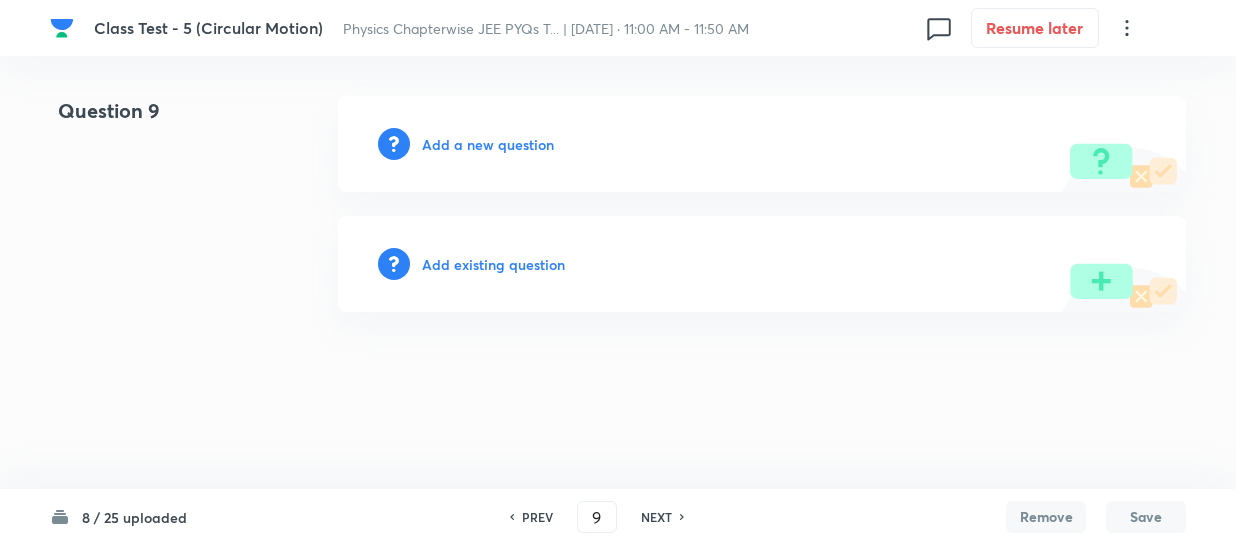 scroll, scrollTop: 0, scrollLeft: 0, axis: both 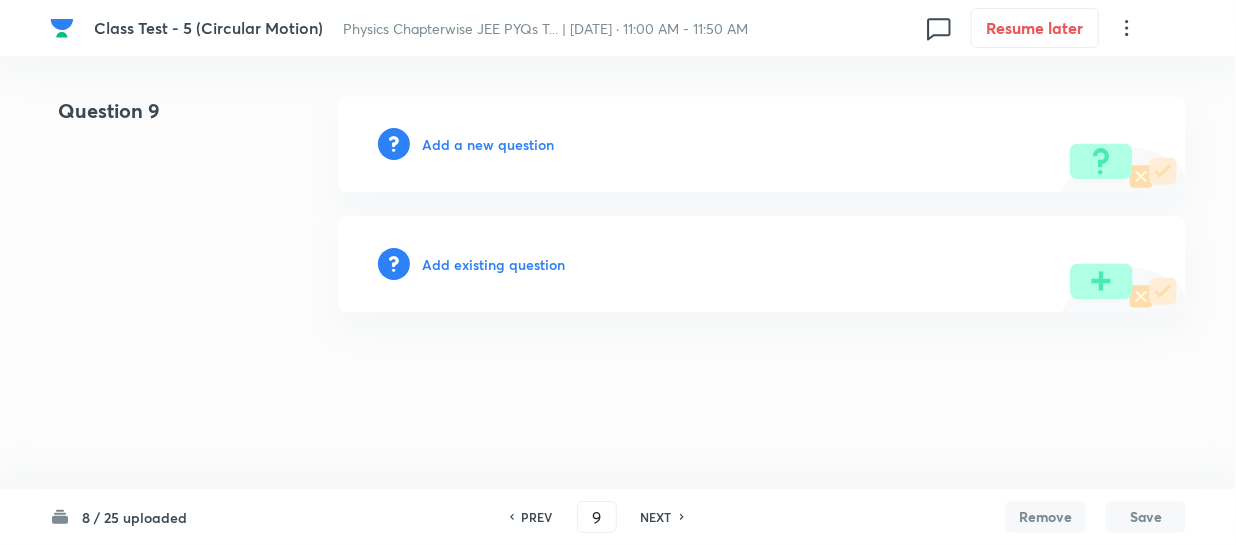 click on "Add a new question" at bounding box center [488, 144] 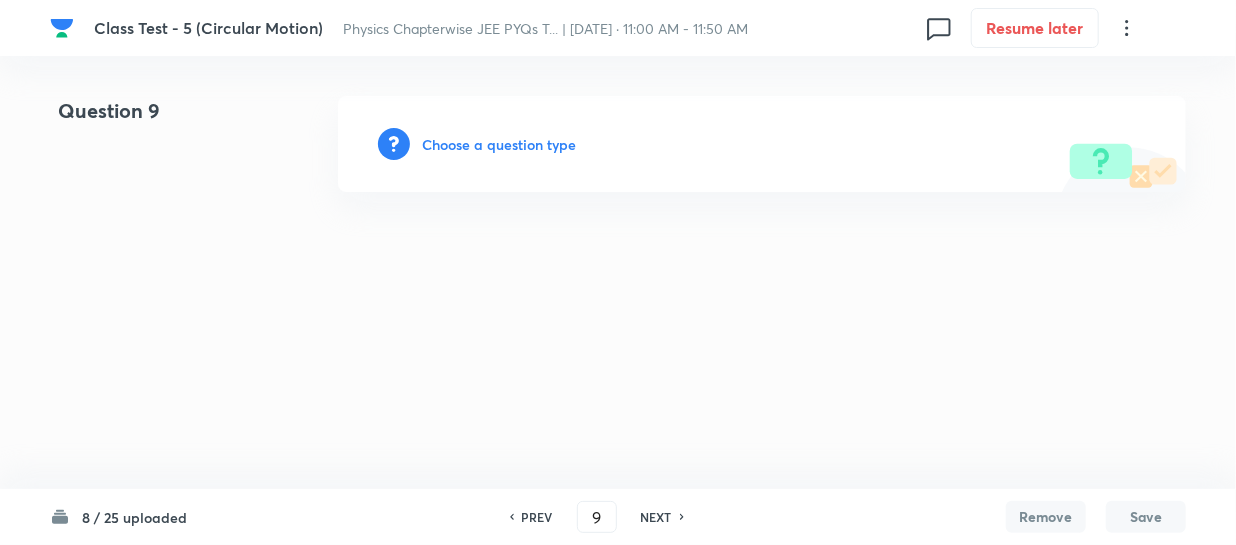 click on "Choose a question type" at bounding box center (499, 144) 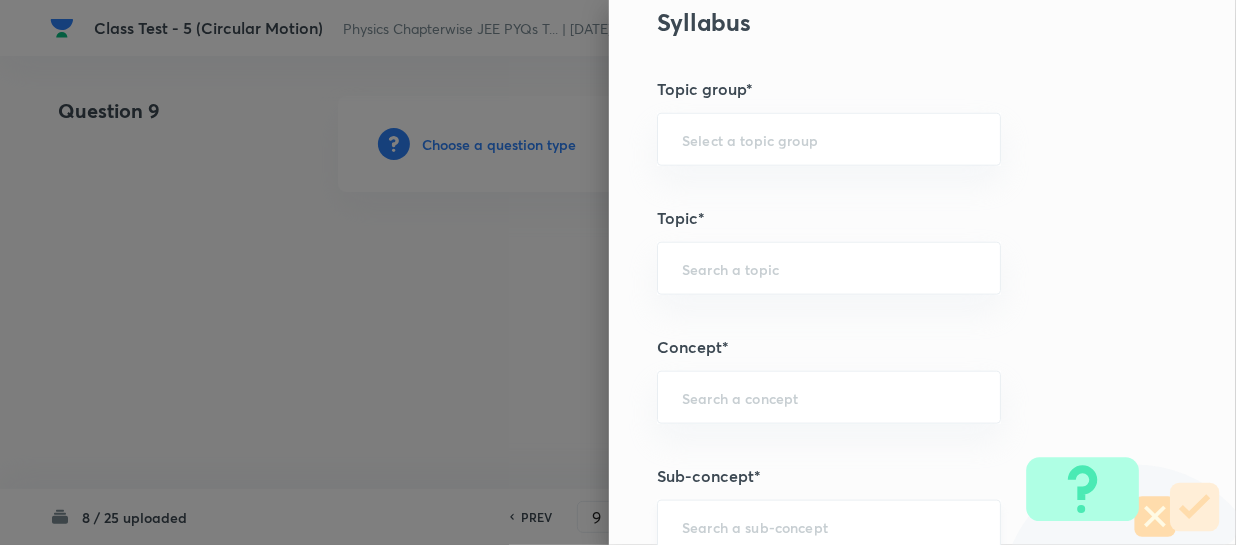 scroll, scrollTop: 1000, scrollLeft: 0, axis: vertical 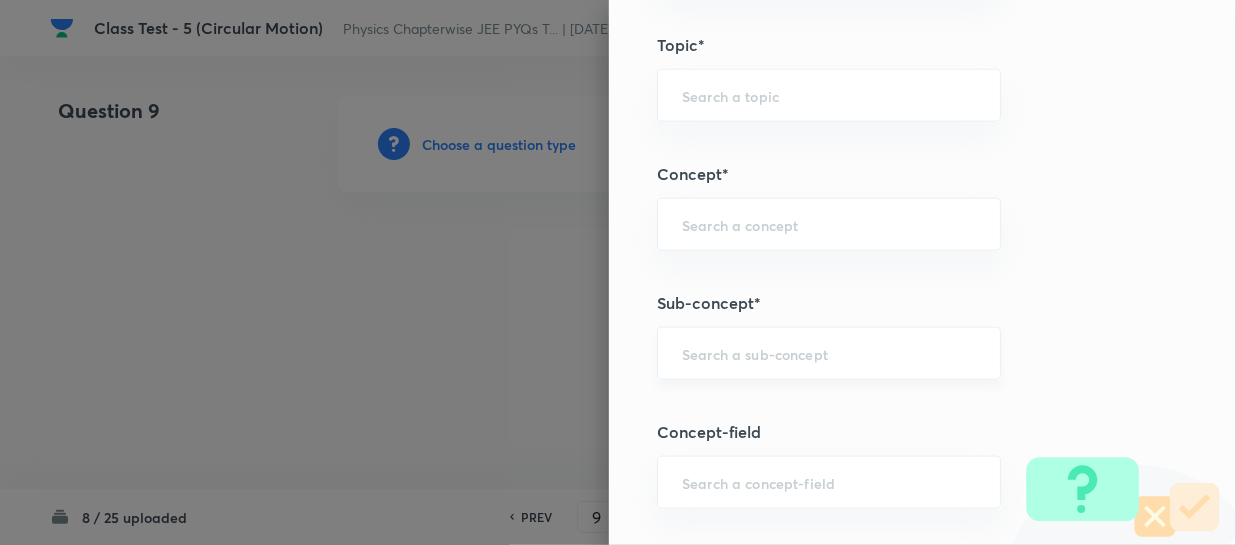 click on "​" at bounding box center [829, 353] 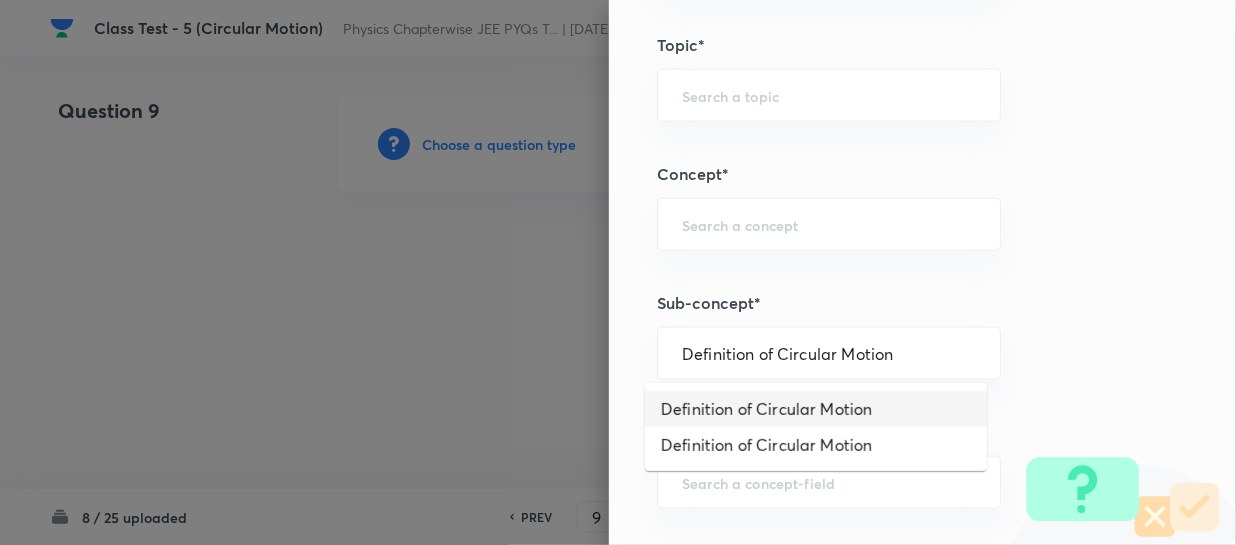 click on "Definition of Circular Motion" at bounding box center [816, 409] 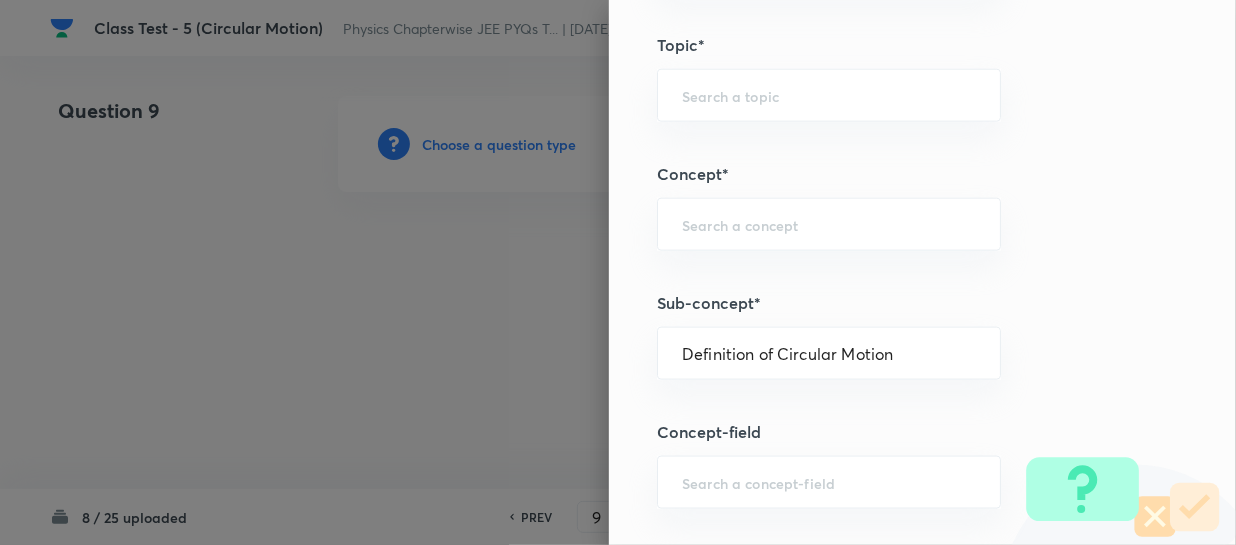 type on "Physics" 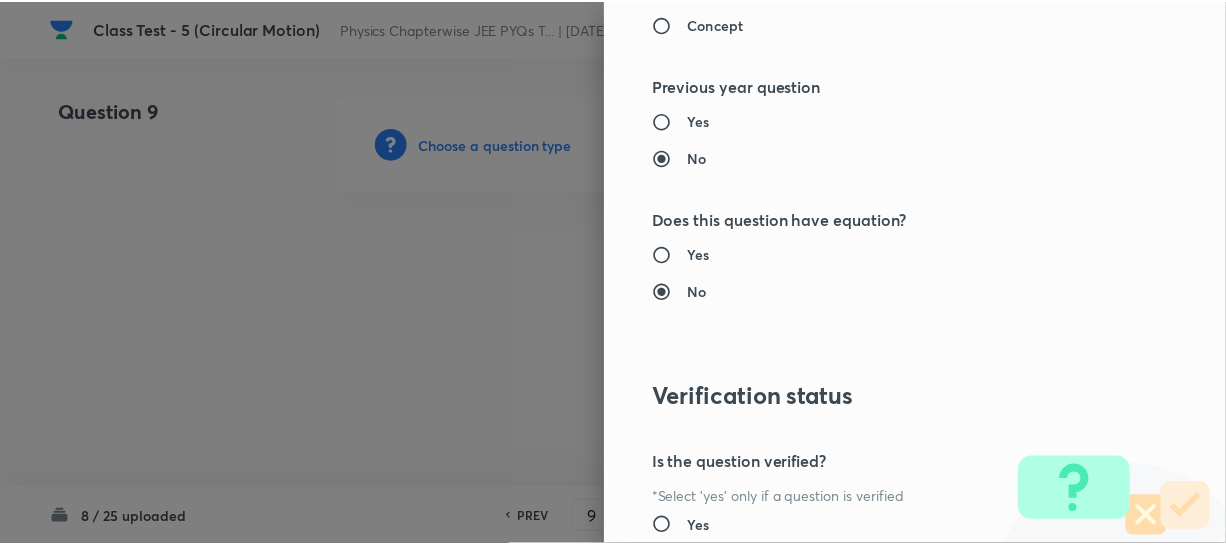 scroll, scrollTop: 2179, scrollLeft: 0, axis: vertical 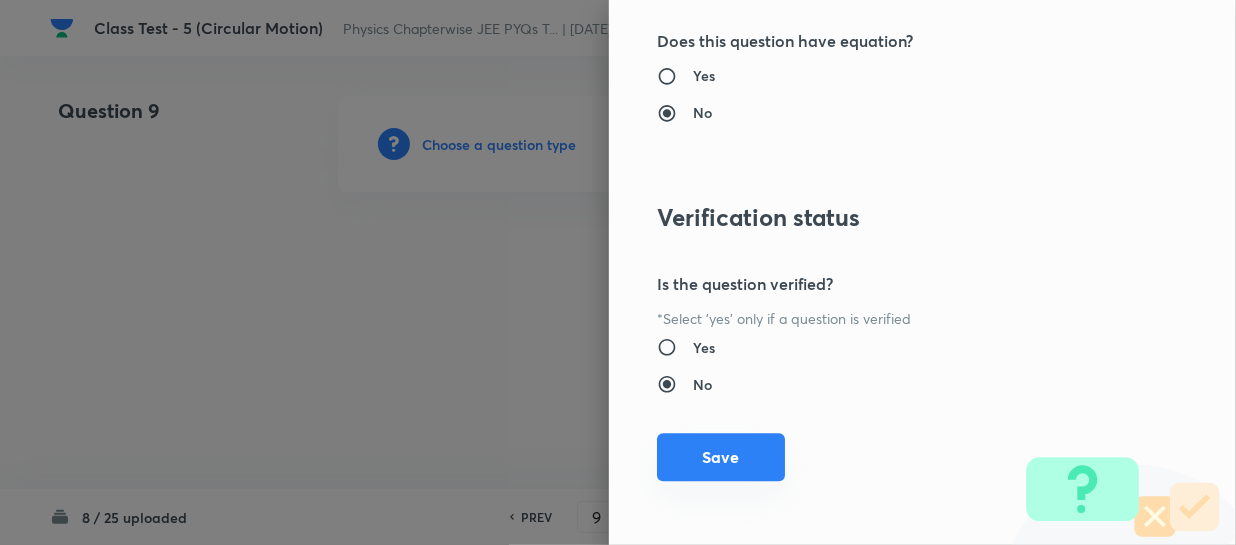 drag, startPoint x: 697, startPoint y: 473, endPoint x: 708, endPoint y: 473, distance: 11 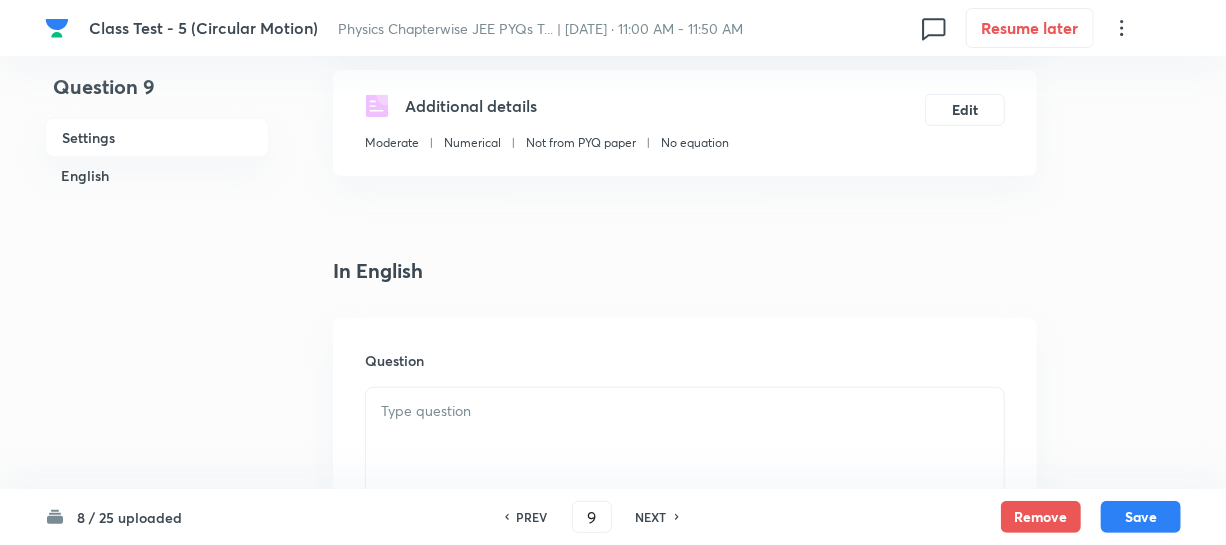 scroll, scrollTop: 545, scrollLeft: 0, axis: vertical 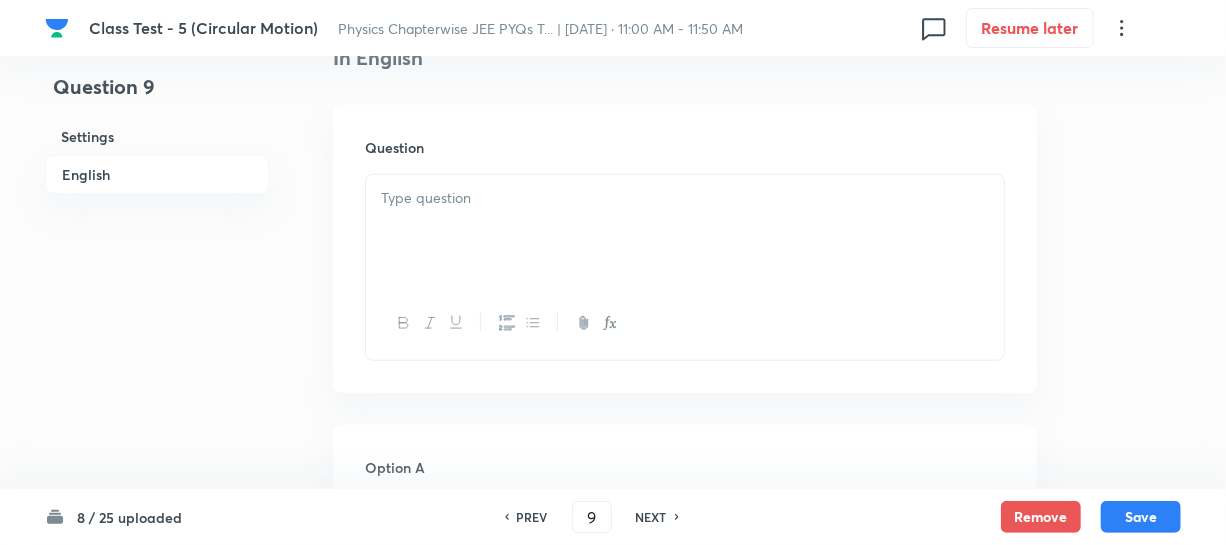 click at bounding box center [685, 231] 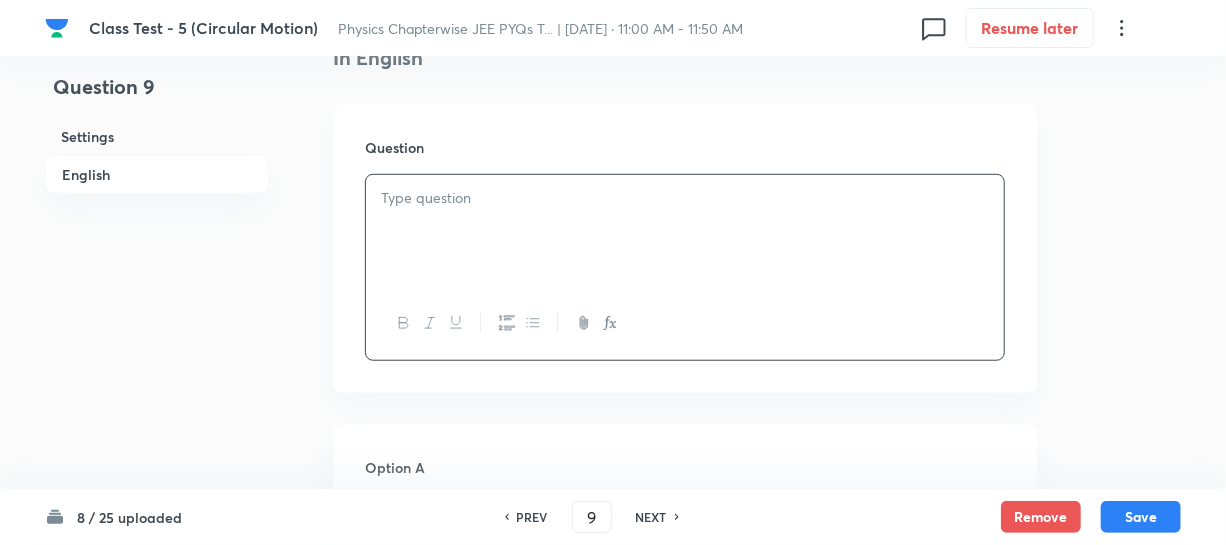 click on "PREV" at bounding box center (532, 517) 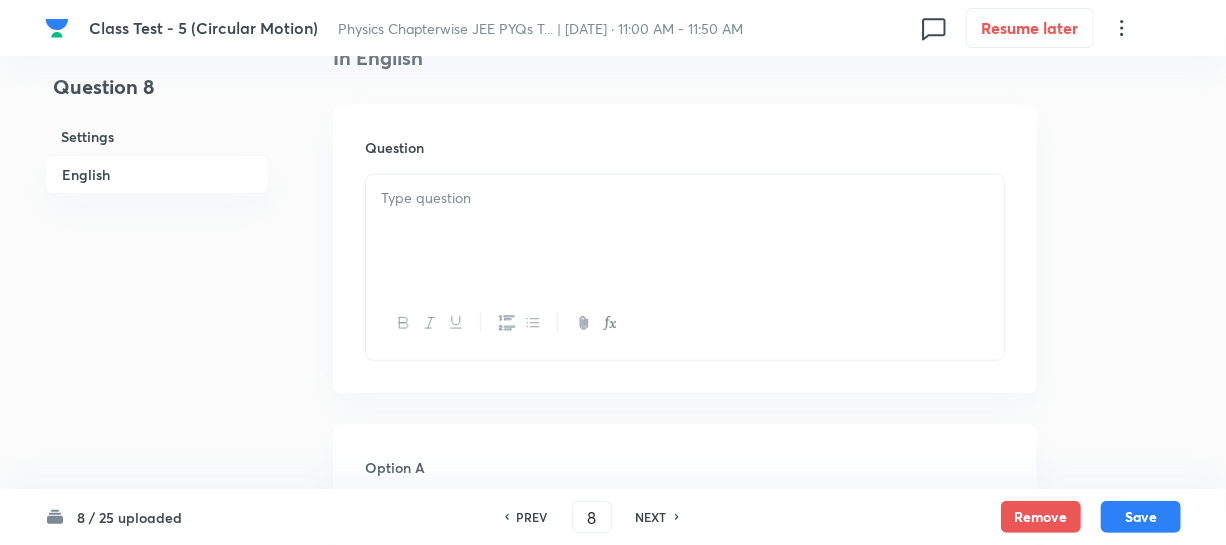 checkbox on "true" 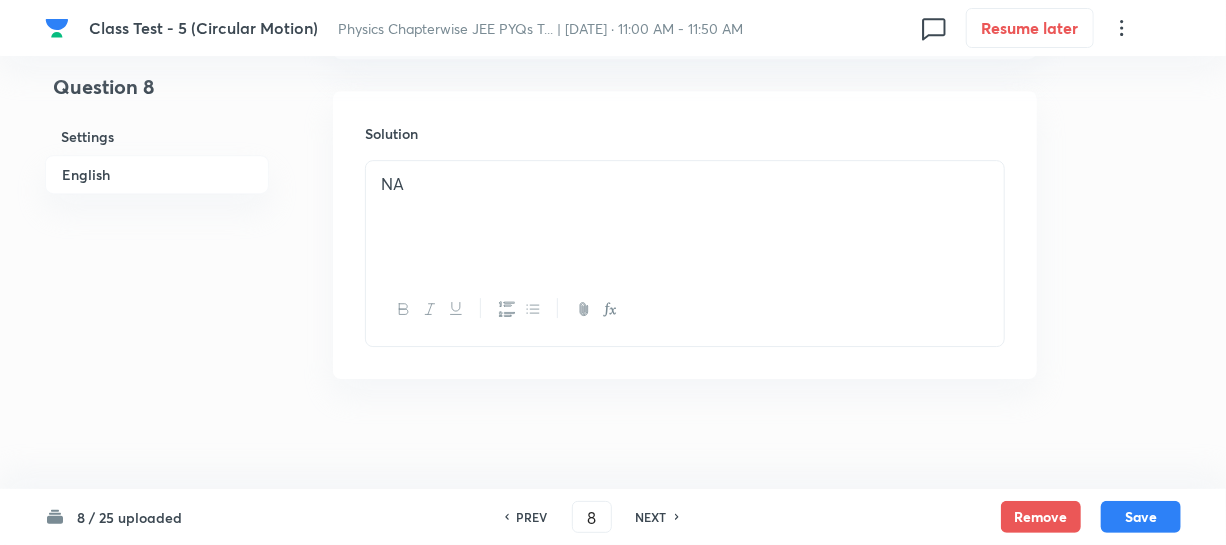 scroll, scrollTop: 2842, scrollLeft: 0, axis: vertical 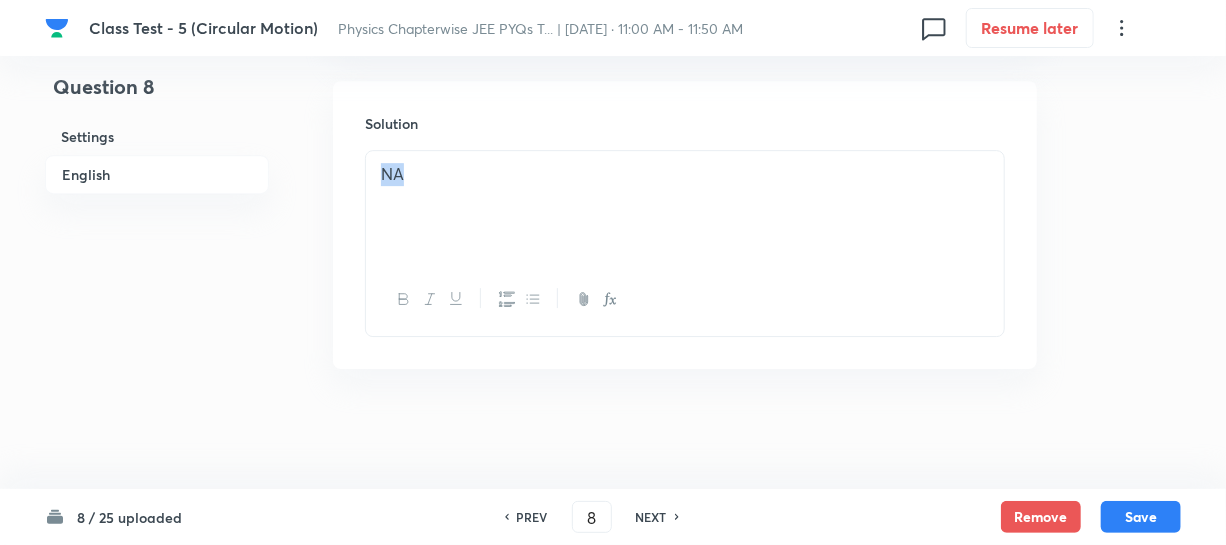 drag, startPoint x: 469, startPoint y: 168, endPoint x: 152, endPoint y: 178, distance: 317.15768 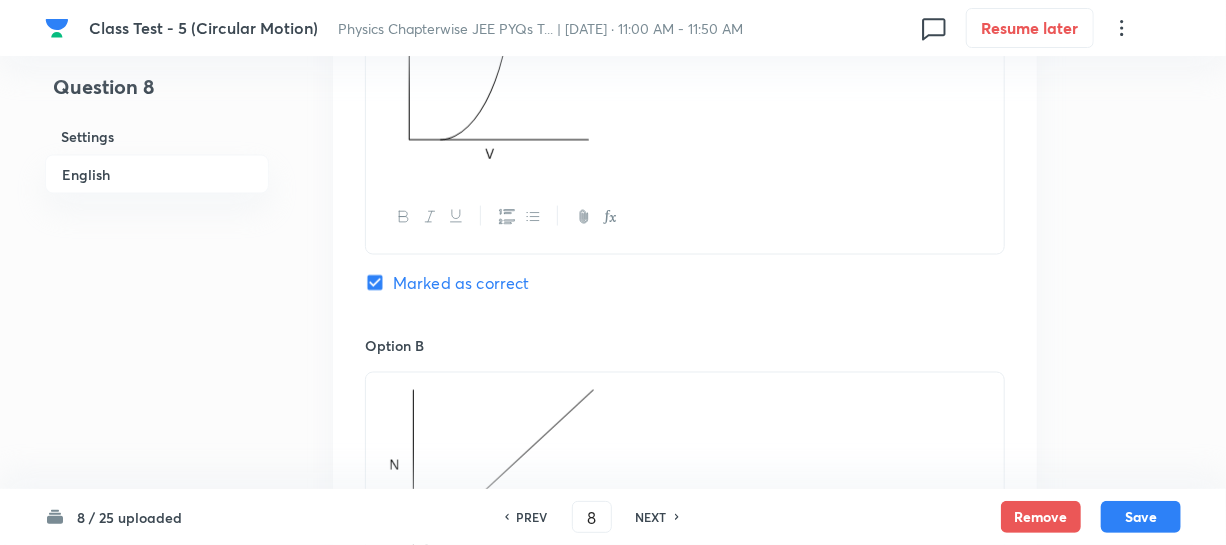 scroll, scrollTop: 1206, scrollLeft: 0, axis: vertical 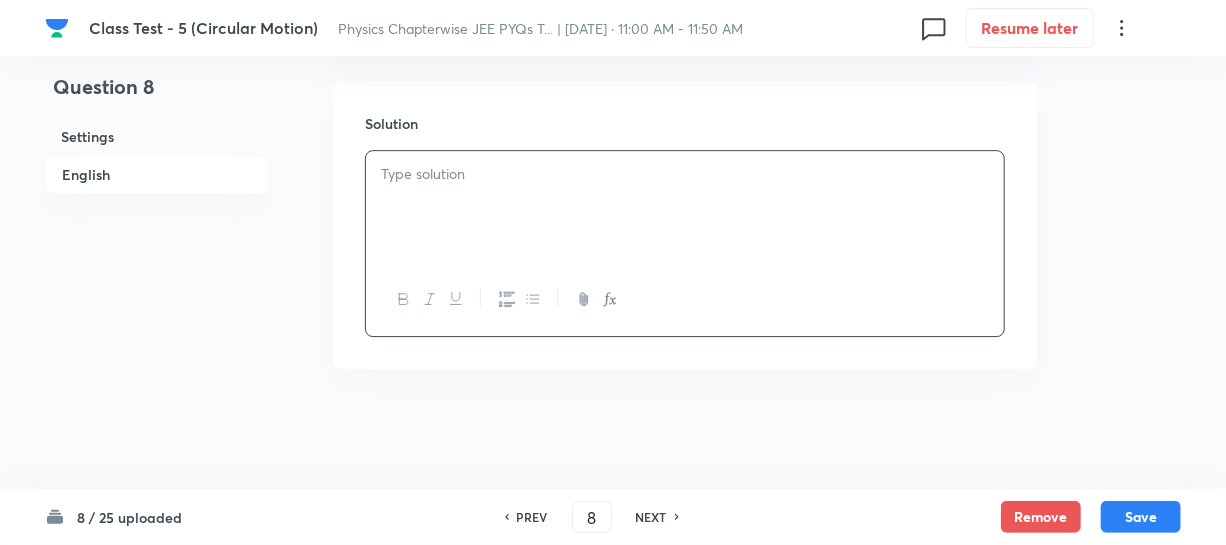 click at bounding box center [685, 207] 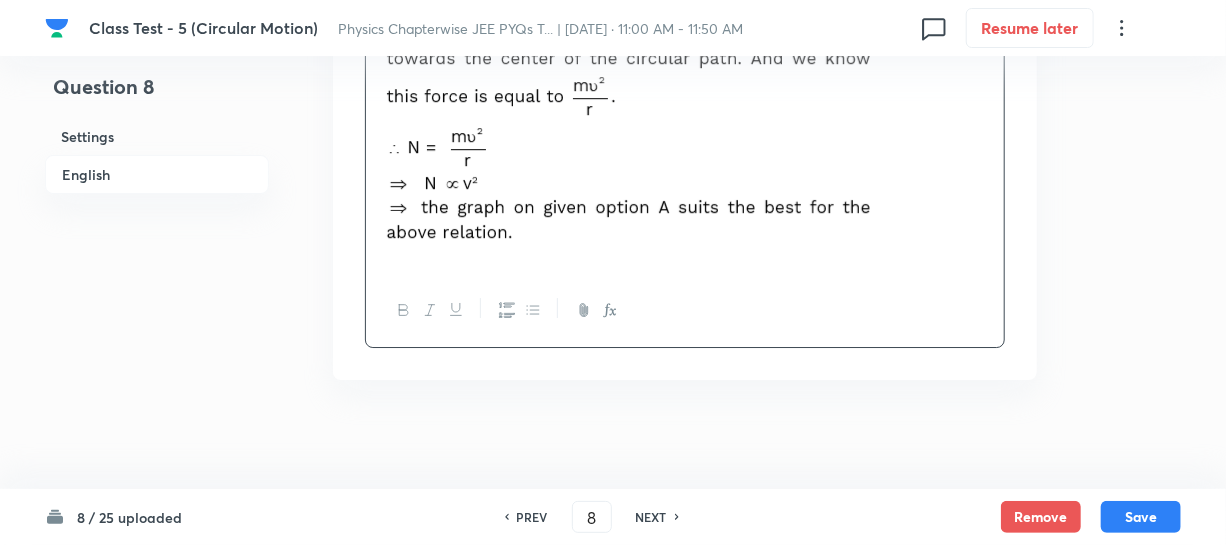 scroll, scrollTop: 3049, scrollLeft: 0, axis: vertical 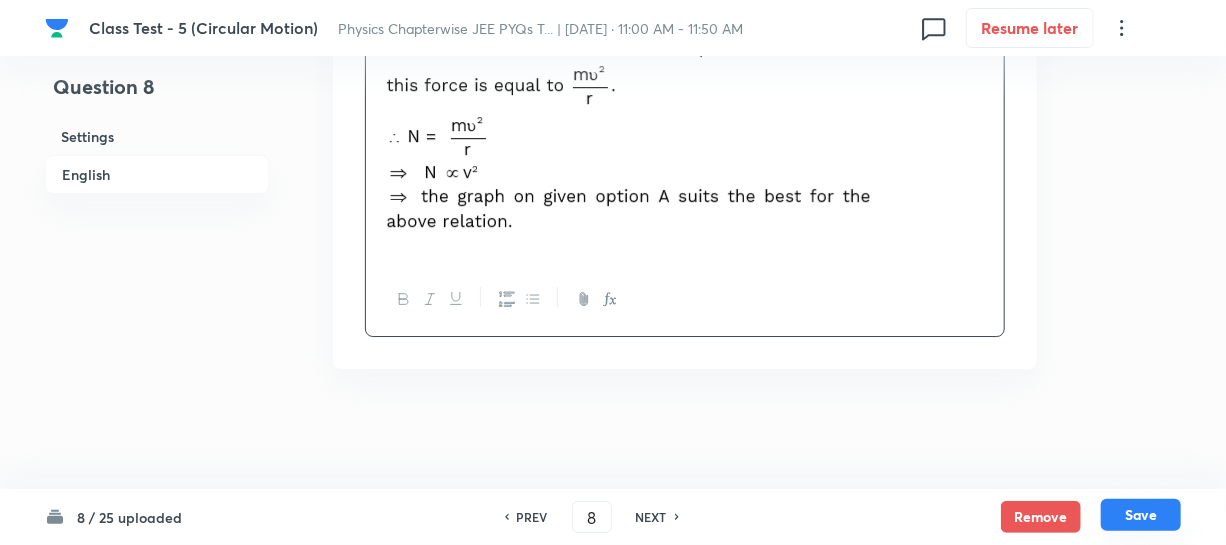 click on "Save" at bounding box center (1141, 515) 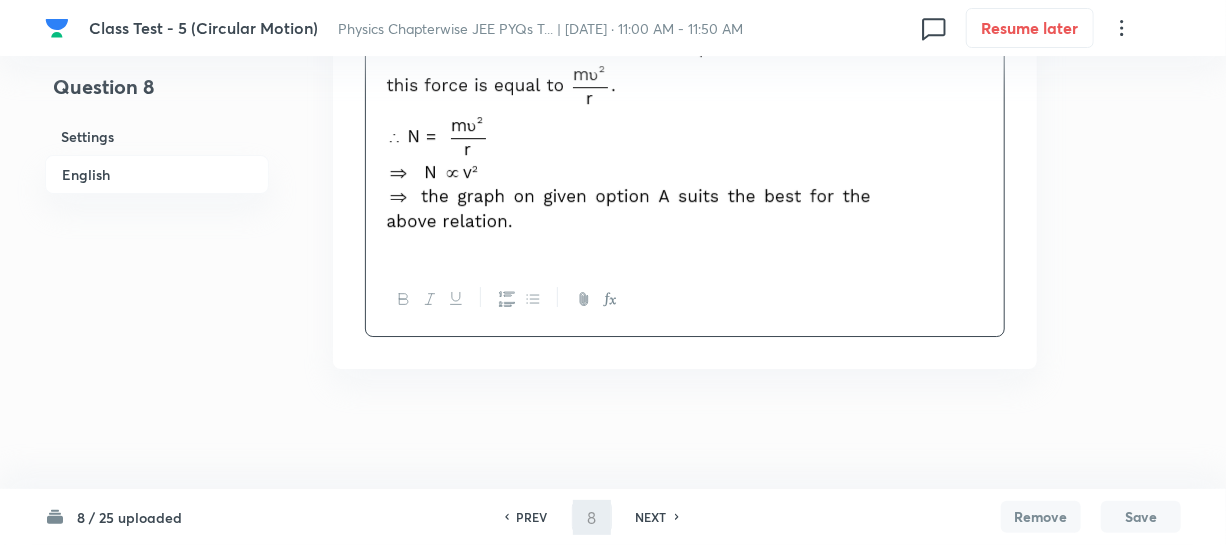 type on "9" 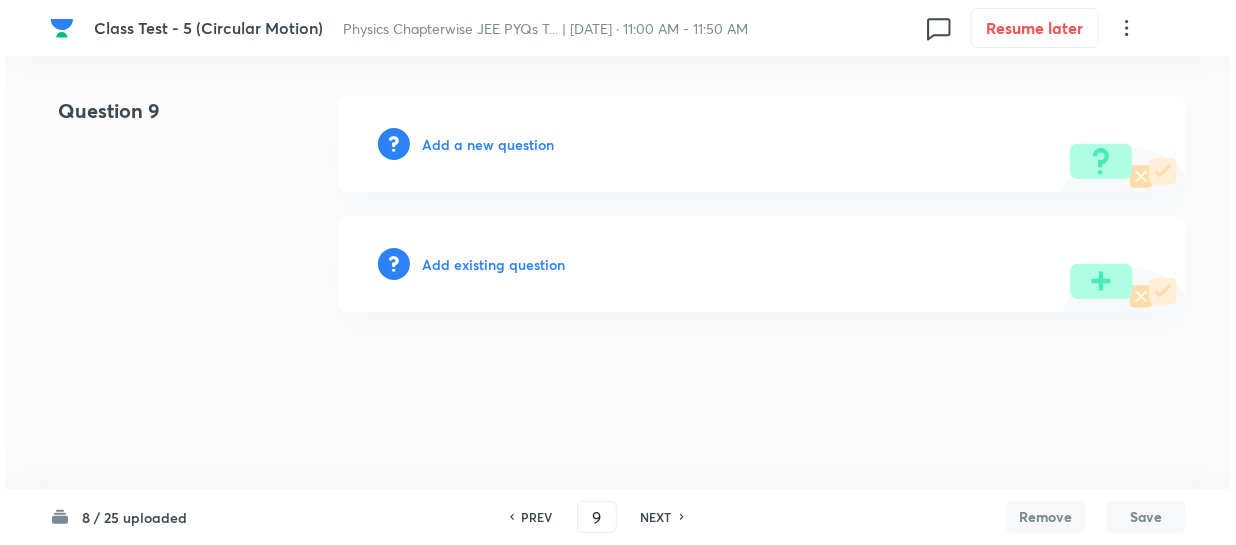 scroll, scrollTop: 0, scrollLeft: 0, axis: both 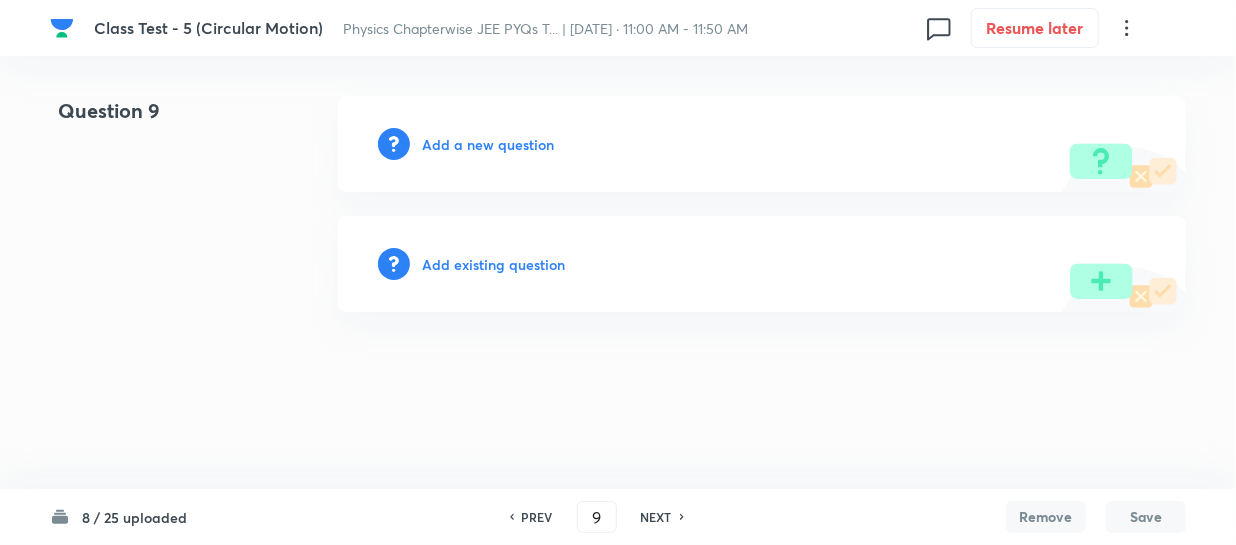 click on "Add a new question" at bounding box center (488, 144) 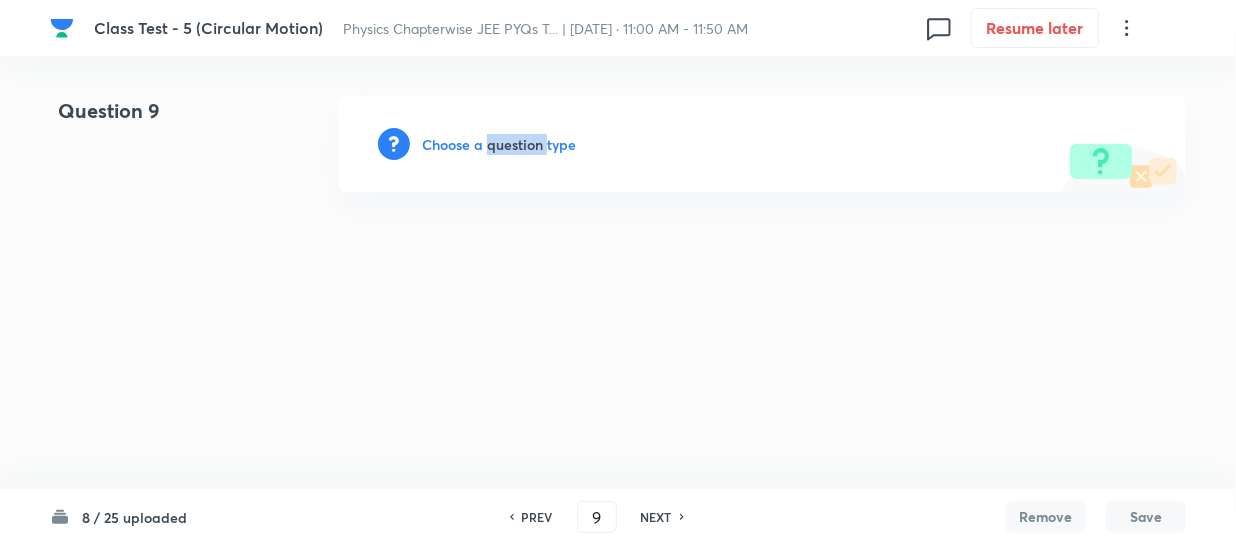 click on "Choose a question type" at bounding box center [499, 144] 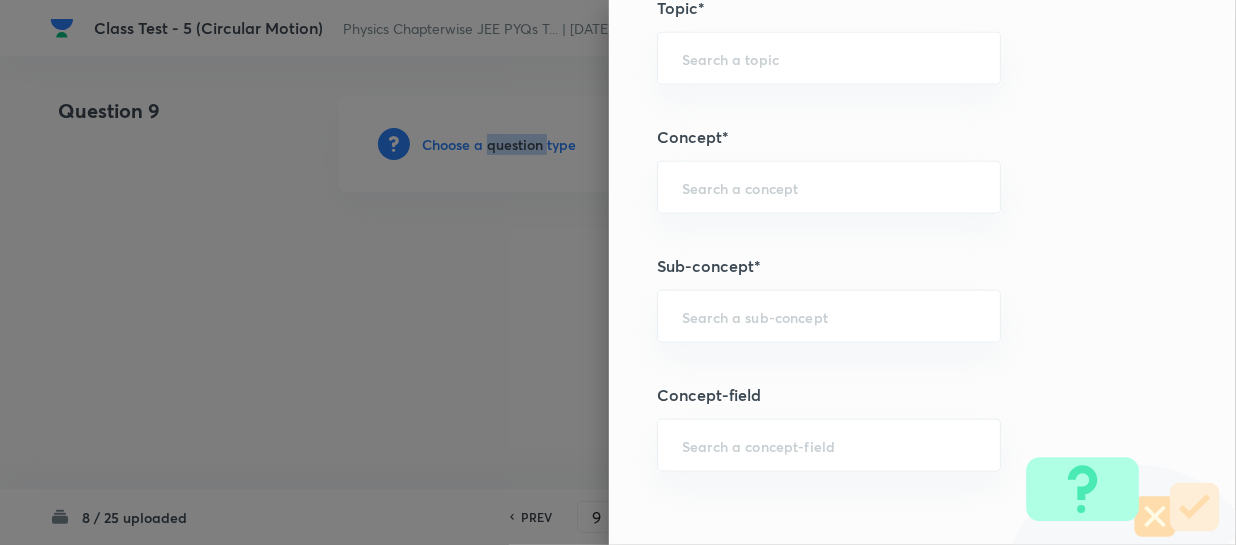 scroll, scrollTop: 1272, scrollLeft: 0, axis: vertical 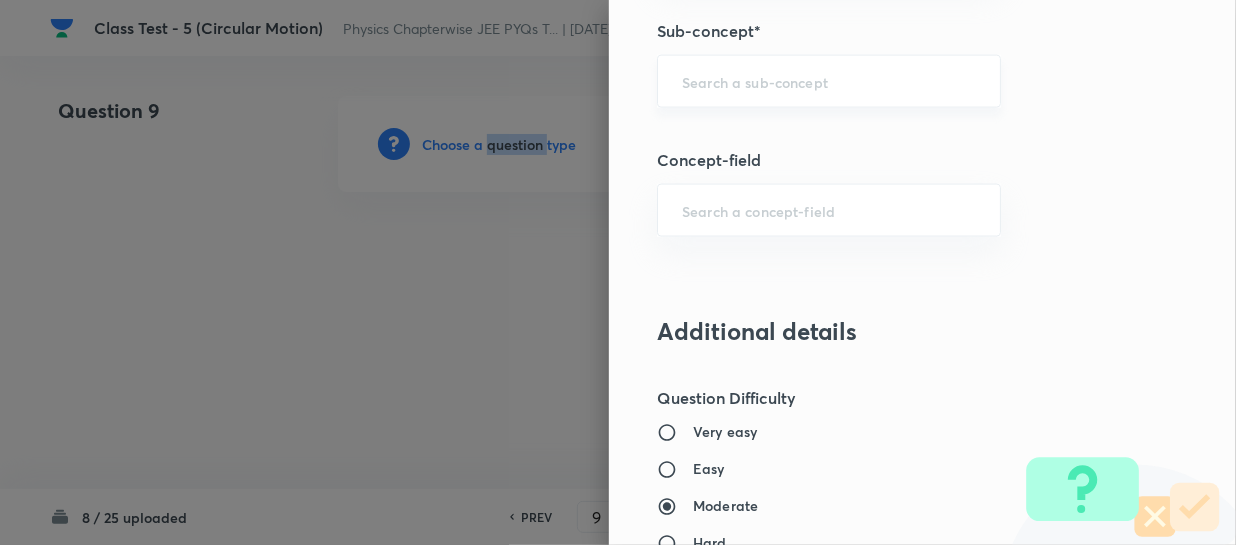 click on "​" at bounding box center [829, 81] 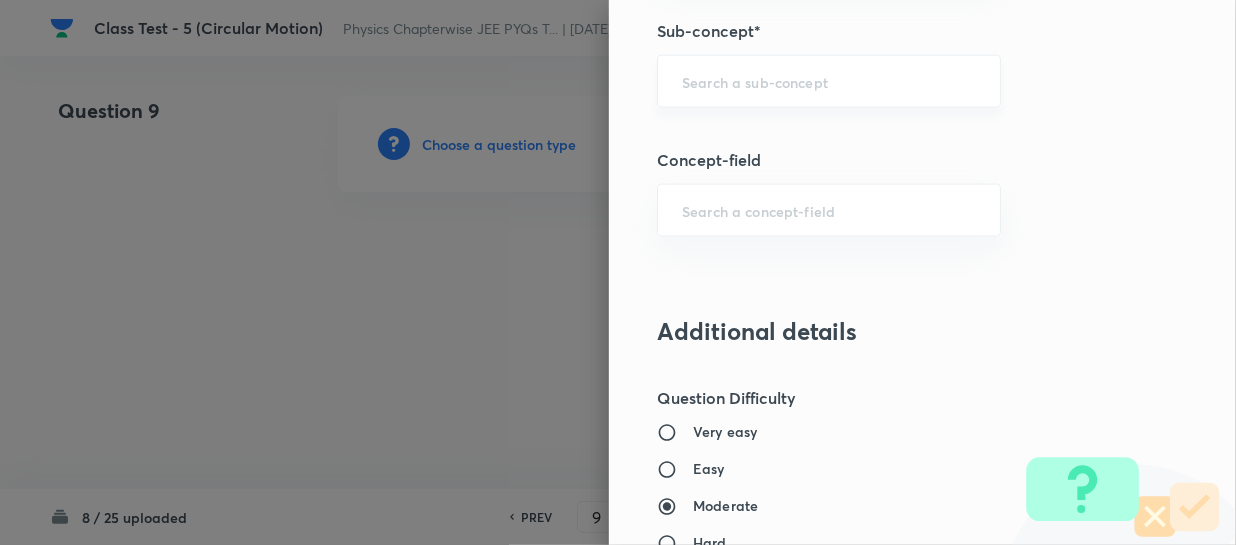 paste on "Definition of Circular Motion" 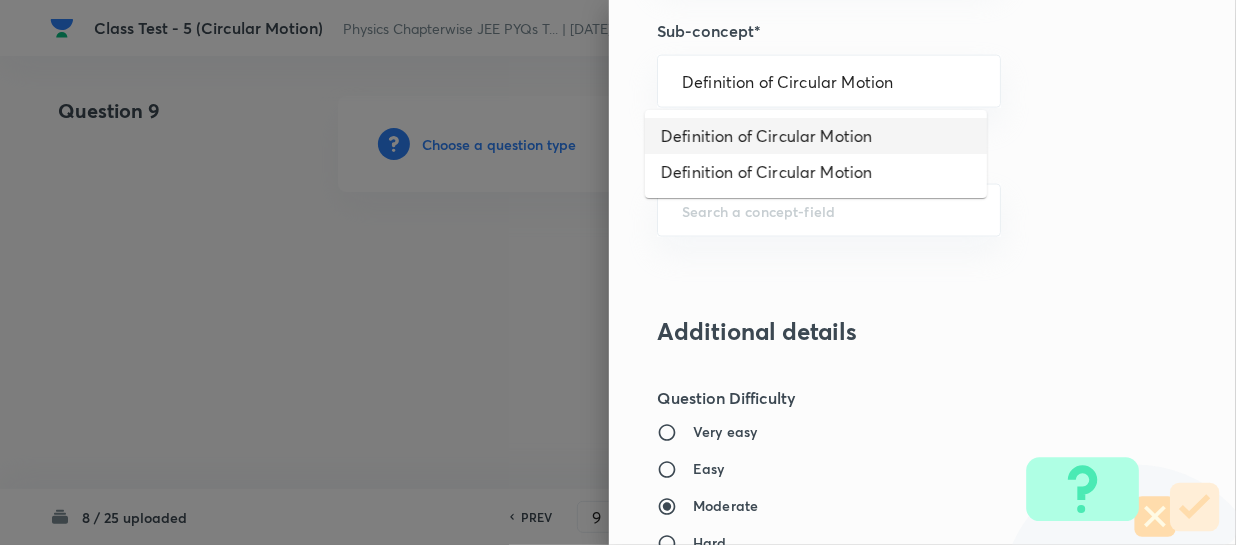 click on "Definition of Circular Motion" at bounding box center (816, 136) 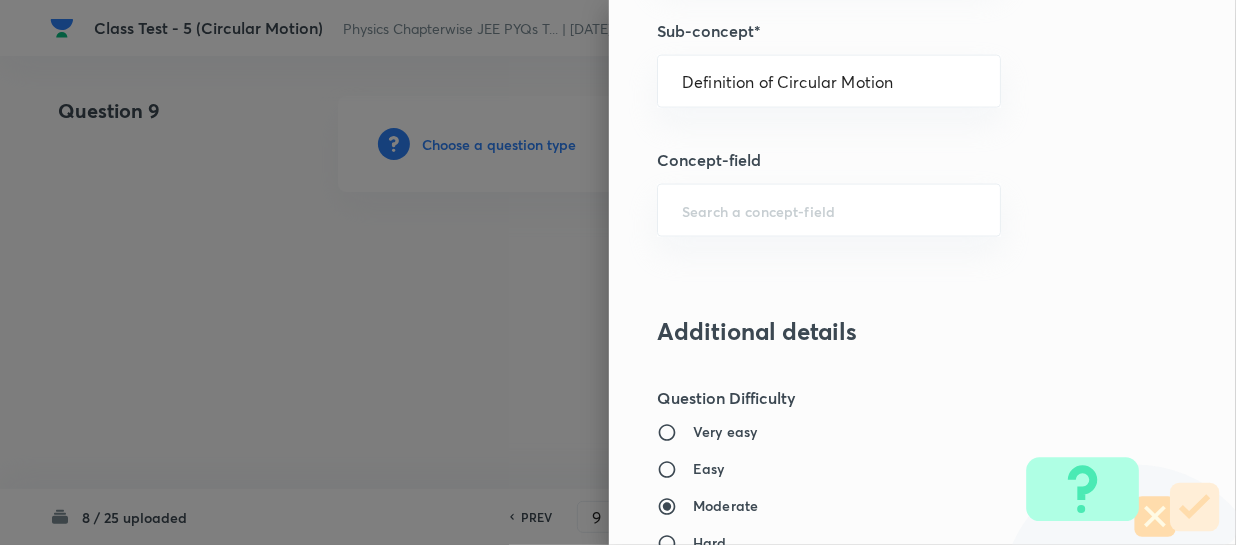 type on "Physics" 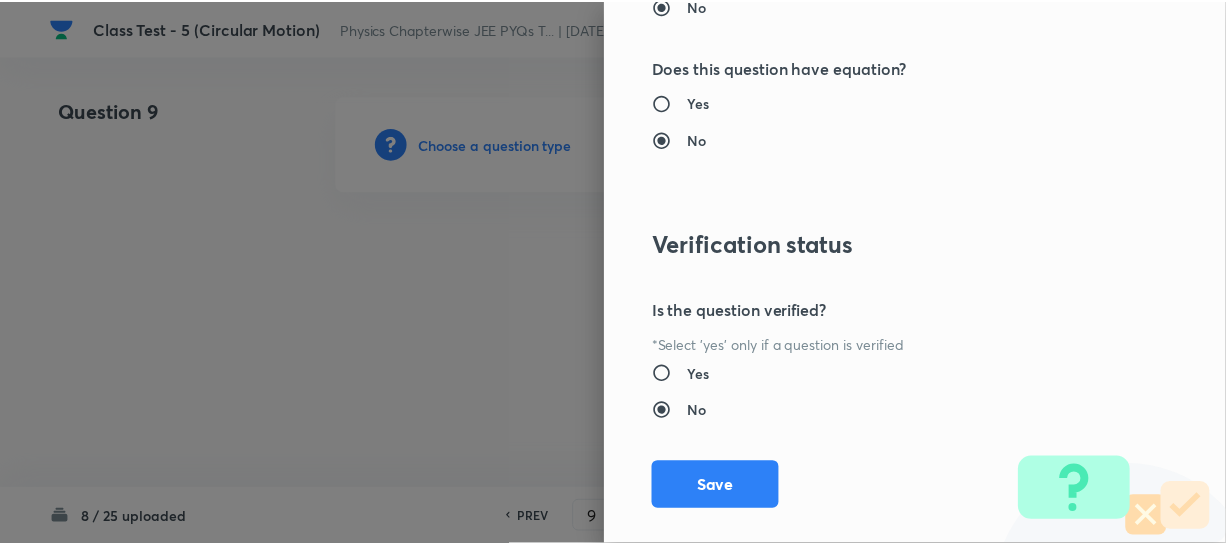 scroll, scrollTop: 2179, scrollLeft: 0, axis: vertical 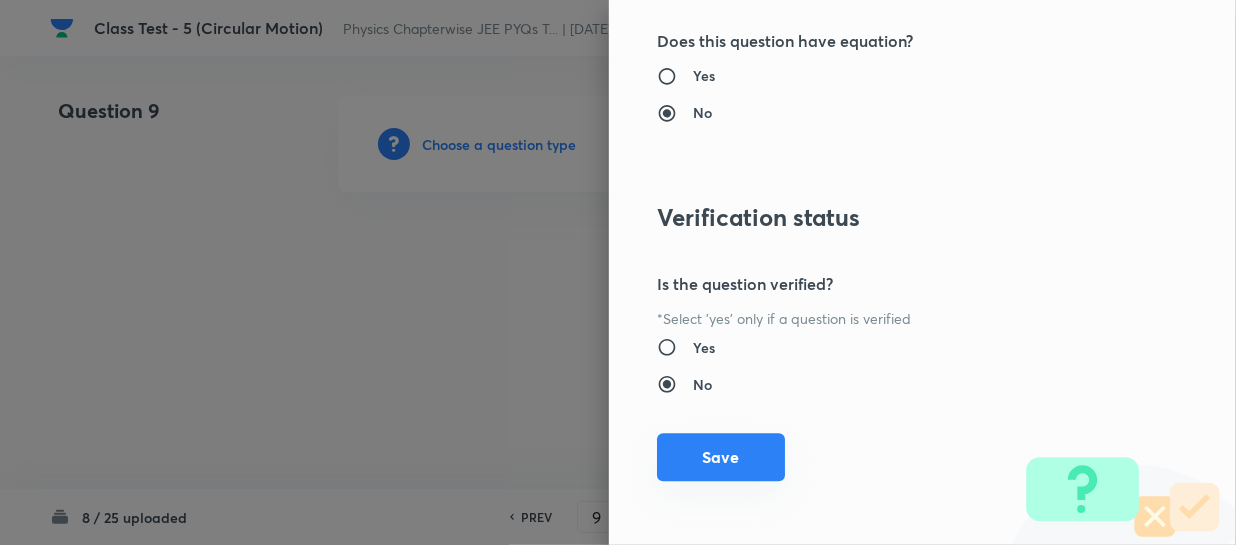 click on "Save" at bounding box center [721, 457] 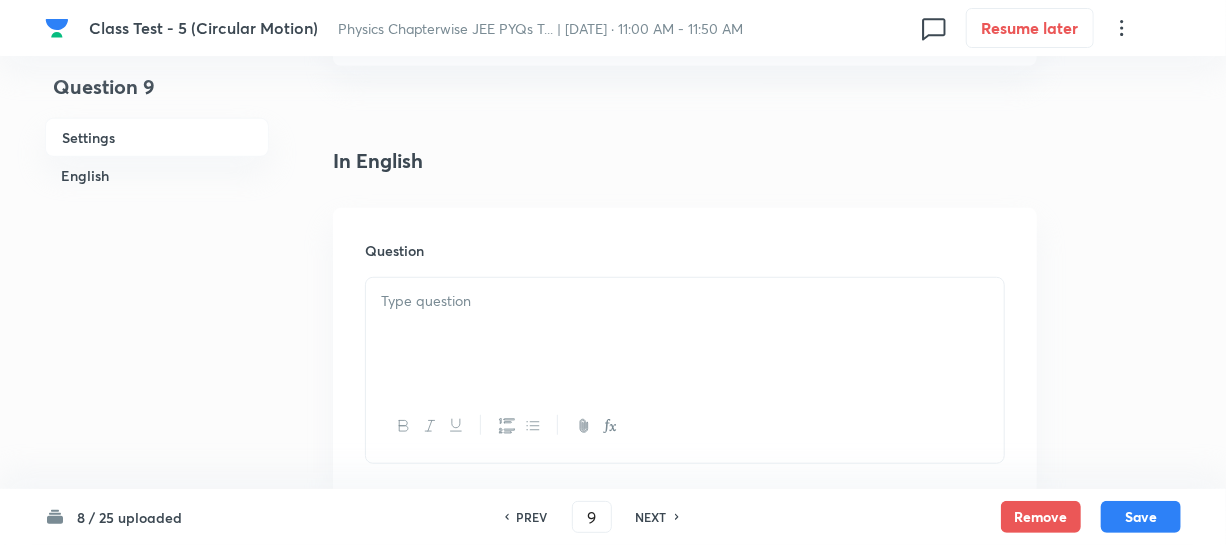 scroll, scrollTop: 545, scrollLeft: 0, axis: vertical 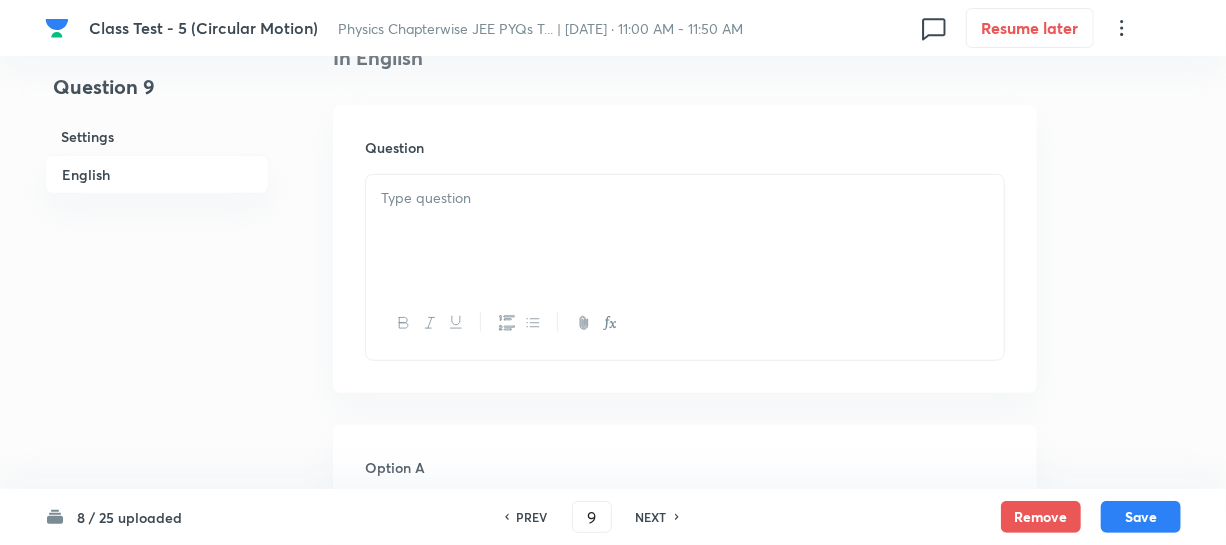 click at bounding box center (685, 231) 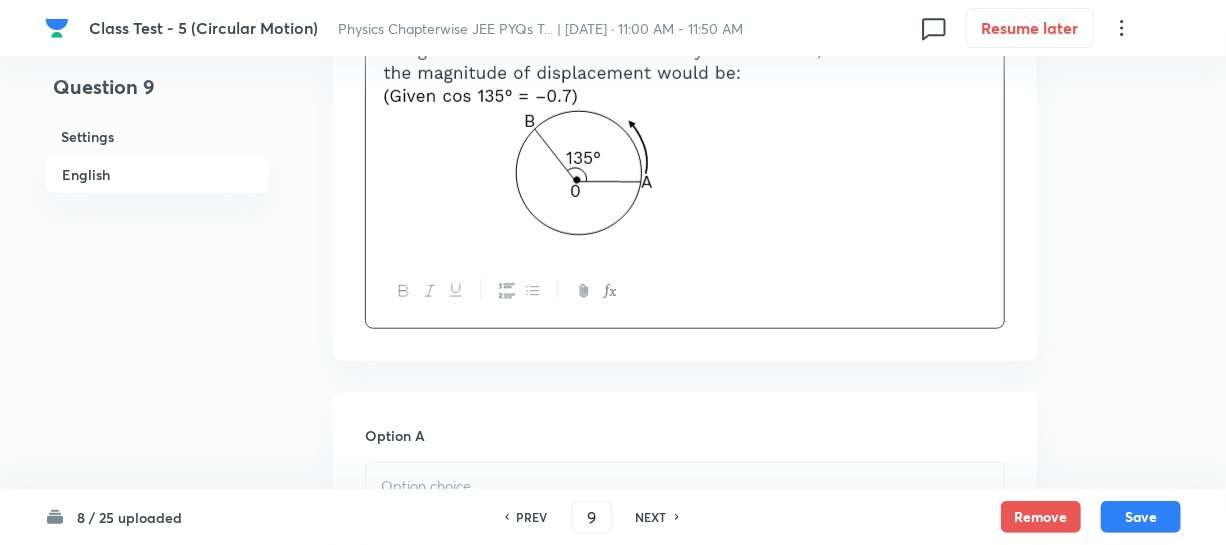 scroll, scrollTop: 909, scrollLeft: 0, axis: vertical 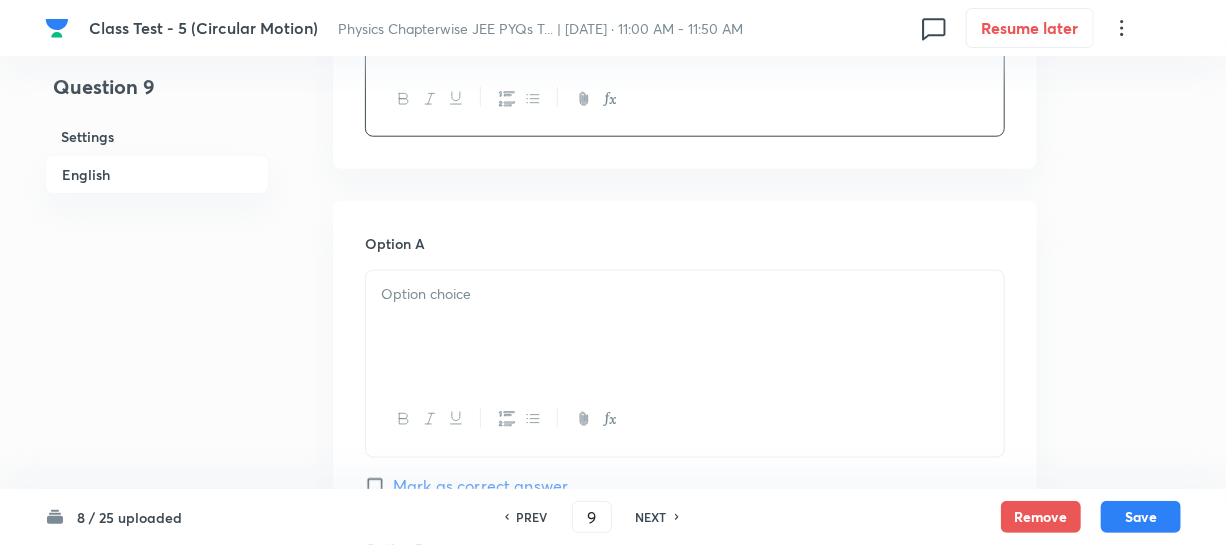 click at bounding box center (685, 327) 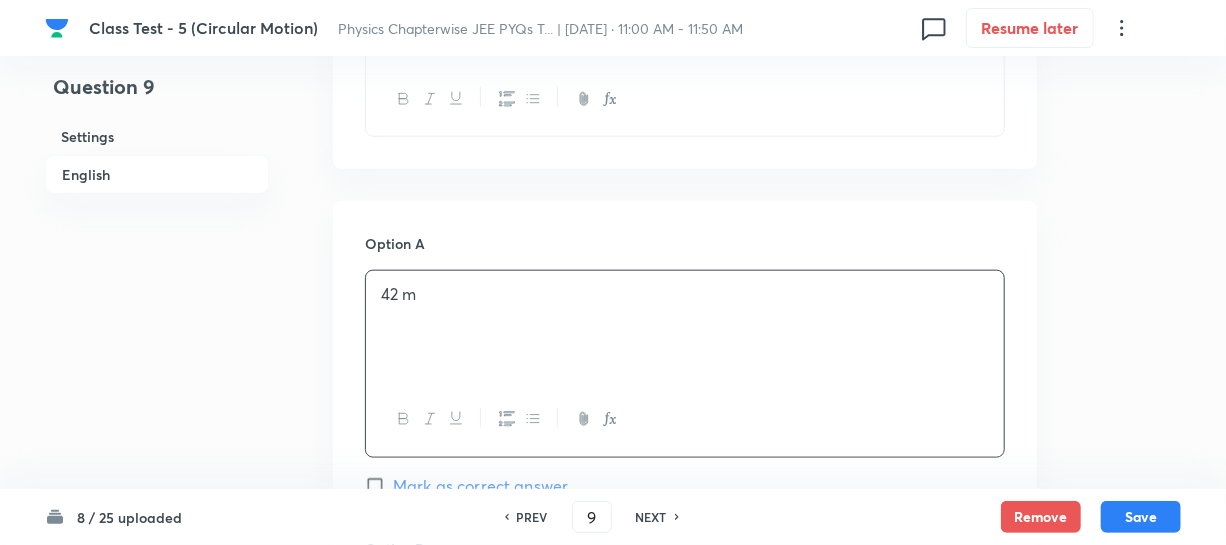 scroll, scrollTop: 1181, scrollLeft: 0, axis: vertical 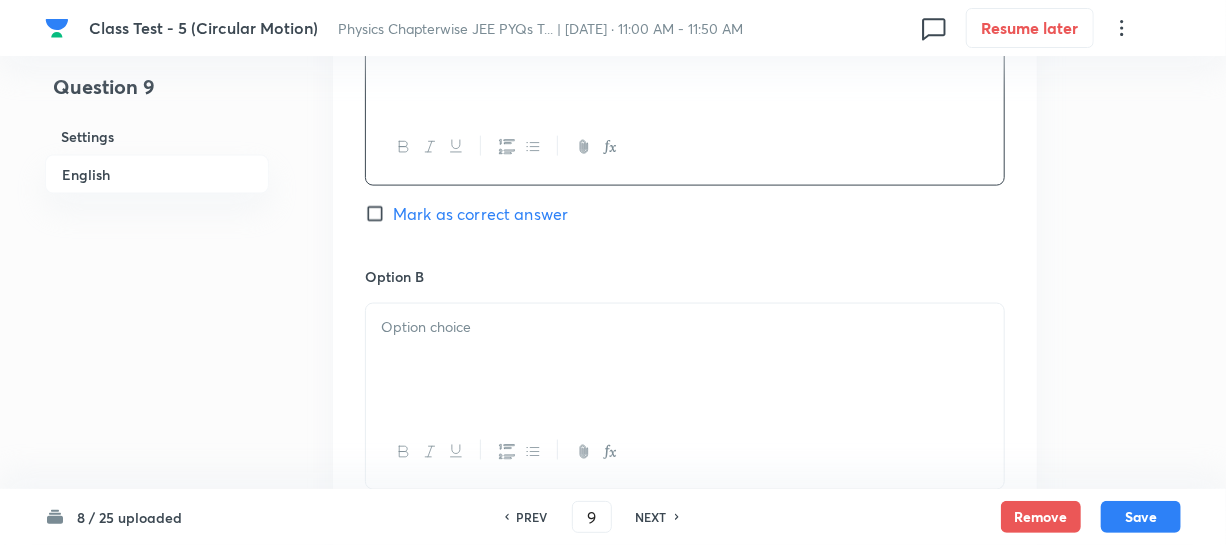 click at bounding box center [685, 360] 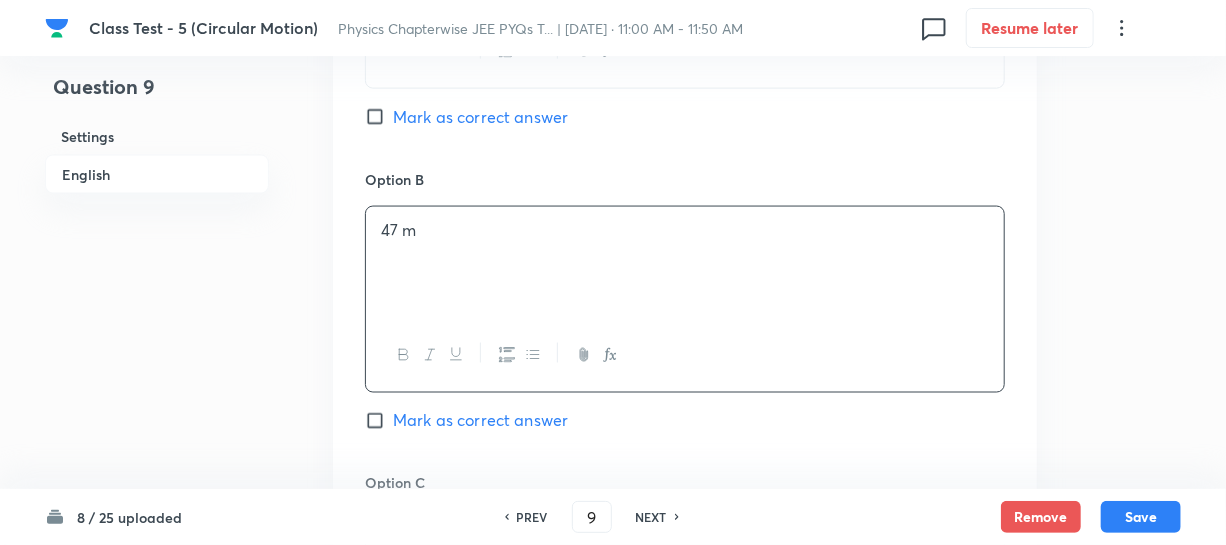 scroll, scrollTop: 1545, scrollLeft: 0, axis: vertical 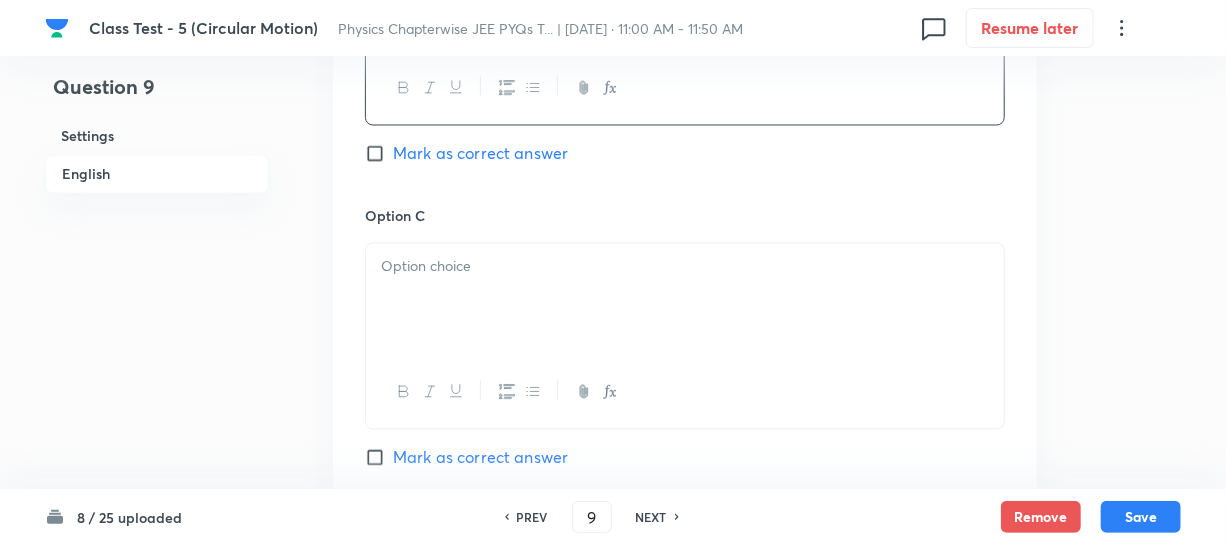 click at bounding box center (685, 300) 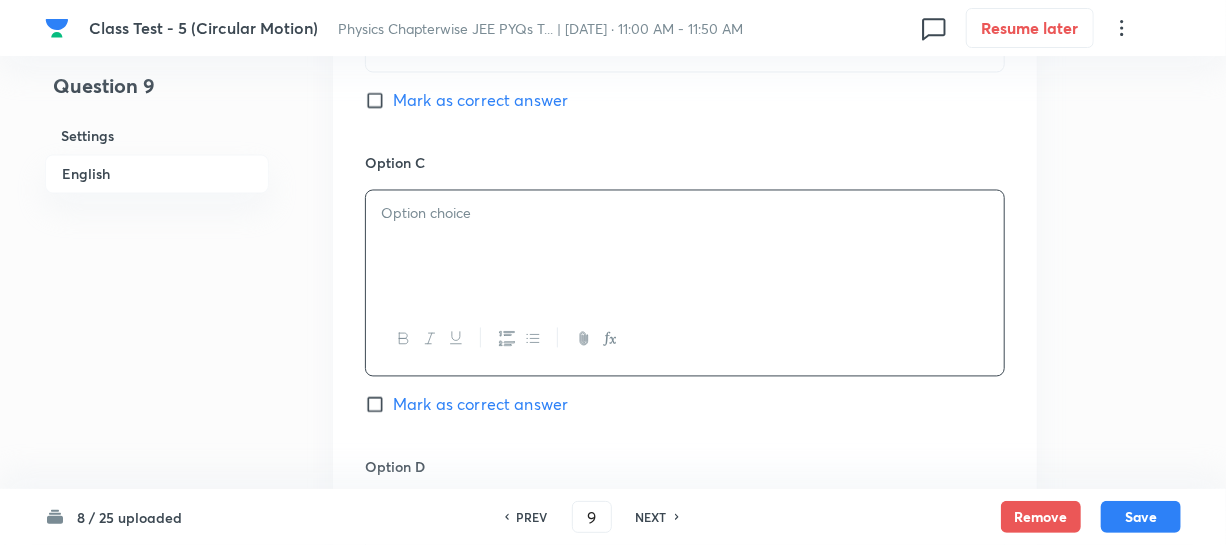 scroll, scrollTop: 1727, scrollLeft: 0, axis: vertical 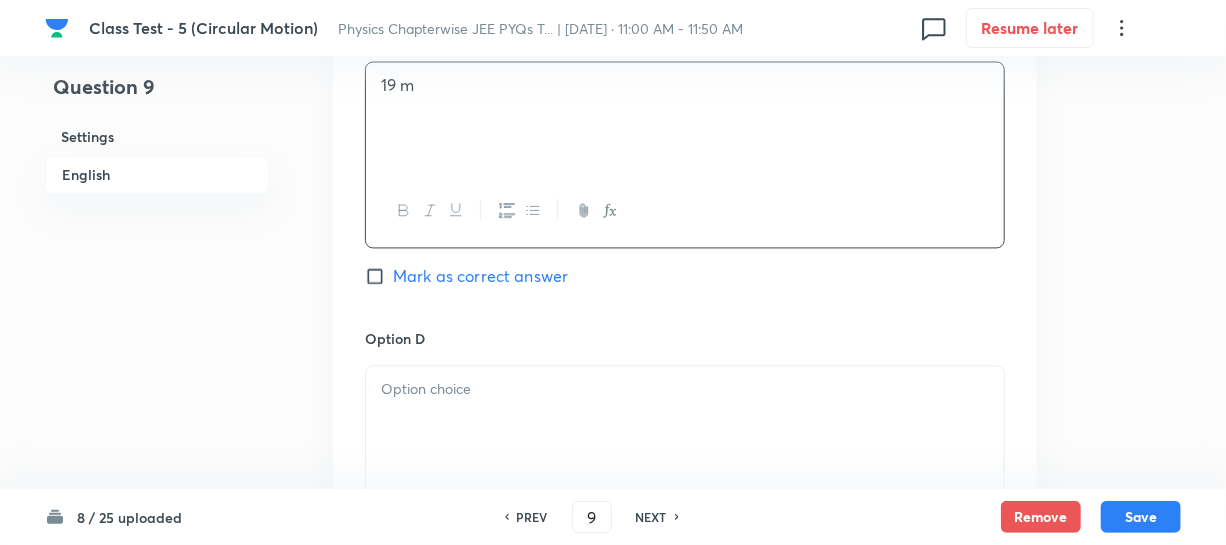 click at bounding box center (685, 389) 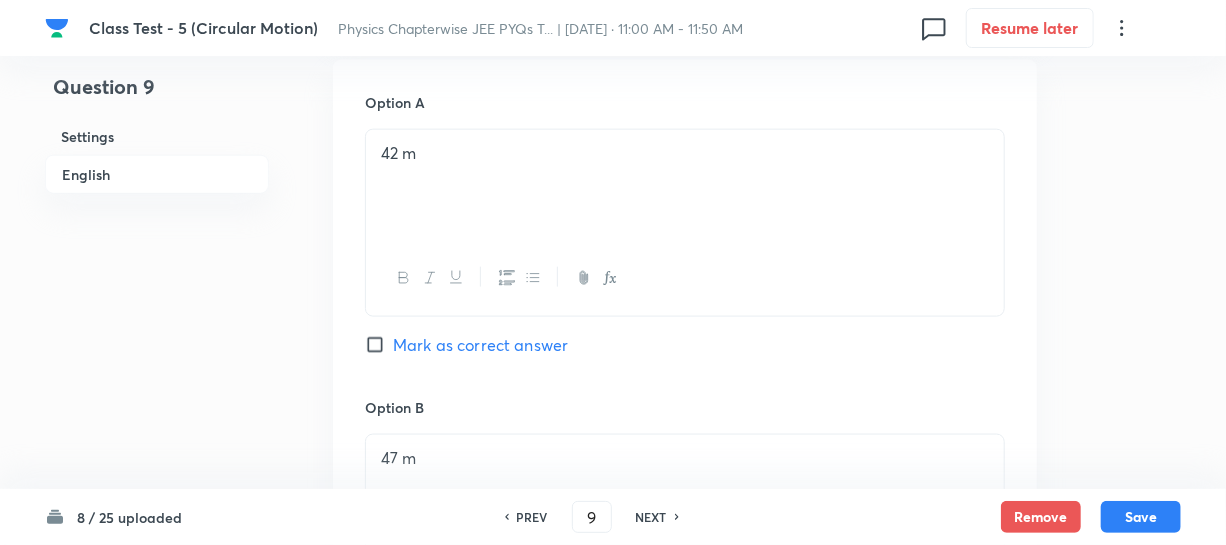 scroll, scrollTop: 1090, scrollLeft: 0, axis: vertical 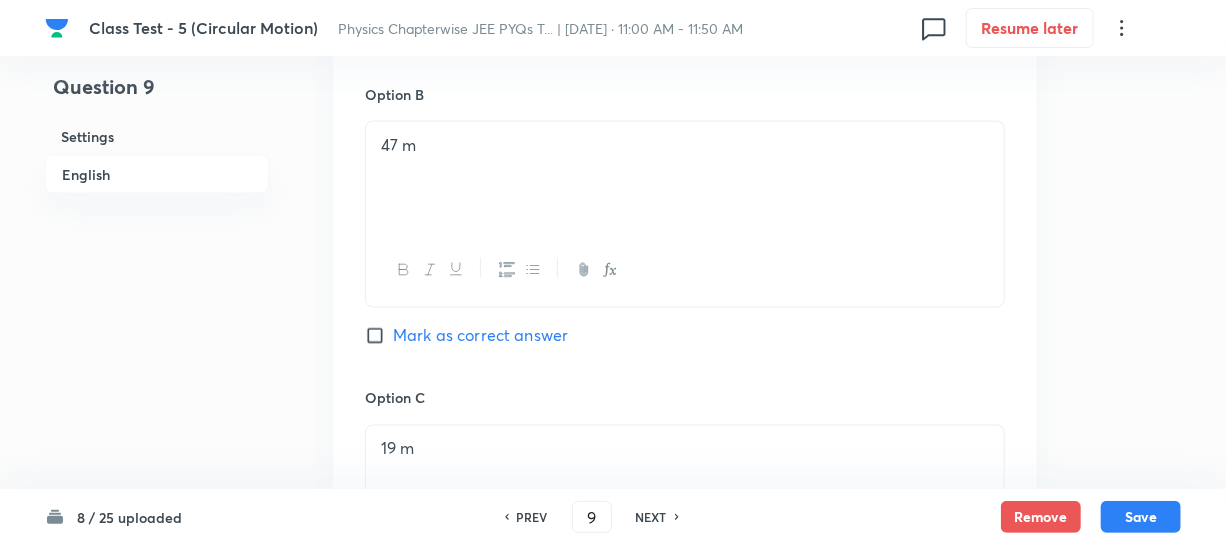 click on "Mark as correct answer" at bounding box center (379, 336) 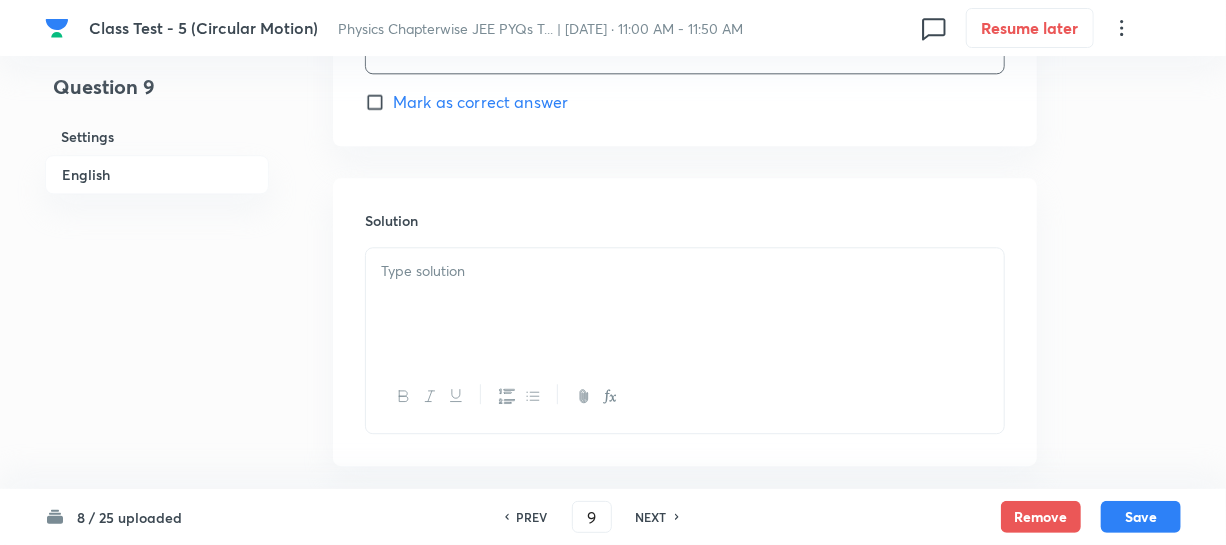 scroll, scrollTop: 2305, scrollLeft: 0, axis: vertical 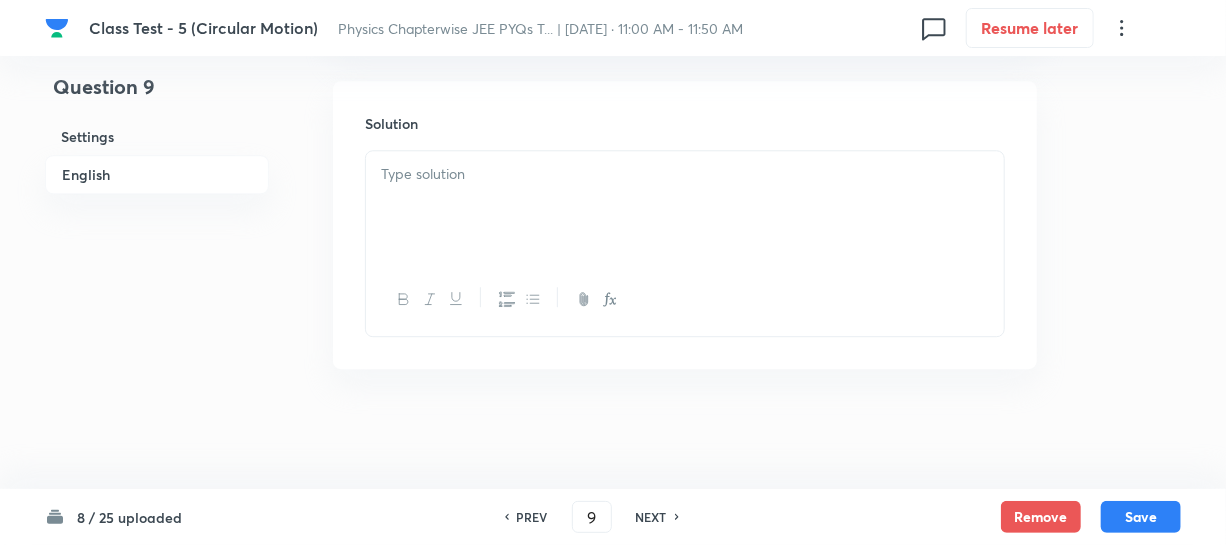 click at bounding box center [685, 174] 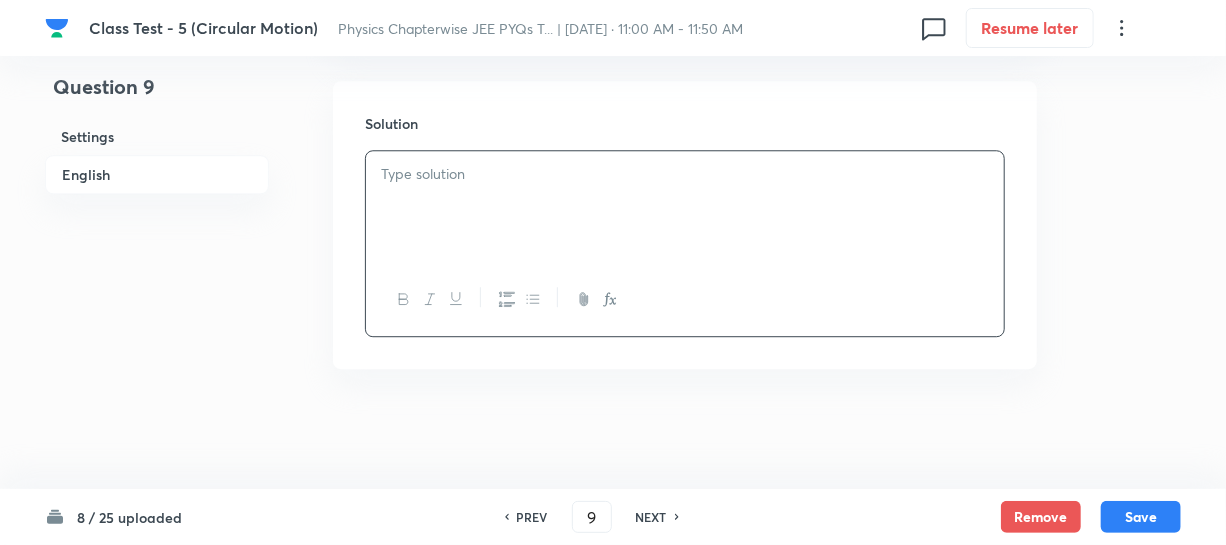 type 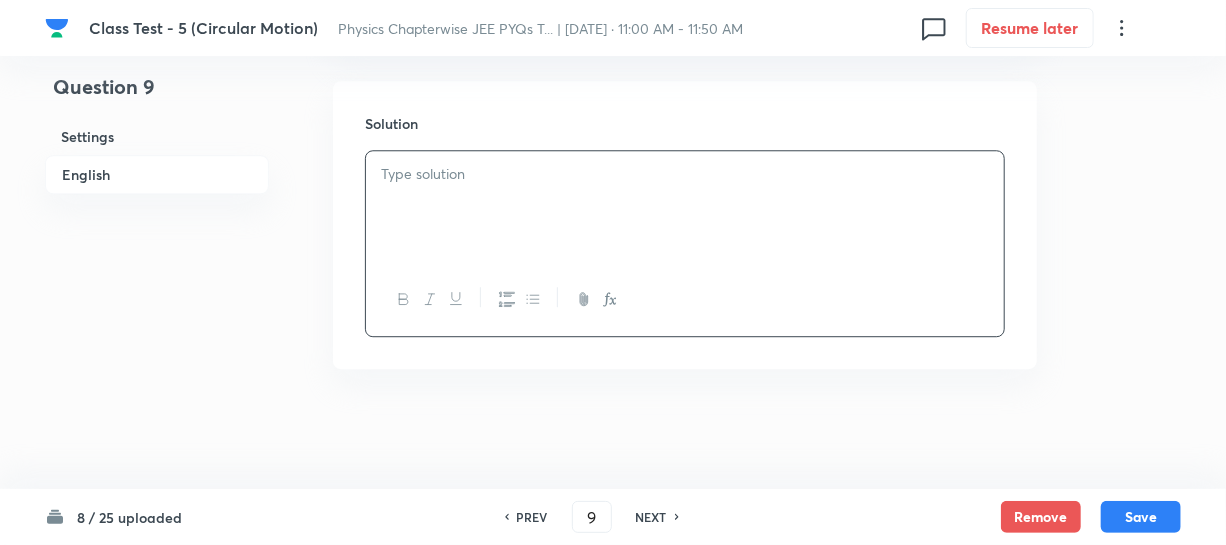 click at bounding box center [685, 174] 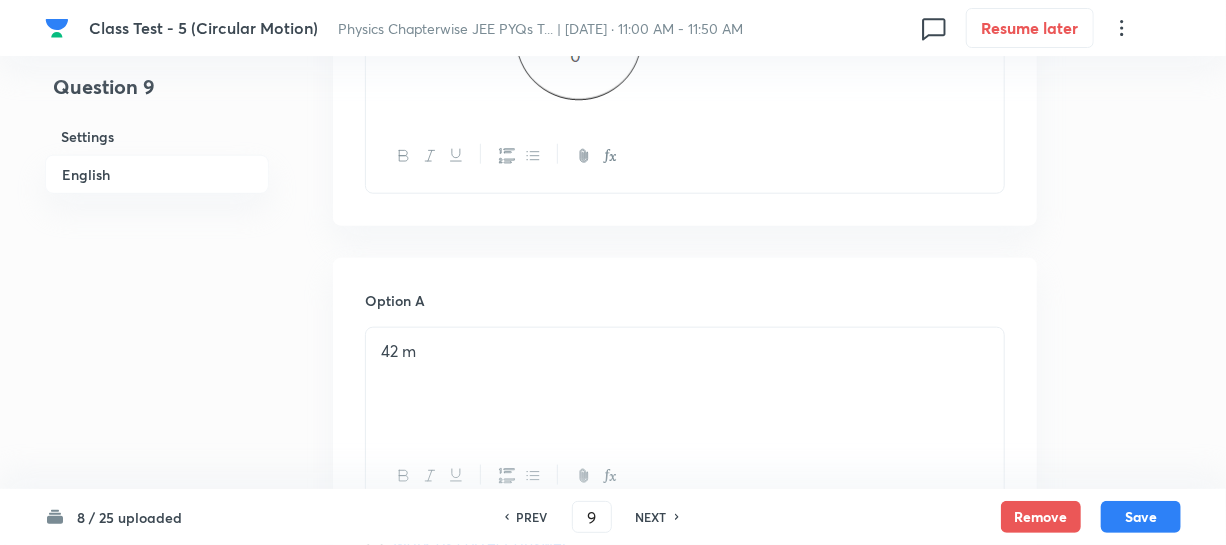 scroll, scrollTop: 850, scrollLeft: 0, axis: vertical 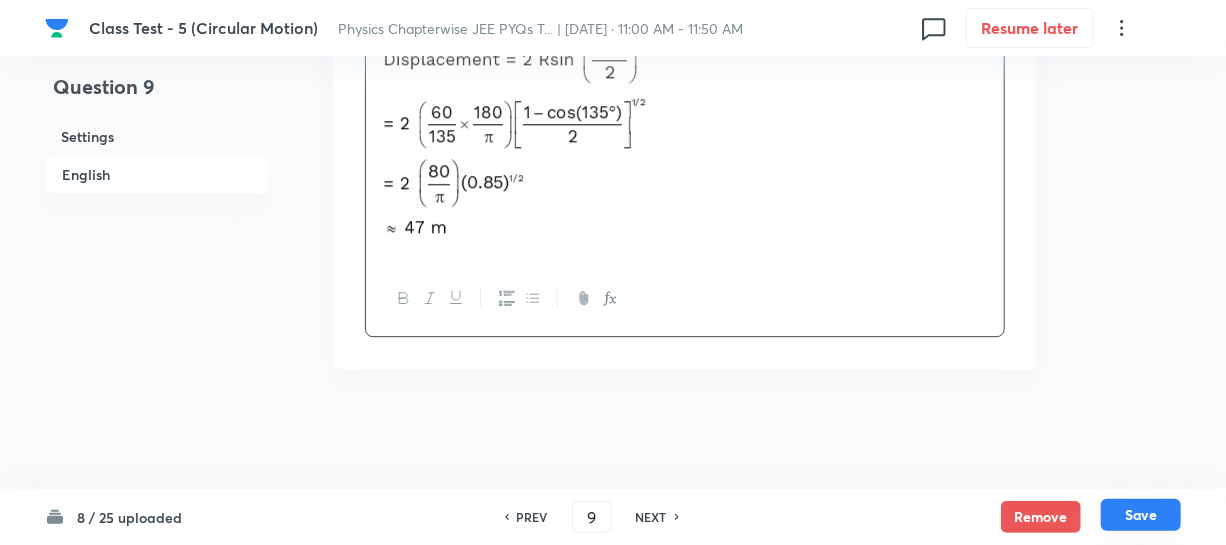 click on "Save" at bounding box center [1141, 515] 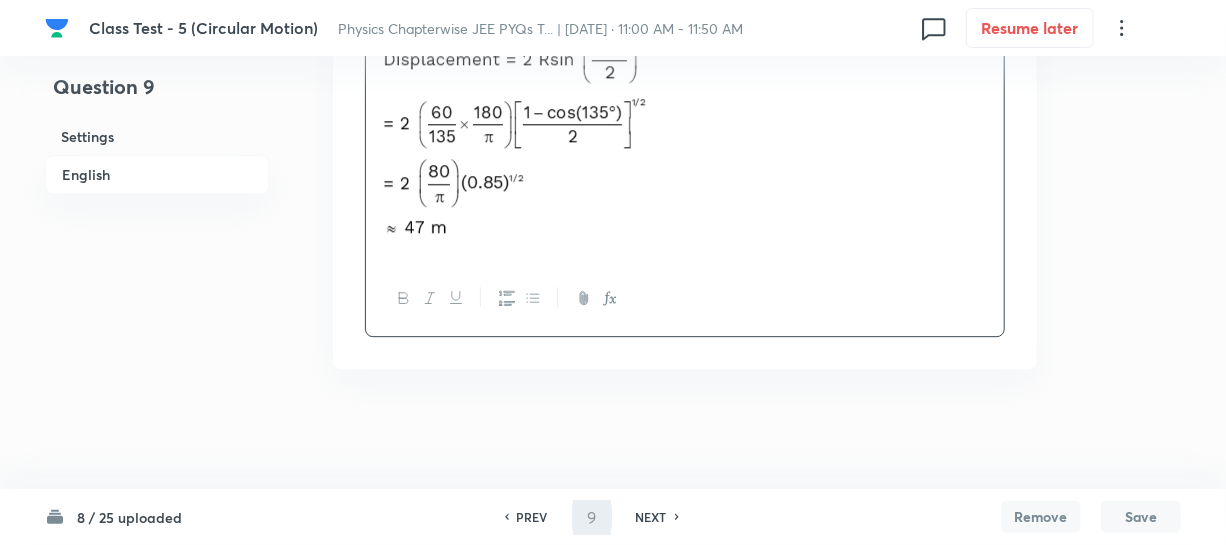 type on "10" 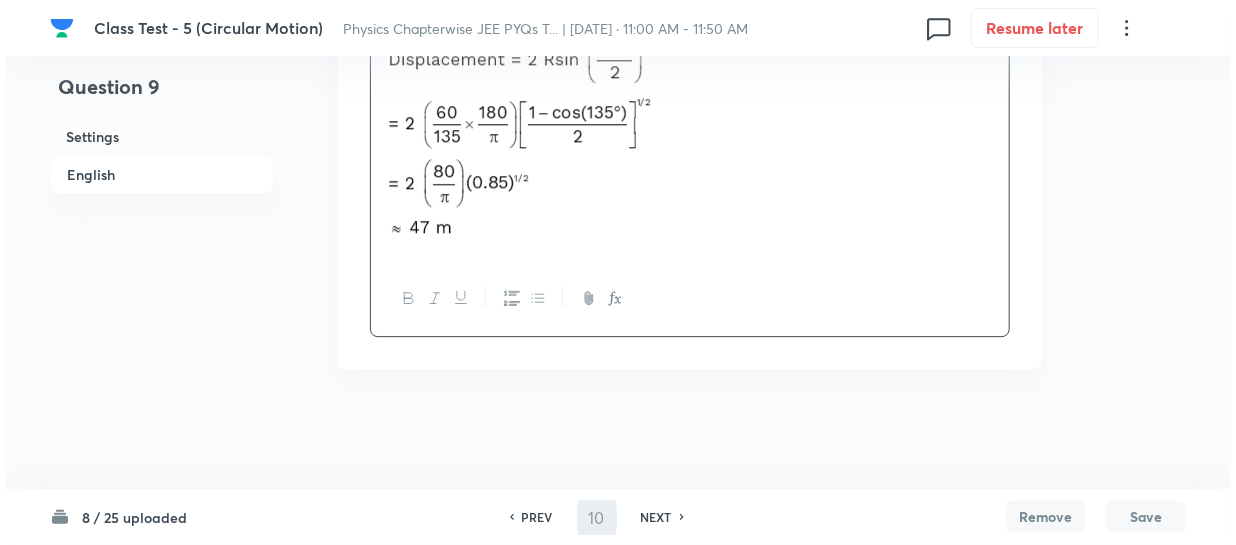 scroll, scrollTop: 0, scrollLeft: 0, axis: both 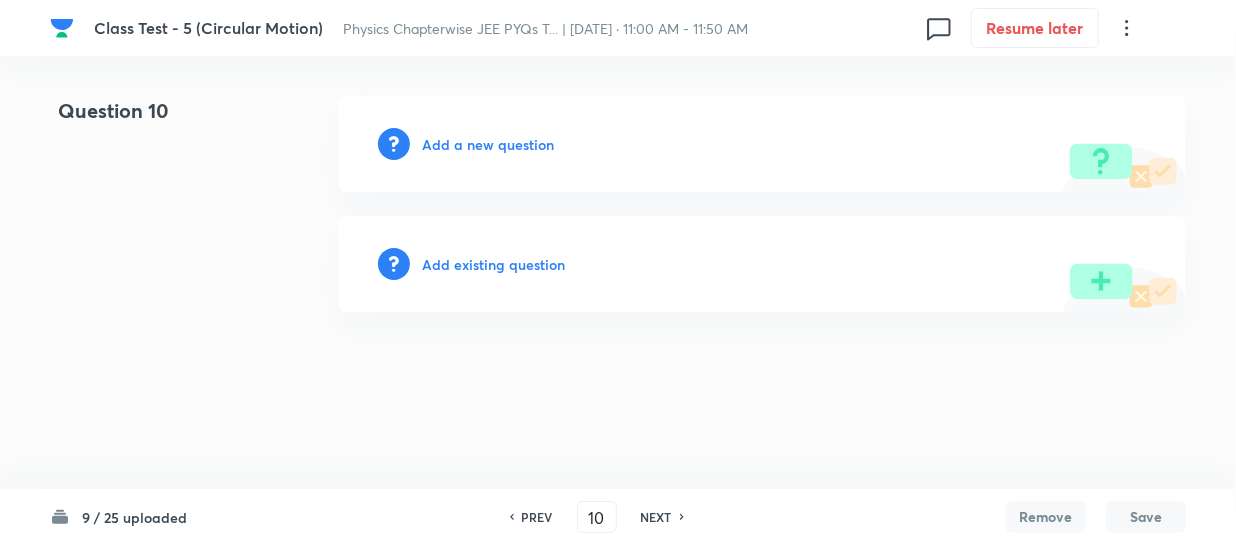 type 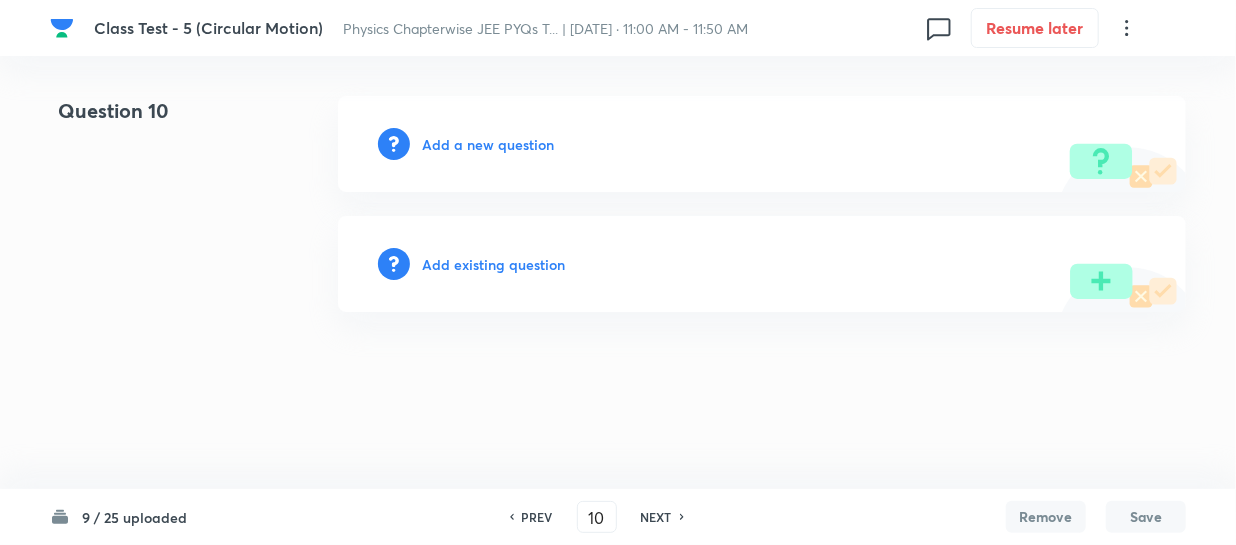 click on "Add a new question" at bounding box center [488, 144] 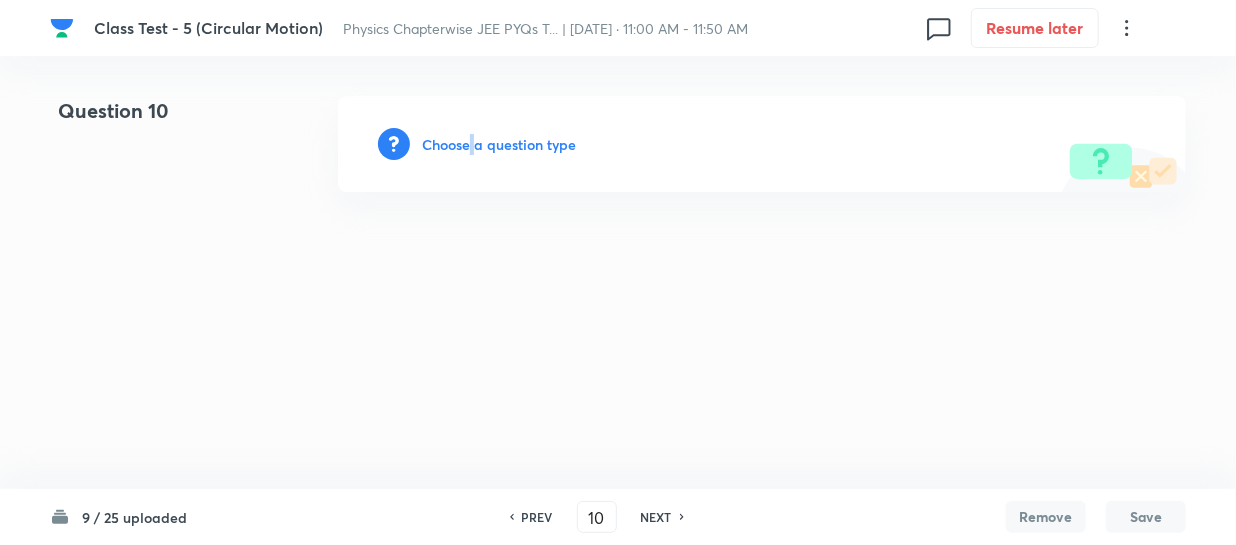 click on "Choose a question type" at bounding box center [499, 144] 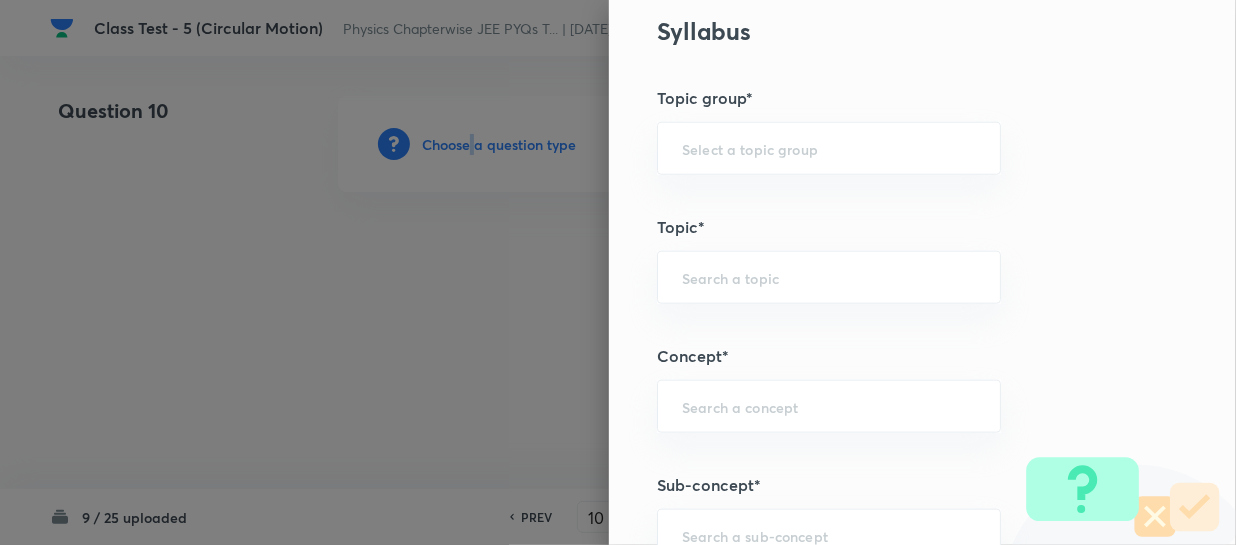 scroll, scrollTop: 1000, scrollLeft: 0, axis: vertical 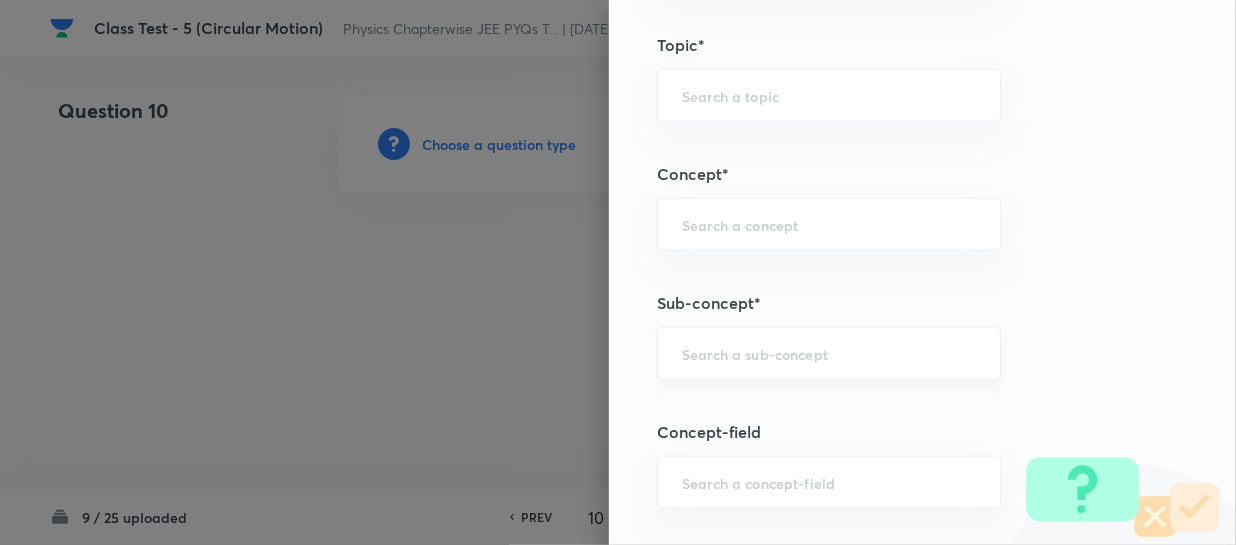 click at bounding box center (829, 353) 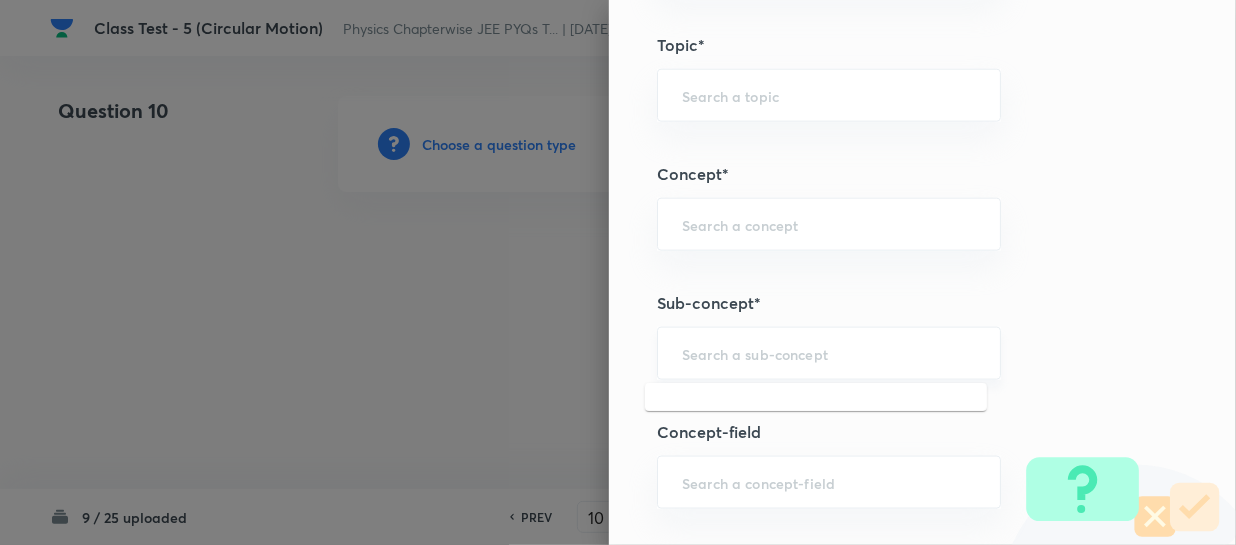 paste on "Definition of Circular Motion" 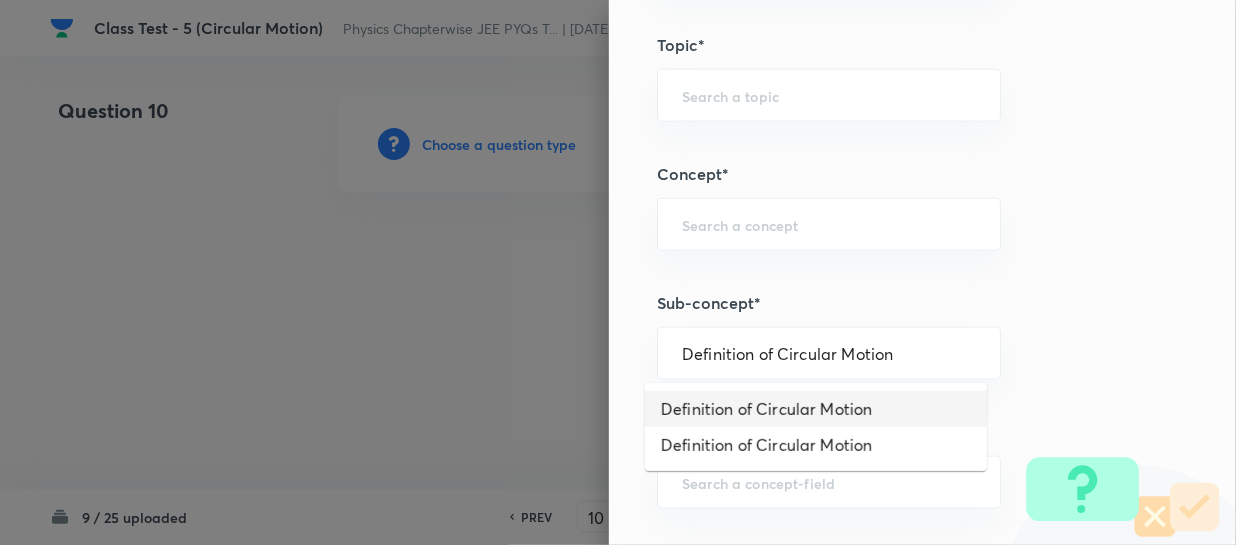 click on "Definition of Circular Motion" at bounding box center (816, 409) 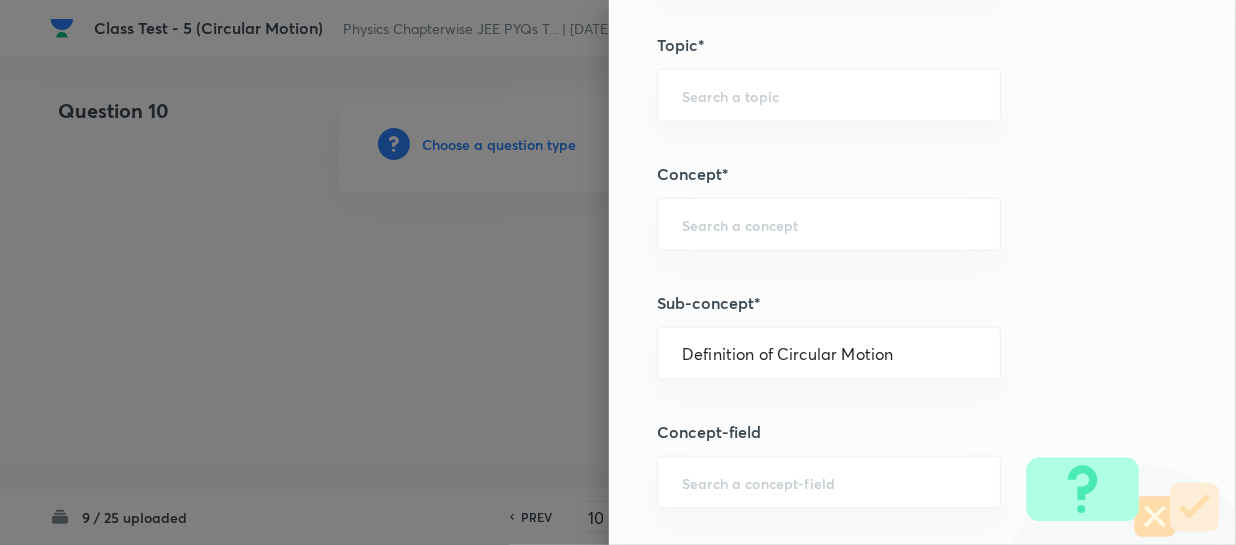 type on "Physics" 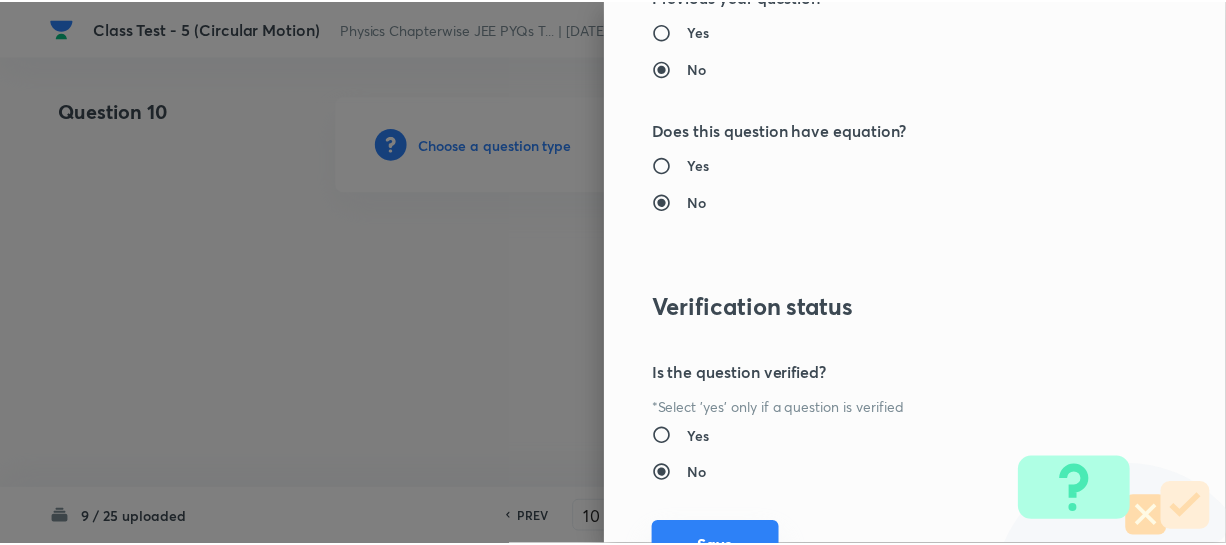 scroll, scrollTop: 2179, scrollLeft: 0, axis: vertical 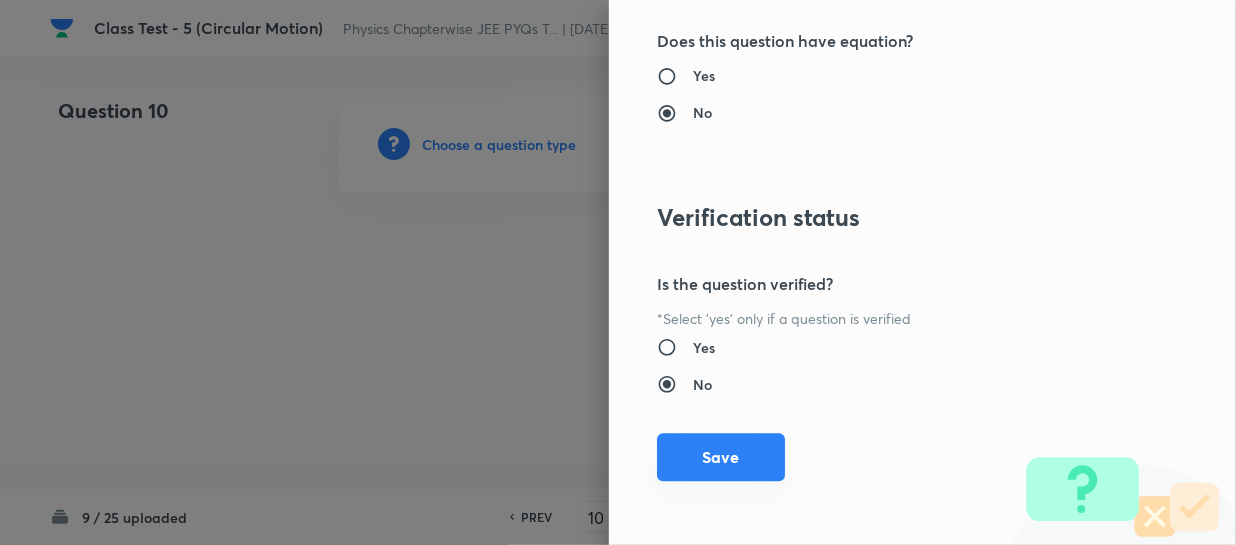 drag, startPoint x: 738, startPoint y: 459, endPoint x: 758, endPoint y: 450, distance: 21.931713 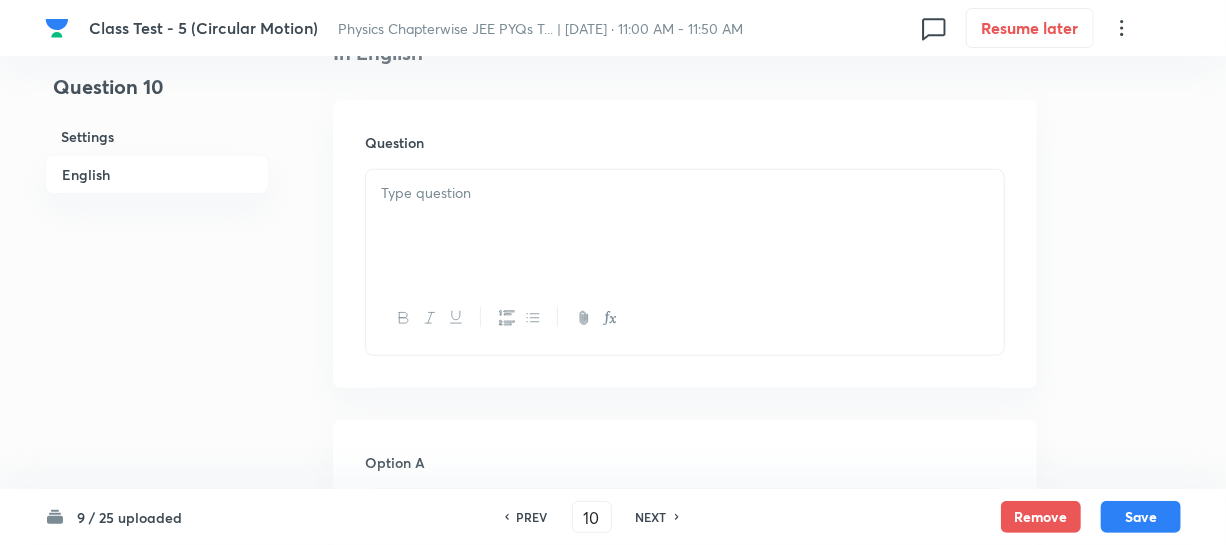 scroll, scrollTop: 636, scrollLeft: 0, axis: vertical 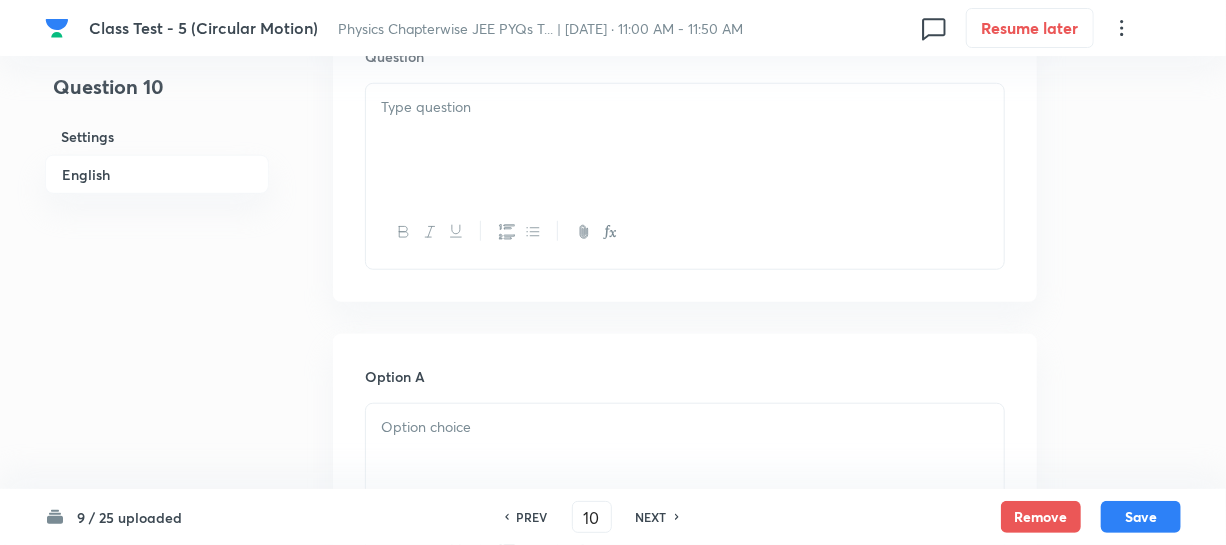 click at bounding box center [685, 140] 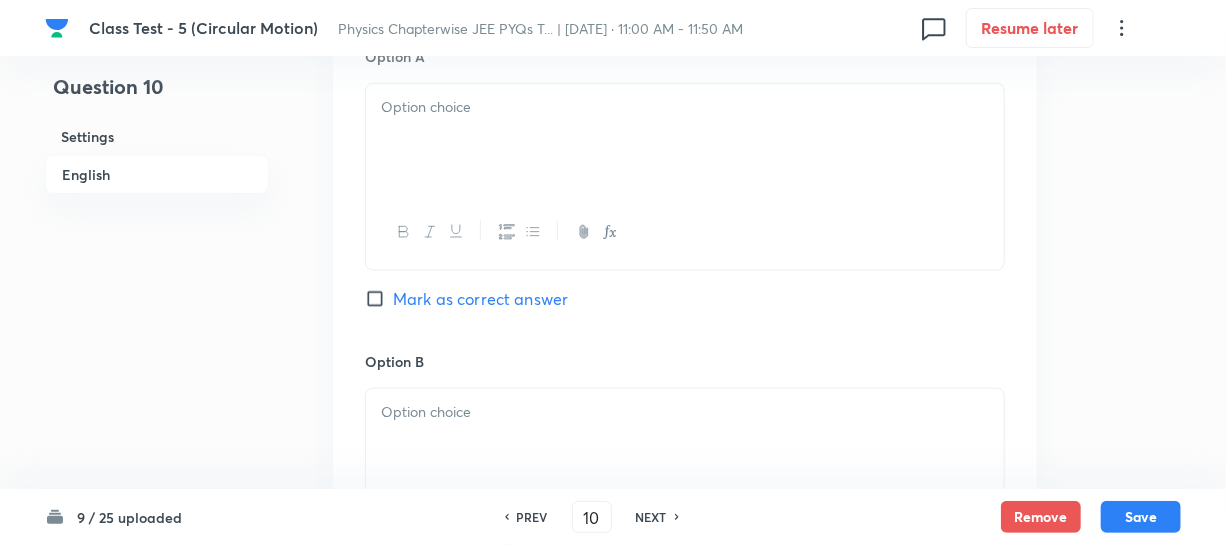 scroll, scrollTop: 909, scrollLeft: 0, axis: vertical 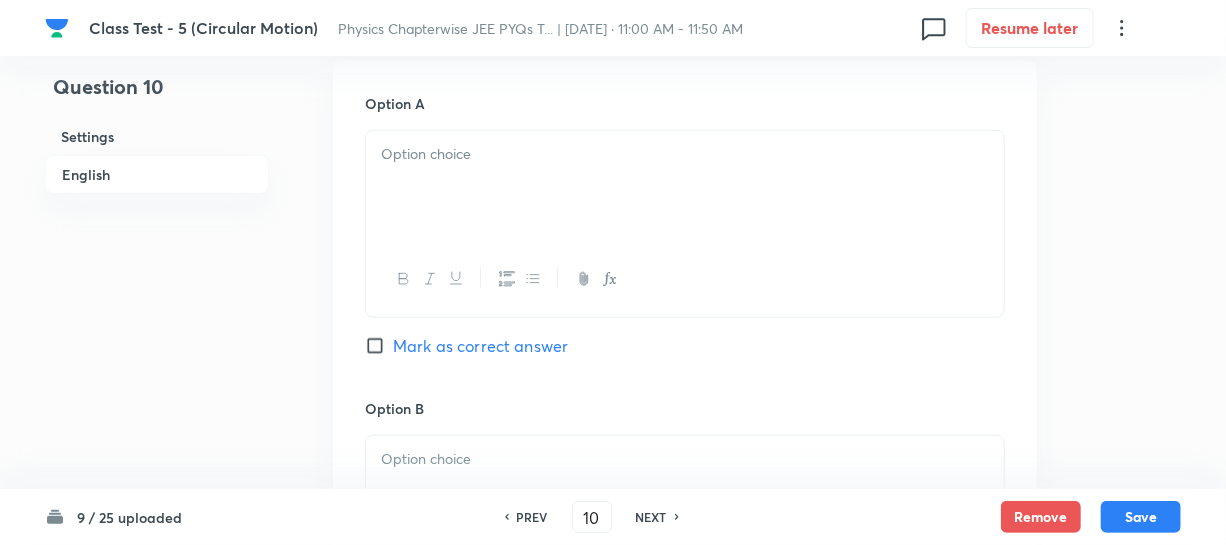 click on "Option A Mark as correct answer" at bounding box center [685, 245] 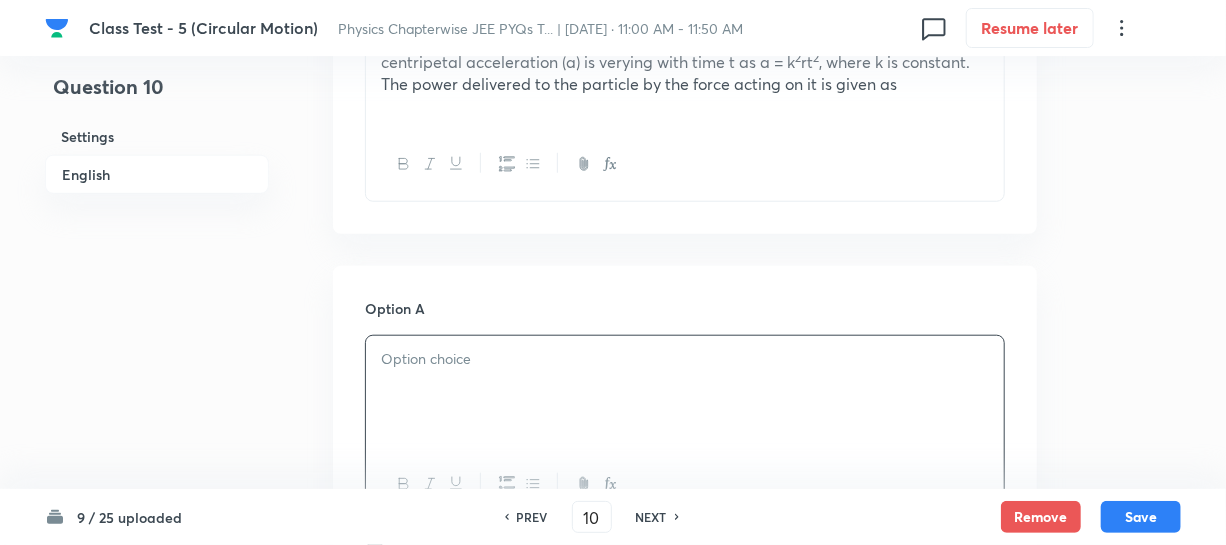 scroll, scrollTop: 727, scrollLeft: 0, axis: vertical 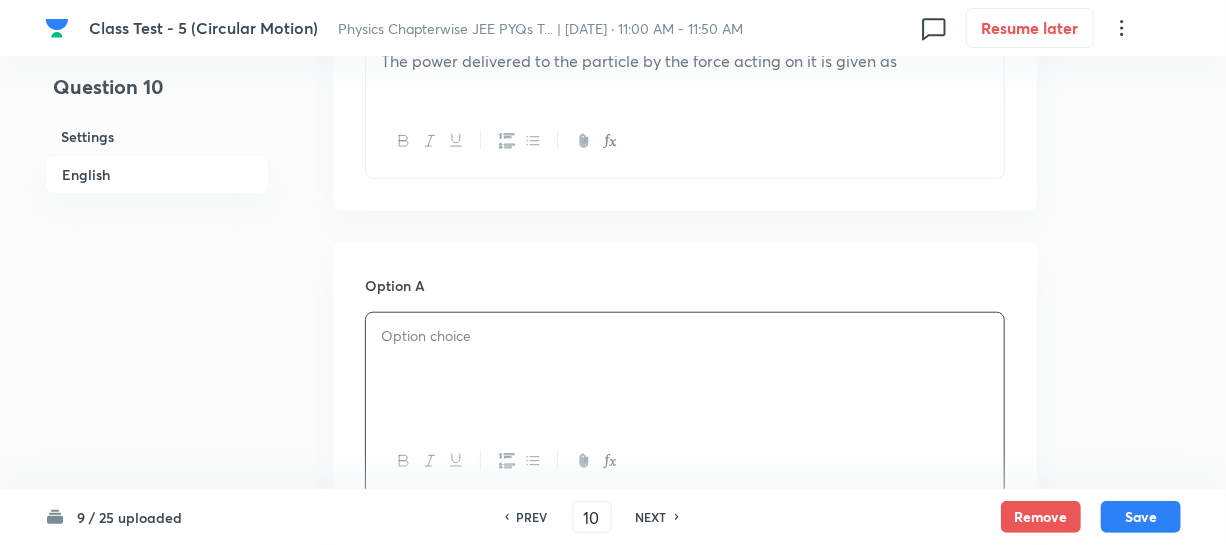 paste 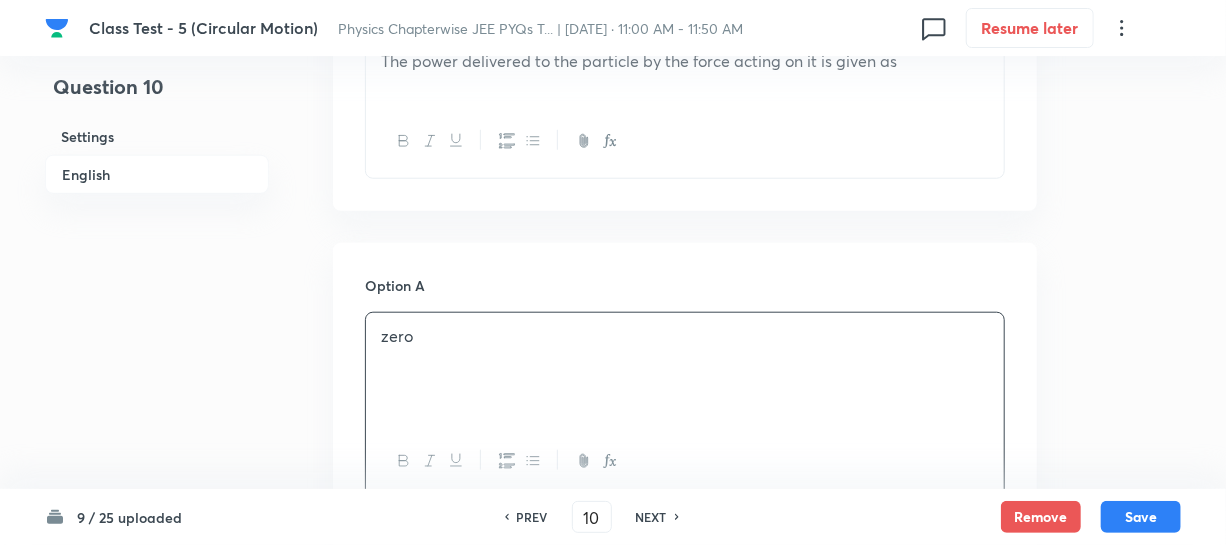 type 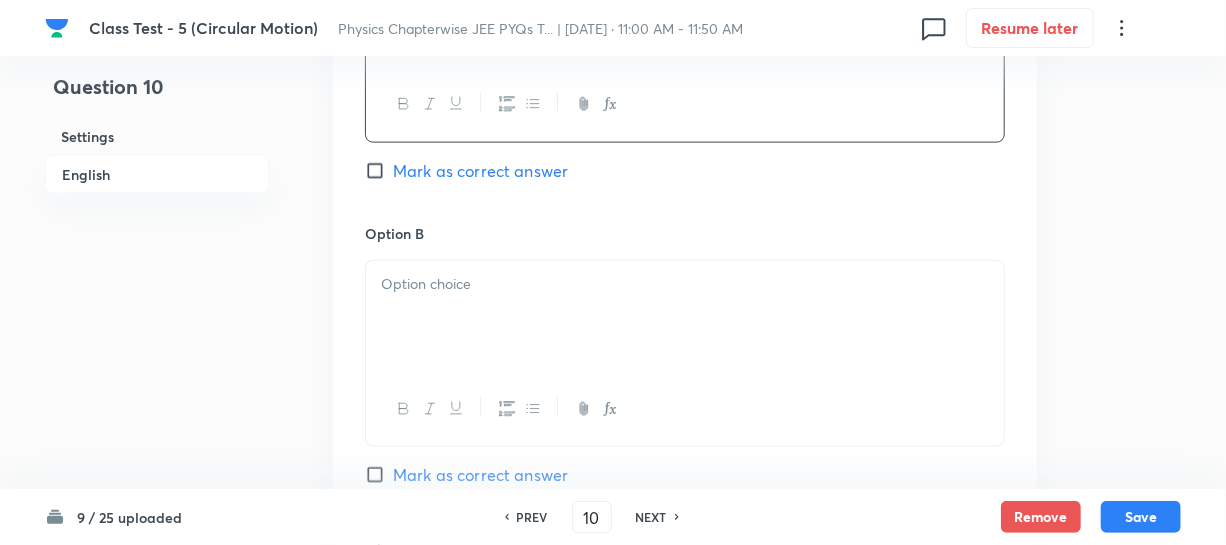 scroll, scrollTop: 1090, scrollLeft: 0, axis: vertical 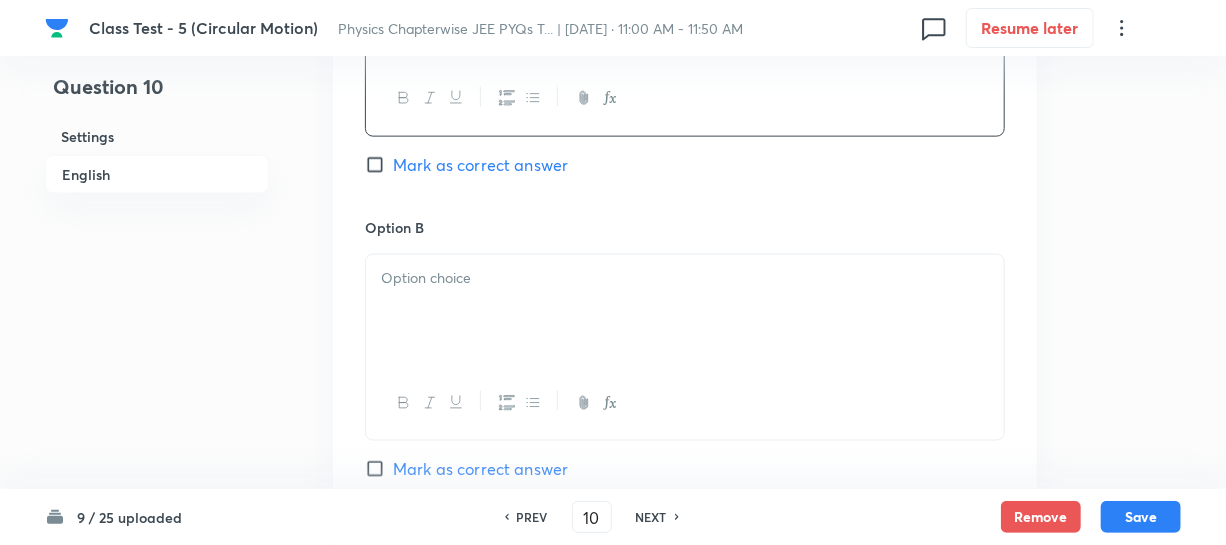 click at bounding box center [685, 278] 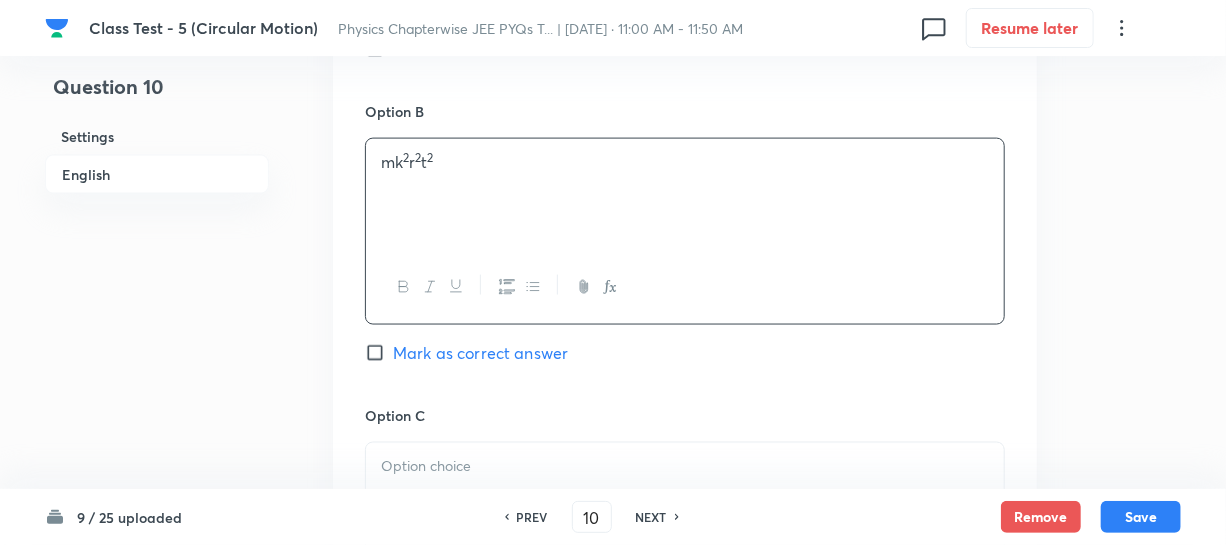scroll, scrollTop: 1363, scrollLeft: 0, axis: vertical 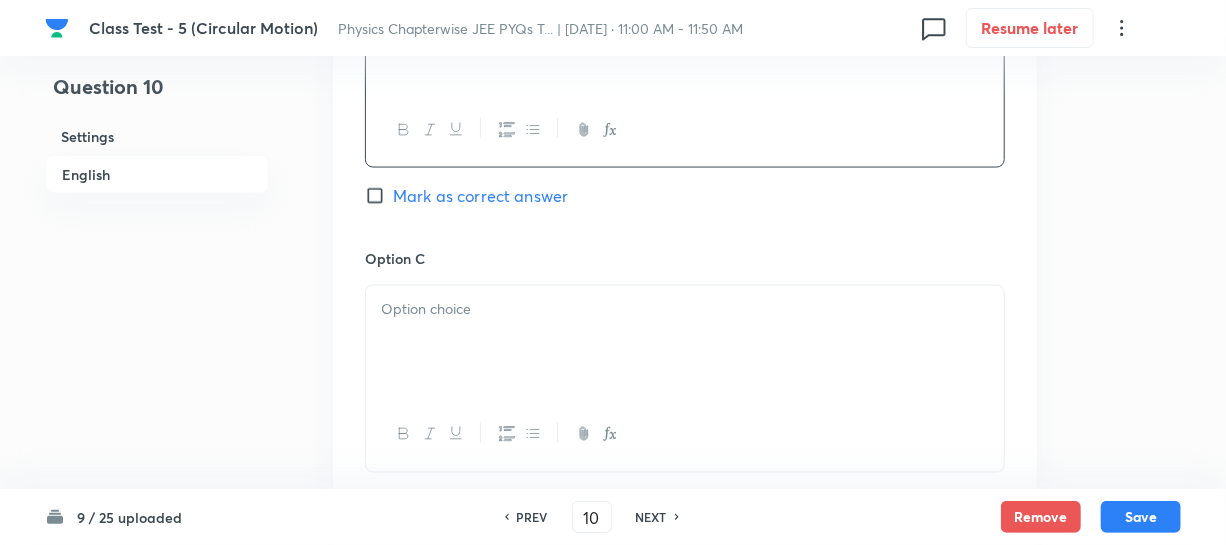 click at bounding box center [685, 342] 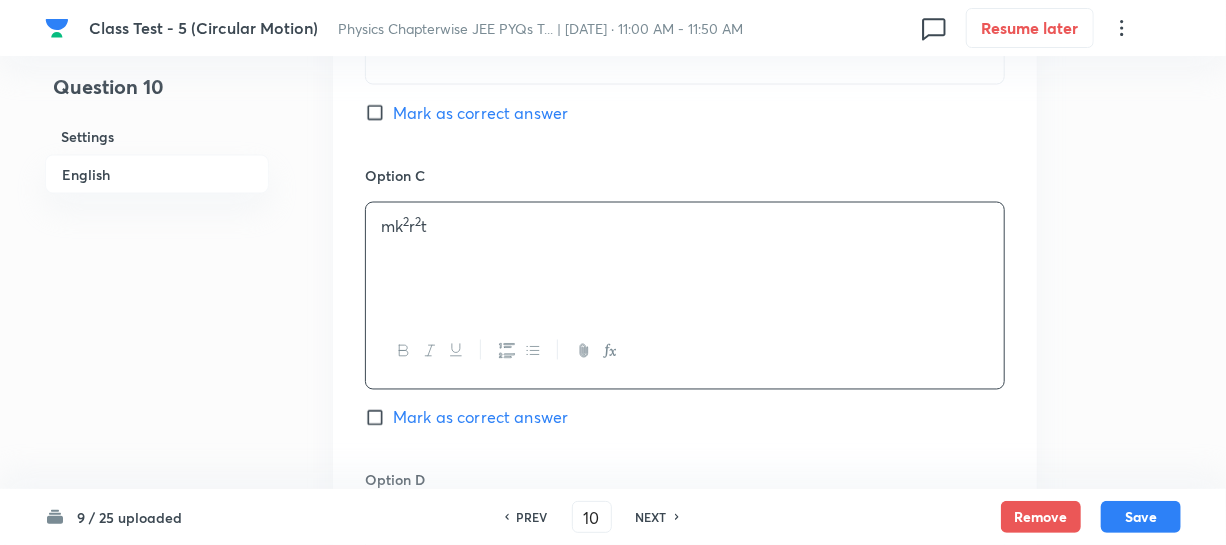 scroll, scrollTop: 1636, scrollLeft: 0, axis: vertical 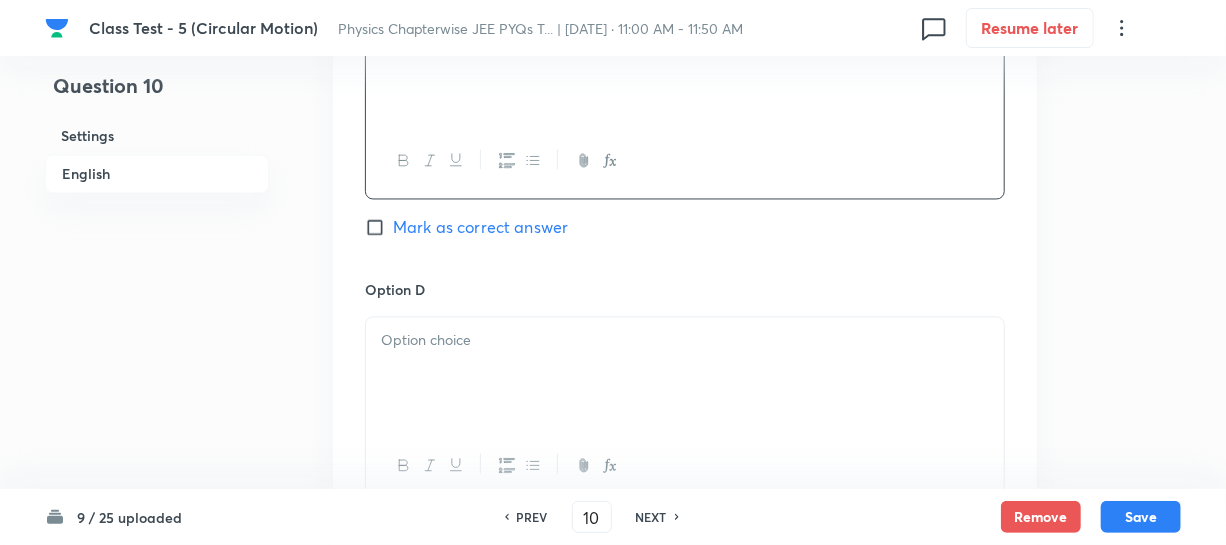 click at bounding box center (685, 374) 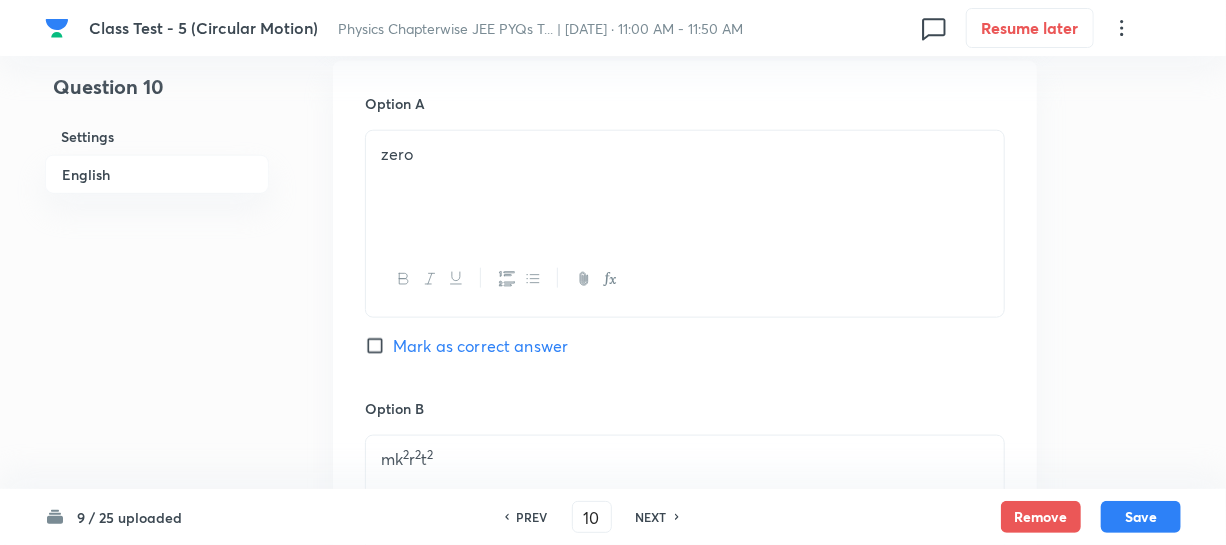 scroll, scrollTop: 999, scrollLeft: 0, axis: vertical 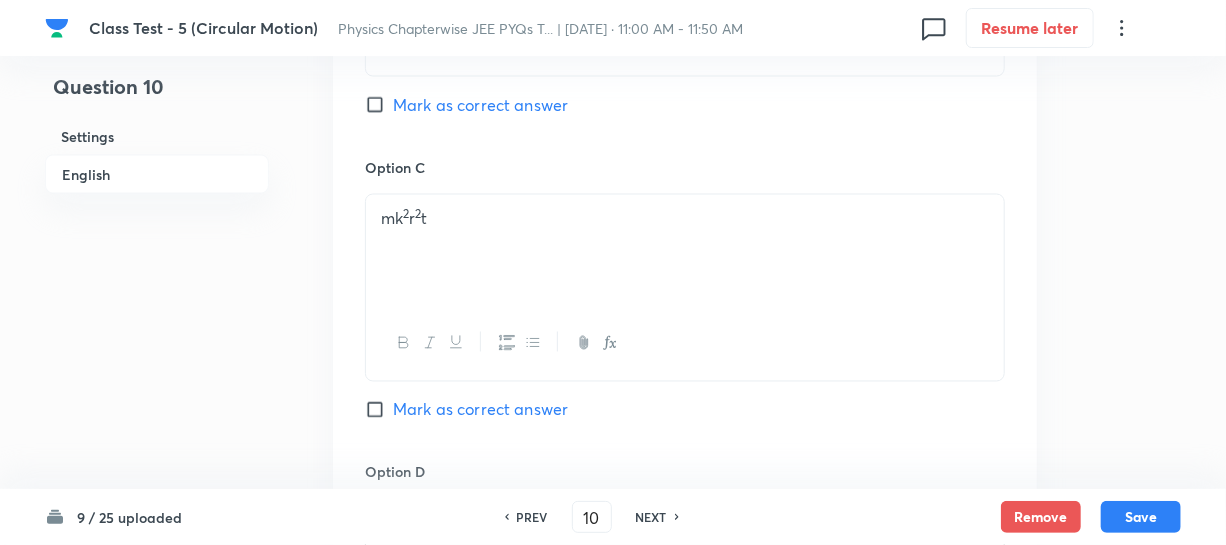 drag, startPoint x: 375, startPoint y: 408, endPoint x: 550, endPoint y: 333, distance: 190.39433 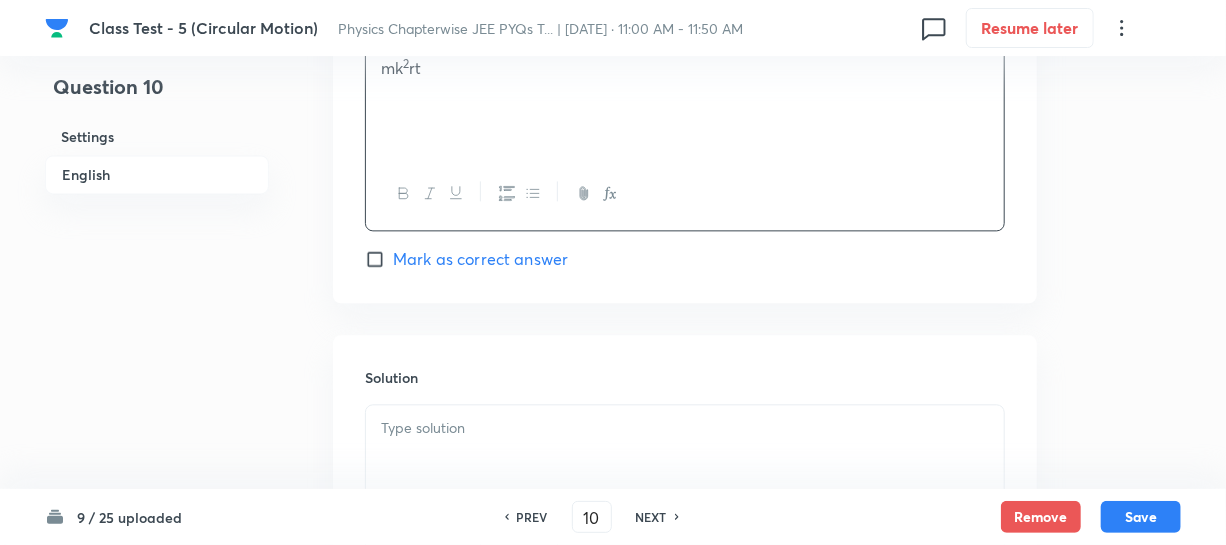 scroll, scrollTop: 2164, scrollLeft: 0, axis: vertical 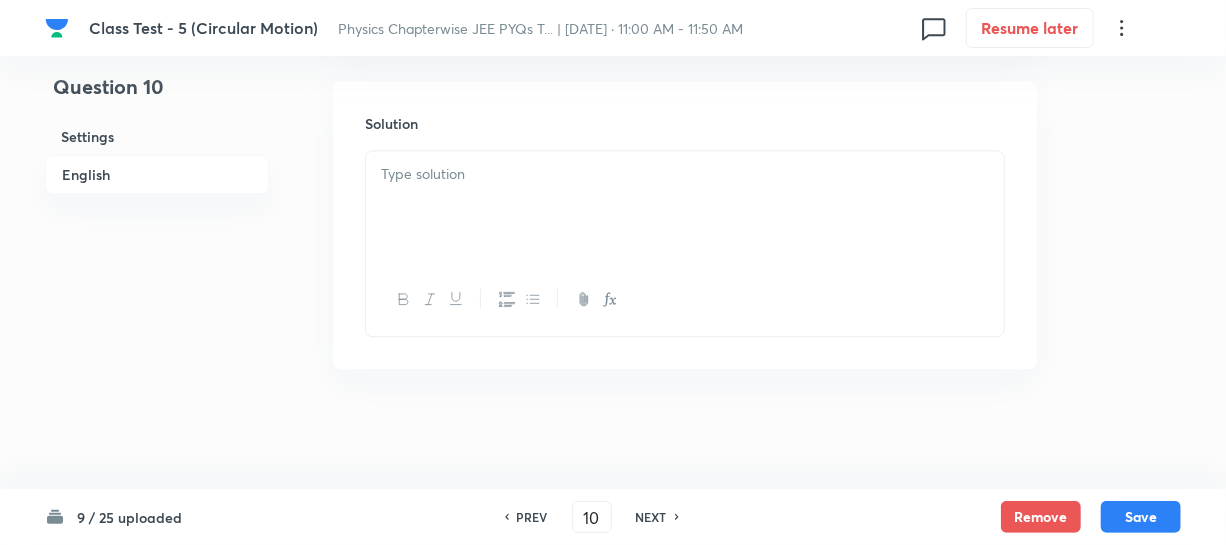 click at bounding box center [685, 207] 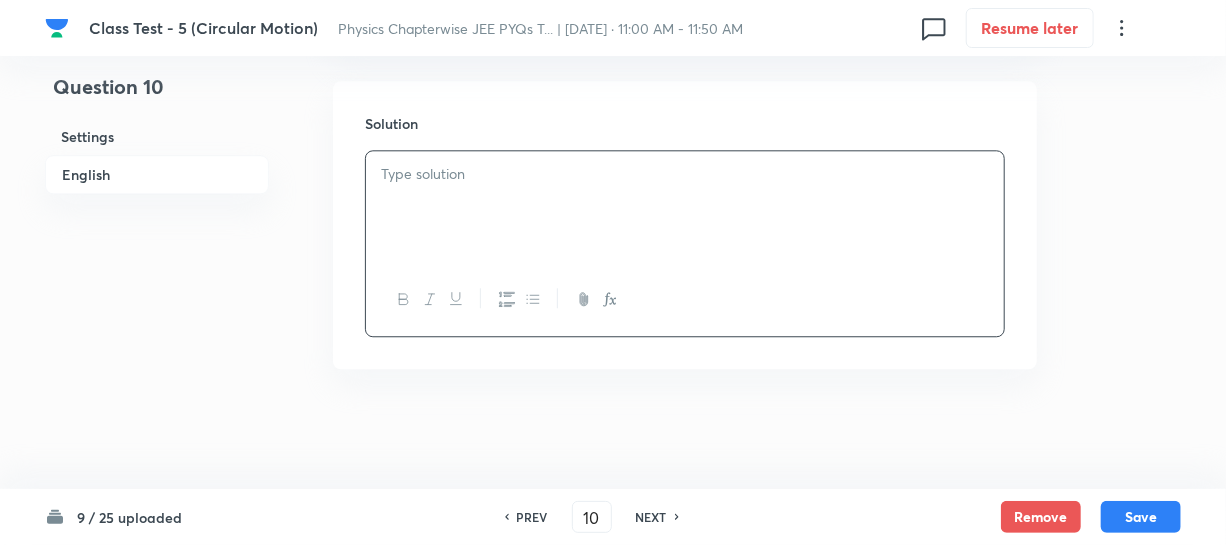 type 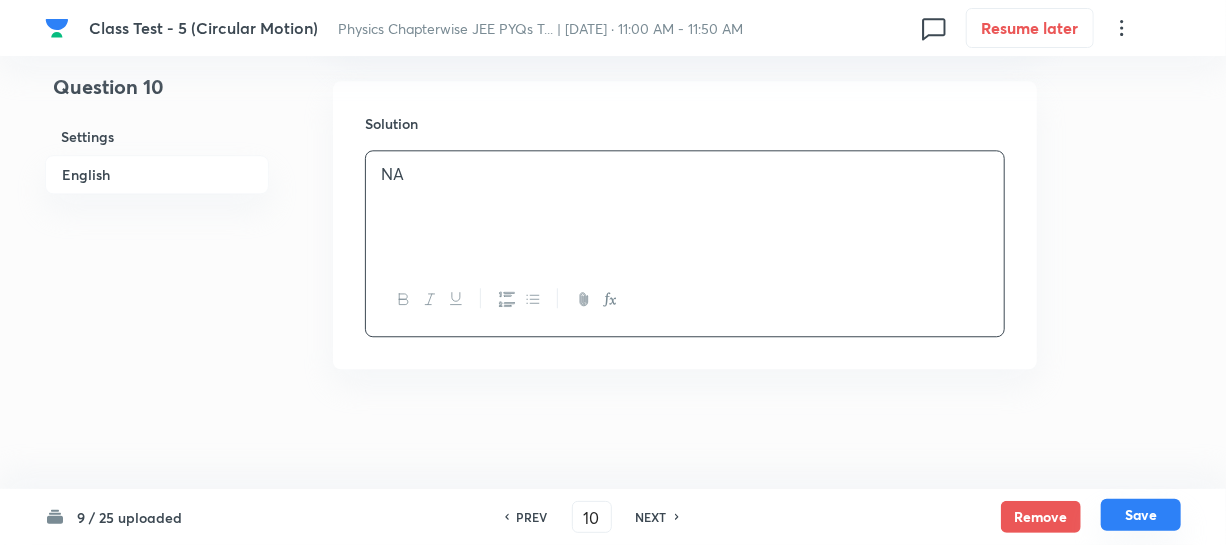 click on "Save" at bounding box center (1141, 515) 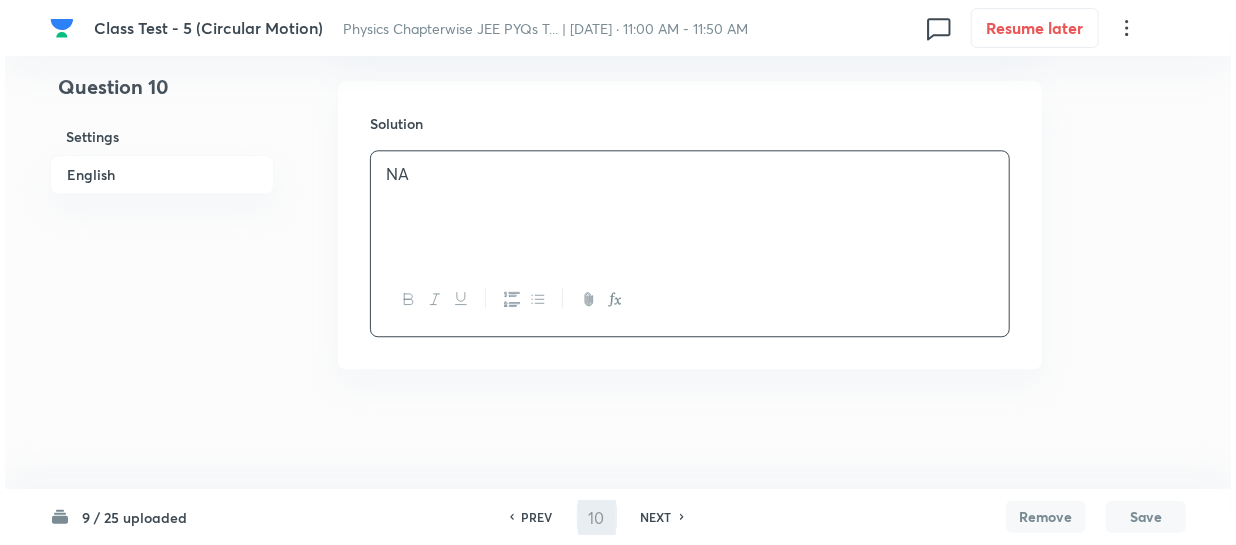 scroll, scrollTop: 0, scrollLeft: 0, axis: both 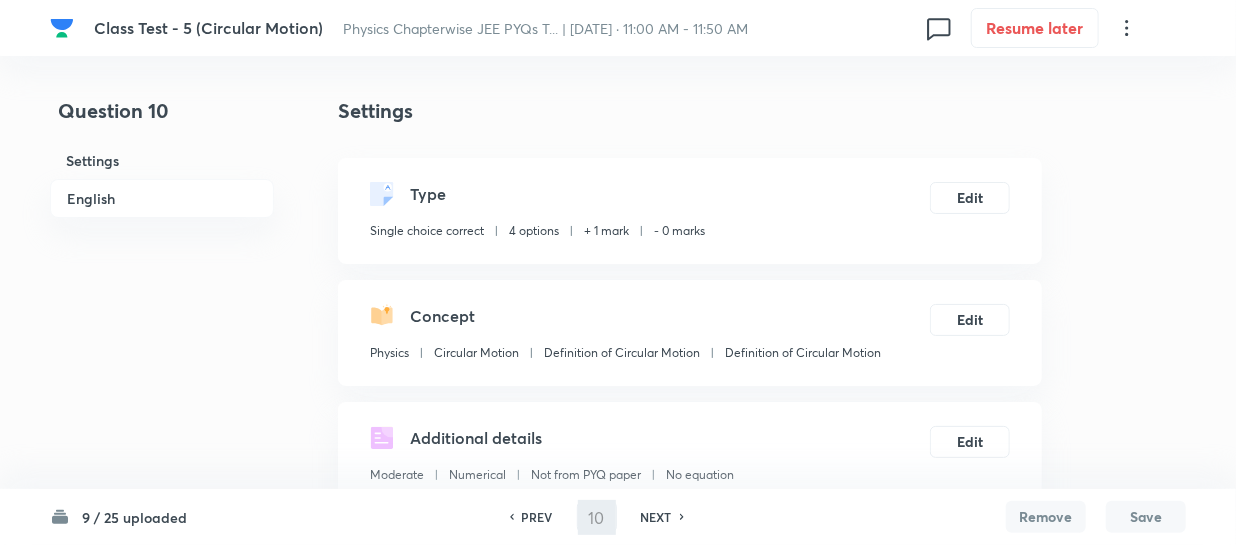 type on "11" 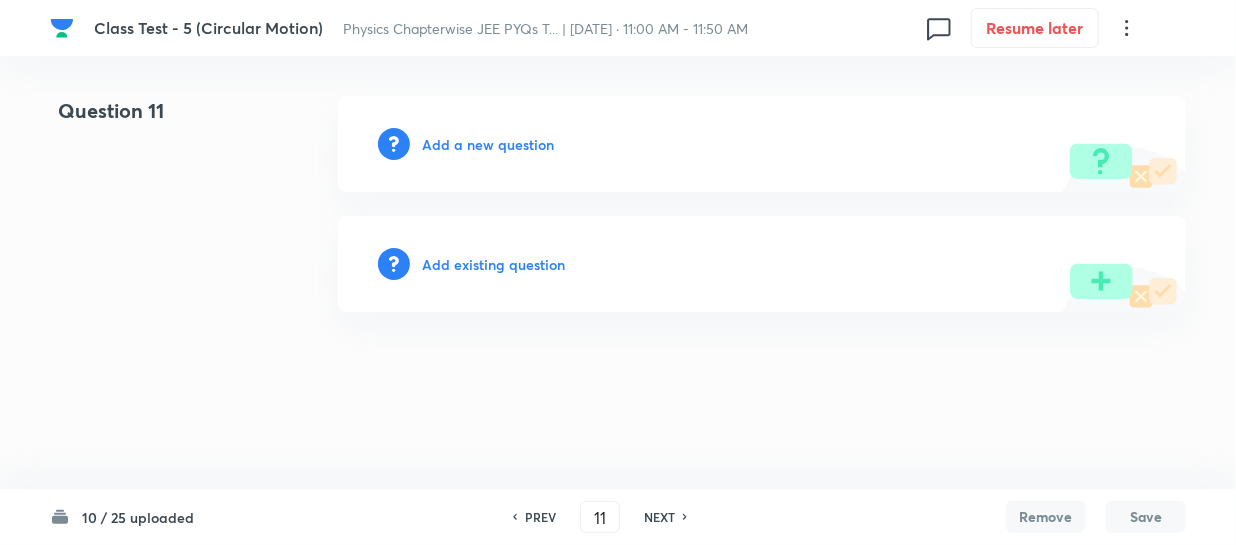 click on "Add a new question" at bounding box center (488, 144) 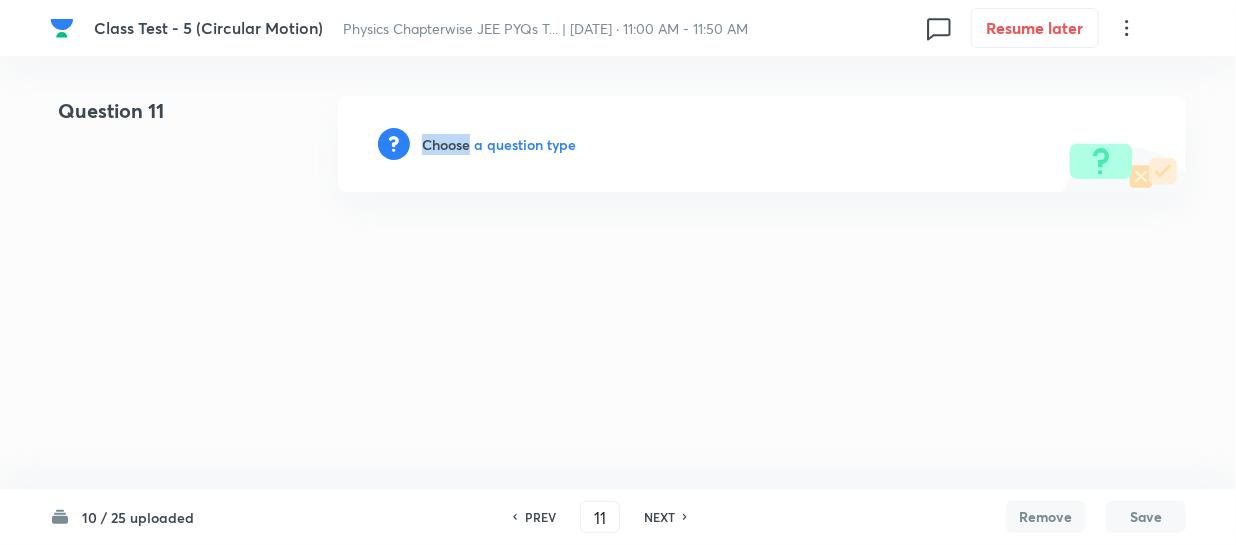 click on "Choose a question type" at bounding box center [499, 144] 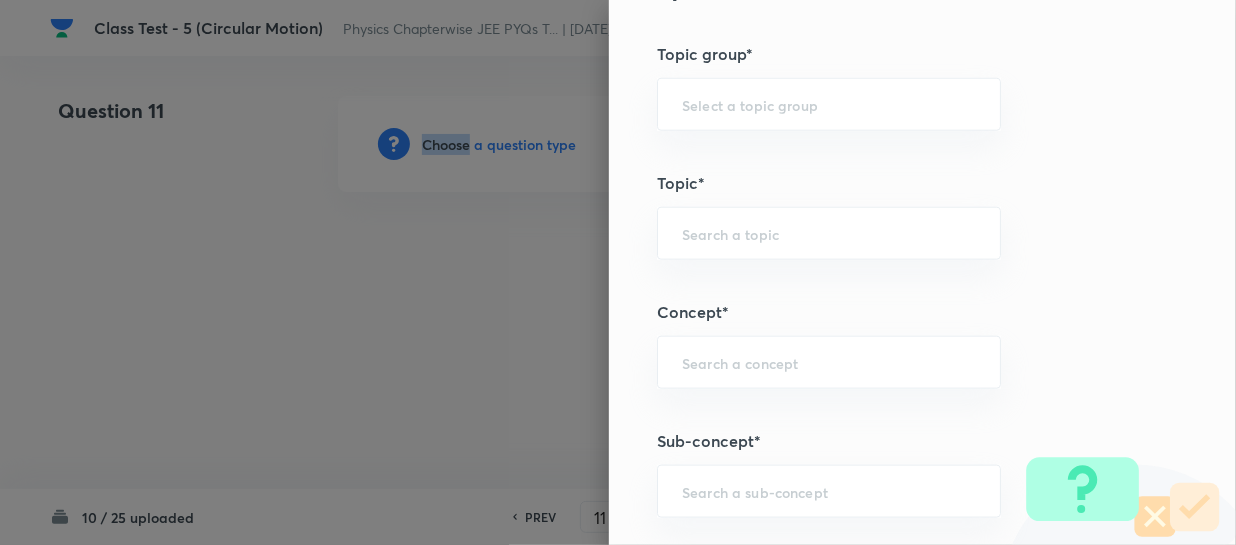 scroll, scrollTop: 909, scrollLeft: 0, axis: vertical 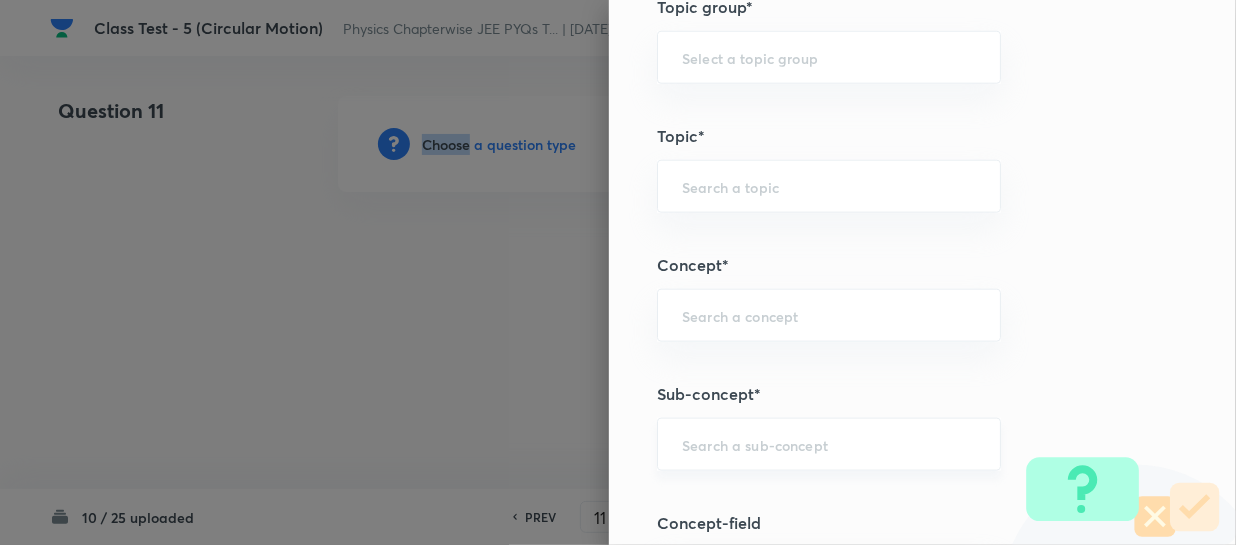 click on "​" at bounding box center [829, 444] 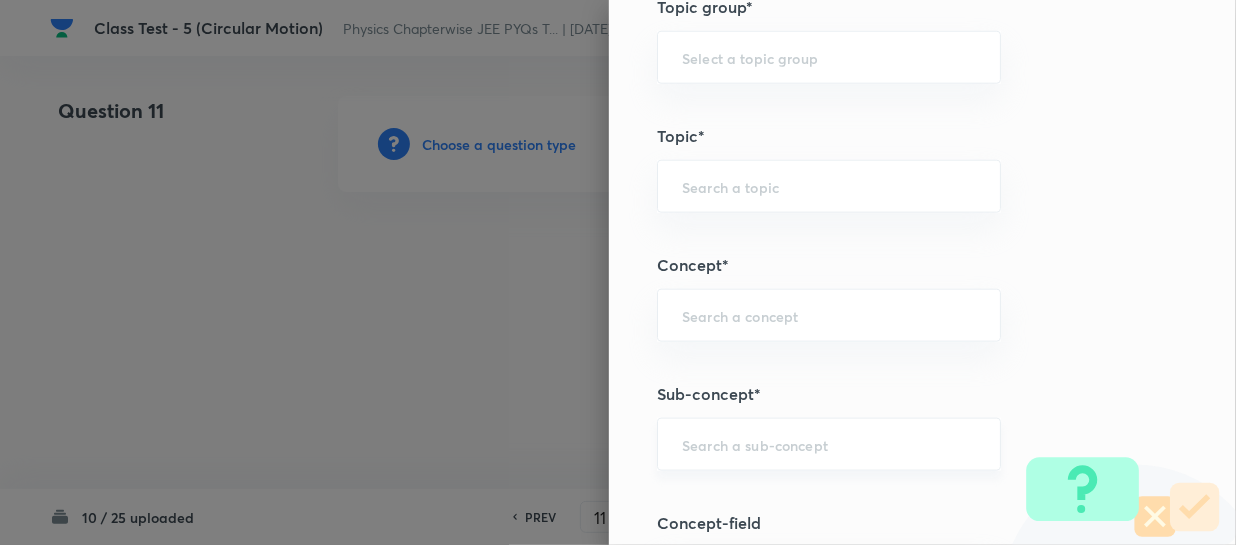 click on "​" at bounding box center (829, 444) 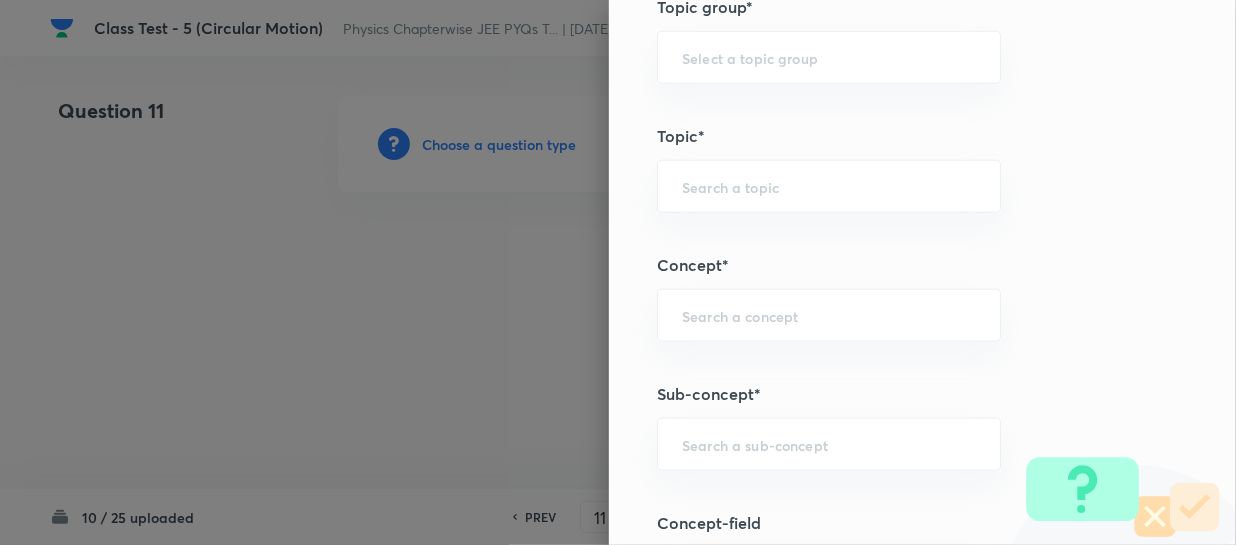 paste on "Definition of Circular Motion" 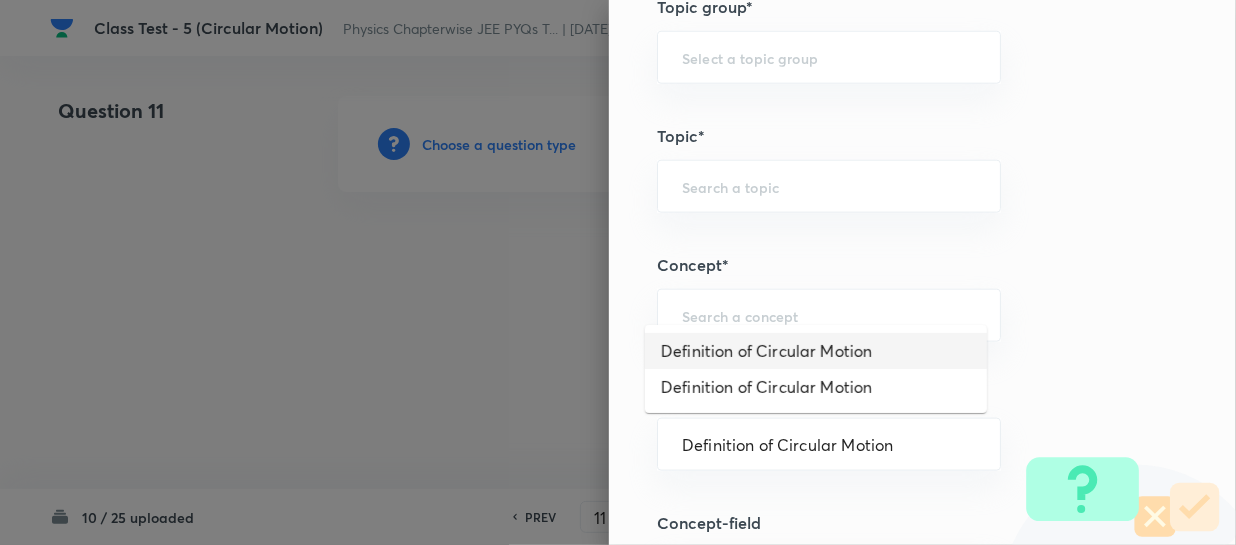 click on "Definition of Circular Motion" at bounding box center (816, 351) 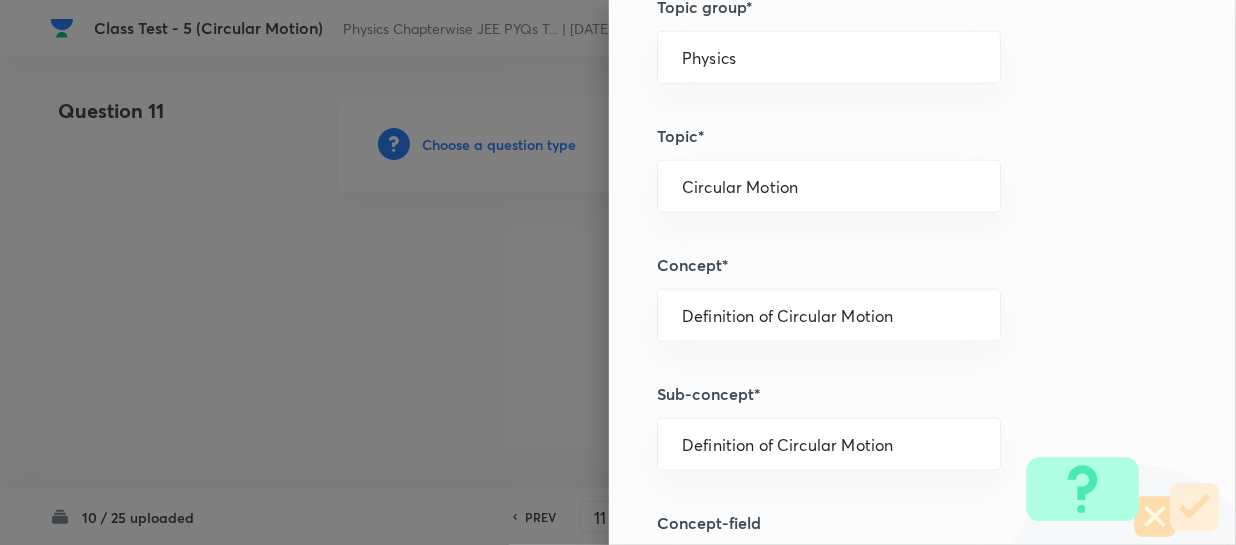type on "Physics" 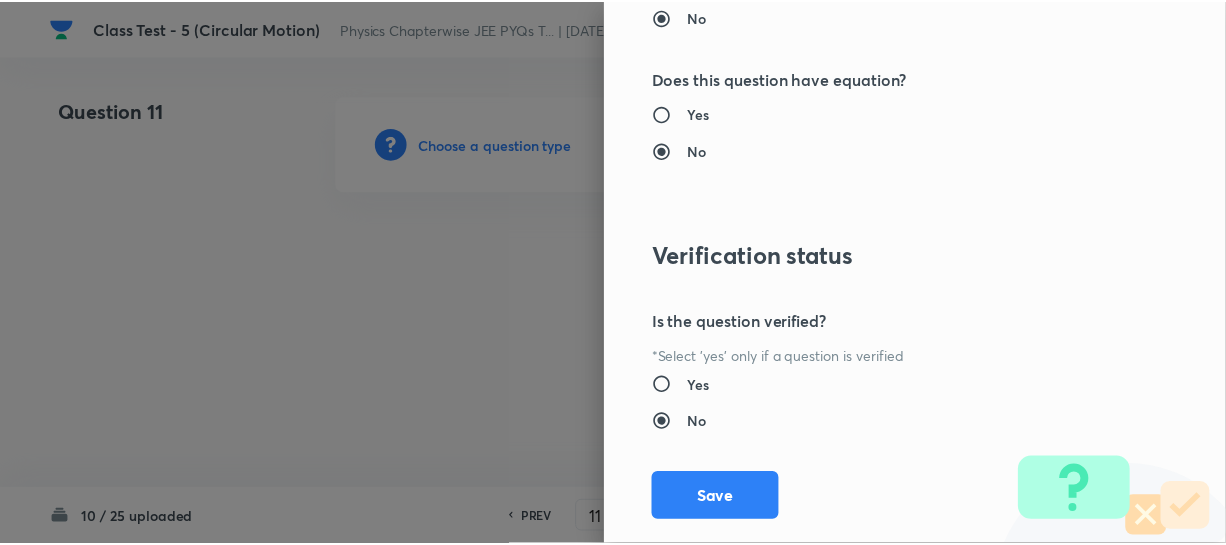 scroll, scrollTop: 2179, scrollLeft: 0, axis: vertical 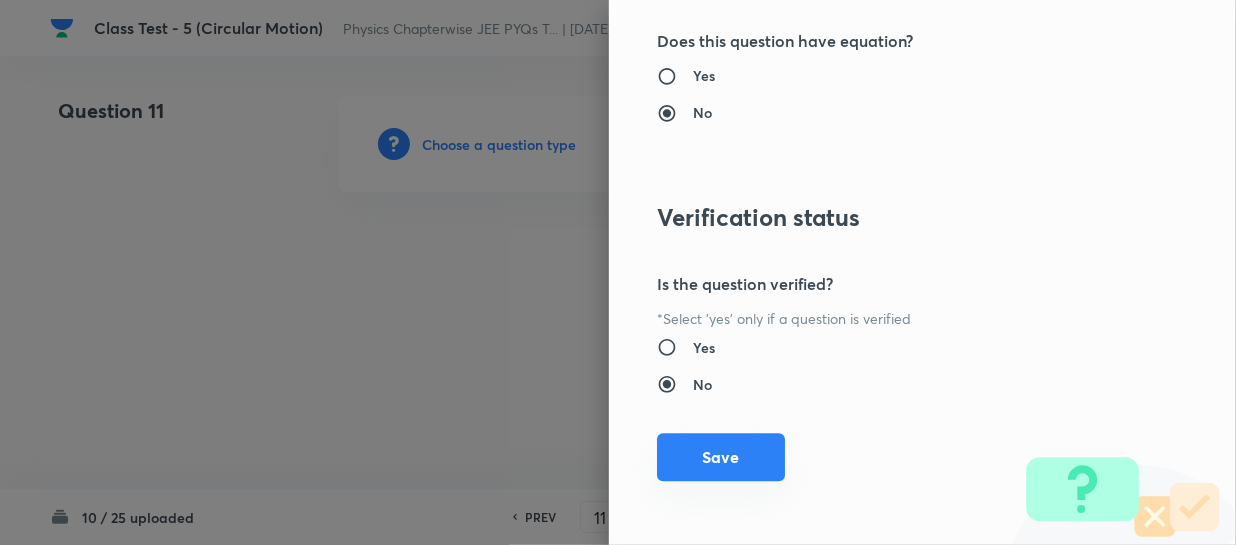 click on "Save" at bounding box center [721, 457] 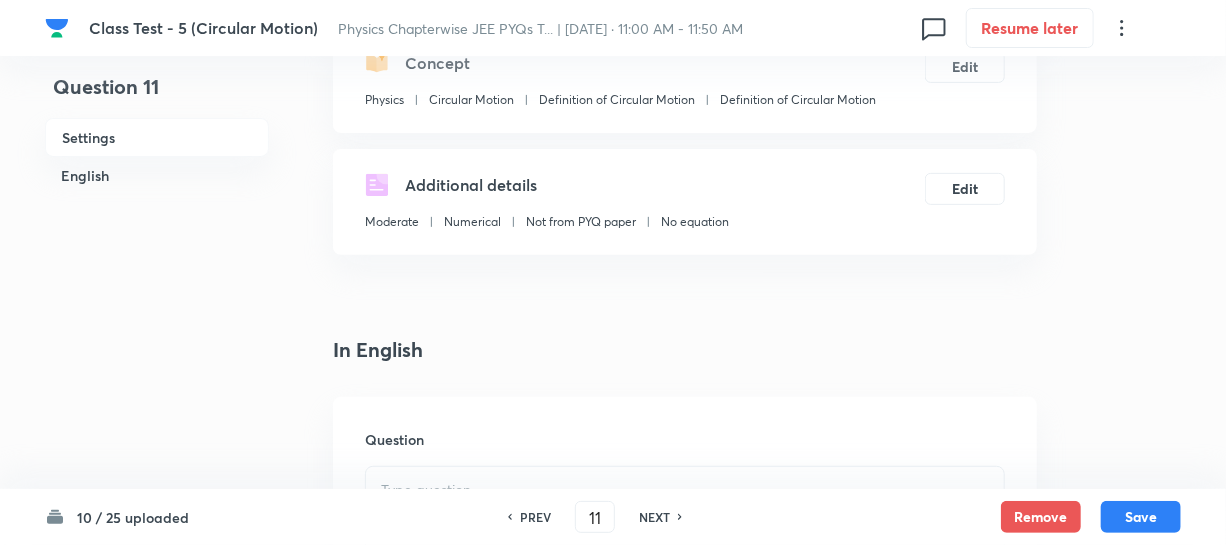 scroll, scrollTop: 454, scrollLeft: 0, axis: vertical 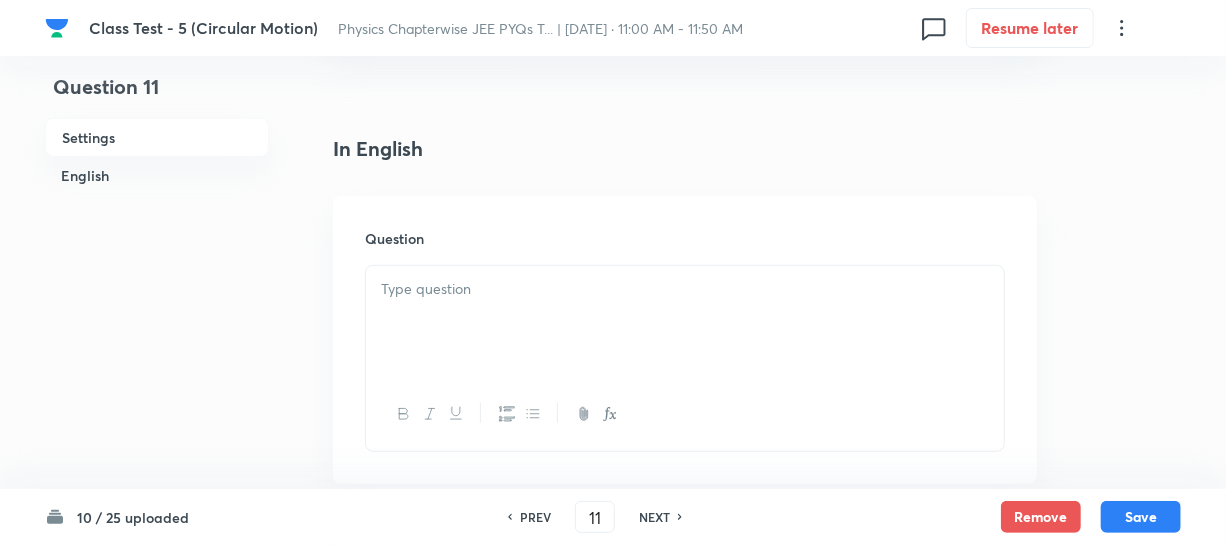 click at bounding box center (685, 322) 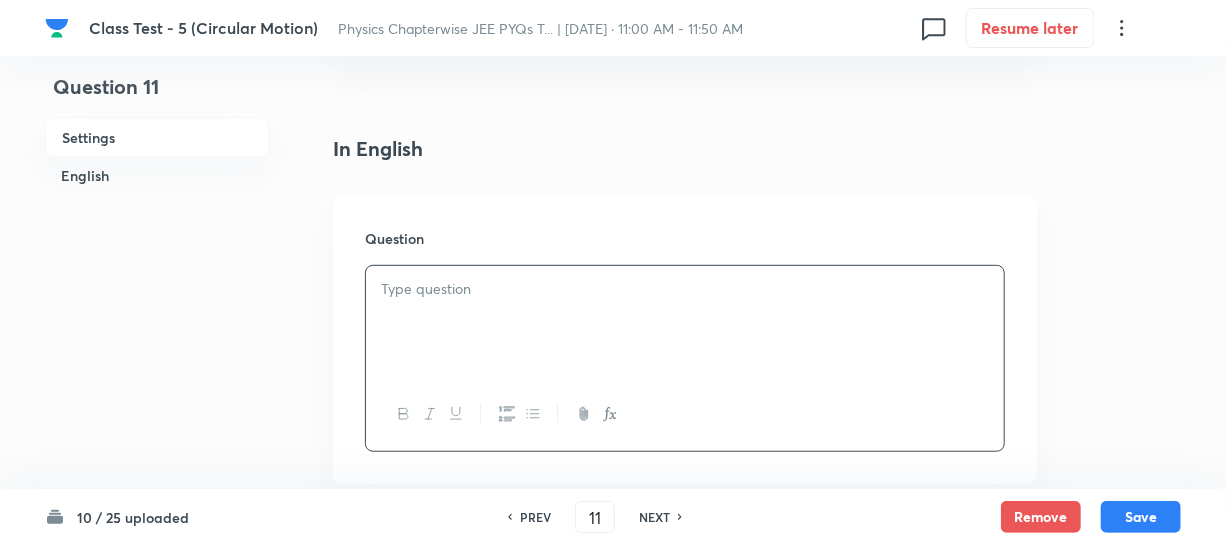 drag, startPoint x: 538, startPoint y: 520, endPoint x: 589, endPoint y: 520, distance: 51 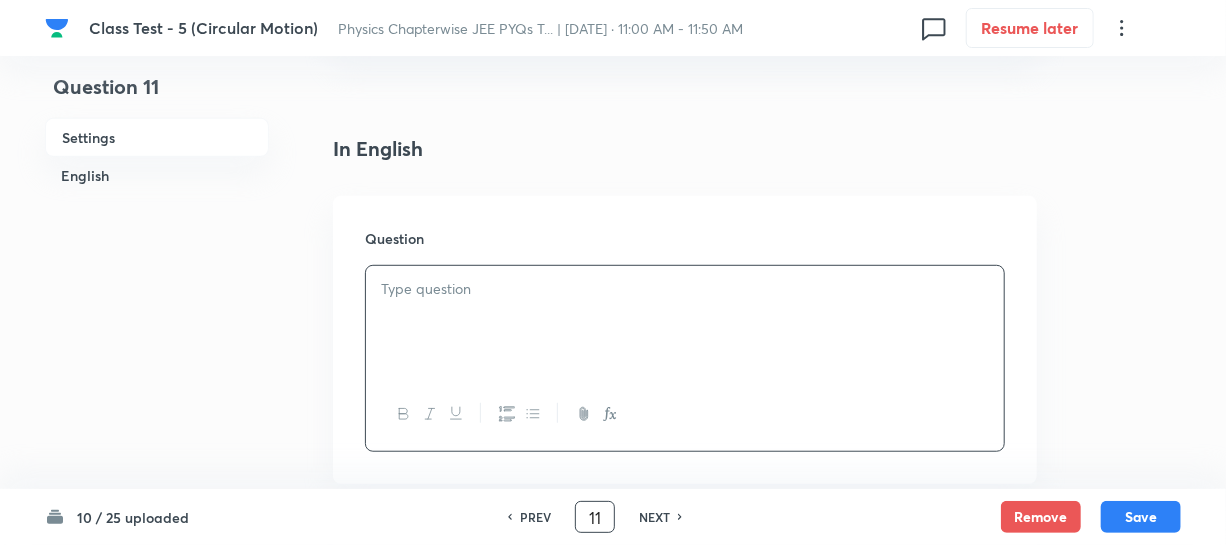 click on "PREV" at bounding box center [535, 517] 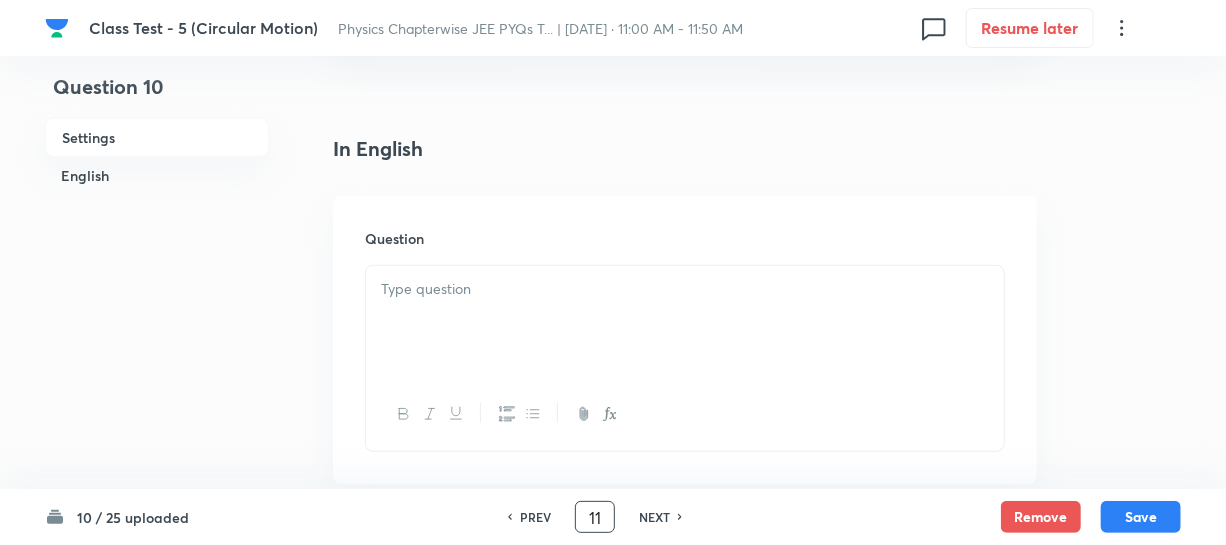 type on "10" 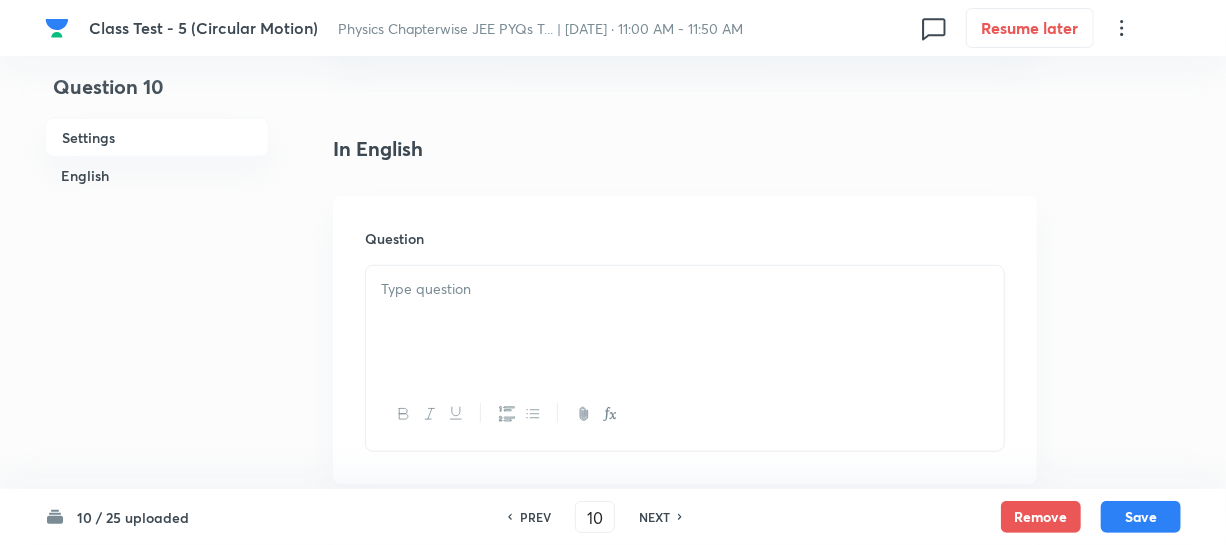 checkbox on "true" 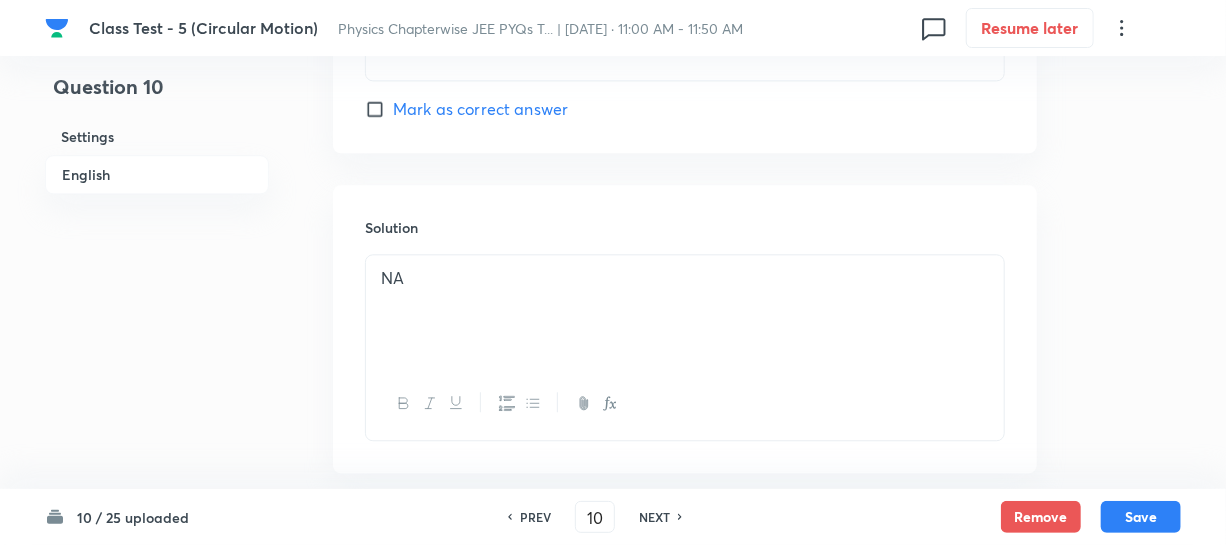 scroll, scrollTop: 2164, scrollLeft: 0, axis: vertical 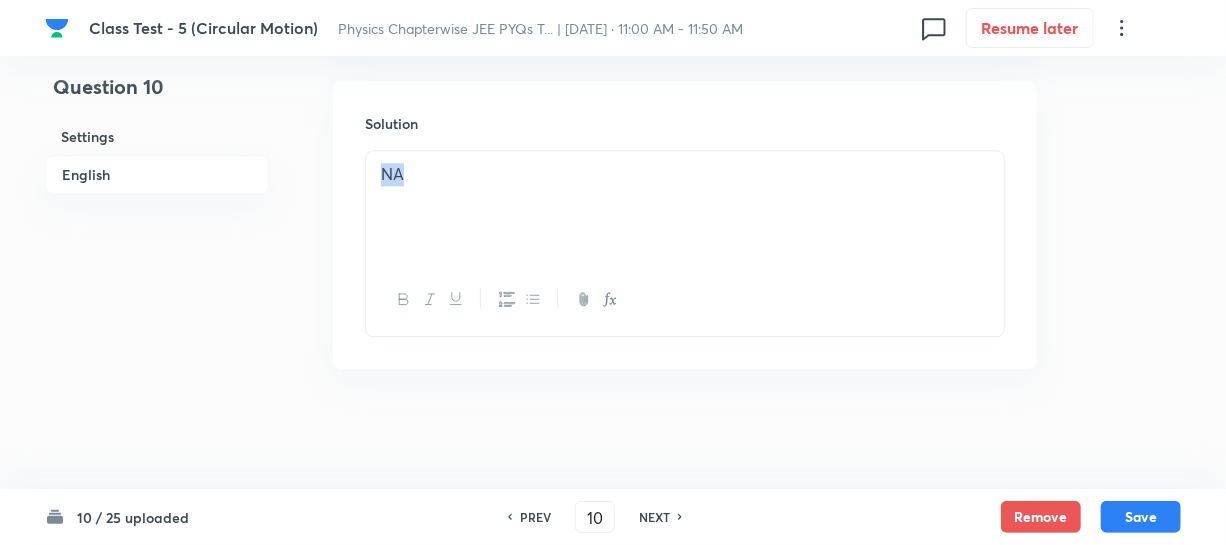 drag, startPoint x: 400, startPoint y: 182, endPoint x: 280, endPoint y: 183, distance: 120.004166 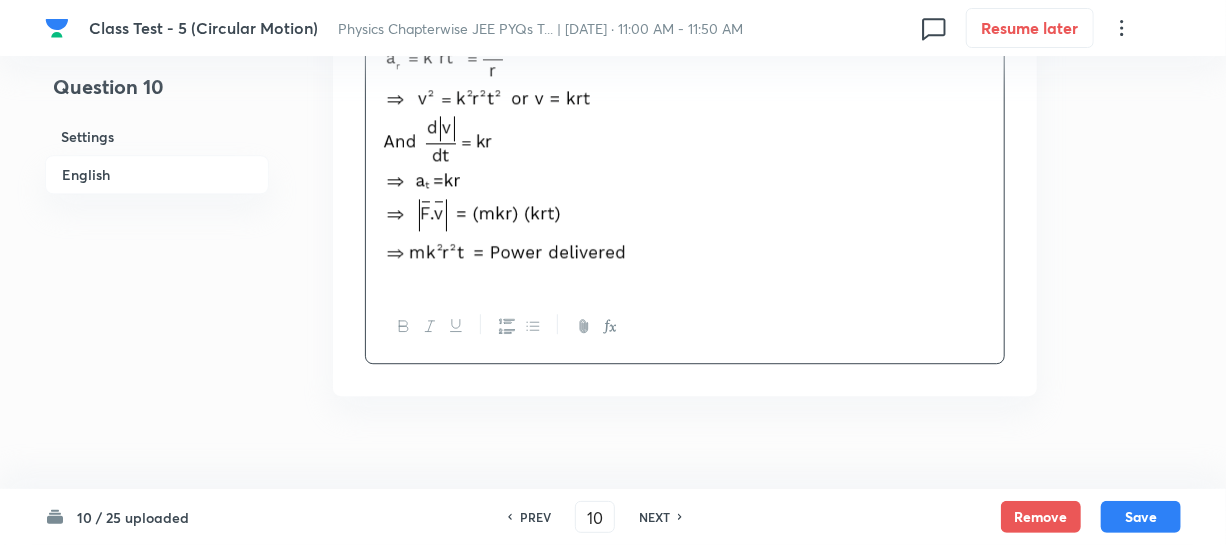 scroll, scrollTop: 2320, scrollLeft: 0, axis: vertical 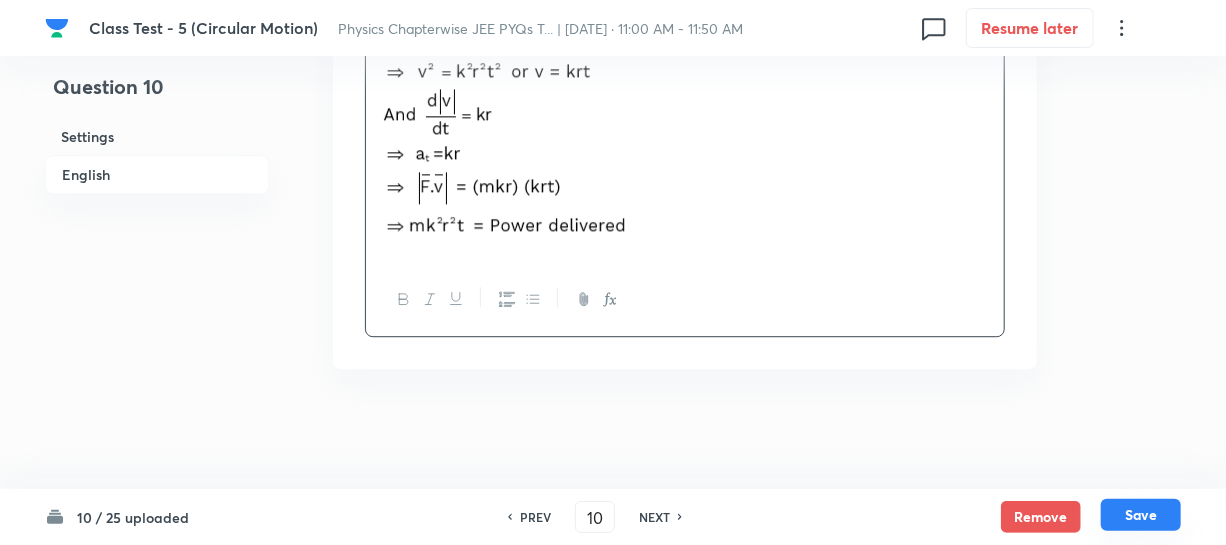 click on "Save" at bounding box center (1141, 515) 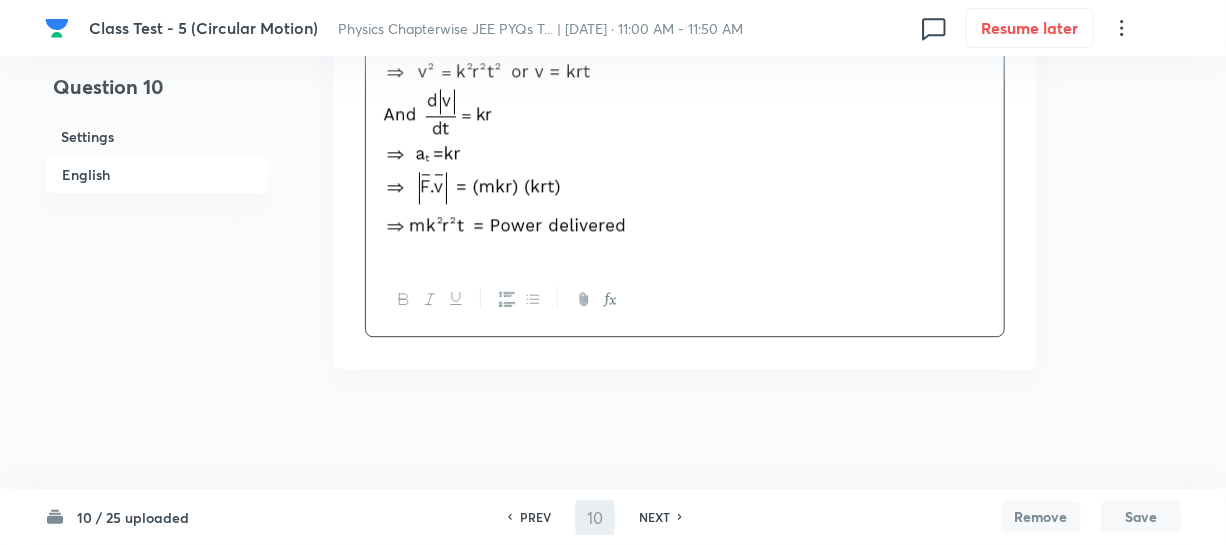 type on "11" 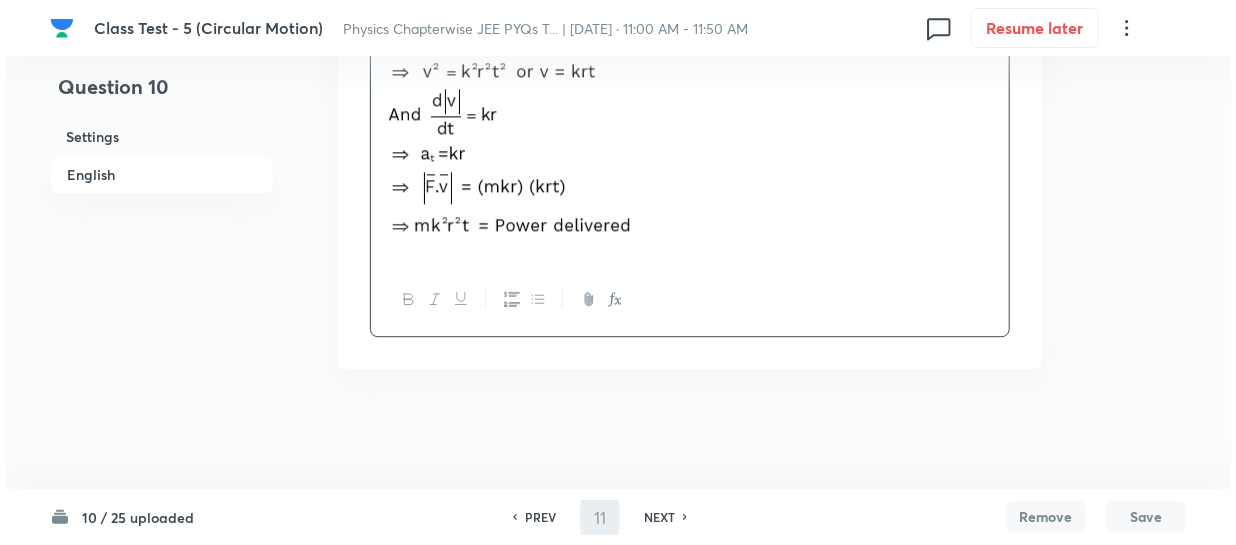 scroll, scrollTop: 0, scrollLeft: 0, axis: both 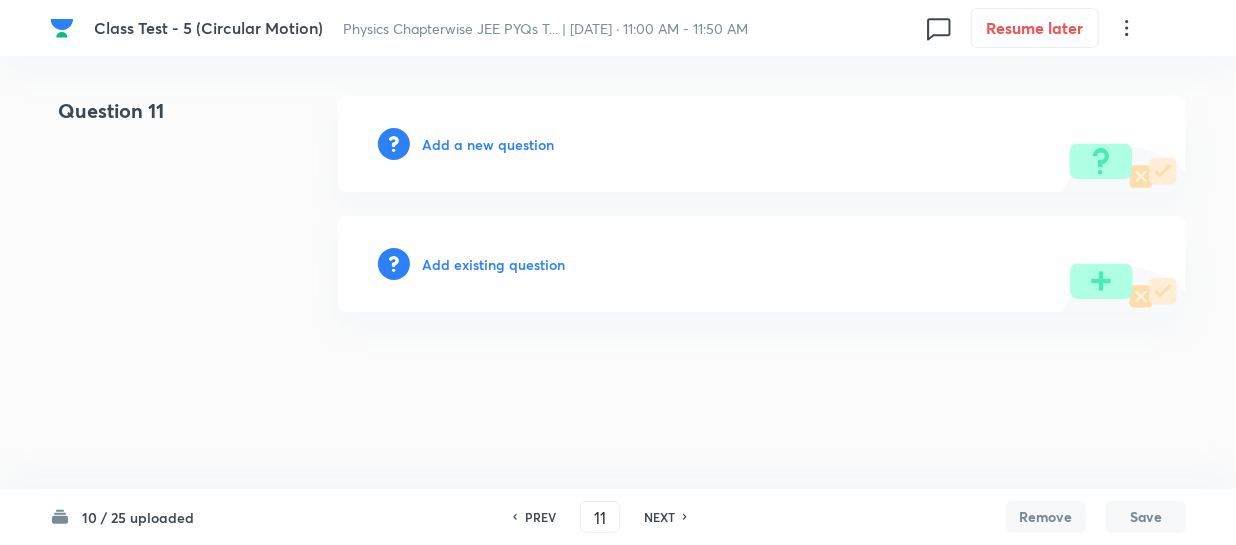 click on "Add a new question" at bounding box center (488, 144) 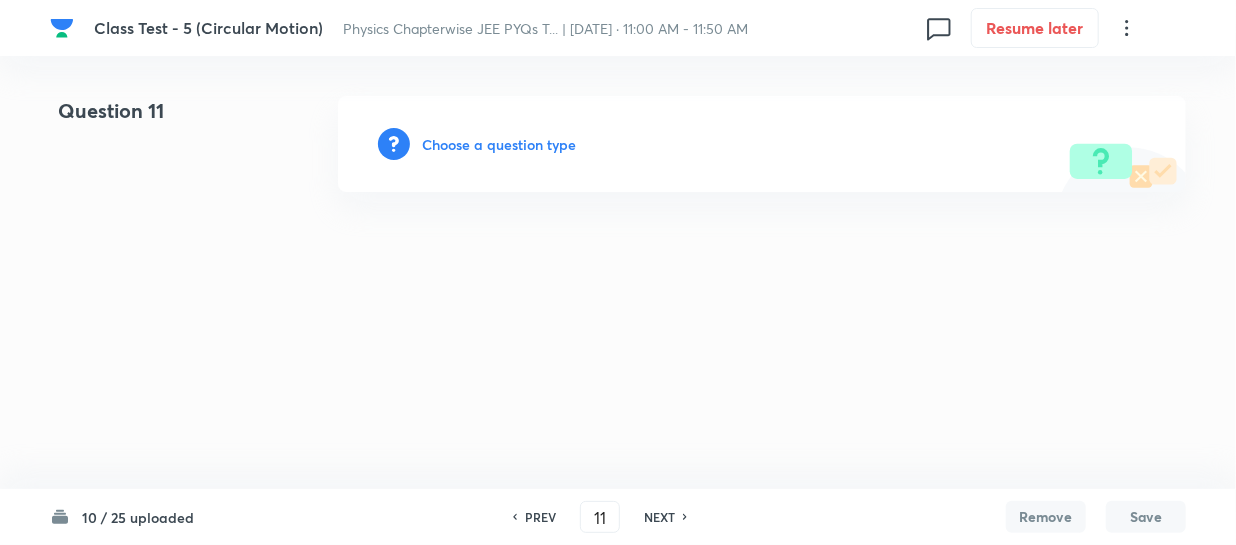 click on "Choose a question type" at bounding box center (499, 144) 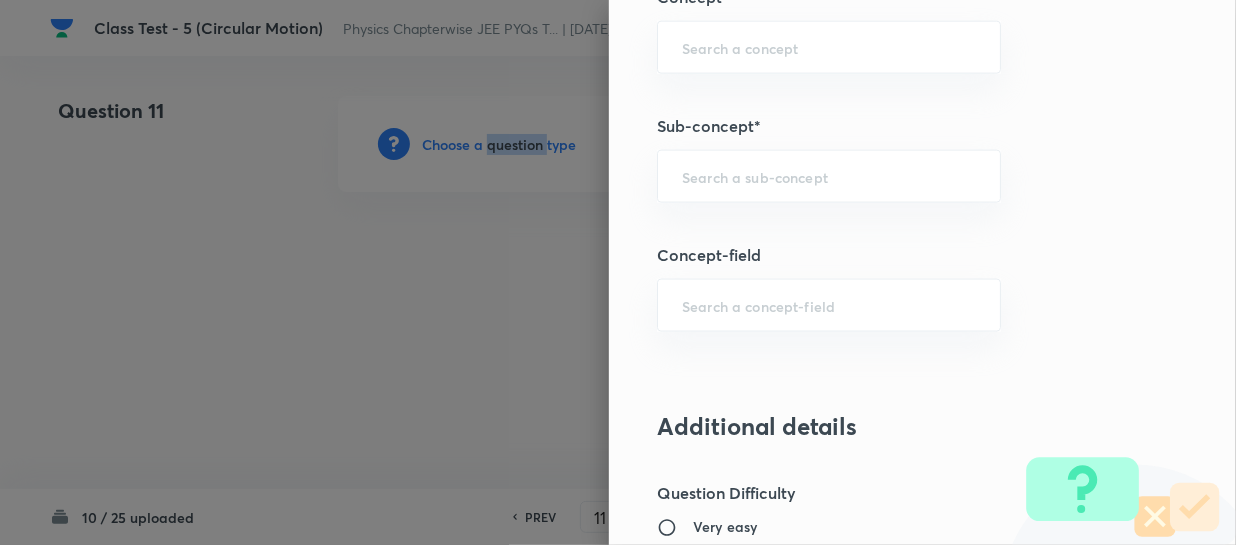 scroll, scrollTop: 1181, scrollLeft: 0, axis: vertical 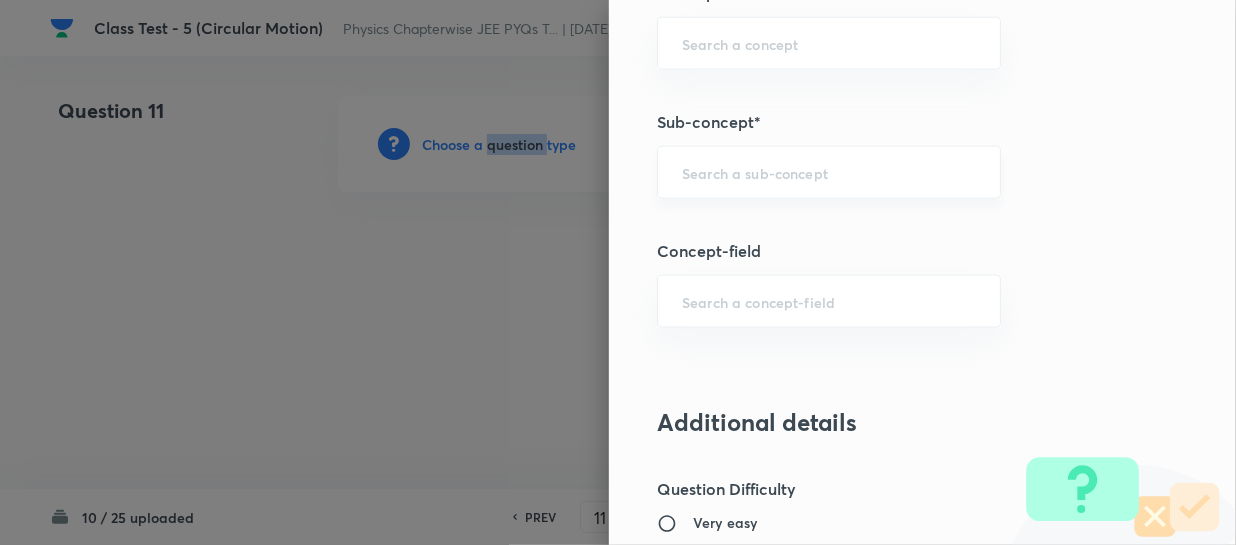 click on "​" at bounding box center [829, 172] 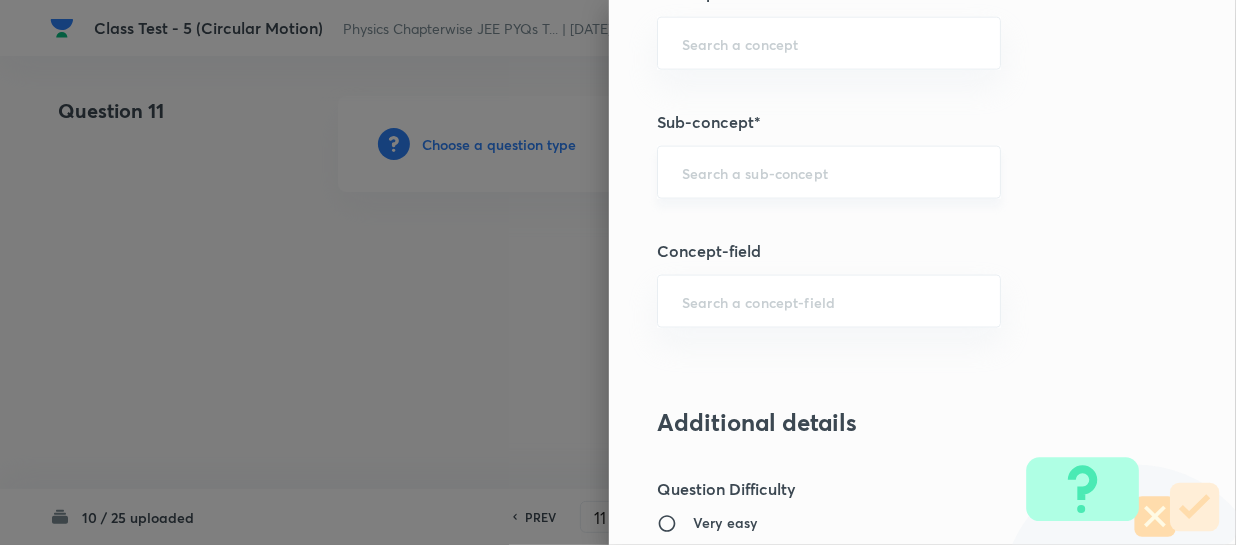 paste on "Definition of Circular Motion" 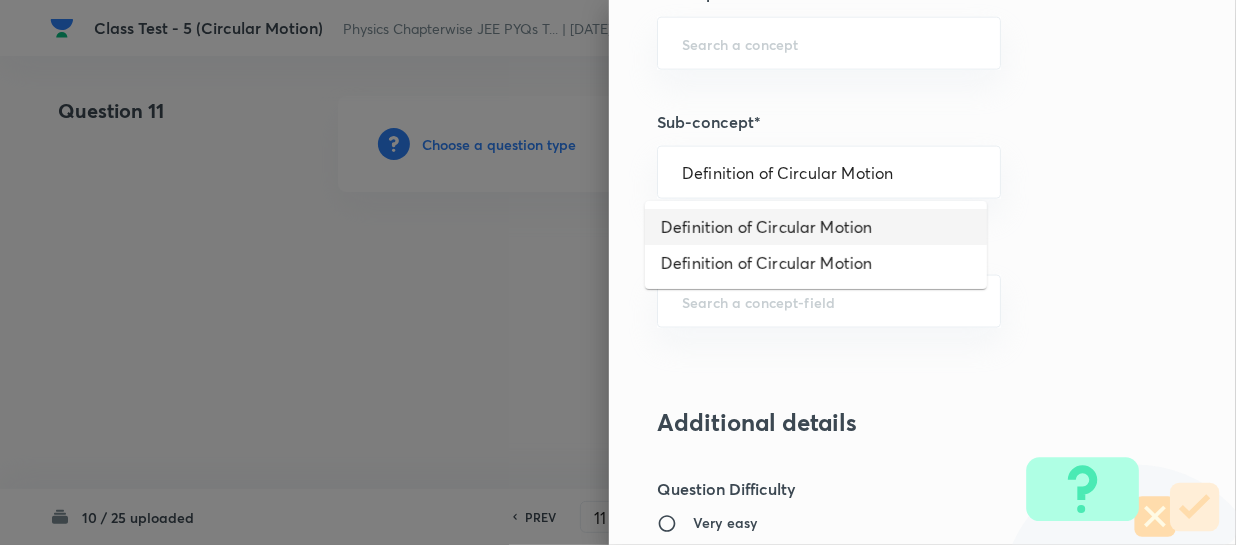 click on "Definition of Circular Motion" at bounding box center [816, 227] 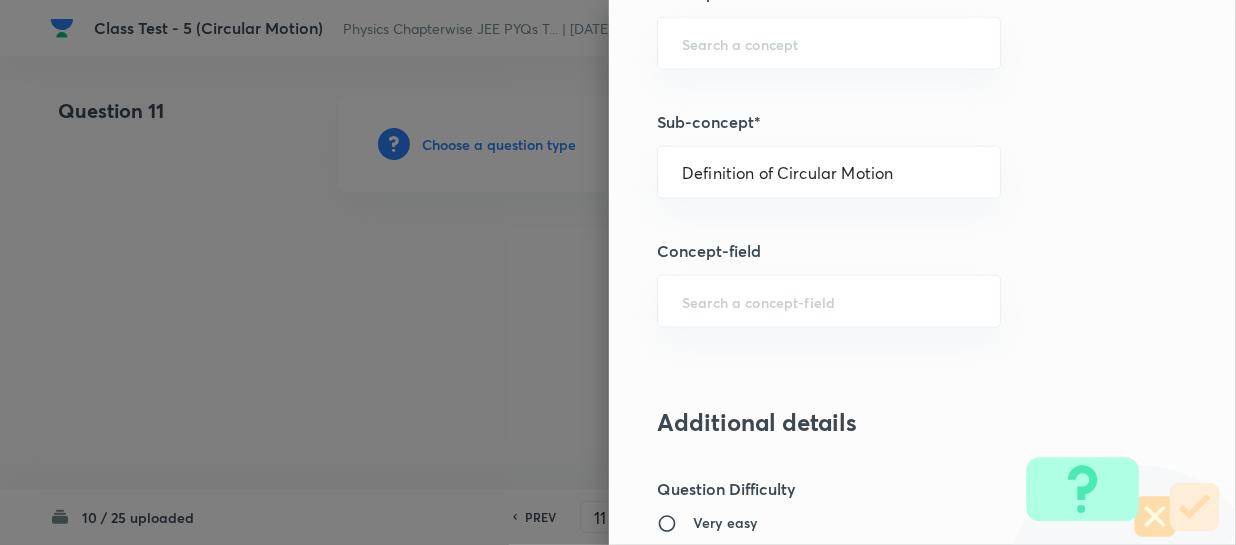 type on "Physics" 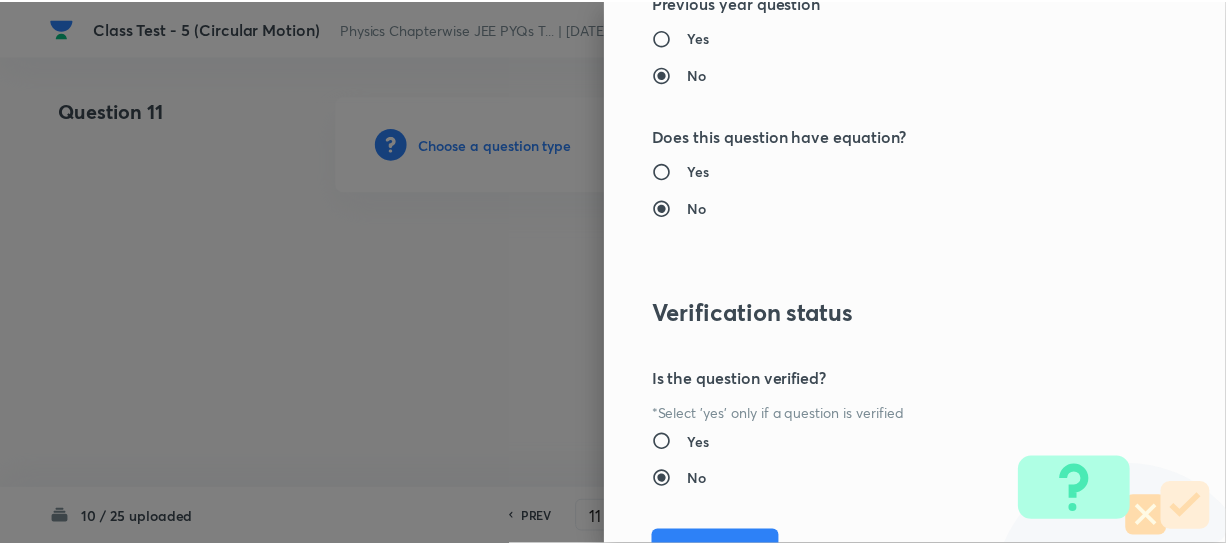 scroll, scrollTop: 2179, scrollLeft: 0, axis: vertical 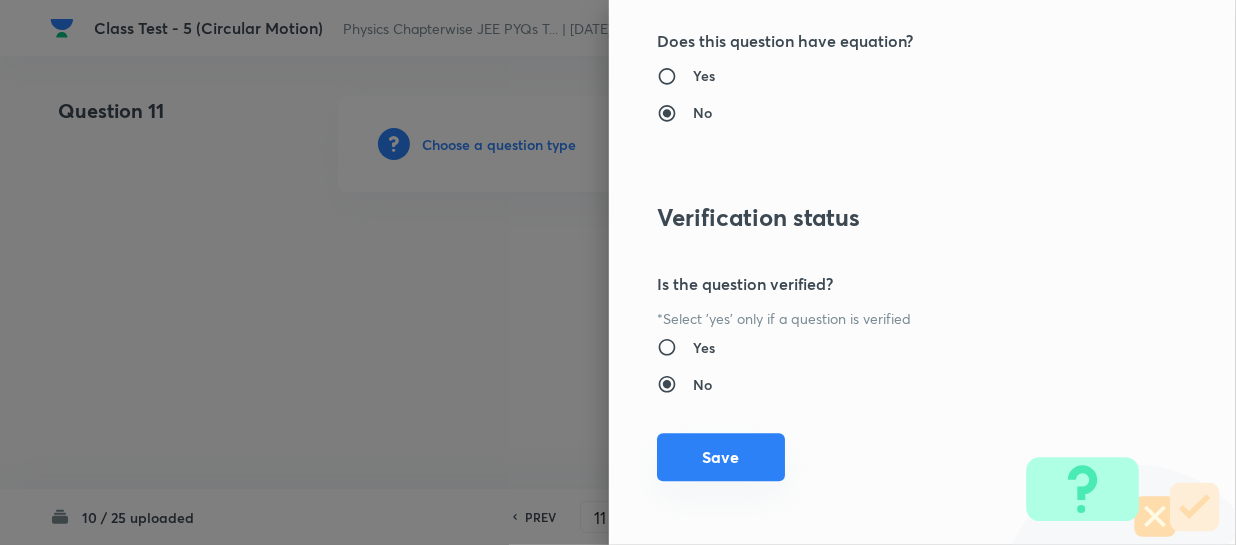 click on "Save" at bounding box center [721, 457] 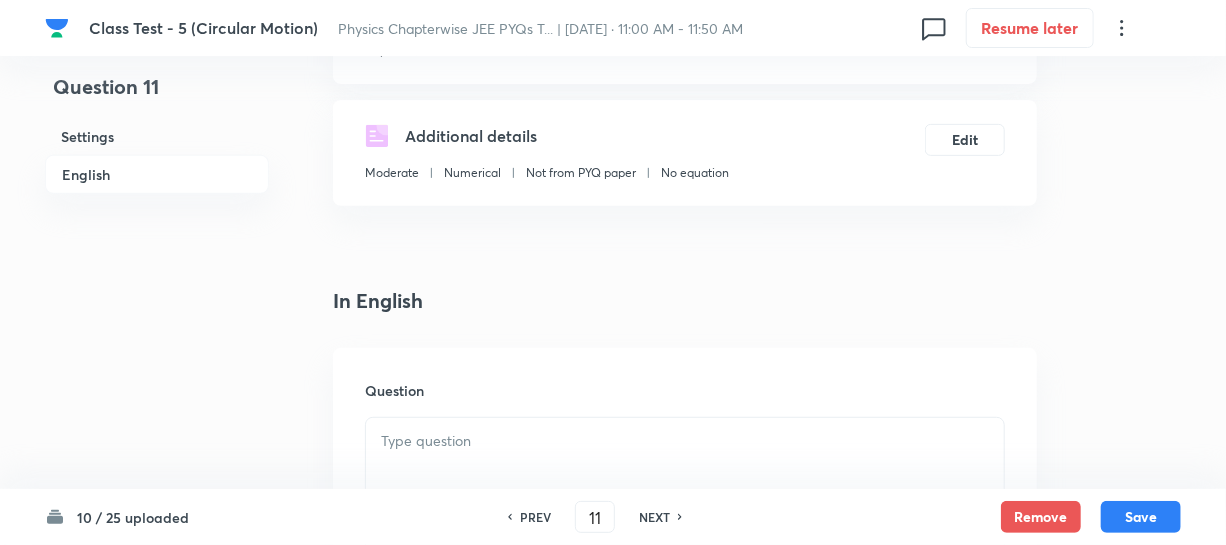 scroll, scrollTop: 454, scrollLeft: 0, axis: vertical 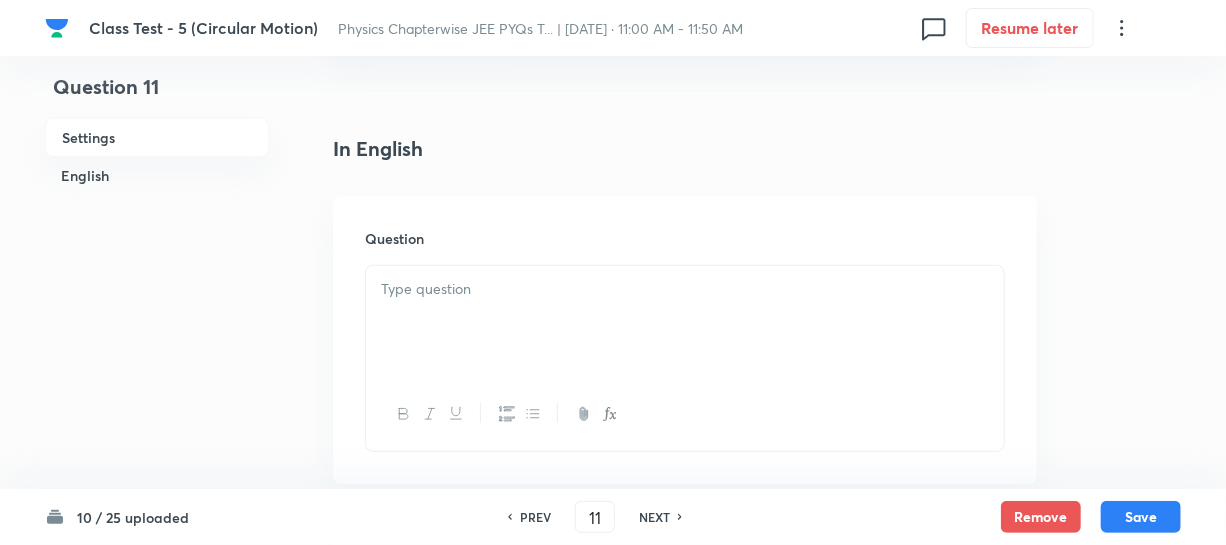 click at bounding box center (685, 289) 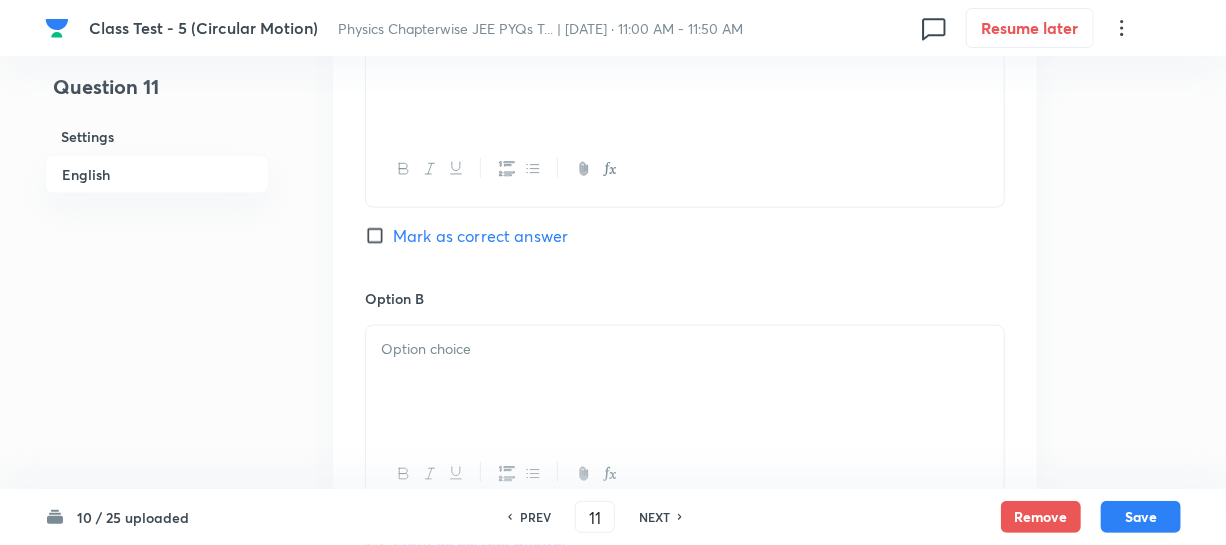 click on "Option B" at bounding box center [685, 298] 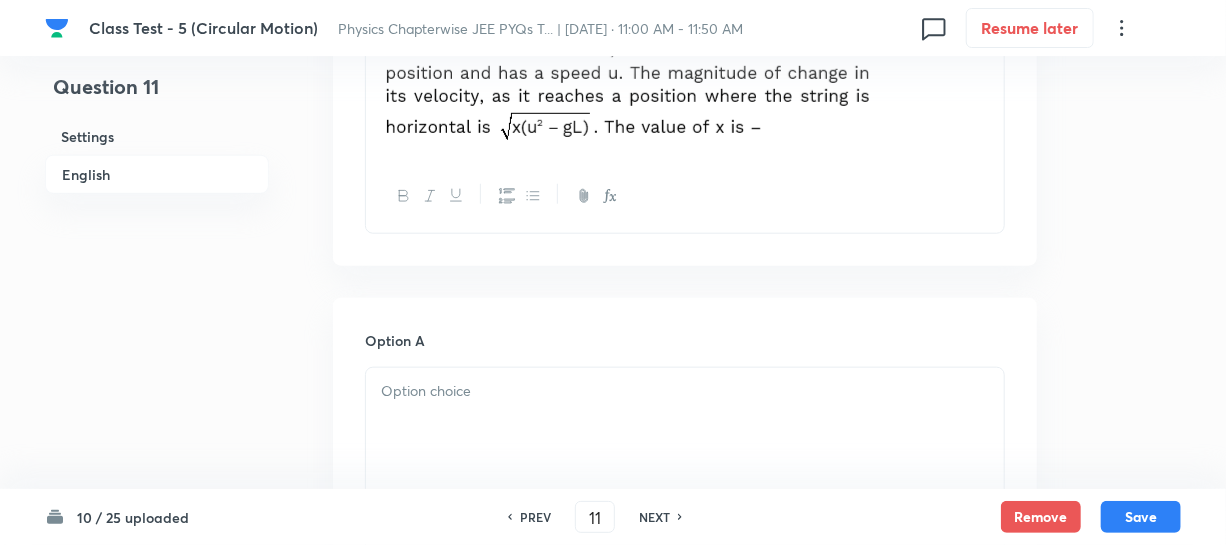 scroll, scrollTop: 727, scrollLeft: 0, axis: vertical 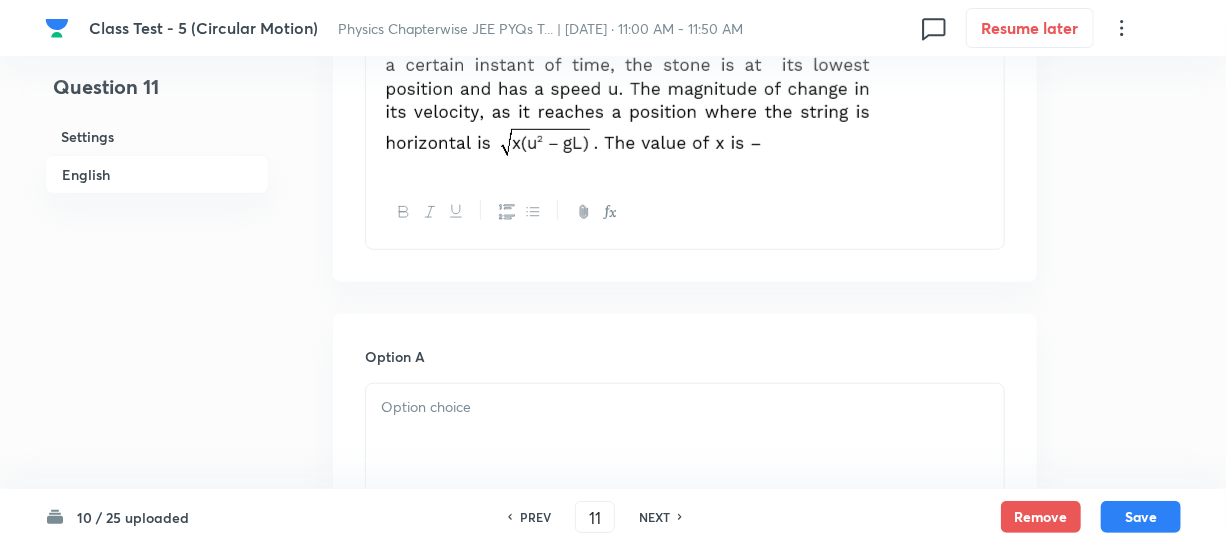click at bounding box center [685, 407] 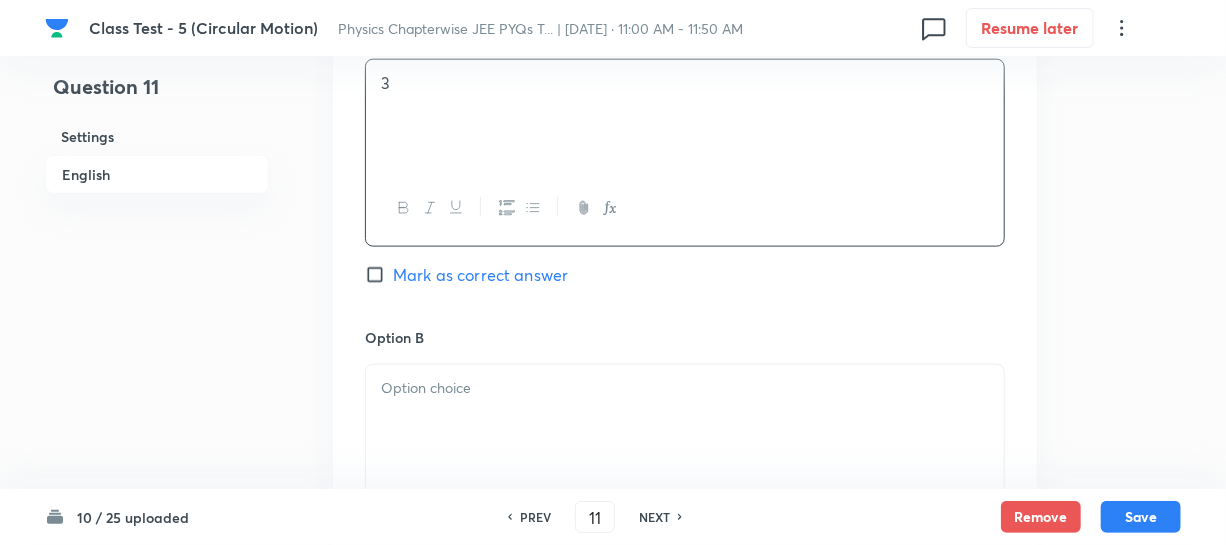 scroll, scrollTop: 1090, scrollLeft: 0, axis: vertical 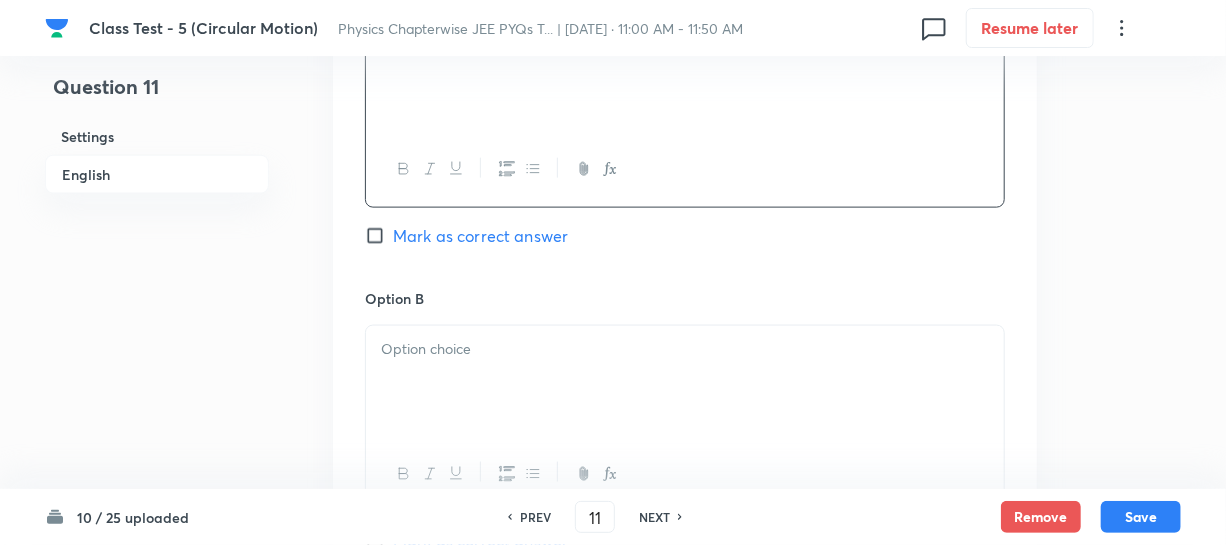 click at bounding box center [685, 349] 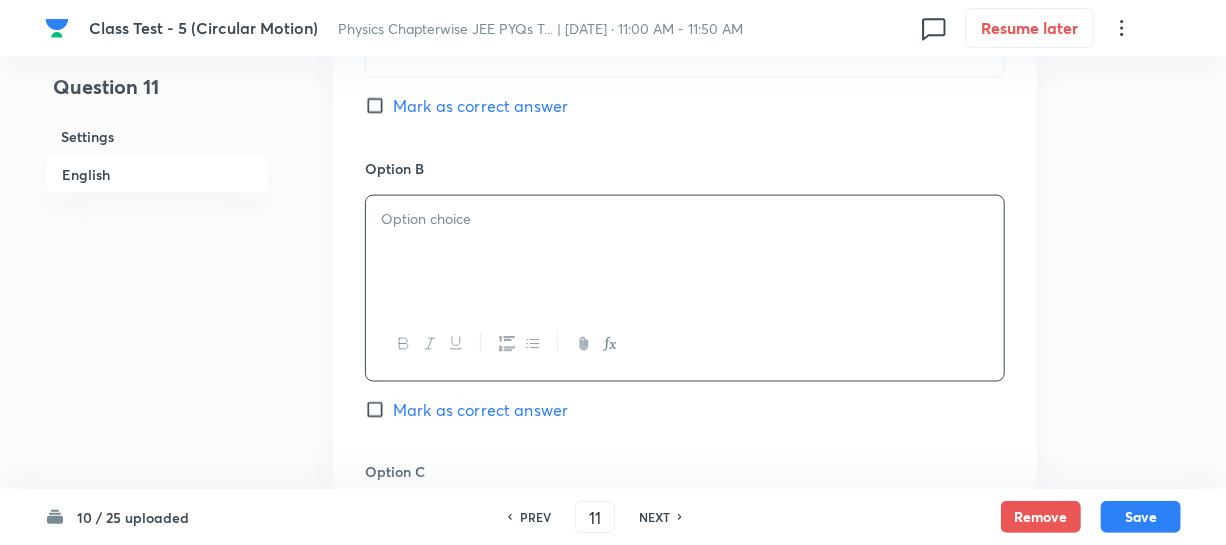 scroll, scrollTop: 1363, scrollLeft: 0, axis: vertical 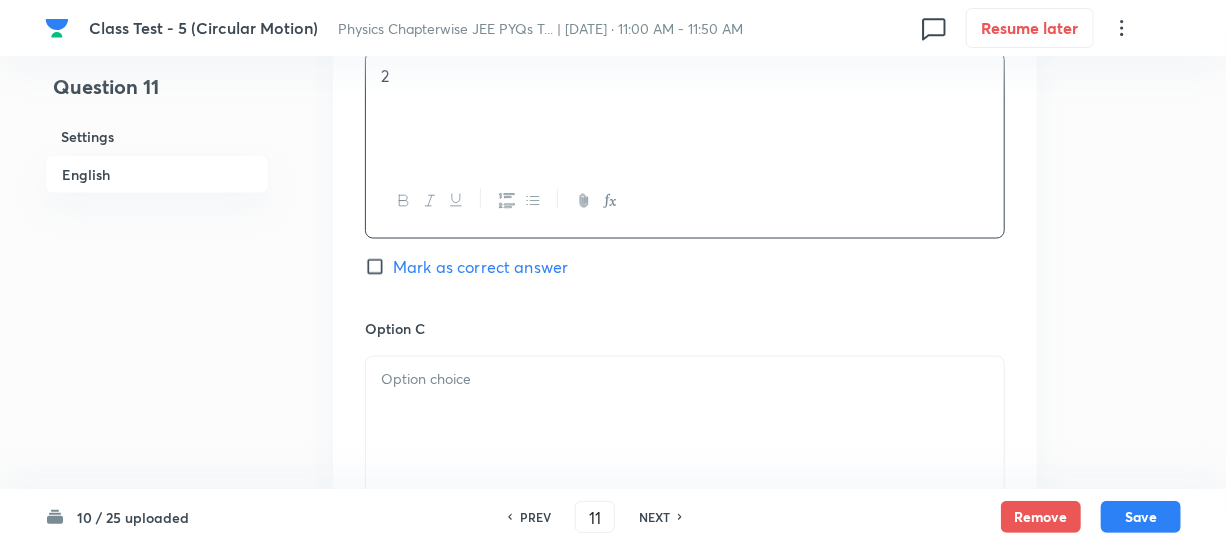 click at bounding box center [685, 380] 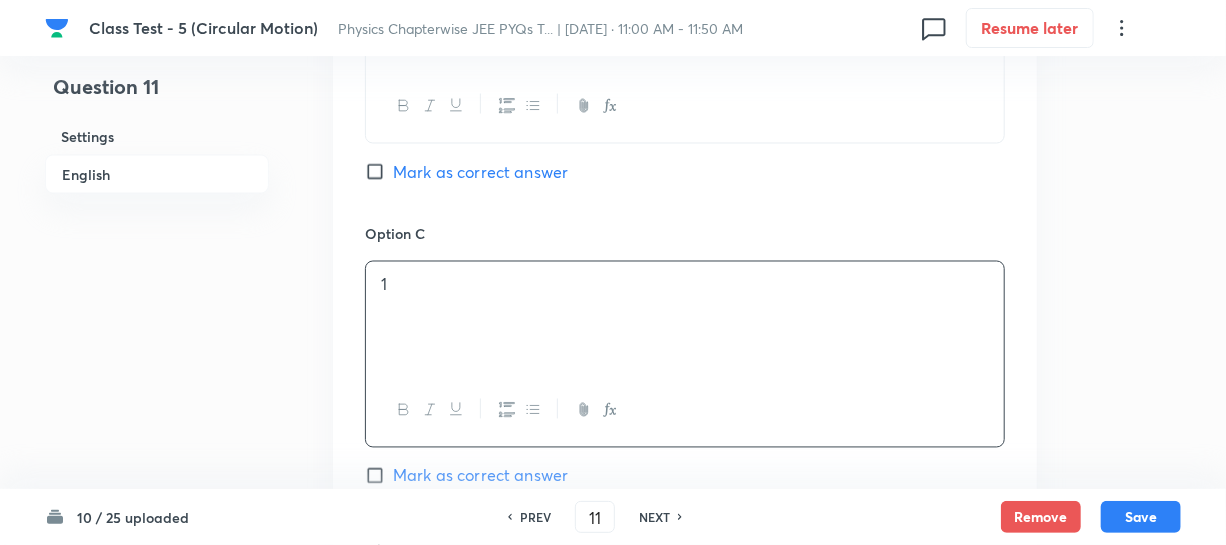 scroll, scrollTop: 1636, scrollLeft: 0, axis: vertical 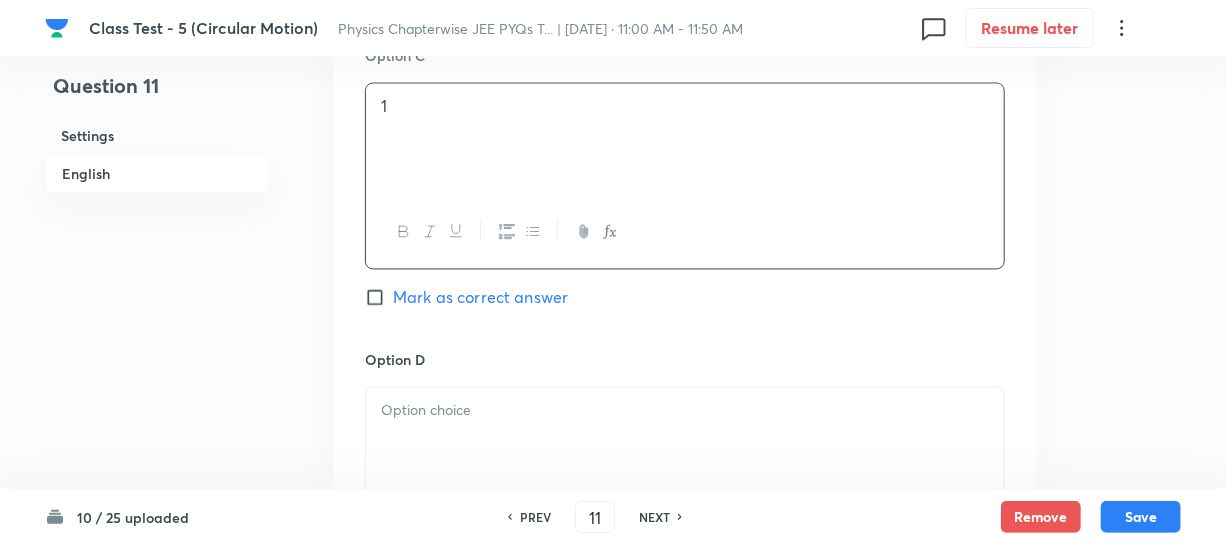 click at bounding box center [685, 411] 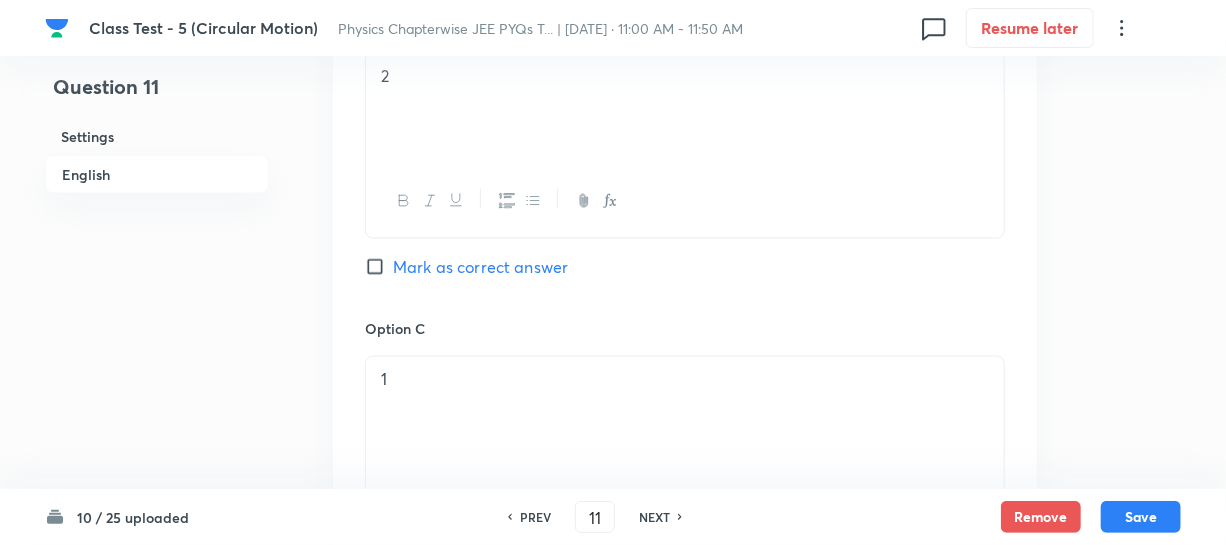 click on "Mark as correct answer" at bounding box center (379, 267) 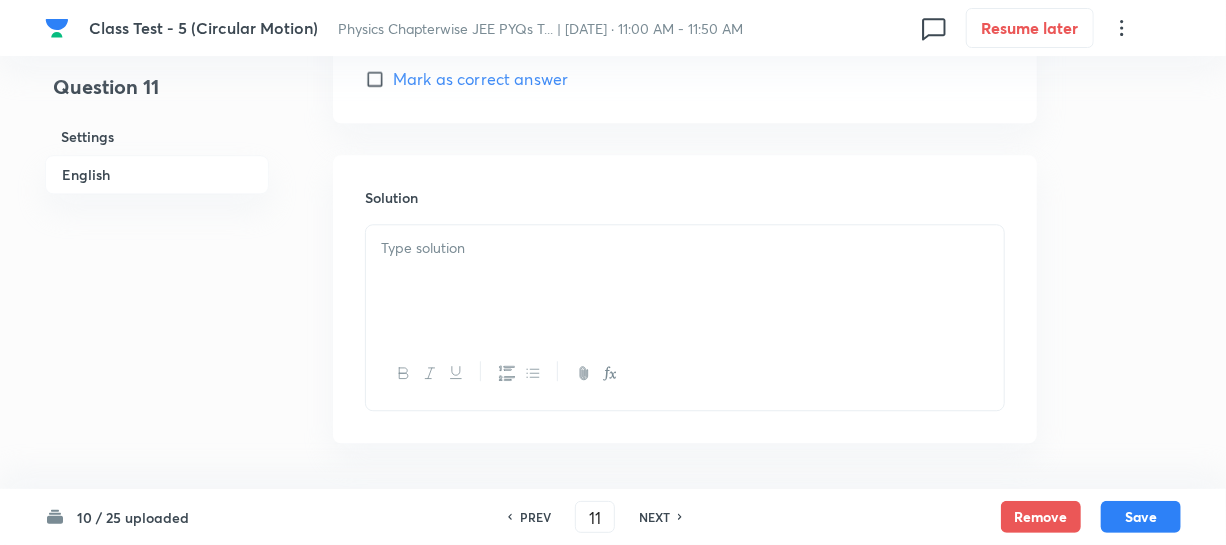 scroll, scrollTop: 2236, scrollLeft: 0, axis: vertical 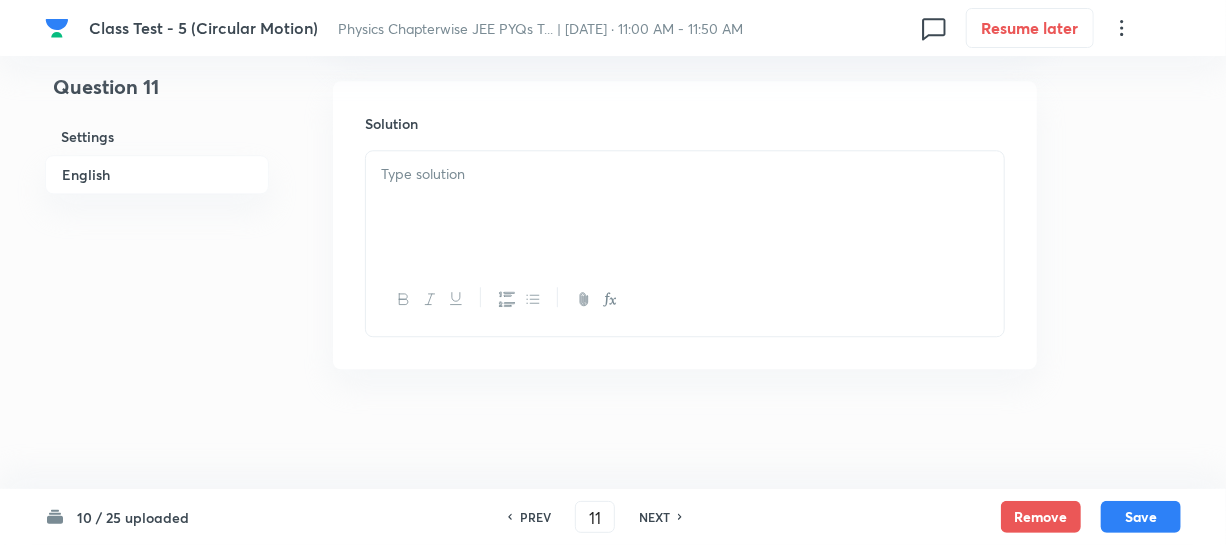 click at bounding box center (685, 207) 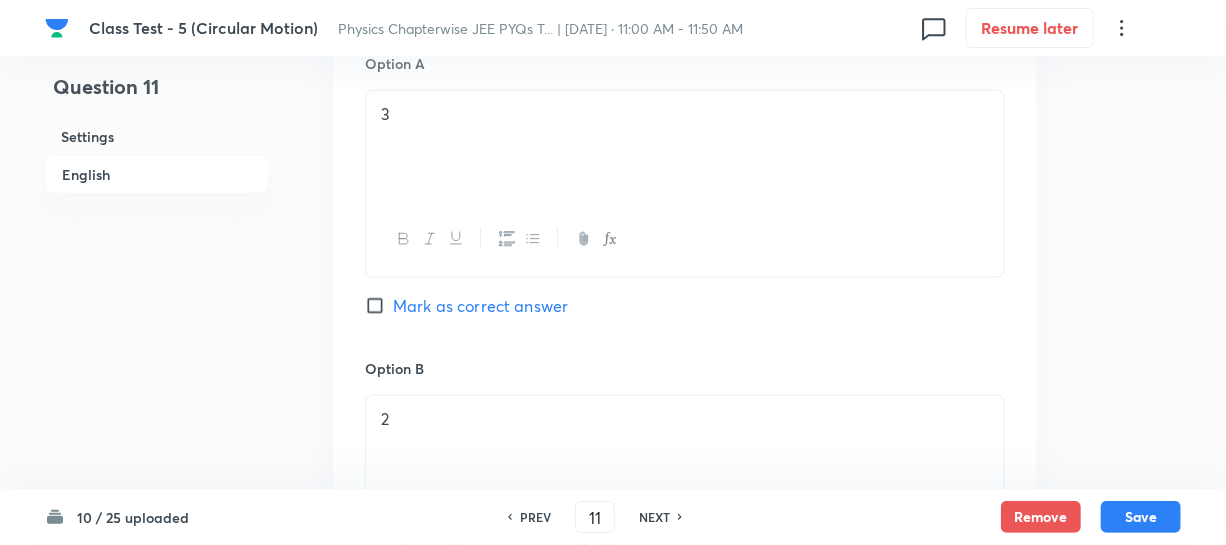 scroll, scrollTop: 963, scrollLeft: 0, axis: vertical 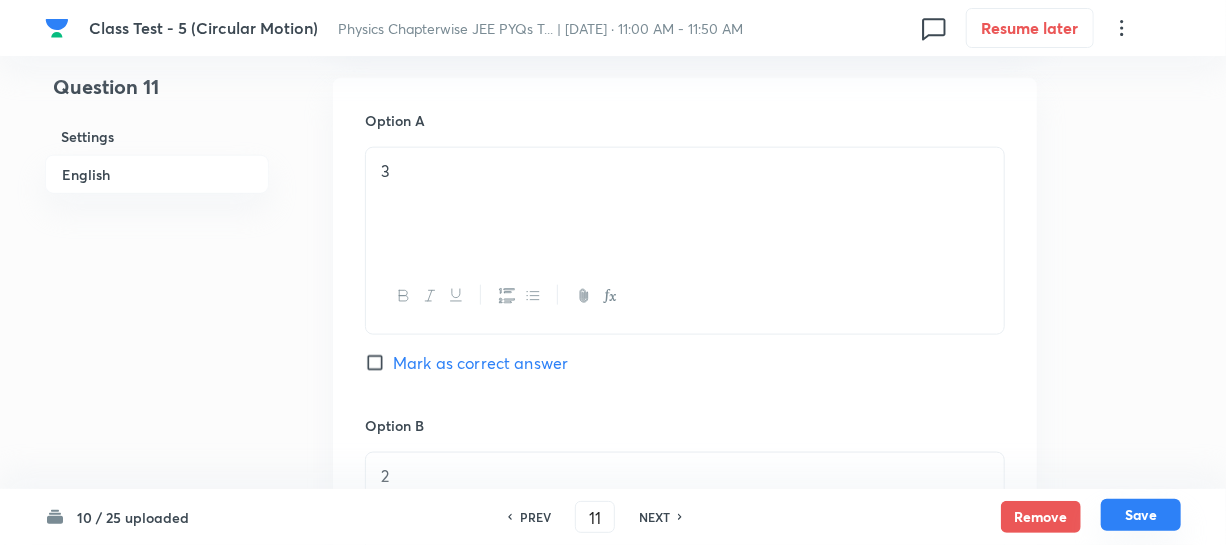 click on "Save" at bounding box center [1141, 515] 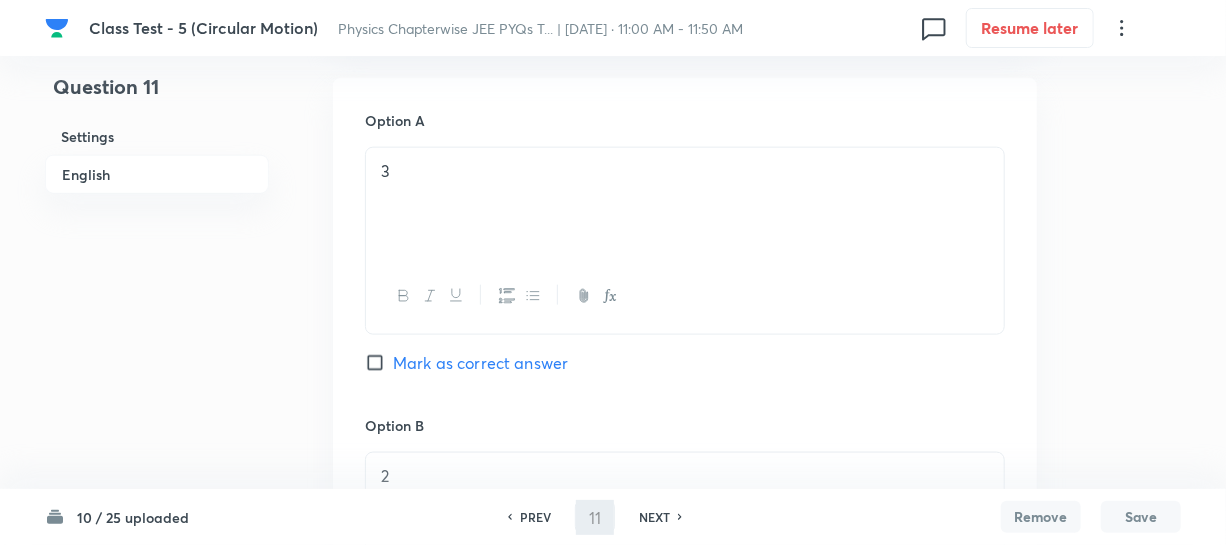 type on "12" 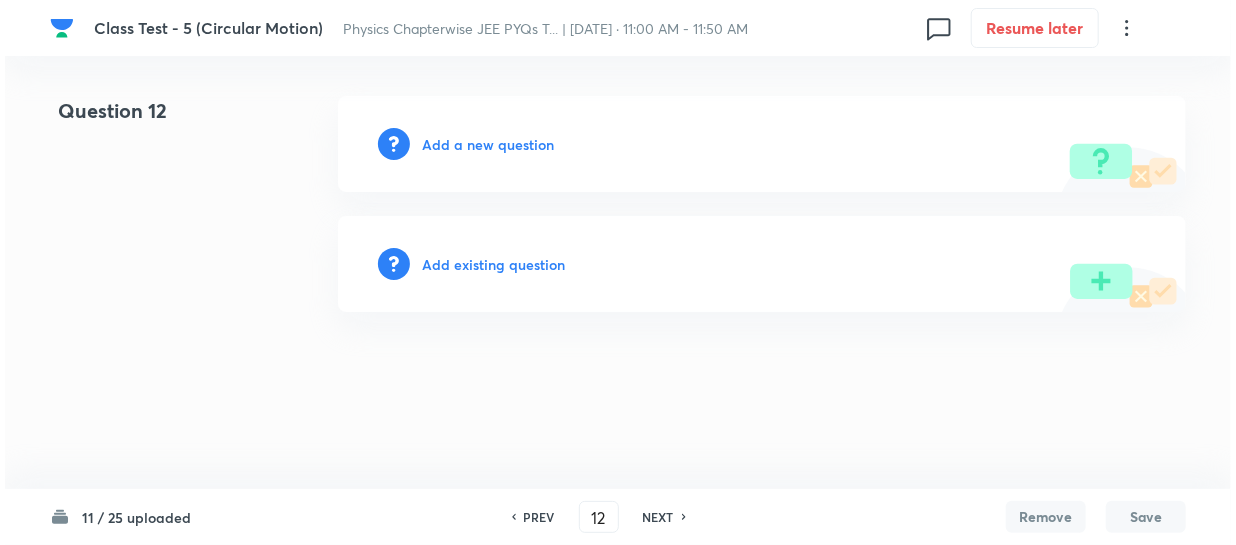 scroll, scrollTop: 0, scrollLeft: 0, axis: both 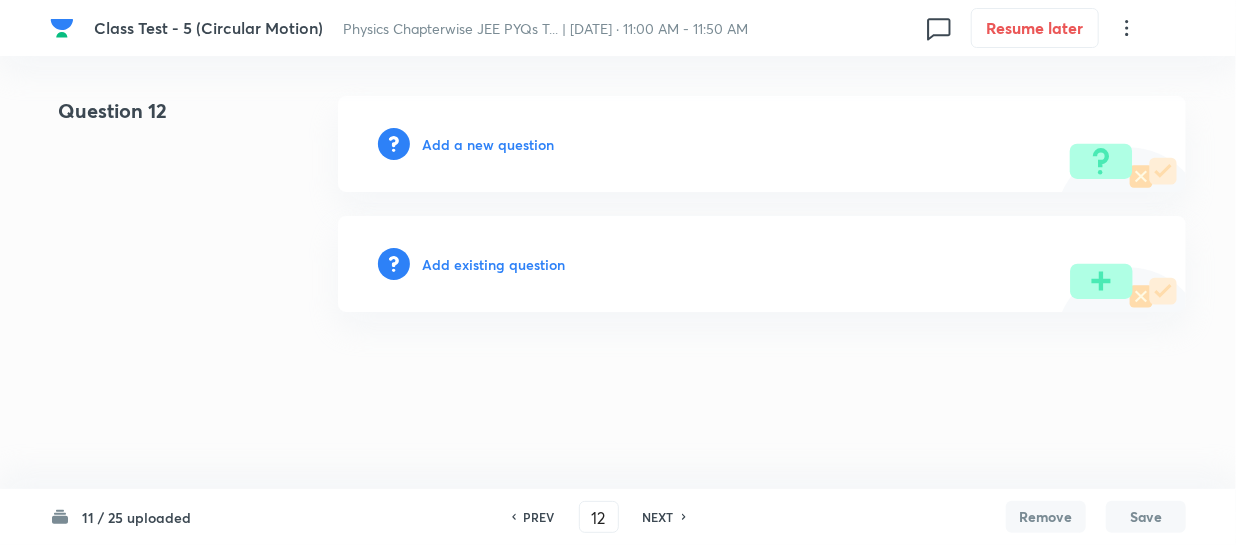 click on "Add a new question" at bounding box center [488, 144] 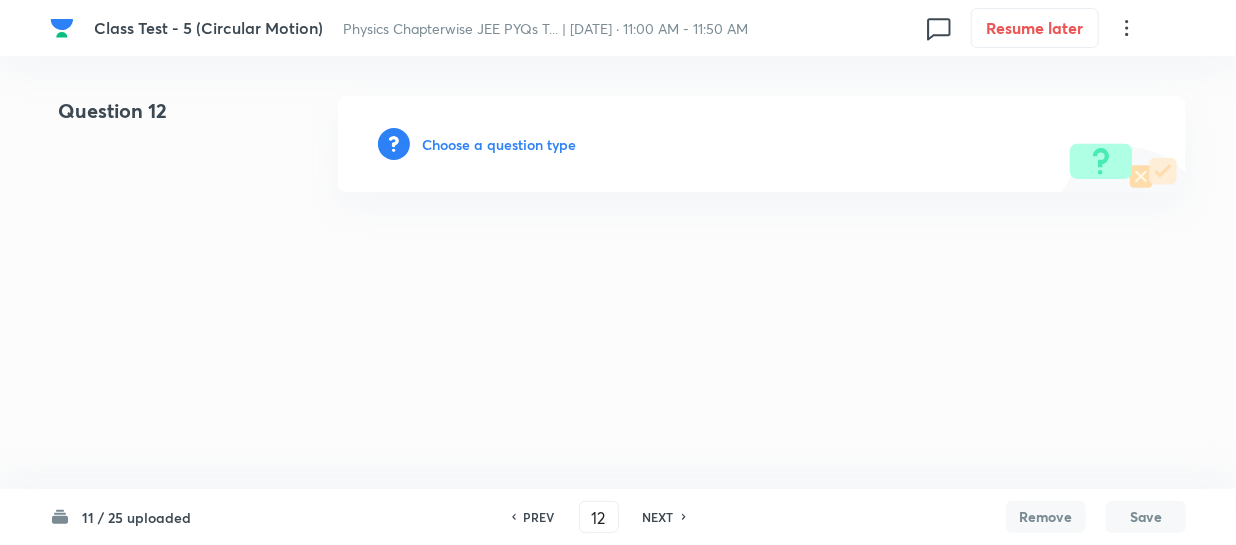 click on "Choose a question type" at bounding box center [499, 144] 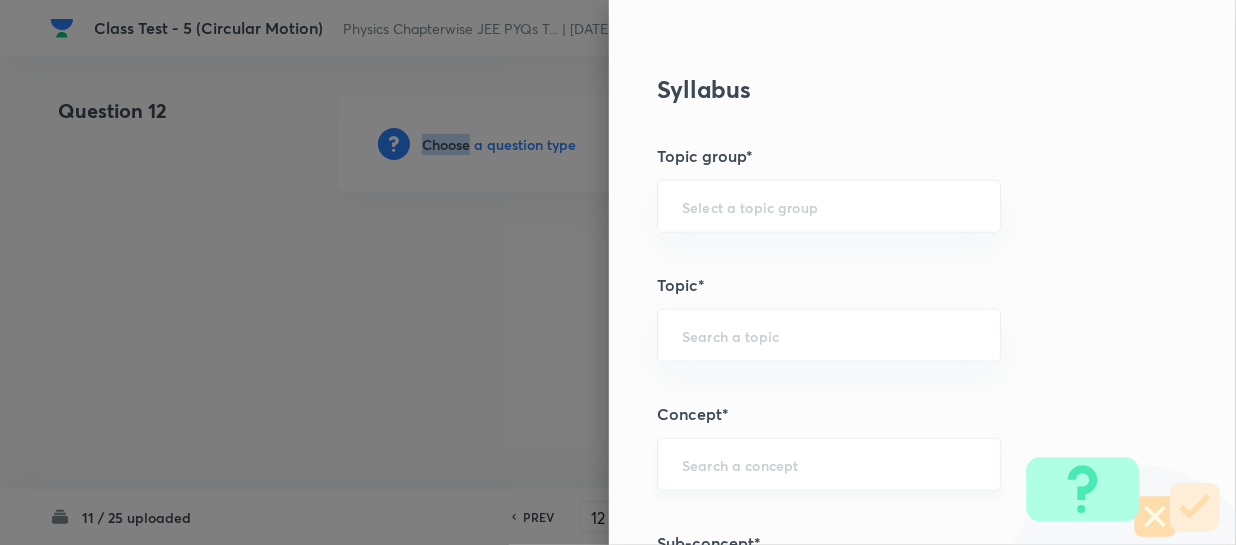 scroll, scrollTop: 909, scrollLeft: 0, axis: vertical 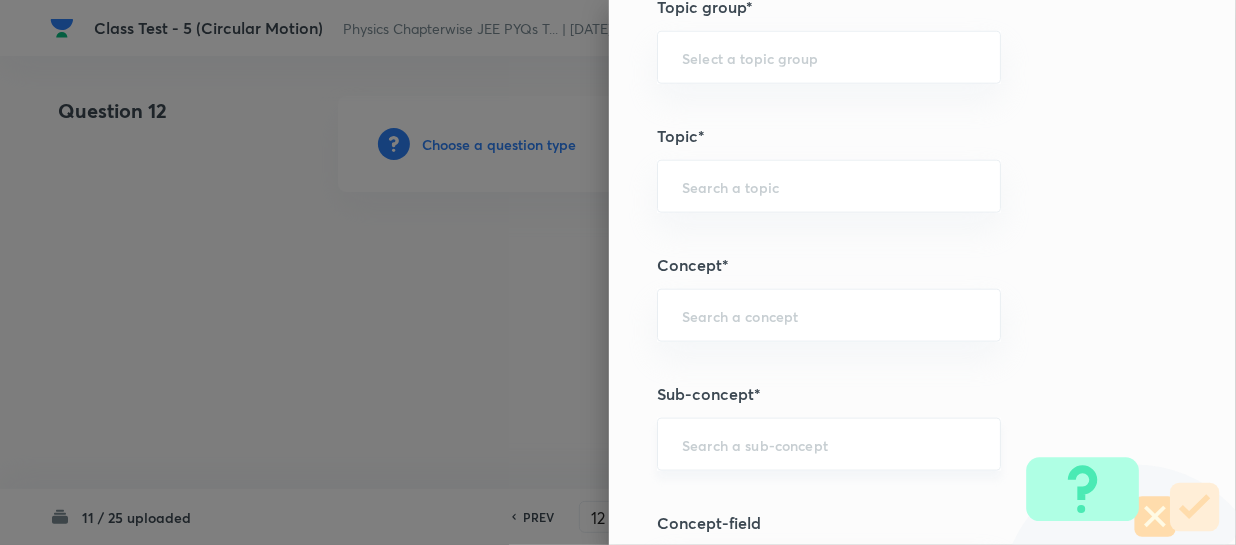 click at bounding box center [829, 444] 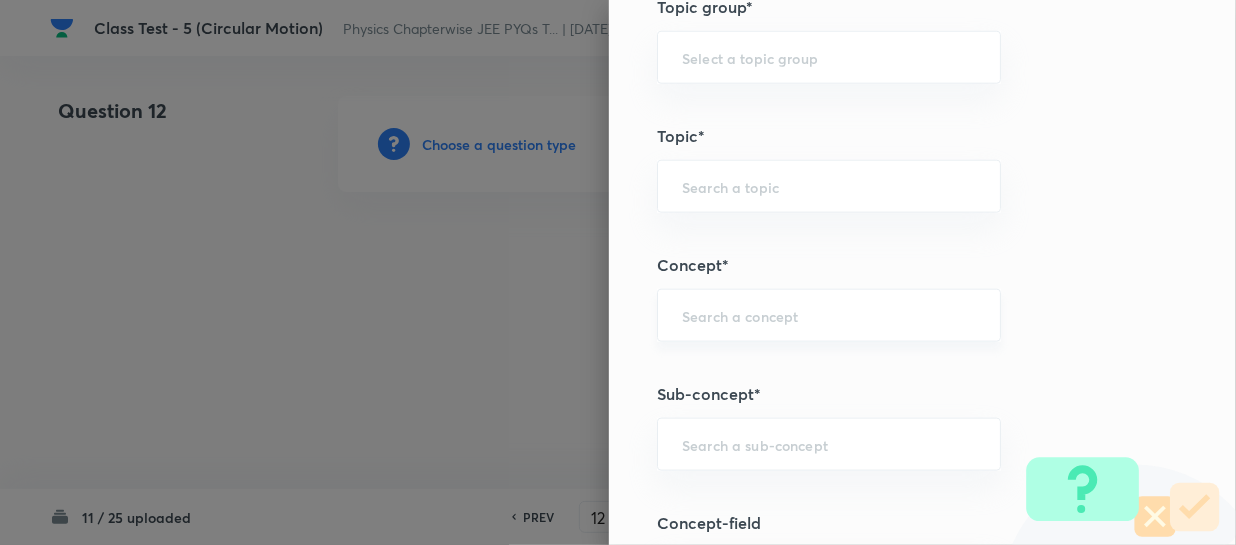 paste on "Definition of Circular Motion" 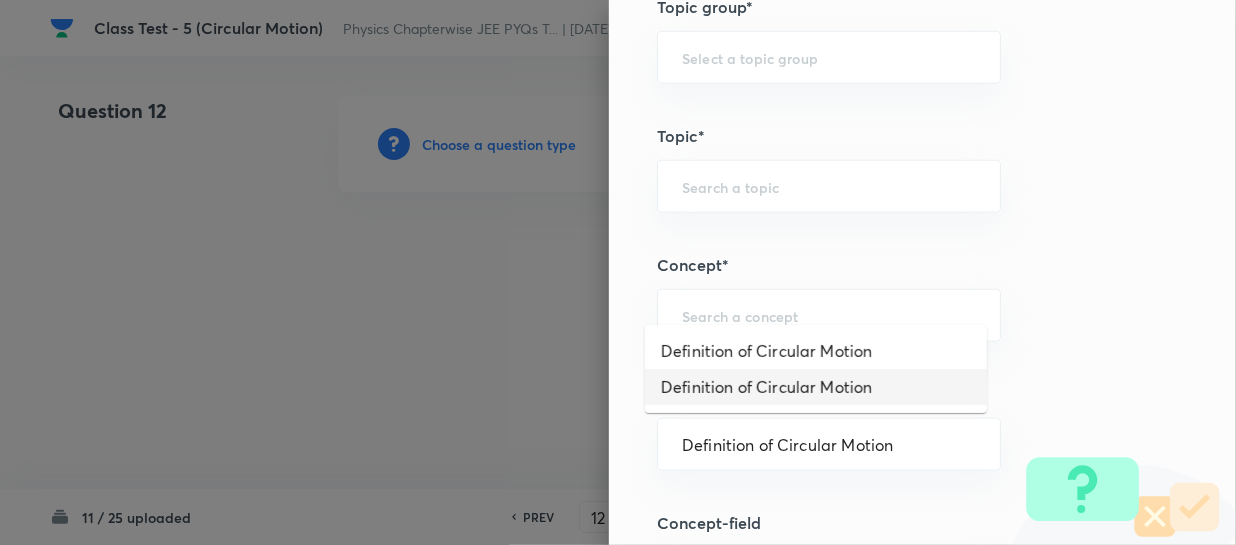 click on "Definition of Circular Motion" at bounding box center (816, 351) 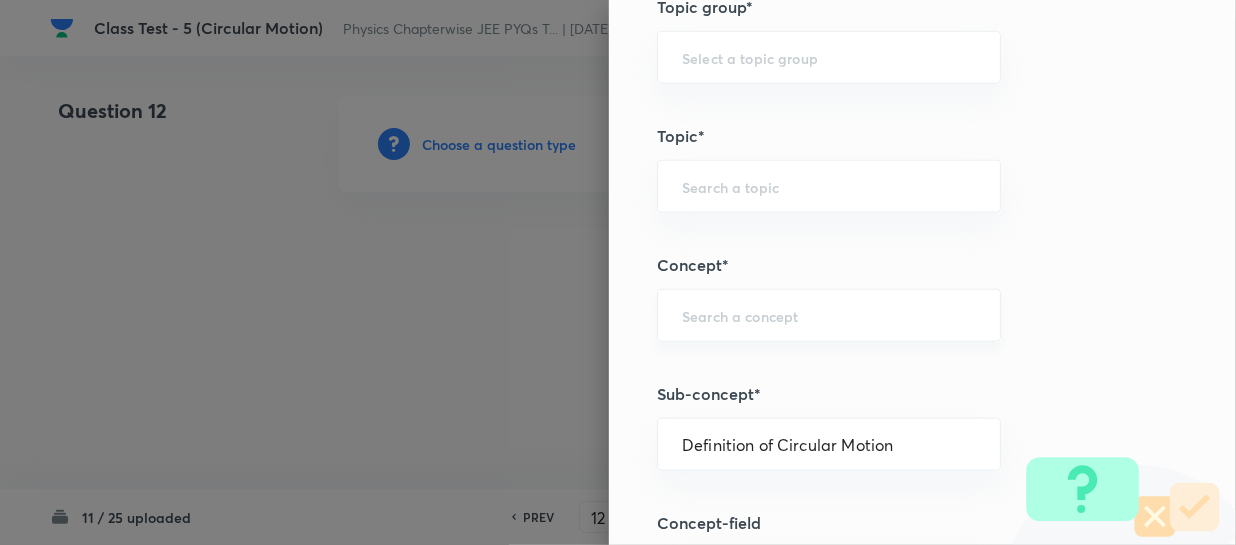 type on "Physics" 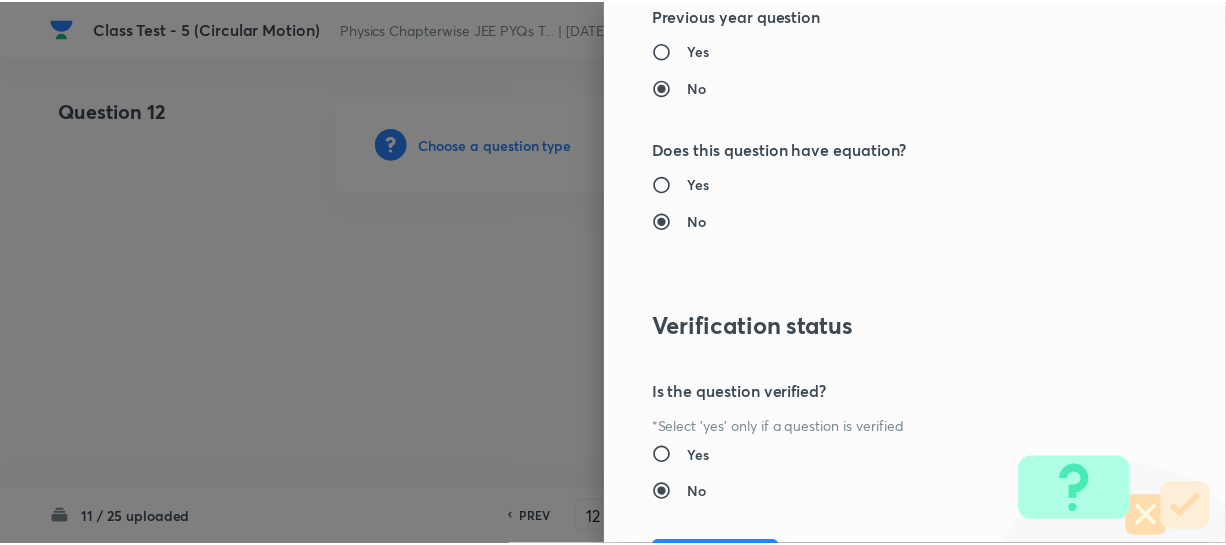 scroll, scrollTop: 2179, scrollLeft: 0, axis: vertical 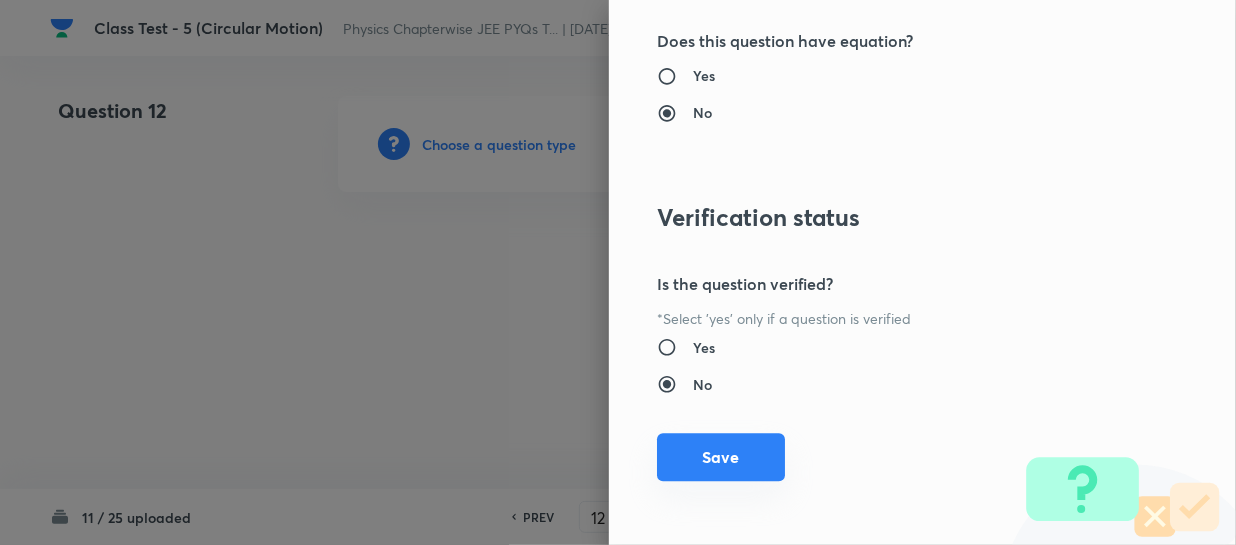 drag, startPoint x: 744, startPoint y: 455, endPoint x: 1081, endPoint y: 493, distance: 339.13568 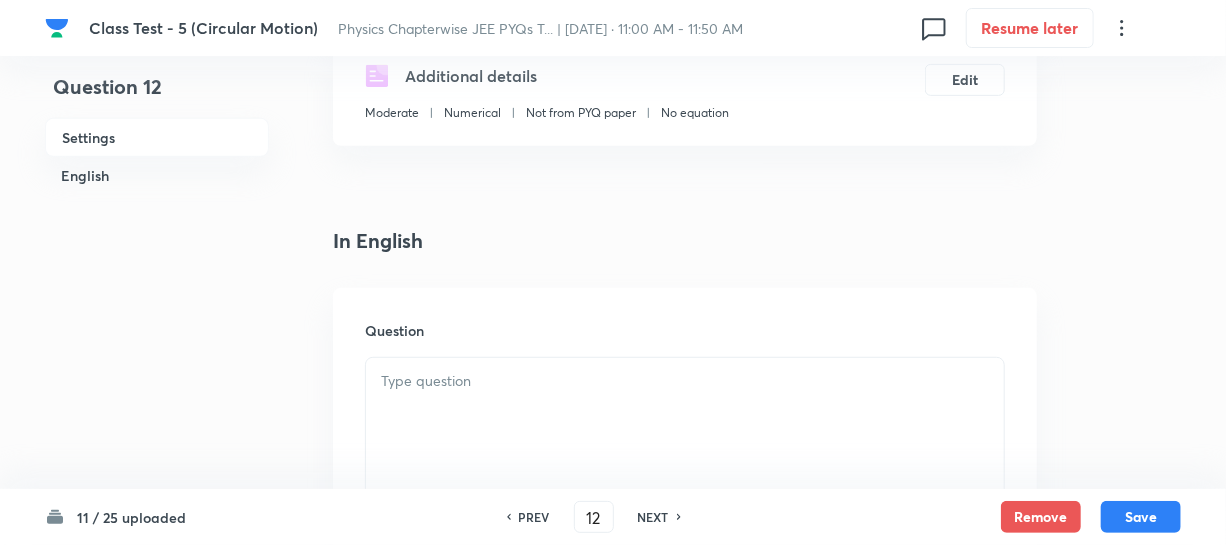 scroll, scrollTop: 363, scrollLeft: 0, axis: vertical 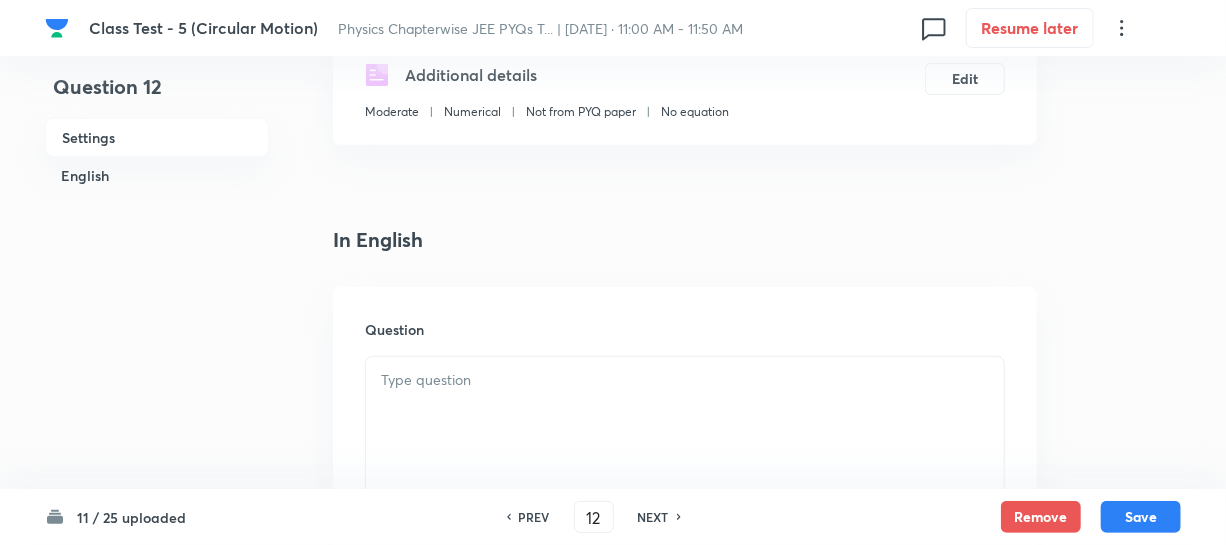 click at bounding box center [685, 413] 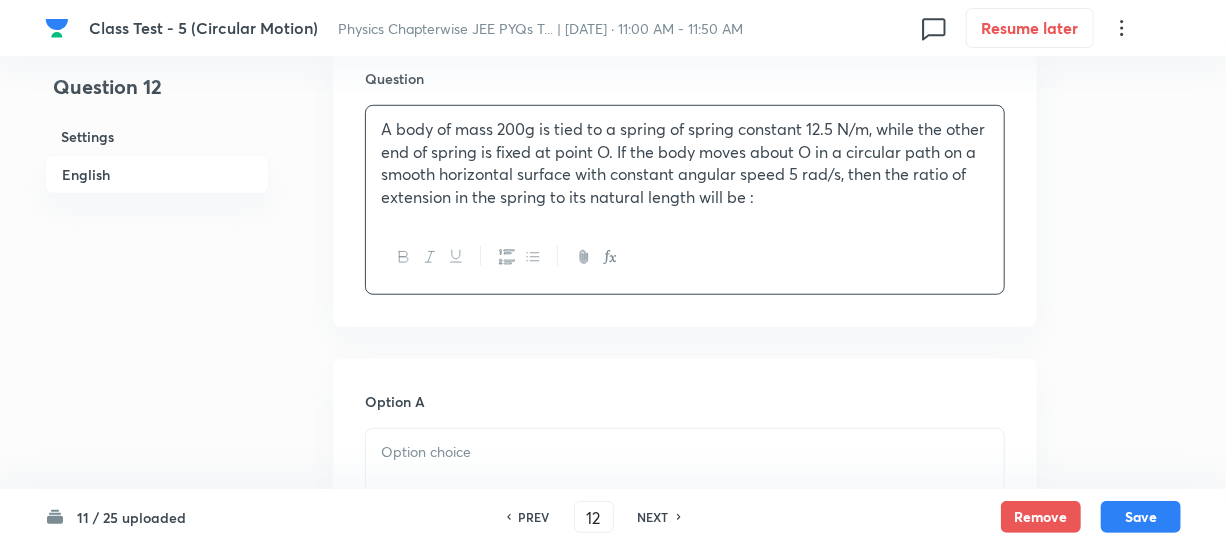 scroll, scrollTop: 636, scrollLeft: 0, axis: vertical 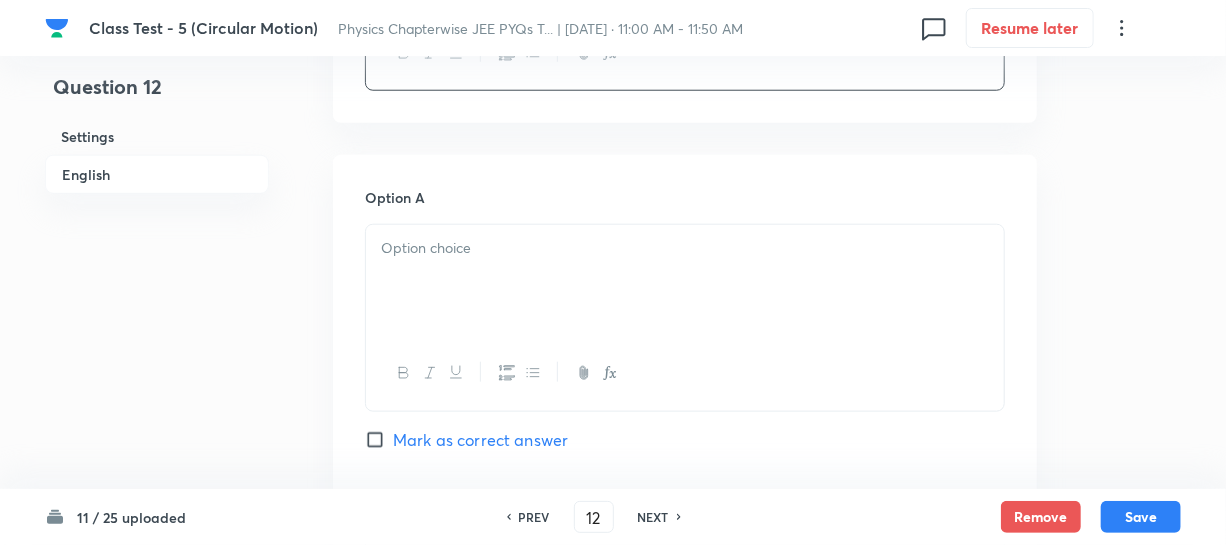click at bounding box center (685, 281) 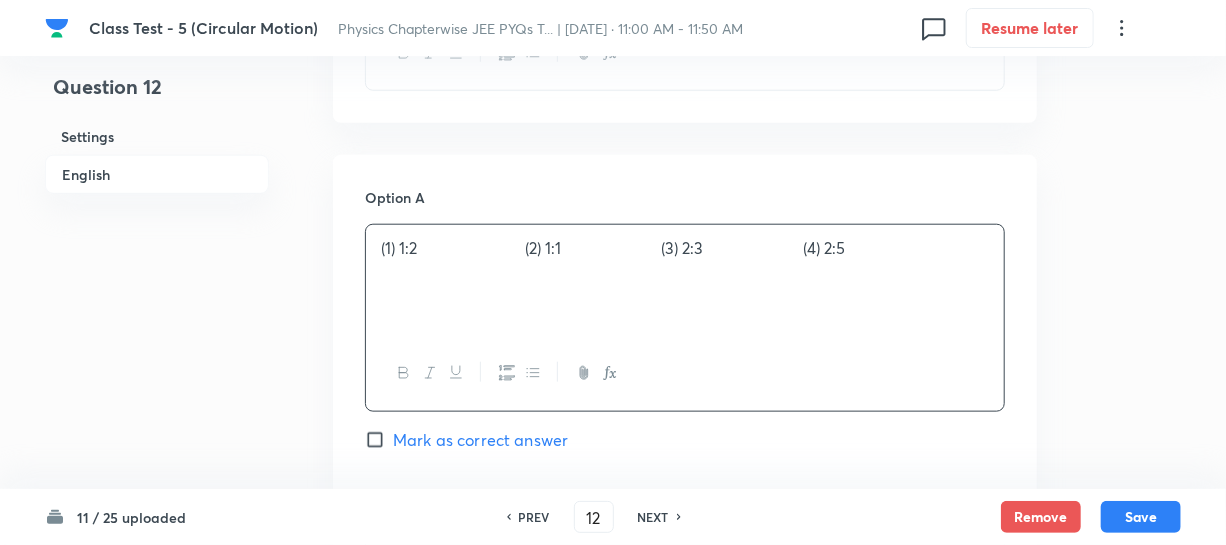 click on "(1) 1:2                           (2) 1:1                         (3) 2:3                         (4) 2:5" at bounding box center (685, 248) 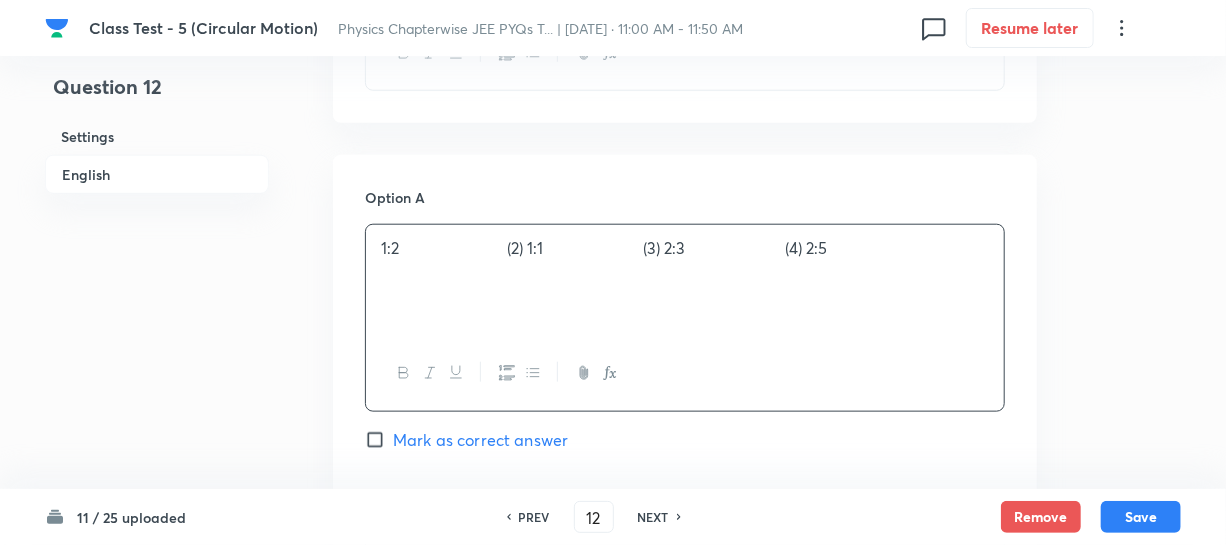type 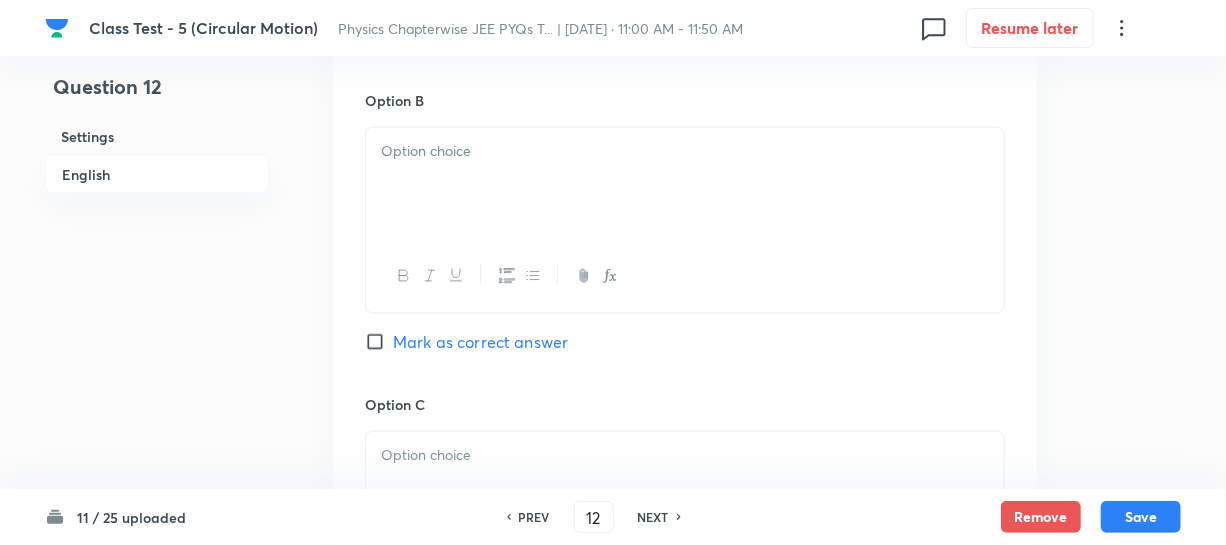 scroll, scrollTop: 1181, scrollLeft: 0, axis: vertical 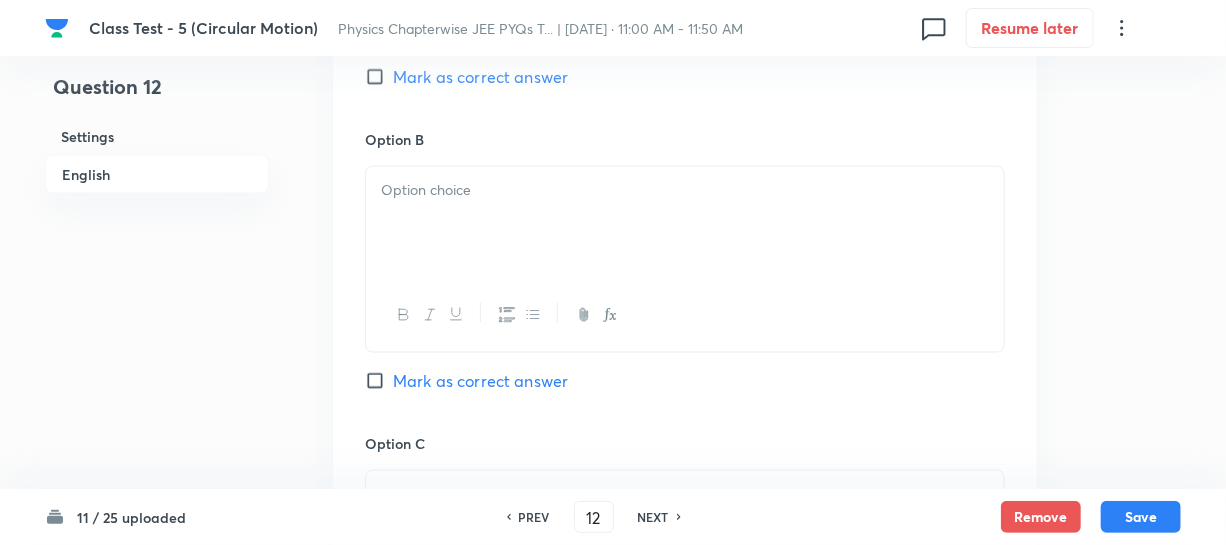 click at bounding box center (685, 223) 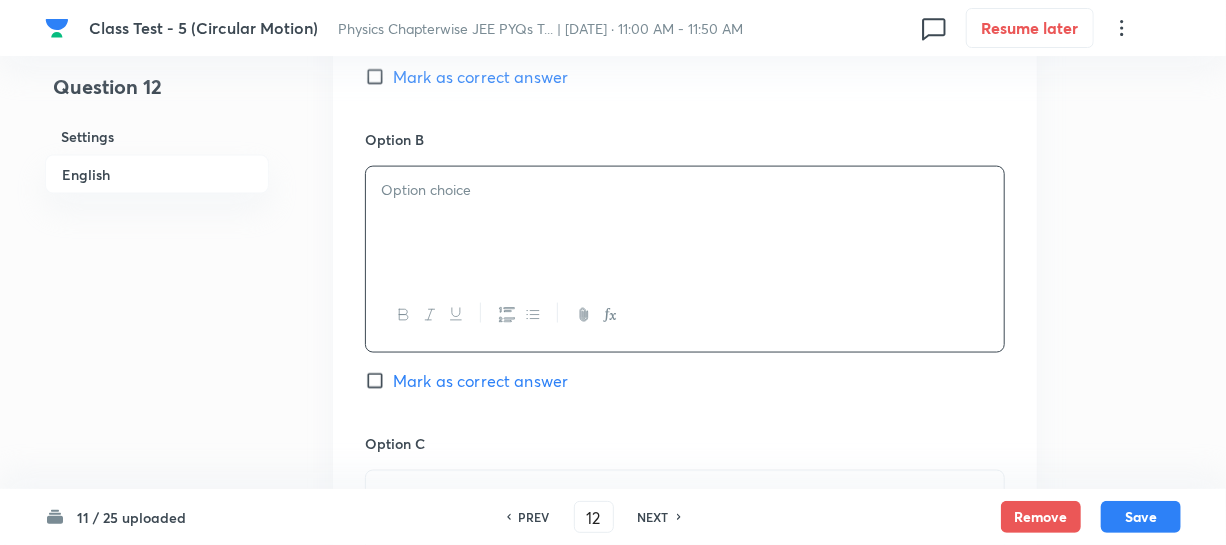 paste 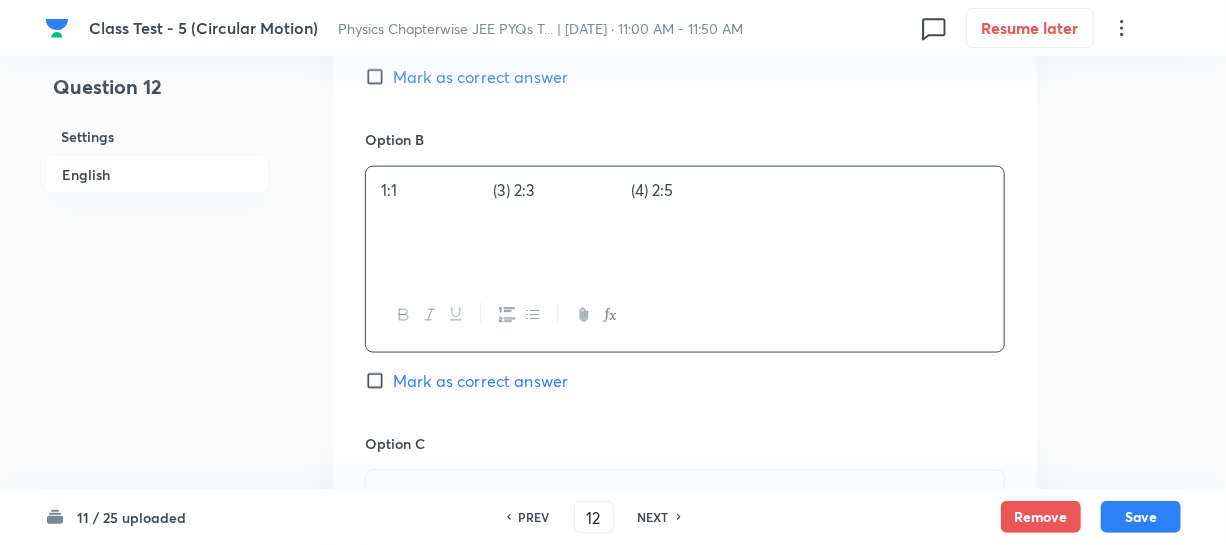 type 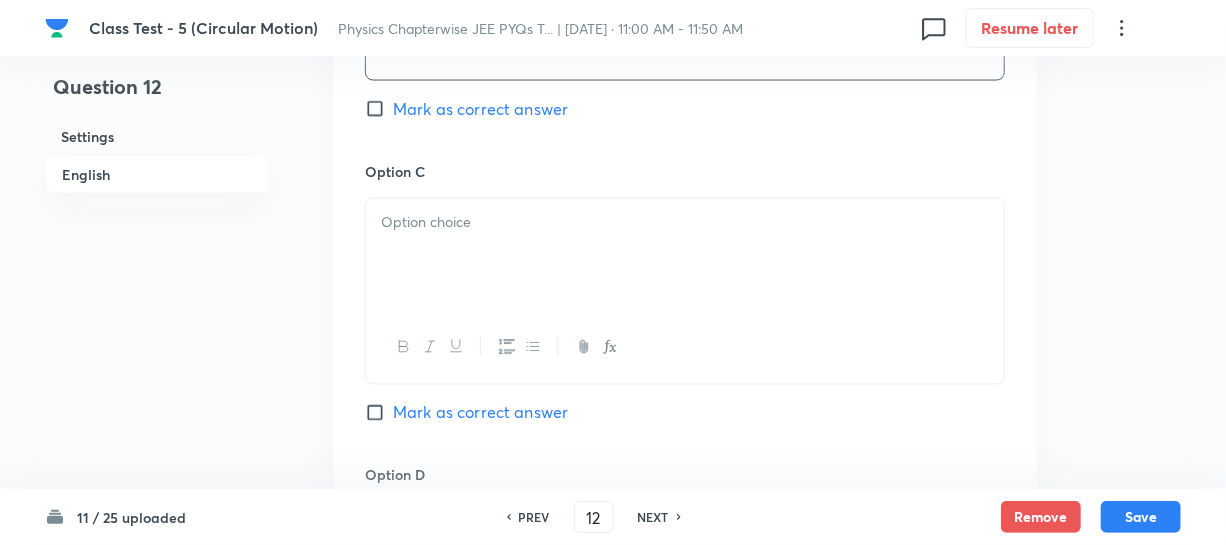 scroll, scrollTop: 1454, scrollLeft: 0, axis: vertical 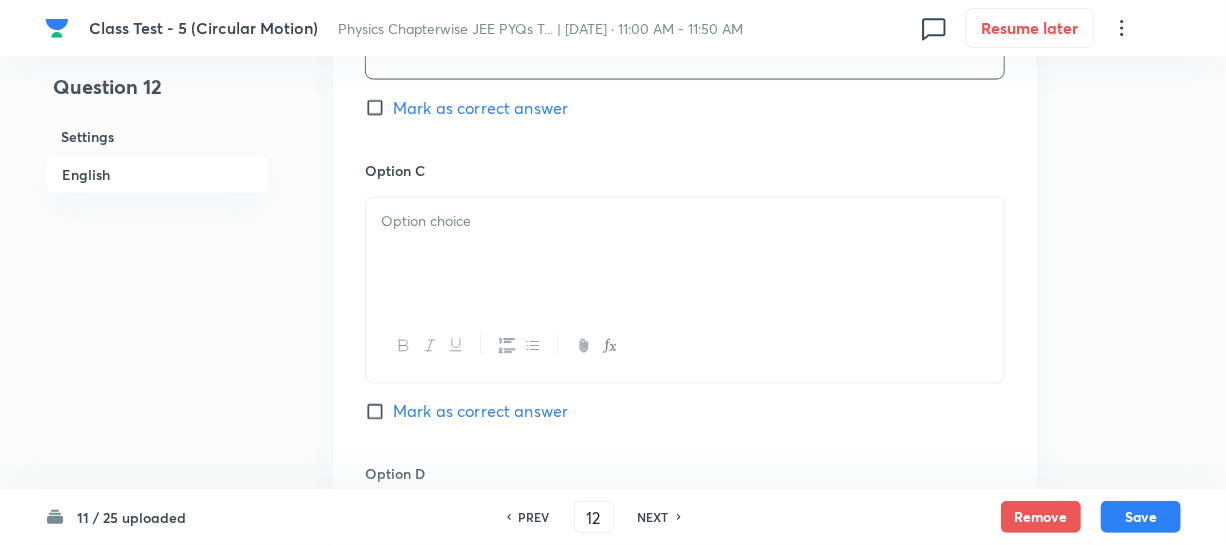 click at bounding box center (685, 254) 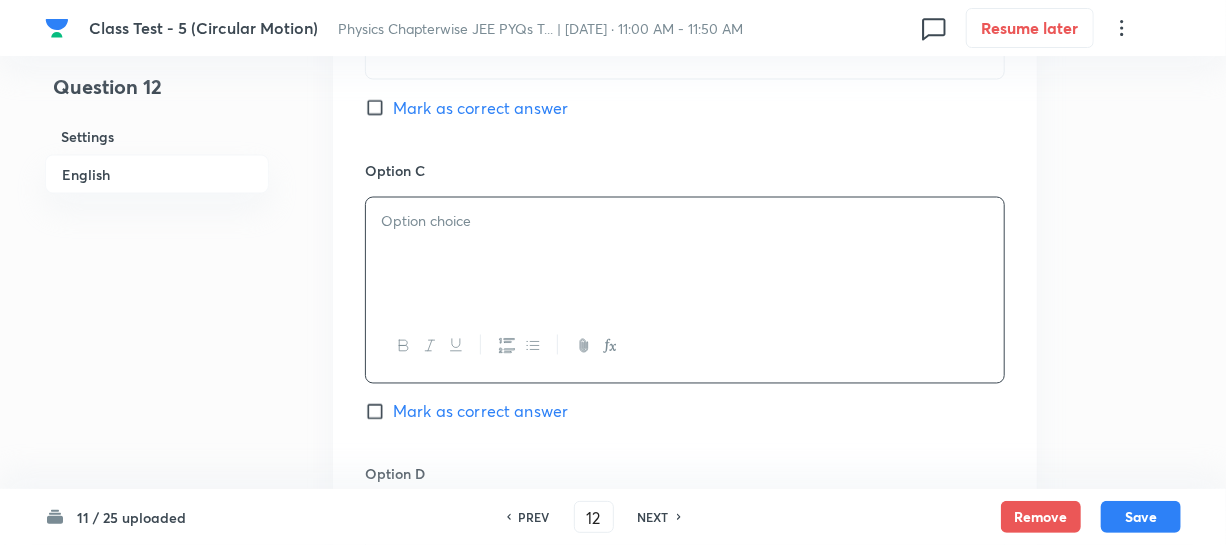 paste 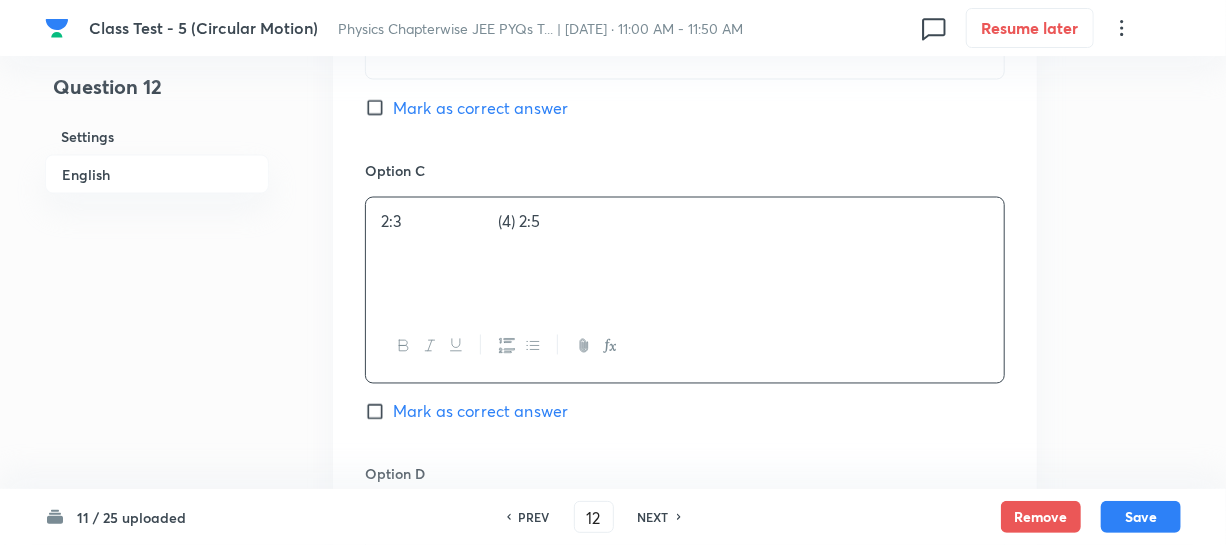 type 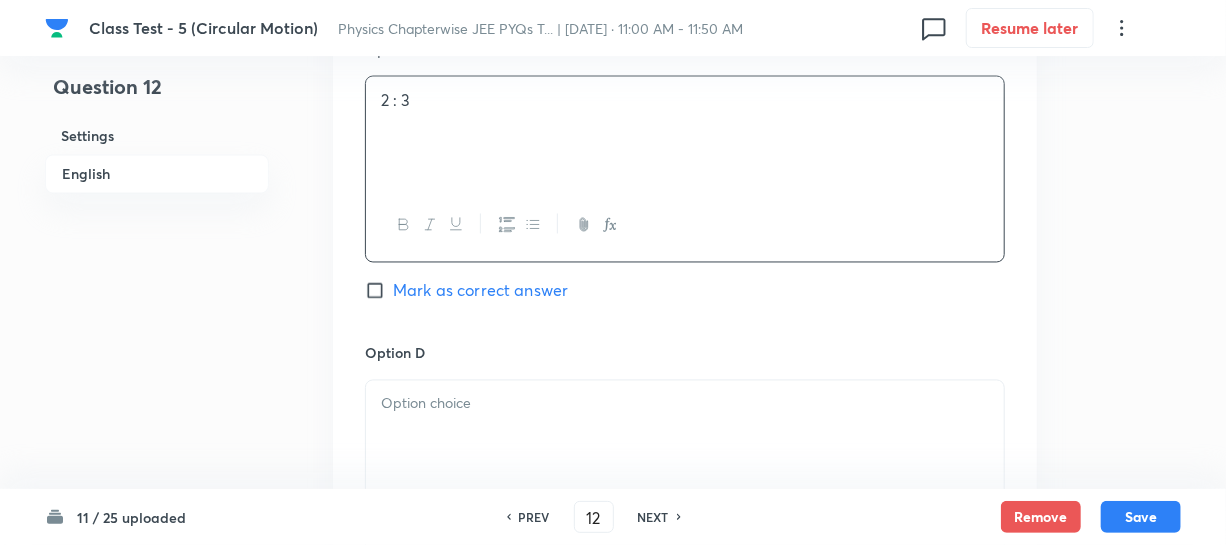 scroll, scrollTop: 1818, scrollLeft: 0, axis: vertical 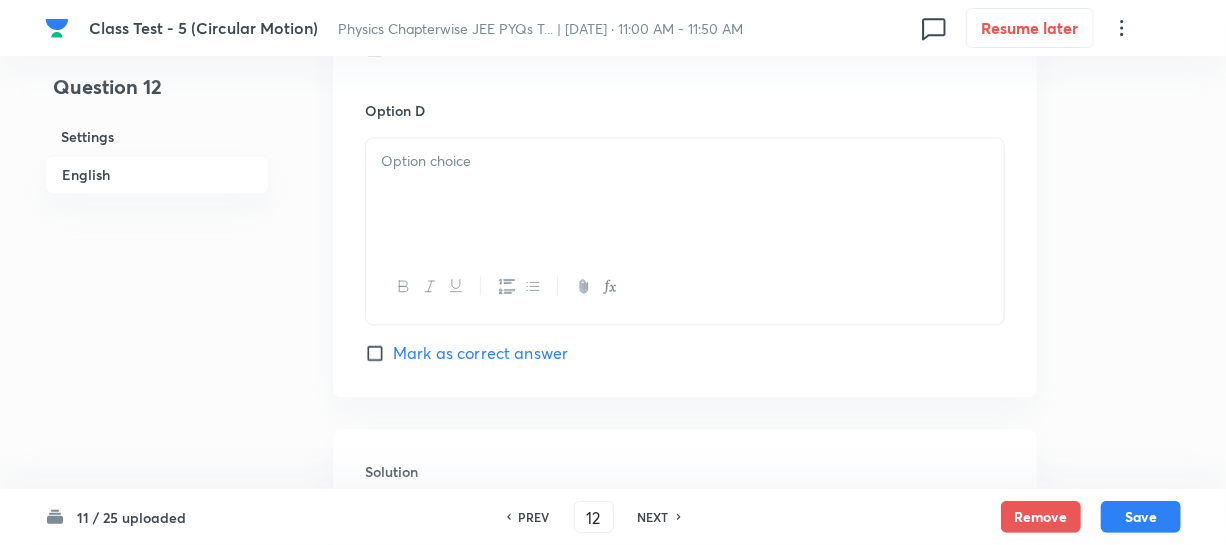 click at bounding box center [685, 194] 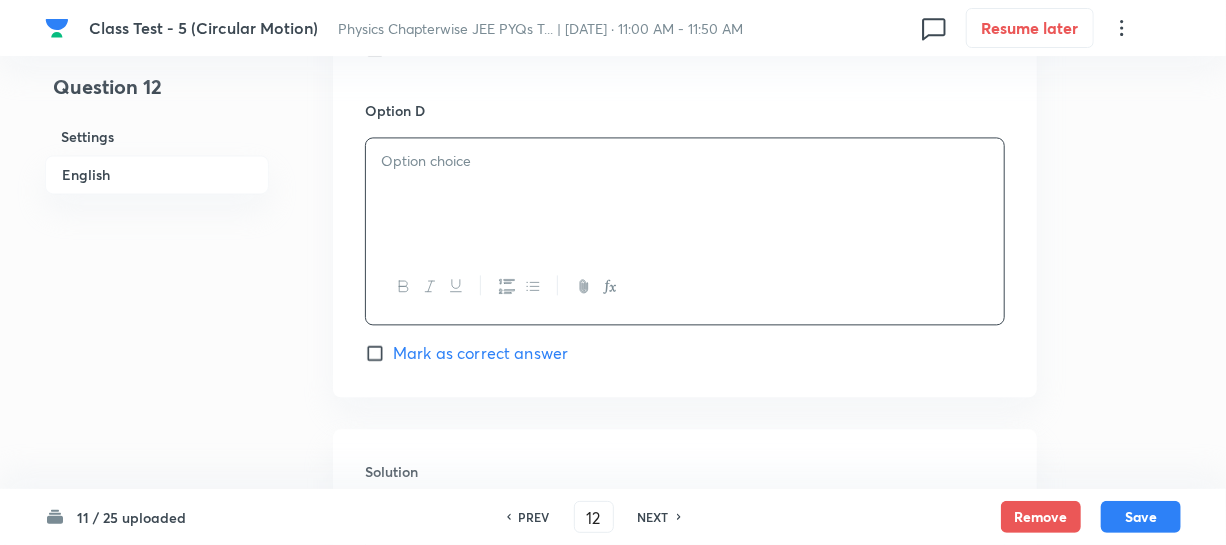 paste 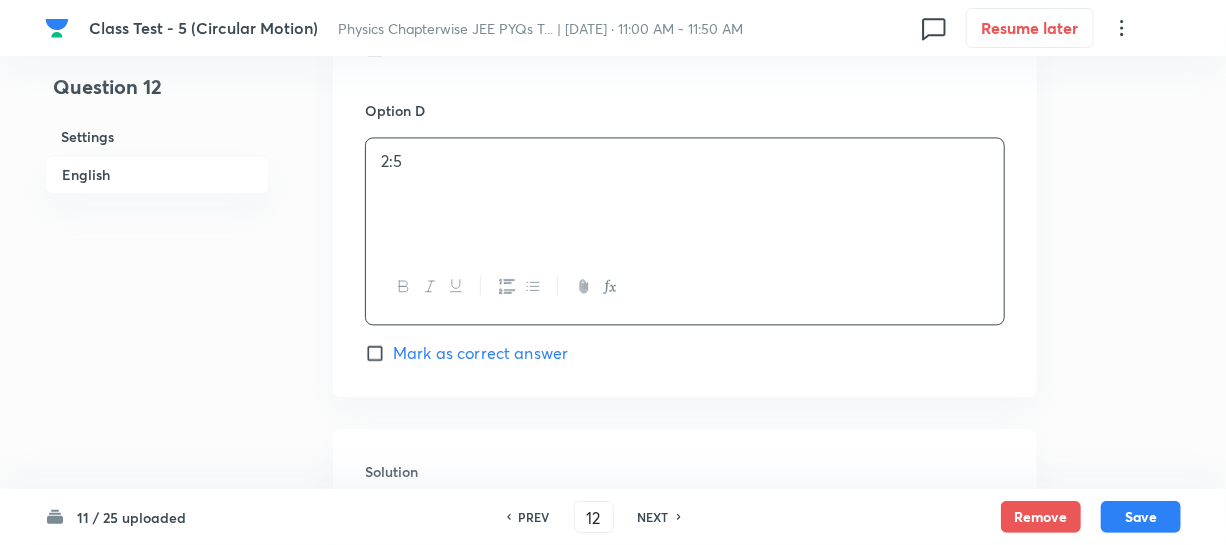 type 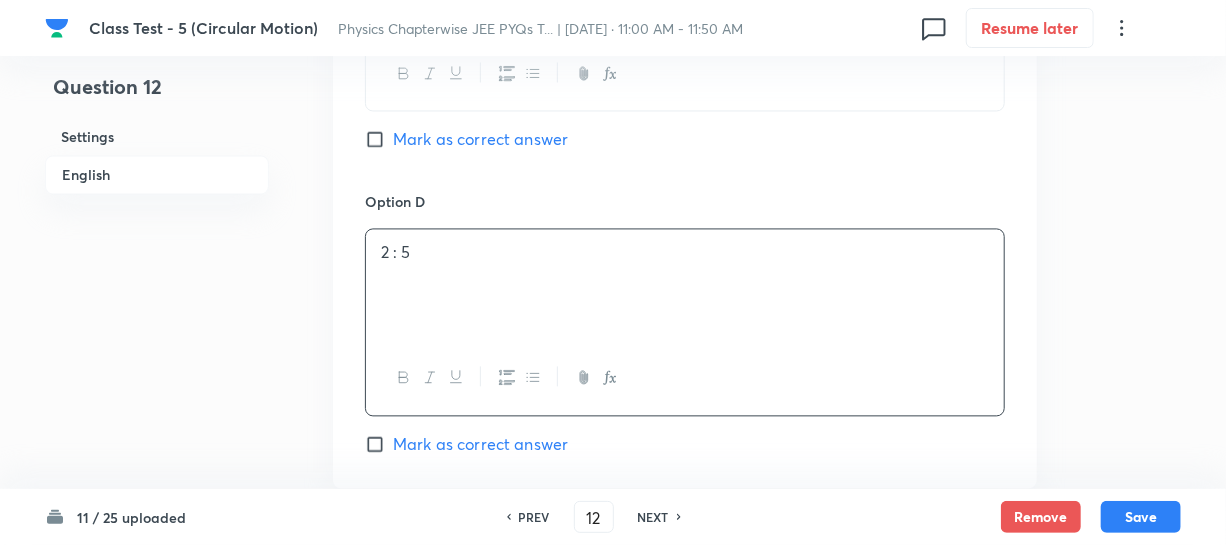 click on "Mark as correct answer" at bounding box center [379, 139] 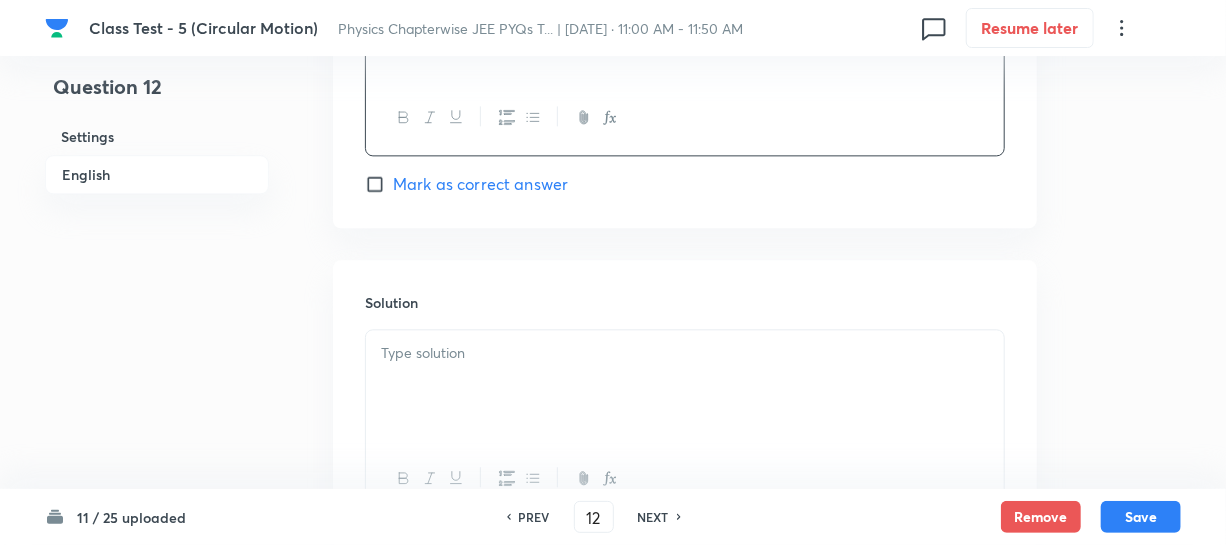 scroll, scrollTop: 2167, scrollLeft: 0, axis: vertical 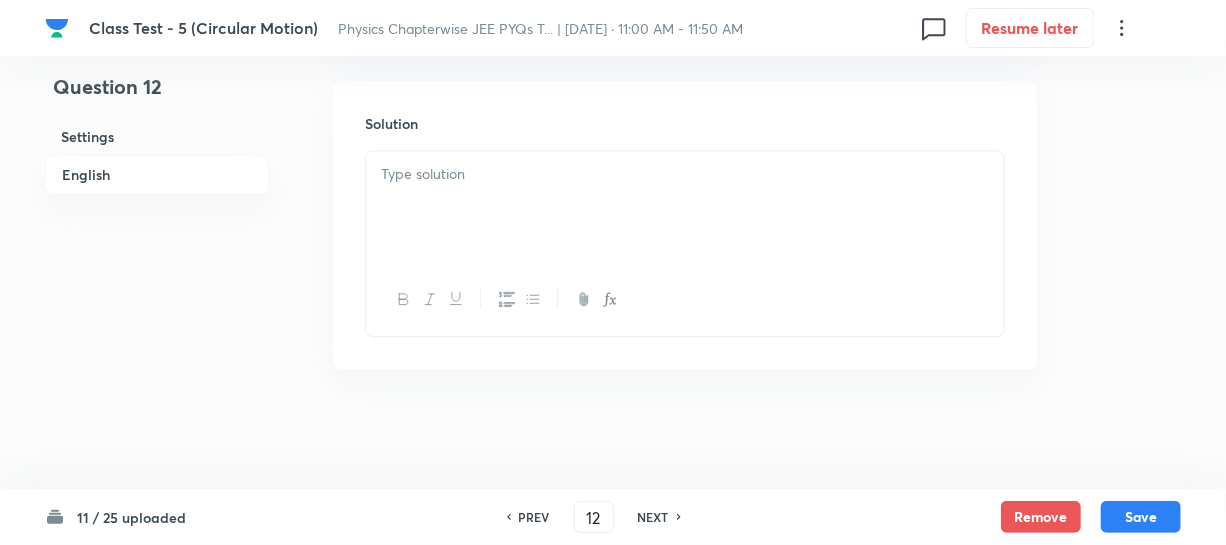 click at bounding box center (685, 207) 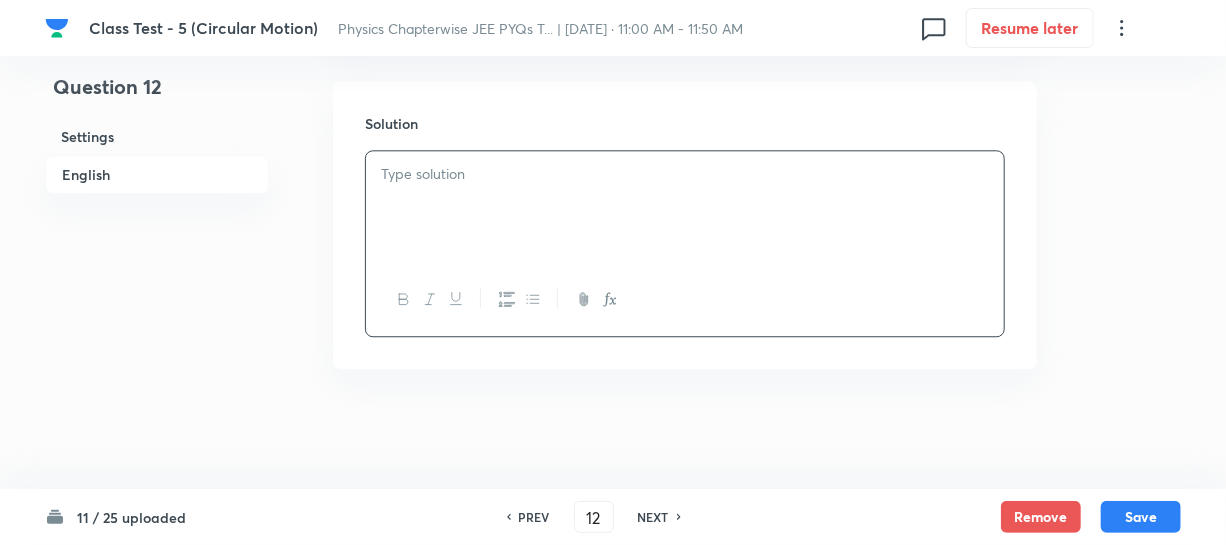 type 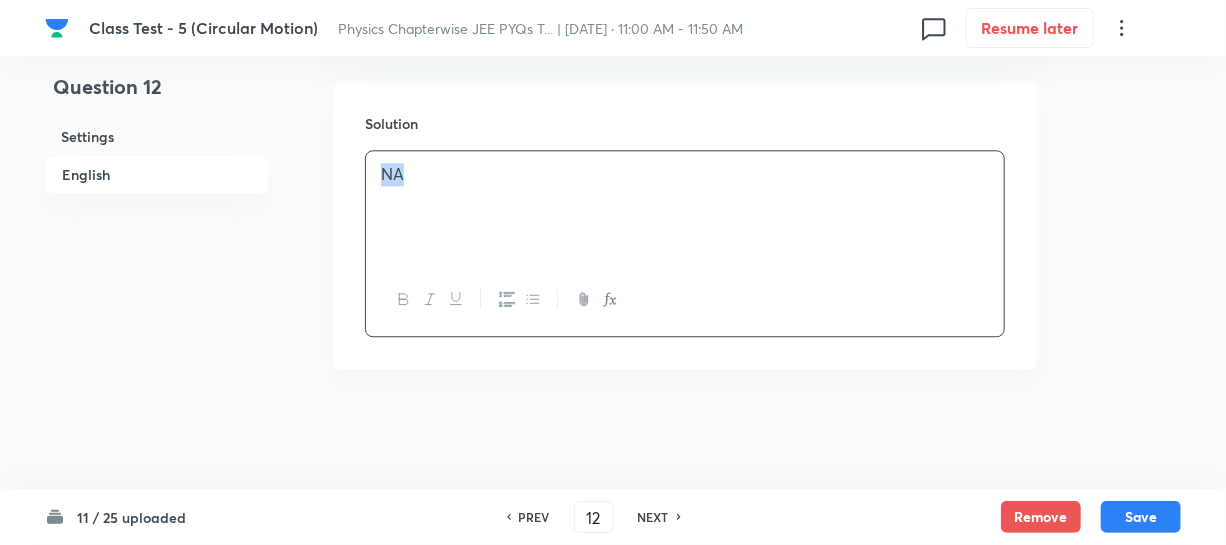 drag, startPoint x: 262, startPoint y: 164, endPoint x: 147, endPoint y: 164, distance: 115 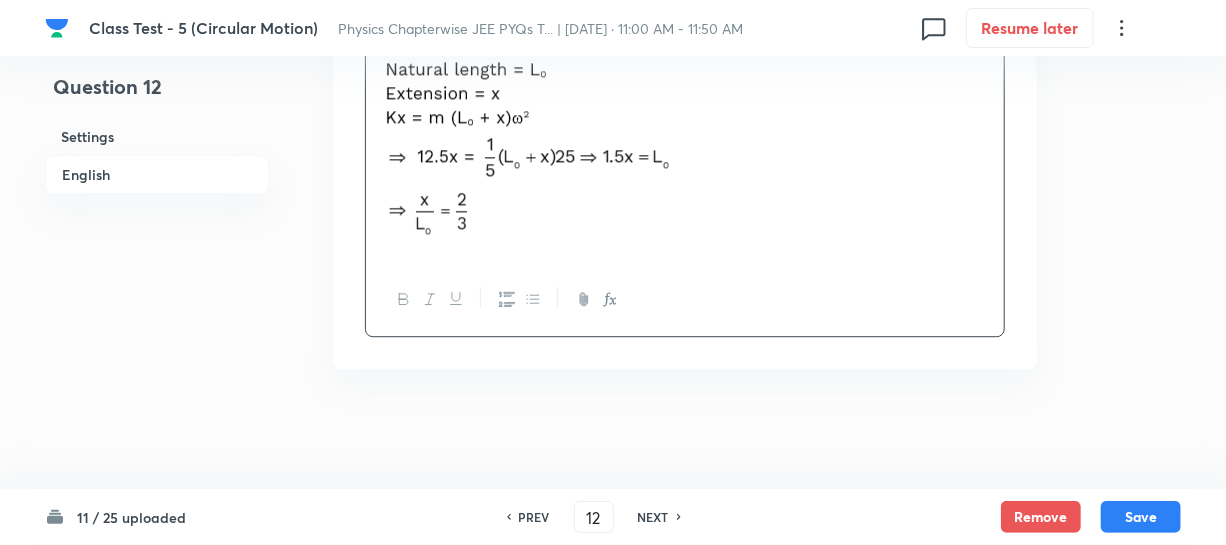 scroll, scrollTop: 2350, scrollLeft: 0, axis: vertical 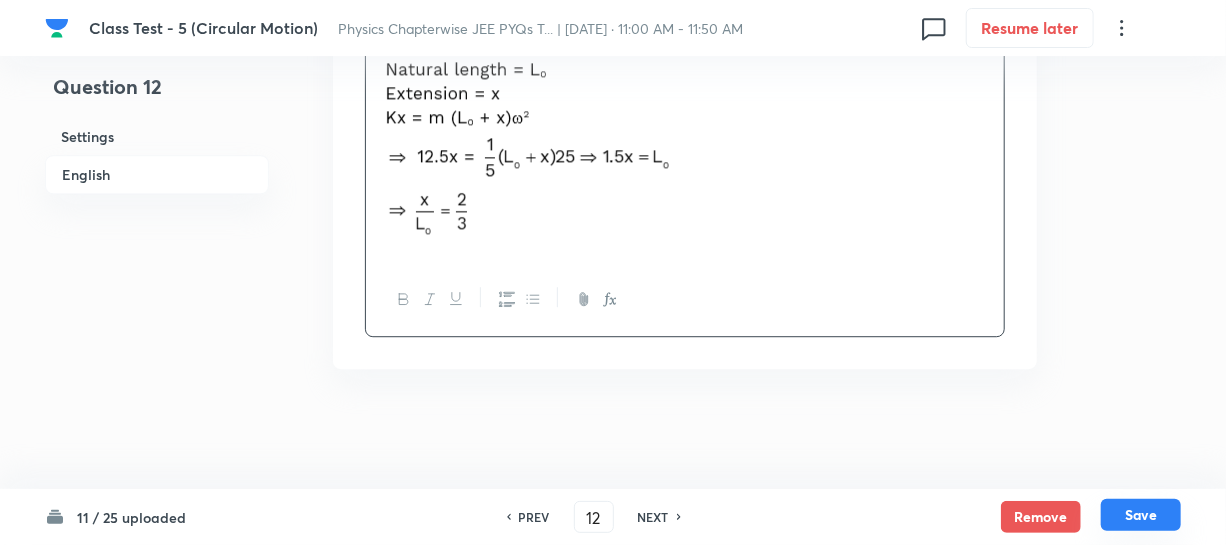 click on "Save" at bounding box center [1141, 515] 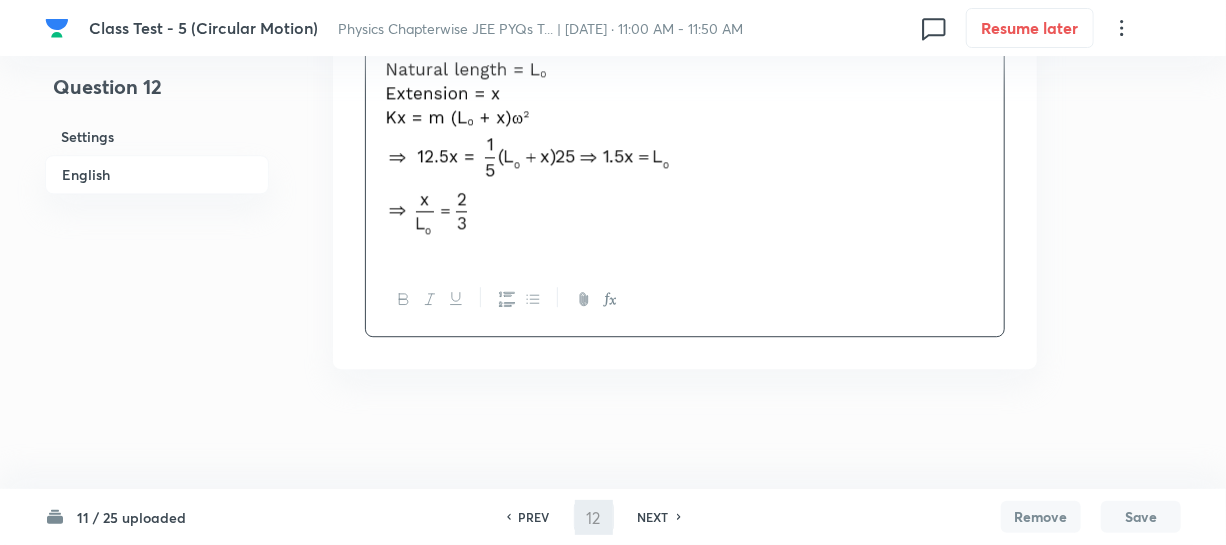 type on "13" 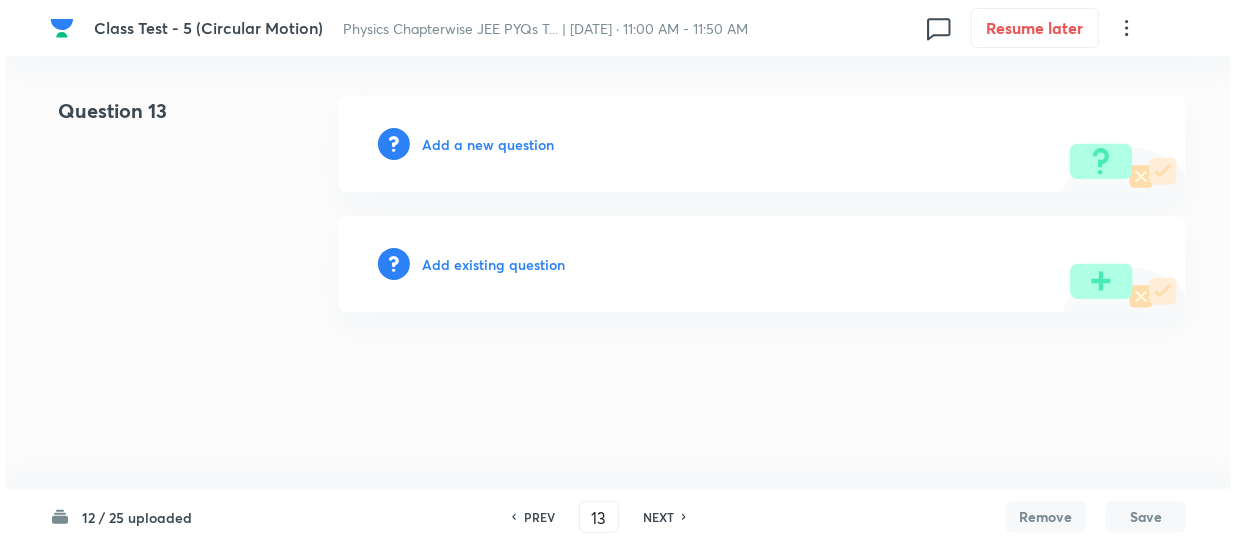 scroll, scrollTop: 0, scrollLeft: 0, axis: both 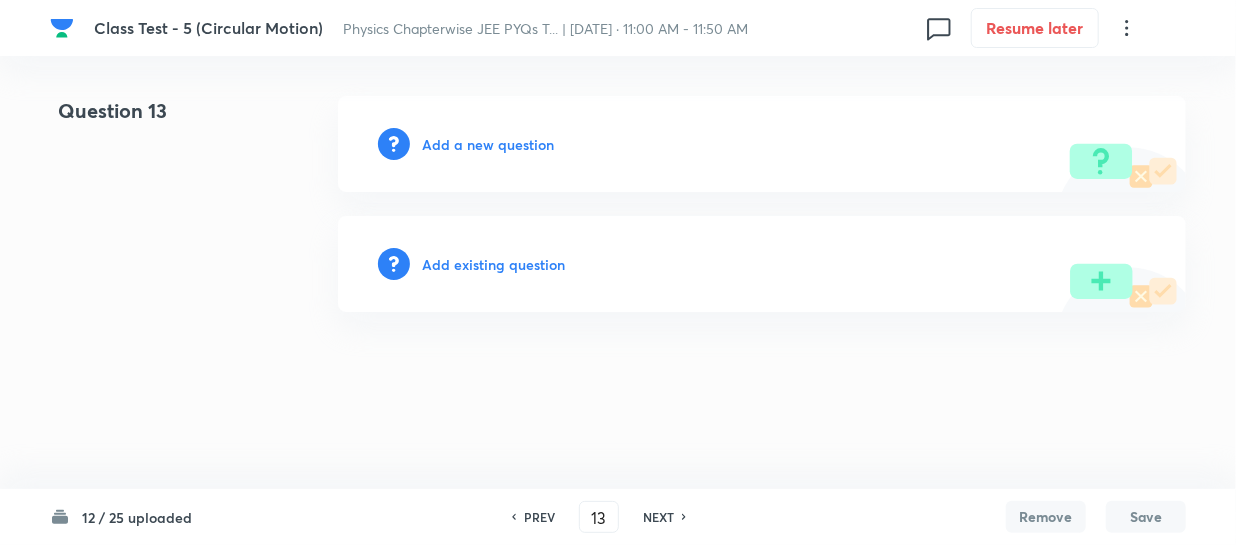 click on "Add a new question" at bounding box center [488, 144] 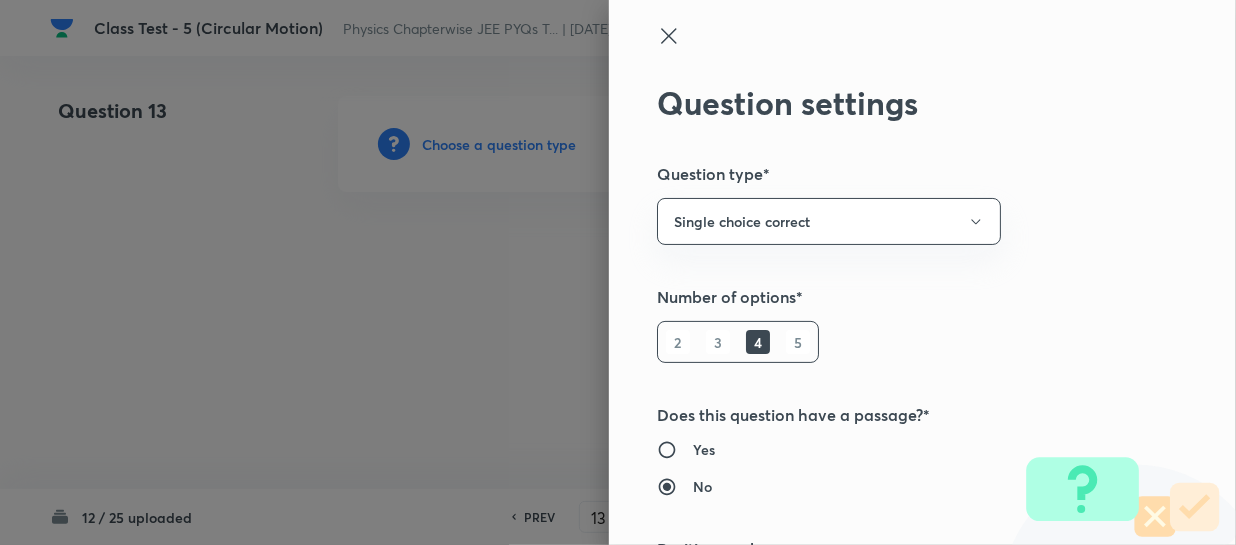 type 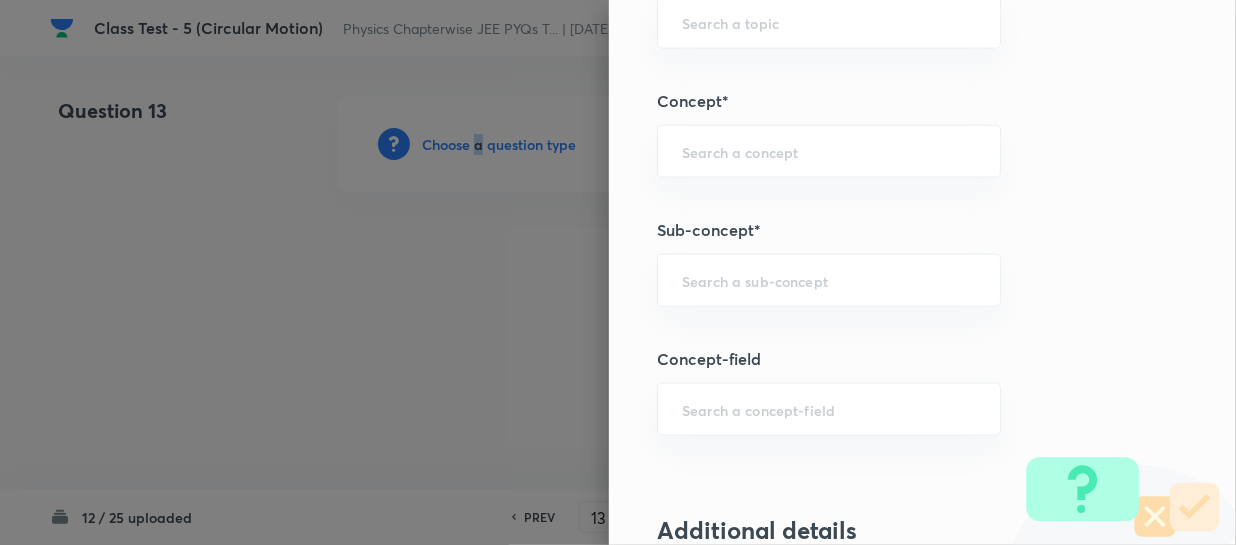 scroll, scrollTop: 1181, scrollLeft: 0, axis: vertical 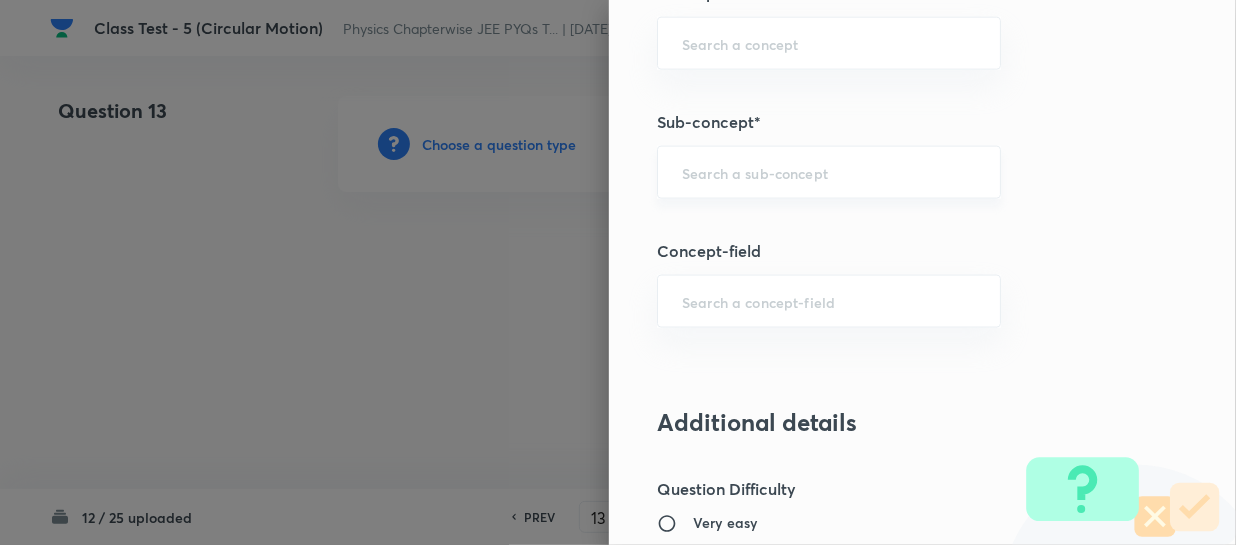 click at bounding box center (829, 172) 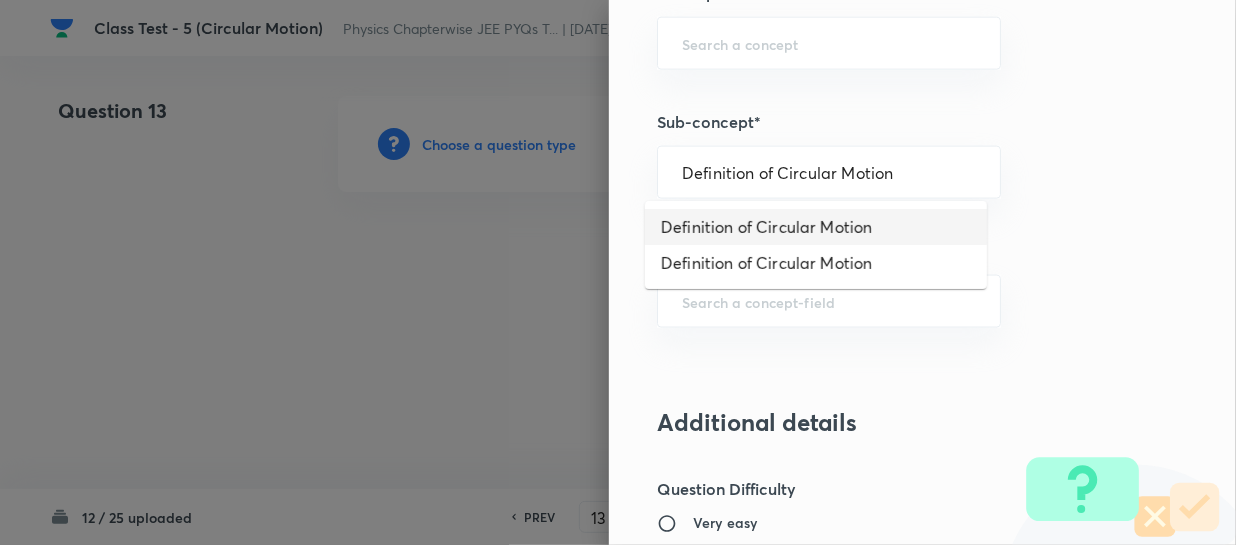 click on "Definition of Circular Motion" at bounding box center (816, 227) 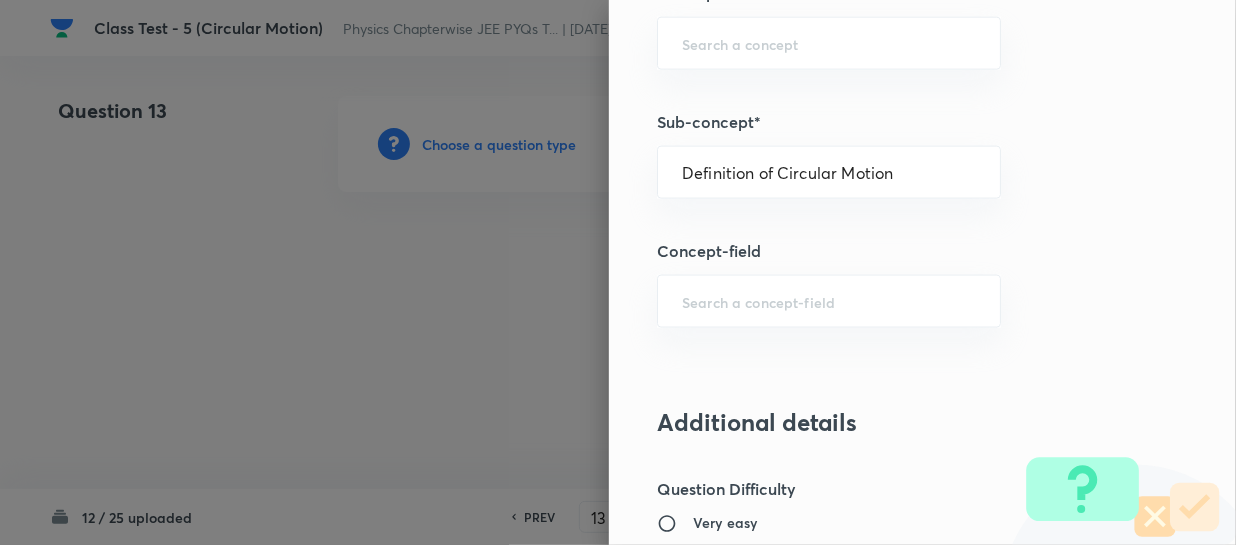 type on "Physics" 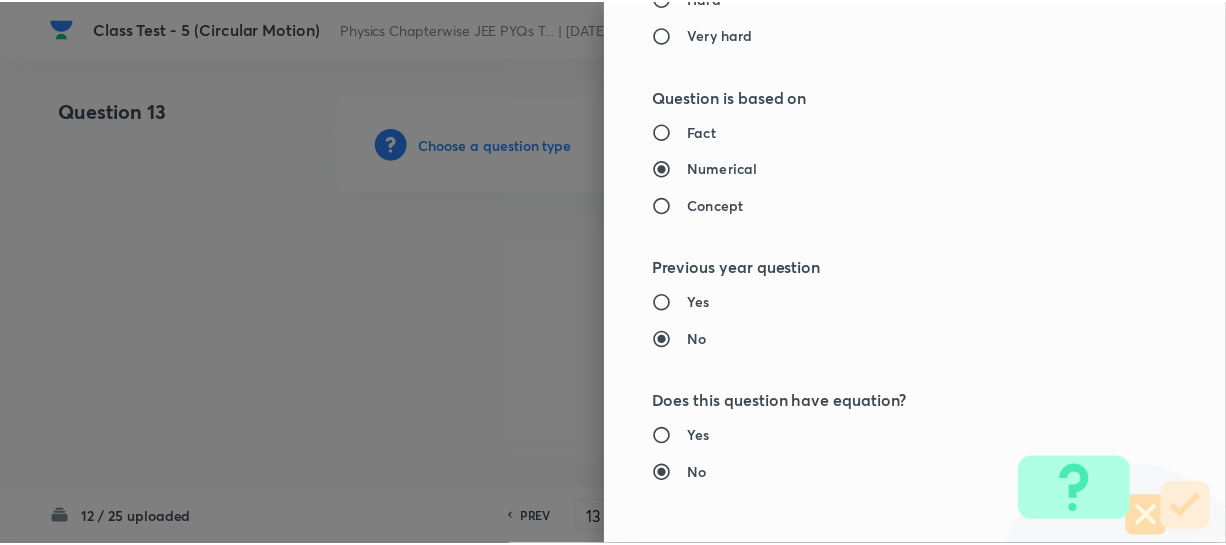 scroll, scrollTop: 2179, scrollLeft: 0, axis: vertical 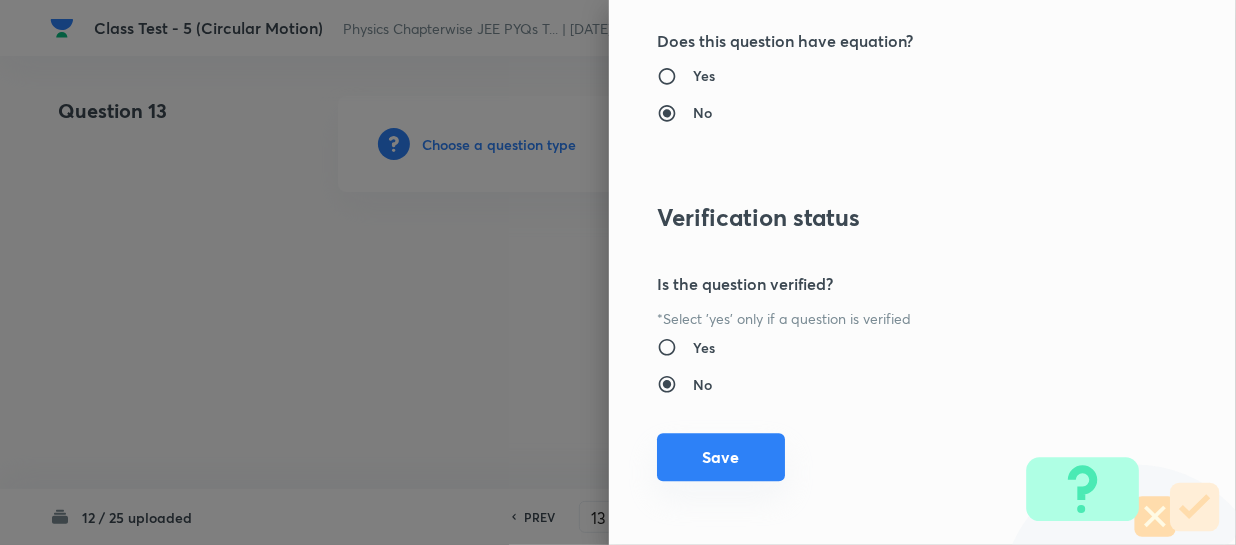 click on "Save" at bounding box center [721, 457] 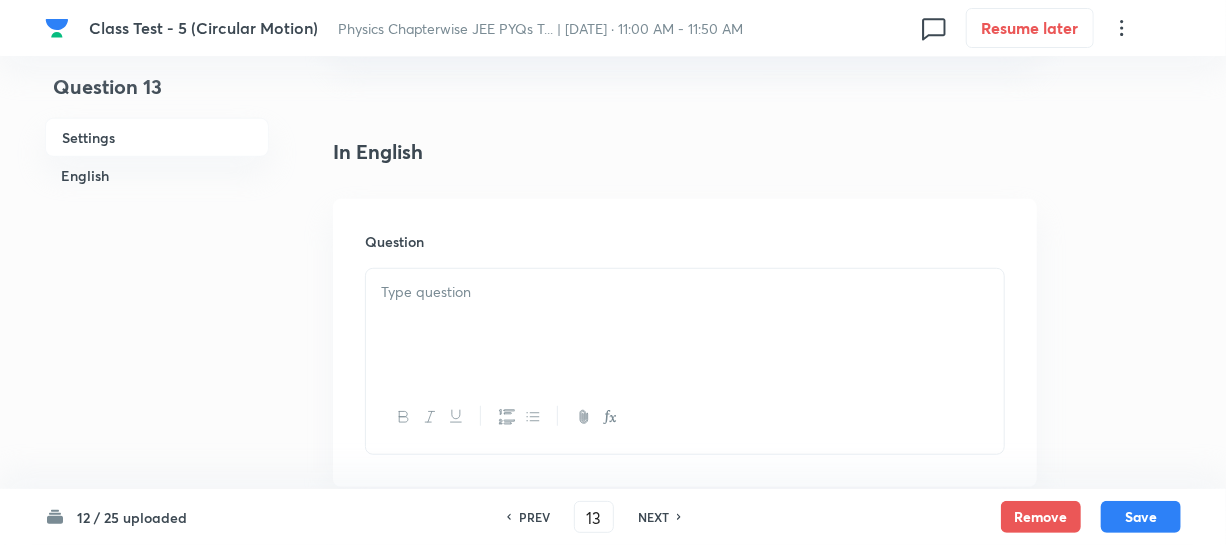 scroll, scrollTop: 454, scrollLeft: 0, axis: vertical 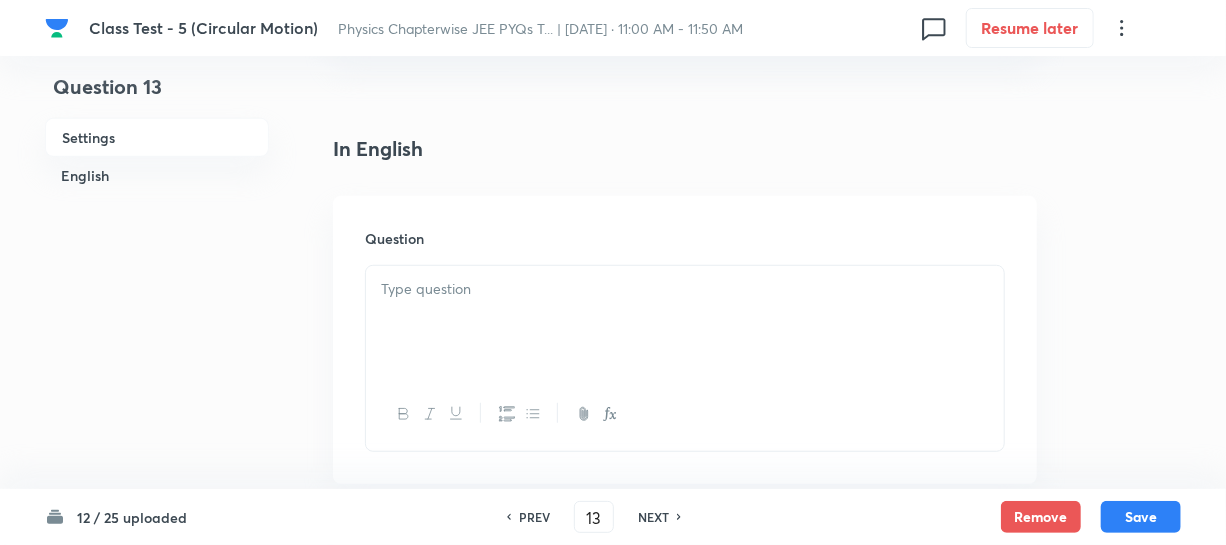 click at bounding box center [685, 289] 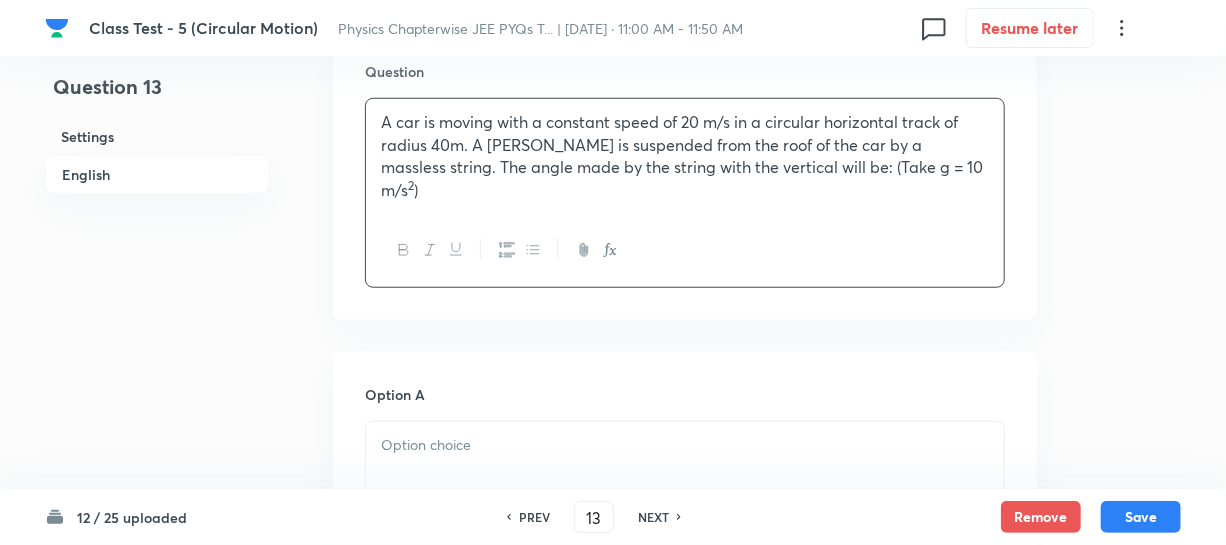 scroll, scrollTop: 818, scrollLeft: 0, axis: vertical 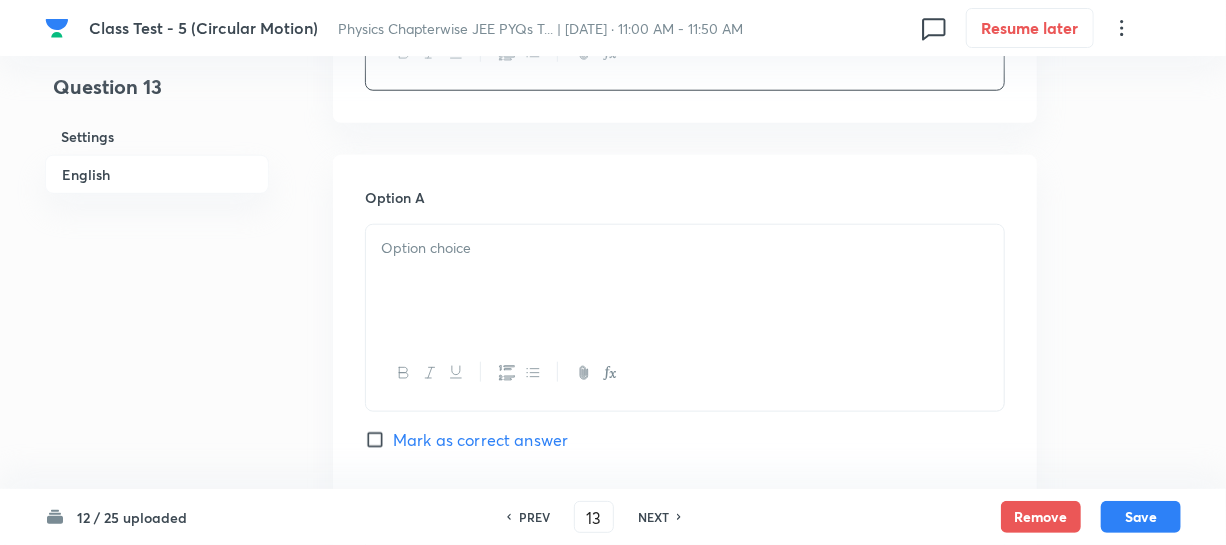 drag, startPoint x: 455, startPoint y: 295, endPoint x: 467, endPoint y: 297, distance: 12.165525 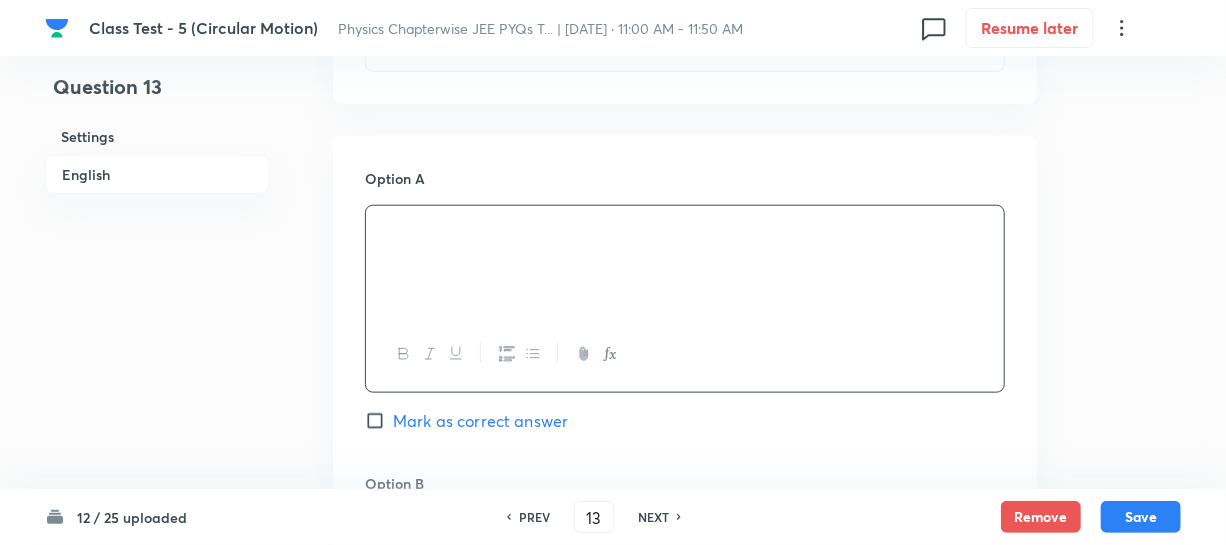 scroll, scrollTop: 1090, scrollLeft: 0, axis: vertical 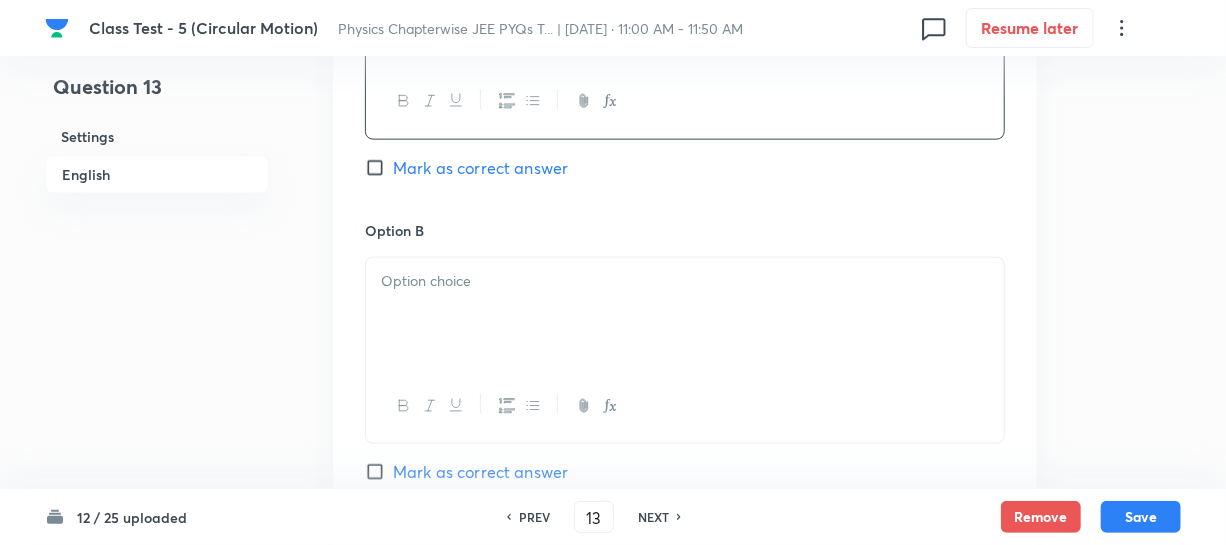 click at bounding box center [685, 314] 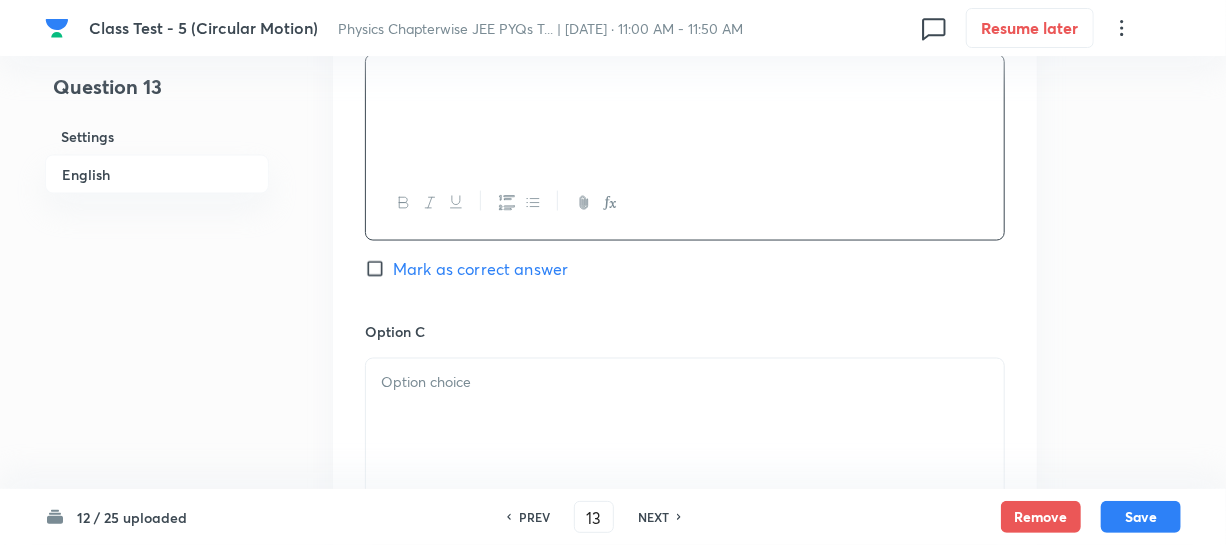 scroll, scrollTop: 1545, scrollLeft: 0, axis: vertical 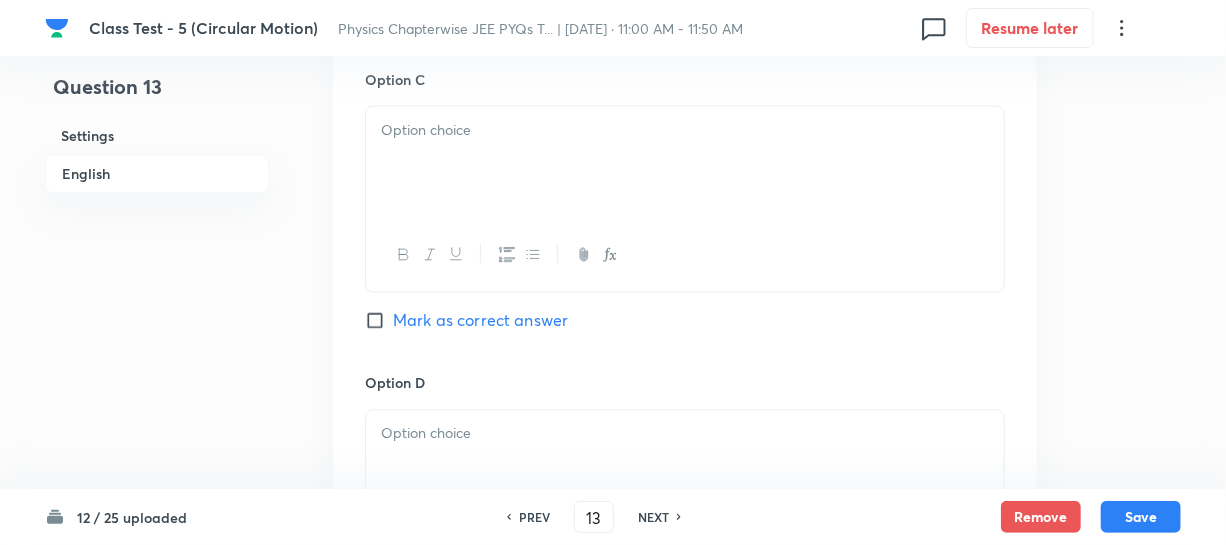 click at bounding box center [685, 163] 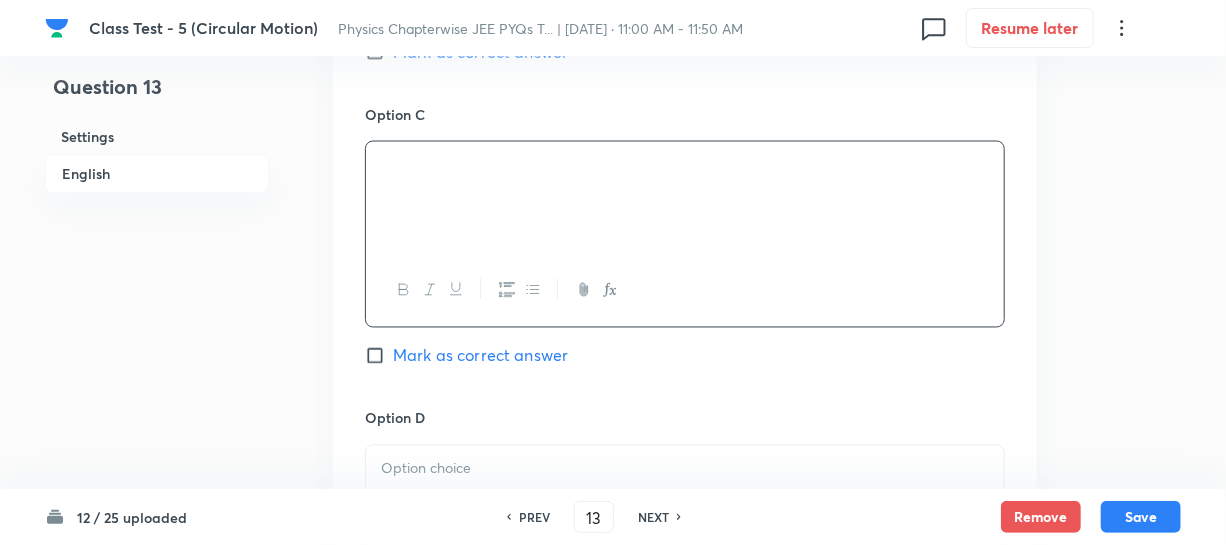 scroll, scrollTop: 1909, scrollLeft: 0, axis: vertical 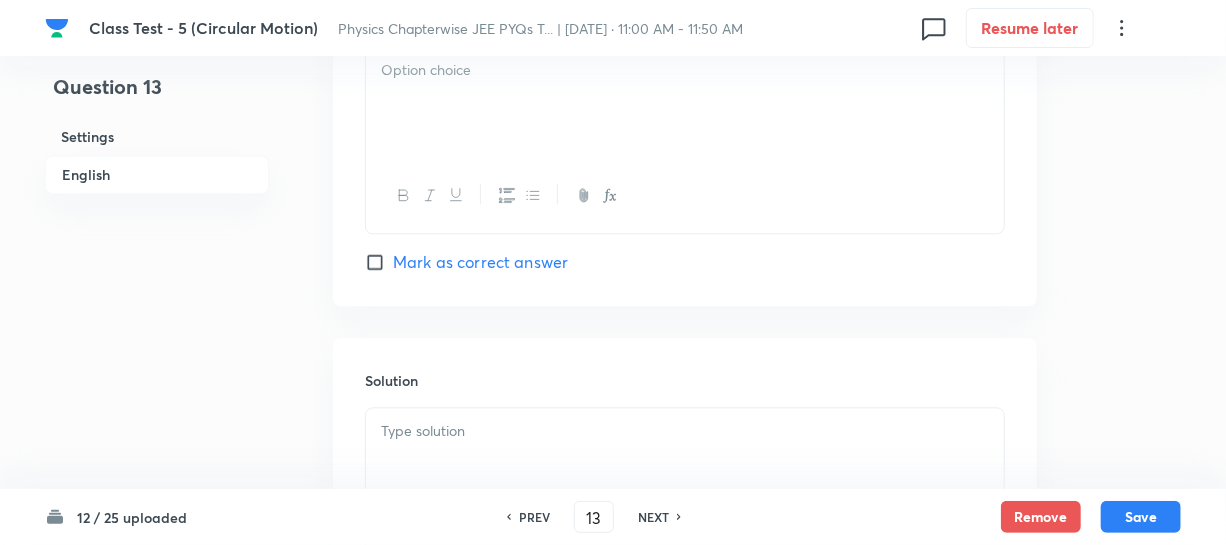click at bounding box center (685, 103) 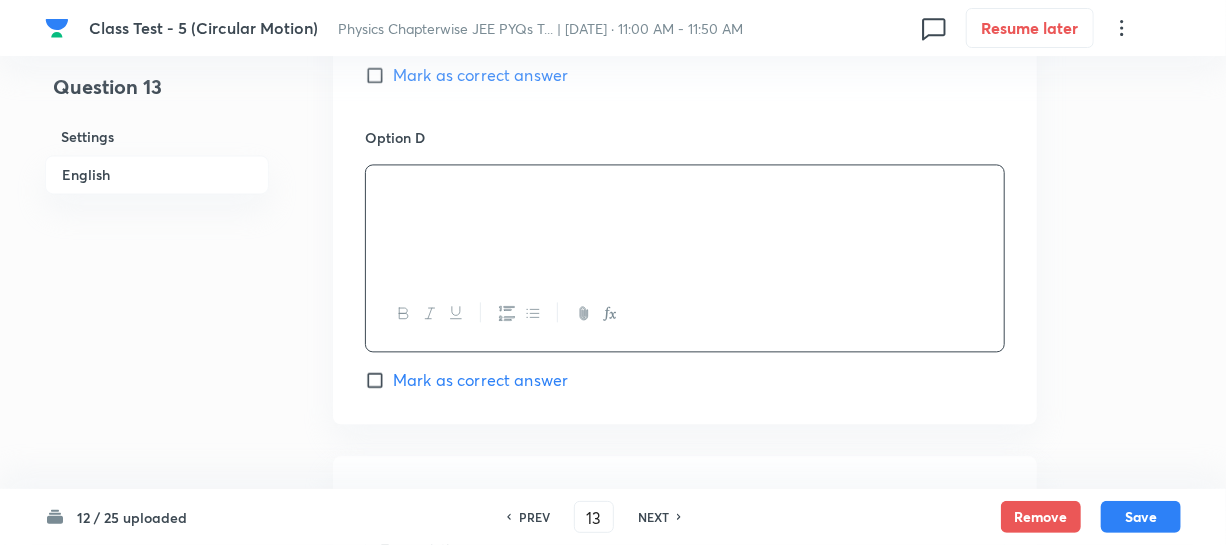scroll, scrollTop: 1909, scrollLeft: 0, axis: vertical 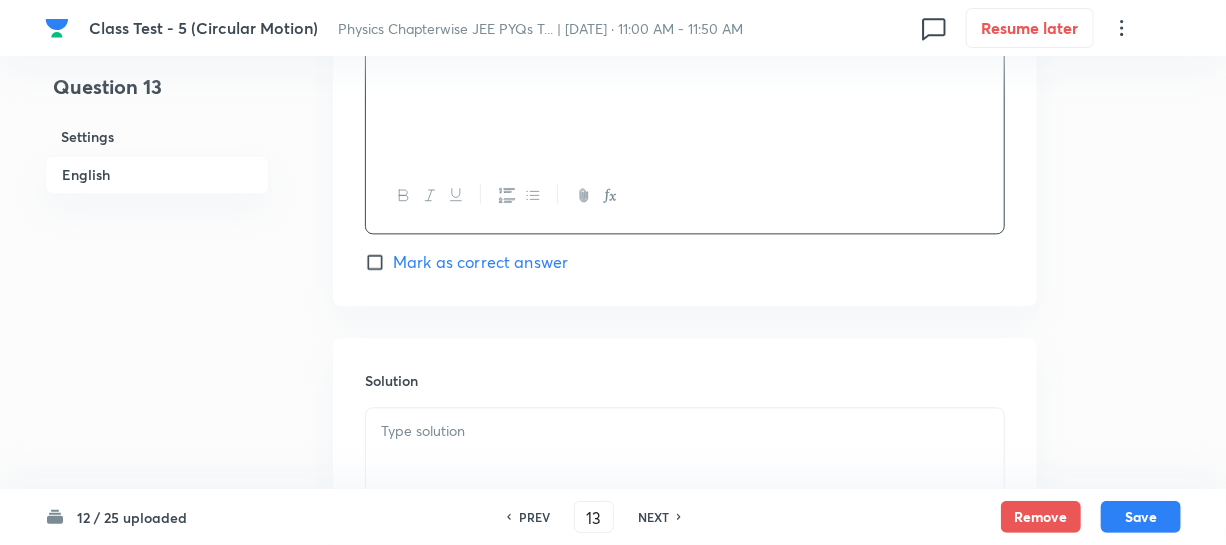 click on "Mark as correct answer" at bounding box center [466, 262] 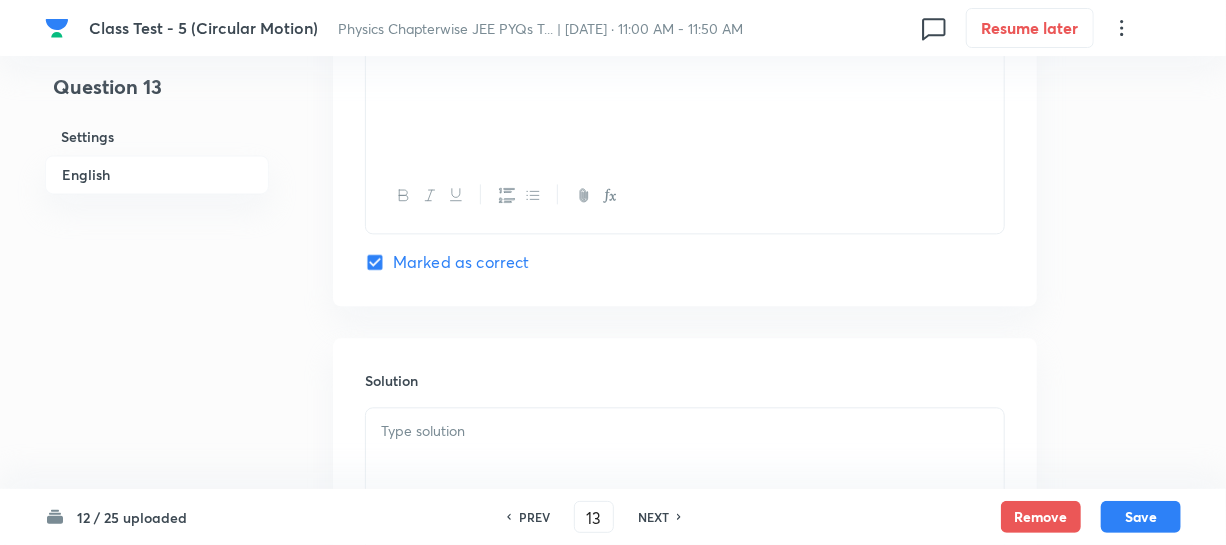 drag, startPoint x: 404, startPoint y: 439, endPoint x: 978, endPoint y: 438, distance: 574.00085 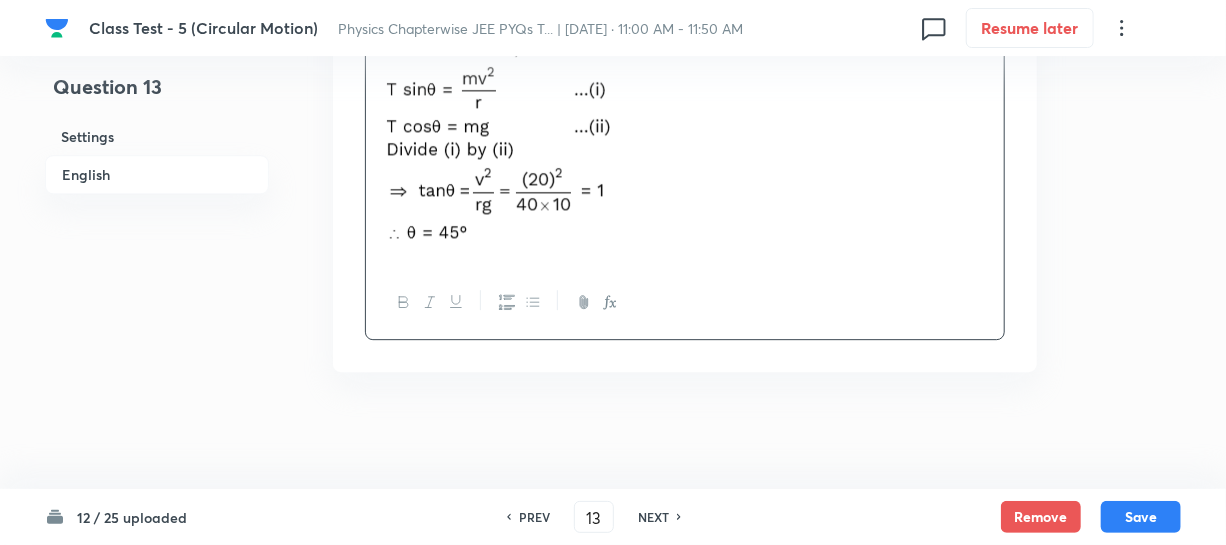 scroll, scrollTop: 2481, scrollLeft: 0, axis: vertical 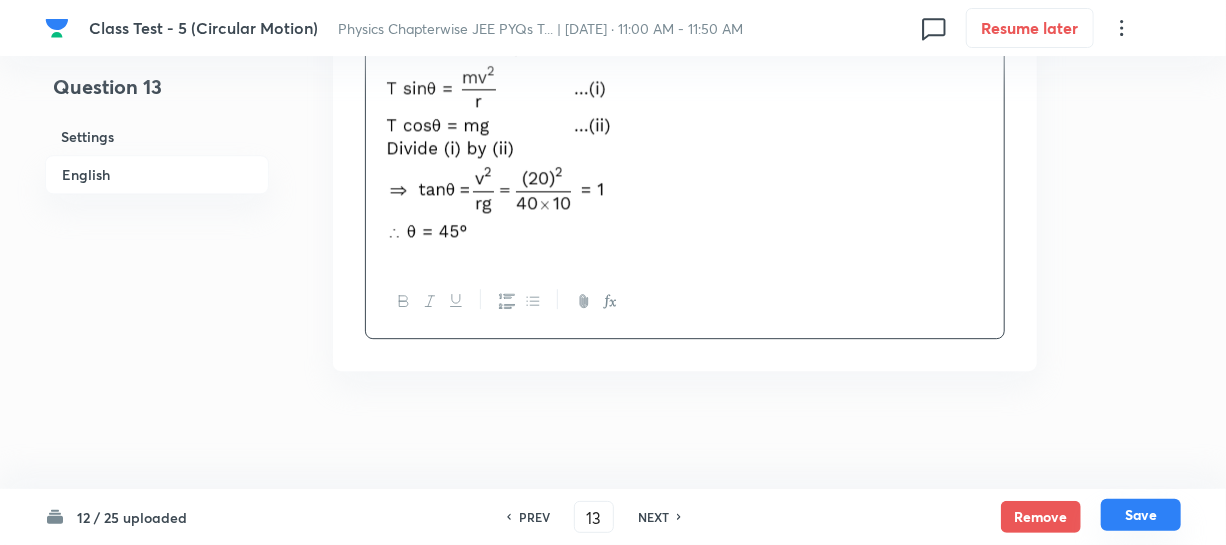 click on "Save" at bounding box center [1141, 515] 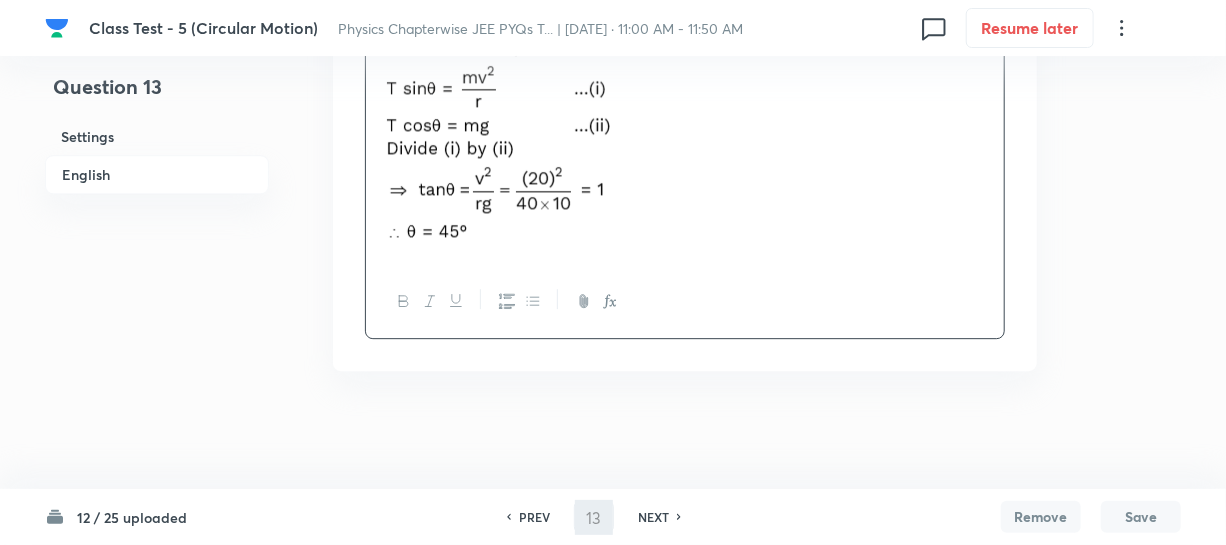 type on "14" 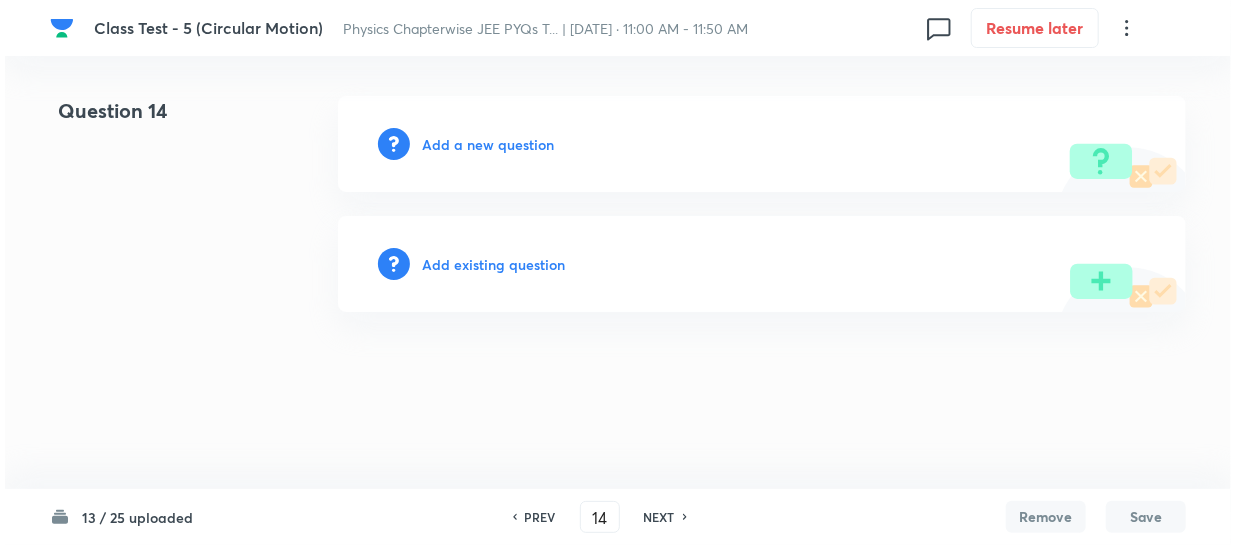 scroll, scrollTop: 0, scrollLeft: 0, axis: both 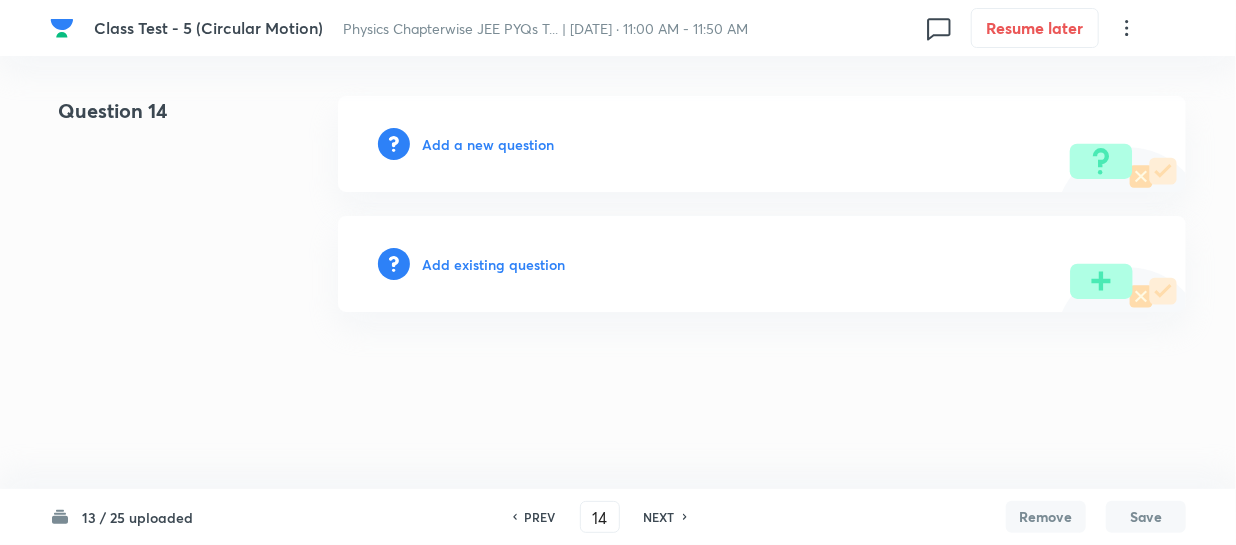 click on "Add a new question" at bounding box center (762, 144) 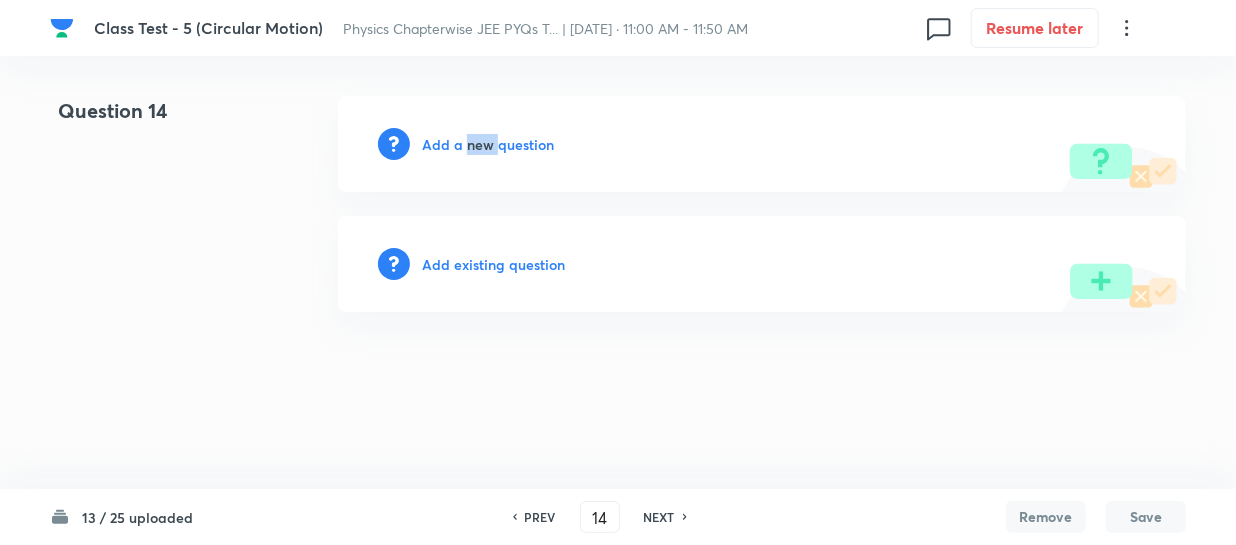 click on "Add a new question" at bounding box center (762, 144) 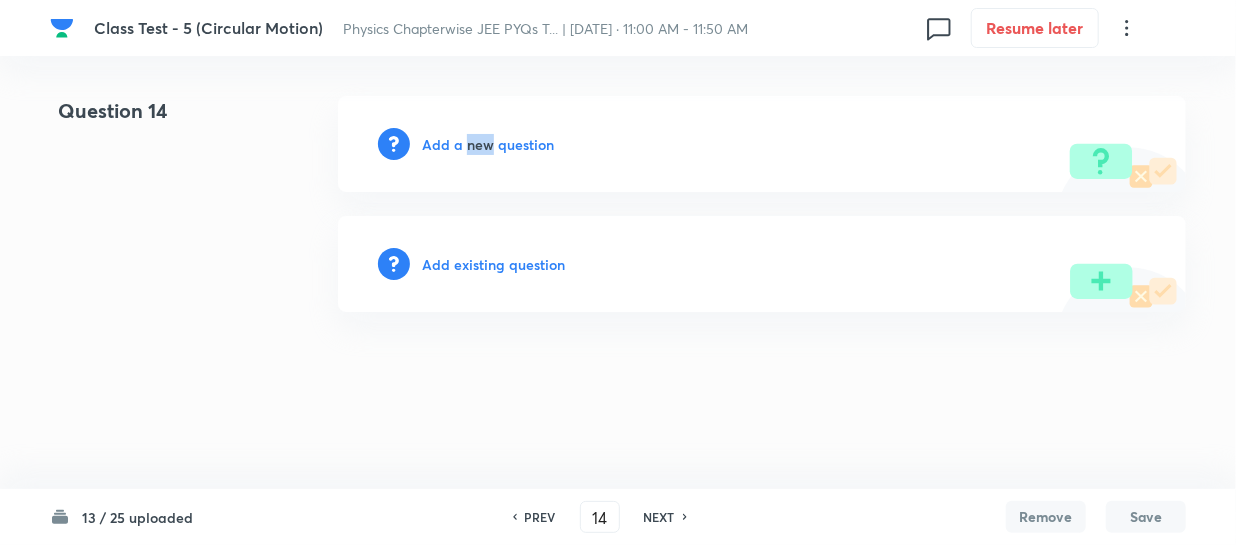 click on "Add a new question" at bounding box center [488, 144] 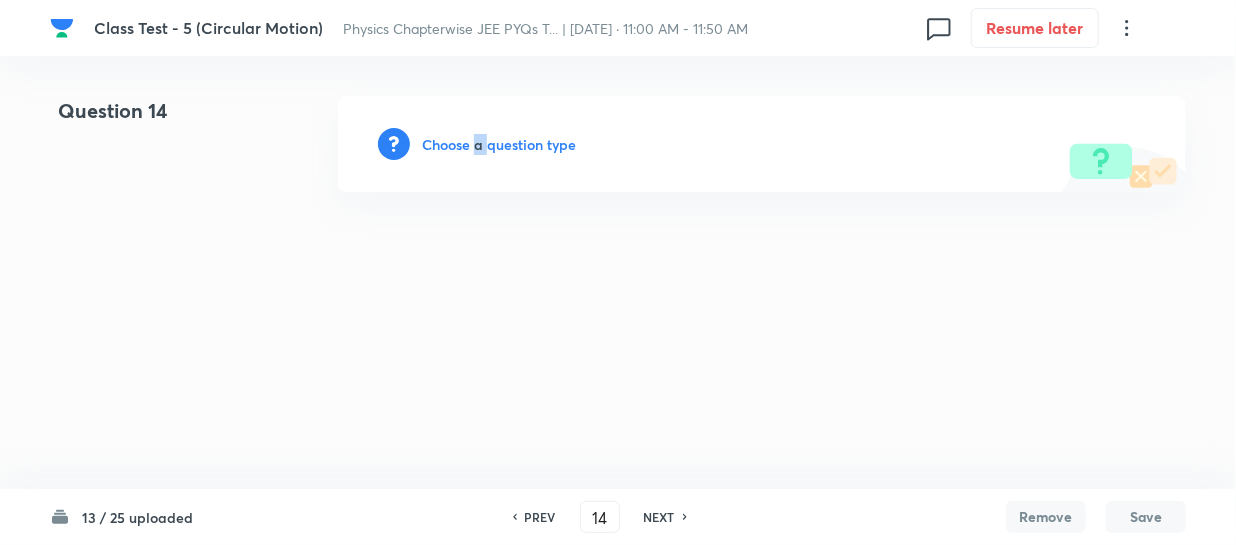 click on "Choose a question type" at bounding box center (499, 144) 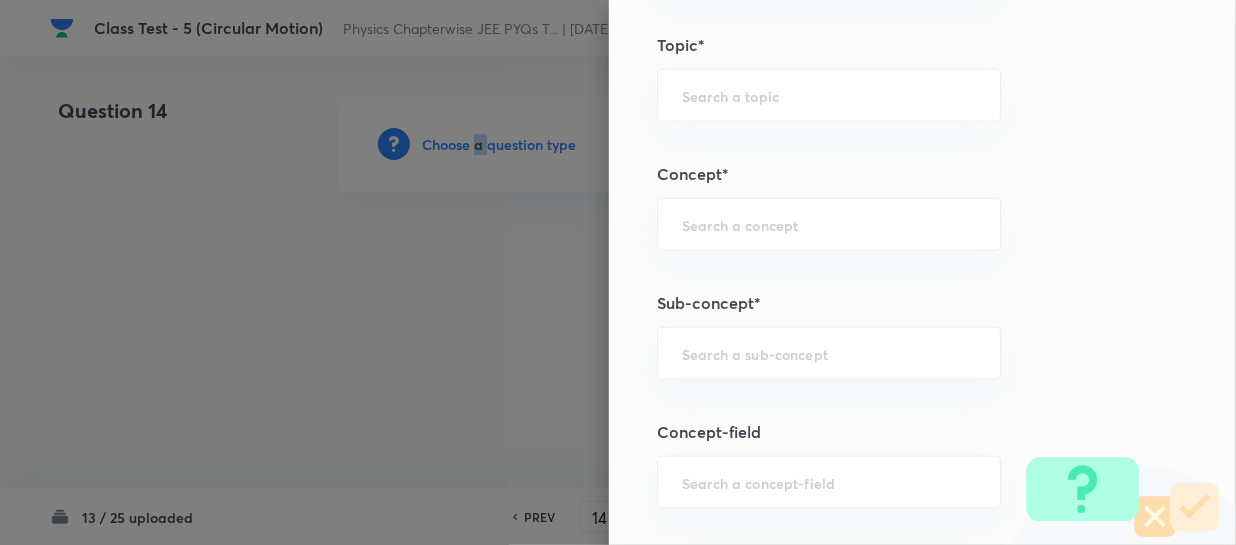 scroll, scrollTop: 1090, scrollLeft: 0, axis: vertical 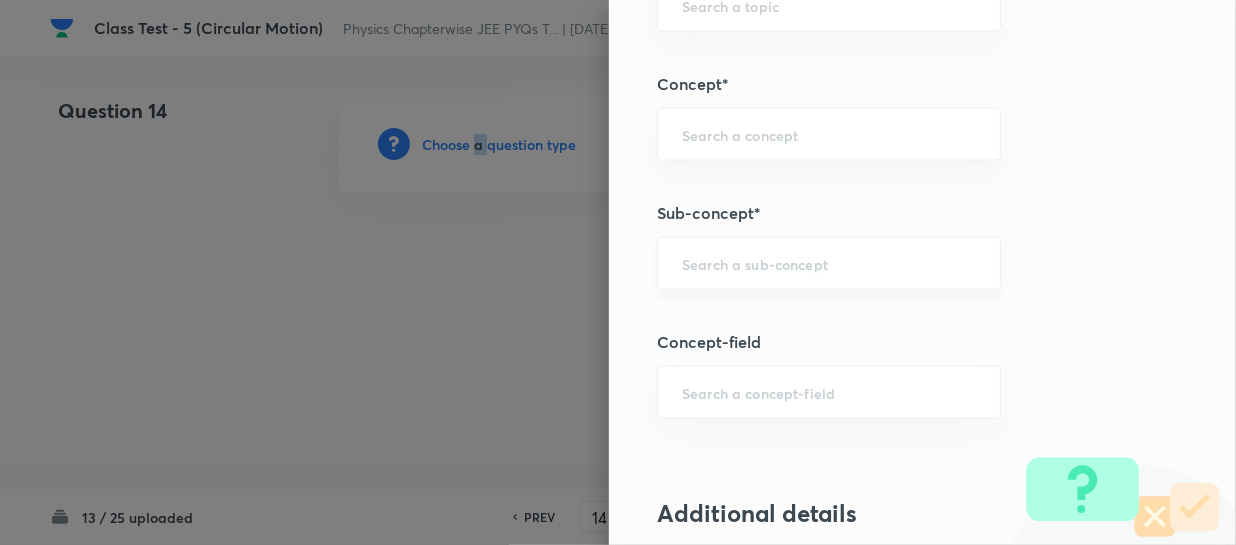 click on "​" at bounding box center (829, 263) 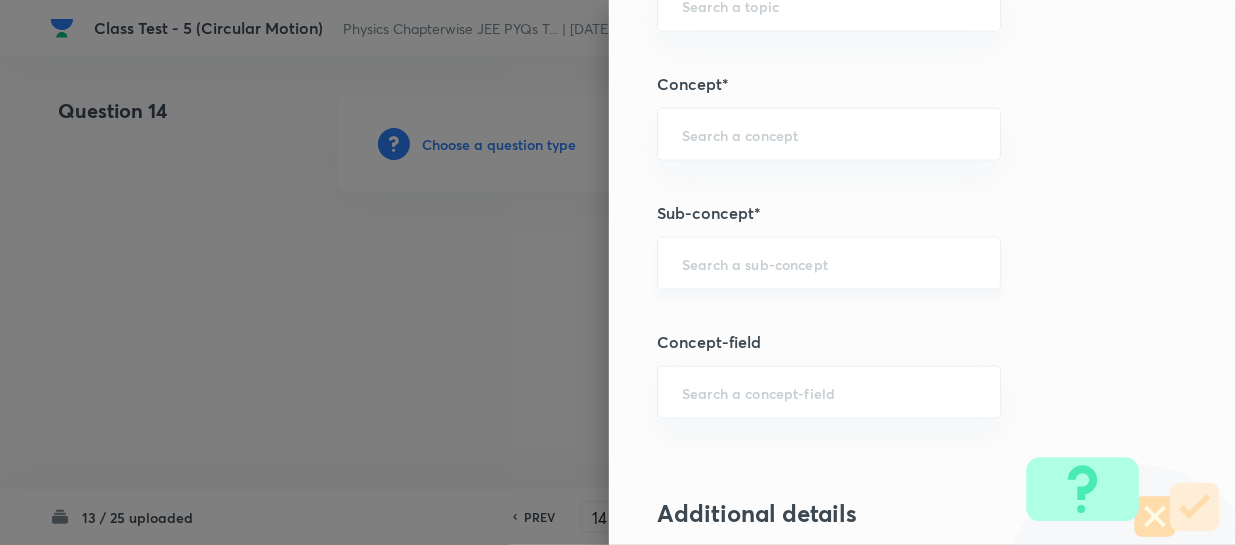 paste on "Definition of Circular Motion" 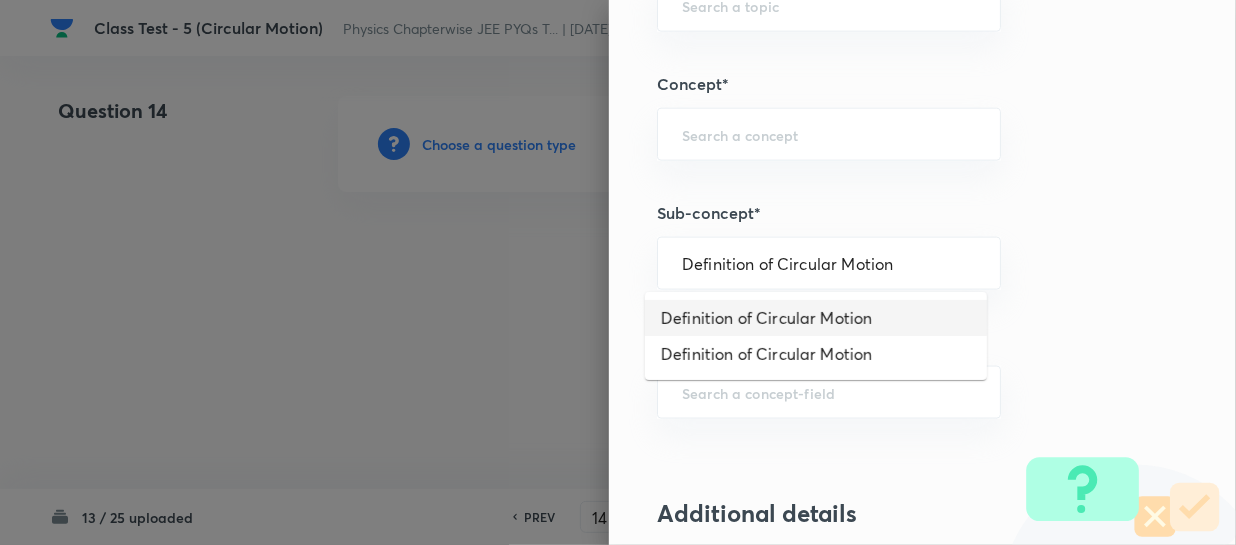 click on "Definition of Circular Motion" at bounding box center [816, 318] 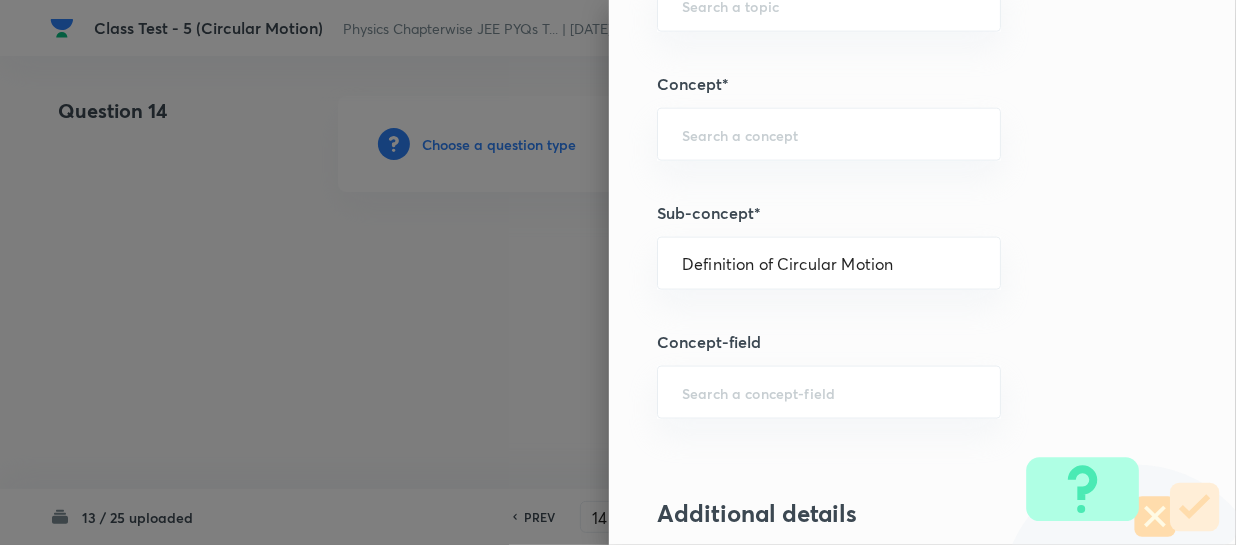 type on "Physics" 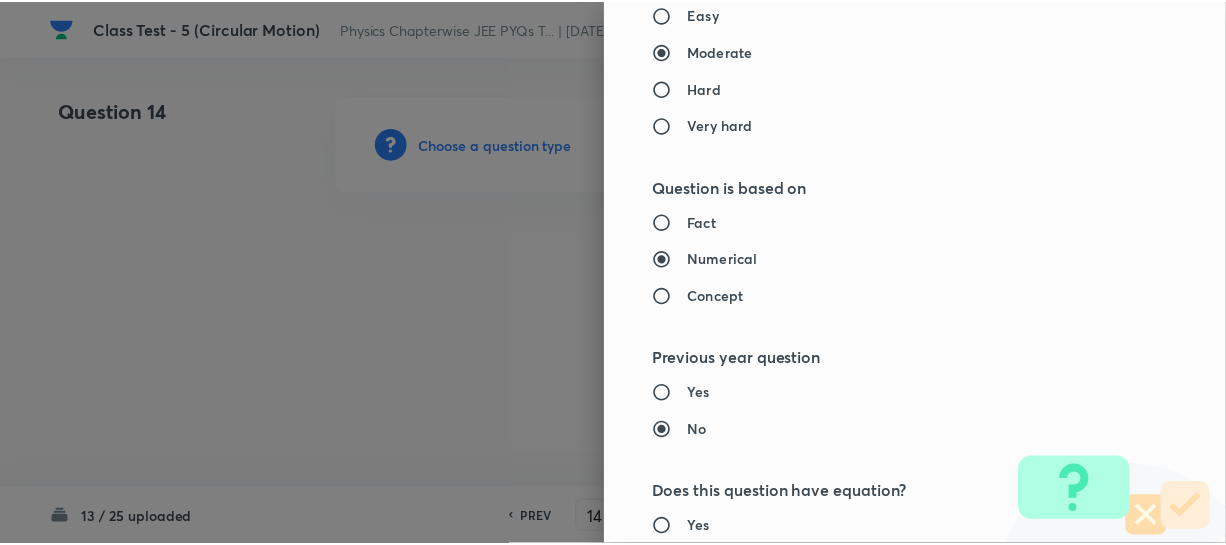scroll, scrollTop: 2179, scrollLeft: 0, axis: vertical 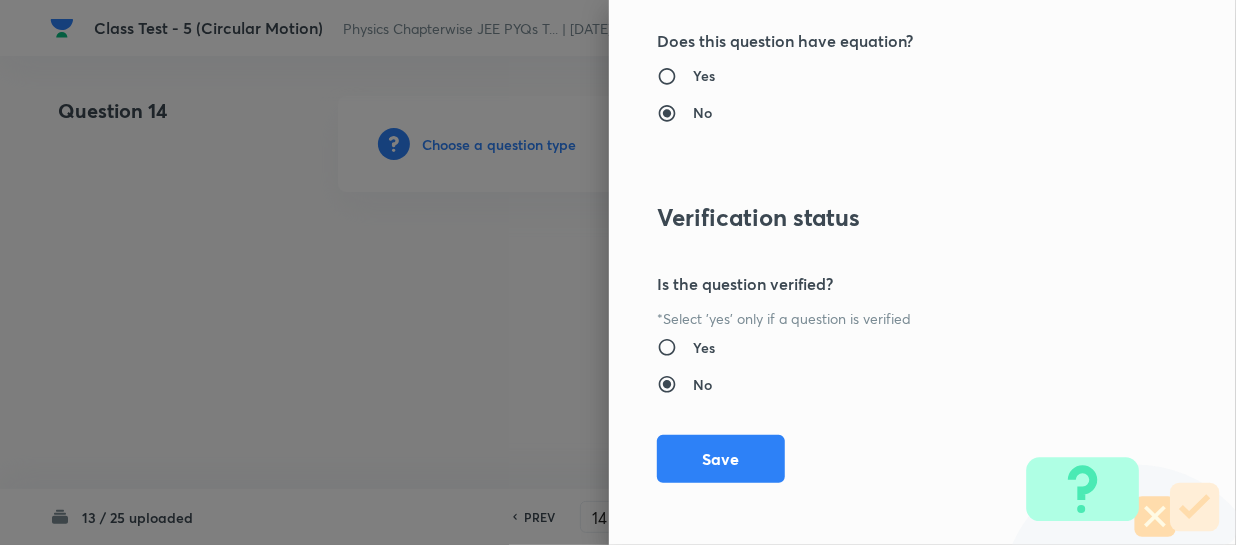 click on "Save" at bounding box center [721, 459] 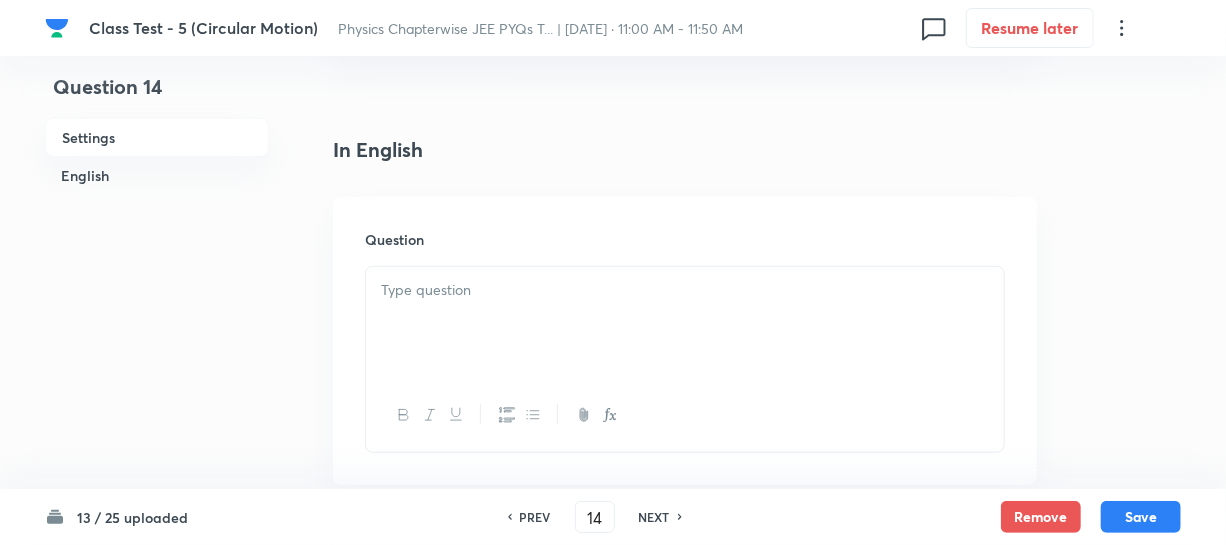 scroll, scrollTop: 545, scrollLeft: 0, axis: vertical 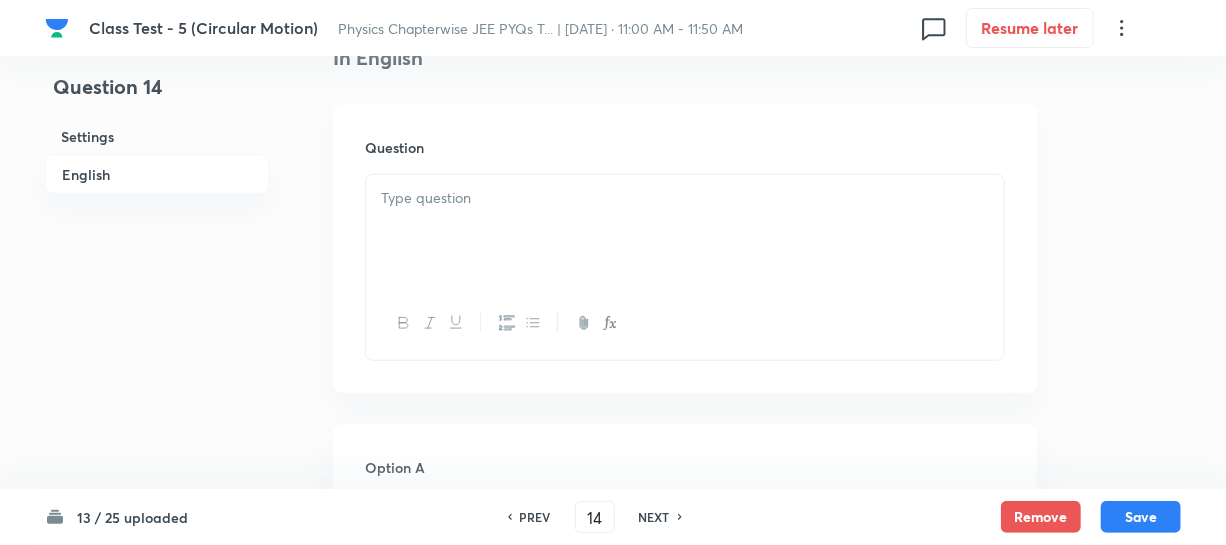 click at bounding box center (685, 231) 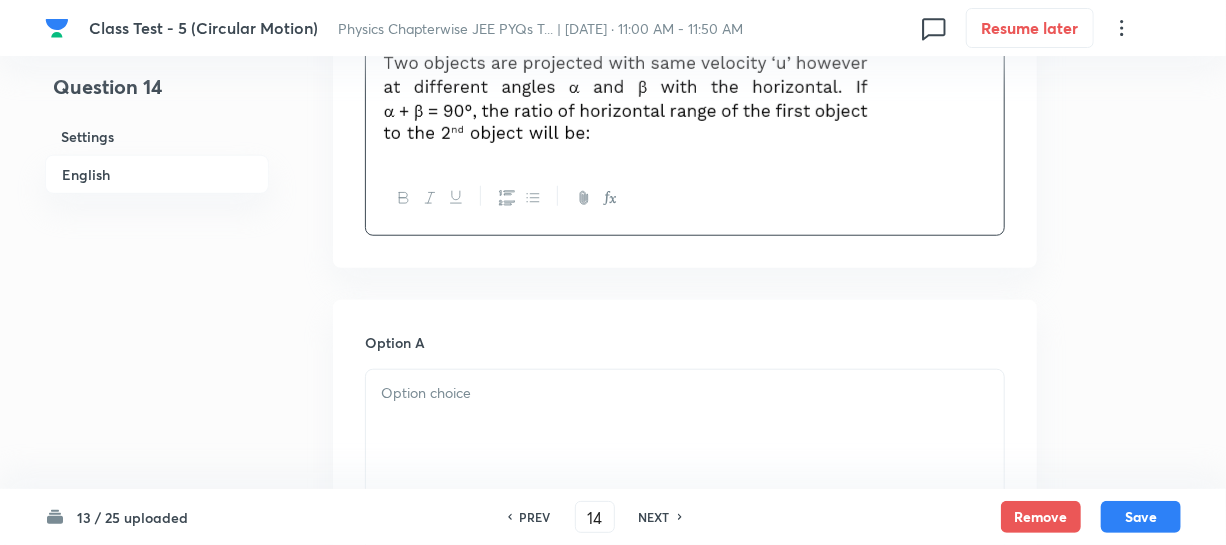 scroll, scrollTop: 909, scrollLeft: 0, axis: vertical 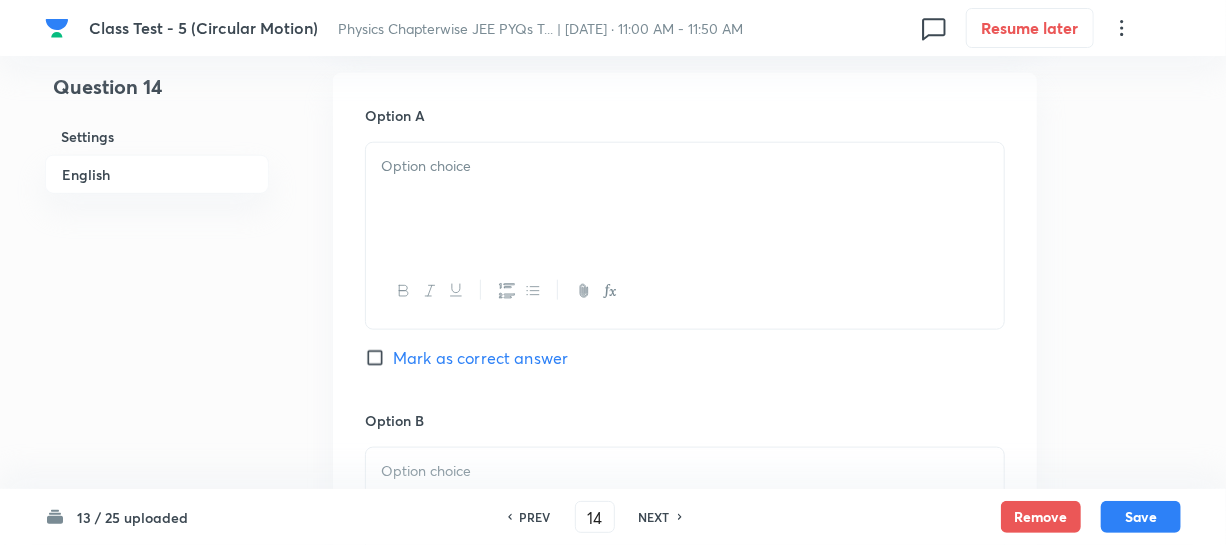 click at bounding box center (685, 199) 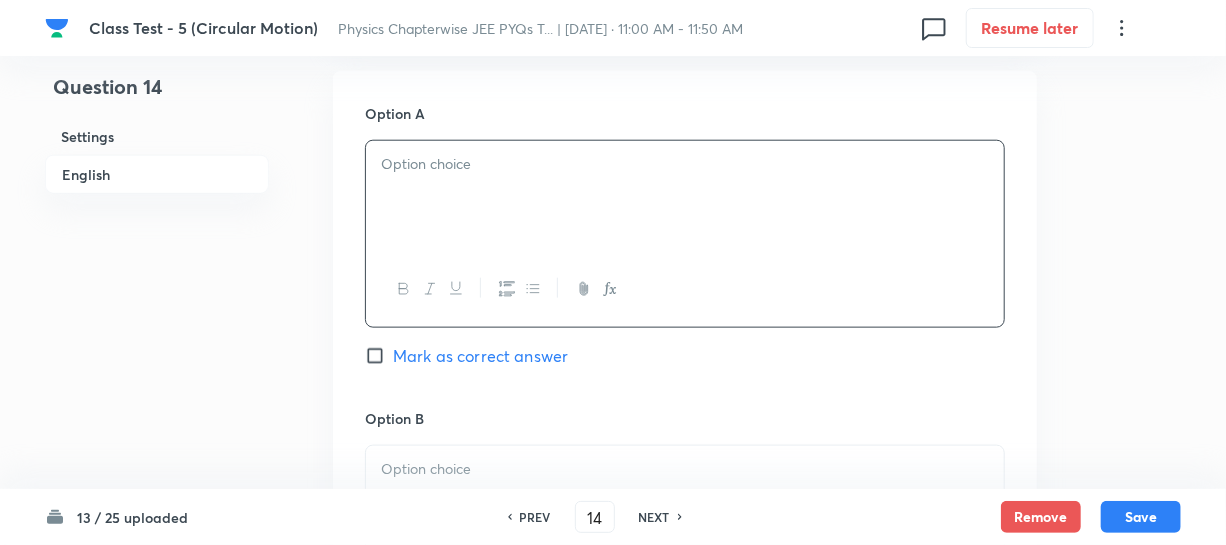 scroll, scrollTop: 909, scrollLeft: 0, axis: vertical 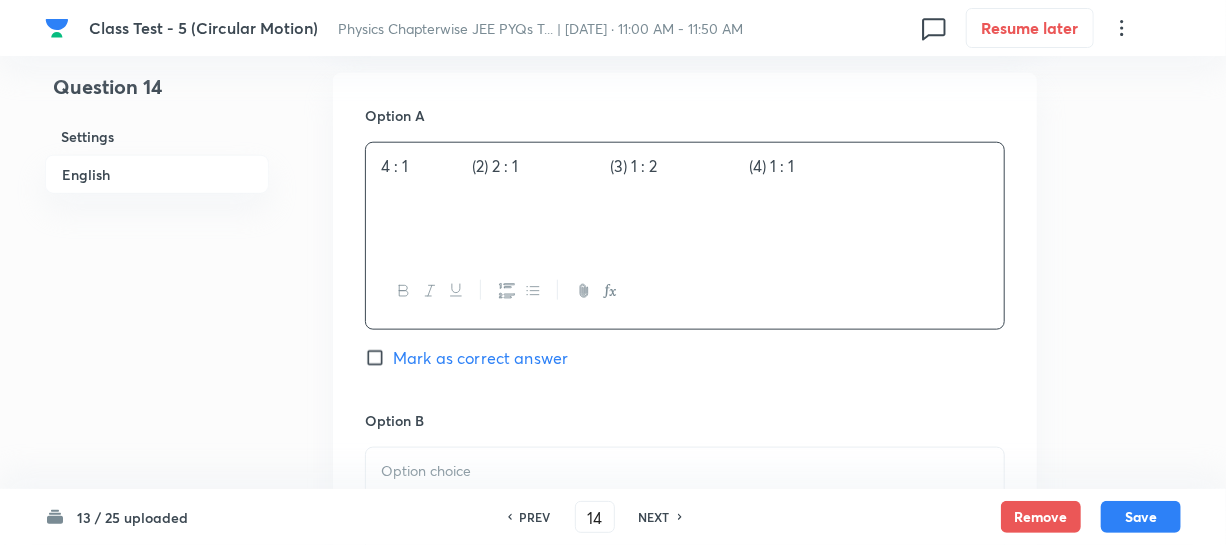 drag, startPoint x: 457, startPoint y: 170, endPoint x: 466, endPoint y: 139, distance: 32.280025 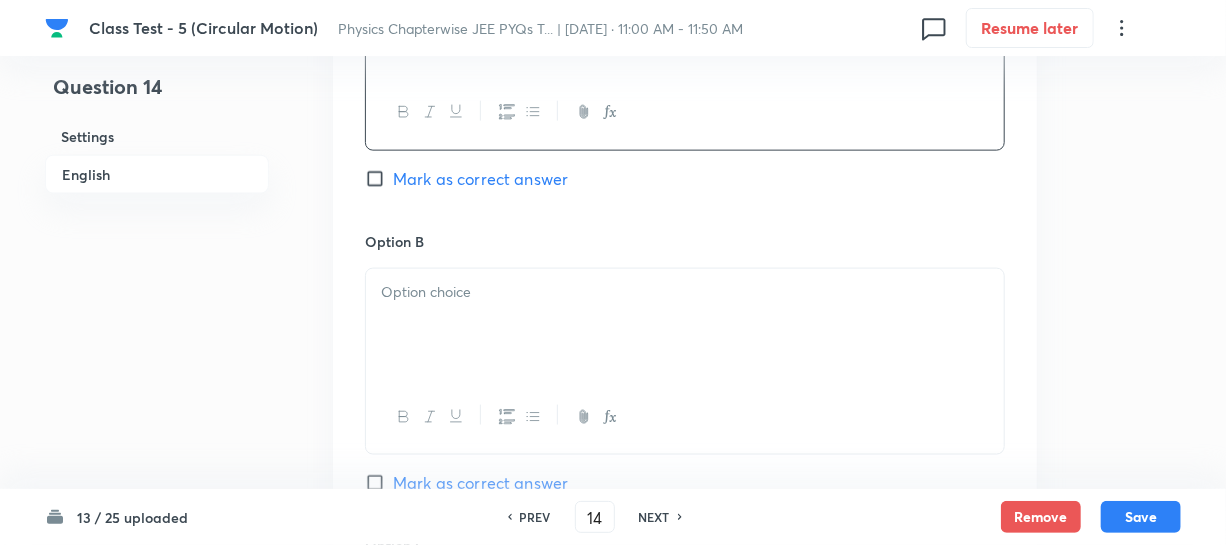 scroll, scrollTop: 1090, scrollLeft: 0, axis: vertical 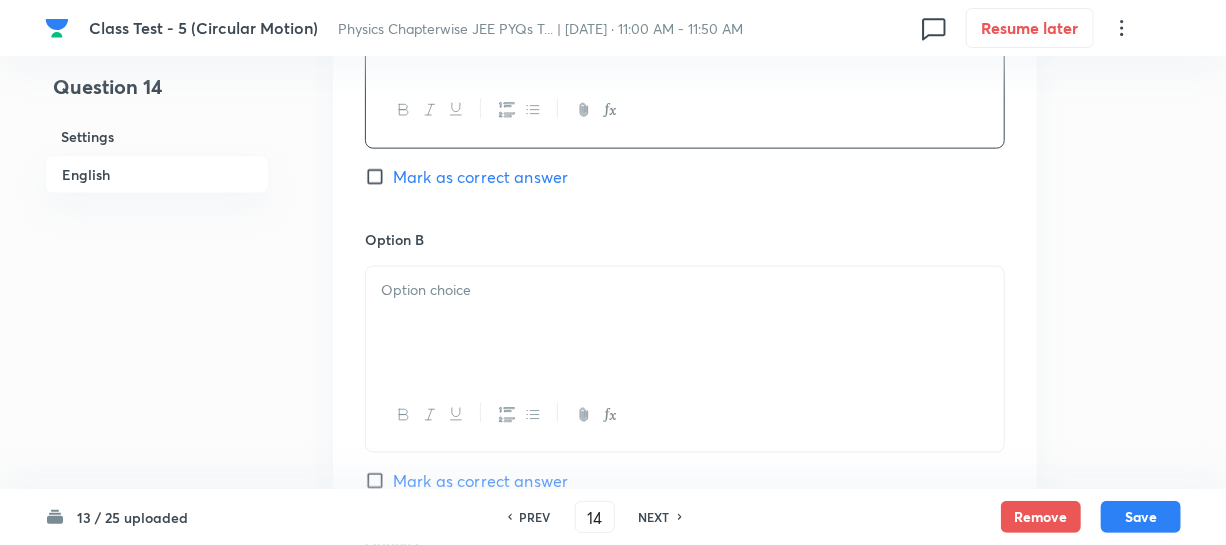 click at bounding box center [685, 323] 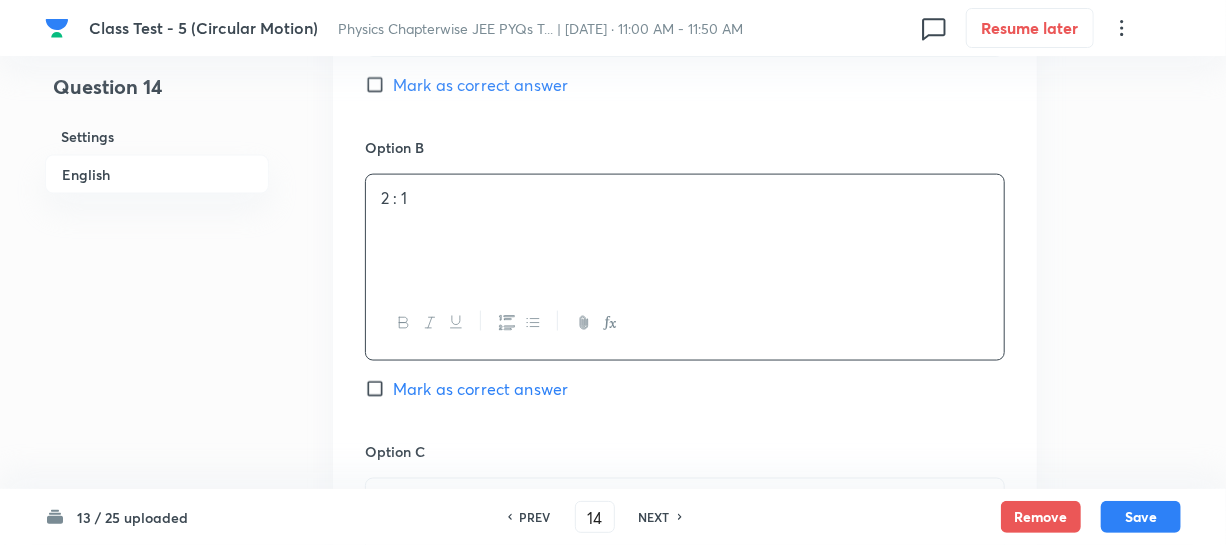 scroll, scrollTop: 1363, scrollLeft: 0, axis: vertical 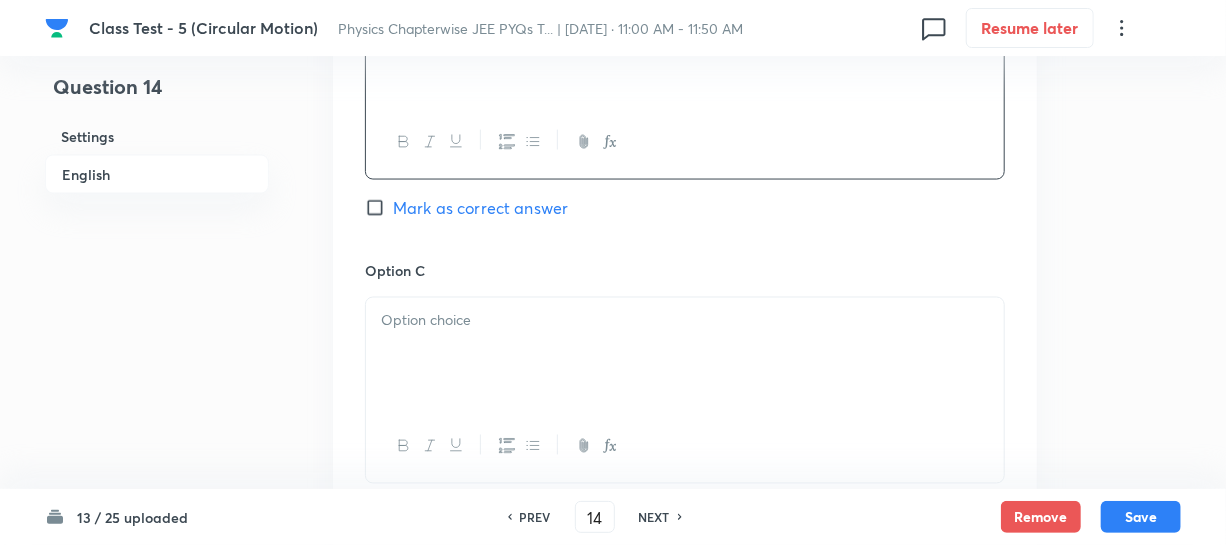 click at bounding box center (685, 354) 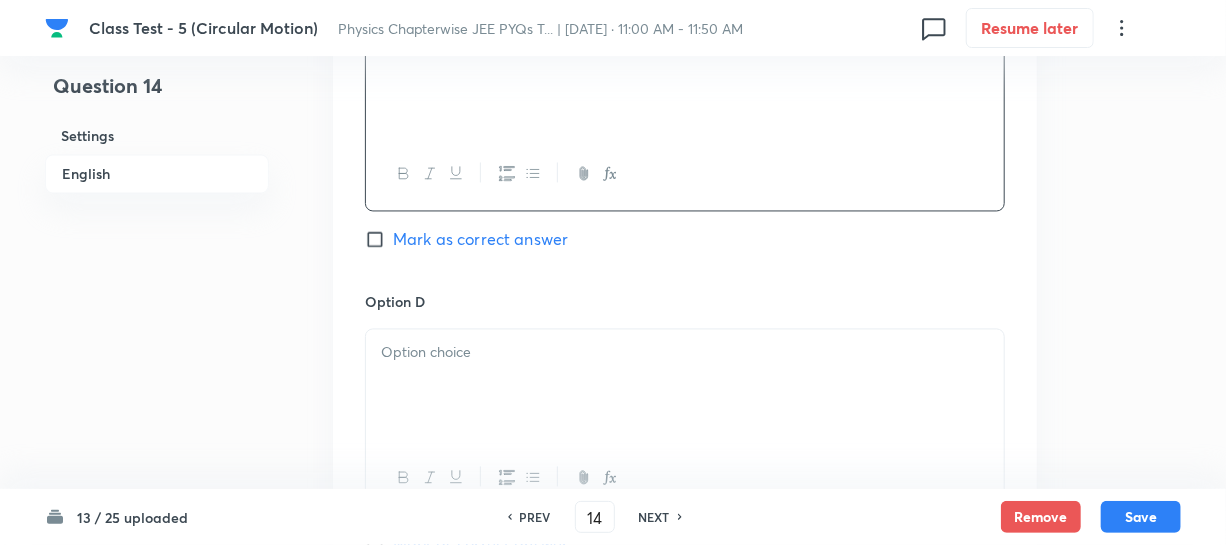 scroll, scrollTop: 1636, scrollLeft: 0, axis: vertical 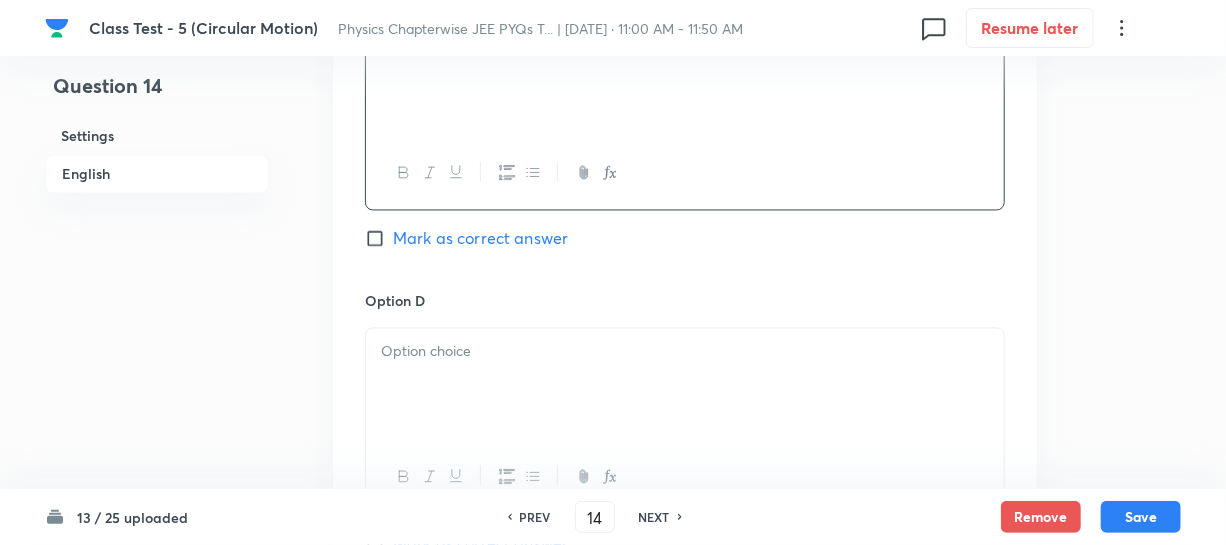 click at bounding box center (685, 352) 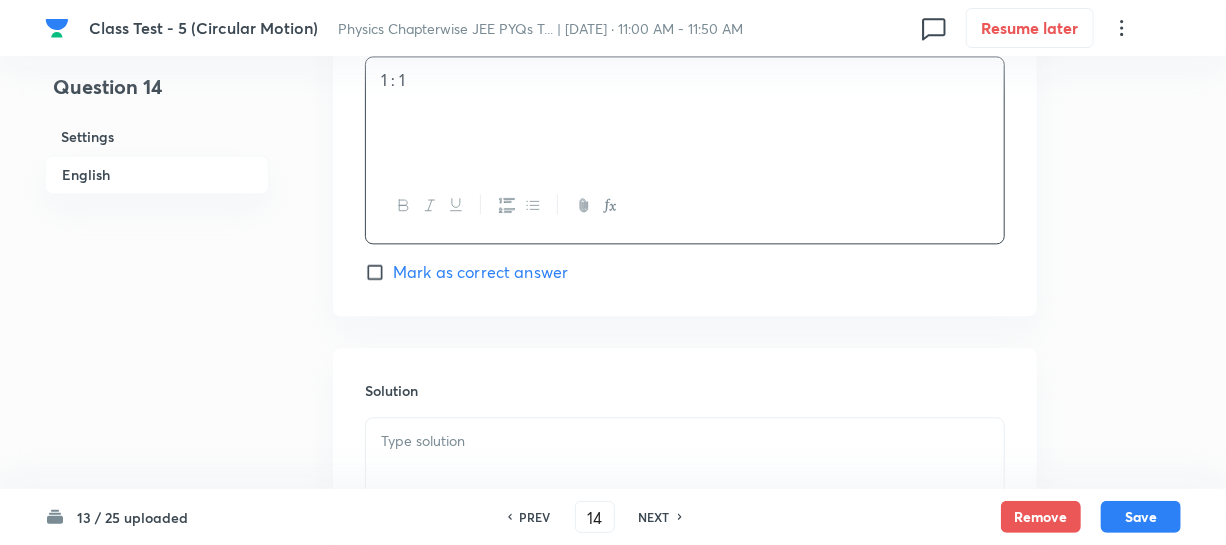 scroll, scrollTop: 1909, scrollLeft: 0, axis: vertical 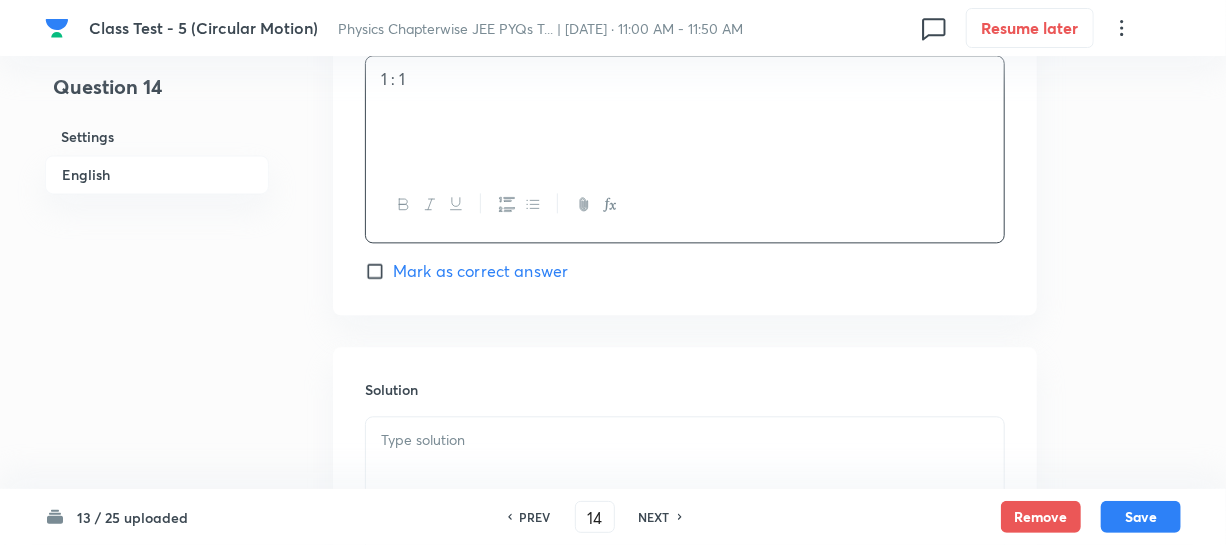 click on "Mark as correct answer" at bounding box center [379, 271] 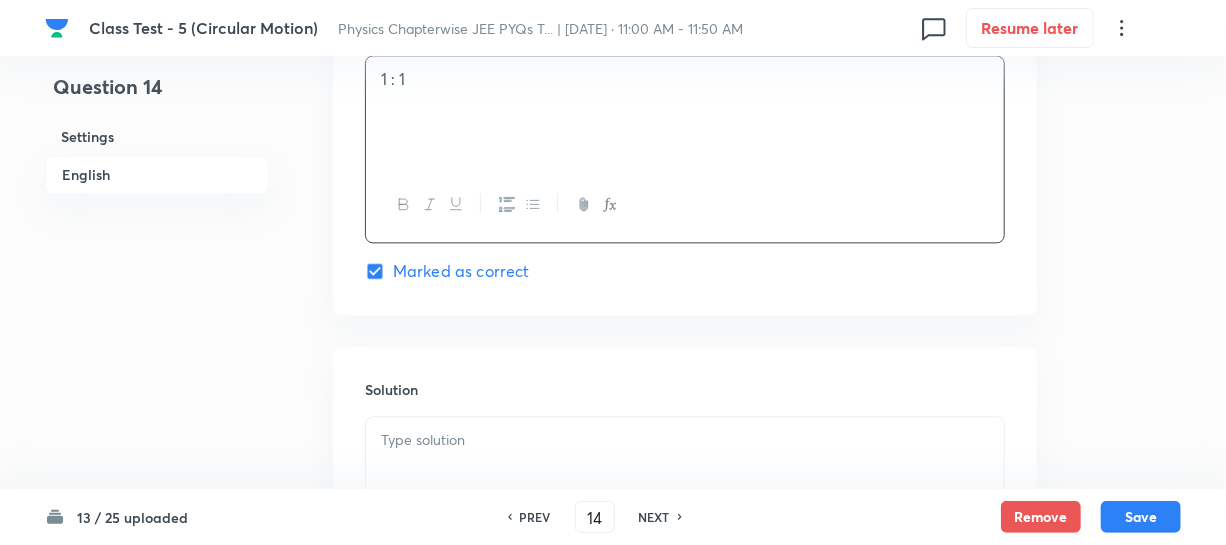 click at bounding box center [685, 440] 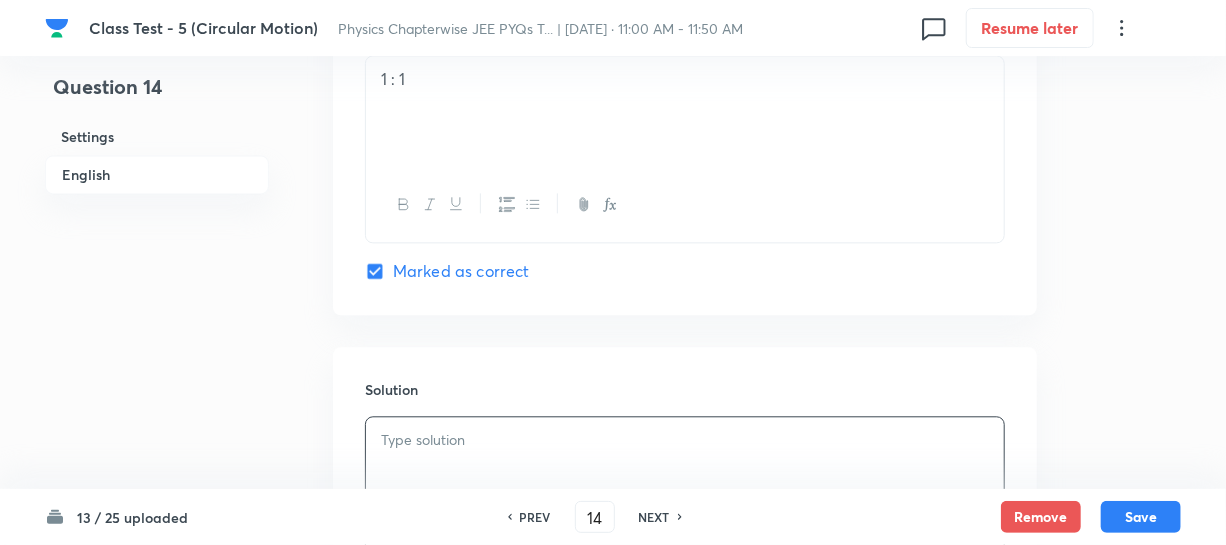 type 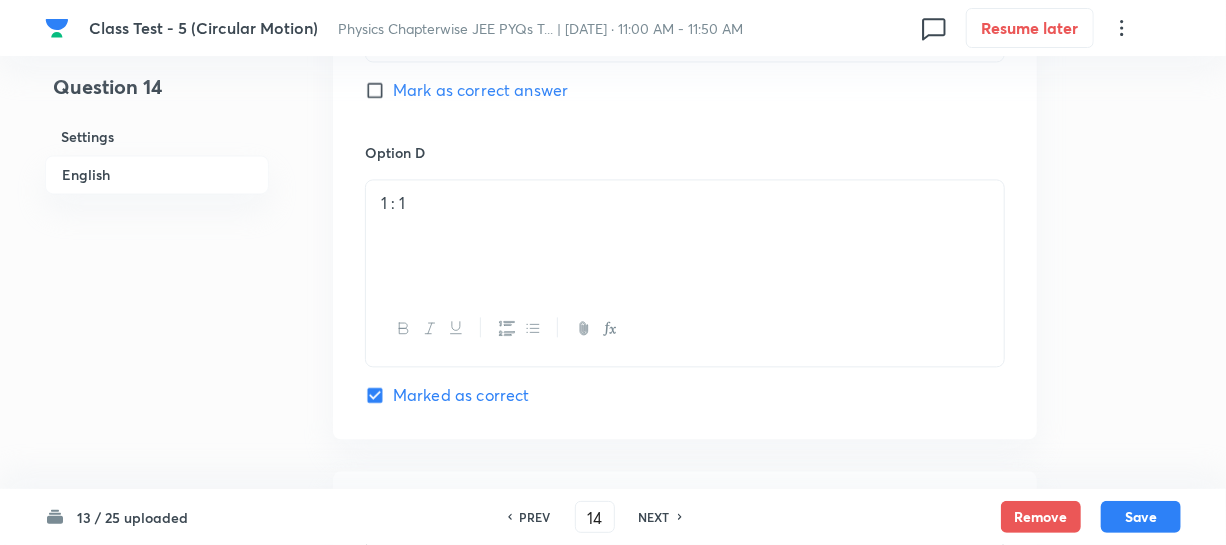 scroll, scrollTop: 1636, scrollLeft: 0, axis: vertical 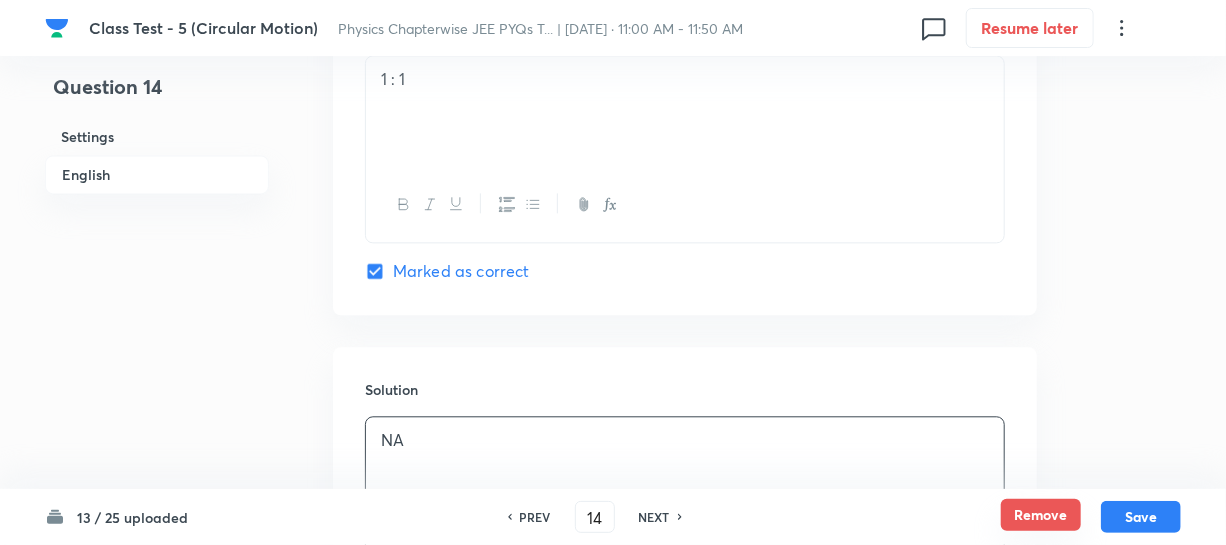 drag, startPoint x: 1116, startPoint y: 512, endPoint x: 1059, endPoint y: 502, distance: 57.870544 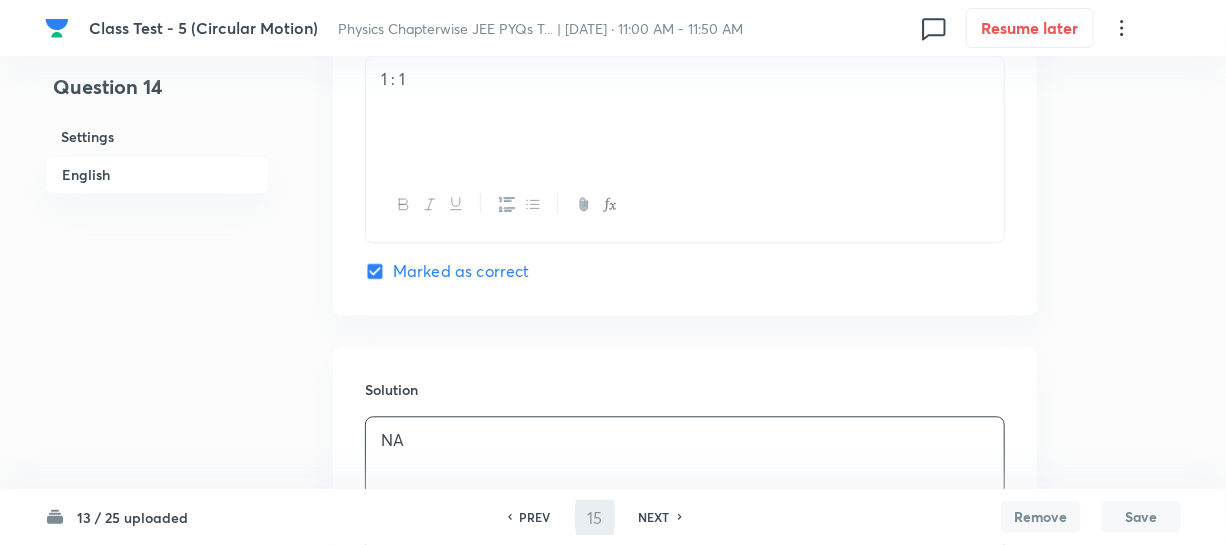 scroll, scrollTop: 0, scrollLeft: 0, axis: both 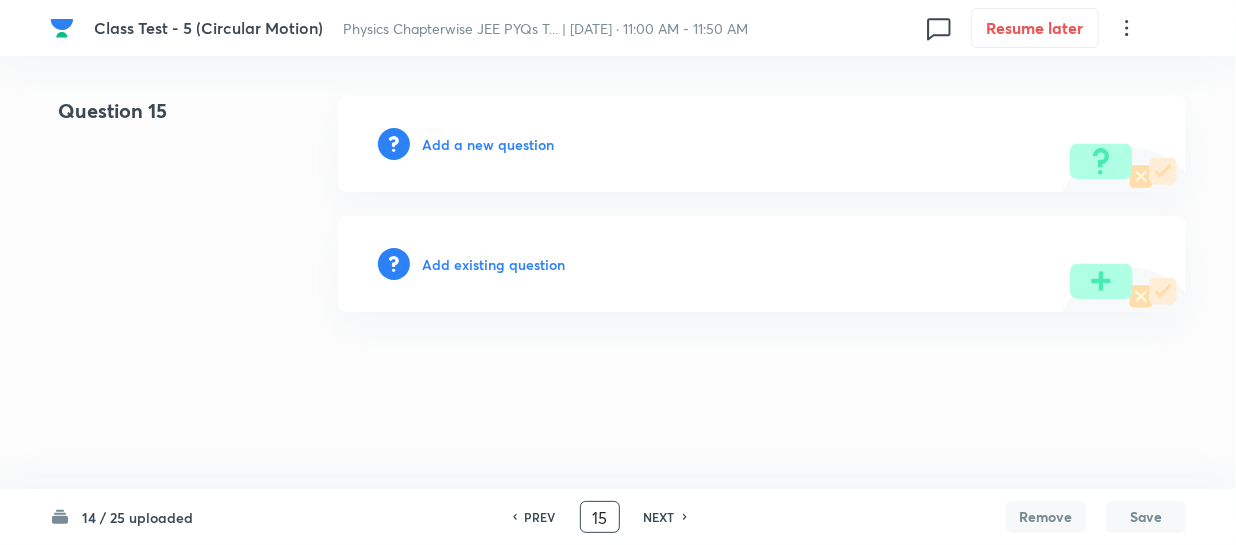 drag, startPoint x: 542, startPoint y: 516, endPoint x: 601, endPoint y: 521, distance: 59.211487 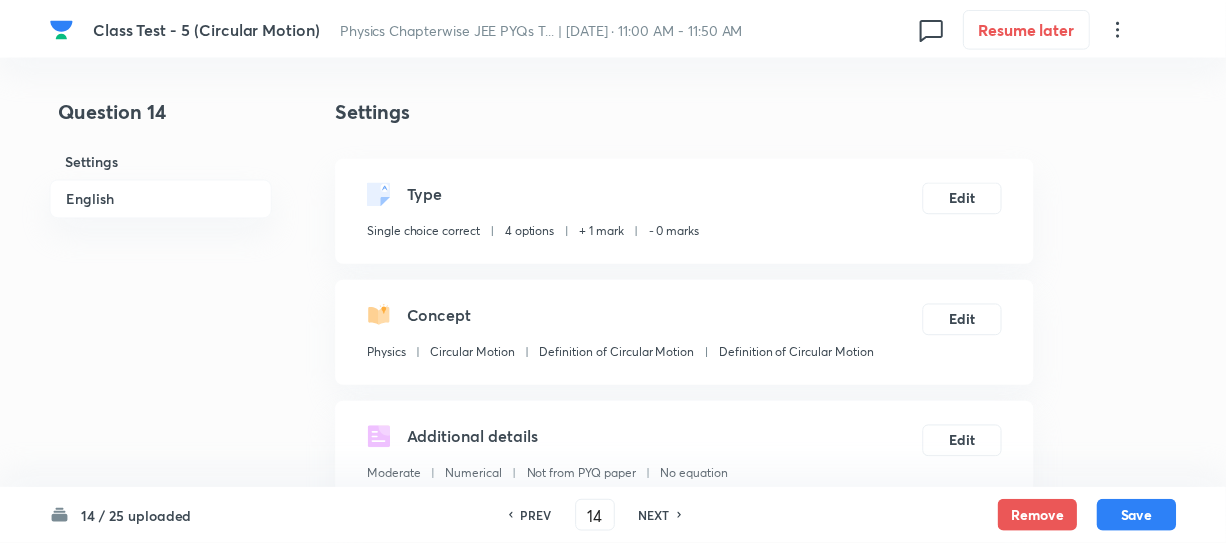 checkbox on "true" 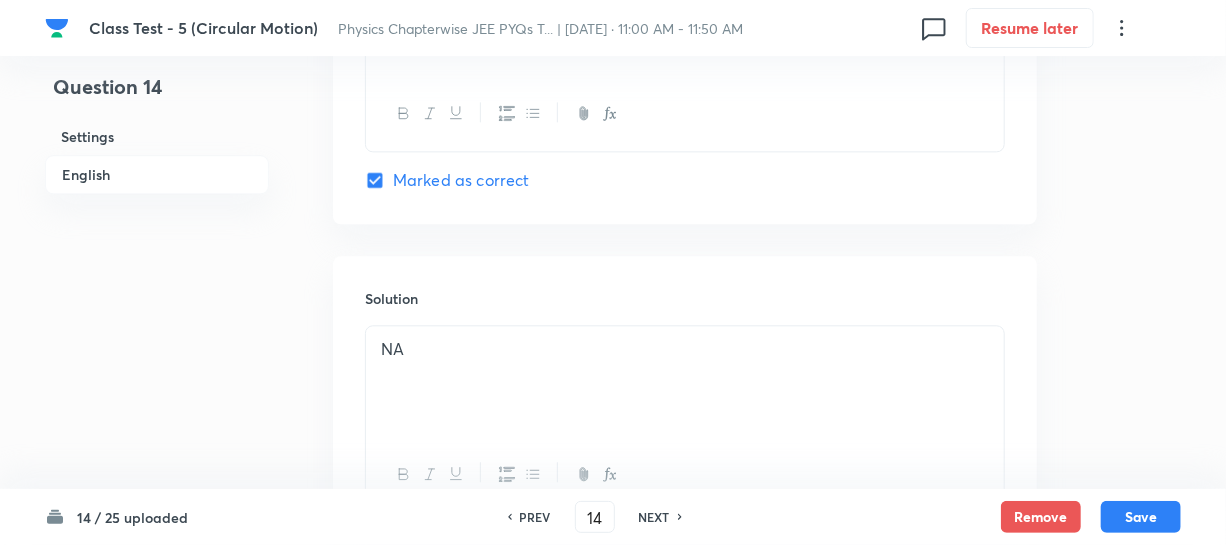 scroll, scrollTop: 2177, scrollLeft: 0, axis: vertical 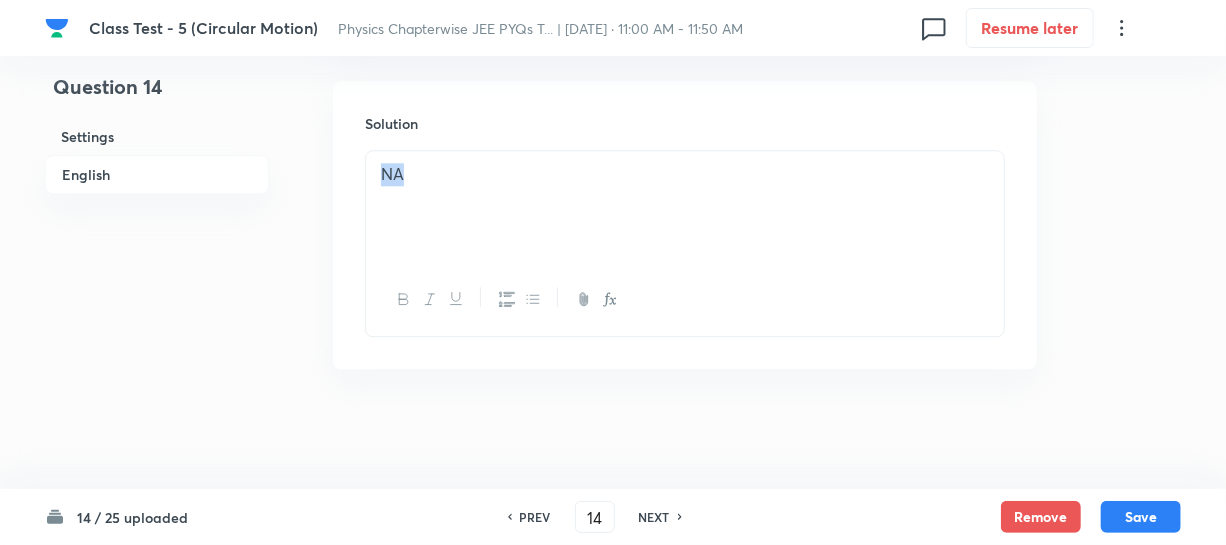 drag, startPoint x: 467, startPoint y: 180, endPoint x: 309, endPoint y: 210, distance: 160.82289 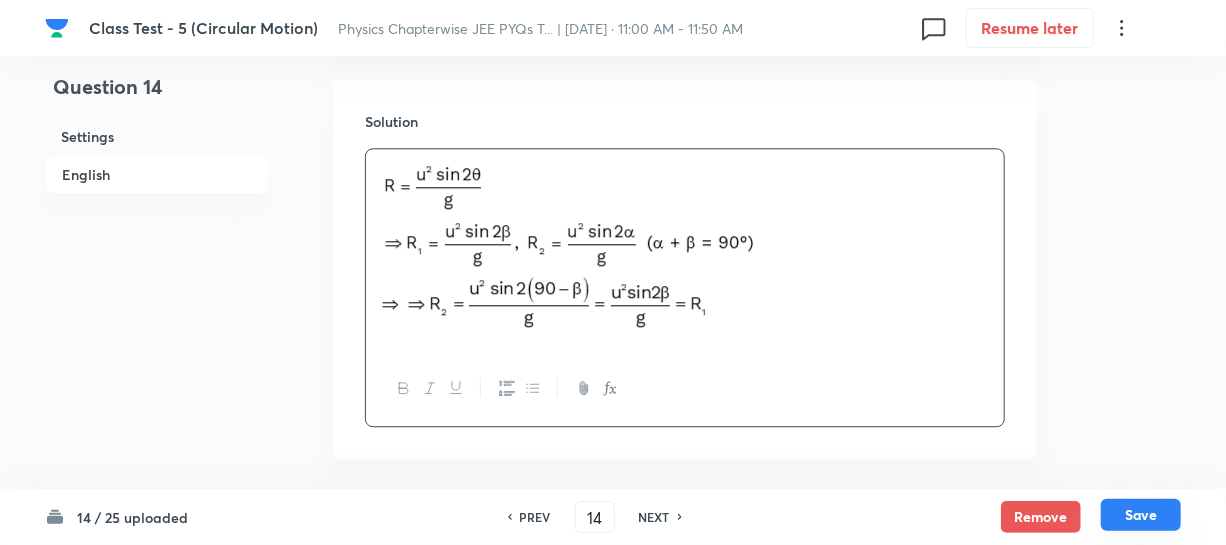 click on "Save" at bounding box center [1141, 515] 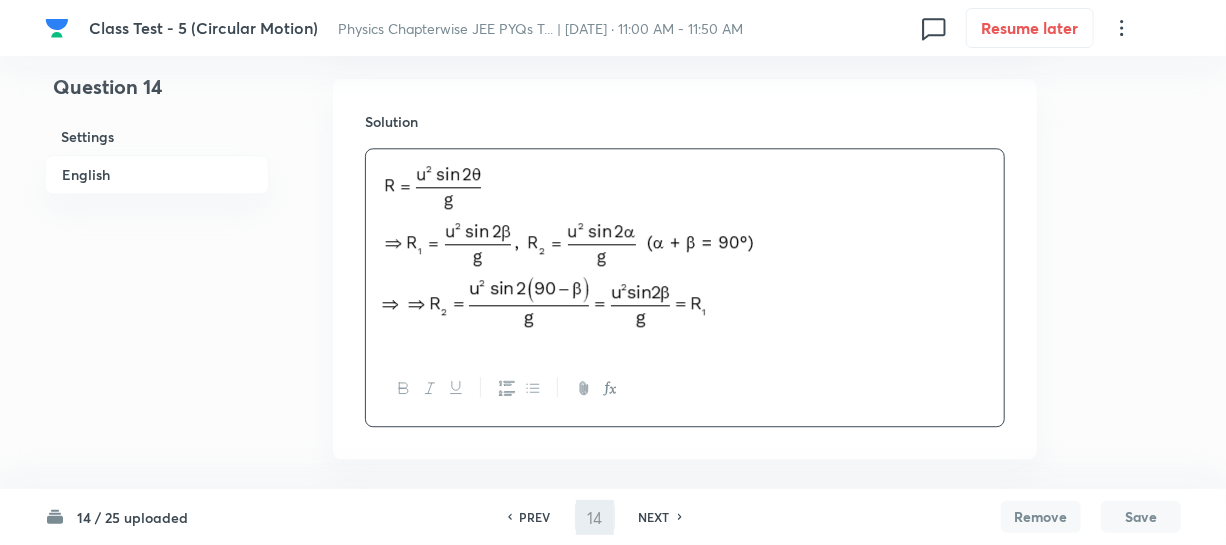 type on "15" 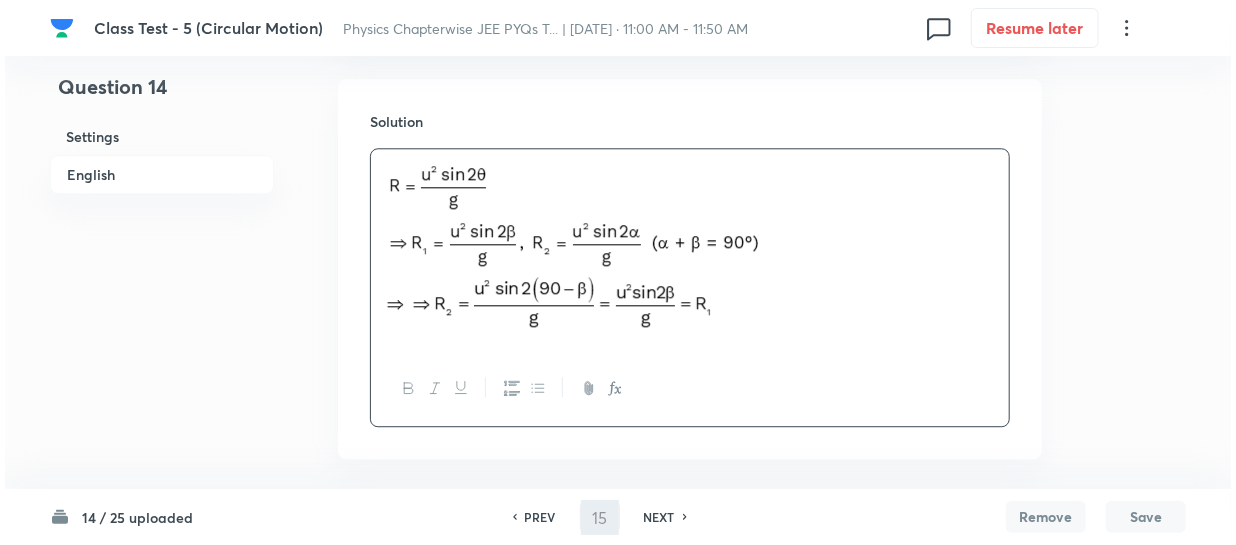 scroll, scrollTop: 0, scrollLeft: 0, axis: both 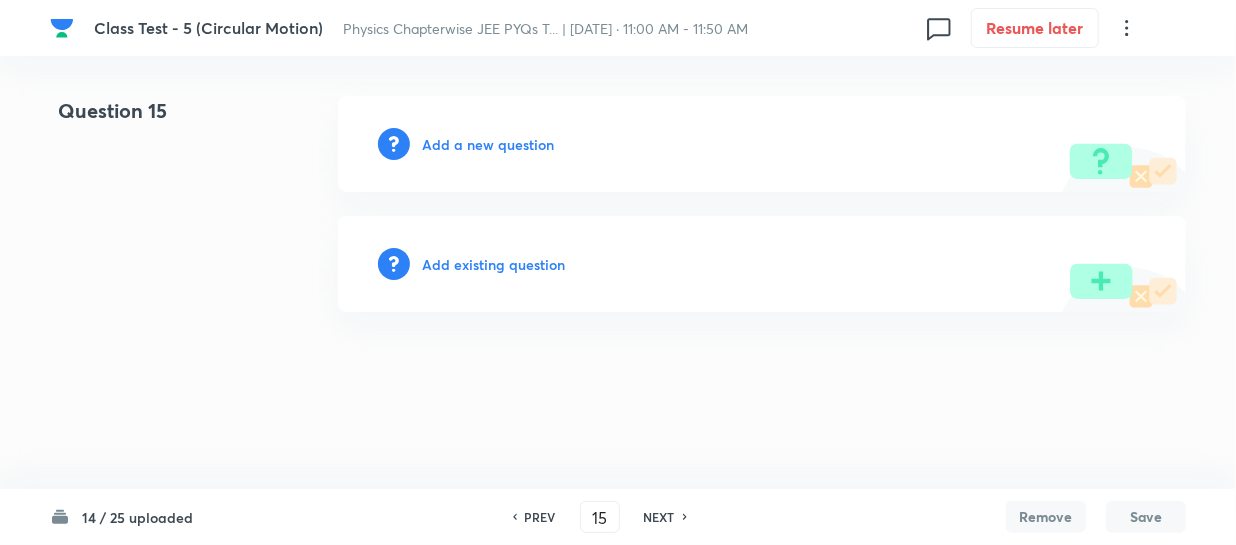 click on "Add a new question" at bounding box center [488, 144] 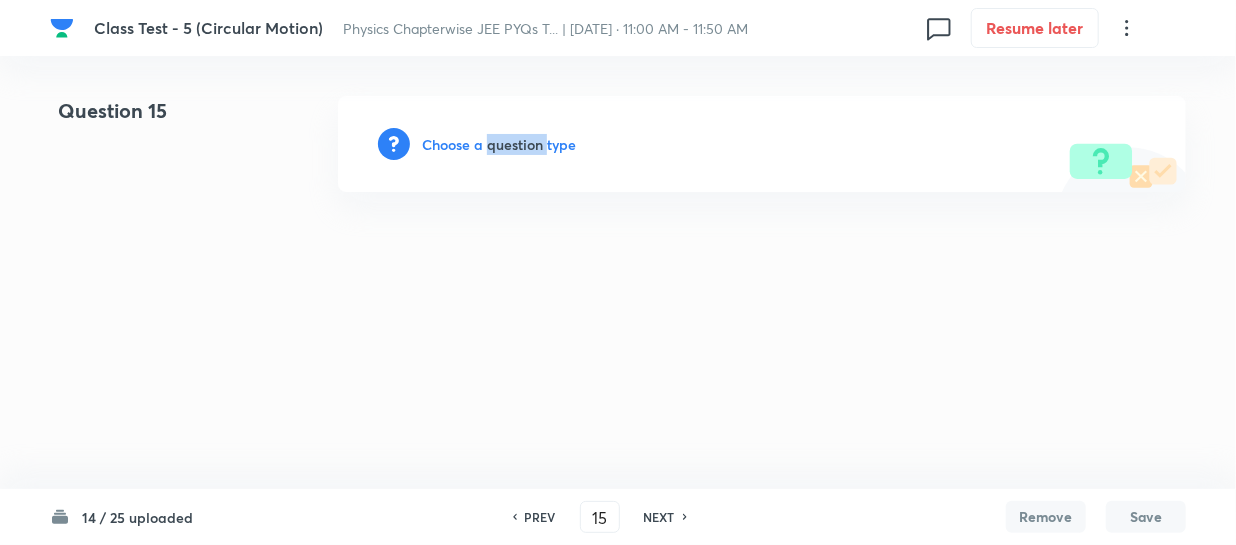 click on "Choose a question type" at bounding box center [499, 144] 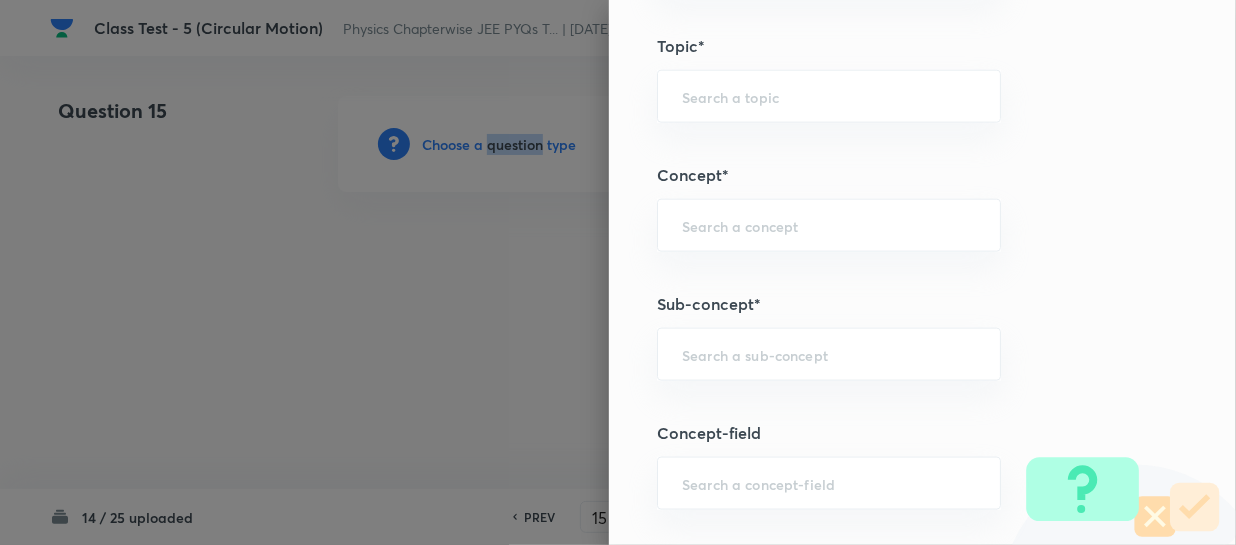 scroll, scrollTop: 1000, scrollLeft: 0, axis: vertical 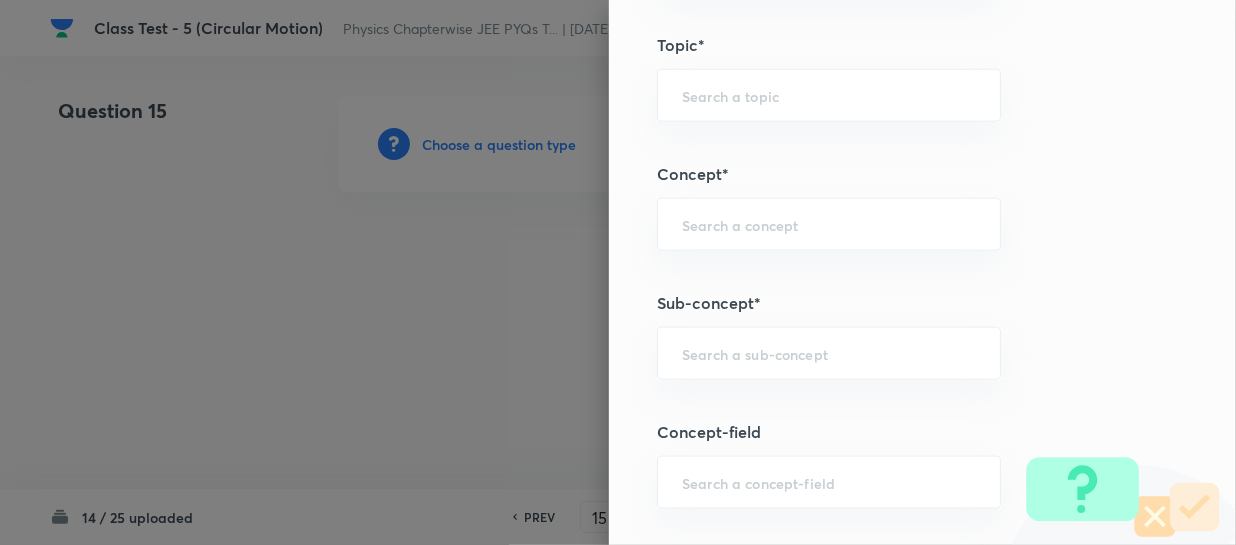 click on "Sub-concept*" at bounding box center (889, 303) 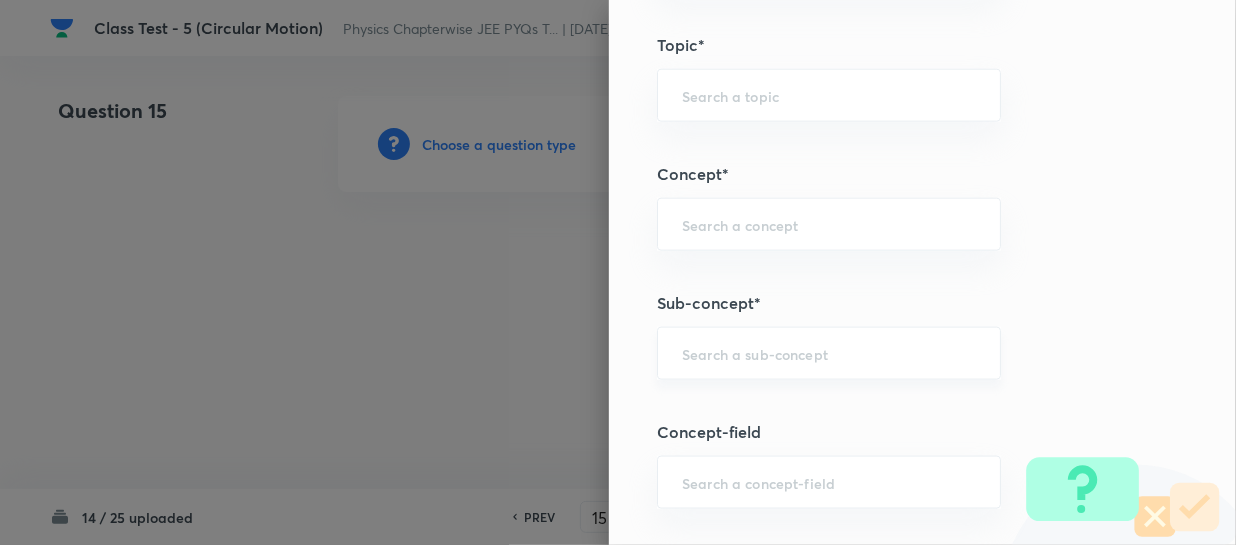 click on "​" at bounding box center (829, 353) 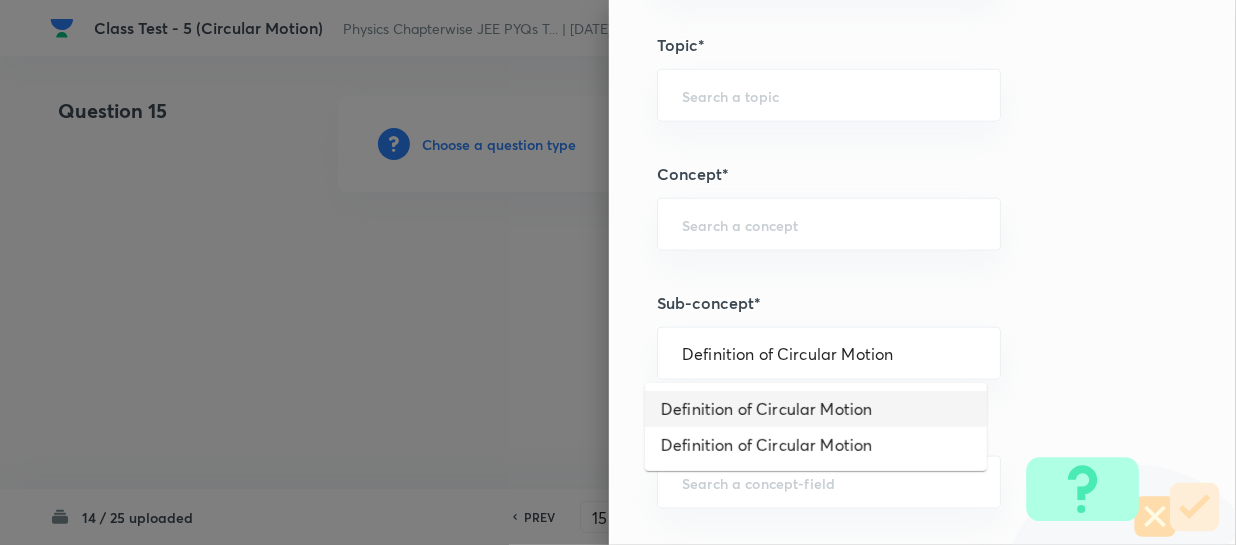 click on "Definition of Circular Motion" at bounding box center (816, 409) 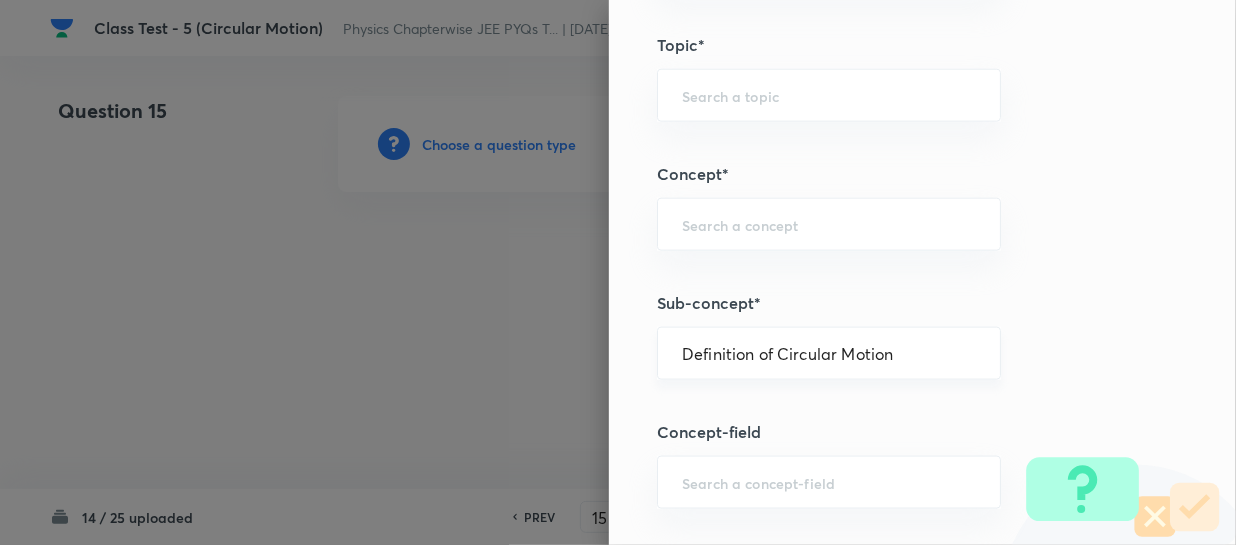 type on "Physics" 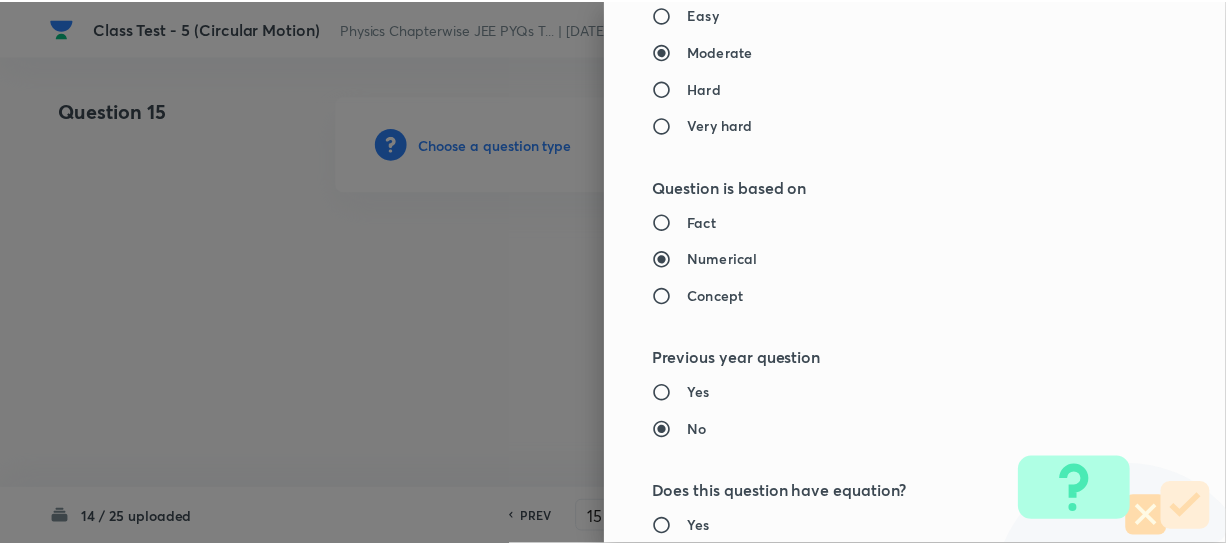 scroll, scrollTop: 2090, scrollLeft: 0, axis: vertical 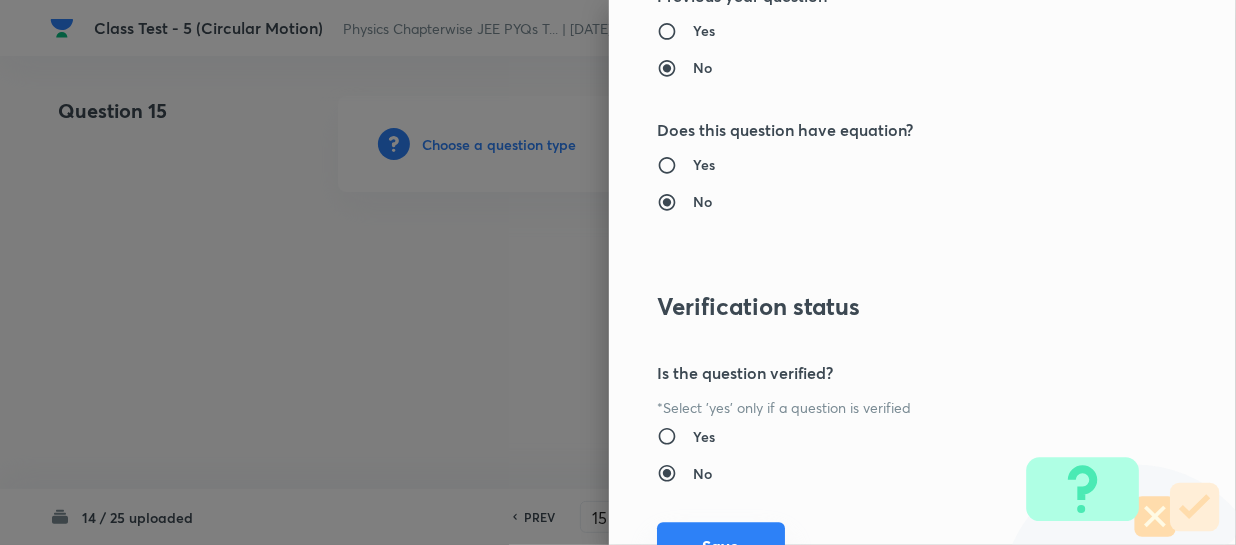 click on "Save" at bounding box center [721, 546] 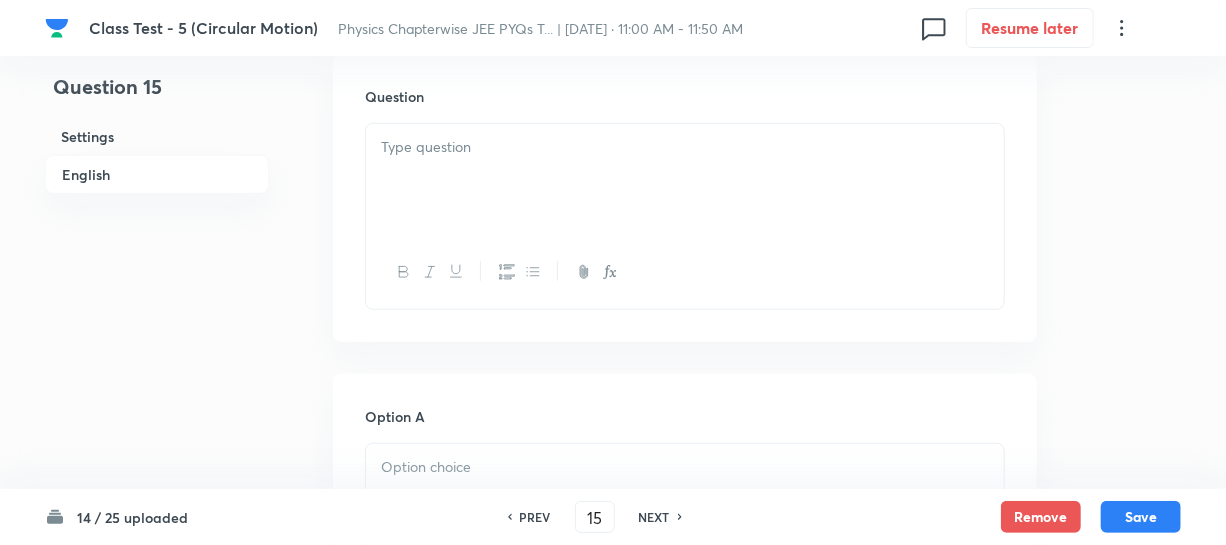 scroll, scrollTop: 454, scrollLeft: 0, axis: vertical 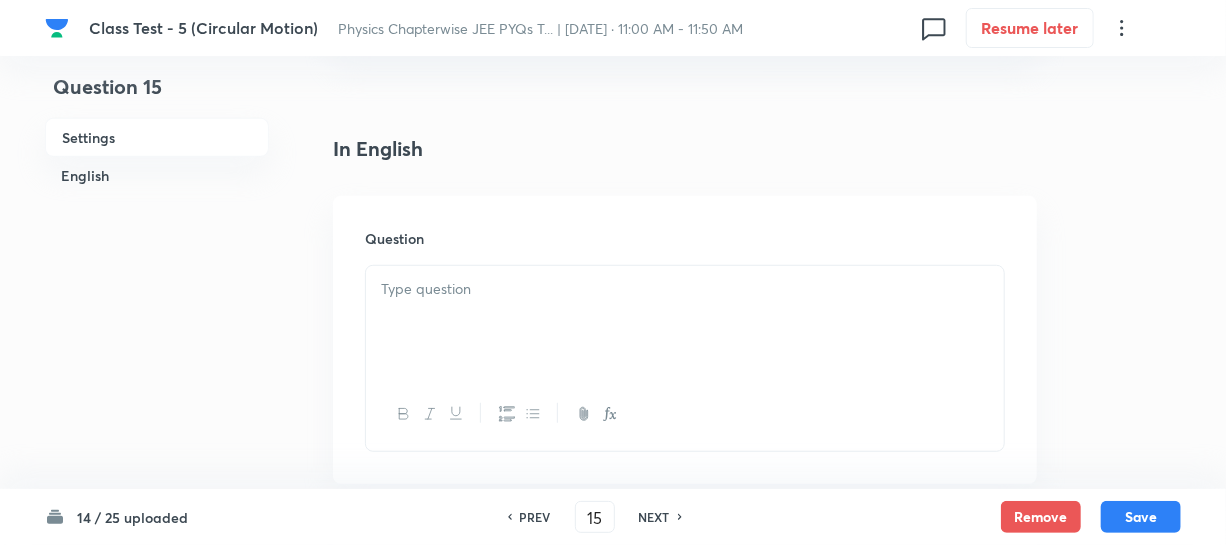 click at bounding box center (685, 289) 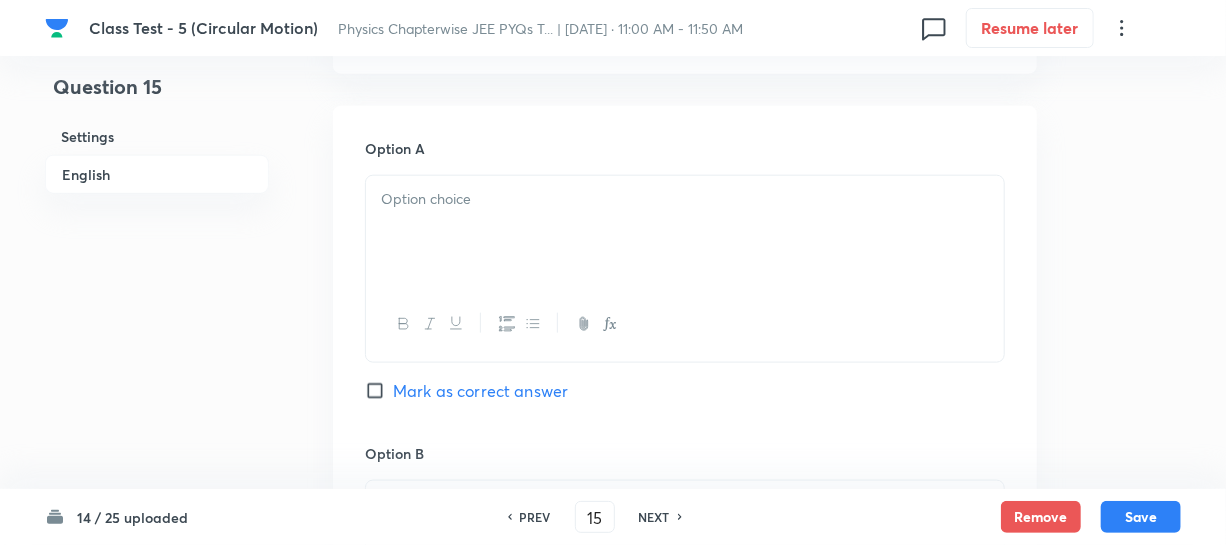 scroll, scrollTop: 909, scrollLeft: 0, axis: vertical 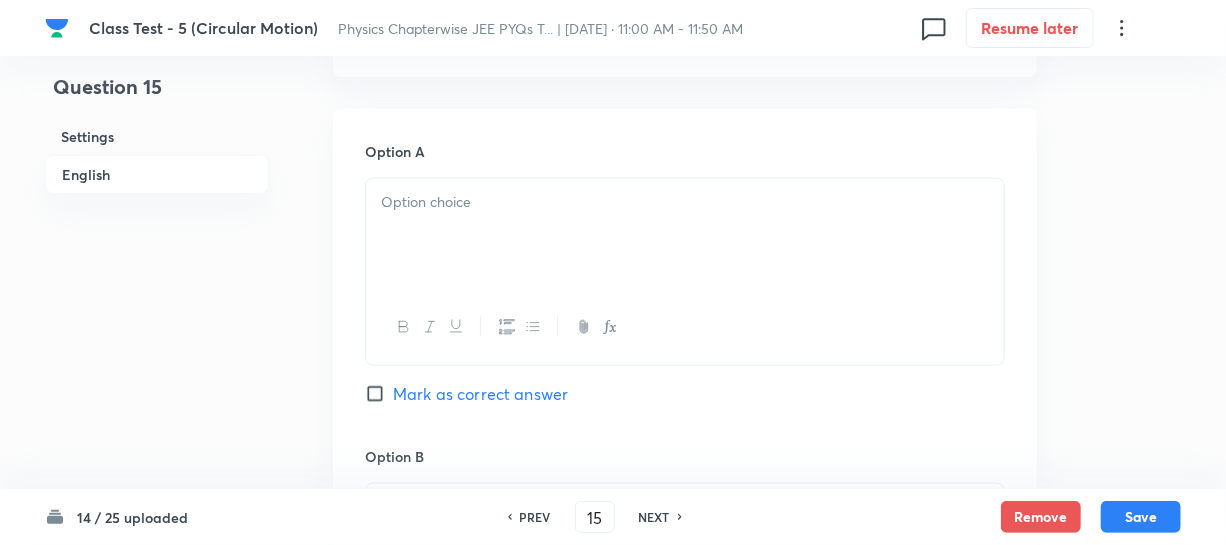 click at bounding box center [685, 235] 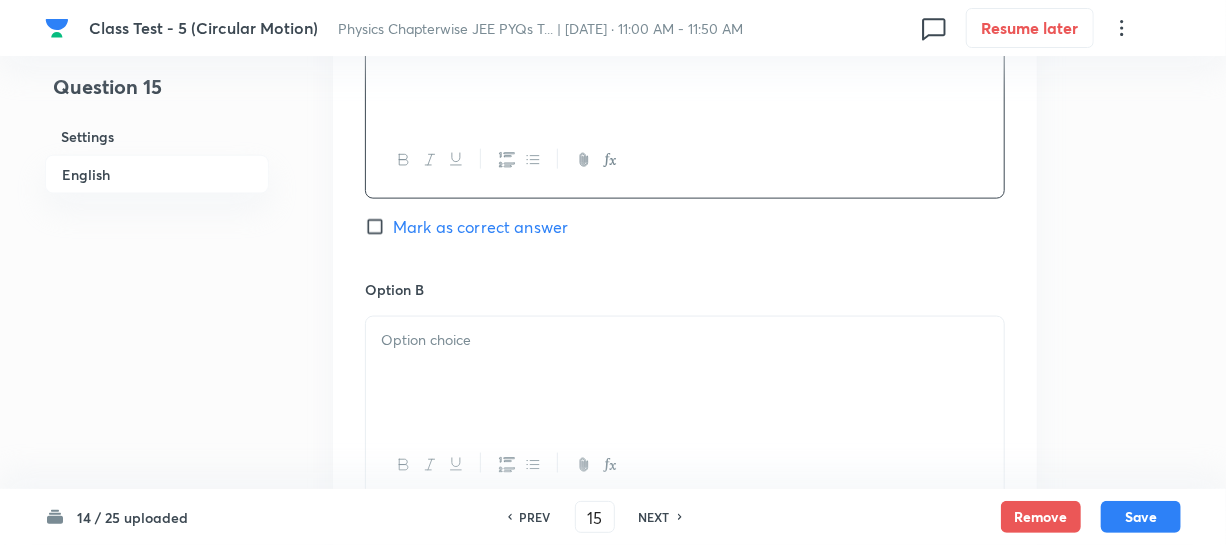 scroll, scrollTop: 1272, scrollLeft: 0, axis: vertical 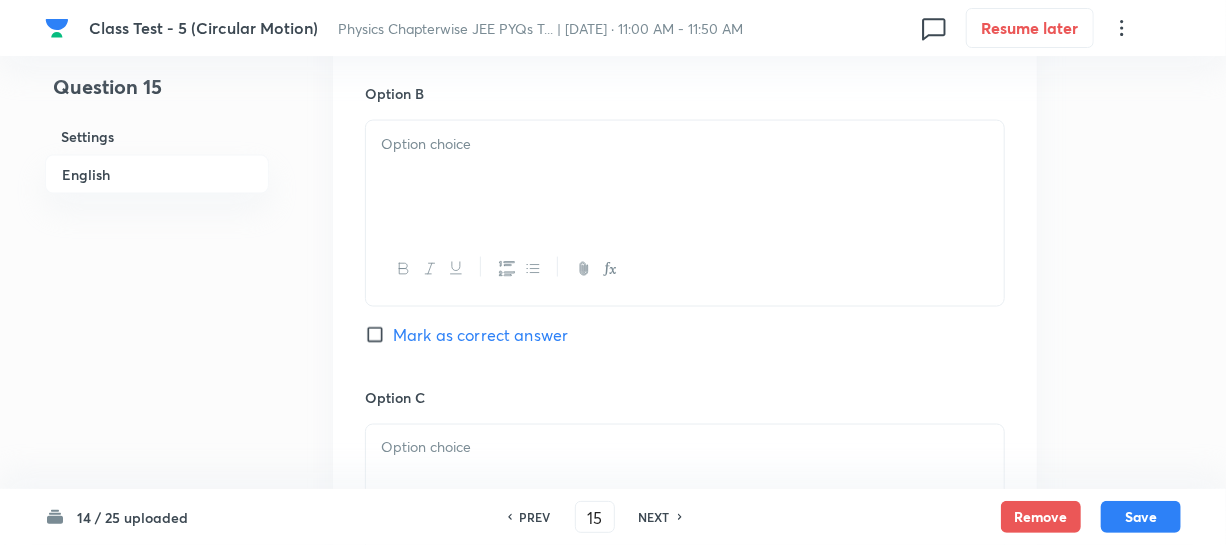 drag, startPoint x: 483, startPoint y: 170, endPoint x: 911, endPoint y: 226, distance: 431.648 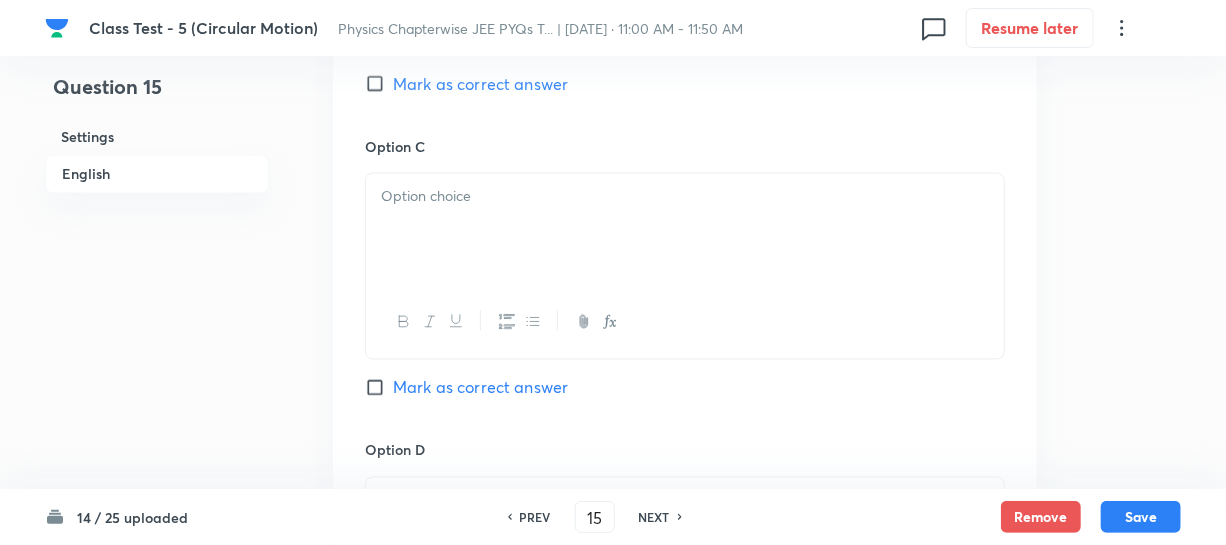 scroll, scrollTop: 1545, scrollLeft: 0, axis: vertical 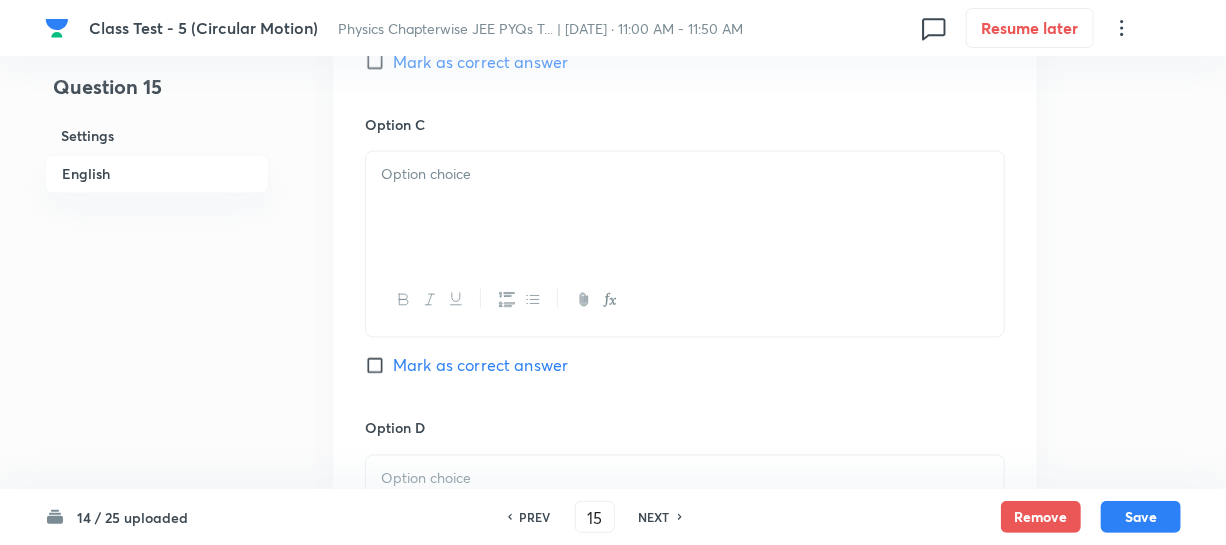 click at bounding box center [685, 175] 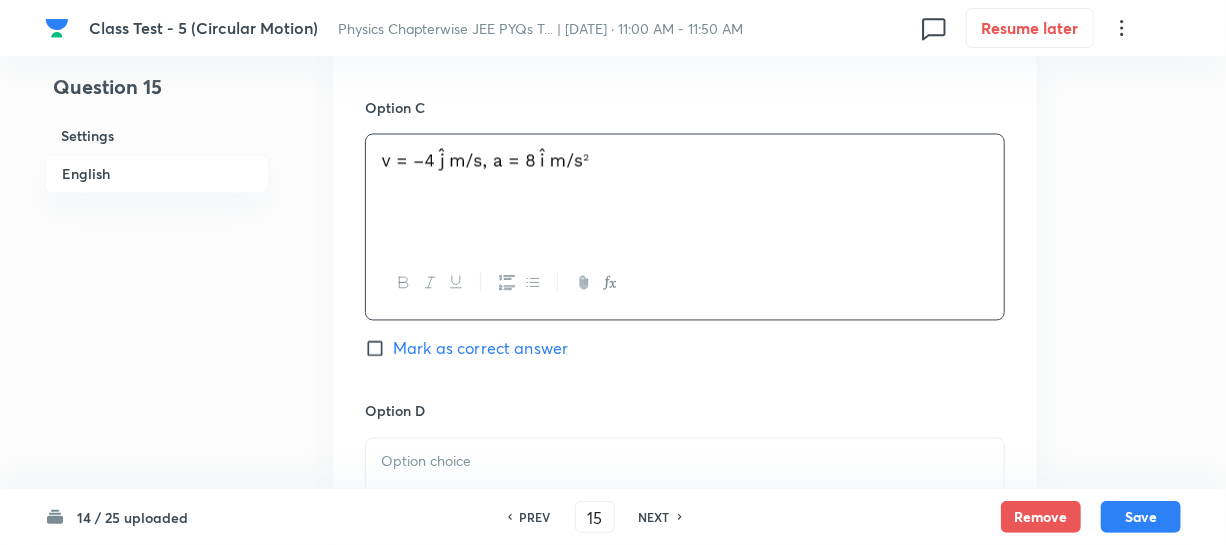 scroll, scrollTop: 1727, scrollLeft: 0, axis: vertical 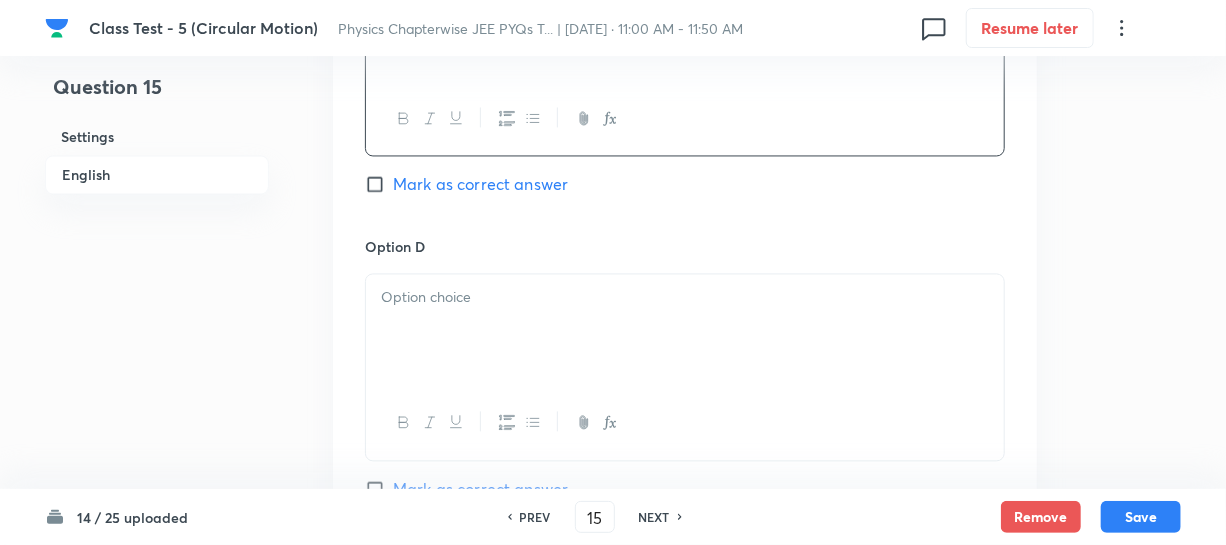 click at bounding box center [685, 330] 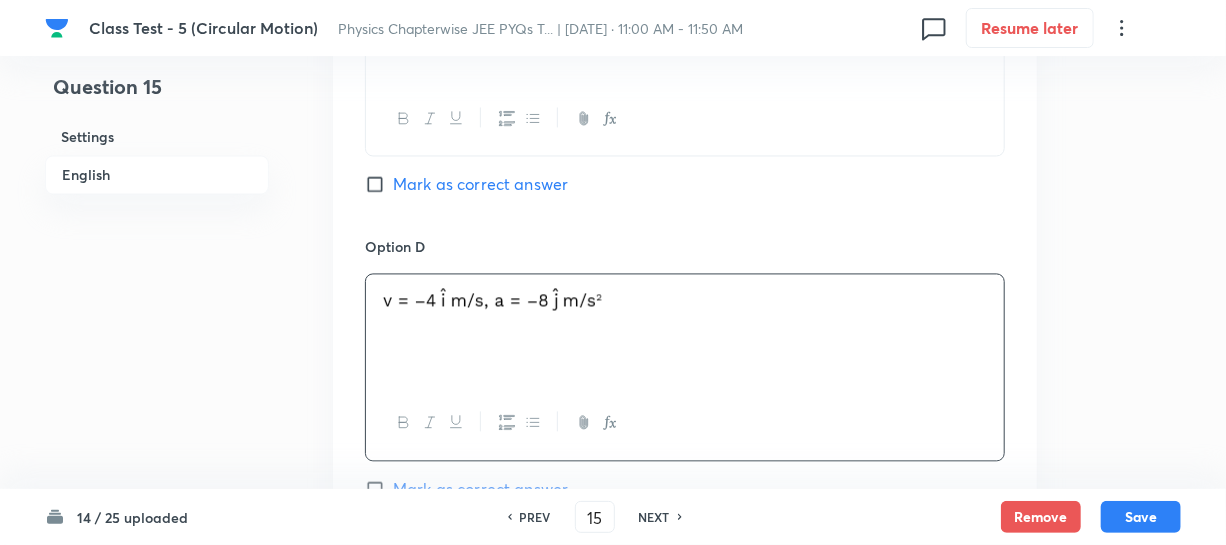 scroll, scrollTop: 1545, scrollLeft: 0, axis: vertical 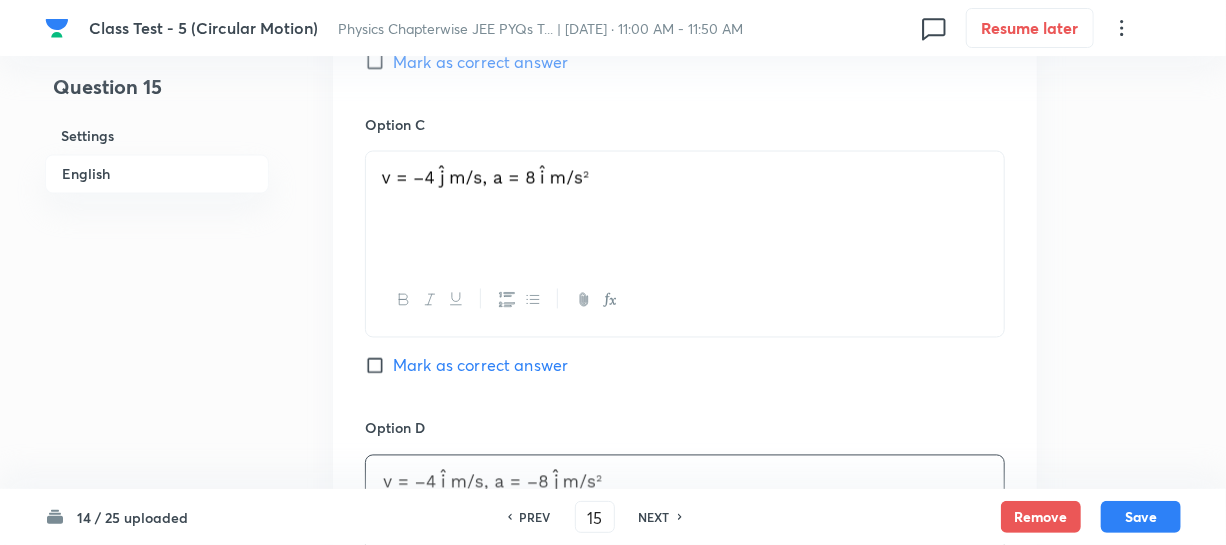 click on "Mark as correct answer" at bounding box center (379, 62) 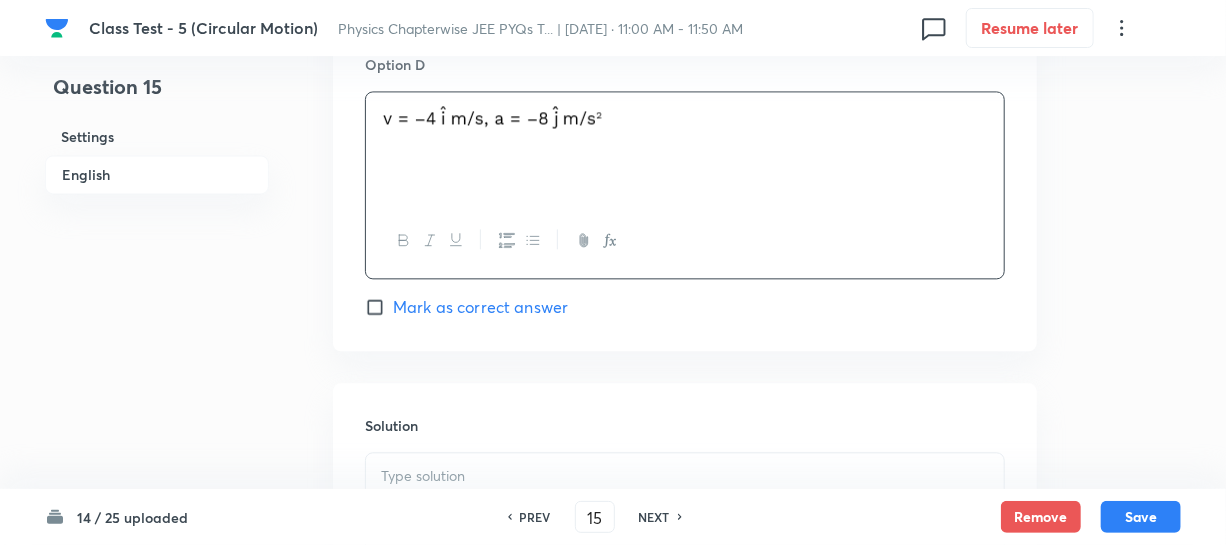 scroll, scrollTop: 2212, scrollLeft: 0, axis: vertical 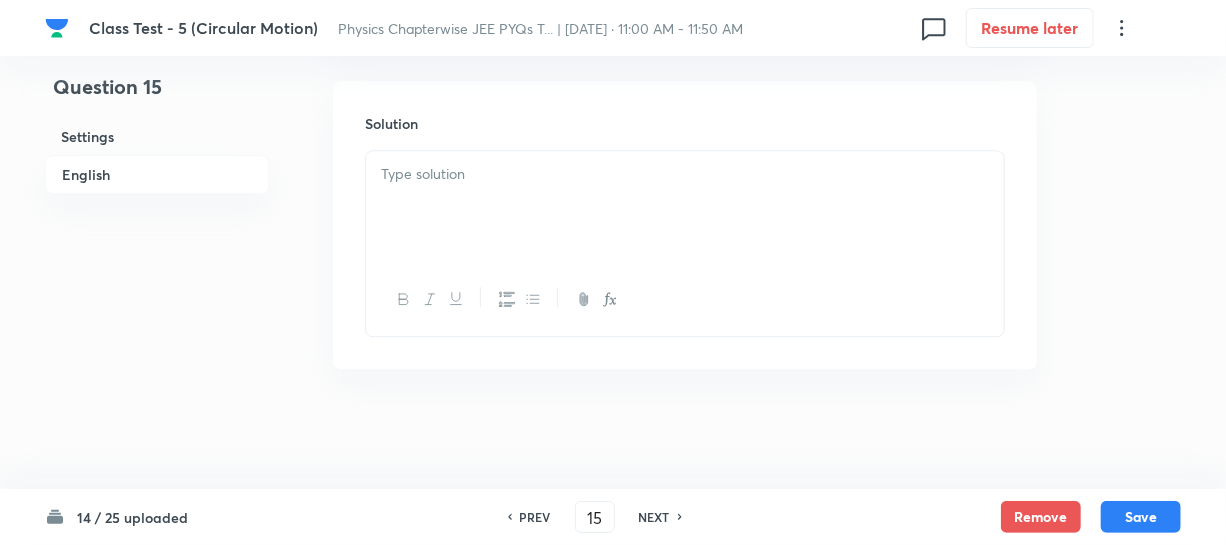 click at bounding box center (685, 207) 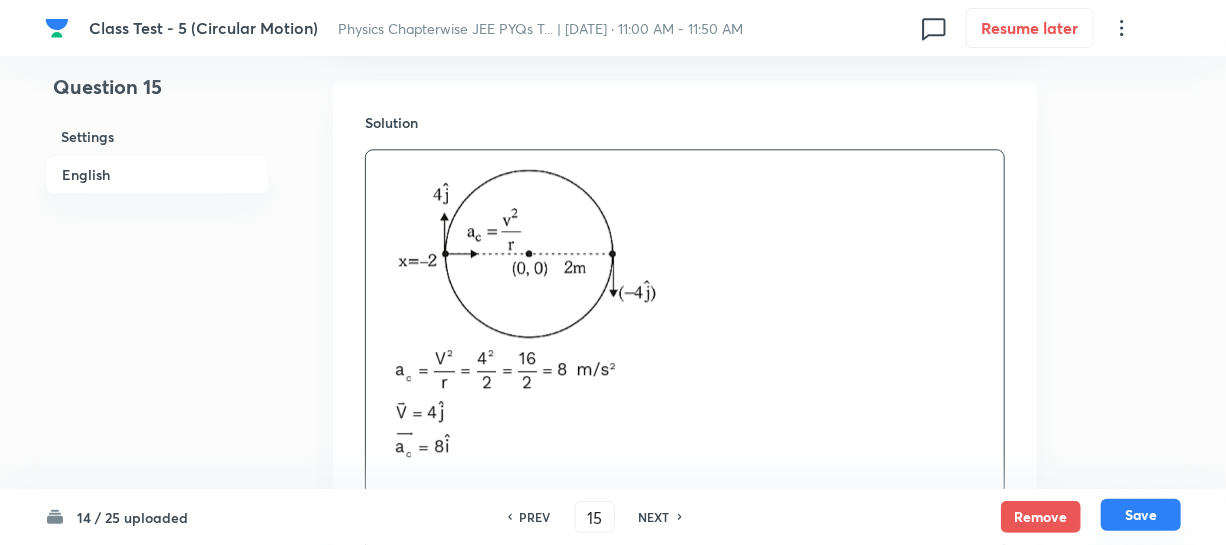 click on "Save" at bounding box center (1141, 515) 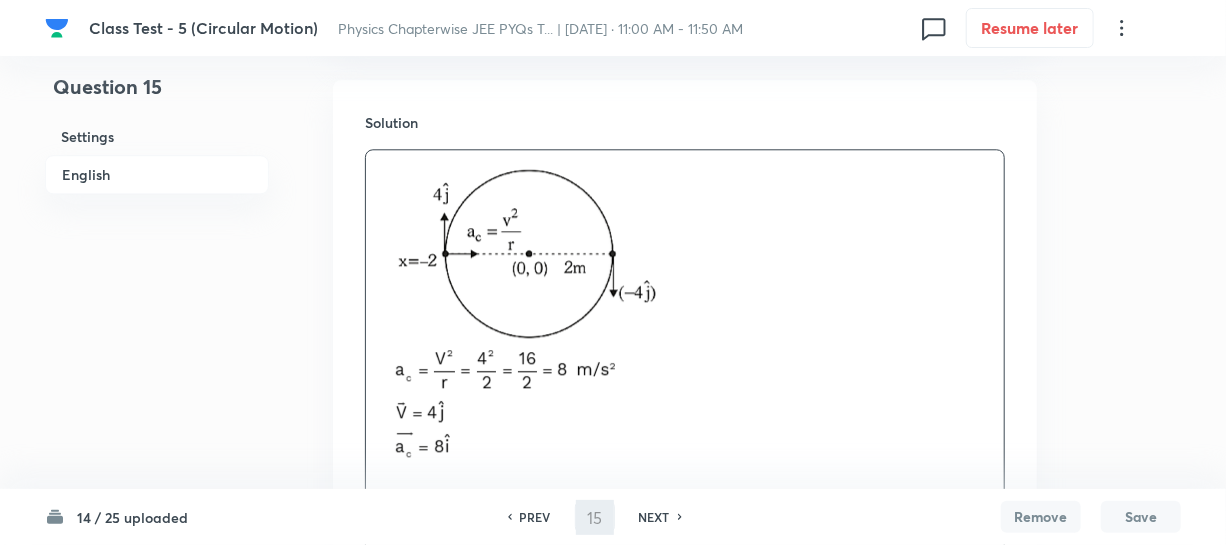 type on "16" 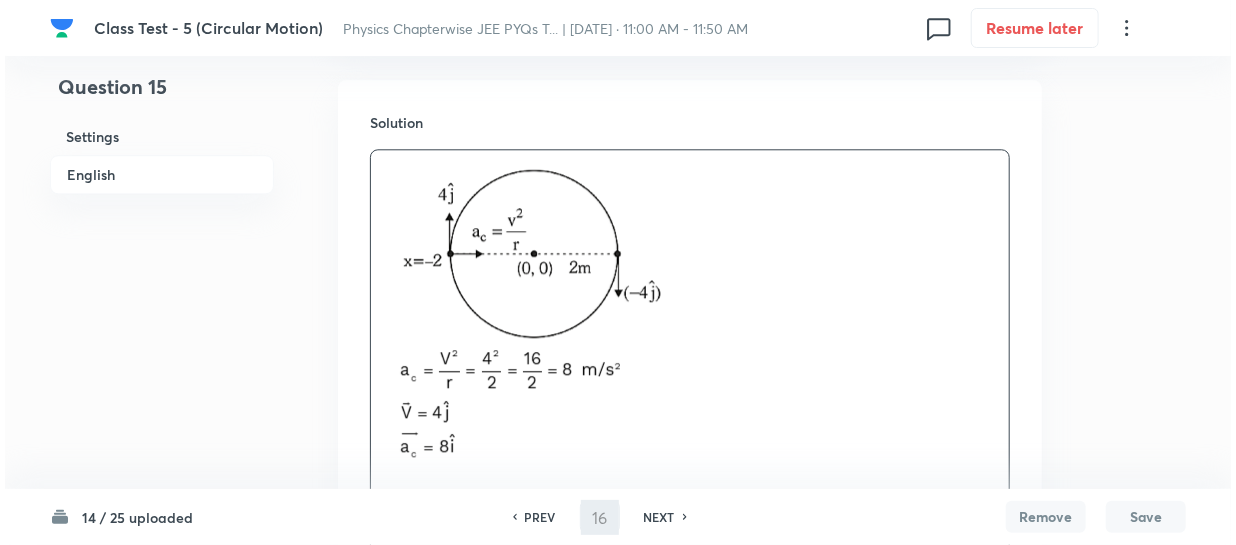 scroll, scrollTop: 0, scrollLeft: 0, axis: both 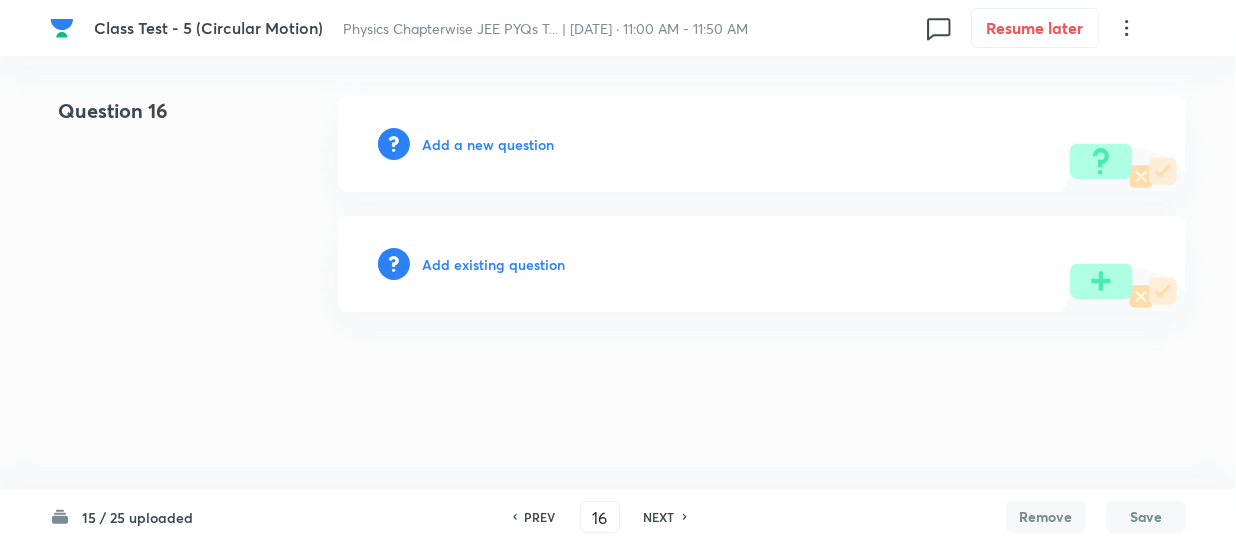 click on "Add a new question" at bounding box center (488, 144) 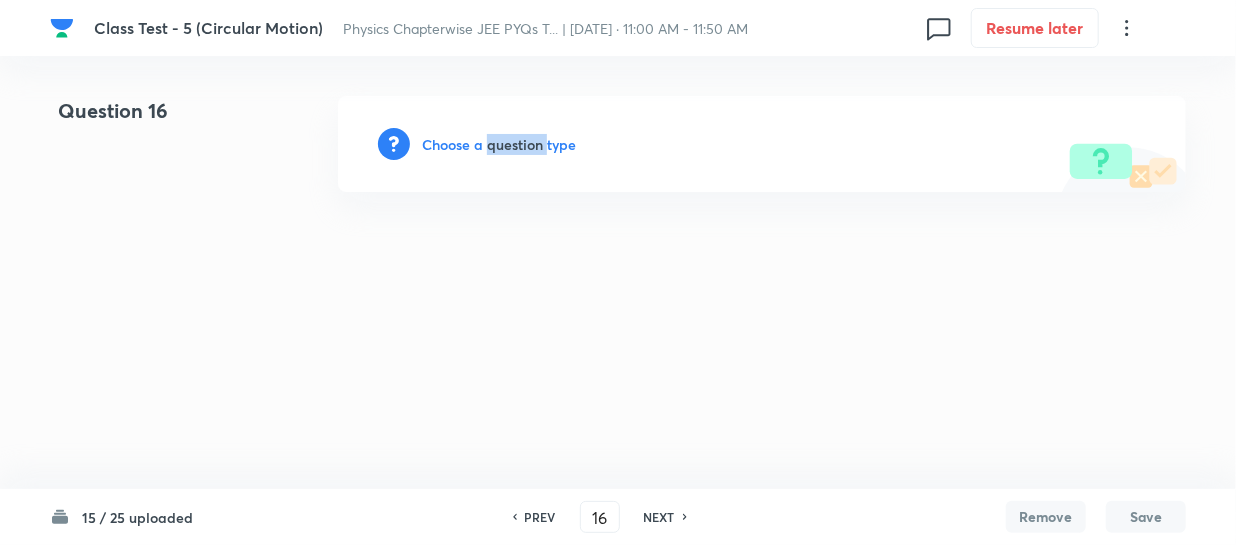 click on "Choose a question type" at bounding box center (499, 144) 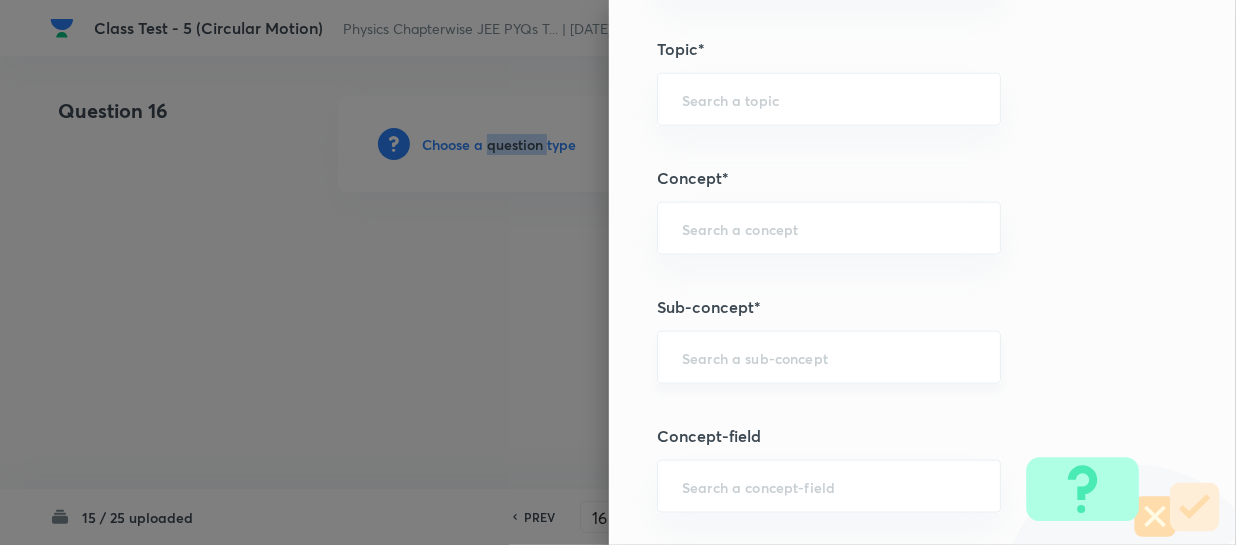 scroll, scrollTop: 1090, scrollLeft: 0, axis: vertical 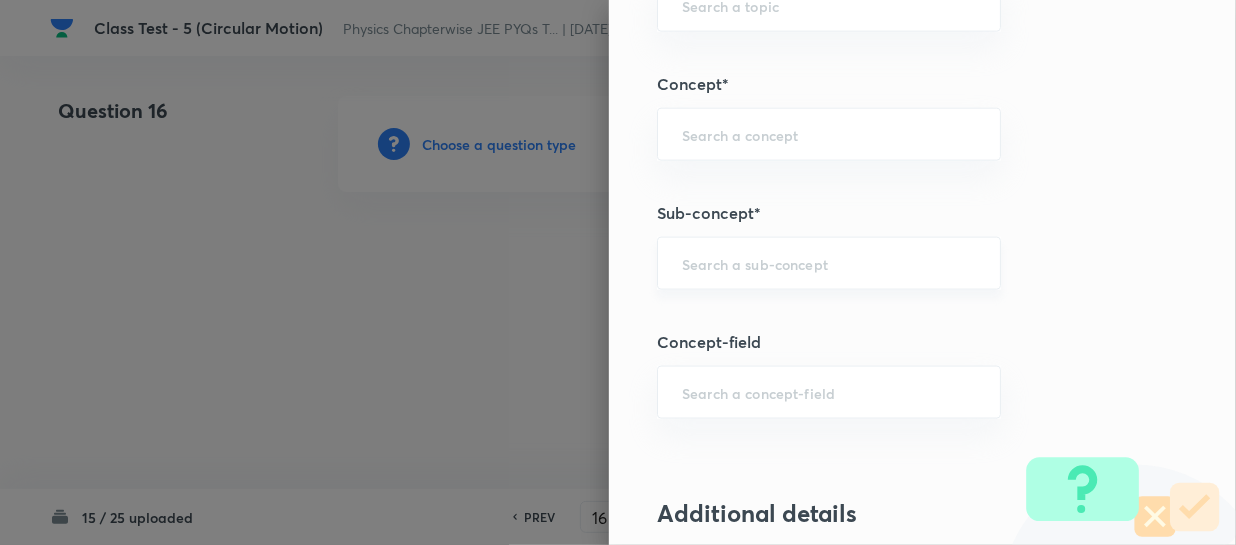 click at bounding box center [829, 263] 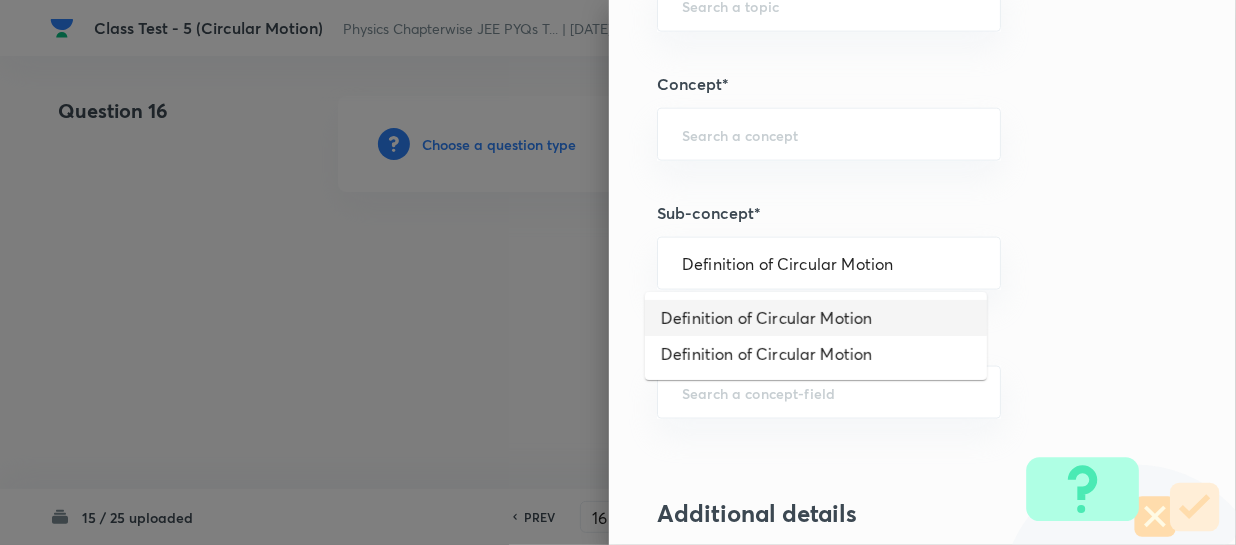 click on "Definition of Circular Motion" at bounding box center [816, 318] 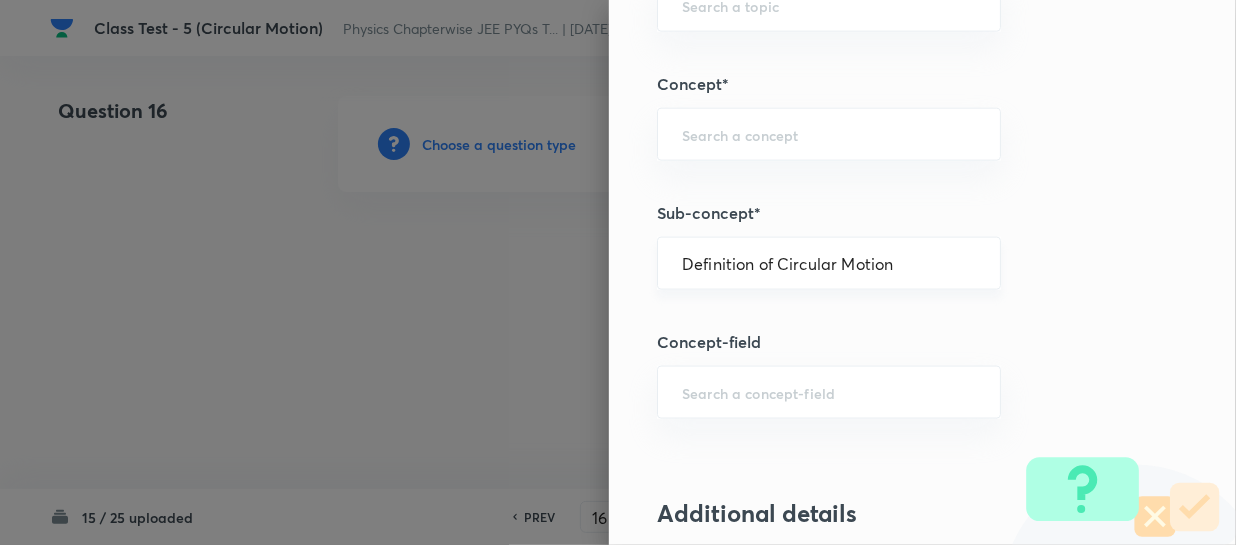 type on "Physics" 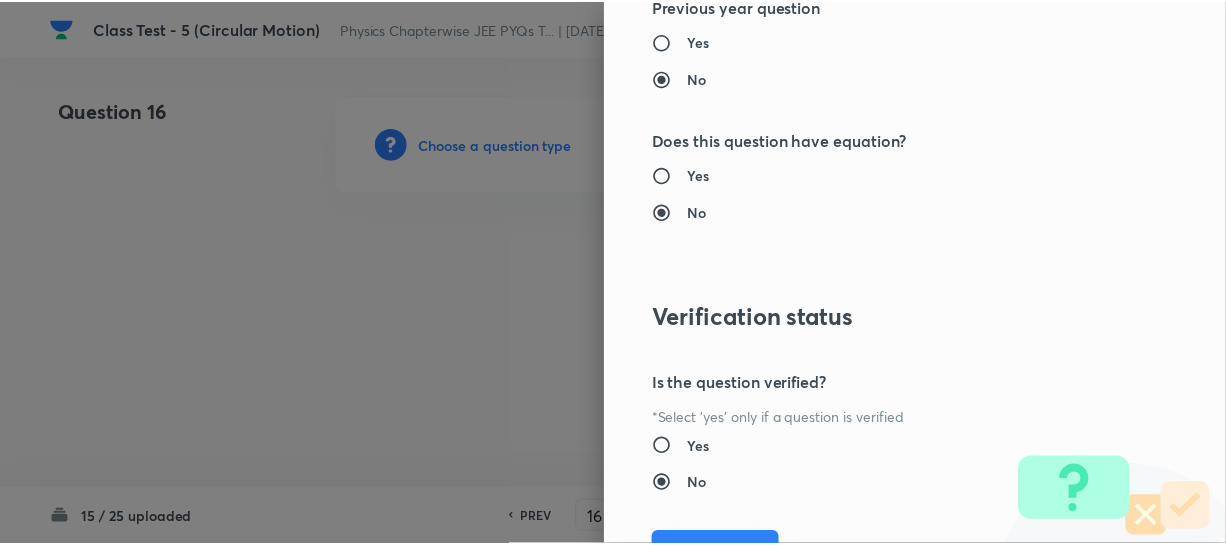 scroll, scrollTop: 2179, scrollLeft: 0, axis: vertical 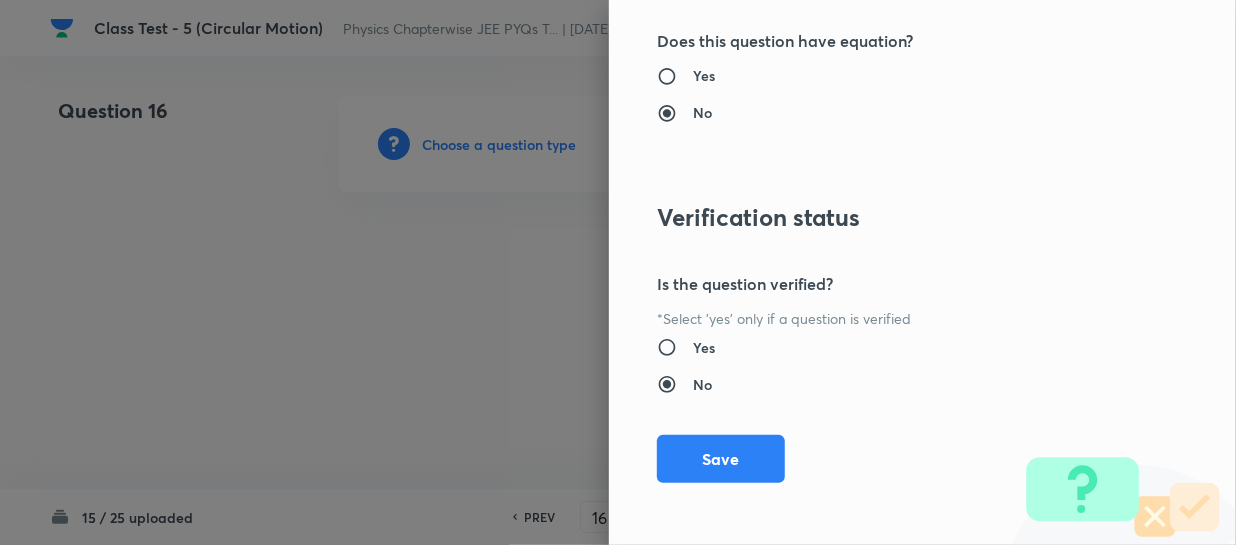 click on "Save" at bounding box center [721, 459] 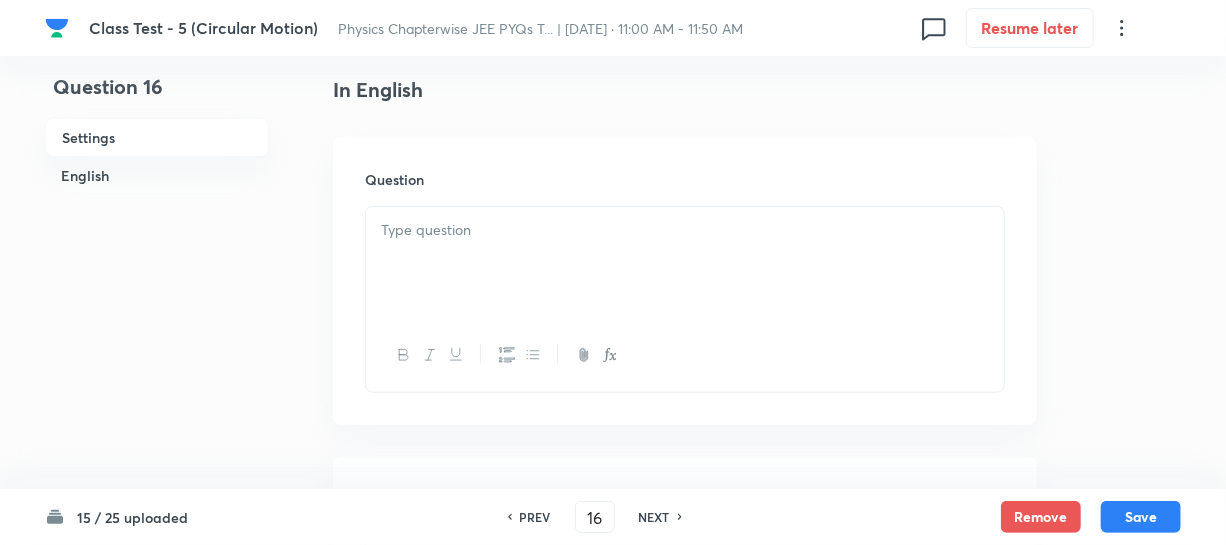 scroll, scrollTop: 545, scrollLeft: 0, axis: vertical 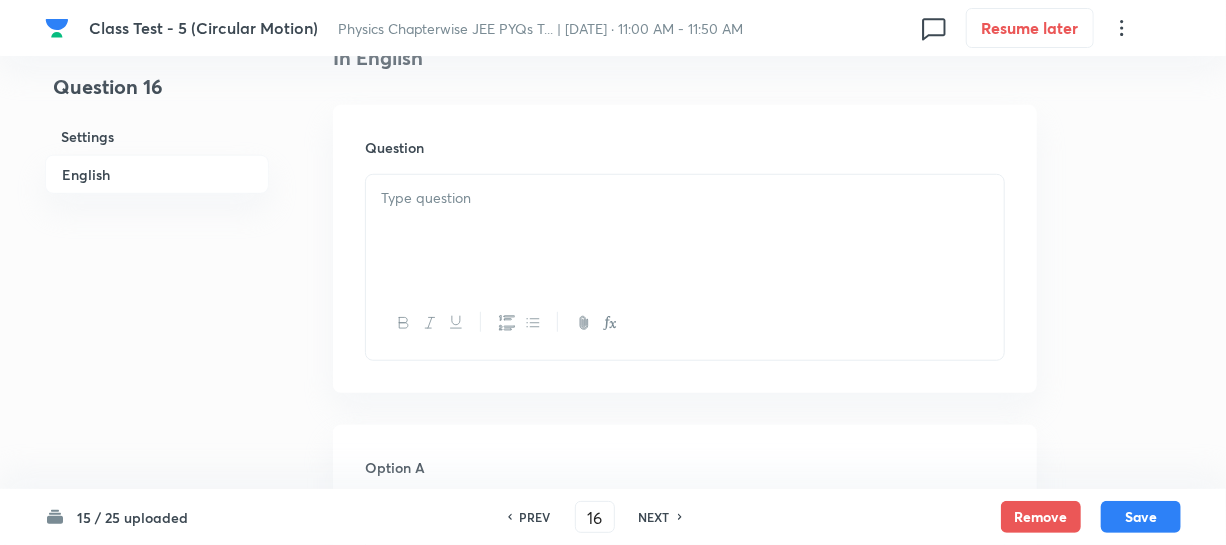 click at bounding box center [685, 231] 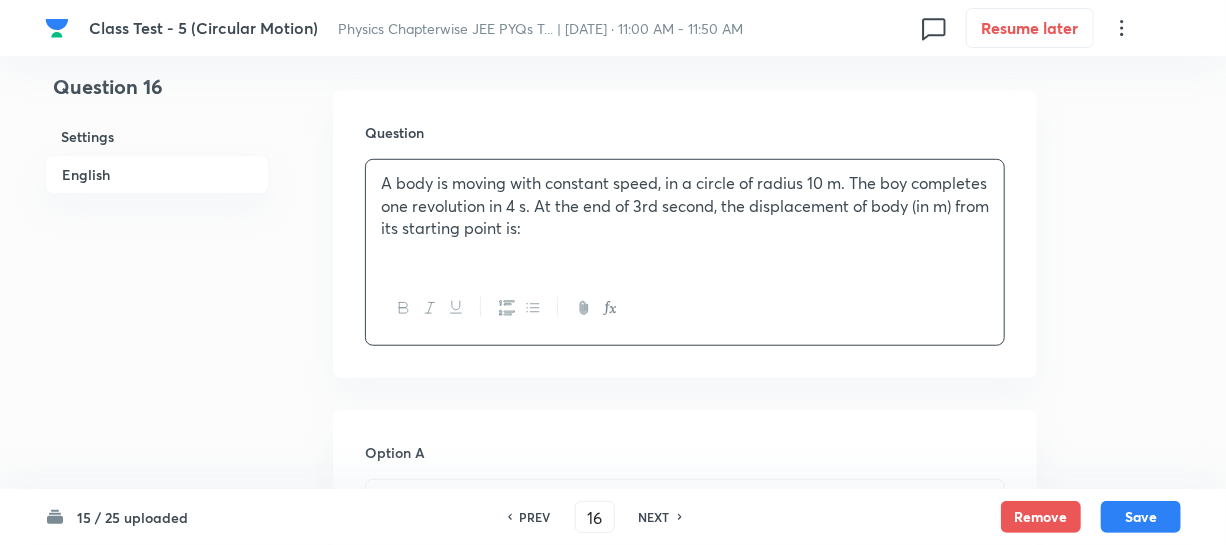 scroll, scrollTop: 818, scrollLeft: 0, axis: vertical 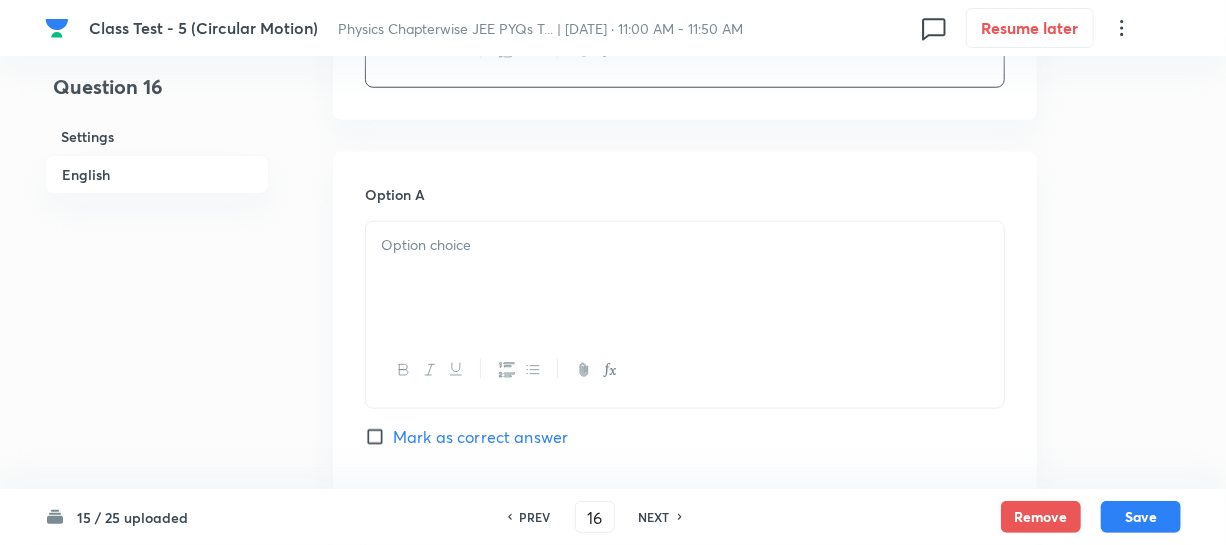 click at bounding box center [685, 278] 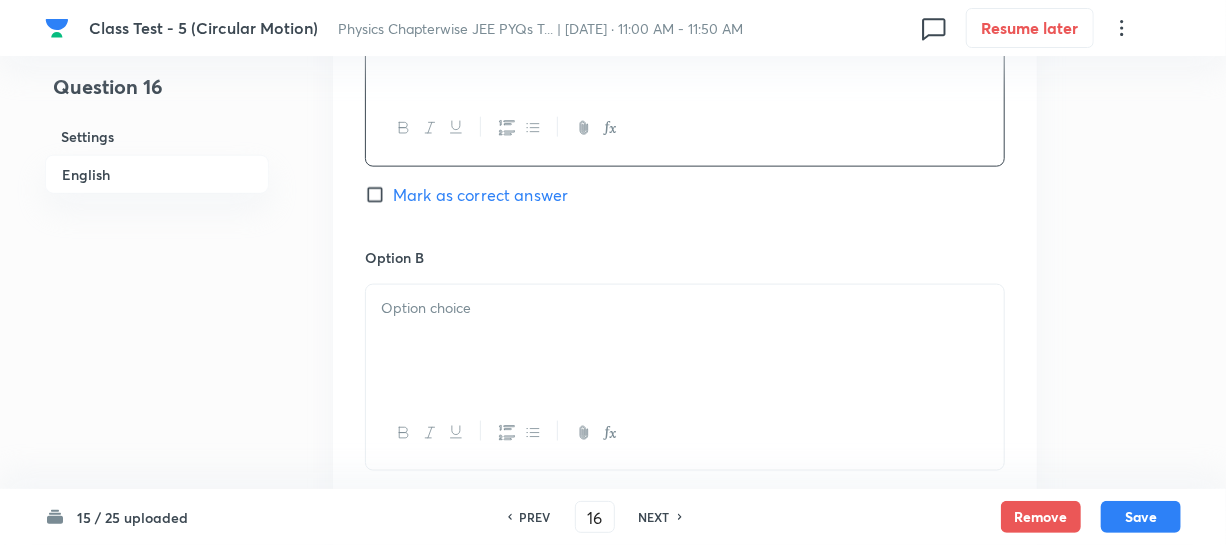 scroll, scrollTop: 1090, scrollLeft: 0, axis: vertical 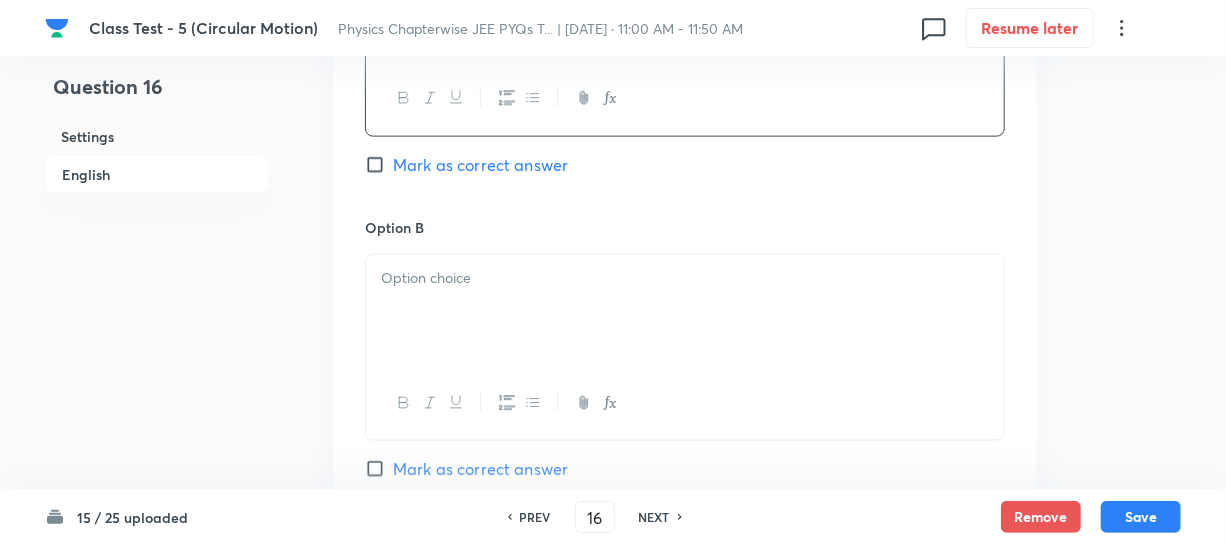 click at bounding box center (685, 311) 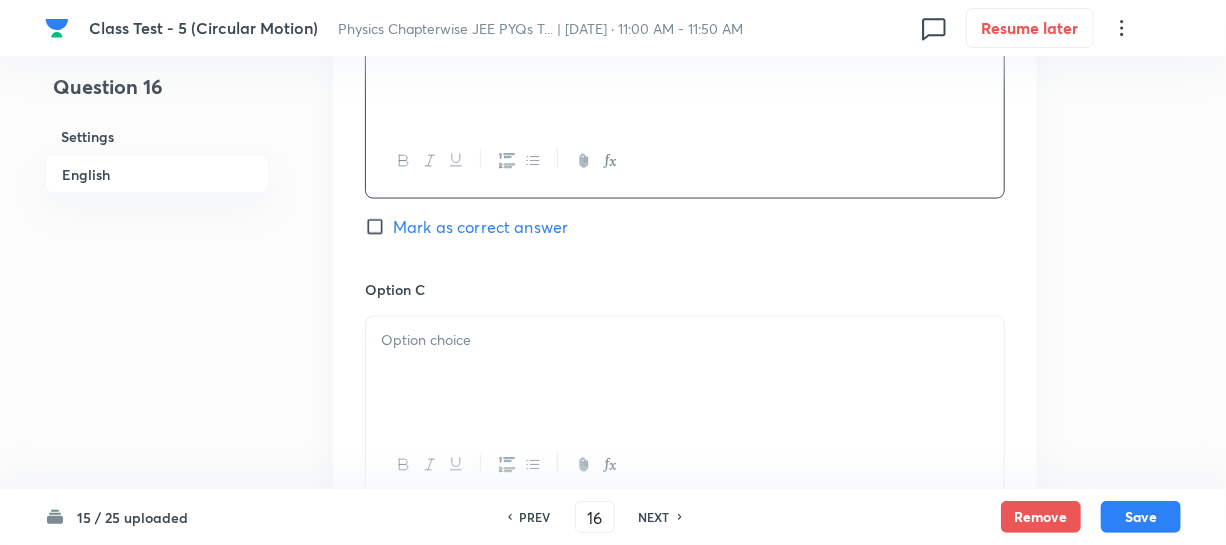 scroll, scrollTop: 1363, scrollLeft: 0, axis: vertical 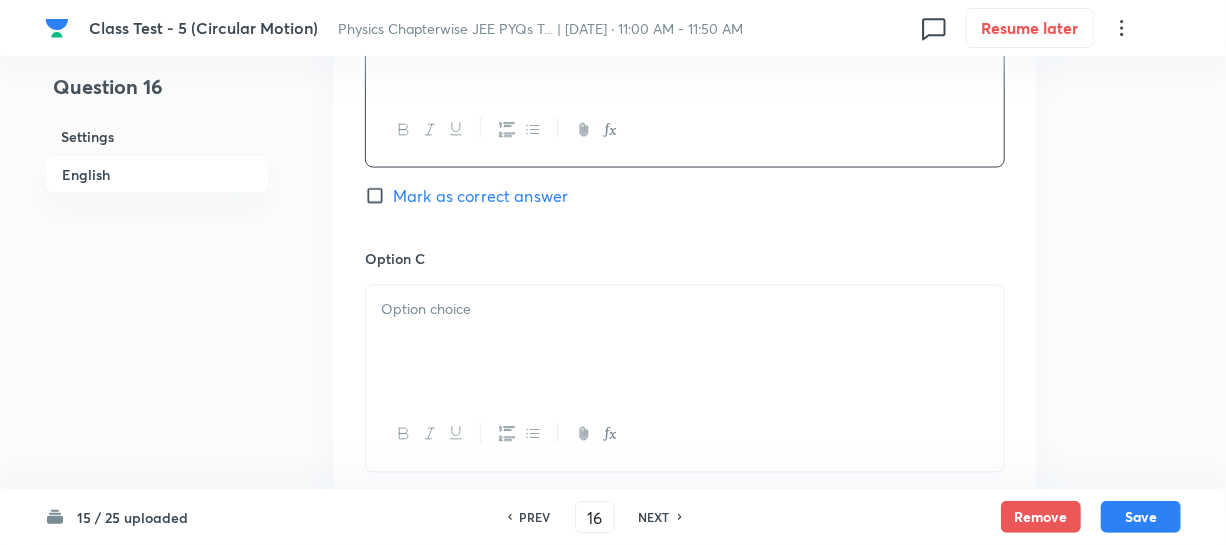 click at bounding box center (685, 342) 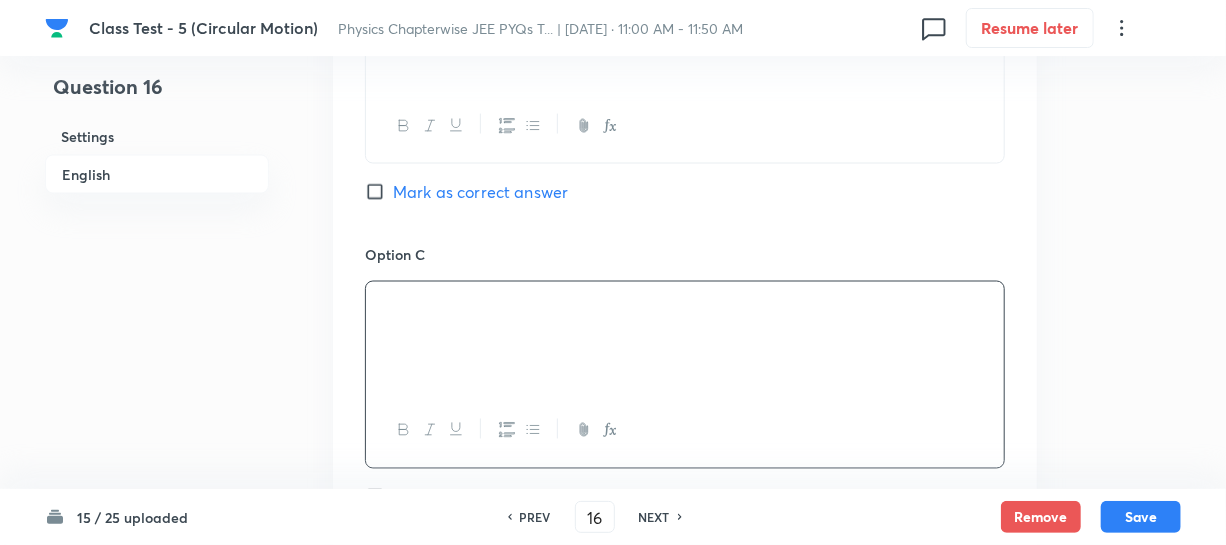 scroll, scrollTop: 1727, scrollLeft: 0, axis: vertical 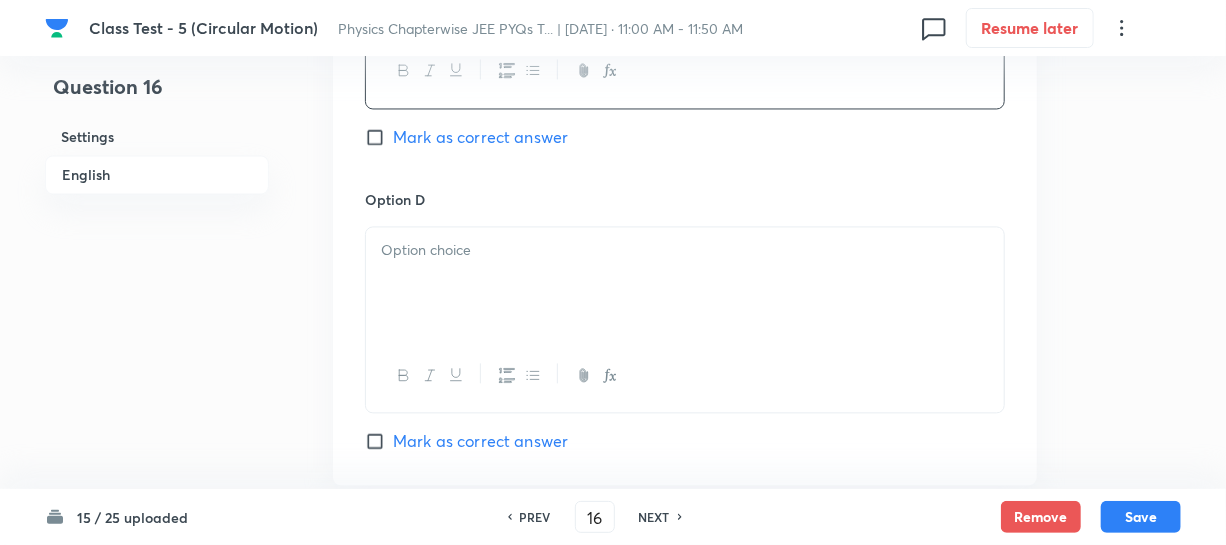 click at bounding box center [685, 283] 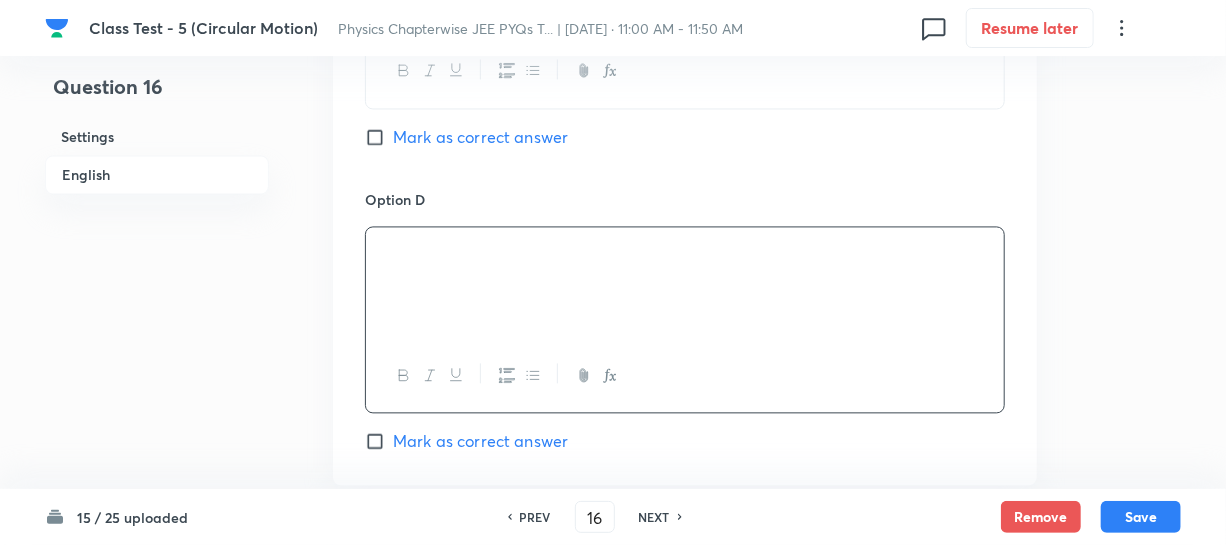 click on "Mark as correct answer" at bounding box center [379, 441] 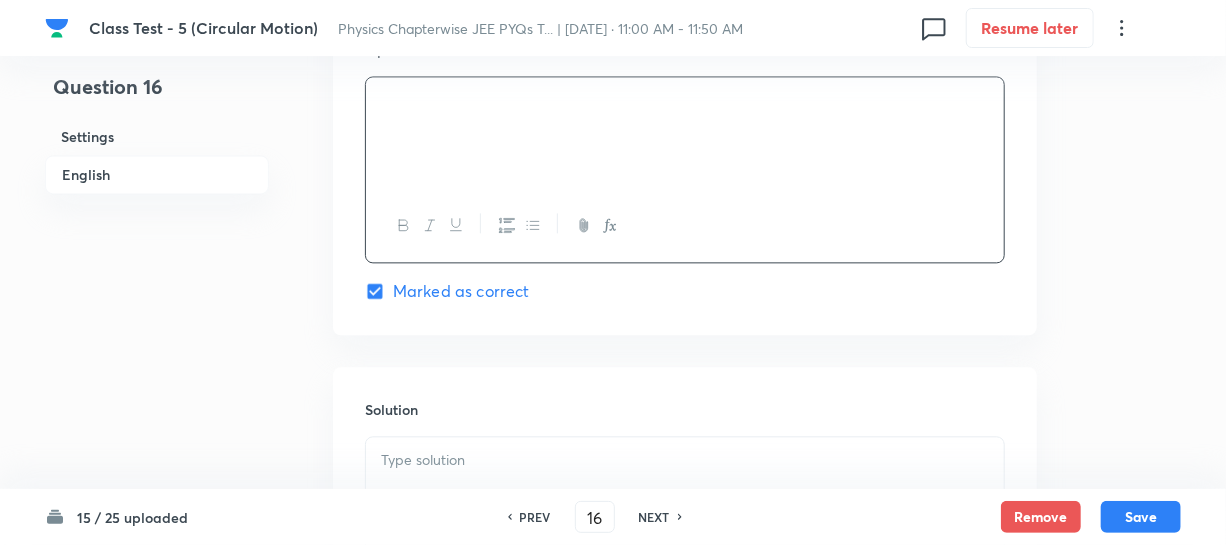 scroll, scrollTop: 2090, scrollLeft: 0, axis: vertical 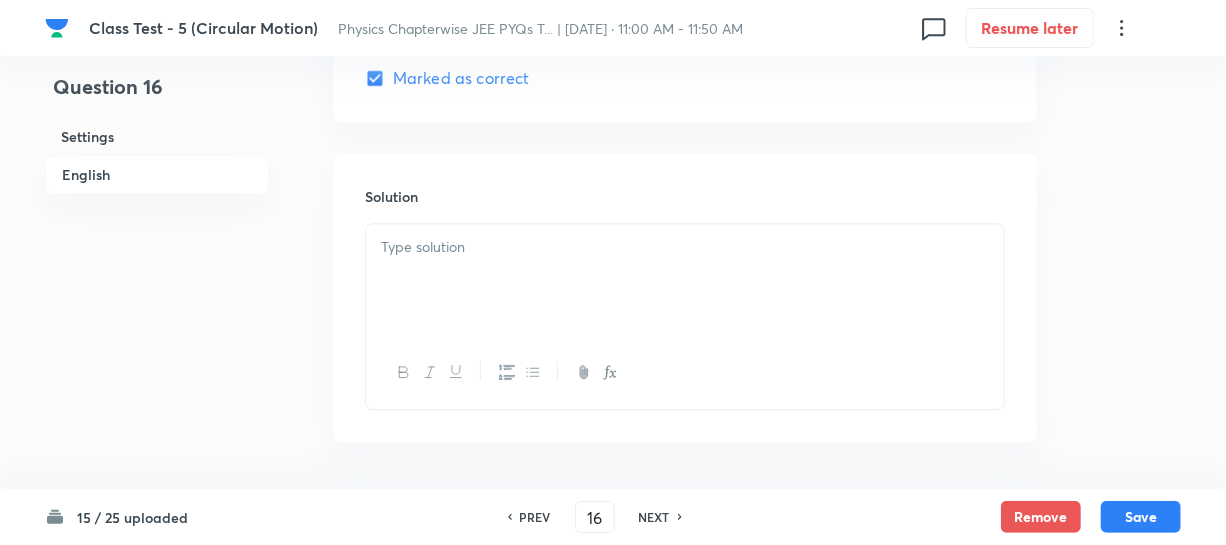 drag, startPoint x: 445, startPoint y: 282, endPoint x: 477, endPoint y: 294, distance: 34.176014 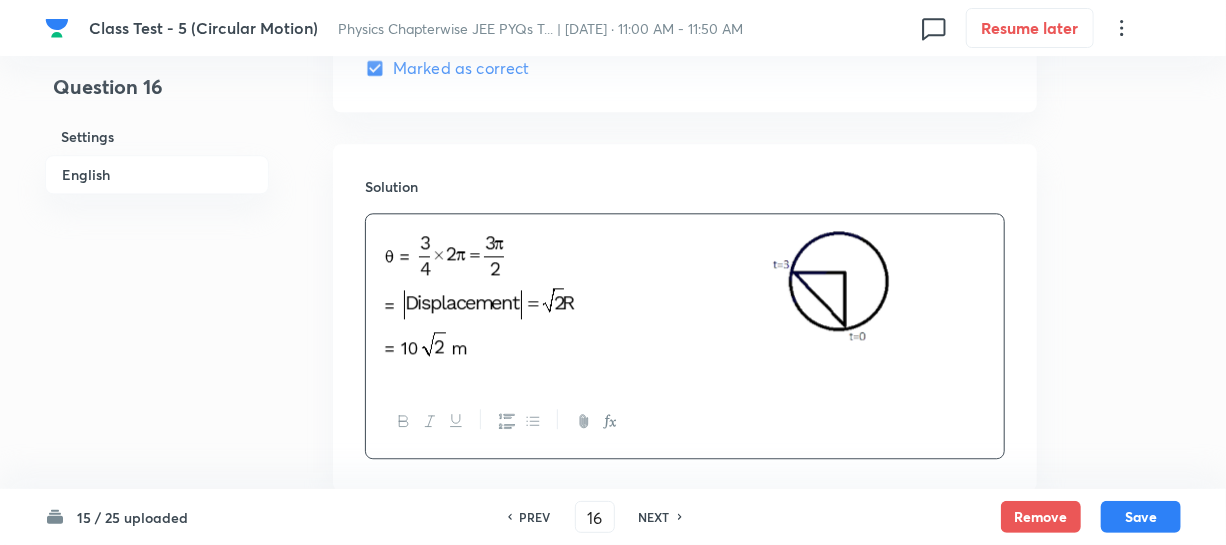 scroll, scrollTop: 2223, scrollLeft: 0, axis: vertical 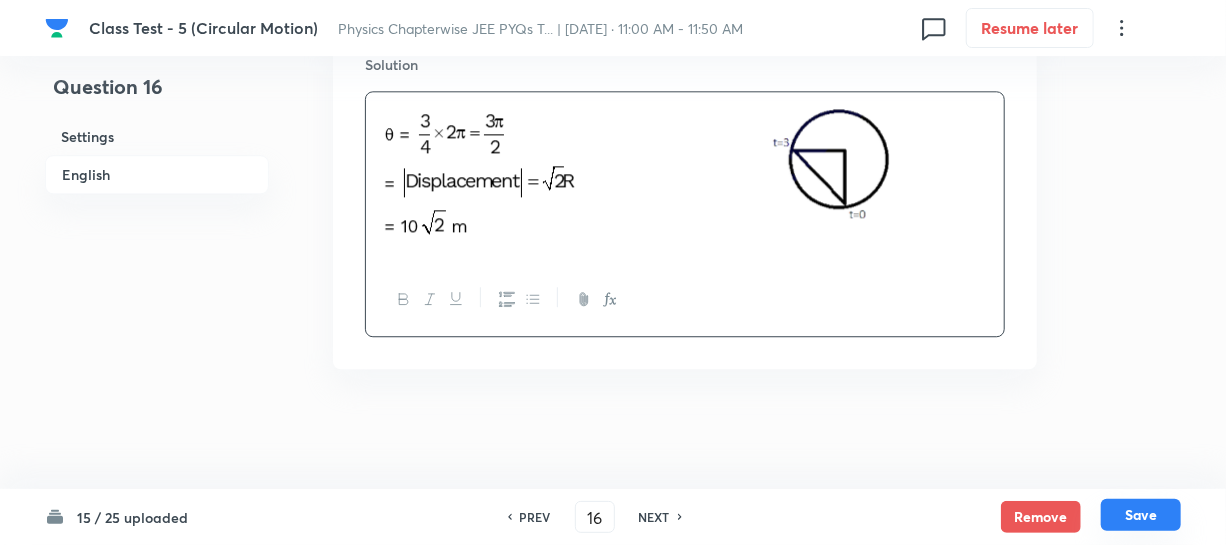 click on "Save" at bounding box center [1141, 515] 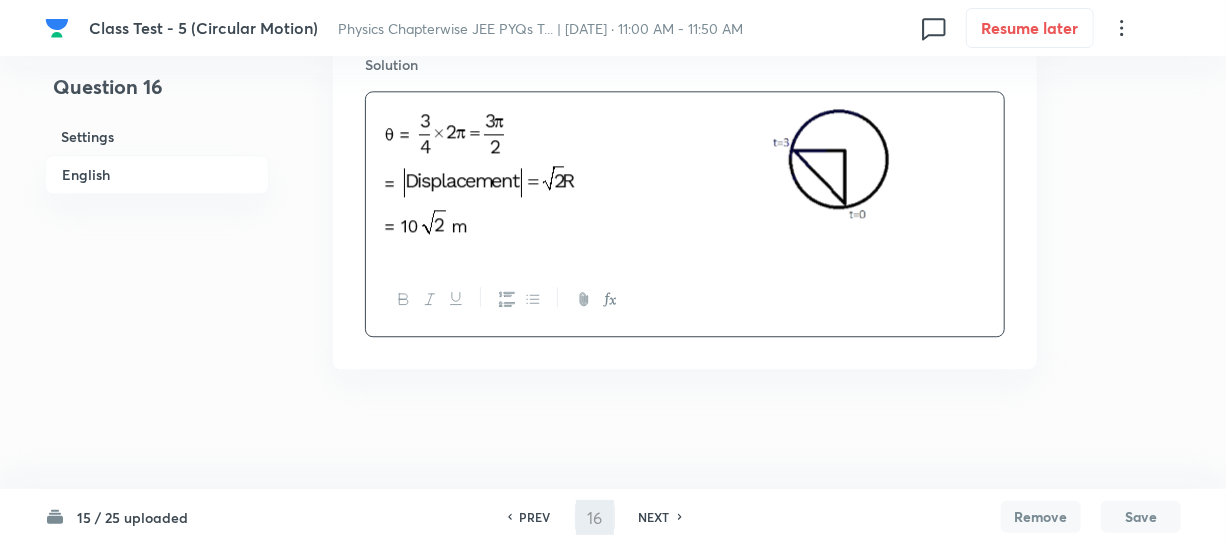 type on "17" 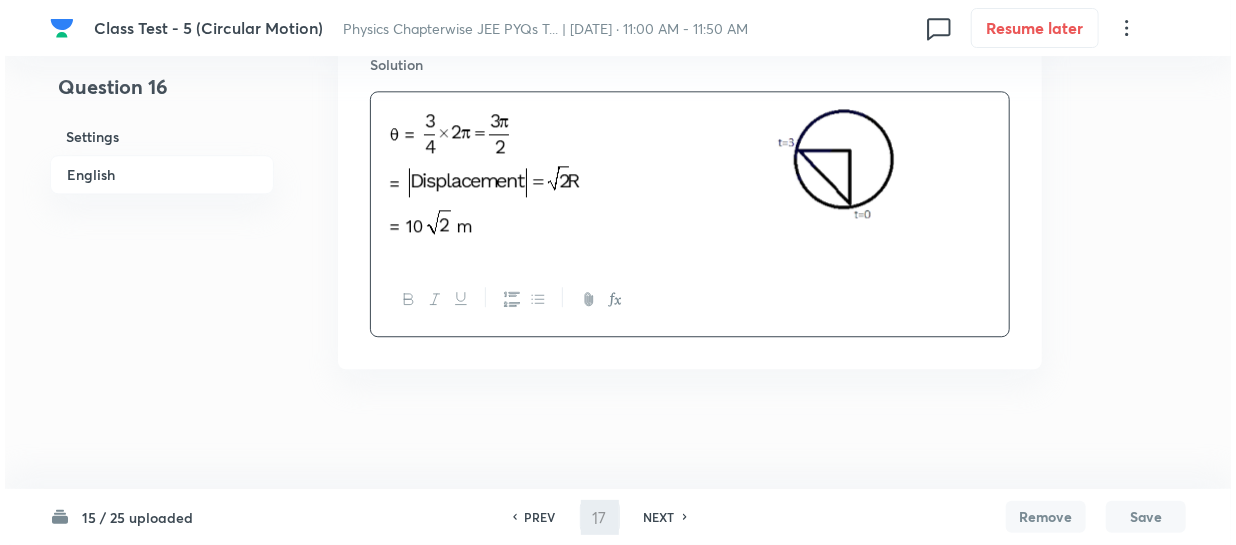 scroll, scrollTop: 0, scrollLeft: 0, axis: both 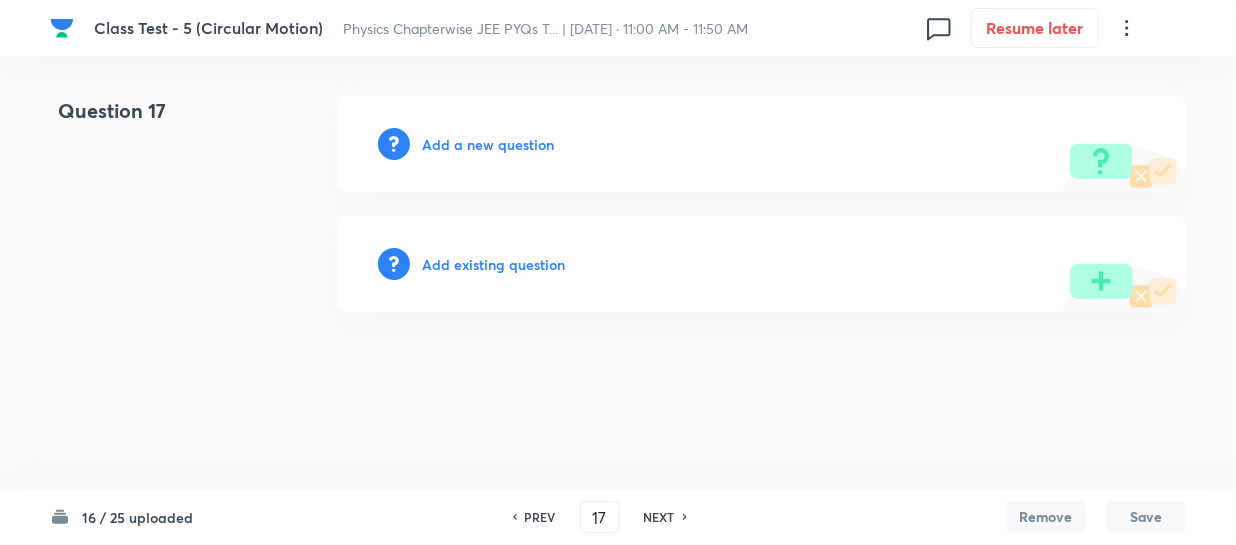click on "Add a new question" at bounding box center [488, 144] 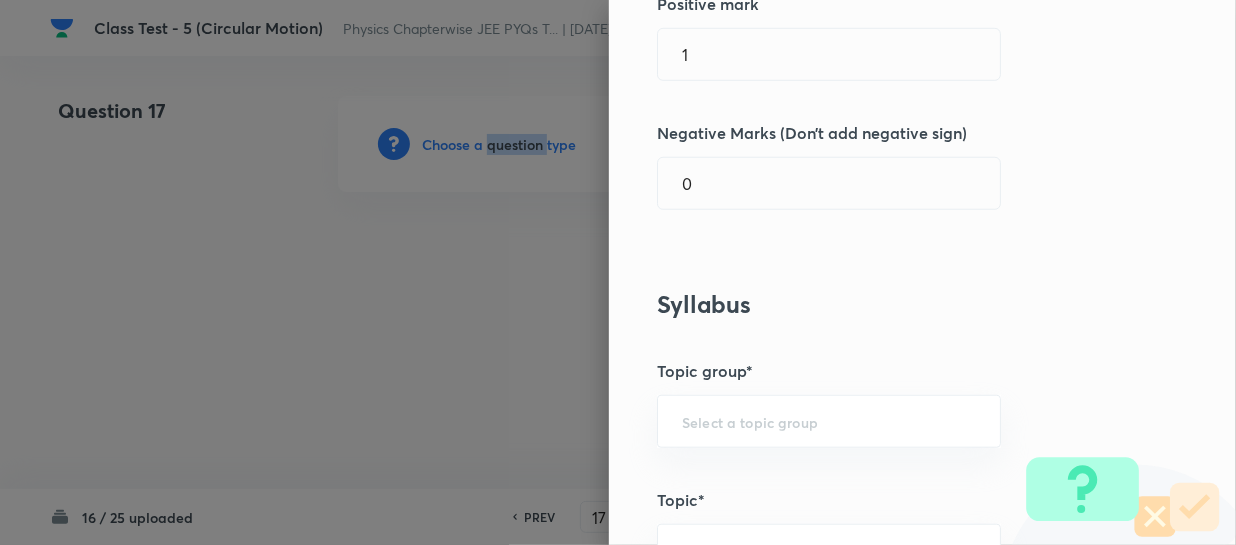 scroll, scrollTop: 909, scrollLeft: 0, axis: vertical 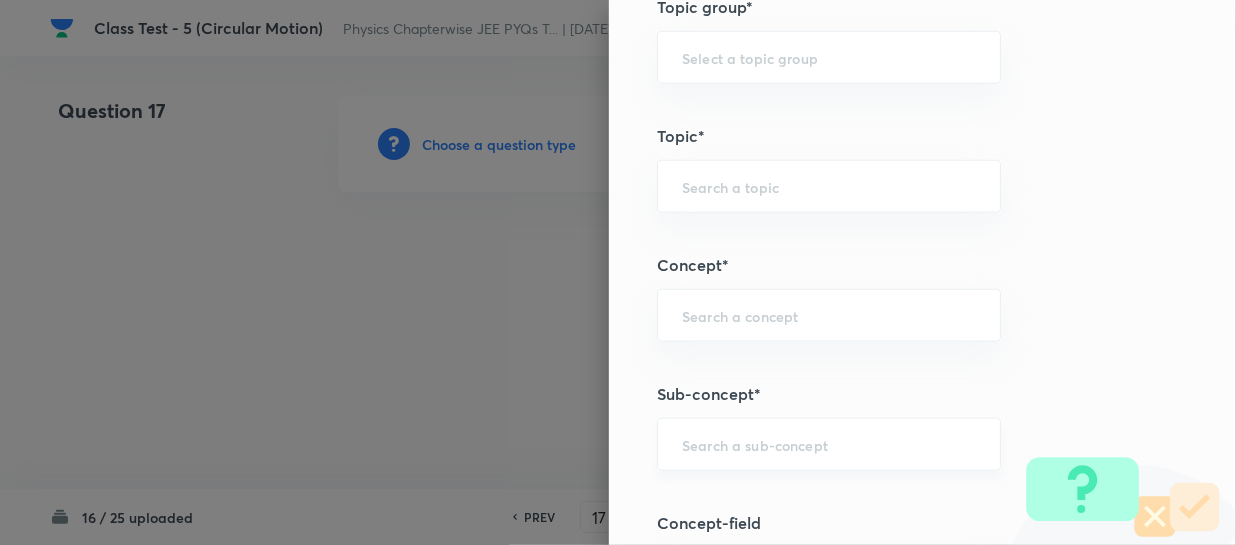 click on "Question settings Question type* Single choice correct Number of options* 2 3 4 5 Does this question have a passage?* Yes No Positive mark 1 ​ Negative Marks (Don’t add negative sign) 0 ​ Syllabus Topic group* ​ Topic* ​ Concept* ​ Sub-concept* ​ Concept-field ​ Additional details Question Difficulty Very easy Easy Moderate Hard Very hard Question is based on Fact Numerical Concept Previous year question Yes No Does this question have equation? Yes No Verification status Is the question verified? *Select 'yes' only if a question is verified Yes No Save" at bounding box center (922, 272) 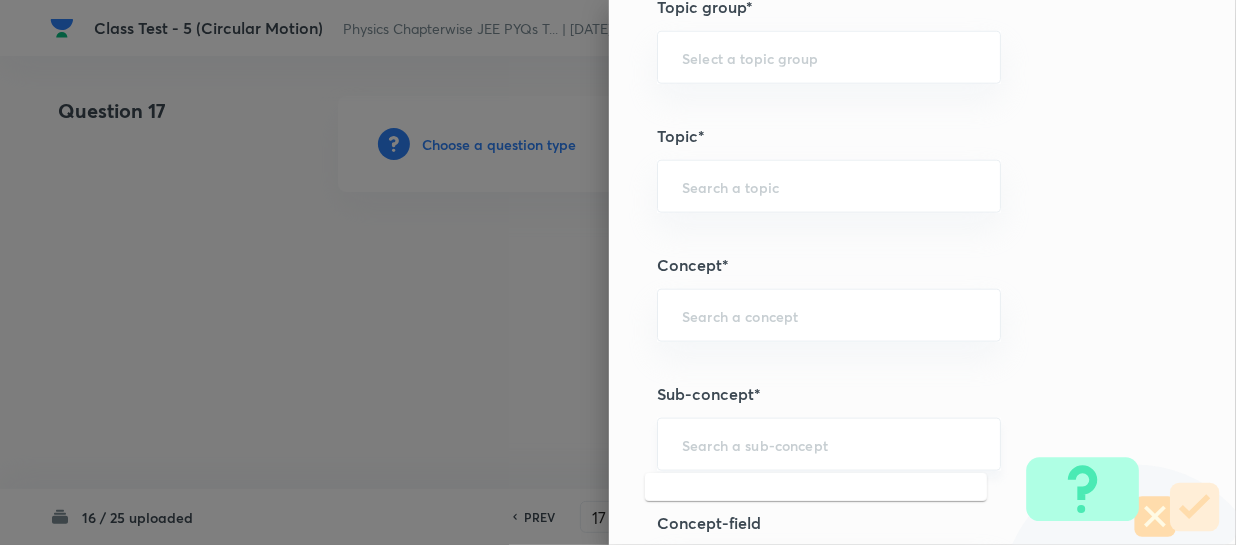 click at bounding box center [829, 444] 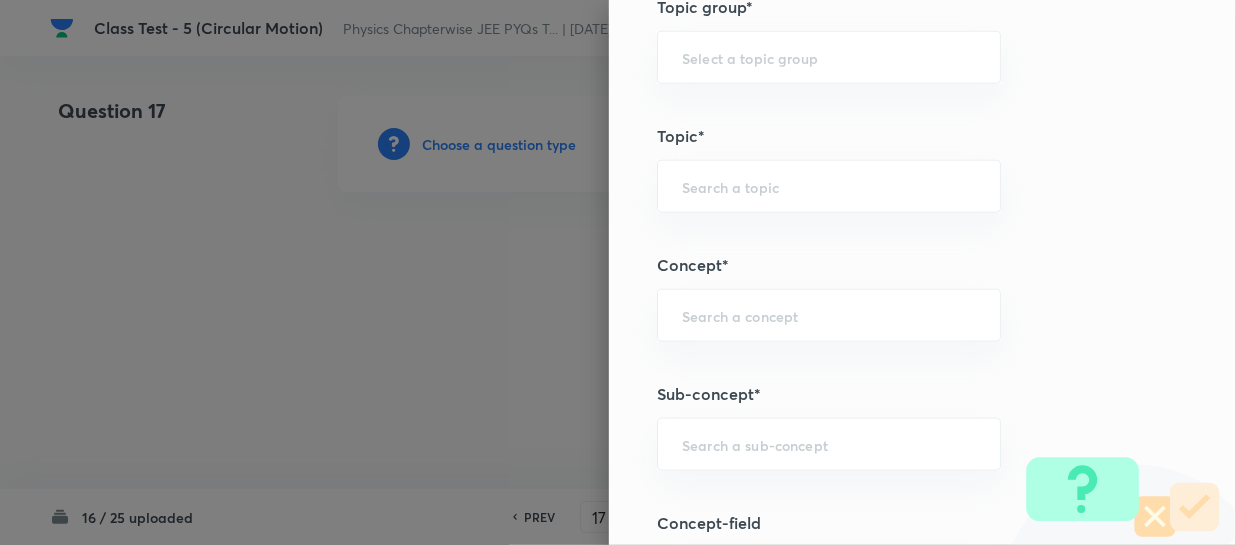 paste on "Definition of Circular Motion" 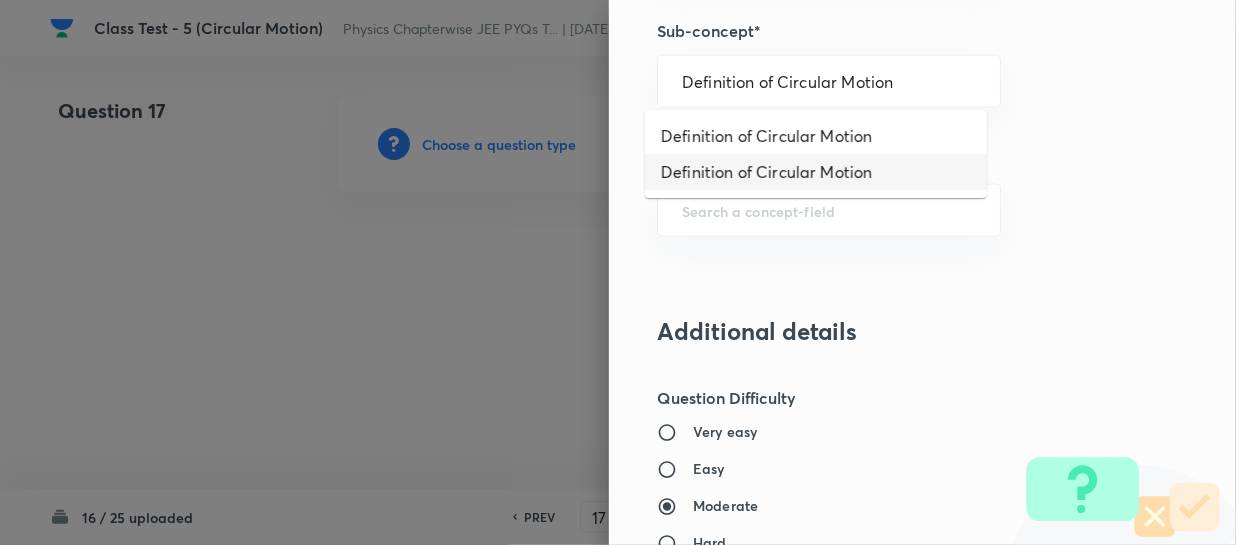 click on "Definition of Circular Motion" at bounding box center [816, 172] 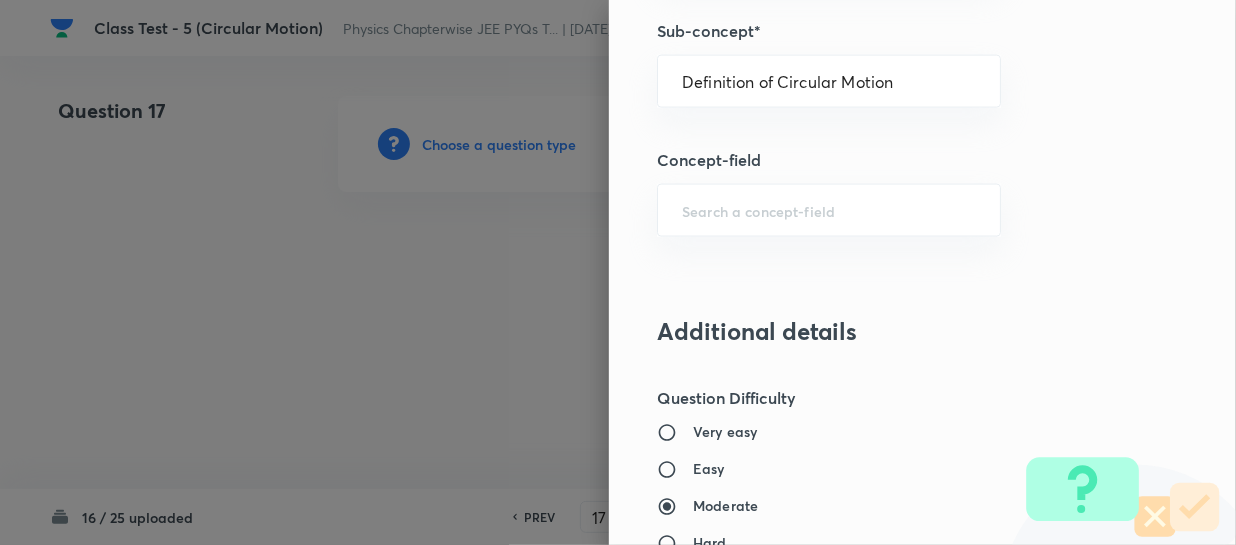 type on "Physics" 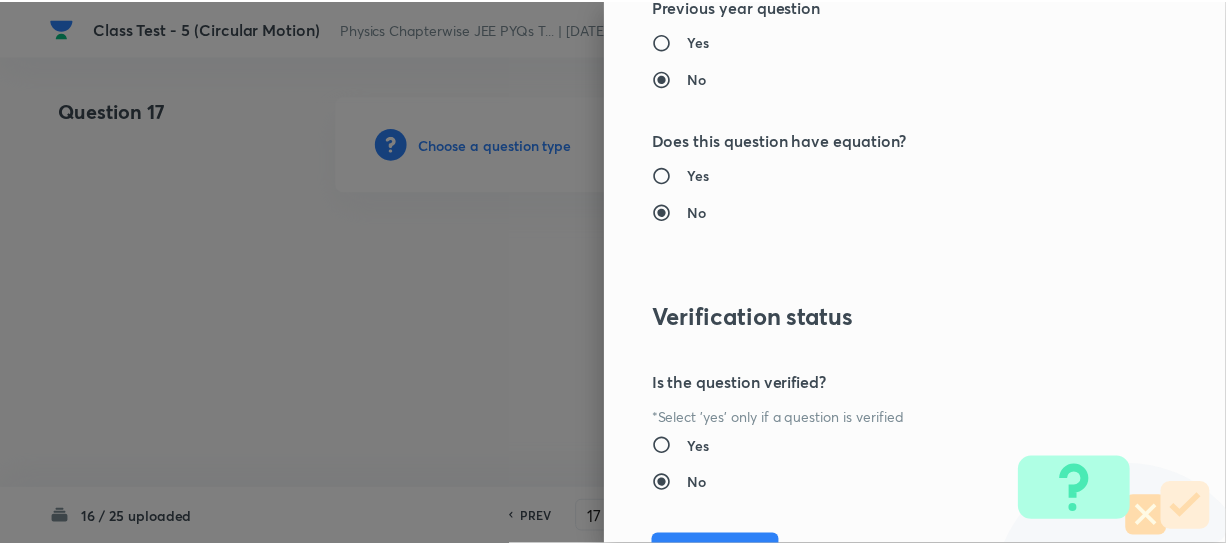 scroll, scrollTop: 2179, scrollLeft: 0, axis: vertical 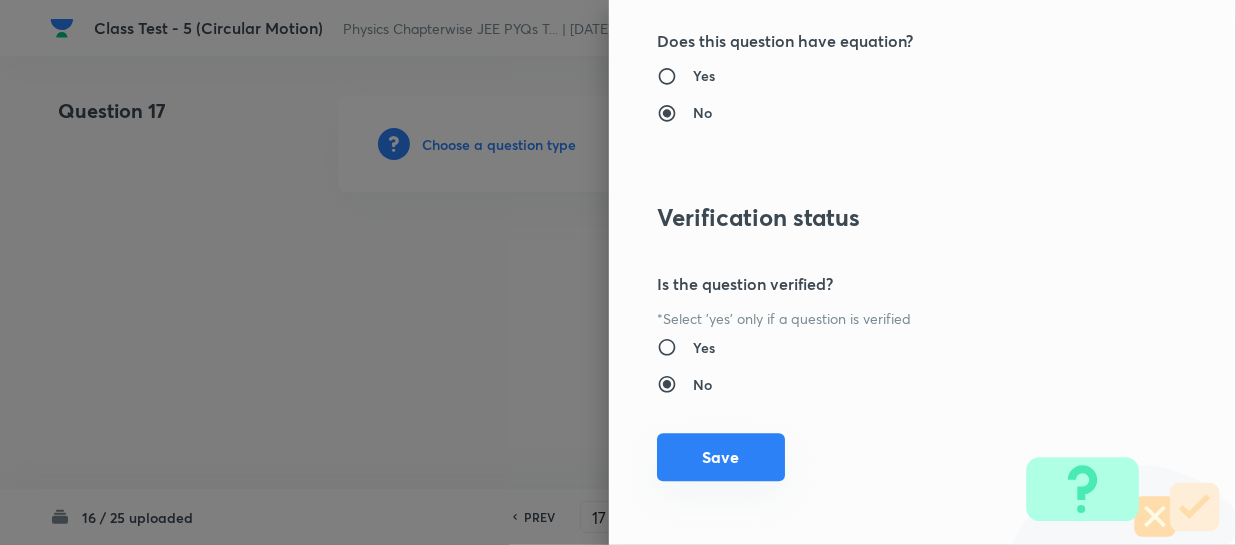 click on "Save" at bounding box center (721, 457) 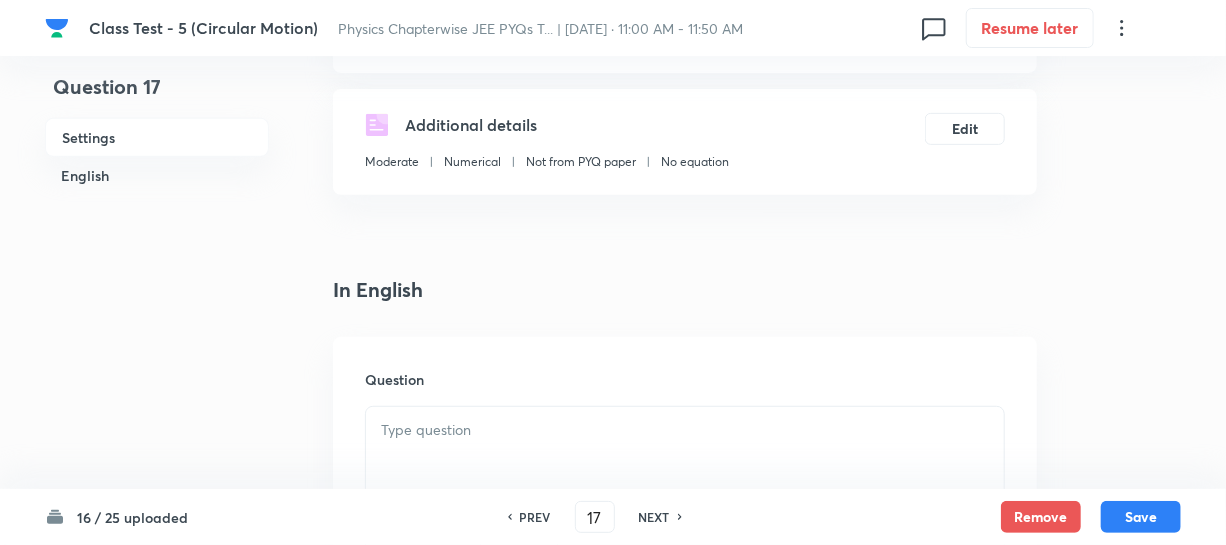 scroll, scrollTop: 363, scrollLeft: 0, axis: vertical 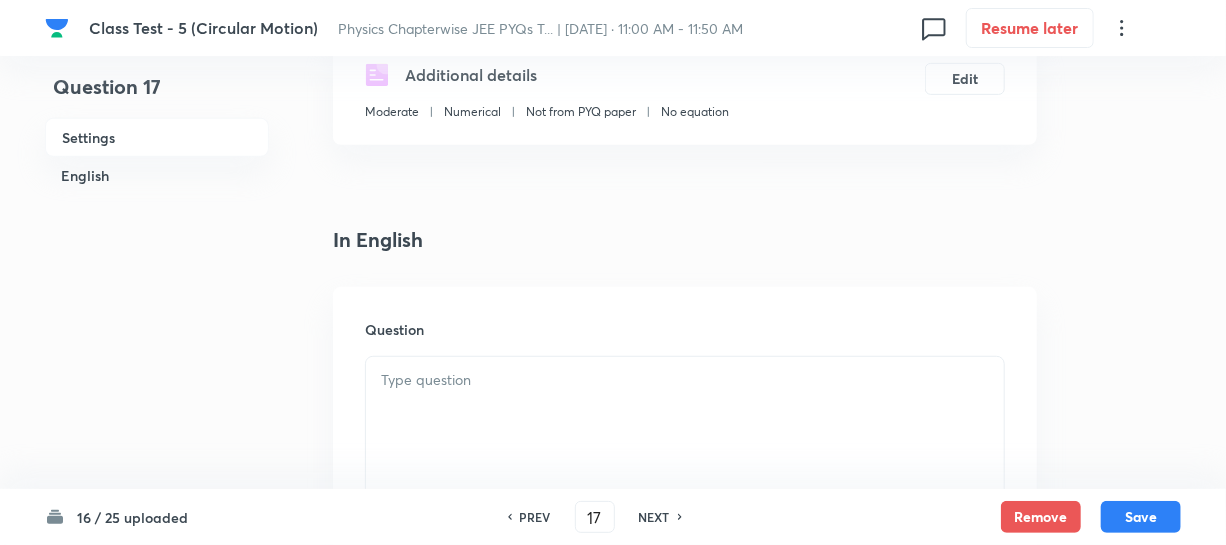 click at bounding box center (685, 413) 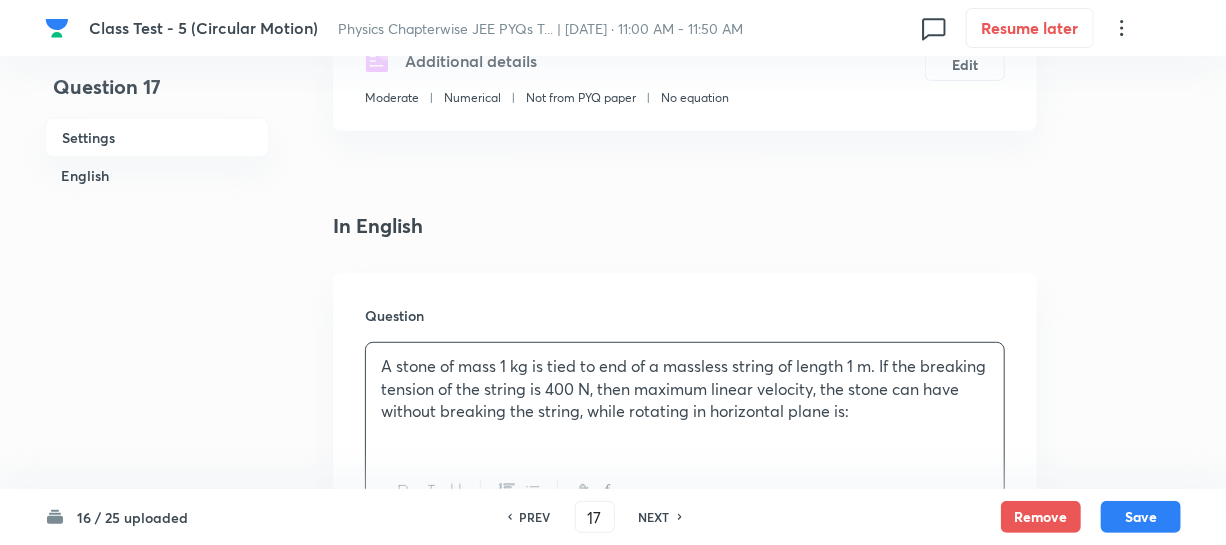 scroll, scrollTop: 727, scrollLeft: 0, axis: vertical 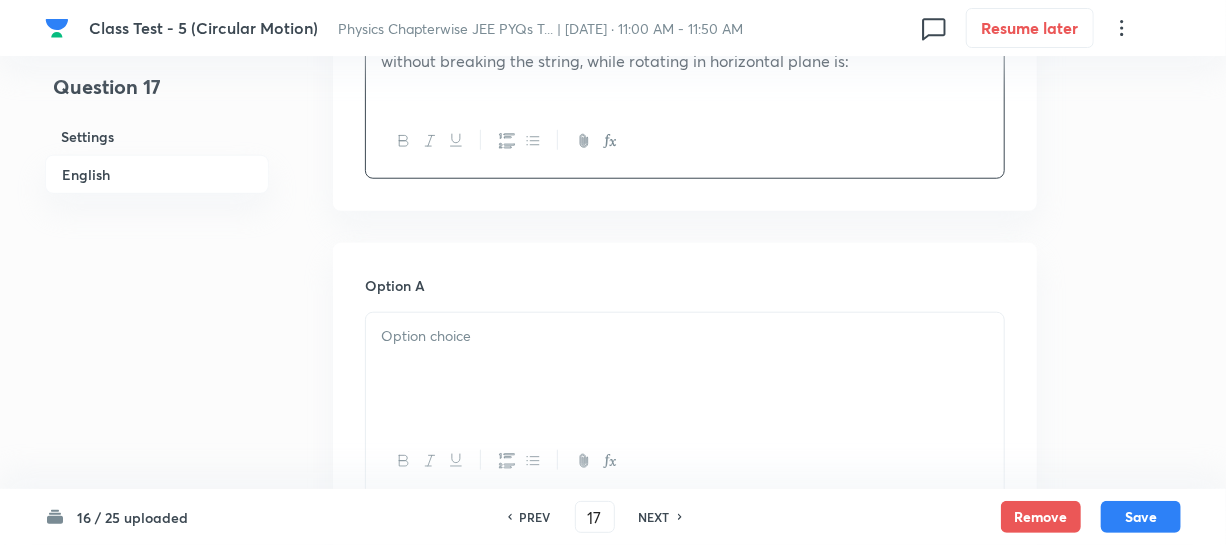 click at bounding box center (685, 336) 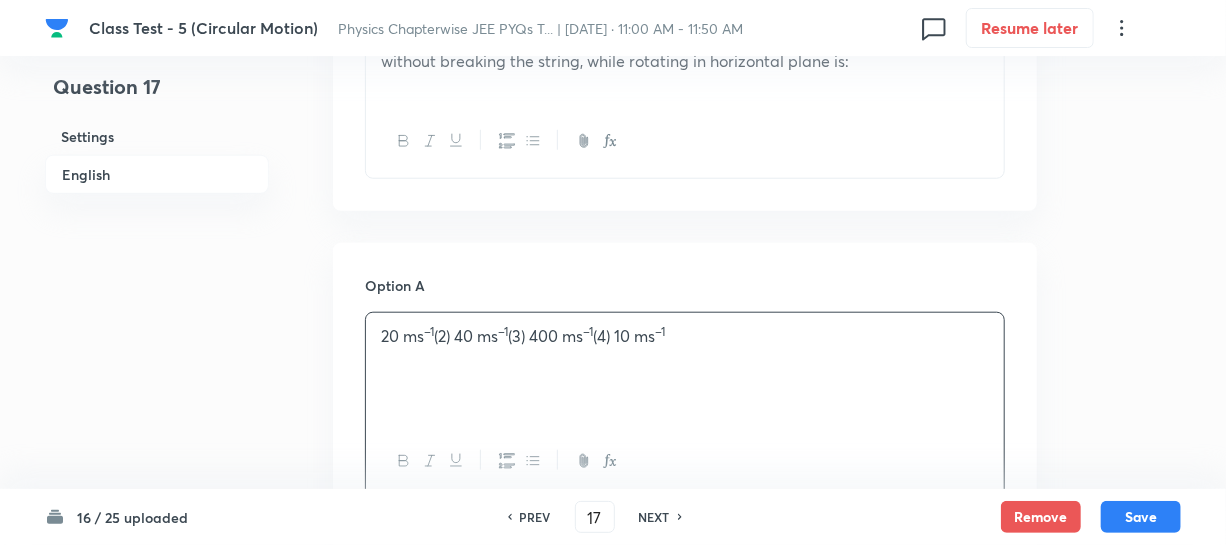 click on "–1" at bounding box center [429, 331] 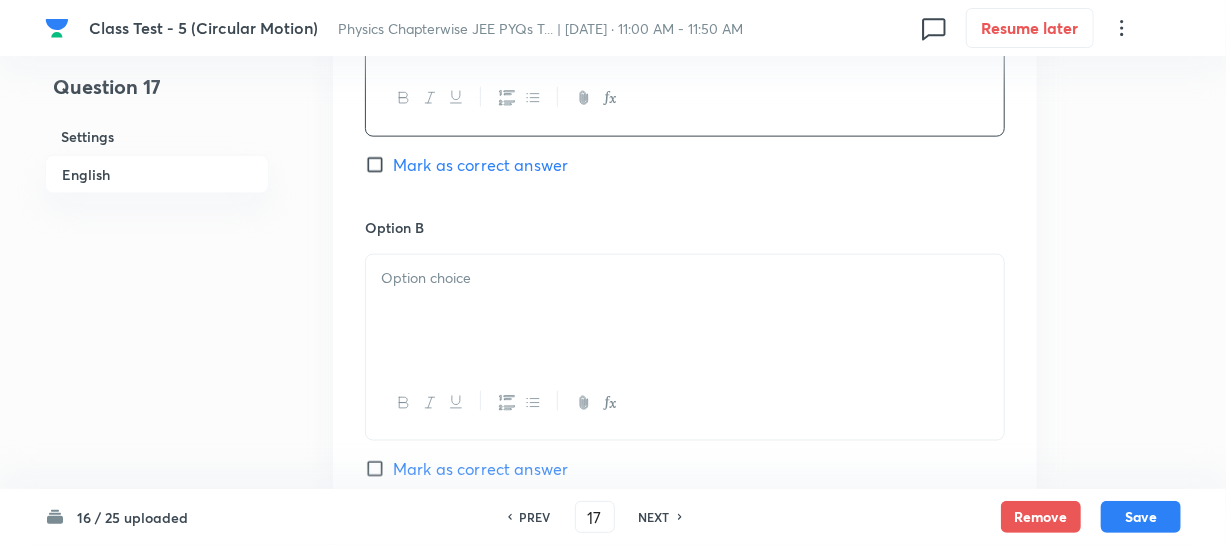 scroll, scrollTop: 1090, scrollLeft: 0, axis: vertical 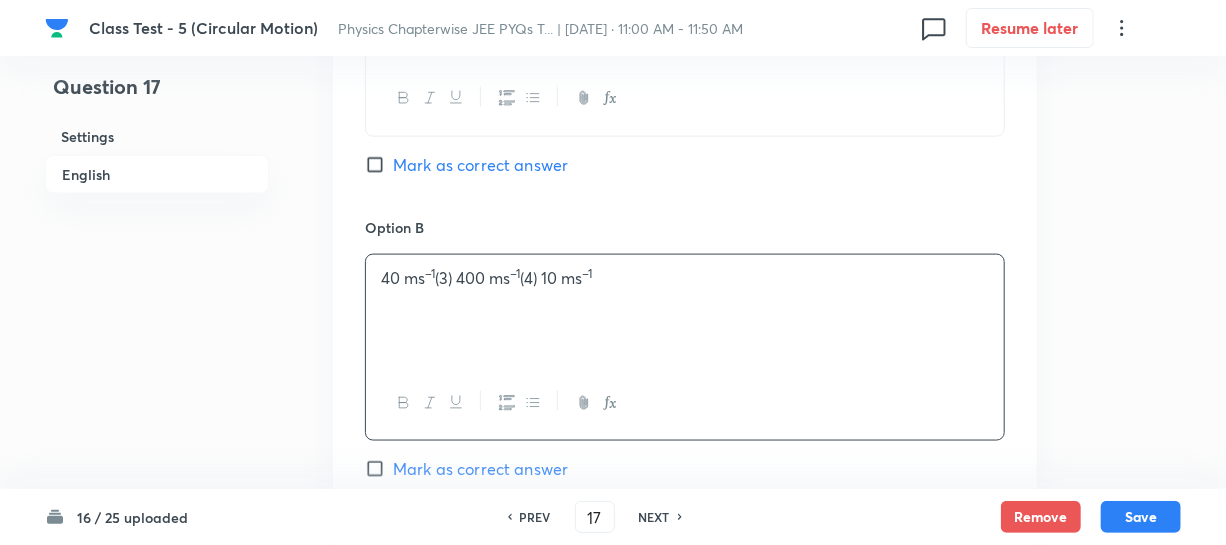 click on "–1" at bounding box center [430, 273] 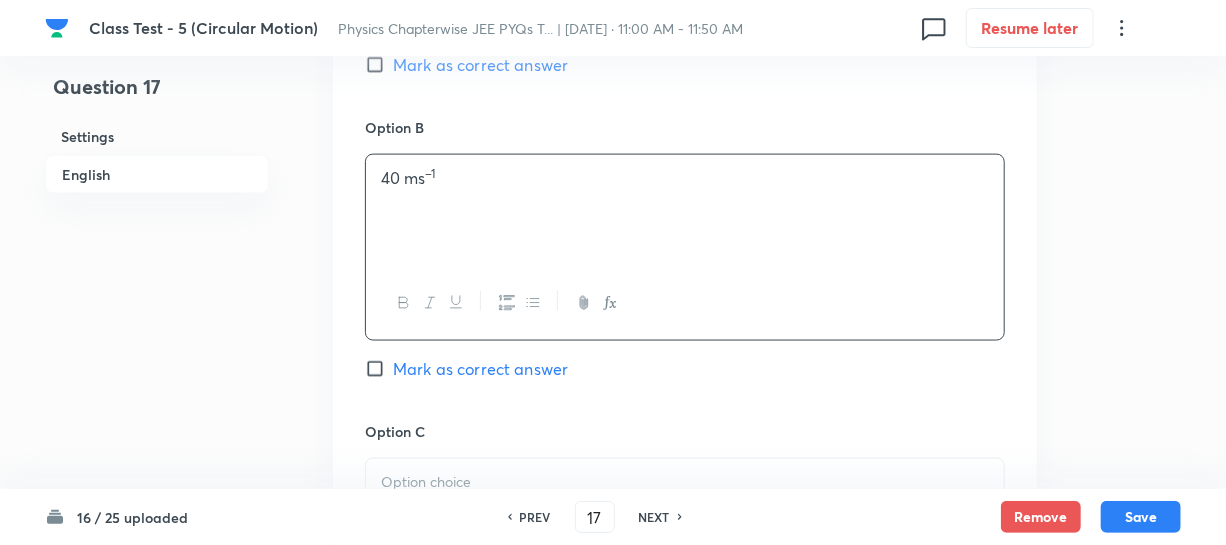 scroll, scrollTop: 1454, scrollLeft: 0, axis: vertical 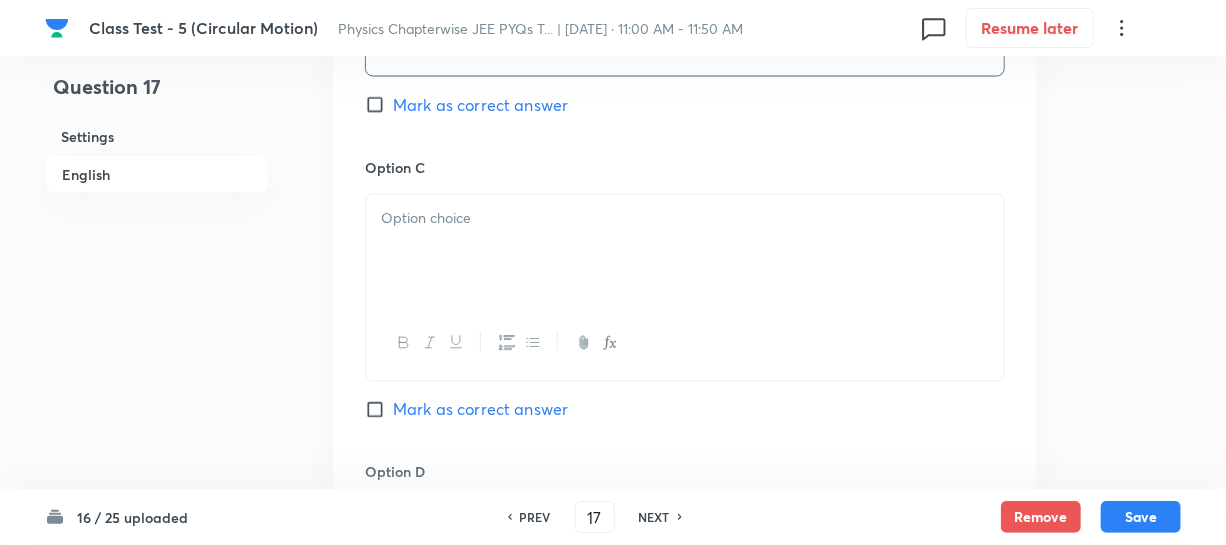 click at bounding box center (685, 251) 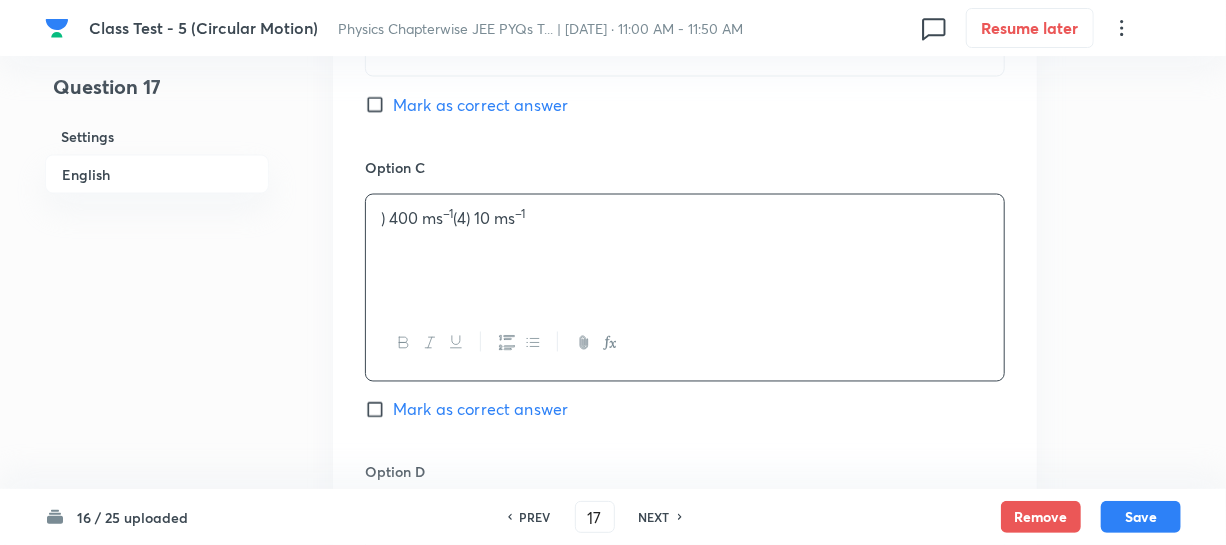type 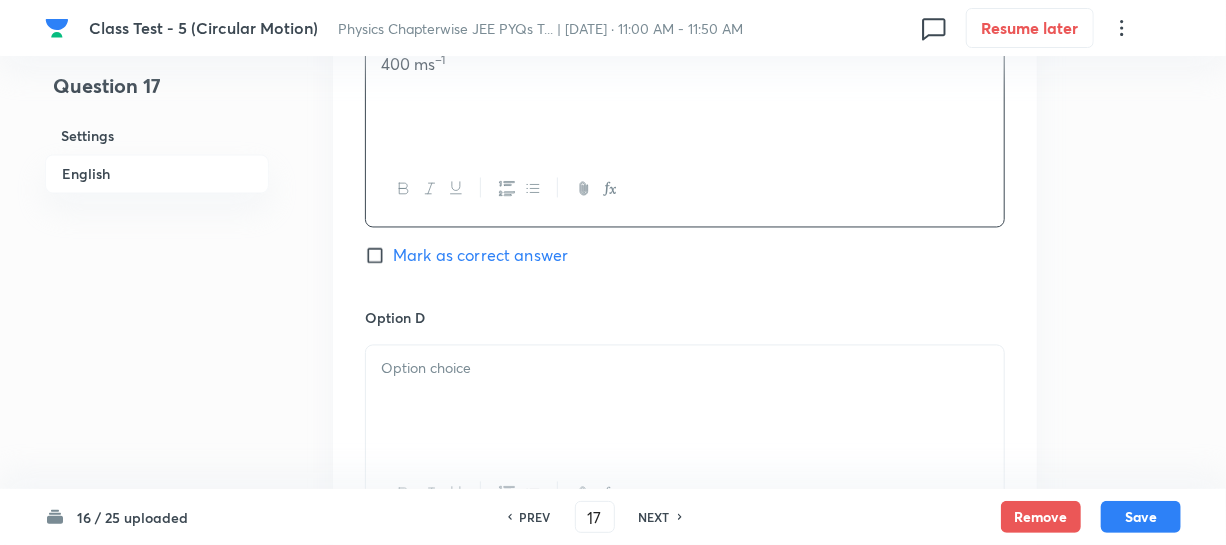 scroll, scrollTop: 1818, scrollLeft: 0, axis: vertical 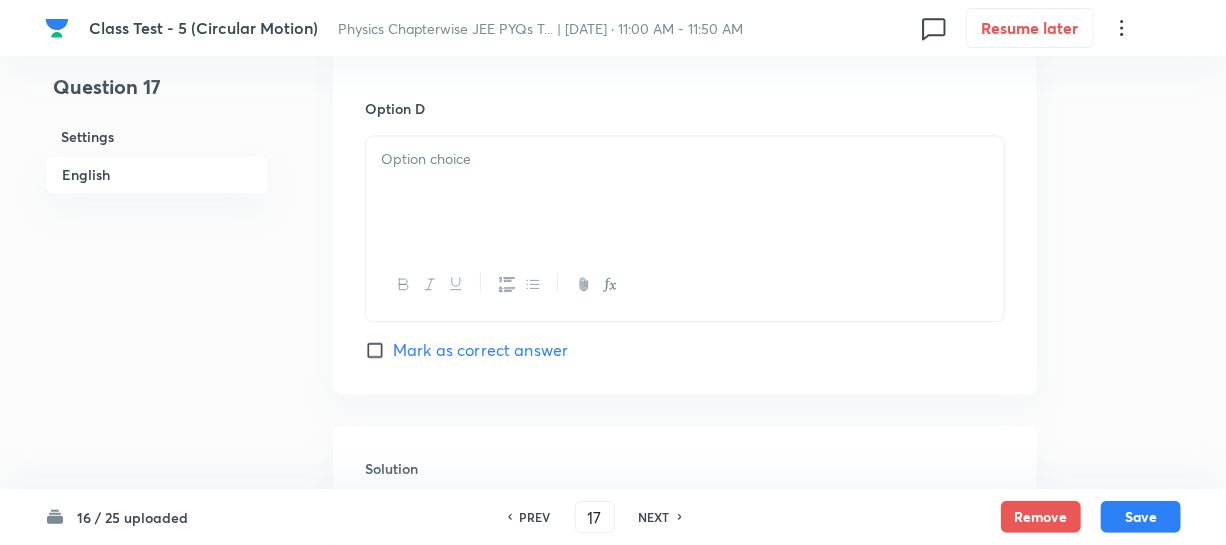 click at bounding box center (685, 192) 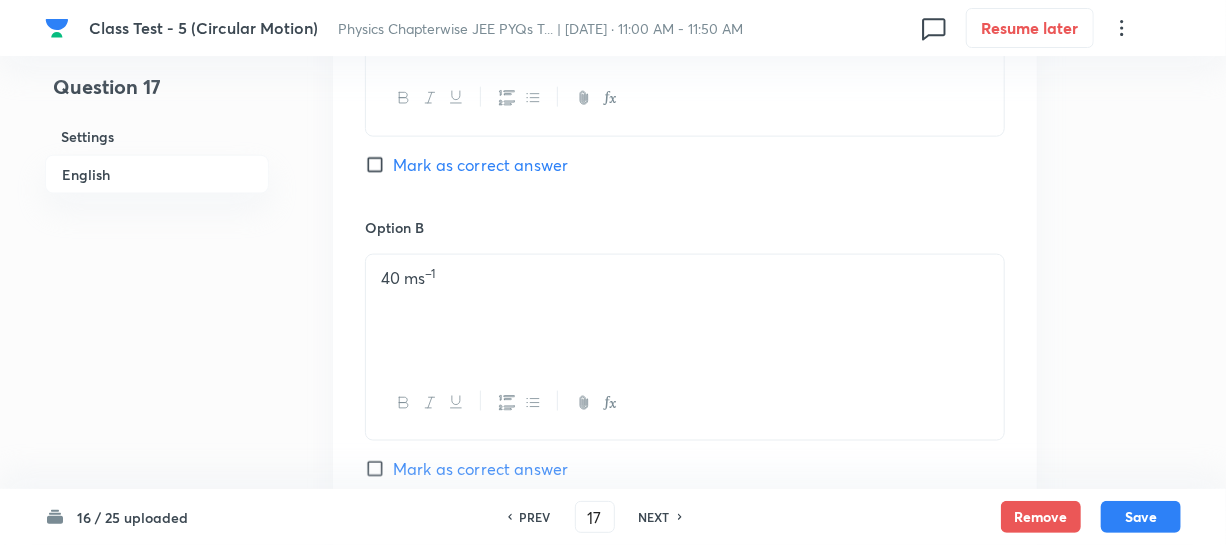 click on "Mark as correct answer" at bounding box center [379, 165] 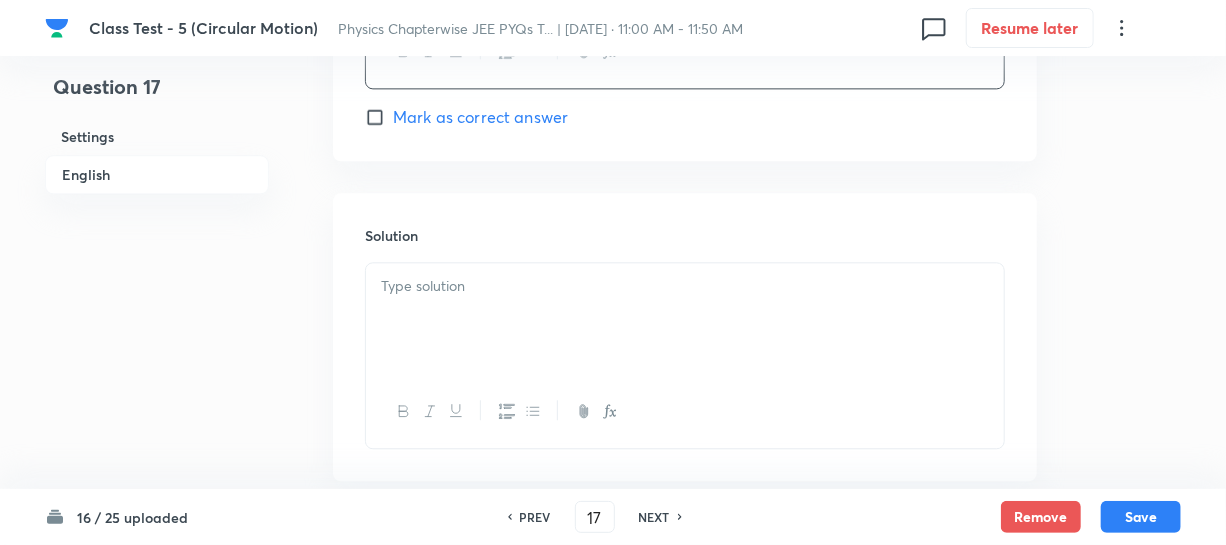 scroll, scrollTop: 2164, scrollLeft: 0, axis: vertical 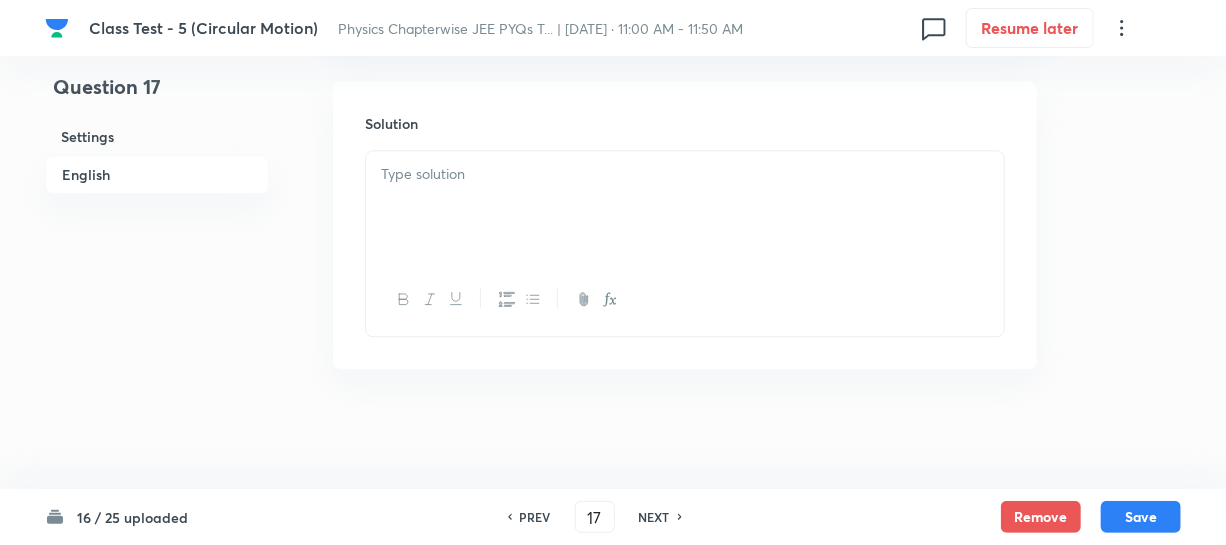 click at bounding box center [685, 207] 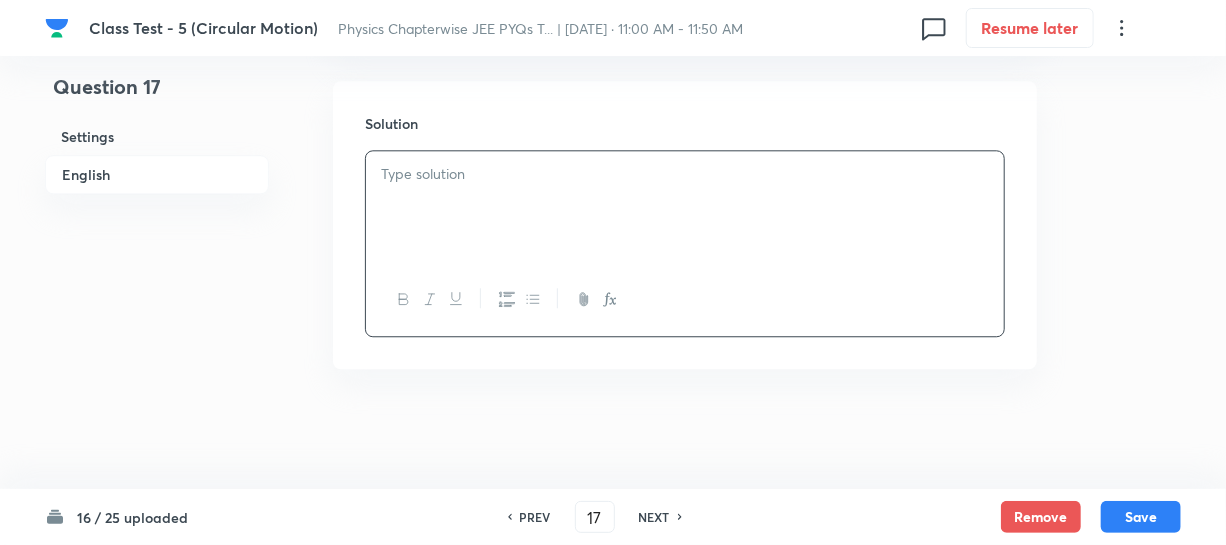 type 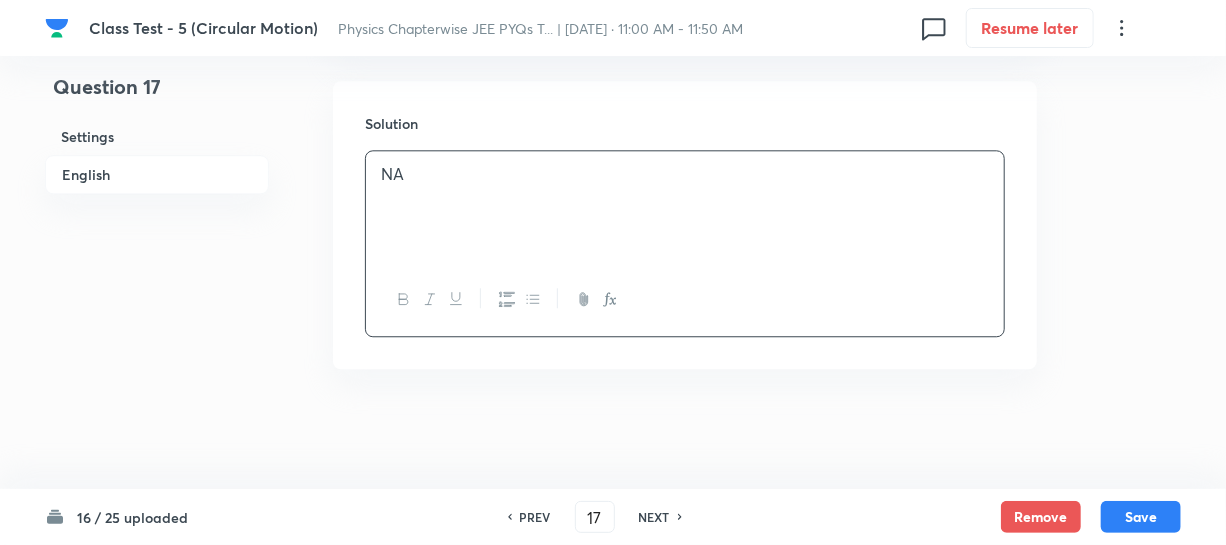 drag, startPoint x: 443, startPoint y: 174, endPoint x: 0, endPoint y: 107, distance: 448.03793 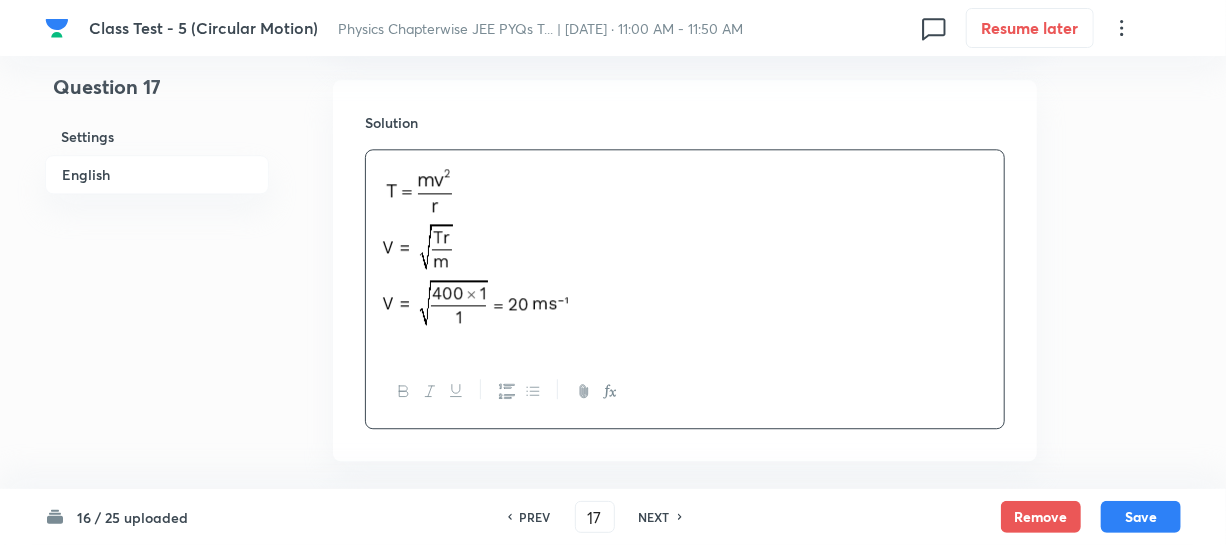 scroll, scrollTop: 2258, scrollLeft: 0, axis: vertical 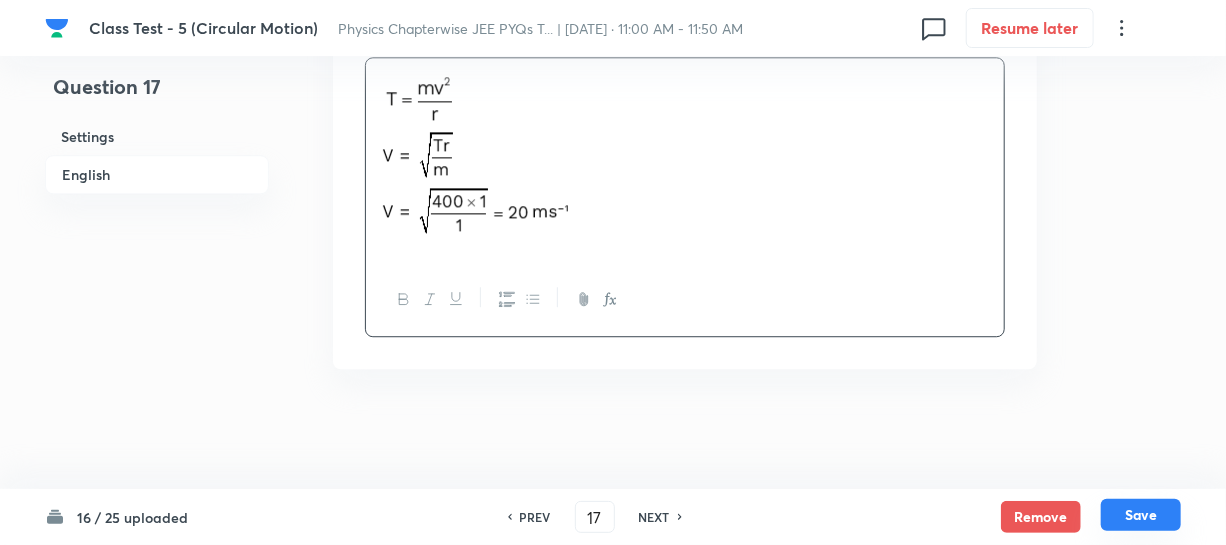 click on "Save" at bounding box center [1141, 515] 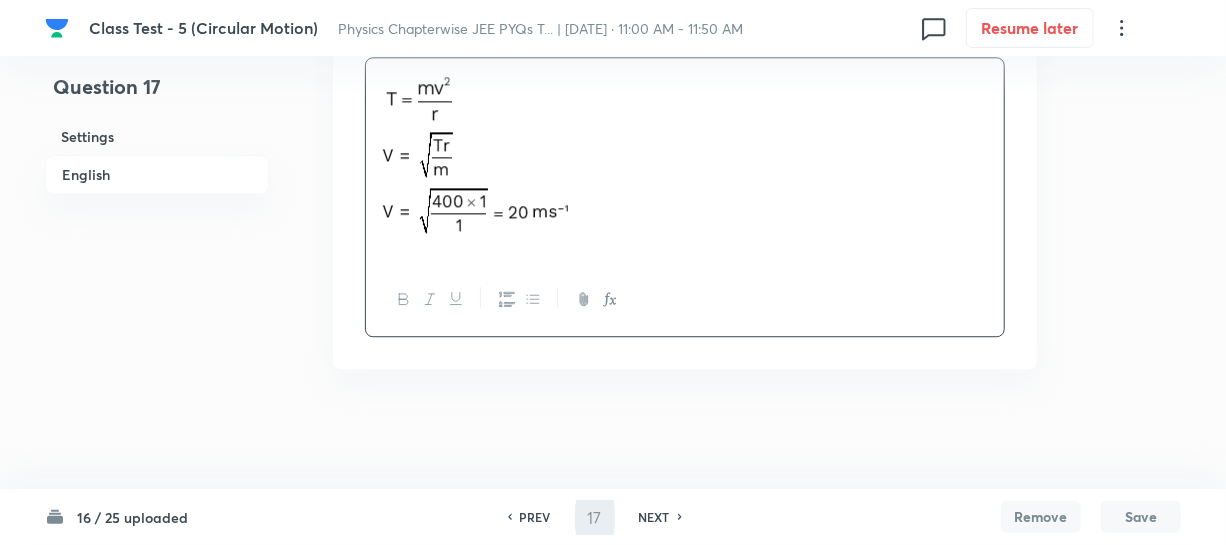 type on "18" 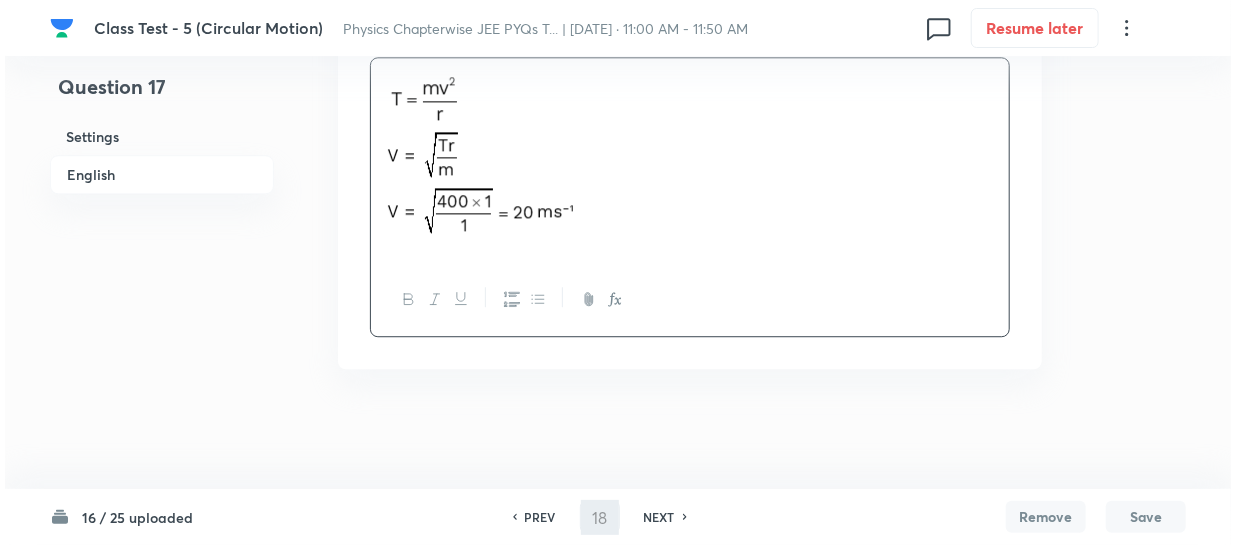 scroll, scrollTop: 0, scrollLeft: 0, axis: both 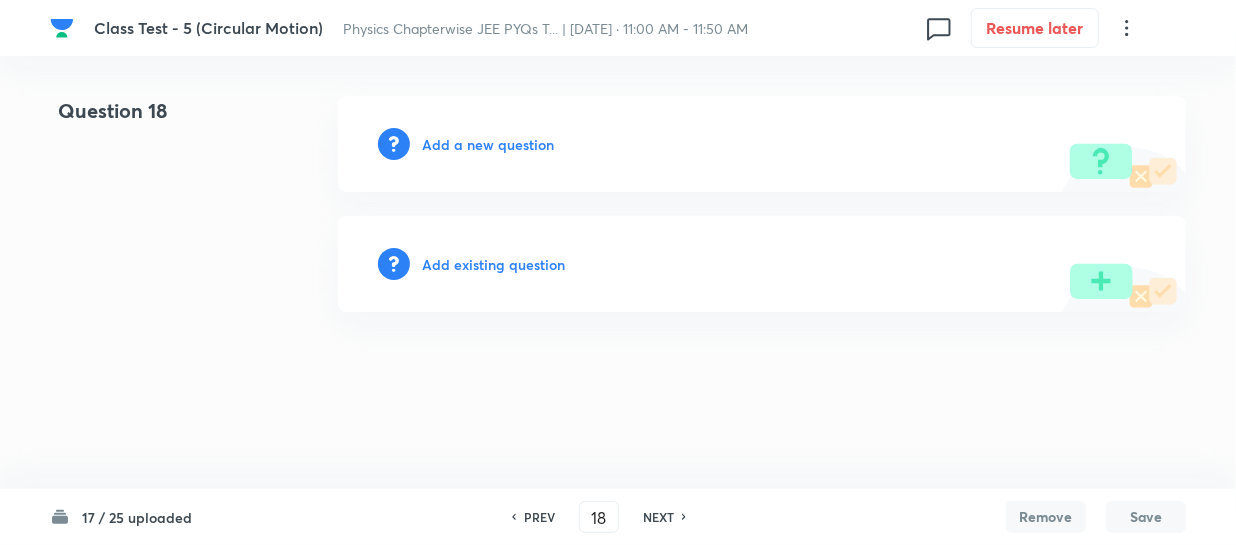 click on "Add a new question" at bounding box center (762, 144) 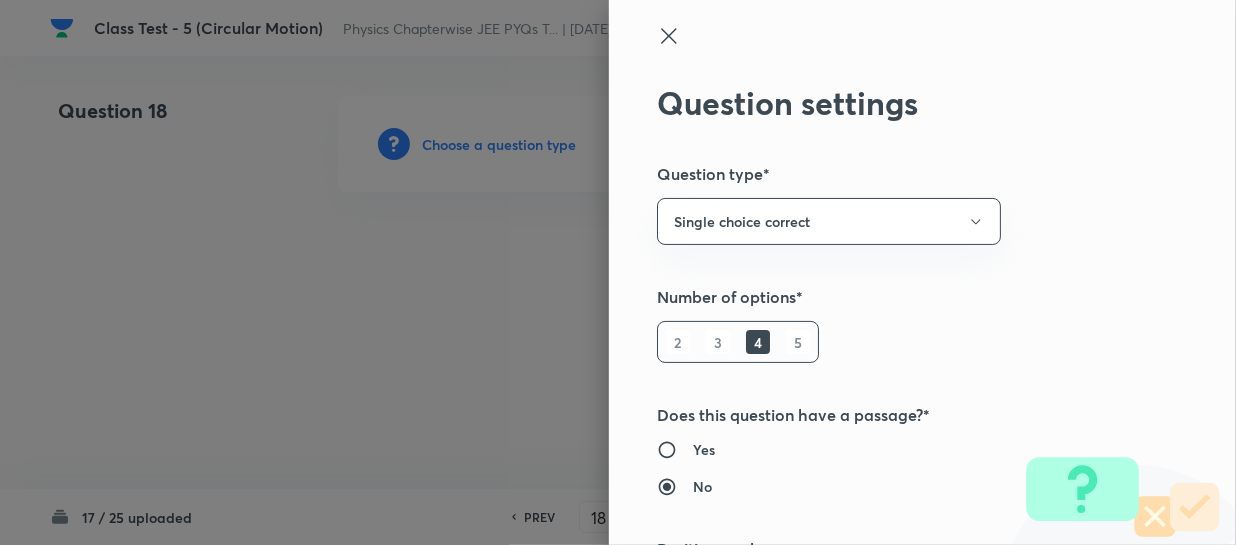 type 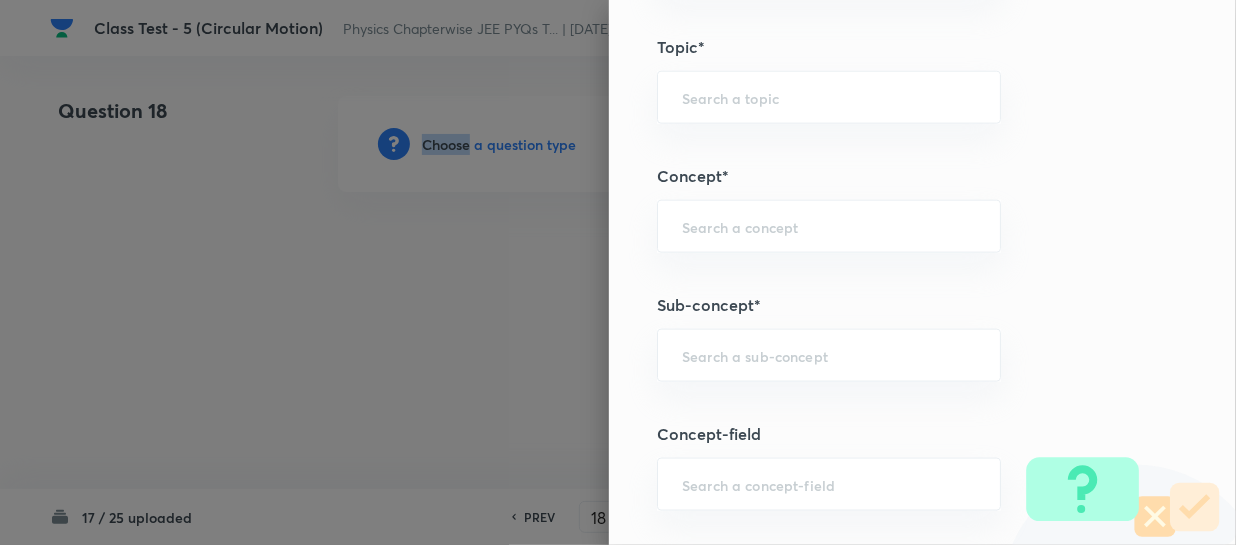 scroll, scrollTop: 1000, scrollLeft: 0, axis: vertical 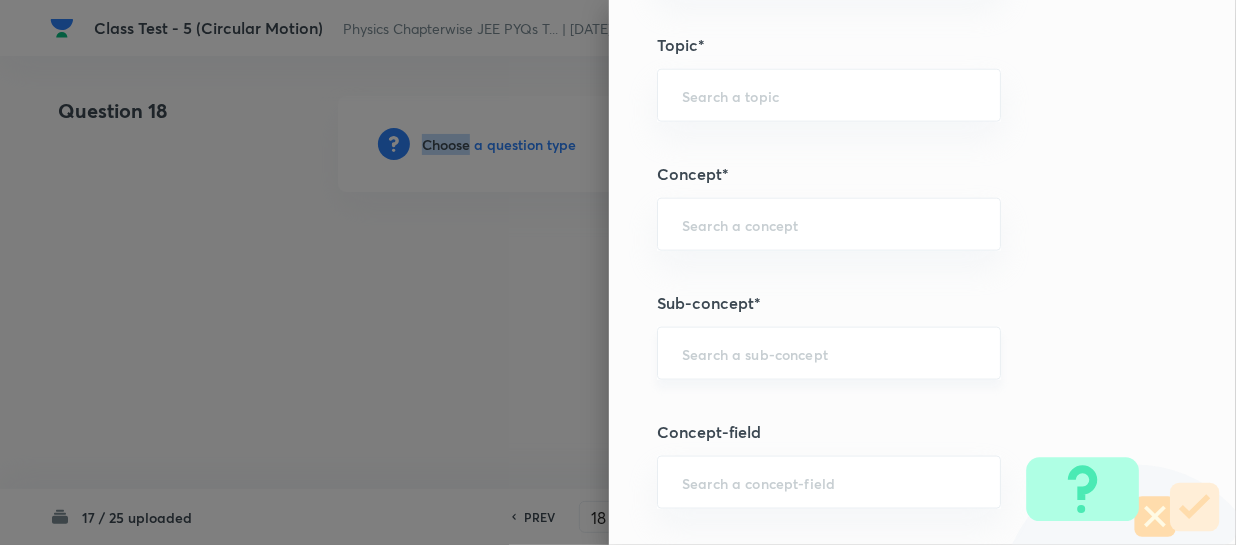 click on "​" at bounding box center [829, 353] 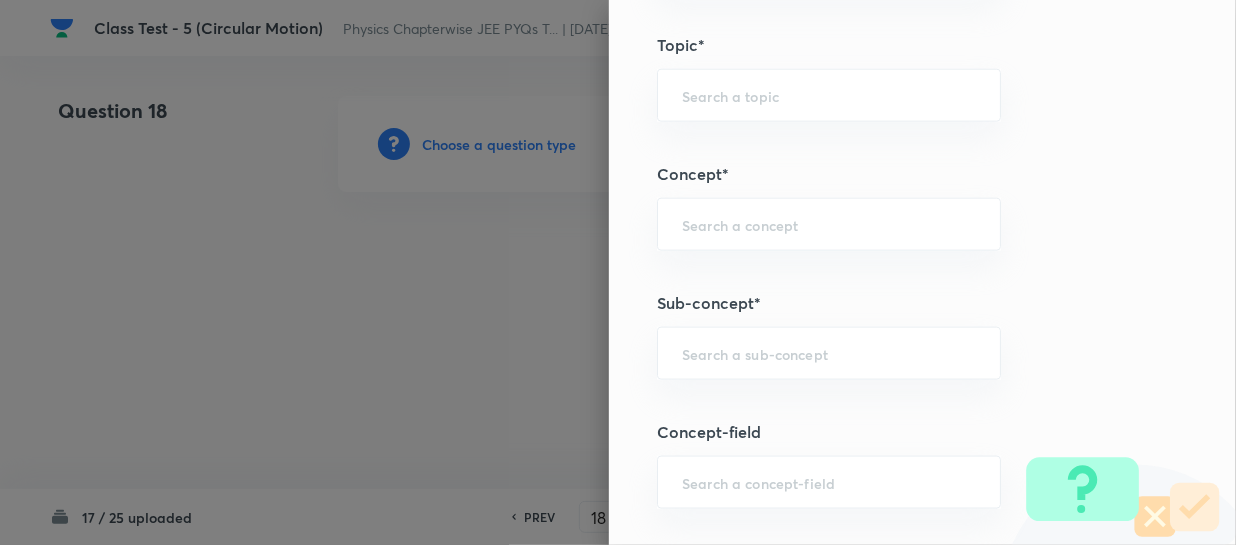 paste on "Definition of Circular Motion" 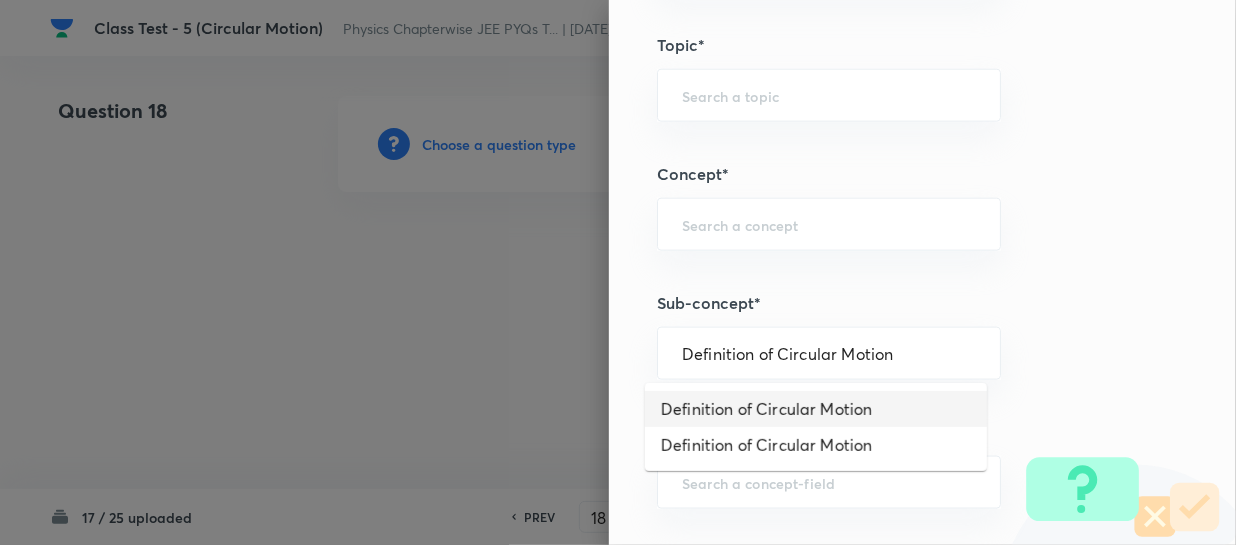 click on "Definition of Circular Motion" at bounding box center [816, 409] 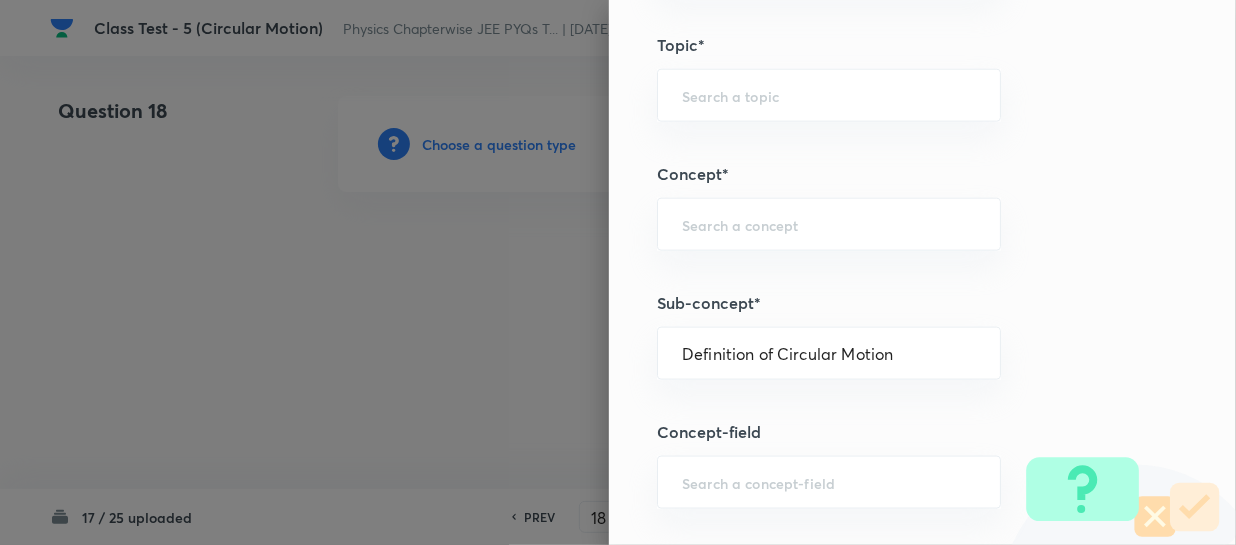 type on "Physics" 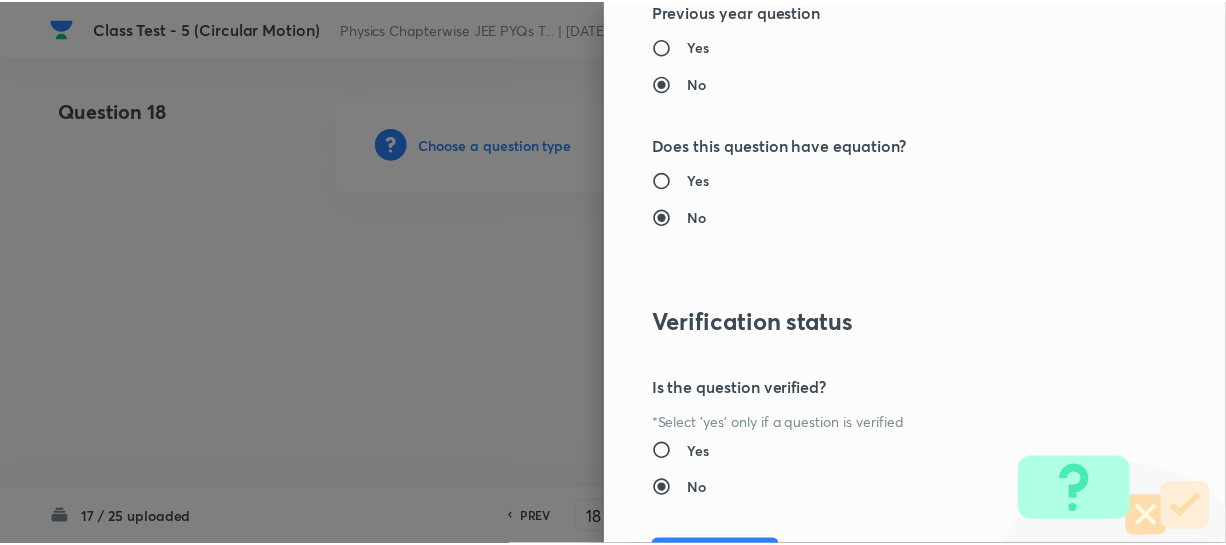 scroll, scrollTop: 2179, scrollLeft: 0, axis: vertical 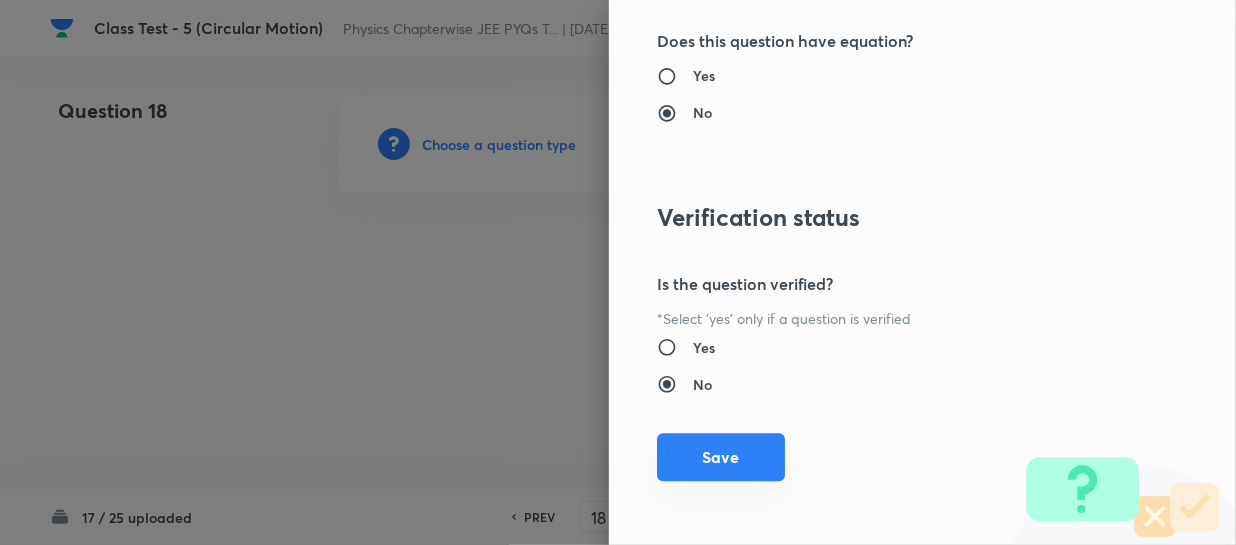 click on "Save" at bounding box center [721, 457] 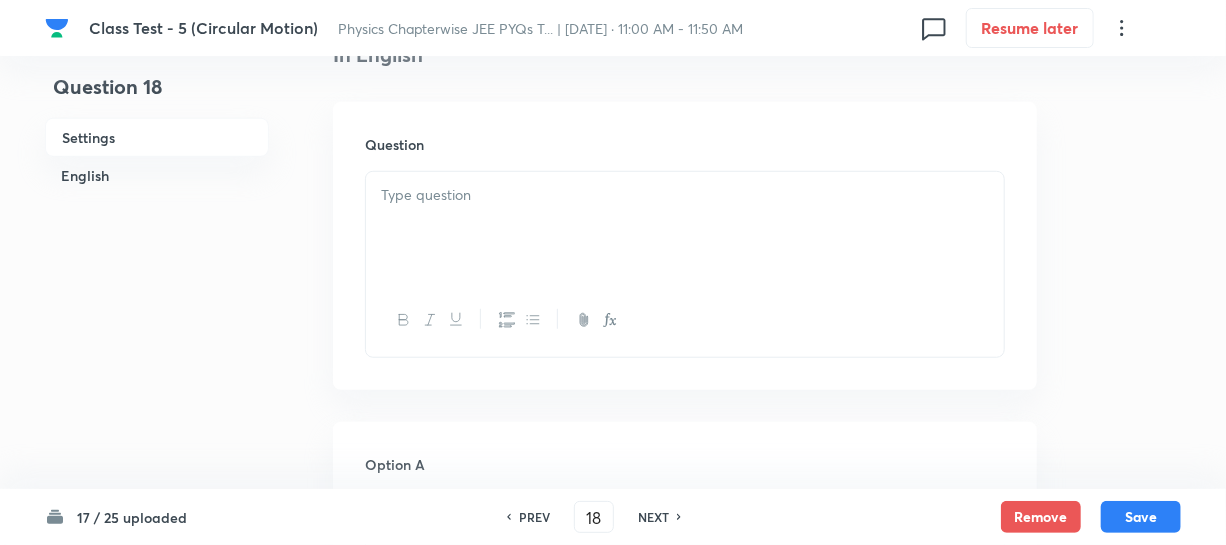 scroll, scrollTop: 636, scrollLeft: 0, axis: vertical 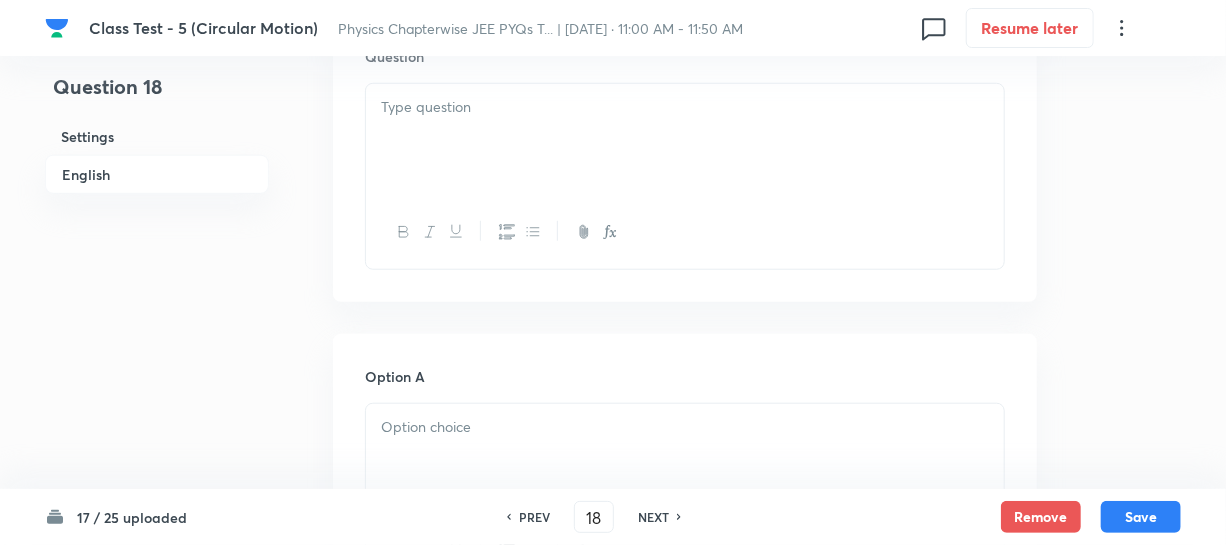 click at bounding box center [685, 140] 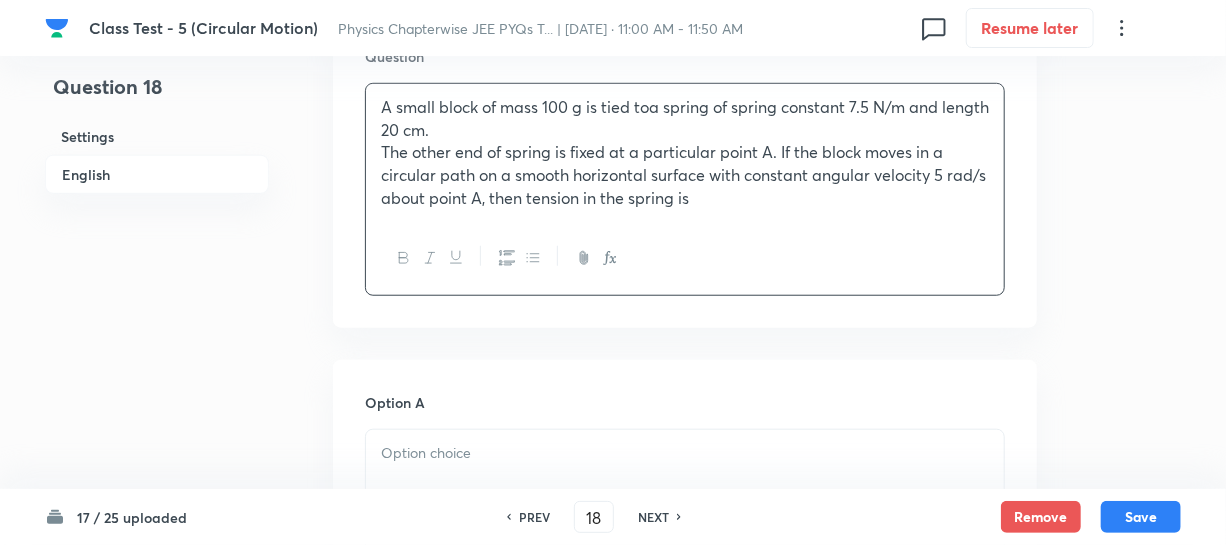 click on "A small block of mass 100 g is tied toa spring of spring constant 7.5 N/m and length 20 cm." at bounding box center (685, 118) 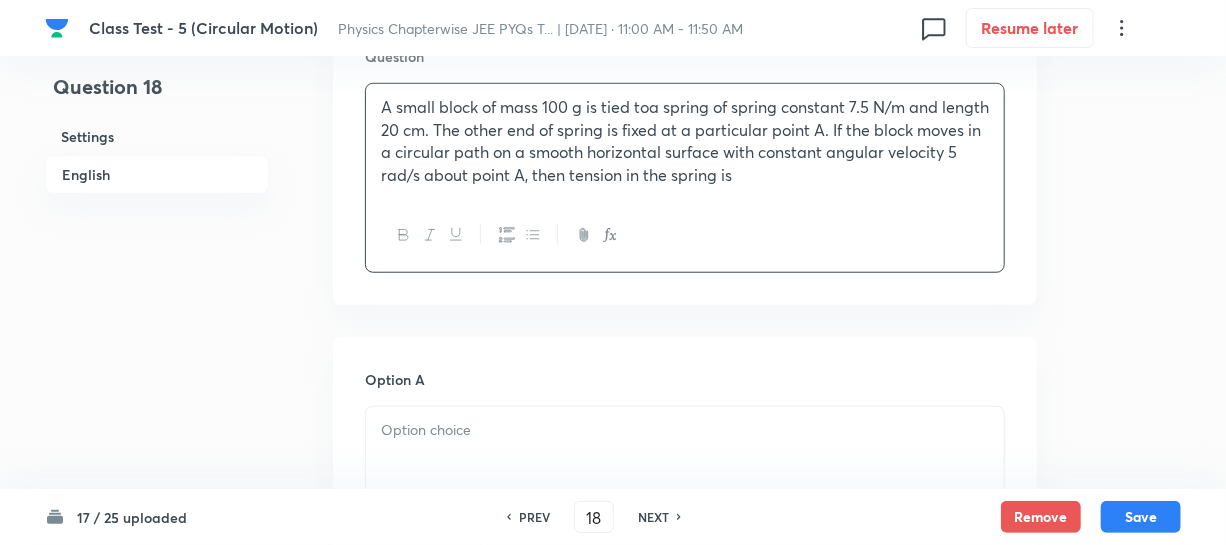 type 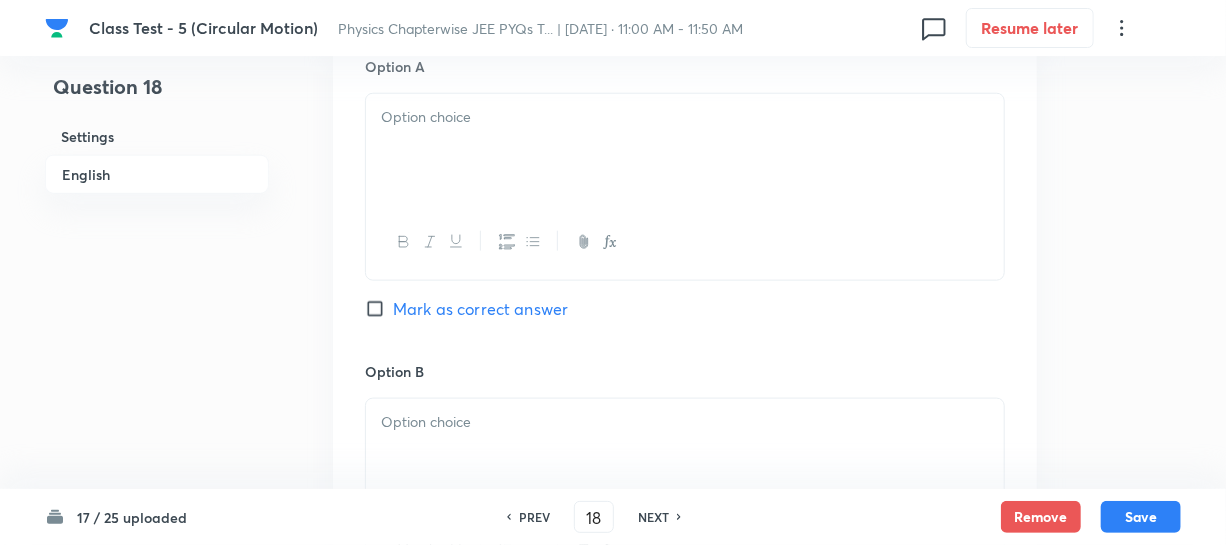 scroll, scrollTop: 909, scrollLeft: 0, axis: vertical 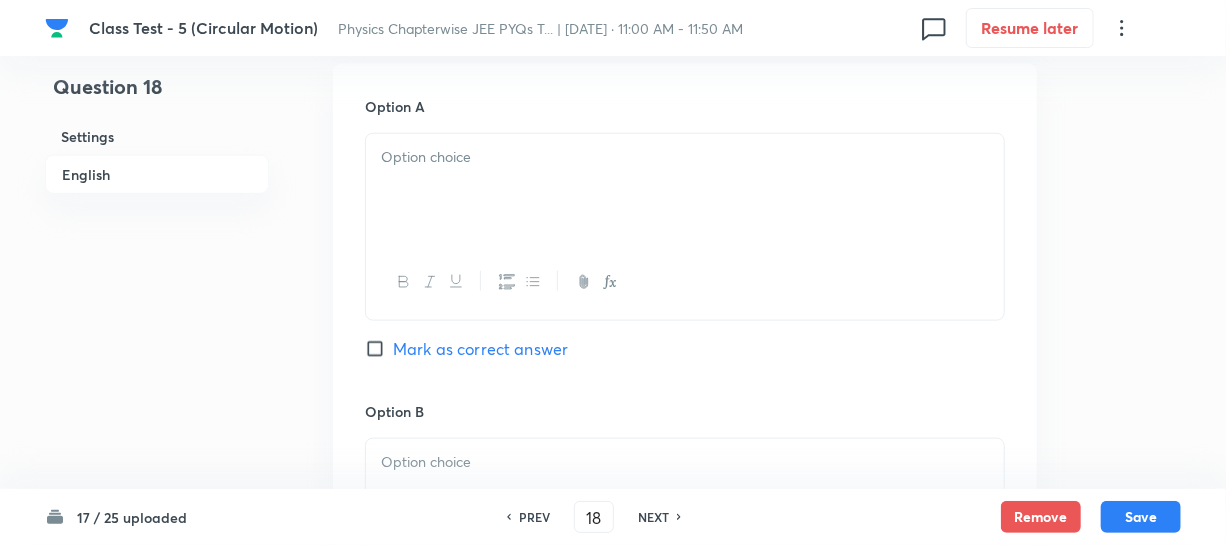 click at bounding box center (685, 190) 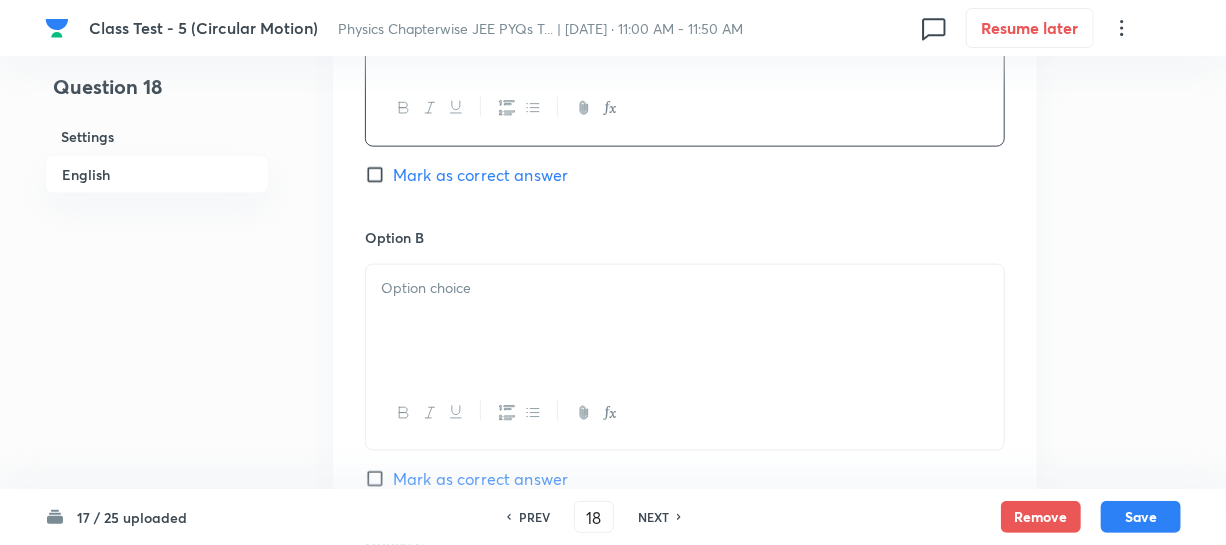 scroll, scrollTop: 1090, scrollLeft: 0, axis: vertical 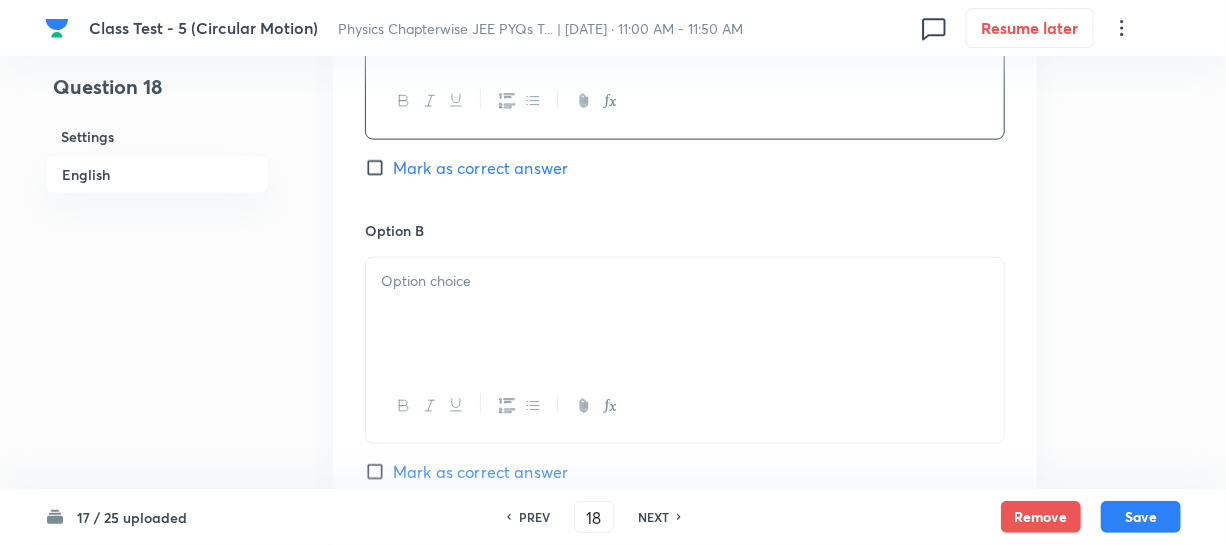 click at bounding box center (685, 281) 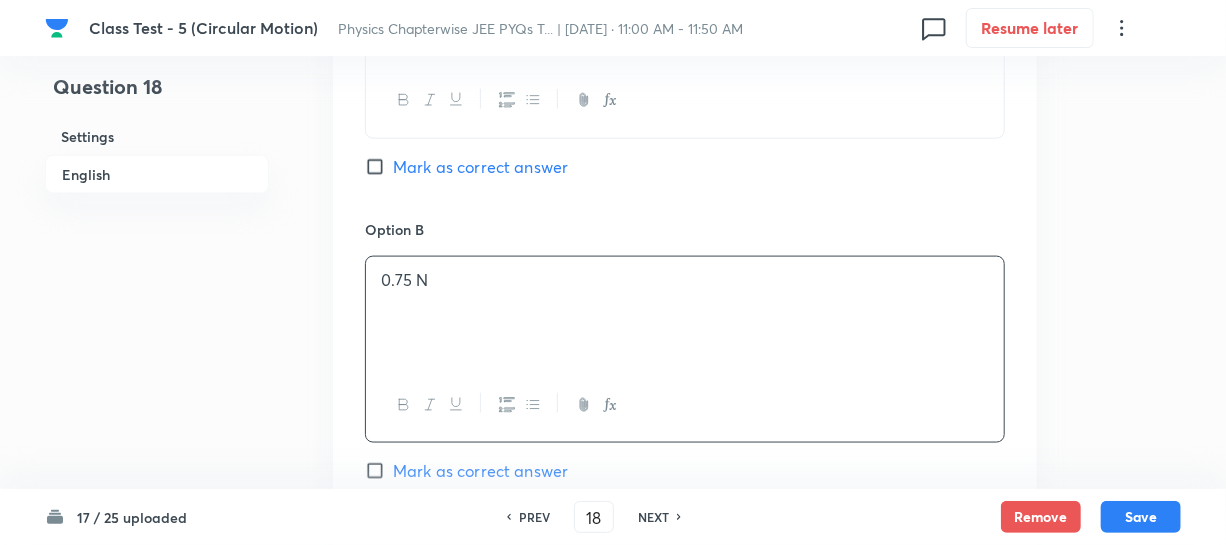 scroll, scrollTop: 1363, scrollLeft: 0, axis: vertical 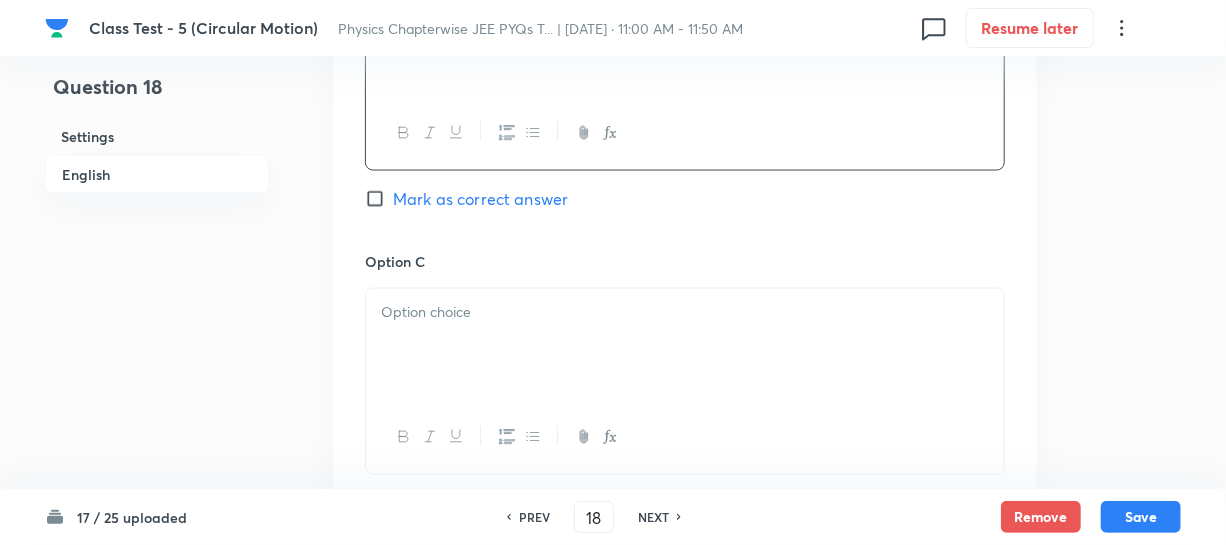 click at bounding box center [685, 345] 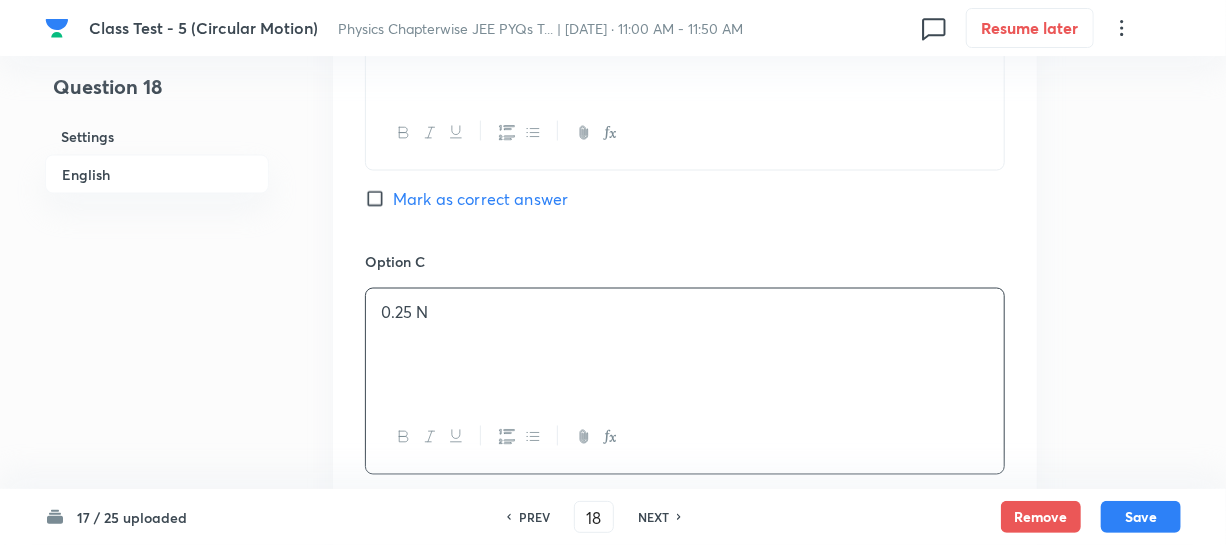 scroll, scrollTop: 1818, scrollLeft: 0, axis: vertical 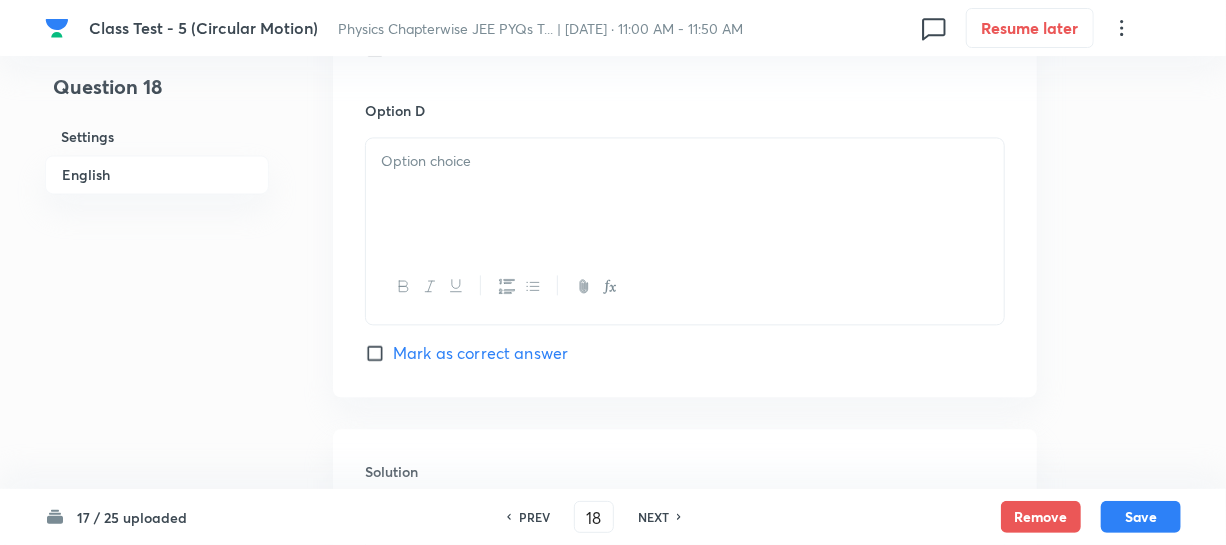 click at bounding box center [685, 194] 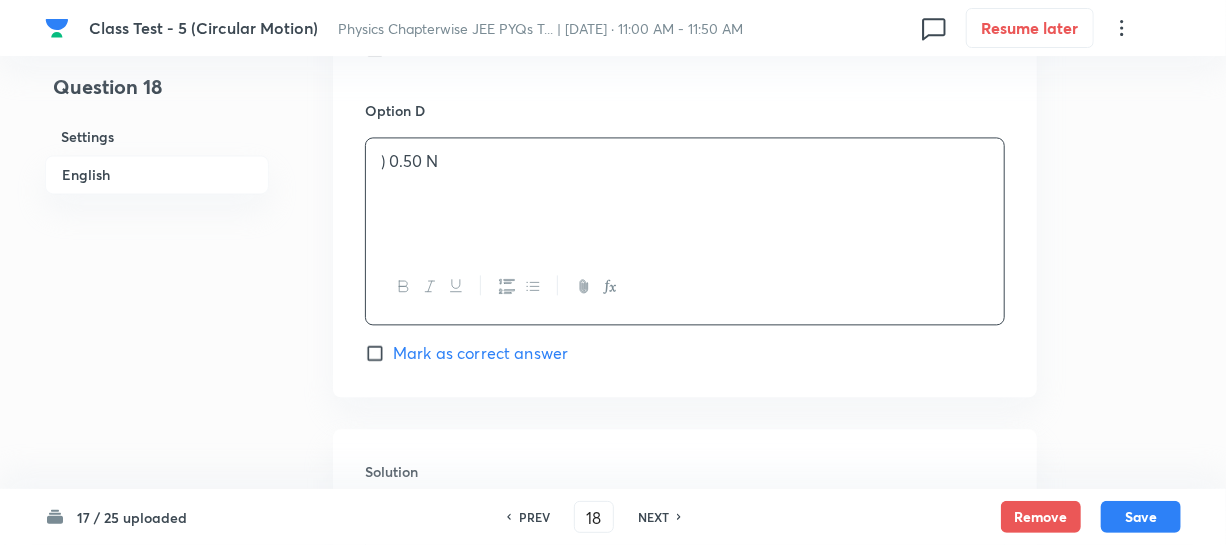 type 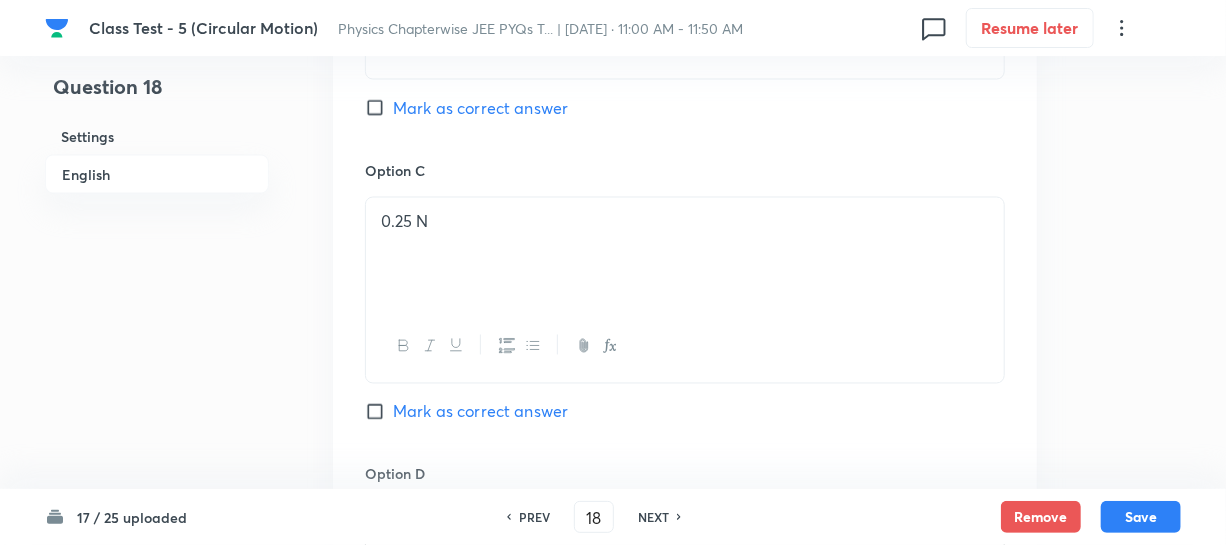 click on "Mark as correct answer" at bounding box center [379, 108] 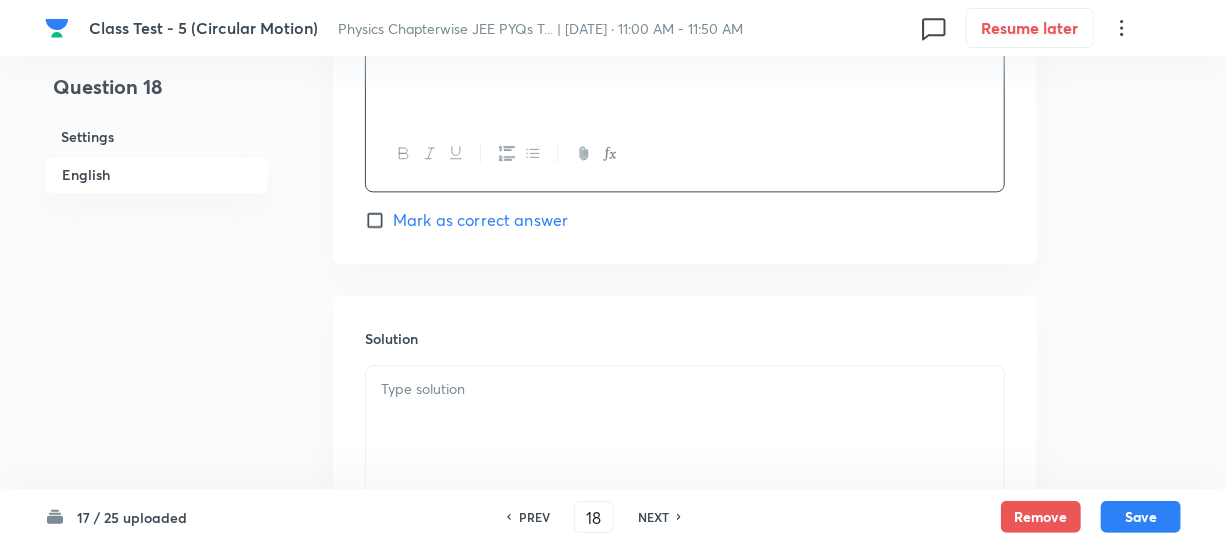 scroll, scrollTop: 2090, scrollLeft: 0, axis: vertical 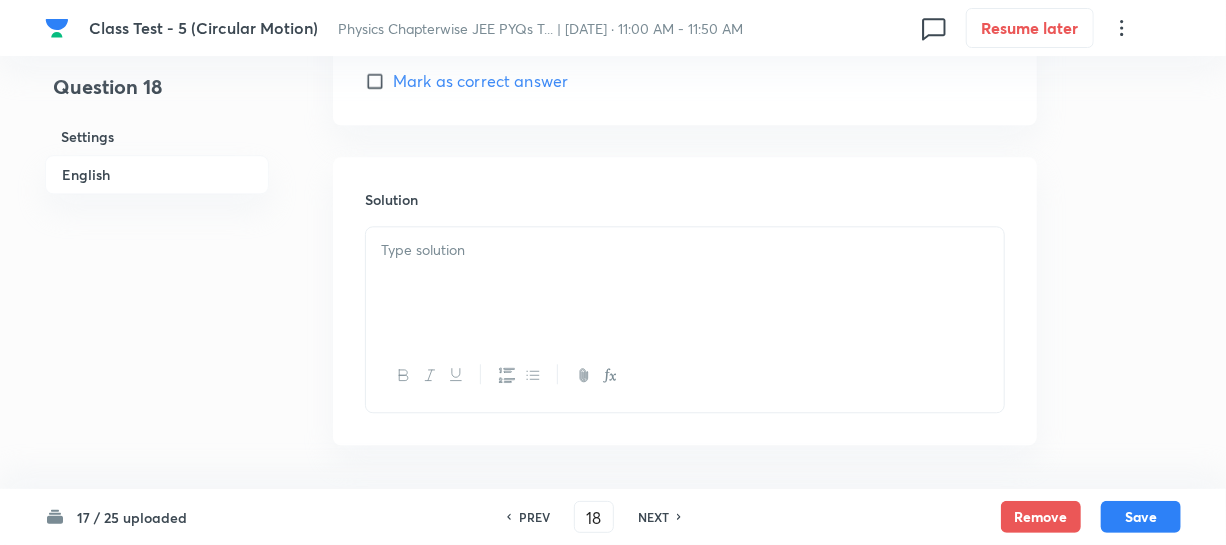 click at bounding box center (685, 283) 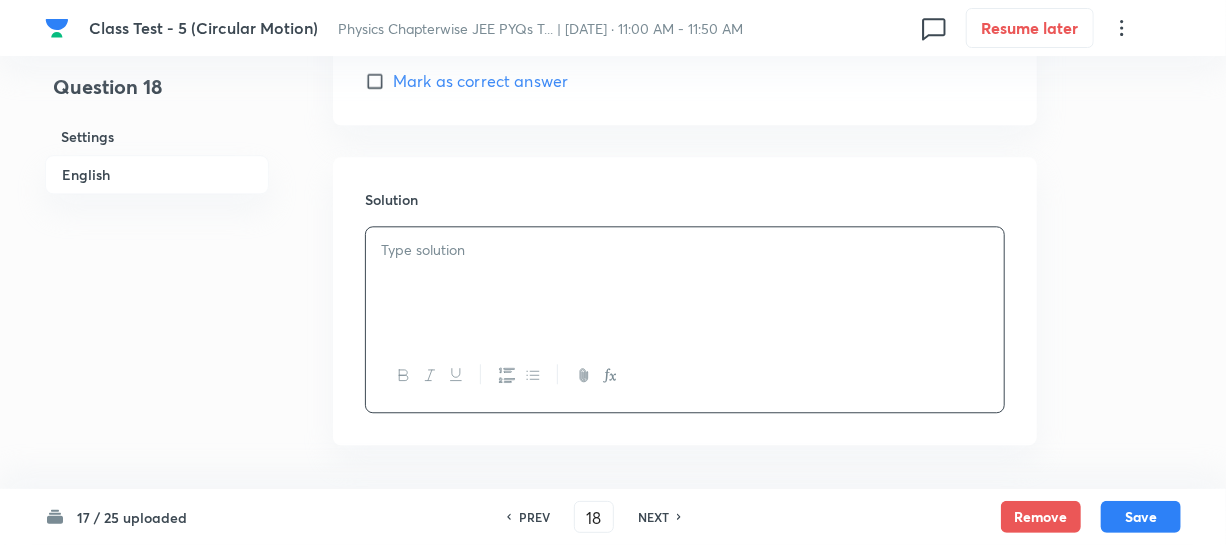click at bounding box center [685, 283] 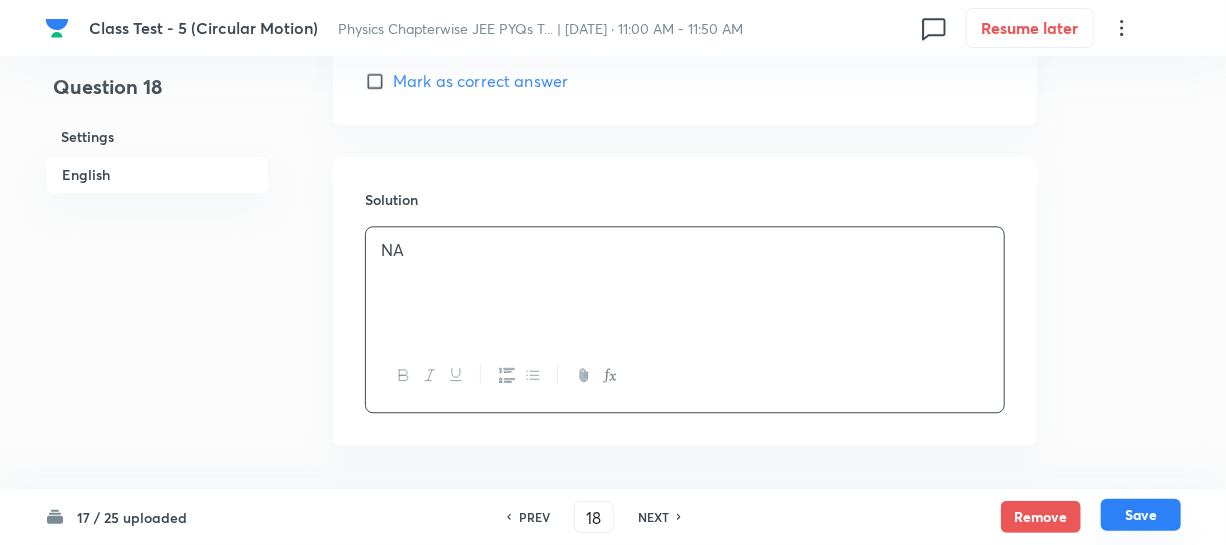 click on "Save" at bounding box center (1141, 515) 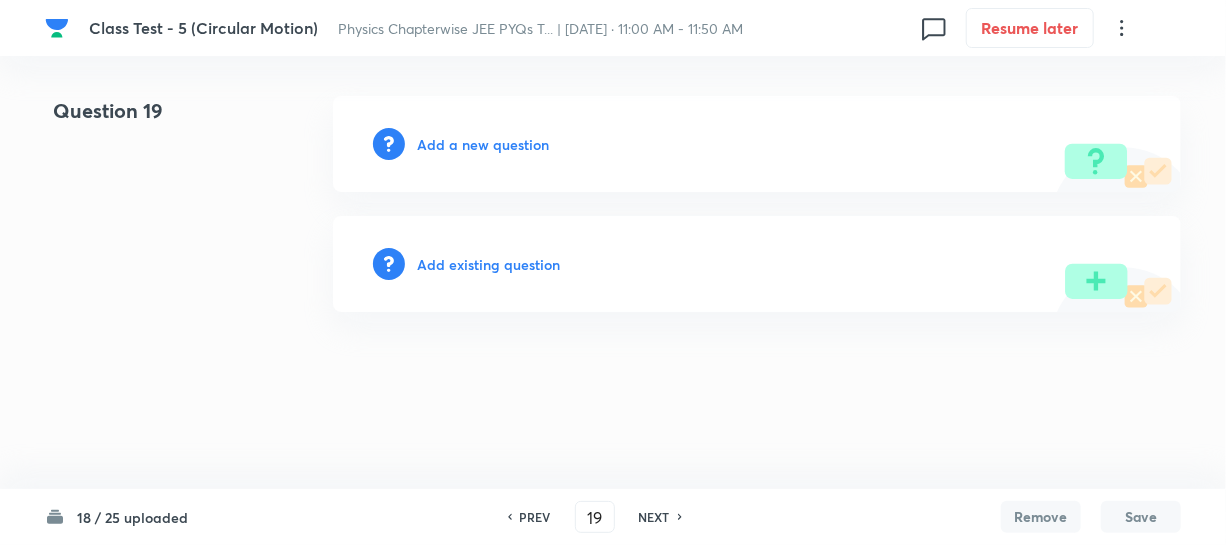 scroll, scrollTop: 0, scrollLeft: 0, axis: both 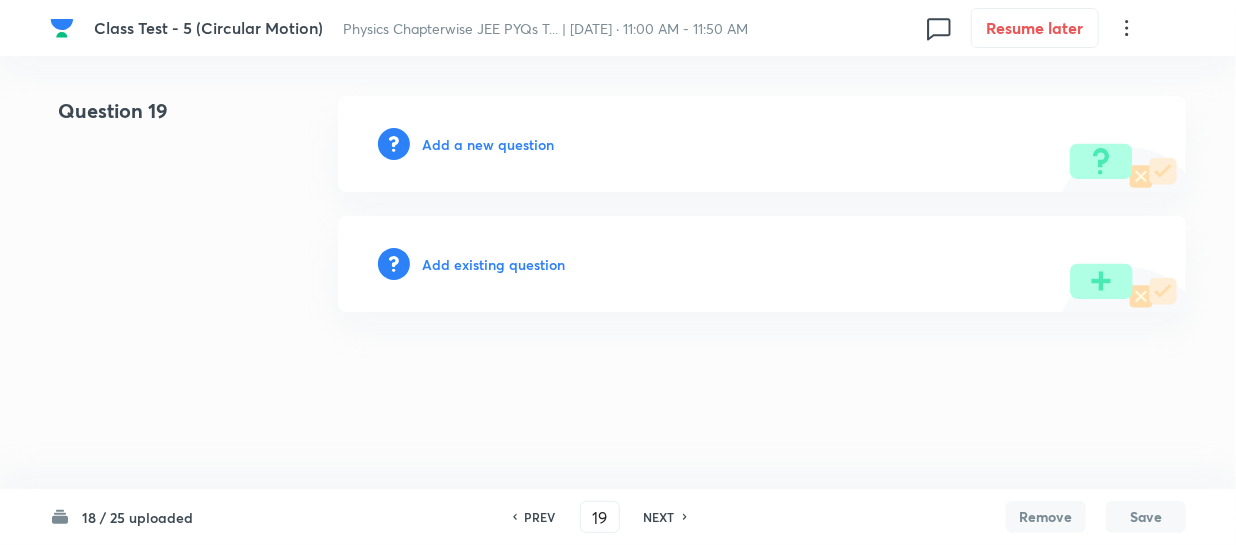 drag, startPoint x: 538, startPoint y: 514, endPoint x: 905, endPoint y: 520, distance: 367.04904 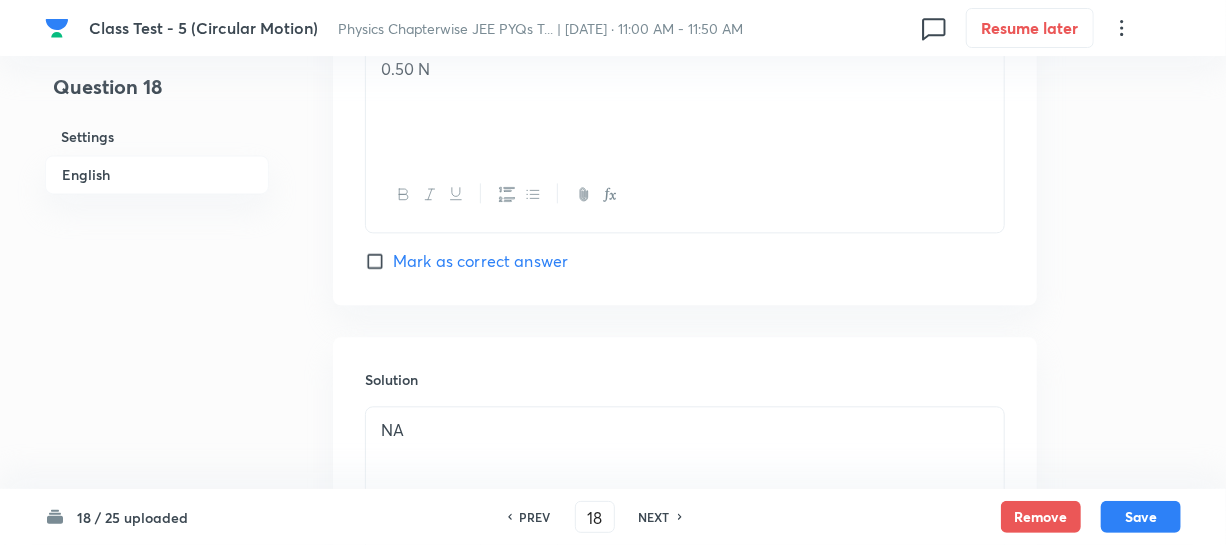 scroll, scrollTop: 2167, scrollLeft: 0, axis: vertical 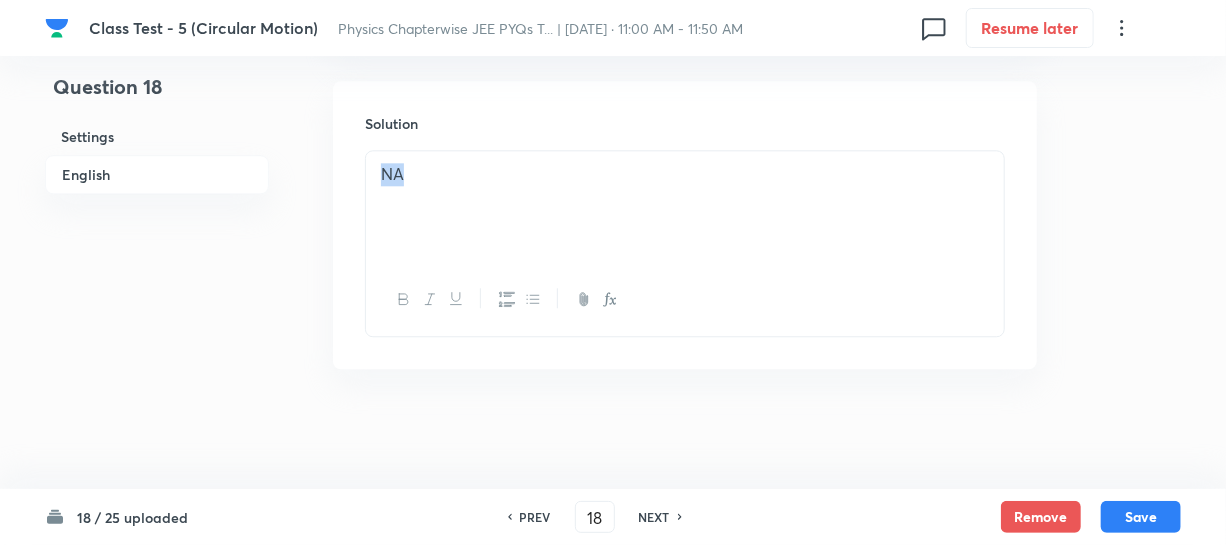 drag, startPoint x: 442, startPoint y: 177, endPoint x: 170, endPoint y: 170, distance: 272.09006 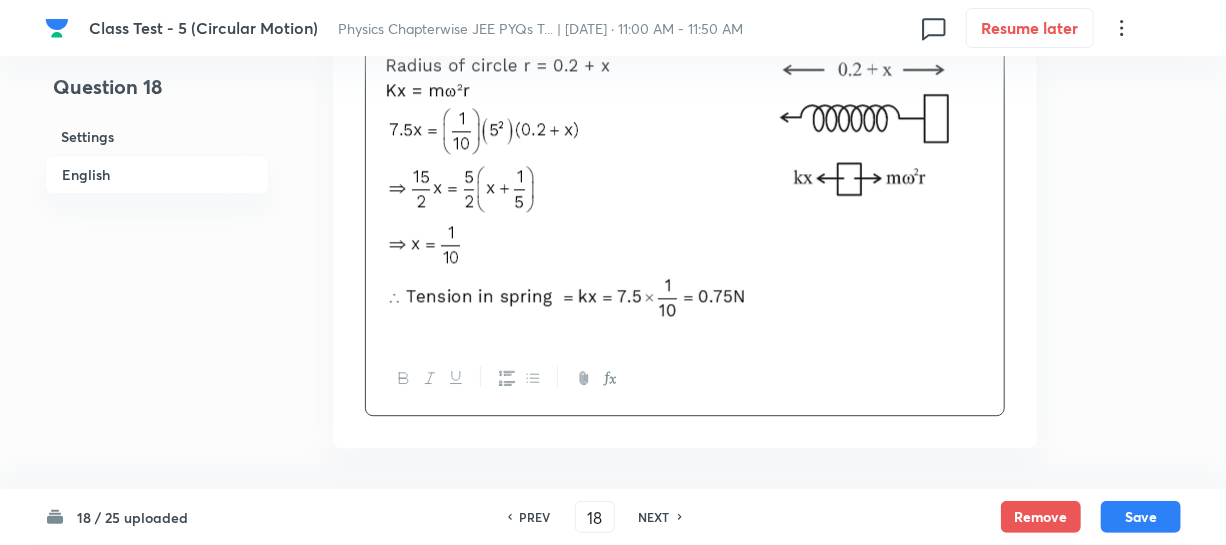 scroll, scrollTop: 2379, scrollLeft: 0, axis: vertical 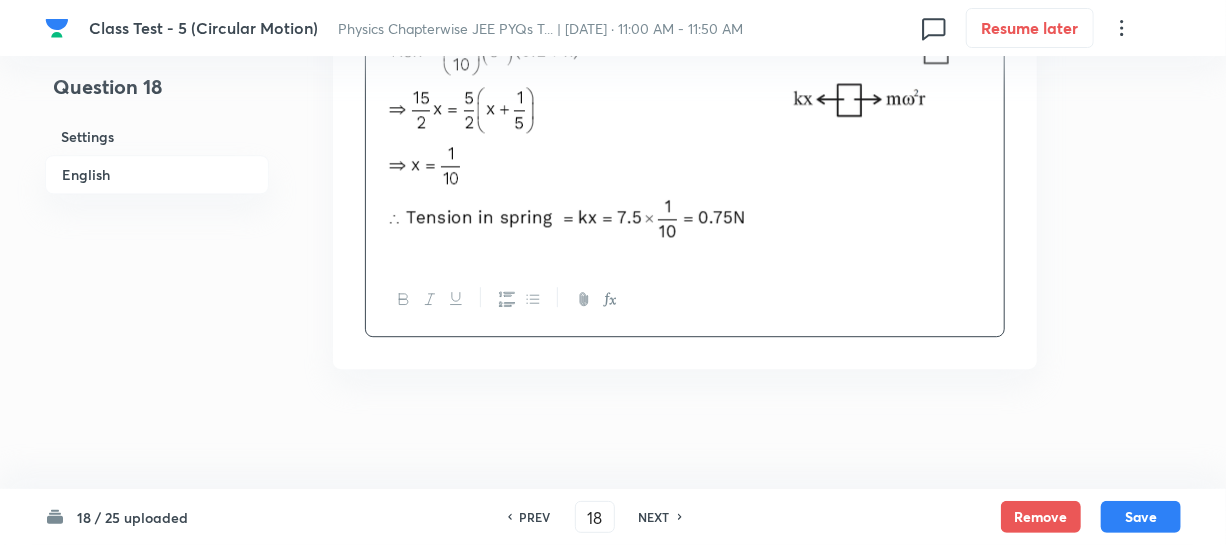 drag, startPoint x: 1145, startPoint y: 504, endPoint x: 1230, endPoint y: 431, distance: 112.04463 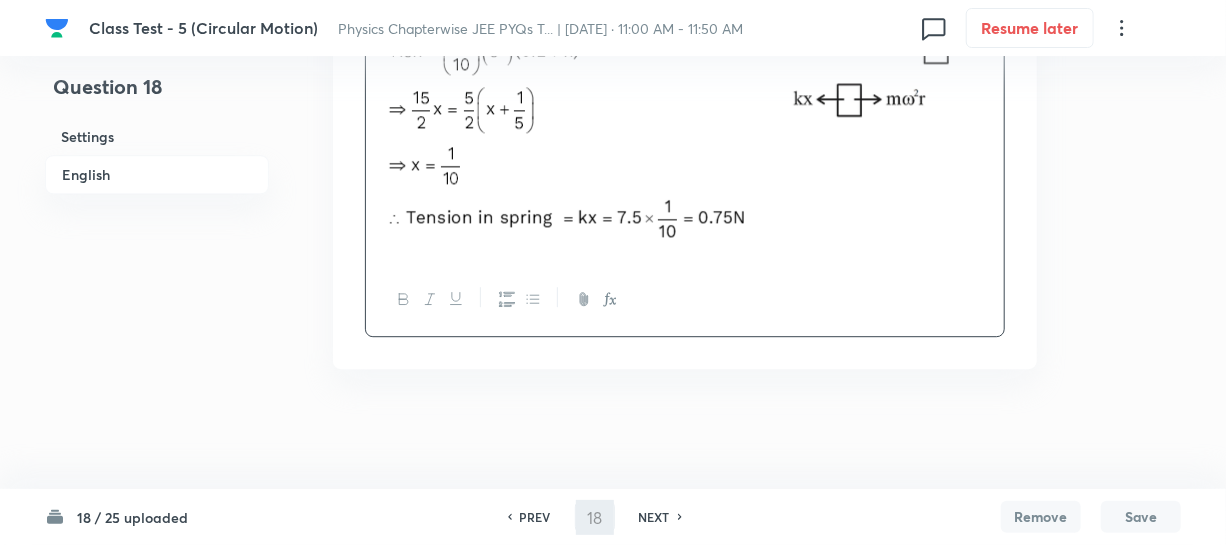 type on "19" 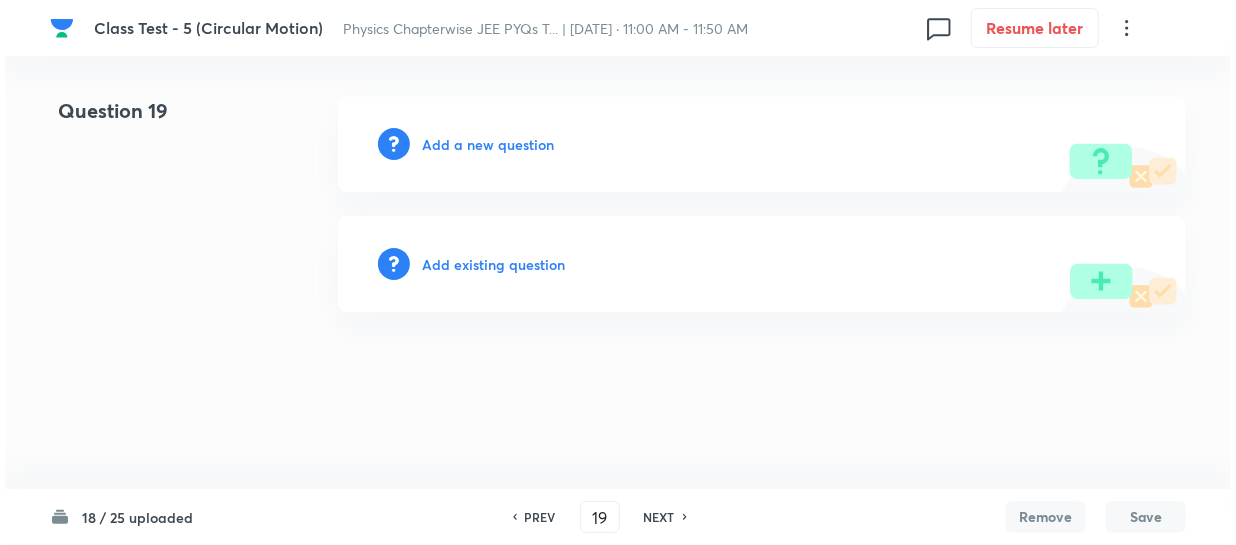 scroll, scrollTop: 0, scrollLeft: 0, axis: both 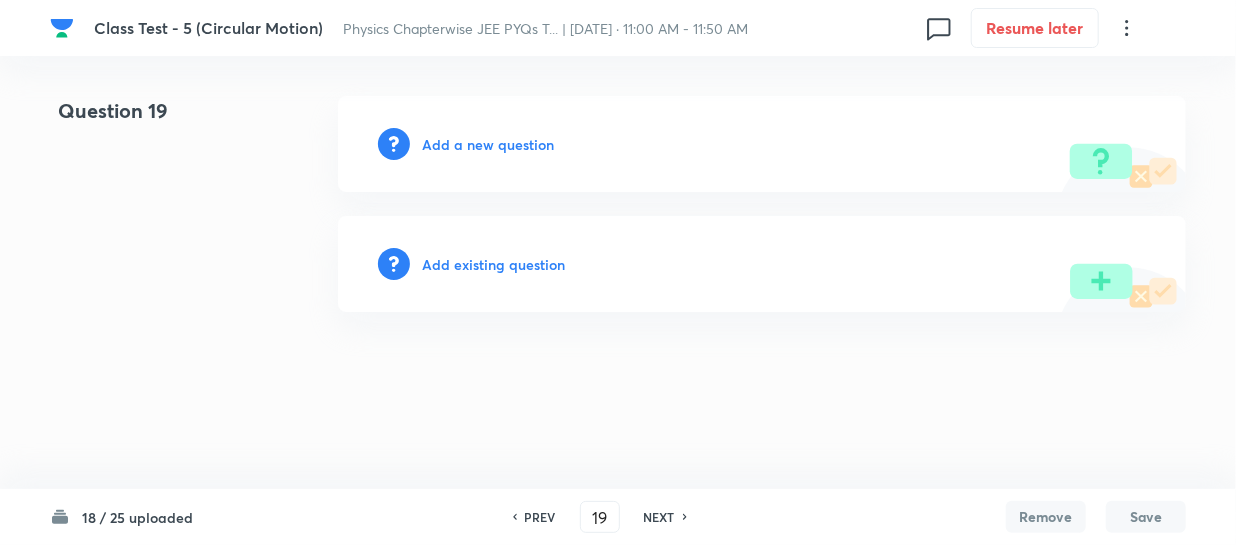 click on "Add a new question" at bounding box center [488, 144] 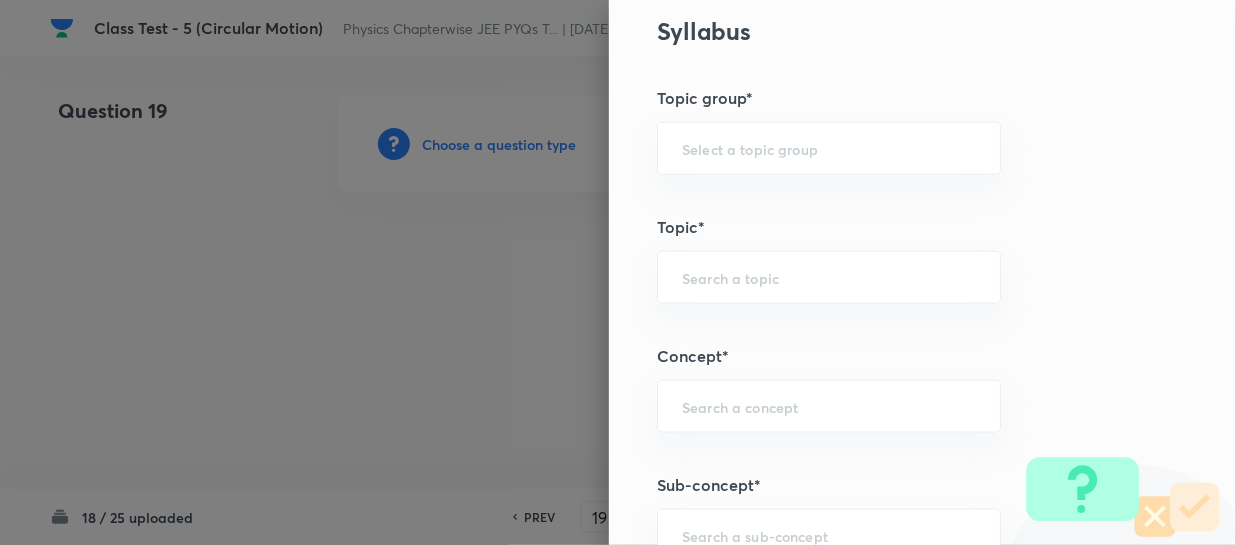 scroll, scrollTop: 1090, scrollLeft: 0, axis: vertical 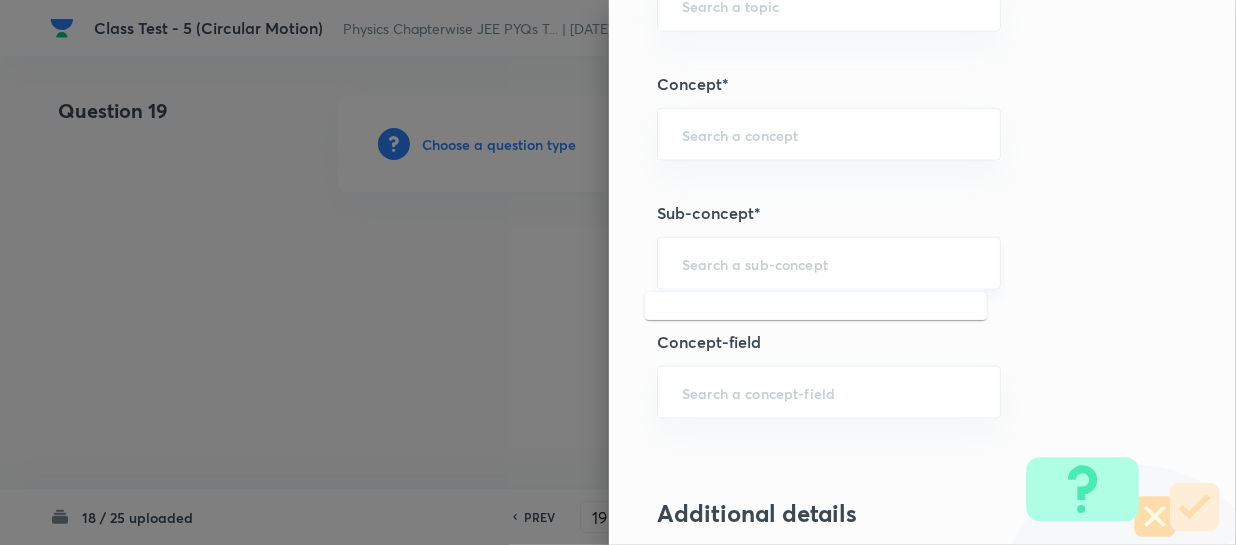 click at bounding box center [829, 263] 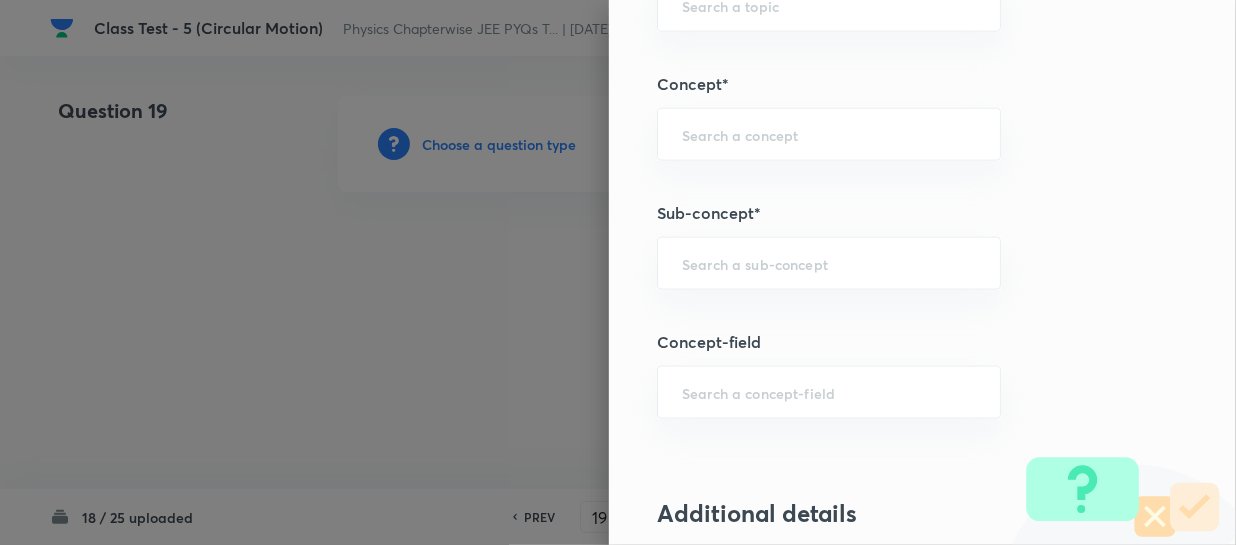 paste on "Definition of Circular Motion" 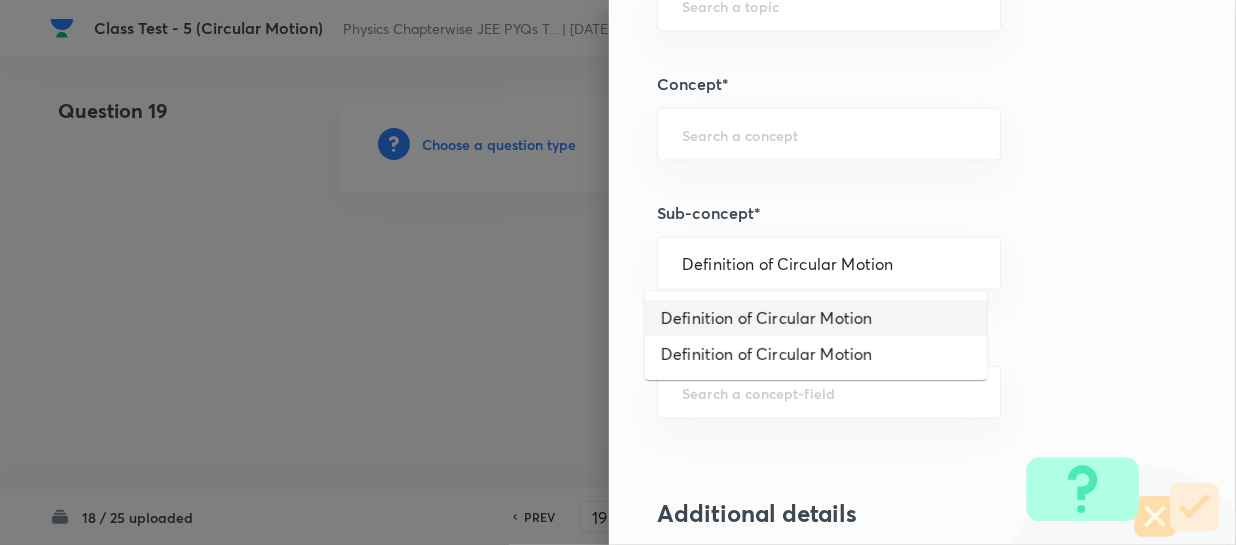 click on "Definition of Circular Motion" at bounding box center (816, 318) 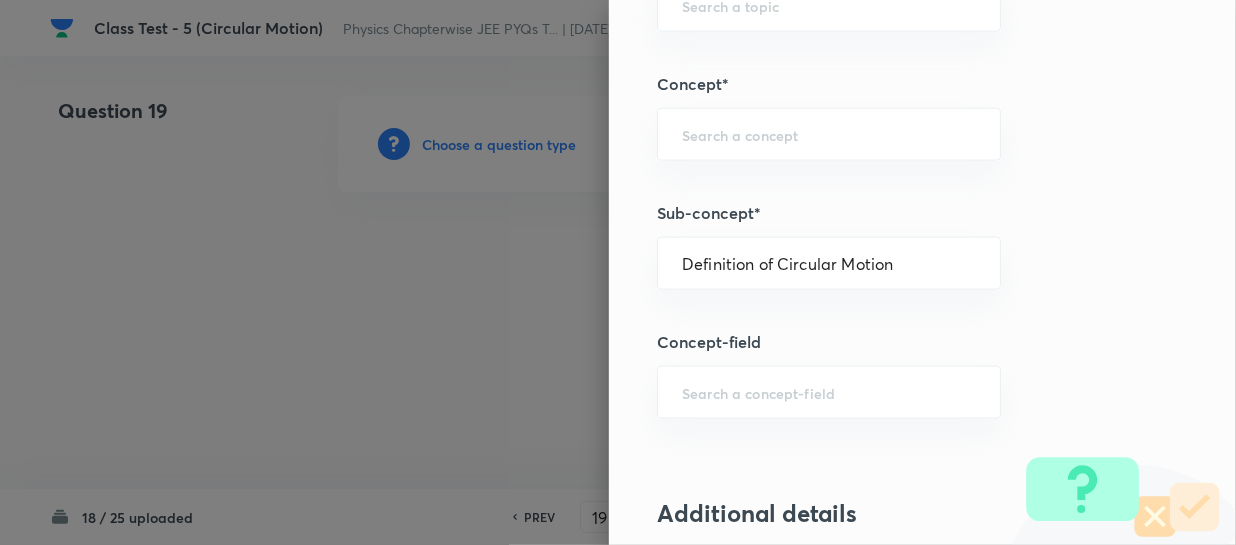 type on "Physics" 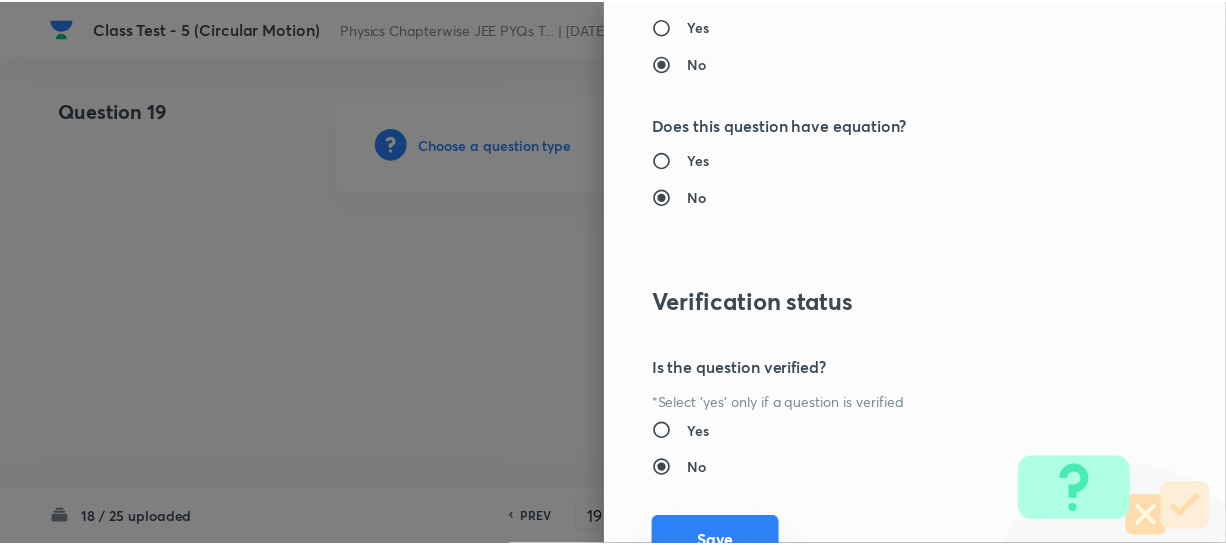 scroll, scrollTop: 2179, scrollLeft: 0, axis: vertical 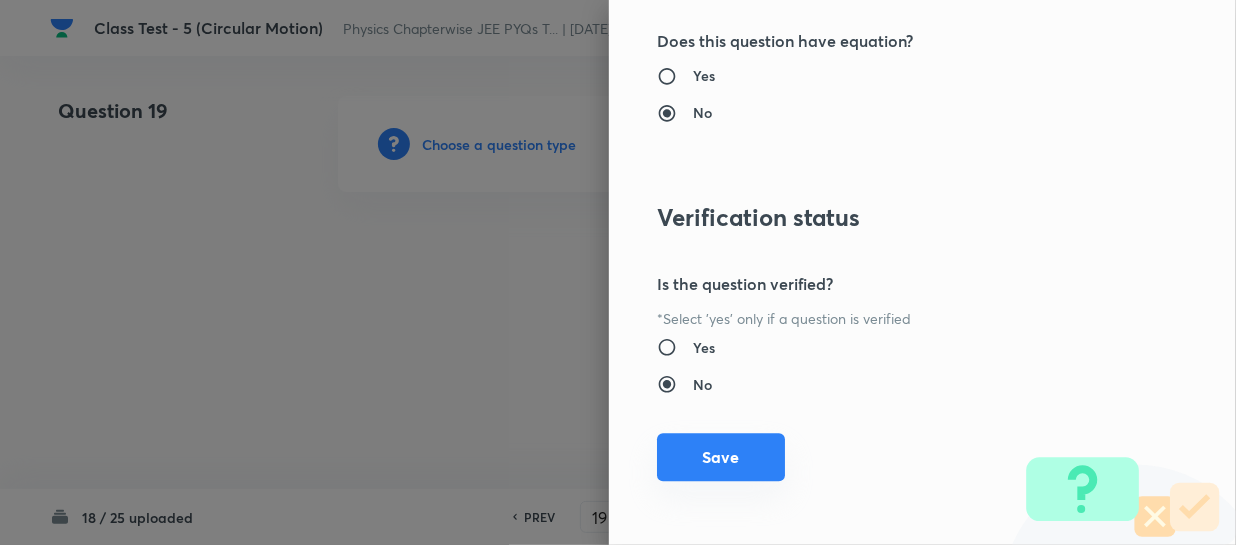 drag, startPoint x: 735, startPoint y: 452, endPoint x: 807, endPoint y: 449, distance: 72.06247 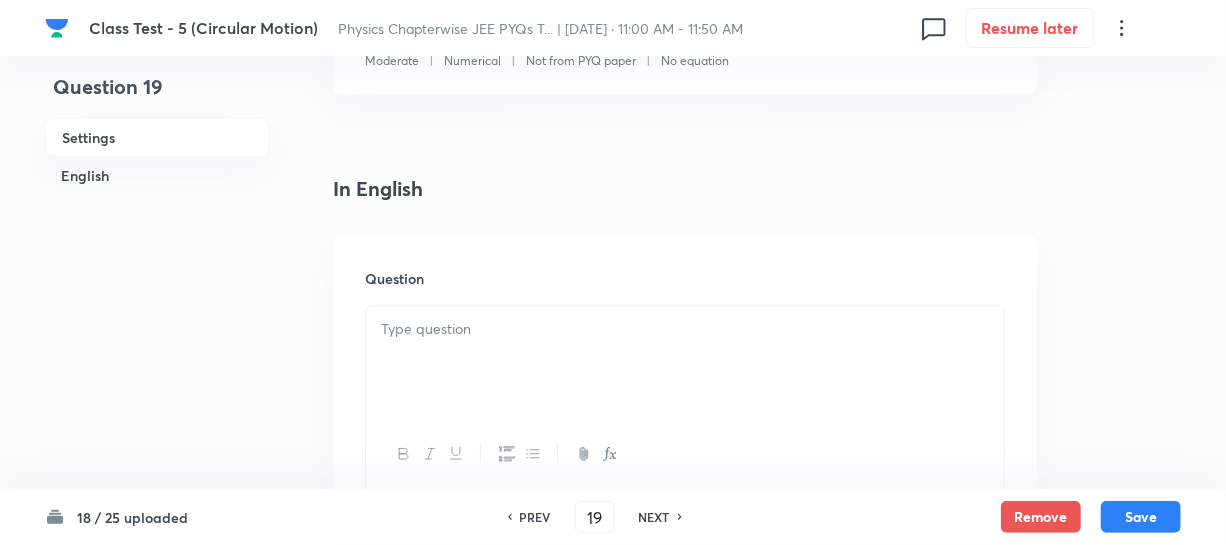 scroll, scrollTop: 454, scrollLeft: 0, axis: vertical 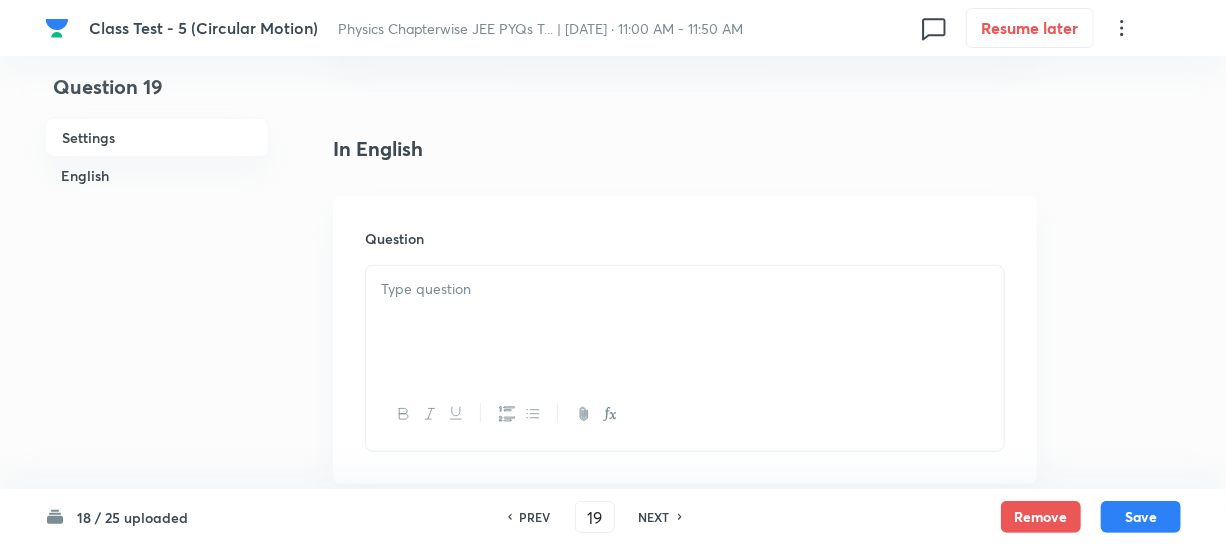 click at bounding box center (685, 289) 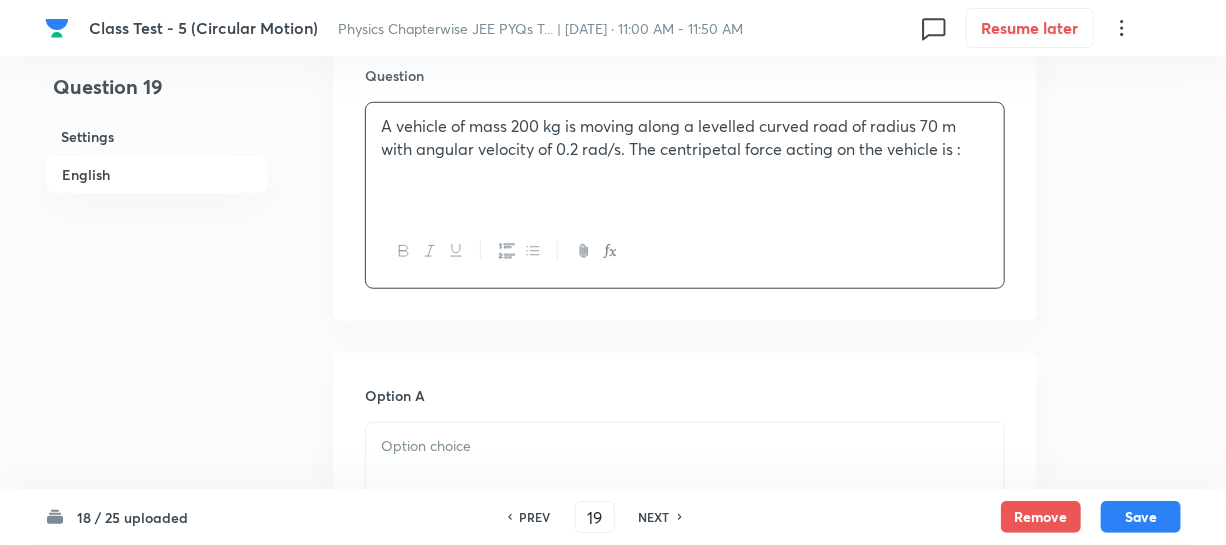 scroll, scrollTop: 636, scrollLeft: 0, axis: vertical 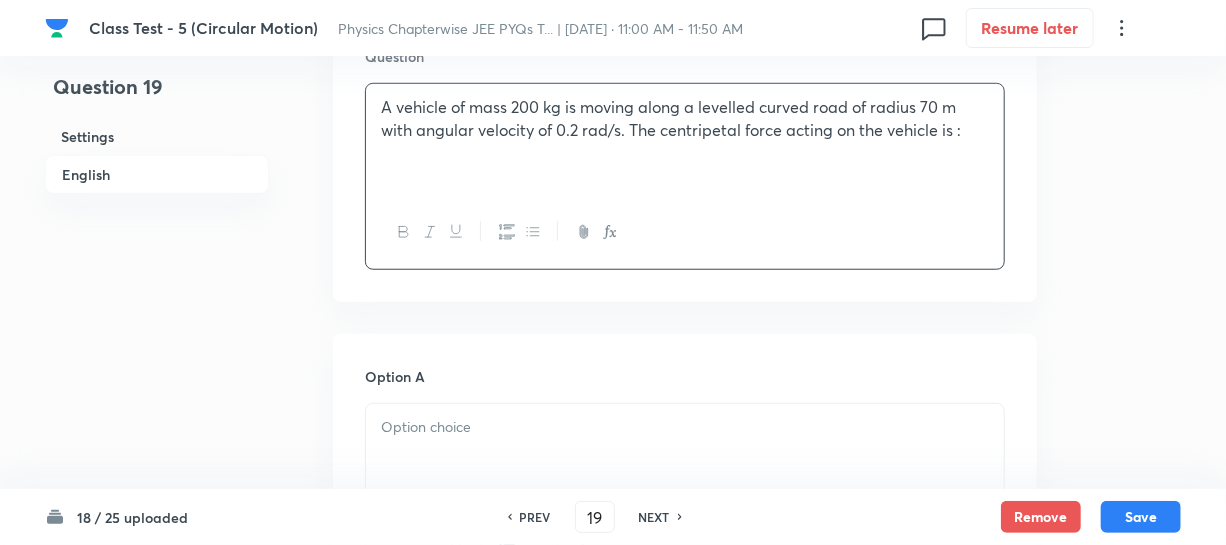 click at bounding box center [685, 460] 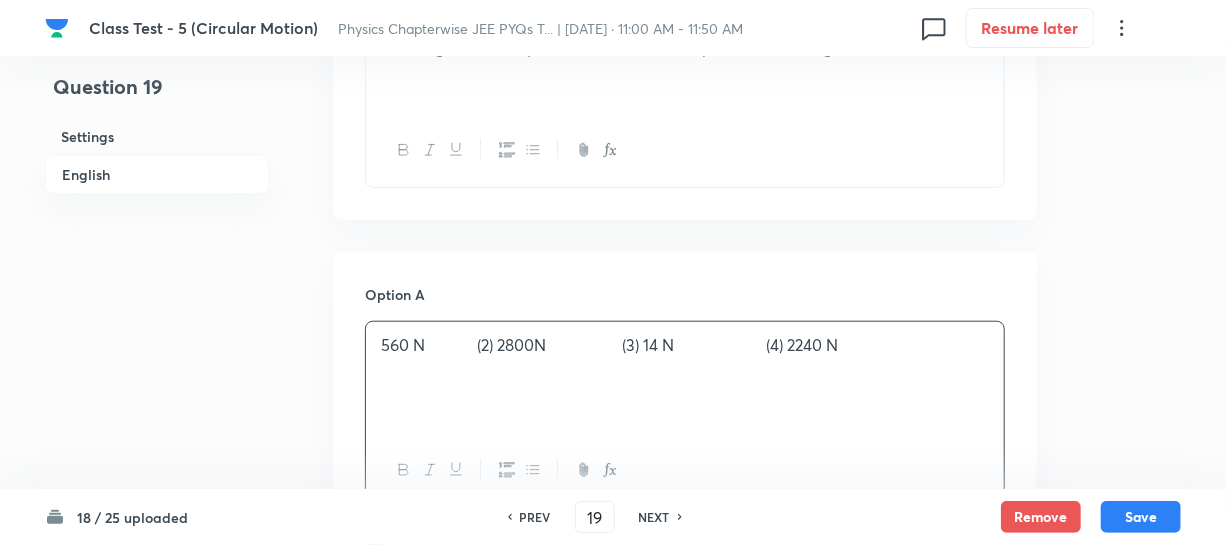 scroll, scrollTop: 909, scrollLeft: 0, axis: vertical 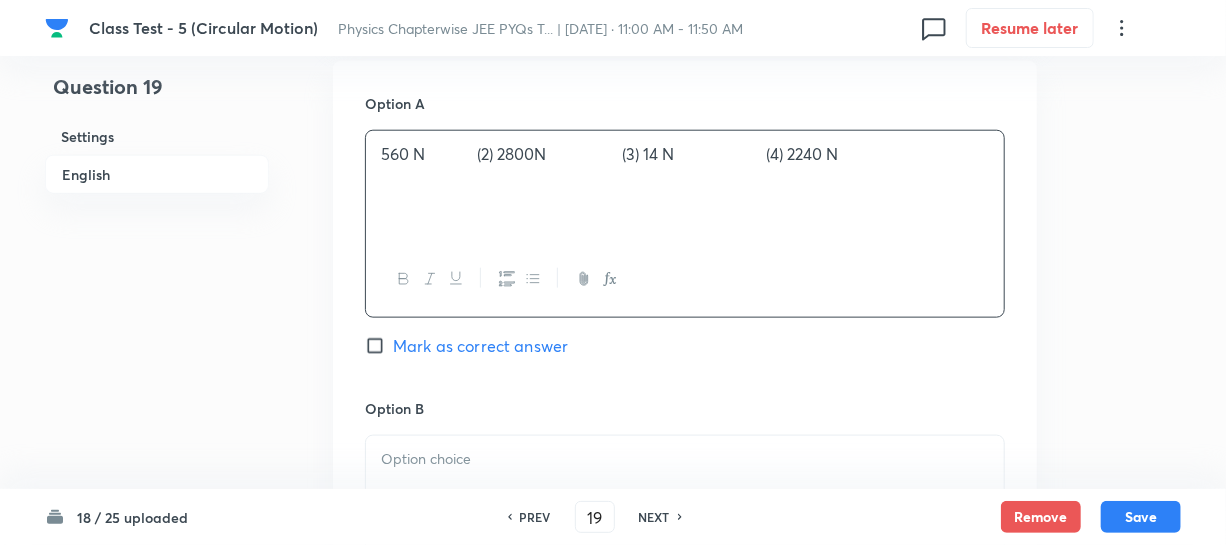 drag, startPoint x: 474, startPoint y: 161, endPoint x: 503, endPoint y: 135, distance: 38.948685 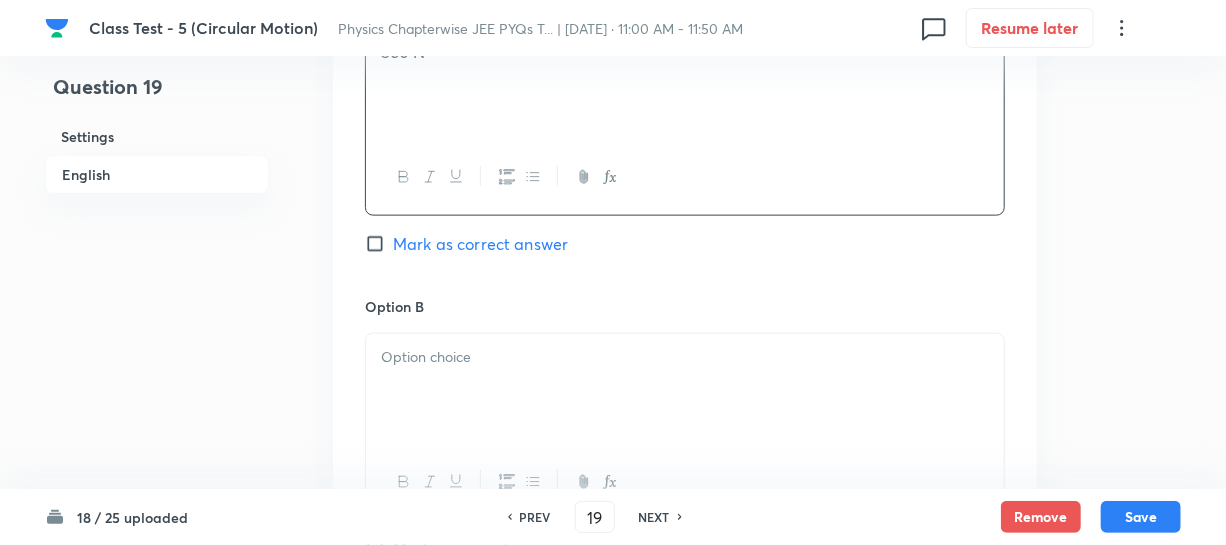 scroll, scrollTop: 1090, scrollLeft: 0, axis: vertical 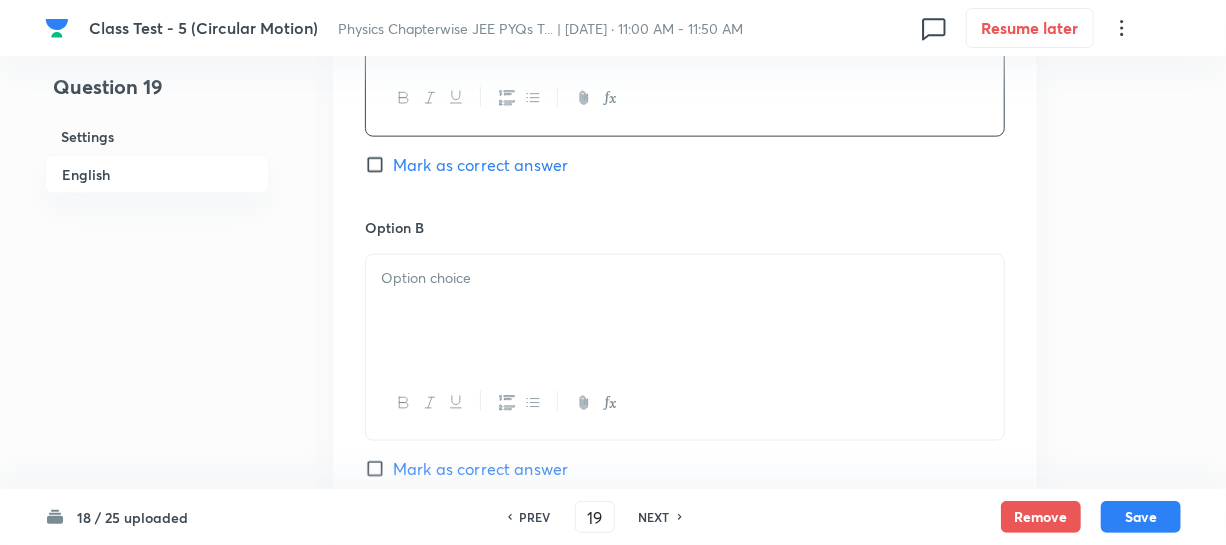 click at bounding box center [685, 311] 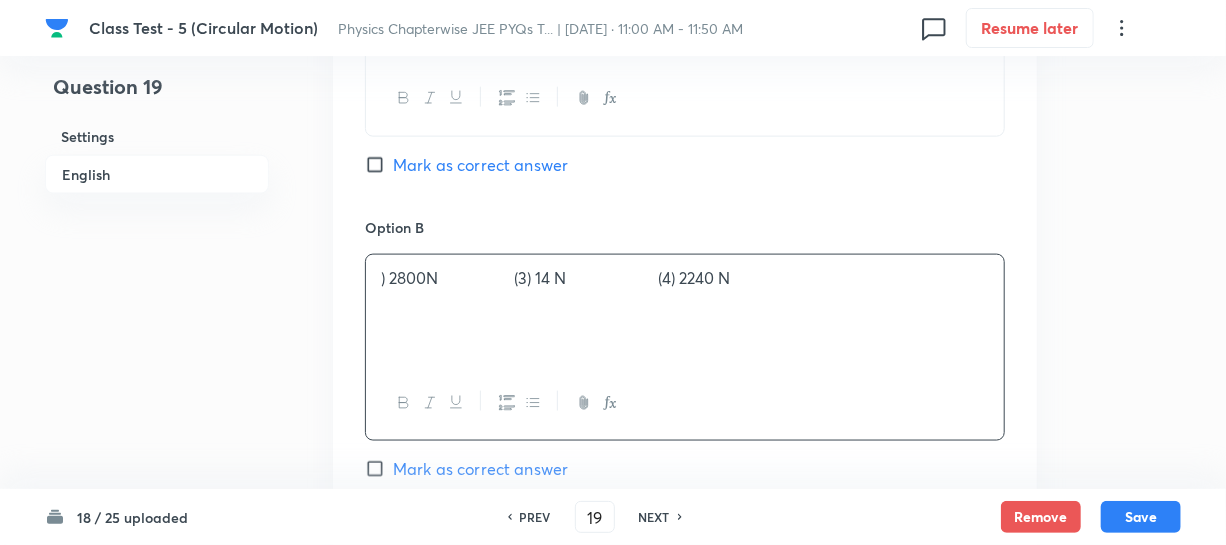 type 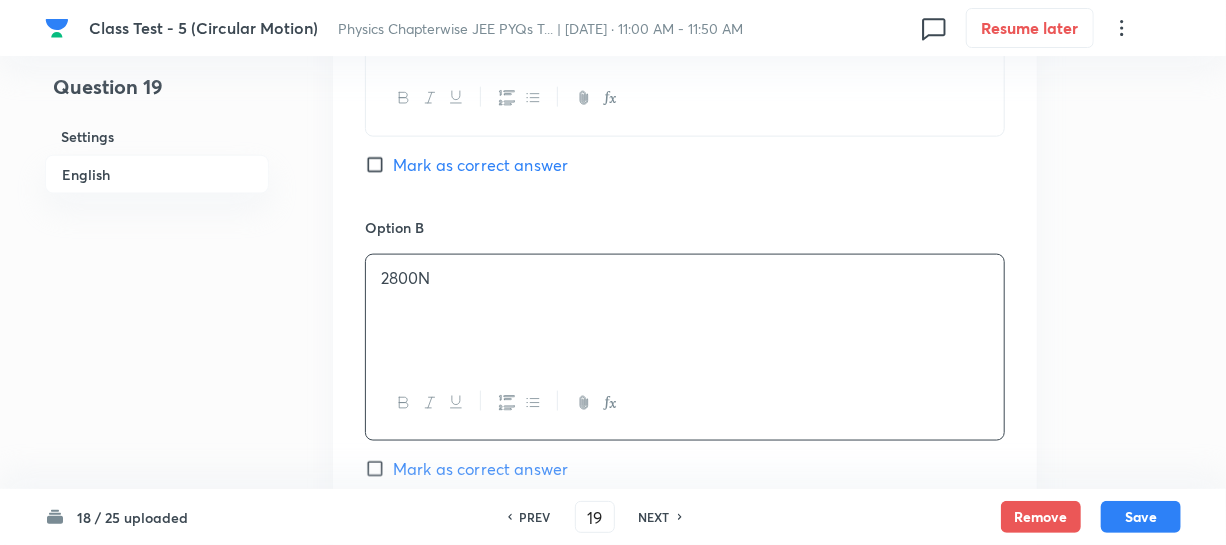 click on "2800N" at bounding box center [685, 278] 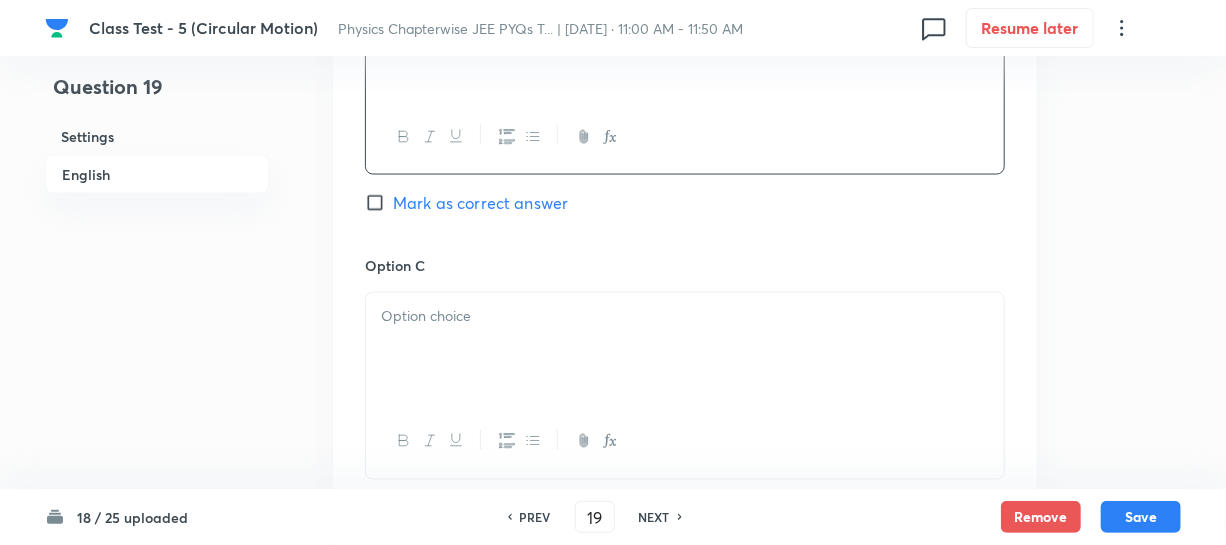 scroll, scrollTop: 1363, scrollLeft: 0, axis: vertical 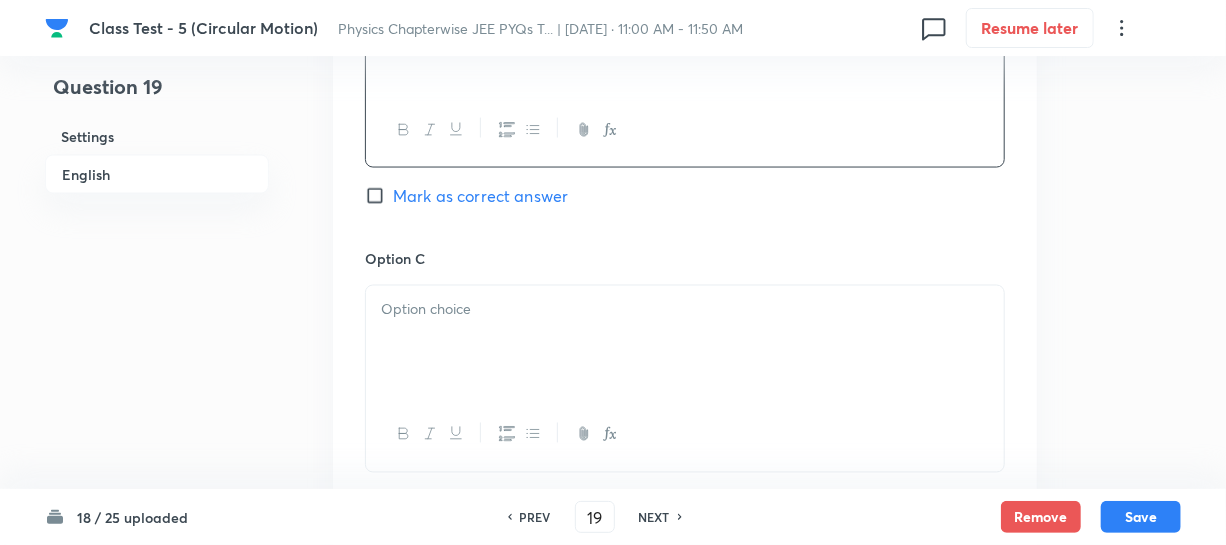 click at bounding box center (685, 309) 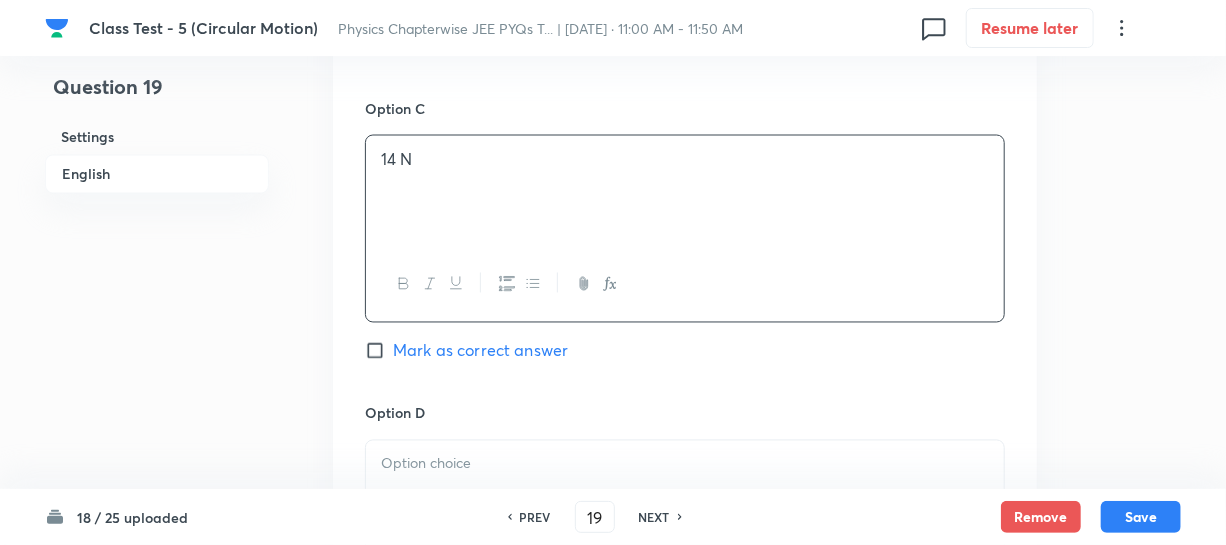 scroll, scrollTop: 1636, scrollLeft: 0, axis: vertical 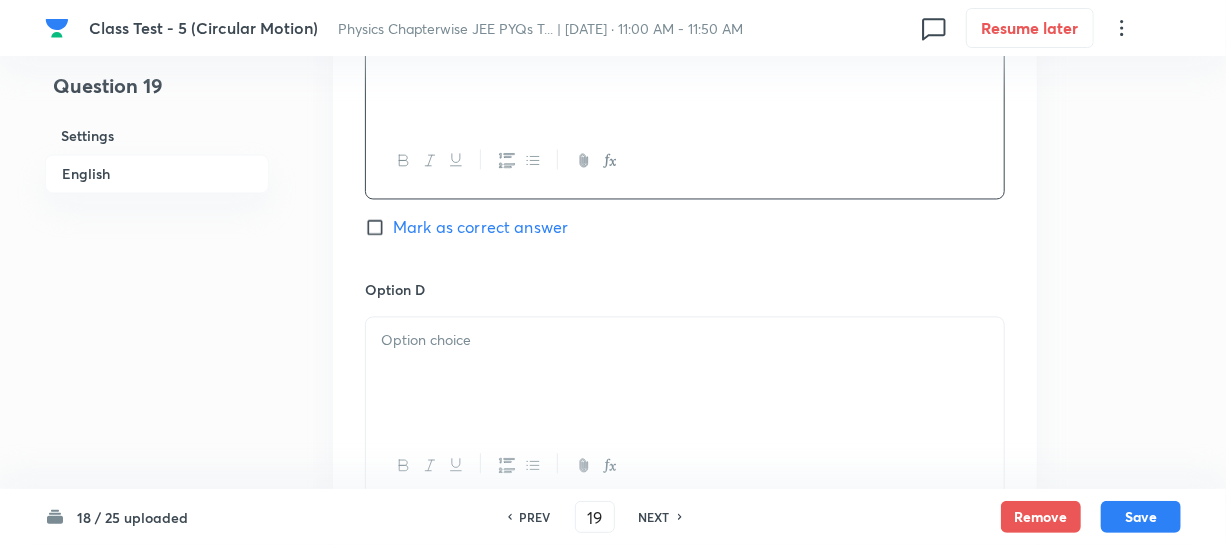 click at bounding box center (685, 341) 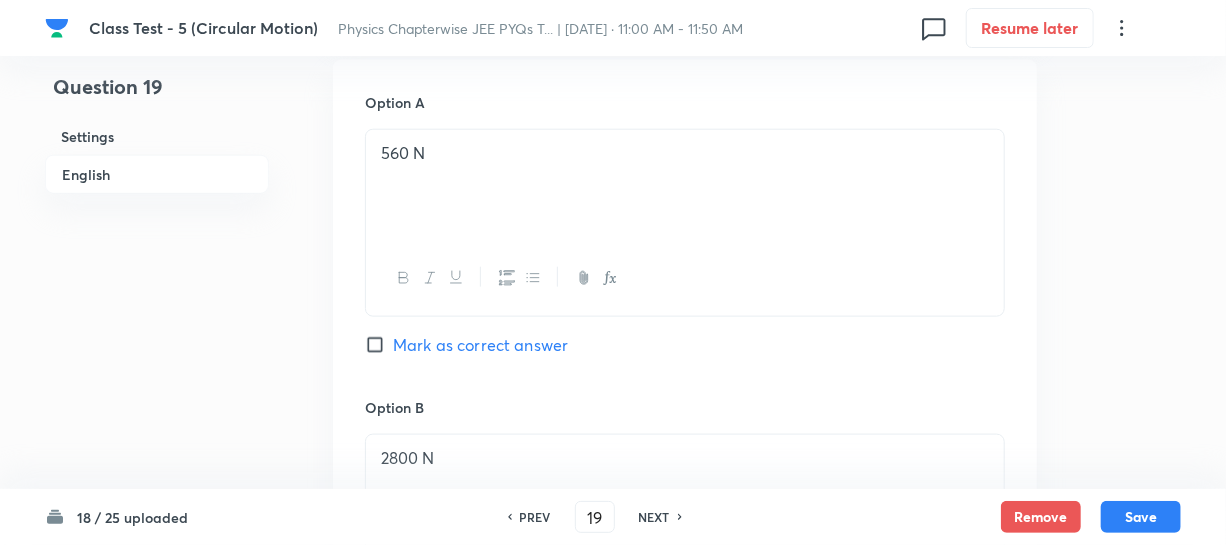 scroll, scrollTop: 909, scrollLeft: 0, axis: vertical 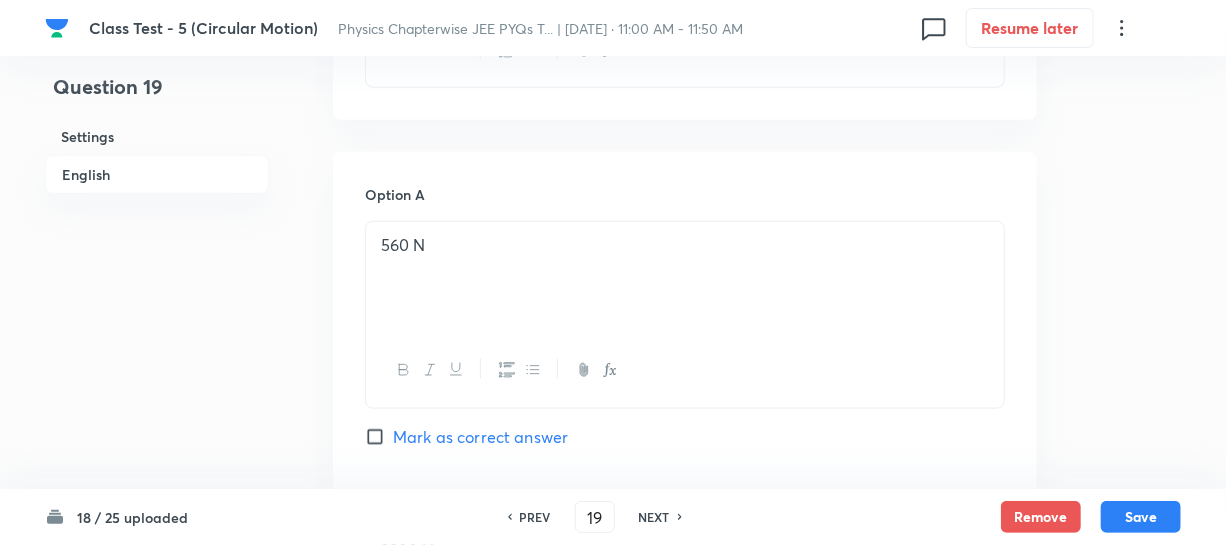 click on "Mark as correct answer" at bounding box center [379, 437] 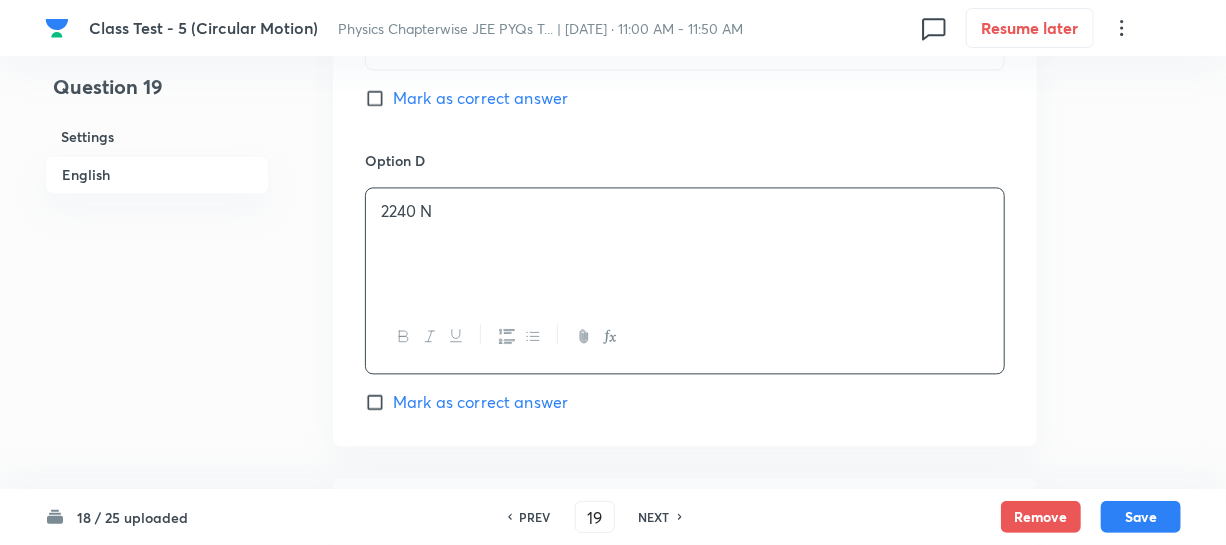 scroll, scrollTop: 2164, scrollLeft: 0, axis: vertical 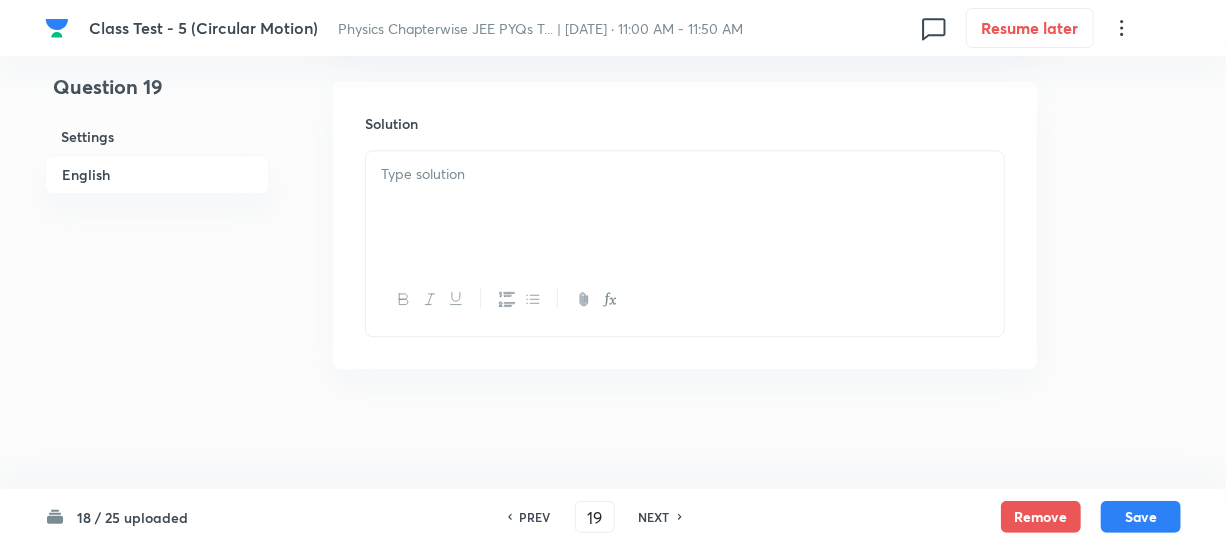 drag, startPoint x: 476, startPoint y: 213, endPoint x: 503, endPoint y: 300, distance: 91.09336 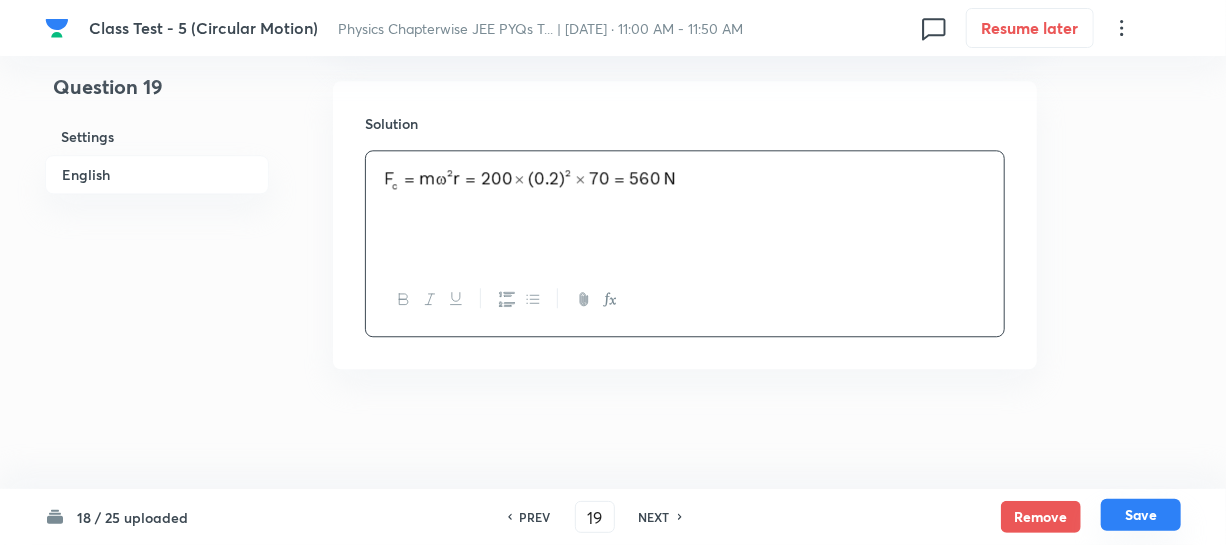 click on "Save" at bounding box center (1141, 515) 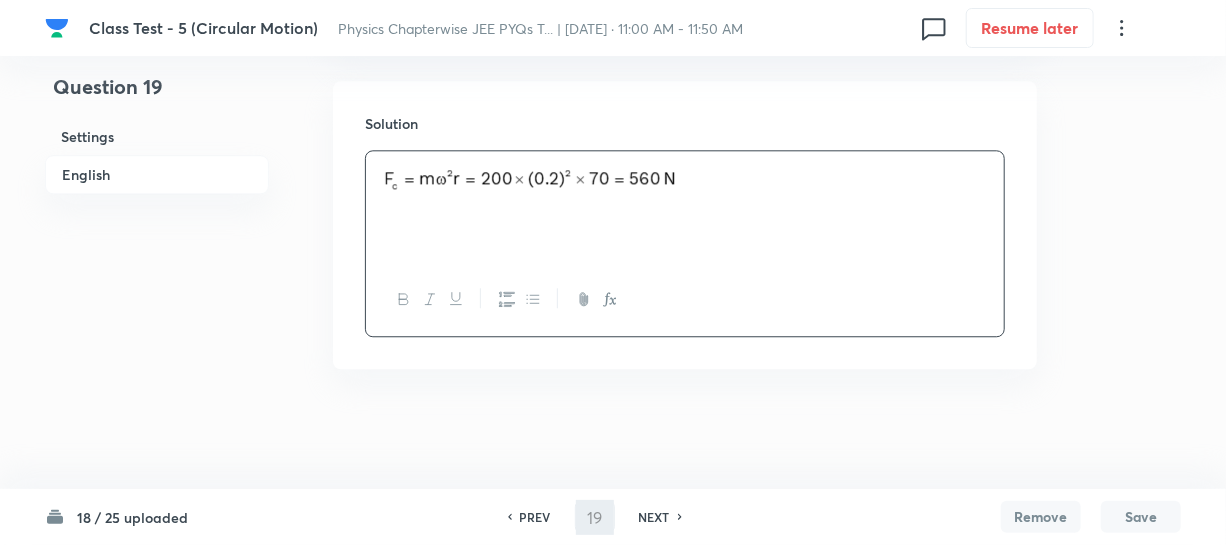 type on "20" 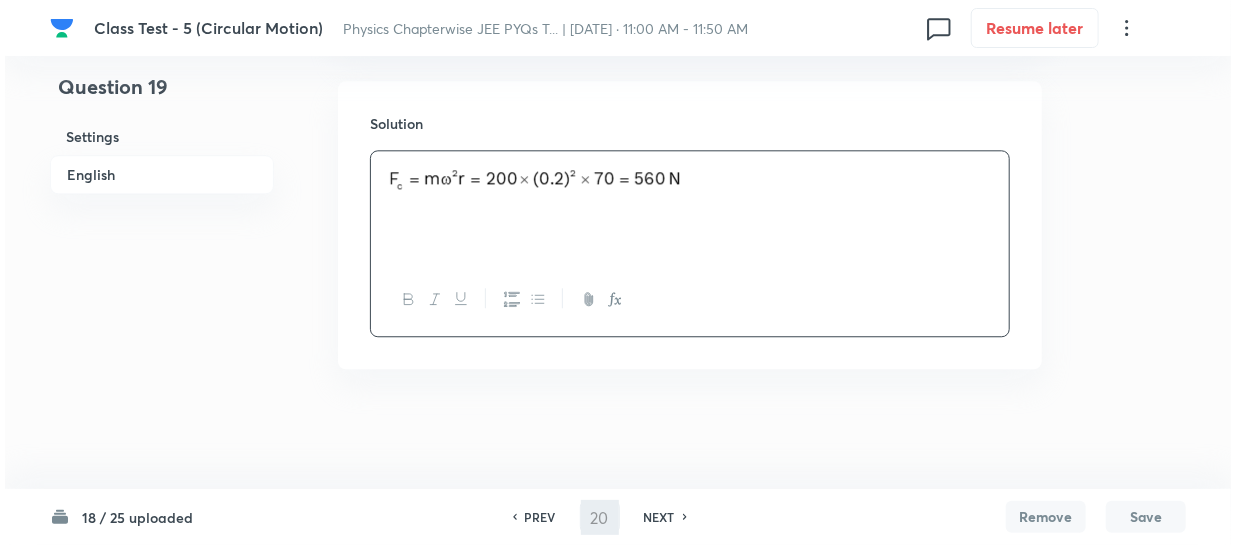 scroll, scrollTop: 0, scrollLeft: 0, axis: both 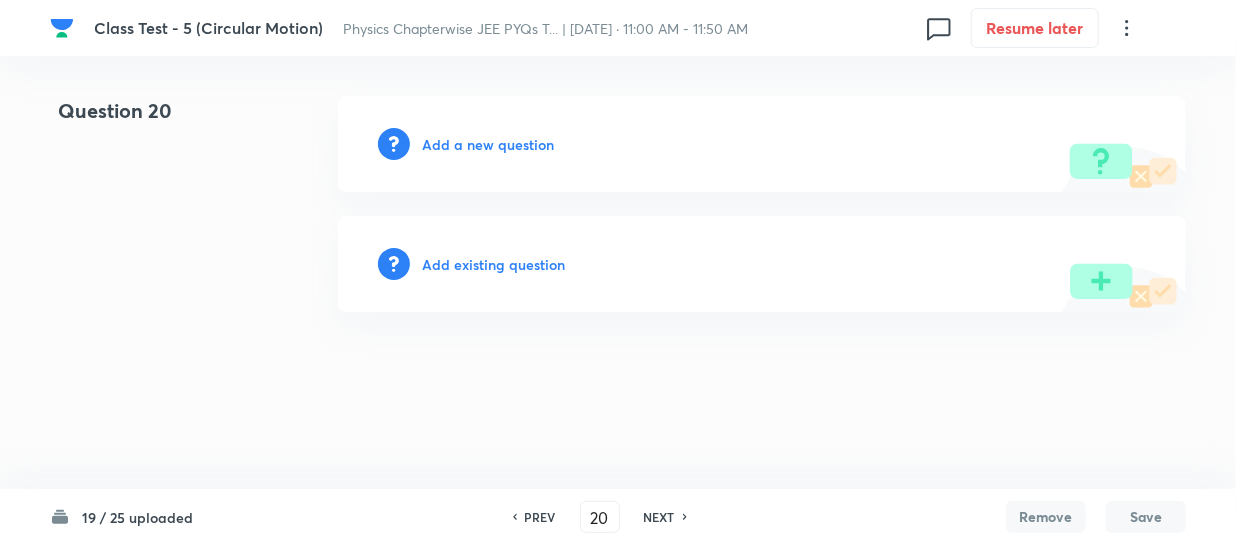 click on "Add a new question" at bounding box center (488, 144) 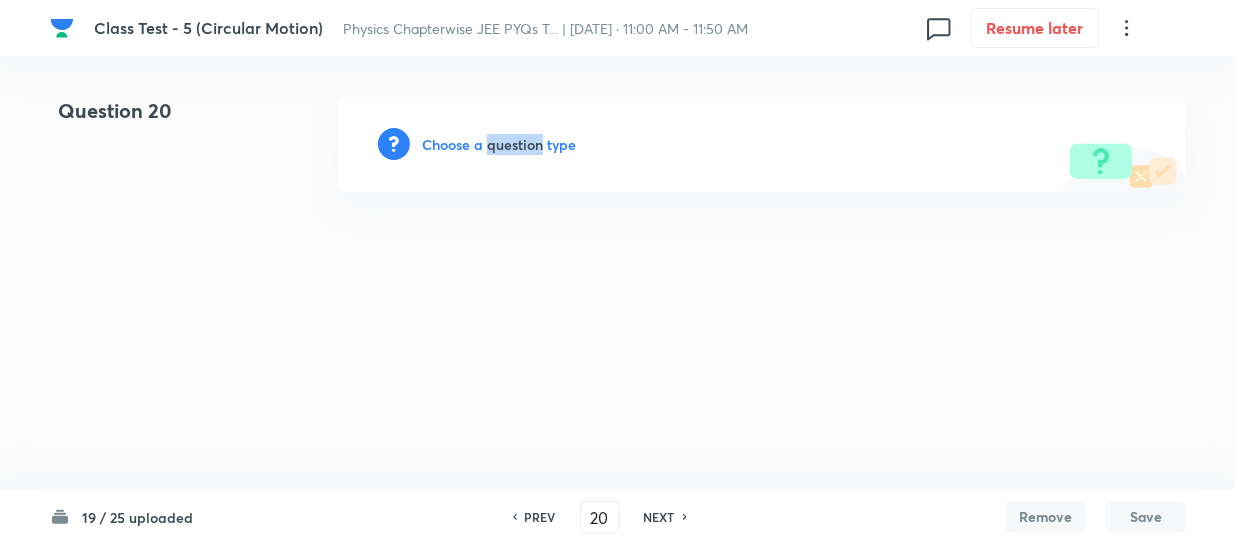 click on "Choose a question type" at bounding box center [499, 144] 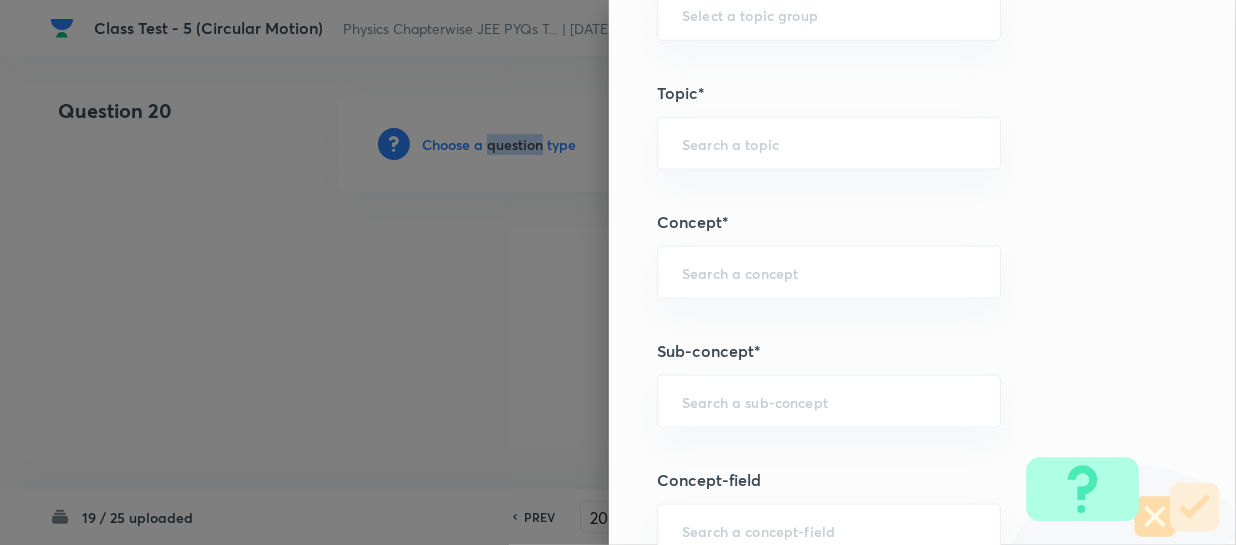 scroll, scrollTop: 1000, scrollLeft: 0, axis: vertical 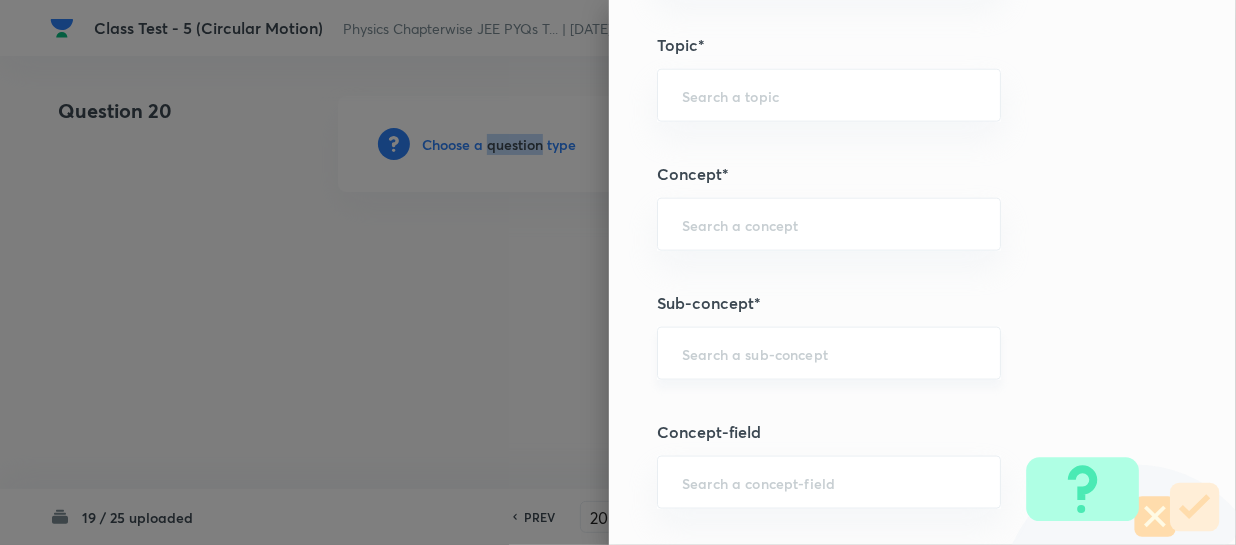 click on "​" at bounding box center (829, 353) 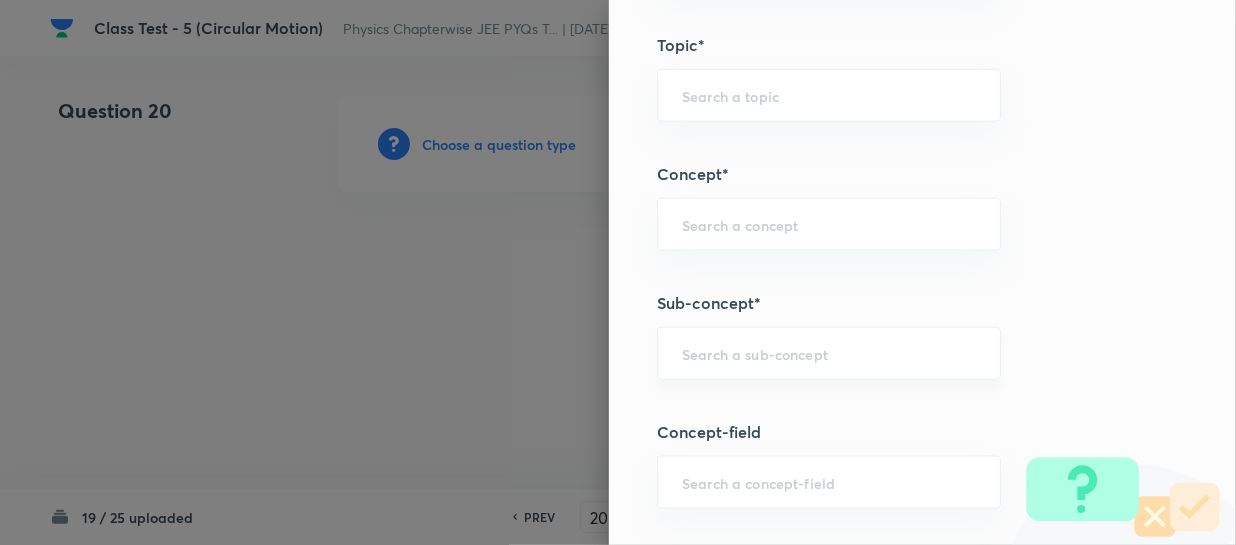 paste on "Definition of Circular Motion" 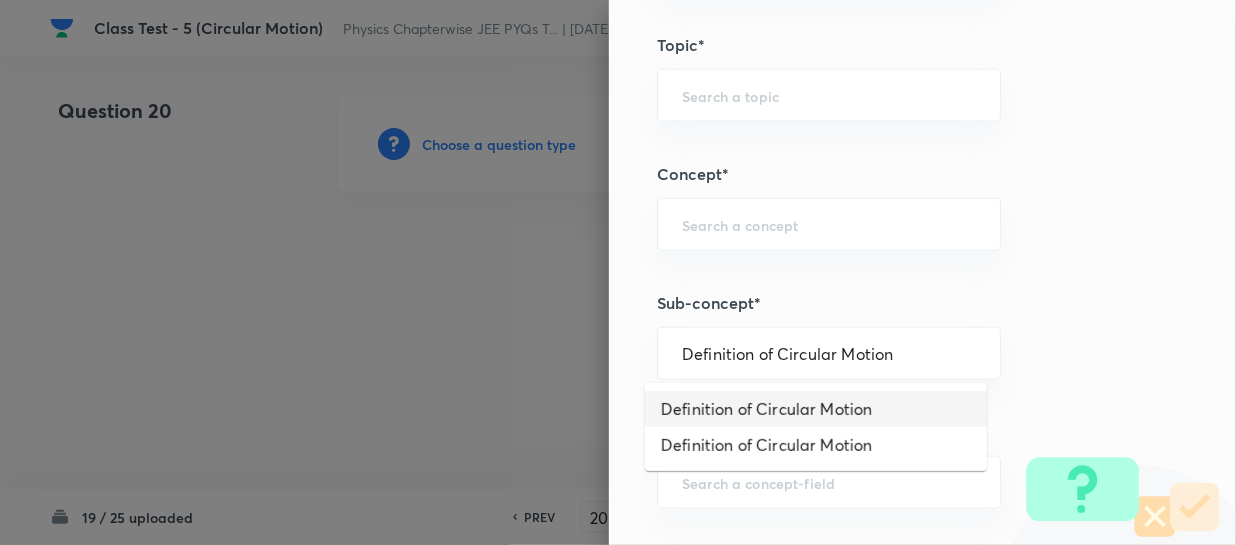 click on "Definition of Circular Motion" at bounding box center (816, 409) 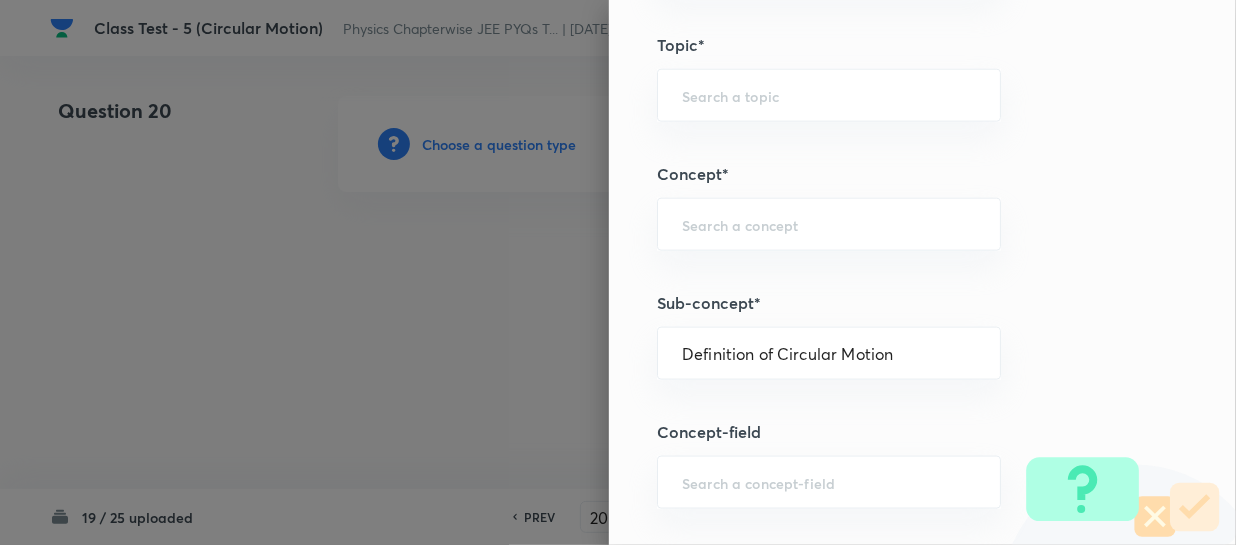 type on "Physics" 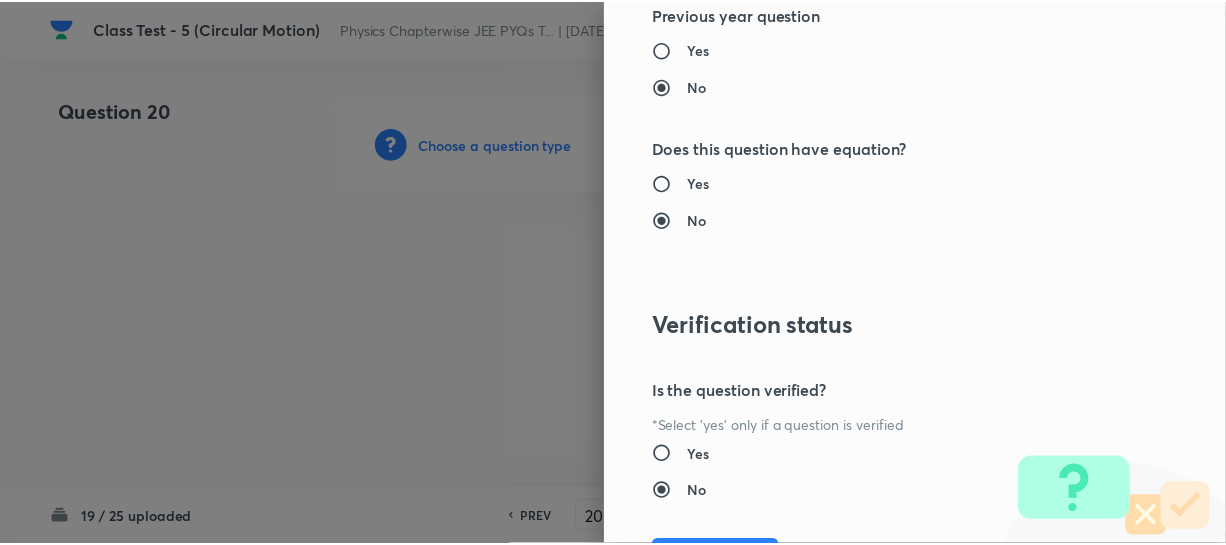 scroll, scrollTop: 2179, scrollLeft: 0, axis: vertical 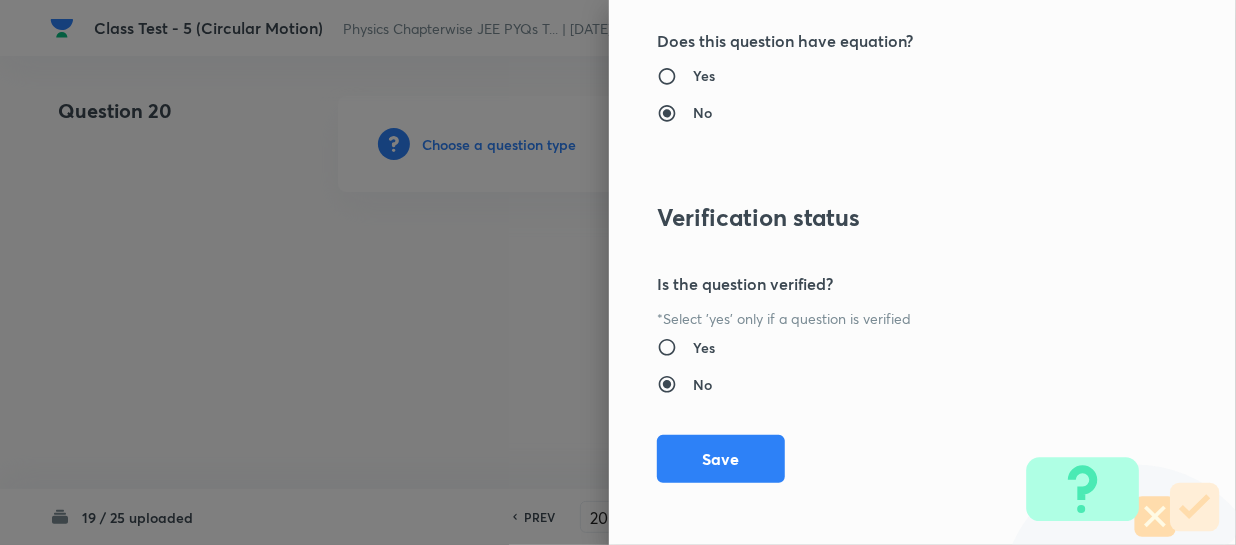 drag, startPoint x: 707, startPoint y: 469, endPoint x: 873, endPoint y: 468, distance: 166.003 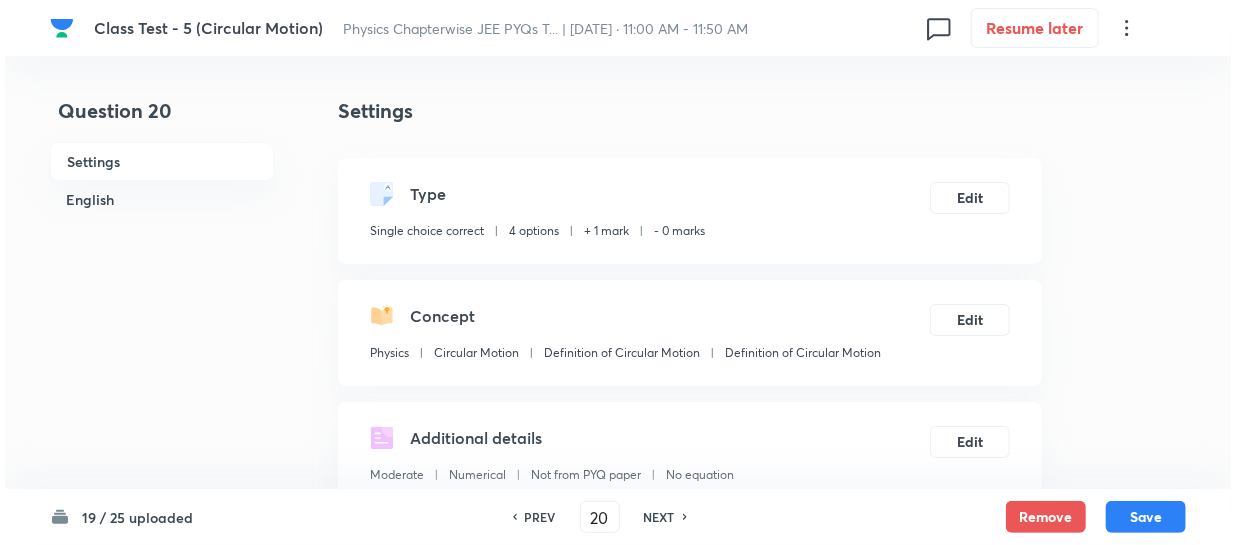 scroll, scrollTop: 363, scrollLeft: 0, axis: vertical 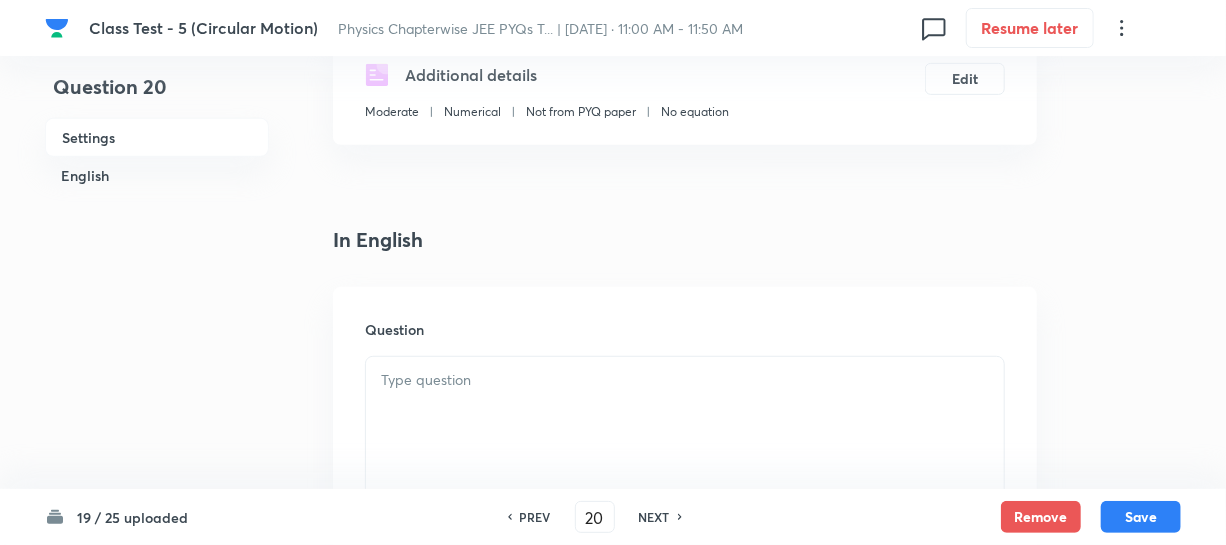 click at bounding box center [685, 413] 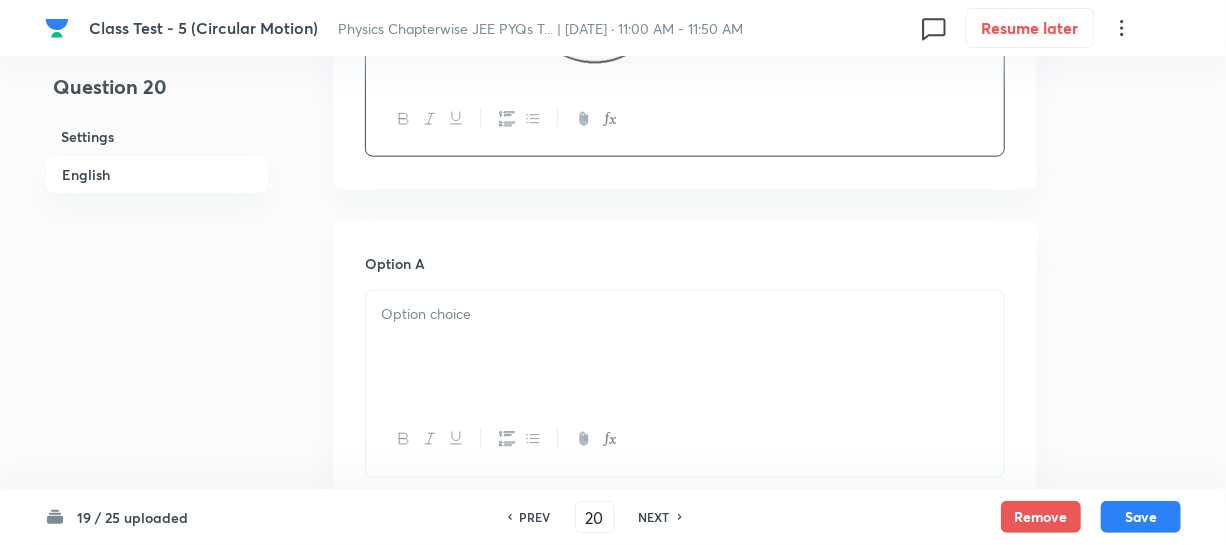 scroll, scrollTop: 1000, scrollLeft: 0, axis: vertical 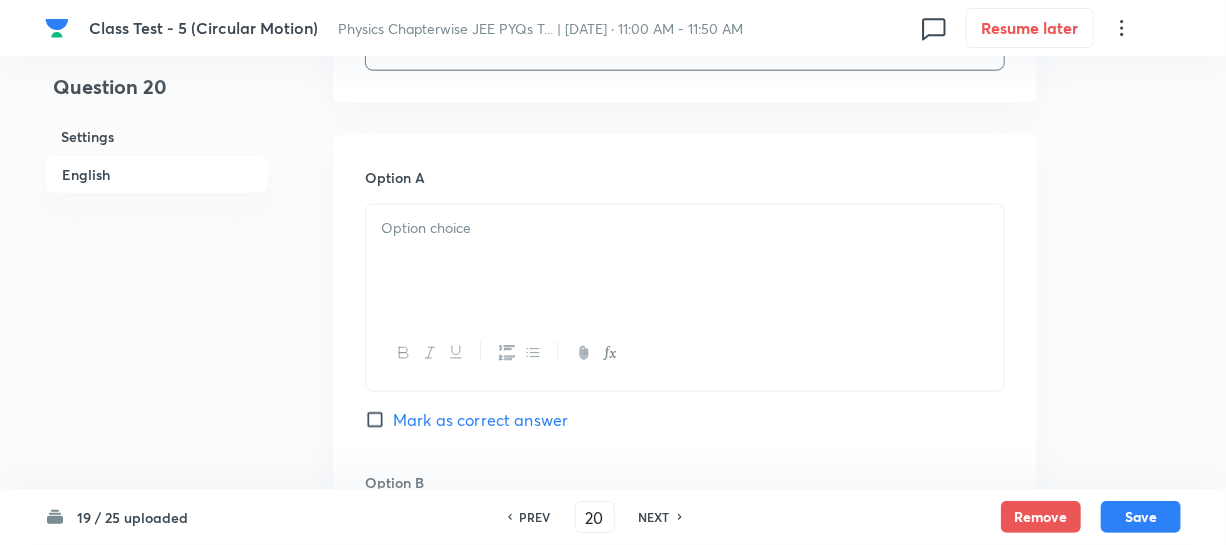click at bounding box center (685, 261) 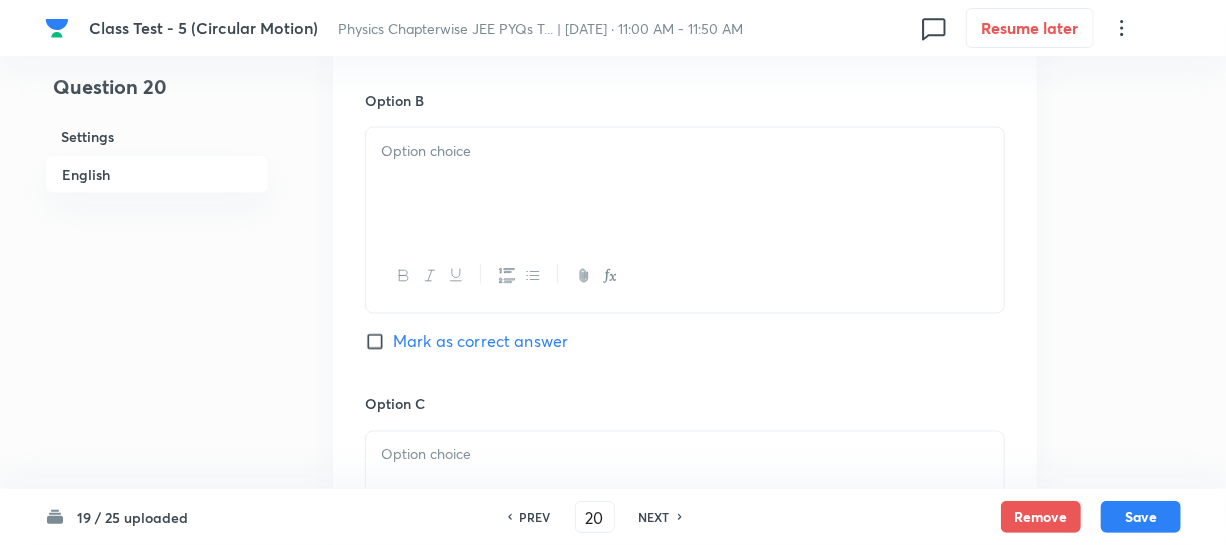 scroll, scrollTop: 1272, scrollLeft: 0, axis: vertical 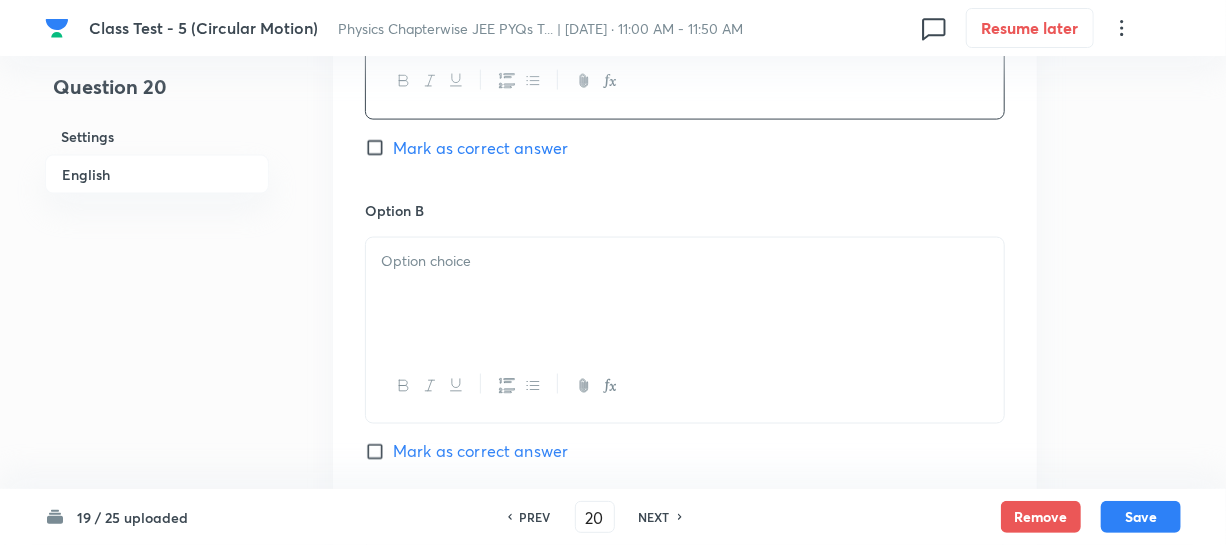 drag, startPoint x: 449, startPoint y: 287, endPoint x: 486, endPoint y: 292, distance: 37.336308 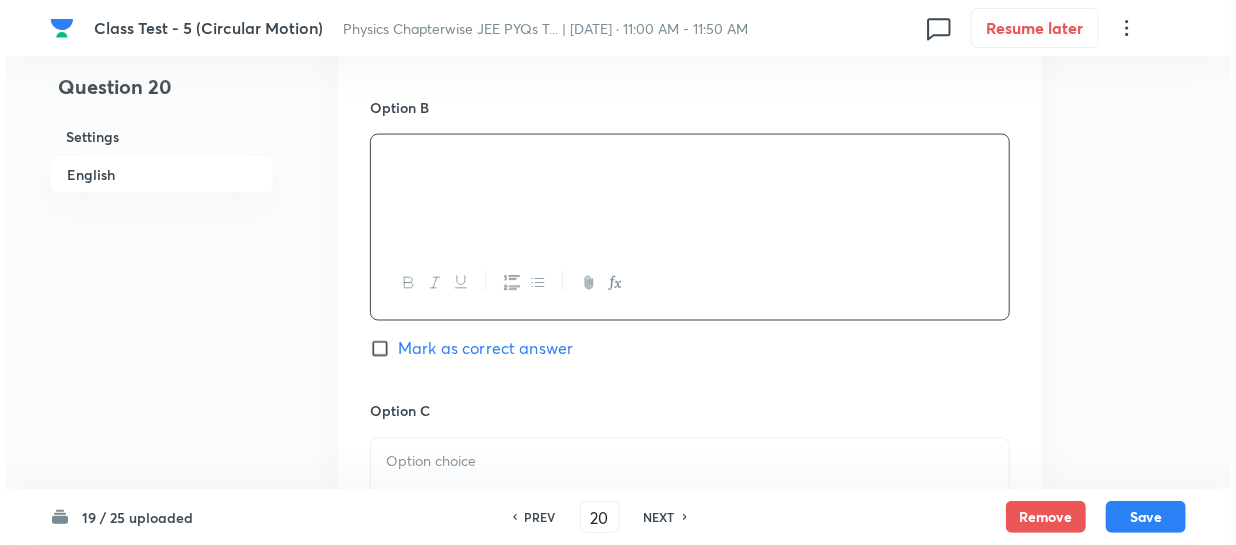 scroll, scrollTop: 1454, scrollLeft: 0, axis: vertical 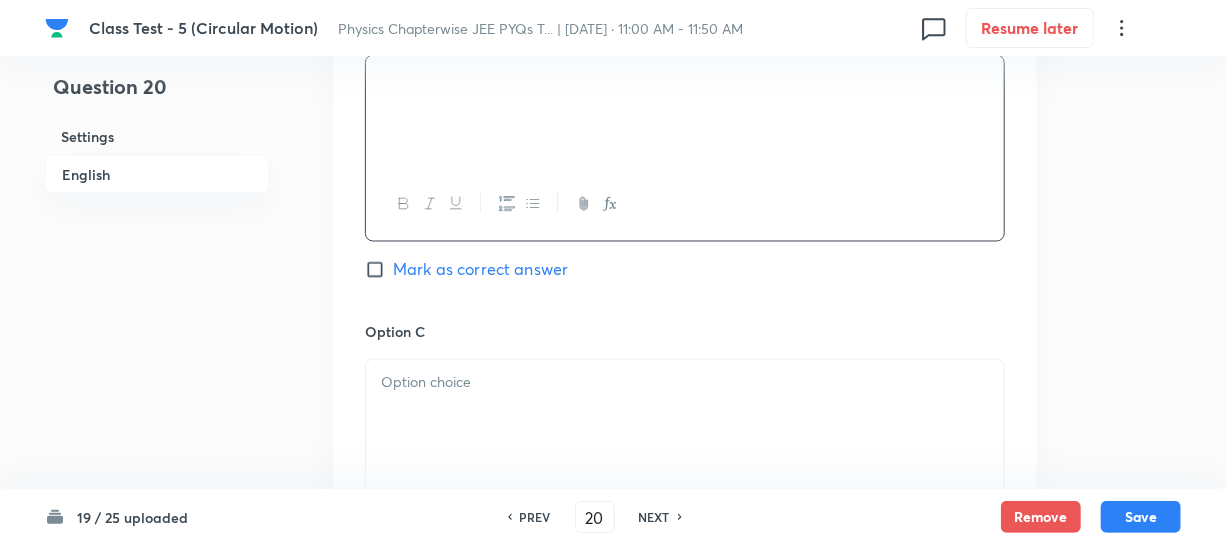 click at bounding box center (685, 416) 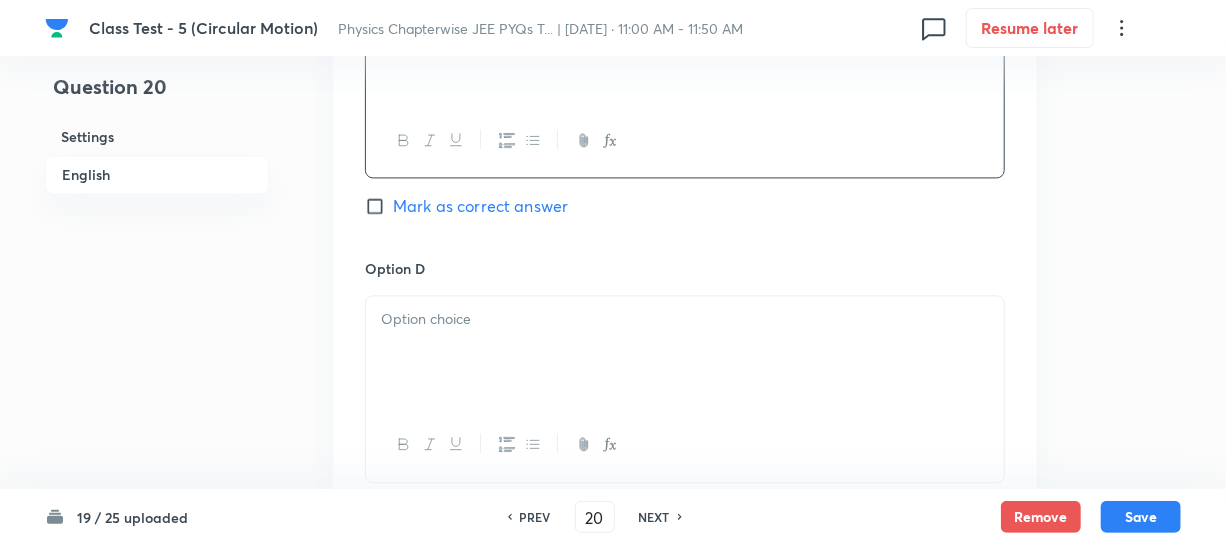 scroll, scrollTop: 2000, scrollLeft: 0, axis: vertical 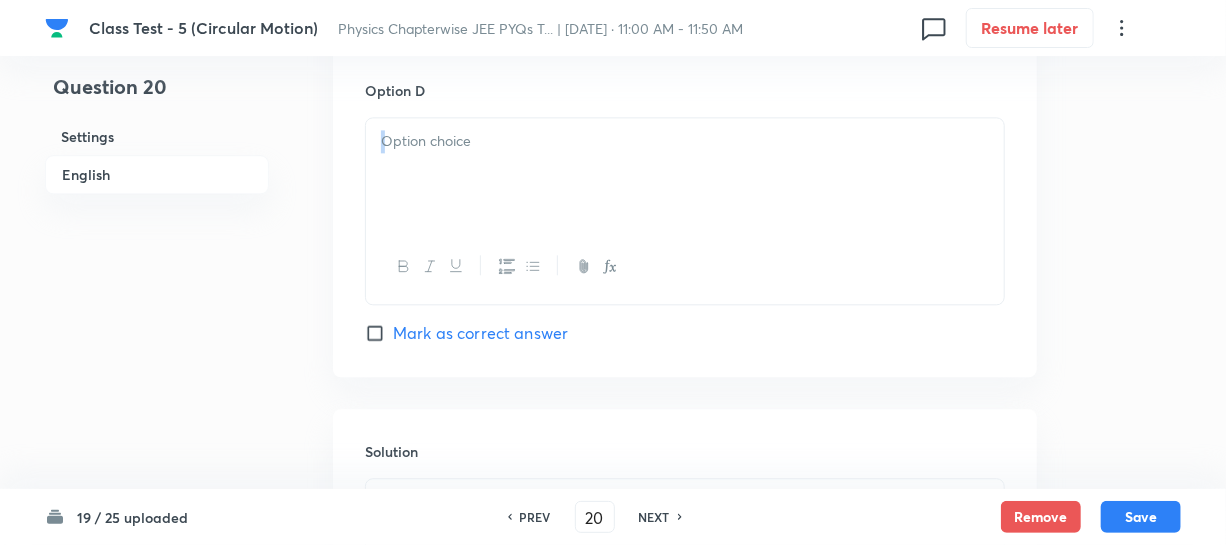 click at bounding box center [685, 210] 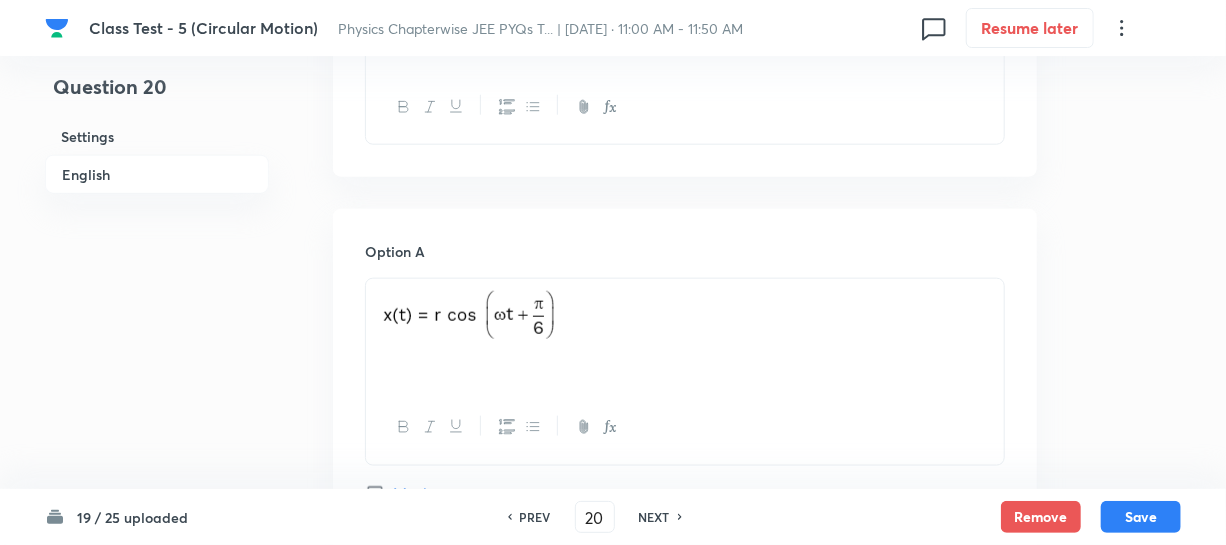 scroll, scrollTop: 1090, scrollLeft: 0, axis: vertical 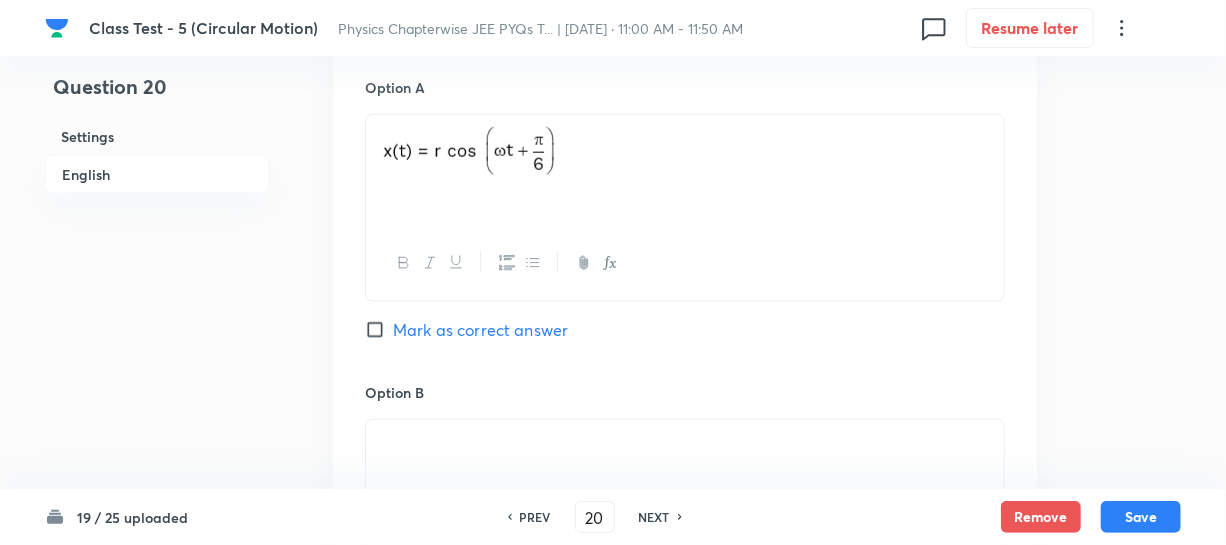 drag, startPoint x: 616, startPoint y: 120, endPoint x: 274, endPoint y: 133, distance: 342.24698 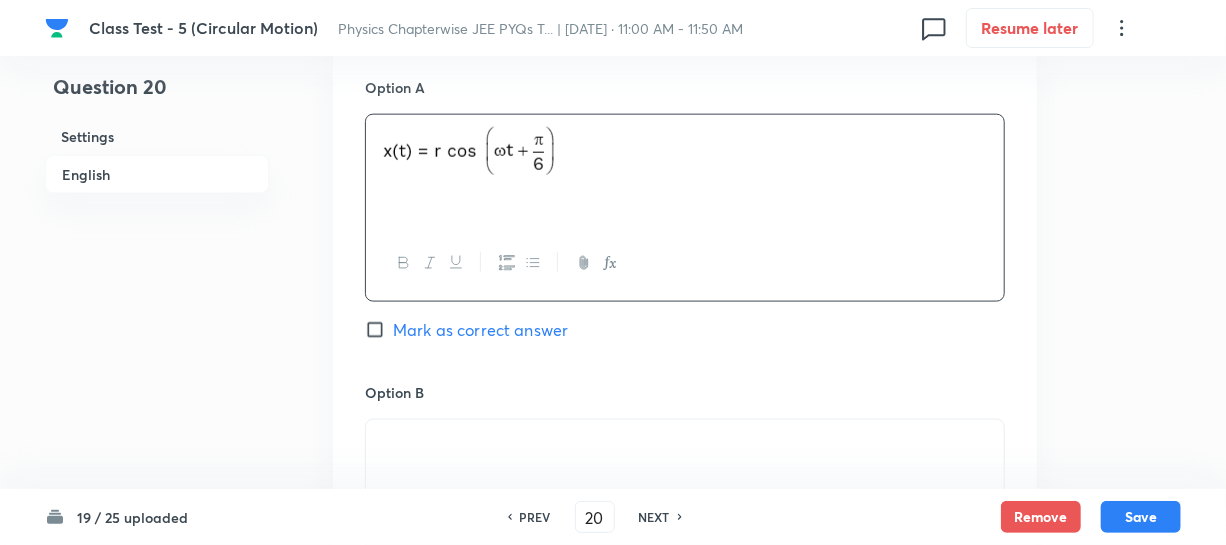 drag, startPoint x: 394, startPoint y: 159, endPoint x: 370, endPoint y: 169, distance: 26 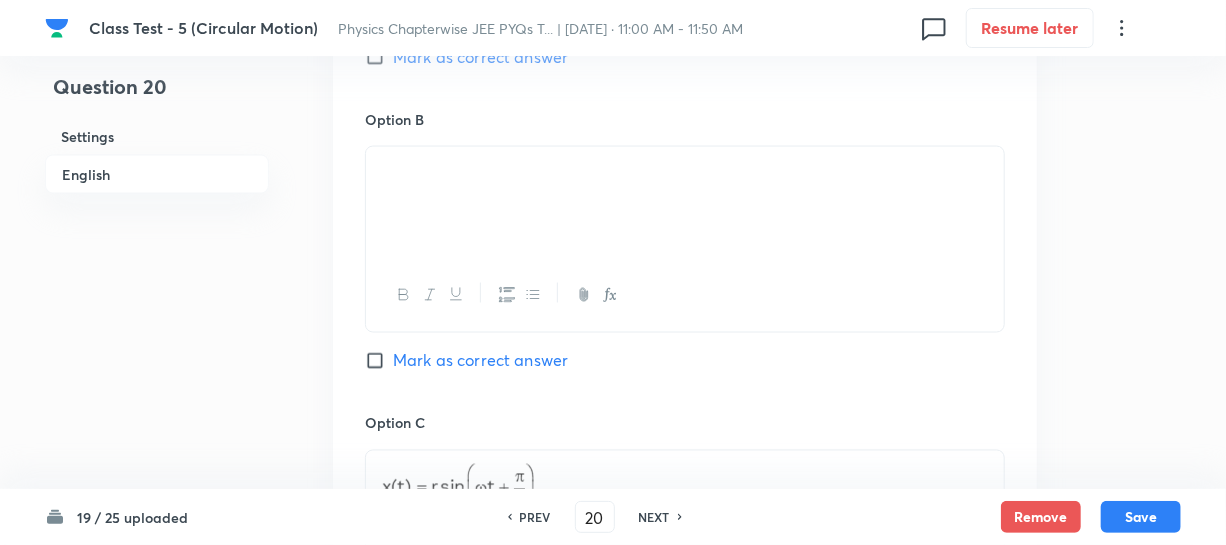 drag, startPoint x: 496, startPoint y: 157, endPoint x: 267, endPoint y: 193, distance: 231.81242 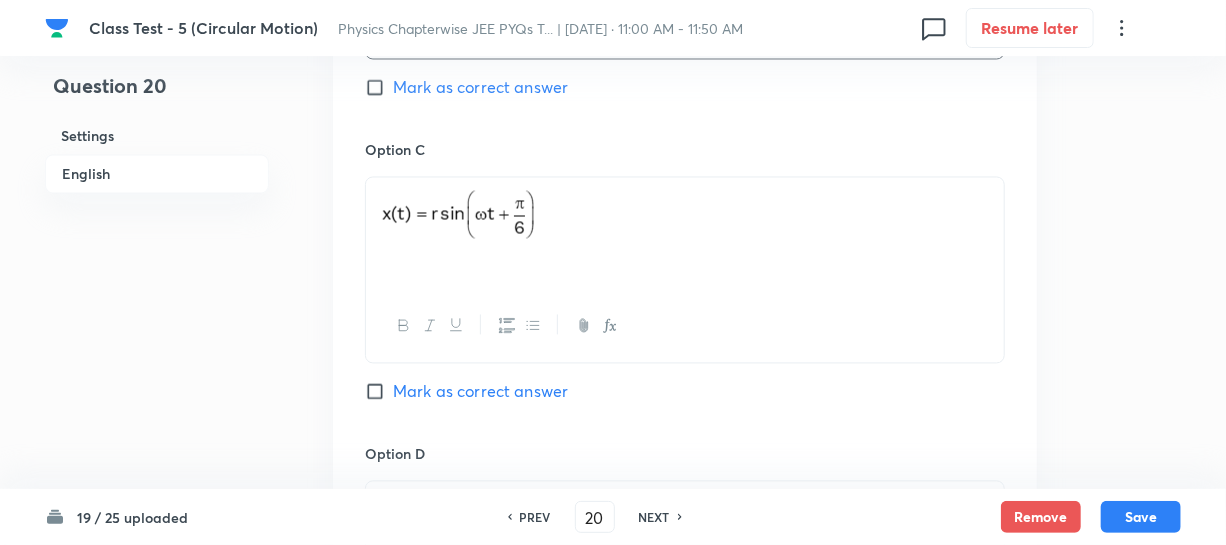 click on "Question 20 Settings English Settings Type Single choice correct 4 options + 1 mark - 0 marks Edit Concept Physics Circular Motion Definition of Circular Motion Definition of Circular Motion Edit Additional details Moderate Numerical Not from PYQ paper No equation Edit In English Question Option A Mark as correct answer Option B Mark as correct answer Option C Mark as correct answer Option D Mark as correct answer Solution" at bounding box center (613, -200) 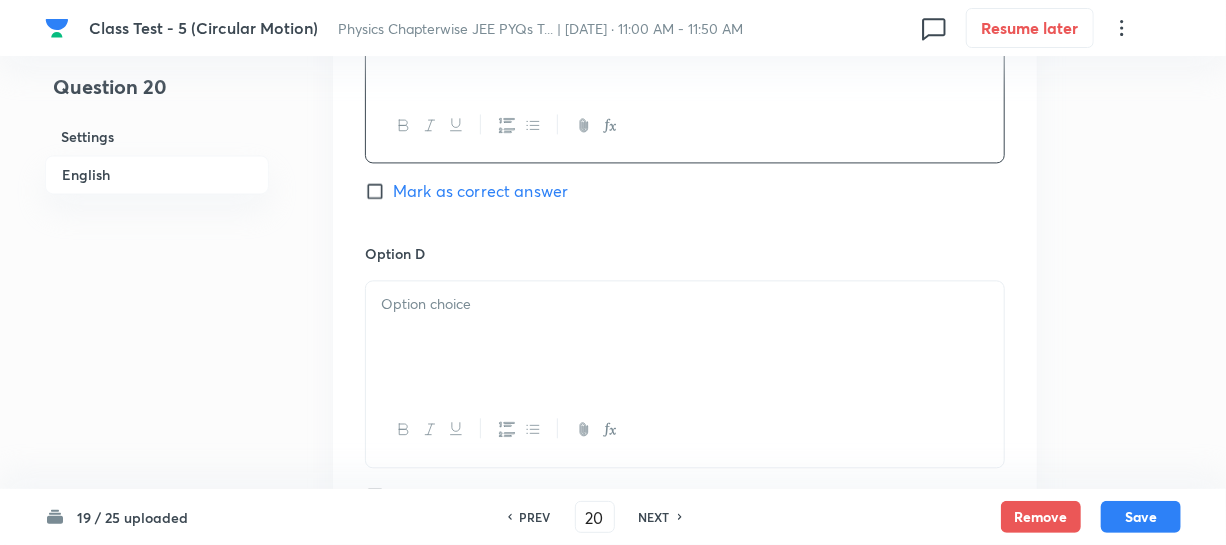scroll, scrollTop: 2000, scrollLeft: 0, axis: vertical 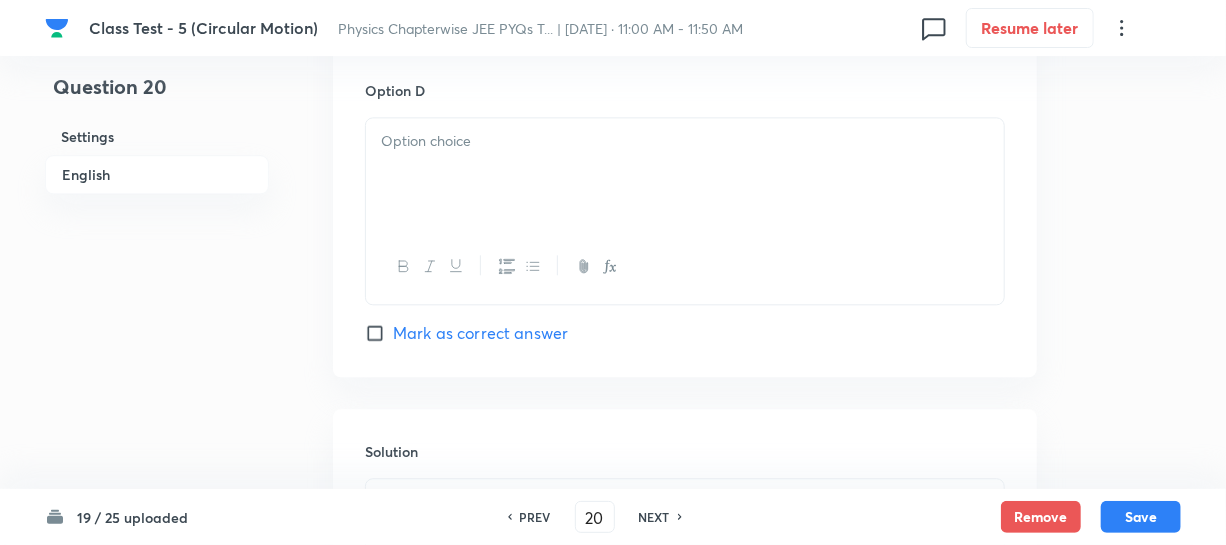click at bounding box center [685, 174] 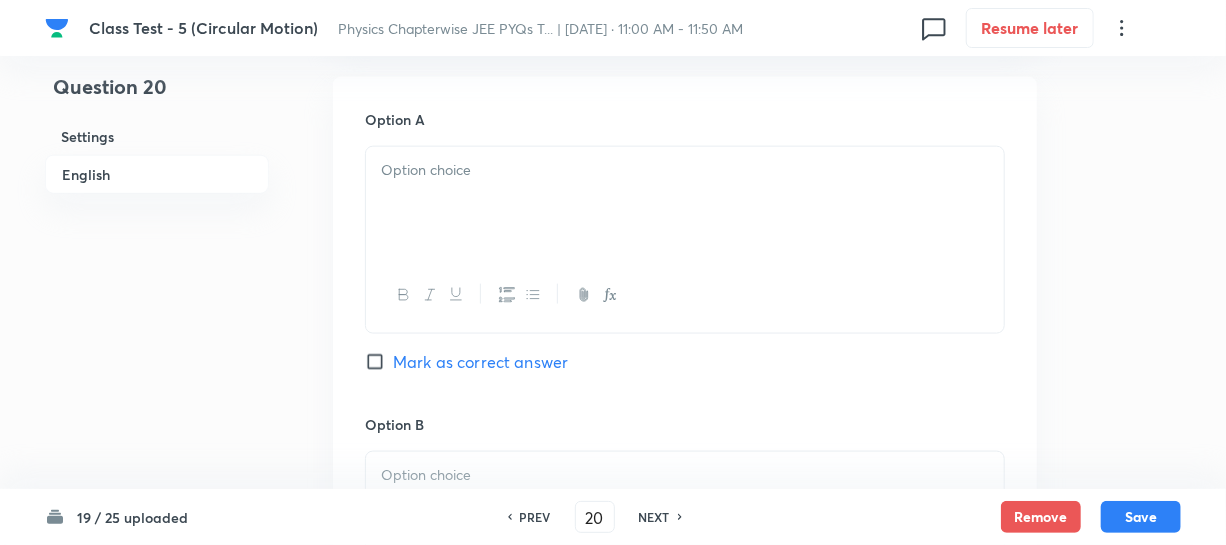 scroll, scrollTop: 1000, scrollLeft: 0, axis: vertical 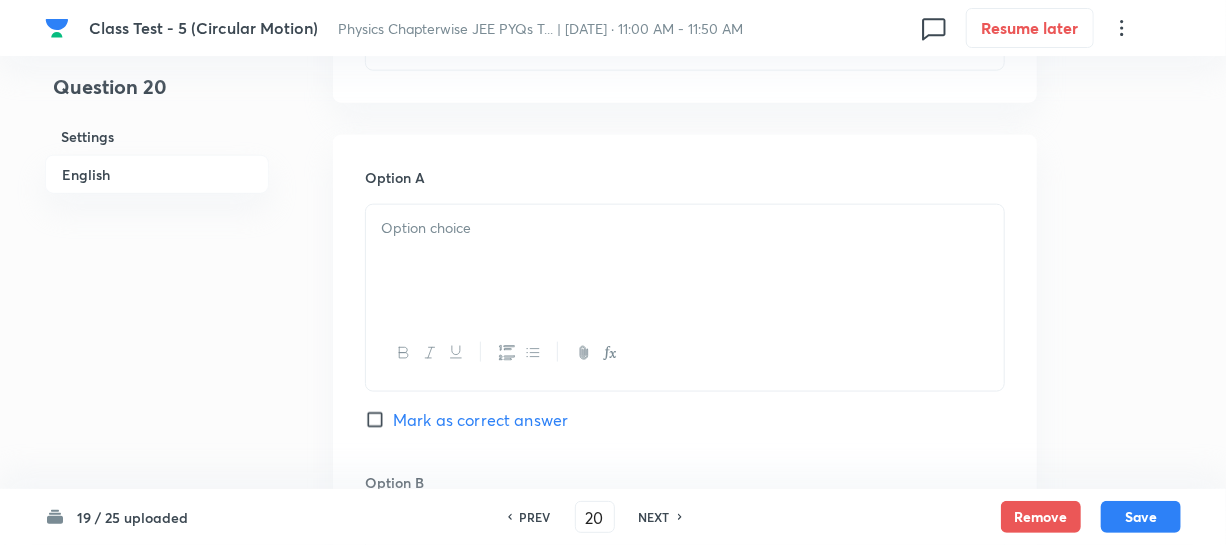 click at bounding box center (685, 261) 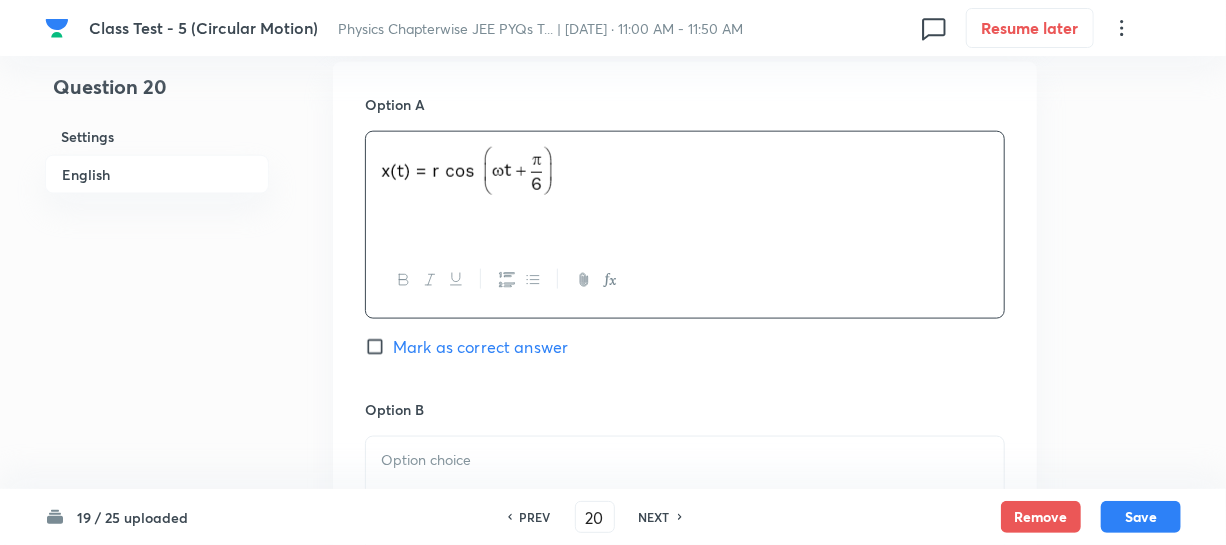 scroll, scrollTop: 1272, scrollLeft: 0, axis: vertical 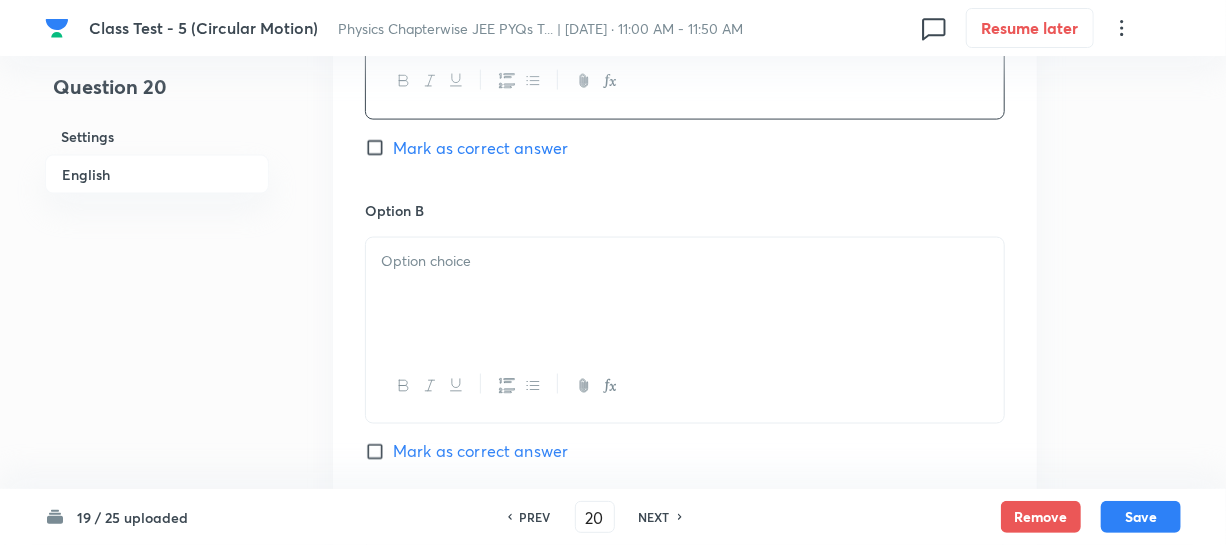 click at bounding box center (685, 294) 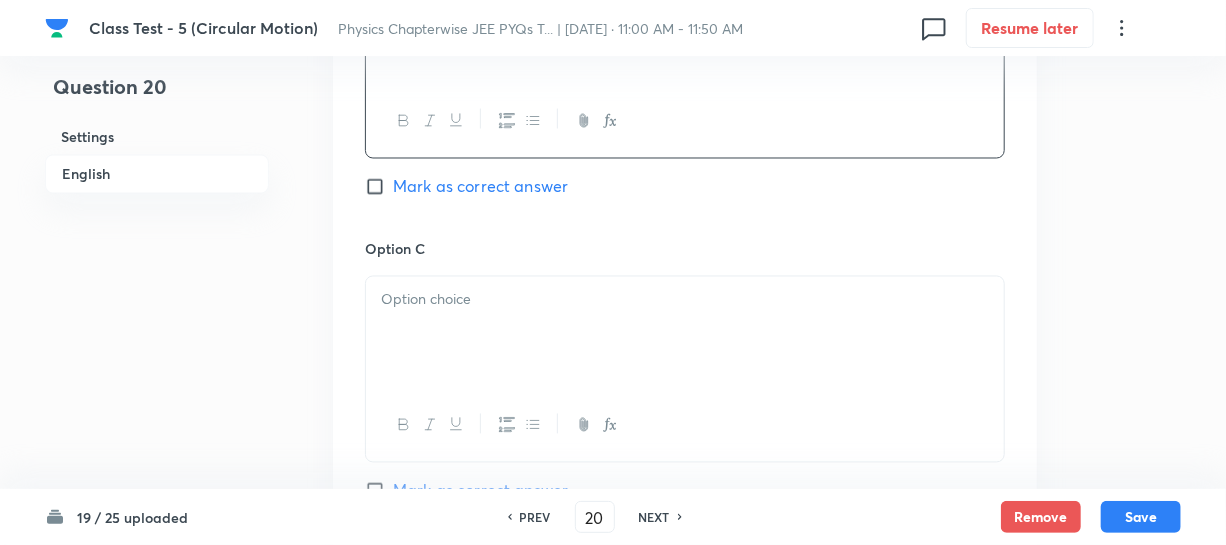 scroll, scrollTop: 1545, scrollLeft: 0, axis: vertical 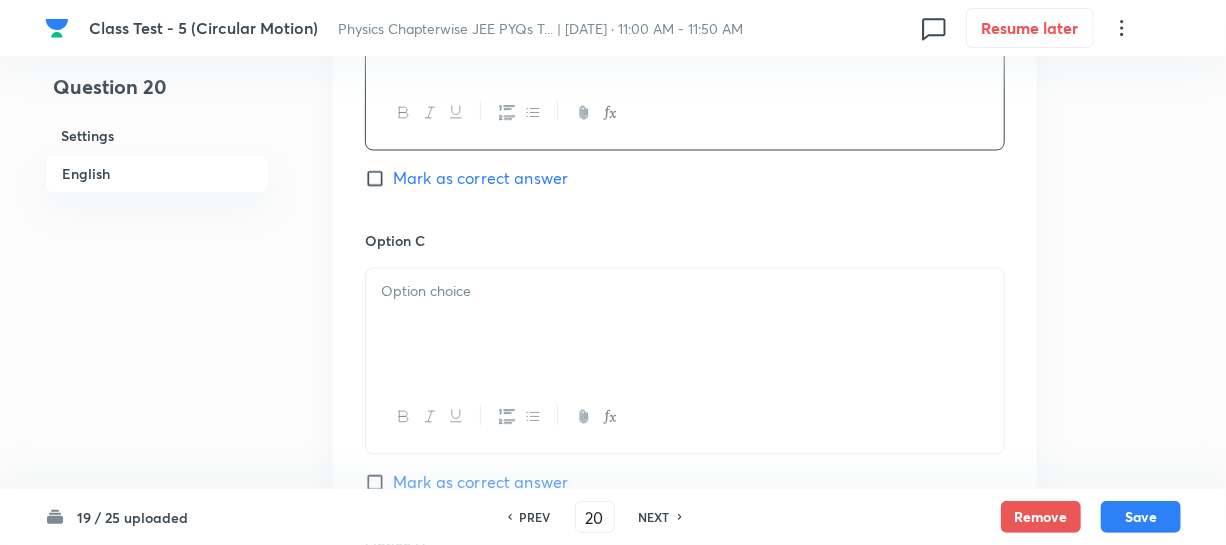 click at bounding box center (685, 325) 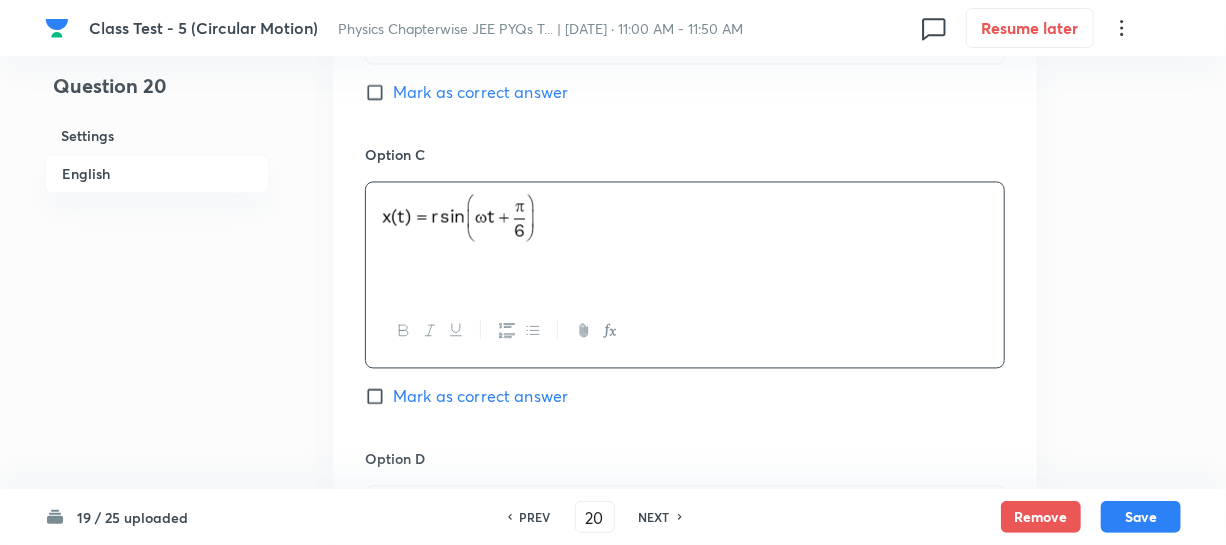 scroll, scrollTop: 1909, scrollLeft: 0, axis: vertical 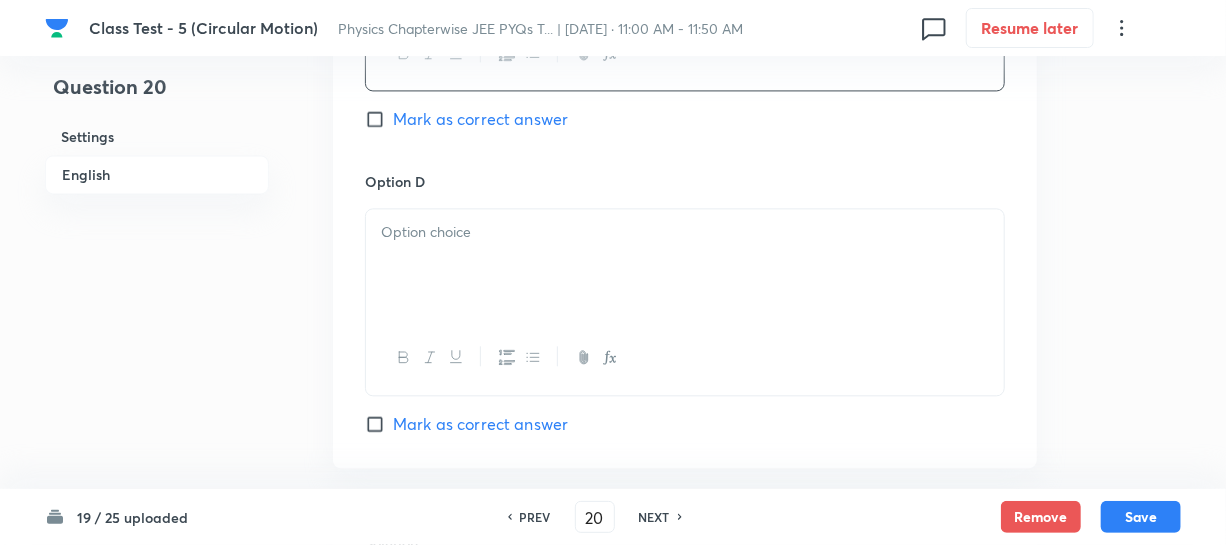 click at bounding box center (685, 265) 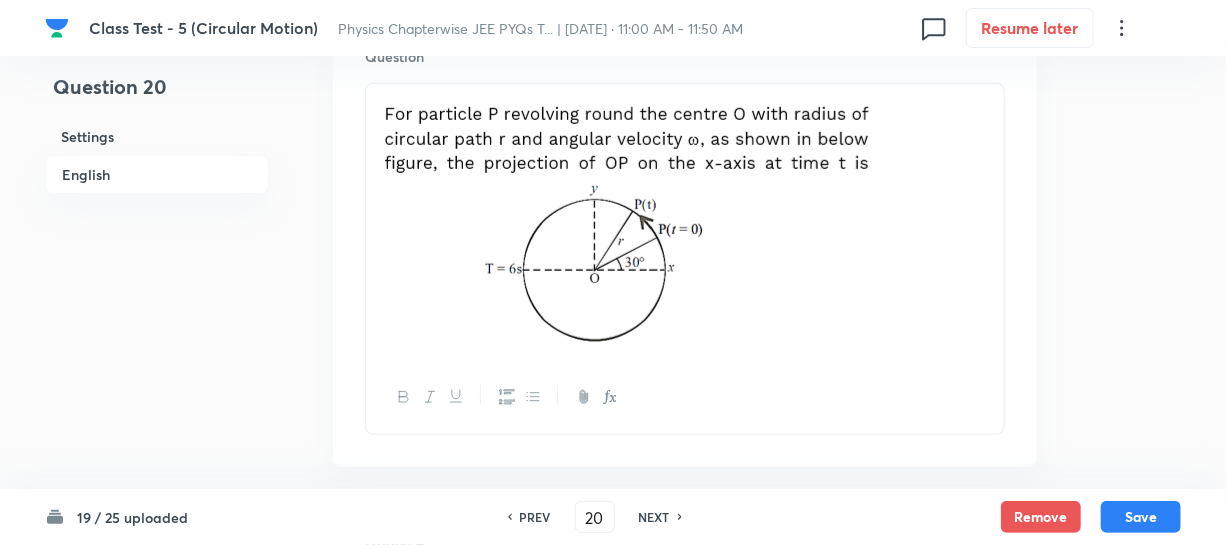scroll, scrollTop: 1000, scrollLeft: 0, axis: vertical 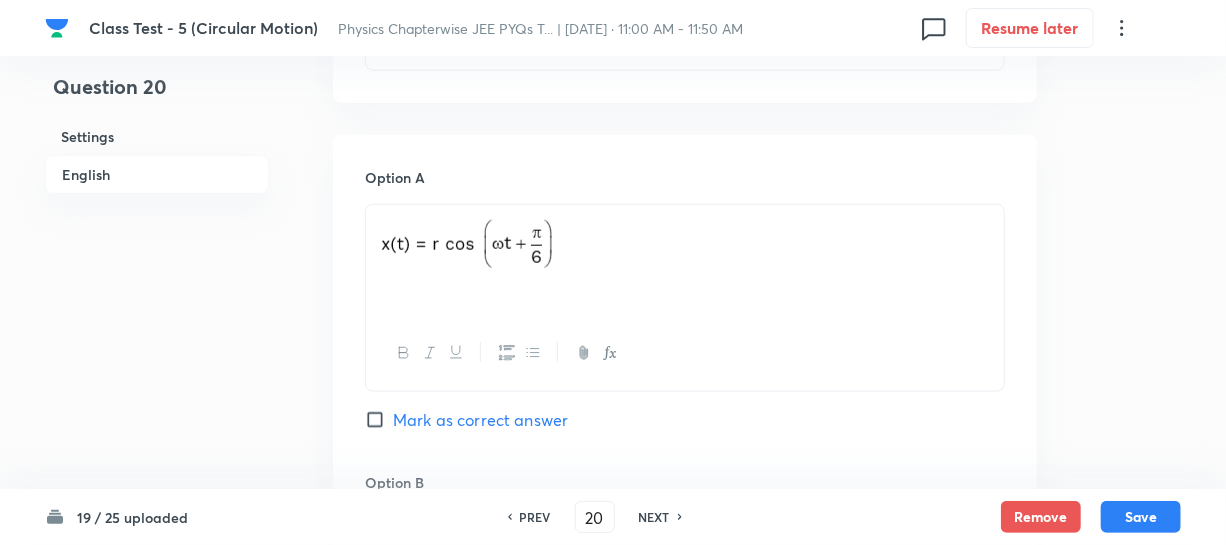 click on "Mark as correct answer" at bounding box center (379, 420) 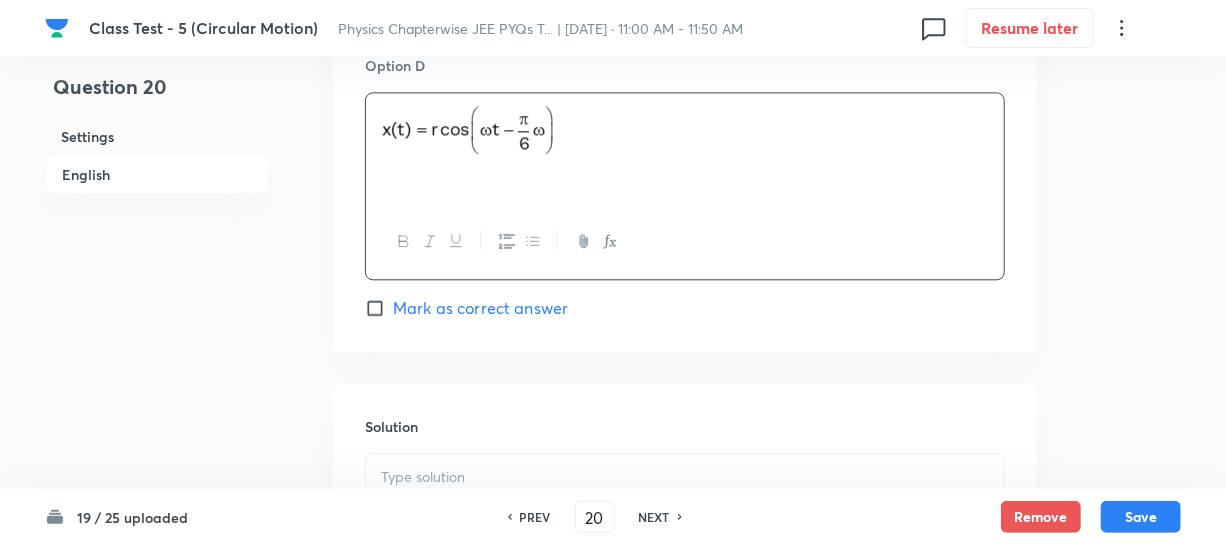scroll, scrollTop: 2181, scrollLeft: 0, axis: vertical 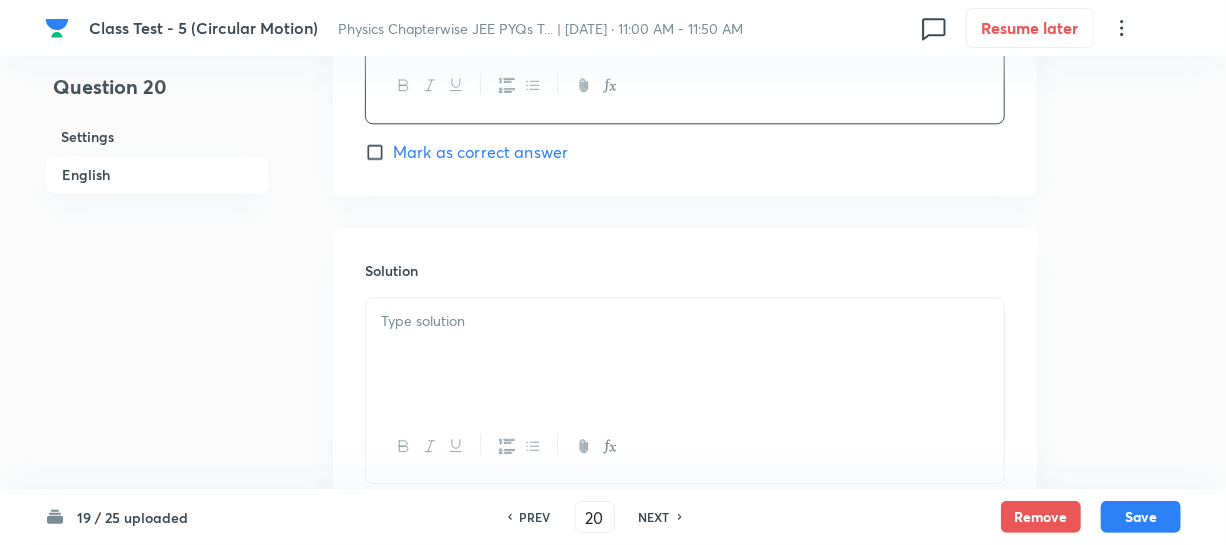 click at bounding box center (685, 354) 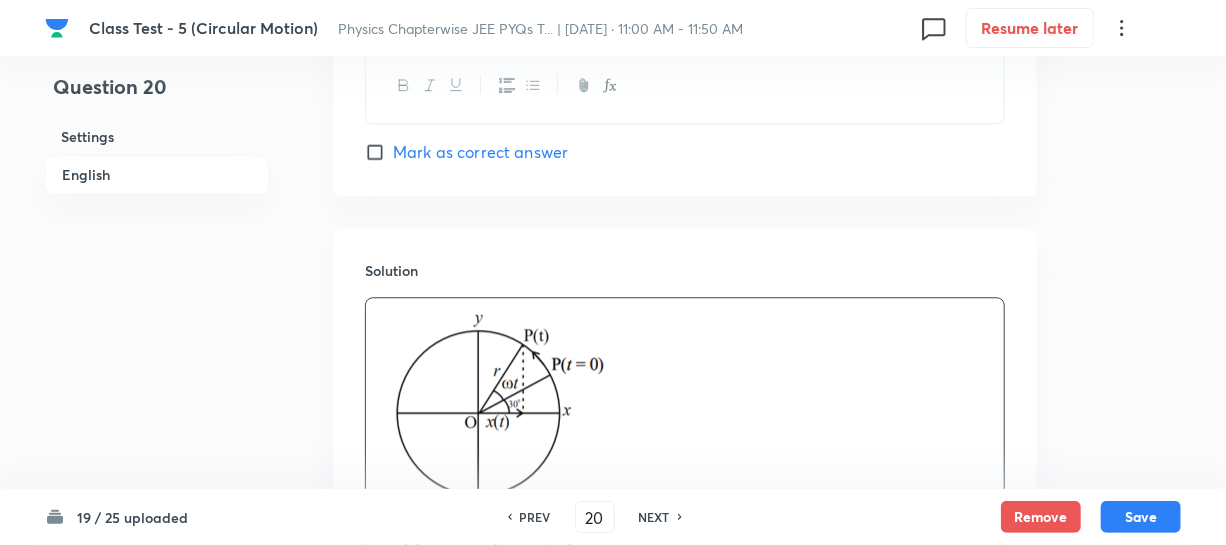 click on "Save" at bounding box center (1141, 517) 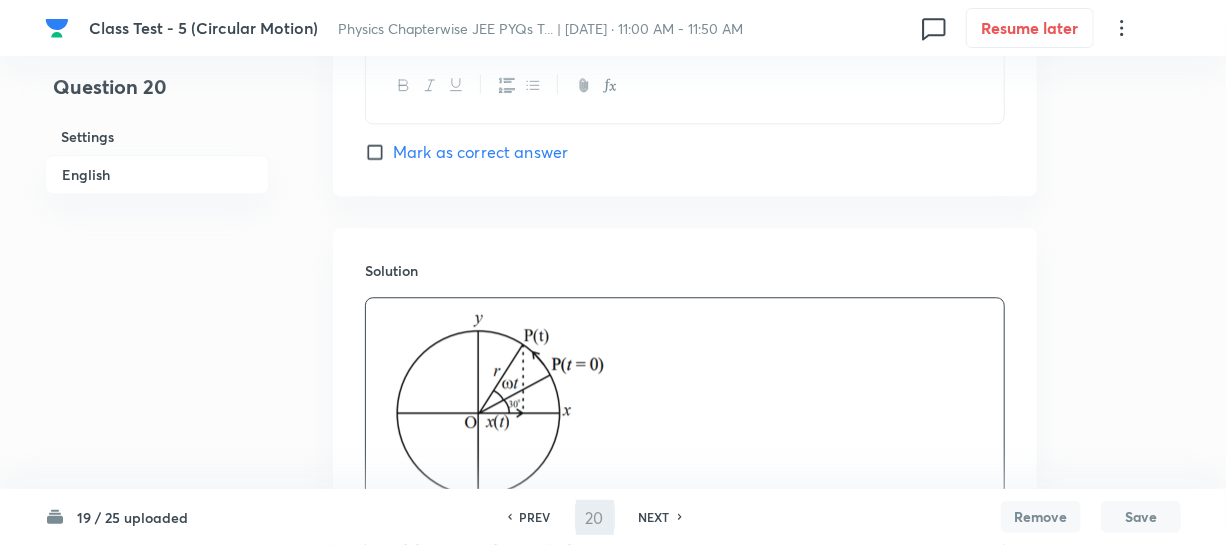 type on "21" 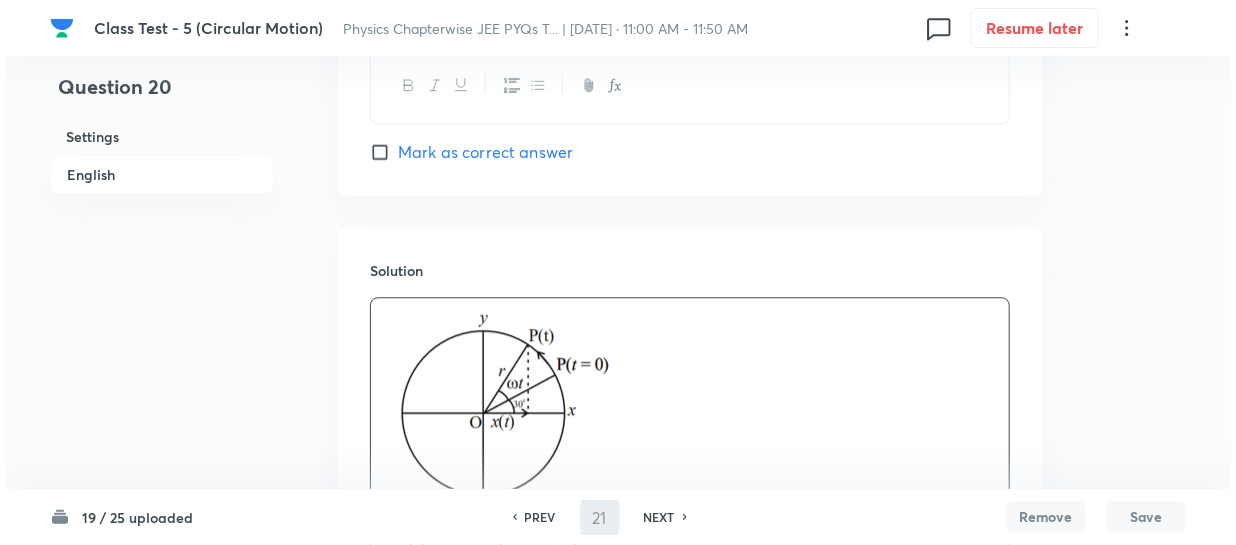 scroll, scrollTop: 0, scrollLeft: 0, axis: both 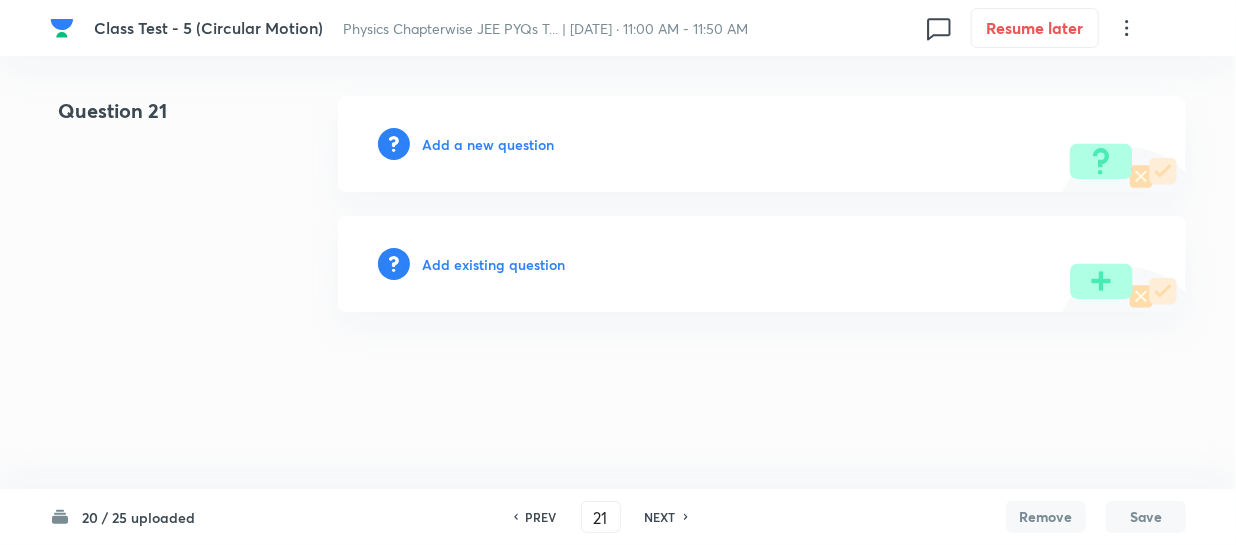 click on "Add a new question" at bounding box center (488, 144) 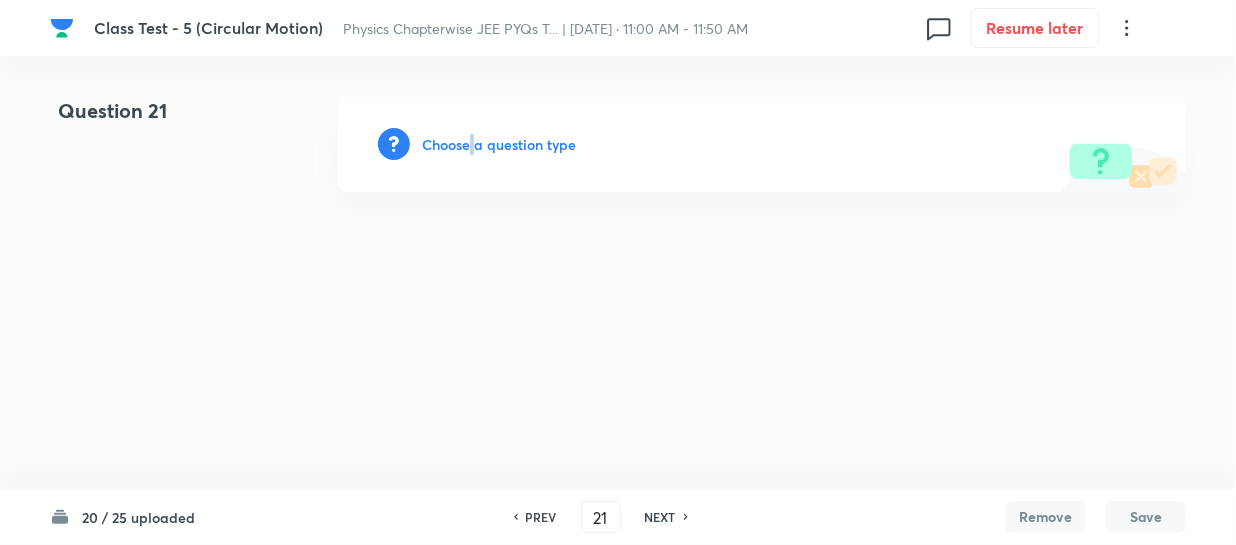 click on "Choose a question type" at bounding box center [499, 144] 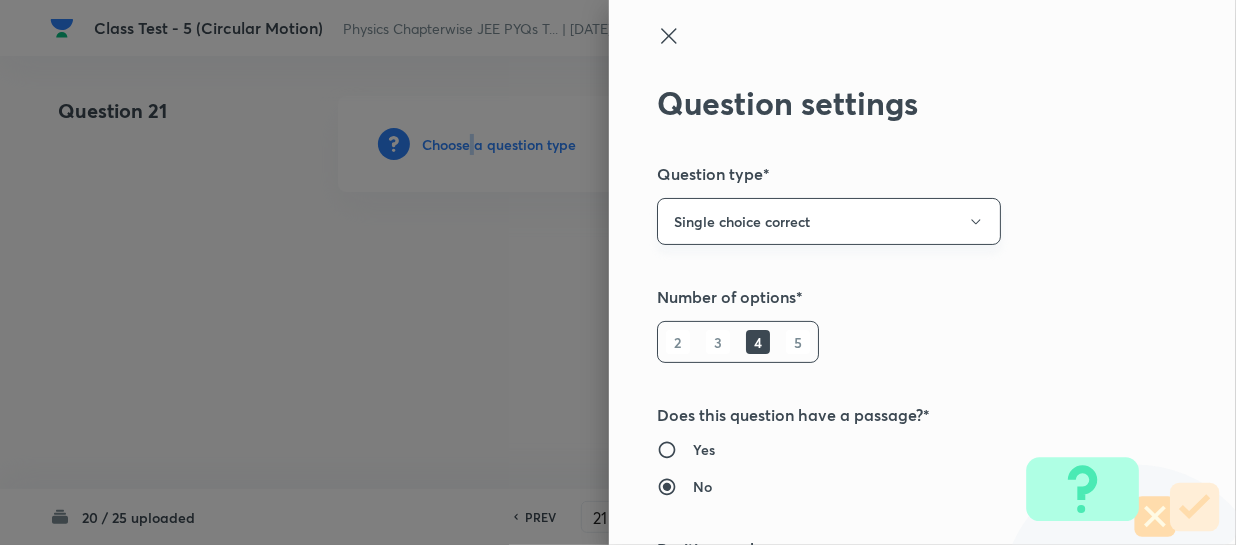 click on "Single choice correct" at bounding box center [829, 221] 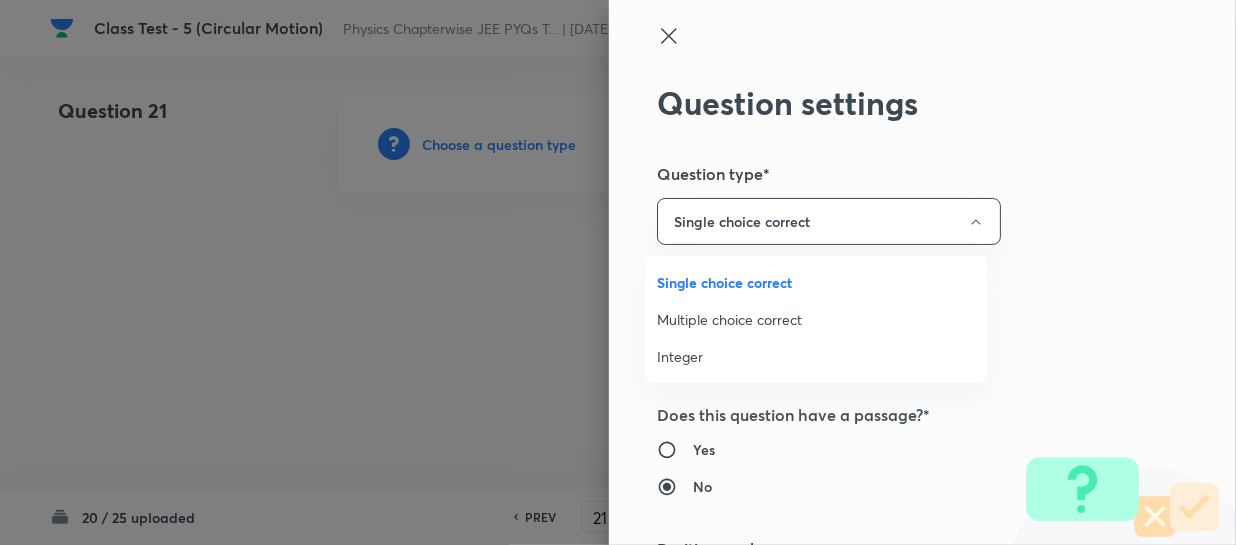 click on "Integer" at bounding box center (816, 356) 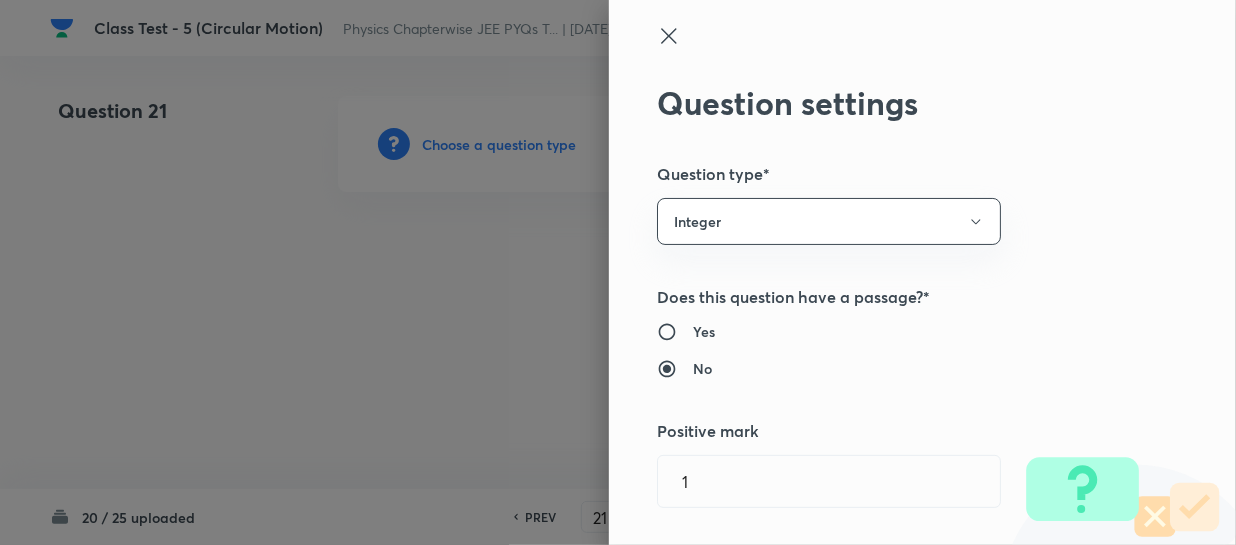 type 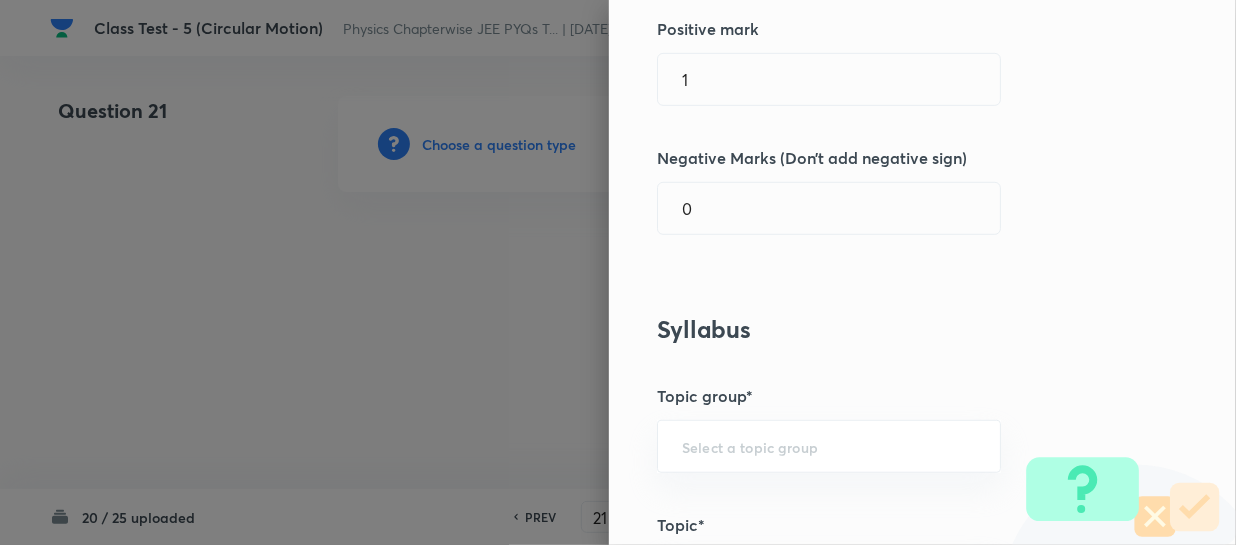 scroll, scrollTop: 363, scrollLeft: 0, axis: vertical 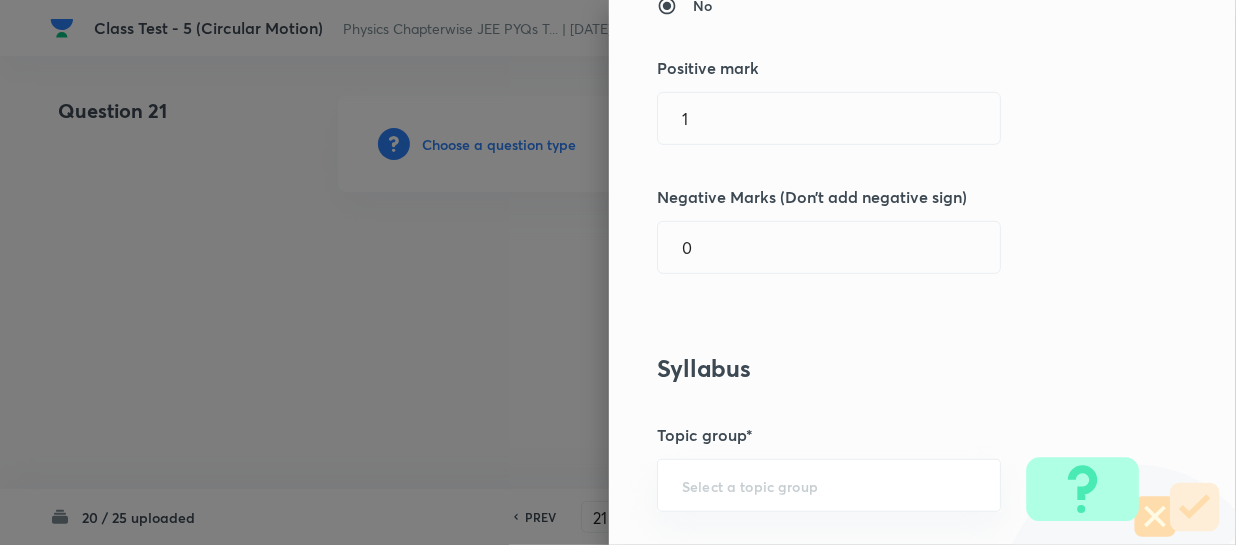 drag, startPoint x: 715, startPoint y: 123, endPoint x: 351, endPoint y: 102, distance: 364.60526 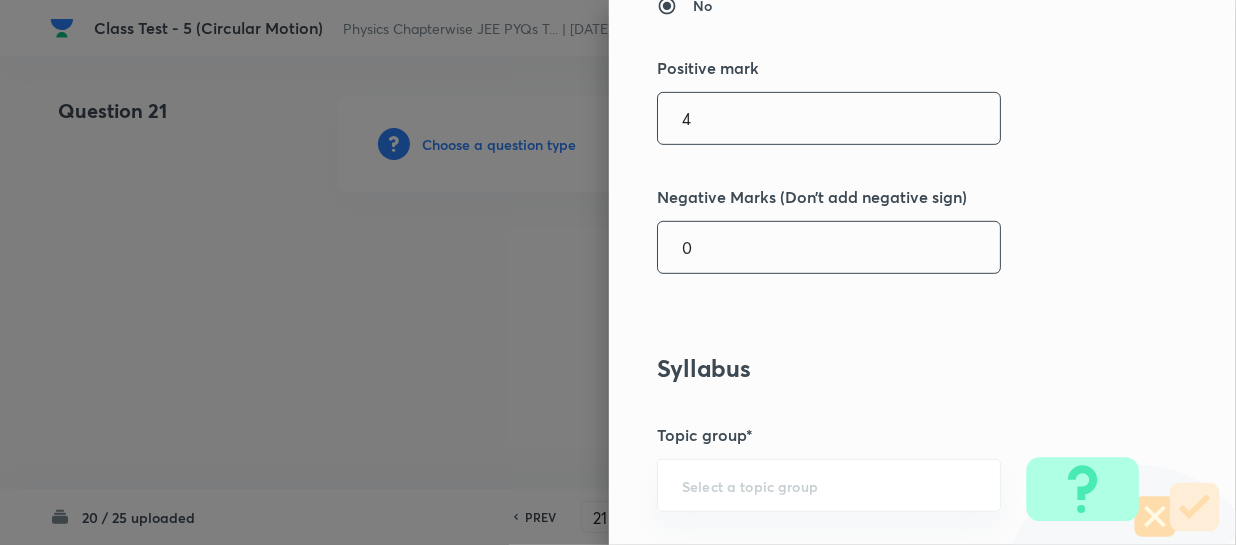 type on "4" 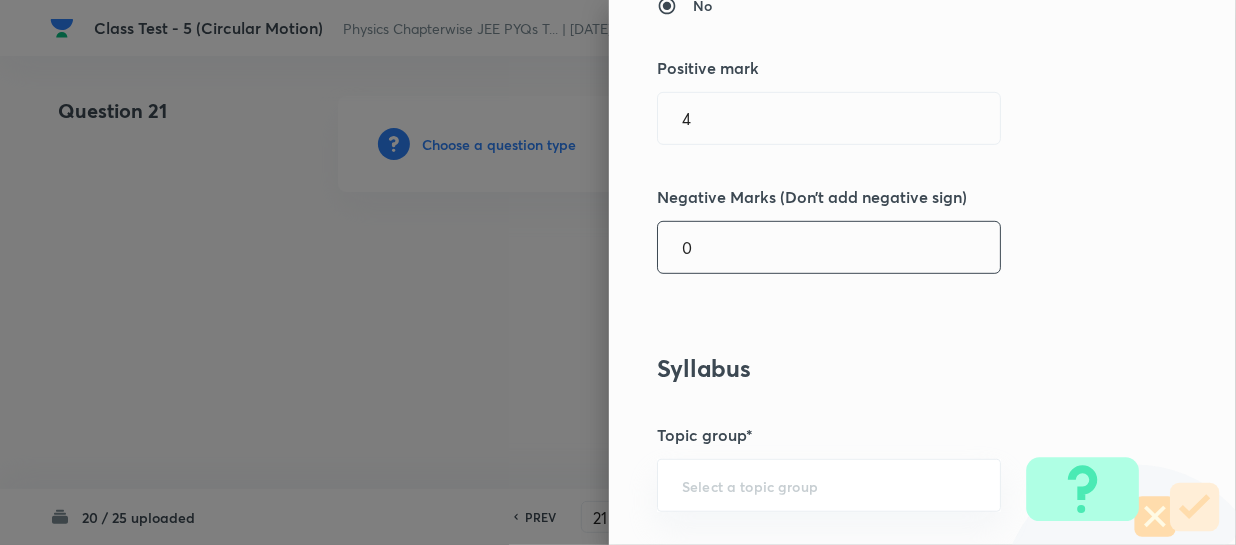 drag, startPoint x: 717, startPoint y: 244, endPoint x: 493, endPoint y: 263, distance: 224.80435 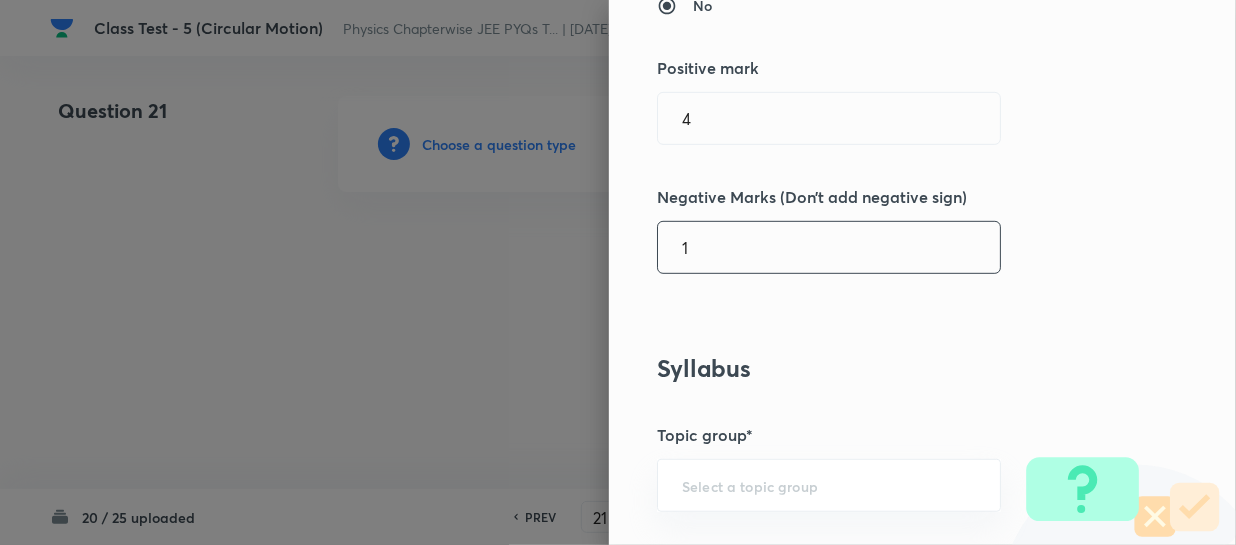type on "1" 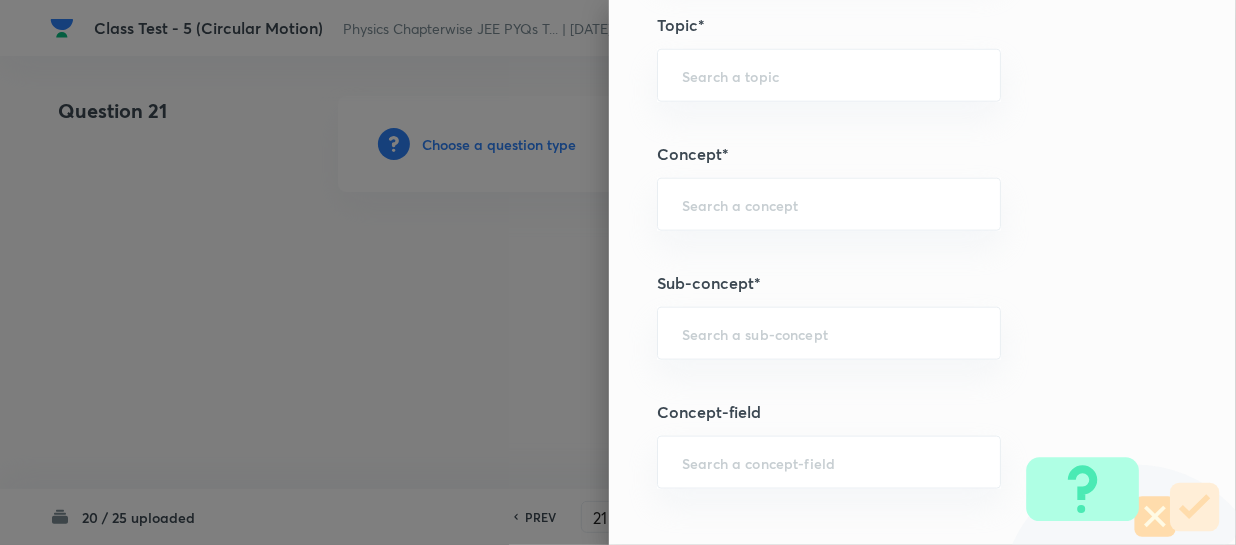 scroll, scrollTop: 909, scrollLeft: 0, axis: vertical 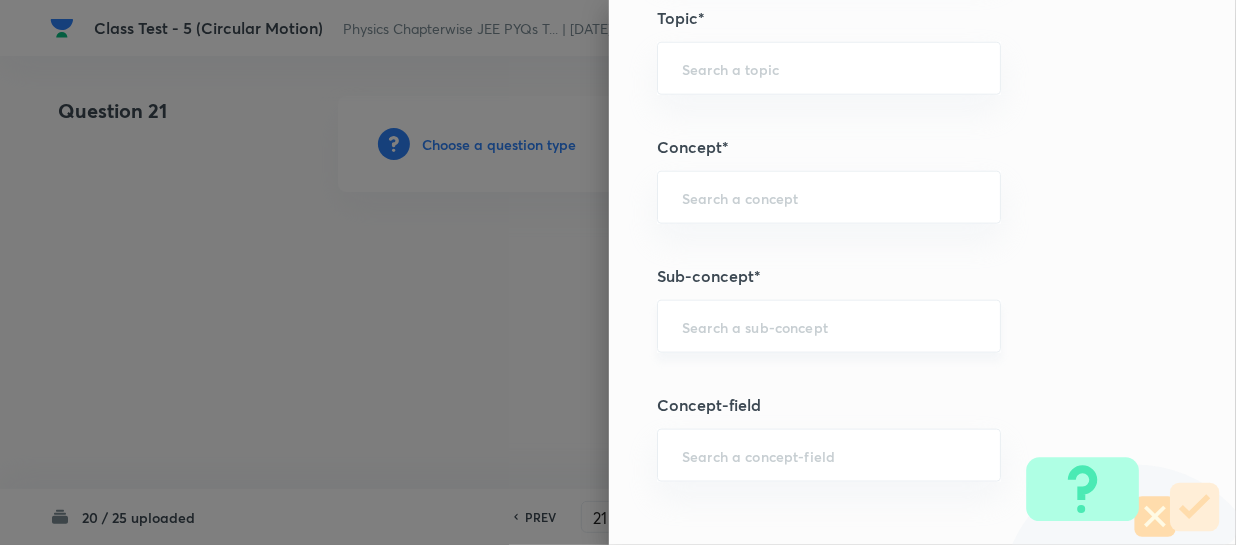 click on "​" at bounding box center (829, 326) 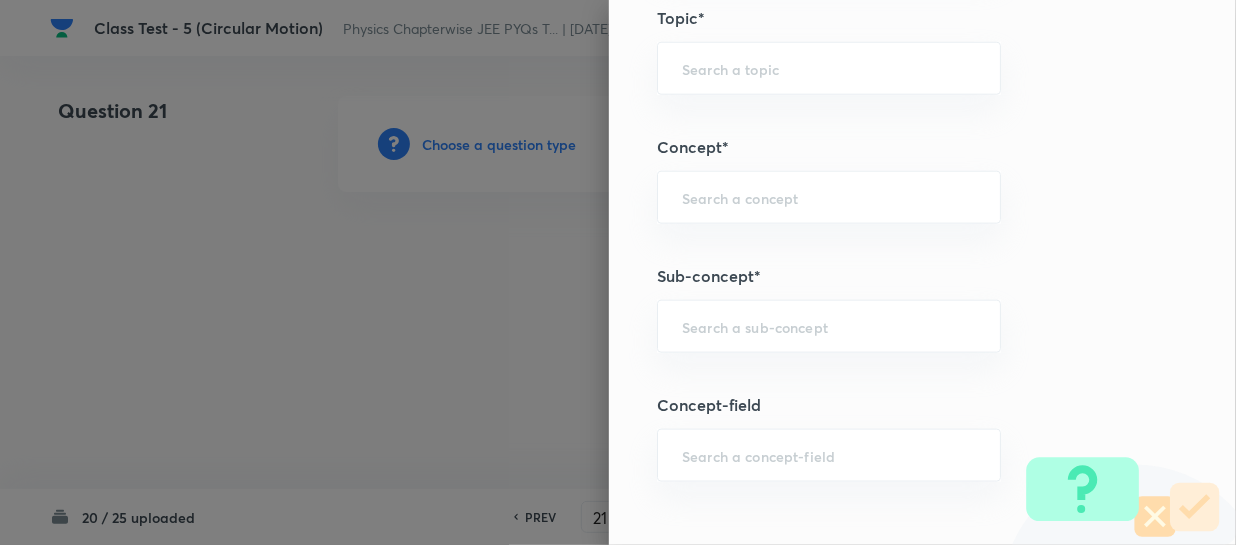 paste on "Definition of Circular Motion" 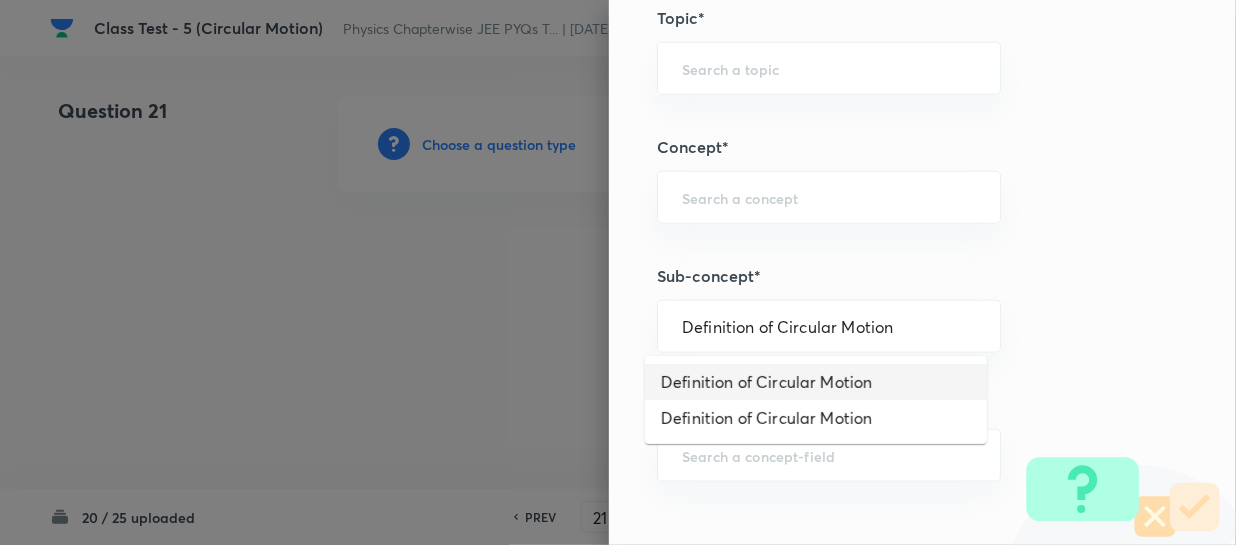 click on "Definition of Circular Motion" at bounding box center (816, 382) 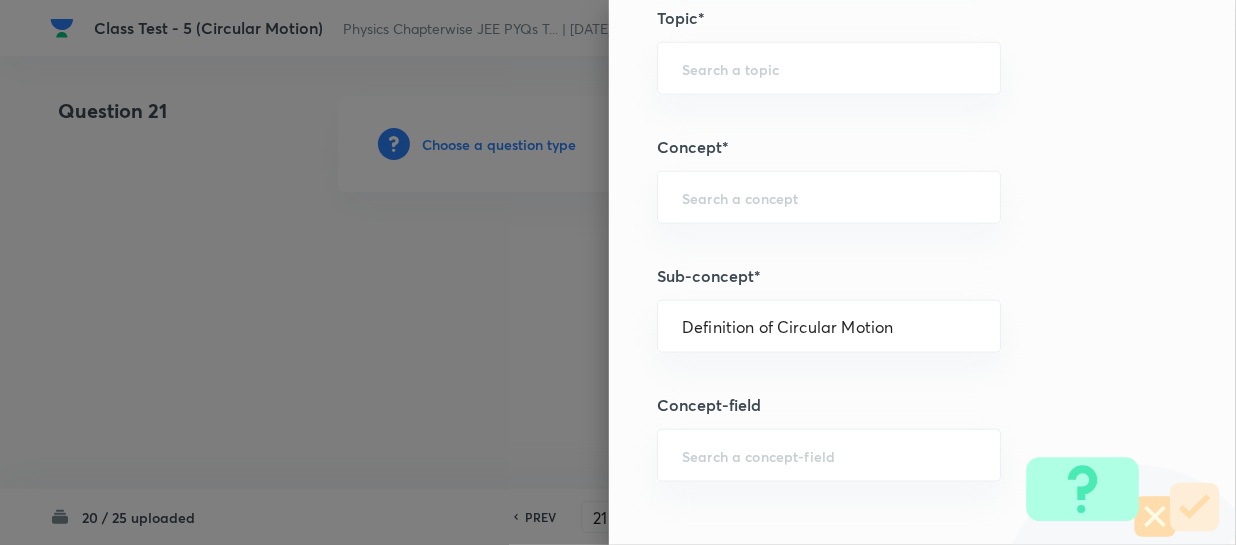 type on "Physics" 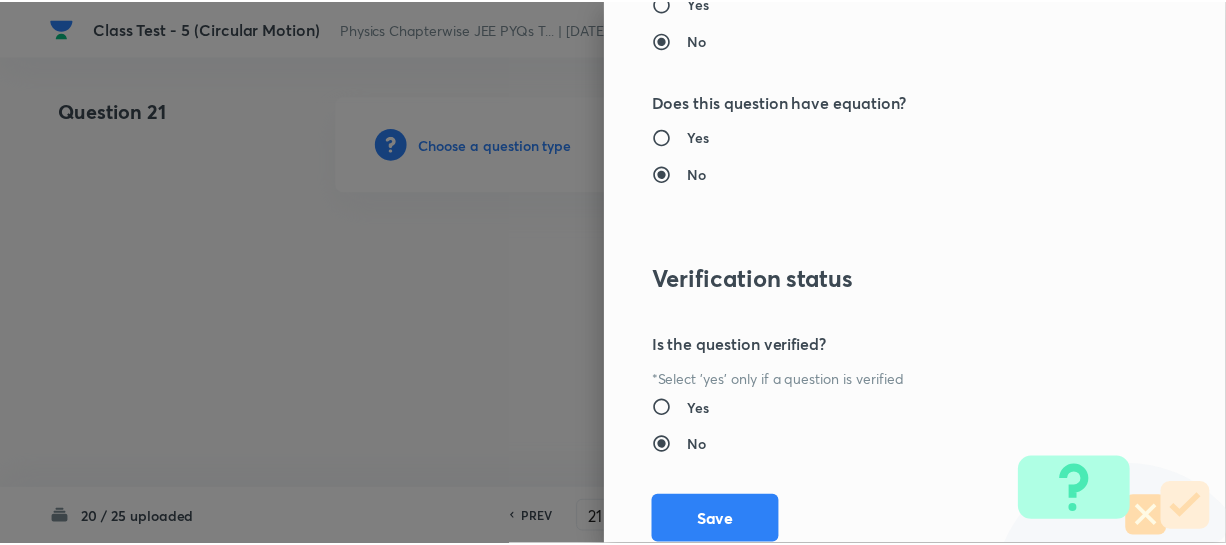 scroll, scrollTop: 2061, scrollLeft: 0, axis: vertical 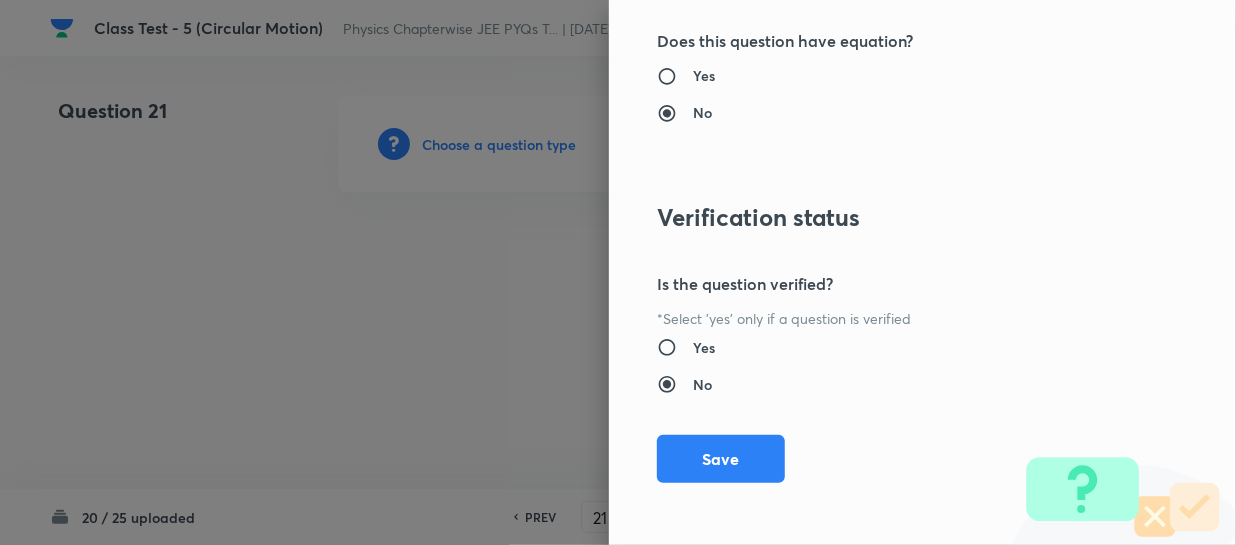 drag, startPoint x: 710, startPoint y: 450, endPoint x: 1100, endPoint y: 411, distance: 391.94516 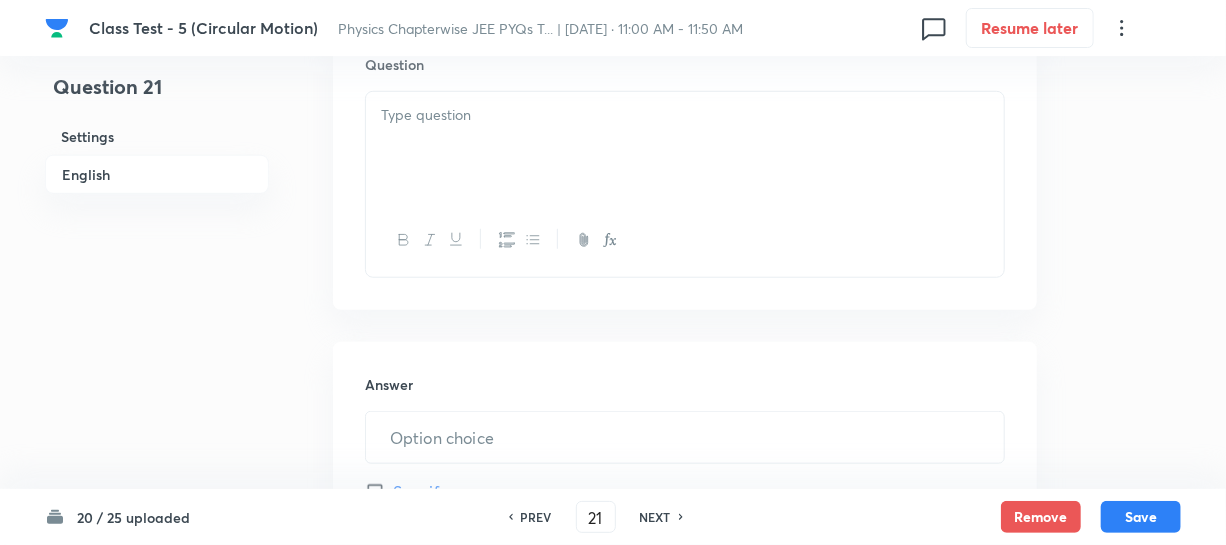 scroll, scrollTop: 636, scrollLeft: 0, axis: vertical 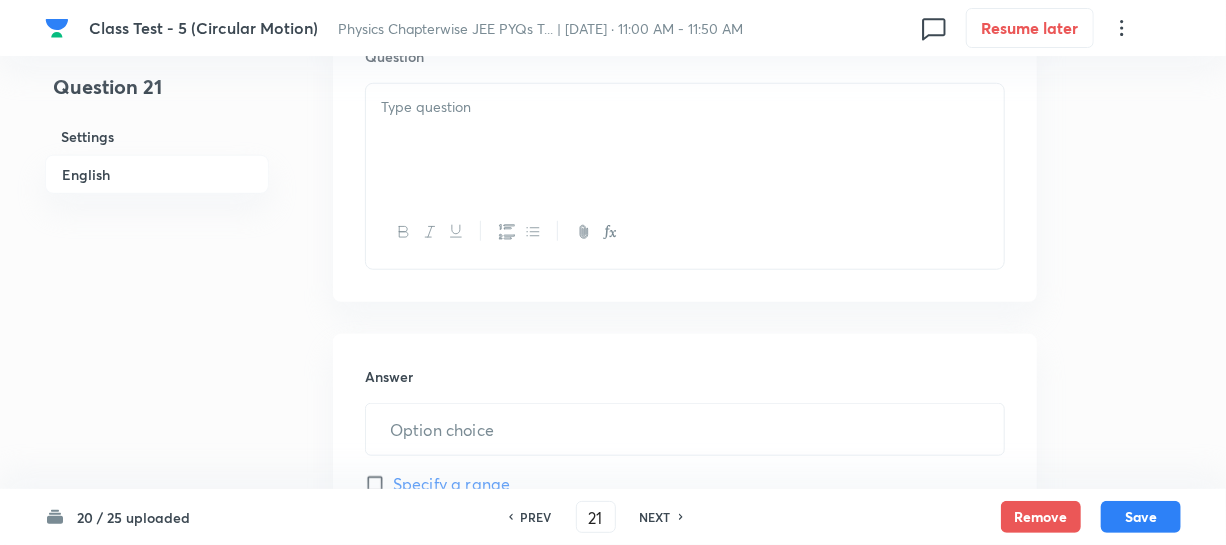 drag, startPoint x: 467, startPoint y: 200, endPoint x: 473, endPoint y: 181, distance: 19.924858 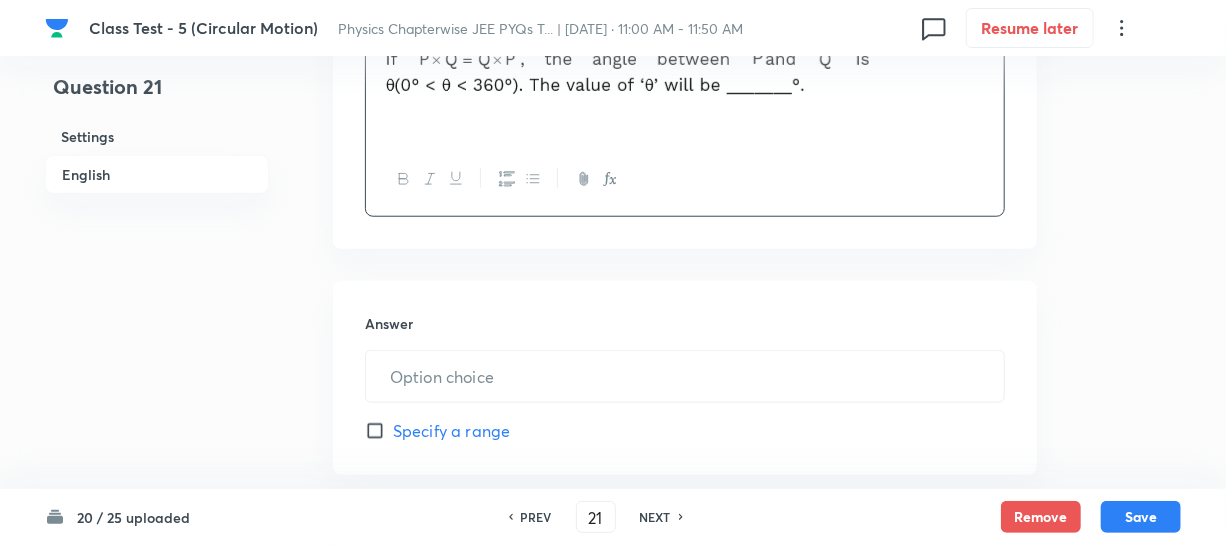 scroll, scrollTop: 818, scrollLeft: 0, axis: vertical 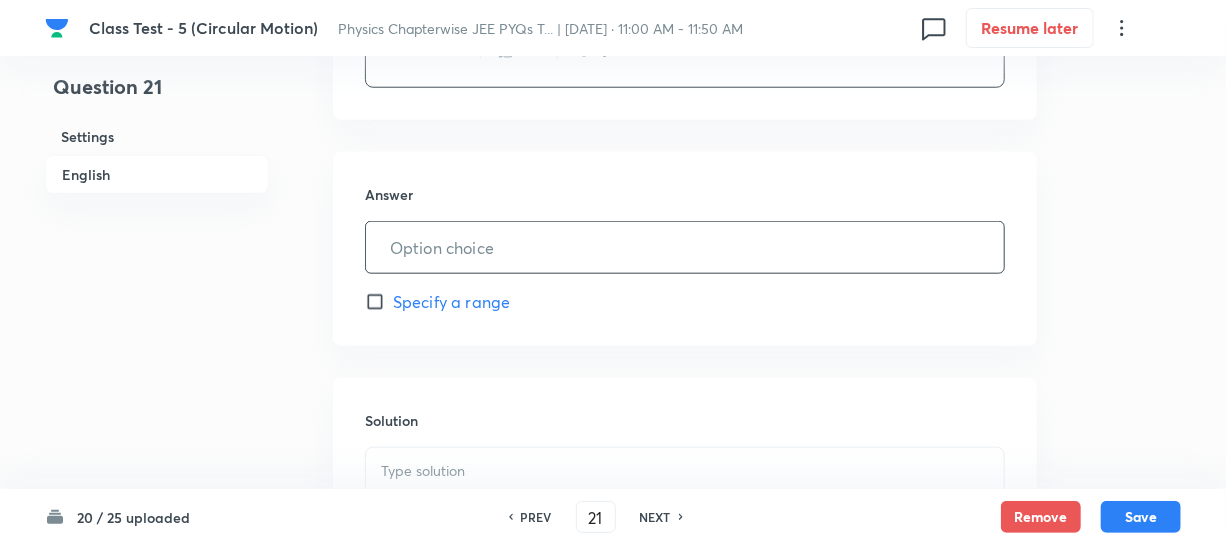 click at bounding box center [685, 247] 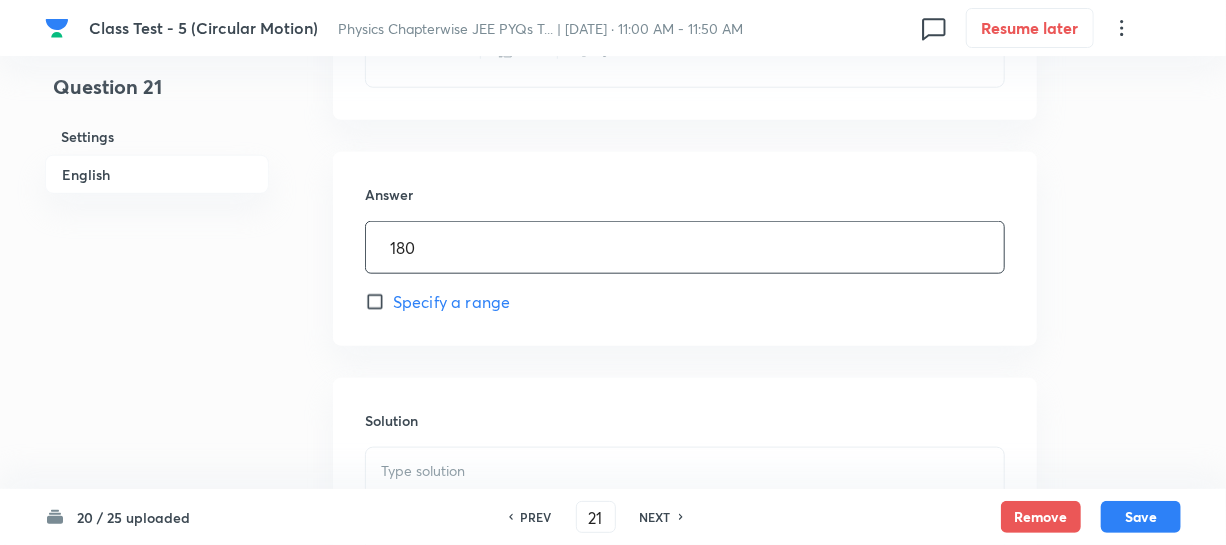 type on "180" 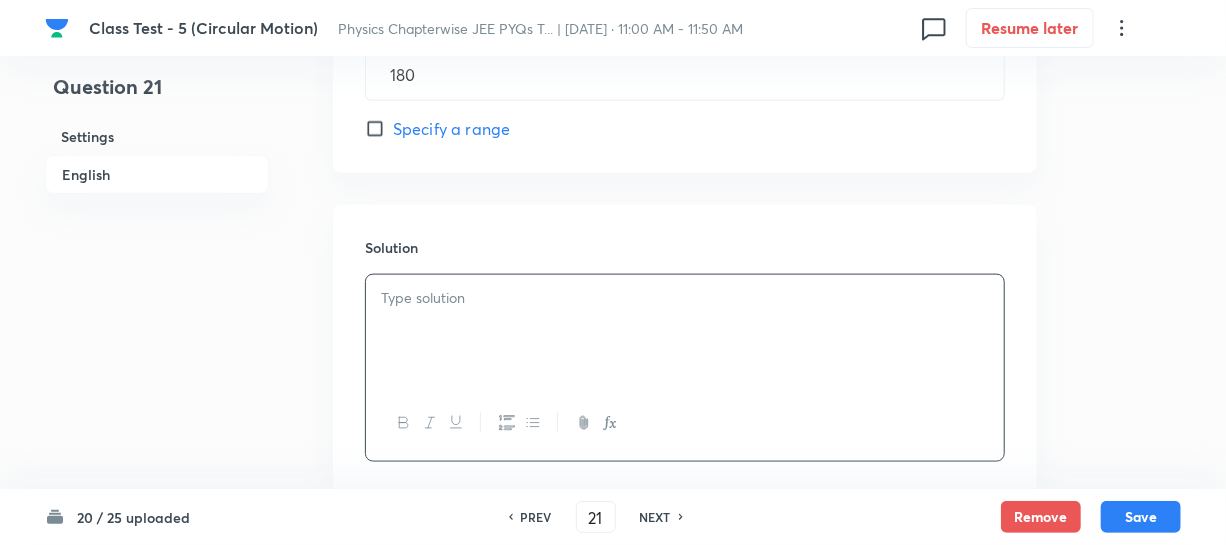 scroll, scrollTop: 1000, scrollLeft: 0, axis: vertical 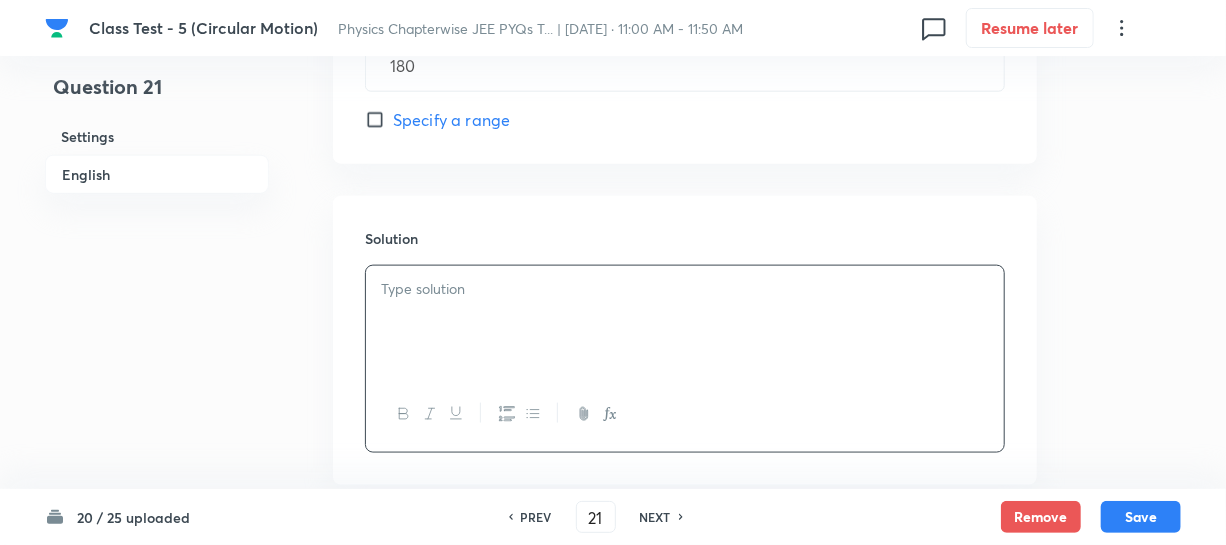 type 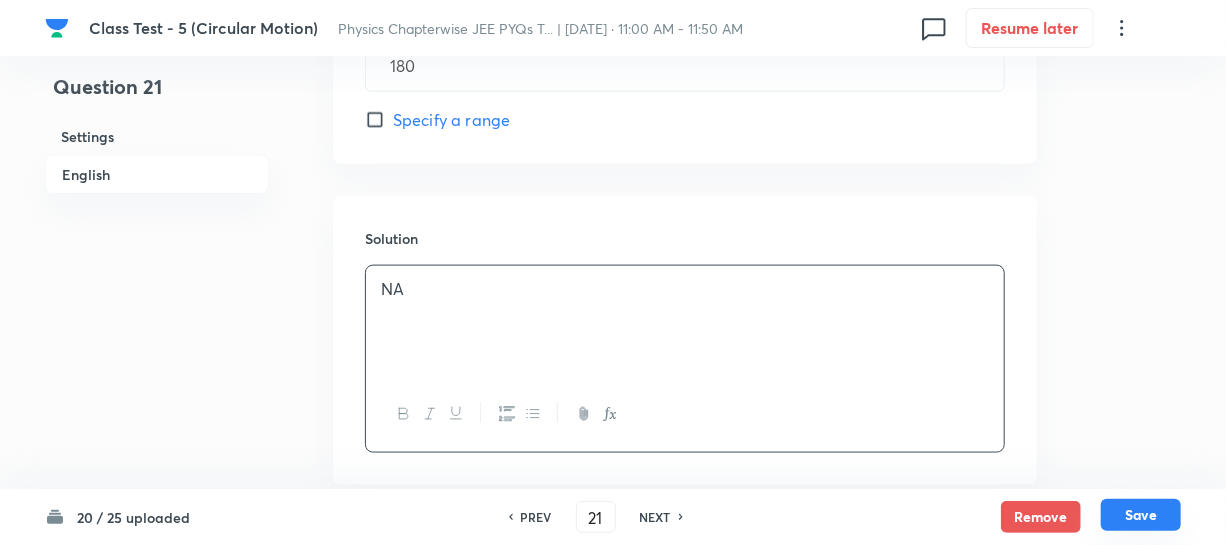 click on "Save" at bounding box center [1141, 515] 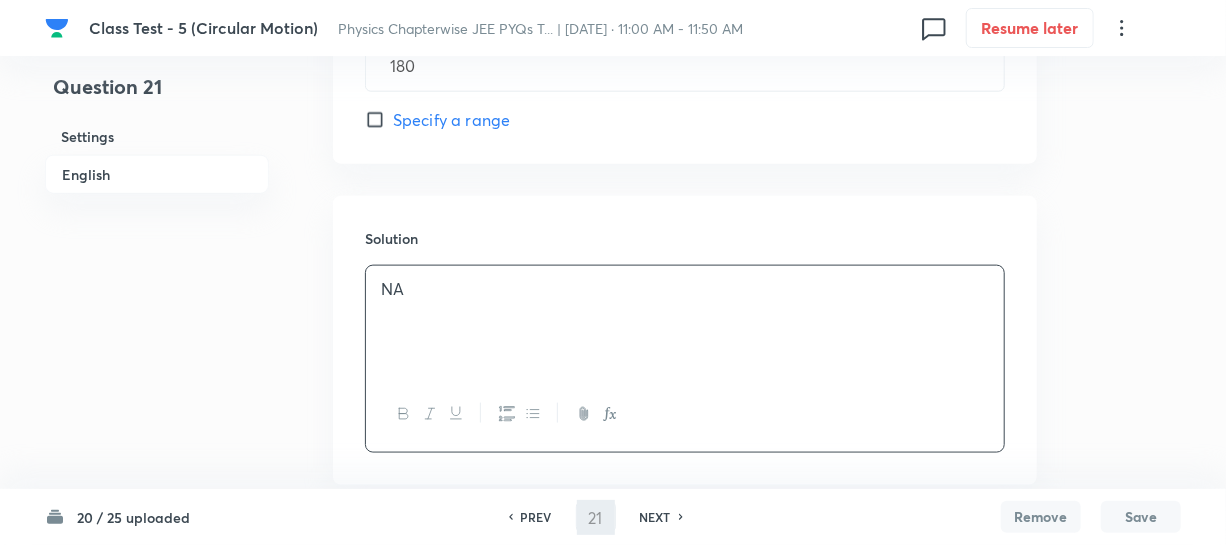 type on "22" 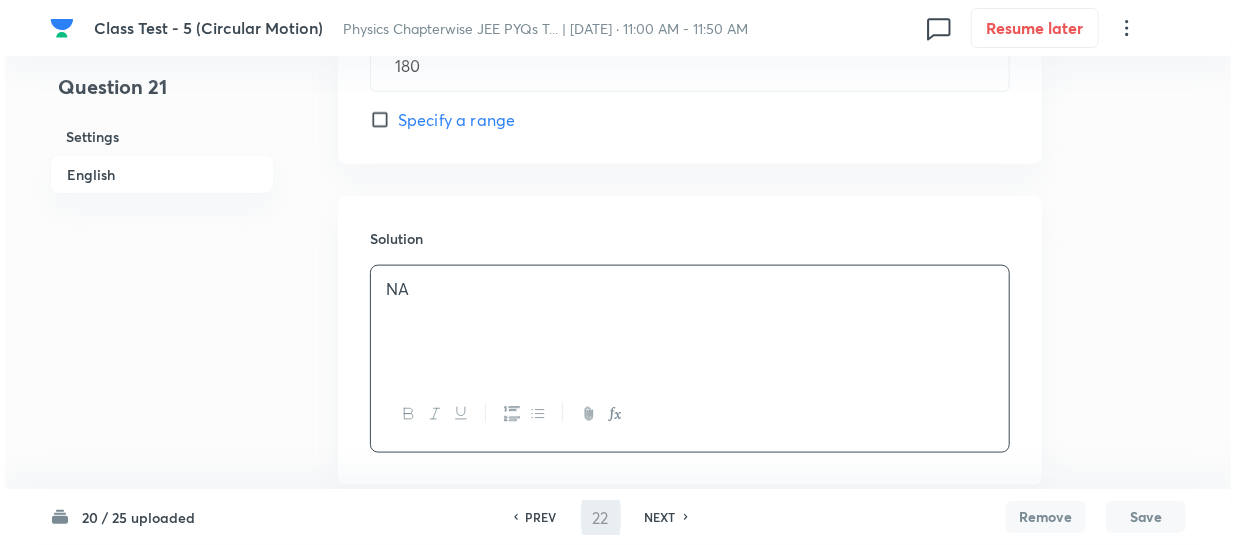 scroll, scrollTop: 0, scrollLeft: 0, axis: both 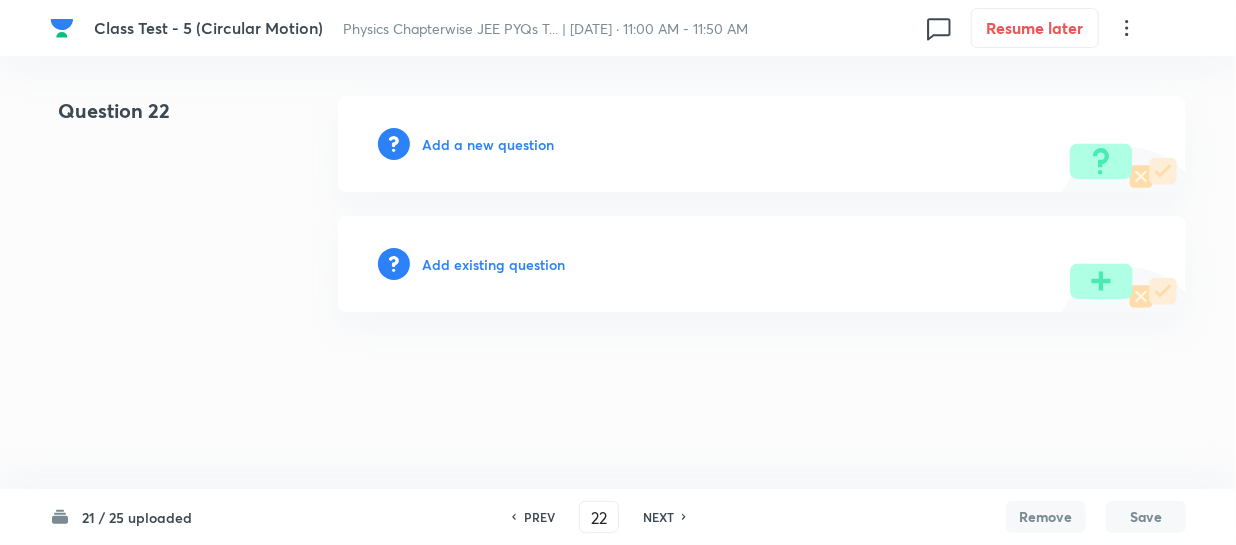 click on "Add a new question" at bounding box center [488, 144] 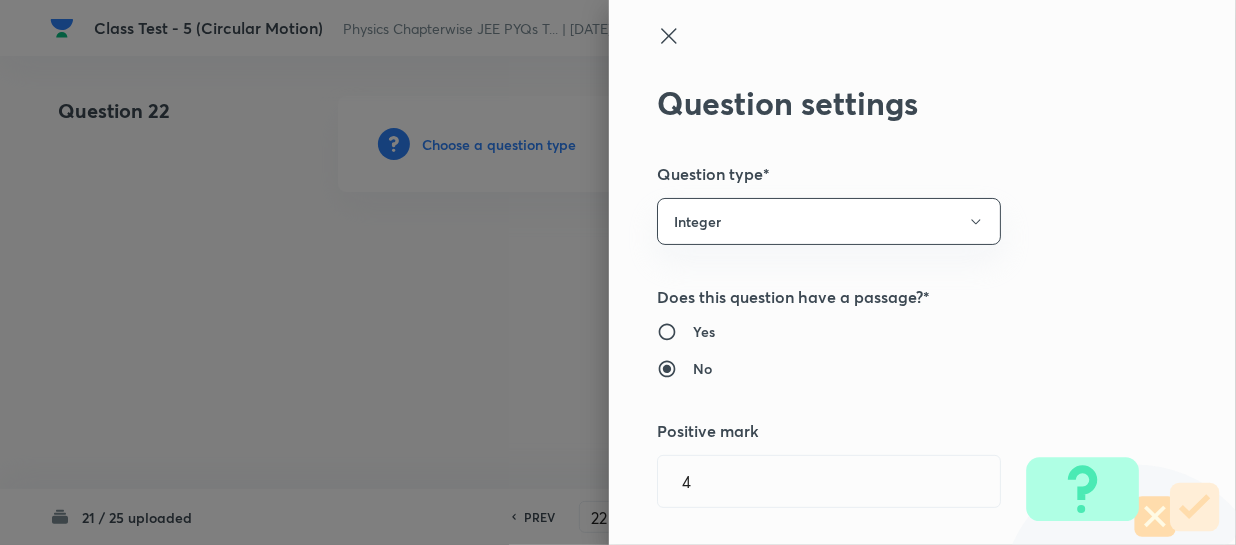 type 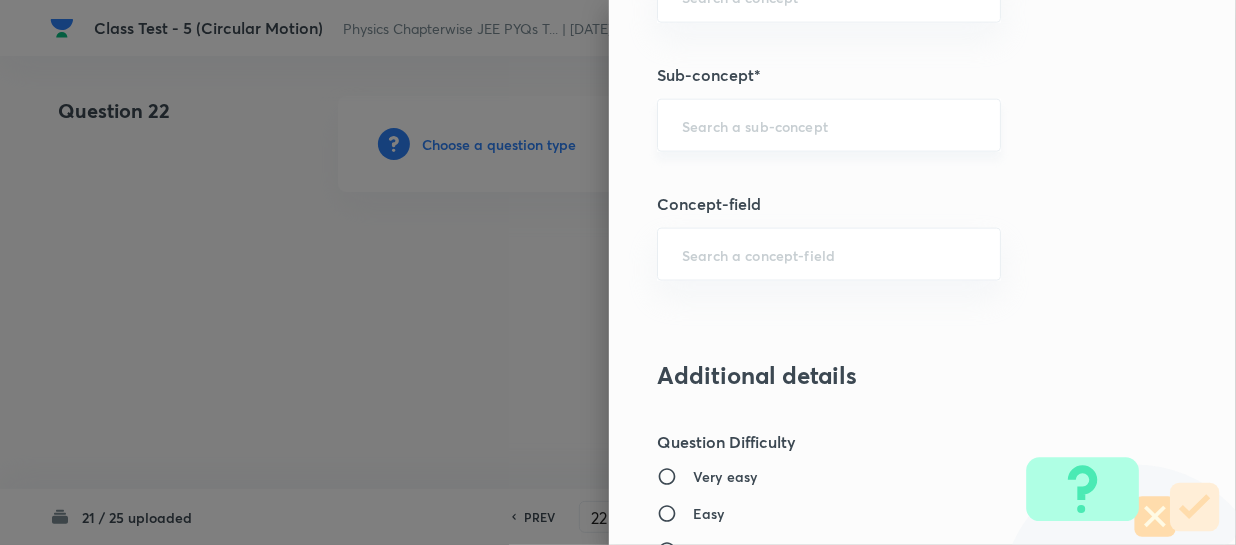 scroll, scrollTop: 1090, scrollLeft: 0, axis: vertical 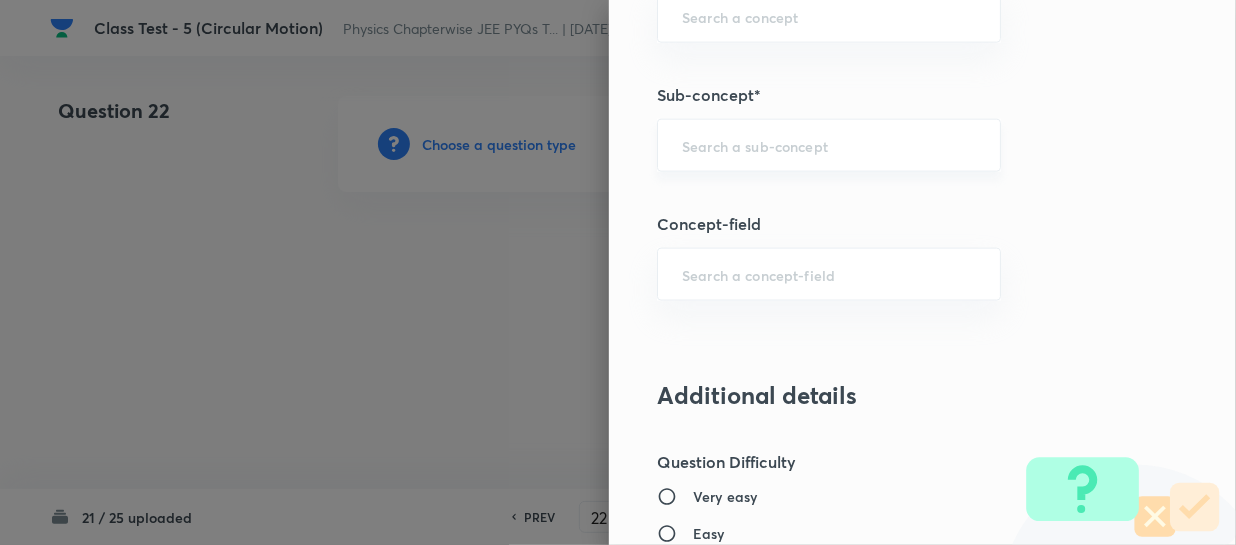 click at bounding box center (829, 145) 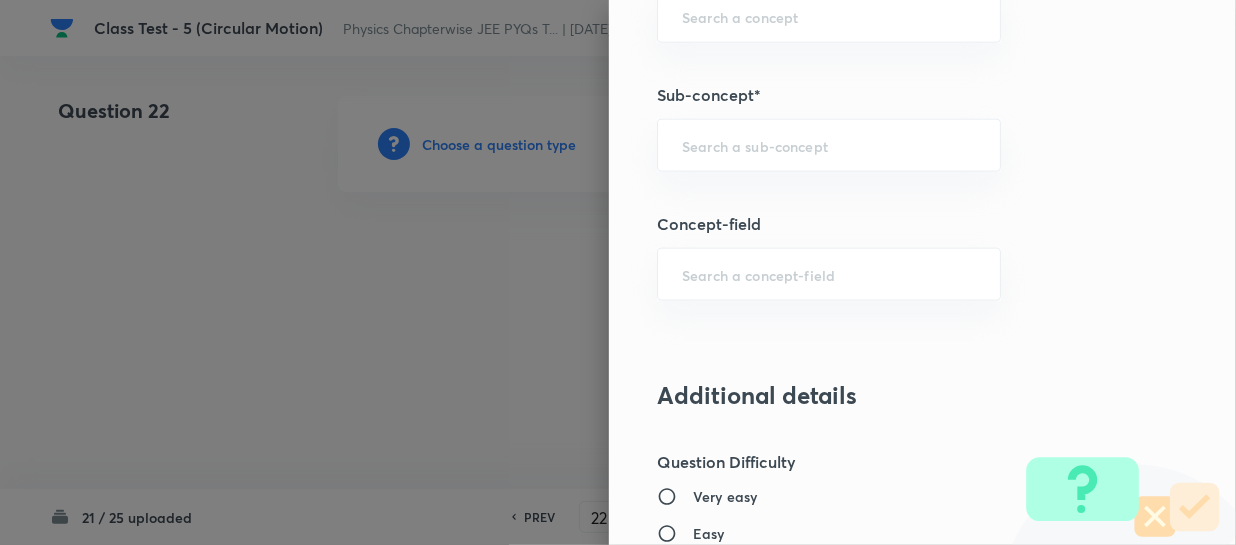 paste on "Definition of Circular Motion" 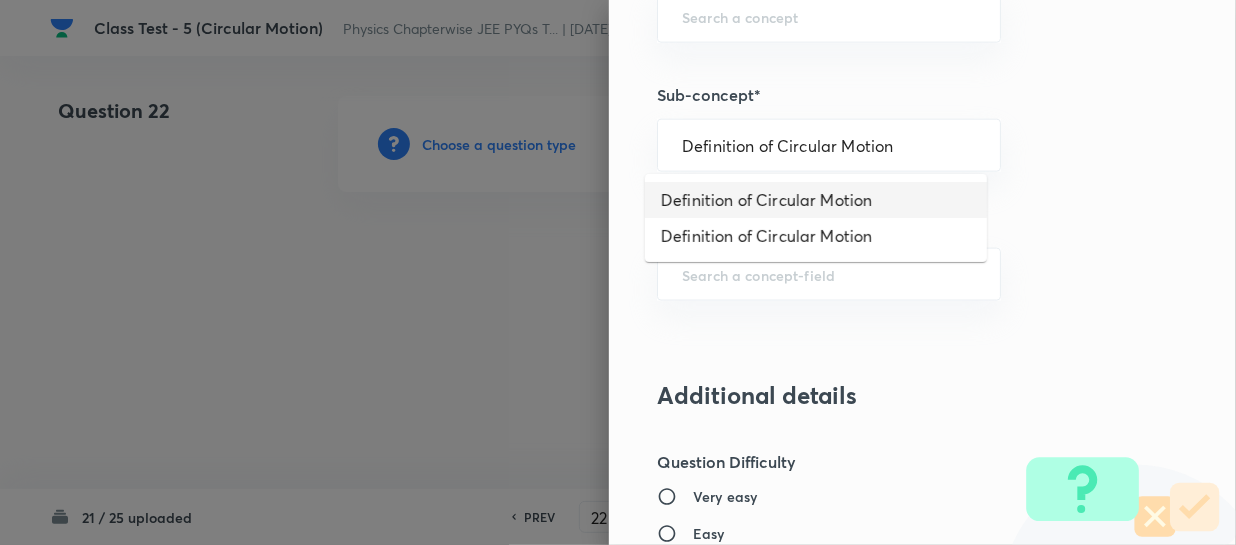 click on "Definition of Circular Motion" at bounding box center [816, 200] 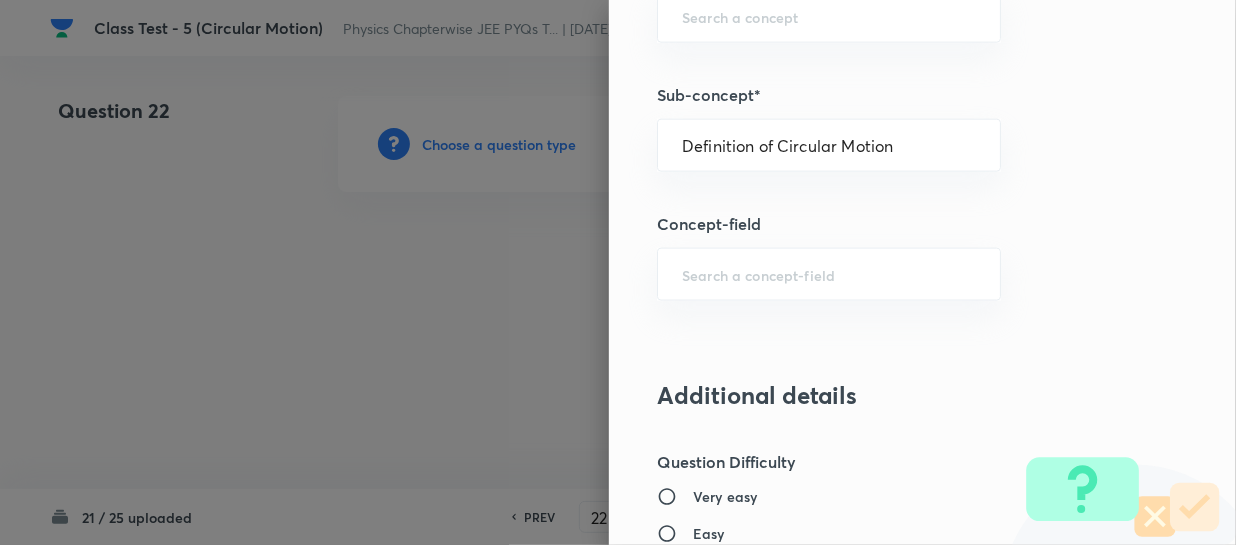 type on "Physics" 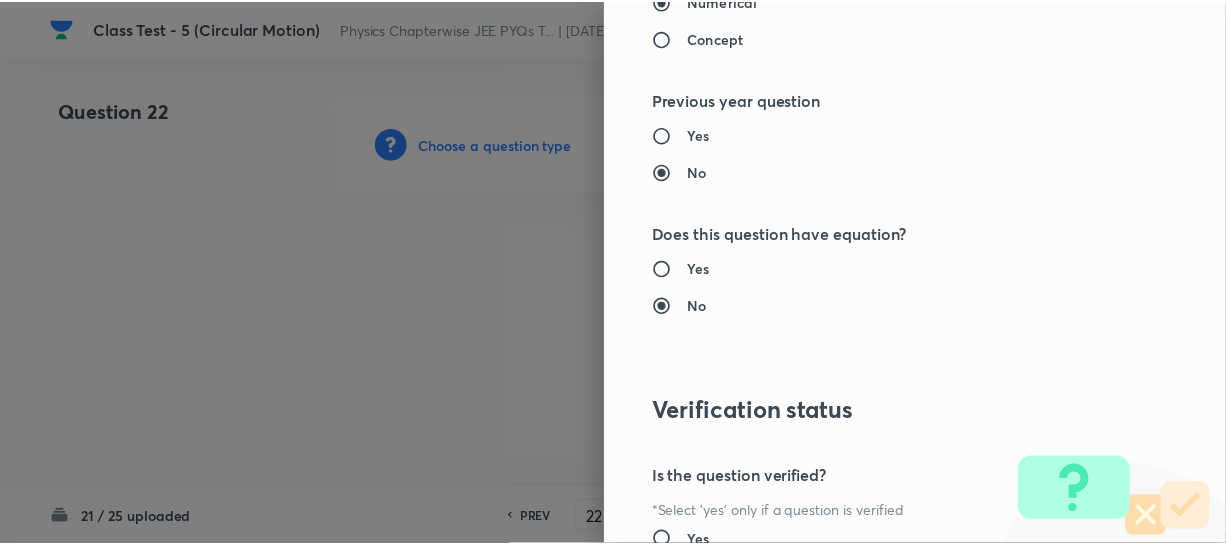 scroll, scrollTop: 2061, scrollLeft: 0, axis: vertical 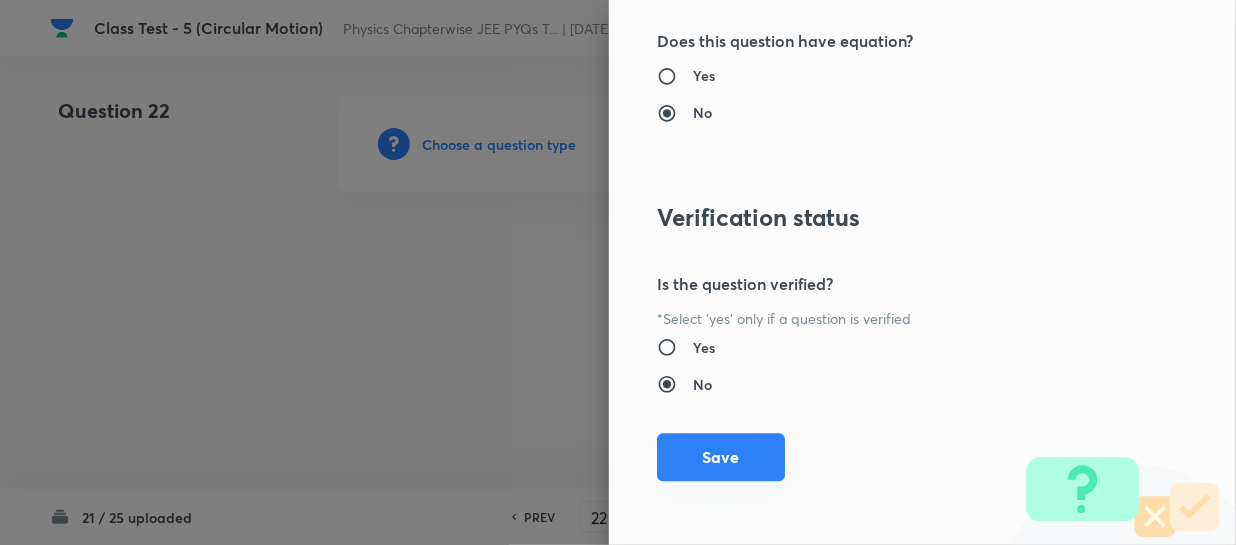click on "Save" at bounding box center (721, 457) 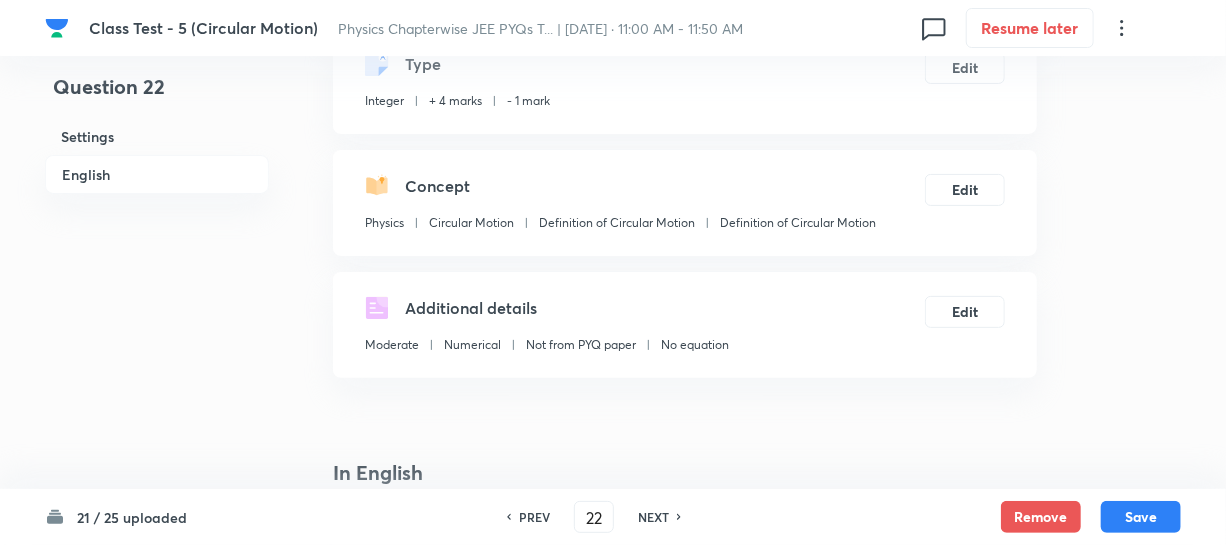 scroll, scrollTop: 545, scrollLeft: 0, axis: vertical 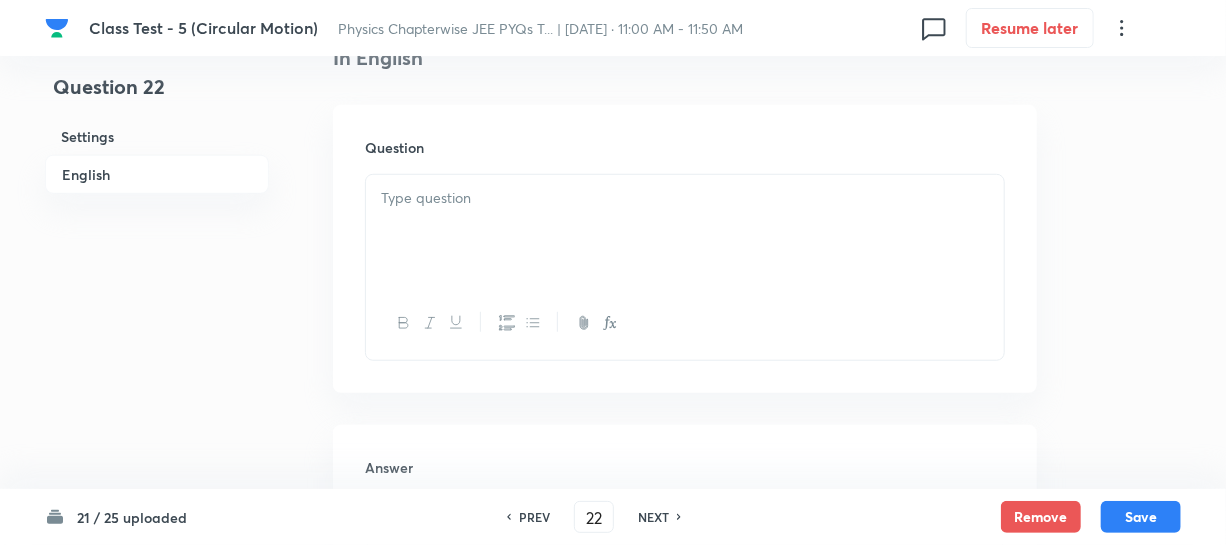 click at bounding box center [685, 198] 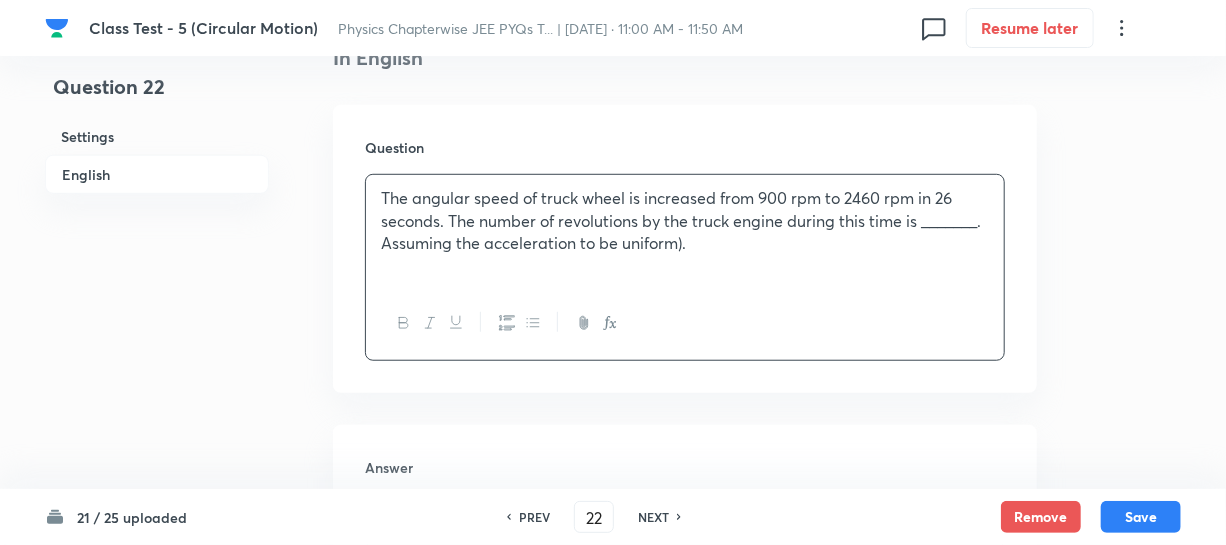 type 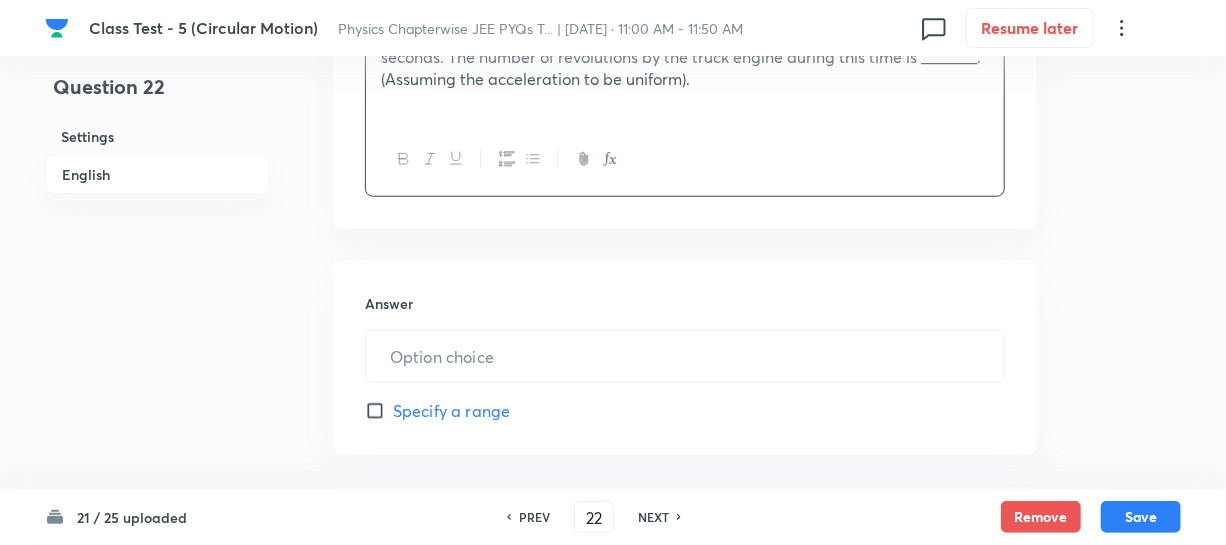 scroll, scrollTop: 909, scrollLeft: 0, axis: vertical 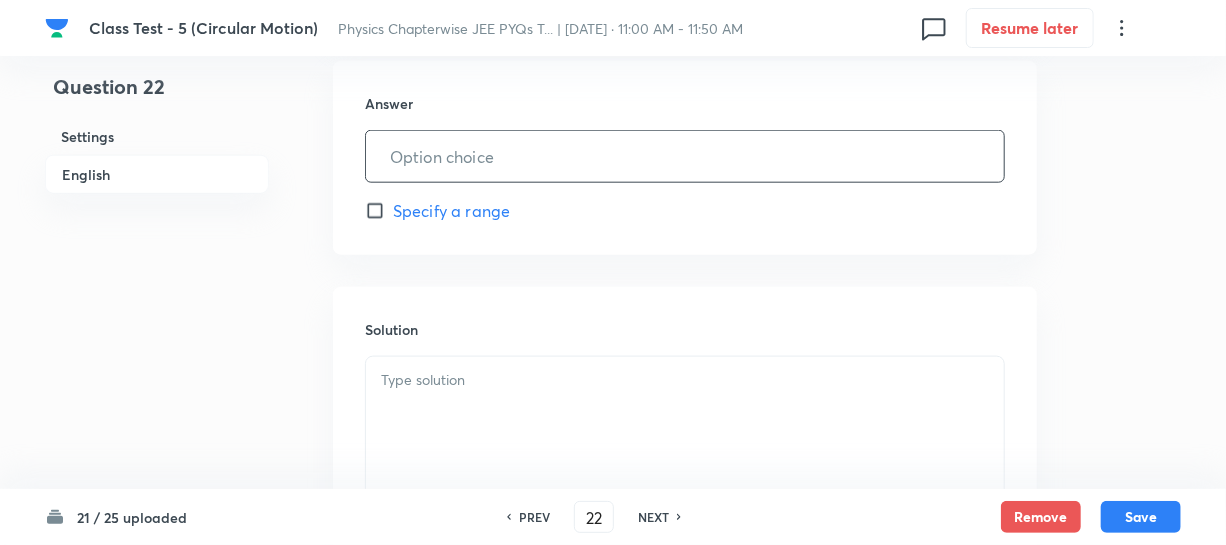 click at bounding box center [685, 156] 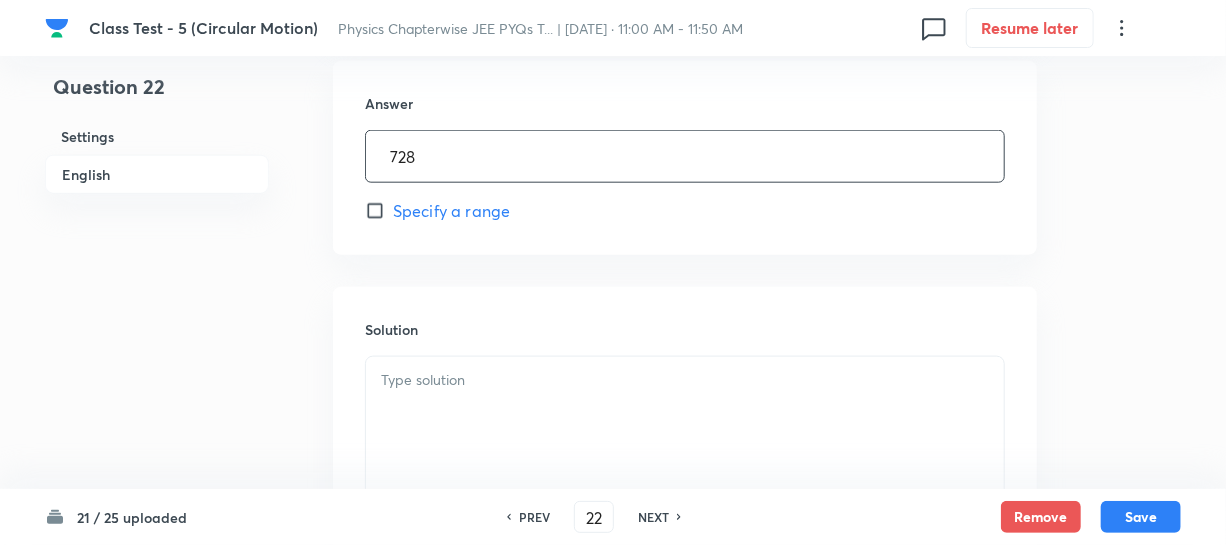 type on "728" 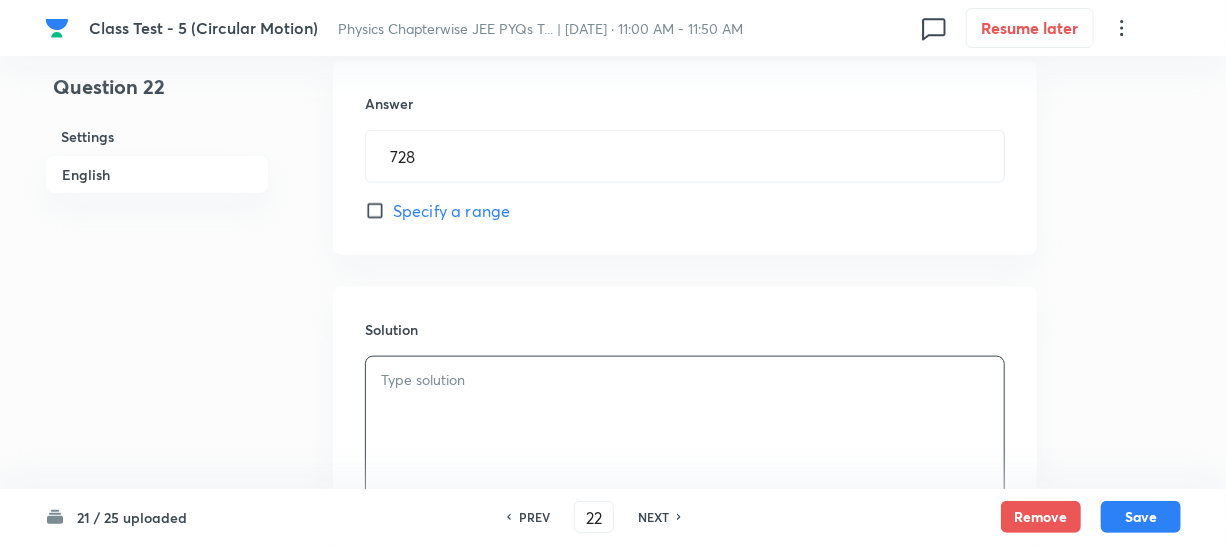 type 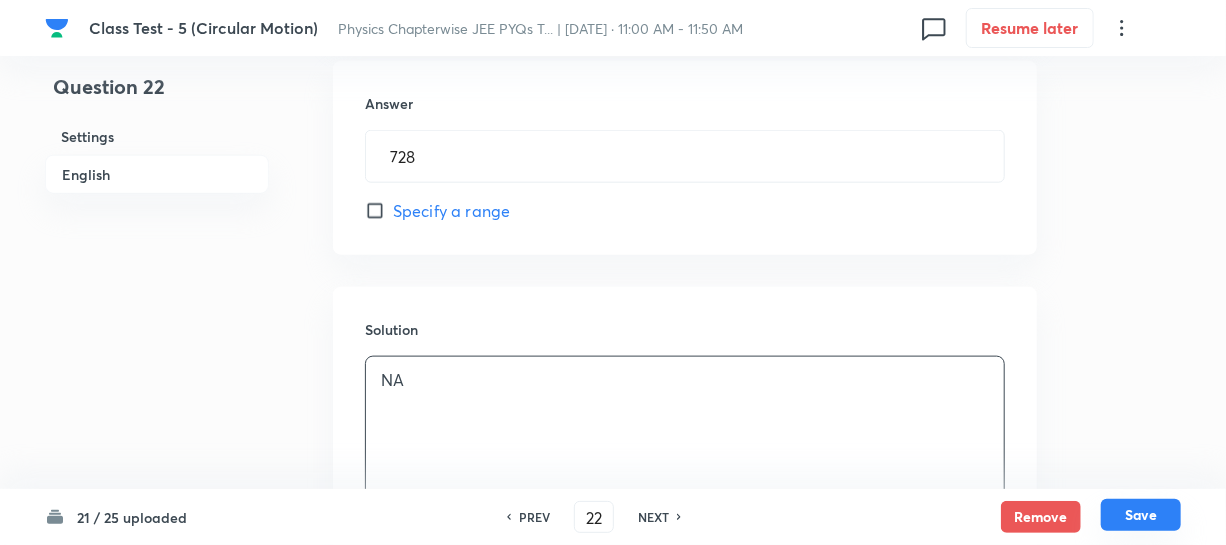 click on "Save" at bounding box center (1141, 515) 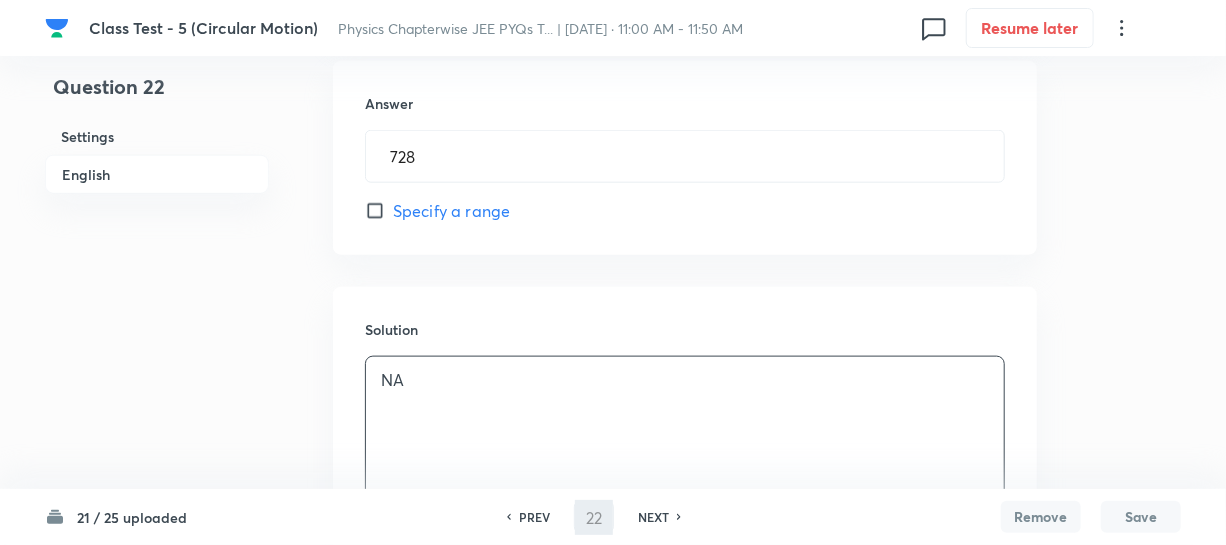 type on "23" 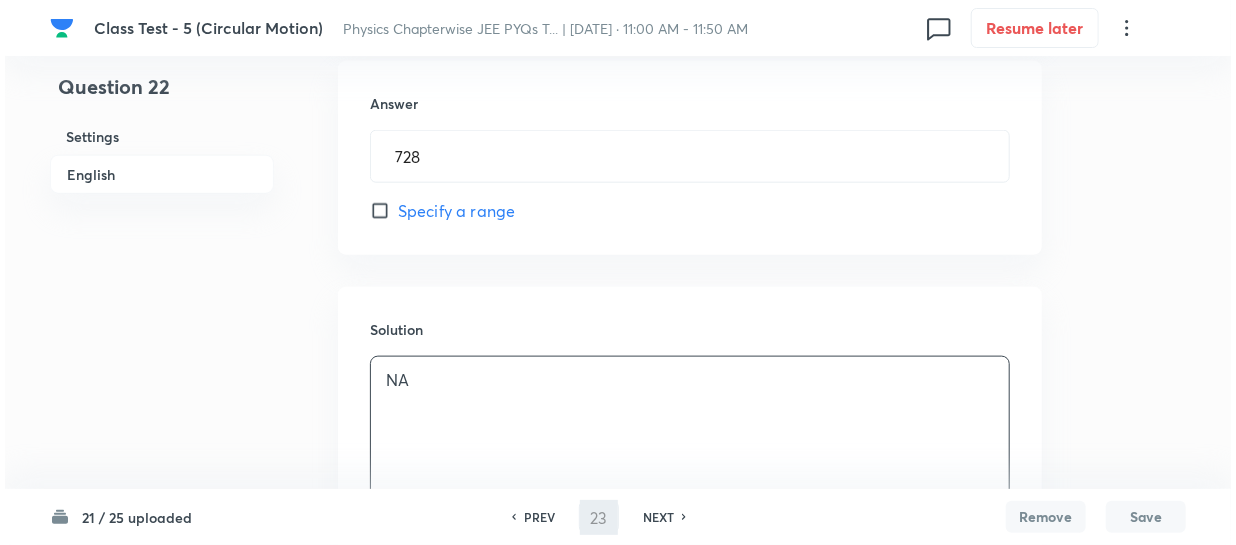 scroll, scrollTop: 0, scrollLeft: 0, axis: both 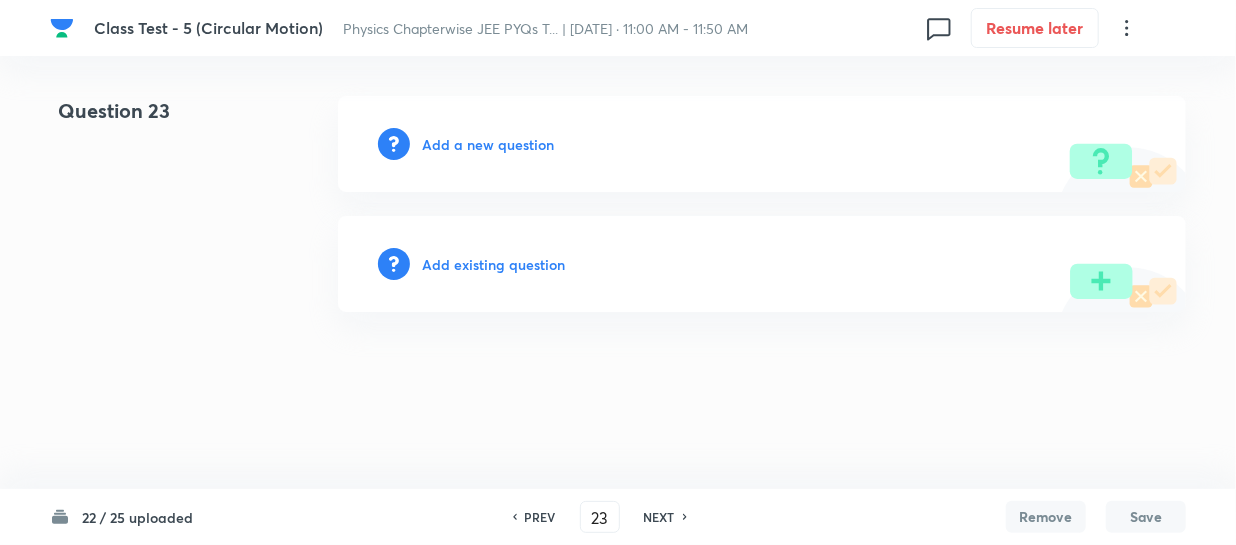 click on "Add a new question" at bounding box center [488, 144] 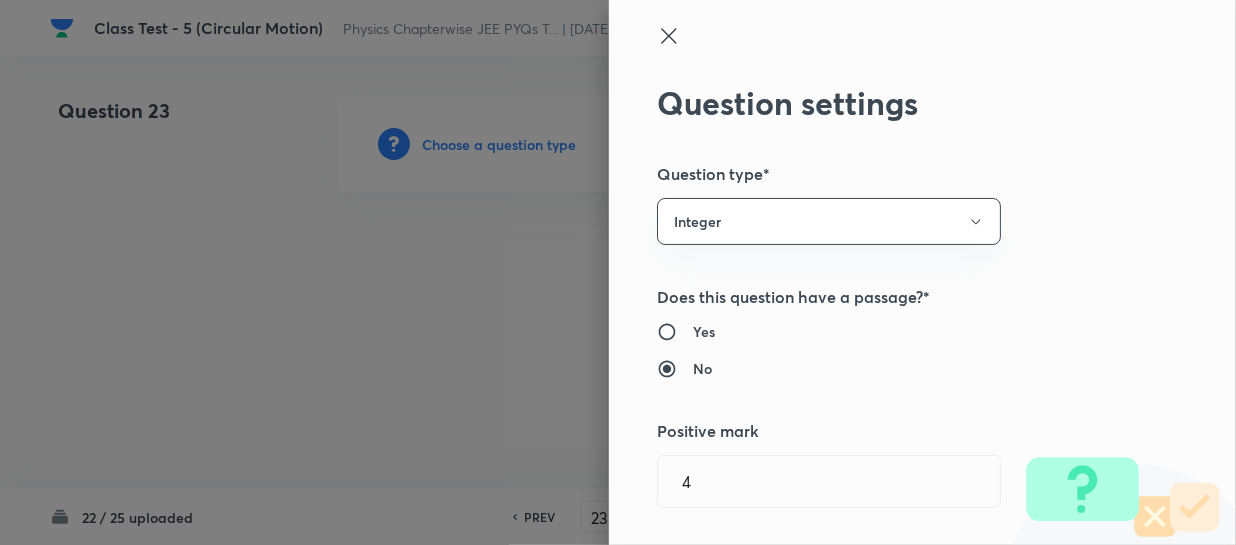 type on "Physics" 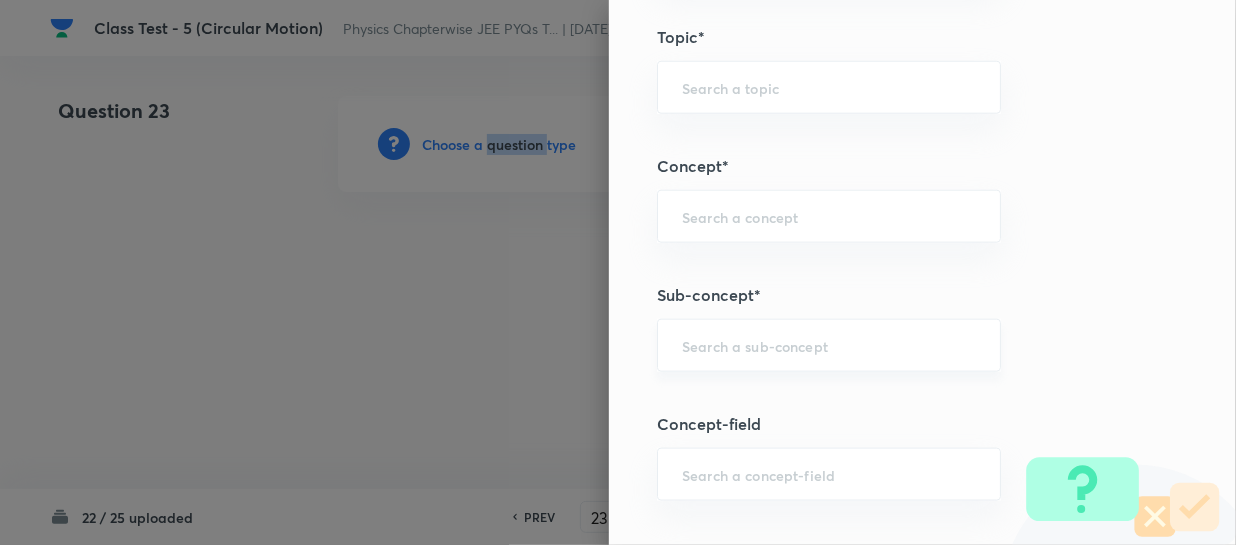 scroll, scrollTop: 909, scrollLeft: 0, axis: vertical 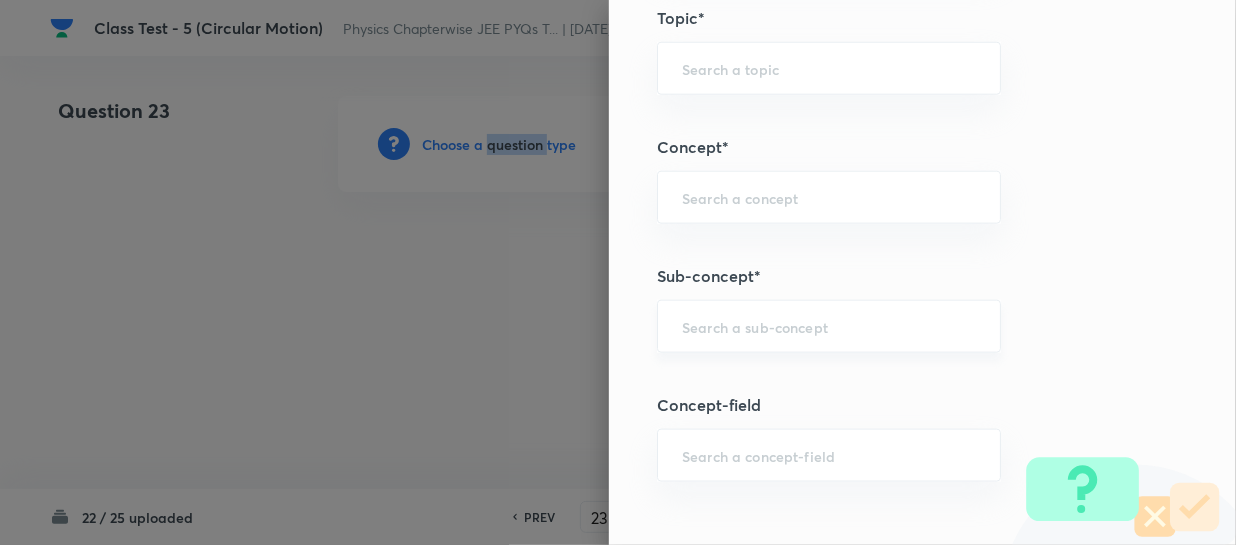 click on "​" at bounding box center (829, 326) 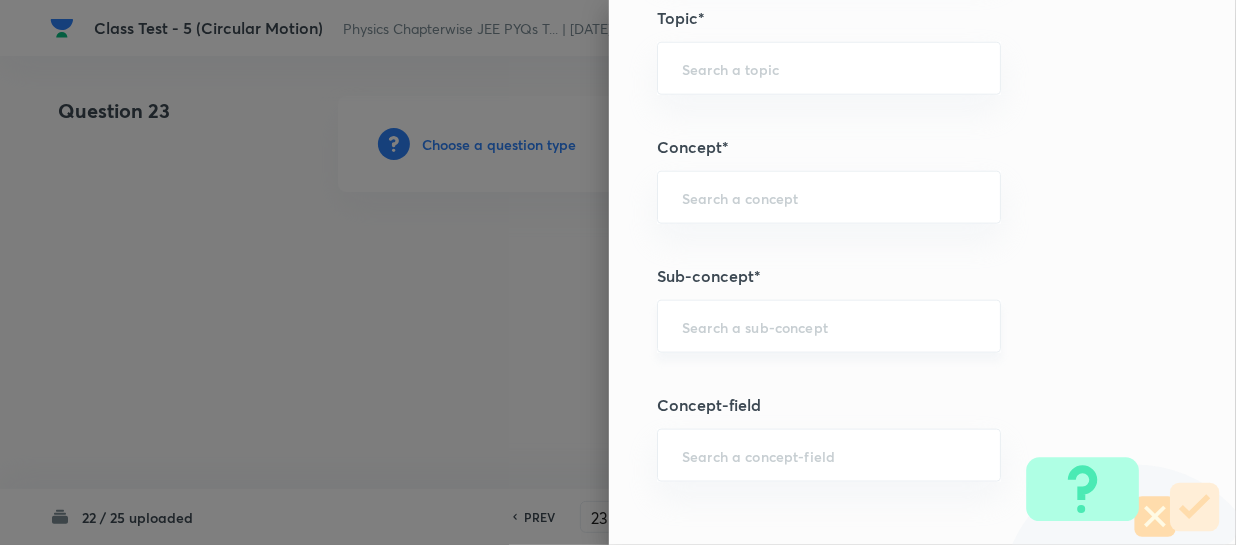 paste on "Definition of Circular Motion" 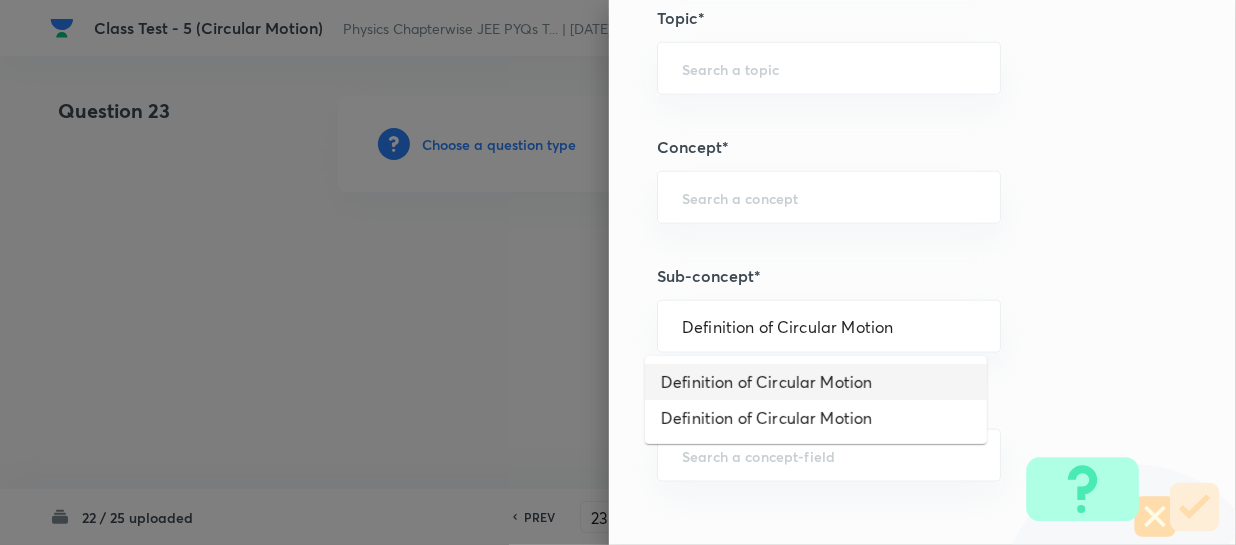 click on "Definition of Circular Motion" at bounding box center [816, 382] 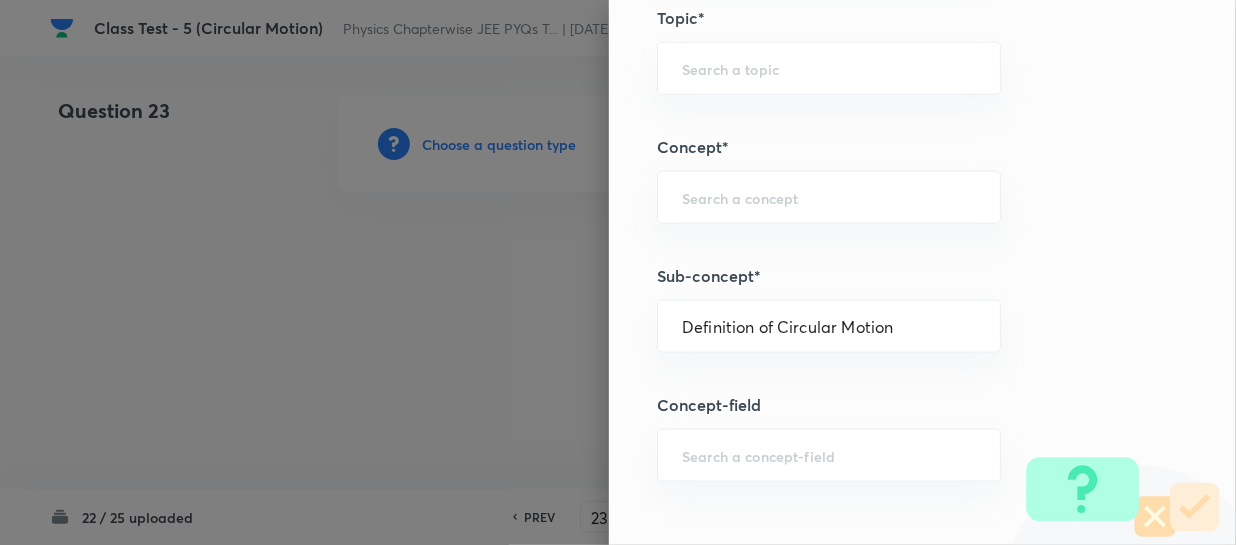 type on "Physics" 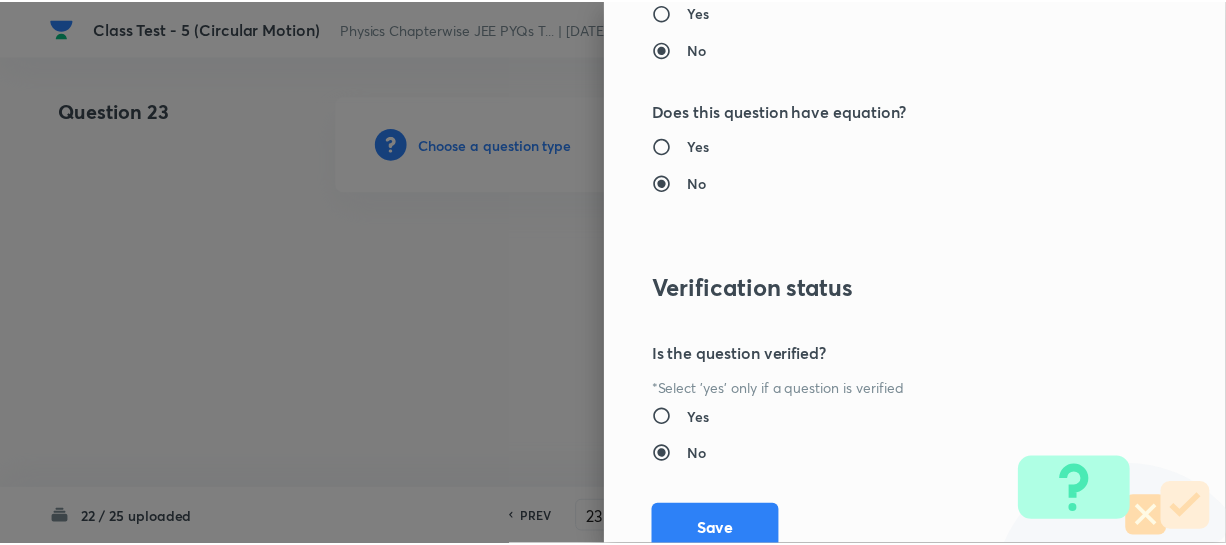 scroll, scrollTop: 2061, scrollLeft: 0, axis: vertical 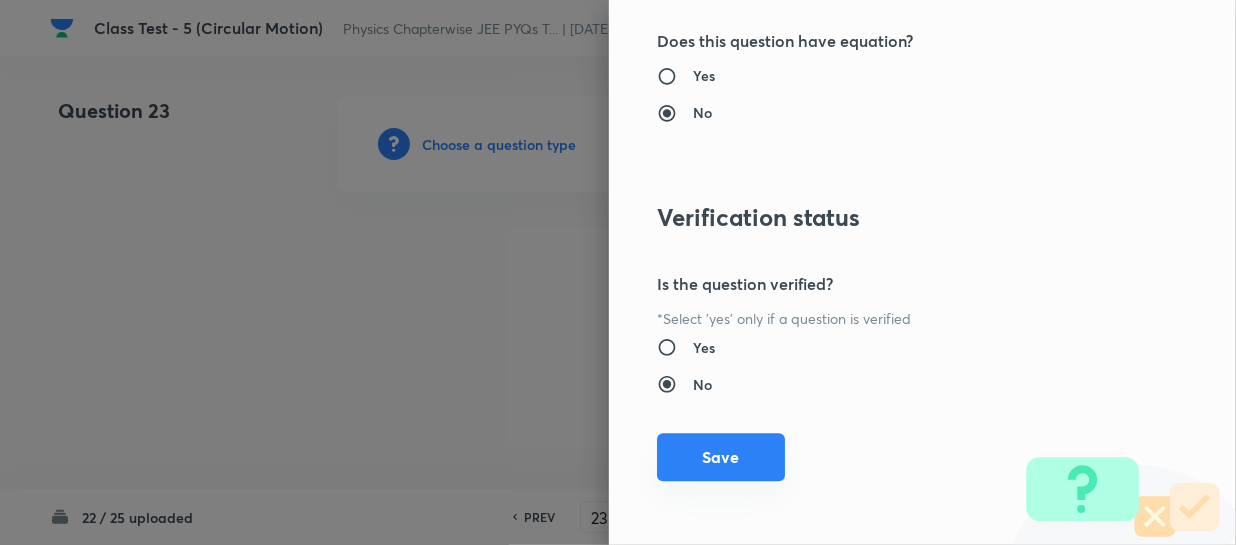 click on "Save" at bounding box center (721, 457) 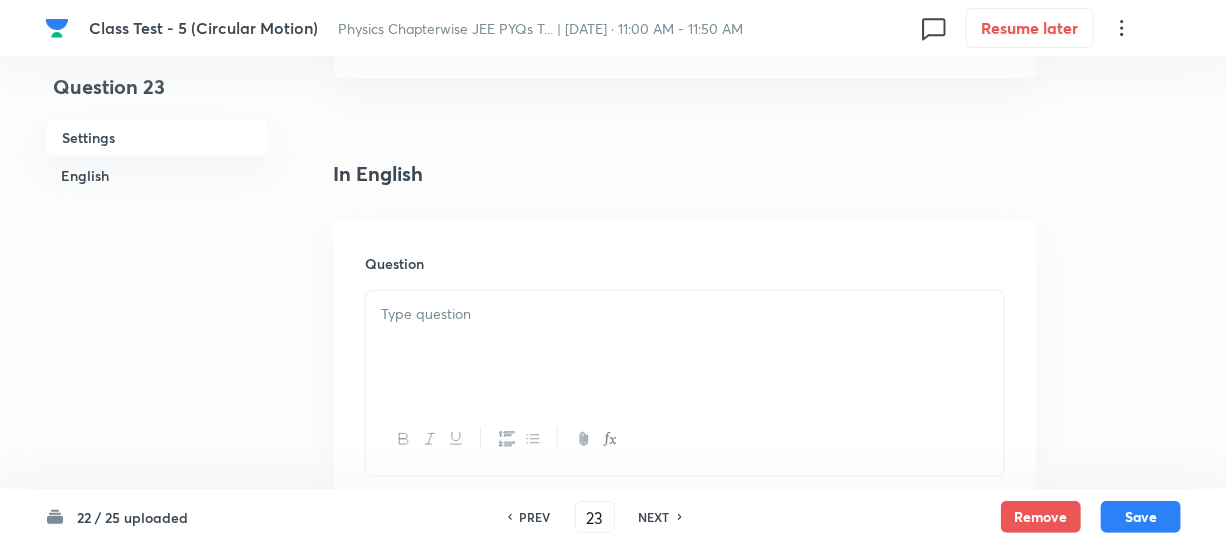 scroll, scrollTop: 545, scrollLeft: 0, axis: vertical 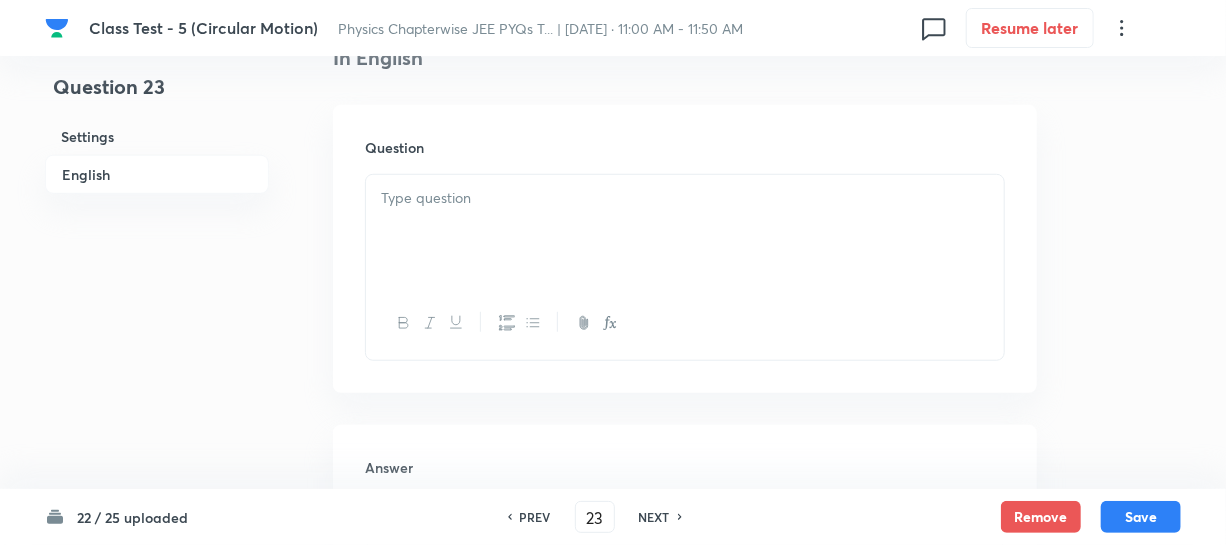 click at bounding box center [685, 231] 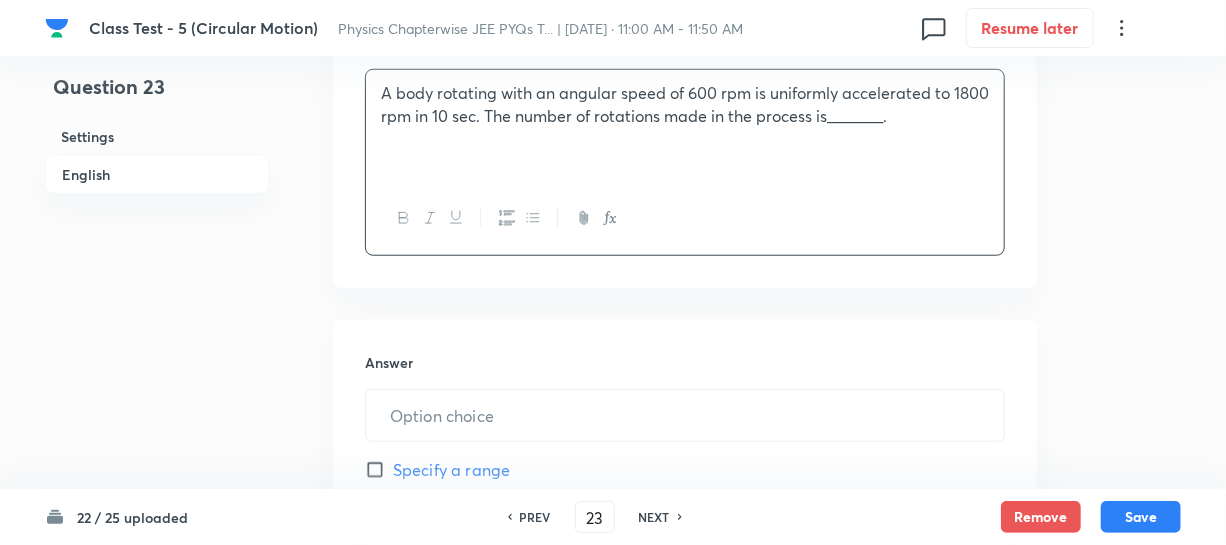scroll, scrollTop: 818, scrollLeft: 0, axis: vertical 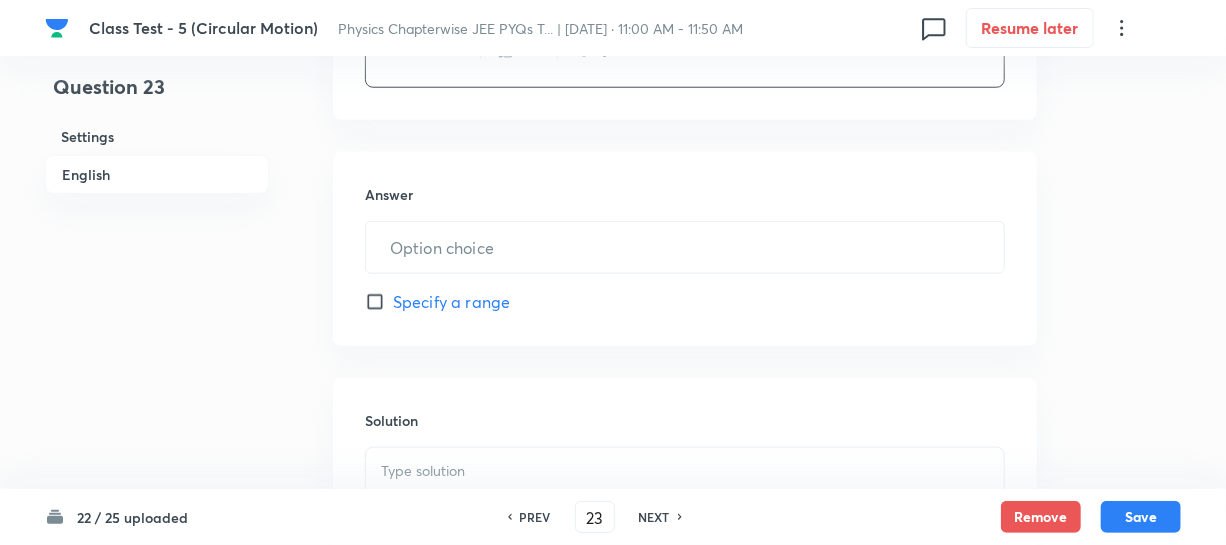 click on "Answer ​ Specify a range" at bounding box center (685, 249) 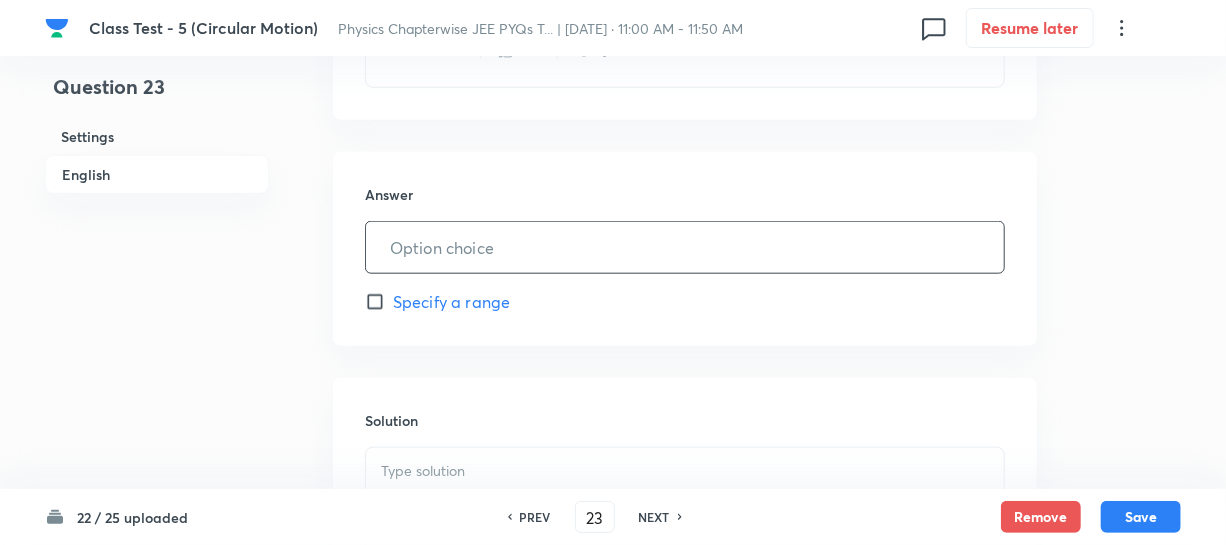 click at bounding box center (685, 247) 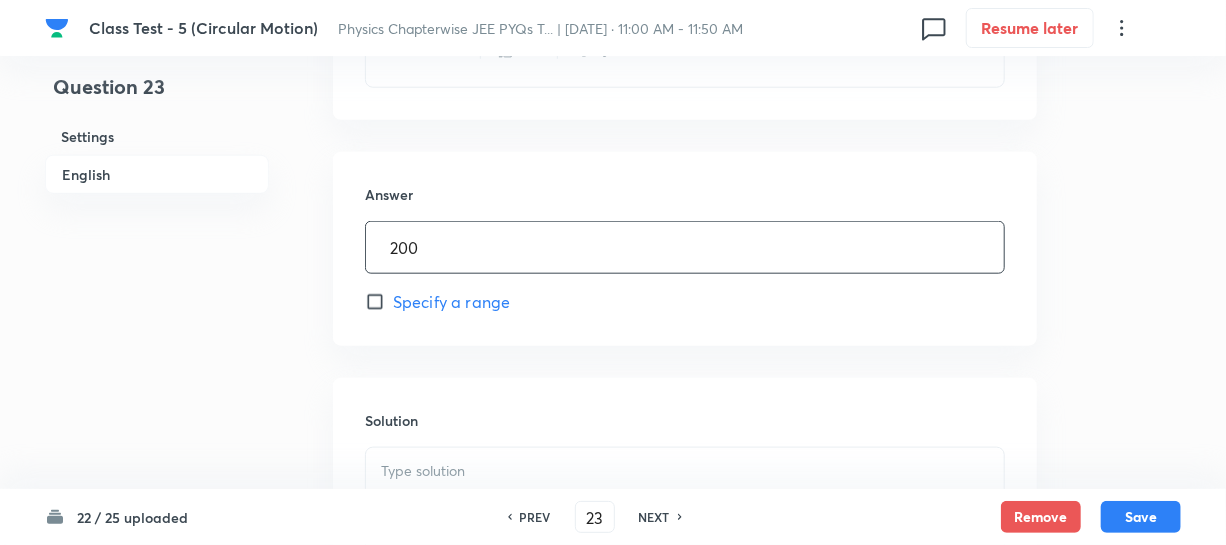 type on "200" 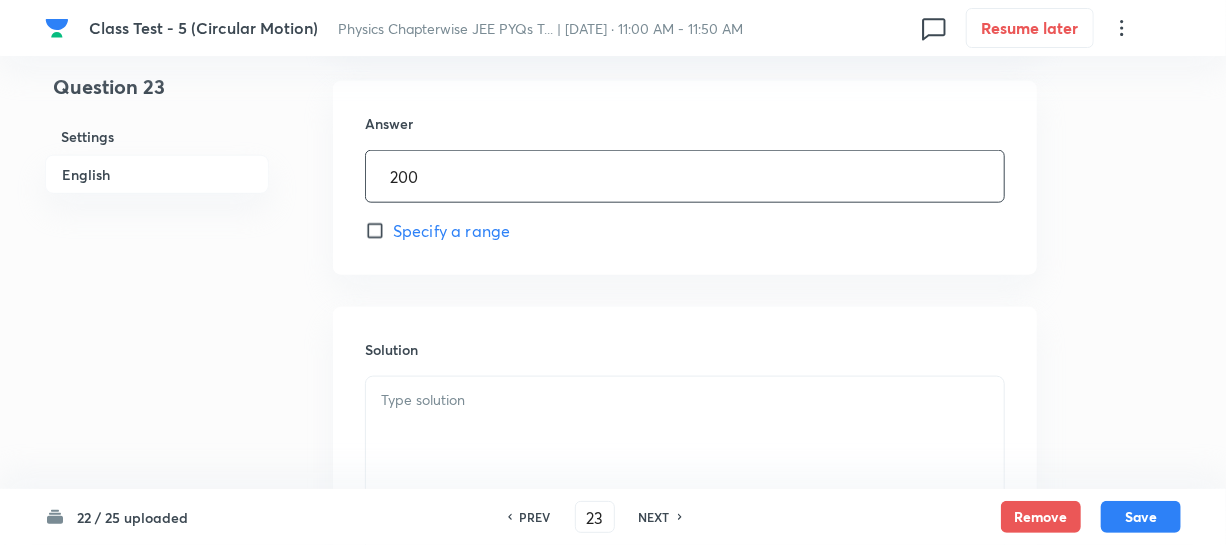 scroll, scrollTop: 1000, scrollLeft: 0, axis: vertical 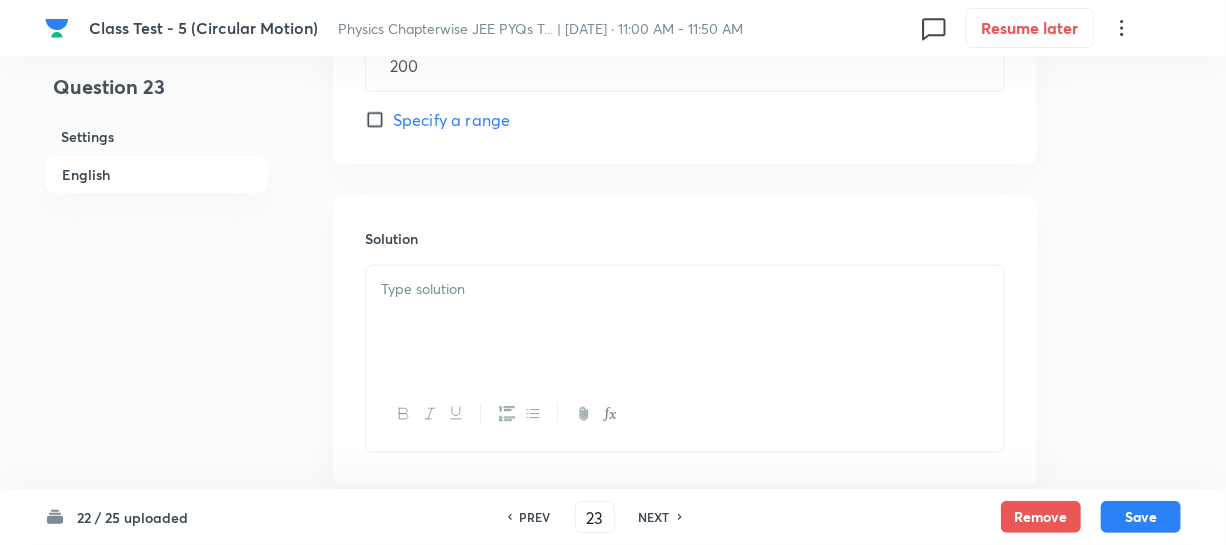 click at bounding box center (685, 289) 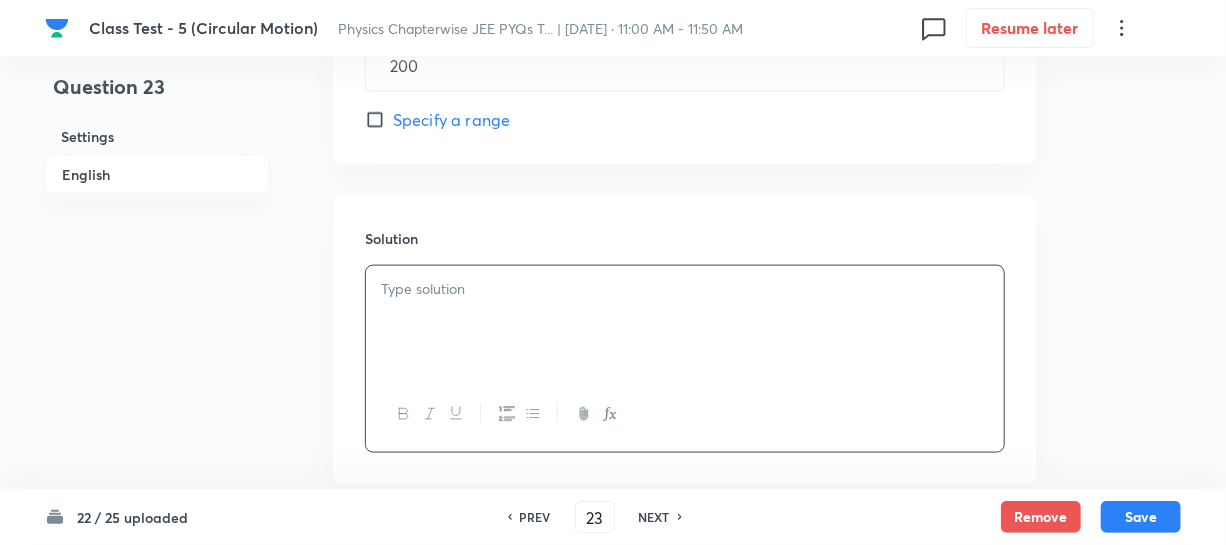 type 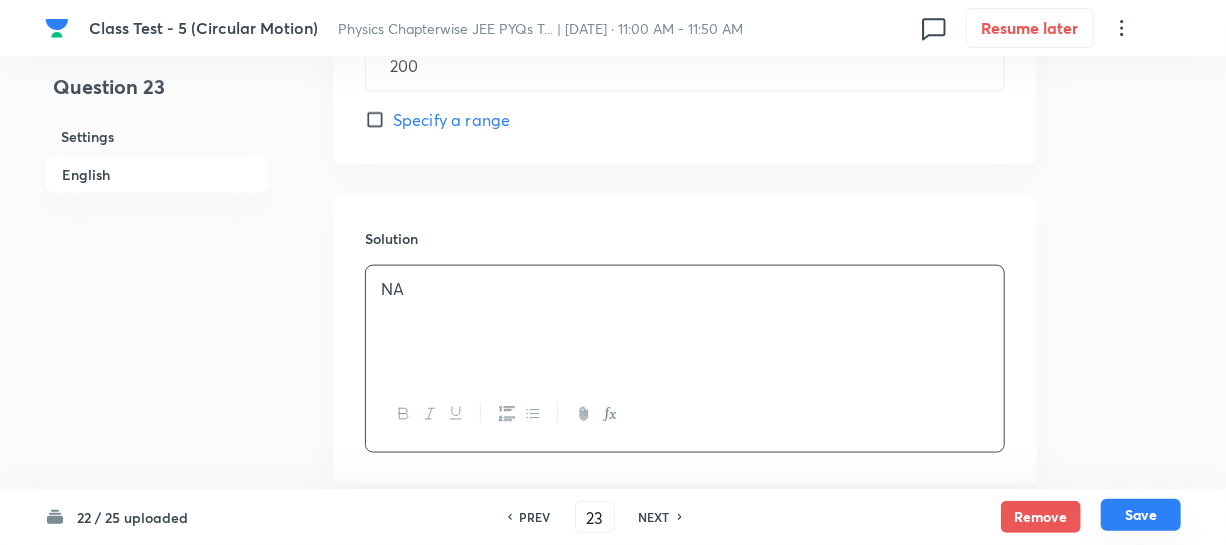 click on "Save" at bounding box center (1141, 515) 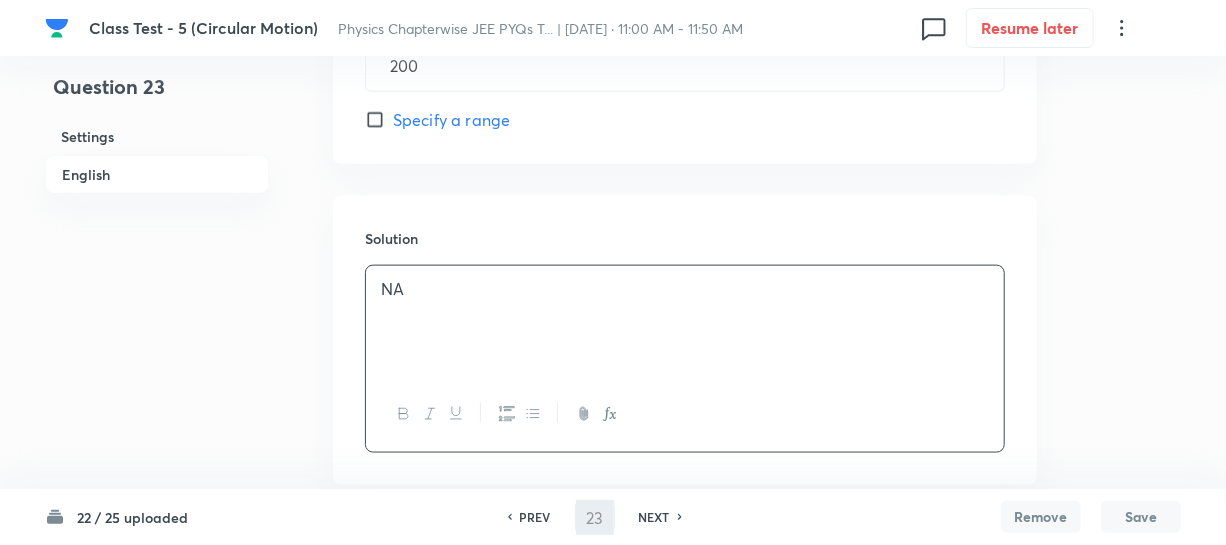 type on "24" 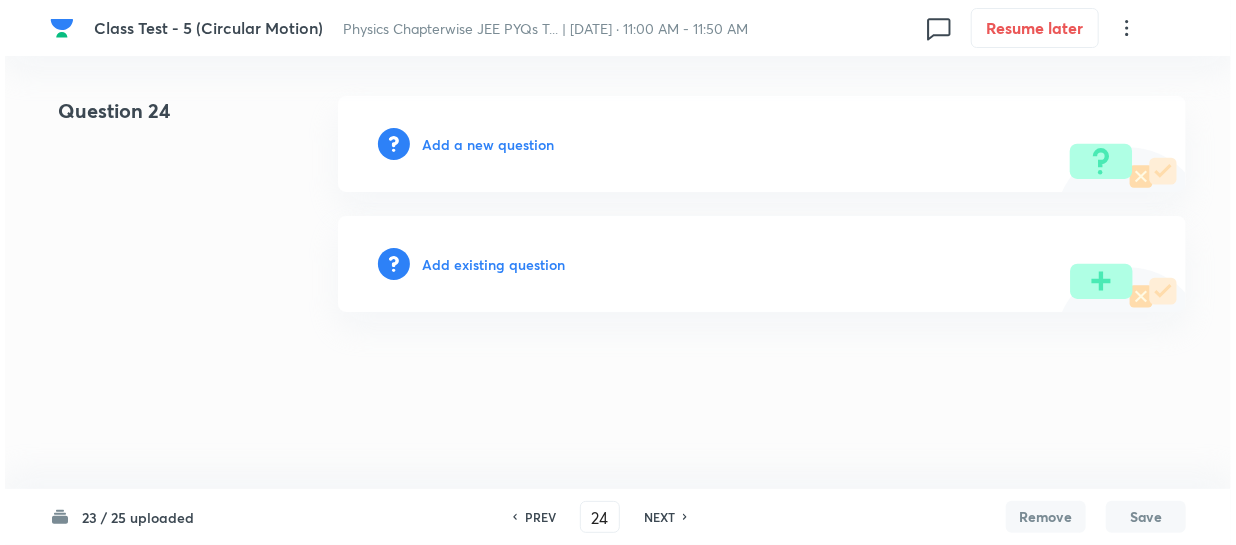 scroll, scrollTop: 0, scrollLeft: 0, axis: both 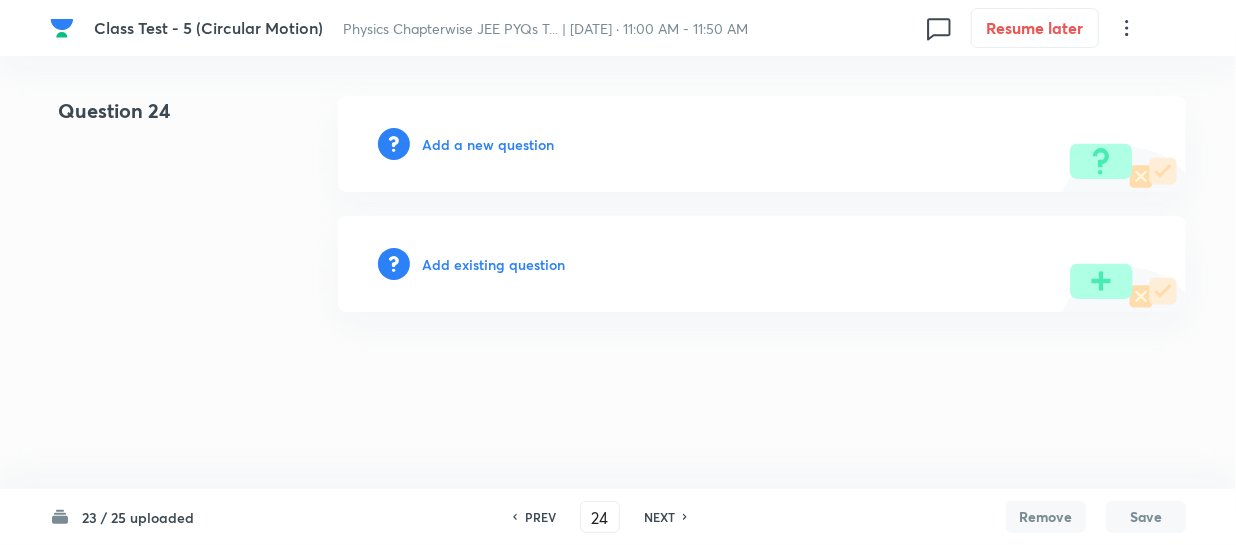 click on "Add a new question" at bounding box center [488, 144] 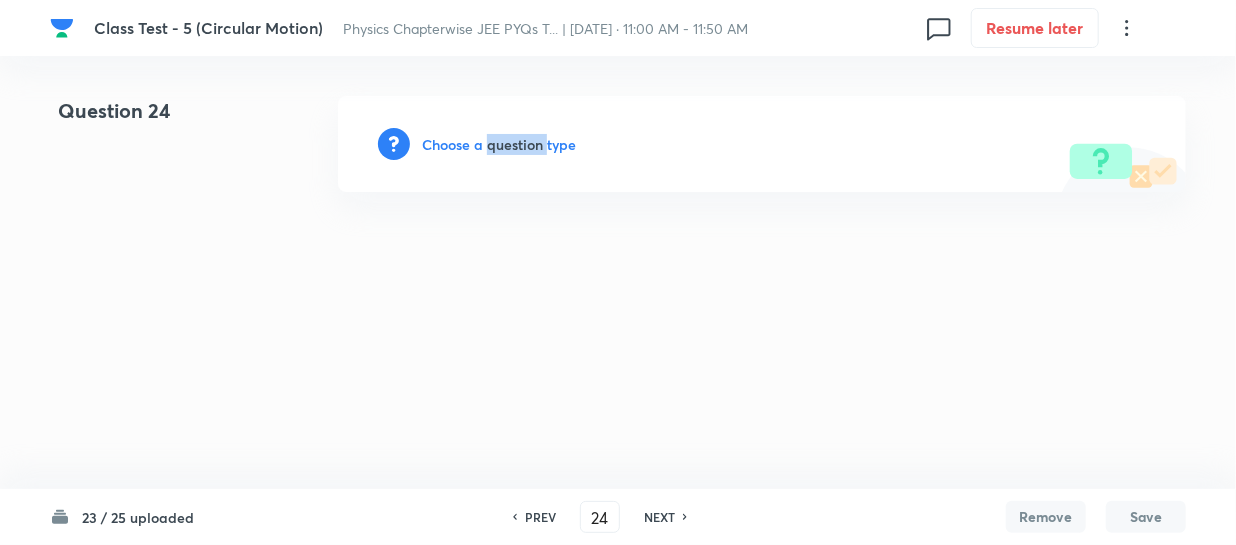 click on "Choose a question type" at bounding box center [499, 144] 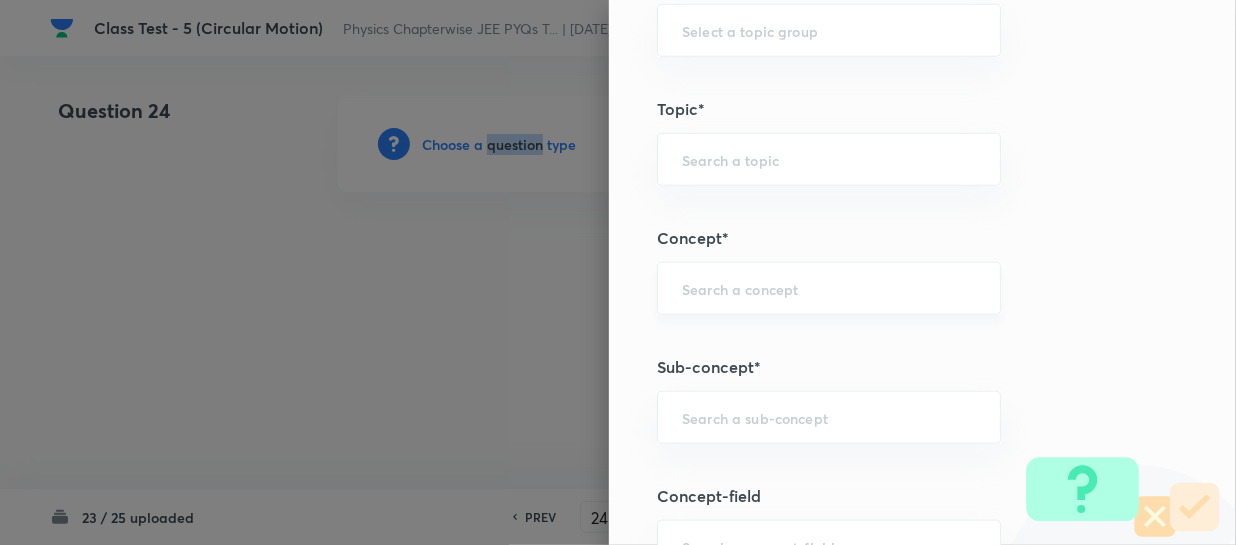 scroll, scrollTop: 909, scrollLeft: 0, axis: vertical 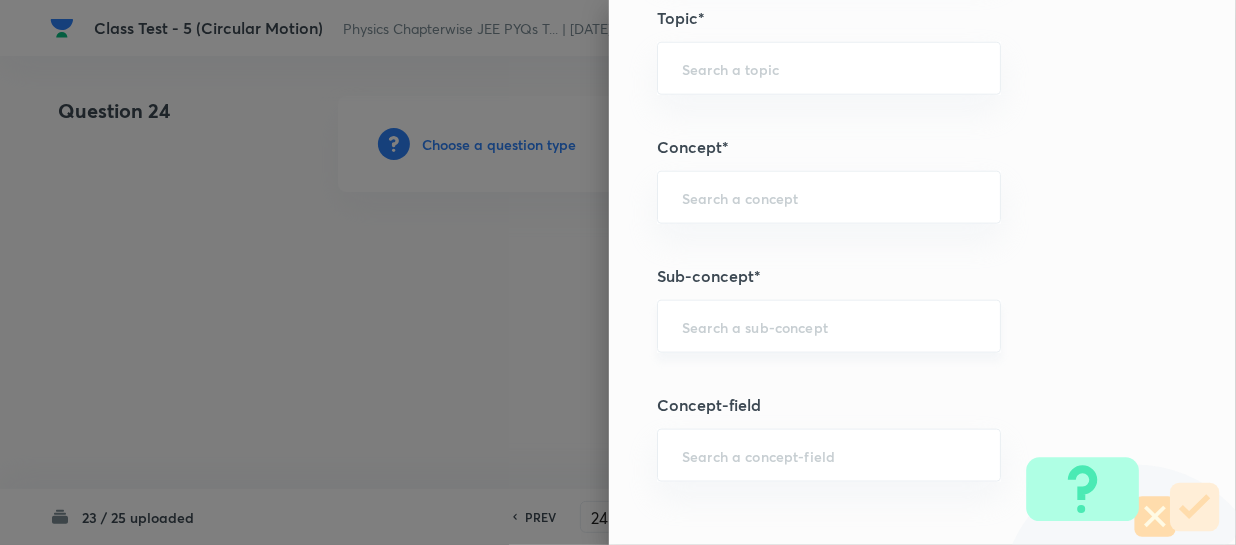 click at bounding box center [829, 326] 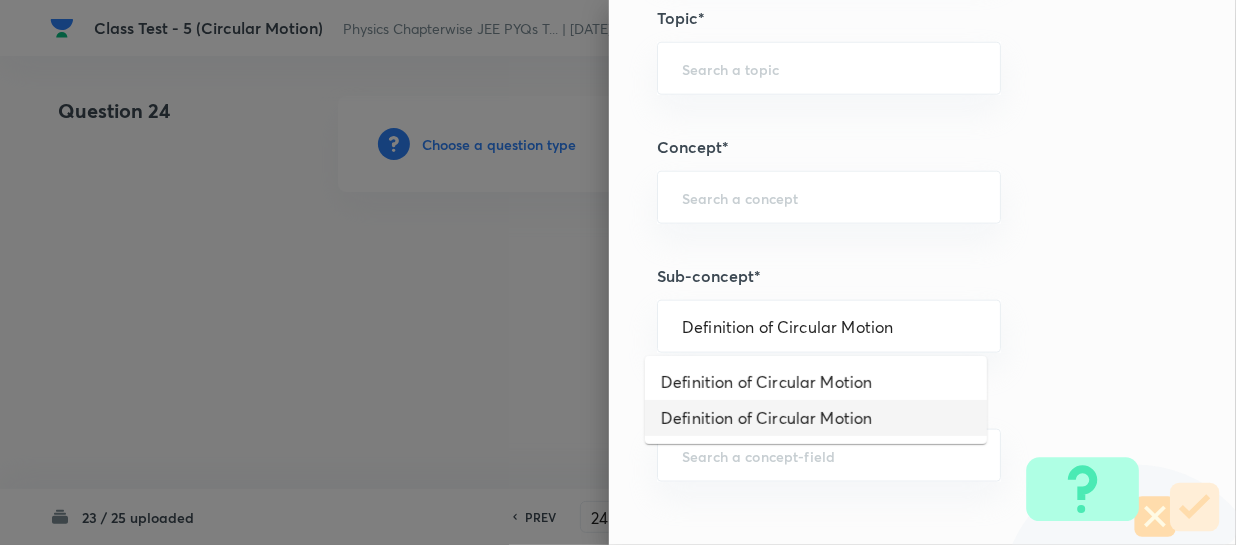 click on "Definition of Circular Motion" at bounding box center (816, 418) 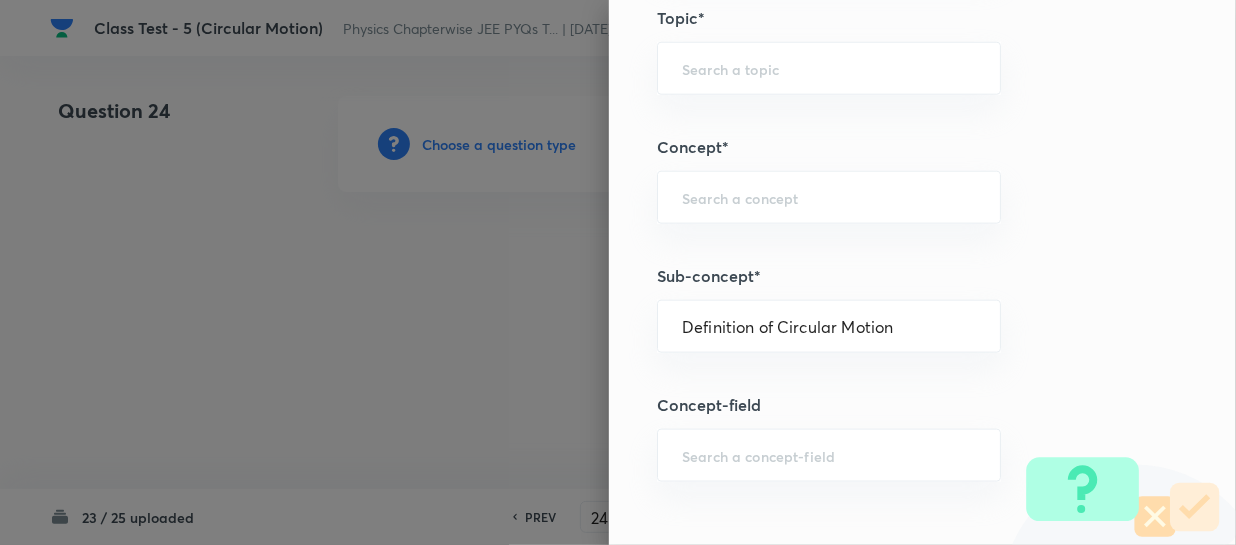 type on "Physics" 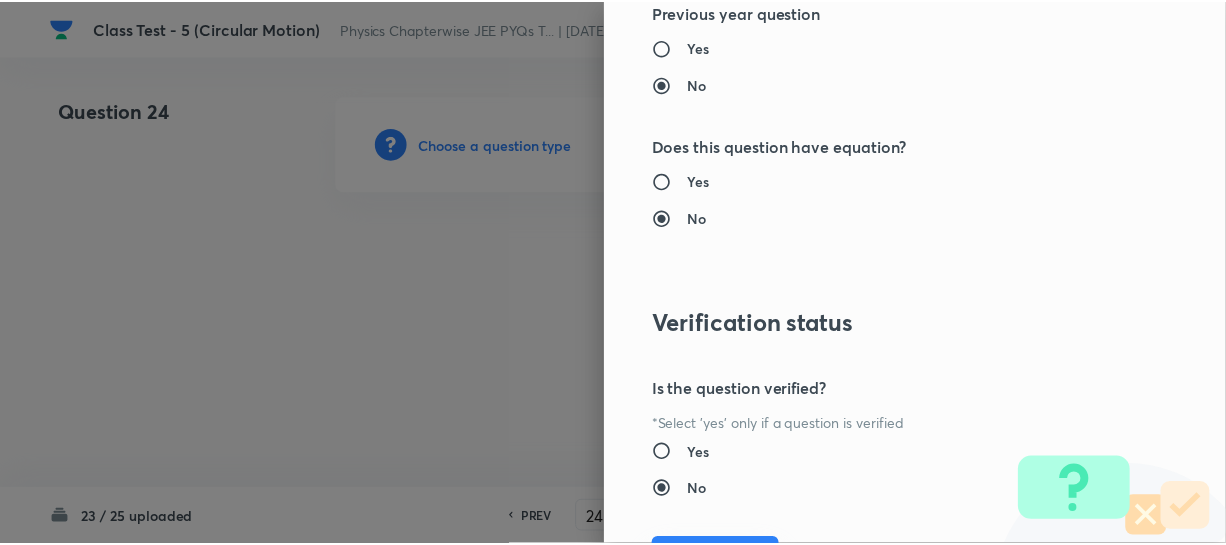 scroll, scrollTop: 2061, scrollLeft: 0, axis: vertical 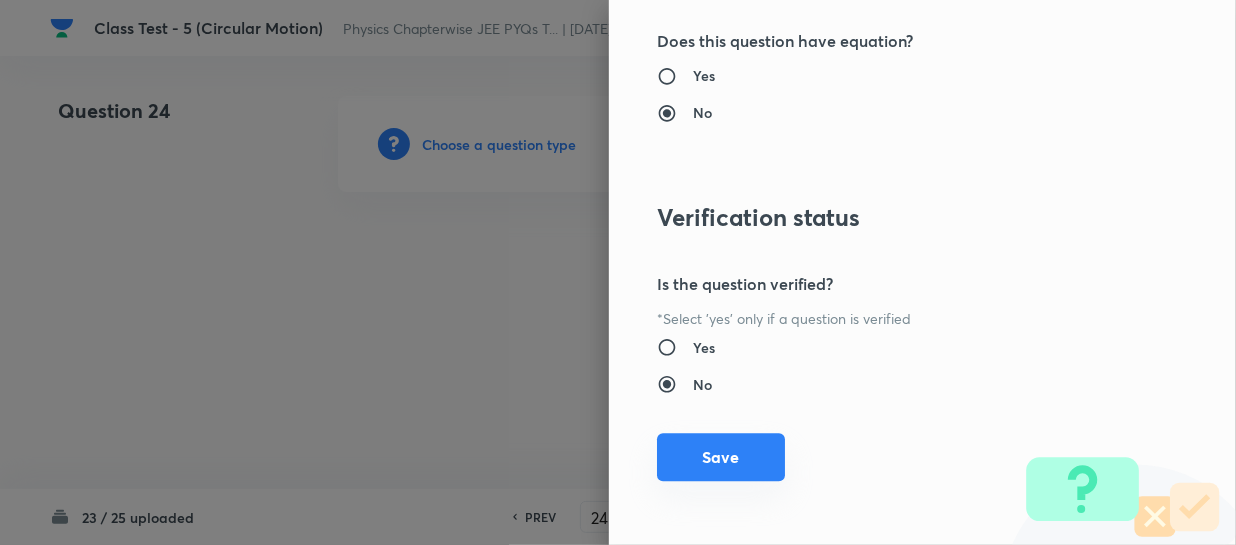 click on "Save" at bounding box center [721, 457] 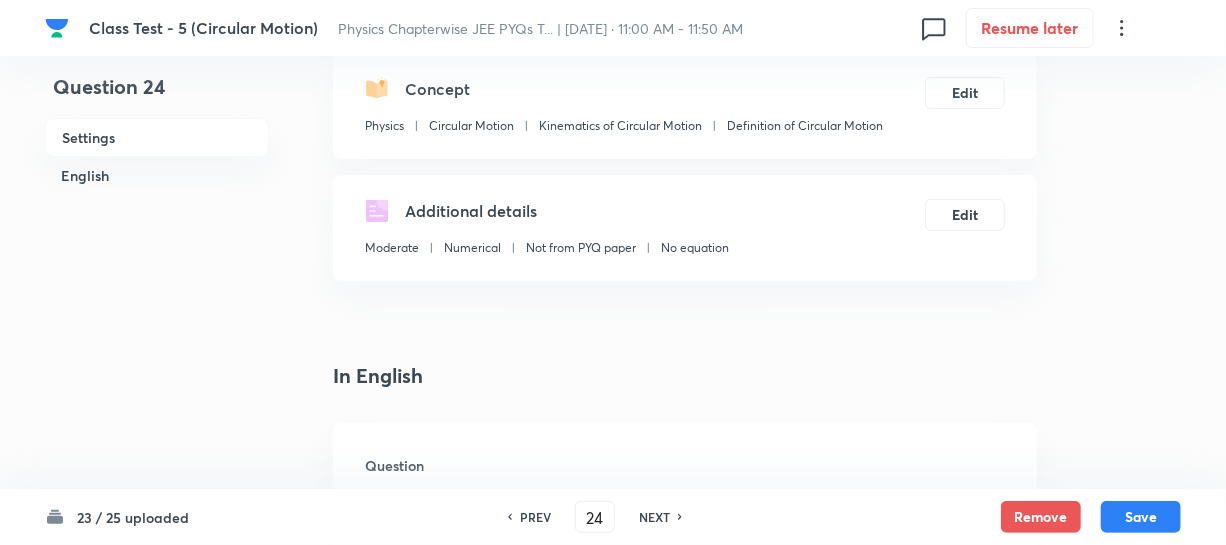 scroll, scrollTop: 363, scrollLeft: 0, axis: vertical 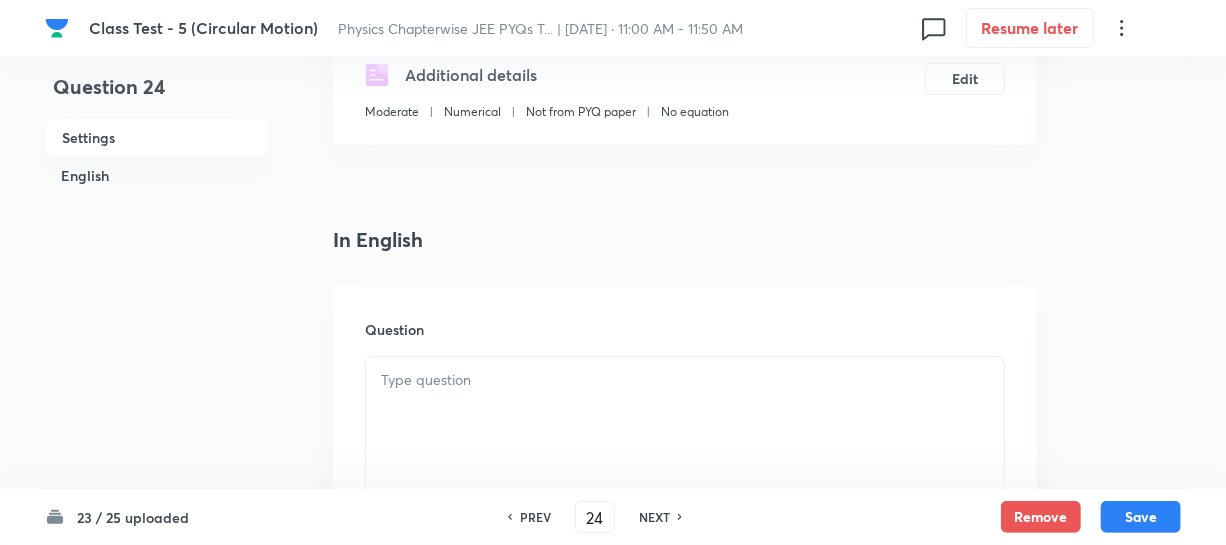 click at bounding box center [685, 380] 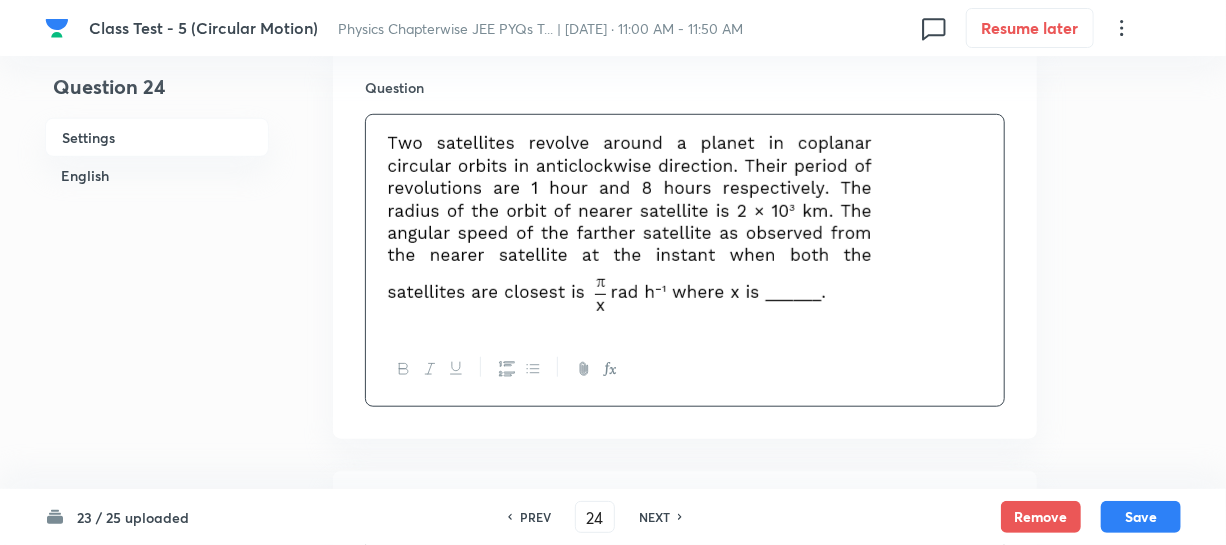 scroll, scrollTop: 909, scrollLeft: 0, axis: vertical 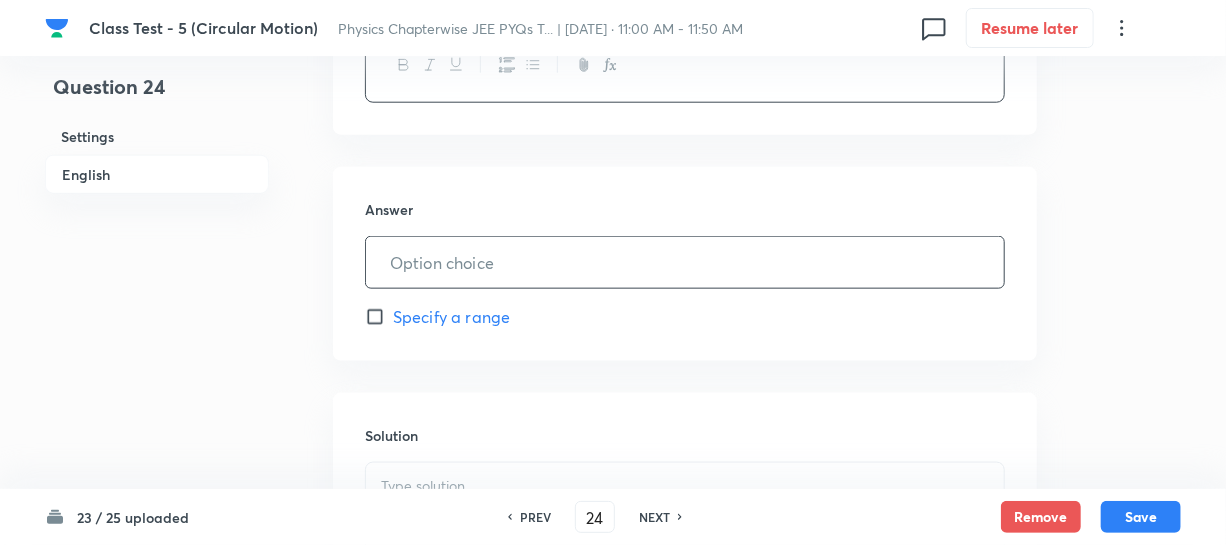 click at bounding box center (685, 262) 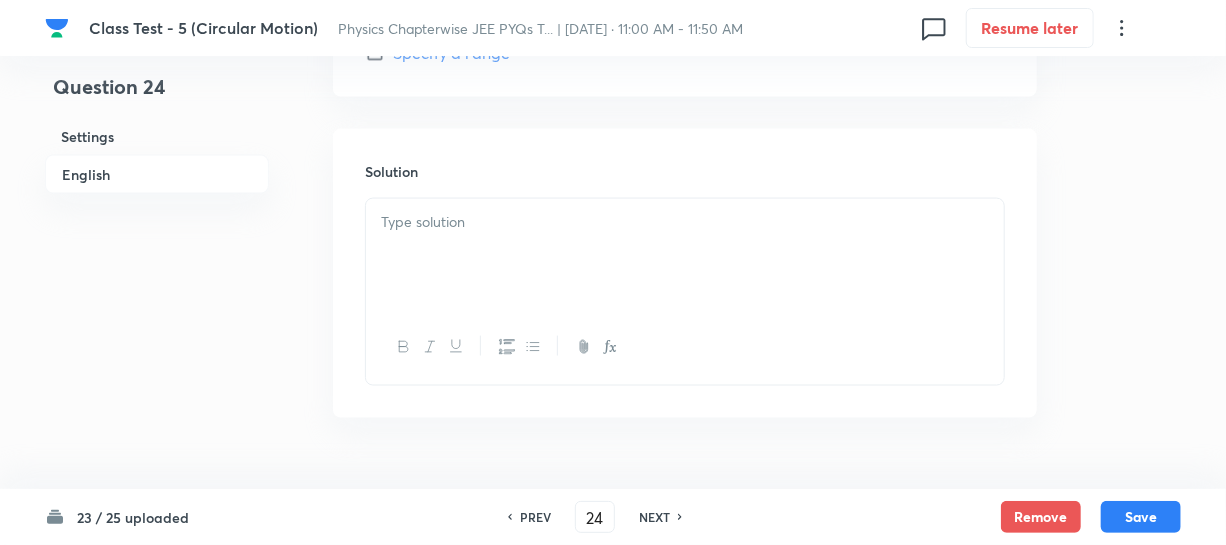 scroll, scrollTop: 1181, scrollLeft: 0, axis: vertical 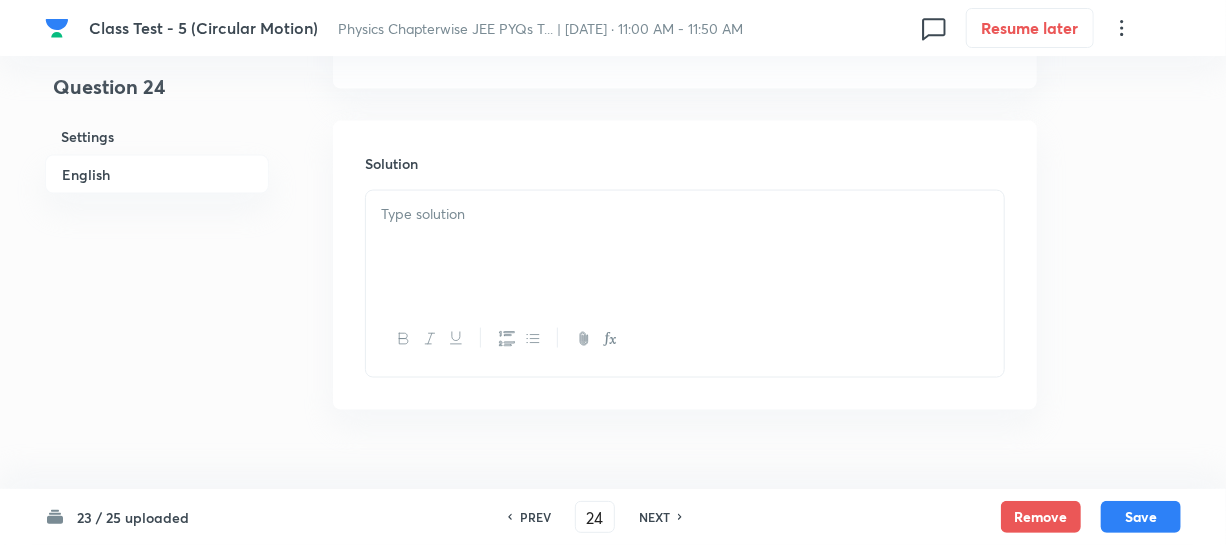 type on "3" 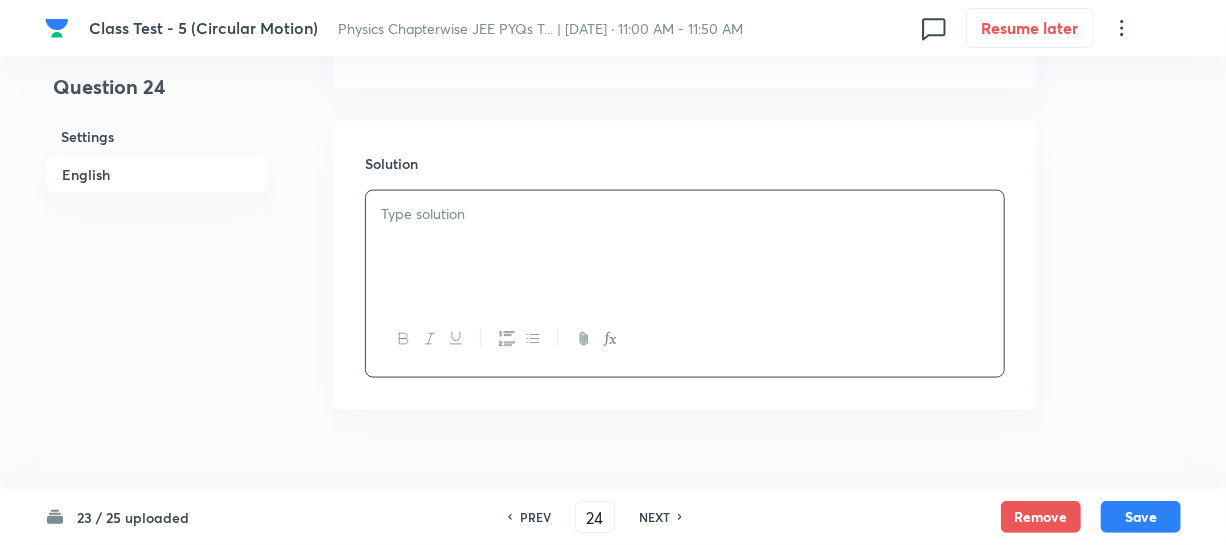 type 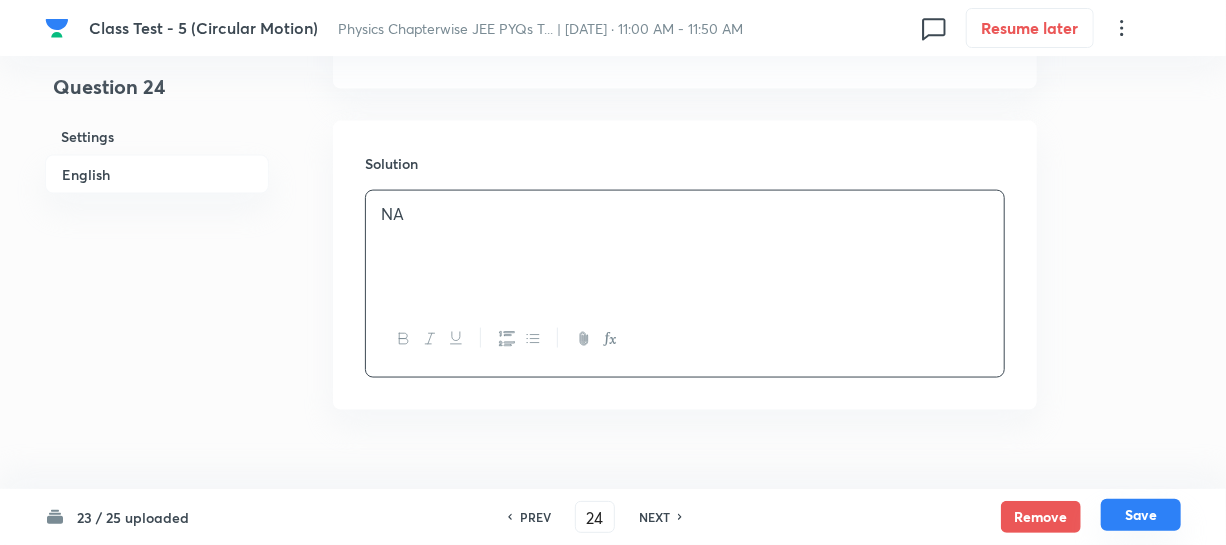 click on "Save" at bounding box center [1141, 515] 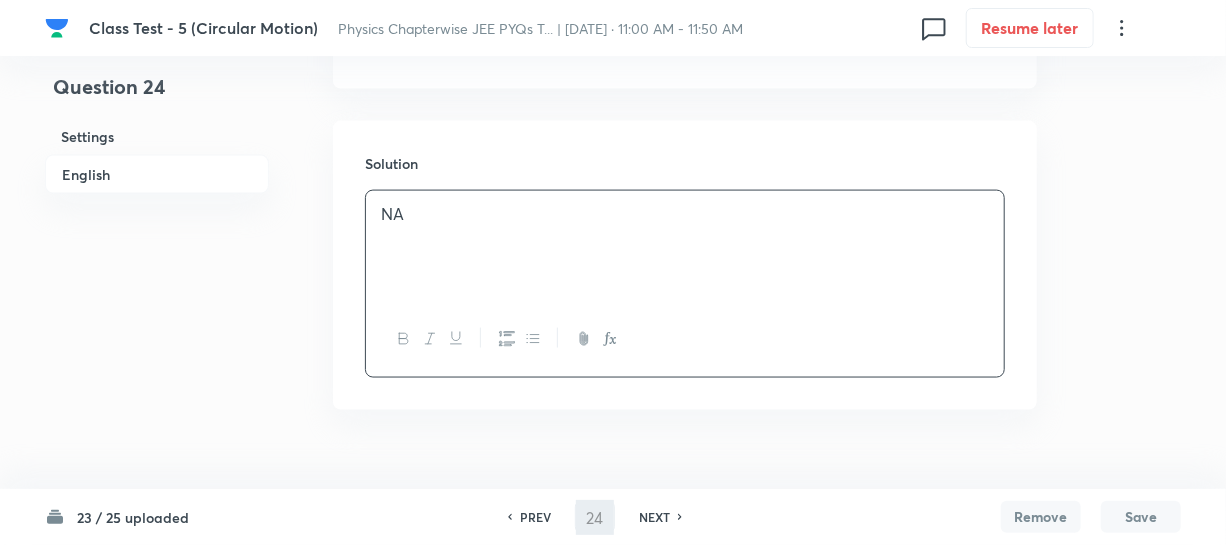 type on "25" 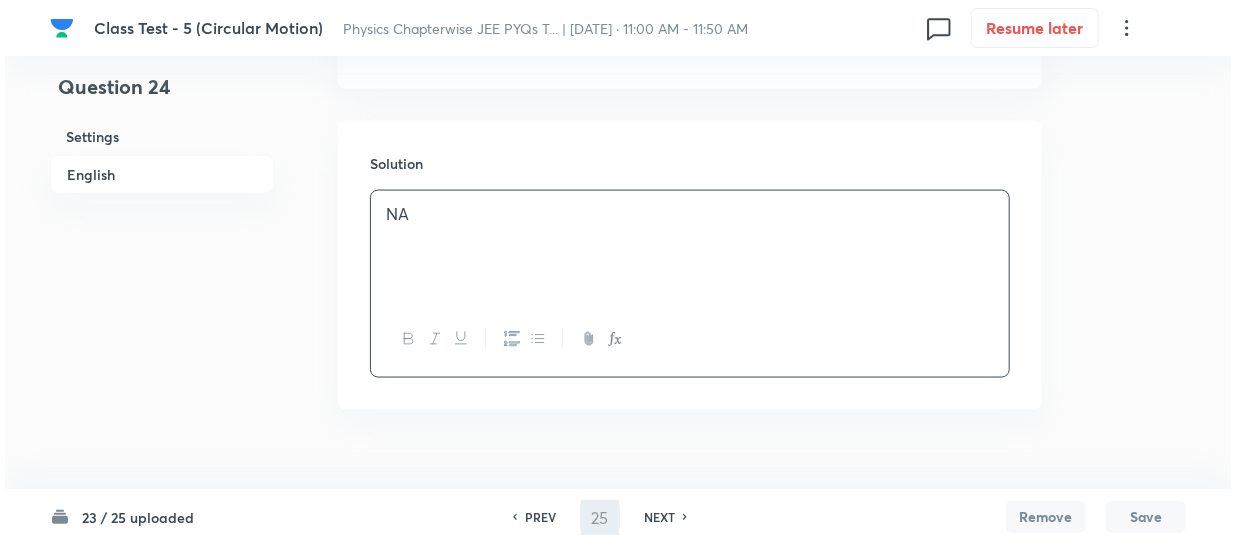 scroll, scrollTop: 0, scrollLeft: 0, axis: both 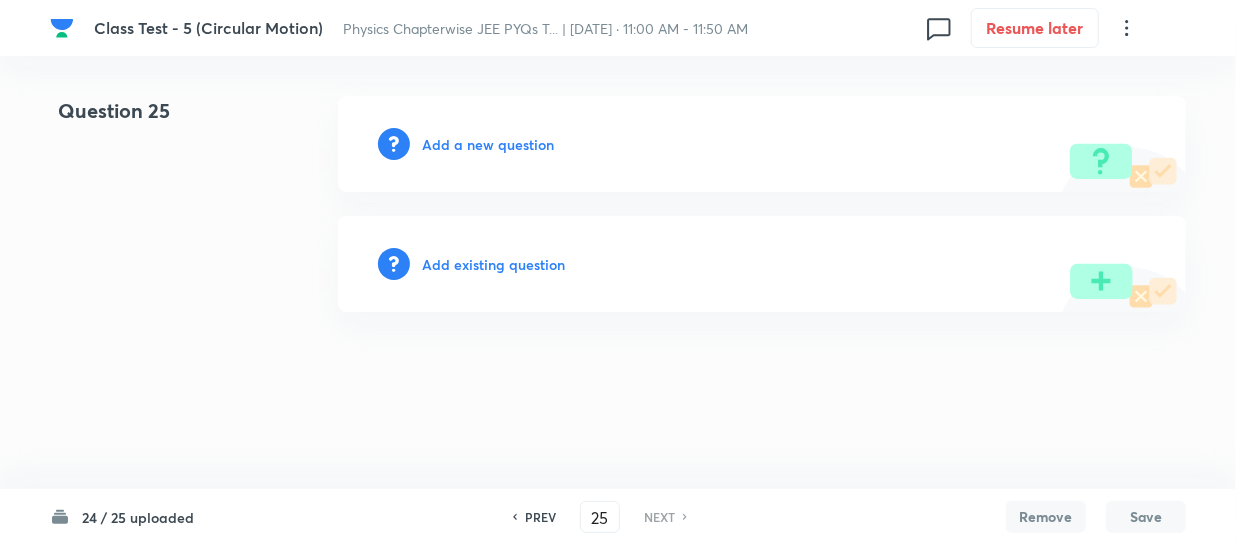 click on "Add a new question" at bounding box center (488, 144) 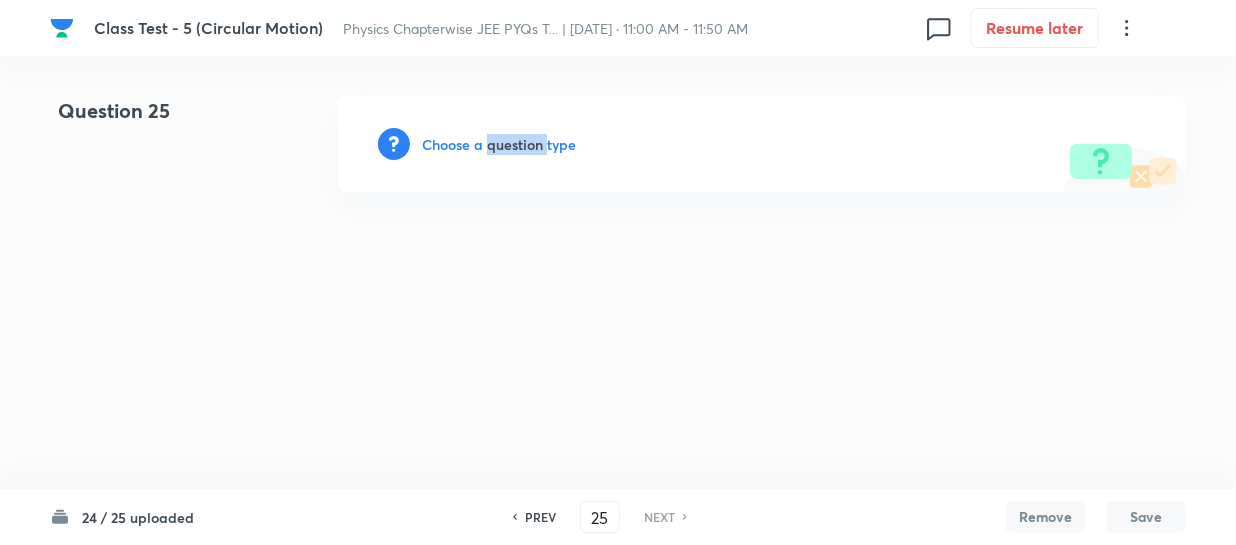 click on "Choose a question type" at bounding box center (499, 144) 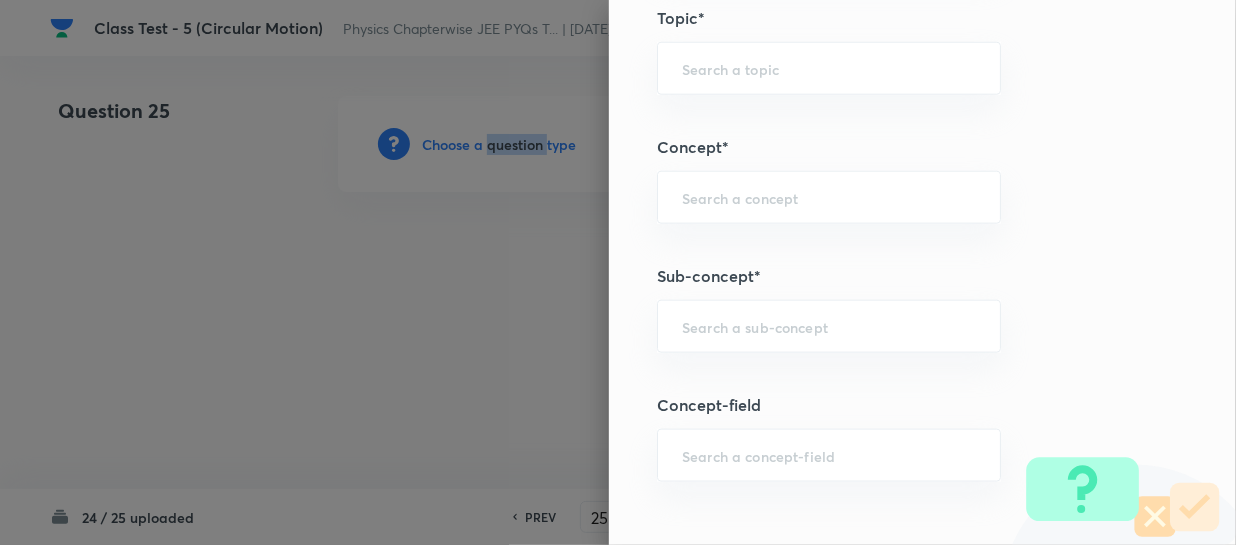 scroll, scrollTop: 1090, scrollLeft: 0, axis: vertical 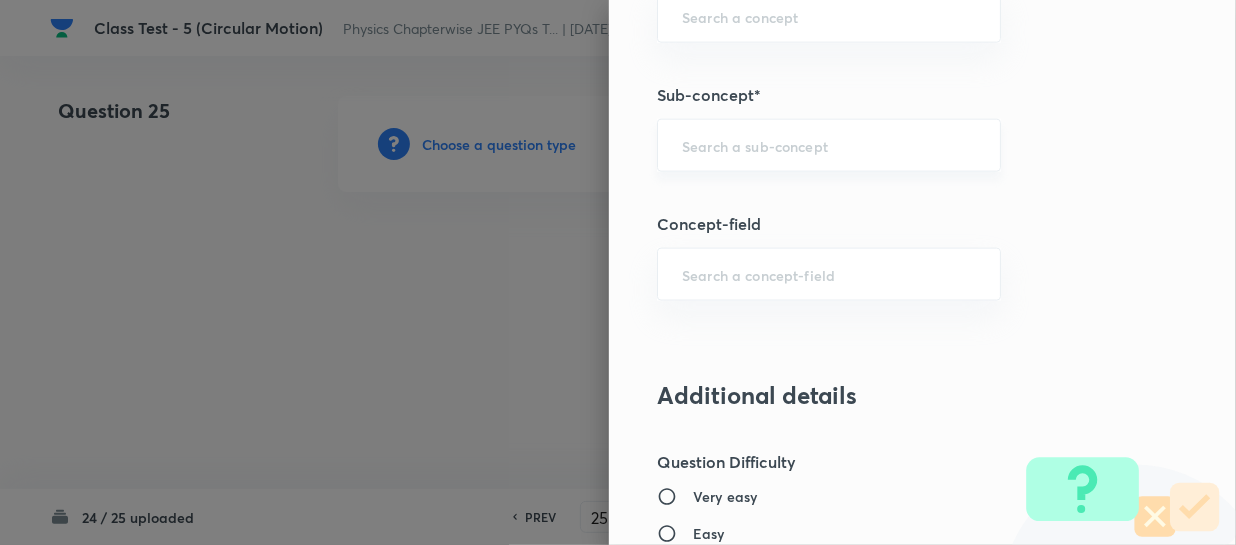 click at bounding box center [829, 145] 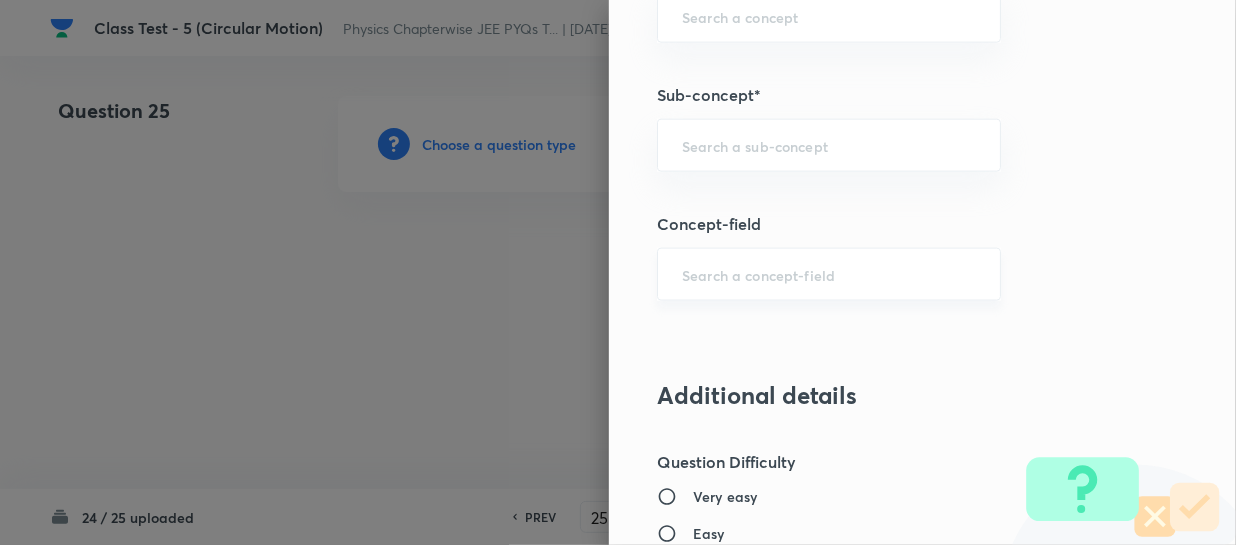 paste on "Definition of Circular Motion" 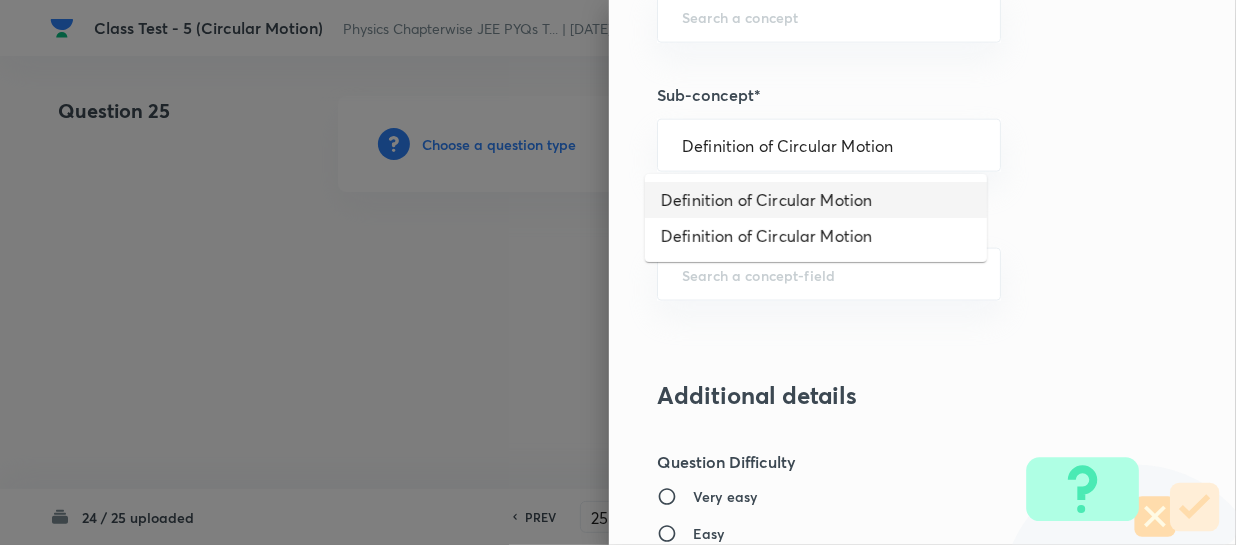 click on "Definition of Circular Motion" at bounding box center (816, 200) 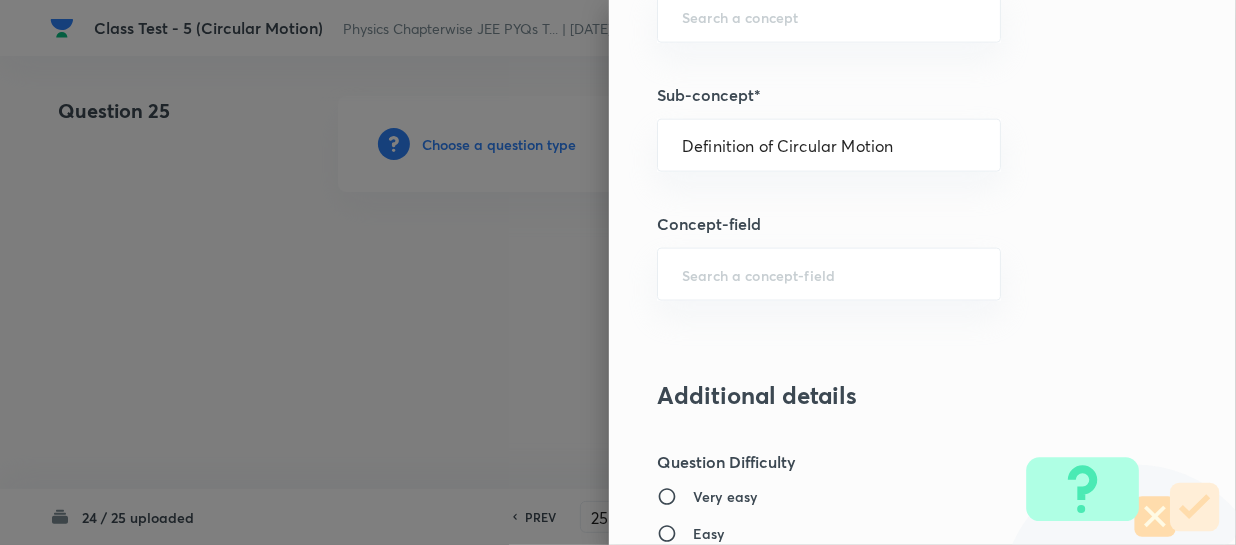 type on "Physics" 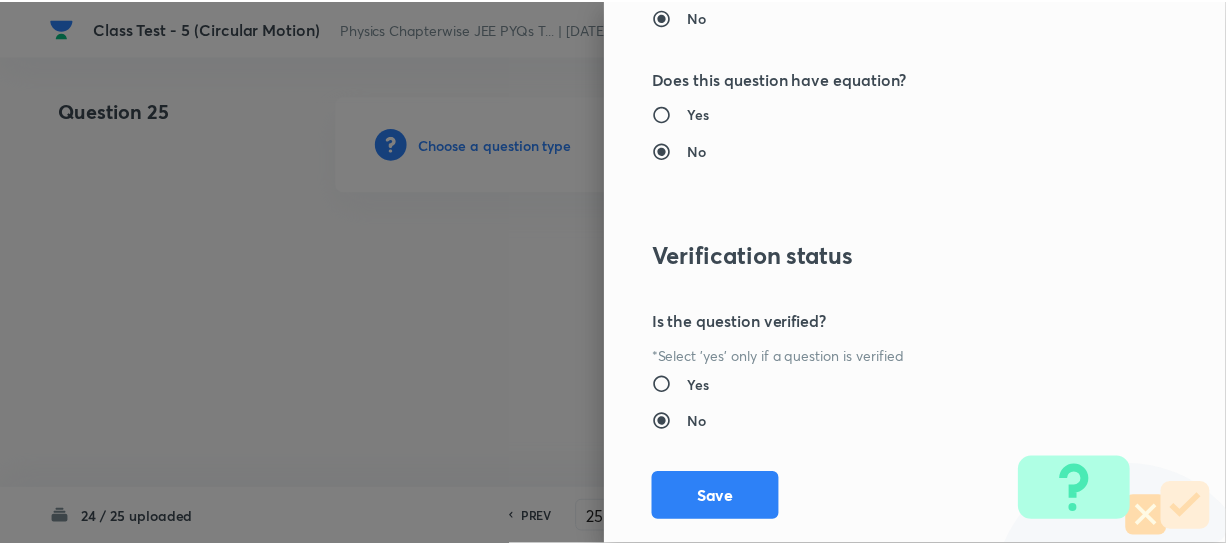 scroll, scrollTop: 2061, scrollLeft: 0, axis: vertical 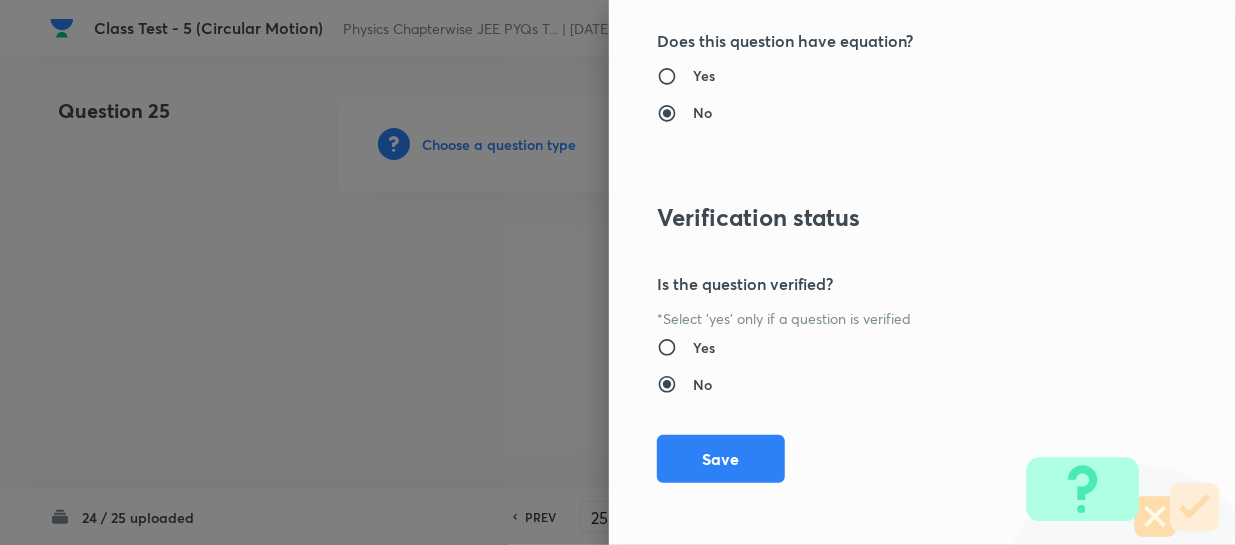 click on "Save" at bounding box center [721, 459] 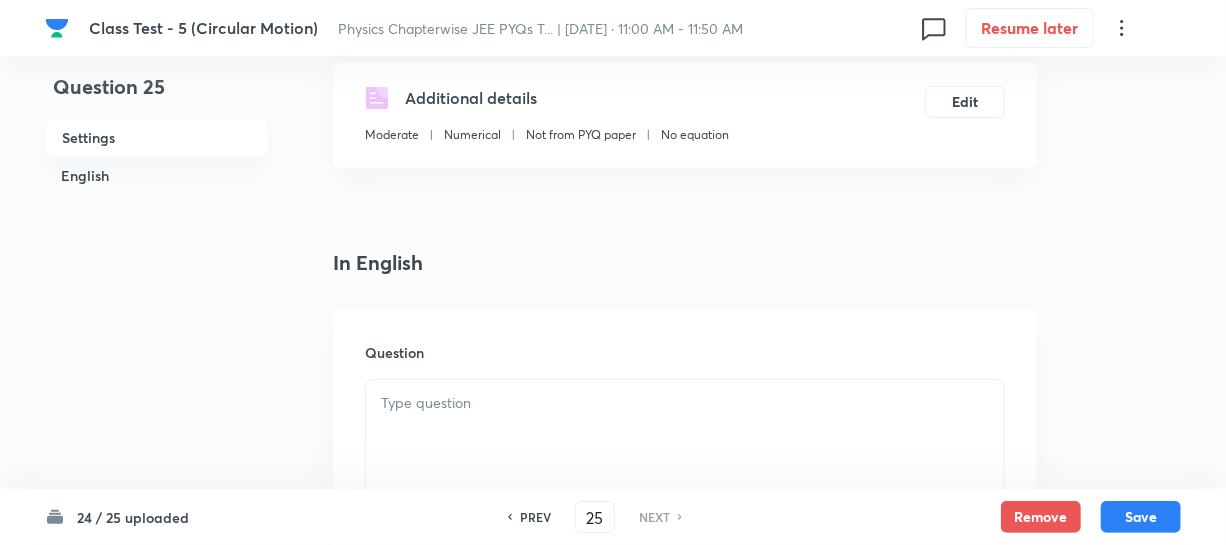 scroll, scrollTop: 545, scrollLeft: 0, axis: vertical 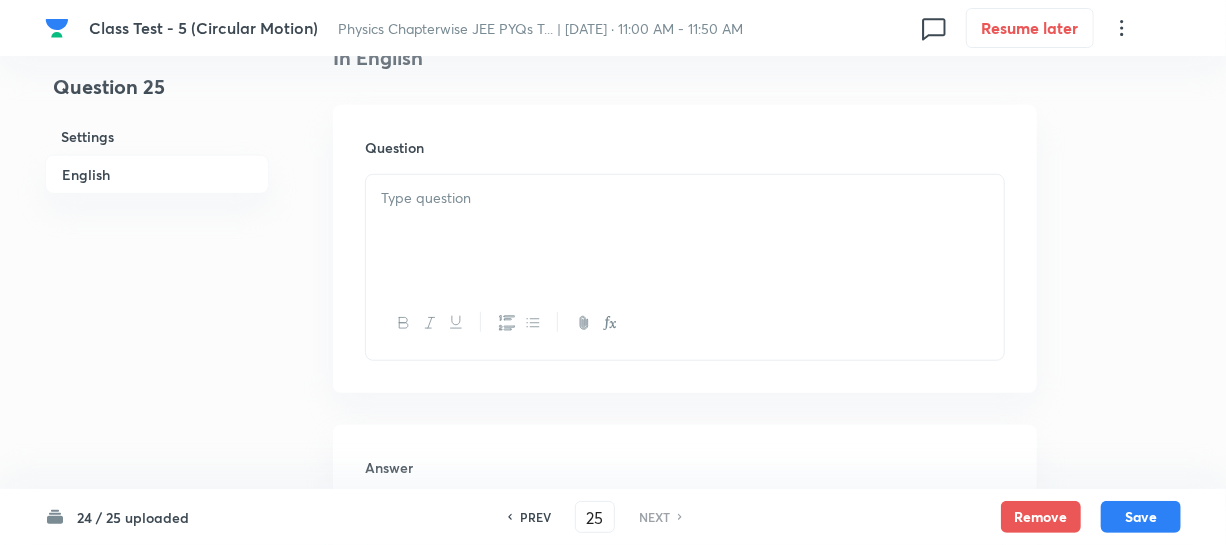 click at bounding box center [685, 231] 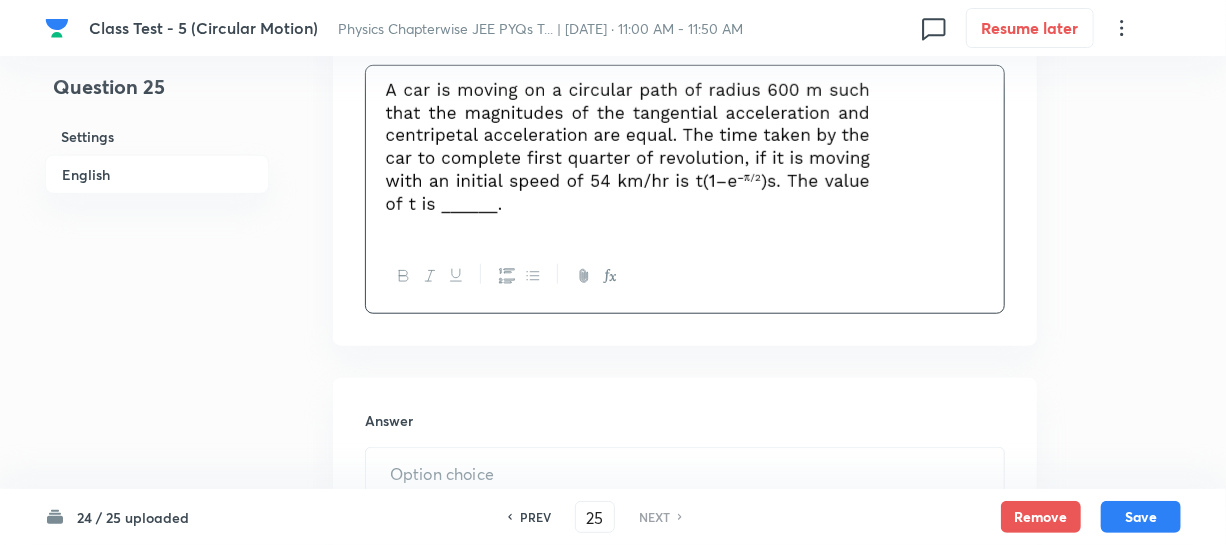 scroll, scrollTop: 909, scrollLeft: 0, axis: vertical 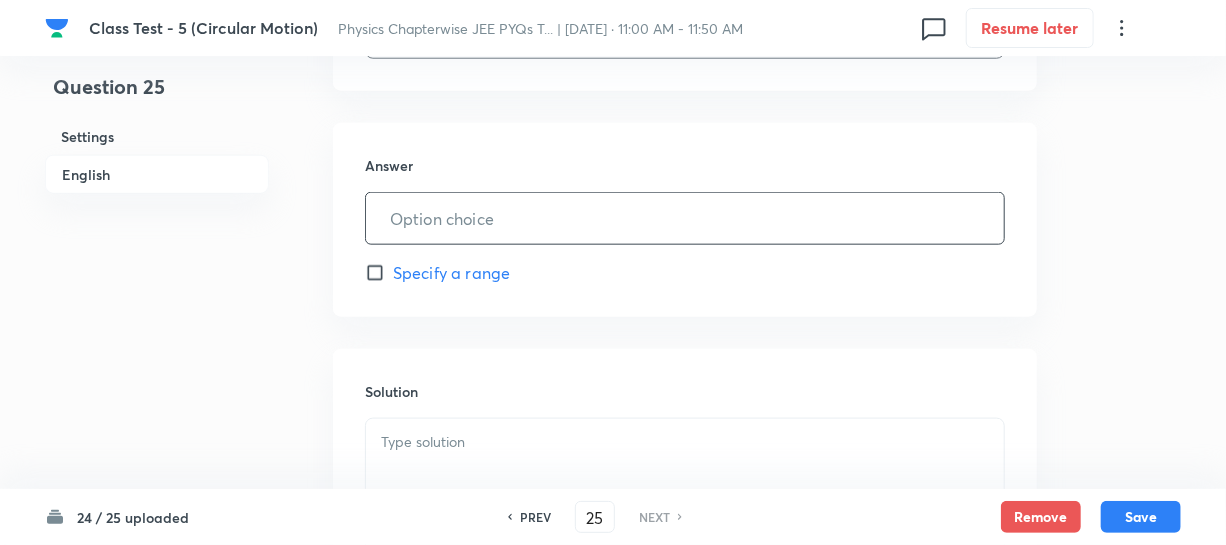click at bounding box center [685, 218] 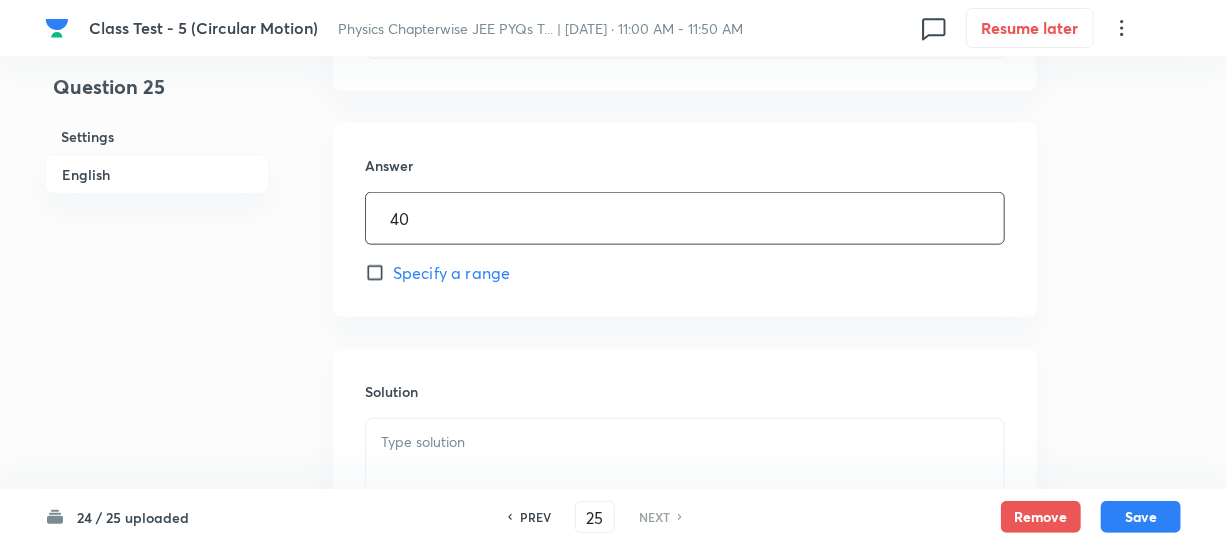 type on "40" 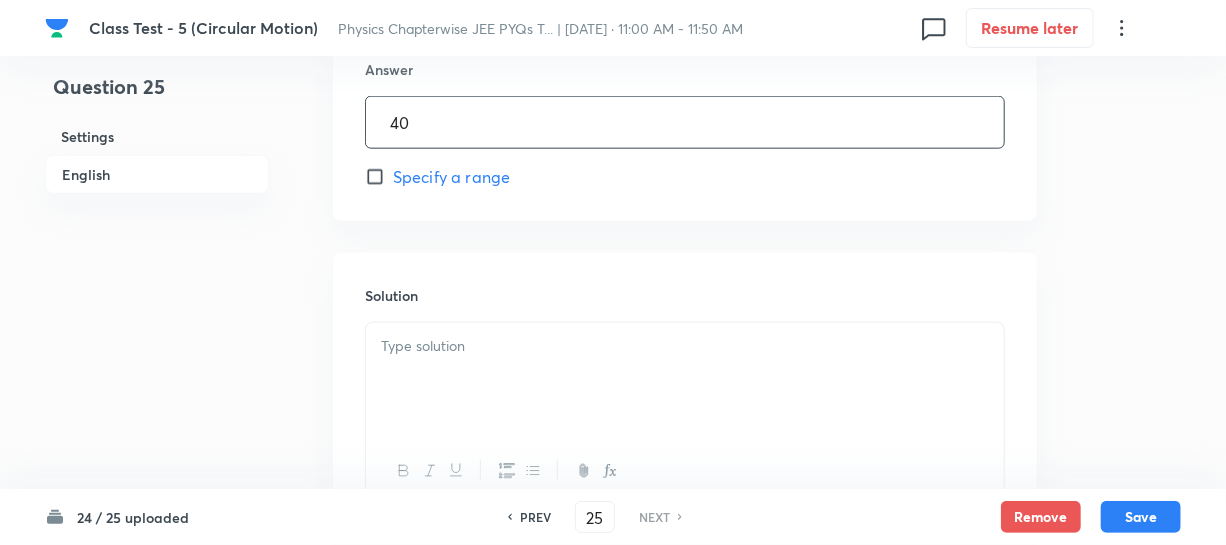 scroll, scrollTop: 1178, scrollLeft: 0, axis: vertical 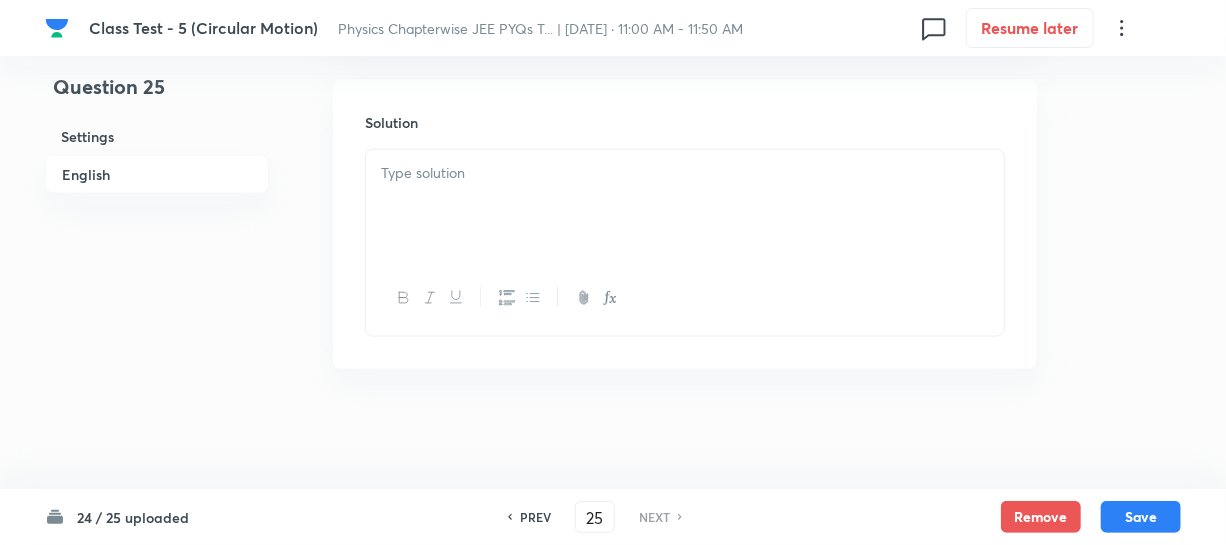 click at bounding box center [685, 206] 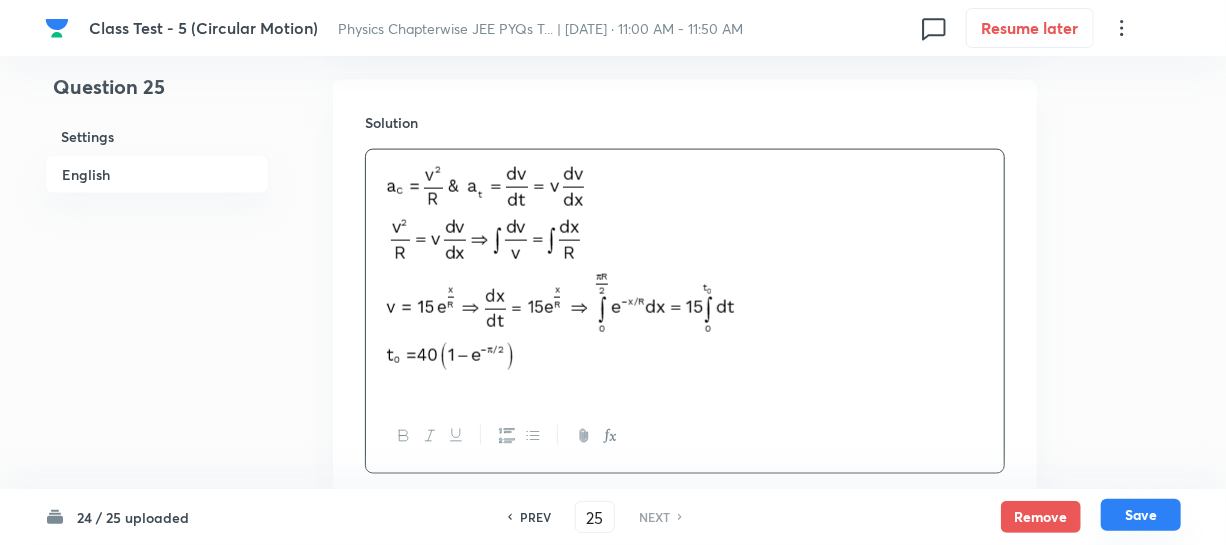 click on "Save" at bounding box center [1141, 515] 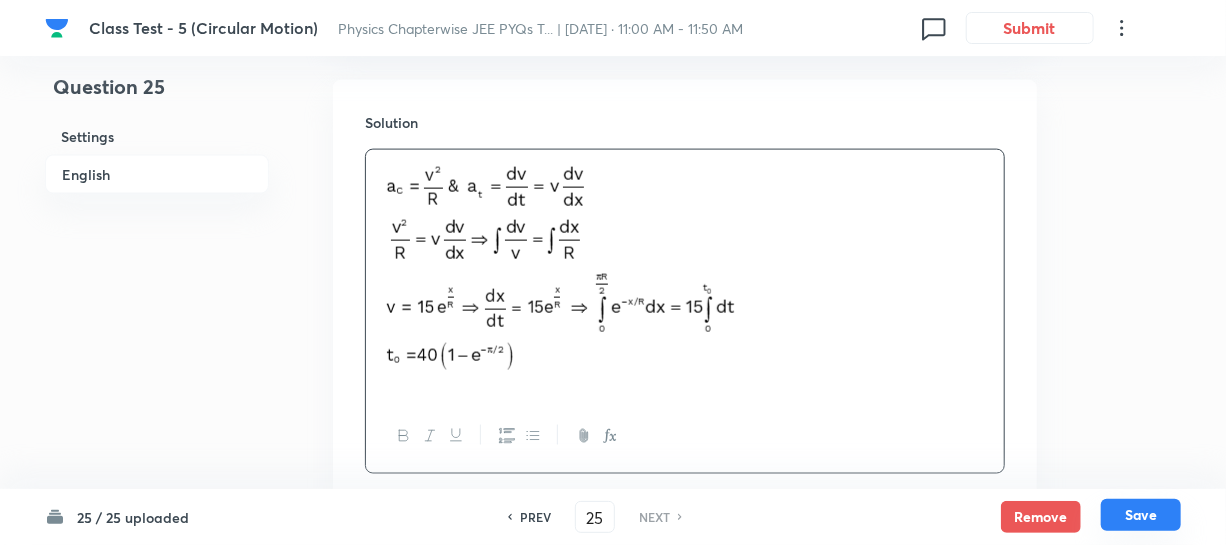 click on "Save" at bounding box center [1141, 515] 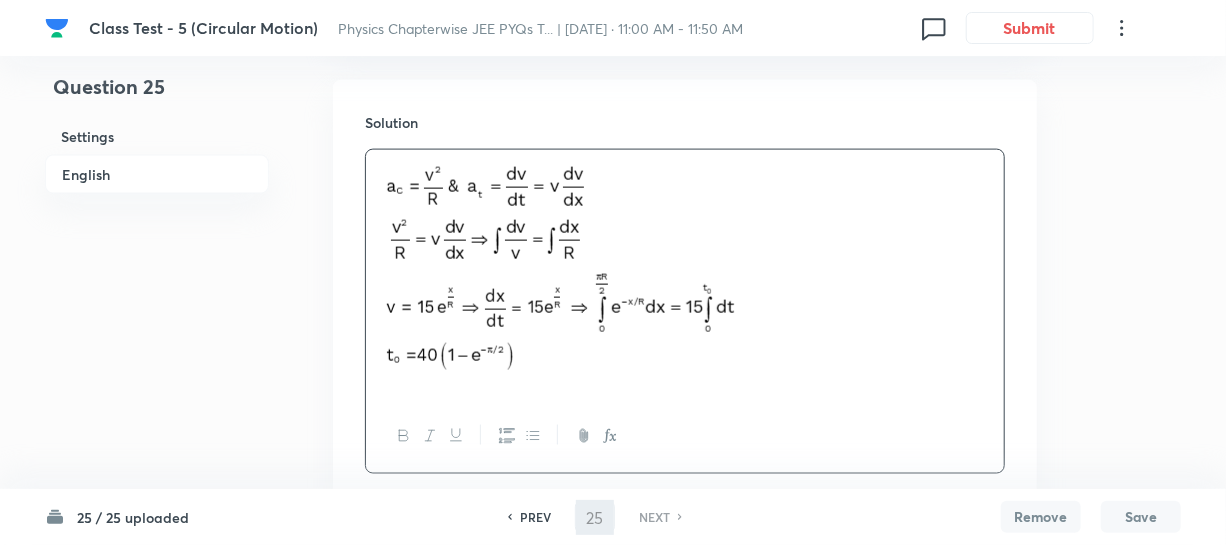 click on "Save" at bounding box center (1141, 517) 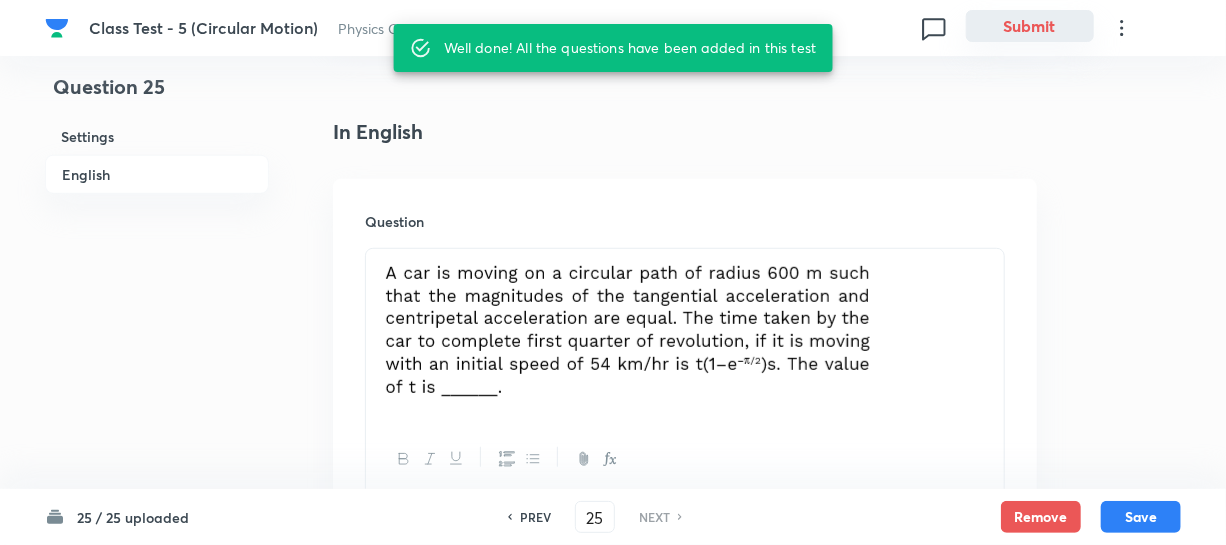 scroll, scrollTop: 450, scrollLeft: 0, axis: vertical 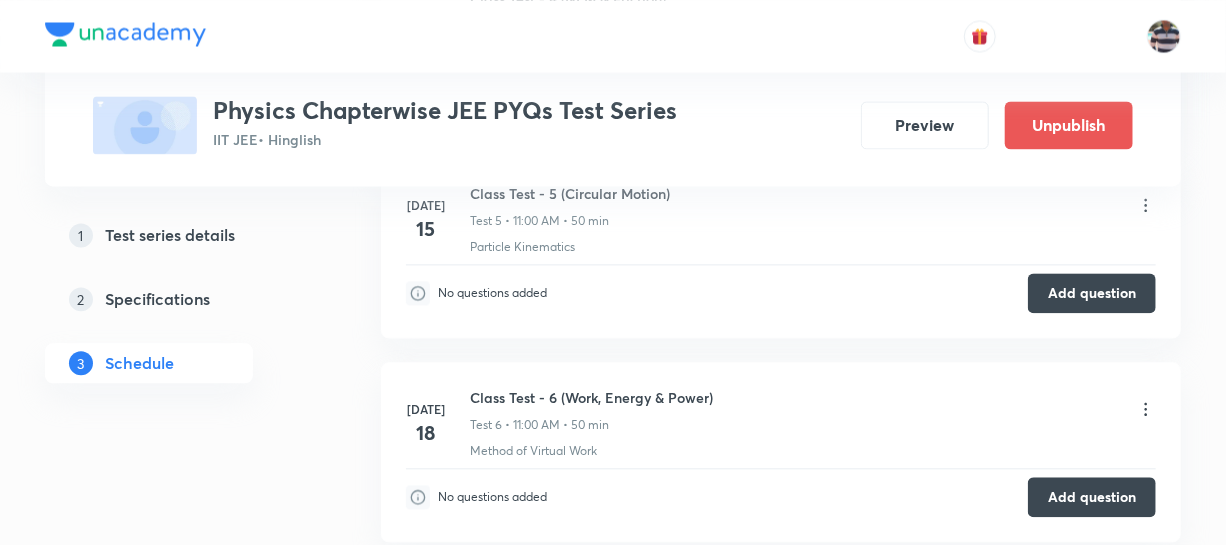 type 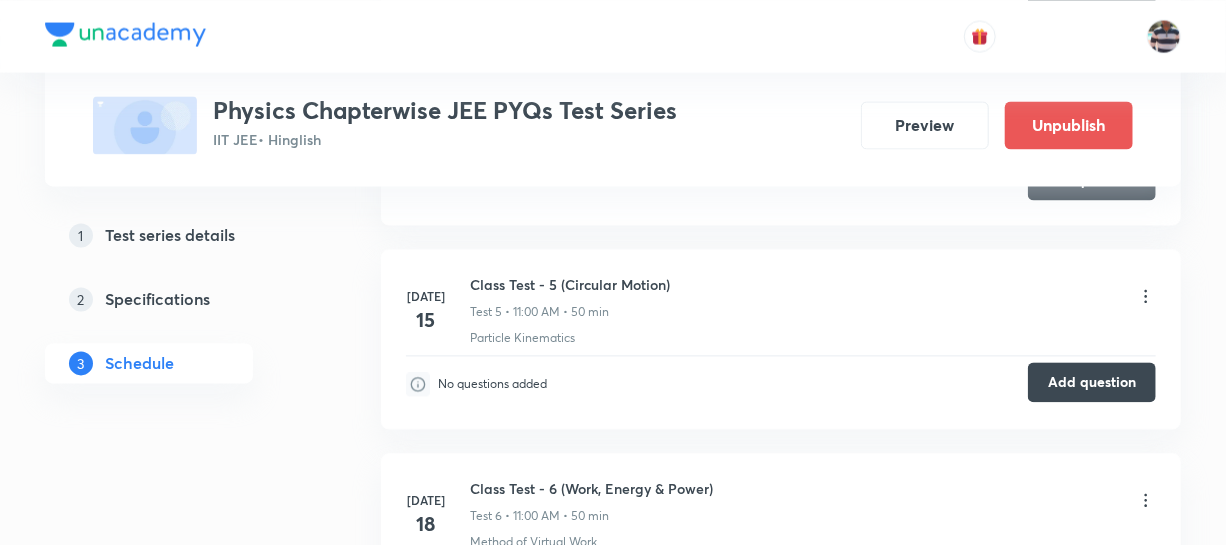 click on "Add question" at bounding box center (1092, 382) 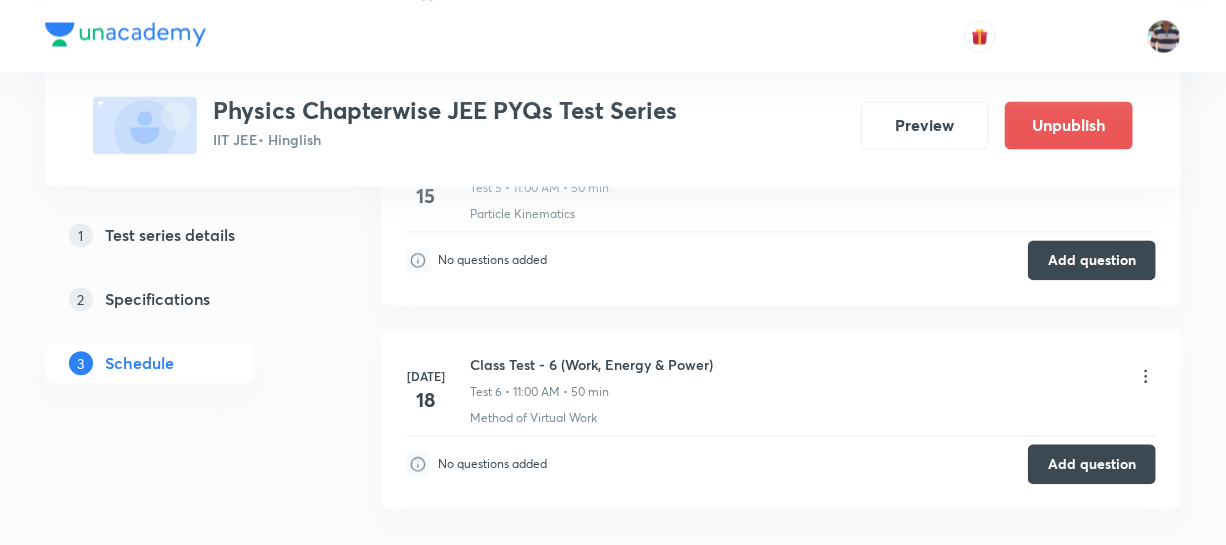 scroll, scrollTop: 1985, scrollLeft: 0, axis: vertical 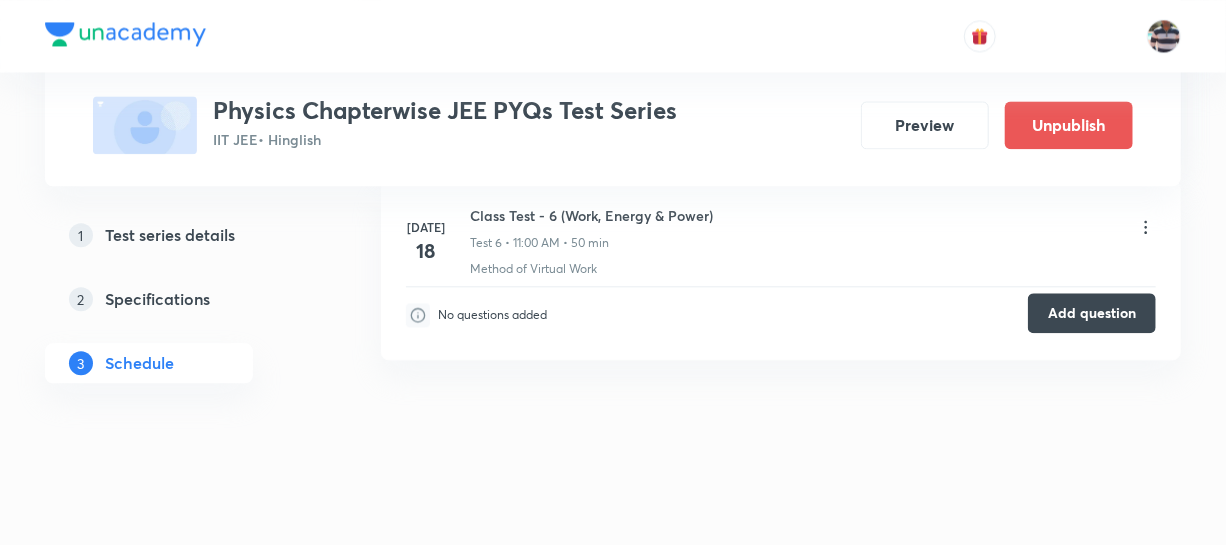 click on "Add question" at bounding box center [1092, 313] 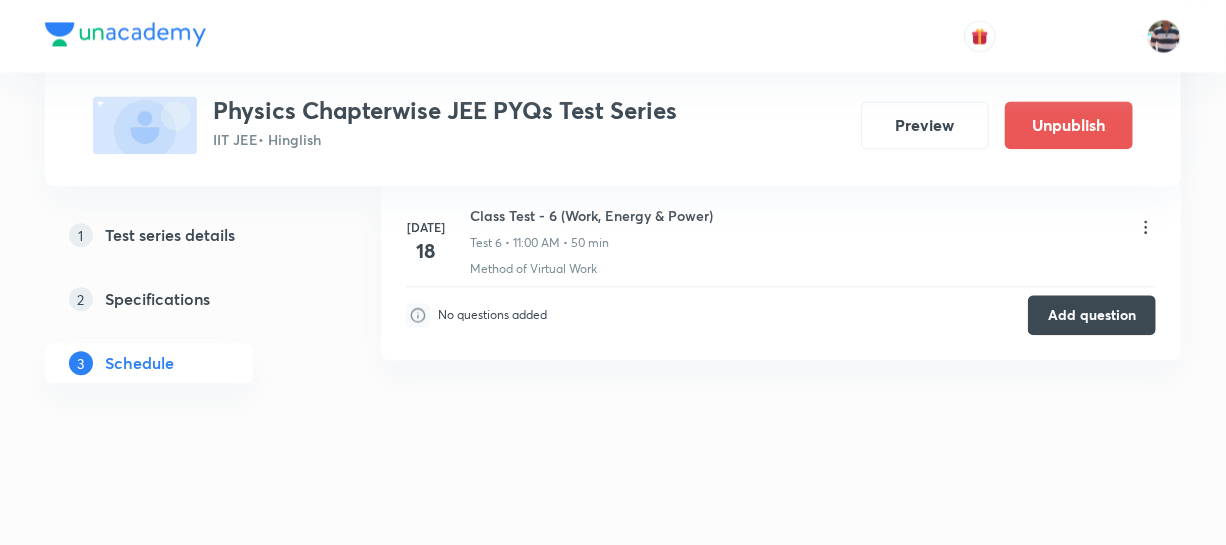 type 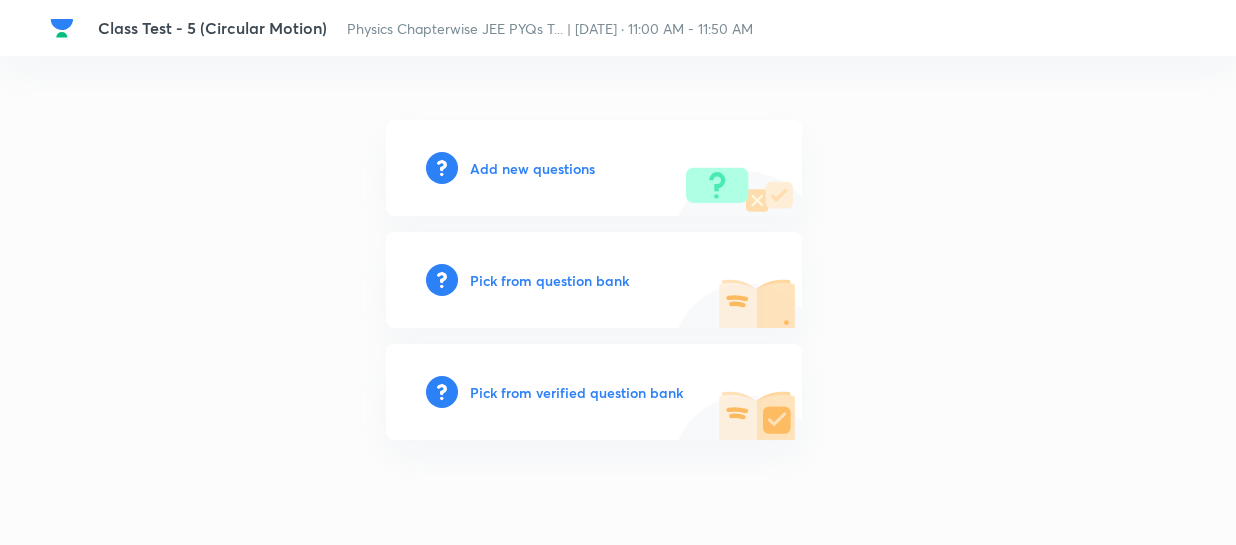 scroll, scrollTop: 0, scrollLeft: 0, axis: both 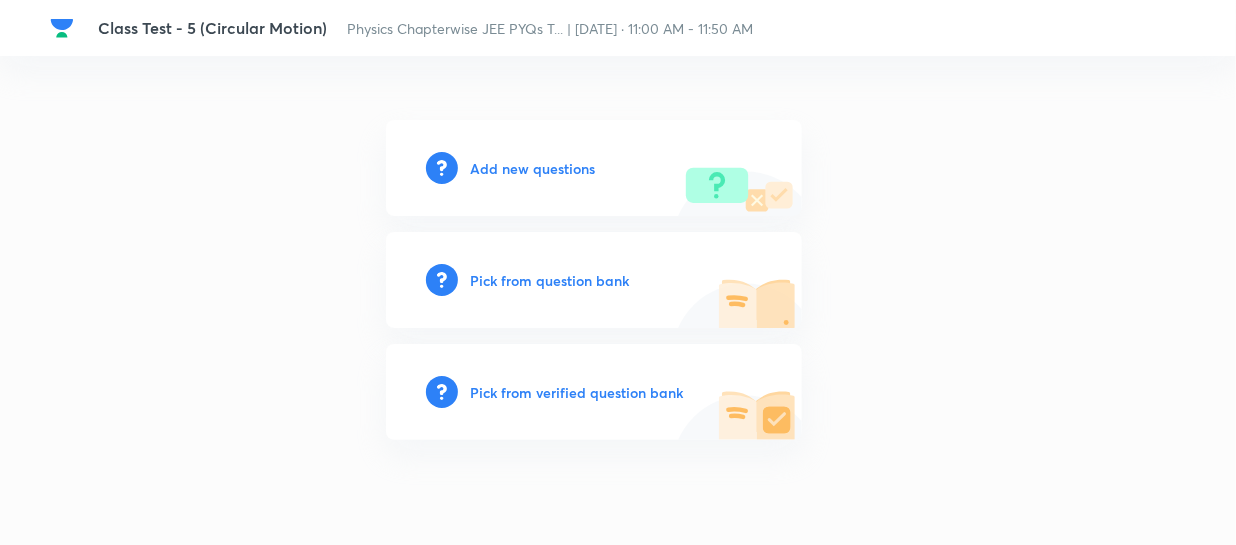 click on "Add new questions" at bounding box center (594, 168) 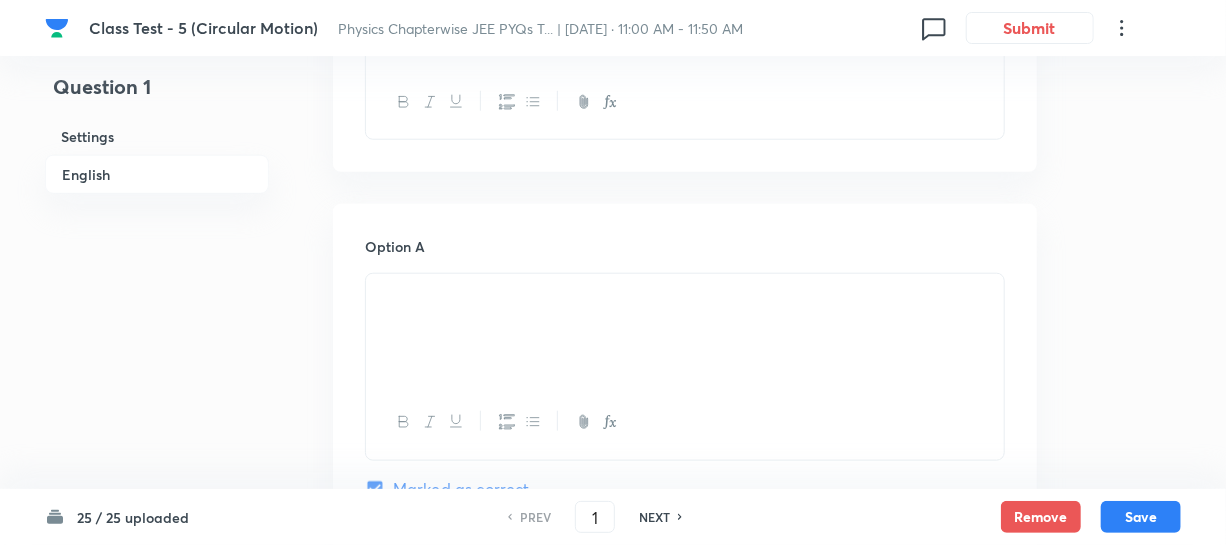 scroll, scrollTop: 1000, scrollLeft: 0, axis: vertical 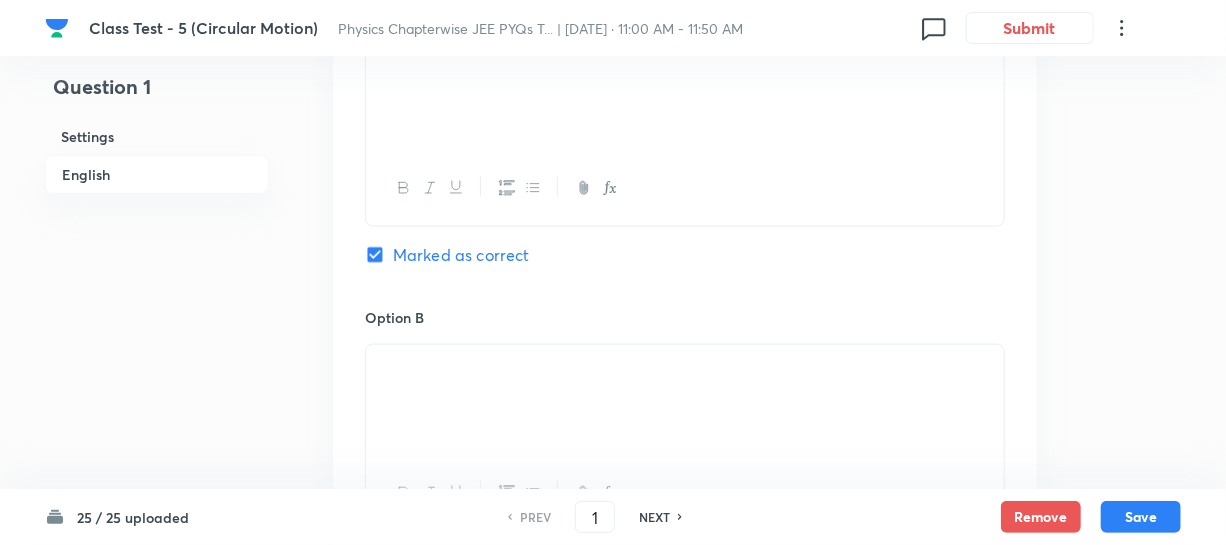 click on "25 / 25 uploaded" at bounding box center [133, 517] 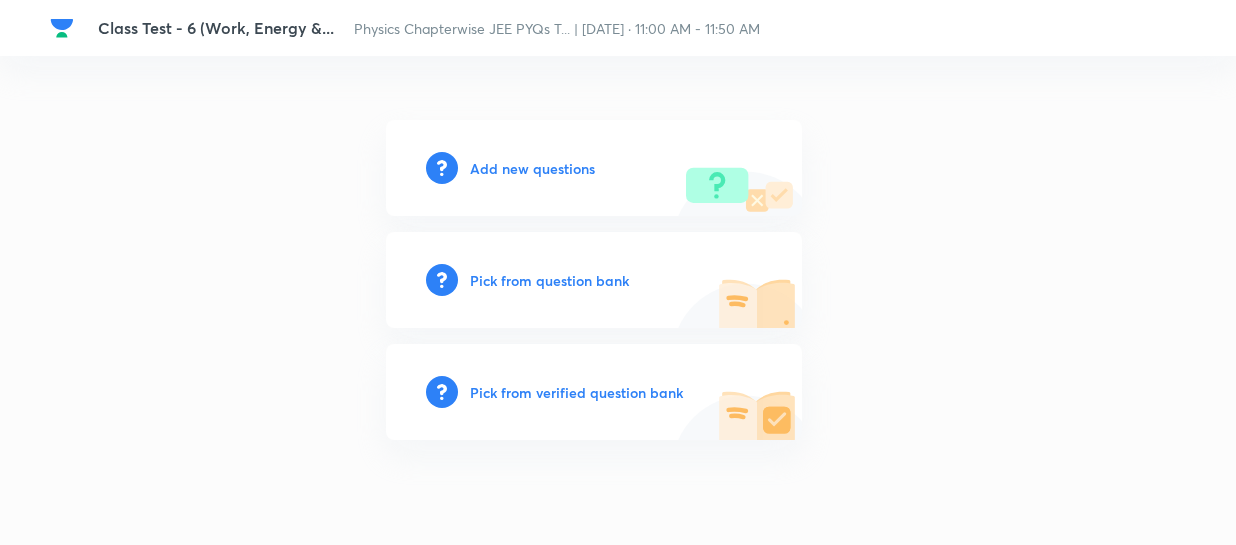 scroll, scrollTop: 0, scrollLeft: 0, axis: both 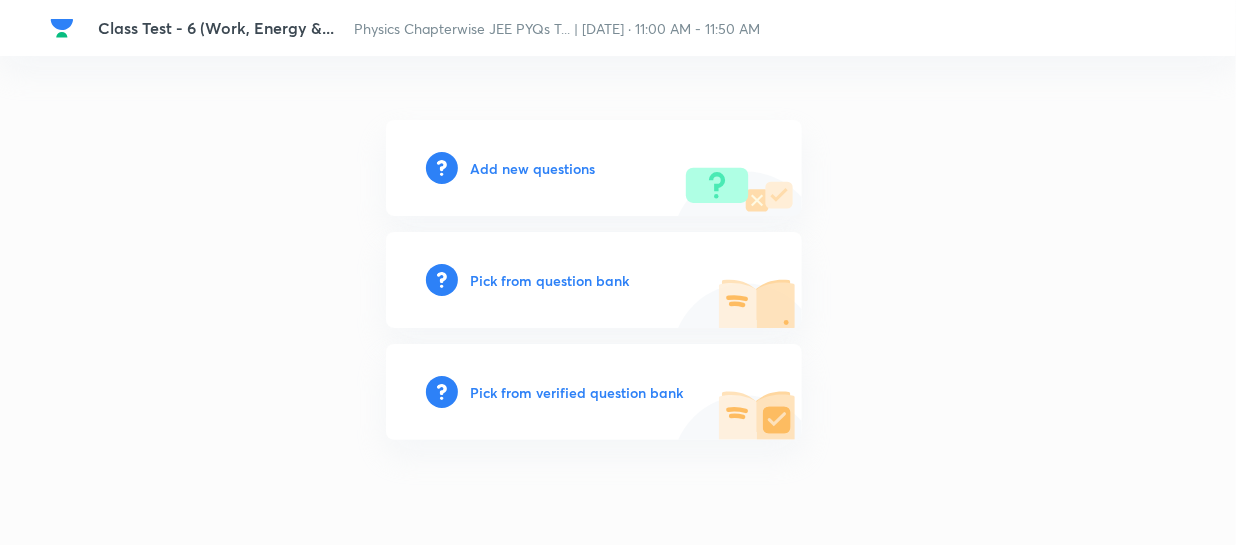 click on "Add new questions" at bounding box center (532, 168) 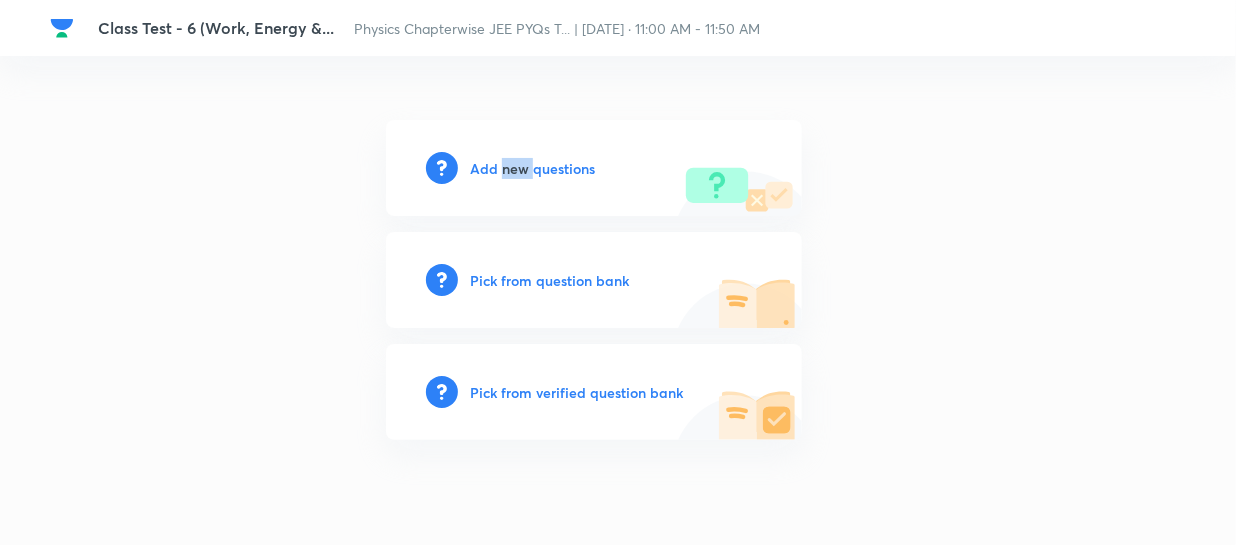click on "Add new questions" at bounding box center (532, 168) 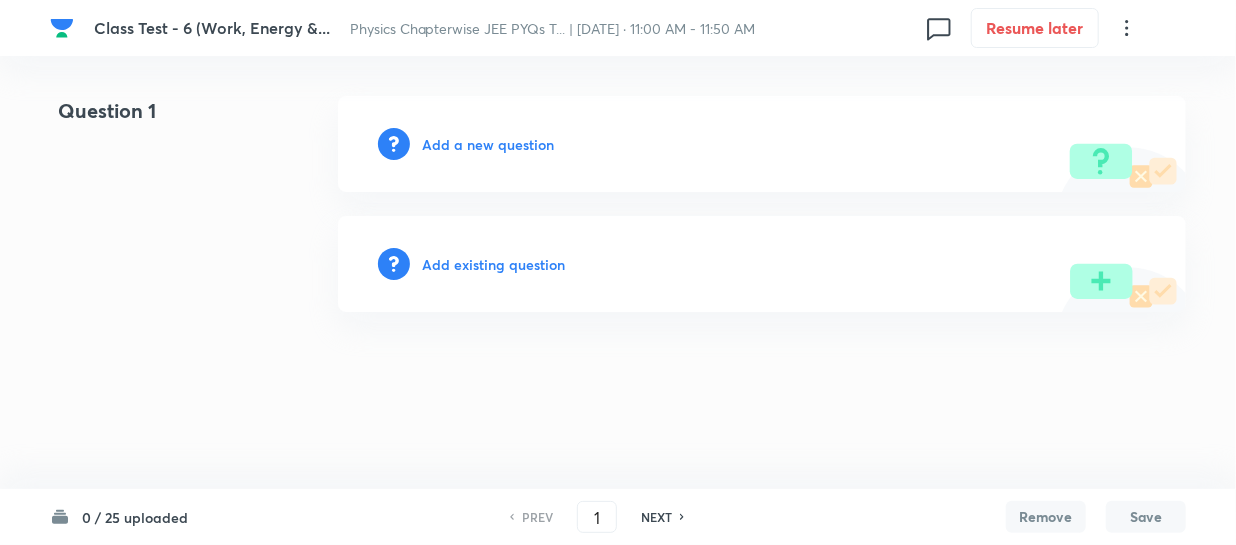 click on "Add a new question" at bounding box center (488, 144) 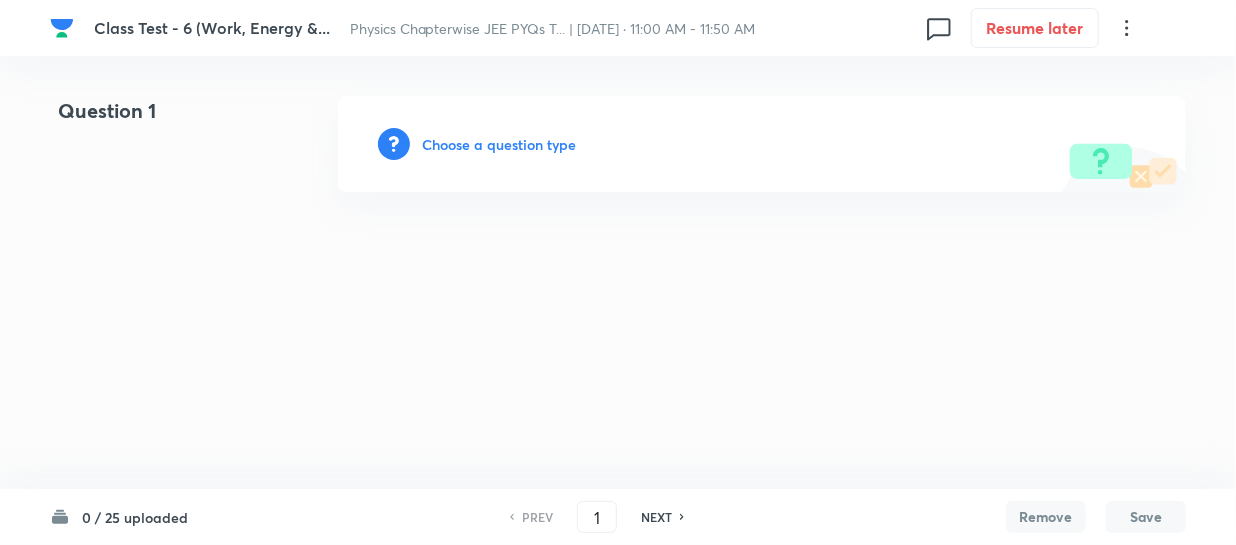 click on "Choose a question type" at bounding box center (499, 144) 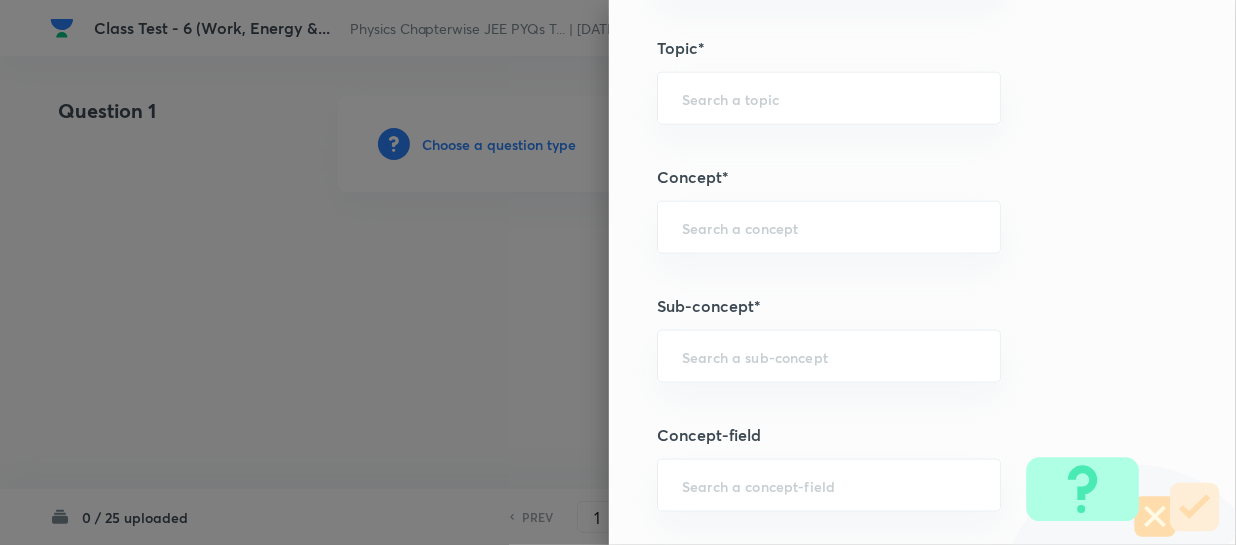 scroll, scrollTop: 1090, scrollLeft: 0, axis: vertical 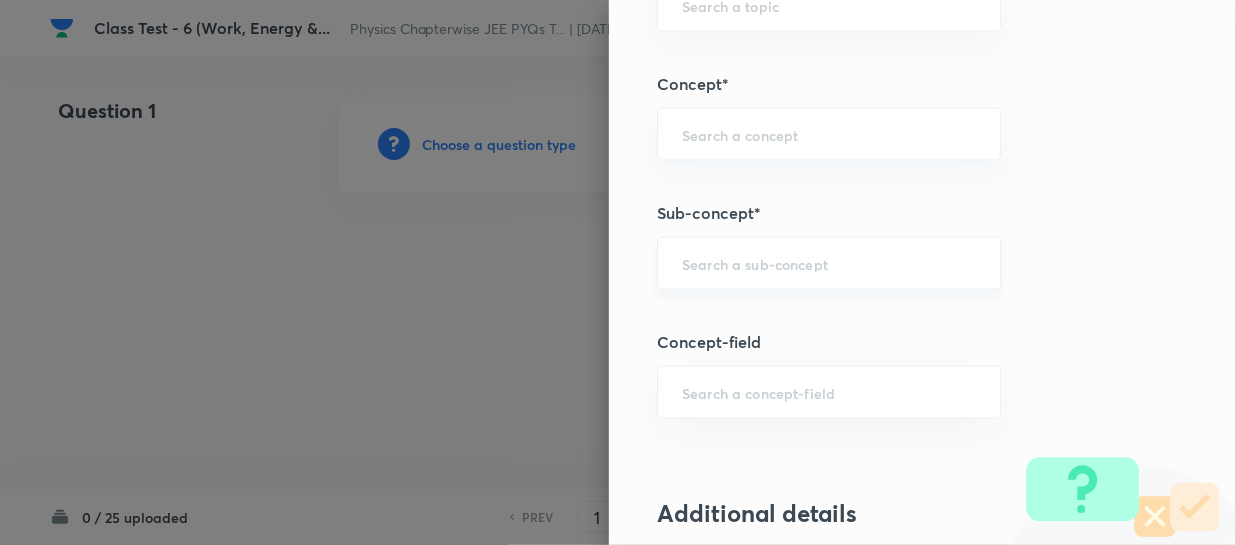 click at bounding box center (829, 263) 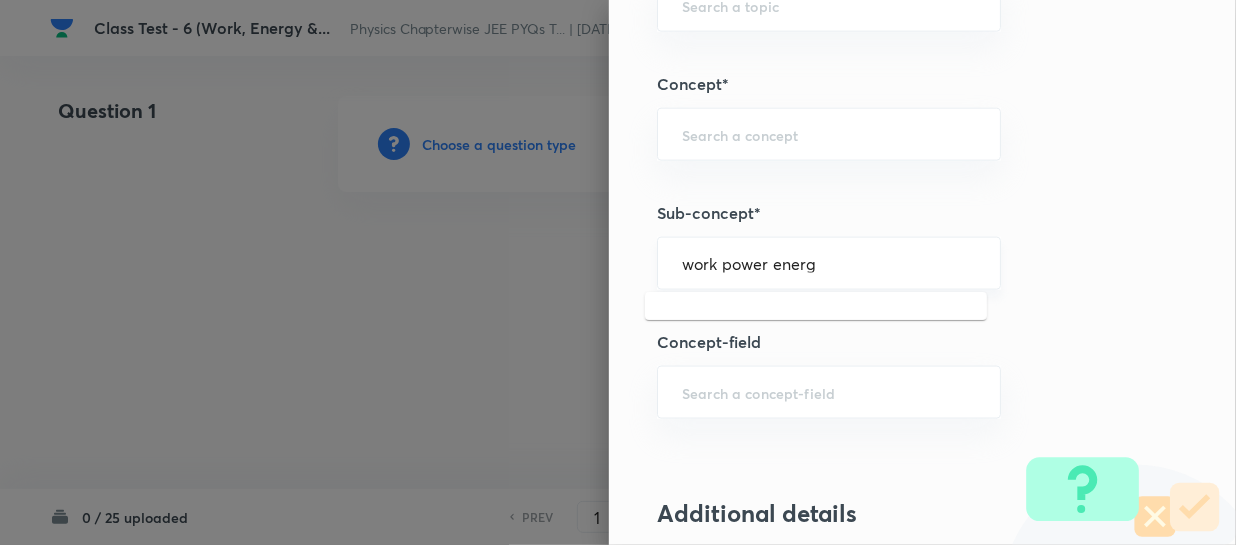 type on "work power energy" 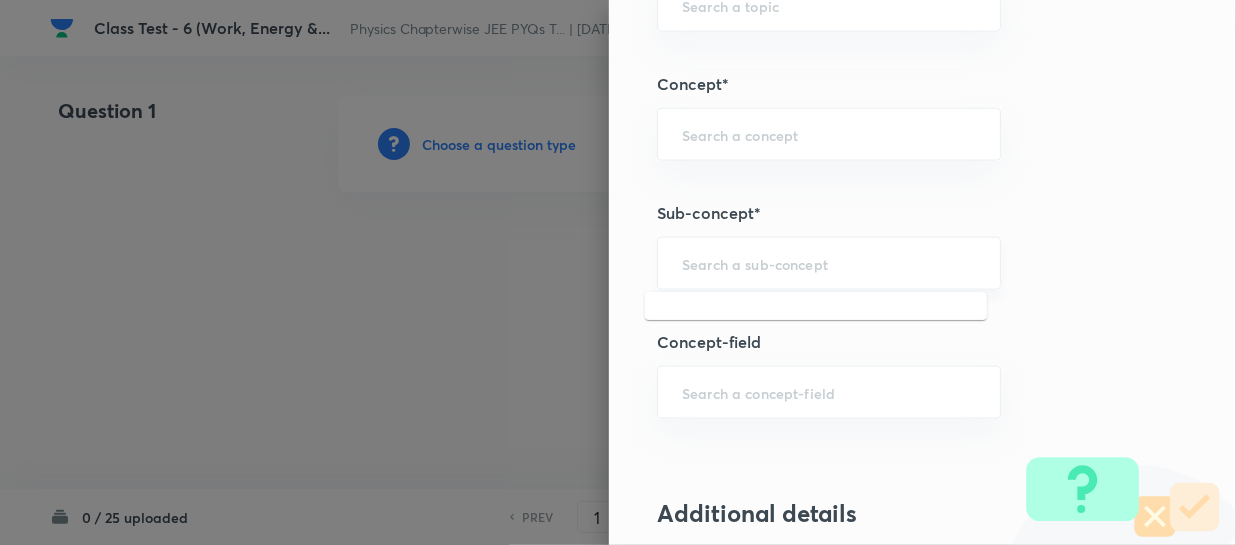 paste on "work power energy" 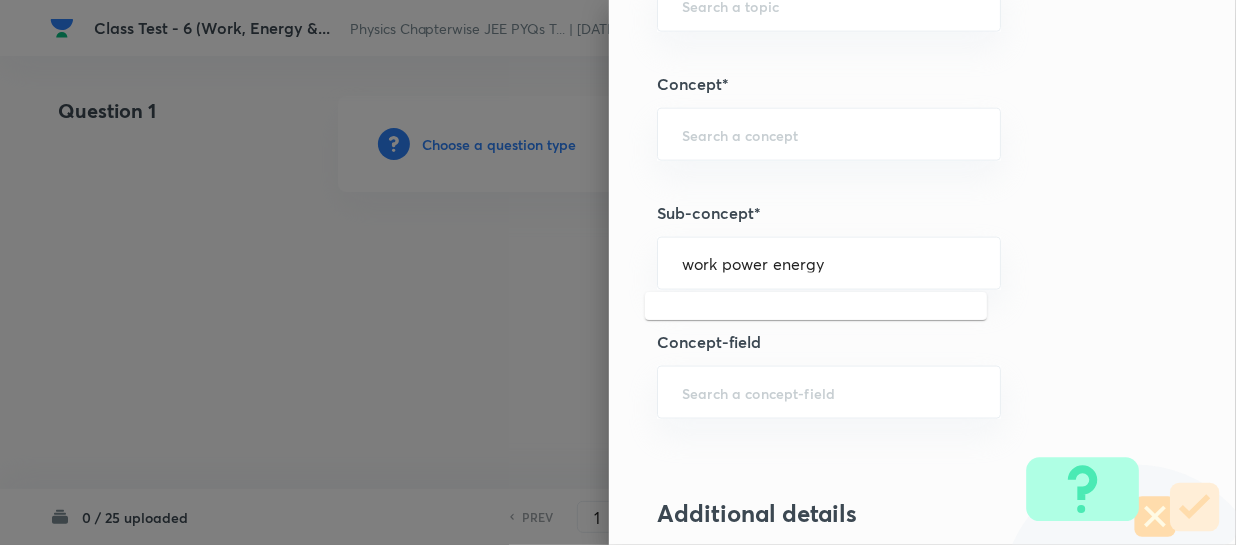 type on "work power energy" 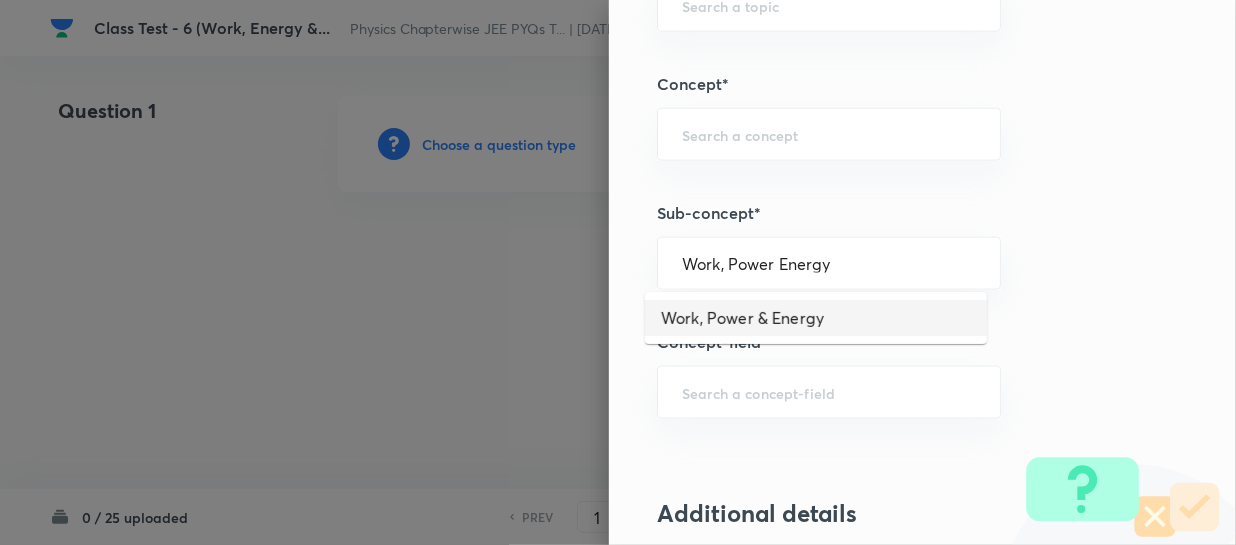 click on "Work, Power & Energy" at bounding box center [816, 318] 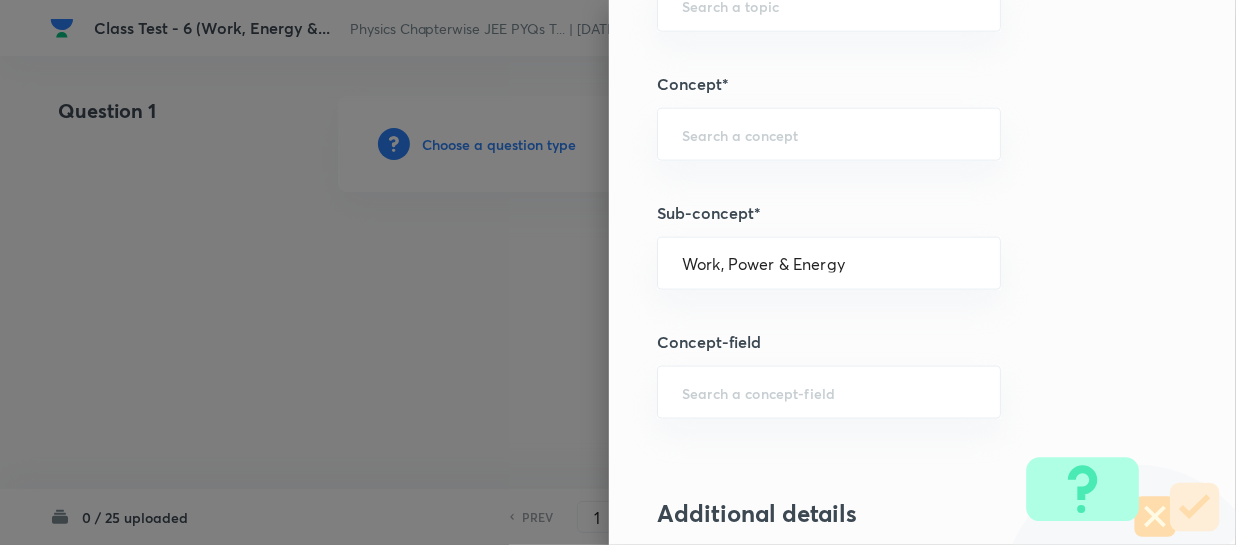 type on "Physics" 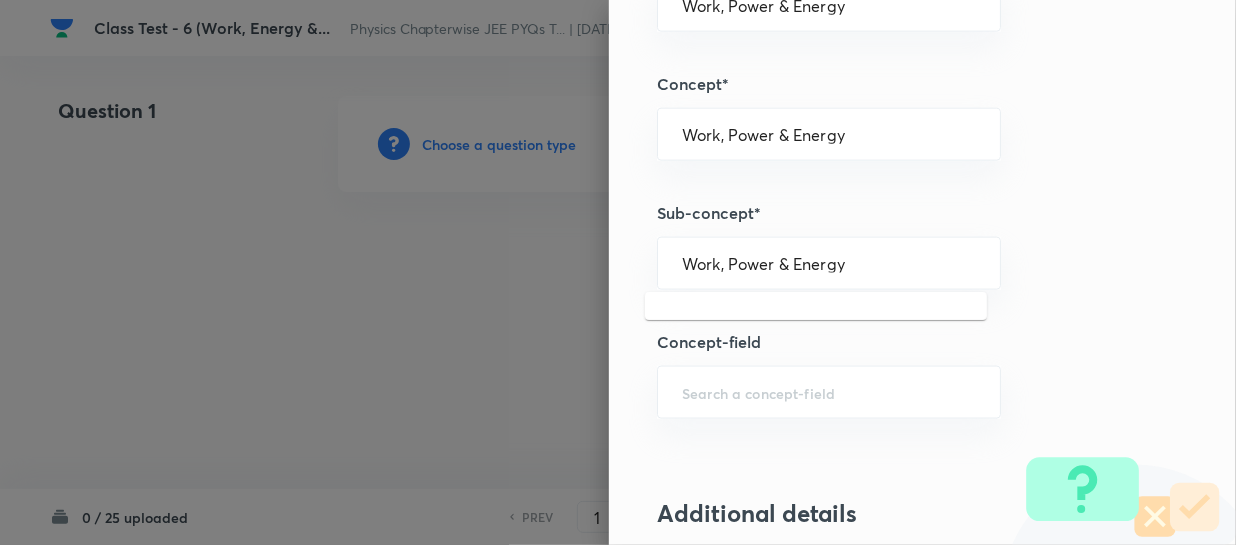 drag, startPoint x: 823, startPoint y: 258, endPoint x: 489, endPoint y: 249, distance: 334.12125 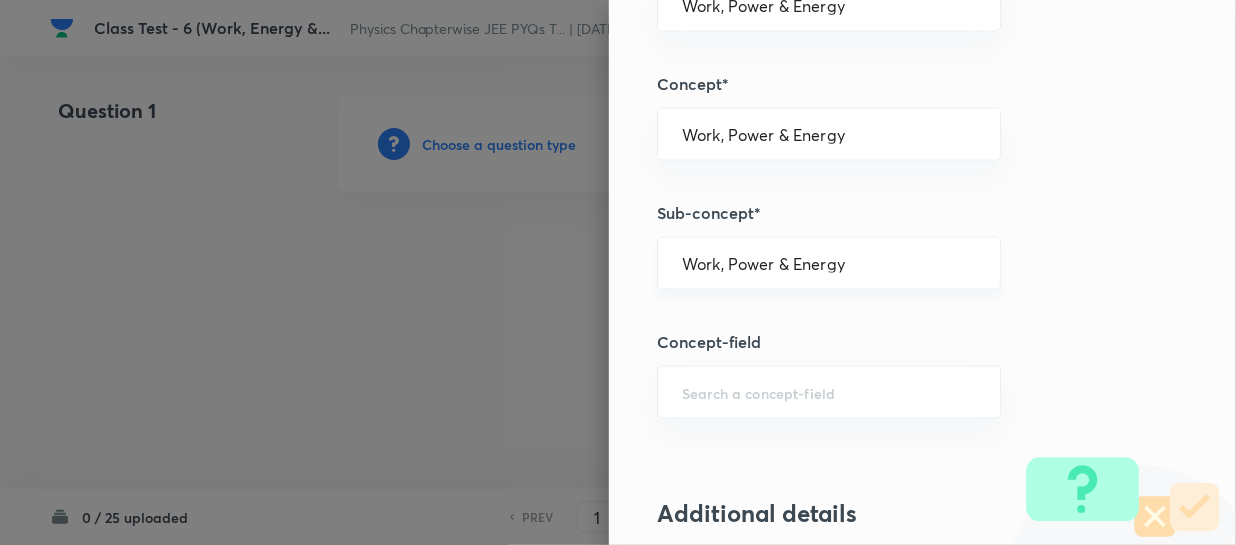 click on "Work, Power & Energy" at bounding box center [829, 263] 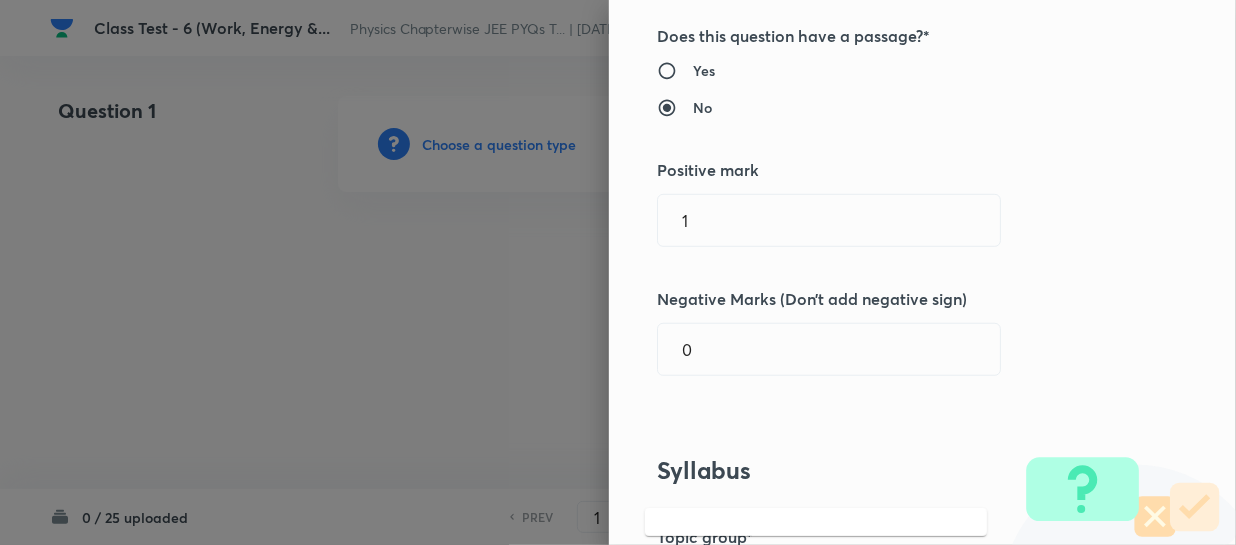 scroll, scrollTop: 181, scrollLeft: 0, axis: vertical 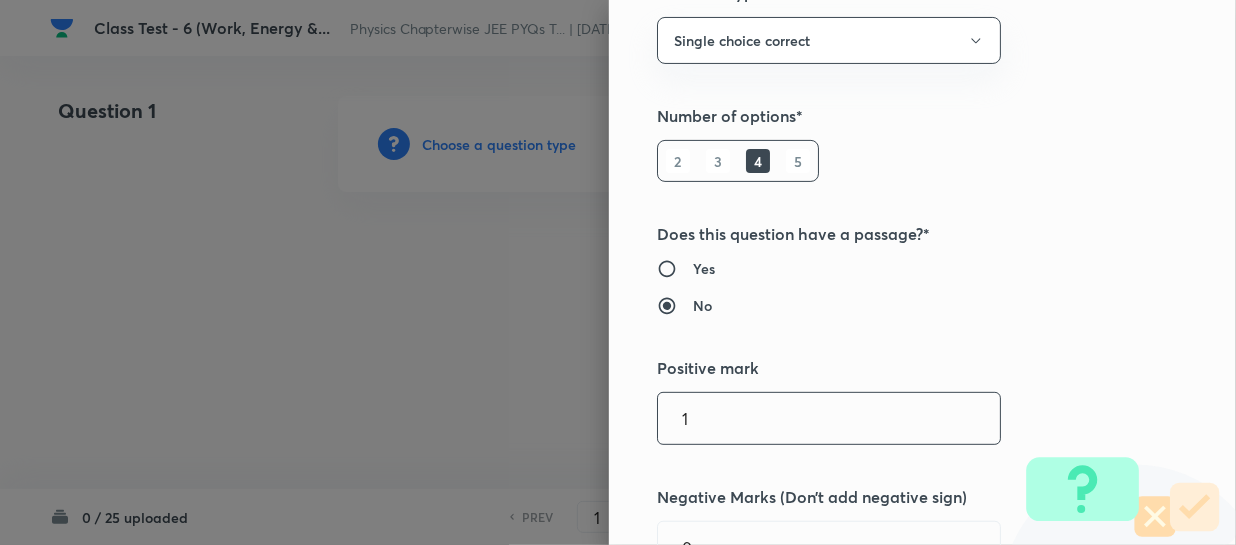 drag, startPoint x: 626, startPoint y: 415, endPoint x: 495, endPoint y: 413, distance: 131.01526 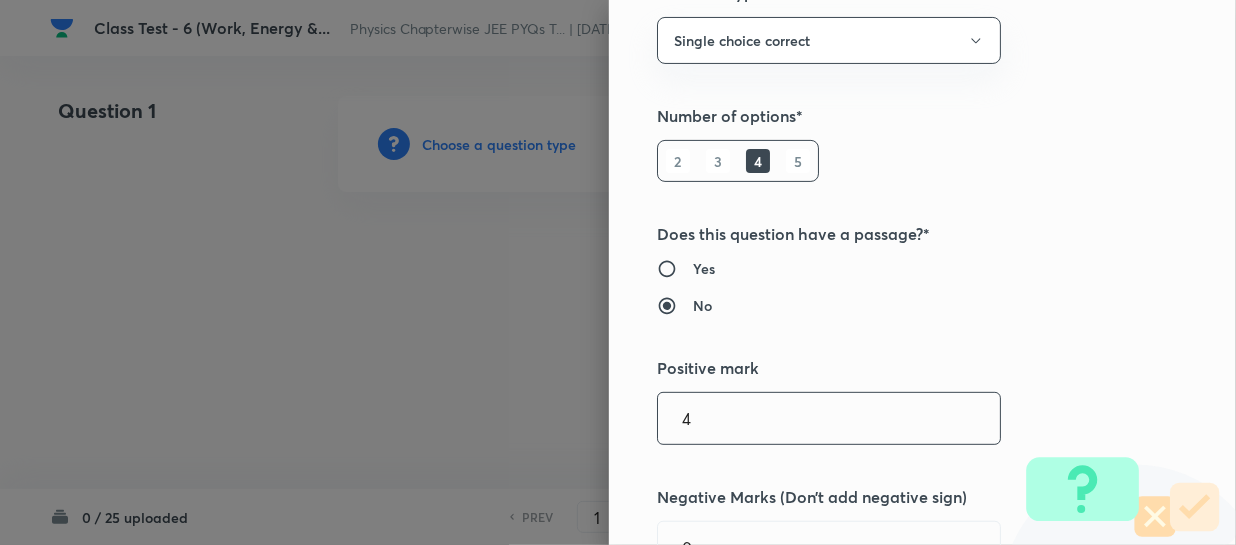 scroll, scrollTop: 454, scrollLeft: 0, axis: vertical 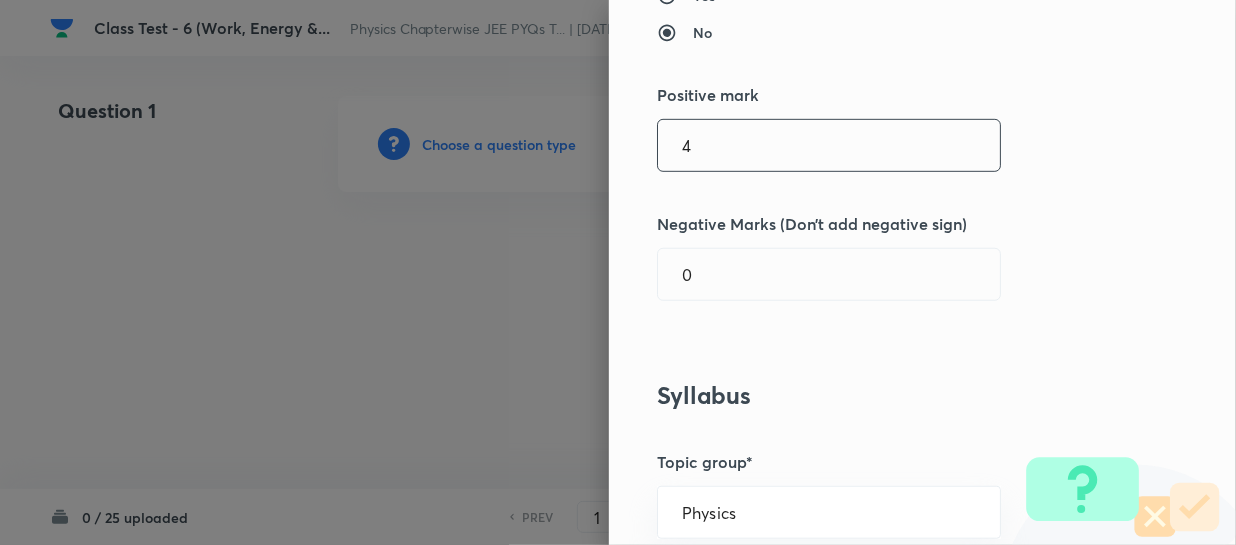 type on "4" 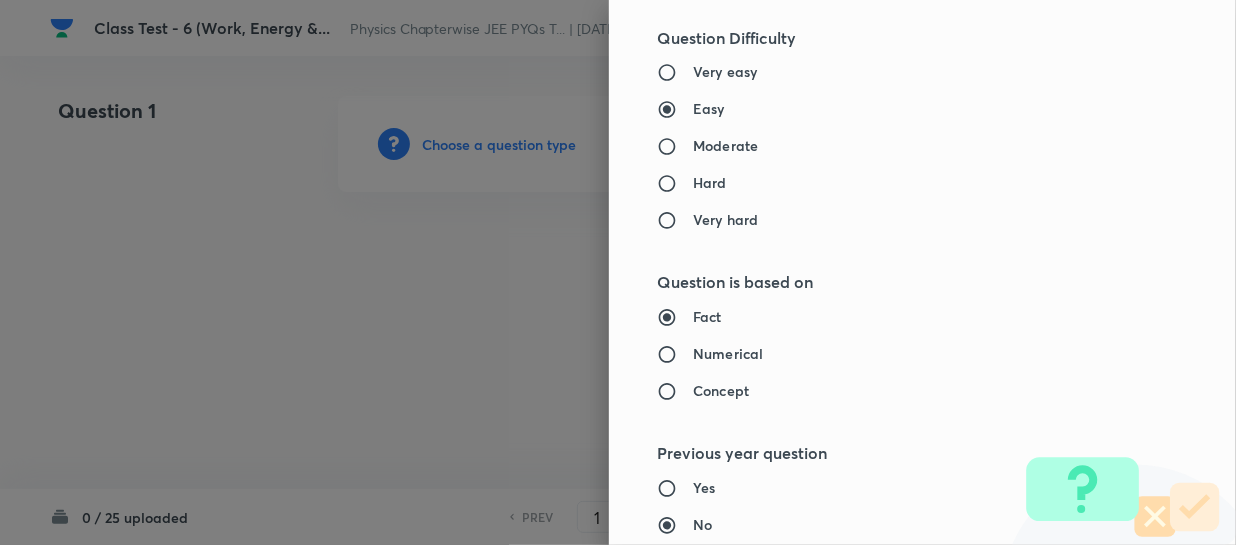 scroll, scrollTop: 1636, scrollLeft: 0, axis: vertical 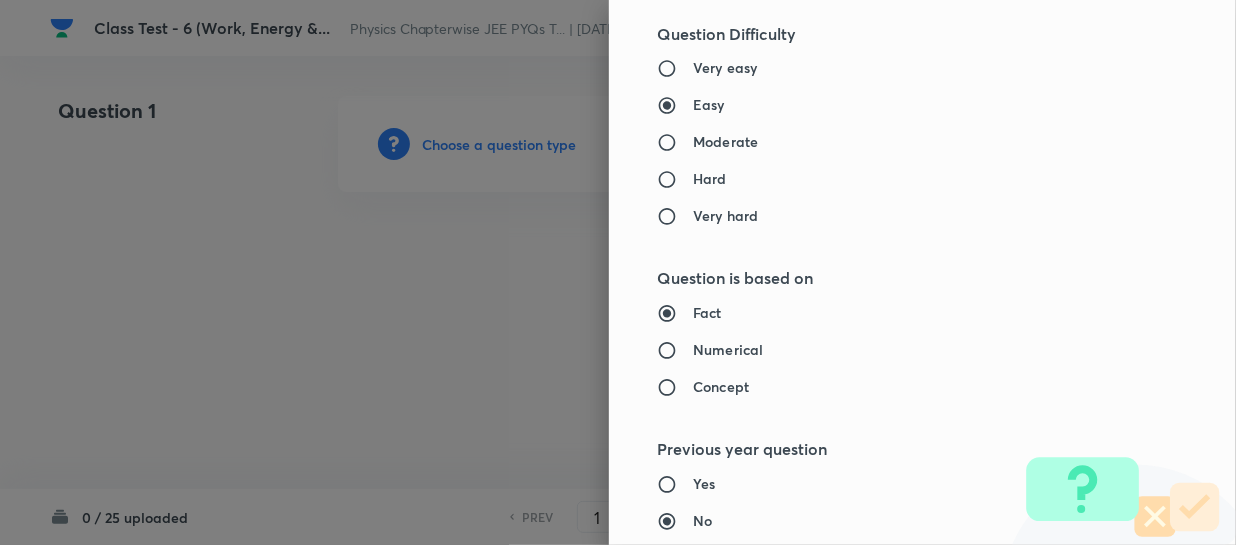 type on "1" 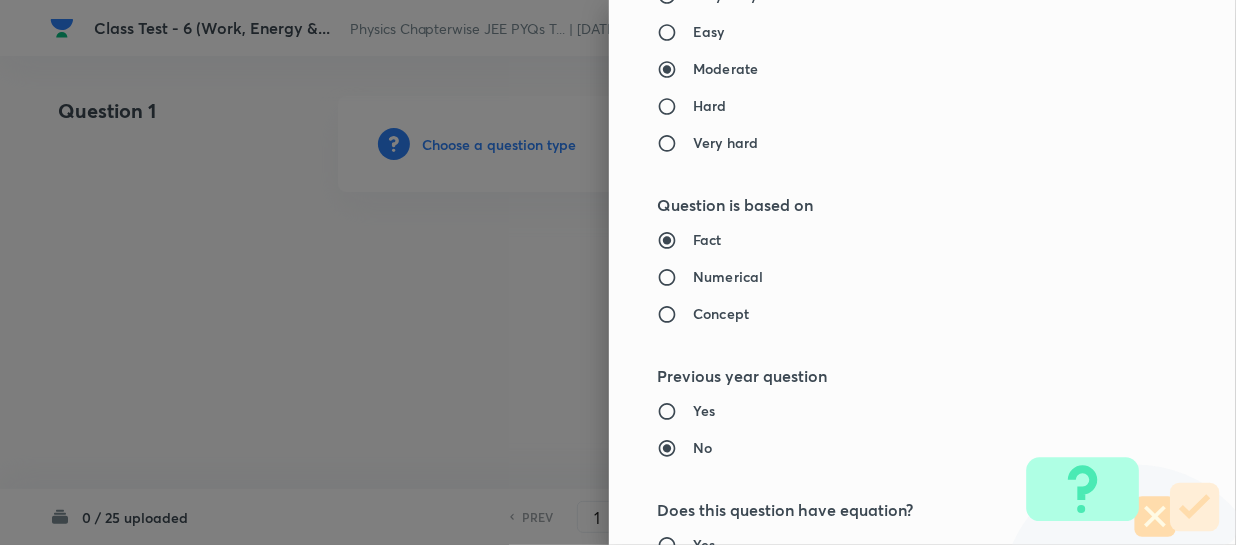 scroll, scrollTop: 1909, scrollLeft: 0, axis: vertical 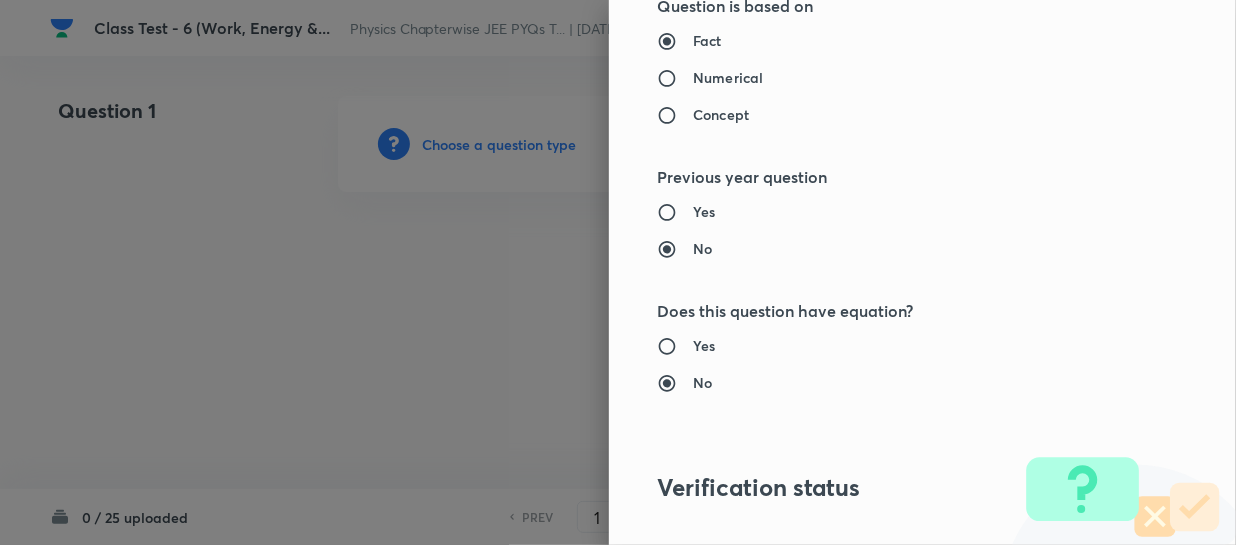 click on "Numerical" at bounding box center [728, 77] 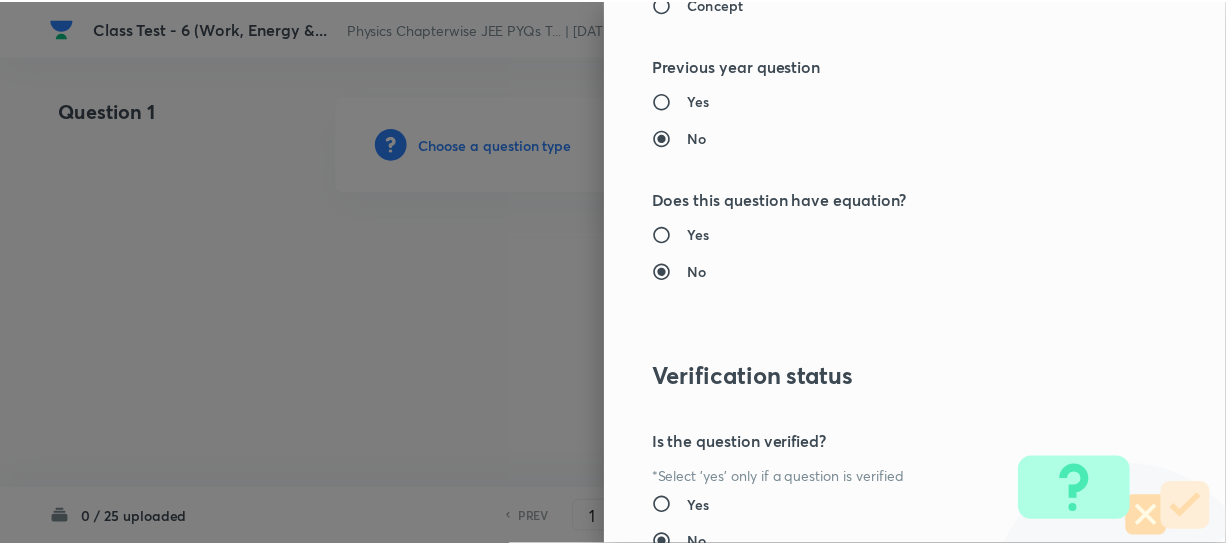 scroll, scrollTop: 2179, scrollLeft: 0, axis: vertical 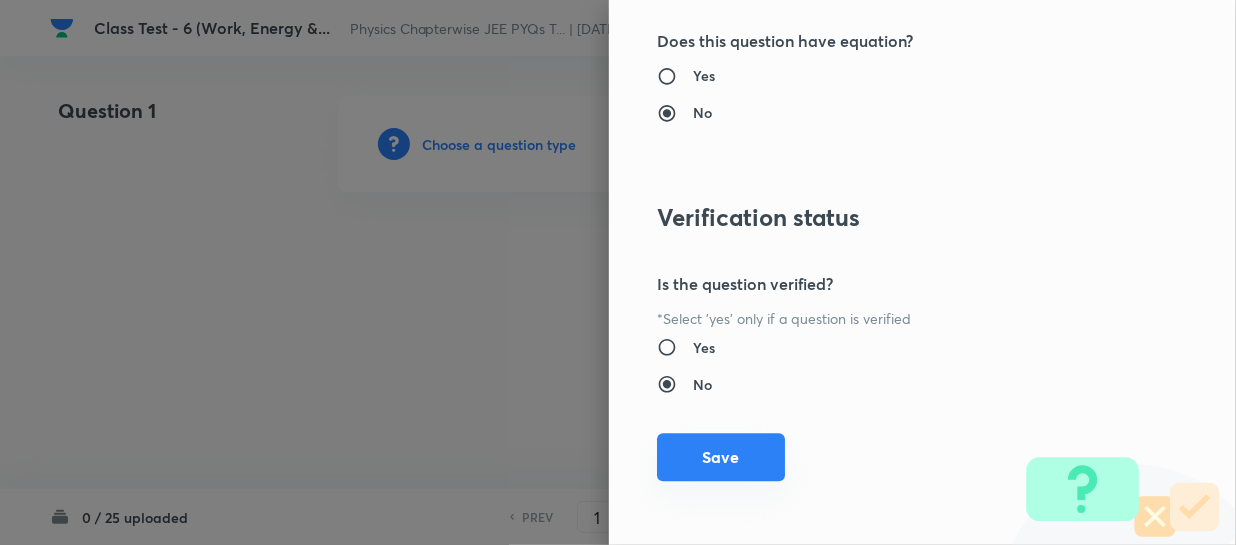 click on "Save" at bounding box center [721, 457] 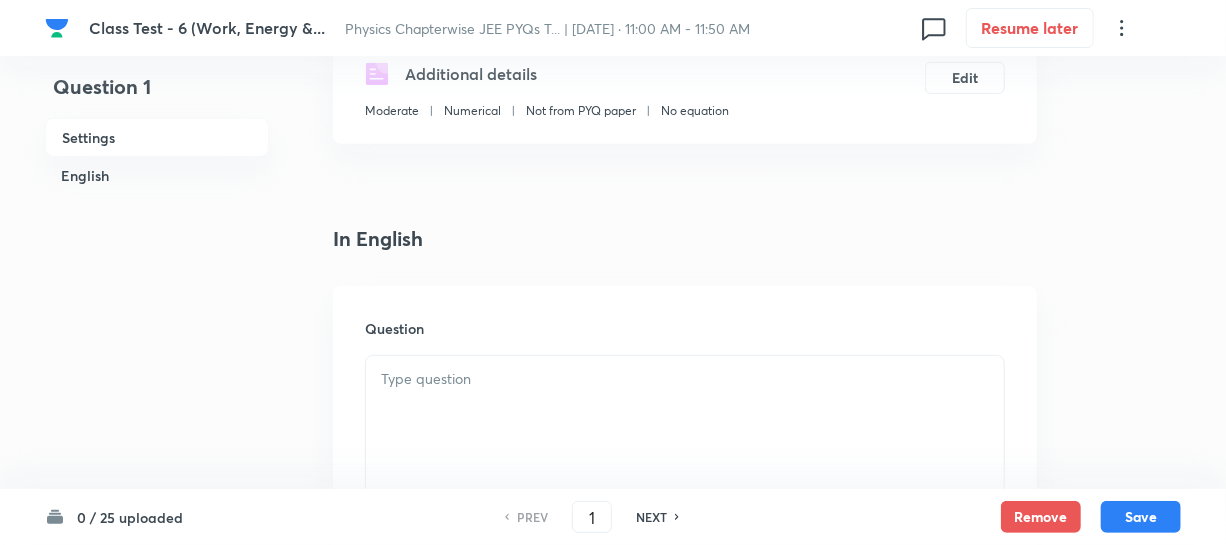 scroll, scrollTop: 454, scrollLeft: 0, axis: vertical 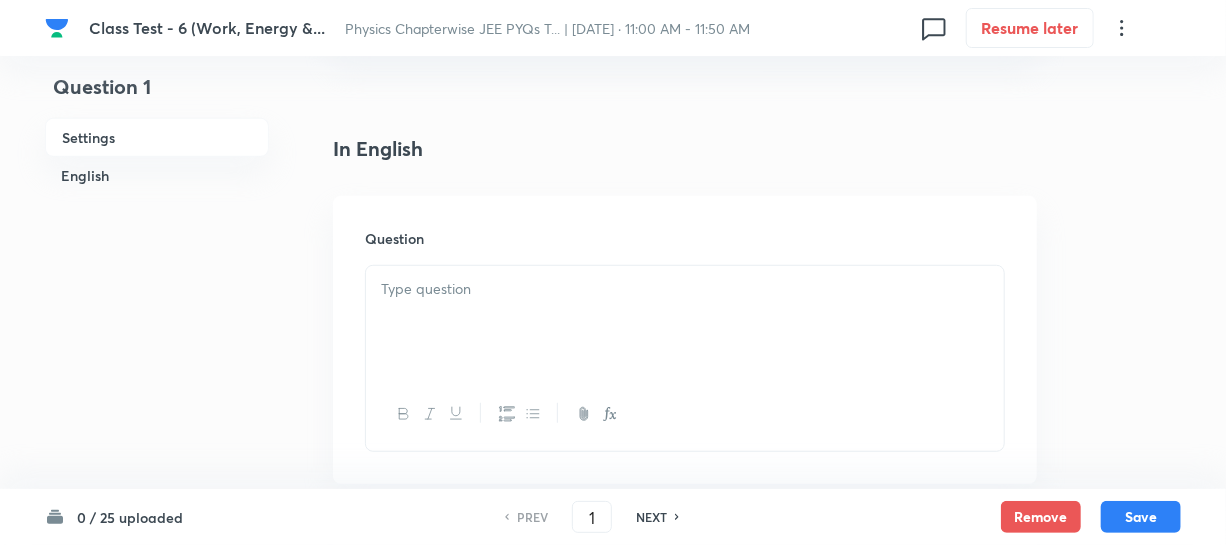 click at bounding box center (685, 322) 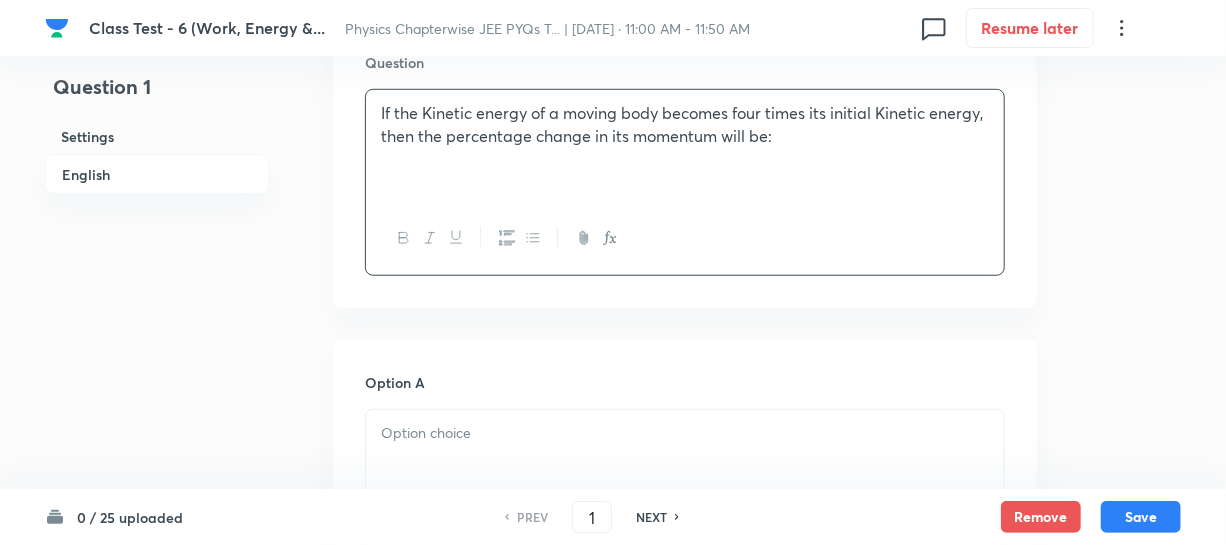 scroll, scrollTop: 636, scrollLeft: 0, axis: vertical 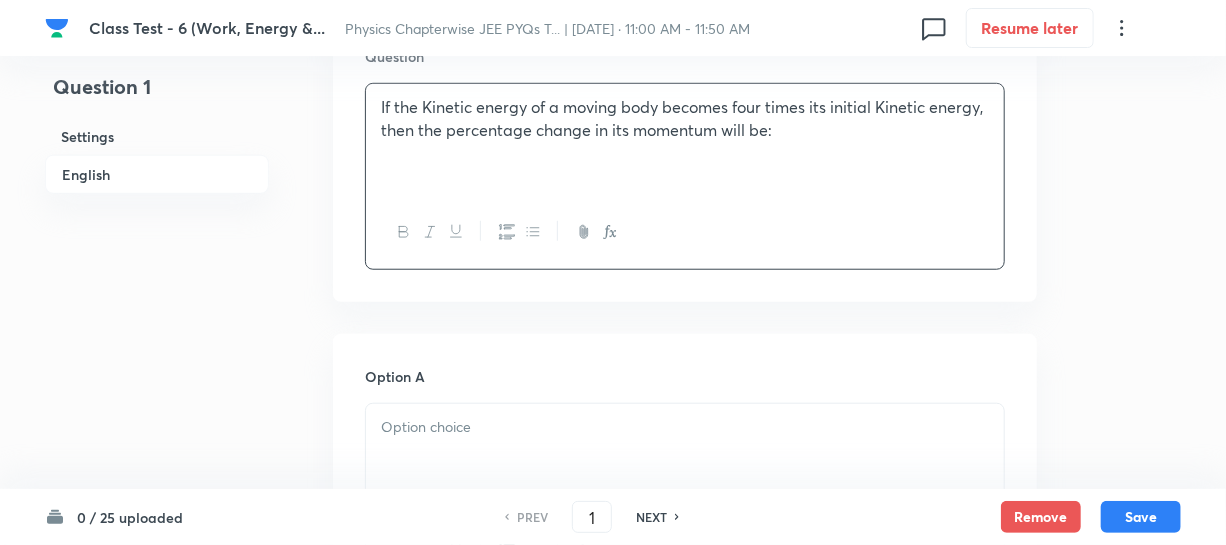 drag, startPoint x: 396, startPoint y: 428, endPoint x: 419, endPoint y: 421, distance: 24.04163 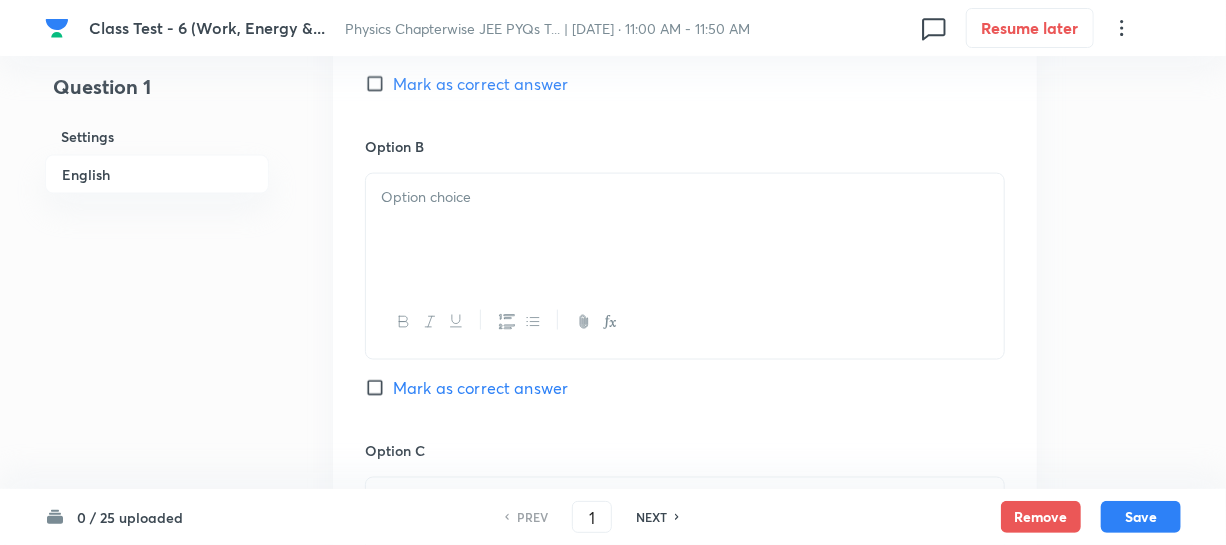 scroll, scrollTop: 1181, scrollLeft: 0, axis: vertical 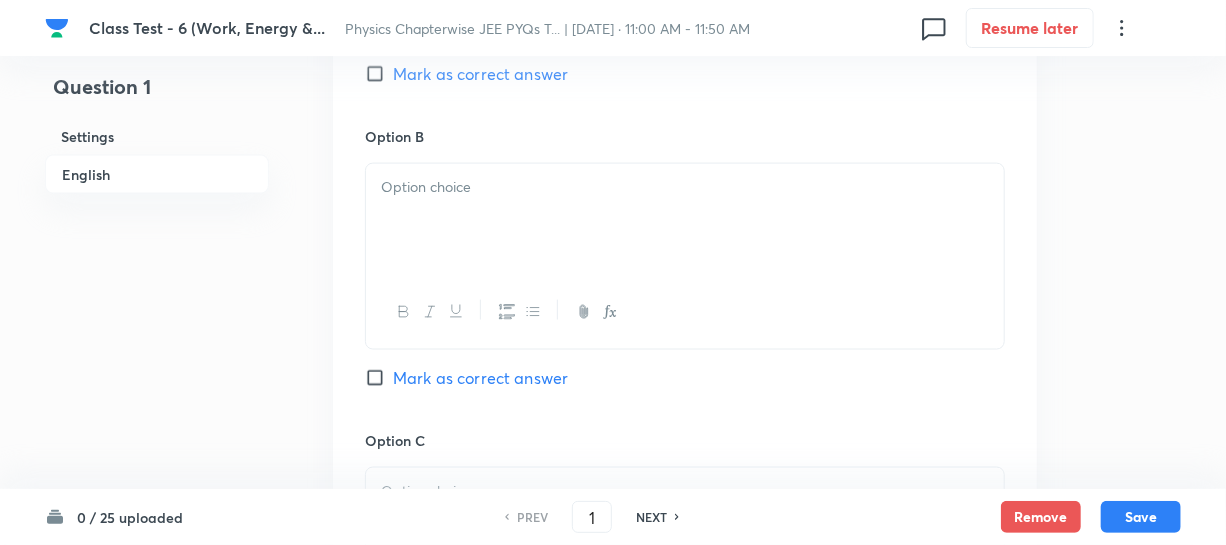 click at bounding box center [685, 187] 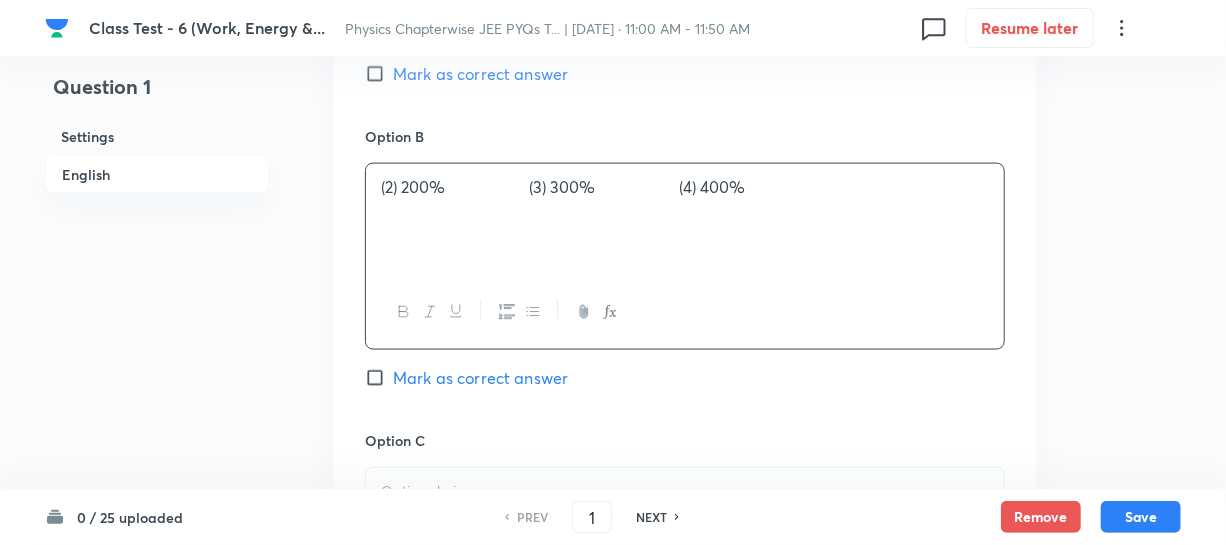 click on "(2) 200%                     (3) 300%                     (4) 400%" at bounding box center (685, 187) 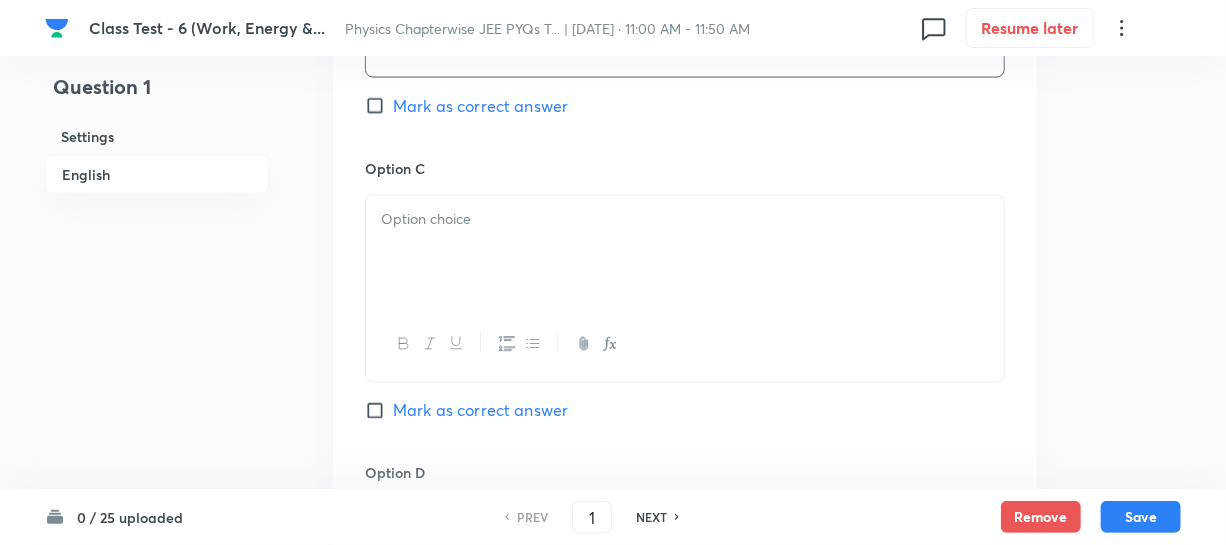 scroll, scrollTop: 1454, scrollLeft: 0, axis: vertical 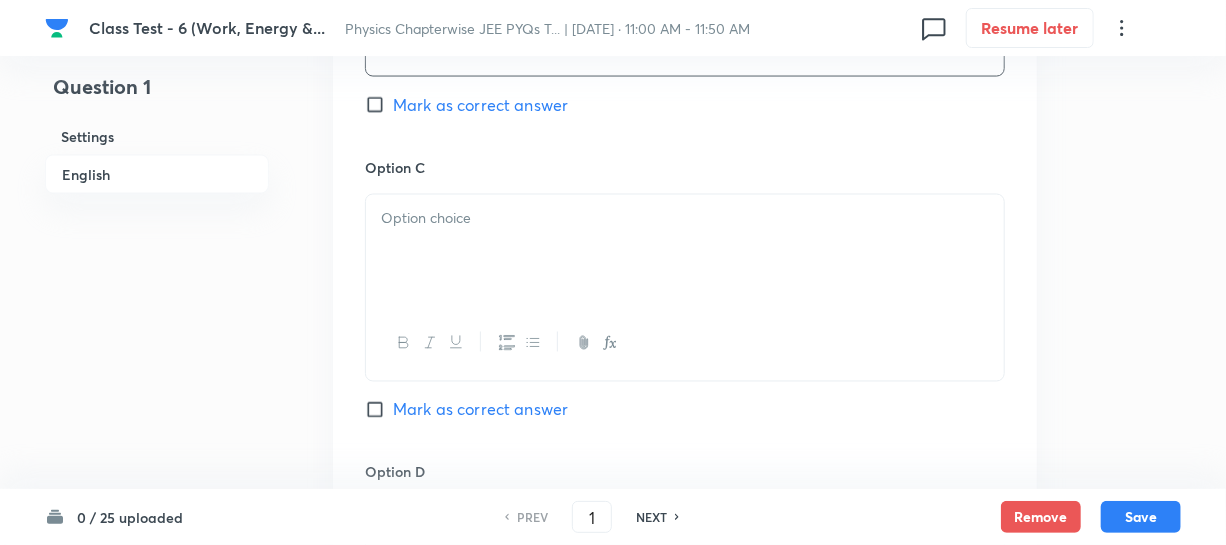 click at bounding box center [685, 251] 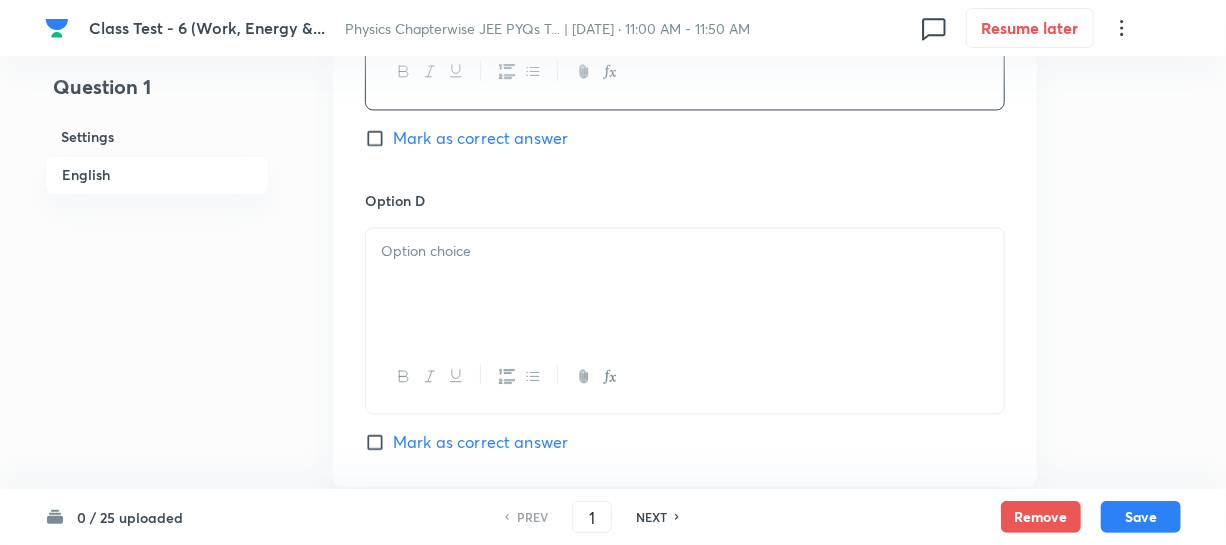 scroll, scrollTop: 1727, scrollLeft: 0, axis: vertical 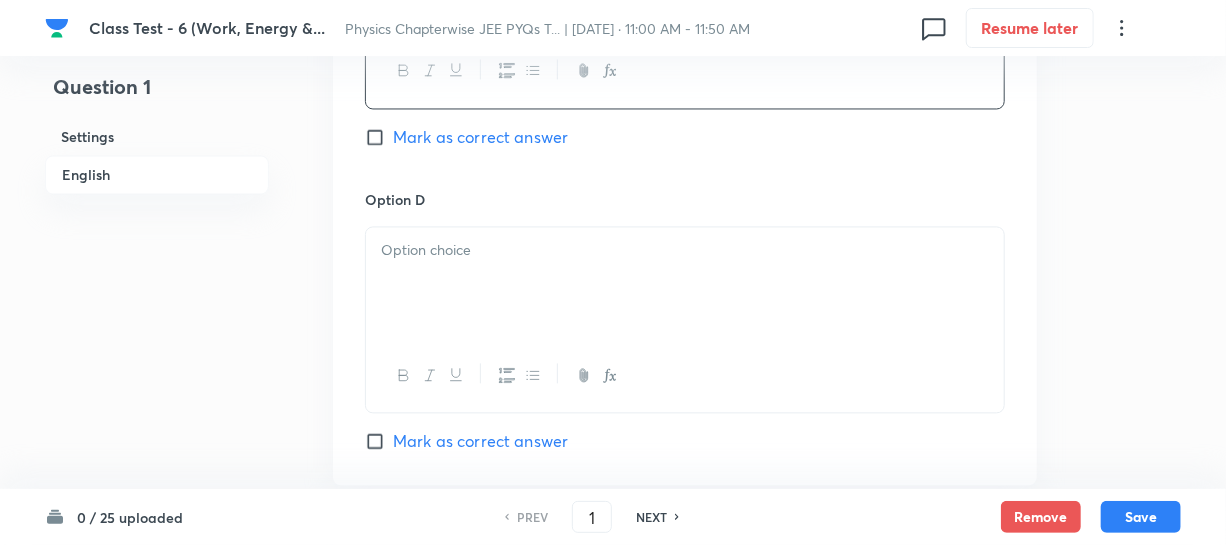 click at bounding box center [685, 250] 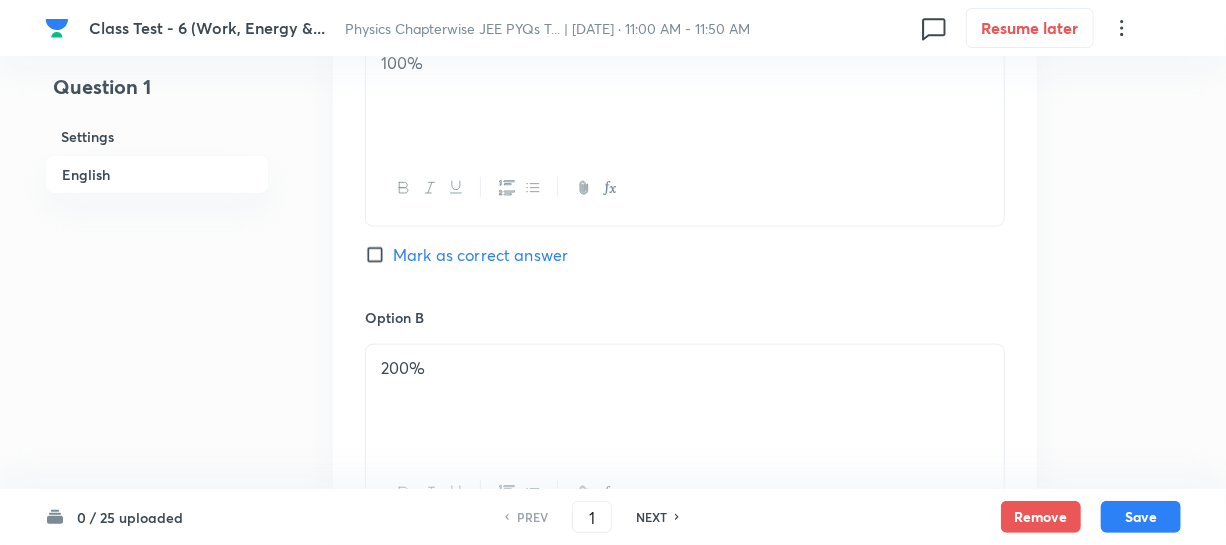 scroll, scrollTop: 909, scrollLeft: 0, axis: vertical 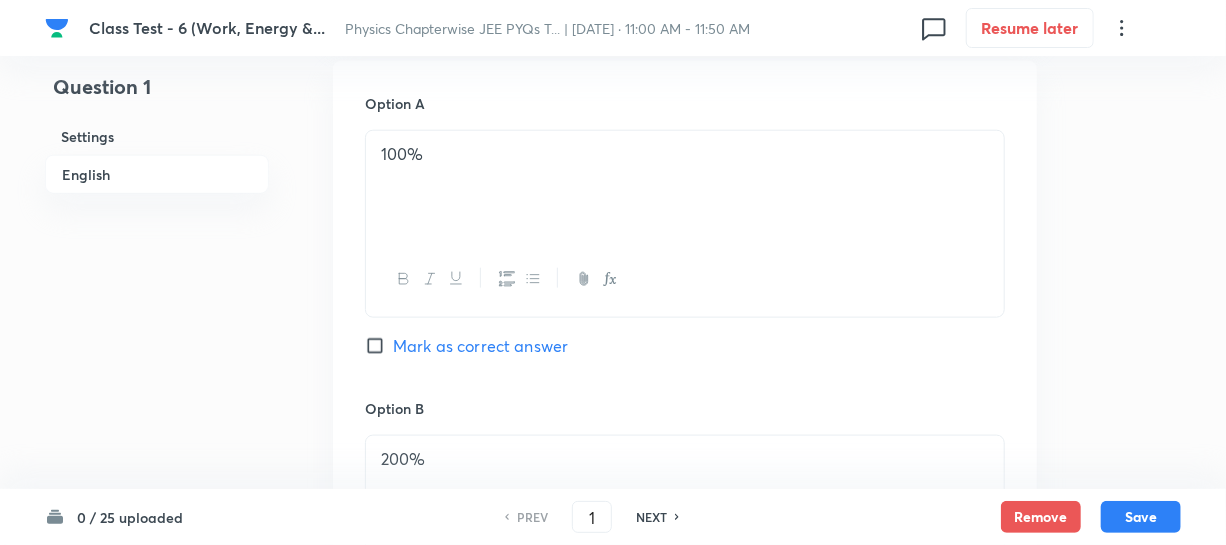click on "Mark as correct answer" at bounding box center [379, 346] 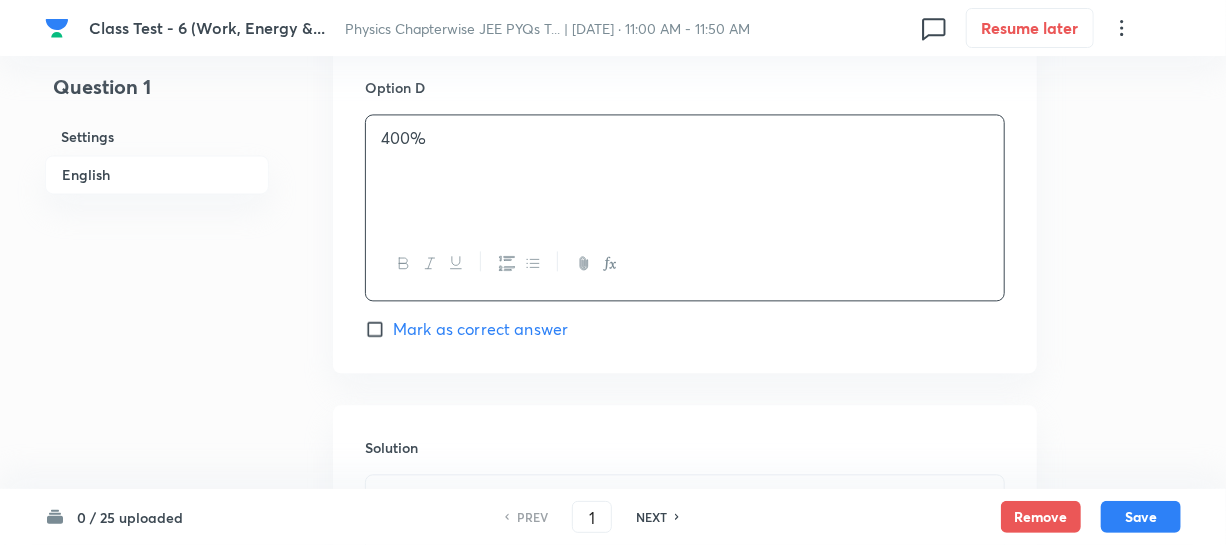 scroll, scrollTop: 1909, scrollLeft: 0, axis: vertical 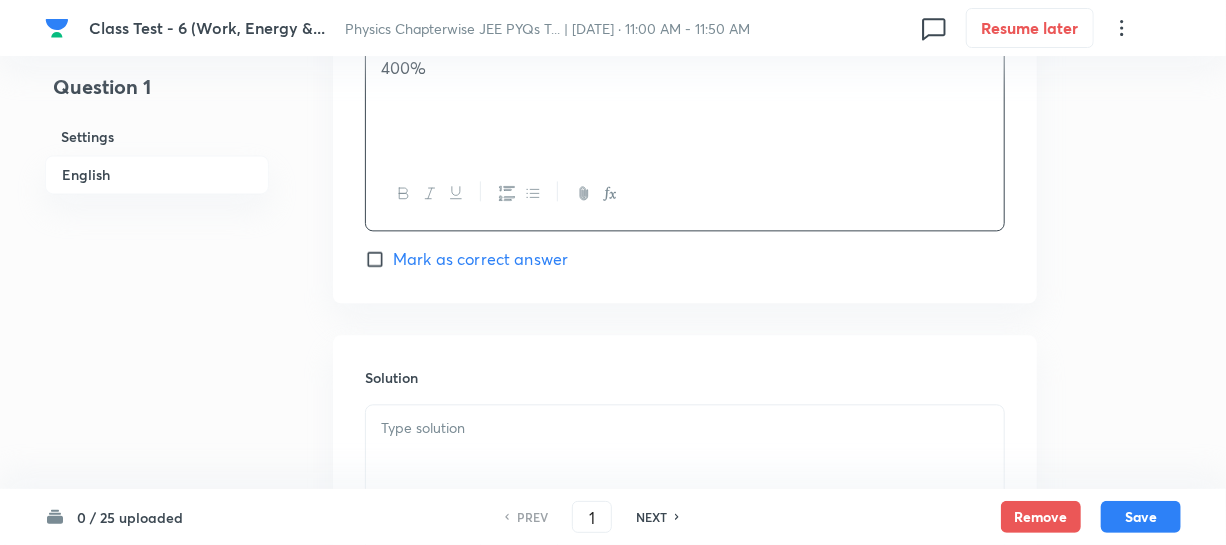 drag, startPoint x: 431, startPoint y: 417, endPoint x: 754, endPoint y: 470, distance: 327.31943 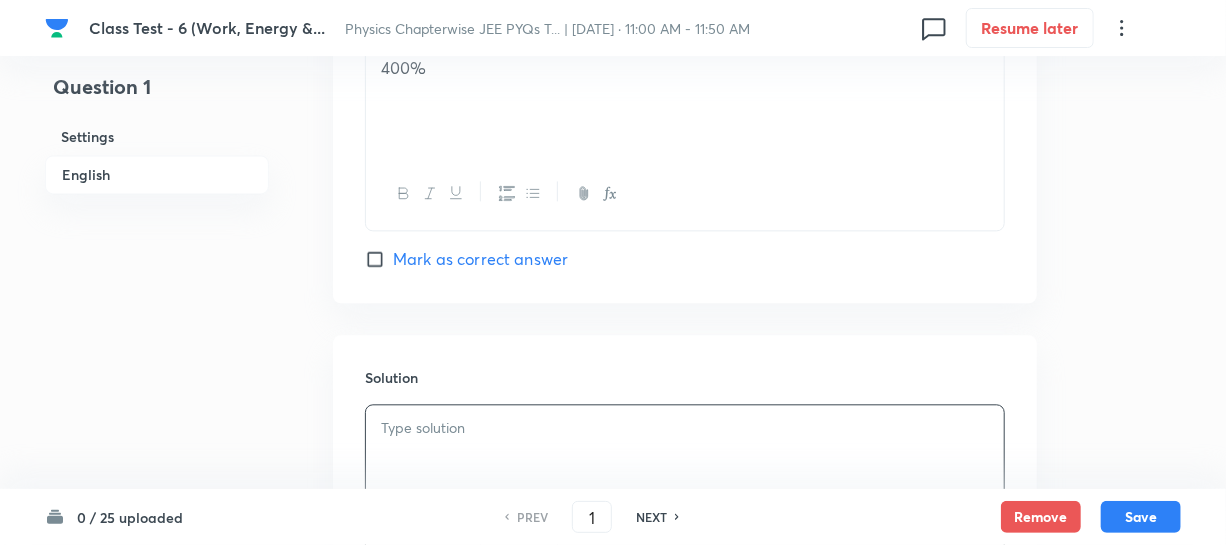 type 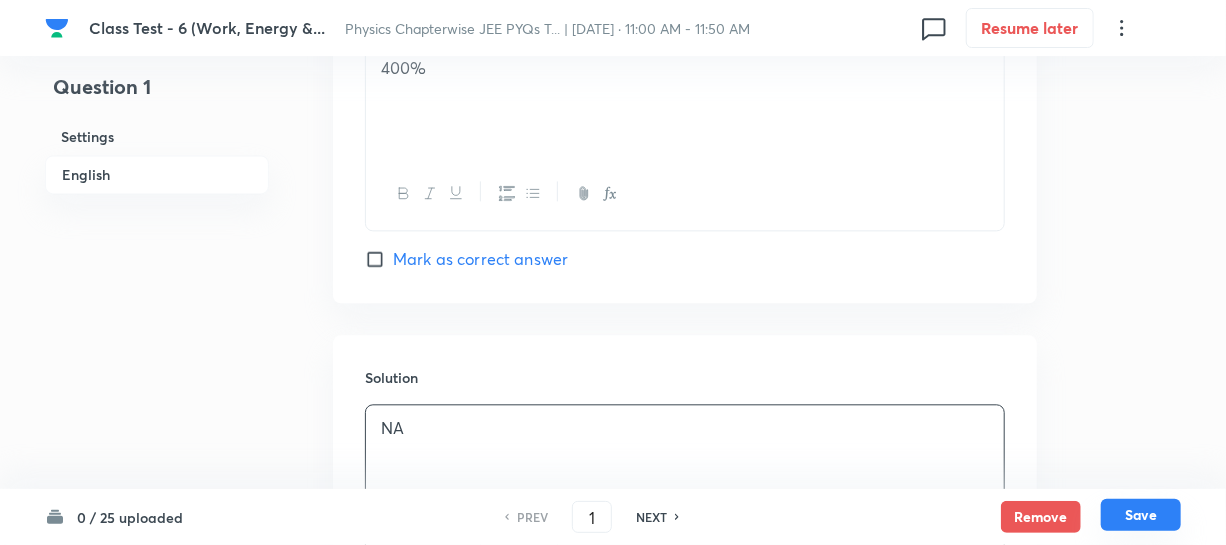 click on "Save" at bounding box center (1141, 515) 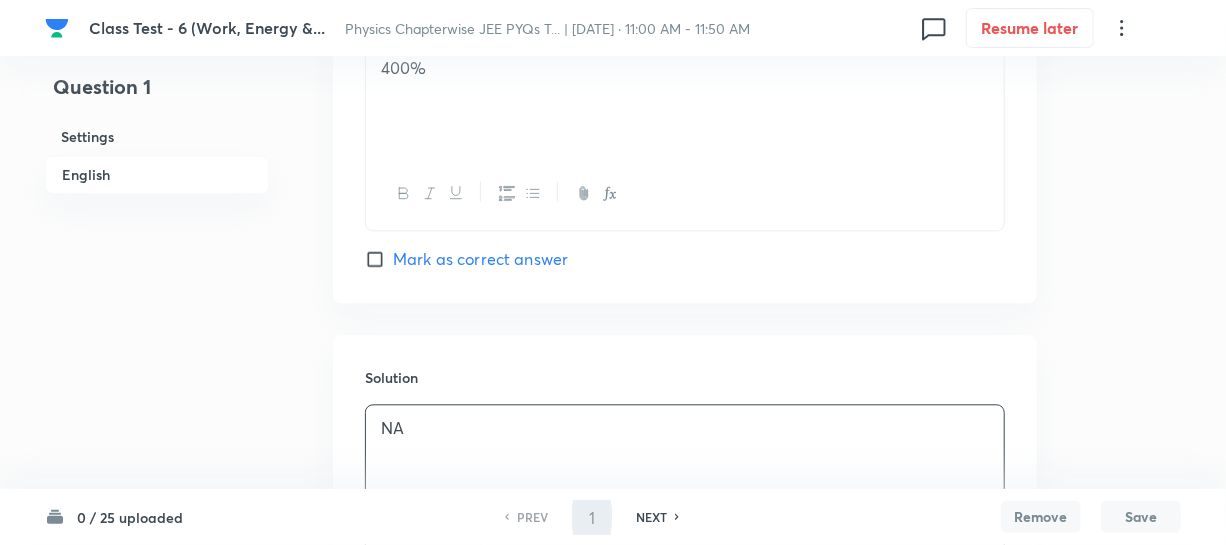 type on "2" 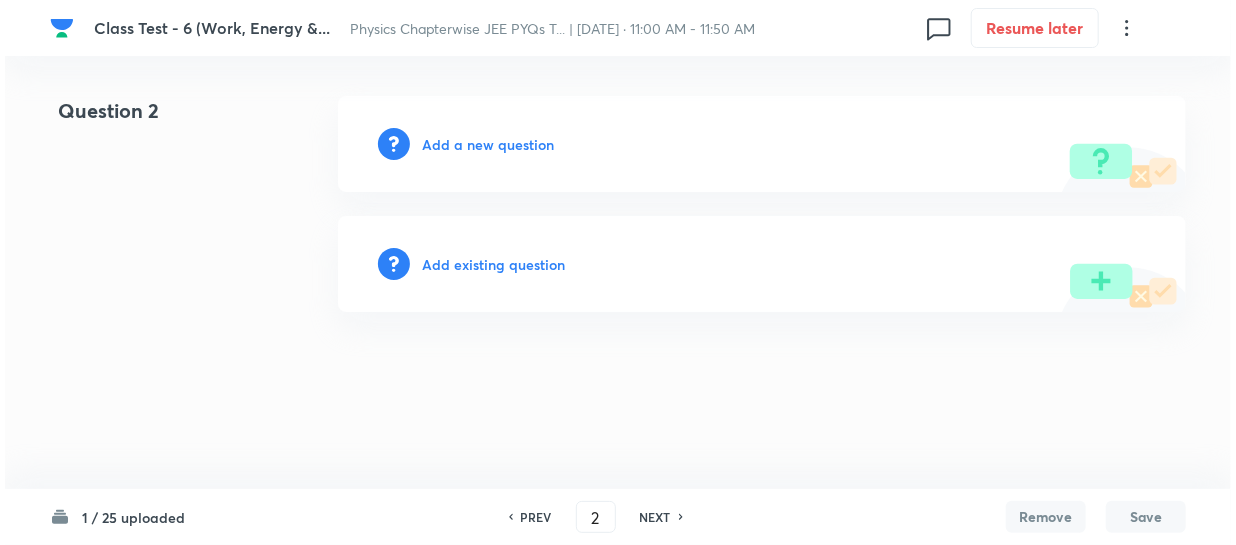 scroll, scrollTop: 0, scrollLeft: 0, axis: both 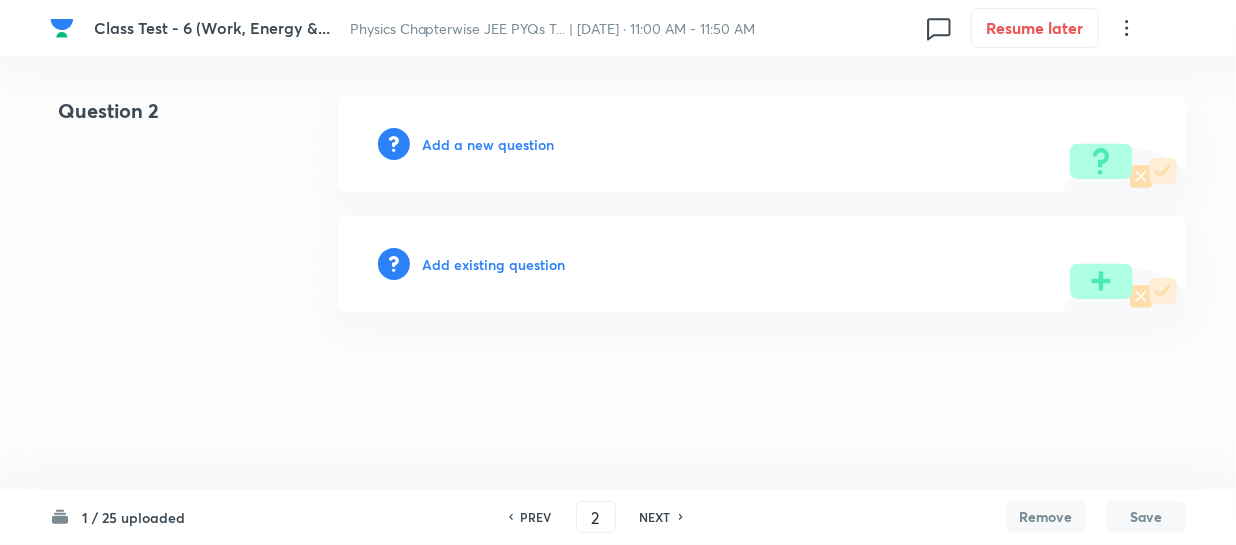 click on "Add a new question" at bounding box center [488, 144] 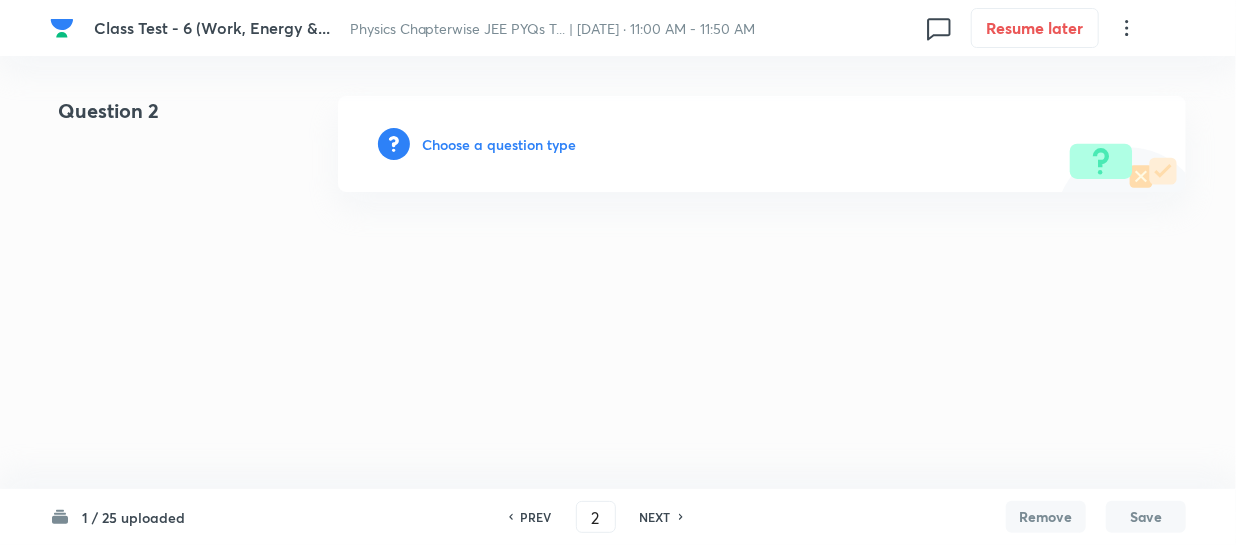click on "Choose a question type" at bounding box center (499, 144) 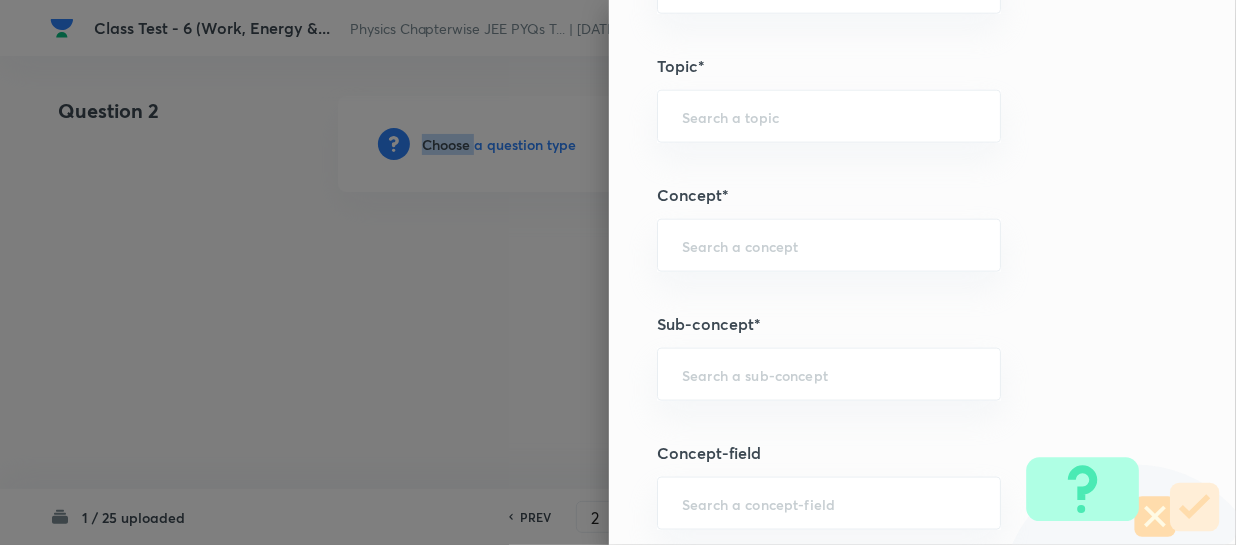 scroll, scrollTop: 1000, scrollLeft: 0, axis: vertical 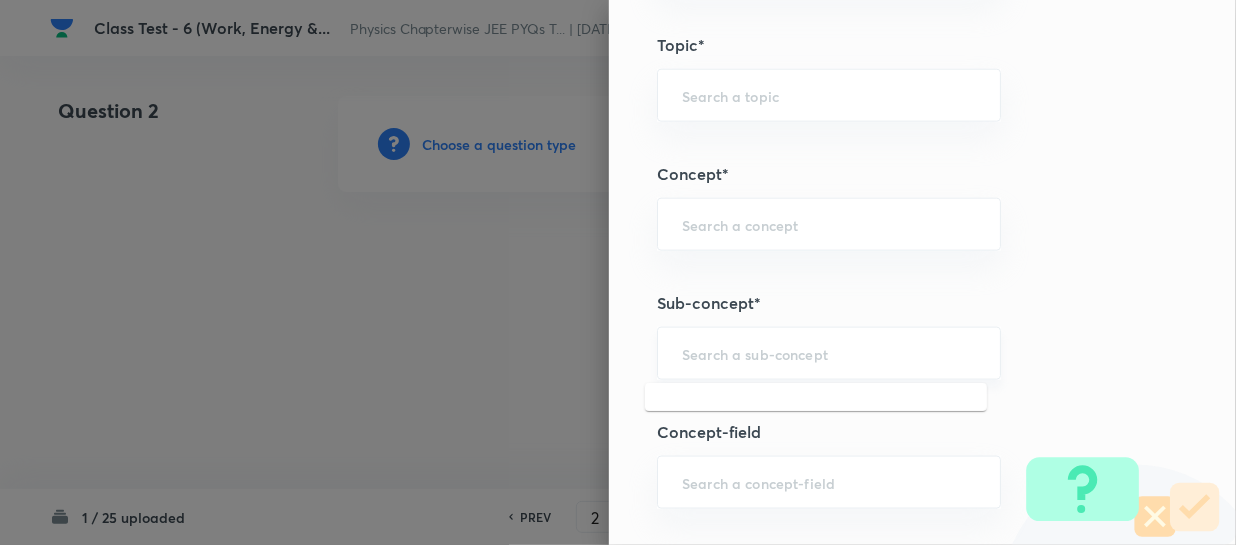 click at bounding box center (829, 353) 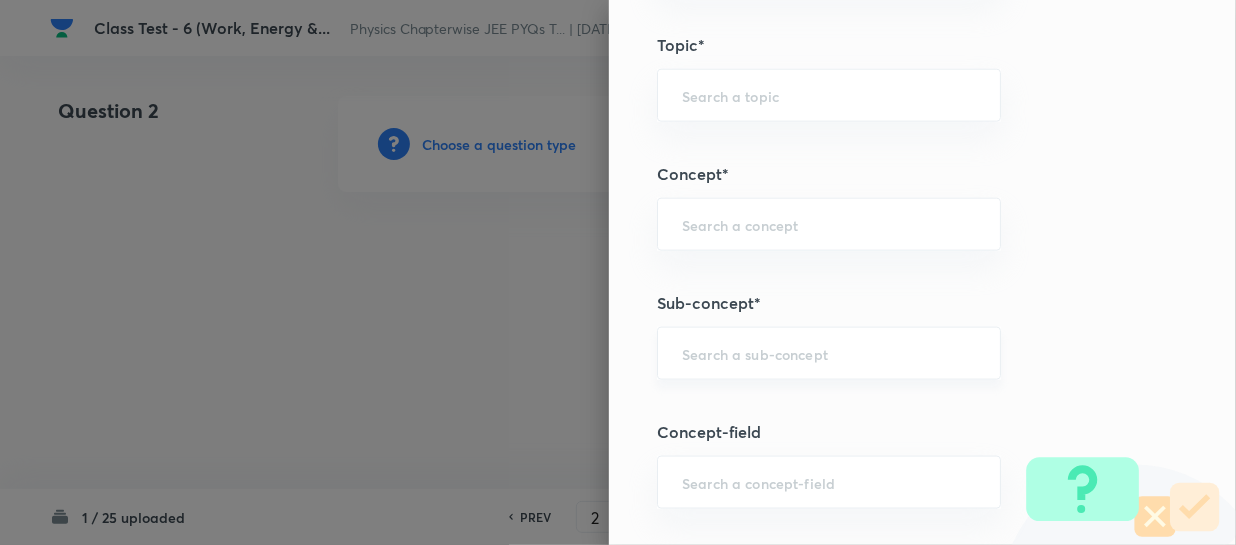 paste on "Work, Power & Energy" 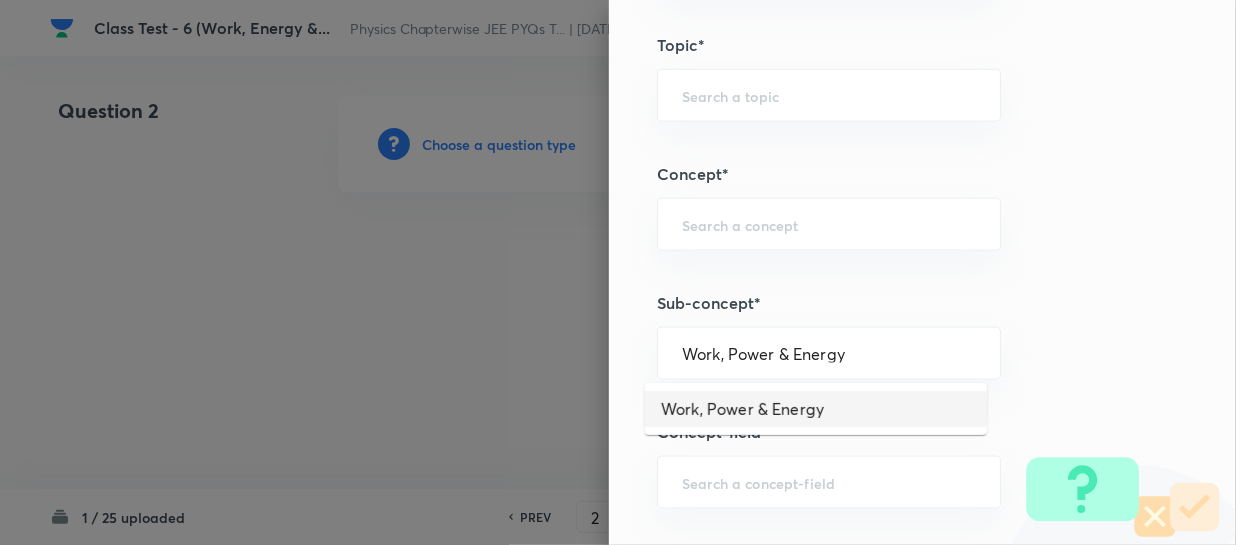 click on "Work, Power & Energy" at bounding box center (816, 409) 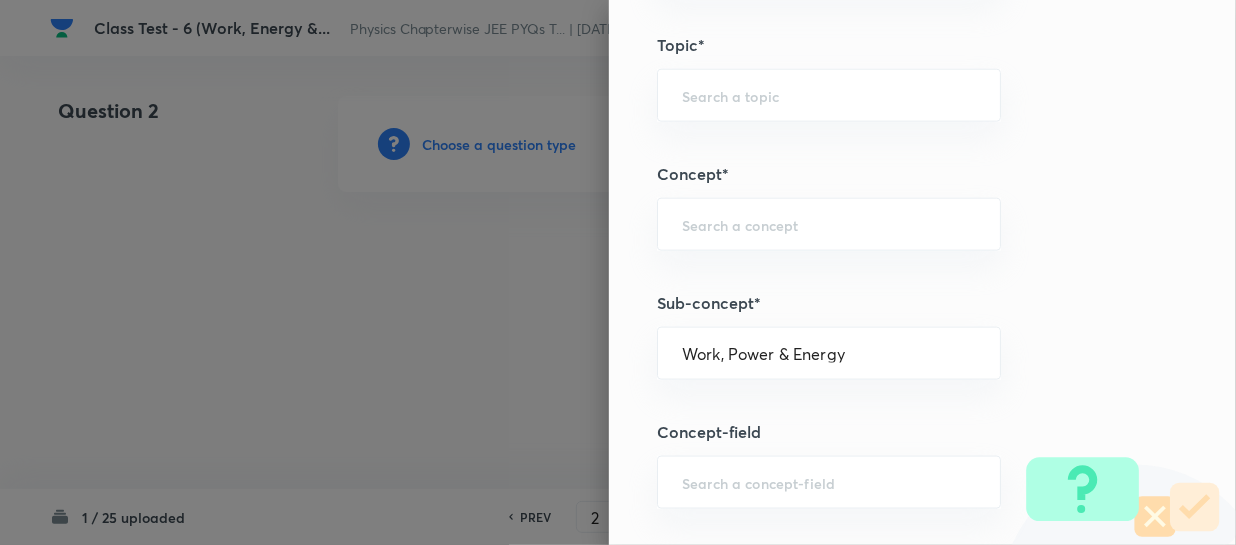 type on "Physics" 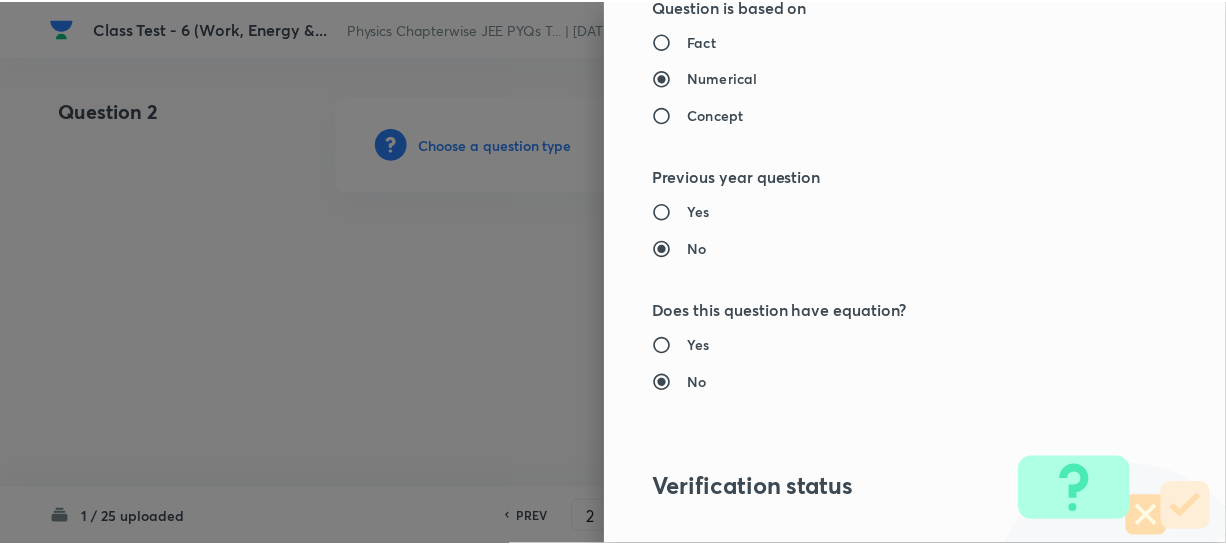 scroll, scrollTop: 2179, scrollLeft: 0, axis: vertical 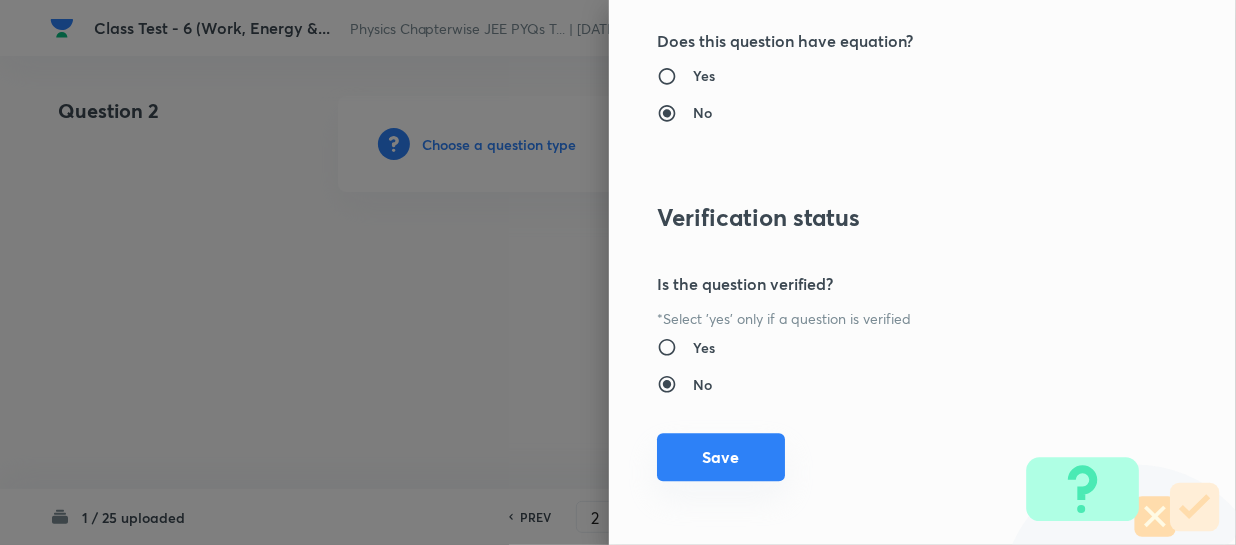 click on "Save" at bounding box center (721, 457) 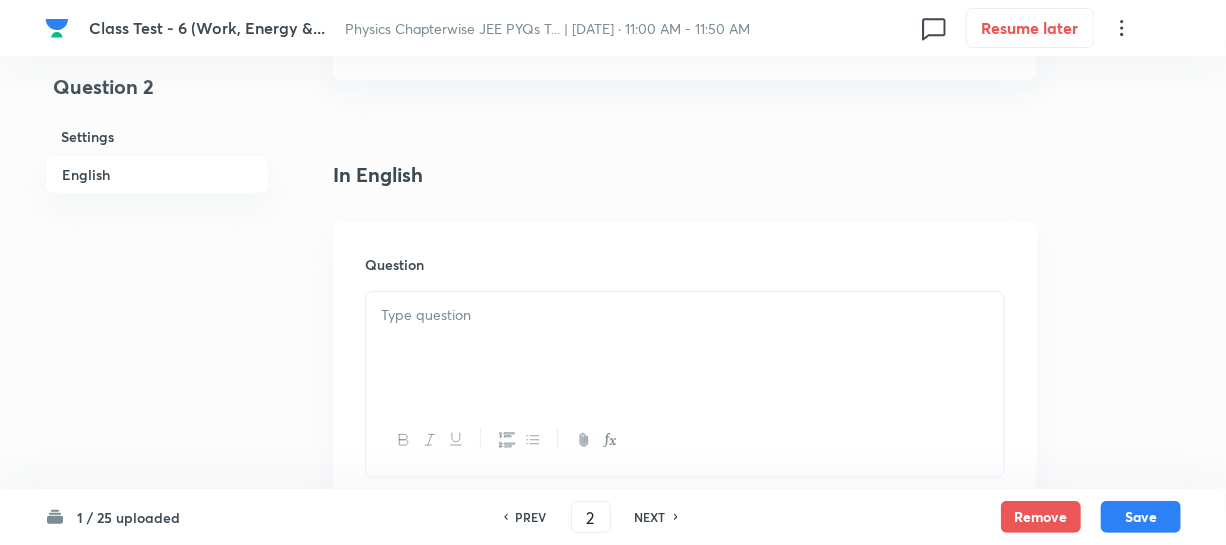 scroll, scrollTop: 545, scrollLeft: 0, axis: vertical 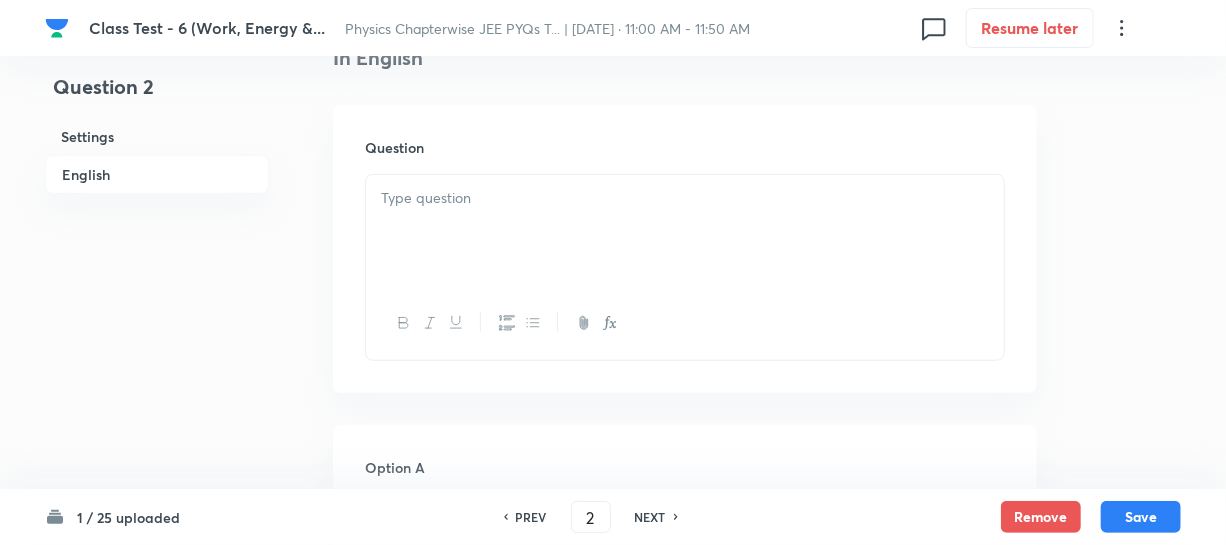 click at bounding box center (685, 231) 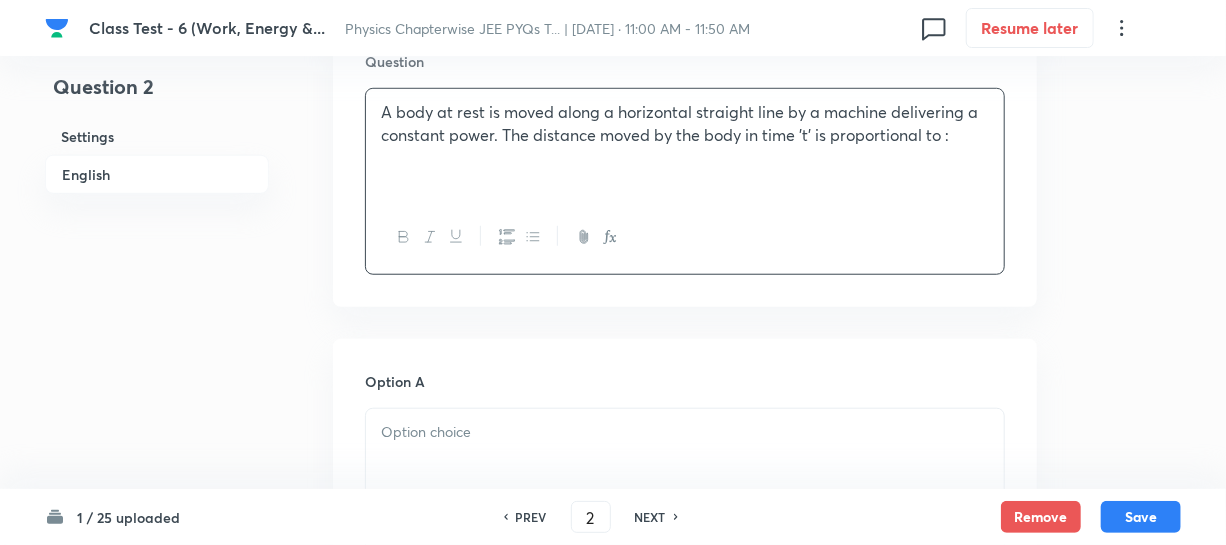 scroll, scrollTop: 818, scrollLeft: 0, axis: vertical 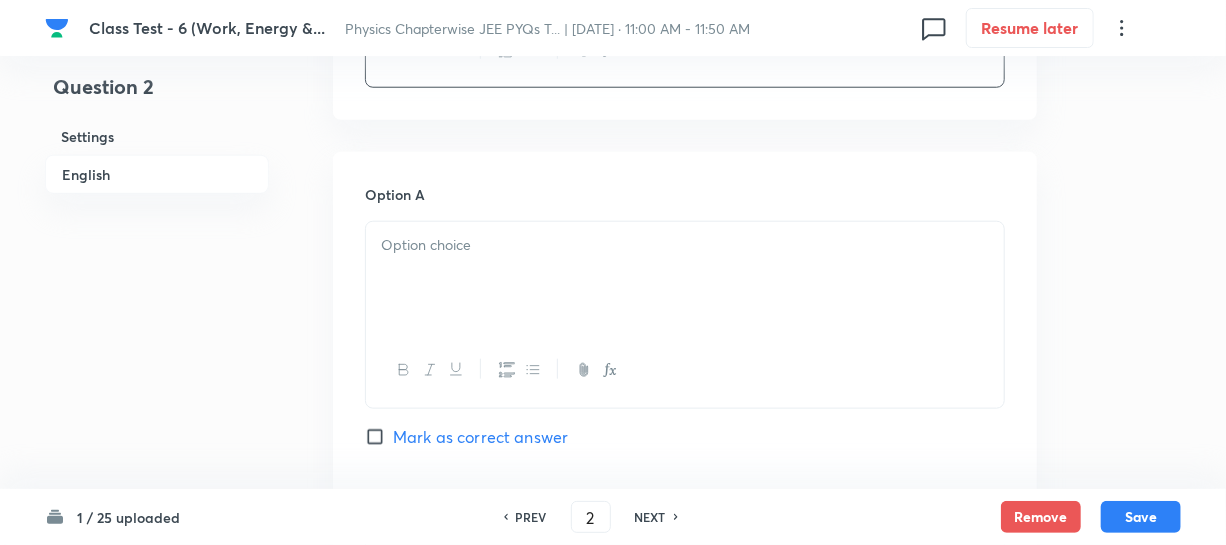 click at bounding box center (685, 278) 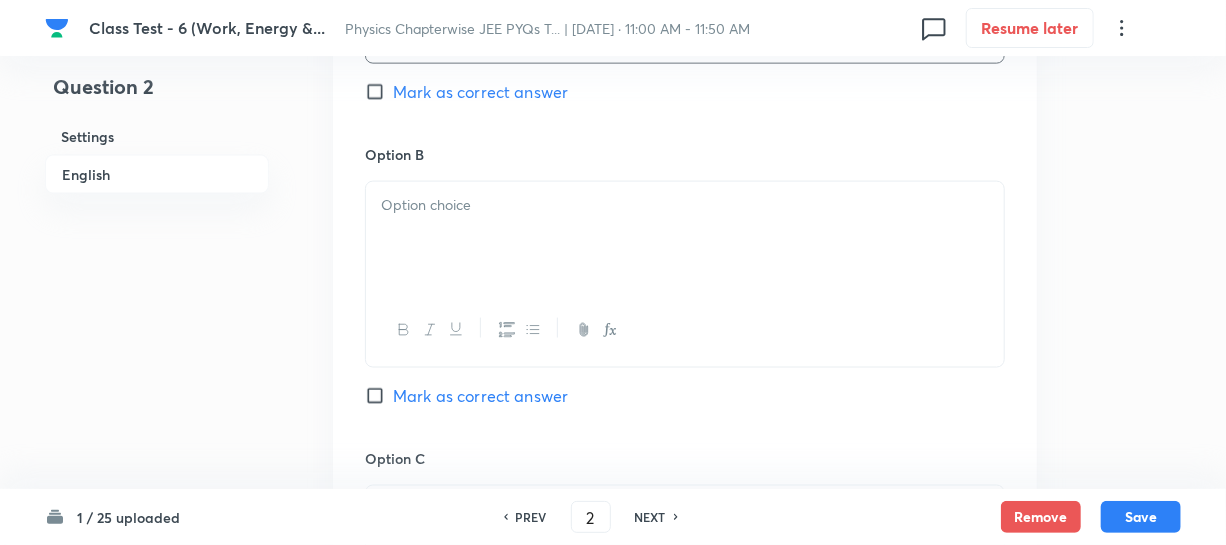 scroll, scrollTop: 1181, scrollLeft: 0, axis: vertical 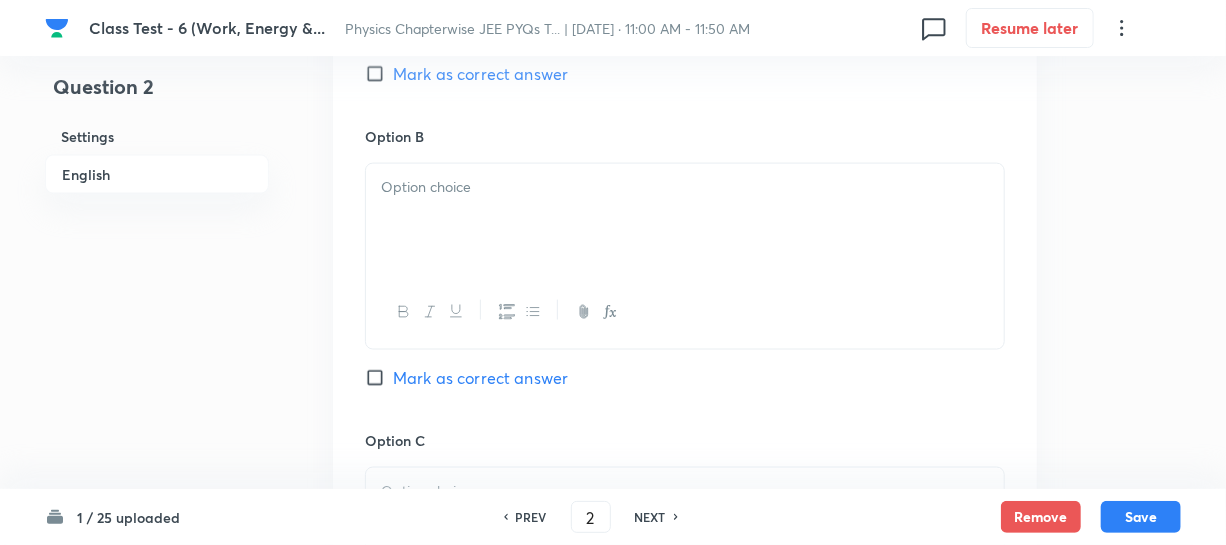 click at bounding box center (685, 220) 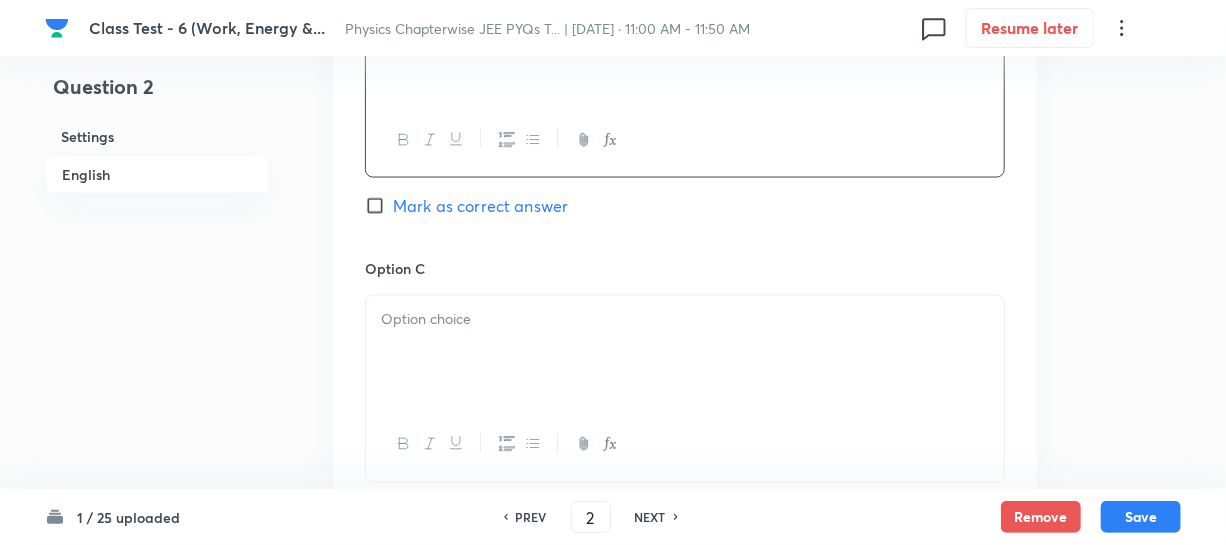 scroll, scrollTop: 1363, scrollLeft: 0, axis: vertical 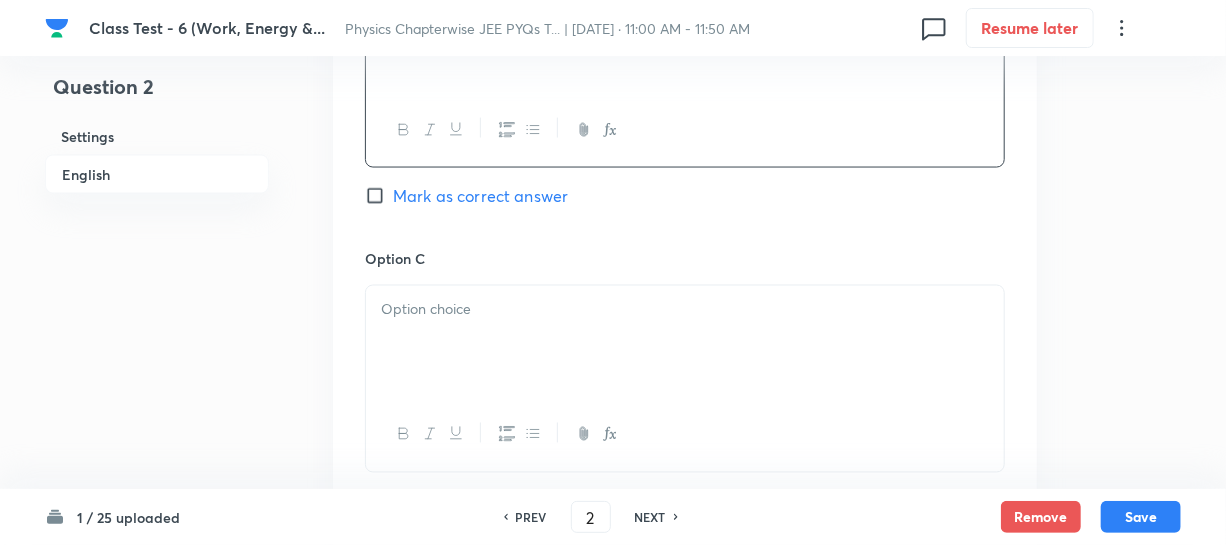 drag, startPoint x: 446, startPoint y: 340, endPoint x: 698, endPoint y: 360, distance: 252.7924 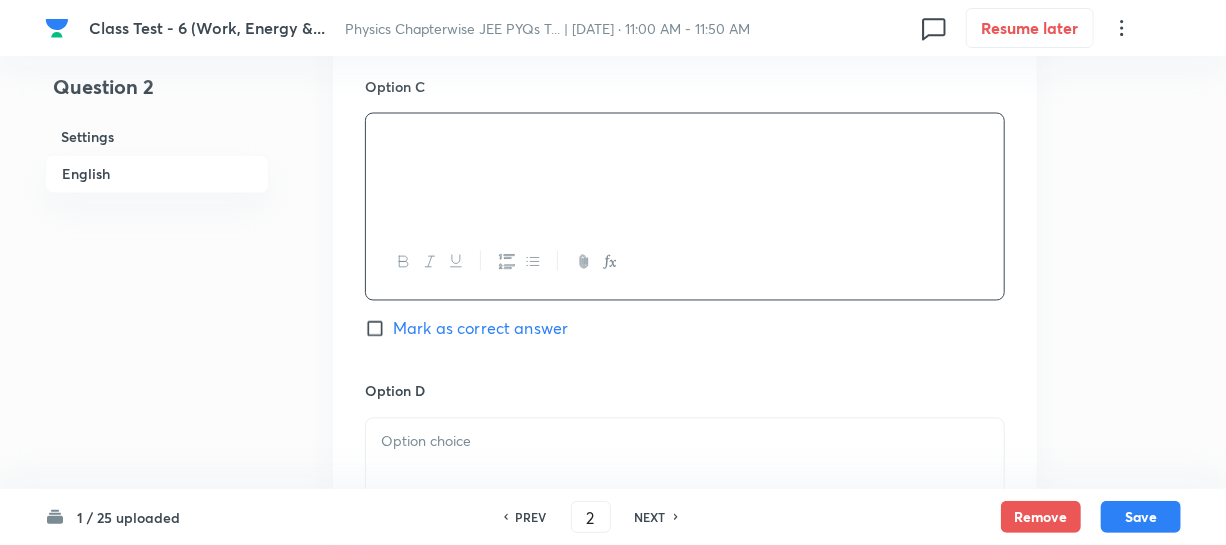 scroll, scrollTop: 1545, scrollLeft: 0, axis: vertical 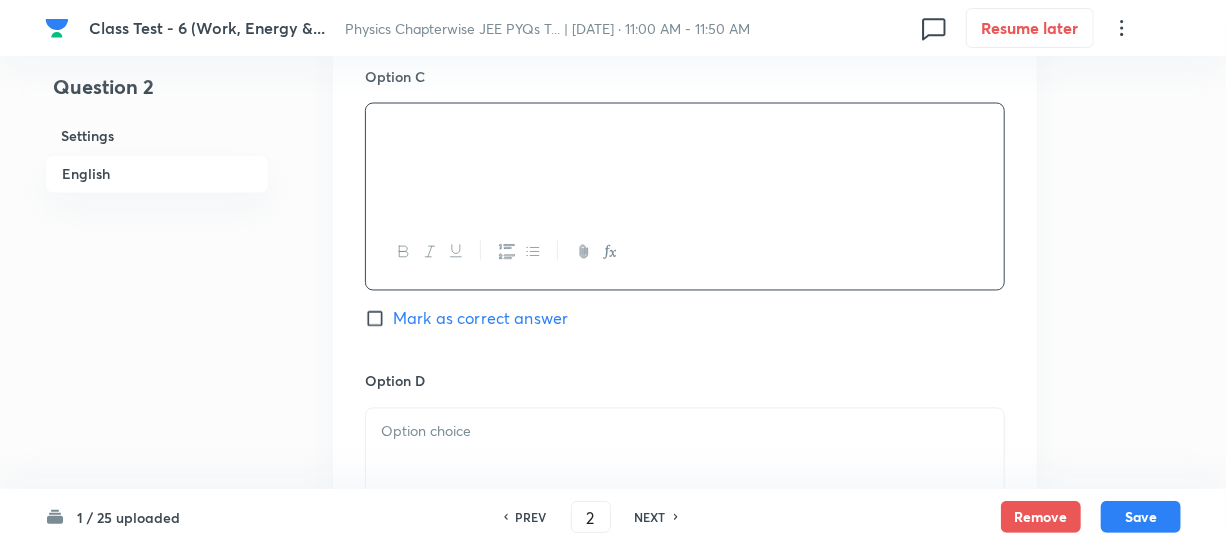 click at bounding box center (685, 432) 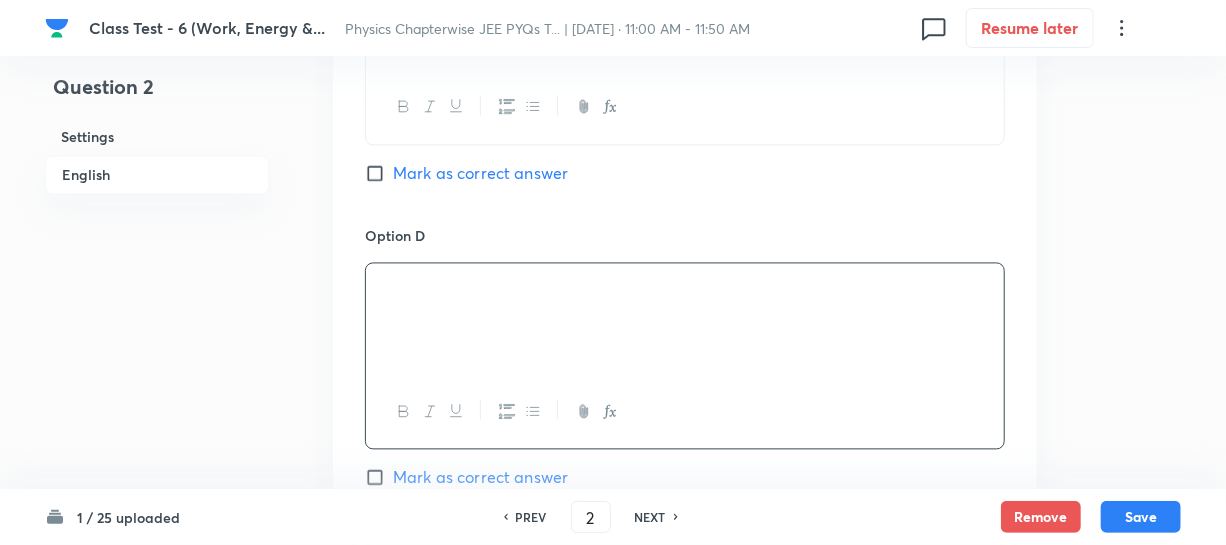 scroll, scrollTop: 1818, scrollLeft: 0, axis: vertical 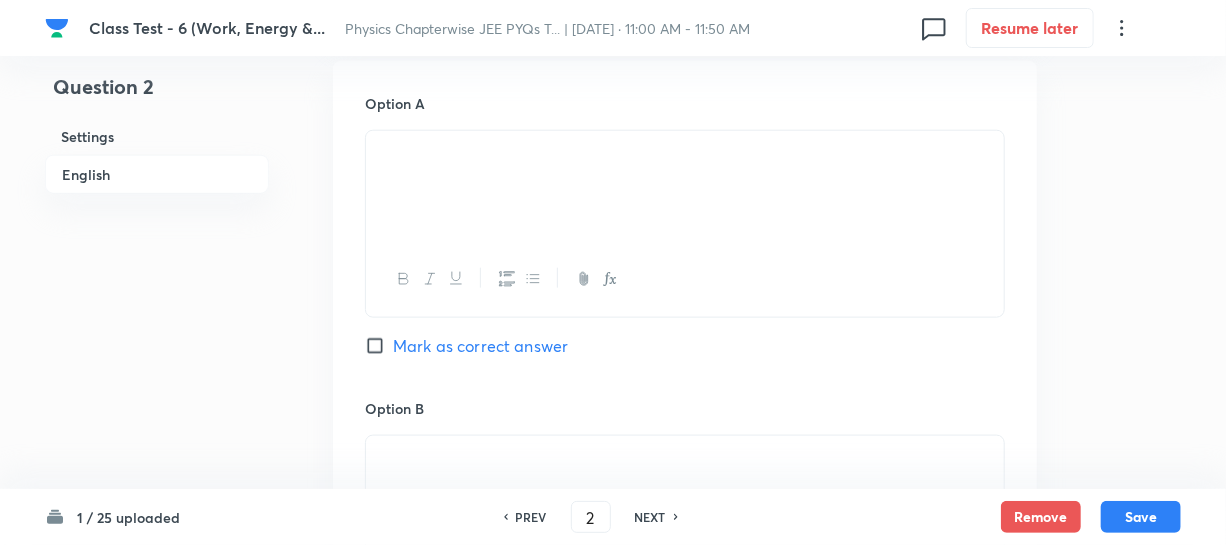 click on "Mark as correct answer" at bounding box center (379, 346) 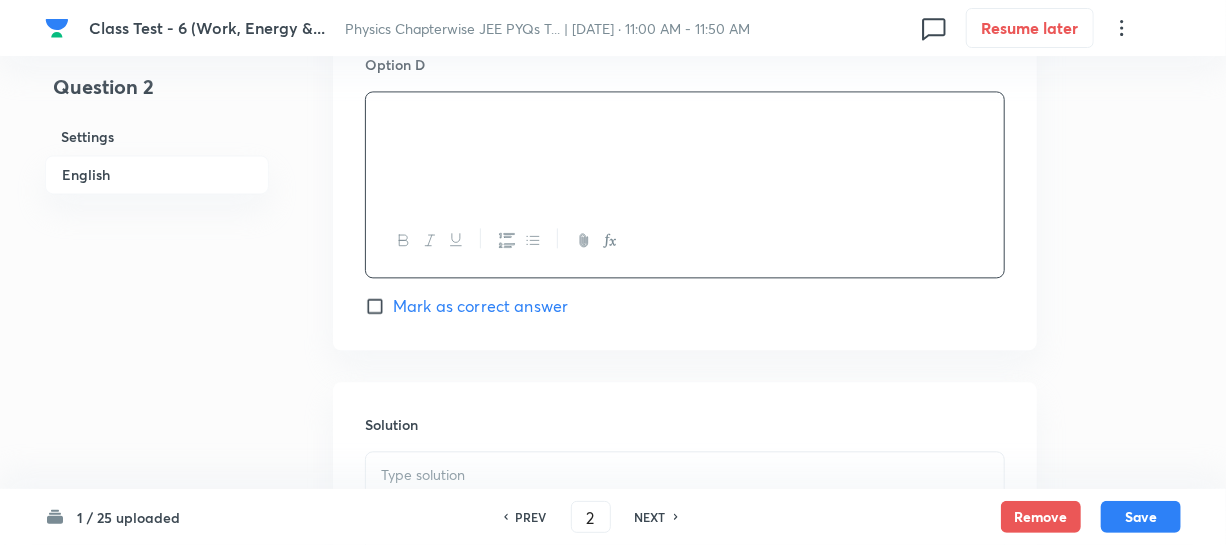 scroll, scrollTop: 1909, scrollLeft: 0, axis: vertical 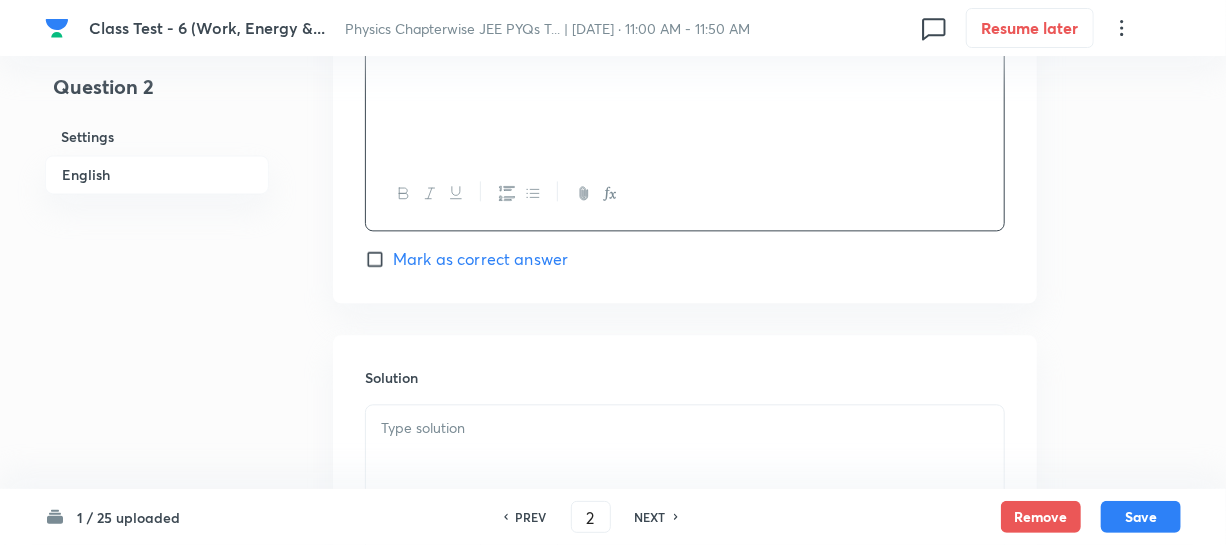 click at bounding box center (685, 428) 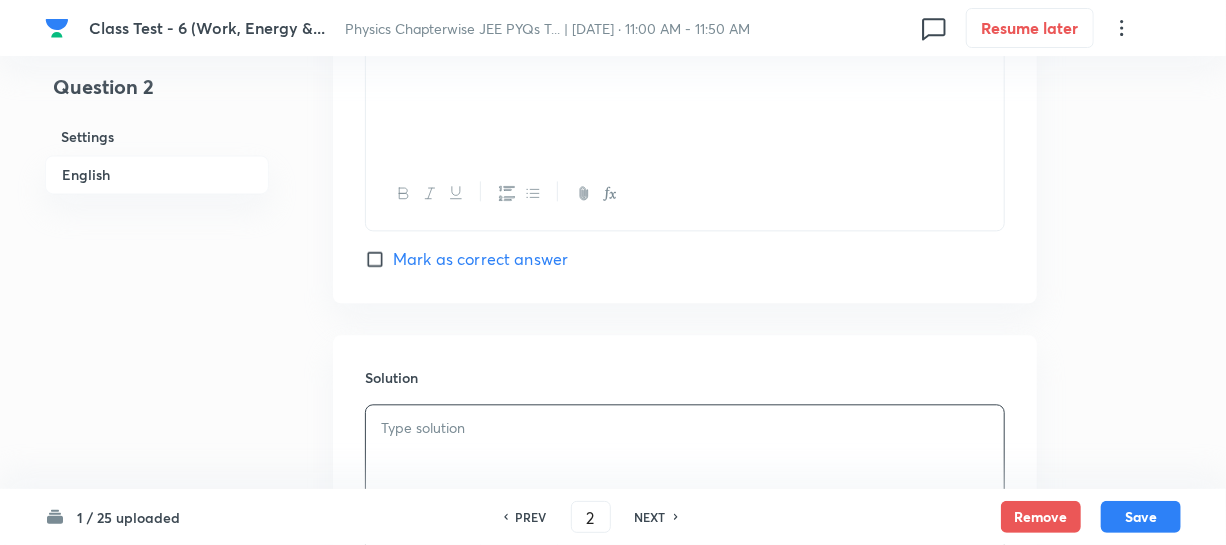 type 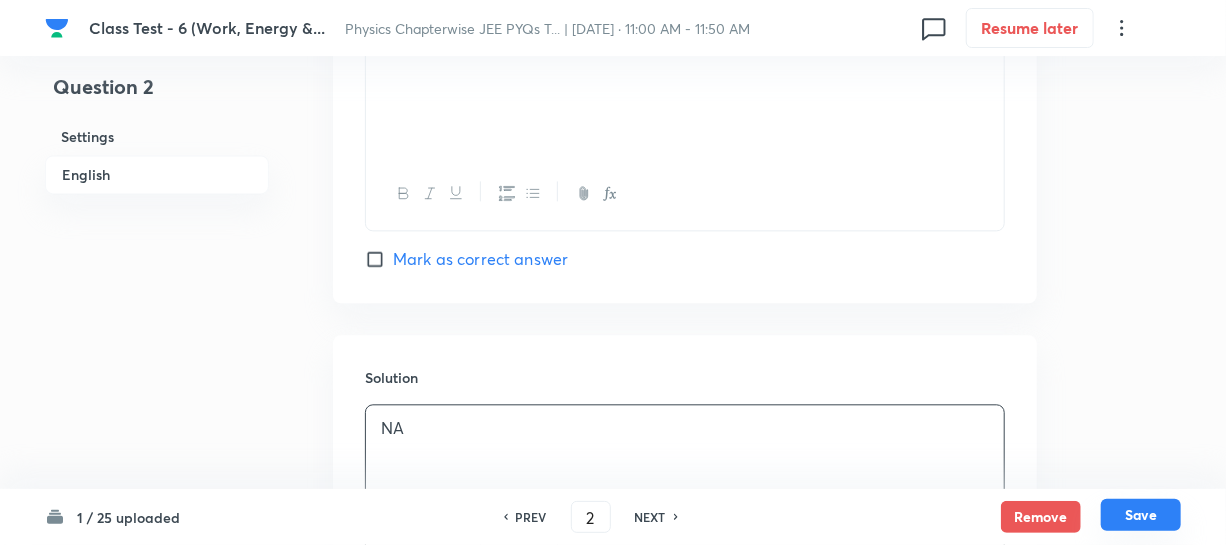 click on "Save" at bounding box center [1141, 515] 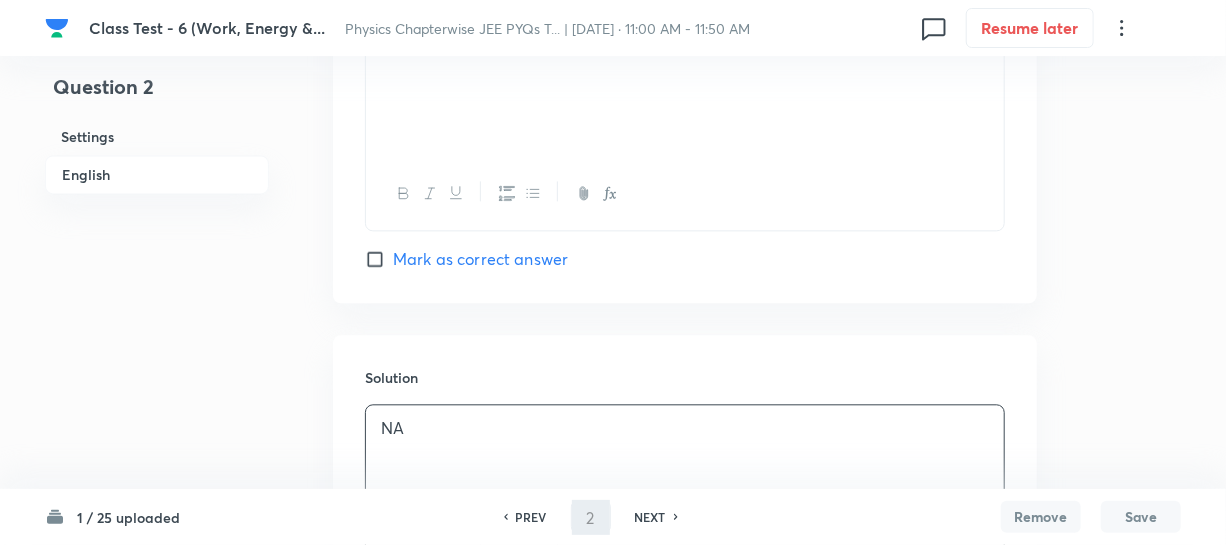 type on "3" 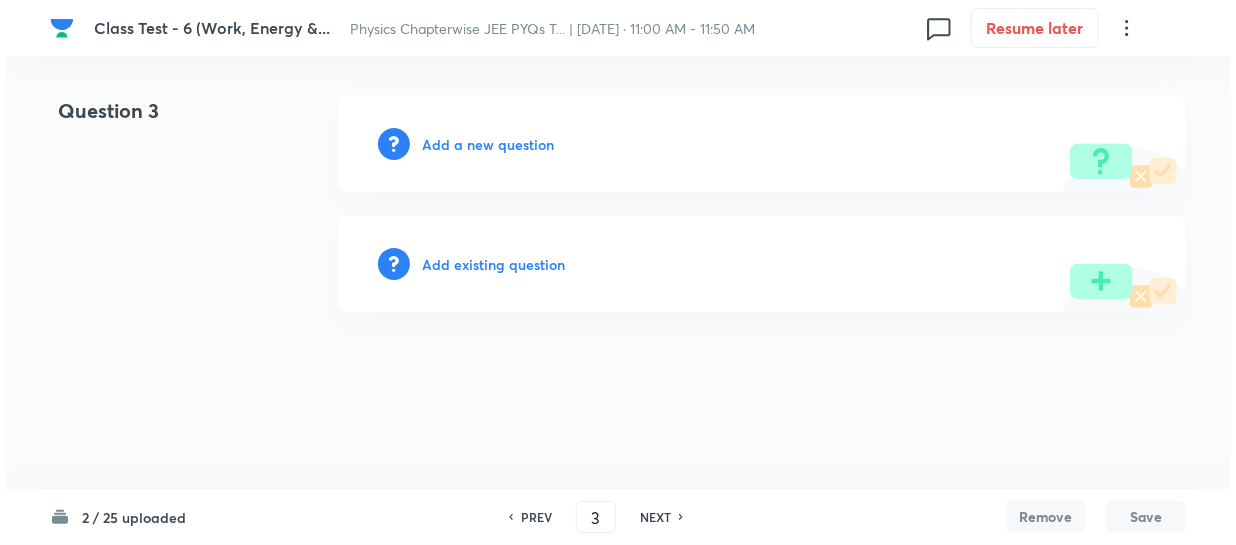 scroll, scrollTop: 0, scrollLeft: 0, axis: both 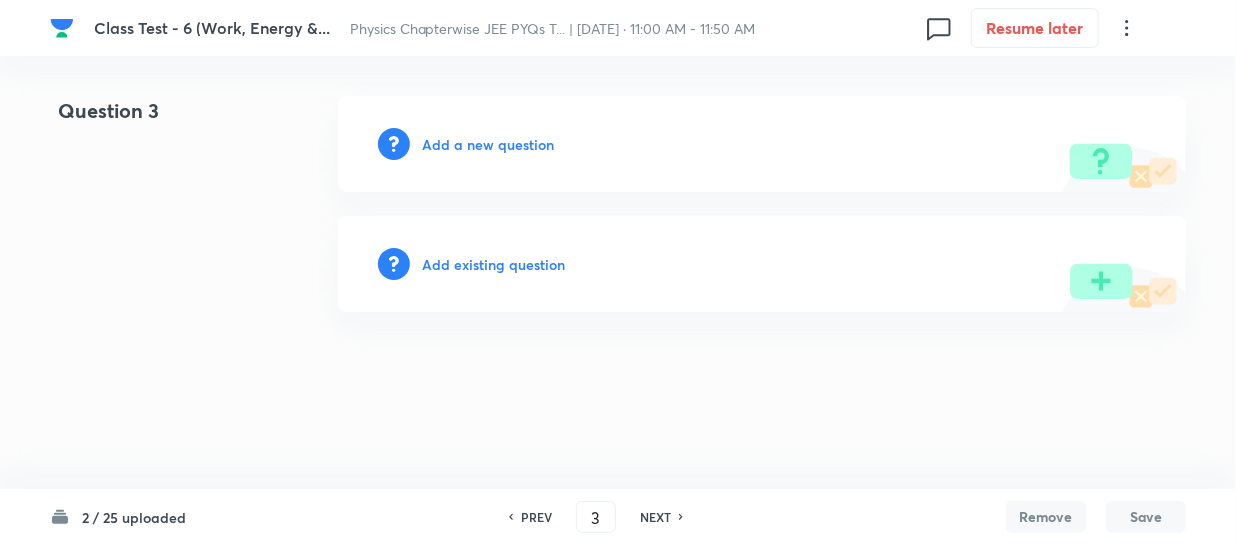 click on "Add a new question" at bounding box center (762, 144) 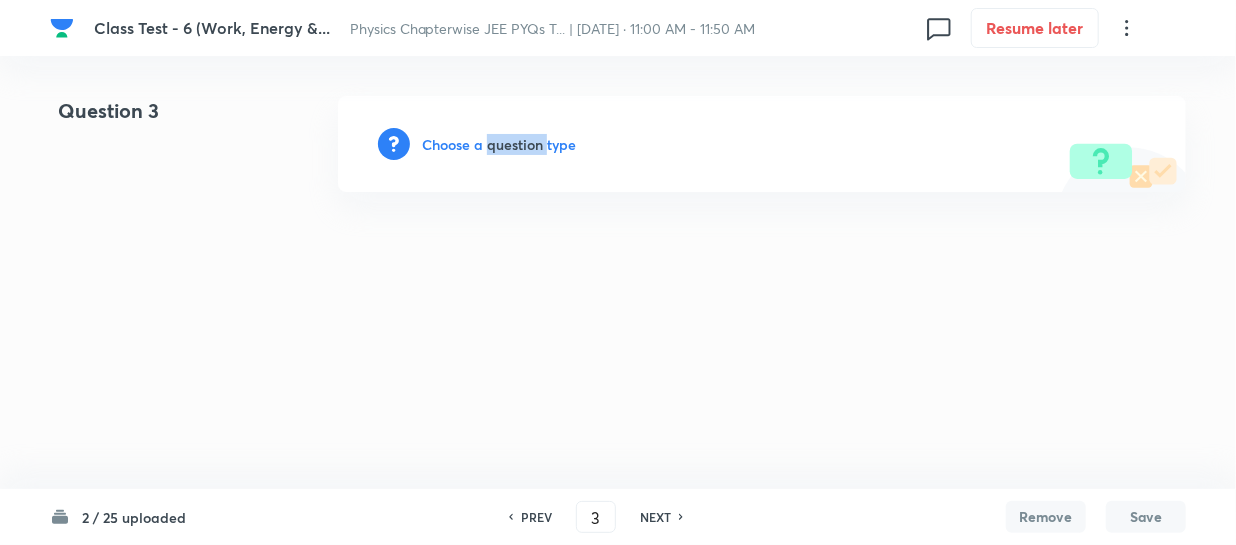 click on "Choose a question type" at bounding box center (499, 144) 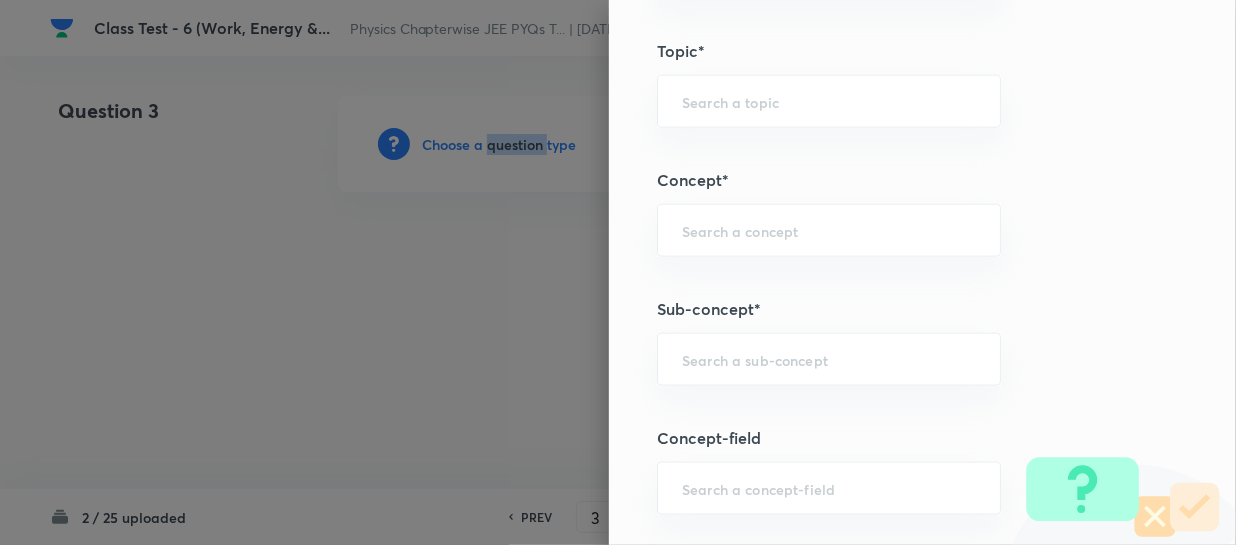 scroll, scrollTop: 1090, scrollLeft: 0, axis: vertical 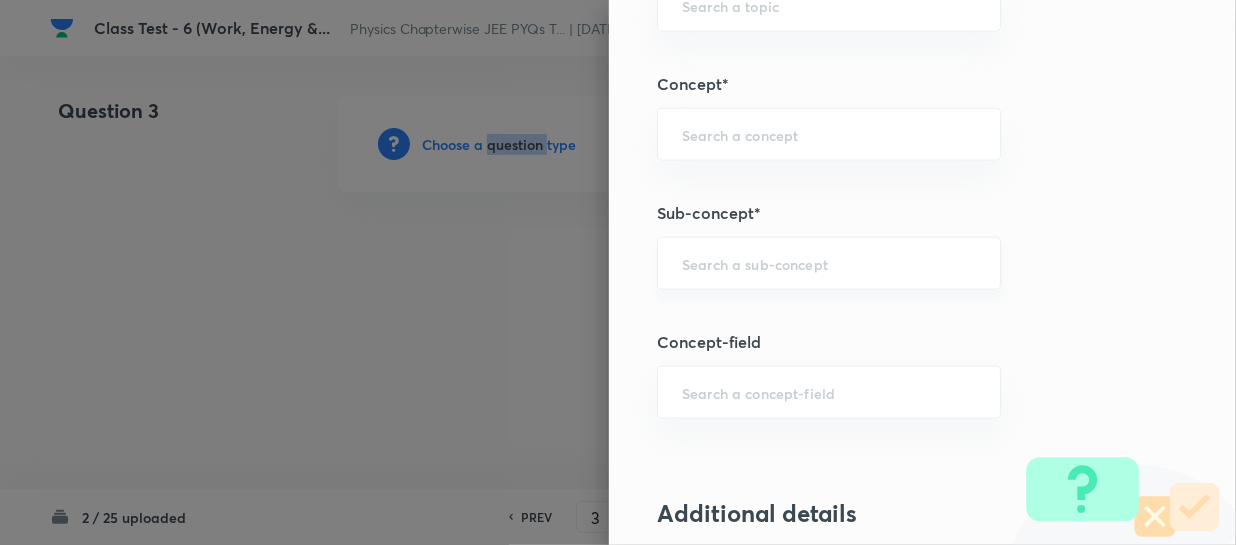 click on "​" at bounding box center (829, 263) 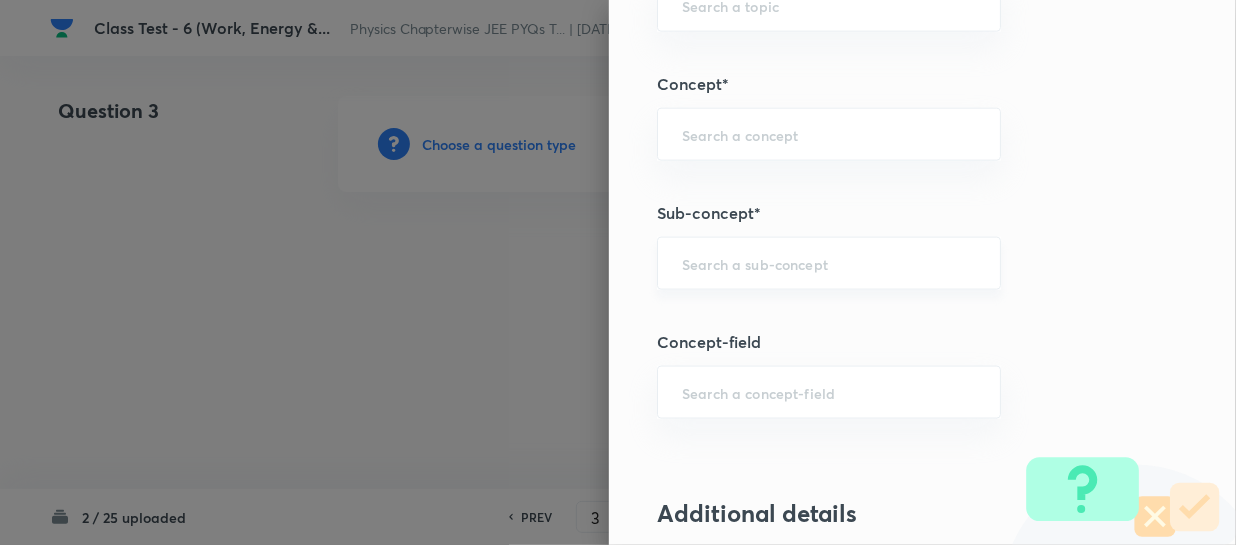 paste on "Work, Power & Energy" 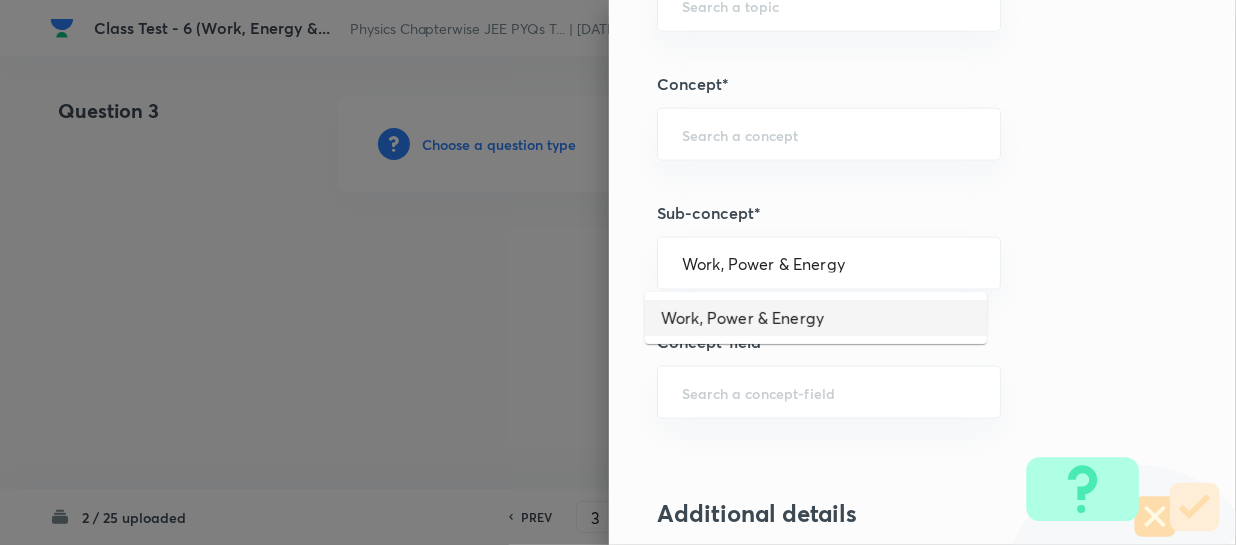 click on "Work, Power & Energy" at bounding box center [816, 318] 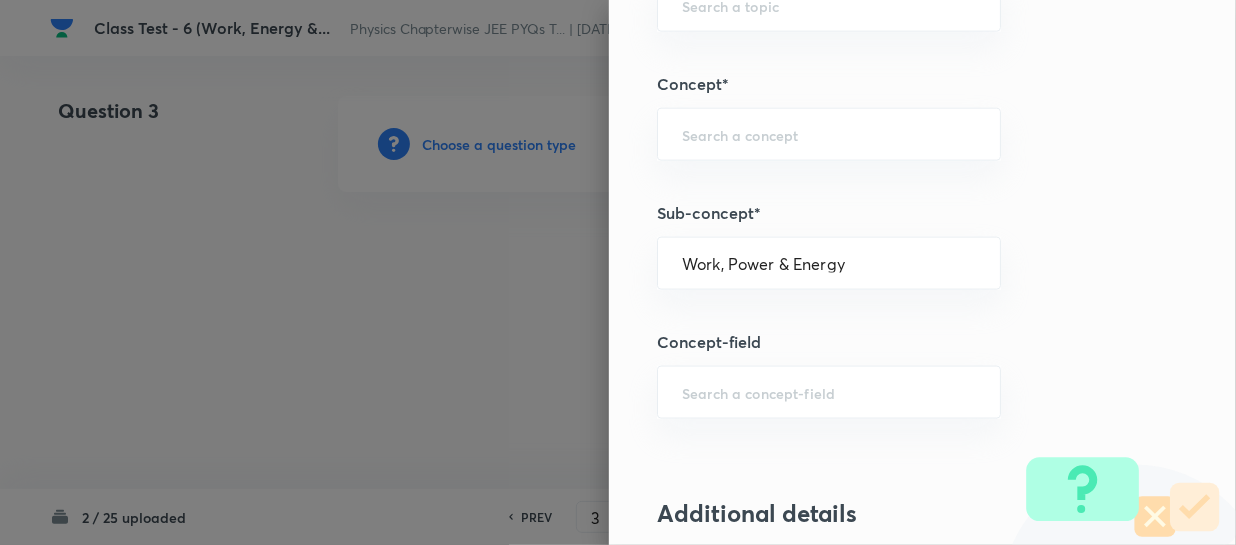 type on "Physics" 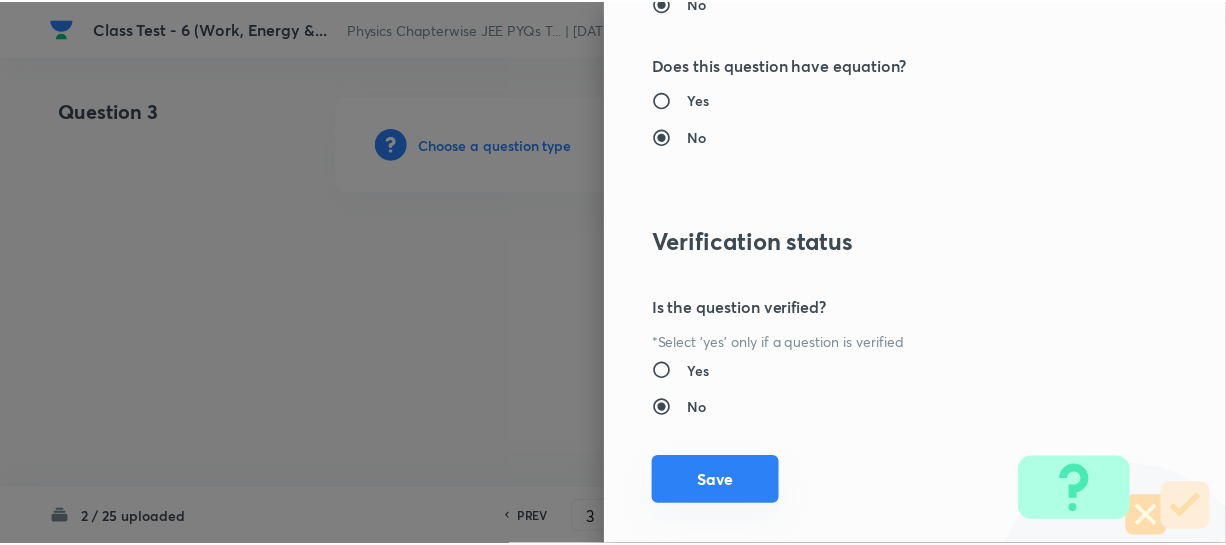 scroll, scrollTop: 2179, scrollLeft: 0, axis: vertical 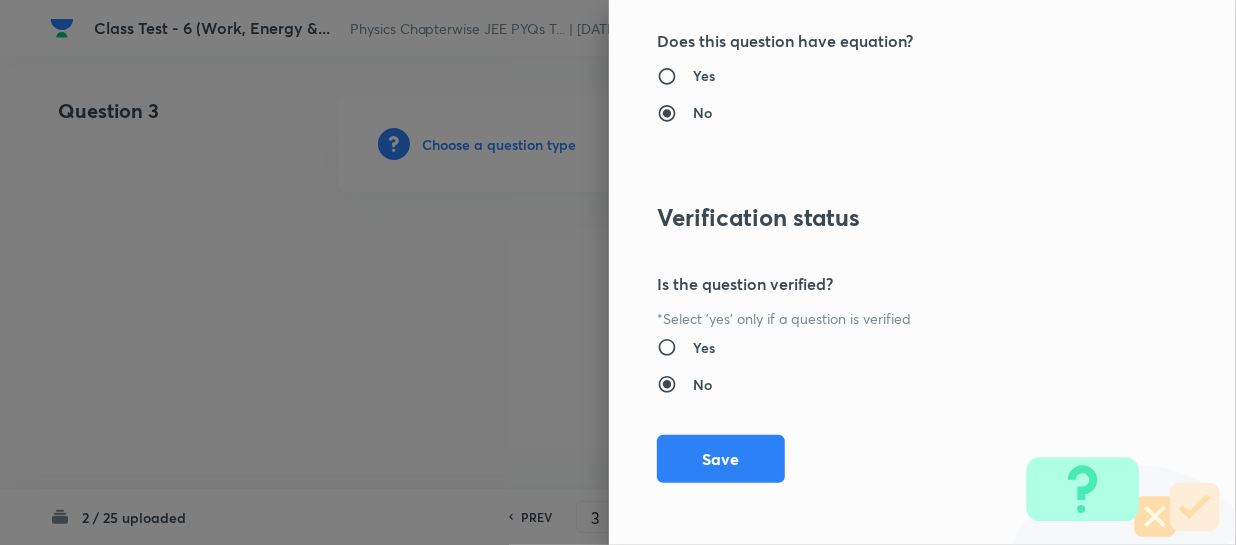 drag, startPoint x: 728, startPoint y: 465, endPoint x: 793, endPoint y: 467, distance: 65.03076 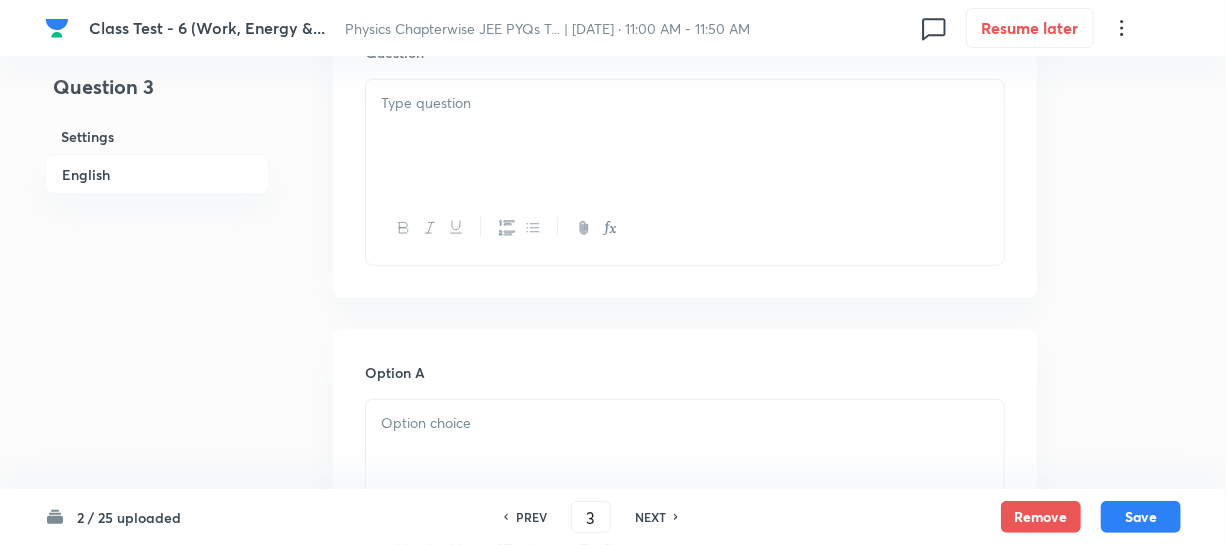 scroll, scrollTop: 545, scrollLeft: 0, axis: vertical 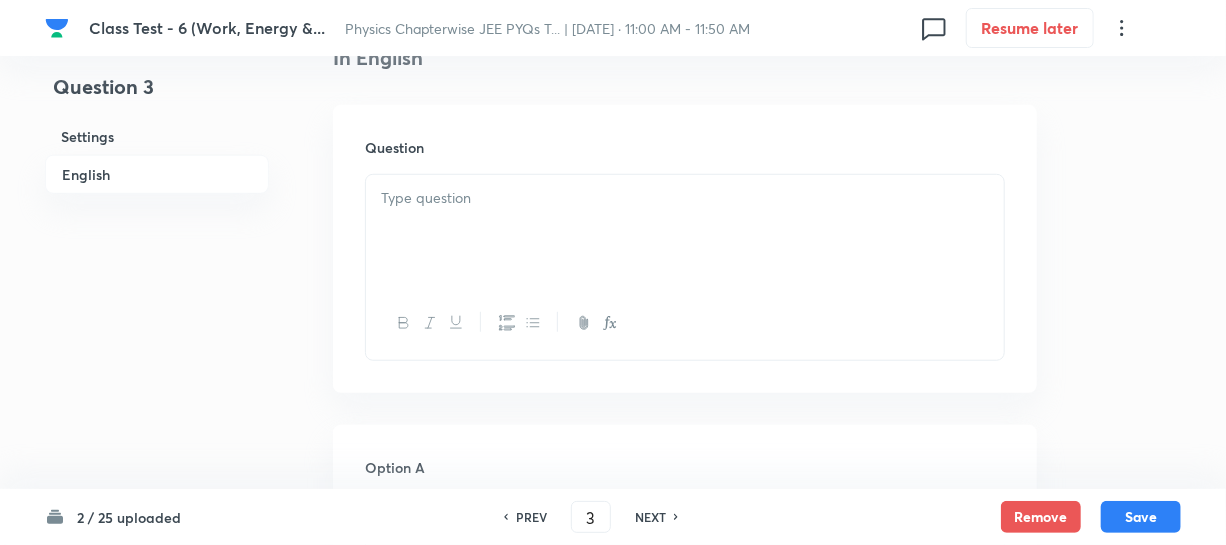 click at bounding box center [685, 198] 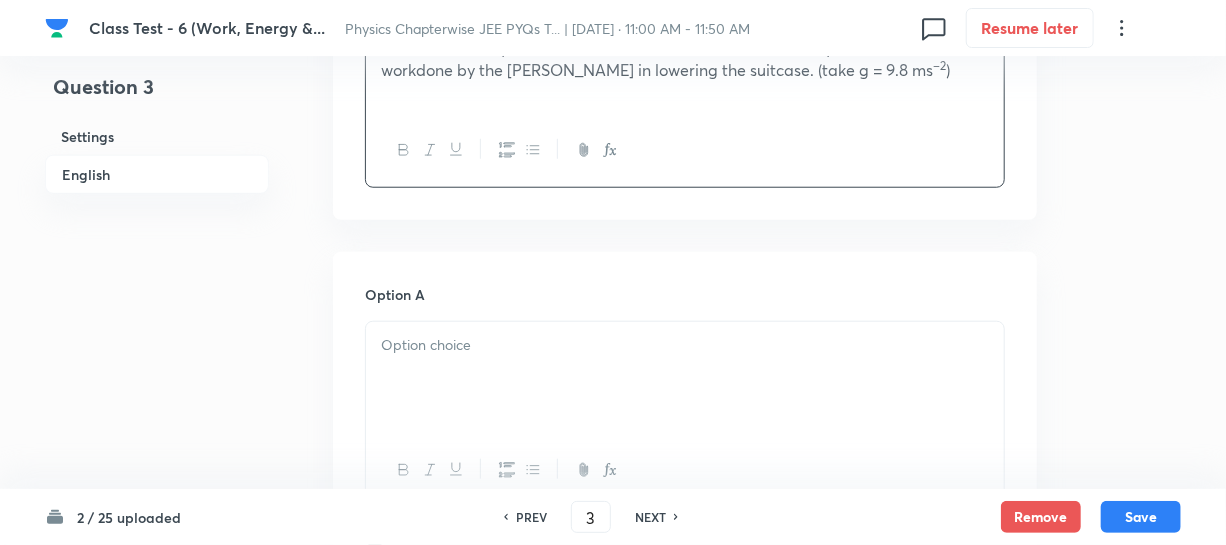 scroll, scrollTop: 727, scrollLeft: 0, axis: vertical 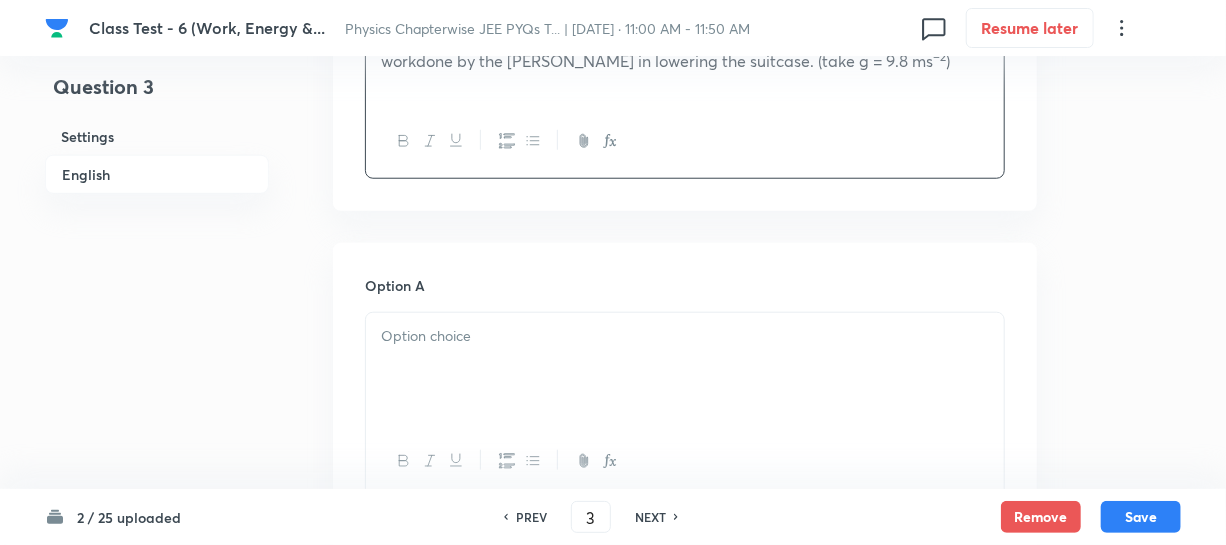 click at bounding box center [685, 336] 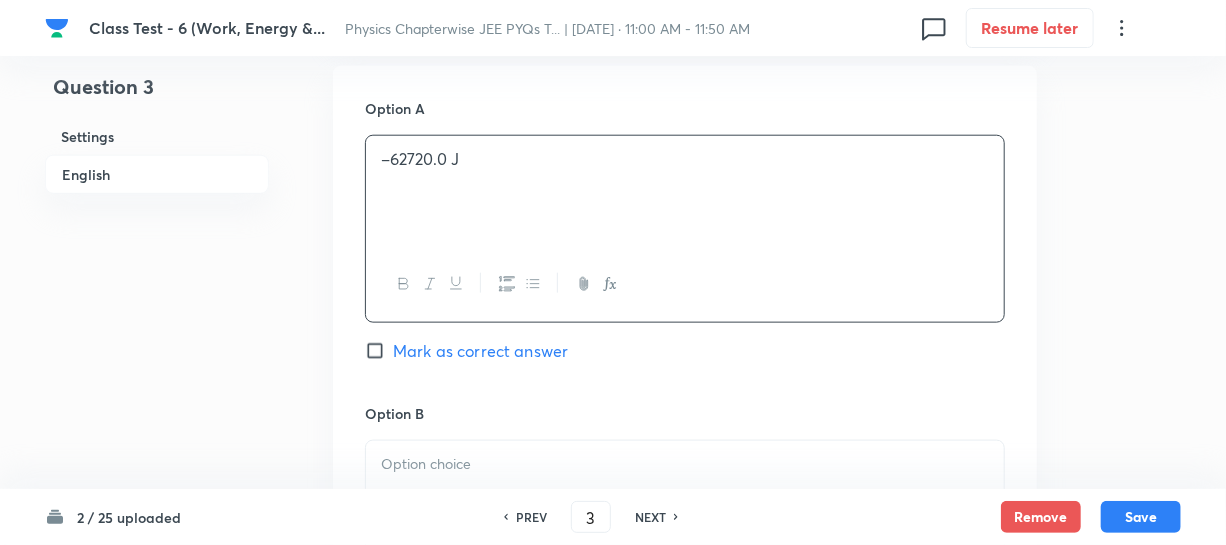 scroll, scrollTop: 1000, scrollLeft: 0, axis: vertical 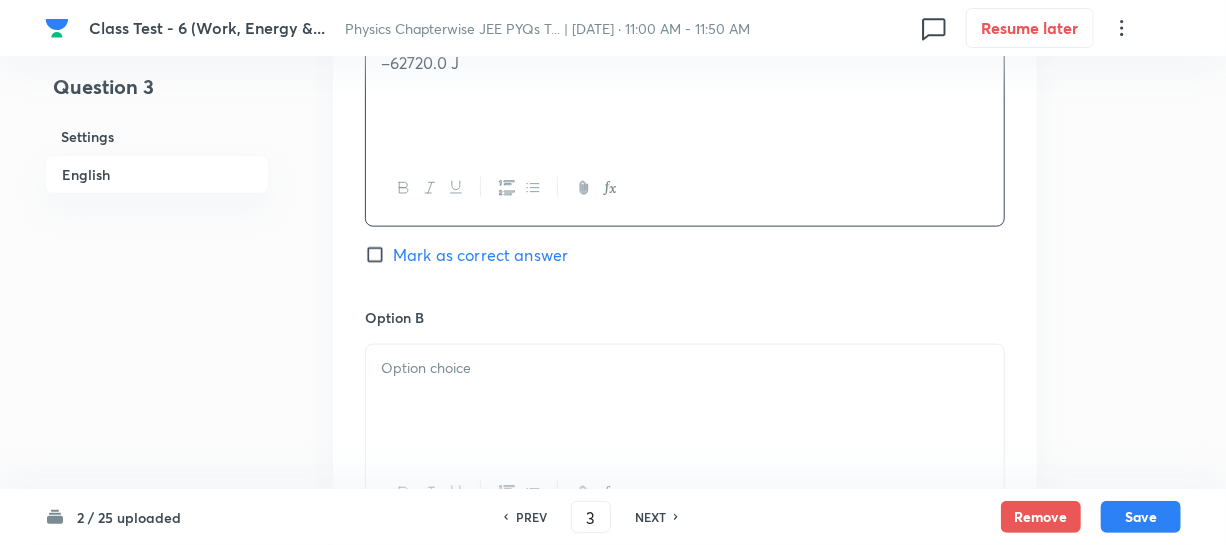 click at bounding box center (685, 401) 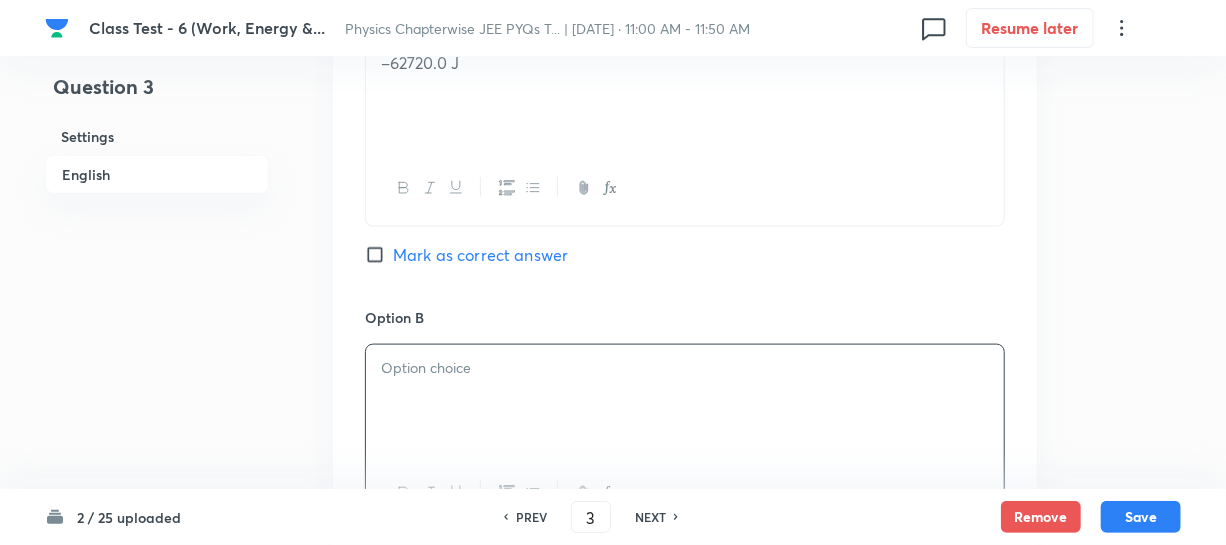 paste 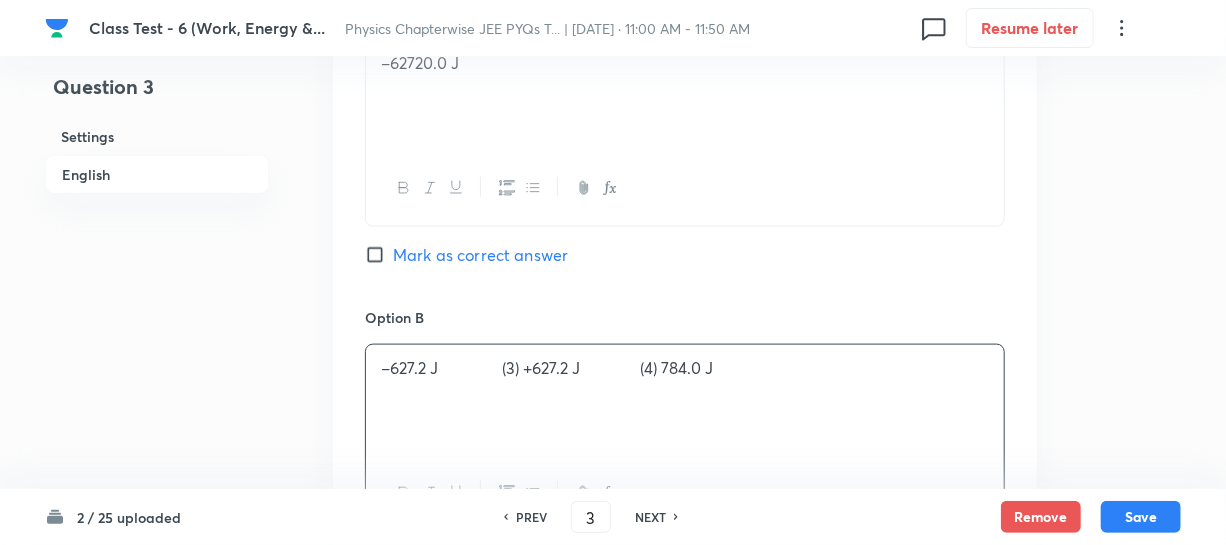 type 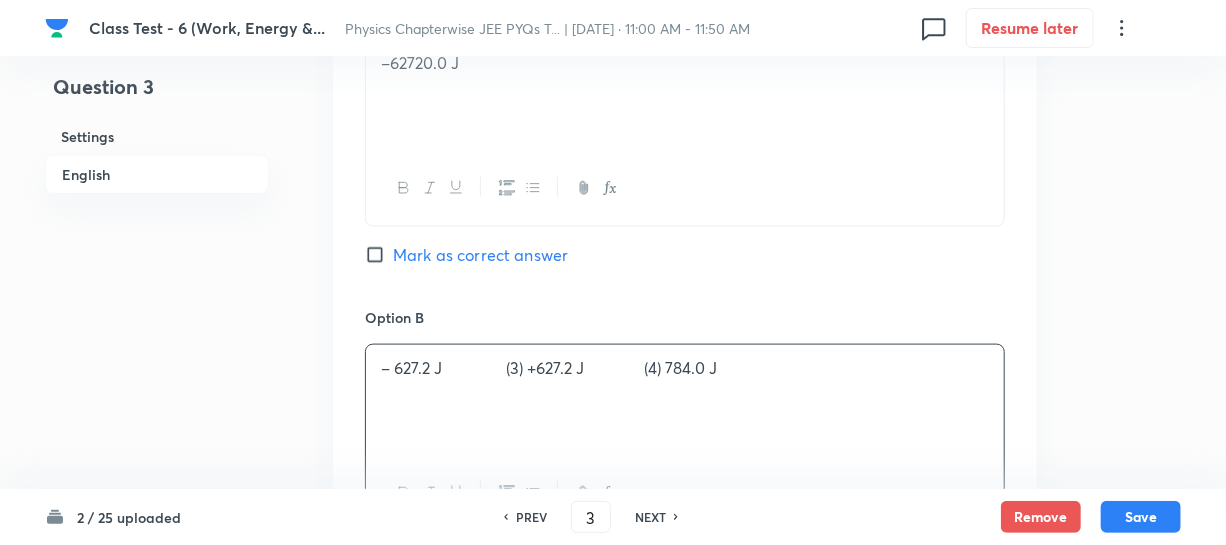 drag, startPoint x: 509, startPoint y: 367, endPoint x: 515, endPoint y: 350, distance: 18.027756 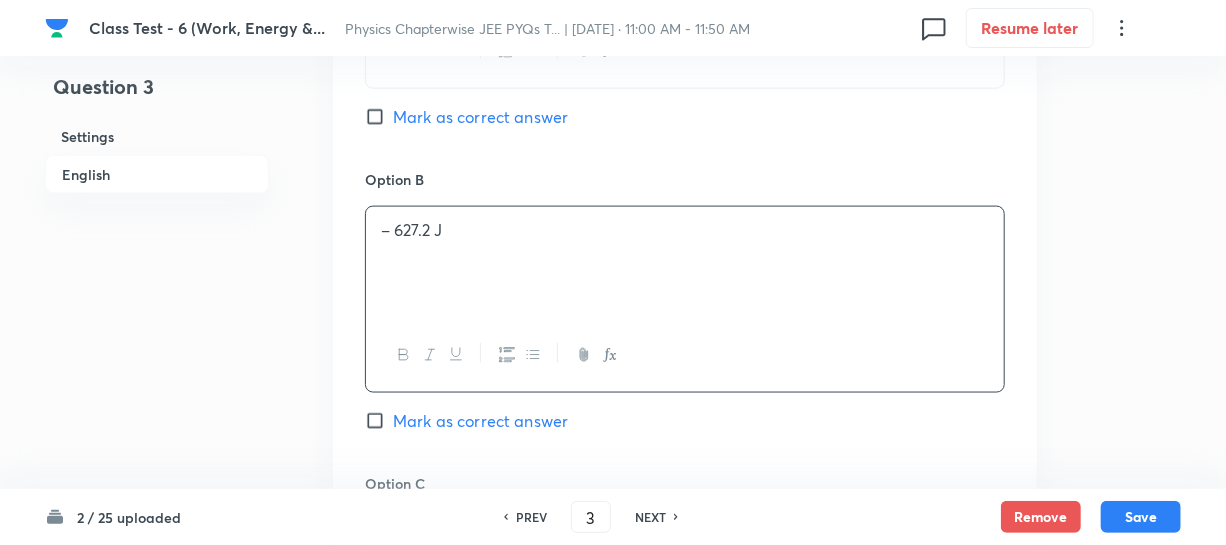 scroll, scrollTop: 1272, scrollLeft: 0, axis: vertical 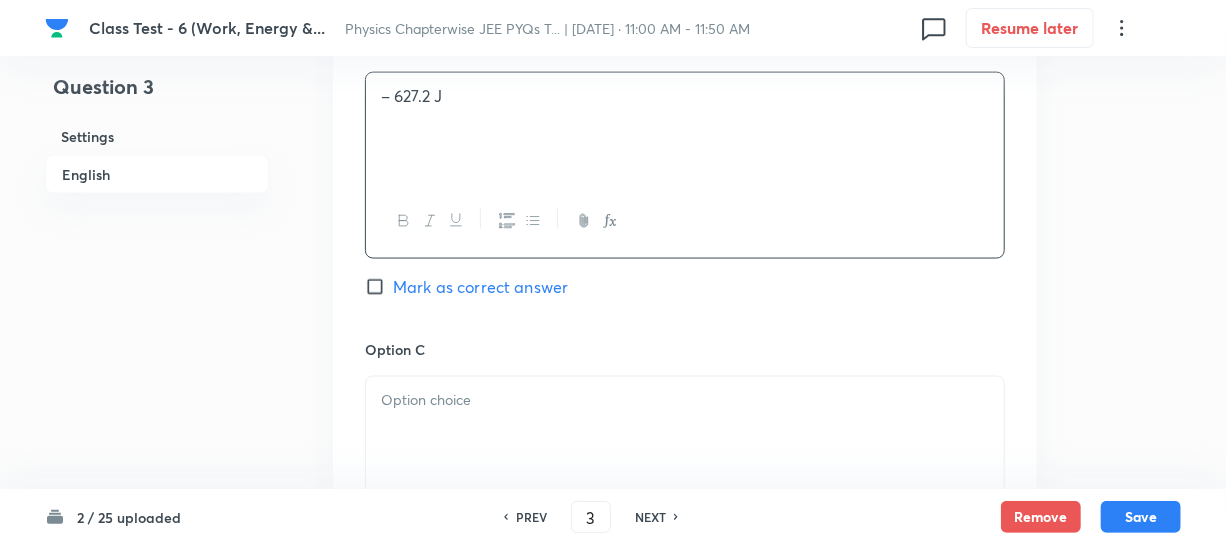 click at bounding box center [685, 400] 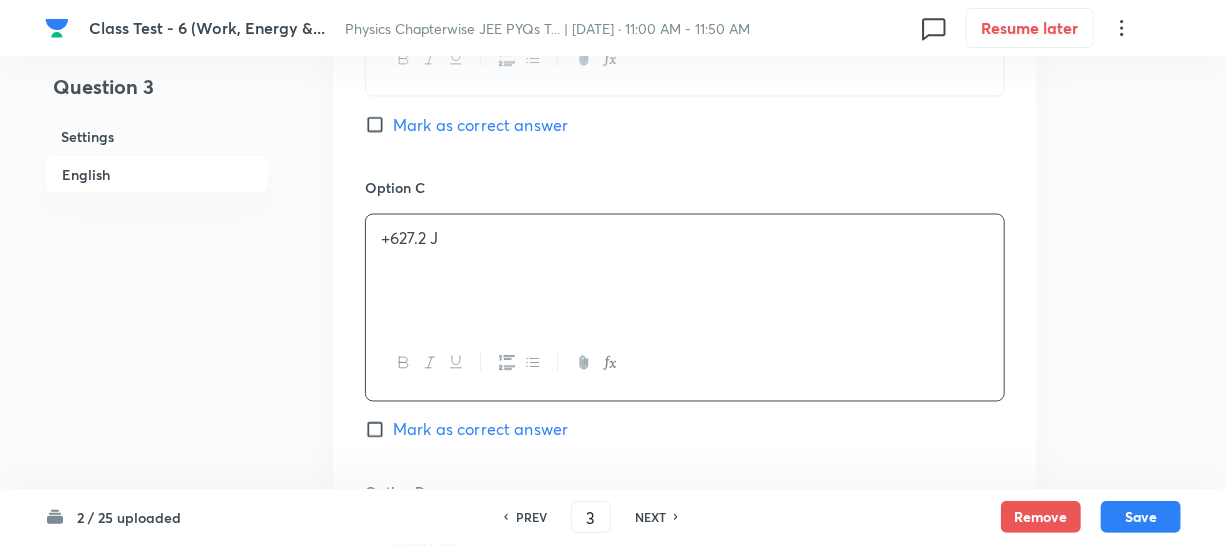 scroll, scrollTop: 1636, scrollLeft: 0, axis: vertical 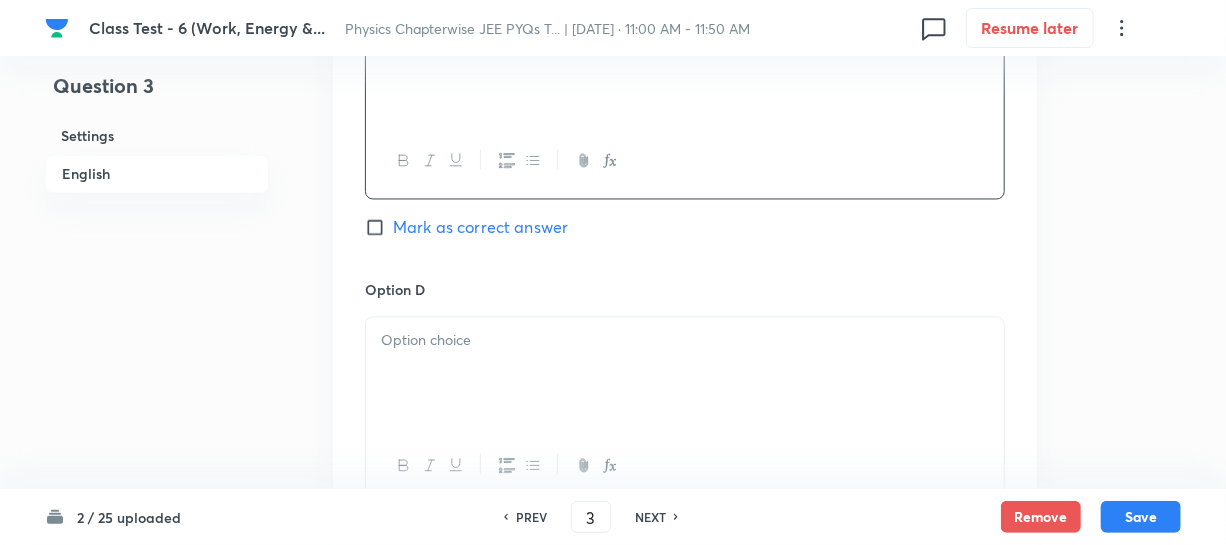 click at bounding box center [685, 374] 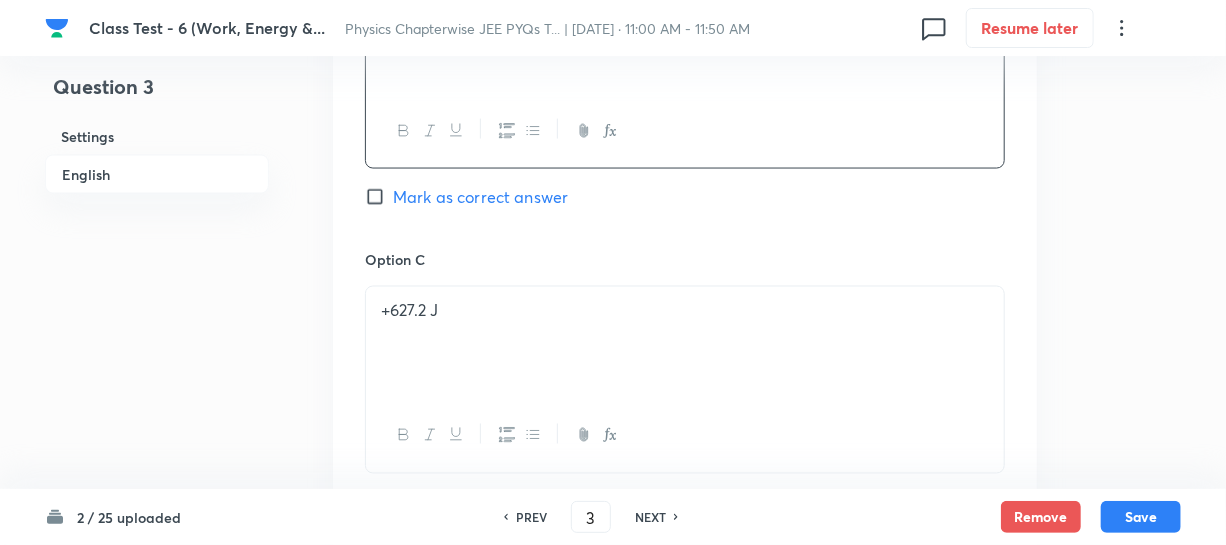 scroll, scrollTop: 1090, scrollLeft: 0, axis: vertical 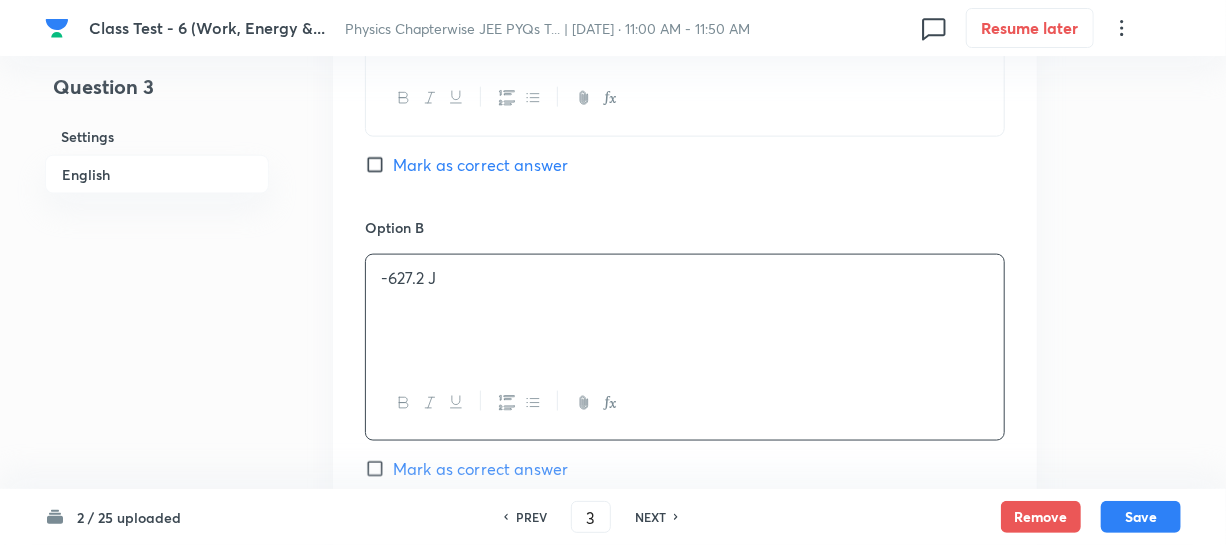 click on "-627.2 J" at bounding box center (685, 311) 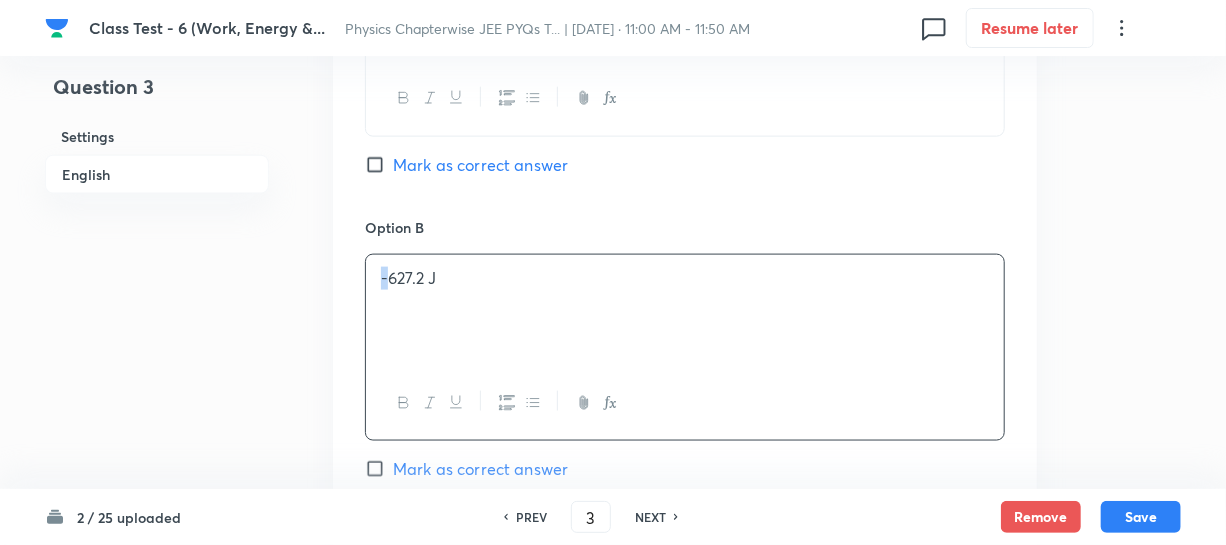 click on "-627.2 J" at bounding box center [685, 278] 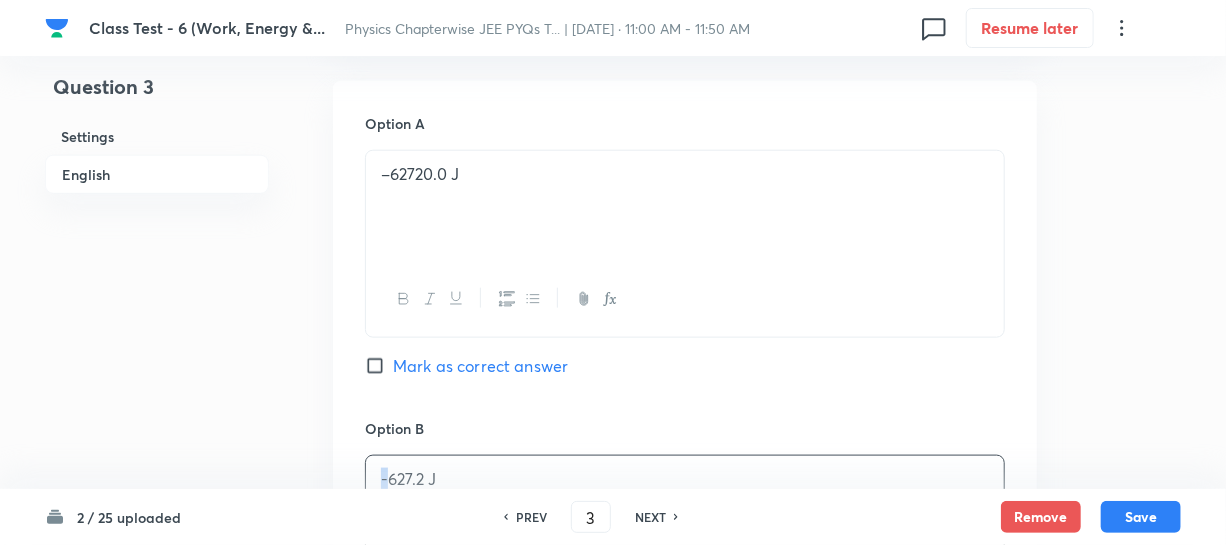 scroll, scrollTop: 909, scrollLeft: 0, axis: vertical 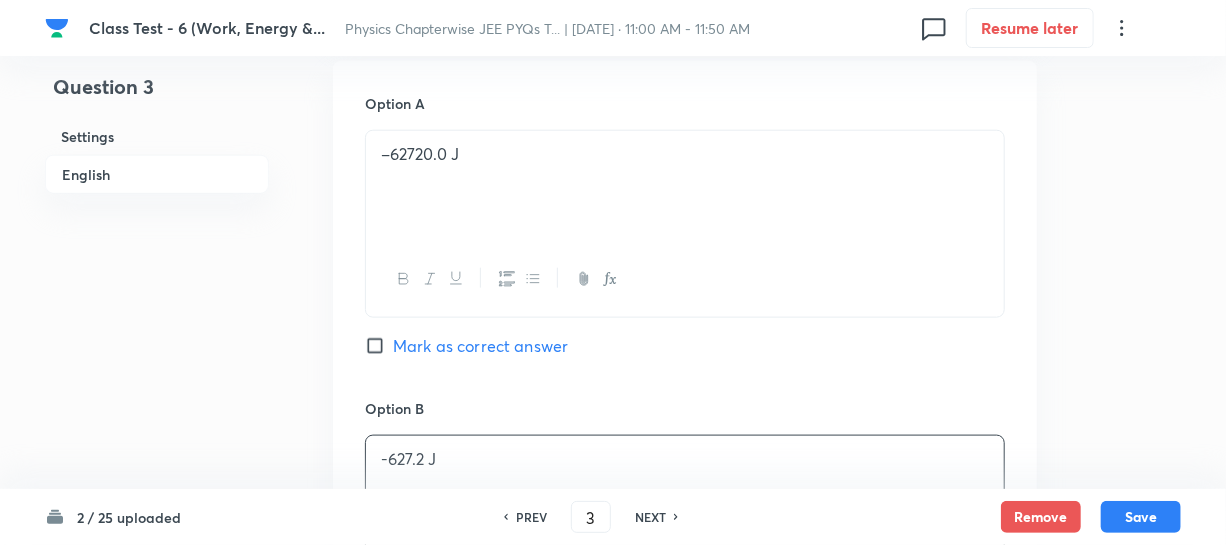 click on "–62720.0 J" at bounding box center (685, 154) 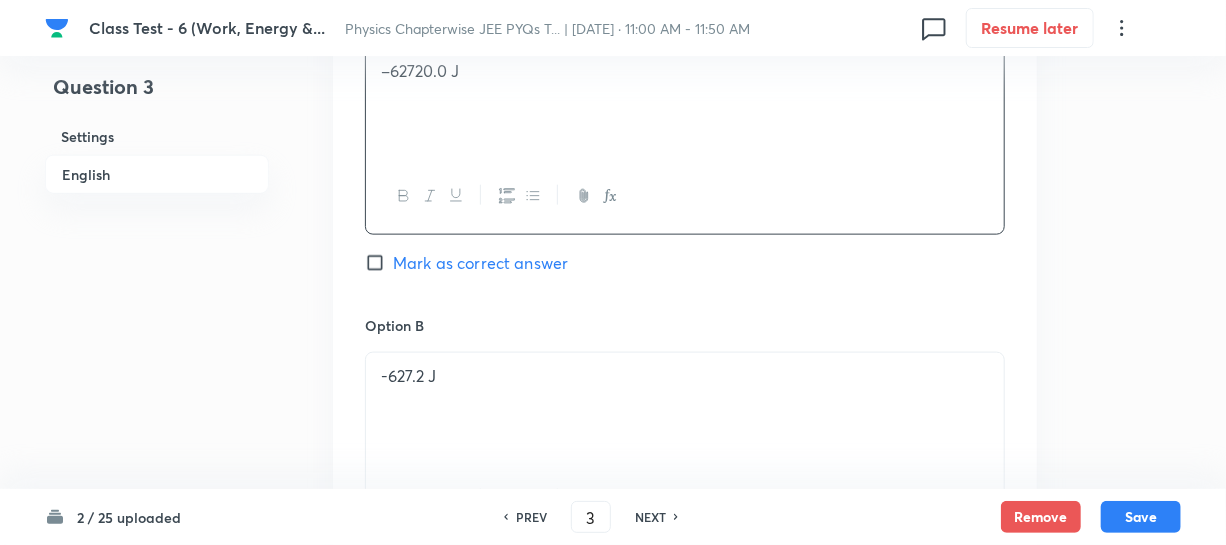 scroll, scrollTop: 1181, scrollLeft: 0, axis: vertical 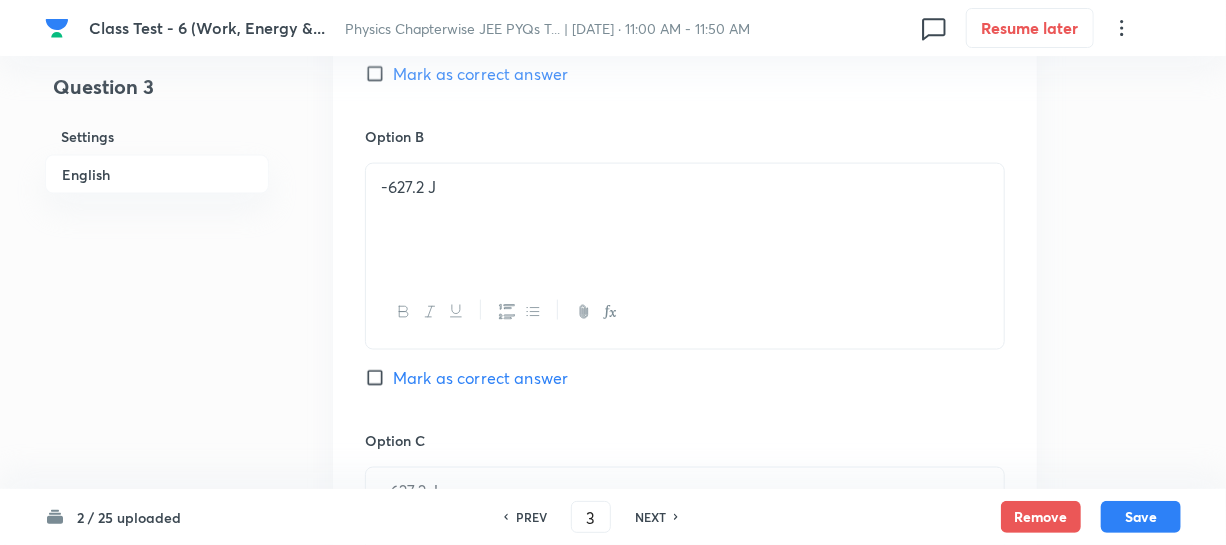 drag, startPoint x: 483, startPoint y: 190, endPoint x: 163, endPoint y: 158, distance: 321.596 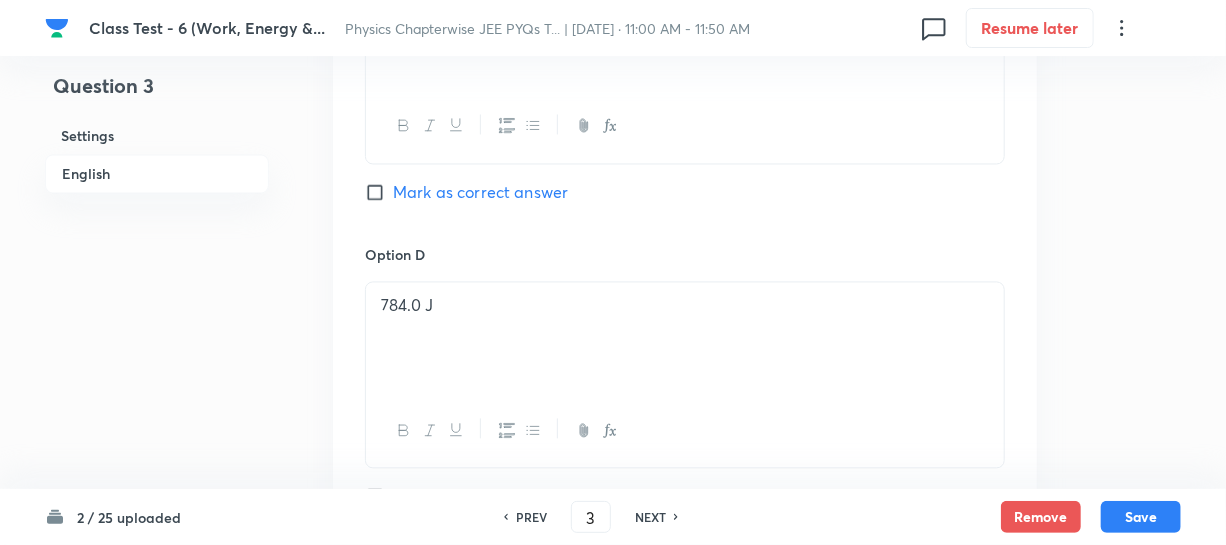 scroll, scrollTop: 1454, scrollLeft: 0, axis: vertical 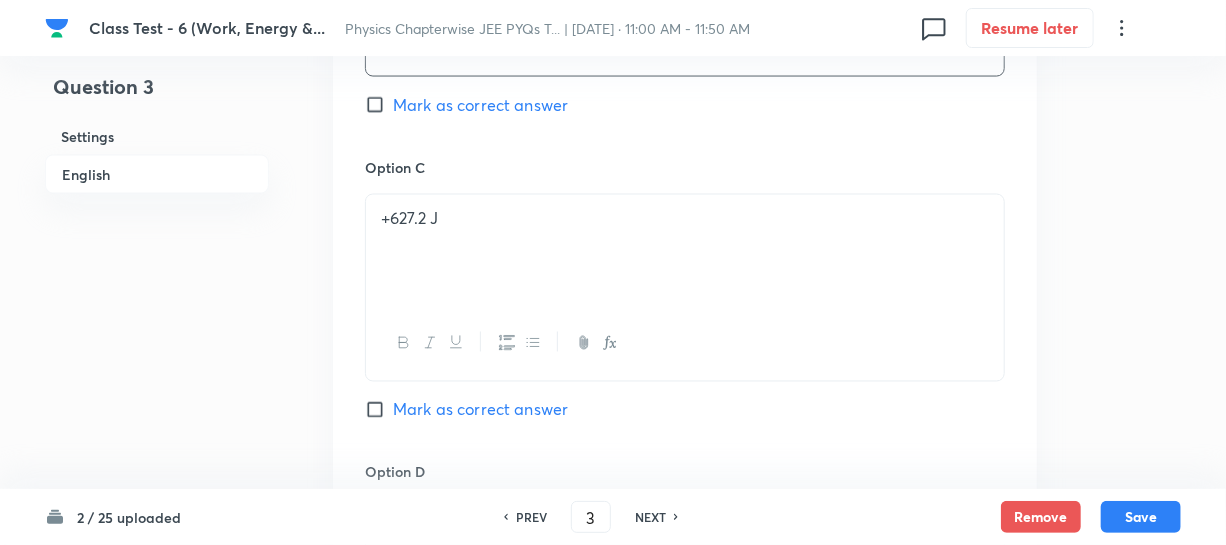 drag, startPoint x: 373, startPoint y: 414, endPoint x: 560, endPoint y: 350, distance: 197.64868 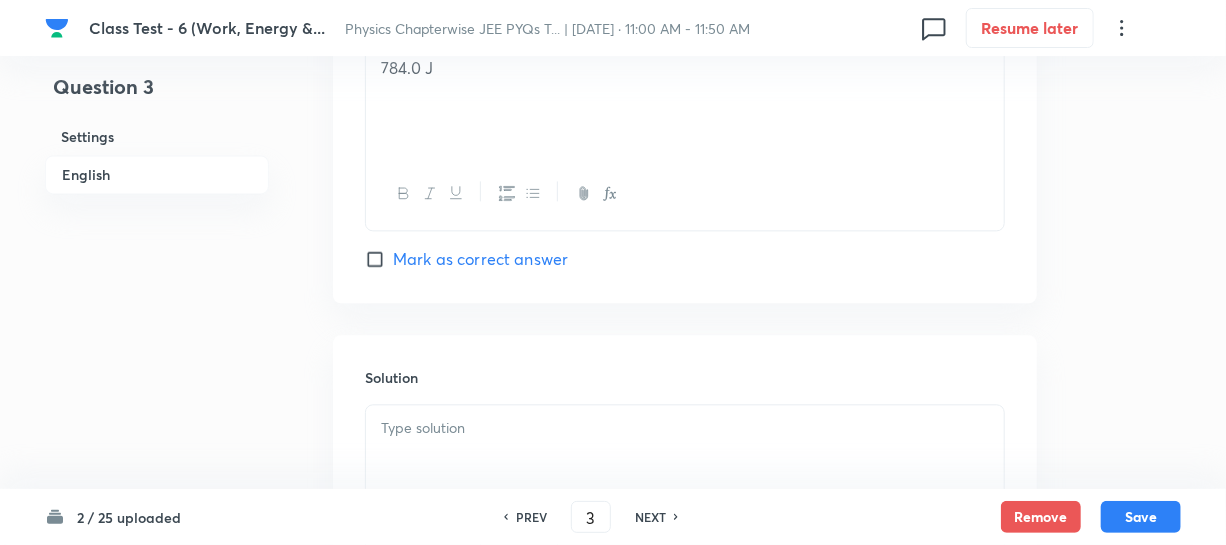 scroll, scrollTop: 2164, scrollLeft: 0, axis: vertical 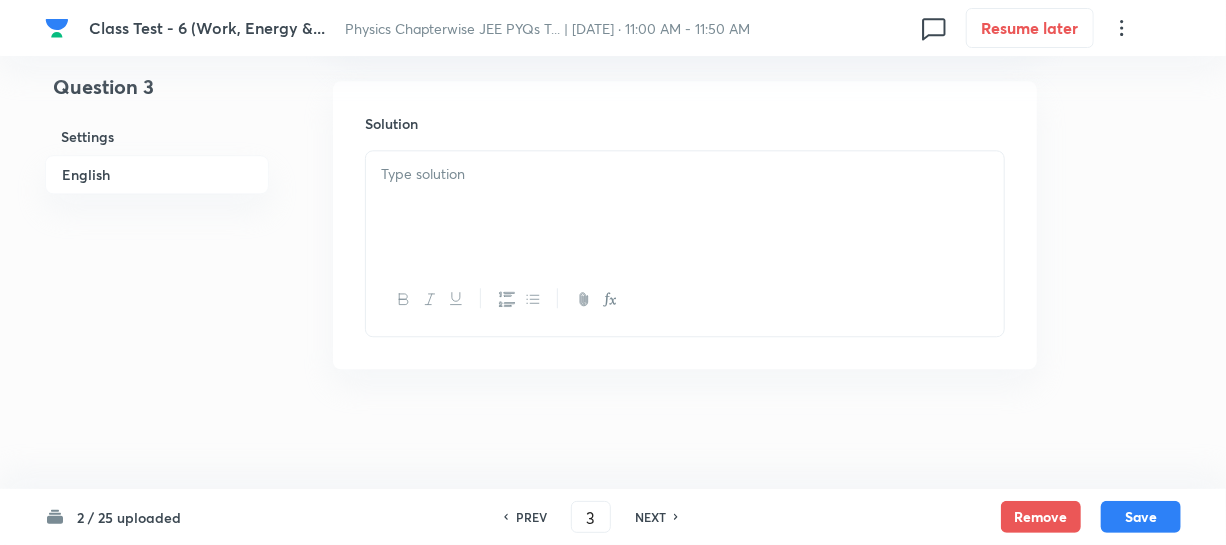 drag, startPoint x: 459, startPoint y: 235, endPoint x: 565, endPoint y: 249, distance: 106.92053 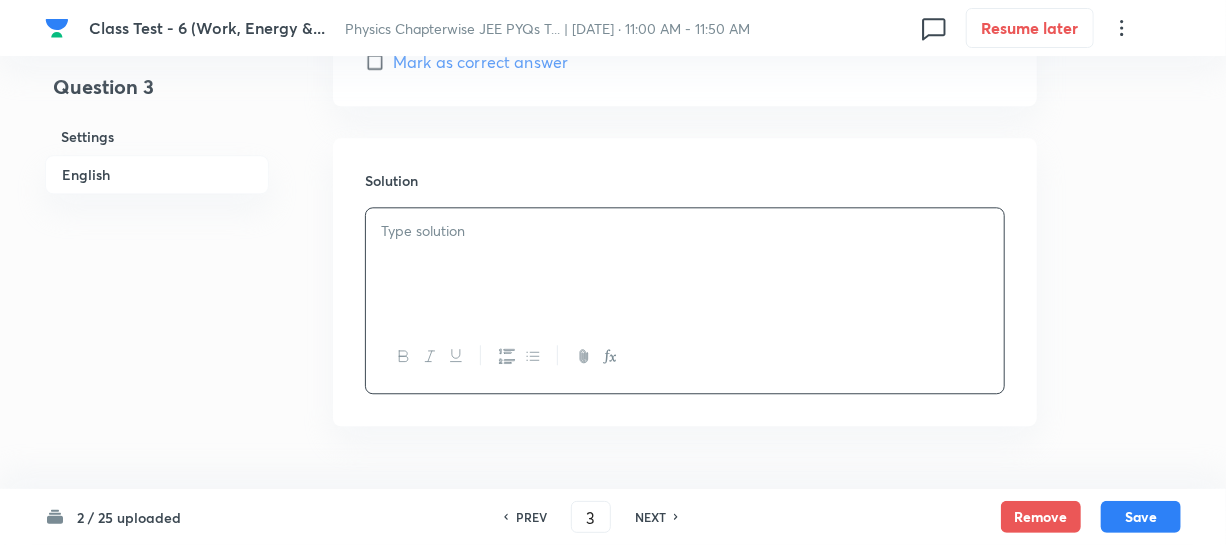 scroll, scrollTop: 2164, scrollLeft: 0, axis: vertical 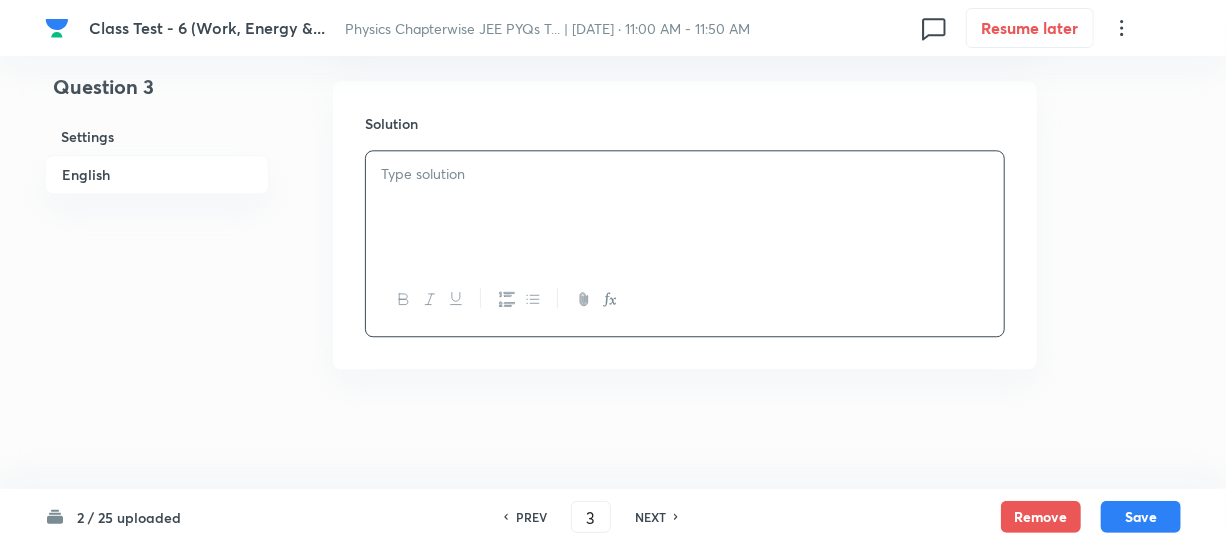click at bounding box center (685, 207) 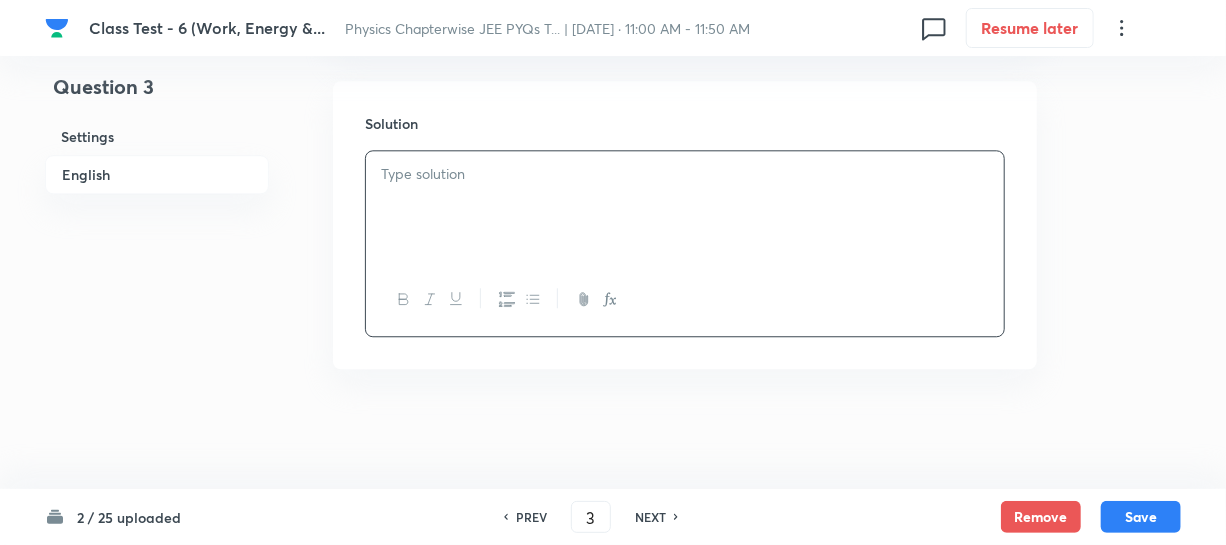 type 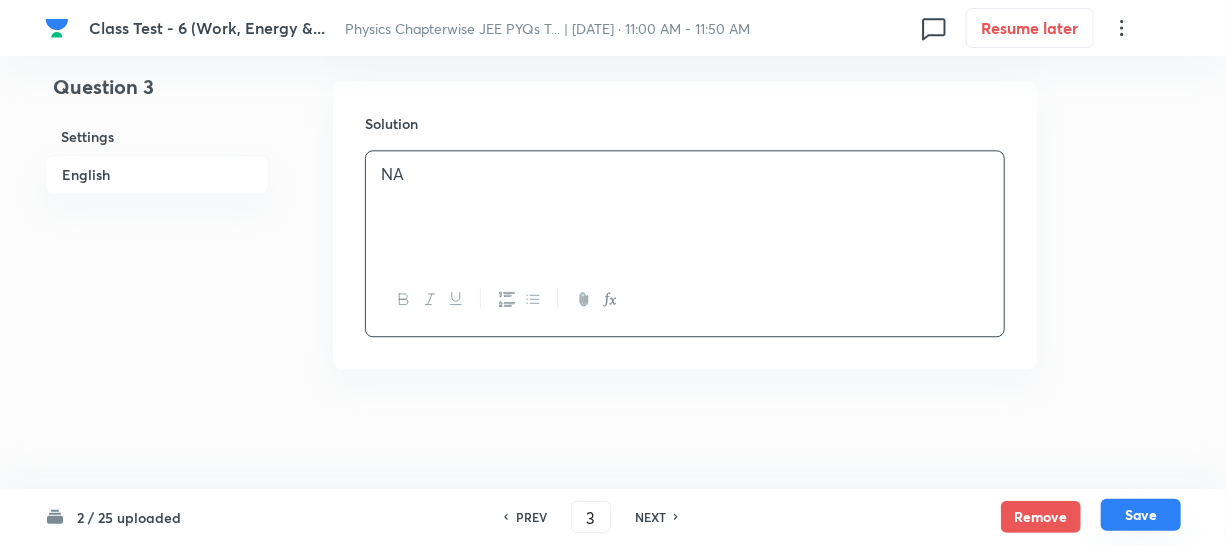 click on "Save" at bounding box center [1141, 515] 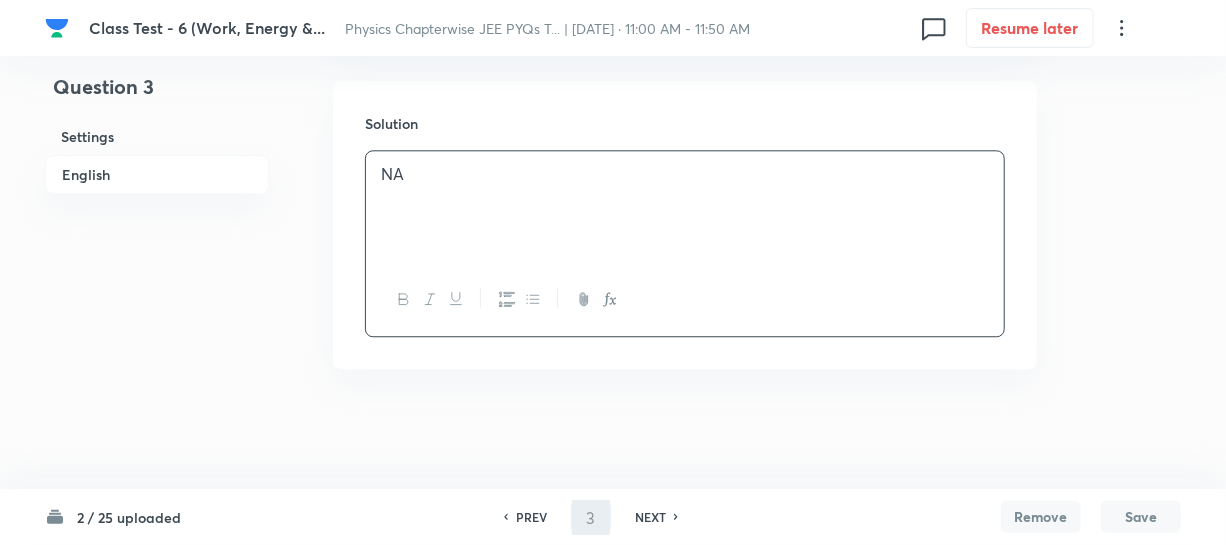 type on "4" 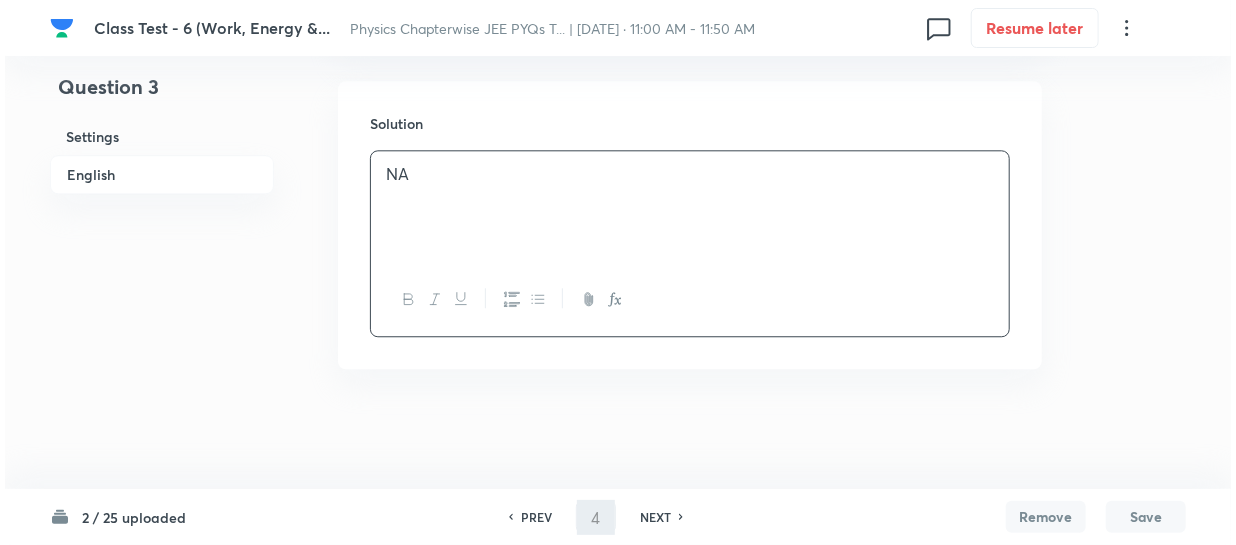 scroll, scrollTop: 0, scrollLeft: 0, axis: both 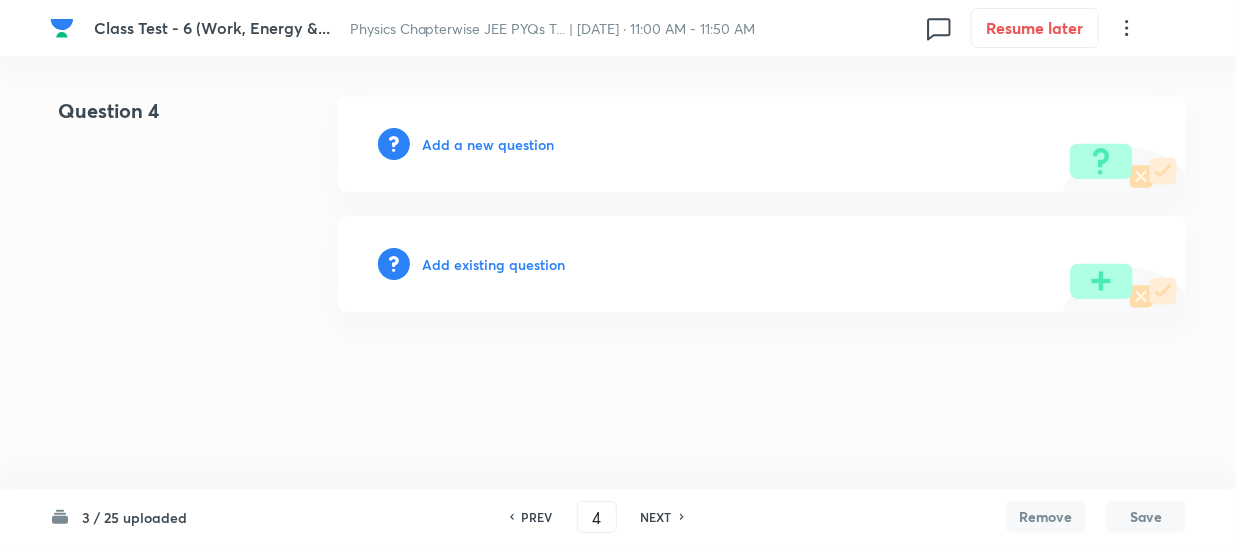 click on "Add a new question" at bounding box center (488, 144) 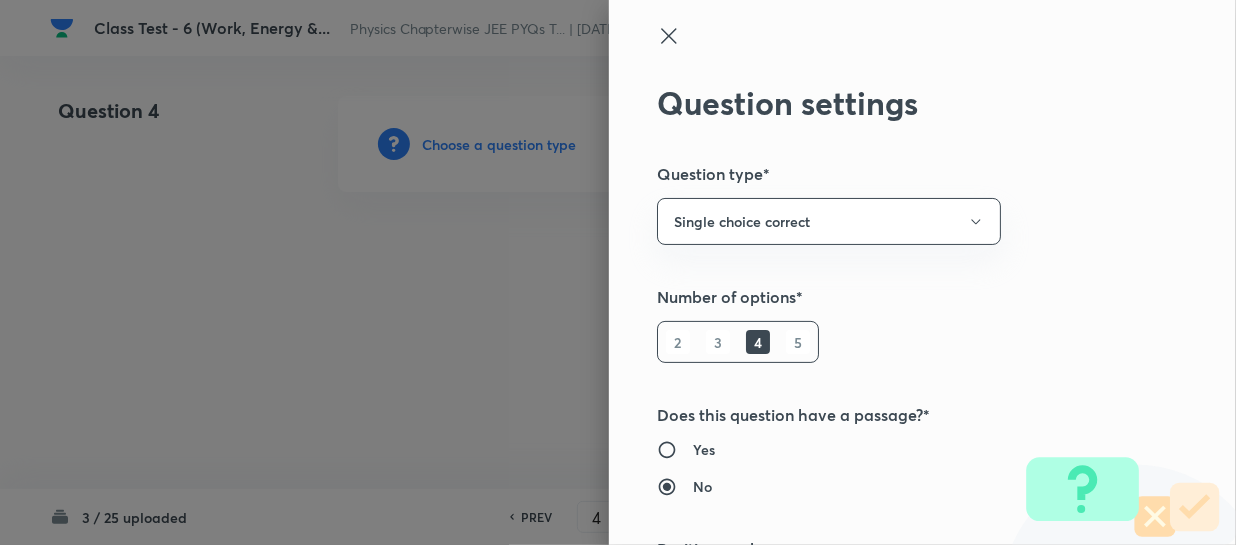 type on "Physics" 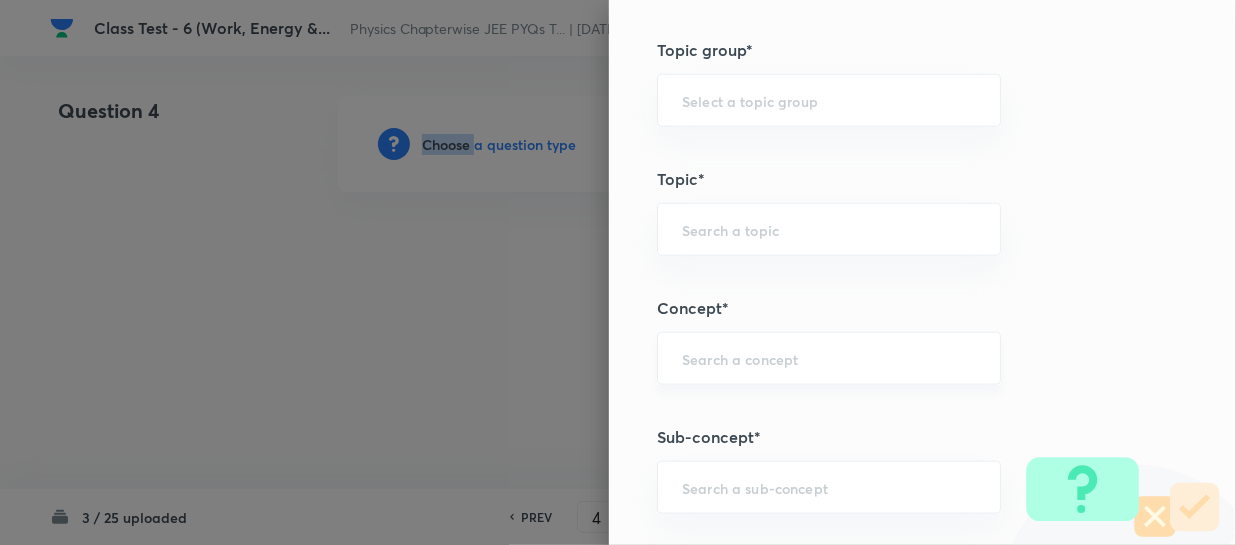scroll, scrollTop: 1000, scrollLeft: 0, axis: vertical 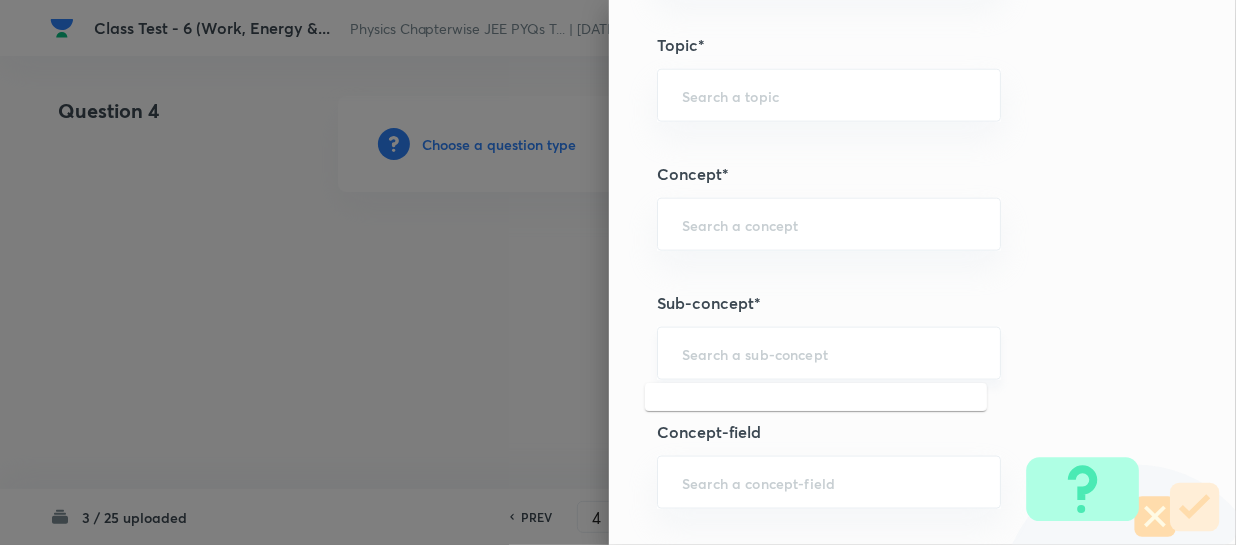 click at bounding box center [829, 353] 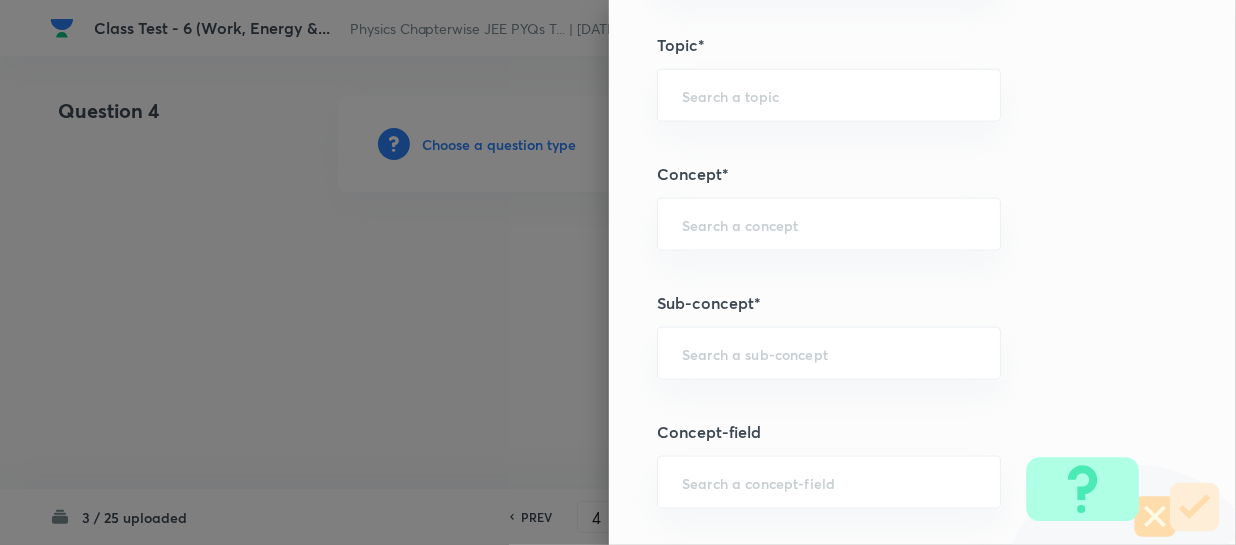paste on "Work, Power & Energy" 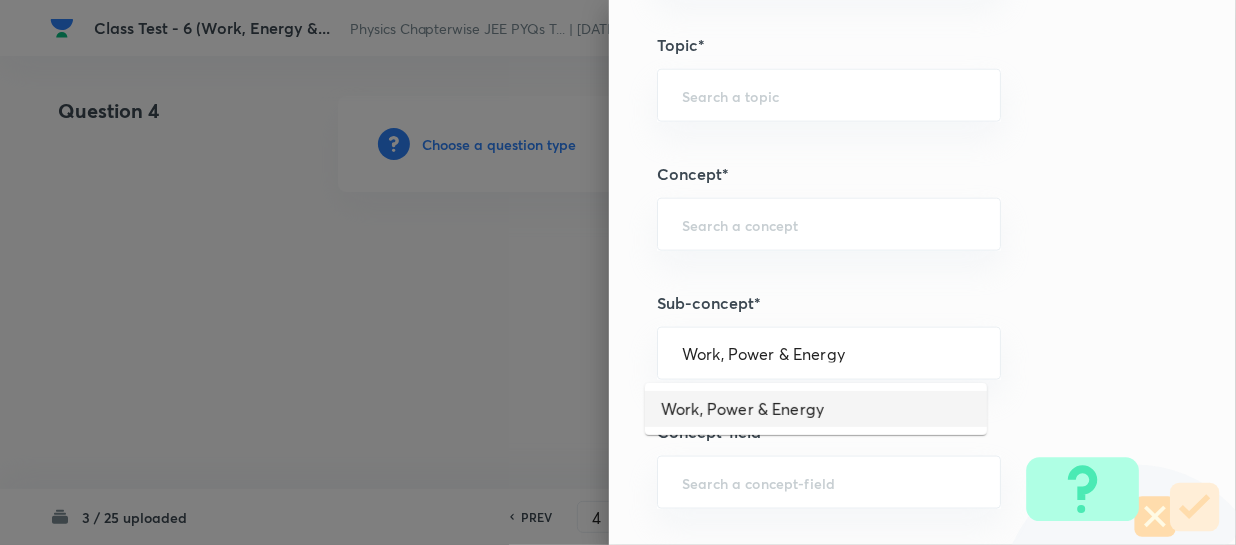 click on "Work, Power & Energy" at bounding box center (816, 409) 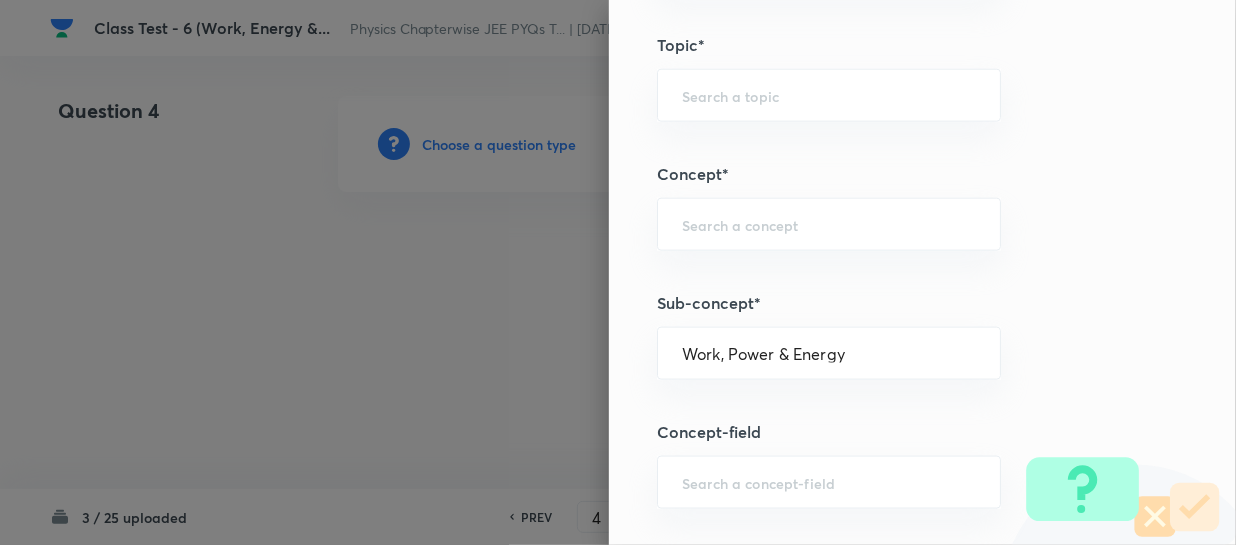 type on "Physics" 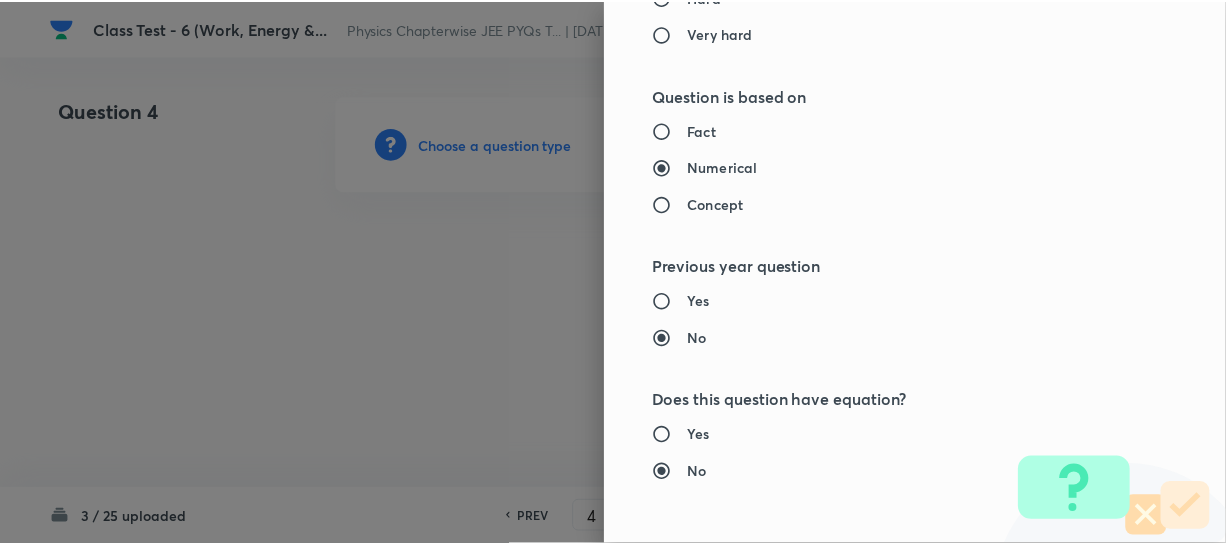 scroll, scrollTop: 2179, scrollLeft: 0, axis: vertical 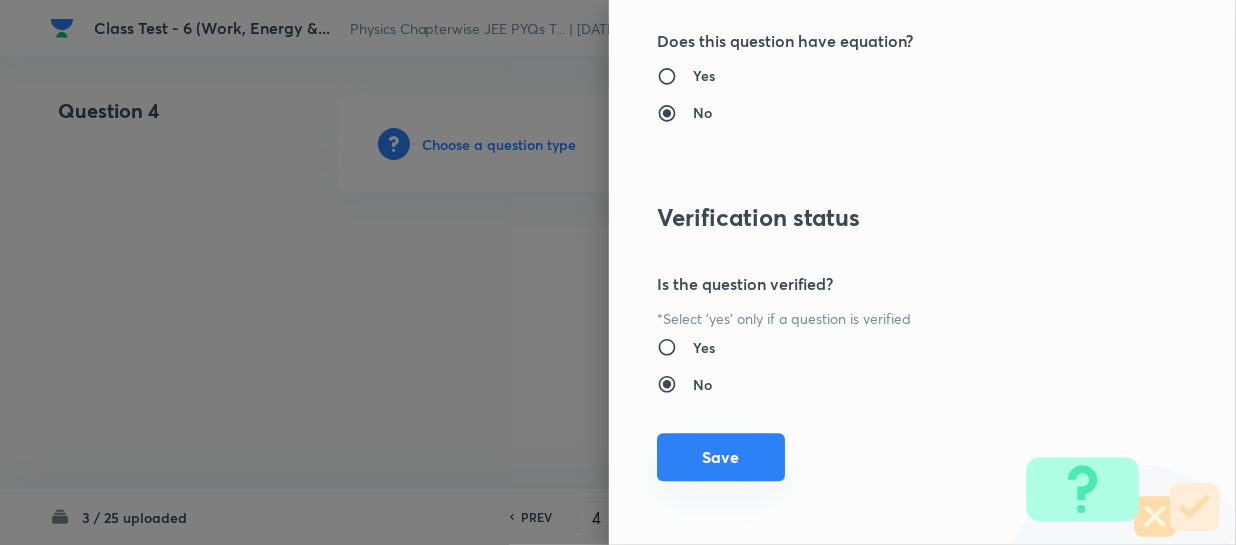 drag, startPoint x: 720, startPoint y: 456, endPoint x: 751, endPoint y: 440, distance: 34.88553 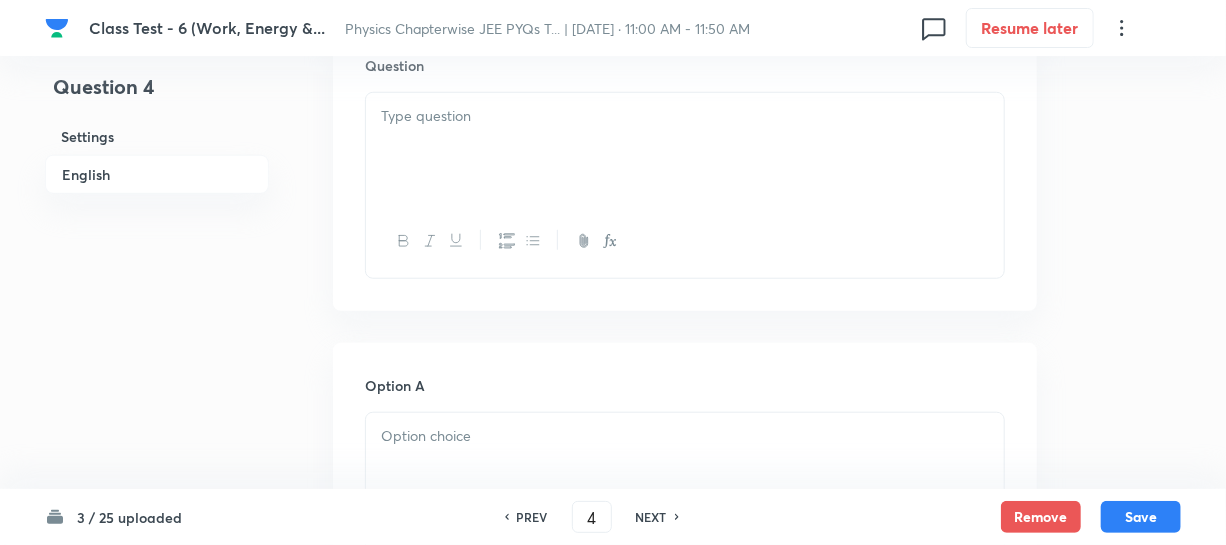 scroll, scrollTop: 636, scrollLeft: 0, axis: vertical 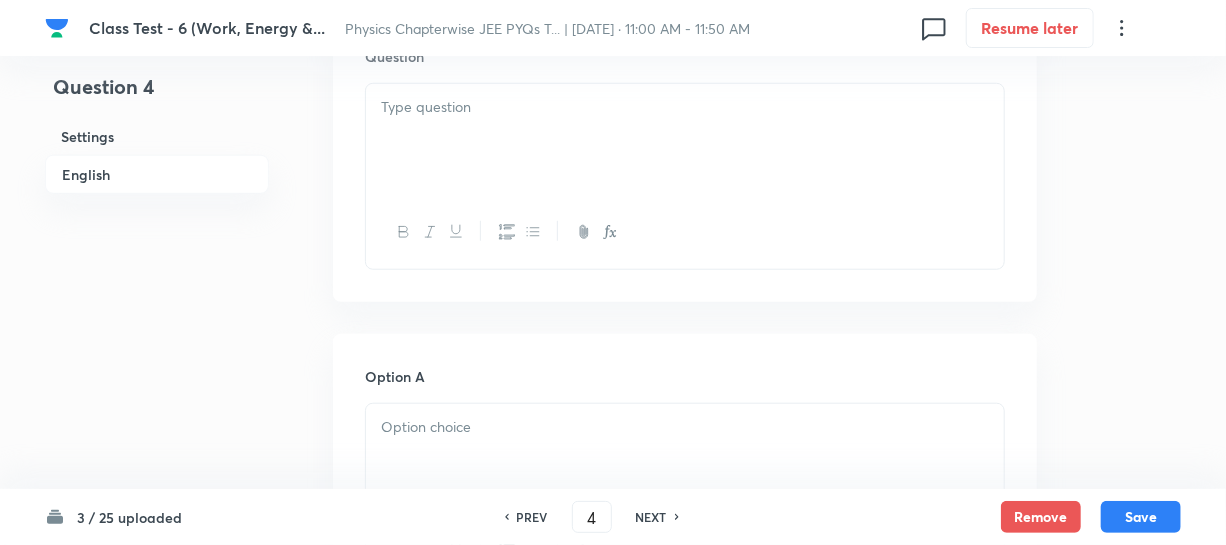 click at bounding box center [685, 140] 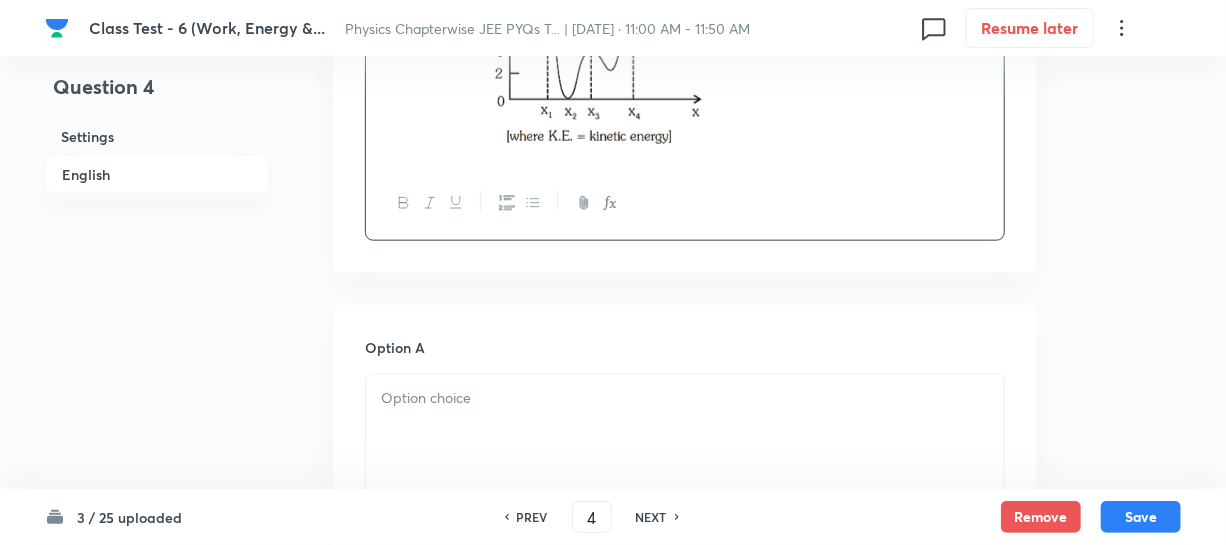 scroll, scrollTop: 909, scrollLeft: 0, axis: vertical 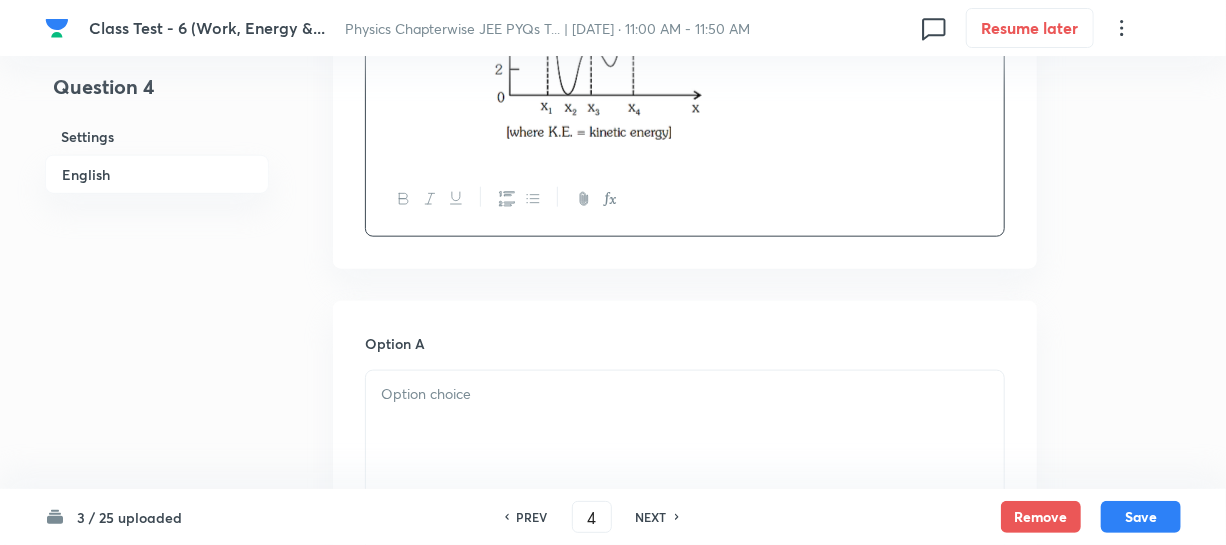 click at bounding box center [685, 394] 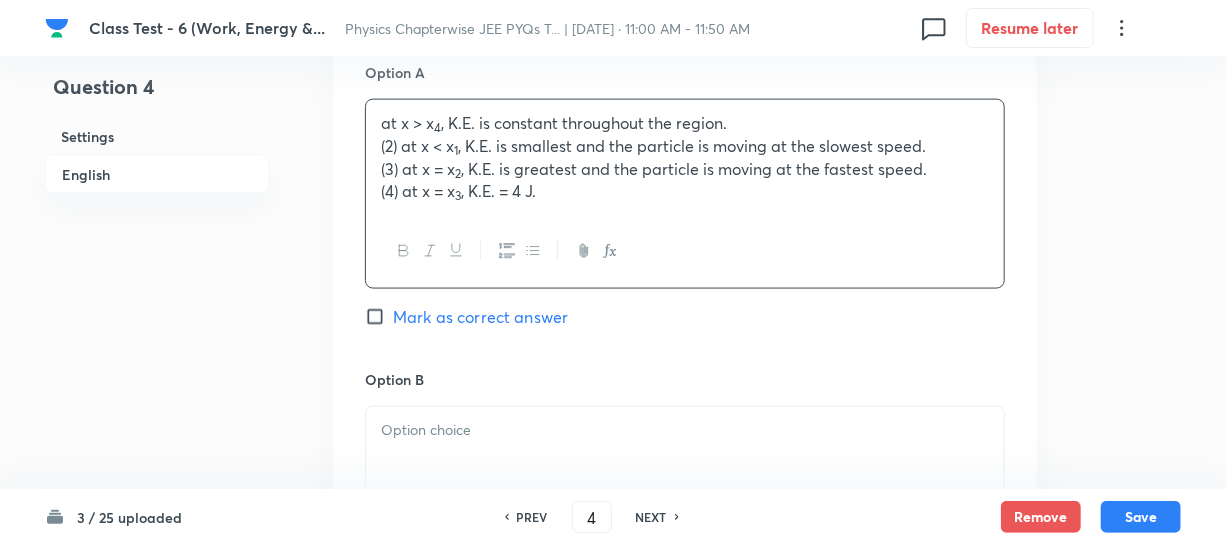 scroll, scrollTop: 1181, scrollLeft: 0, axis: vertical 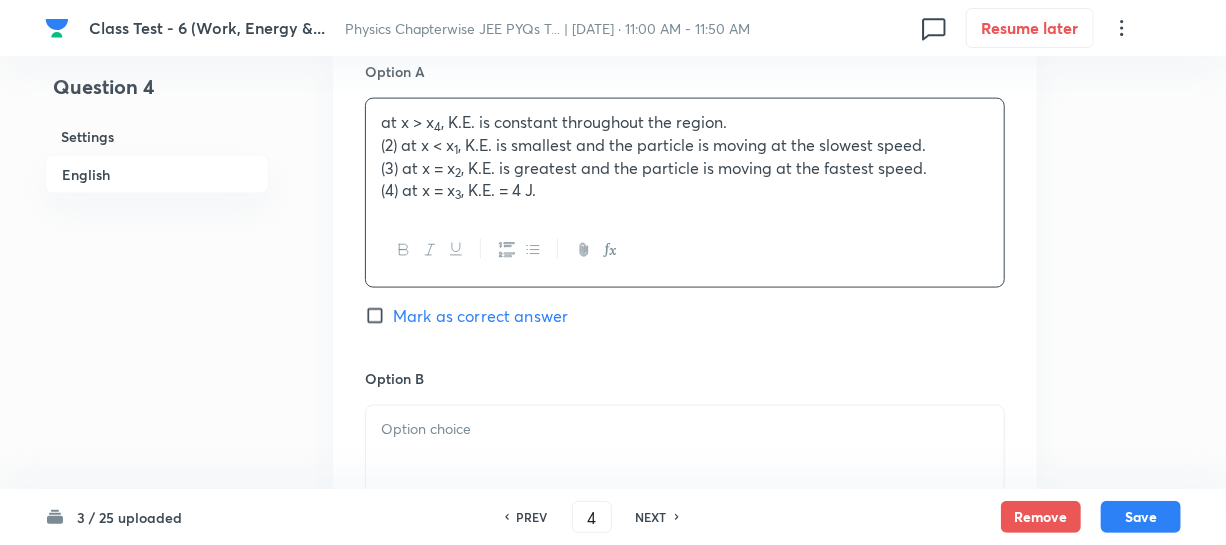 click on "(2) at x < x 1 , K.E. is smallest and the particle is moving at the slowest speed." at bounding box center [685, 145] 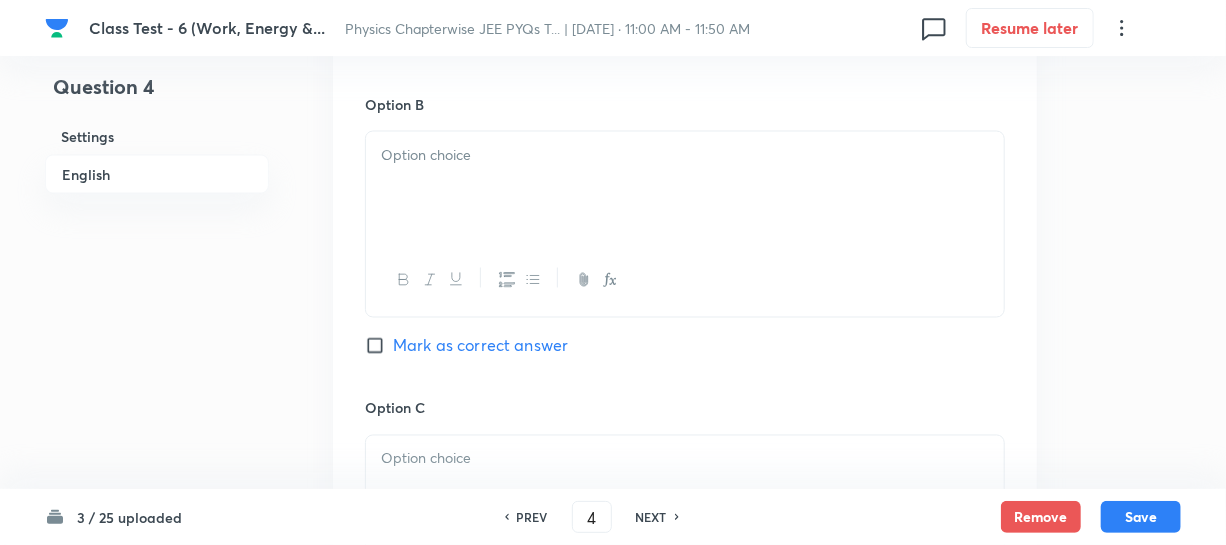 scroll, scrollTop: 1454, scrollLeft: 0, axis: vertical 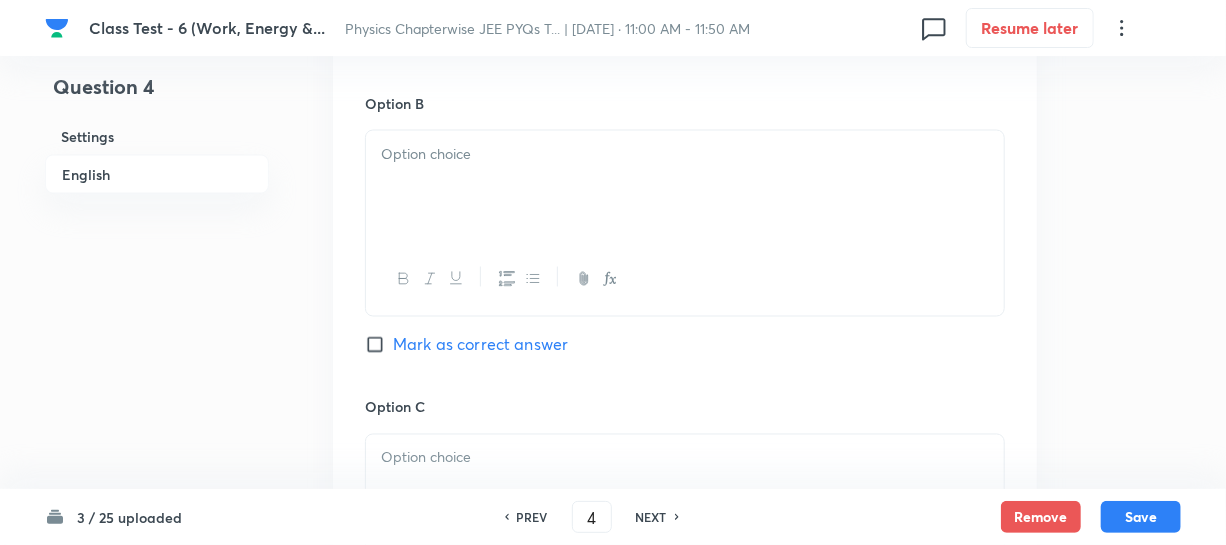 click at bounding box center [685, 187] 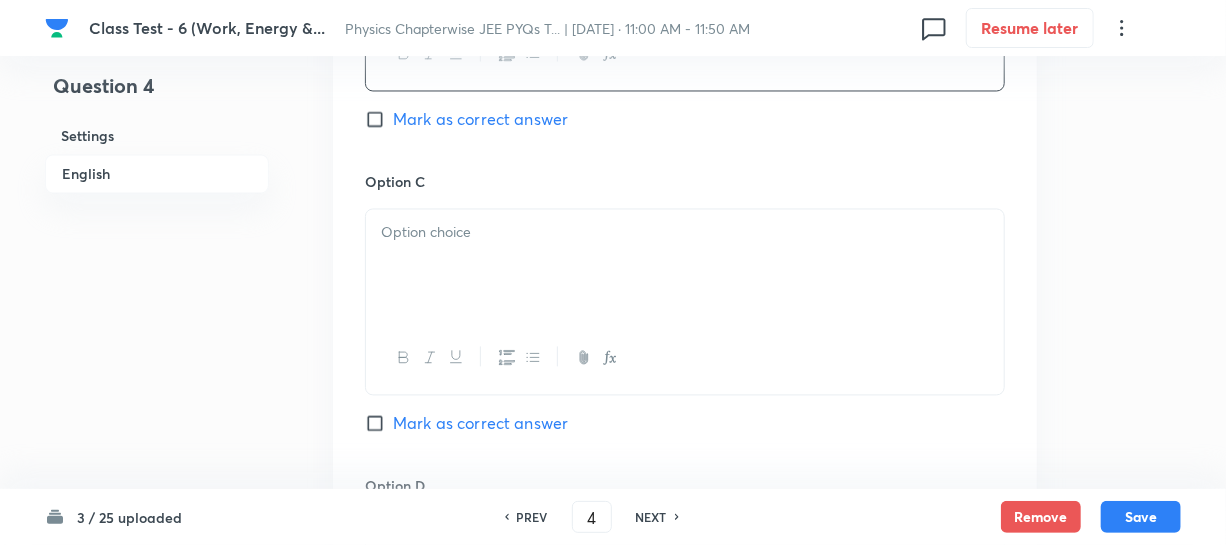 scroll, scrollTop: 1818, scrollLeft: 0, axis: vertical 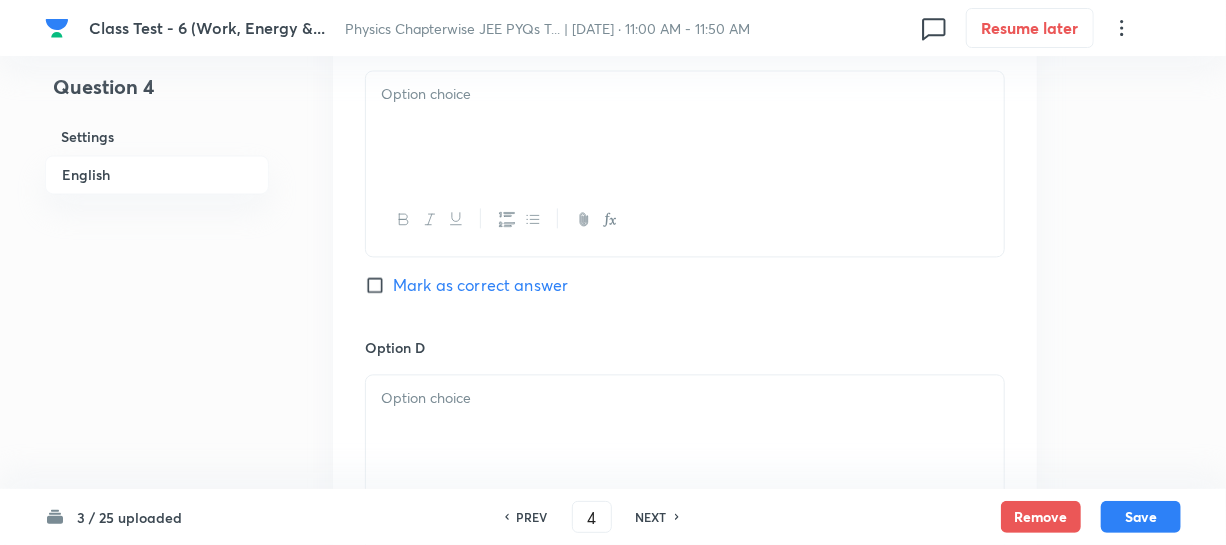 click at bounding box center (685, 127) 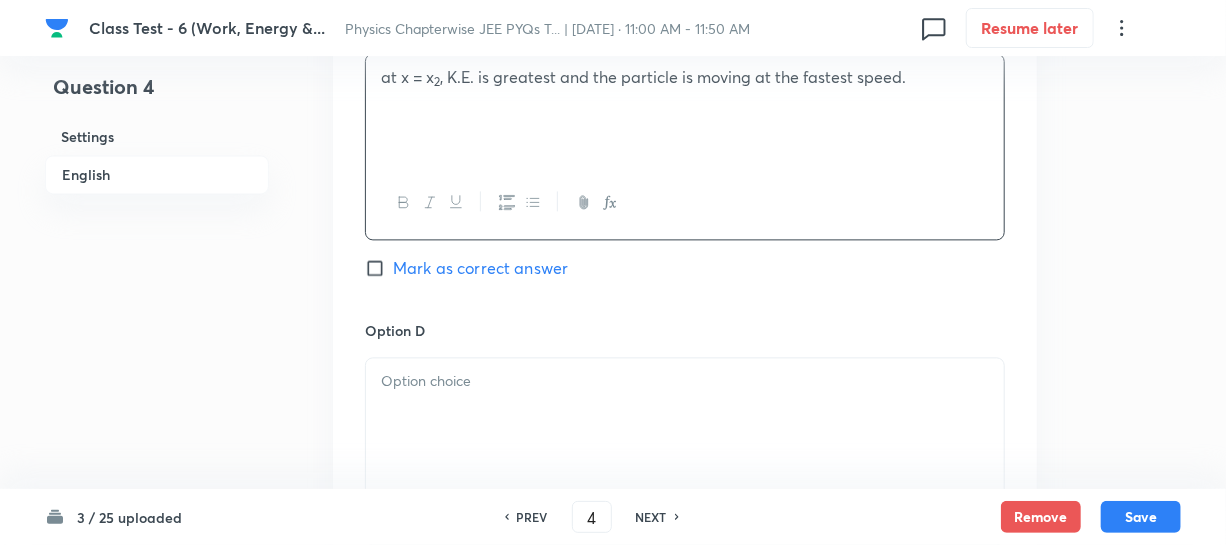 scroll, scrollTop: 2000, scrollLeft: 0, axis: vertical 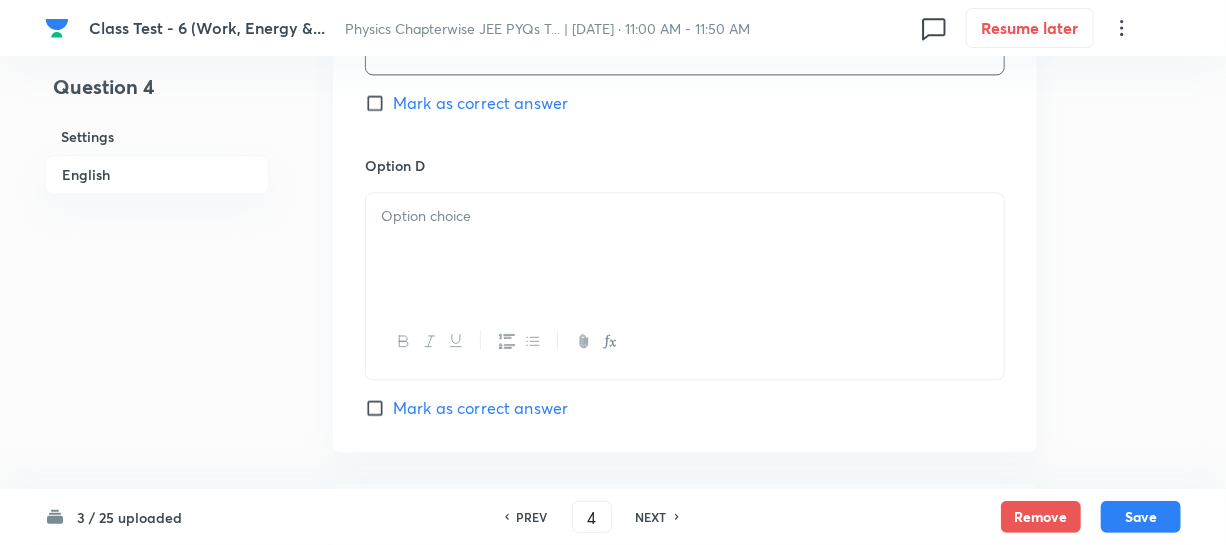 click at bounding box center [685, 216] 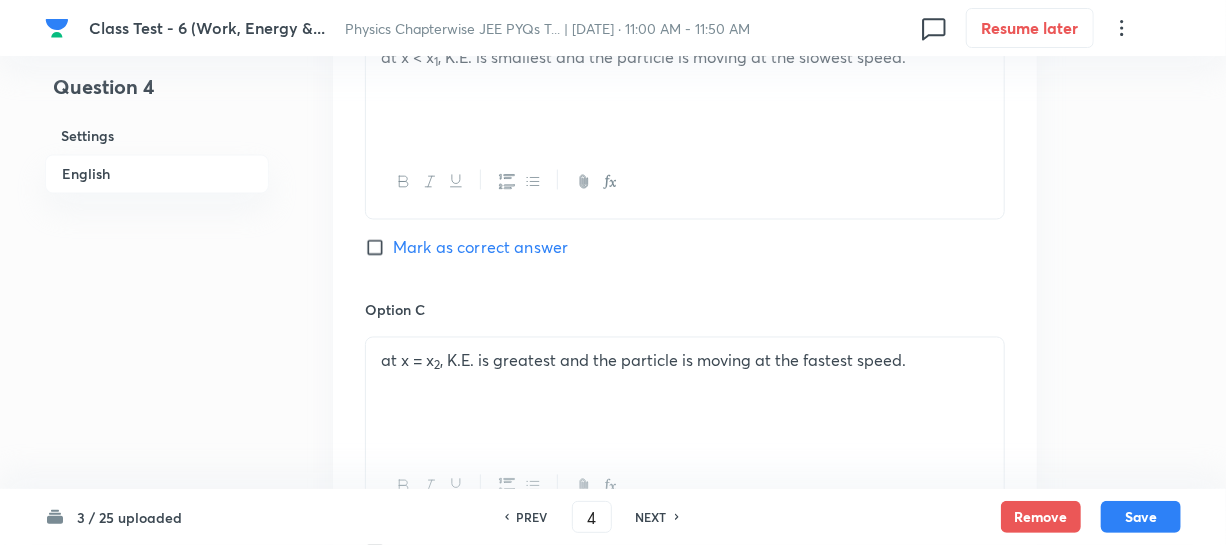 scroll, scrollTop: 1454, scrollLeft: 0, axis: vertical 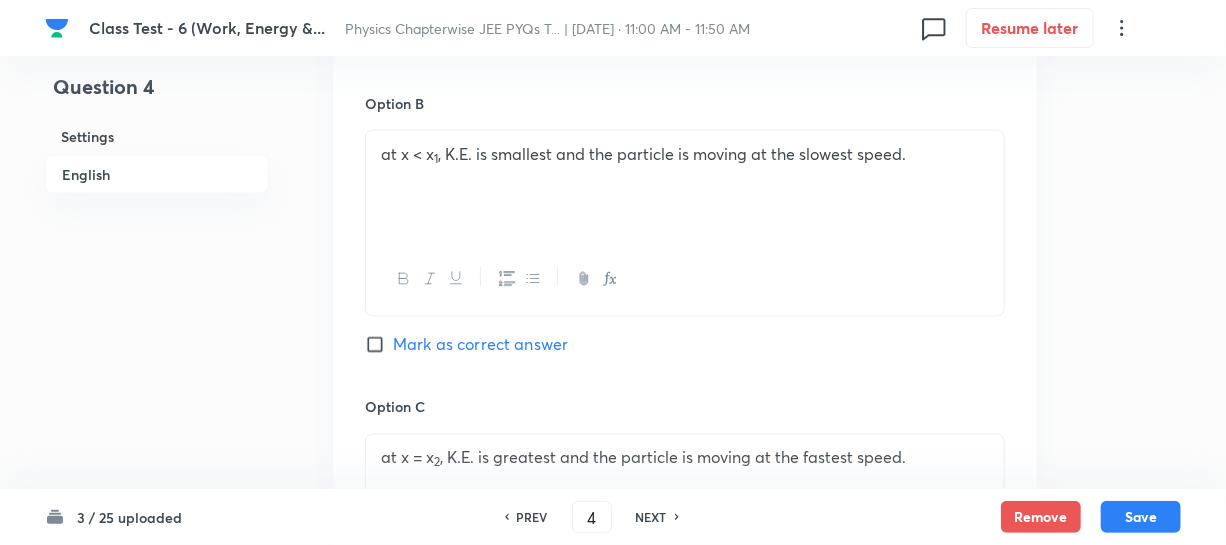 click on "Mark as correct answer" at bounding box center [466, 345] 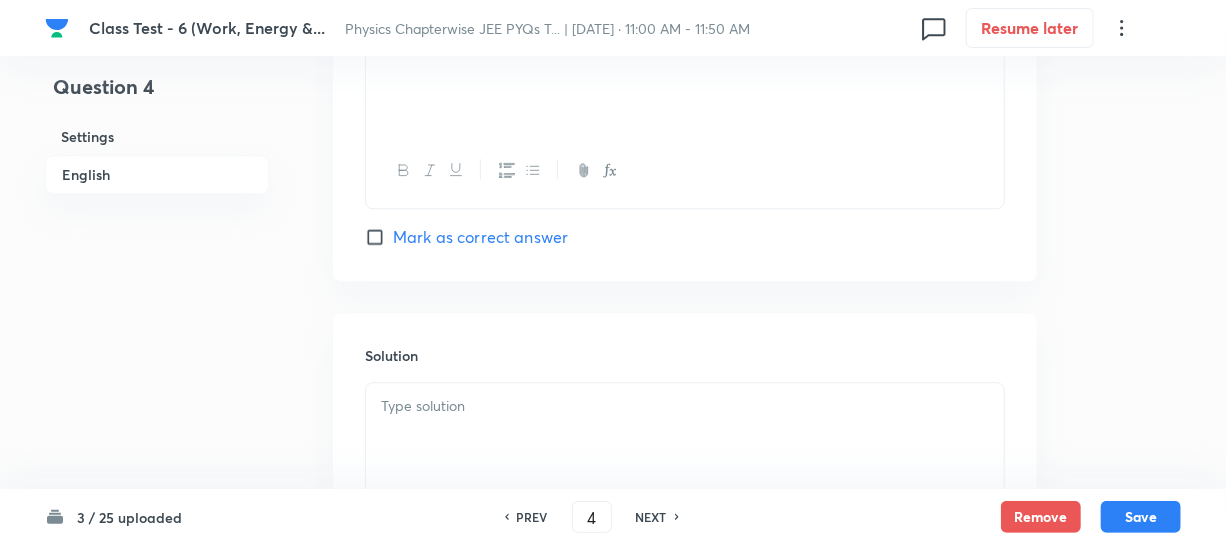 scroll, scrollTop: 2181, scrollLeft: 0, axis: vertical 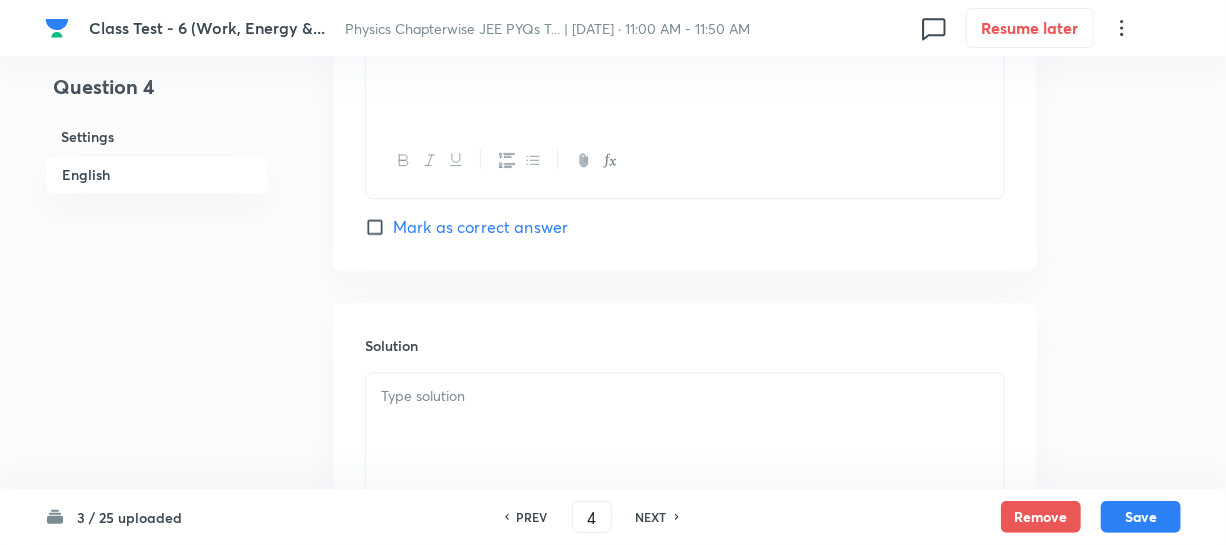 click at bounding box center [685, 396] 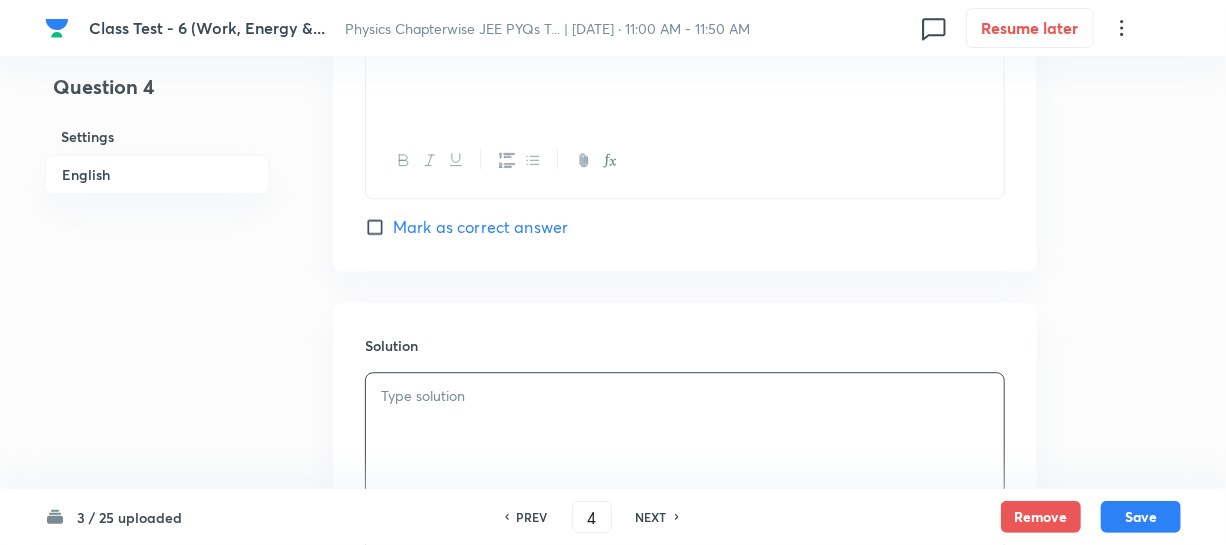 type 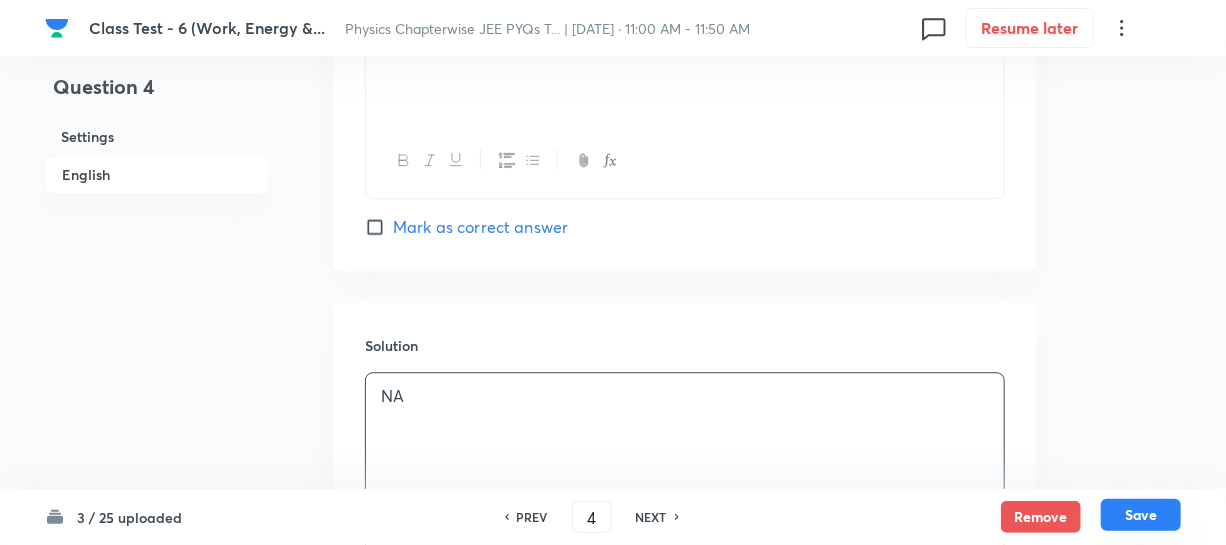 click on "Save" at bounding box center (1141, 515) 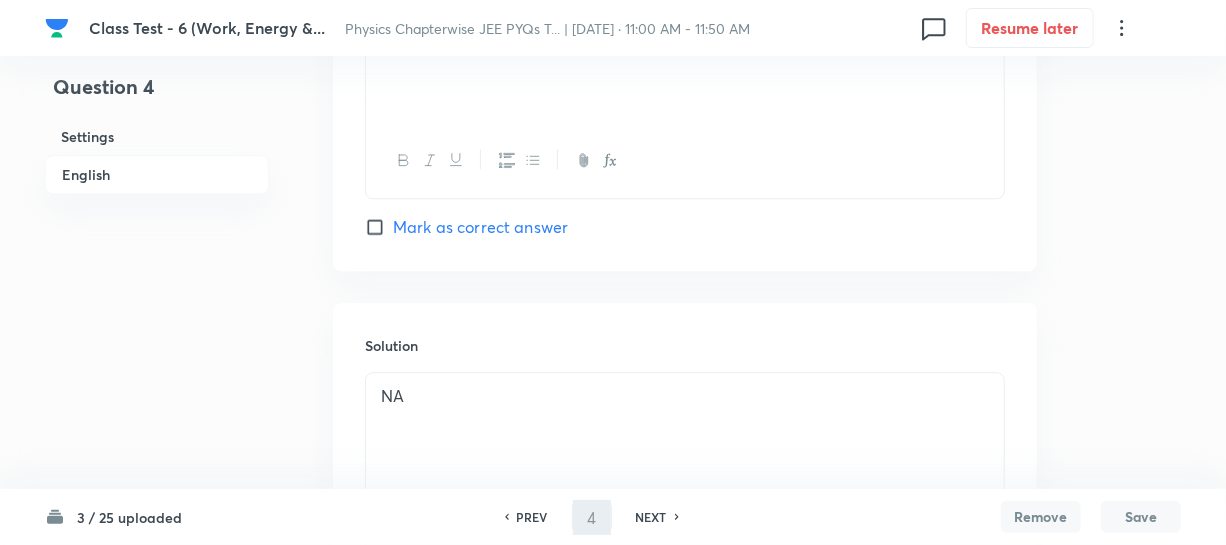 type on "5" 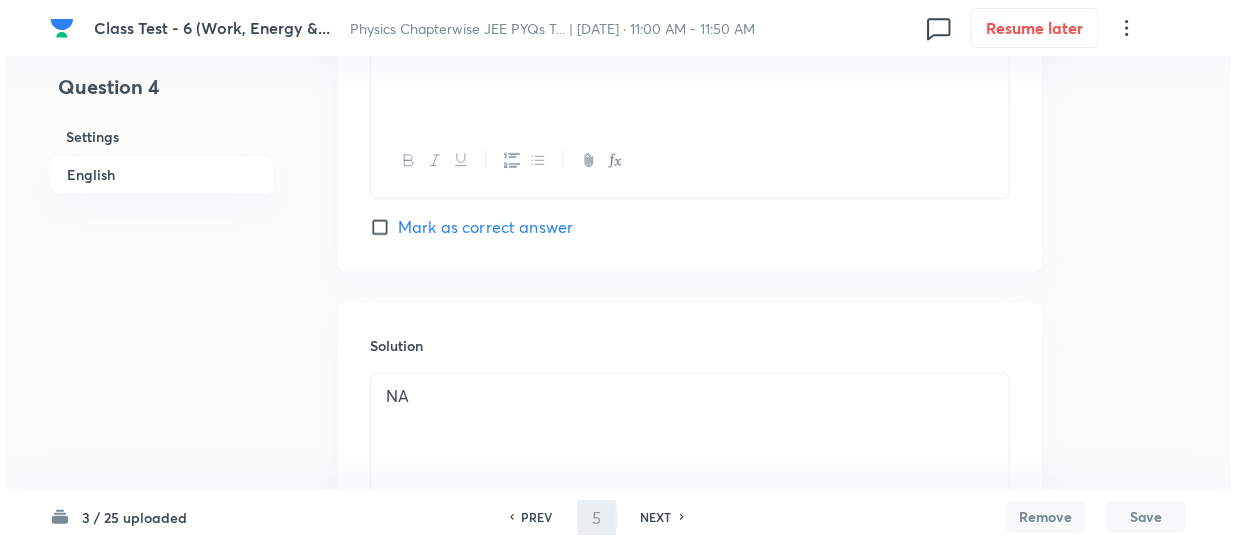 scroll, scrollTop: 0, scrollLeft: 0, axis: both 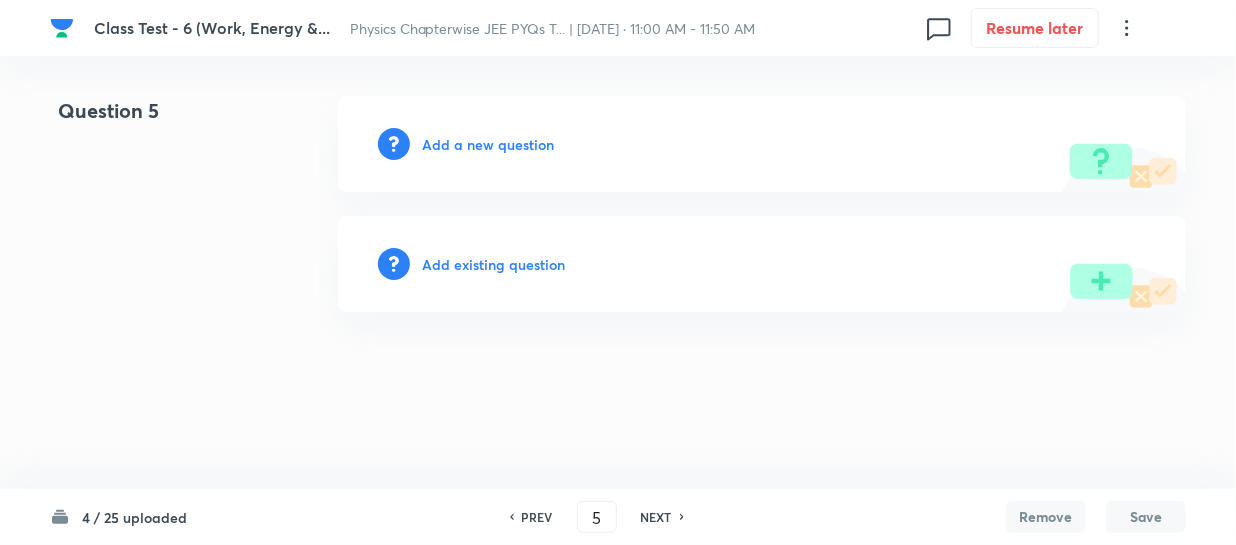 click on "Add a new question" at bounding box center (488, 144) 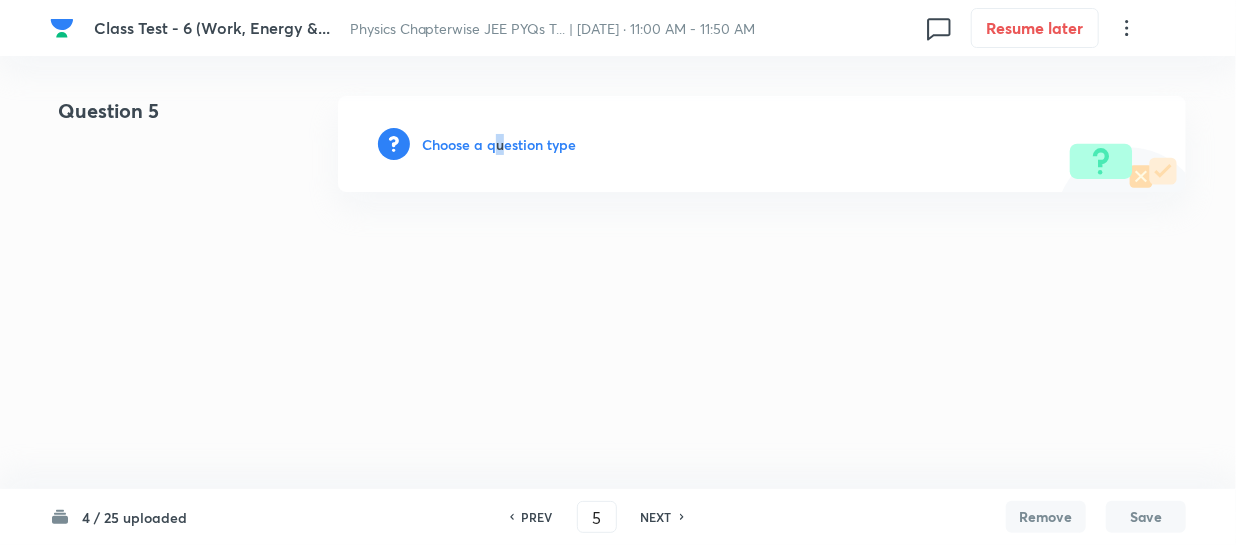 click on "Choose a question type" at bounding box center [499, 144] 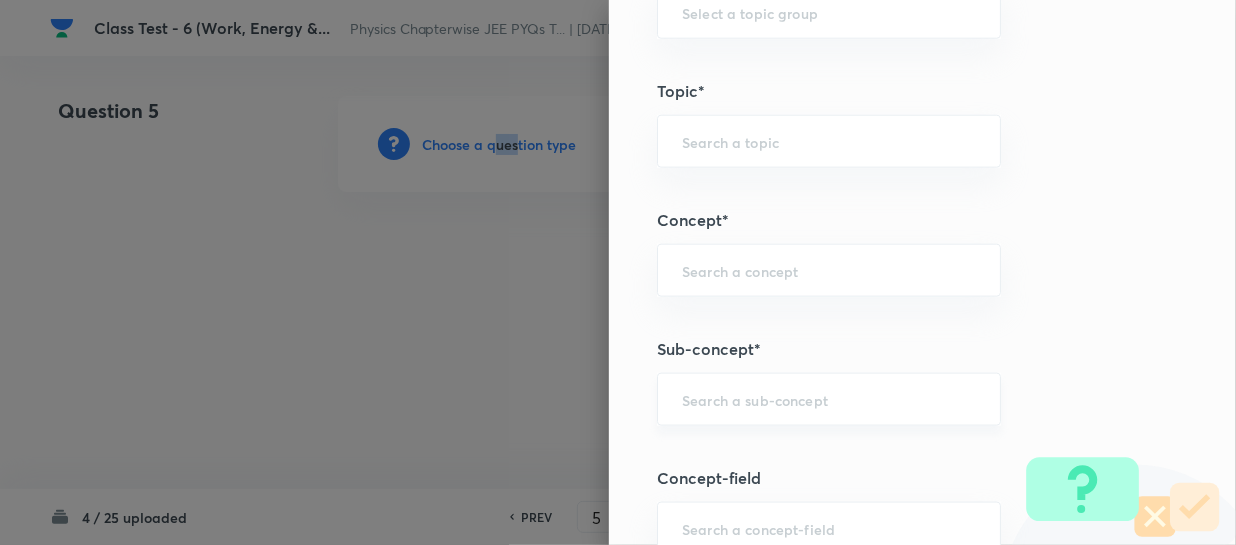 scroll, scrollTop: 1090, scrollLeft: 0, axis: vertical 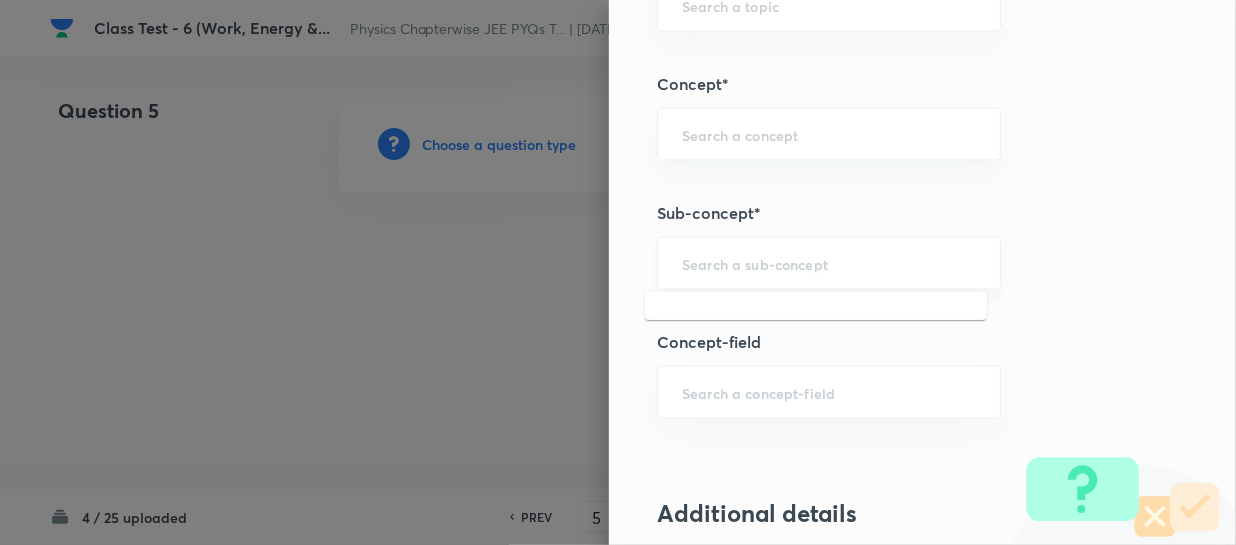 click at bounding box center (829, 263) 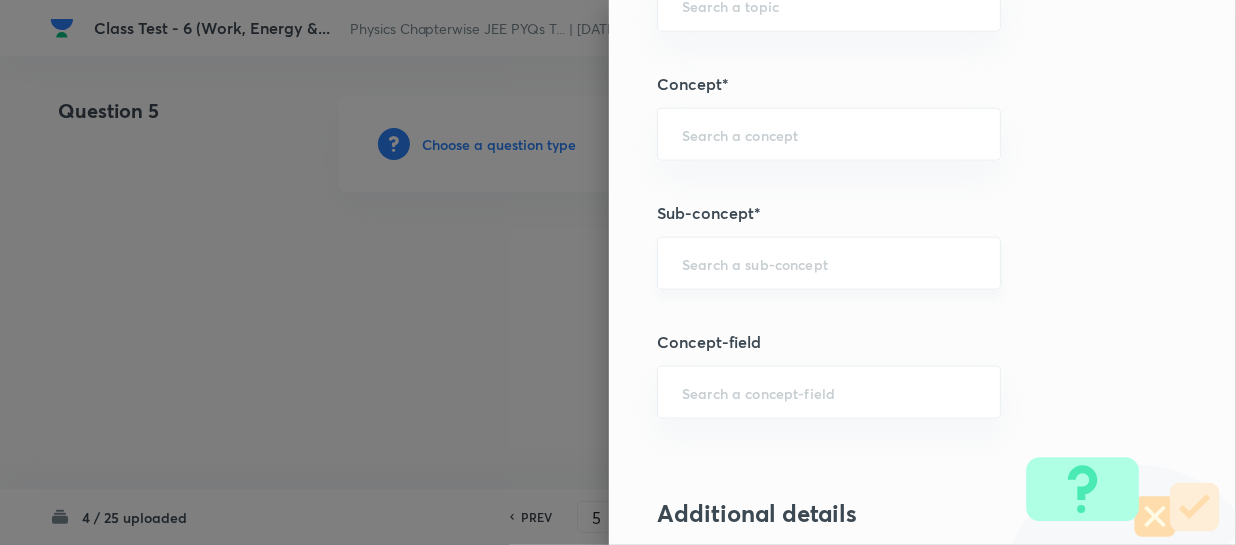 paste on "Work, Power & Energy" 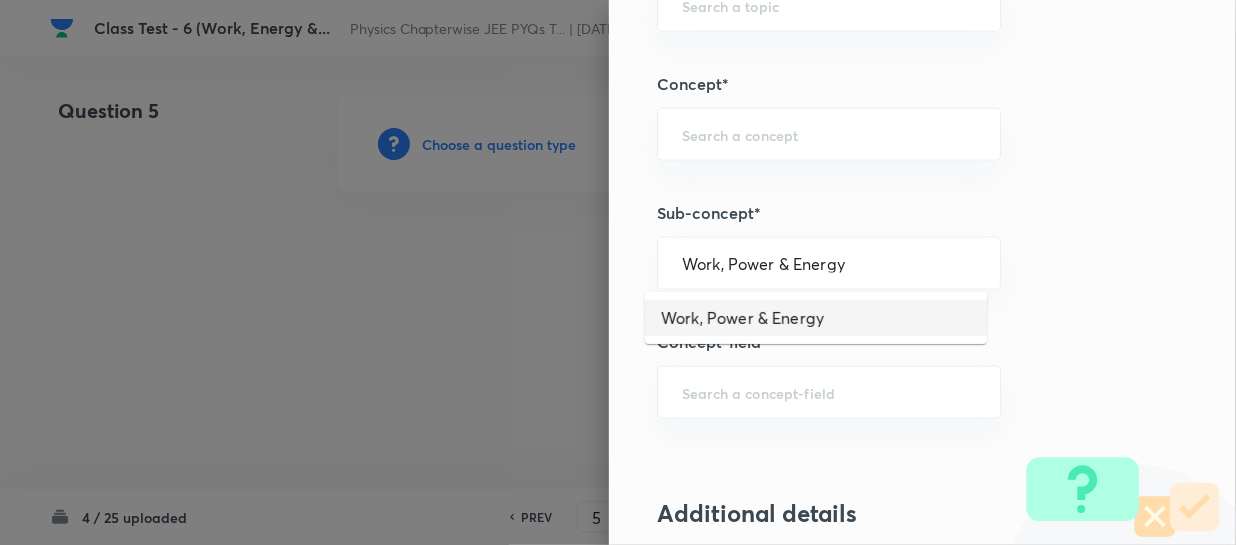 click on "Work, Power & Energy" at bounding box center [816, 318] 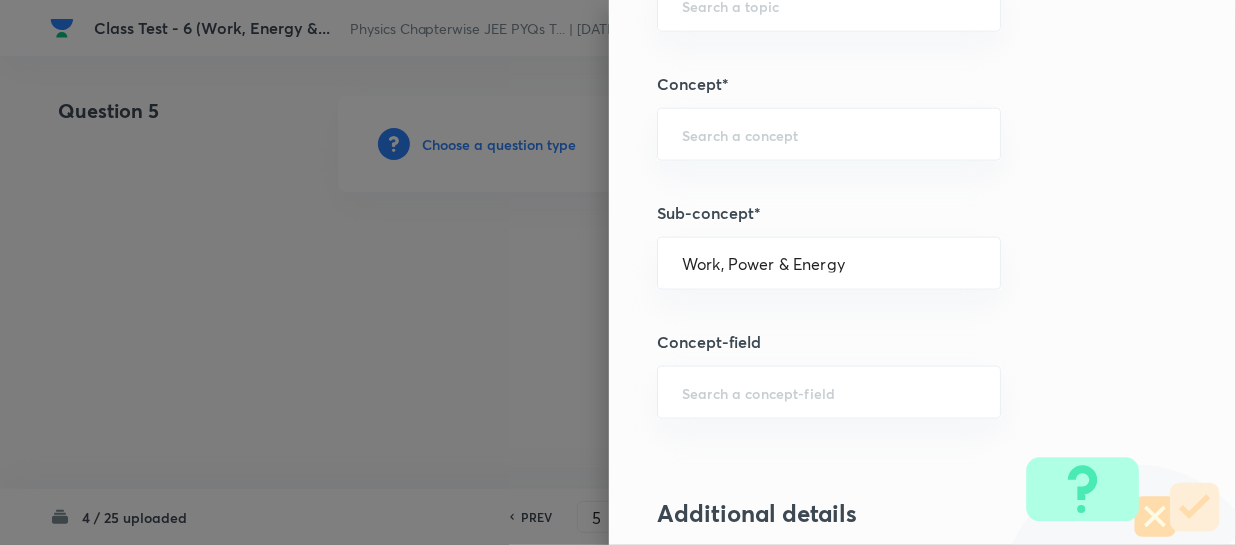type on "Physics" 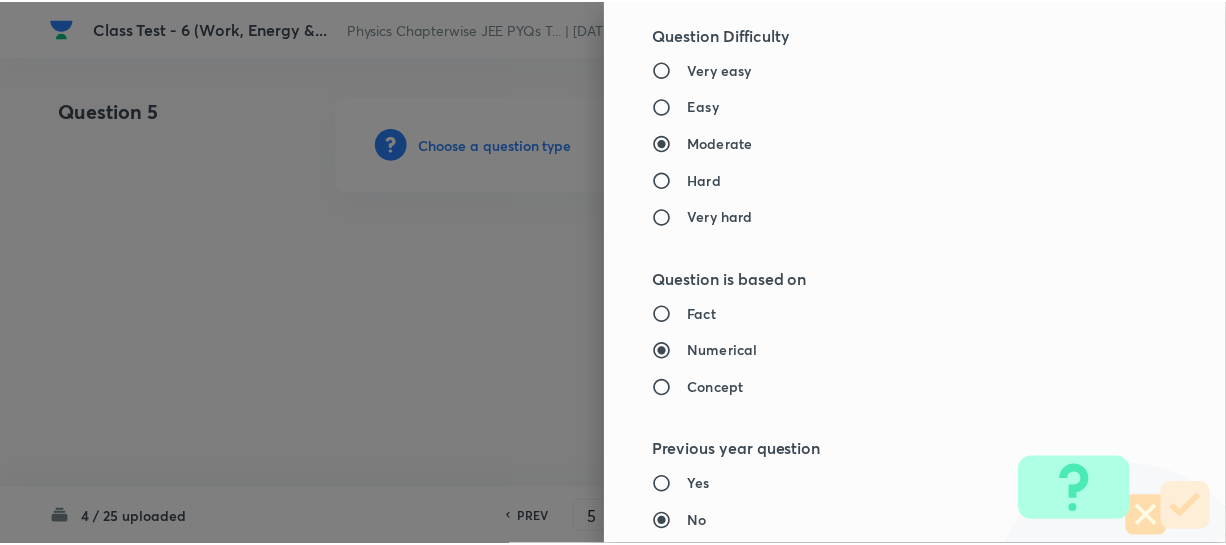 scroll, scrollTop: 2179, scrollLeft: 0, axis: vertical 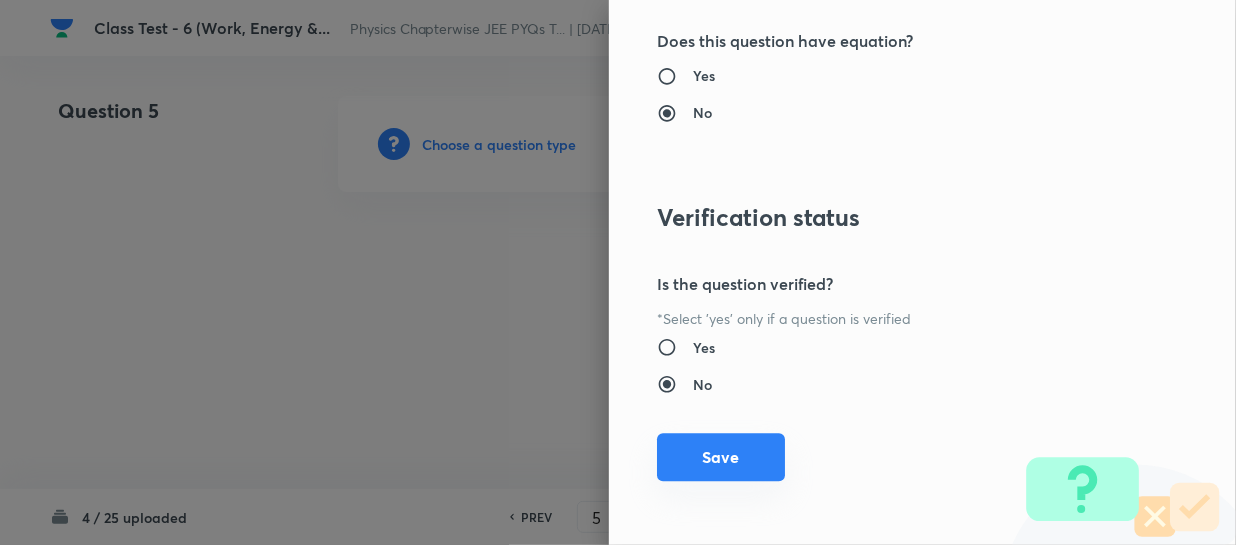 drag, startPoint x: 697, startPoint y: 477, endPoint x: 717, endPoint y: 469, distance: 21.540659 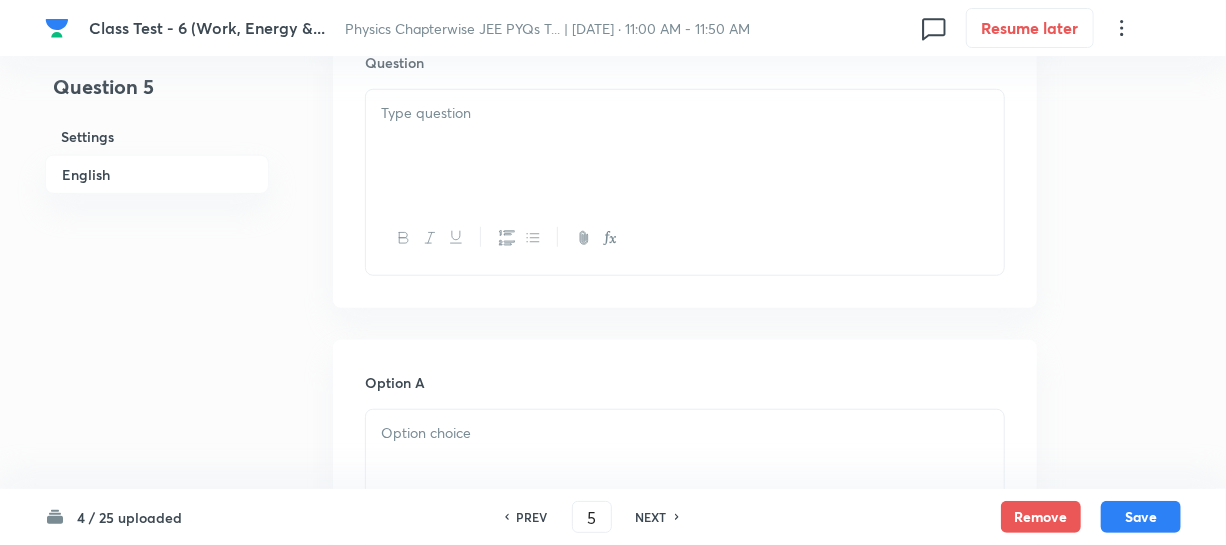 scroll, scrollTop: 636, scrollLeft: 0, axis: vertical 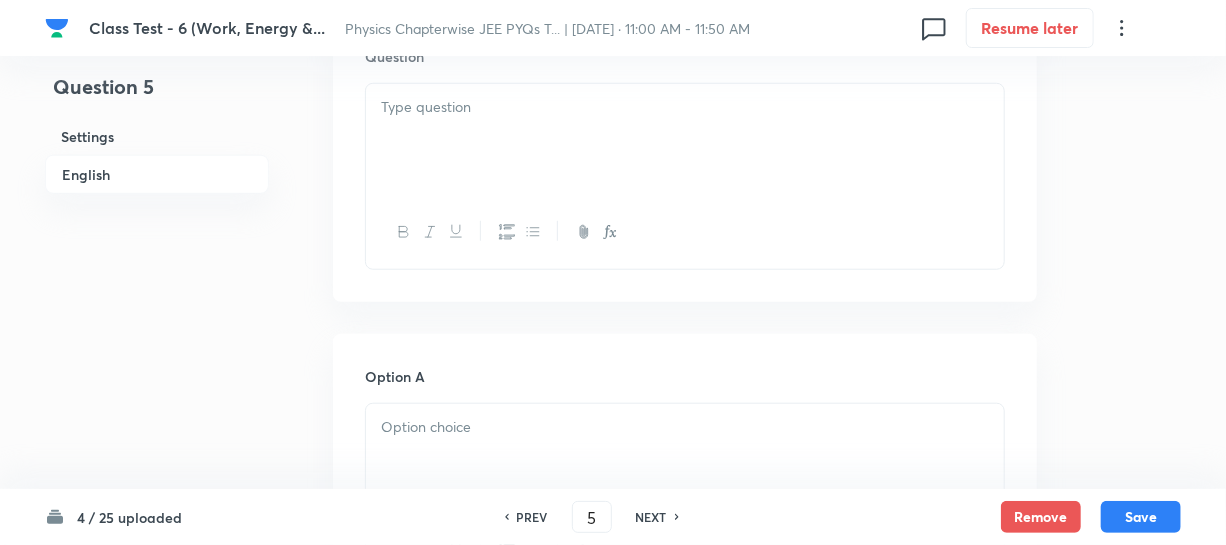click at bounding box center [685, 140] 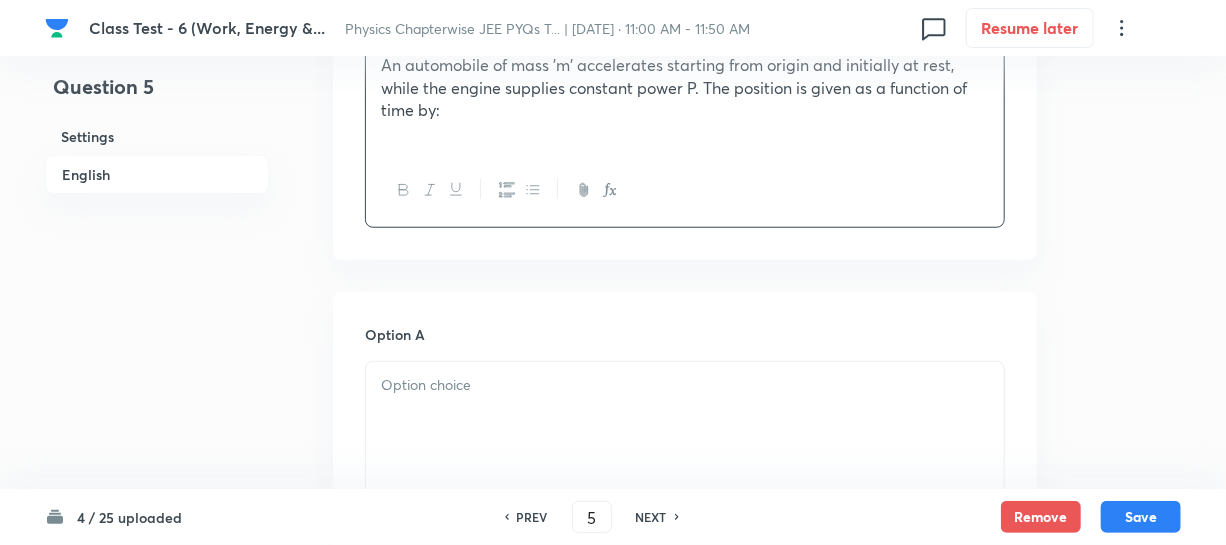 scroll, scrollTop: 727, scrollLeft: 0, axis: vertical 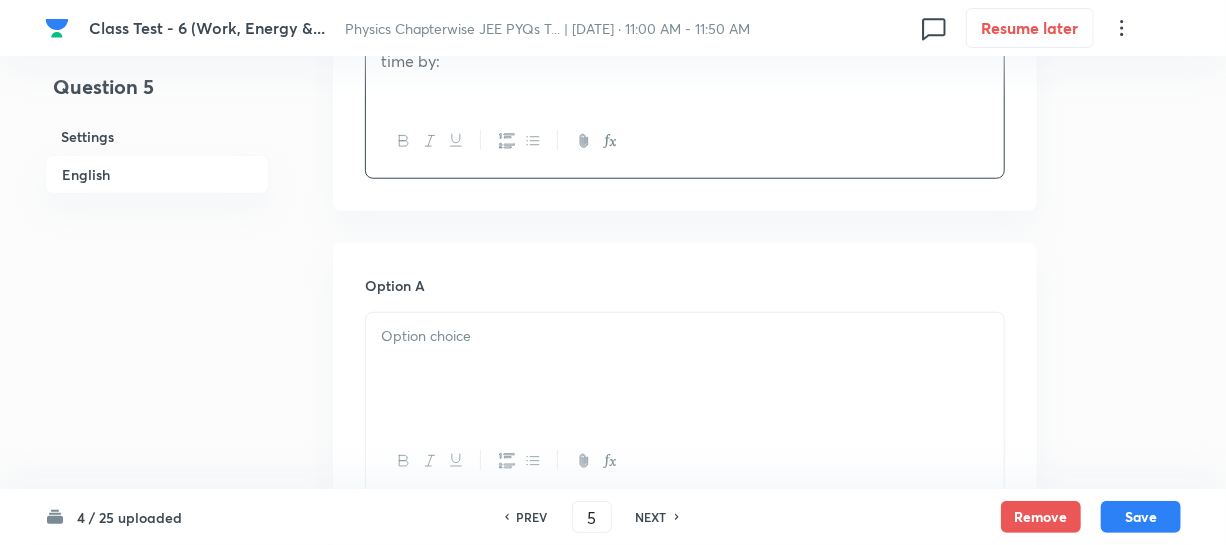 drag, startPoint x: 447, startPoint y: 351, endPoint x: 400, endPoint y: 376, distance: 53.235325 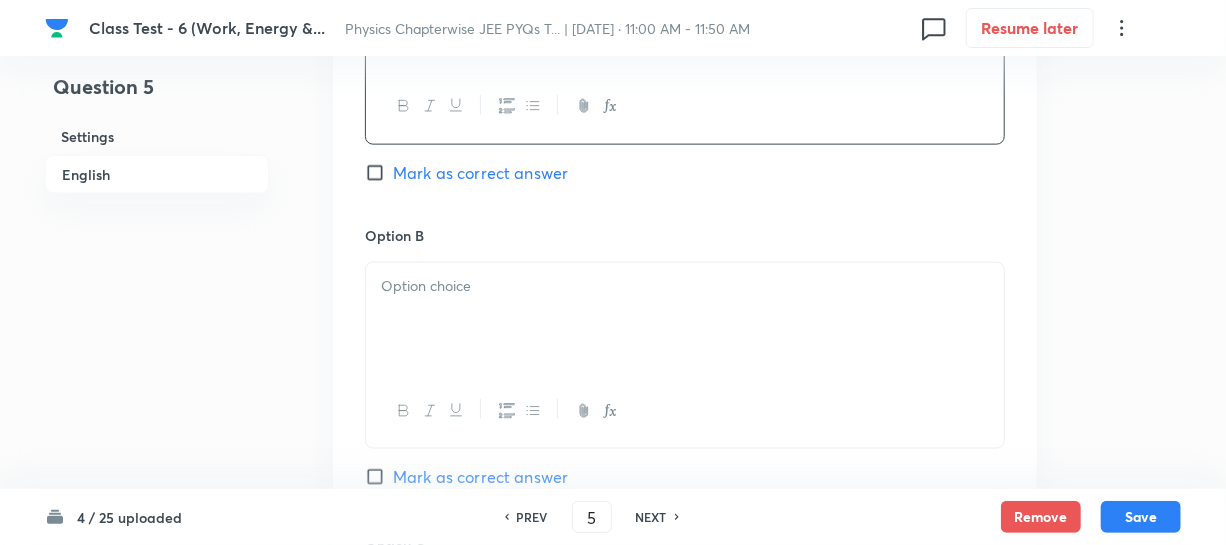 scroll, scrollTop: 1090, scrollLeft: 0, axis: vertical 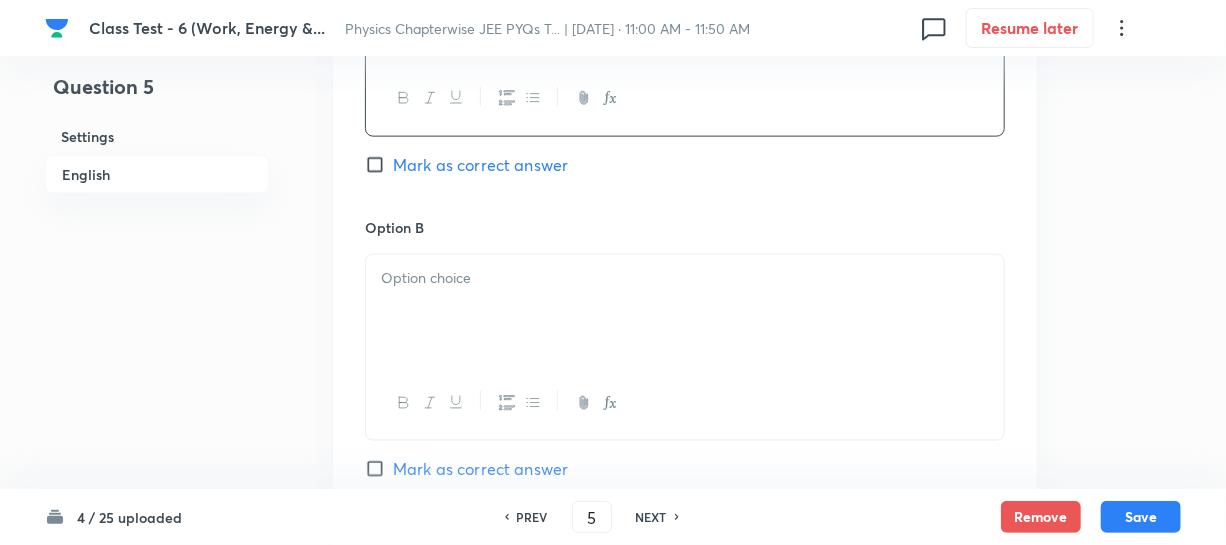 drag, startPoint x: 452, startPoint y: 300, endPoint x: 1153, endPoint y: 258, distance: 702.2571 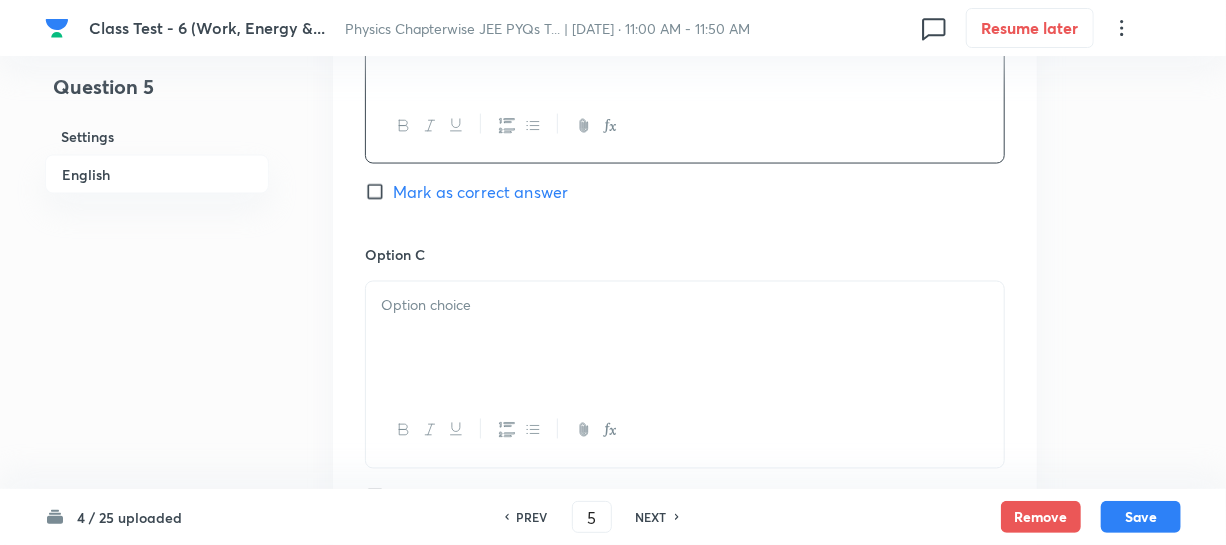 scroll, scrollTop: 1545, scrollLeft: 0, axis: vertical 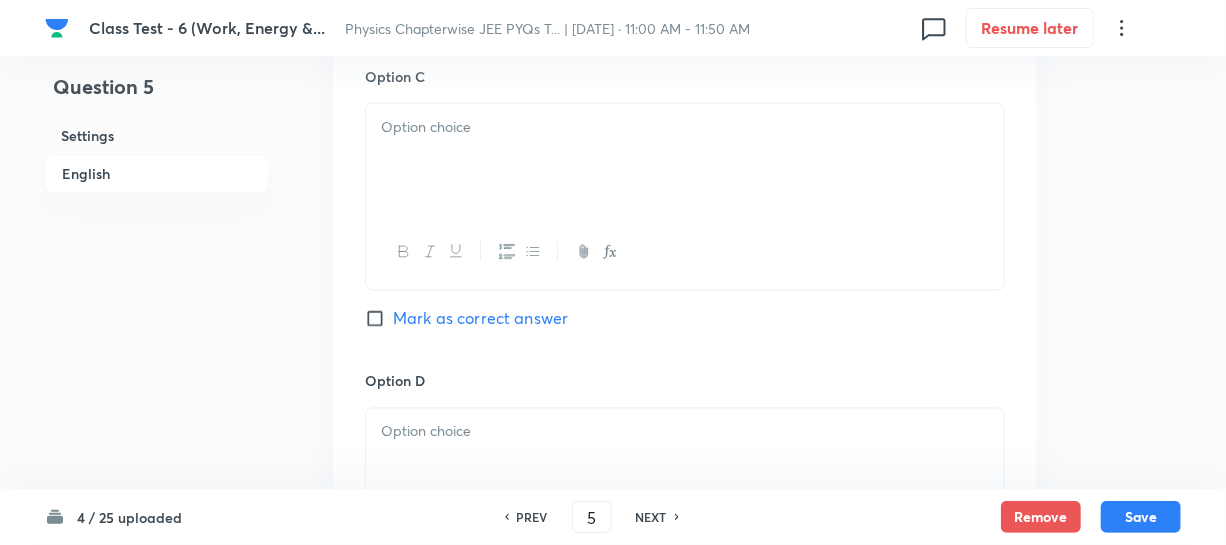 click at bounding box center [685, 160] 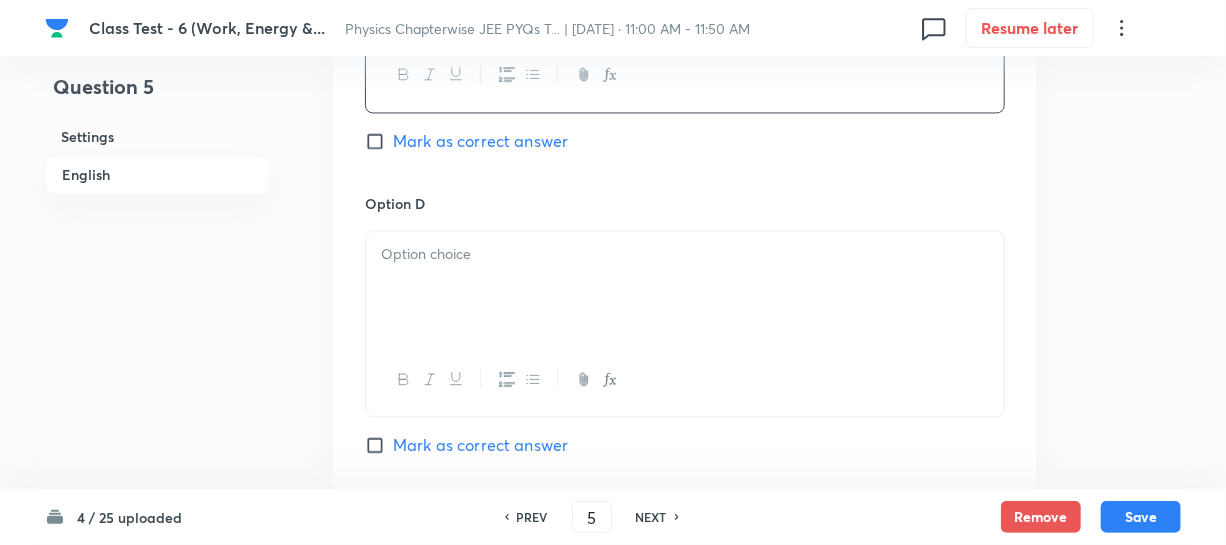 scroll, scrollTop: 1727, scrollLeft: 0, axis: vertical 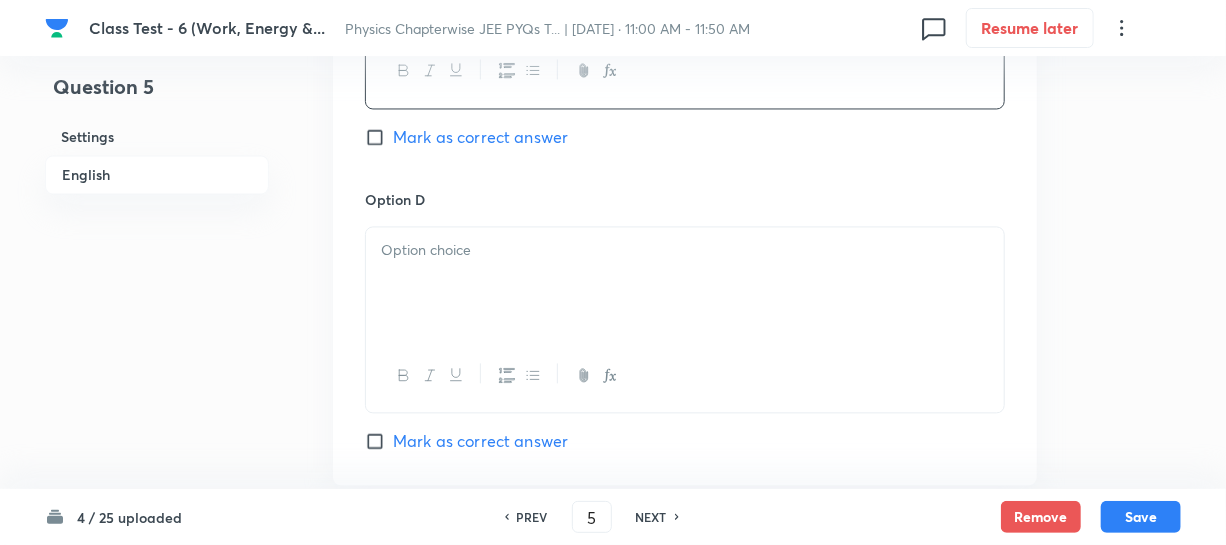 click at bounding box center [685, 283] 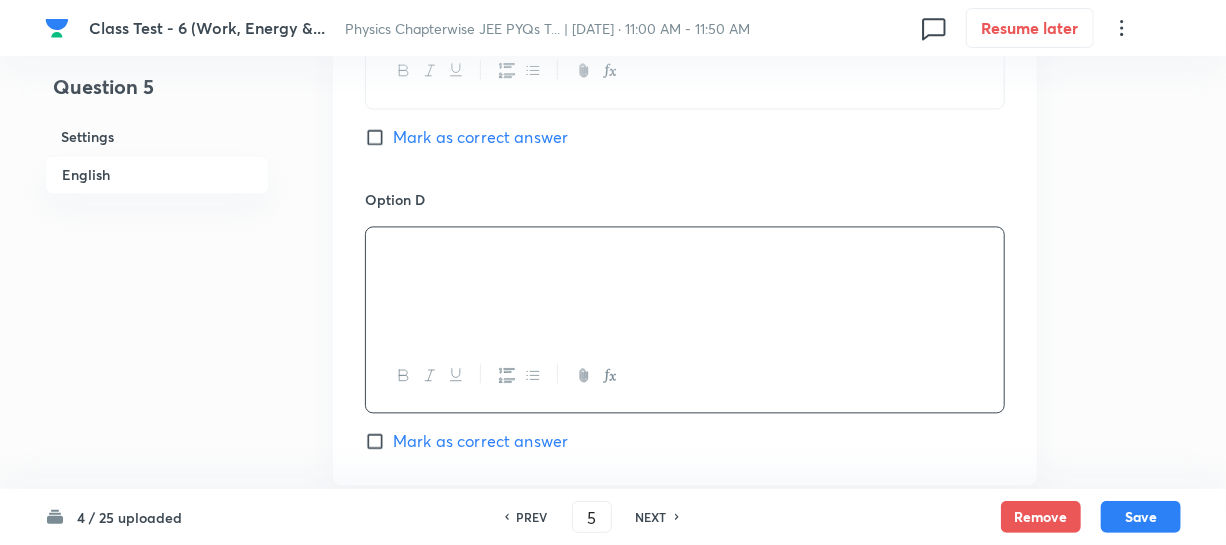 click on "Mark as correct answer" at bounding box center [379, 441] 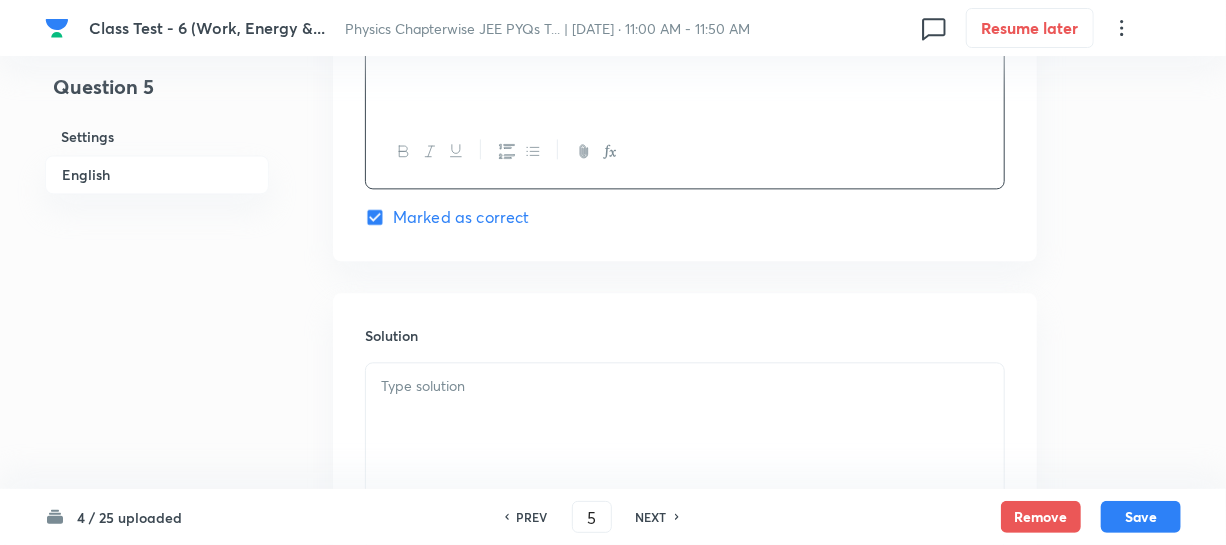 scroll, scrollTop: 2090, scrollLeft: 0, axis: vertical 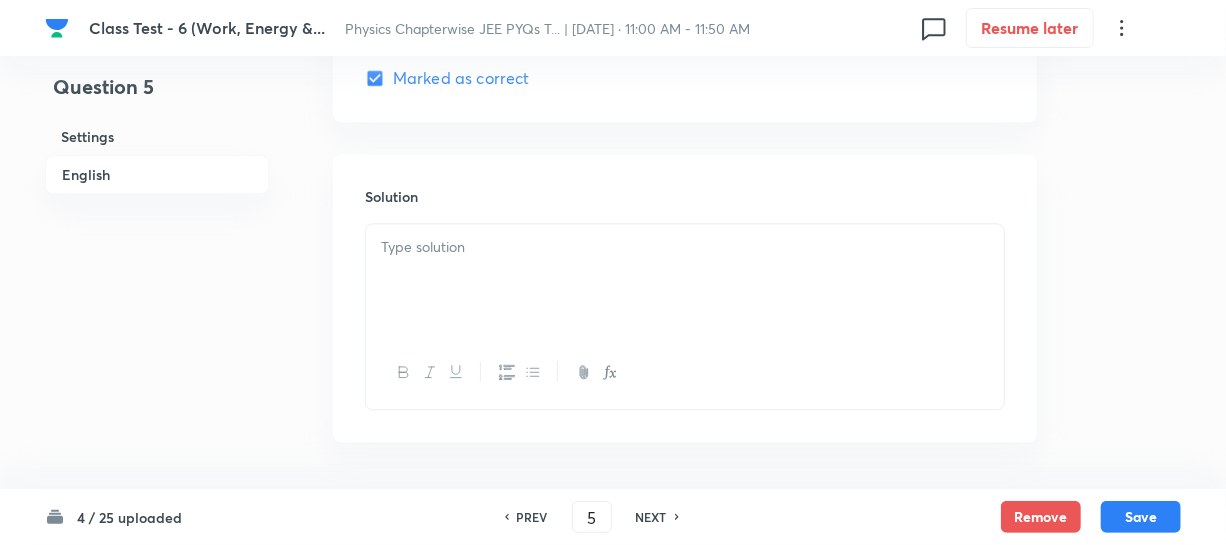 click at bounding box center [685, 280] 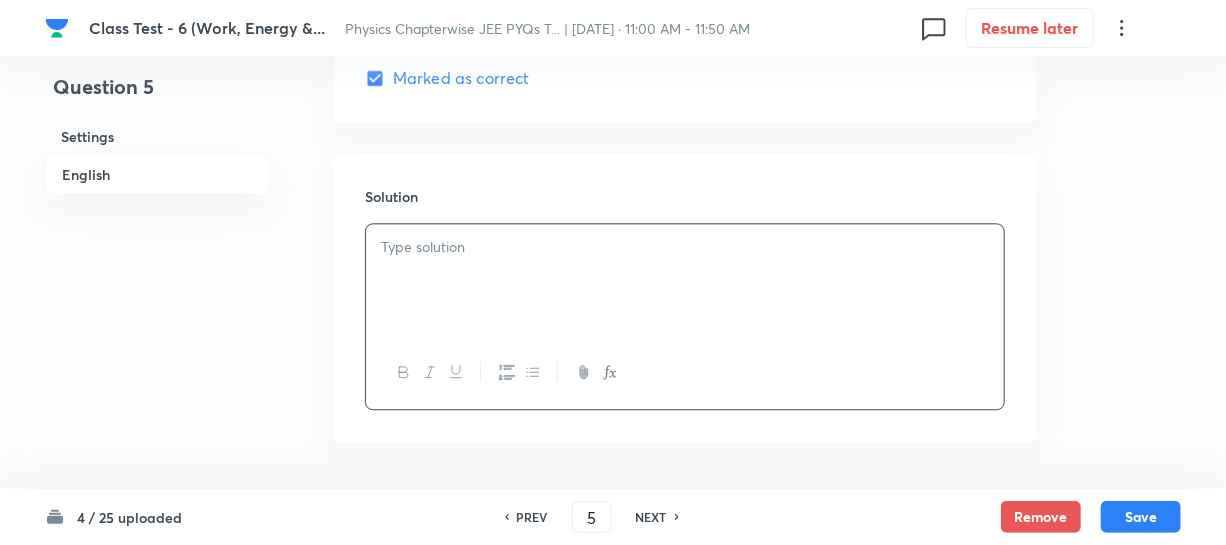type 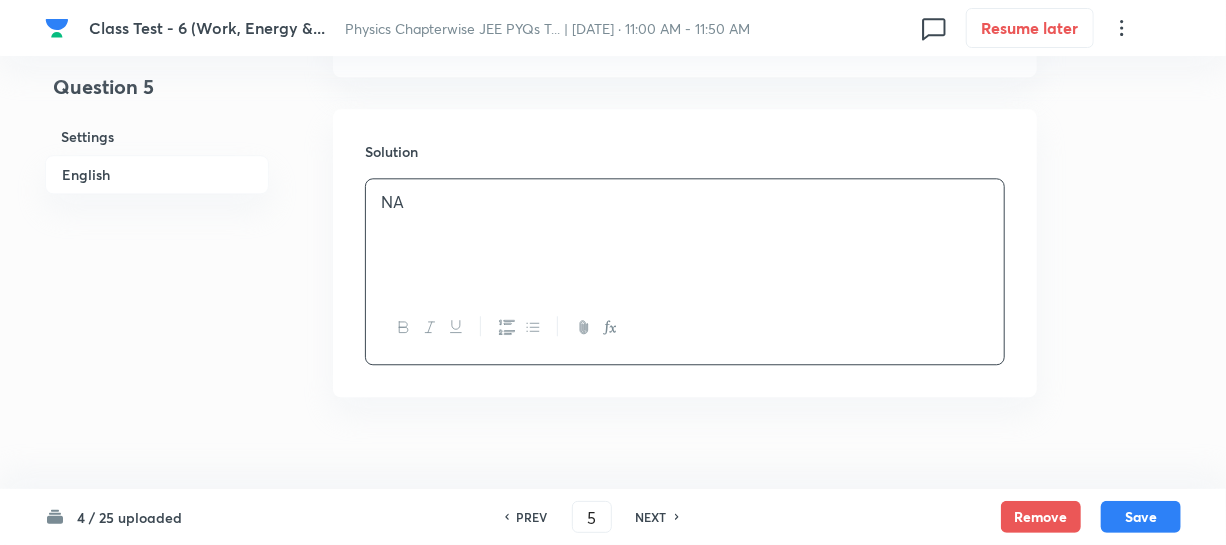 scroll, scrollTop: 2164, scrollLeft: 0, axis: vertical 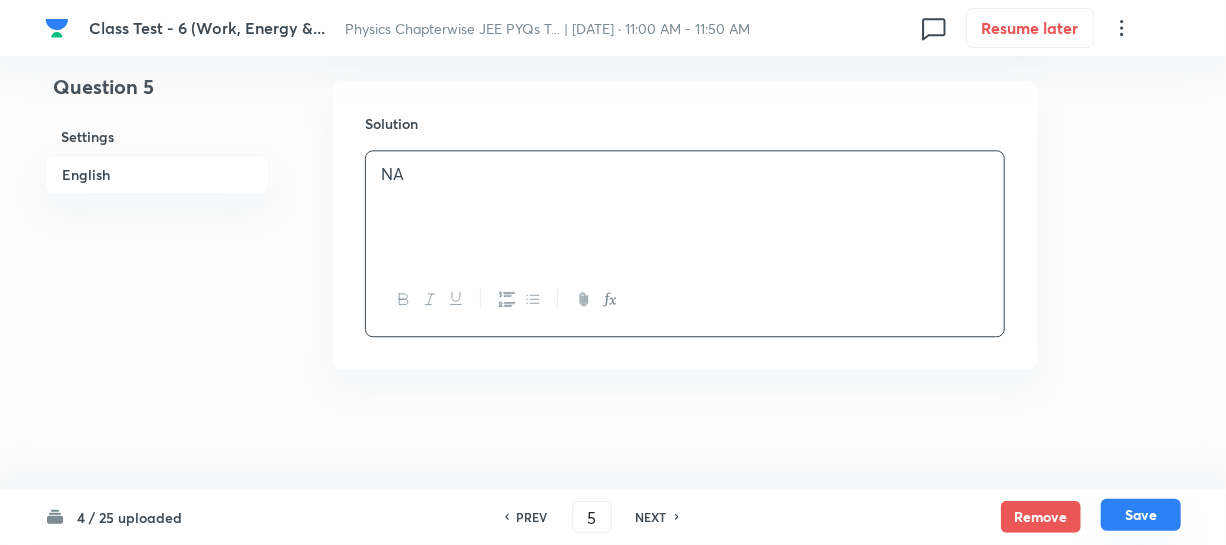 click on "Save" at bounding box center [1141, 515] 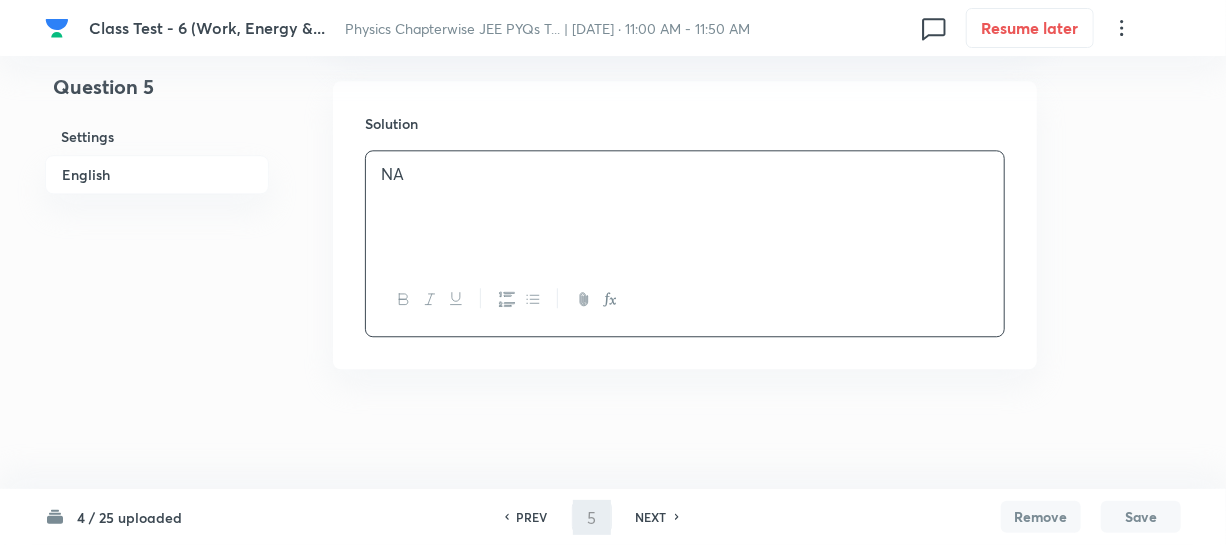 type on "6" 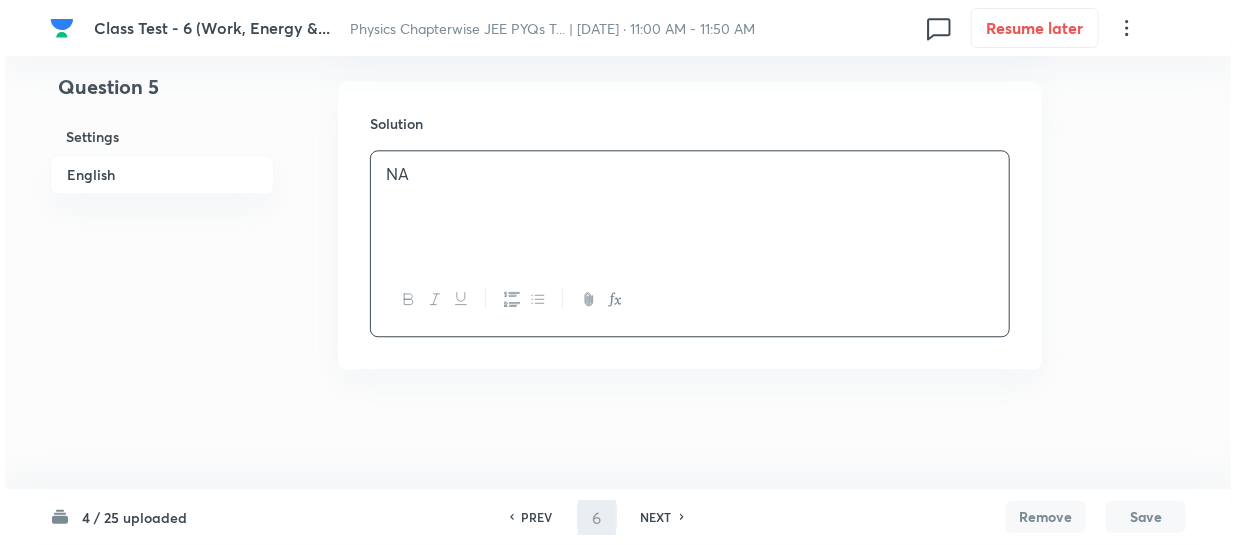 scroll, scrollTop: 0, scrollLeft: 0, axis: both 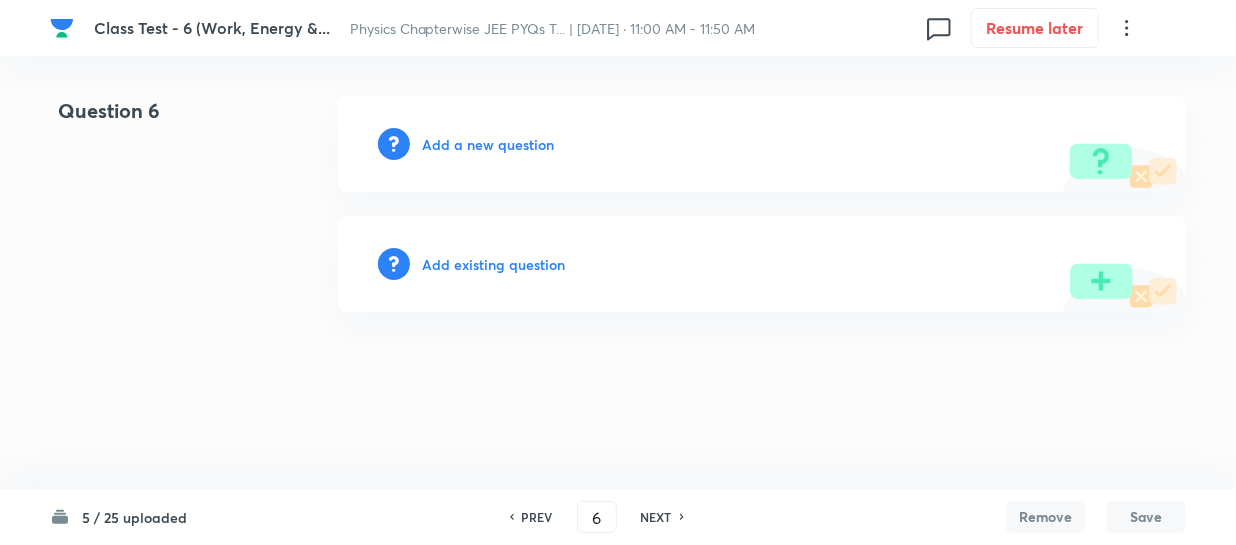 click on "Add a new question" at bounding box center [488, 144] 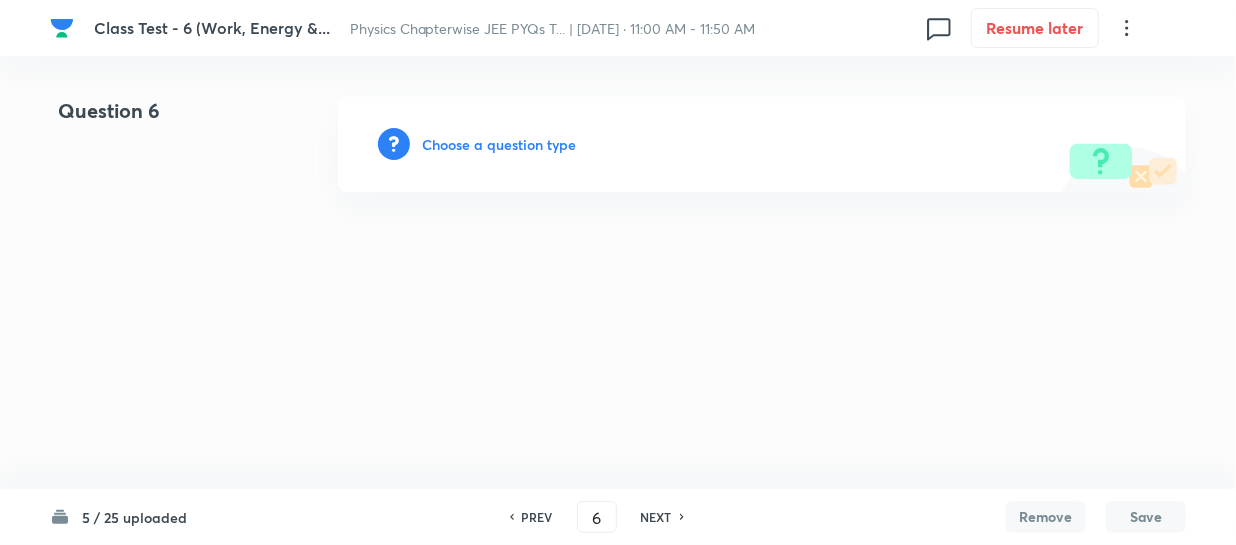 click on "Choose a question type" at bounding box center (499, 144) 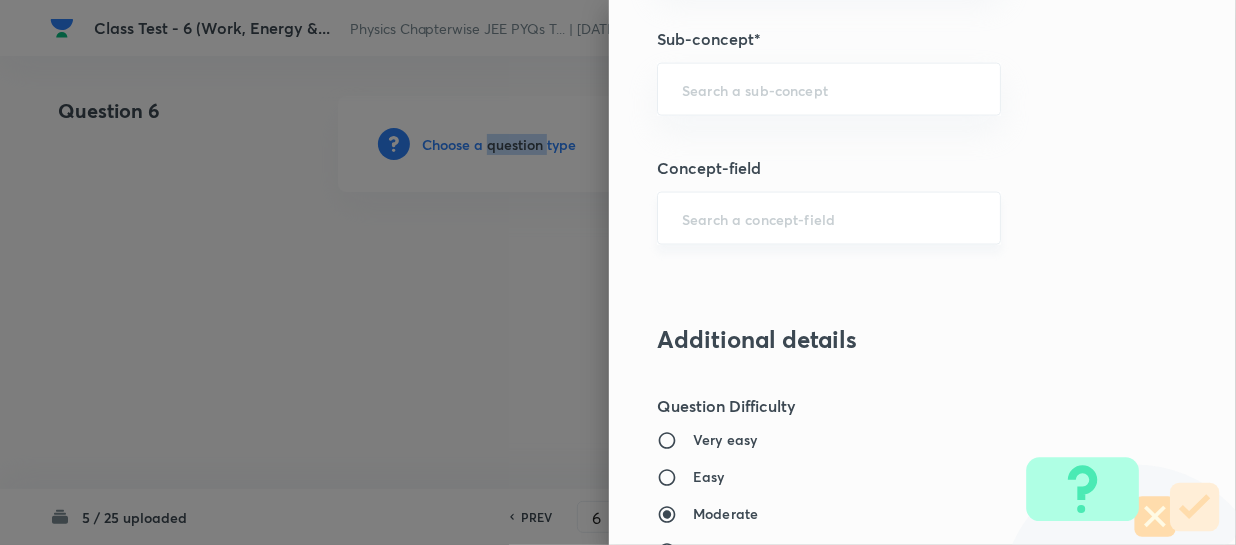 scroll, scrollTop: 1272, scrollLeft: 0, axis: vertical 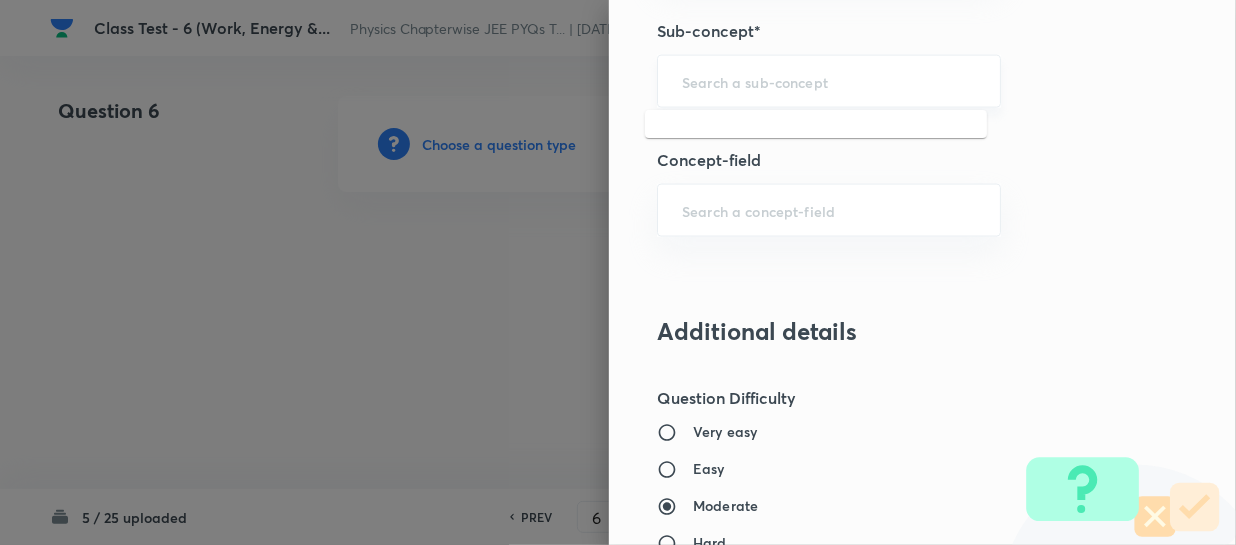 click at bounding box center [829, 81] 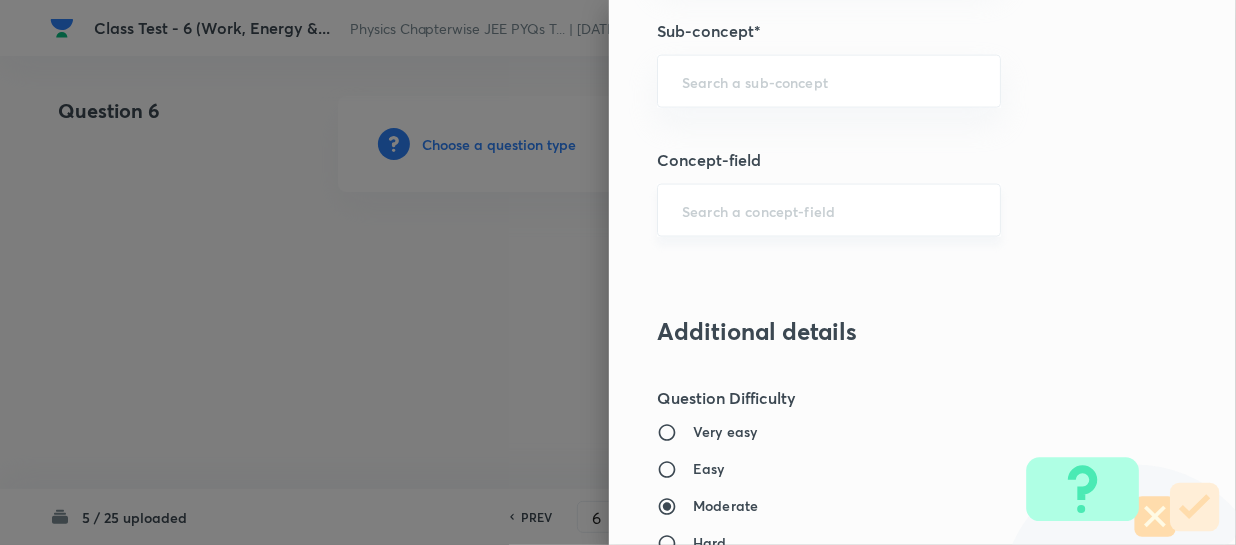 paste on "Work, Power & Energy" 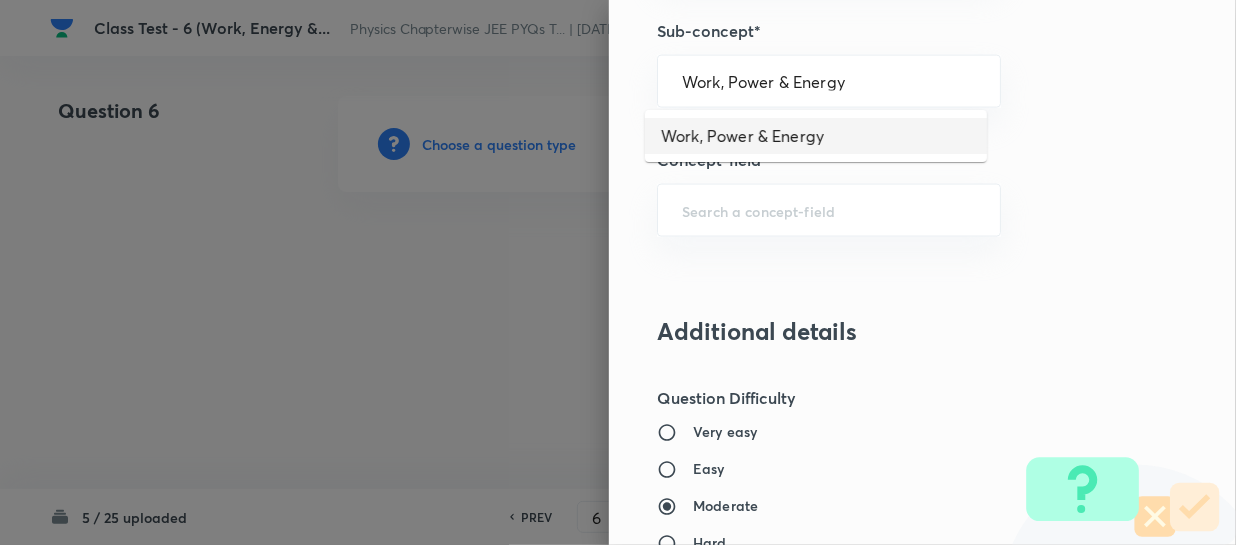 click on "Work, Power & Energy" at bounding box center (816, 136) 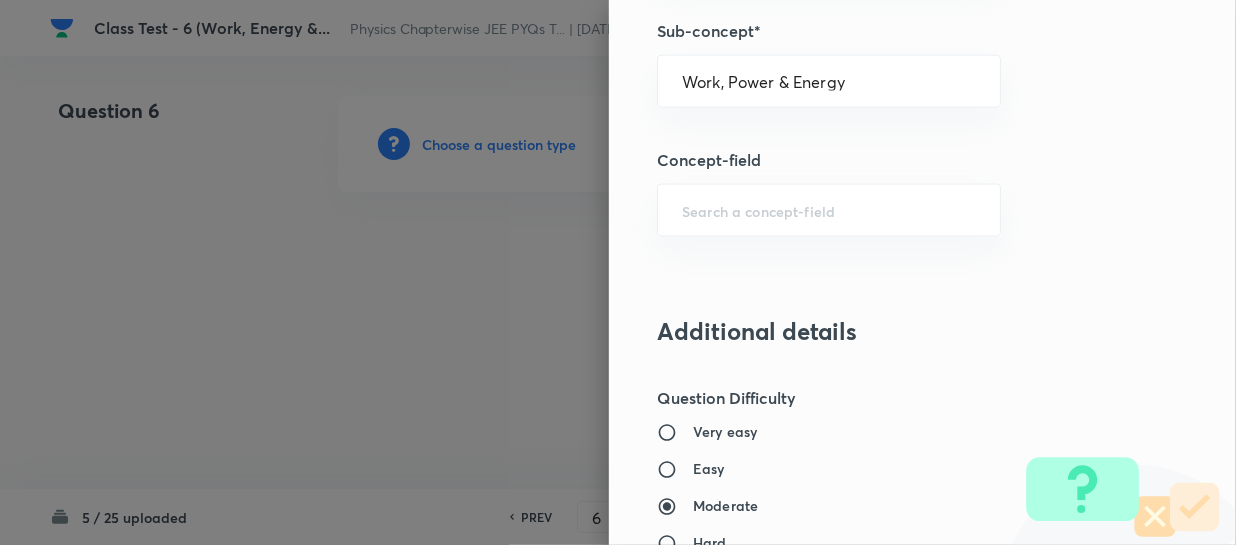 type on "Physics" 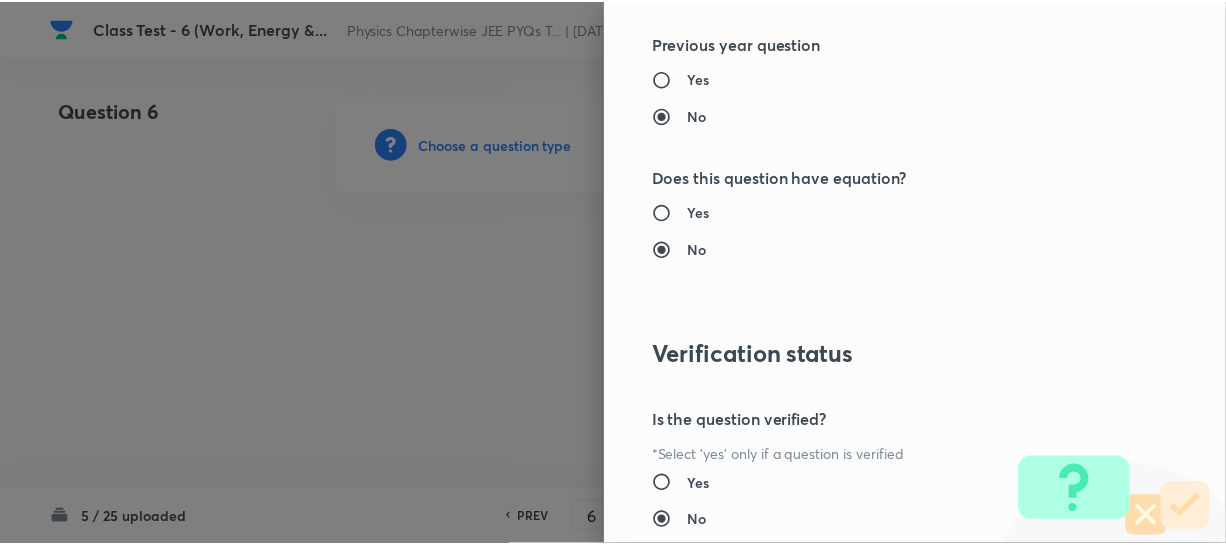 scroll, scrollTop: 2179, scrollLeft: 0, axis: vertical 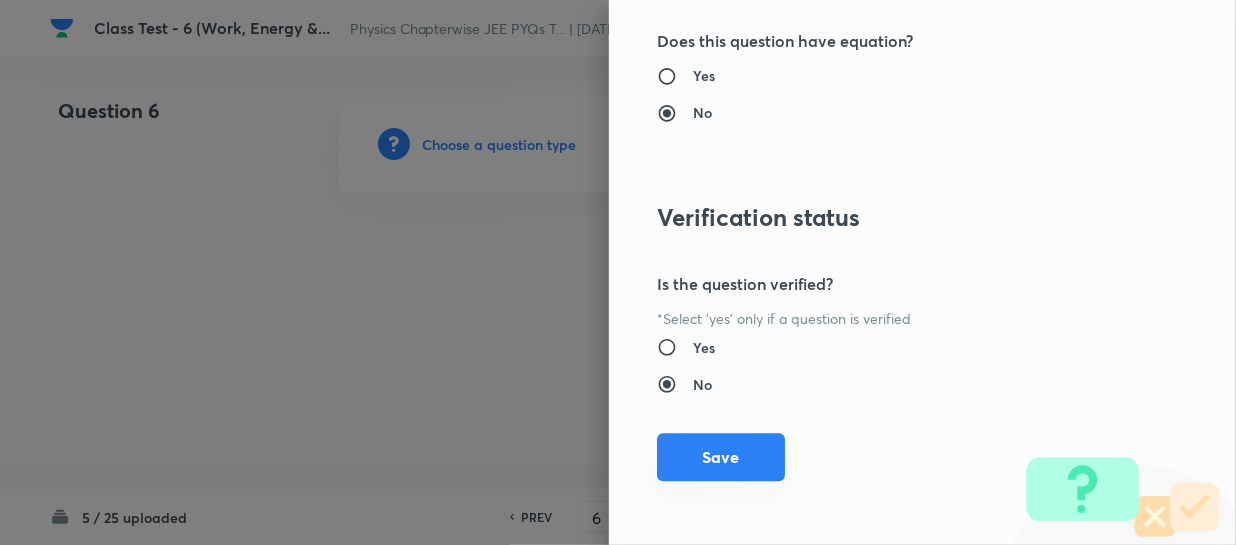 click on "Save" at bounding box center (721, 457) 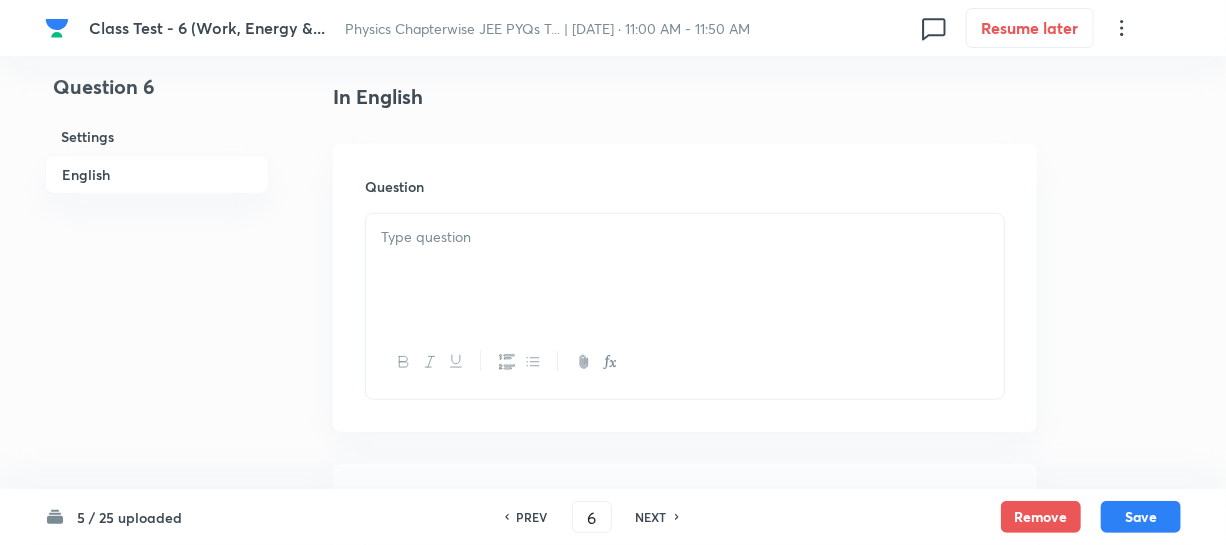 scroll, scrollTop: 545, scrollLeft: 0, axis: vertical 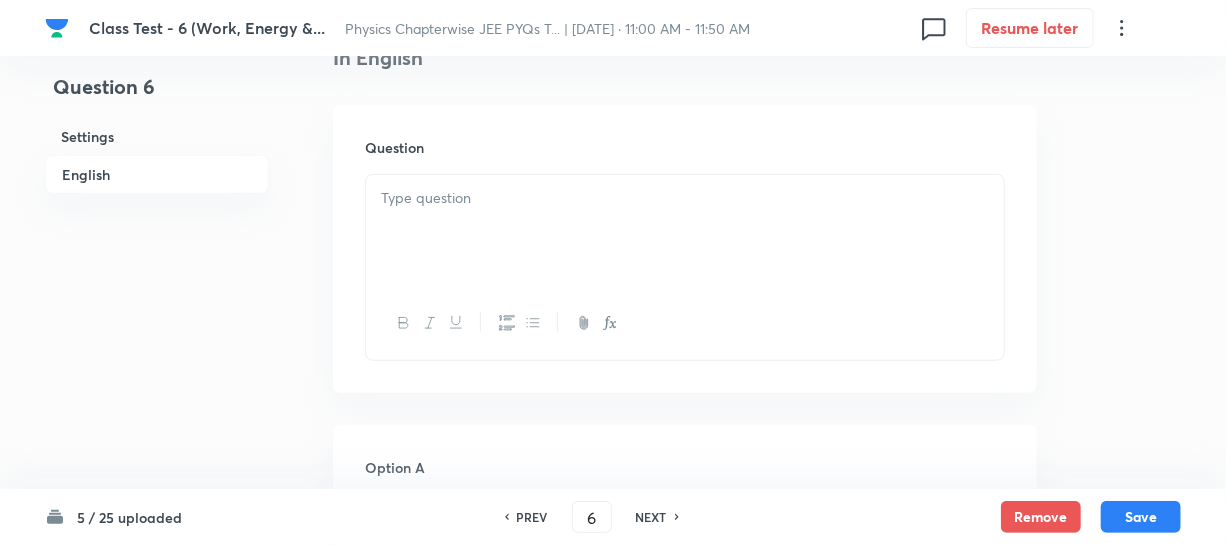 click at bounding box center [685, 198] 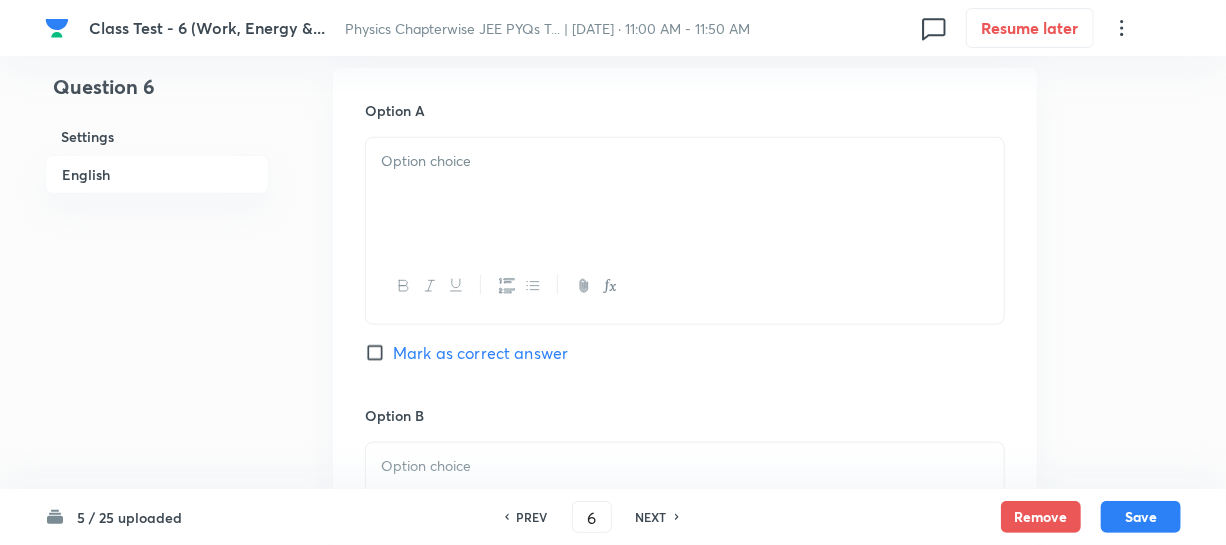 scroll, scrollTop: 909, scrollLeft: 0, axis: vertical 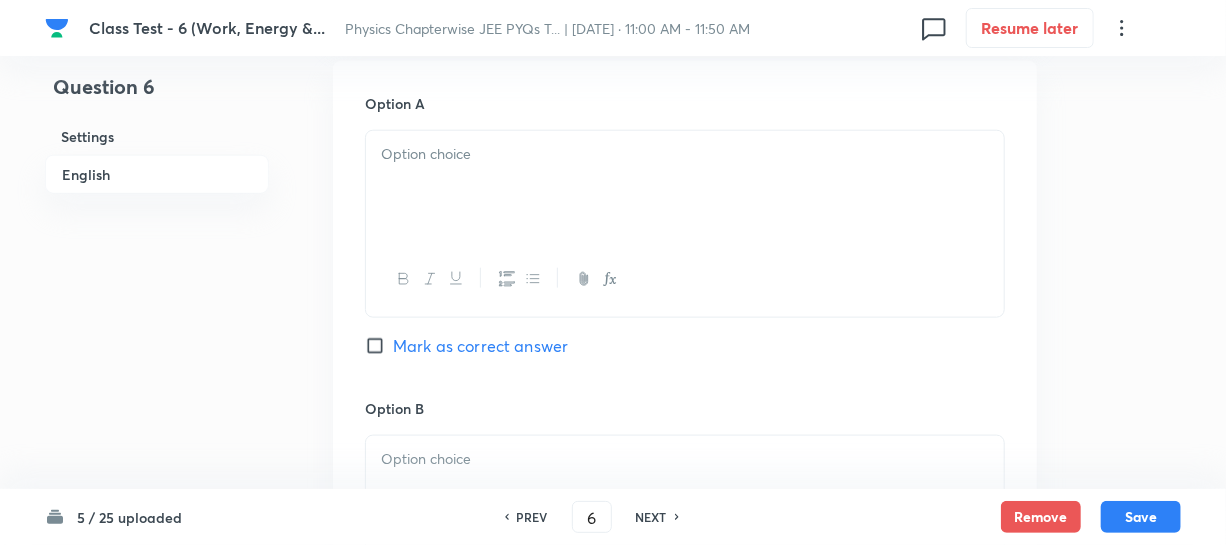 click at bounding box center [685, 187] 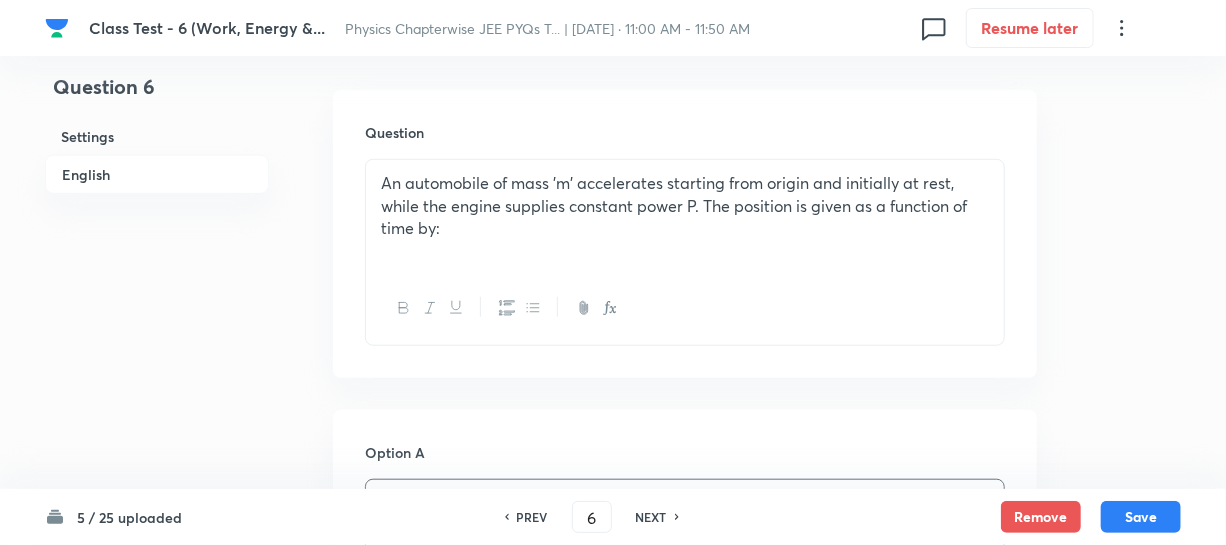 scroll, scrollTop: 363, scrollLeft: 0, axis: vertical 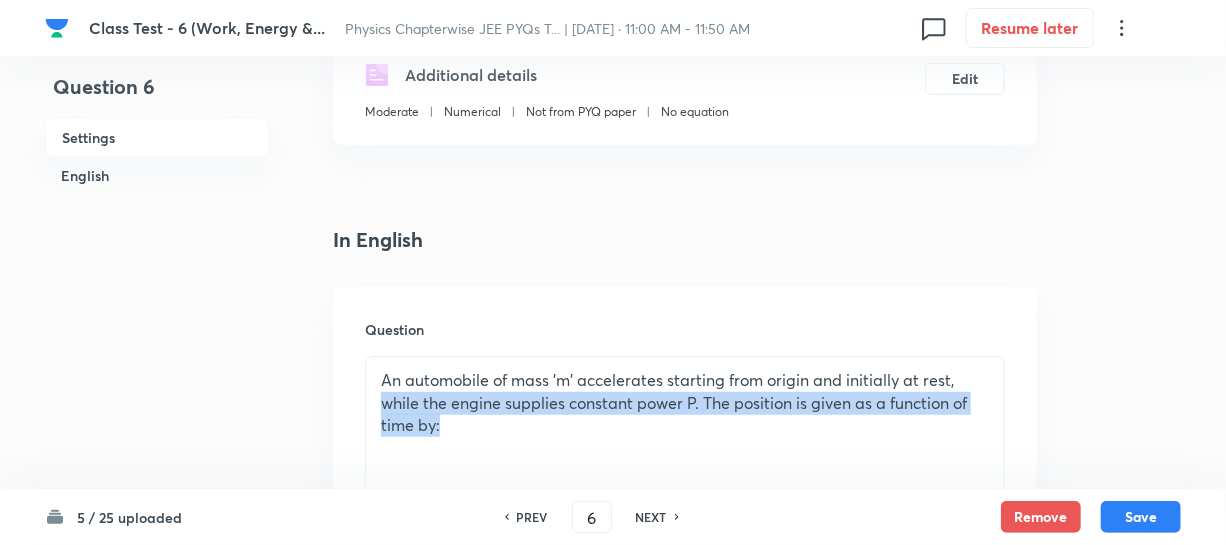 drag, startPoint x: 489, startPoint y: 427, endPoint x: 168, endPoint y: 347, distance: 330.8187 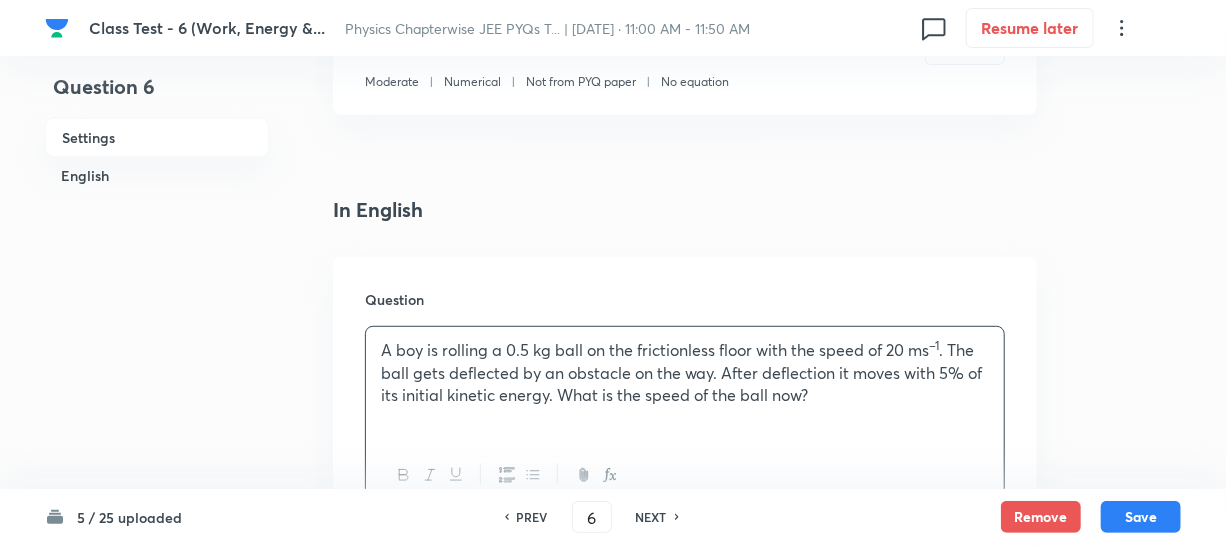 scroll, scrollTop: 545, scrollLeft: 0, axis: vertical 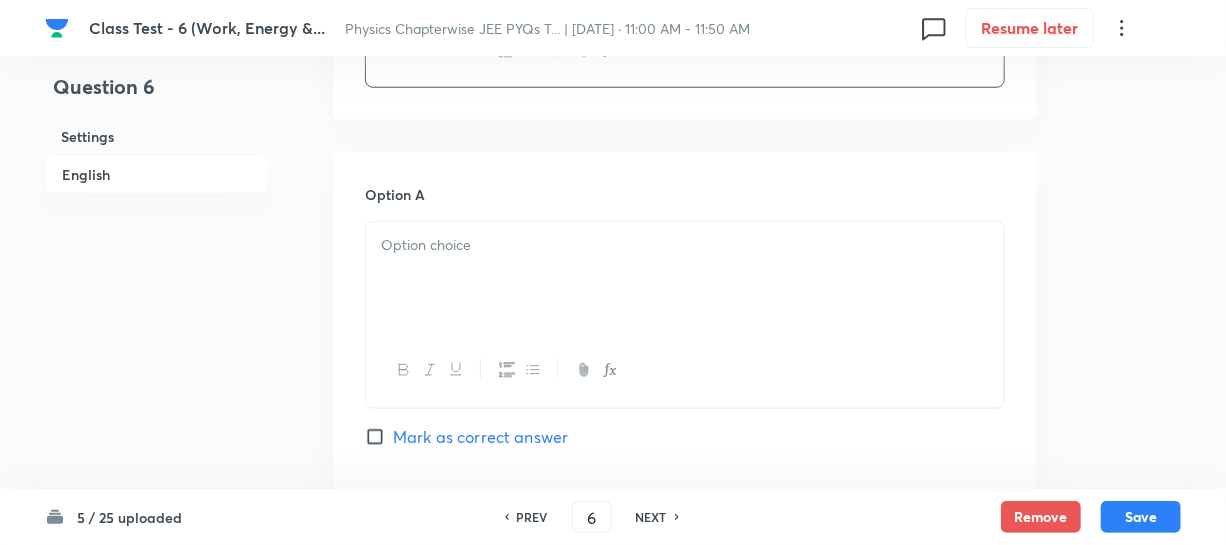 click at bounding box center (685, 245) 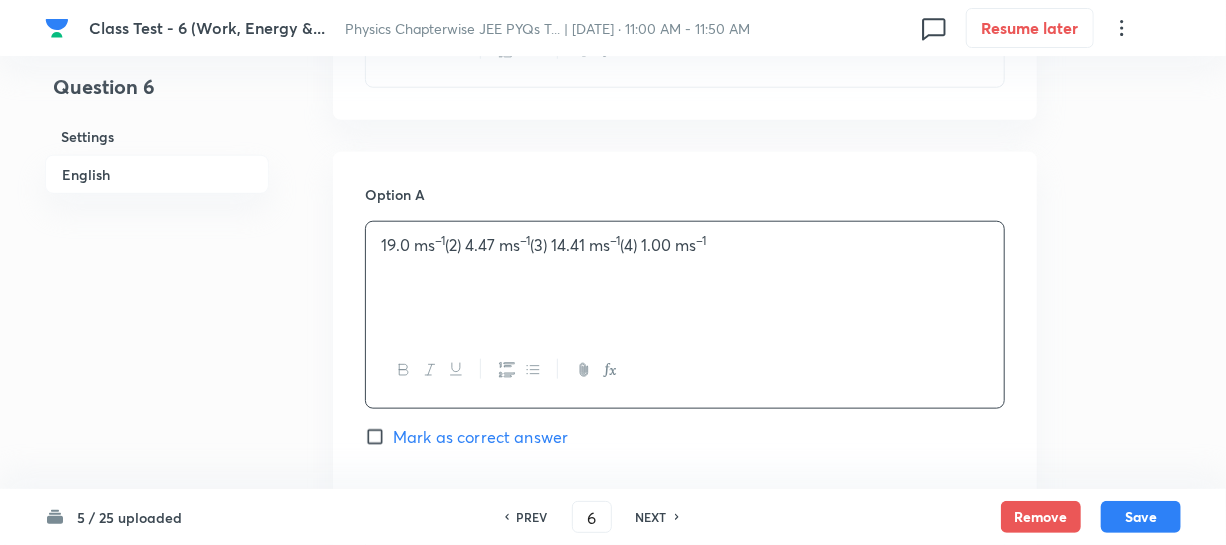click on "19.0 ms –1                      (2) 4.47 ms –1                (3) 14.41 ms –1               (4) 1.00 ms –1" at bounding box center [685, 245] 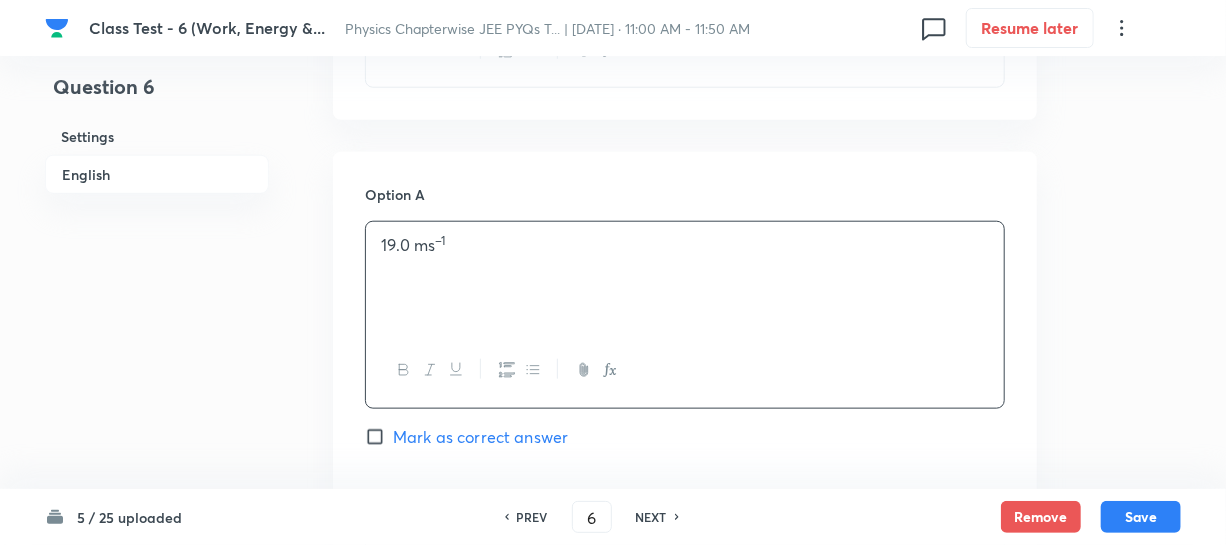 scroll, scrollTop: 1090, scrollLeft: 0, axis: vertical 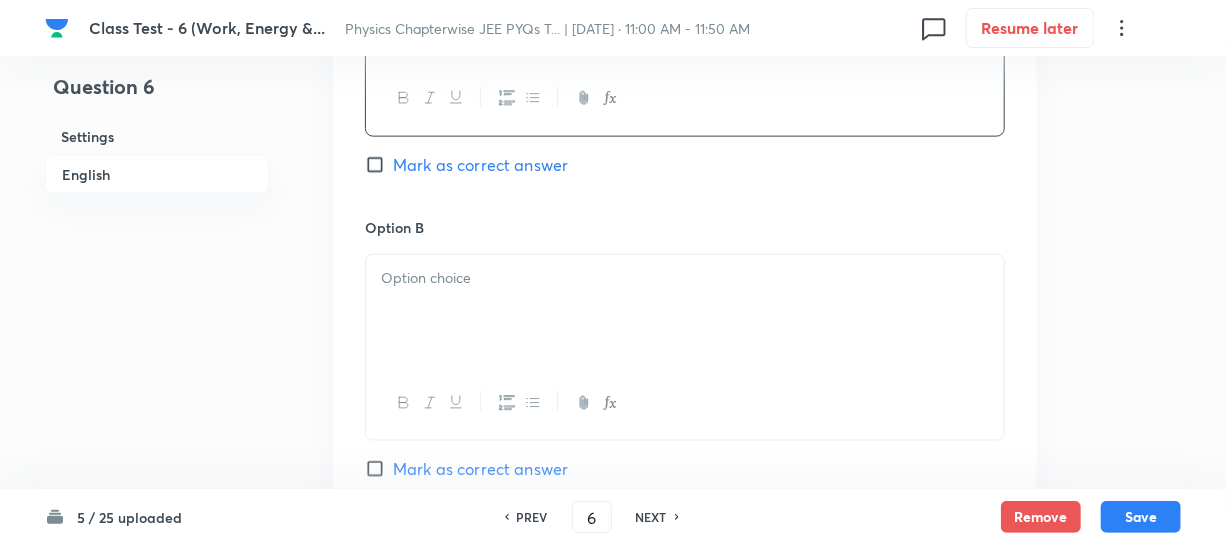 click at bounding box center [685, 278] 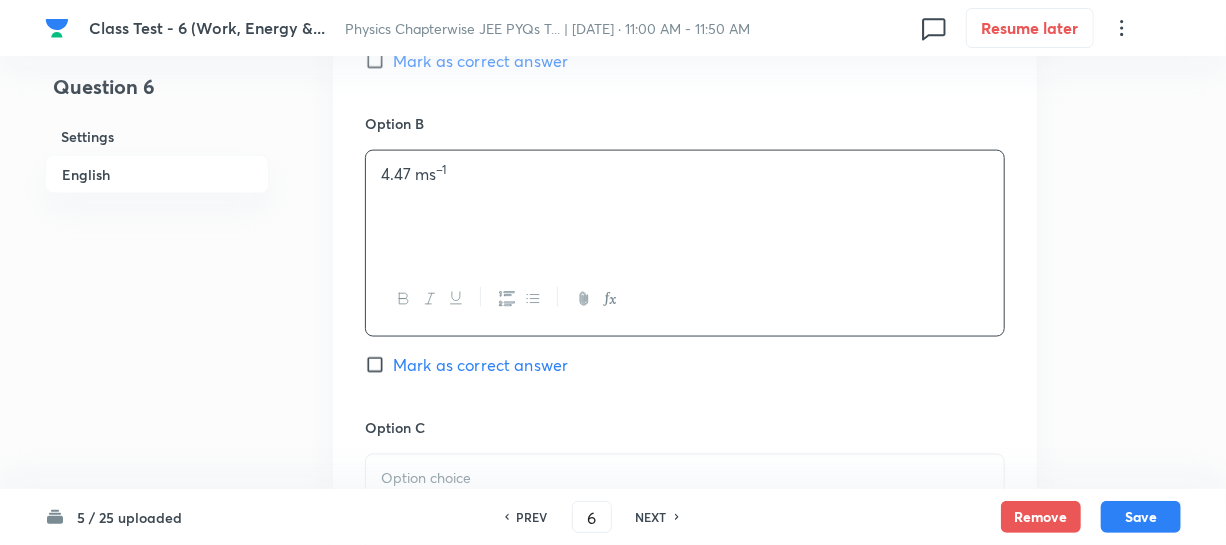 scroll, scrollTop: 1454, scrollLeft: 0, axis: vertical 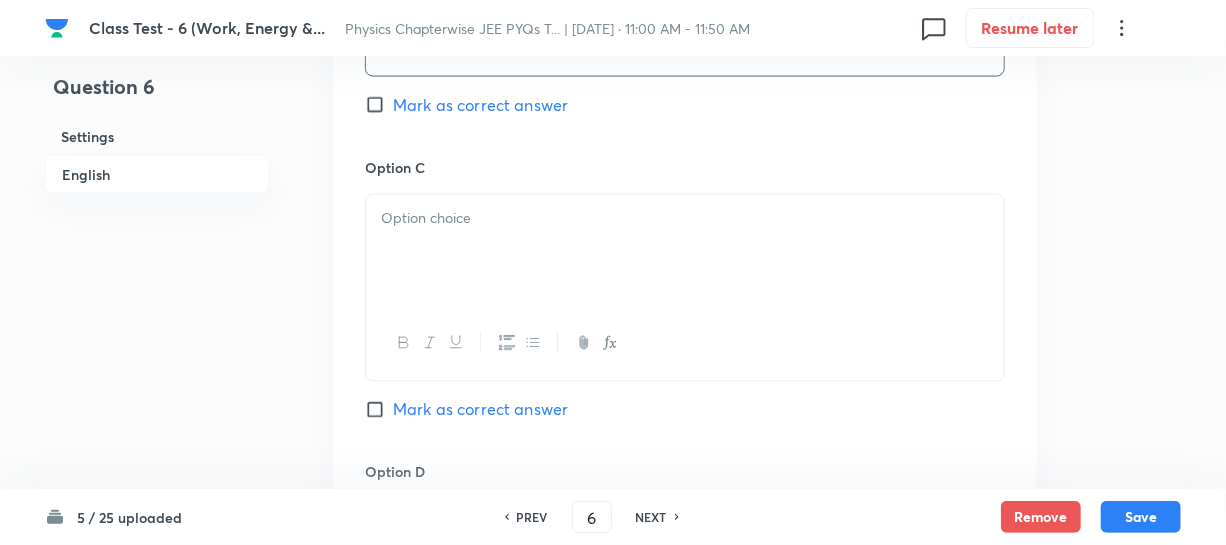 click at bounding box center (685, 251) 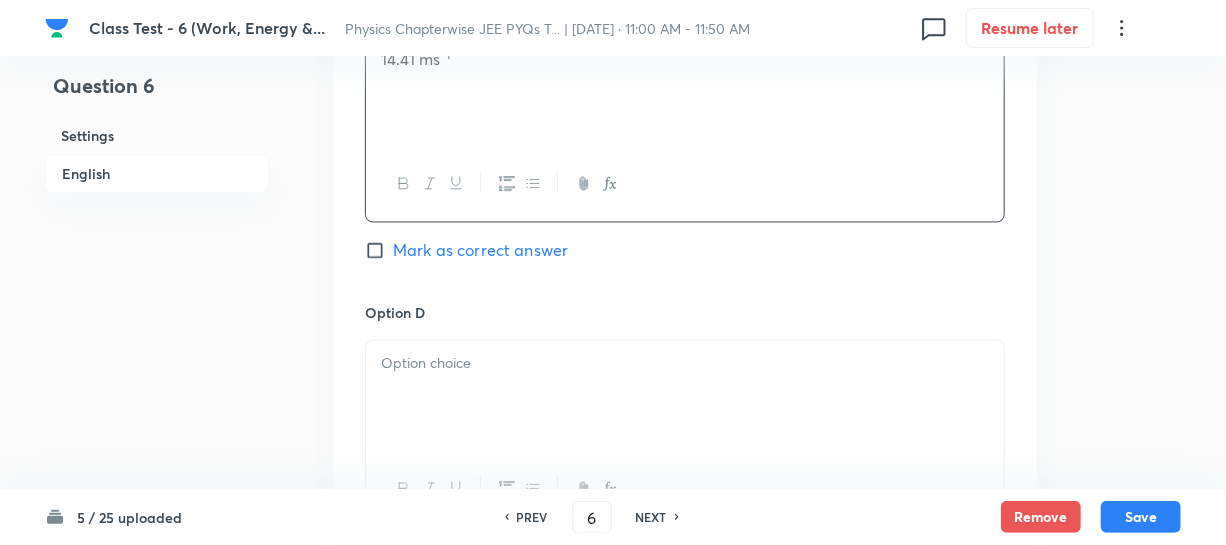 scroll, scrollTop: 1818, scrollLeft: 0, axis: vertical 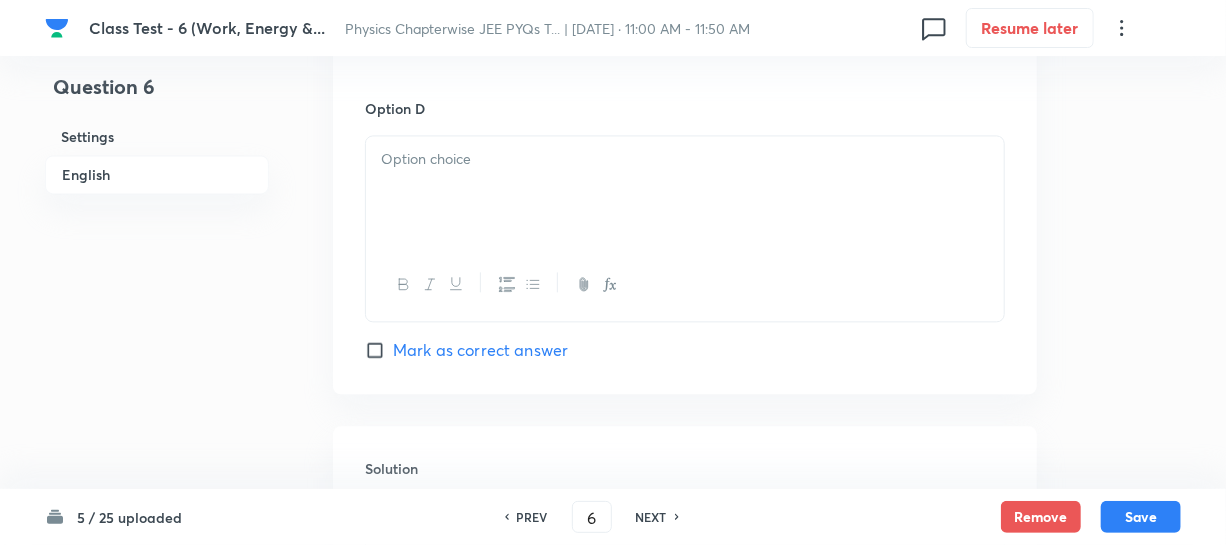 click at bounding box center [685, 192] 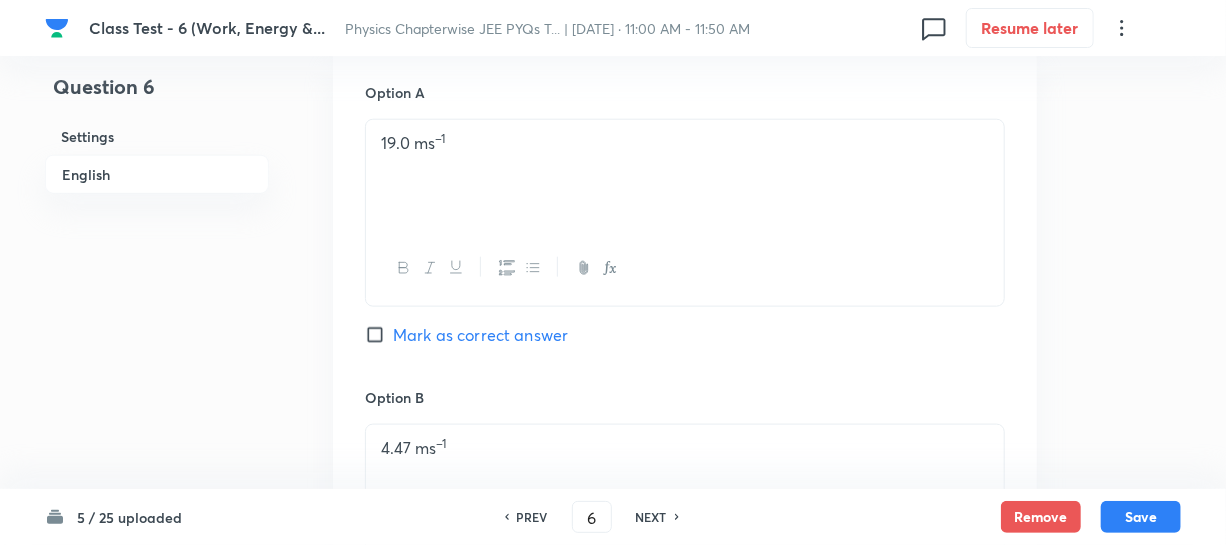 scroll, scrollTop: 818, scrollLeft: 0, axis: vertical 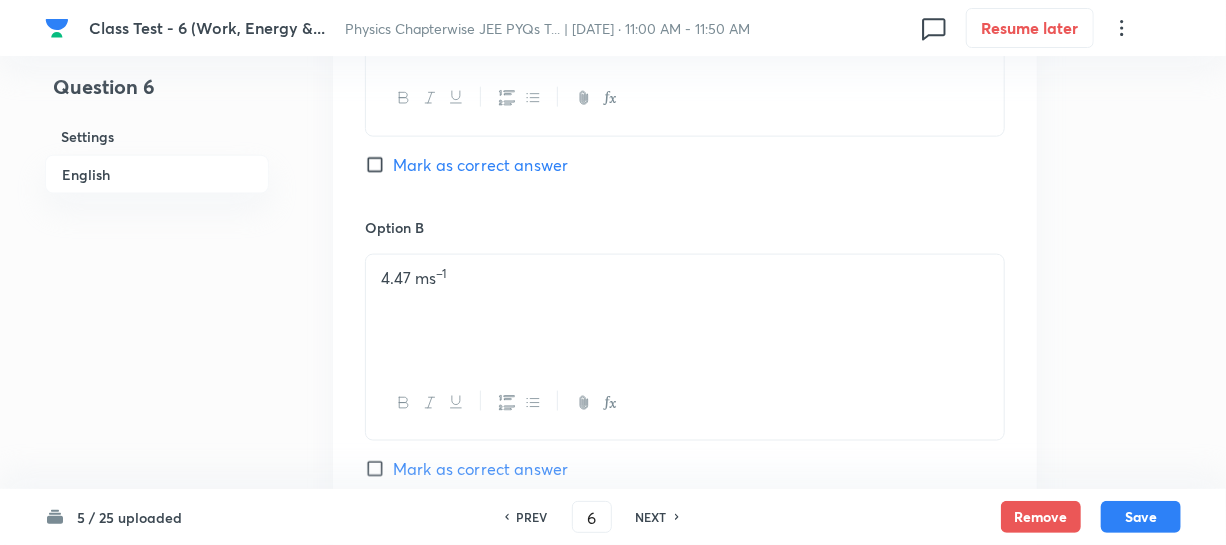 click on "Mark as correct answer" at bounding box center [379, 469] 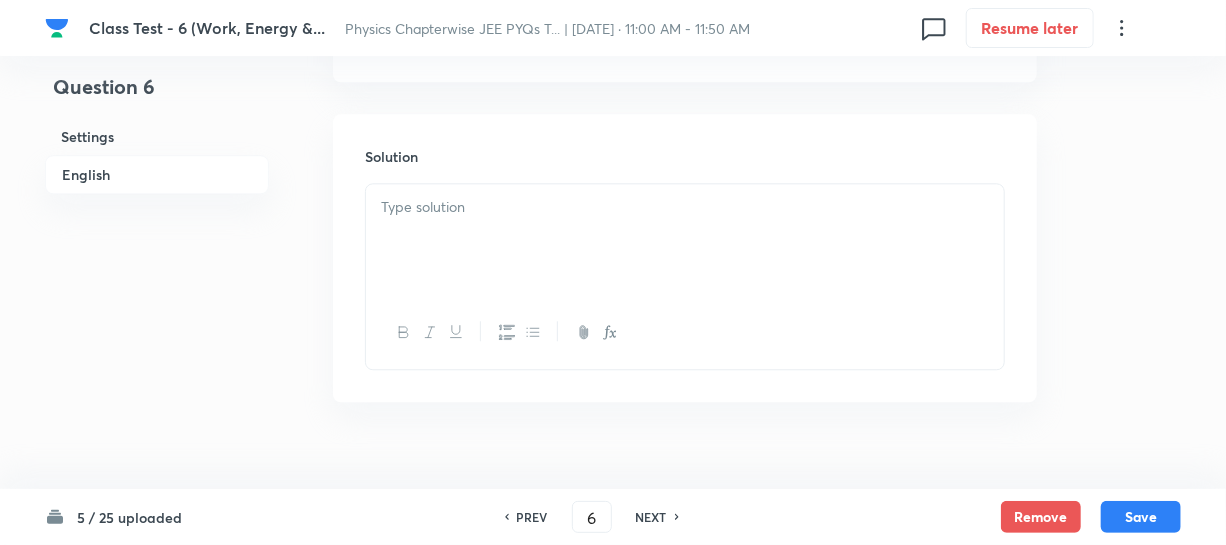scroll, scrollTop: 2164, scrollLeft: 0, axis: vertical 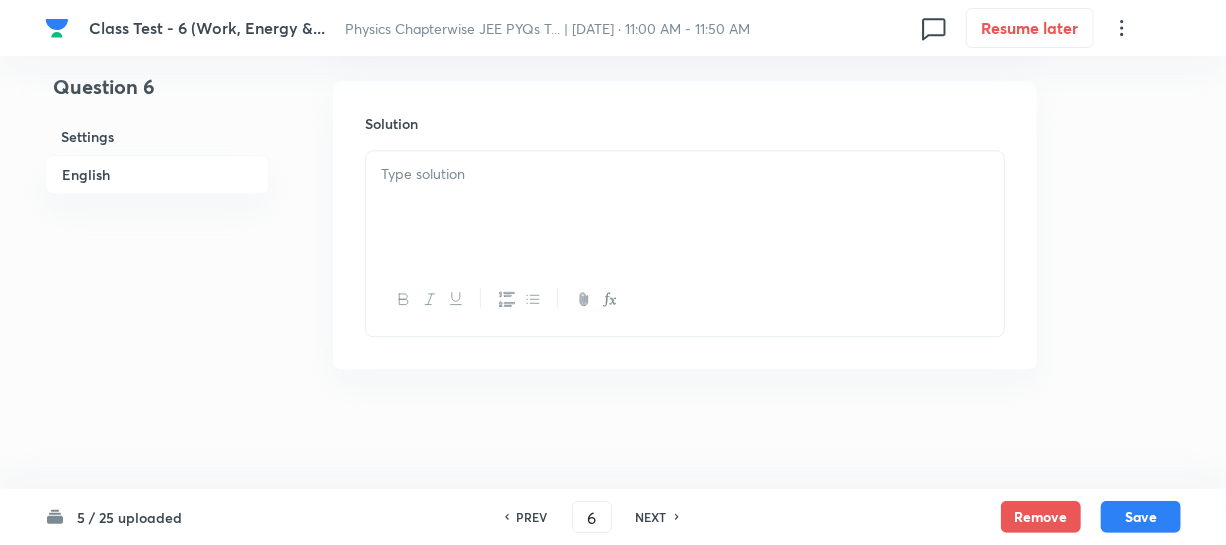 click at bounding box center (685, 207) 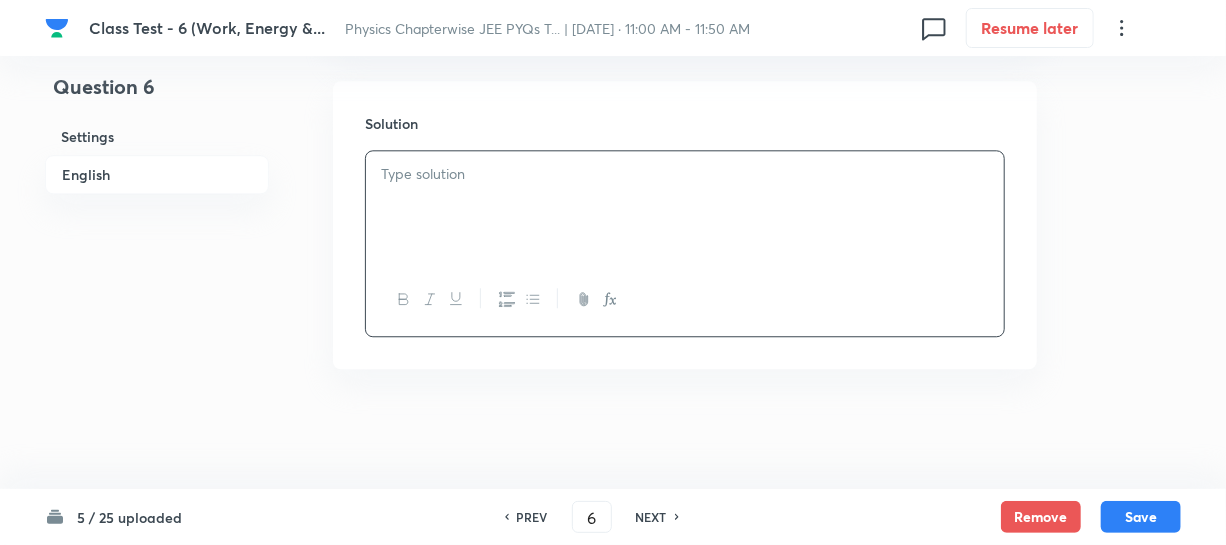 type 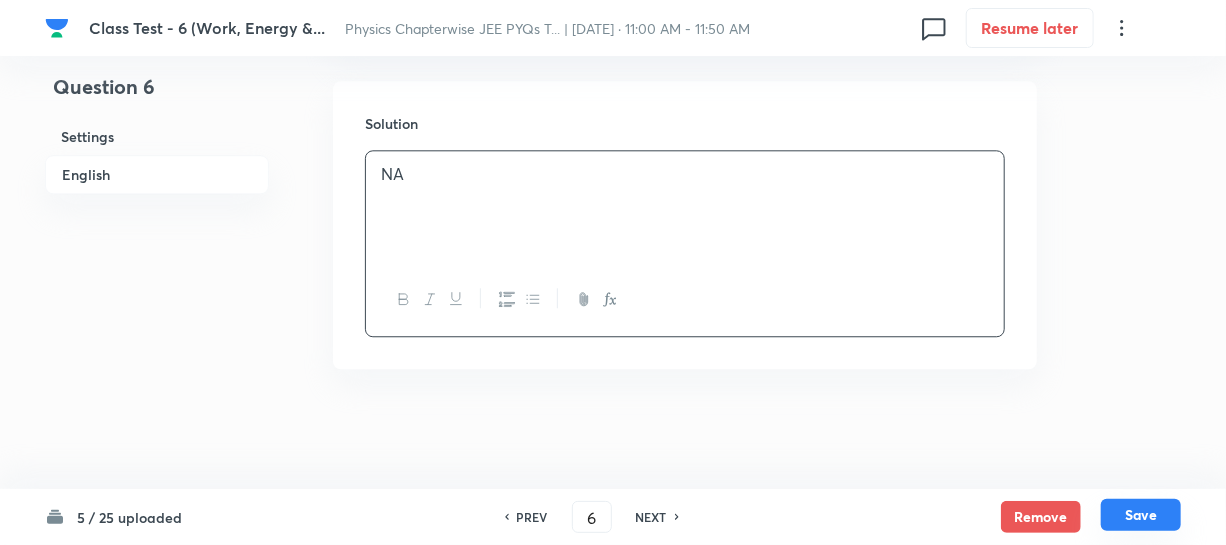click on "Save" at bounding box center (1141, 515) 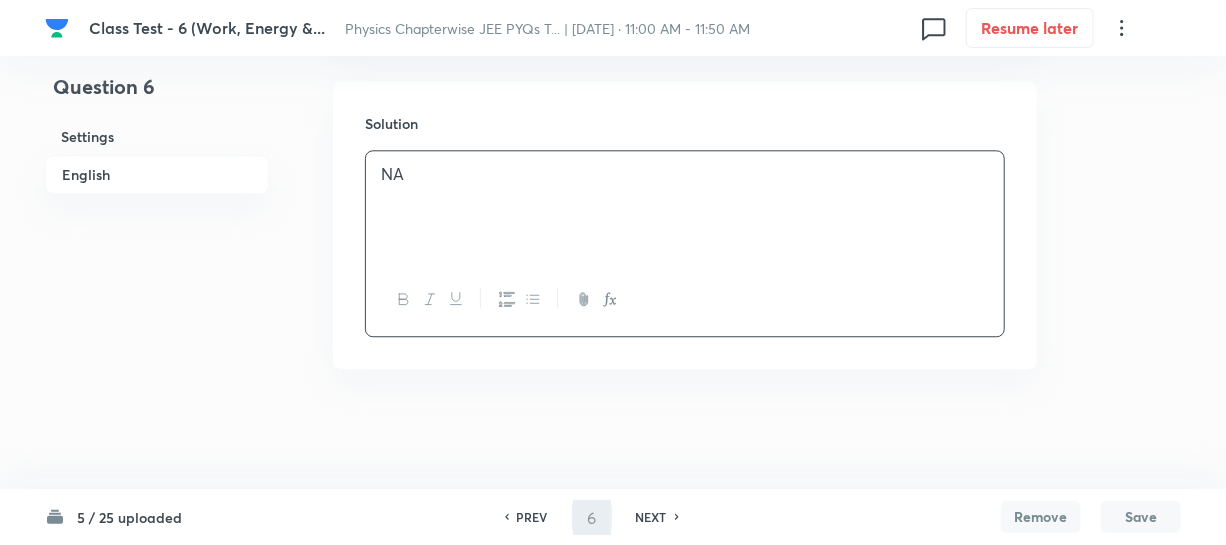 type on "7" 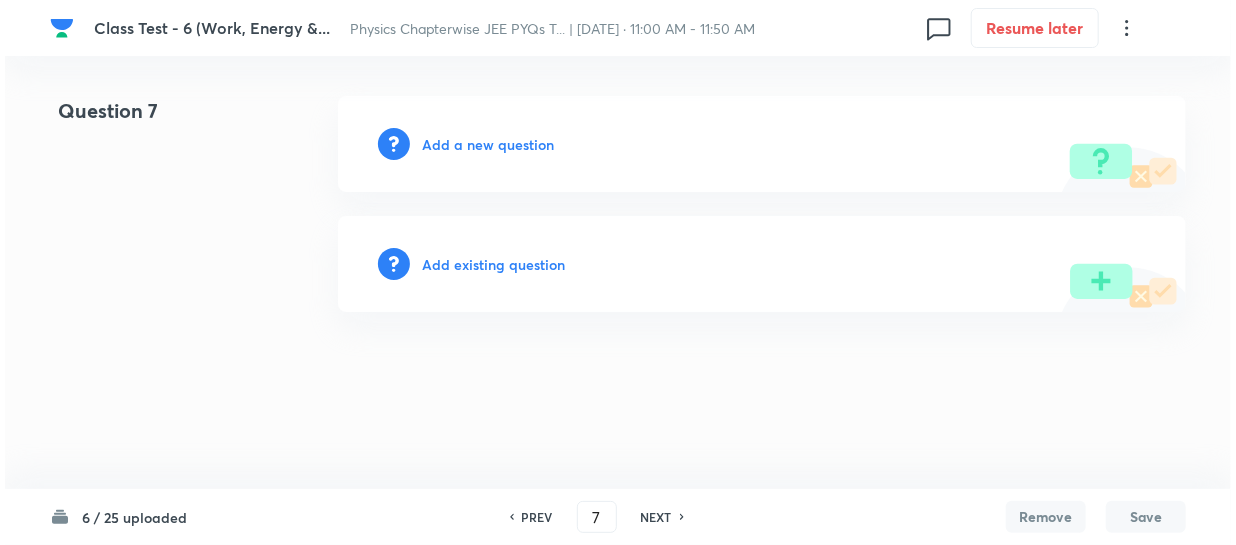 scroll, scrollTop: 0, scrollLeft: 0, axis: both 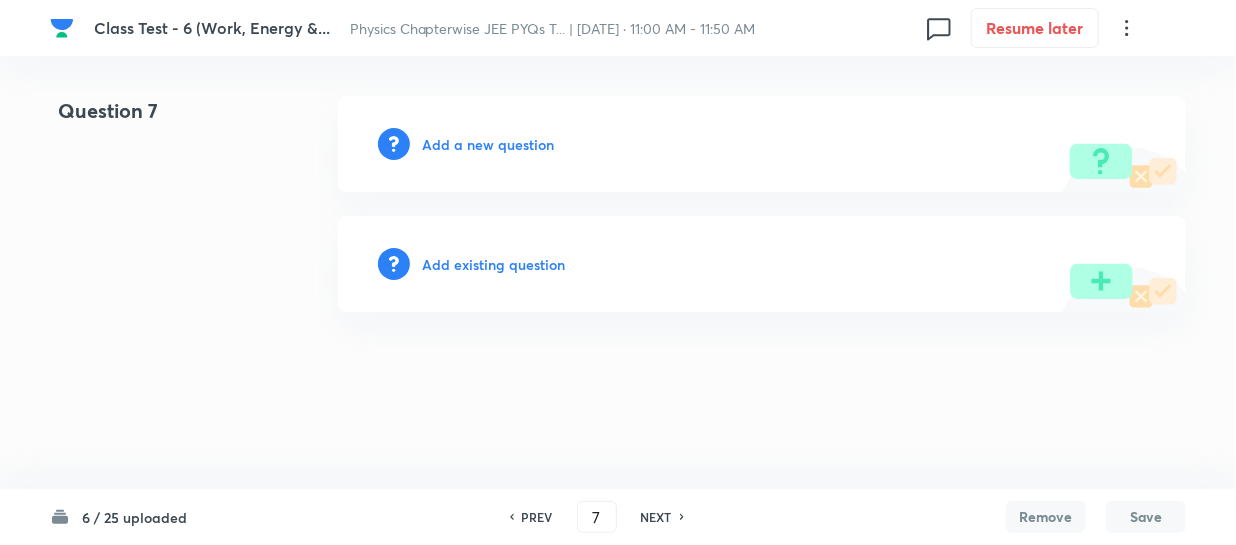 click on "Add a new question" at bounding box center [488, 144] 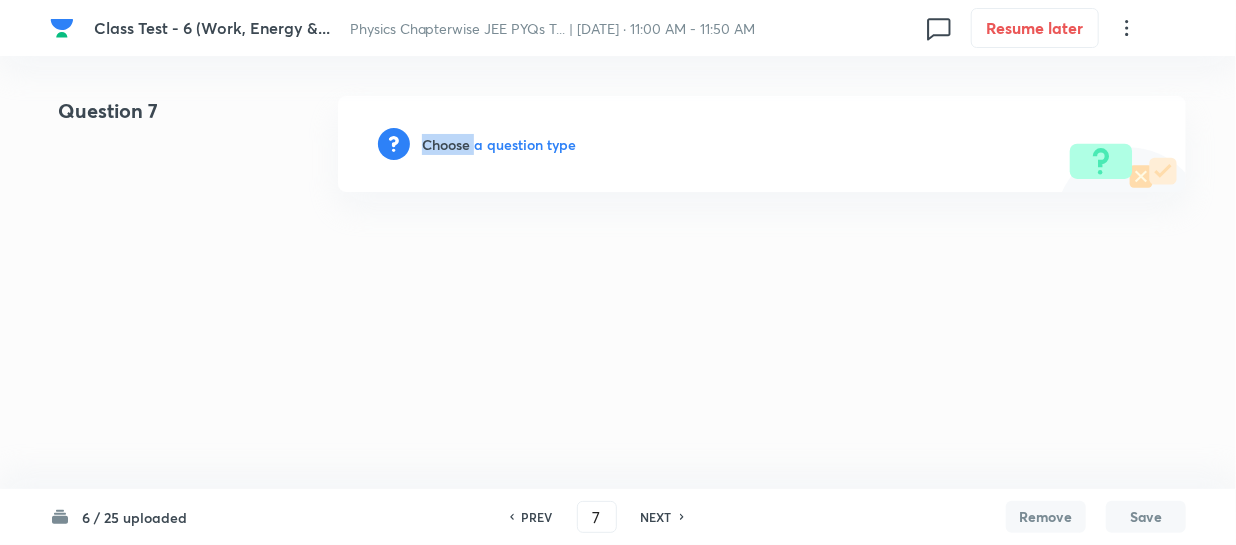 click on "Choose a question type" at bounding box center [499, 144] 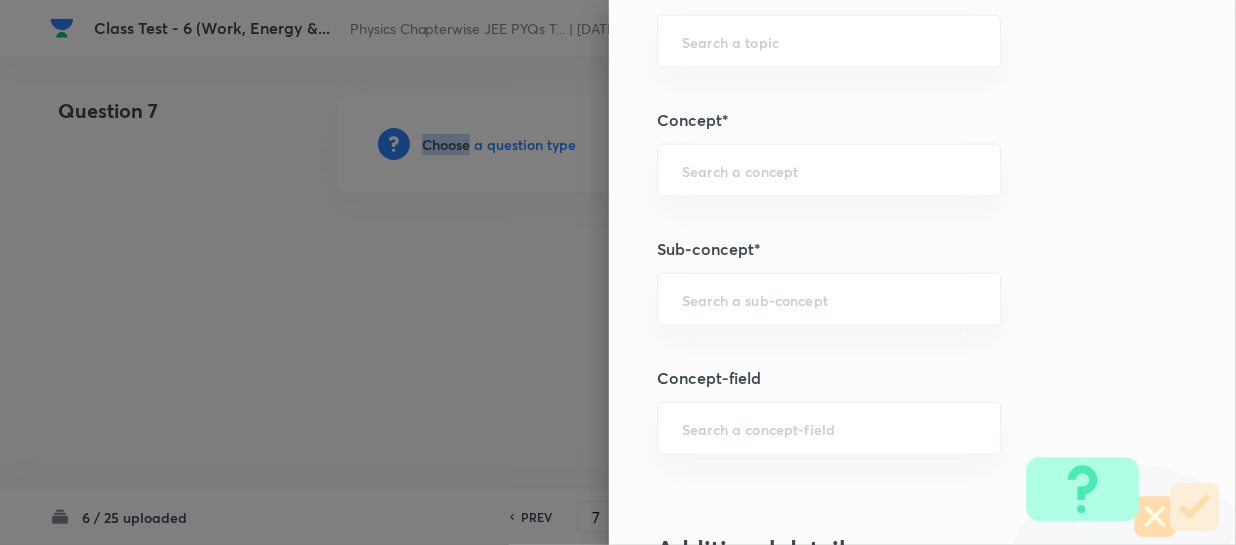 scroll, scrollTop: 1181, scrollLeft: 0, axis: vertical 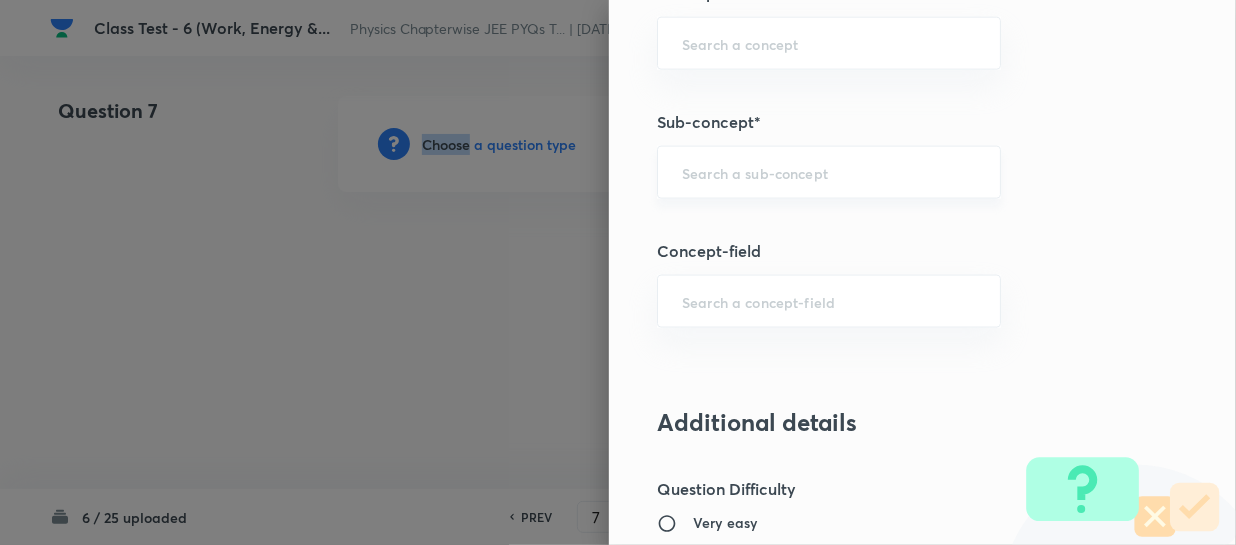 click on "​" at bounding box center (829, 172) 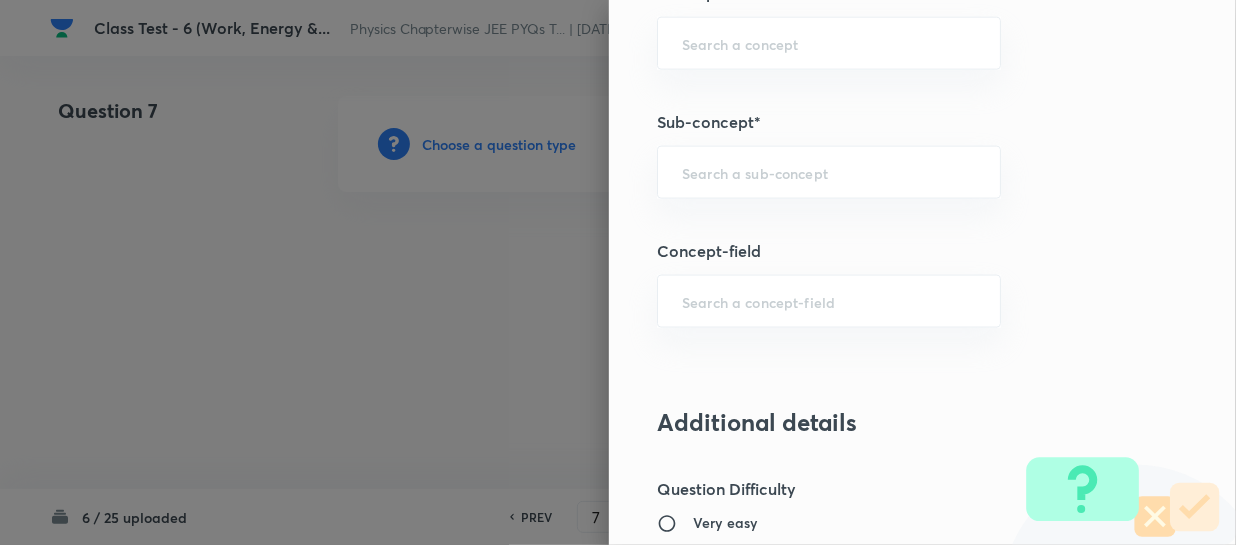 paste on "Work, Power & Energy" 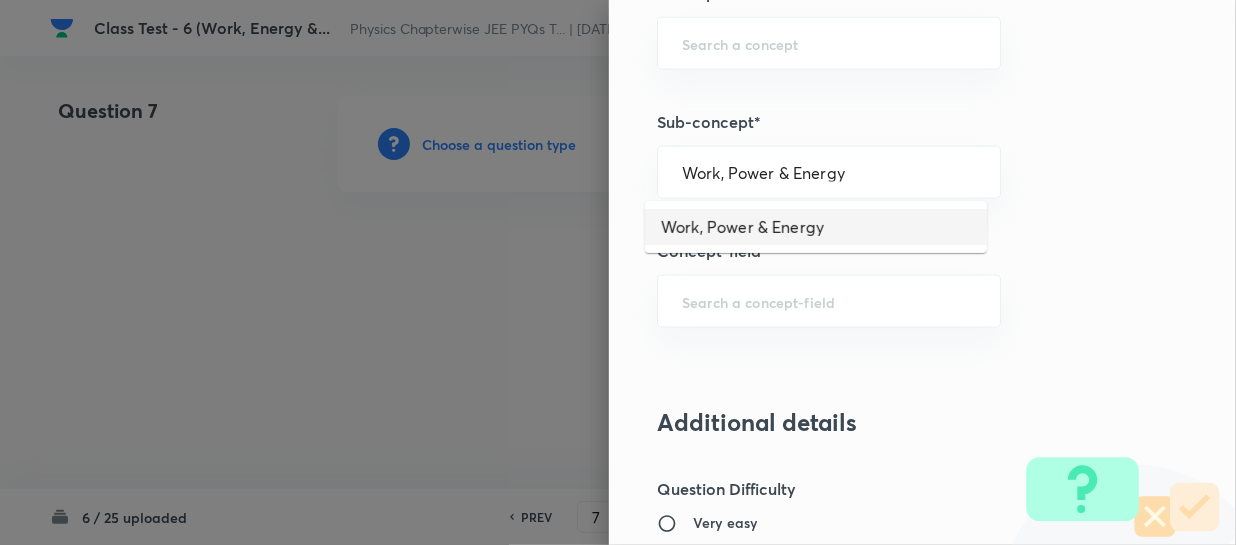 click on "Work, Power & Energy" at bounding box center [816, 227] 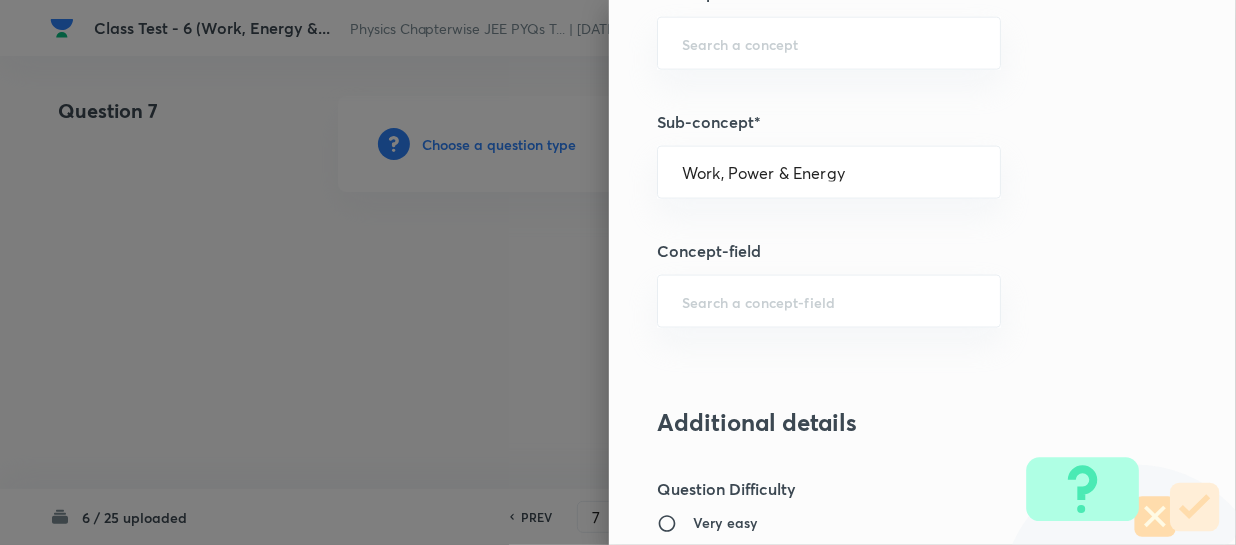 type on "Physics" 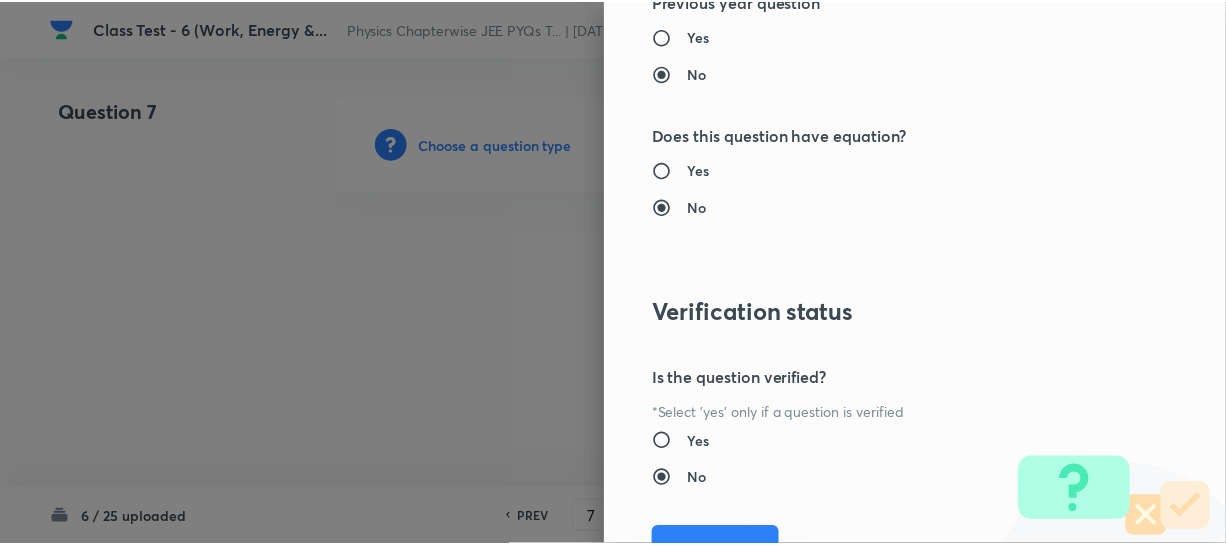 scroll, scrollTop: 2179, scrollLeft: 0, axis: vertical 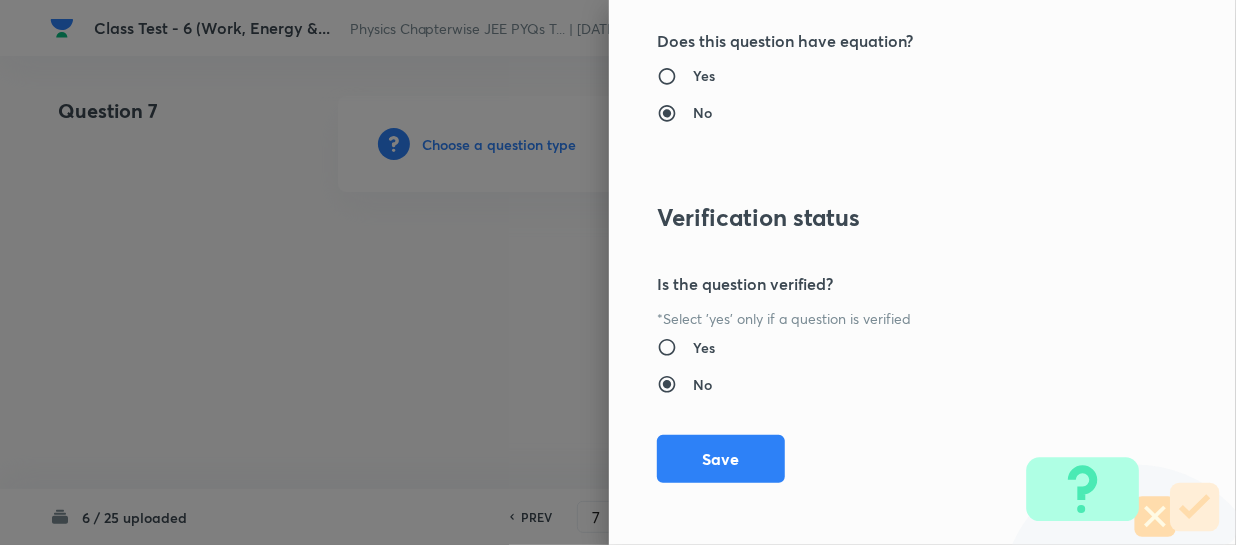drag, startPoint x: 717, startPoint y: 450, endPoint x: 1117, endPoint y: 467, distance: 400.36108 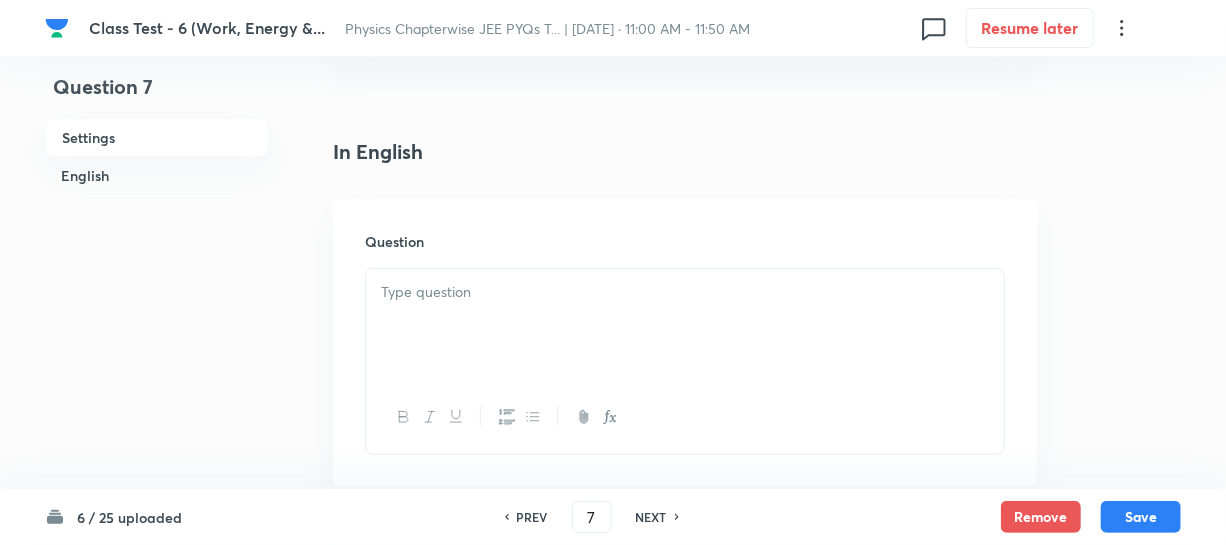 scroll, scrollTop: 454, scrollLeft: 0, axis: vertical 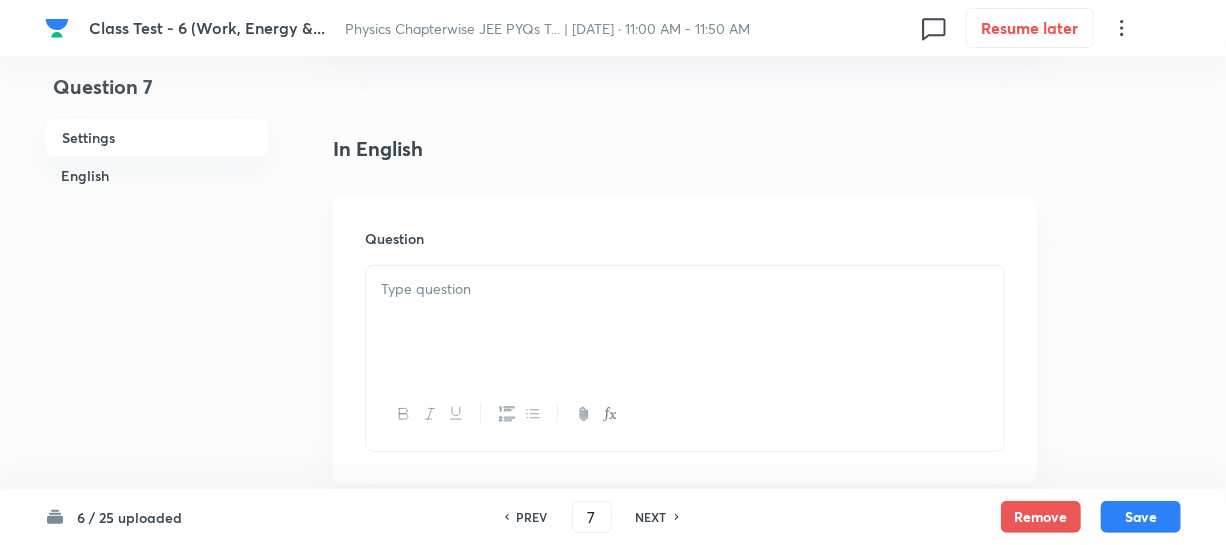 click at bounding box center [685, 322] 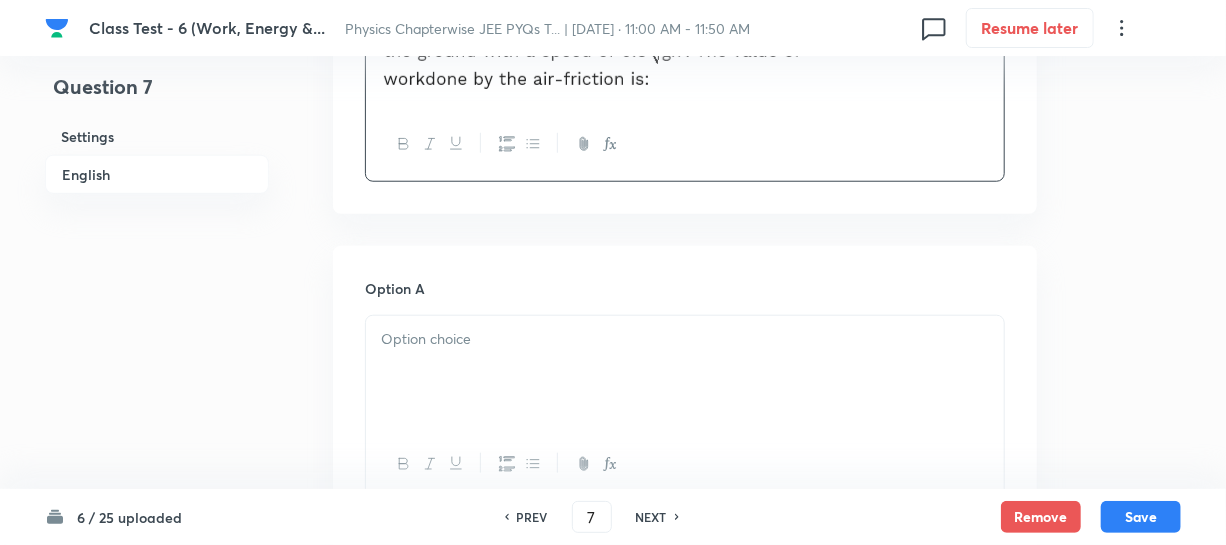 scroll, scrollTop: 1000, scrollLeft: 0, axis: vertical 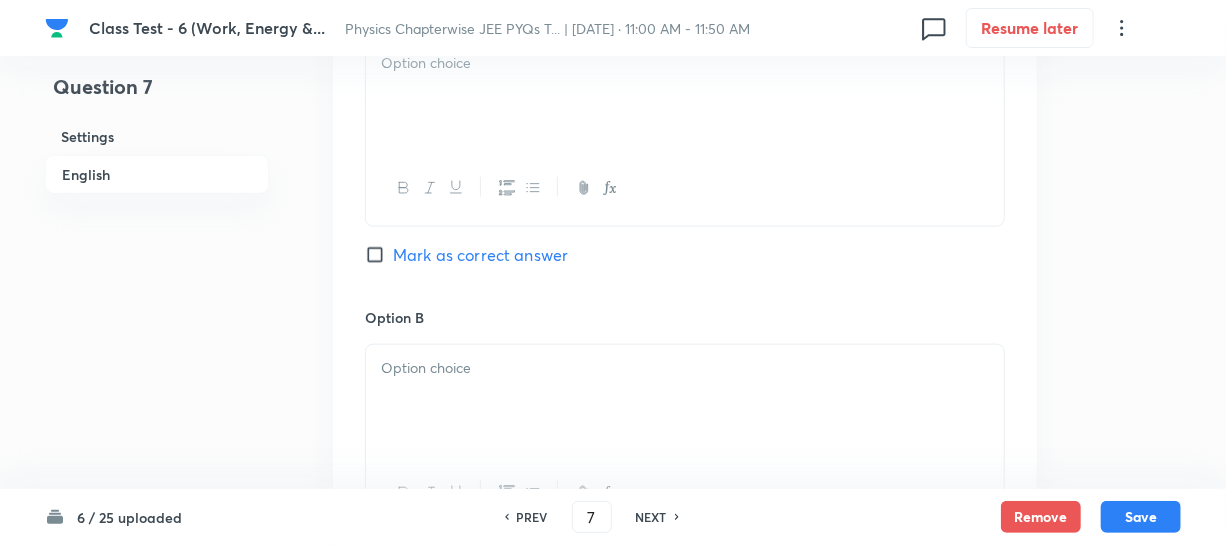 click at bounding box center [685, 96] 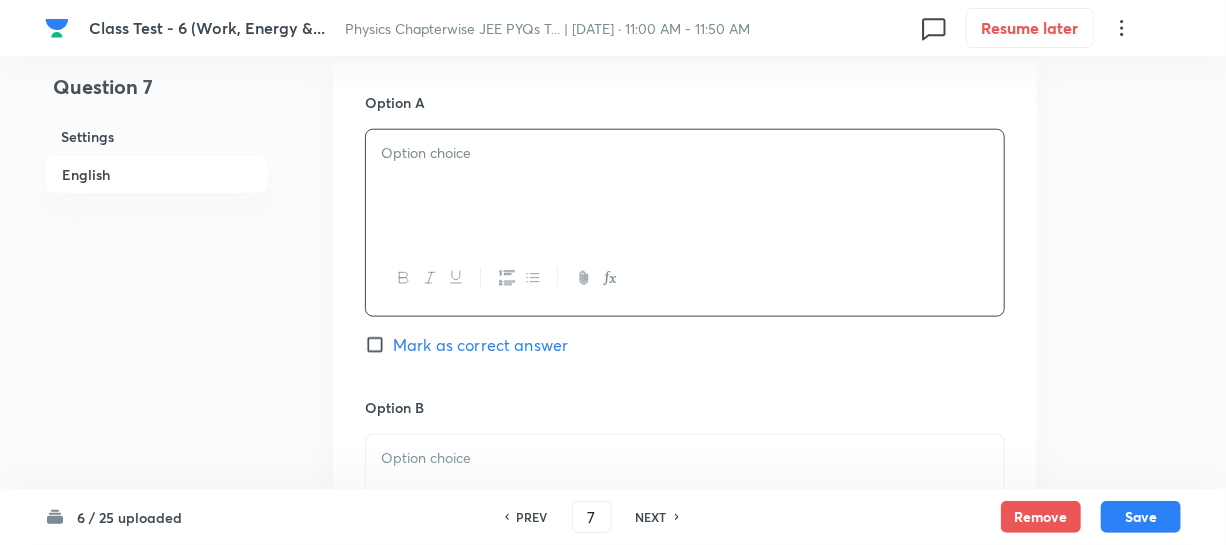 scroll, scrollTop: 909, scrollLeft: 0, axis: vertical 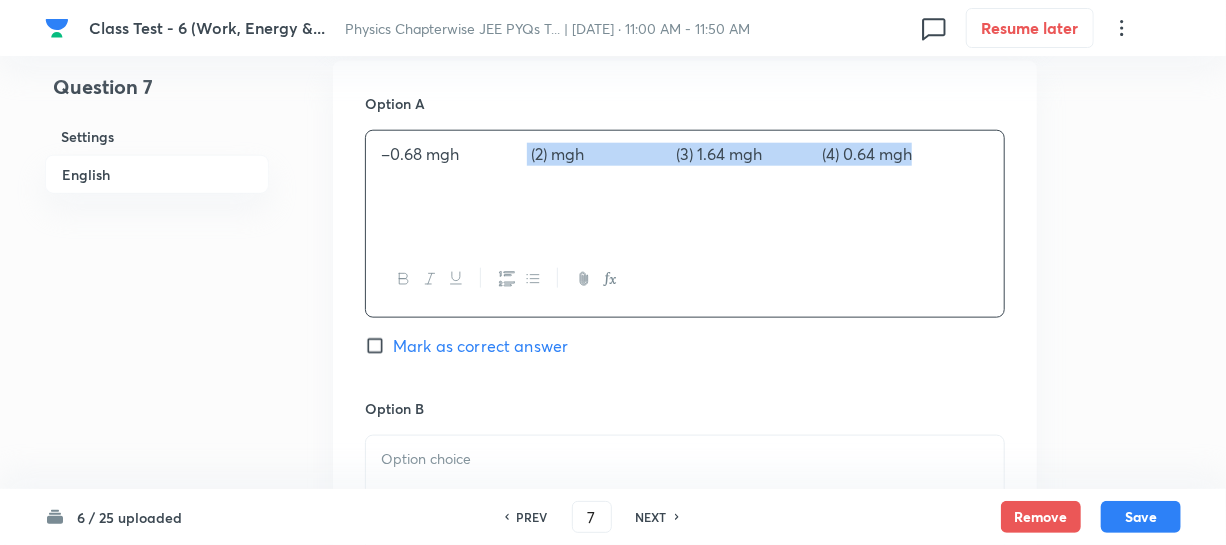 drag, startPoint x: 533, startPoint y: 154, endPoint x: 941, endPoint y: 151, distance: 408.01102 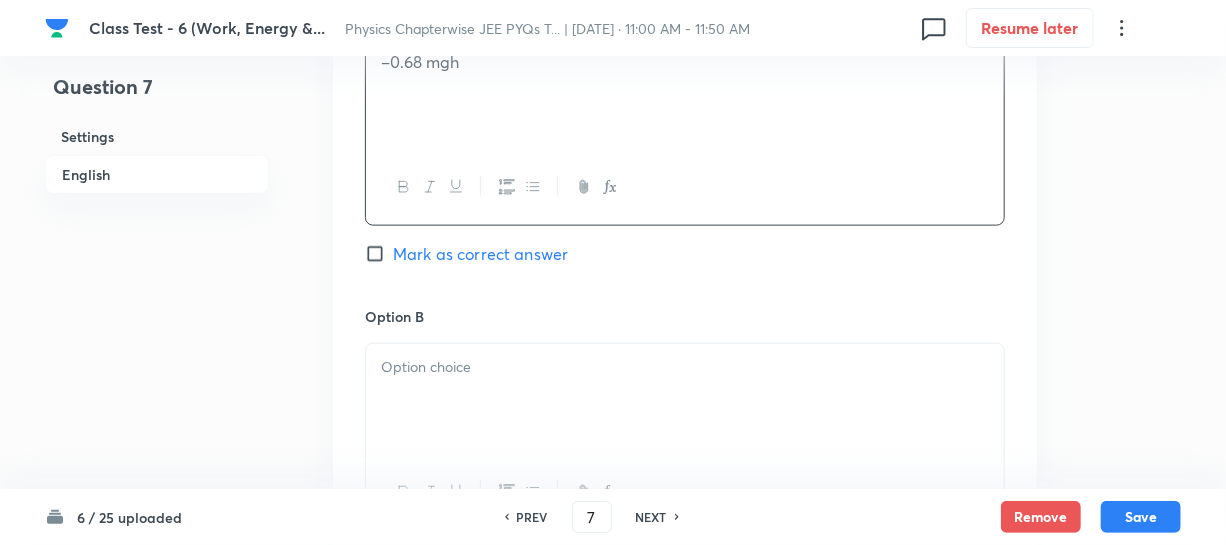 scroll, scrollTop: 1181, scrollLeft: 0, axis: vertical 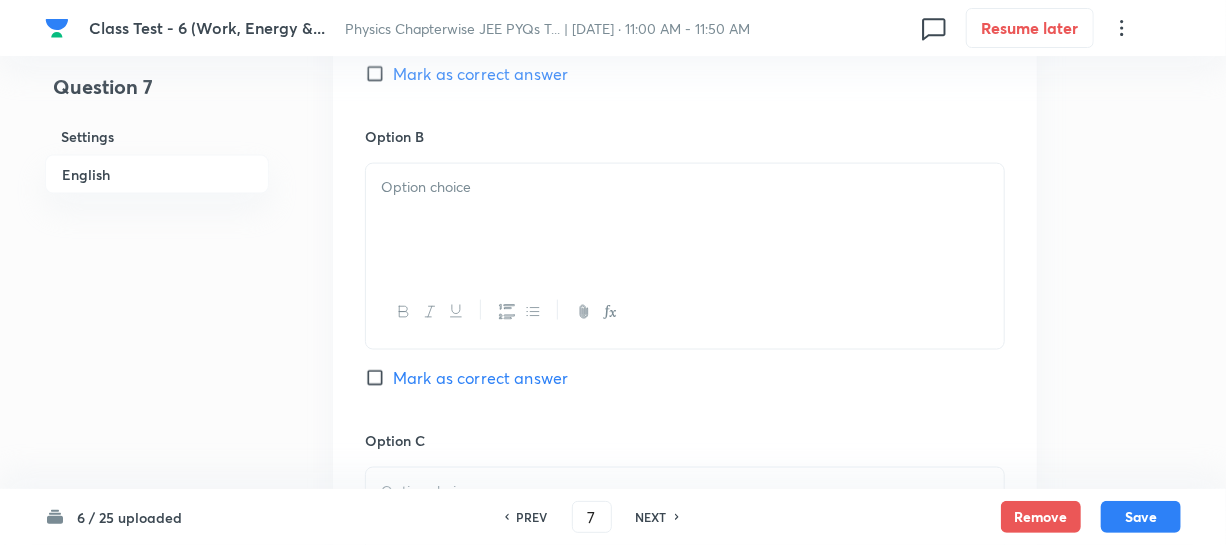 click at bounding box center (685, 220) 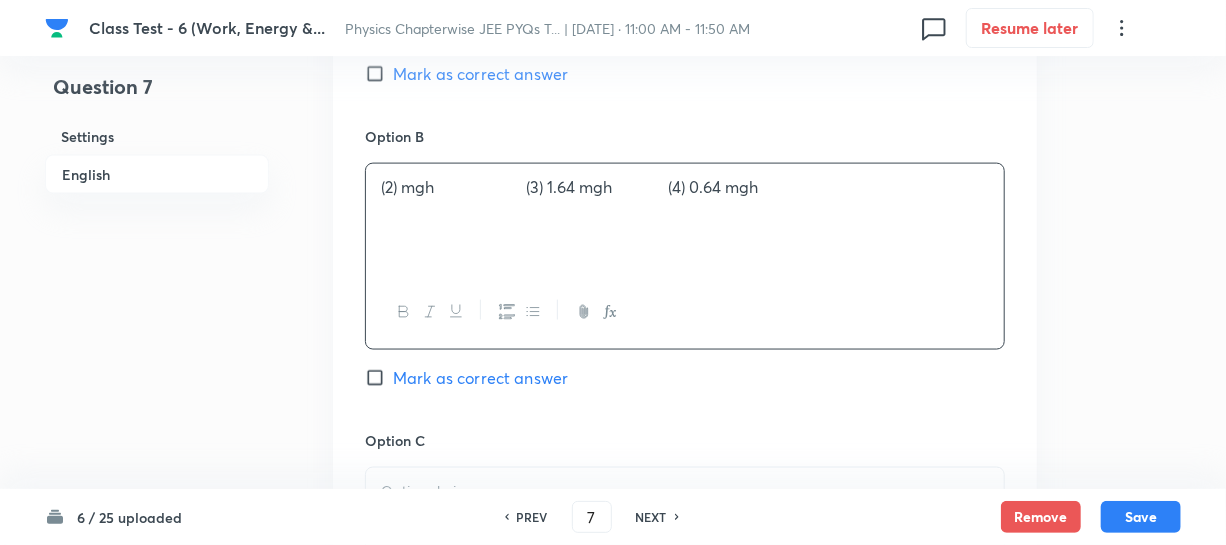 drag, startPoint x: 378, startPoint y: 188, endPoint x: 392, endPoint y: 182, distance: 15.231546 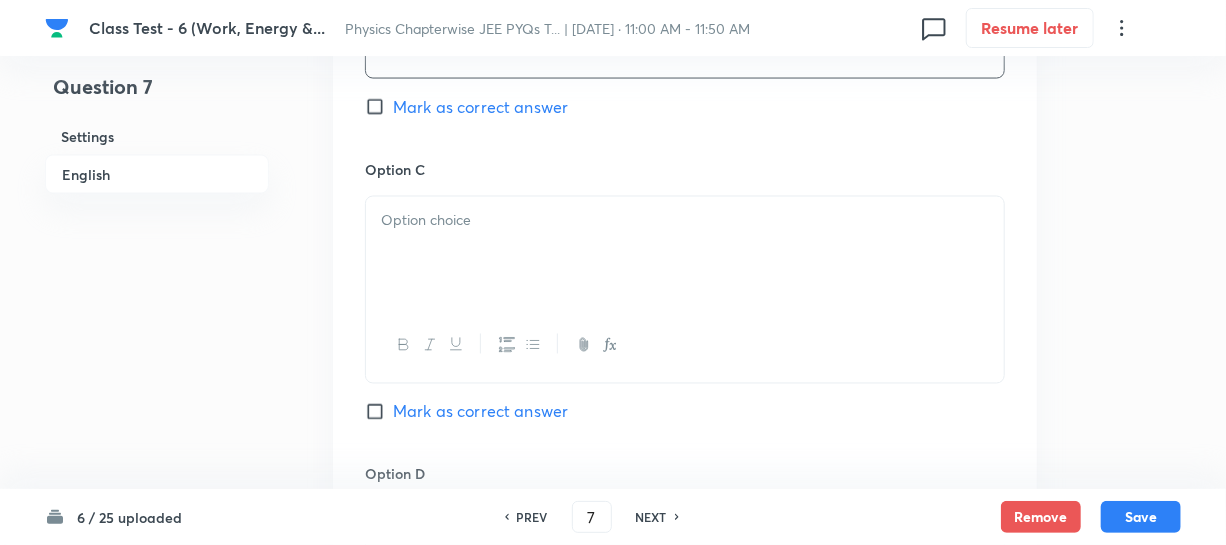 scroll, scrollTop: 1454, scrollLeft: 0, axis: vertical 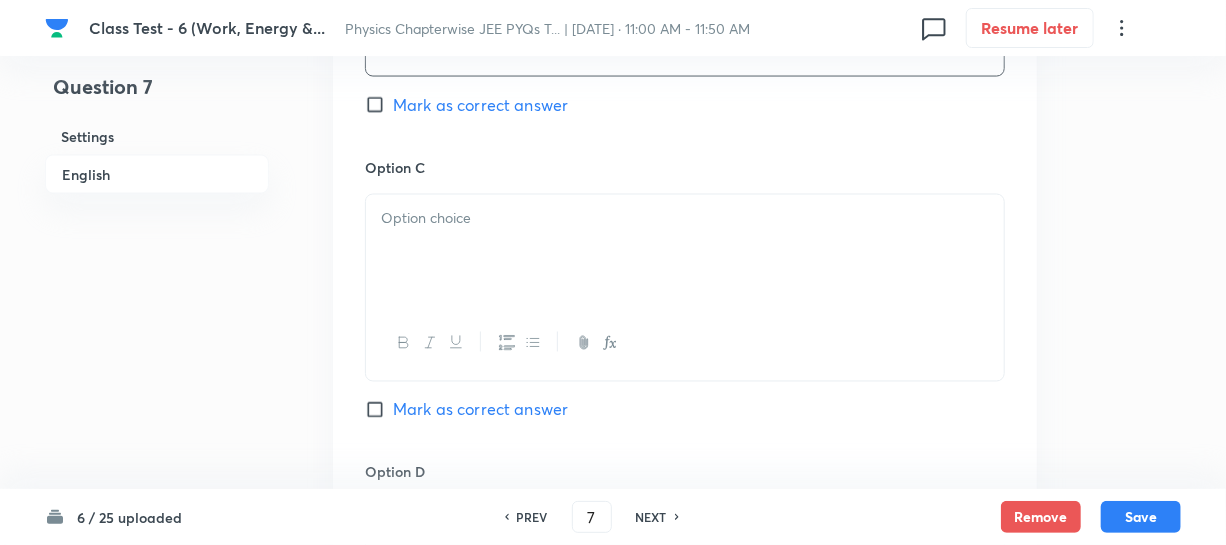 click at bounding box center [685, 218] 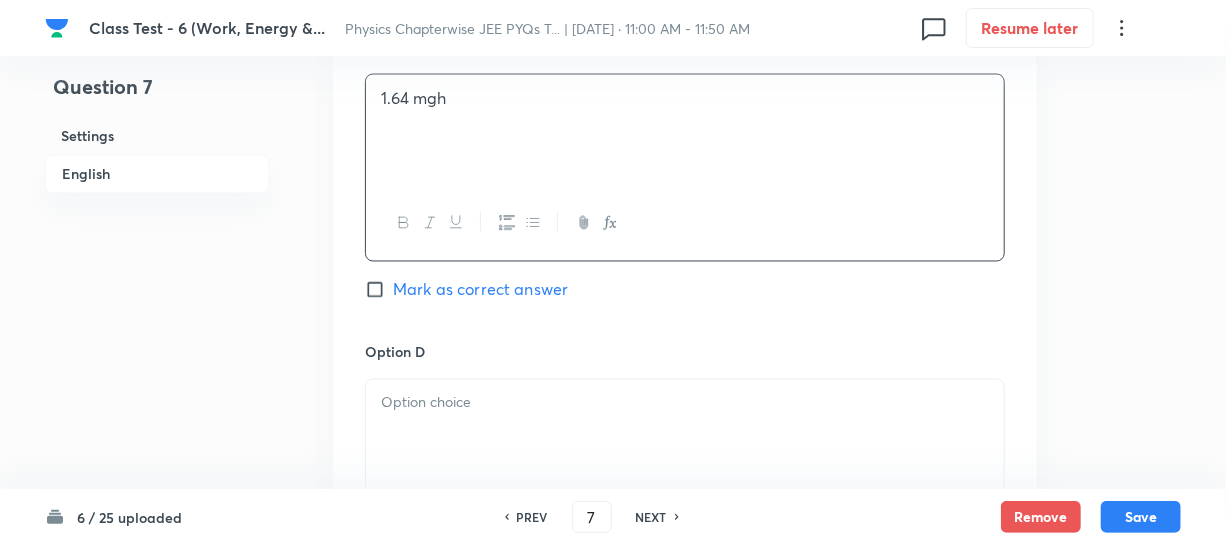 scroll, scrollTop: 1818, scrollLeft: 0, axis: vertical 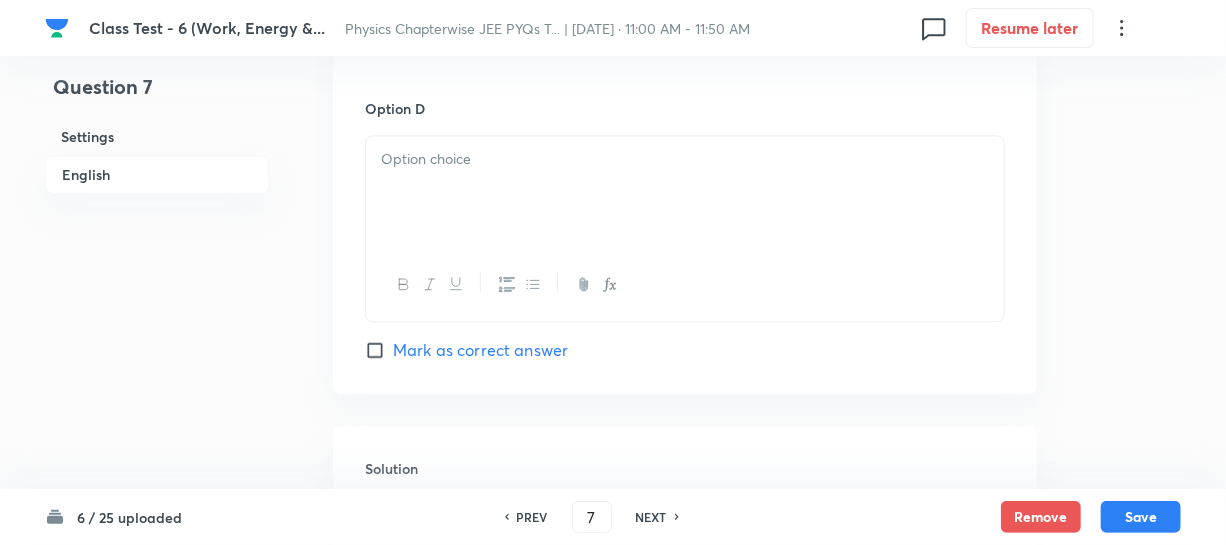 click at bounding box center [685, 192] 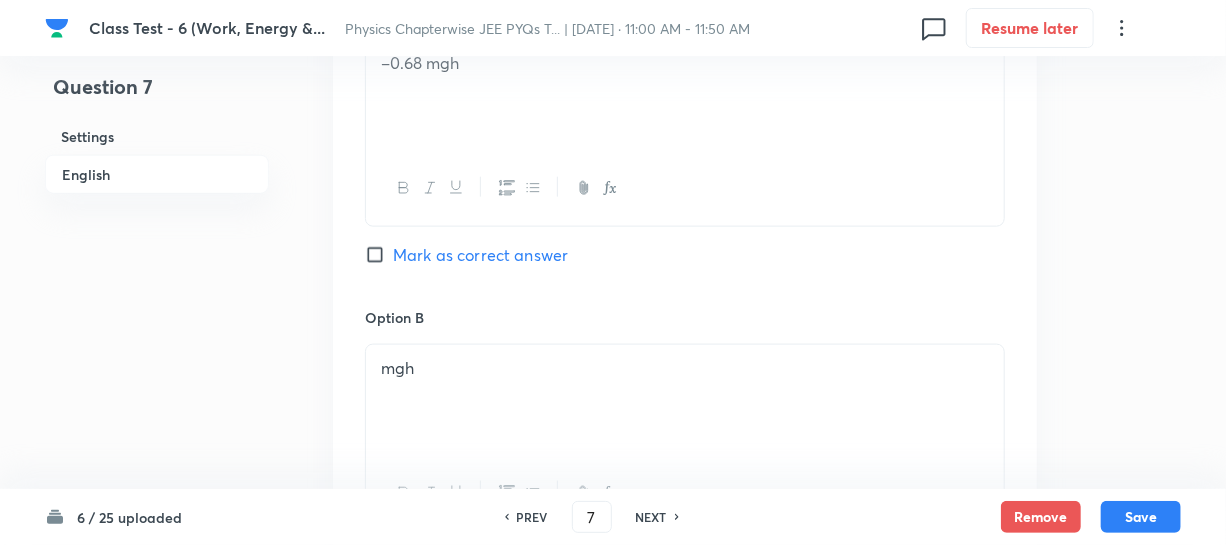 click on "Mark as correct answer" at bounding box center [379, 255] 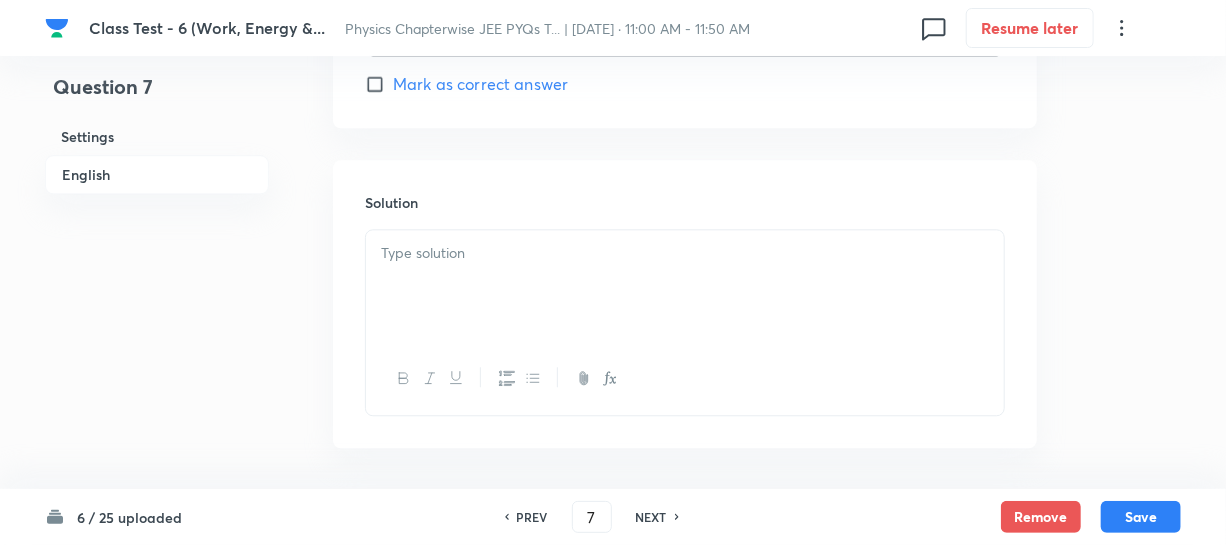 scroll, scrollTop: 2090, scrollLeft: 0, axis: vertical 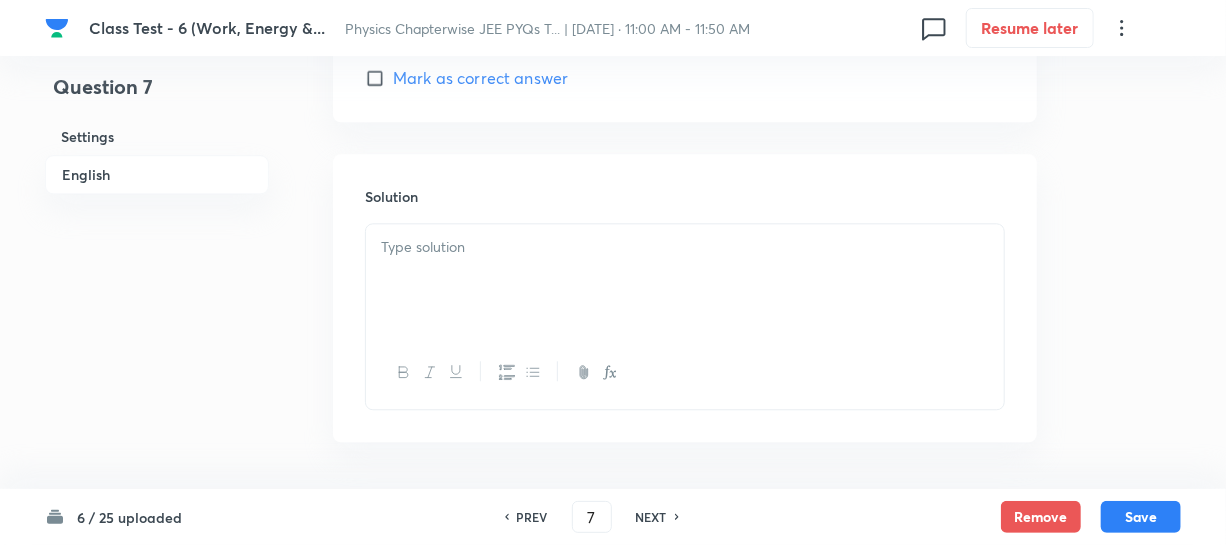 drag, startPoint x: 446, startPoint y: 275, endPoint x: 459, endPoint y: 263, distance: 17.691807 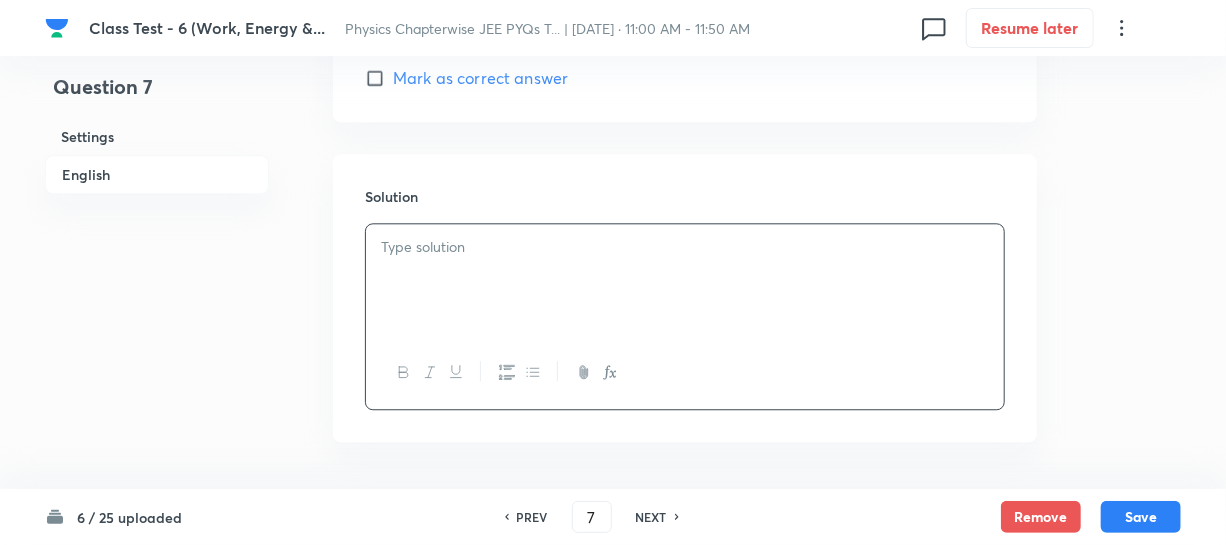 type 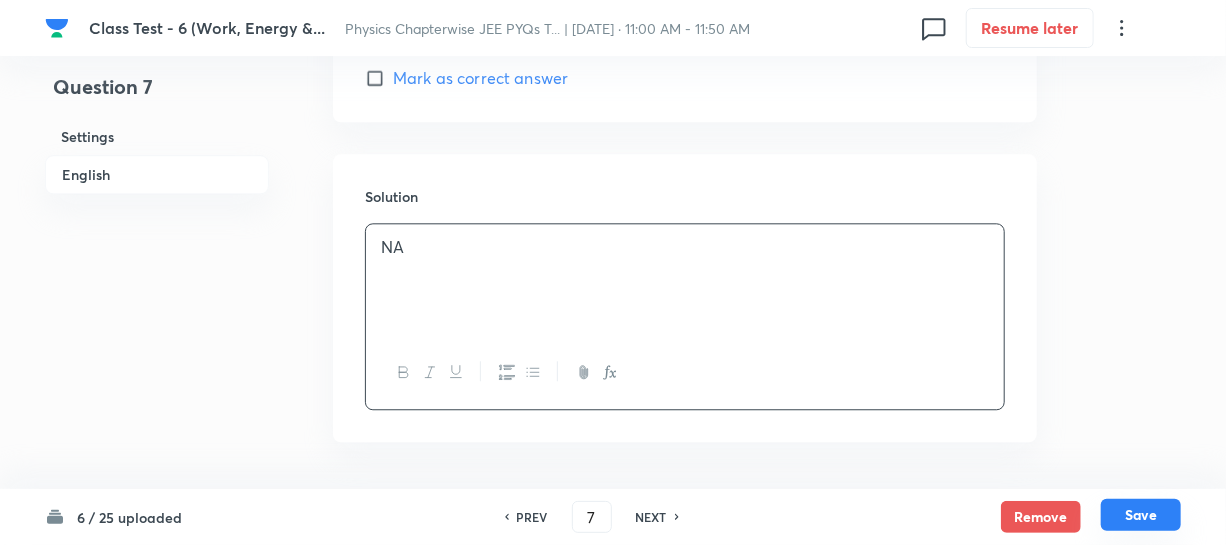 click on "Save" at bounding box center (1141, 515) 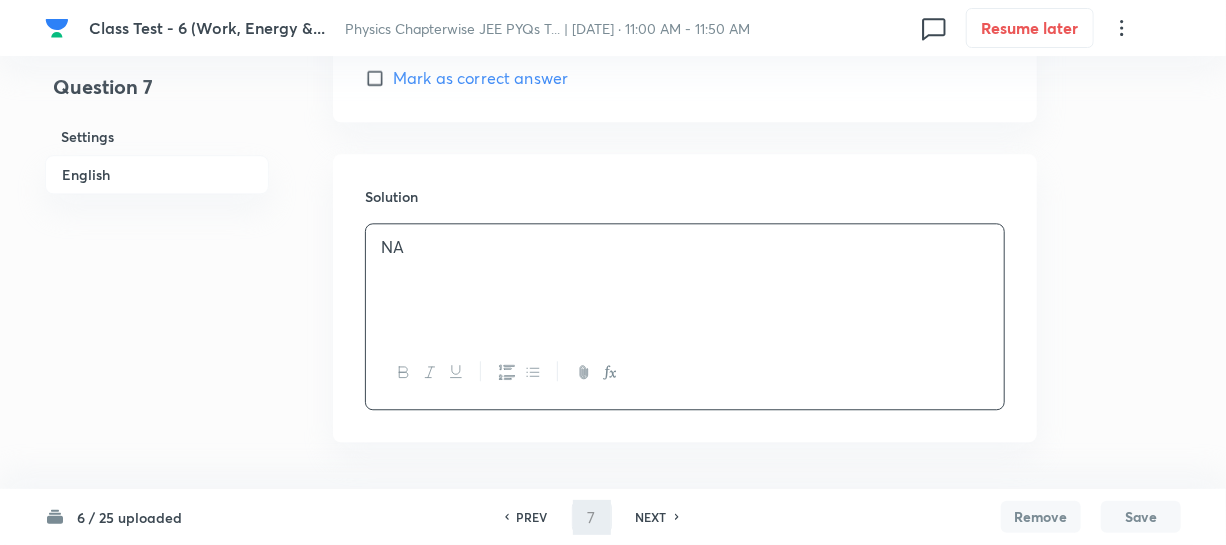 type on "8" 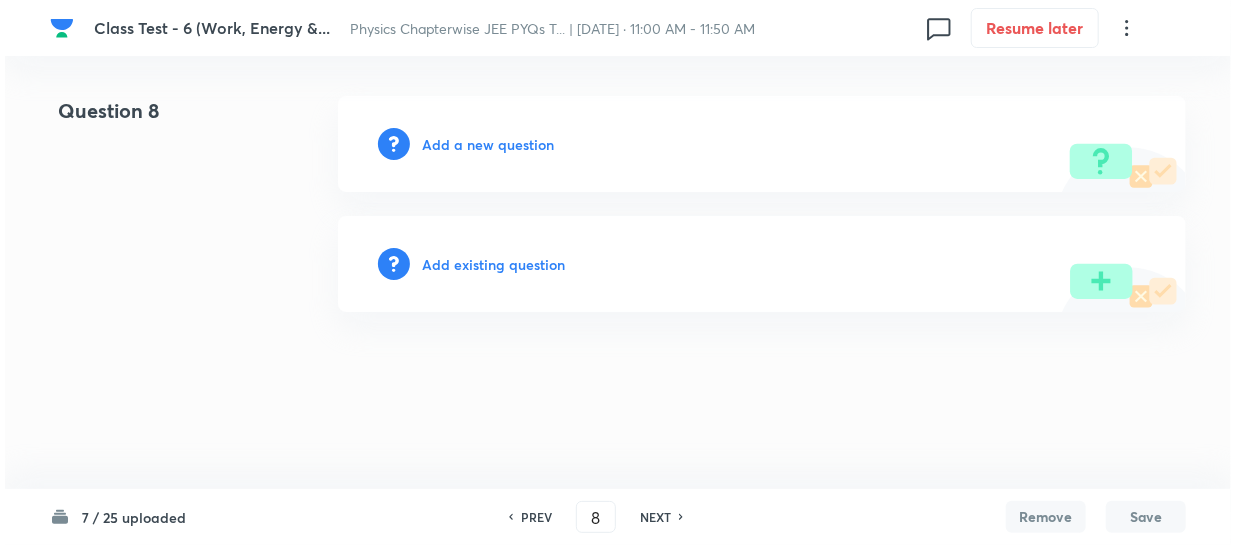 scroll, scrollTop: 0, scrollLeft: 0, axis: both 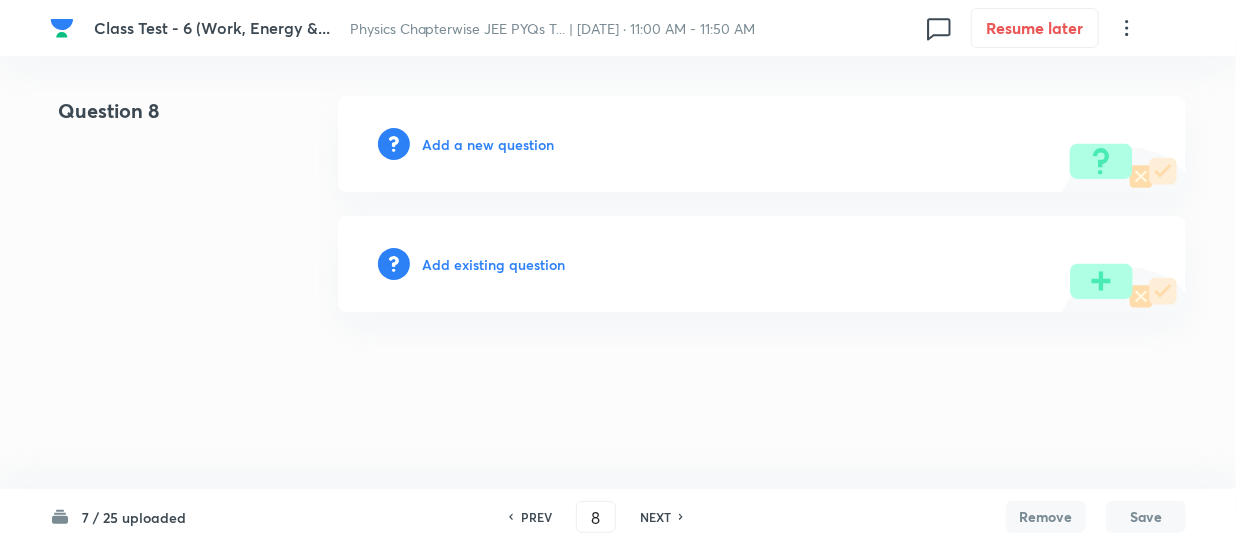 click on "Add a new question" at bounding box center [488, 144] 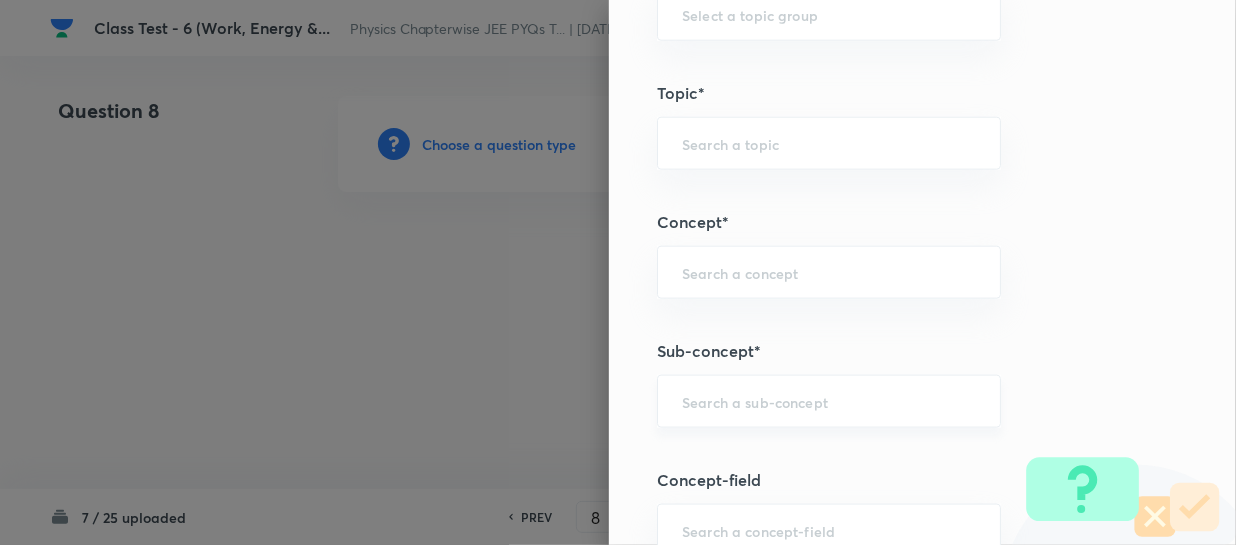 scroll, scrollTop: 1000, scrollLeft: 0, axis: vertical 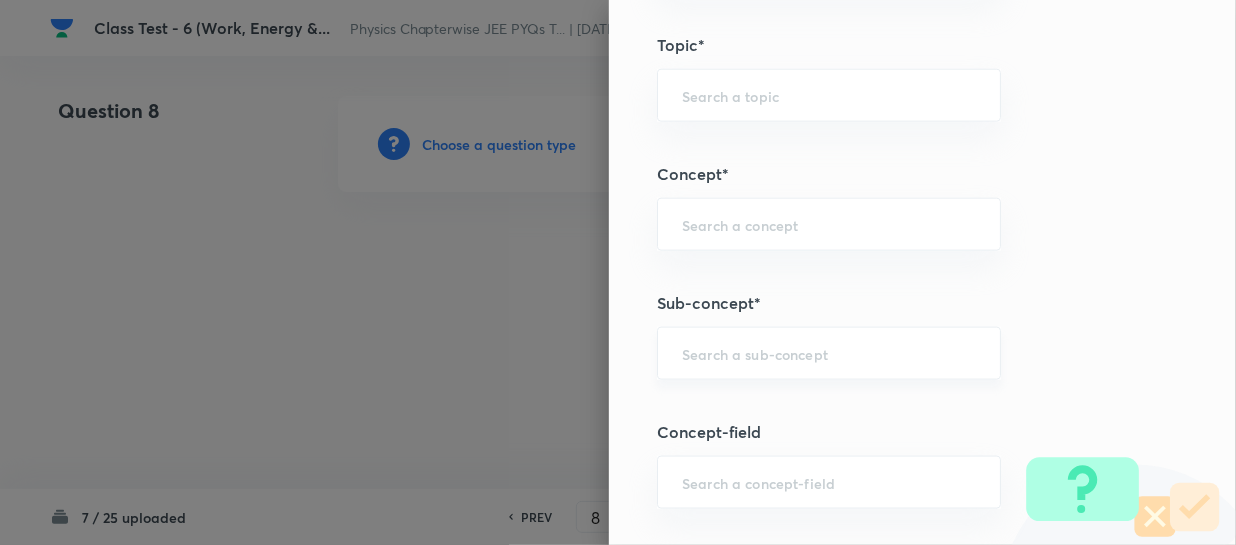 click at bounding box center (829, 353) 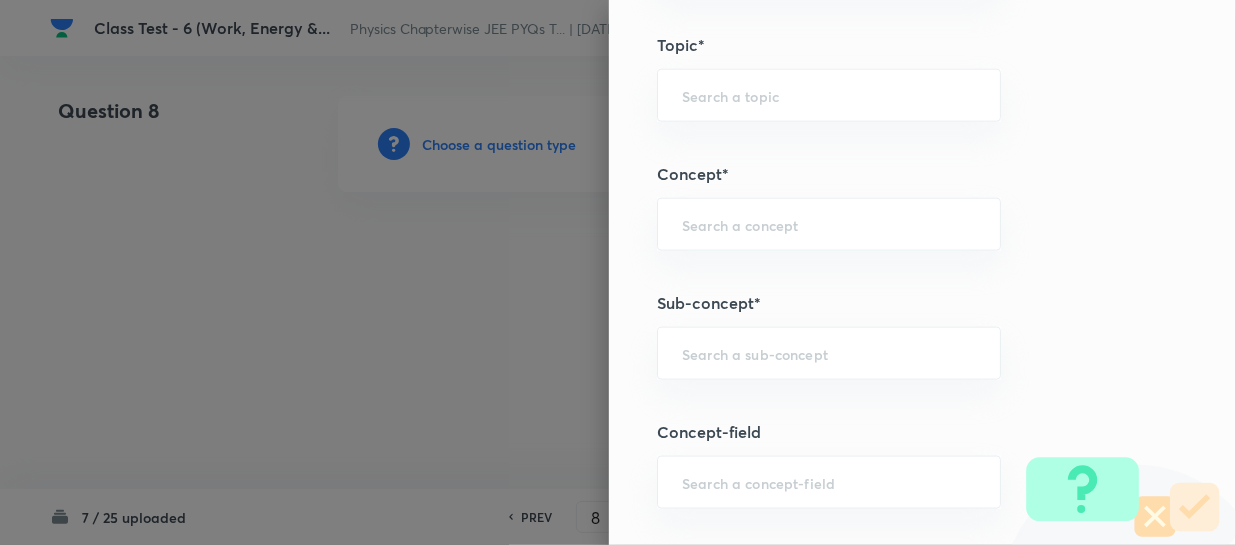 type on "V" 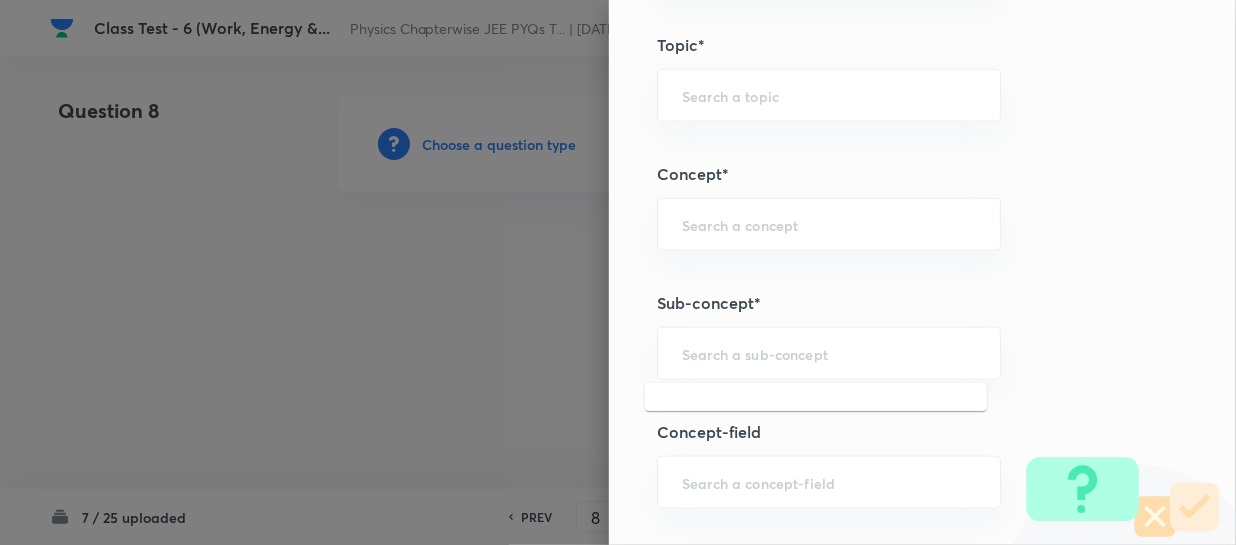 paste on "Work, Power & Energy" 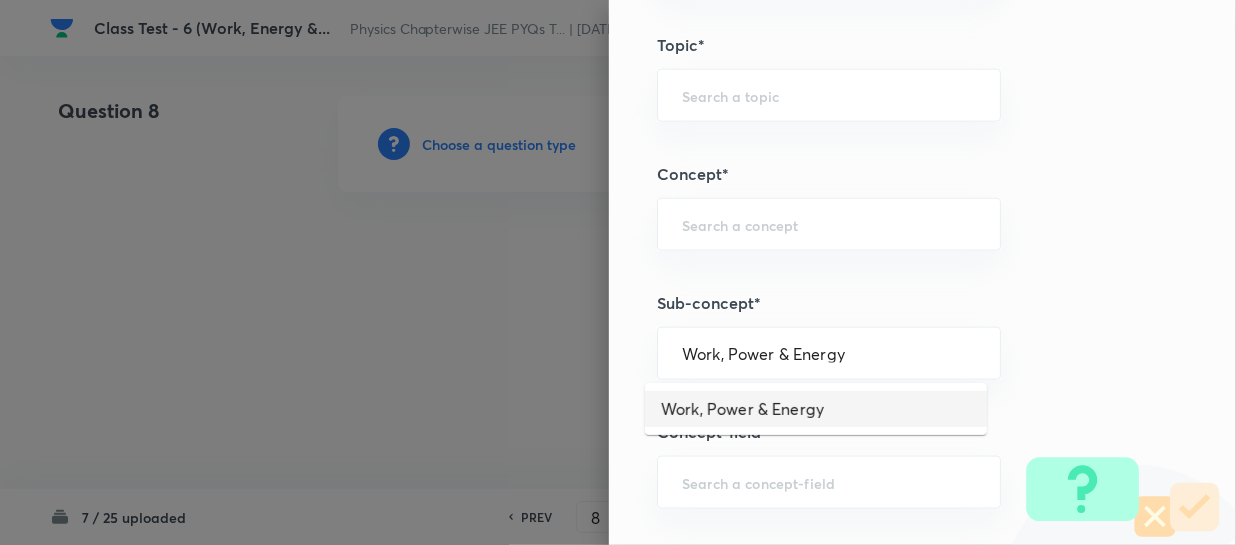 click on "Work, Power & Energy" at bounding box center [816, 409] 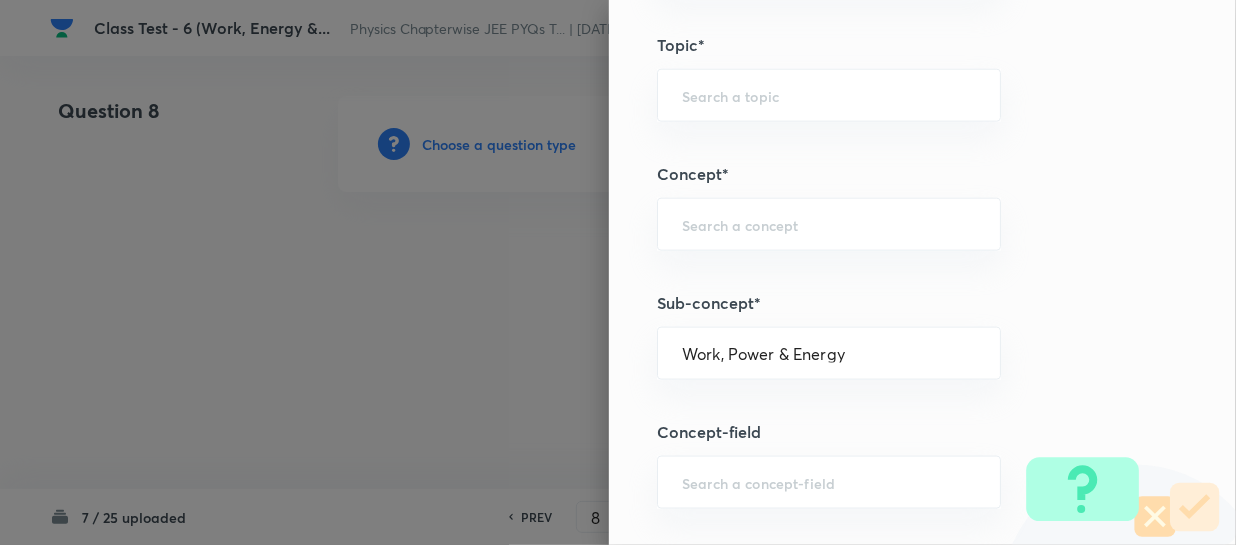 type on "Physics" 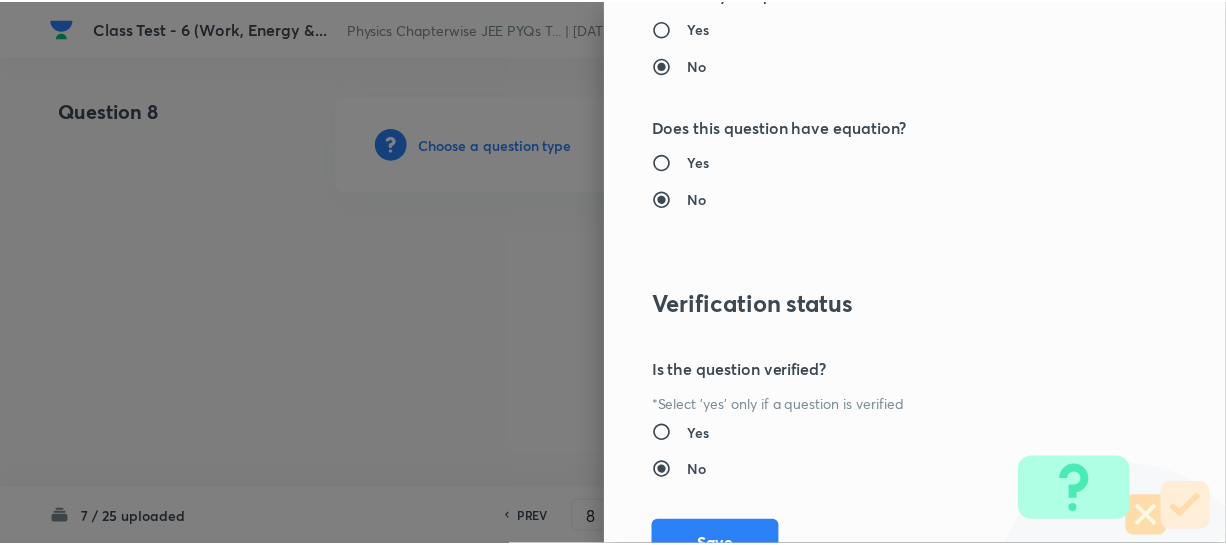 scroll, scrollTop: 2179, scrollLeft: 0, axis: vertical 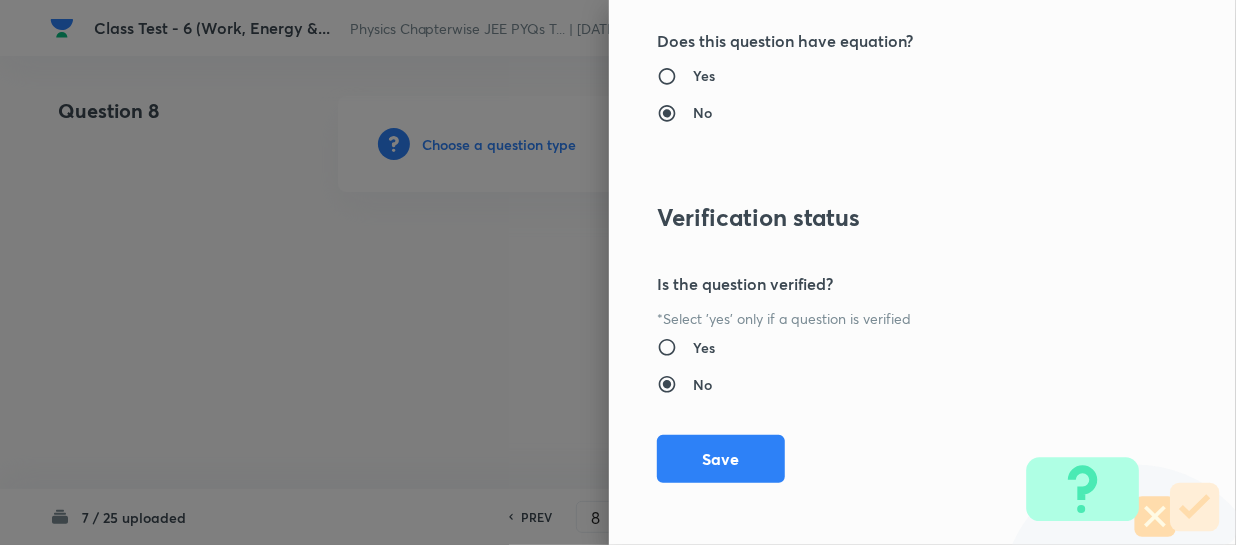 drag, startPoint x: 736, startPoint y: 449, endPoint x: 1235, endPoint y: 370, distance: 505.2148 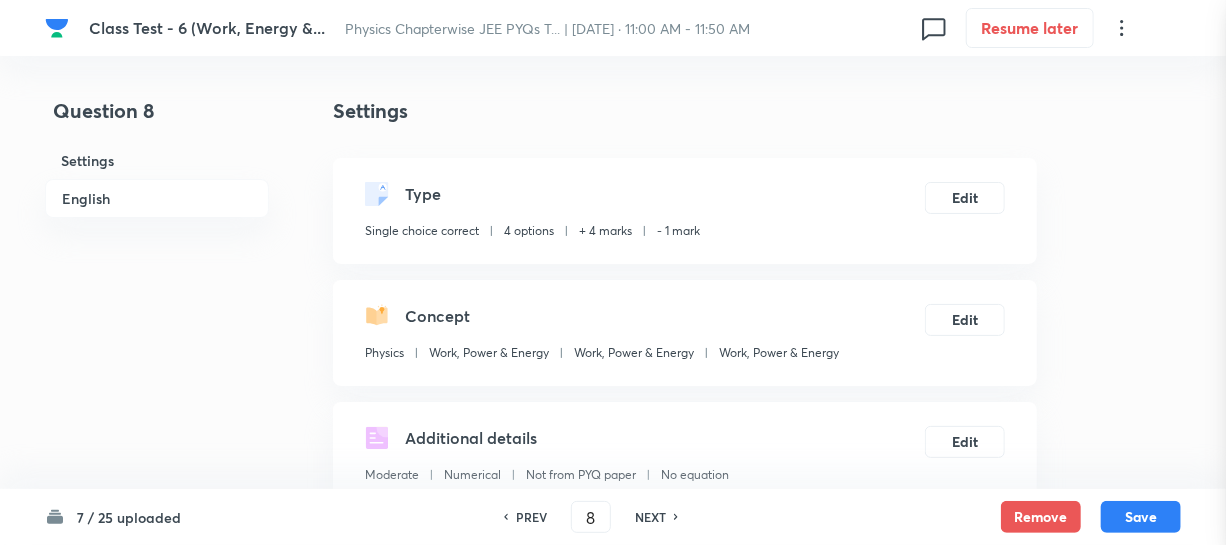 scroll, scrollTop: 454, scrollLeft: 0, axis: vertical 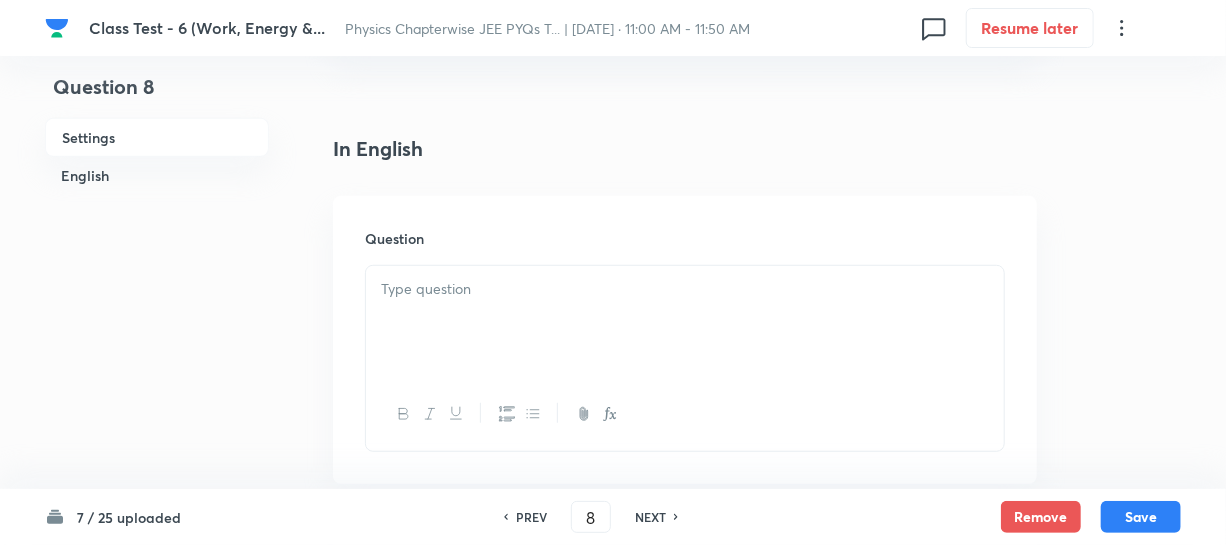 click at bounding box center (685, 289) 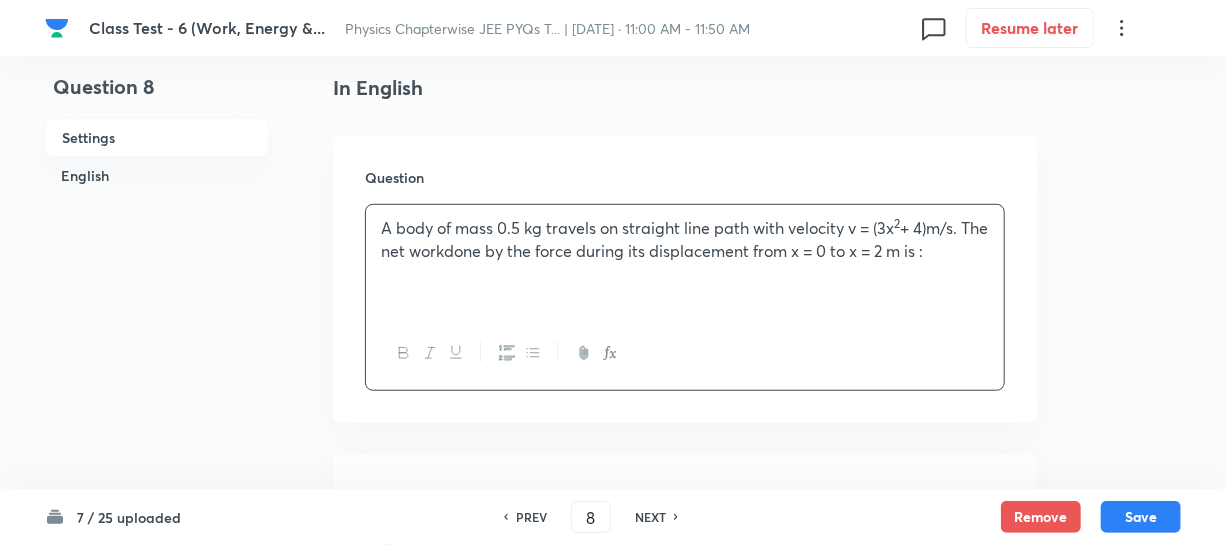 scroll, scrollTop: 727, scrollLeft: 0, axis: vertical 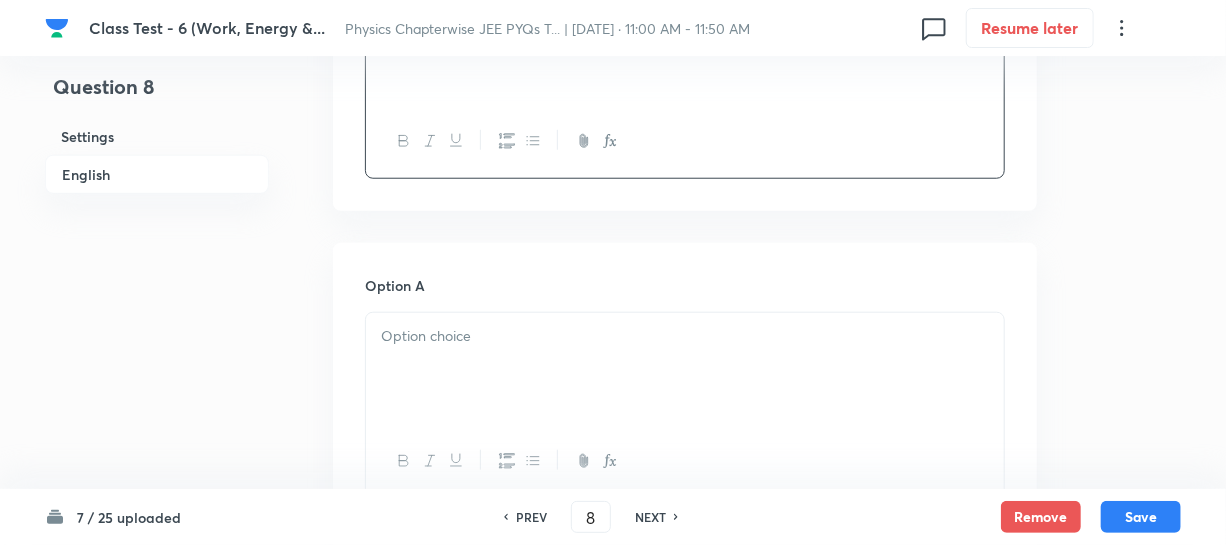 click at bounding box center (685, 369) 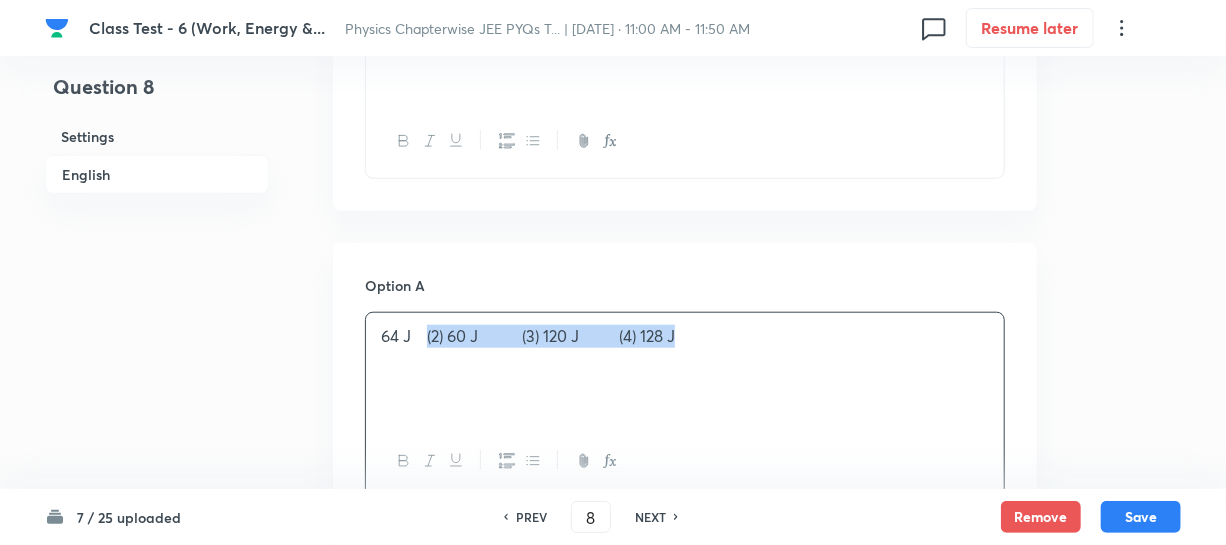 drag, startPoint x: 428, startPoint y: 332, endPoint x: 690, endPoint y: 330, distance: 262.00763 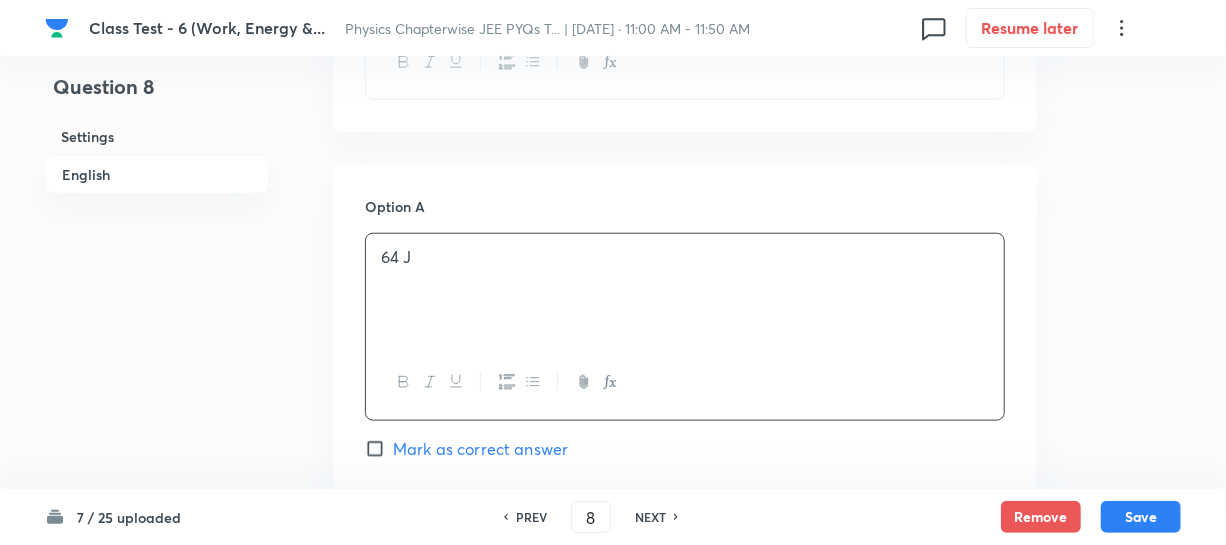 scroll, scrollTop: 1000, scrollLeft: 0, axis: vertical 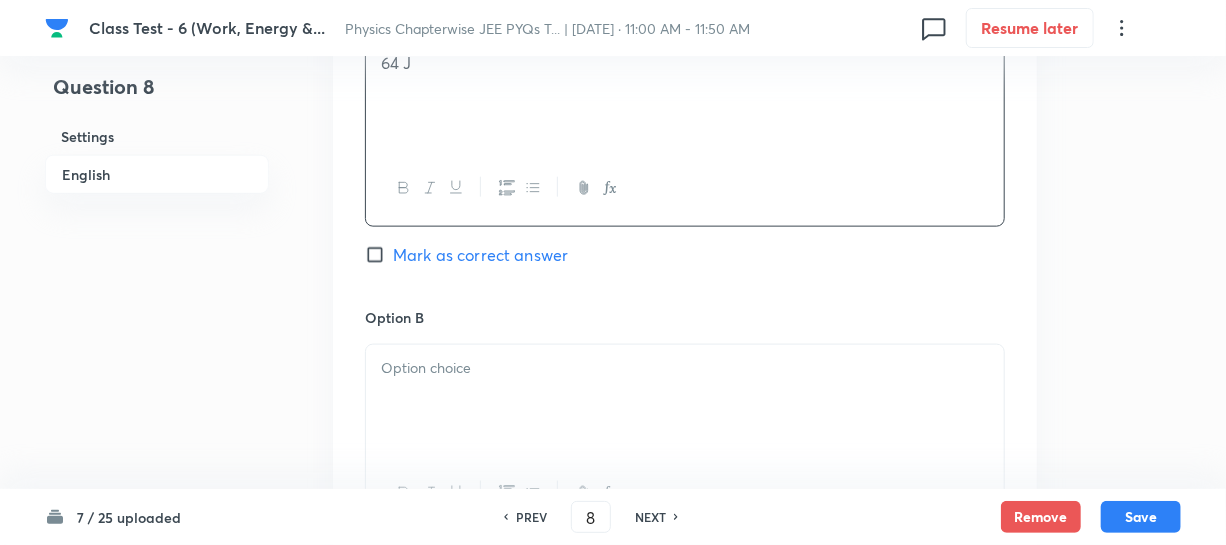 click at bounding box center [685, 401] 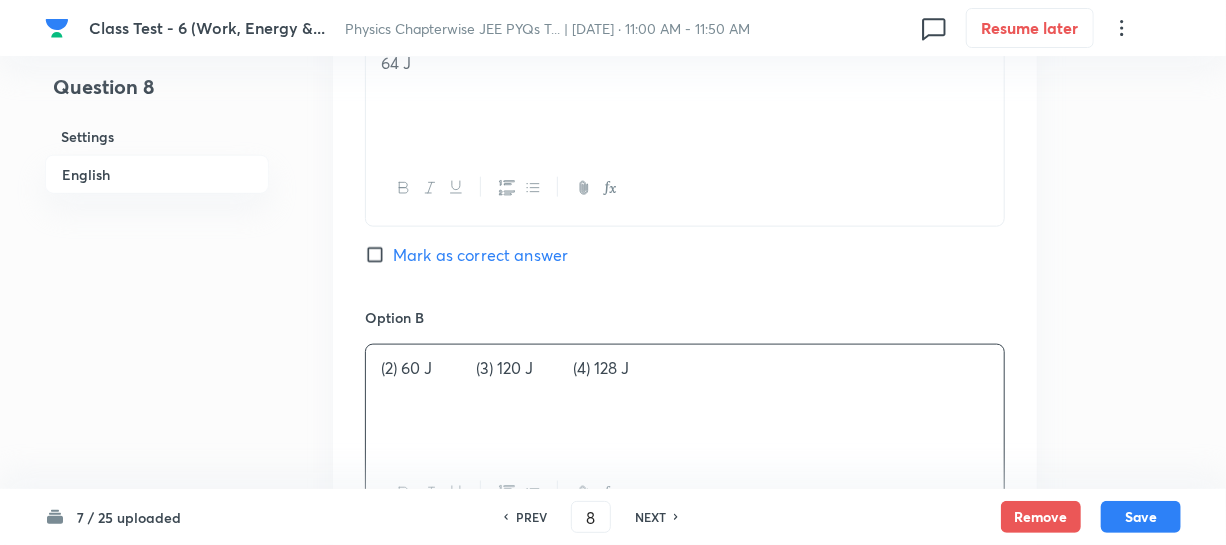click on "(2) 60 J           (3) 120 J          (4) 128 J" at bounding box center (685, 368) 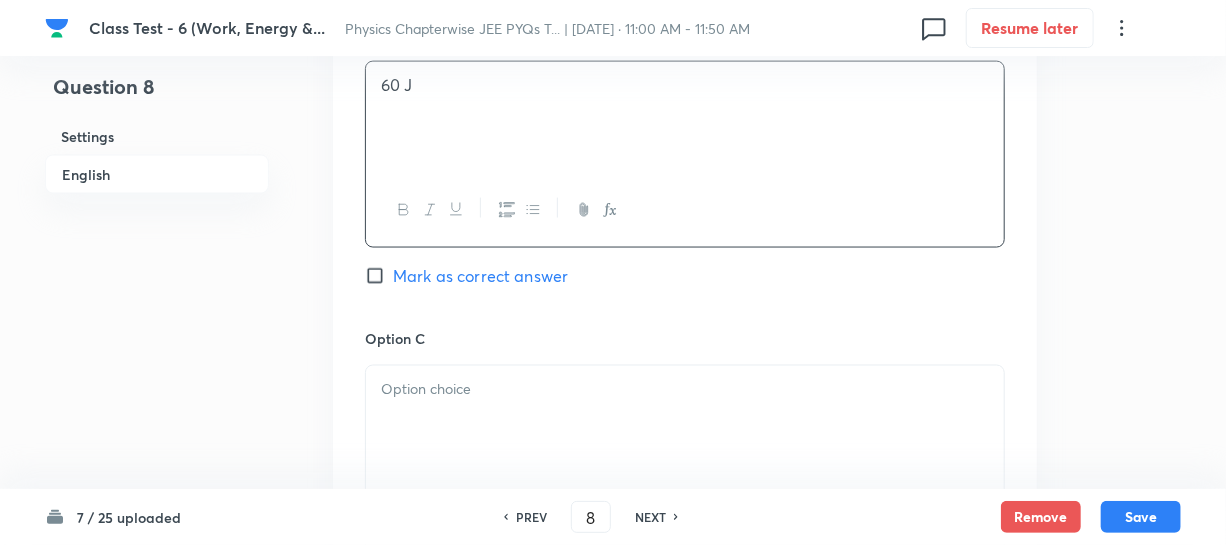 scroll, scrollTop: 1454, scrollLeft: 0, axis: vertical 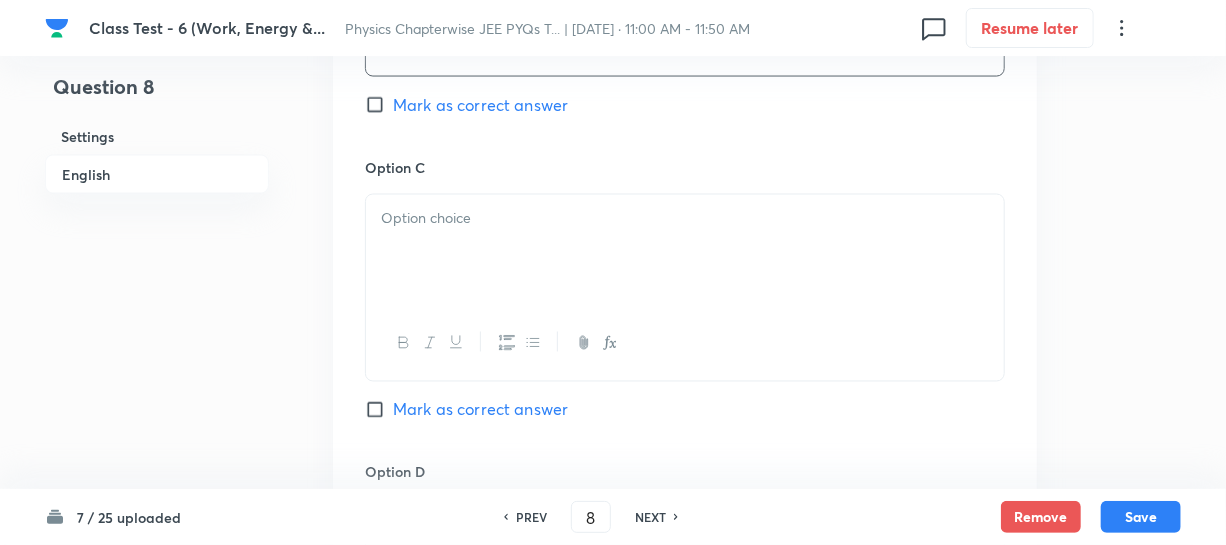 click at bounding box center (685, 251) 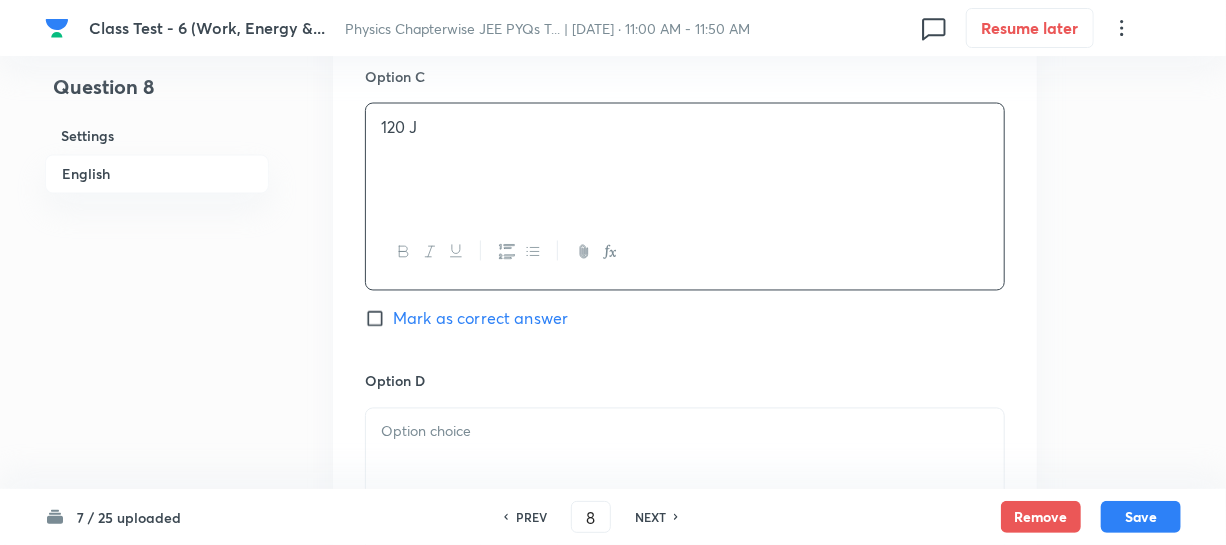 scroll, scrollTop: 1727, scrollLeft: 0, axis: vertical 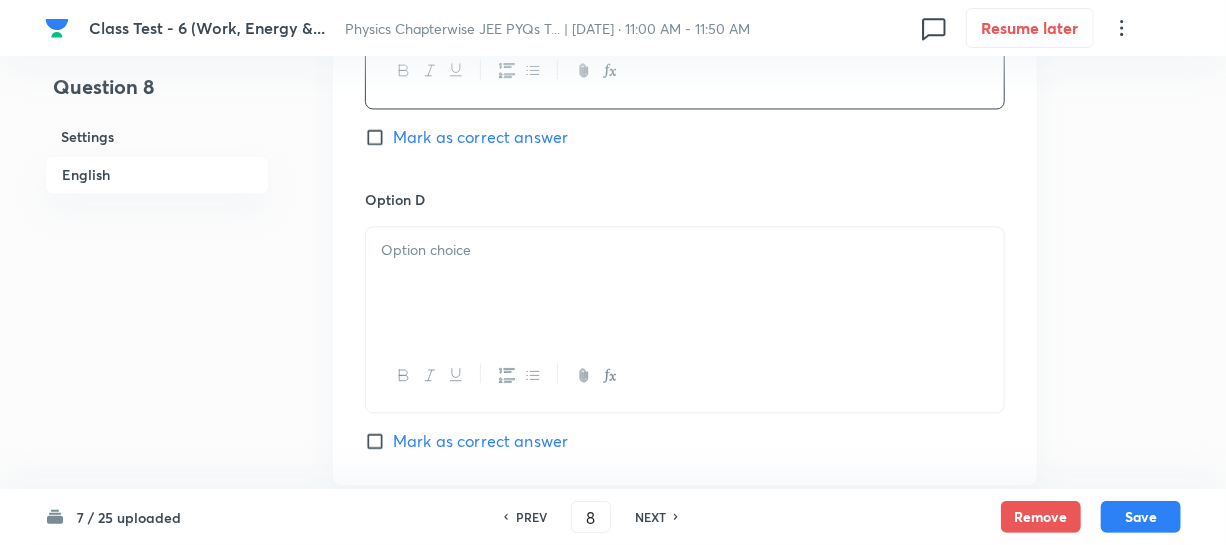 click at bounding box center [685, 283] 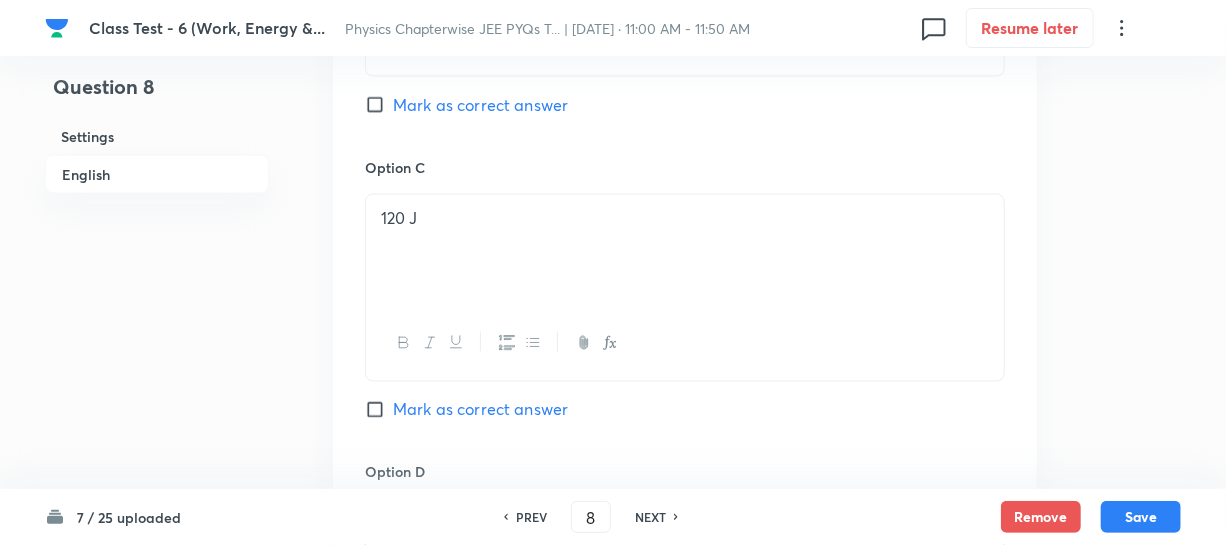 click on "Mark as correct answer" at bounding box center [379, 105] 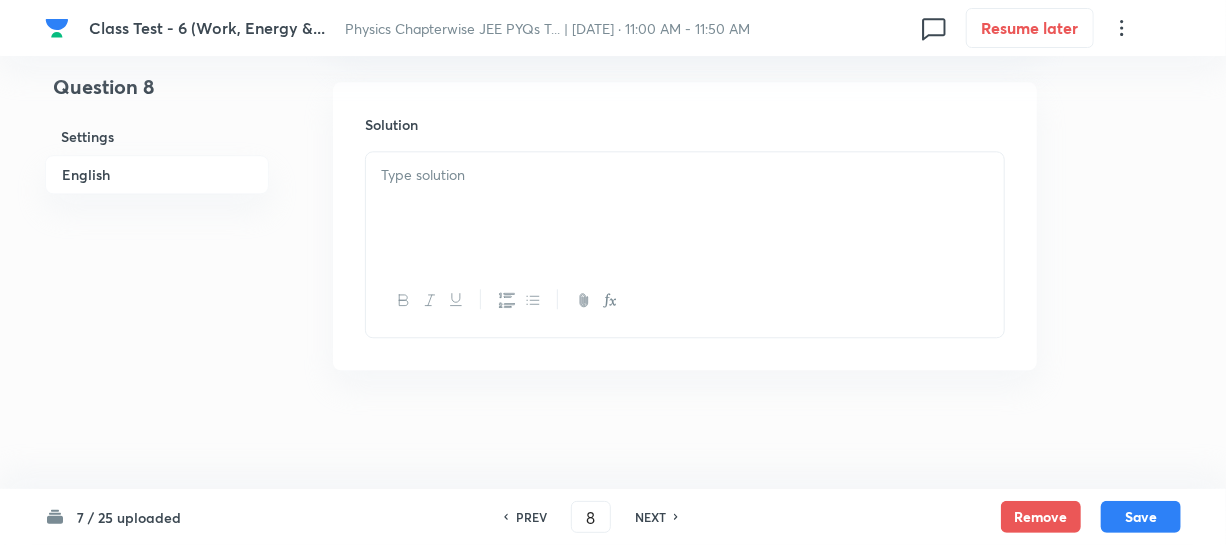 scroll, scrollTop: 2164, scrollLeft: 0, axis: vertical 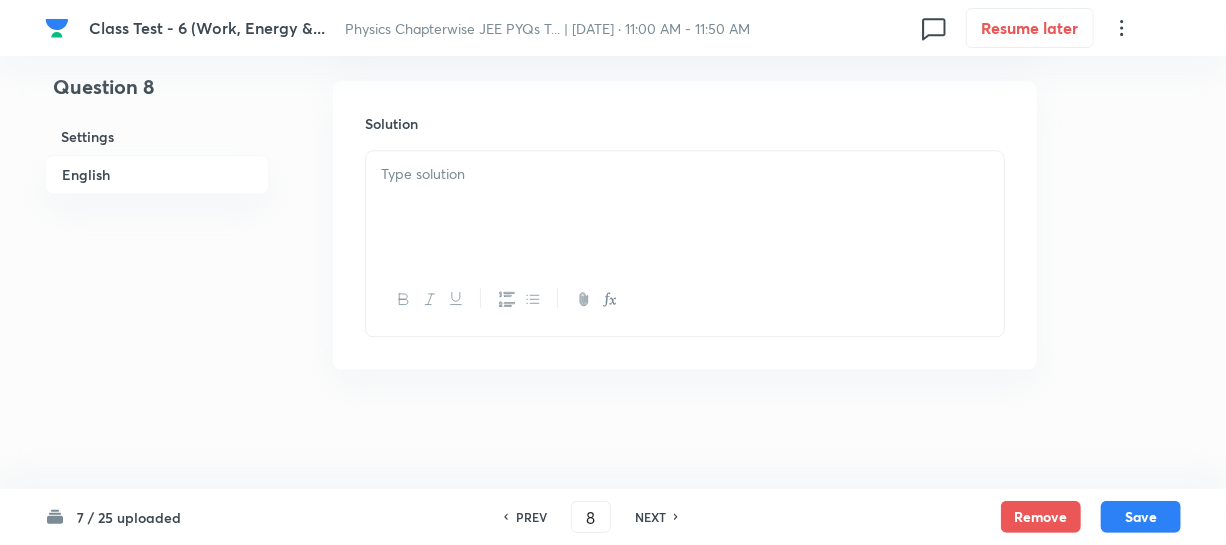 click at bounding box center (685, 207) 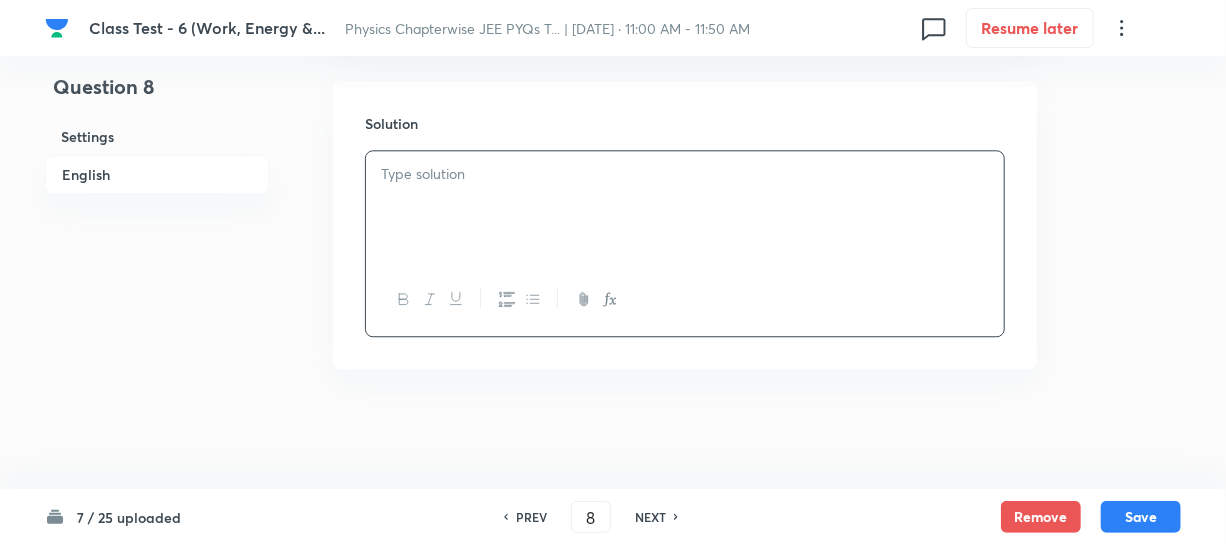 type 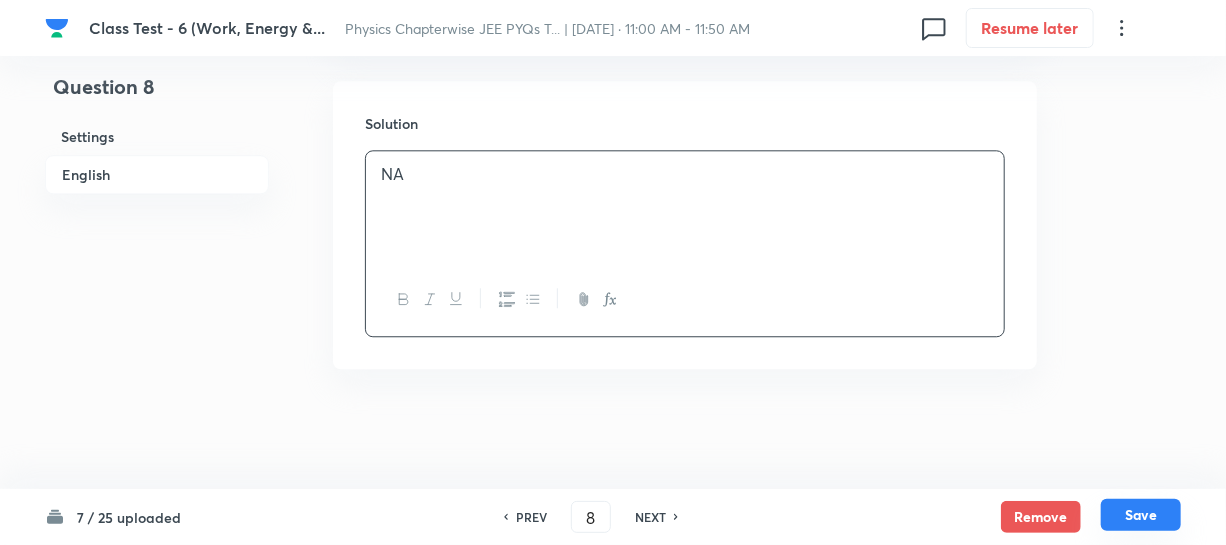 click on "Save" at bounding box center (1141, 515) 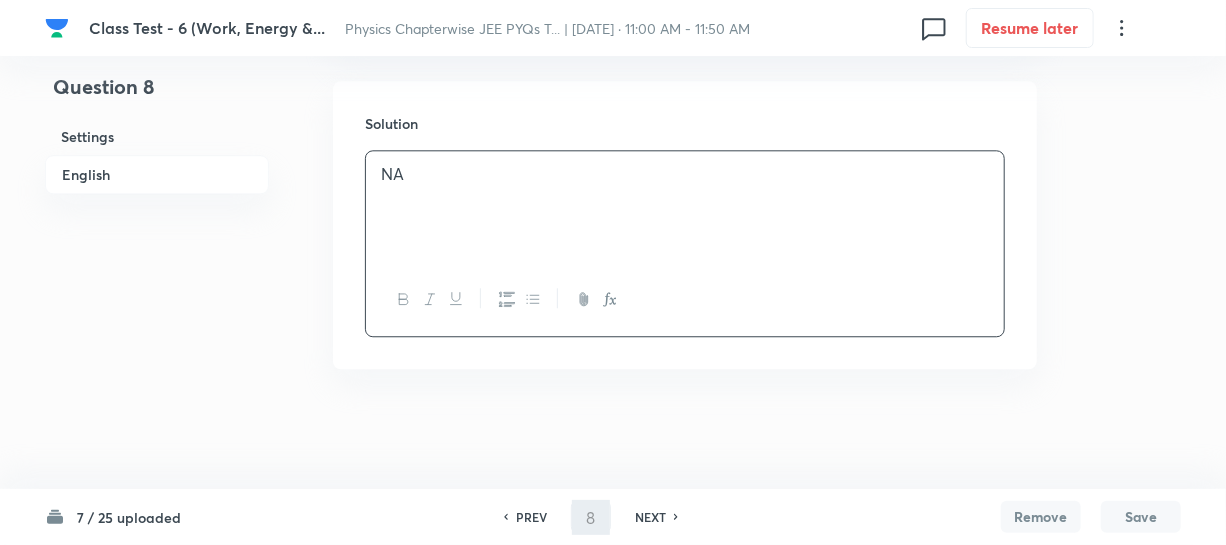 type on "9" 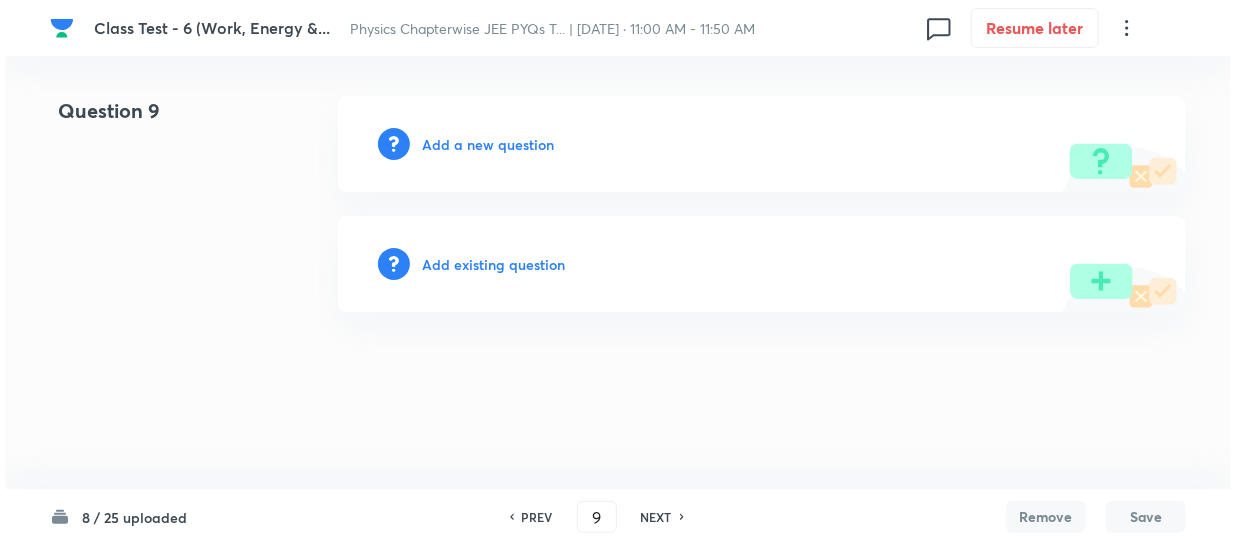 scroll, scrollTop: 0, scrollLeft: 0, axis: both 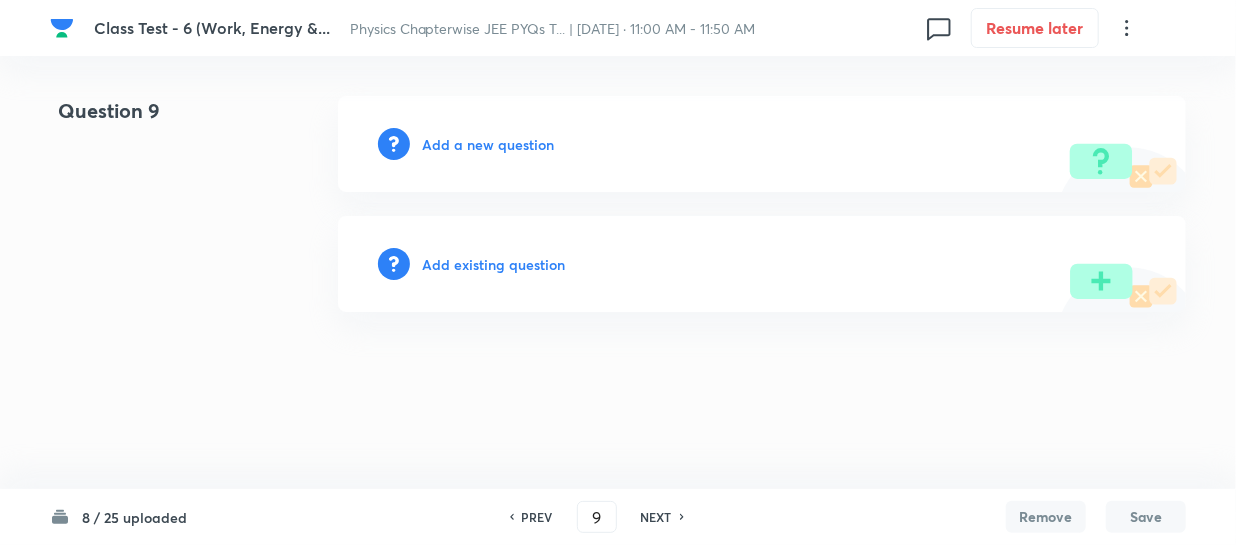 click on "Add a new question" at bounding box center (762, 144) 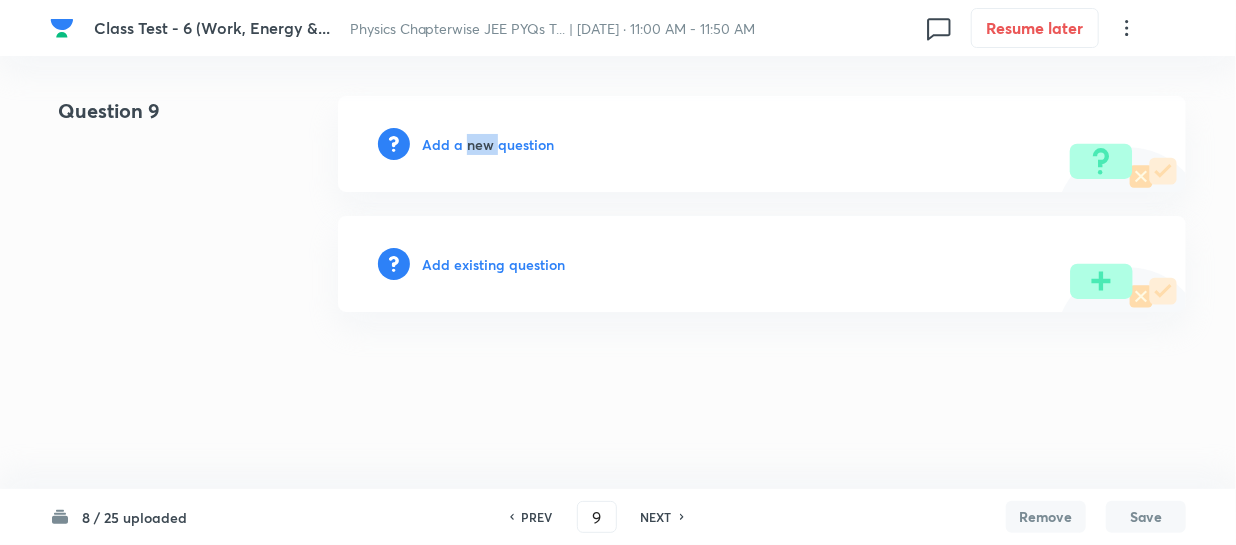 click on "Add a new question" at bounding box center [488, 144] 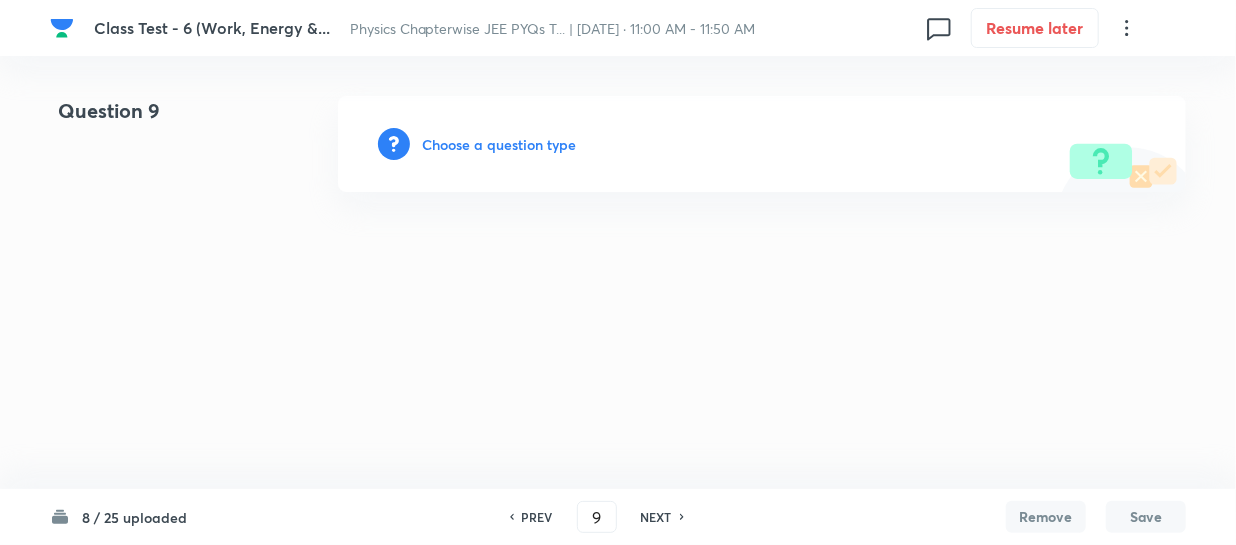 click on "Choose a question type" at bounding box center (499, 144) 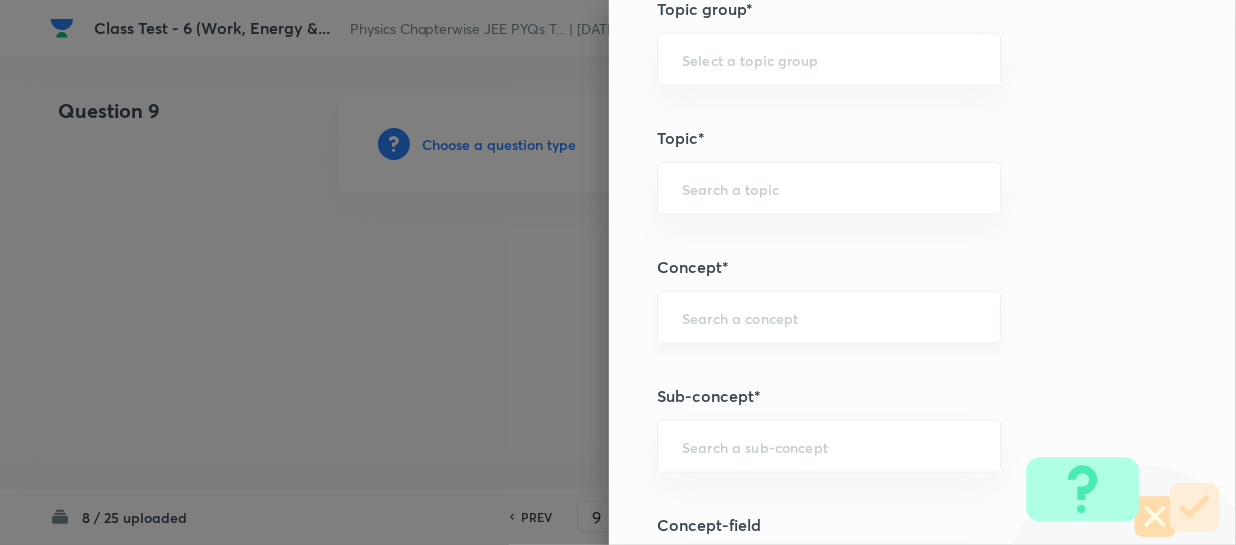 scroll, scrollTop: 1000, scrollLeft: 0, axis: vertical 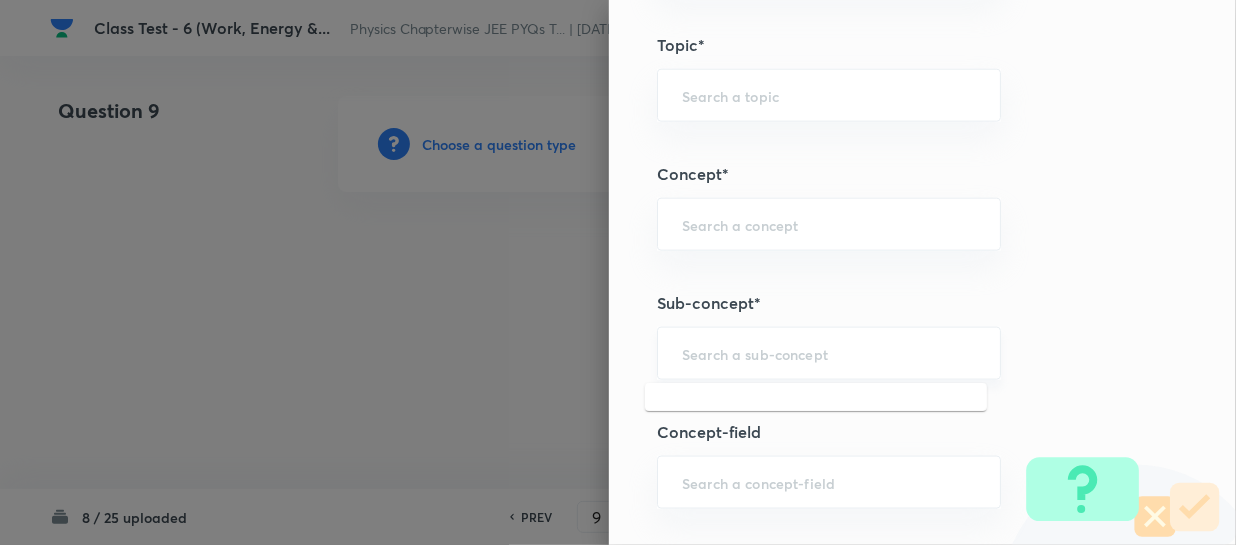 click at bounding box center (829, 353) 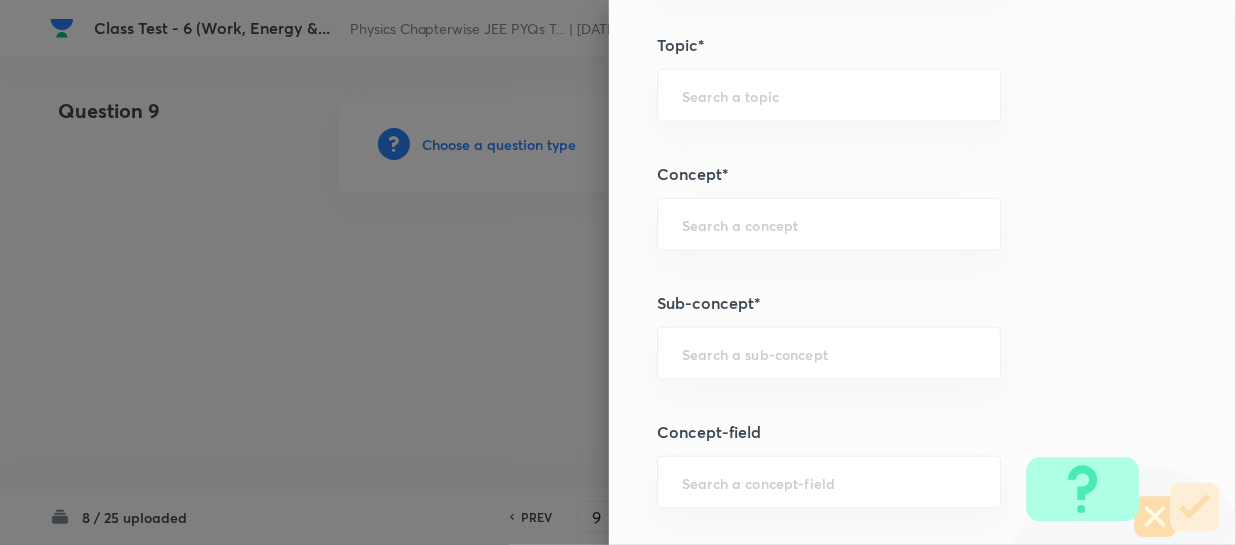 paste on "Work, Power & Energy" 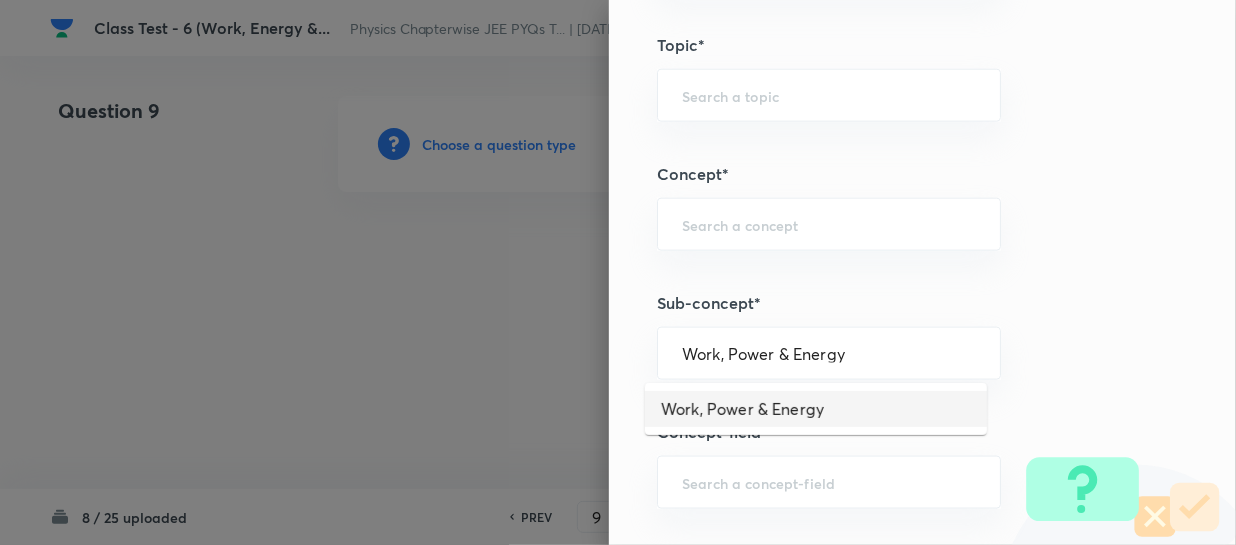 click on "Work, Power & Energy" at bounding box center (816, 409) 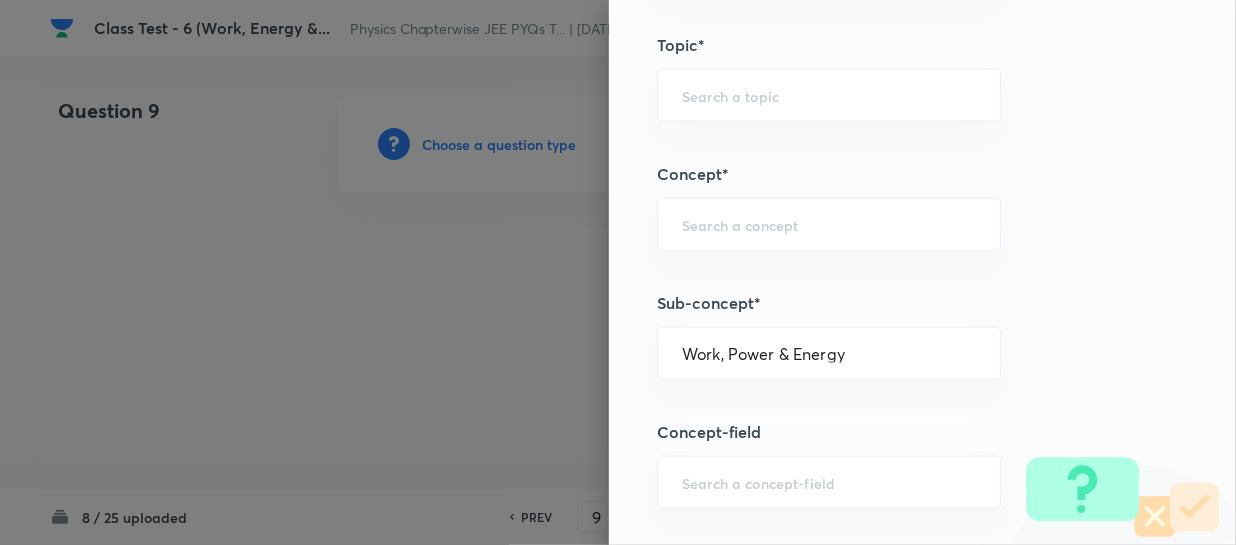 type on "Physics" 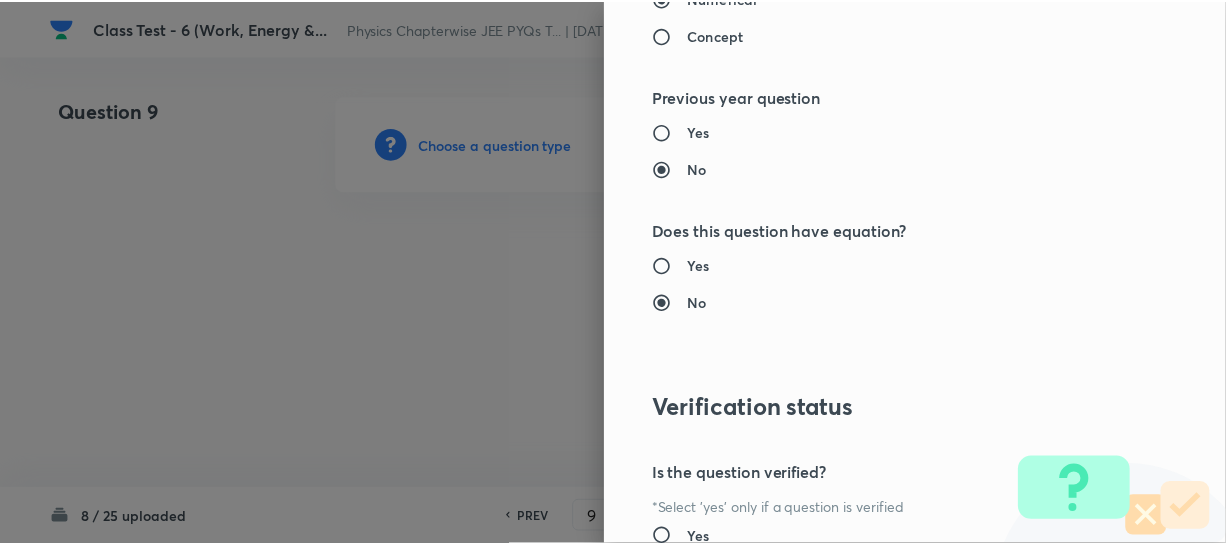 scroll, scrollTop: 2179, scrollLeft: 0, axis: vertical 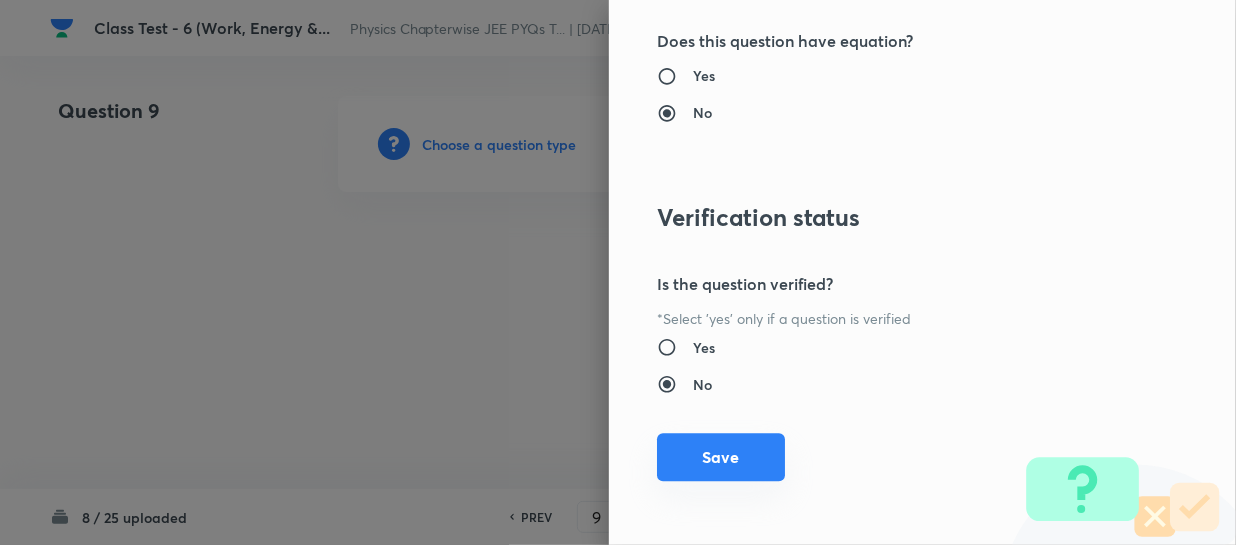 click on "Save" at bounding box center [721, 457] 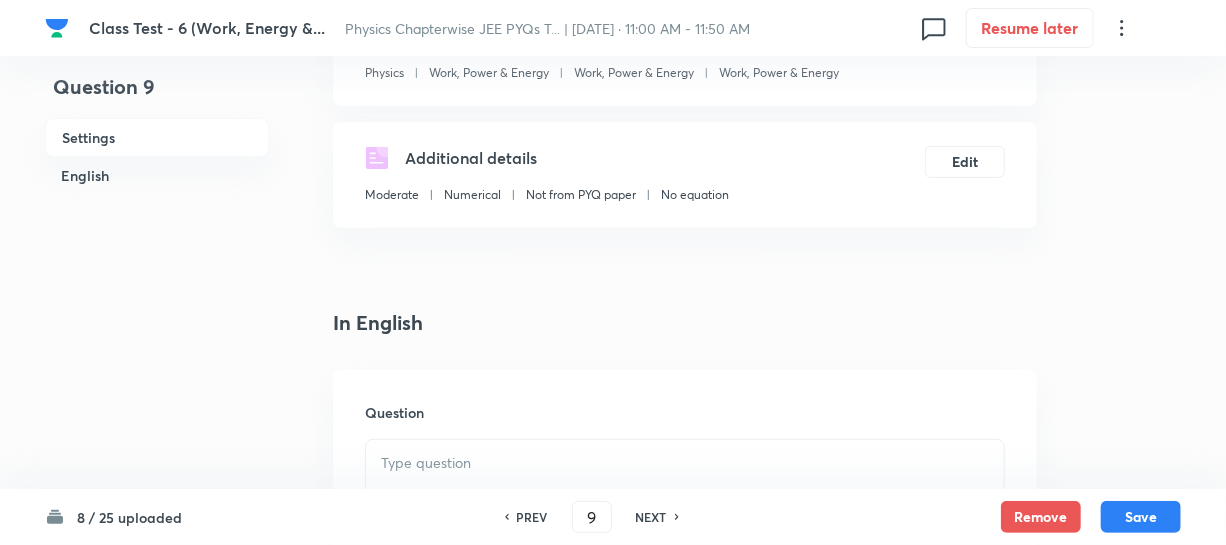 scroll, scrollTop: 454, scrollLeft: 0, axis: vertical 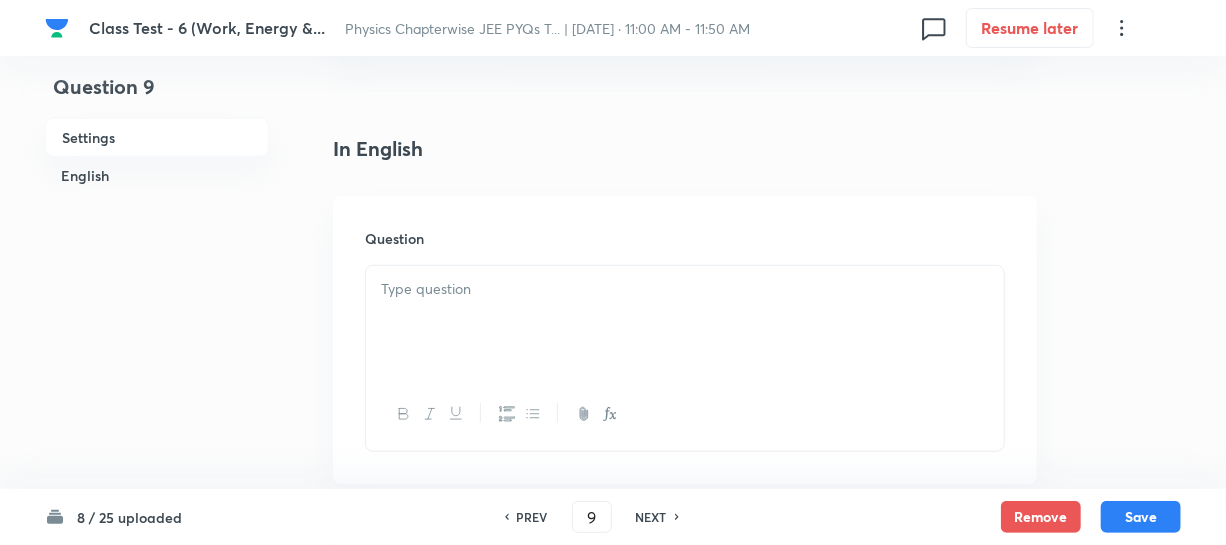 drag, startPoint x: 485, startPoint y: 313, endPoint x: 501, endPoint y: 312, distance: 16.03122 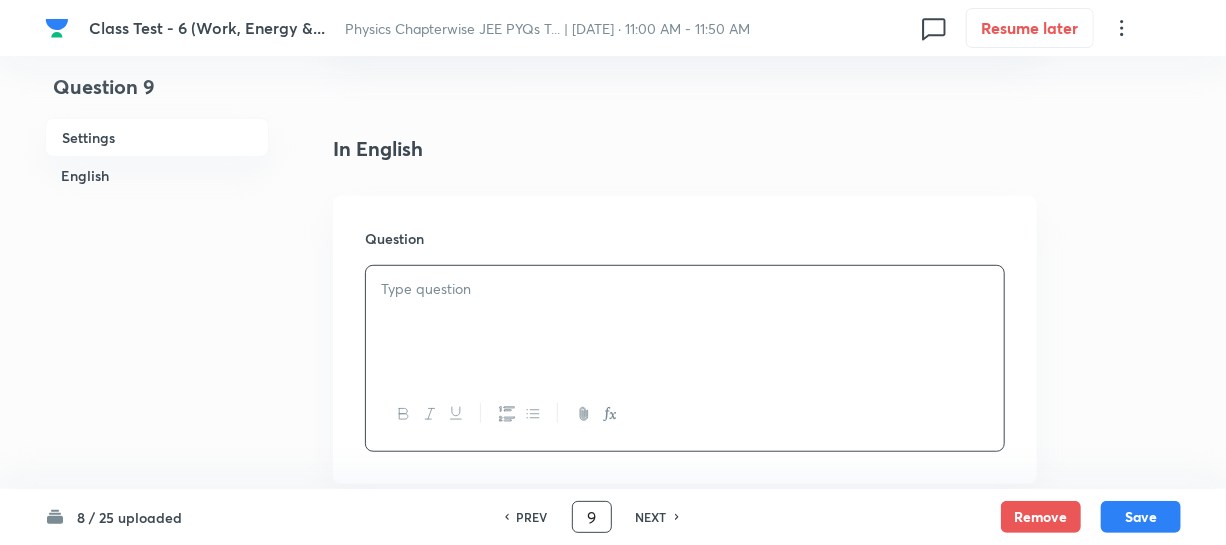 drag, startPoint x: 531, startPoint y: 518, endPoint x: 580, endPoint y: 522, distance: 49.162994 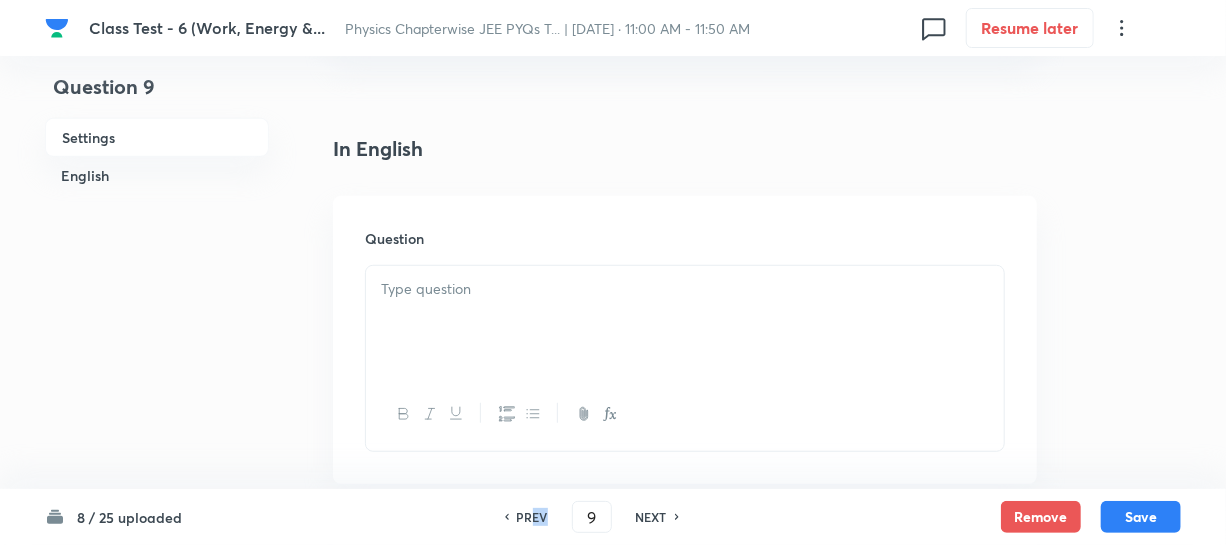 click on "PREV" at bounding box center (532, 517) 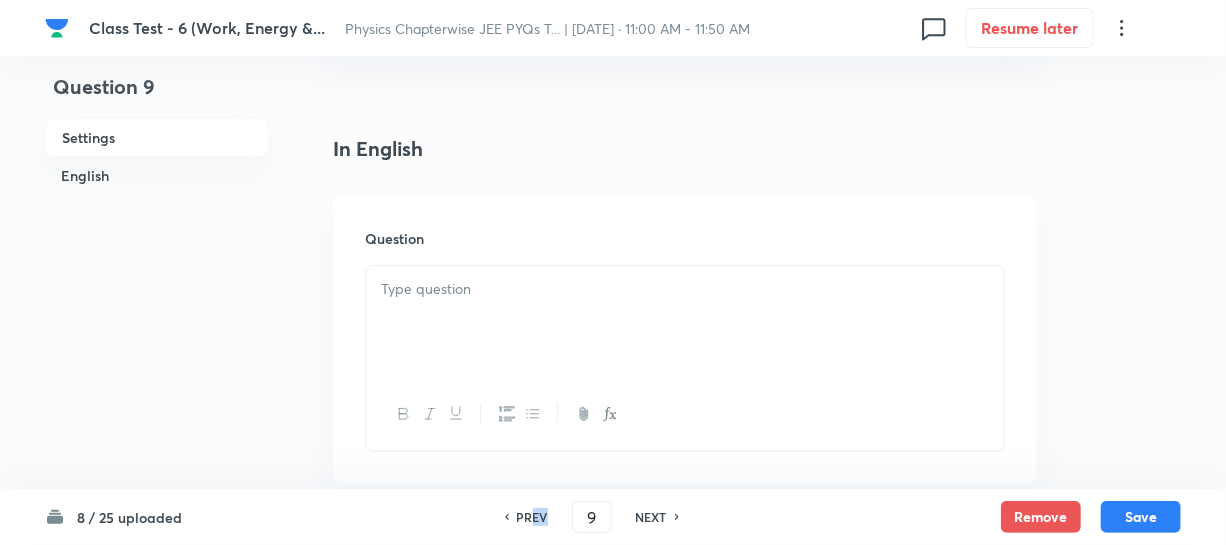type on "8" 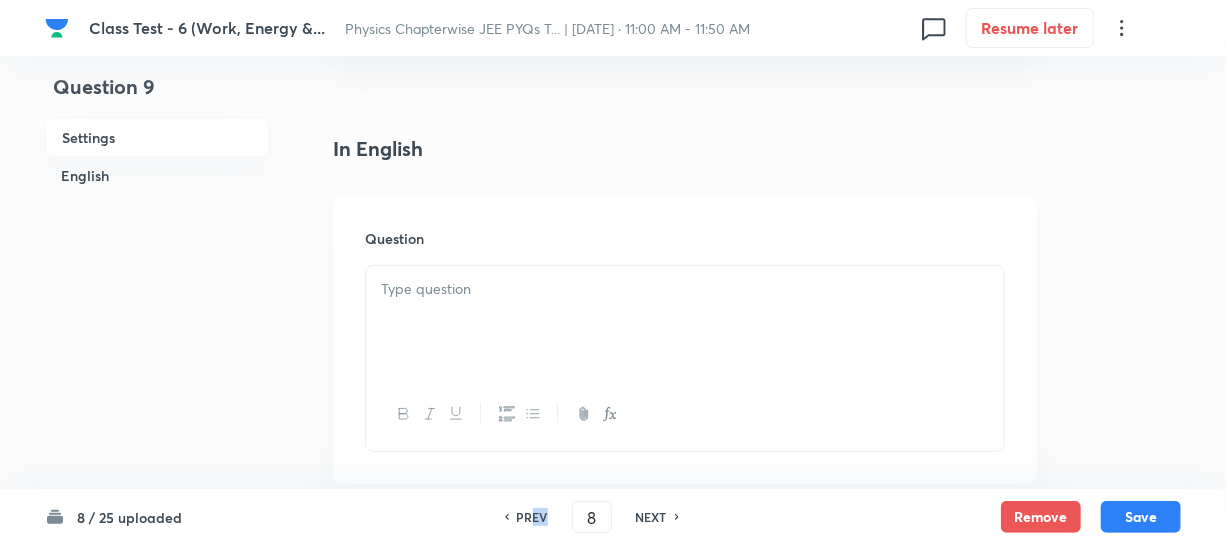 checkbox on "true" 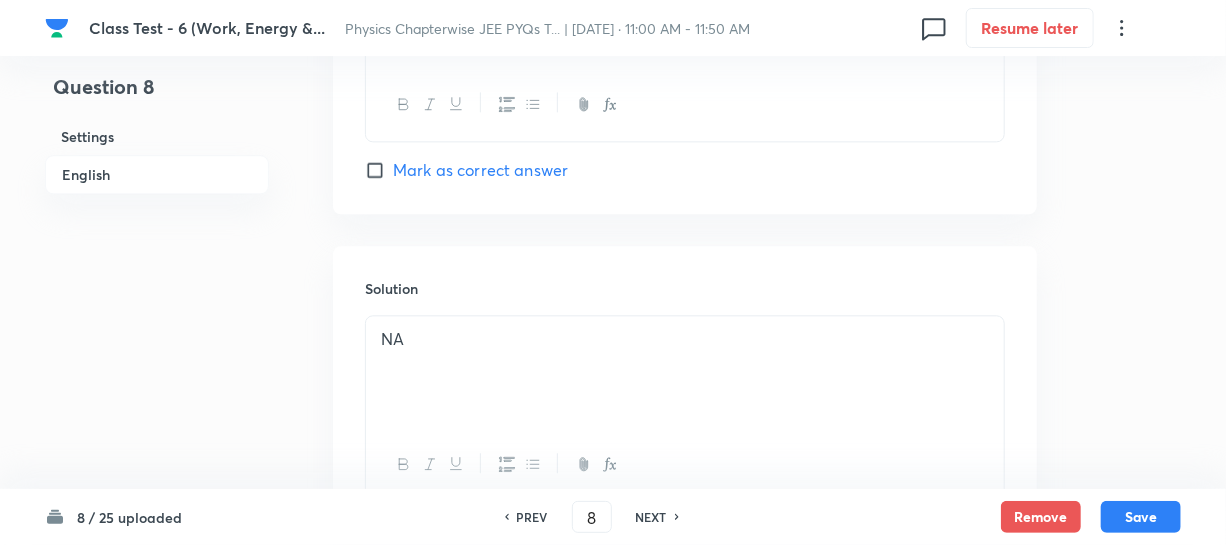 scroll, scrollTop: 2164, scrollLeft: 0, axis: vertical 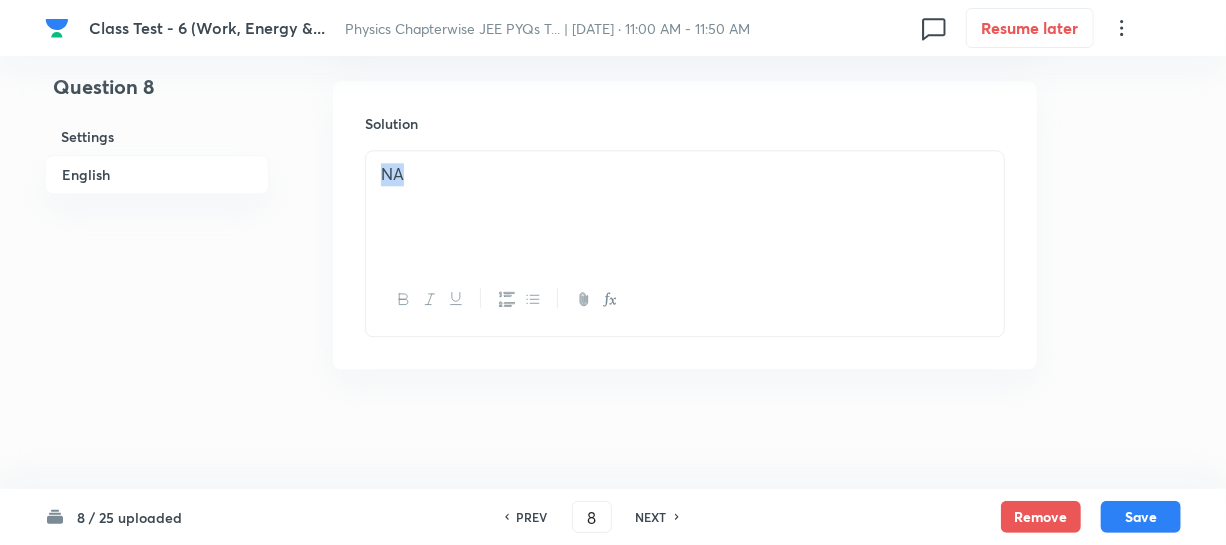 drag, startPoint x: 429, startPoint y: 183, endPoint x: 199, endPoint y: 167, distance: 230.55585 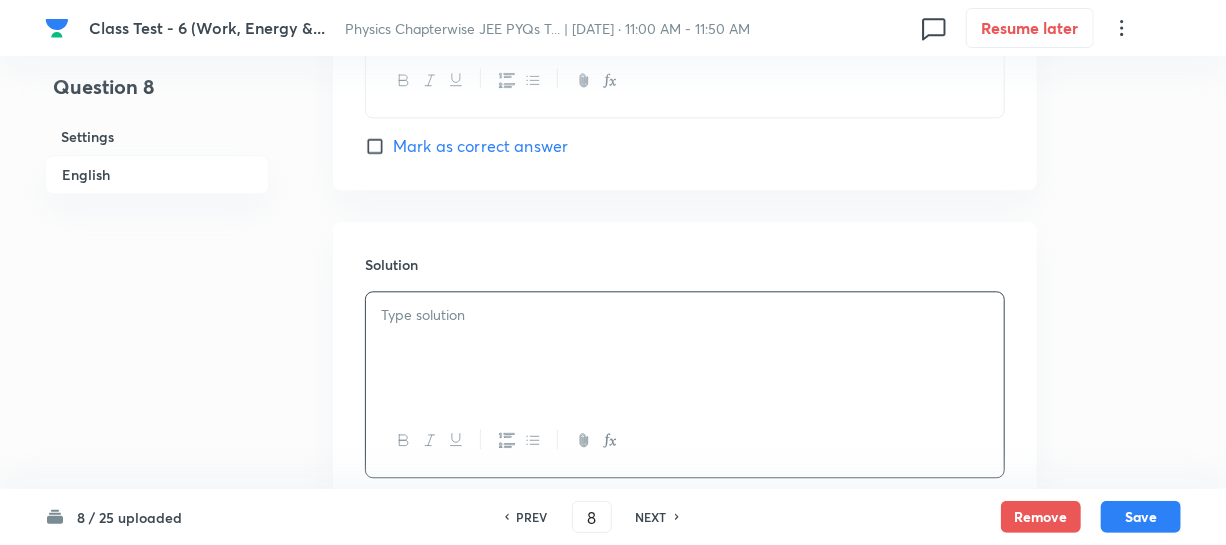 scroll, scrollTop: 2073, scrollLeft: 0, axis: vertical 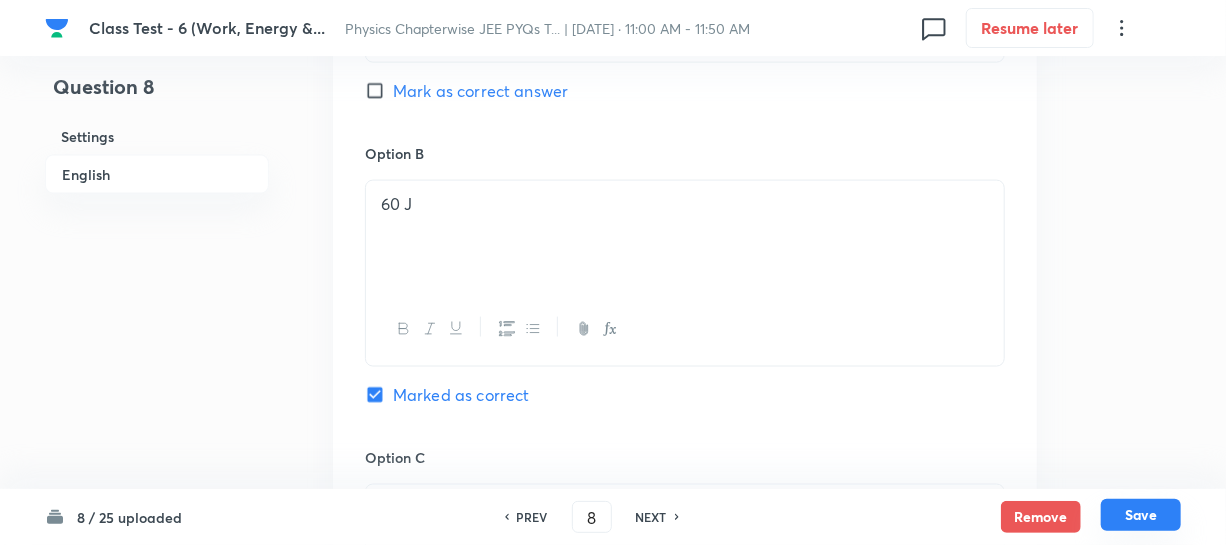 click on "Save" at bounding box center (1141, 515) 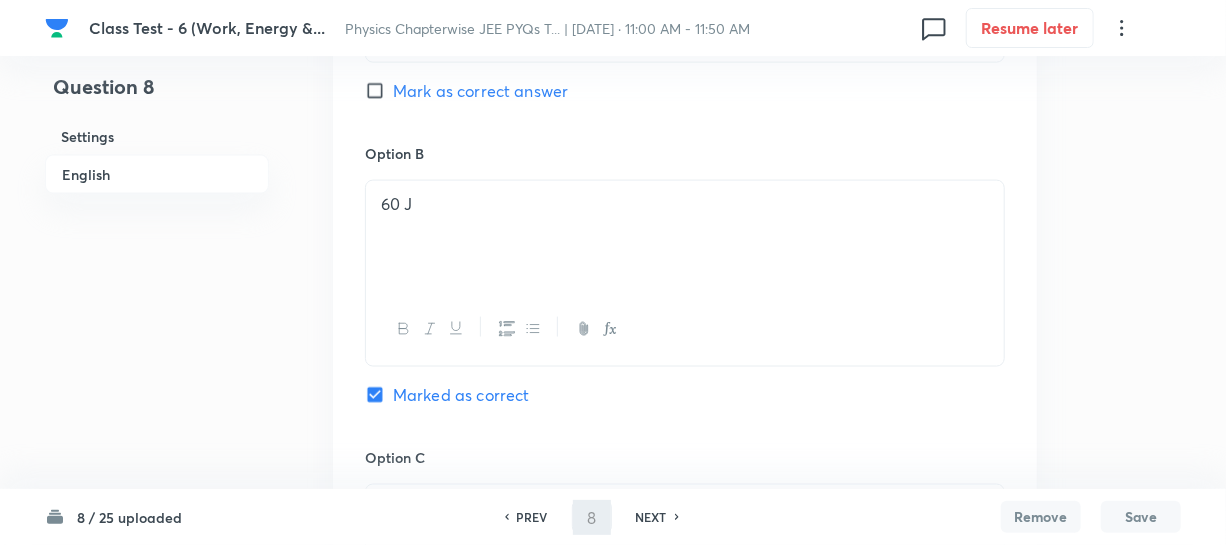 type on "9" 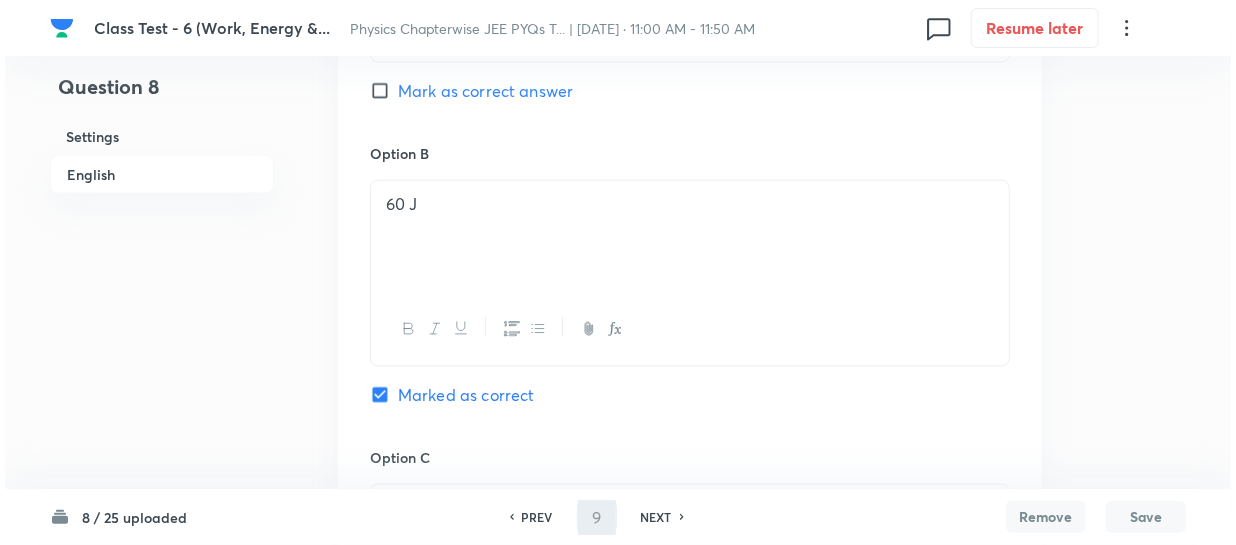 scroll, scrollTop: 0, scrollLeft: 0, axis: both 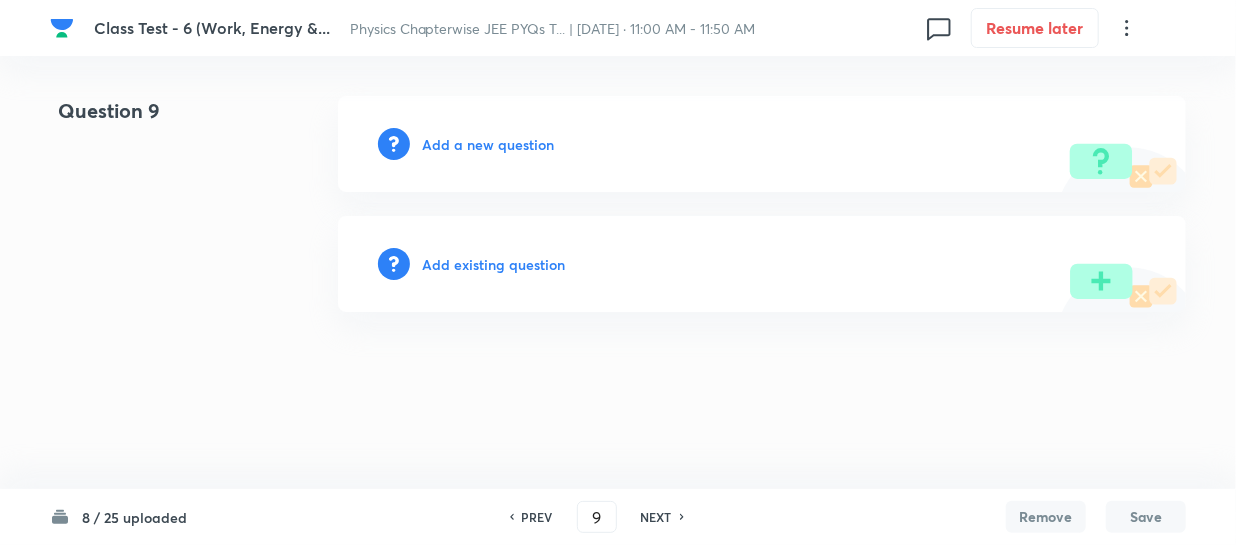 click on "Add a new question" at bounding box center (488, 144) 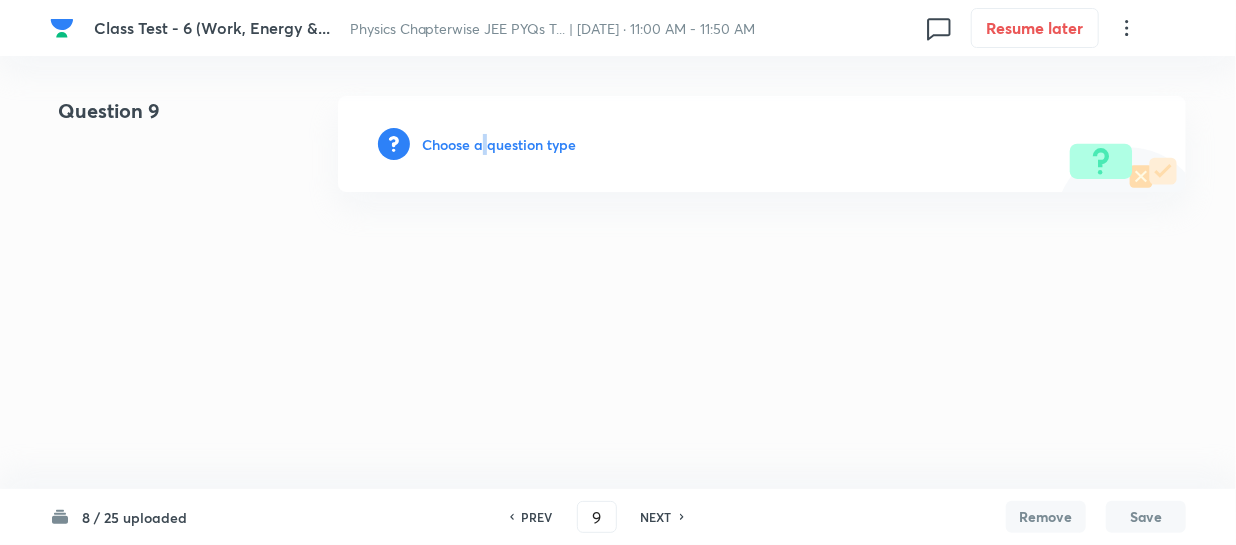 click on "Choose a question type" at bounding box center (499, 144) 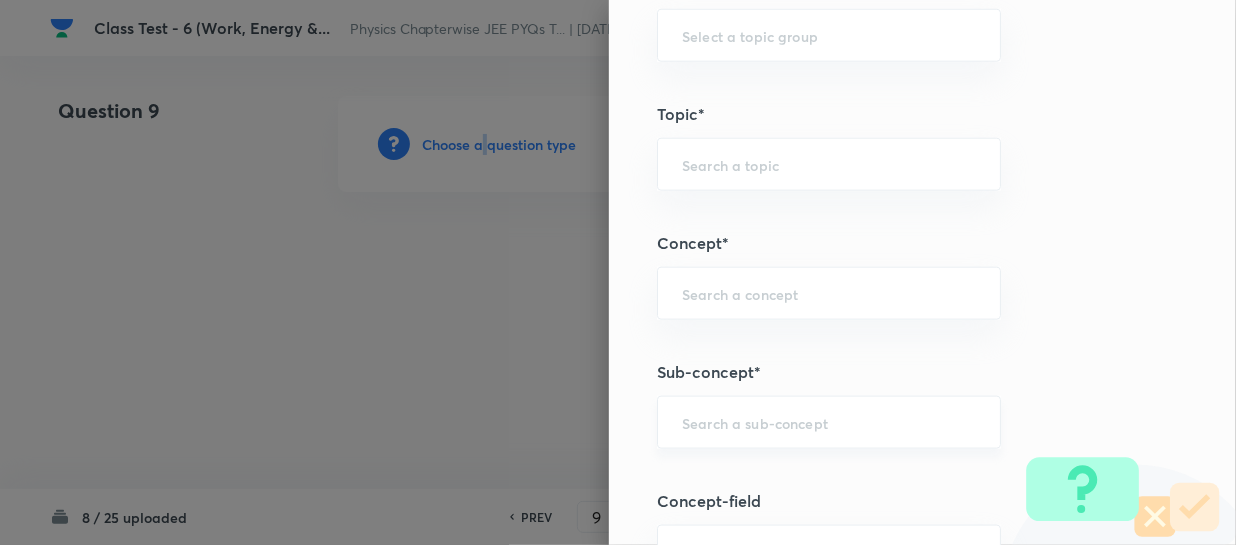 scroll, scrollTop: 1000, scrollLeft: 0, axis: vertical 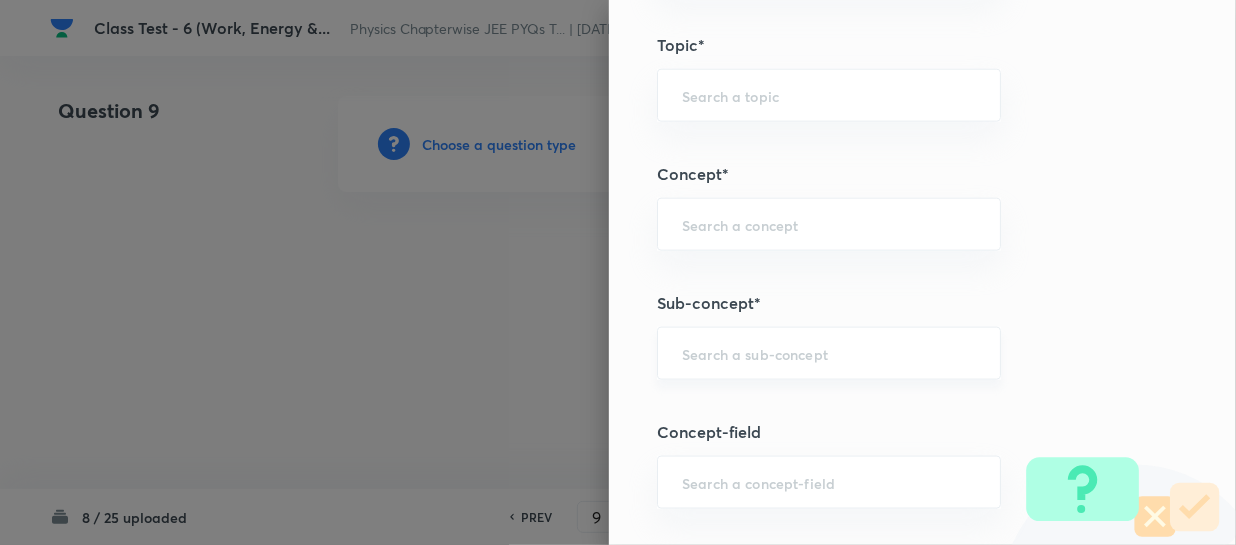 click at bounding box center (829, 353) 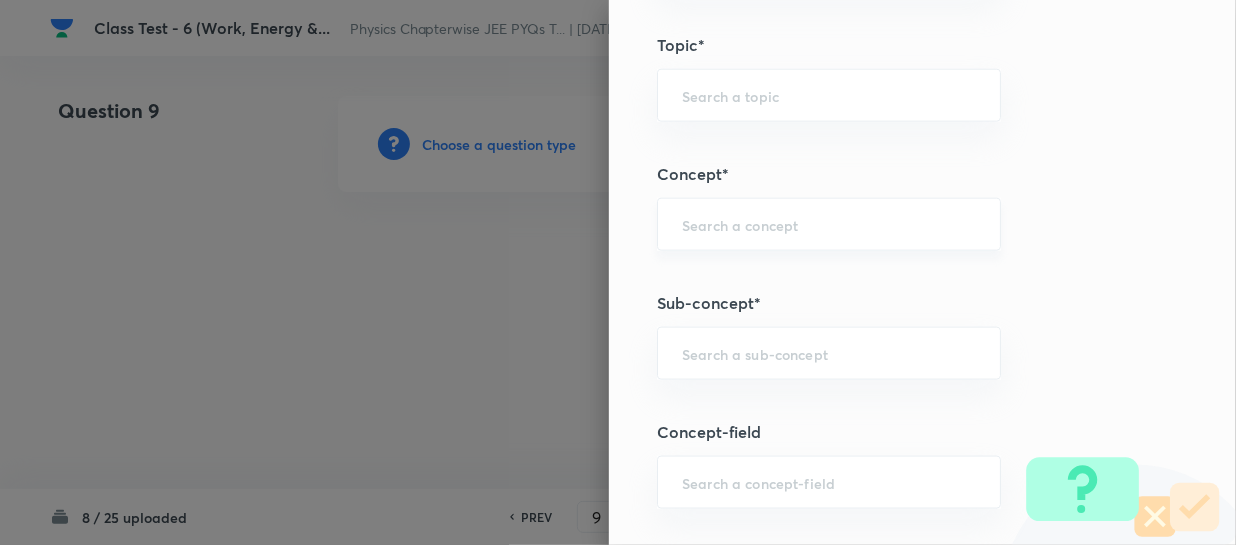 paste on "Work, Power & Energy" 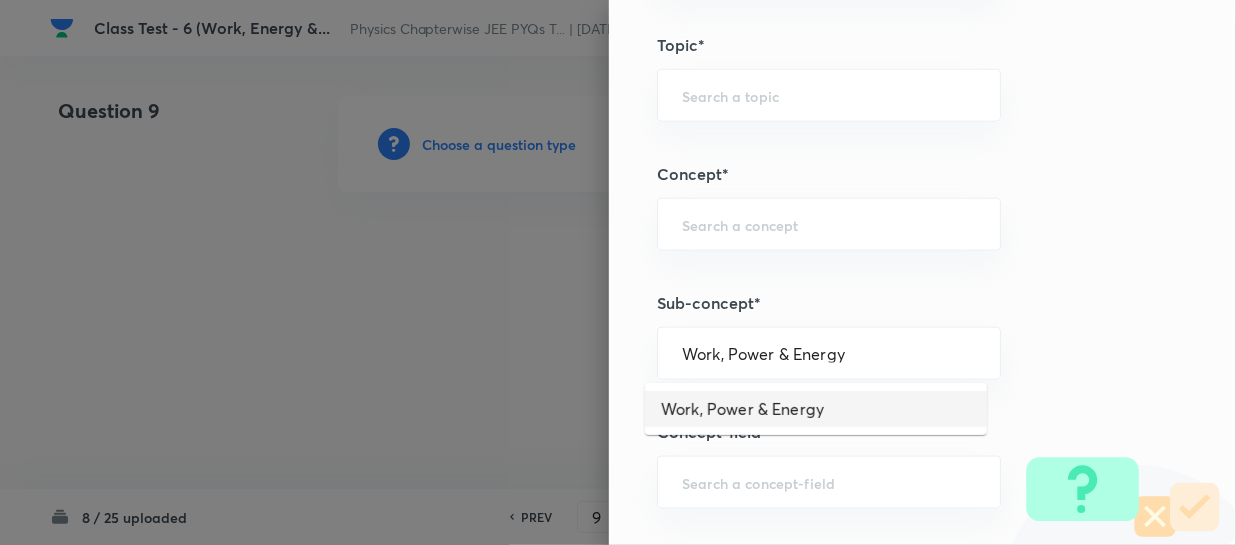 click on "Work, Power & Energy" at bounding box center [816, 409] 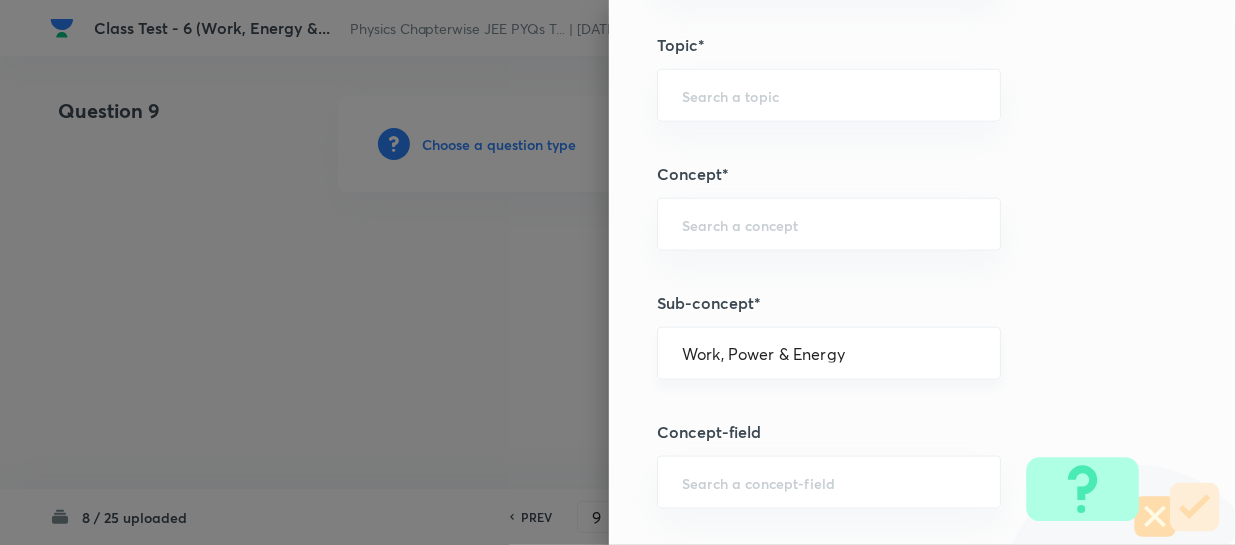 type on "Physics" 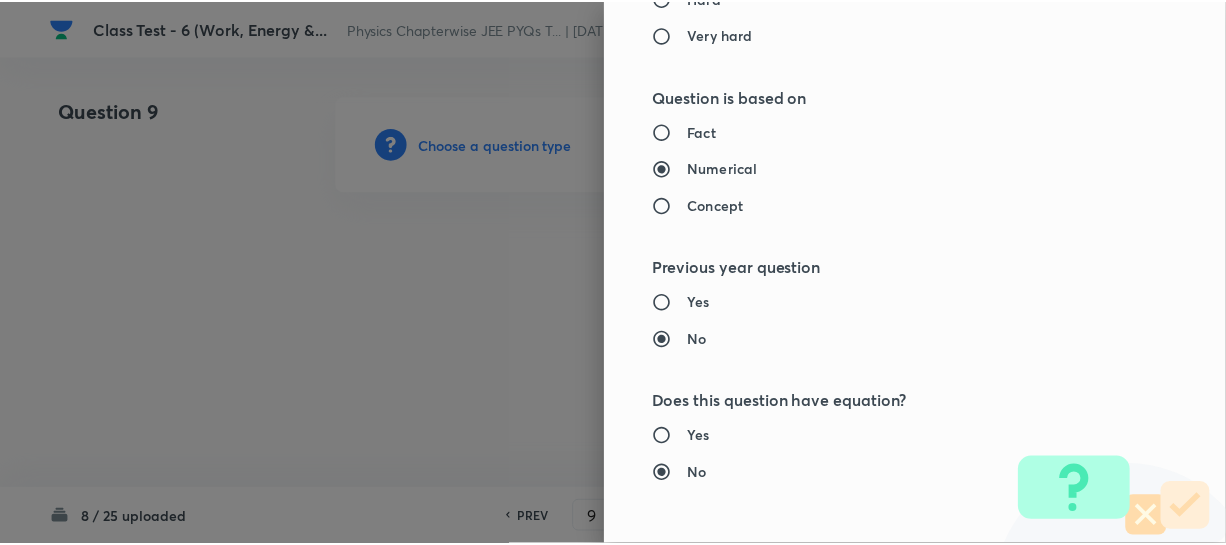scroll, scrollTop: 2179, scrollLeft: 0, axis: vertical 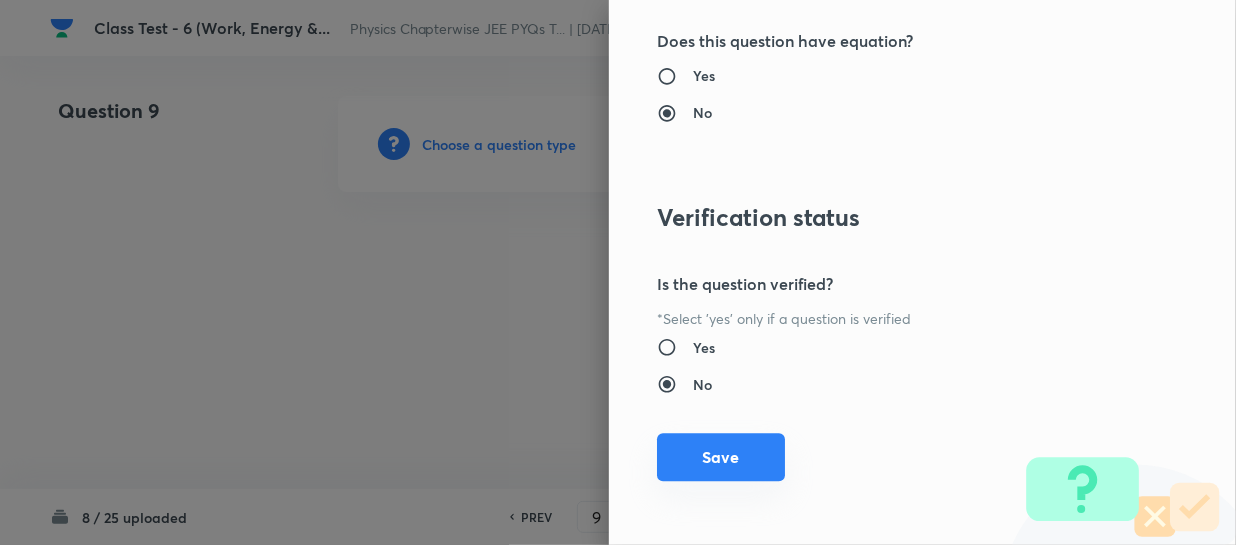 click on "Save" at bounding box center [721, 457] 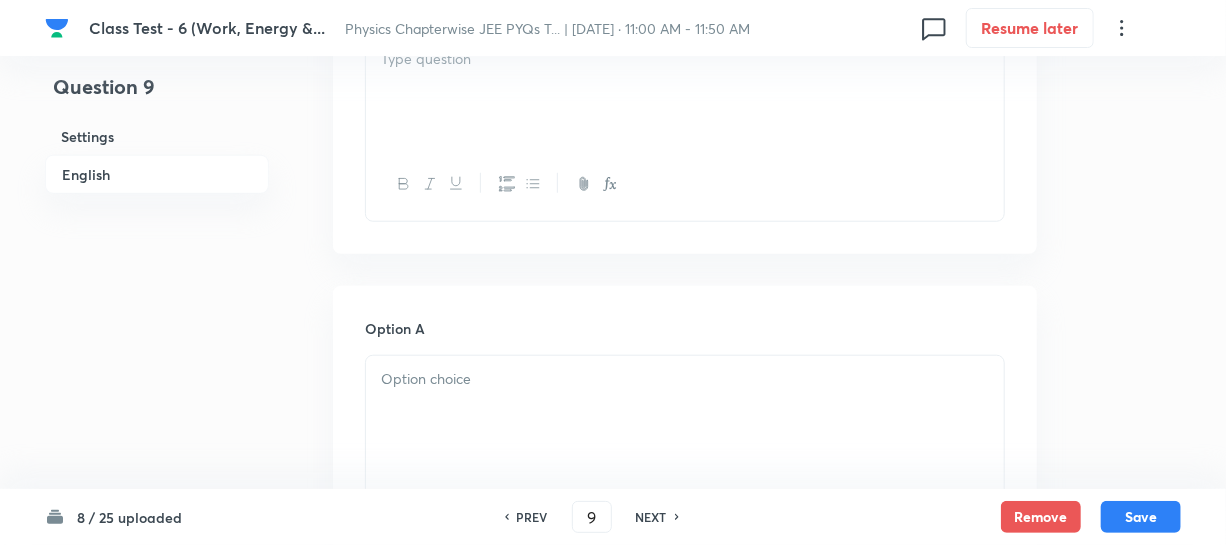 scroll, scrollTop: 636, scrollLeft: 0, axis: vertical 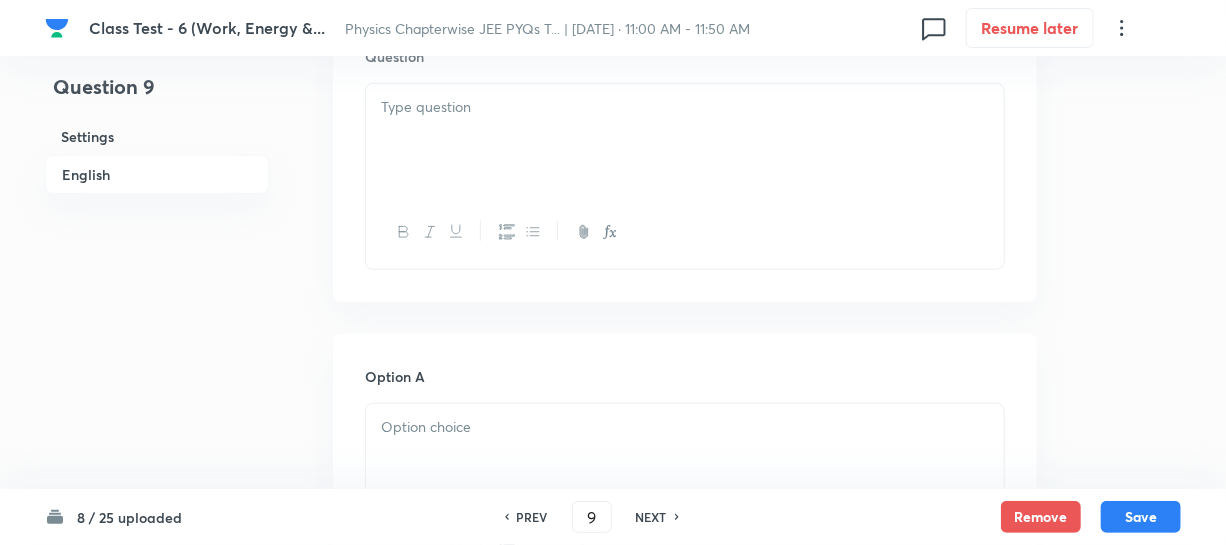 click at bounding box center (685, 140) 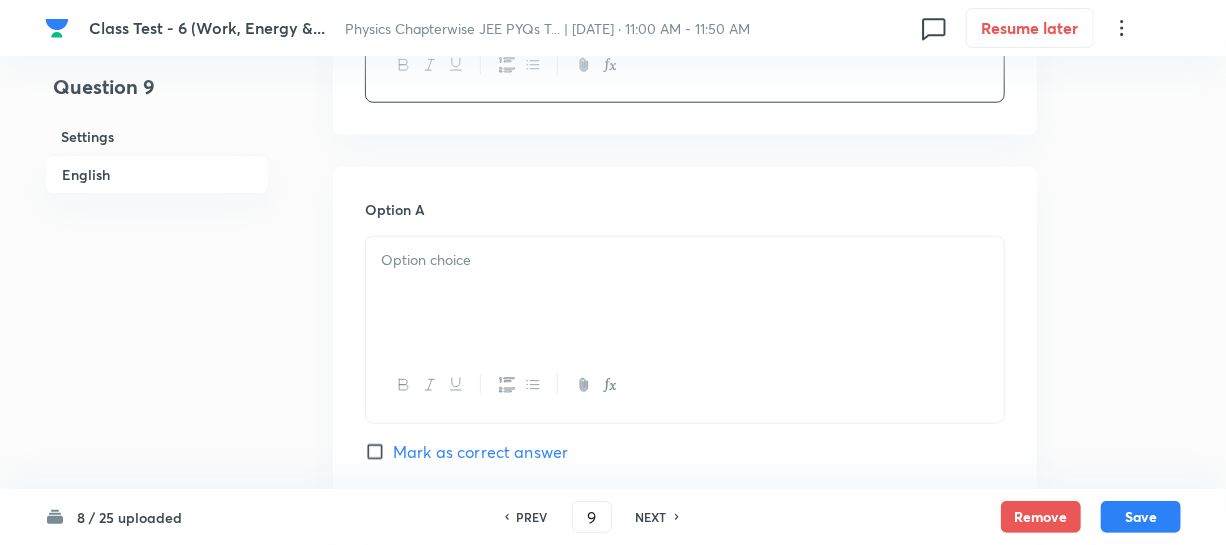 scroll, scrollTop: 818, scrollLeft: 0, axis: vertical 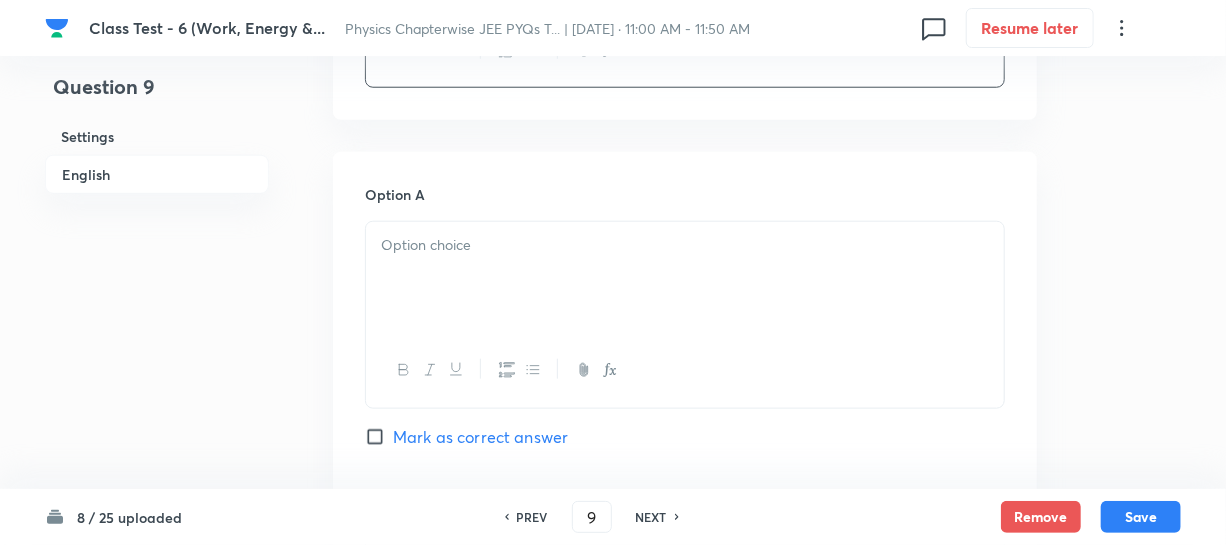 click at bounding box center [685, 245] 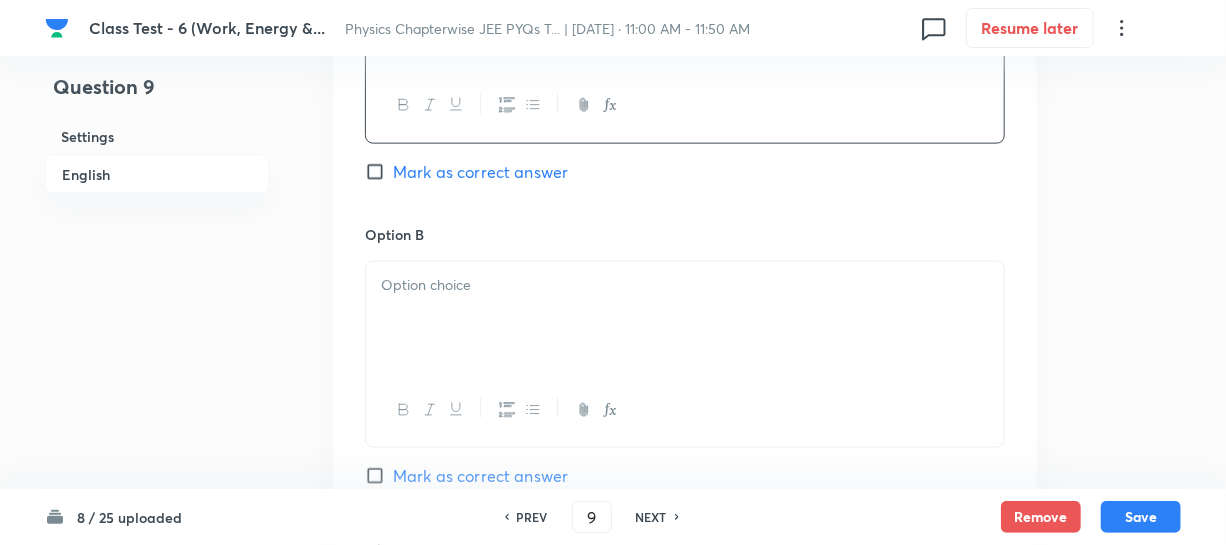 scroll, scrollTop: 1090, scrollLeft: 0, axis: vertical 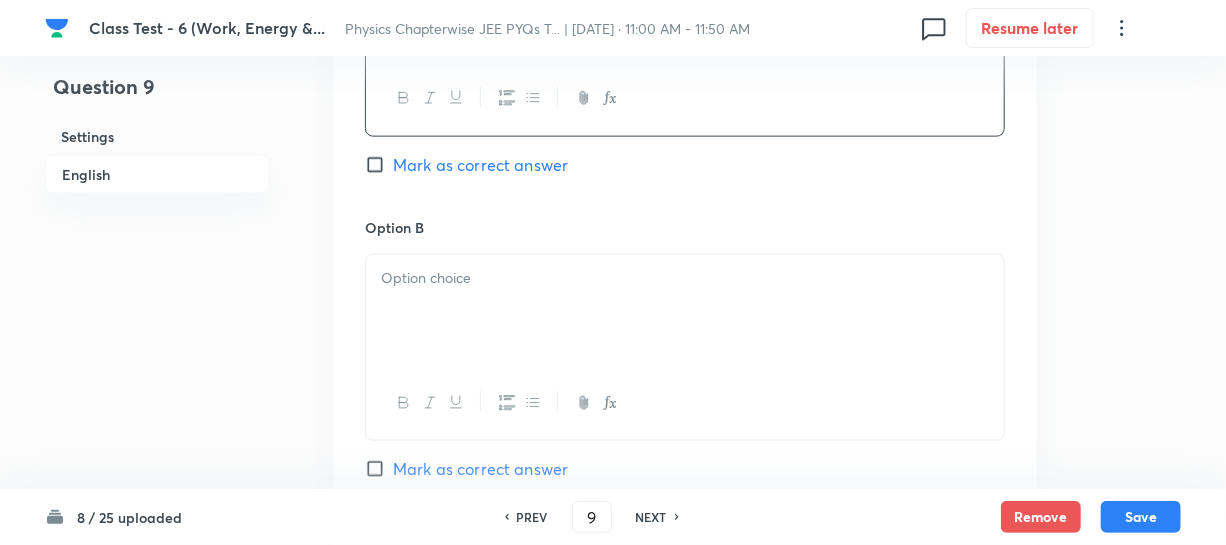 click at bounding box center (685, 311) 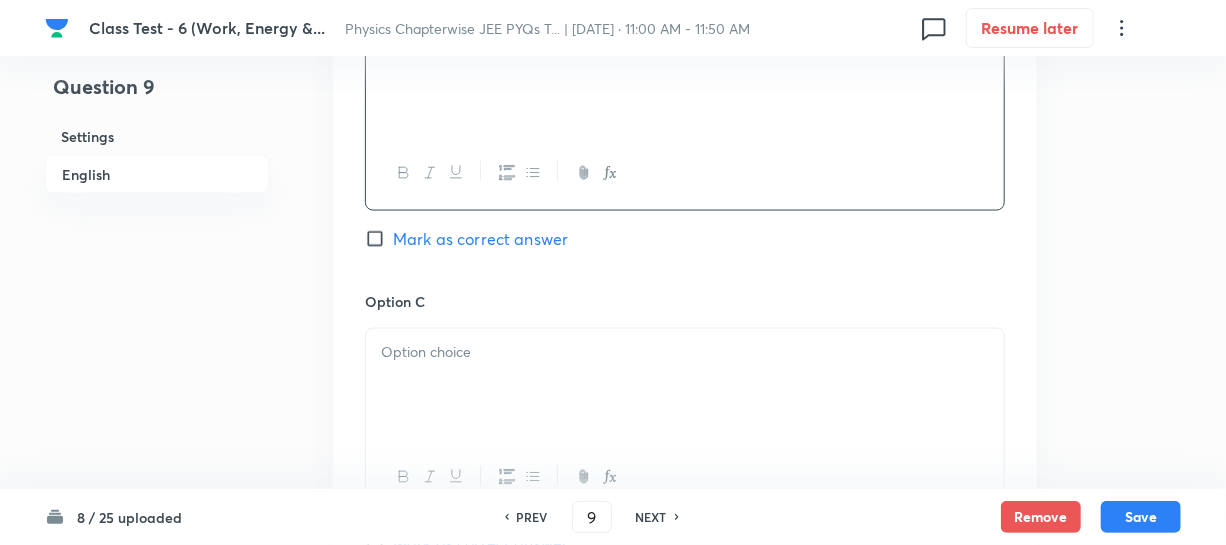 scroll, scrollTop: 1363, scrollLeft: 0, axis: vertical 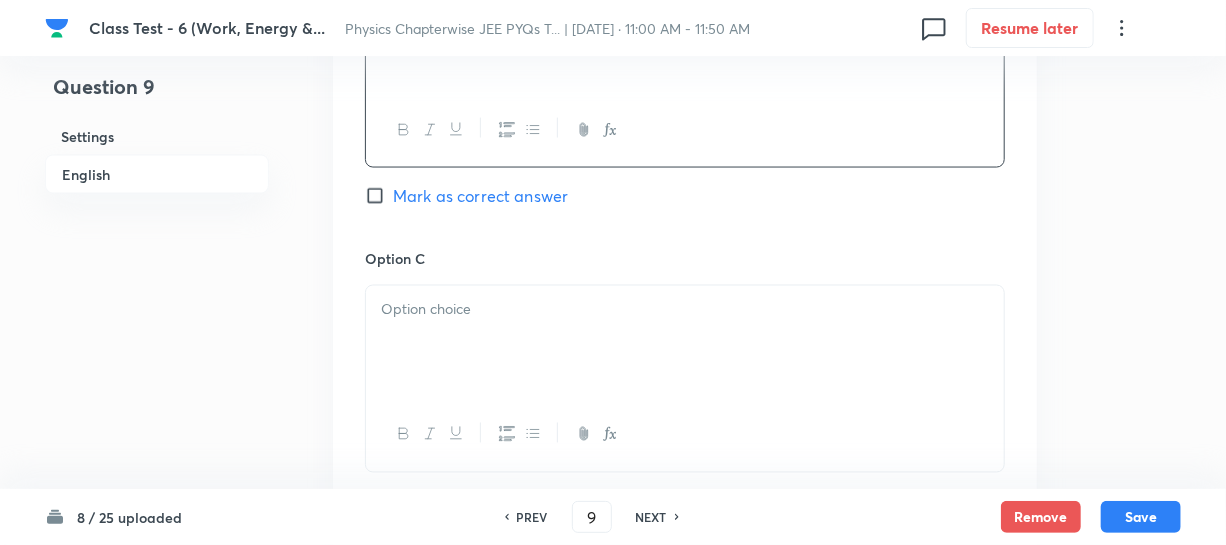 click at bounding box center [685, 342] 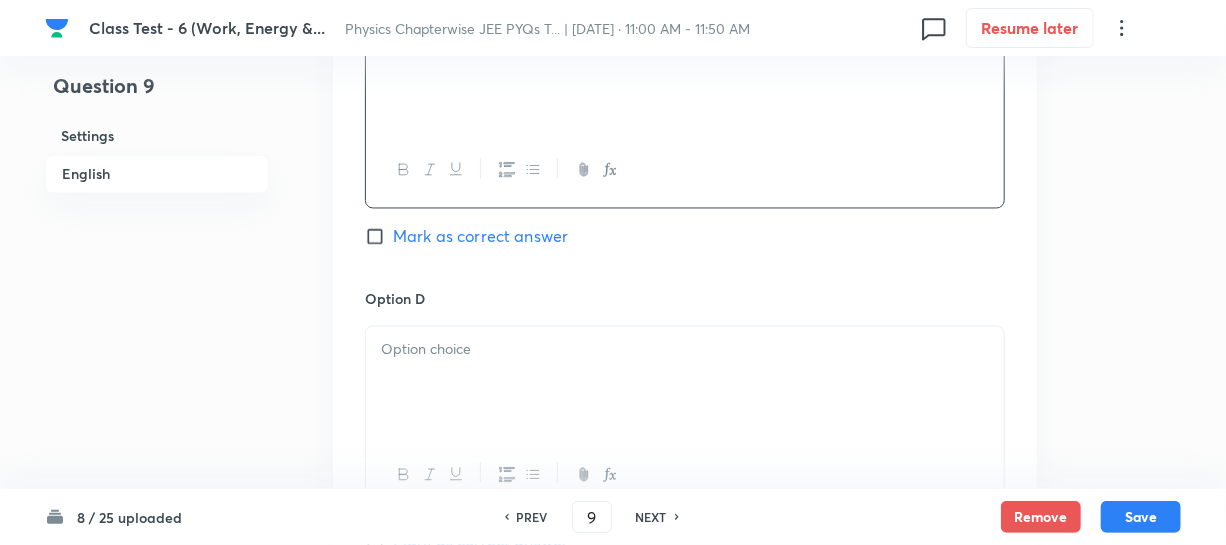 scroll, scrollTop: 1636, scrollLeft: 0, axis: vertical 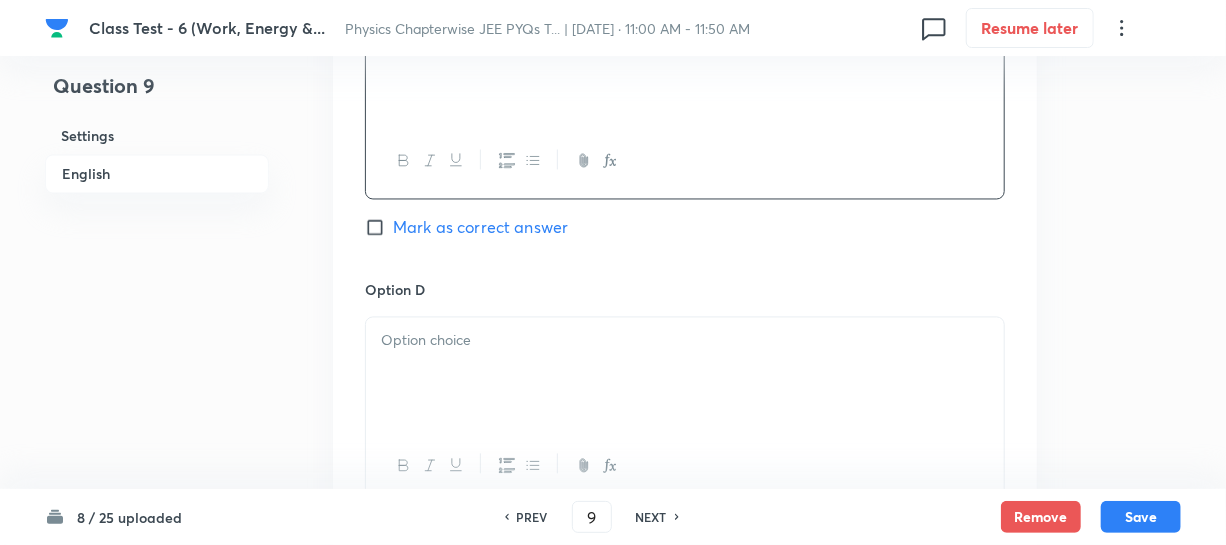 click at bounding box center (685, 374) 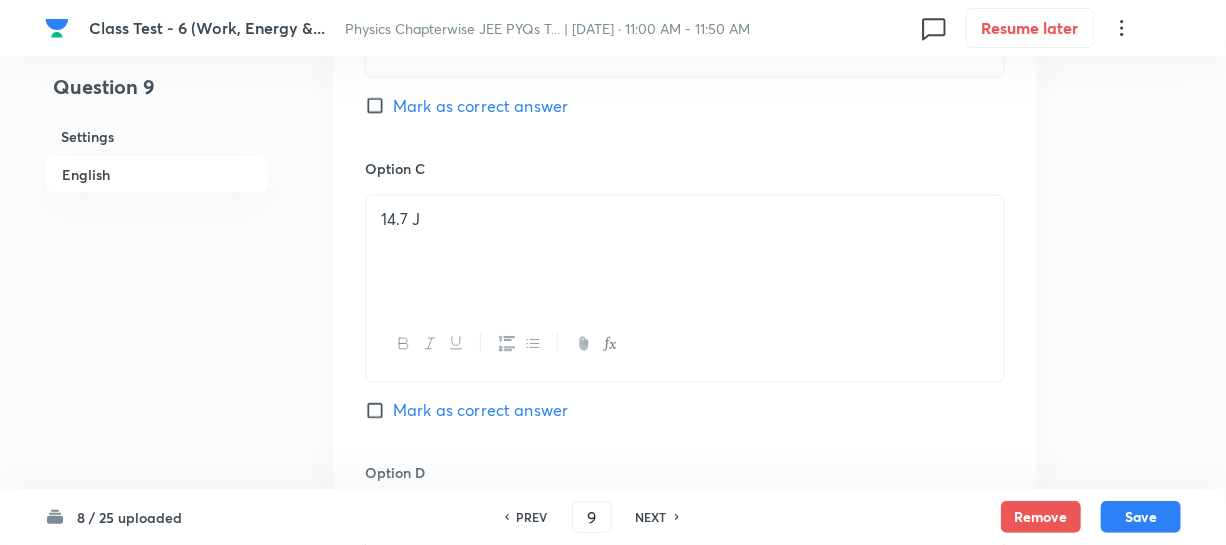 scroll, scrollTop: 1090, scrollLeft: 0, axis: vertical 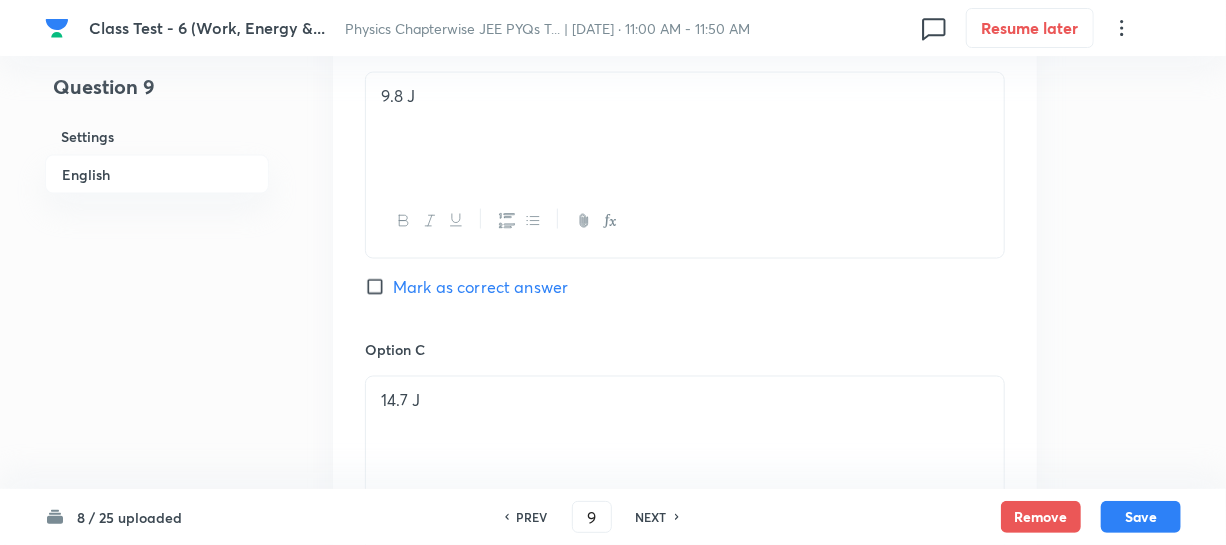 click on "Mark as correct answer" at bounding box center [379, 287] 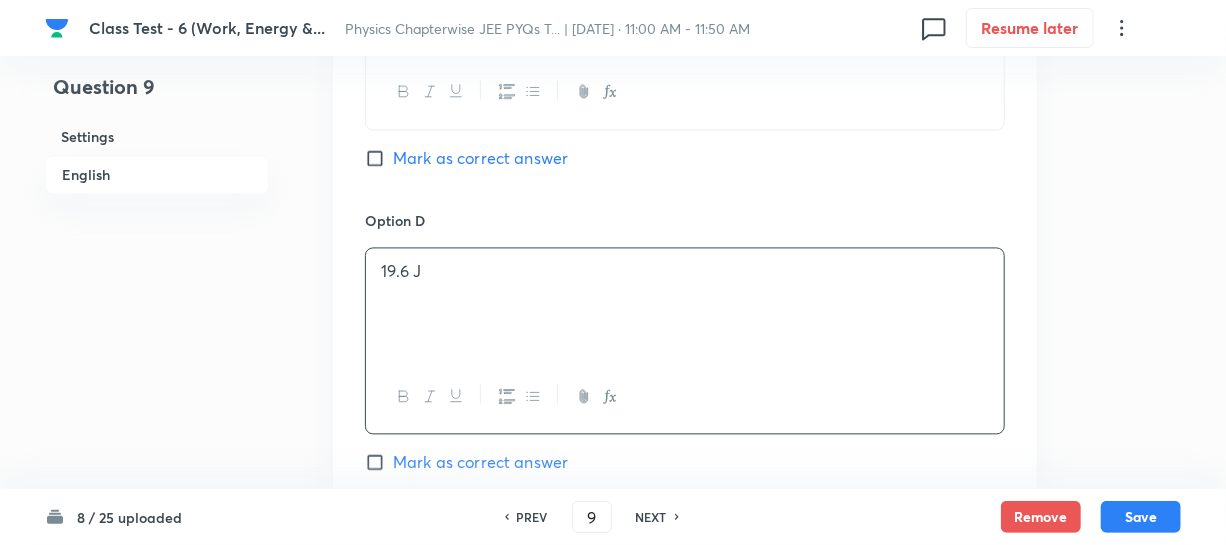 scroll, scrollTop: 1909, scrollLeft: 0, axis: vertical 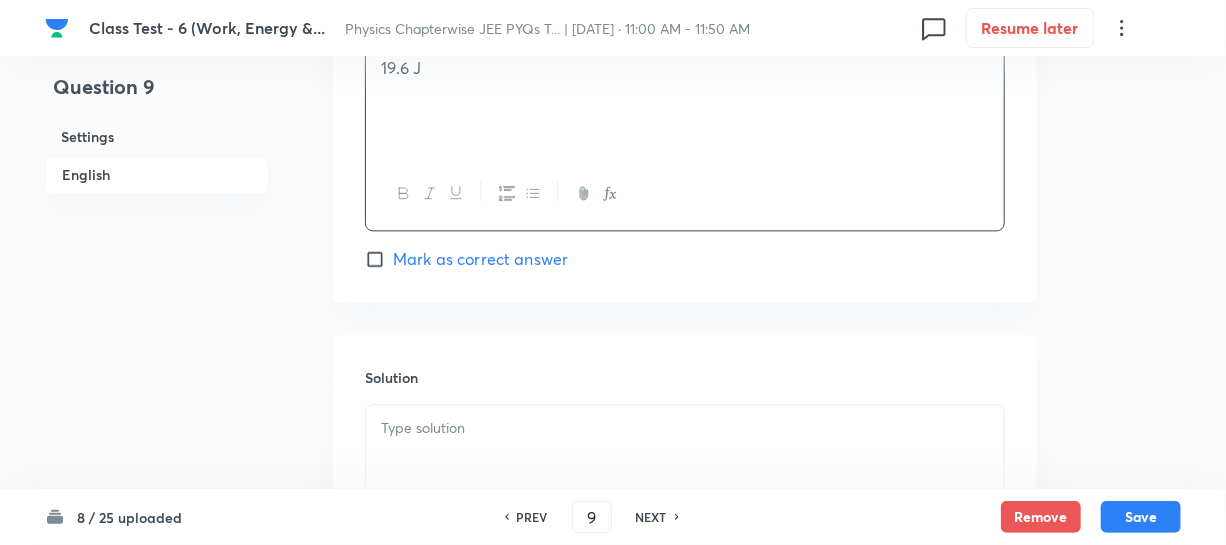 click at bounding box center [685, 461] 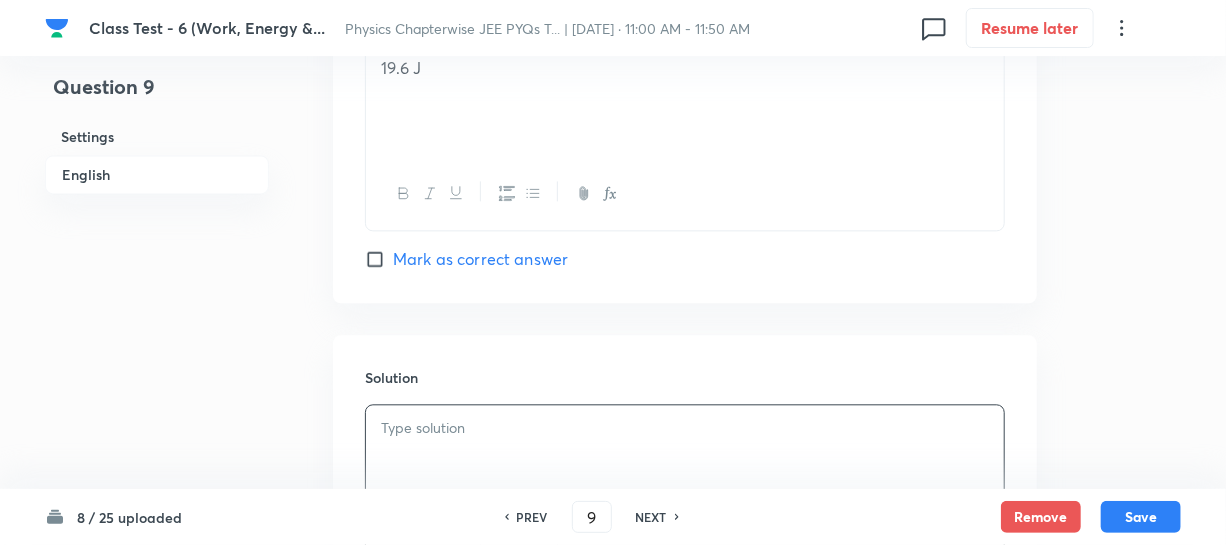 type 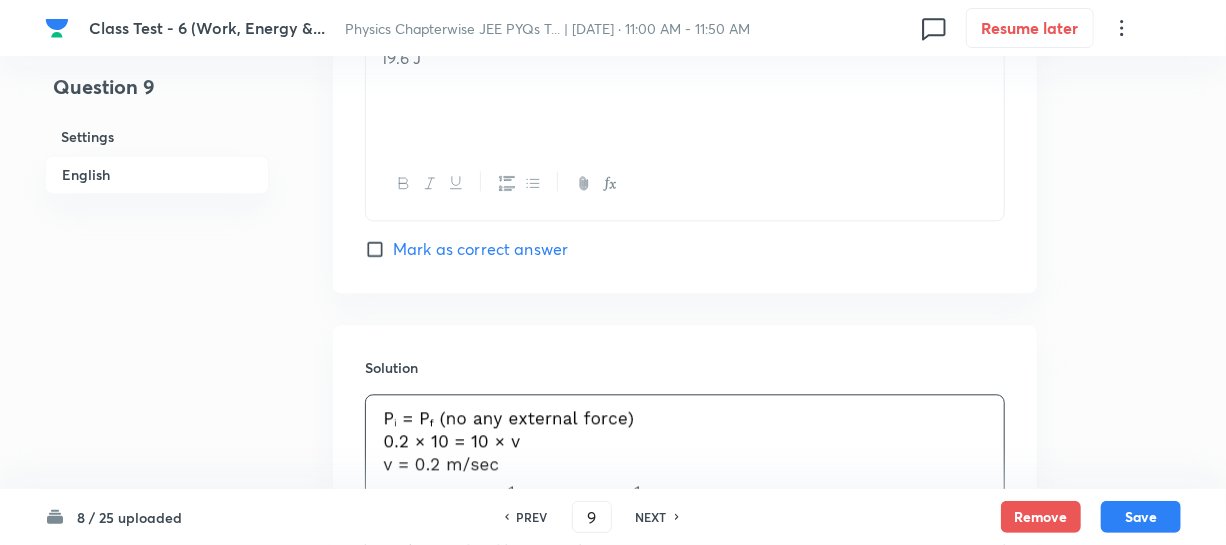 scroll, scrollTop: 2255, scrollLeft: 0, axis: vertical 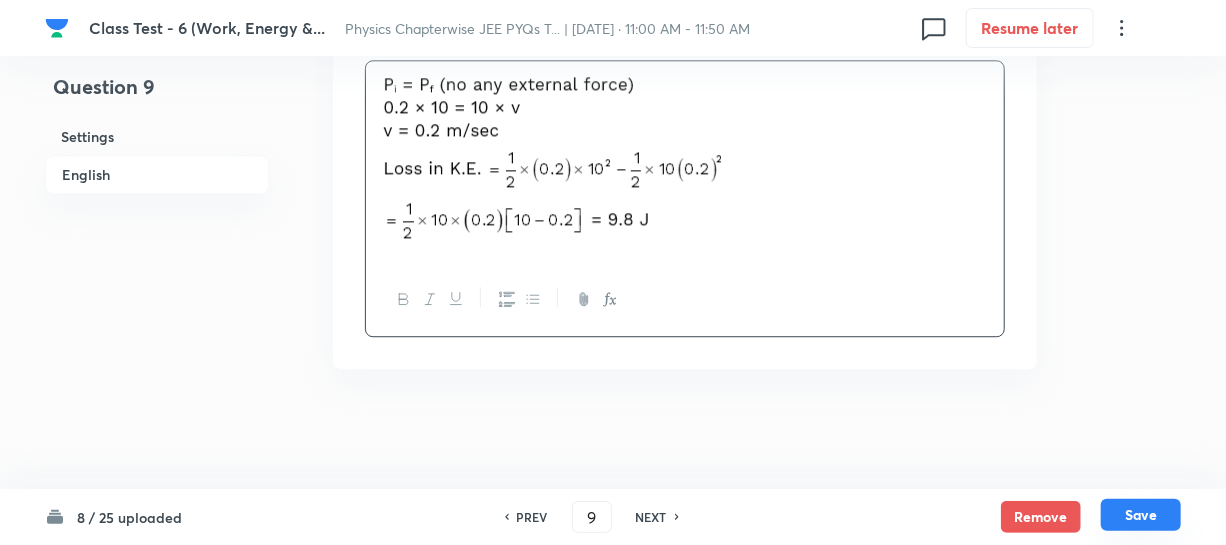 click on "Save" at bounding box center (1141, 515) 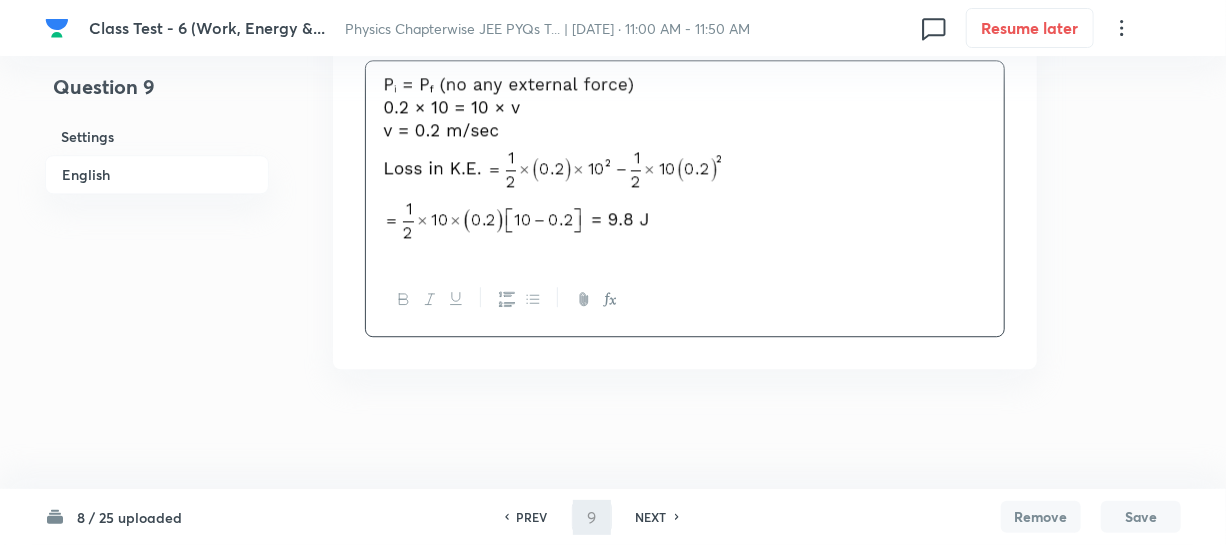 type on "10" 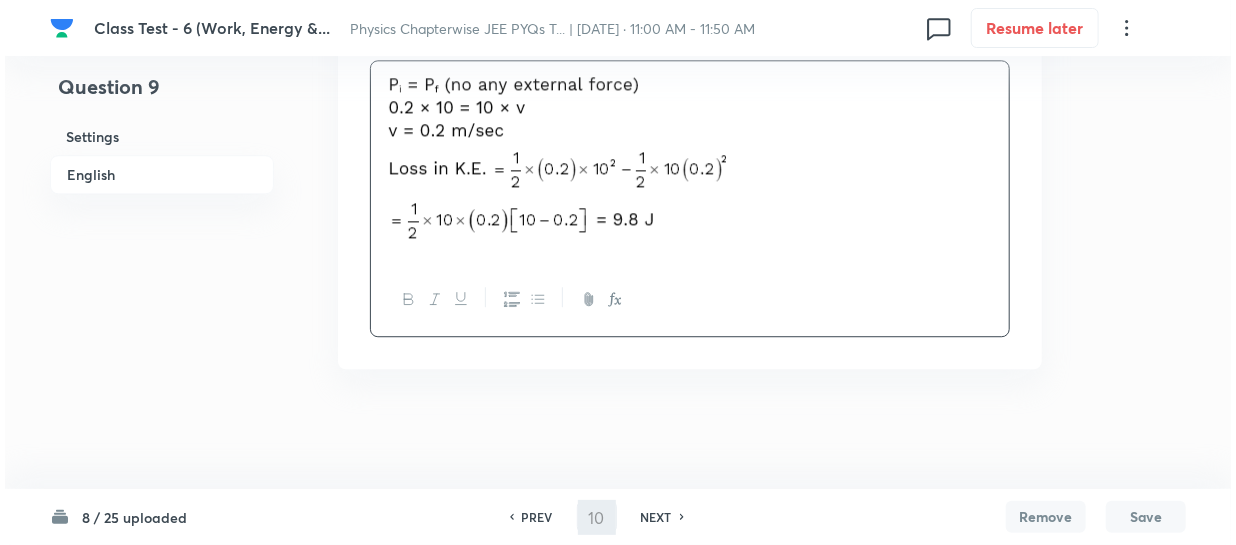 scroll, scrollTop: 0, scrollLeft: 0, axis: both 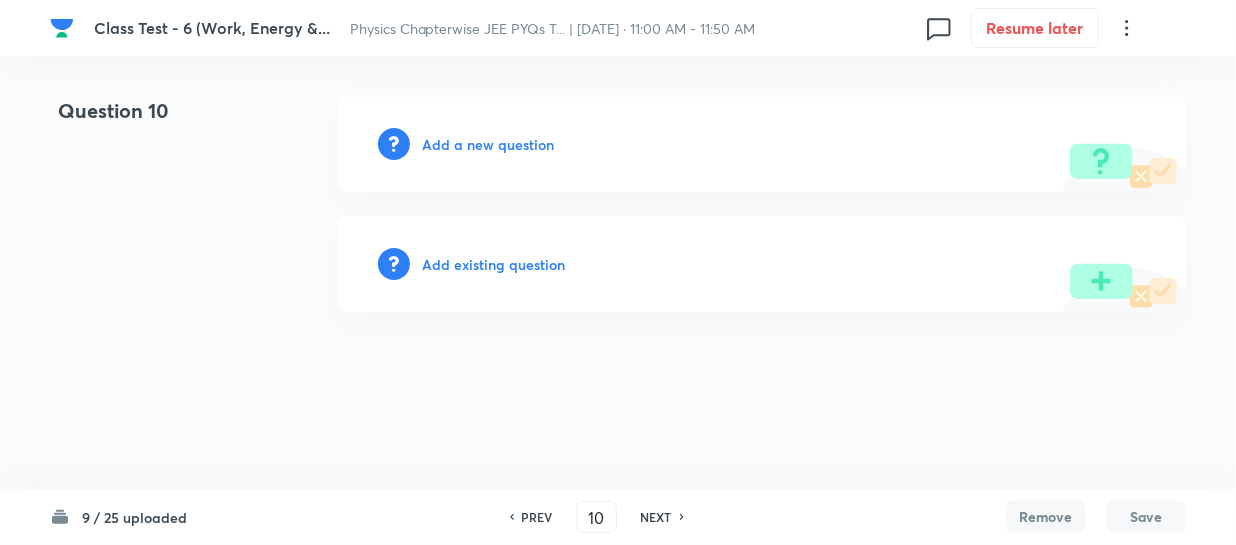 click on "Add a new question" at bounding box center [488, 144] 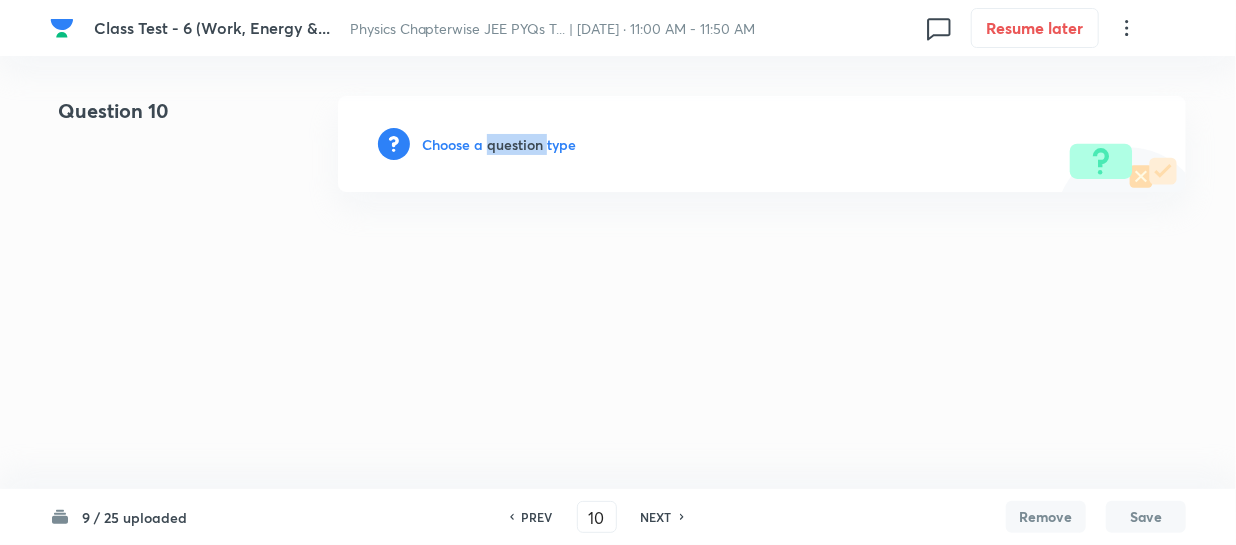 click on "Choose a question type" at bounding box center (499, 144) 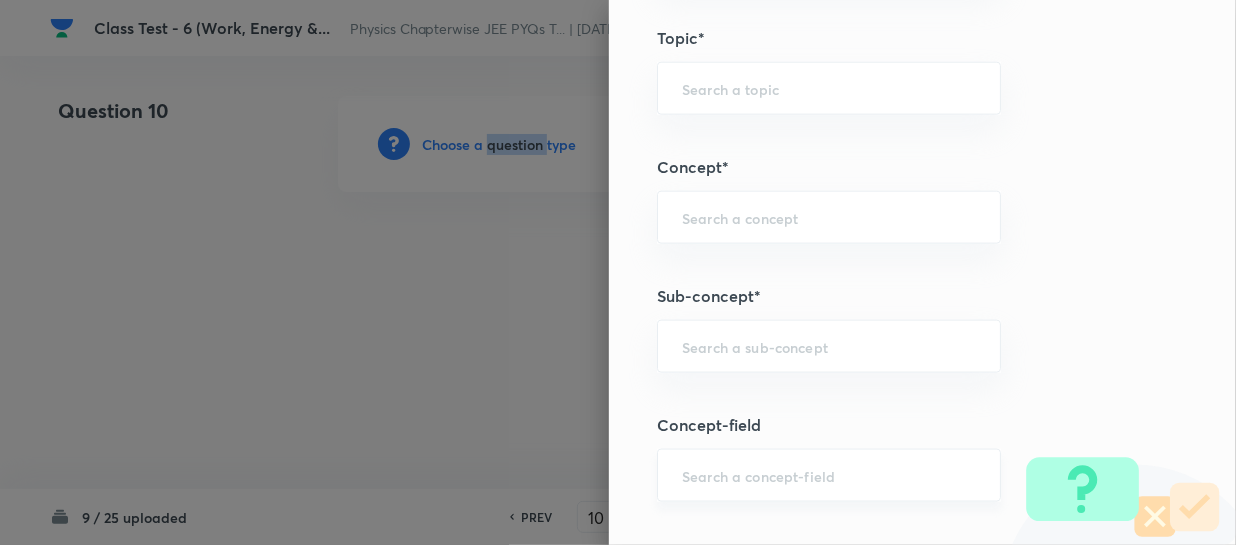 scroll, scrollTop: 1181, scrollLeft: 0, axis: vertical 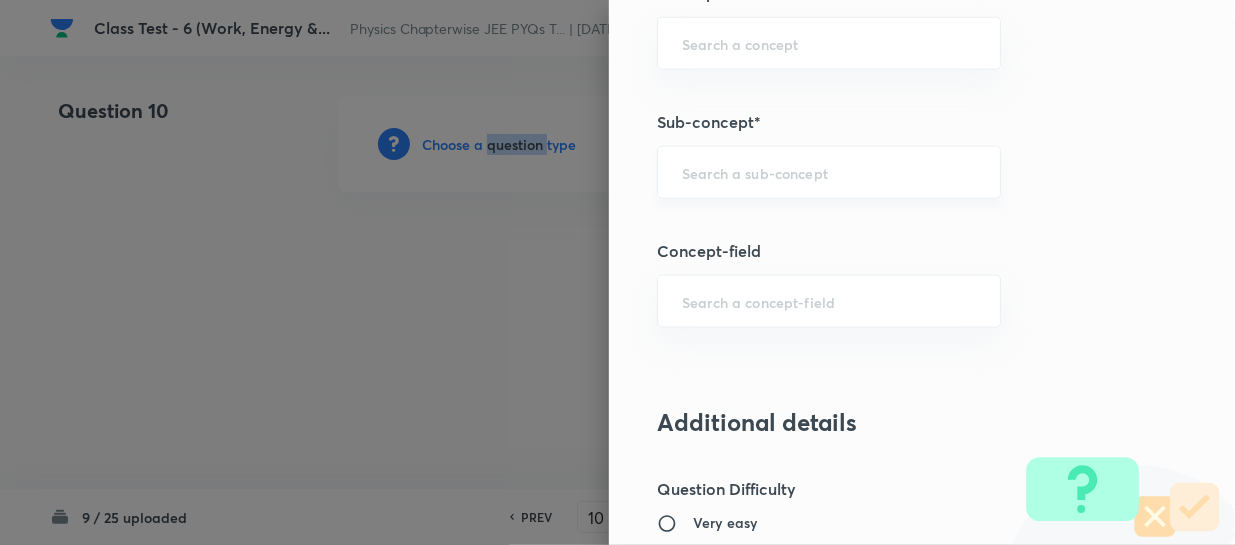 click on "​" at bounding box center (829, 172) 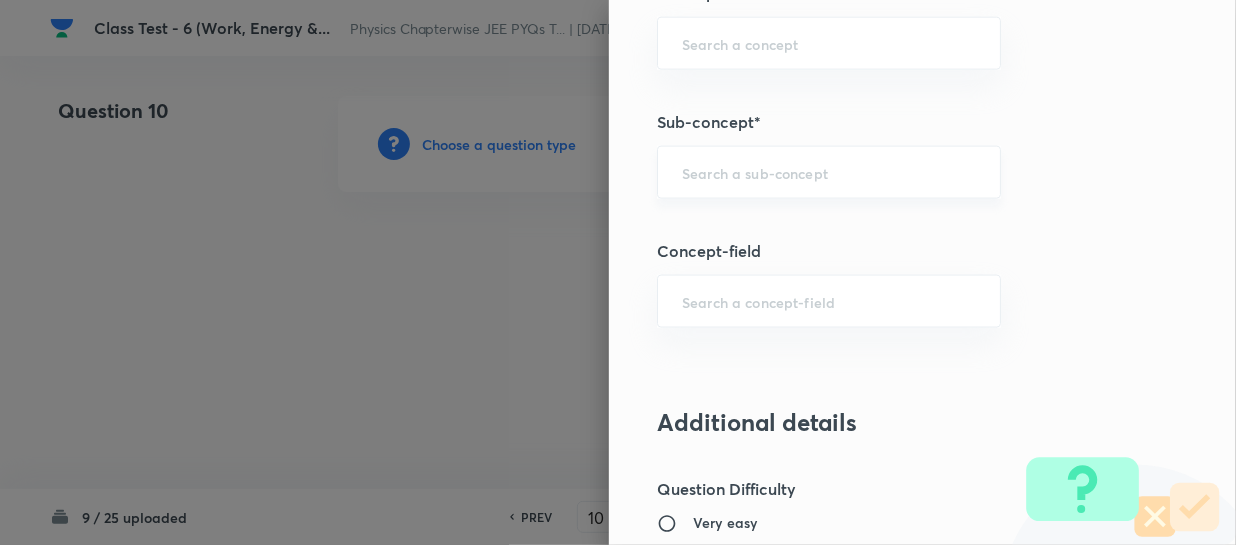 paste on "Work, Power & Energy" 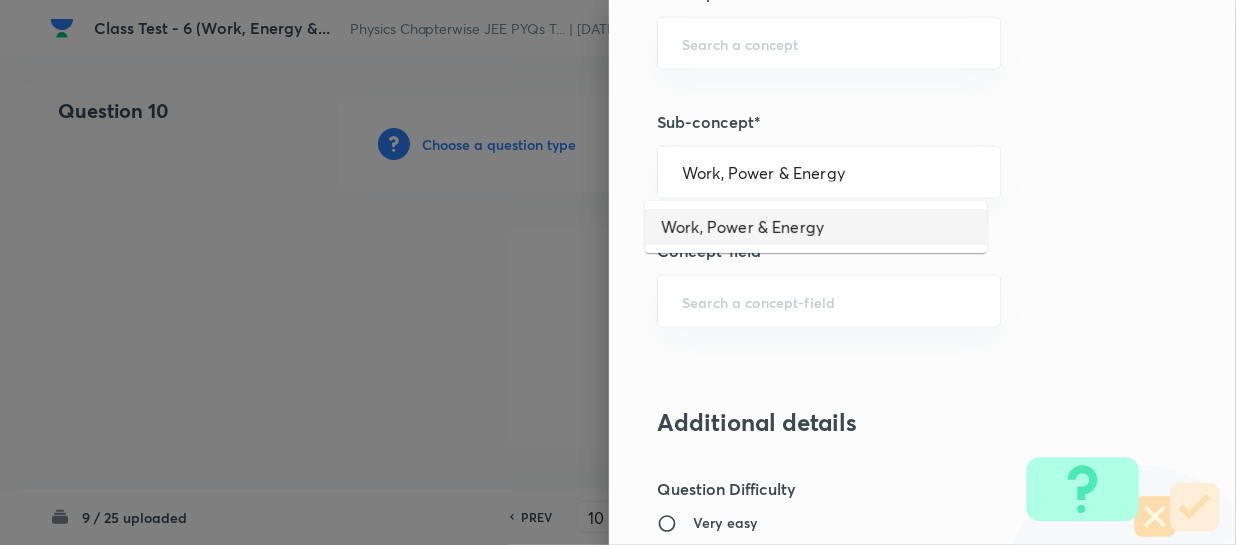 click on "Work, Power & Energy" at bounding box center [816, 227] 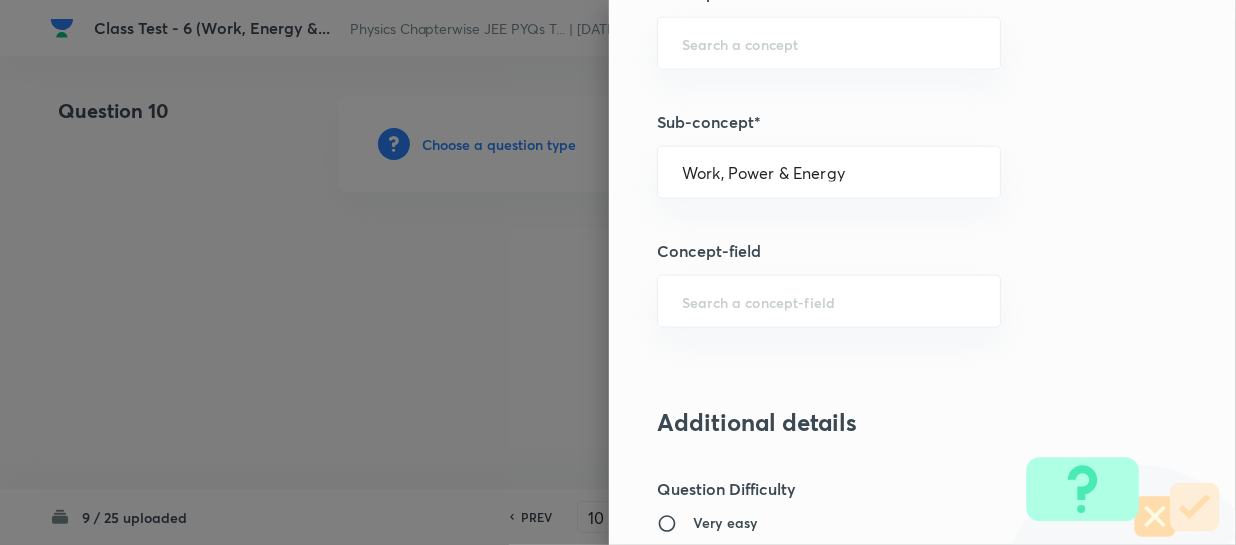 type on "Physics" 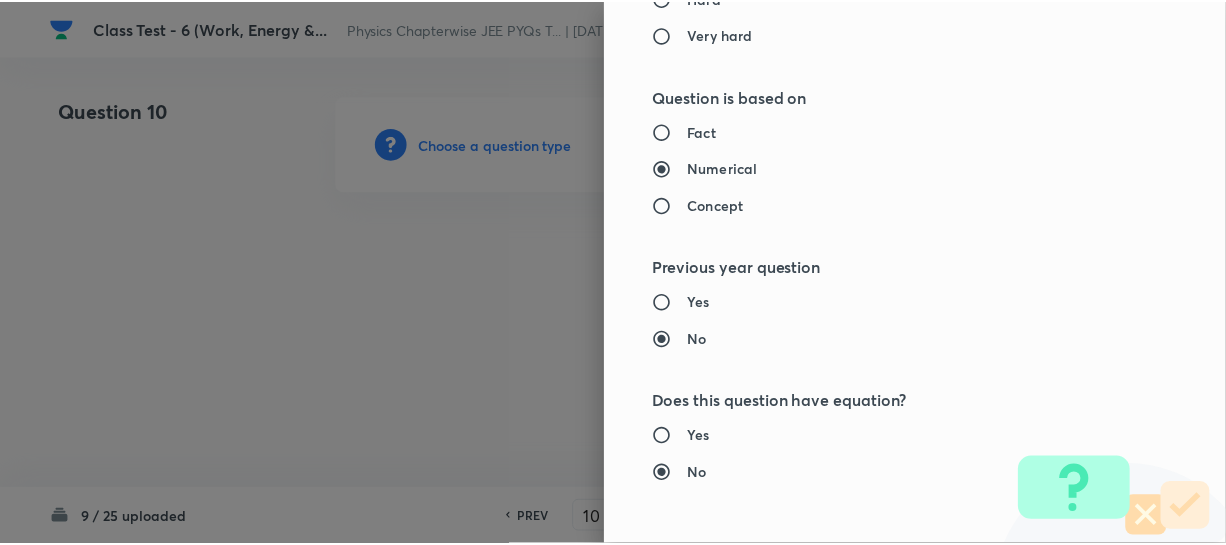 scroll, scrollTop: 2179, scrollLeft: 0, axis: vertical 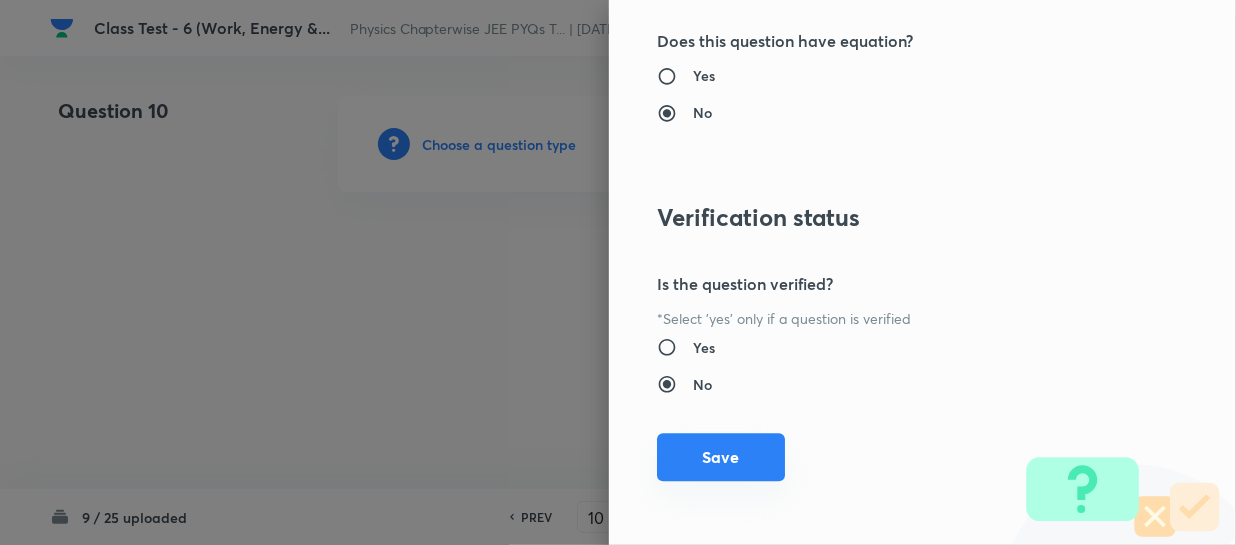 click on "Save" at bounding box center (721, 457) 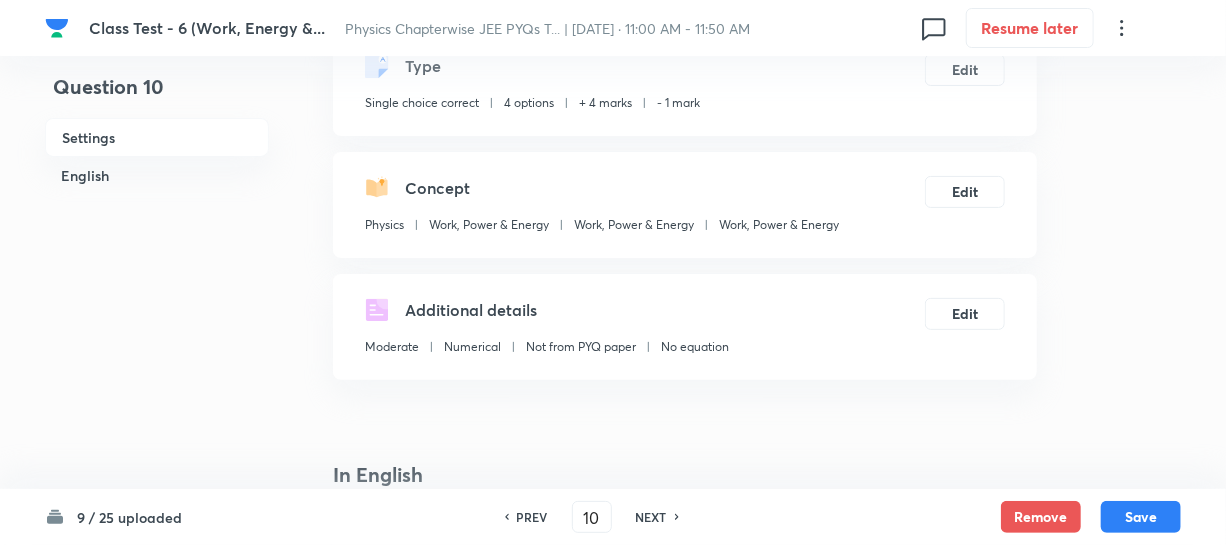 scroll, scrollTop: 545, scrollLeft: 0, axis: vertical 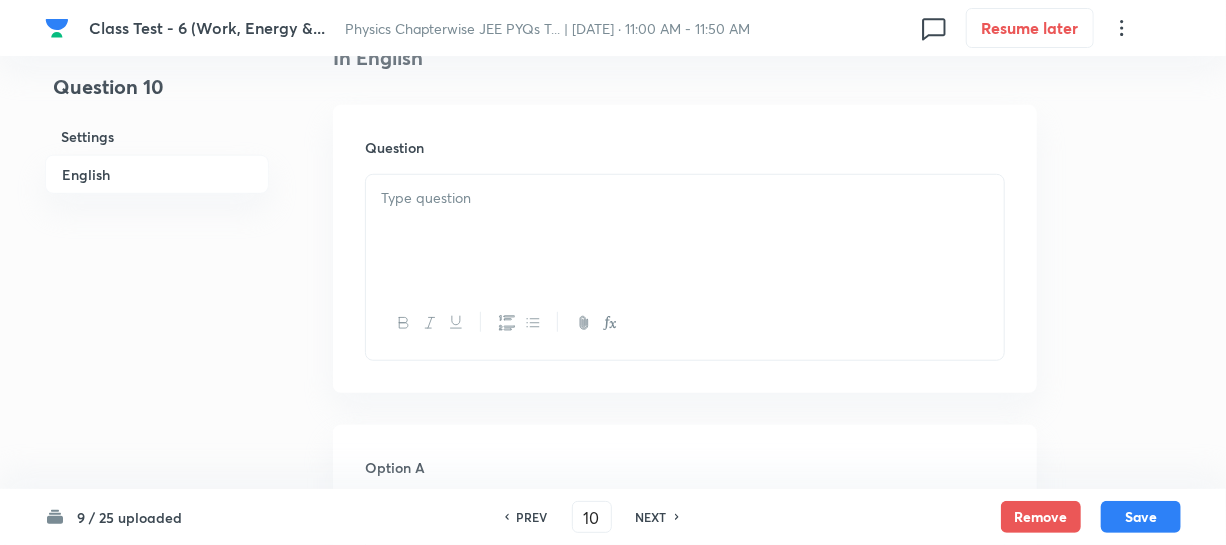 click at bounding box center (685, 231) 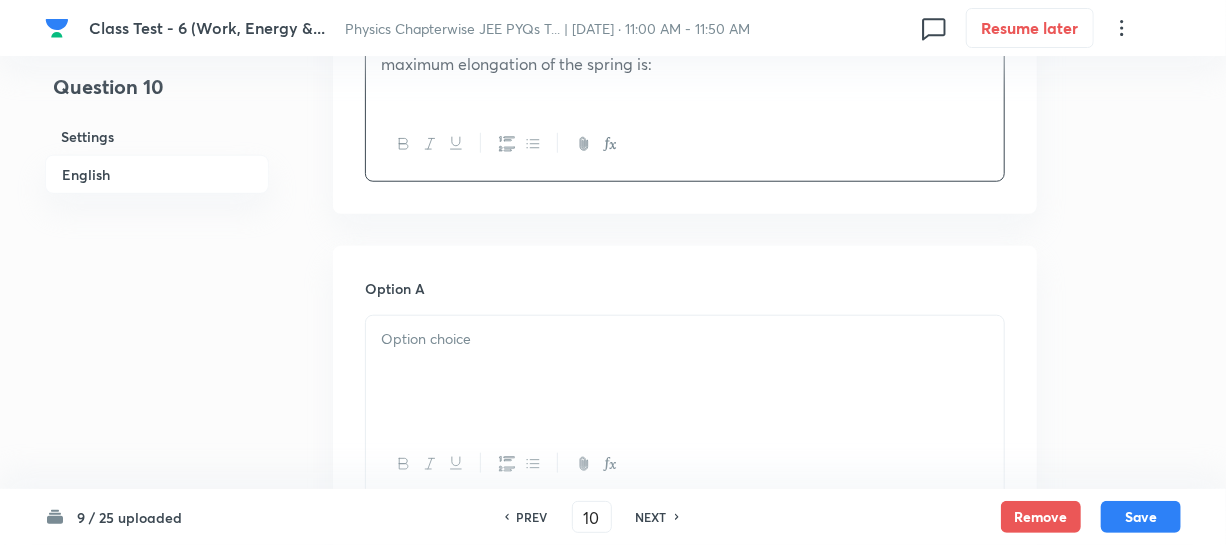 scroll, scrollTop: 727, scrollLeft: 0, axis: vertical 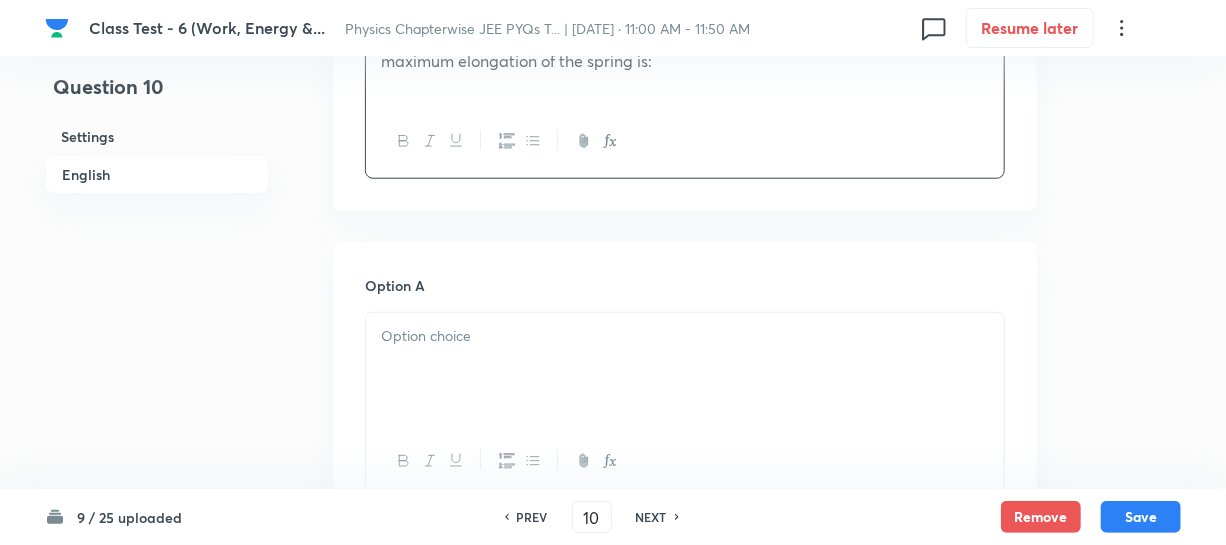 drag, startPoint x: 484, startPoint y: 344, endPoint x: 729, endPoint y: 360, distance: 245.5219 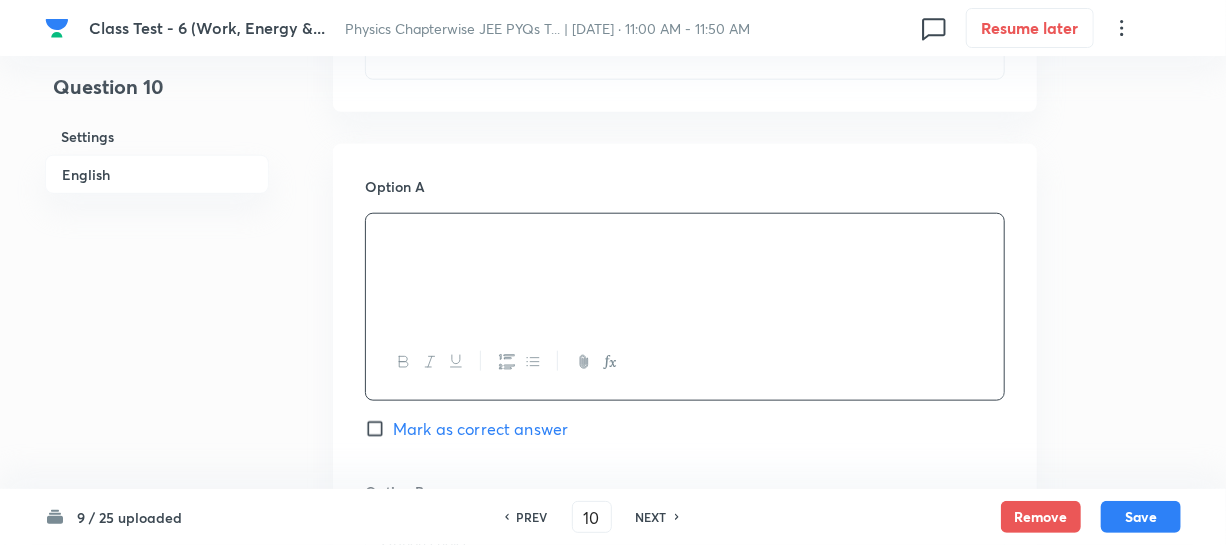 scroll, scrollTop: 1090, scrollLeft: 0, axis: vertical 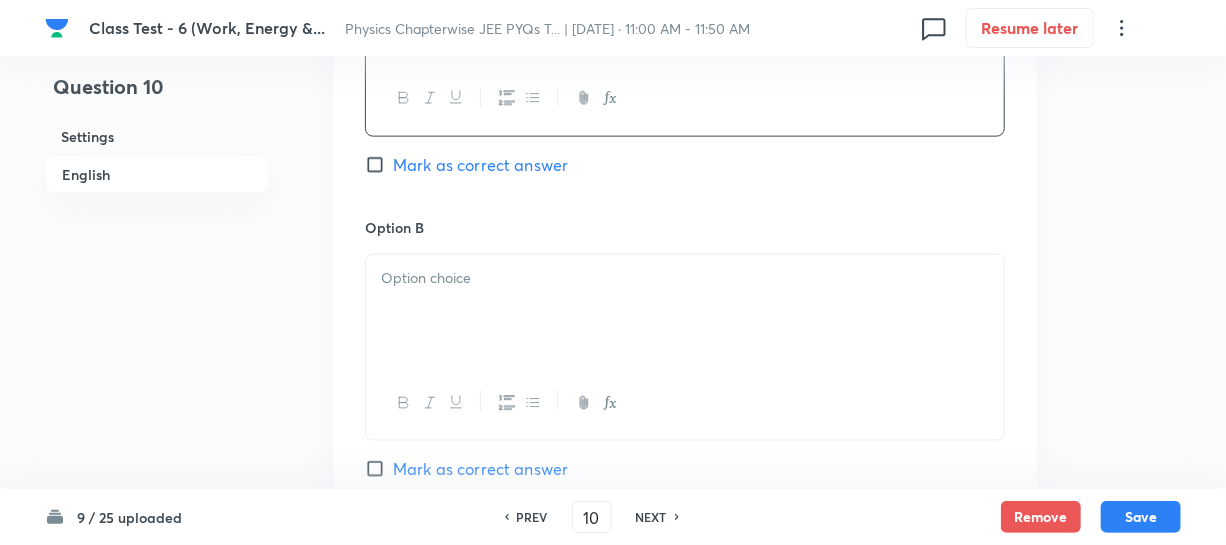 click at bounding box center [685, 311] 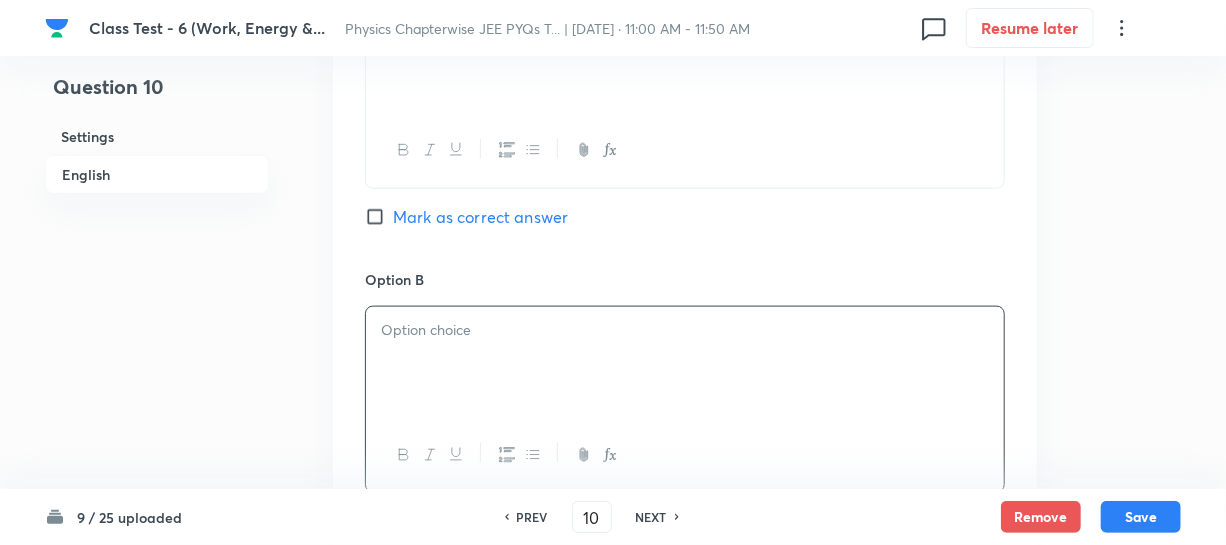 scroll, scrollTop: 909, scrollLeft: 0, axis: vertical 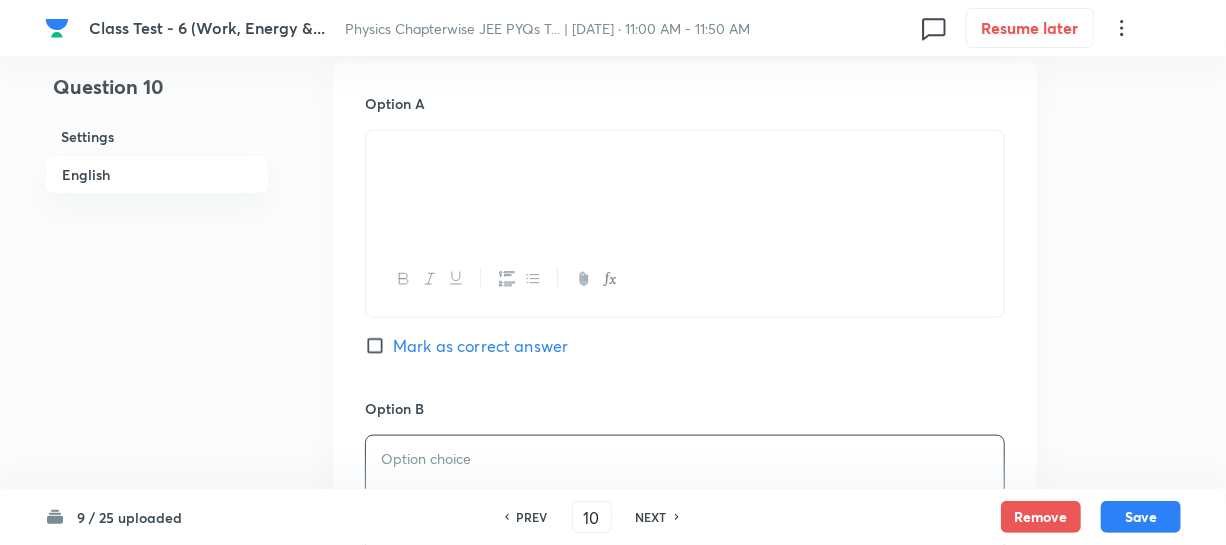 drag, startPoint x: 356, startPoint y: 169, endPoint x: 139, endPoint y: 146, distance: 218.21548 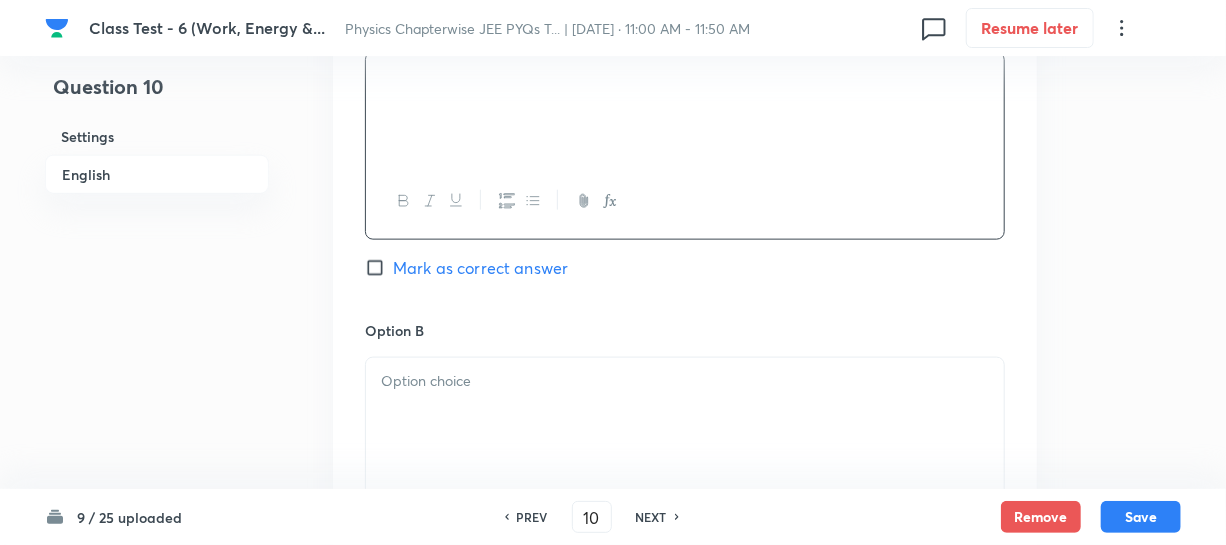 scroll, scrollTop: 1181, scrollLeft: 0, axis: vertical 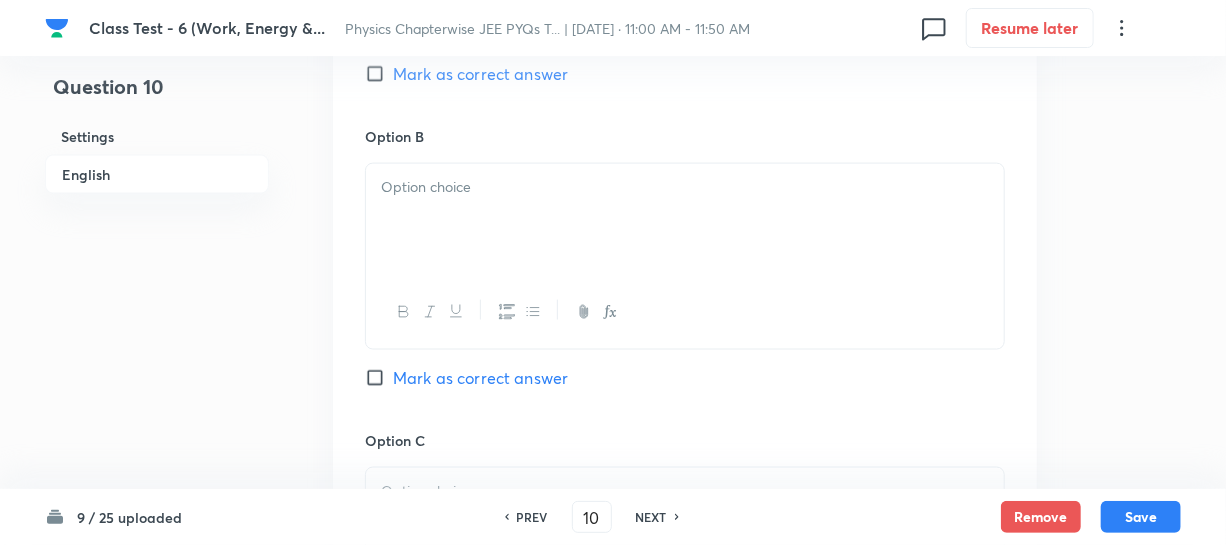 click at bounding box center (685, 220) 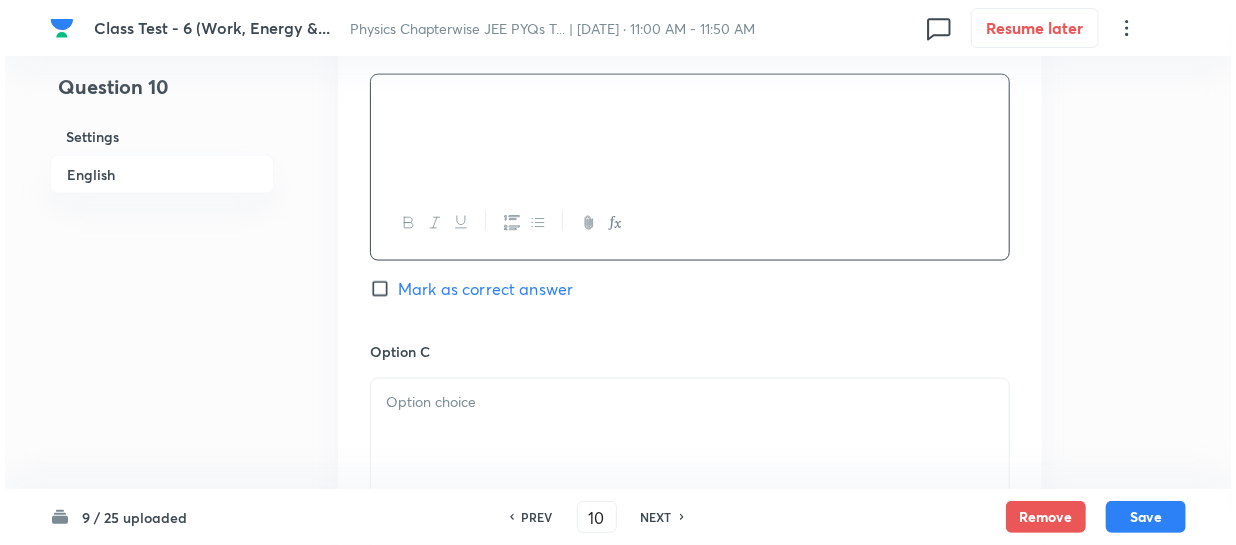 scroll, scrollTop: 1454, scrollLeft: 0, axis: vertical 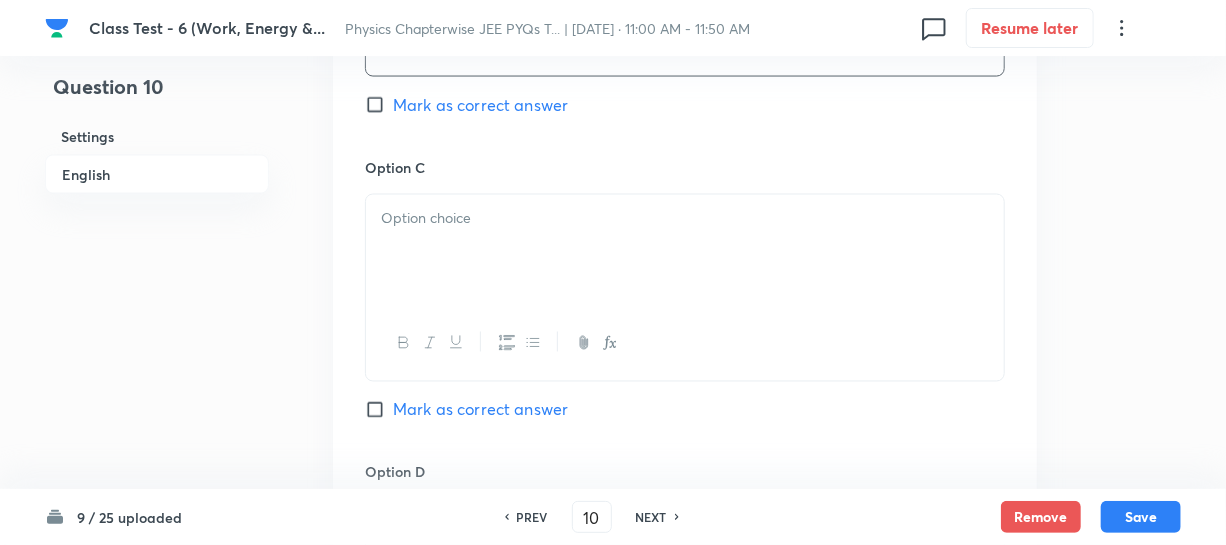click at bounding box center (685, 218) 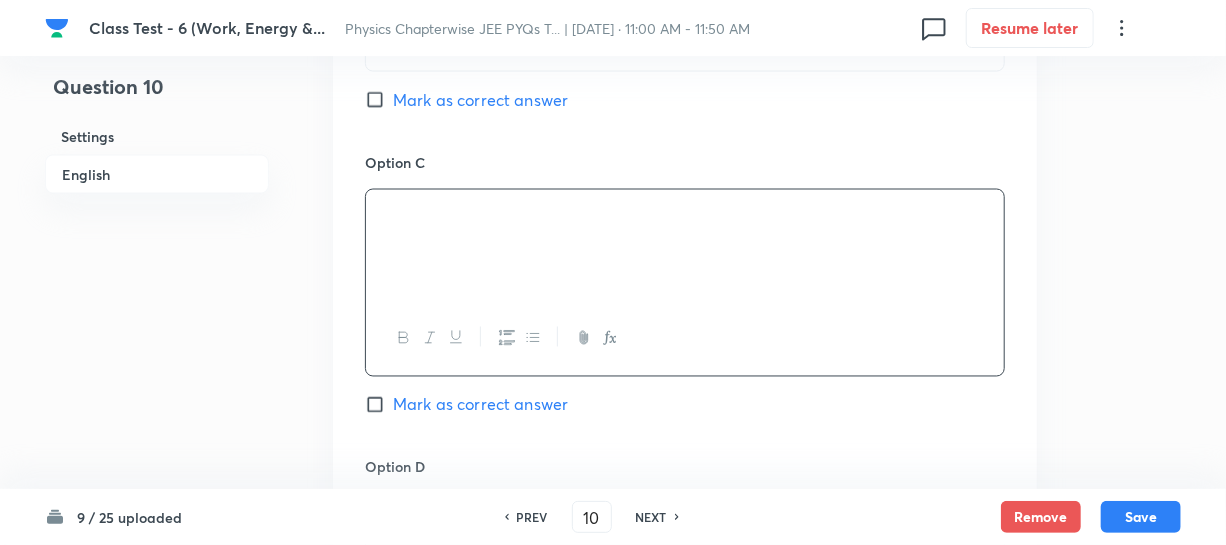 scroll, scrollTop: 1818, scrollLeft: 0, axis: vertical 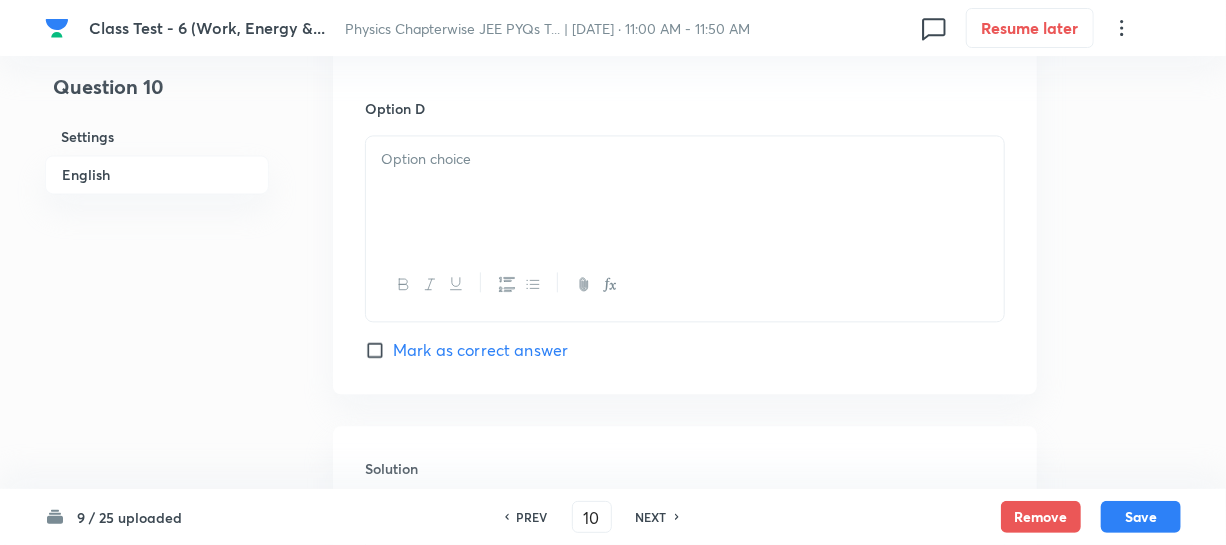 click at bounding box center [685, 192] 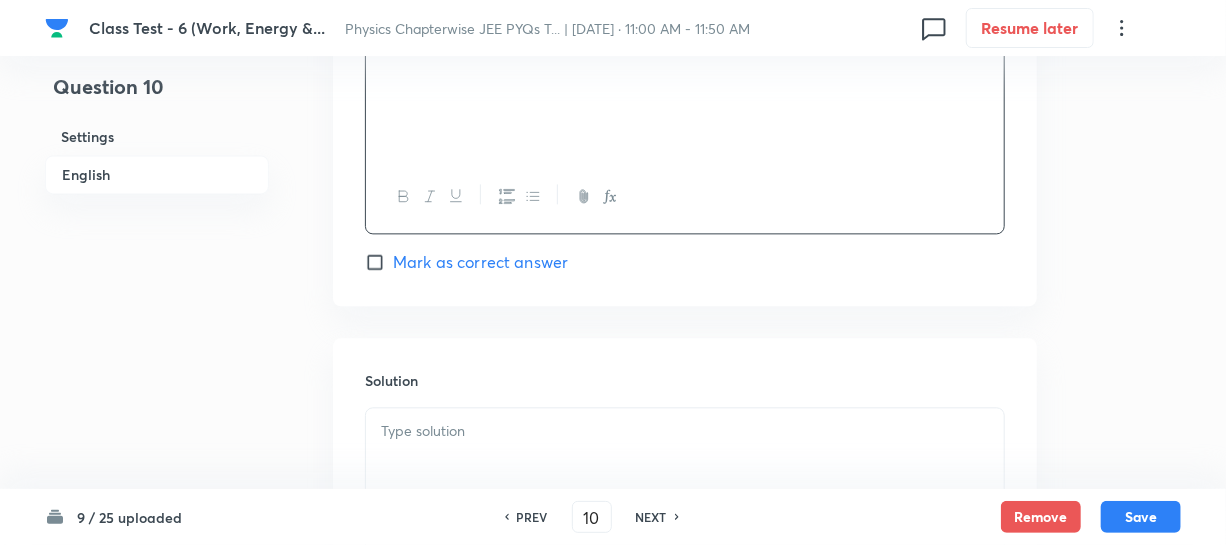 scroll, scrollTop: 1909, scrollLeft: 0, axis: vertical 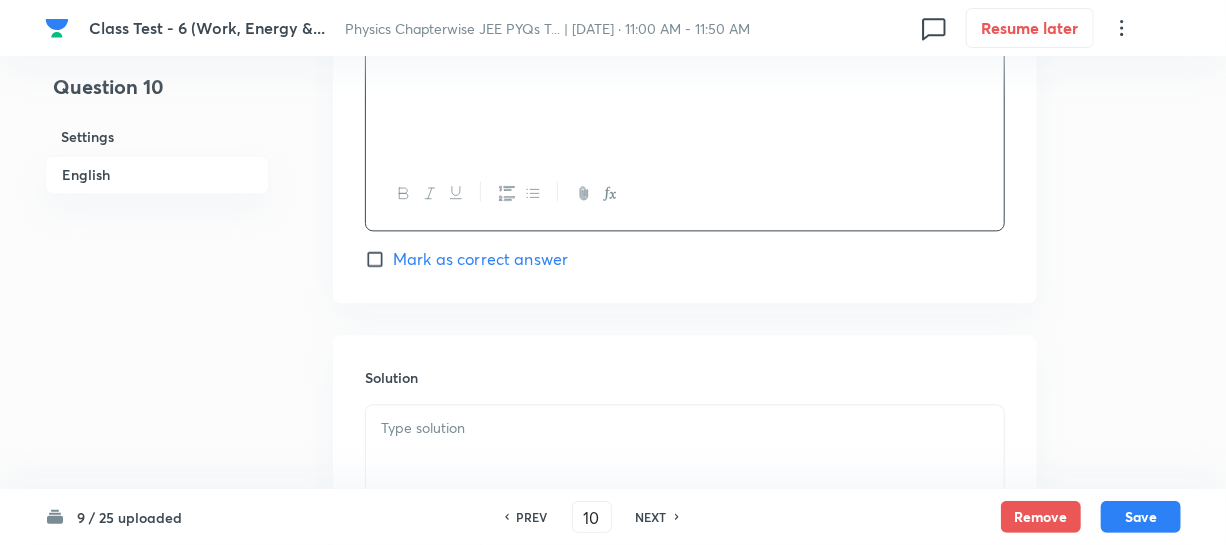 click on "Solution" at bounding box center (685, 377) 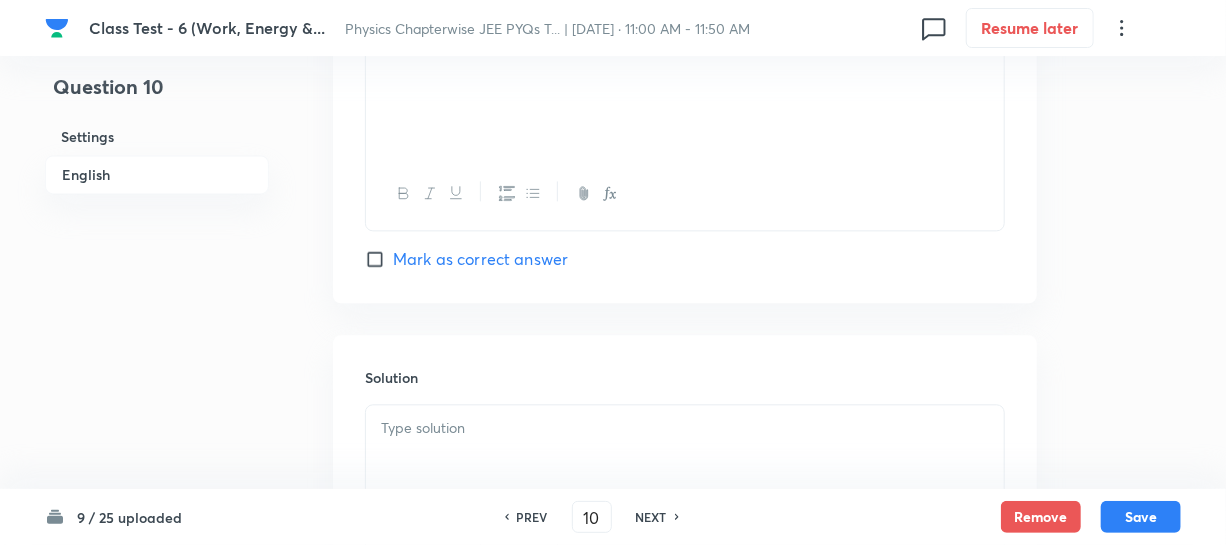 click at bounding box center [685, 428] 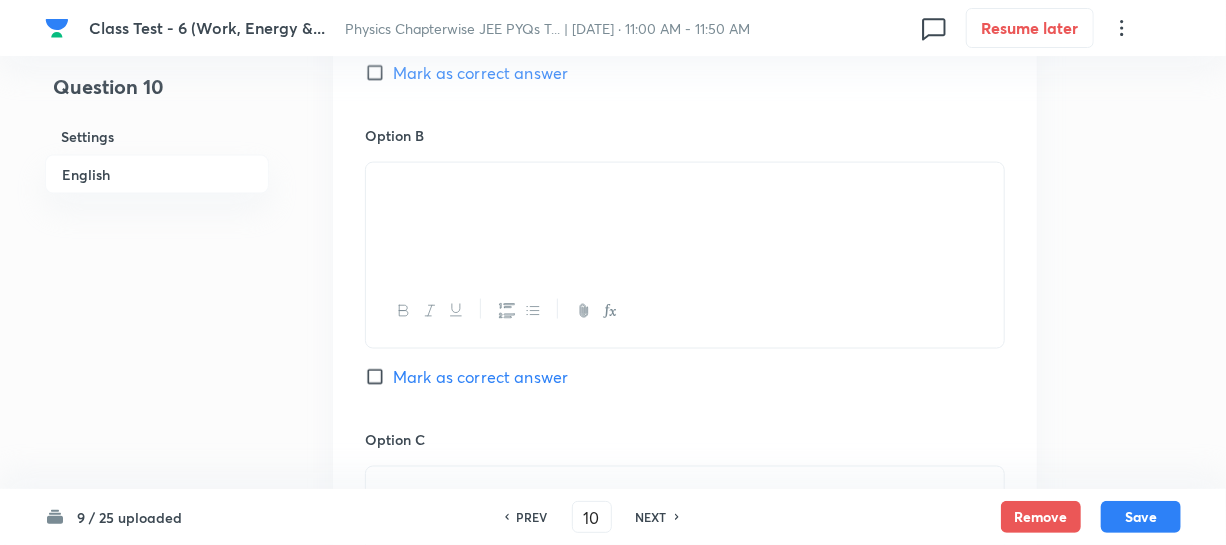 scroll, scrollTop: 1181, scrollLeft: 0, axis: vertical 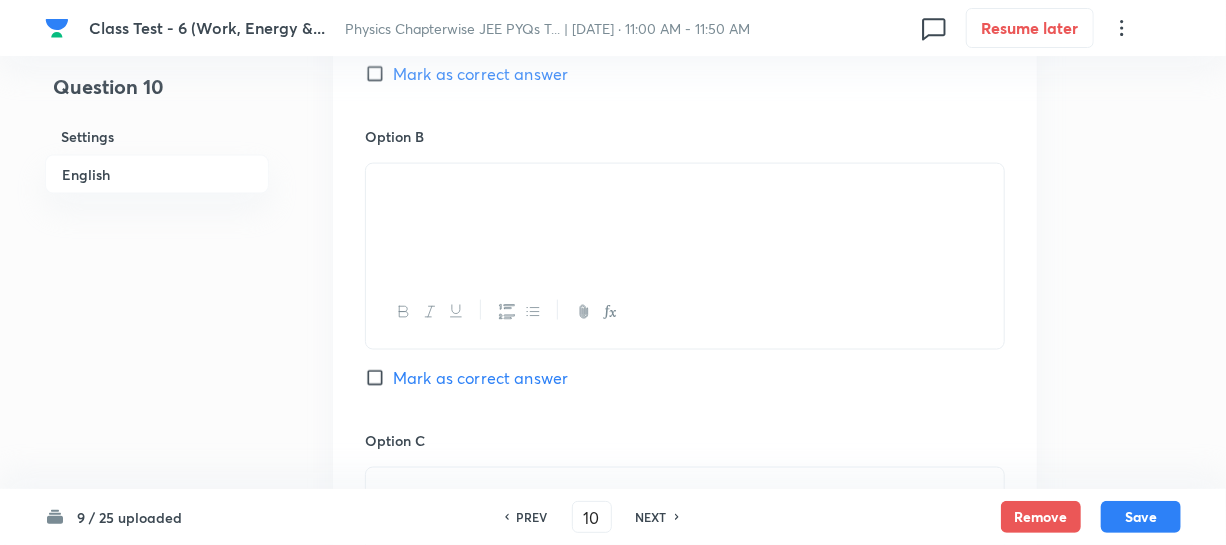 click on "Mark as correct answer" at bounding box center (379, 378) 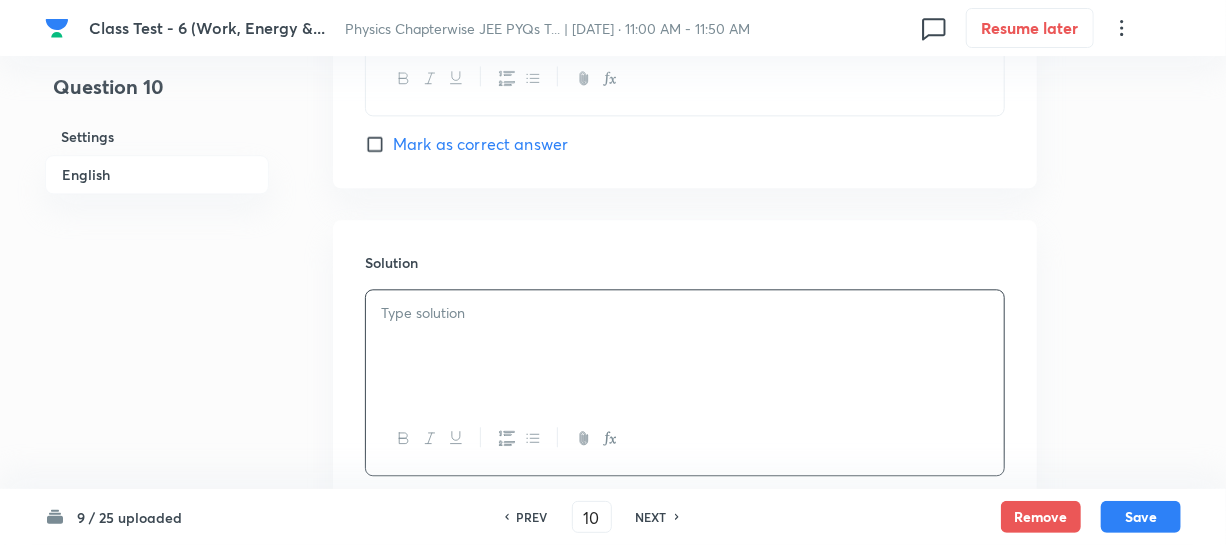 scroll, scrollTop: 2164, scrollLeft: 0, axis: vertical 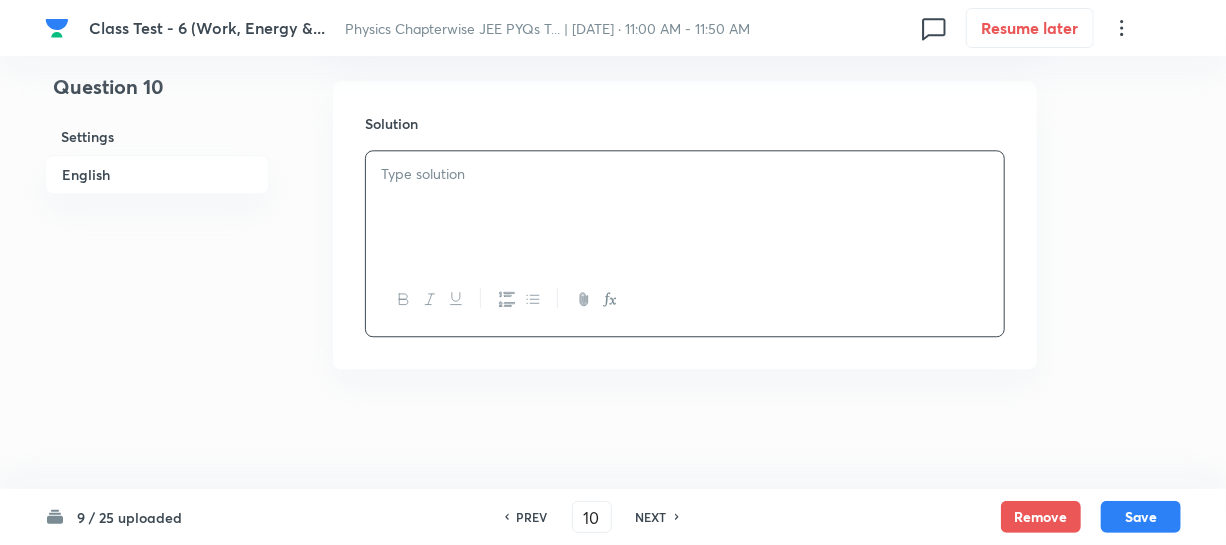 click at bounding box center (685, 207) 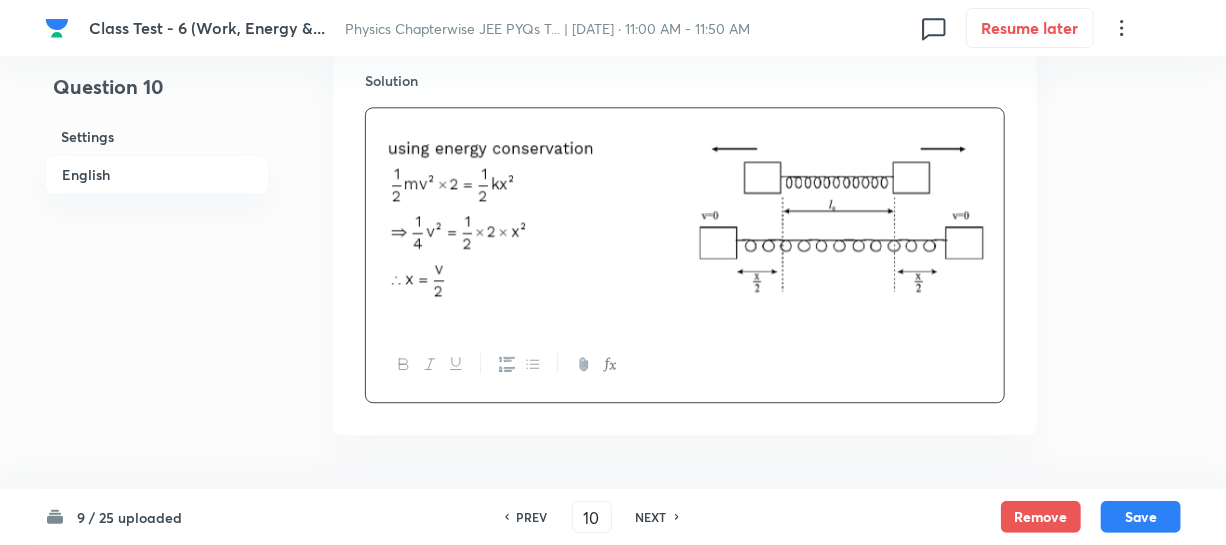 scroll, scrollTop: 2273, scrollLeft: 0, axis: vertical 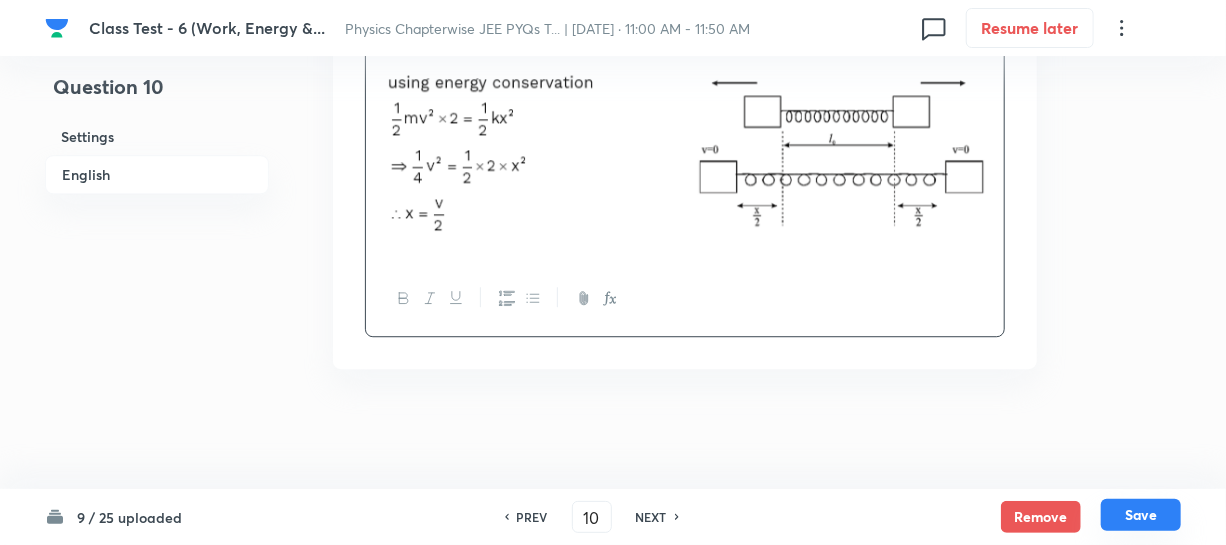 click on "Save" at bounding box center (1141, 515) 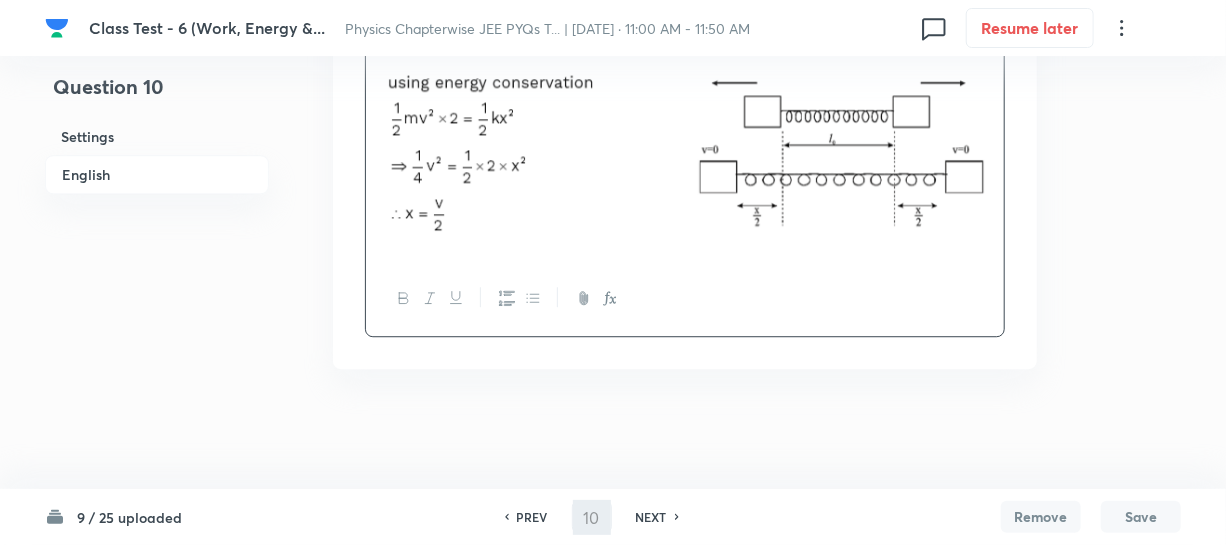 type on "11" 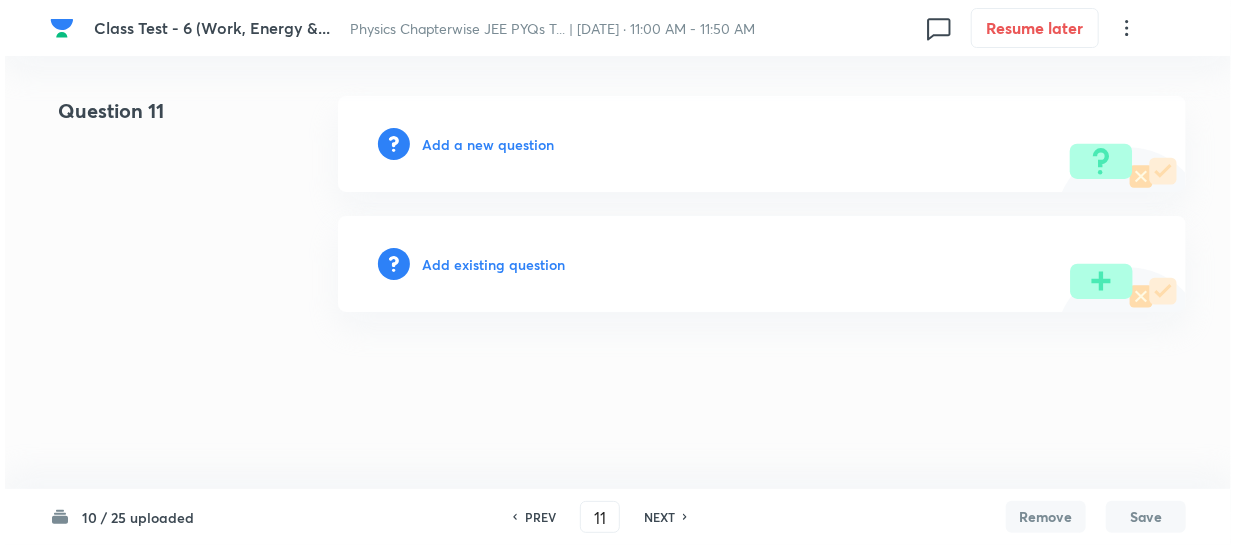 scroll, scrollTop: 0, scrollLeft: 0, axis: both 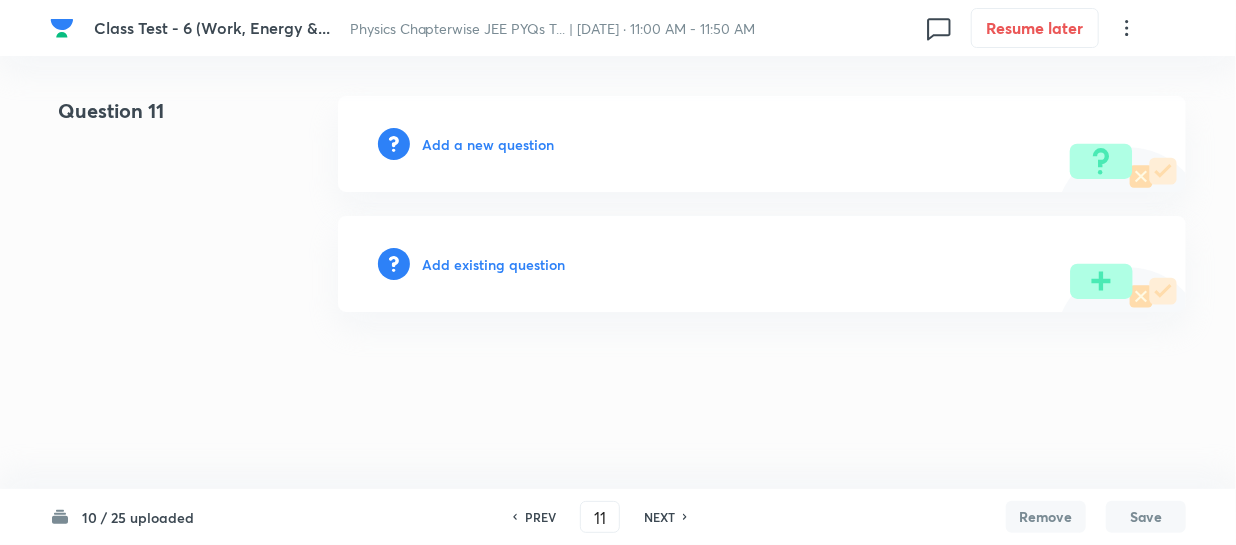 click on "Add a new question" at bounding box center (488, 144) 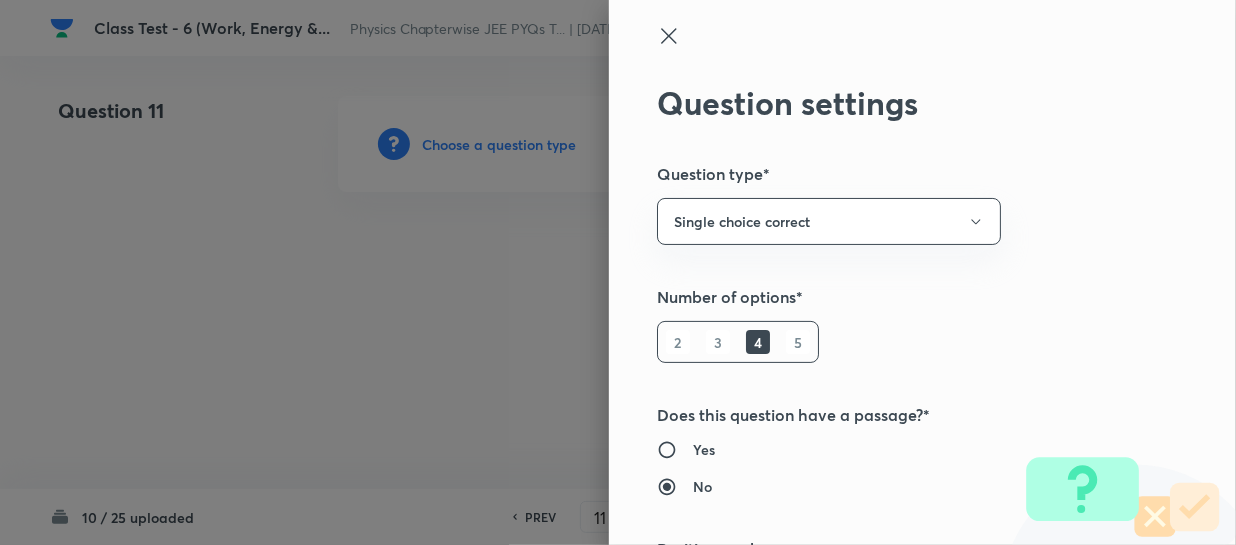 type on "Physics" 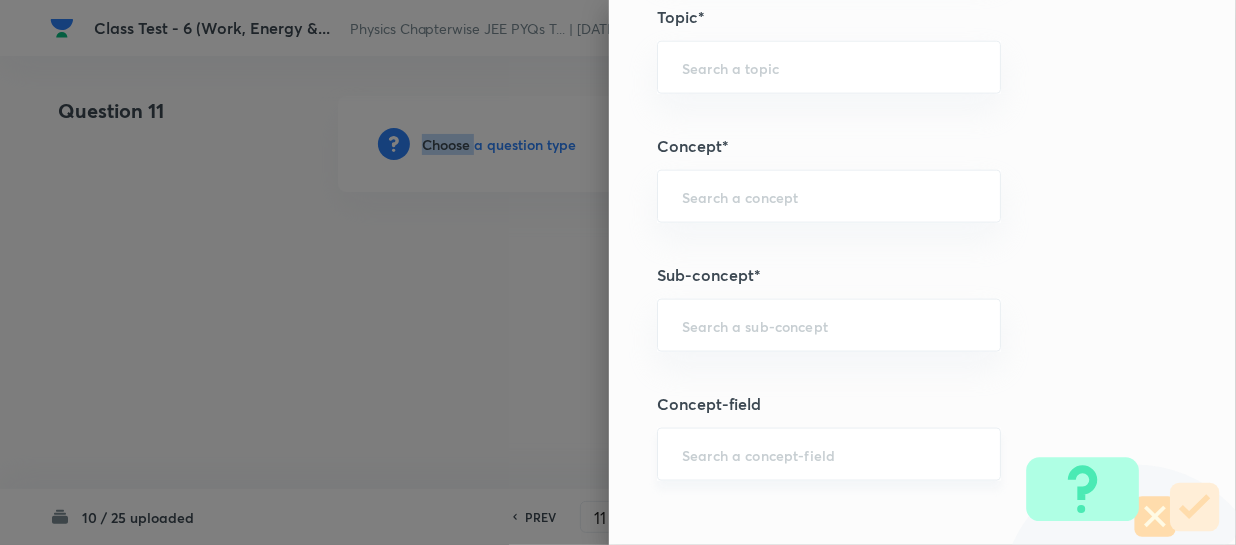 scroll, scrollTop: 1181, scrollLeft: 0, axis: vertical 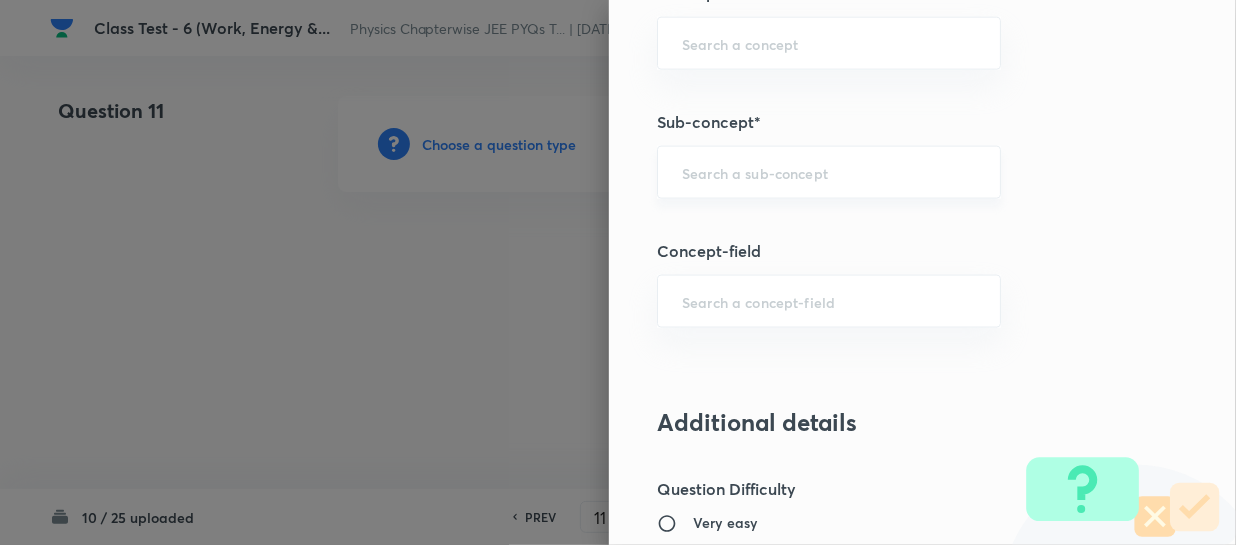 click on "Question settings Question type* Single choice correct Number of options* 2 3 4 5 Does this question have a passage?* Yes No Positive mark 4 ​ Negative Marks (Don’t add negative sign) 1 ​ Syllabus Topic group* ​ Topic* ​ Concept* ​ Sub-concept* ​ Concept-field ​ Additional details Question Difficulty Very easy Easy Moderate Hard Very hard Question is based on Fact Numerical Concept Previous year question Yes No Does this question have equation? Yes No Verification status Is the question verified? *Select 'yes' only if a question is verified Yes No Save" at bounding box center [922, 272] 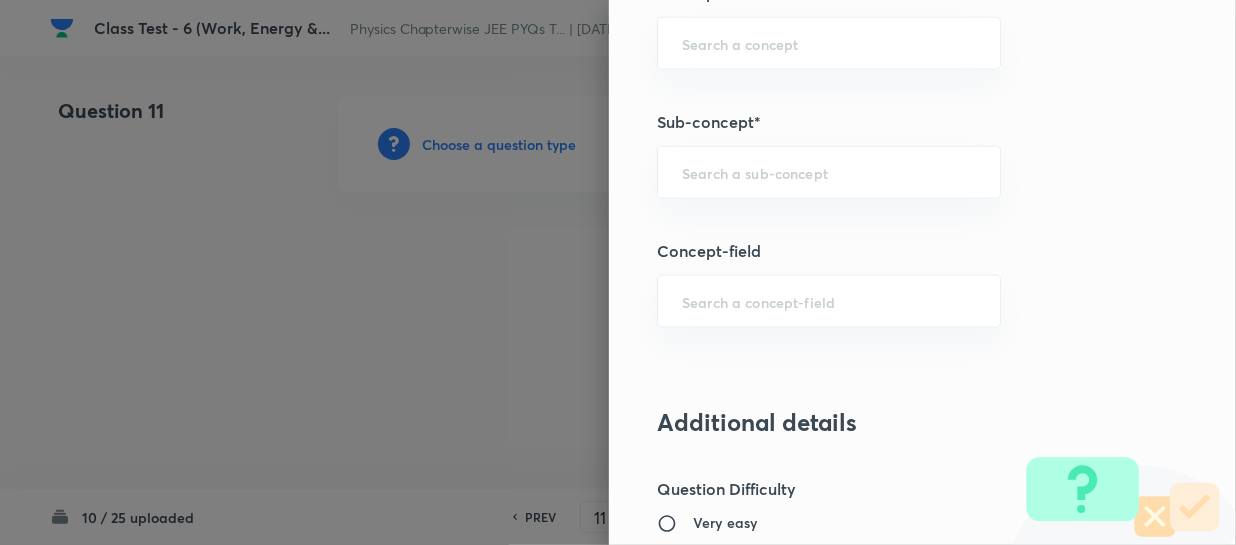 paste on "Work, Power & Energy" 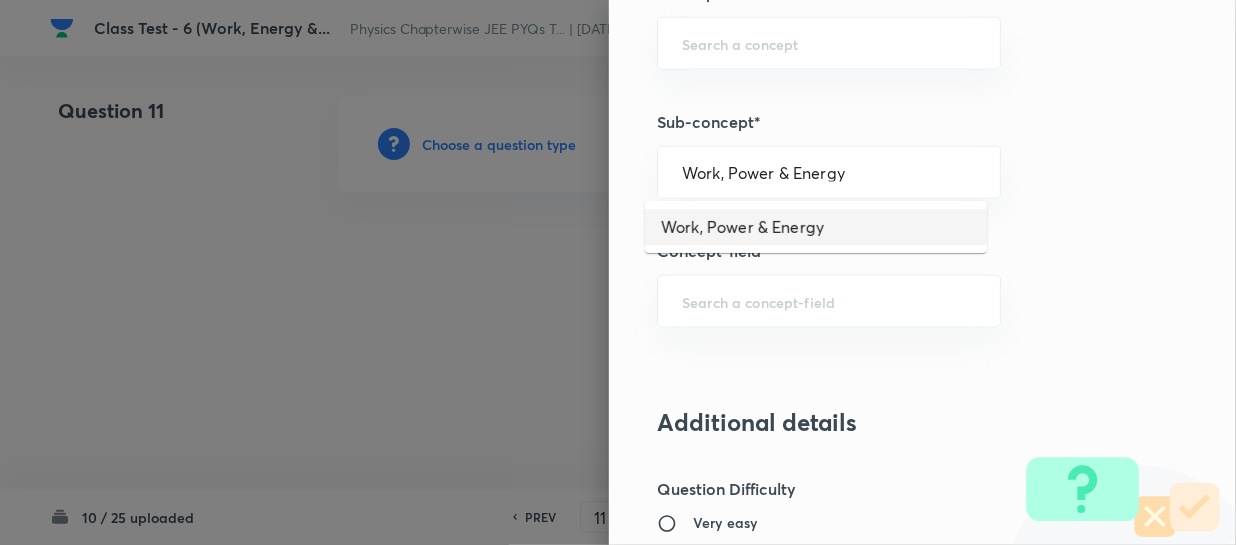 click on "Work, Power & Energy" at bounding box center (816, 227) 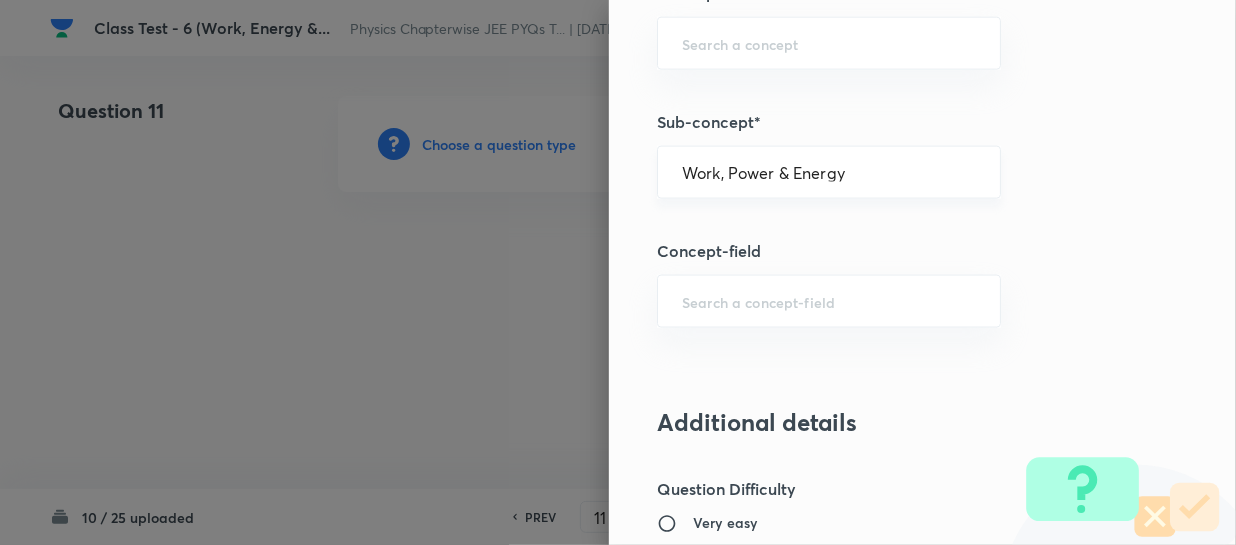 type on "Physics" 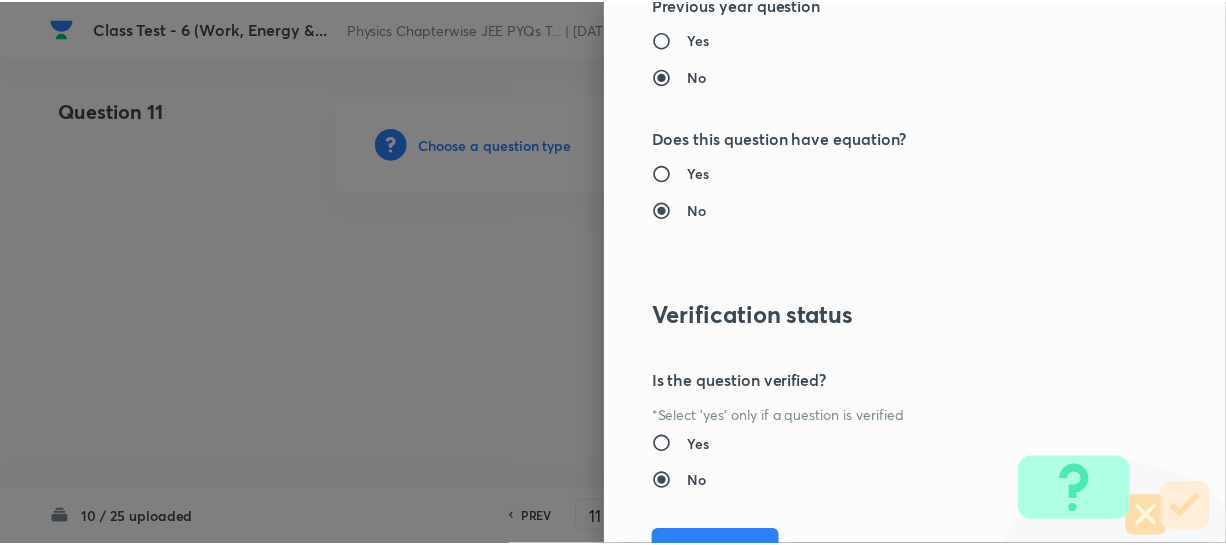 scroll, scrollTop: 2179, scrollLeft: 0, axis: vertical 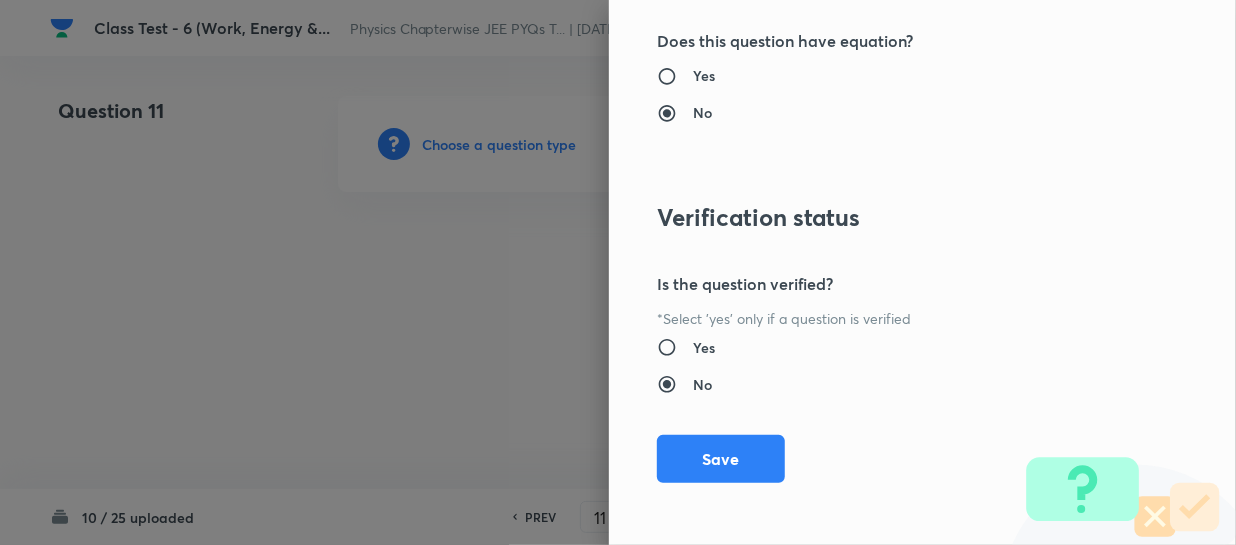 drag, startPoint x: 698, startPoint y: 440, endPoint x: 1235, endPoint y: 416, distance: 537.5361 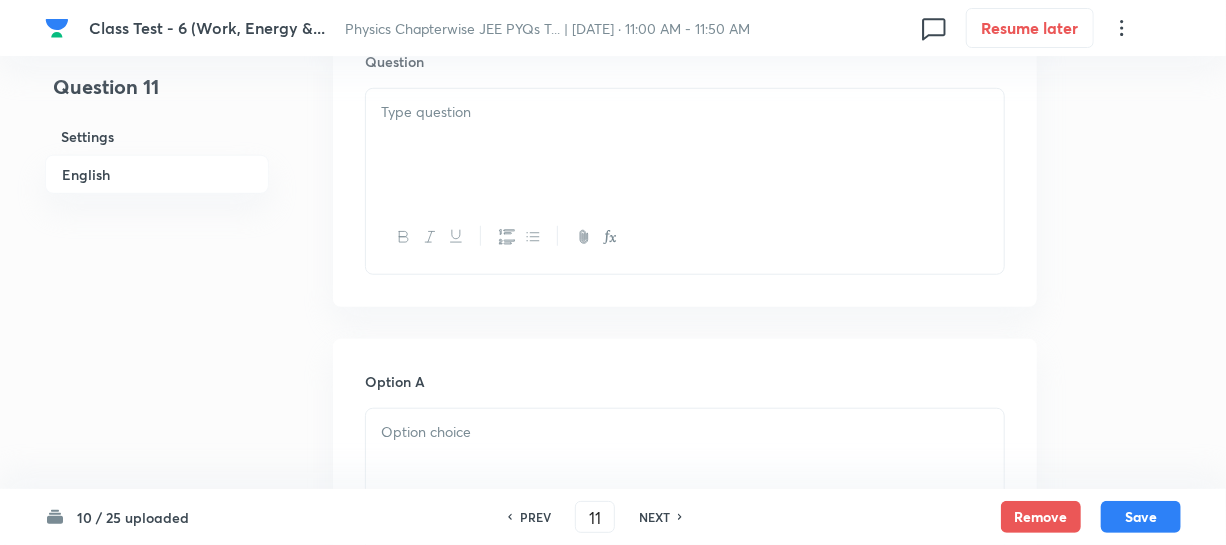 scroll, scrollTop: 636, scrollLeft: 0, axis: vertical 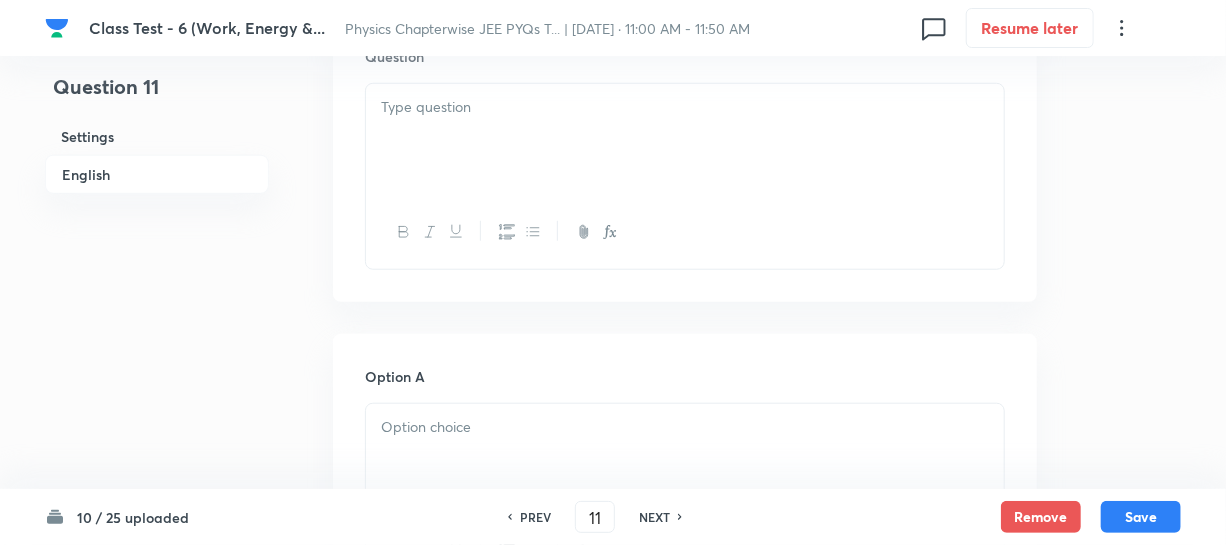 click at bounding box center [685, 140] 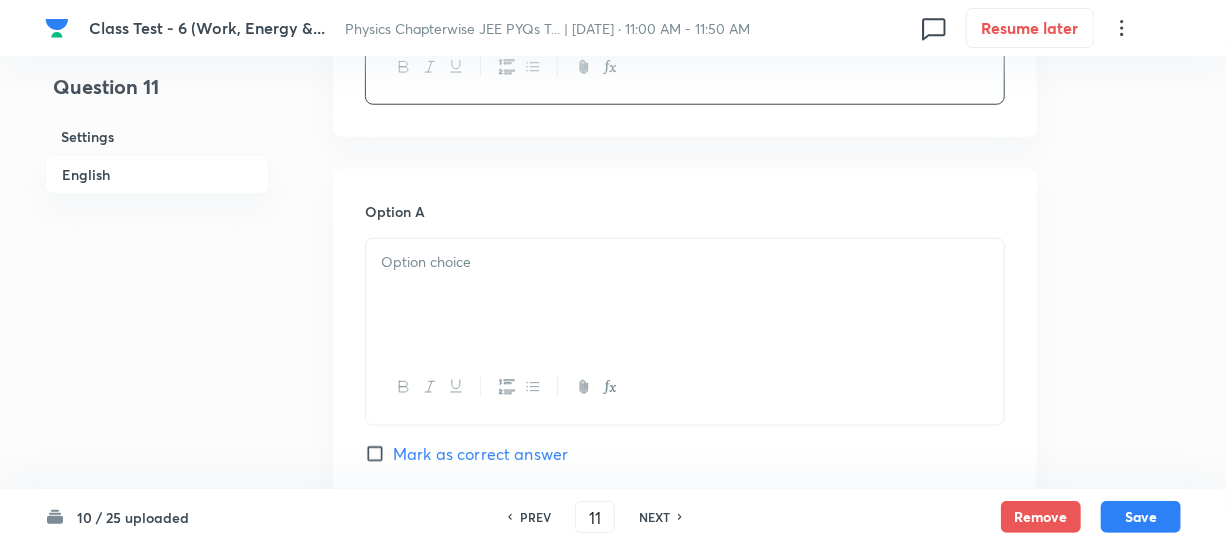 scroll, scrollTop: 818, scrollLeft: 0, axis: vertical 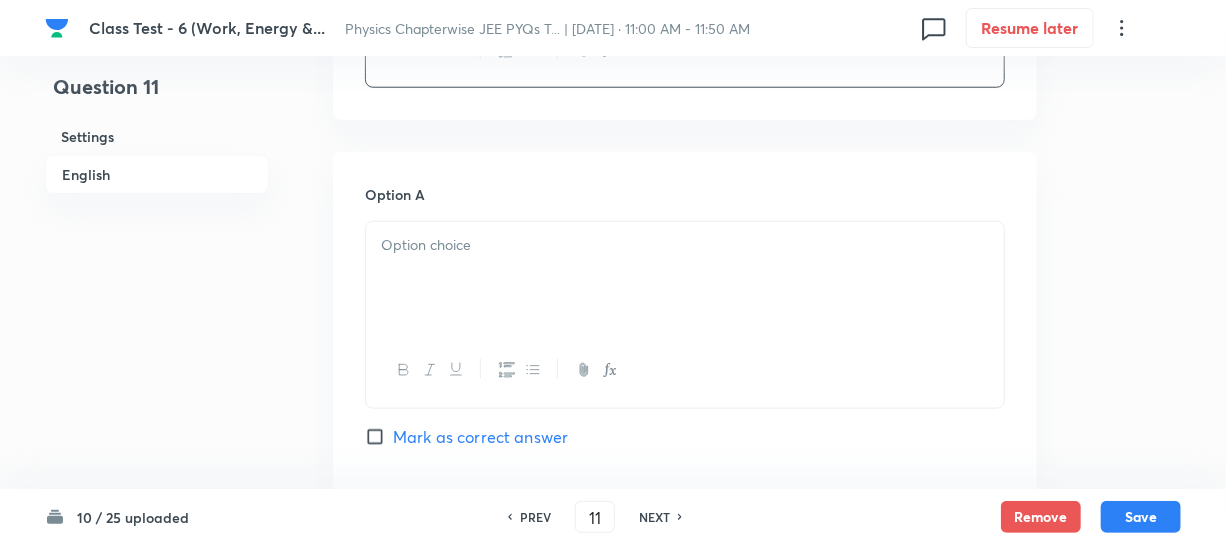 click on "Option A Mark as correct answer" at bounding box center (685, 336) 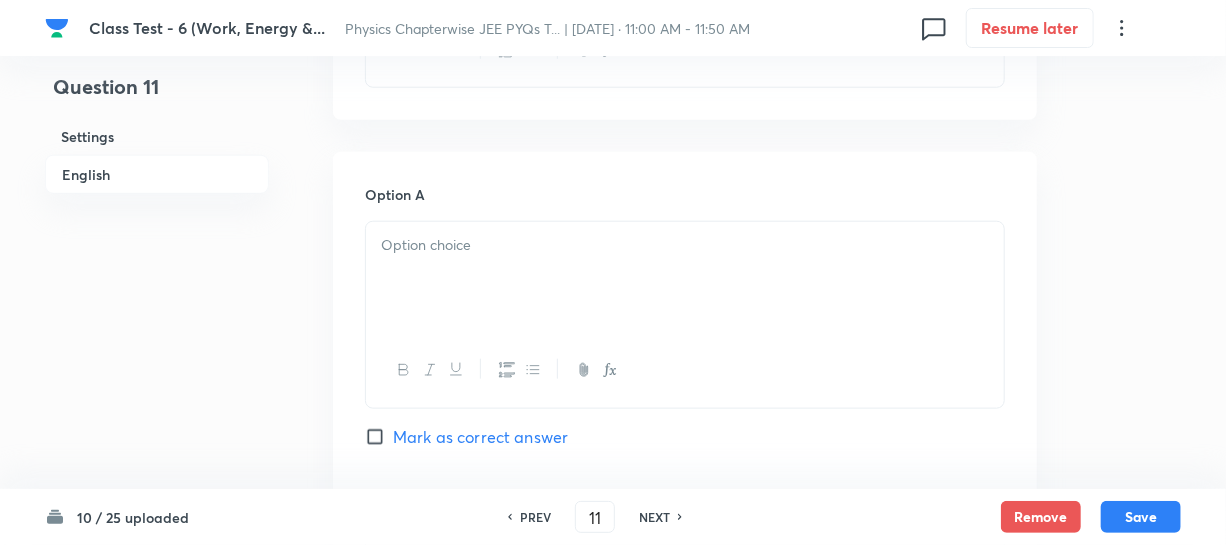 drag, startPoint x: 462, startPoint y: 268, endPoint x: 537, endPoint y: 268, distance: 75 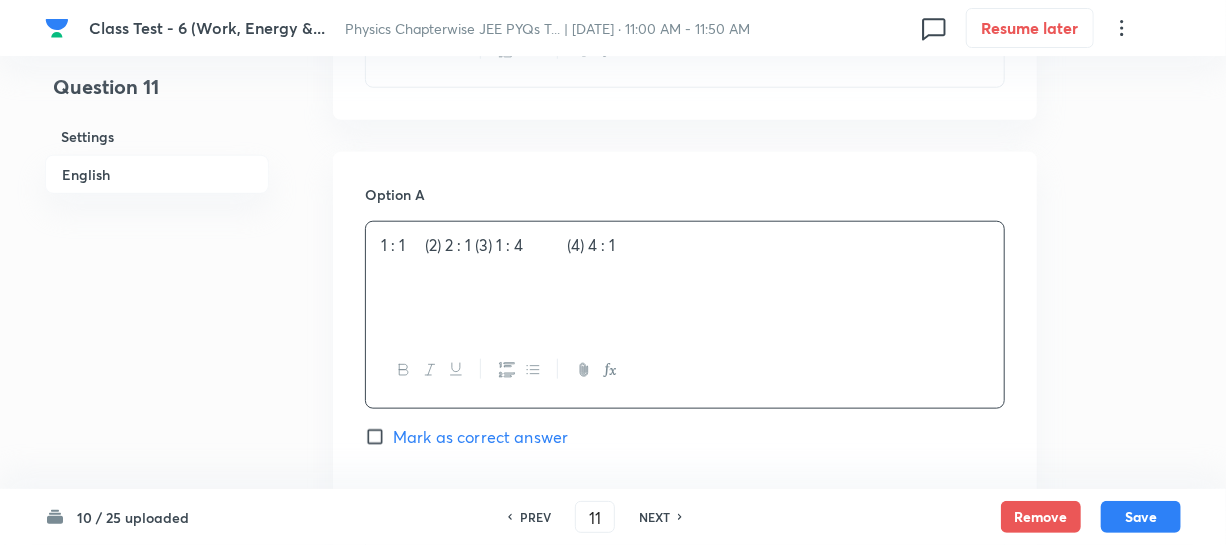 click on "1 : 1     (2) 2 : 1 (3) 1 : 4           (4) 4 : 1" at bounding box center [685, 245] 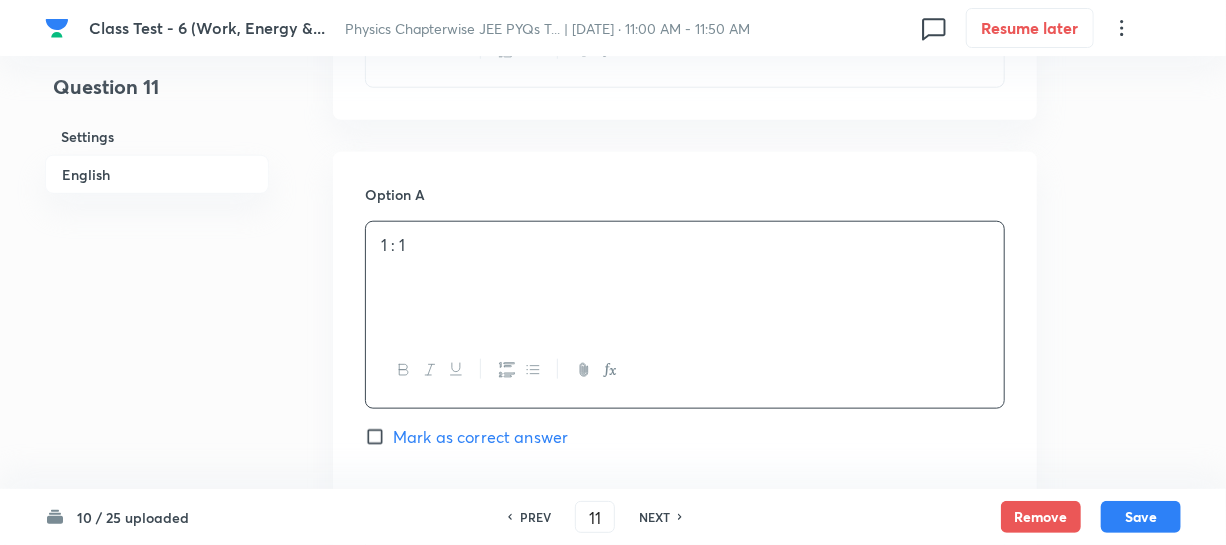 scroll, scrollTop: 1181, scrollLeft: 0, axis: vertical 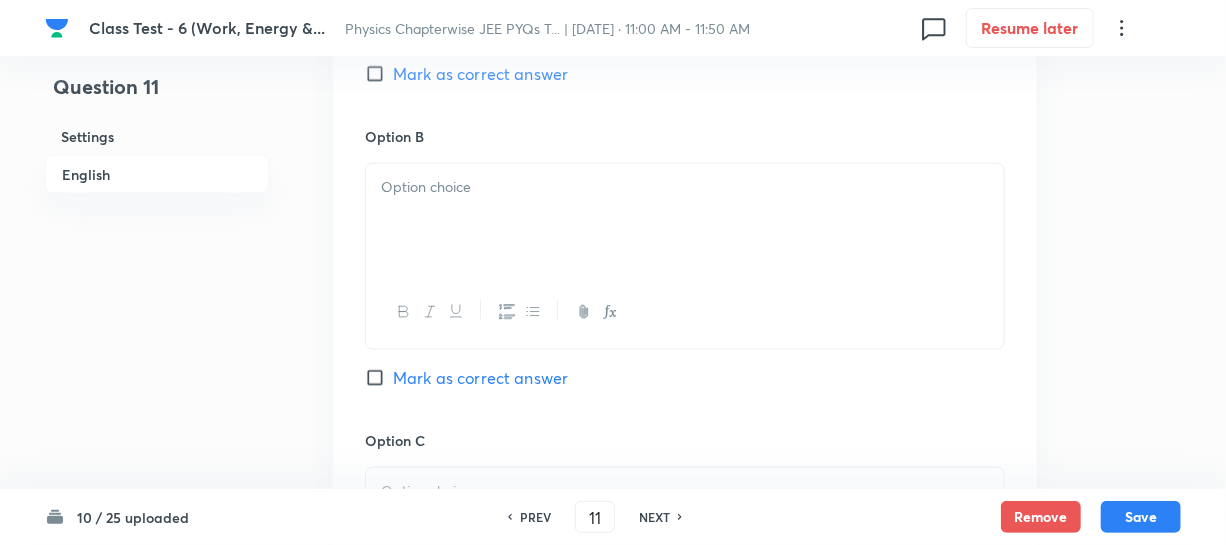 click at bounding box center [685, 187] 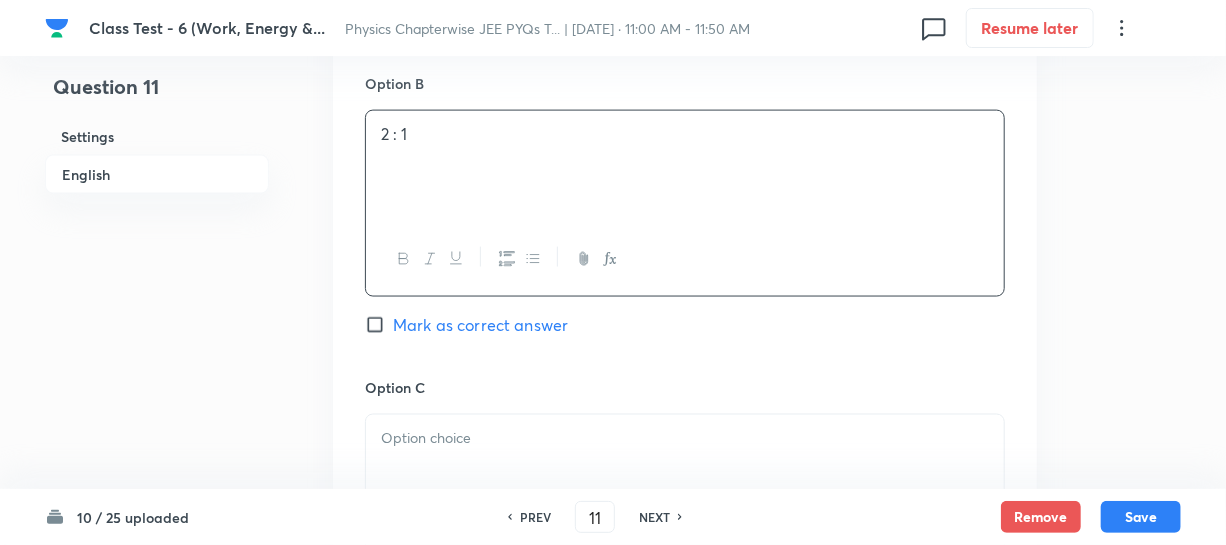 scroll, scrollTop: 1363, scrollLeft: 0, axis: vertical 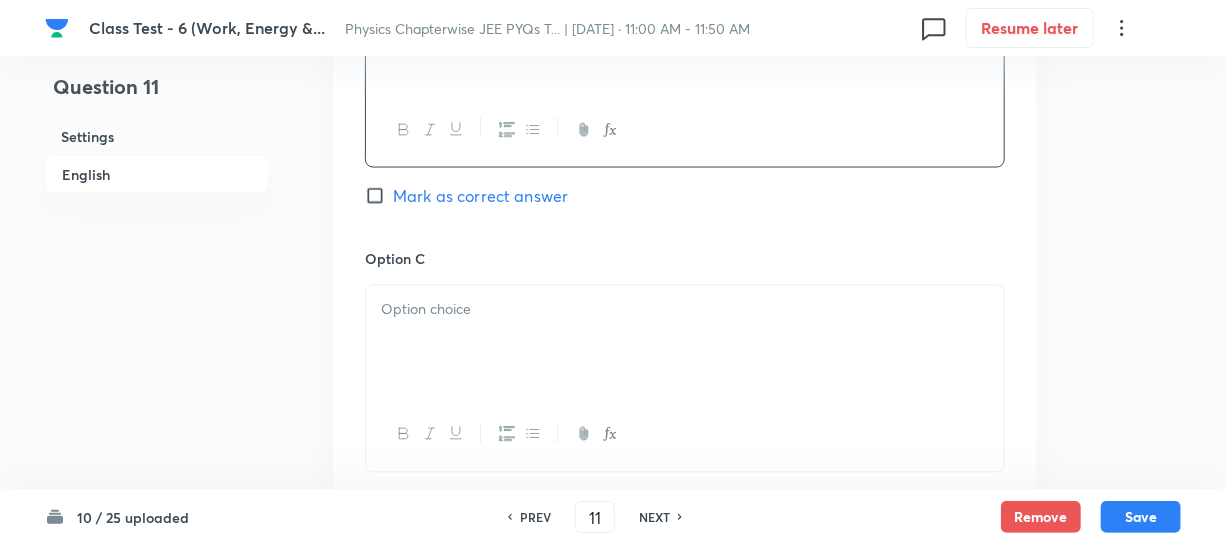 click at bounding box center (685, 309) 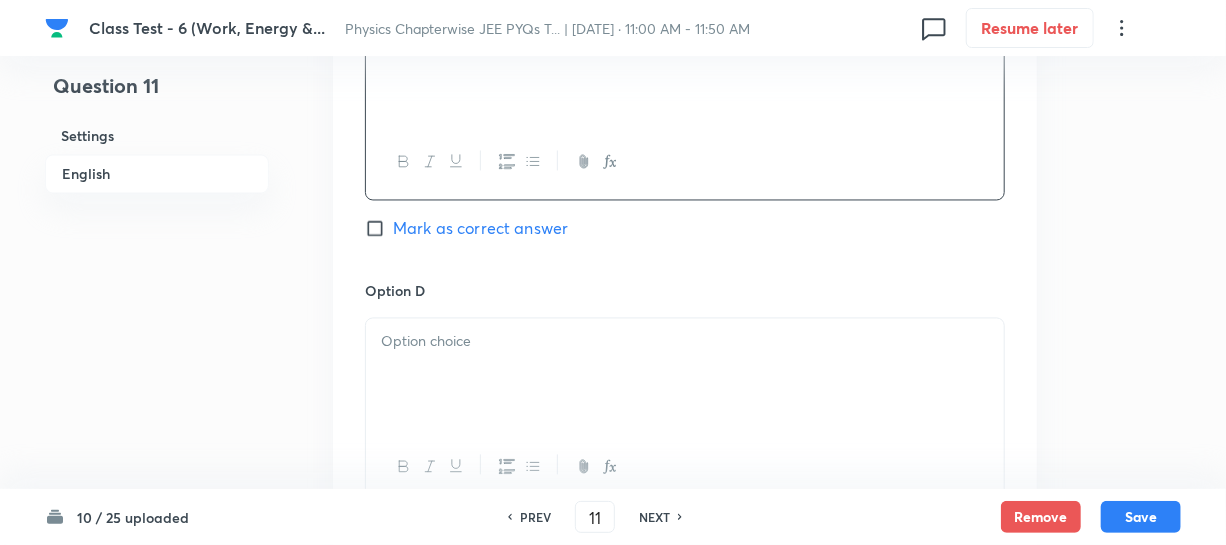 scroll, scrollTop: 1636, scrollLeft: 0, axis: vertical 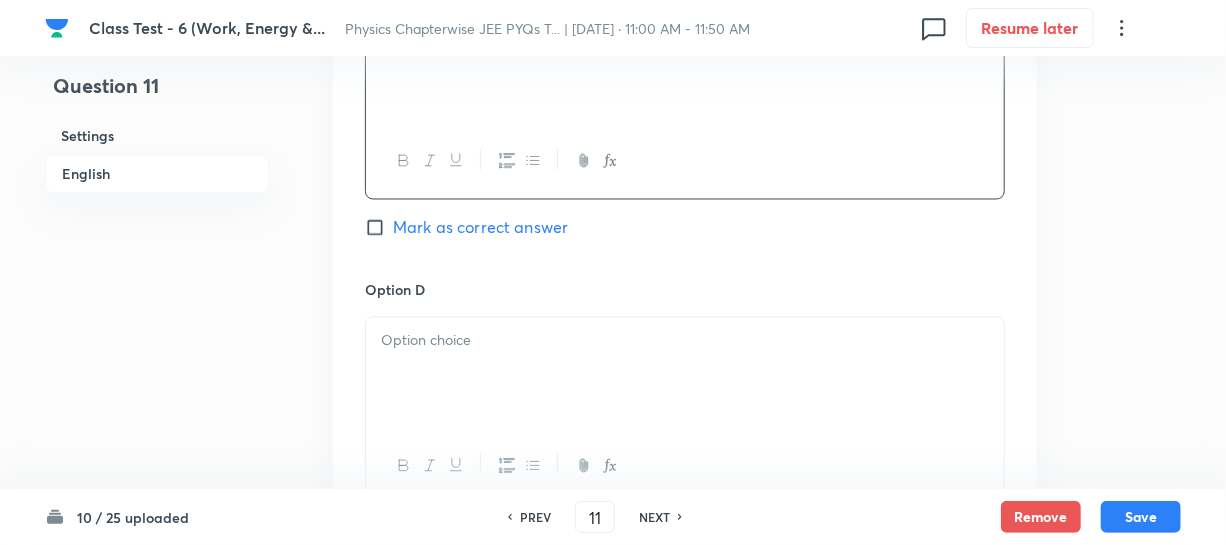 click at bounding box center [685, 341] 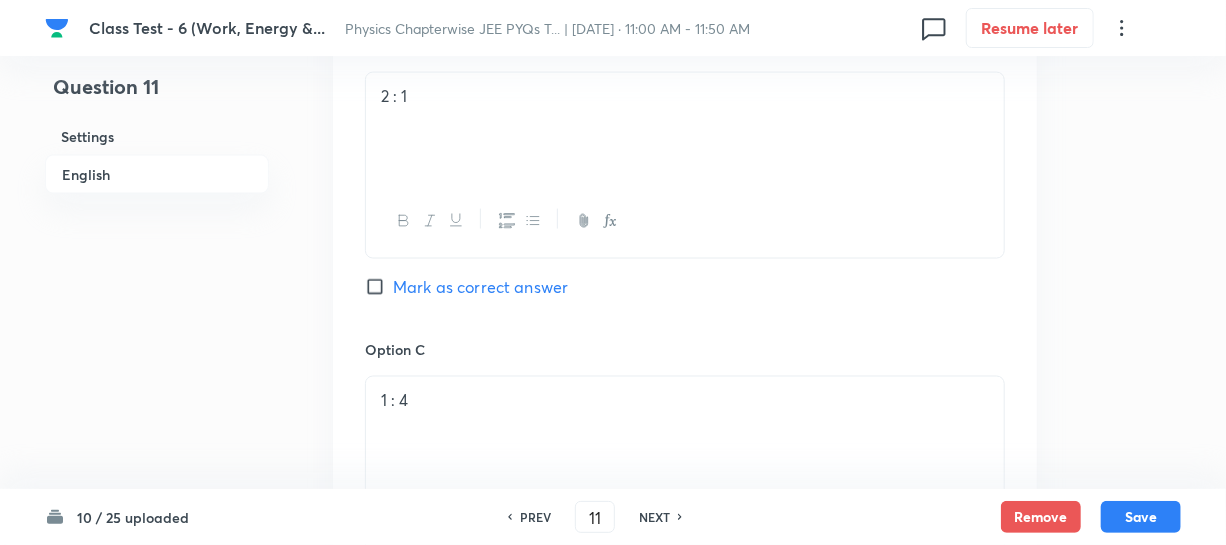drag, startPoint x: 377, startPoint y: 291, endPoint x: 679, endPoint y: 243, distance: 305.79077 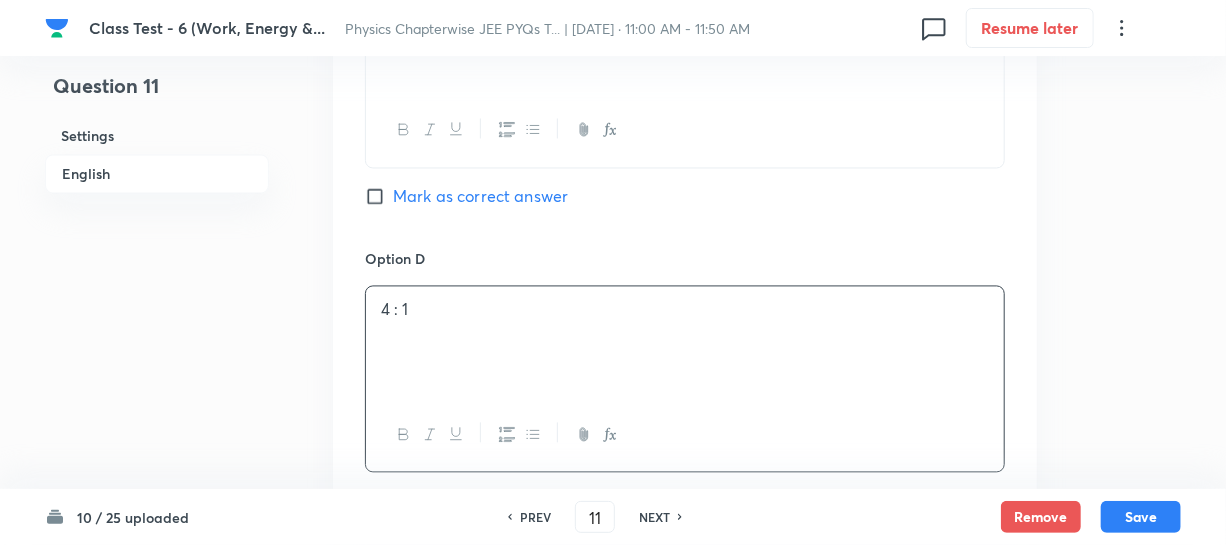 scroll, scrollTop: 2000, scrollLeft: 0, axis: vertical 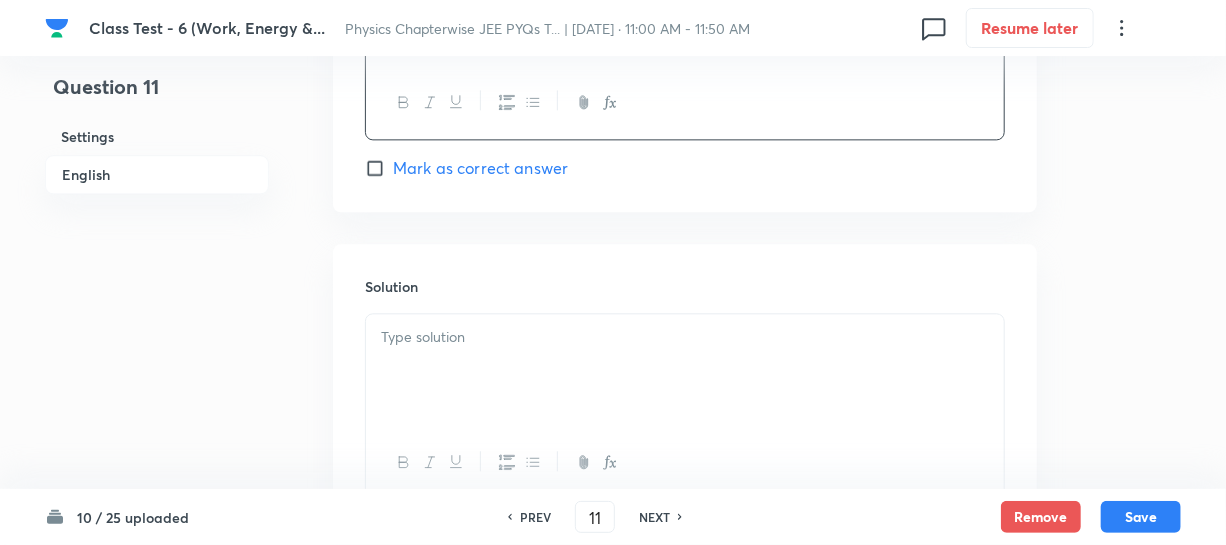 click at bounding box center (685, 370) 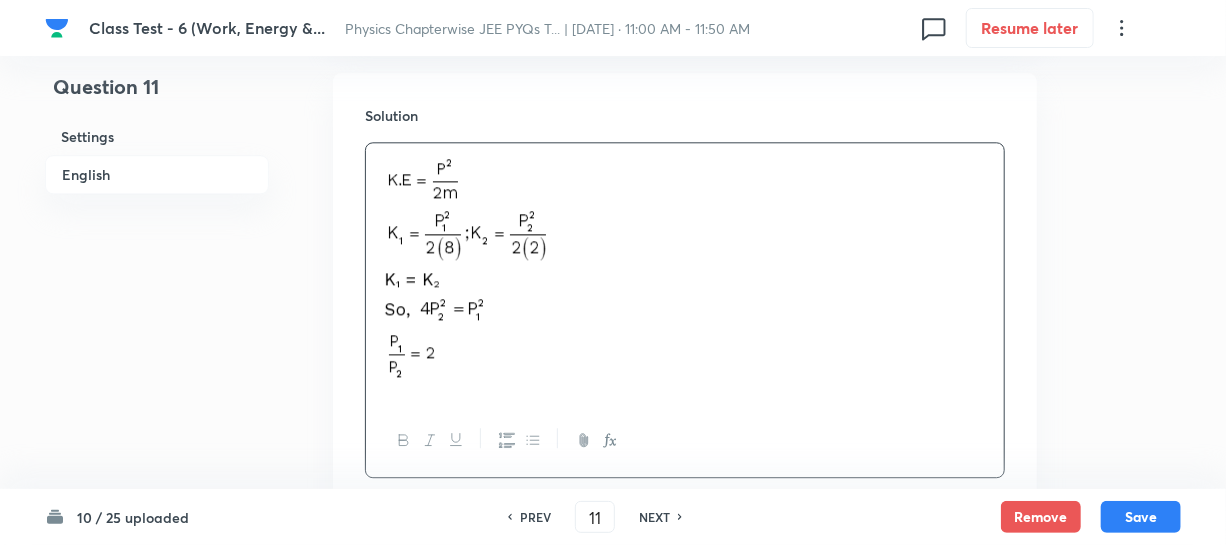 scroll, scrollTop: 2313, scrollLeft: 0, axis: vertical 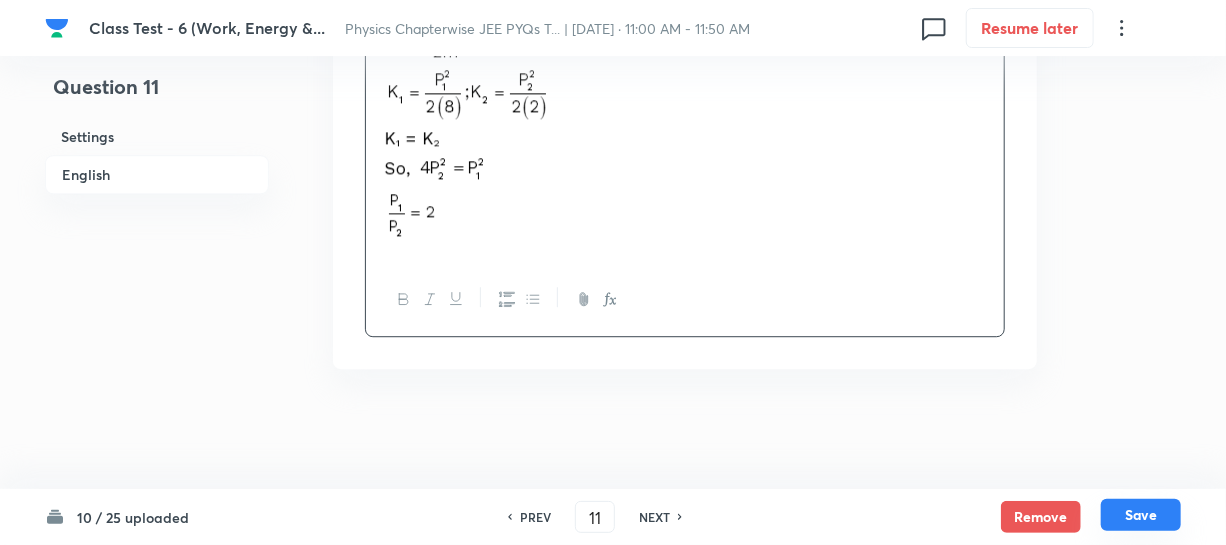 click on "Save" at bounding box center (1141, 515) 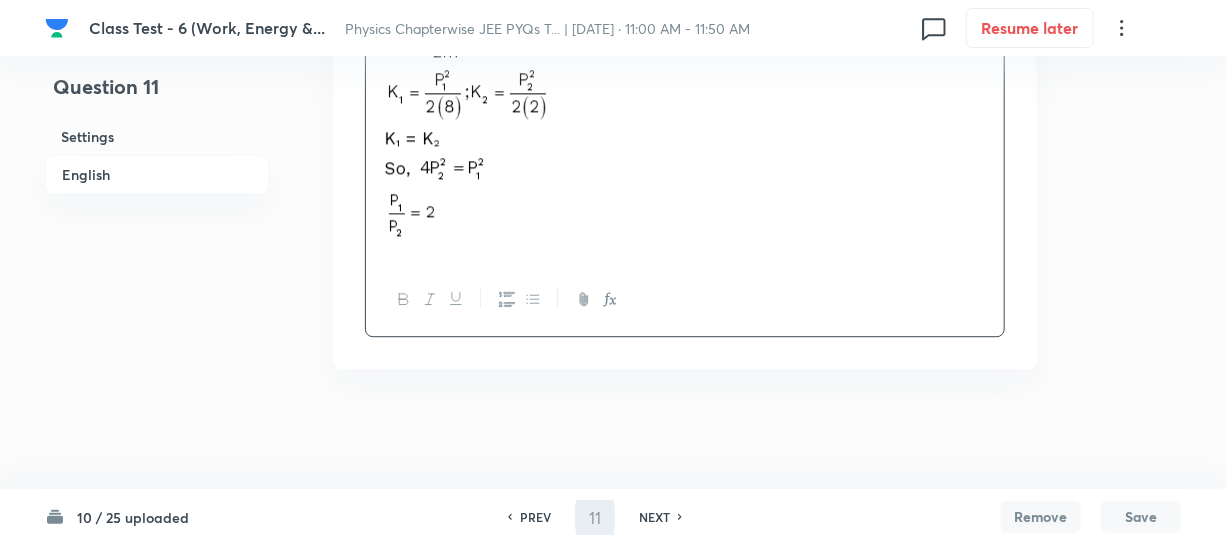 type on "12" 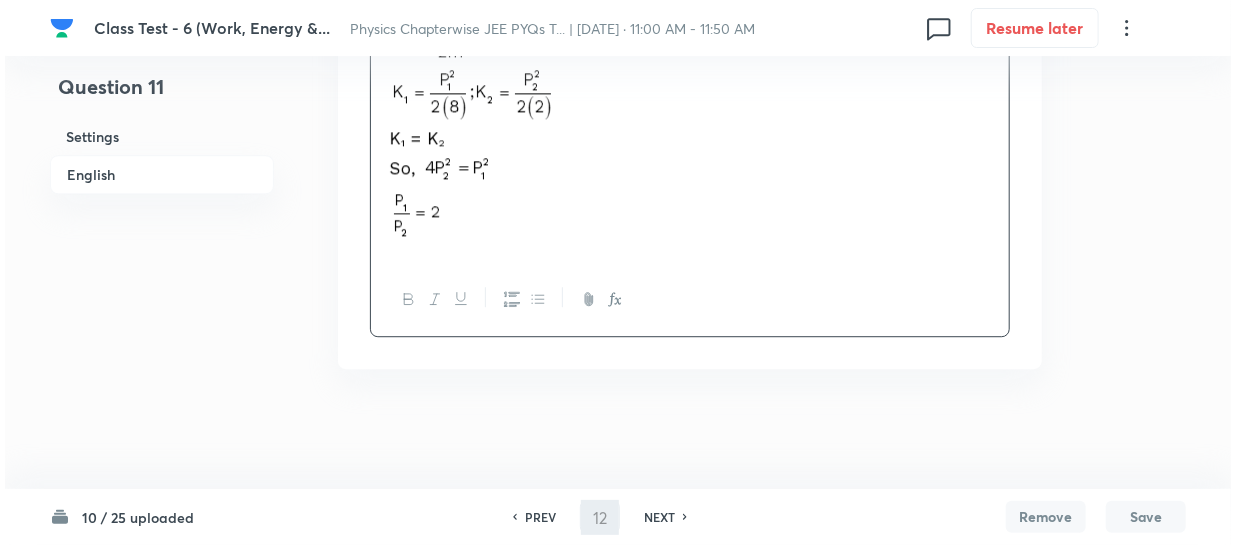 scroll, scrollTop: 0, scrollLeft: 0, axis: both 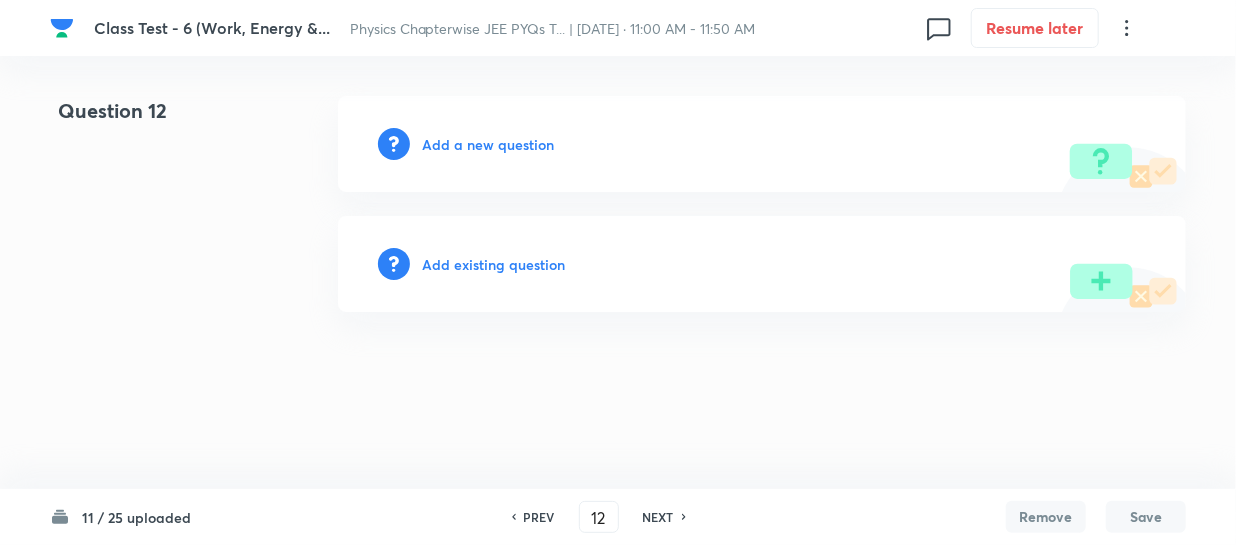 click on "Add a new question" at bounding box center (488, 144) 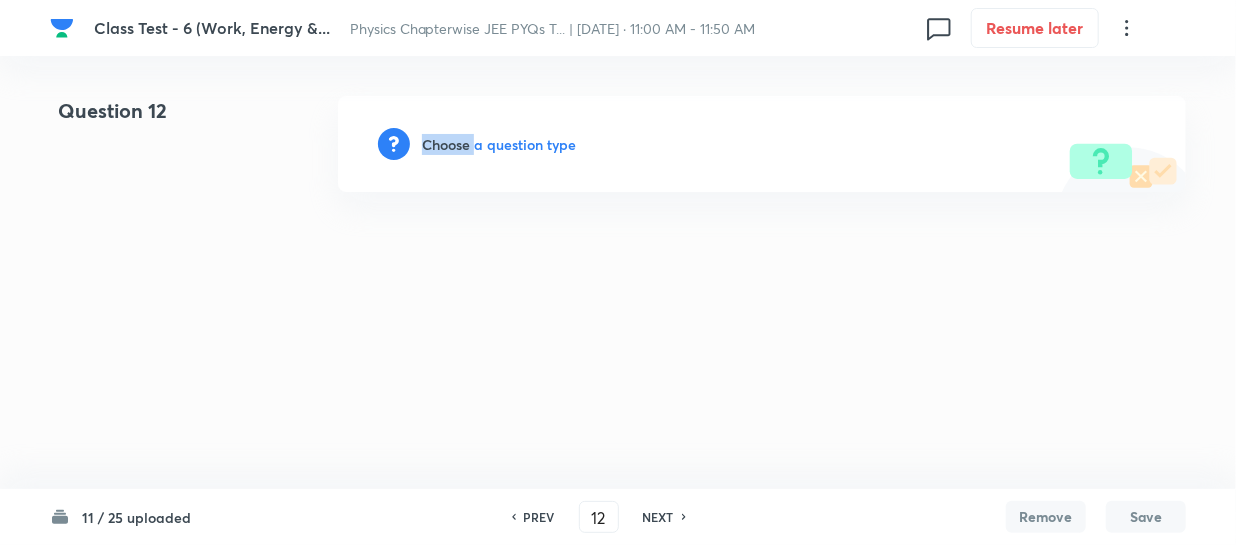 click on "Choose a question type" at bounding box center (499, 144) 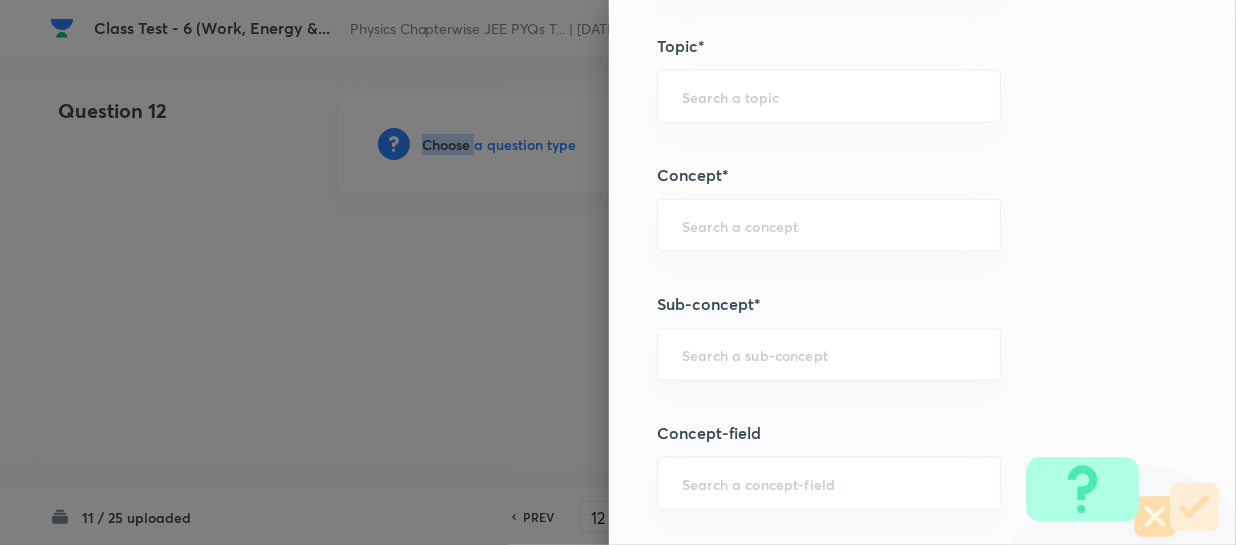 scroll, scrollTop: 1000, scrollLeft: 0, axis: vertical 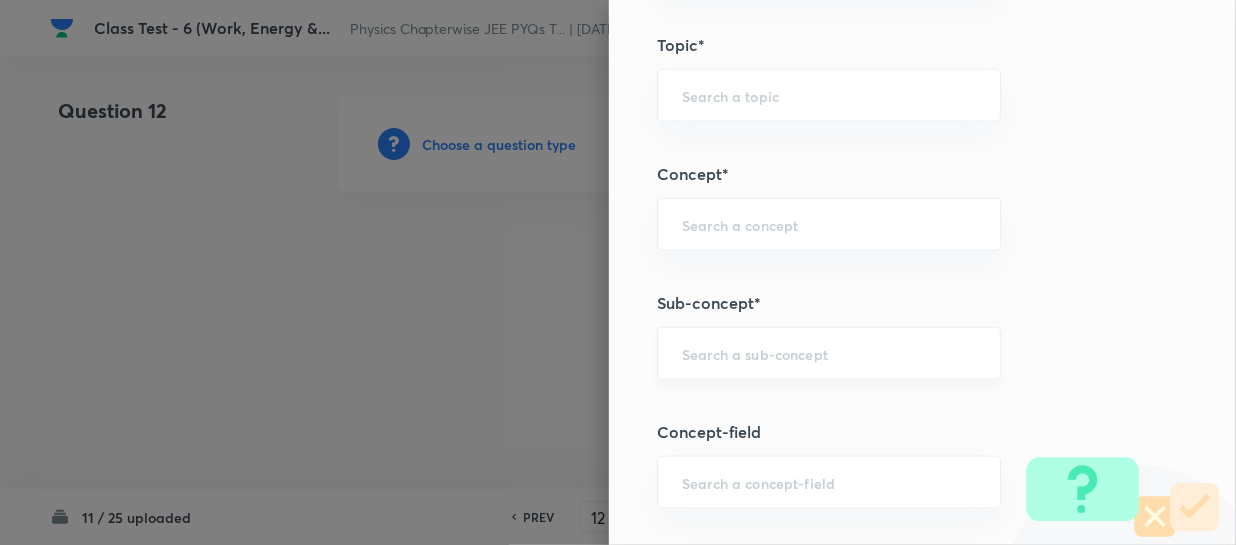 click at bounding box center (829, 353) 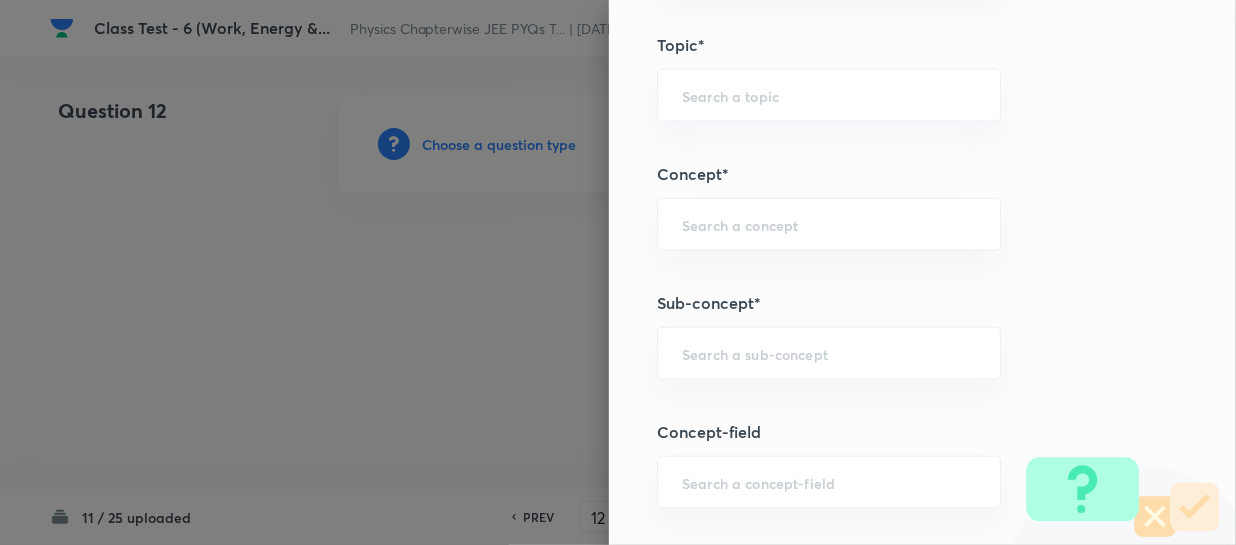 paste on "Work, Power & Energy" 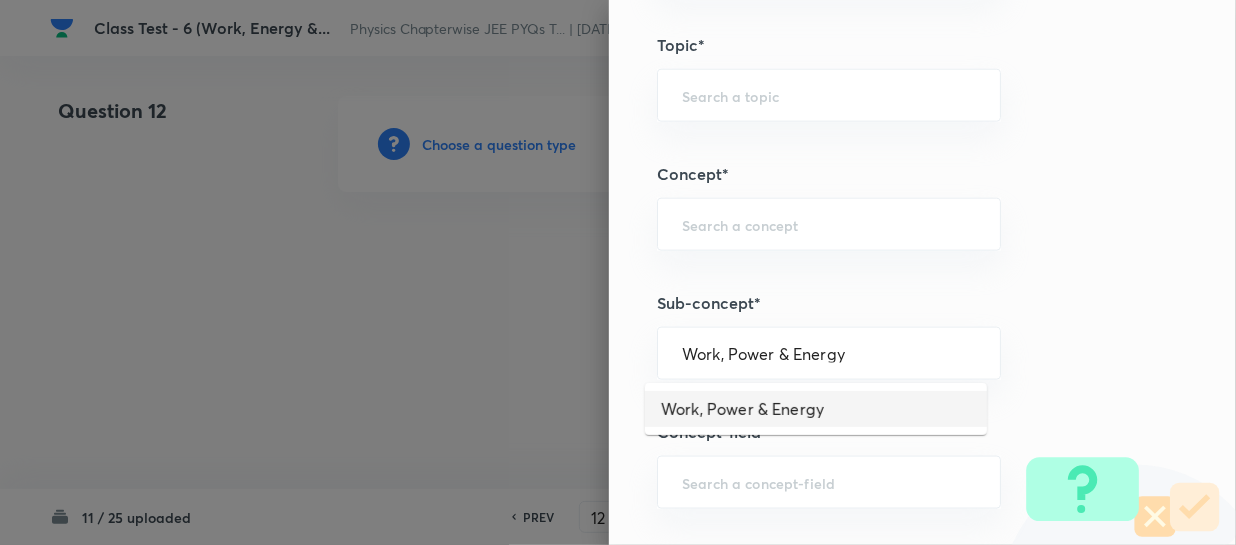 click on "Work, Power & Energy" at bounding box center (816, 409) 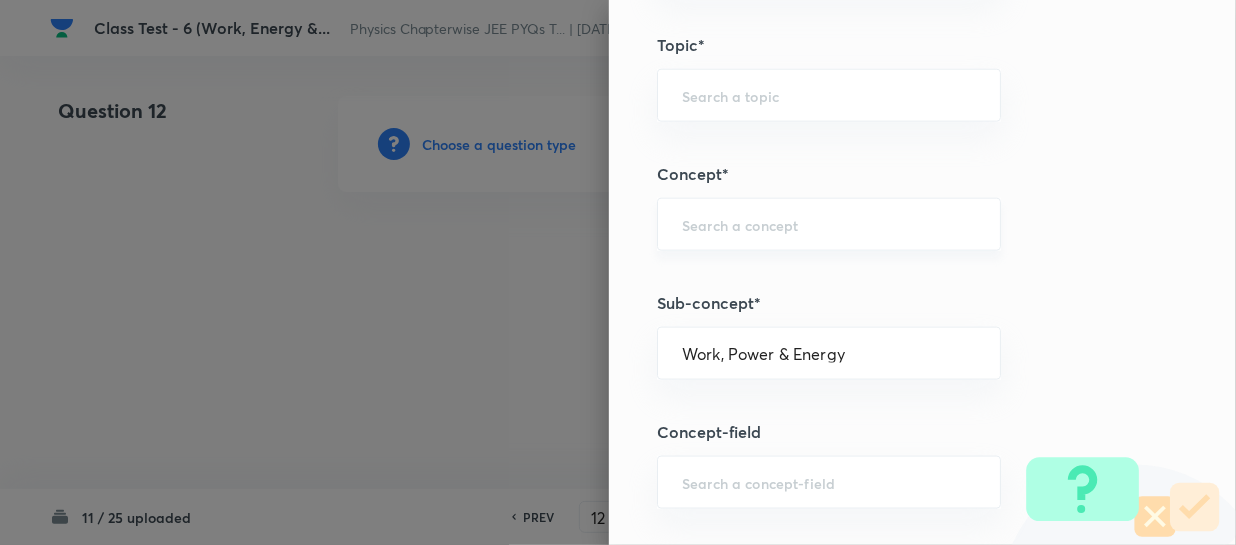 type on "Physics" 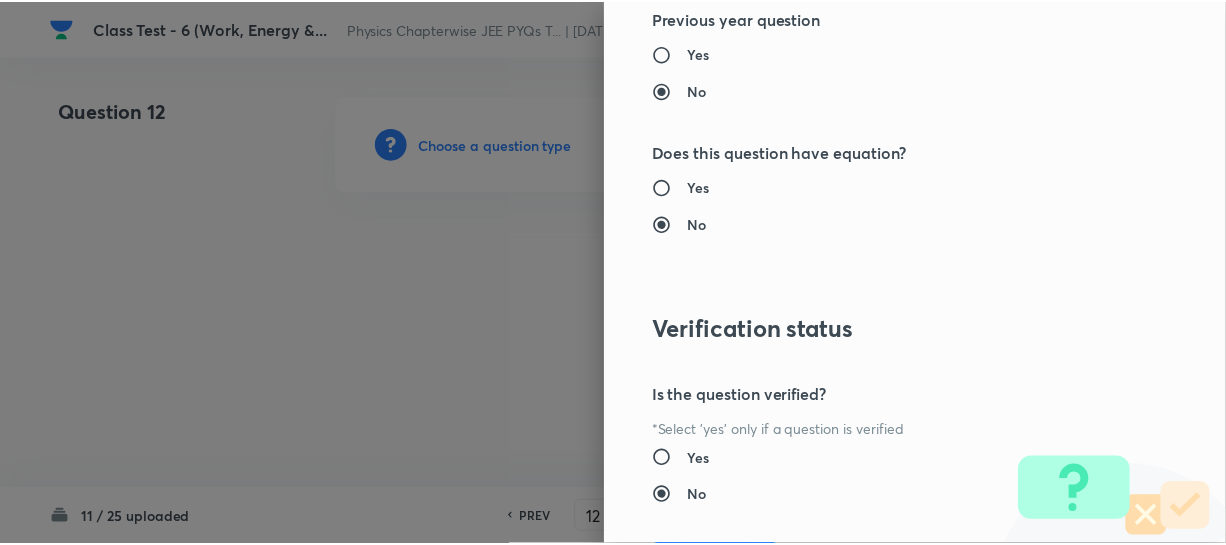 scroll, scrollTop: 2179, scrollLeft: 0, axis: vertical 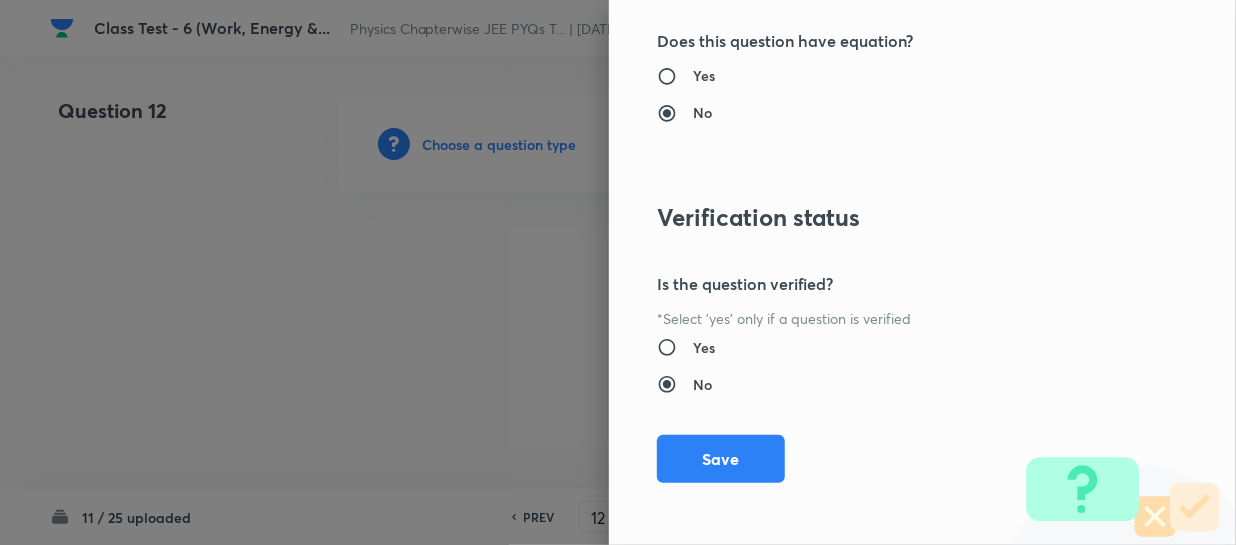 click on "Save" at bounding box center (721, 459) 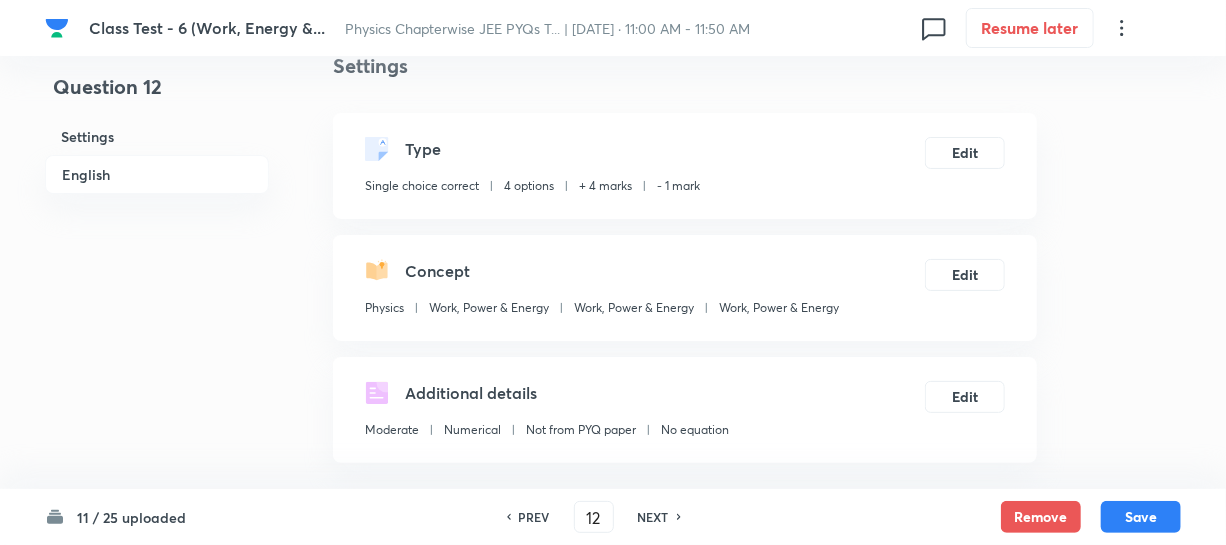 scroll, scrollTop: 545, scrollLeft: 0, axis: vertical 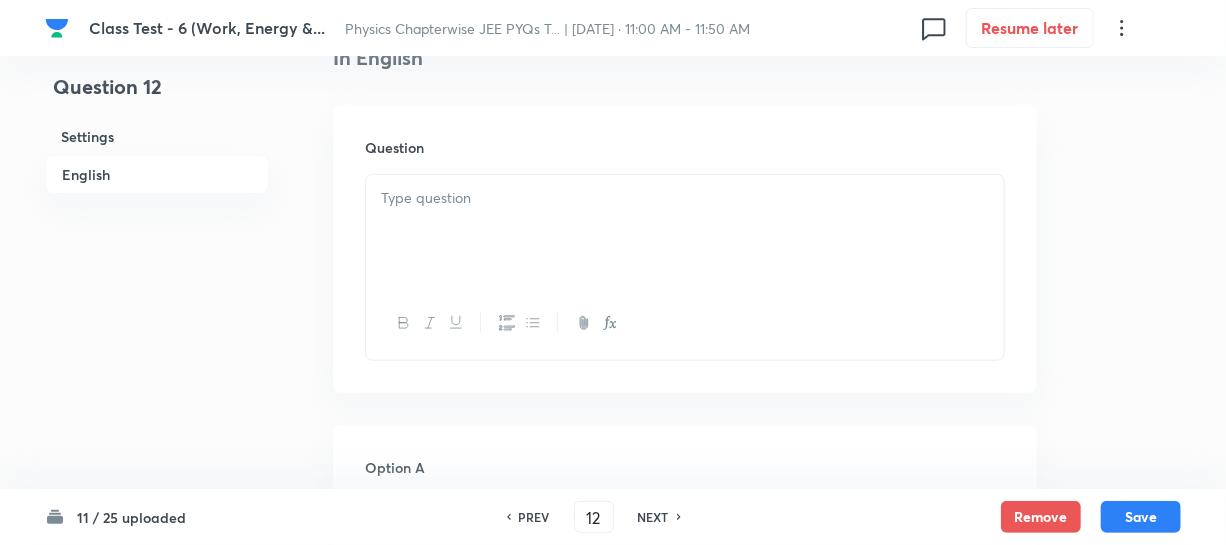 click at bounding box center (685, 231) 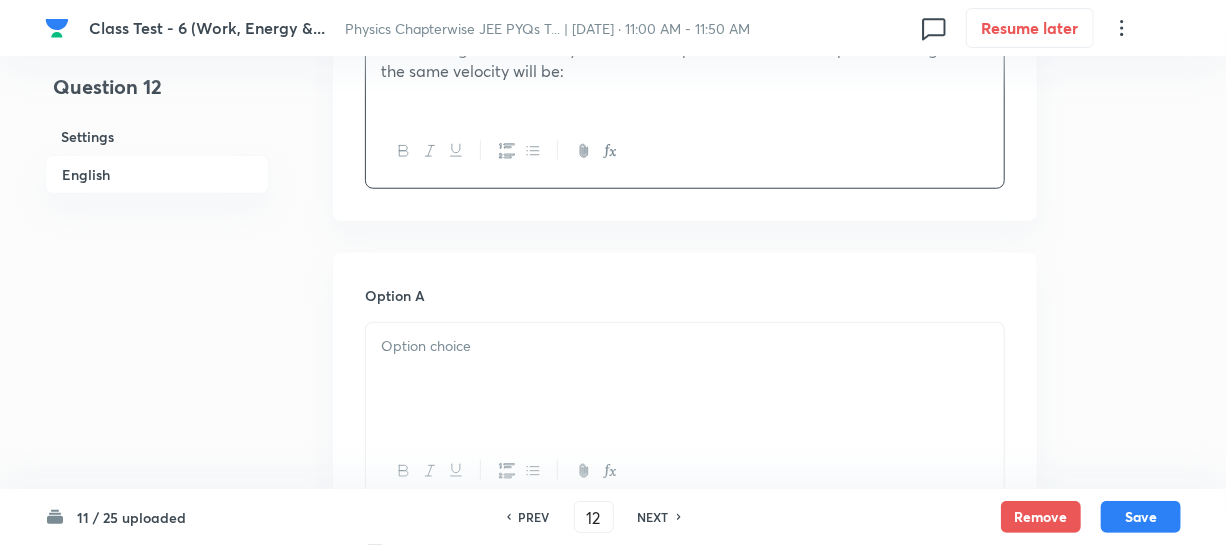 scroll, scrollTop: 727, scrollLeft: 0, axis: vertical 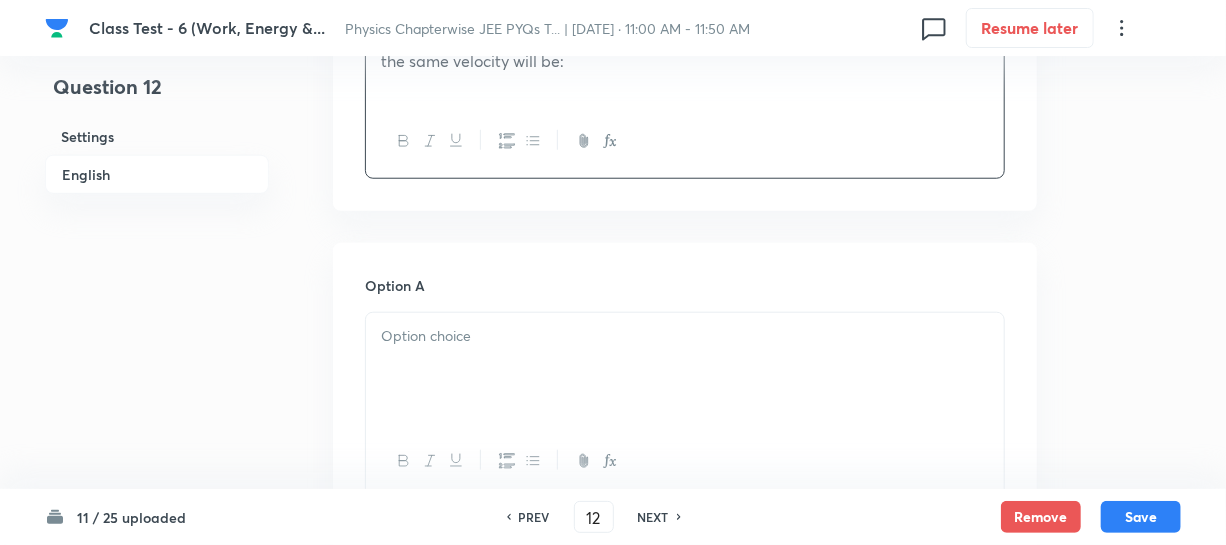 click on "Option A Mark as correct answer" at bounding box center (685, 427) 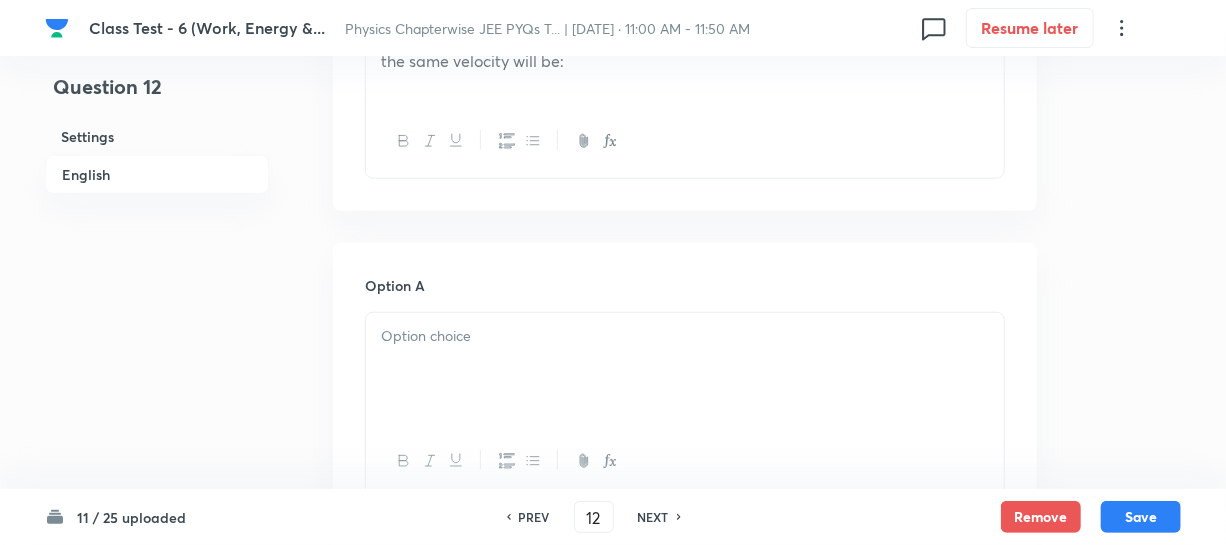 click at bounding box center [685, 369] 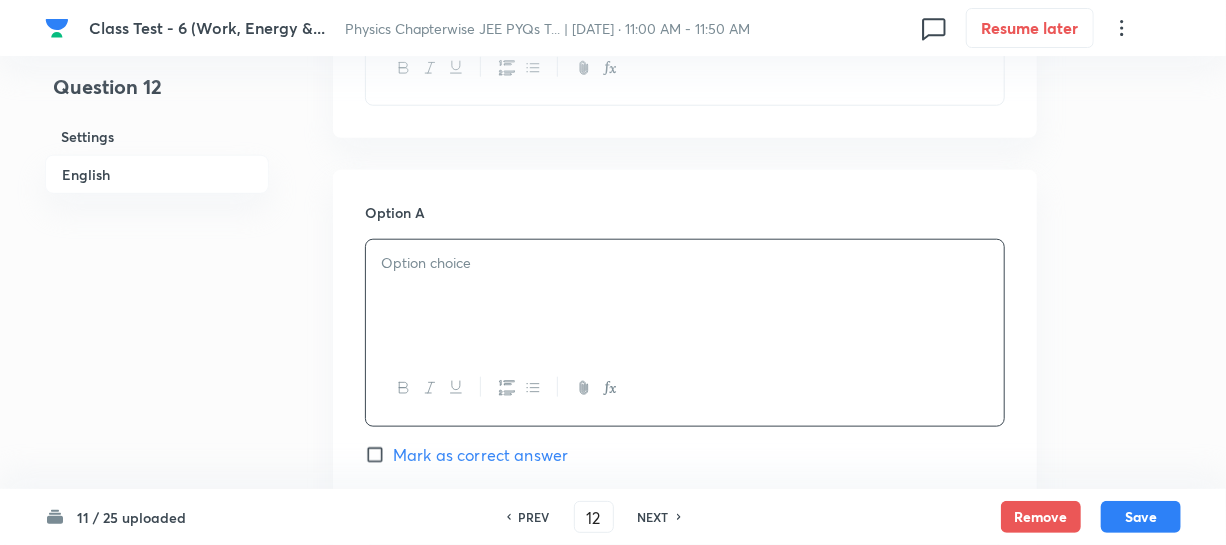 scroll, scrollTop: 909, scrollLeft: 0, axis: vertical 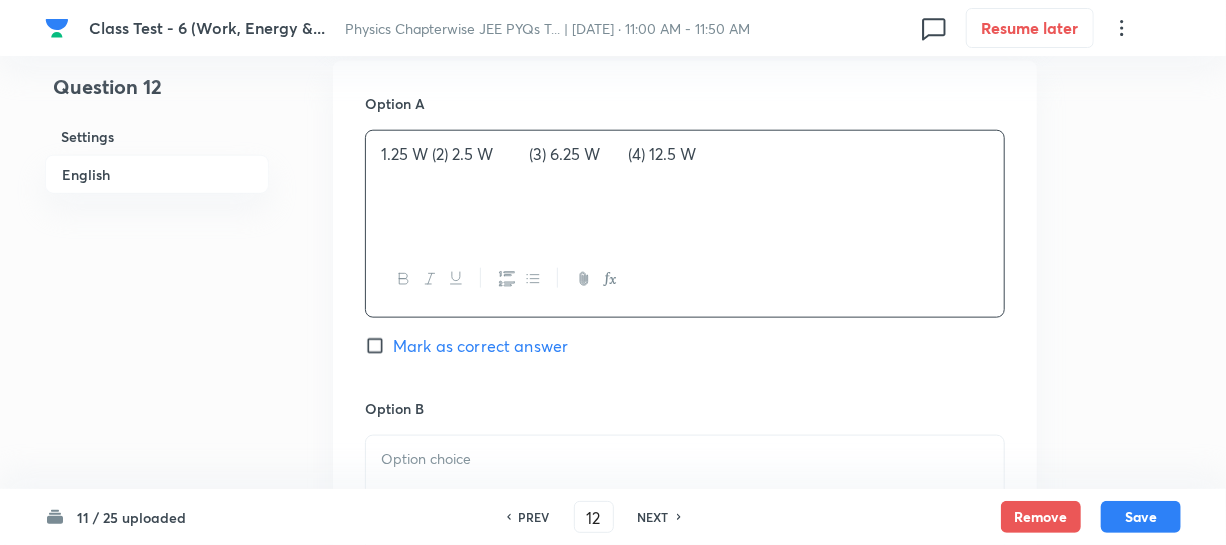 drag, startPoint x: 433, startPoint y: 151, endPoint x: 461, endPoint y: 101, distance: 57.306194 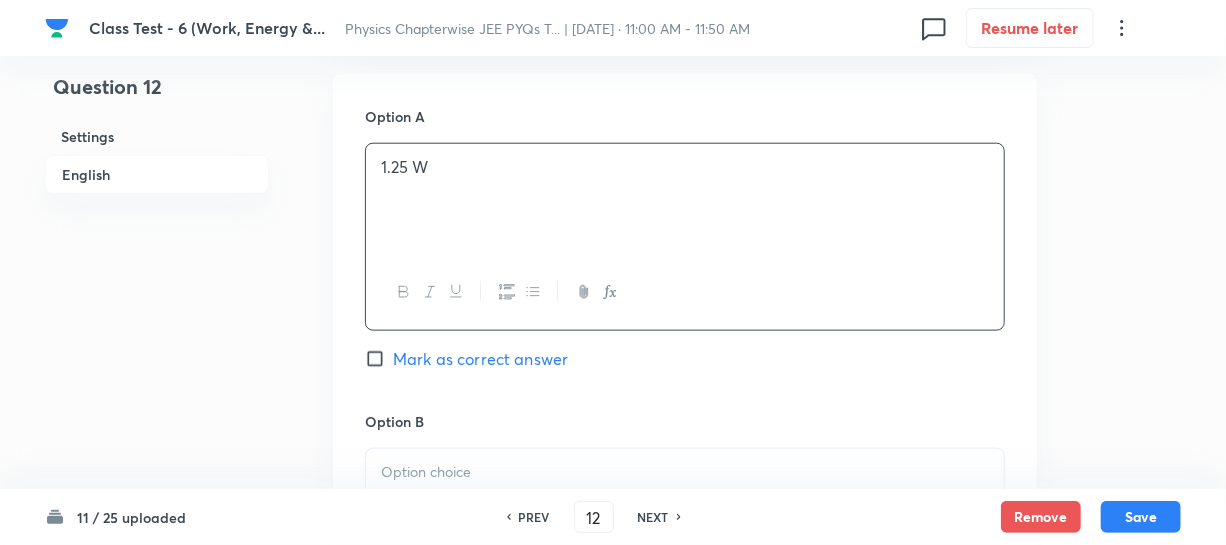 scroll, scrollTop: 1090, scrollLeft: 0, axis: vertical 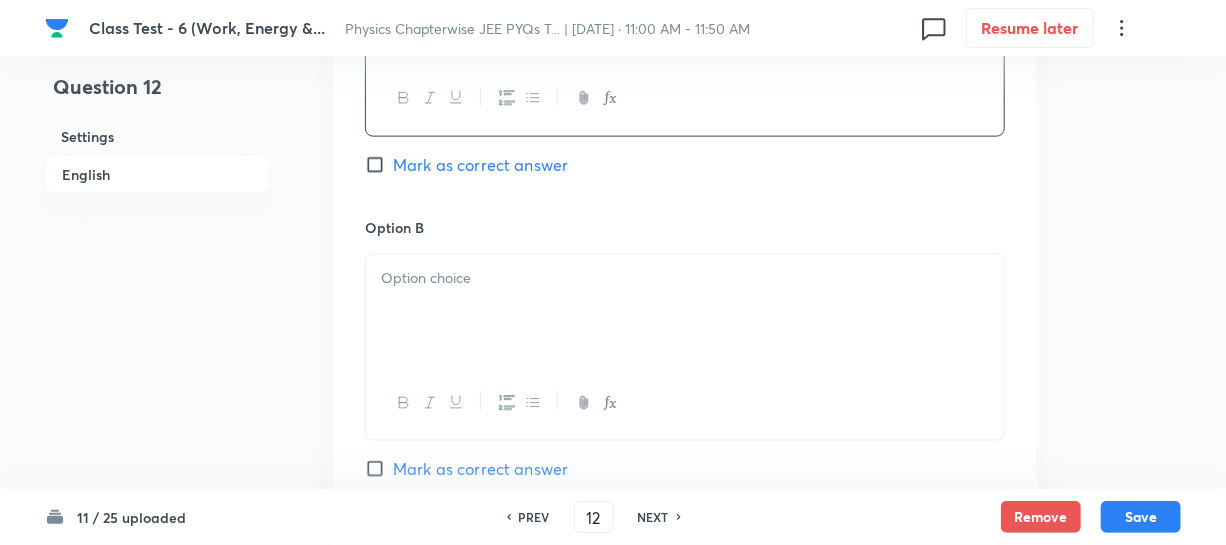 click at bounding box center [685, 311] 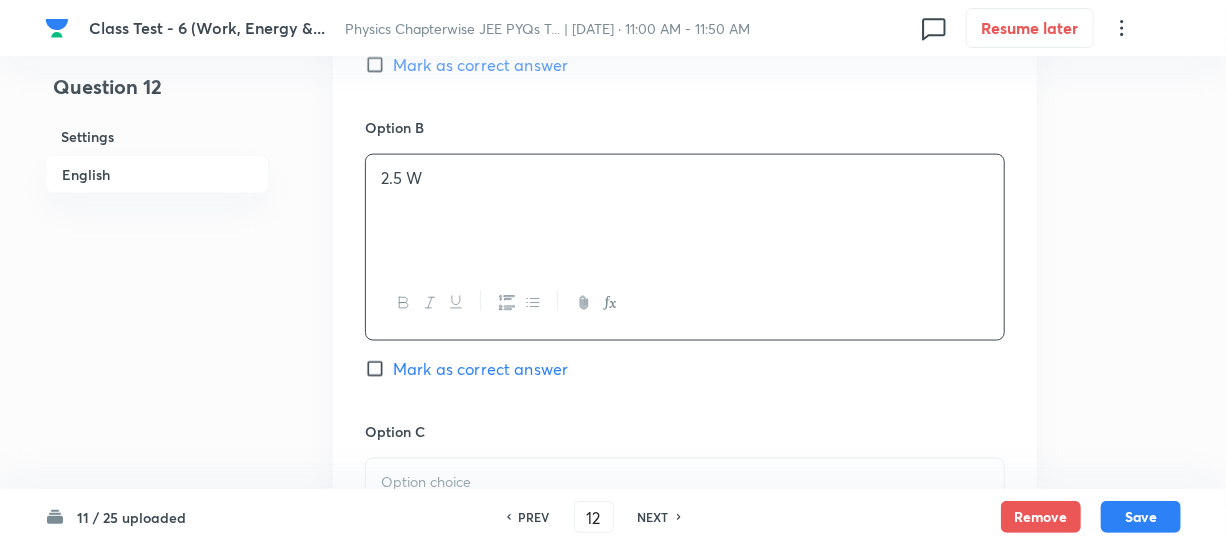 scroll, scrollTop: 1363, scrollLeft: 0, axis: vertical 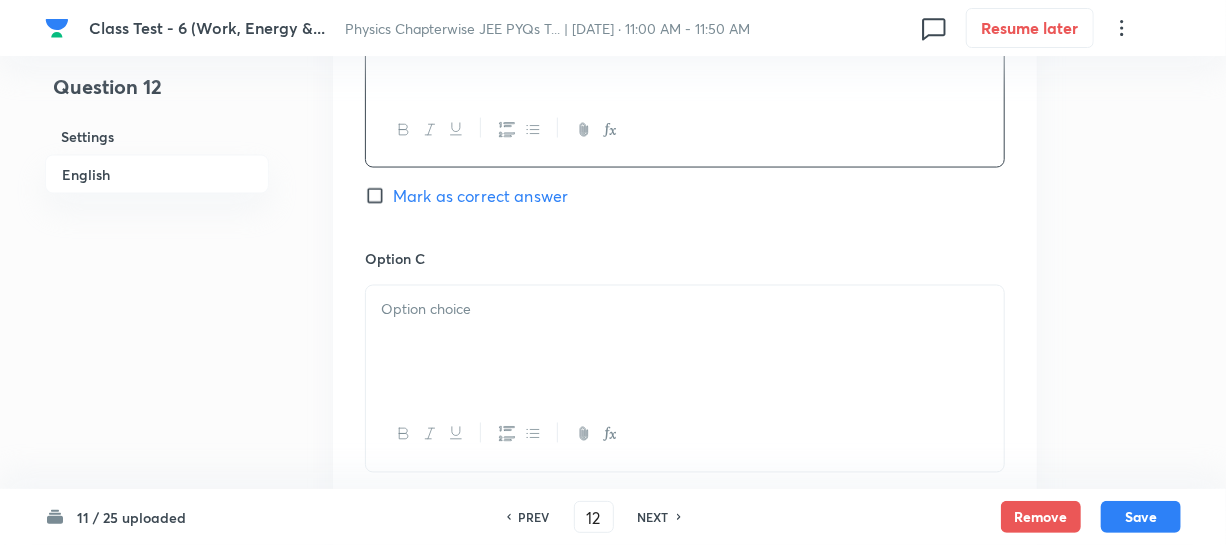 click at bounding box center (685, 342) 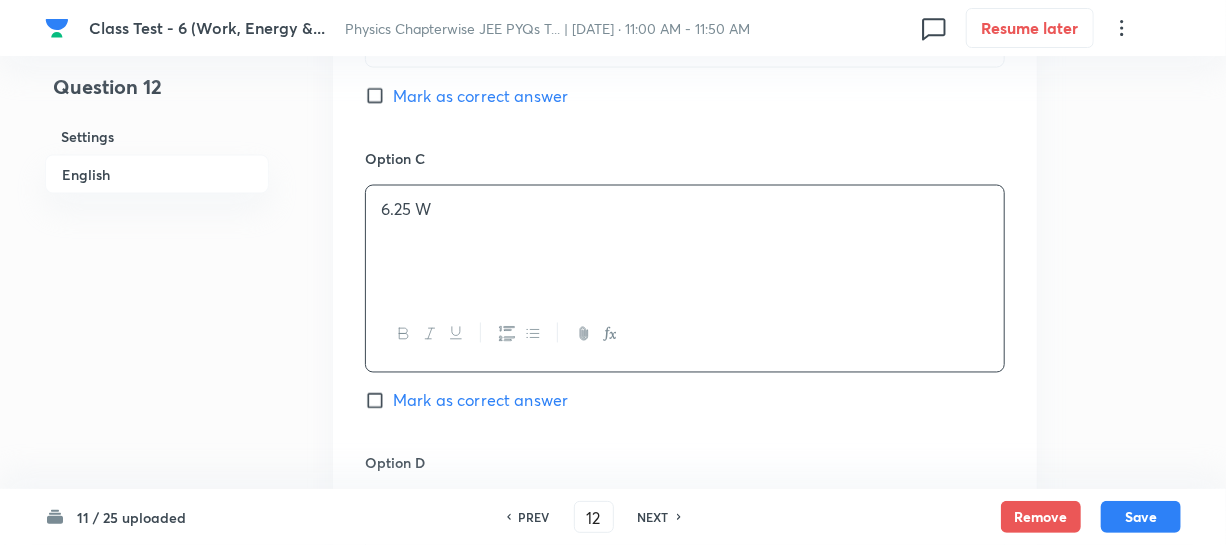 scroll, scrollTop: 1636, scrollLeft: 0, axis: vertical 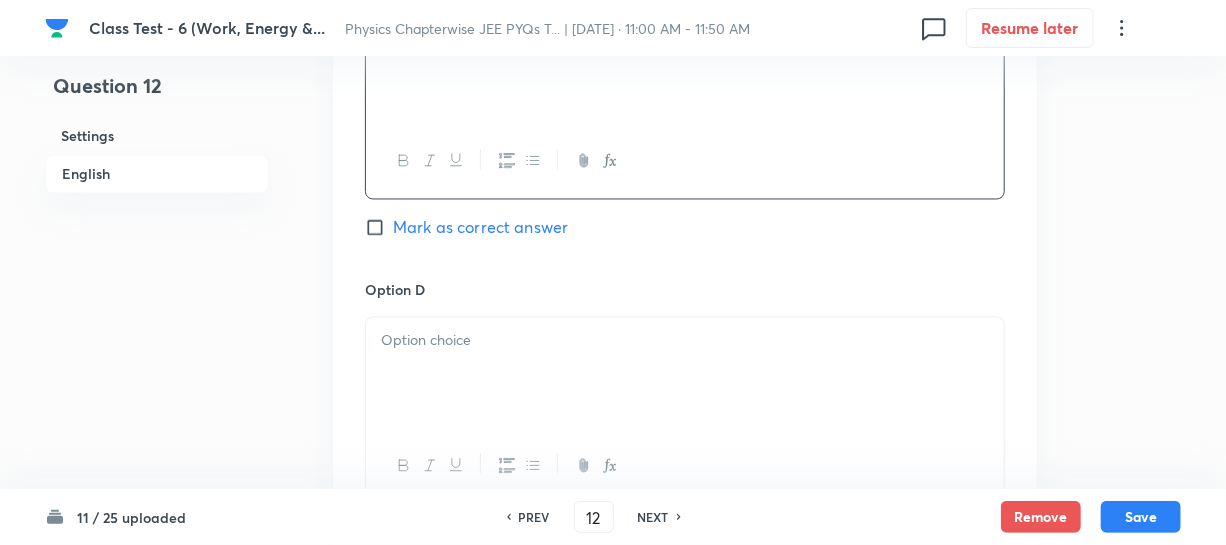 click at bounding box center [685, 341] 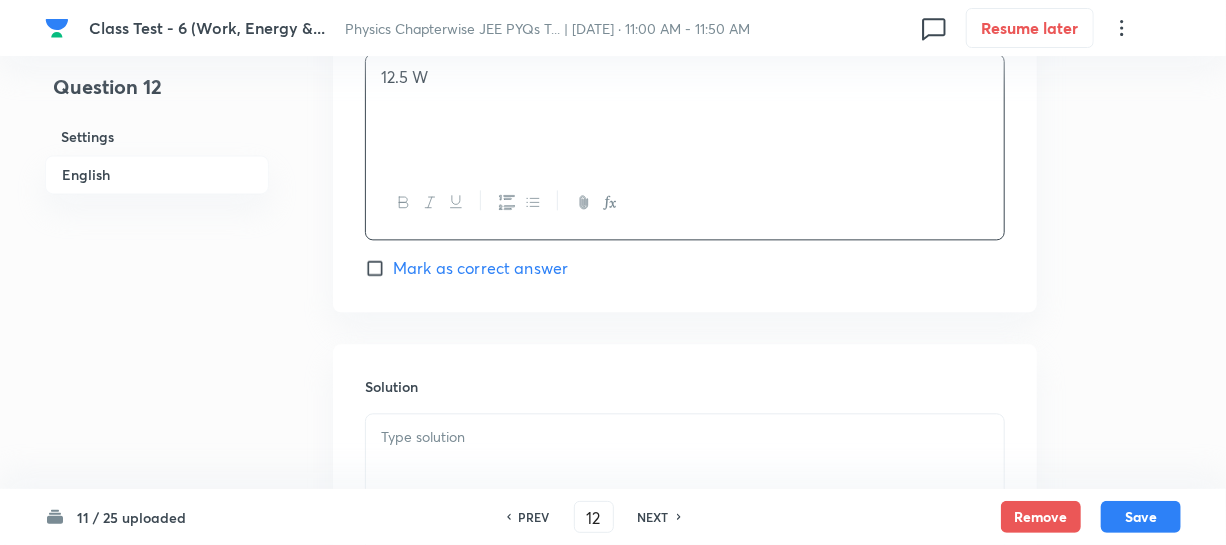scroll, scrollTop: 1909, scrollLeft: 0, axis: vertical 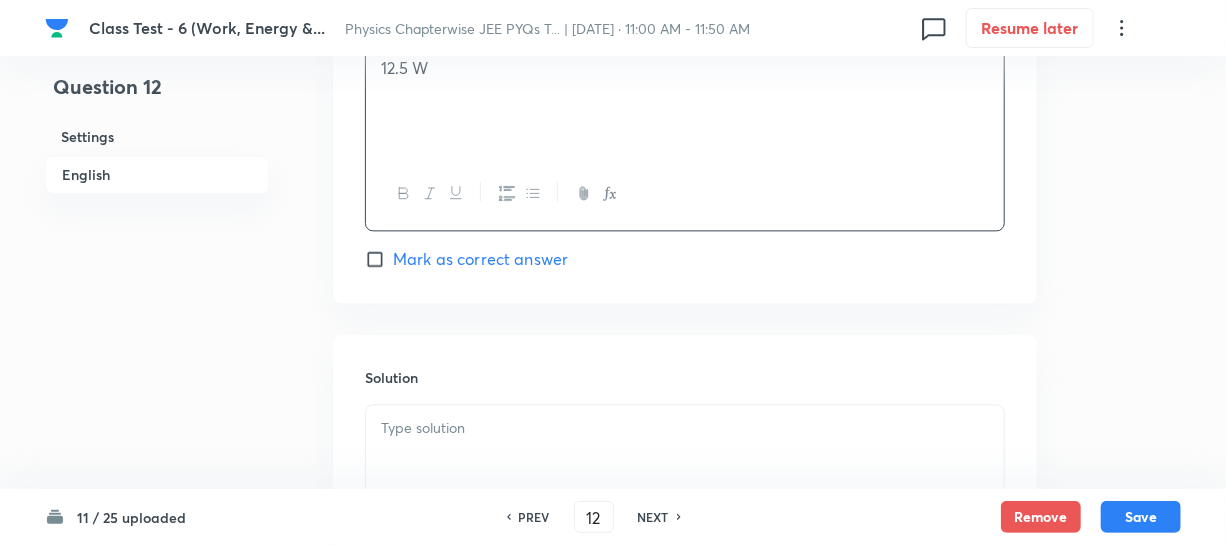 click on "Option A 1.25 W  Mark as correct answer Option B 2.5 W  Mark as correct answer Option C 6.25 W  Mark as correct answer Option D 12.5 W  Mark as correct answer" at bounding box center [685, -318] 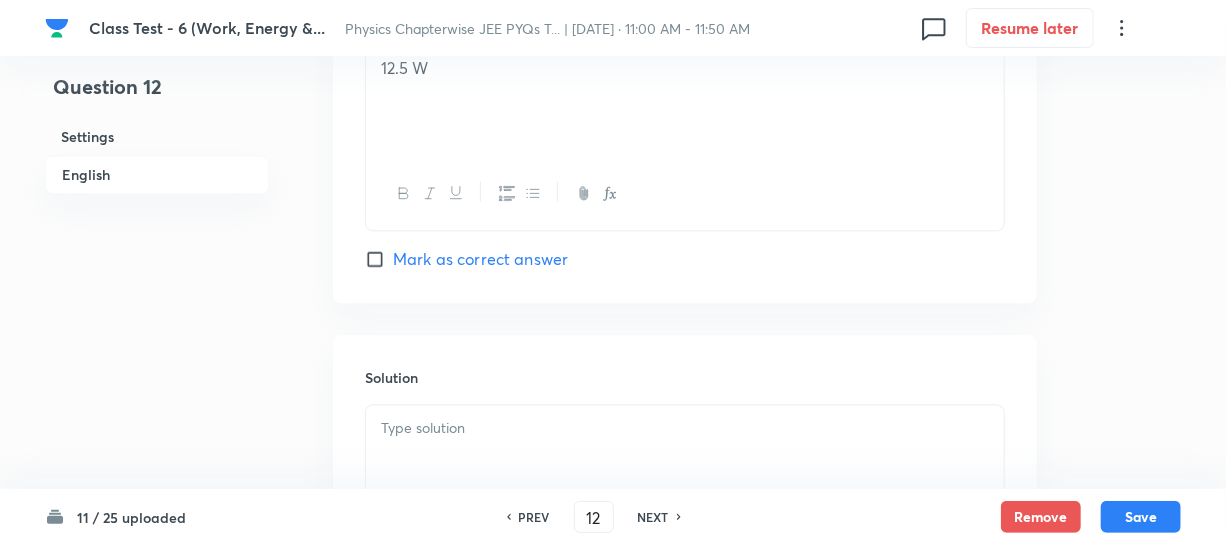 click on "Mark as correct answer" at bounding box center [379, 259] 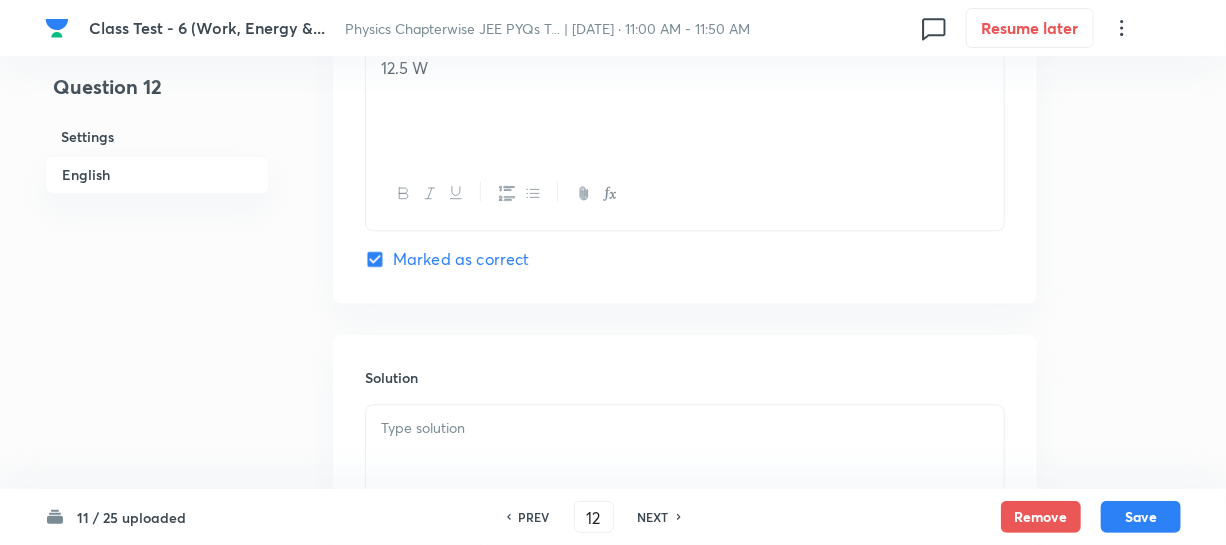 click at bounding box center [685, 428] 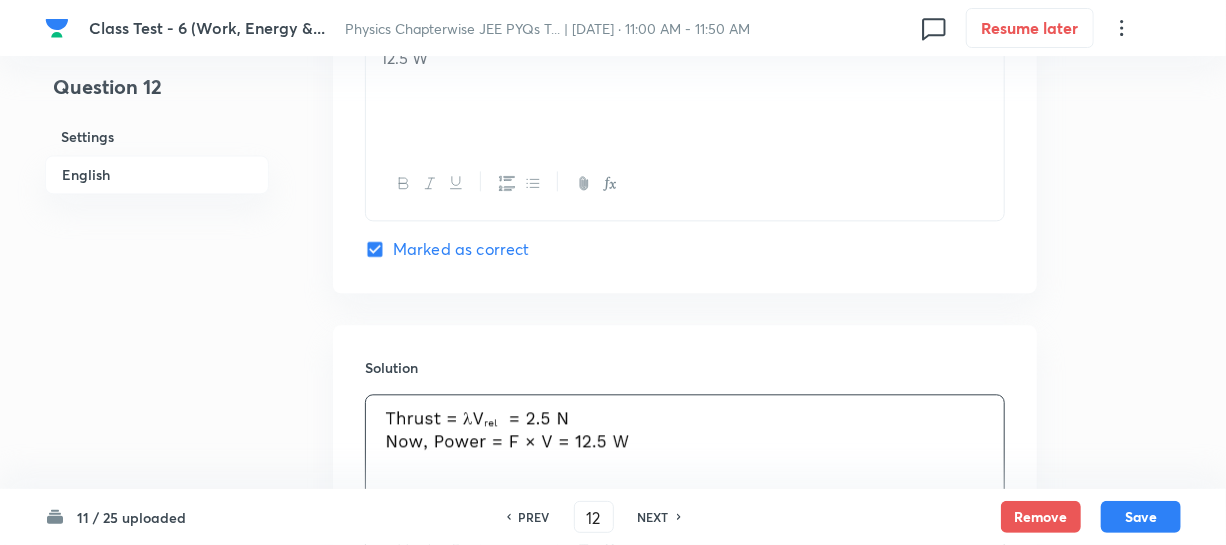 scroll, scrollTop: 2164, scrollLeft: 0, axis: vertical 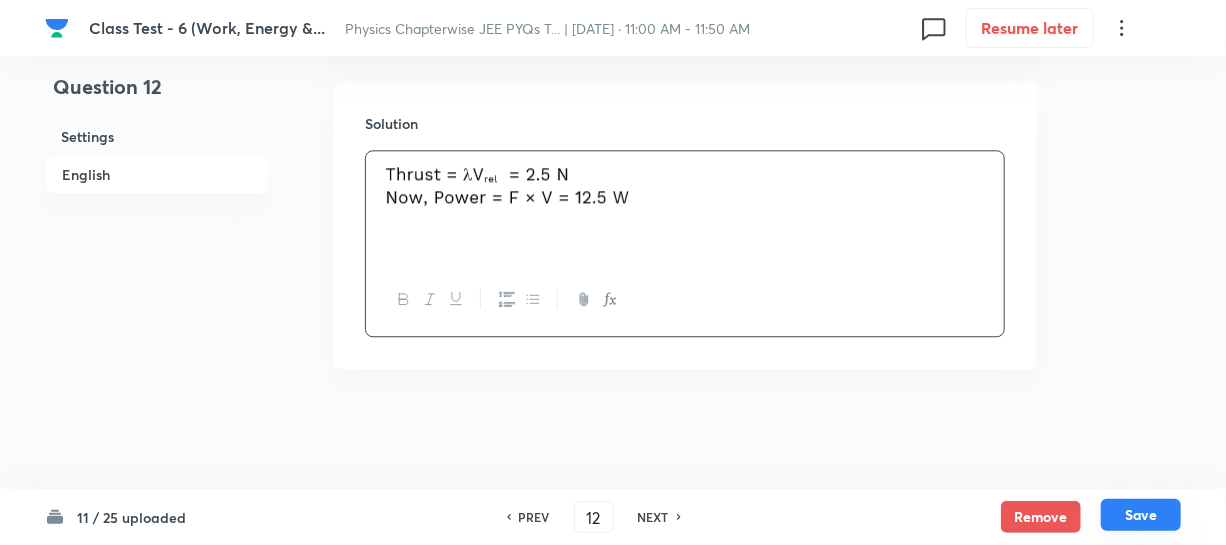 click on "Save" at bounding box center [1141, 515] 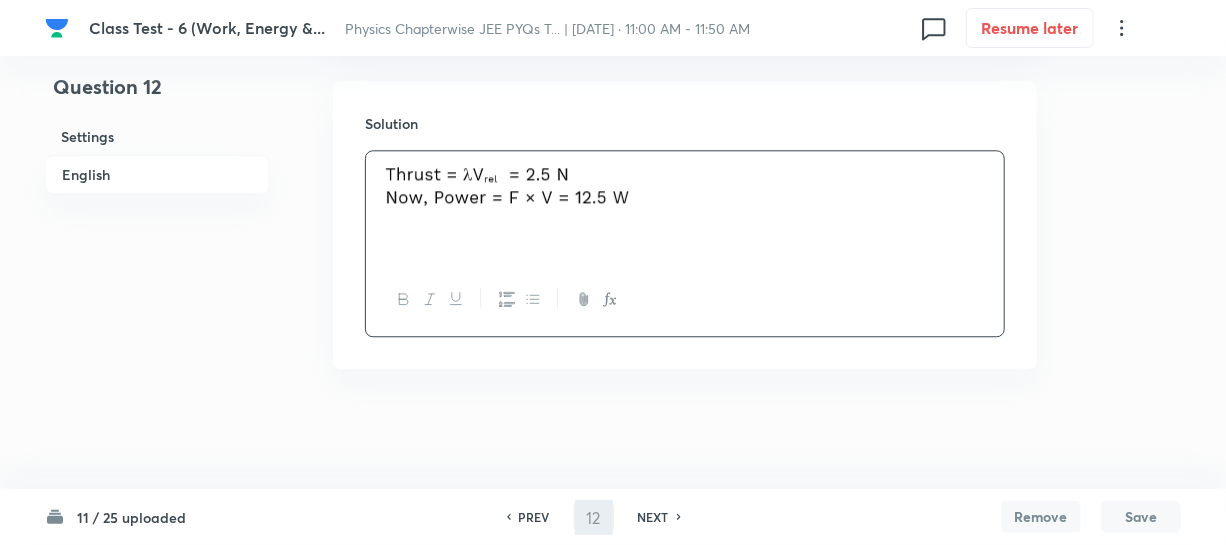 type on "13" 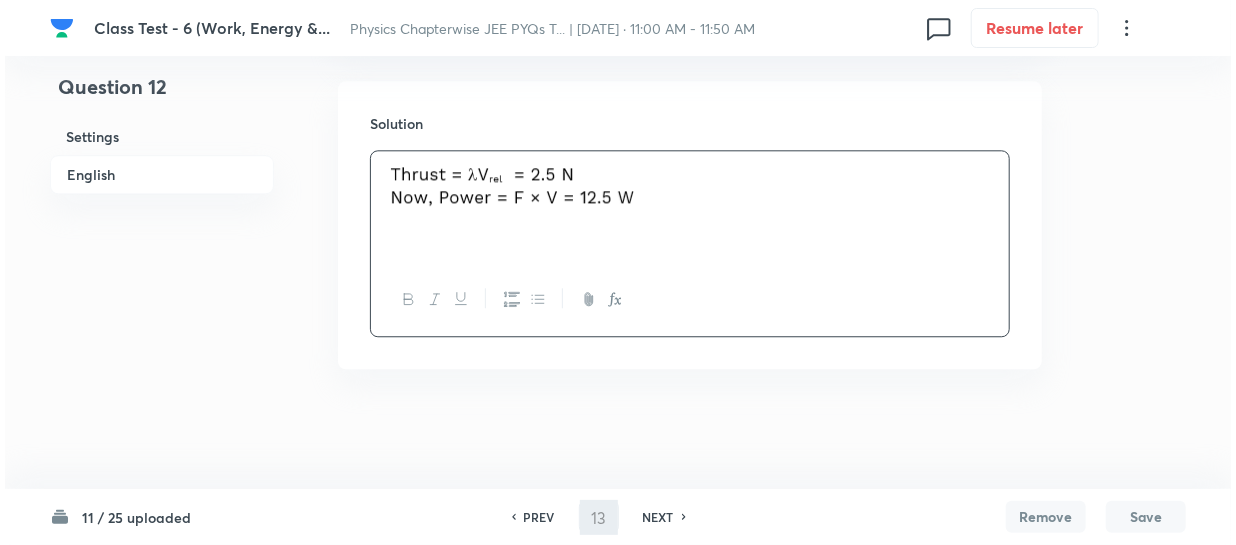 scroll, scrollTop: 0, scrollLeft: 0, axis: both 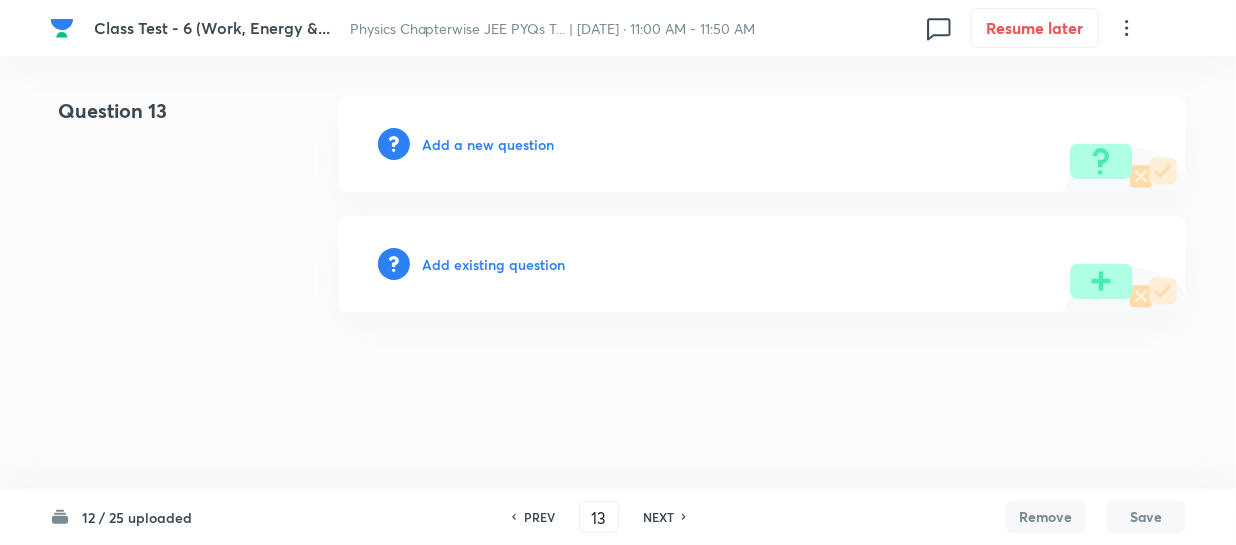 click on "Add a new question" at bounding box center [488, 144] 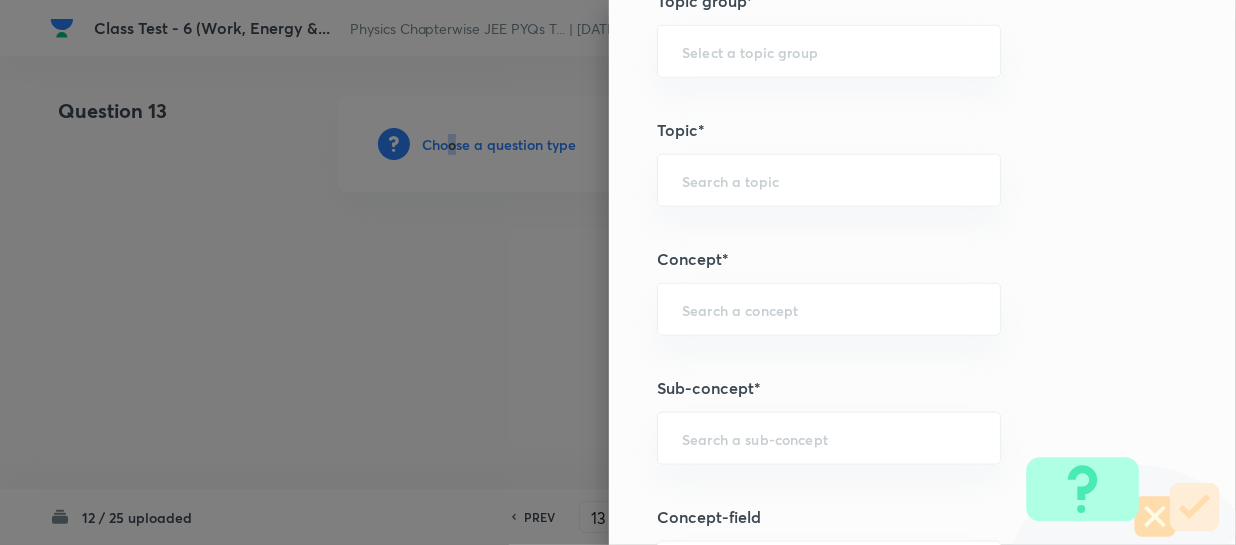 scroll, scrollTop: 1000, scrollLeft: 0, axis: vertical 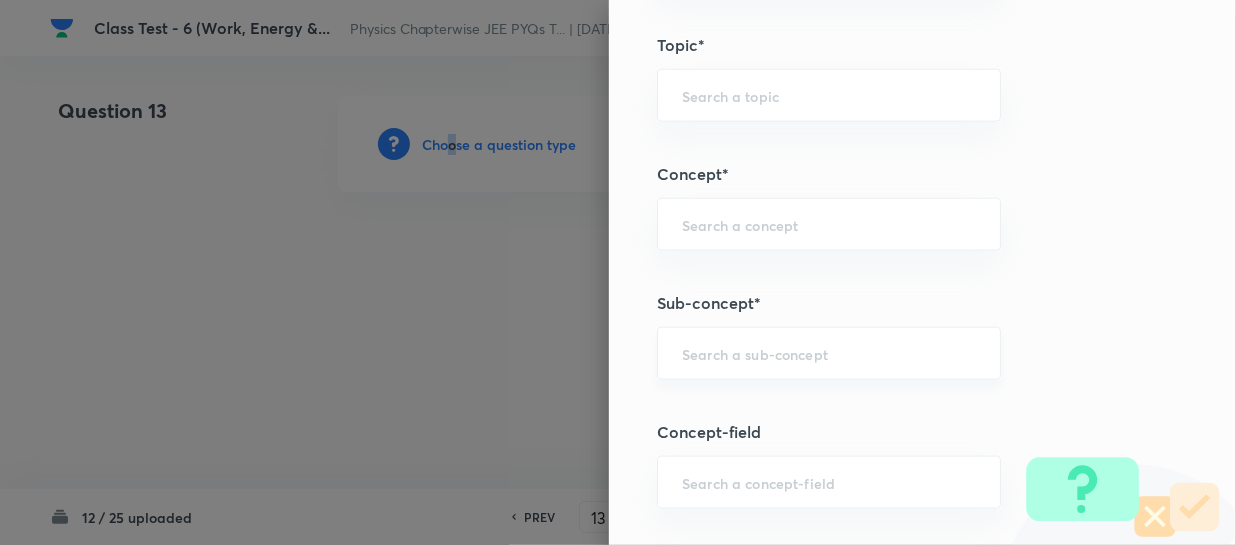 drag, startPoint x: 712, startPoint y: 370, endPoint x: 724, endPoint y: 367, distance: 12.369317 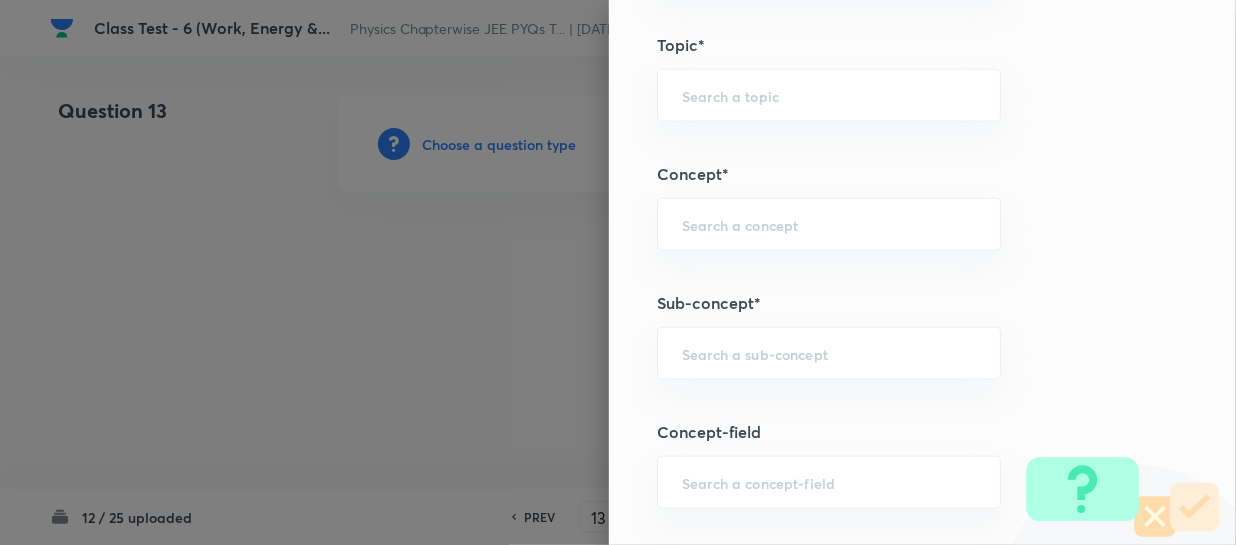 paste on "Work, Power & Energy" 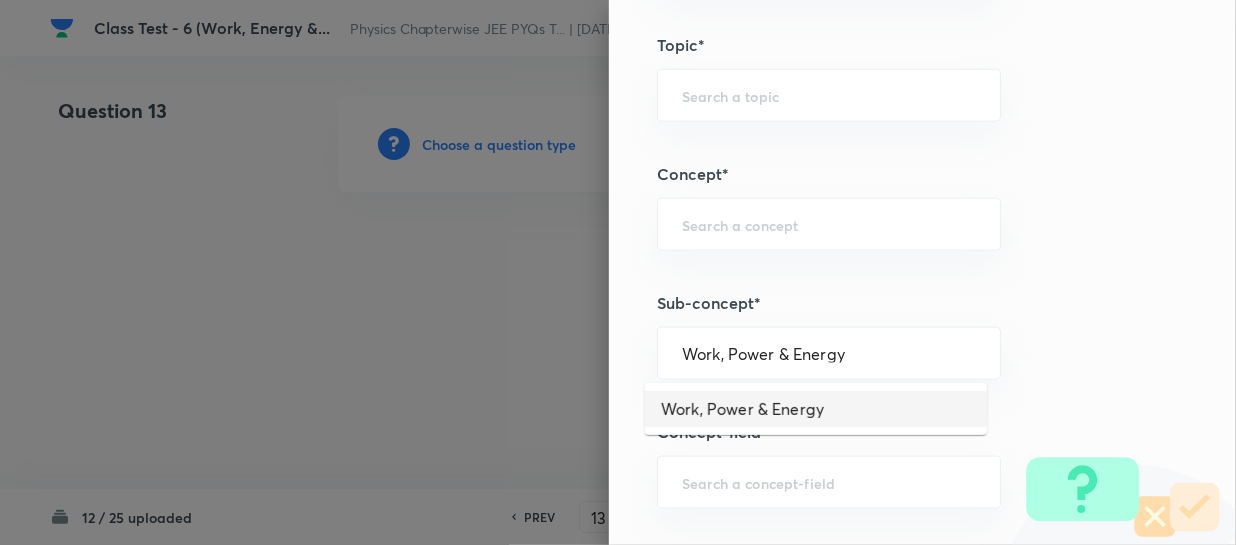 click on "Work, Power & Energy" at bounding box center (816, 409) 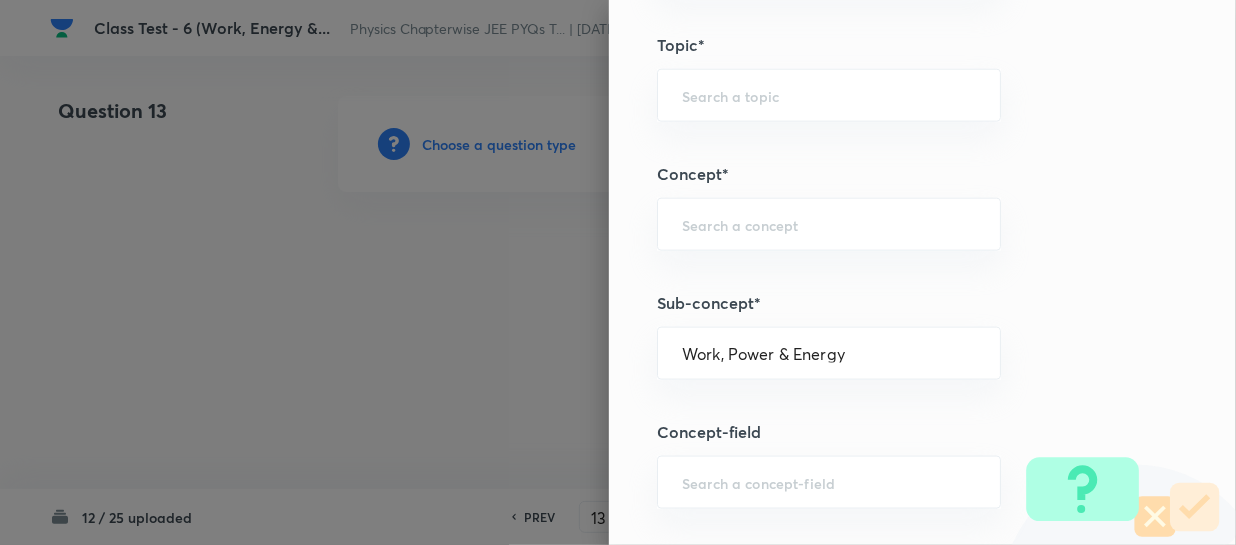 type on "Physics" 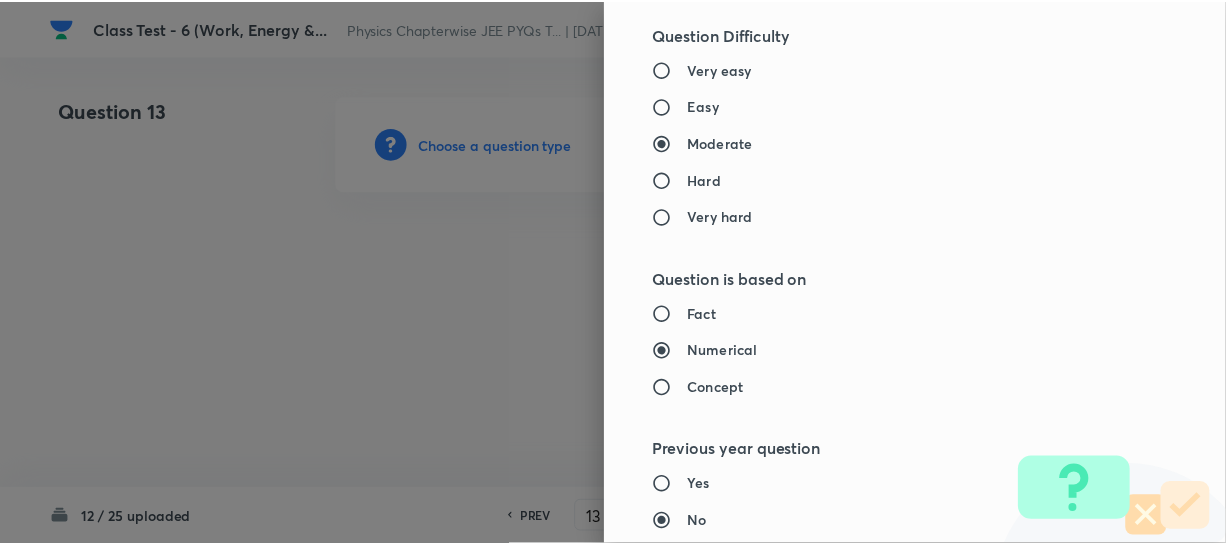 scroll, scrollTop: 2090, scrollLeft: 0, axis: vertical 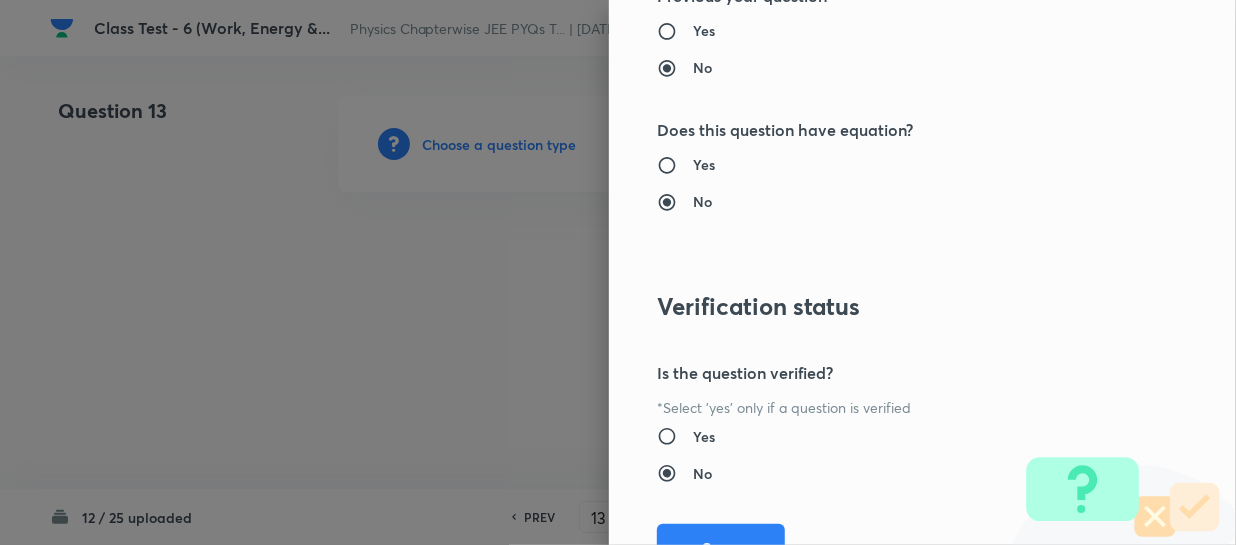 drag, startPoint x: 708, startPoint y: 530, endPoint x: 922, endPoint y: 483, distance: 219.10043 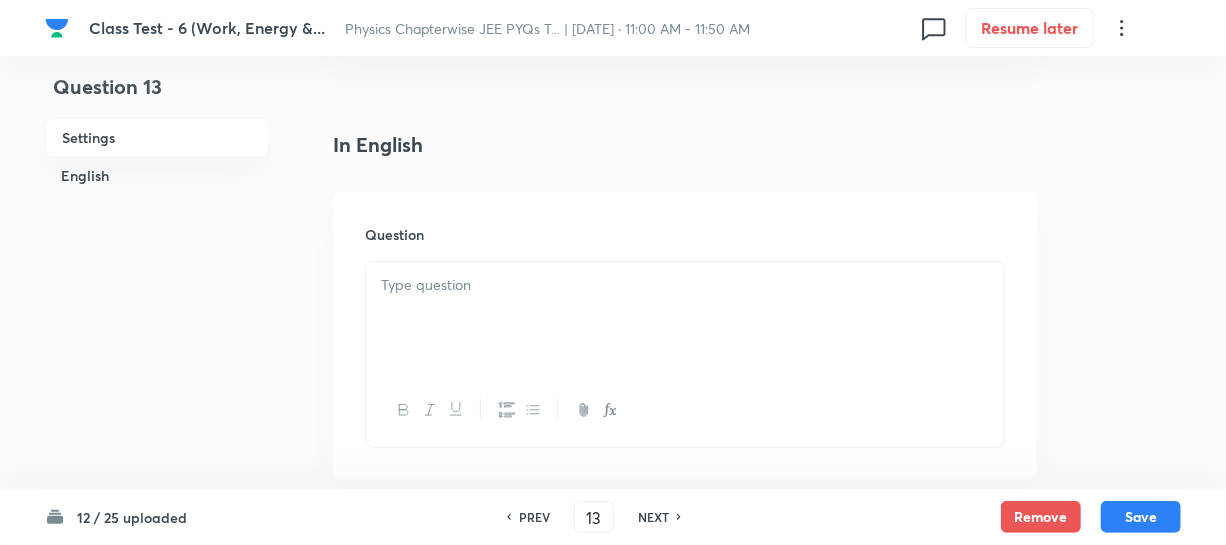 scroll, scrollTop: 454, scrollLeft: 0, axis: vertical 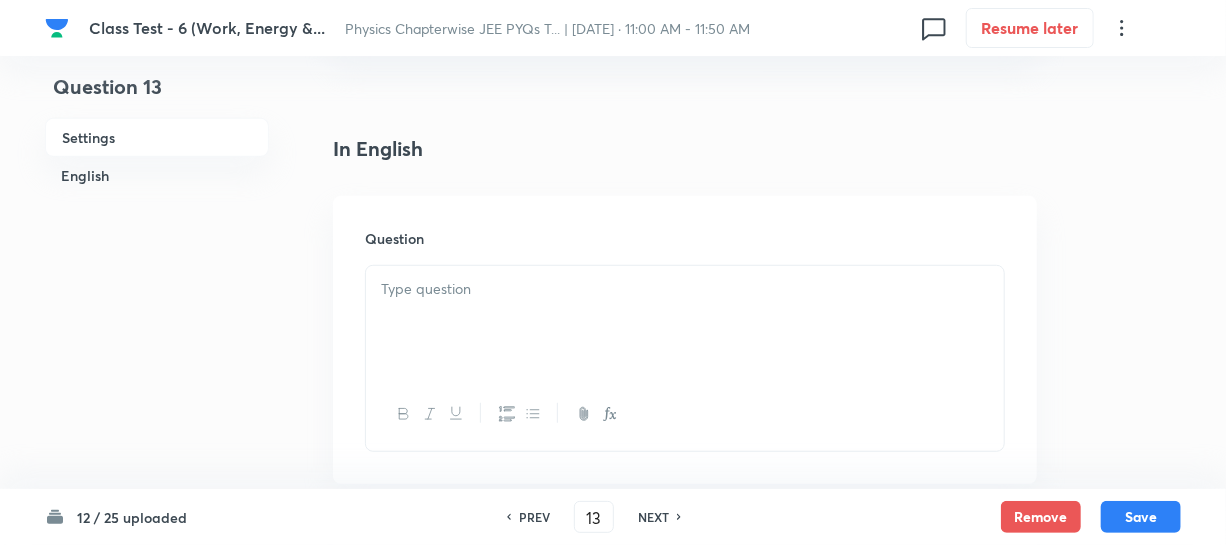 click at bounding box center (685, 322) 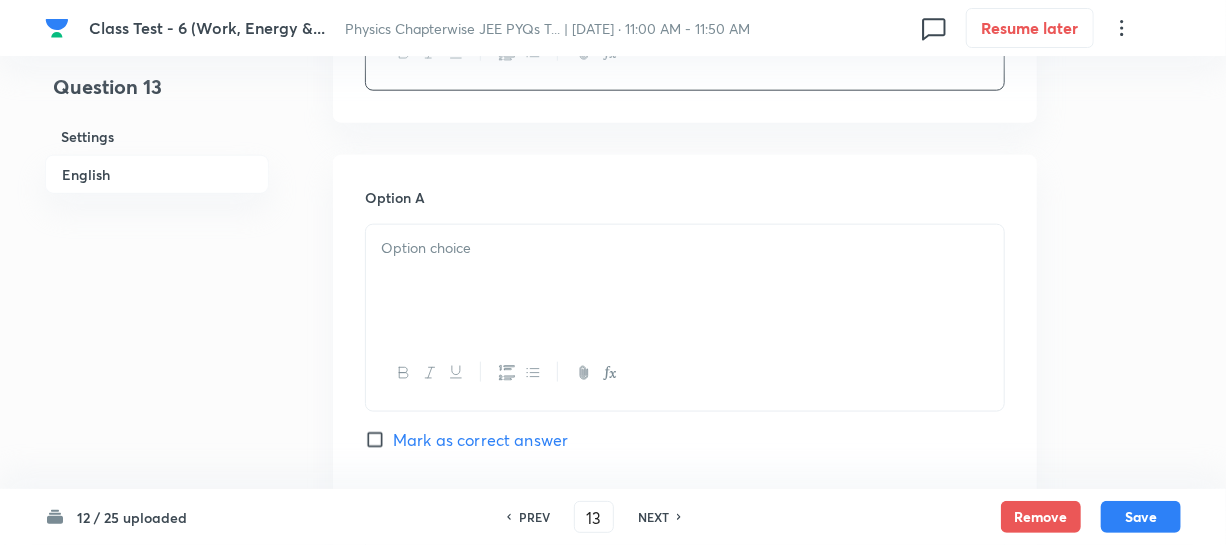 scroll, scrollTop: 1363, scrollLeft: 0, axis: vertical 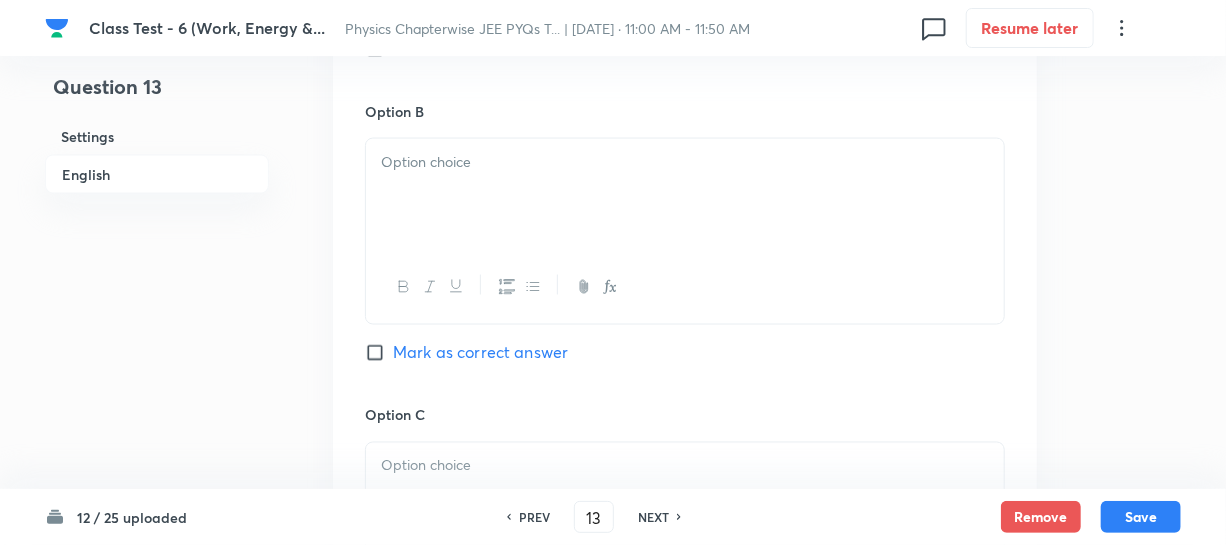 click at bounding box center (685, 195) 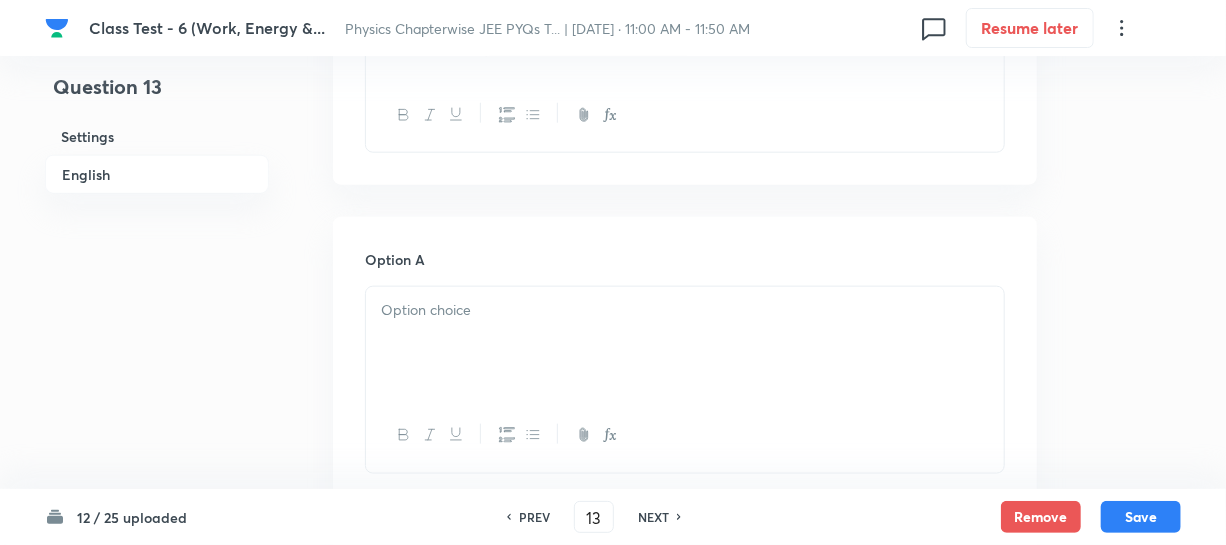 scroll, scrollTop: 909, scrollLeft: 0, axis: vertical 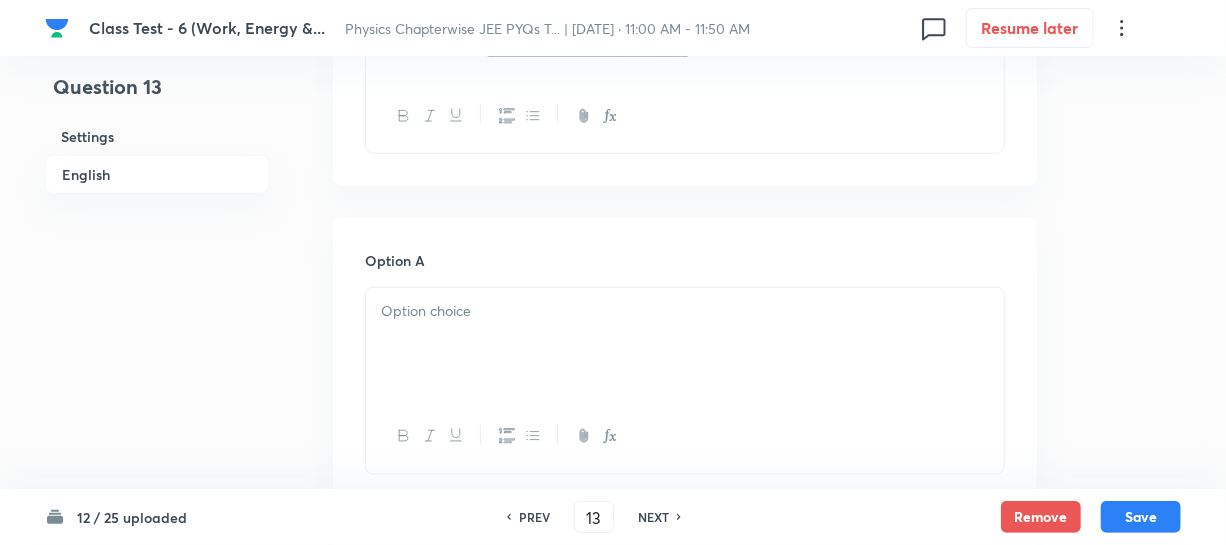 click at bounding box center [685, 344] 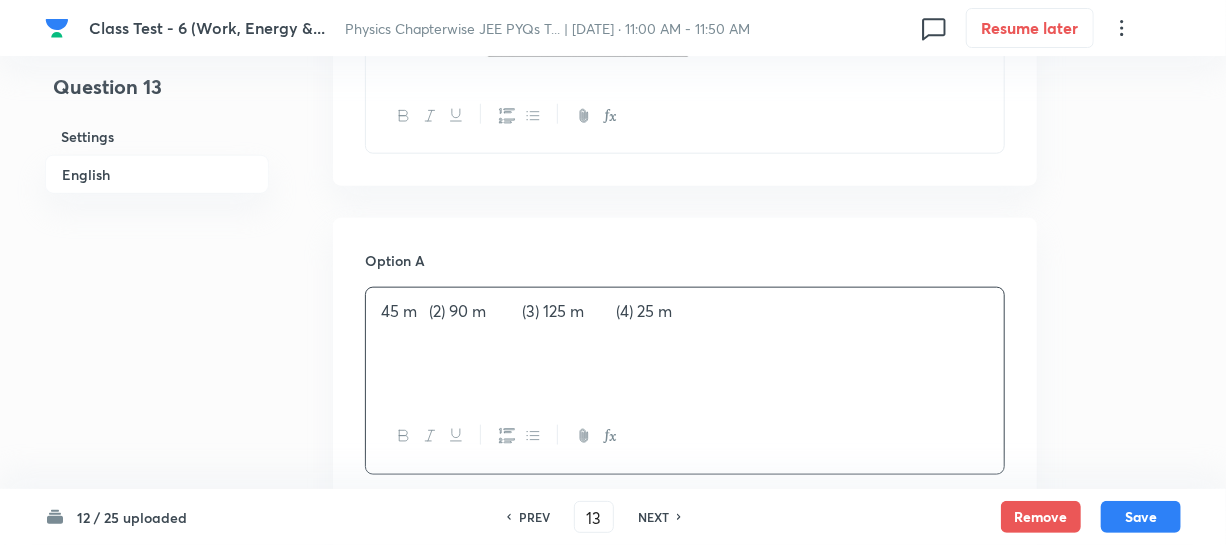 click on "45 m   (2) 90 m         (3) 125 m        (4) 25 m" at bounding box center (685, 311) 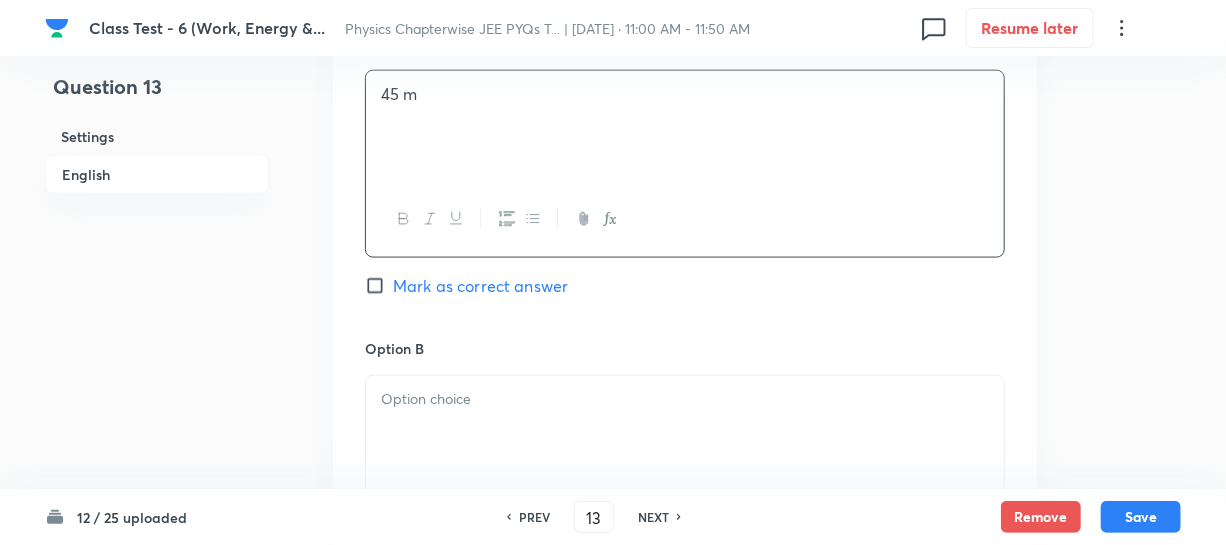 scroll, scrollTop: 1272, scrollLeft: 0, axis: vertical 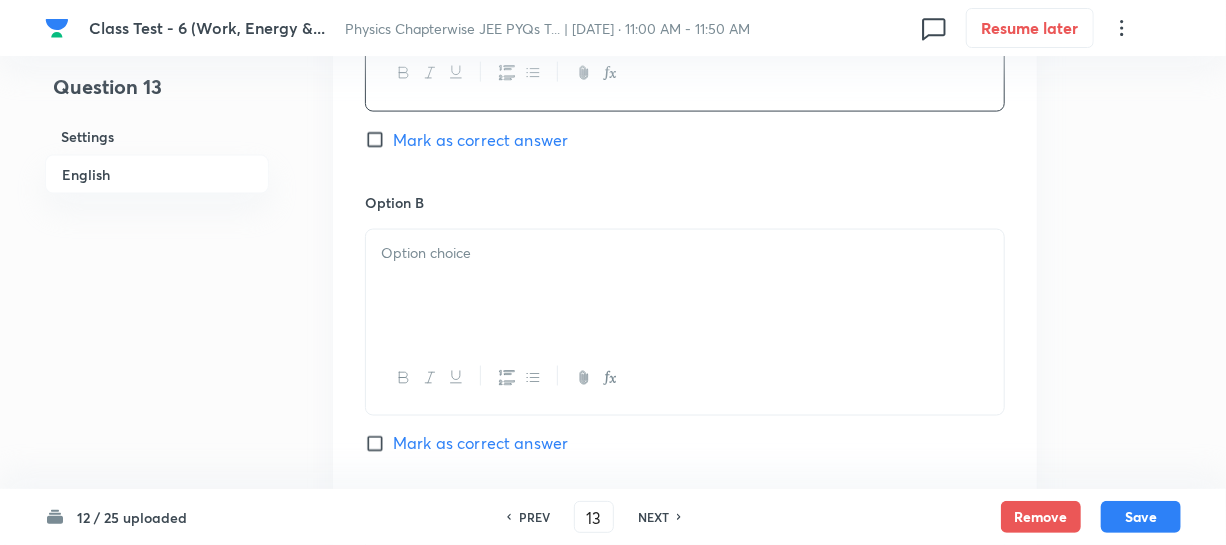 click at bounding box center [685, 286] 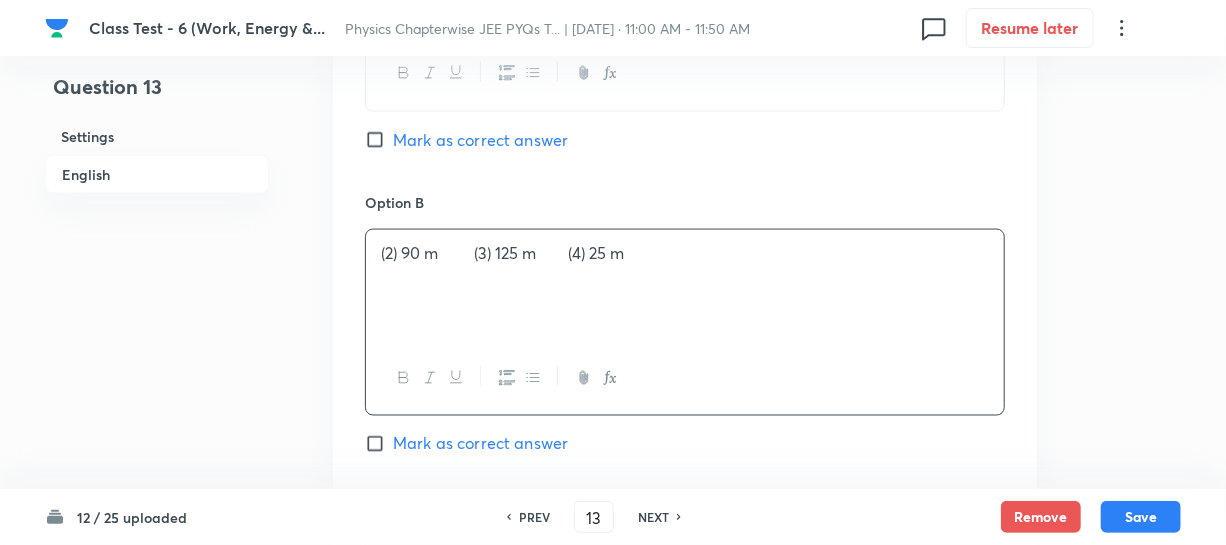click on "(2) 90 m         (3) 125 m        (4) 25 m" at bounding box center (685, 253) 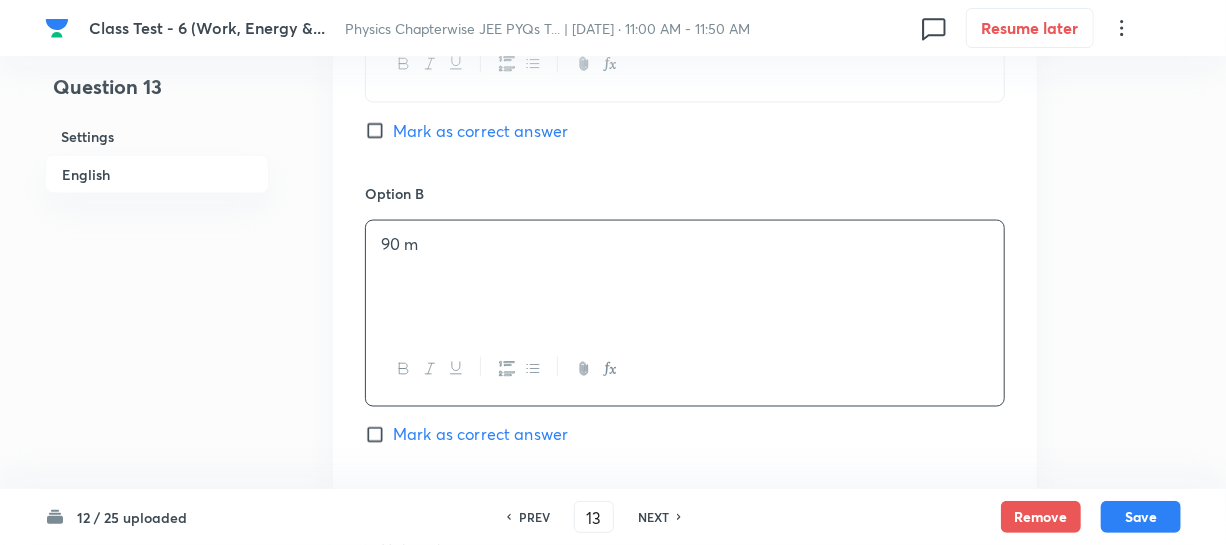 scroll, scrollTop: 1545, scrollLeft: 0, axis: vertical 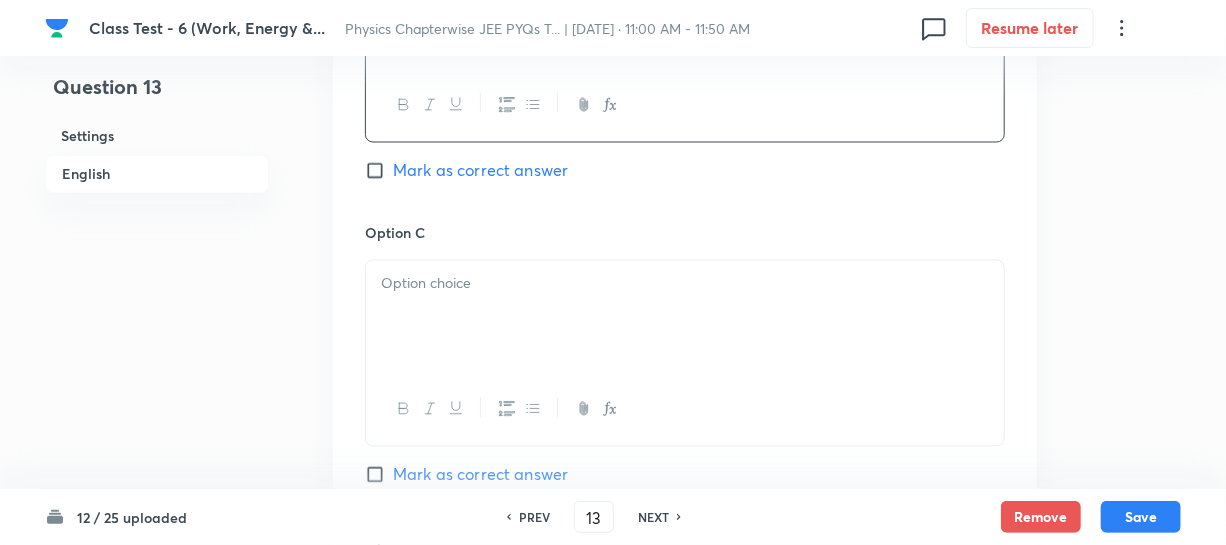 click at bounding box center [685, 317] 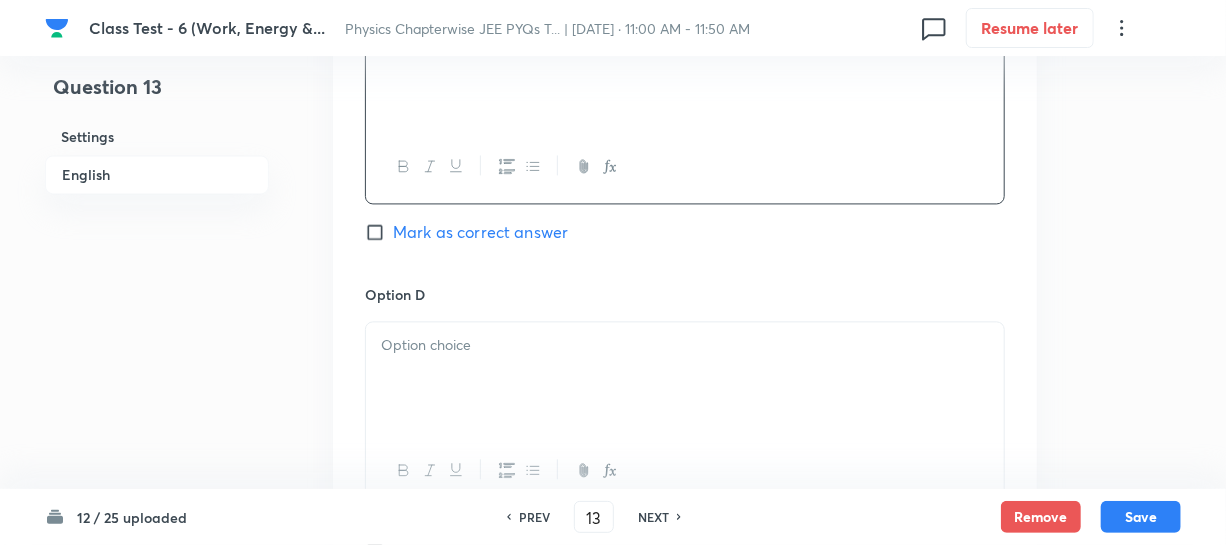 scroll, scrollTop: 1818, scrollLeft: 0, axis: vertical 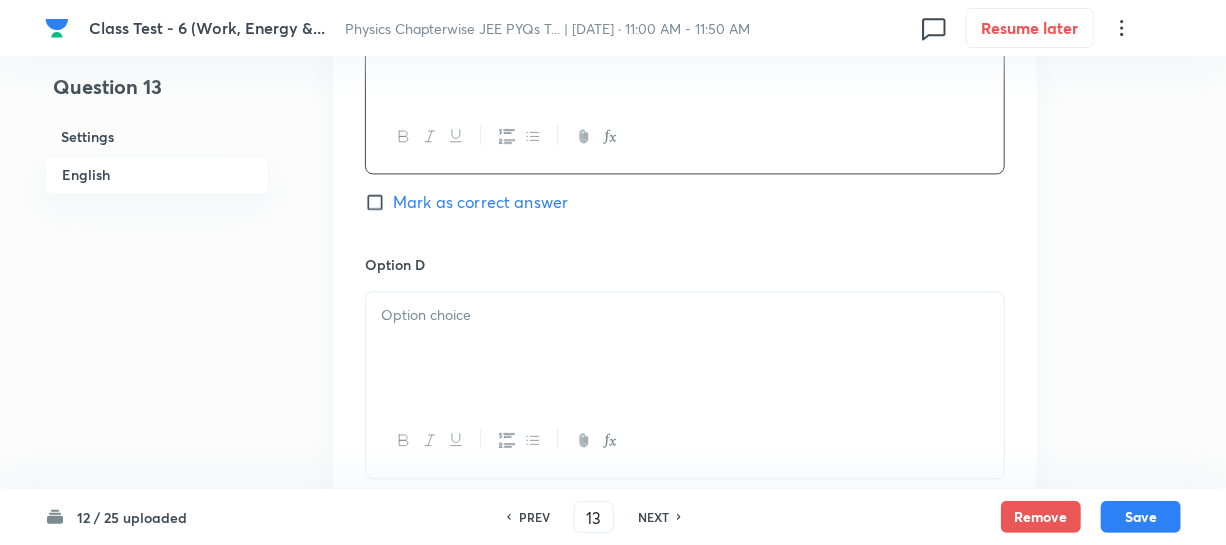 click at bounding box center [685, 348] 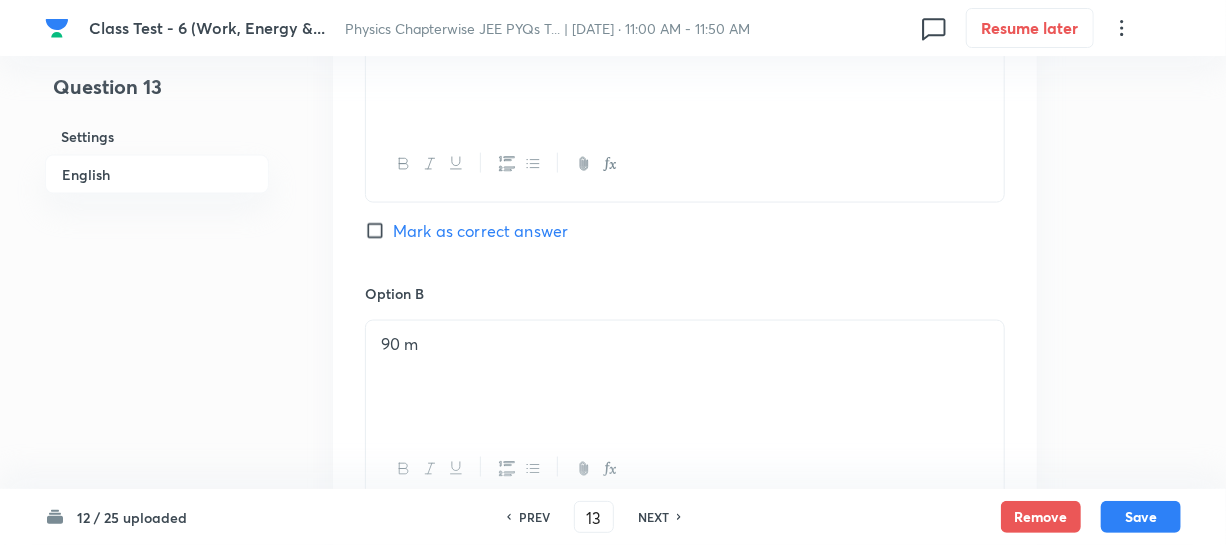 click on "Mark as correct answer" at bounding box center [379, 231] 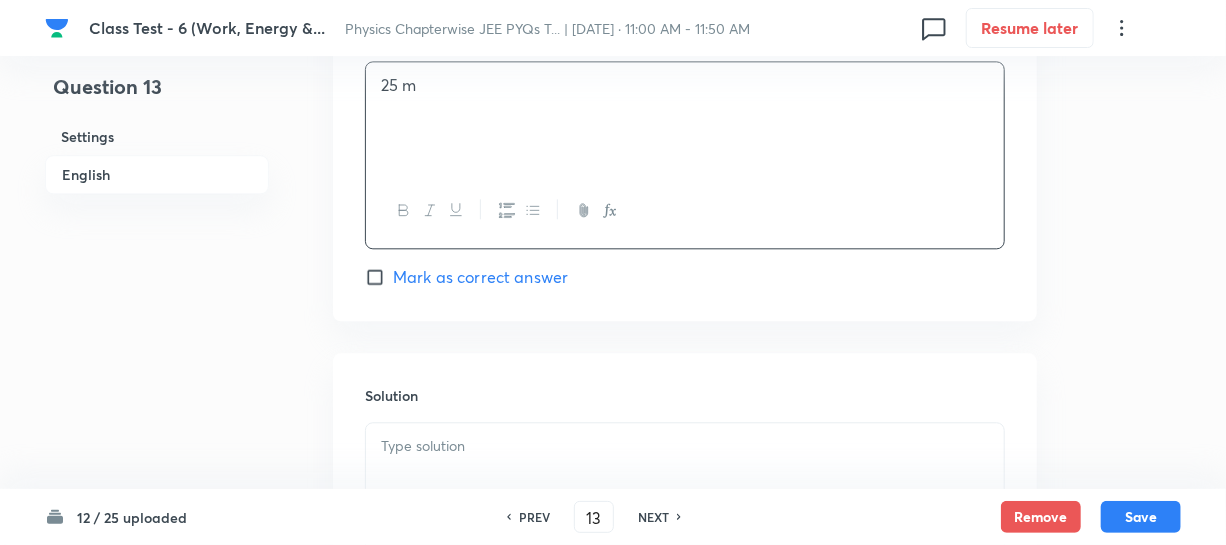 scroll, scrollTop: 2181, scrollLeft: 0, axis: vertical 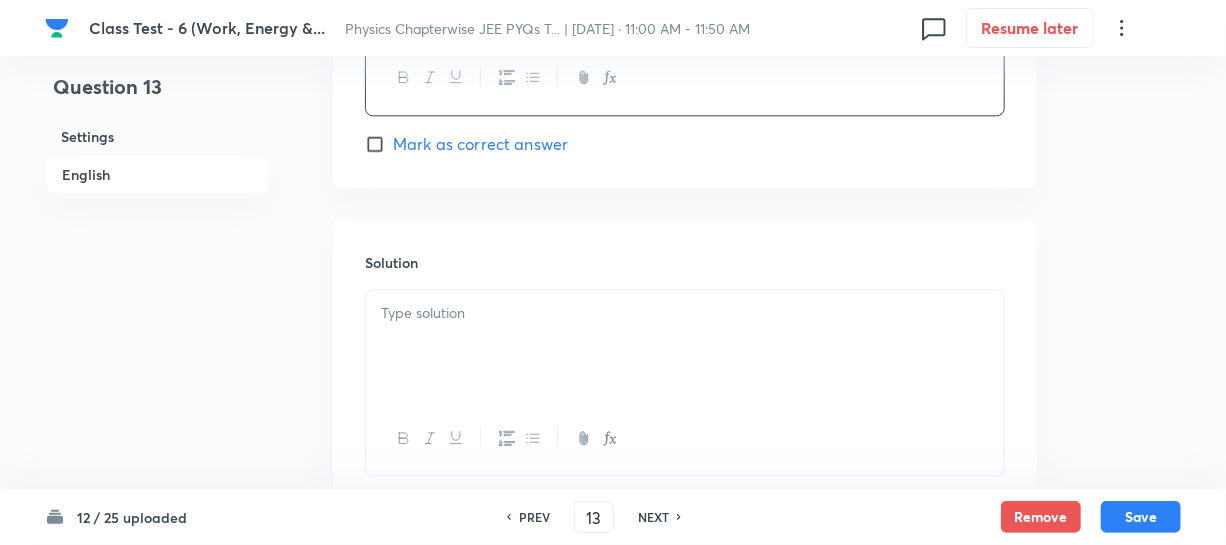 drag, startPoint x: 505, startPoint y: 292, endPoint x: 493, endPoint y: 308, distance: 20 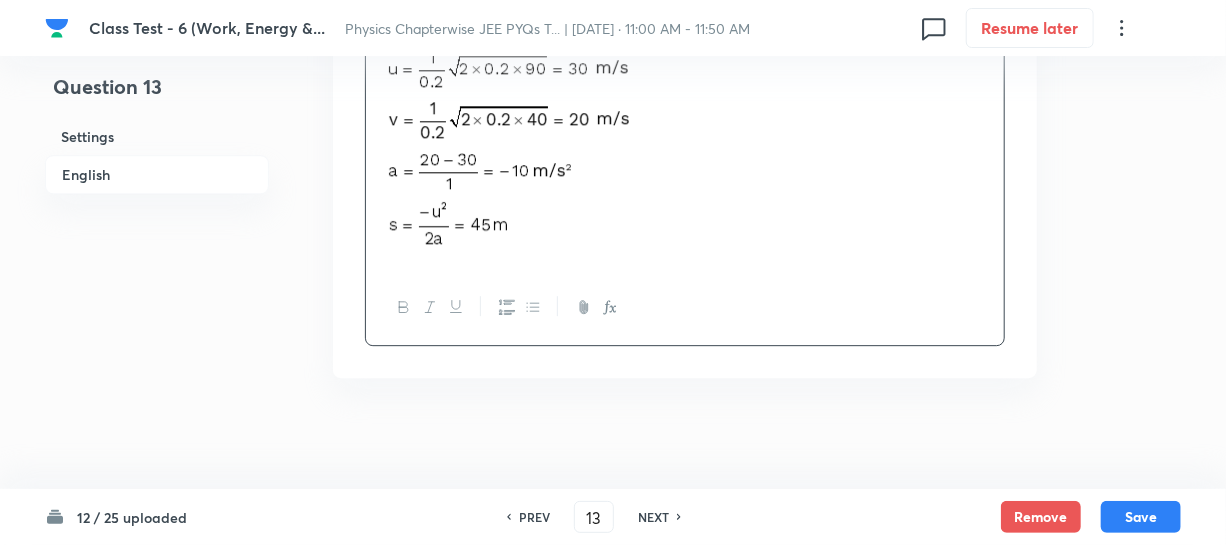 scroll, scrollTop: 2491, scrollLeft: 0, axis: vertical 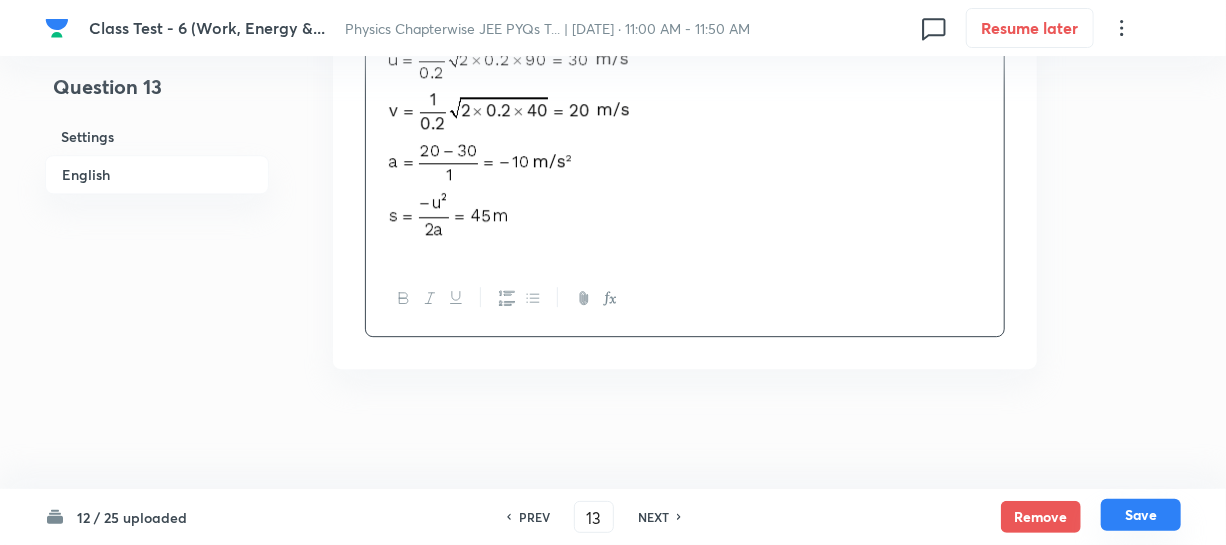 click on "Save" at bounding box center [1141, 515] 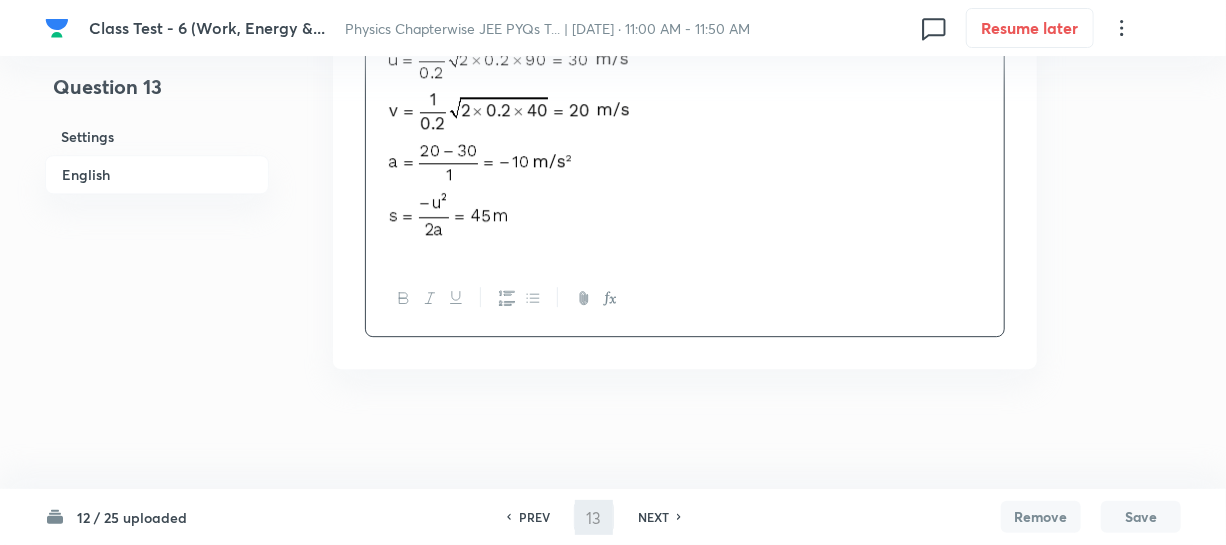 type on "14" 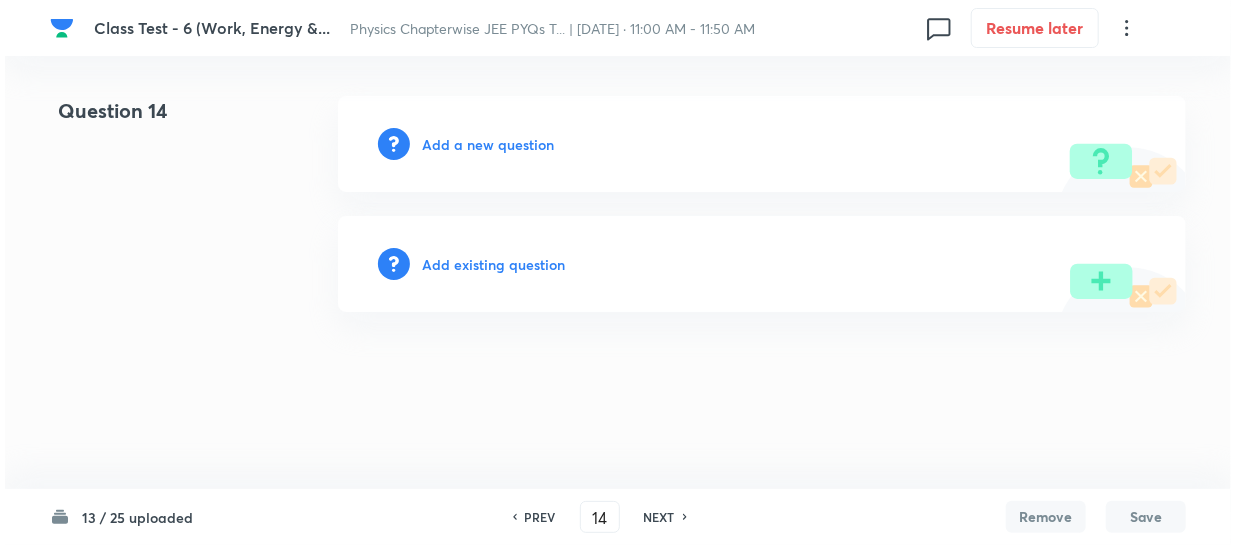 scroll, scrollTop: 0, scrollLeft: 0, axis: both 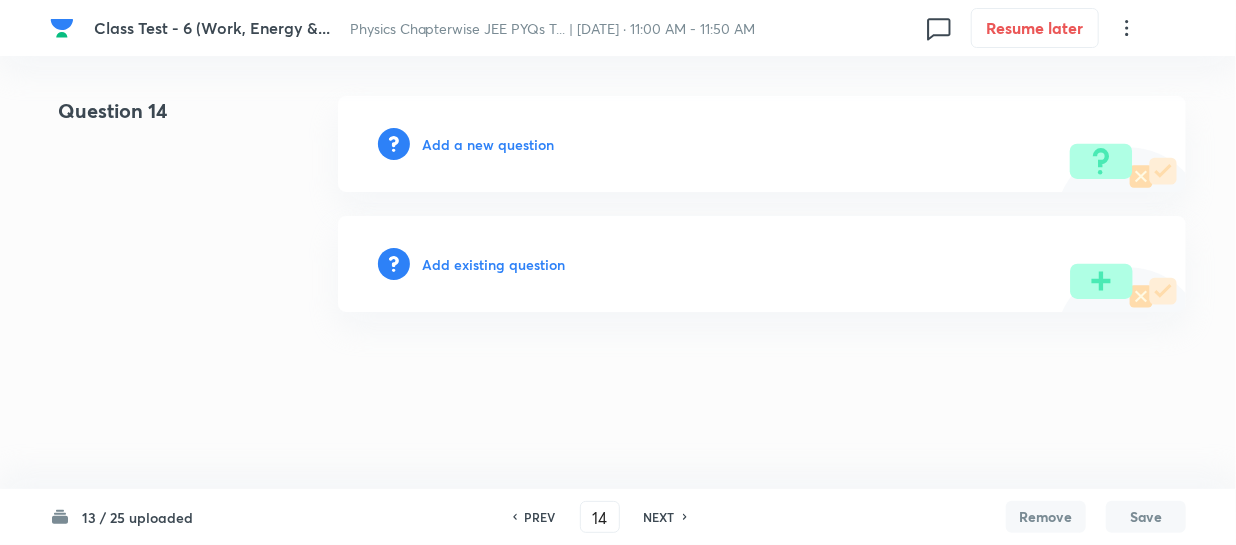 click on "Add a new question" at bounding box center (488, 144) 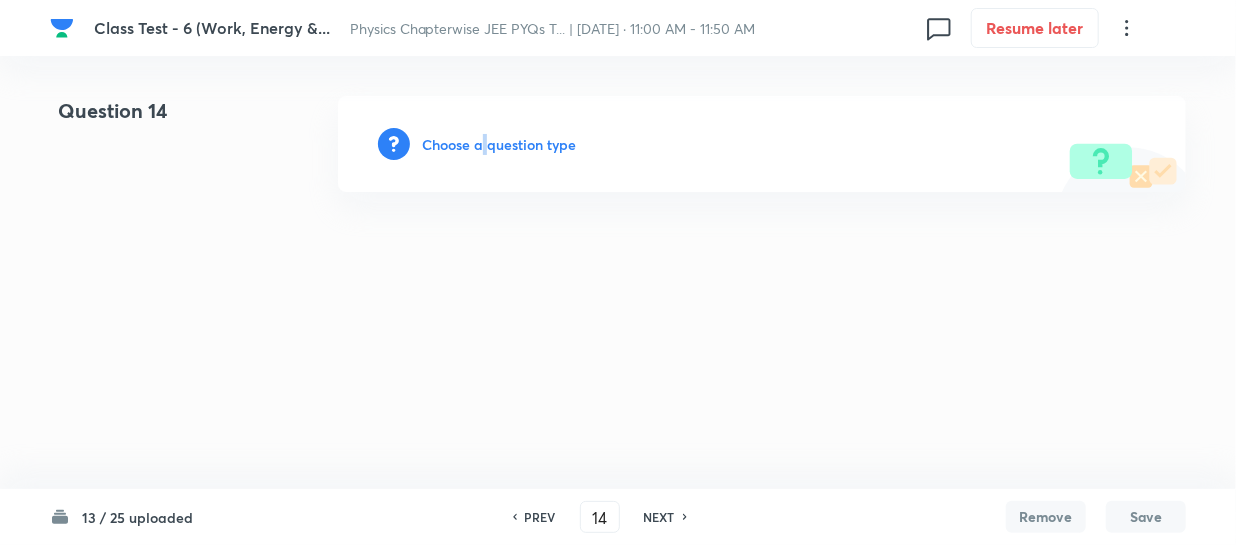 click on "Choose a question type" at bounding box center (499, 144) 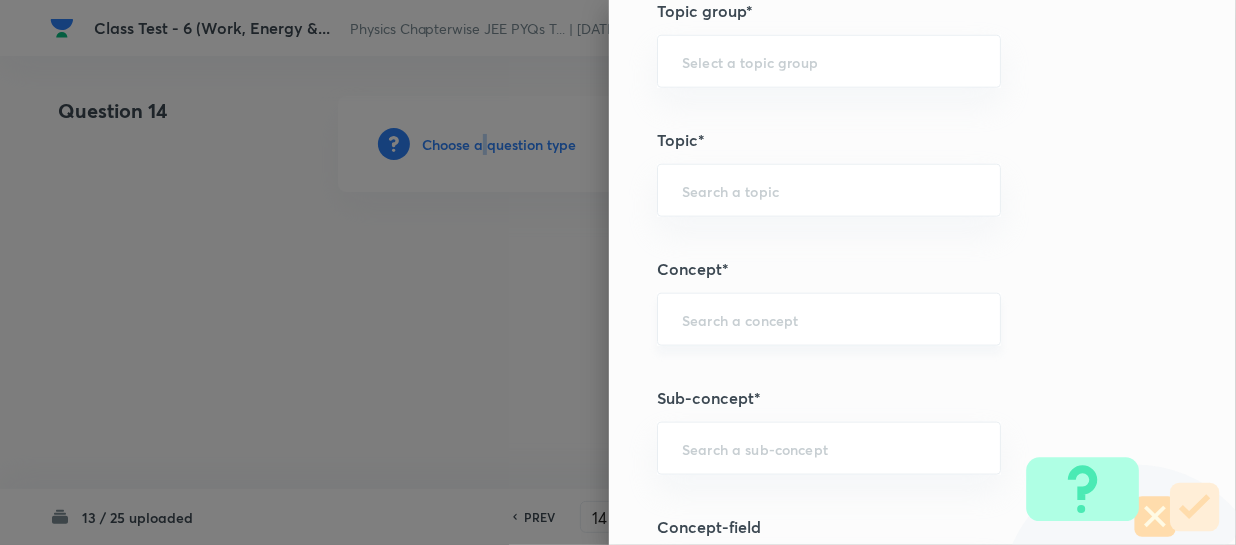 scroll, scrollTop: 1000, scrollLeft: 0, axis: vertical 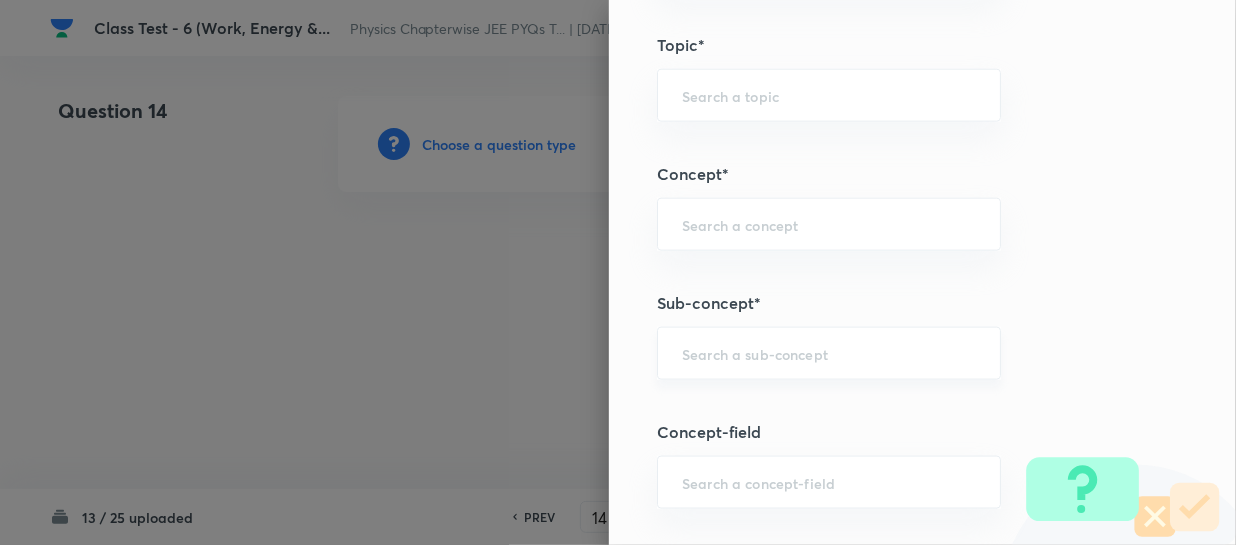 click at bounding box center (829, 353) 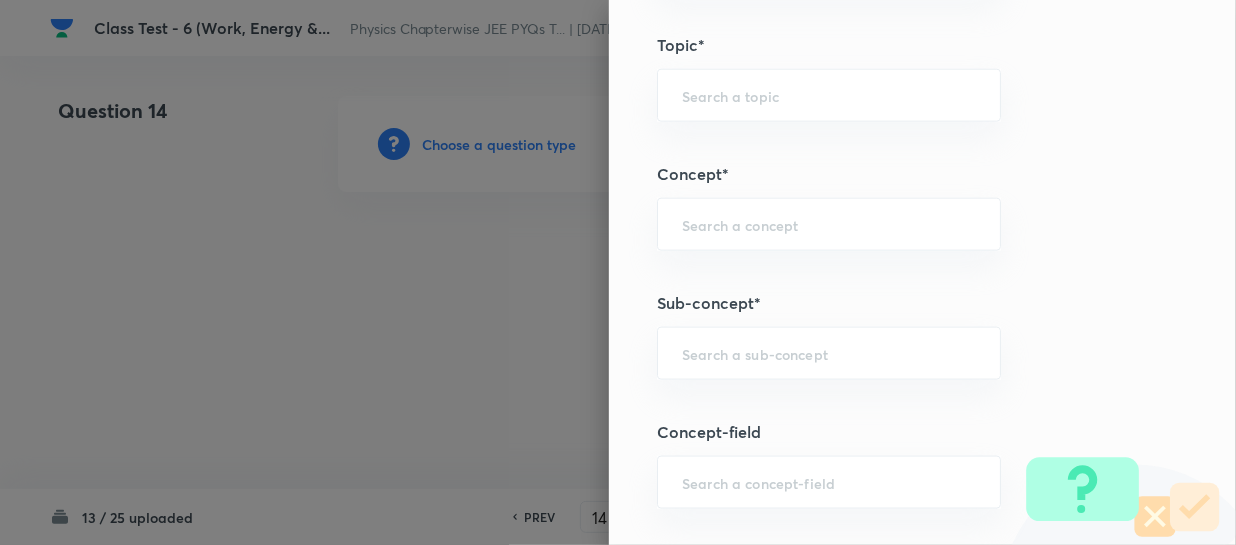 paste on "Work, Power & Energy" 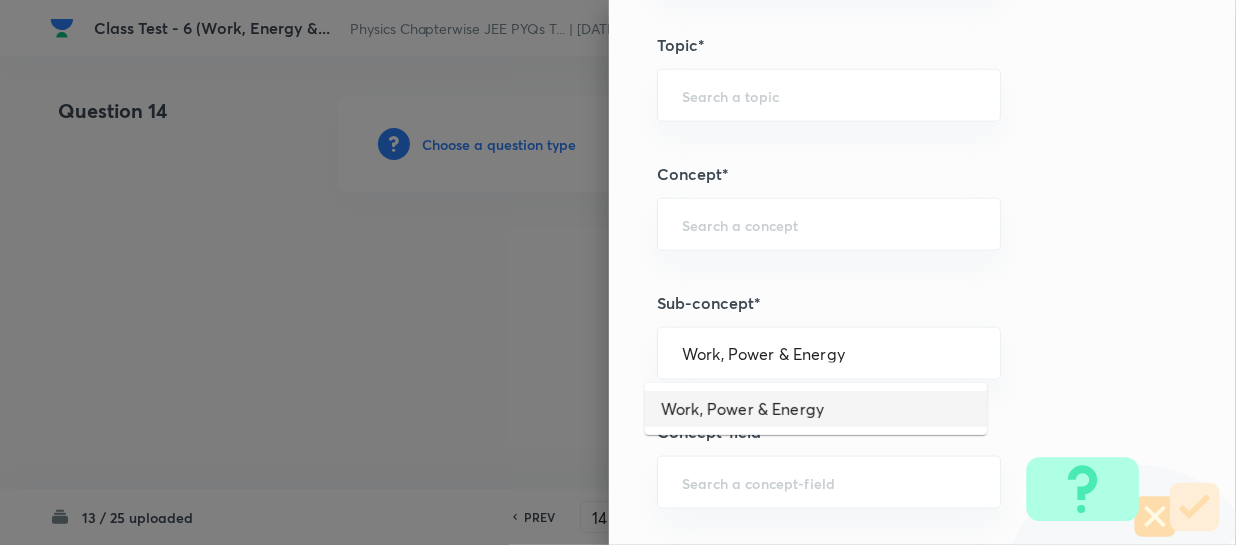 click on "Work, Power & Energy" at bounding box center (816, 409) 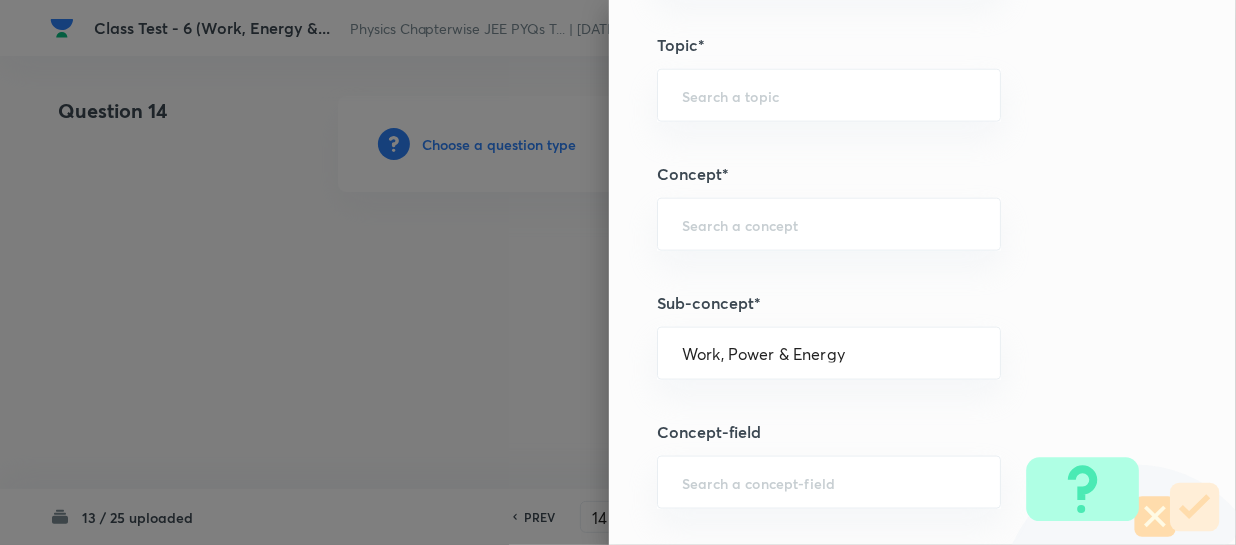 type on "Physics" 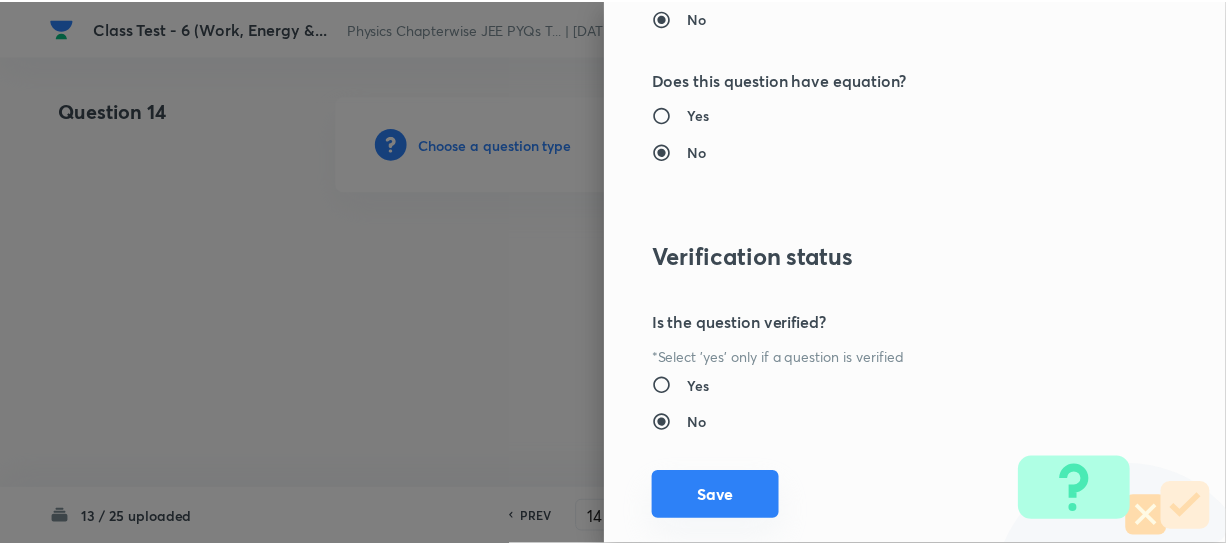 scroll, scrollTop: 2179, scrollLeft: 0, axis: vertical 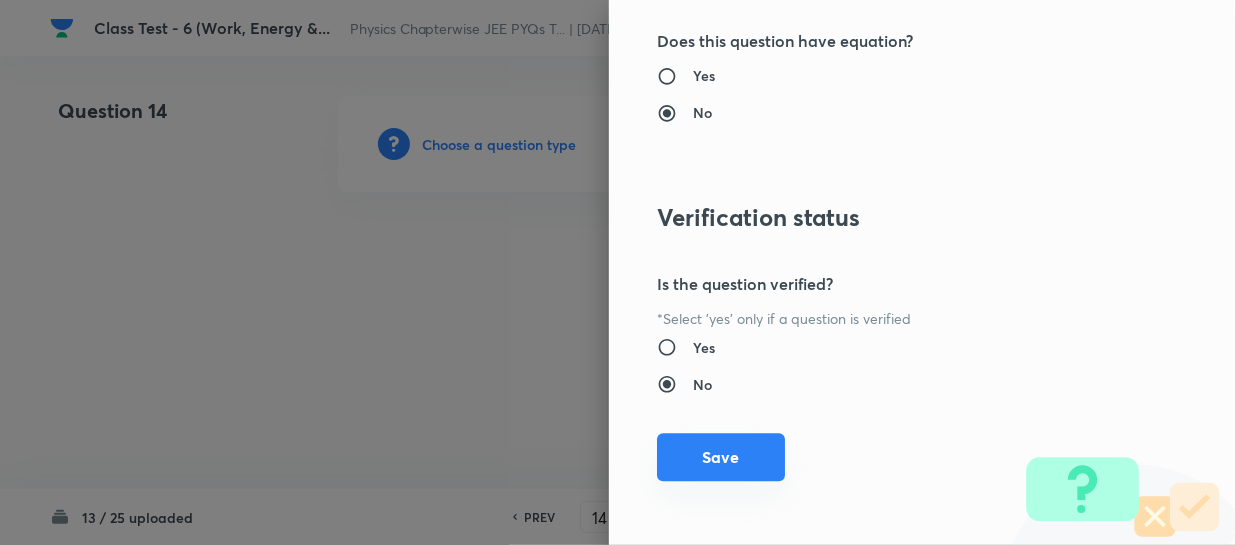 click on "Save" at bounding box center [721, 457] 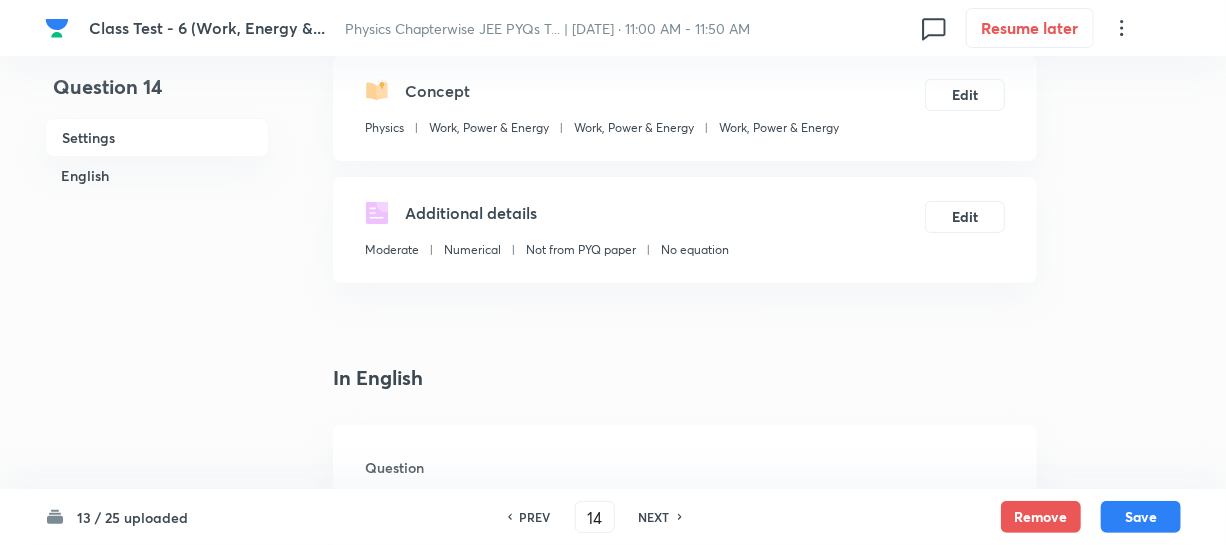 scroll, scrollTop: 363, scrollLeft: 0, axis: vertical 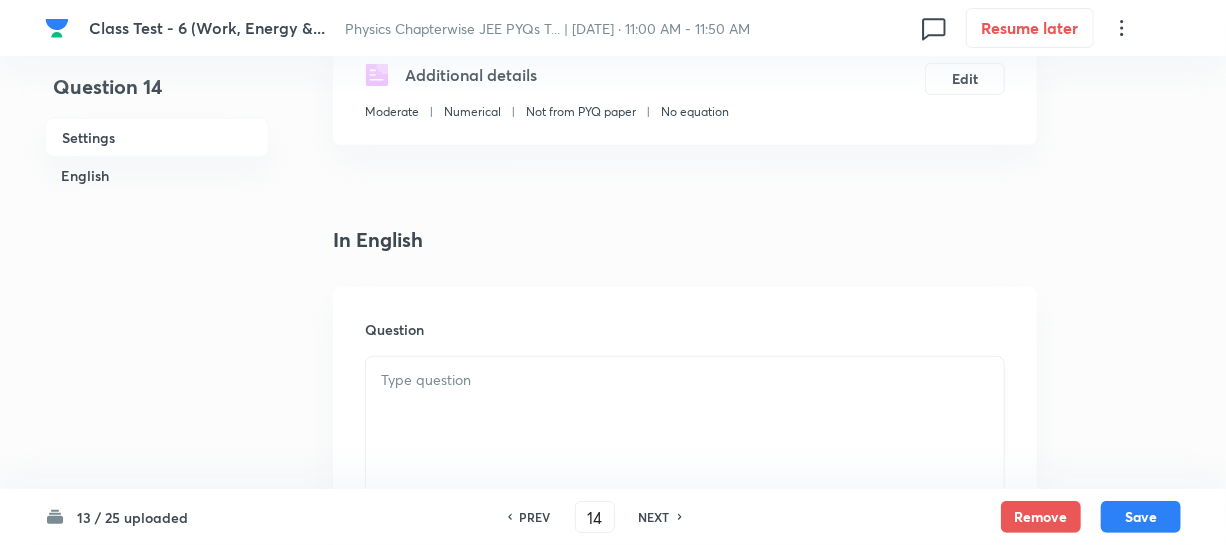 click at bounding box center (685, 413) 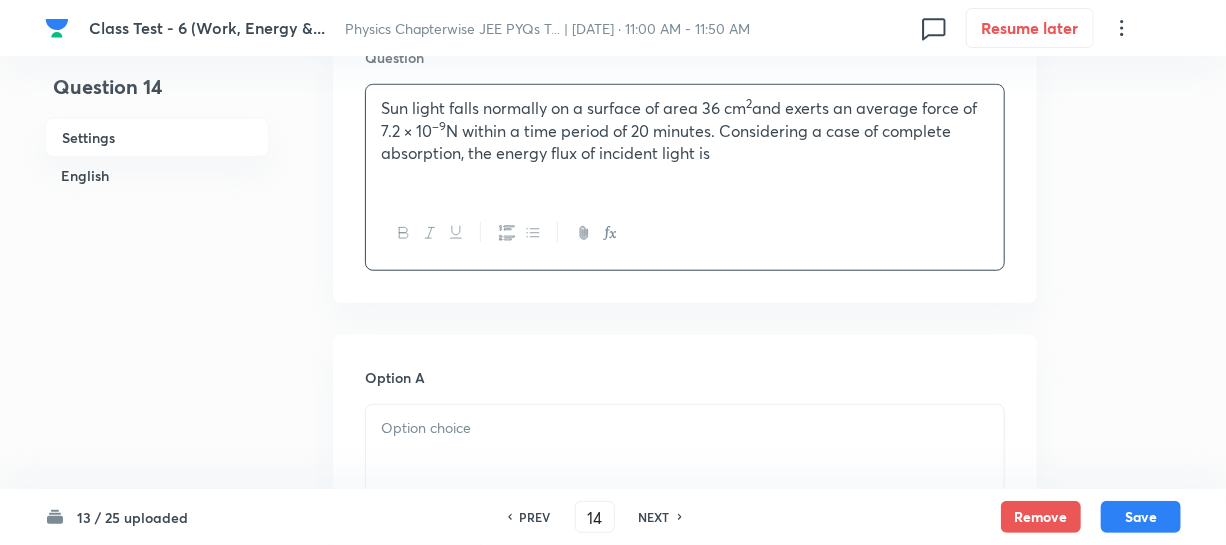 scroll, scrollTop: 636, scrollLeft: 0, axis: vertical 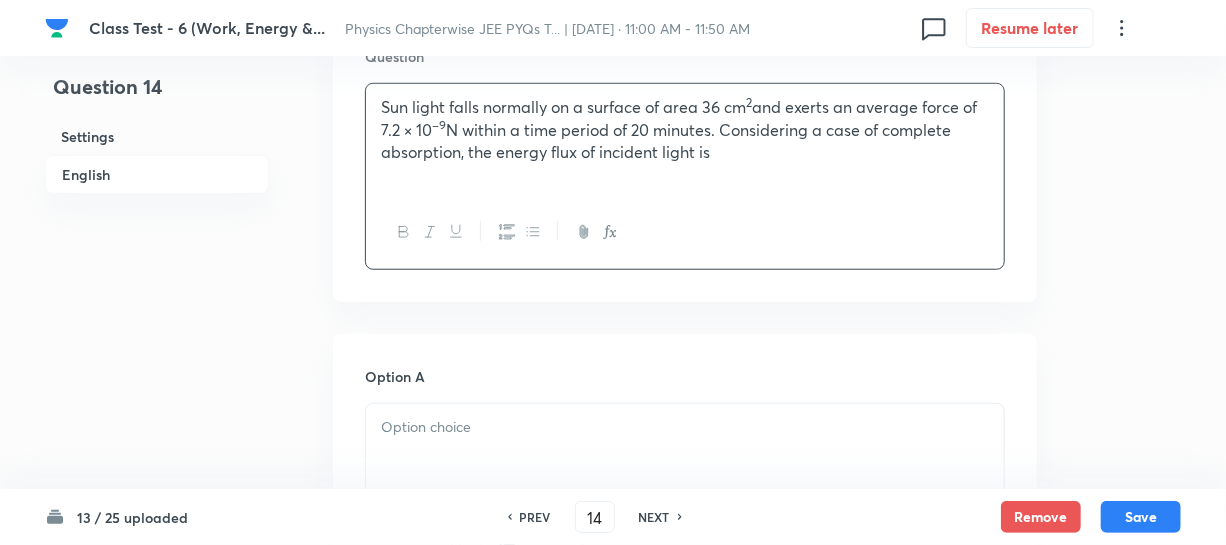 click at bounding box center [685, 460] 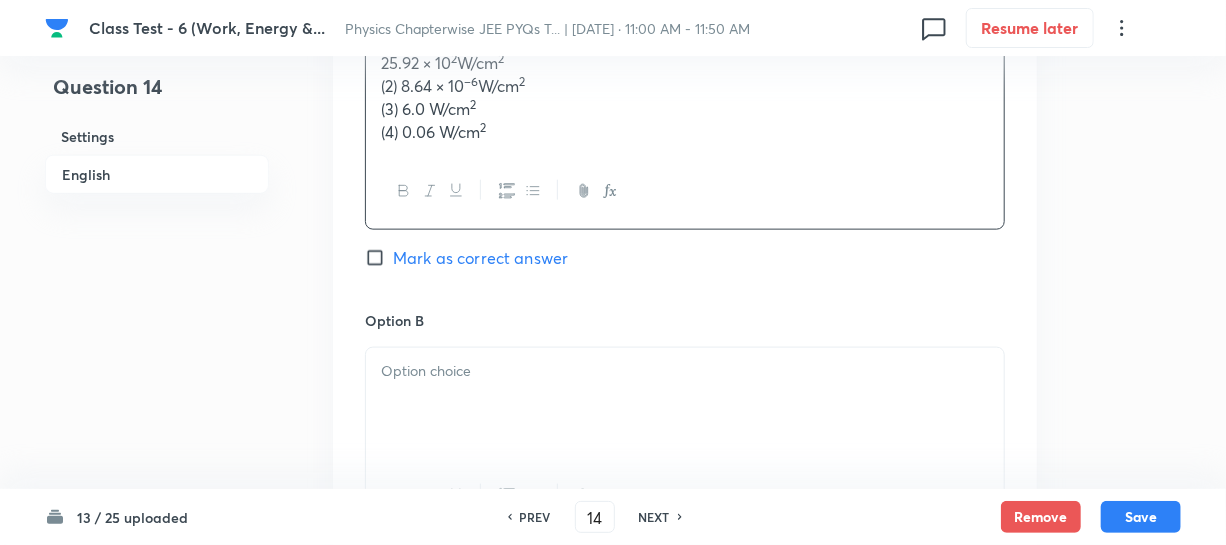 scroll, scrollTop: 818, scrollLeft: 0, axis: vertical 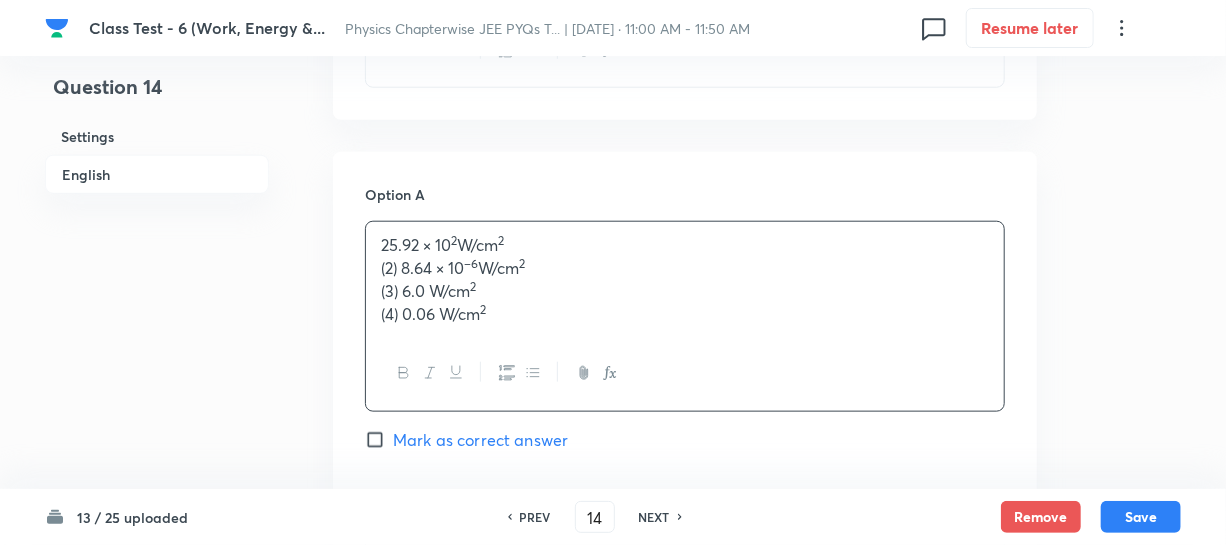 click on "(3) 6.0 W/cm 2" at bounding box center [685, 291] 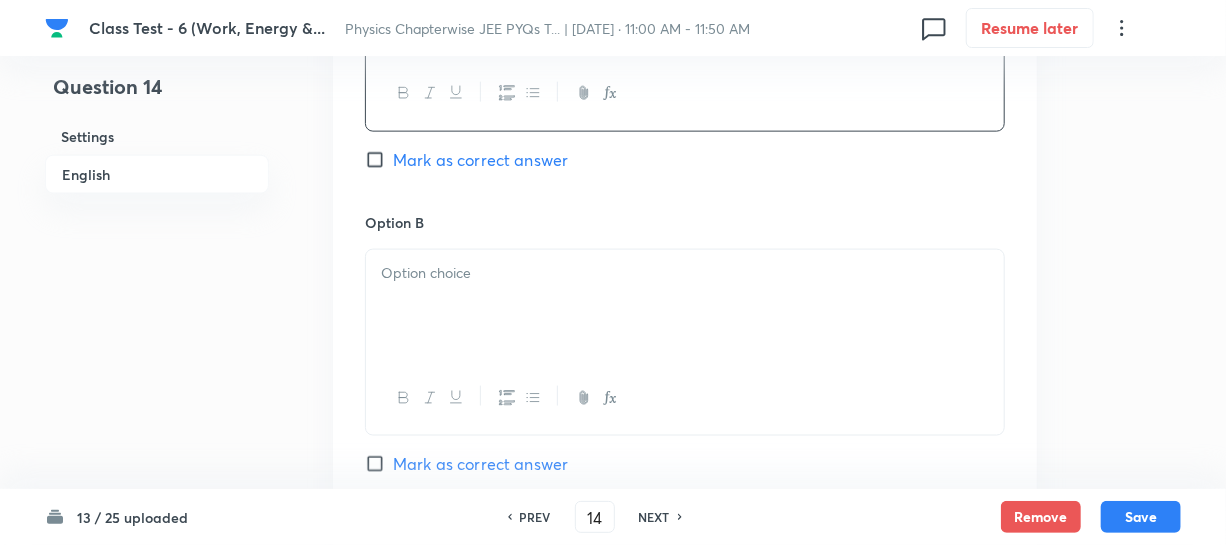 scroll, scrollTop: 1181, scrollLeft: 0, axis: vertical 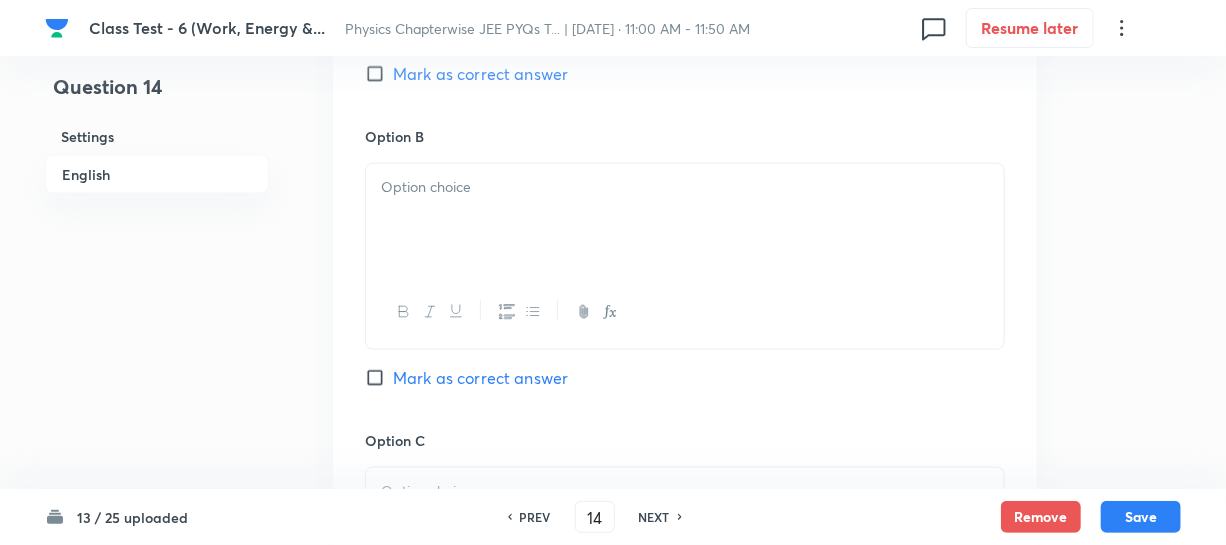 click at bounding box center (685, 220) 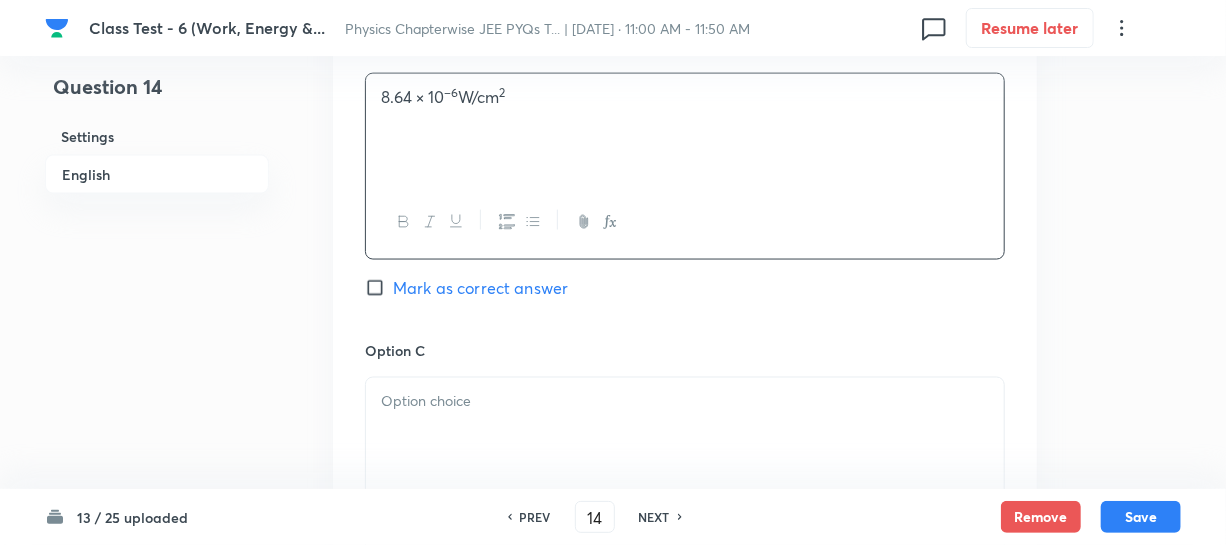 scroll, scrollTop: 1454, scrollLeft: 0, axis: vertical 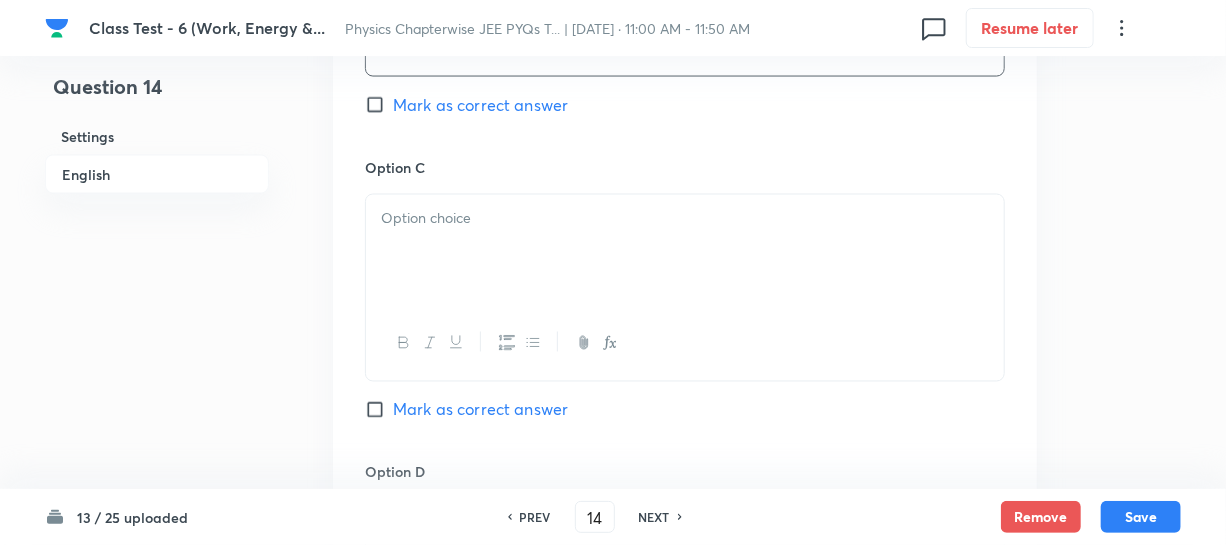 click at bounding box center (685, 251) 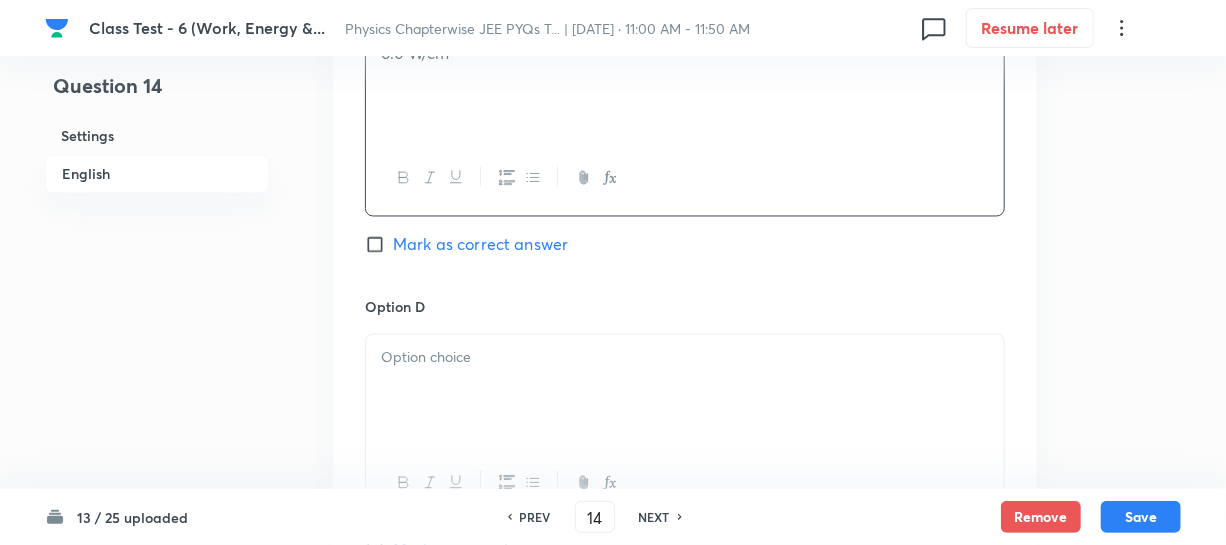 scroll, scrollTop: 1818, scrollLeft: 0, axis: vertical 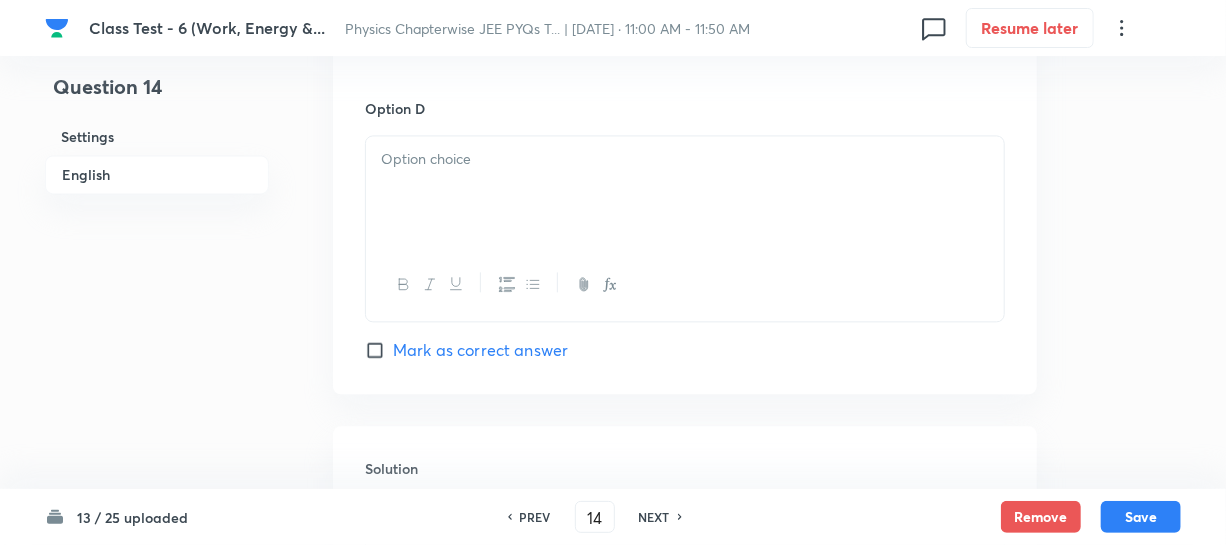 click at bounding box center (685, 192) 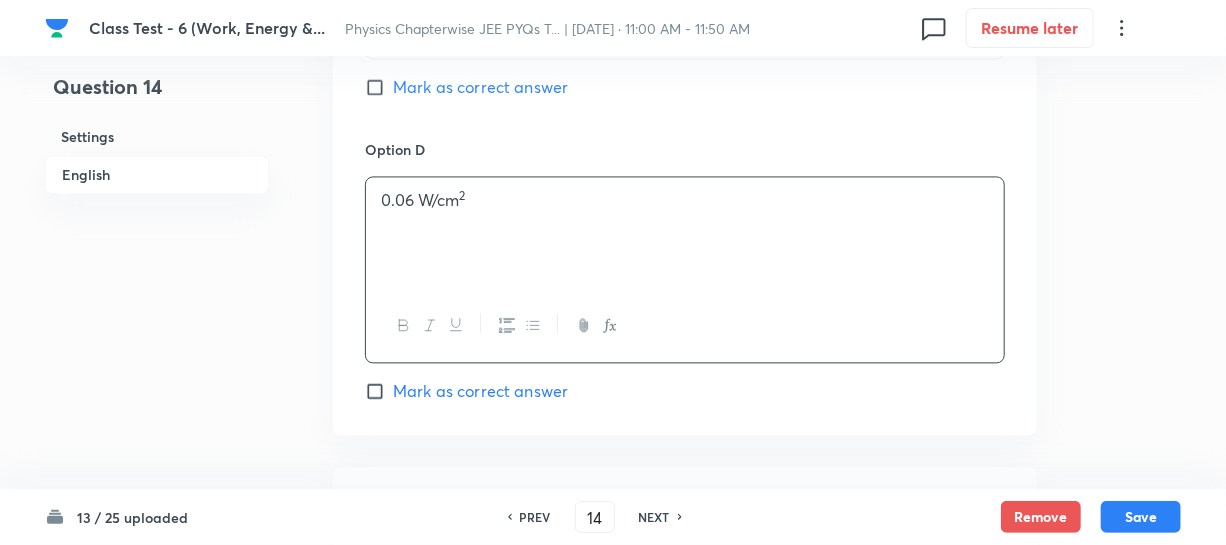 scroll, scrollTop: 1727, scrollLeft: 0, axis: vertical 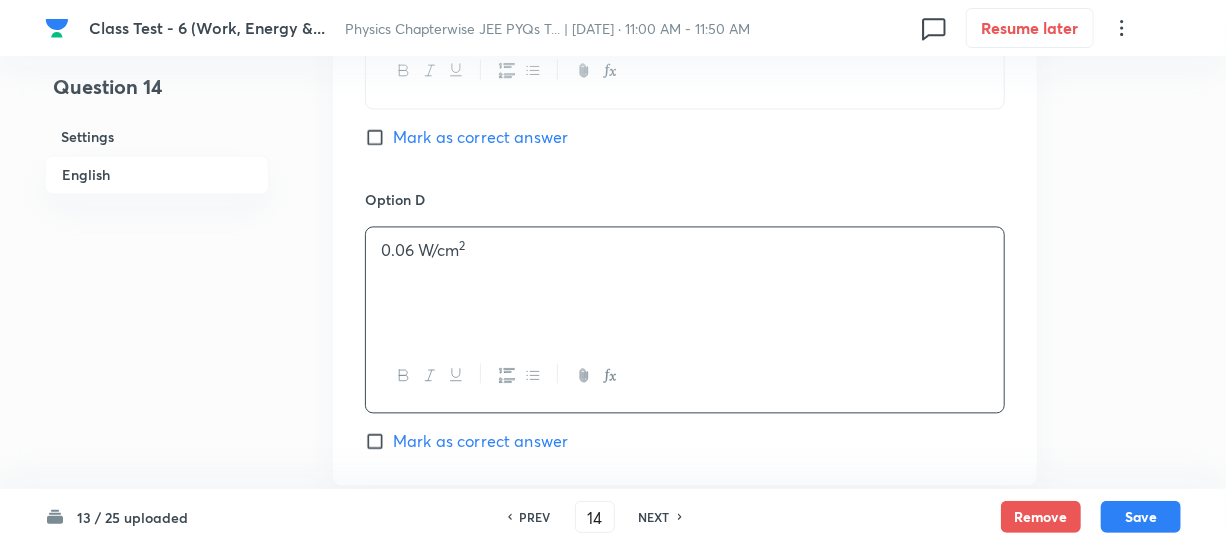 click on "Mark as correct answer" at bounding box center [379, 441] 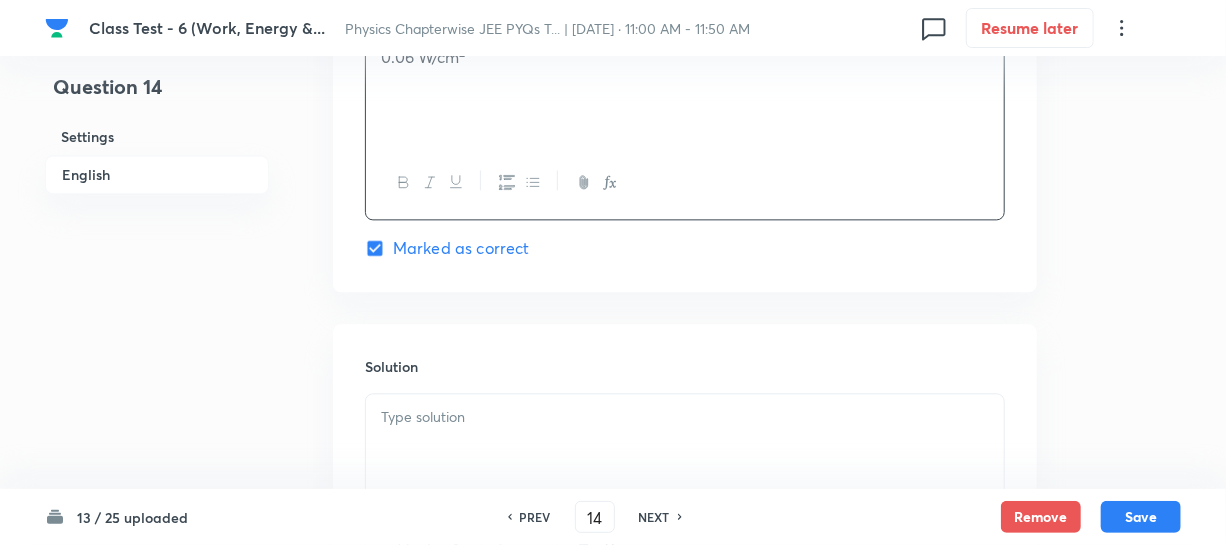 scroll, scrollTop: 2164, scrollLeft: 0, axis: vertical 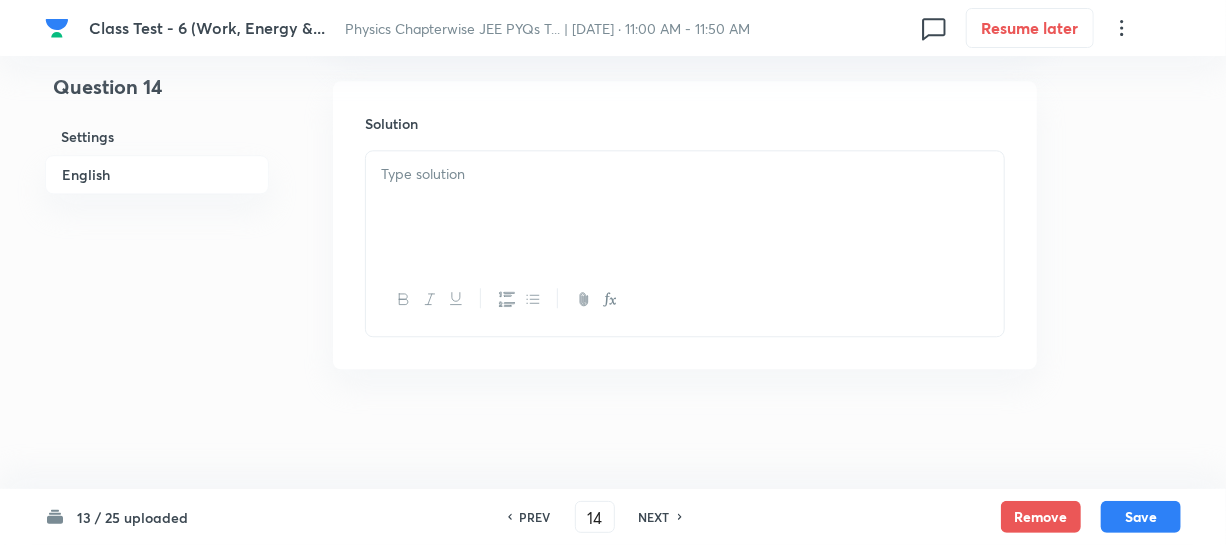 click at bounding box center [685, 207] 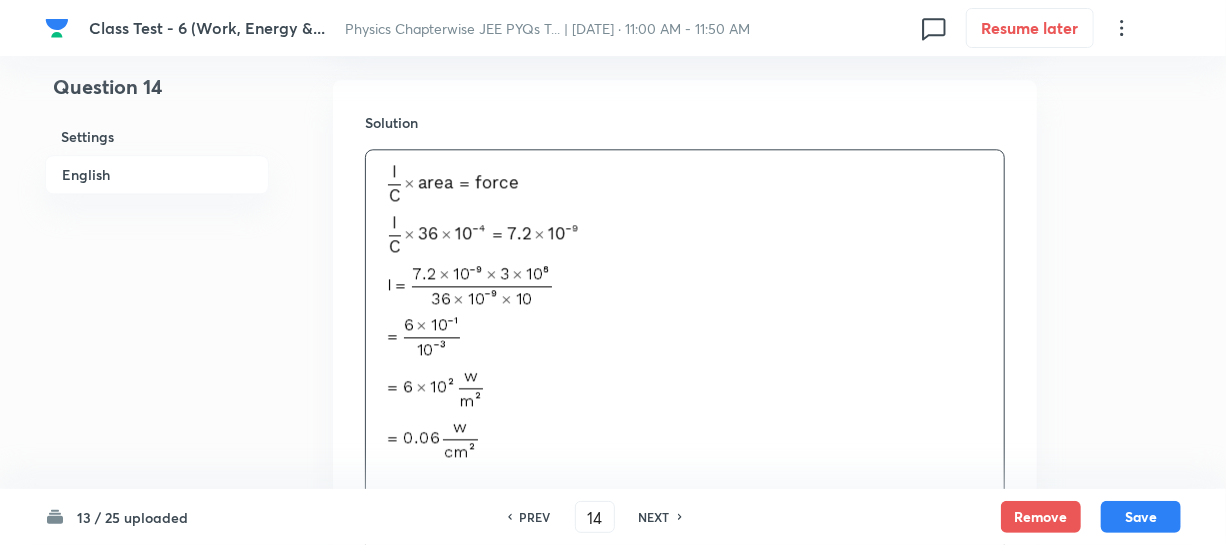 drag, startPoint x: 1147, startPoint y: 526, endPoint x: 1175, endPoint y: 540, distance: 31.304953 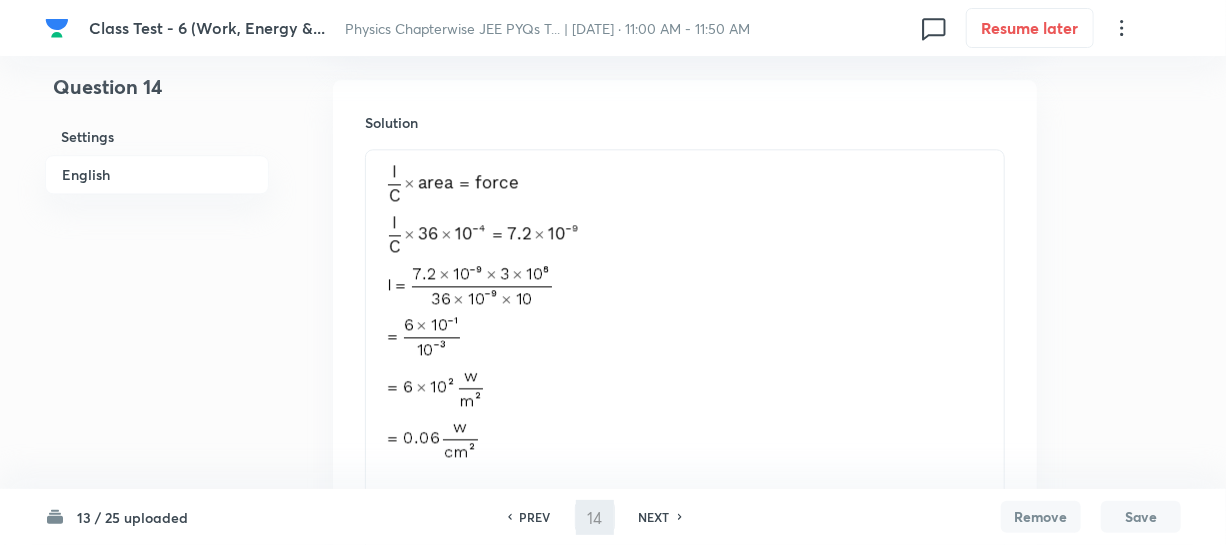 type on "15" 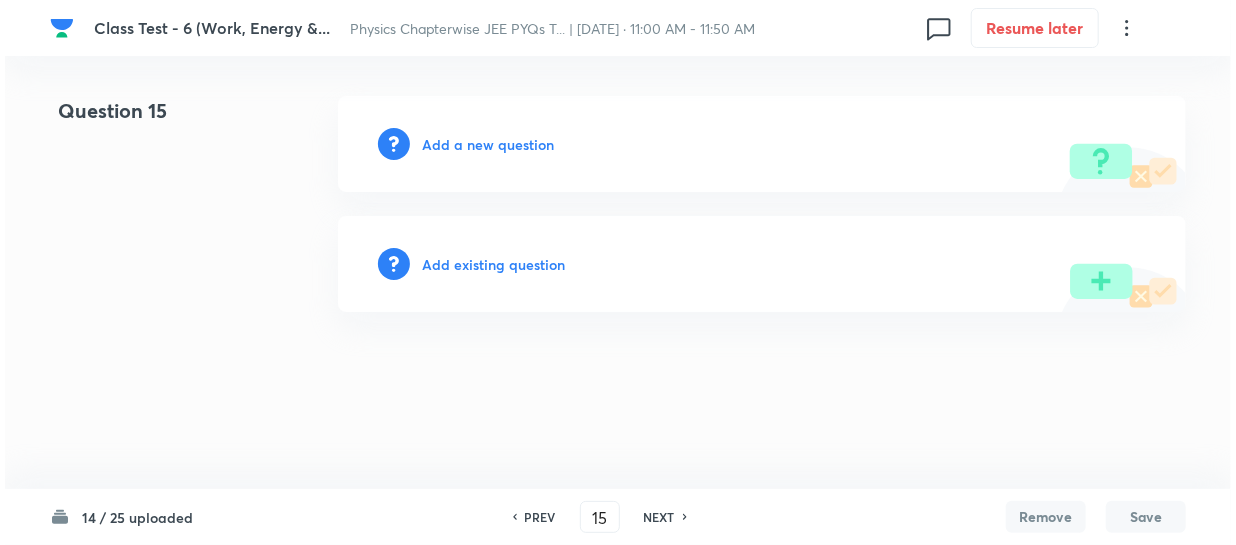 scroll, scrollTop: 0, scrollLeft: 0, axis: both 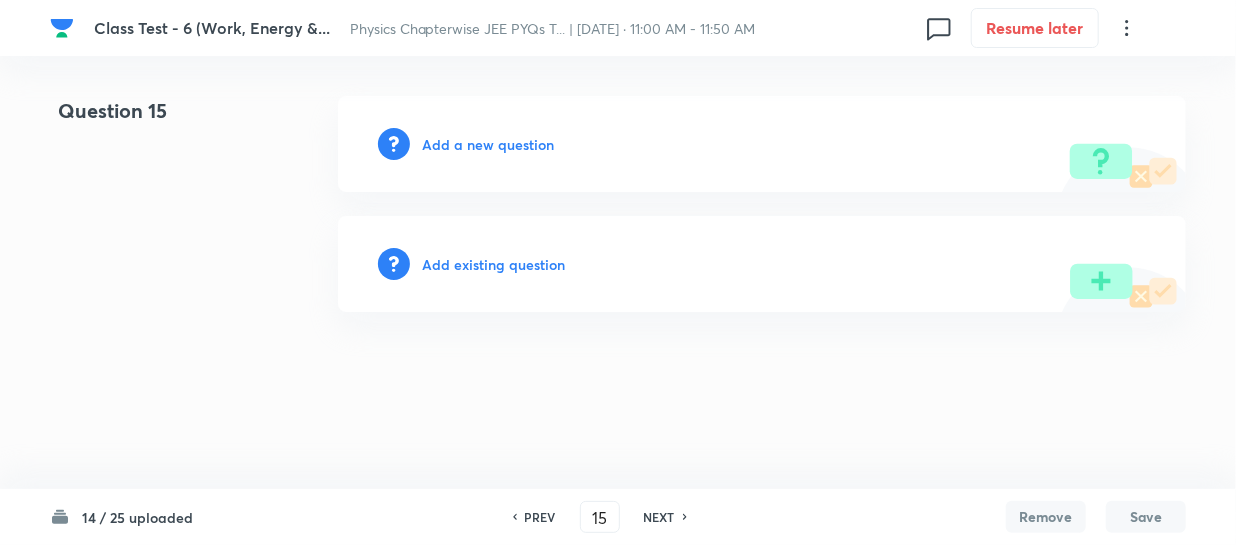 click on "Add a new question" at bounding box center [488, 144] 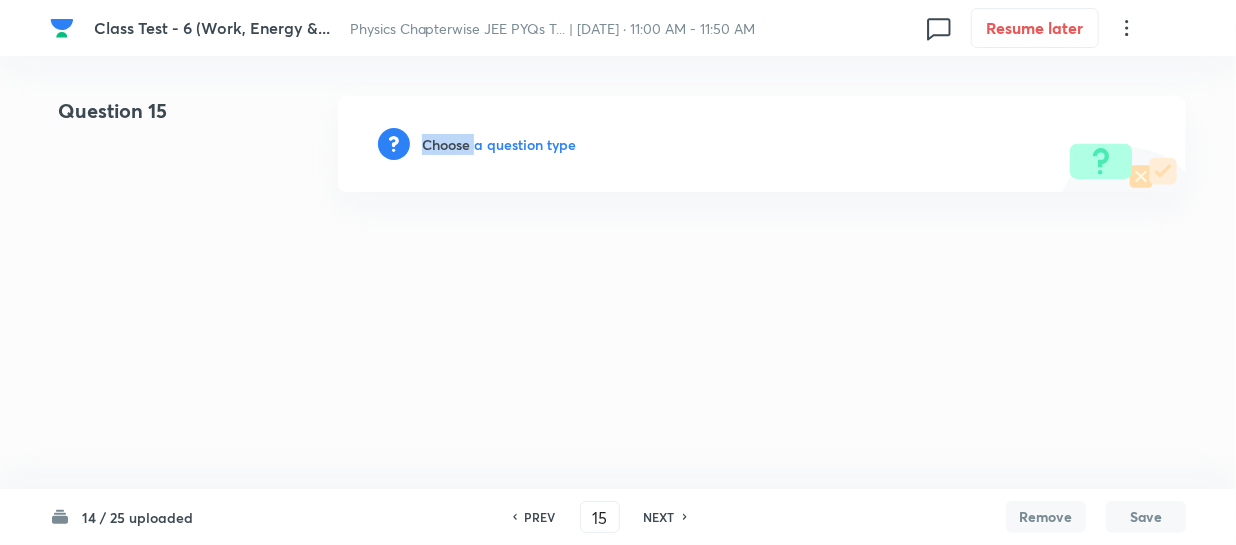 click on "Choose a question type" at bounding box center [499, 144] 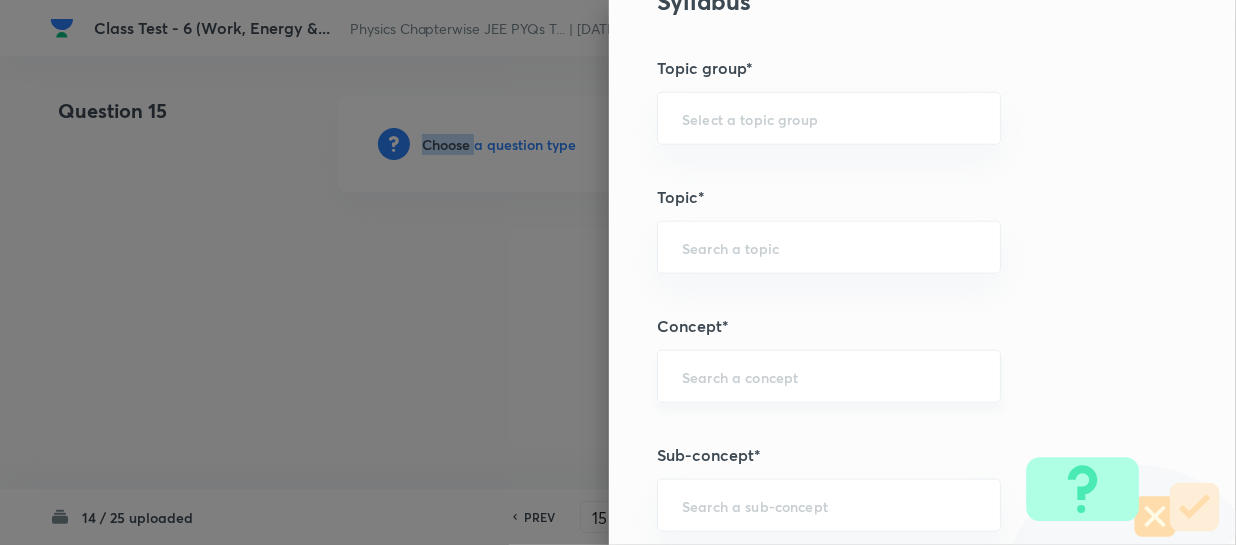 scroll, scrollTop: 1000, scrollLeft: 0, axis: vertical 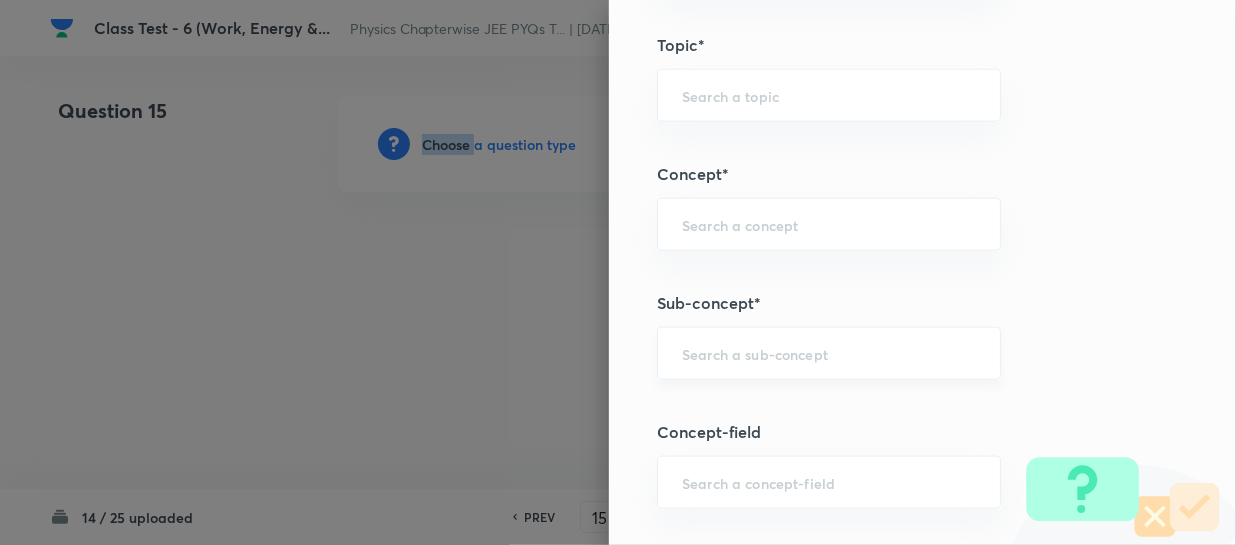 click on "​" at bounding box center [829, 353] 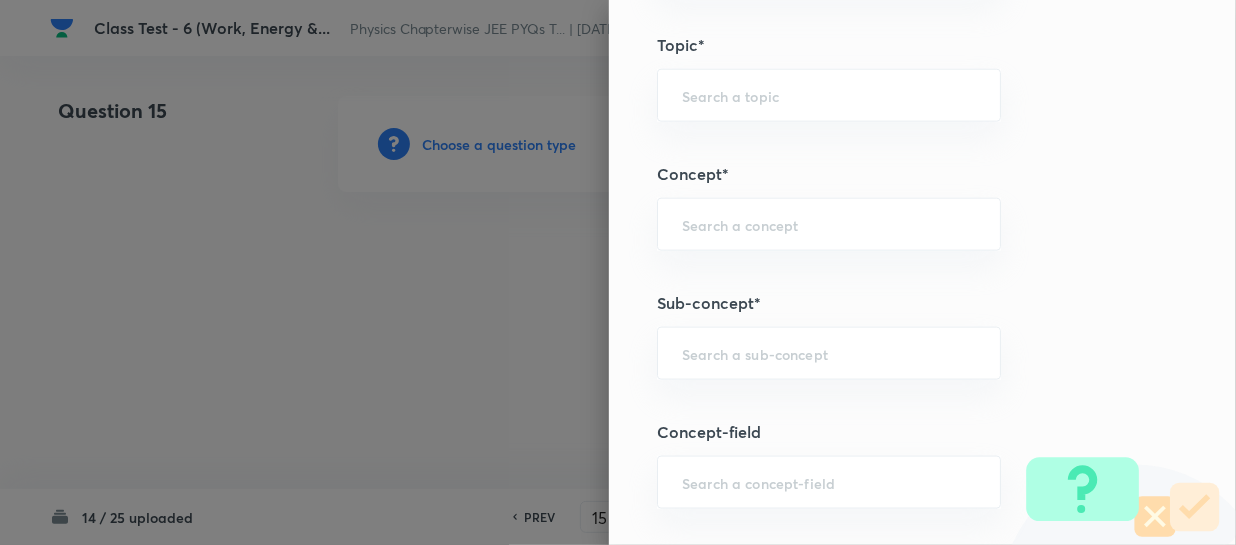 paste on "Work, Power & Energy" 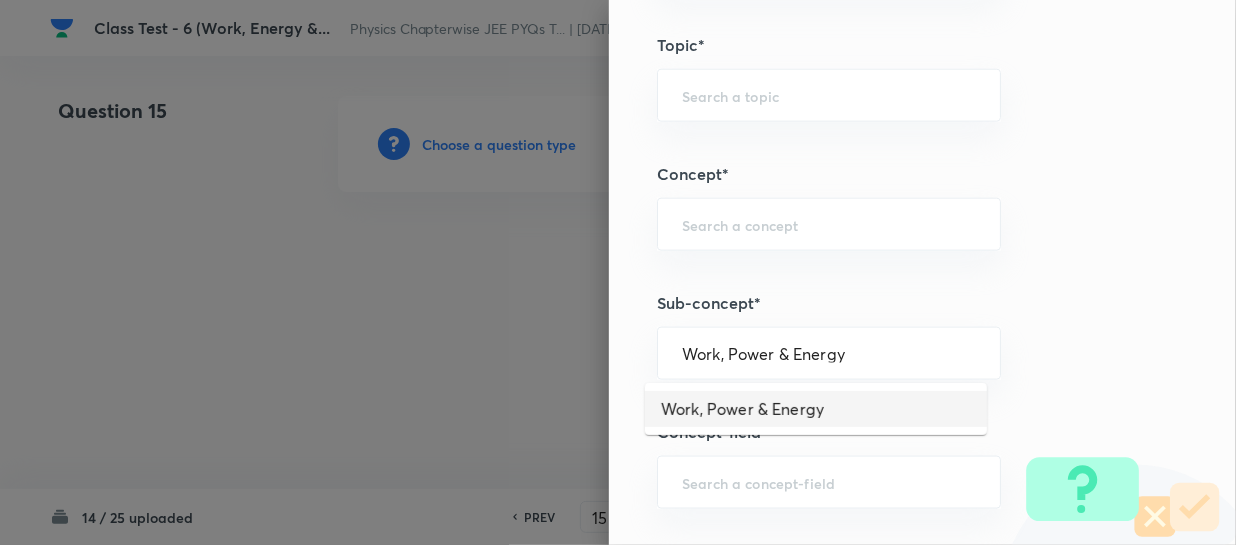 click on "Work, Power & Energy" at bounding box center (816, 409) 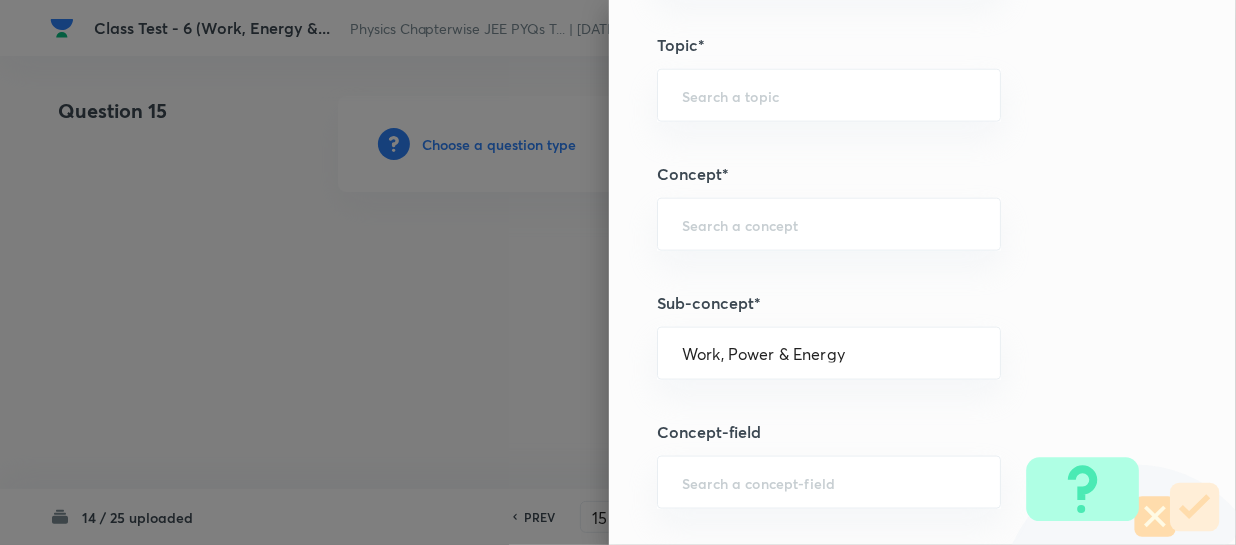 type on "Physics" 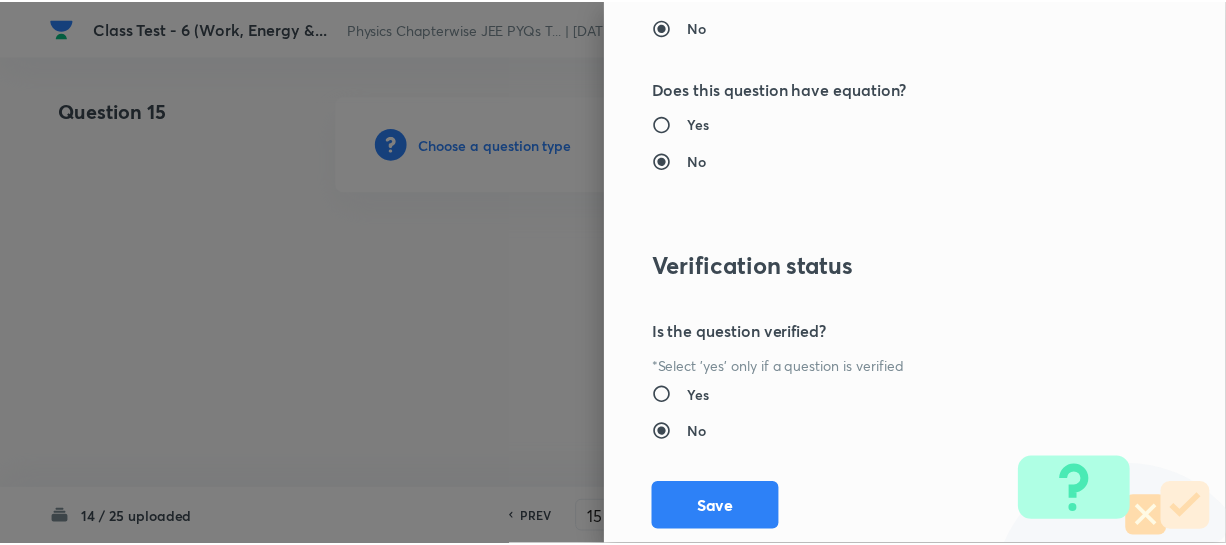 scroll, scrollTop: 2179, scrollLeft: 0, axis: vertical 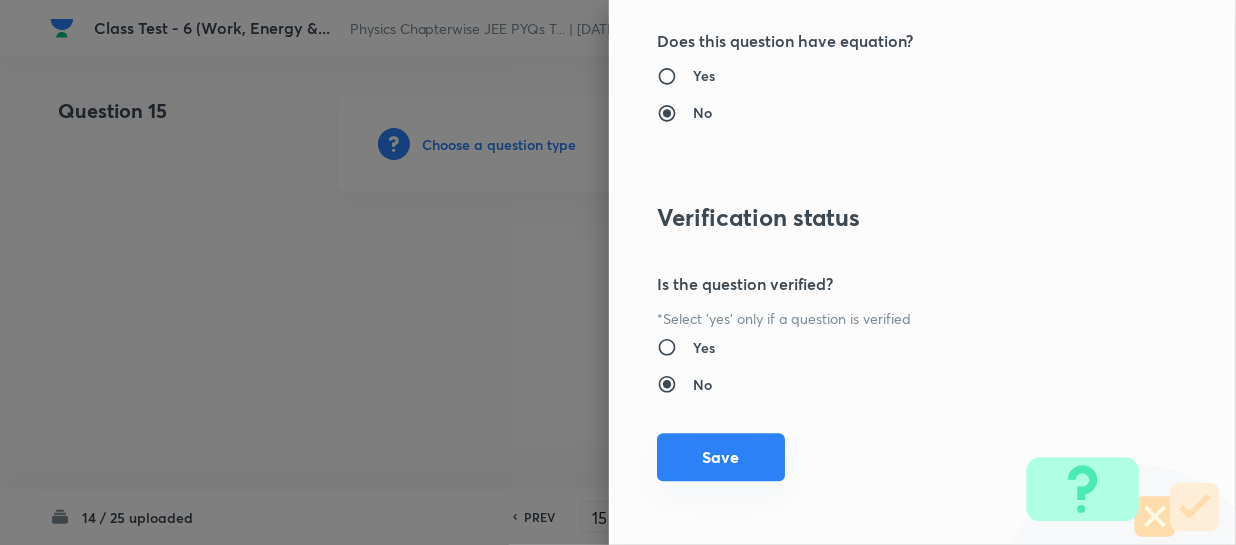 click on "Save" at bounding box center [721, 457] 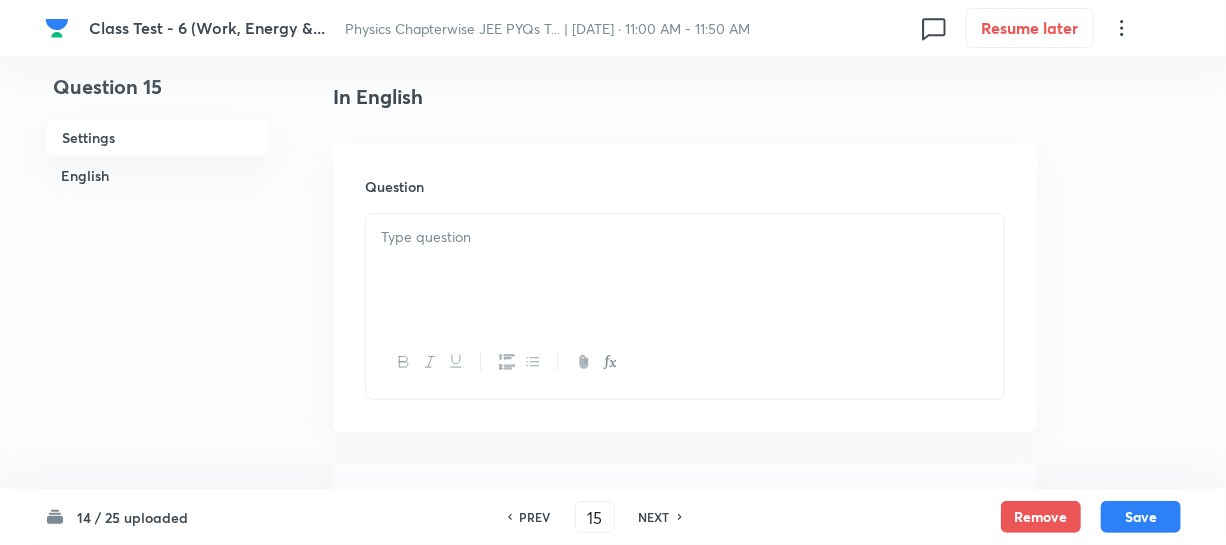 scroll, scrollTop: 545, scrollLeft: 0, axis: vertical 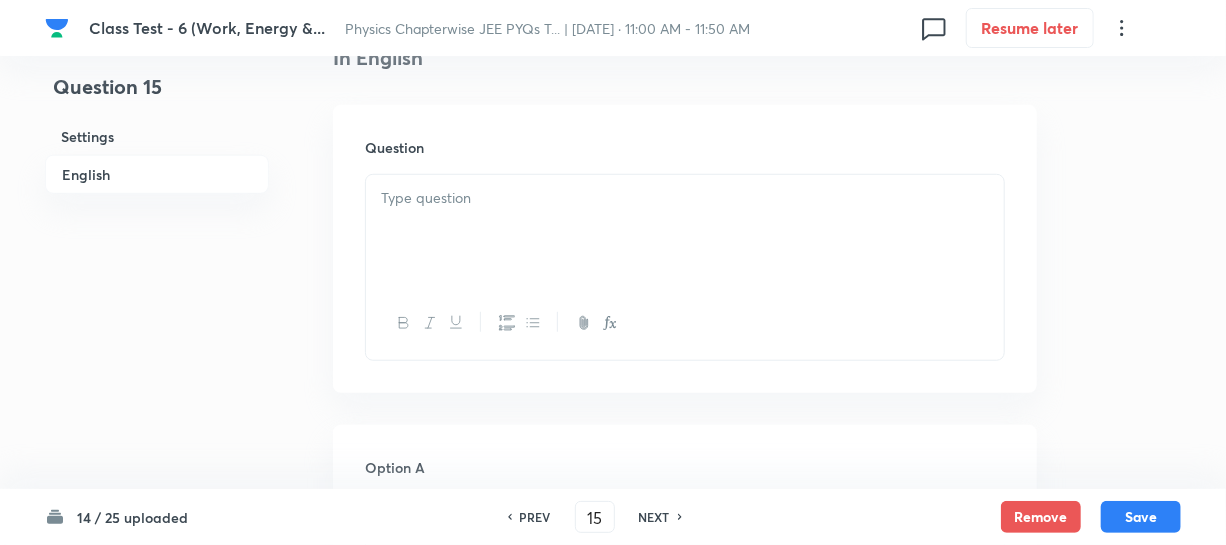 click at bounding box center [685, 231] 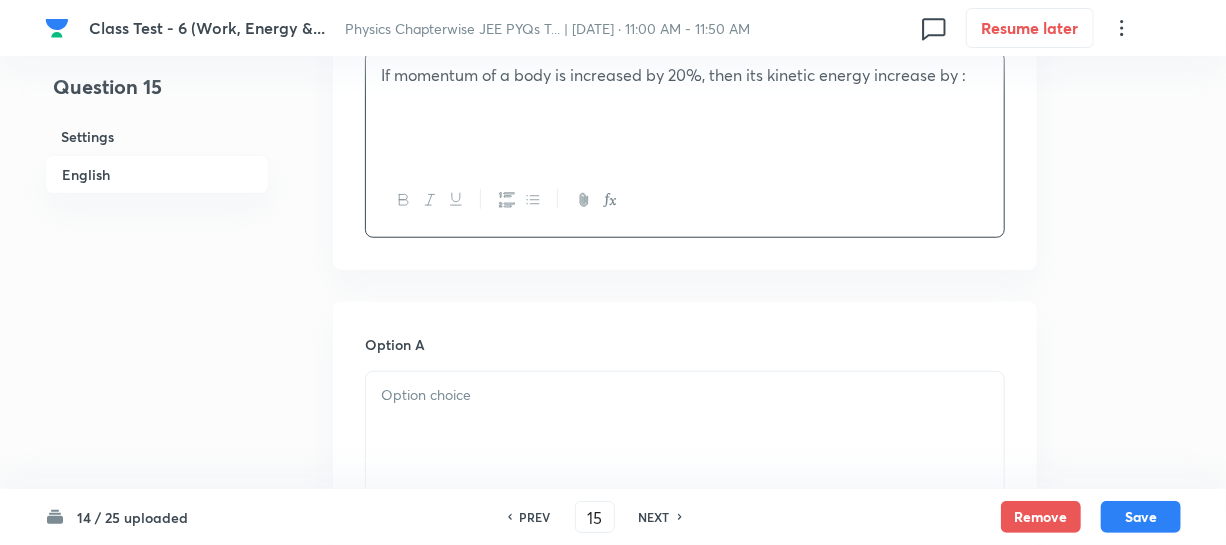 scroll, scrollTop: 818, scrollLeft: 0, axis: vertical 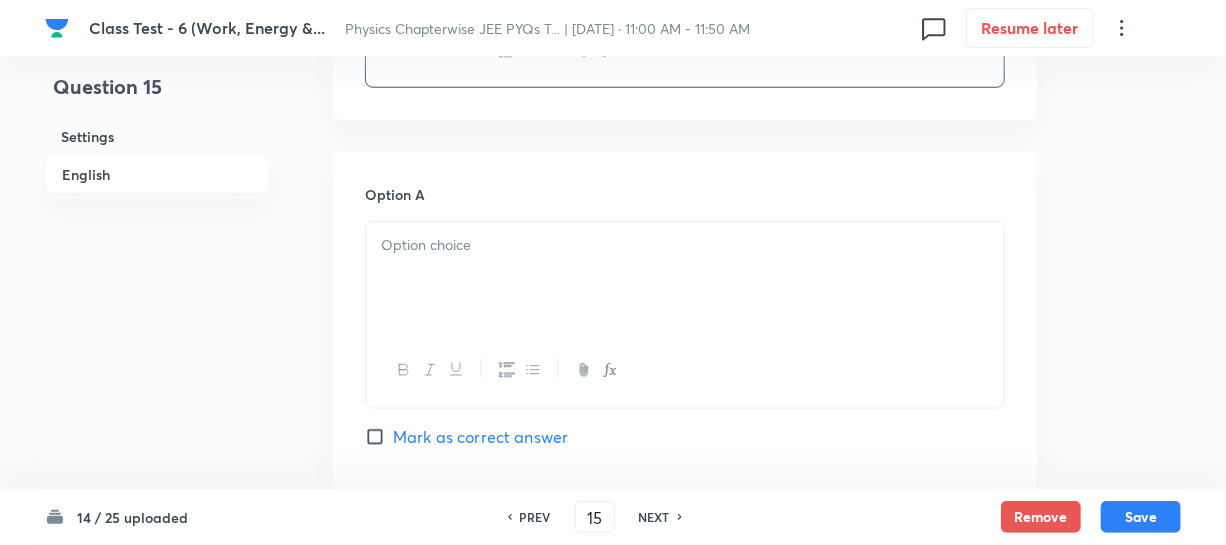 drag, startPoint x: 585, startPoint y: 262, endPoint x: 854, endPoint y: 271, distance: 269.1505 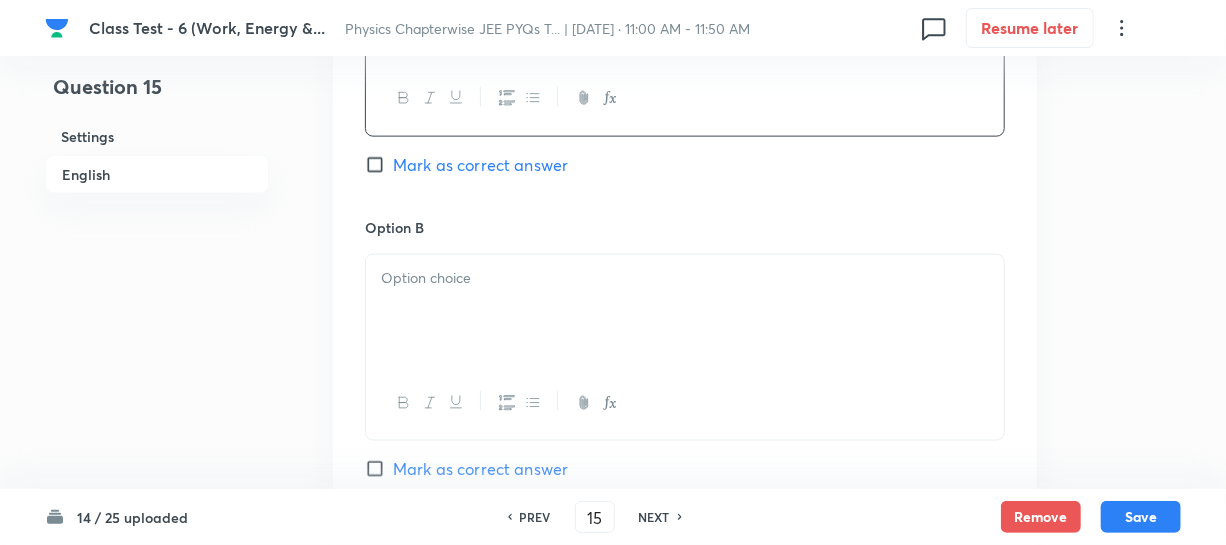 scroll, scrollTop: 818, scrollLeft: 0, axis: vertical 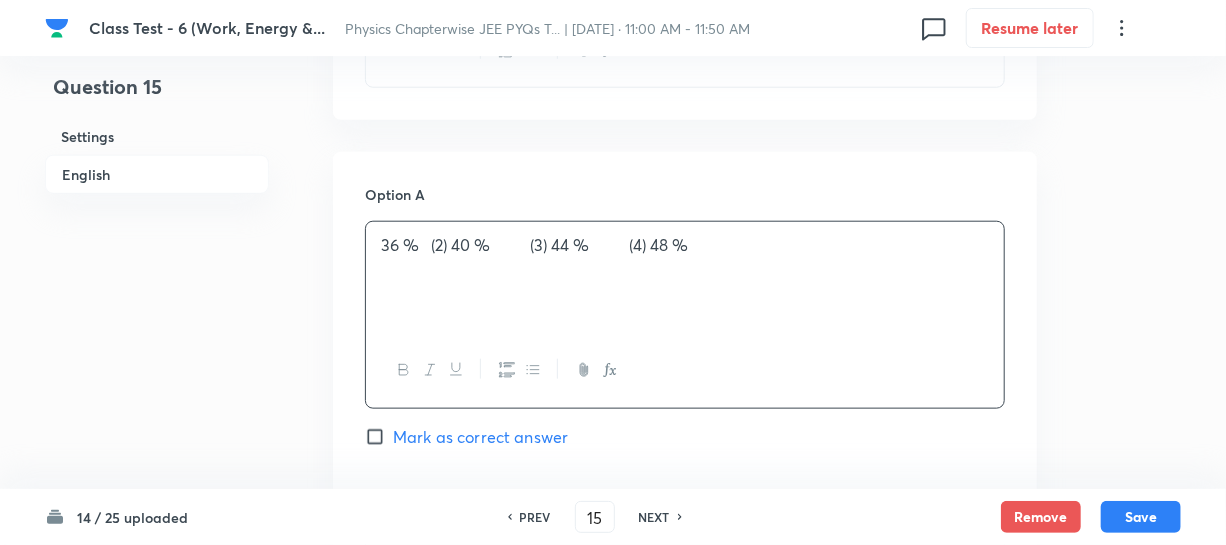 drag, startPoint x: 429, startPoint y: 241, endPoint x: 493, endPoint y: 192, distance: 80.60397 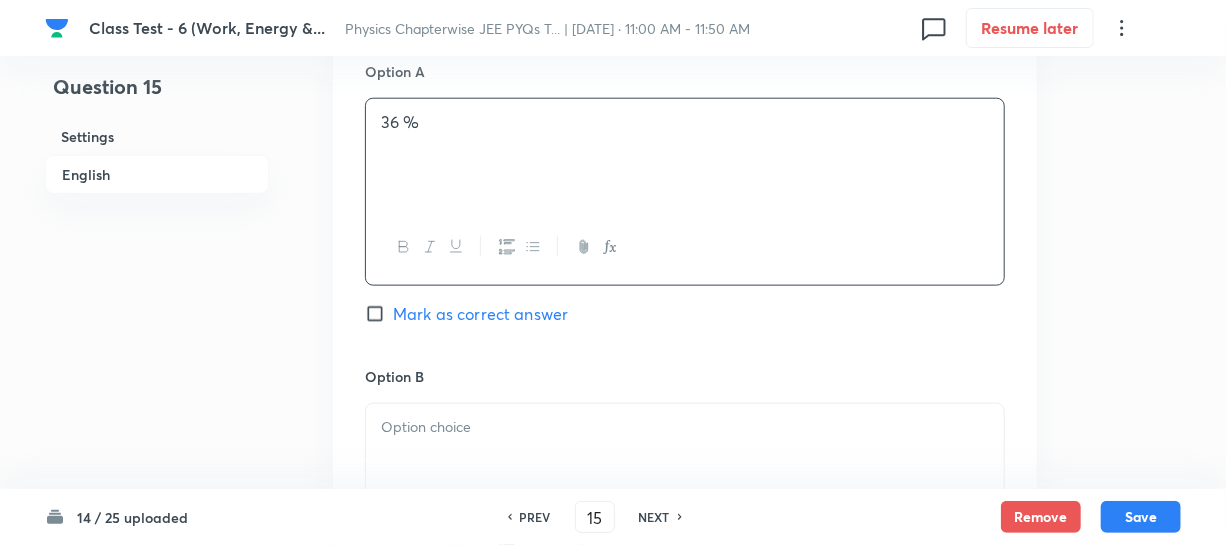 scroll, scrollTop: 1090, scrollLeft: 0, axis: vertical 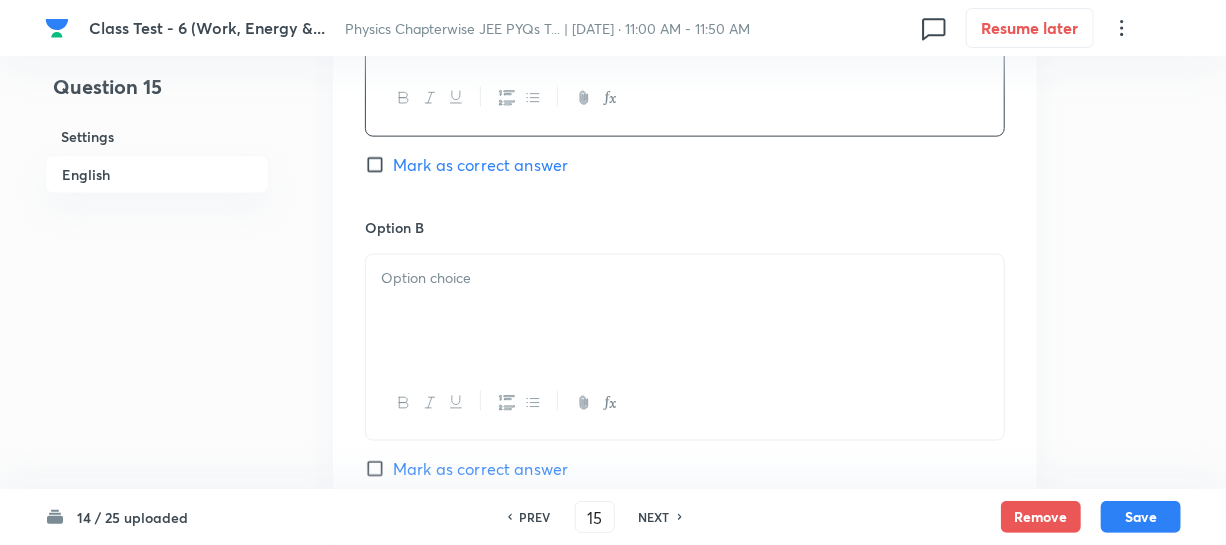 click at bounding box center (685, 278) 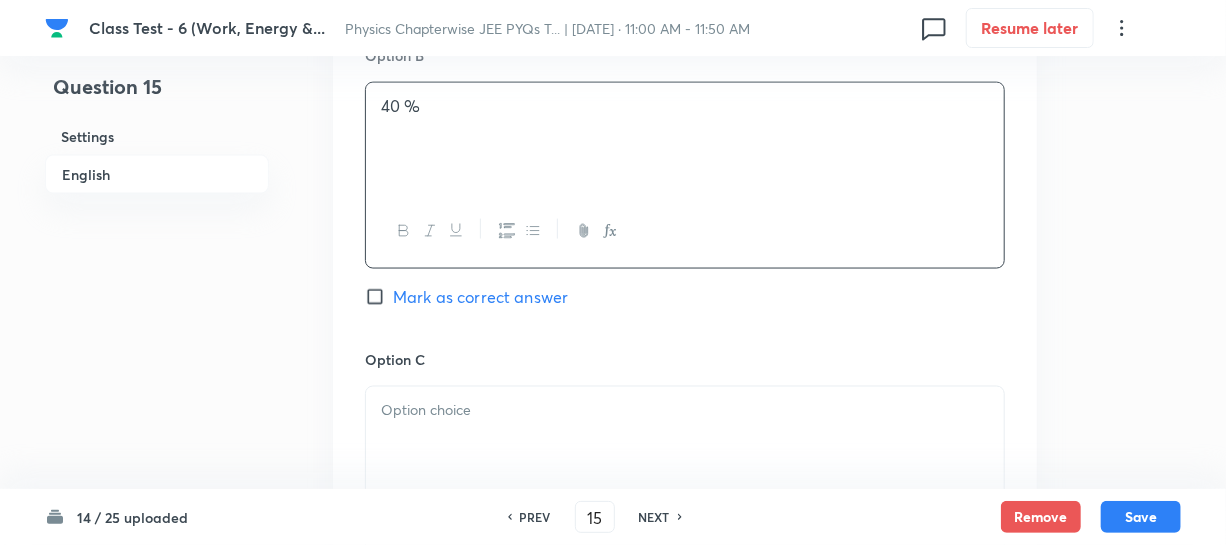 scroll, scrollTop: 1272, scrollLeft: 0, axis: vertical 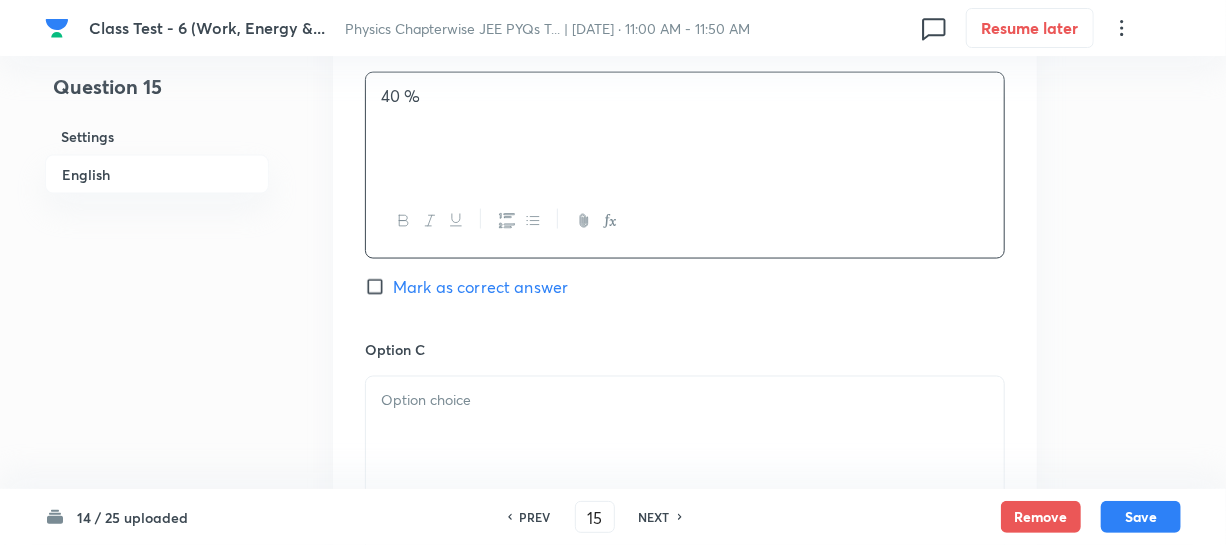 click at bounding box center [685, 400] 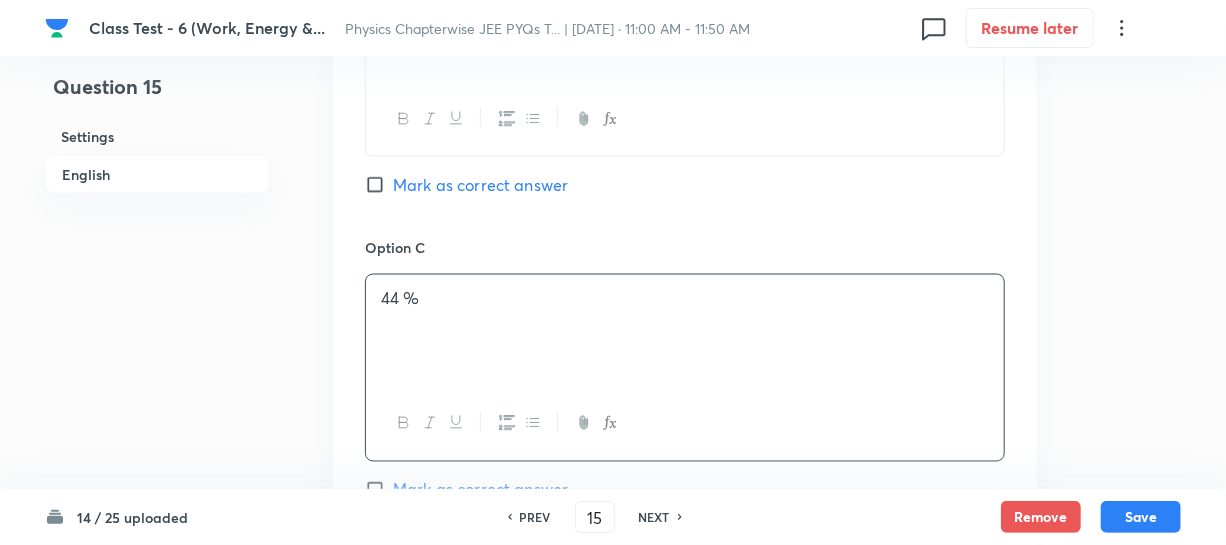 scroll, scrollTop: 1545, scrollLeft: 0, axis: vertical 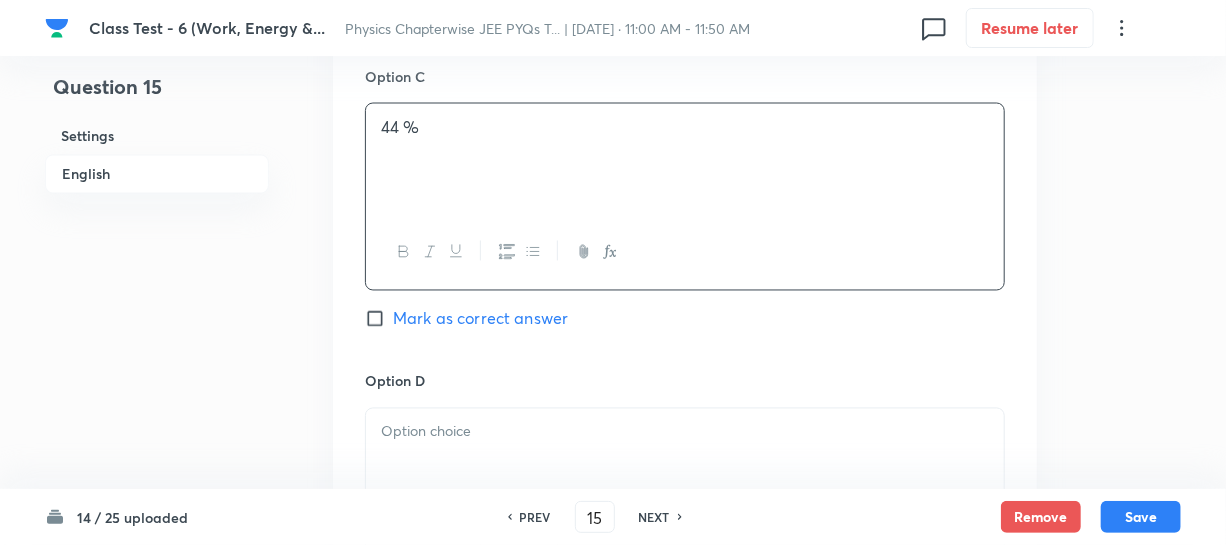 click at bounding box center [685, 465] 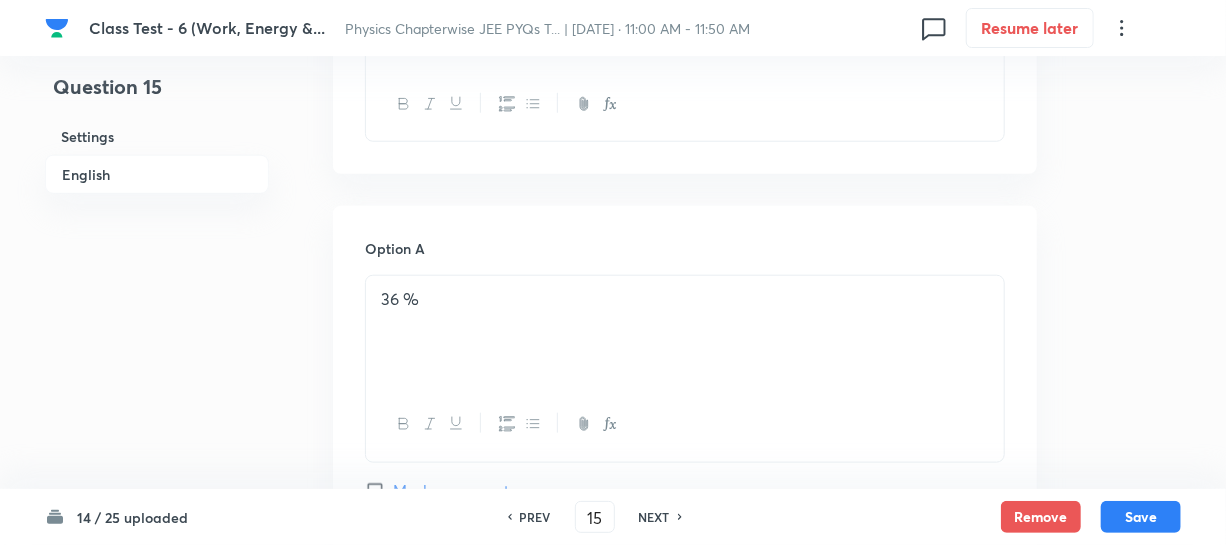 scroll, scrollTop: 727, scrollLeft: 0, axis: vertical 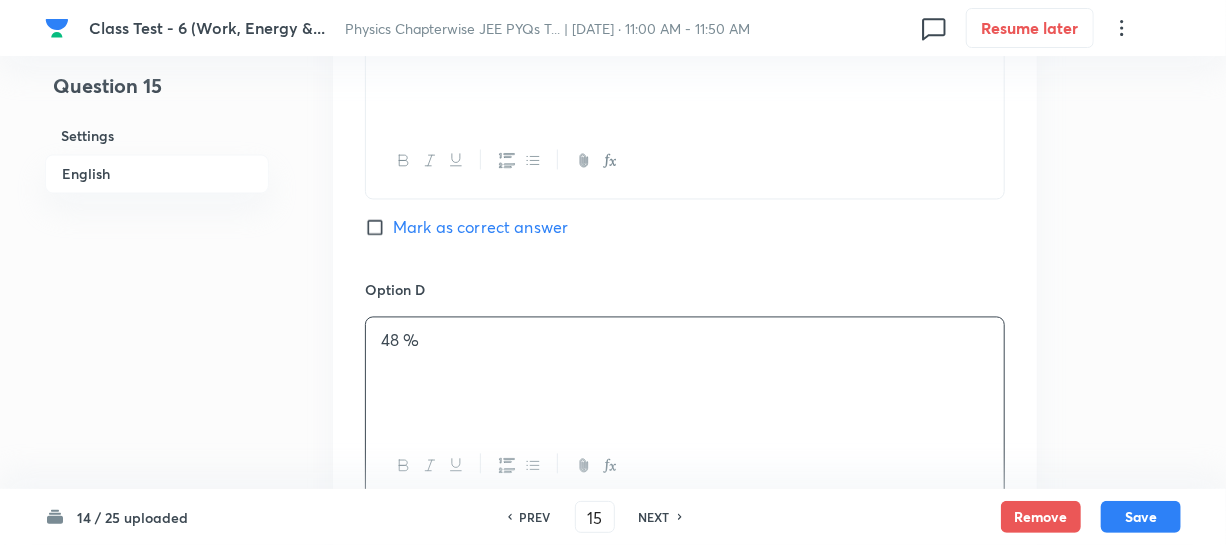 click on "Mark as correct answer" at bounding box center (379, 228) 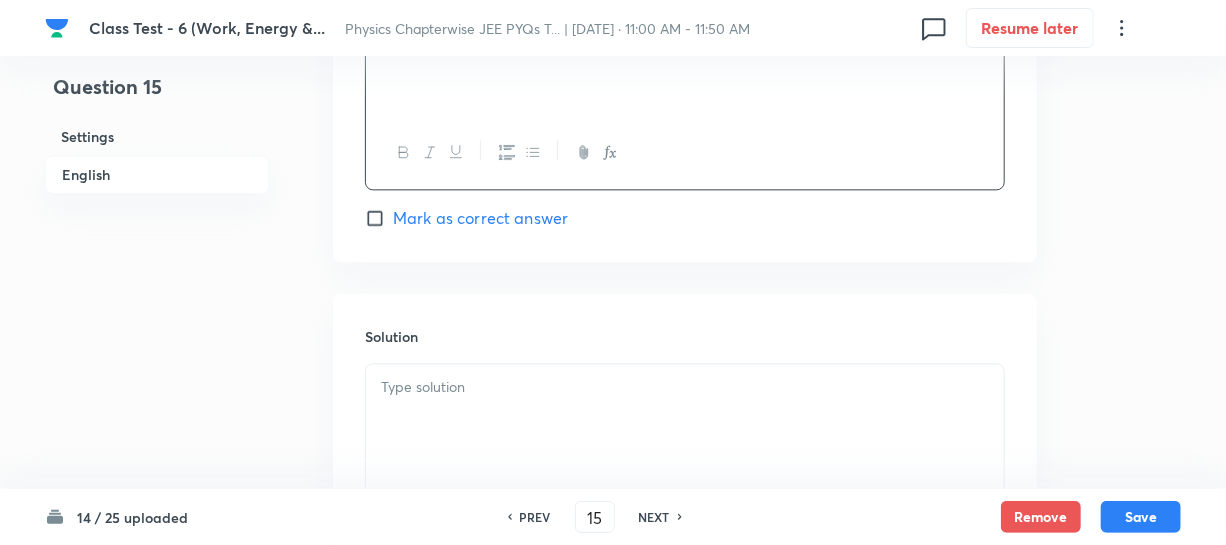 scroll, scrollTop: 2164, scrollLeft: 0, axis: vertical 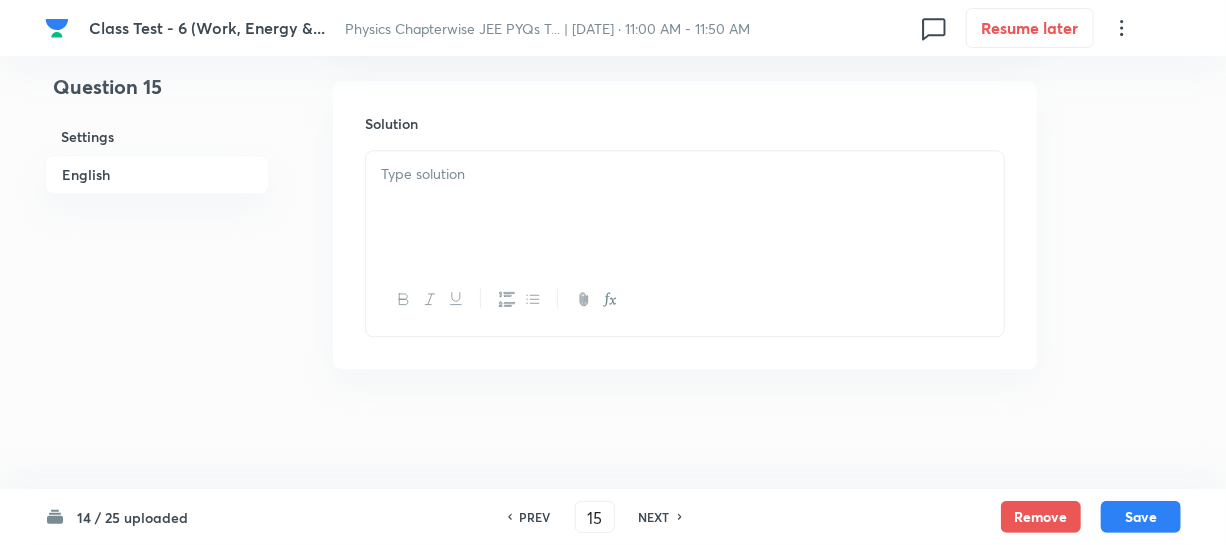 click at bounding box center [685, 207] 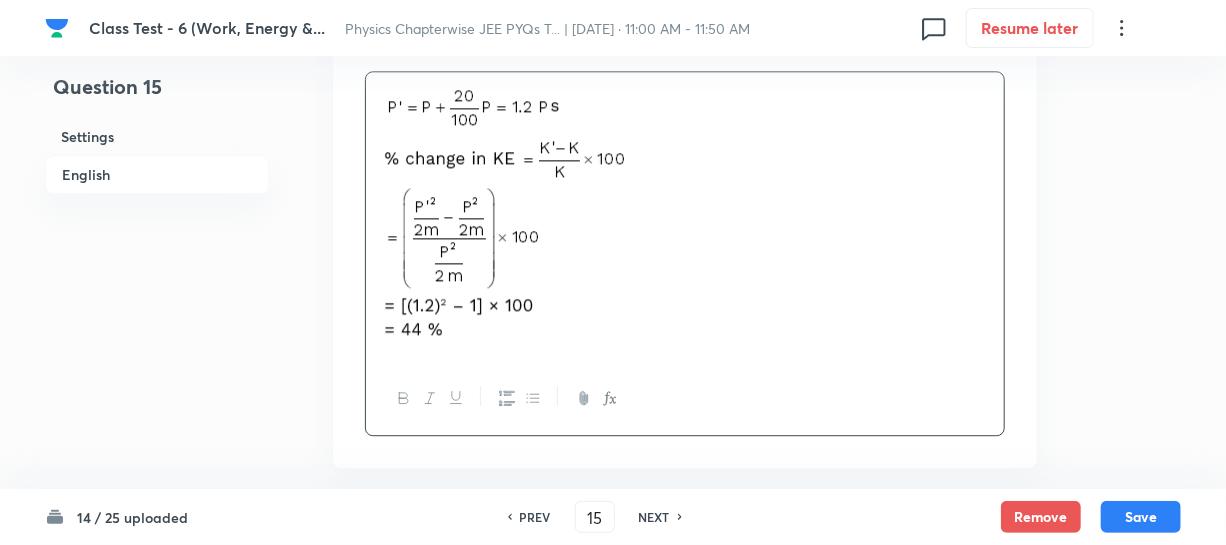 scroll, scrollTop: 2342, scrollLeft: 0, axis: vertical 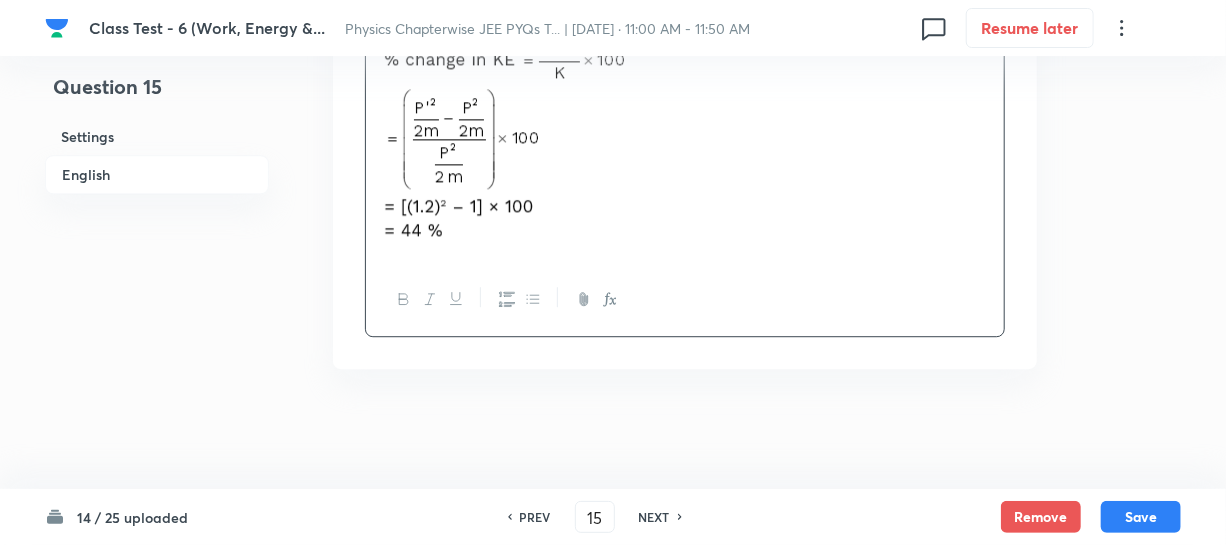 drag, startPoint x: 1136, startPoint y: 516, endPoint x: 1192, endPoint y: 520, distance: 56.142673 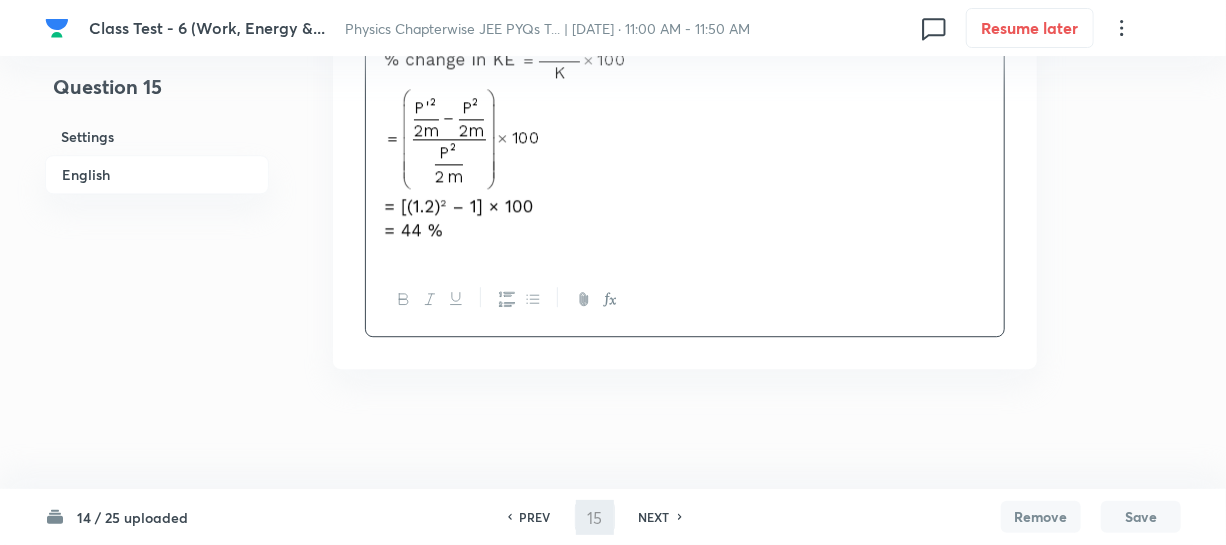 type on "16" 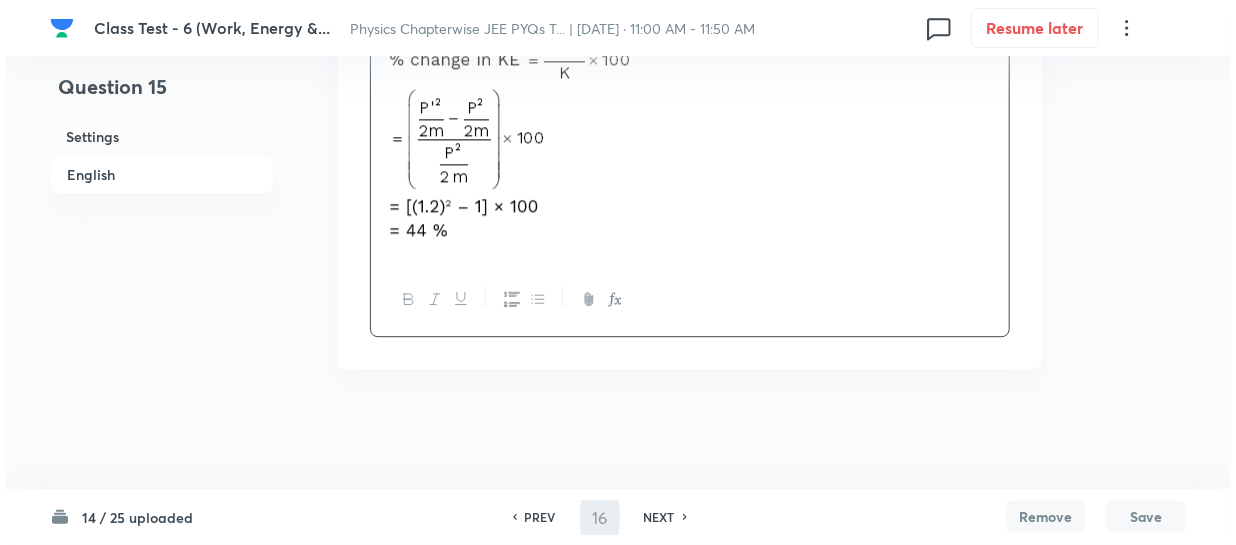 scroll, scrollTop: 0, scrollLeft: 0, axis: both 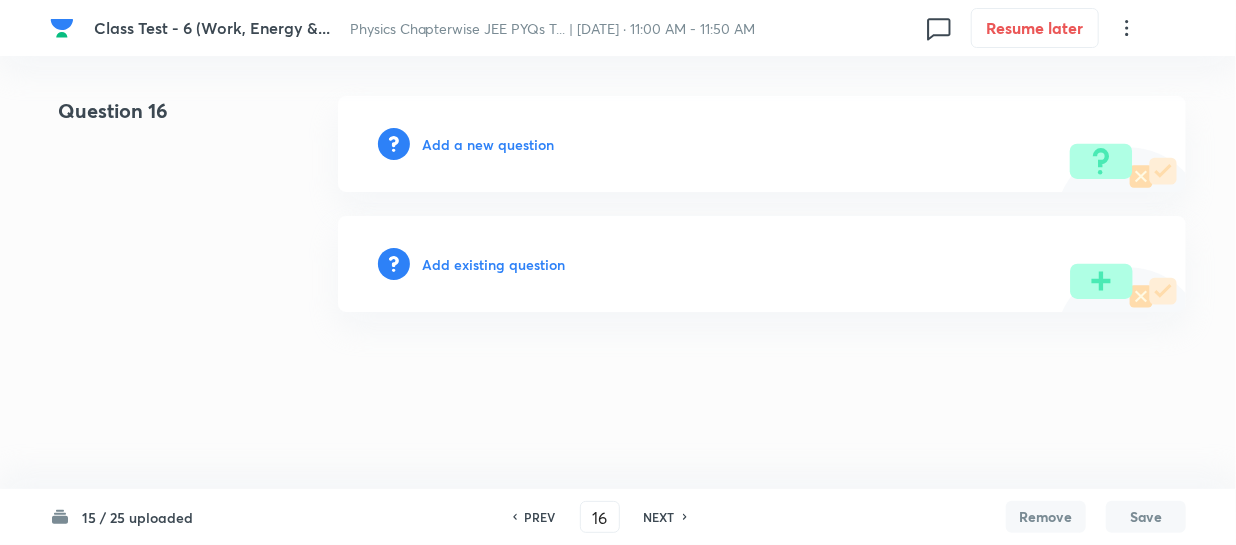 click on "Add a new question" at bounding box center [488, 144] 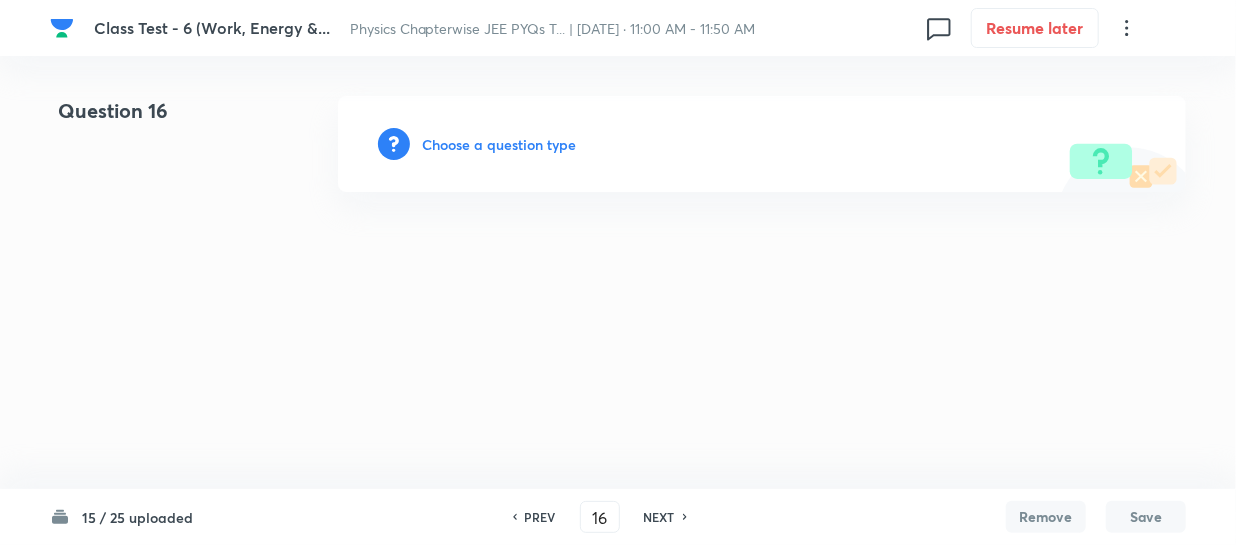click on "Choose a question type" at bounding box center [499, 144] 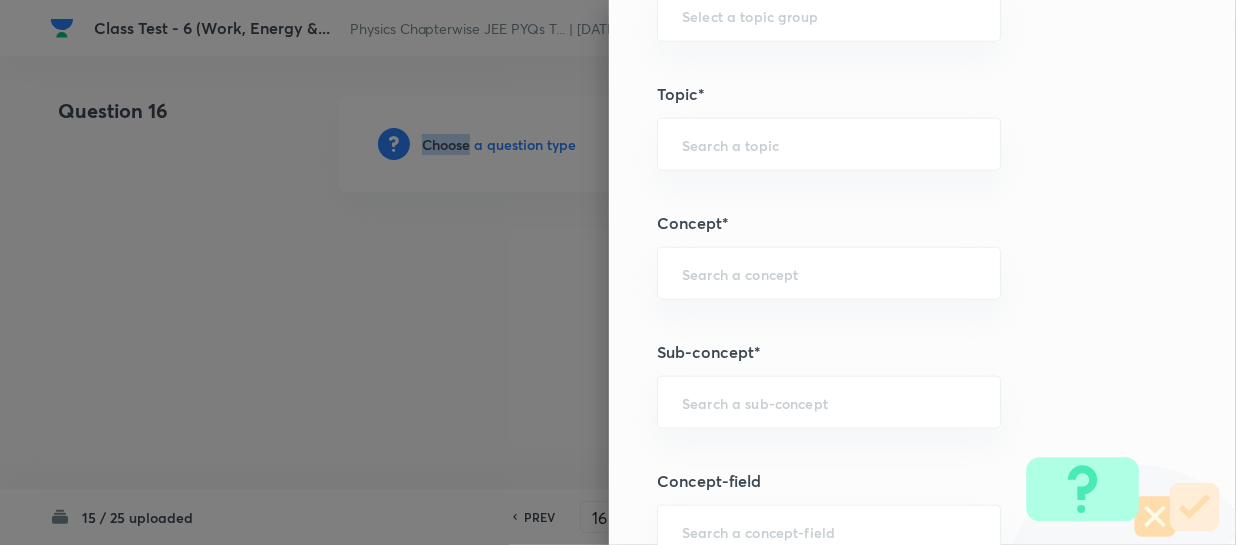 scroll, scrollTop: 1000, scrollLeft: 0, axis: vertical 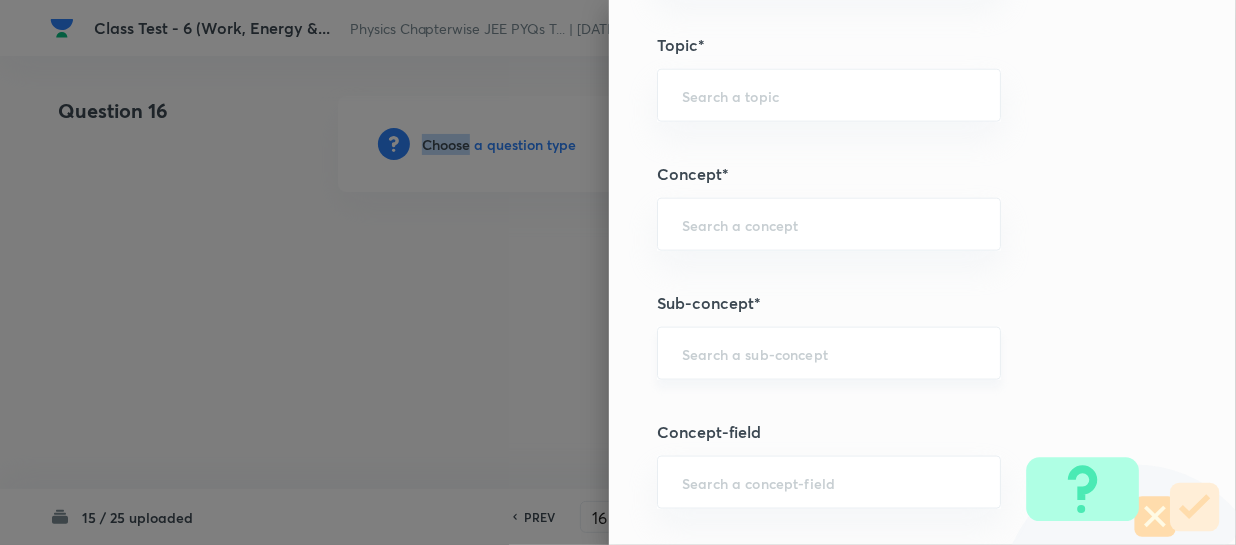 click on "​" at bounding box center [829, 353] 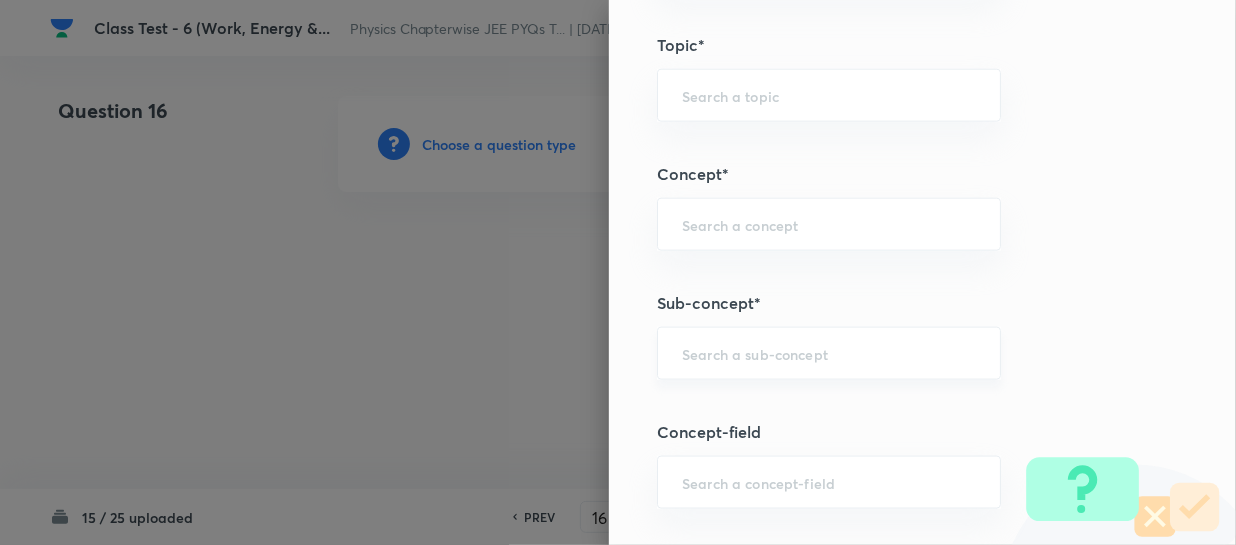 paste on "Work, Power & Energy" 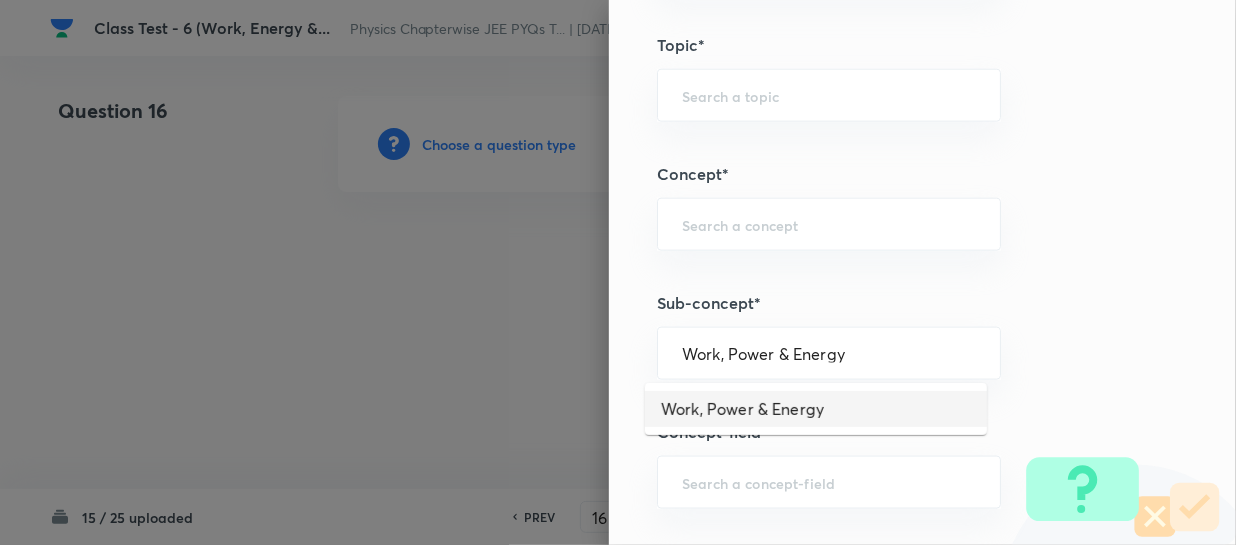 drag, startPoint x: 800, startPoint y: 410, endPoint x: 831, endPoint y: 406, distance: 31.257 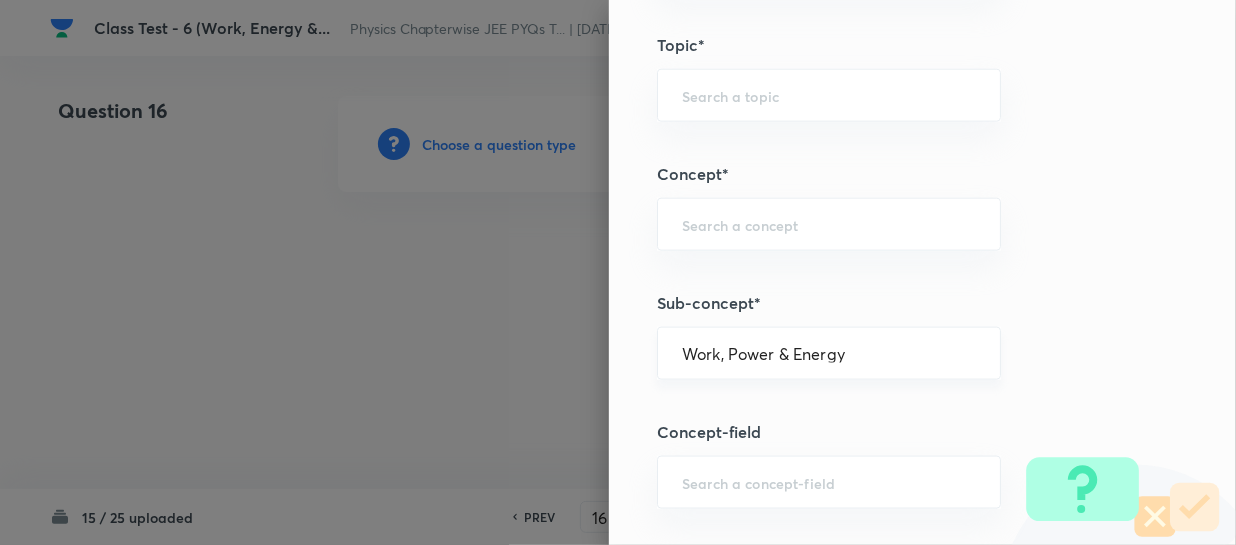 type on "Physics" 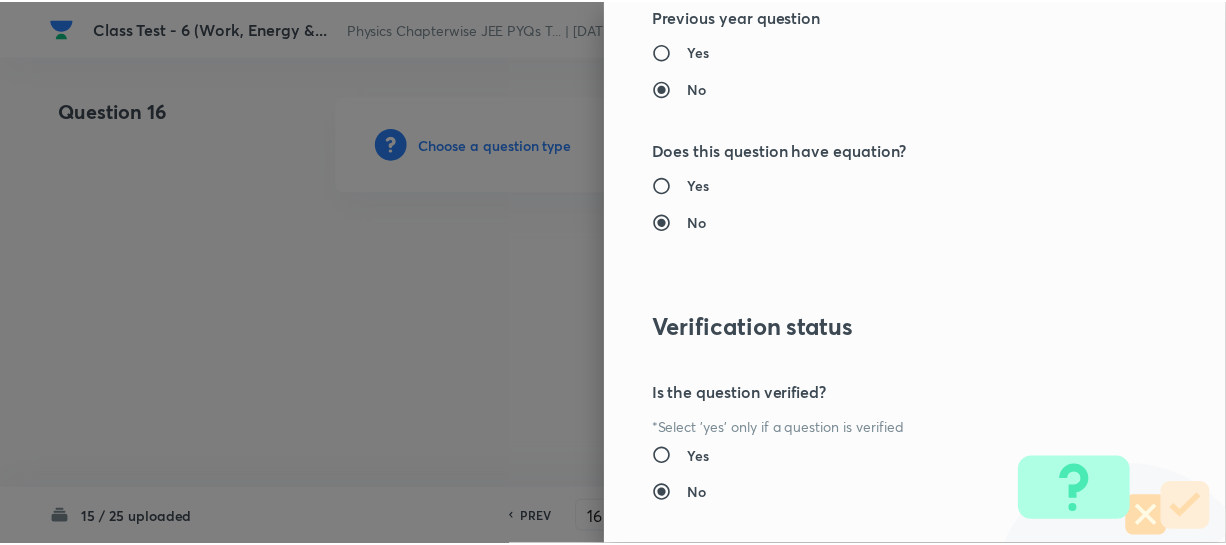 scroll, scrollTop: 2179, scrollLeft: 0, axis: vertical 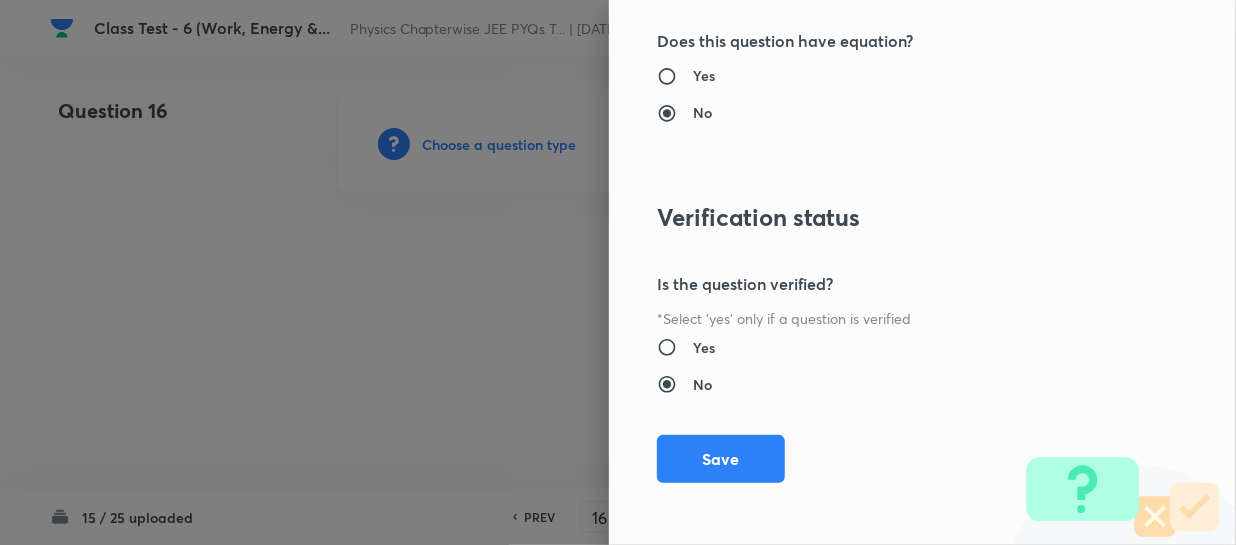click on "Question settings Question type* Single choice correct Number of options* 2 3 4 5 Does this question have a passage?* Yes No Positive mark 4 ​ Negative Marks (Don’t add negative sign) 1 ​ Syllabus Topic group* Physics ​ Topic* Work, Power & Energy ​ Concept* Work, Power & Energy ​ Sub-concept* Work, Power & Energy ​ Concept-field ​ Additional details Question Difficulty Very easy Easy Moderate Hard Very hard Question is based on Fact Numerical Concept Previous year question Yes No Does this question have equation? Yes No Verification status Is the question verified? *Select 'yes' only if a question is verified Yes No Save" at bounding box center [922, 272] 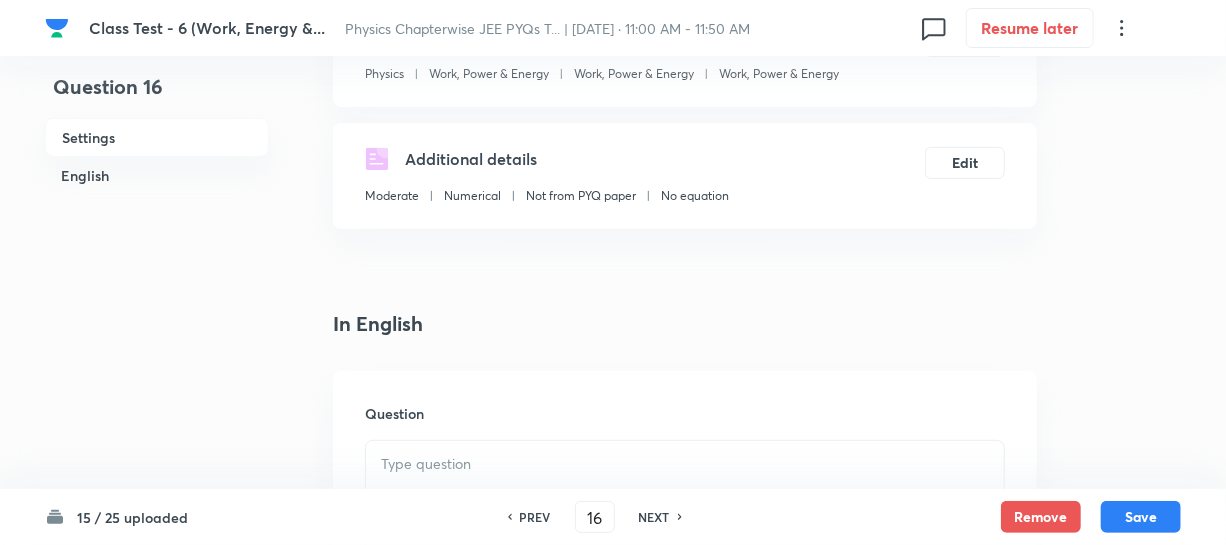 scroll, scrollTop: 363, scrollLeft: 0, axis: vertical 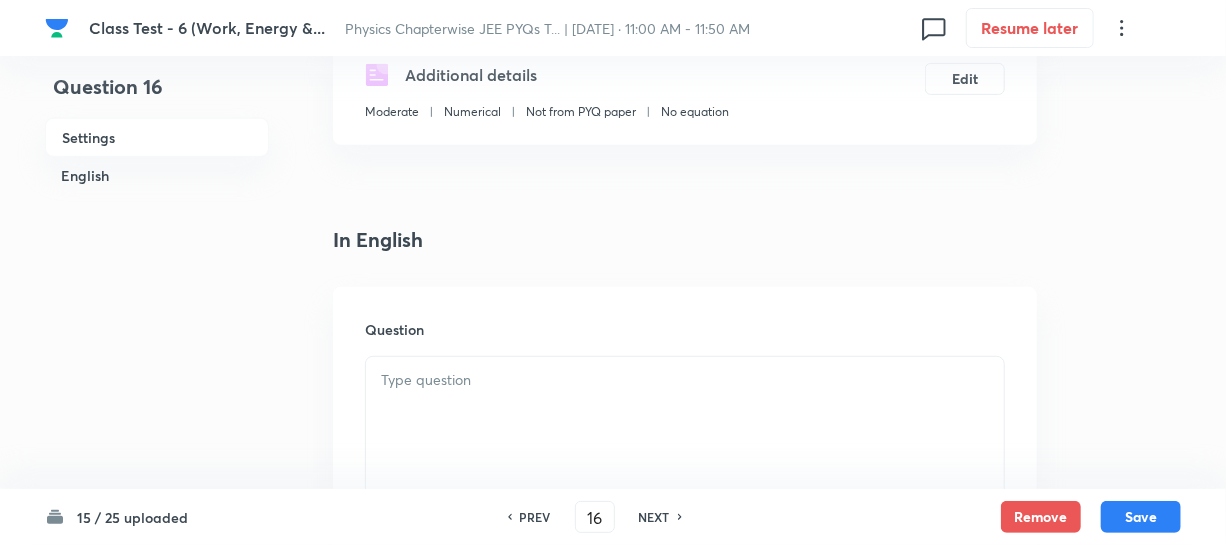 click at bounding box center [685, 413] 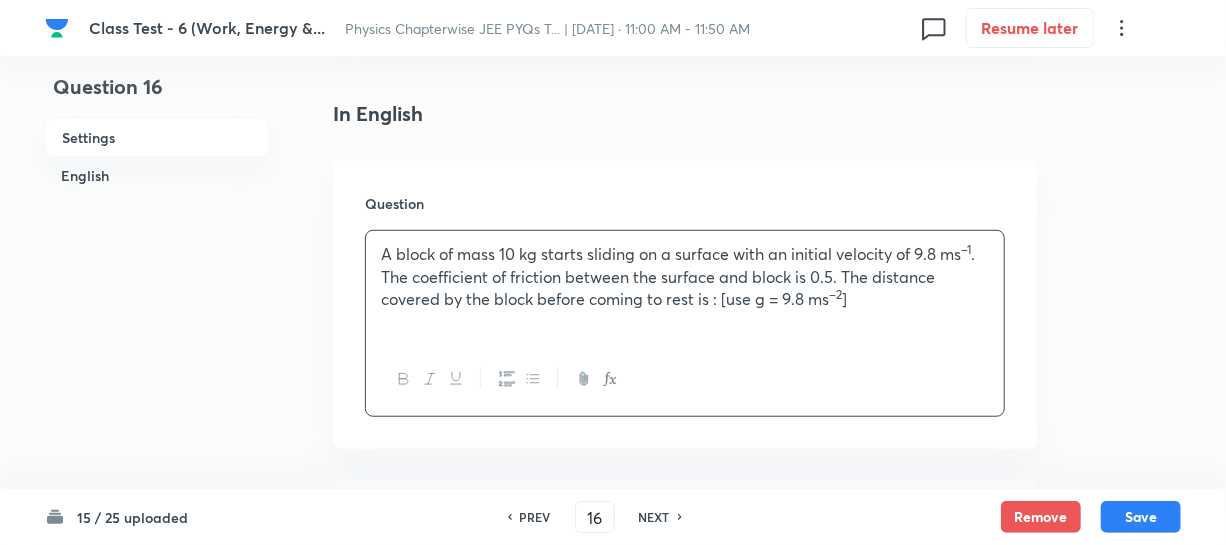 scroll, scrollTop: 818, scrollLeft: 0, axis: vertical 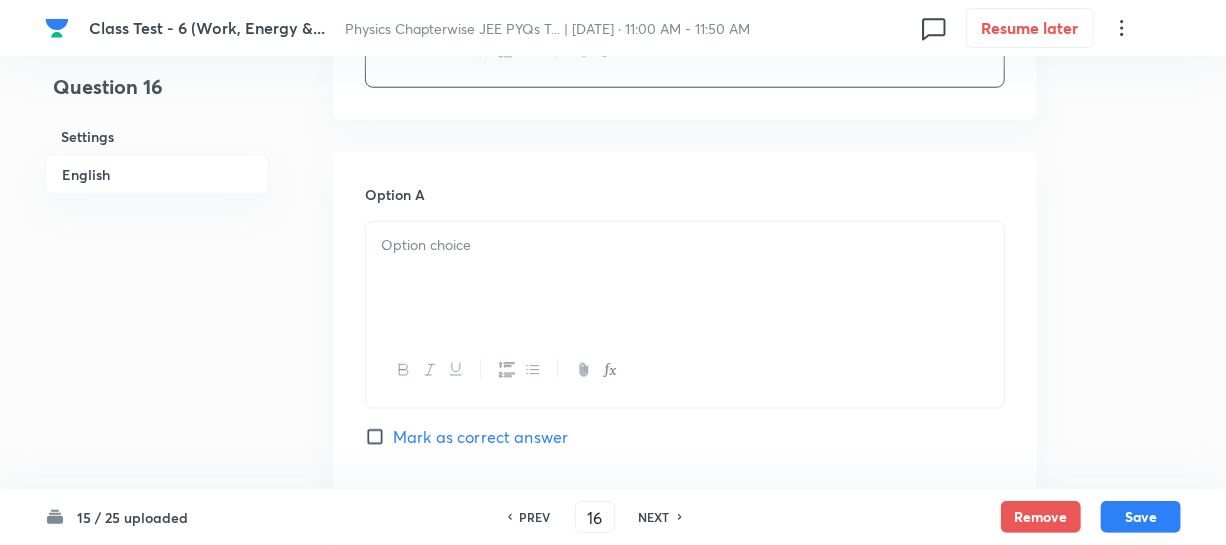 click at bounding box center [685, 278] 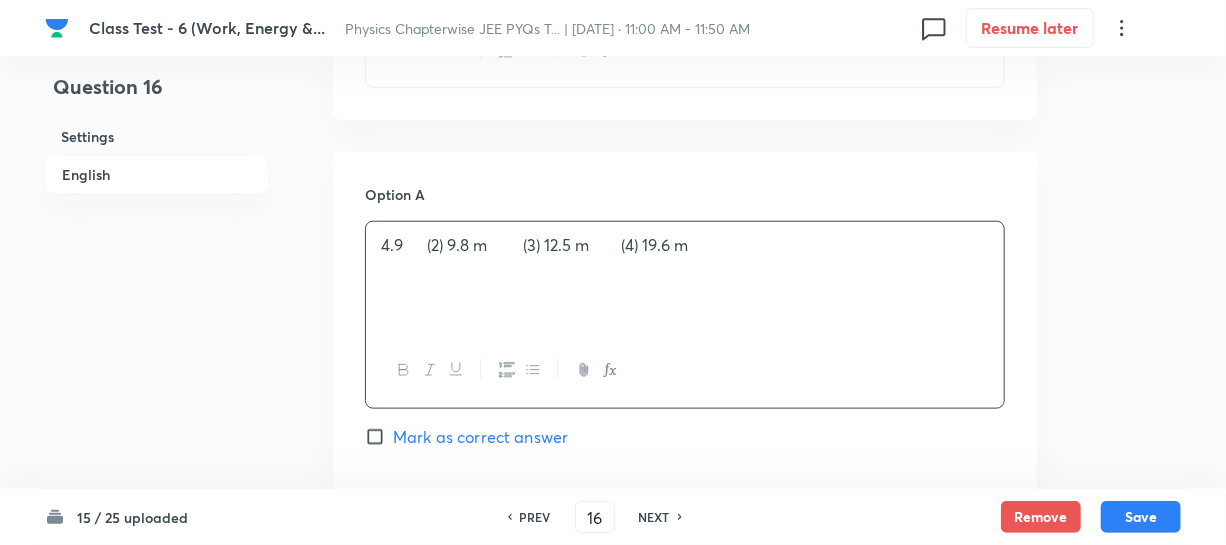drag, startPoint x: 432, startPoint y: 247, endPoint x: 469, endPoint y: 212, distance: 50.931328 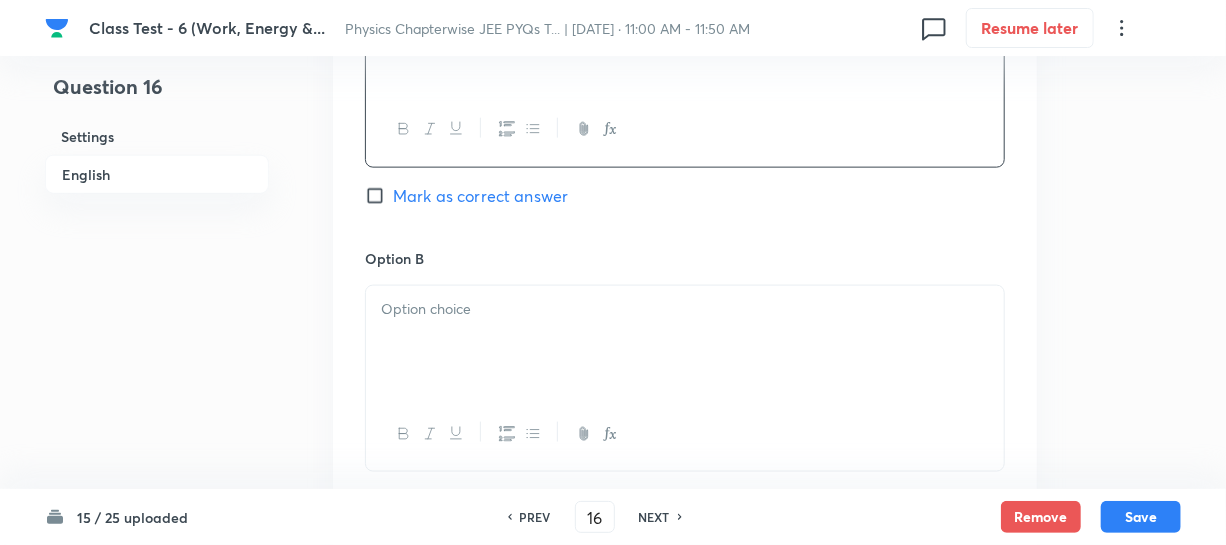 scroll, scrollTop: 1181, scrollLeft: 0, axis: vertical 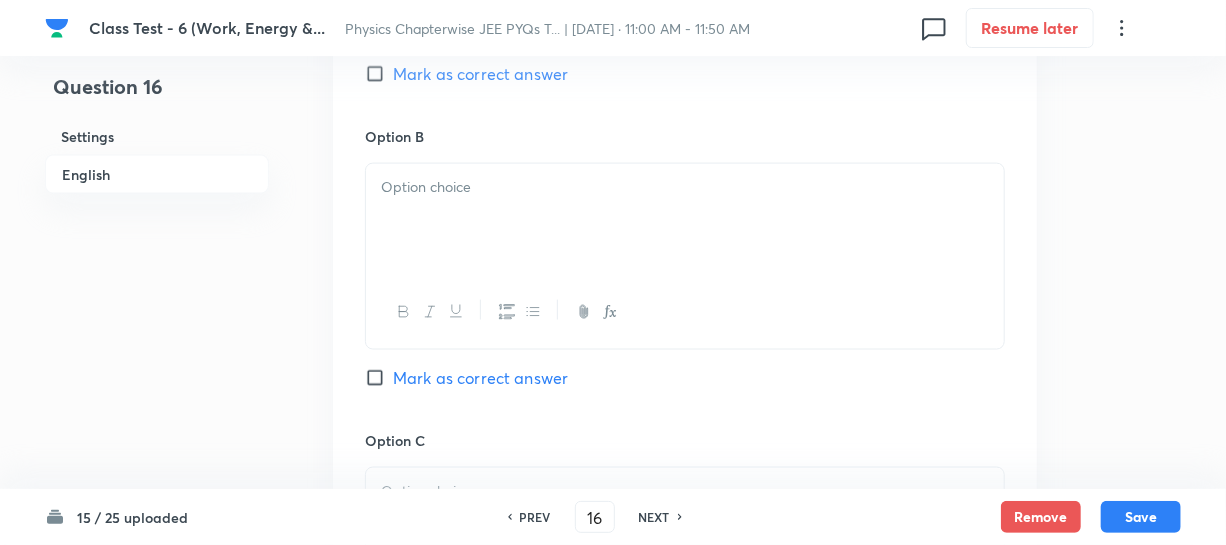 click at bounding box center (685, 187) 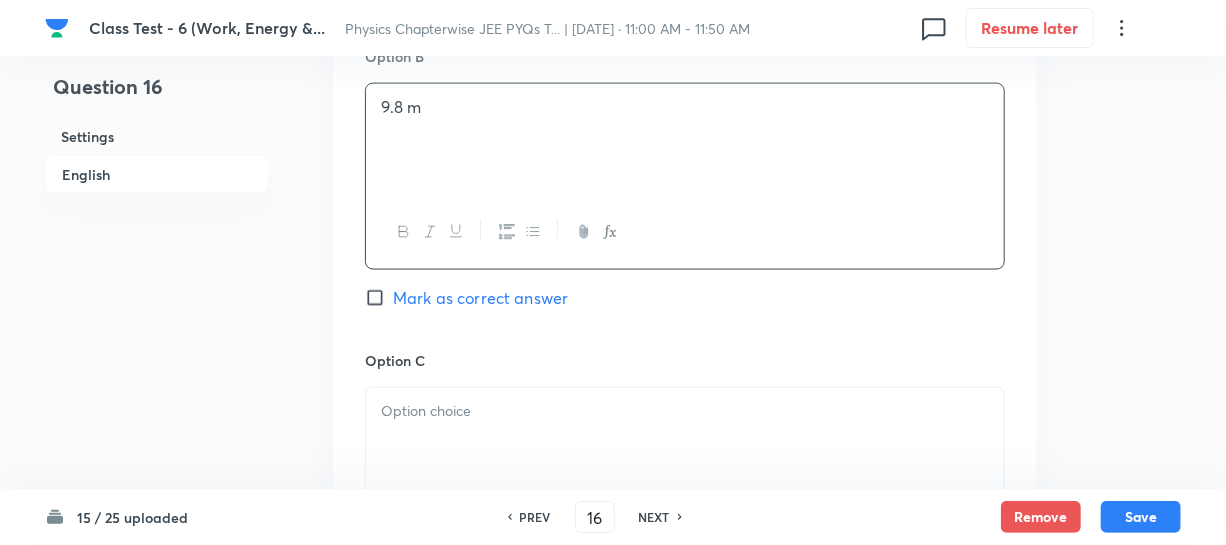 scroll, scrollTop: 1363, scrollLeft: 0, axis: vertical 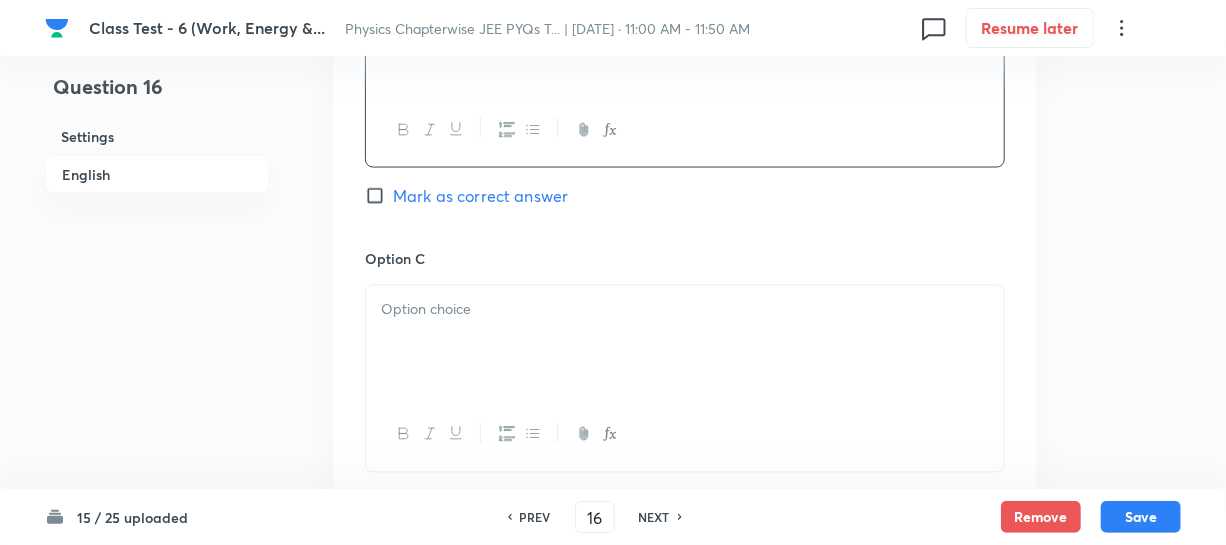 click at bounding box center [685, 342] 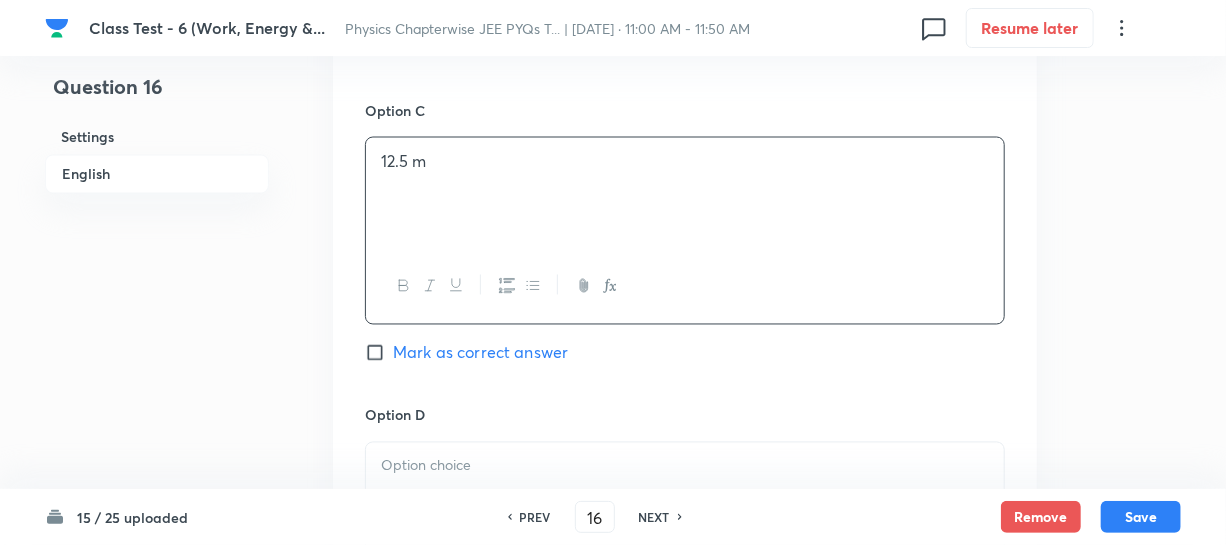 scroll, scrollTop: 1727, scrollLeft: 0, axis: vertical 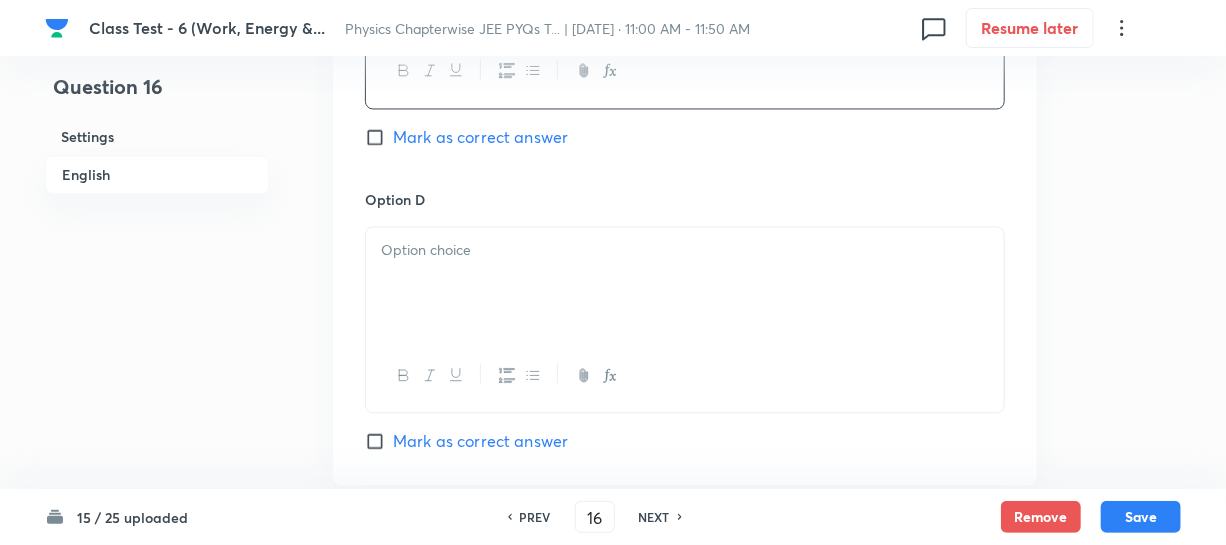click at bounding box center [685, 283] 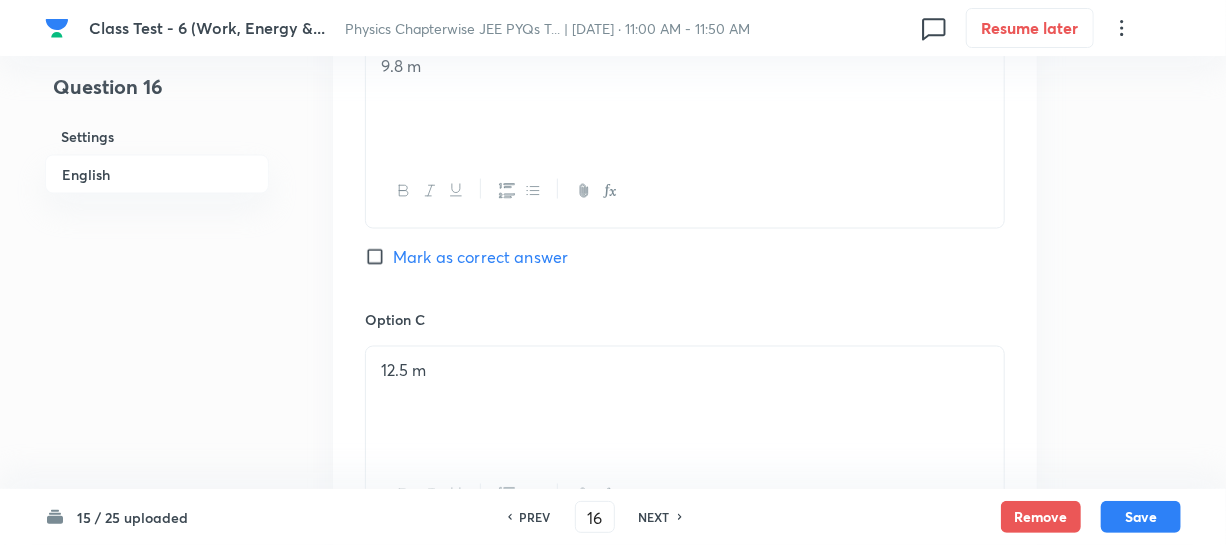scroll, scrollTop: 1272, scrollLeft: 0, axis: vertical 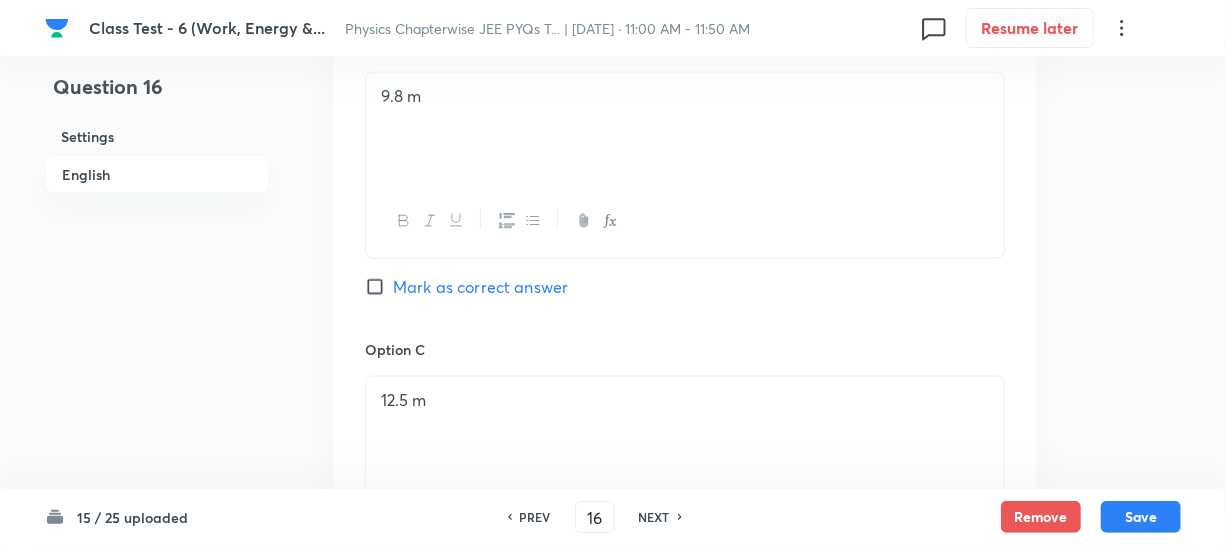 drag, startPoint x: 380, startPoint y: 288, endPoint x: 653, endPoint y: 286, distance: 273.00732 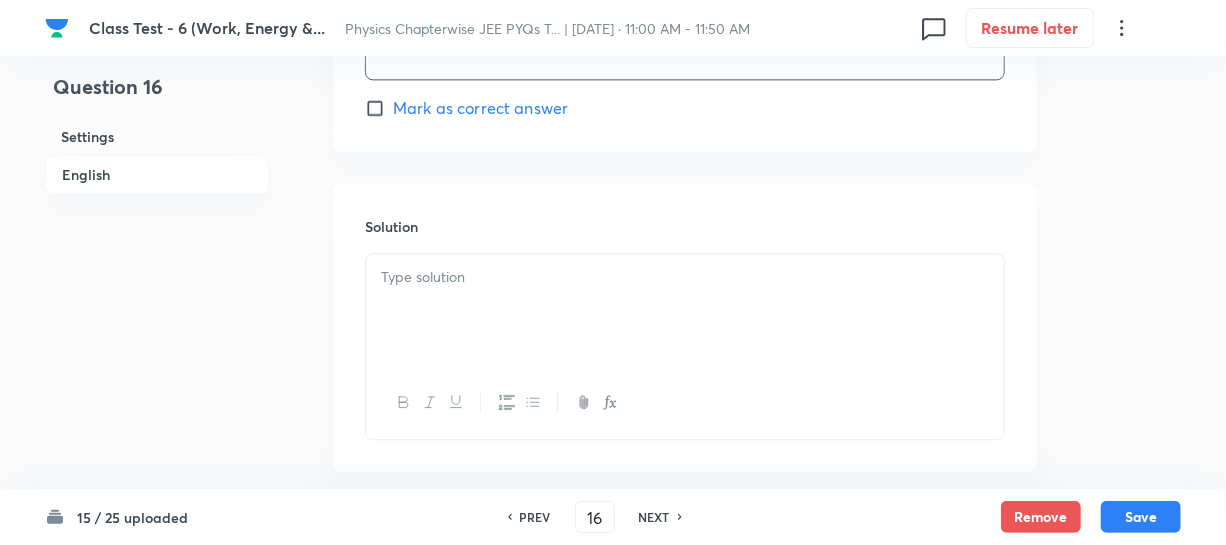 scroll, scrollTop: 2164, scrollLeft: 0, axis: vertical 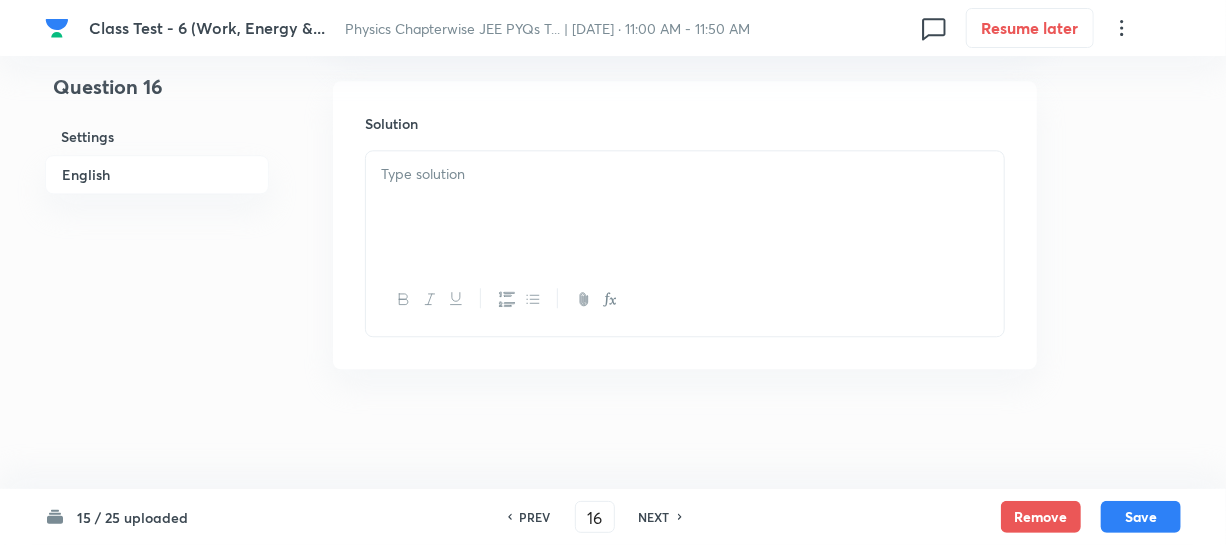 click at bounding box center [685, 207] 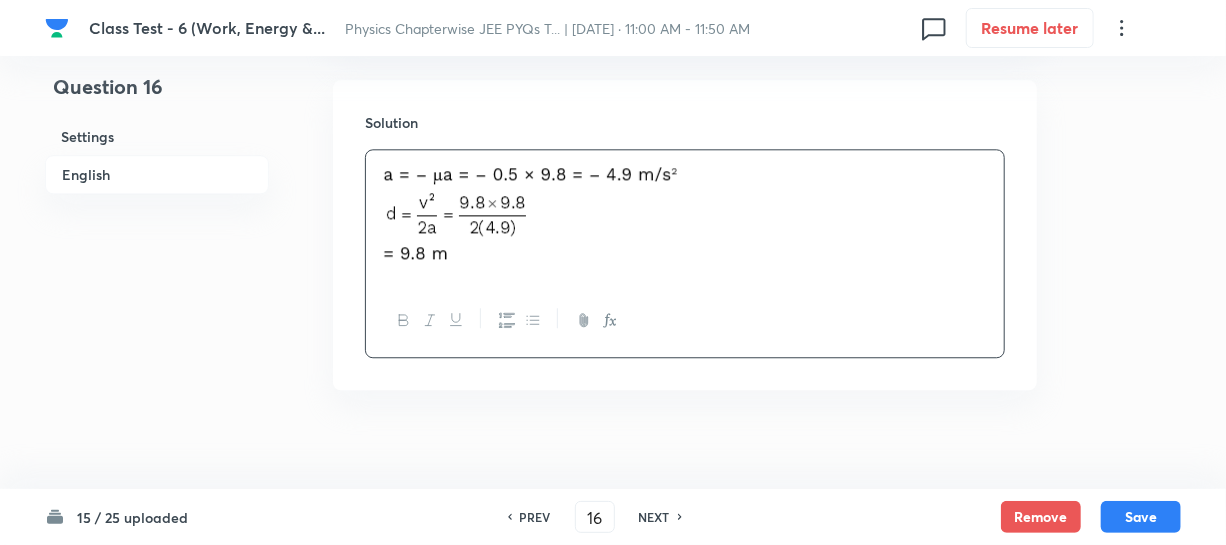 drag, startPoint x: 1163, startPoint y: 499, endPoint x: 1230, endPoint y: 485, distance: 68.44706 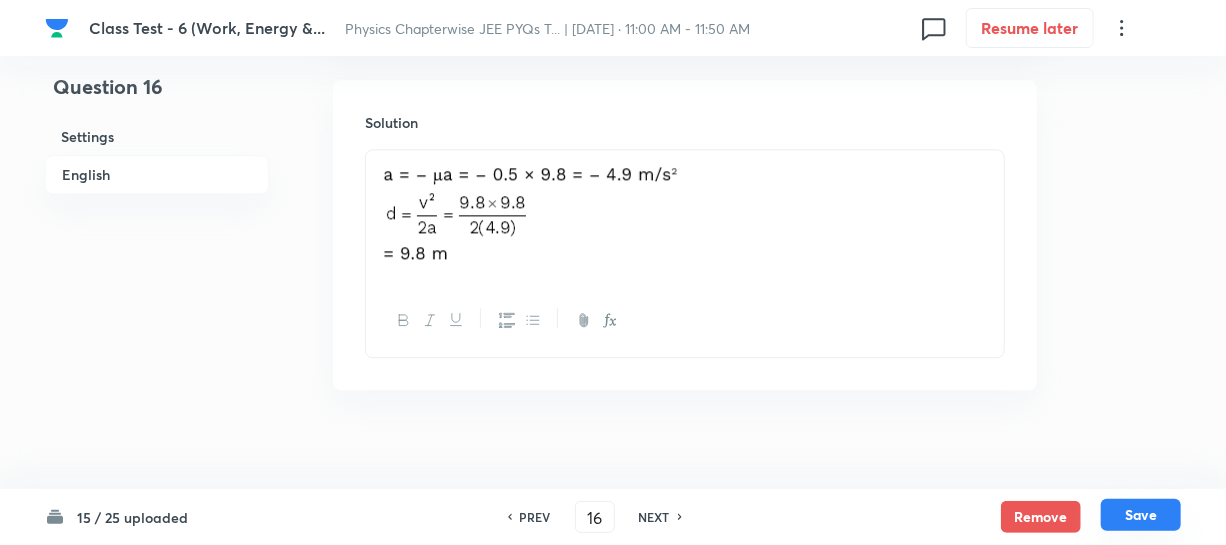 click on "Save" at bounding box center (1141, 515) 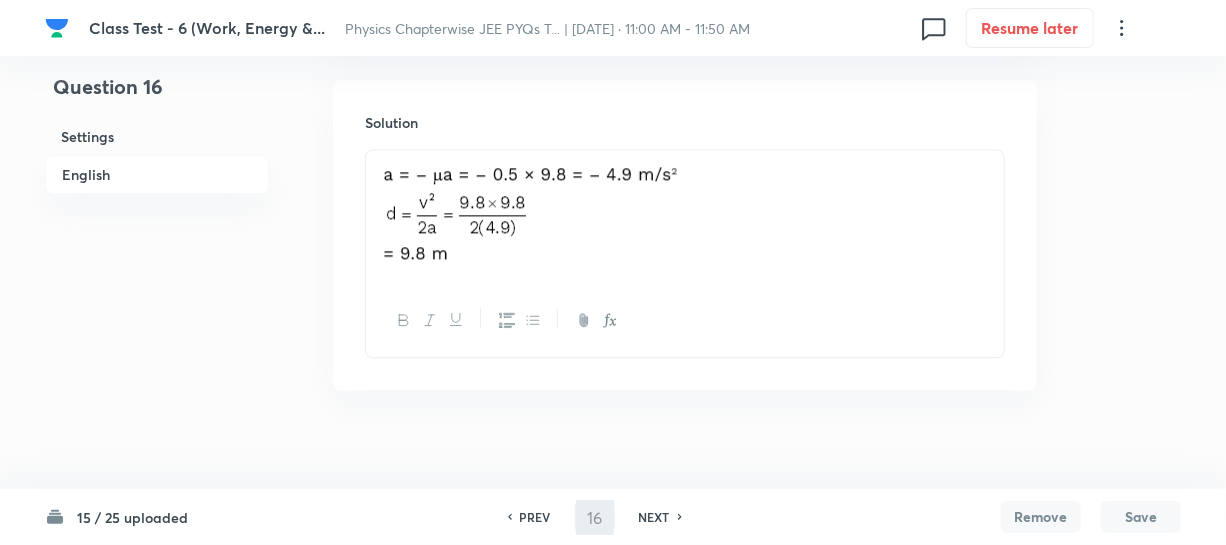 type on "17" 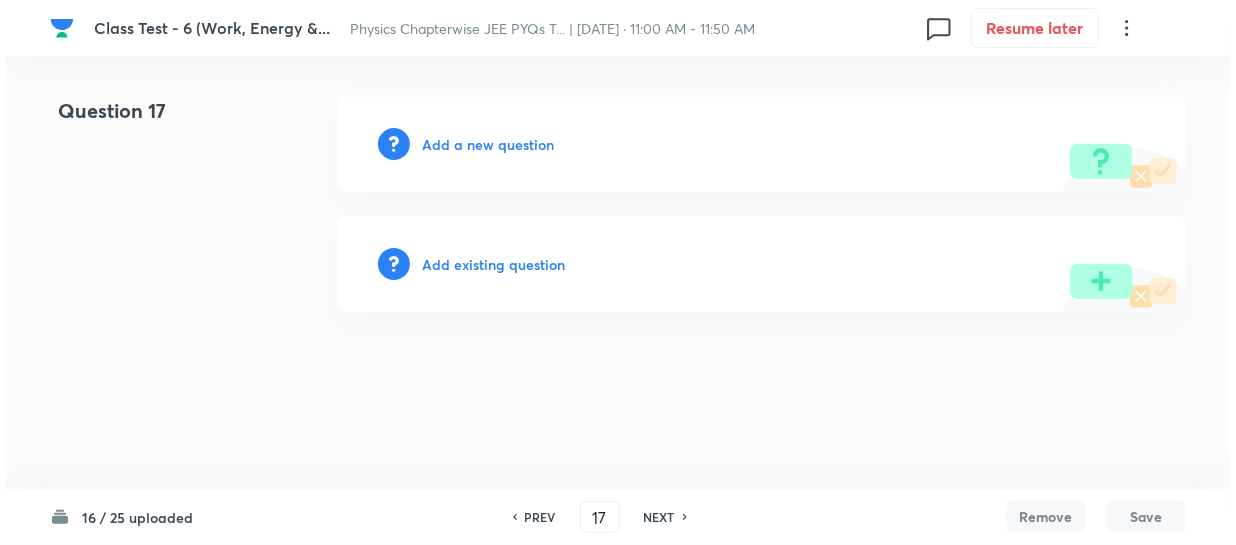 scroll, scrollTop: 0, scrollLeft: 0, axis: both 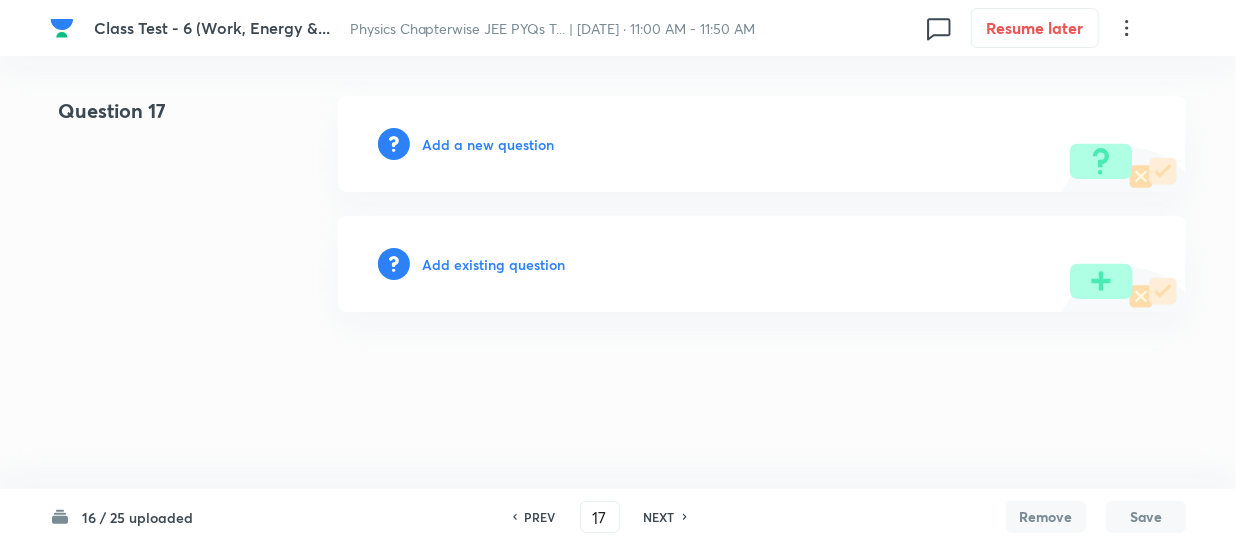 click on "Add a new question" at bounding box center (488, 144) 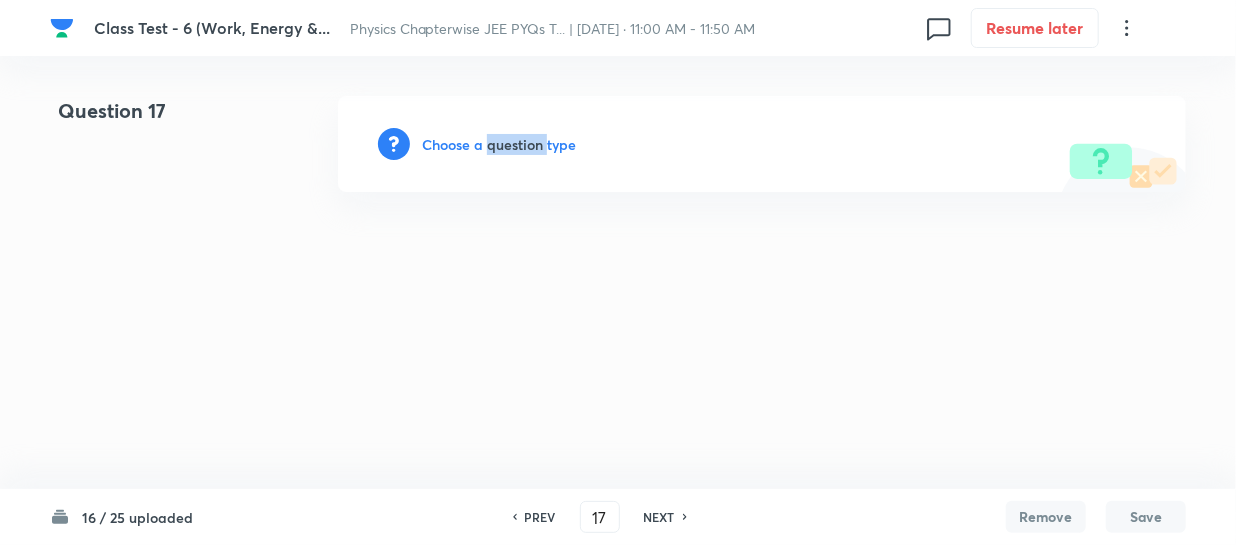click on "Choose a question type" at bounding box center [499, 144] 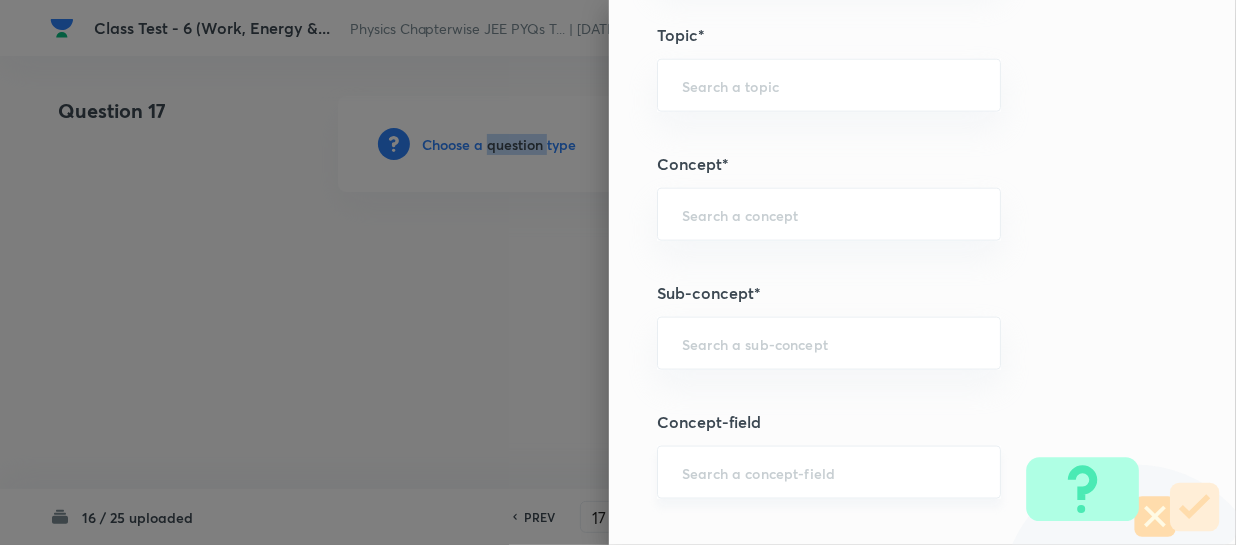 scroll, scrollTop: 1181, scrollLeft: 0, axis: vertical 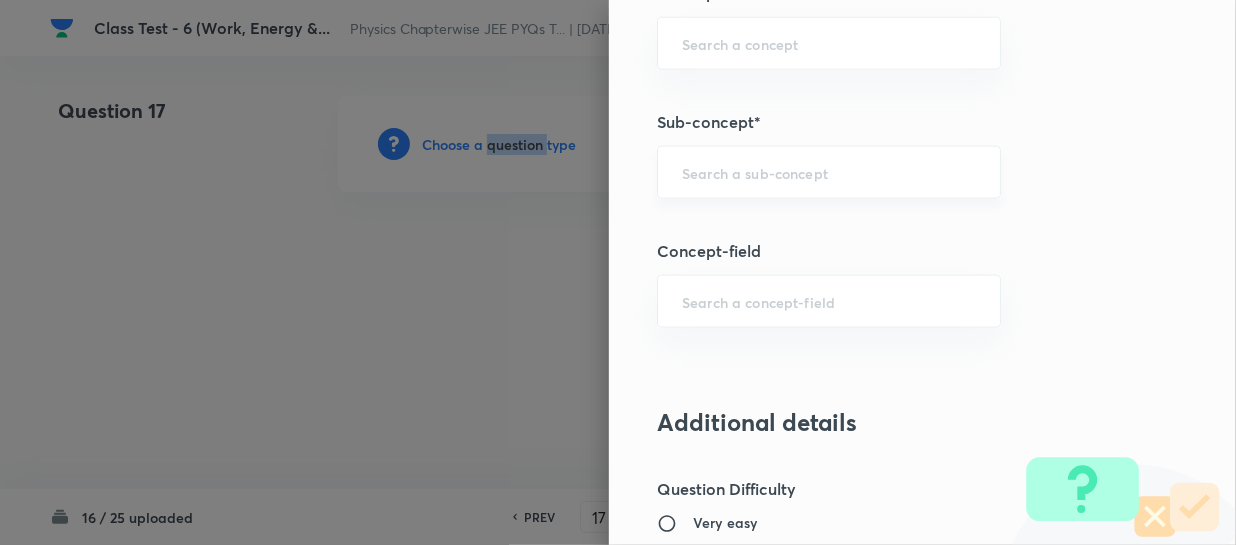 click on "​" at bounding box center (829, 172) 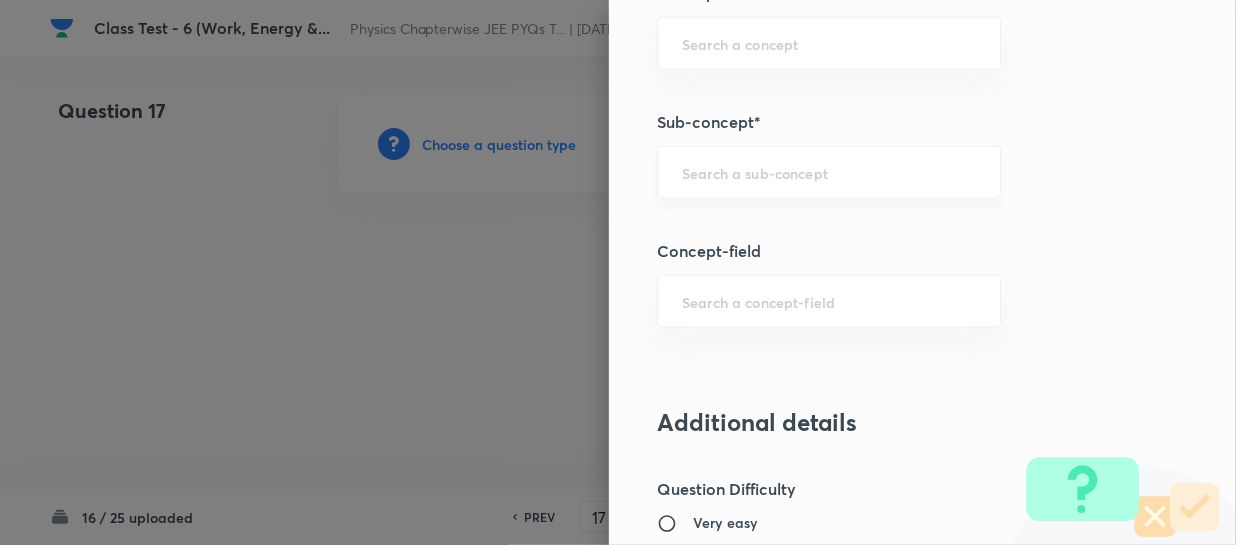 paste on "Work, Power & Energy" 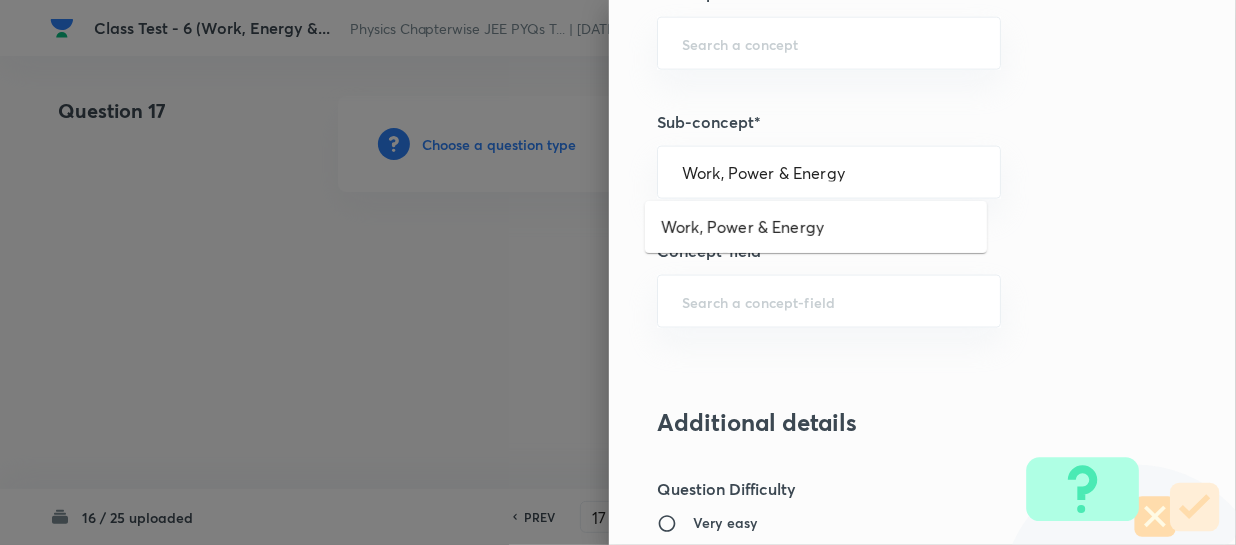 click on "Work, Power & Energy" at bounding box center [816, 227] 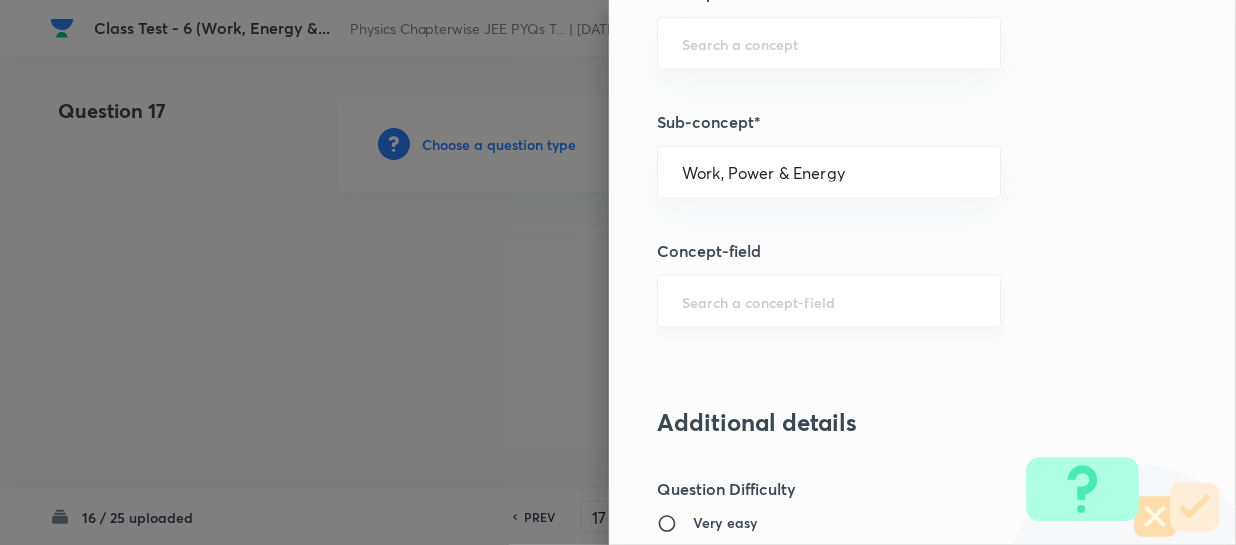 type on "Physics" 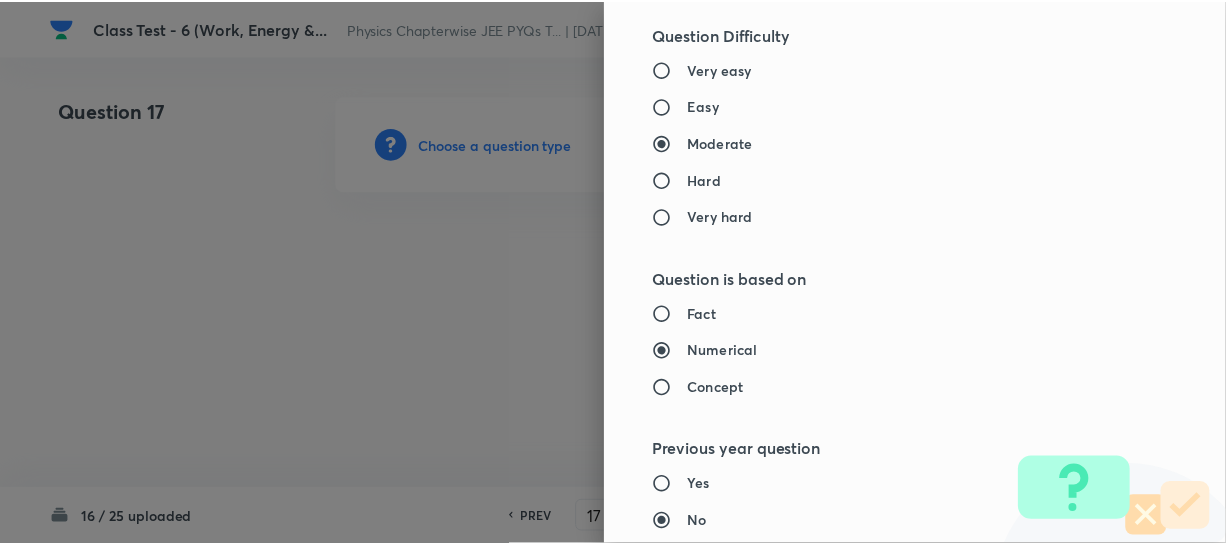 scroll, scrollTop: 2179, scrollLeft: 0, axis: vertical 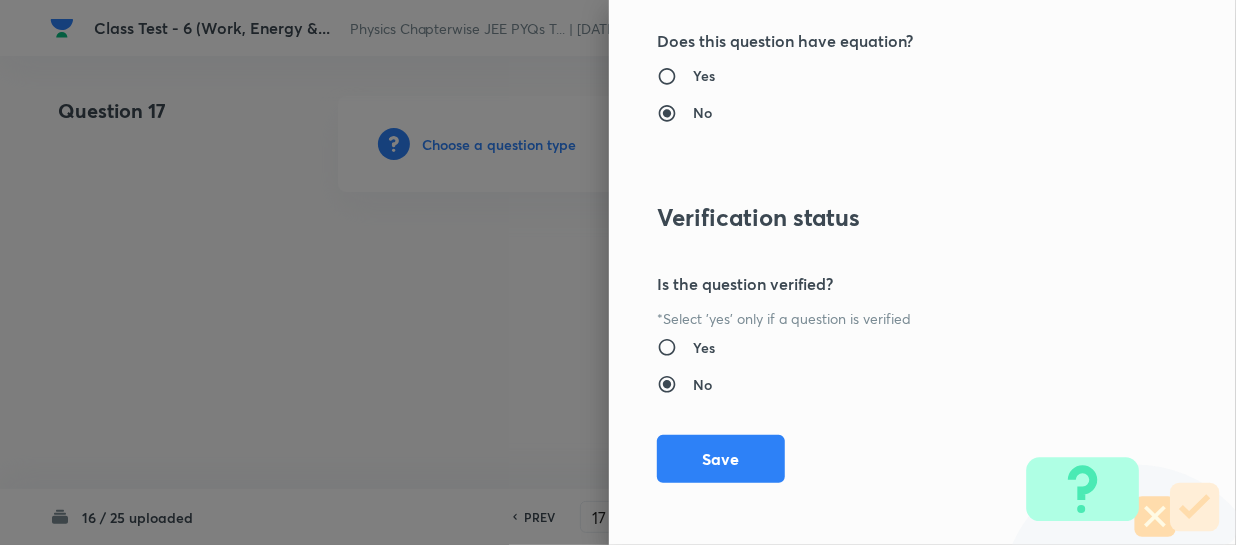 click on "Save" at bounding box center (721, 459) 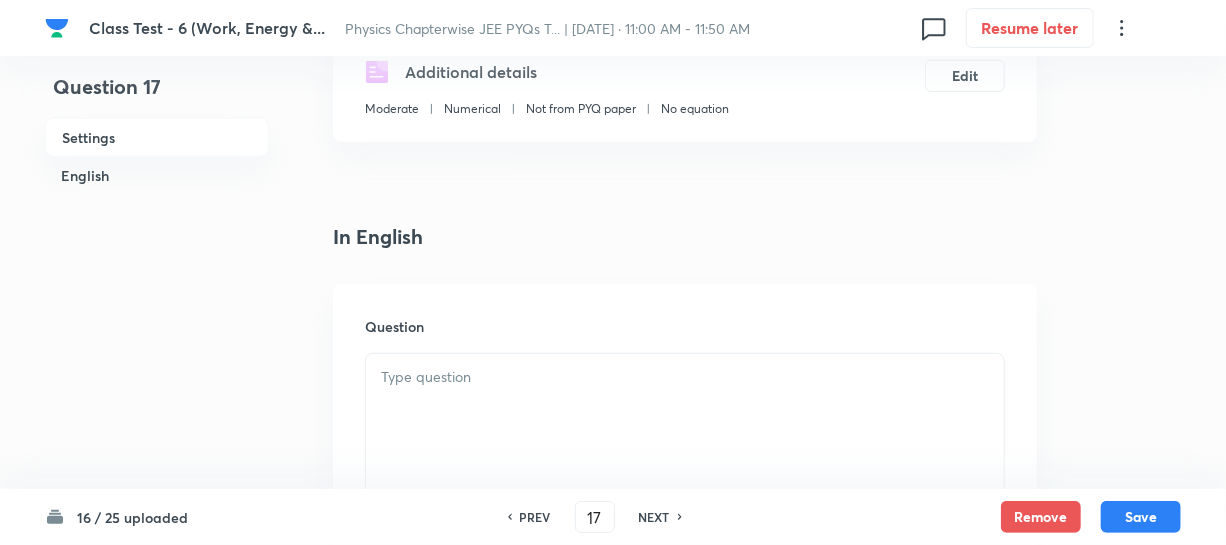 scroll, scrollTop: 545, scrollLeft: 0, axis: vertical 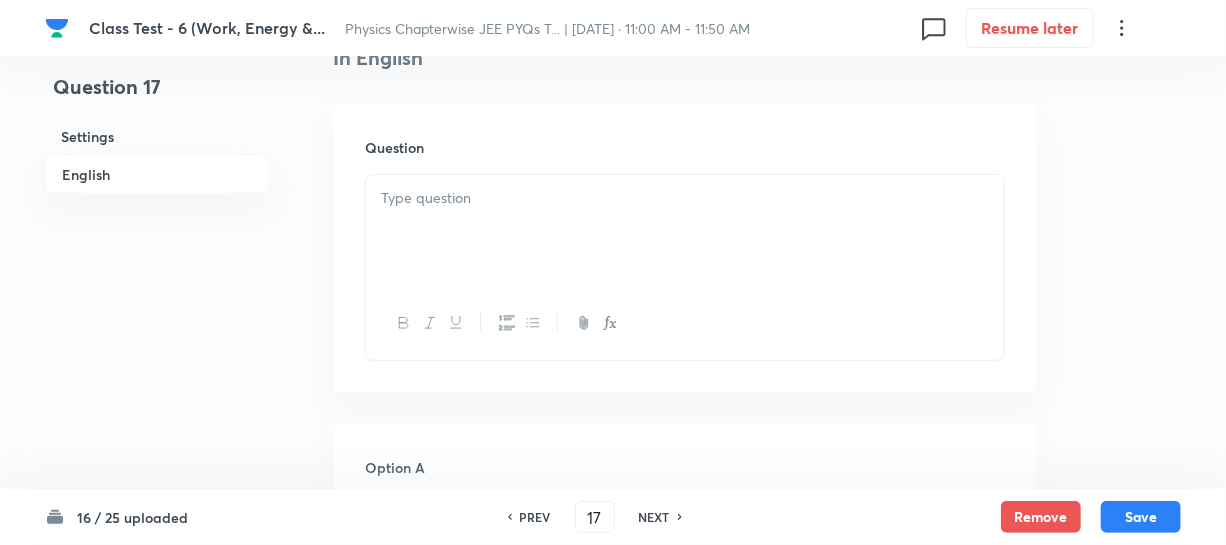 click at bounding box center [685, 231] 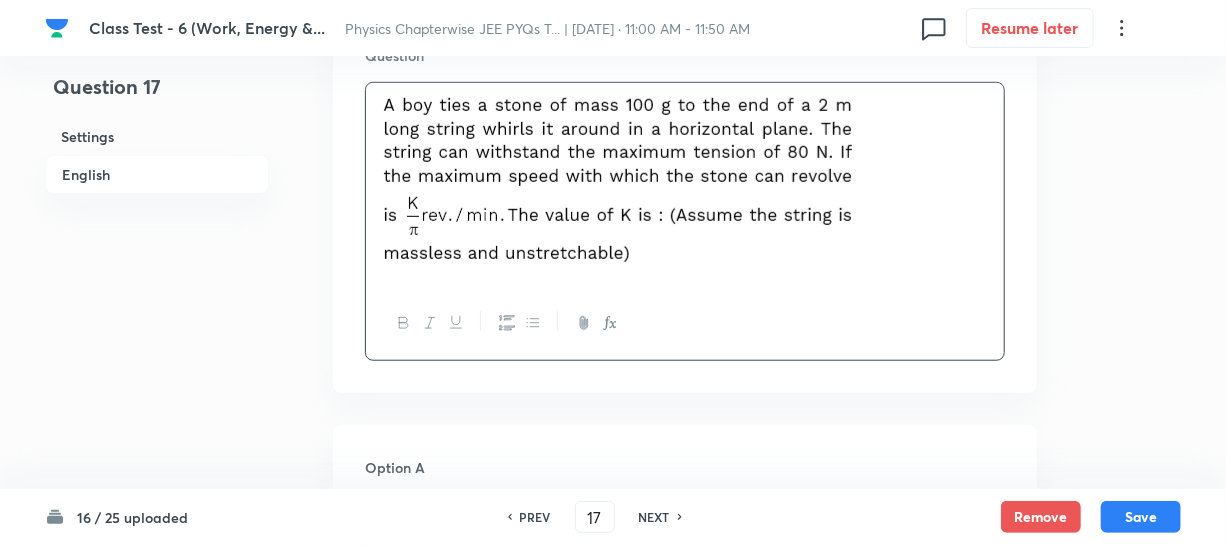 scroll, scrollTop: 818, scrollLeft: 0, axis: vertical 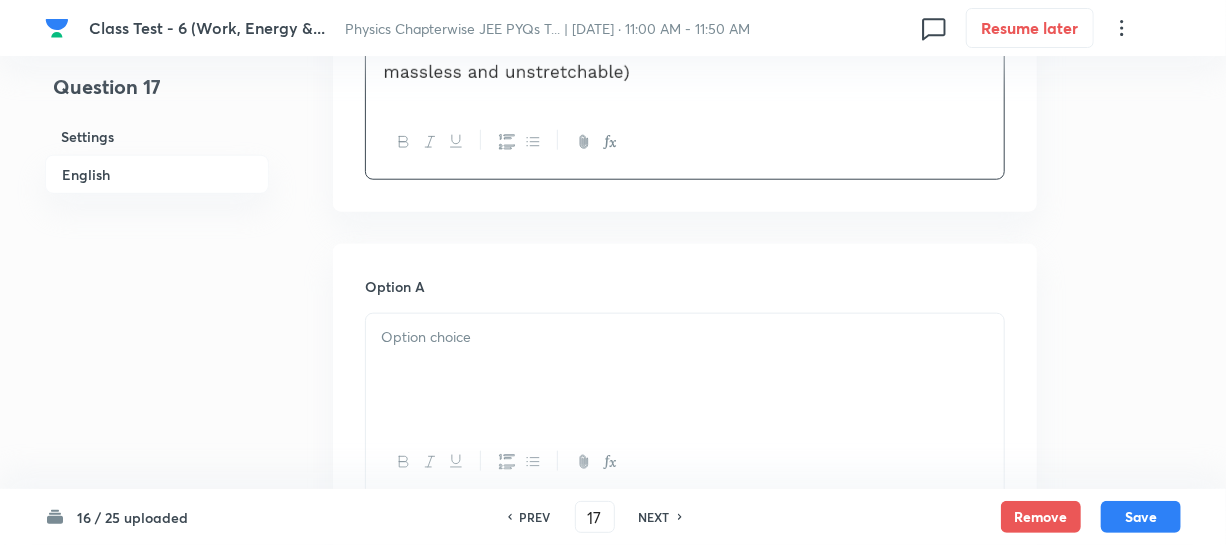 click at bounding box center (685, 370) 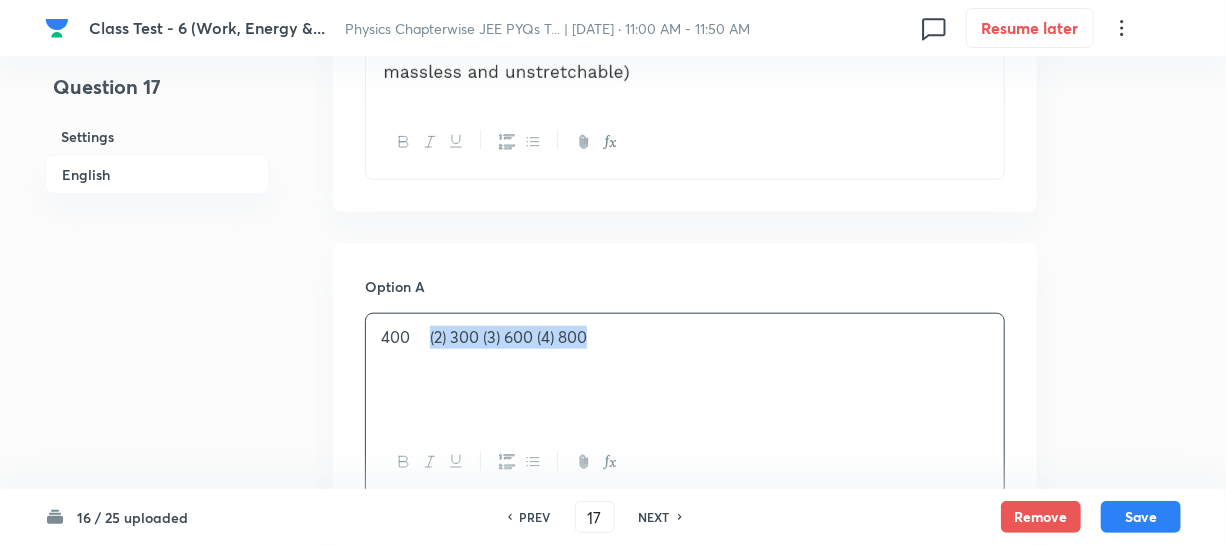 drag, startPoint x: 430, startPoint y: 339, endPoint x: 599, endPoint y: 340, distance: 169.00296 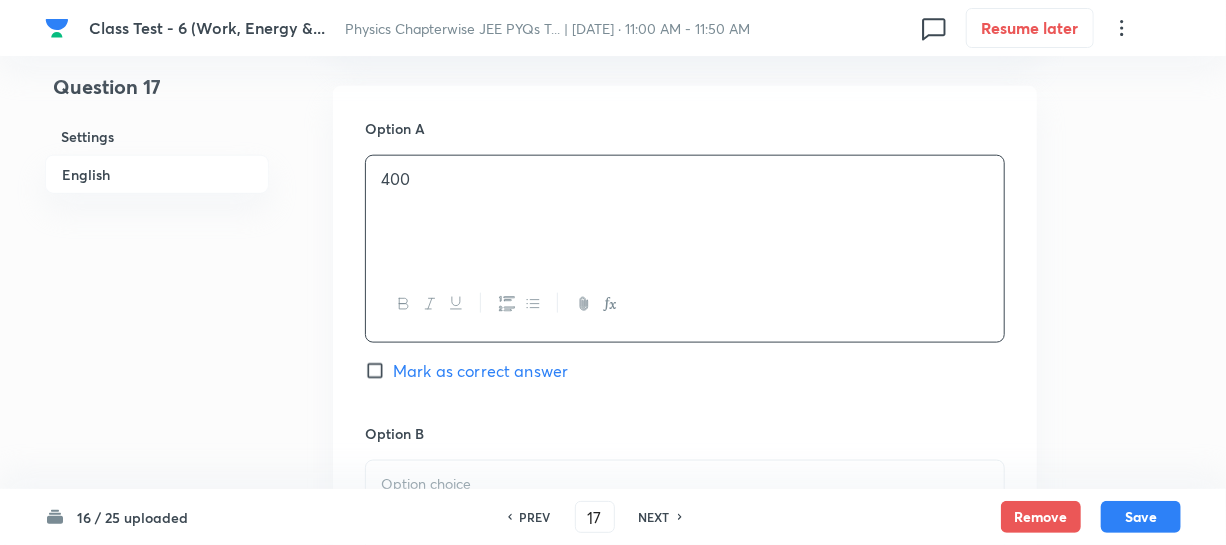 scroll, scrollTop: 1181, scrollLeft: 0, axis: vertical 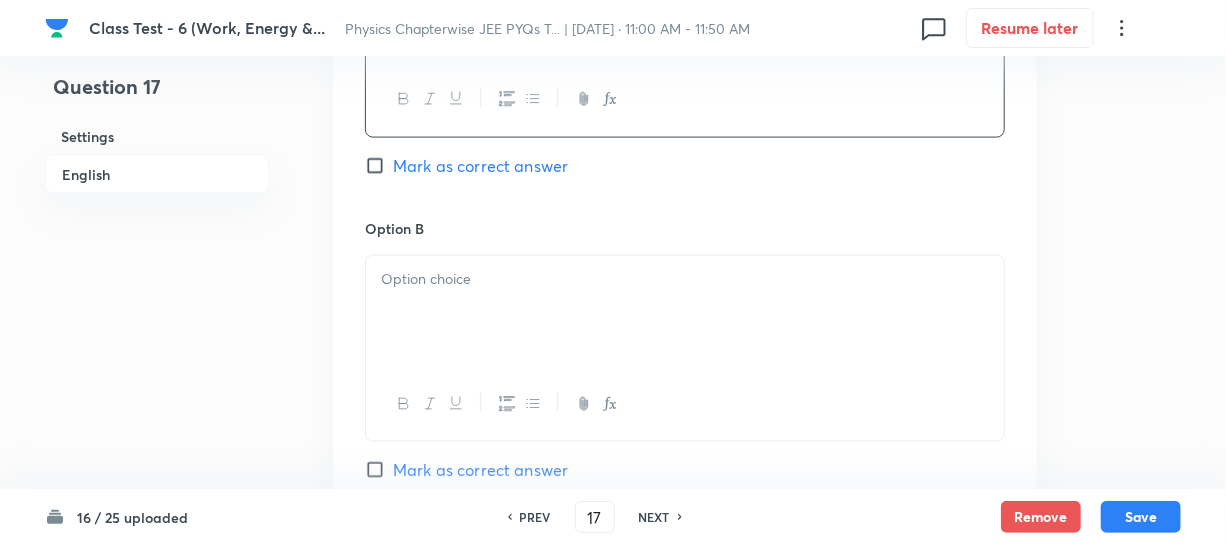 click at bounding box center (685, 312) 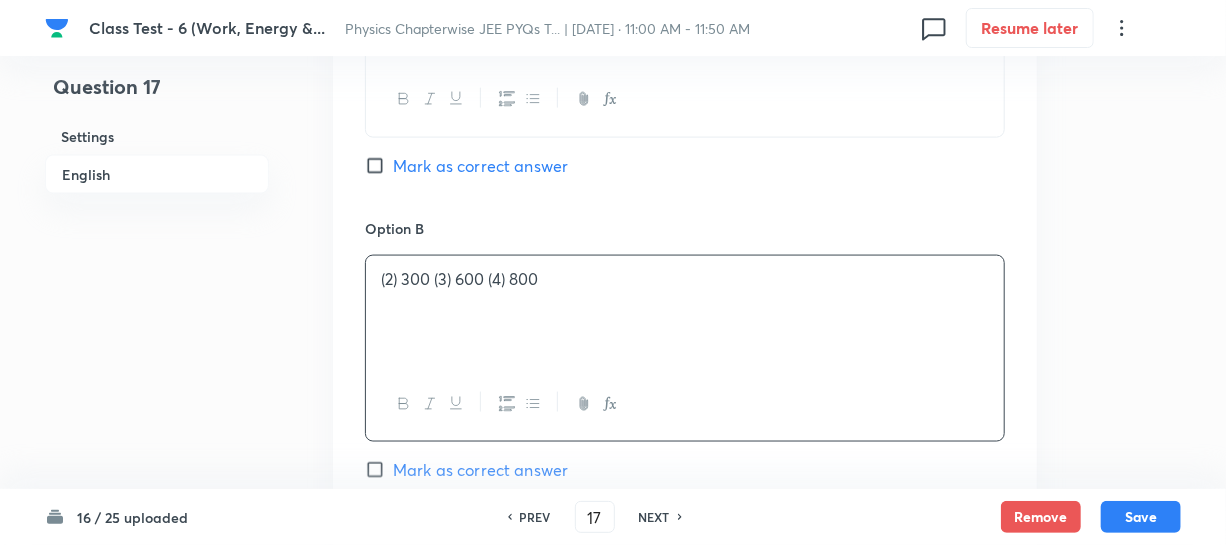 click on "(2) 300 (3) 600 (4) 800" at bounding box center (685, 312) 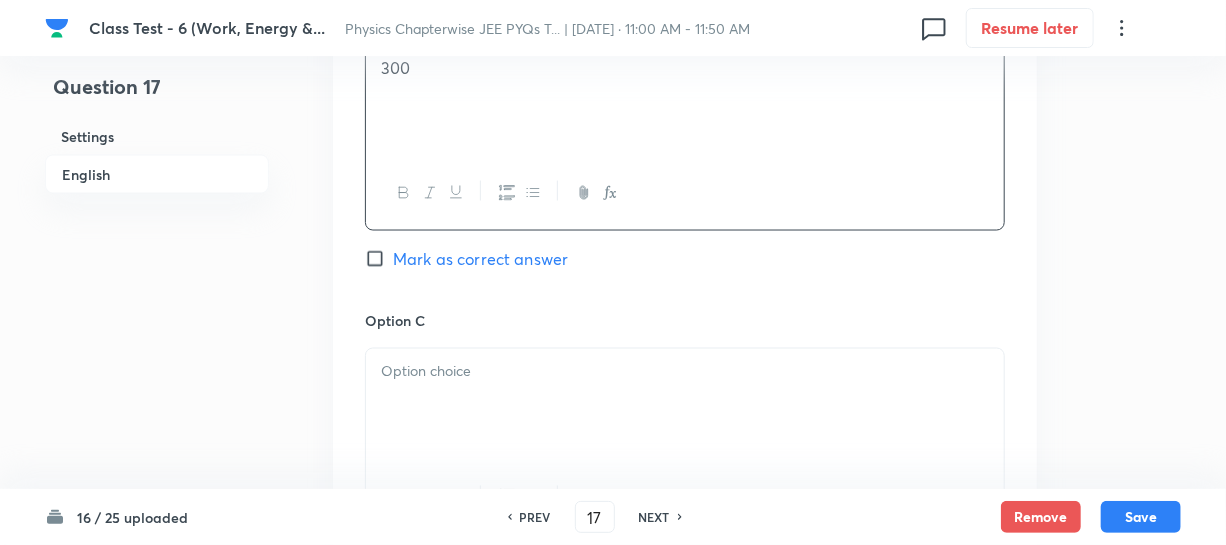 scroll, scrollTop: 1454, scrollLeft: 0, axis: vertical 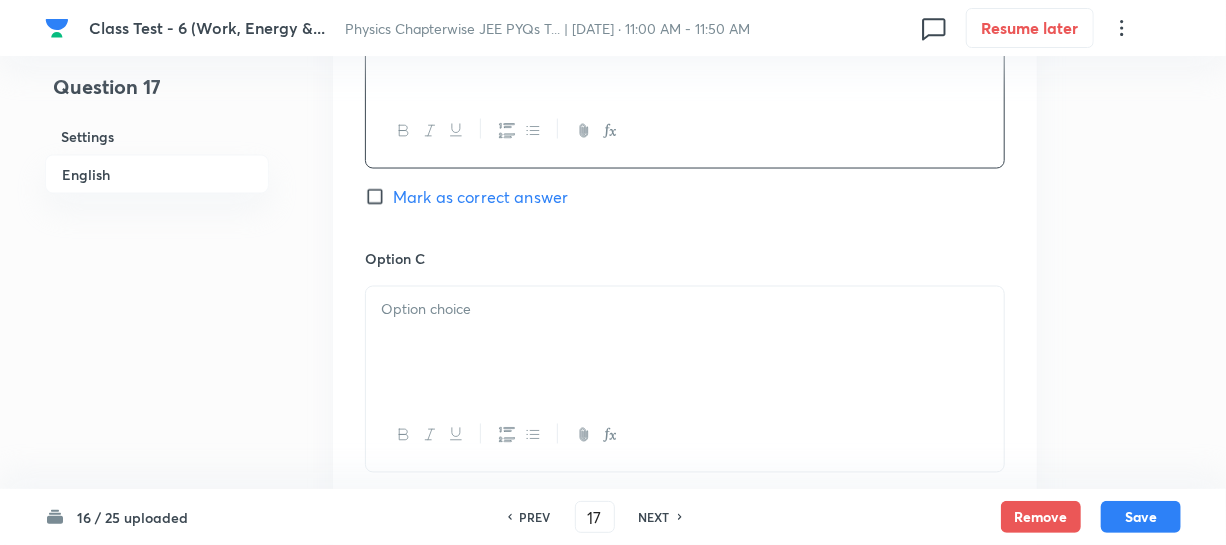click at bounding box center [685, 343] 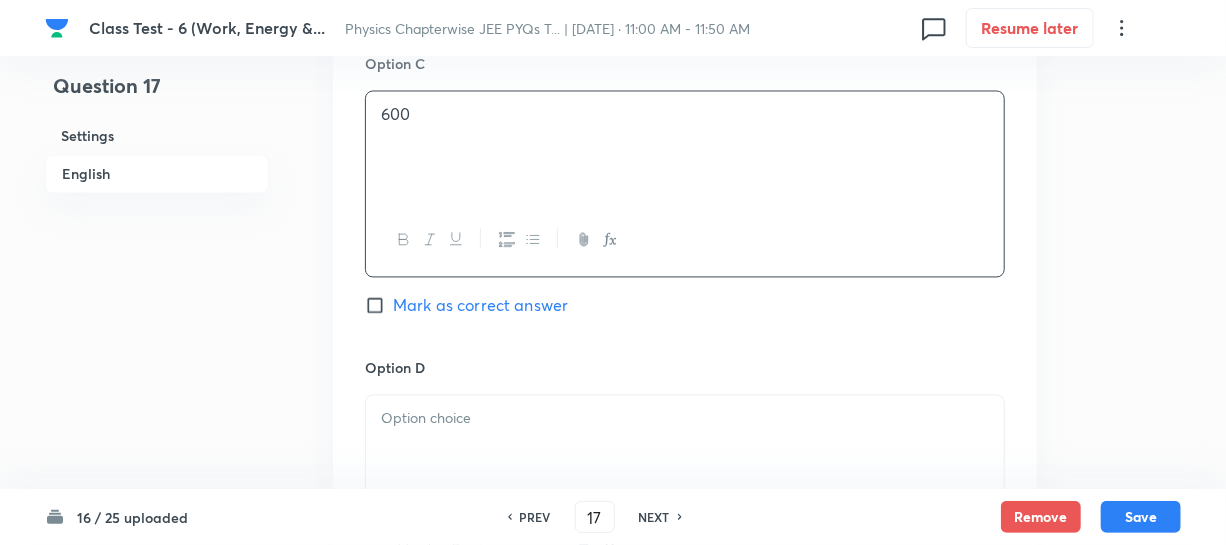 scroll, scrollTop: 1727, scrollLeft: 0, axis: vertical 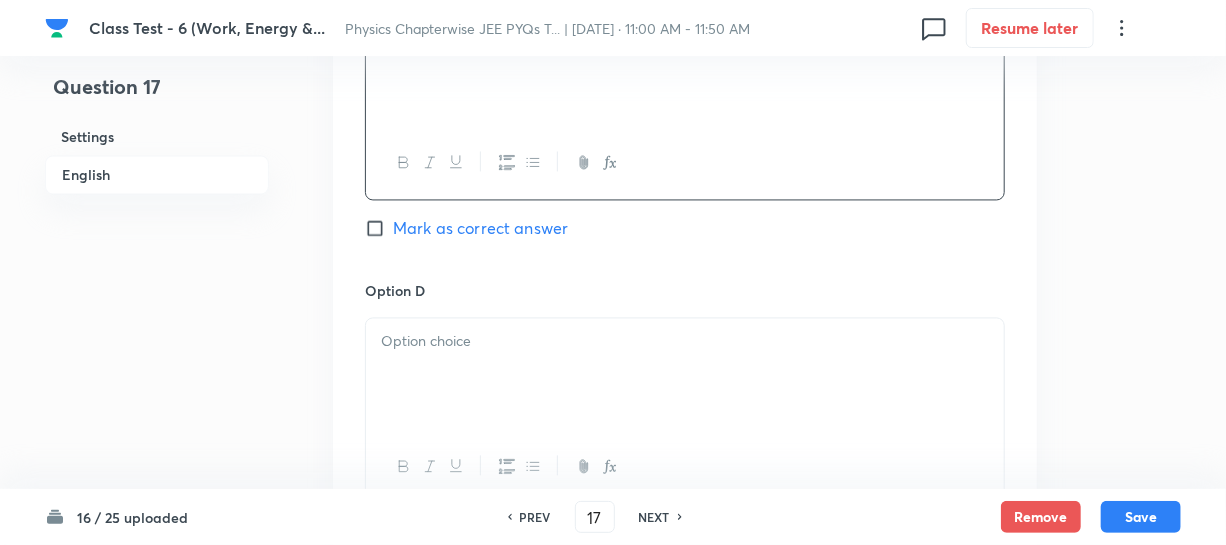 click at bounding box center (685, 374) 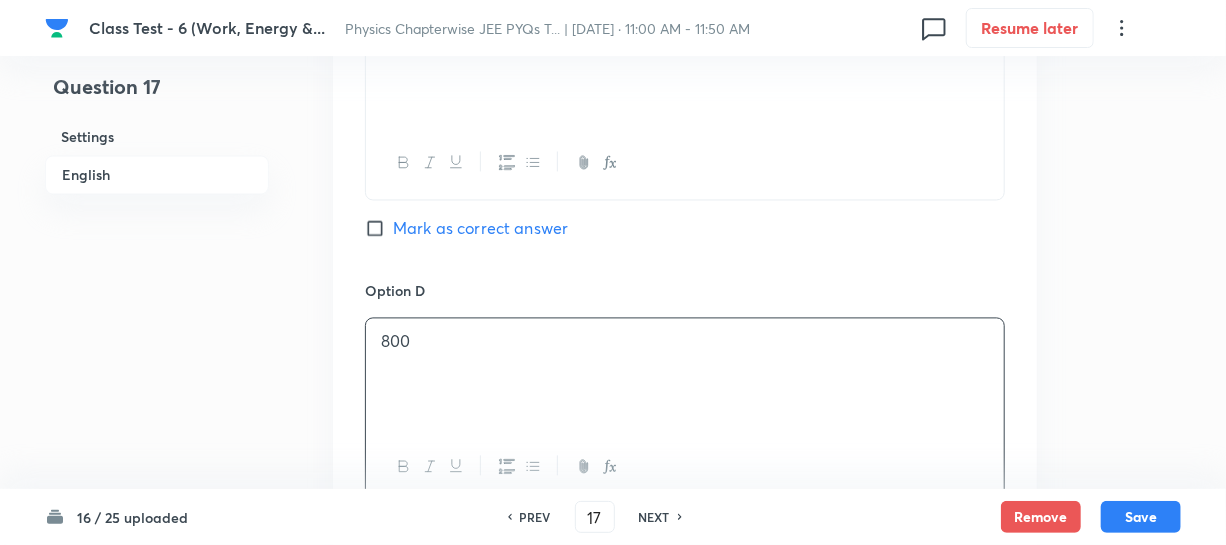 drag, startPoint x: 375, startPoint y: 228, endPoint x: 652, endPoint y: 269, distance: 280.01785 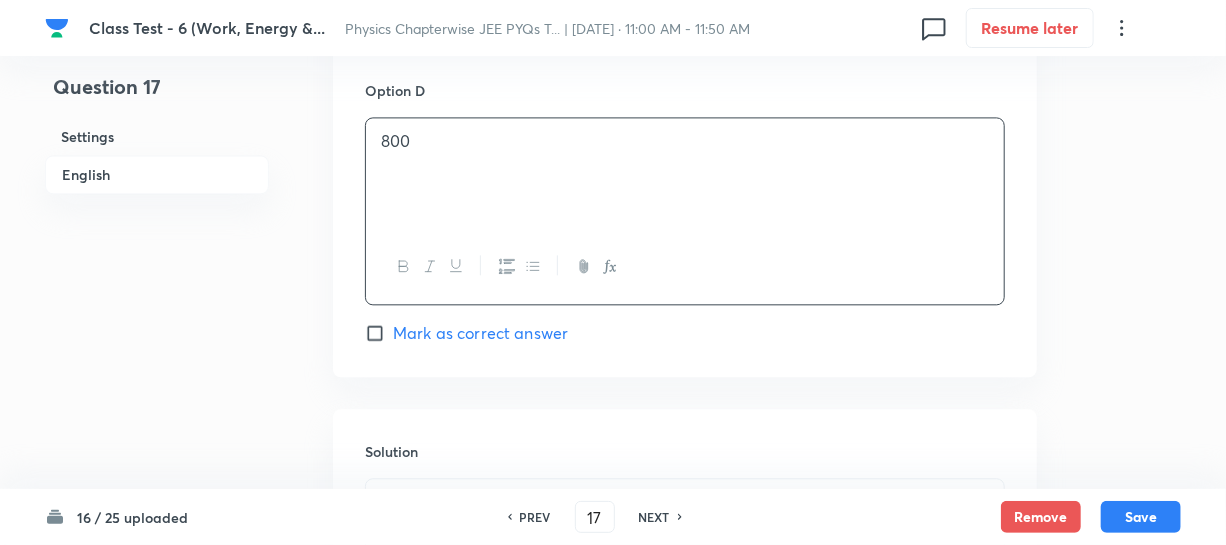 scroll, scrollTop: 2090, scrollLeft: 0, axis: vertical 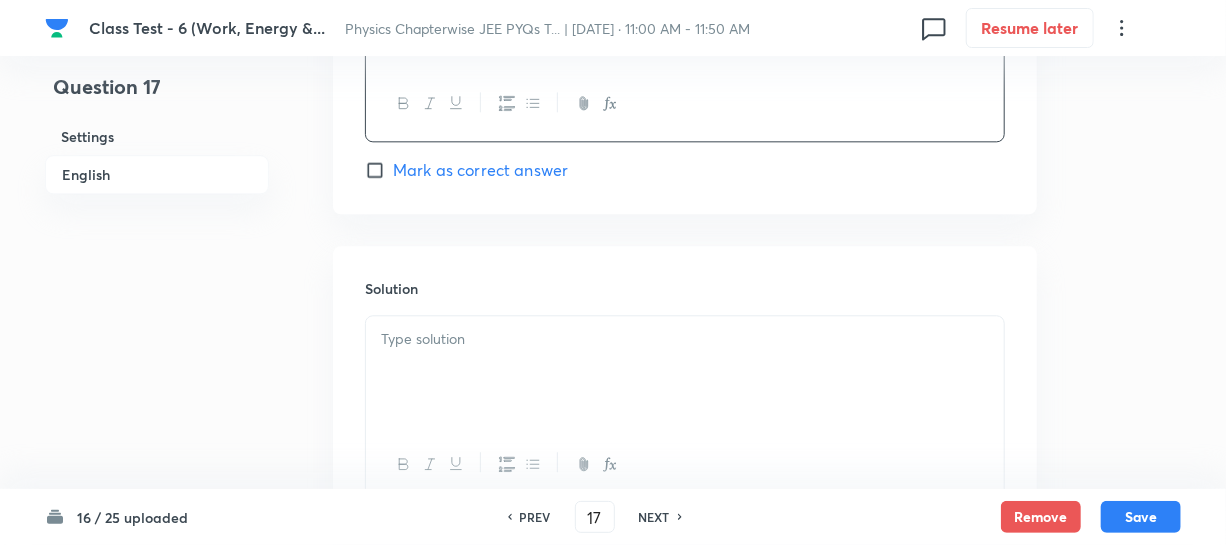 click on "Solution" at bounding box center (685, 390) 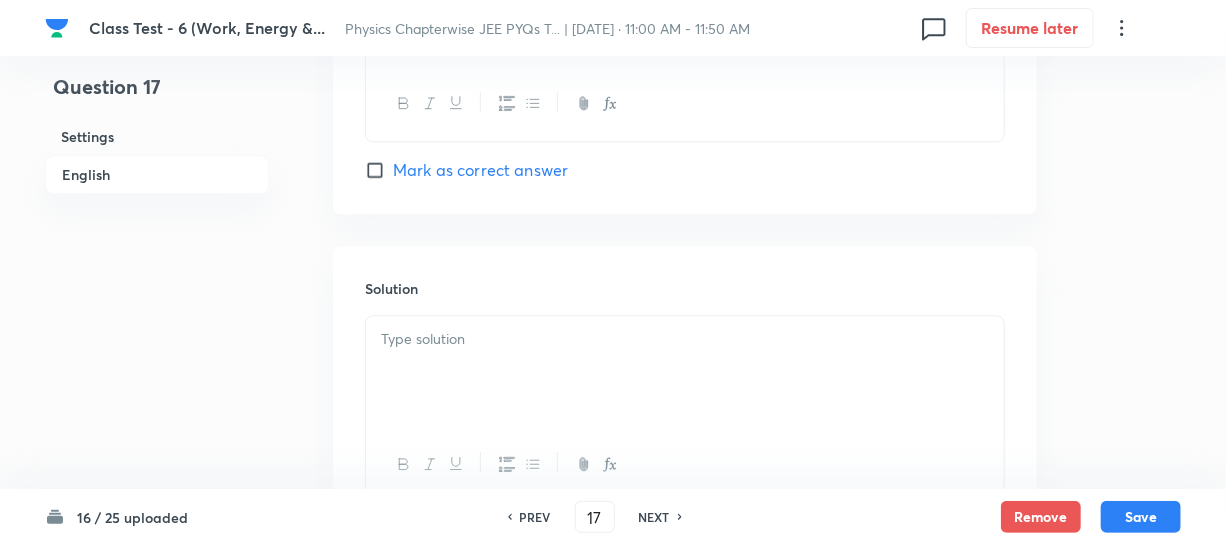 drag, startPoint x: 443, startPoint y: 328, endPoint x: 469, endPoint y: 322, distance: 26.683329 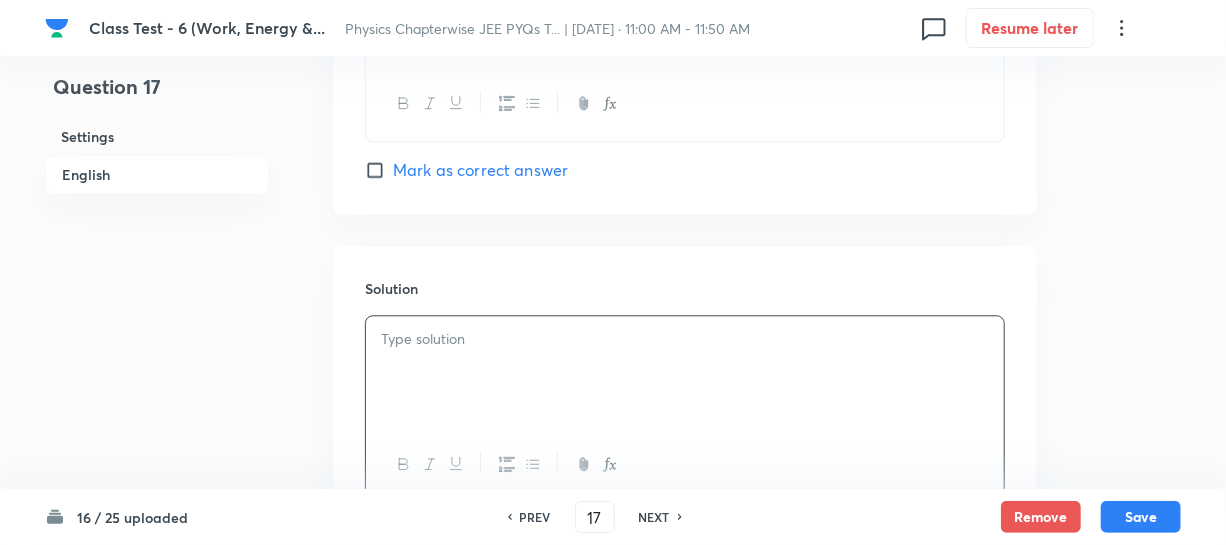 type 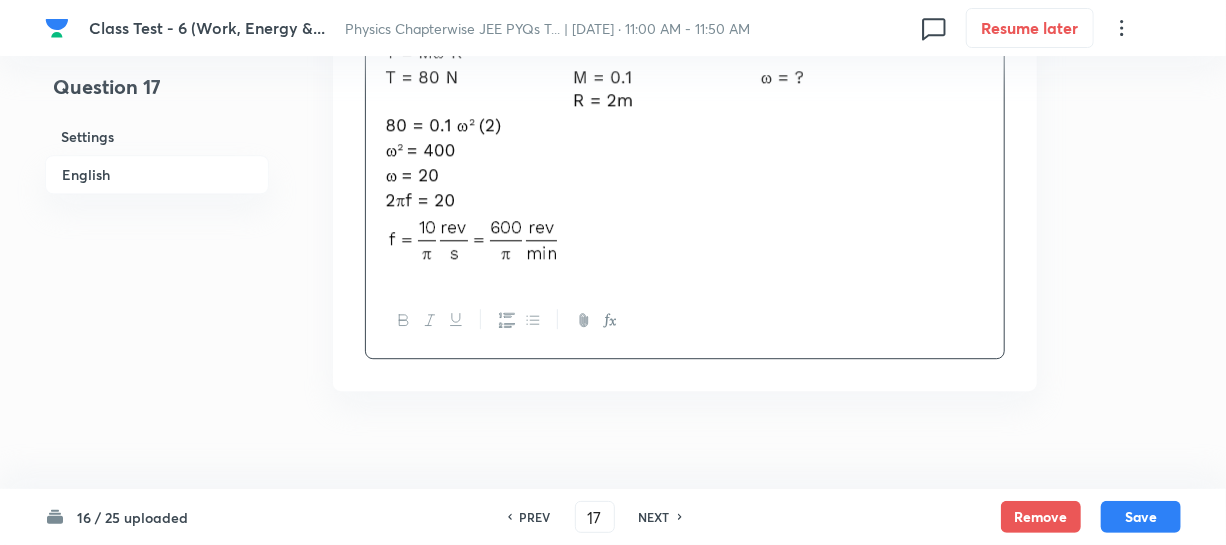scroll, scrollTop: 2402, scrollLeft: 0, axis: vertical 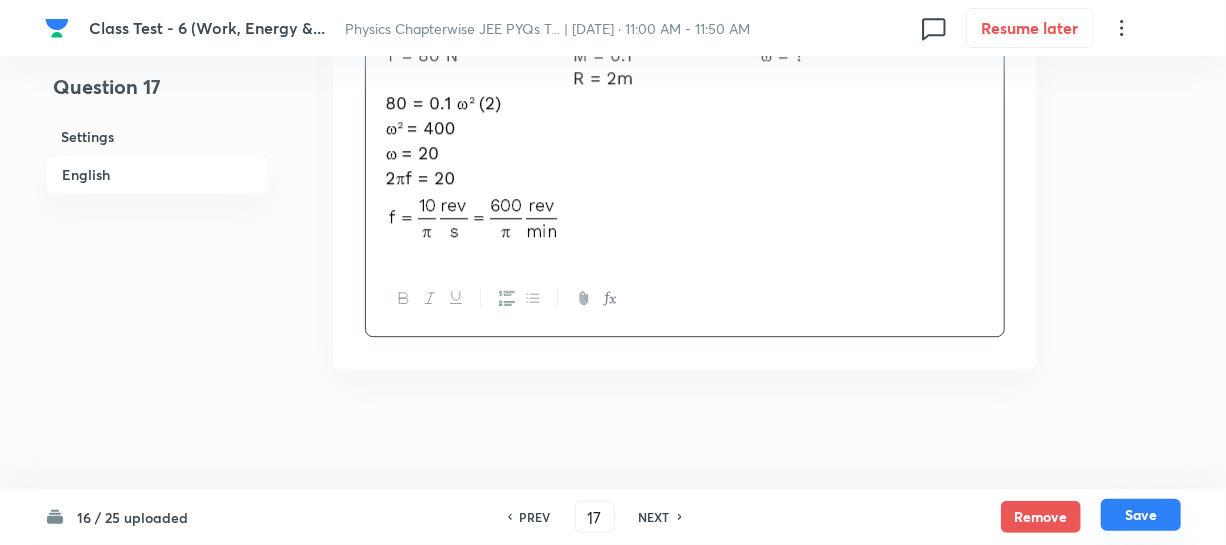 click on "Save" at bounding box center (1141, 515) 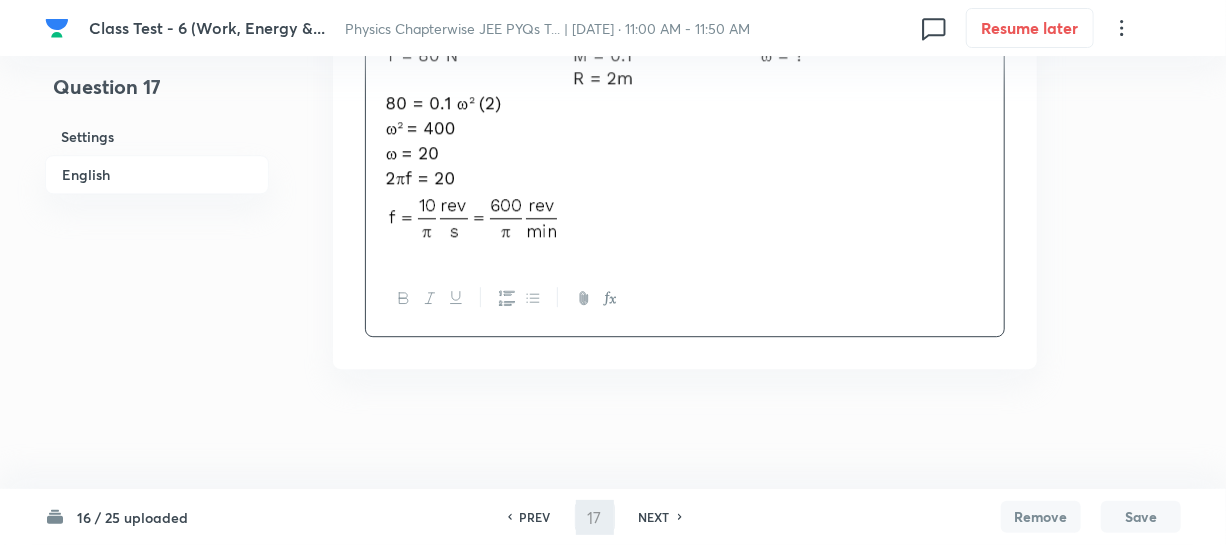 type on "18" 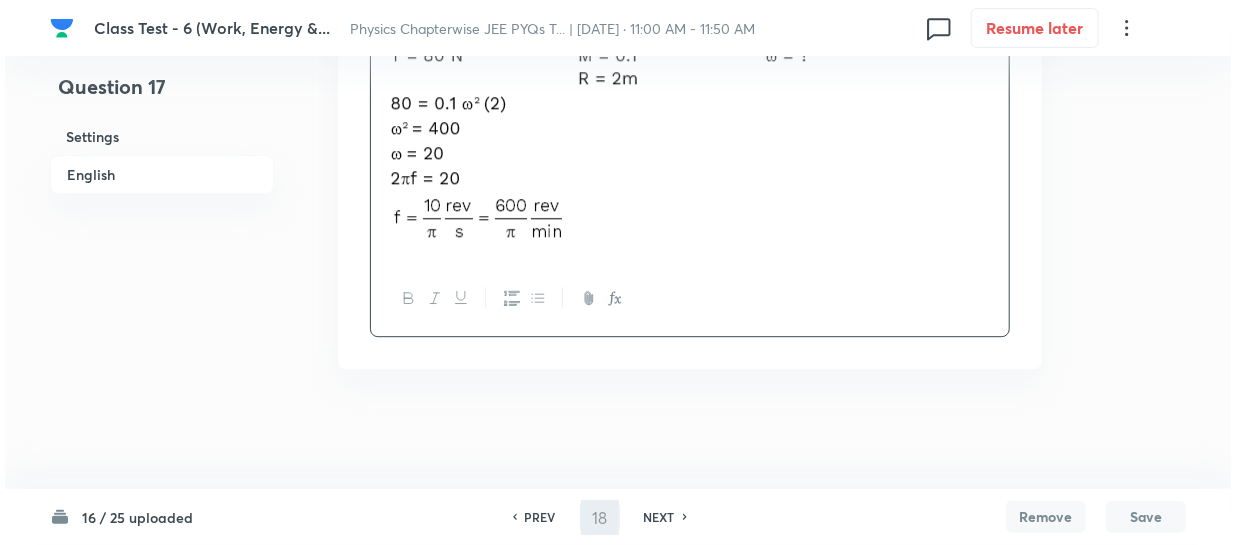 scroll, scrollTop: 0, scrollLeft: 0, axis: both 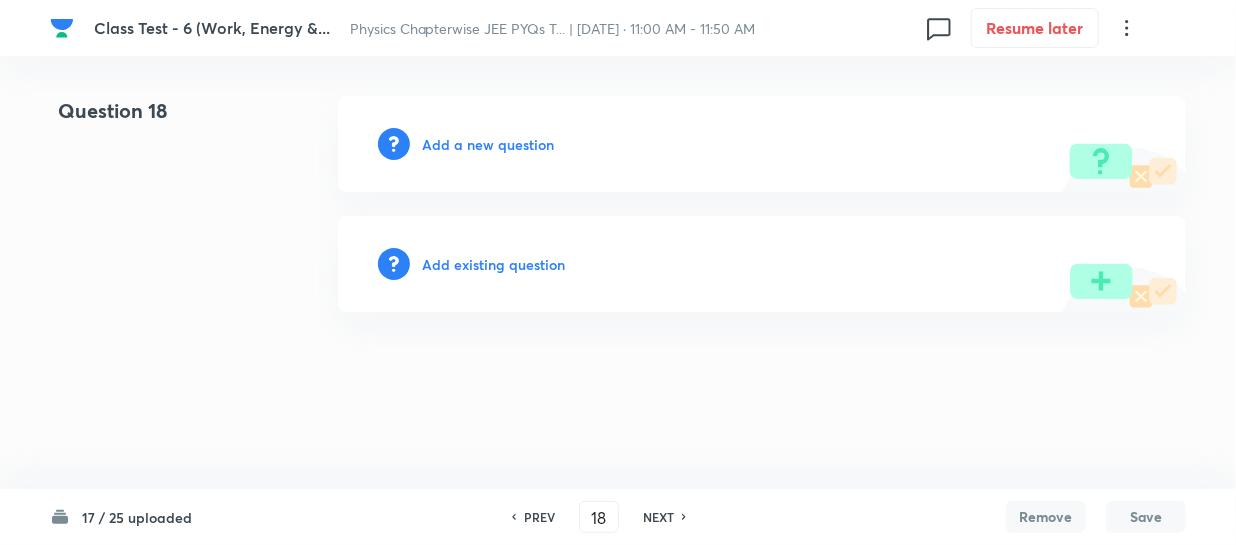 click on "Add a new question" at bounding box center [488, 144] 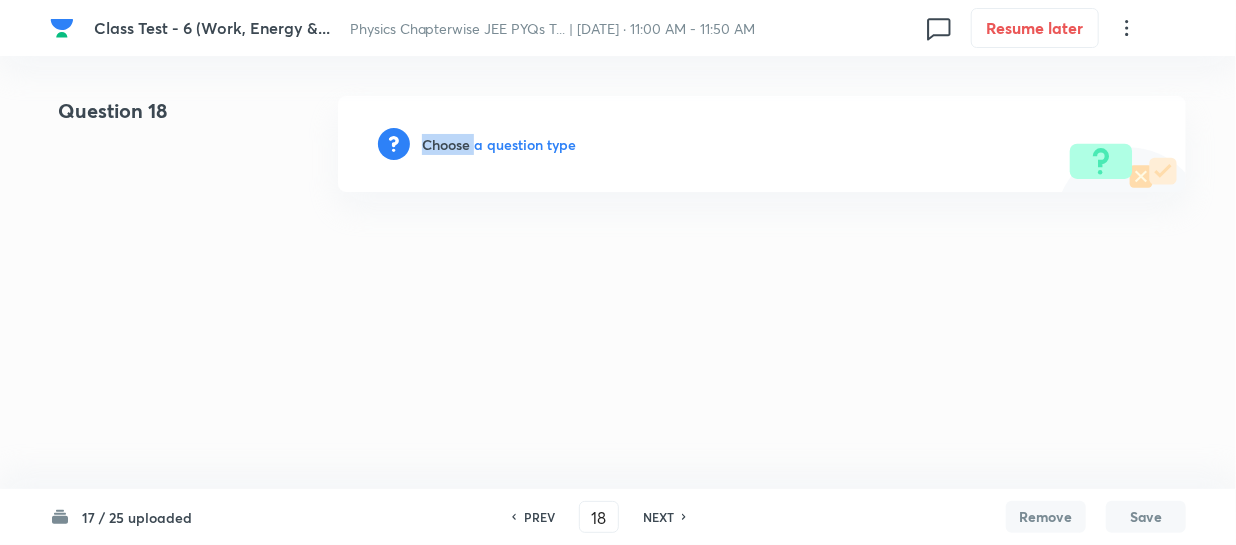 click on "Choose a question type" at bounding box center [499, 144] 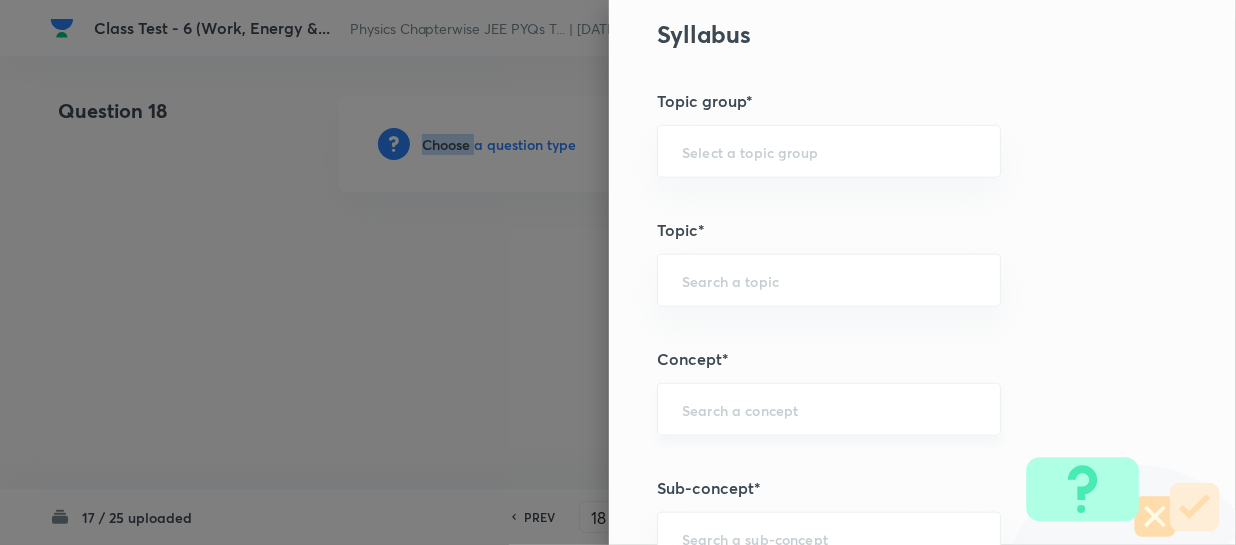 scroll, scrollTop: 909, scrollLeft: 0, axis: vertical 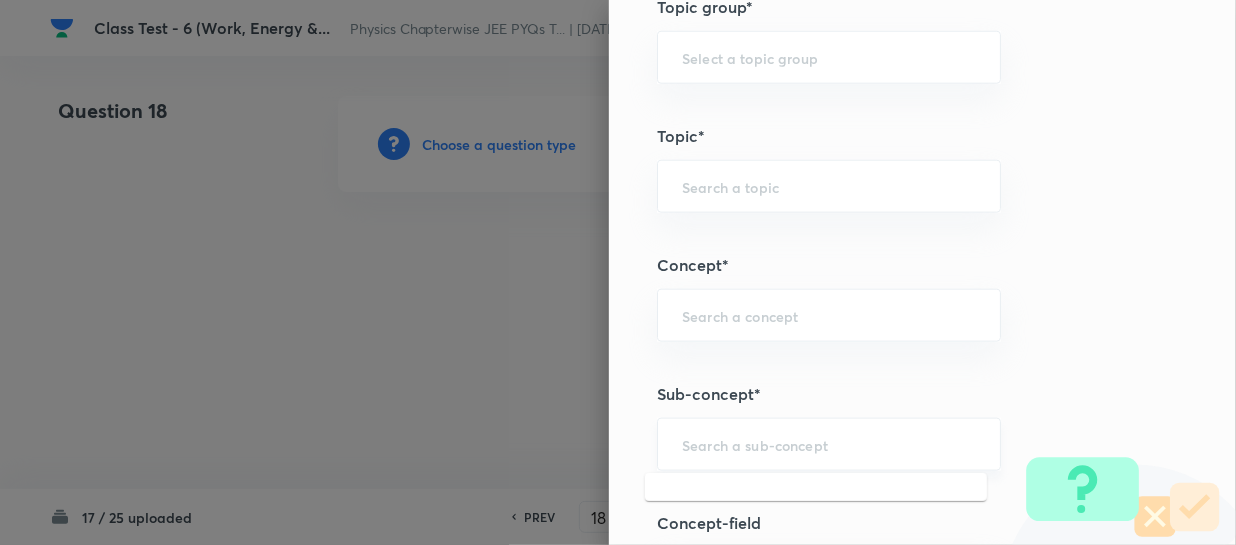 drag, startPoint x: 723, startPoint y: 445, endPoint x: 731, endPoint y: 437, distance: 11.313708 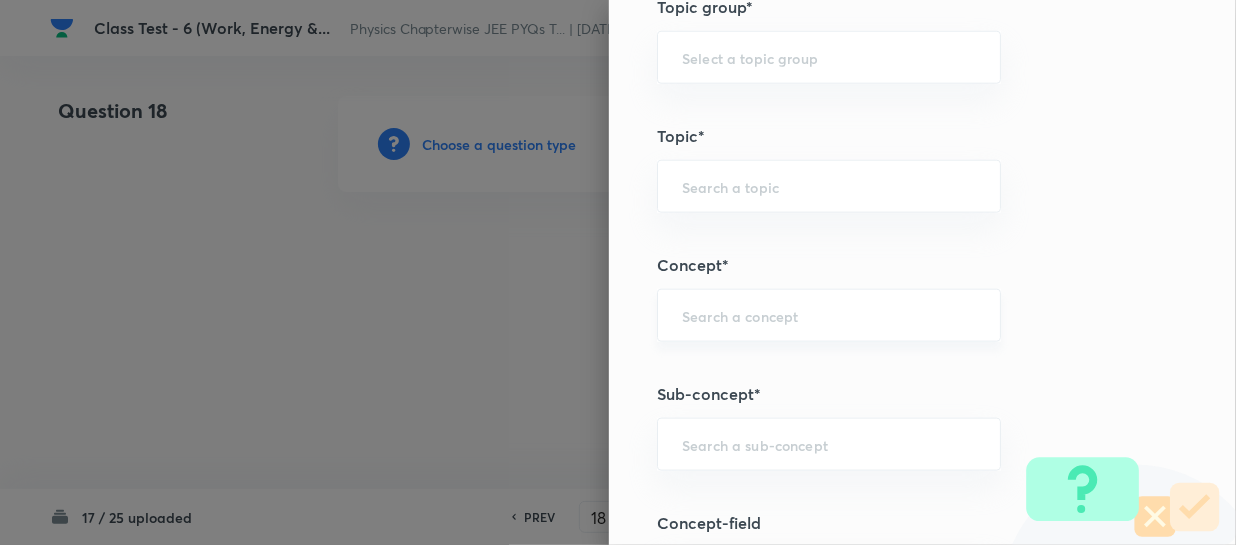 paste on "Work, Power & Energy" 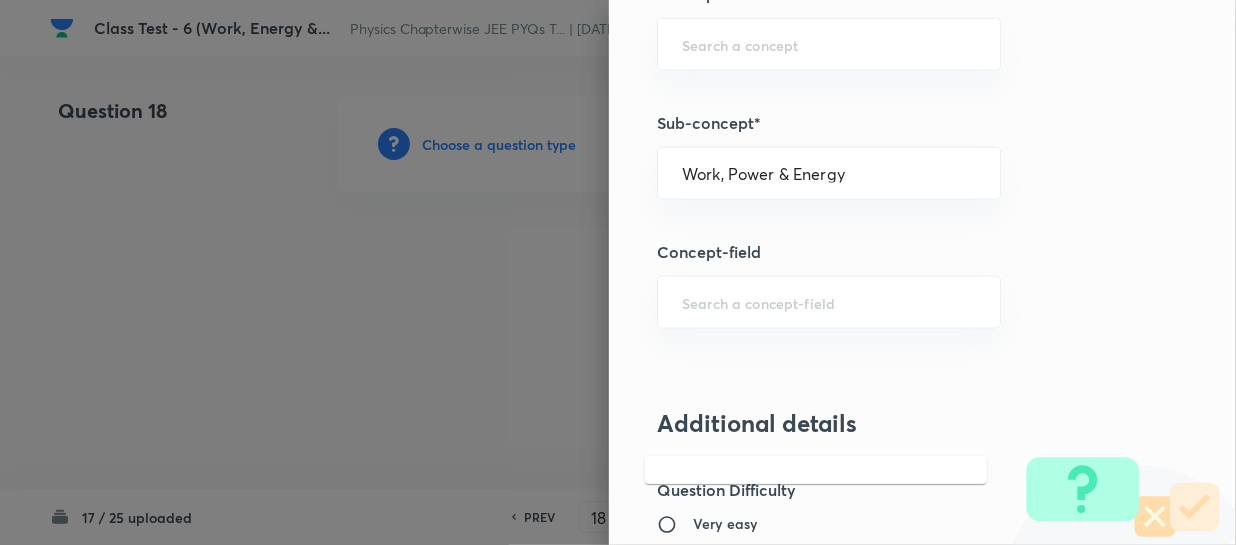 scroll, scrollTop: 1181, scrollLeft: 0, axis: vertical 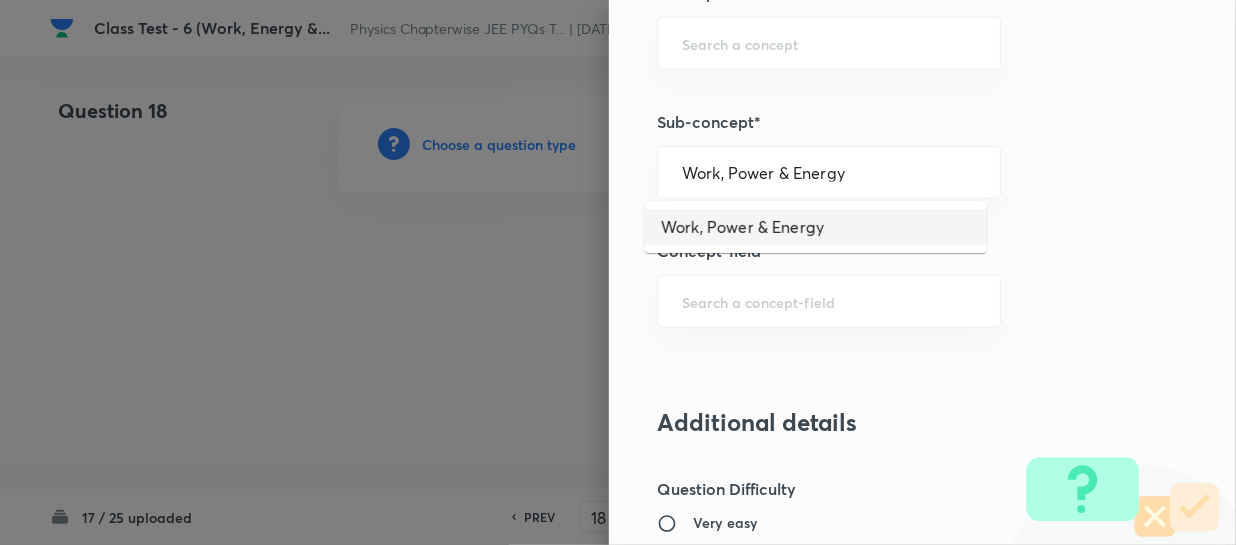click on "Work, Power & Energy" at bounding box center (816, 227) 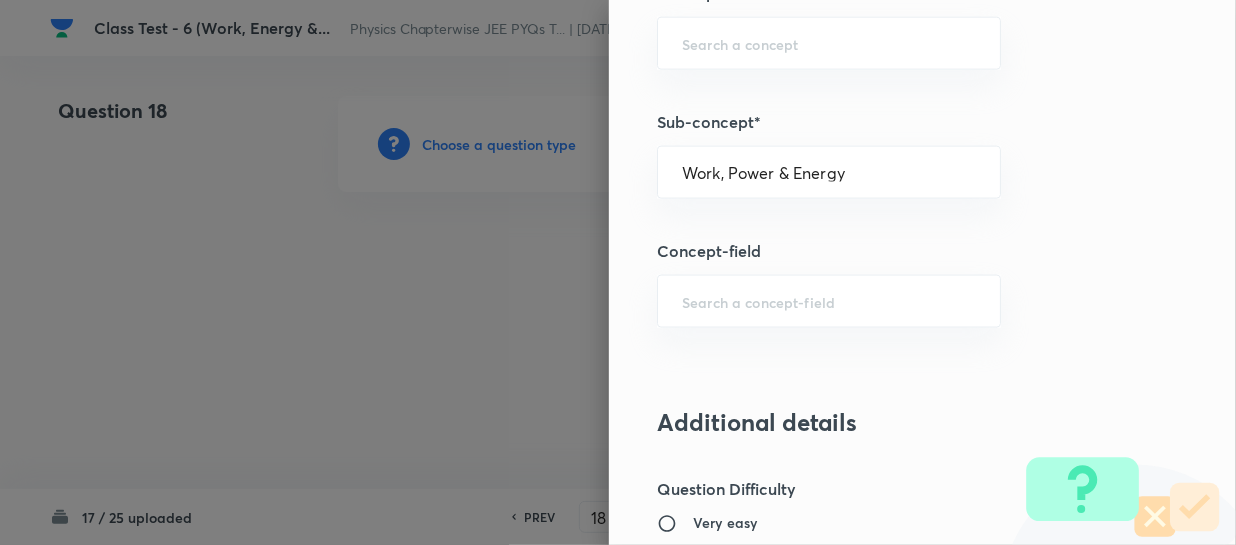 type on "Physics" 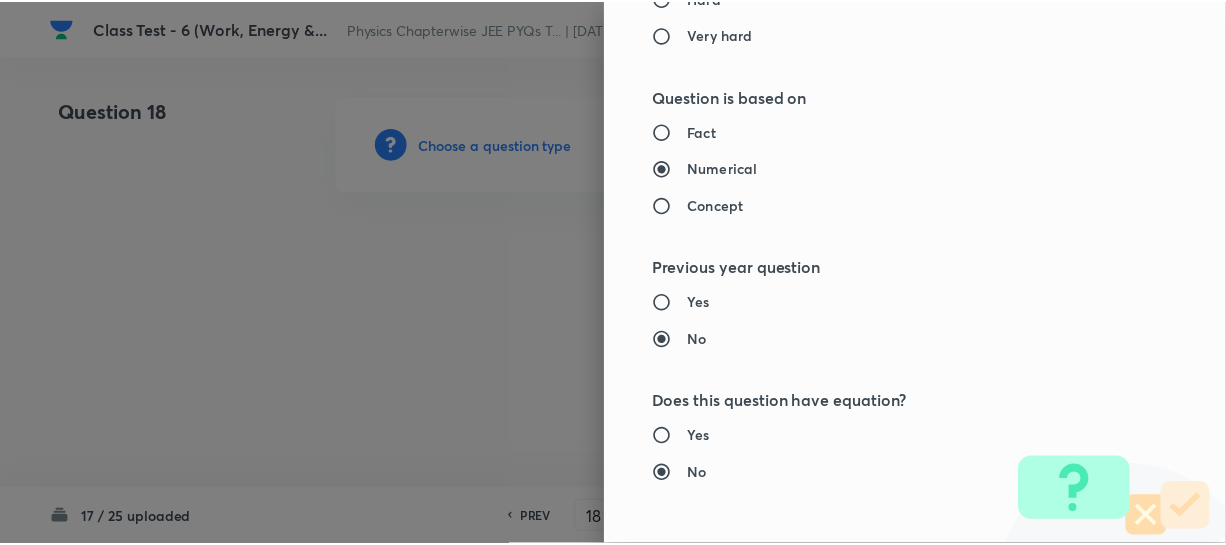 scroll, scrollTop: 2179, scrollLeft: 0, axis: vertical 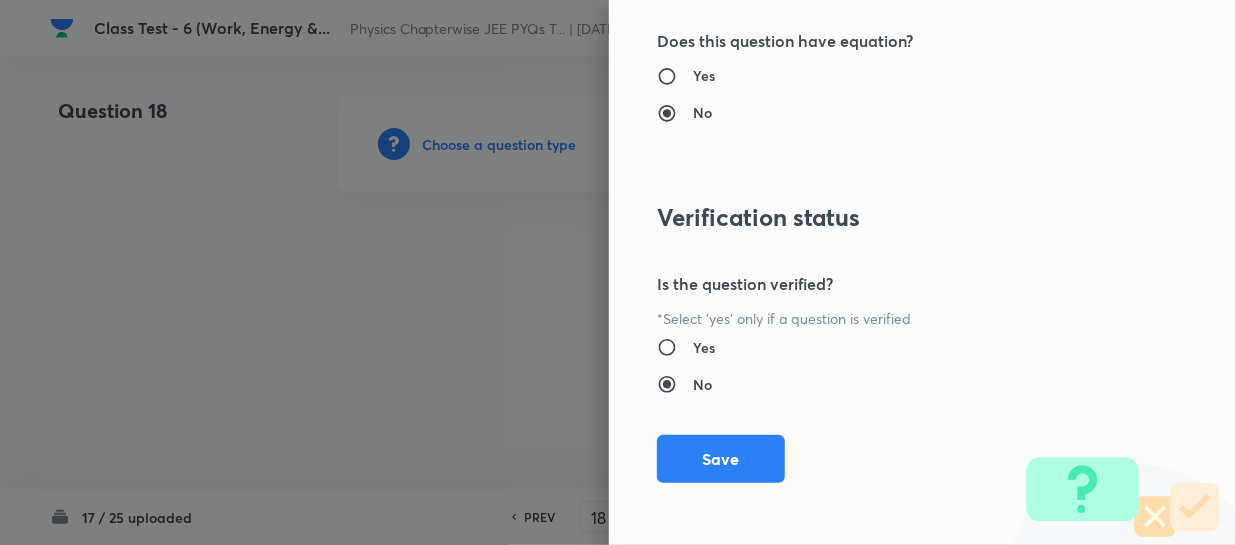 click on "Save" at bounding box center [721, 459] 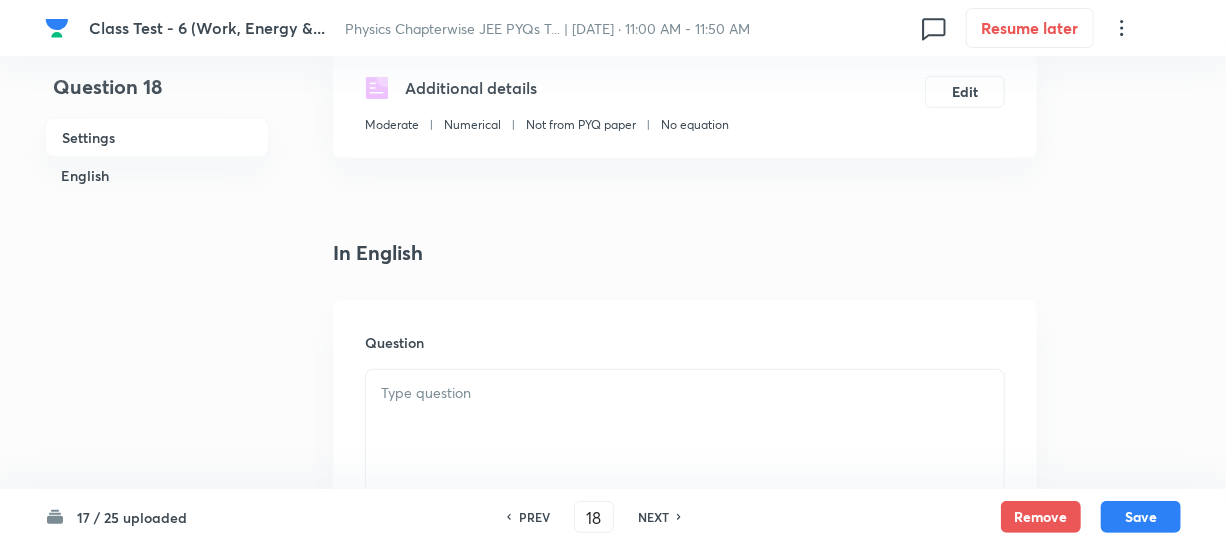 scroll, scrollTop: 454, scrollLeft: 0, axis: vertical 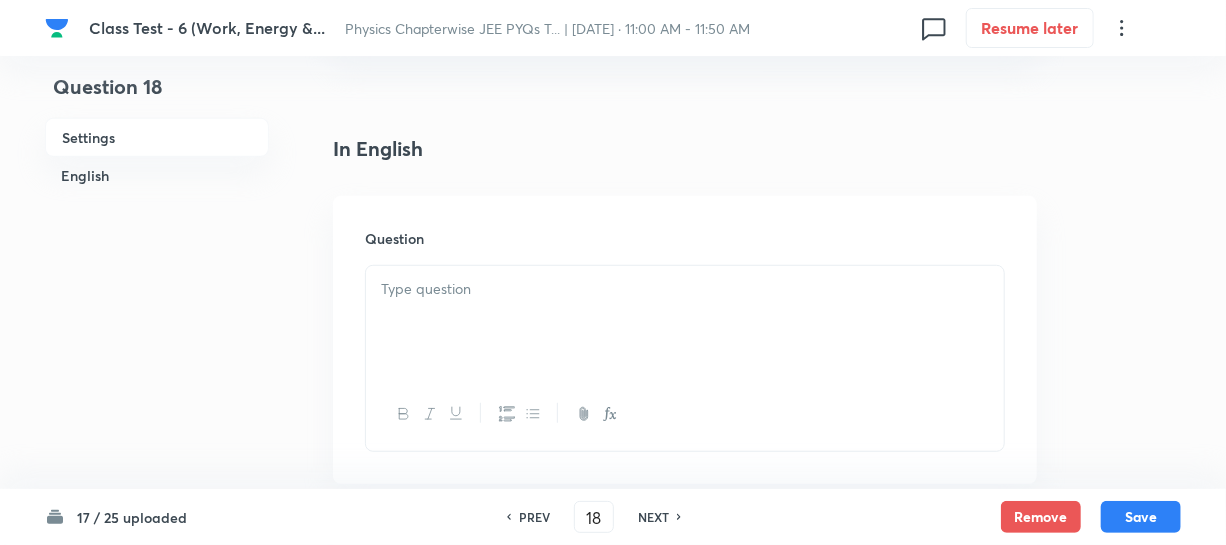 drag, startPoint x: 480, startPoint y: 310, endPoint x: 515, endPoint y: 310, distance: 35 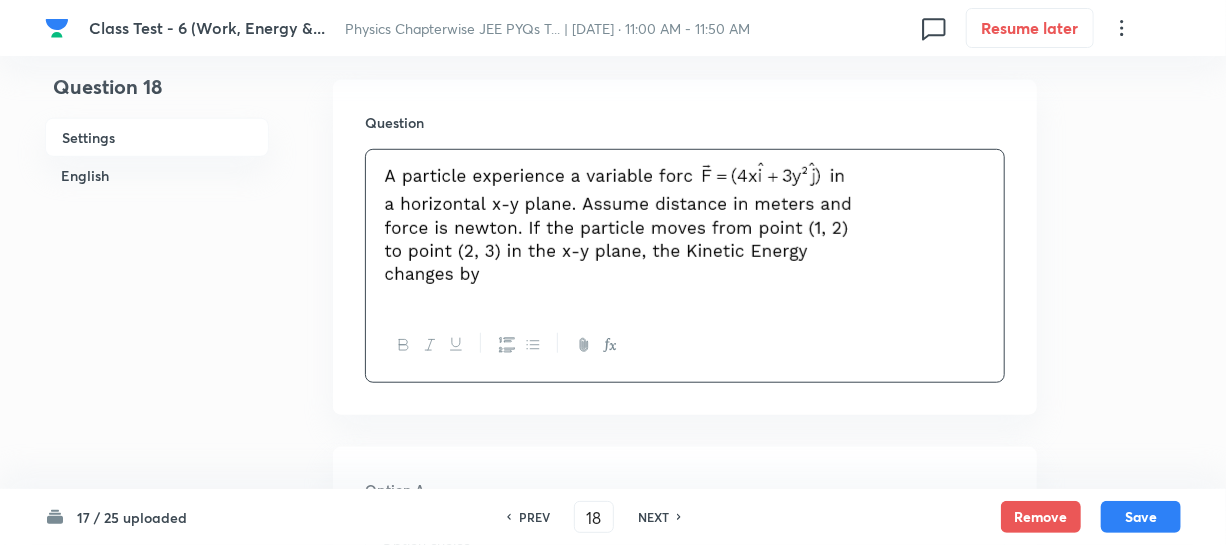 scroll, scrollTop: 818, scrollLeft: 0, axis: vertical 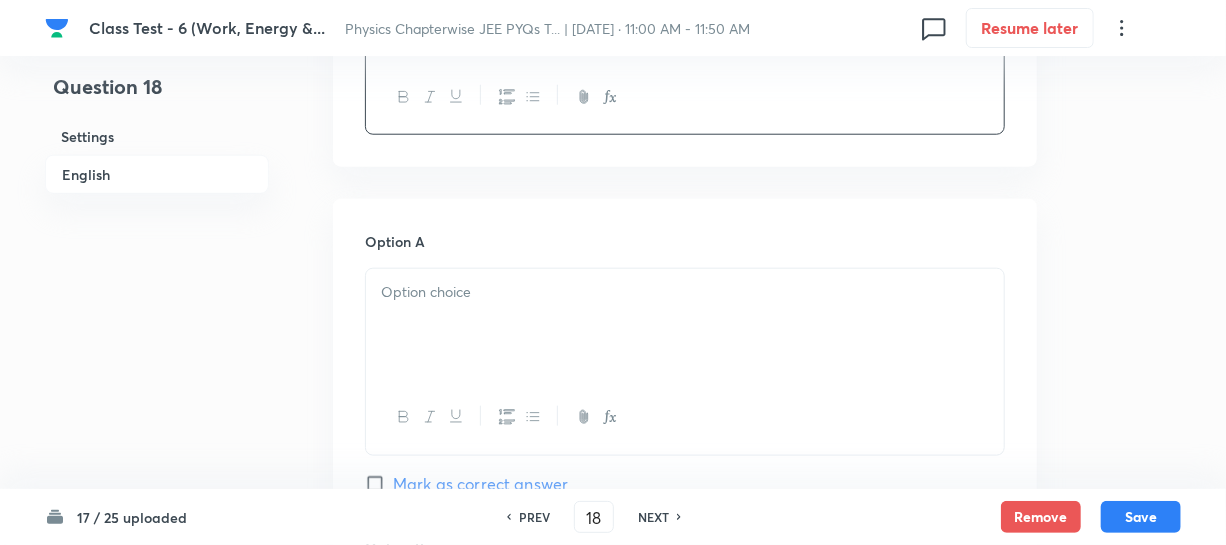 click at bounding box center (685, 292) 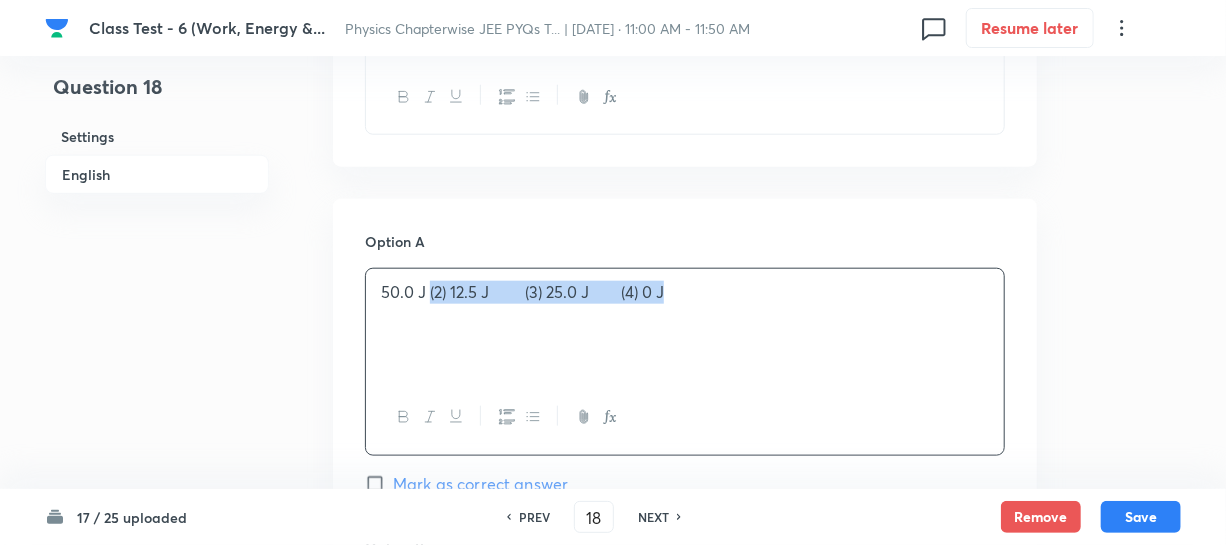 drag, startPoint x: 428, startPoint y: 296, endPoint x: 672, endPoint y: 297, distance: 244.00204 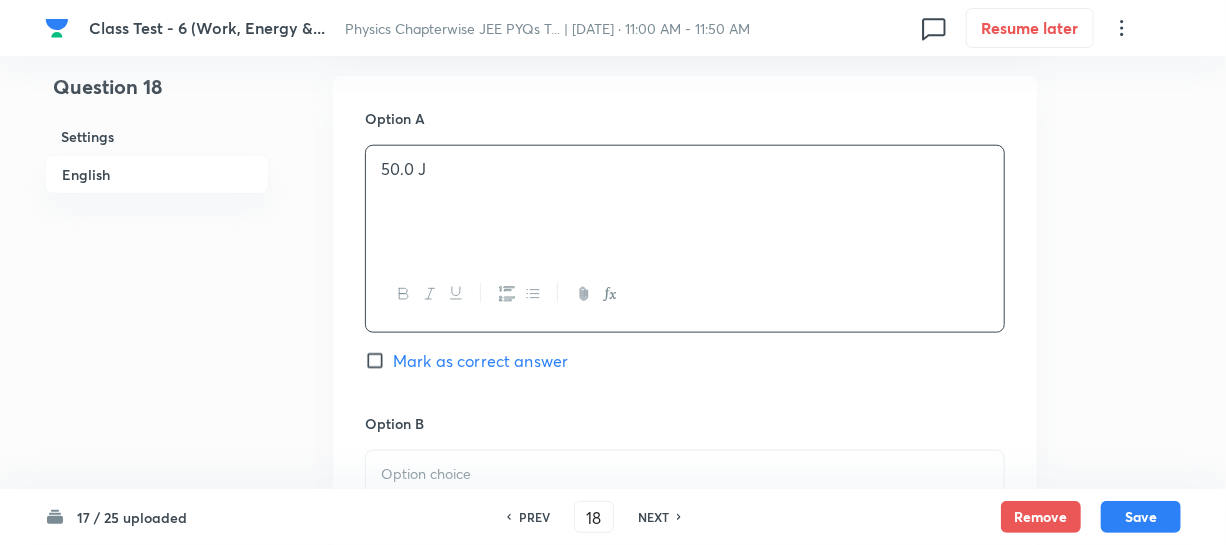 scroll, scrollTop: 1090, scrollLeft: 0, axis: vertical 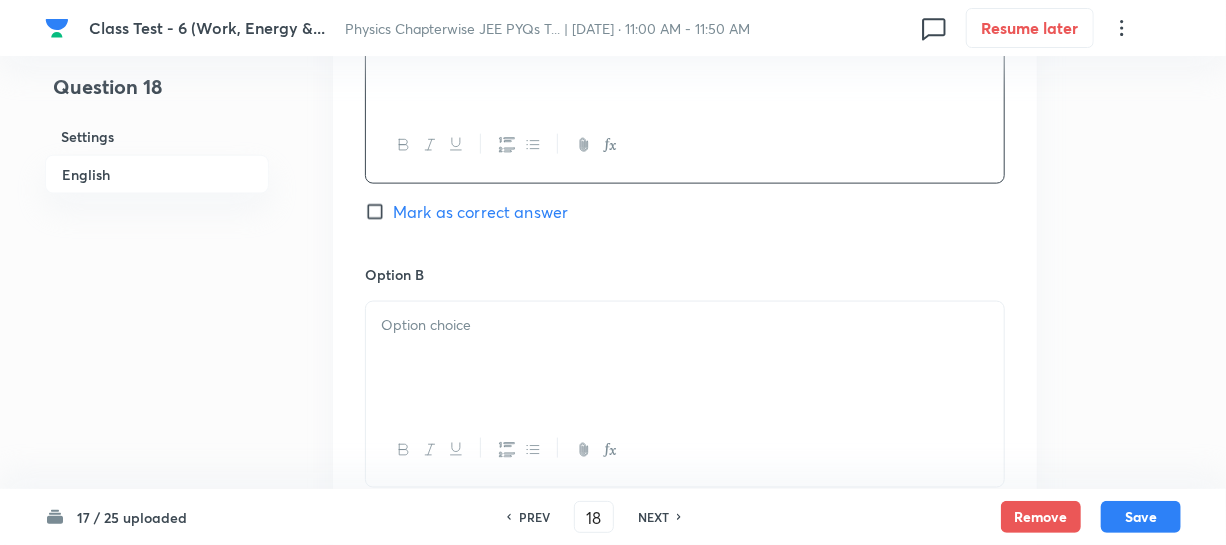 click at bounding box center [685, 358] 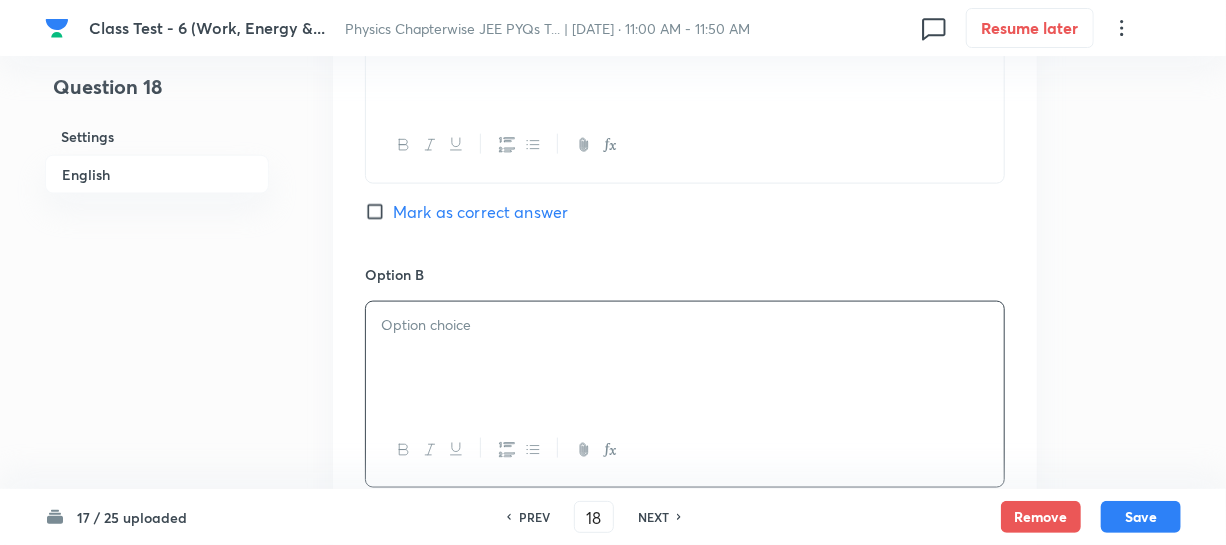 paste 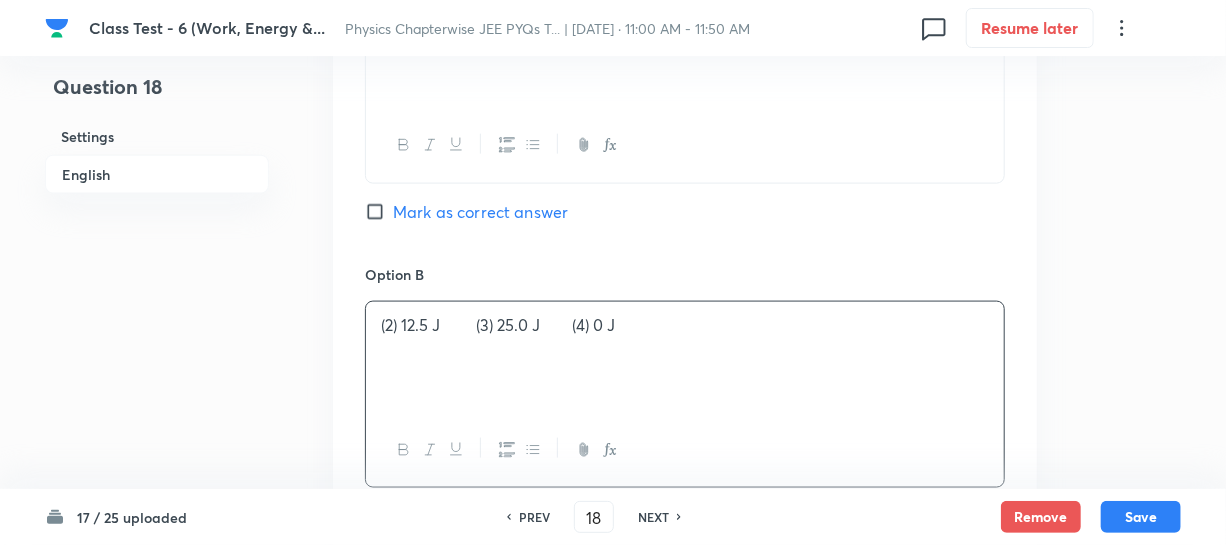 click on "(2) 12.5 J         (3) 25.0 J        (4) 0 J" at bounding box center (685, 325) 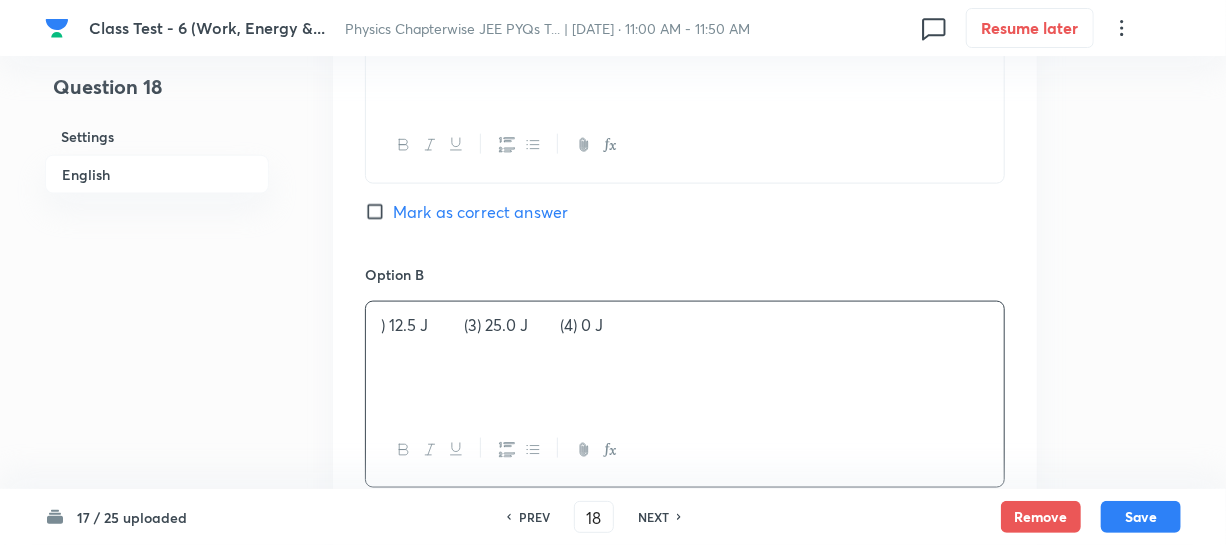 type 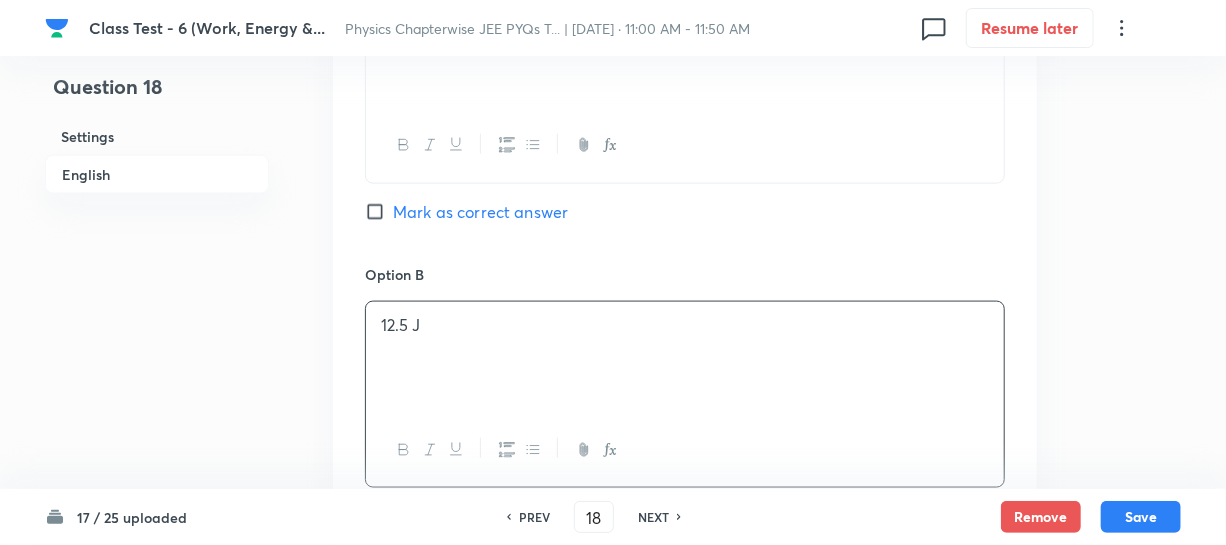 scroll, scrollTop: 1363, scrollLeft: 0, axis: vertical 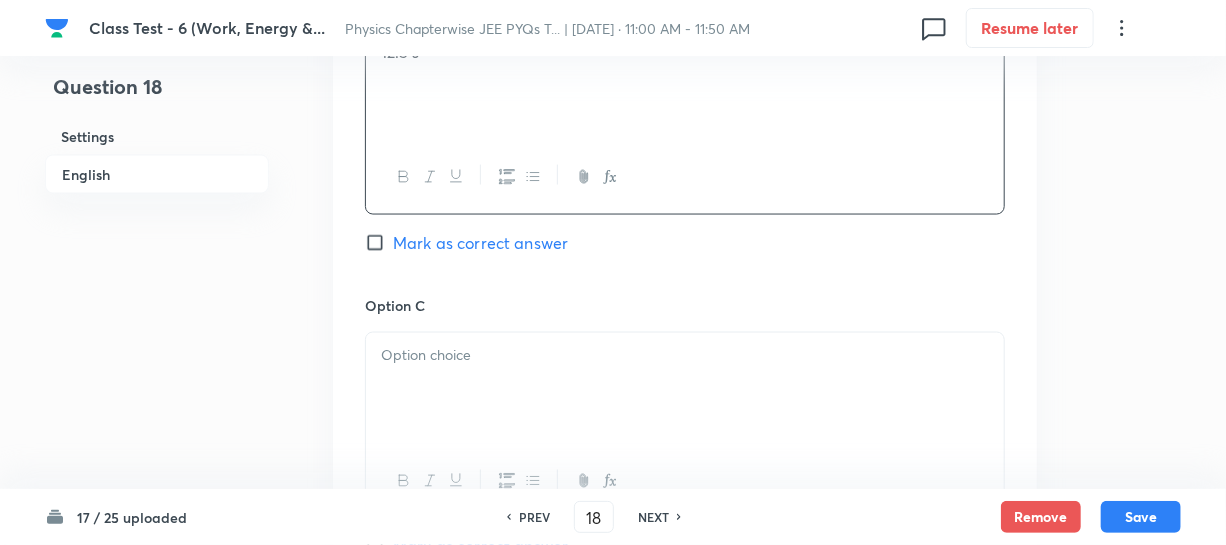 click at bounding box center (685, 389) 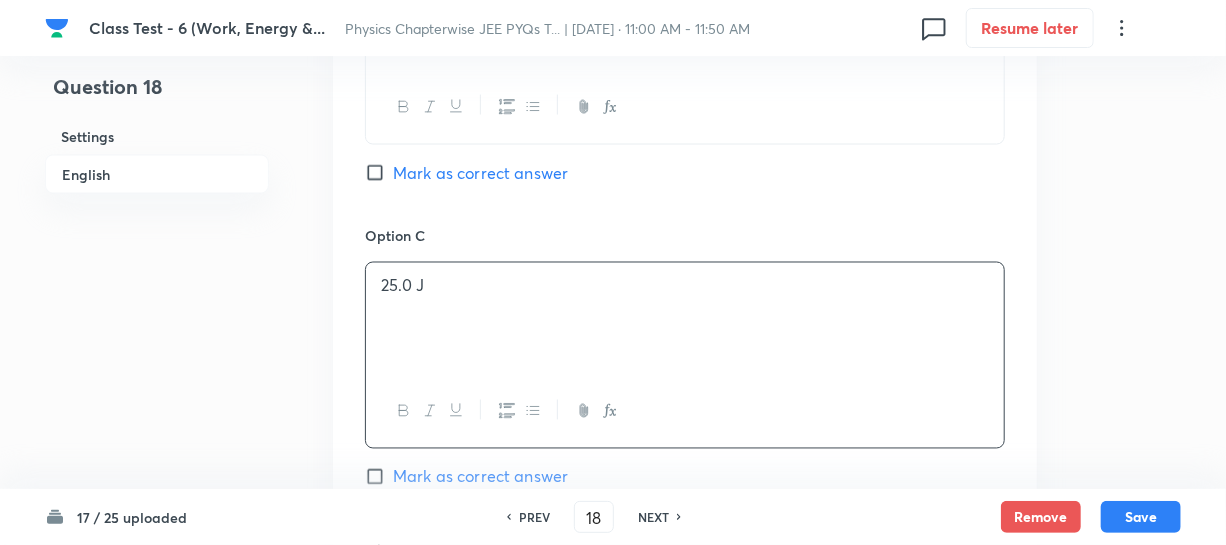 scroll, scrollTop: 1818, scrollLeft: 0, axis: vertical 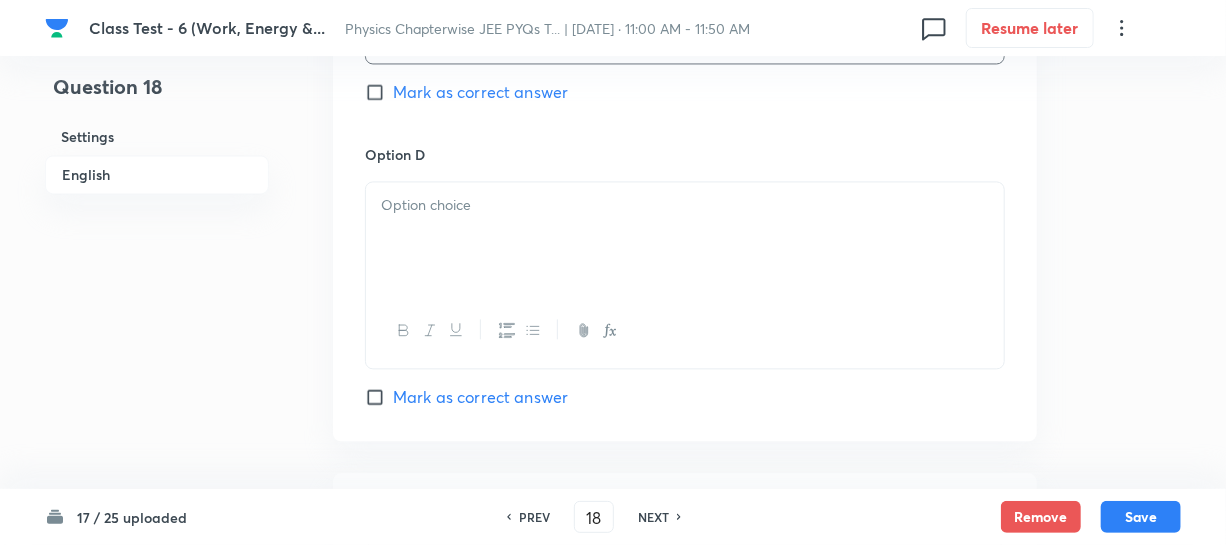 click at bounding box center (685, 205) 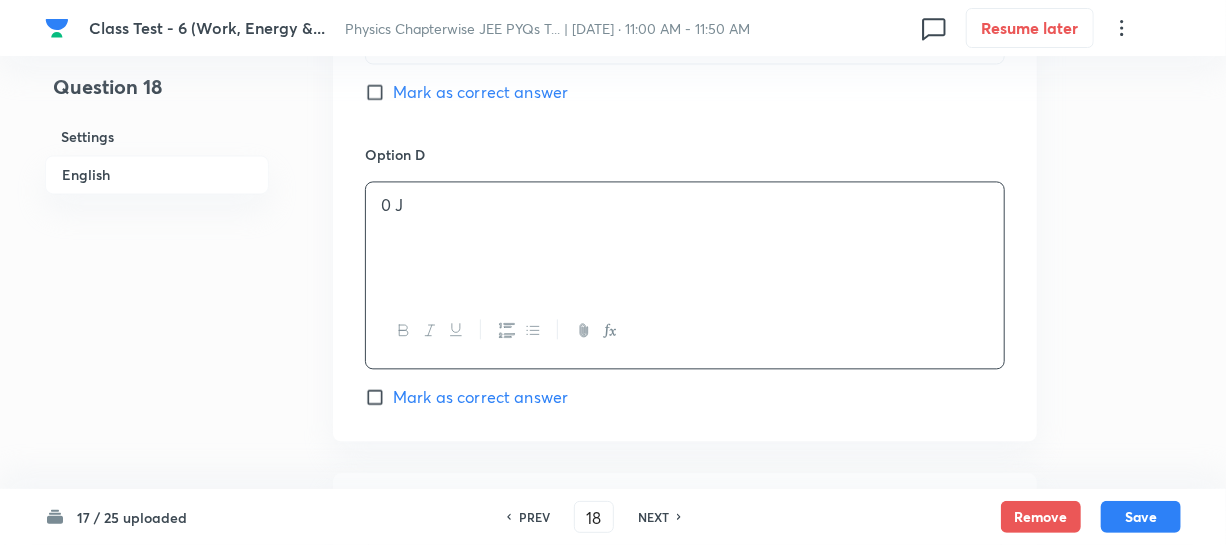 drag, startPoint x: 379, startPoint y: 96, endPoint x: 475, endPoint y: 130, distance: 101.84302 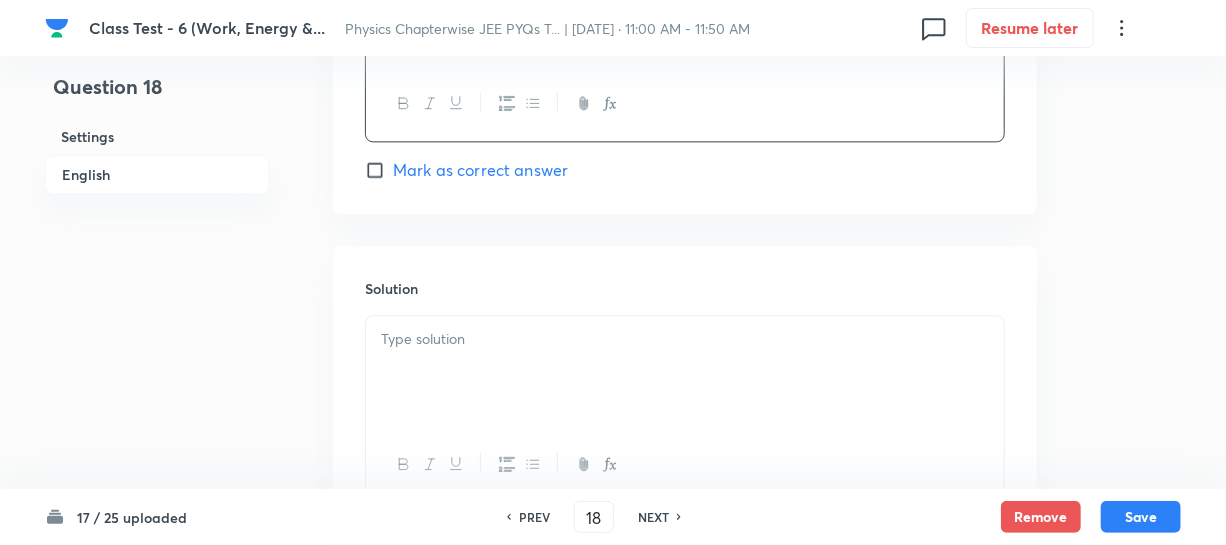 scroll, scrollTop: 2181, scrollLeft: 0, axis: vertical 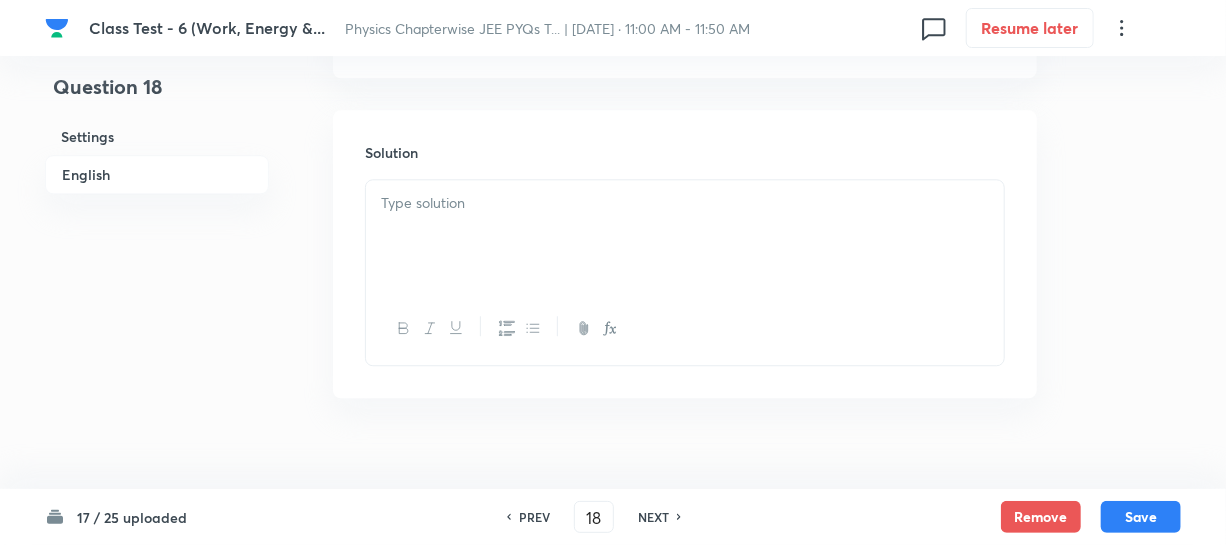click at bounding box center [685, 236] 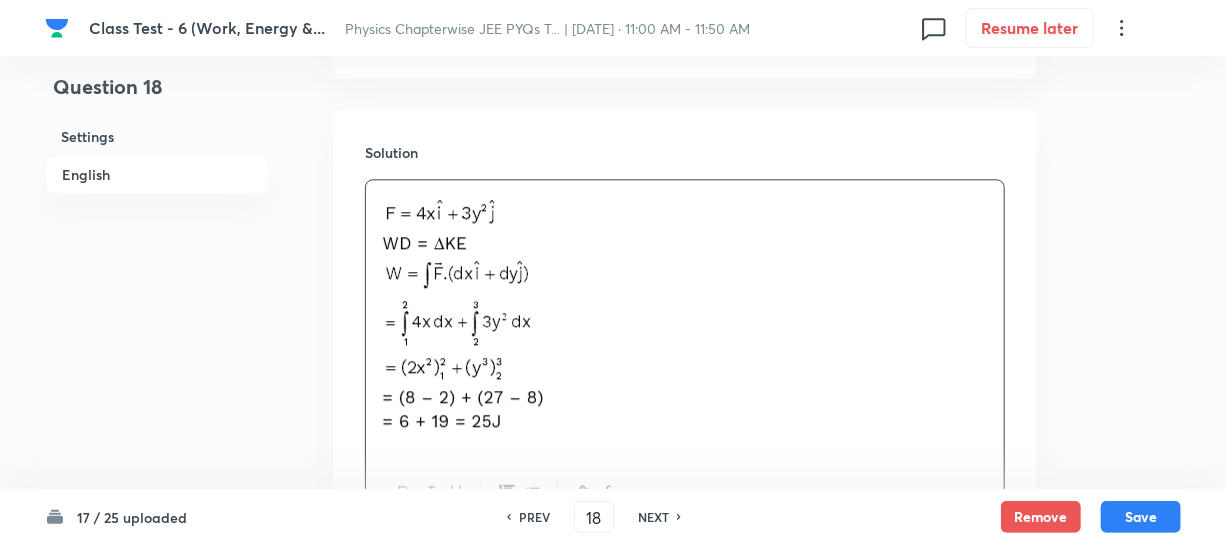 drag, startPoint x: 1154, startPoint y: 517, endPoint x: 1235, endPoint y: 514, distance: 81.055534 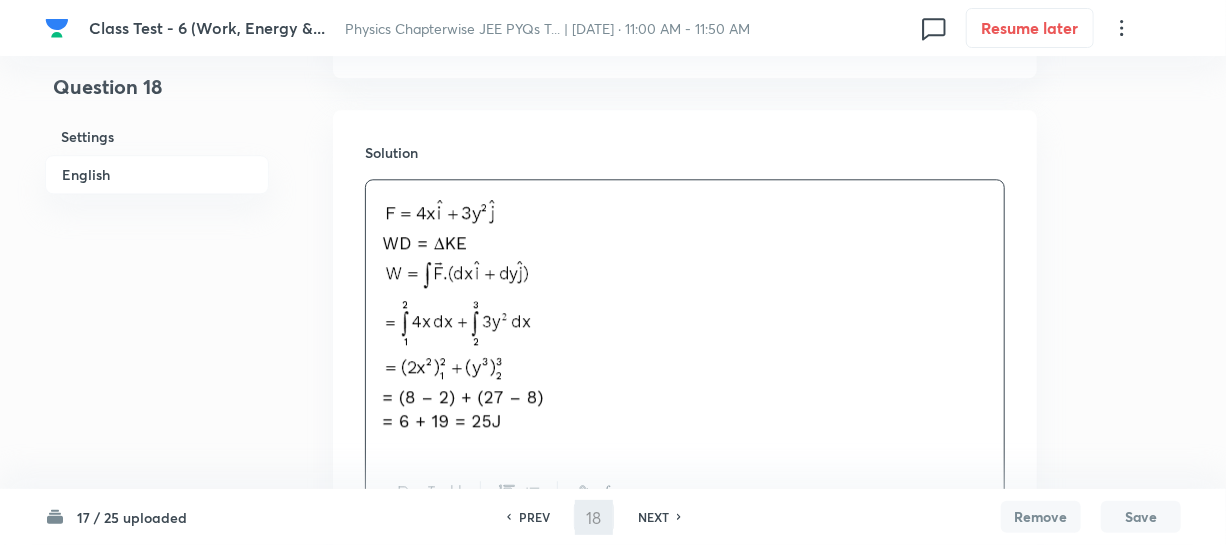 type on "19" 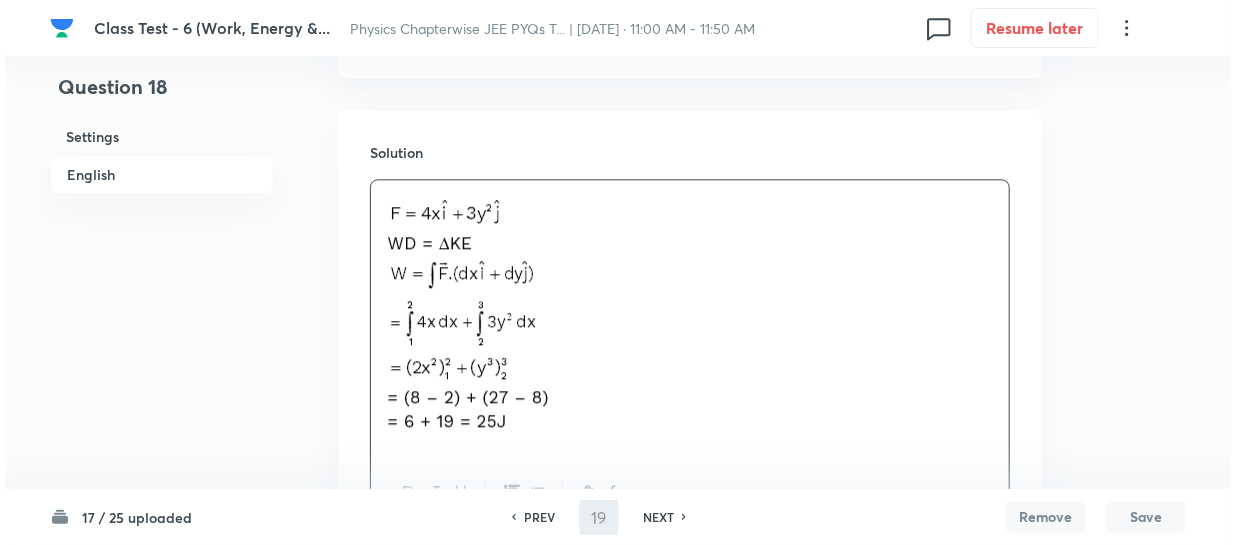 scroll, scrollTop: 0, scrollLeft: 0, axis: both 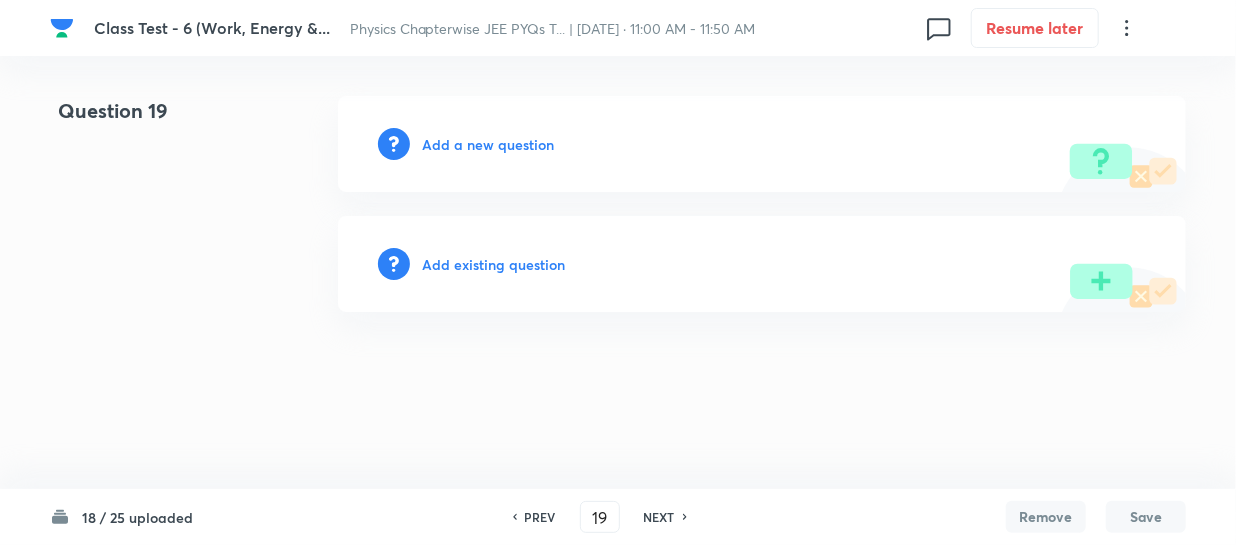 click on "Add a new question" at bounding box center [488, 144] 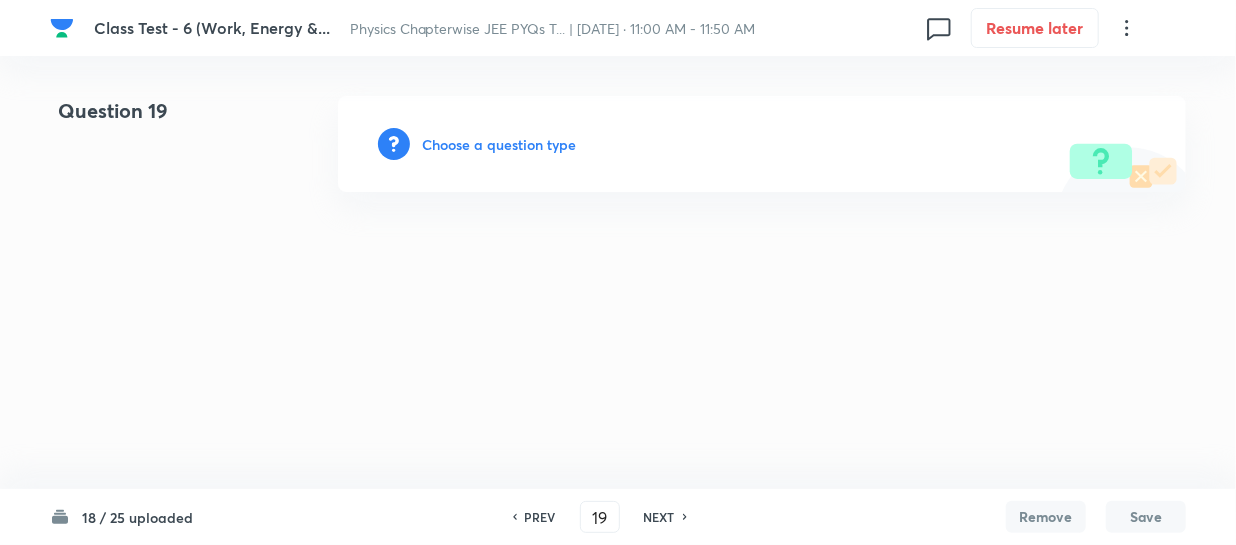 click on "Choose a question type" at bounding box center (499, 144) 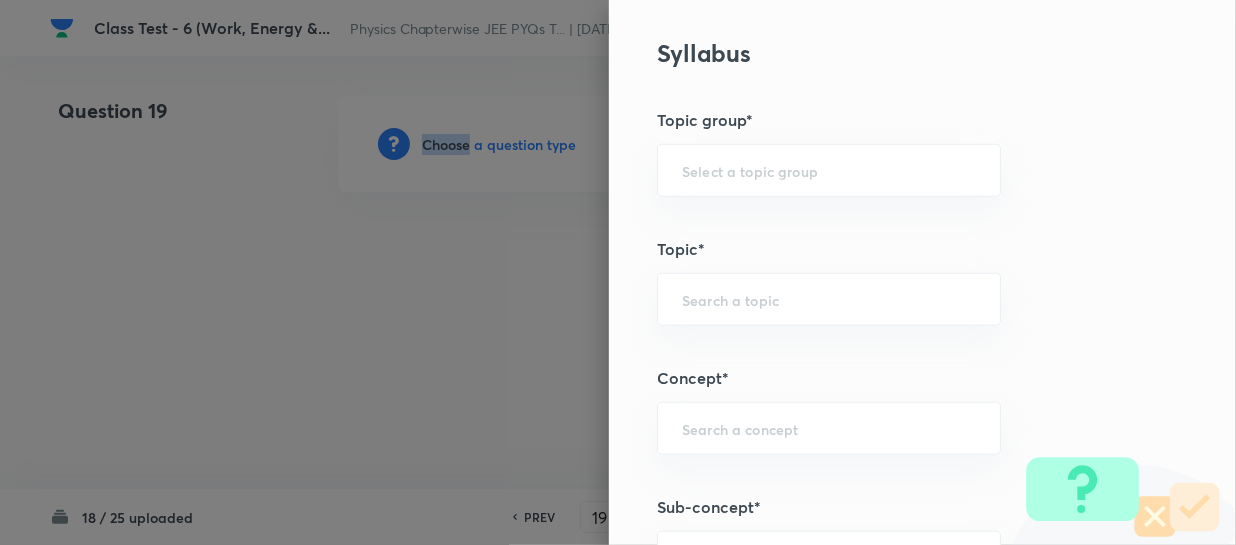 scroll, scrollTop: 1000, scrollLeft: 0, axis: vertical 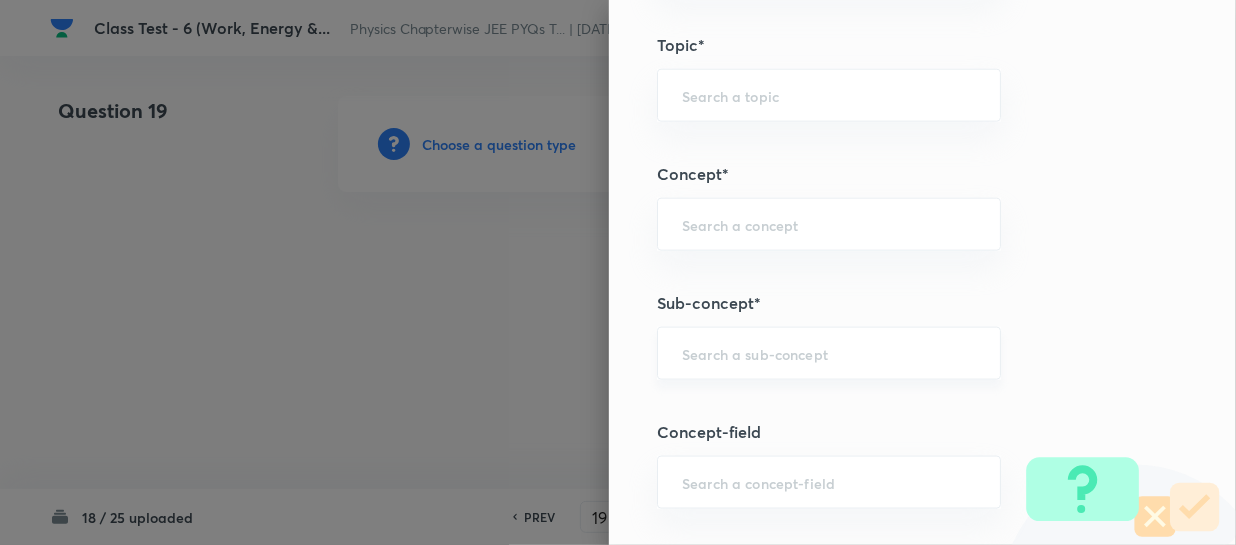 click at bounding box center [829, 353] 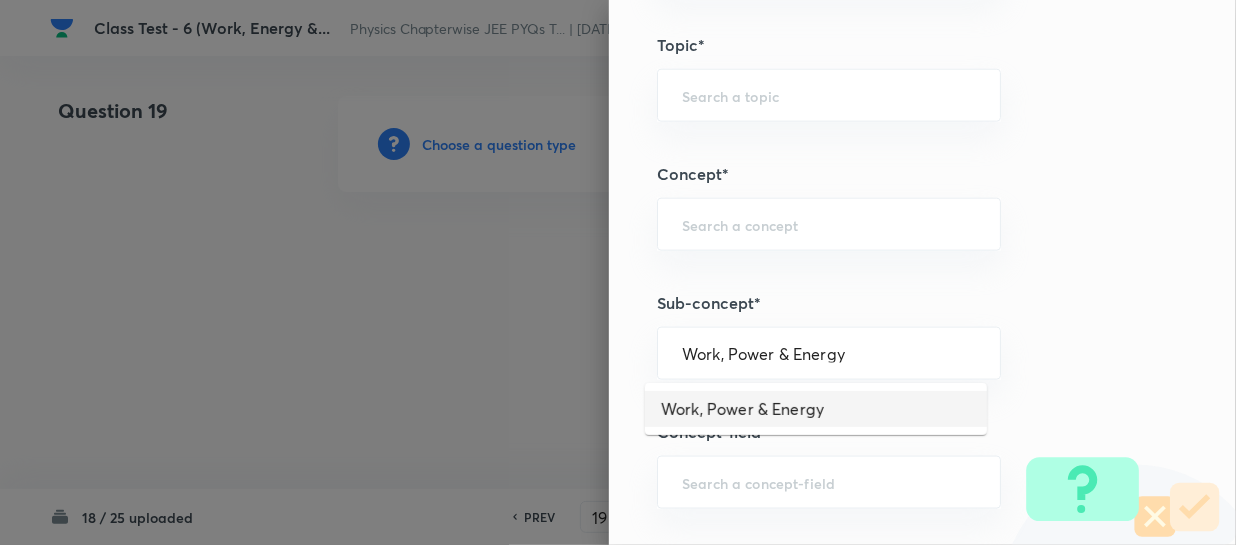click on "Work, Power & Energy" at bounding box center (816, 409) 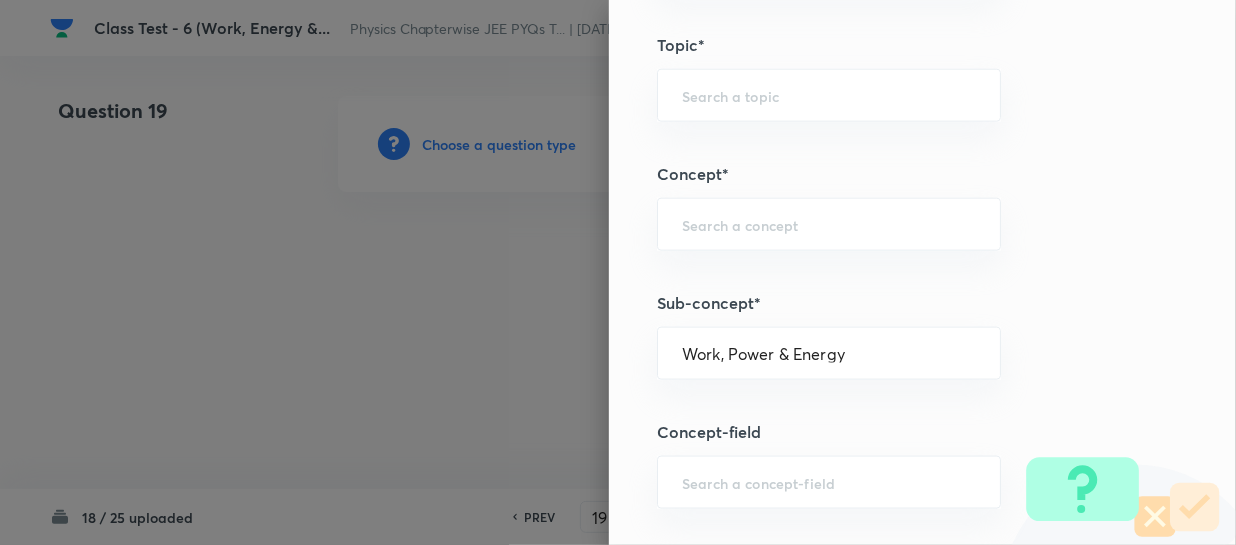type on "Physics" 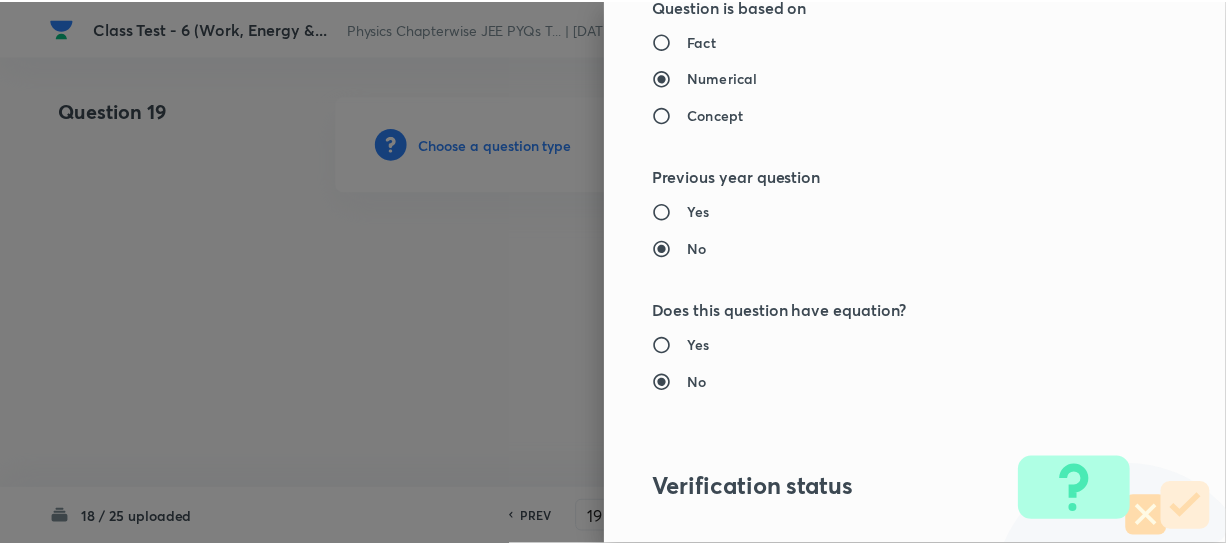 scroll, scrollTop: 2179, scrollLeft: 0, axis: vertical 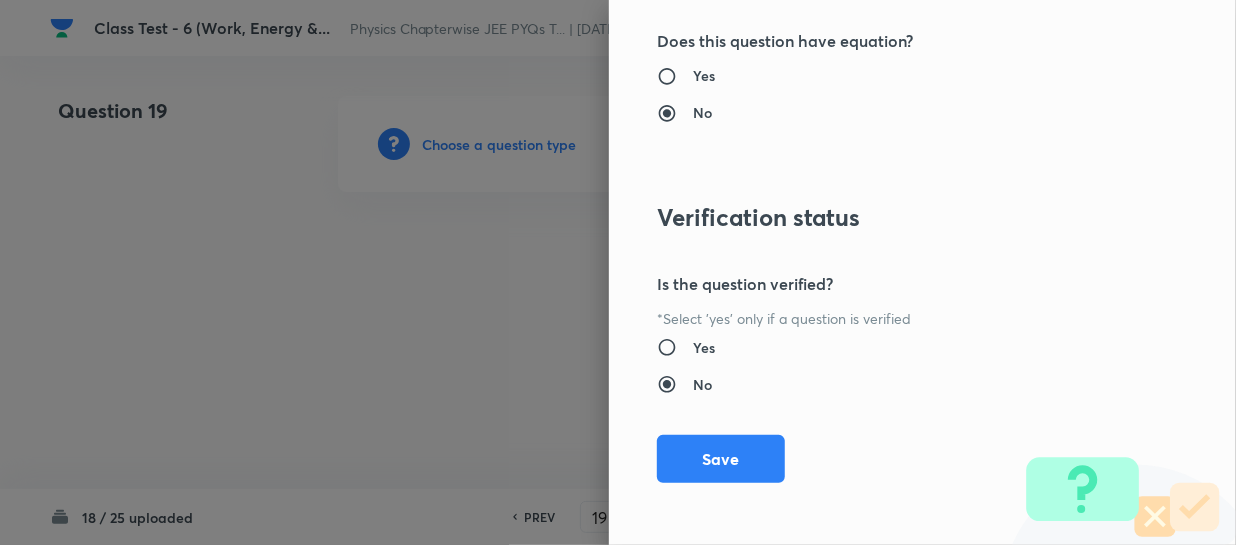 drag, startPoint x: 674, startPoint y: 475, endPoint x: 799, endPoint y: 432, distance: 132.18925 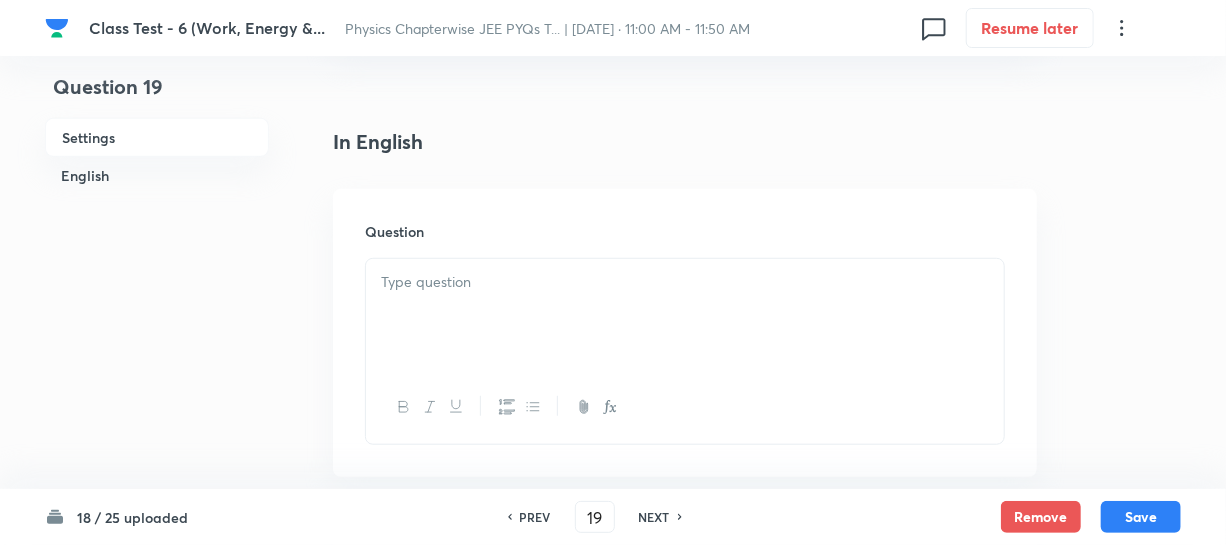 scroll, scrollTop: 454, scrollLeft: 0, axis: vertical 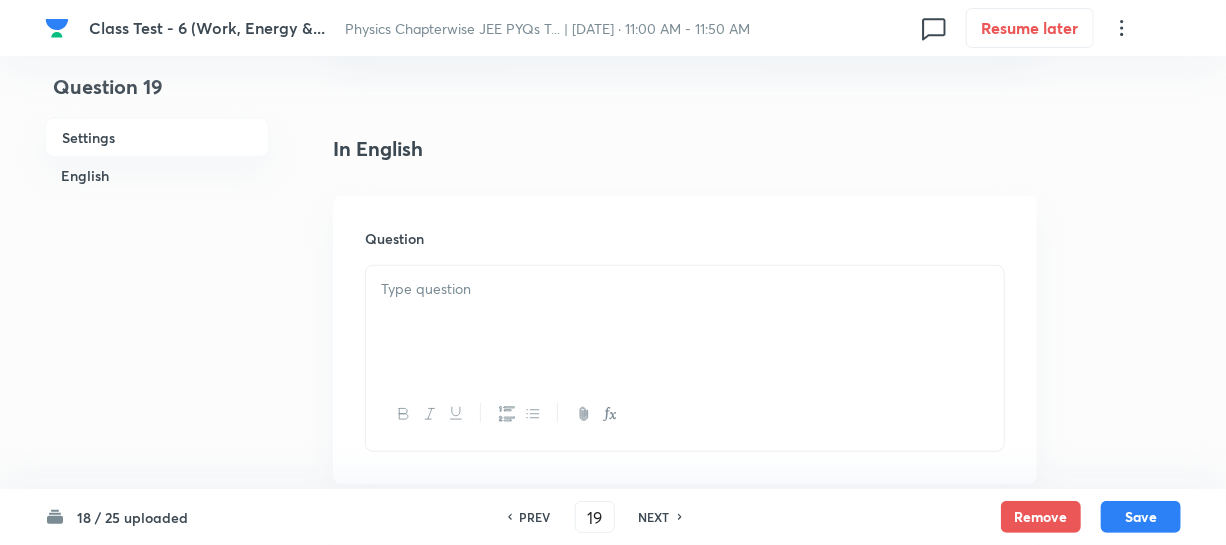 click at bounding box center (685, 322) 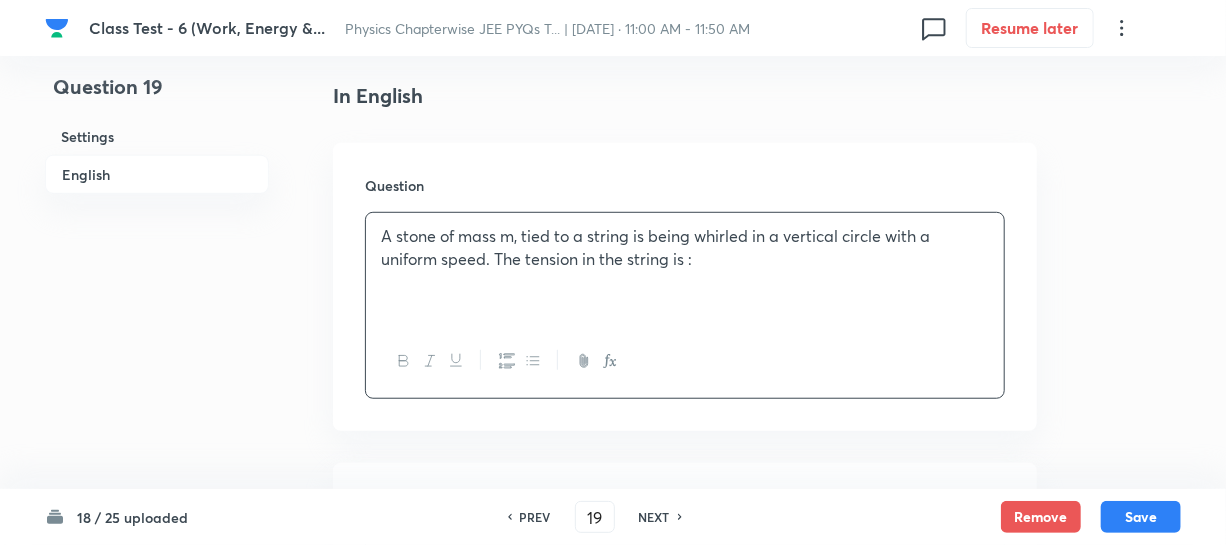 scroll, scrollTop: 727, scrollLeft: 0, axis: vertical 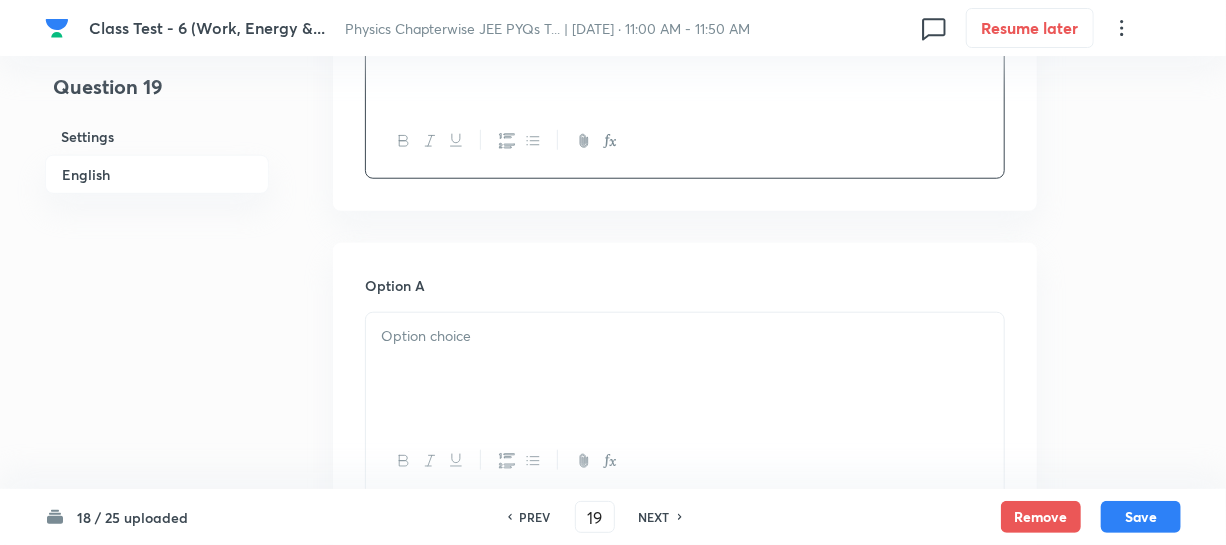 click at bounding box center (685, 336) 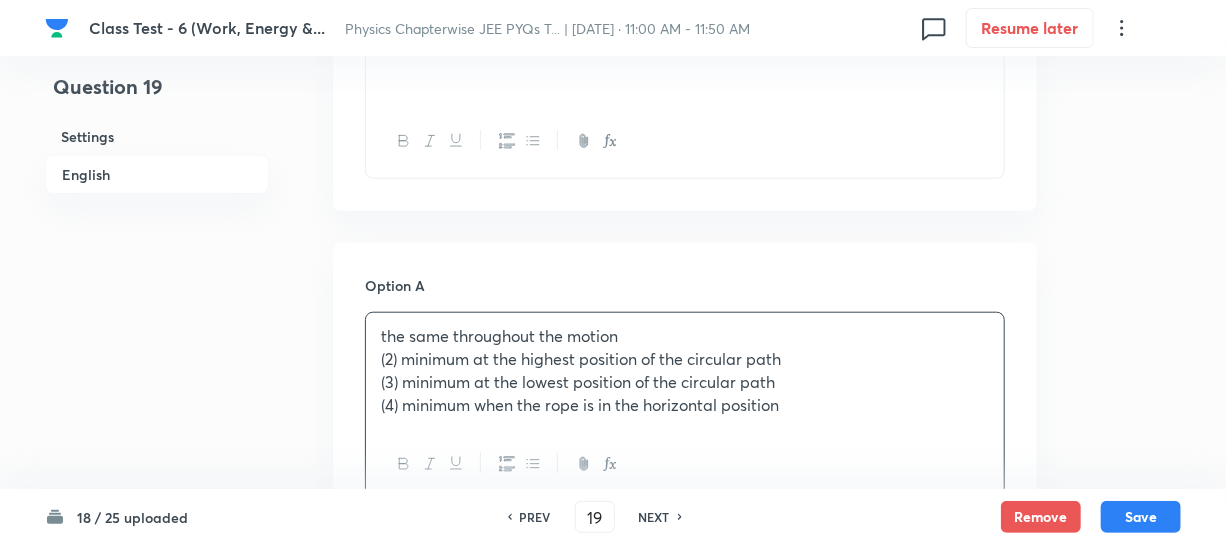 click on "(2) minimum at the highest position of the circular path" at bounding box center (685, 359) 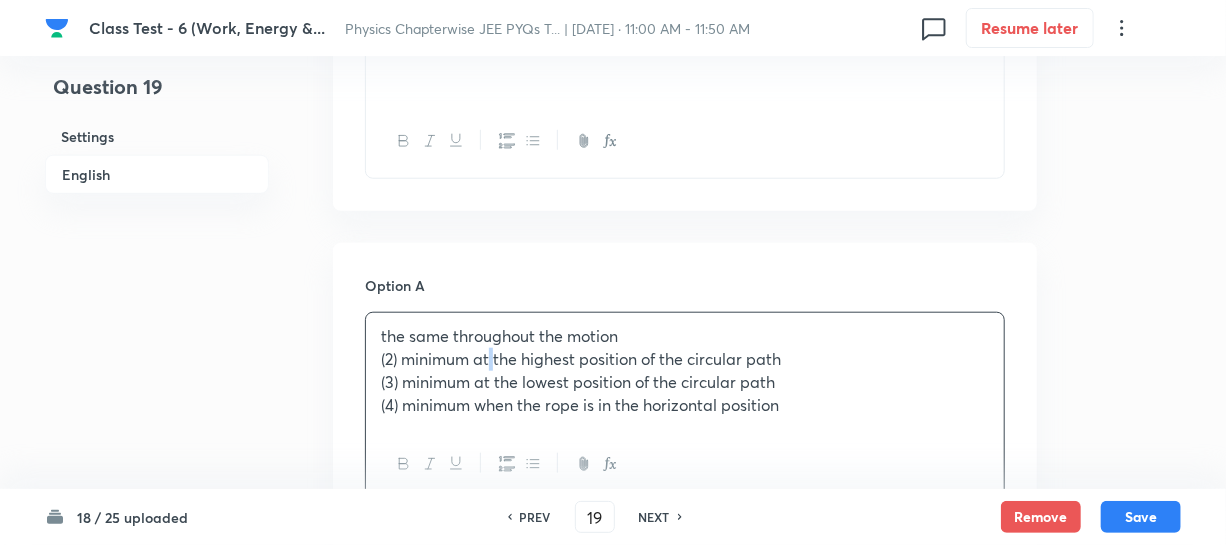 click on "(2) minimum at the highest position of the circular path" at bounding box center [685, 359] 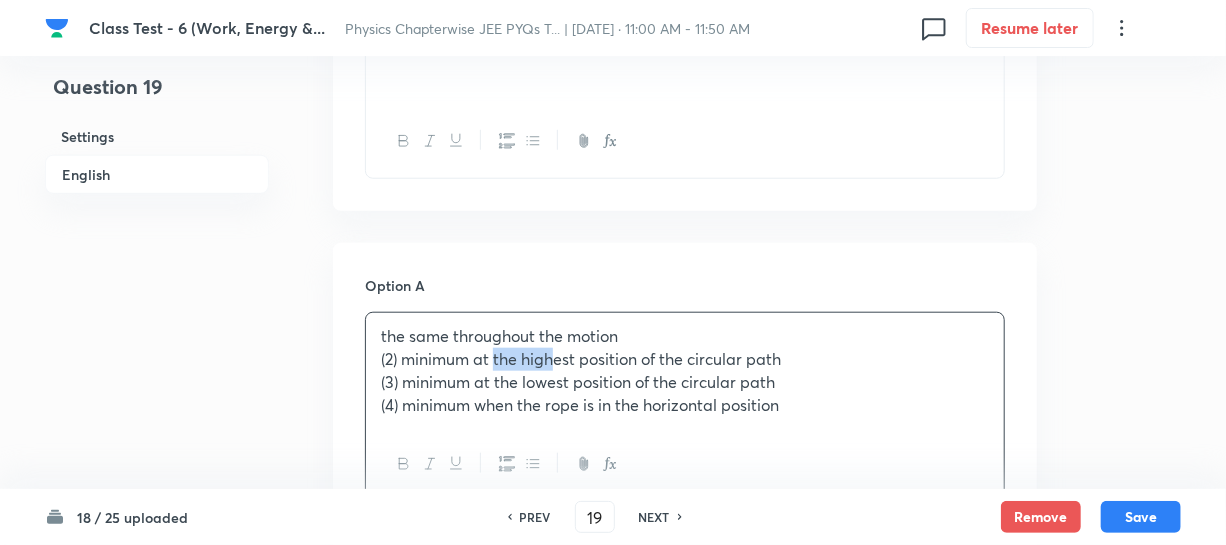 click on "(2) minimum at the highest position of the circular path" at bounding box center (685, 359) 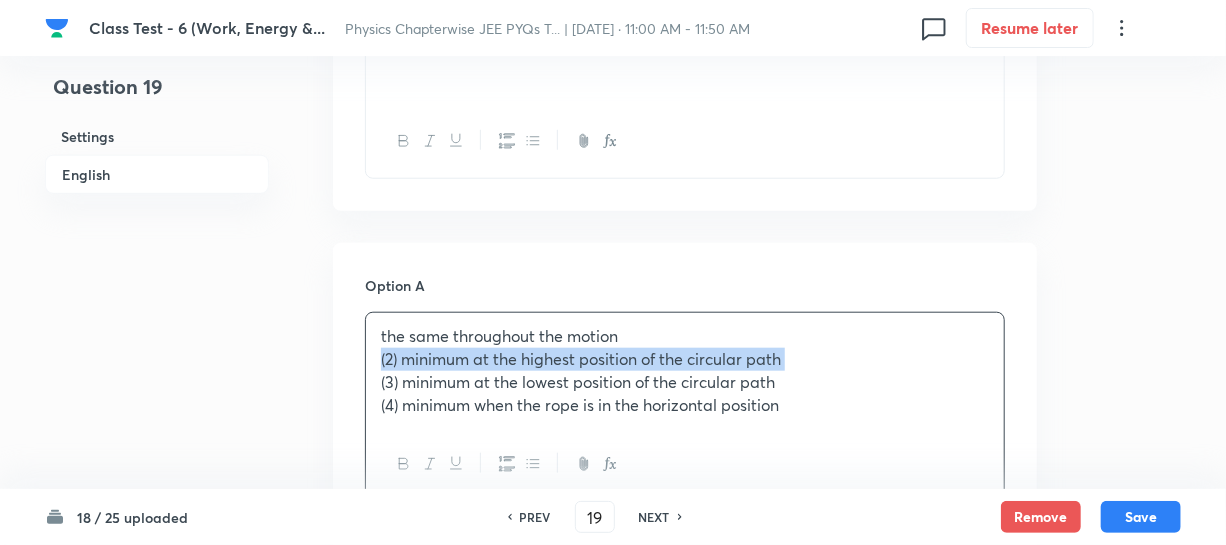 click on "(2) minimum at the highest position of the circular path" at bounding box center (685, 359) 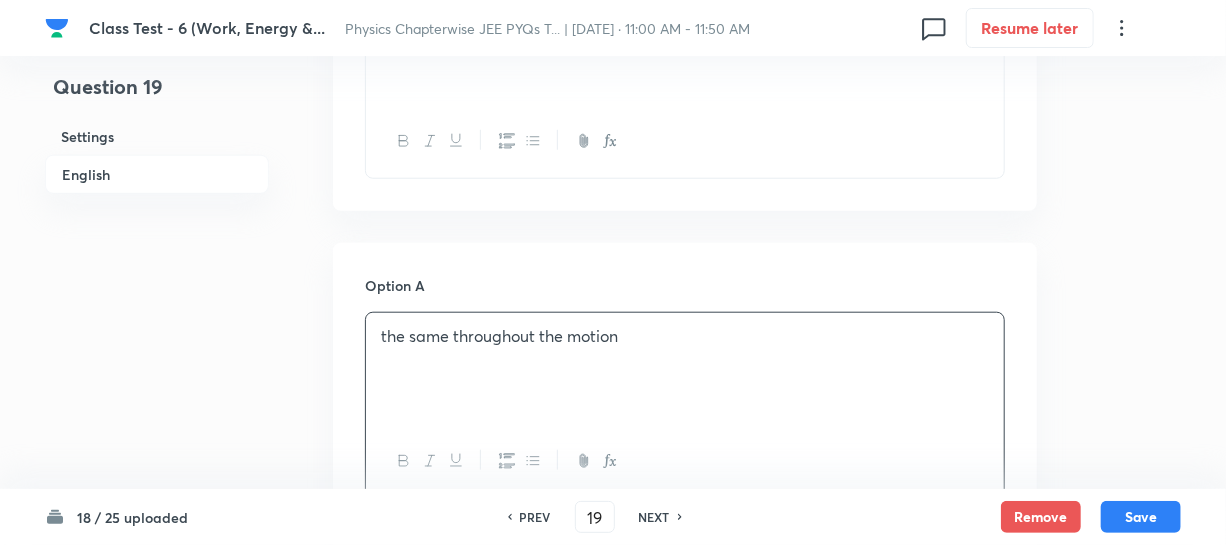 scroll, scrollTop: 1090, scrollLeft: 0, axis: vertical 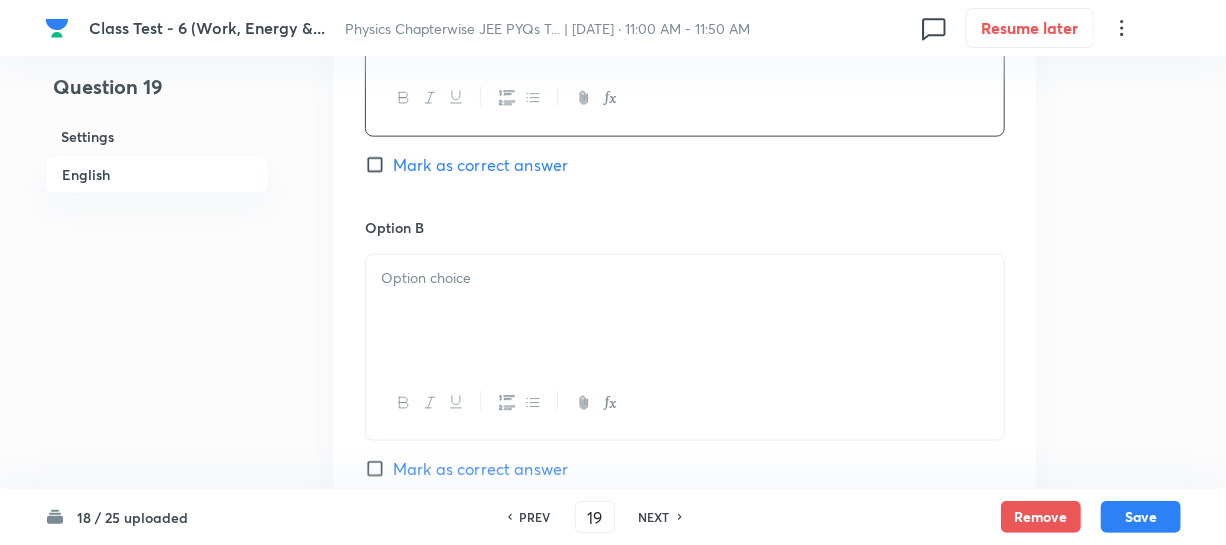 click at bounding box center (685, 347) 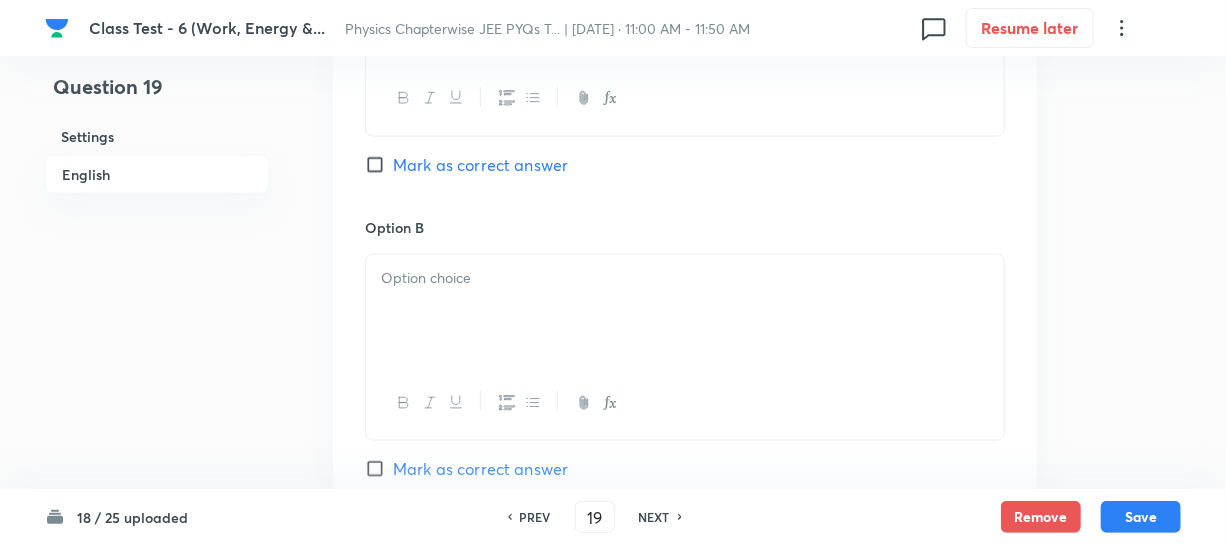 click at bounding box center (685, 278) 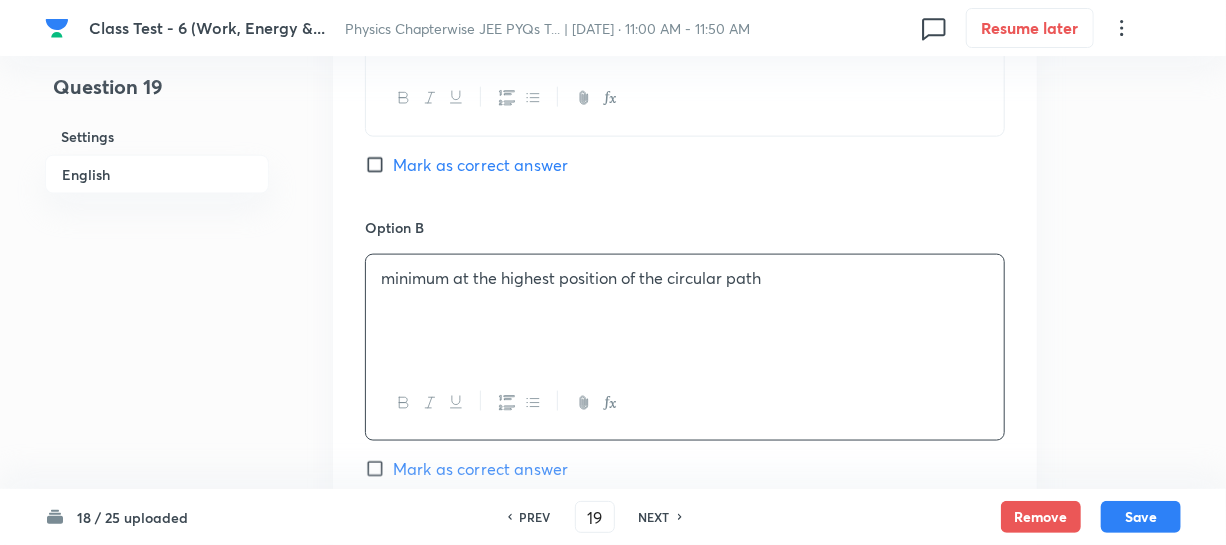 scroll, scrollTop: 1363, scrollLeft: 0, axis: vertical 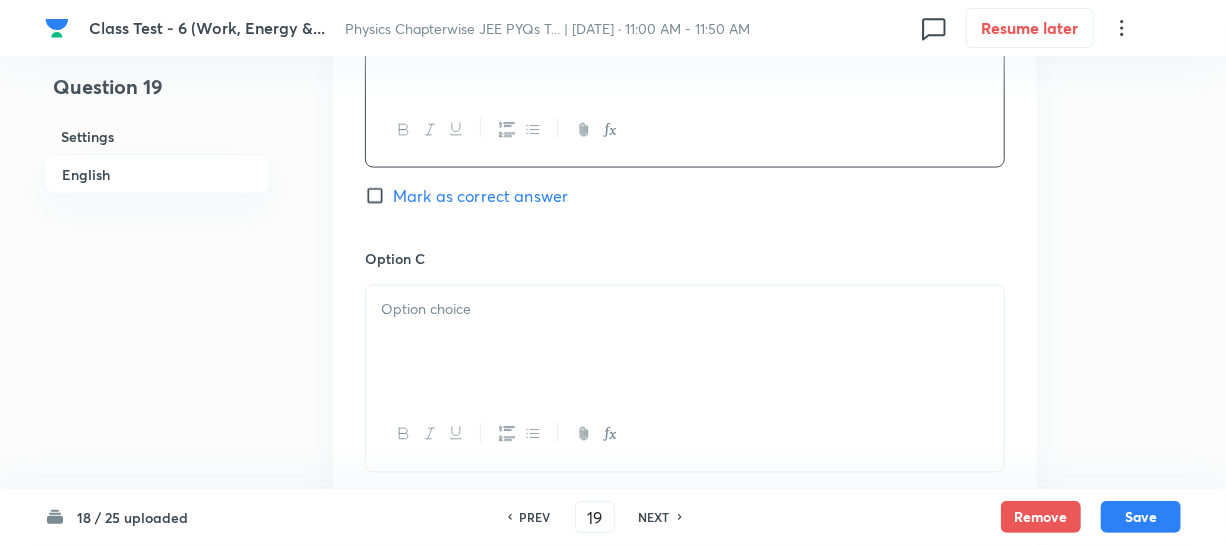 click at bounding box center (685, 309) 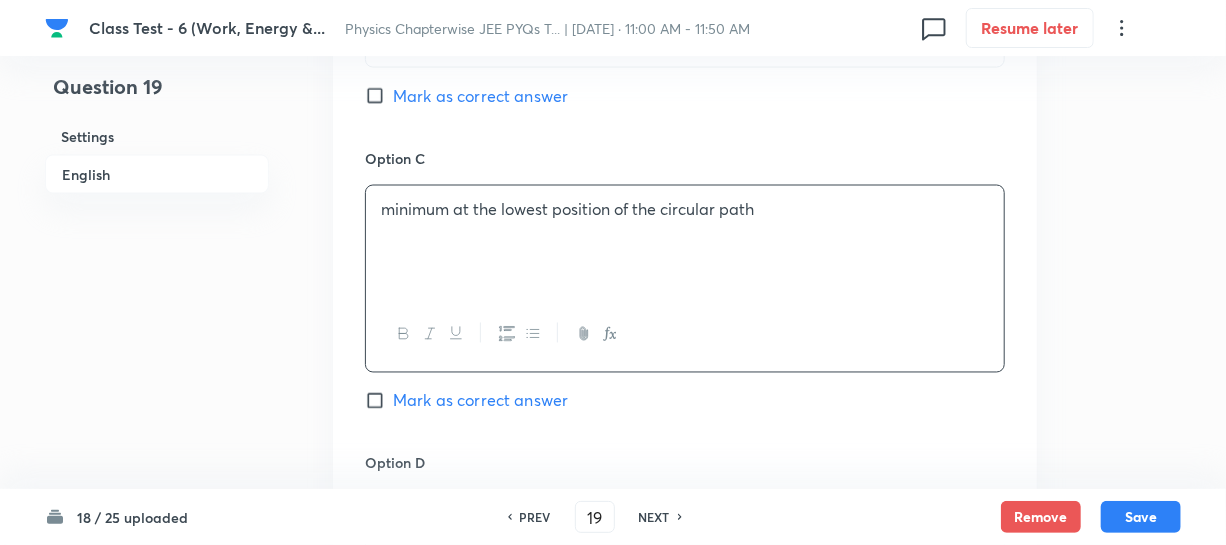 scroll, scrollTop: 1727, scrollLeft: 0, axis: vertical 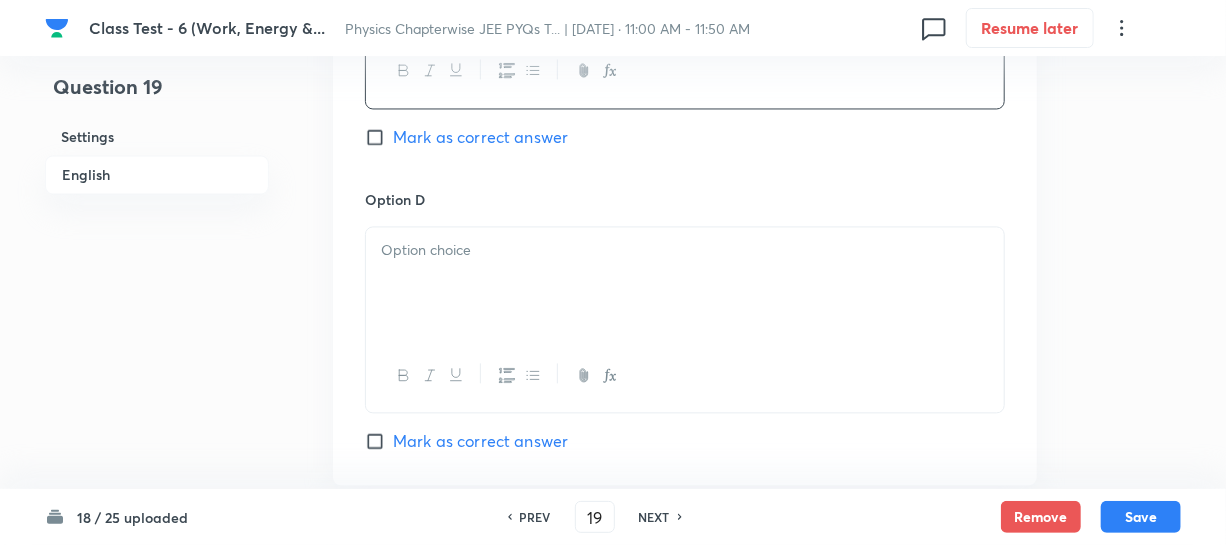 click at bounding box center [685, 283] 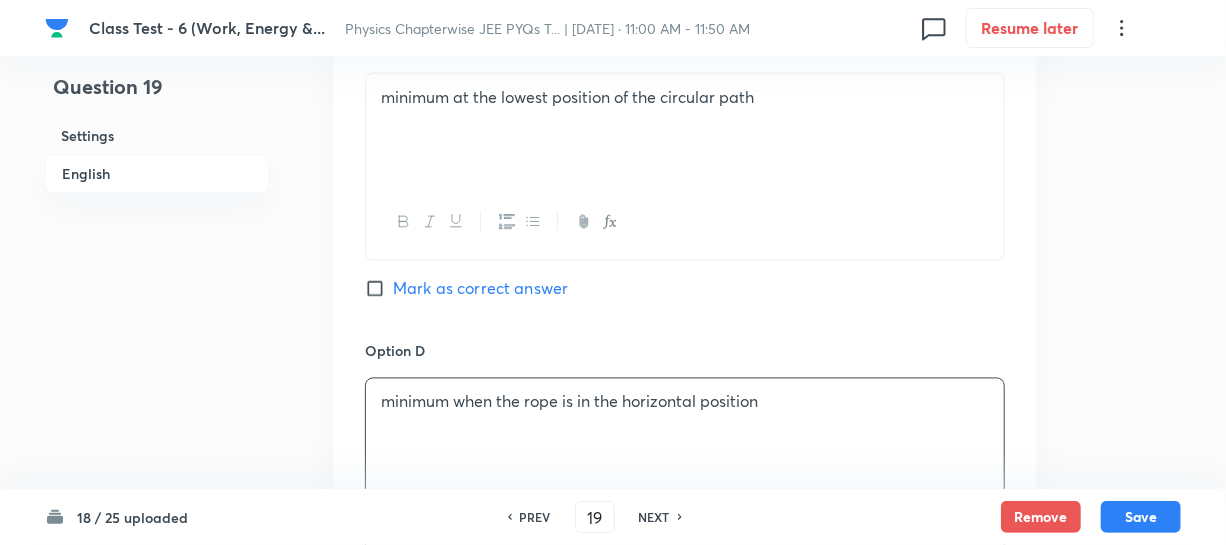 scroll, scrollTop: 1363, scrollLeft: 0, axis: vertical 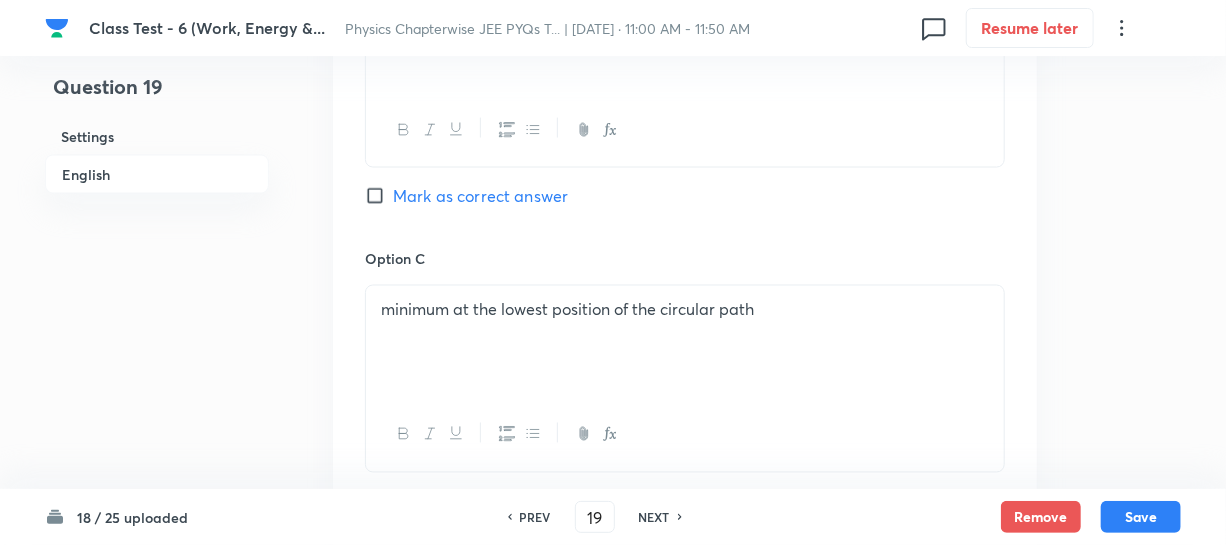drag, startPoint x: 385, startPoint y: 196, endPoint x: 408, endPoint y: 203, distance: 24.04163 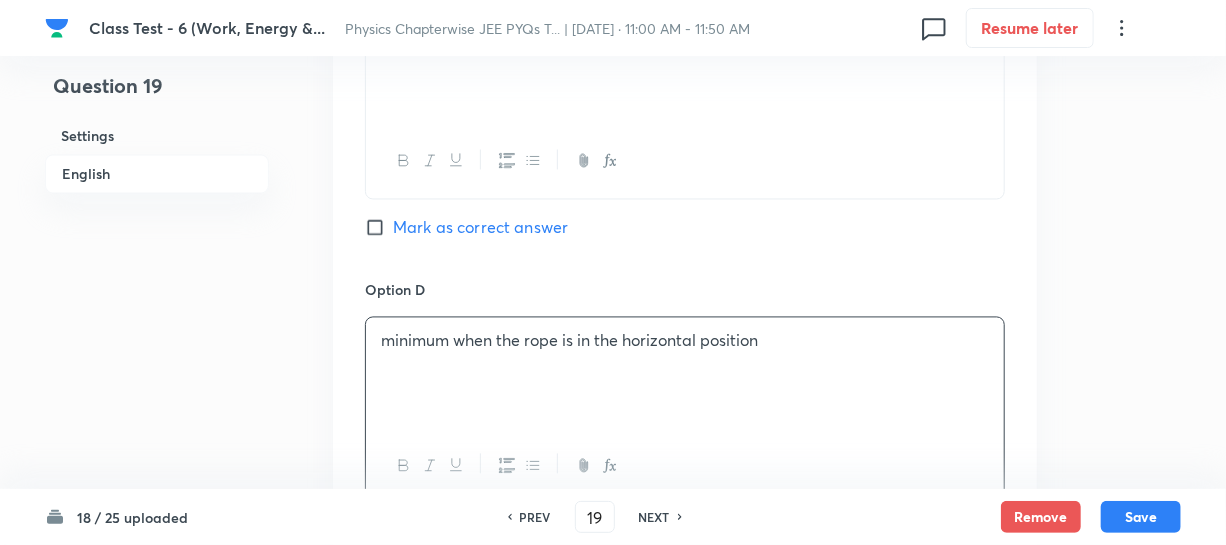 scroll, scrollTop: 2090, scrollLeft: 0, axis: vertical 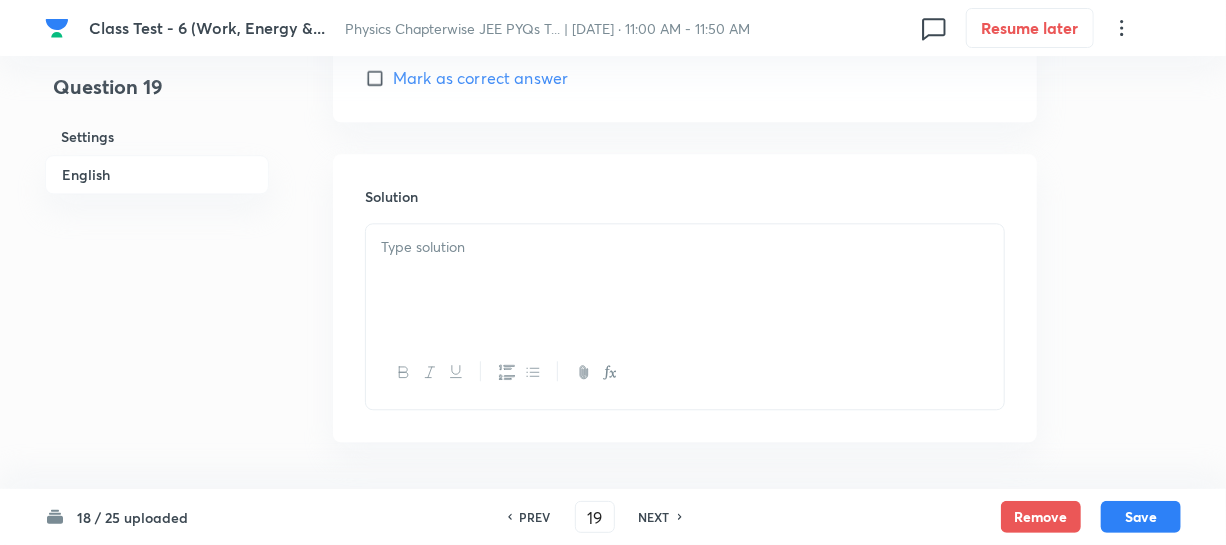 click at bounding box center (685, 280) 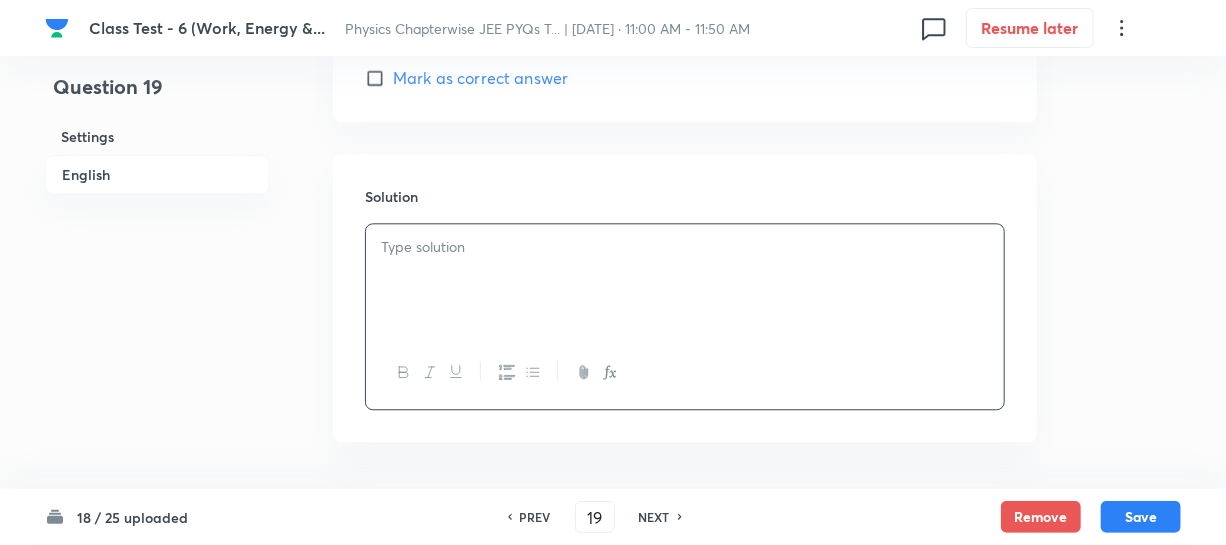 type 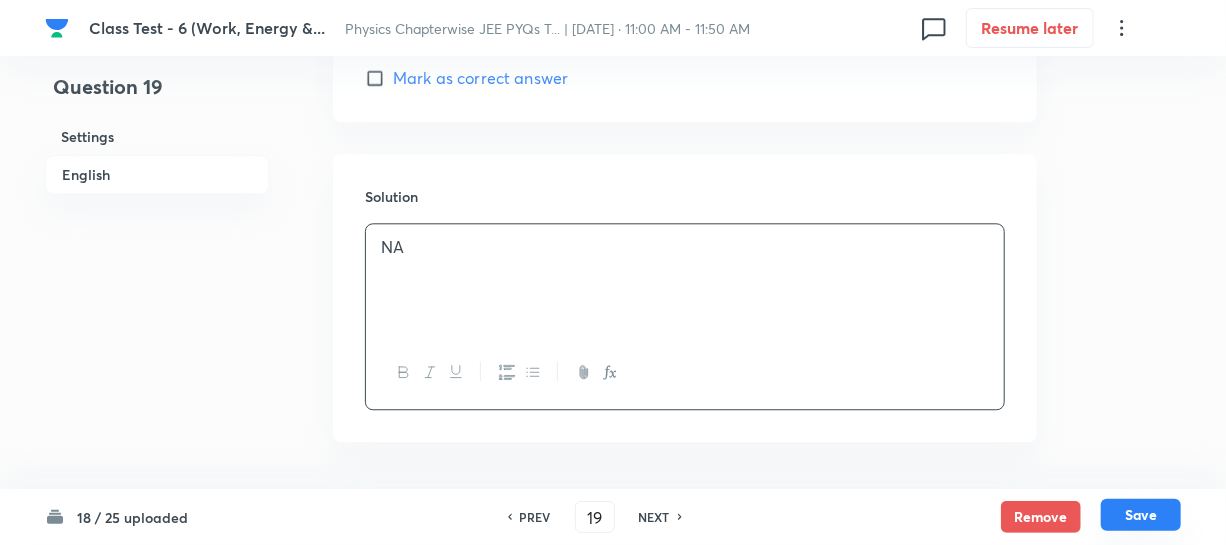 click on "Save" at bounding box center [1141, 515] 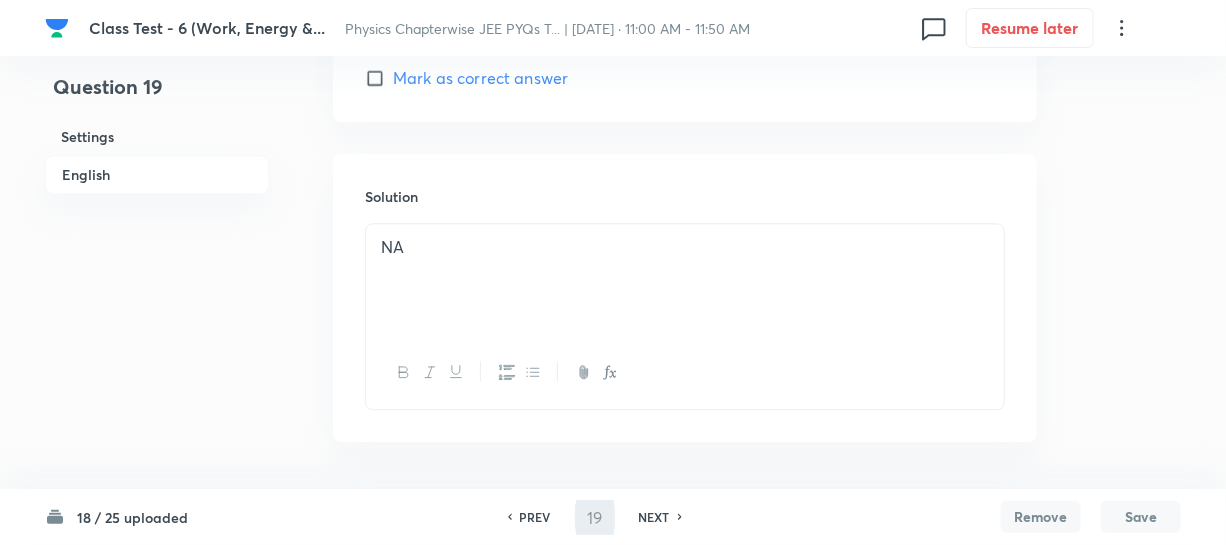 type on "20" 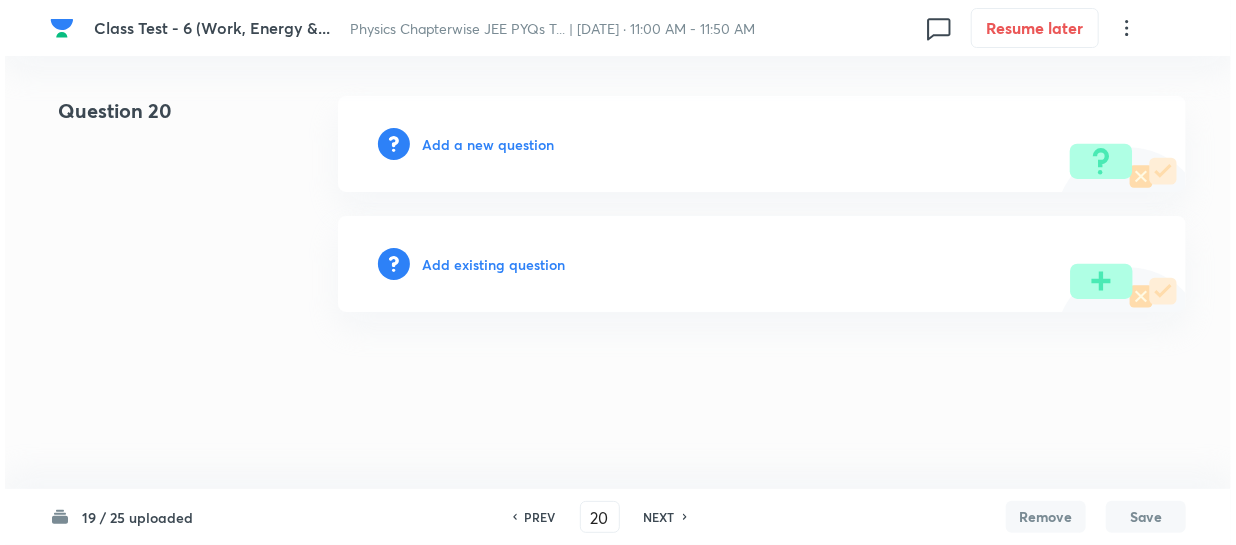 scroll, scrollTop: 0, scrollLeft: 0, axis: both 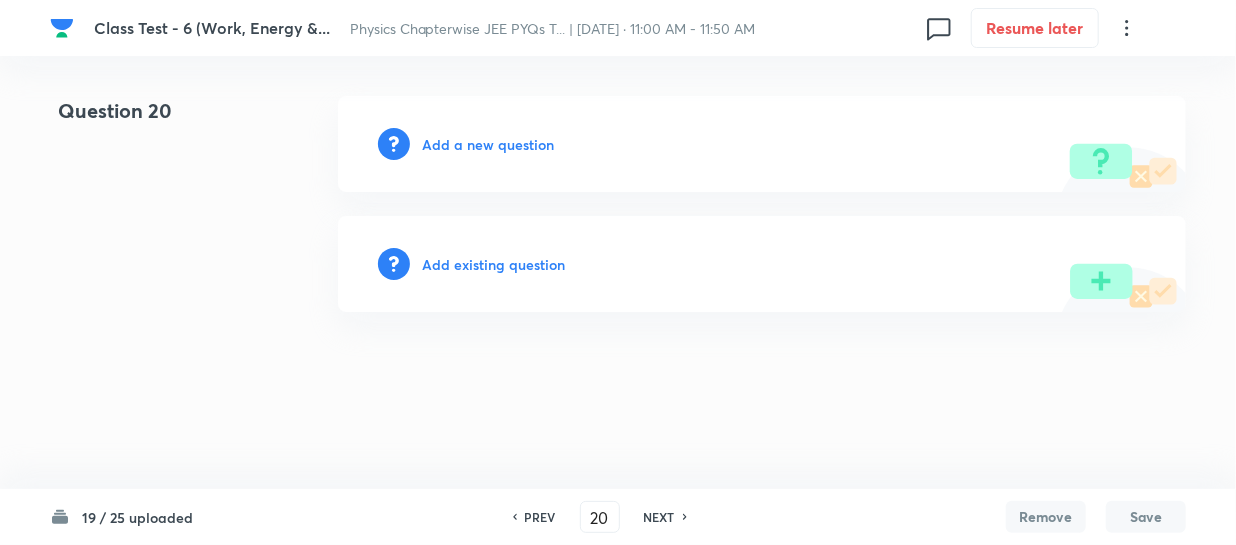 click on "Add a new question" at bounding box center (488, 144) 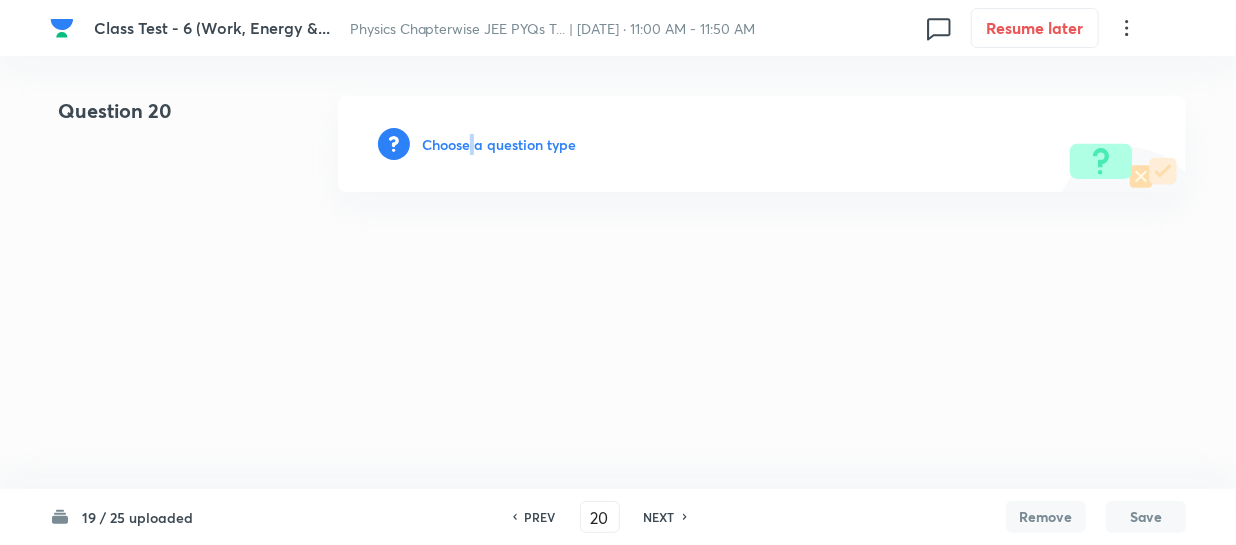 click on "Choose a question type" at bounding box center (499, 144) 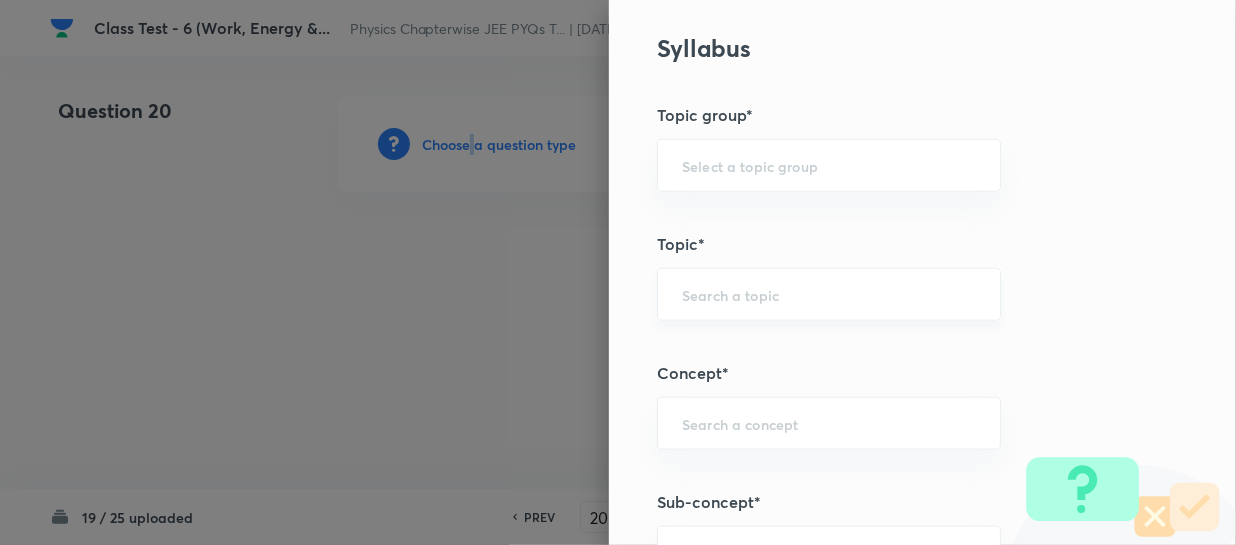 scroll, scrollTop: 909, scrollLeft: 0, axis: vertical 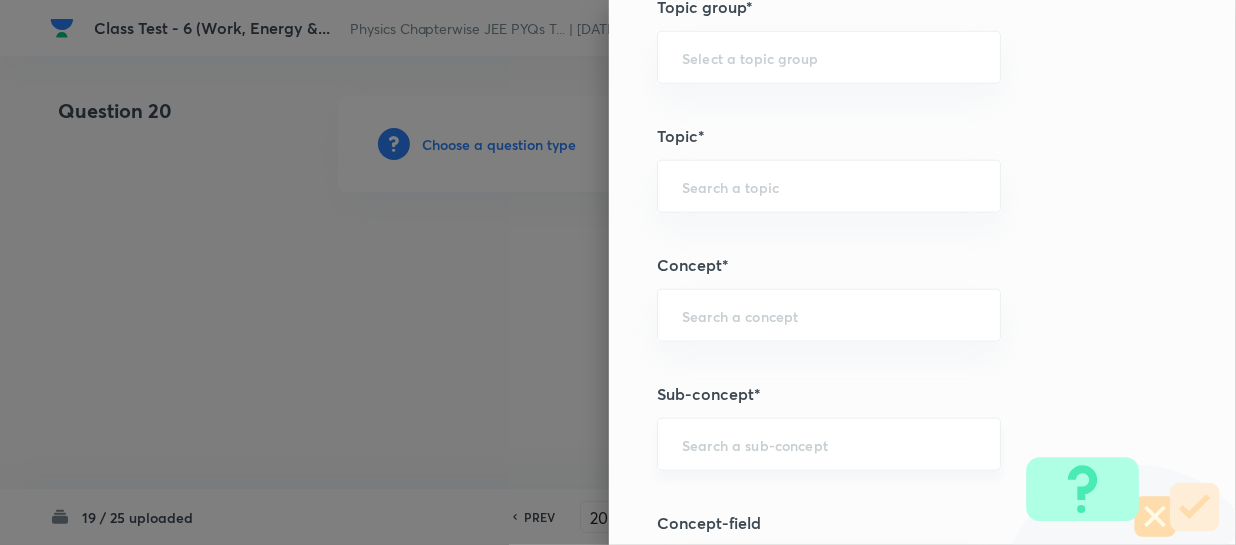 click at bounding box center [829, 444] 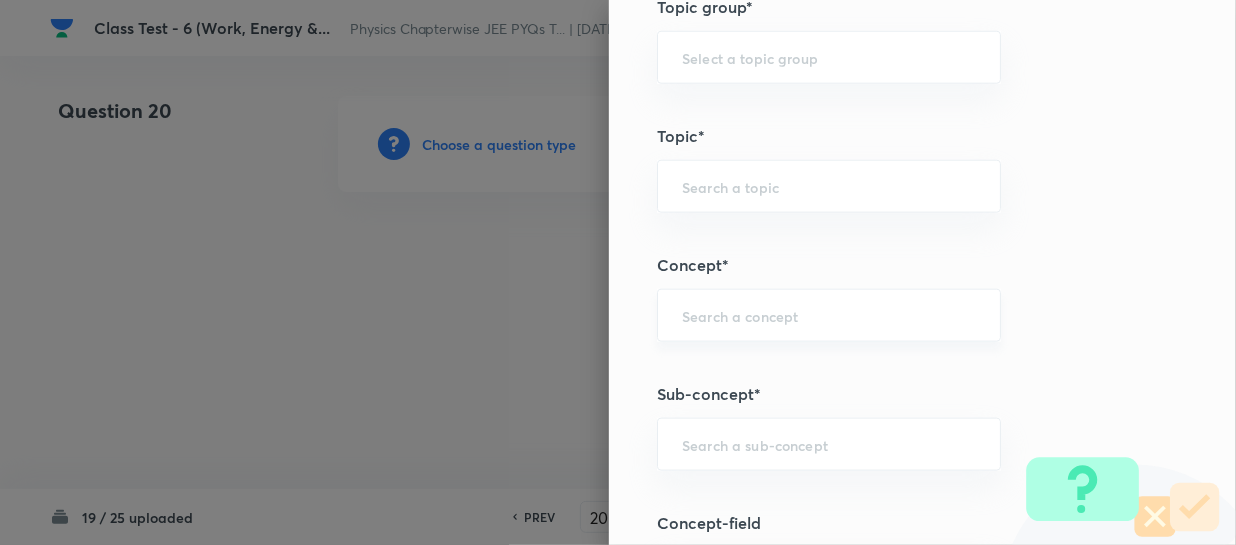 paste on "Work, Power & Energy" 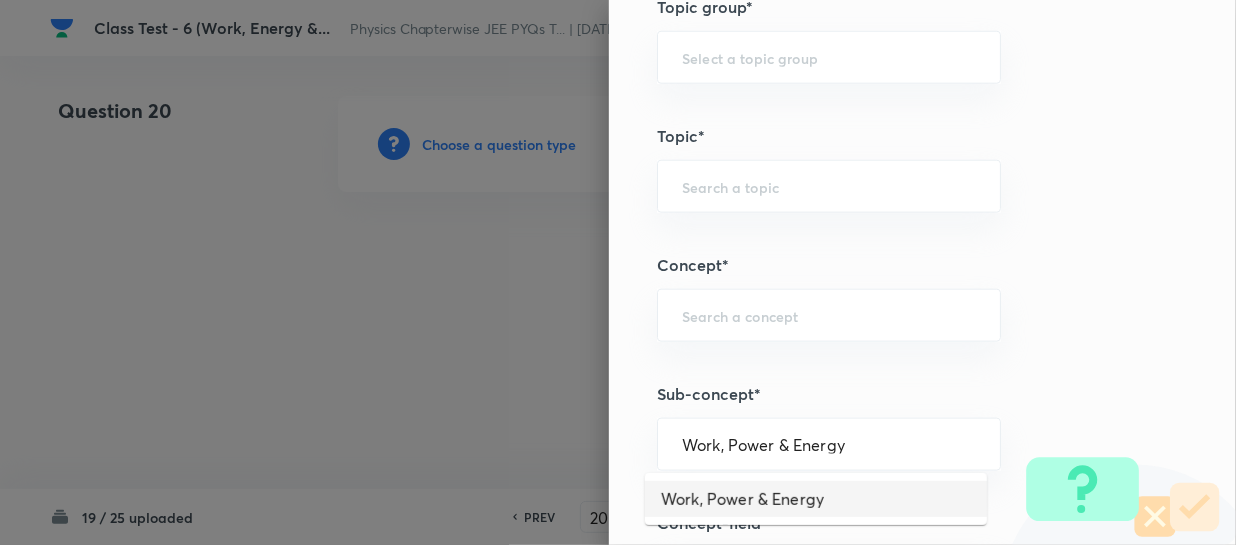 click on "Work, Power & Energy" at bounding box center (816, 499) 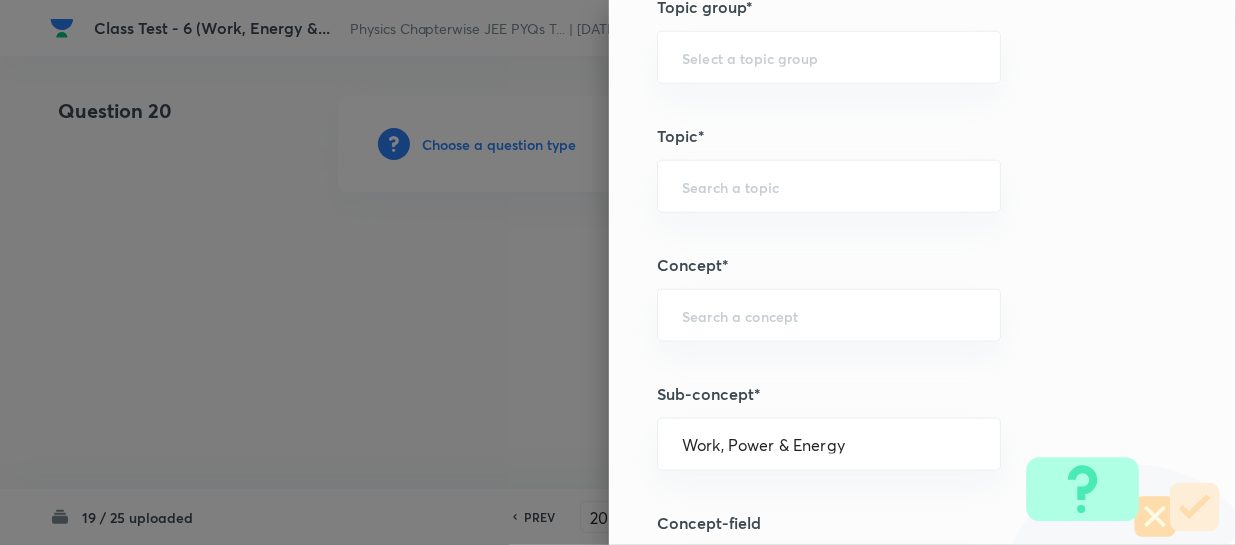 type on "Physics" 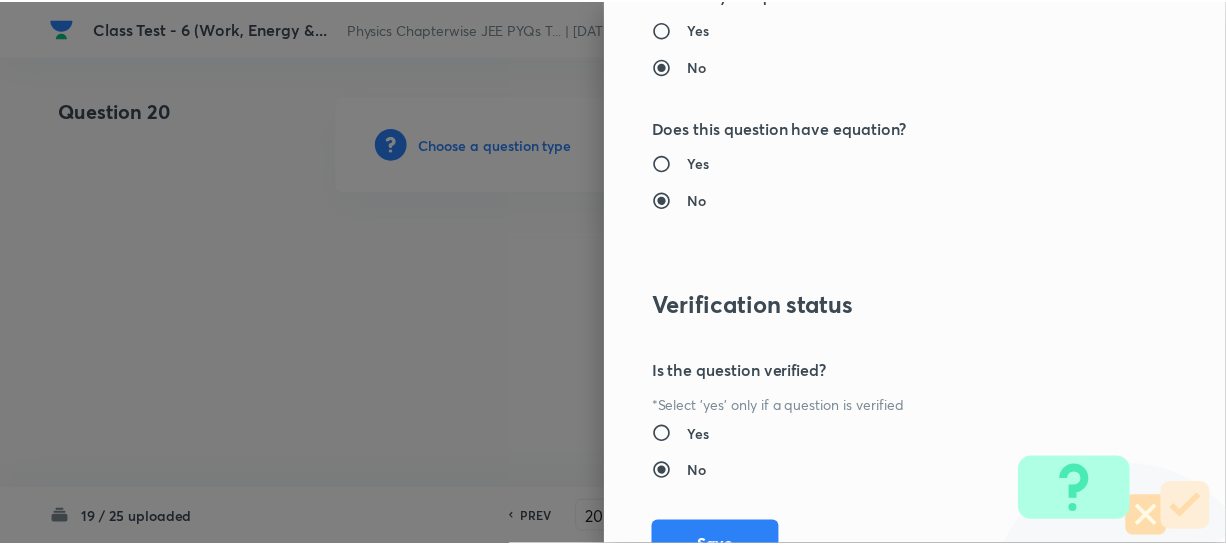 scroll, scrollTop: 2179, scrollLeft: 0, axis: vertical 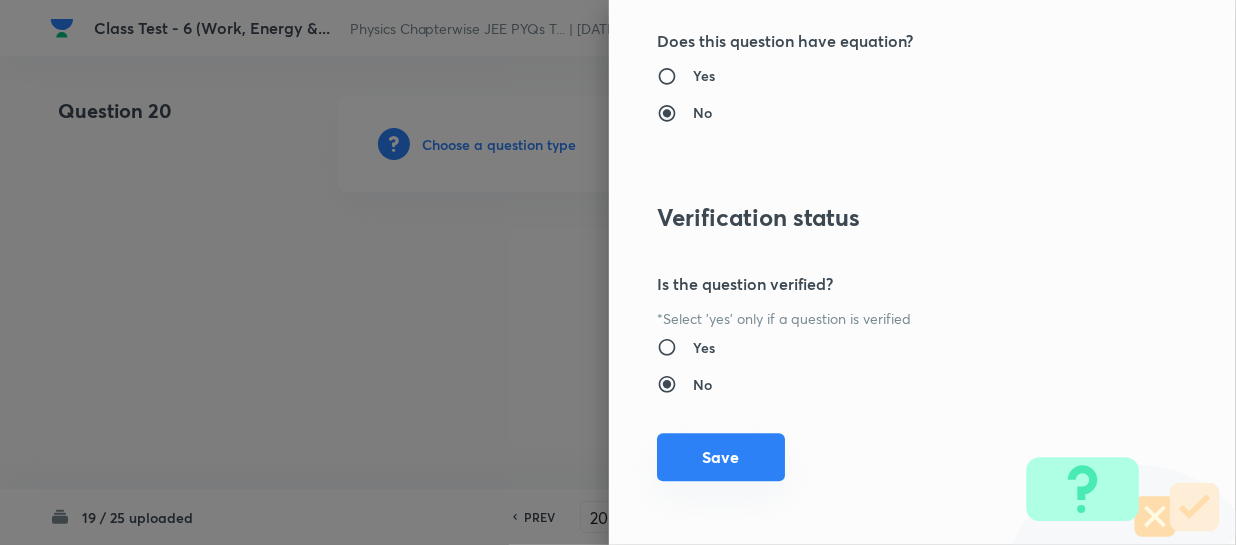 click on "Save" at bounding box center [721, 457] 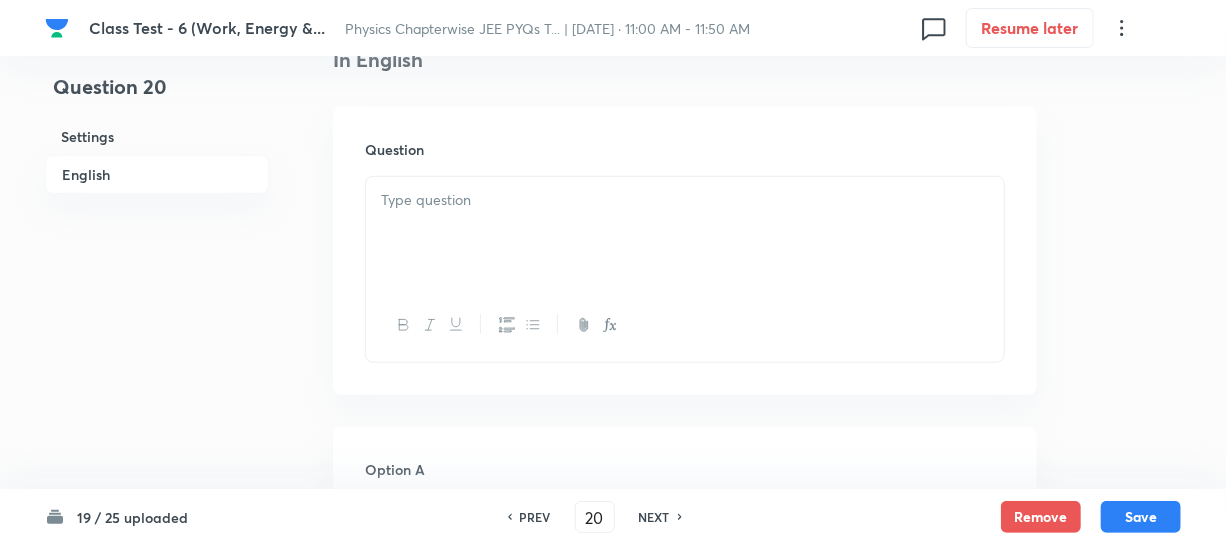 scroll, scrollTop: 545, scrollLeft: 0, axis: vertical 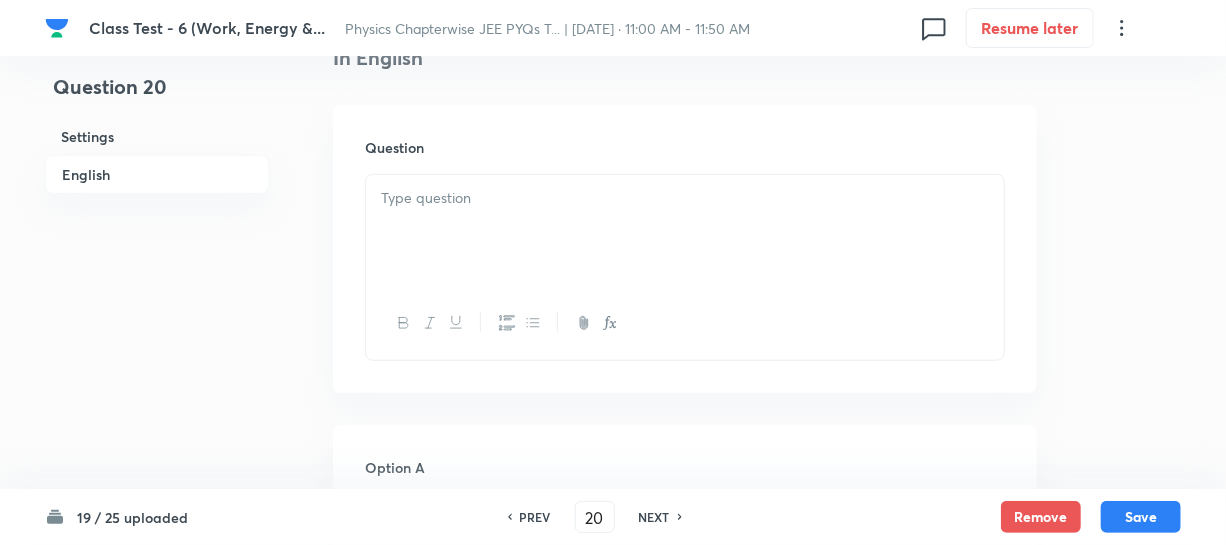 click at bounding box center [685, 231] 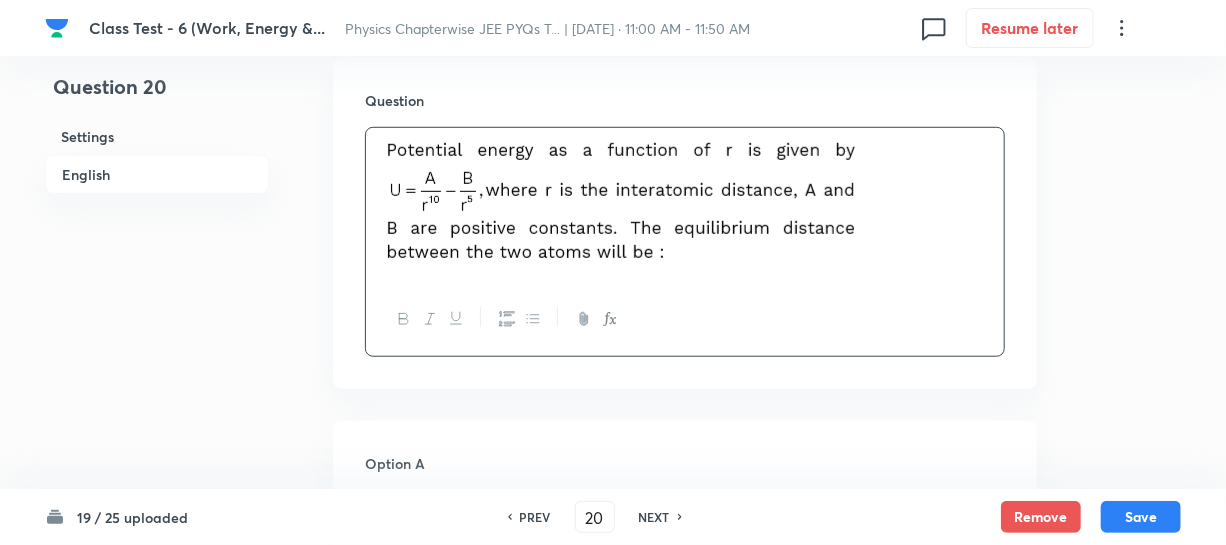 scroll, scrollTop: 727, scrollLeft: 0, axis: vertical 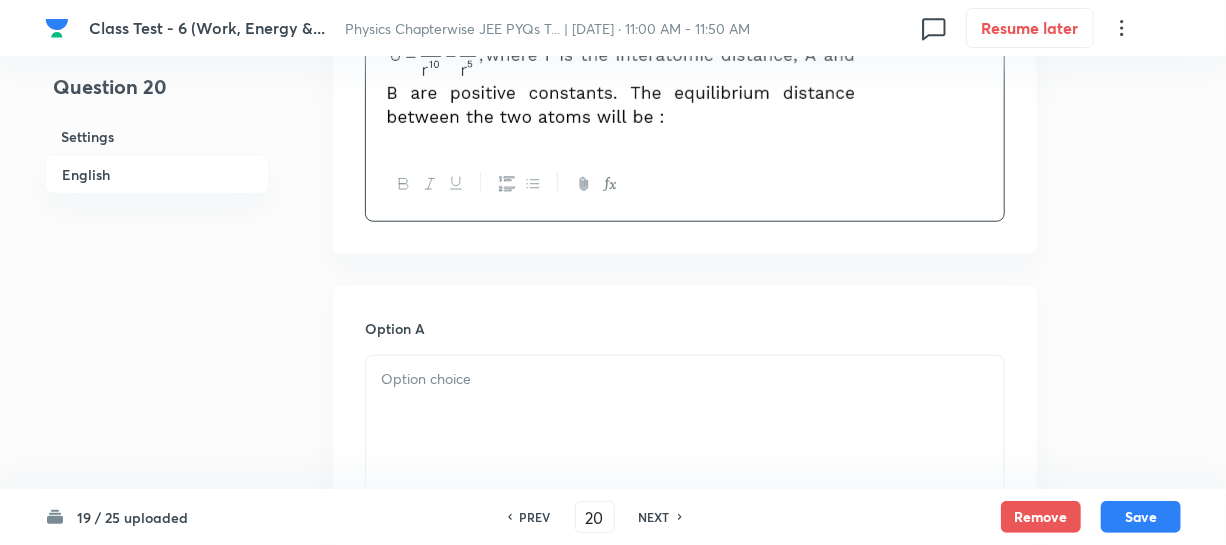 drag, startPoint x: 434, startPoint y: 374, endPoint x: 989, endPoint y: 429, distance: 557.71857 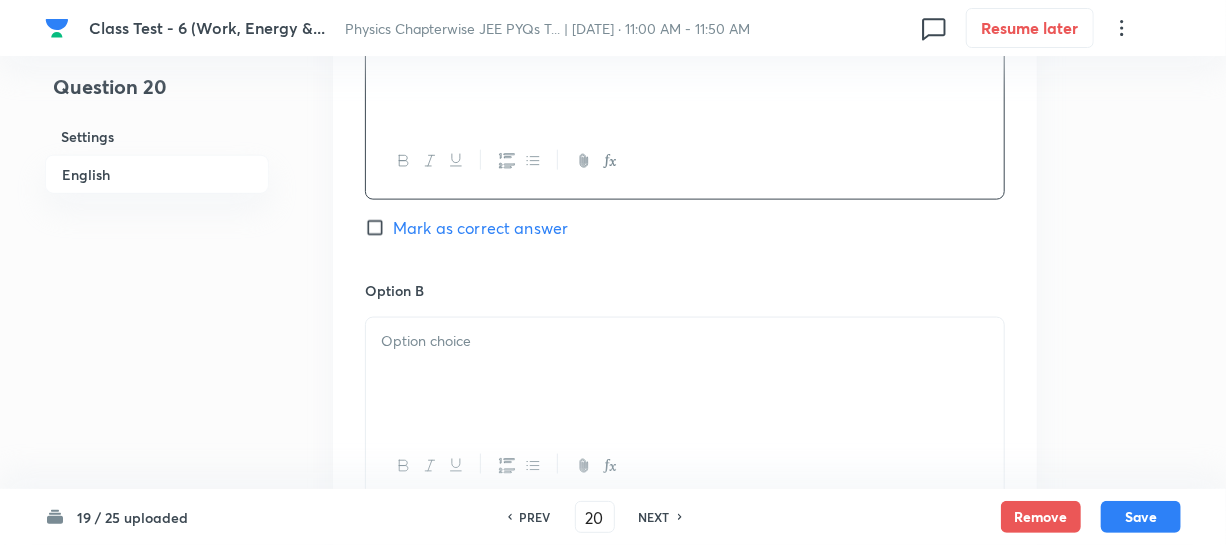 scroll, scrollTop: 1090, scrollLeft: 0, axis: vertical 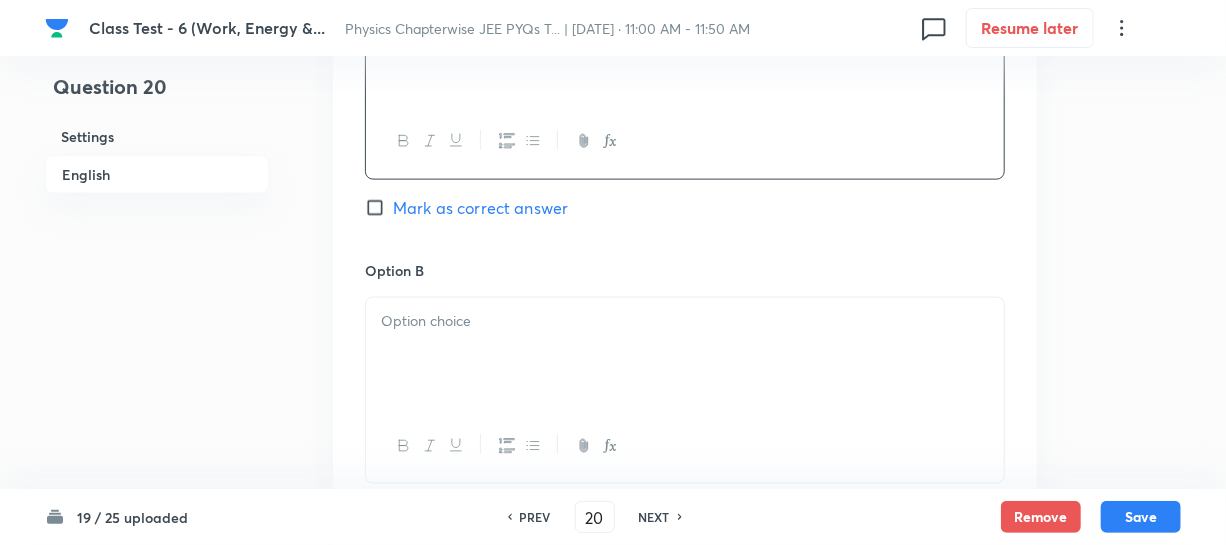 click at bounding box center [685, 354] 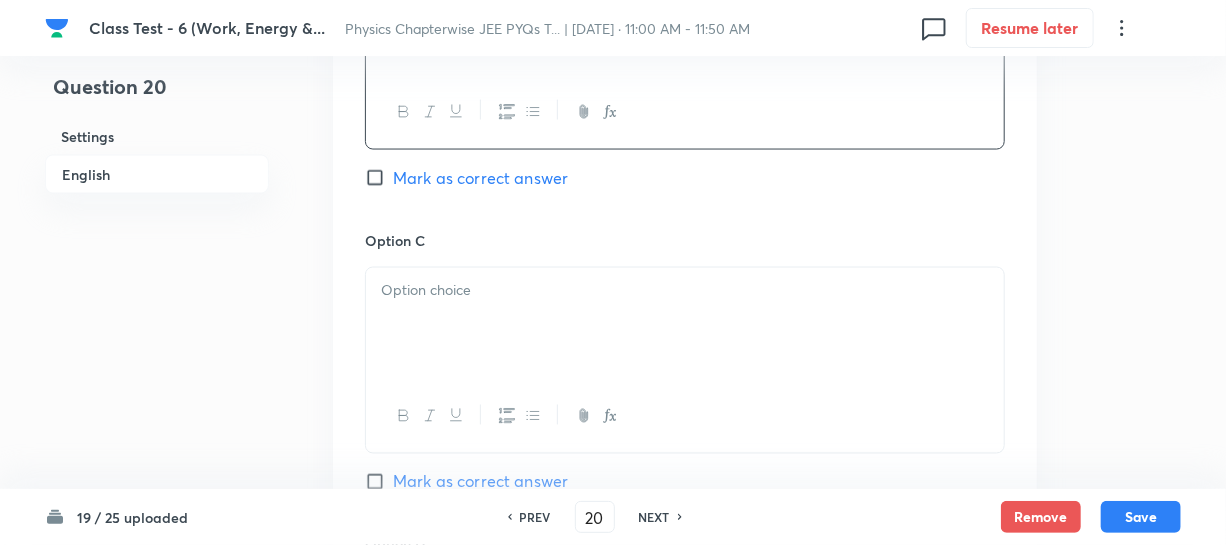 scroll, scrollTop: 1545, scrollLeft: 0, axis: vertical 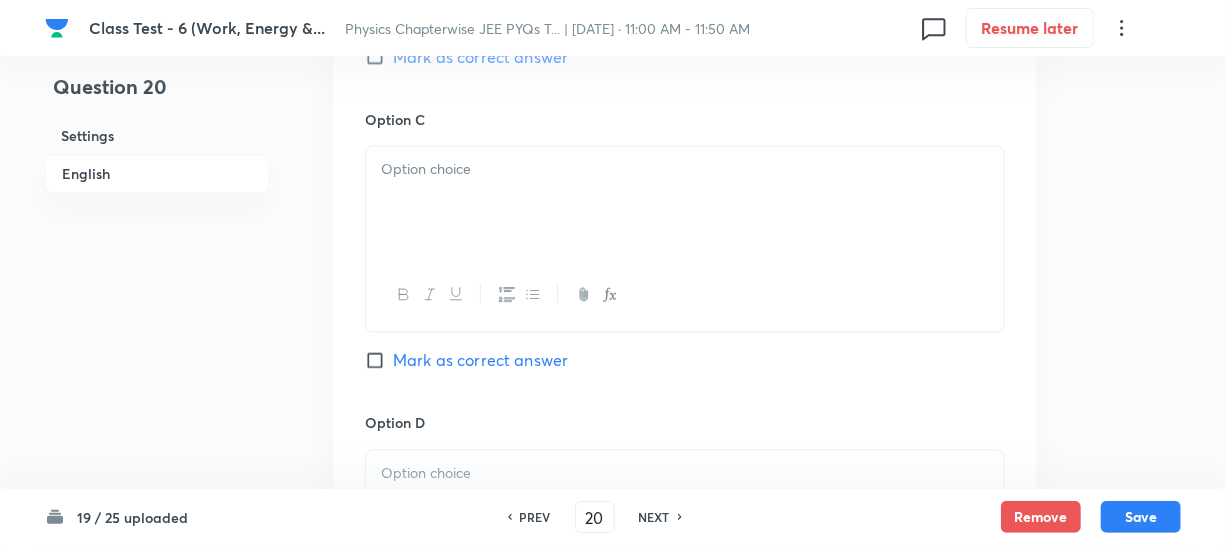 click at bounding box center (685, 203) 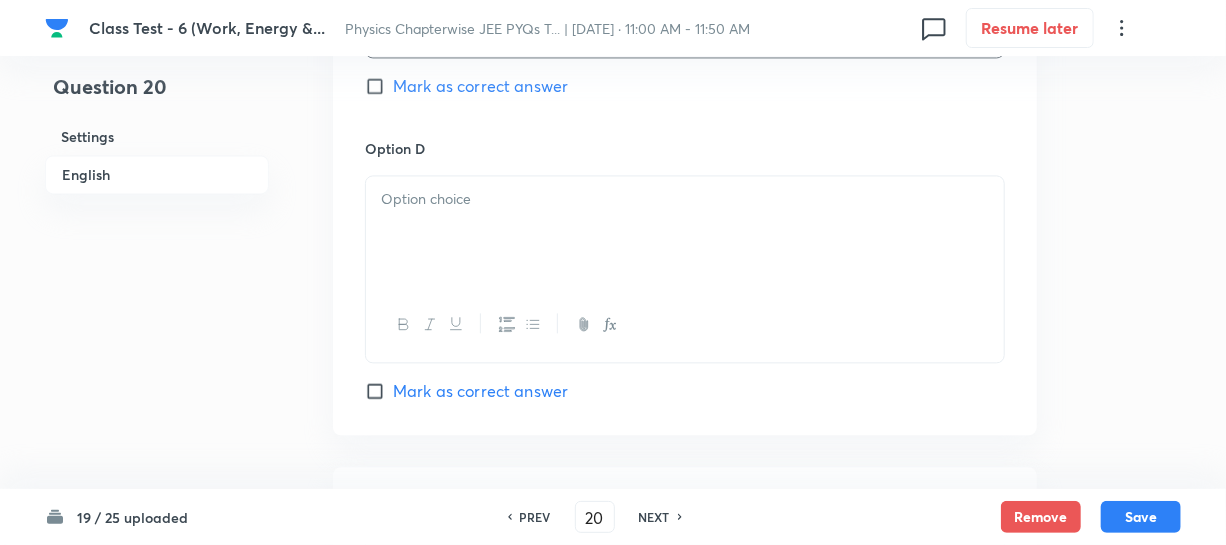 scroll, scrollTop: 1818, scrollLeft: 0, axis: vertical 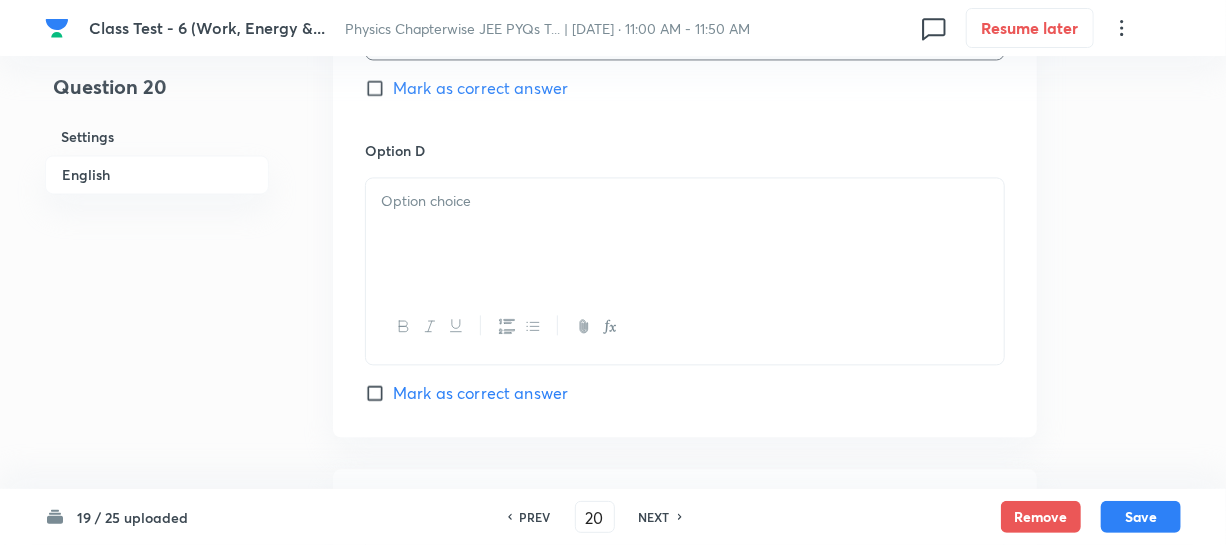drag, startPoint x: 458, startPoint y: 251, endPoint x: 602, endPoint y: 270, distance: 145.24806 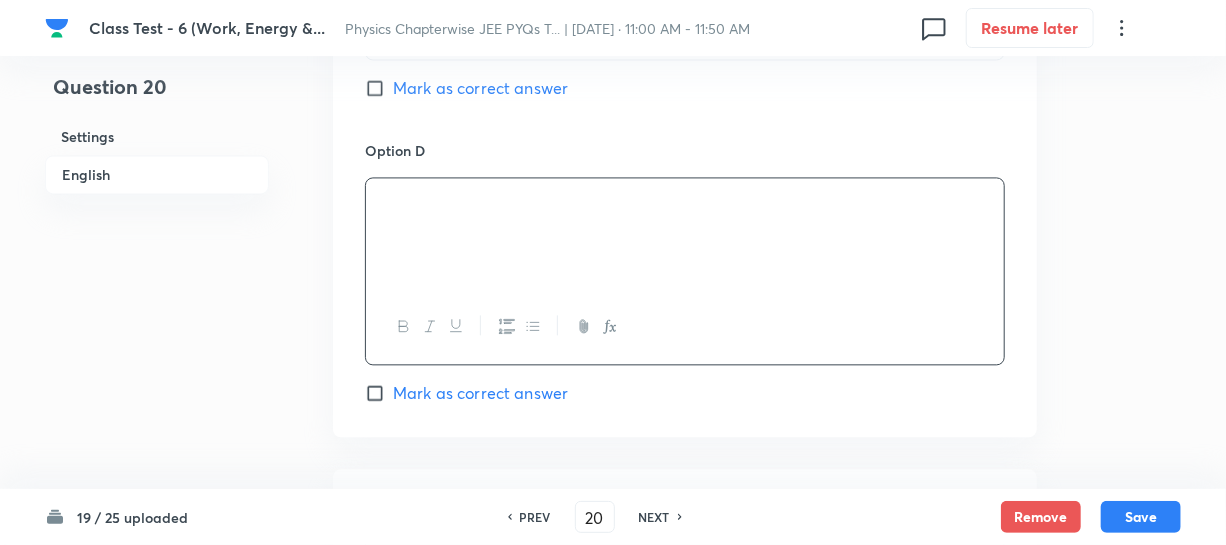 click on "Mark as correct answer" at bounding box center [466, 88] 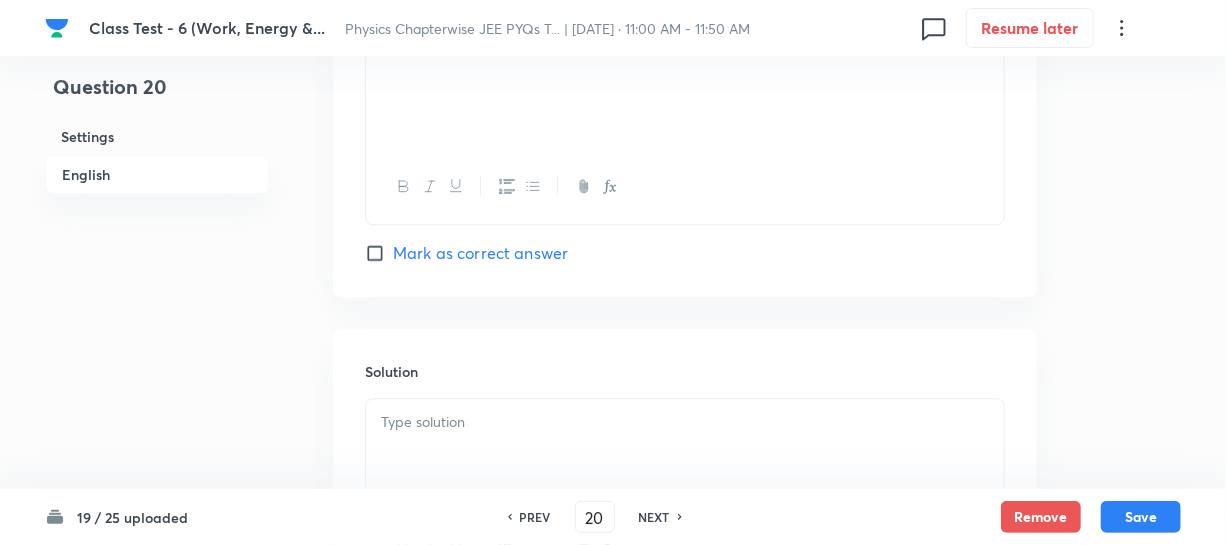 scroll, scrollTop: 2090, scrollLeft: 0, axis: vertical 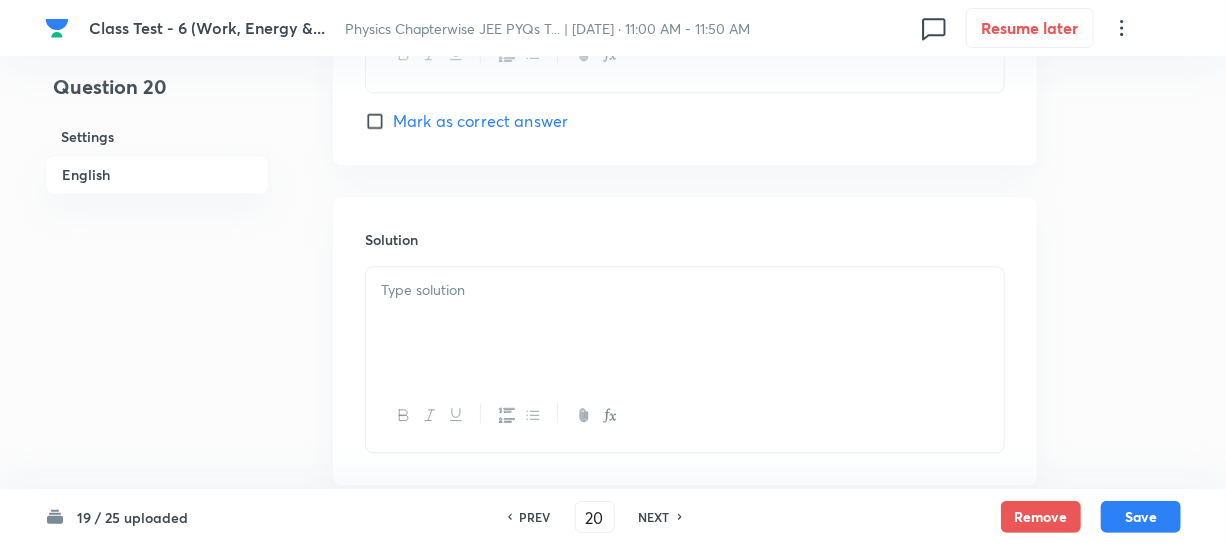click at bounding box center [685, 290] 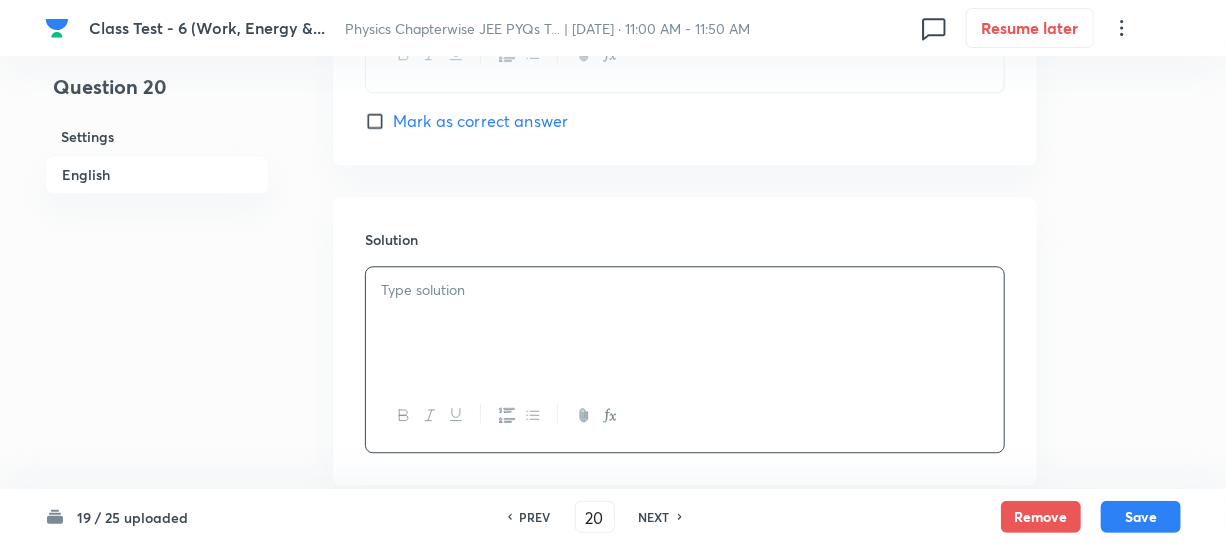 type 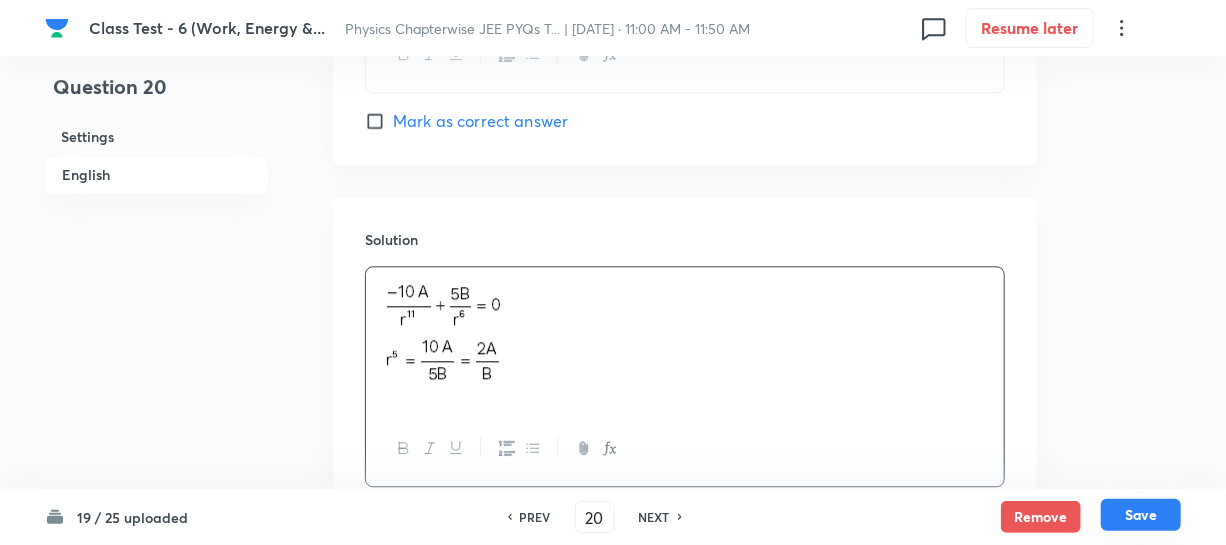 click on "Save" at bounding box center [1141, 515] 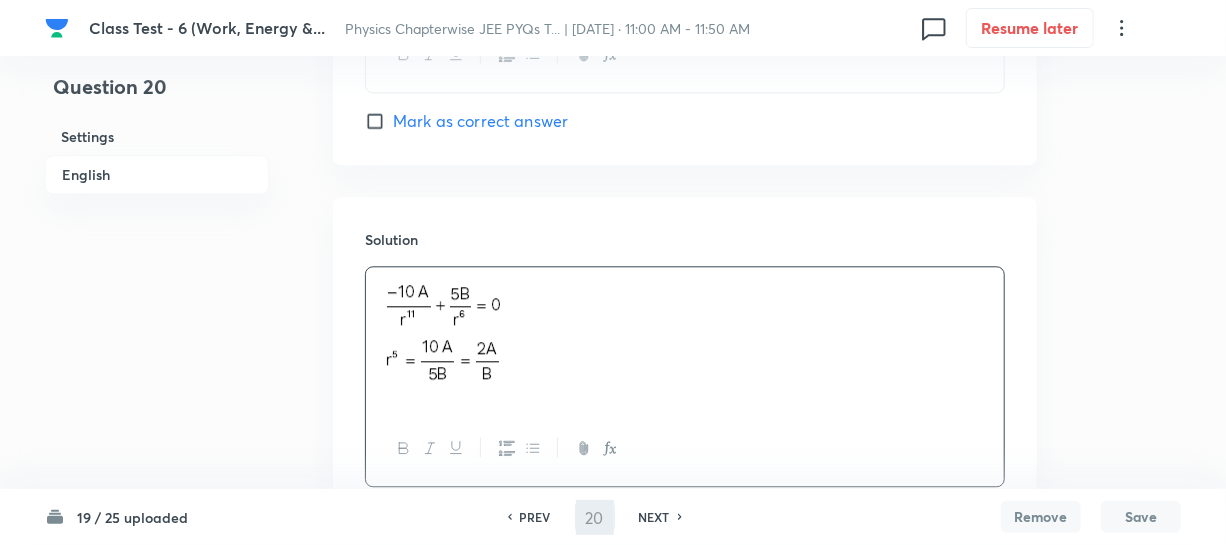 type on "21" 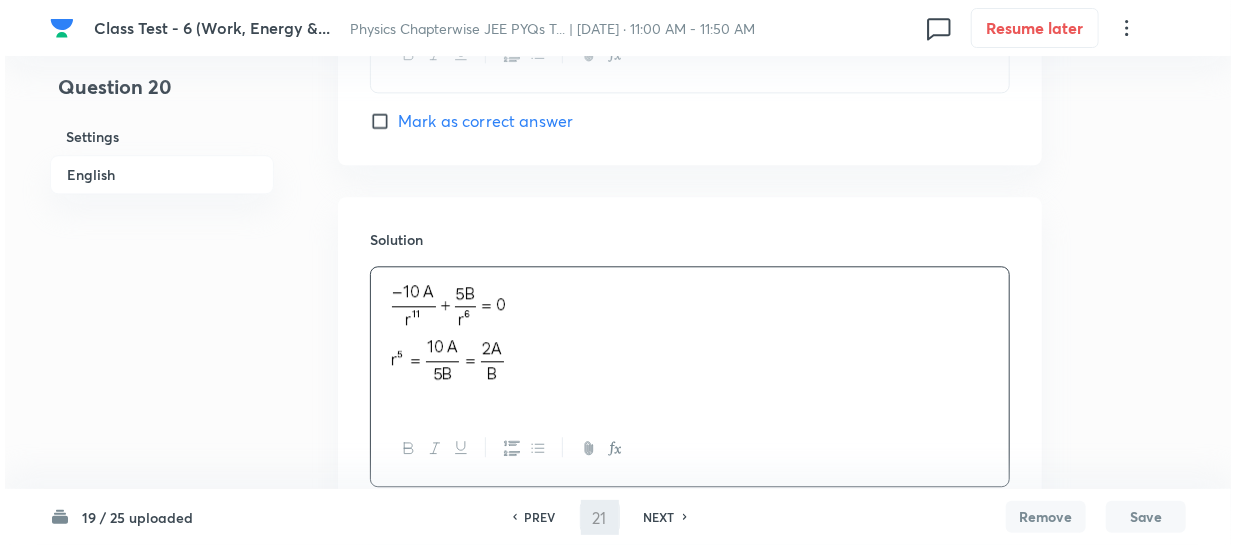 scroll, scrollTop: 0, scrollLeft: 0, axis: both 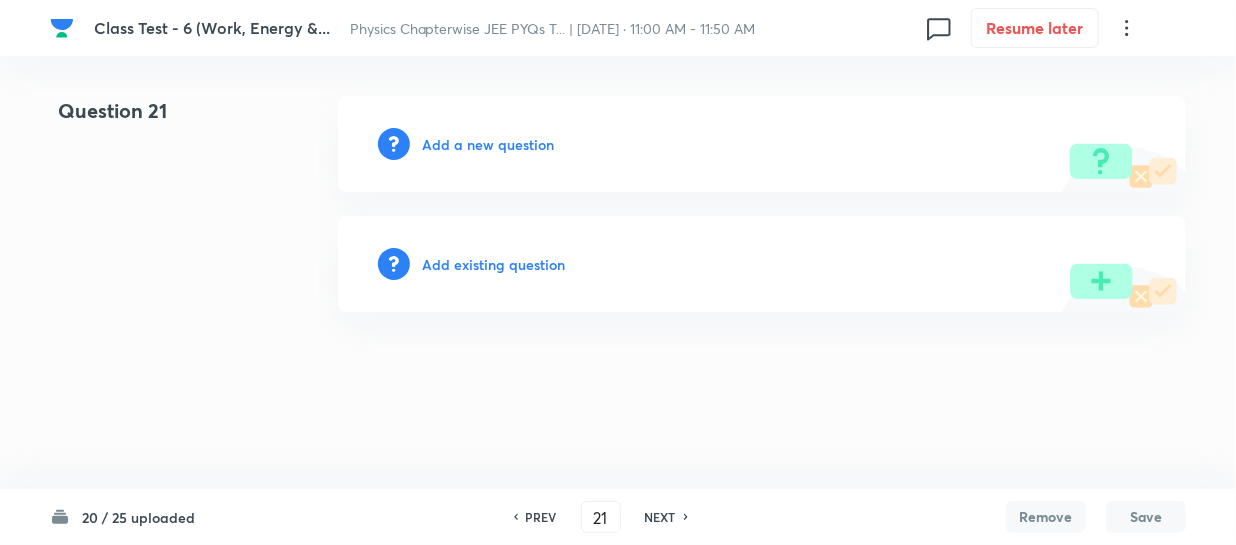 click on "Add a new question" at bounding box center [488, 144] 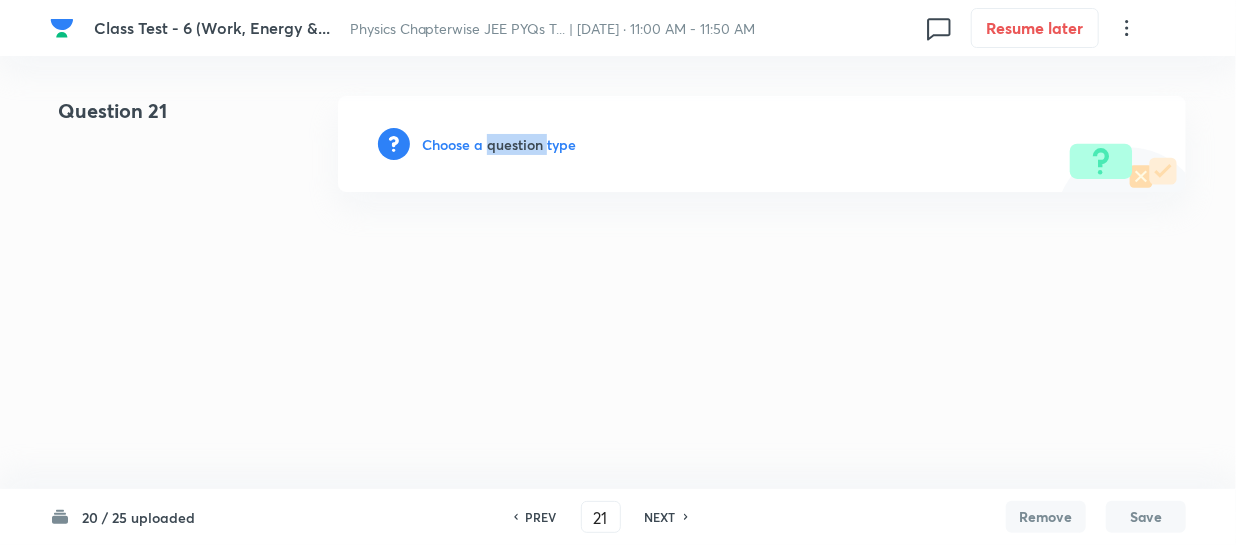 click on "Choose a question type" at bounding box center [499, 144] 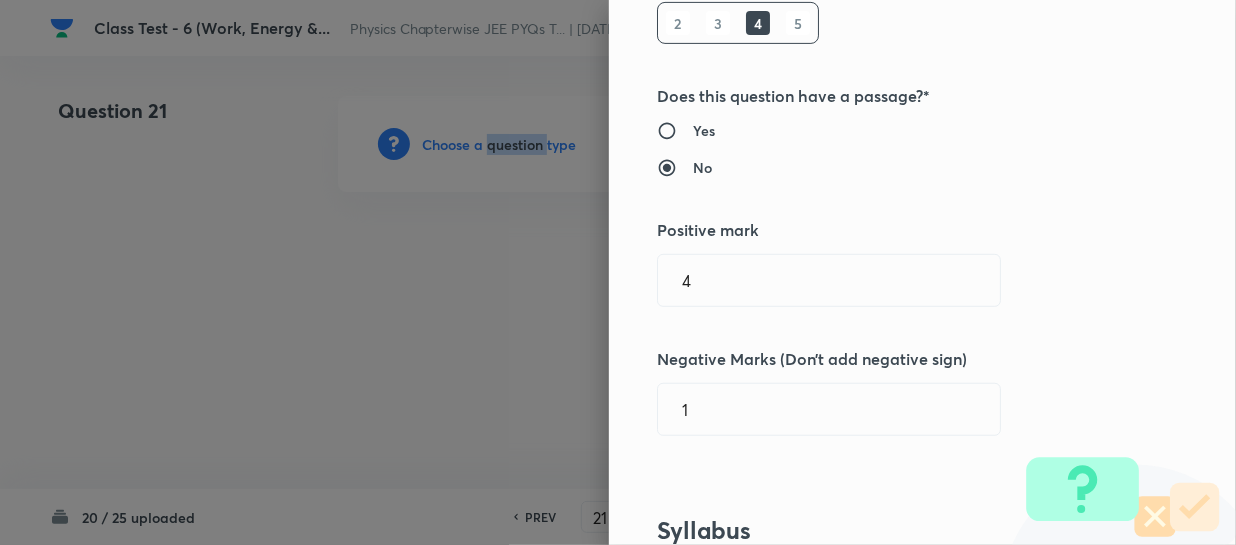 scroll, scrollTop: 181, scrollLeft: 0, axis: vertical 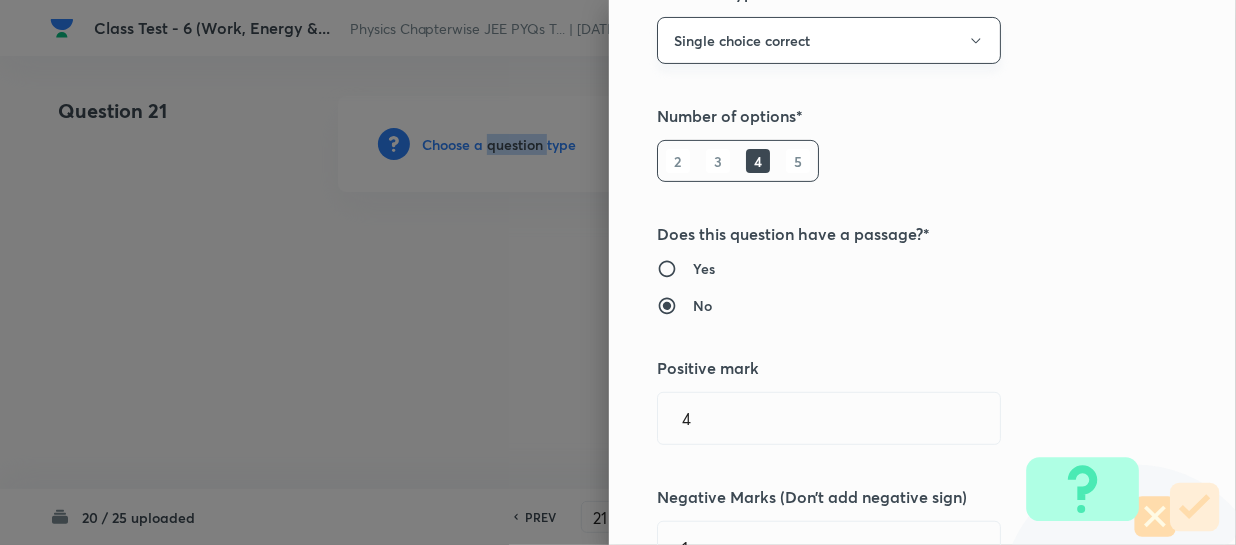 click on "Single choice correct" at bounding box center [829, 40] 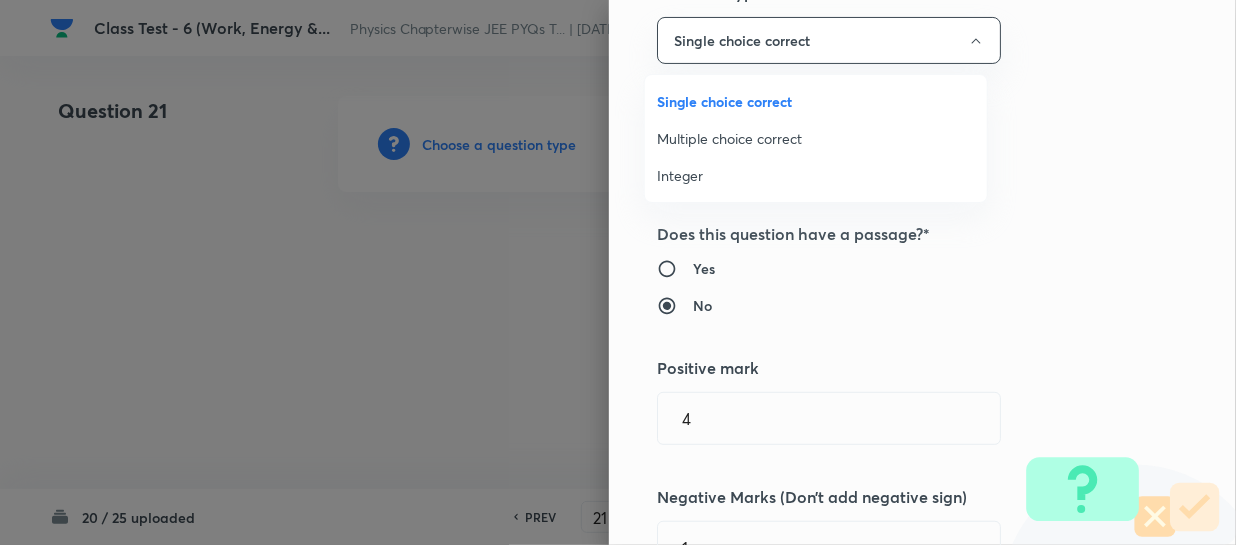click on "Integer" at bounding box center (816, 175) 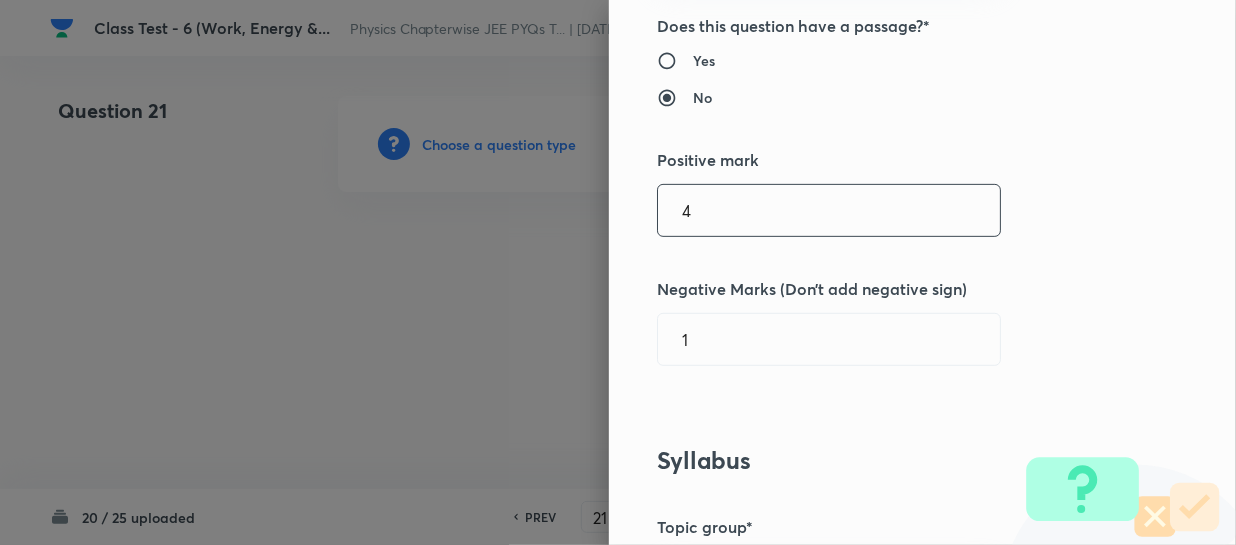 scroll, scrollTop: 272, scrollLeft: 0, axis: vertical 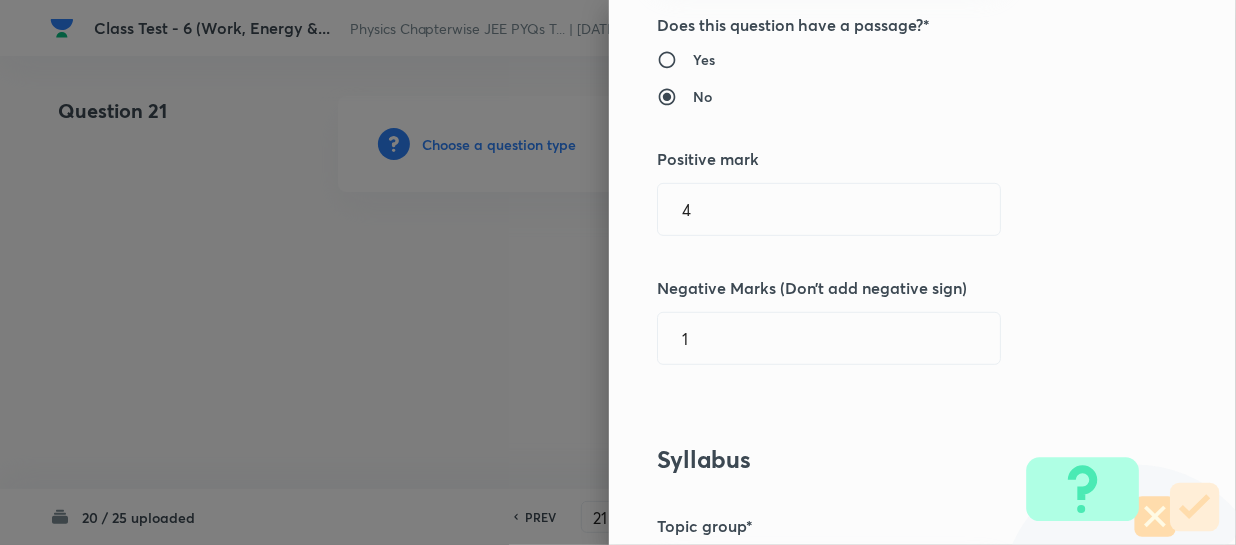 type 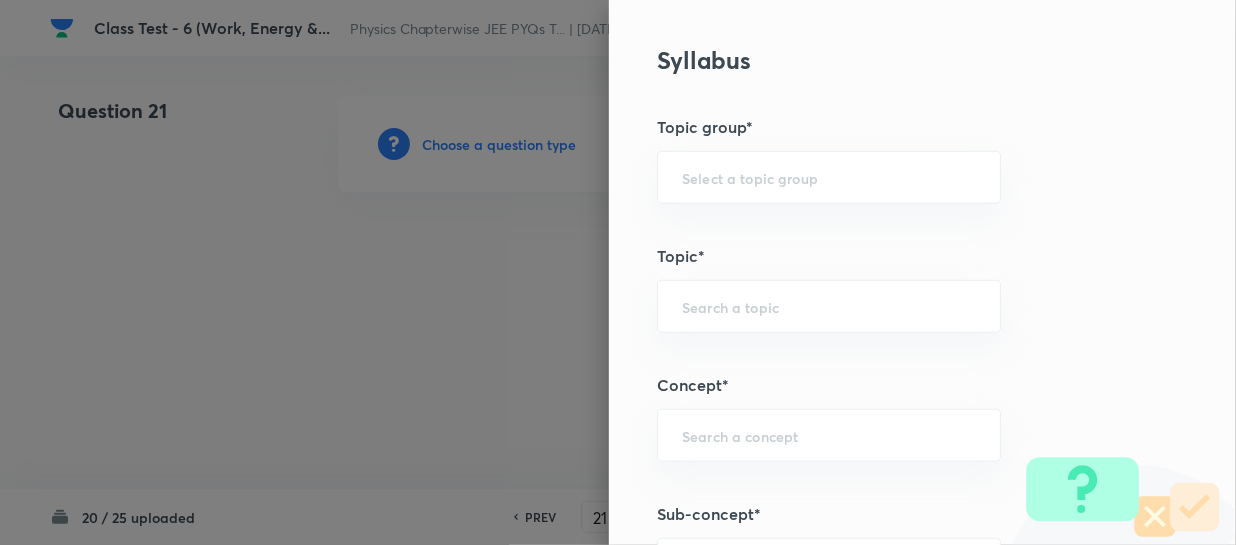 scroll, scrollTop: 909, scrollLeft: 0, axis: vertical 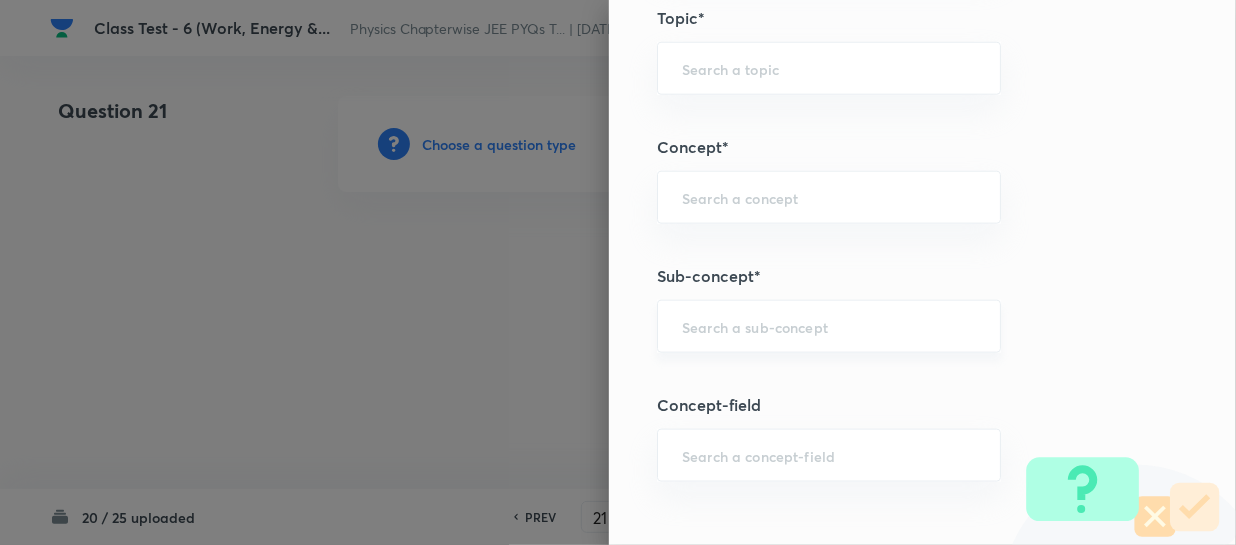 click at bounding box center [829, 326] 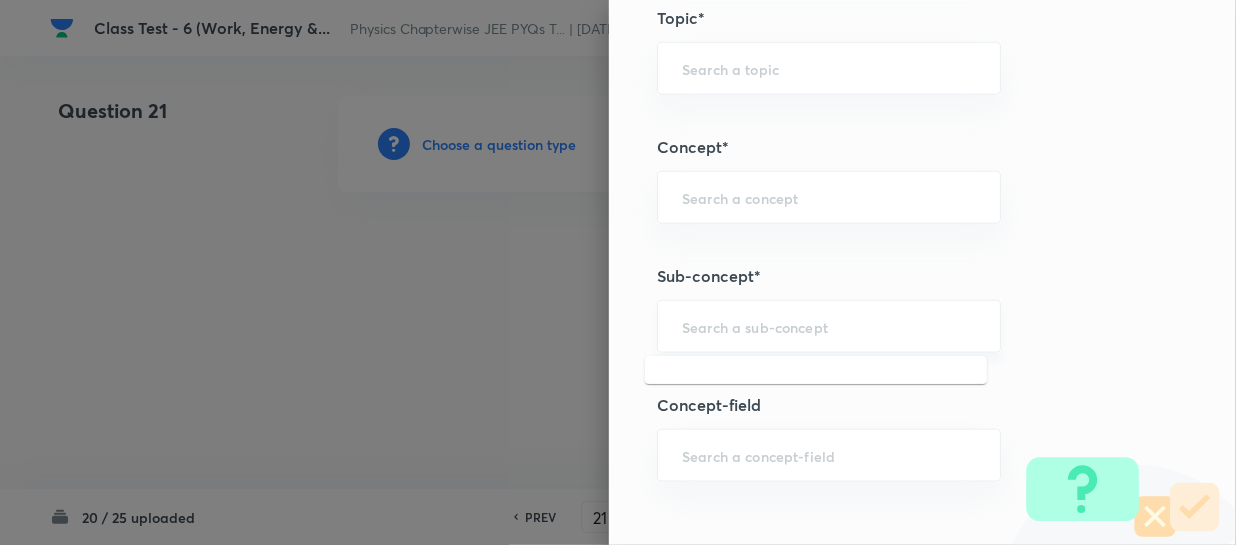 paste on "Work, Power & Energy" 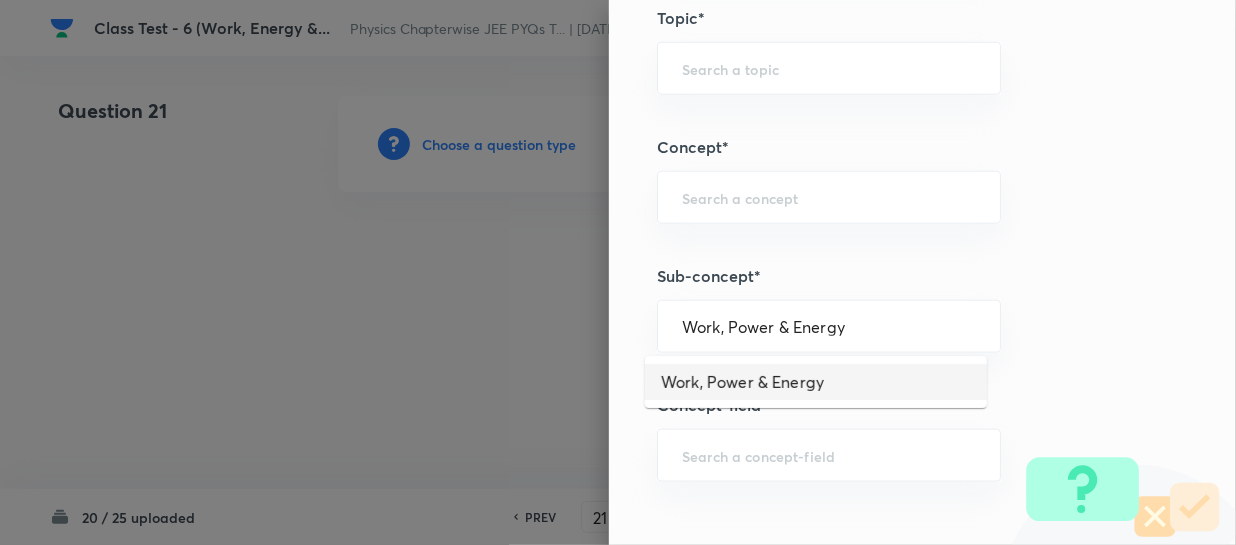 click on "Work, Power & Energy" at bounding box center [816, 382] 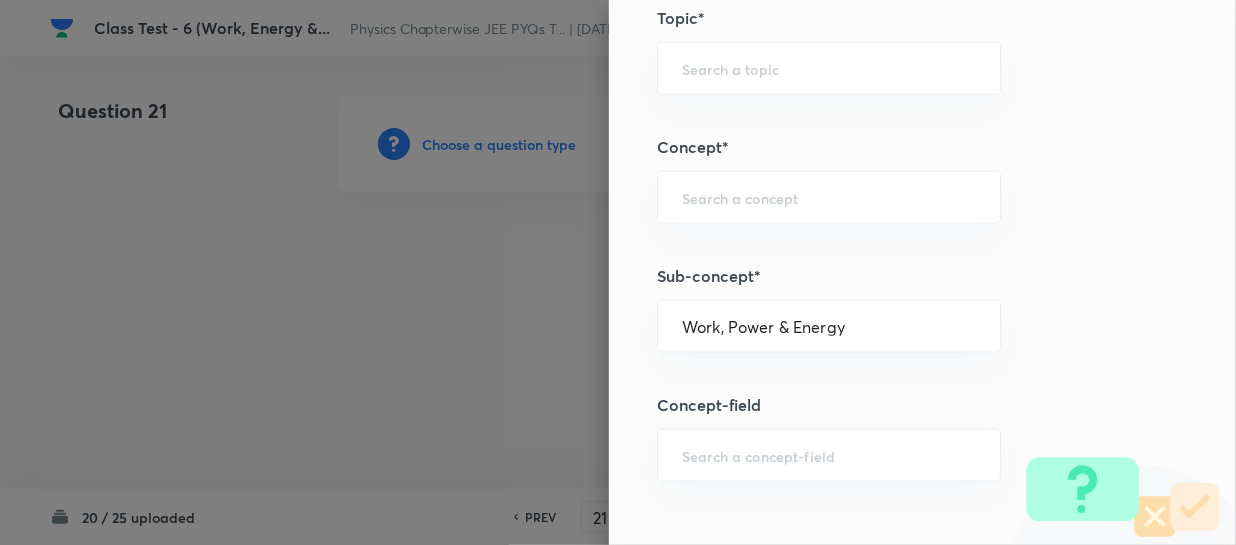 type on "Physics" 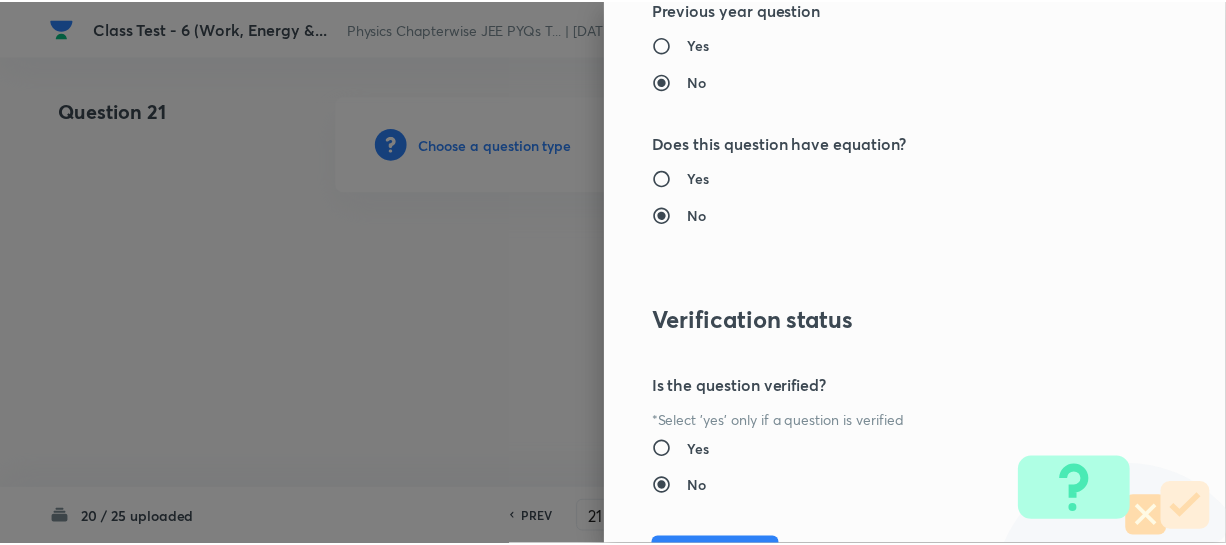scroll, scrollTop: 2061, scrollLeft: 0, axis: vertical 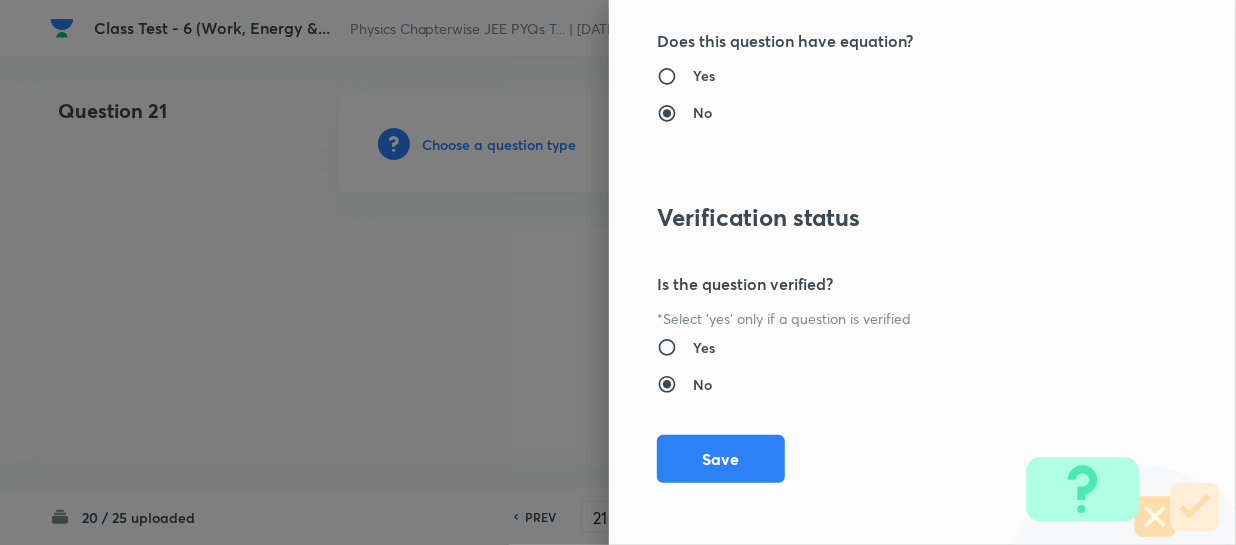 drag, startPoint x: 735, startPoint y: 460, endPoint x: 1011, endPoint y: 465, distance: 276.0453 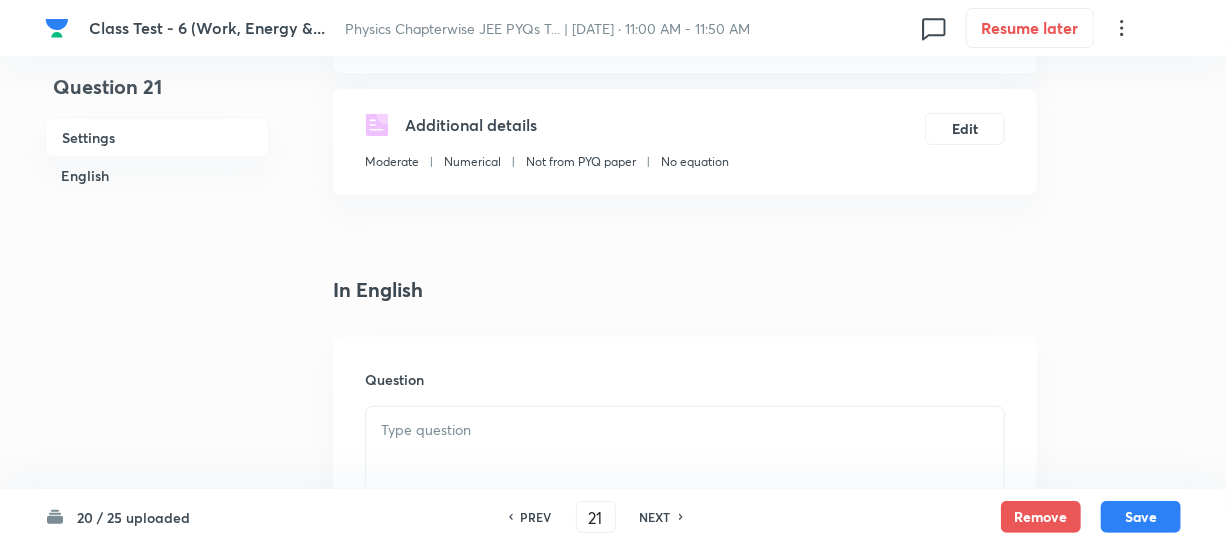 scroll, scrollTop: 363, scrollLeft: 0, axis: vertical 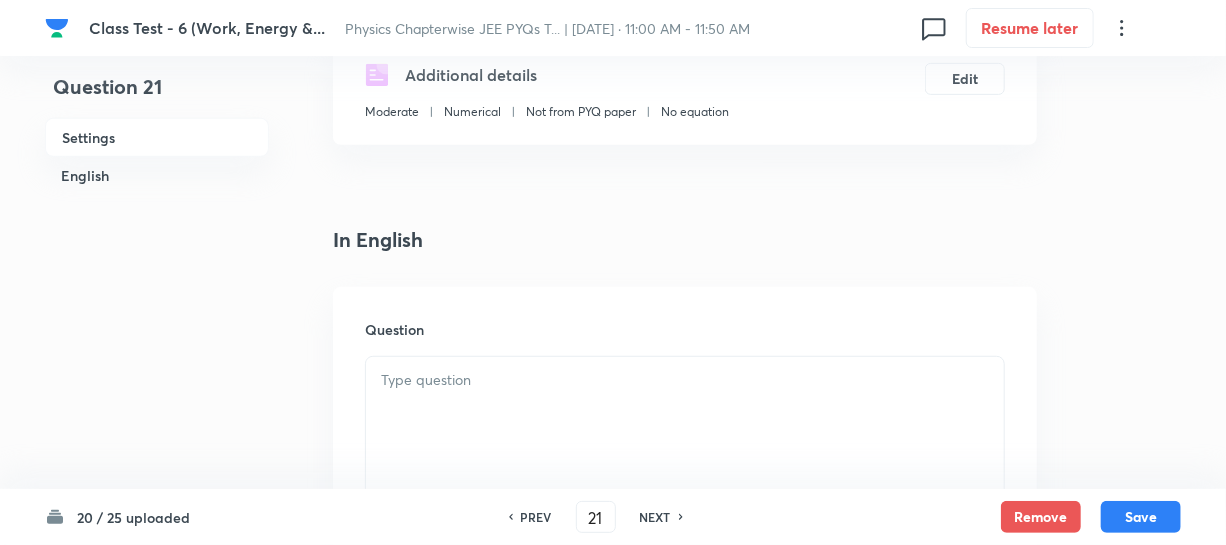 click at bounding box center [685, 413] 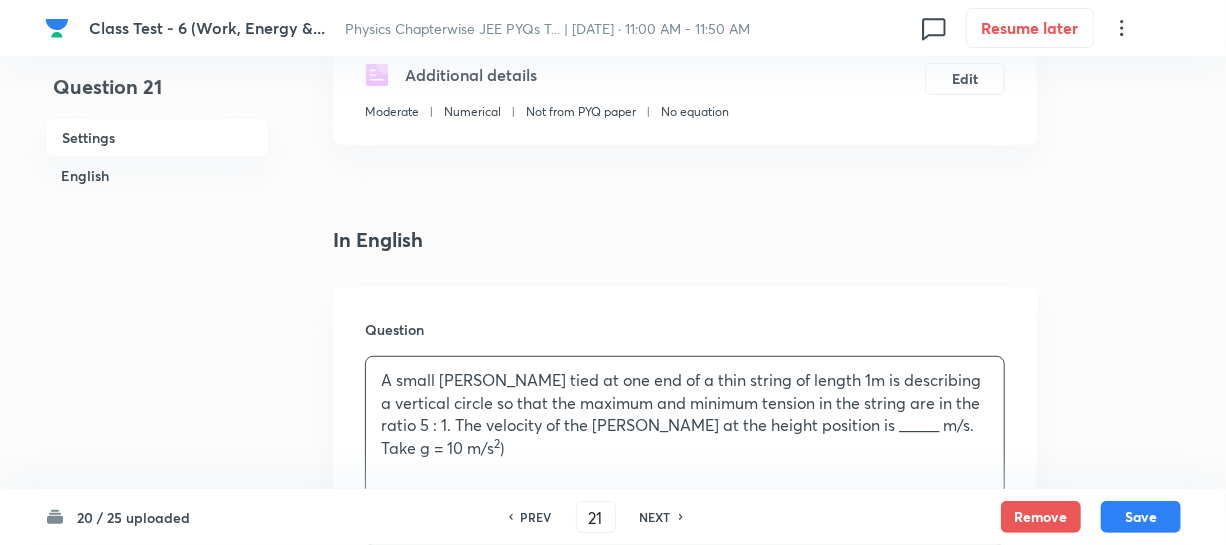 type 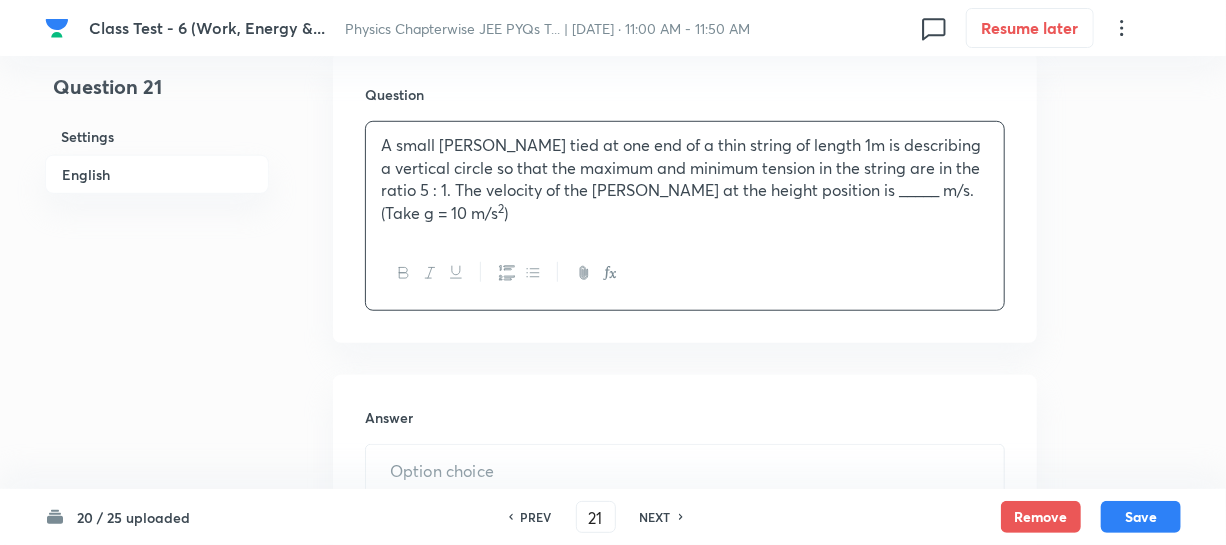scroll, scrollTop: 727, scrollLeft: 0, axis: vertical 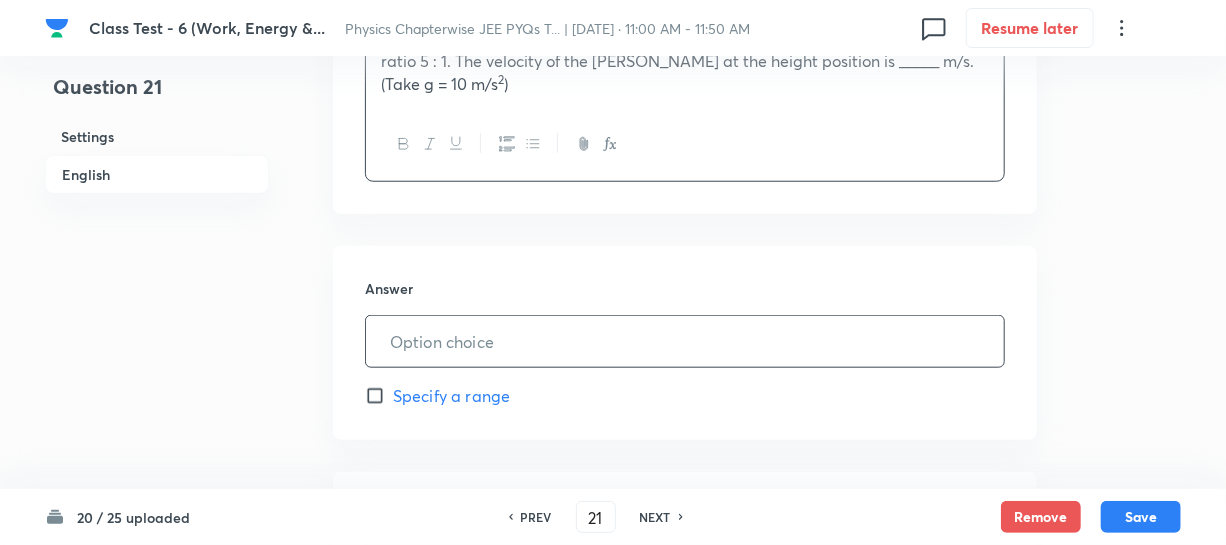 click at bounding box center (685, 341) 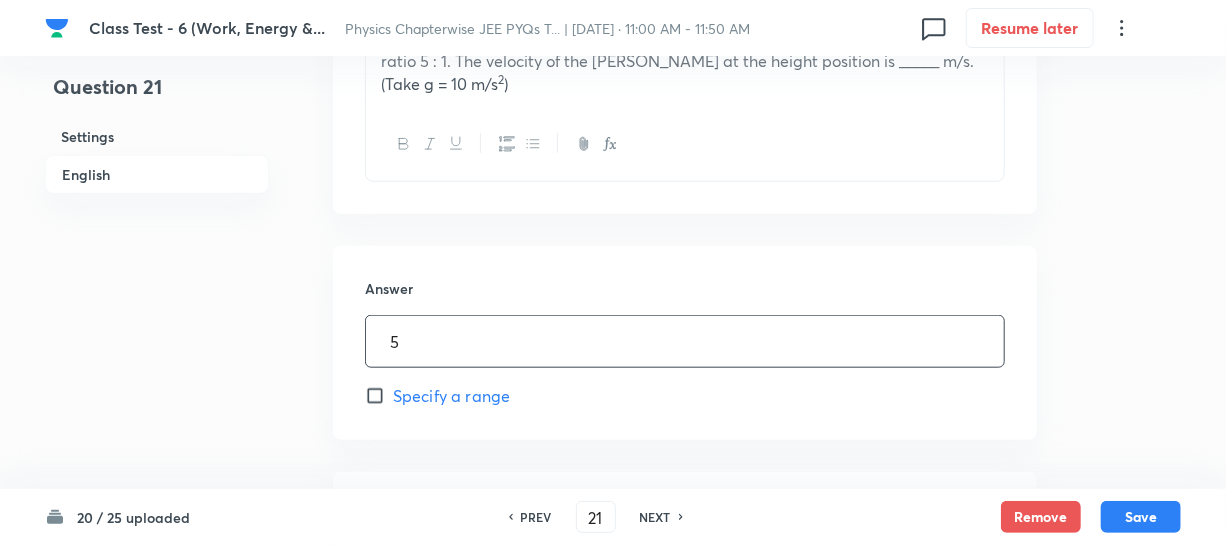 type on "5" 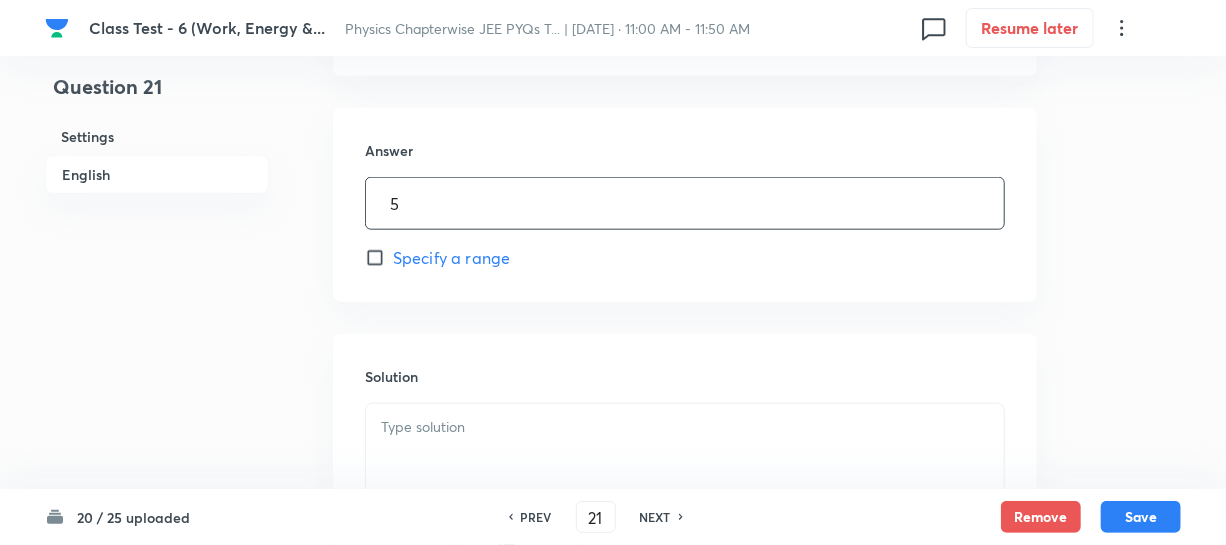 scroll, scrollTop: 1090, scrollLeft: 0, axis: vertical 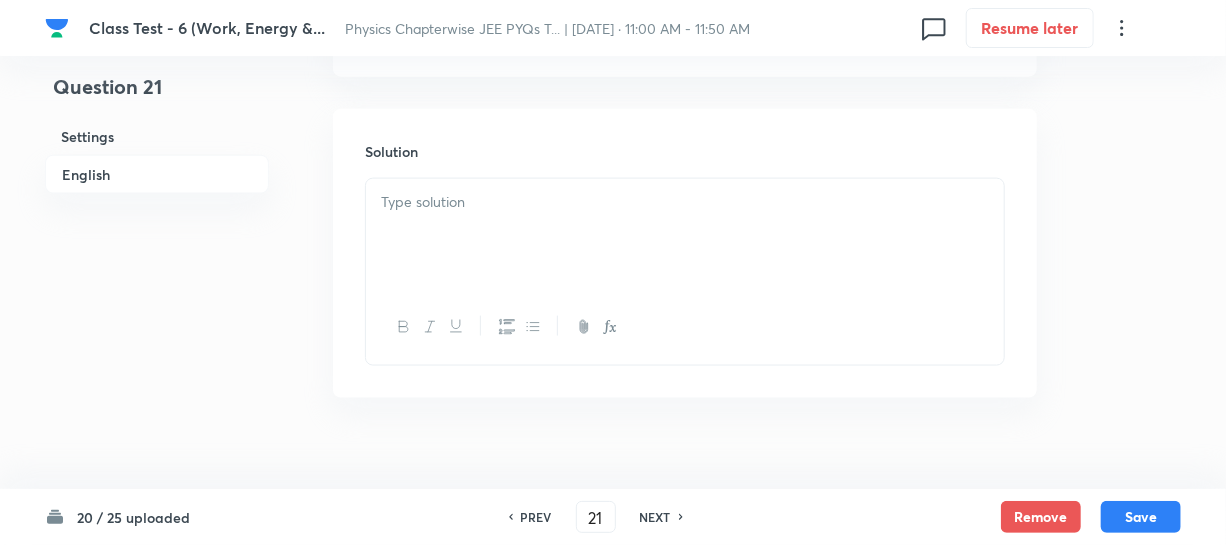 click at bounding box center (685, 202) 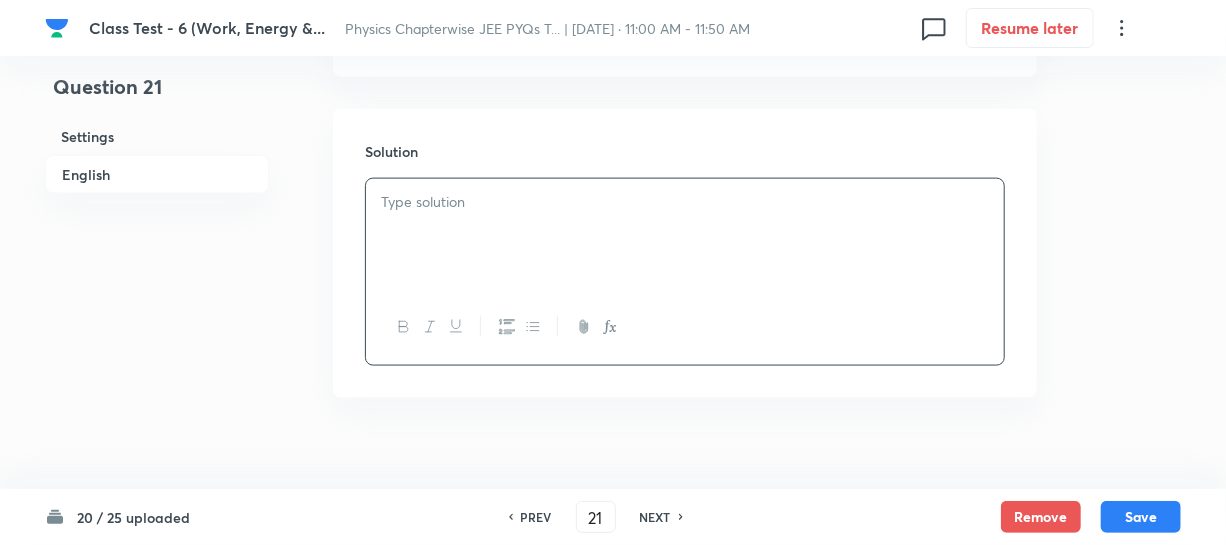 type 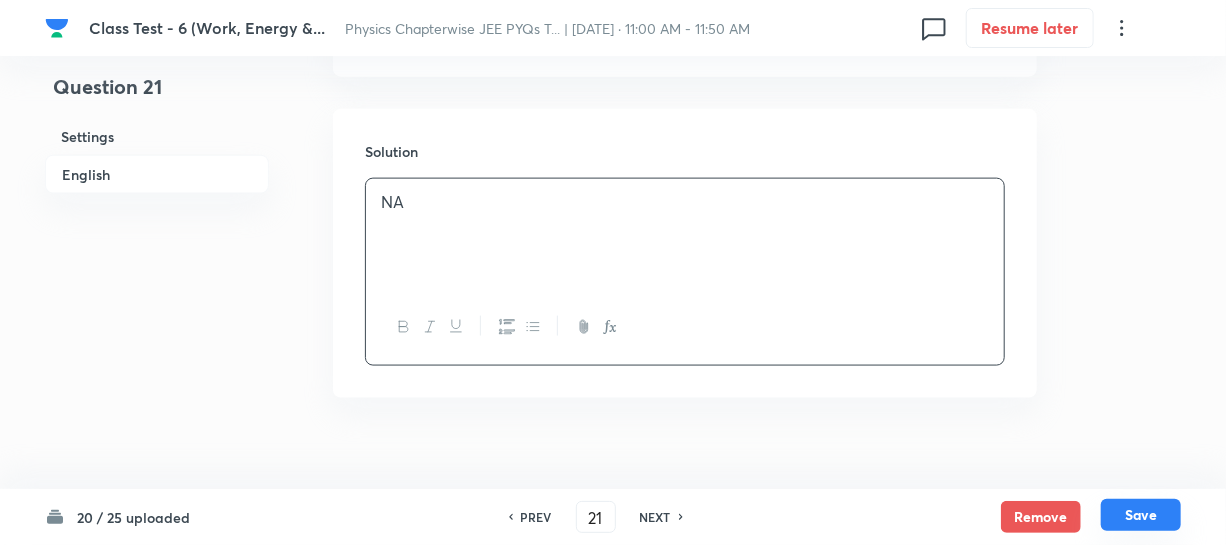 click on "Save" at bounding box center (1141, 515) 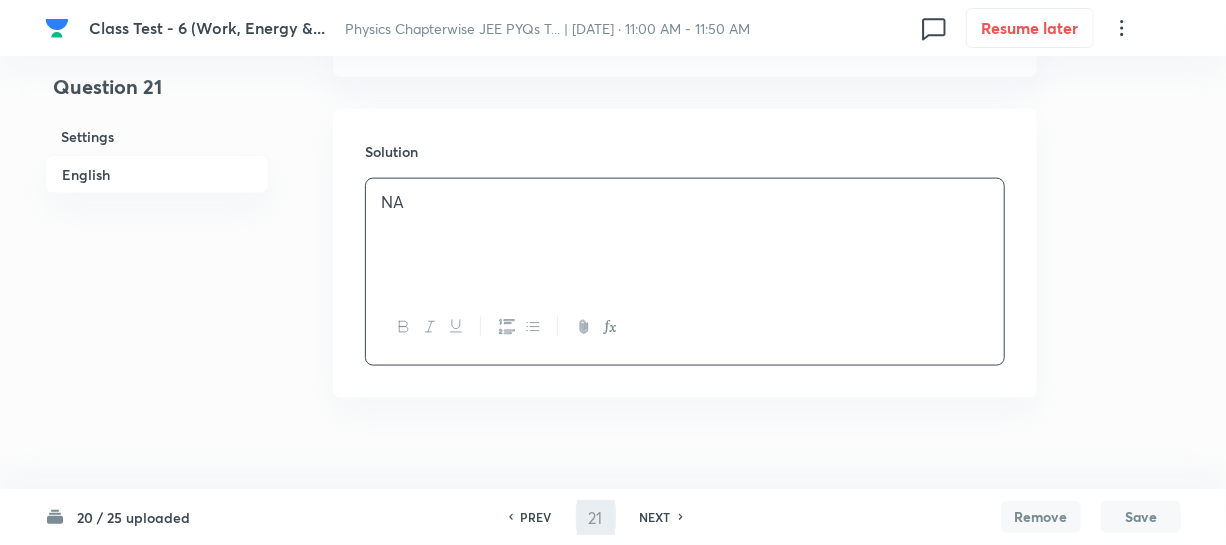 type on "22" 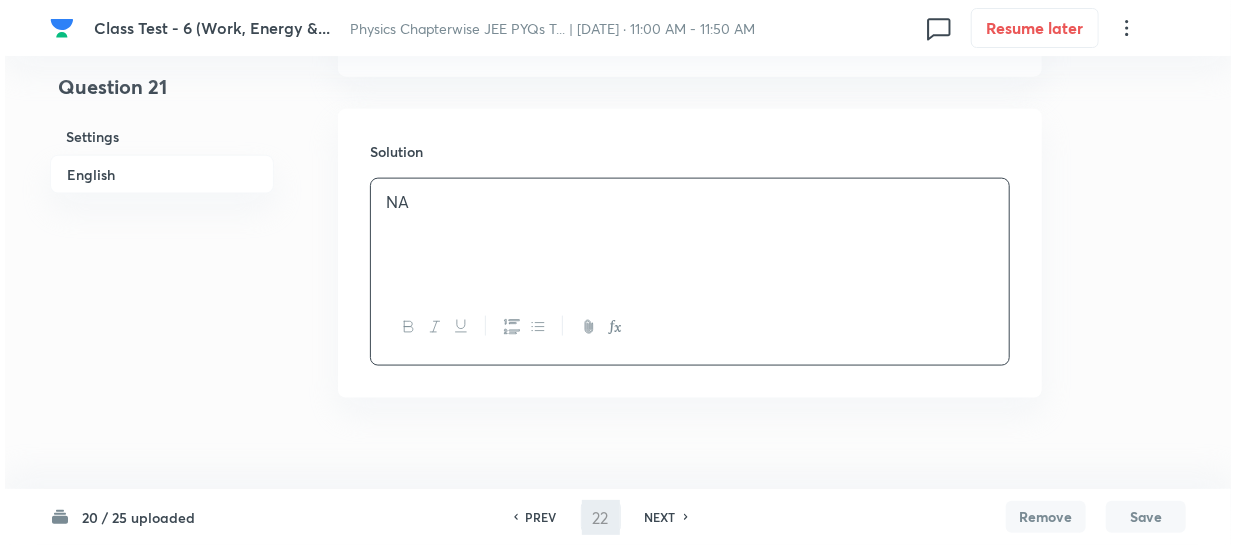 scroll, scrollTop: 0, scrollLeft: 0, axis: both 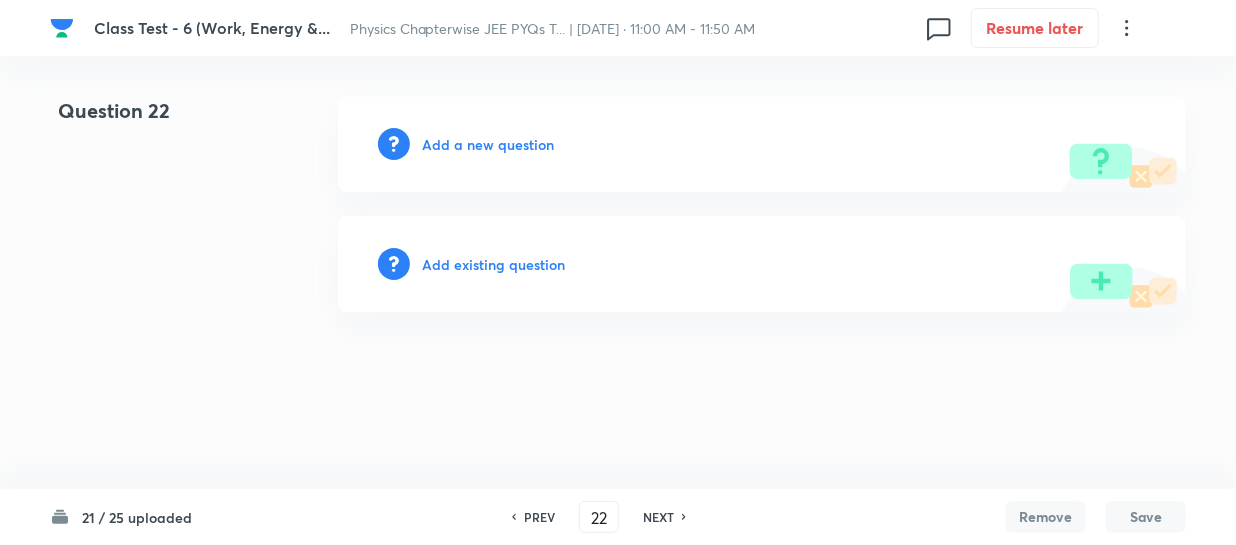 click on "Add a new question" at bounding box center [488, 144] 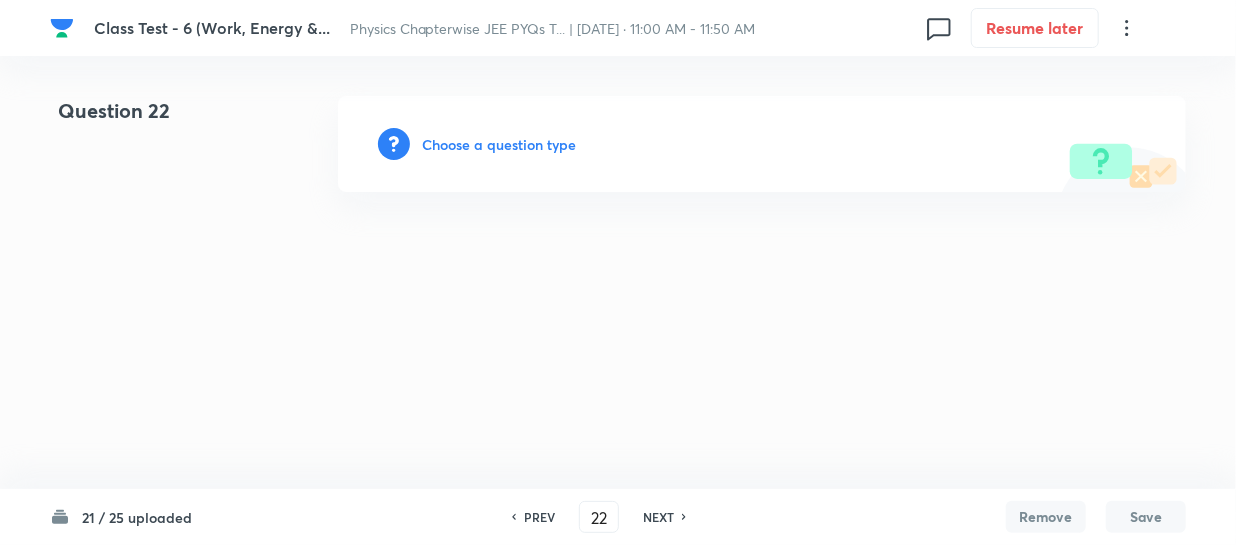 click on "Choose a question type" at bounding box center (499, 144) 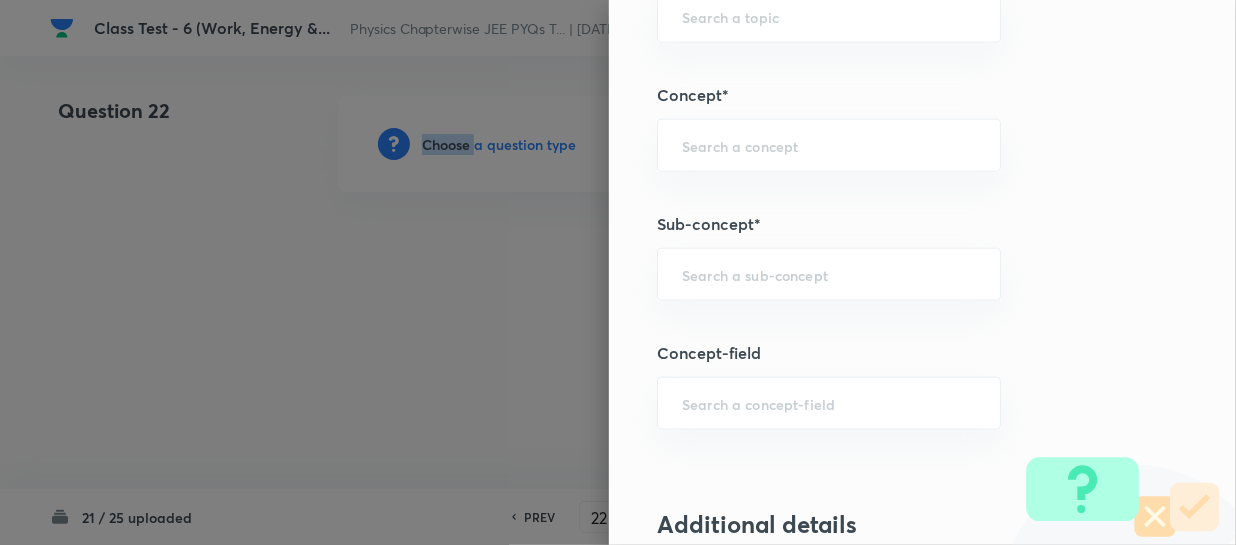 scroll, scrollTop: 1000, scrollLeft: 0, axis: vertical 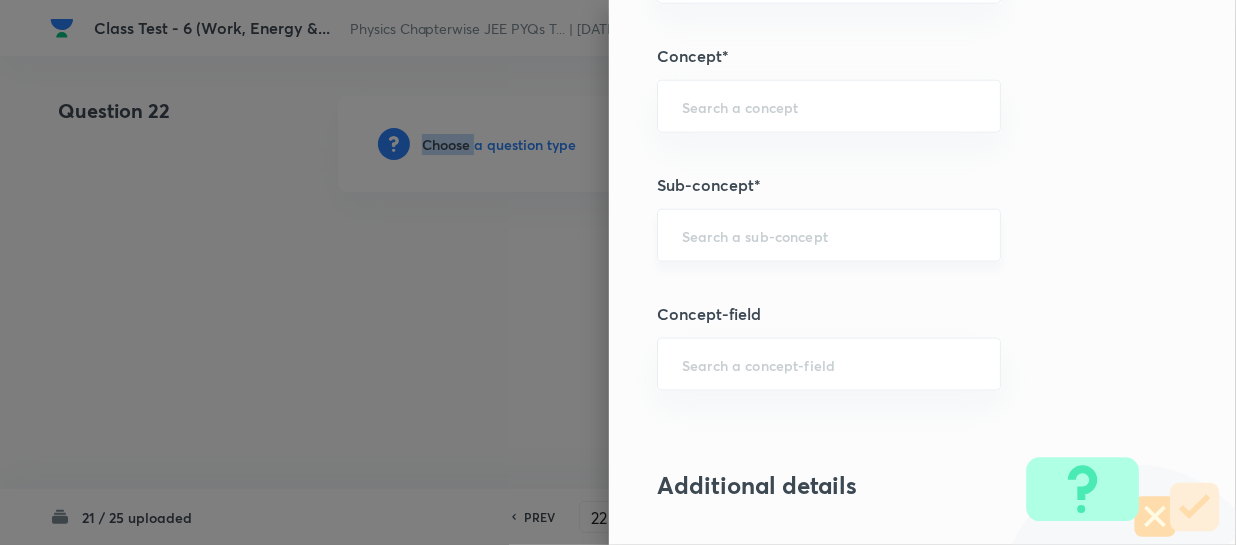 click on "​" at bounding box center (829, 235) 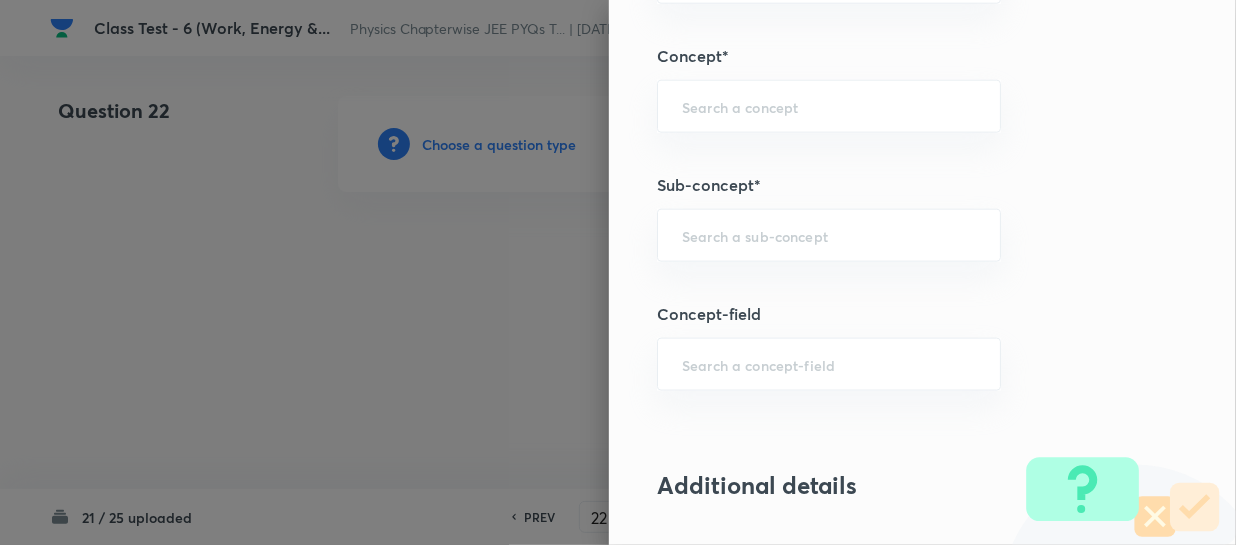 paste on "Work, Power & Energy" 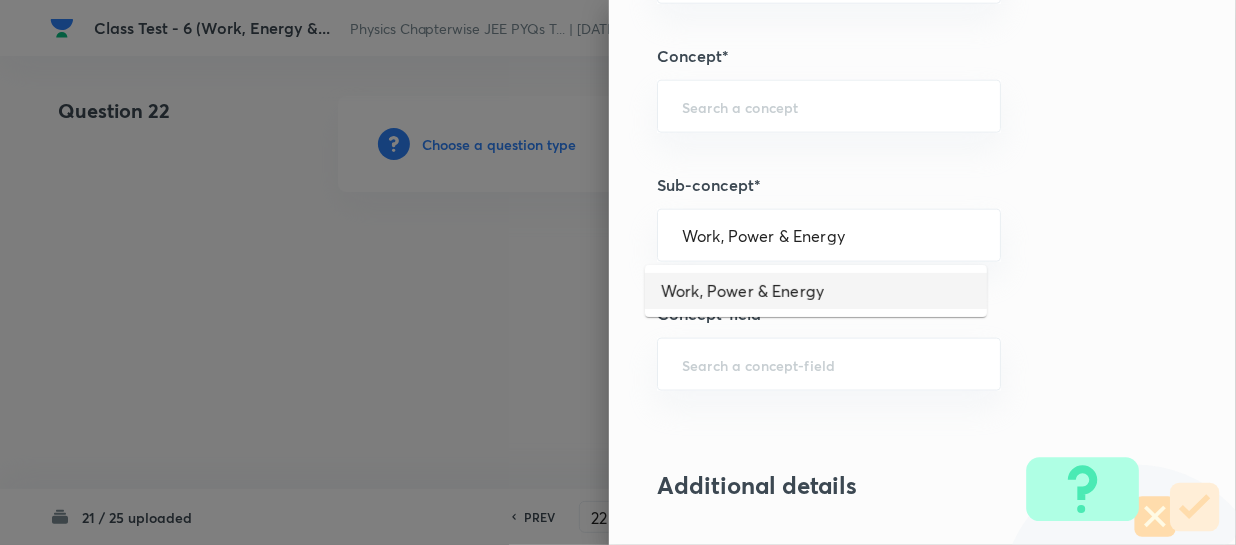 drag, startPoint x: 791, startPoint y: 294, endPoint x: 845, endPoint y: 294, distance: 54 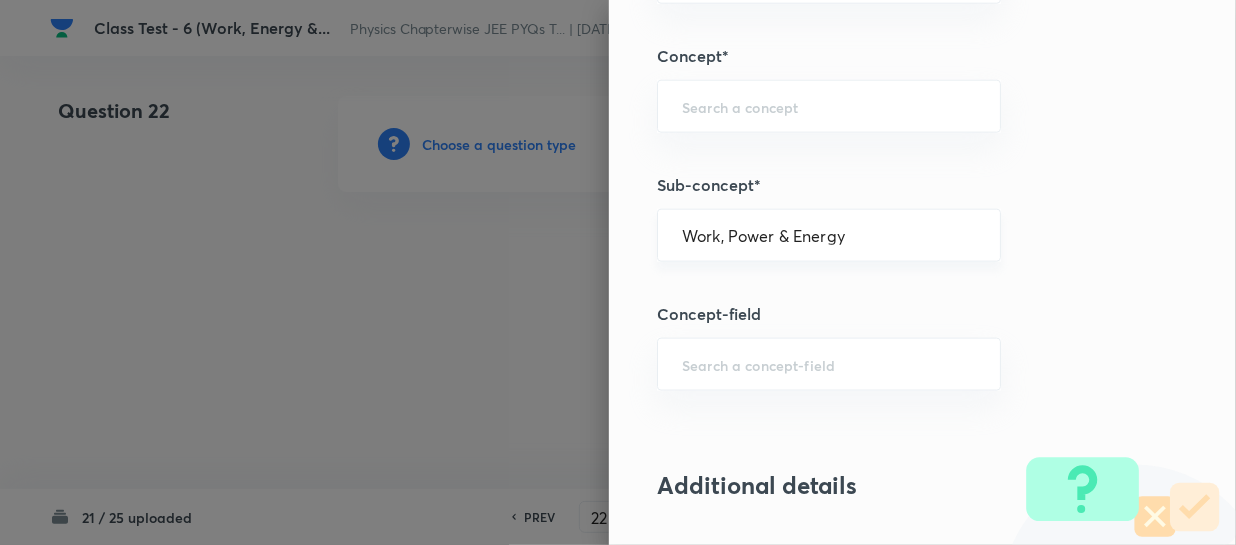 type on "Physics" 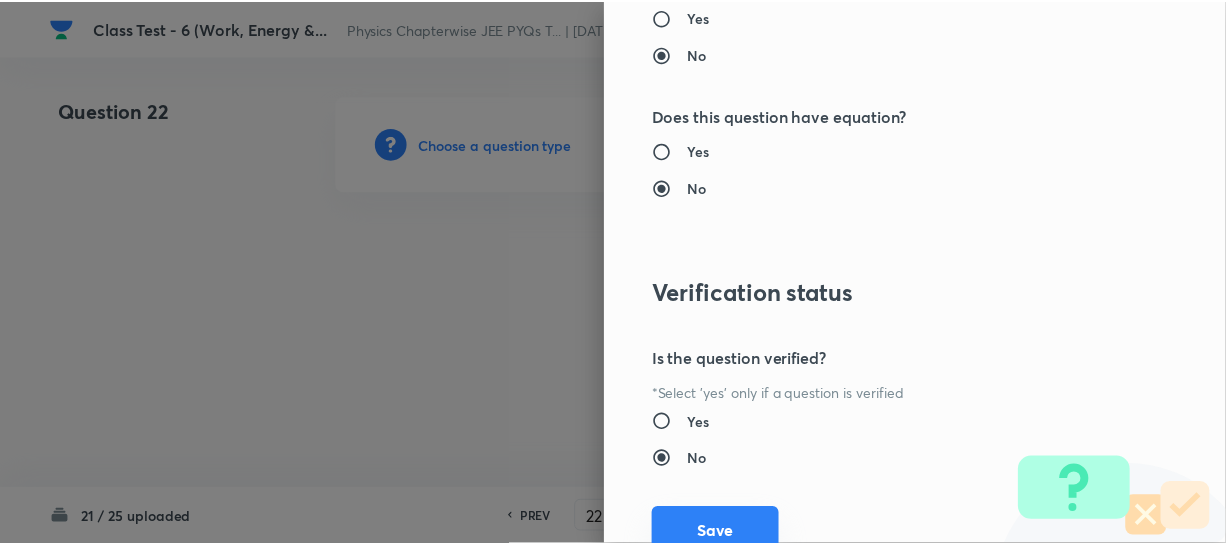 scroll, scrollTop: 2061, scrollLeft: 0, axis: vertical 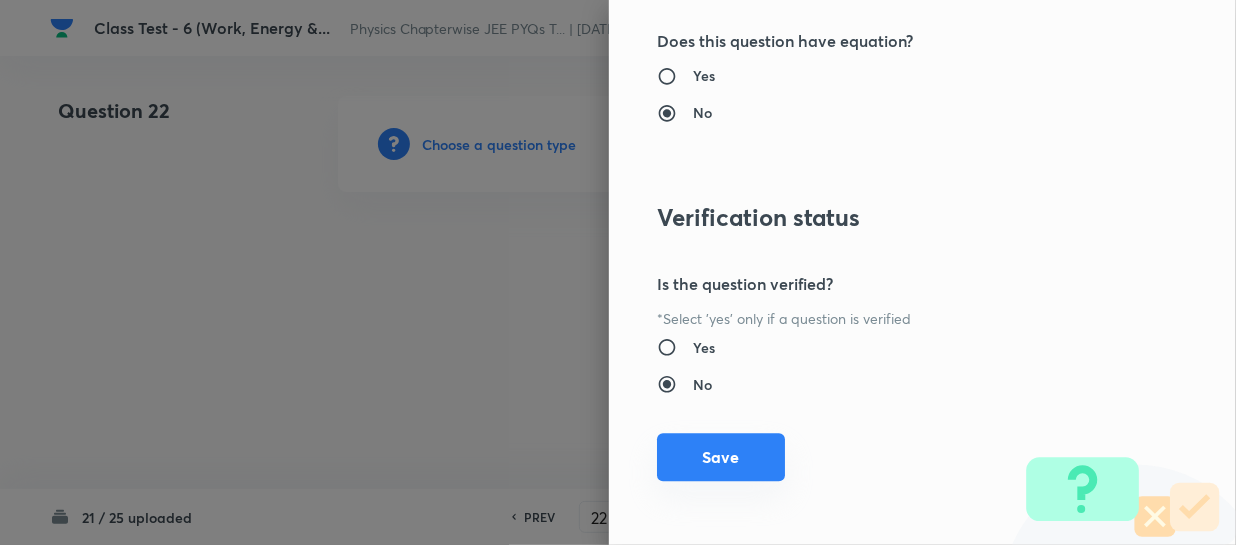 click on "Save" at bounding box center (721, 457) 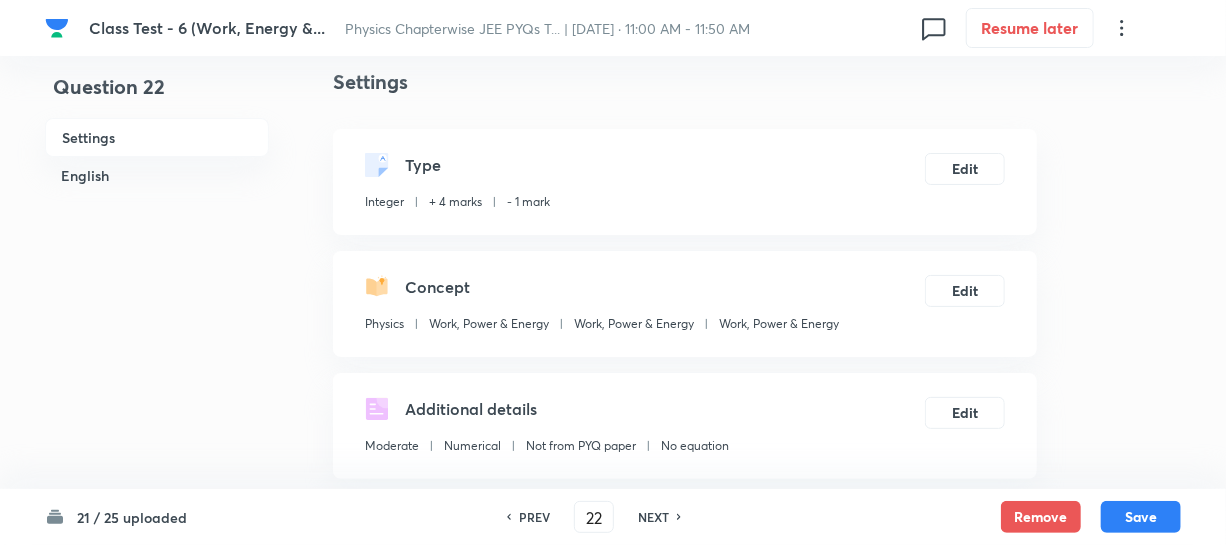 scroll, scrollTop: 454, scrollLeft: 0, axis: vertical 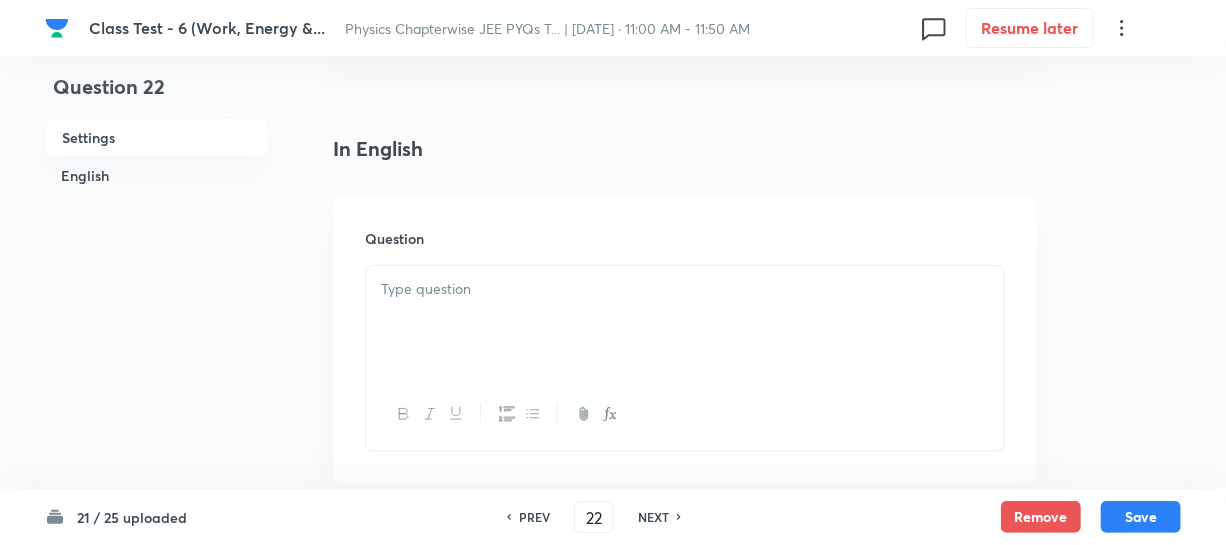 click at bounding box center (685, 322) 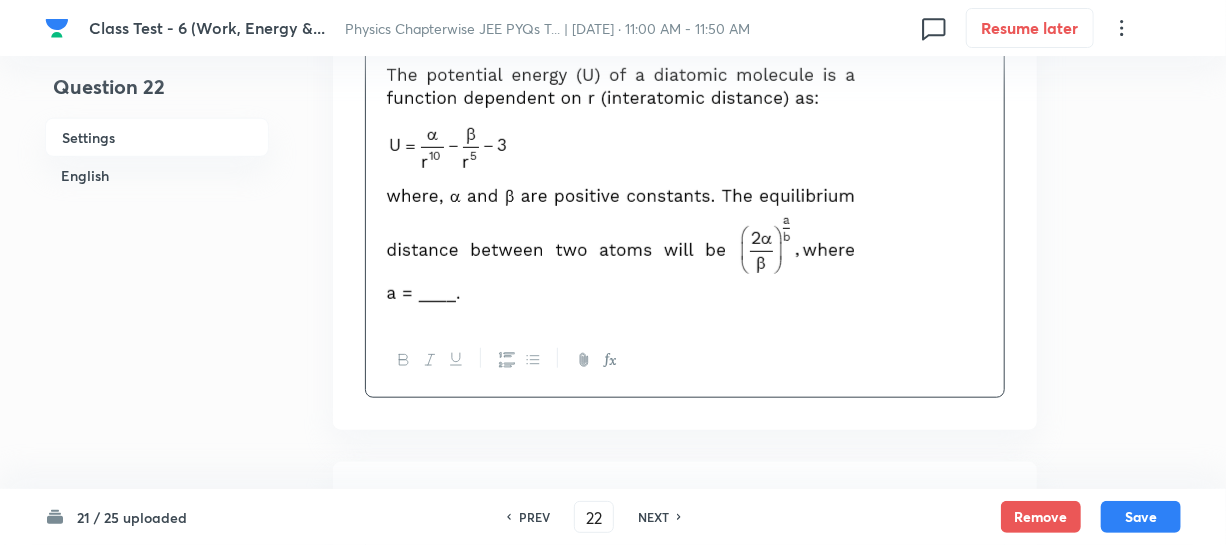 scroll, scrollTop: 818, scrollLeft: 0, axis: vertical 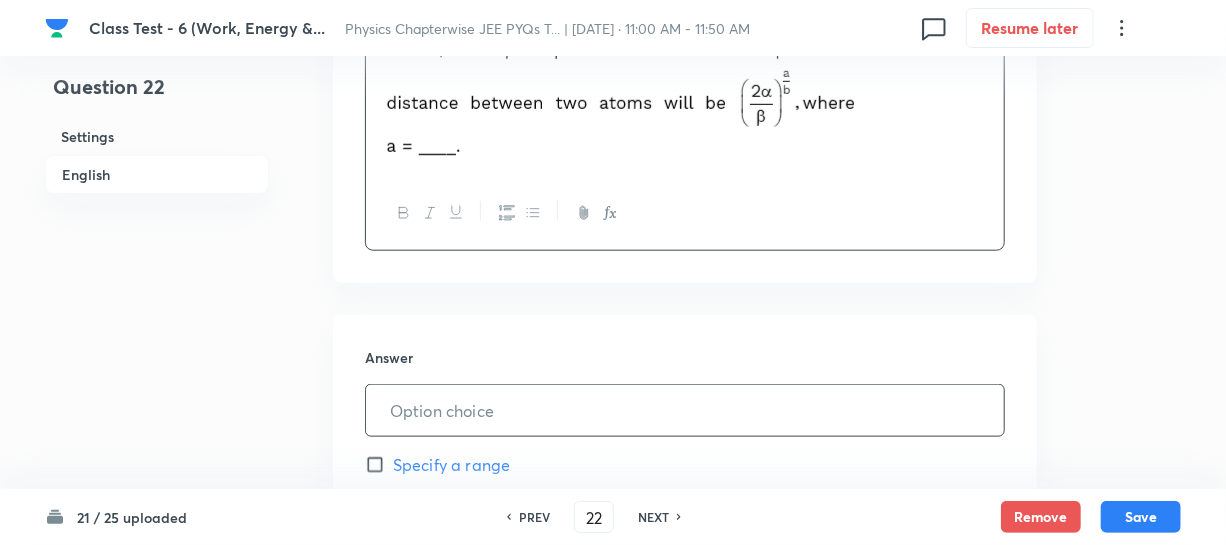 click at bounding box center [685, 410] 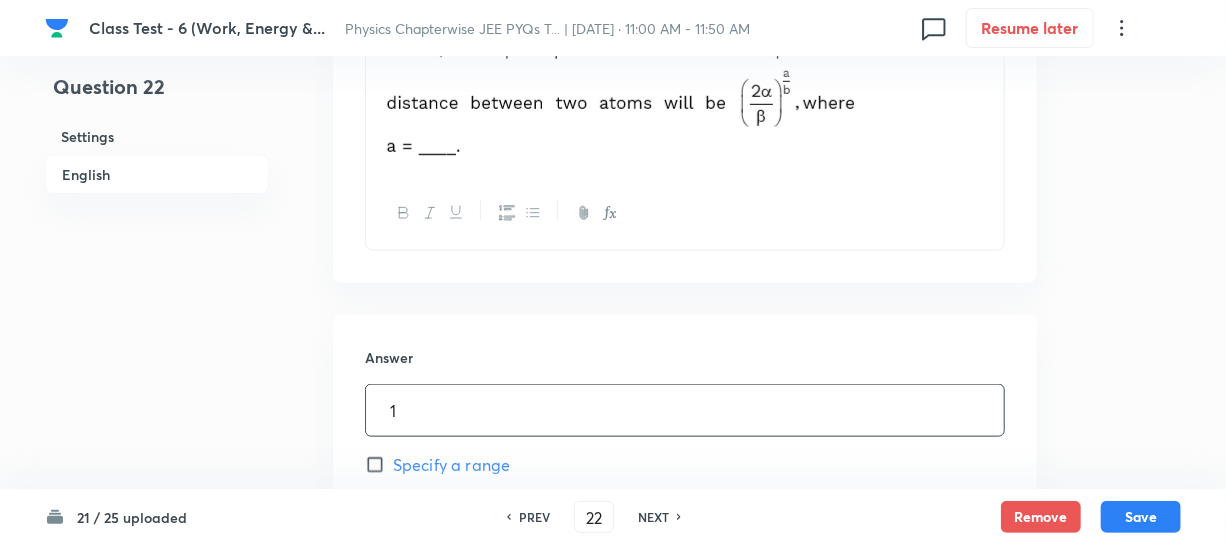 type on "1" 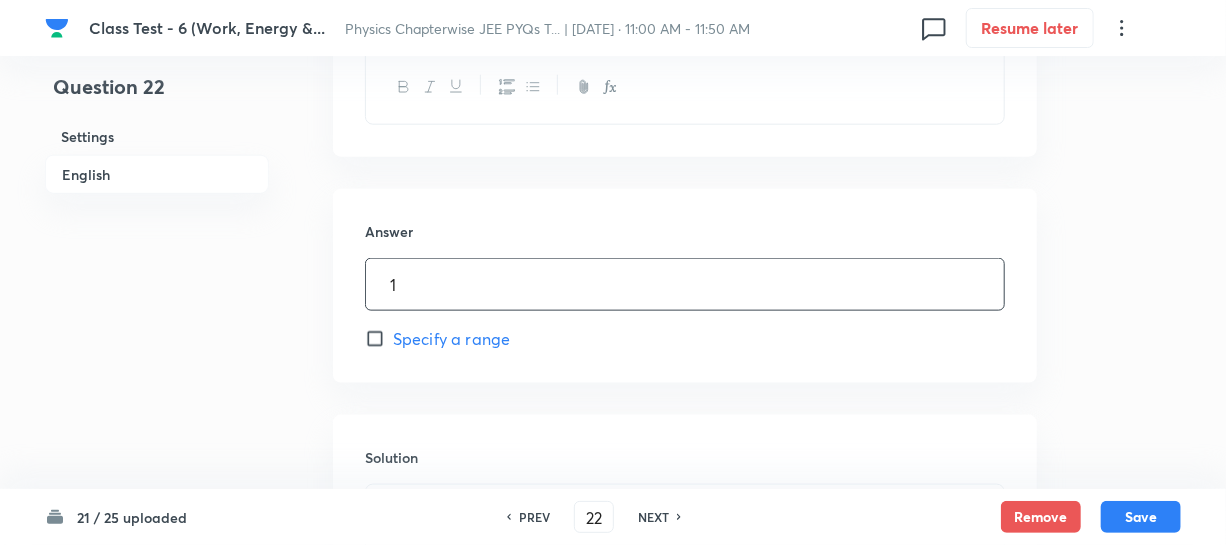 scroll, scrollTop: 1090, scrollLeft: 0, axis: vertical 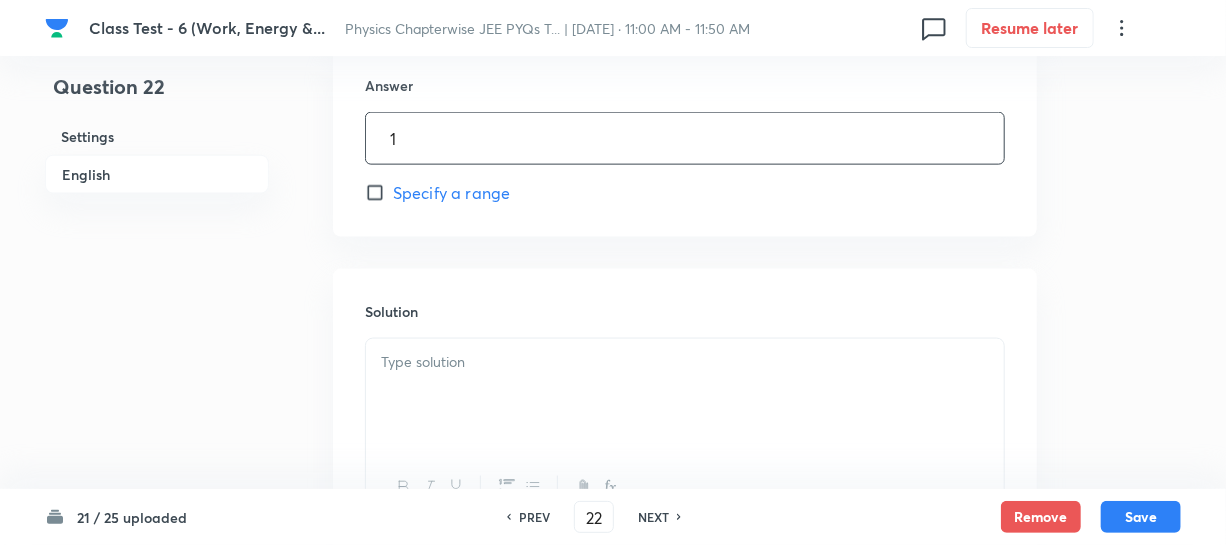 click at bounding box center (685, 362) 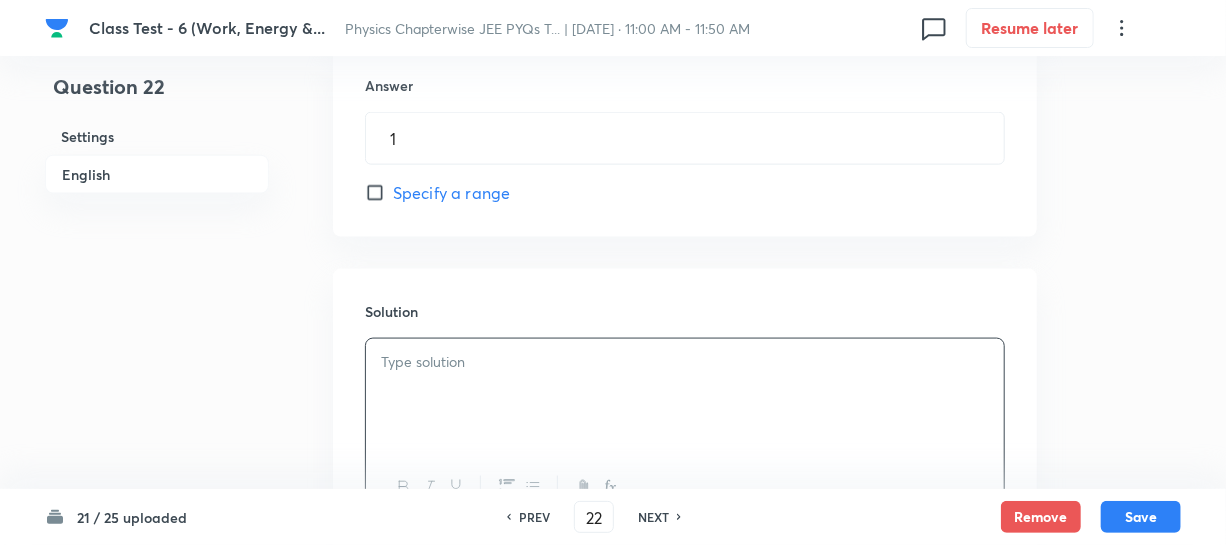 type 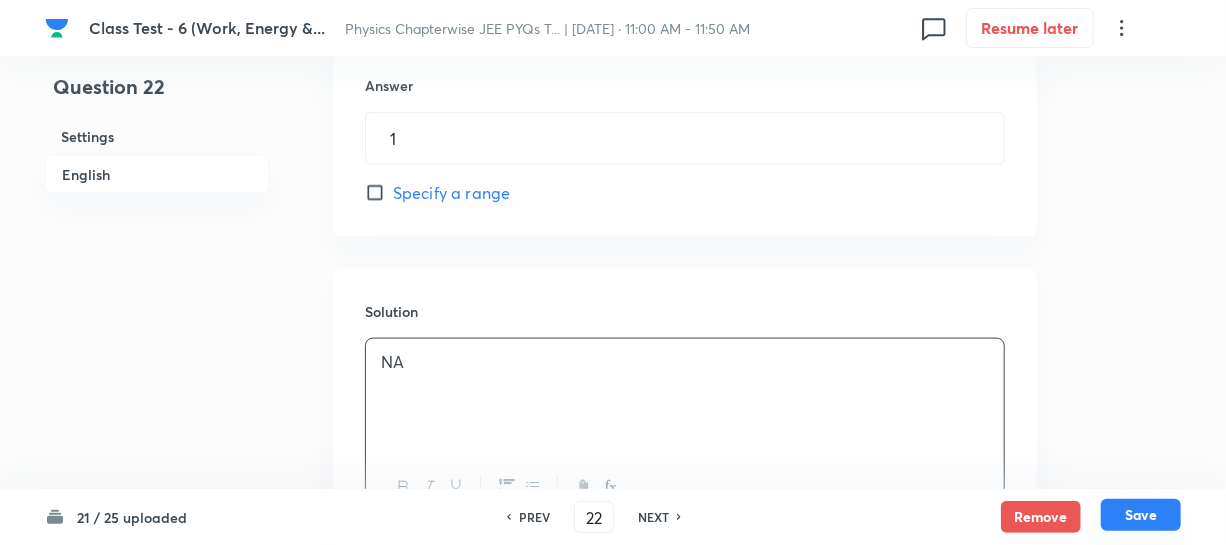 click on "Save" at bounding box center [1141, 515] 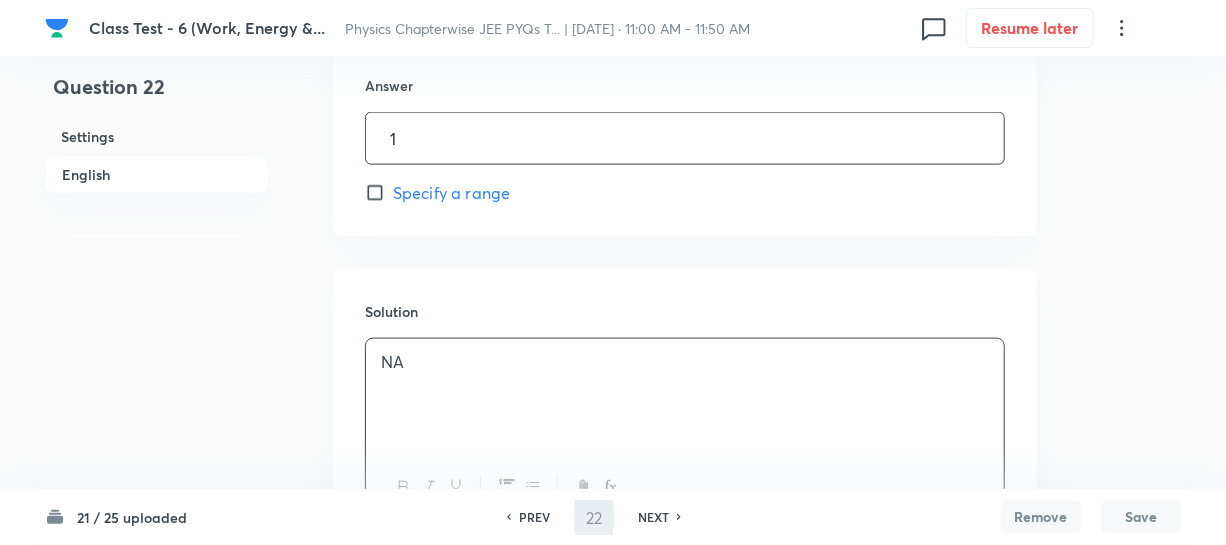 type on "23" 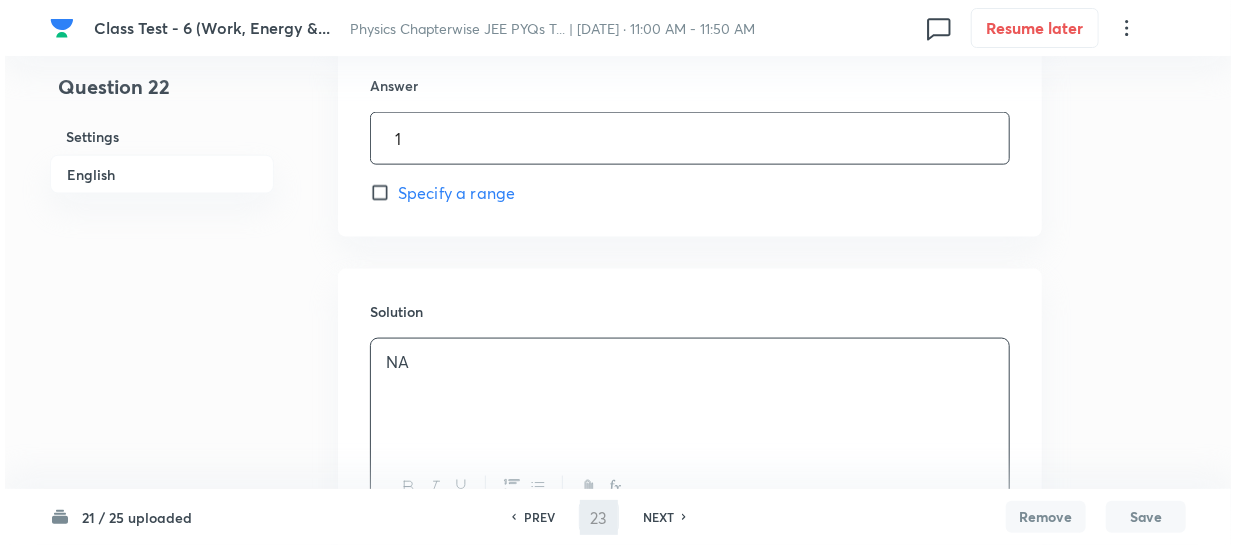 scroll, scrollTop: 0, scrollLeft: 0, axis: both 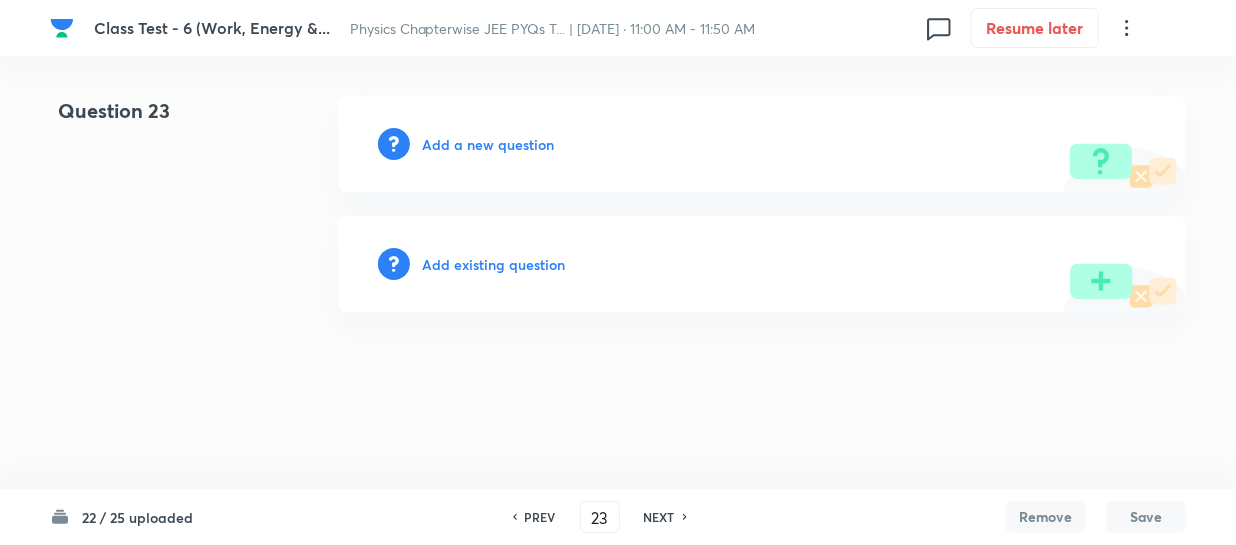 click on "Add a new question" at bounding box center (488, 144) 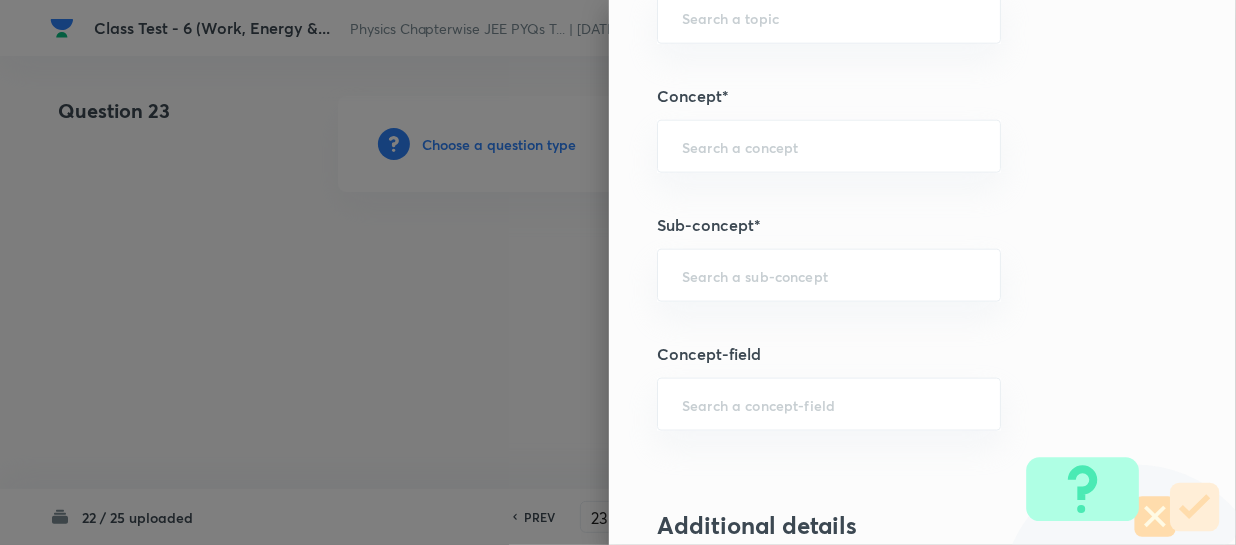 scroll, scrollTop: 1000, scrollLeft: 0, axis: vertical 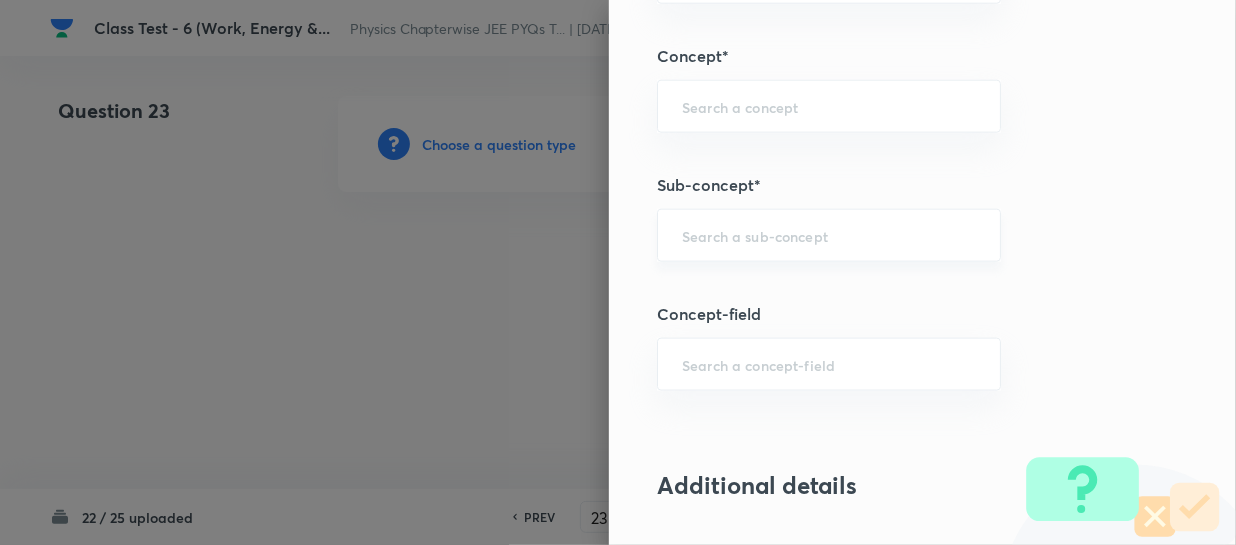 click on "​" at bounding box center [829, 235] 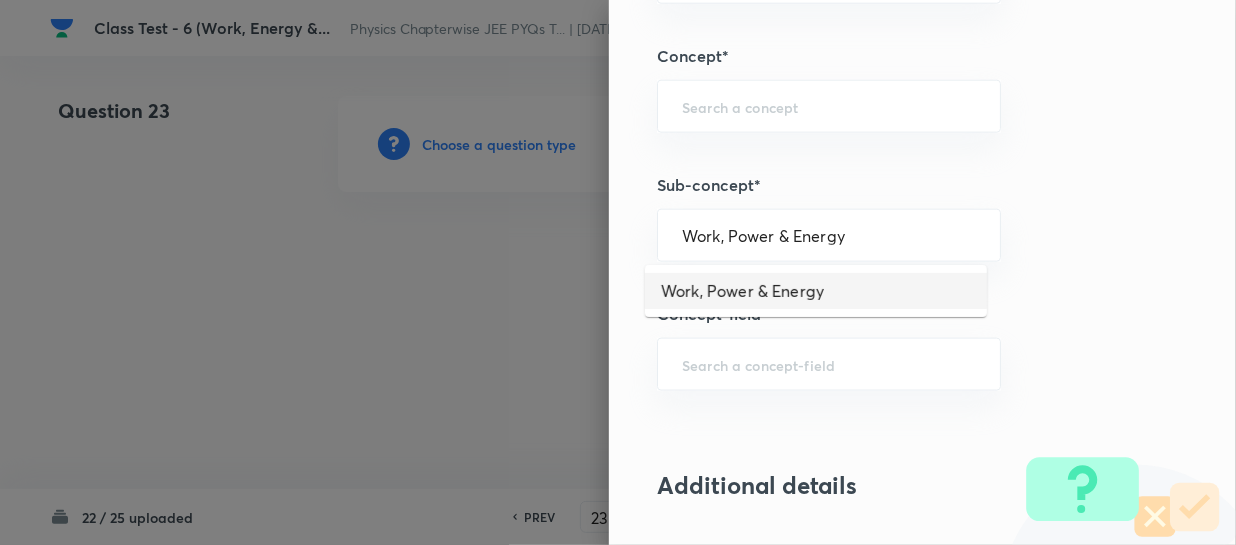 click on "Work, Power & Energy" at bounding box center (816, 291) 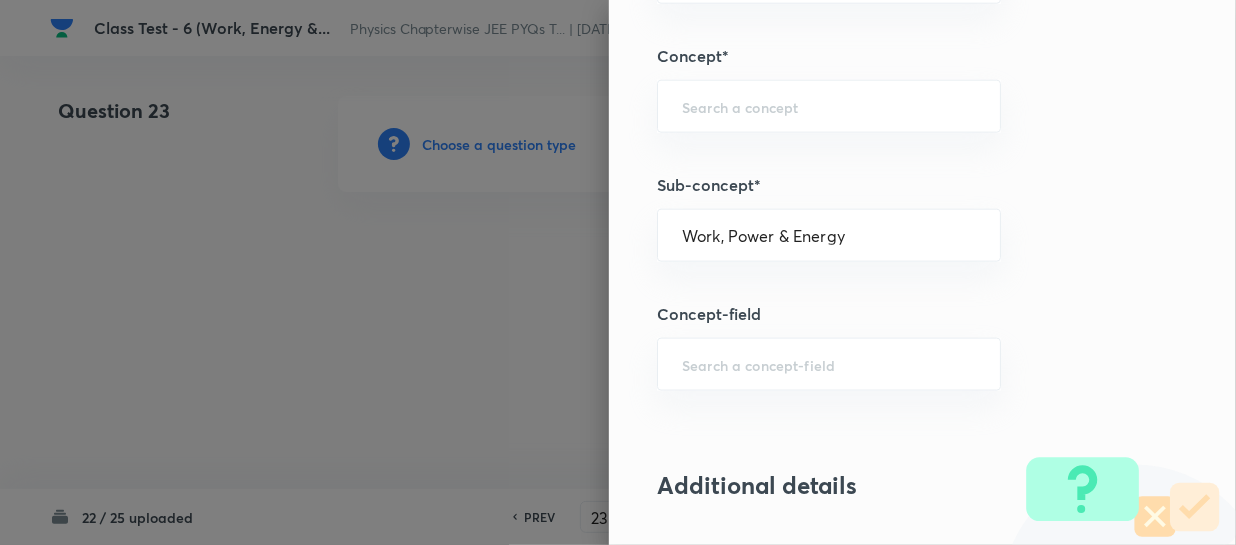 type on "Physics" 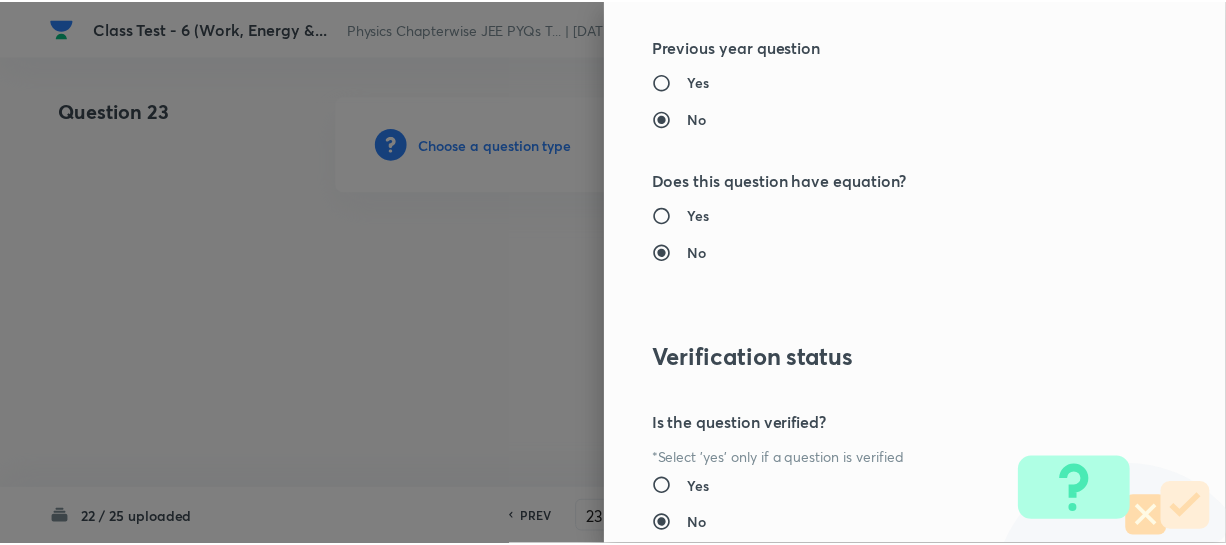 scroll, scrollTop: 2061, scrollLeft: 0, axis: vertical 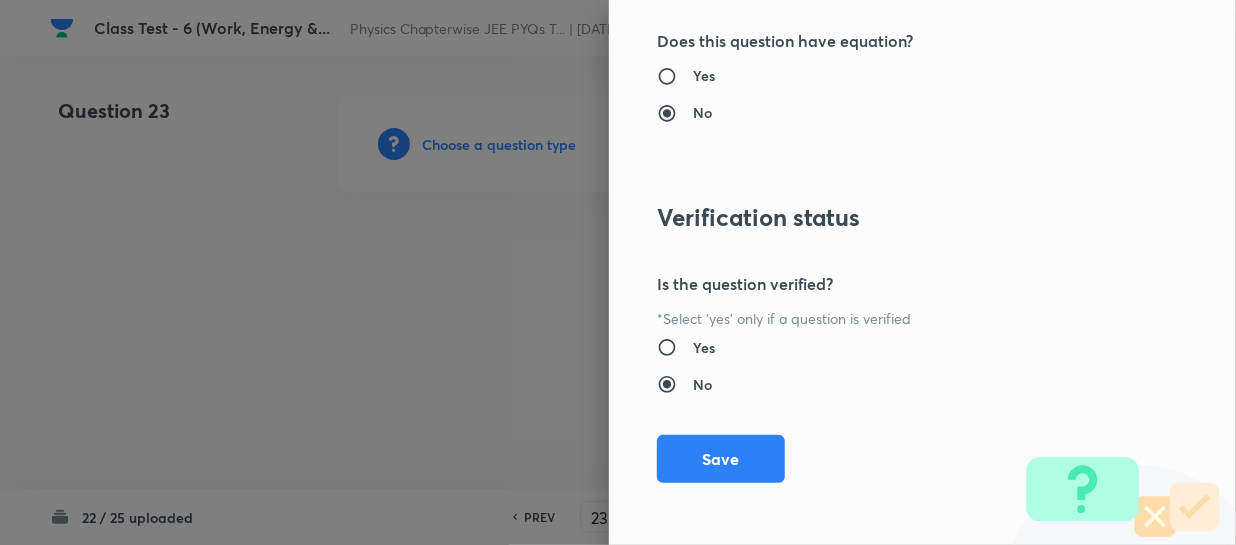 drag, startPoint x: 698, startPoint y: 449, endPoint x: 978, endPoint y: 425, distance: 281.0267 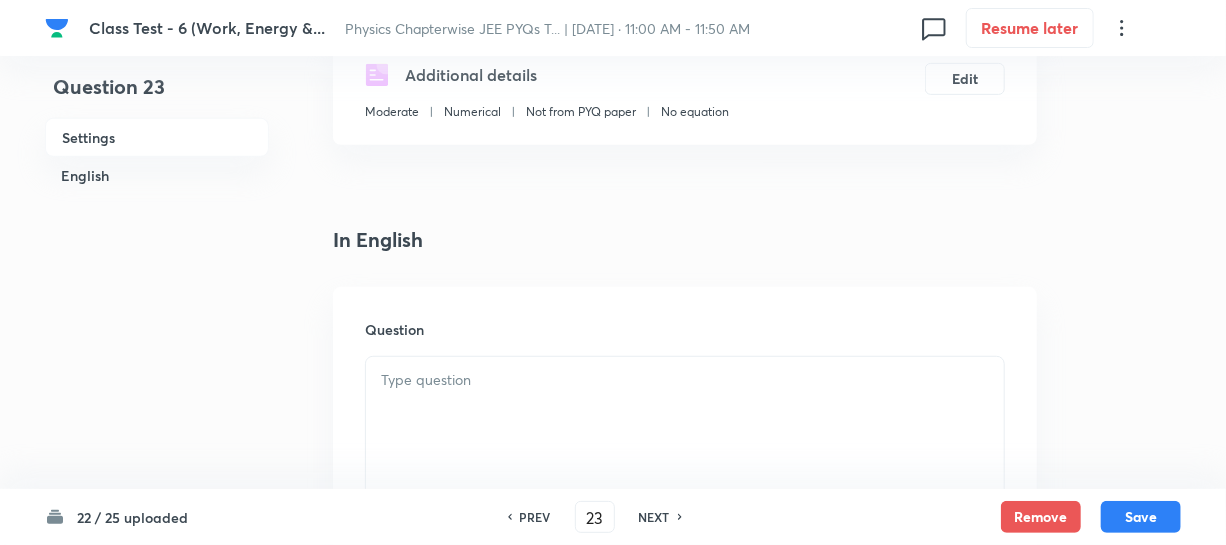 scroll, scrollTop: 454, scrollLeft: 0, axis: vertical 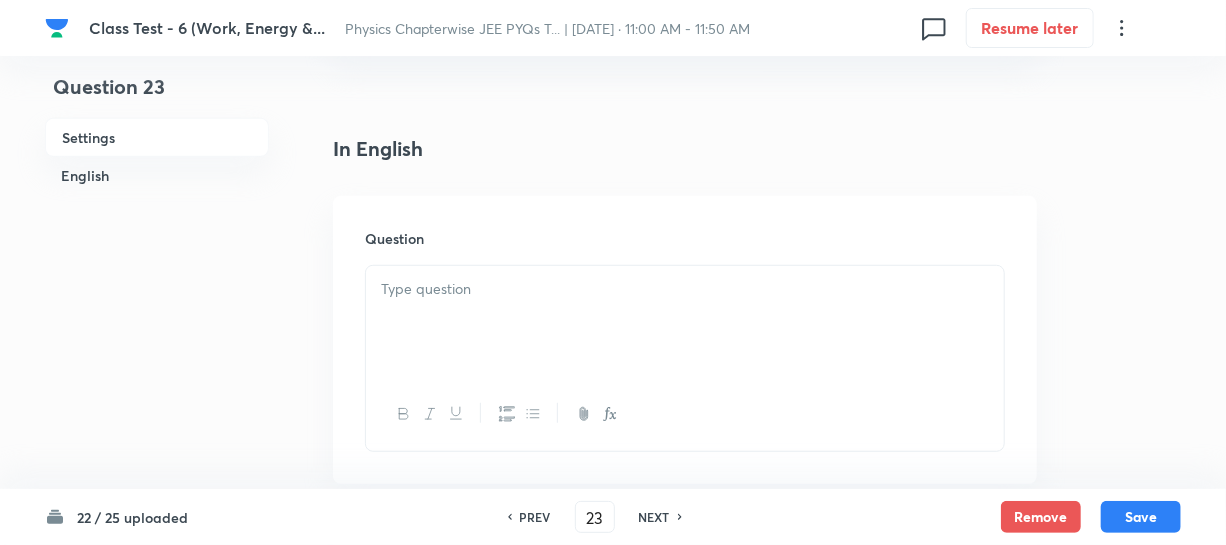 click at bounding box center [685, 289] 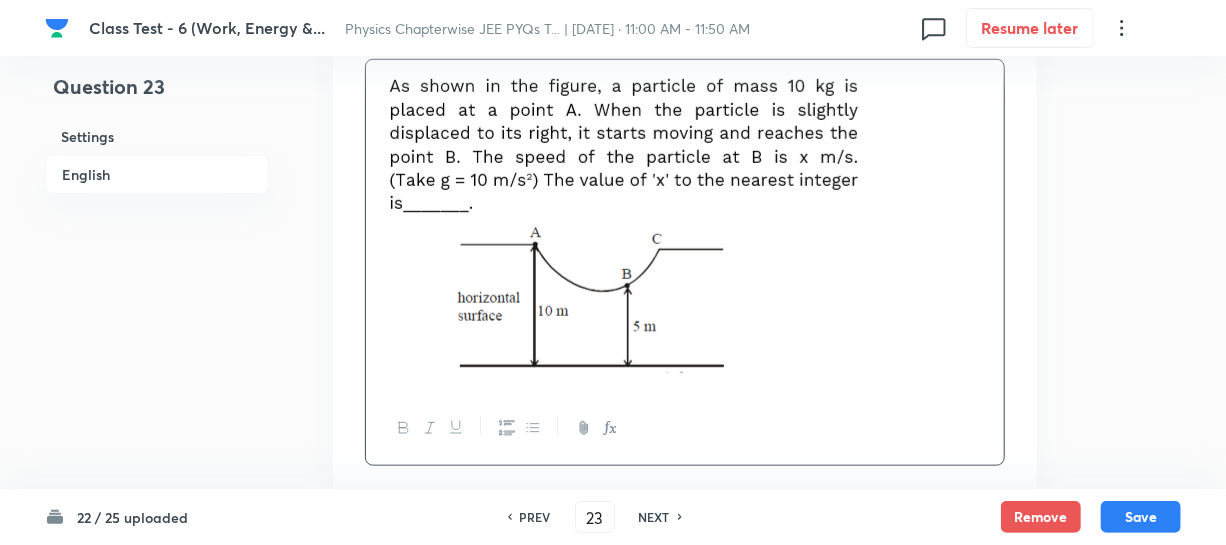 scroll, scrollTop: 909, scrollLeft: 0, axis: vertical 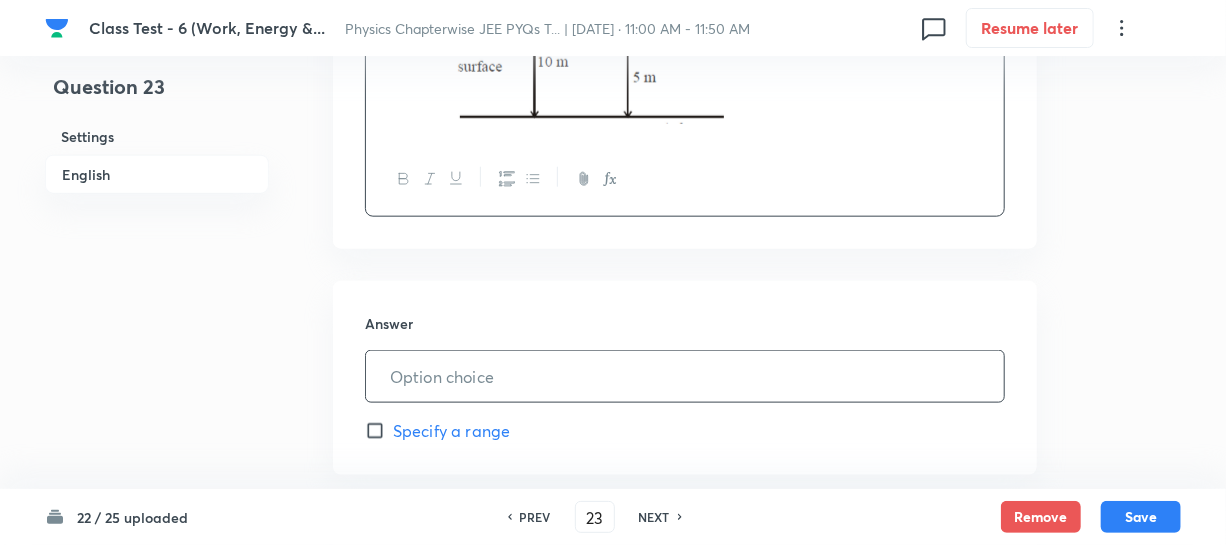 click at bounding box center [685, 376] 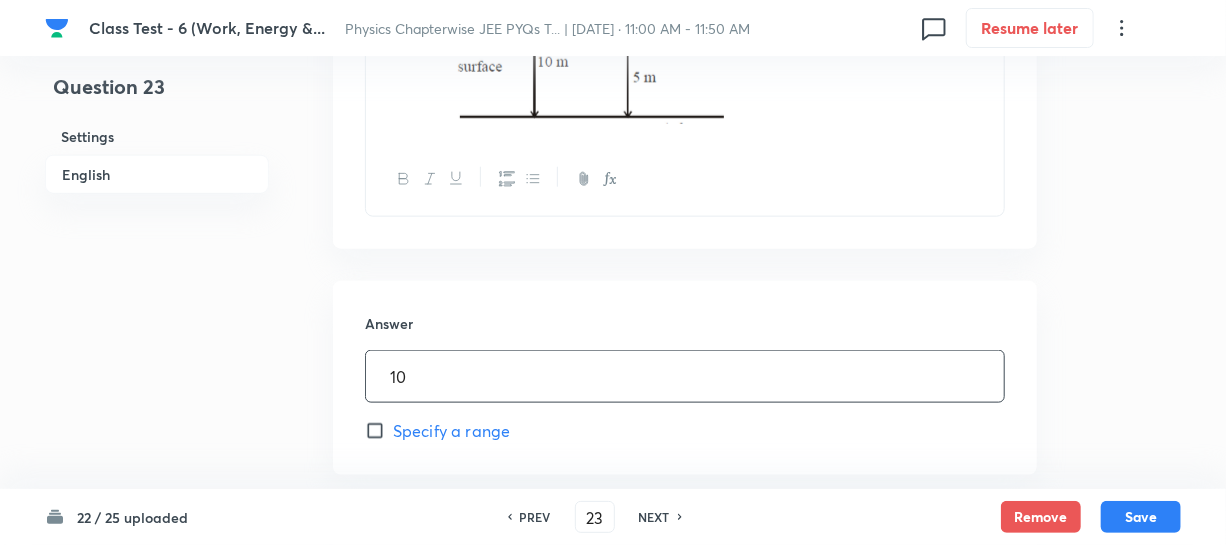 type on "10" 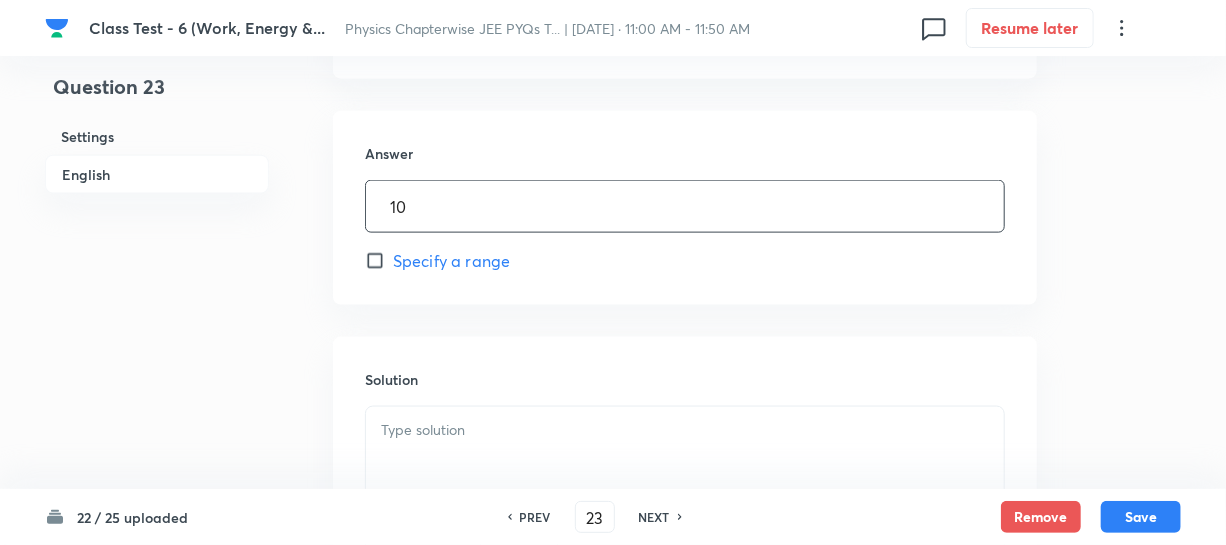 scroll, scrollTop: 1336, scrollLeft: 0, axis: vertical 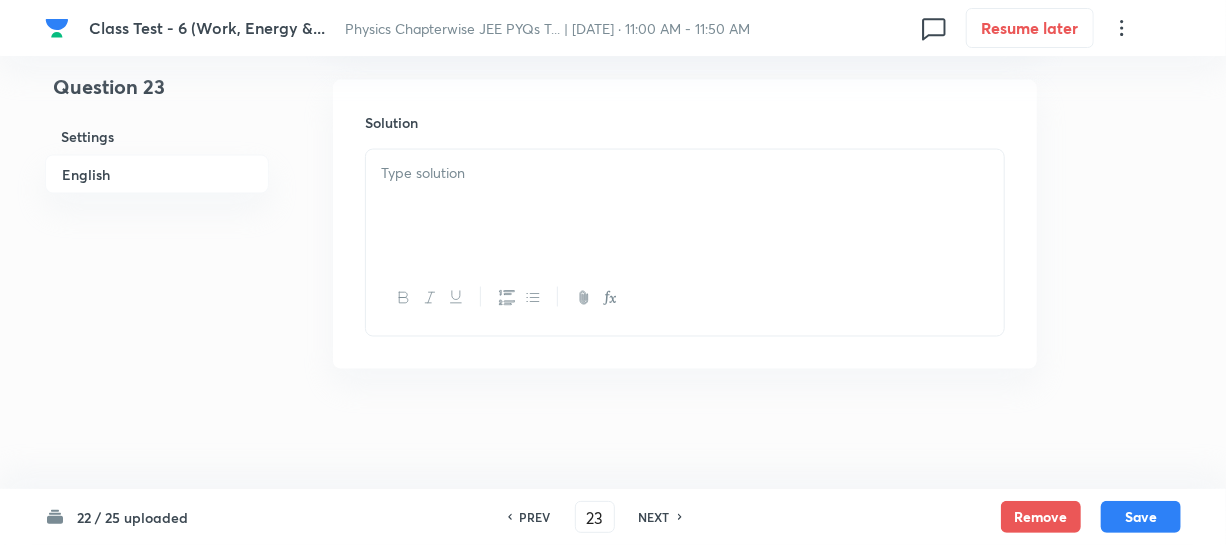 click at bounding box center [685, 206] 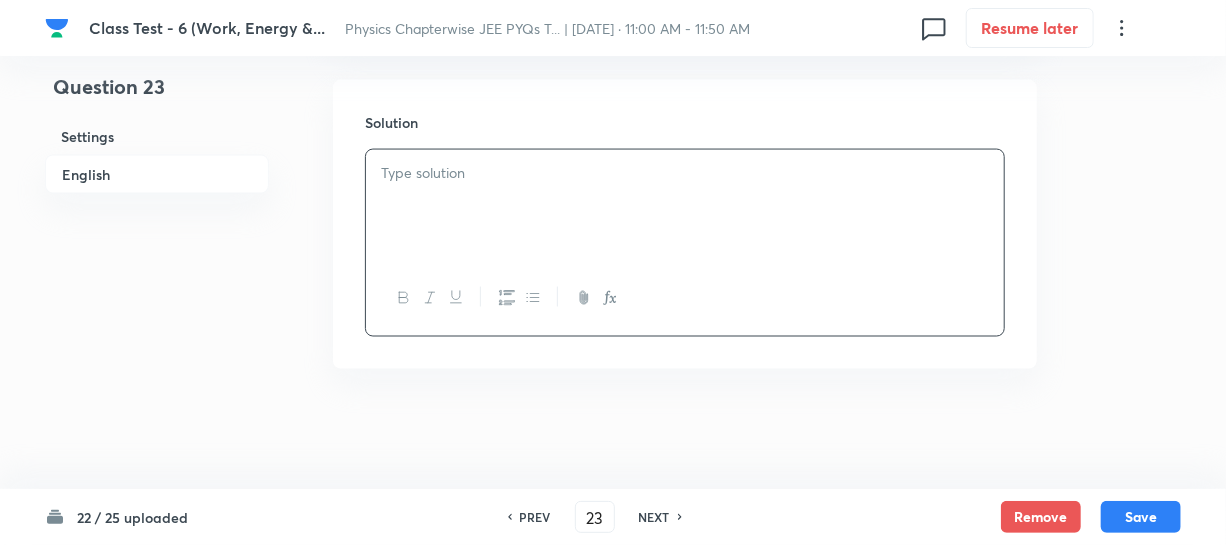 type 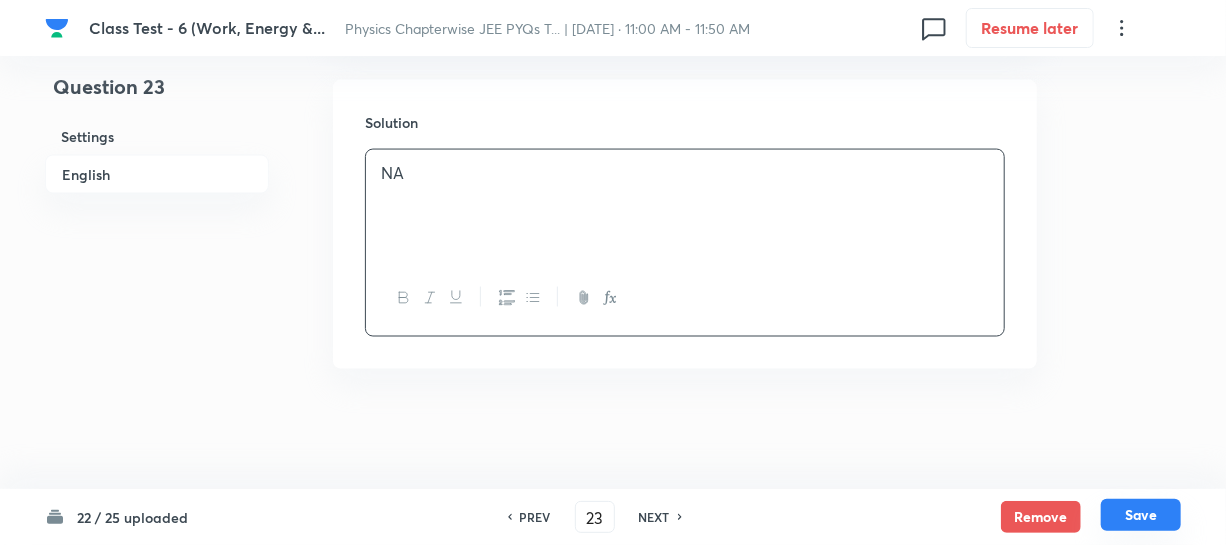 click on "Save" at bounding box center [1141, 515] 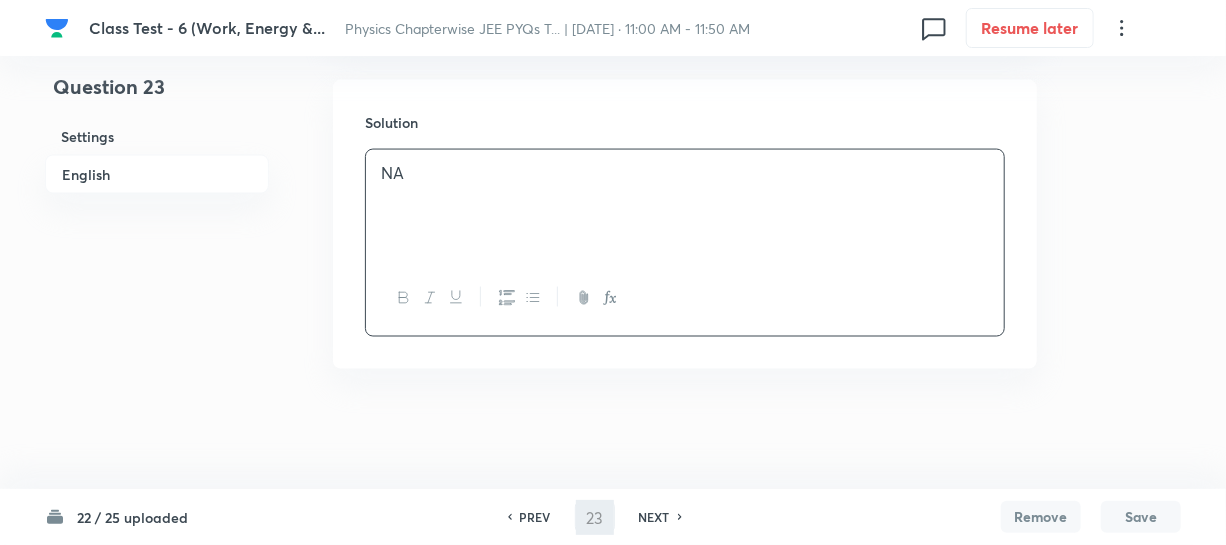 type on "24" 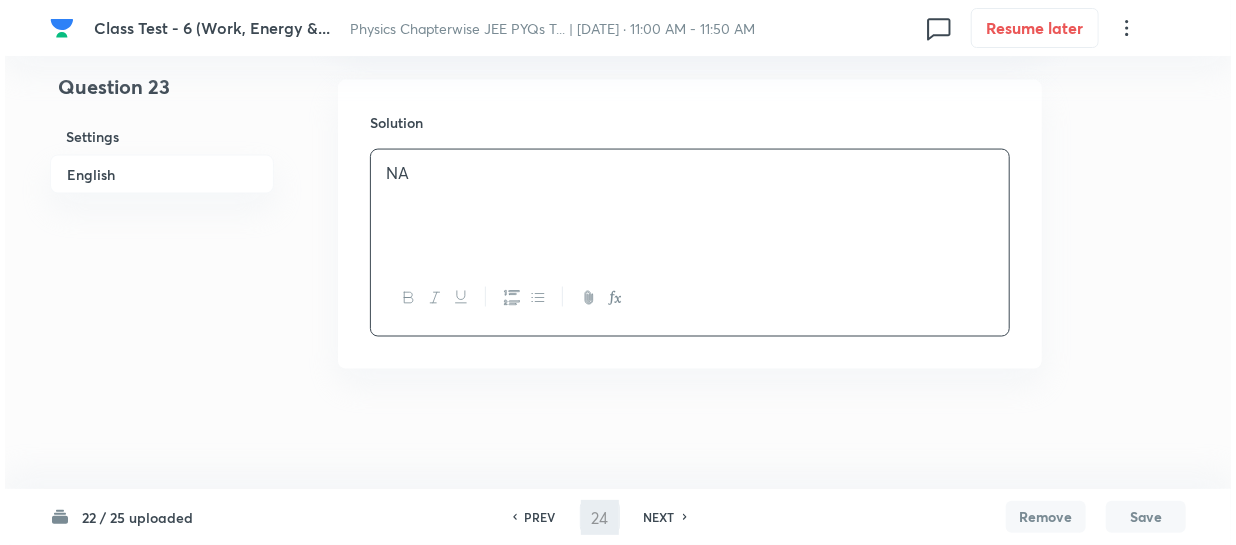 scroll, scrollTop: 0, scrollLeft: 0, axis: both 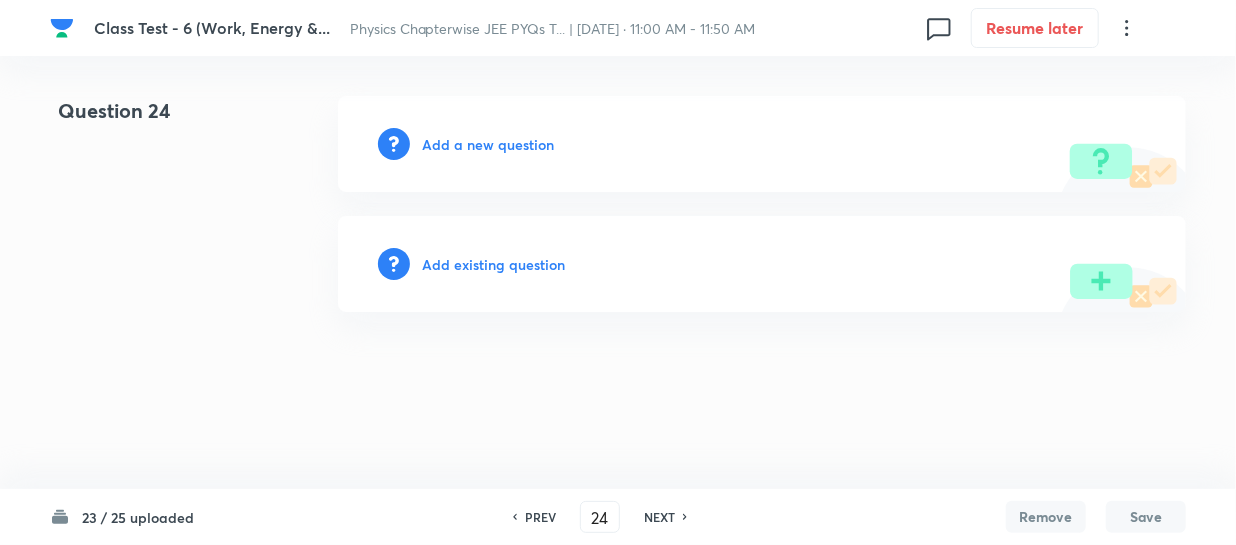 click on "Add a new question" at bounding box center [488, 144] 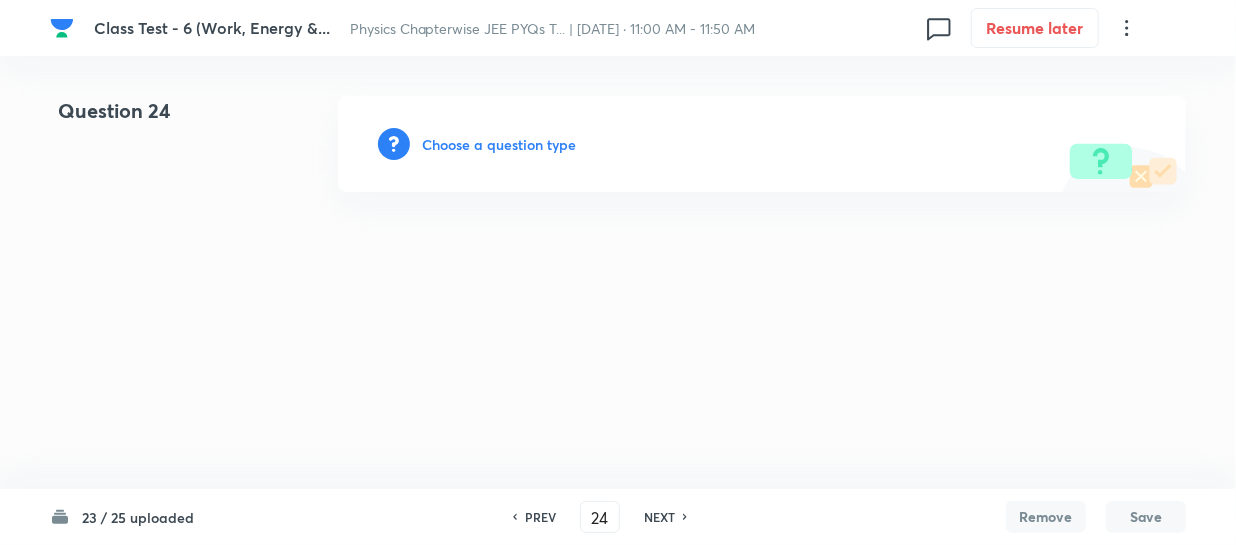 click on "Choose a question type" at bounding box center (499, 144) 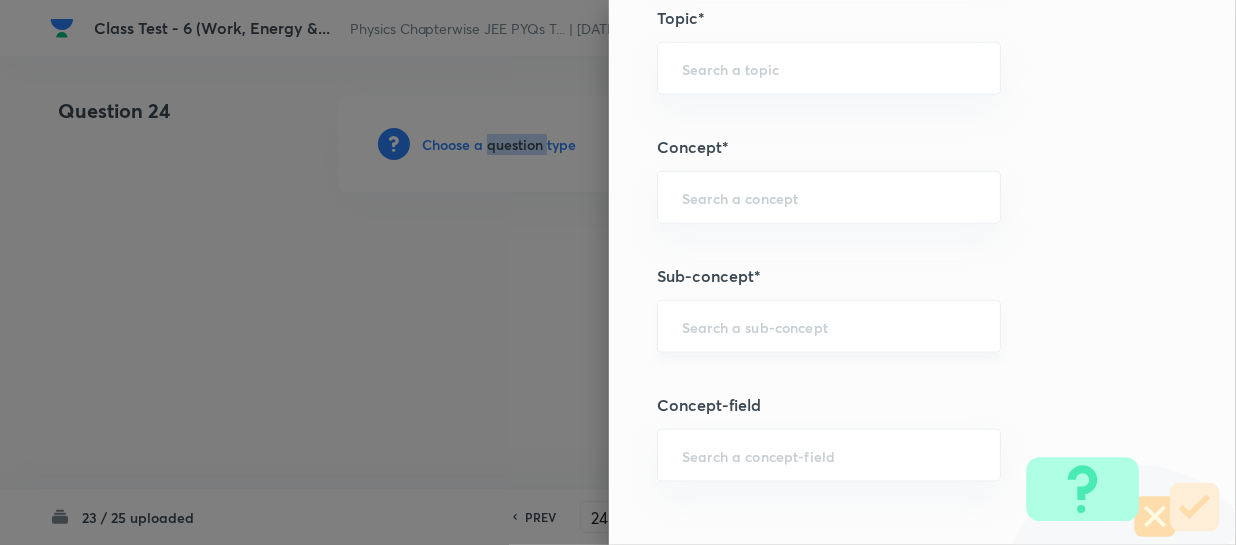 scroll, scrollTop: 1090, scrollLeft: 0, axis: vertical 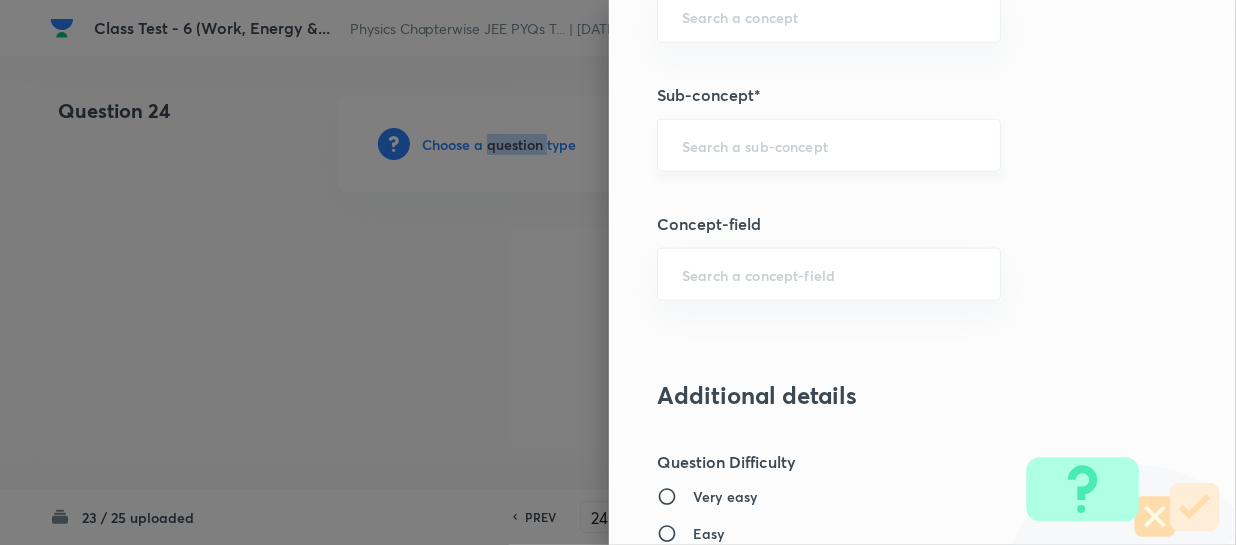 click on "​" at bounding box center [829, 145] 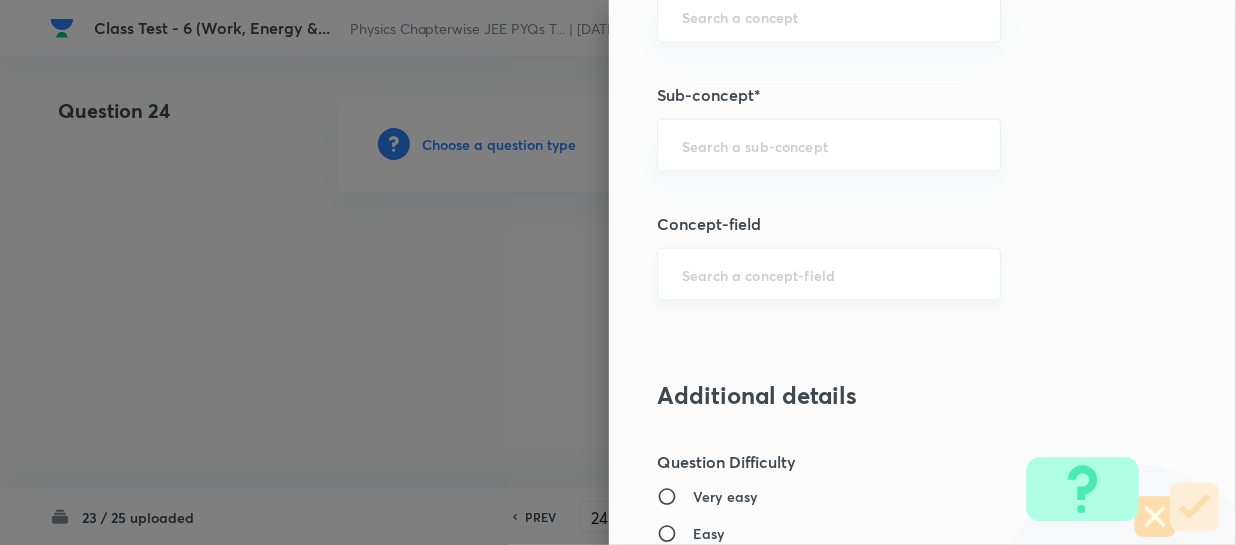 paste on "Work, Power & Energy" 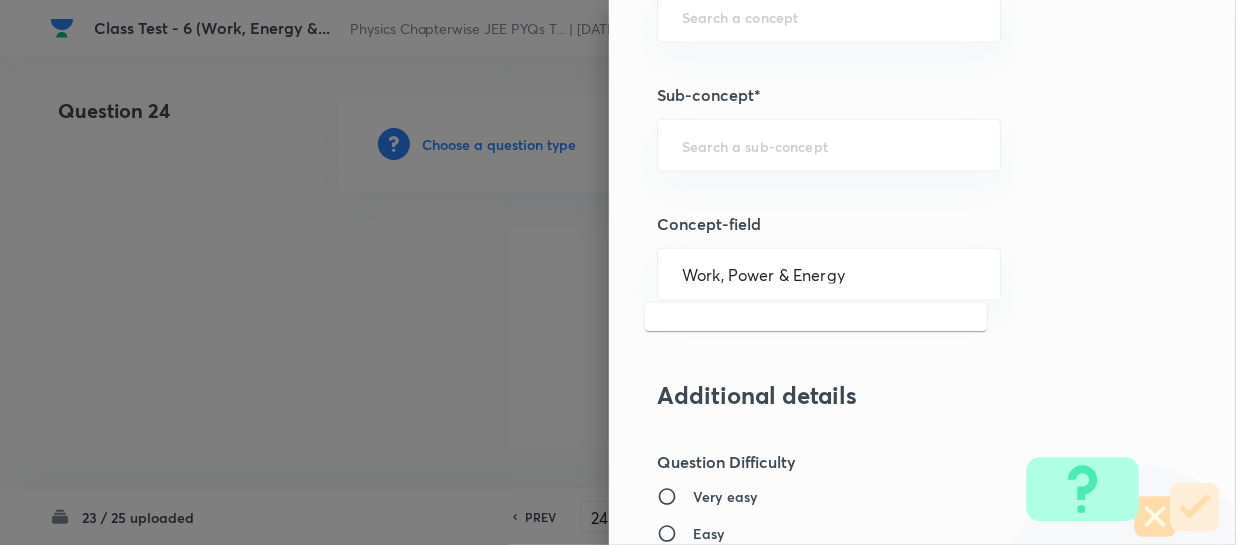 drag, startPoint x: 785, startPoint y: 270, endPoint x: 272, endPoint y: 274, distance: 513.01556 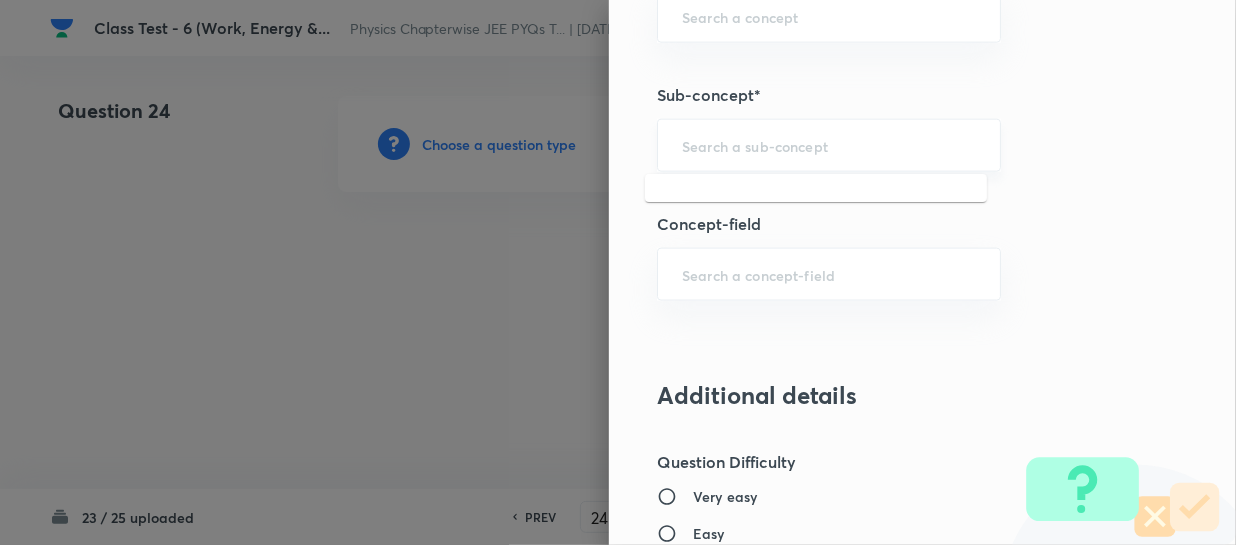 click at bounding box center (829, 145) 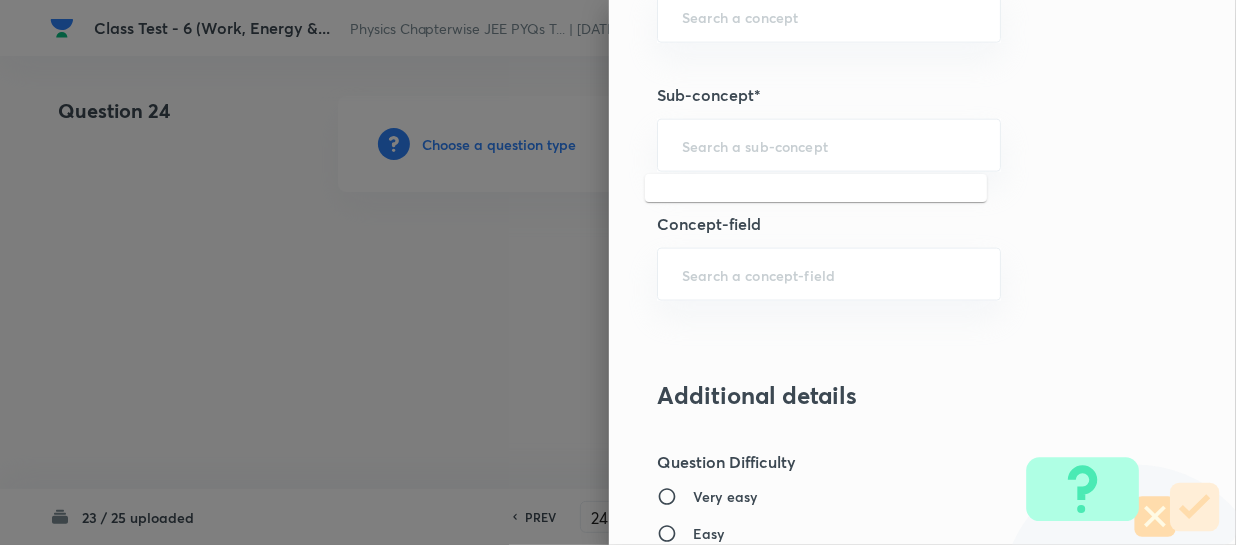 paste on "Work, Power & Energy" 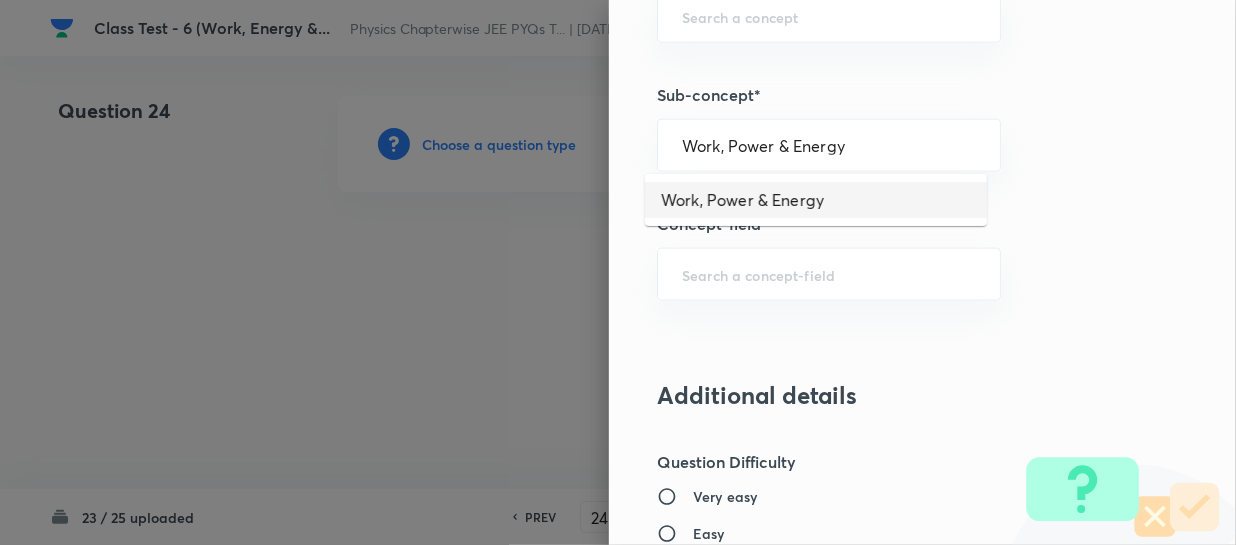 click on "Work, Power & Energy" at bounding box center (816, 200) 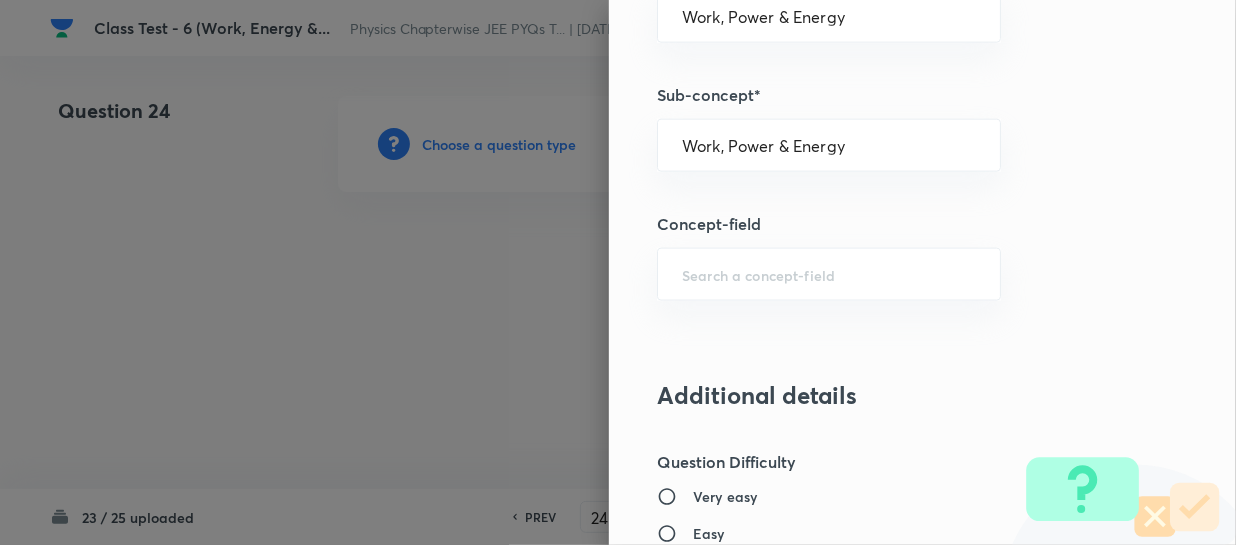 type on "Physics" 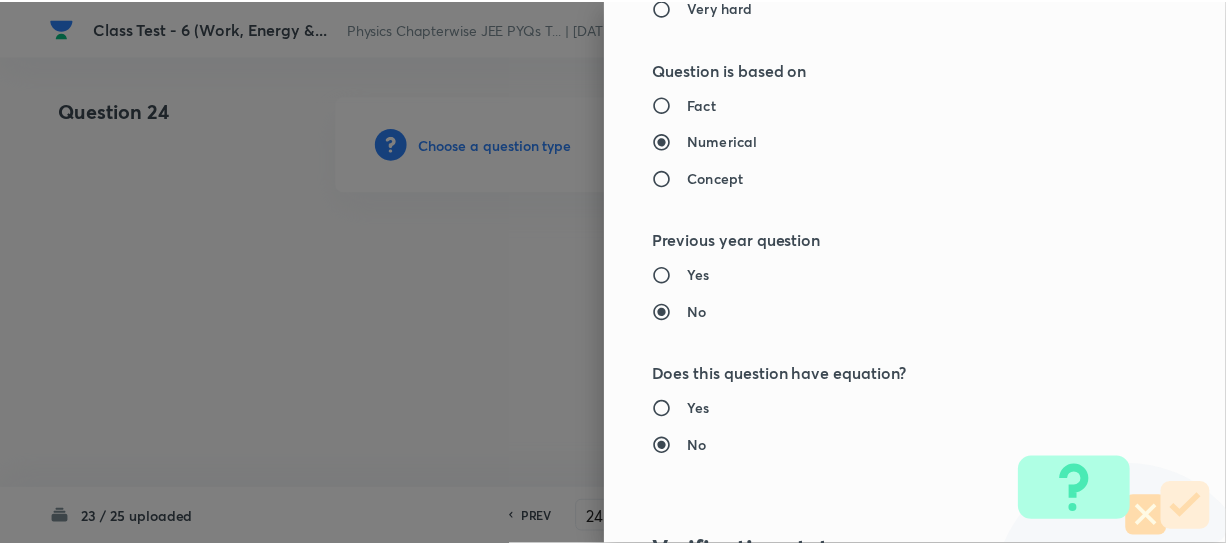 scroll, scrollTop: 2061, scrollLeft: 0, axis: vertical 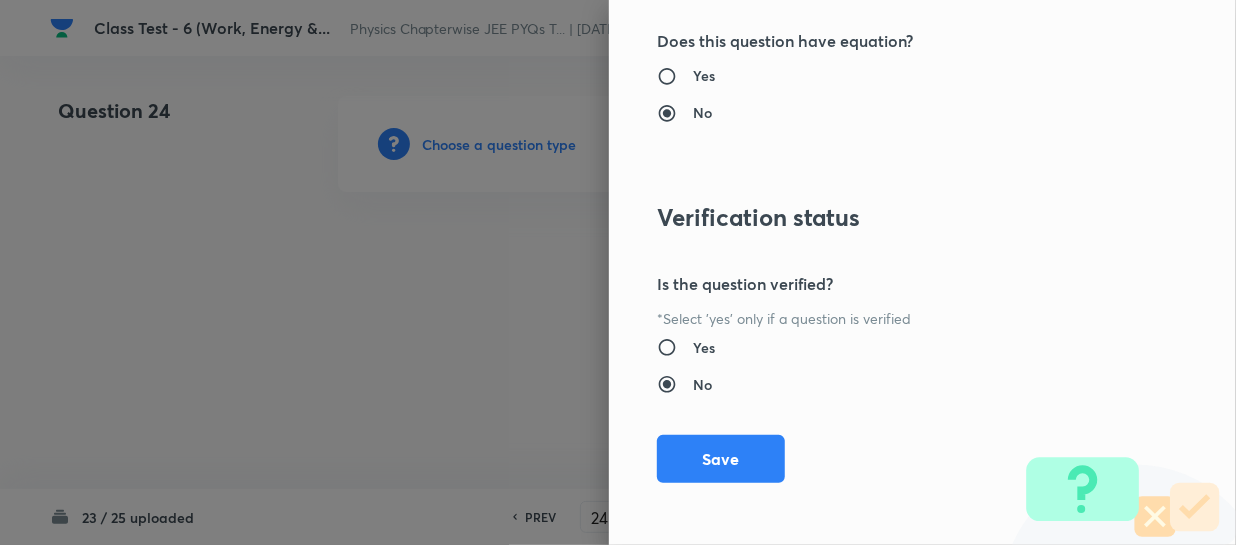drag, startPoint x: 716, startPoint y: 458, endPoint x: 893, endPoint y: 474, distance: 177.7217 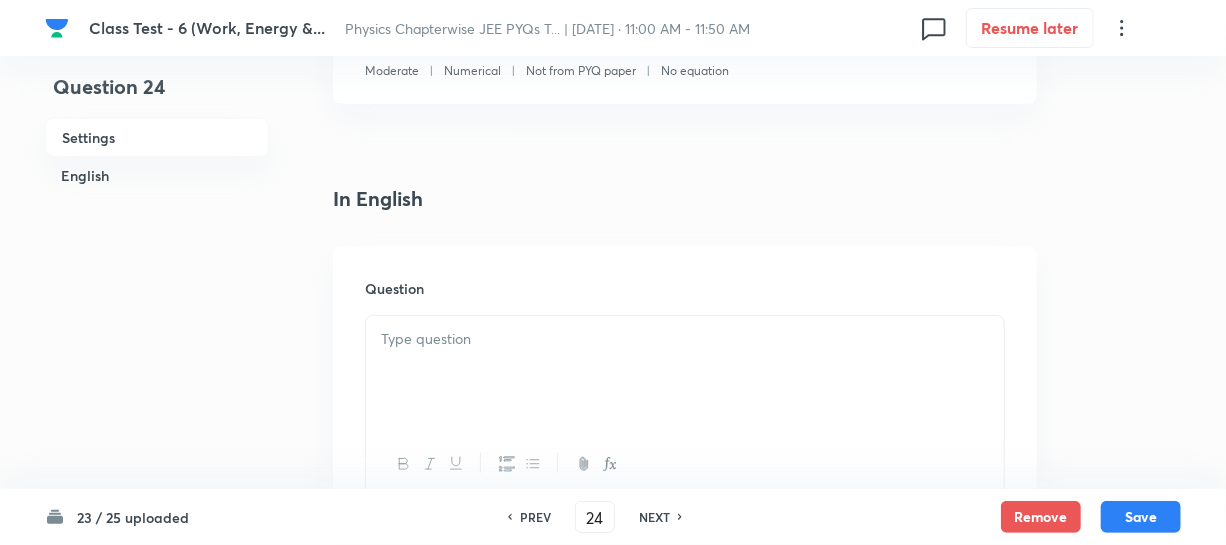 scroll, scrollTop: 454, scrollLeft: 0, axis: vertical 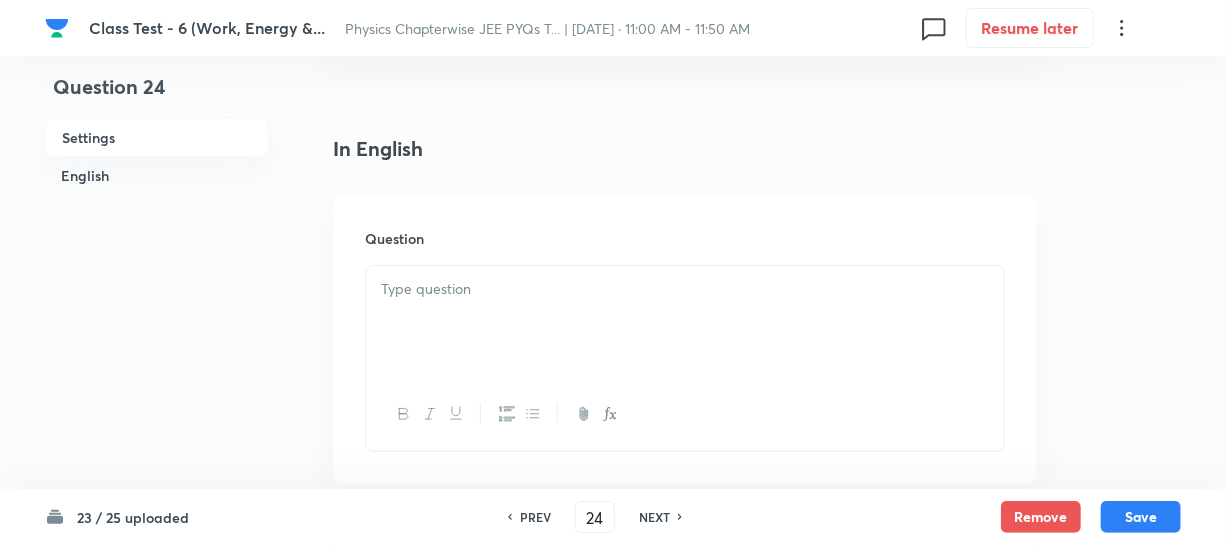 click at bounding box center [685, 322] 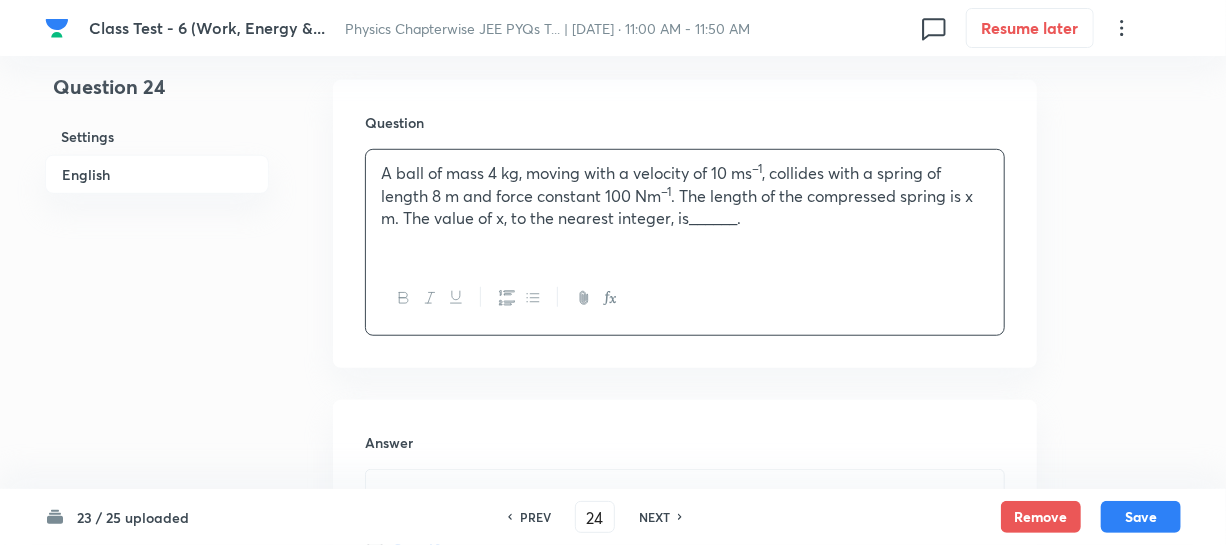 scroll, scrollTop: 818, scrollLeft: 0, axis: vertical 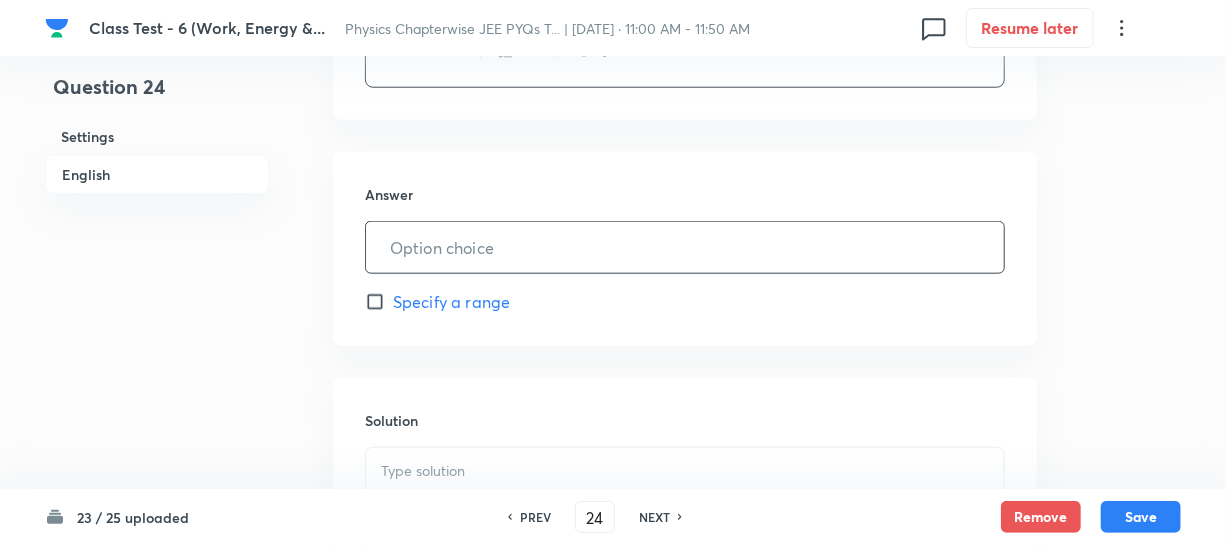 click at bounding box center (685, 247) 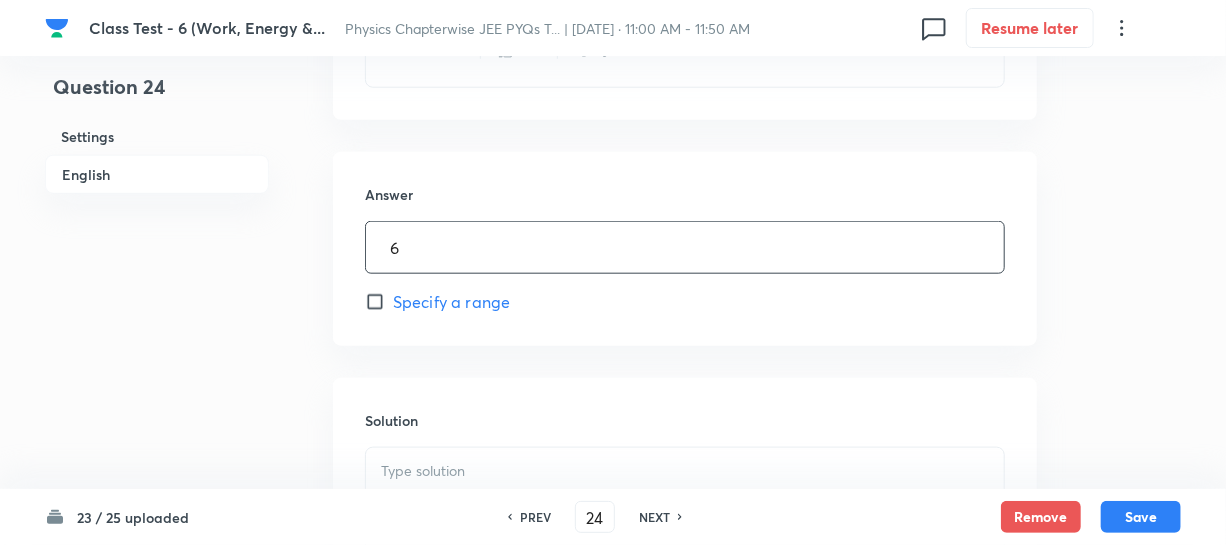 type on "6" 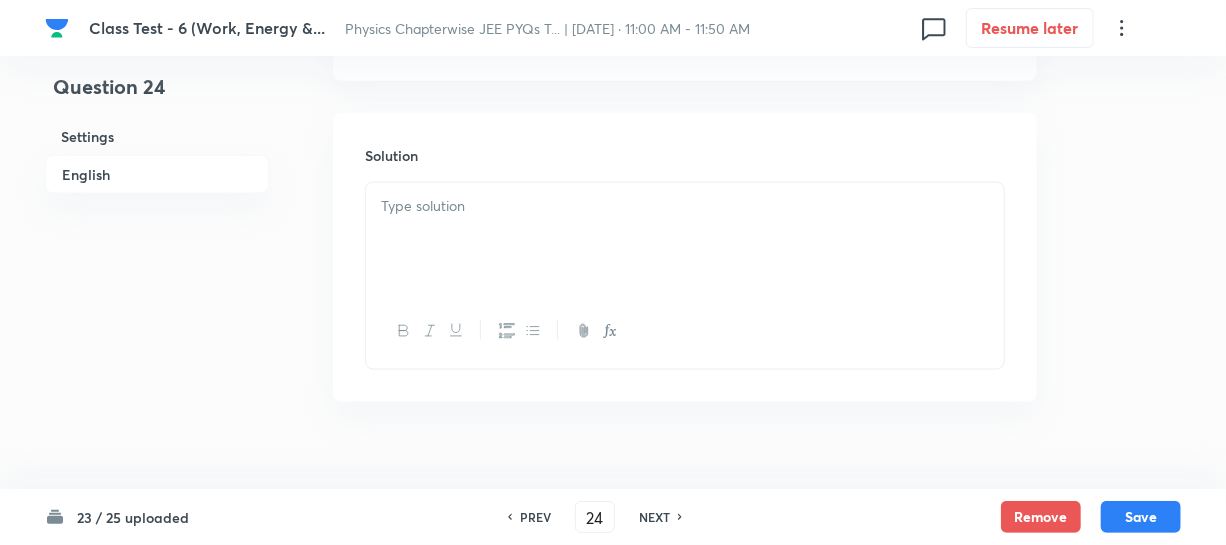 scroll, scrollTop: 1116, scrollLeft: 0, axis: vertical 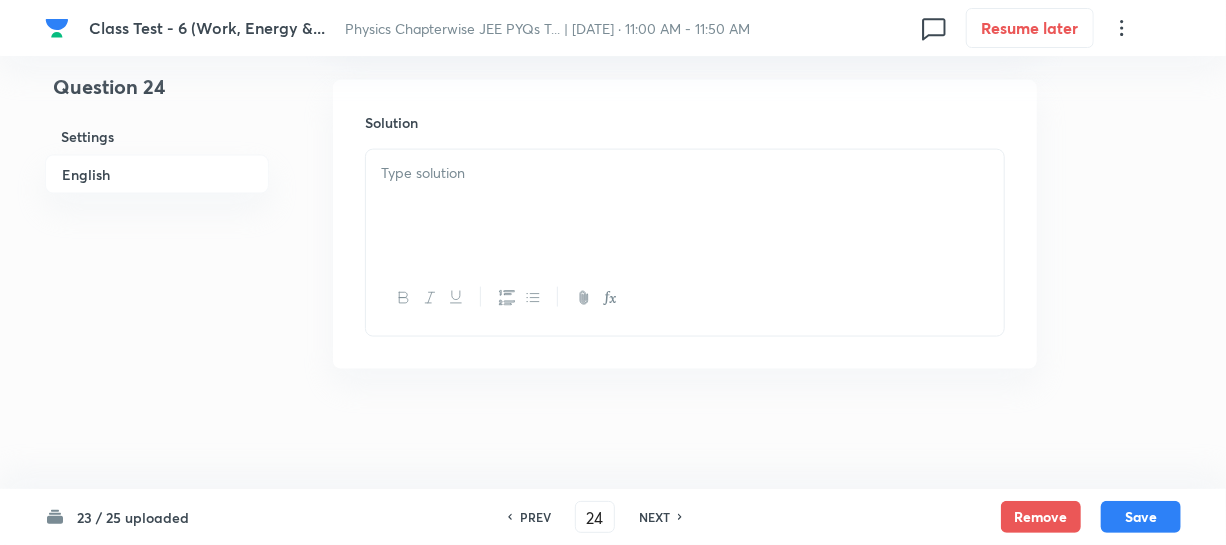 click at bounding box center (685, 206) 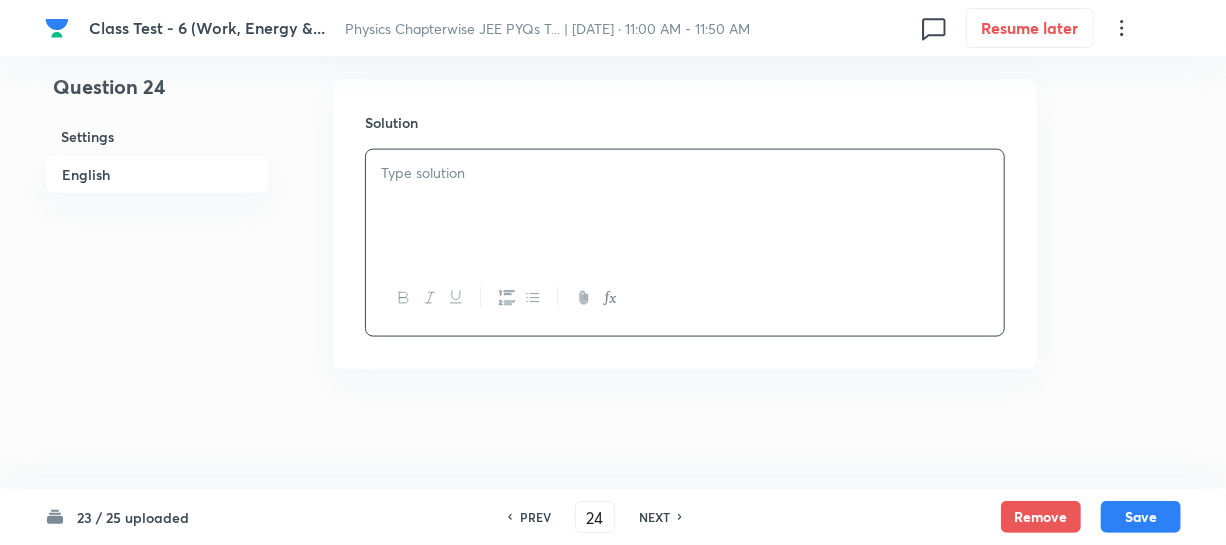 type 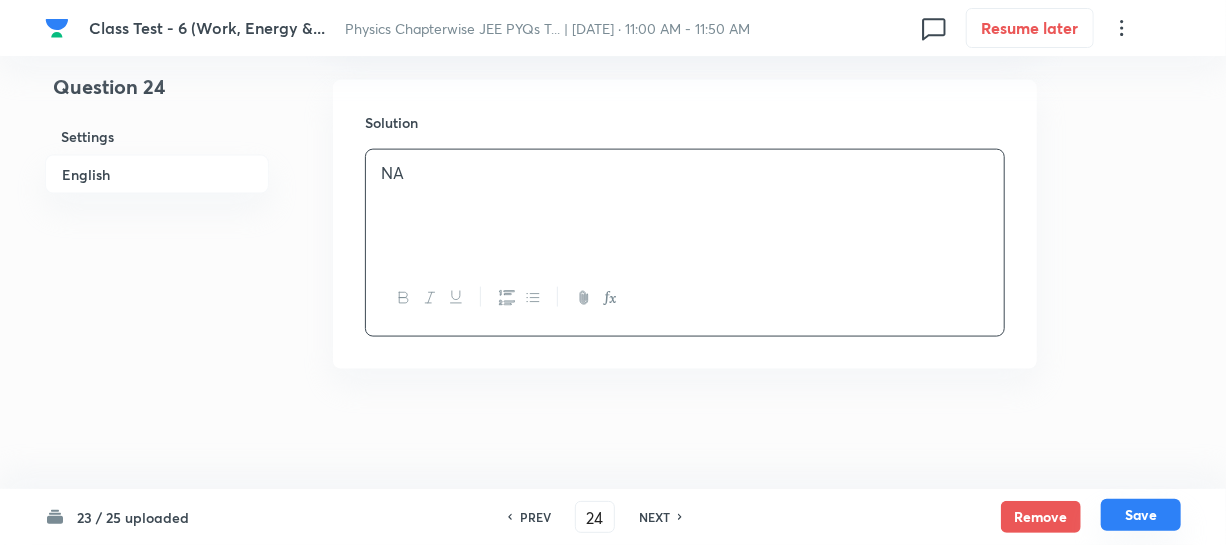 click on "Save" at bounding box center [1141, 515] 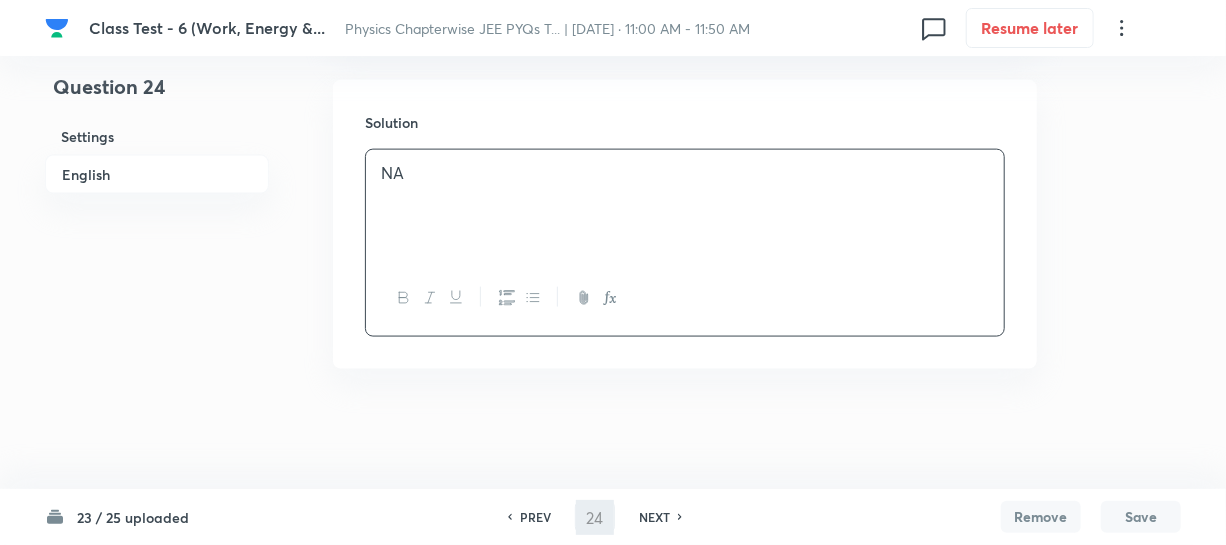 type on "25" 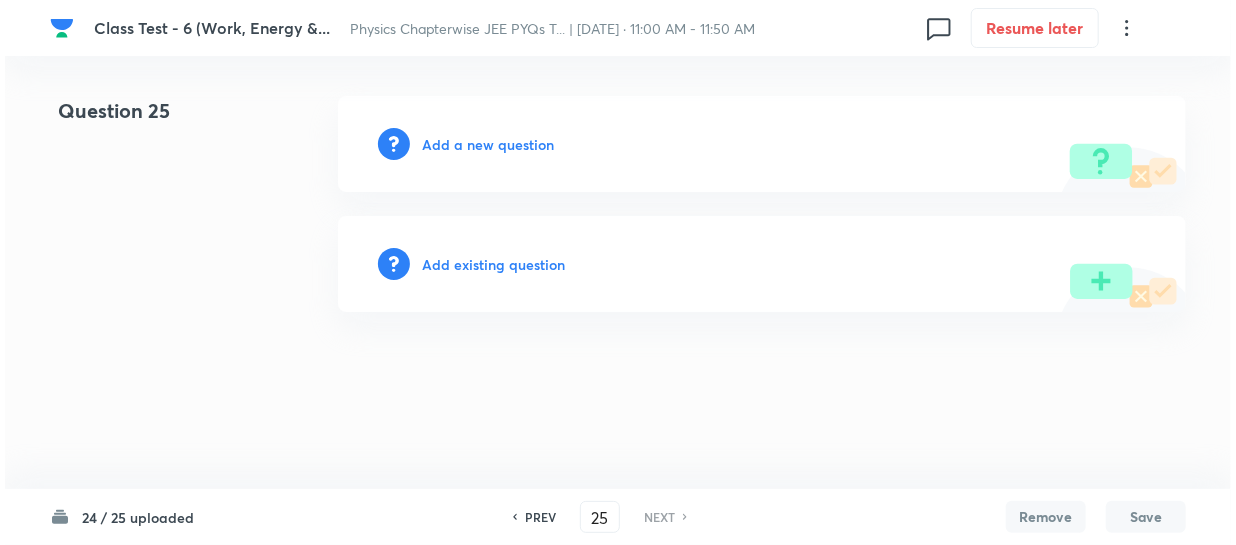 scroll, scrollTop: 0, scrollLeft: 0, axis: both 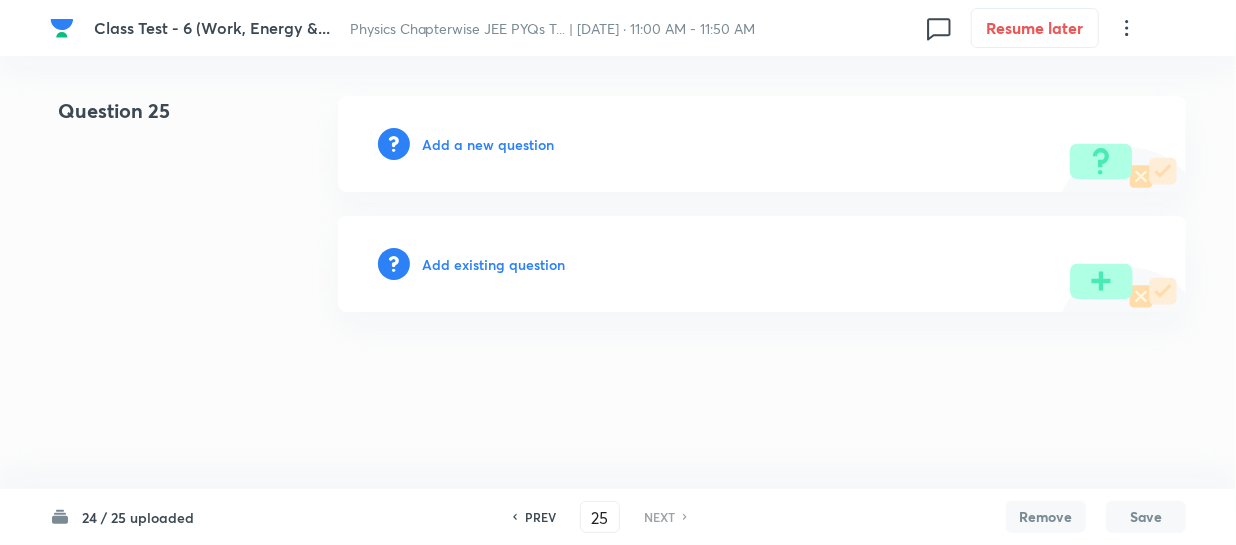 click on "Add a new question" at bounding box center [488, 144] 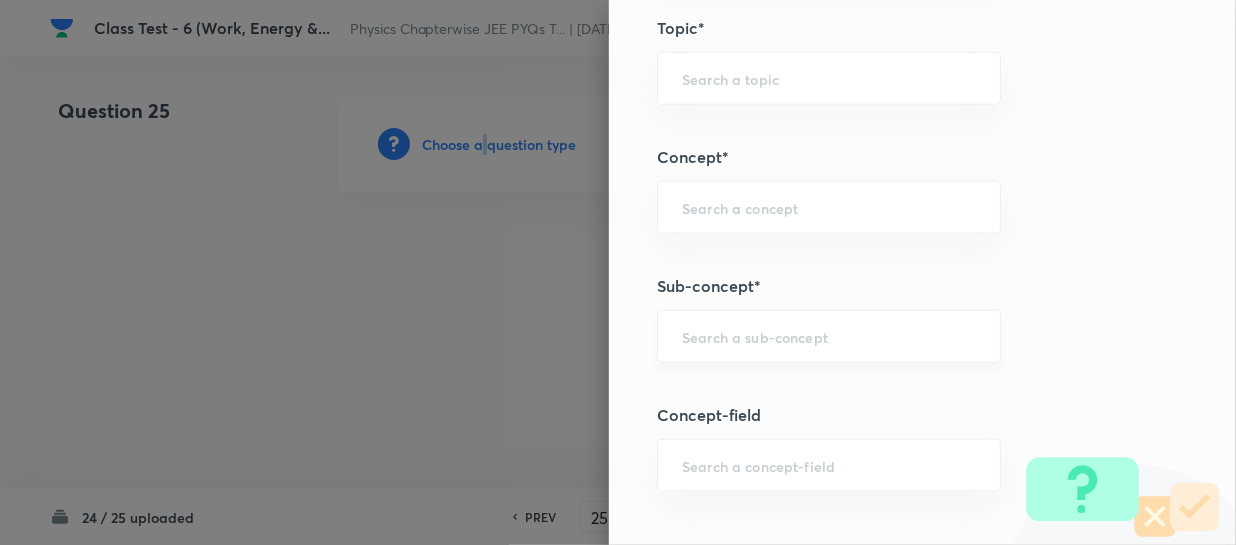 scroll, scrollTop: 909, scrollLeft: 0, axis: vertical 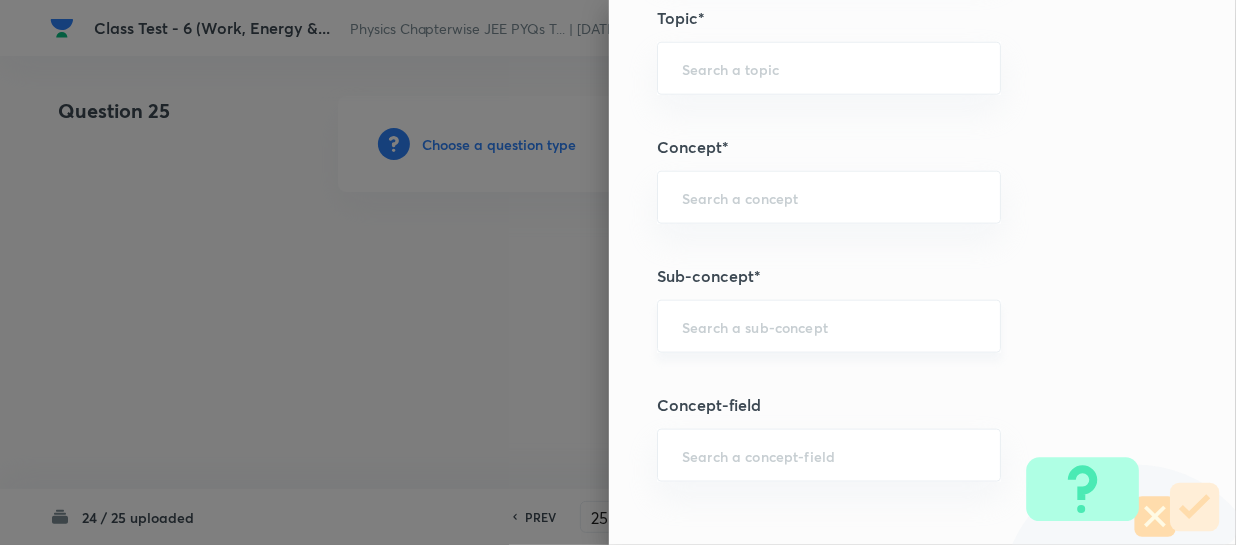 click at bounding box center (829, 326) 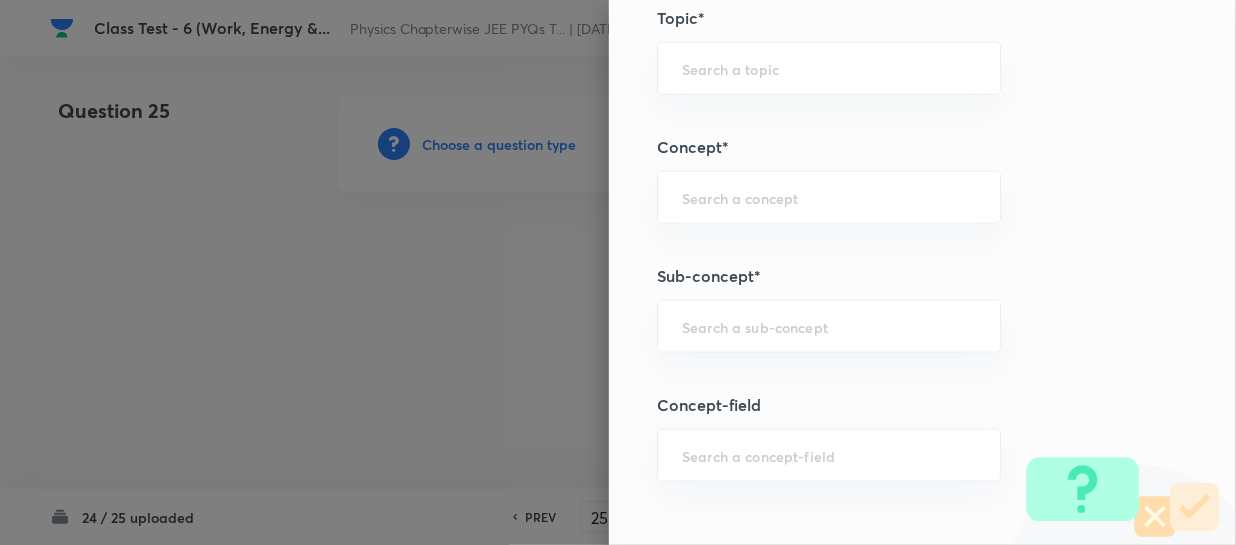 paste on "Work, Power & Energy" 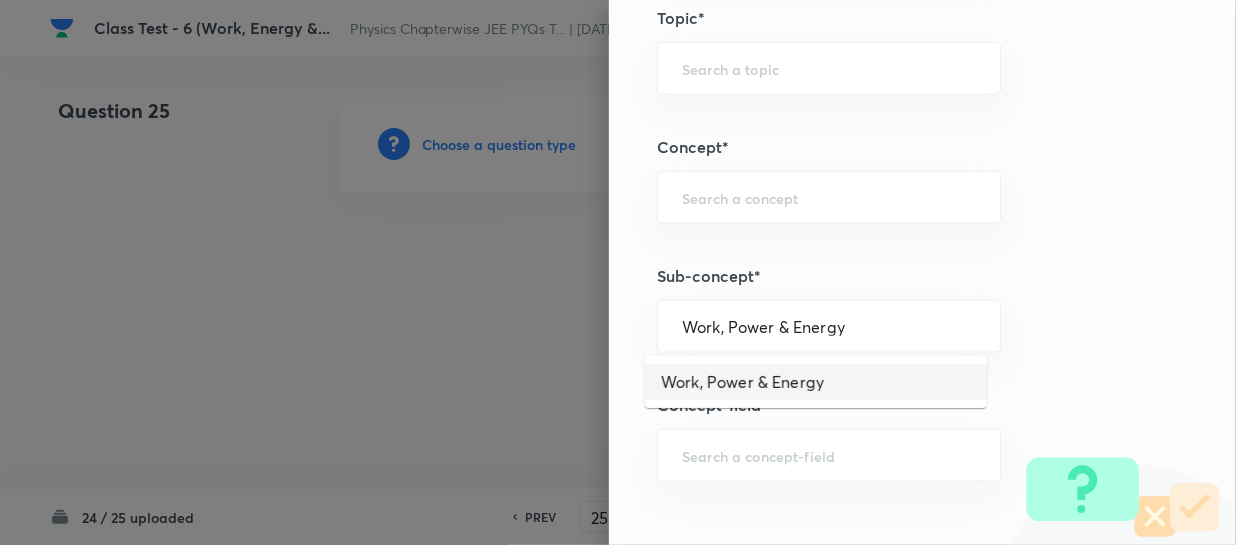 click on "Work, Power & Energy" at bounding box center (816, 382) 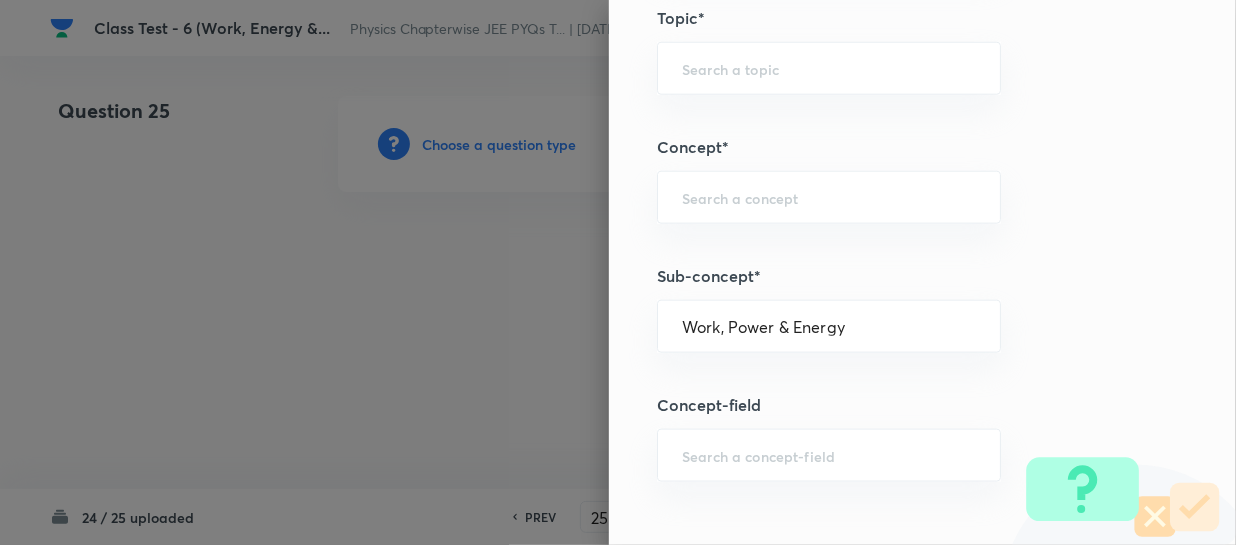 type on "Physics" 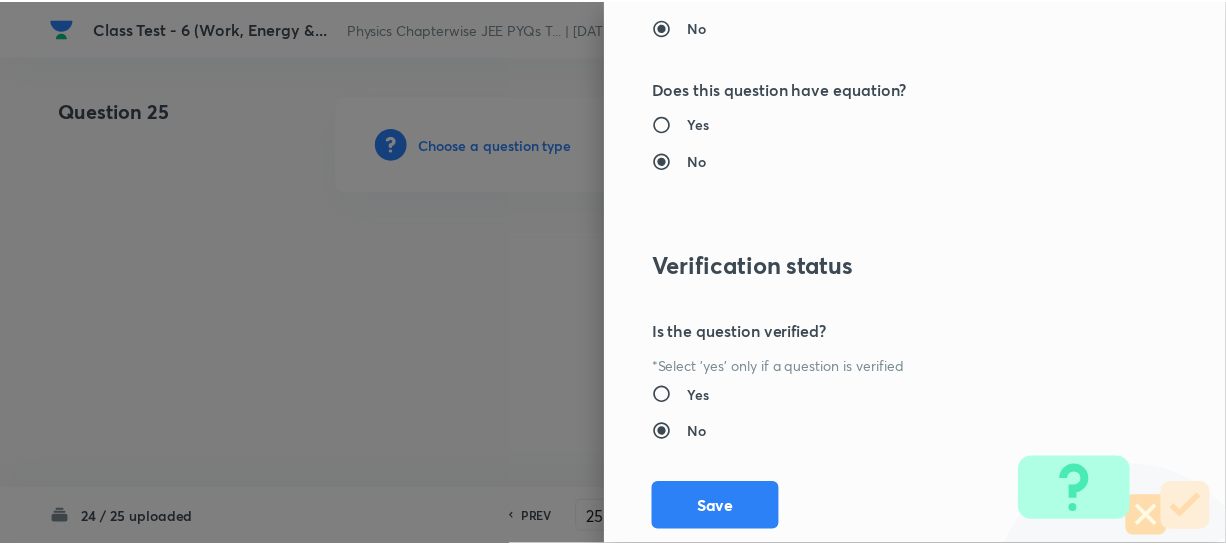 scroll, scrollTop: 2061, scrollLeft: 0, axis: vertical 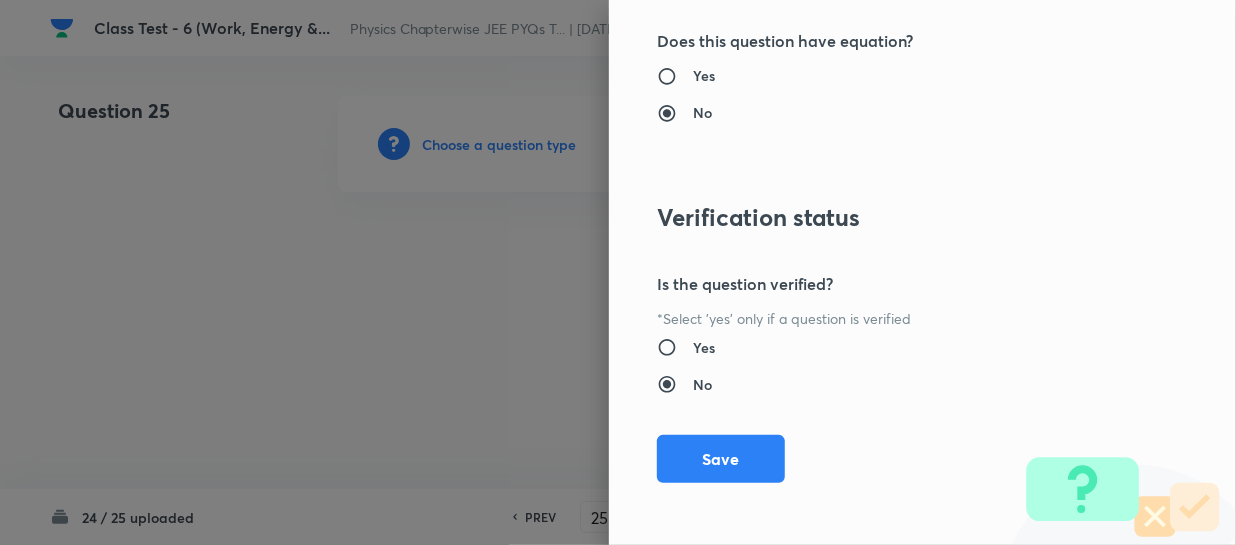 drag, startPoint x: 732, startPoint y: 445, endPoint x: 819, endPoint y: 431, distance: 88.11924 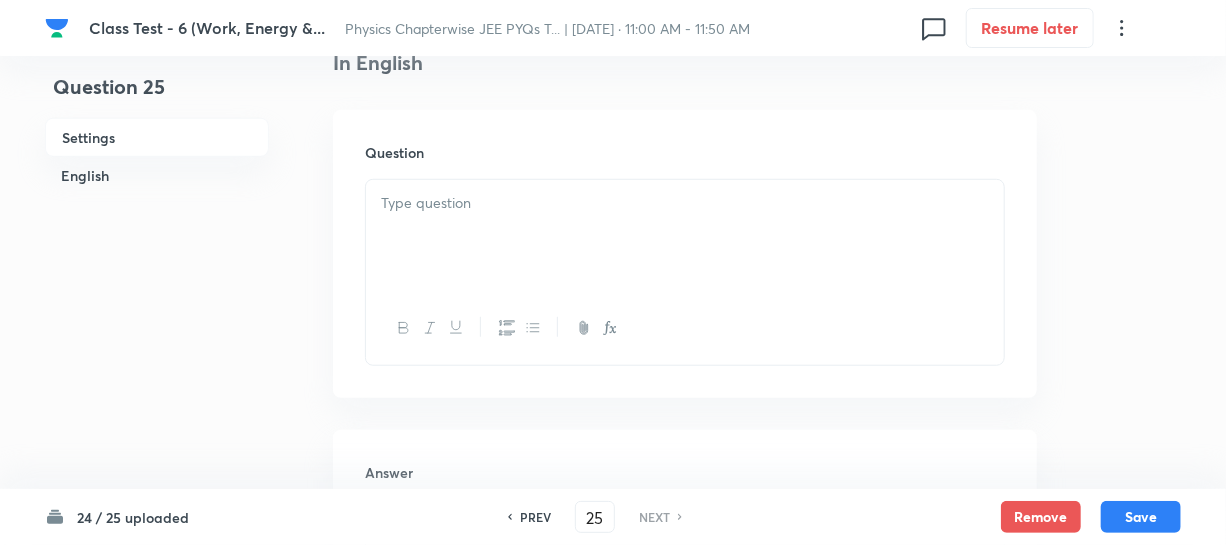 scroll, scrollTop: 636, scrollLeft: 0, axis: vertical 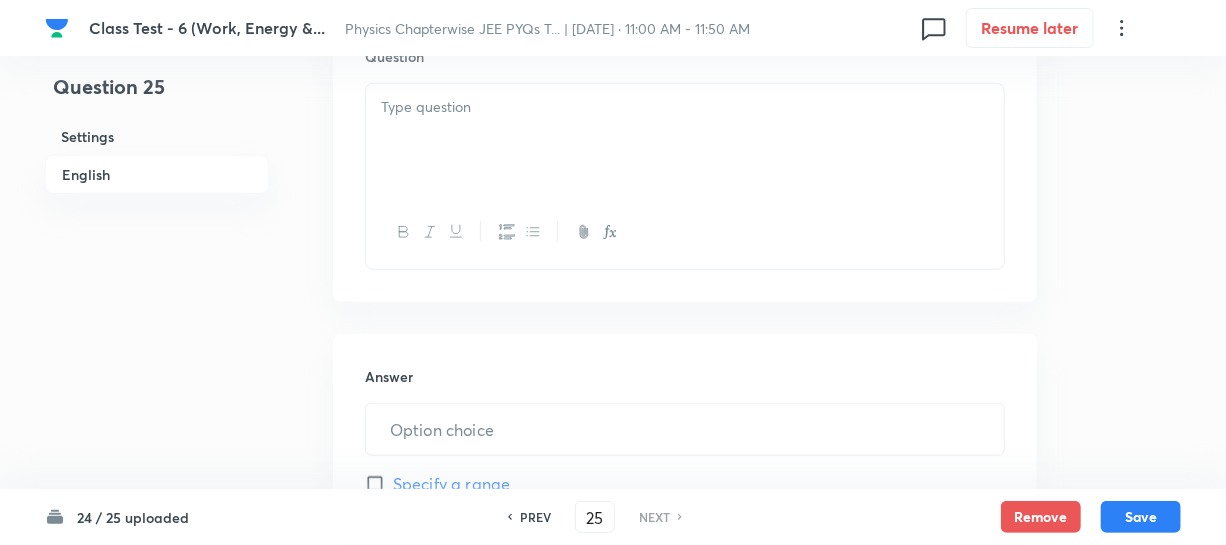 click at bounding box center [685, 140] 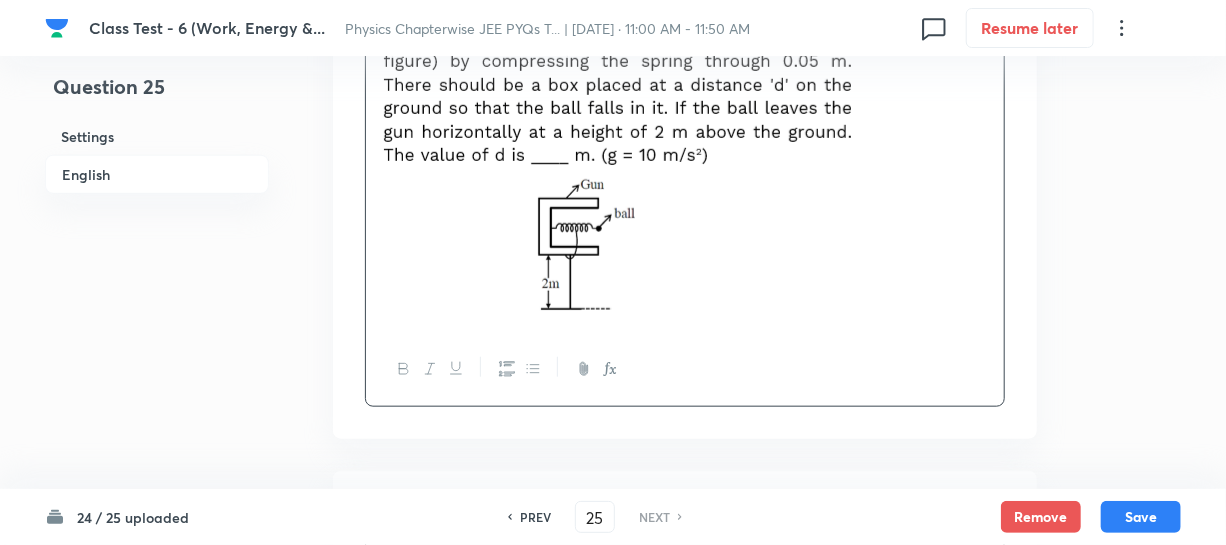 scroll, scrollTop: 1000, scrollLeft: 0, axis: vertical 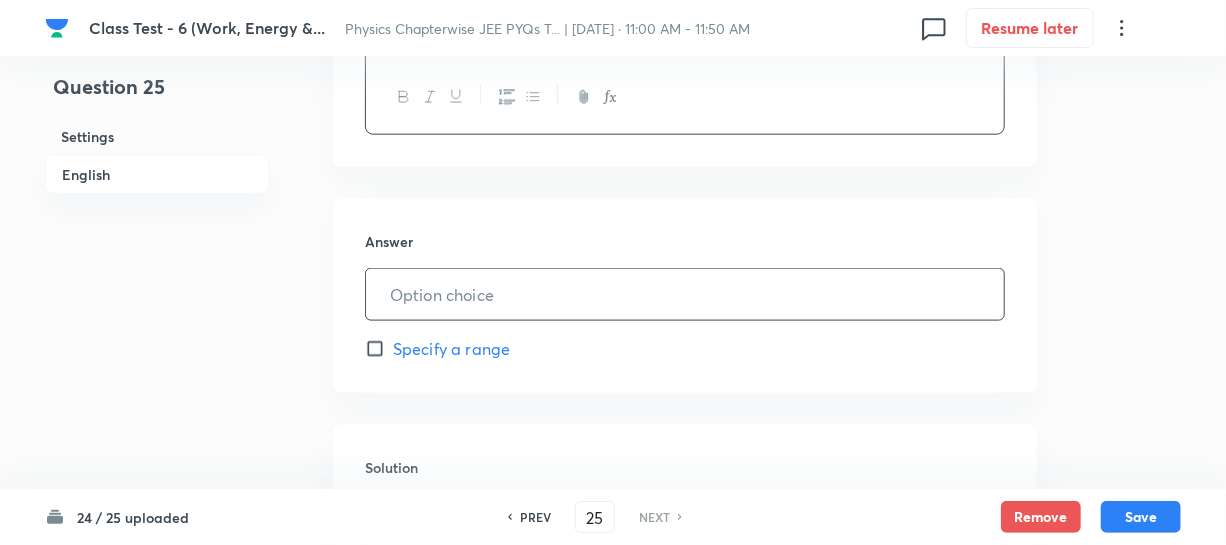 click at bounding box center (685, 294) 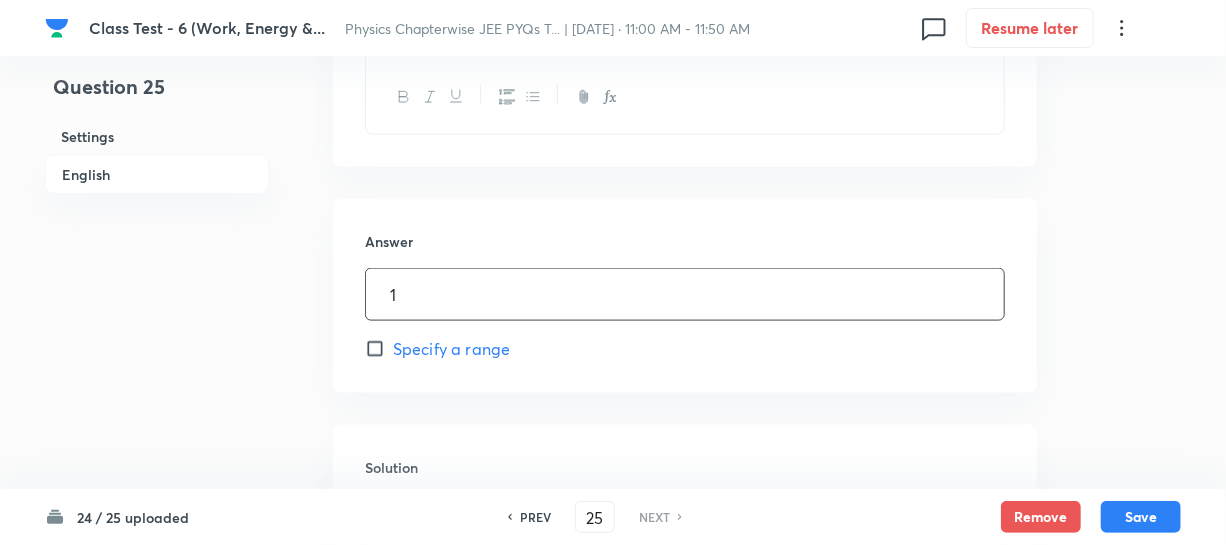 type 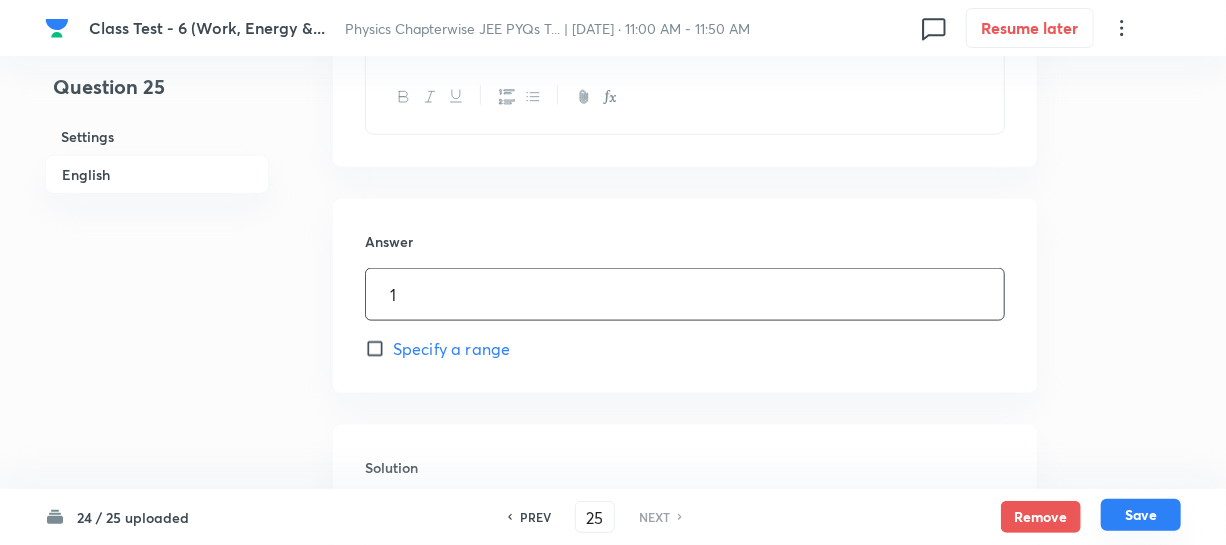 click on "Save" at bounding box center (1141, 515) 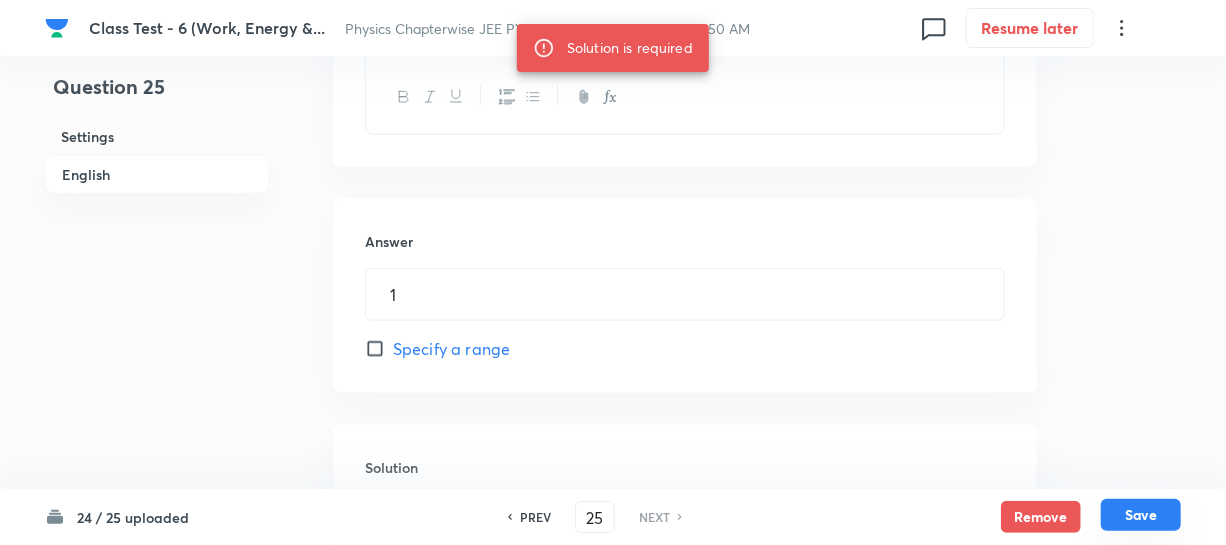 click on "Save" at bounding box center [1141, 515] 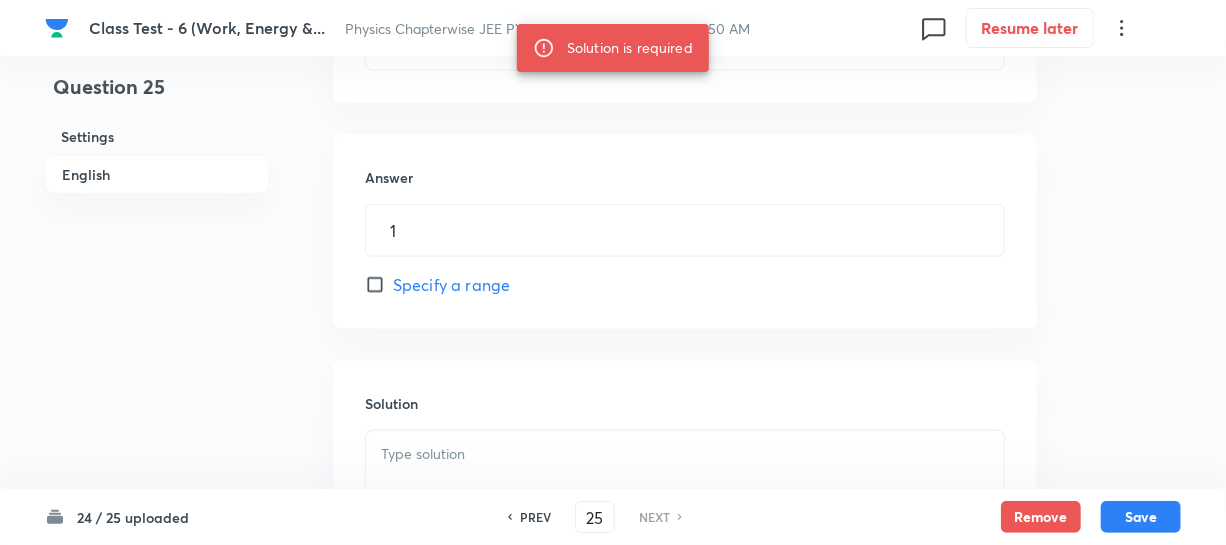 scroll, scrollTop: 1272, scrollLeft: 0, axis: vertical 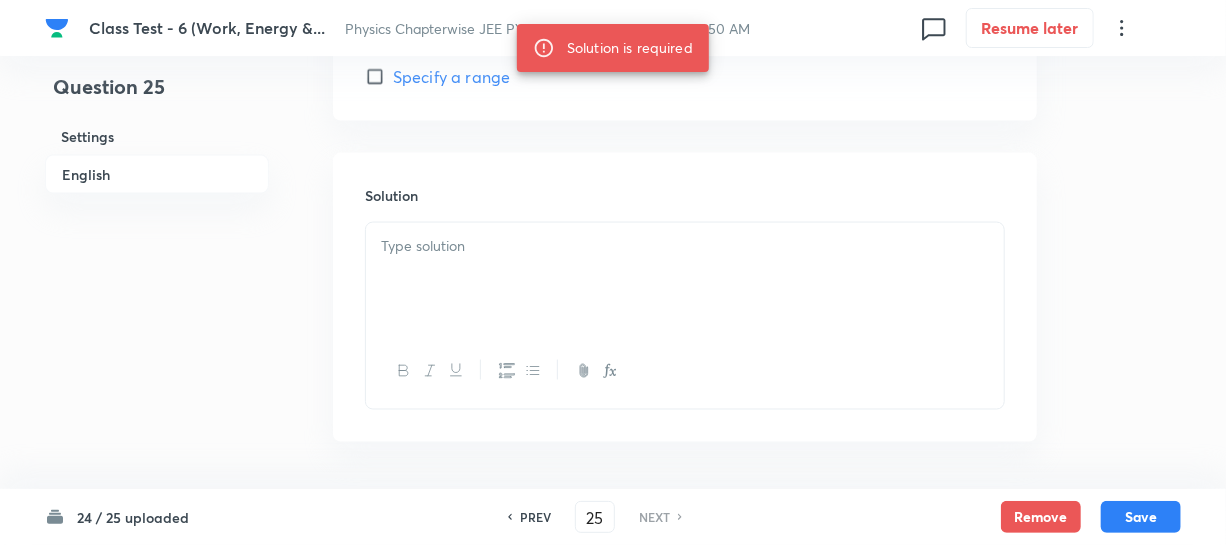 click at bounding box center [685, 279] 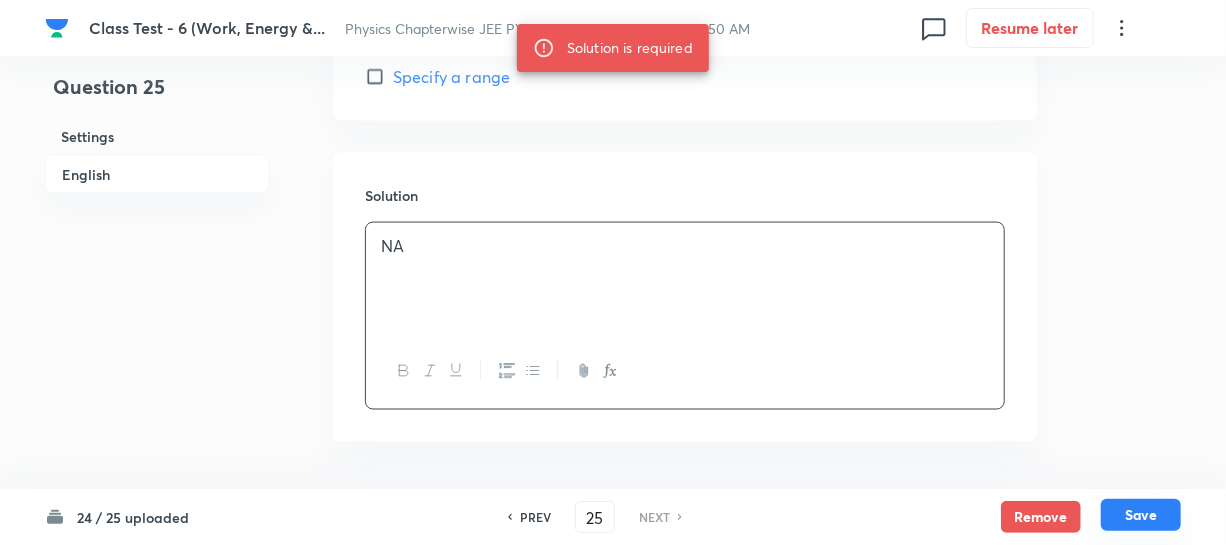 click on "Save" at bounding box center (1141, 515) 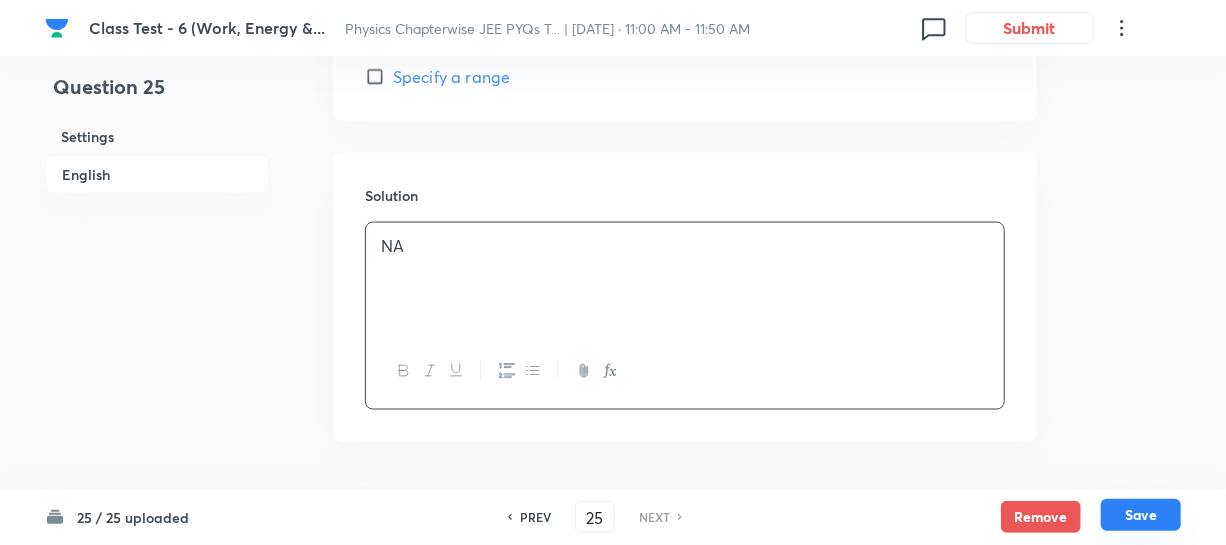 click on "Save" at bounding box center [1141, 515] 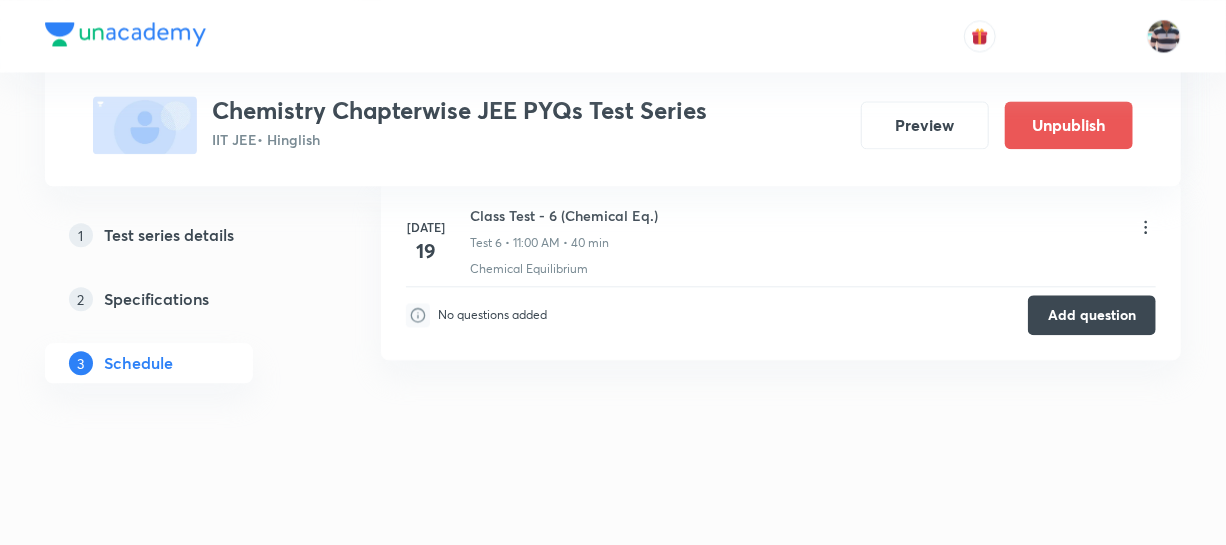 scroll, scrollTop: 0, scrollLeft: 0, axis: both 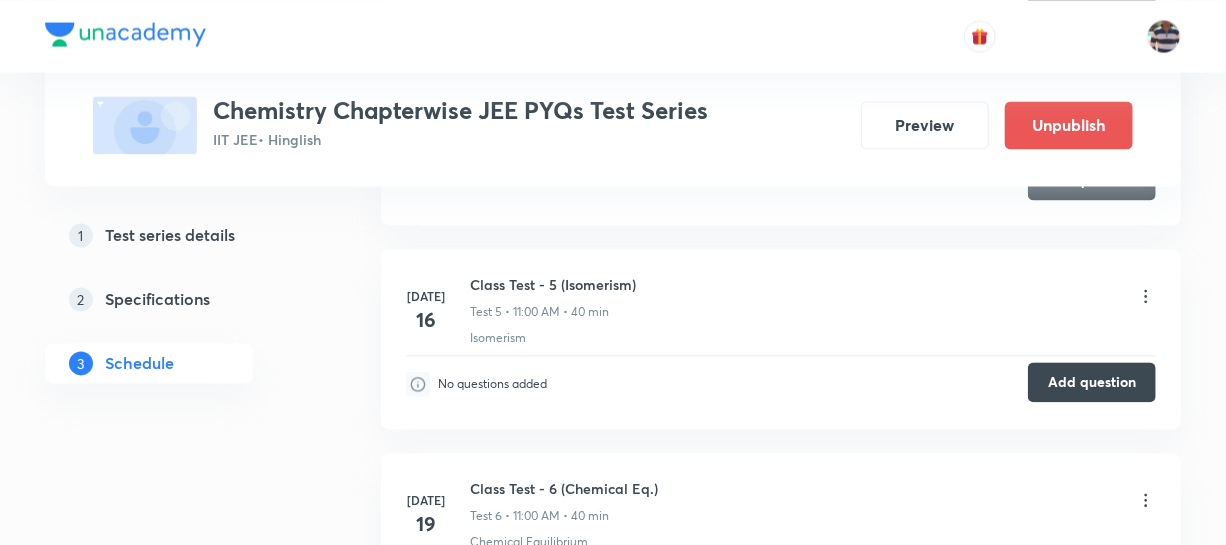 click on "Add question" at bounding box center [1092, 382] 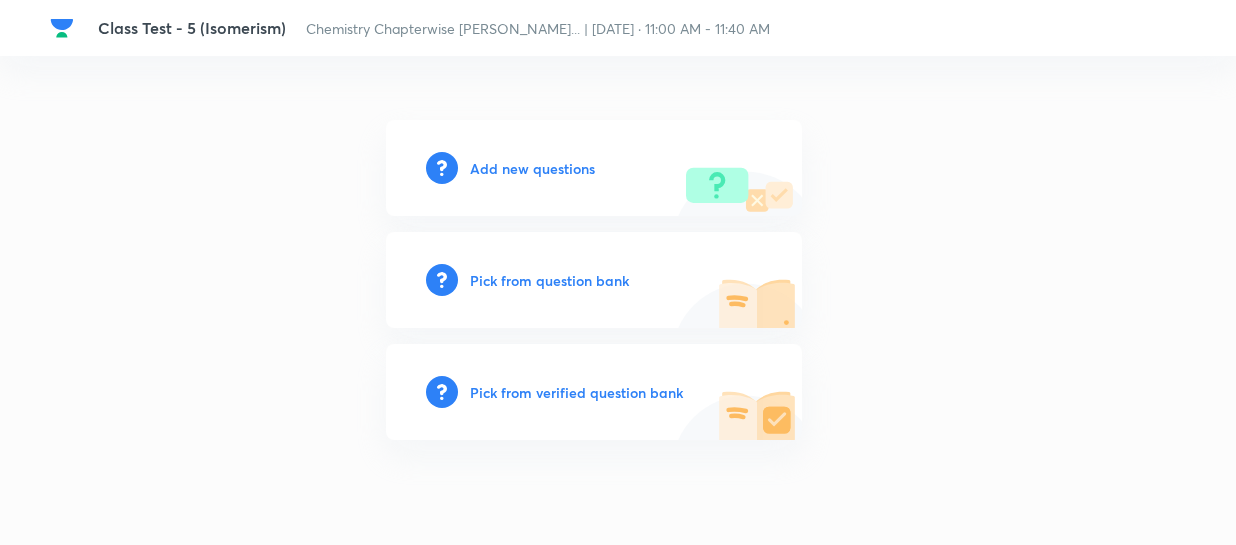 scroll, scrollTop: 0, scrollLeft: 0, axis: both 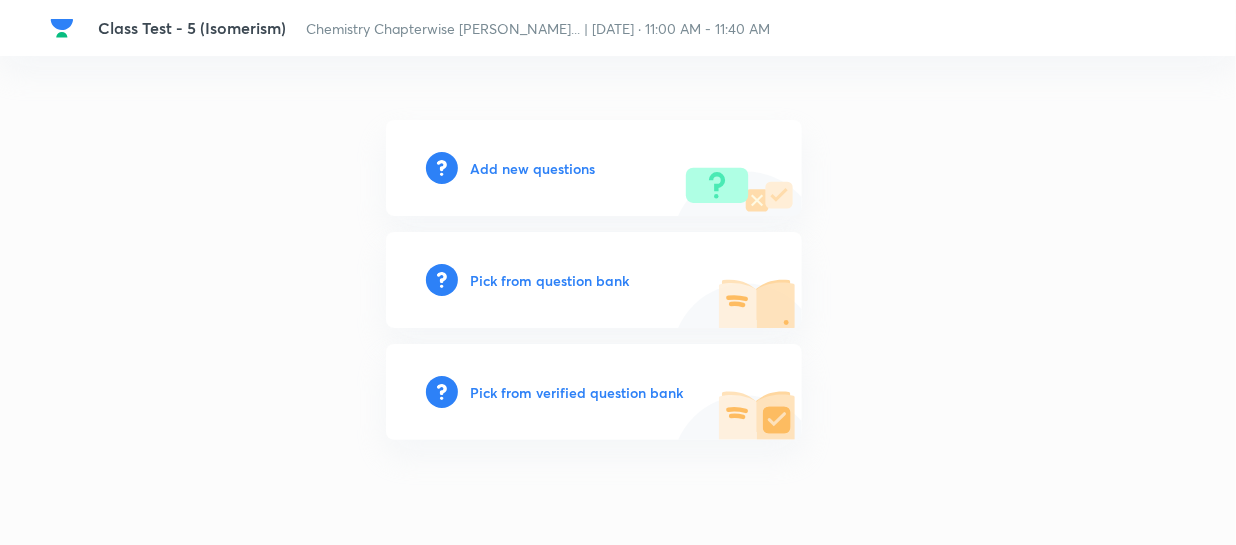 click on "Add new questions" at bounding box center (532, 168) 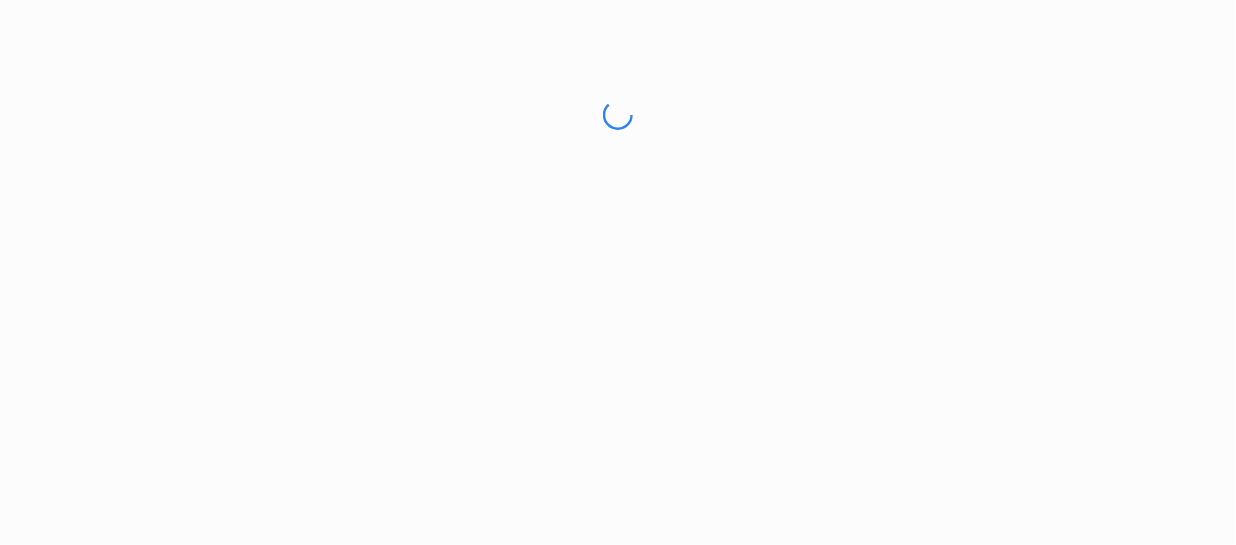 click on "No internet connection Class Test - 5 (Isomerism) | Unacademy" at bounding box center [618, 115] 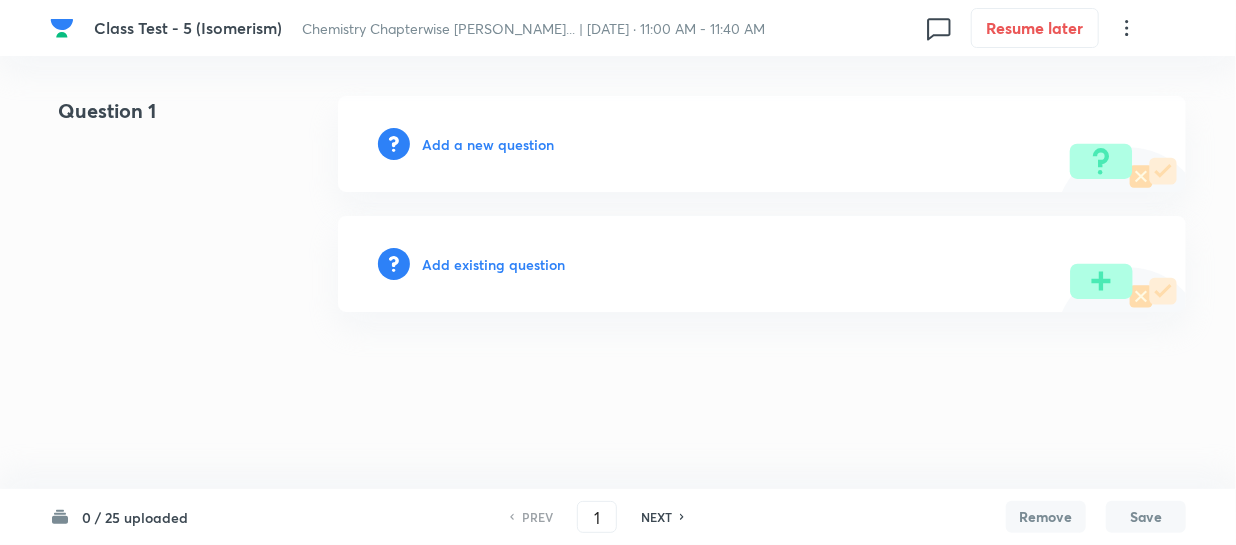 click on "Add a new question" at bounding box center (488, 144) 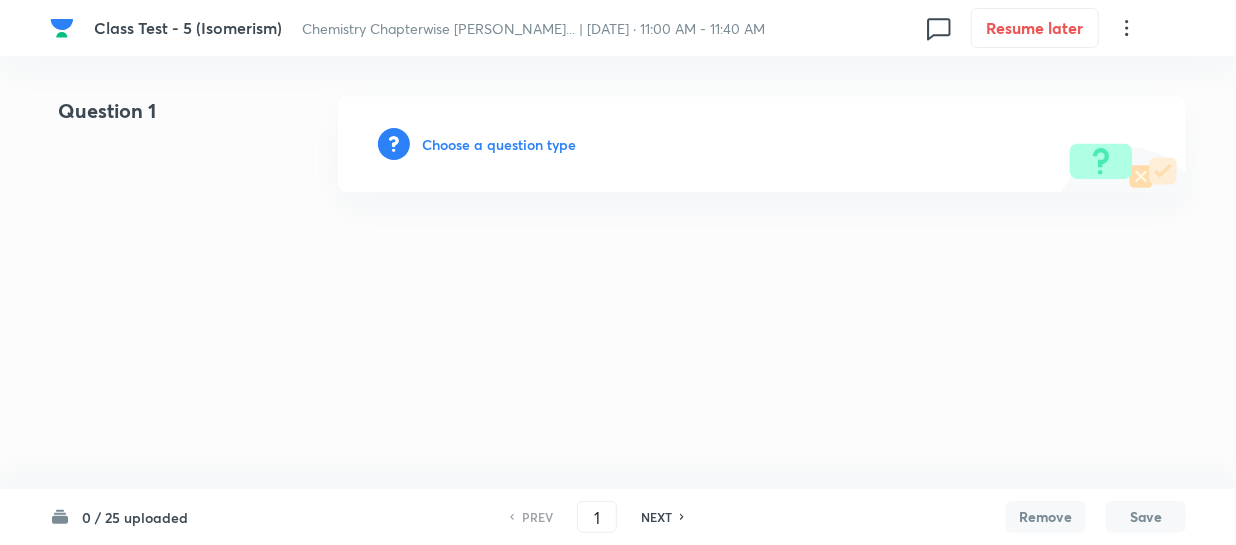 click on "Choose a question type" at bounding box center (499, 144) 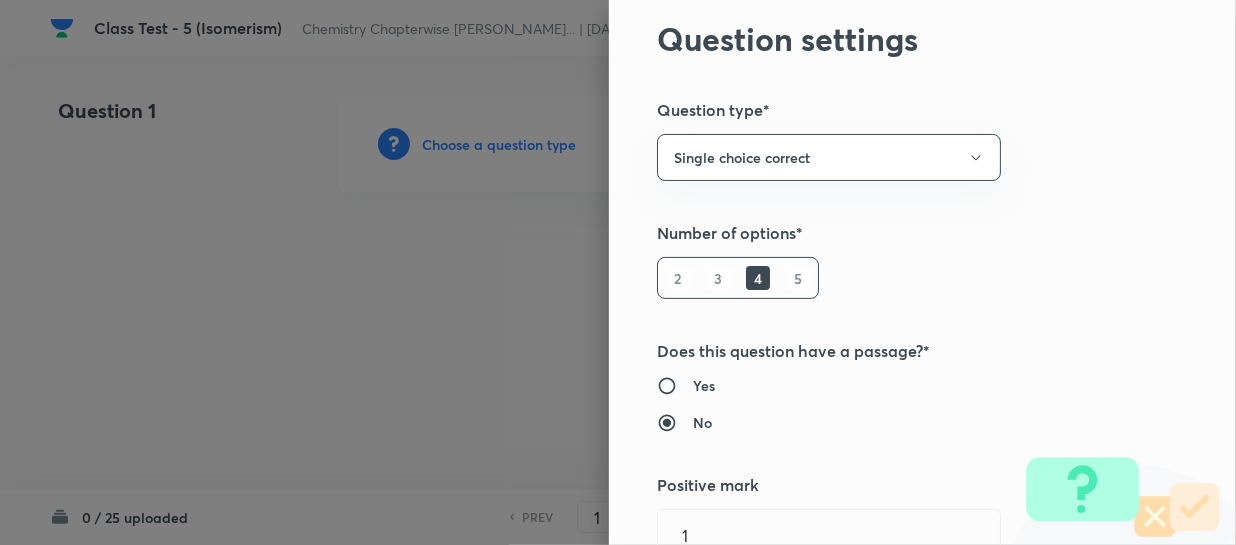 scroll, scrollTop: 181, scrollLeft: 0, axis: vertical 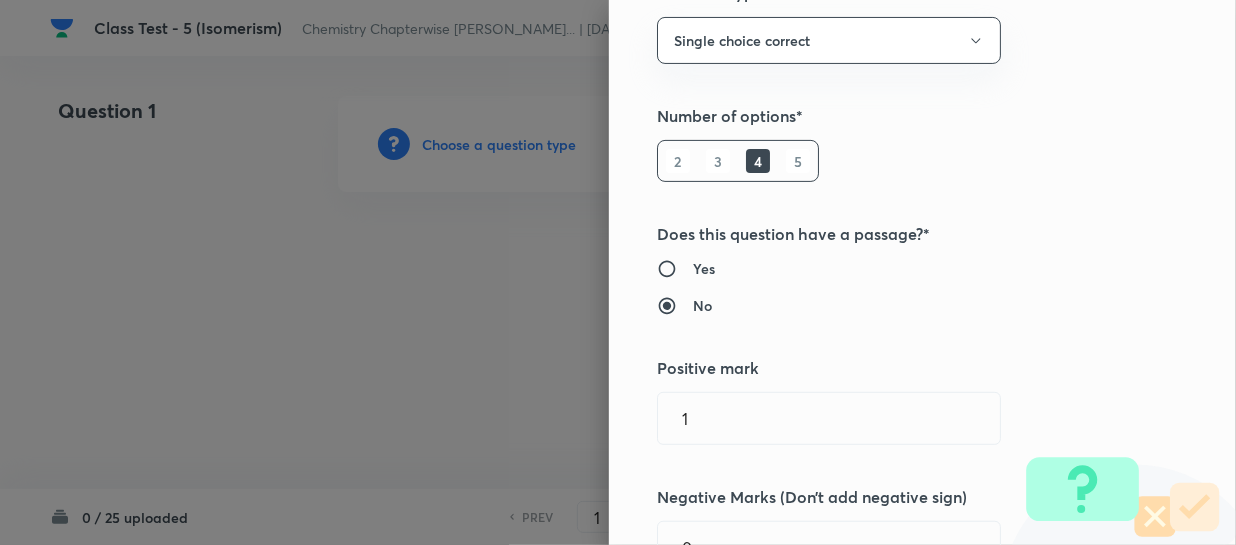 drag, startPoint x: 697, startPoint y: 404, endPoint x: 637, endPoint y: 409, distance: 60.207973 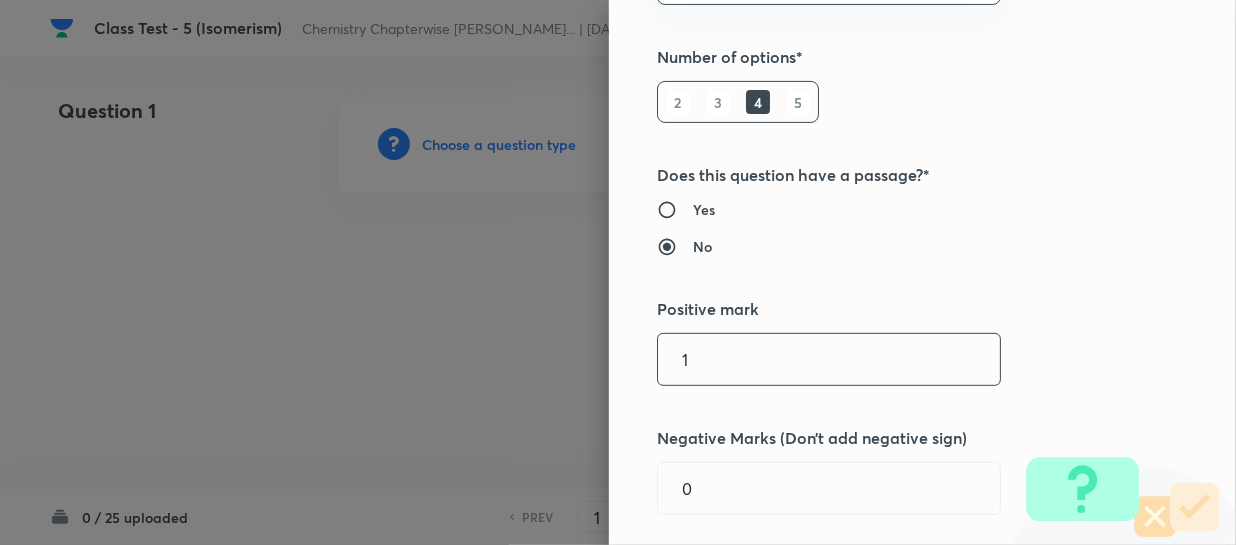 scroll, scrollTop: 454, scrollLeft: 0, axis: vertical 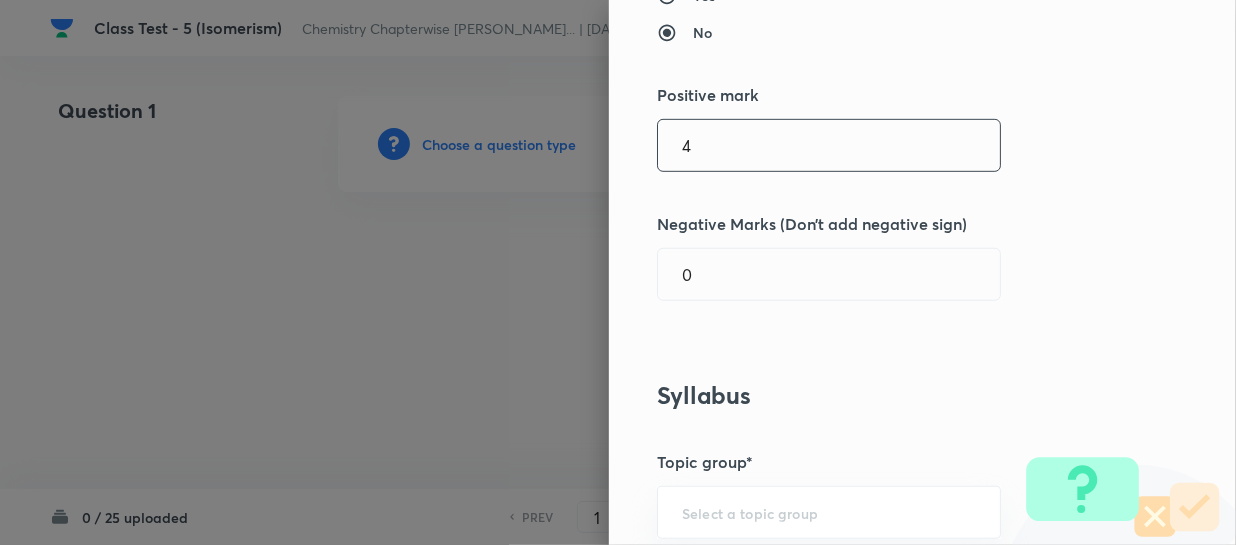 type on "4" 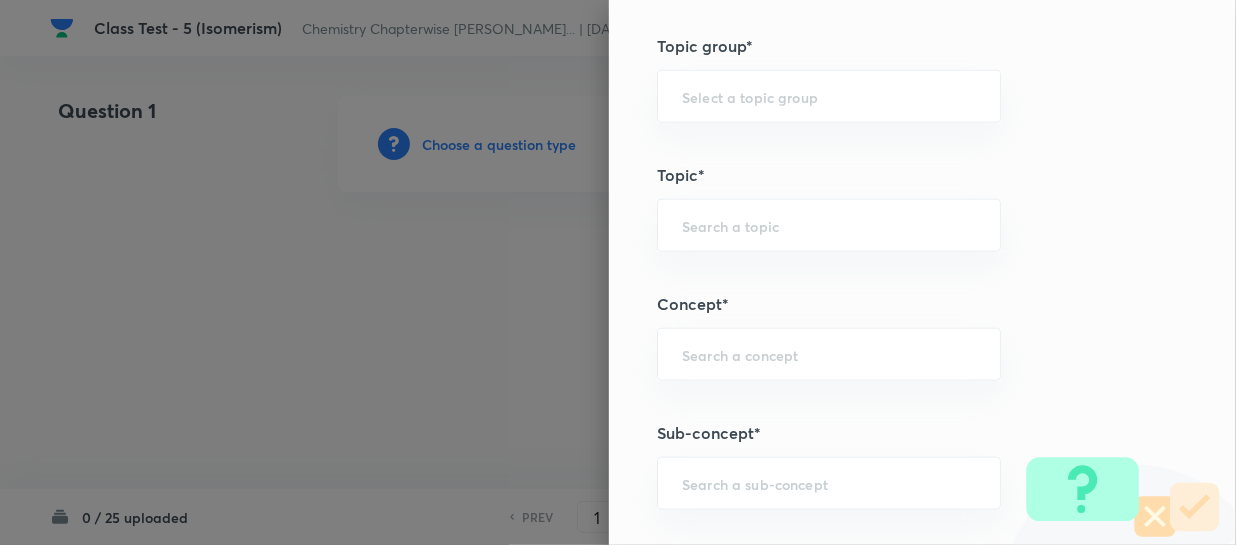 scroll, scrollTop: 1000, scrollLeft: 0, axis: vertical 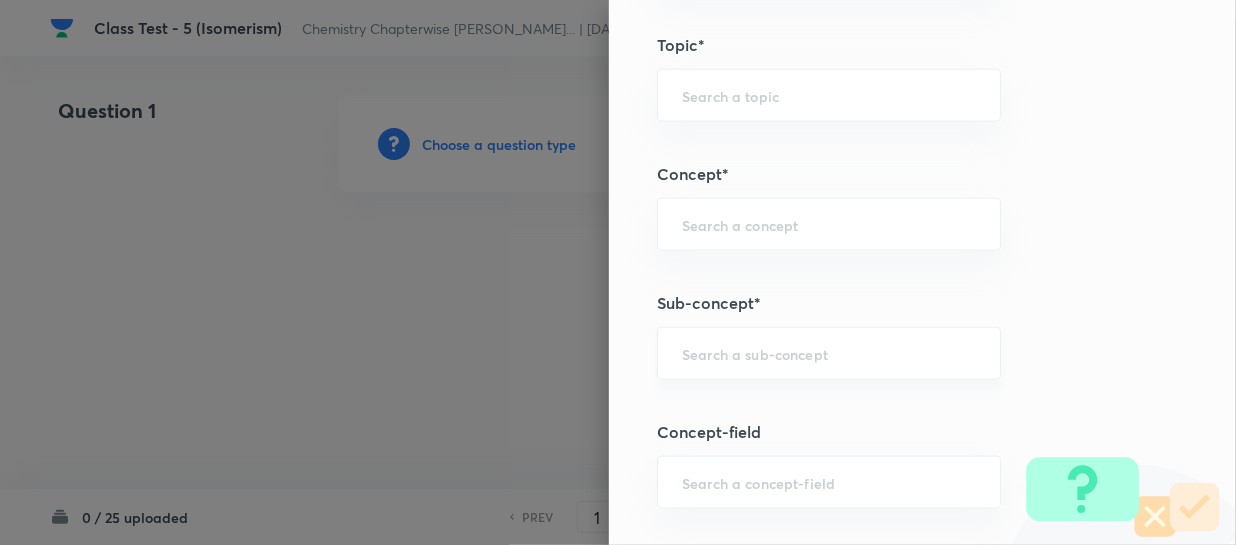 type on "1" 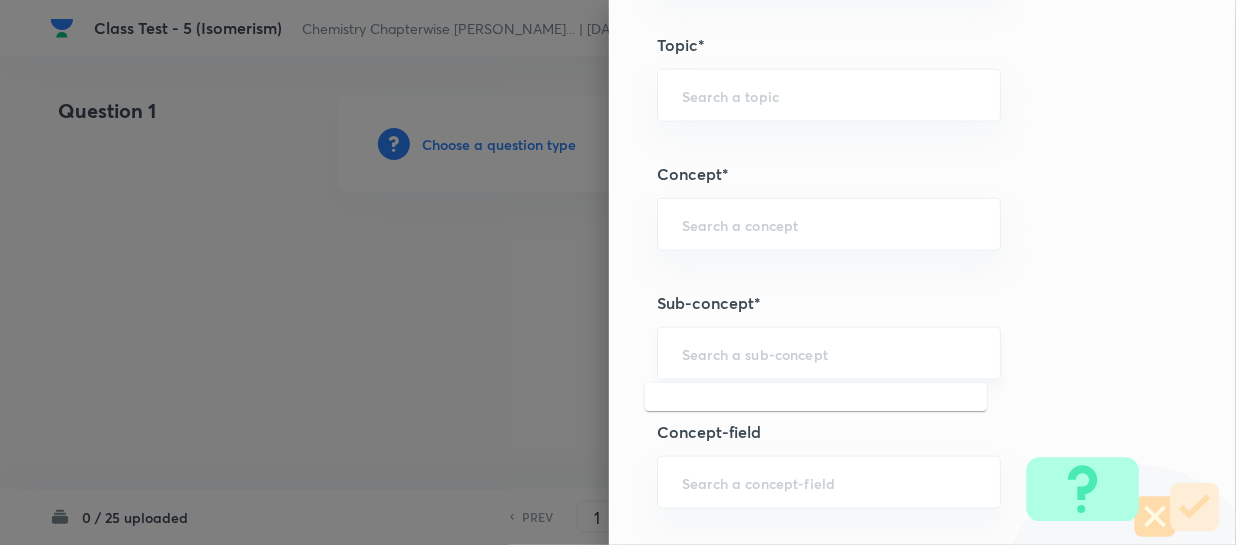 paste on "Isomerism" 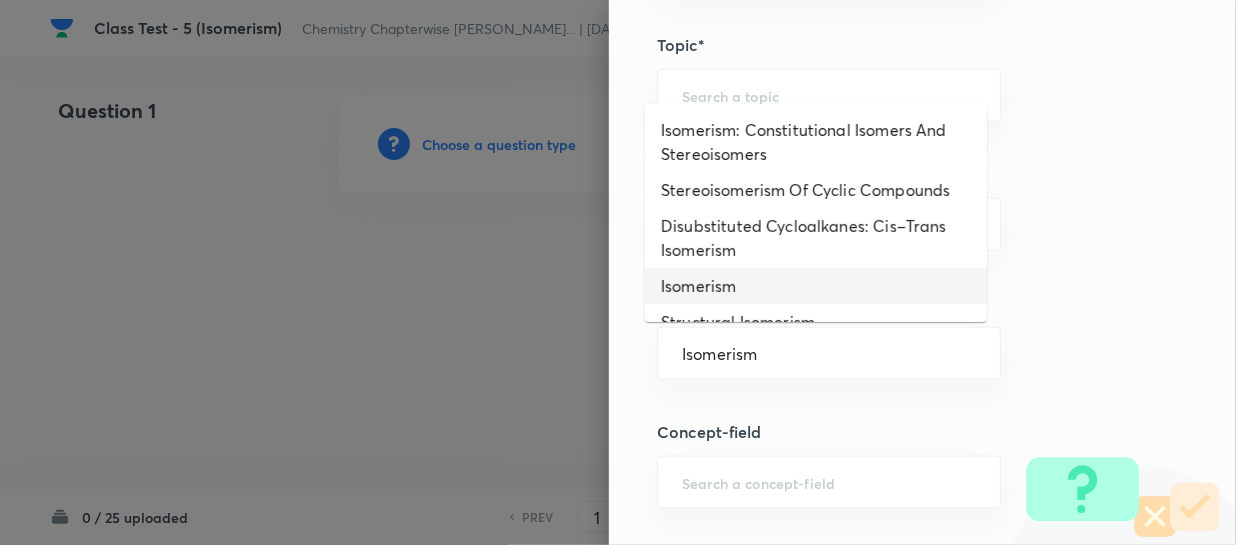click on "Isomerism" at bounding box center [816, 286] 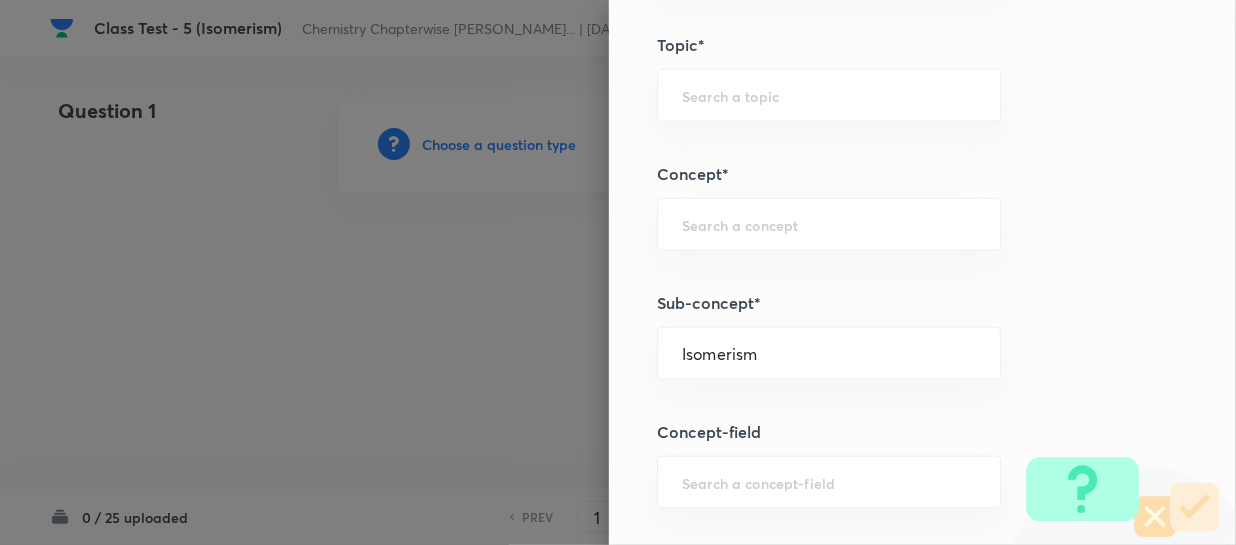 type on "Chemistry" 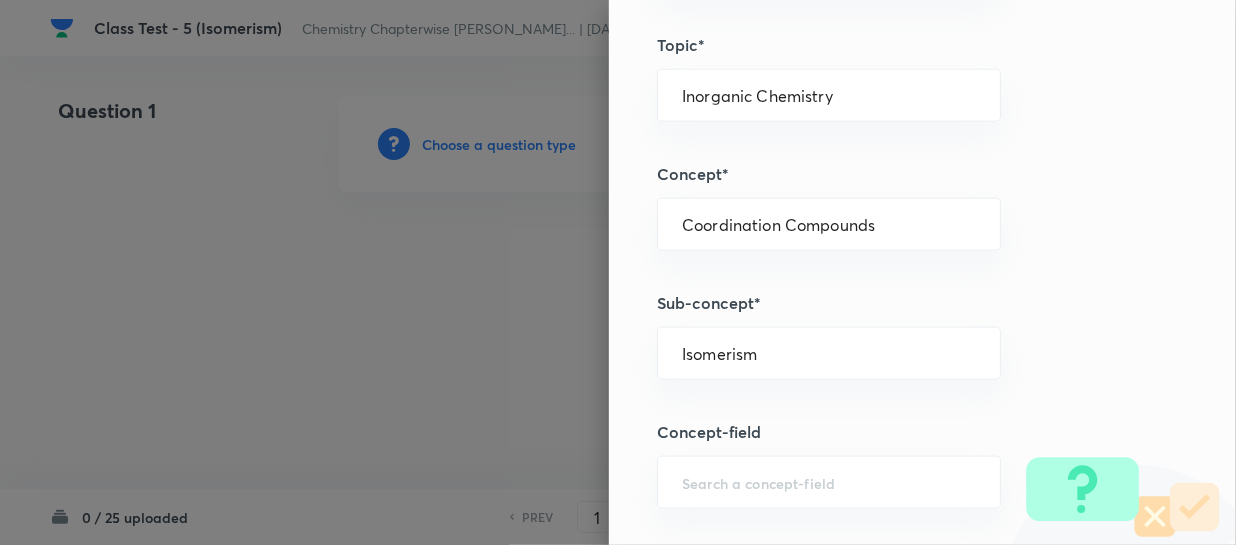 drag, startPoint x: 790, startPoint y: 362, endPoint x: 452, endPoint y: 347, distance: 338.33267 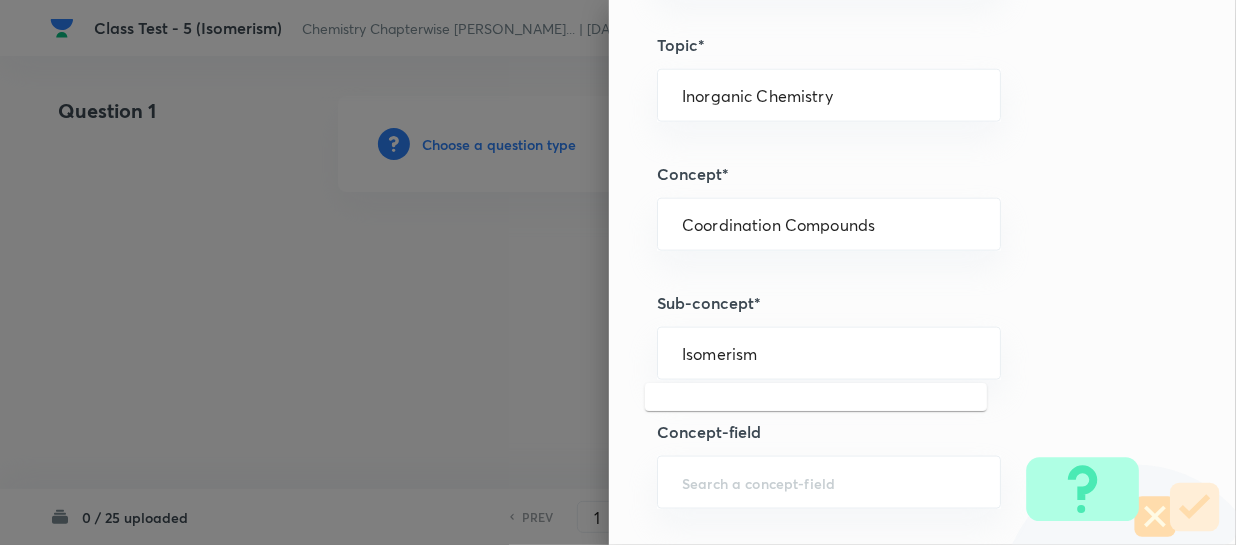 drag, startPoint x: 788, startPoint y: 350, endPoint x: 578, endPoint y: 353, distance: 210.02142 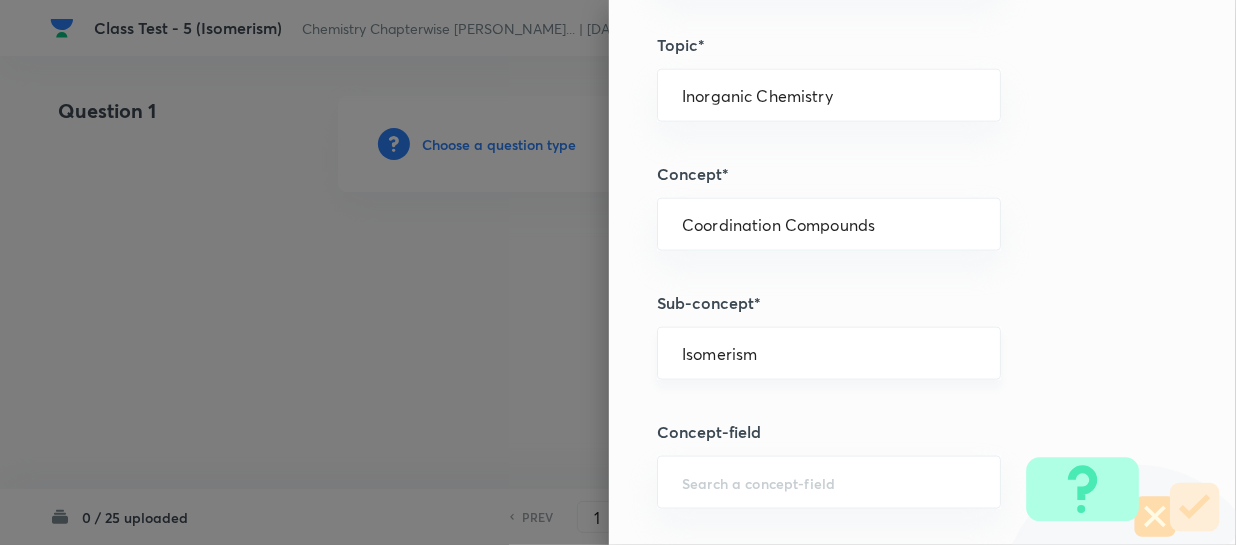 click on "Isomerism" at bounding box center (829, 353) 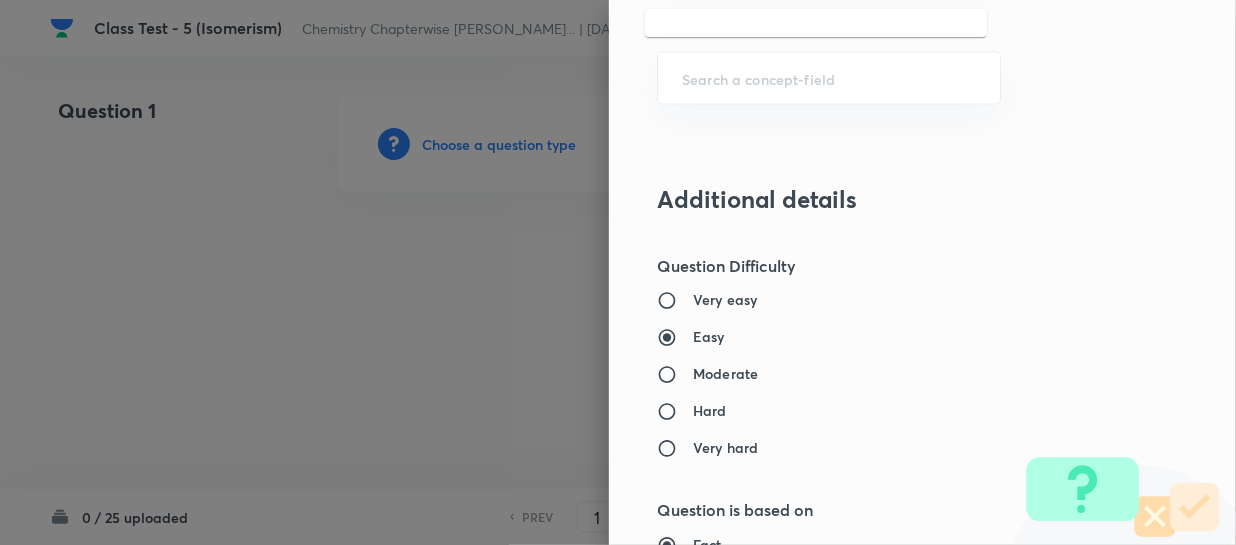 scroll, scrollTop: 1454, scrollLeft: 0, axis: vertical 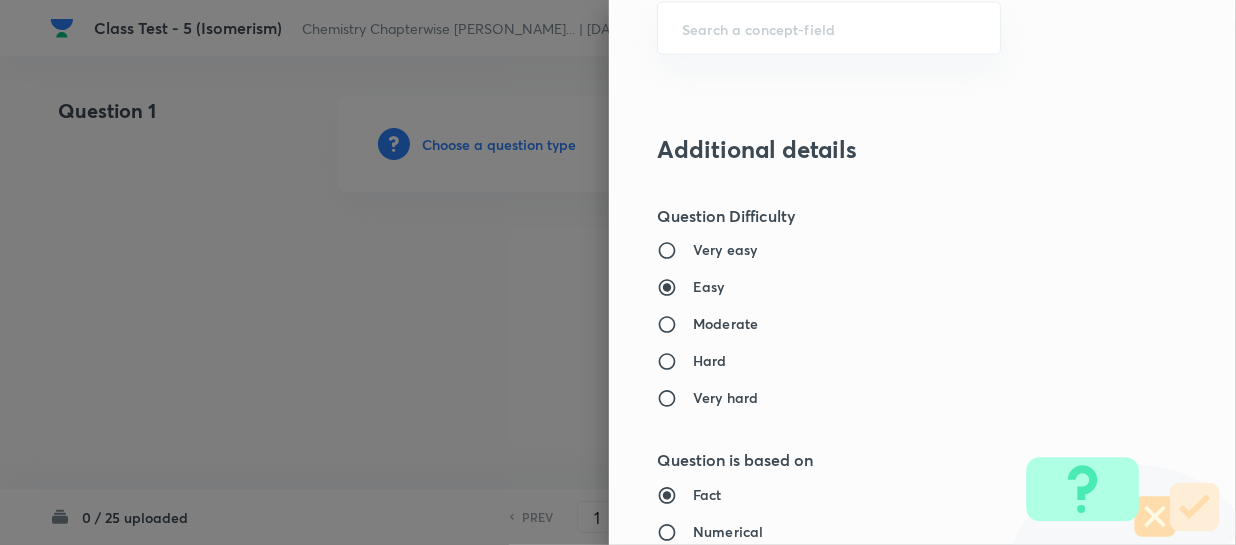 click on "Moderate" at bounding box center (725, 324) 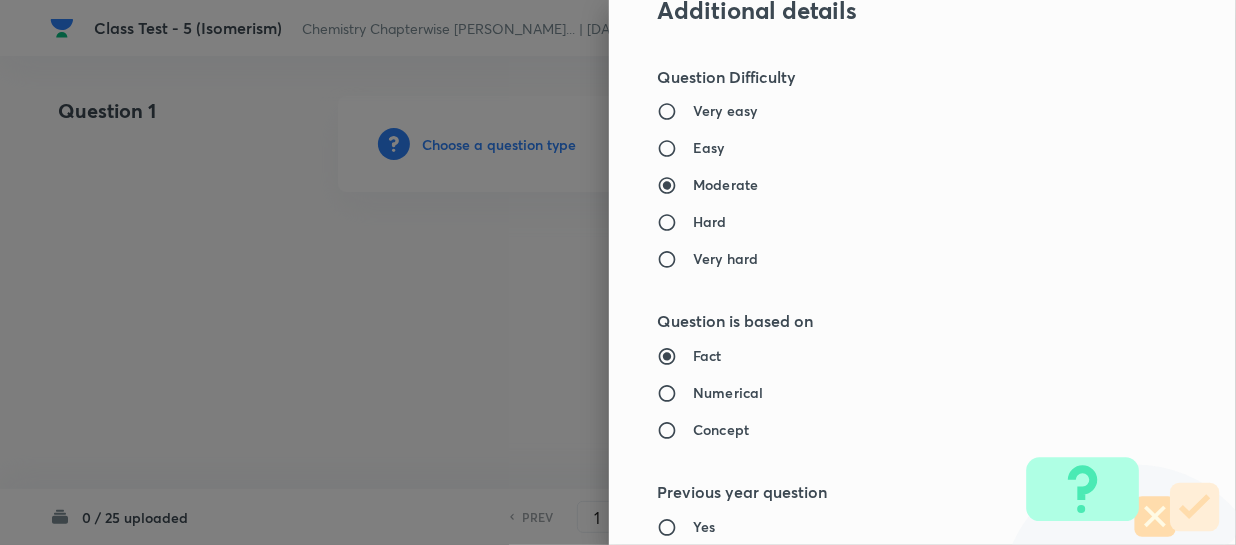 scroll, scrollTop: 1818, scrollLeft: 0, axis: vertical 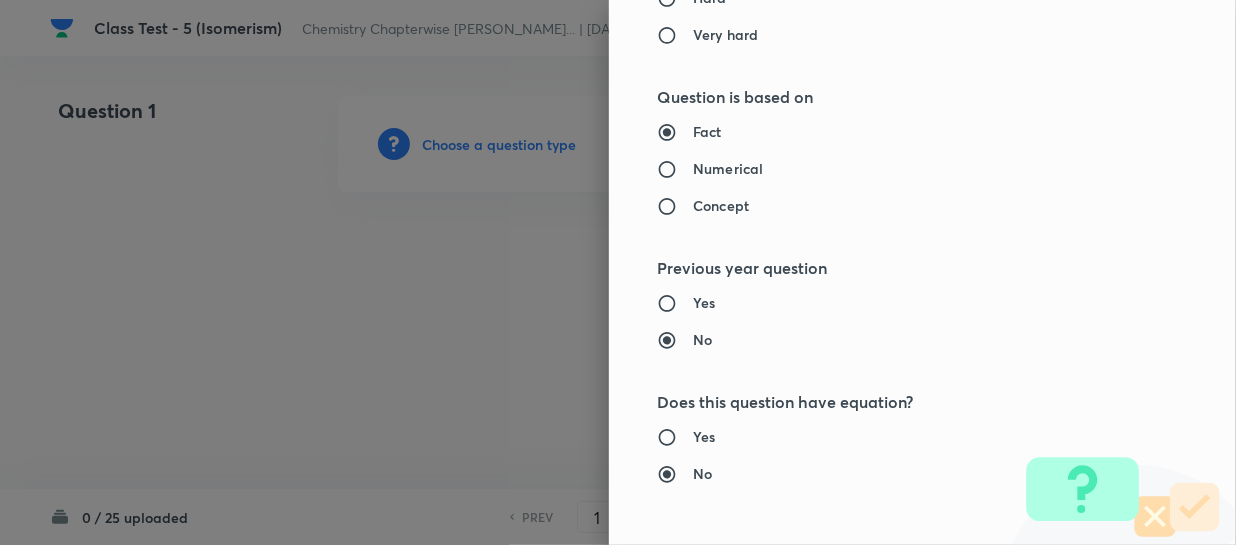 drag, startPoint x: 700, startPoint y: 163, endPoint x: 862, endPoint y: 212, distance: 169.24834 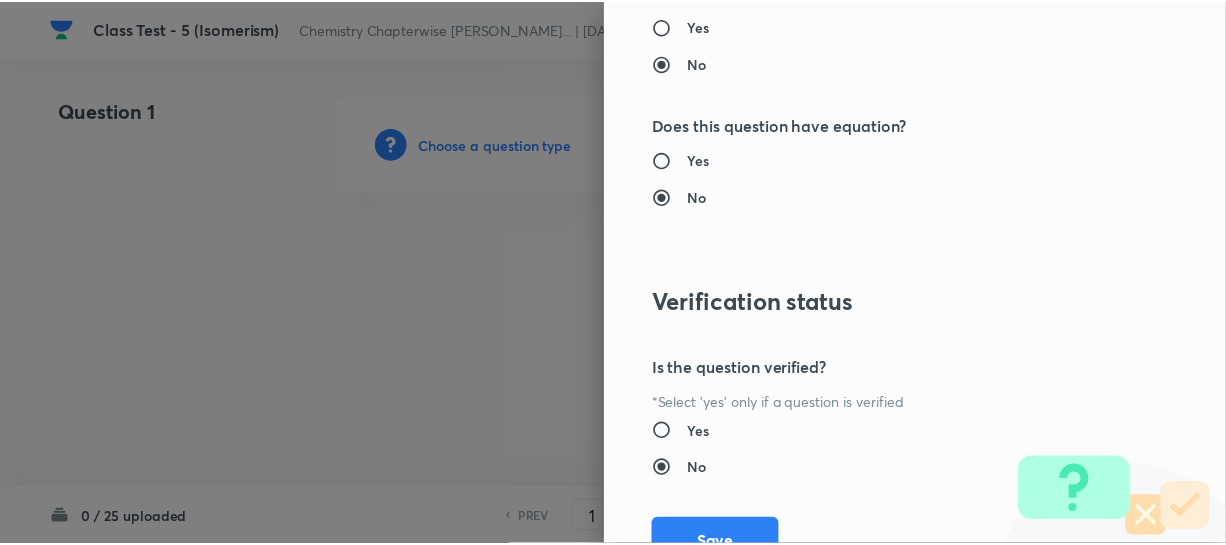 scroll, scrollTop: 2179, scrollLeft: 0, axis: vertical 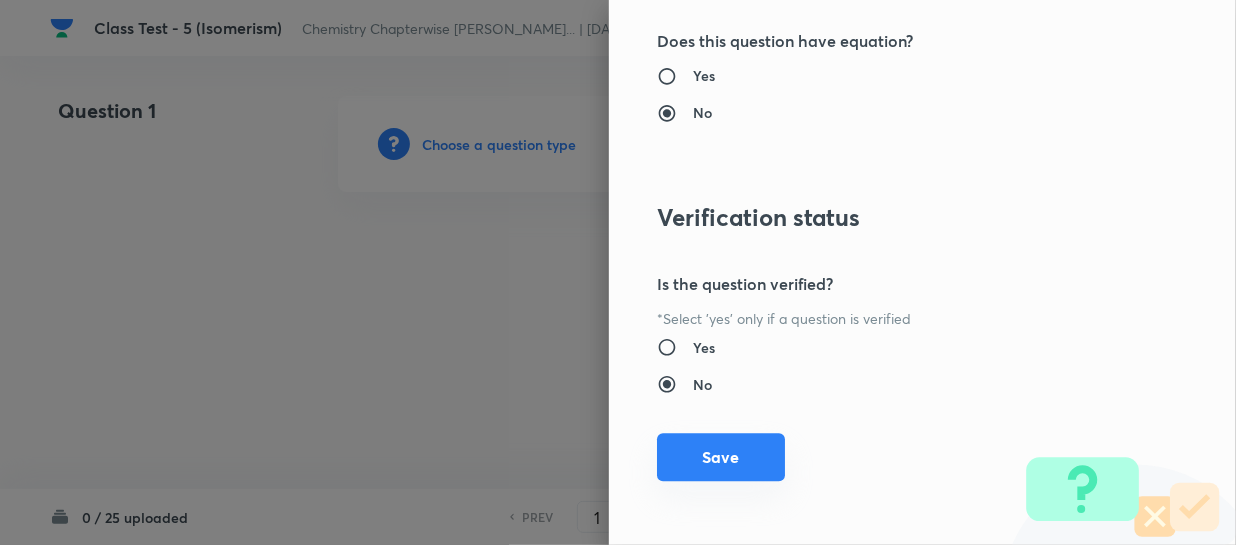 click on "Save" at bounding box center (721, 457) 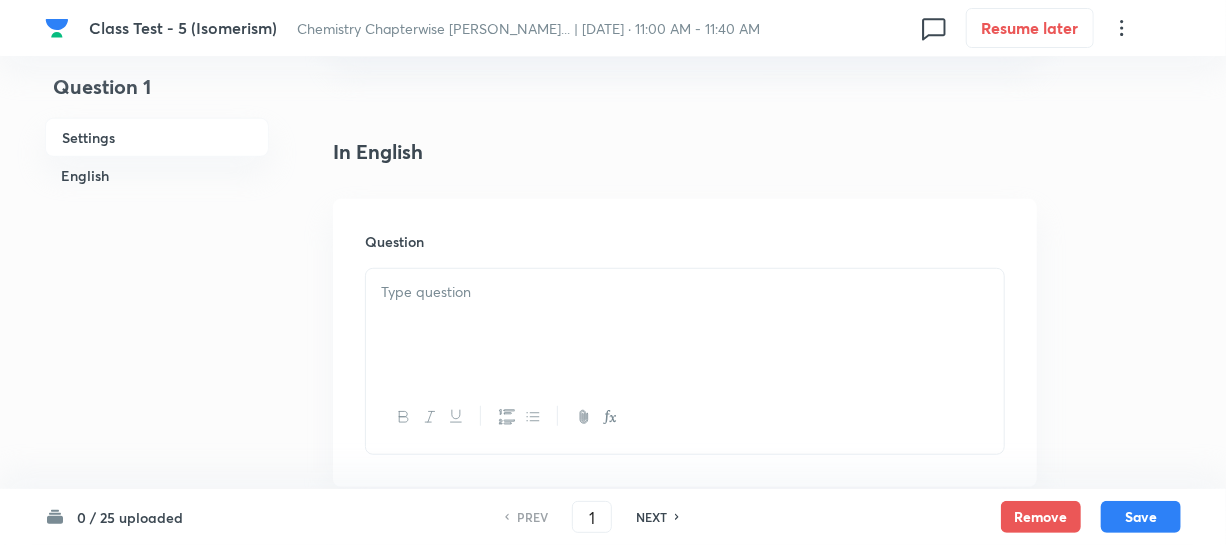 scroll, scrollTop: 454, scrollLeft: 0, axis: vertical 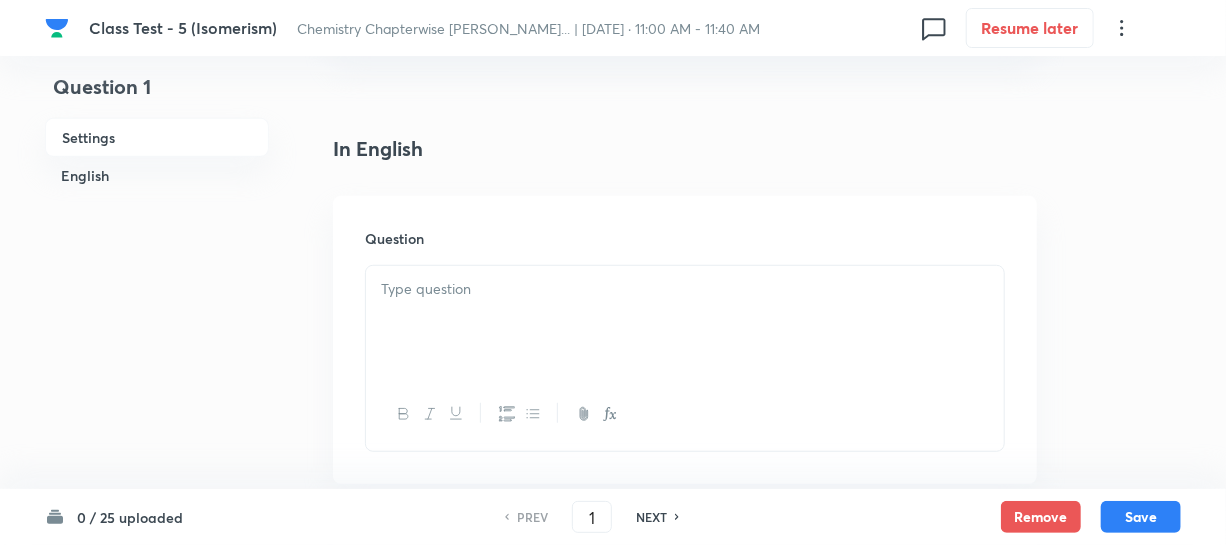 click at bounding box center [685, 289] 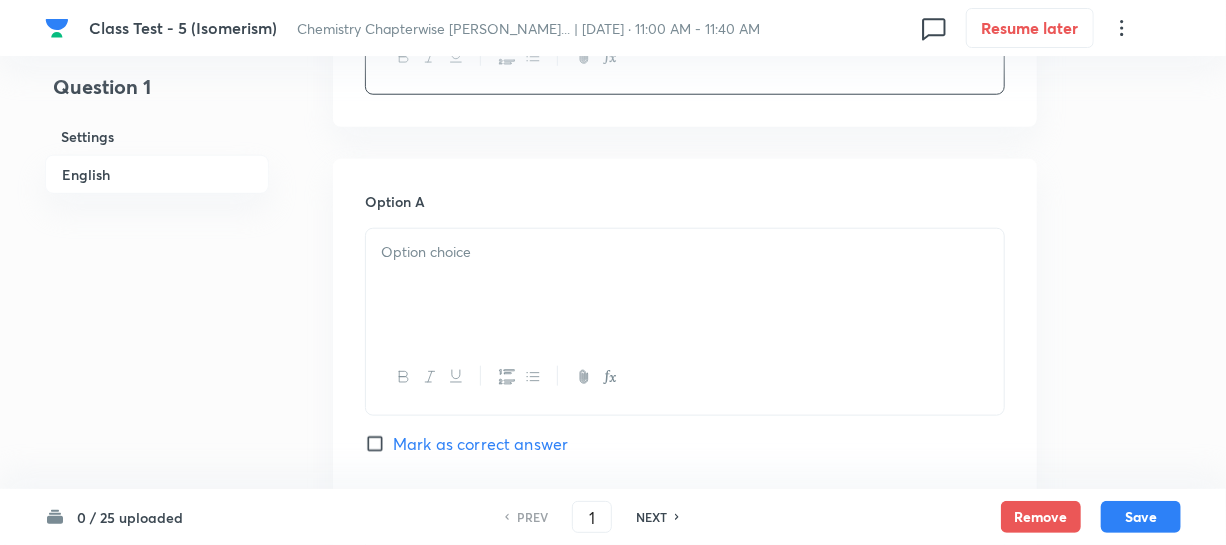 scroll, scrollTop: 909, scrollLeft: 0, axis: vertical 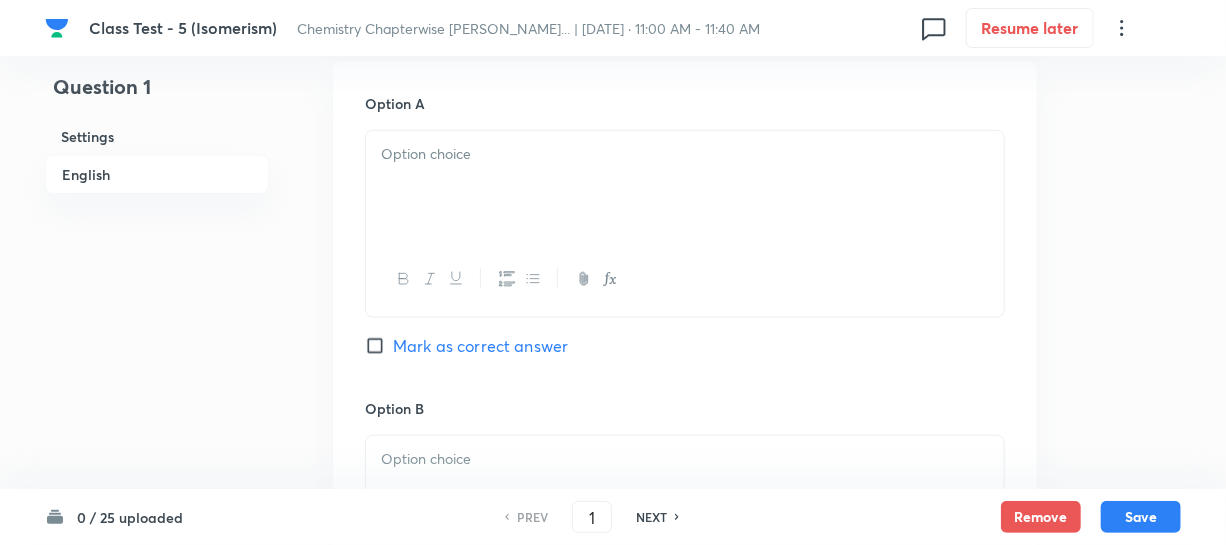drag, startPoint x: 524, startPoint y: 189, endPoint x: 803, endPoint y: 220, distance: 280.71695 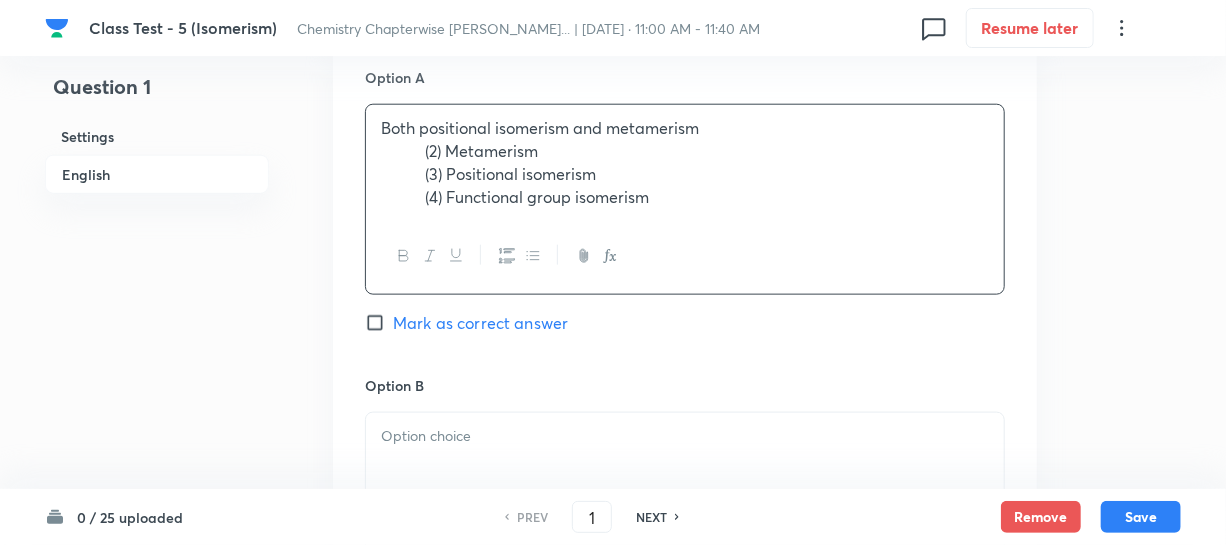 scroll, scrollTop: 818, scrollLeft: 0, axis: vertical 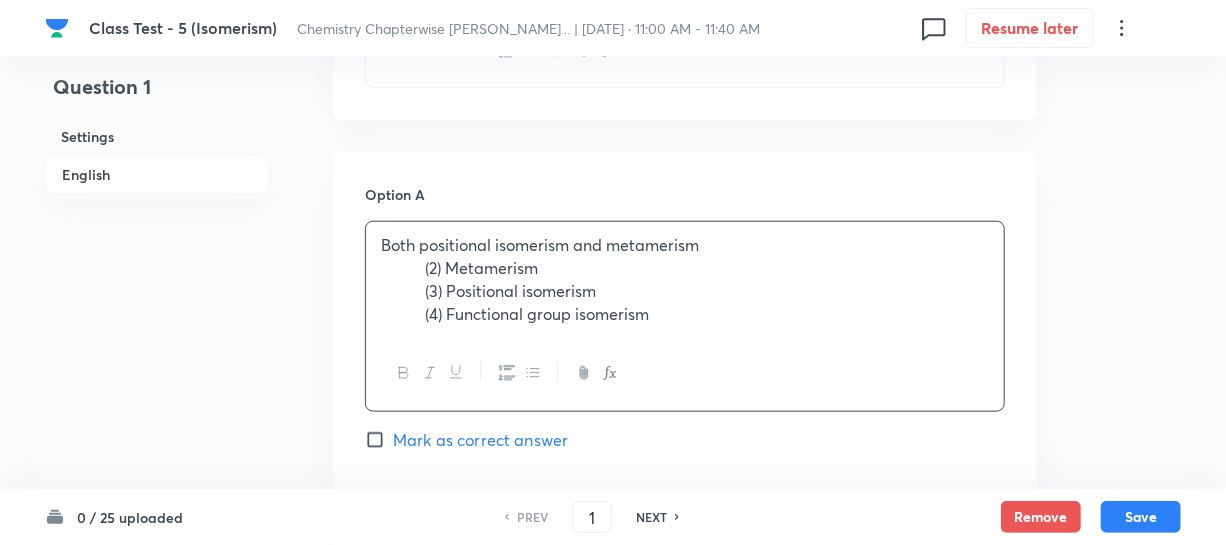 click on "Both positional isomerism and metamerism" at bounding box center [685, 245] 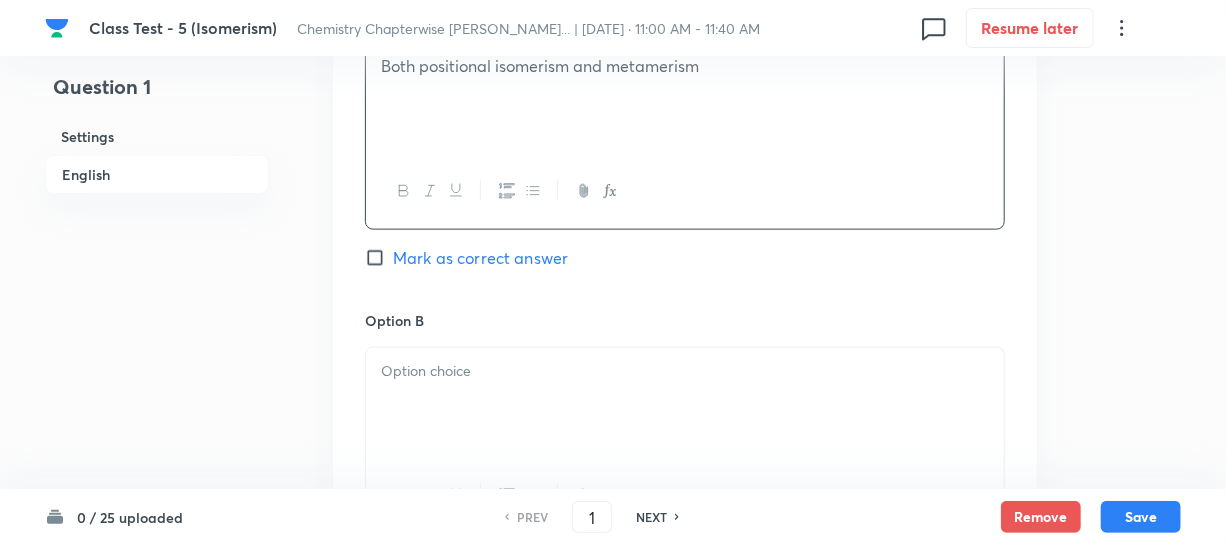 scroll, scrollTop: 1000, scrollLeft: 0, axis: vertical 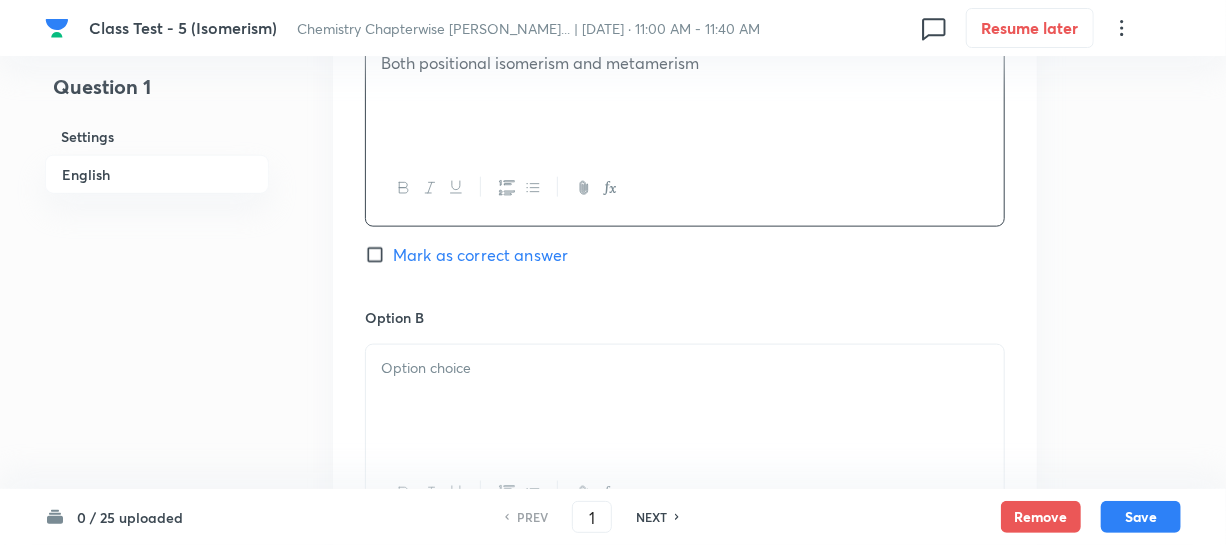 click at bounding box center [685, 368] 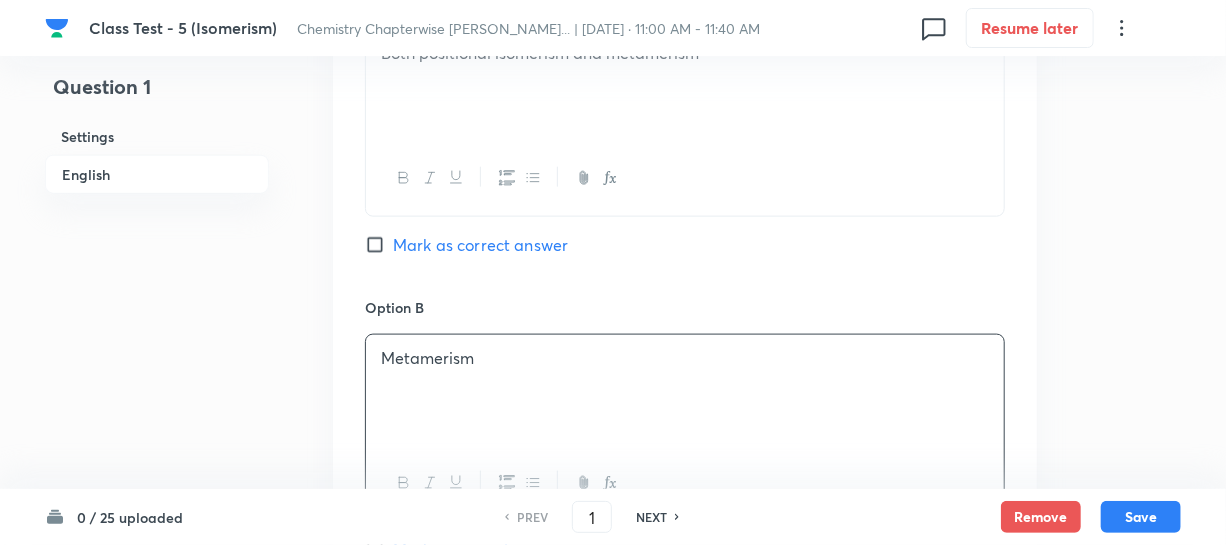 scroll, scrollTop: 1272, scrollLeft: 0, axis: vertical 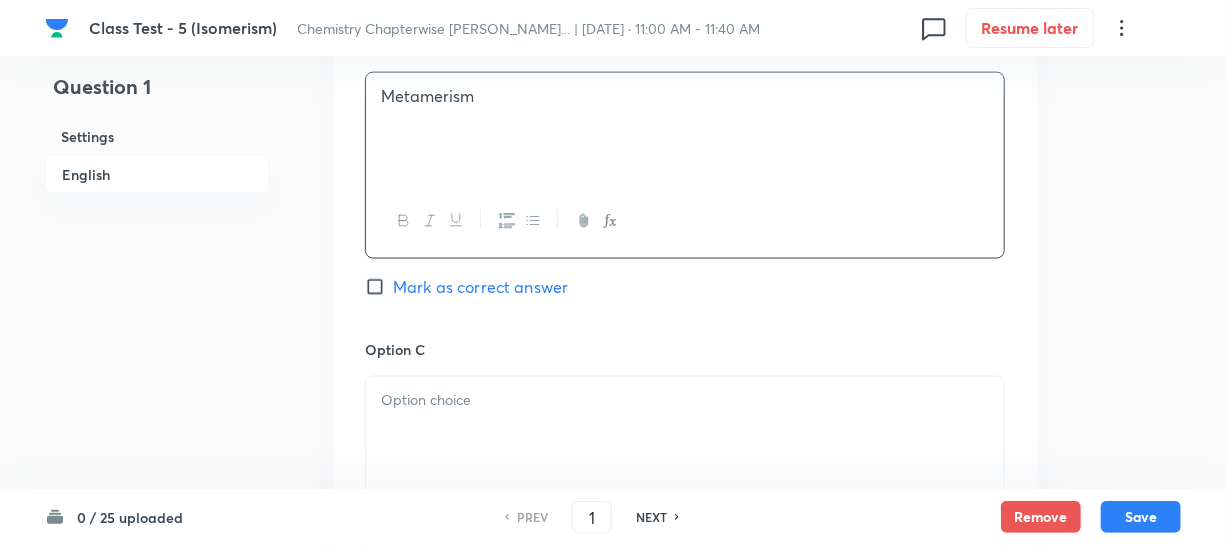 click at bounding box center (685, 433) 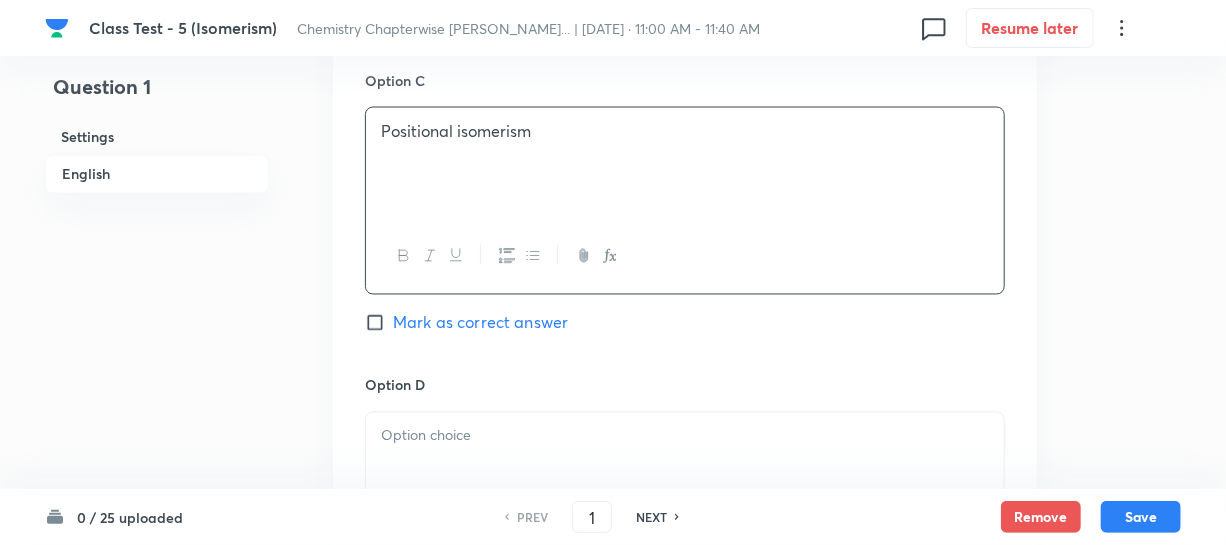 scroll, scrollTop: 1545, scrollLeft: 0, axis: vertical 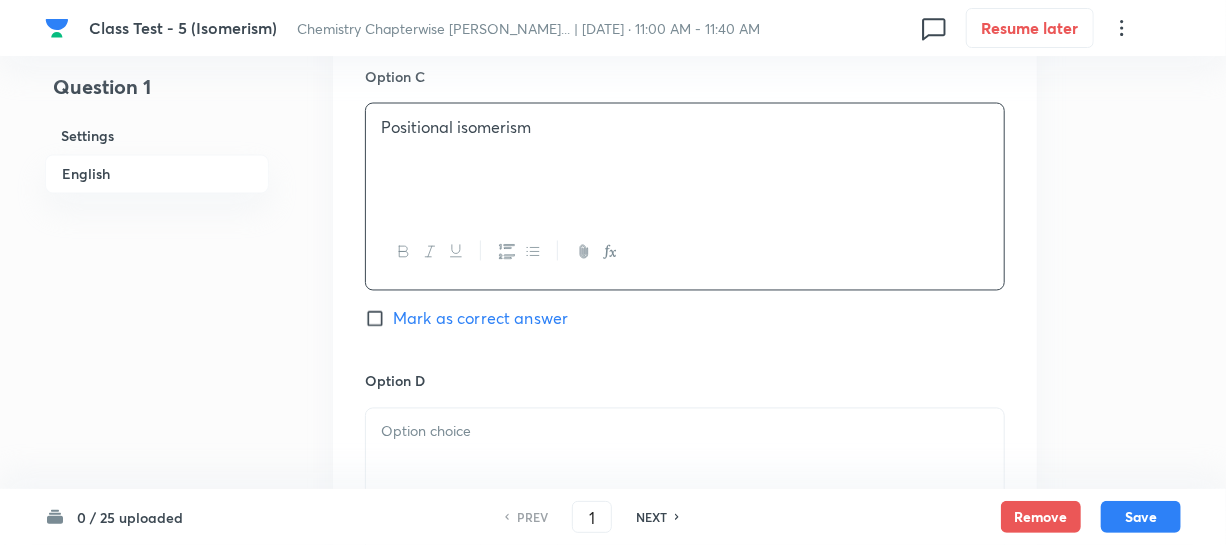 click at bounding box center [685, 432] 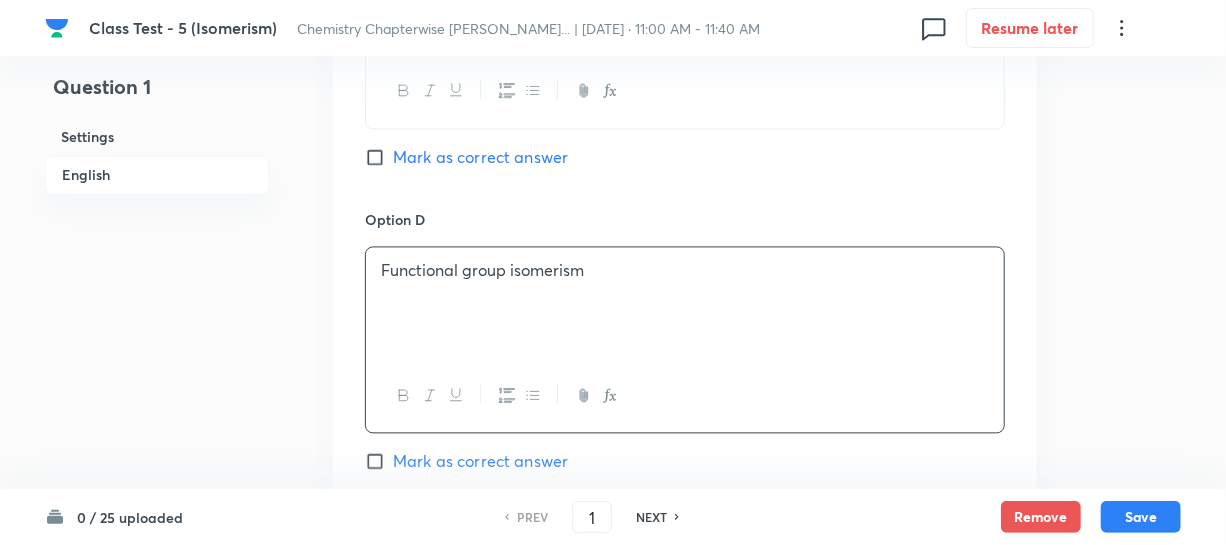 scroll, scrollTop: 1727, scrollLeft: 0, axis: vertical 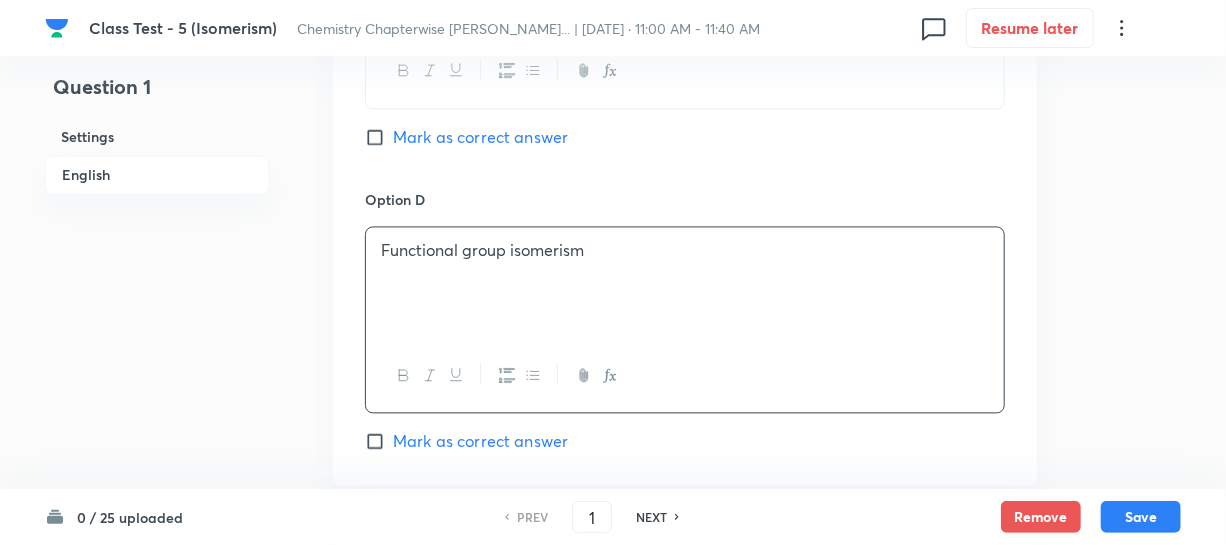 click on "Mark as correct answer" at bounding box center [379, 441] 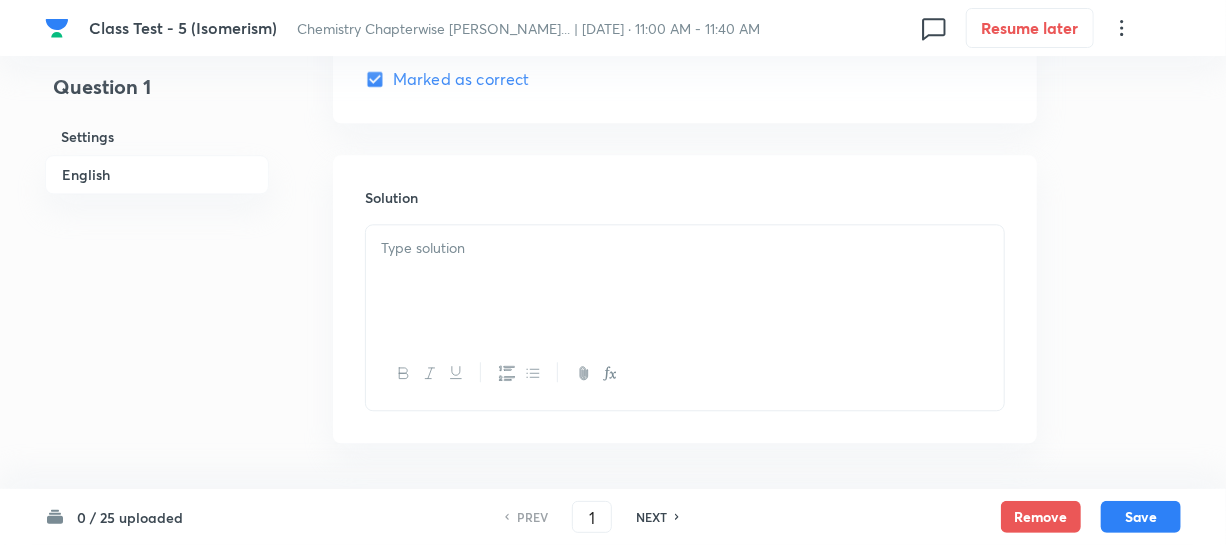 scroll, scrollTop: 2164, scrollLeft: 0, axis: vertical 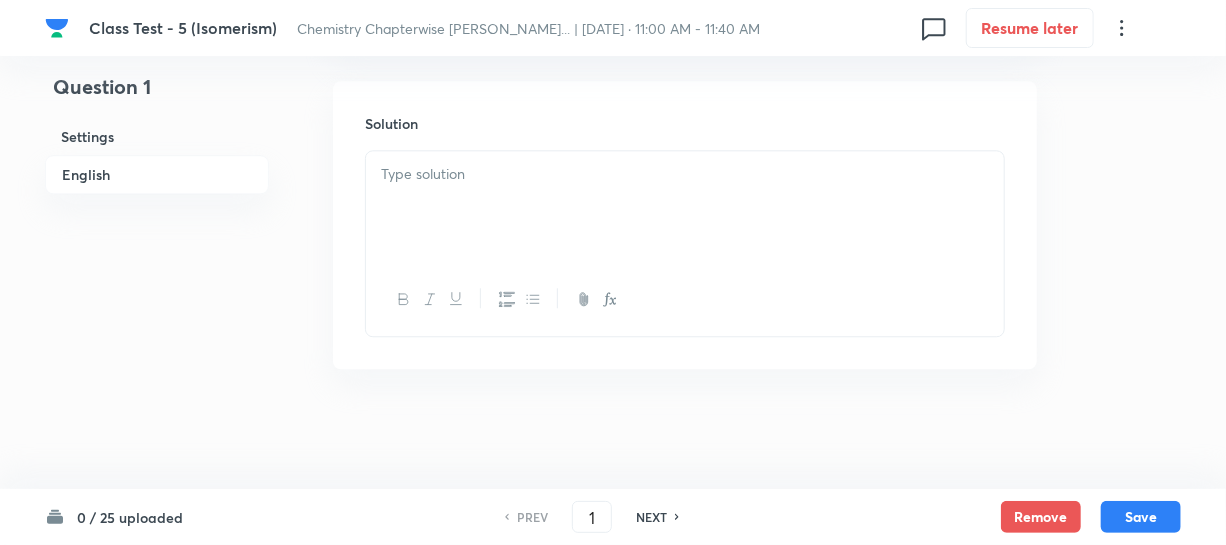 click at bounding box center (685, 207) 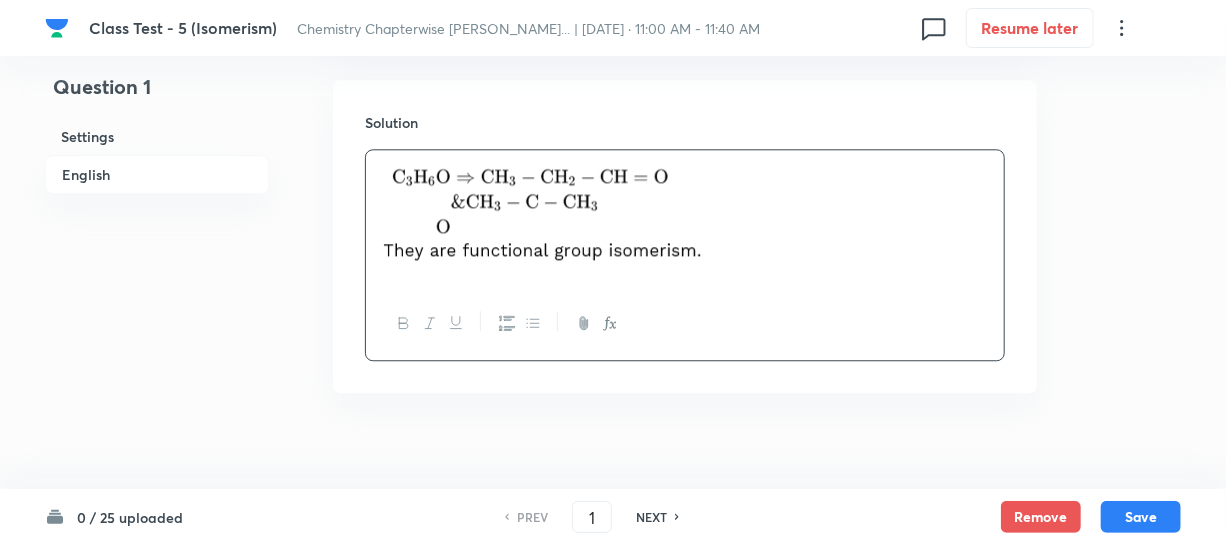 scroll, scrollTop: 2190, scrollLeft: 0, axis: vertical 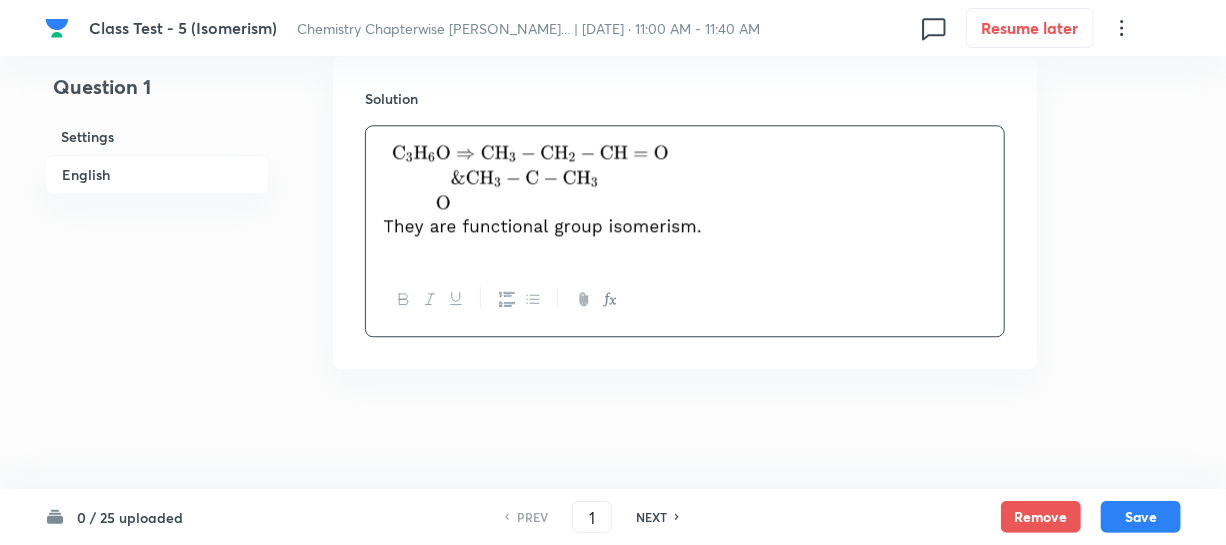 drag, startPoint x: 1149, startPoint y: 521, endPoint x: 1235, endPoint y: 488, distance: 92.11406 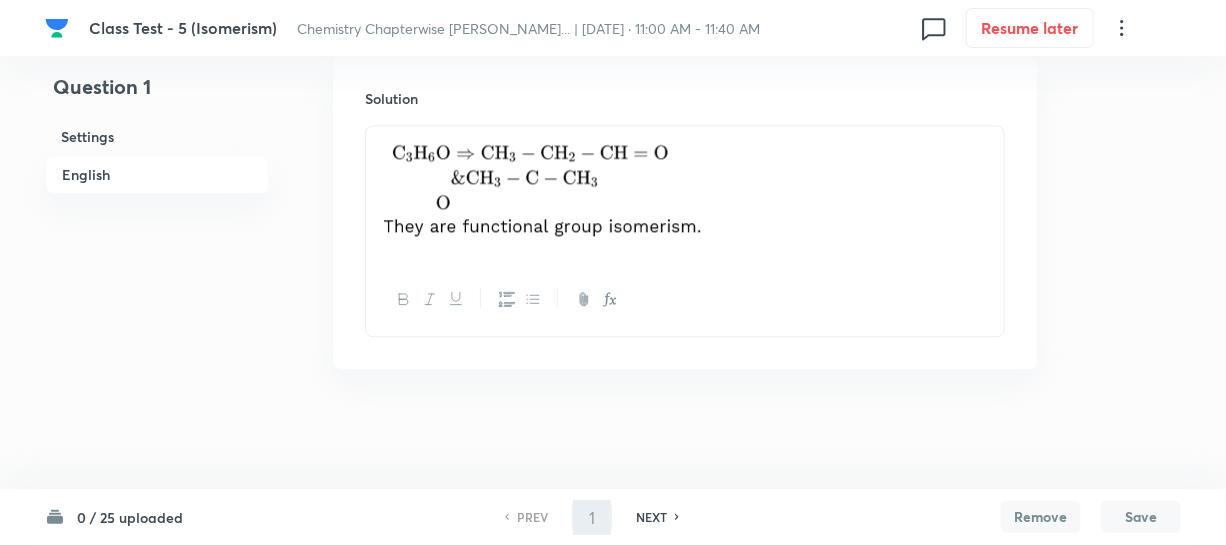 type on "2" 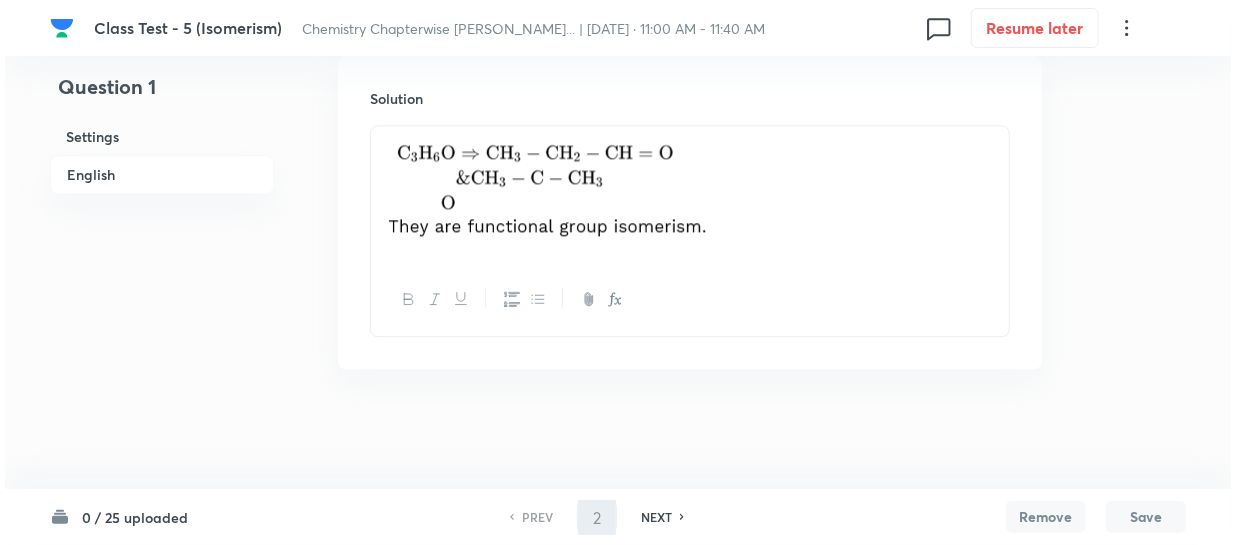 scroll, scrollTop: 0, scrollLeft: 0, axis: both 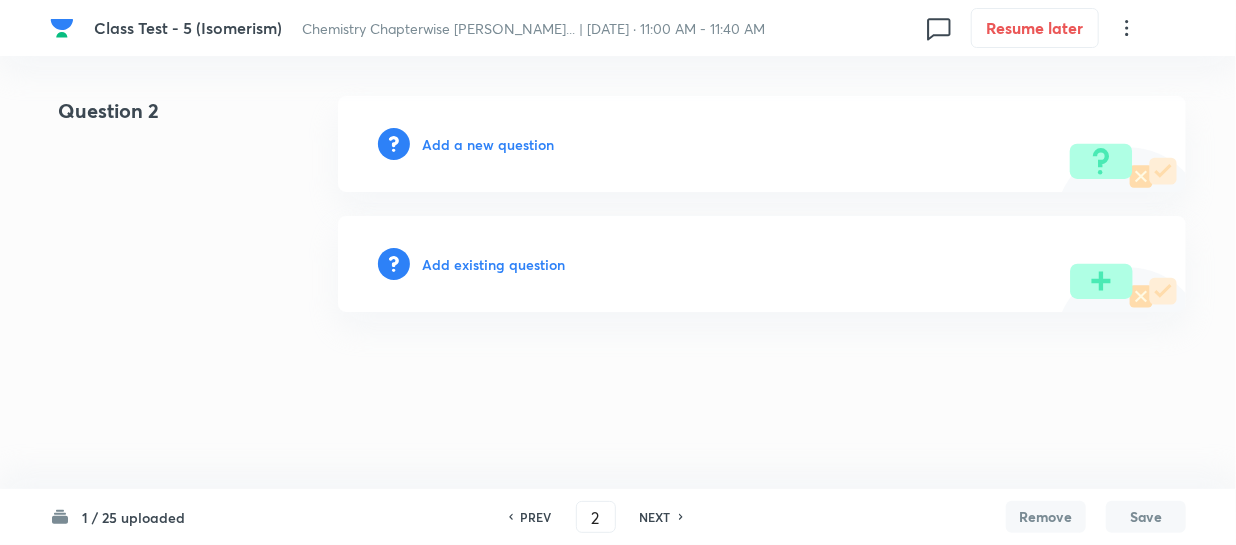 click on "Add a new question" at bounding box center (488, 144) 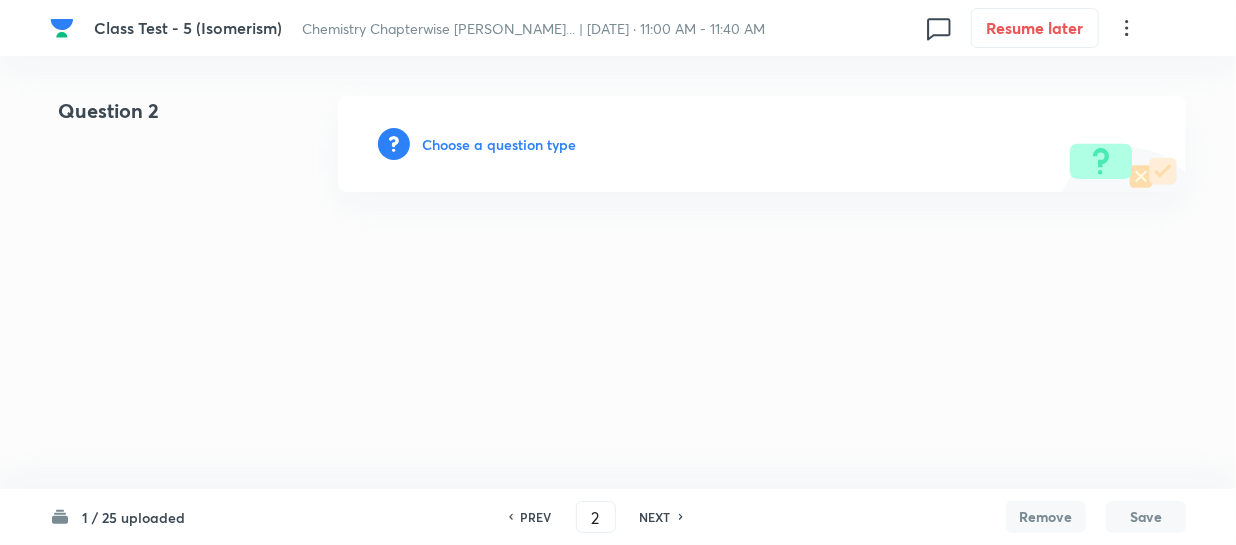 click on "Choose a question type" at bounding box center (499, 144) 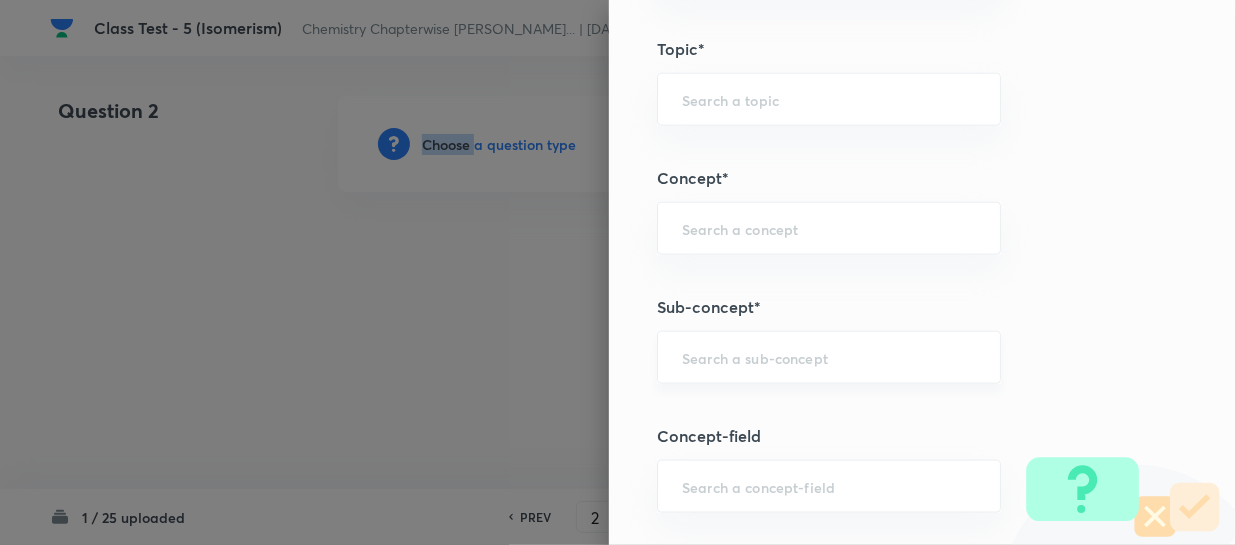 scroll, scrollTop: 1000, scrollLeft: 0, axis: vertical 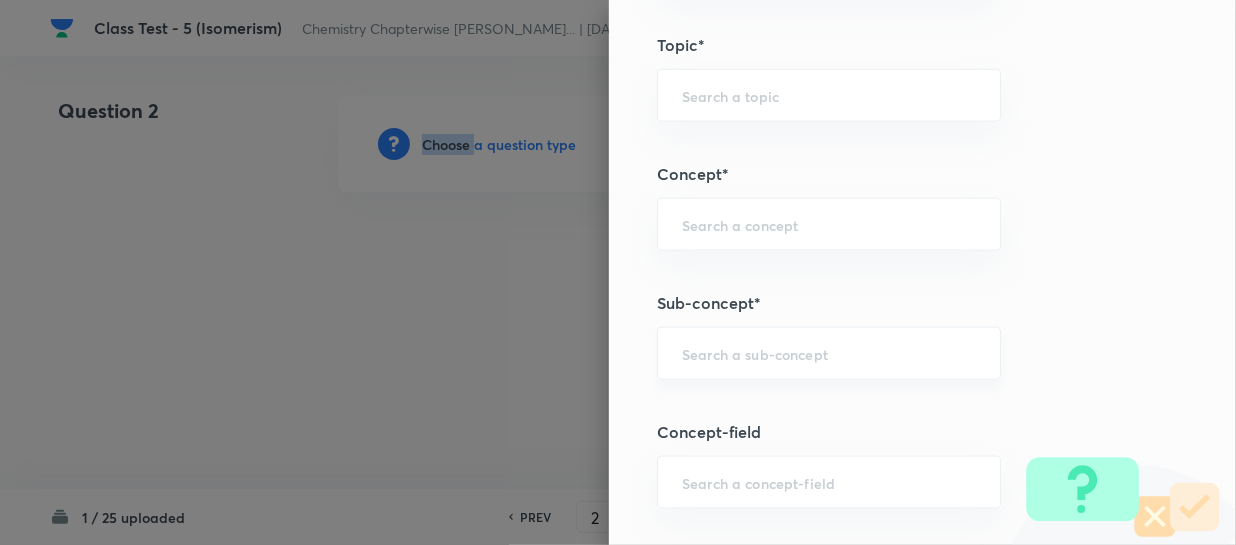 click at bounding box center (829, 353) 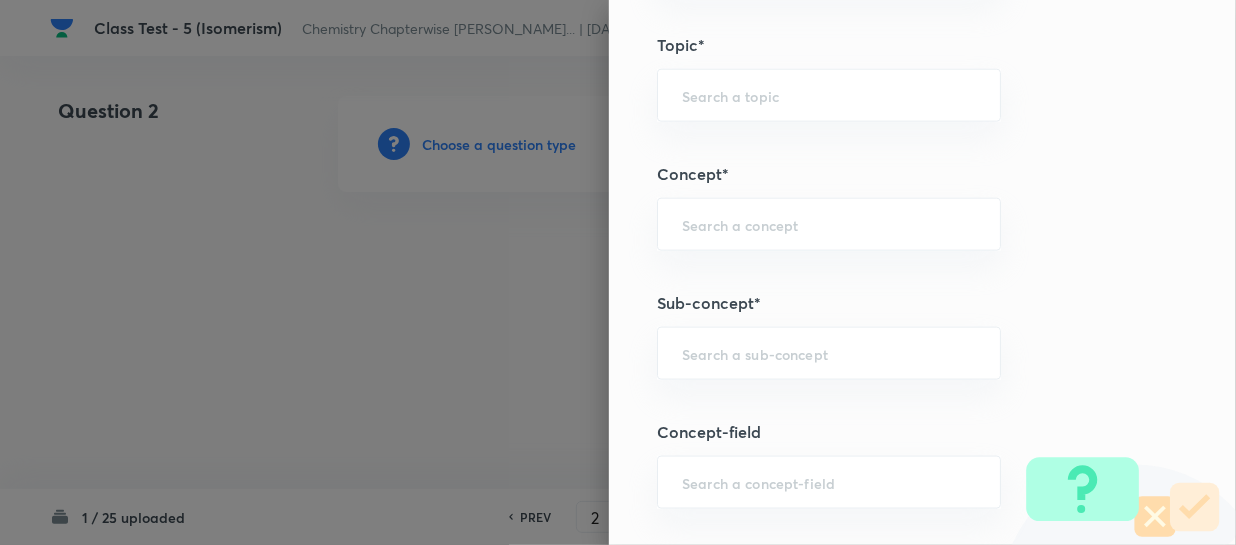 paste on "Isomerism" 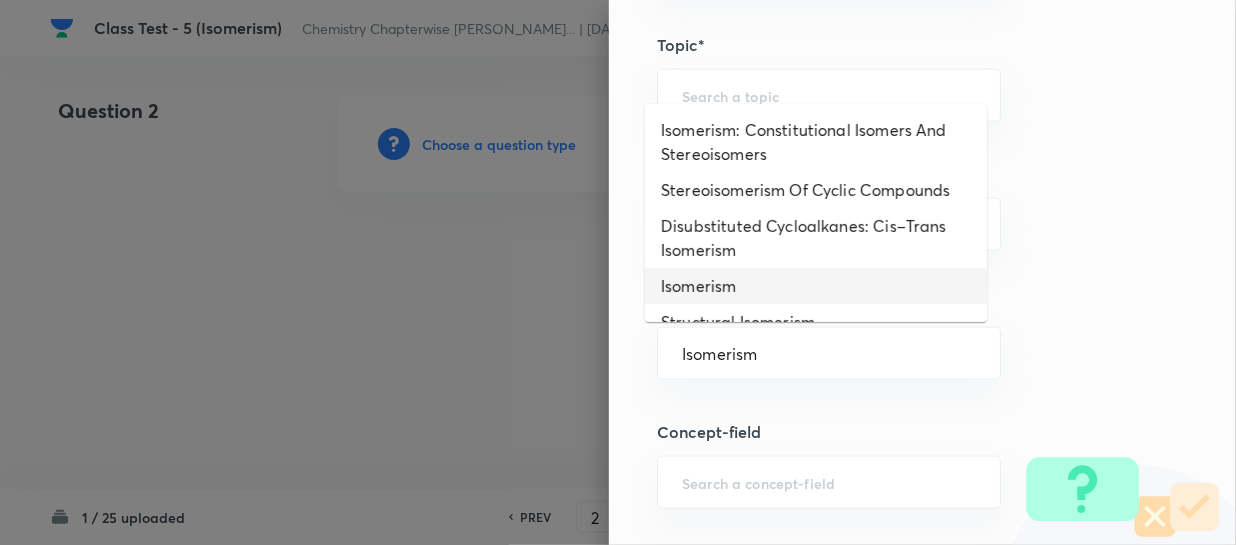 click on "Isomerism" at bounding box center [816, 286] 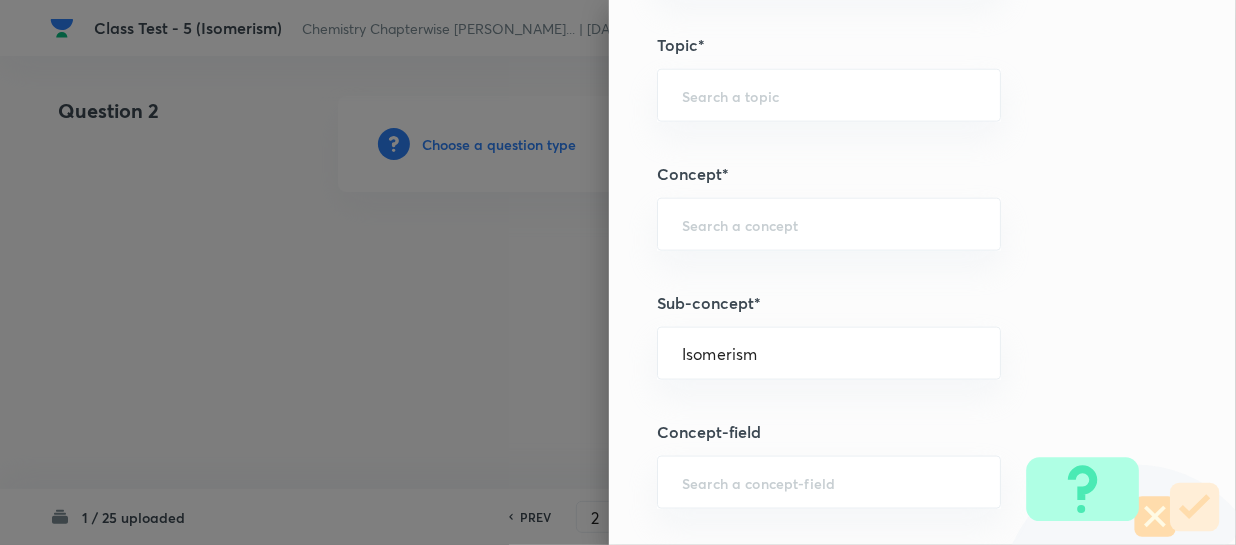 type on "Chemistry" 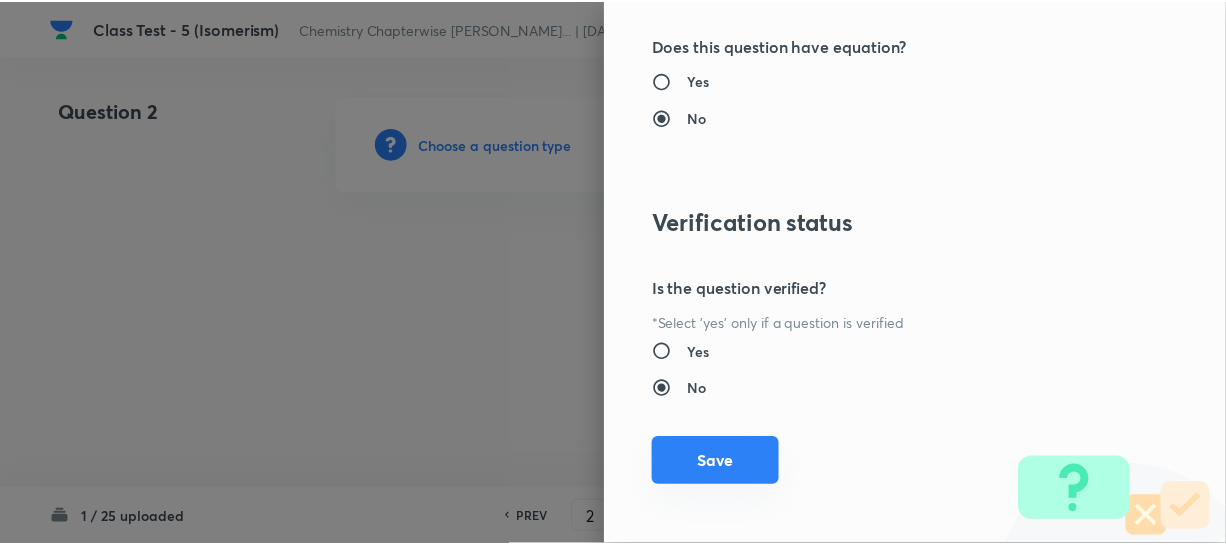 scroll, scrollTop: 2179, scrollLeft: 0, axis: vertical 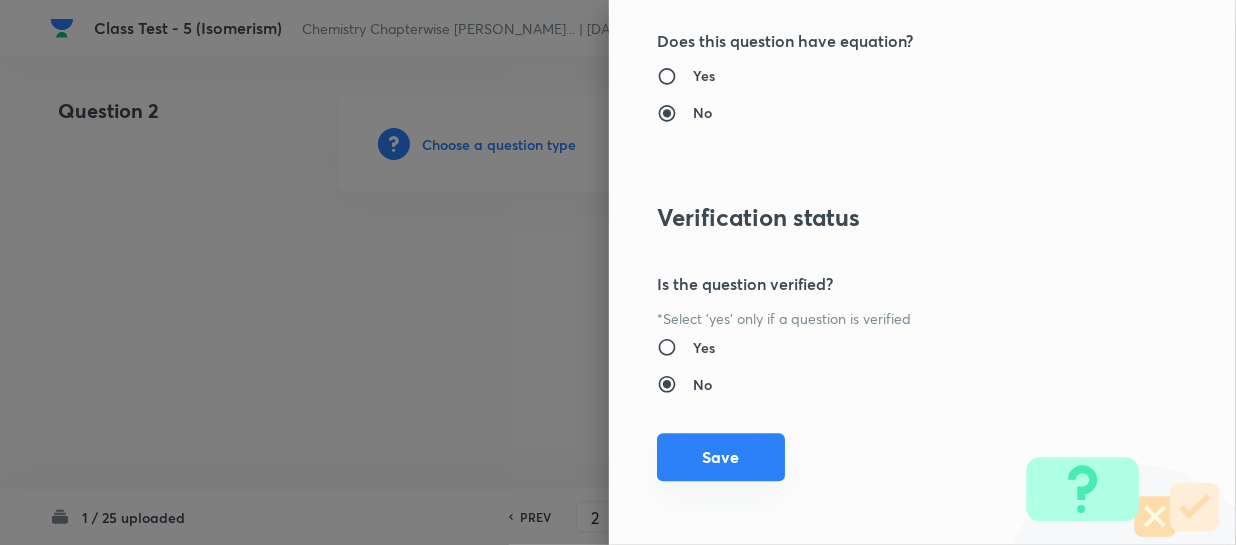 click on "Save" at bounding box center [721, 457] 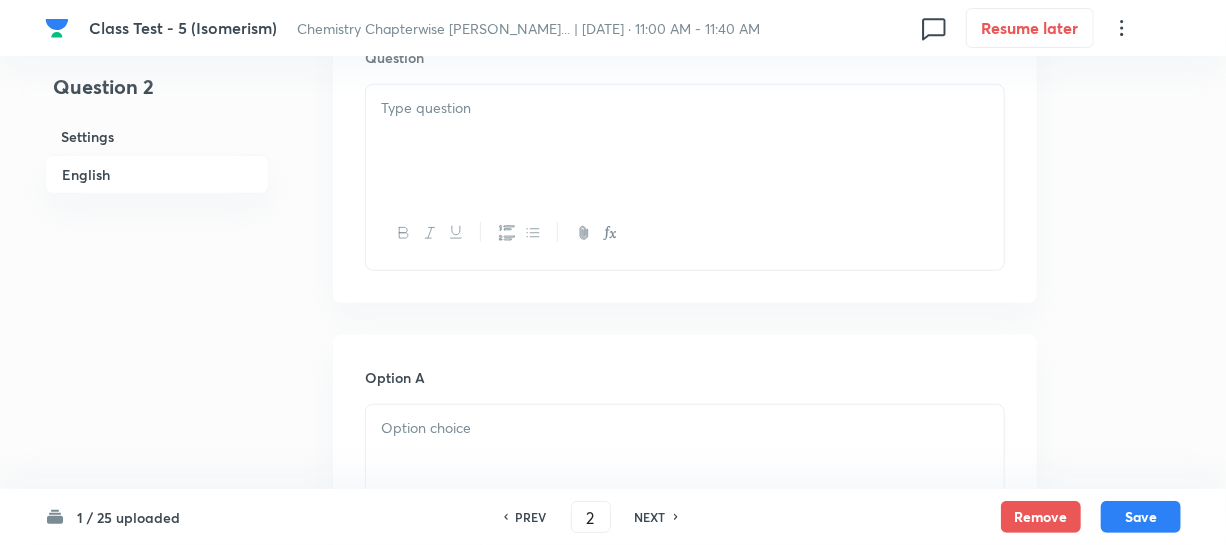scroll, scrollTop: 636, scrollLeft: 0, axis: vertical 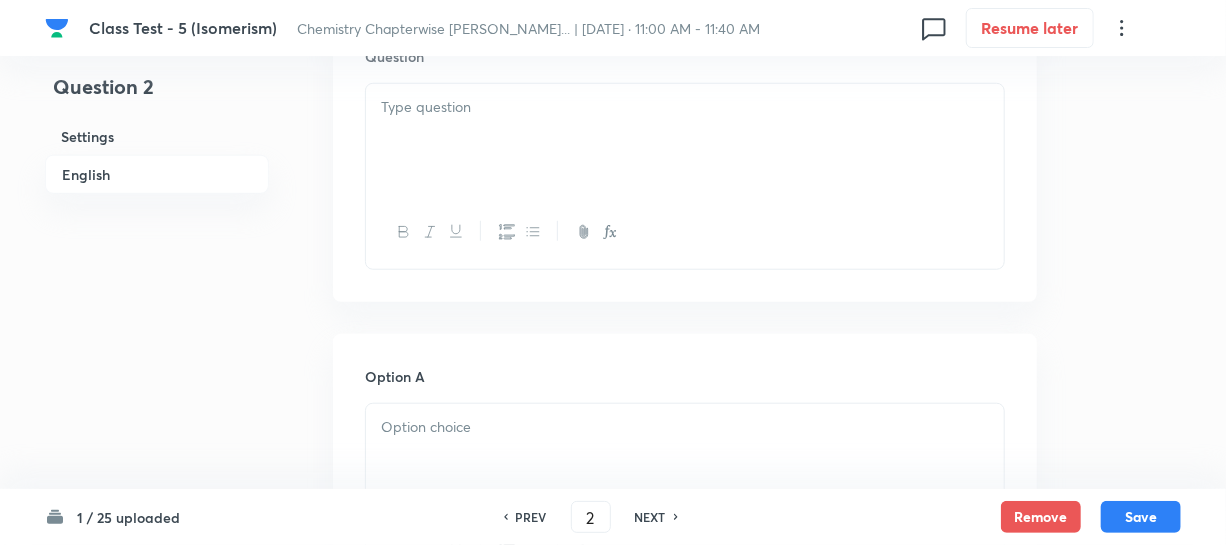 click at bounding box center [685, 140] 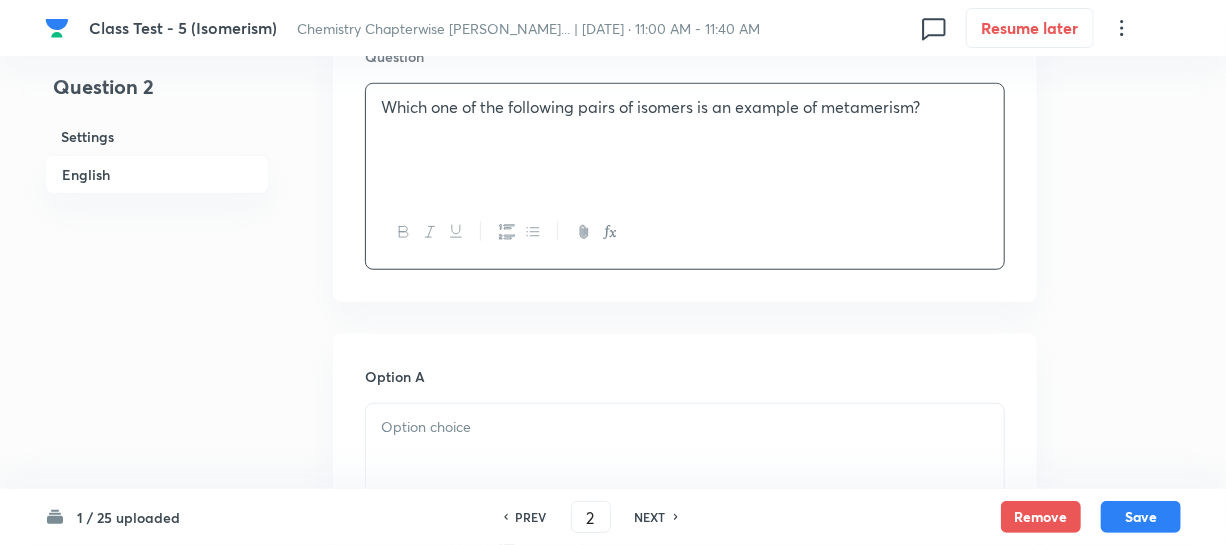 click at bounding box center [685, 427] 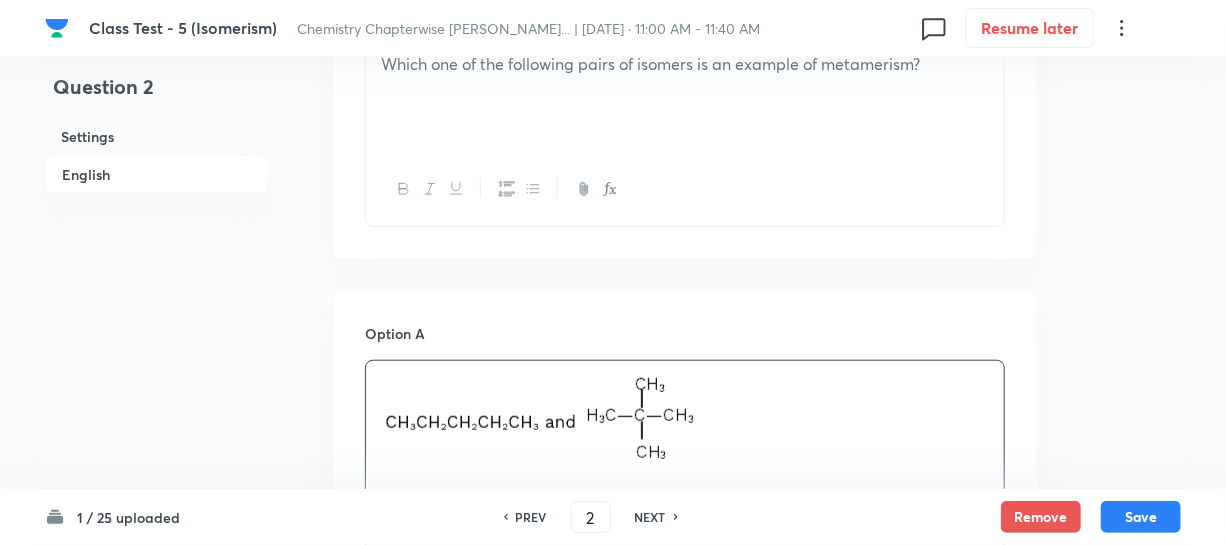 scroll, scrollTop: 909, scrollLeft: 0, axis: vertical 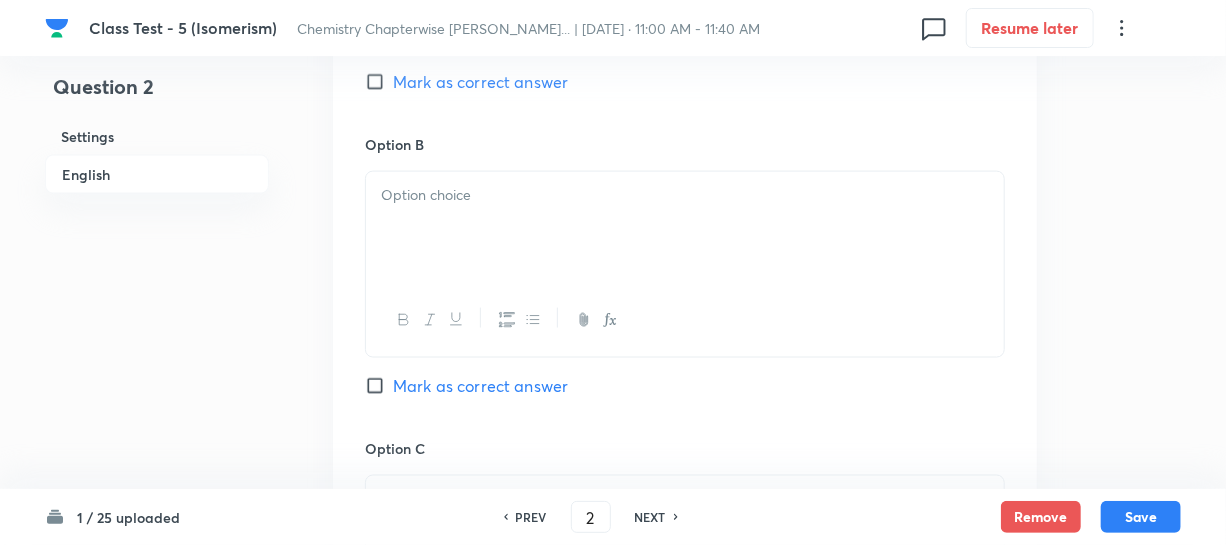 click at bounding box center (685, 228) 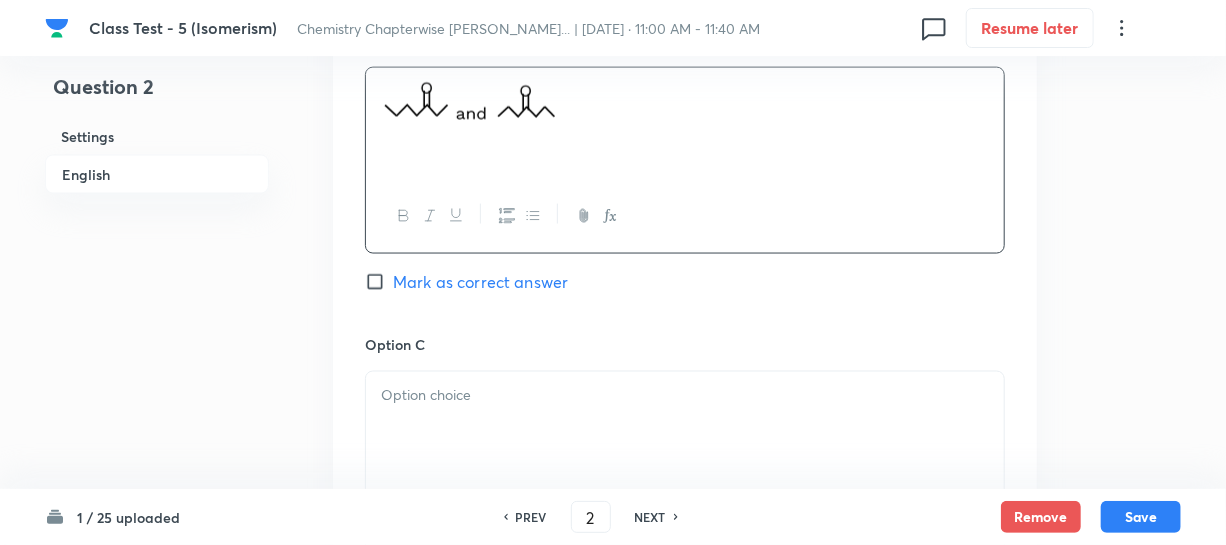 scroll, scrollTop: 1363, scrollLeft: 0, axis: vertical 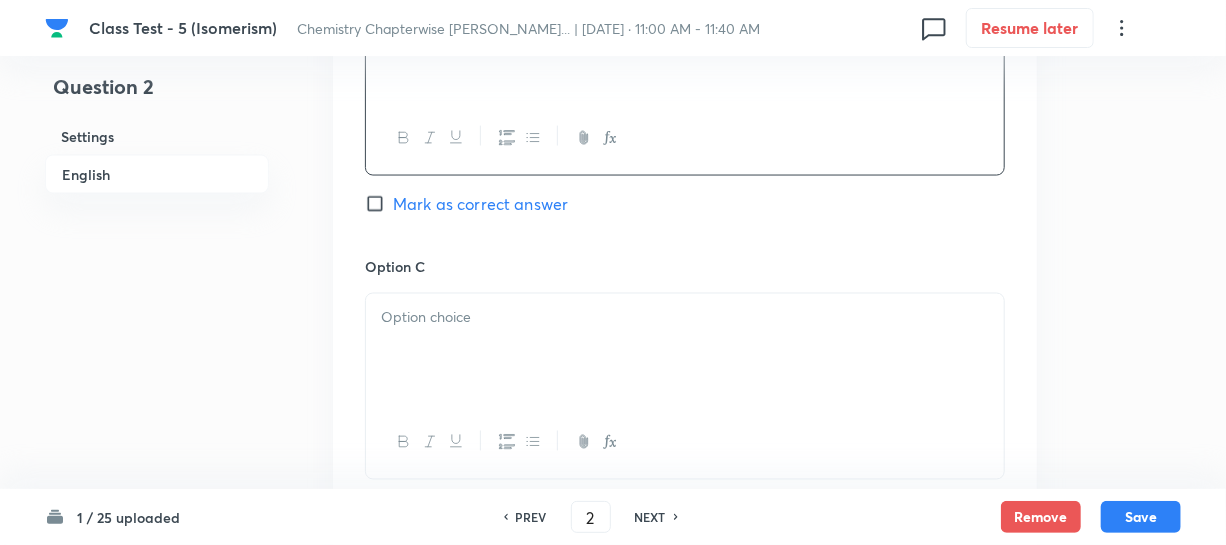 click at bounding box center [685, 317] 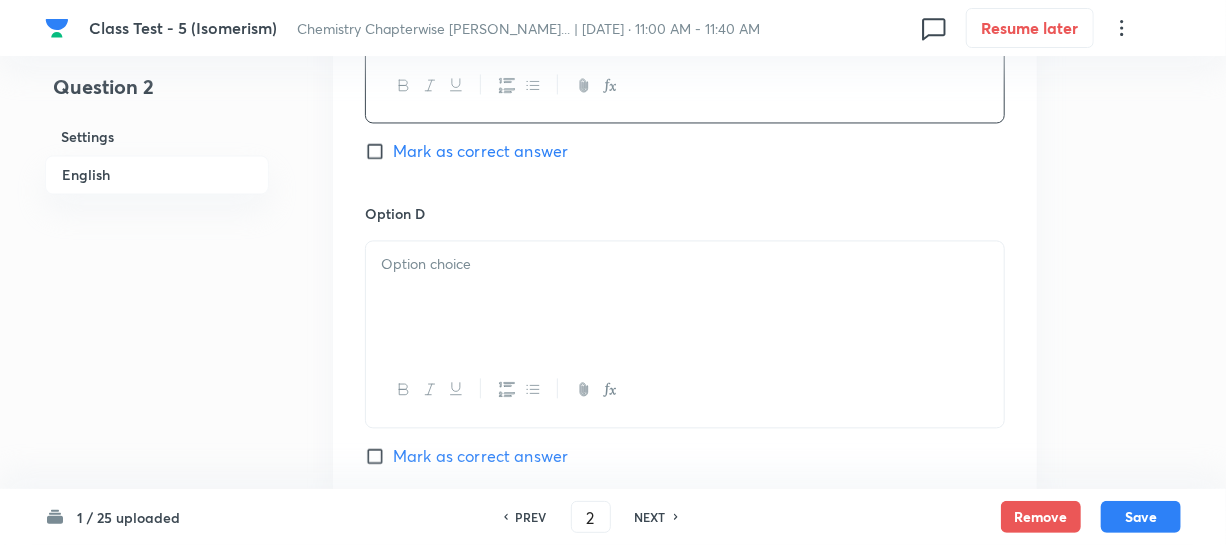 scroll, scrollTop: 1727, scrollLeft: 0, axis: vertical 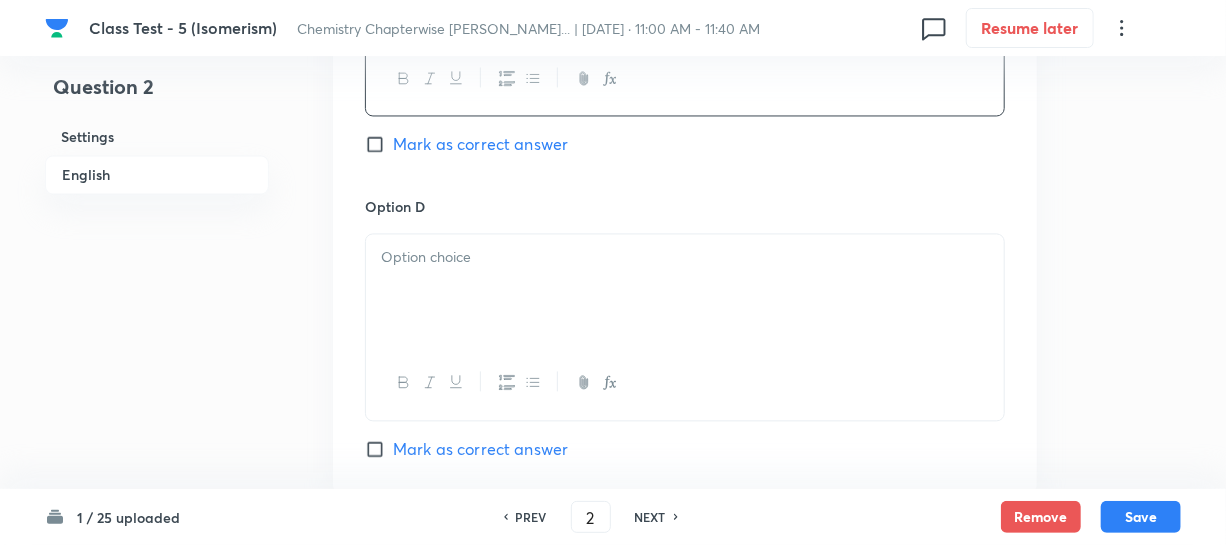 click at bounding box center [685, 290] 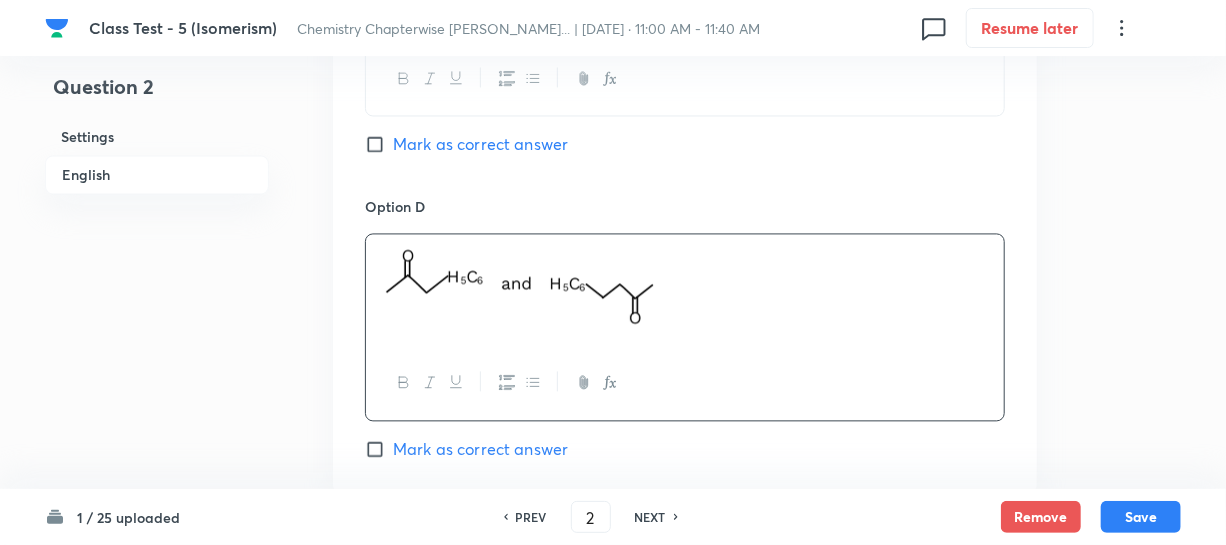 click at bounding box center [685, 288] 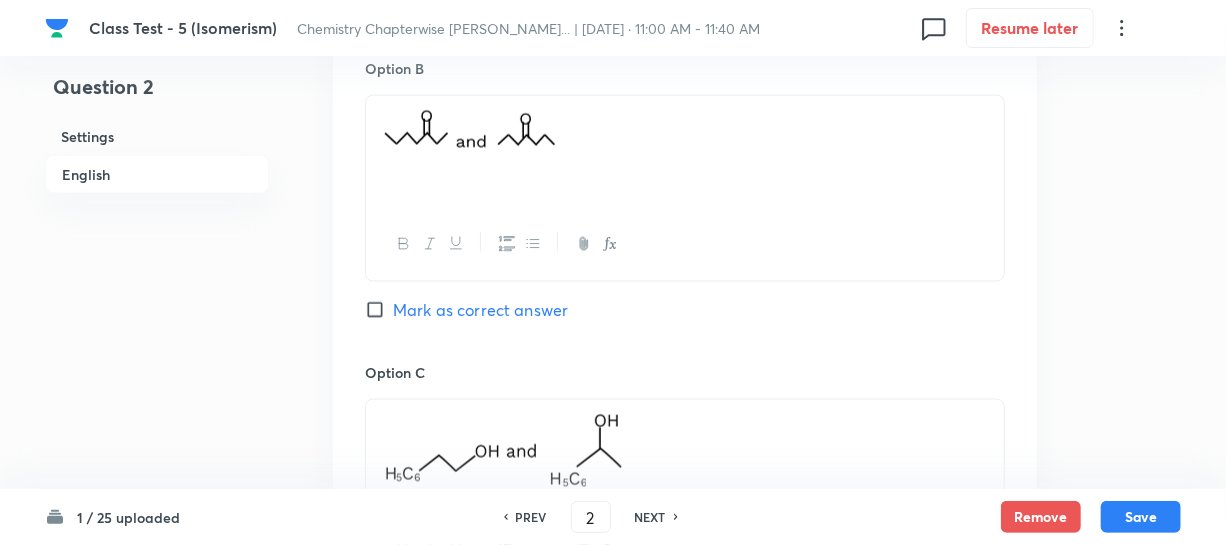 scroll, scrollTop: 1181, scrollLeft: 0, axis: vertical 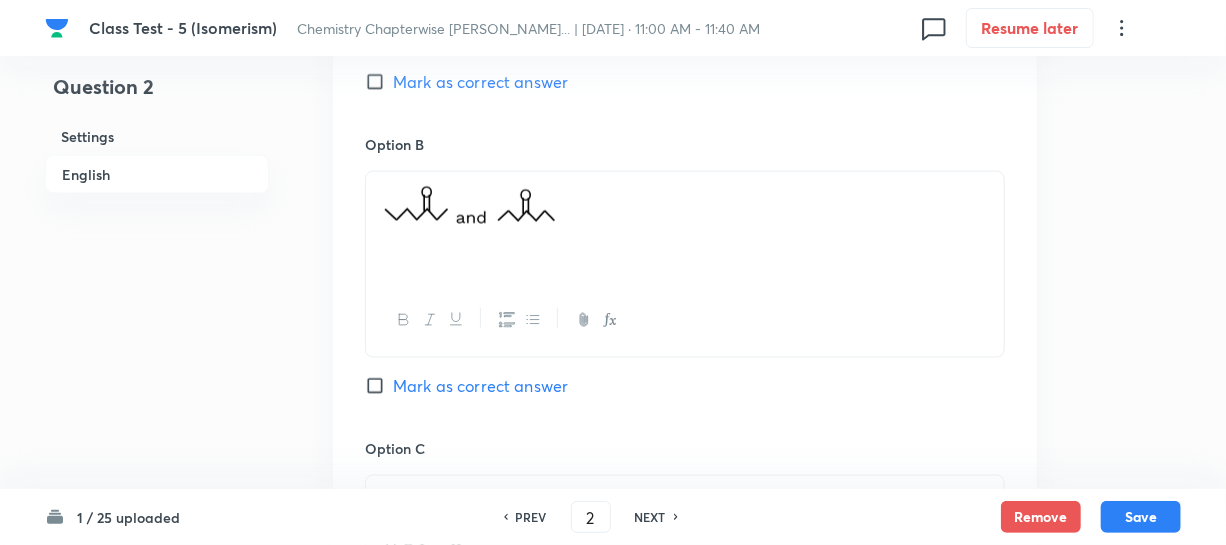 click on "Mark as correct answer" at bounding box center [379, 386] 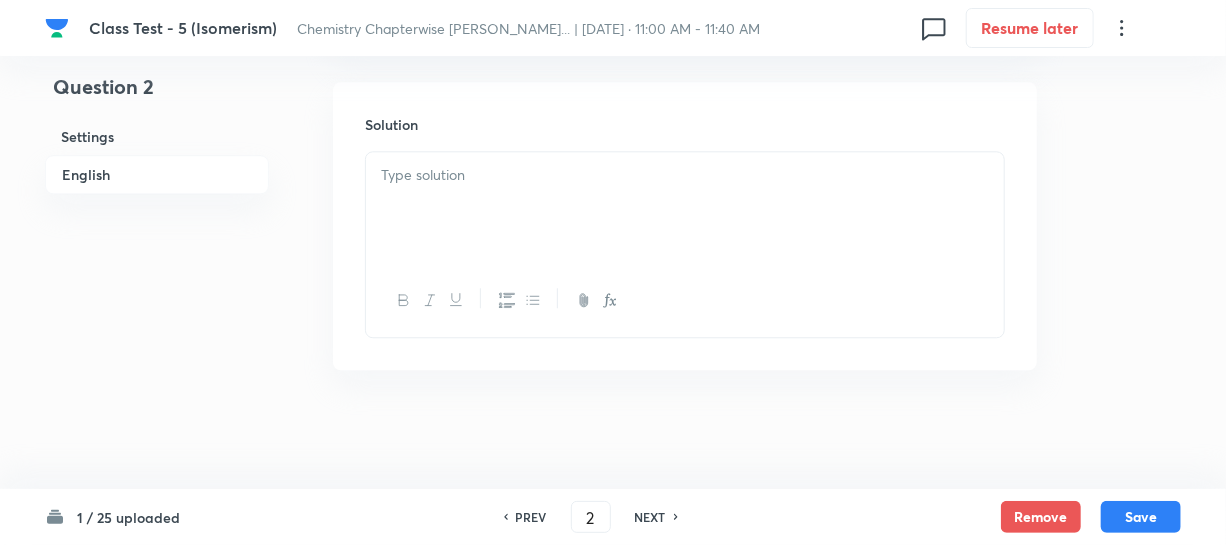 scroll, scrollTop: 2172, scrollLeft: 0, axis: vertical 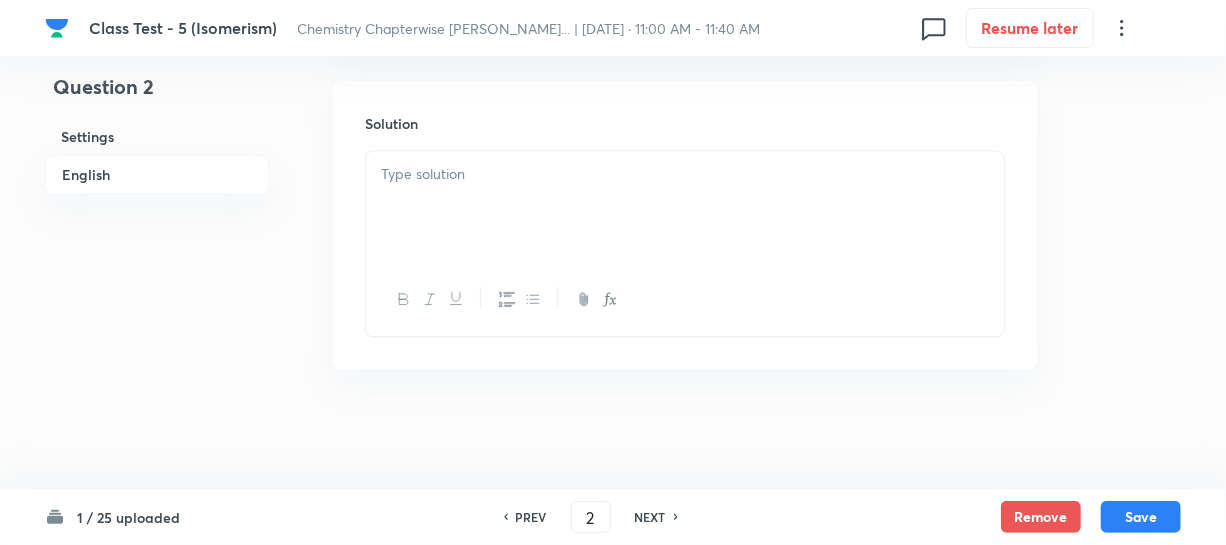 click at bounding box center (685, 207) 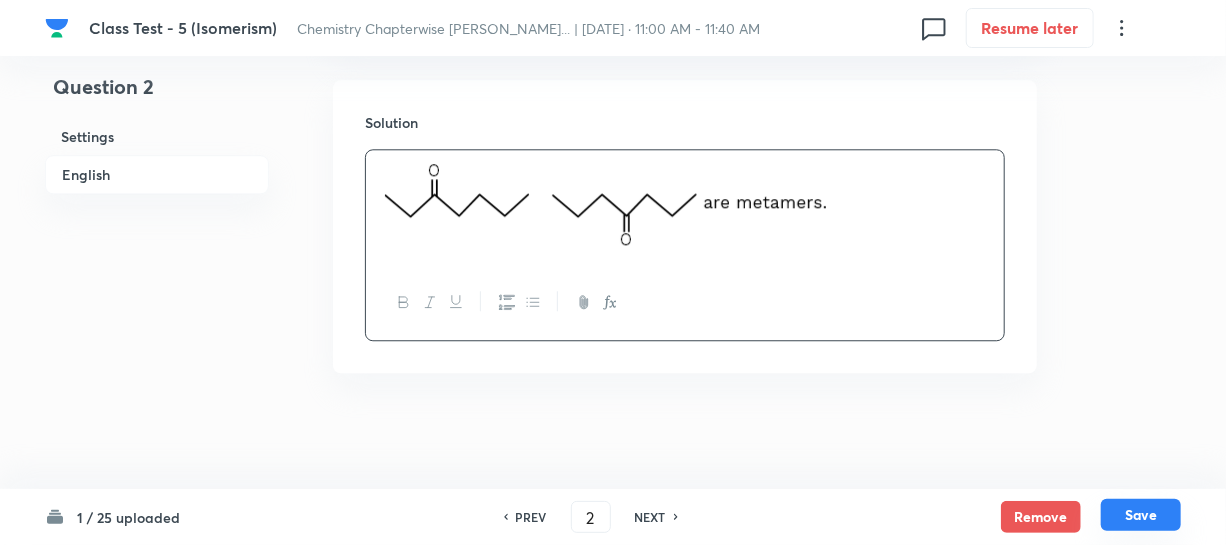click on "Save" at bounding box center (1141, 515) 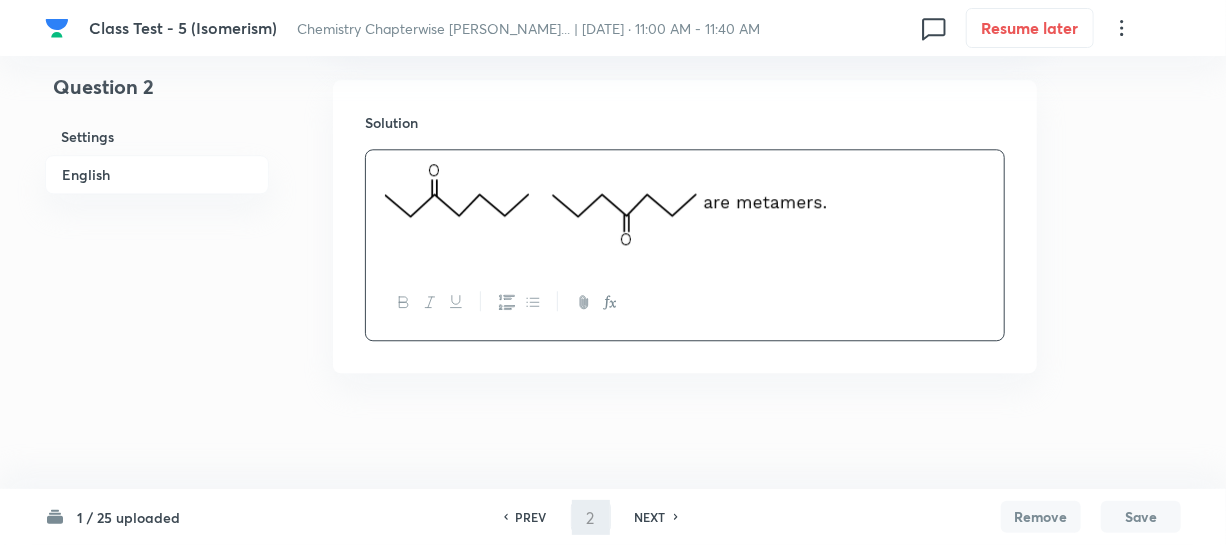 type on "3" 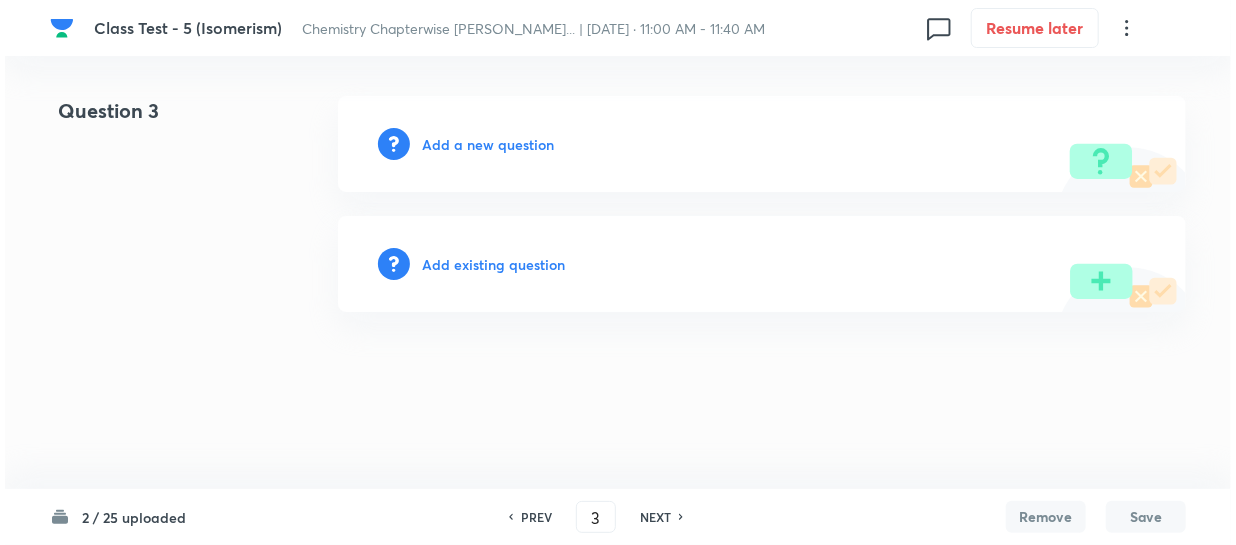 scroll, scrollTop: 0, scrollLeft: 0, axis: both 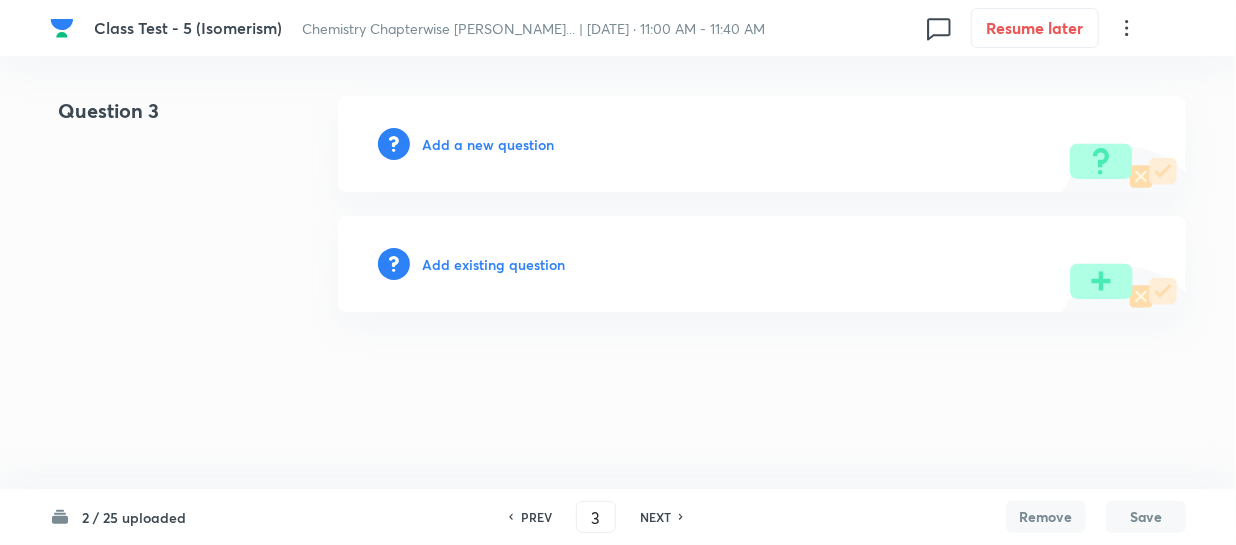 click on "Add a new question" at bounding box center [488, 144] 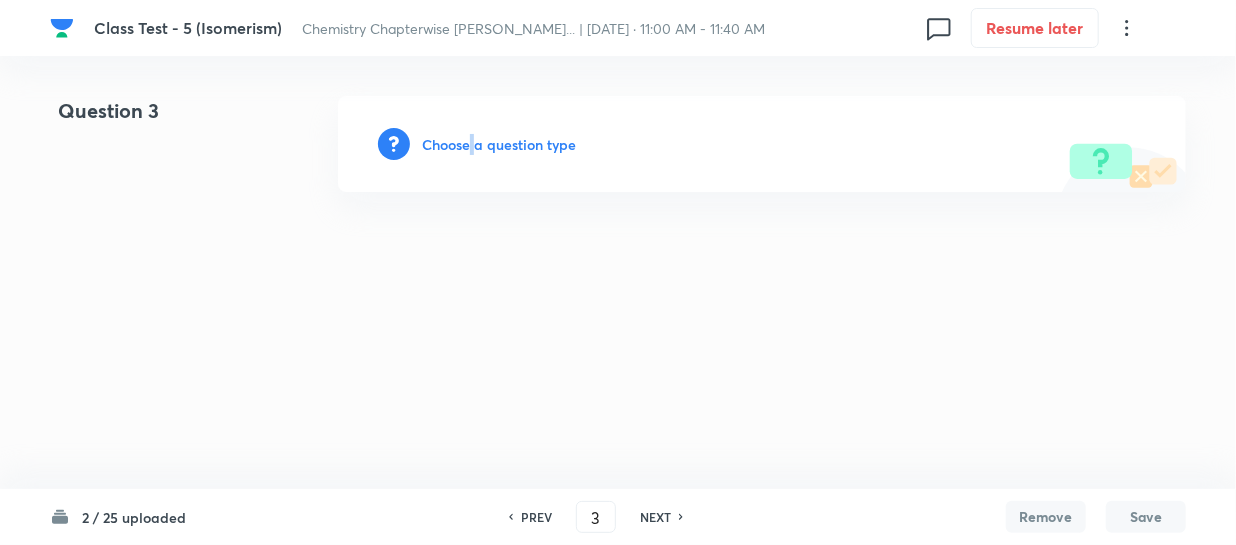 click on "Choose a question type" at bounding box center [499, 144] 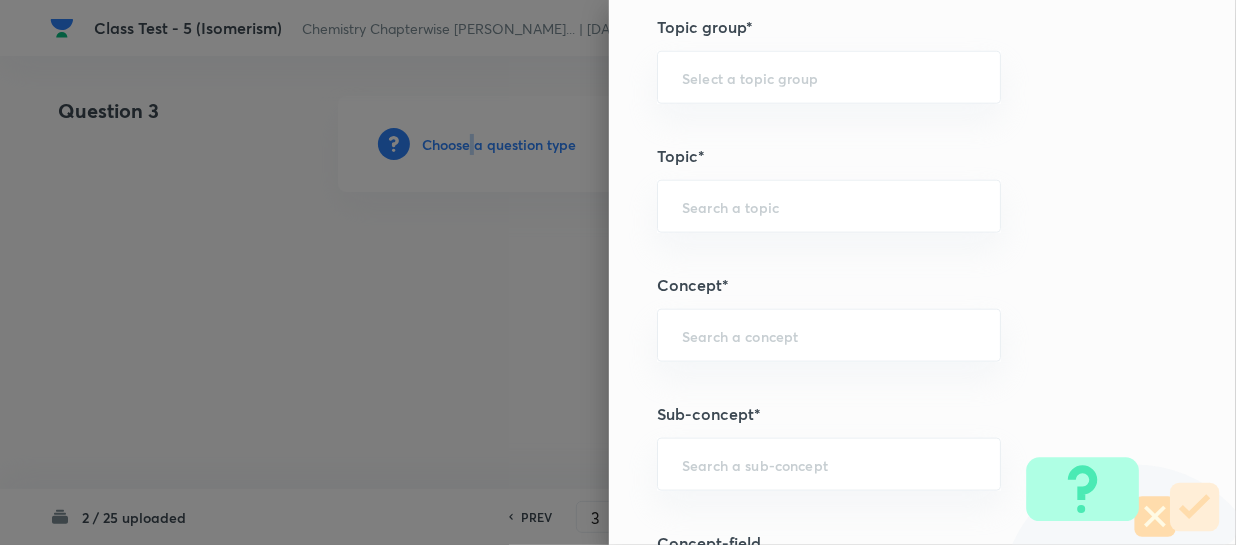 scroll, scrollTop: 909, scrollLeft: 0, axis: vertical 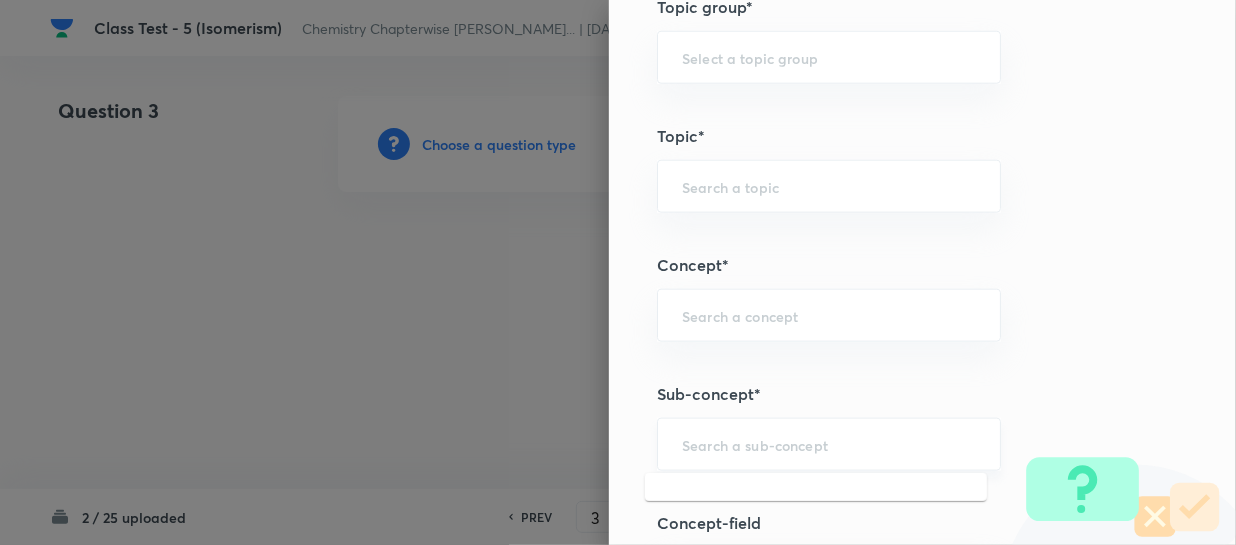 drag, startPoint x: 710, startPoint y: 446, endPoint x: 721, endPoint y: 444, distance: 11.18034 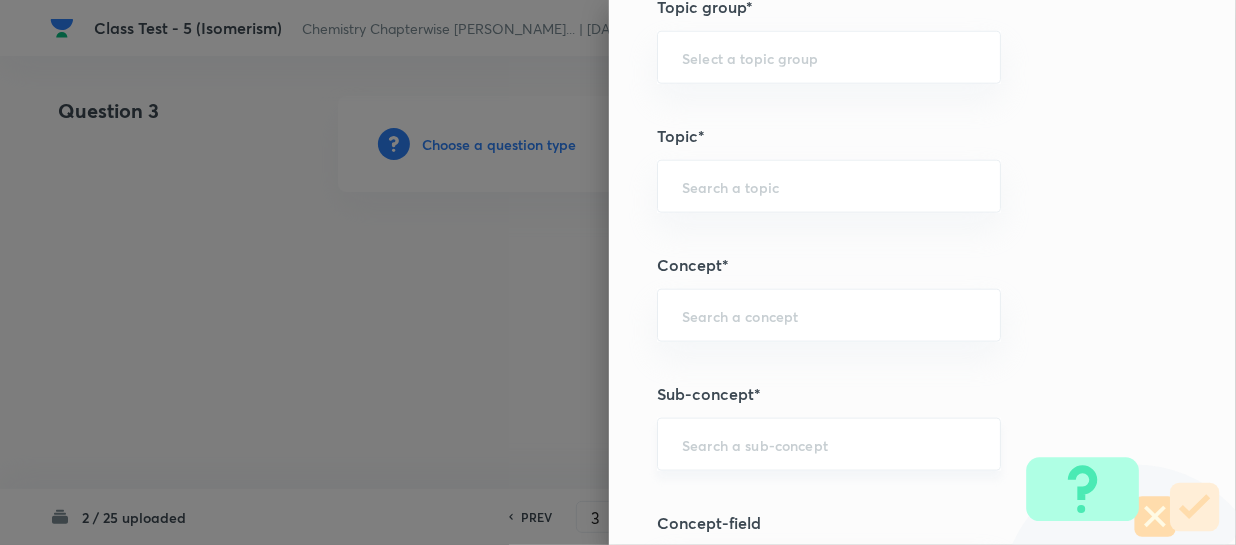 paste on "Isomerism" 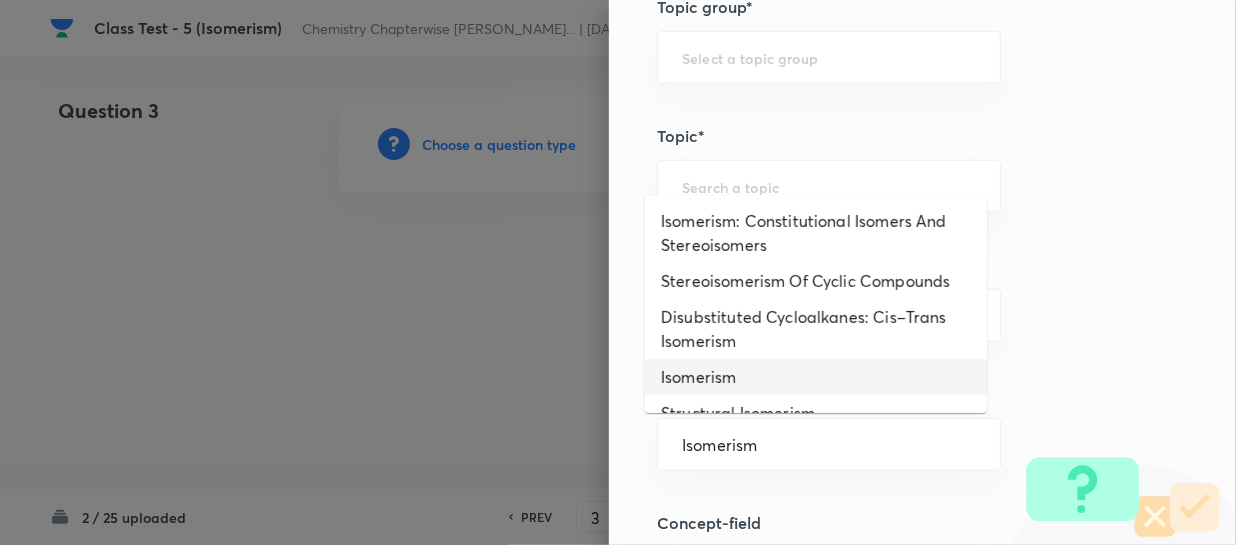 click on "Isomerism" at bounding box center (816, 377) 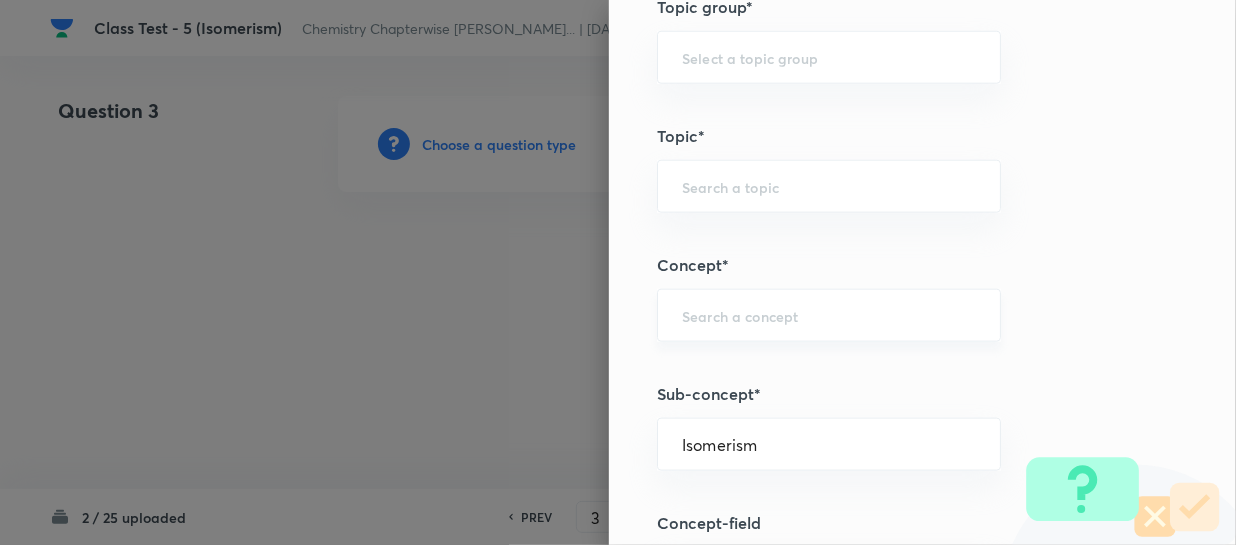 type on "Chemistry" 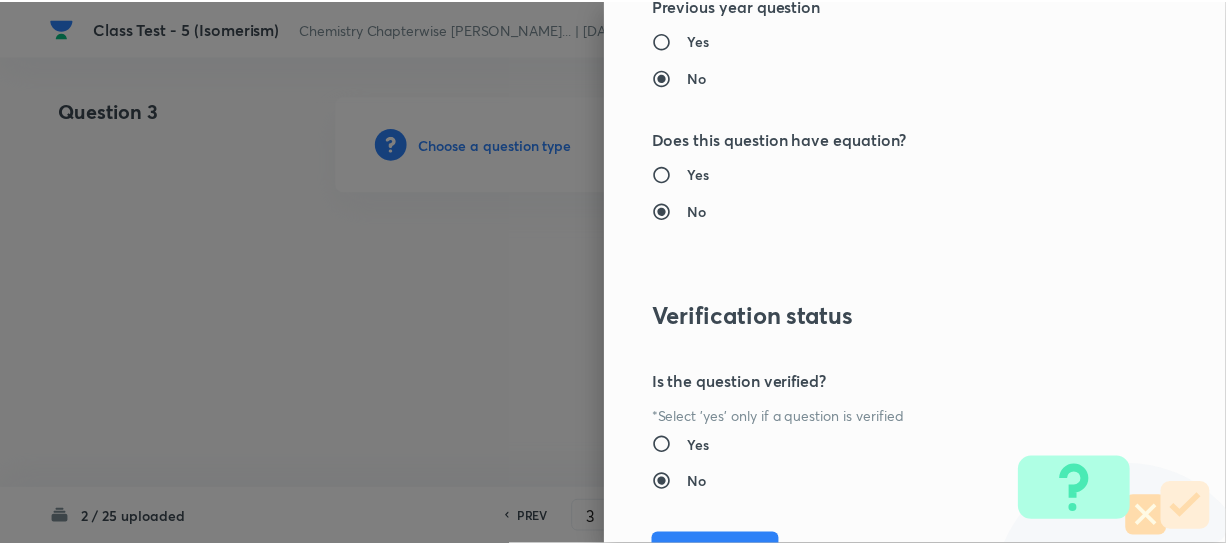 scroll, scrollTop: 2179, scrollLeft: 0, axis: vertical 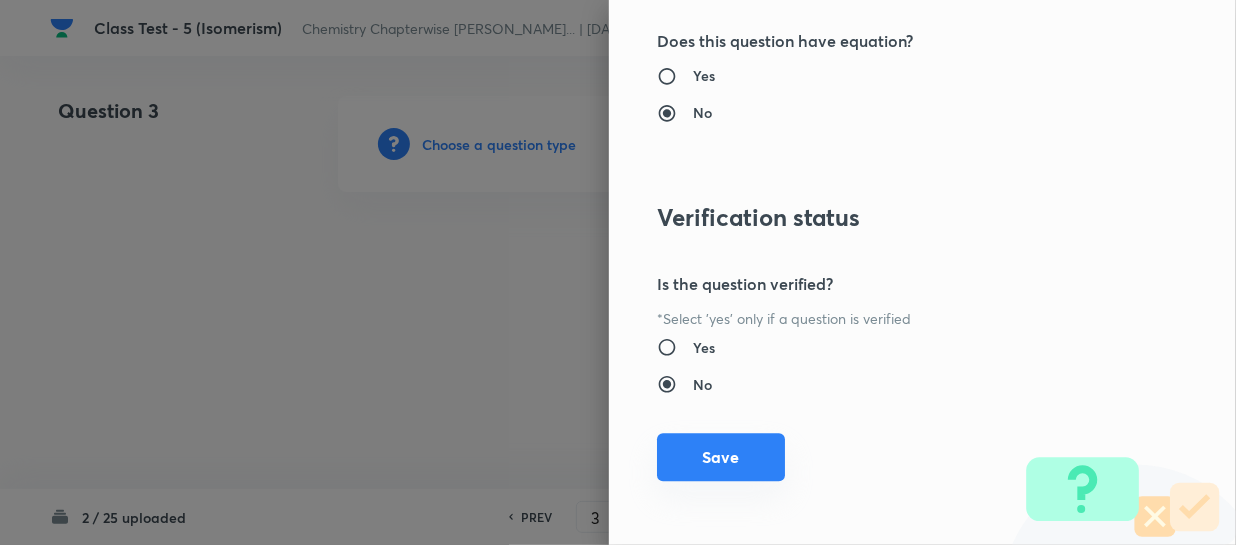 click on "Save" at bounding box center [721, 457] 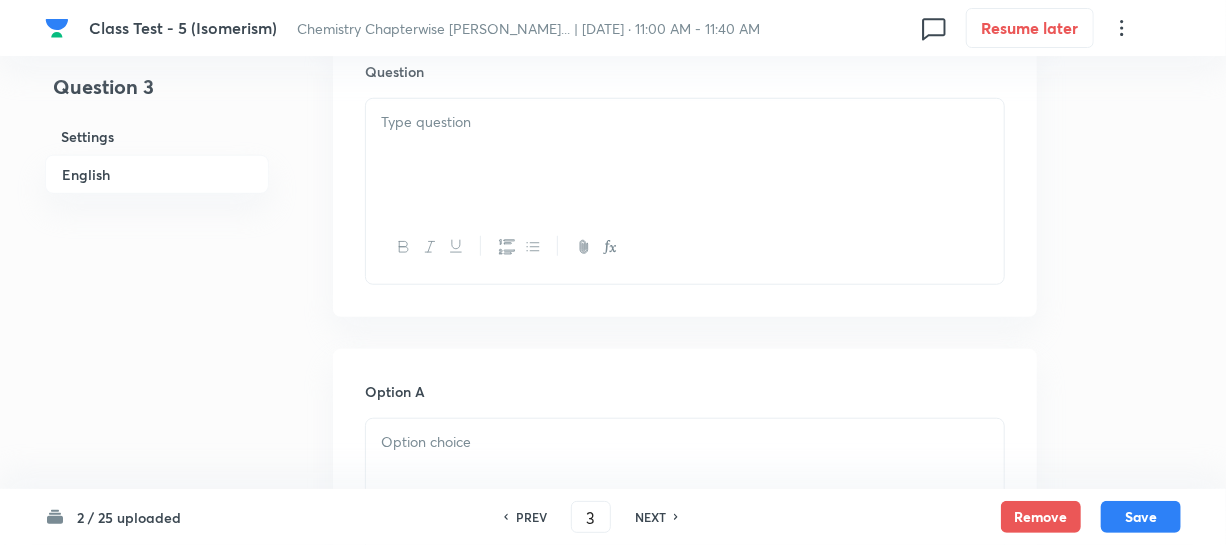 scroll, scrollTop: 545, scrollLeft: 0, axis: vertical 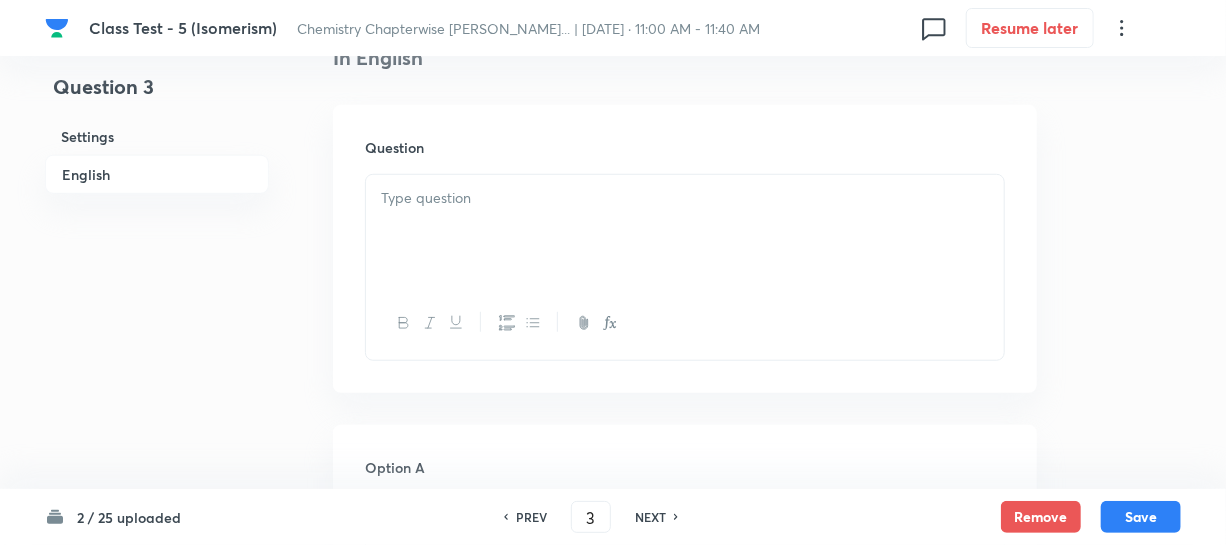 click at bounding box center (685, 231) 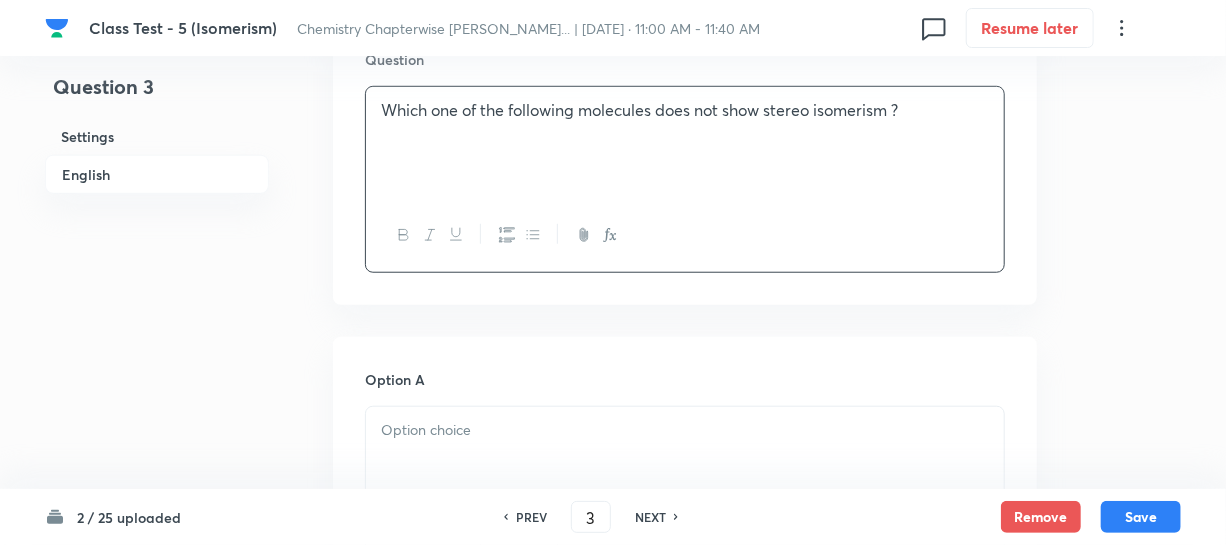 scroll, scrollTop: 636, scrollLeft: 0, axis: vertical 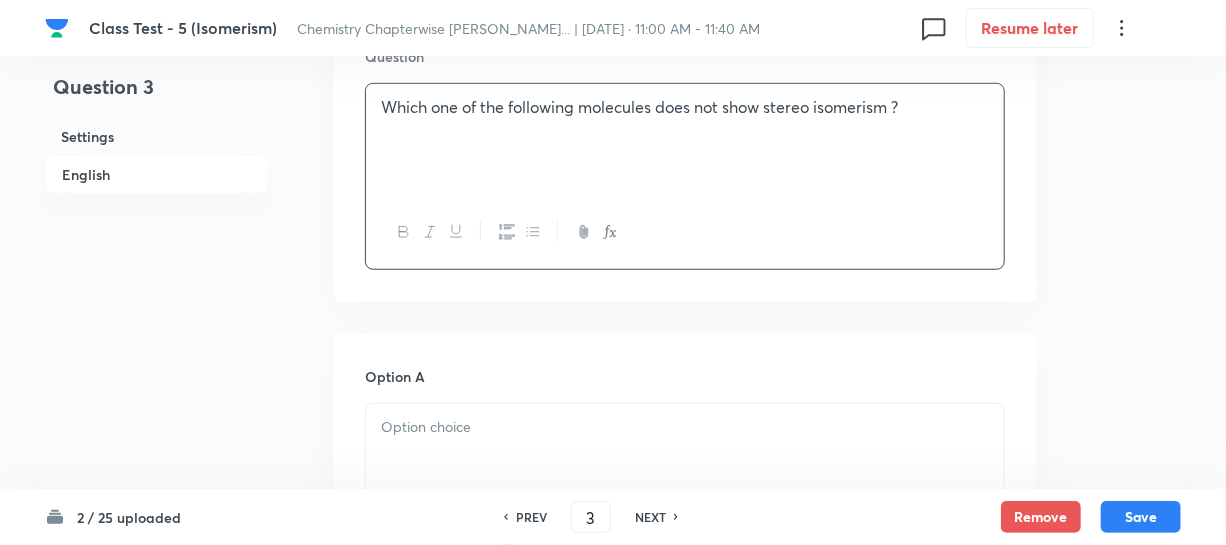 click at bounding box center (685, 427) 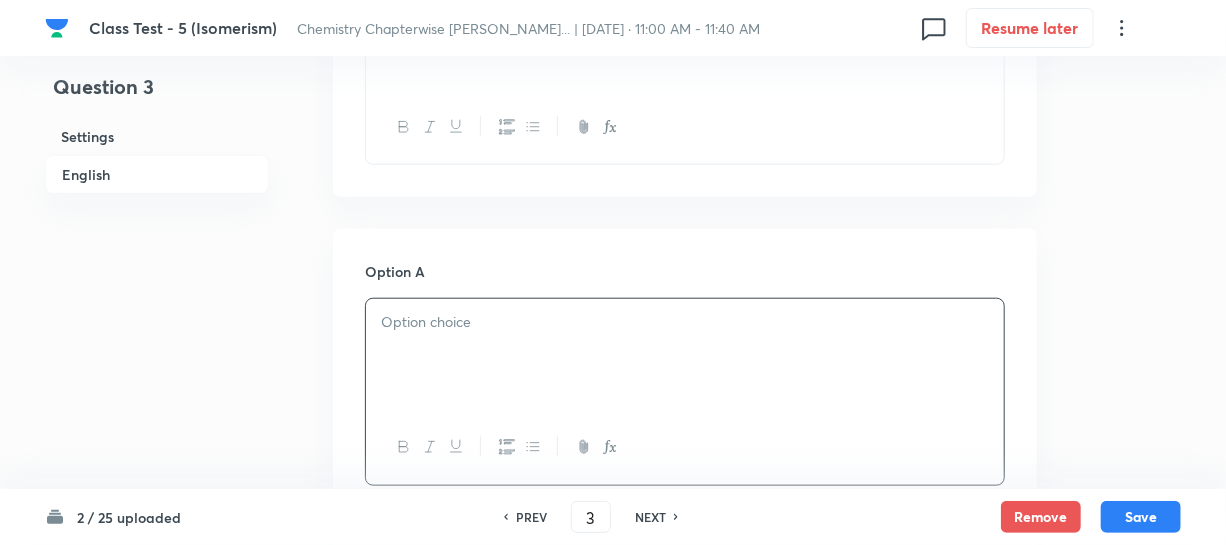 scroll, scrollTop: 909, scrollLeft: 0, axis: vertical 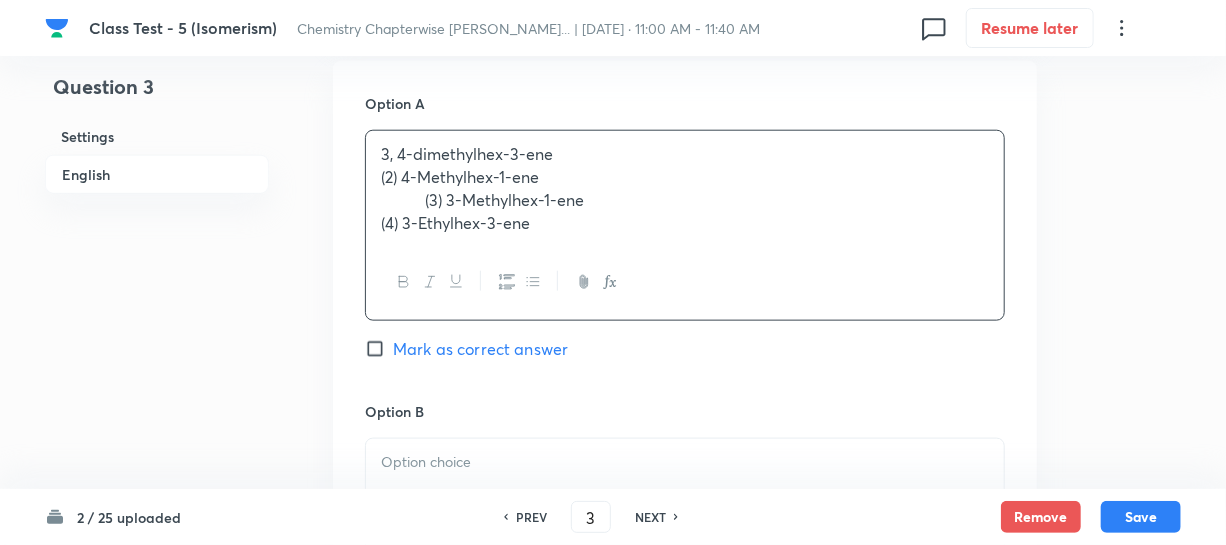 click on "3, 4-dimethylhex-3-ene" at bounding box center [685, 154] 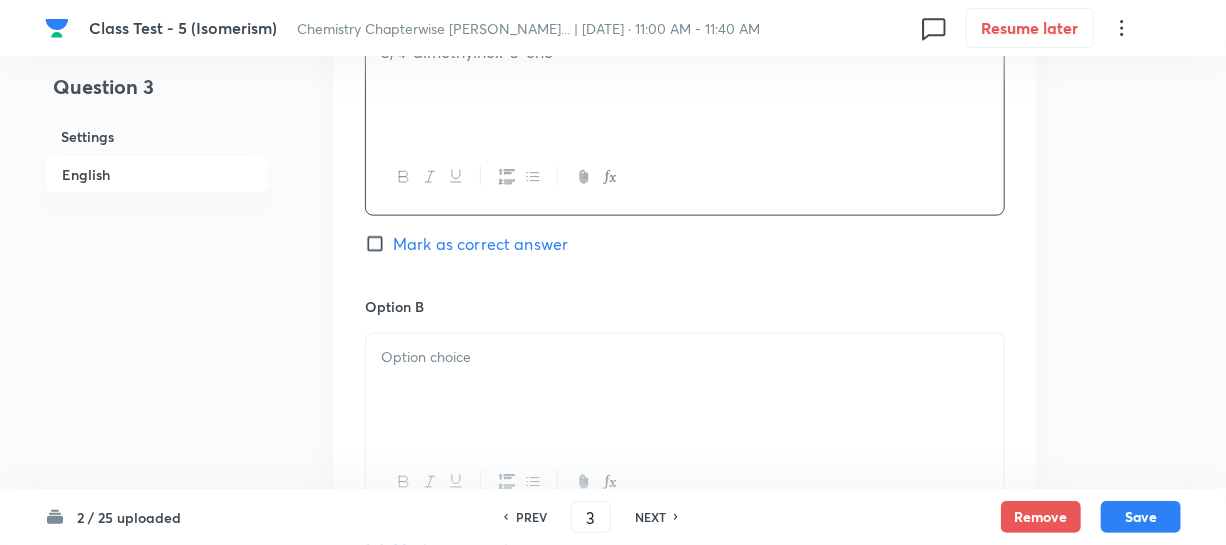 scroll, scrollTop: 1090, scrollLeft: 0, axis: vertical 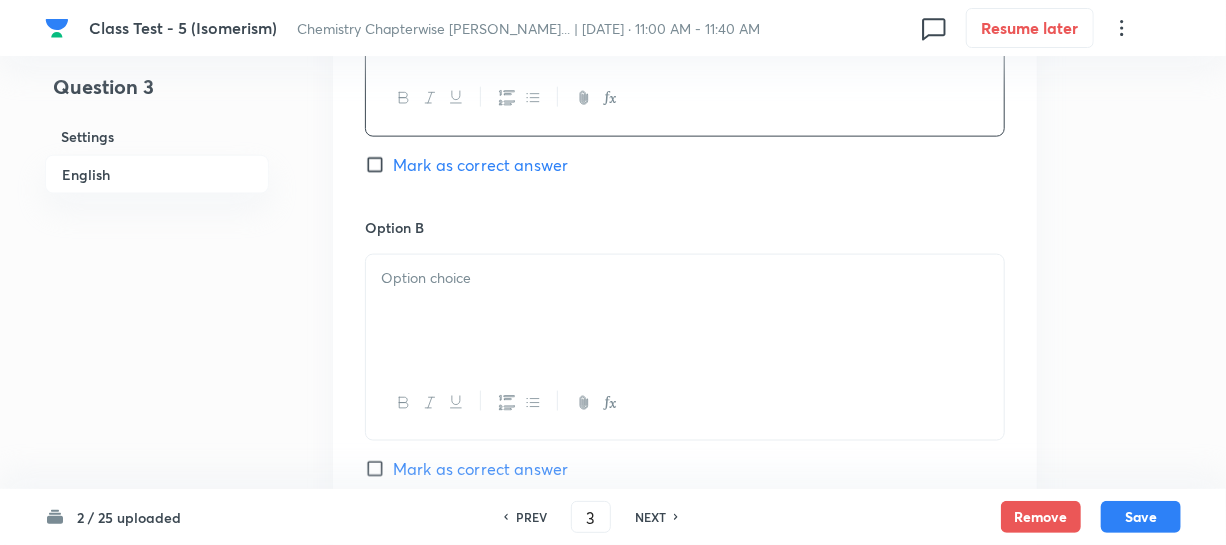 click at bounding box center (685, 311) 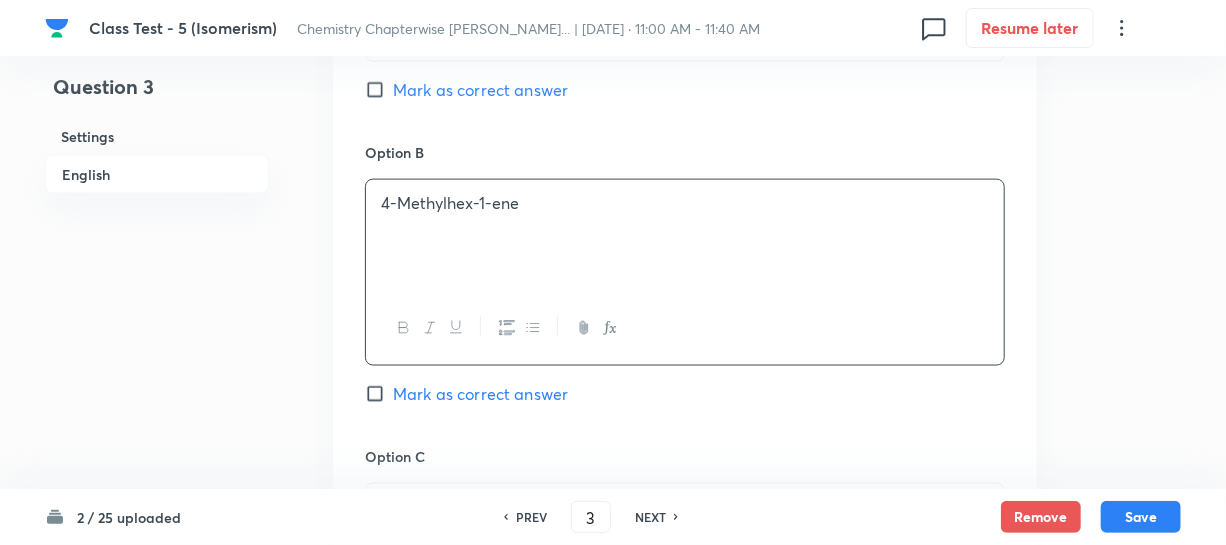scroll, scrollTop: 1363, scrollLeft: 0, axis: vertical 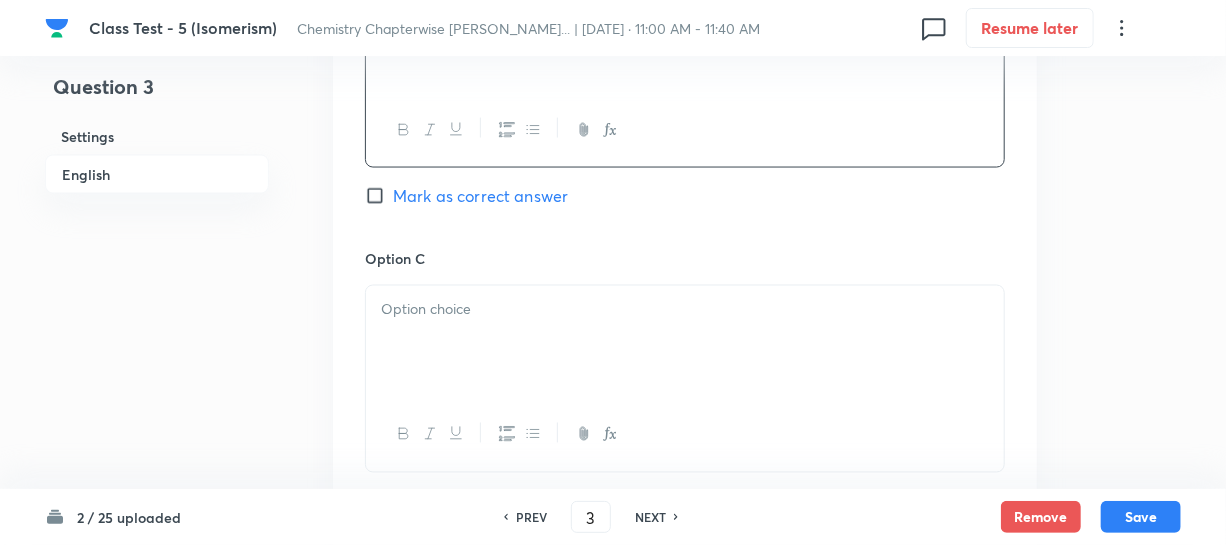 click at bounding box center [685, 342] 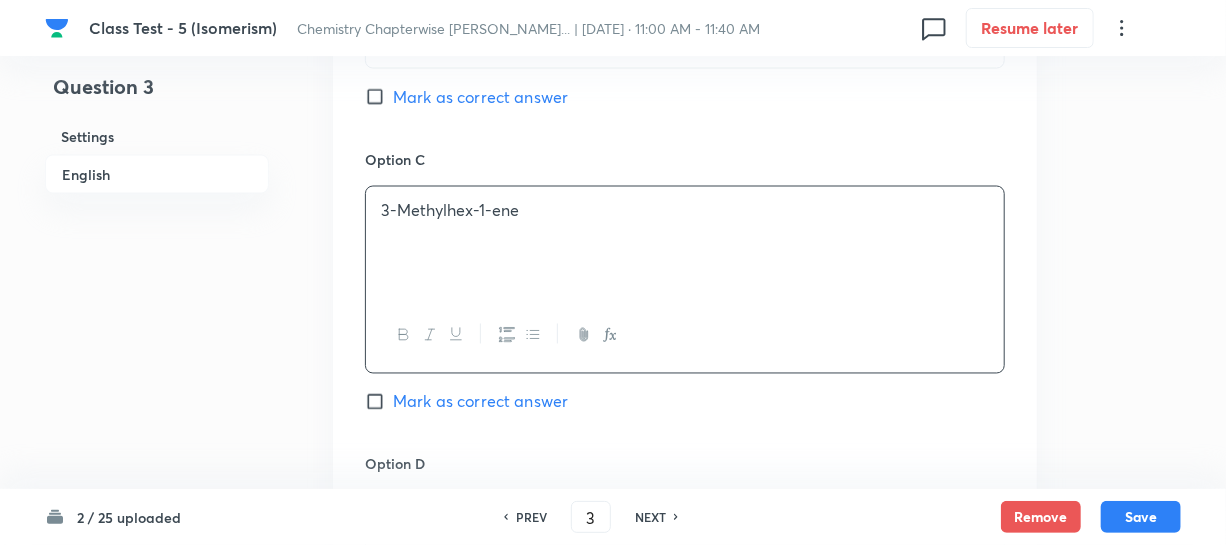 scroll, scrollTop: 1636, scrollLeft: 0, axis: vertical 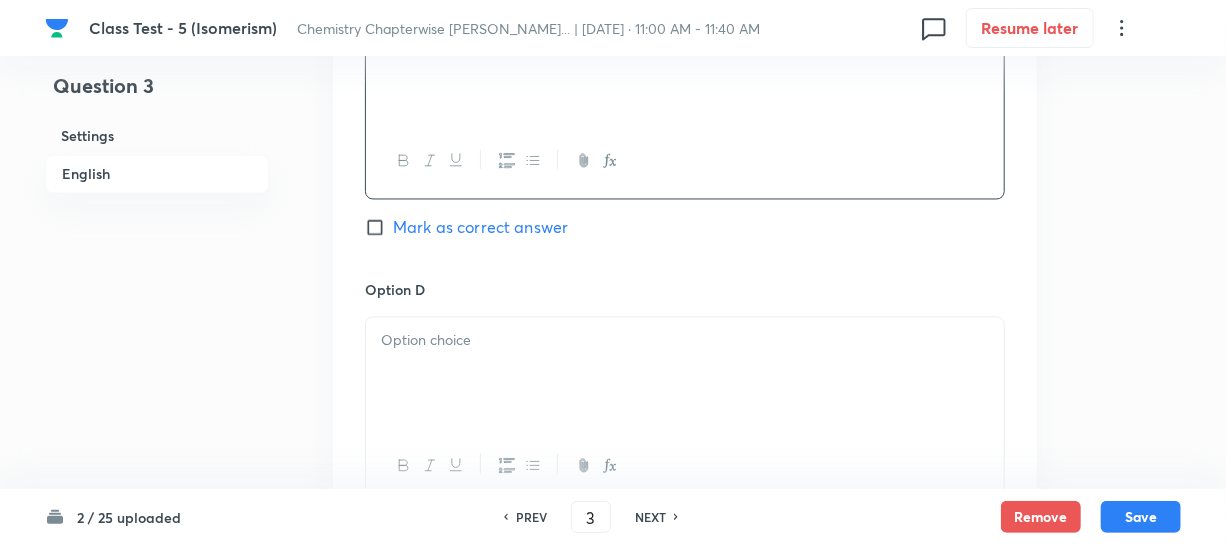 click at bounding box center [685, 374] 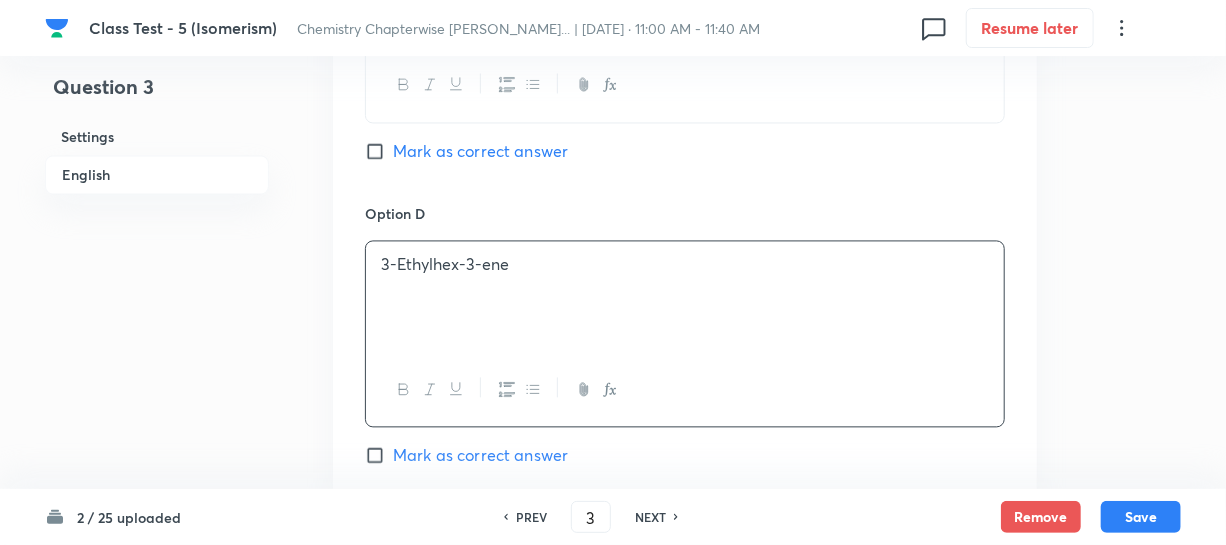 scroll, scrollTop: 1818, scrollLeft: 0, axis: vertical 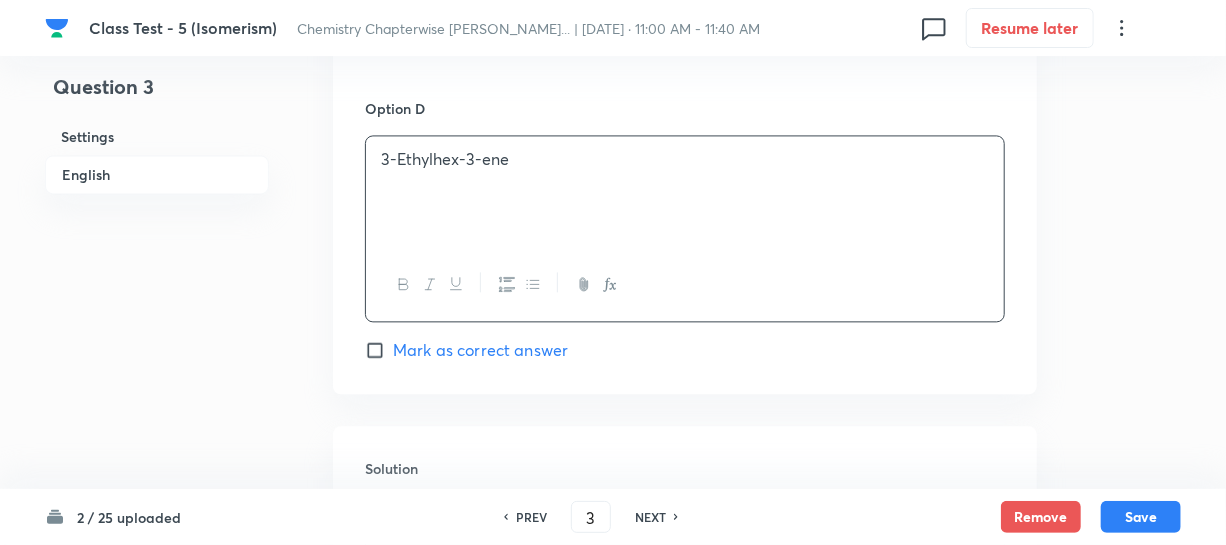 click on "Mark as correct answer" at bounding box center [379, 350] 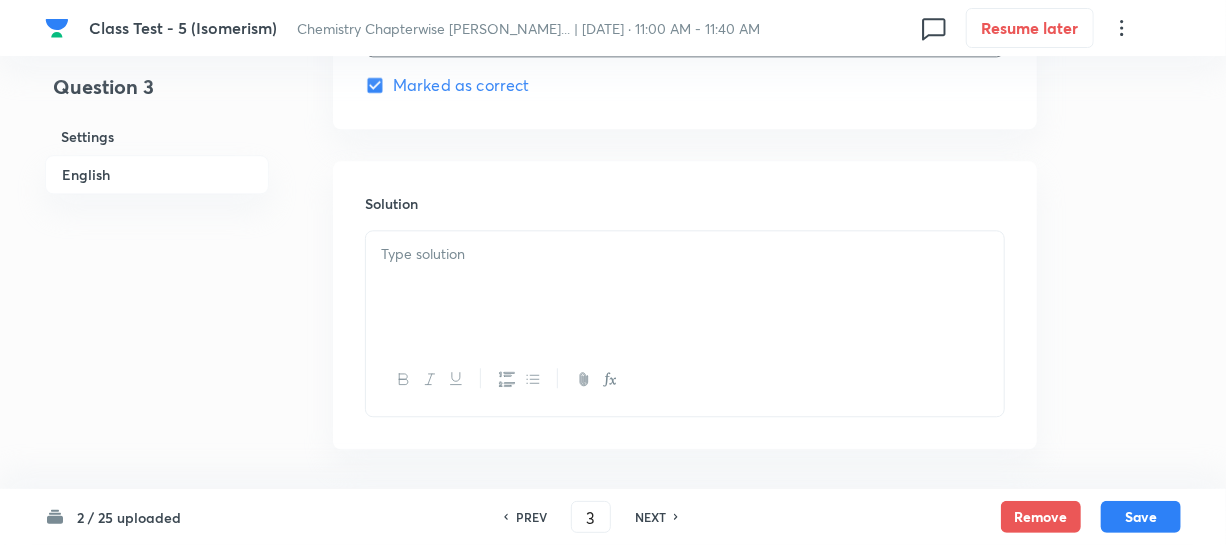 scroll, scrollTop: 2090, scrollLeft: 0, axis: vertical 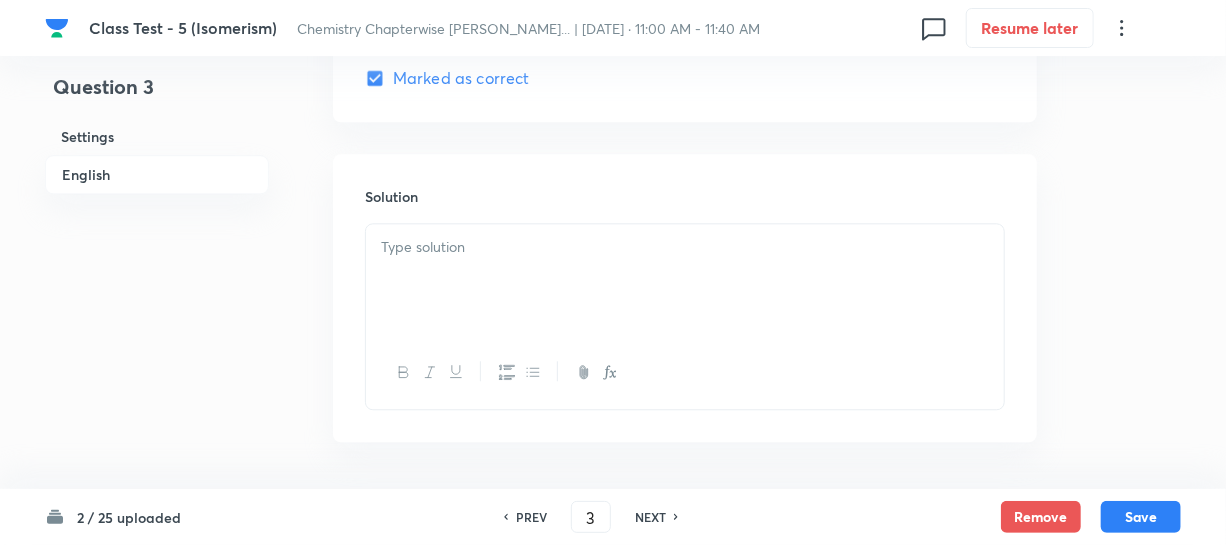 click at bounding box center (685, 280) 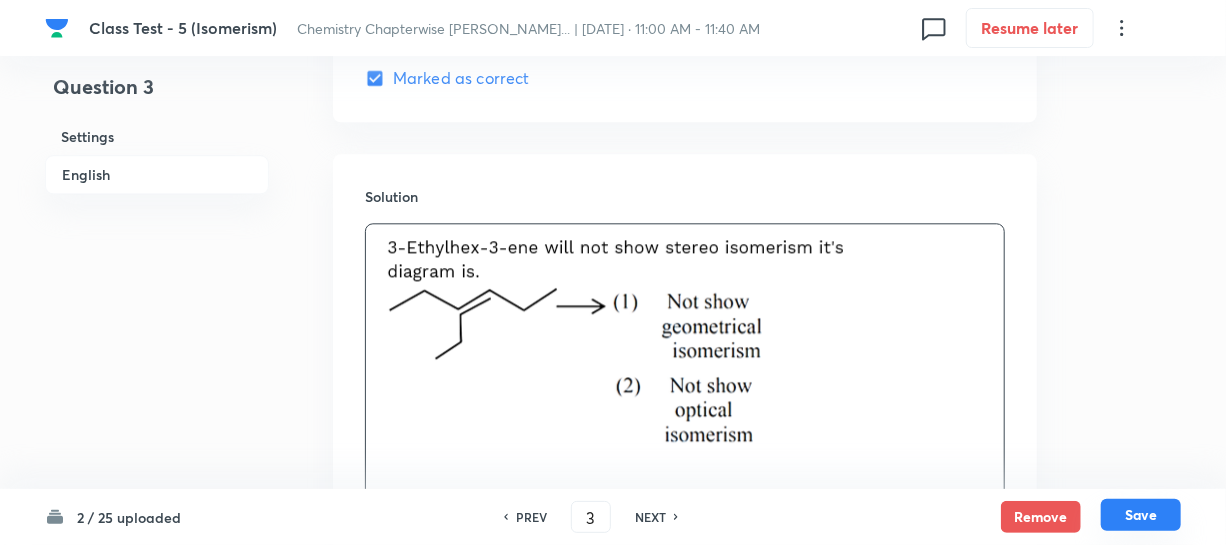 click on "Save" at bounding box center (1141, 515) 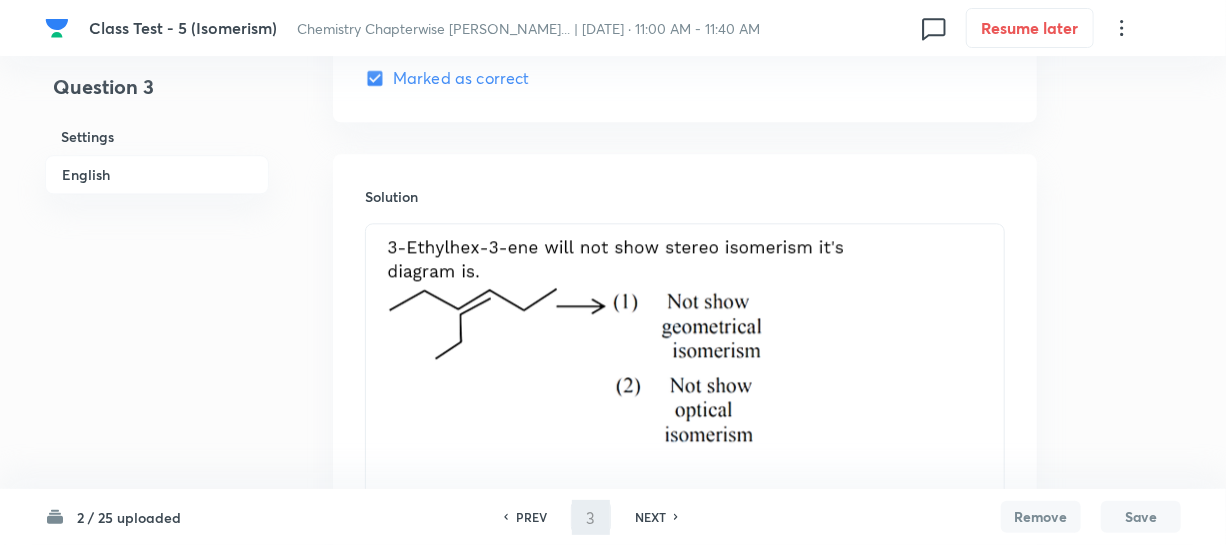 type on "4" 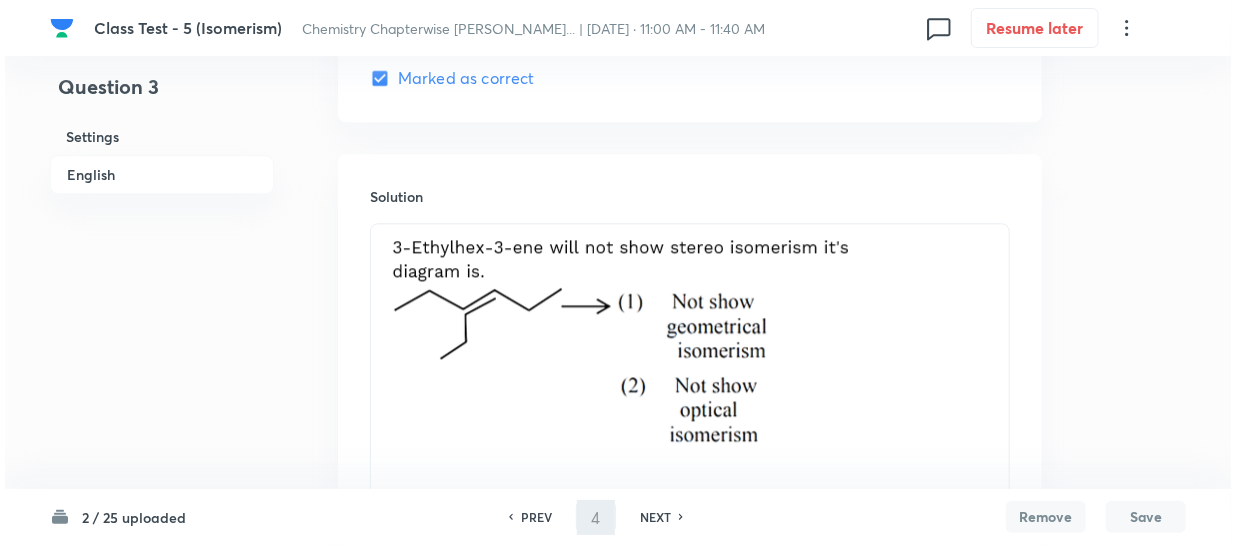 scroll, scrollTop: 0, scrollLeft: 0, axis: both 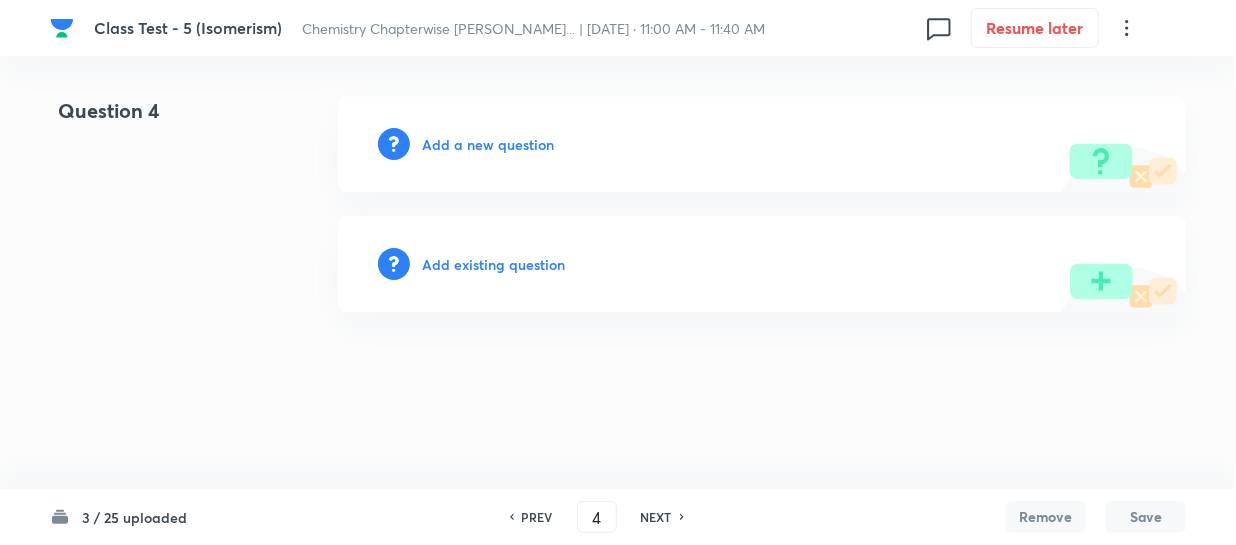 click on "Add a new question" at bounding box center (762, 144) 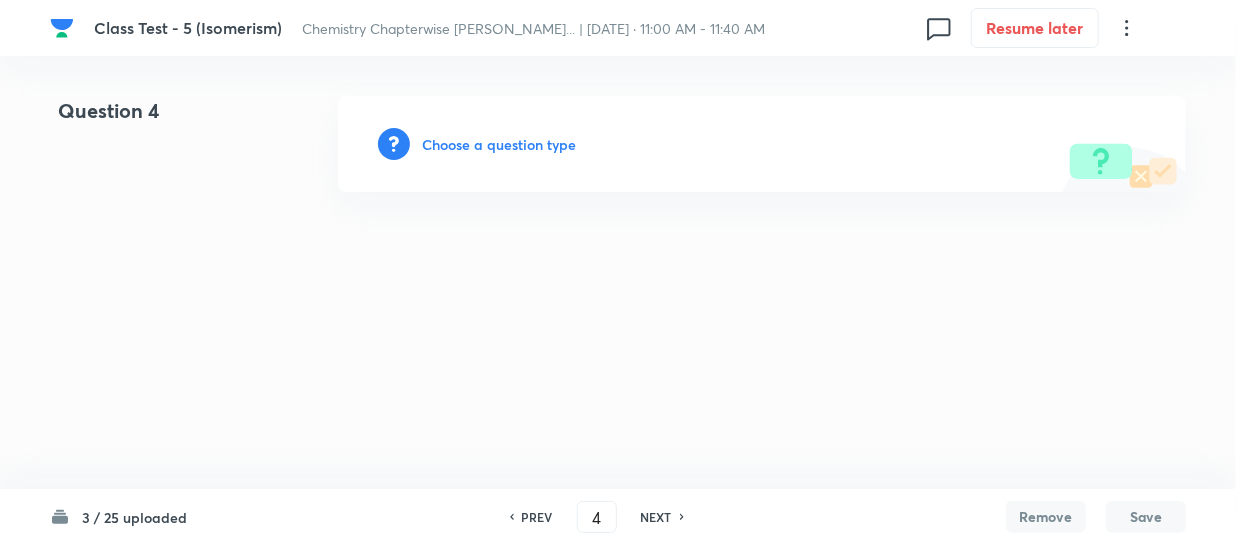 click on "Choose a question type" at bounding box center [499, 144] 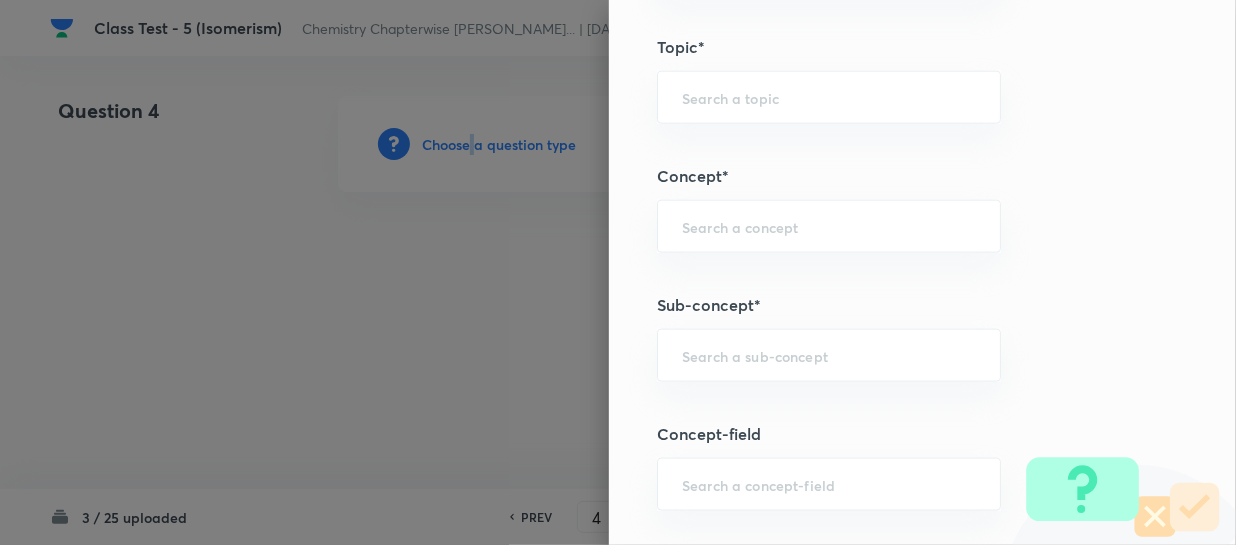 scroll, scrollTop: 1000, scrollLeft: 0, axis: vertical 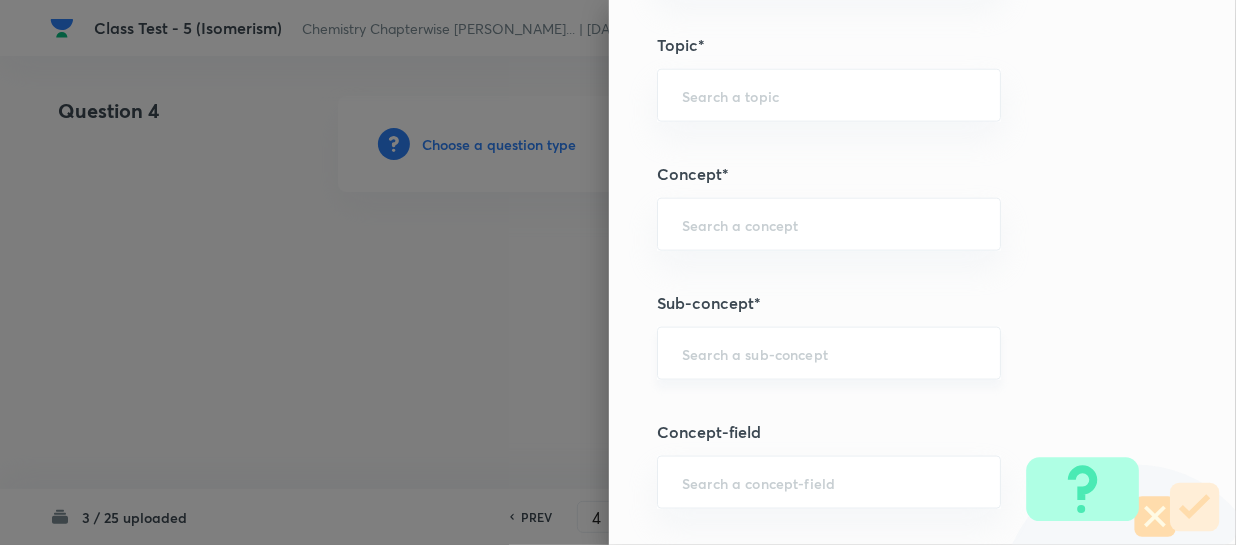 click at bounding box center (829, 353) 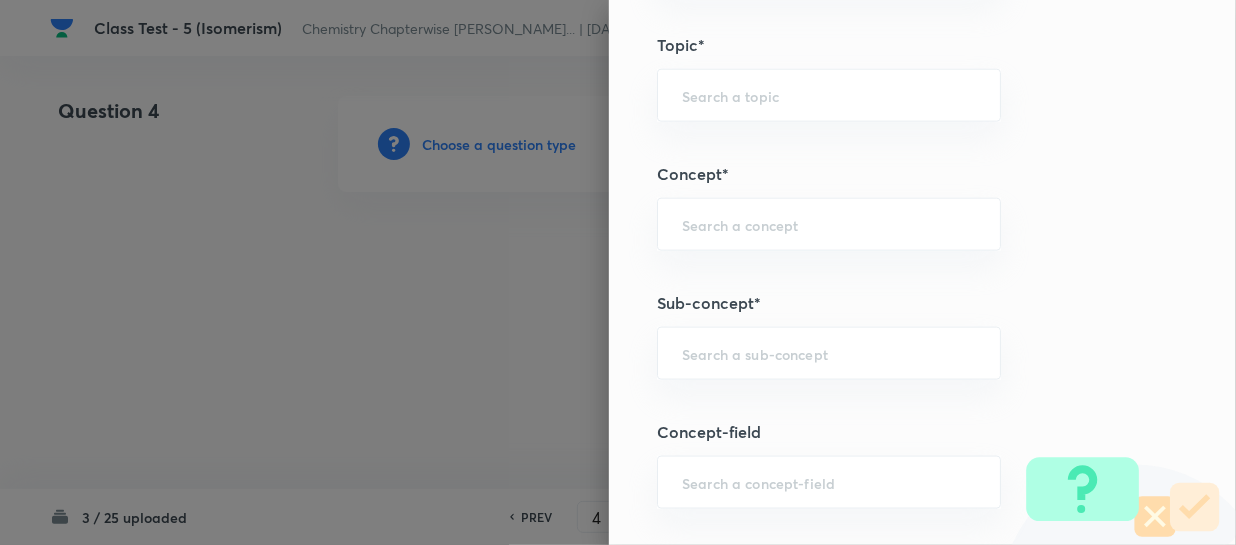 paste on "Isomerism" 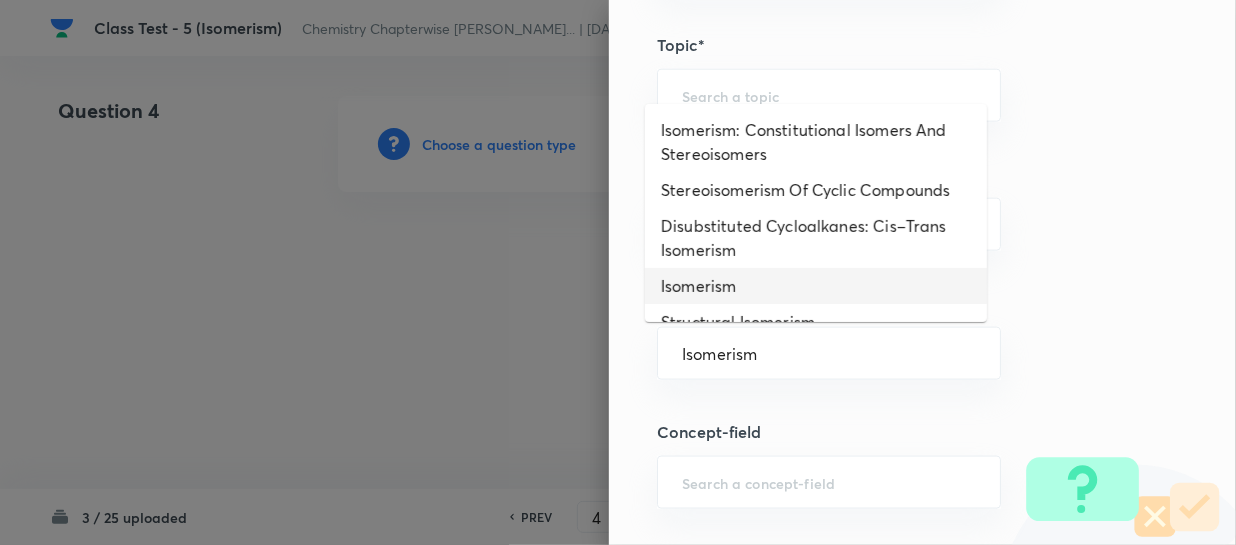 click on "Isomerism" at bounding box center [816, 286] 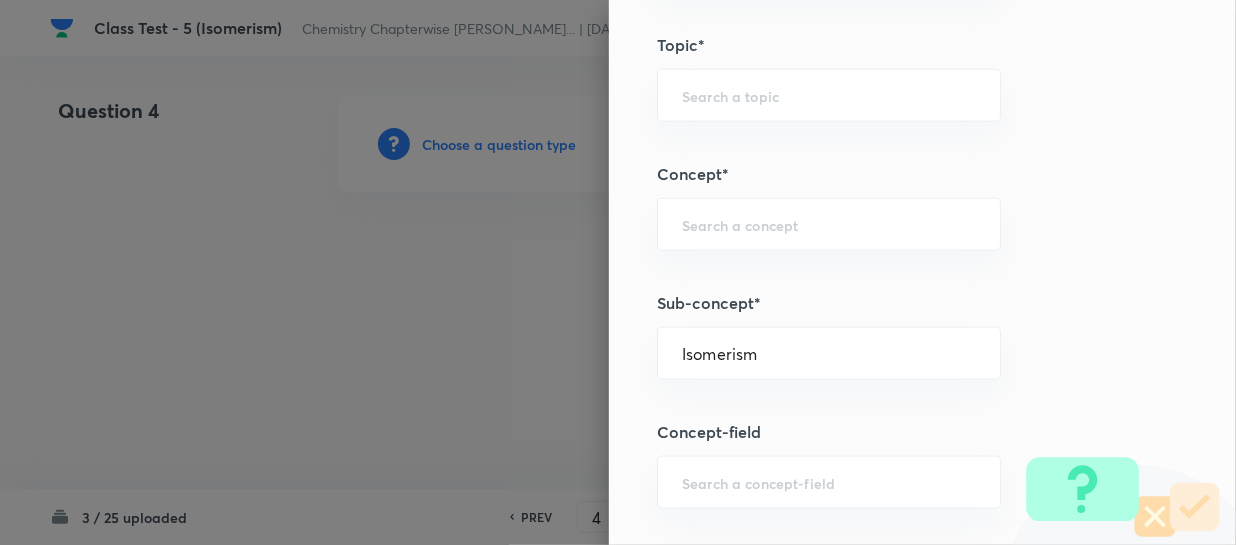type on "Chemistry" 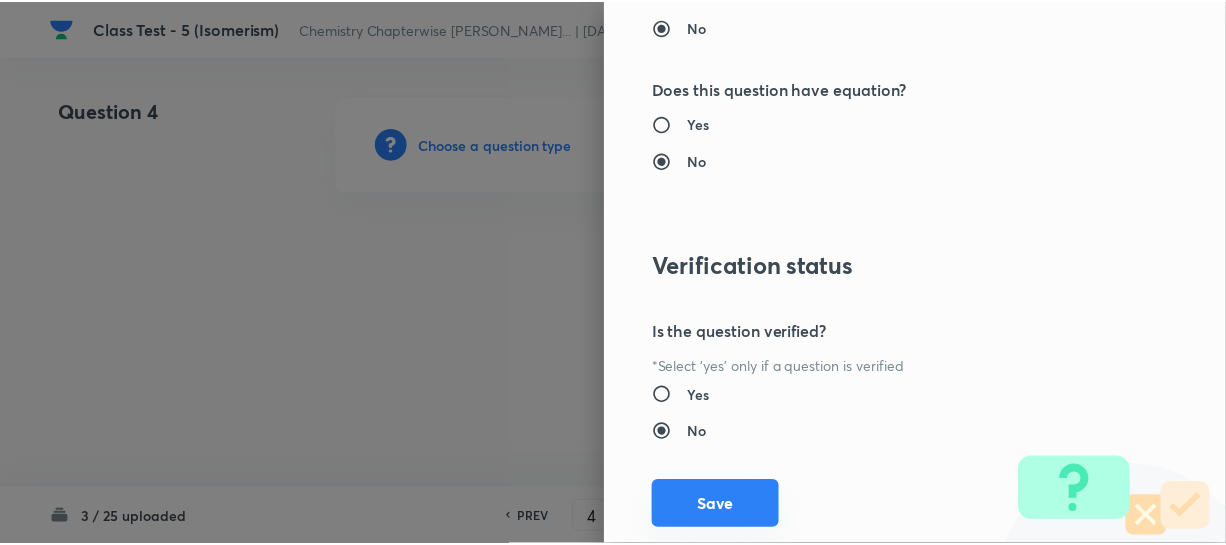 scroll, scrollTop: 2179, scrollLeft: 0, axis: vertical 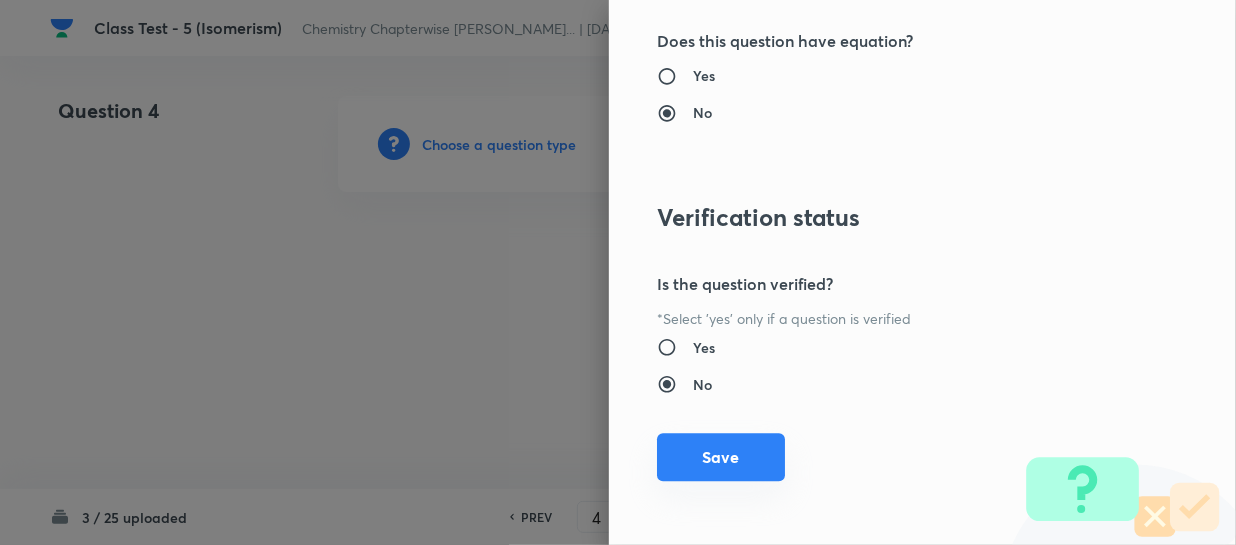 click on "Save" at bounding box center [721, 457] 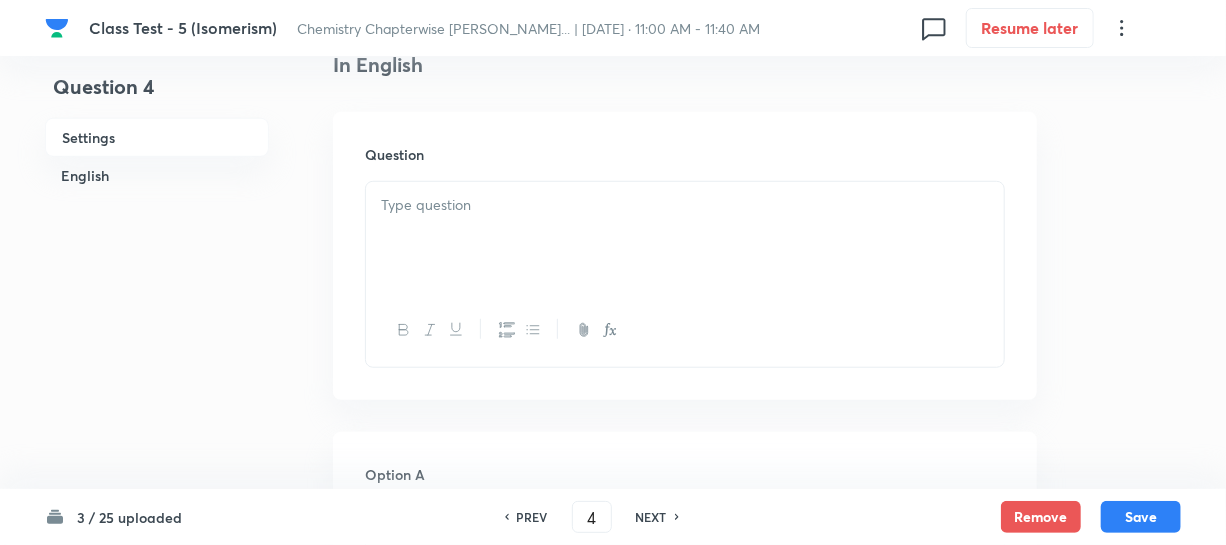 scroll, scrollTop: 545, scrollLeft: 0, axis: vertical 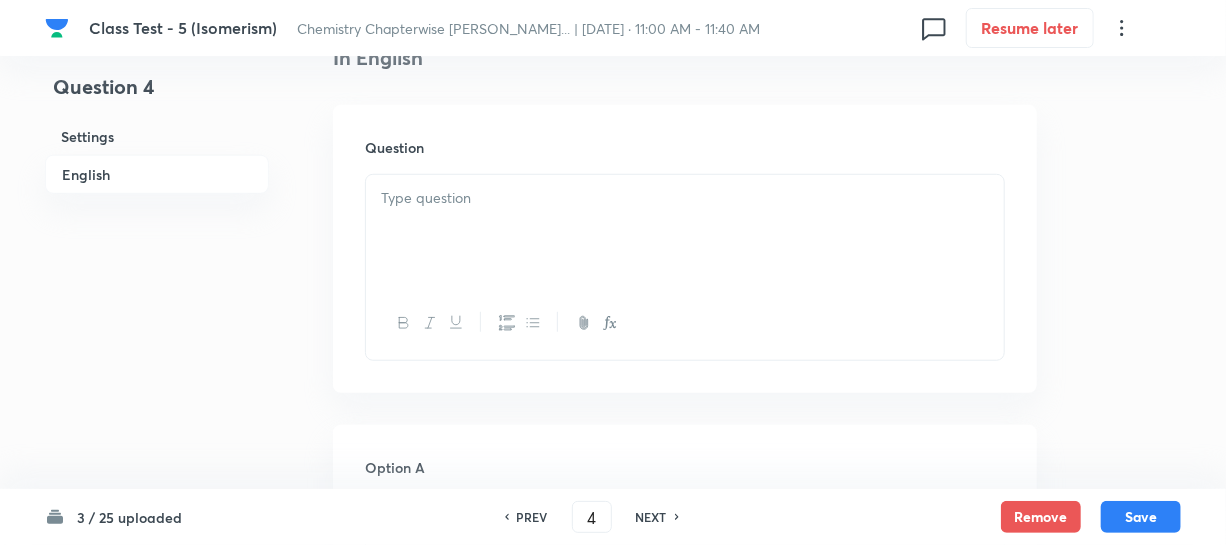 drag, startPoint x: 506, startPoint y: 214, endPoint x: 516, endPoint y: 216, distance: 10.198039 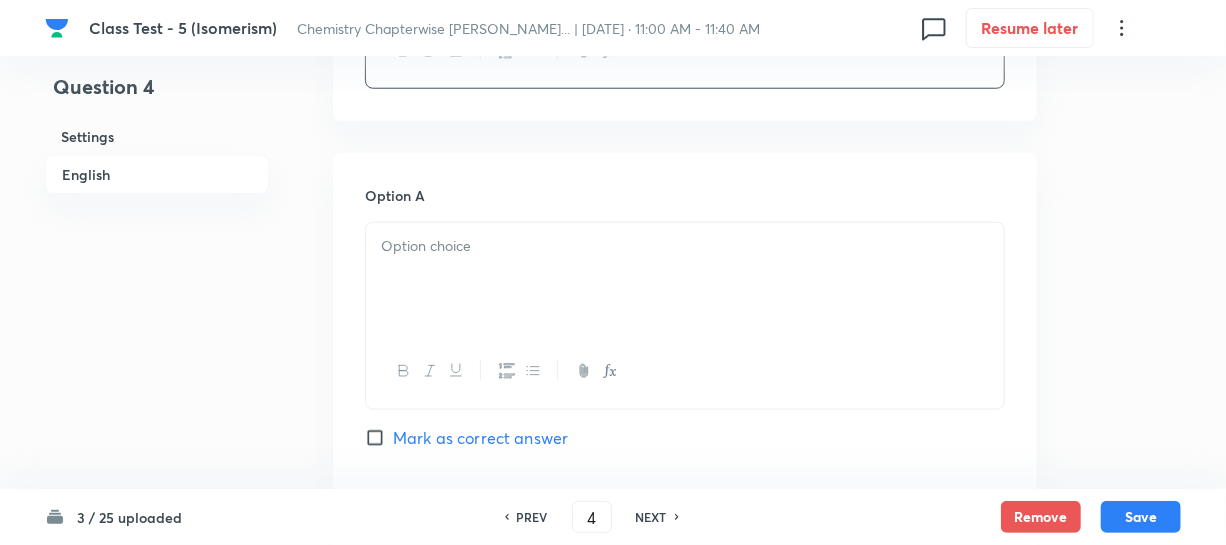 scroll, scrollTop: 818, scrollLeft: 0, axis: vertical 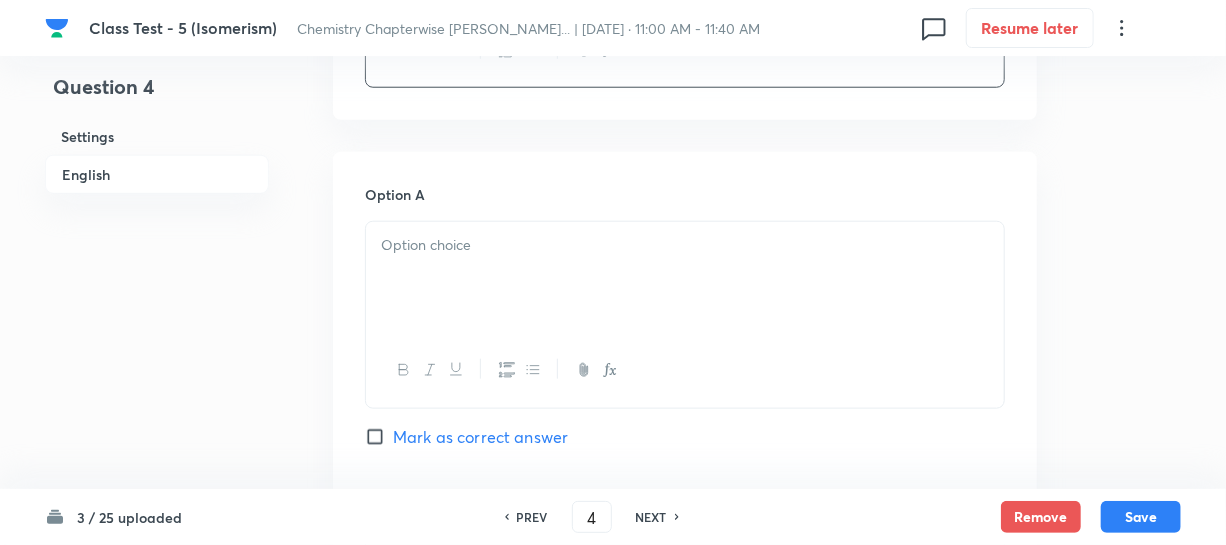 drag, startPoint x: 520, startPoint y: 293, endPoint x: 749, endPoint y: 292, distance: 229.00218 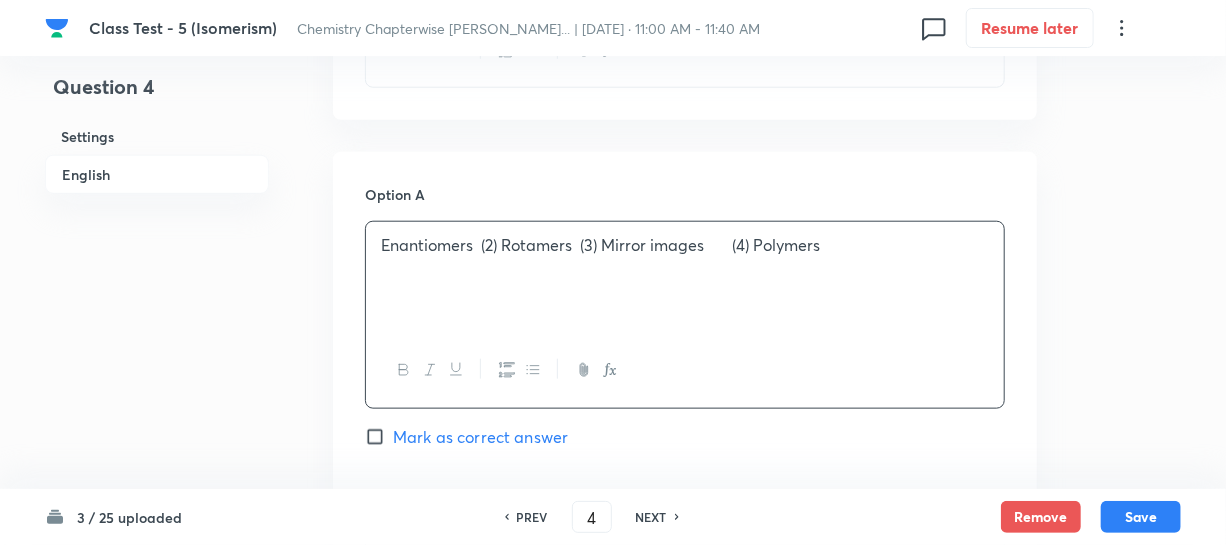 click on "Enantiomers  (2) Rotamers  (3) Mirror images       (4) Polymers" at bounding box center [685, 245] 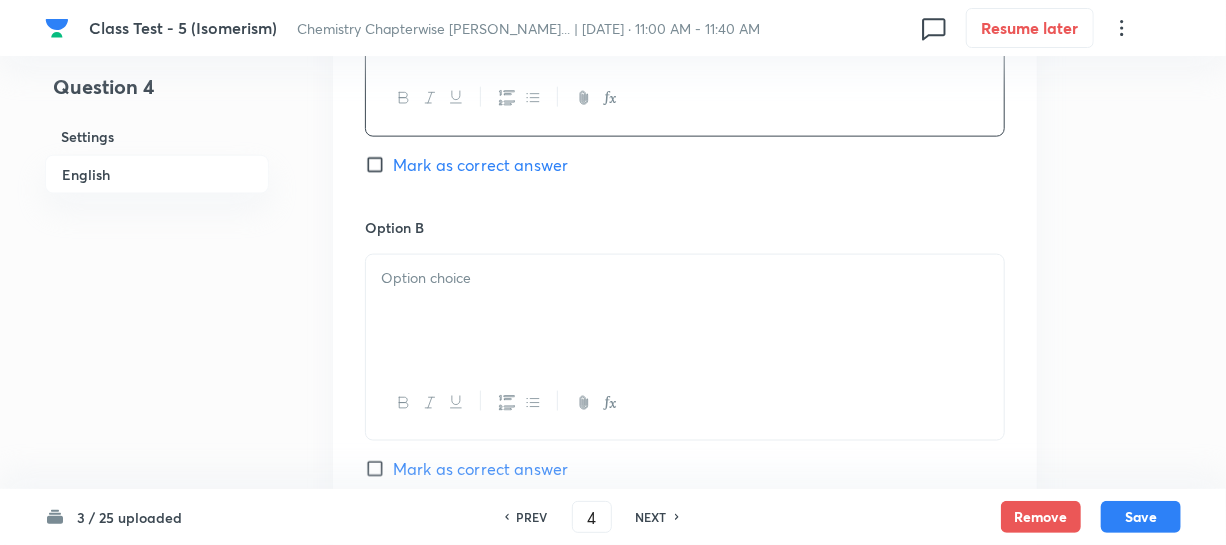 scroll, scrollTop: 1090, scrollLeft: 0, axis: vertical 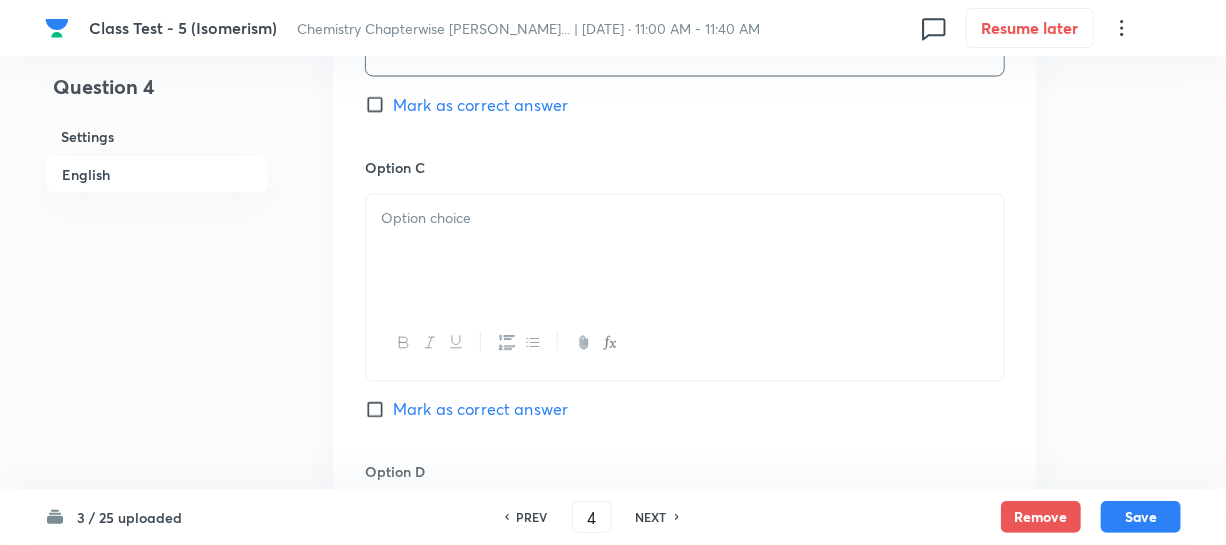 click at bounding box center (685, 251) 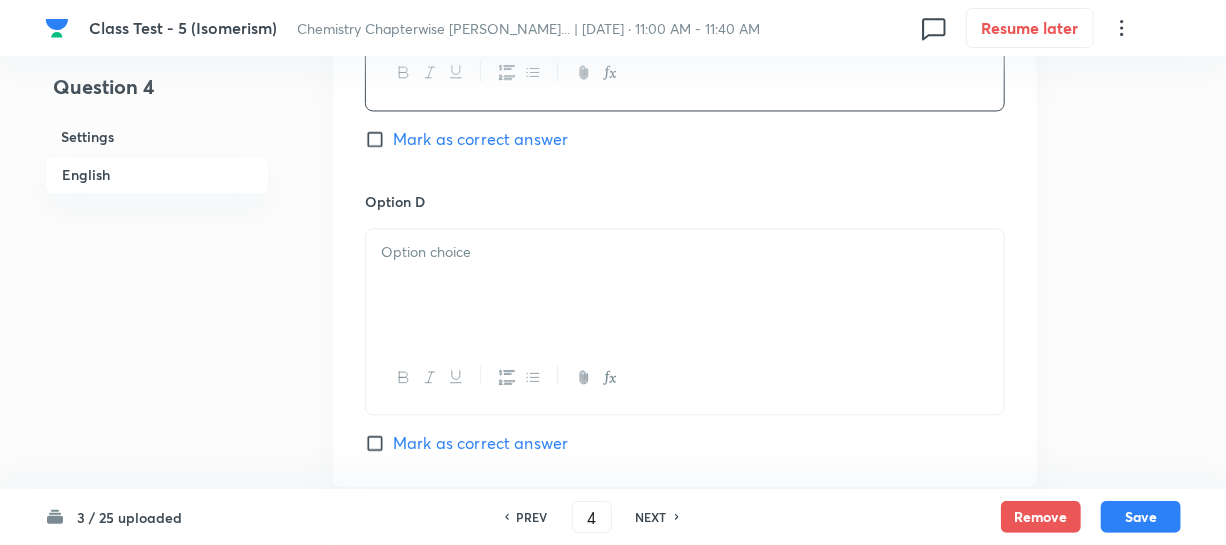 scroll, scrollTop: 1727, scrollLeft: 0, axis: vertical 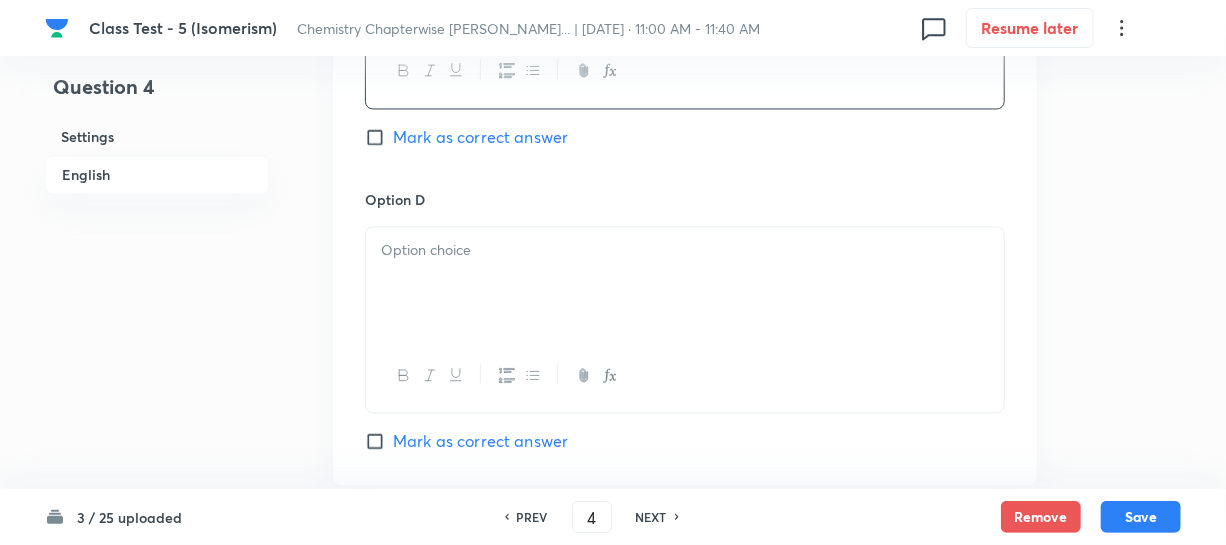 click at bounding box center [685, 283] 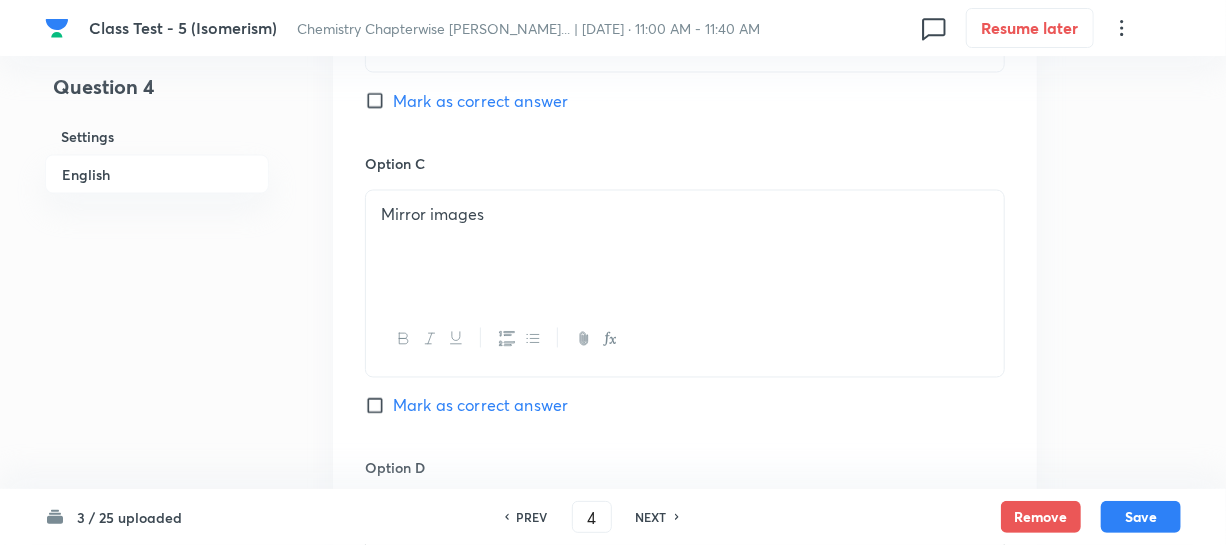 scroll, scrollTop: 1363, scrollLeft: 0, axis: vertical 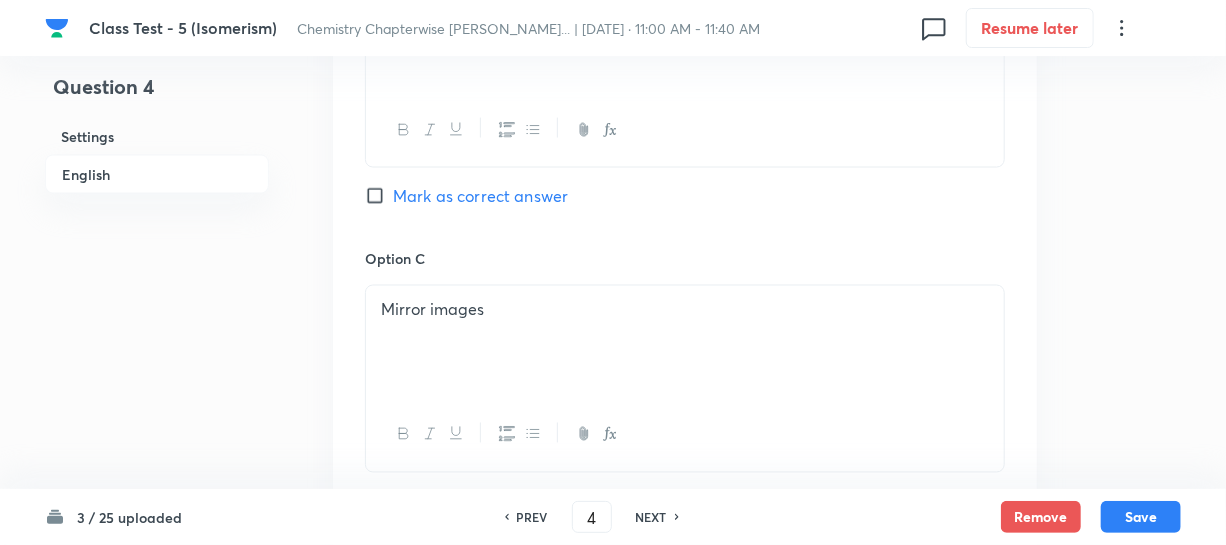click on "Mark as correct answer" at bounding box center (379, 196) 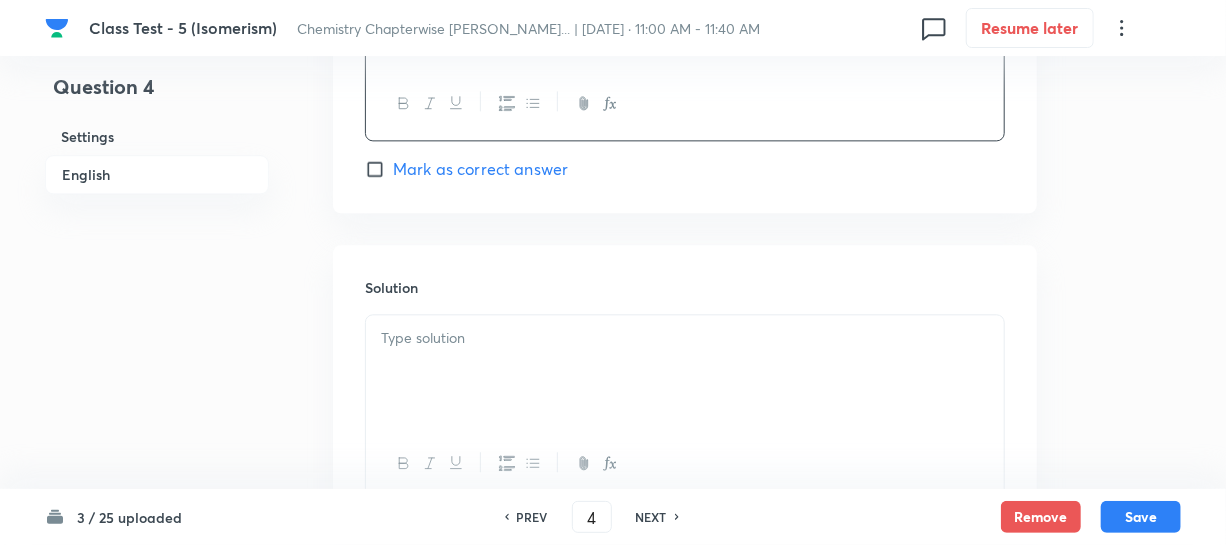scroll, scrollTop: 2000, scrollLeft: 0, axis: vertical 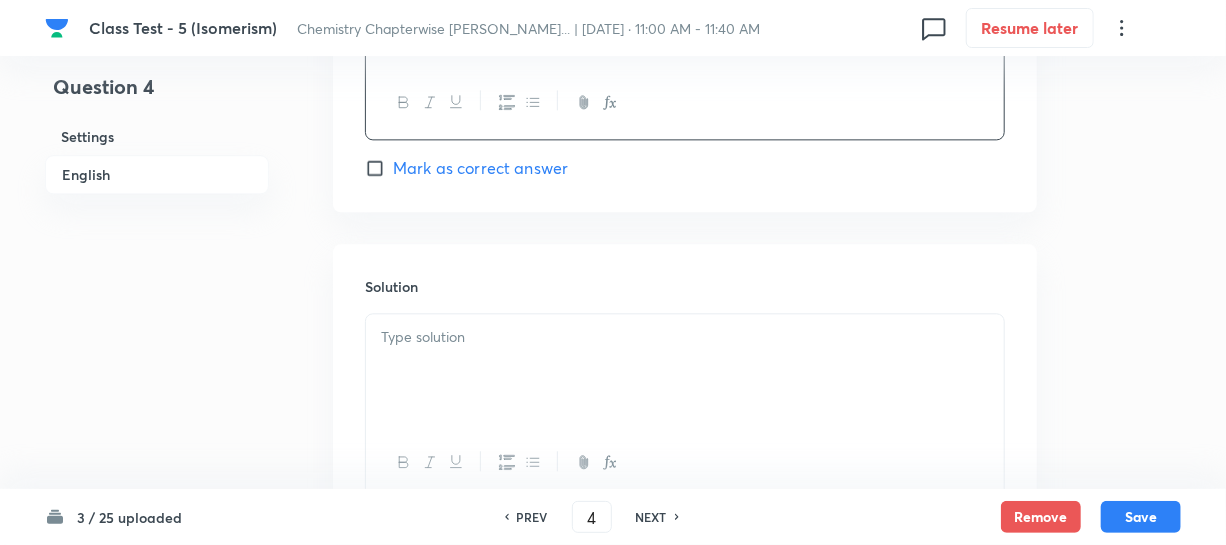 click at bounding box center [685, 370] 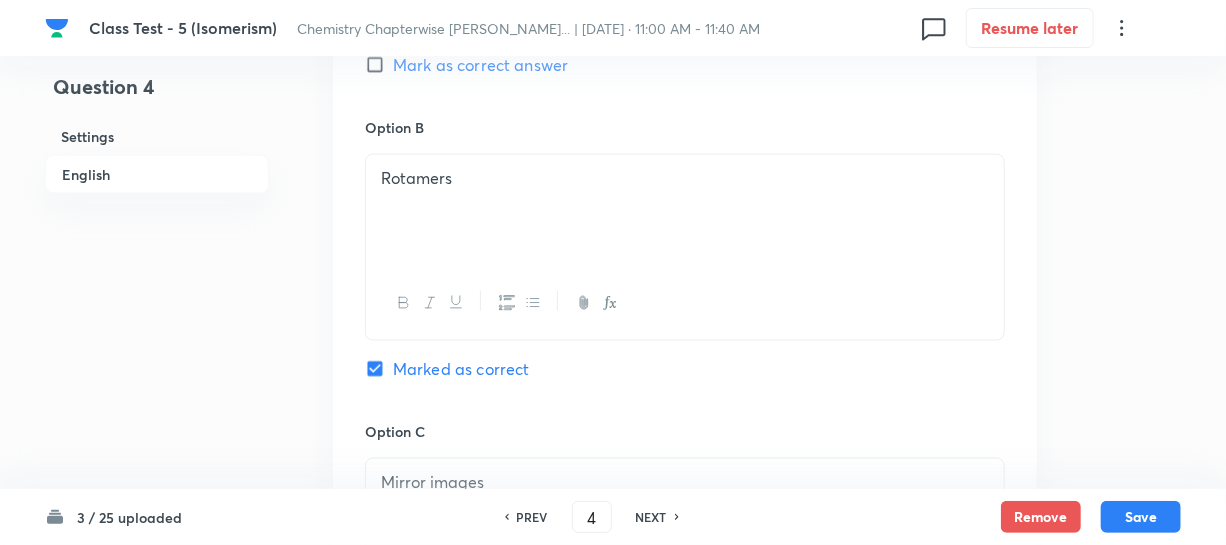 scroll, scrollTop: 1181, scrollLeft: 0, axis: vertical 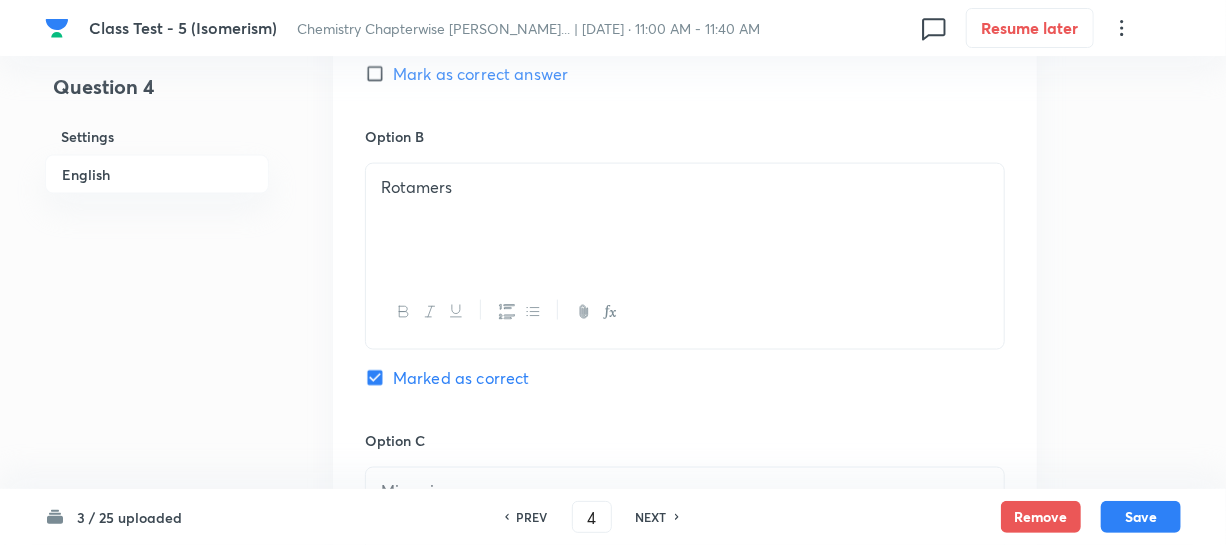 drag, startPoint x: 1139, startPoint y: 511, endPoint x: 1235, endPoint y: 483, distance: 100 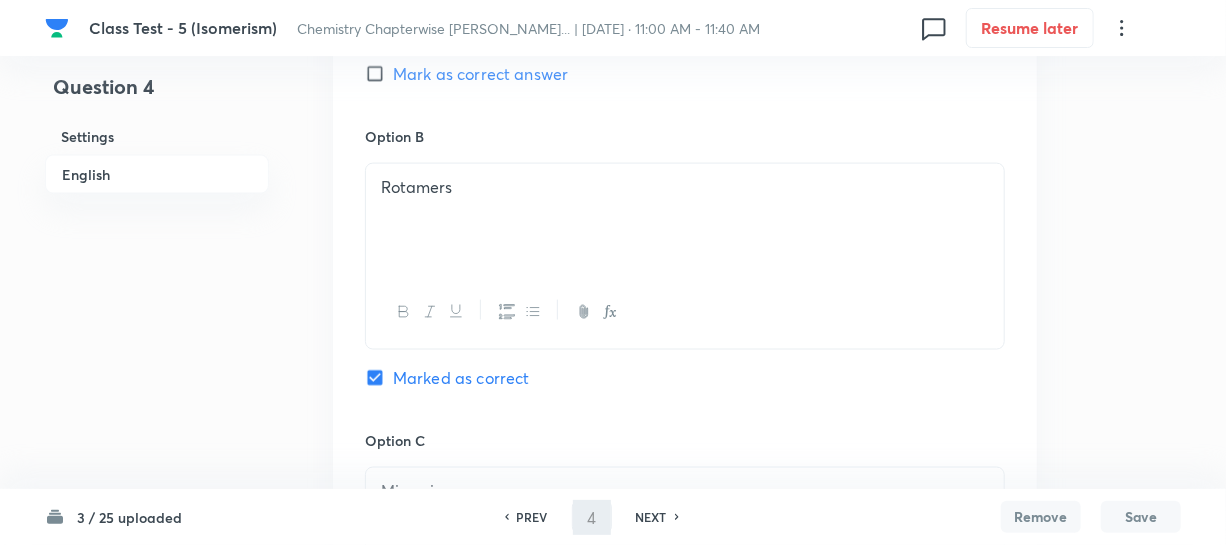 type on "5" 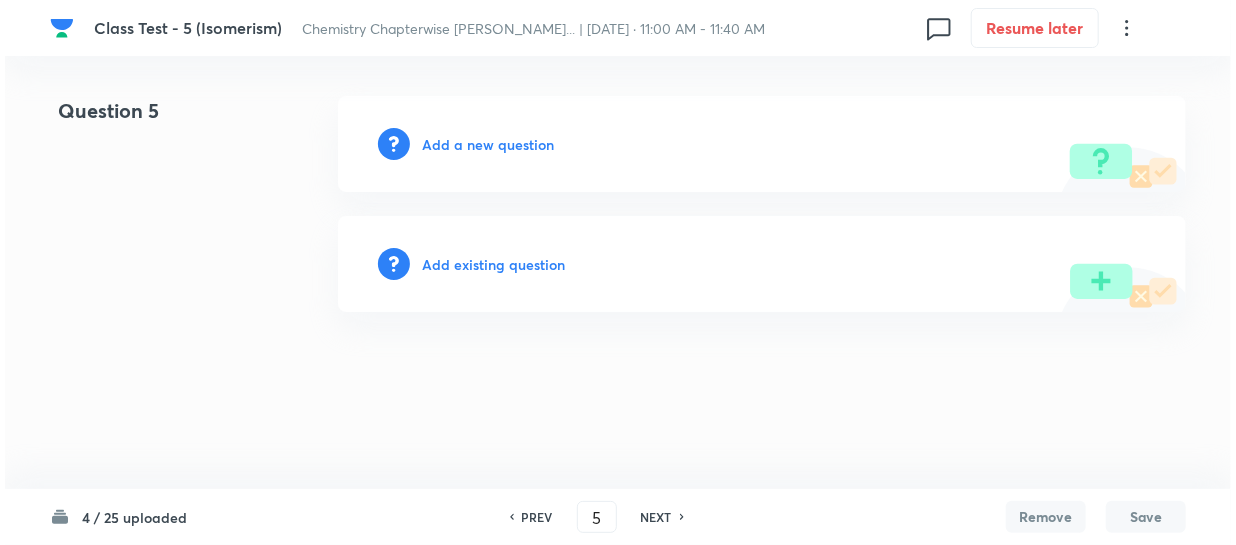 scroll, scrollTop: 0, scrollLeft: 0, axis: both 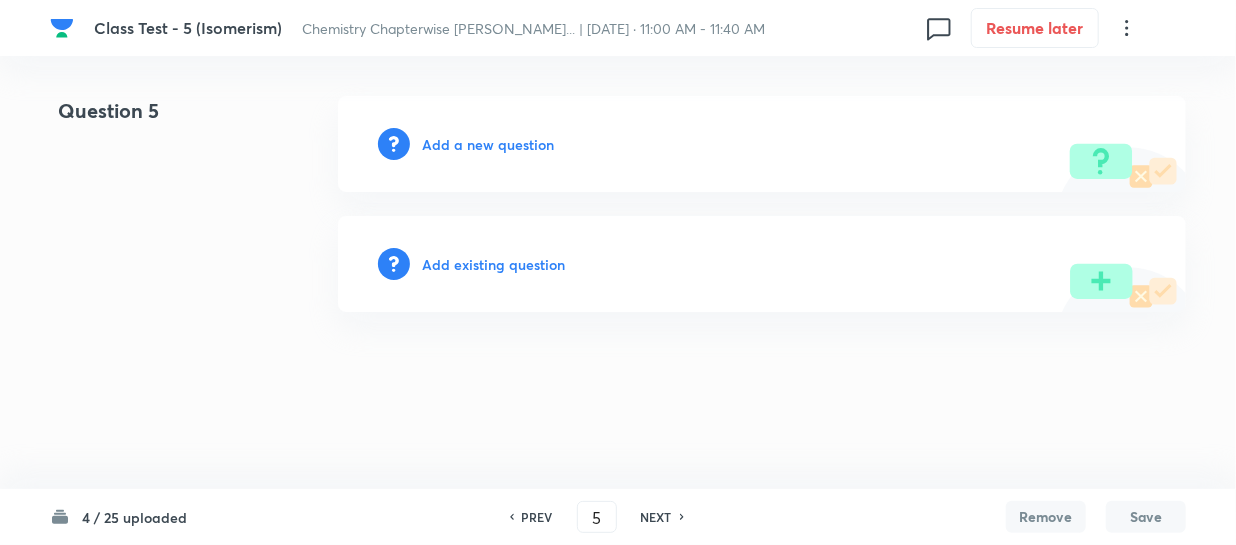 click on "Add a new question" at bounding box center (488, 144) 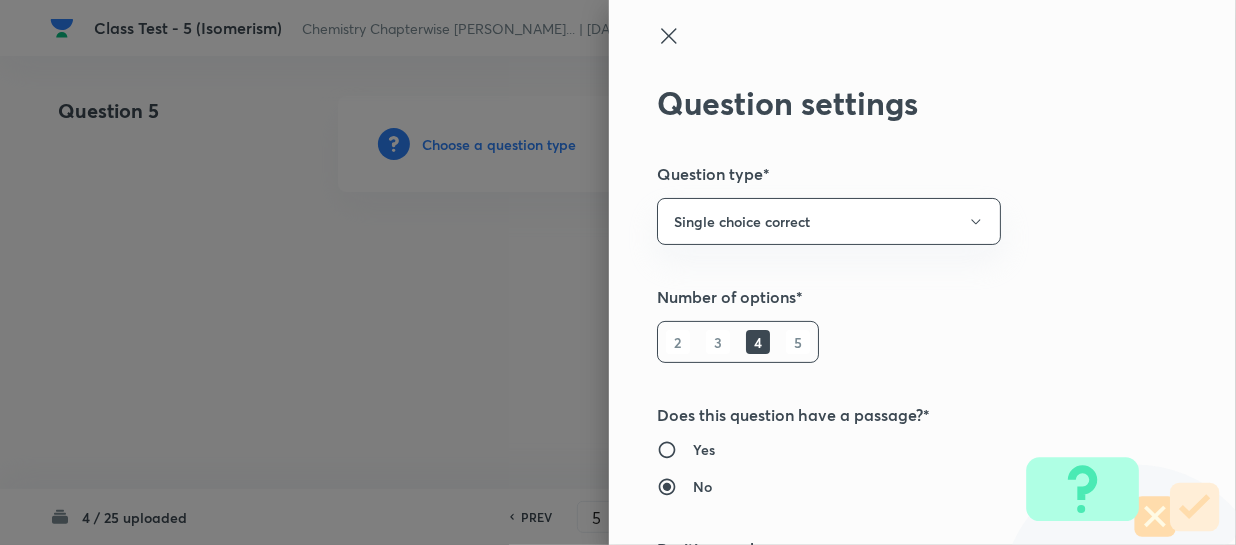 type 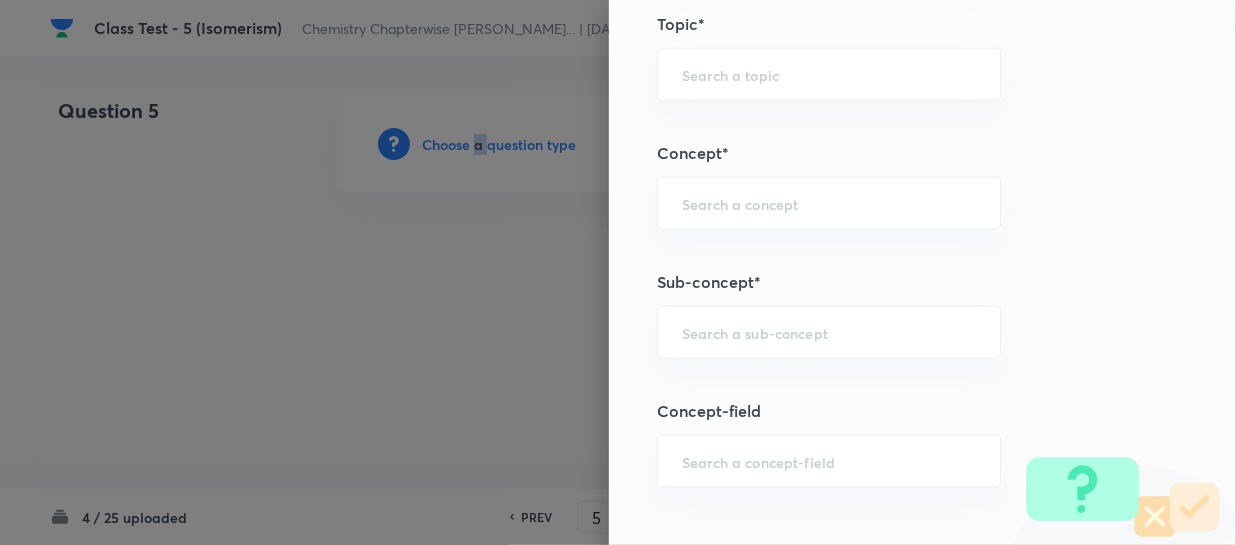 scroll, scrollTop: 1090, scrollLeft: 0, axis: vertical 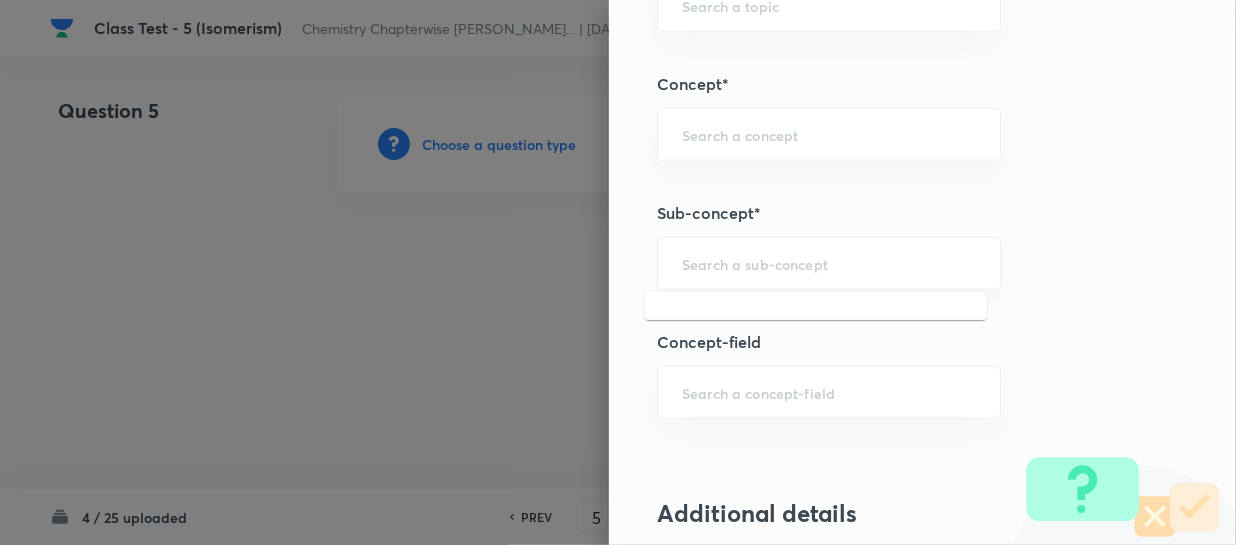 click at bounding box center [829, 263] 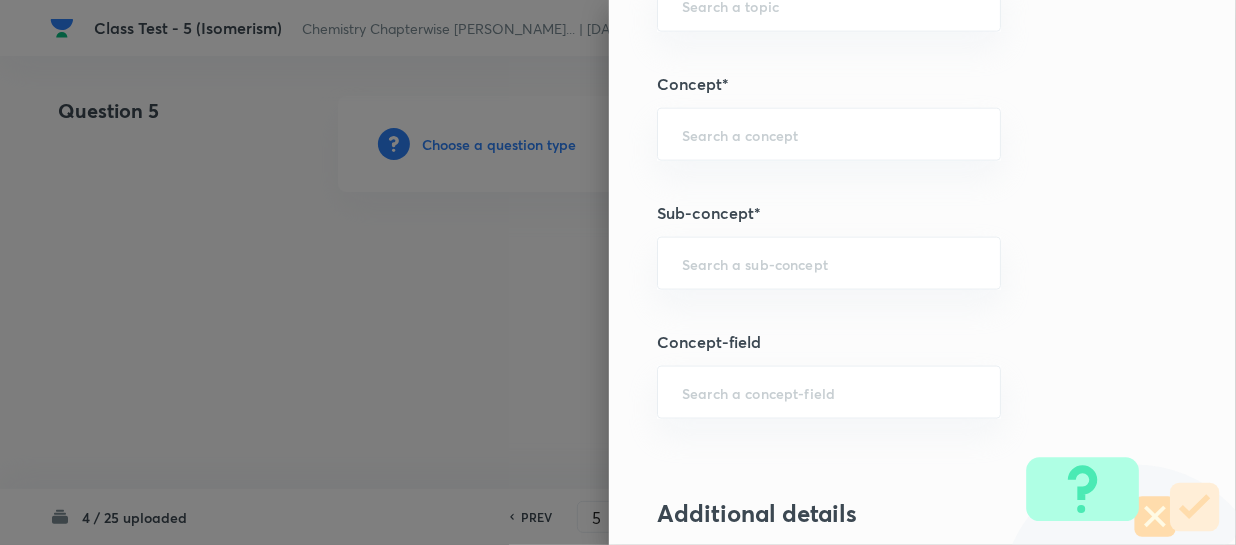 paste on "Isomerism" 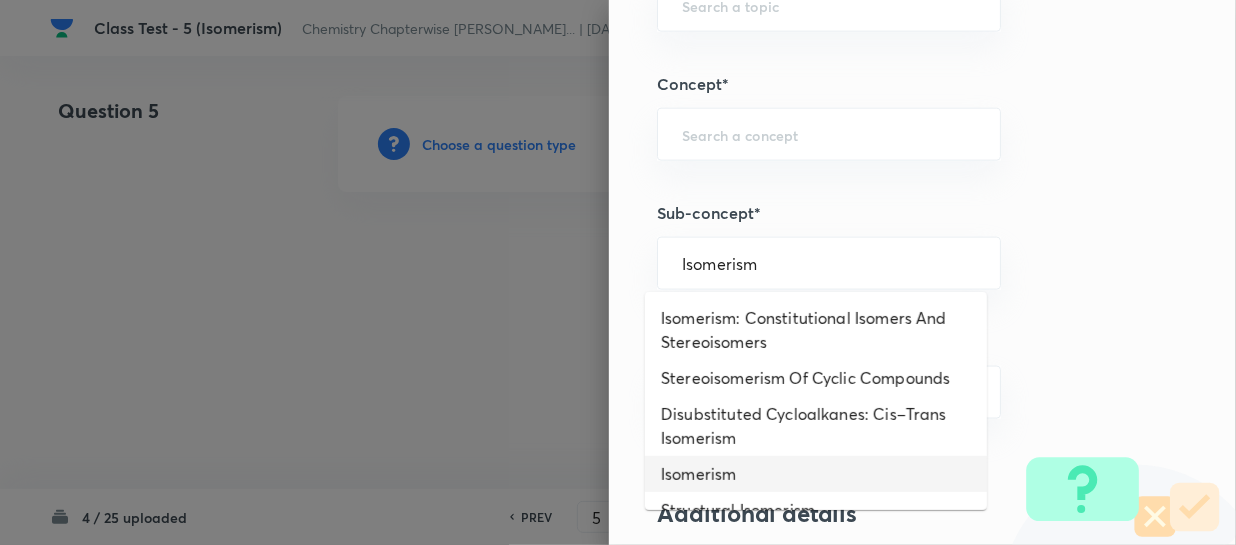 click on "Isomerism" at bounding box center [816, 474] 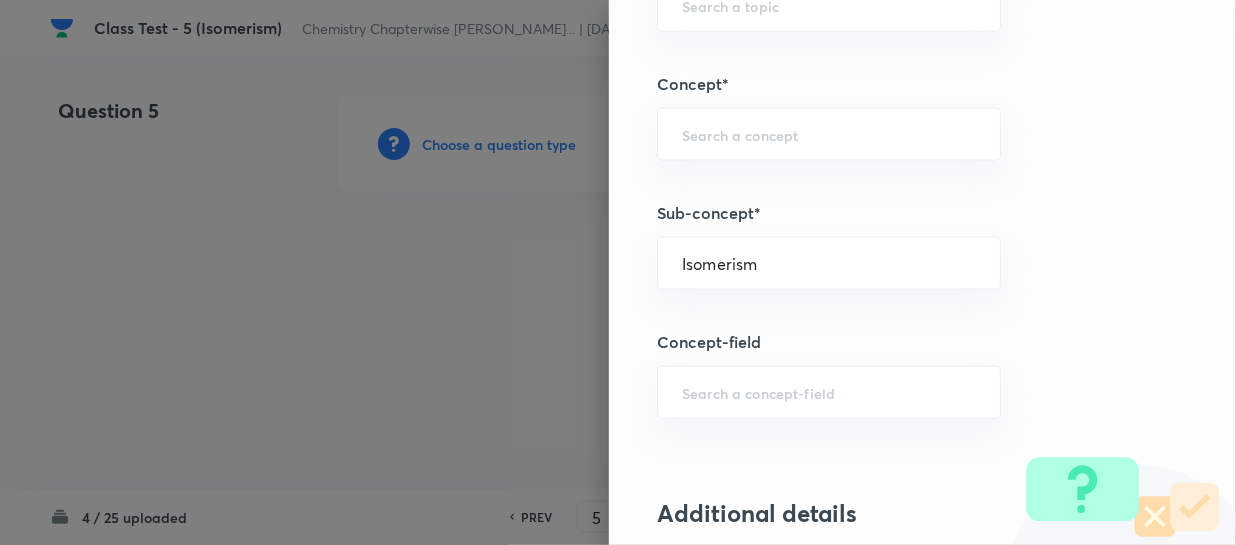 type on "Chemistry" 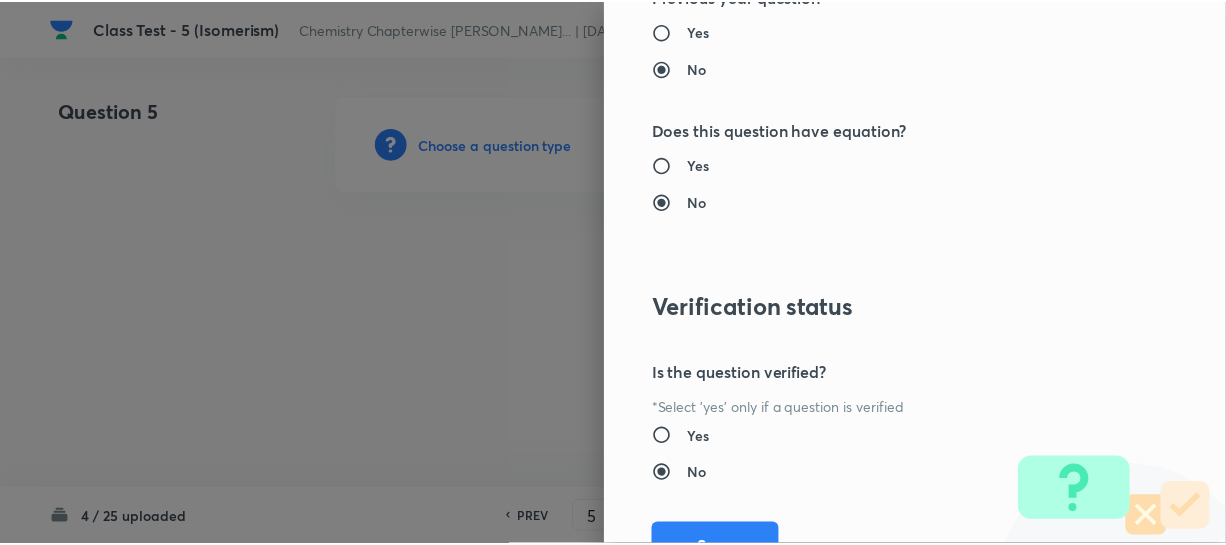 scroll, scrollTop: 2179, scrollLeft: 0, axis: vertical 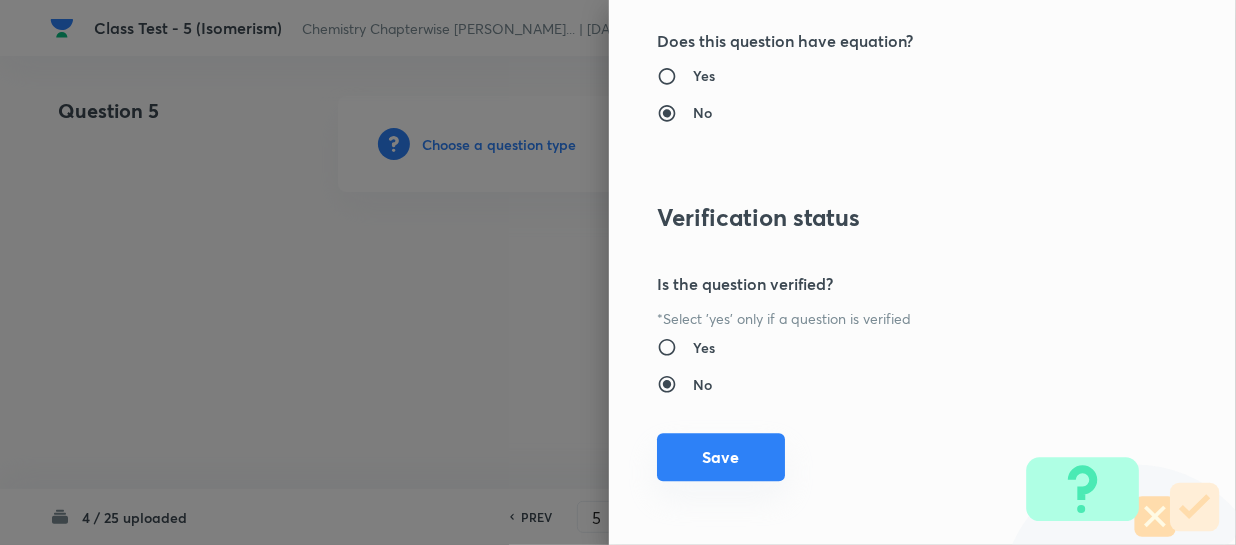 drag, startPoint x: 707, startPoint y: 478, endPoint x: 759, endPoint y: 464, distance: 53.851646 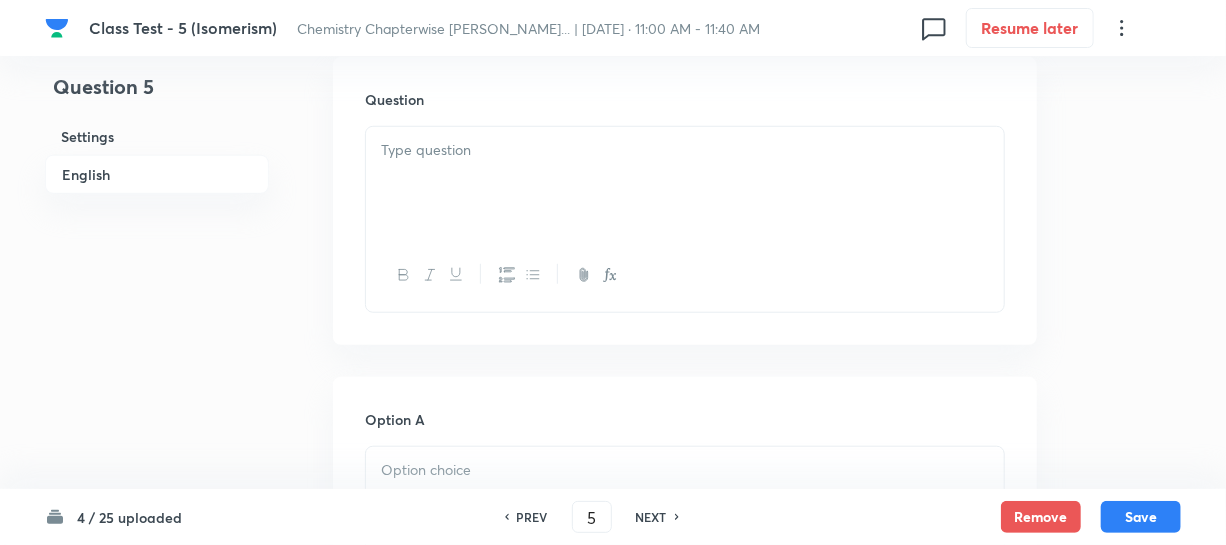 scroll, scrollTop: 545, scrollLeft: 0, axis: vertical 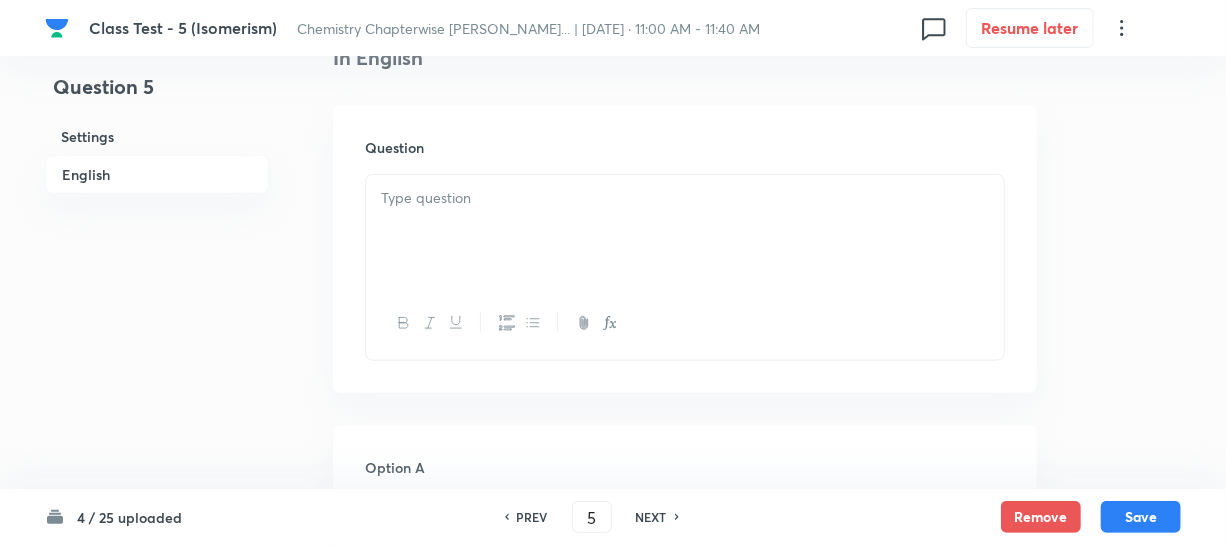 click at bounding box center [685, 231] 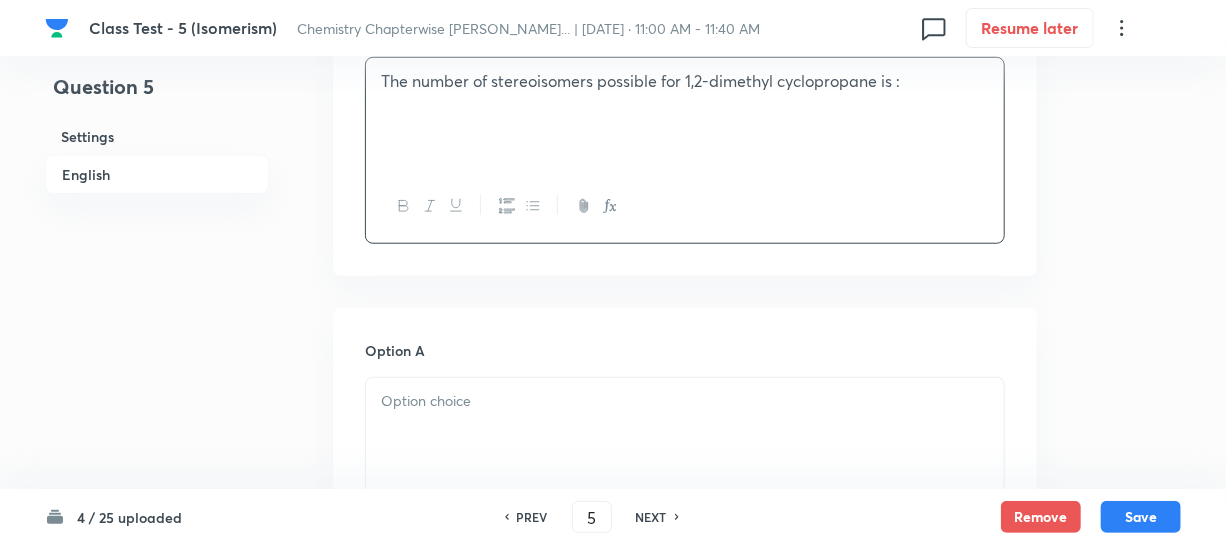 scroll, scrollTop: 727, scrollLeft: 0, axis: vertical 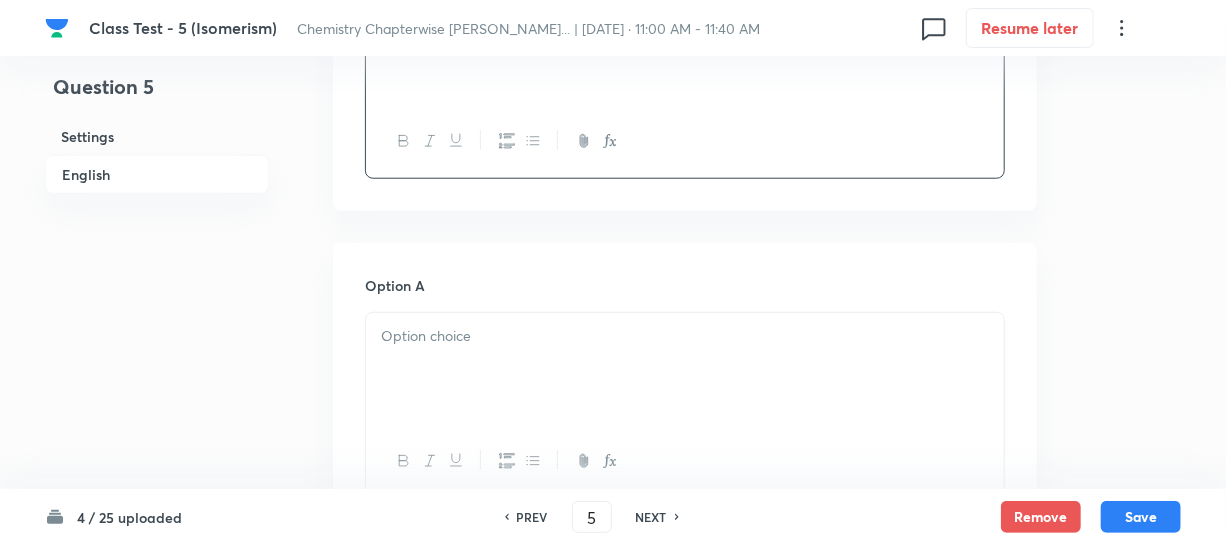 click at bounding box center [685, 369] 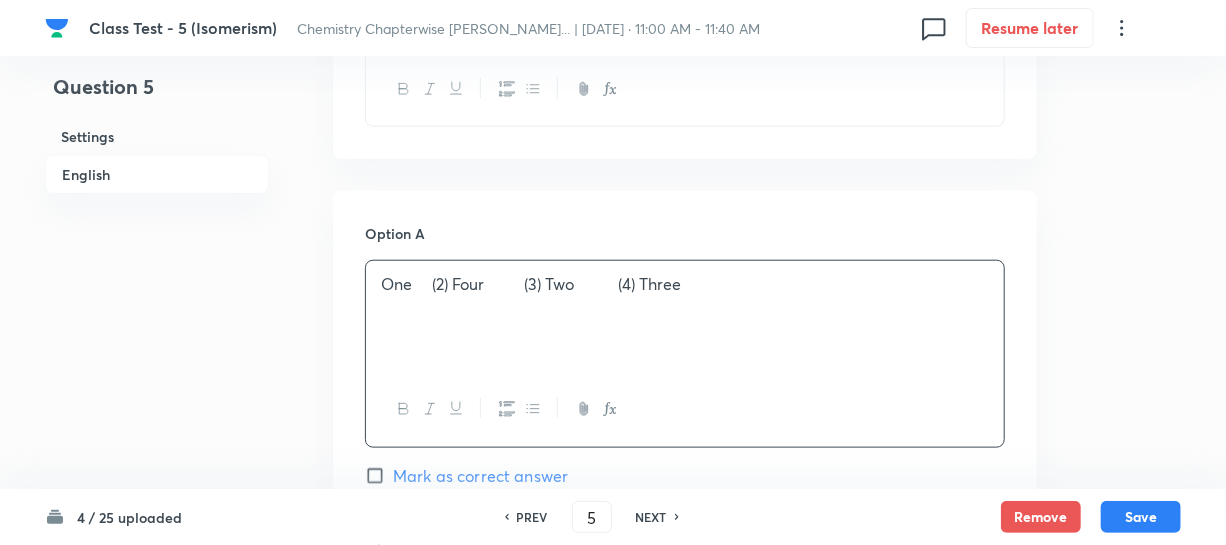 scroll, scrollTop: 909, scrollLeft: 0, axis: vertical 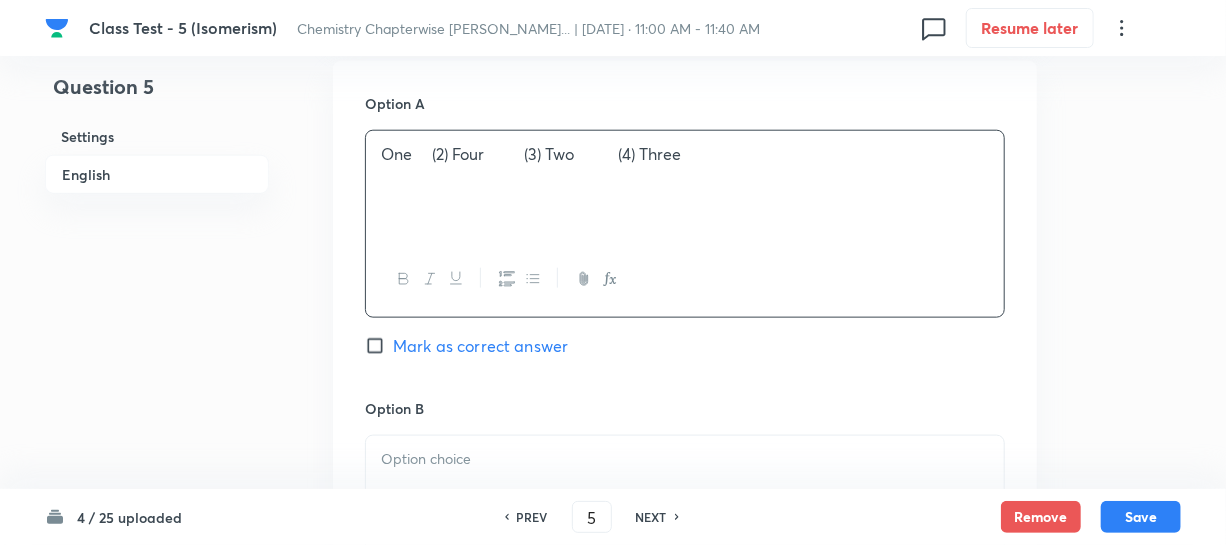 drag, startPoint x: 439, startPoint y: 156, endPoint x: 517, endPoint y: 40, distance: 139.78555 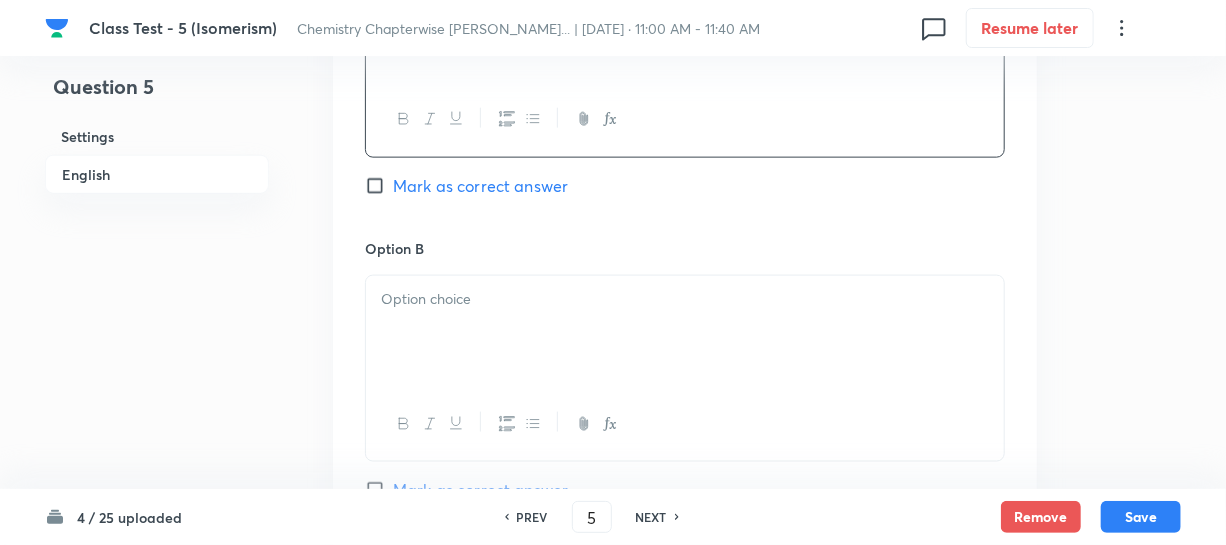 scroll, scrollTop: 1090, scrollLeft: 0, axis: vertical 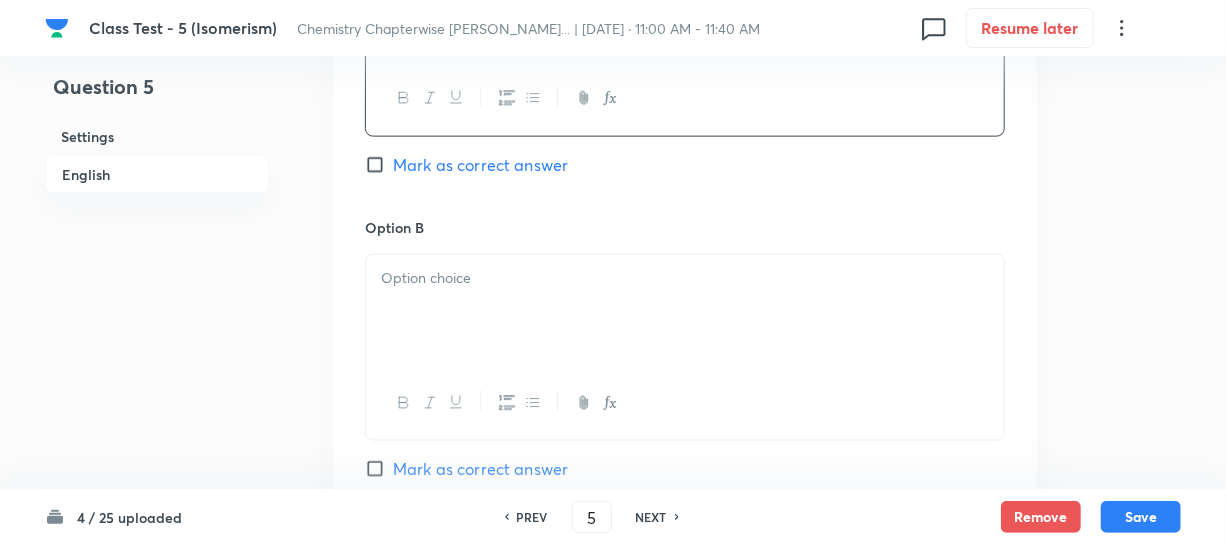 click at bounding box center (685, 311) 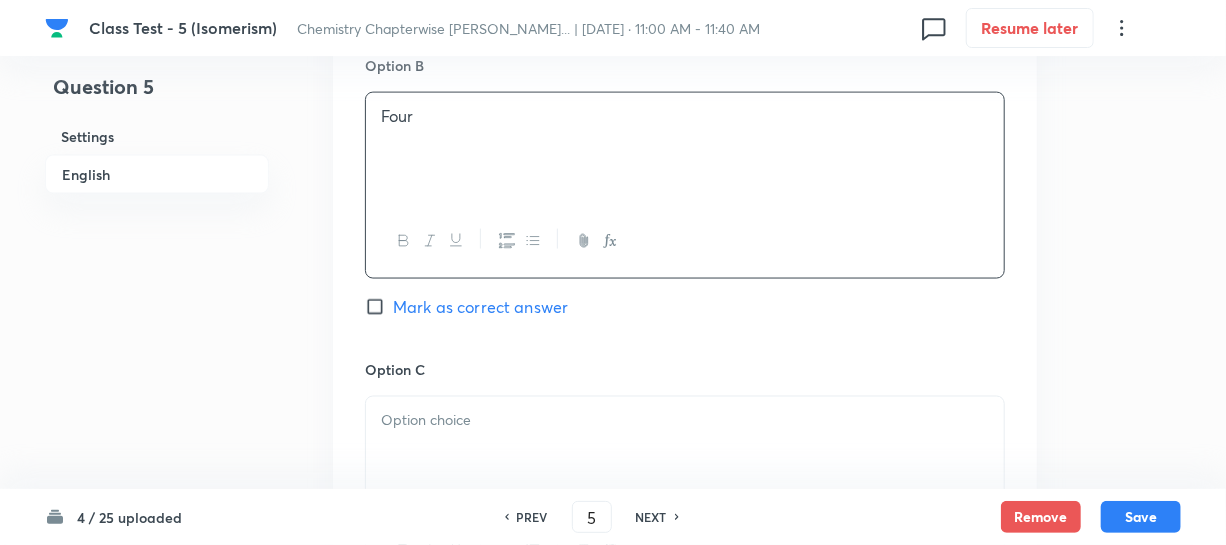 scroll, scrollTop: 1454, scrollLeft: 0, axis: vertical 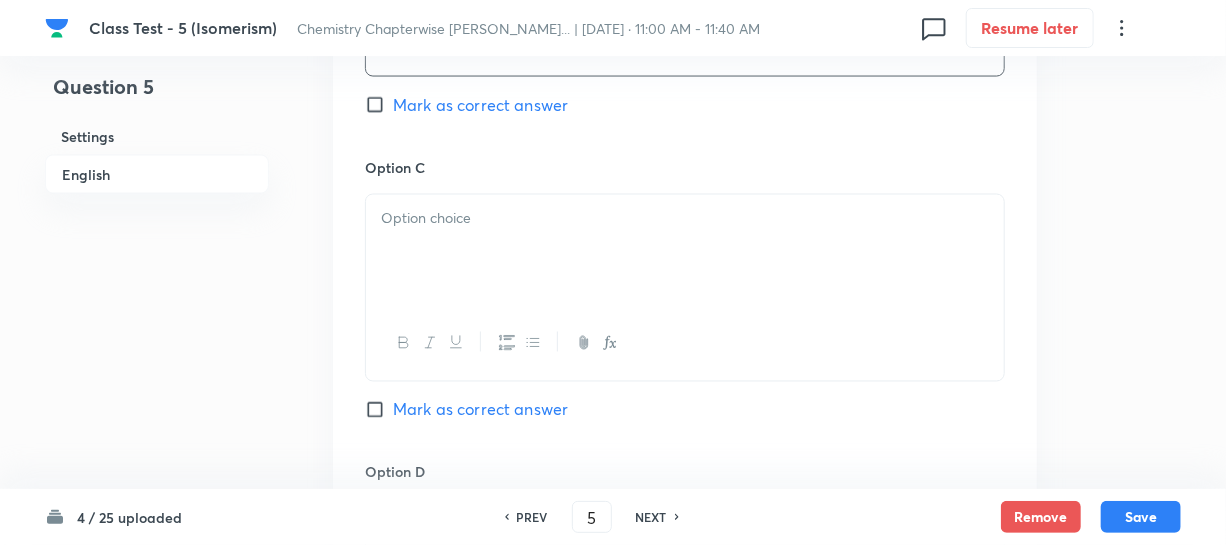 click at bounding box center [685, 251] 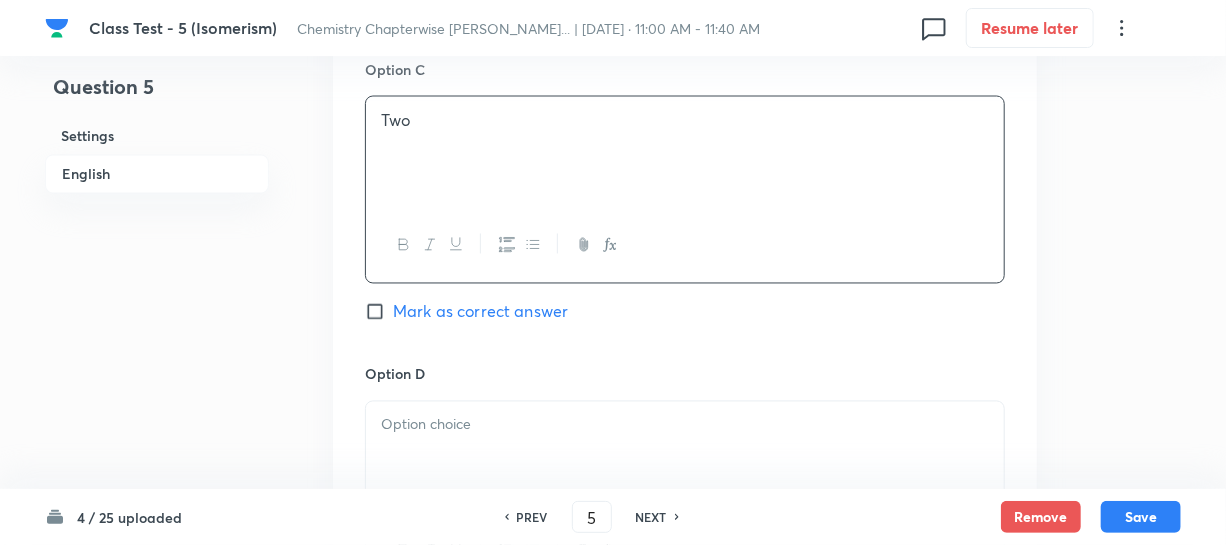 scroll, scrollTop: 1727, scrollLeft: 0, axis: vertical 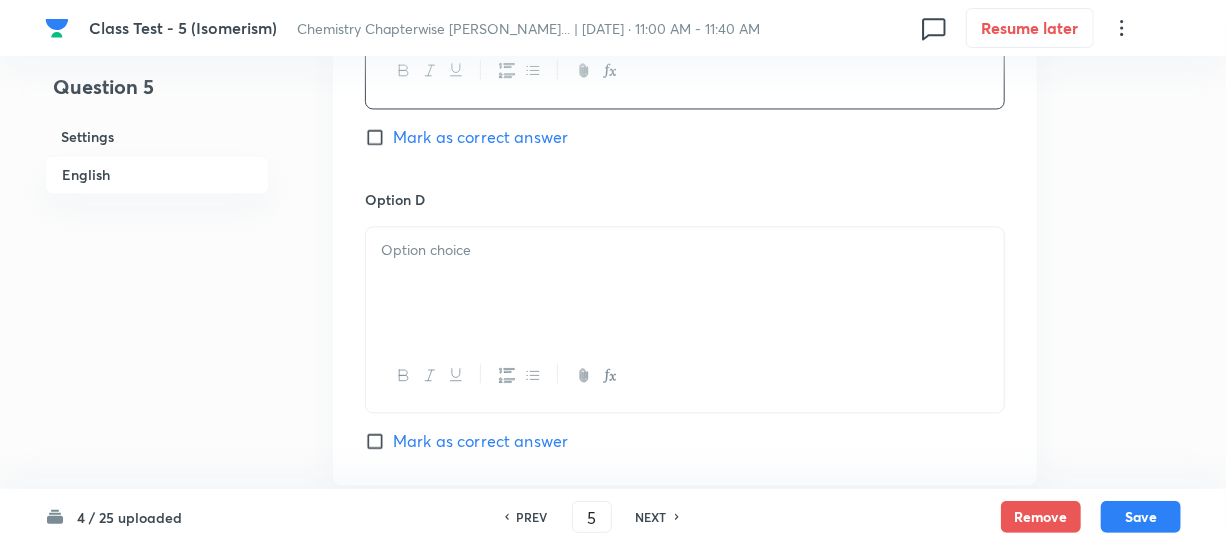 click at bounding box center [685, 283] 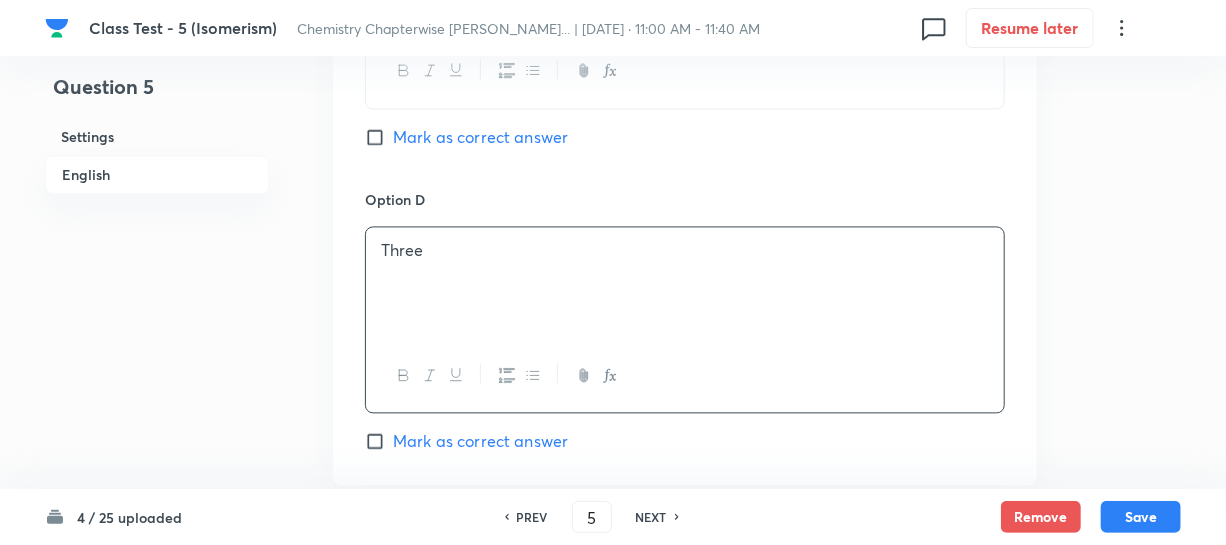 click on "Mark as correct answer" at bounding box center (379, 441) 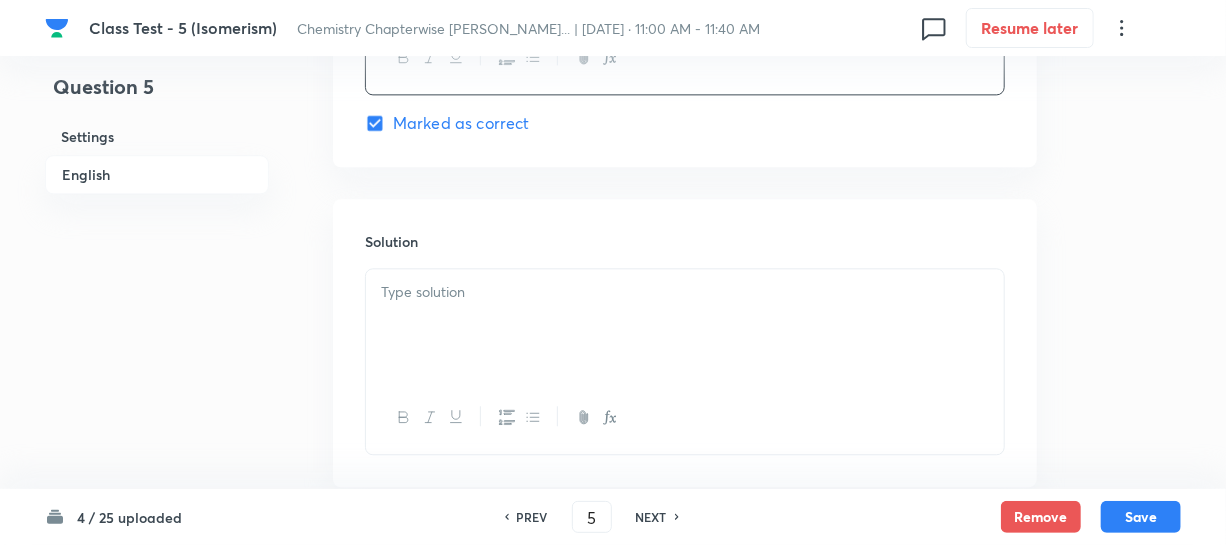 scroll, scrollTop: 2164, scrollLeft: 0, axis: vertical 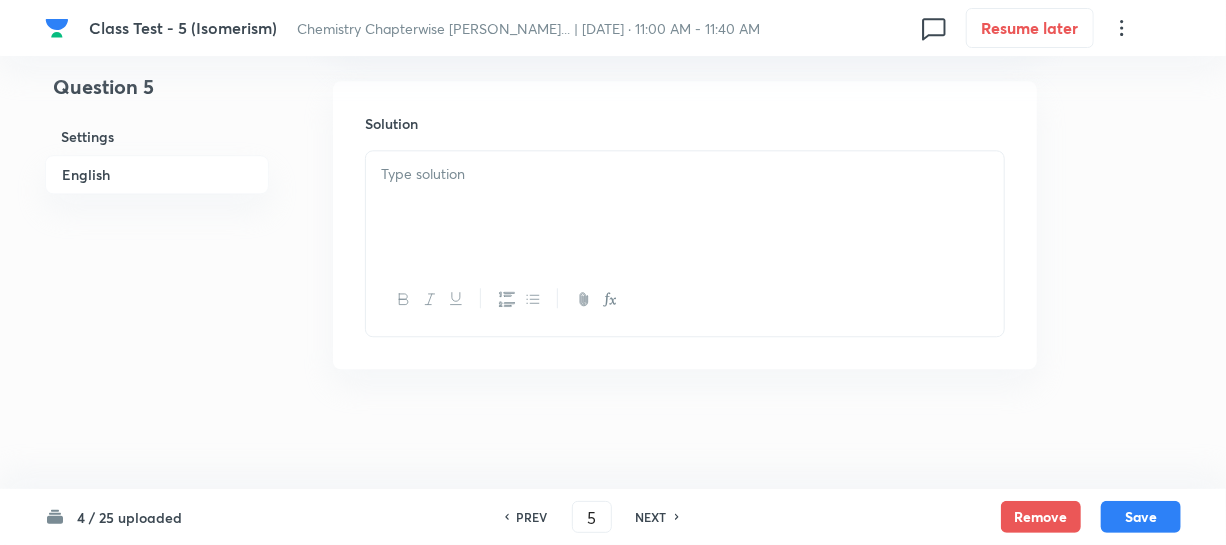 click at bounding box center (685, 207) 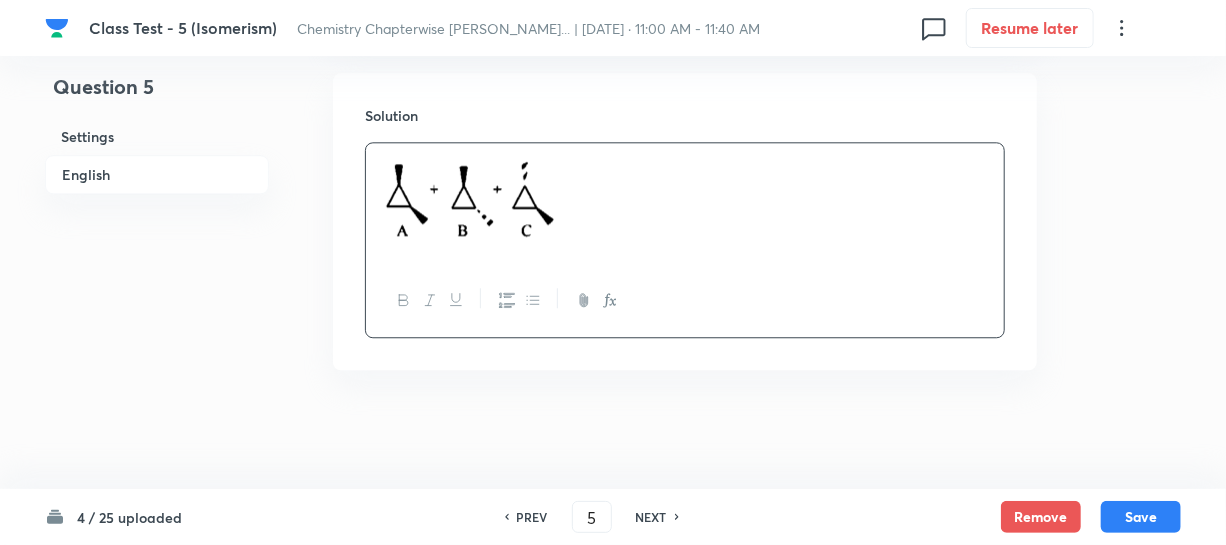 scroll, scrollTop: 2173, scrollLeft: 0, axis: vertical 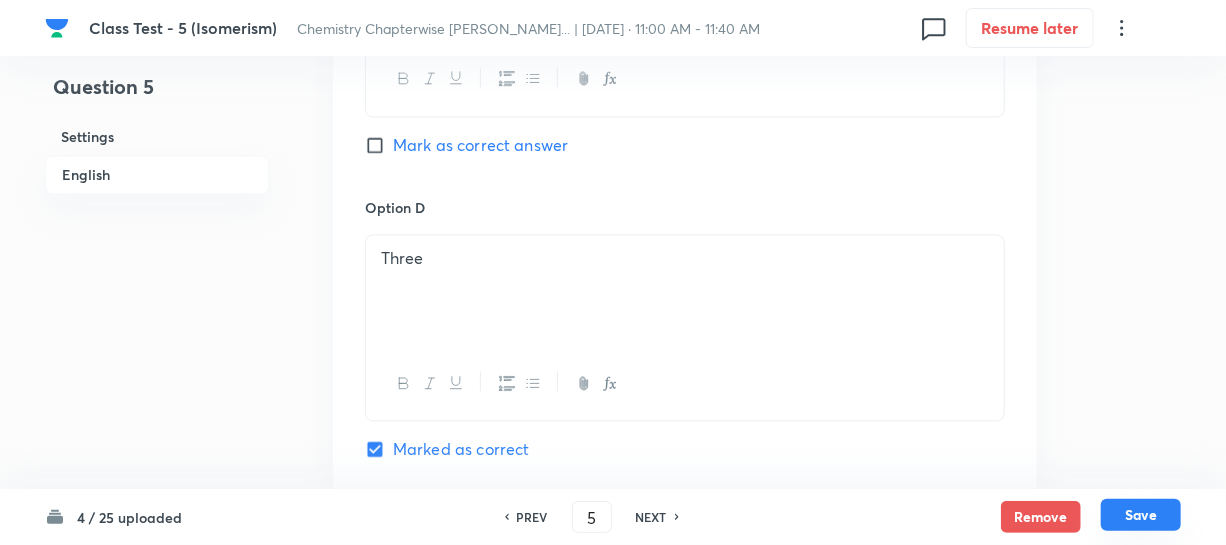 click on "Save" at bounding box center [1141, 515] 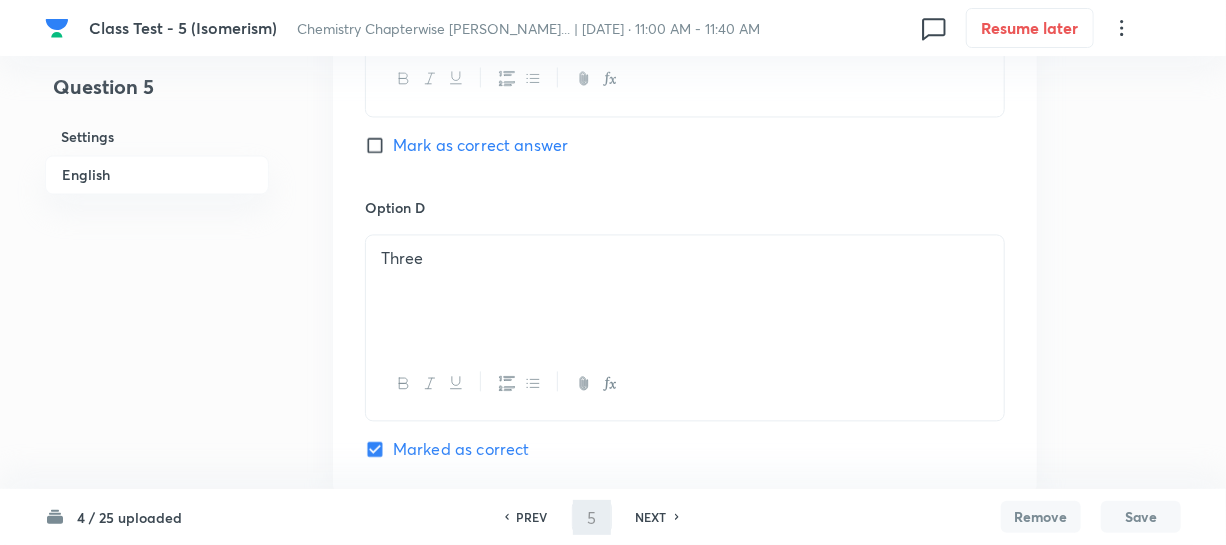 type on "6" 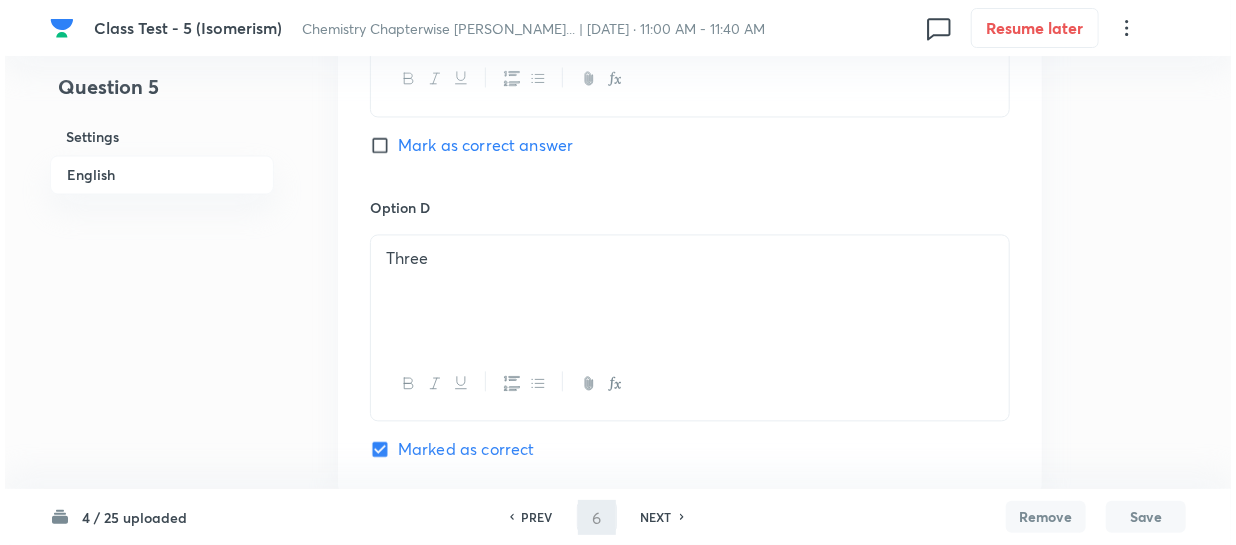 scroll, scrollTop: 0, scrollLeft: 0, axis: both 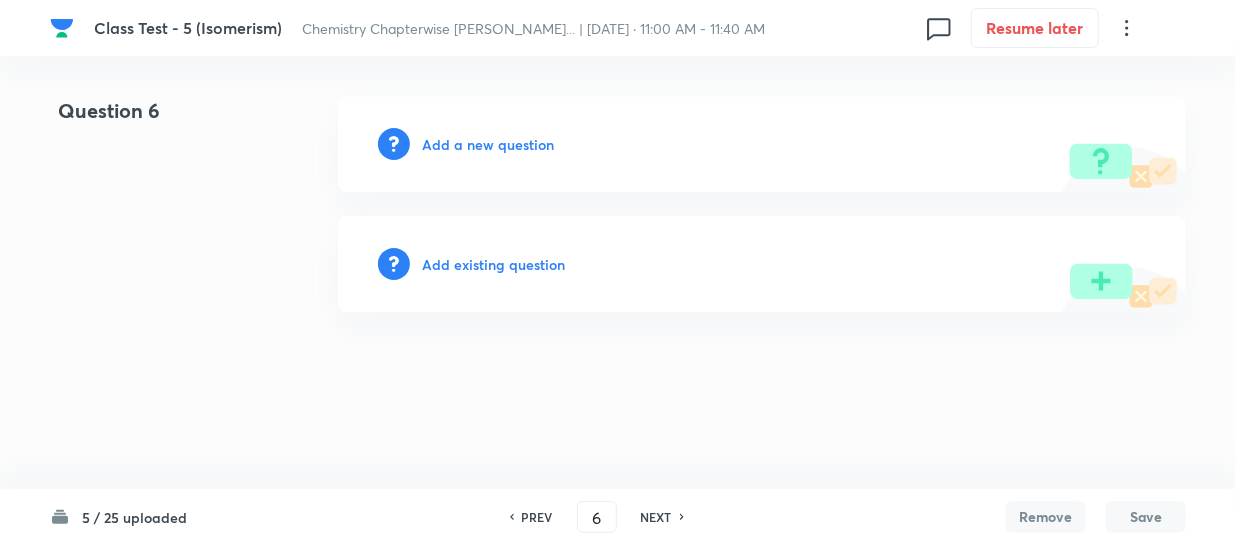 click on "Add a new question" at bounding box center (488, 144) 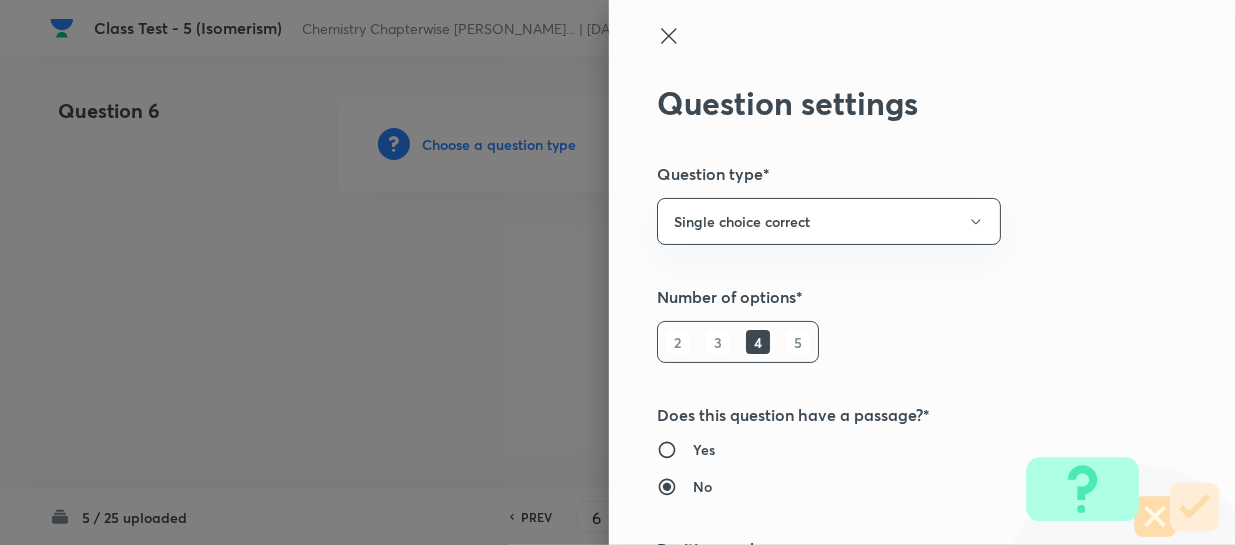 type 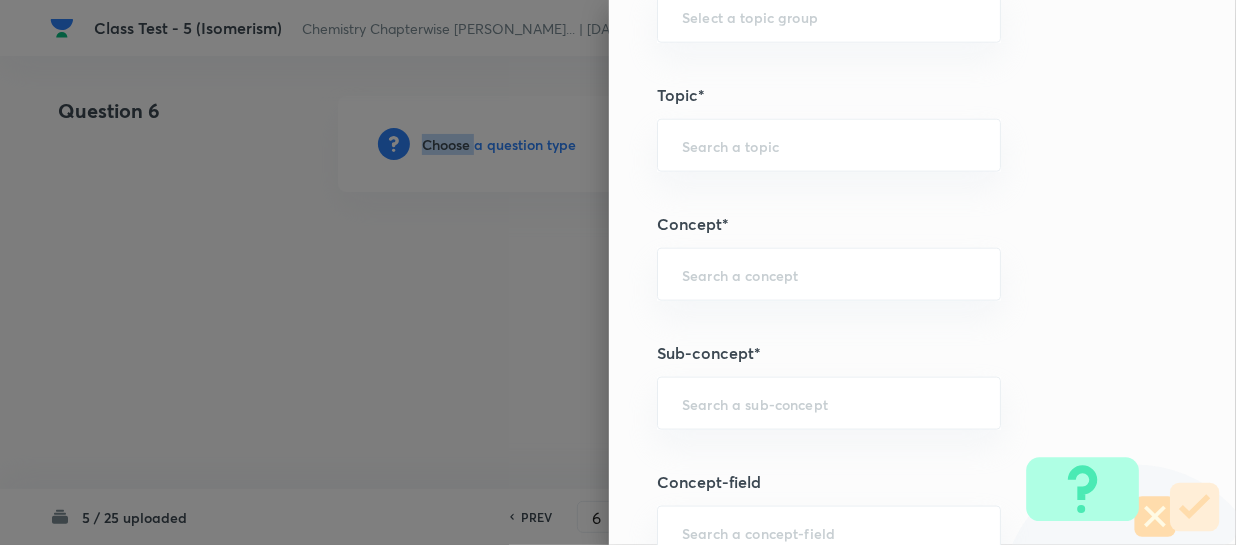scroll, scrollTop: 1000, scrollLeft: 0, axis: vertical 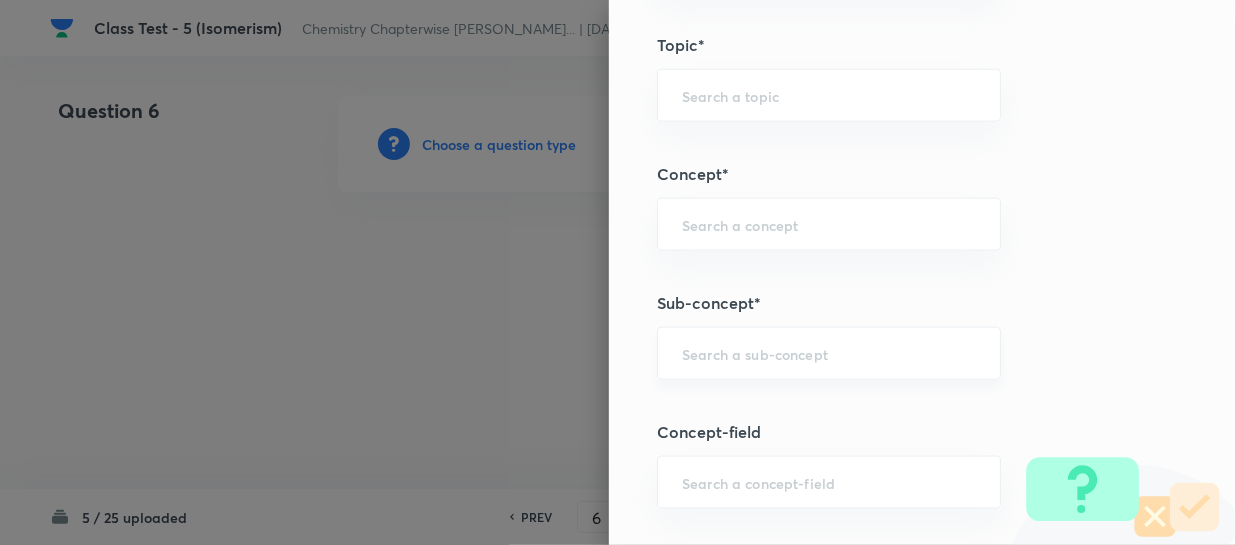 drag, startPoint x: 701, startPoint y: 350, endPoint x: 867, endPoint y: 344, distance: 166.1084 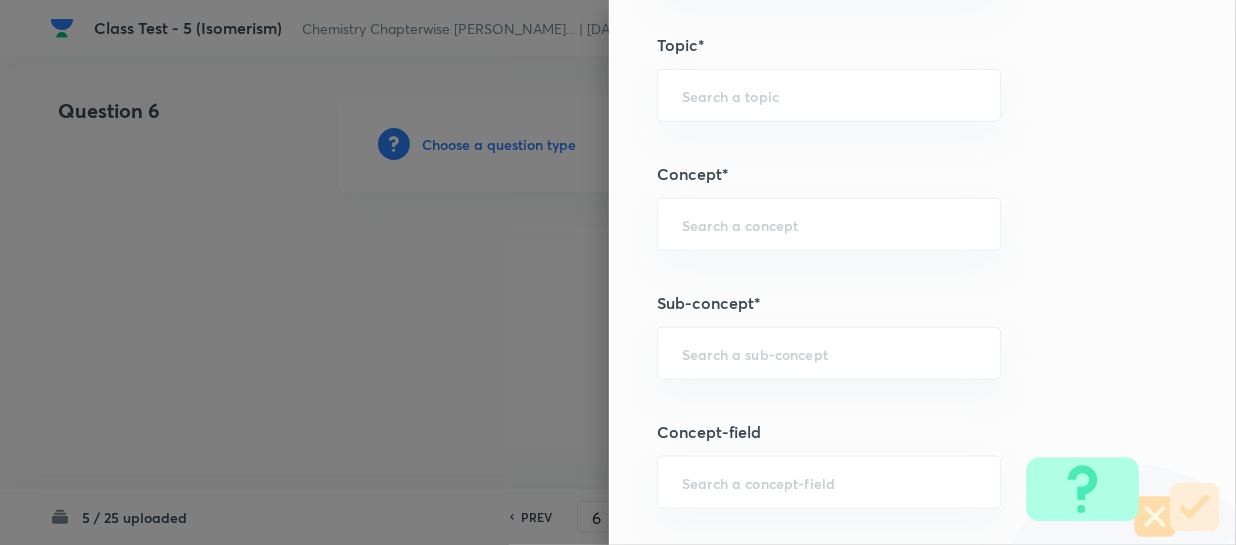 paste on "Isomerism" 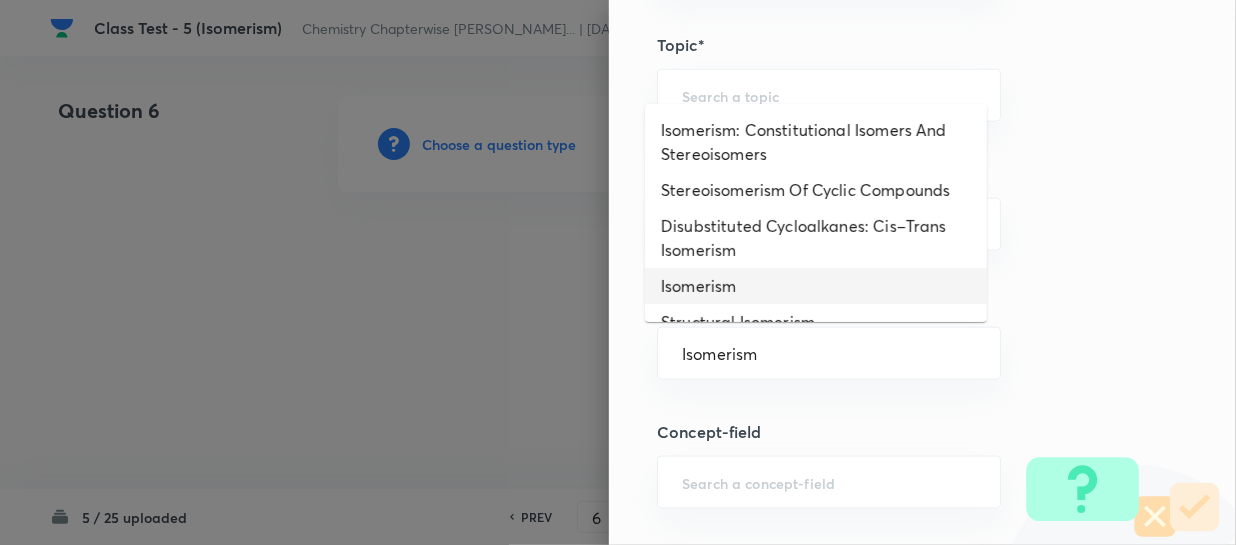 click on "Isomerism" at bounding box center [816, 286] 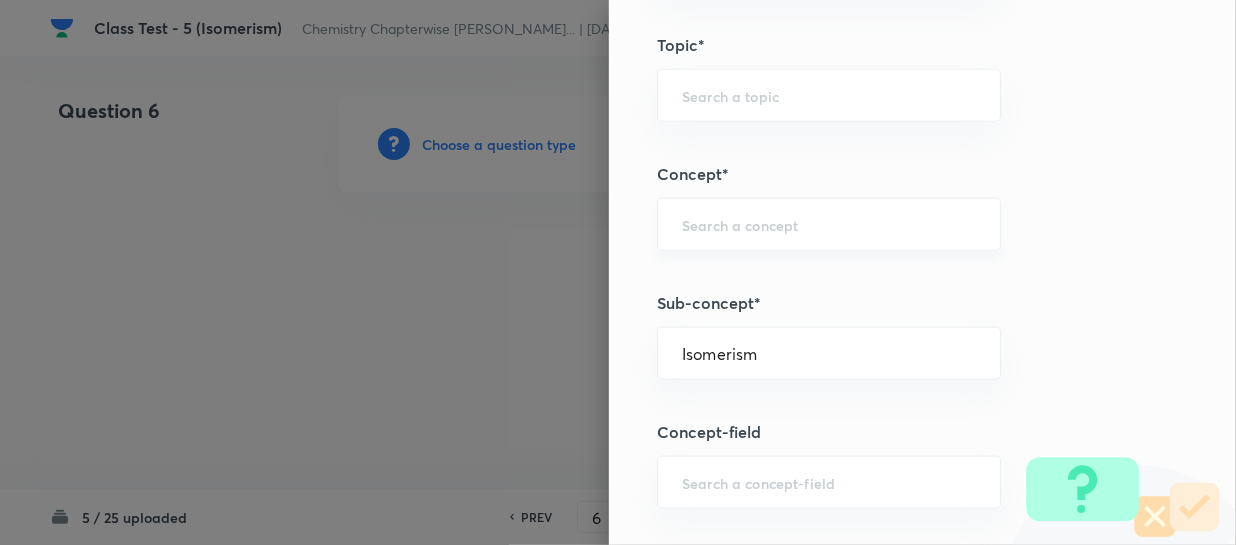 type on "Chemistry" 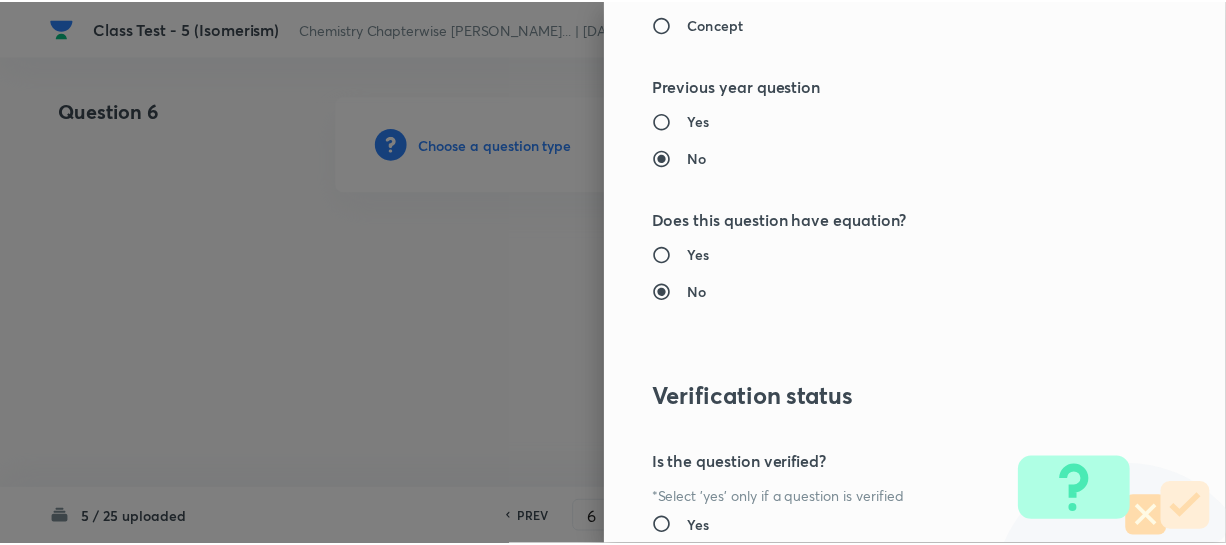 scroll, scrollTop: 2179, scrollLeft: 0, axis: vertical 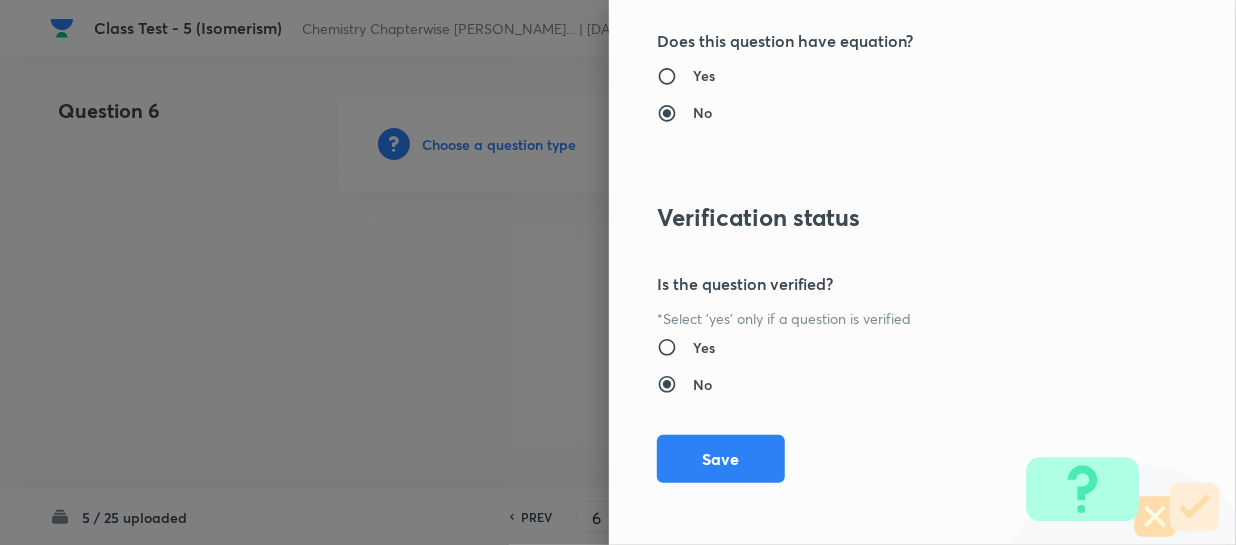 drag, startPoint x: 700, startPoint y: 459, endPoint x: 1235, endPoint y: 440, distance: 535.3373 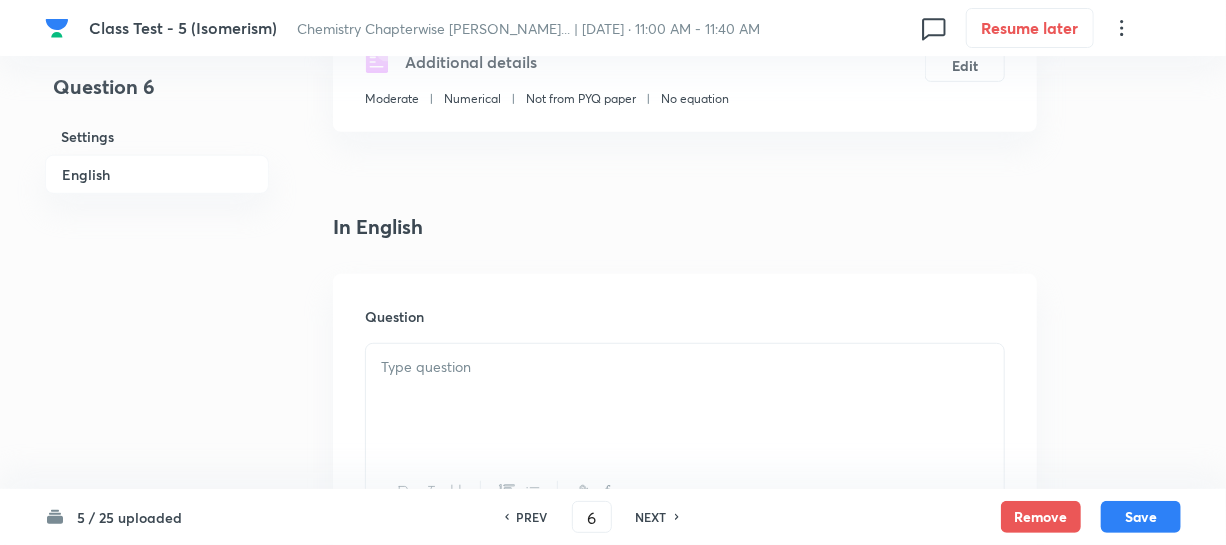 scroll, scrollTop: 545, scrollLeft: 0, axis: vertical 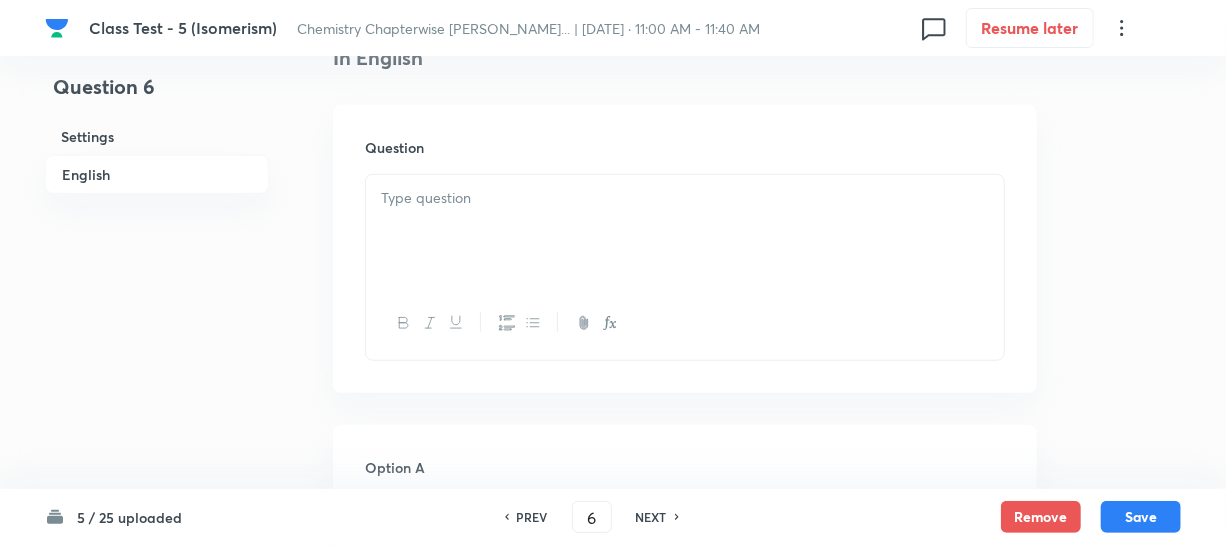 click at bounding box center (685, 231) 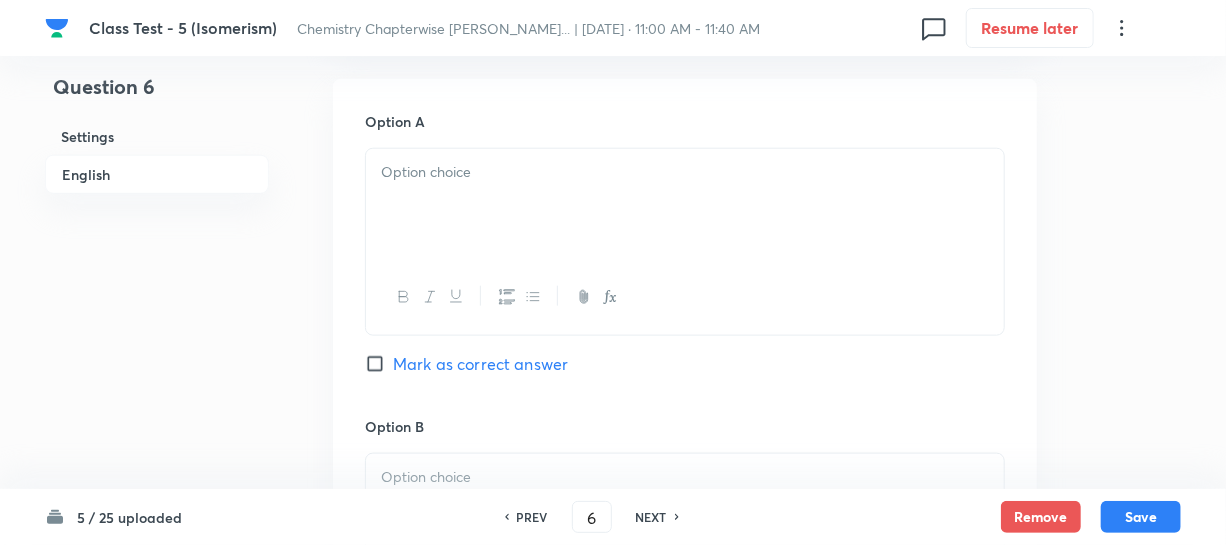 scroll, scrollTop: 909, scrollLeft: 0, axis: vertical 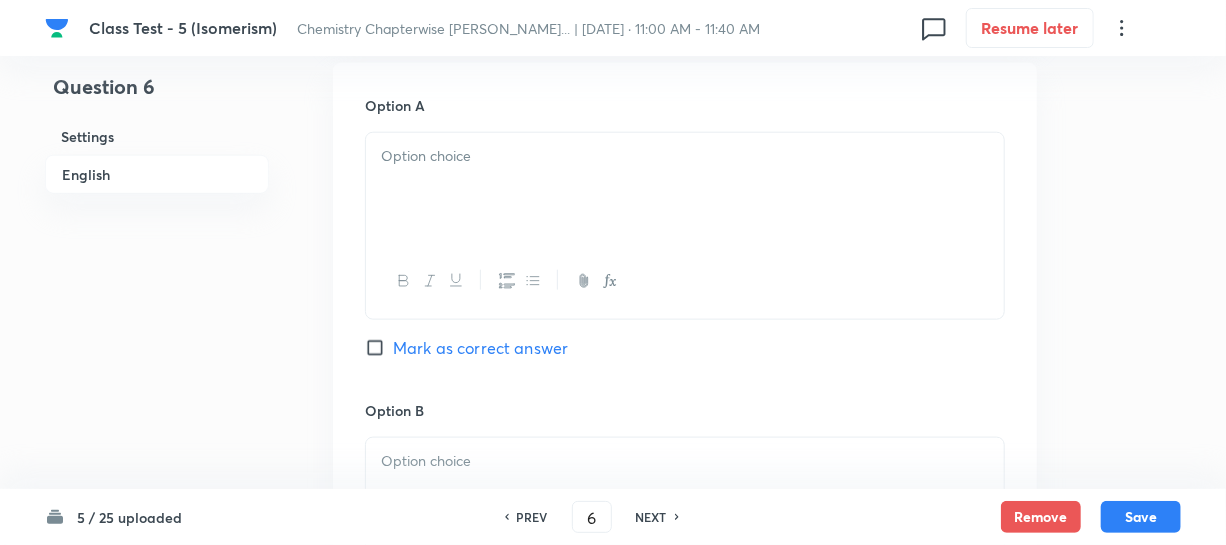 click at bounding box center (685, 189) 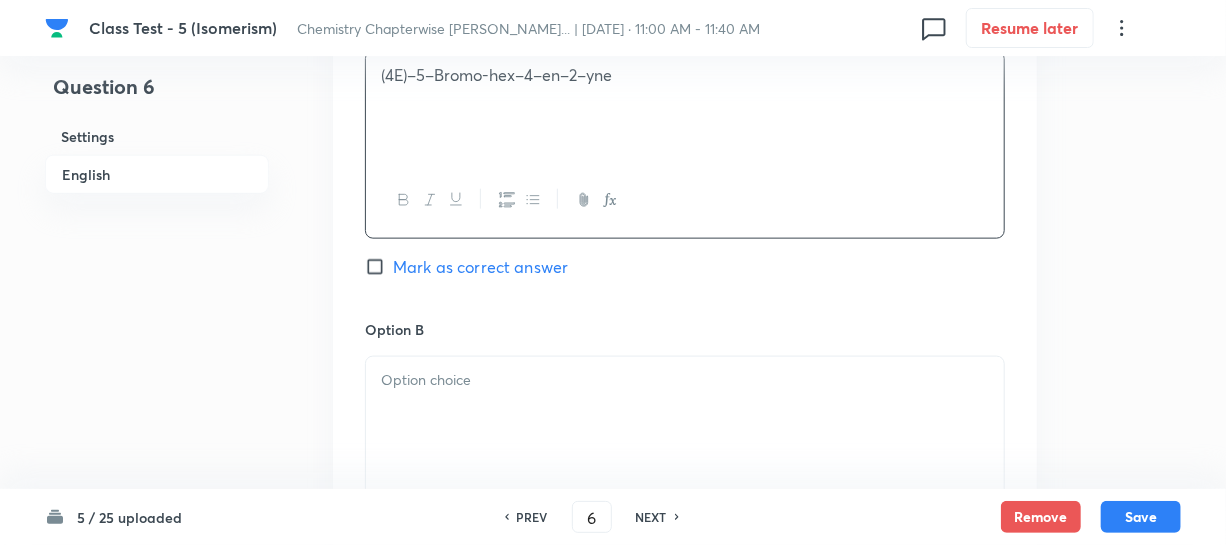 scroll, scrollTop: 1090, scrollLeft: 0, axis: vertical 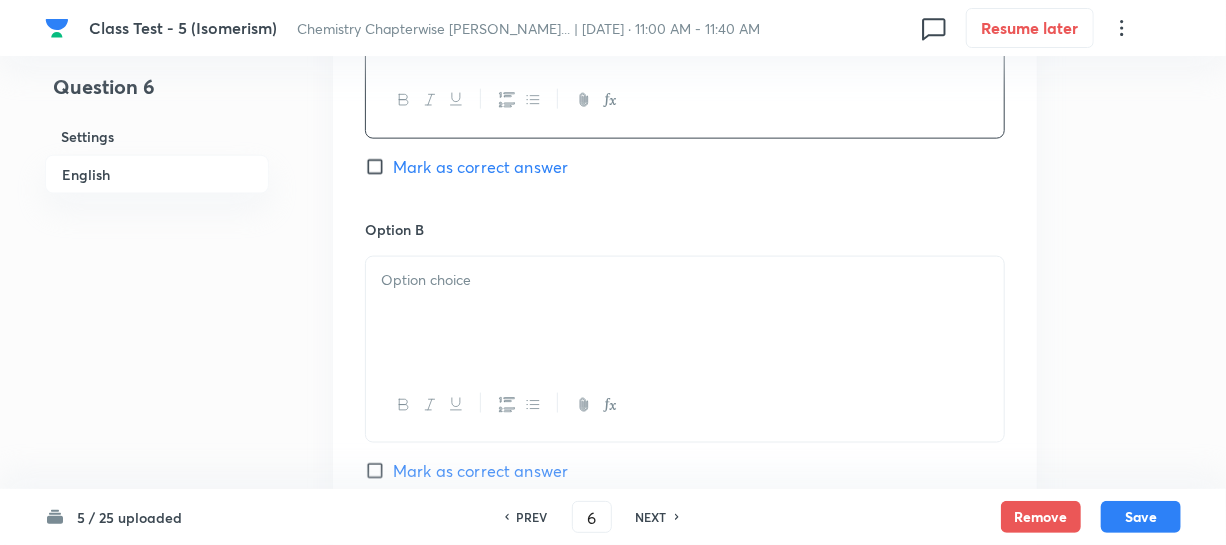 click at bounding box center [685, 313] 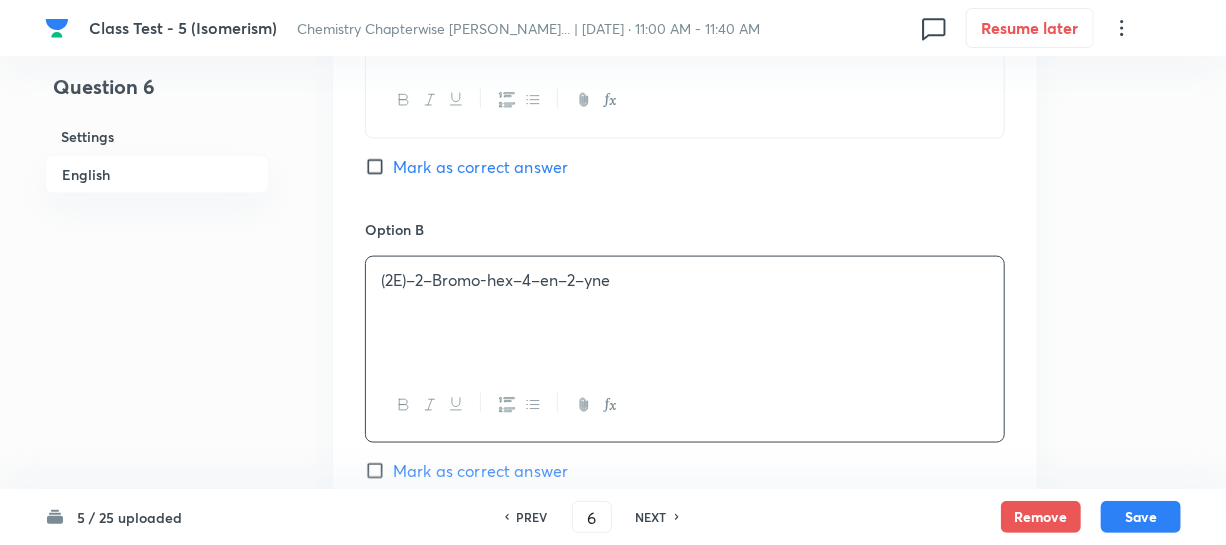 scroll, scrollTop: 1454, scrollLeft: 0, axis: vertical 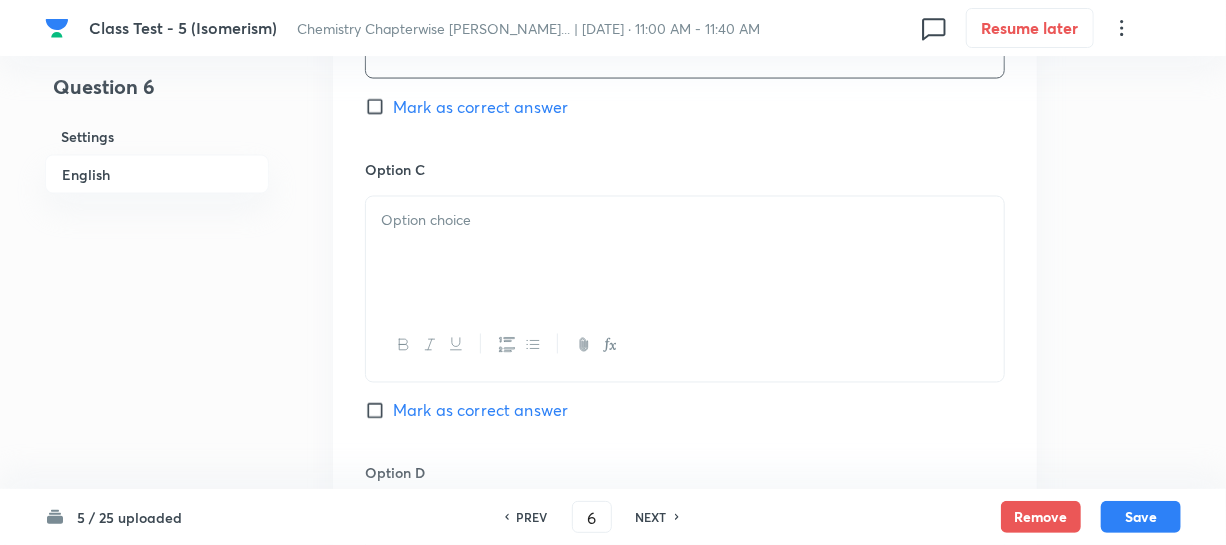 click at bounding box center [685, 253] 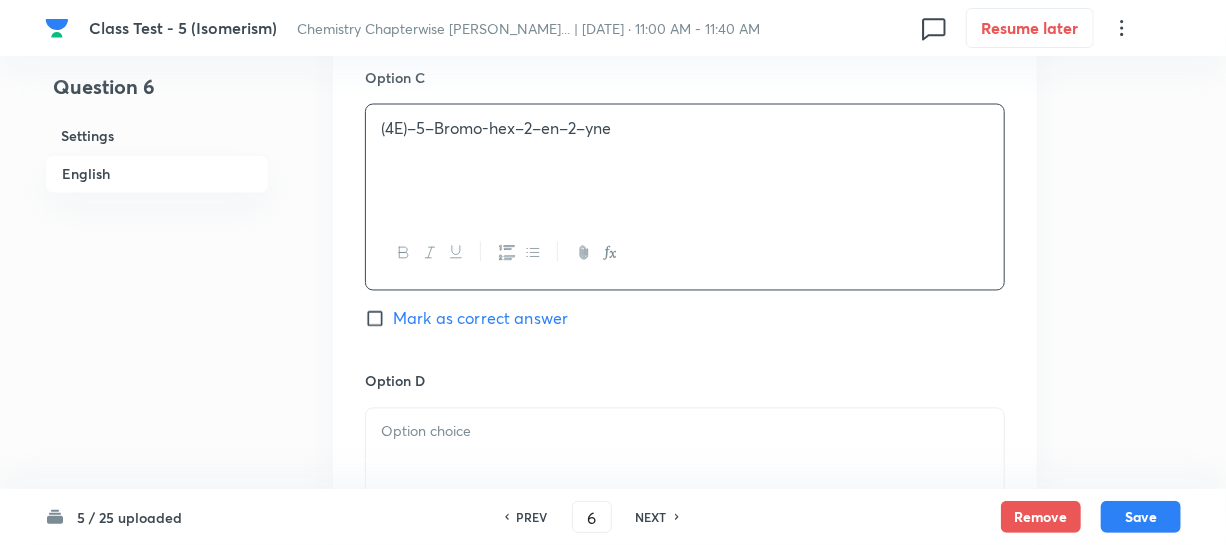 scroll, scrollTop: 1727, scrollLeft: 0, axis: vertical 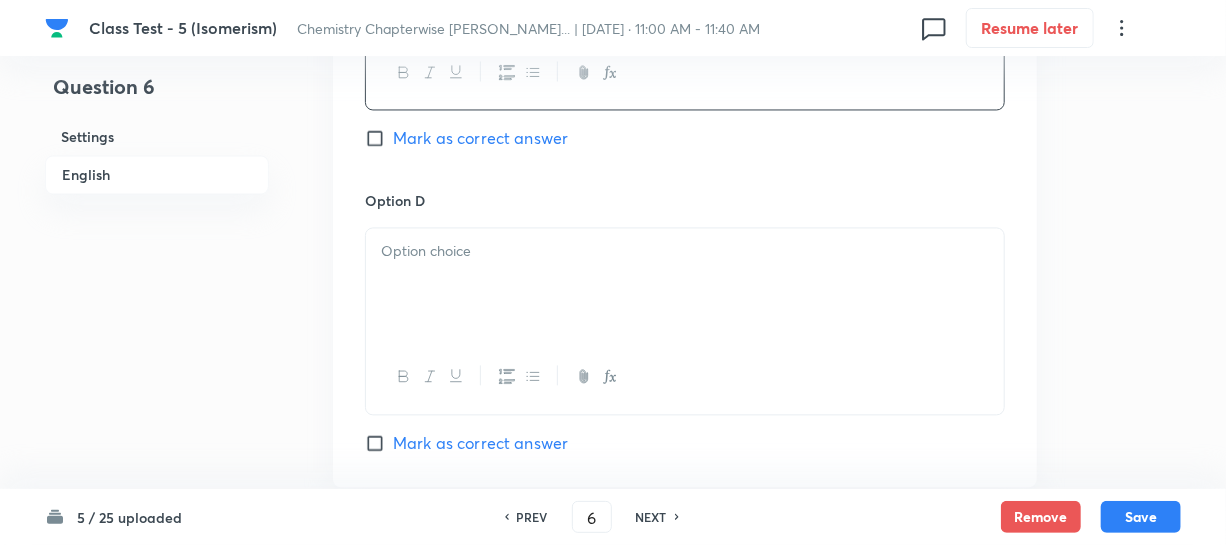 click at bounding box center (685, 251) 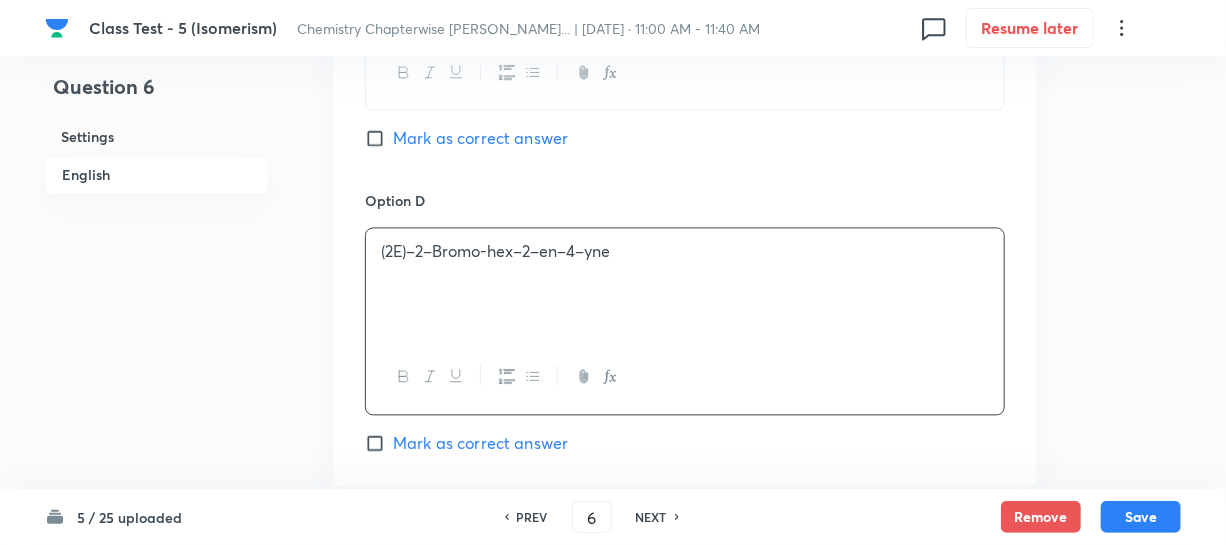 click on "Mark as correct answer" at bounding box center [379, 443] 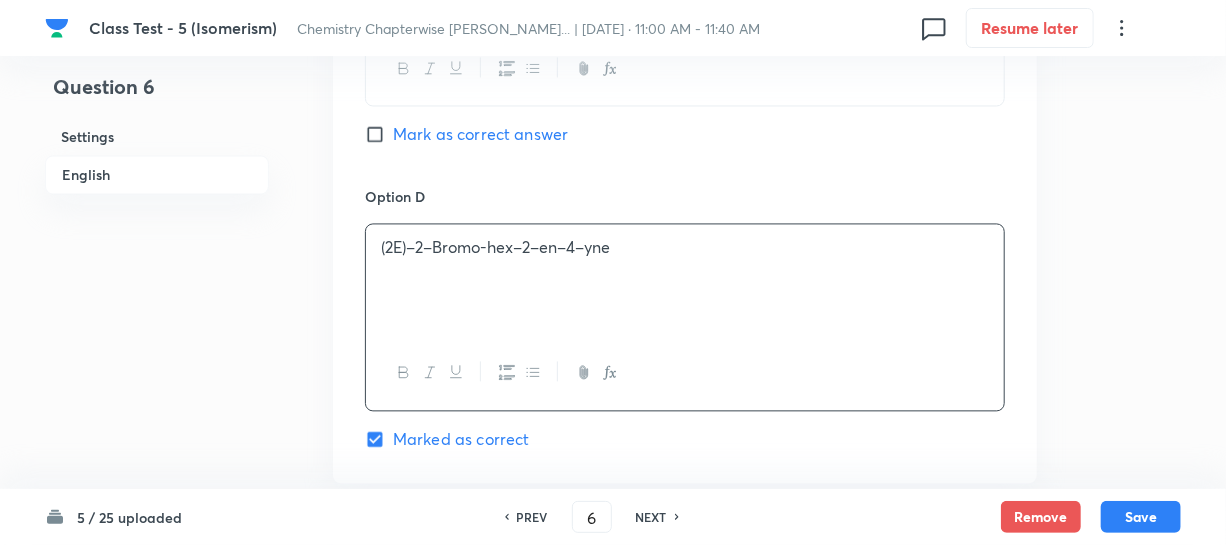 scroll, scrollTop: 2167, scrollLeft: 0, axis: vertical 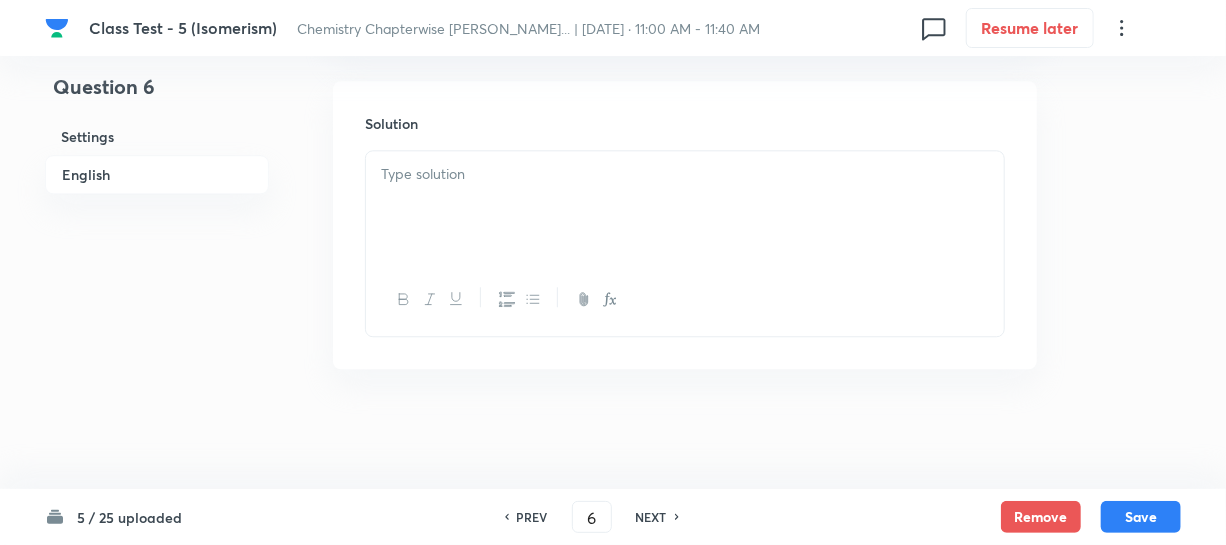 click at bounding box center [685, 207] 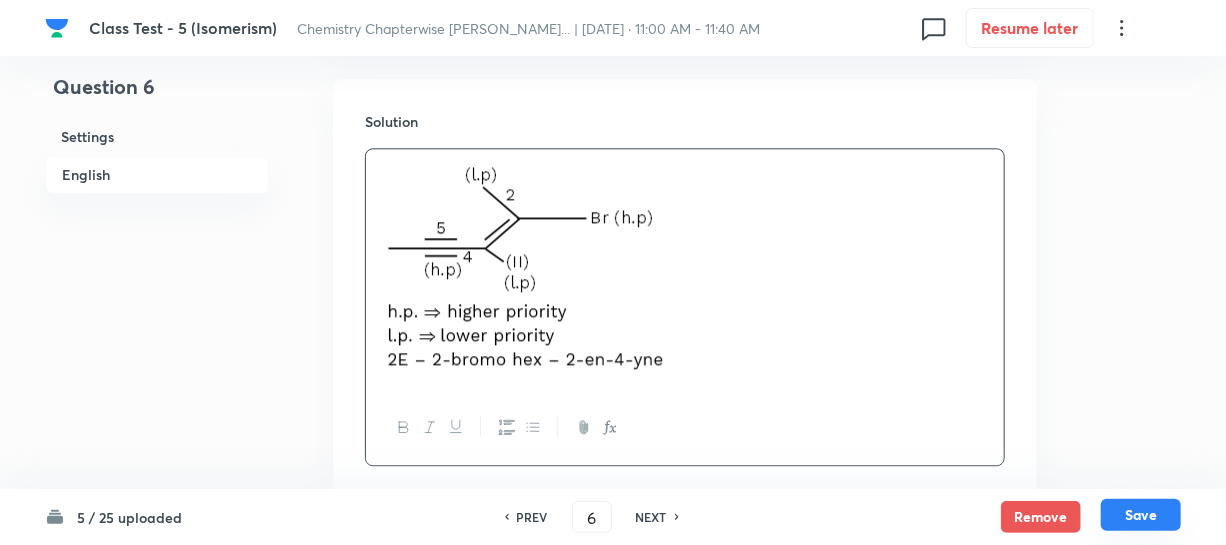 click on "Save" at bounding box center (1141, 515) 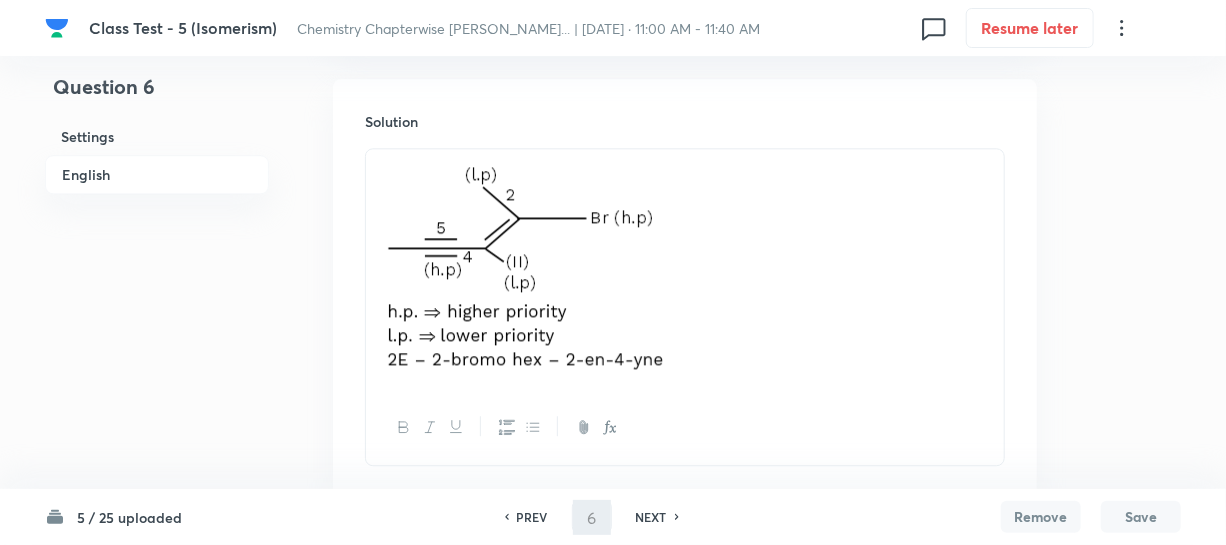 type on "7" 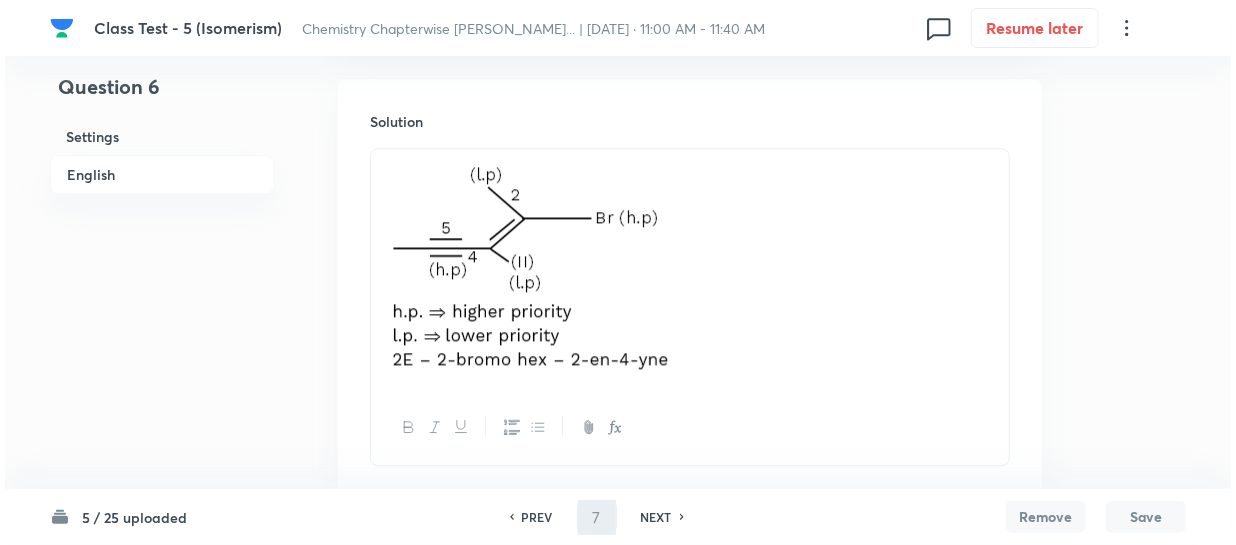 scroll, scrollTop: 0, scrollLeft: 0, axis: both 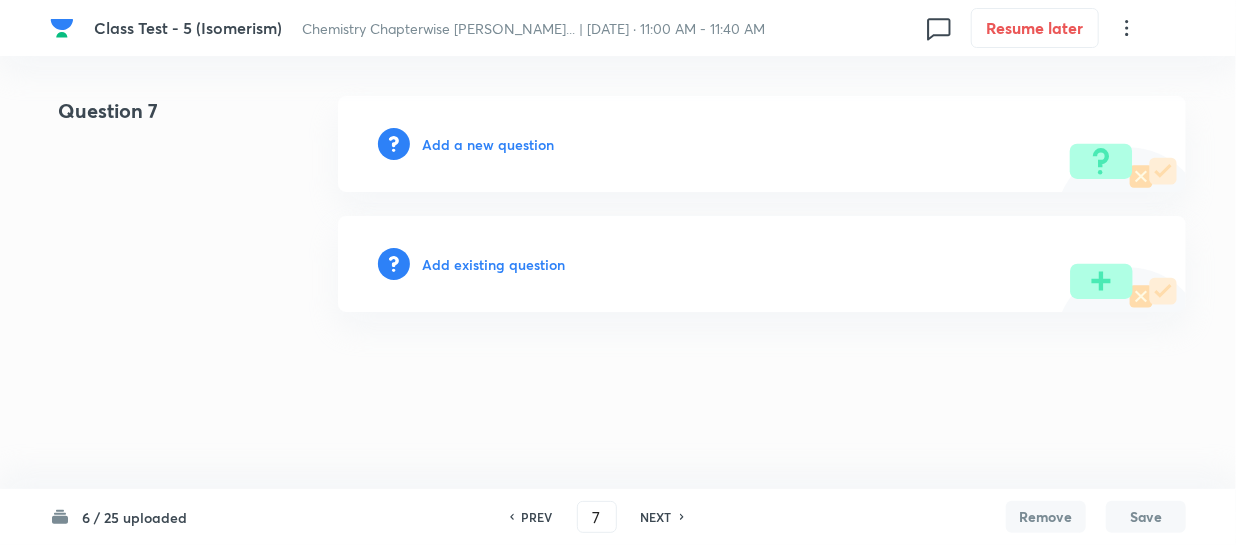 click on "Add a new question" at bounding box center (488, 144) 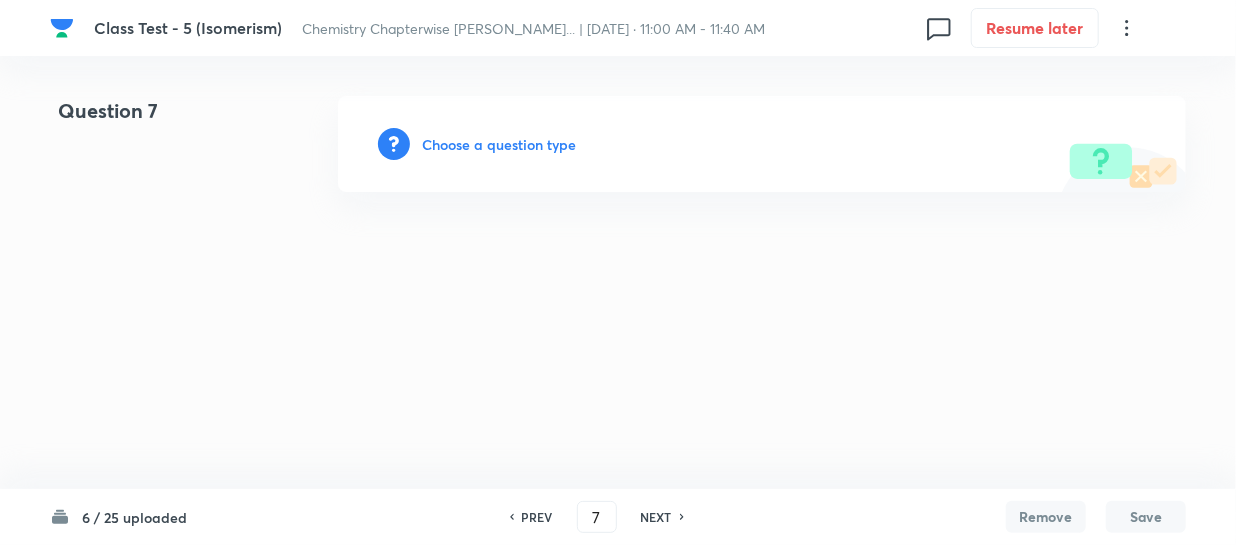 click on "Choose a question type" at bounding box center (499, 144) 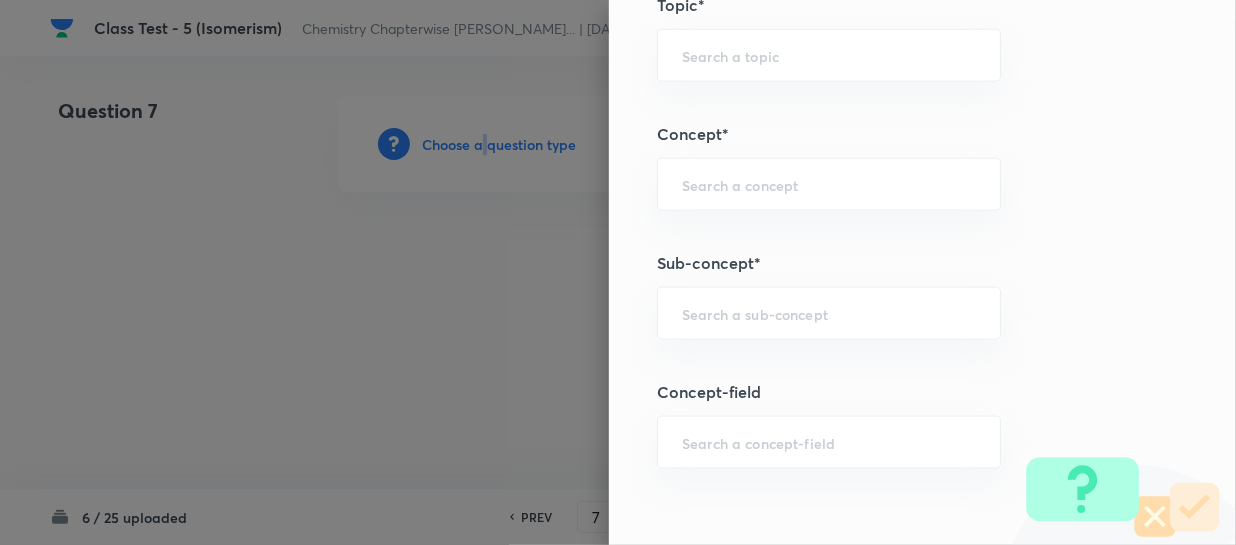 scroll, scrollTop: 1090, scrollLeft: 0, axis: vertical 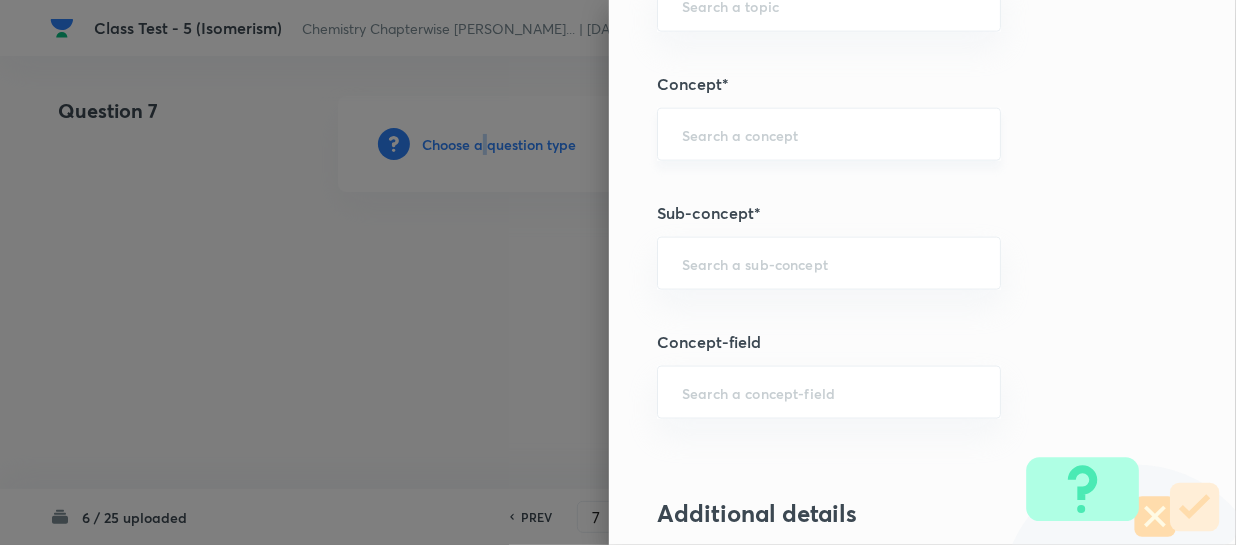click on "​" at bounding box center [829, 134] 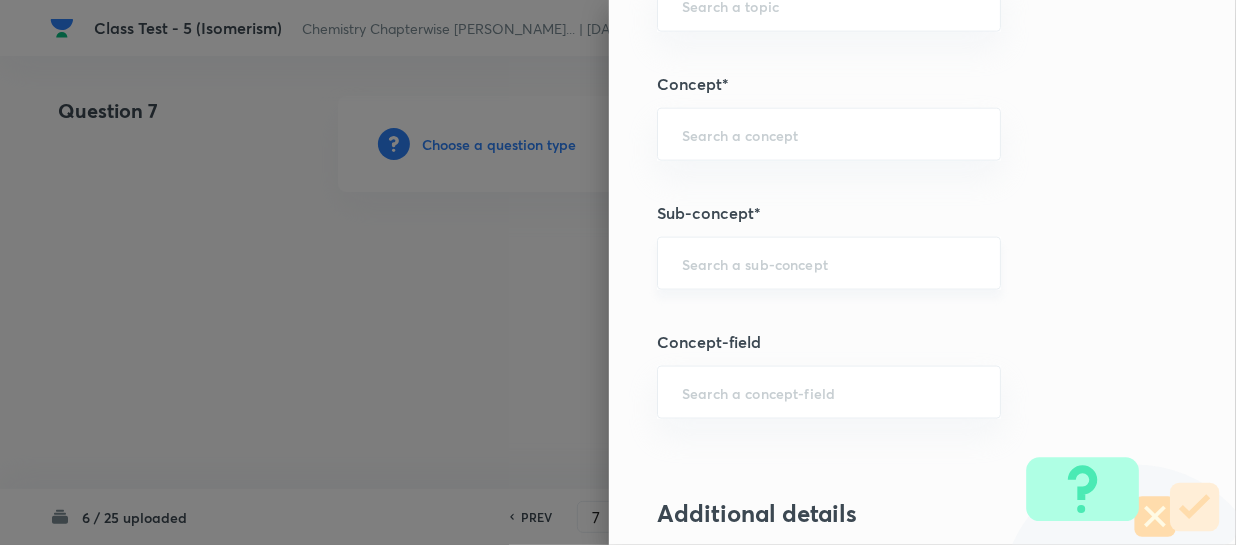click at bounding box center (829, 263) 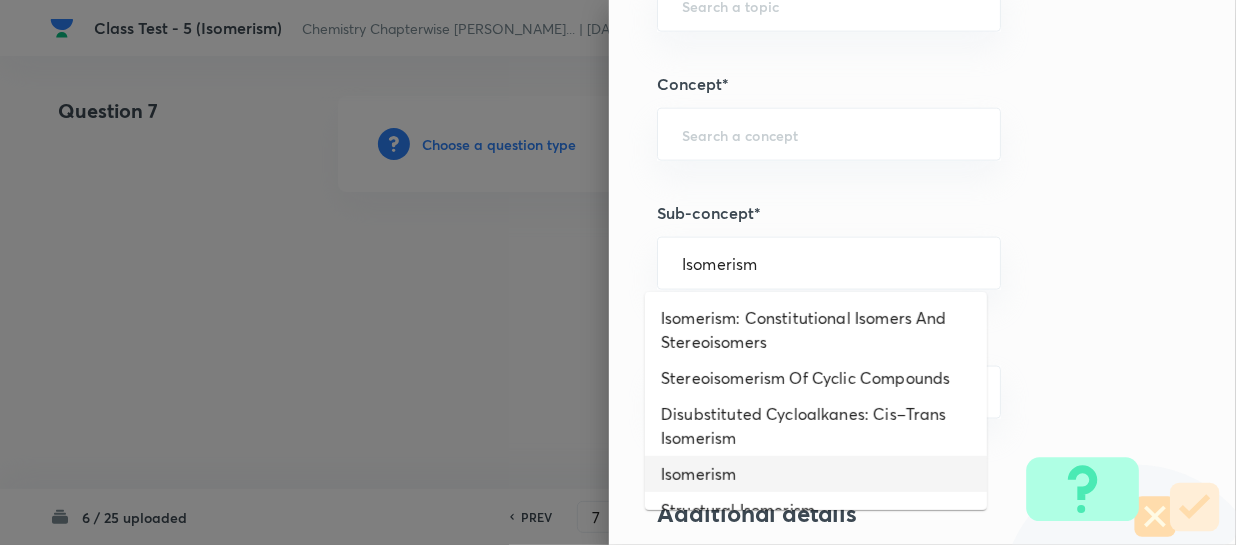 click on "Isomerism" at bounding box center (816, 474) 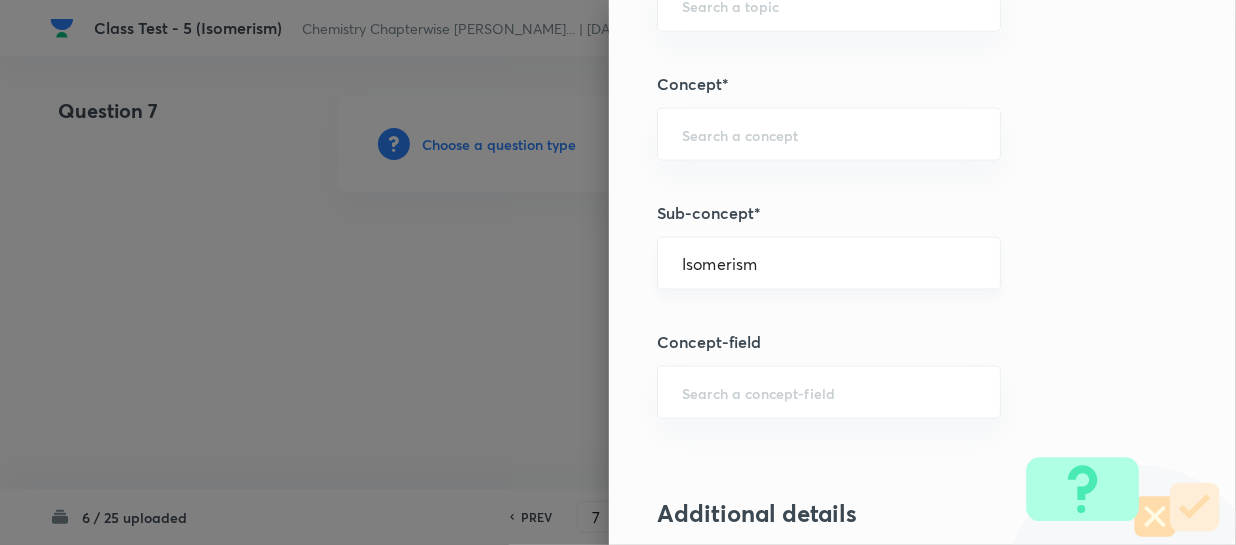 type on "Chemistry" 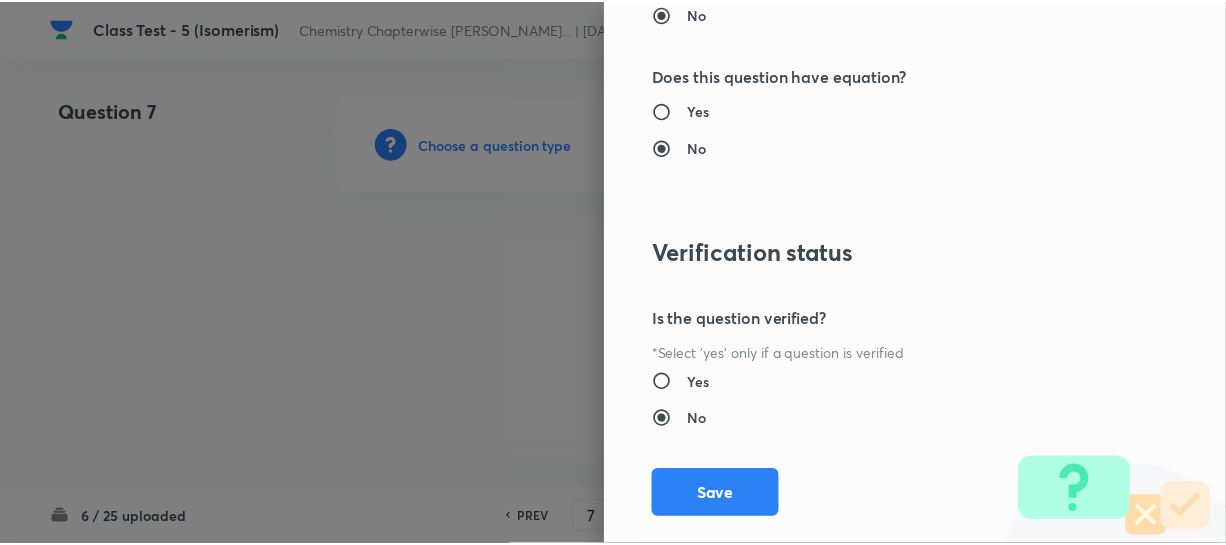 scroll, scrollTop: 2179, scrollLeft: 0, axis: vertical 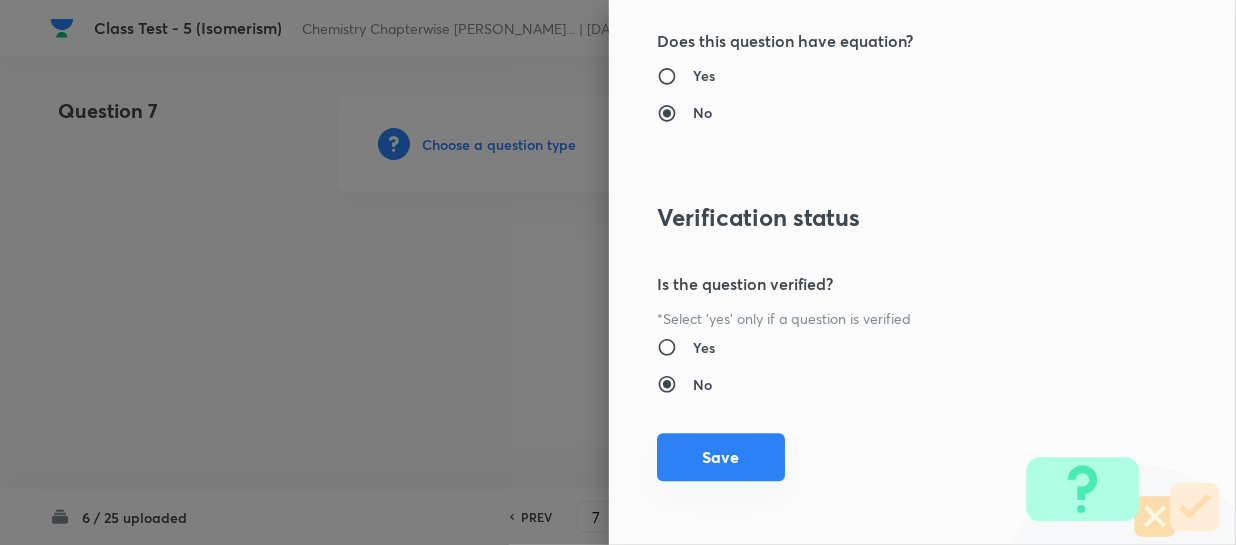 click on "Save" at bounding box center [721, 457] 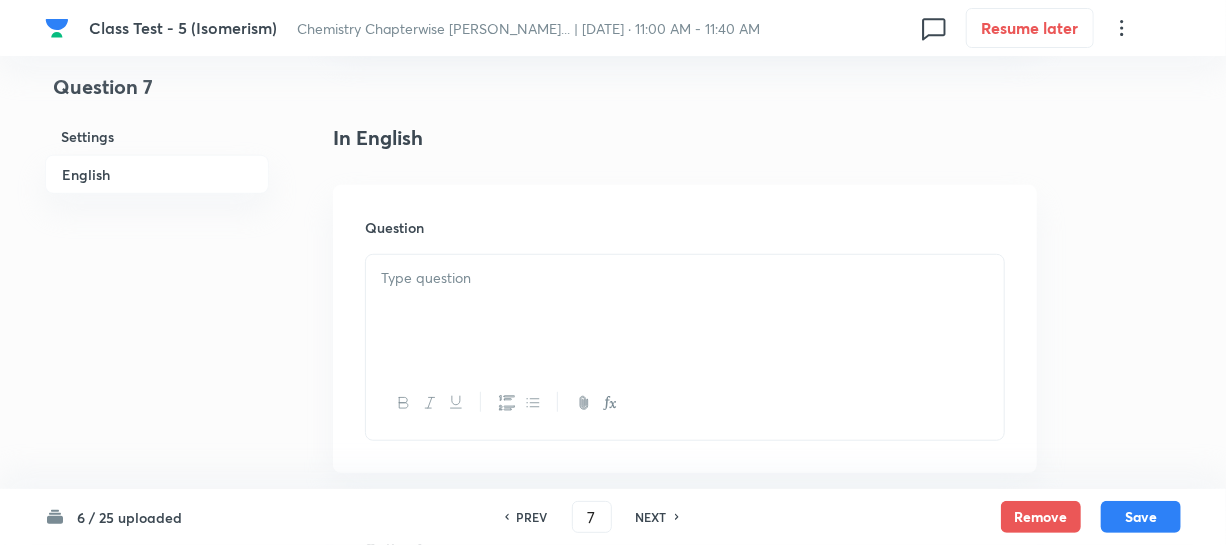 scroll, scrollTop: 636, scrollLeft: 0, axis: vertical 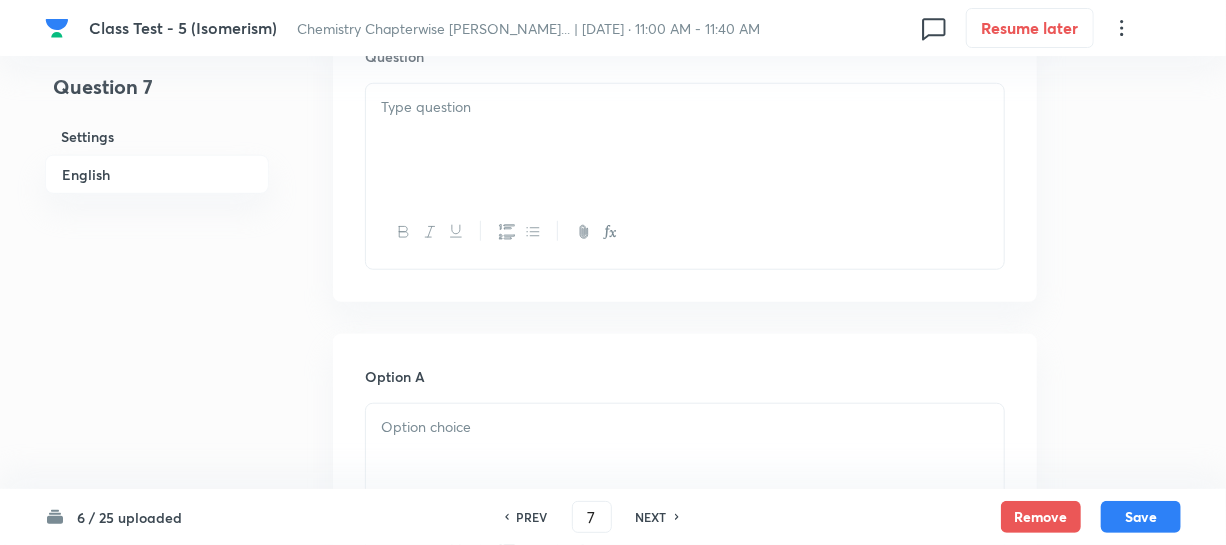 click at bounding box center [685, 140] 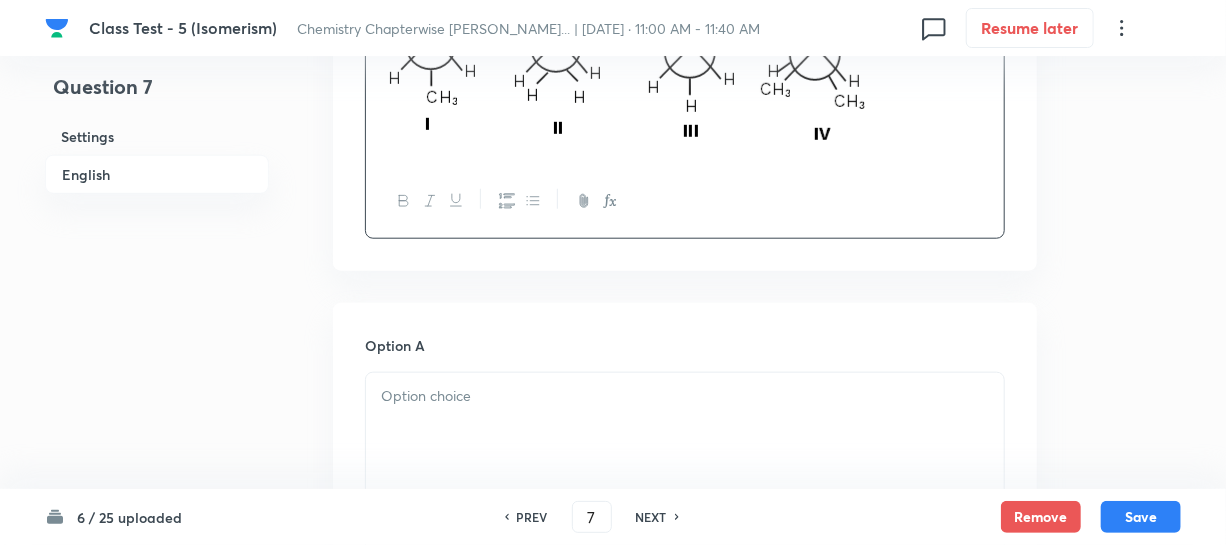scroll, scrollTop: 1000, scrollLeft: 0, axis: vertical 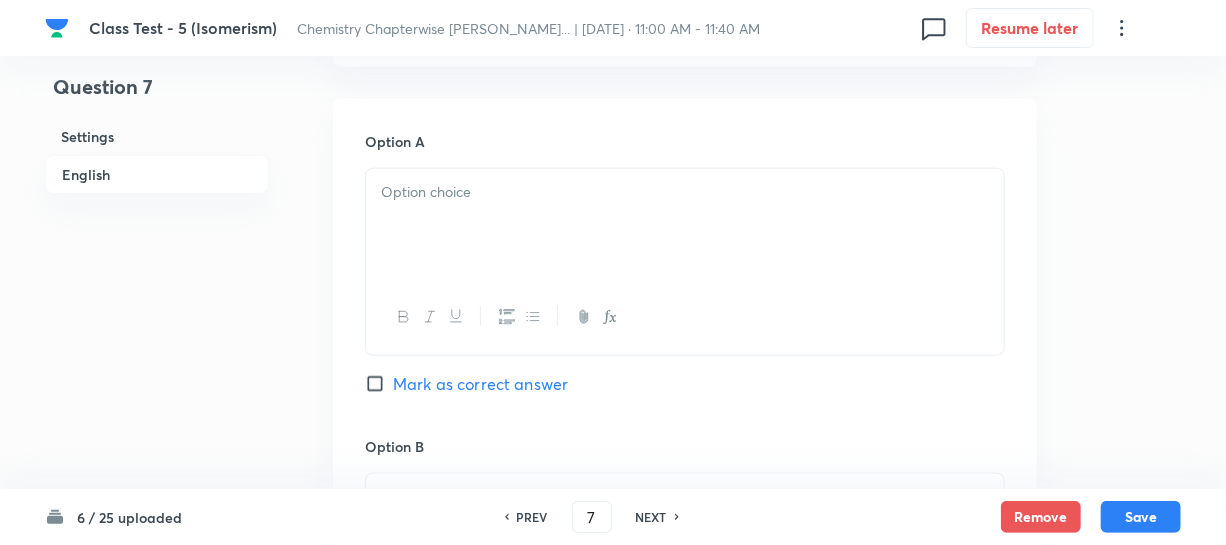 drag, startPoint x: 505, startPoint y: 234, endPoint x: 1235, endPoint y: 256, distance: 730.3314 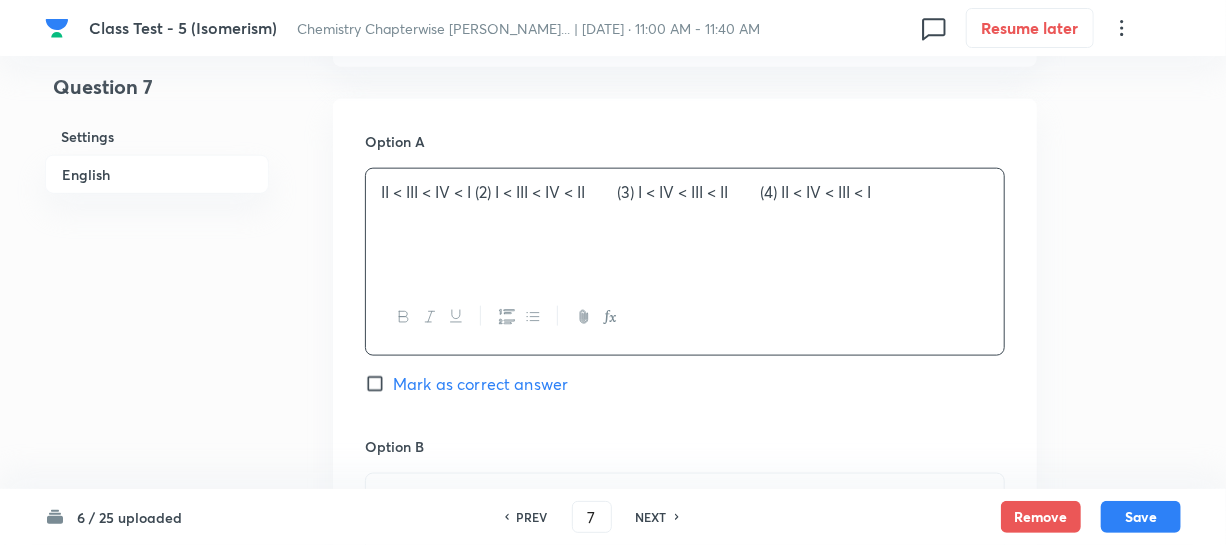 click on "II < III < IV < I (2) I < III < IV < II        (3) I < IV < III < II        (4) II < IV < III < I" at bounding box center (685, 192) 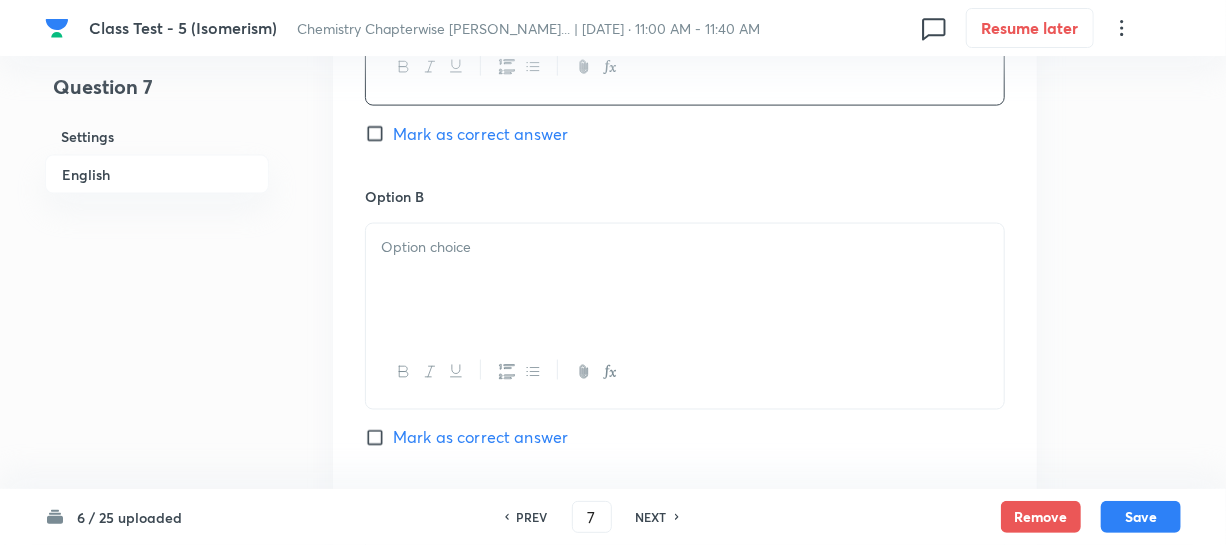 scroll, scrollTop: 1272, scrollLeft: 0, axis: vertical 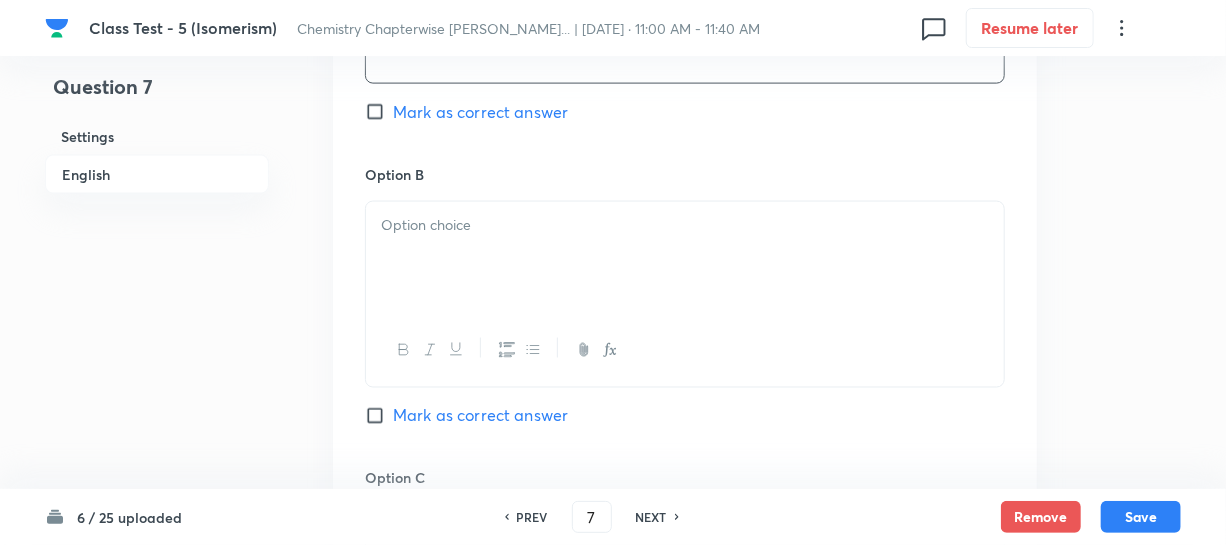 click at bounding box center [685, 258] 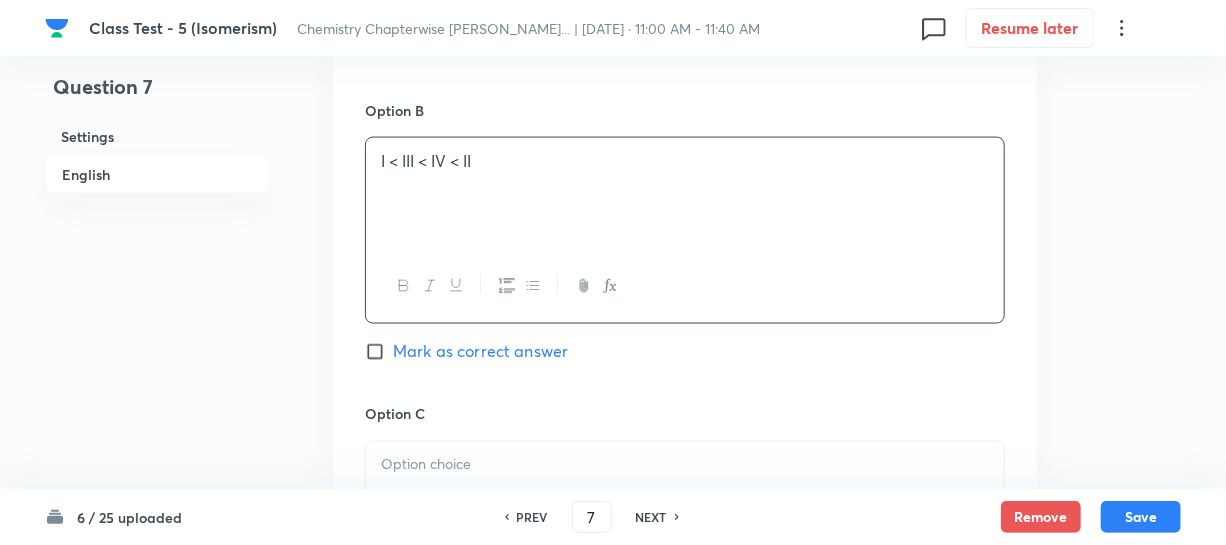 scroll, scrollTop: 1454, scrollLeft: 0, axis: vertical 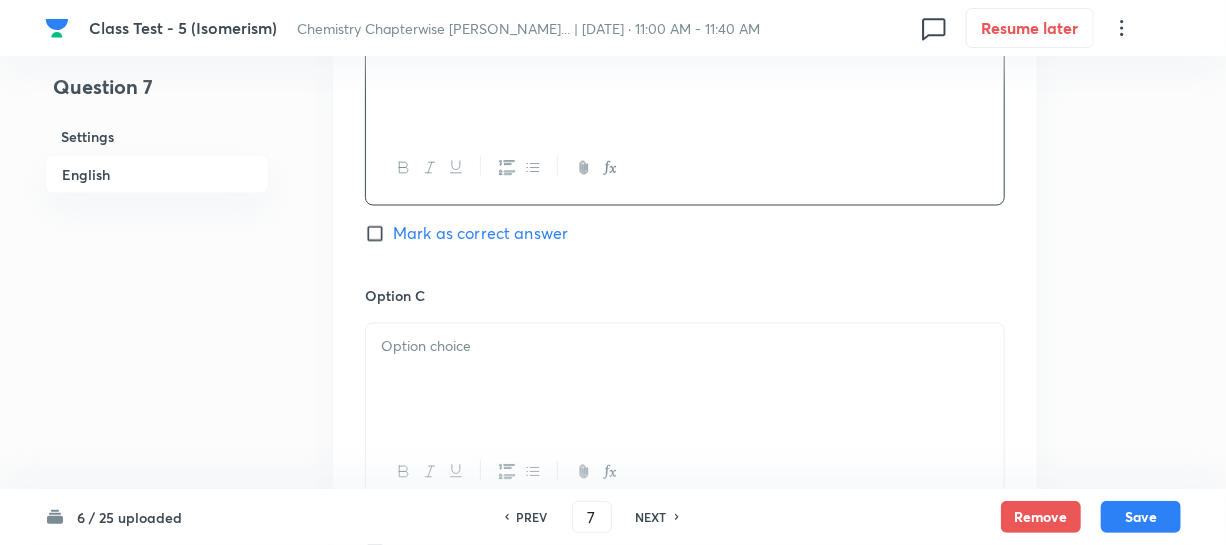 click on "Option C Mark as correct answer" at bounding box center (685, 438) 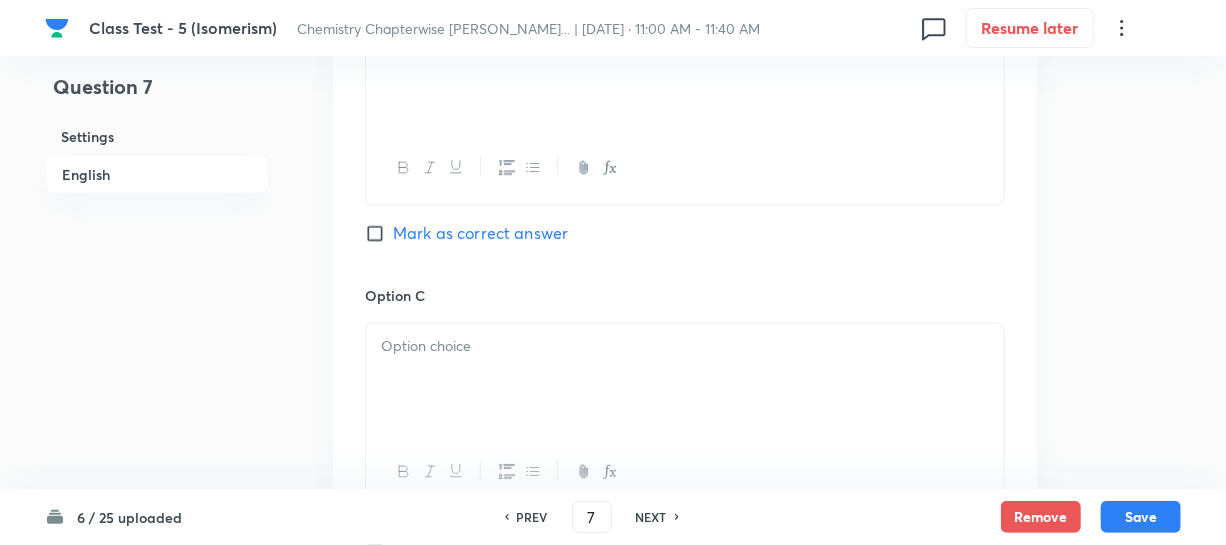 click at bounding box center (685, 380) 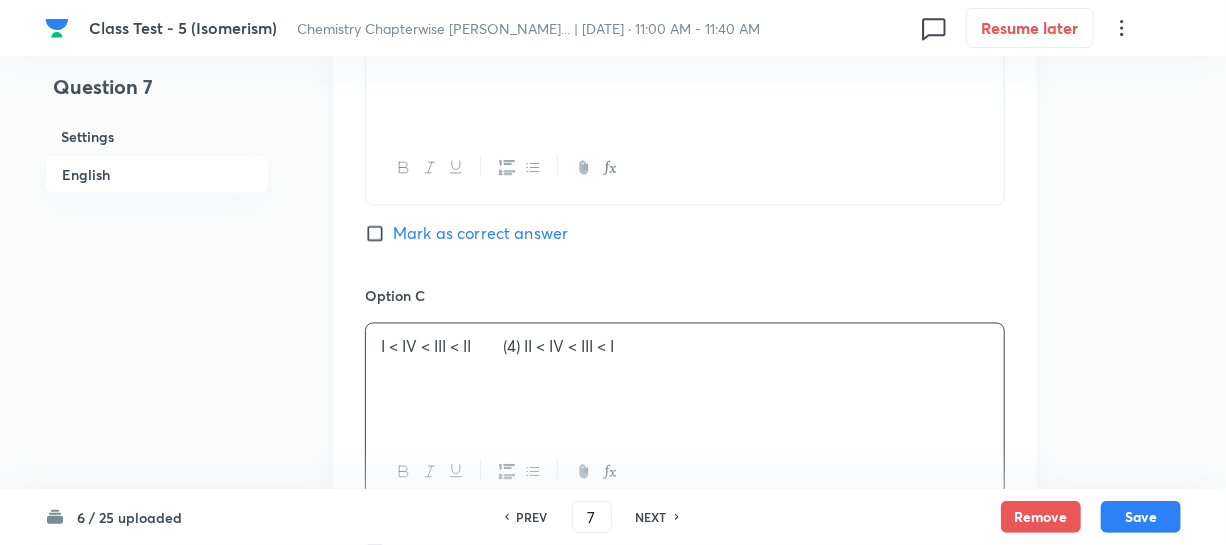 click on "I < IV < III < II        (4) II < IV < III < I" at bounding box center [685, 347] 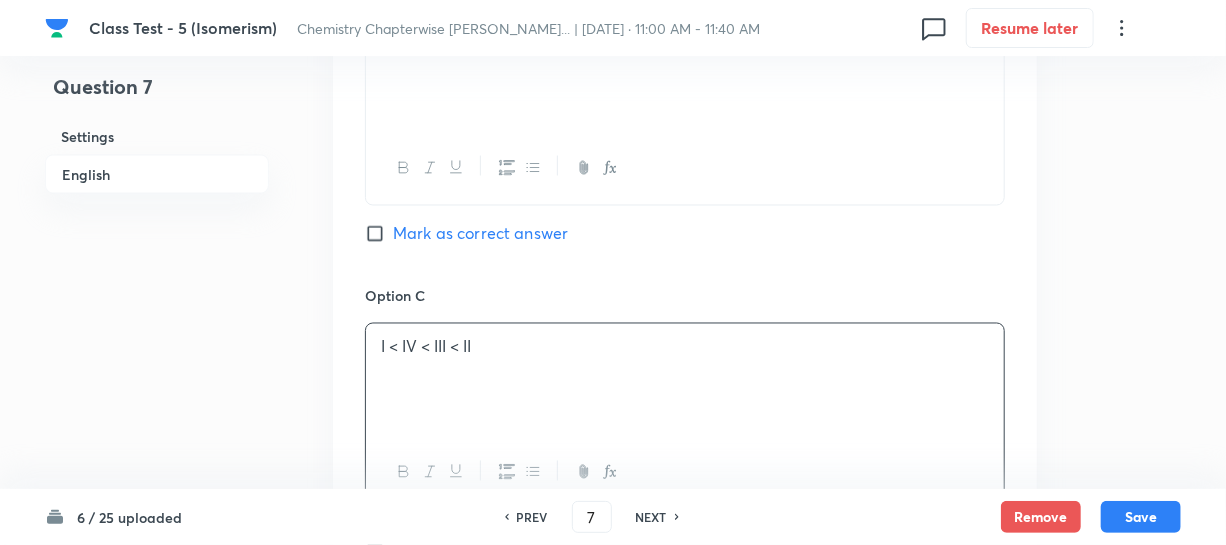 scroll, scrollTop: 1727, scrollLeft: 0, axis: vertical 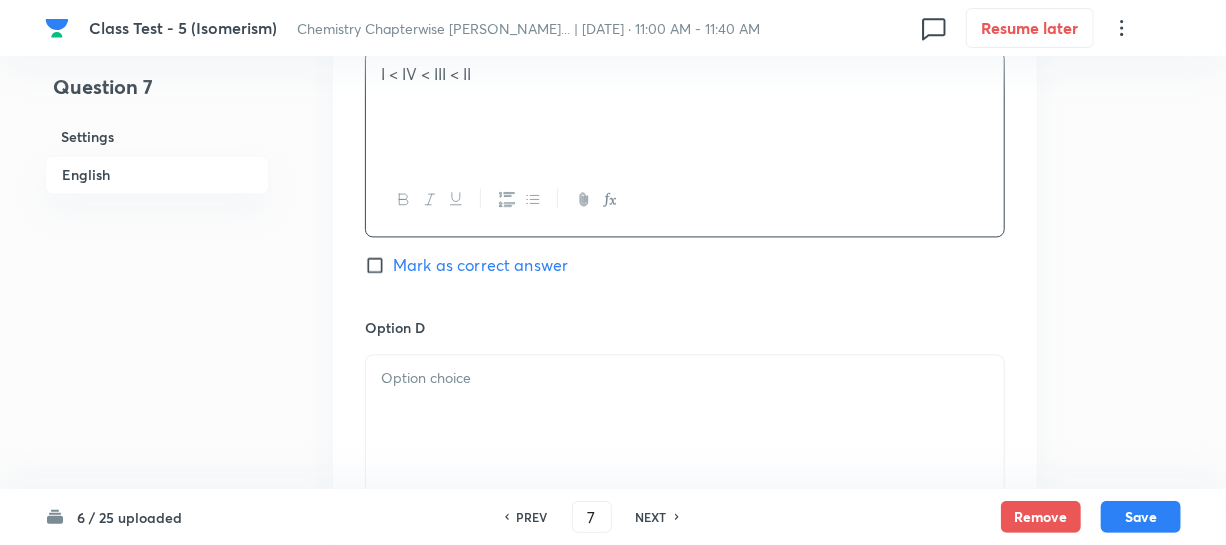 click at bounding box center [685, 411] 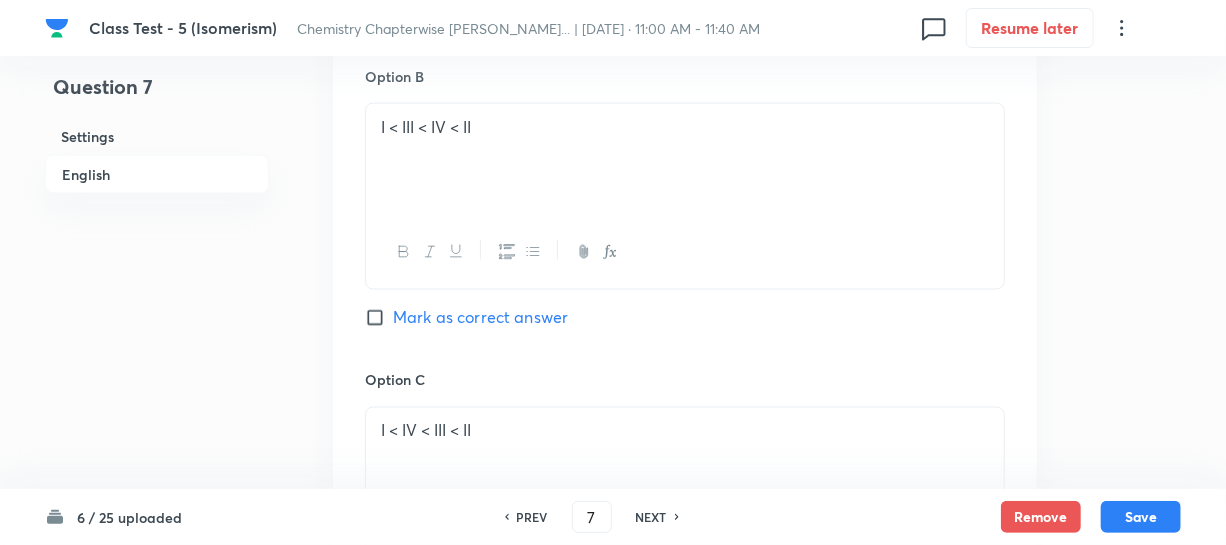 scroll, scrollTop: 1363, scrollLeft: 0, axis: vertical 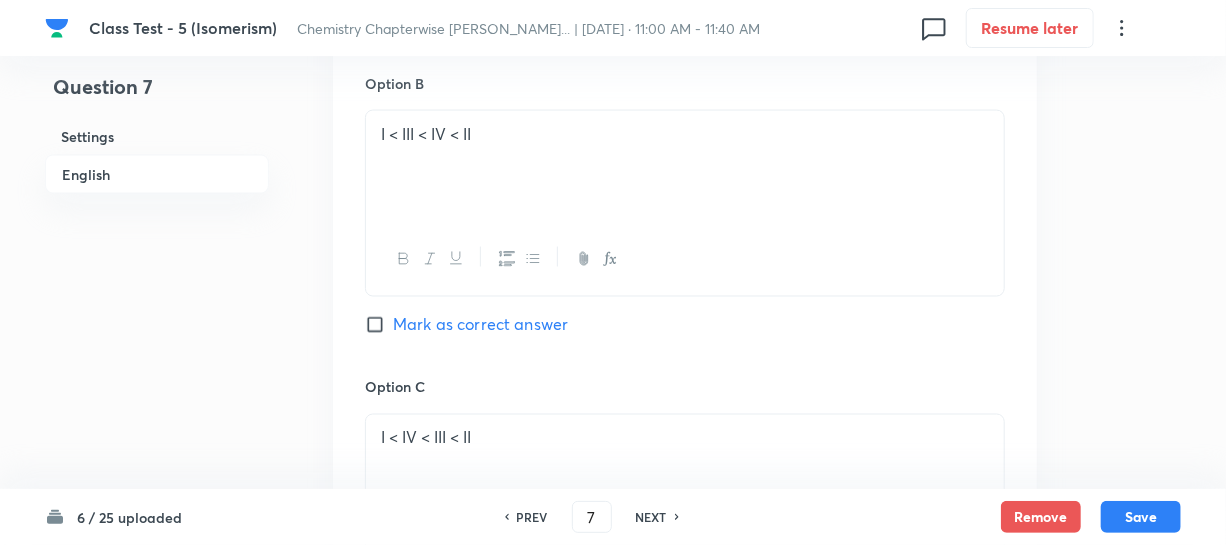 click on "Mark as correct answer" at bounding box center (379, 325) 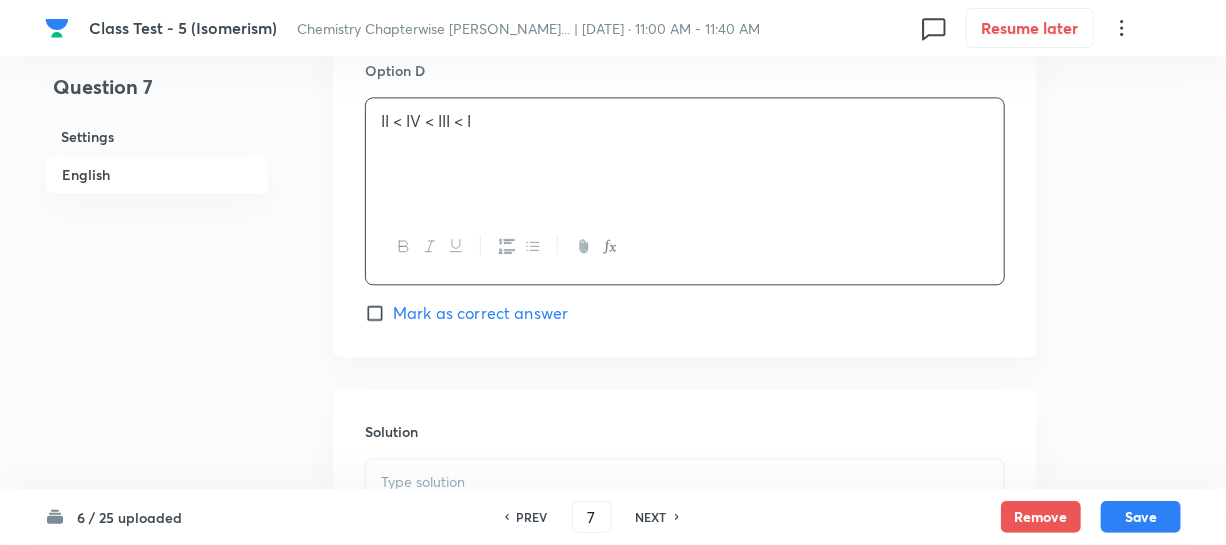 scroll, scrollTop: 2090, scrollLeft: 0, axis: vertical 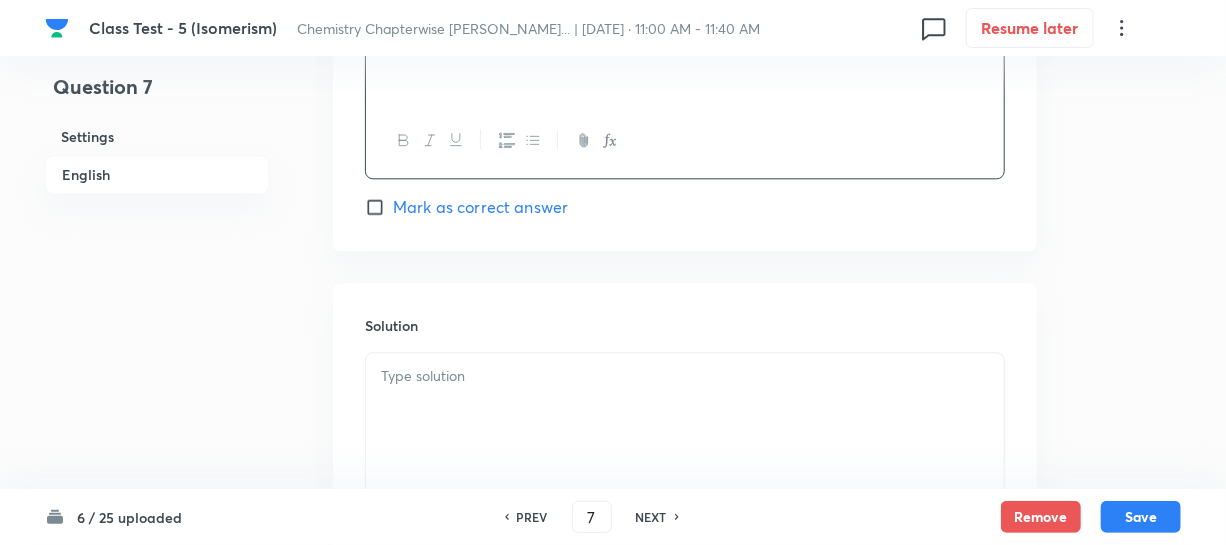 click at bounding box center [685, 409] 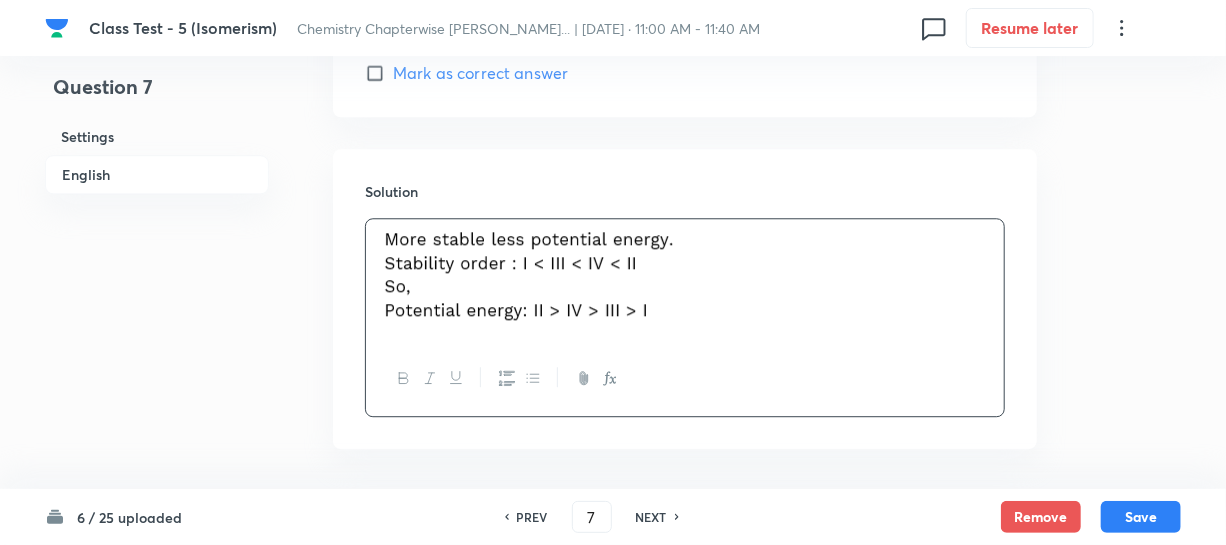 scroll, scrollTop: 2306, scrollLeft: 0, axis: vertical 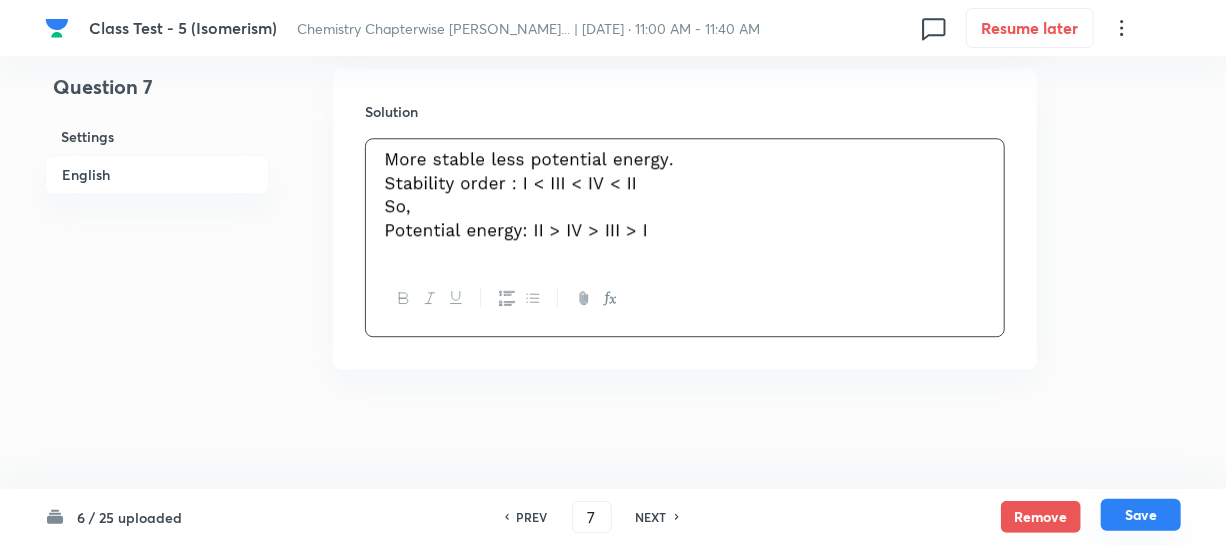 click on "Save" at bounding box center (1141, 515) 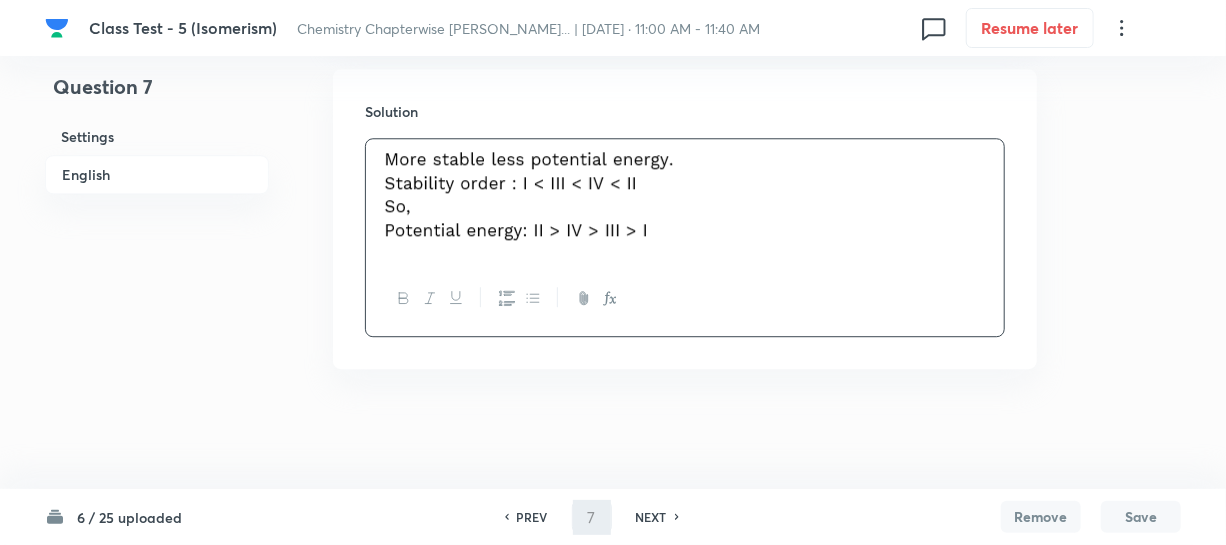 type on "8" 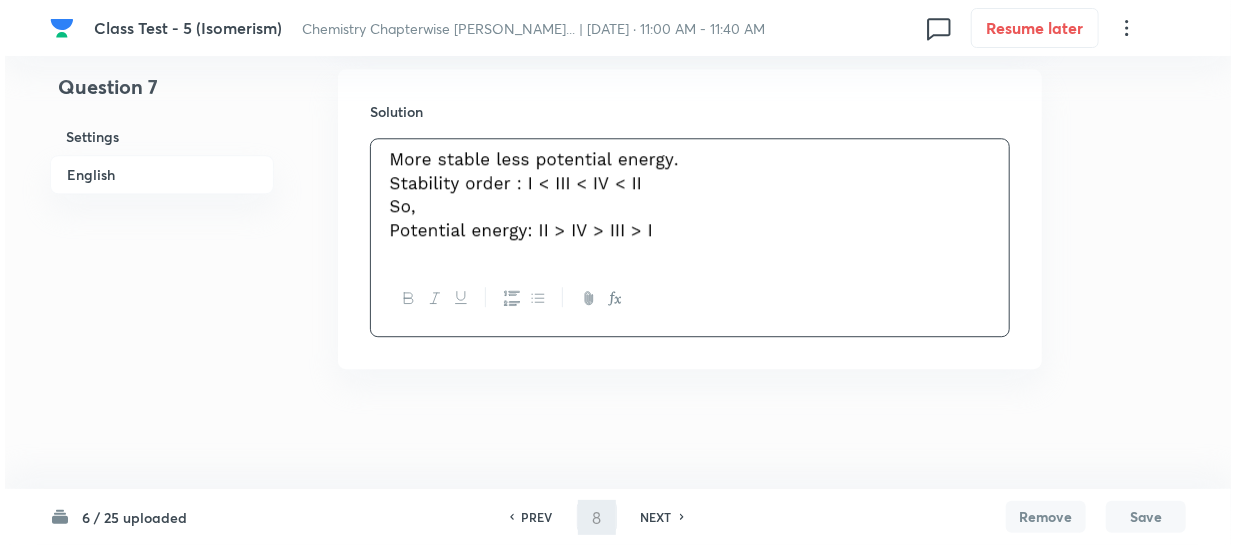scroll, scrollTop: 0, scrollLeft: 0, axis: both 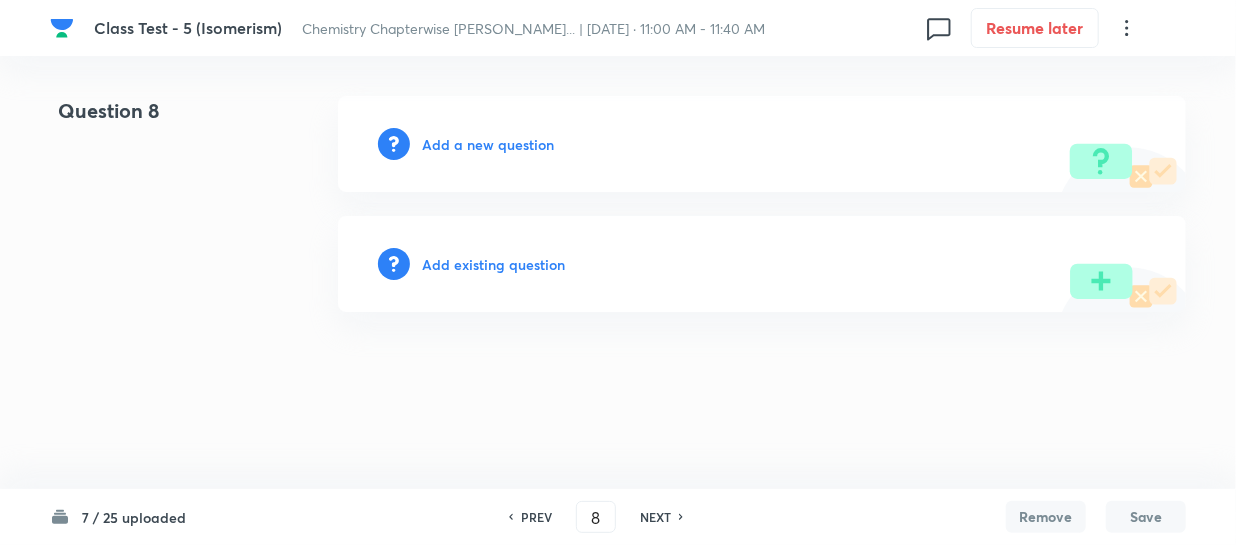 click on "Add a new question" at bounding box center (488, 144) 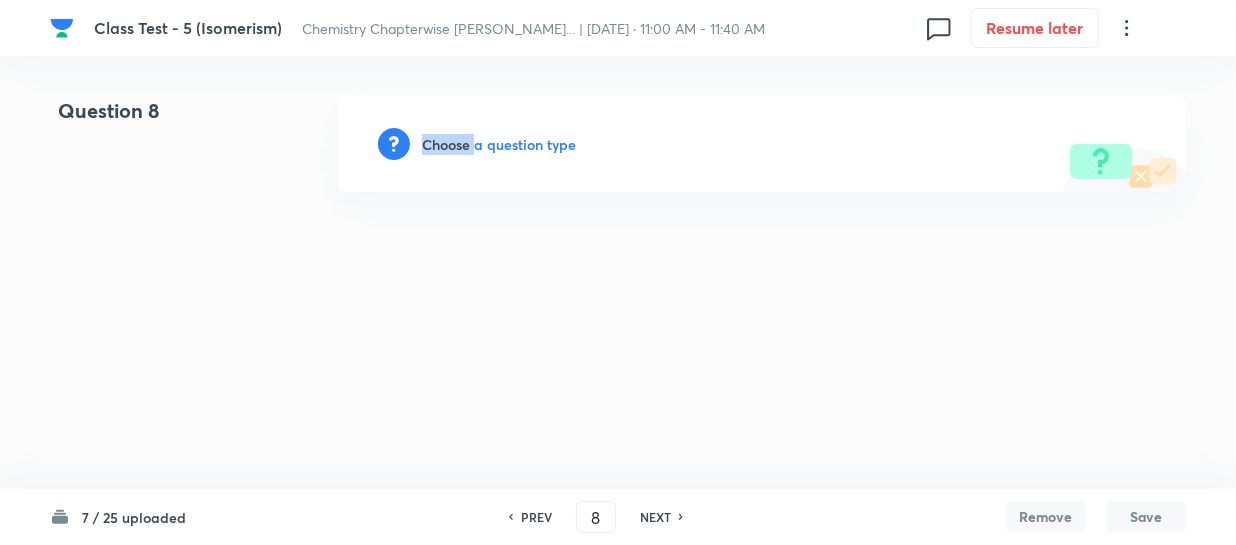 click on "Choose a question type" at bounding box center (499, 144) 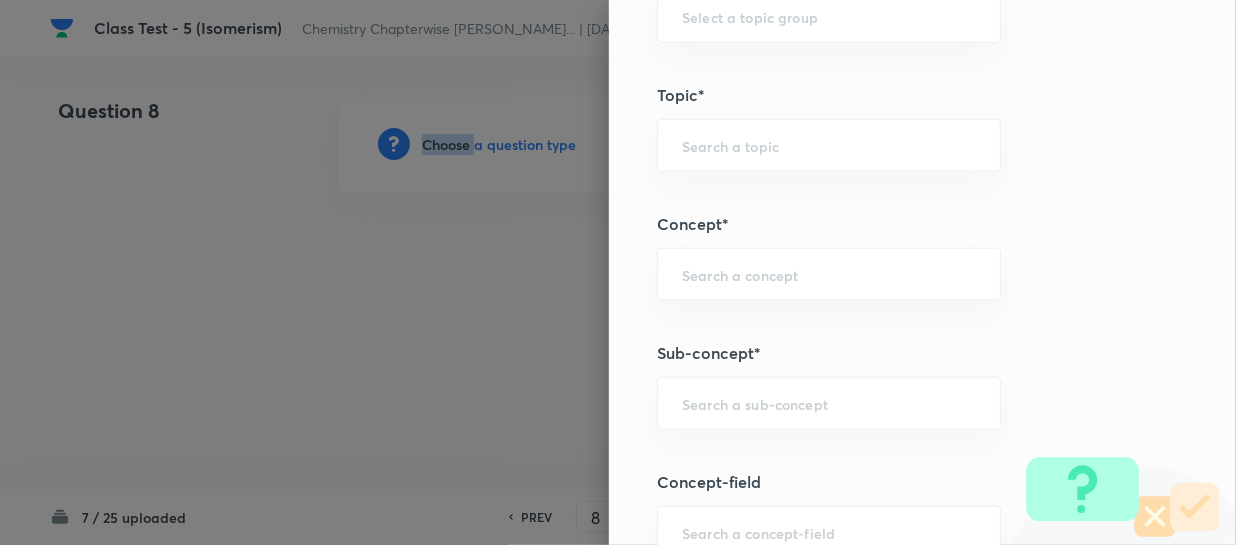 scroll, scrollTop: 1000, scrollLeft: 0, axis: vertical 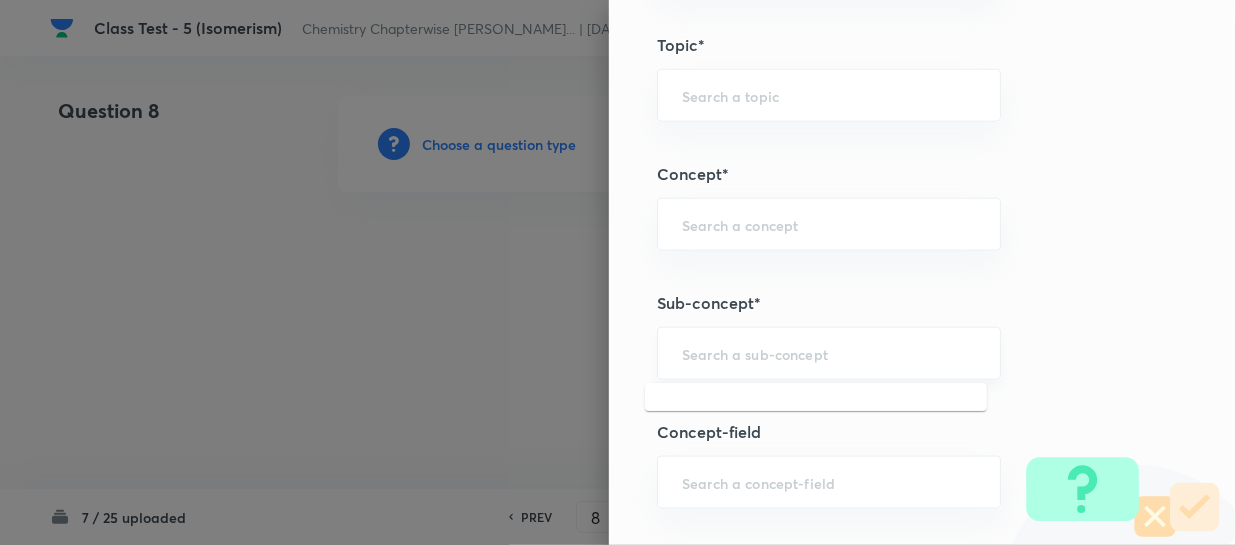 click at bounding box center (829, 353) 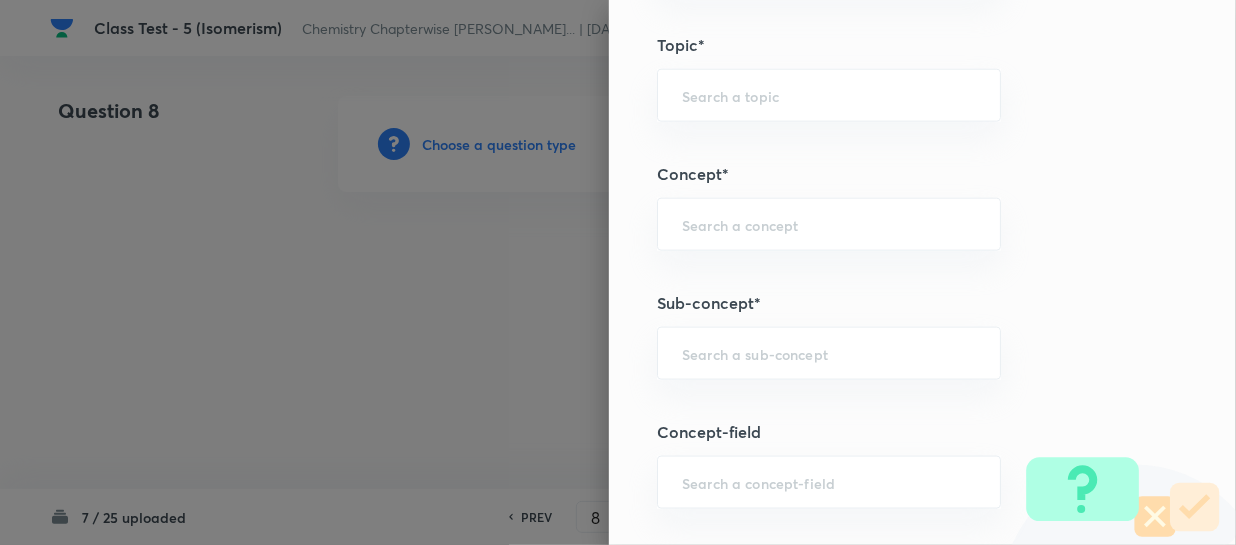 paste on "Isomerism" 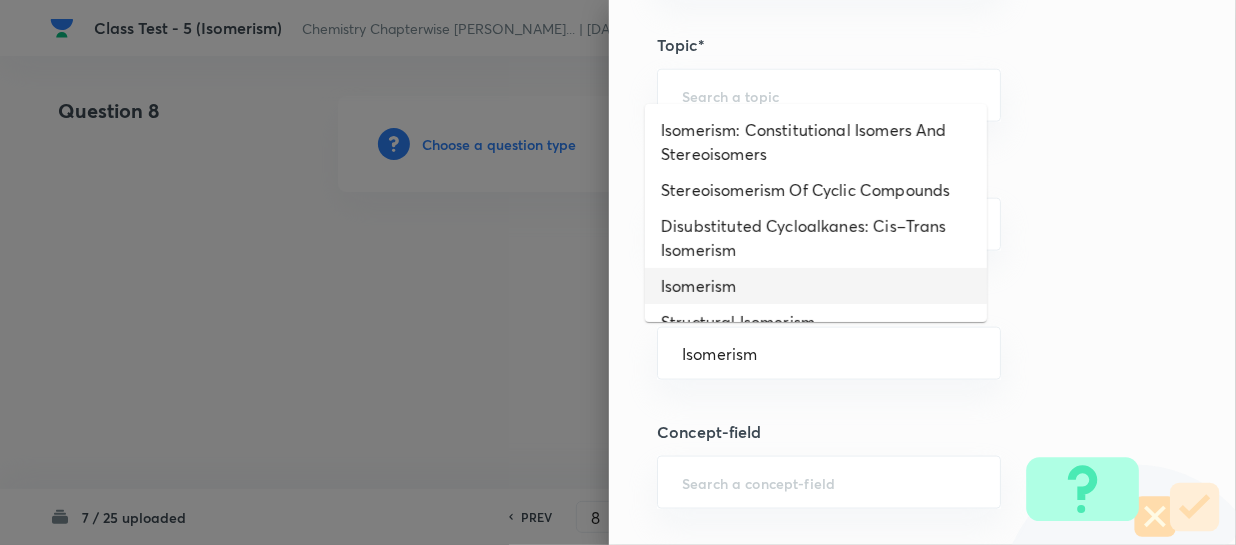 click on "Isomerism" at bounding box center [816, 286] 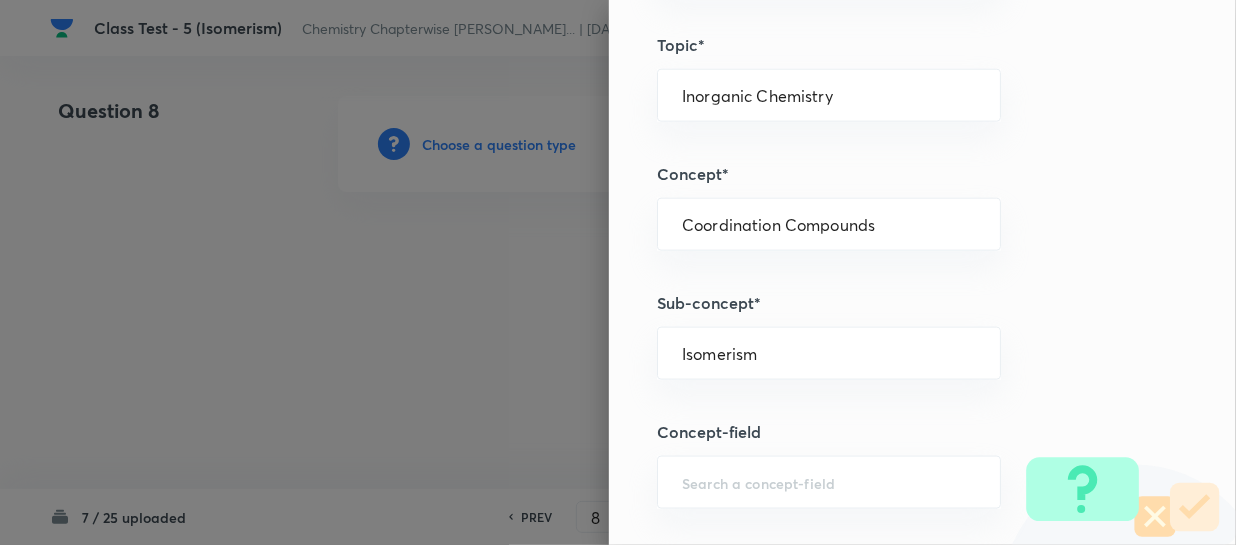 type on "Chemistry" 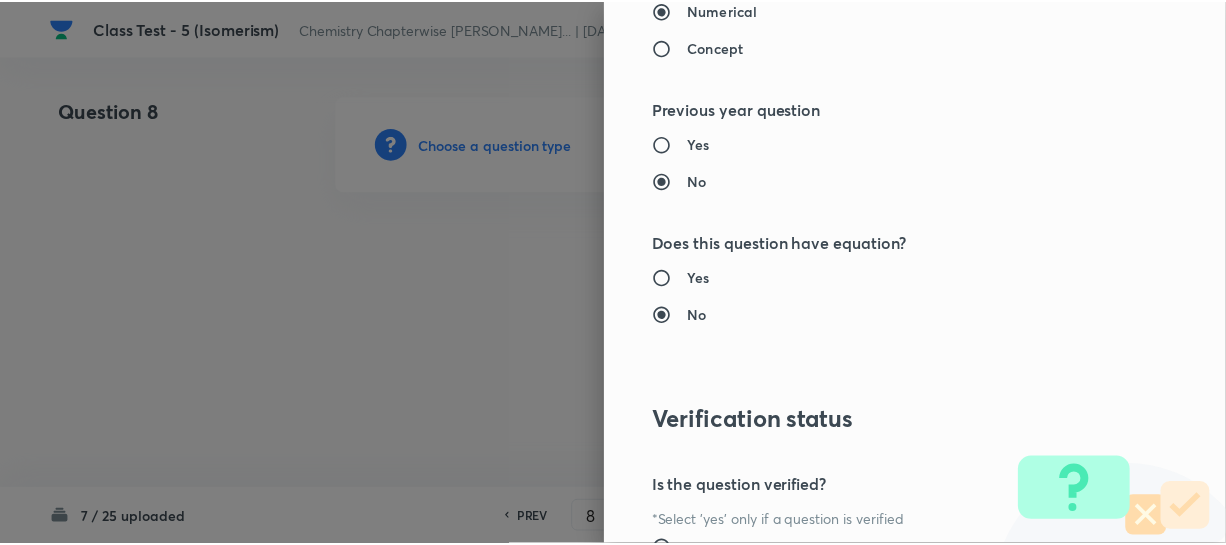 scroll, scrollTop: 2179, scrollLeft: 0, axis: vertical 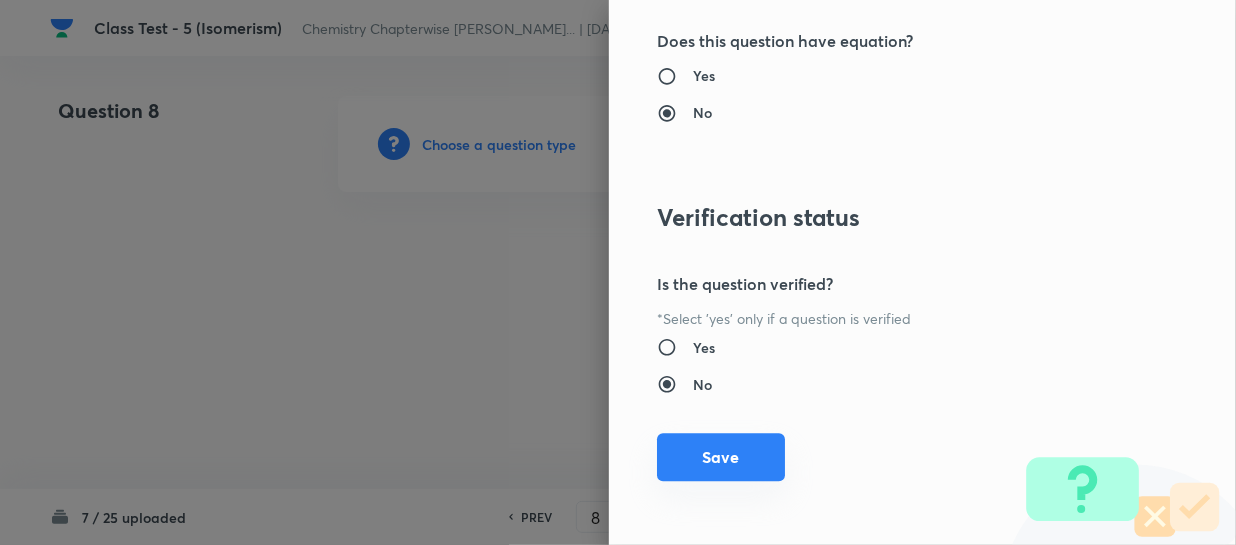 click on "Save" at bounding box center (721, 457) 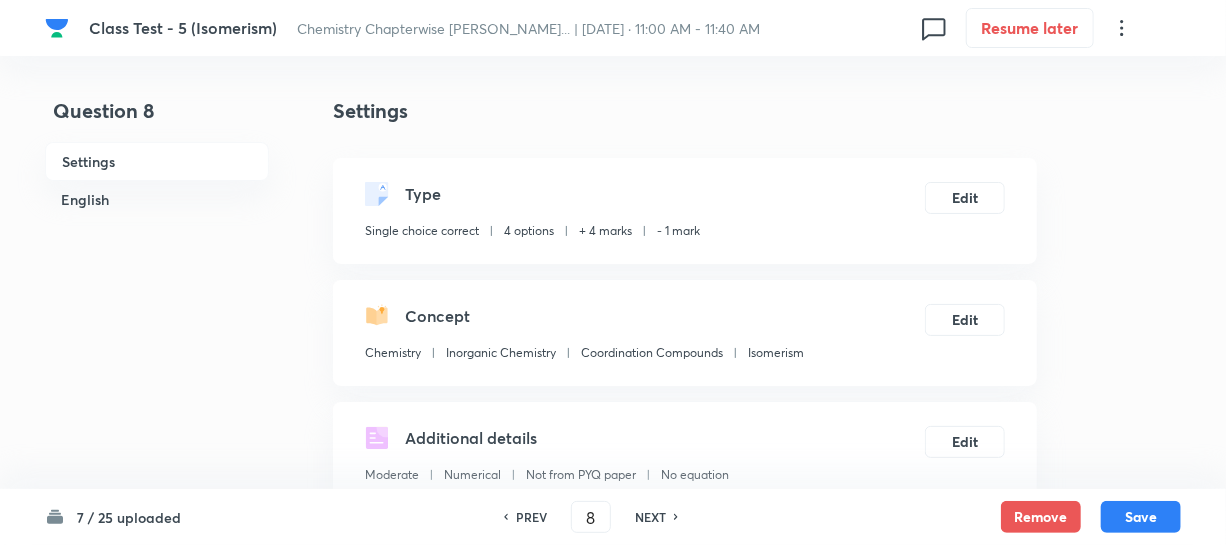 scroll, scrollTop: 454, scrollLeft: 0, axis: vertical 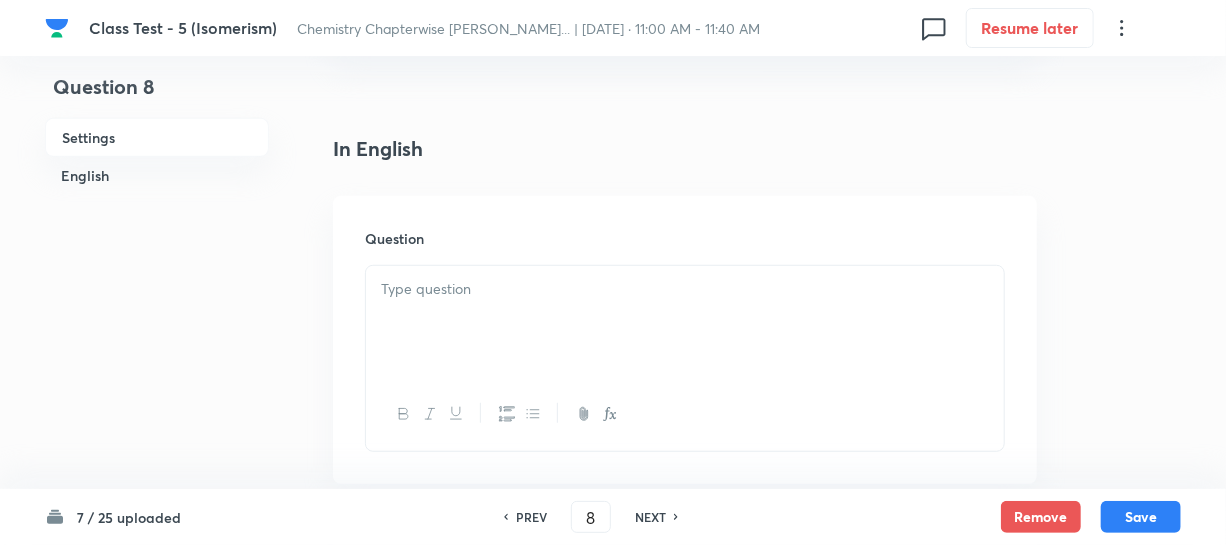 drag, startPoint x: 487, startPoint y: 320, endPoint x: 534, endPoint y: 315, distance: 47.26521 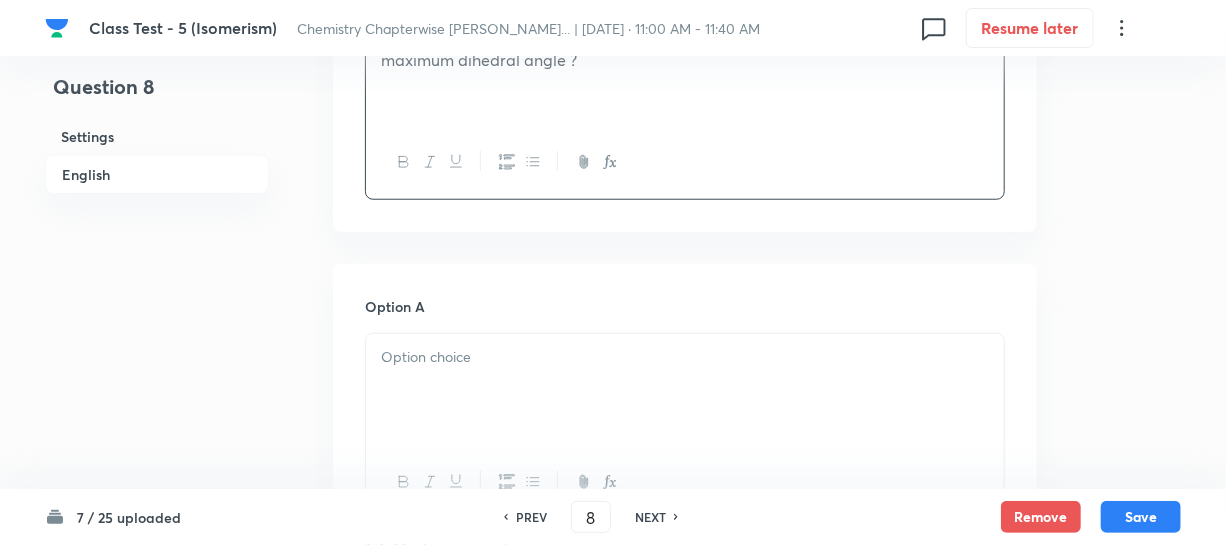 scroll, scrollTop: 727, scrollLeft: 0, axis: vertical 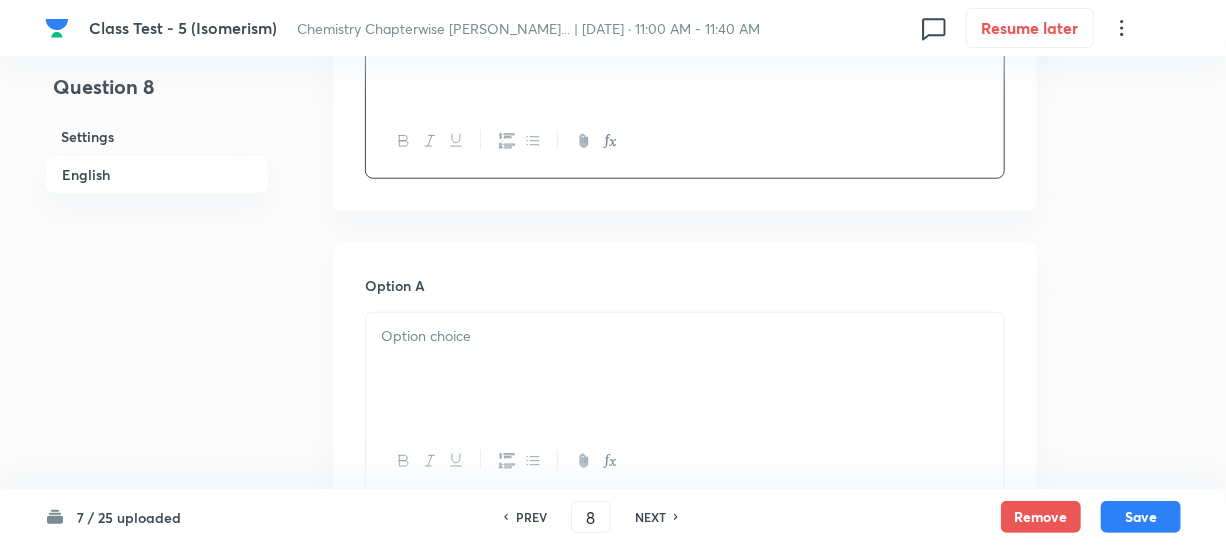 drag, startPoint x: 489, startPoint y: 382, endPoint x: 958, endPoint y: 337, distance: 471.1539 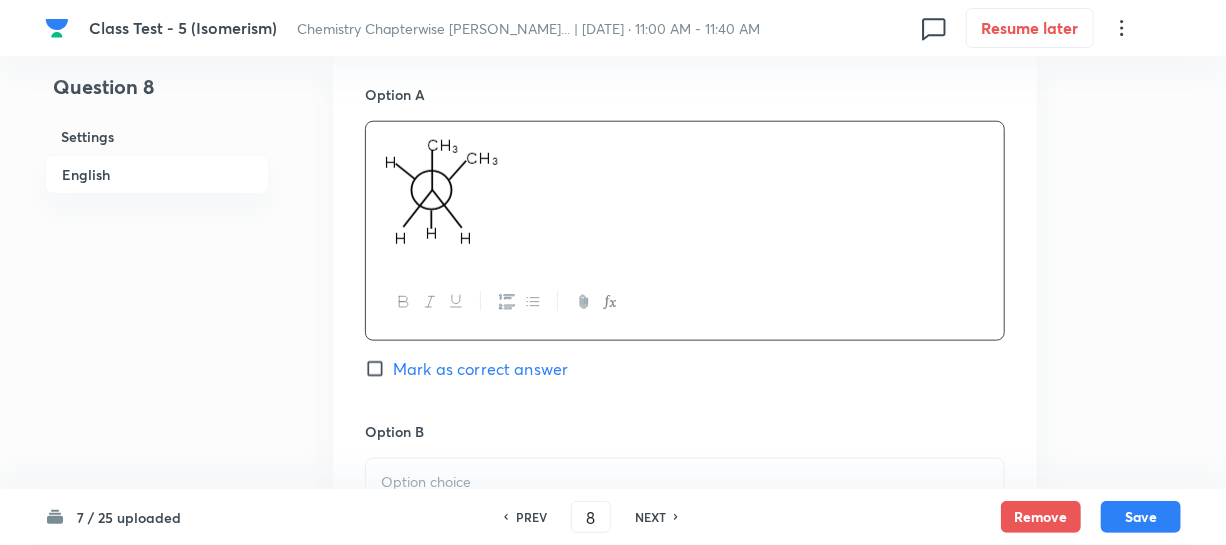 scroll, scrollTop: 1090, scrollLeft: 0, axis: vertical 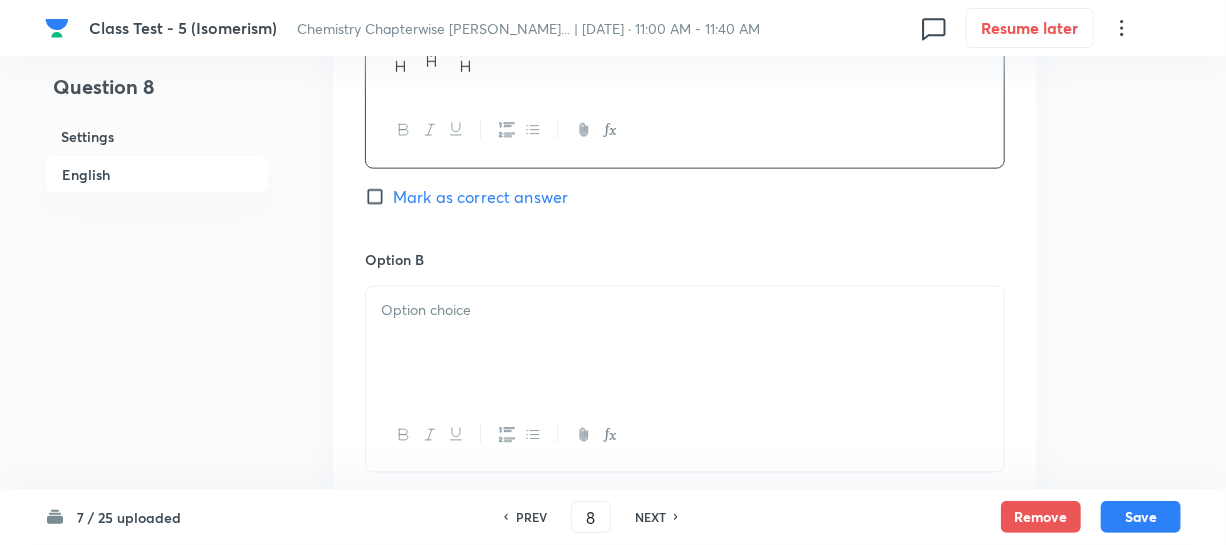 drag, startPoint x: 438, startPoint y: 340, endPoint x: 1190, endPoint y: 350, distance: 752.06647 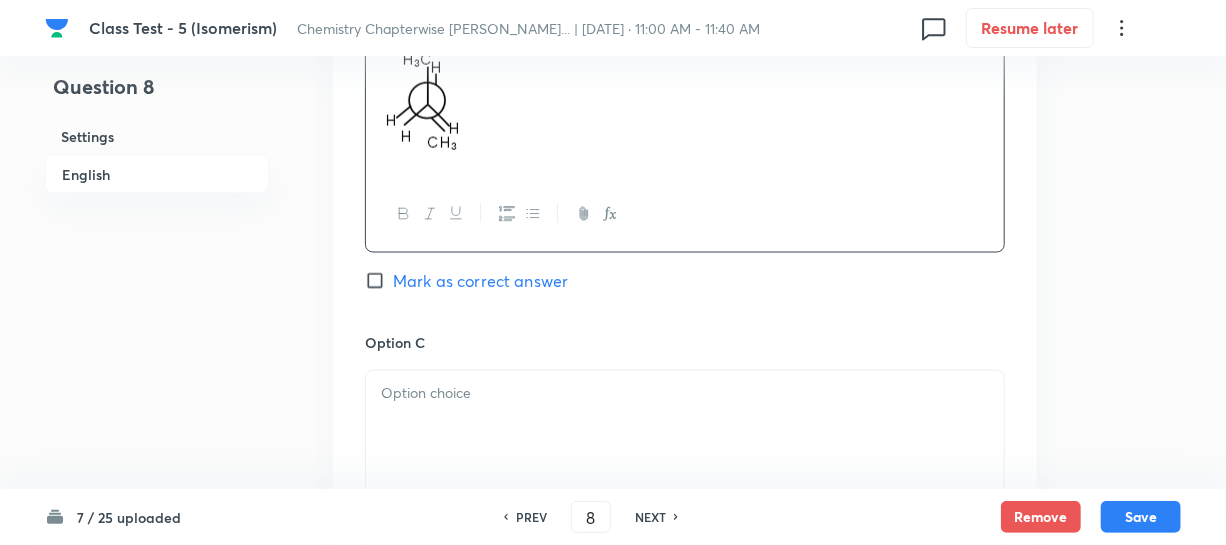 scroll, scrollTop: 1545, scrollLeft: 0, axis: vertical 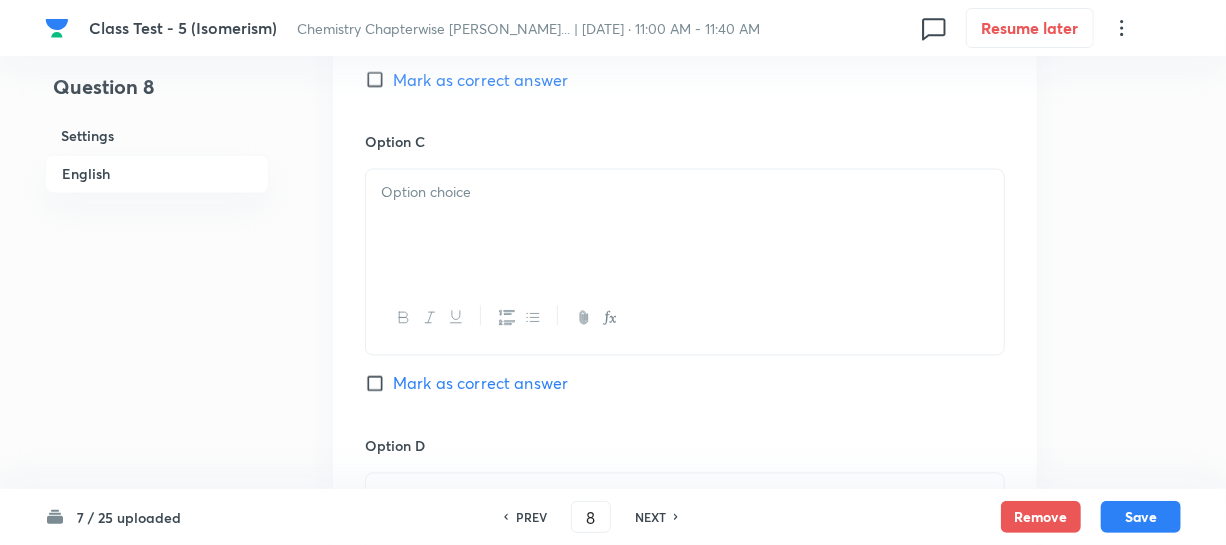 drag, startPoint x: 486, startPoint y: 236, endPoint x: 1235, endPoint y: 264, distance: 749.5232 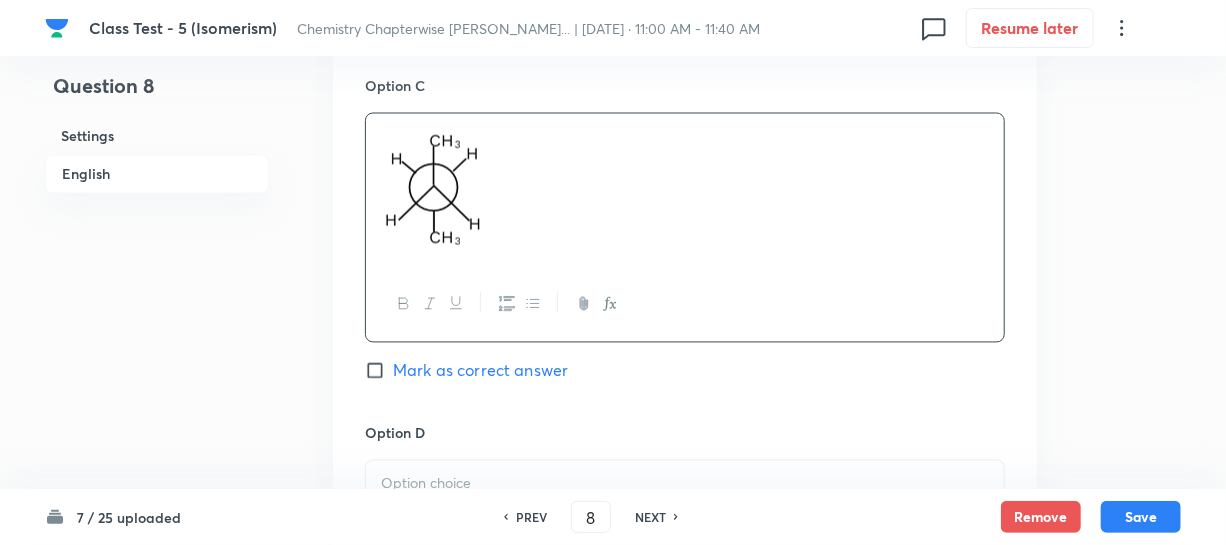 scroll, scrollTop: 1727, scrollLeft: 0, axis: vertical 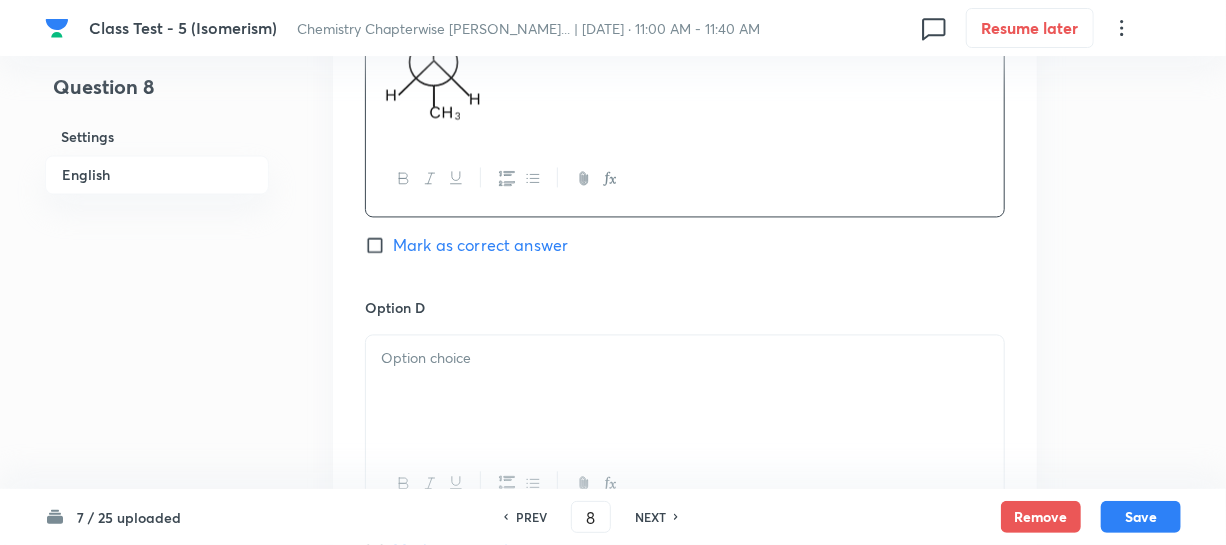 click at bounding box center [685, 391] 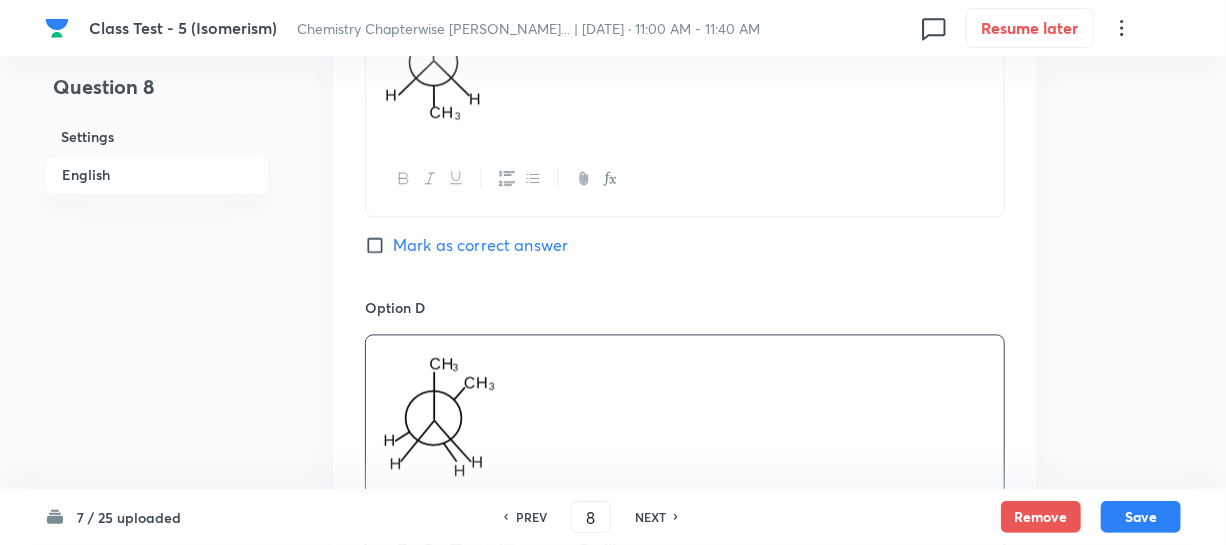 click on "Mark as correct answer" at bounding box center (379, 245) 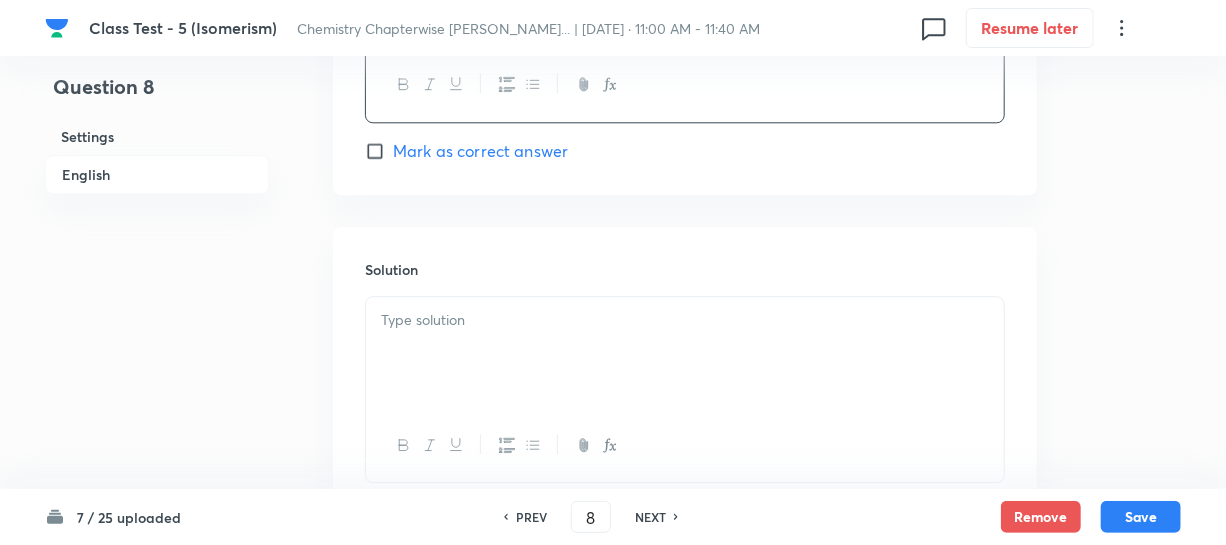scroll, scrollTop: 2272, scrollLeft: 0, axis: vertical 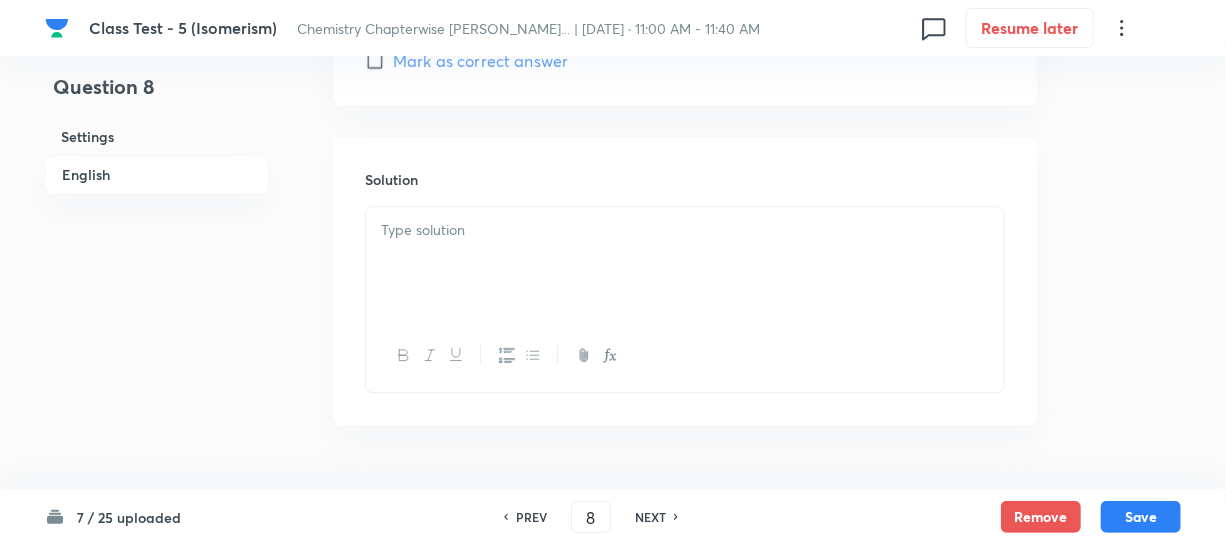 click at bounding box center (685, 263) 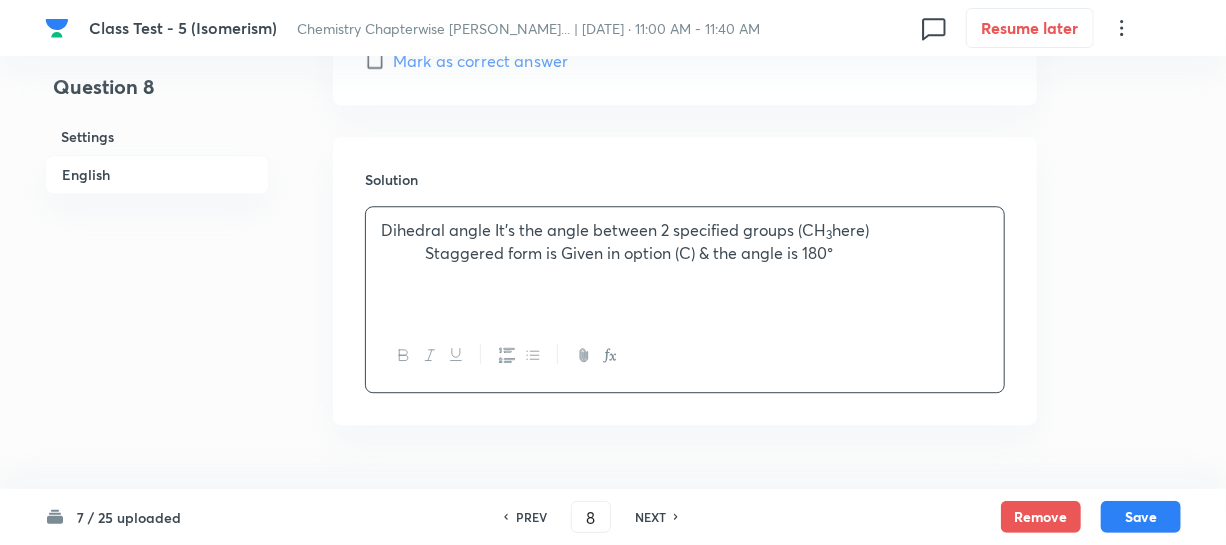 click on "Staggered form is Given in option (C) & the angle is 180°" at bounding box center [685, 253] 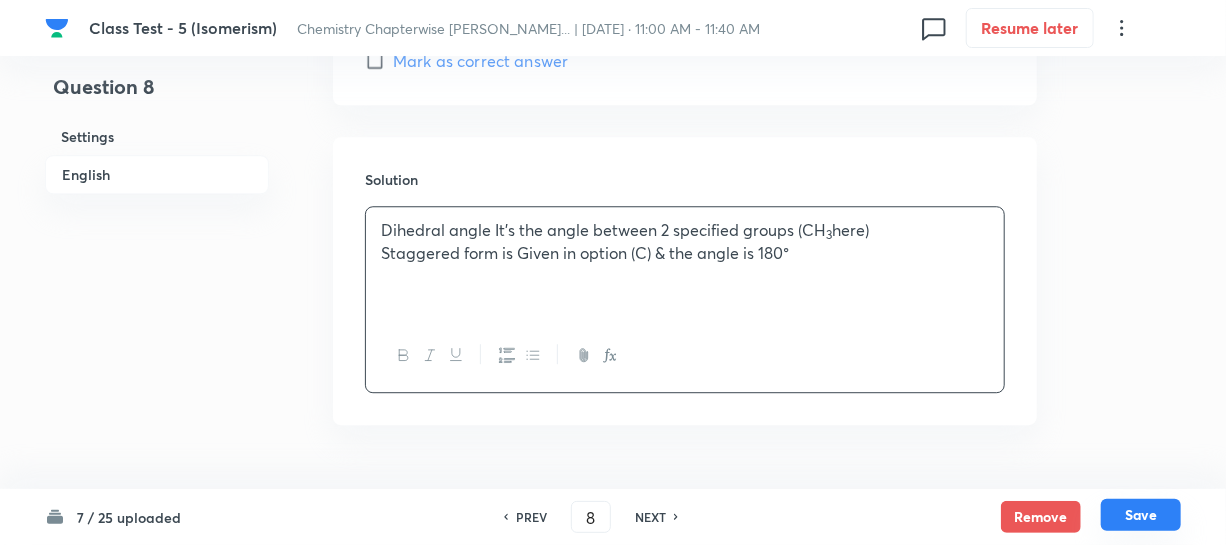click on "Save" at bounding box center (1141, 515) 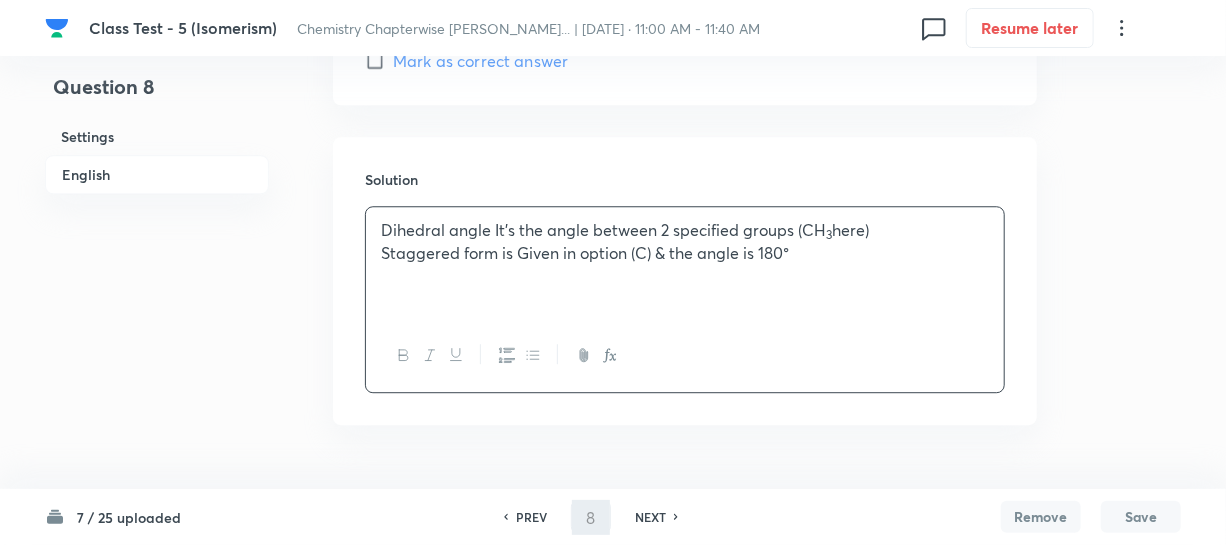 type on "9" 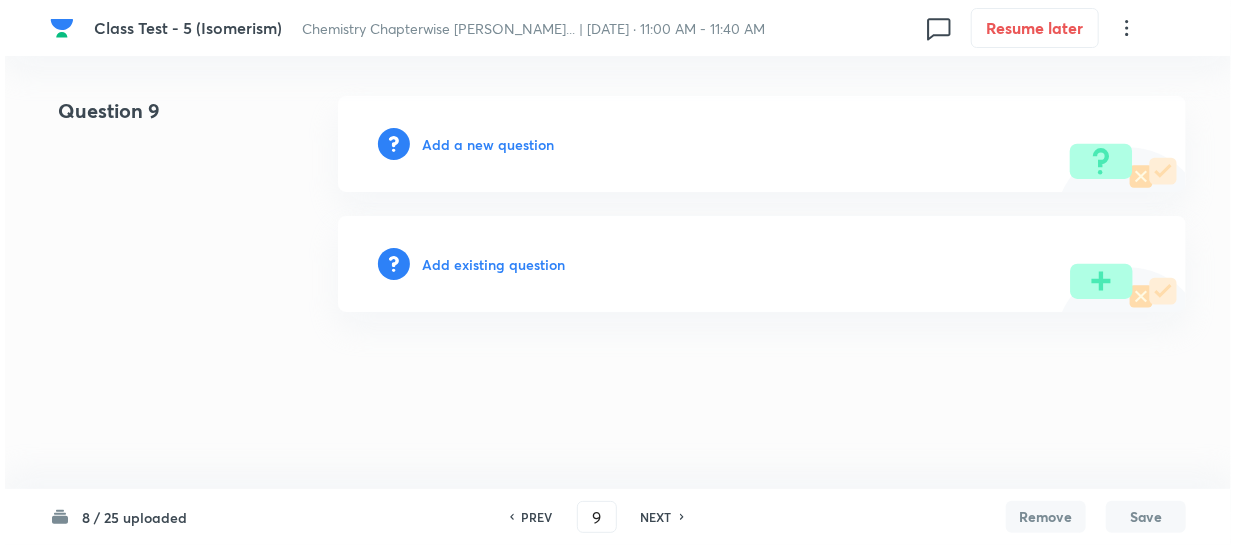 scroll, scrollTop: 0, scrollLeft: 0, axis: both 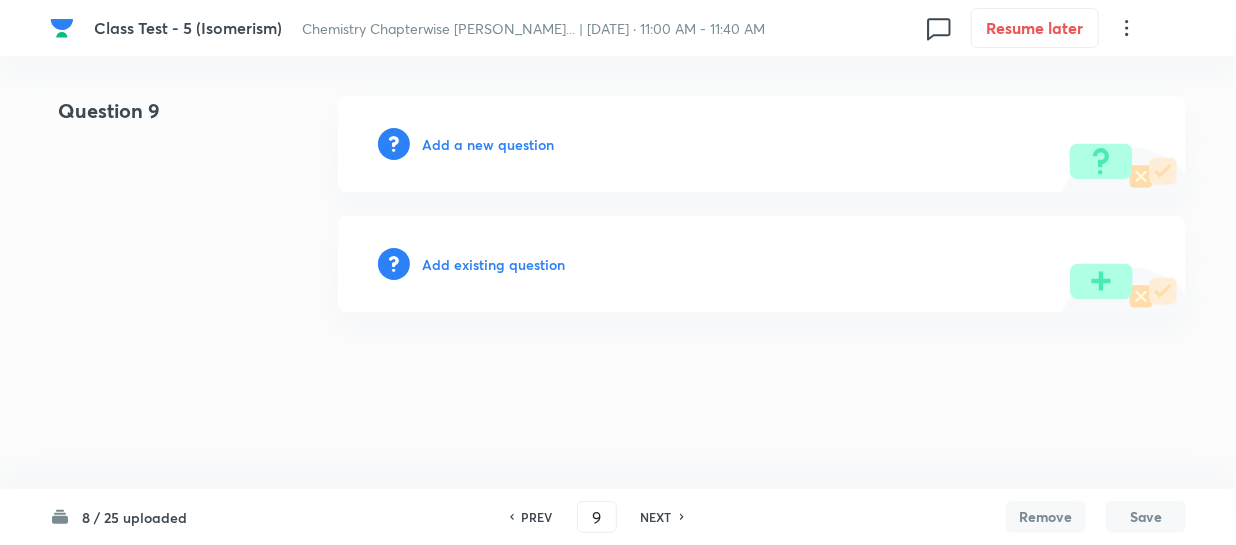 click on "Add a new question" at bounding box center [488, 144] 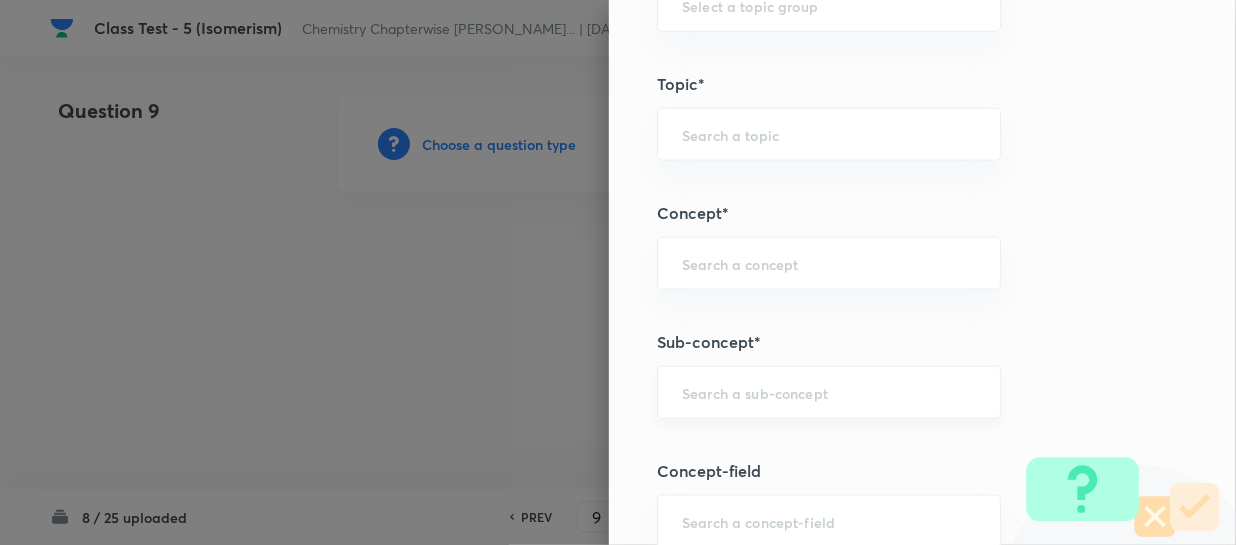 scroll, scrollTop: 1000, scrollLeft: 0, axis: vertical 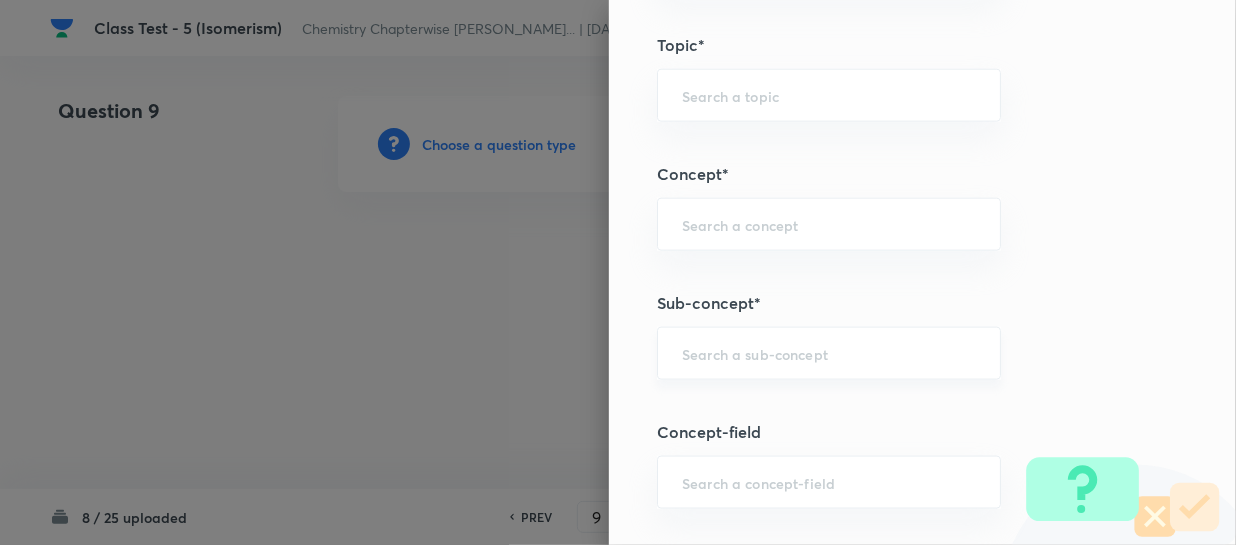 drag, startPoint x: 685, startPoint y: 361, endPoint x: 699, endPoint y: 360, distance: 14.035668 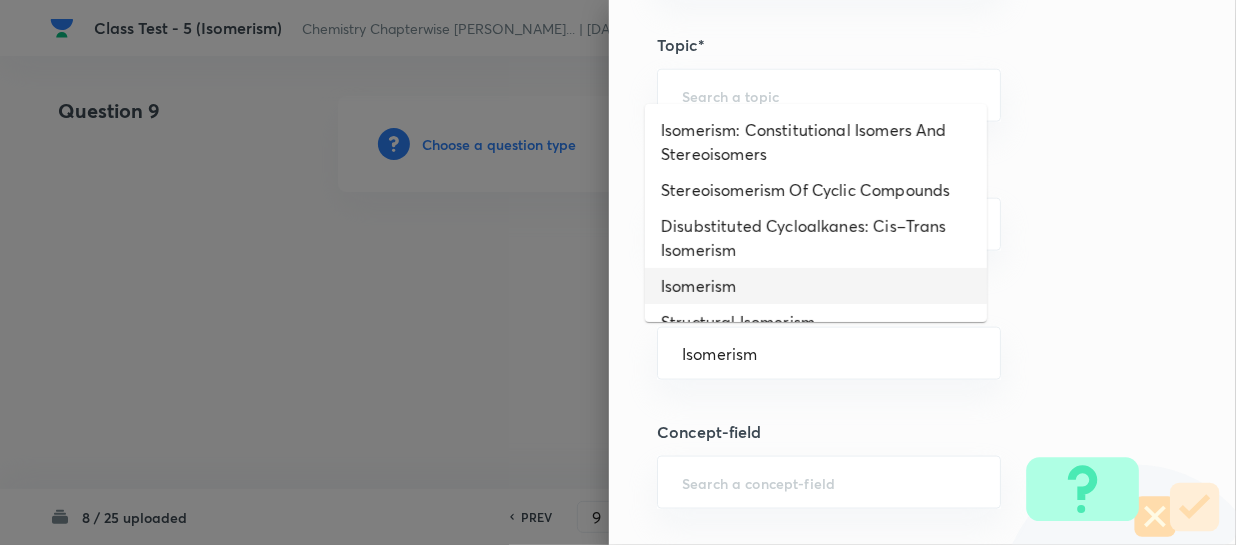 click on "Isomerism" at bounding box center [816, 286] 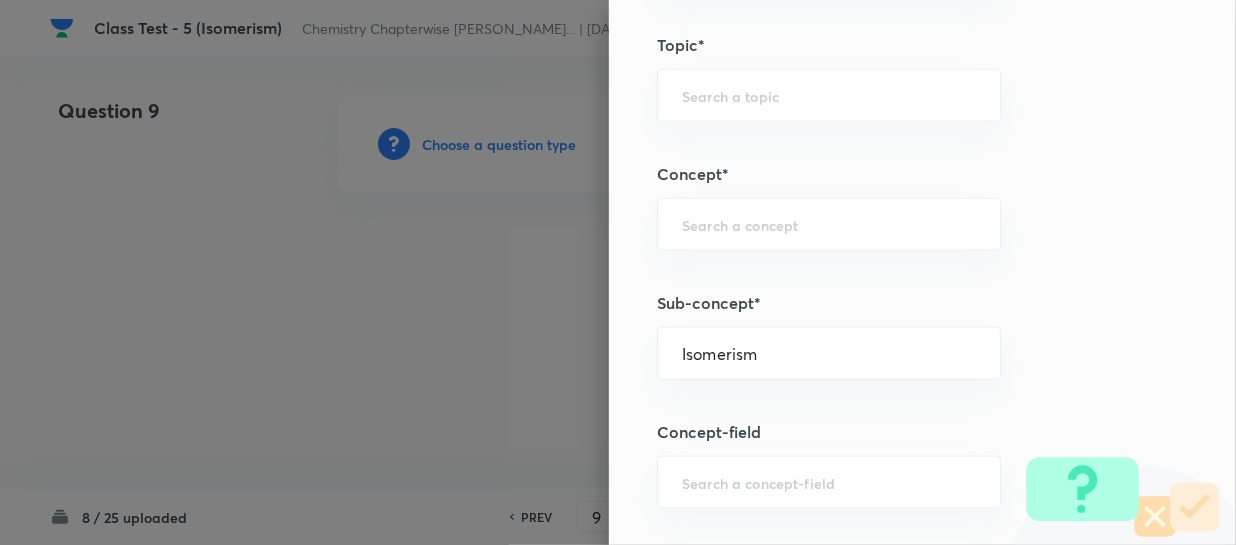 type on "Chemistry" 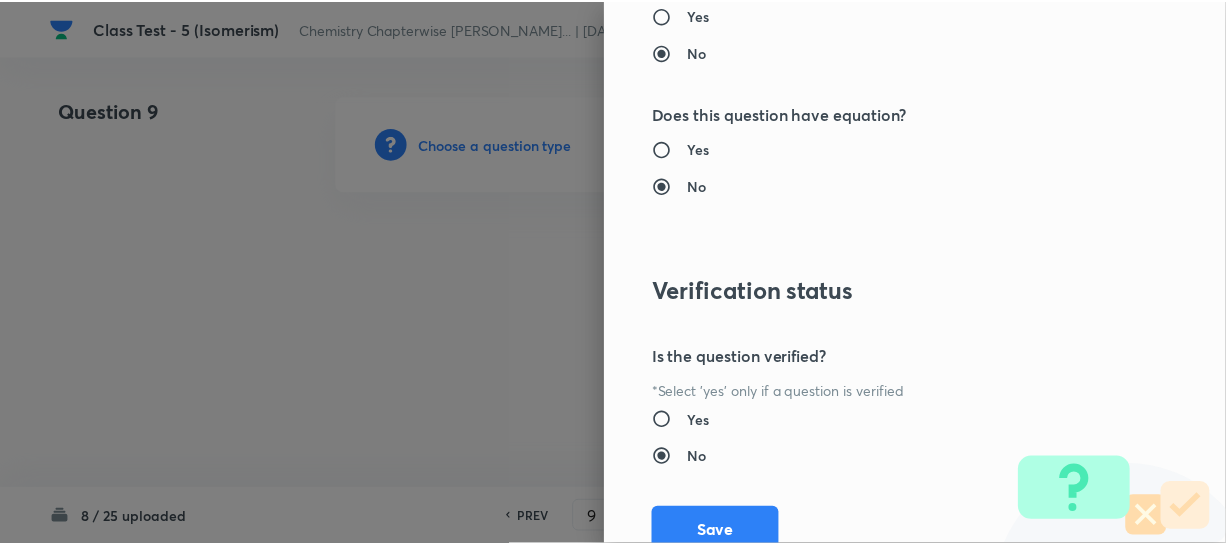 scroll, scrollTop: 2179, scrollLeft: 0, axis: vertical 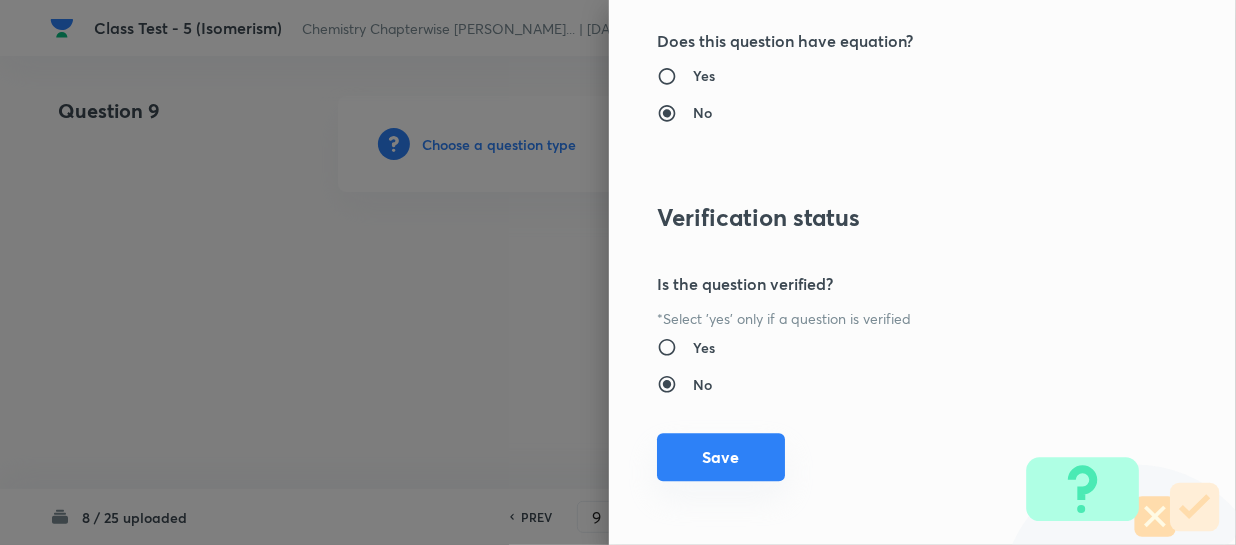 click on "Save" at bounding box center (721, 457) 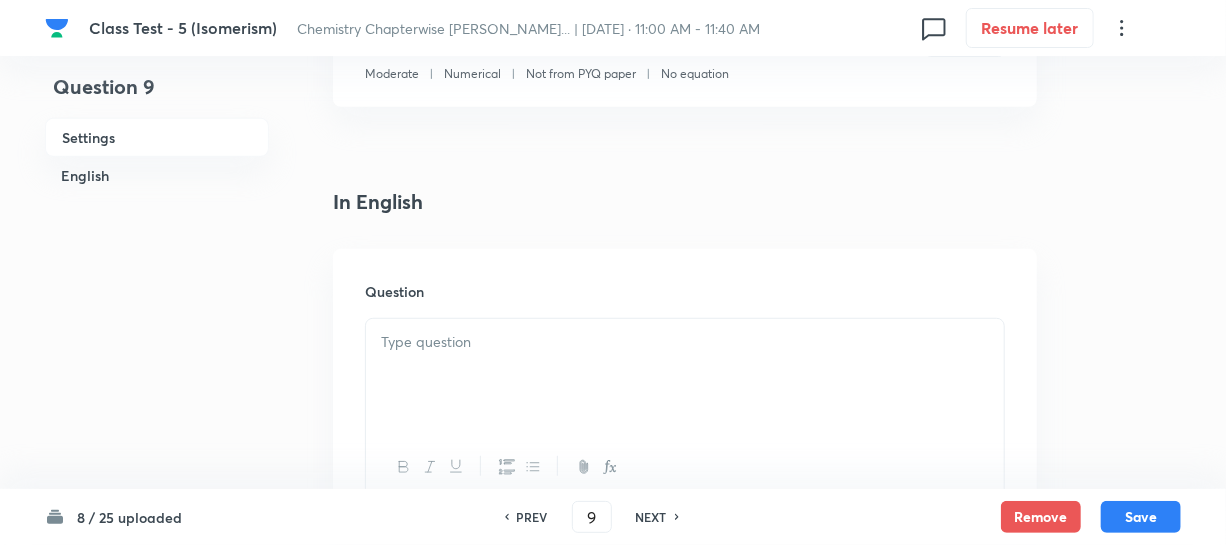 scroll, scrollTop: 636, scrollLeft: 0, axis: vertical 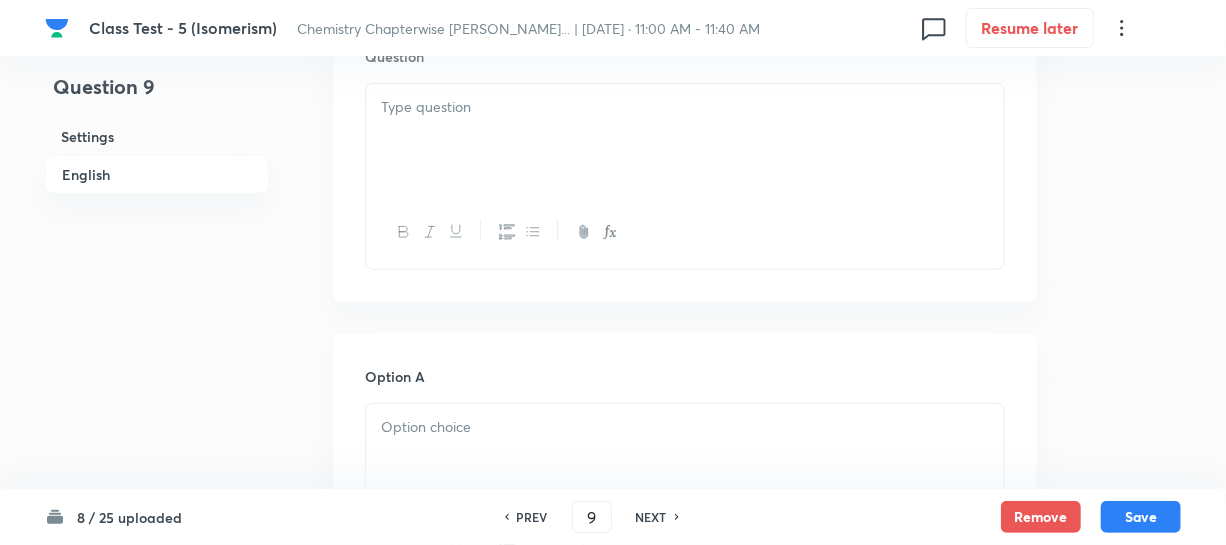 click at bounding box center (685, 140) 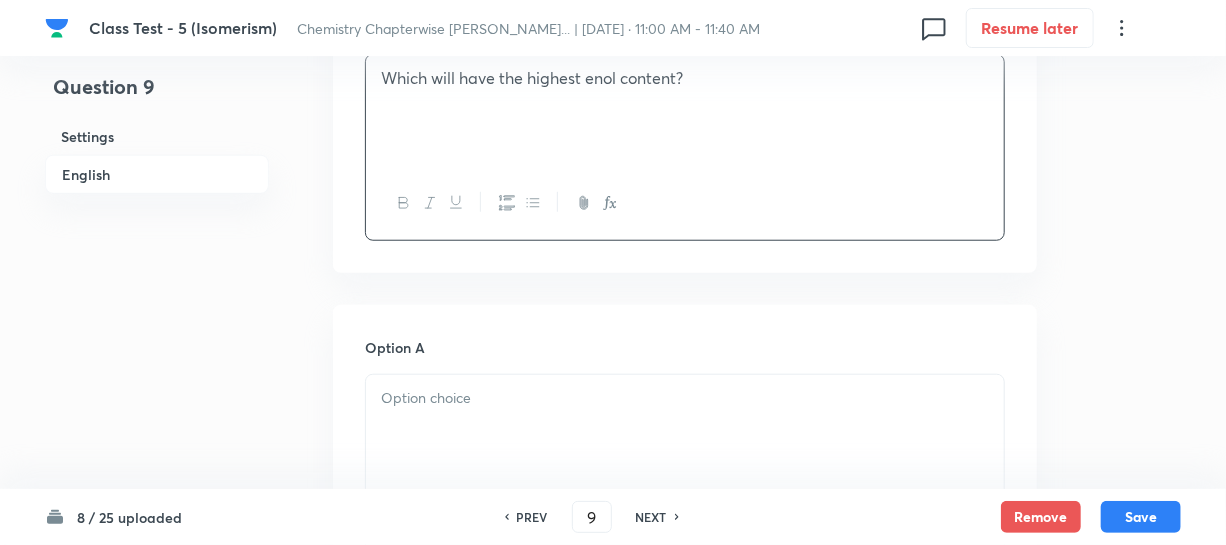 scroll, scrollTop: 818, scrollLeft: 0, axis: vertical 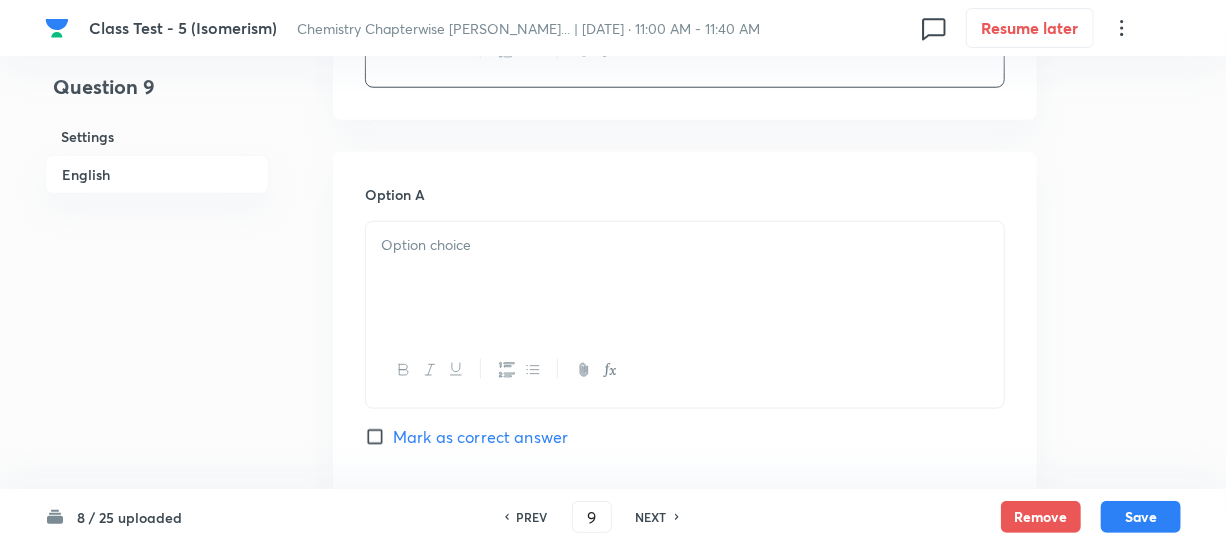 click at bounding box center (685, 278) 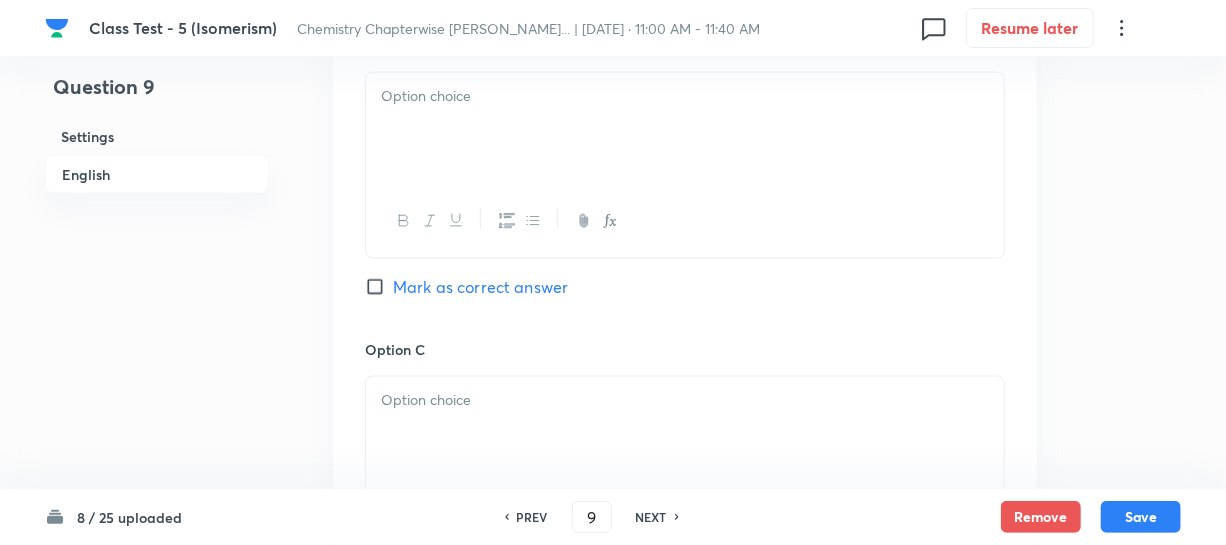 click at bounding box center (685, 129) 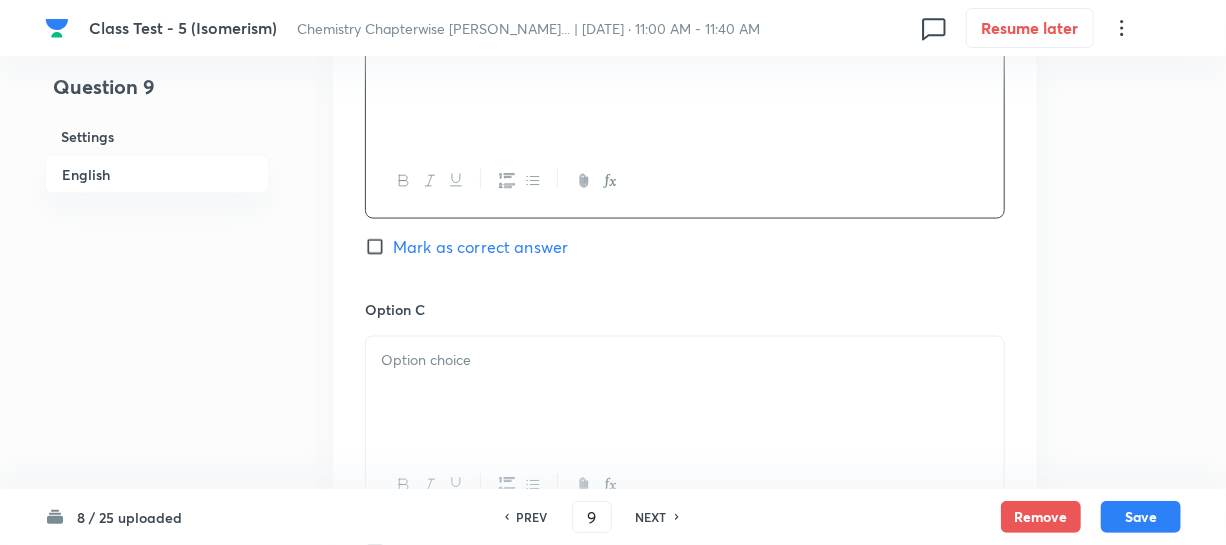 scroll, scrollTop: 1454, scrollLeft: 0, axis: vertical 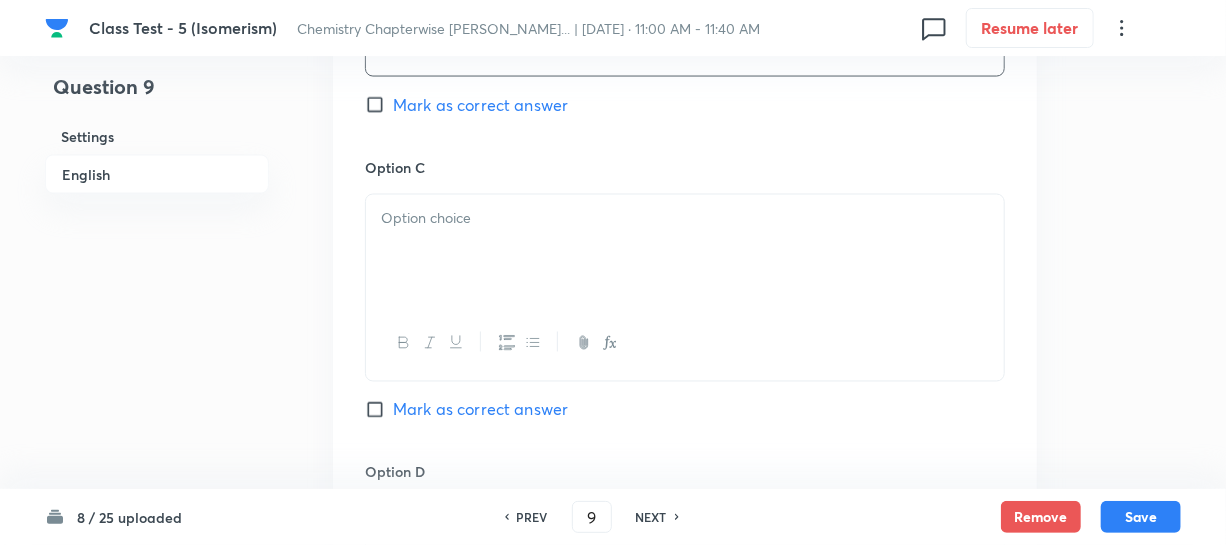 click at bounding box center [685, 251] 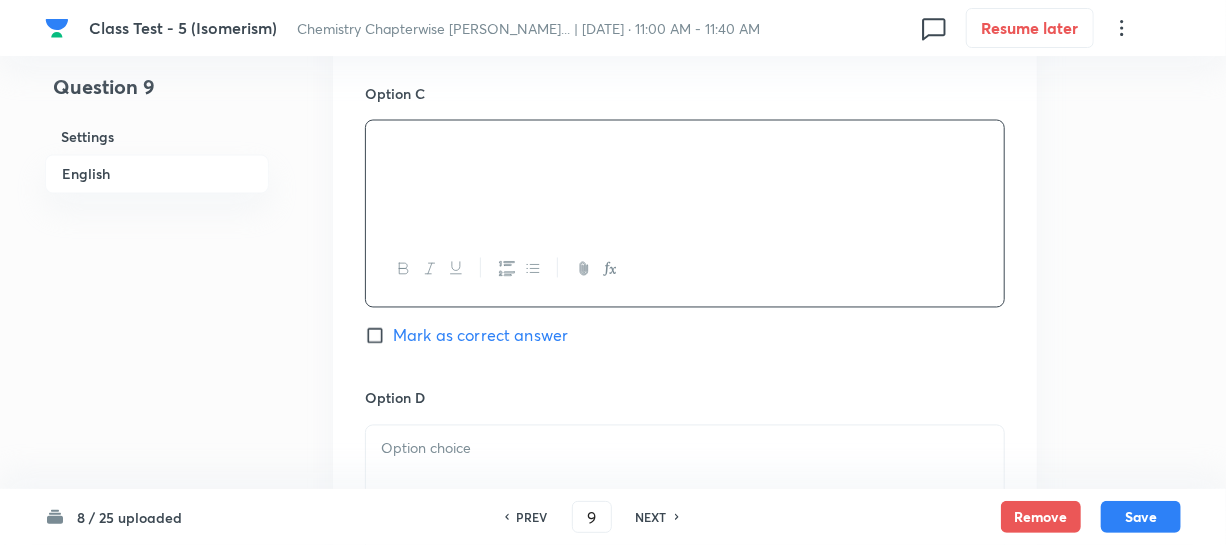 scroll, scrollTop: 1727, scrollLeft: 0, axis: vertical 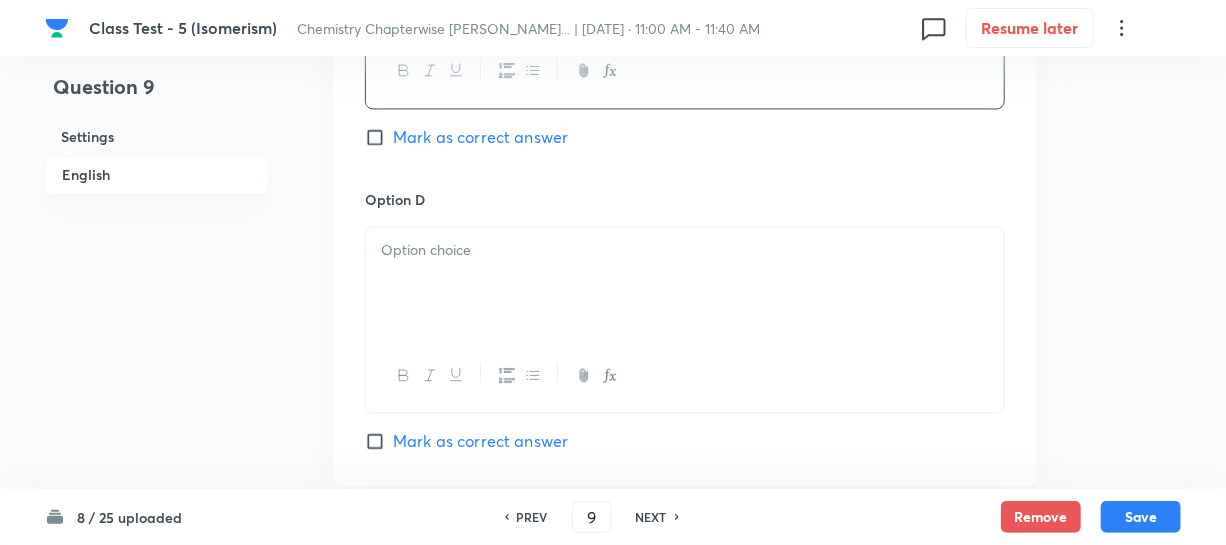 click at bounding box center [685, 283] 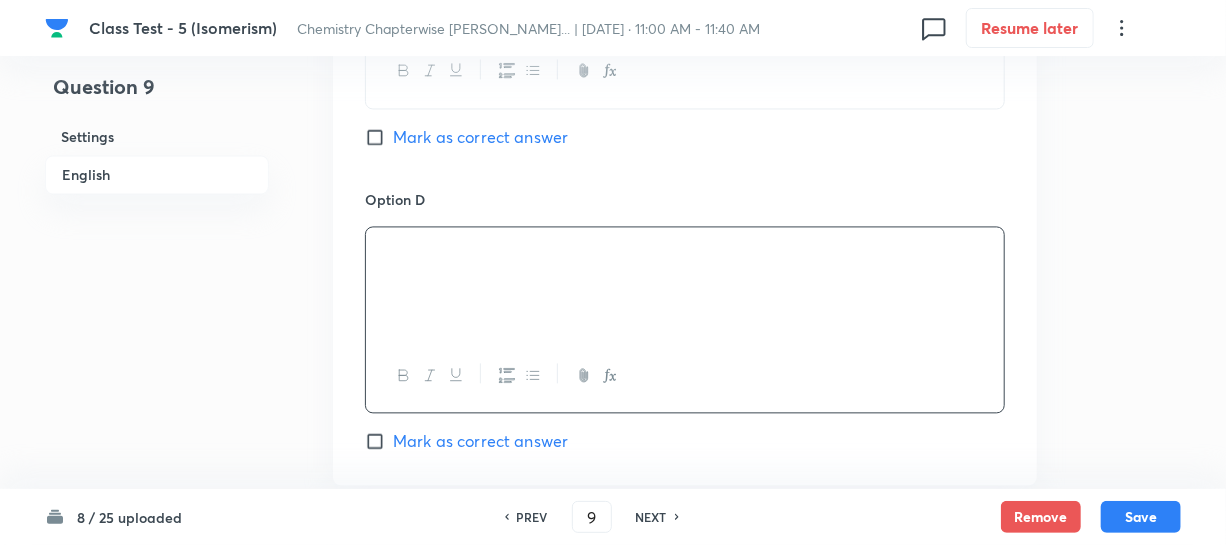 click on "Option C Mark as correct answer" at bounding box center (685, 36) 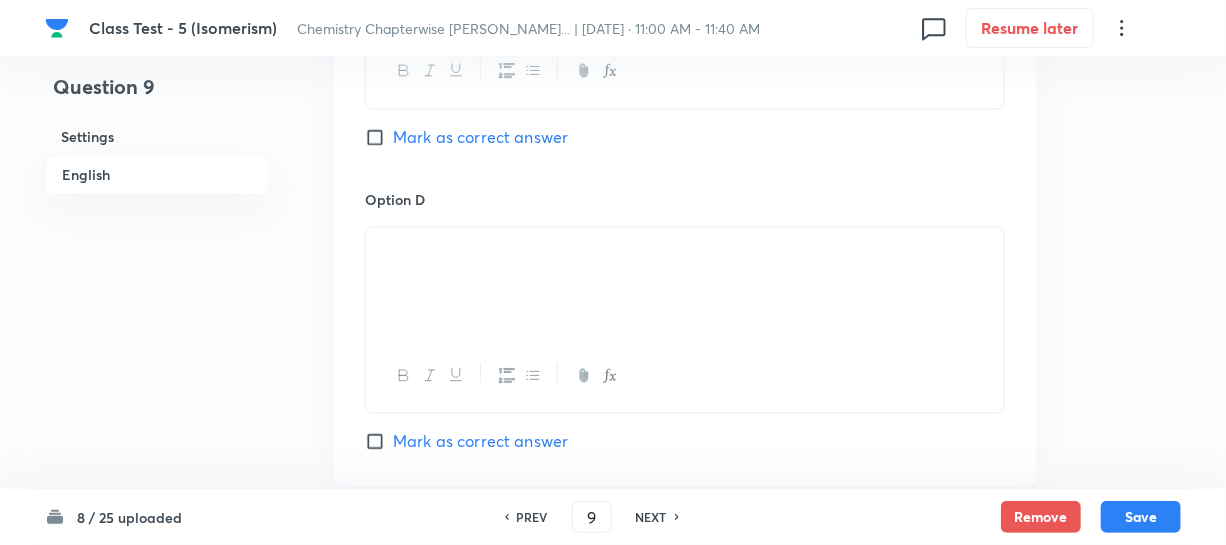 click on "Mark as correct answer" at bounding box center (379, 137) 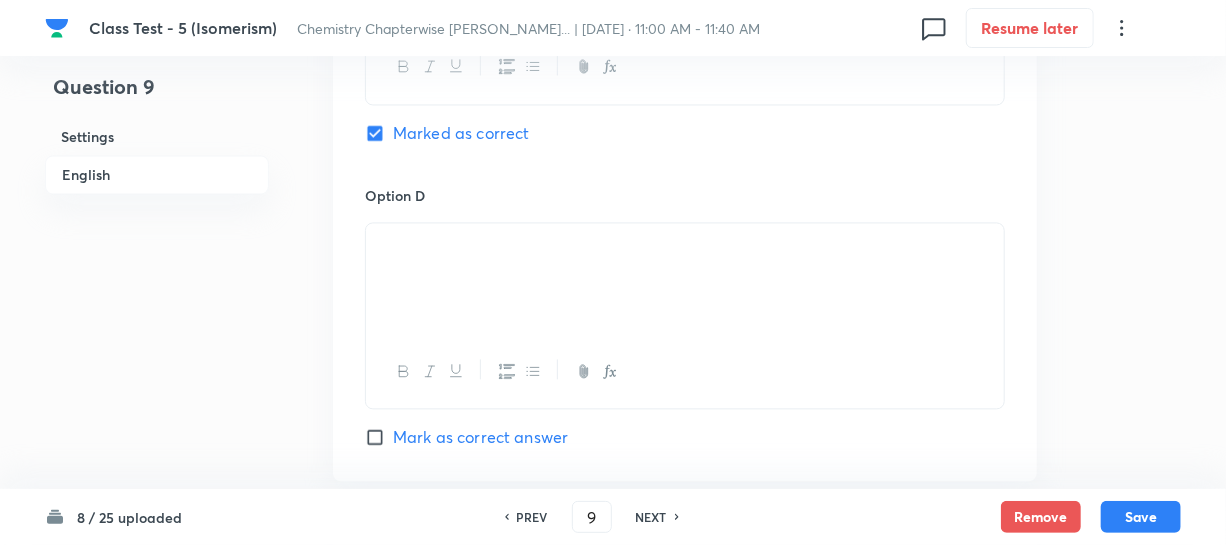 scroll, scrollTop: 2090, scrollLeft: 0, axis: vertical 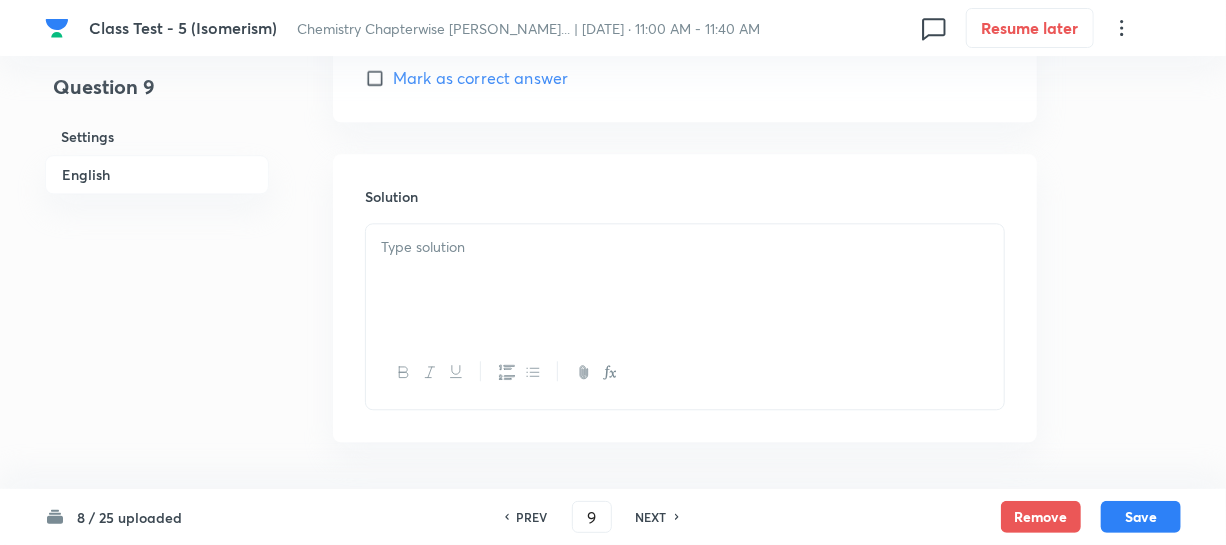 click at bounding box center [685, 247] 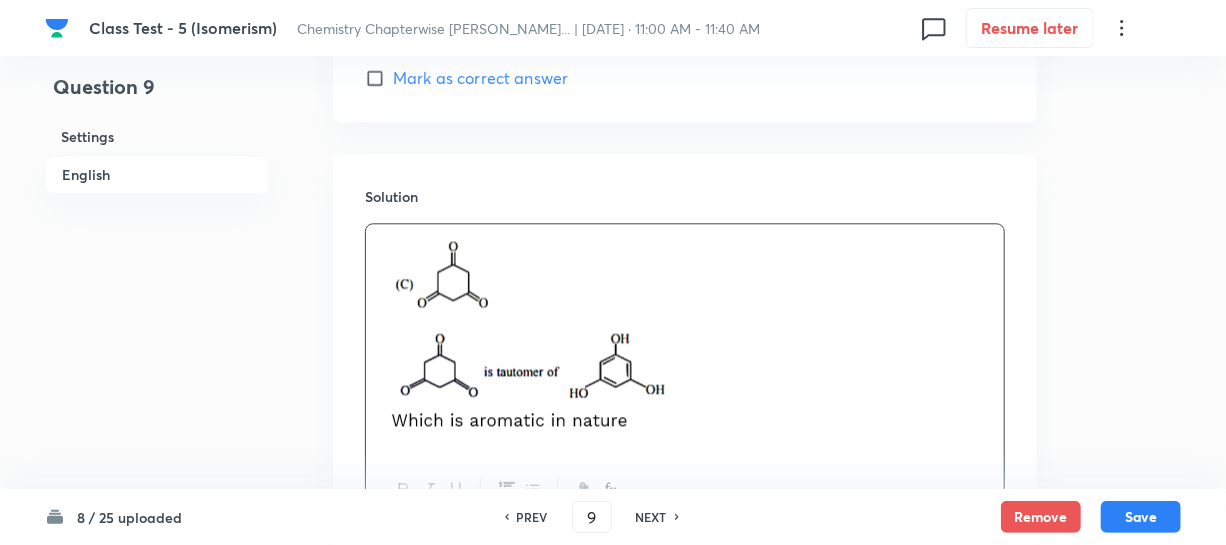 drag, startPoint x: 1129, startPoint y: 517, endPoint x: 1235, endPoint y: 510, distance: 106.23088 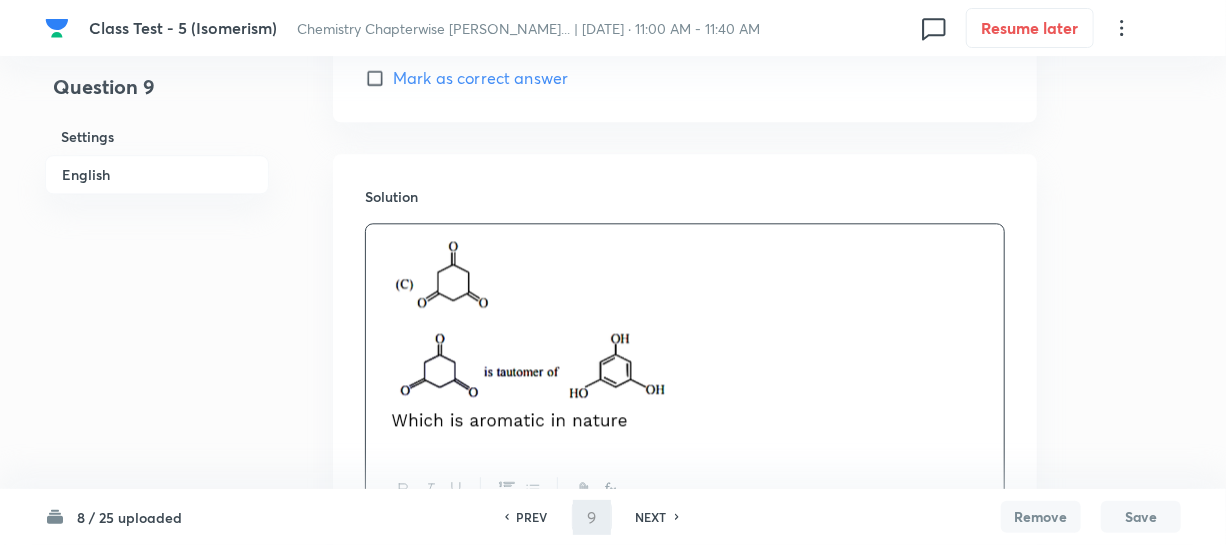 type on "10" 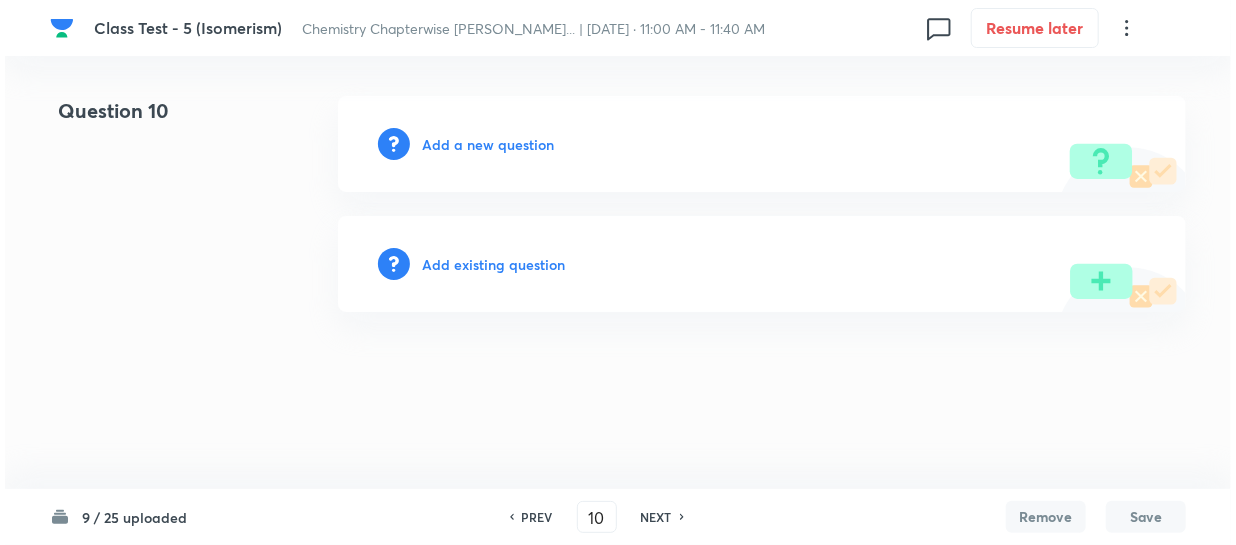 scroll, scrollTop: 0, scrollLeft: 0, axis: both 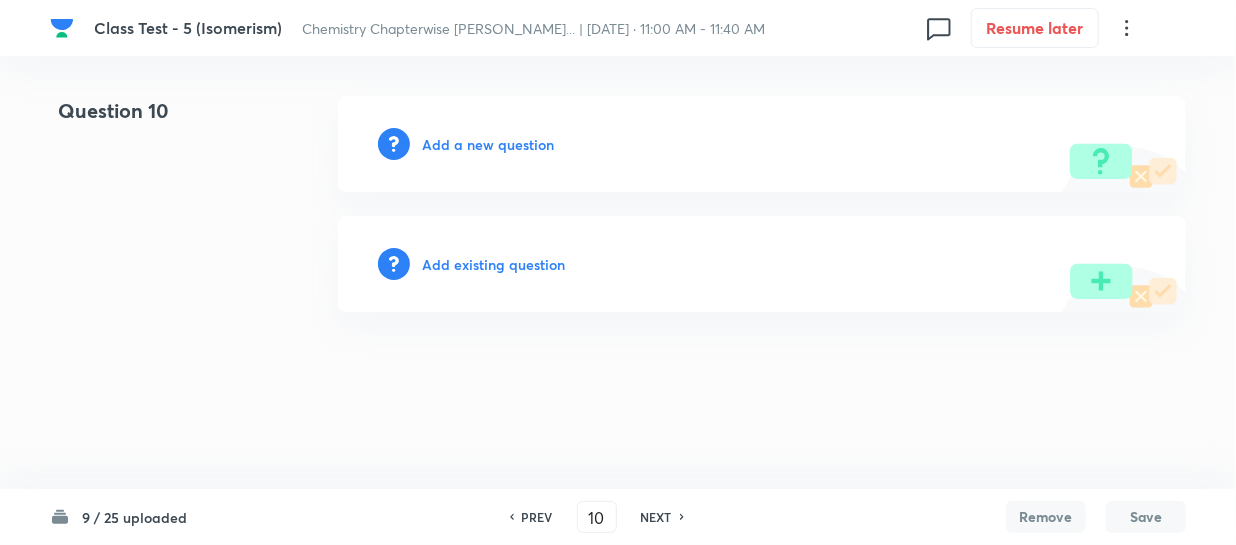 click on "Add a new question" at bounding box center (488, 144) 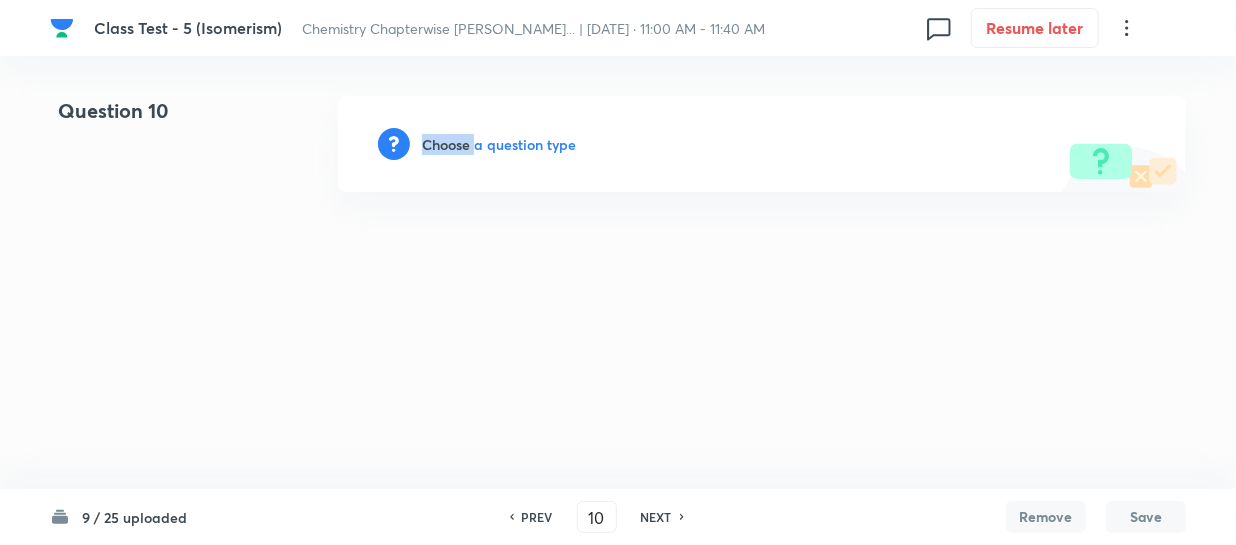 drag, startPoint x: 449, startPoint y: 146, endPoint x: 472, endPoint y: 148, distance: 23.086792 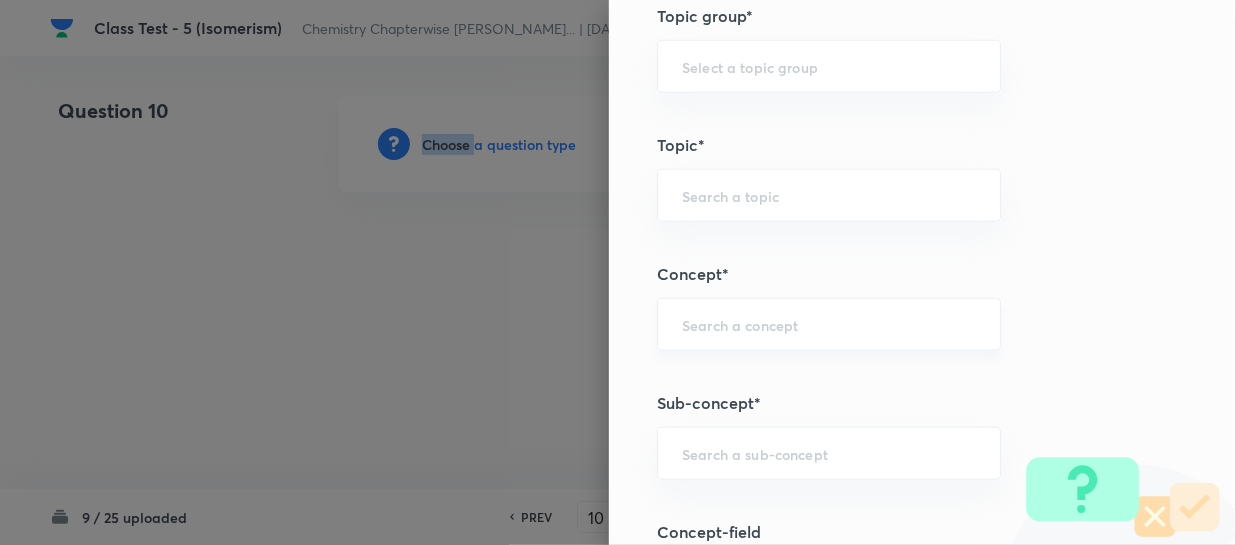scroll, scrollTop: 909, scrollLeft: 0, axis: vertical 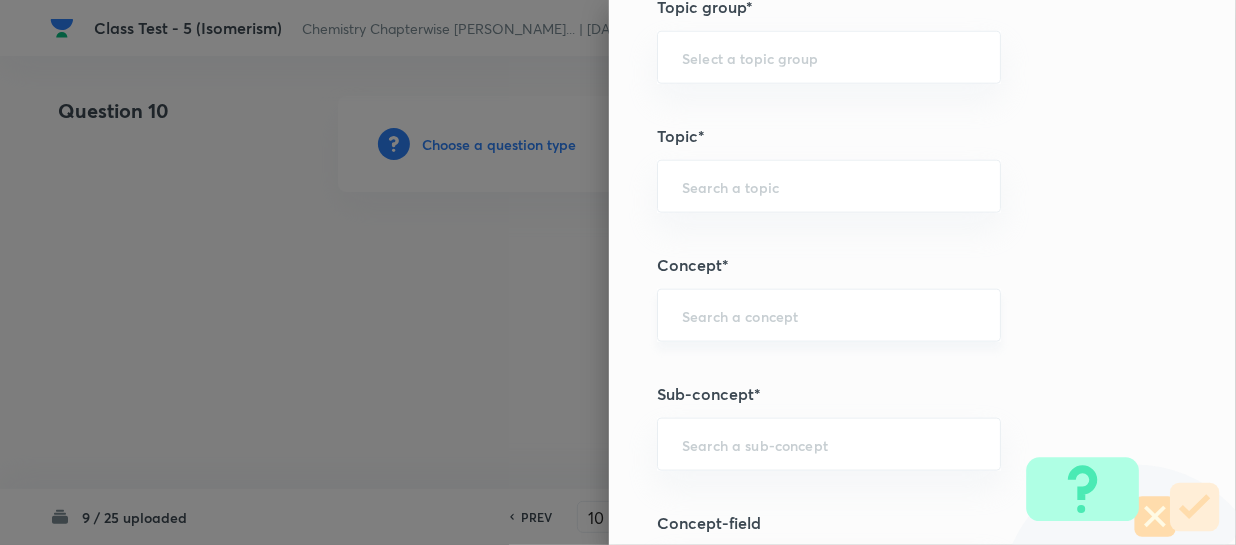 click at bounding box center [829, 315] 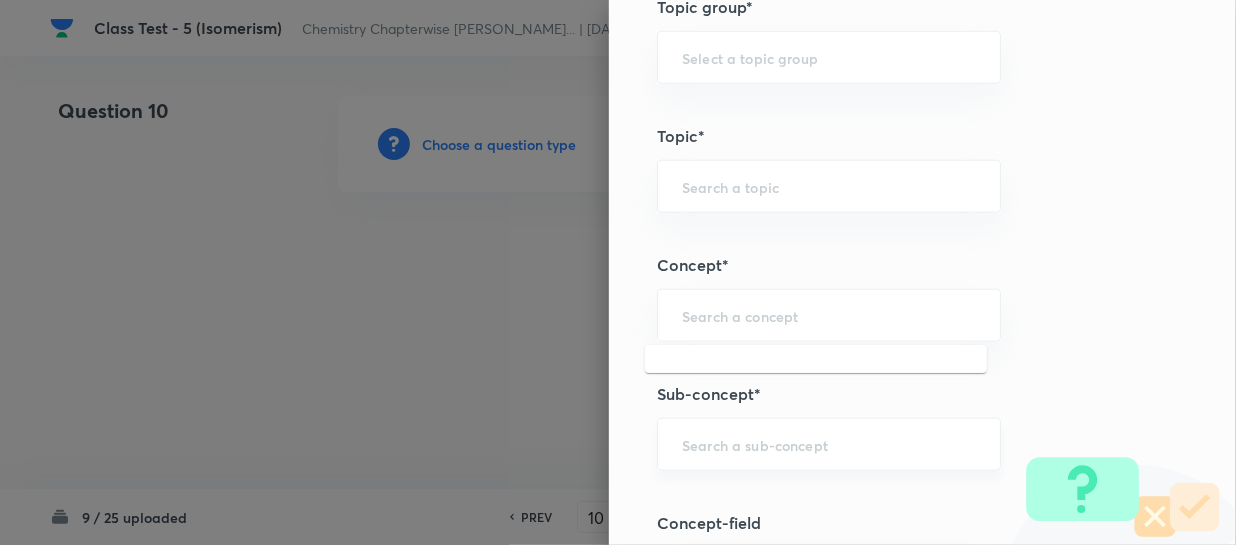 click on "​" at bounding box center [829, 444] 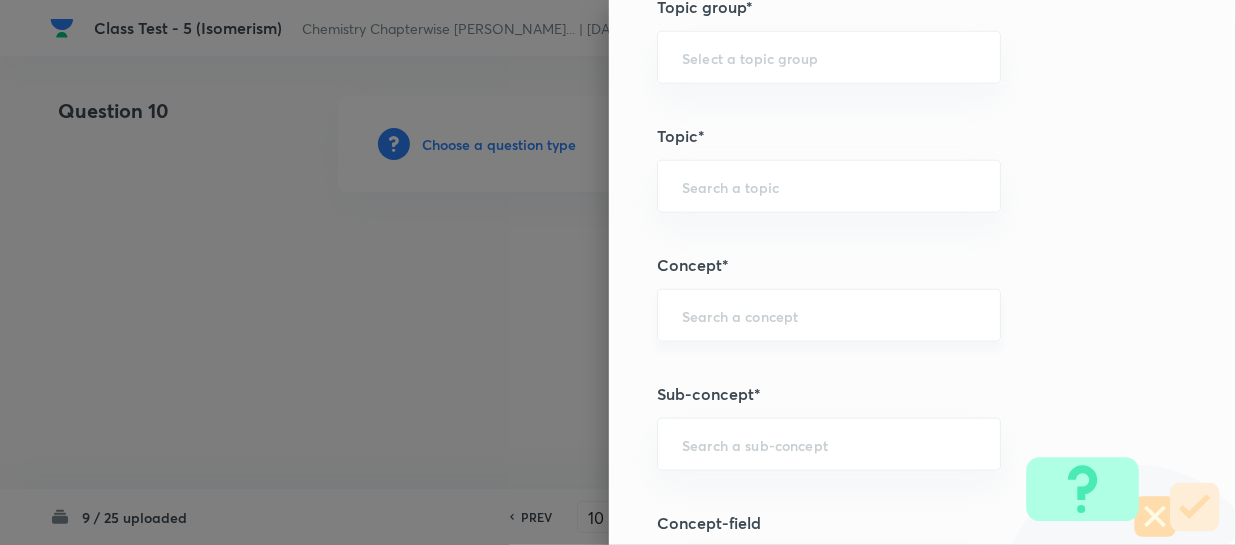 paste on "Isomerism" 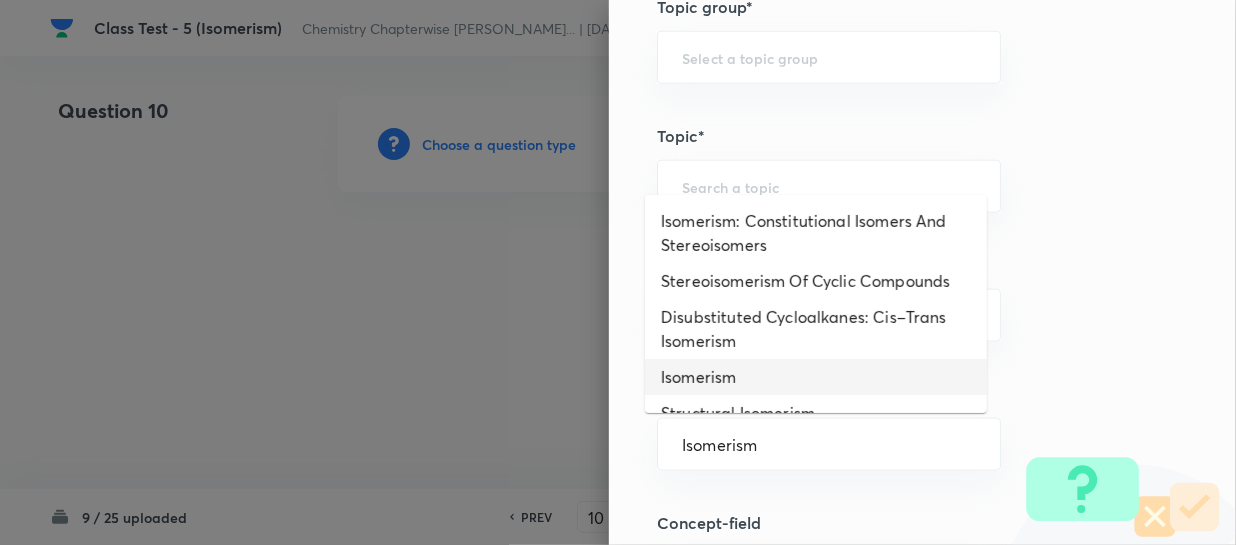 click on "Isomerism" at bounding box center [816, 377] 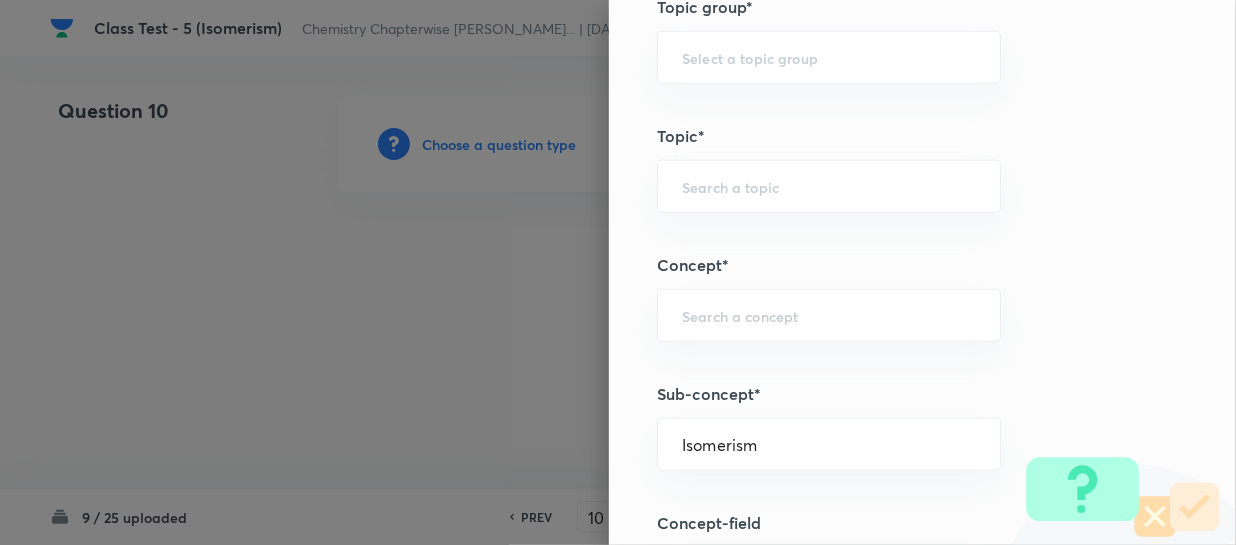 type on "Chemistry" 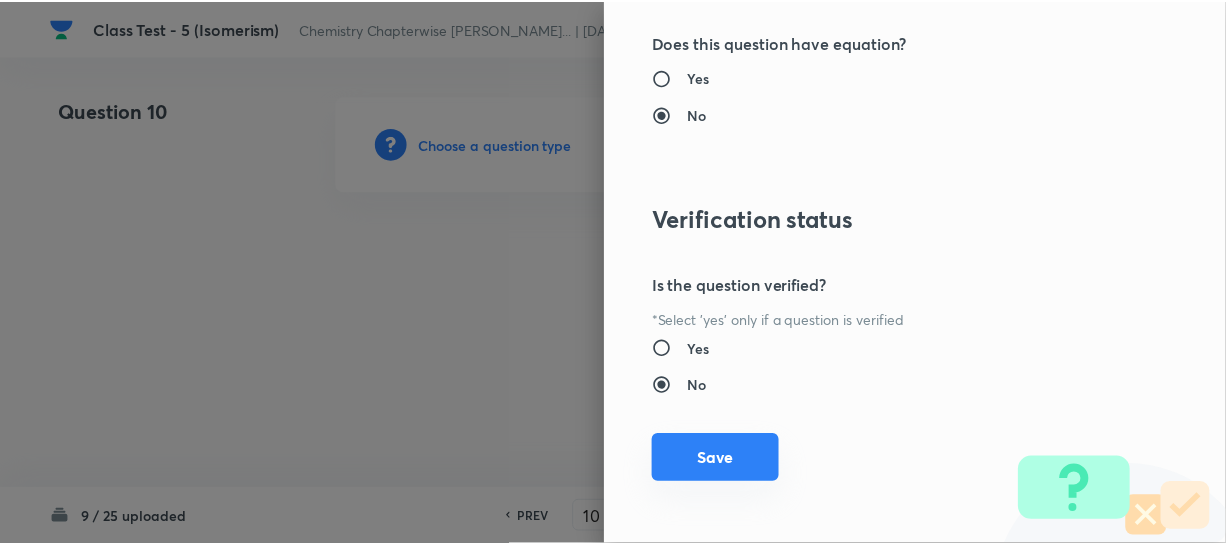scroll, scrollTop: 2179, scrollLeft: 0, axis: vertical 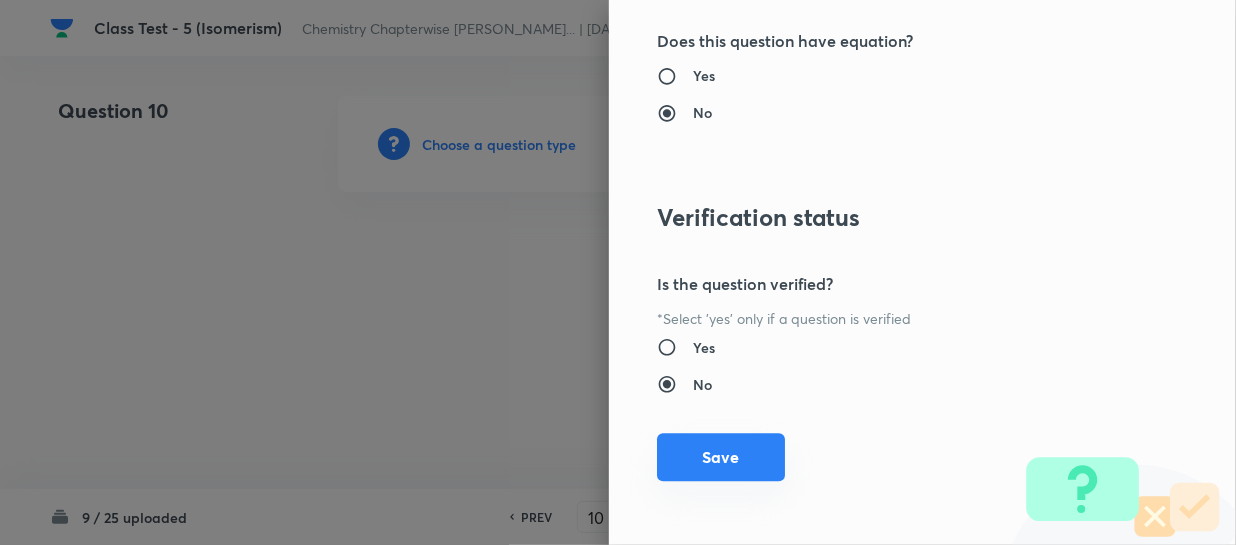 click on "Save" at bounding box center [721, 457] 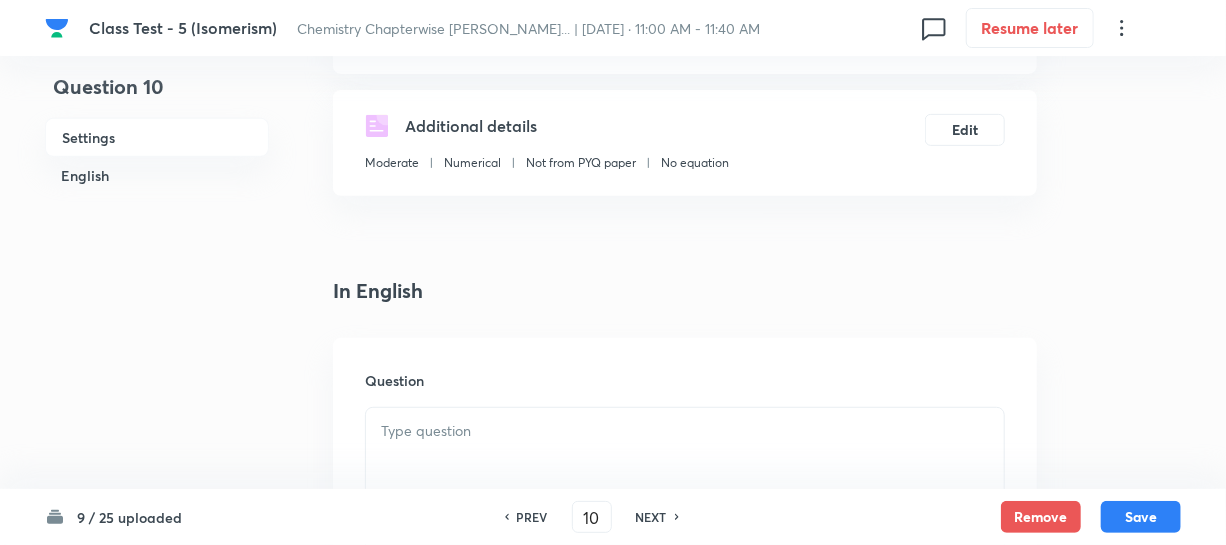 scroll, scrollTop: 545, scrollLeft: 0, axis: vertical 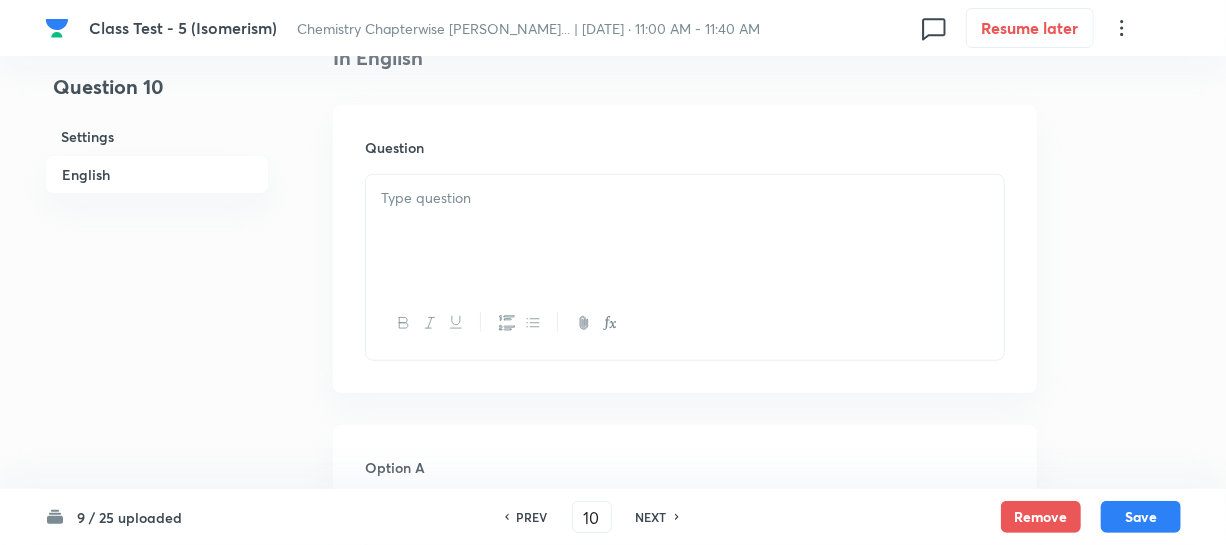 click at bounding box center (685, 231) 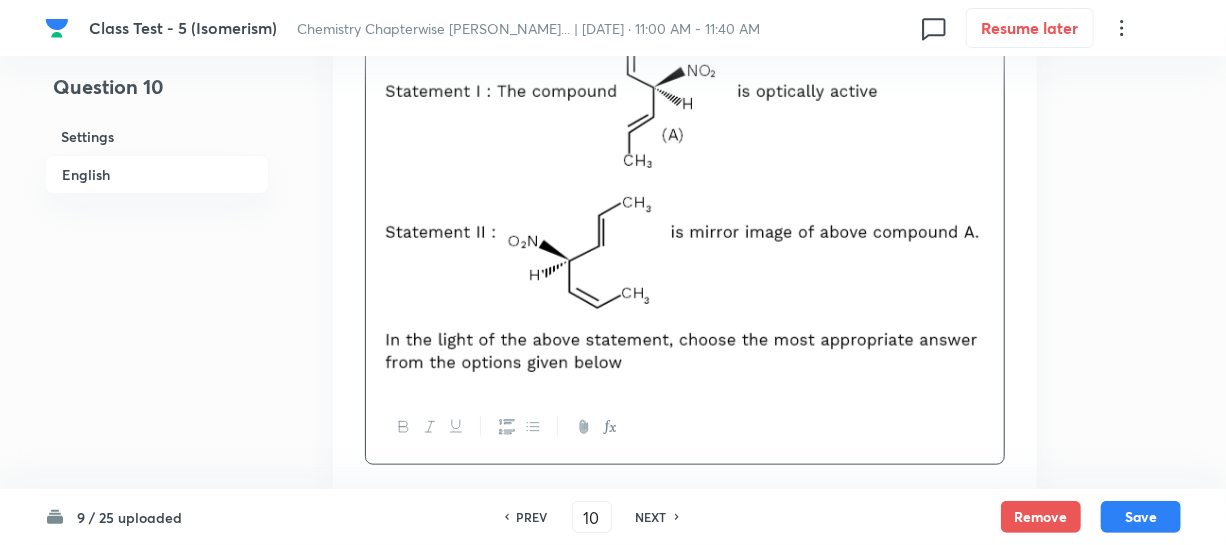 scroll, scrollTop: 1000, scrollLeft: 0, axis: vertical 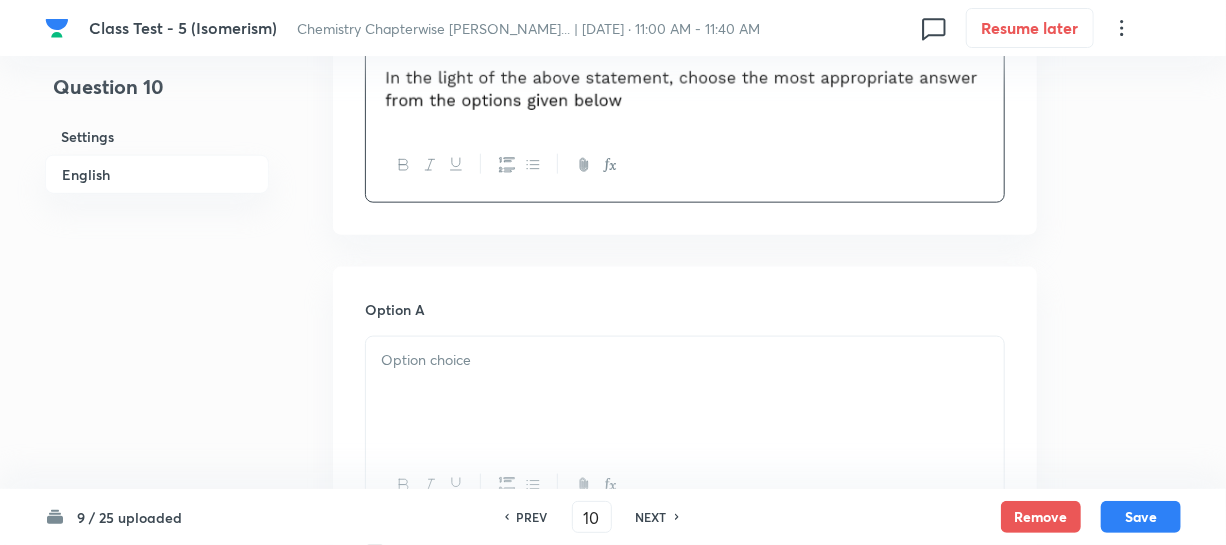 click at bounding box center (685, 393) 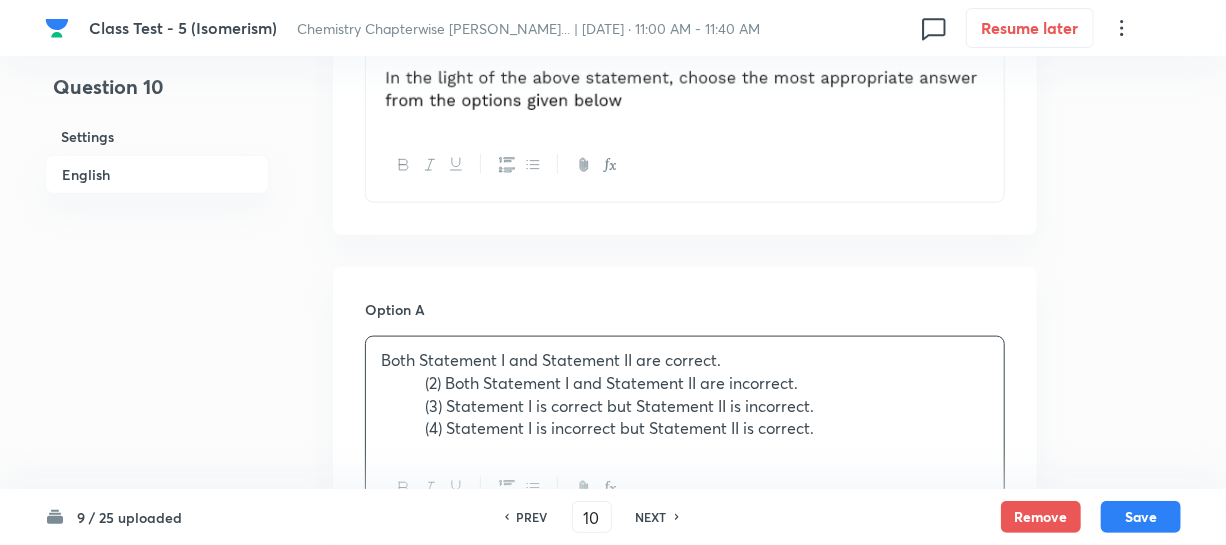 click on "(2) Both Statement I and Statement II are incorrect." at bounding box center (685, 383) 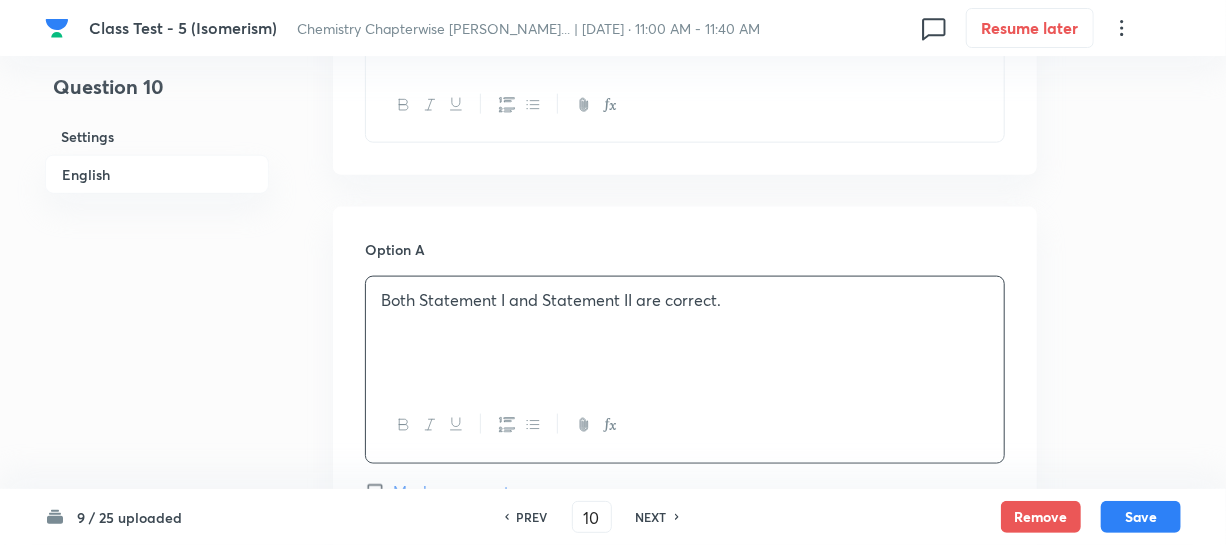 scroll, scrollTop: 1363, scrollLeft: 0, axis: vertical 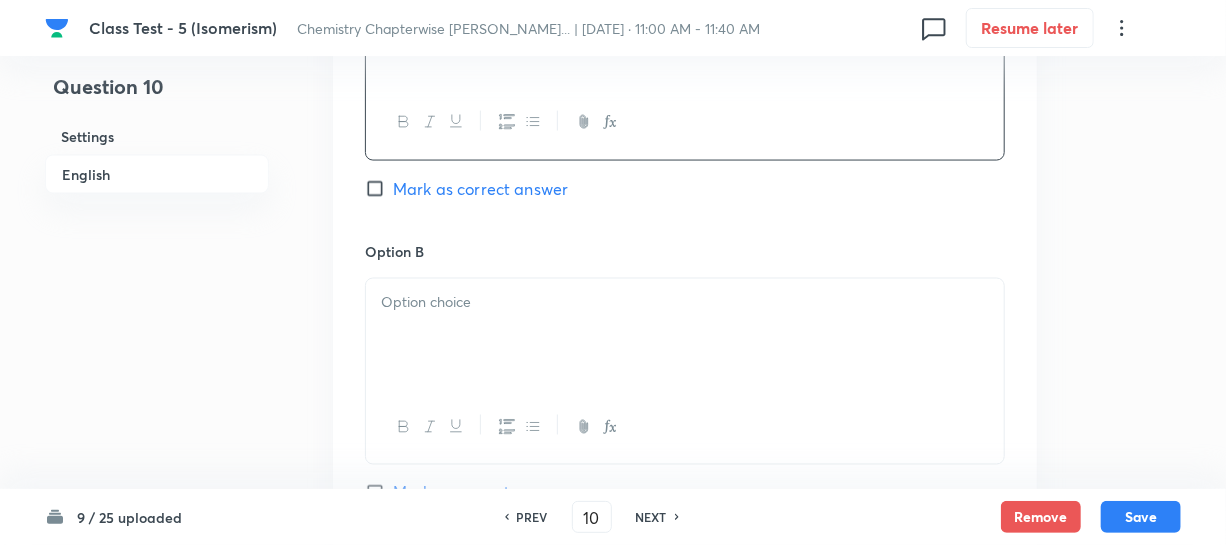 click at bounding box center [685, 335] 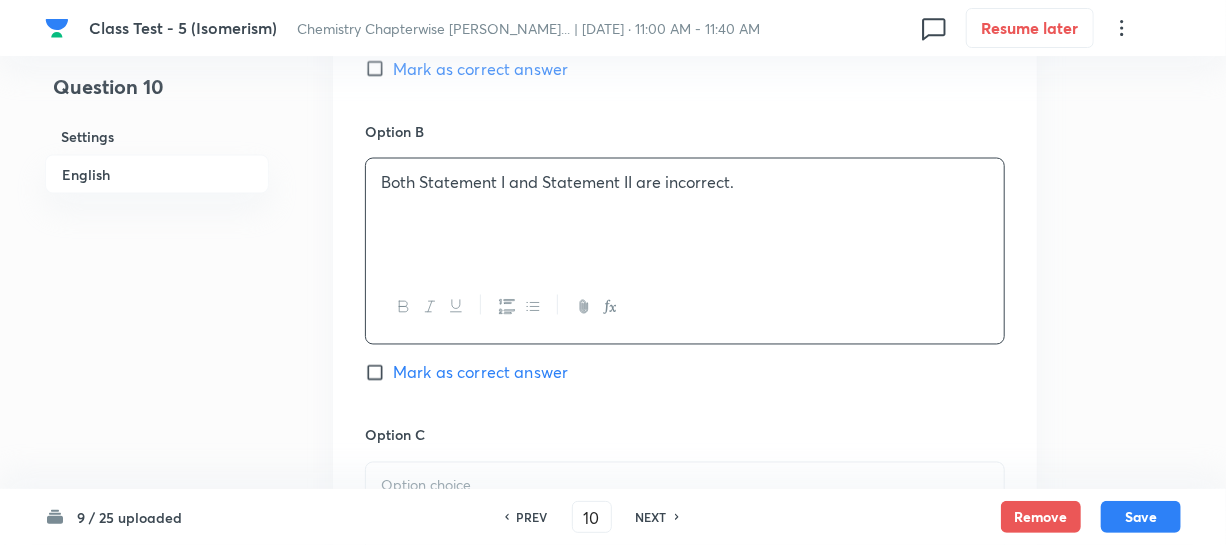 scroll, scrollTop: 1636, scrollLeft: 0, axis: vertical 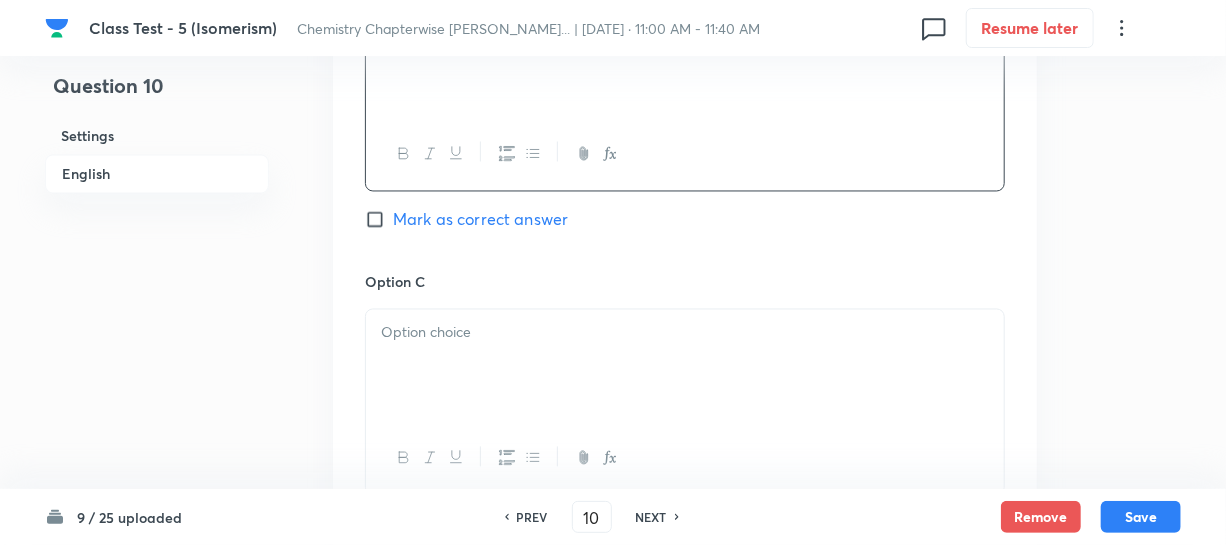 click at bounding box center [685, 333] 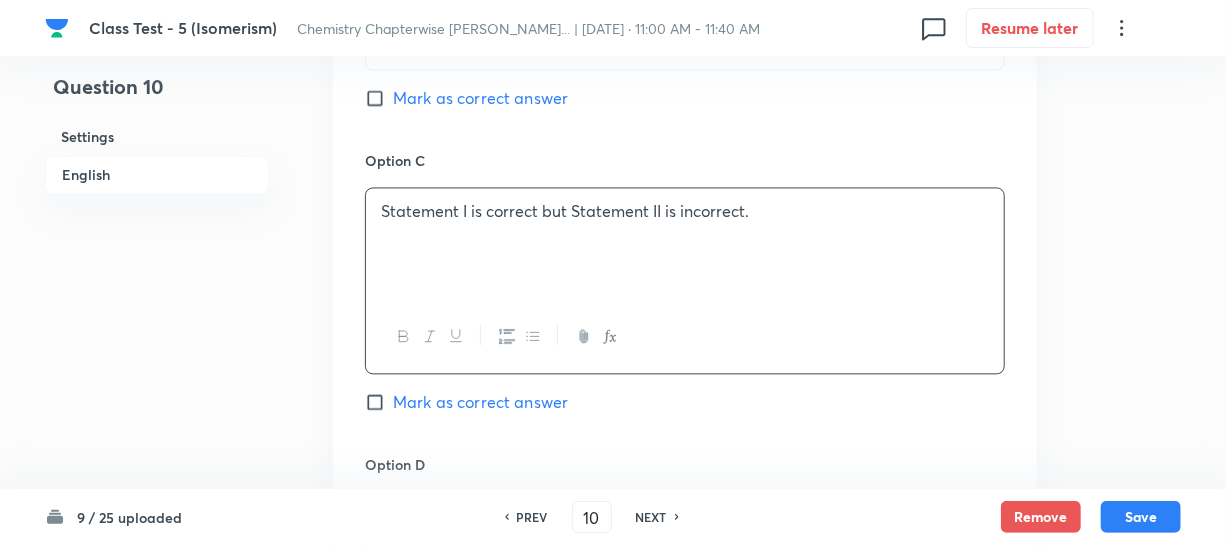 scroll, scrollTop: 2000, scrollLeft: 0, axis: vertical 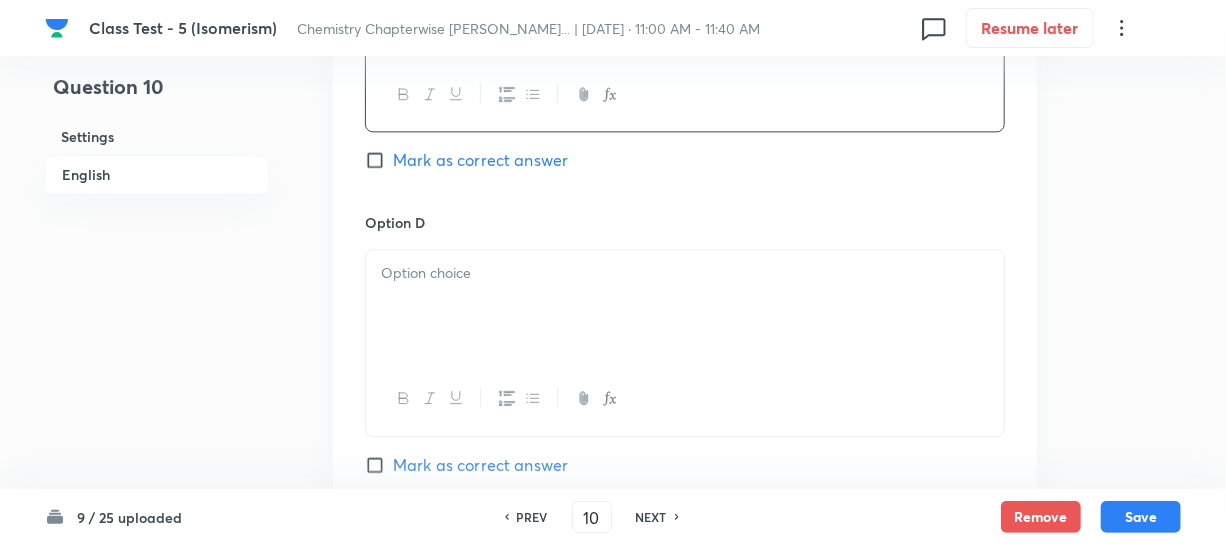 click at bounding box center (685, 306) 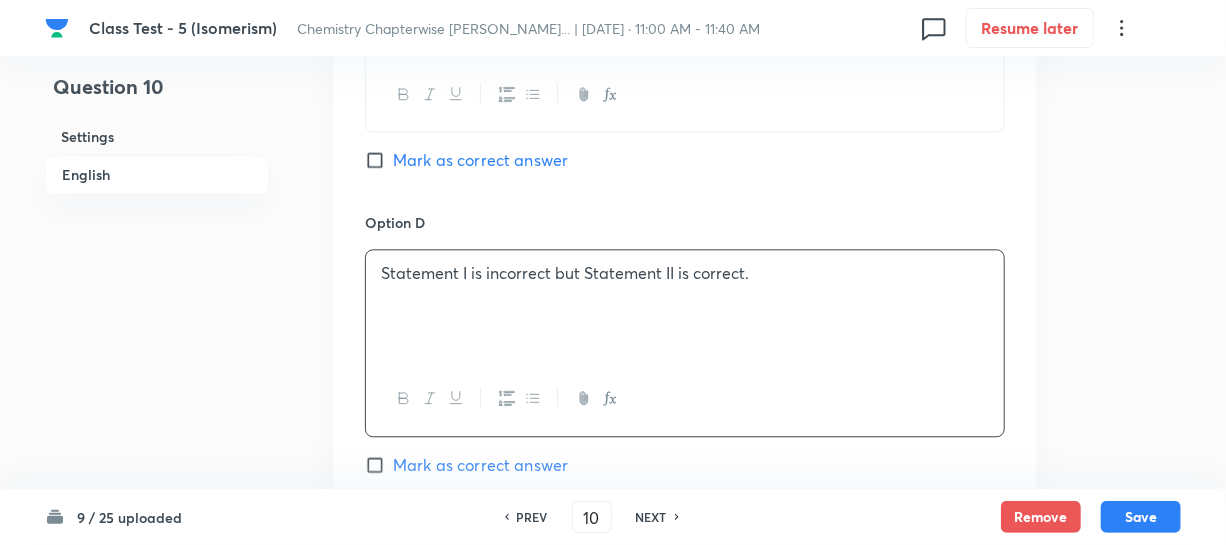 click on "Mark as correct answer" at bounding box center [379, 160] 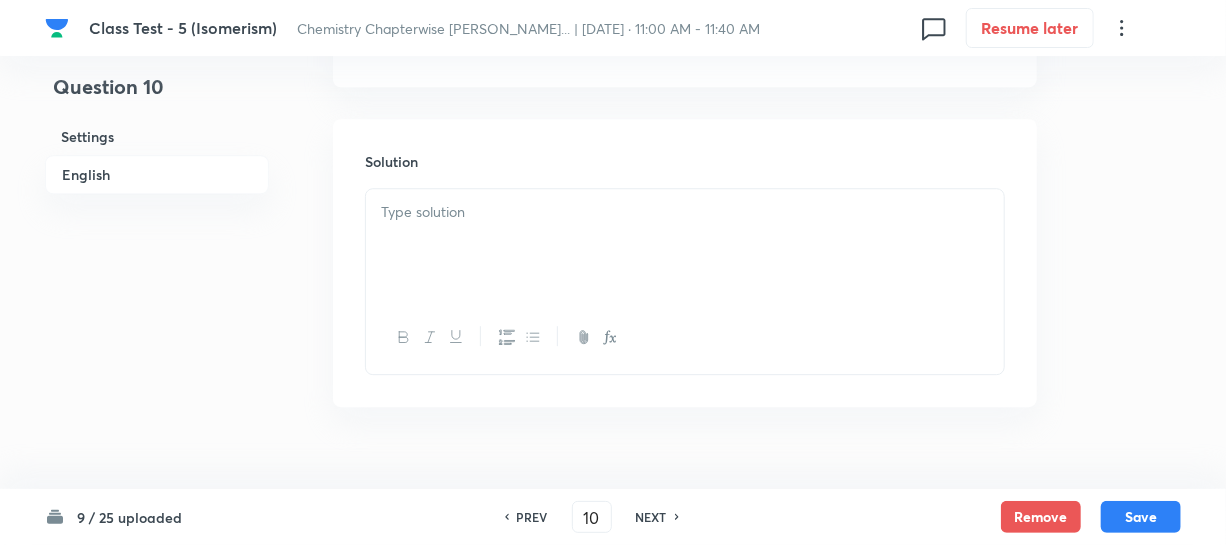 scroll, scrollTop: 2454, scrollLeft: 0, axis: vertical 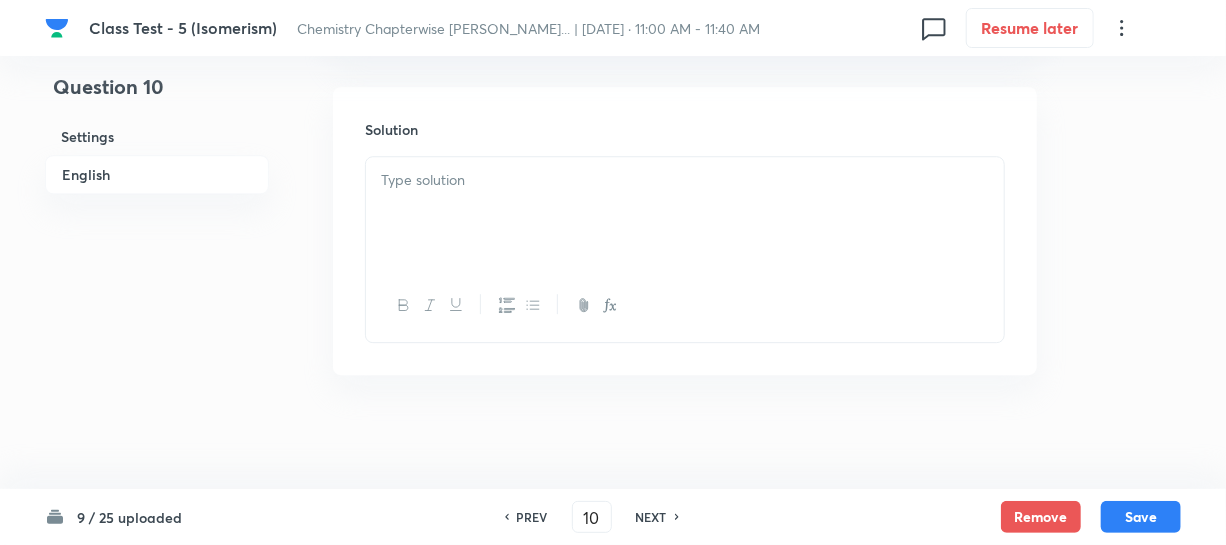 click at bounding box center (685, 213) 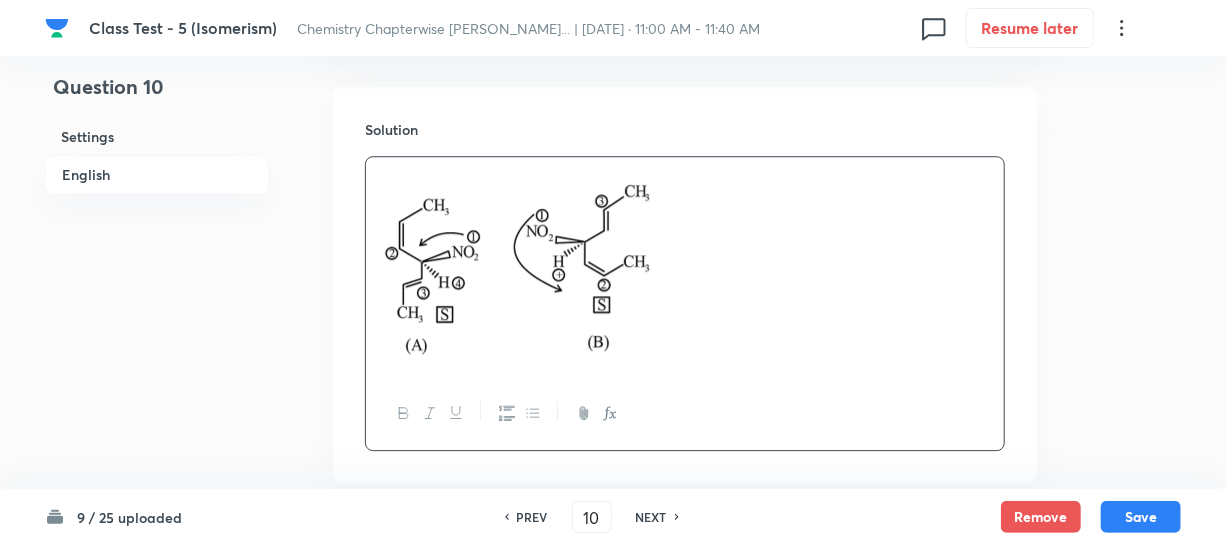 click on "Save" at bounding box center (1141, 517) 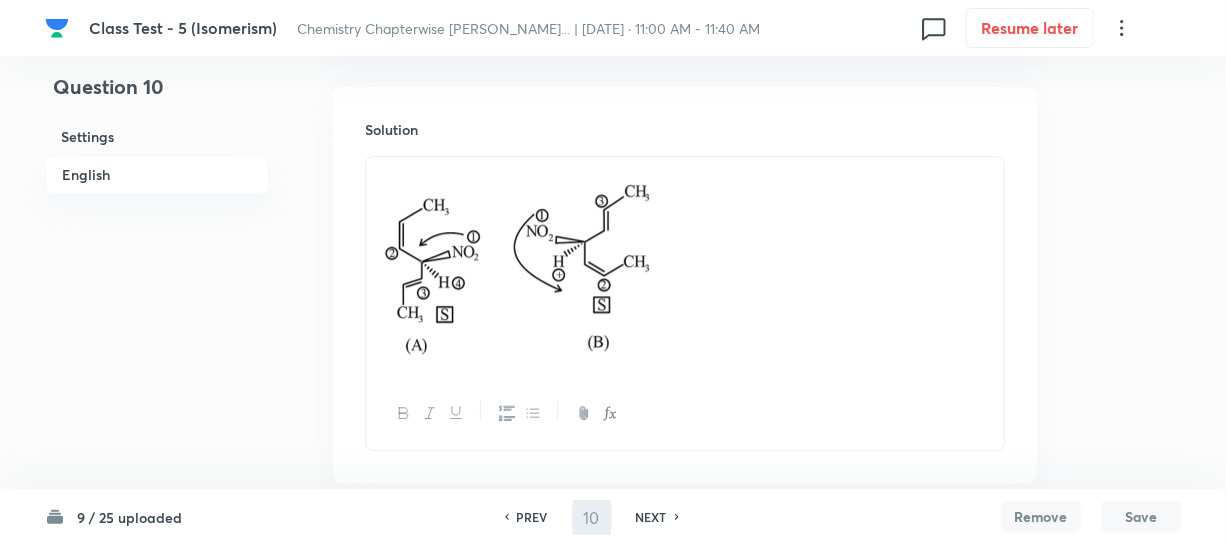 type on "11" 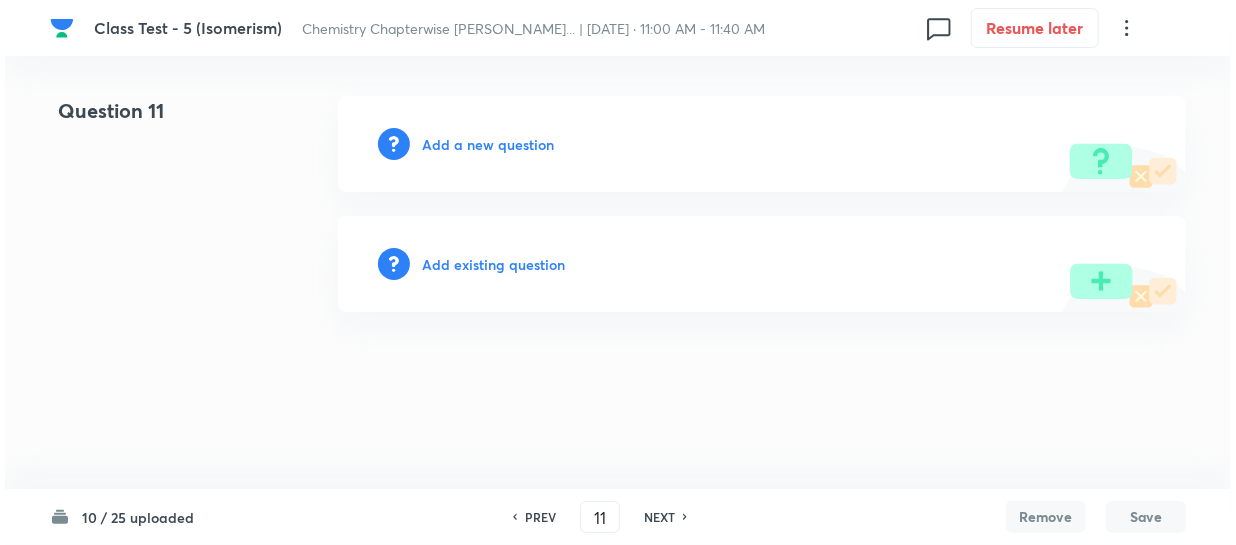 scroll, scrollTop: 0, scrollLeft: 0, axis: both 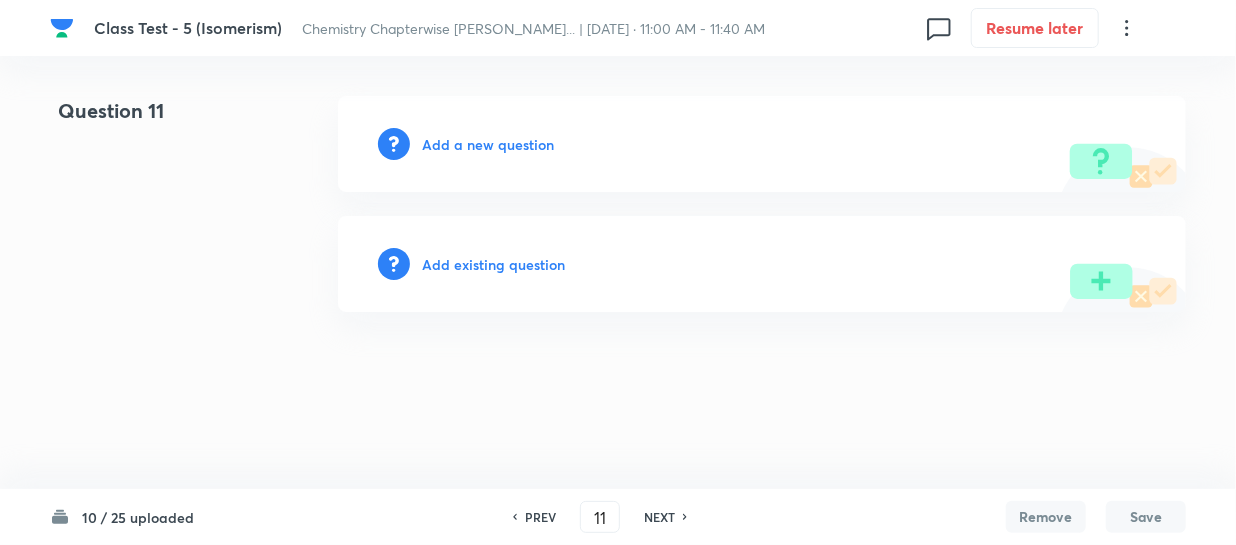 click on "Add a new question" at bounding box center (488, 144) 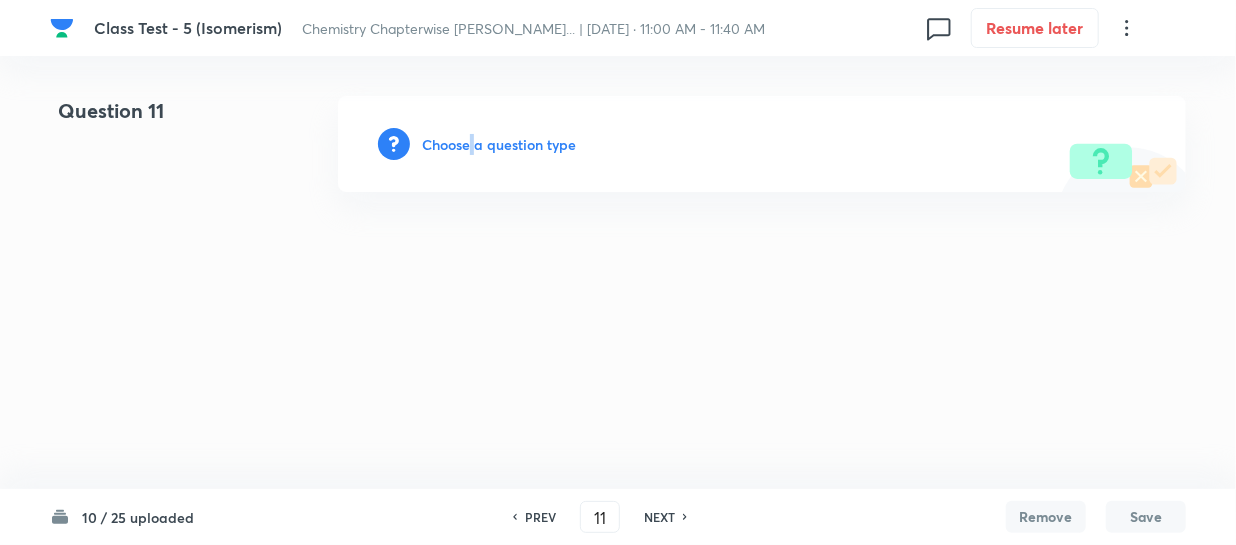 click on "Choose a question type" at bounding box center (499, 144) 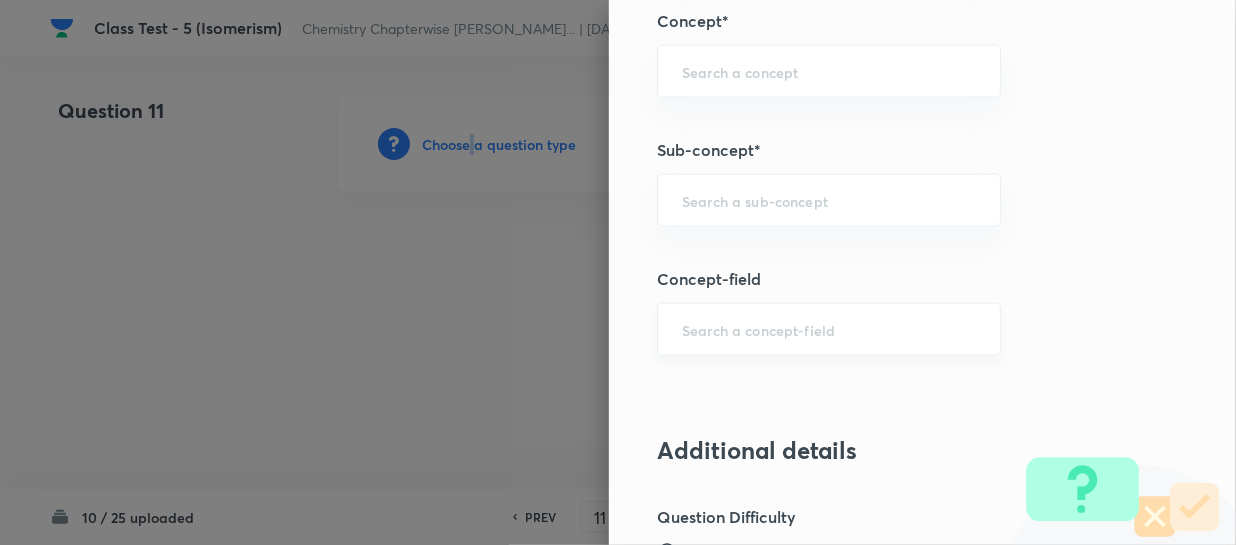 scroll, scrollTop: 1181, scrollLeft: 0, axis: vertical 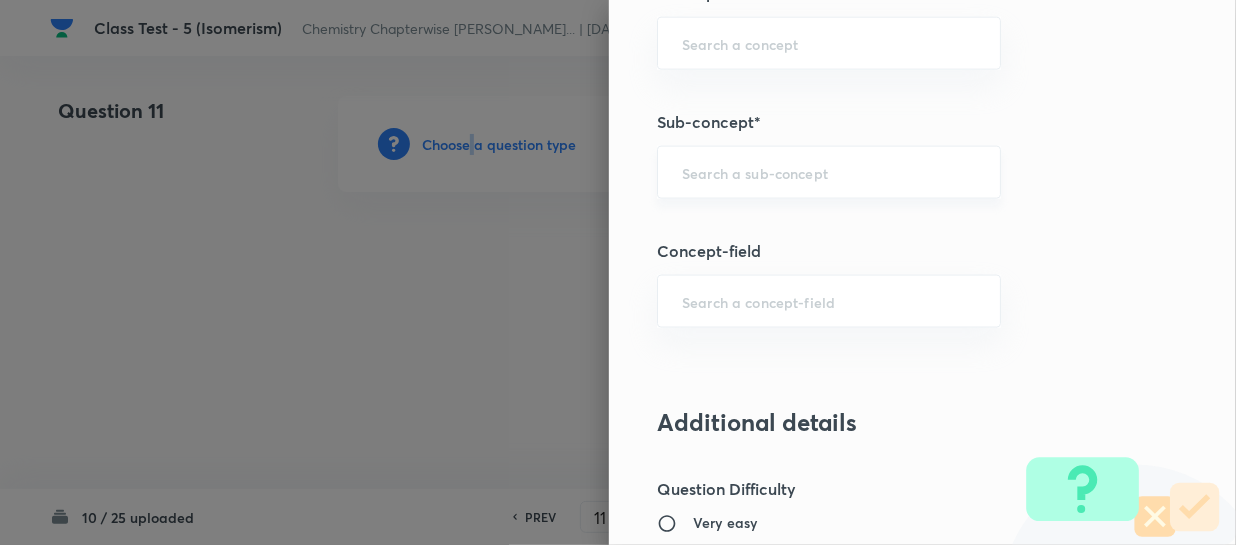 click on "​" at bounding box center (829, 172) 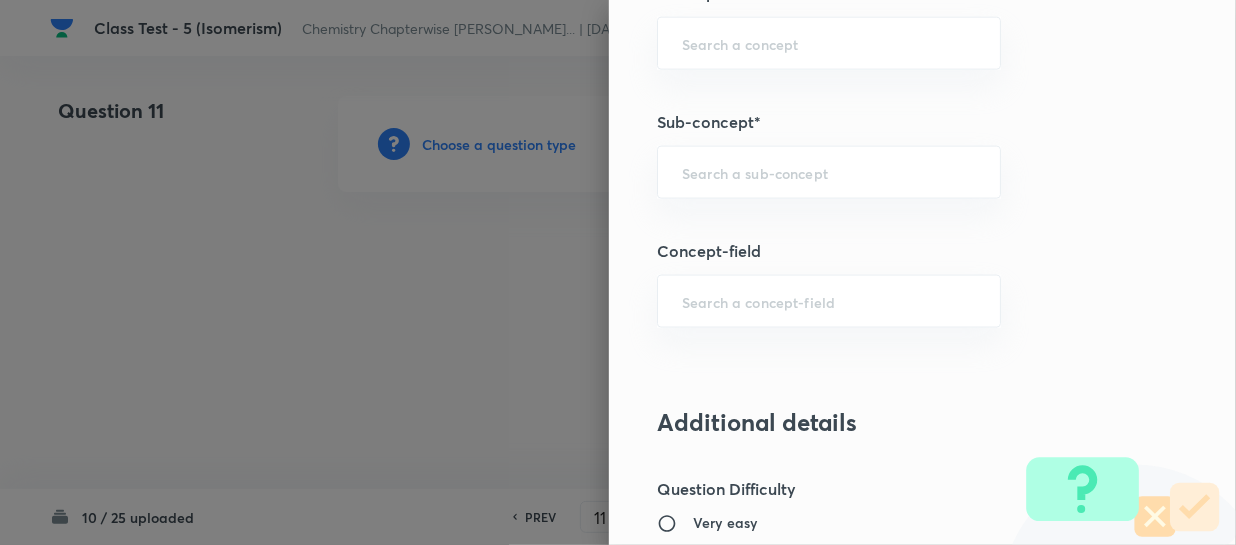 paste on "Isomerism" 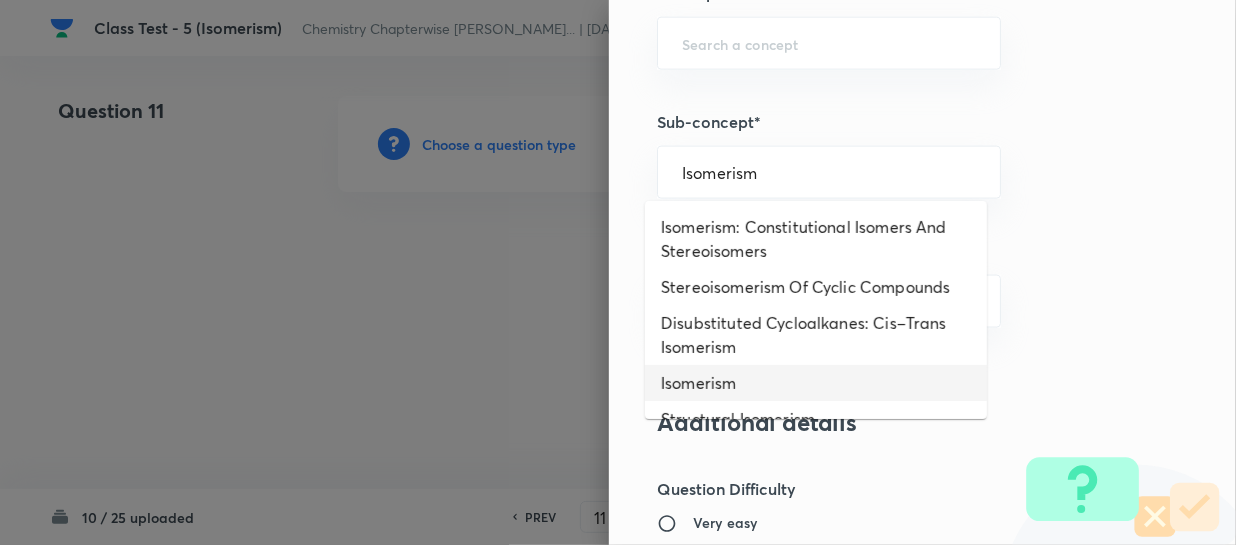 click on "Isomerism" at bounding box center [816, 383] 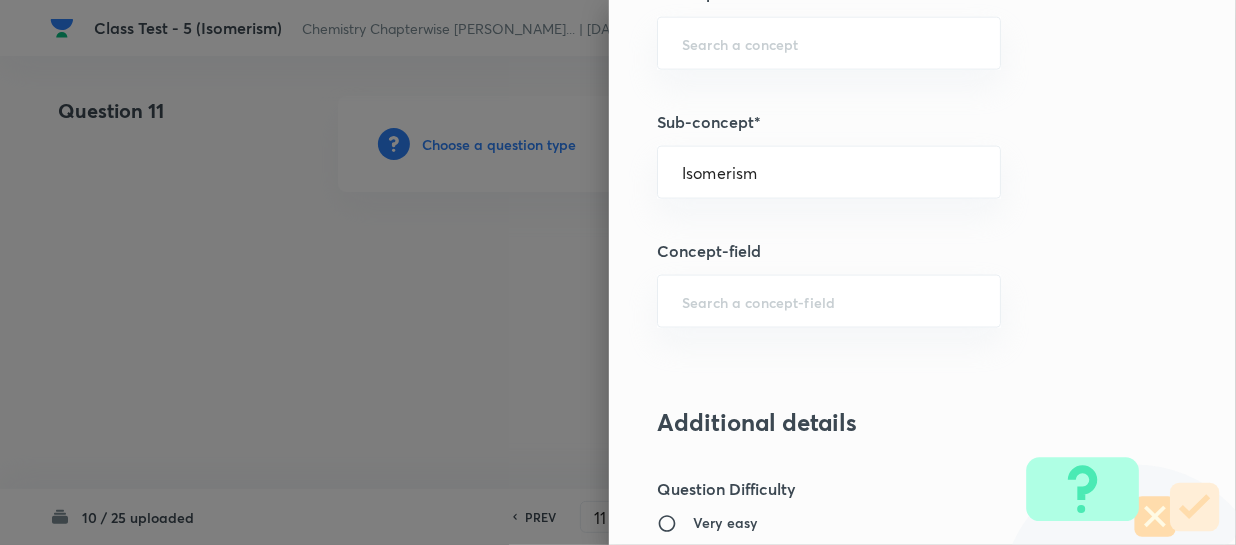 type on "Chemistry" 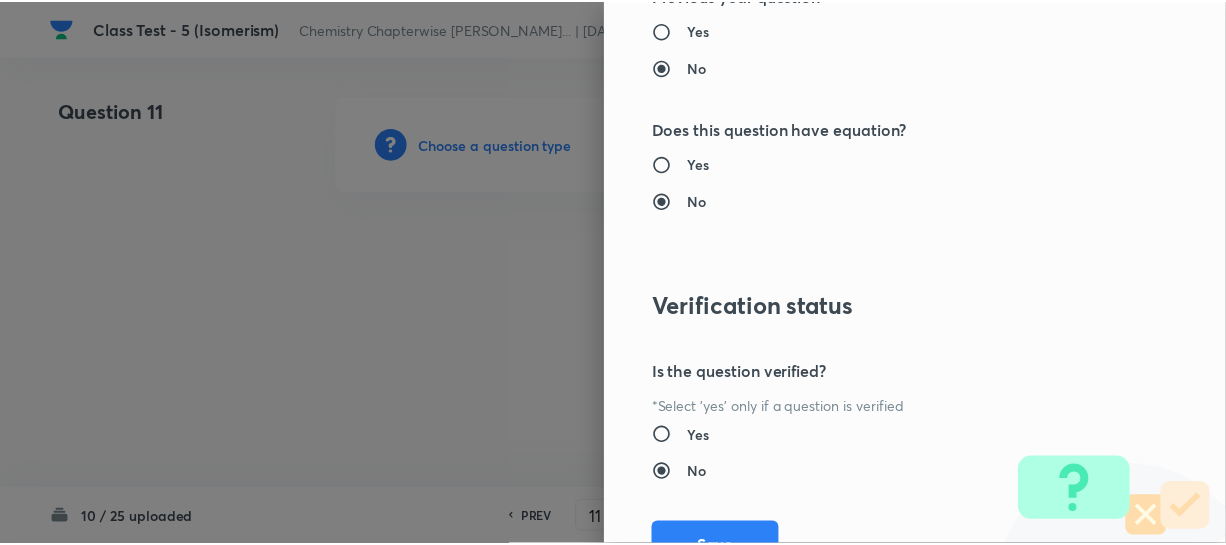 scroll, scrollTop: 2179, scrollLeft: 0, axis: vertical 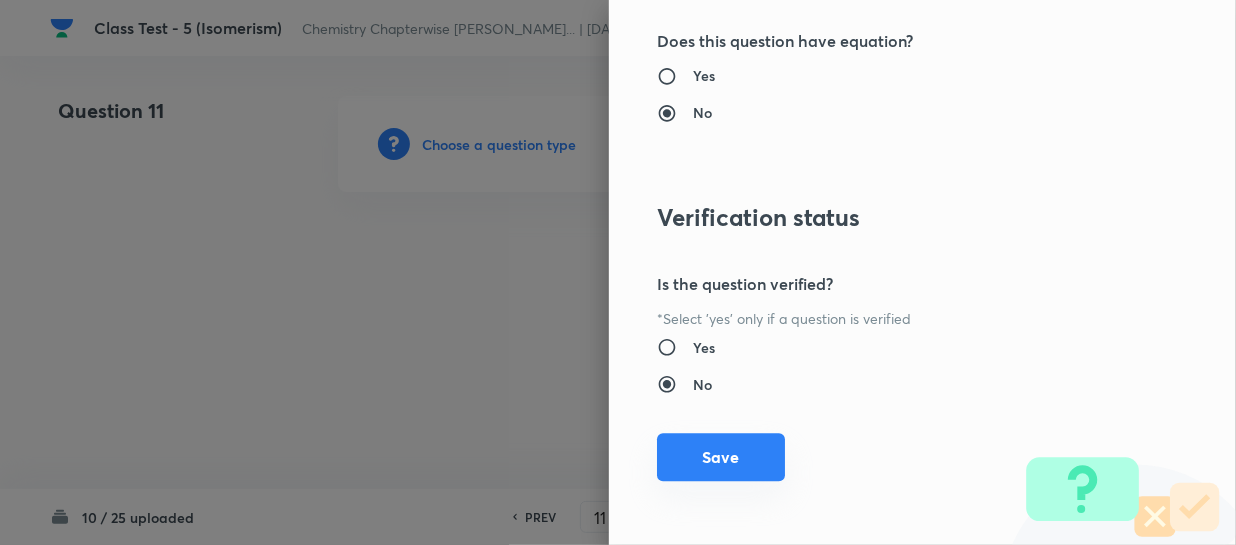 click on "Save" at bounding box center [721, 457] 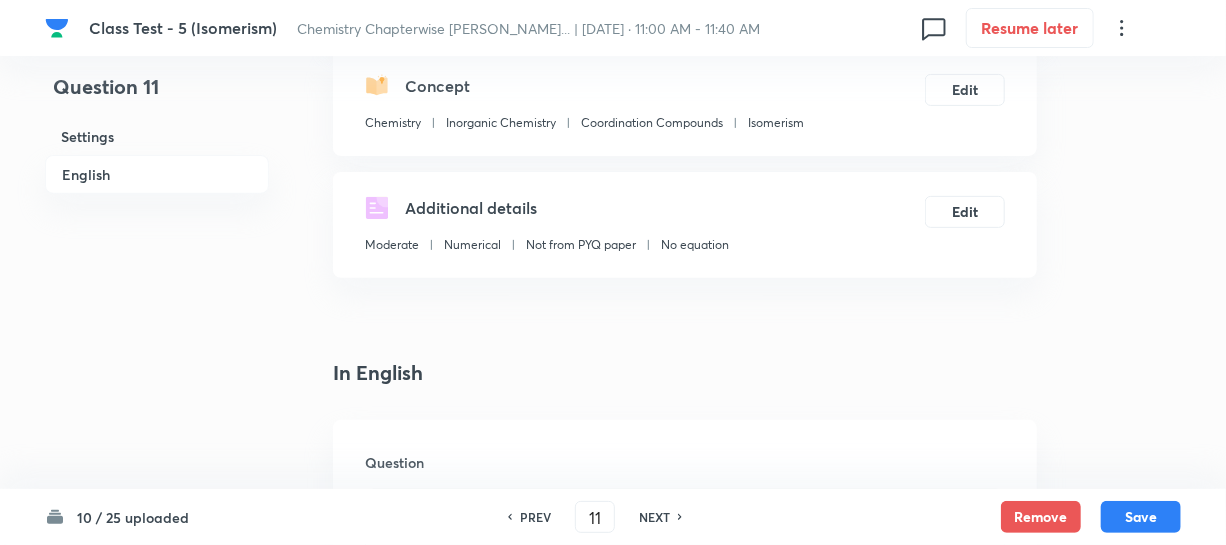 scroll, scrollTop: 454, scrollLeft: 0, axis: vertical 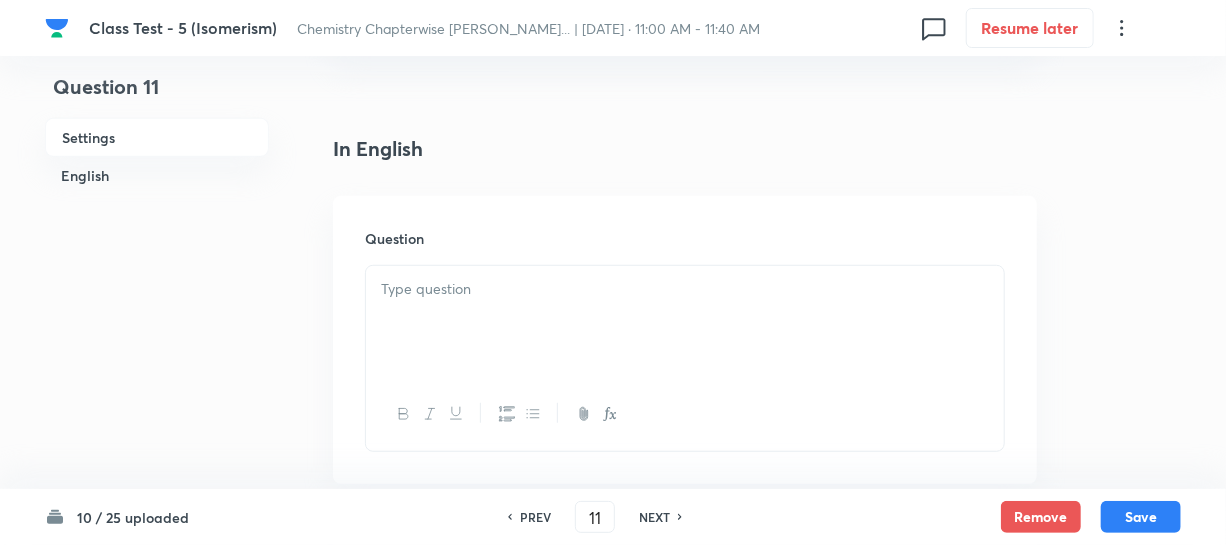 click at bounding box center [685, 322] 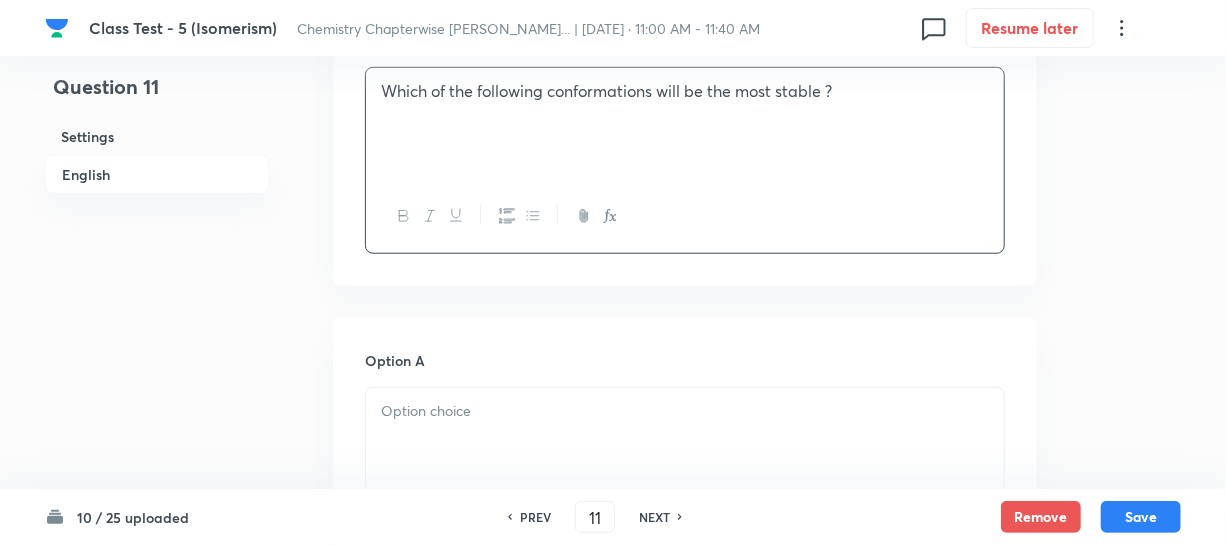 scroll, scrollTop: 818, scrollLeft: 0, axis: vertical 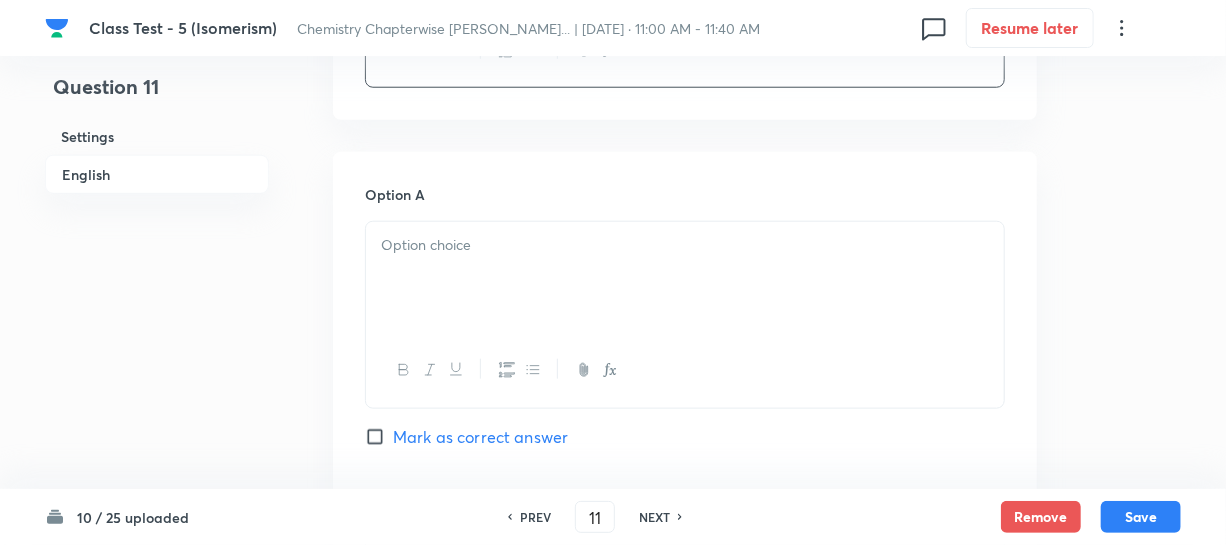 click at bounding box center (685, 278) 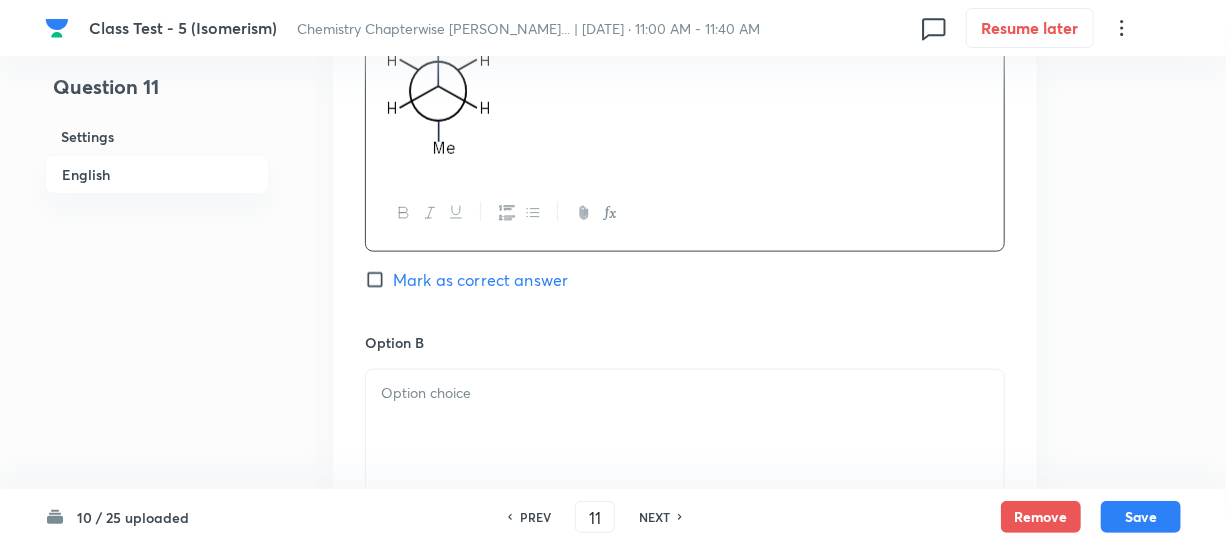 scroll, scrollTop: 1090, scrollLeft: 0, axis: vertical 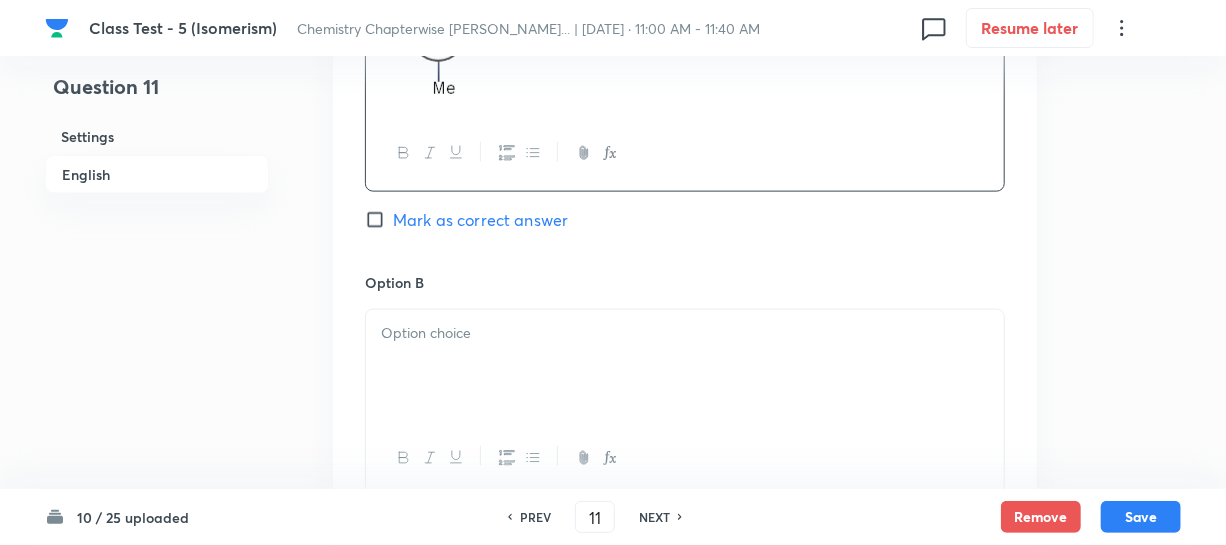 click at bounding box center [685, 366] 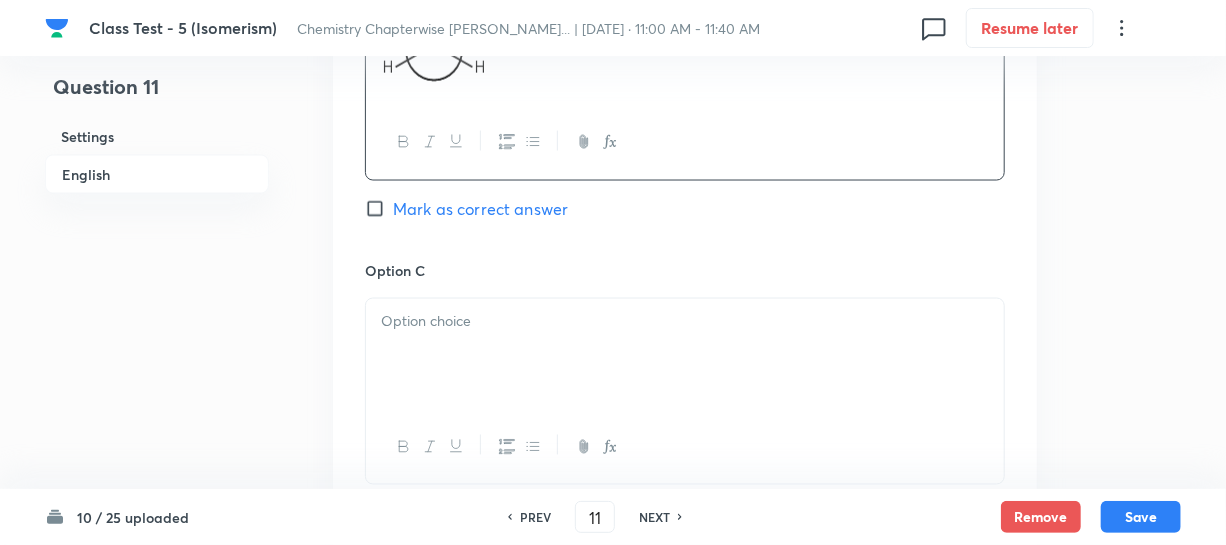 scroll, scrollTop: 1454, scrollLeft: 0, axis: vertical 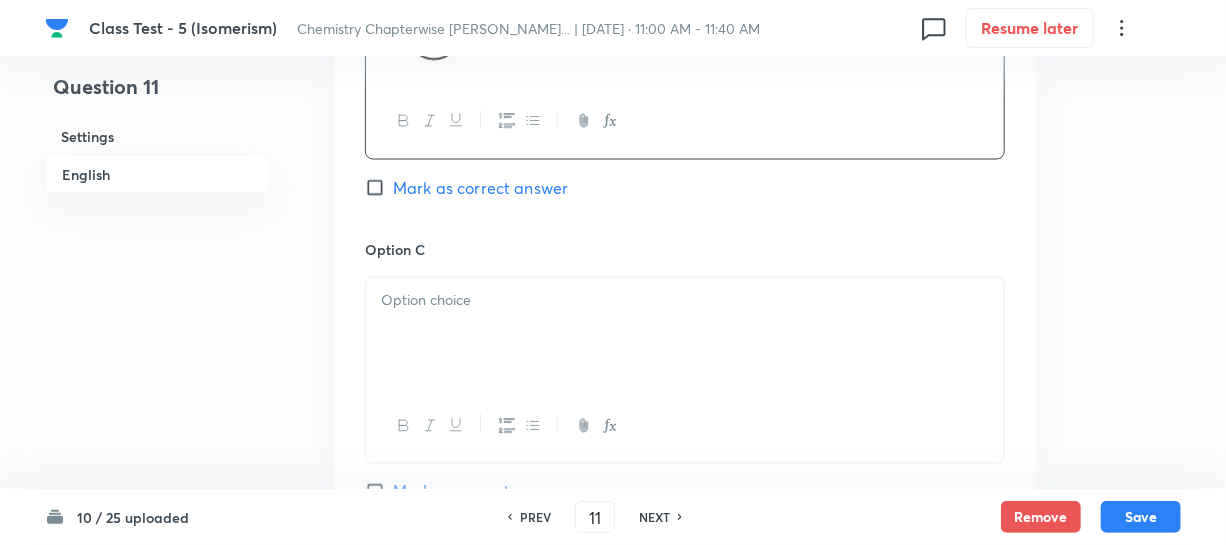 click at bounding box center [685, 334] 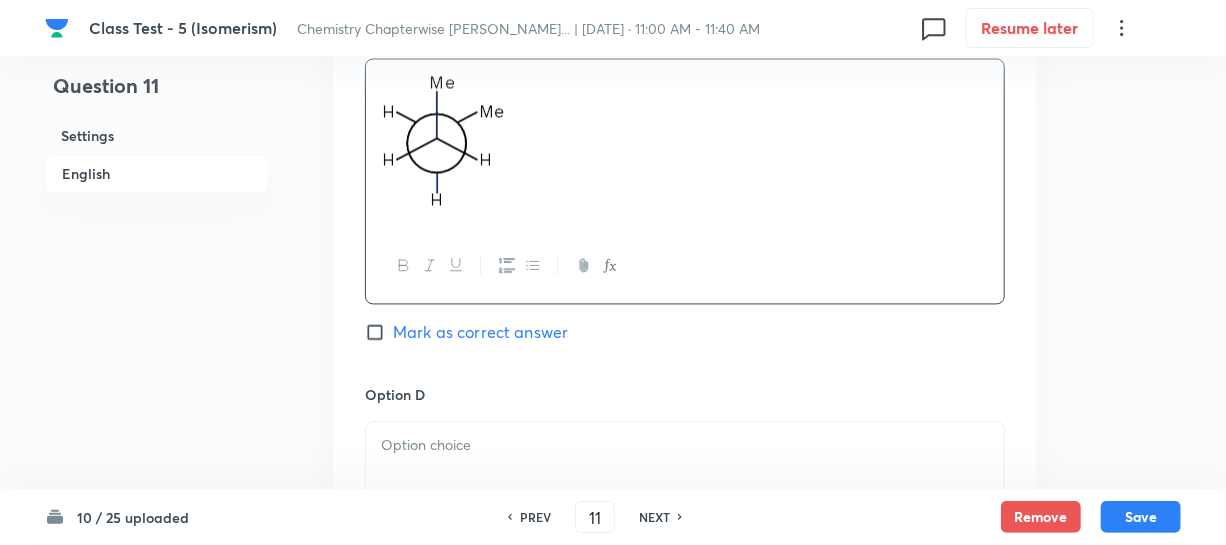 scroll, scrollTop: 1909, scrollLeft: 0, axis: vertical 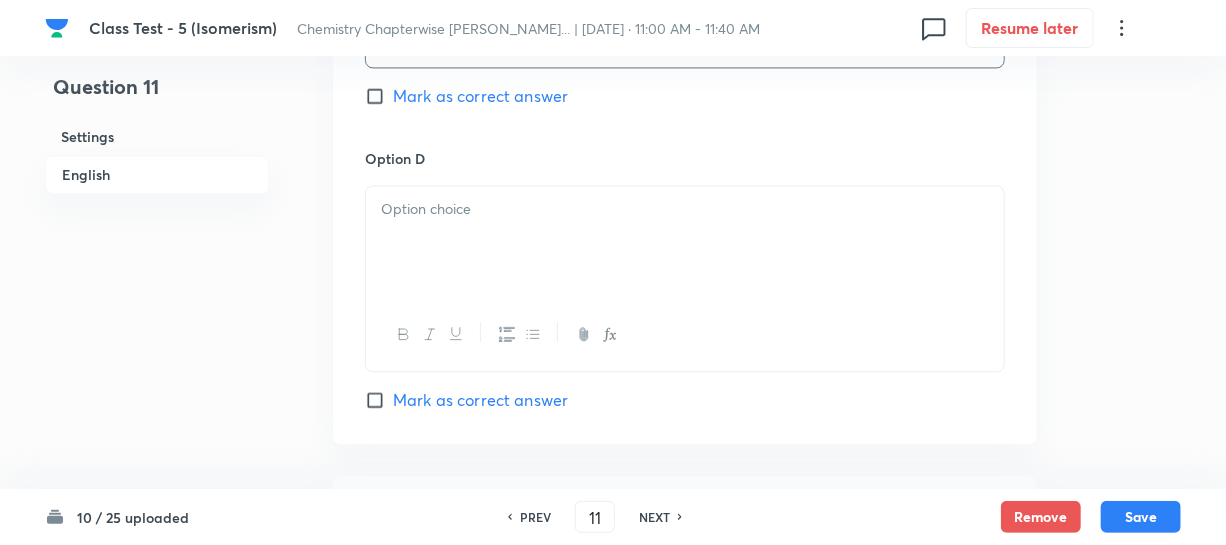 click at bounding box center (685, 242) 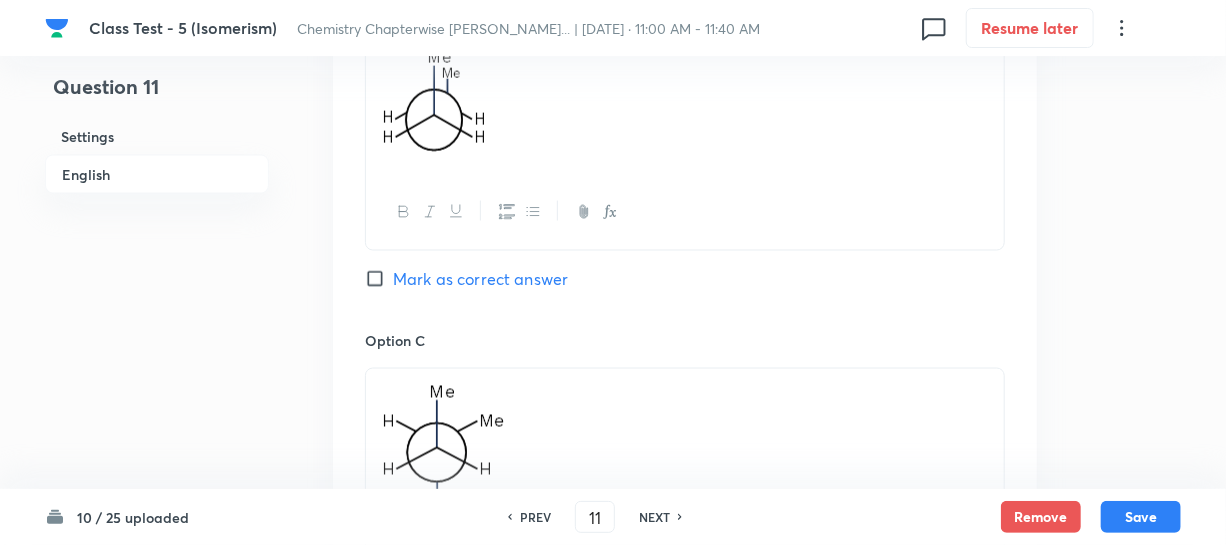 scroll, scrollTop: 1090, scrollLeft: 0, axis: vertical 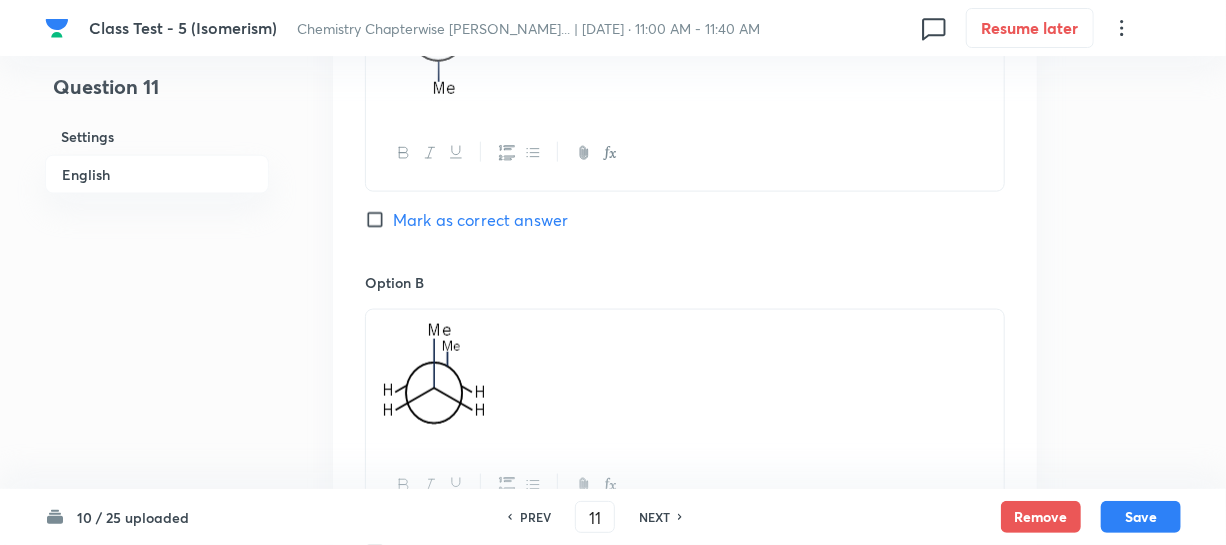 click on "Mark as correct answer" at bounding box center (379, 220) 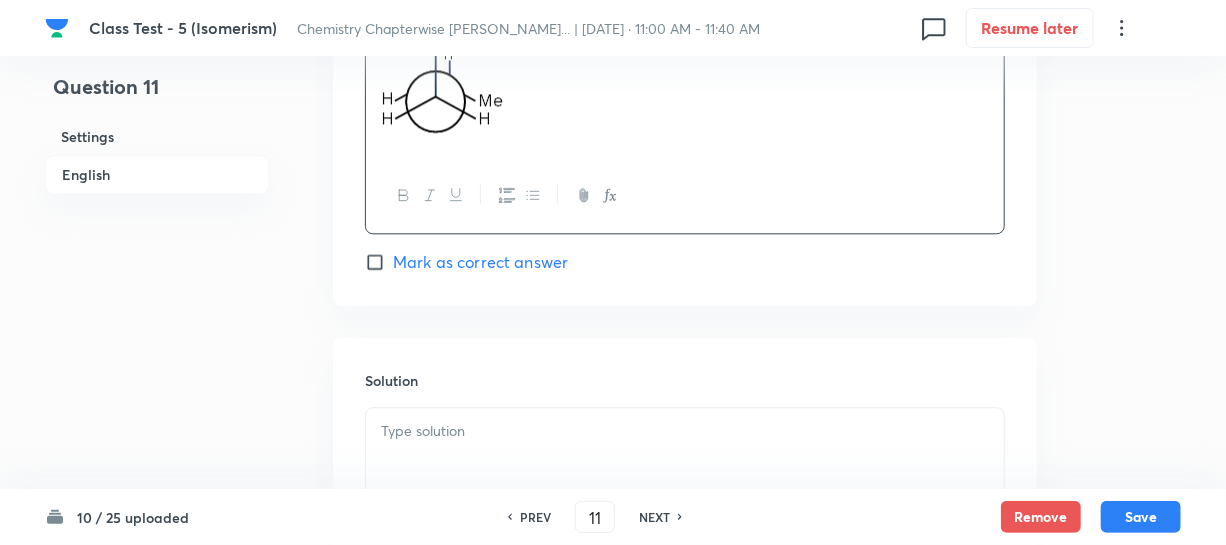 scroll, scrollTop: 2181, scrollLeft: 0, axis: vertical 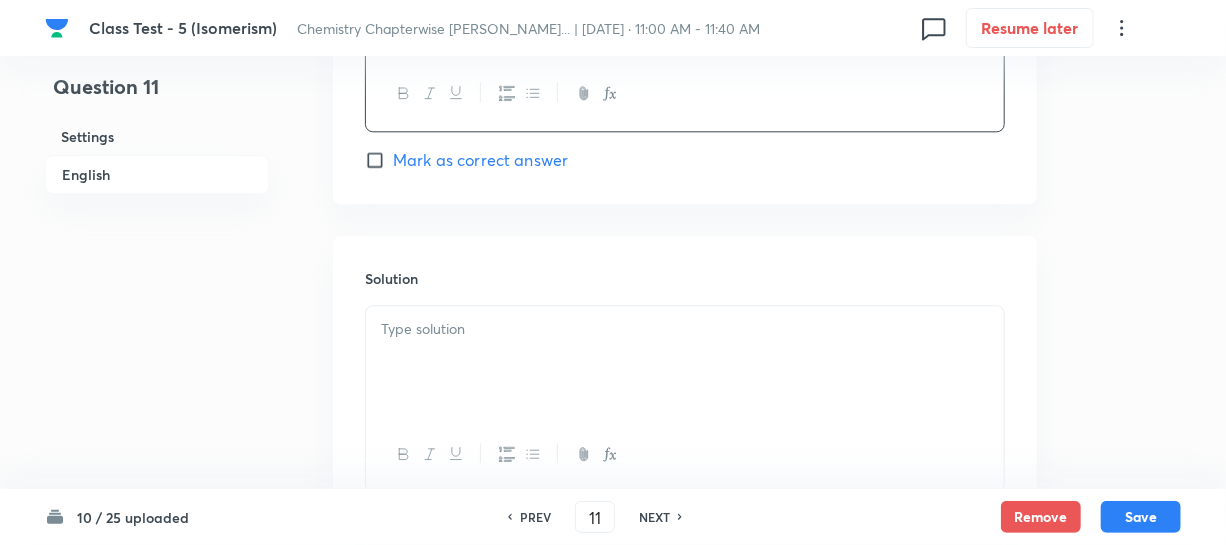 click at bounding box center (685, 362) 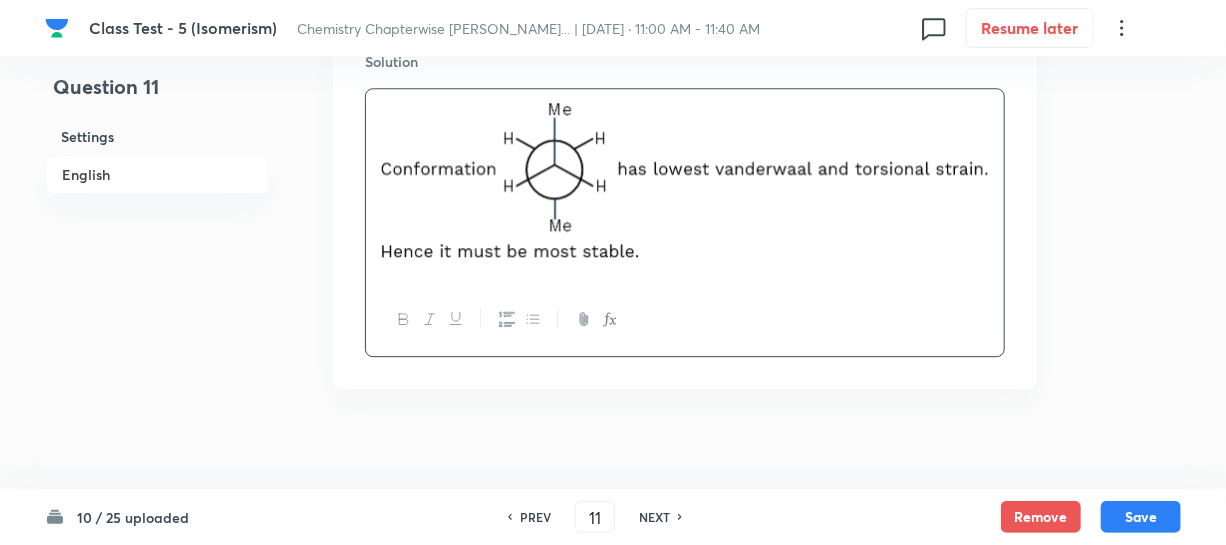 scroll, scrollTop: 2422, scrollLeft: 0, axis: vertical 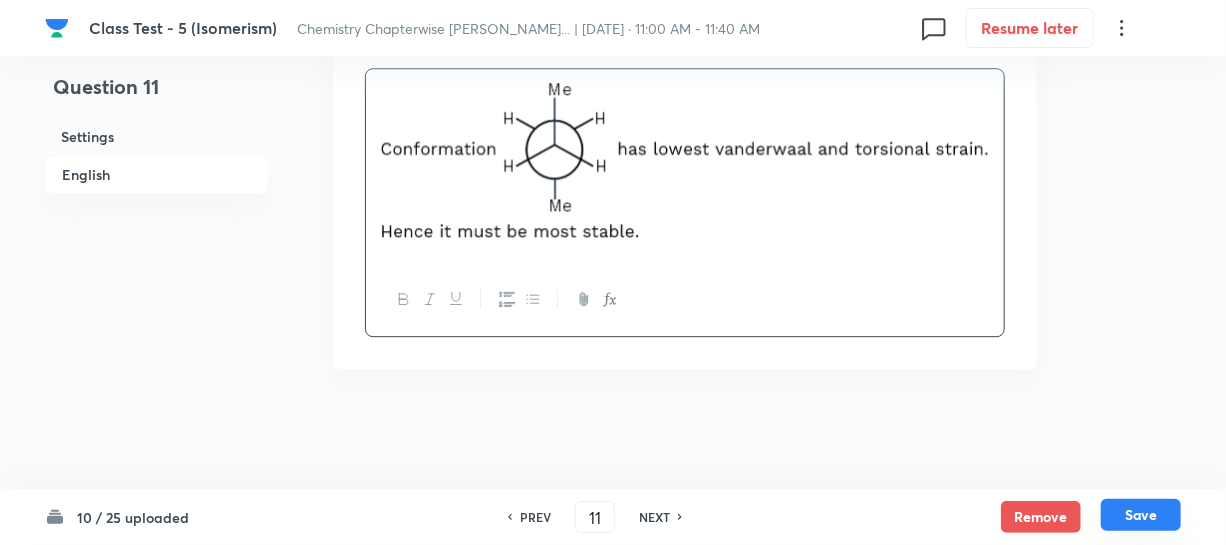 click on "Save" at bounding box center [1141, 515] 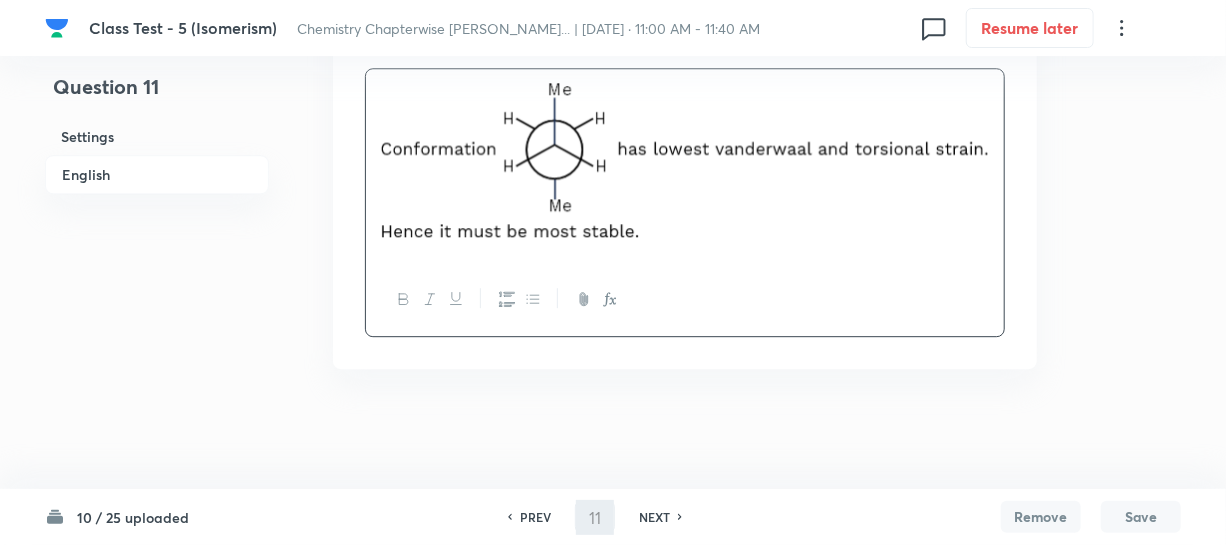 type on "12" 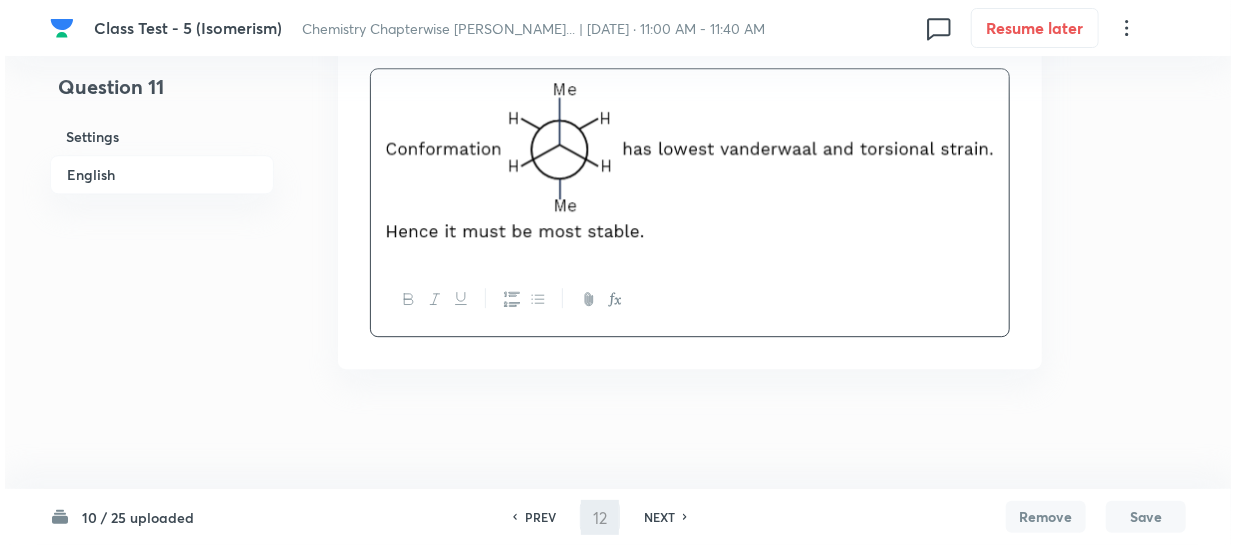 scroll, scrollTop: 0, scrollLeft: 0, axis: both 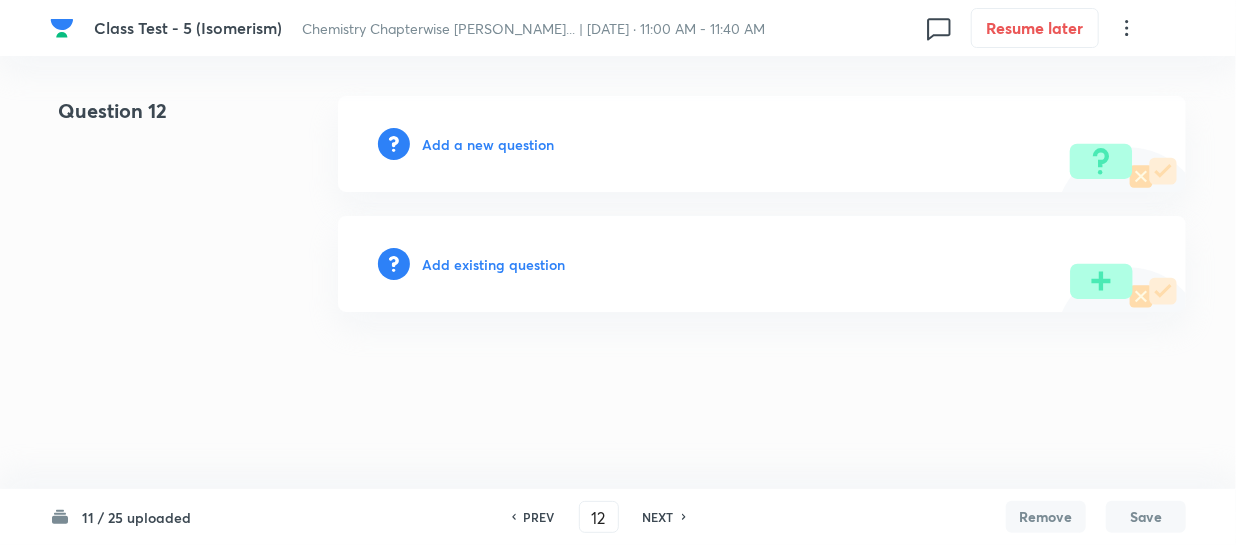 click on "Add a new question" at bounding box center (488, 144) 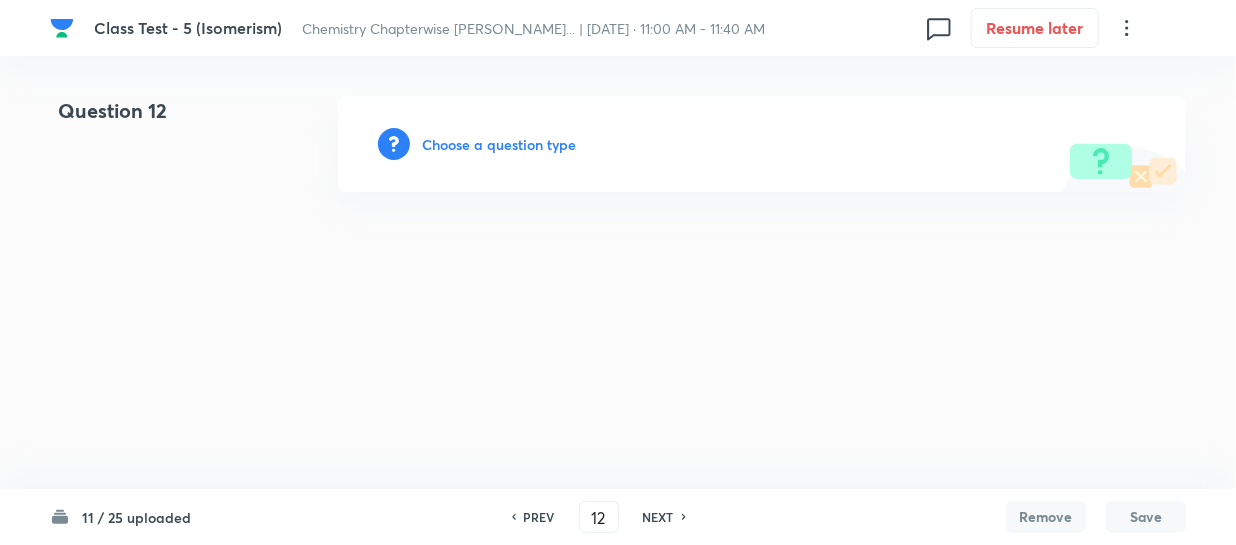 click on "Choose a question type" at bounding box center (499, 144) 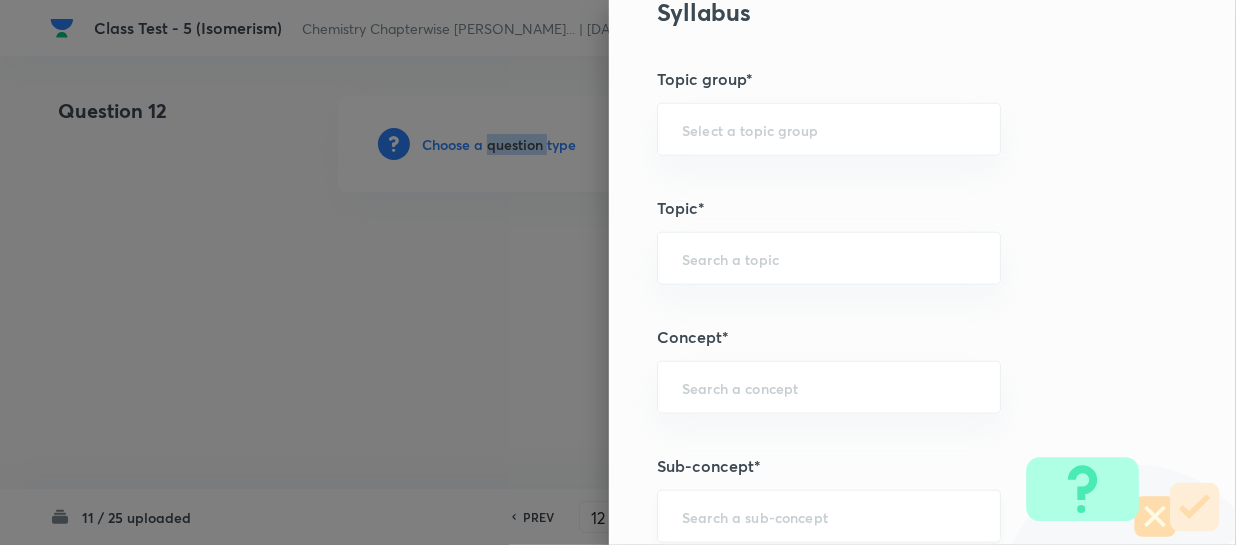 scroll, scrollTop: 1000, scrollLeft: 0, axis: vertical 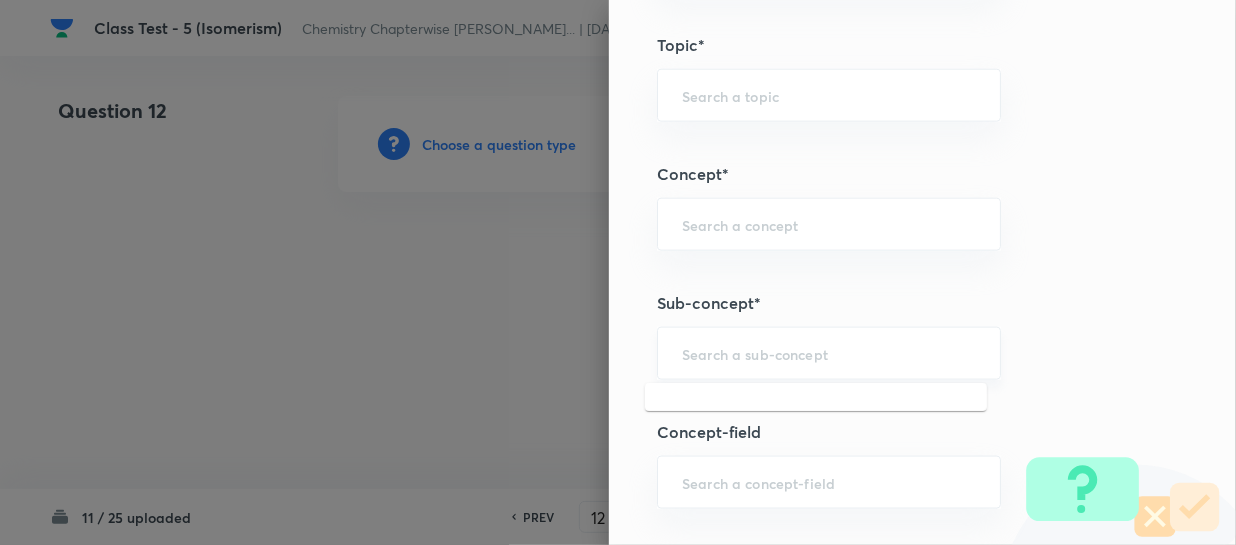 drag, startPoint x: 693, startPoint y: 350, endPoint x: 868, endPoint y: 350, distance: 175 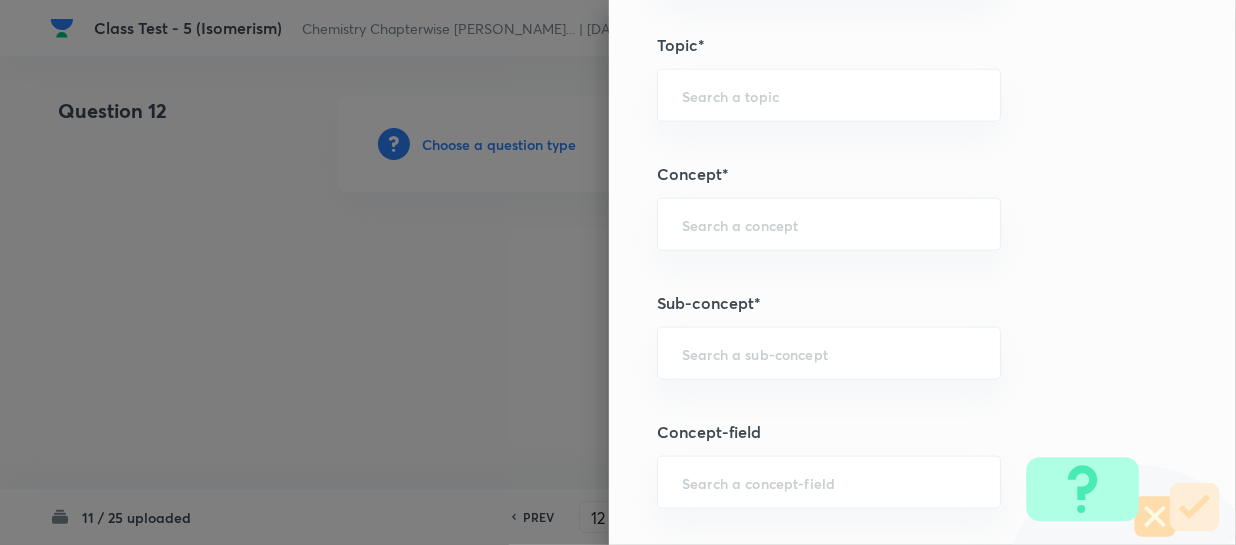 paste on "Isomerism" 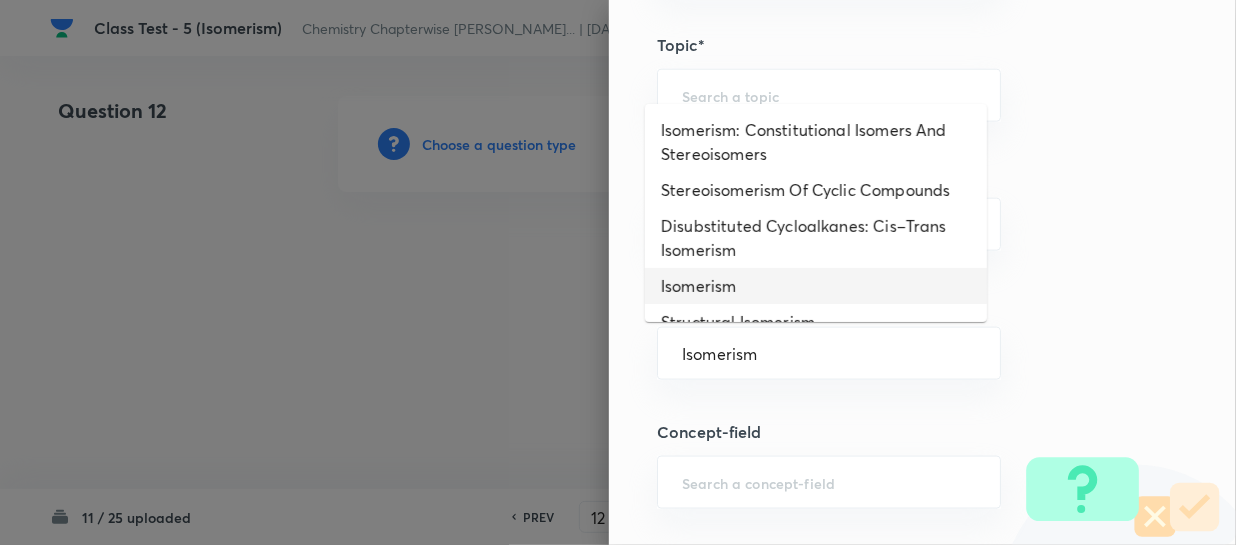 click on "Isomerism" at bounding box center [816, 286] 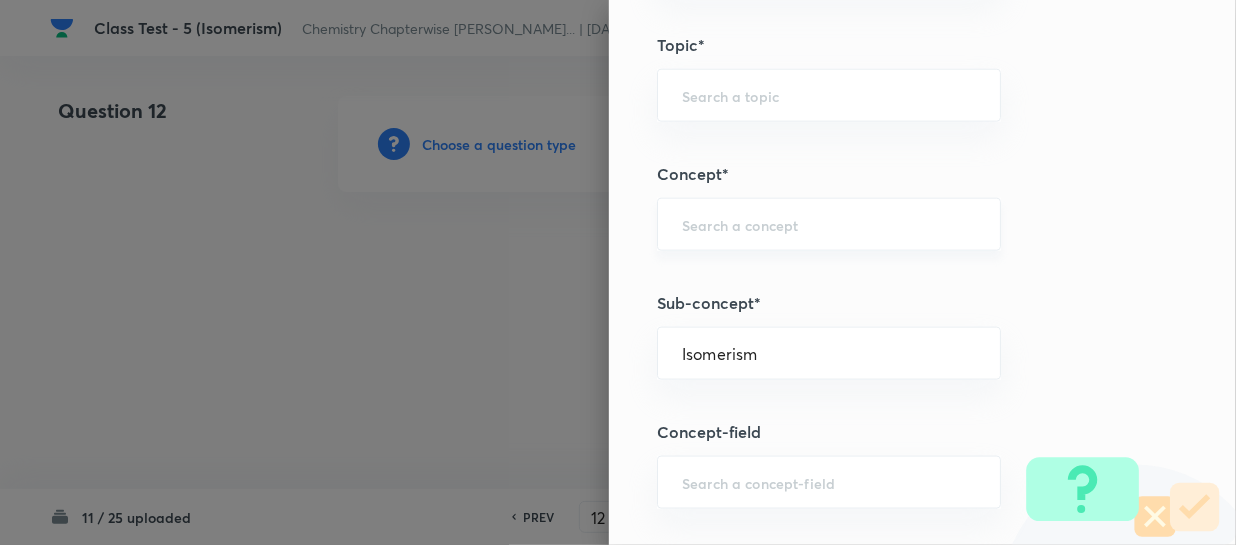 type on "Chemistry" 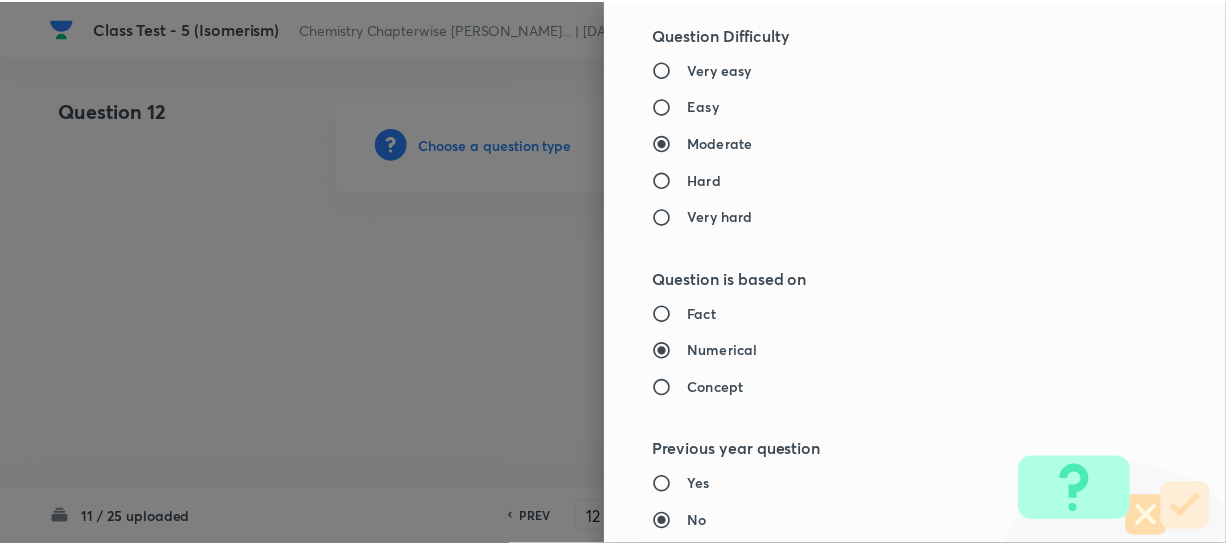 scroll, scrollTop: 2179, scrollLeft: 0, axis: vertical 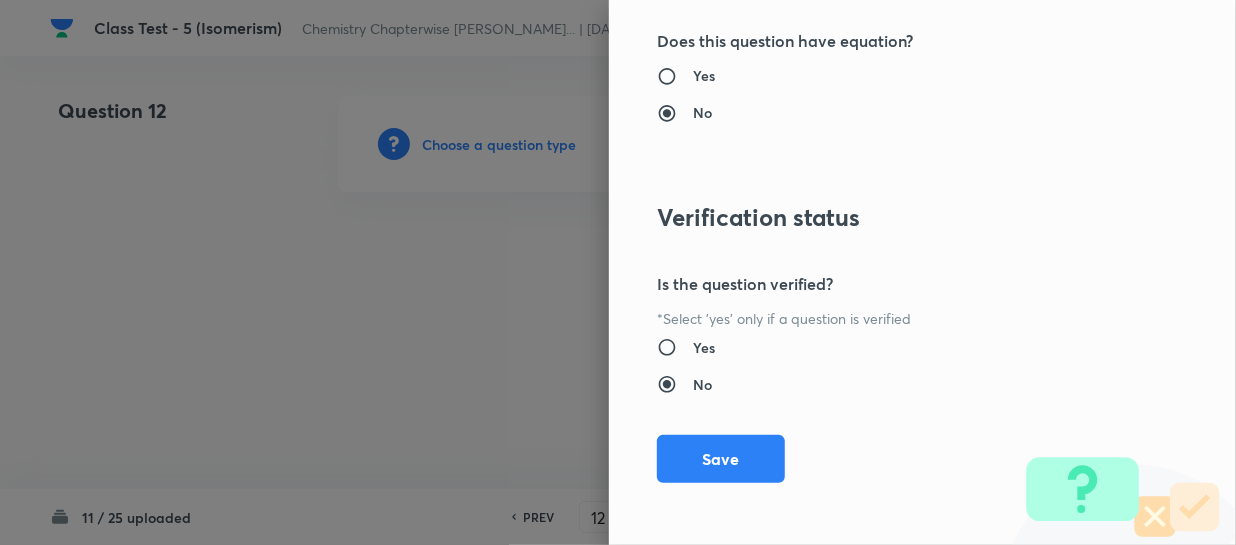 drag, startPoint x: 692, startPoint y: 452, endPoint x: 1140, endPoint y: 418, distance: 449.28833 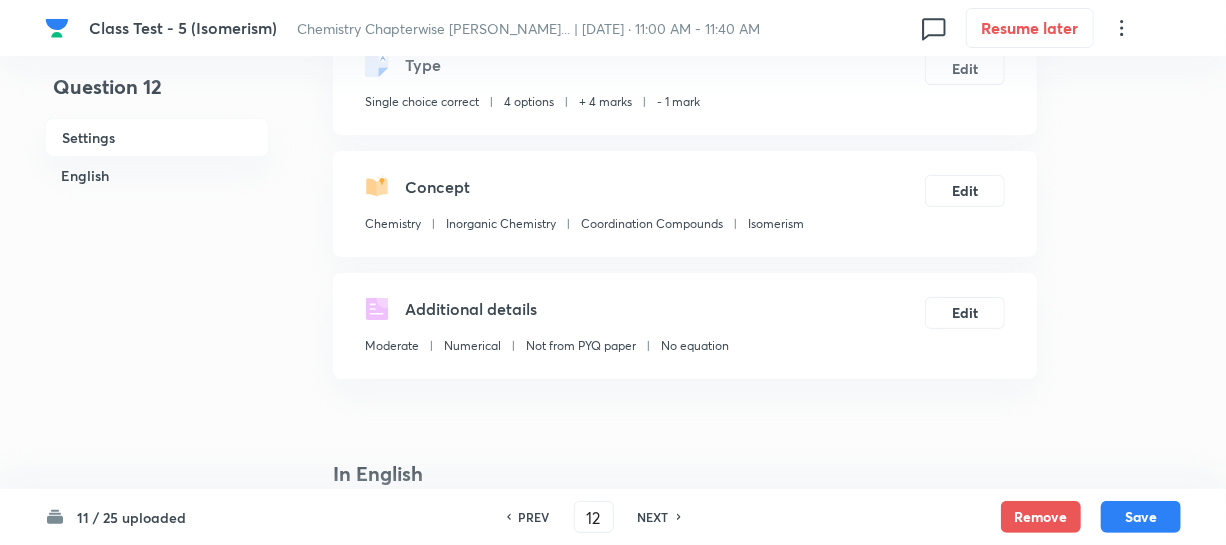 scroll, scrollTop: 363, scrollLeft: 0, axis: vertical 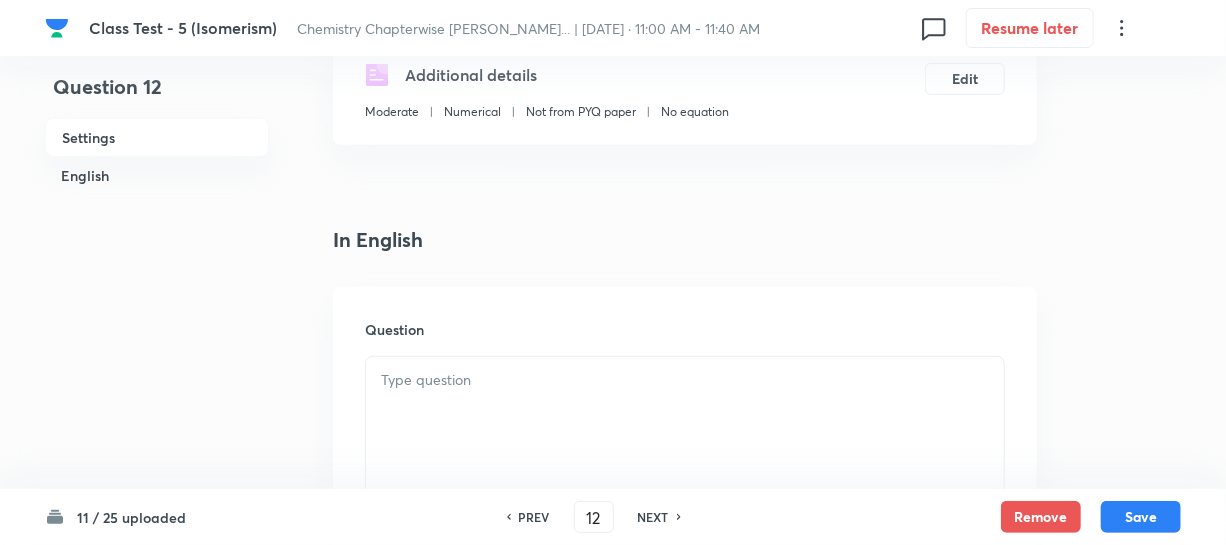 click at bounding box center (685, 413) 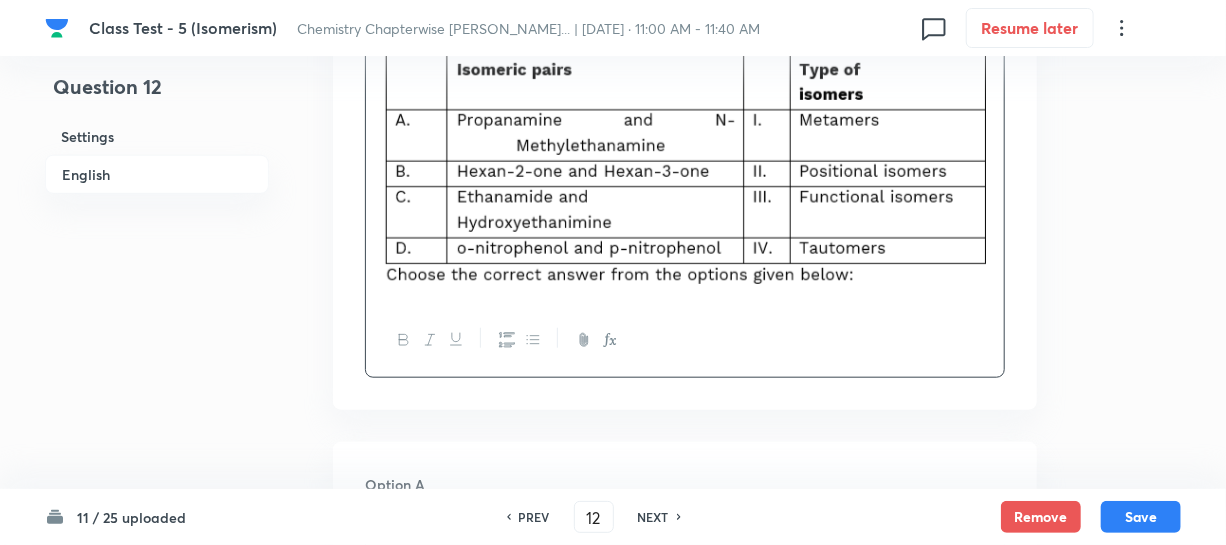 scroll, scrollTop: 727, scrollLeft: 0, axis: vertical 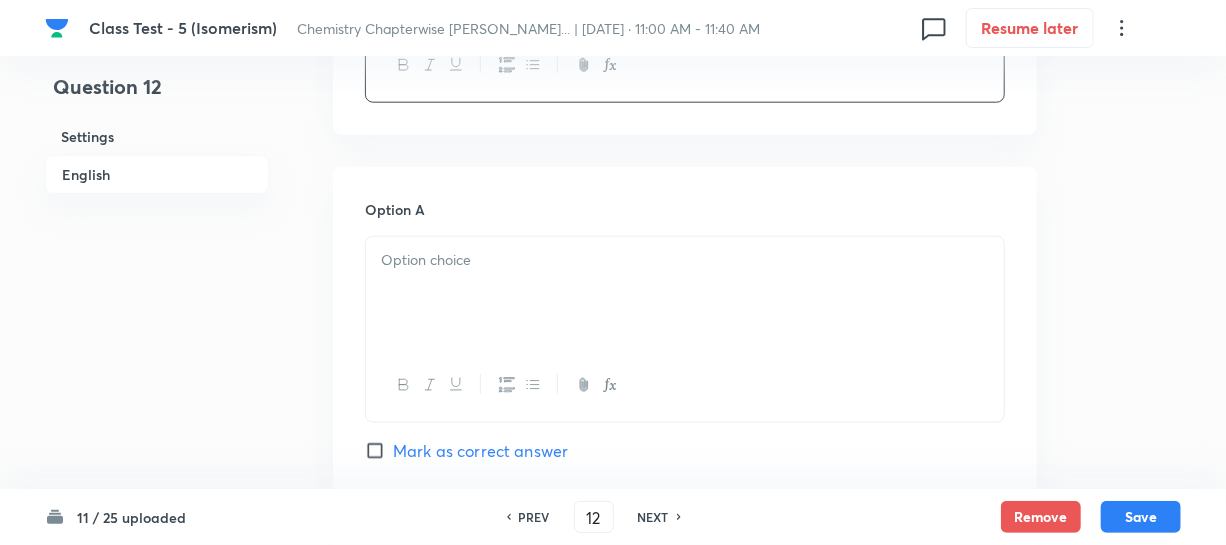 click at bounding box center (685, 293) 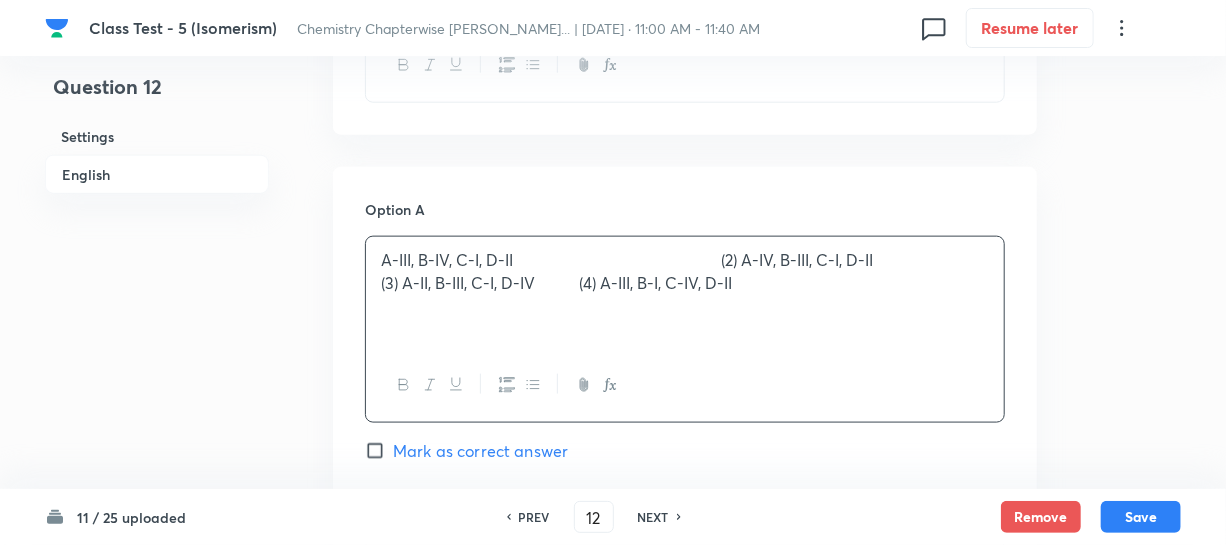 drag, startPoint x: 690, startPoint y: 255, endPoint x: 855, endPoint y: 306, distance: 172.70206 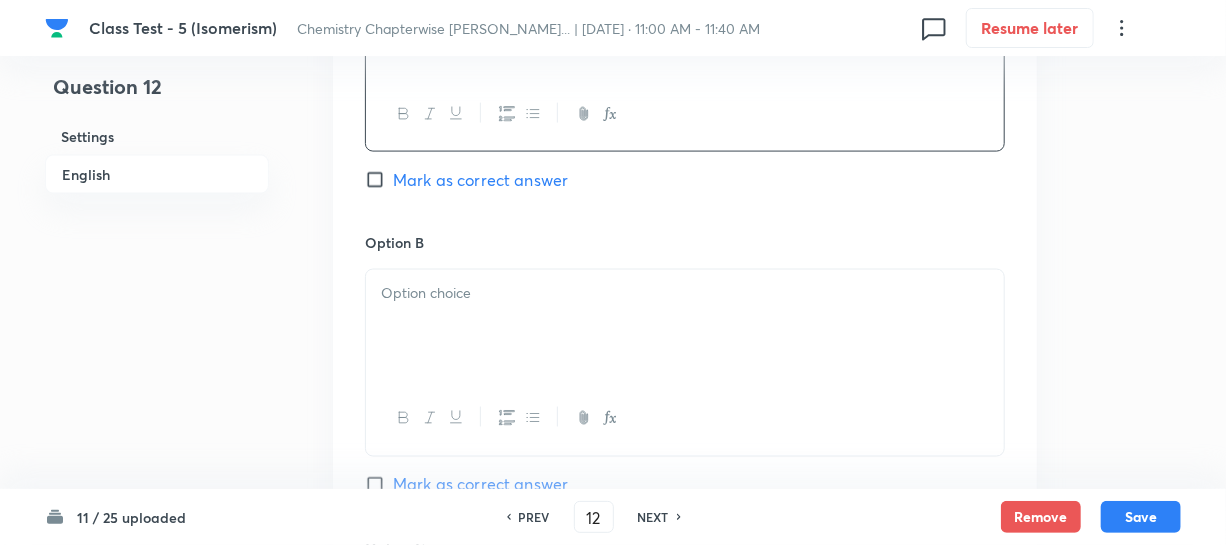 scroll, scrollTop: 1272, scrollLeft: 0, axis: vertical 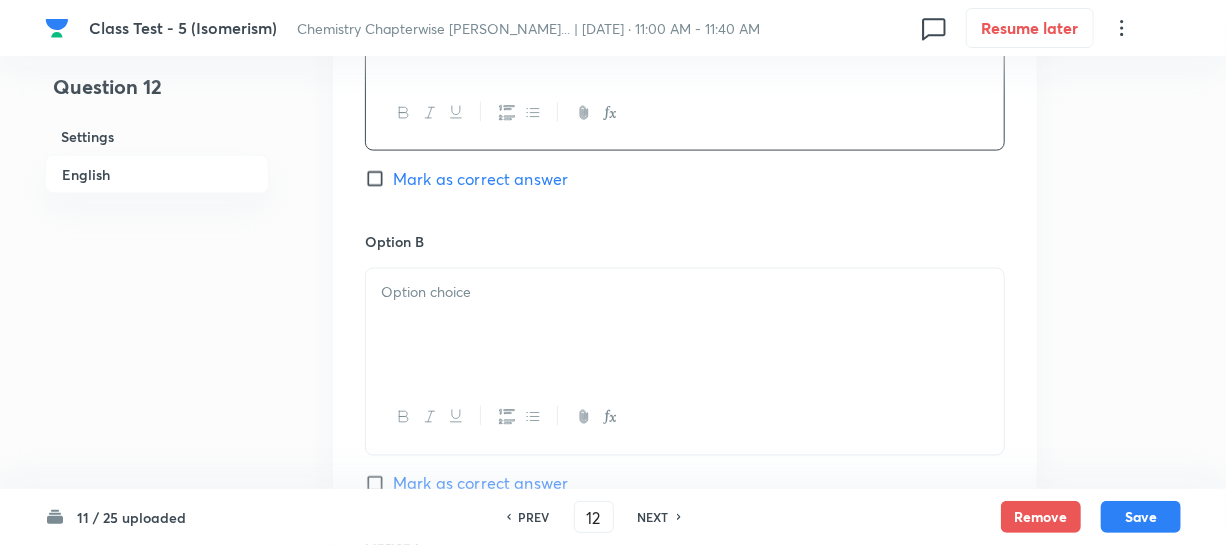 click at bounding box center [685, 292] 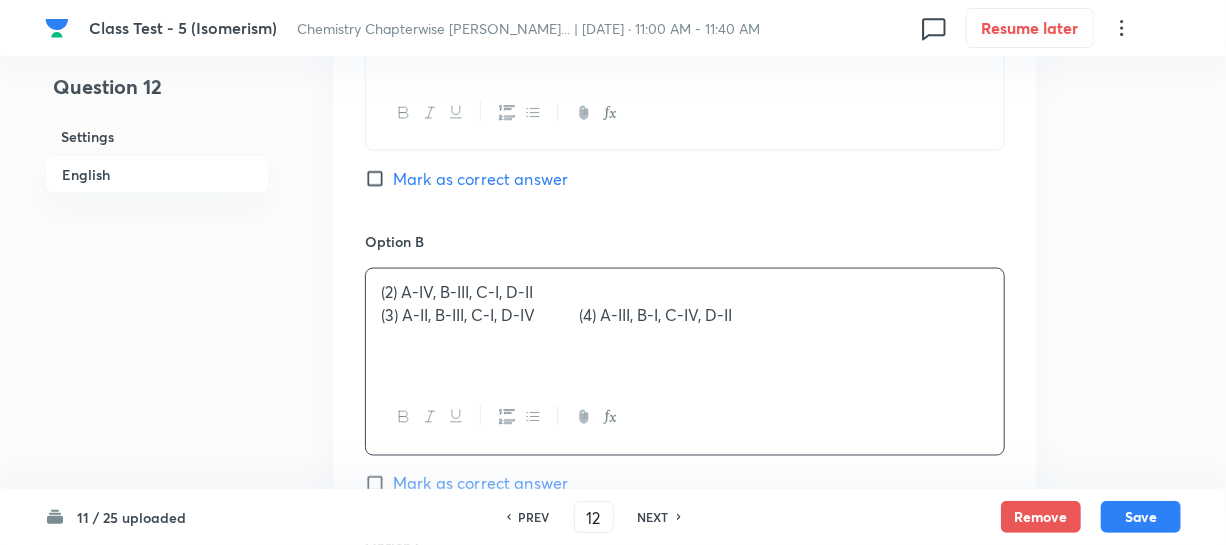 click on "(2) A-IV, B-III, C-I, D-II" at bounding box center [685, 292] 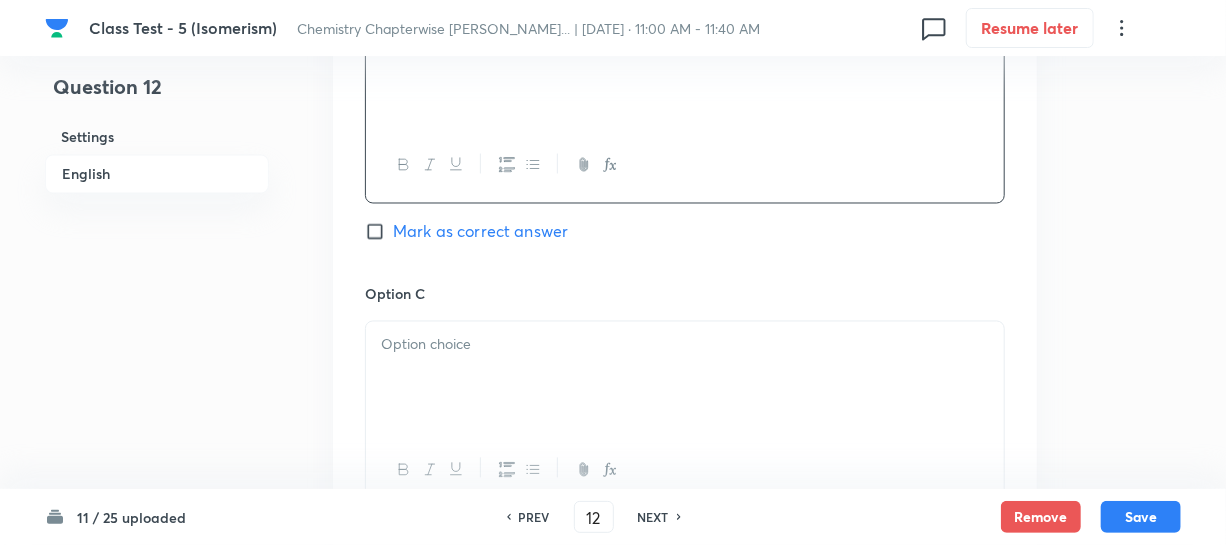 scroll, scrollTop: 1545, scrollLeft: 0, axis: vertical 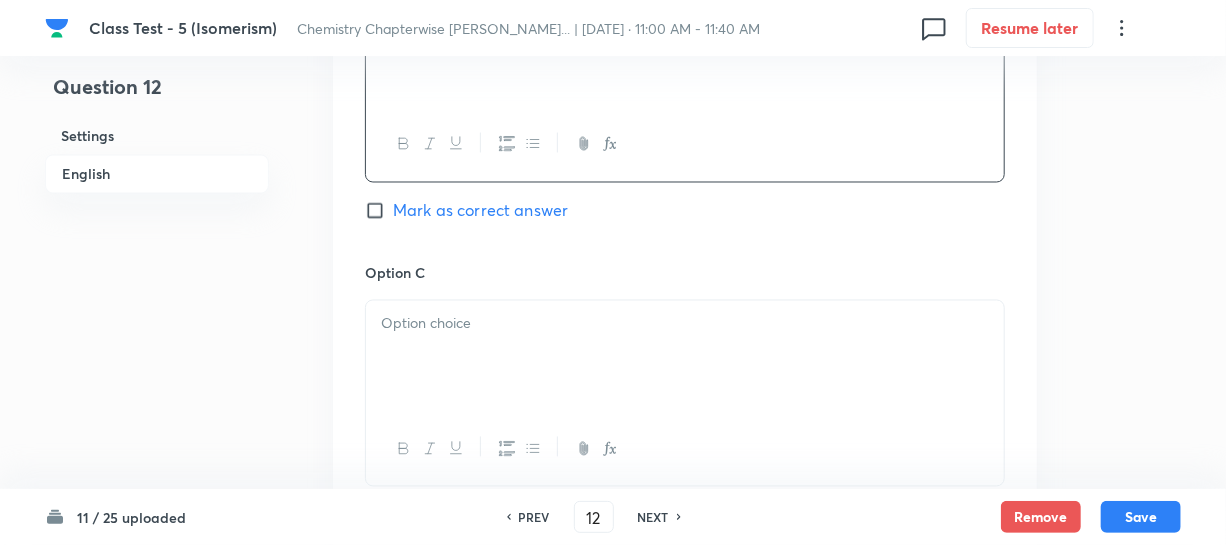 click at bounding box center (685, 324) 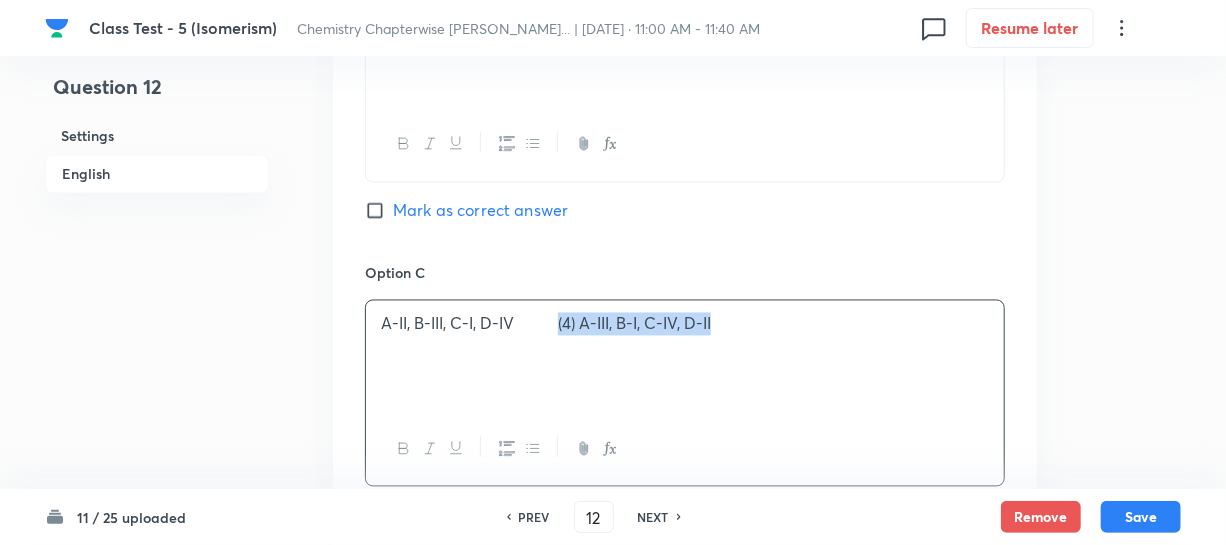drag, startPoint x: 562, startPoint y: 327, endPoint x: 750, endPoint y: 328, distance: 188.00266 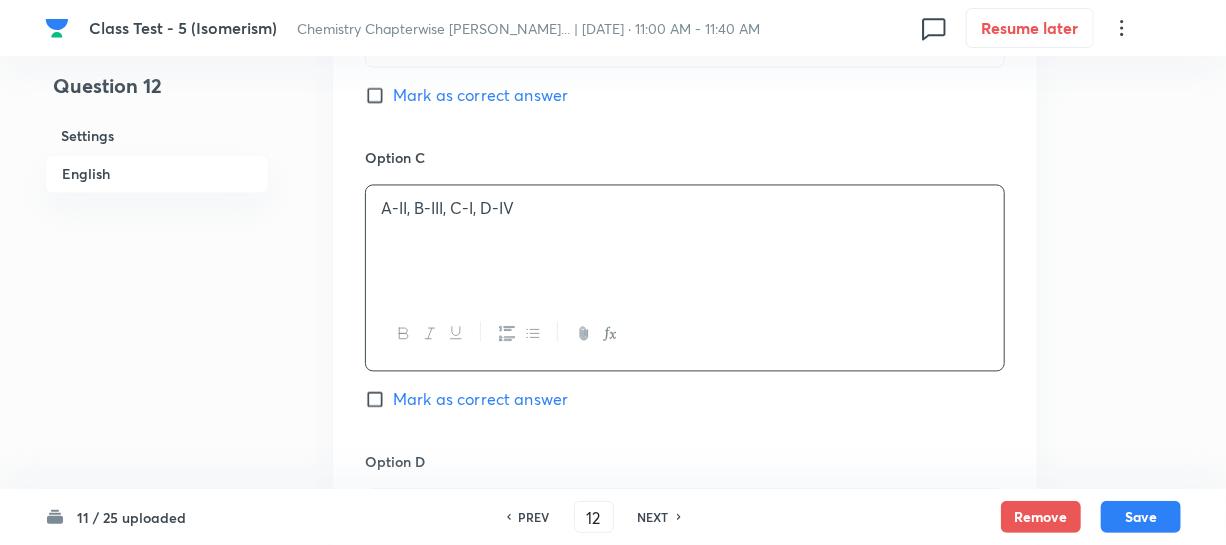 scroll, scrollTop: 1909, scrollLeft: 0, axis: vertical 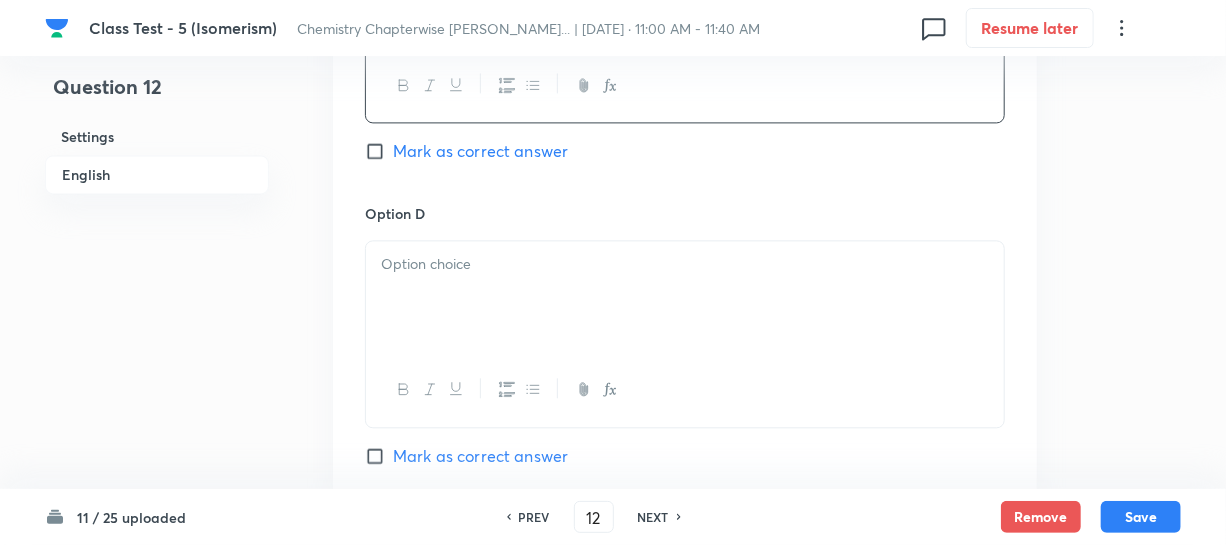 click at bounding box center [685, 297] 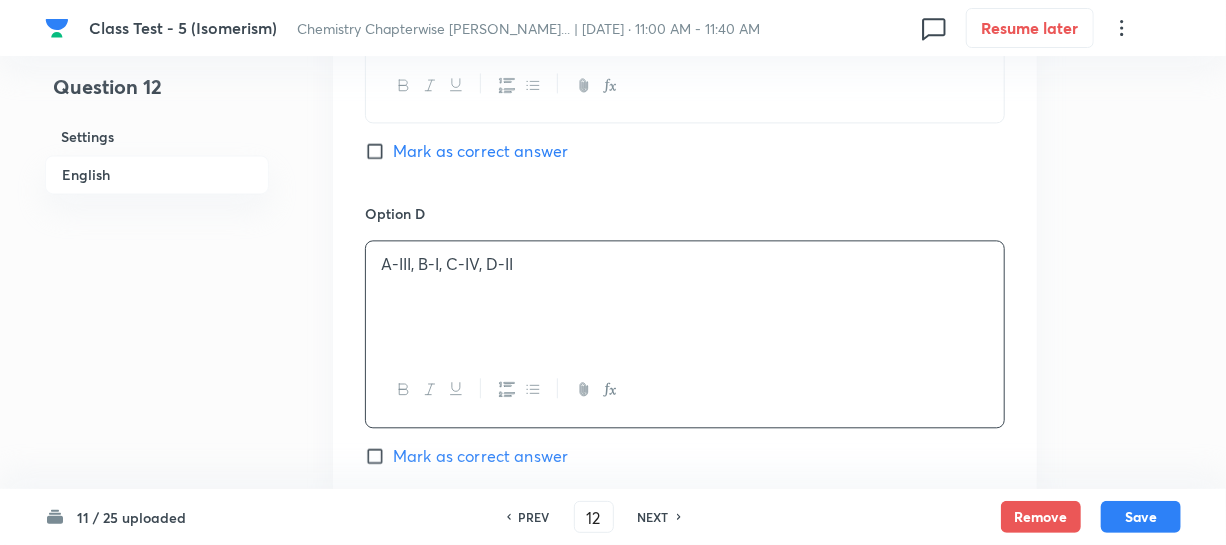 click on "Mark as correct answer" at bounding box center (379, 456) 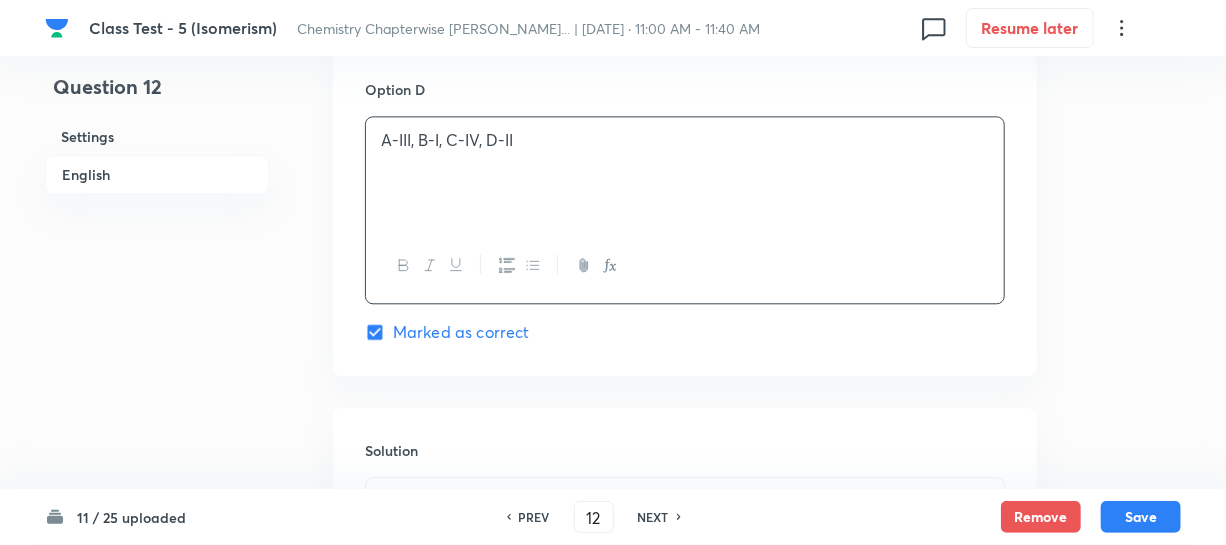 scroll, scrollTop: 2272, scrollLeft: 0, axis: vertical 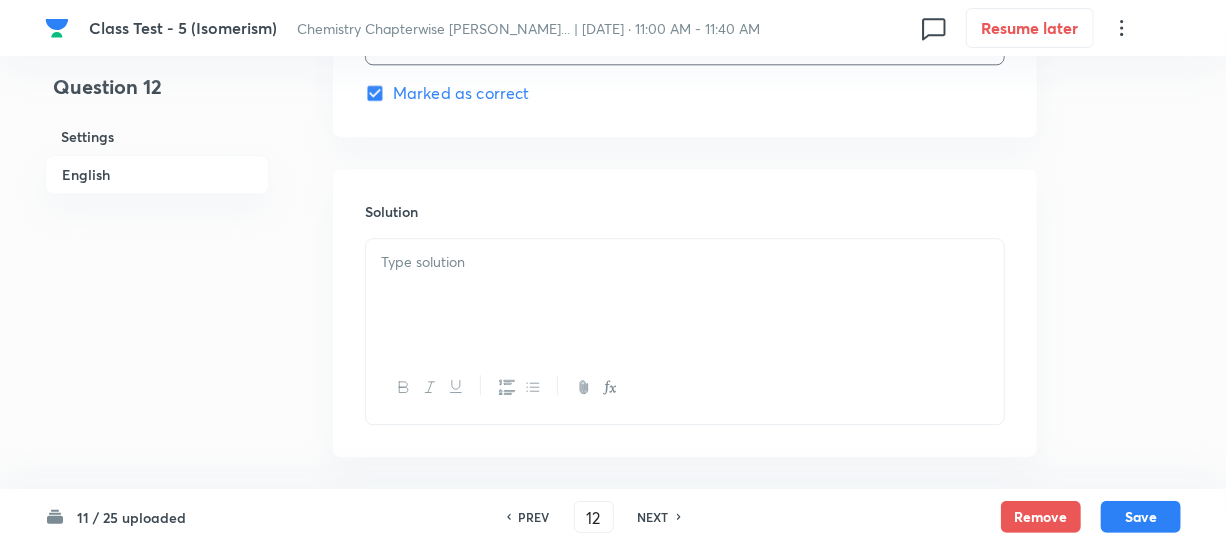 click at bounding box center [685, 262] 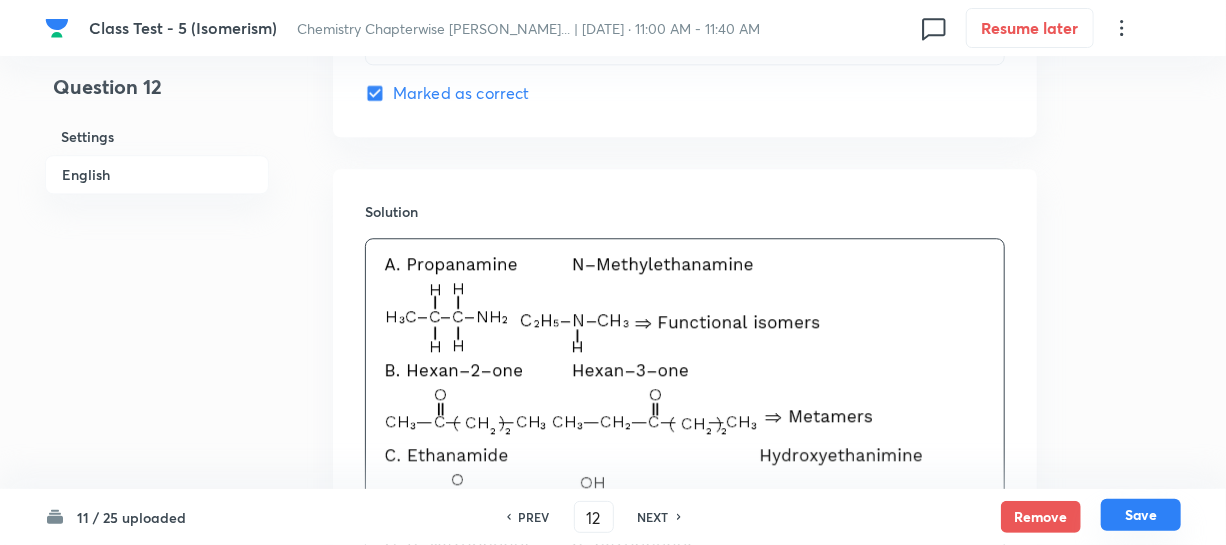 click on "Save" at bounding box center (1141, 515) 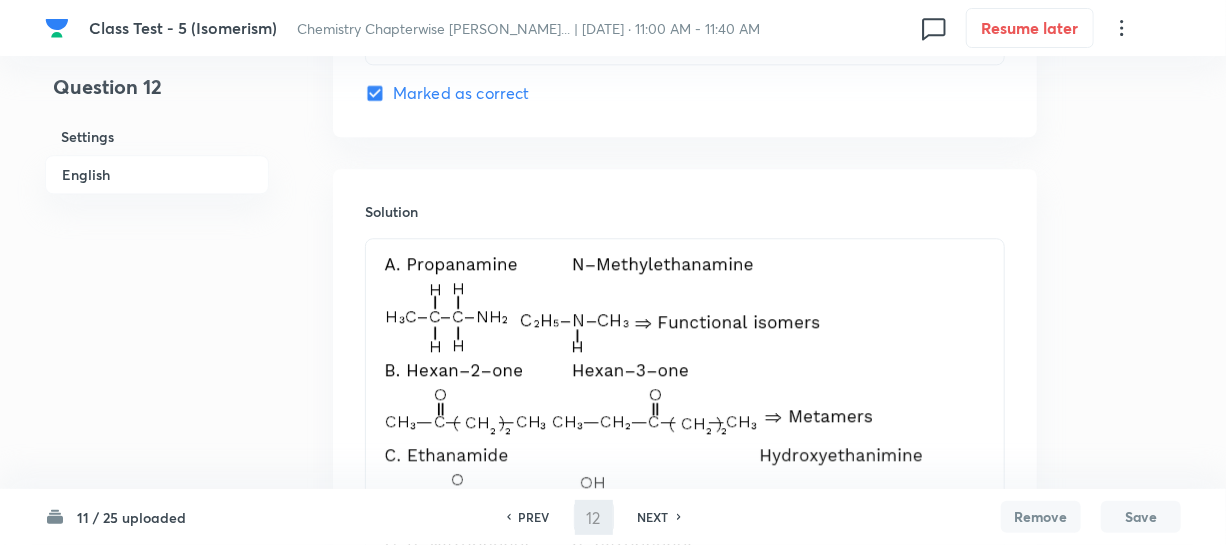 type on "13" 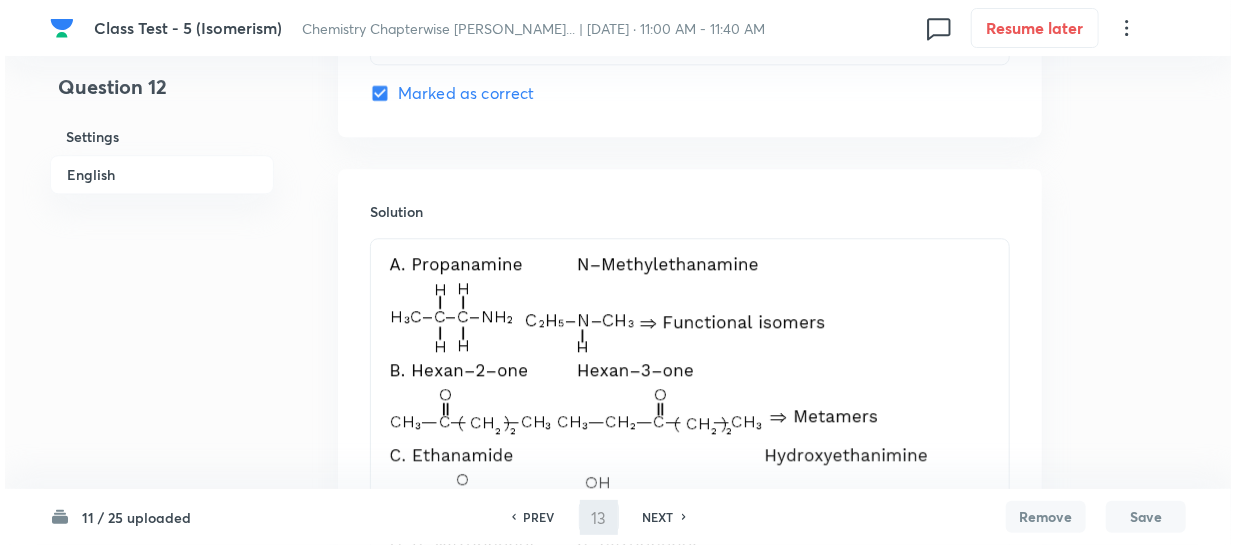scroll, scrollTop: 0, scrollLeft: 0, axis: both 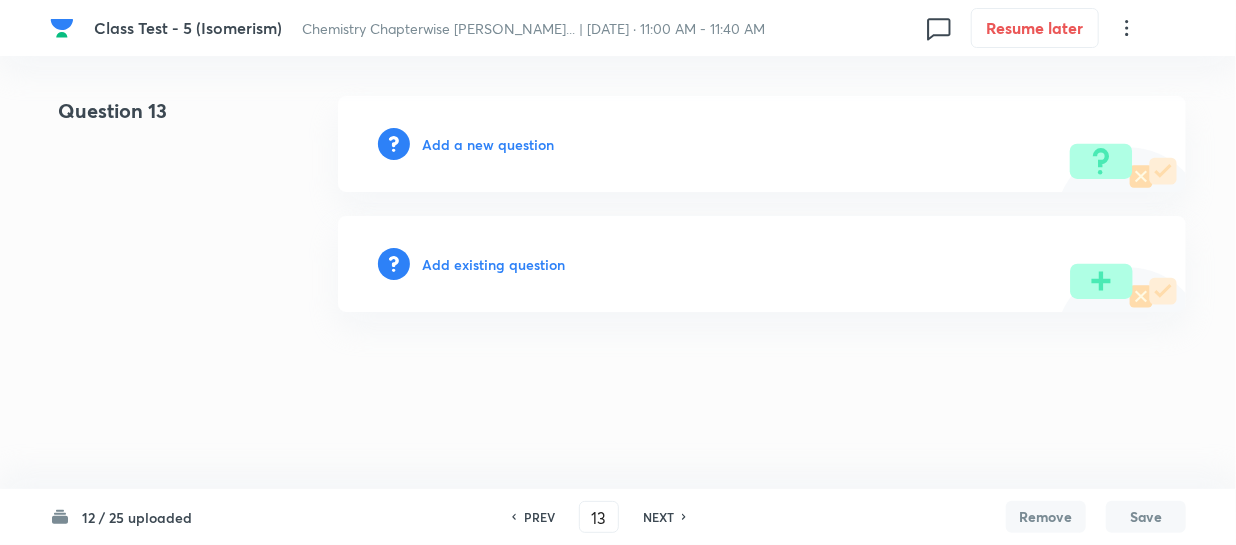 click on "Add a new question" at bounding box center (762, 144) 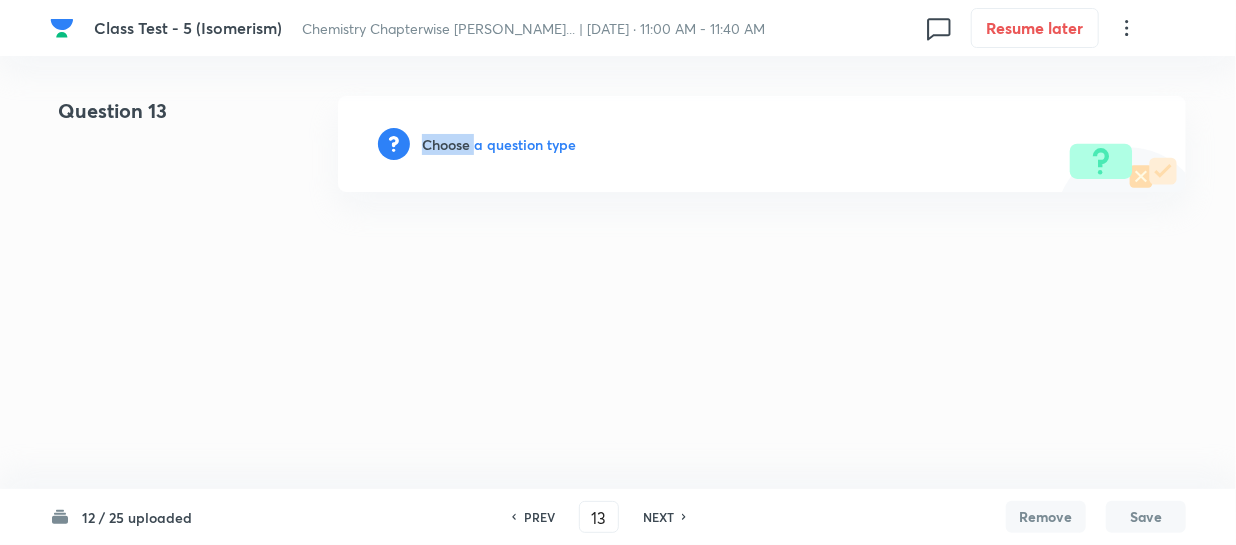 click on "Choose a question type" at bounding box center (499, 144) 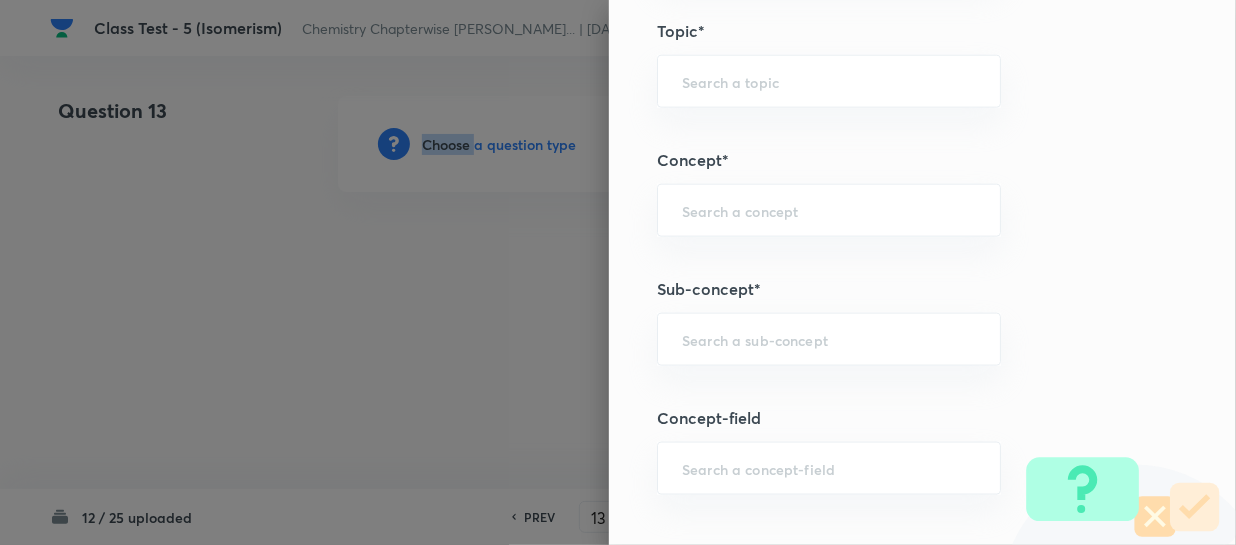 scroll, scrollTop: 1090, scrollLeft: 0, axis: vertical 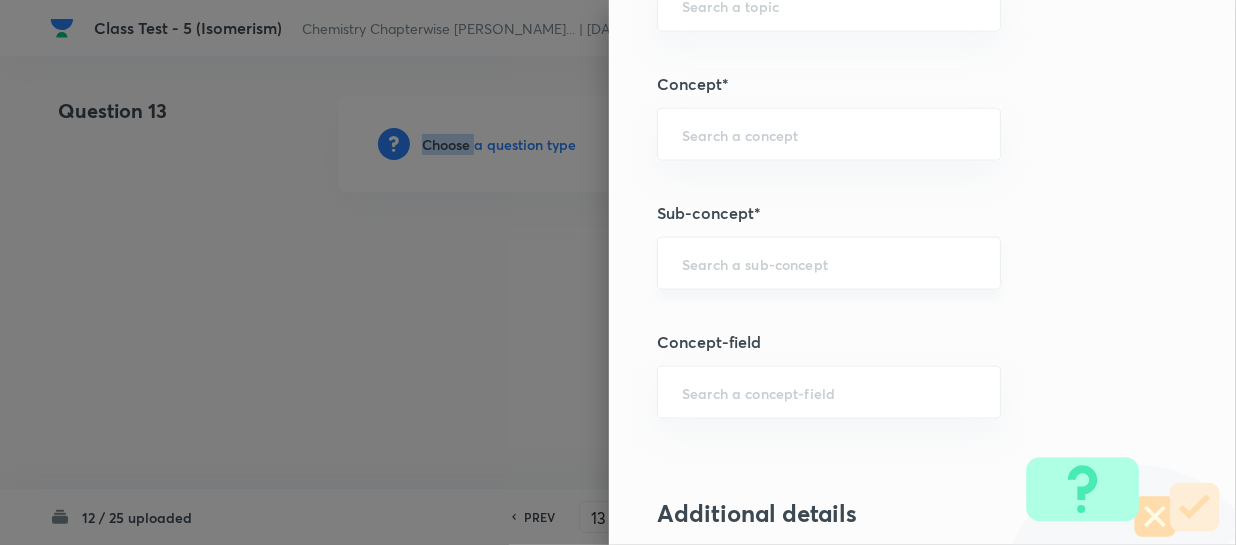click on "​" at bounding box center [829, 263] 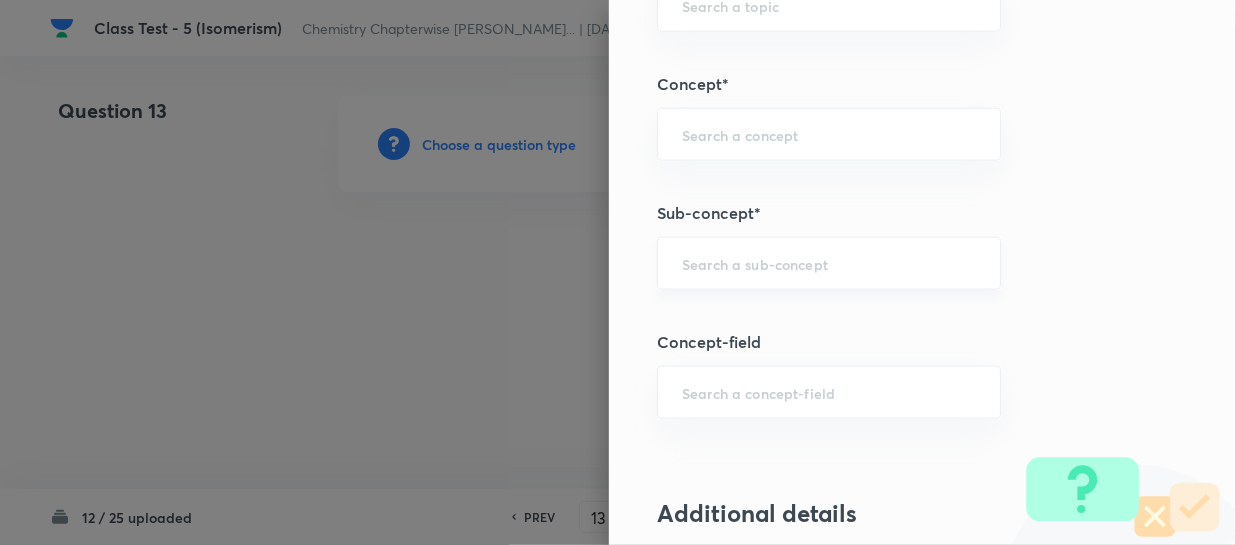 paste on "Isomerism" 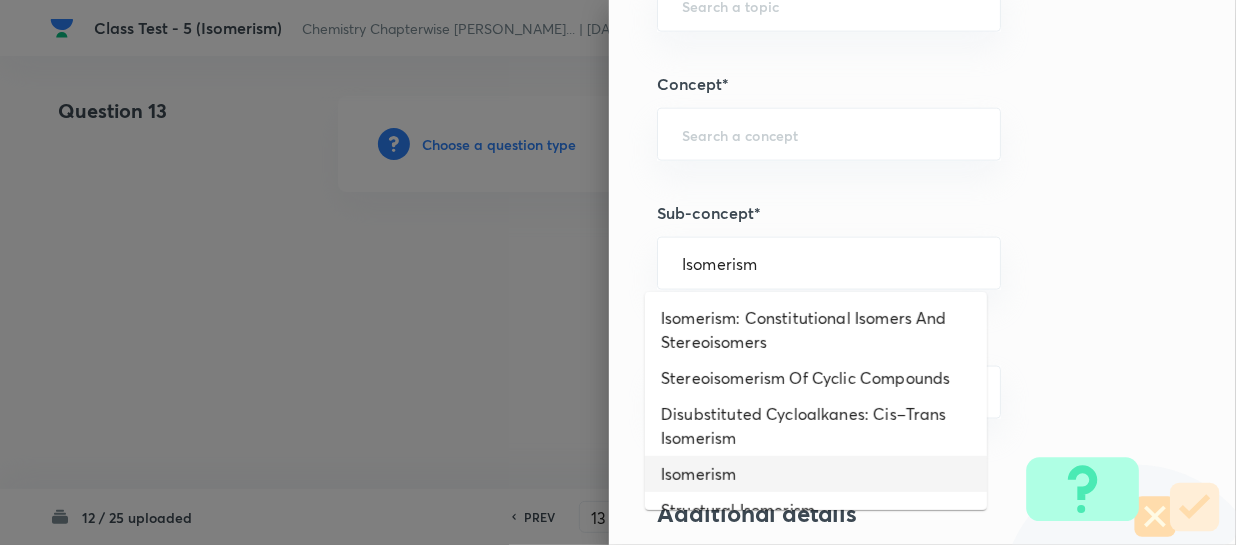 click on "Isomerism" at bounding box center [816, 474] 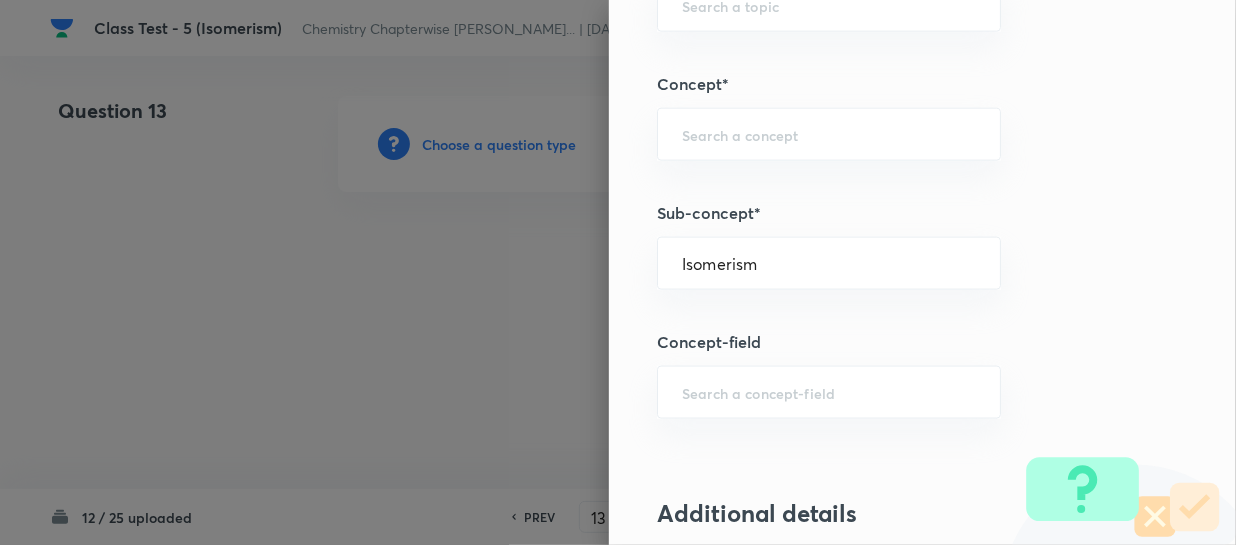 type on "Chemistry" 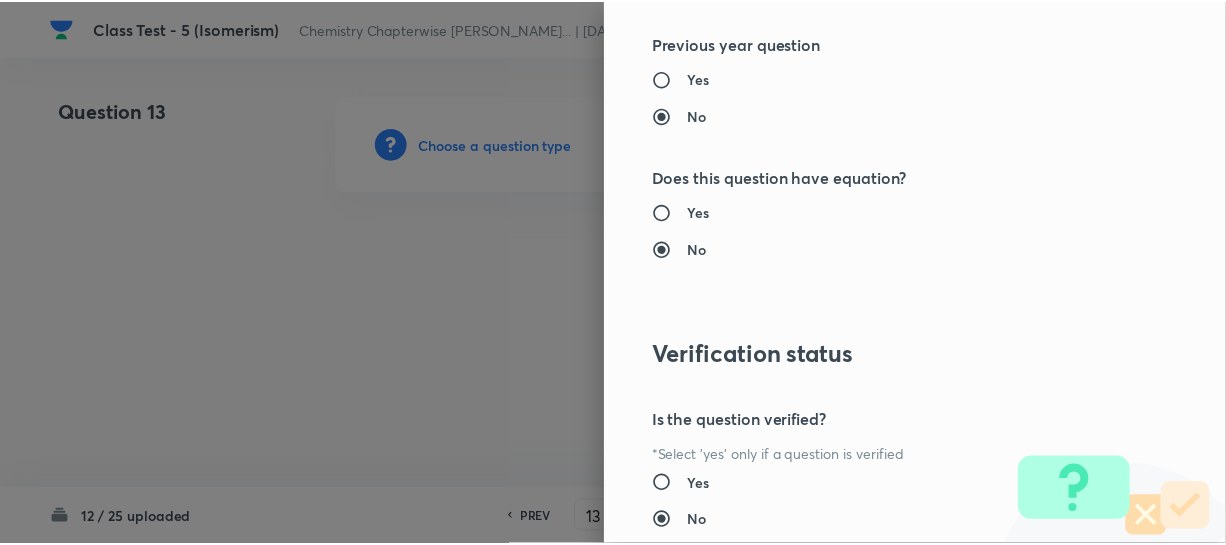 scroll, scrollTop: 2179, scrollLeft: 0, axis: vertical 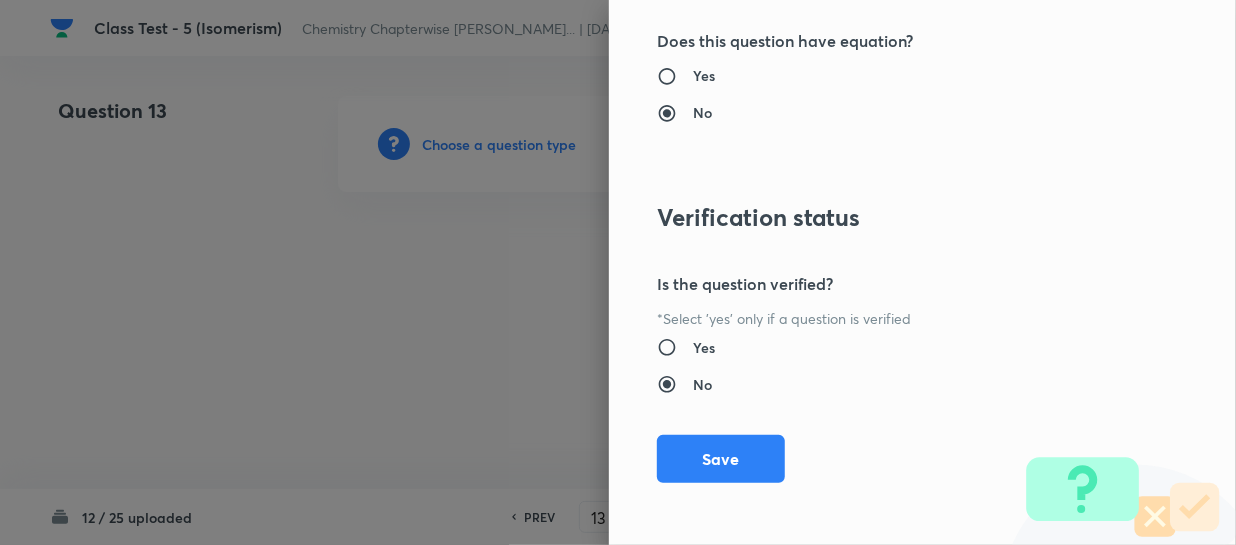 click on "Save" at bounding box center (721, 459) 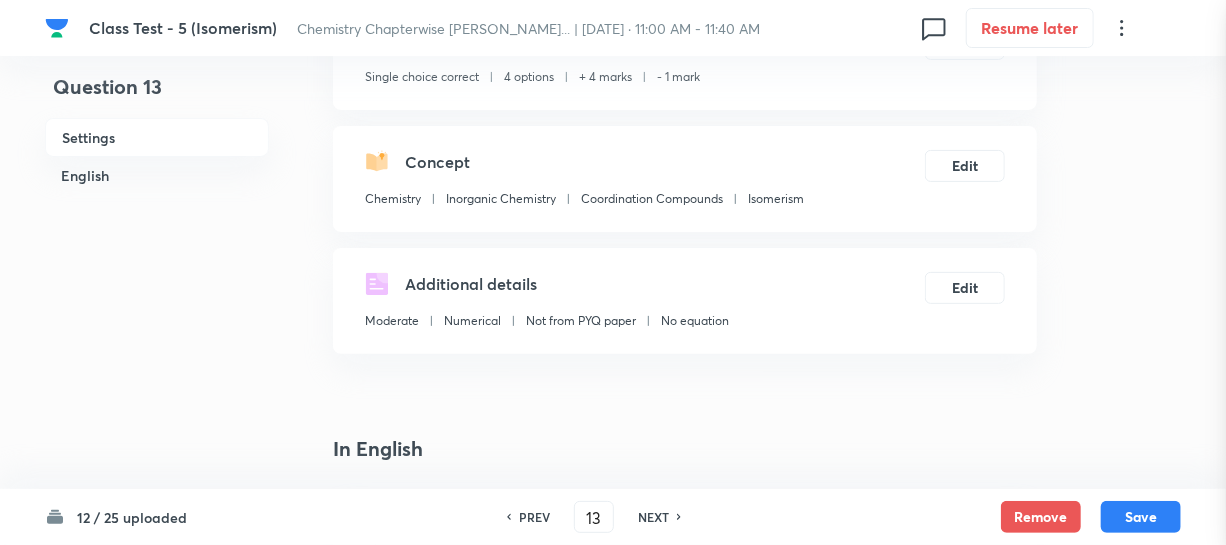 scroll, scrollTop: 363, scrollLeft: 0, axis: vertical 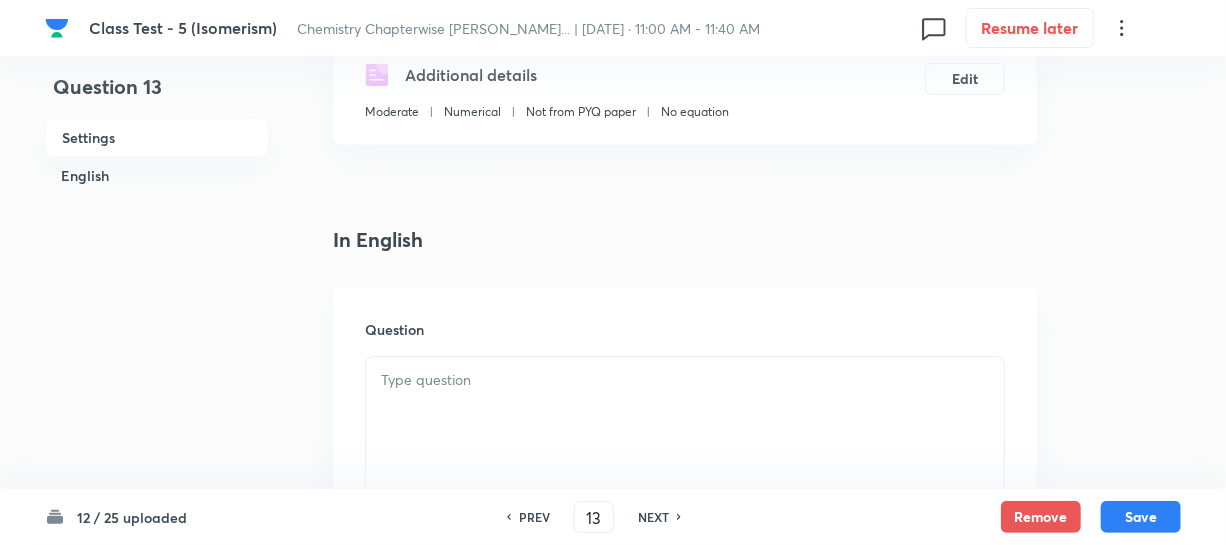 drag, startPoint x: 446, startPoint y: 391, endPoint x: 458, endPoint y: 392, distance: 12.0415945 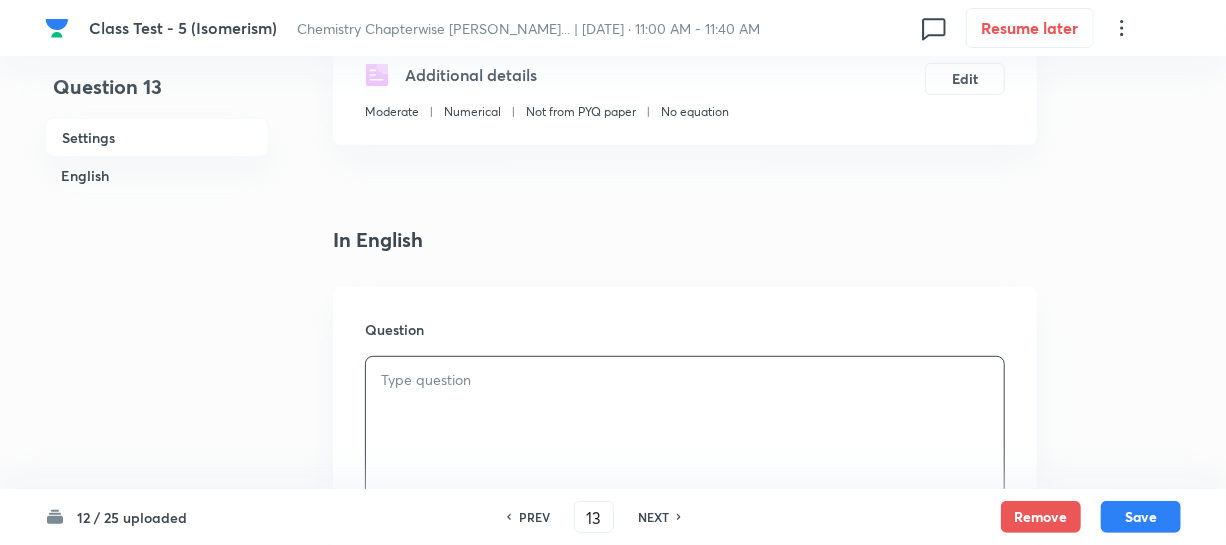 click on "PREV" at bounding box center (534, 517) 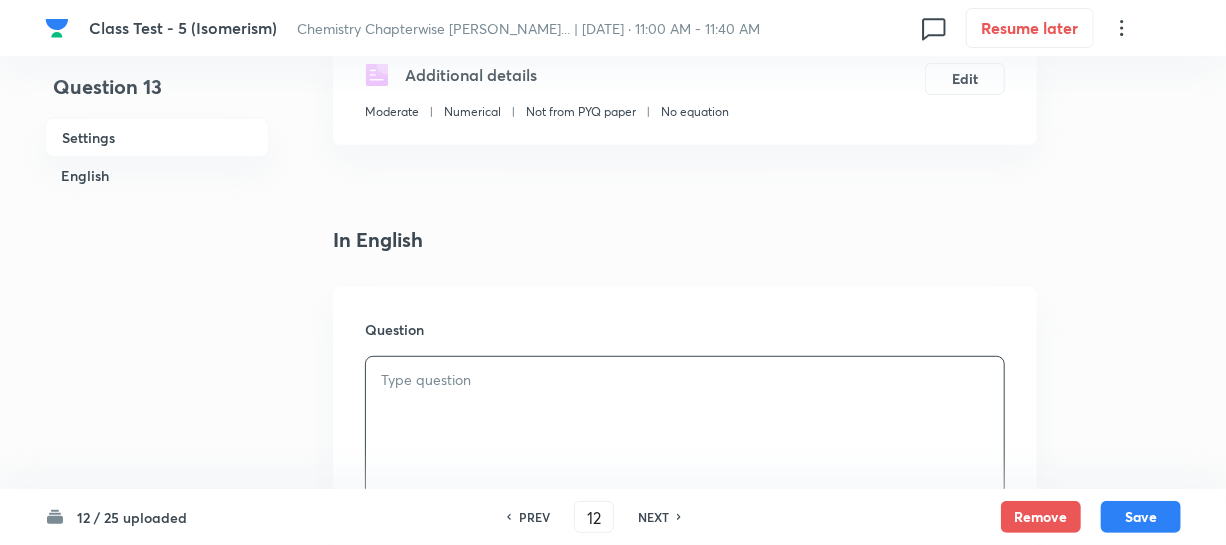checkbox on "true" 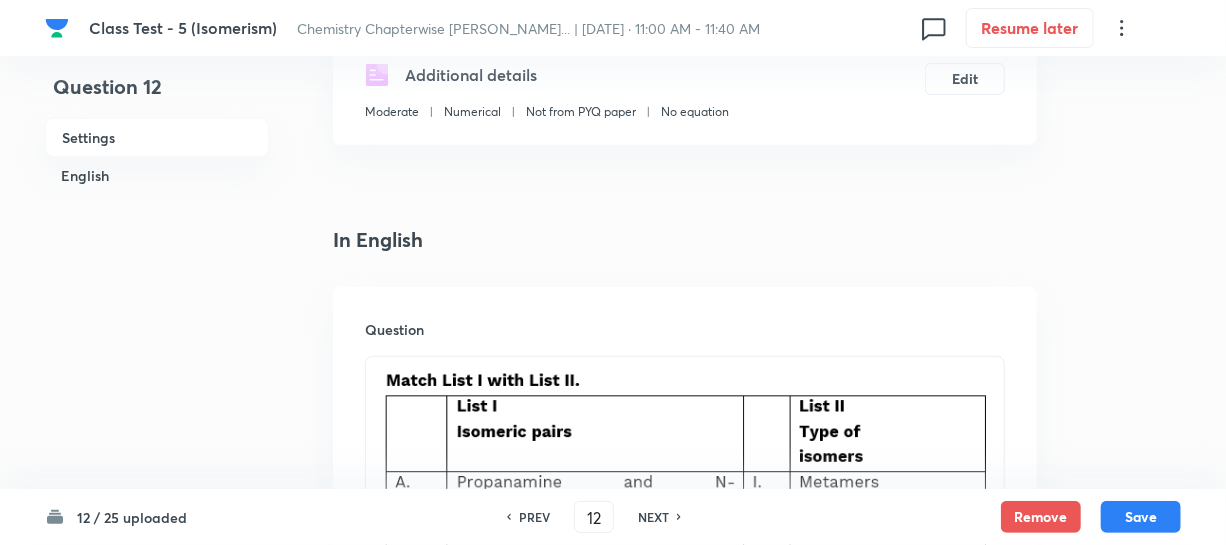 click on "NEXT" at bounding box center (653, 517) 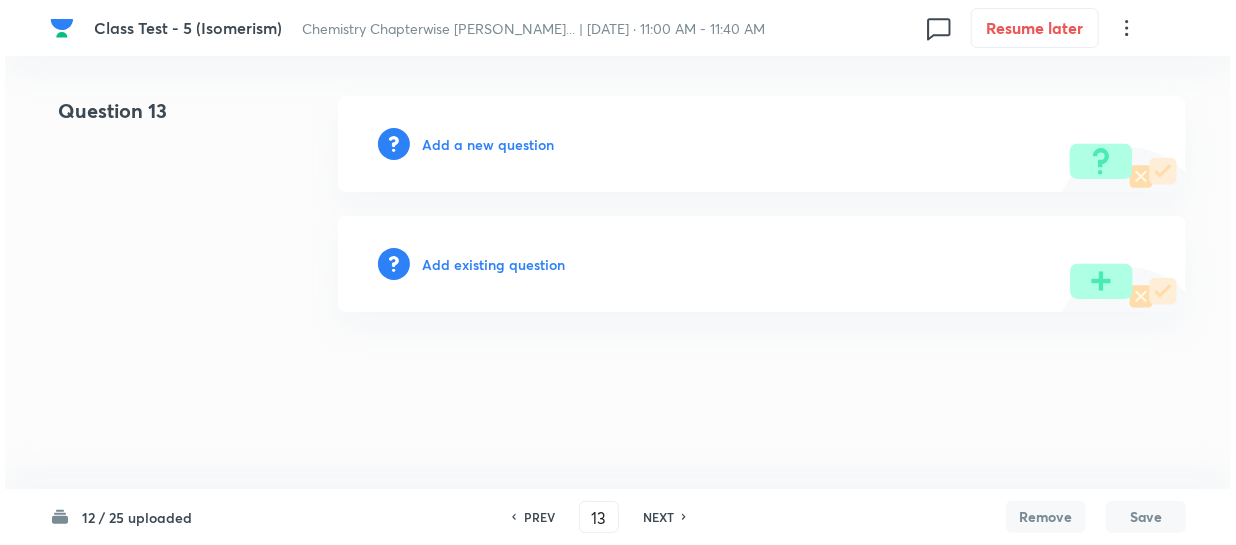 scroll, scrollTop: 0, scrollLeft: 0, axis: both 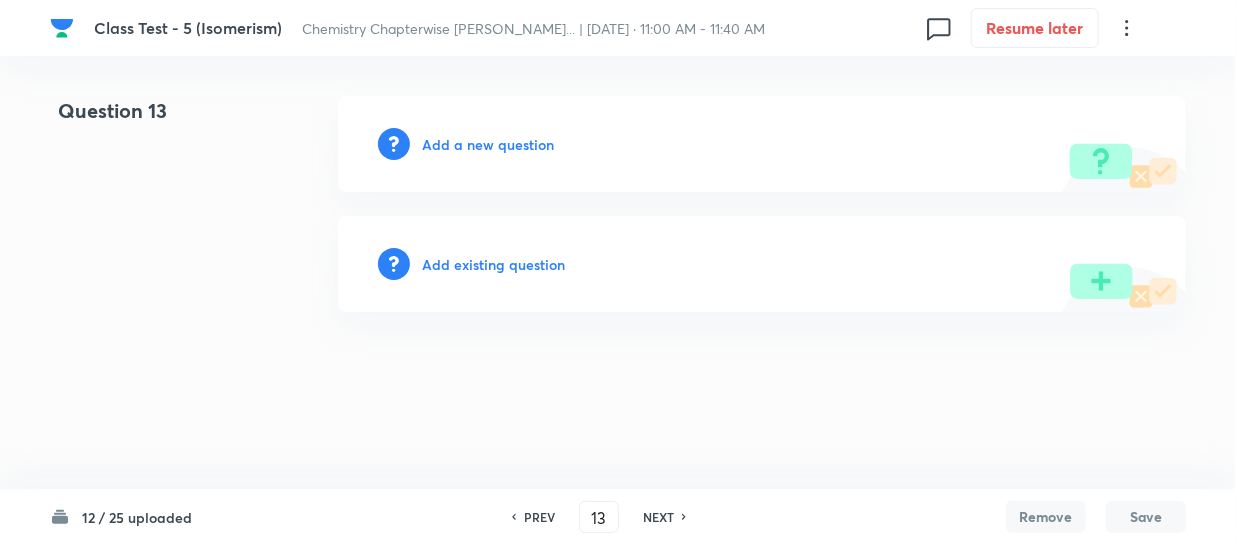 click on "Add a new question" at bounding box center [488, 144] 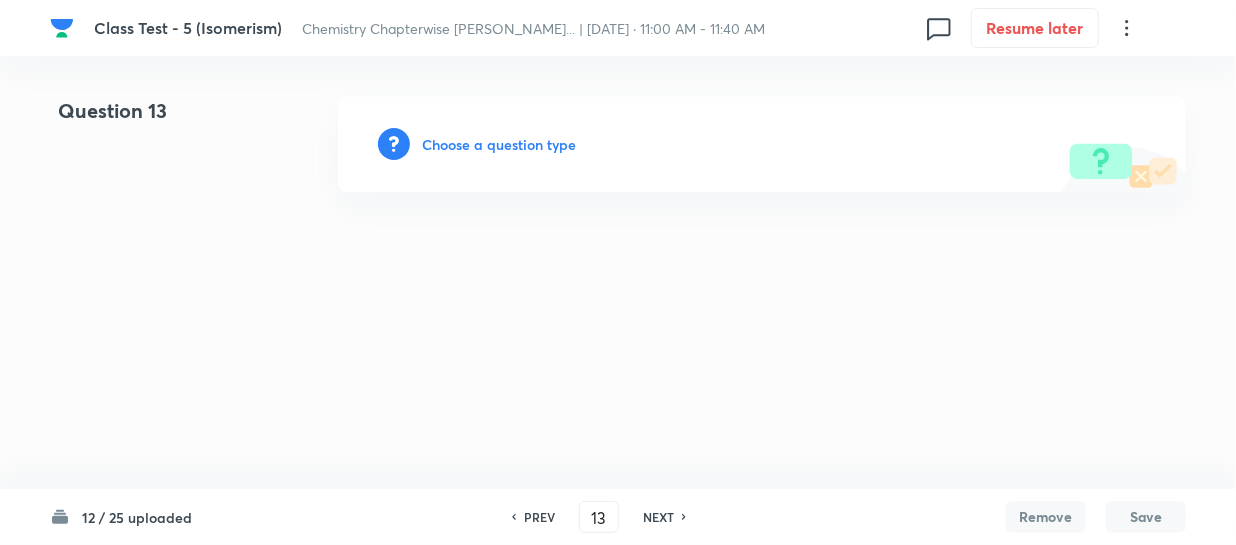 click on "Choose a question type" at bounding box center (499, 144) 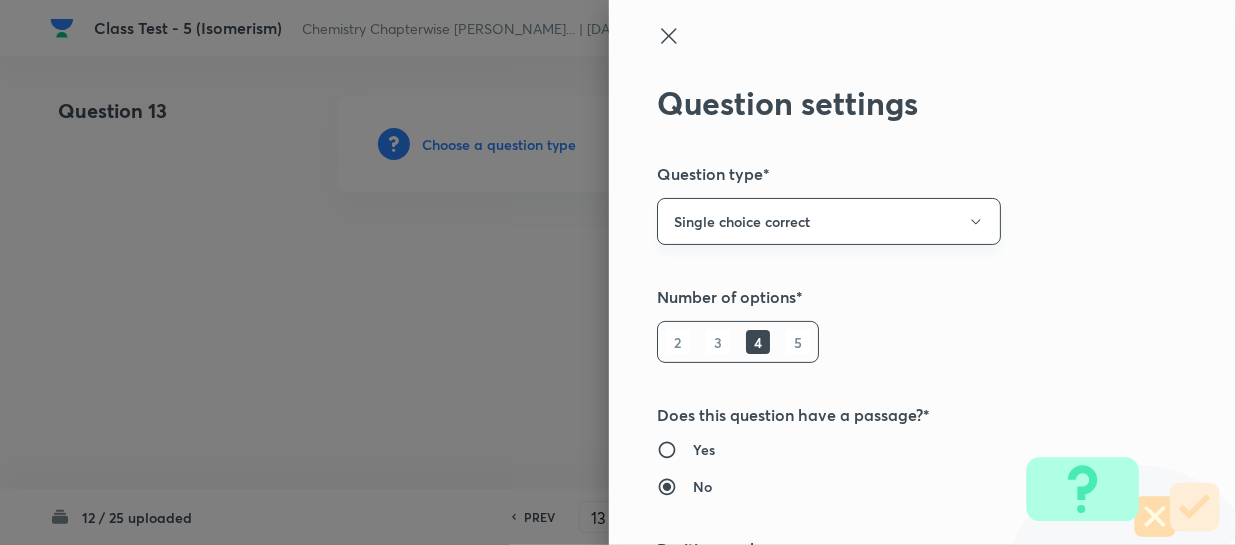 click on "Single choice correct" at bounding box center [829, 221] 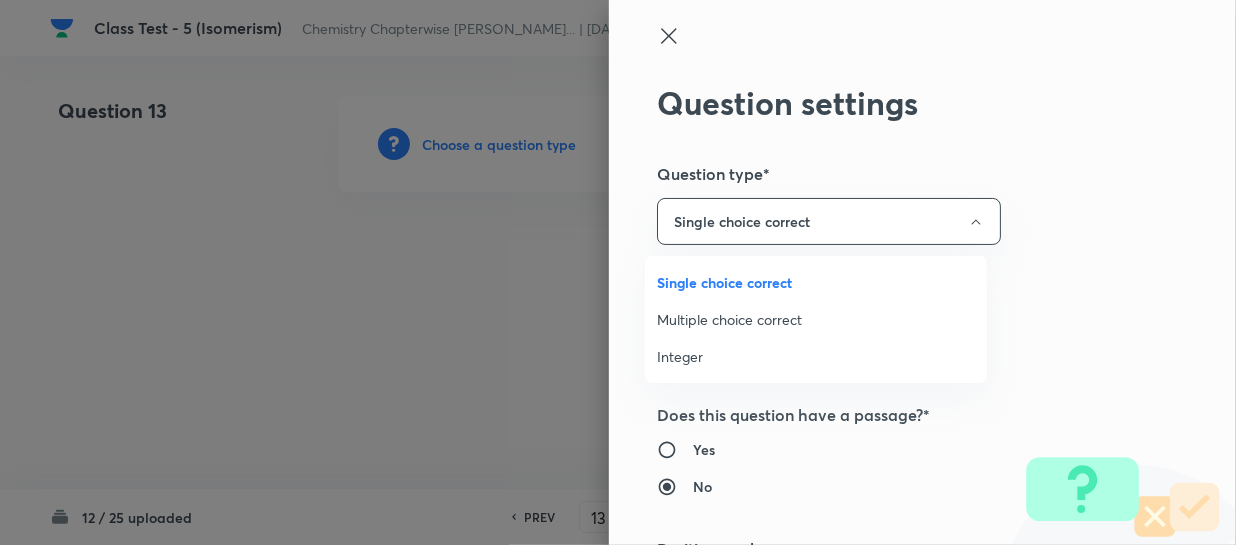 drag, startPoint x: 710, startPoint y: 358, endPoint x: 1228, endPoint y: 348, distance: 518.0965 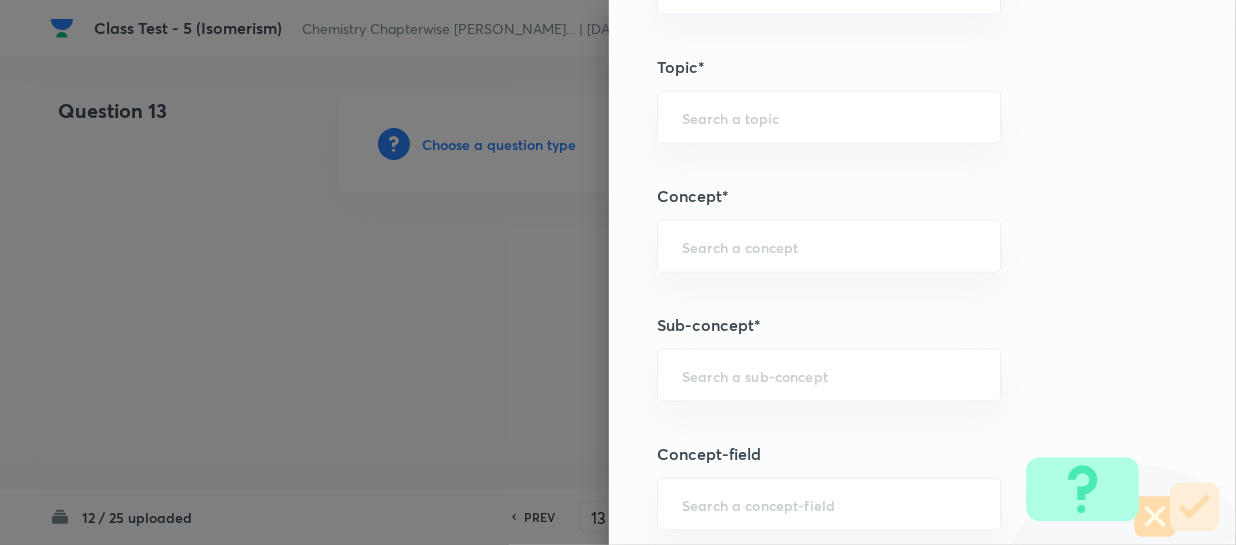 scroll, scrollTop: 909, scrollLeft: 0, axis: vertical 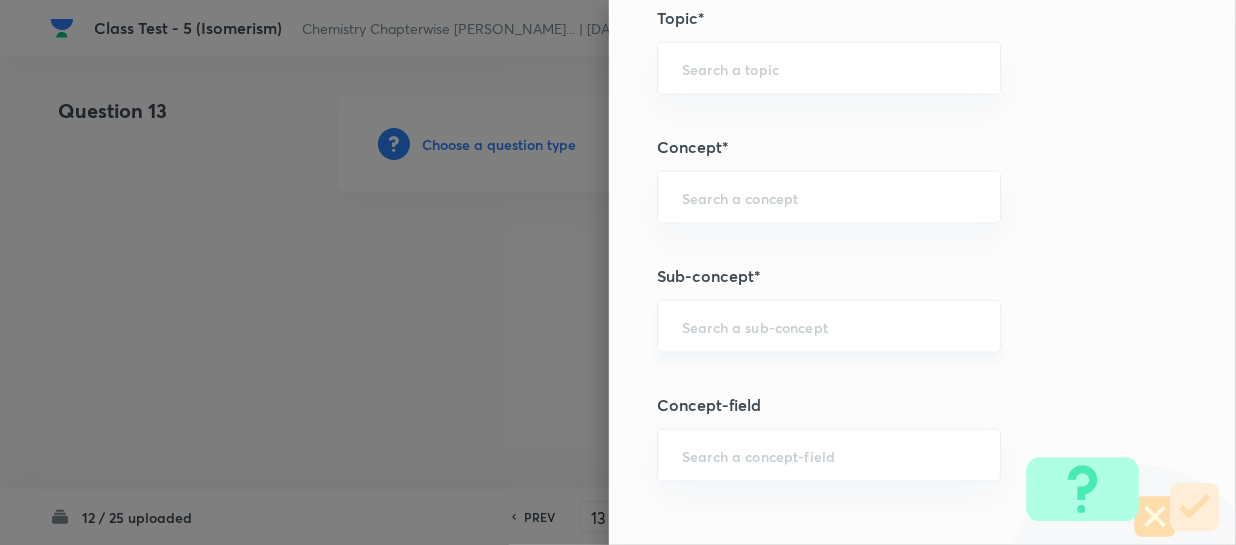 click on "​" at bounding box center (829, 326) 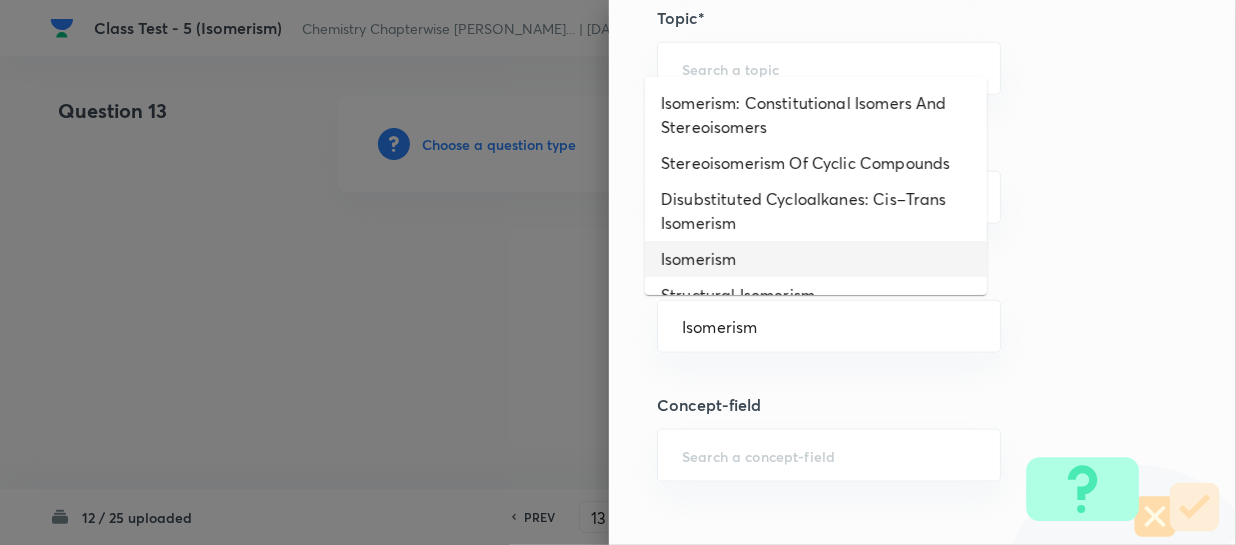 click on "Isomerism" at bounding box center [816, 259] 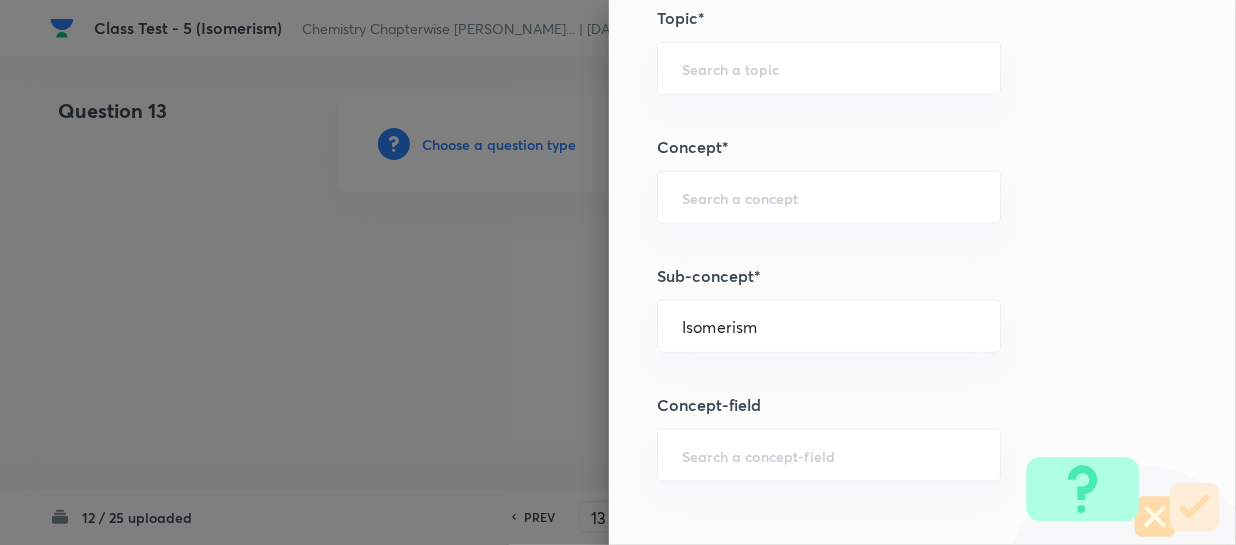type on "Chemistry" 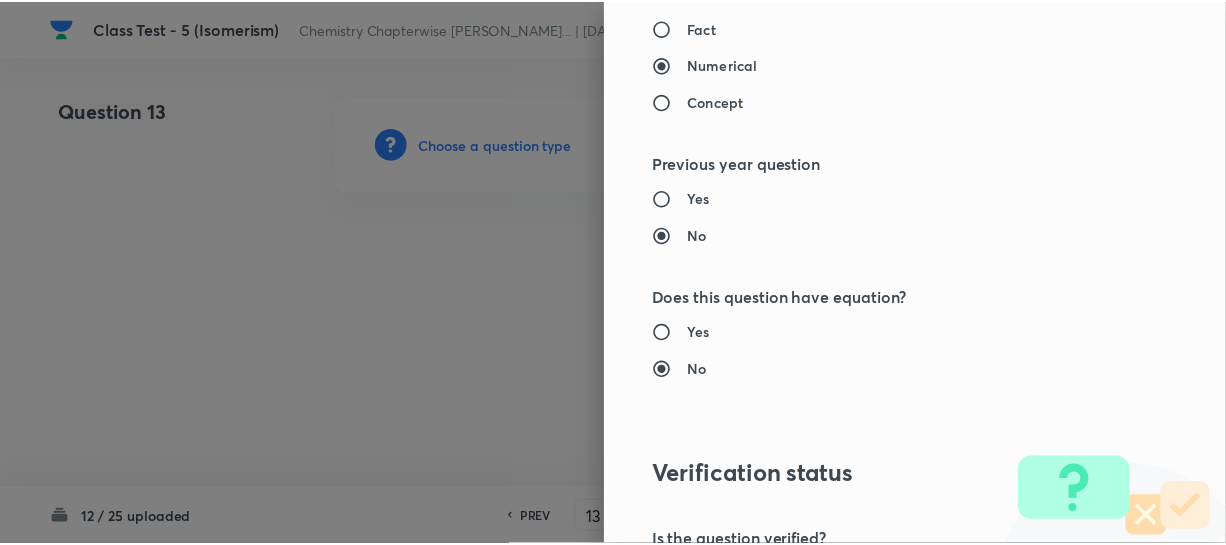 scroll, scrollTop: 2061, scrollLeft: 0, axis: vertical 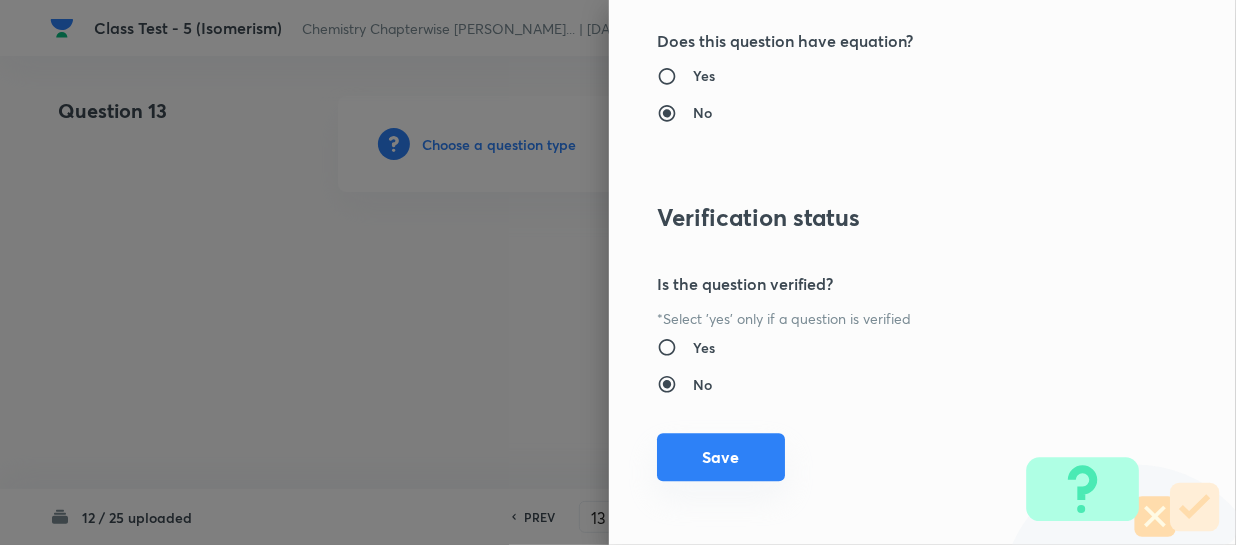 drag, startPoint x: 689, startPoint y: 467, endPoint x: 859, endPoint y: 466, distance: 170.00294 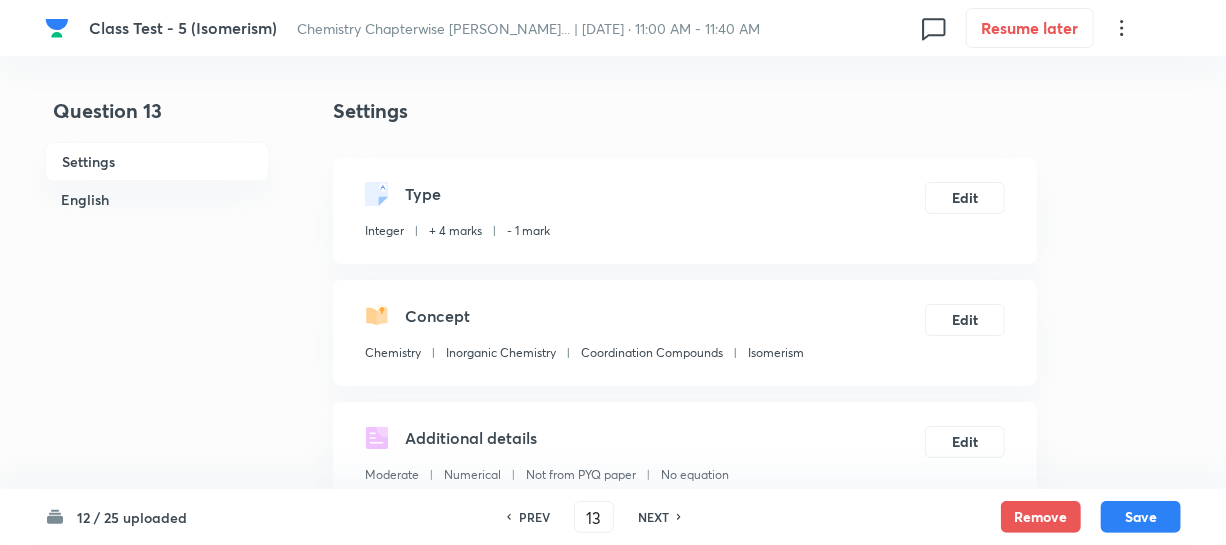 scroll, scrollTop: 363, scrollLeft: 0, axis: vertical 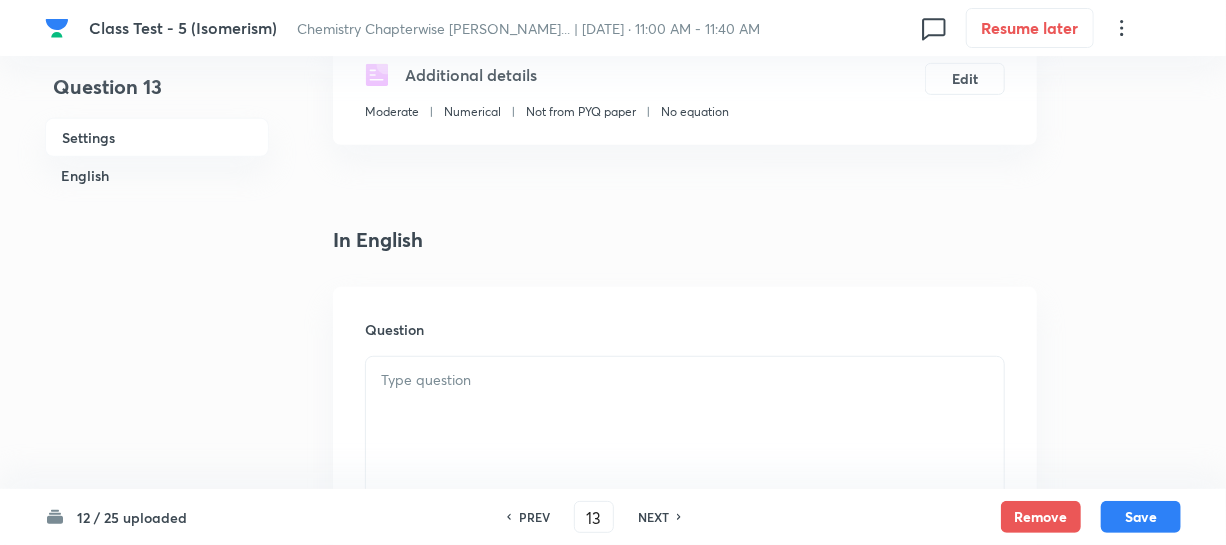 drag, startPoint x: 447, startPoint y: 397, endPoint x: 480, endPoint y: 397, distance: 33 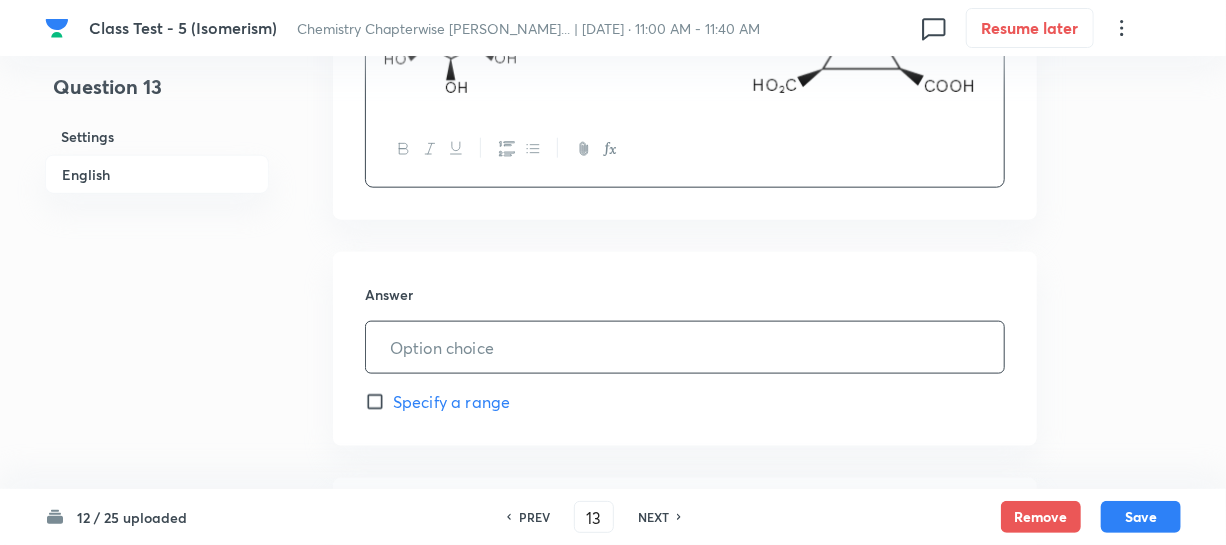 scroll, scrollTop: 1000, scrollLeft: 0, axis: vertical 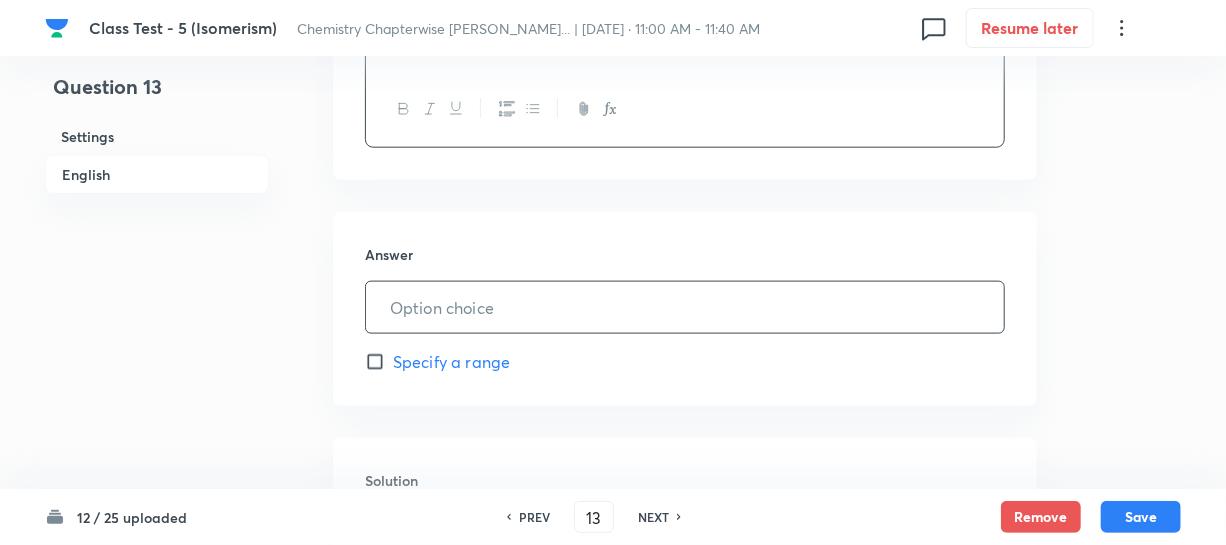 click at bounding box center [685, 307] 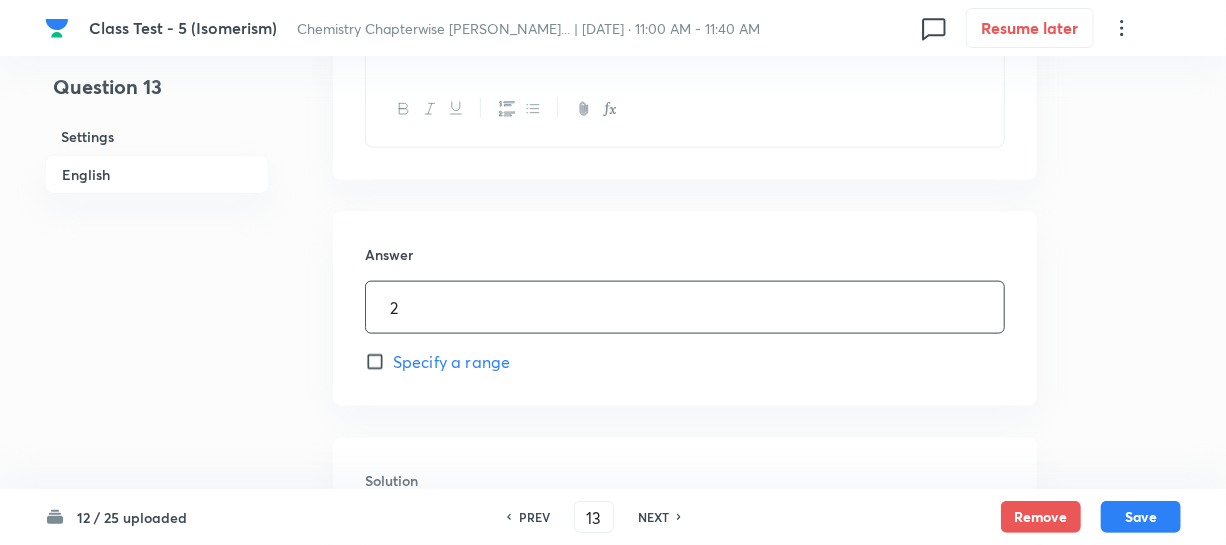 type on "2" 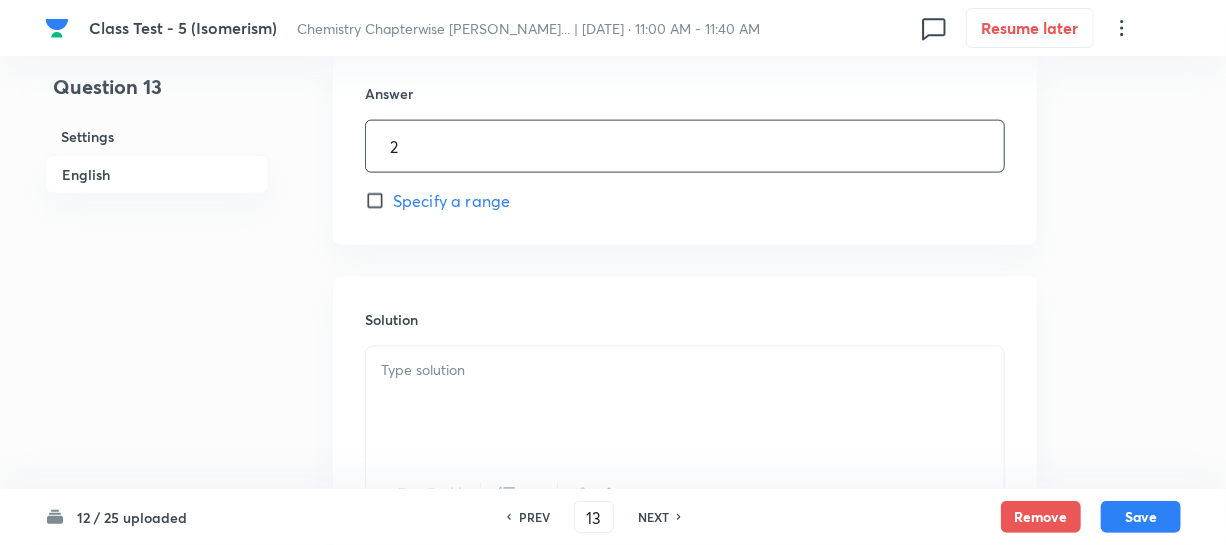 scroll, scrollTop: 1181, scrollLeft: 0, axis: vertical 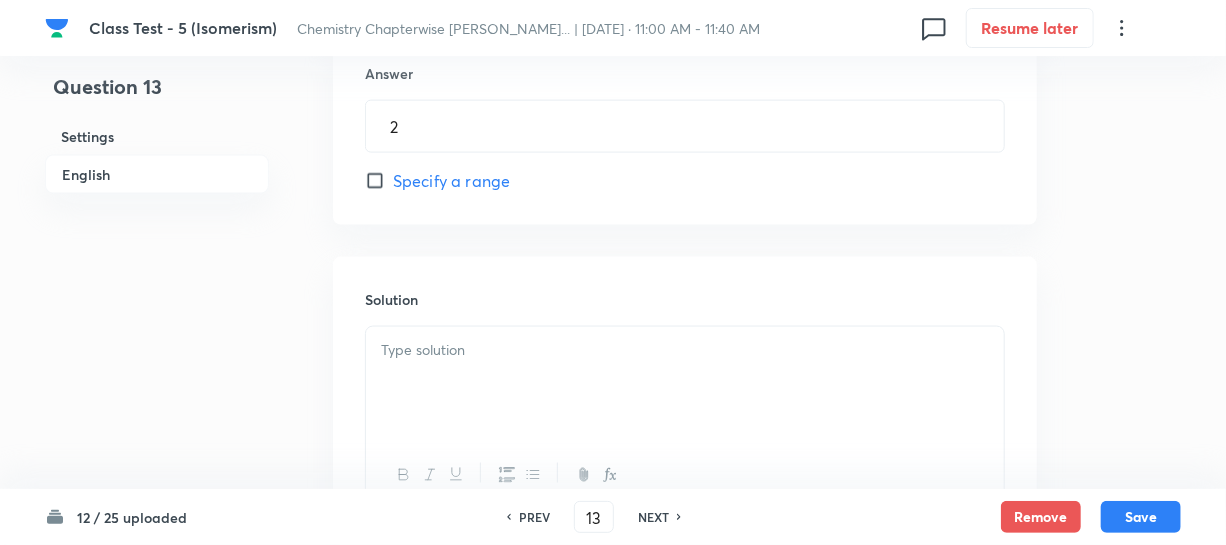 click at bounding box center (685, 350) 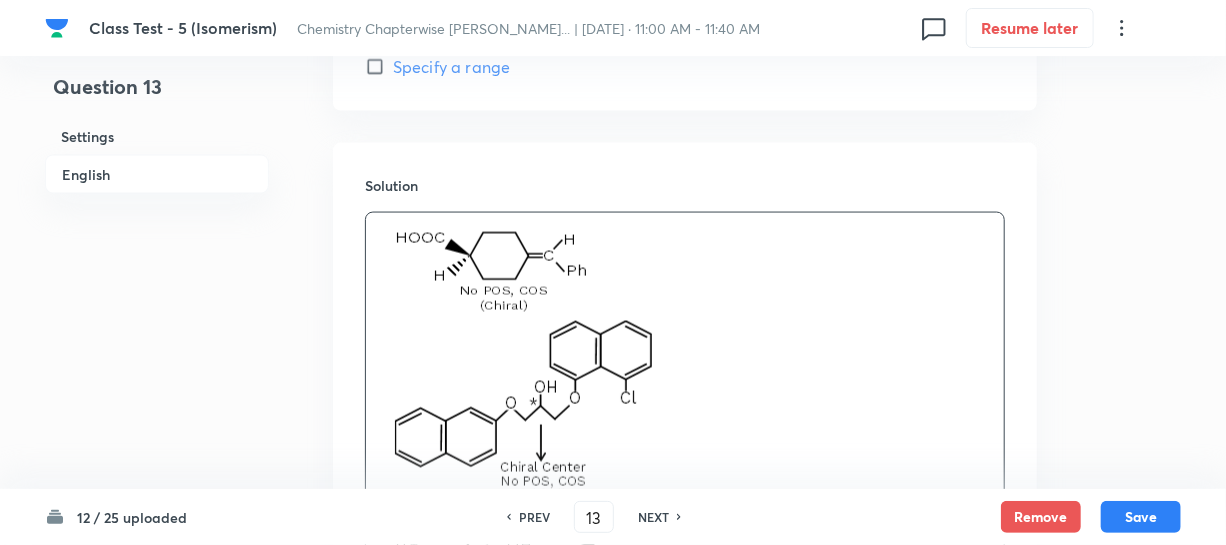 scroll, scrollTop: 1545, scrollLeft: 0, axis: vertical 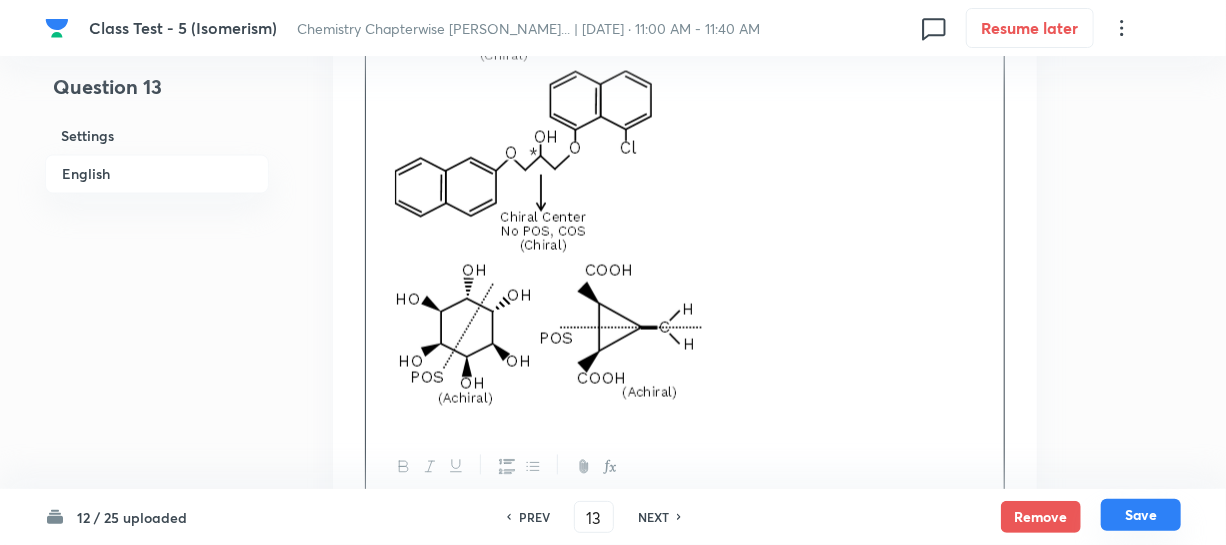 click on "Save" at bounding box center [1141, 515] 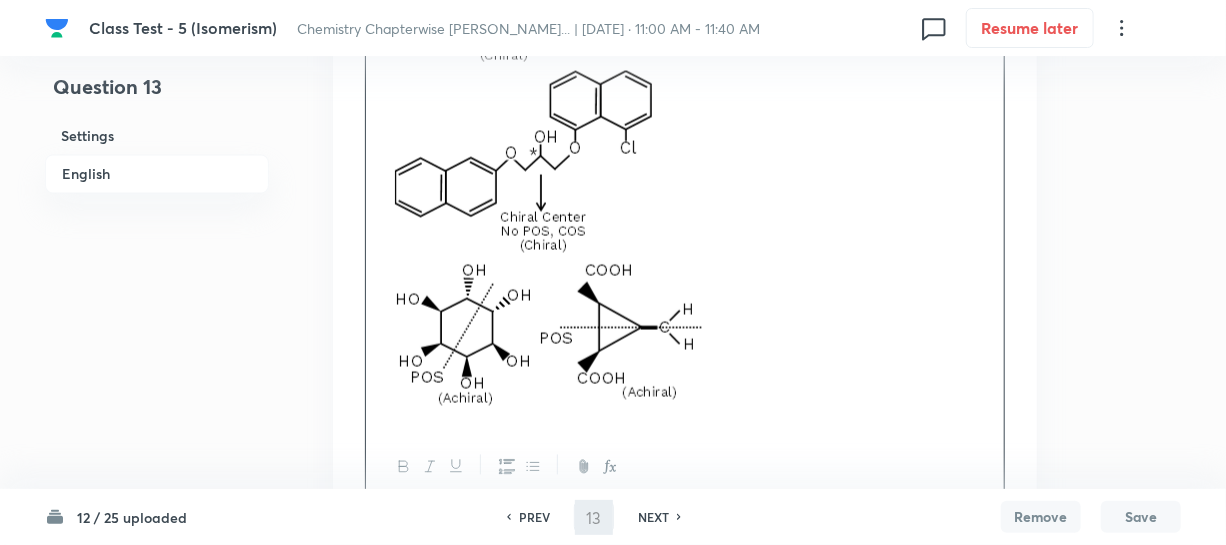 type on "14" 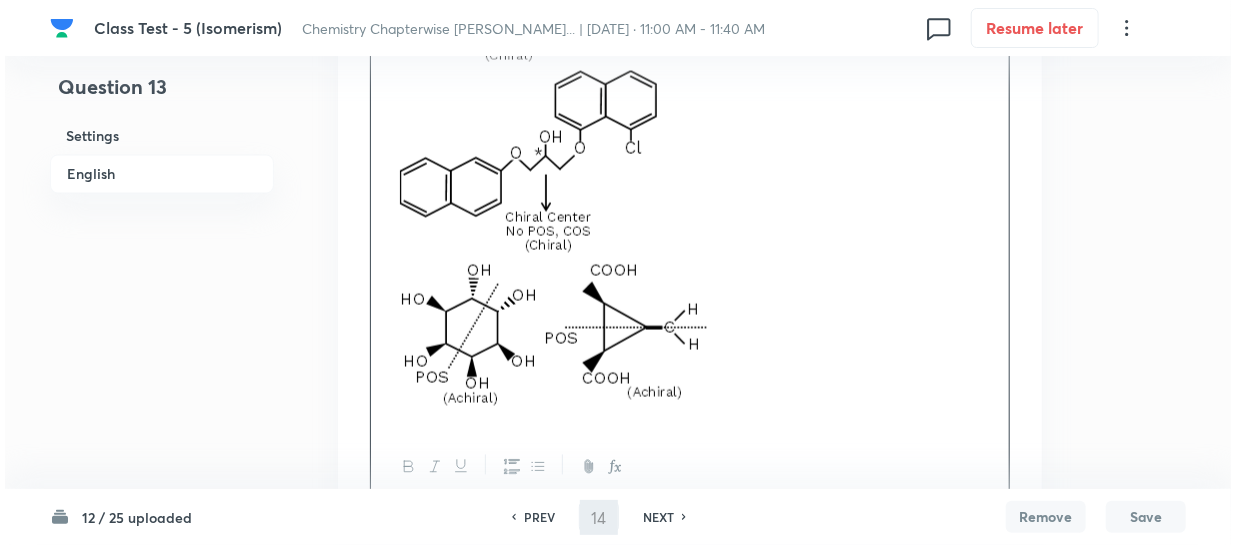 scroll, scrollTop: 0, scrollLeft: 0, axis: both 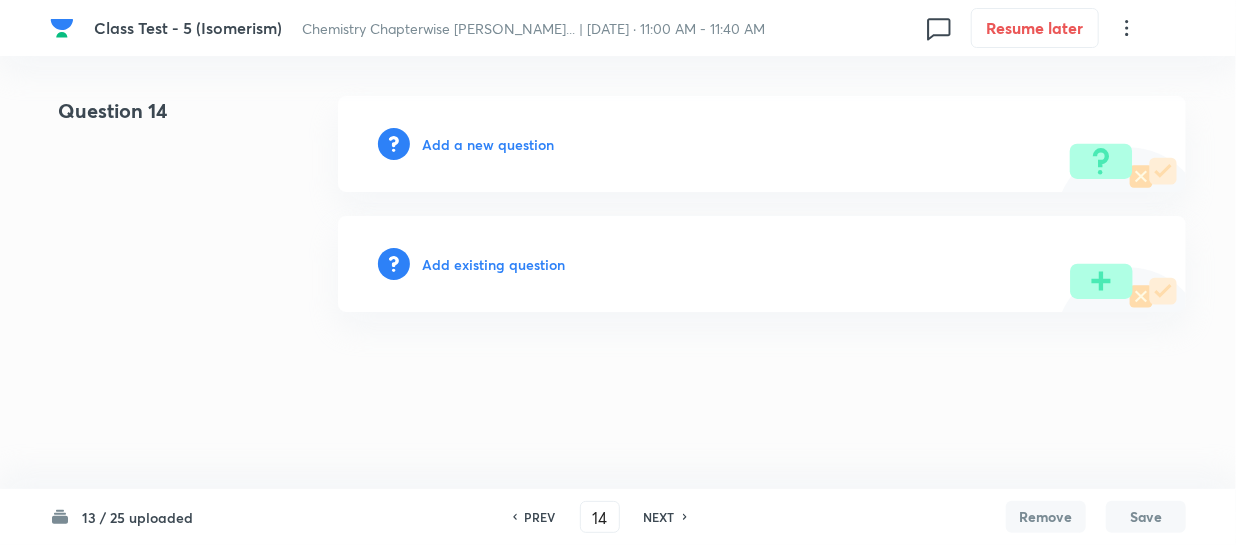 click on "Add a new question" at bounding box center [488, 144] 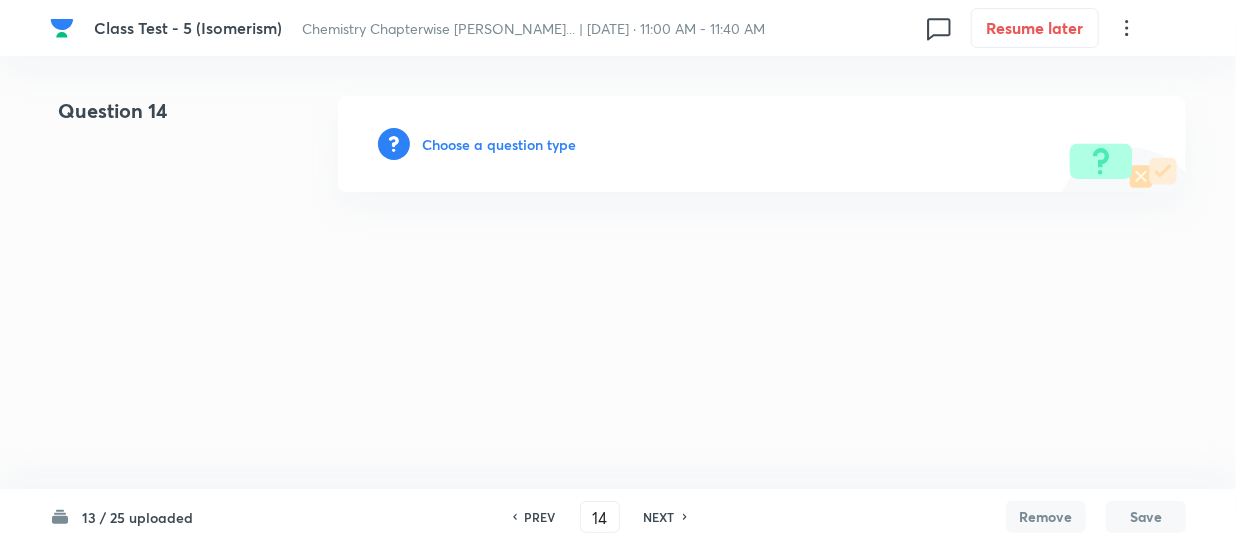 click on "Choose a question type" at bounding box center [499, 144] 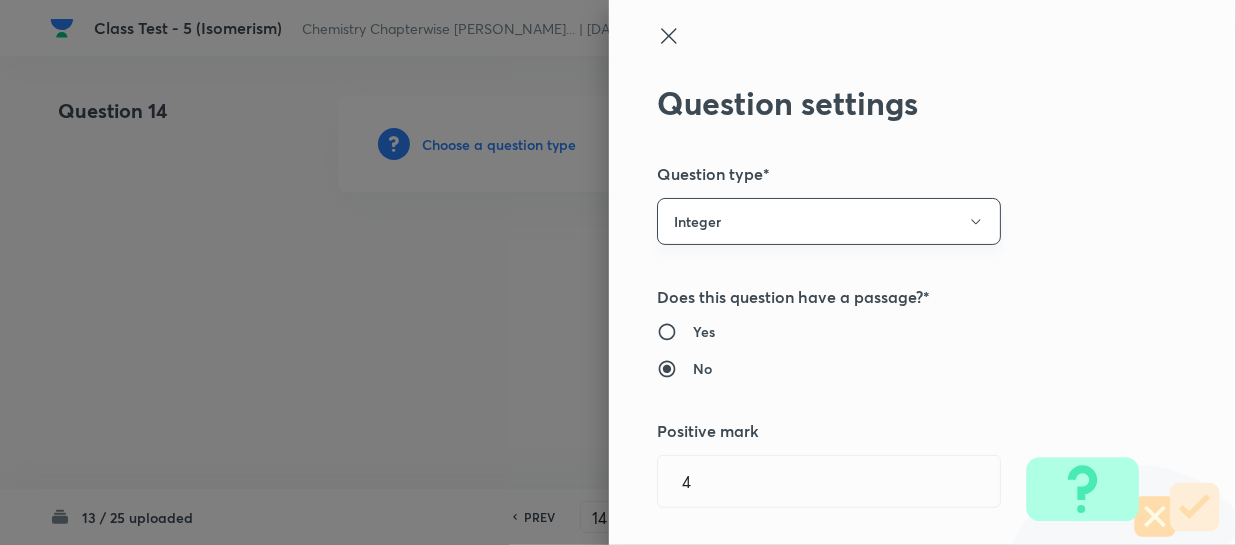 click on "Integer" at bounding box center [829, 221] 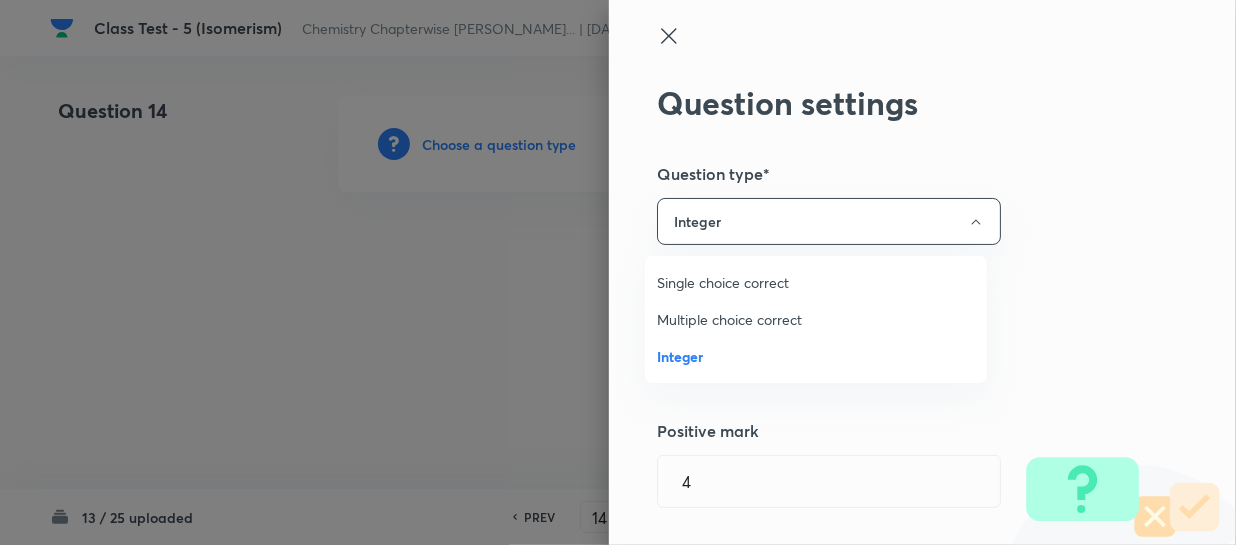 click on "Single choice correct" at bounding box center [816, 282] 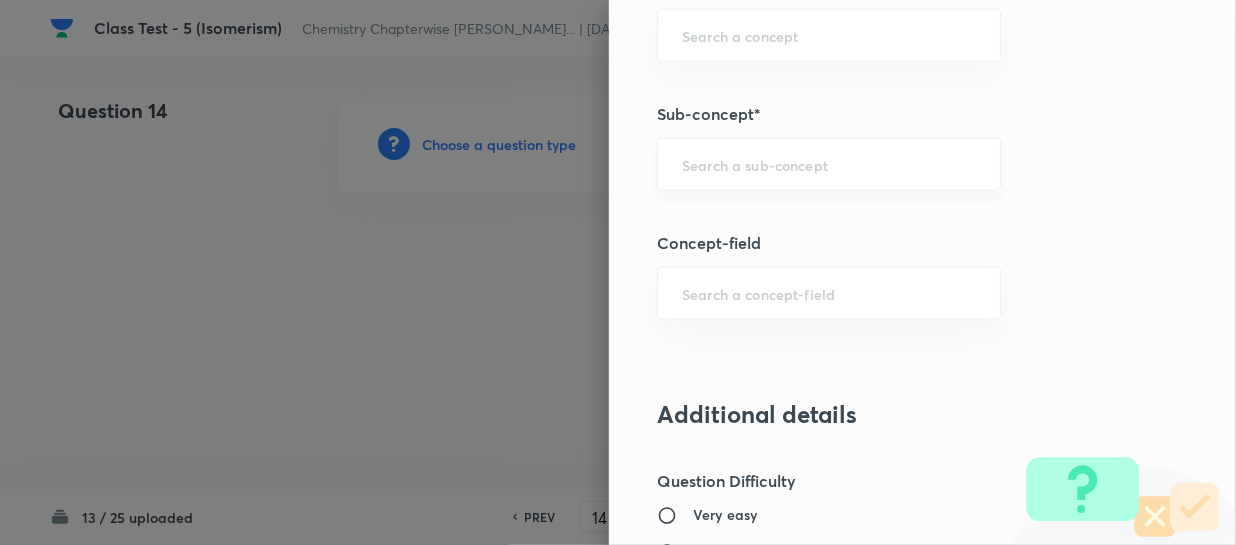 scroll, scrollTop: 1181, scrollLeft: 0, axis: vertical 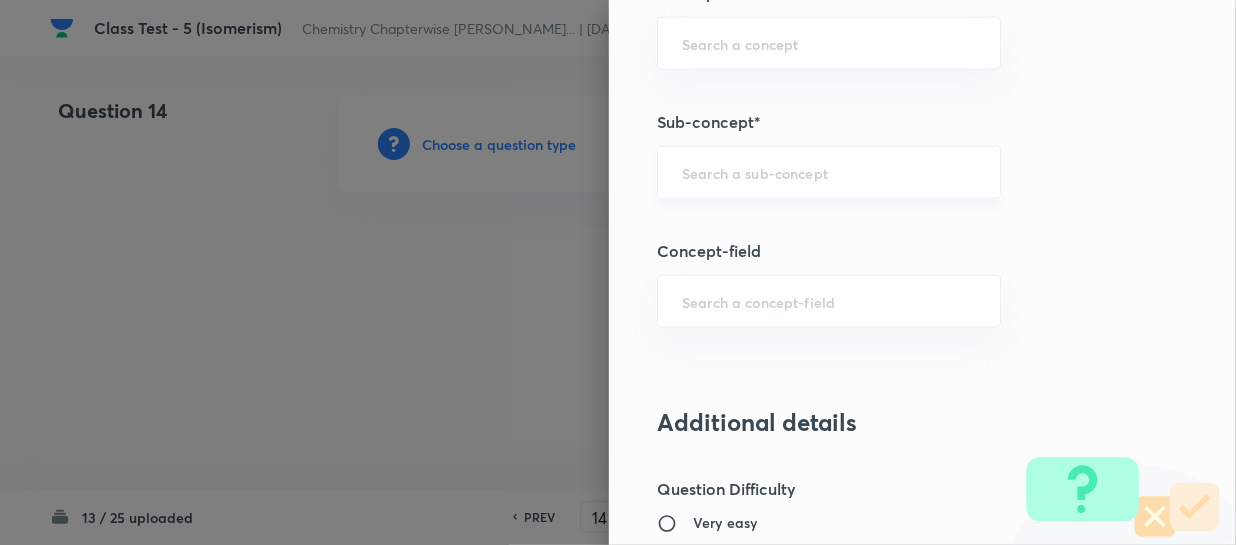 click at bounding box center (829, 172) 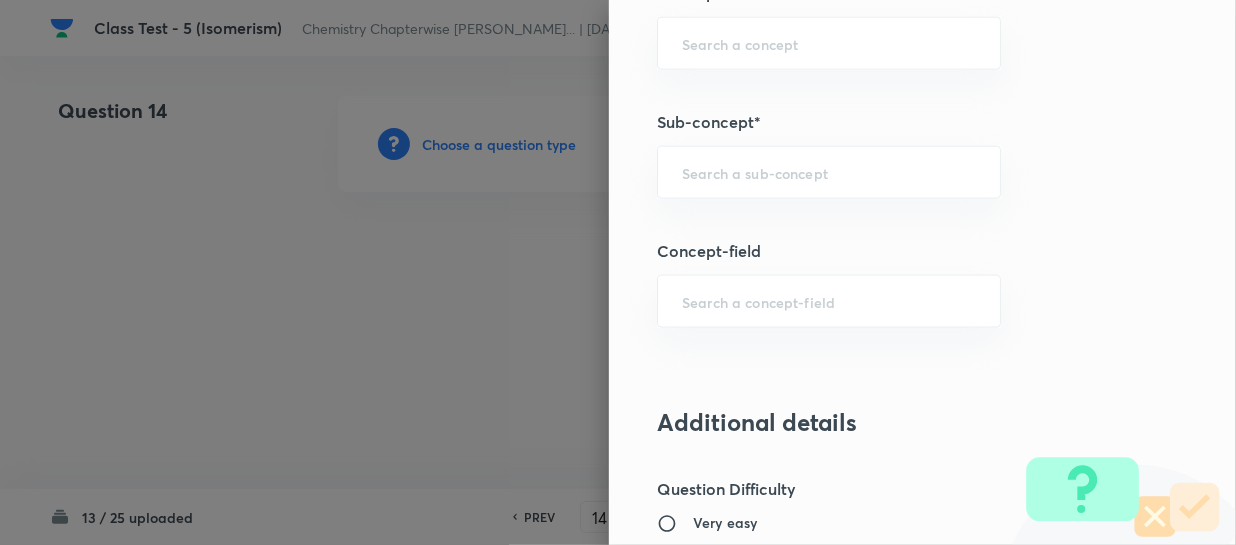 paste on "Isomerism" 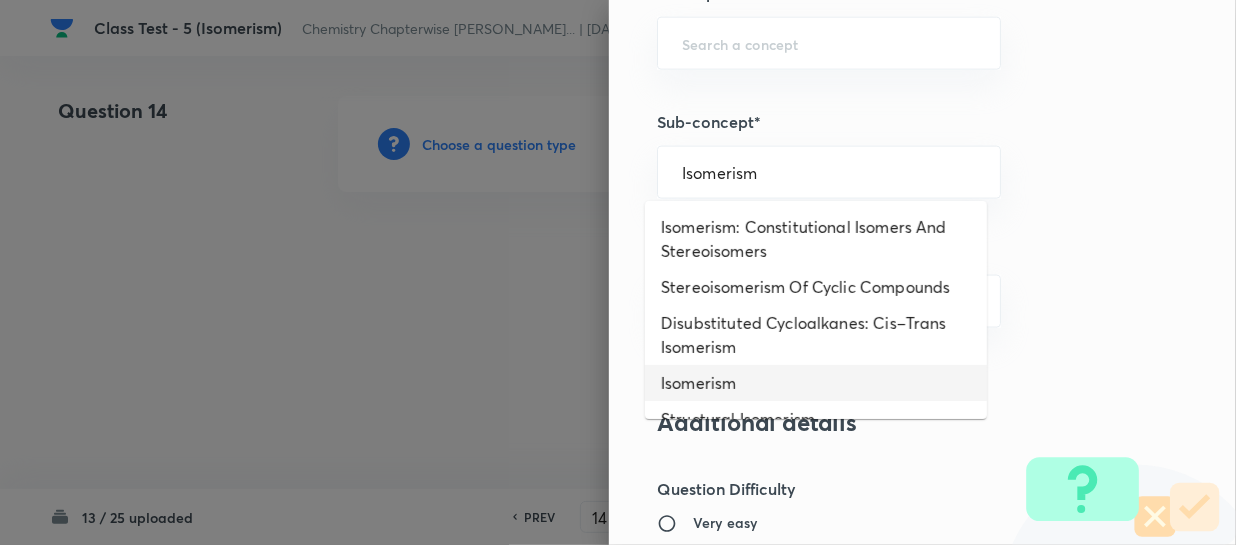 click on "Isomerism" at bounding box center (816, 383) 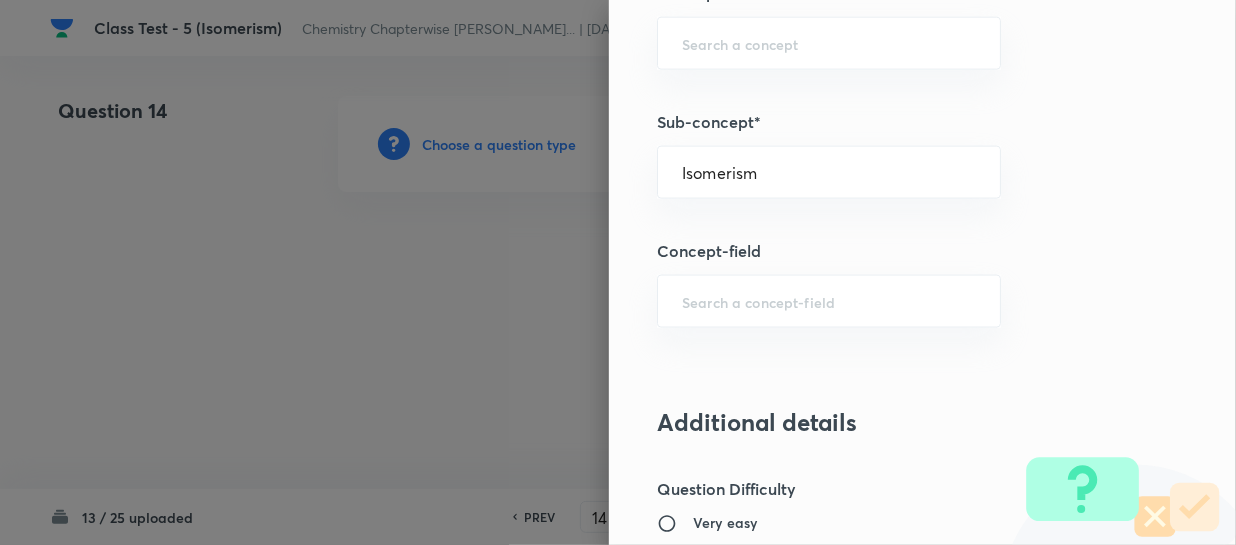 type on "Chemistry" 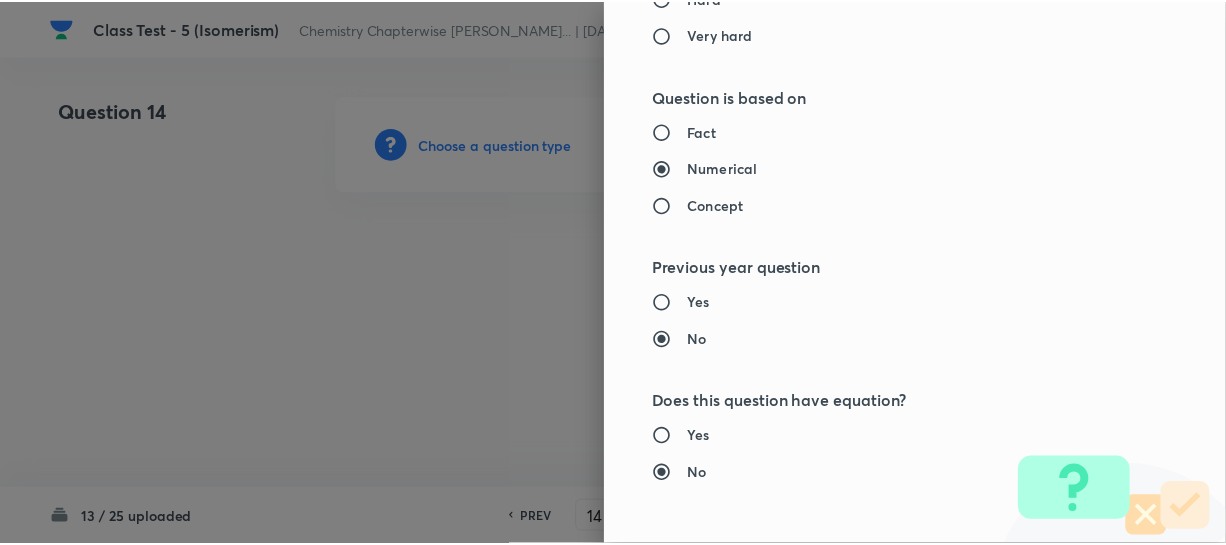 scroll, scrollTop: 2179, scrollLeft: 0, axis: vertical 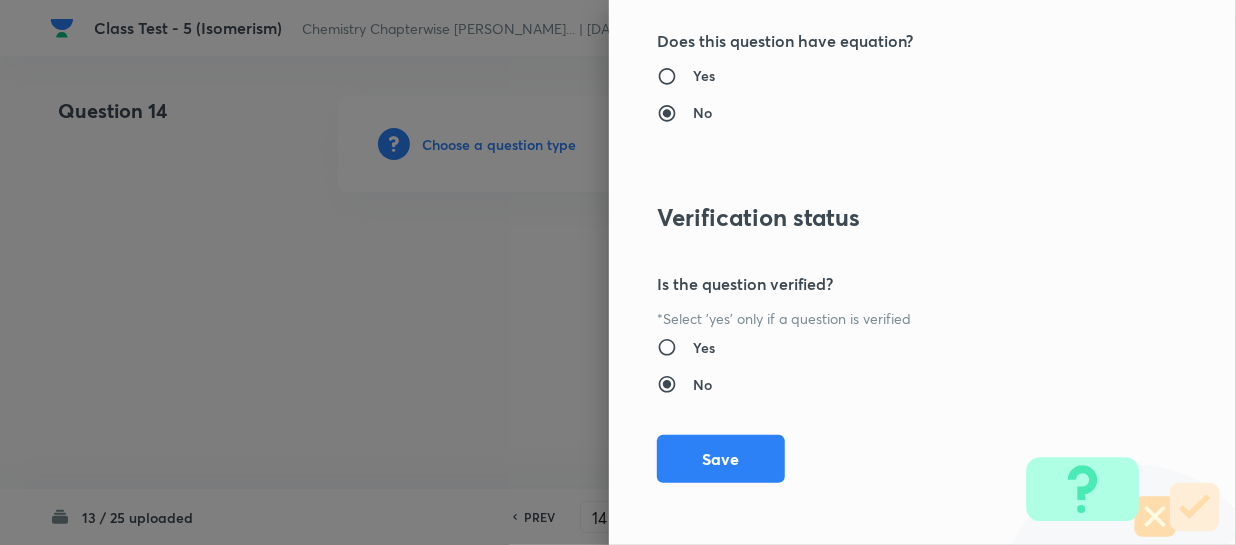 drag, startPoint x: 708, startPoint y: 452, endPoint x: 1199, endPoint y: 398, distance: 493.9605 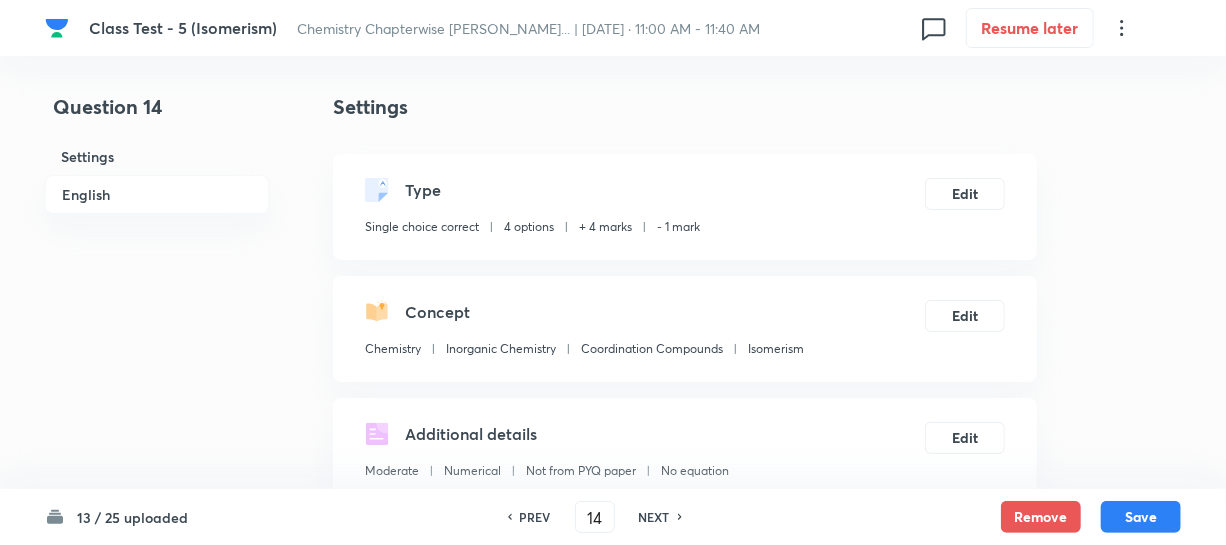 scroll, scrollTop: 454, scrollLeft: 0, axis: vertical 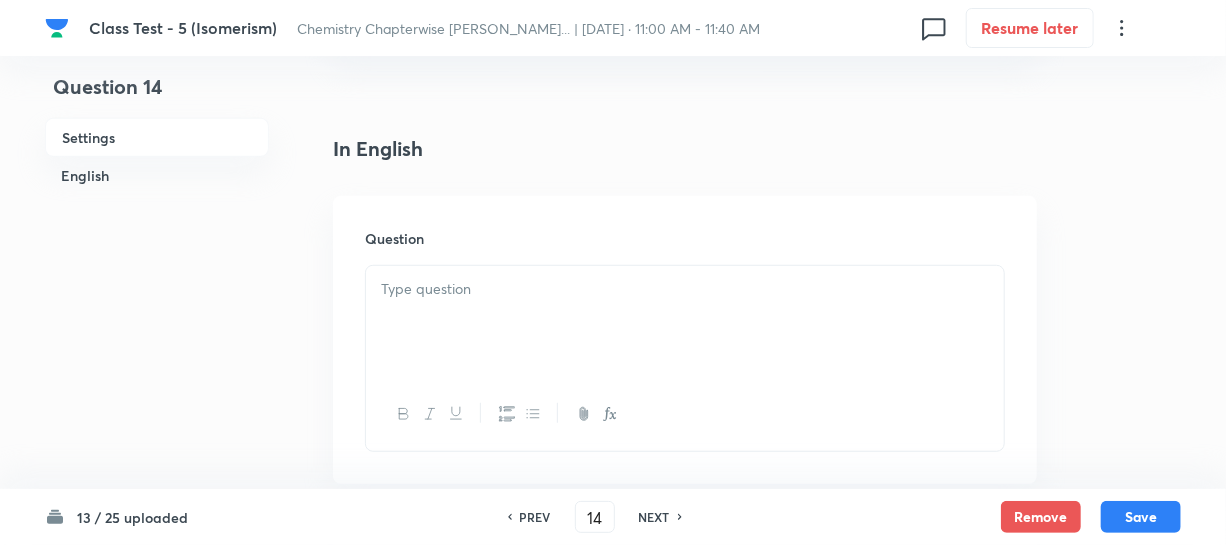 click at bounding box center (685, 322) 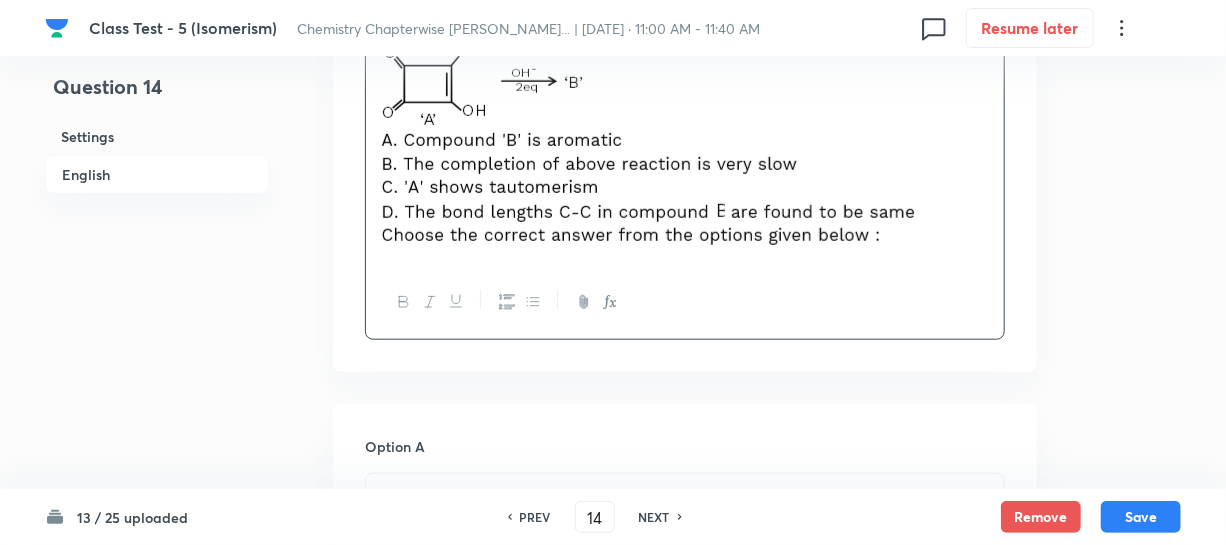 scroll, scrollTop: 909, scrollLeft: 0, axis: vertical 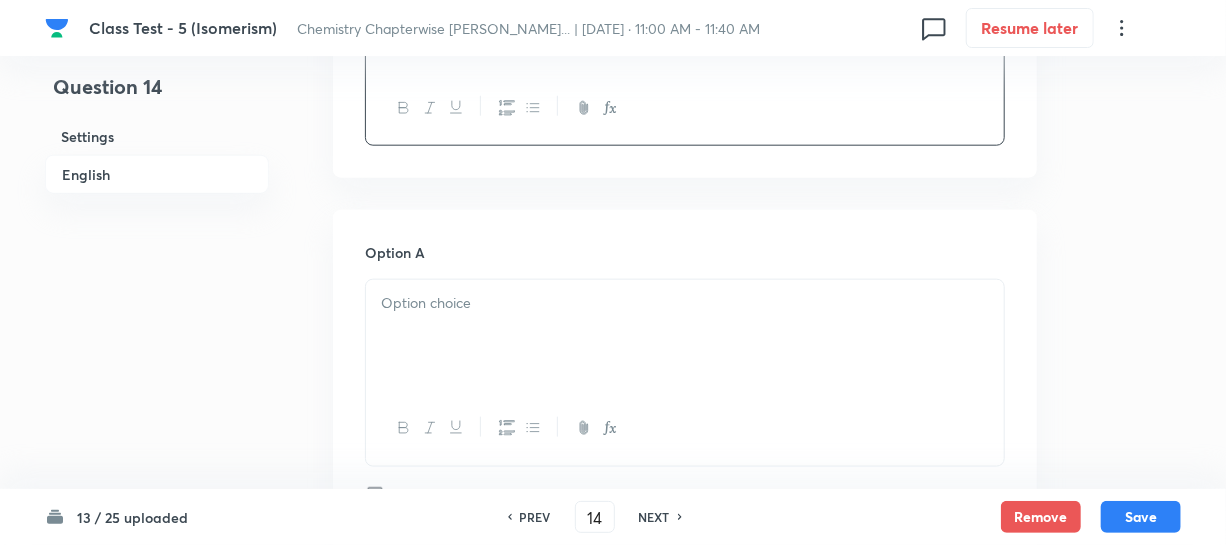 click at bounding box center [685, 303] 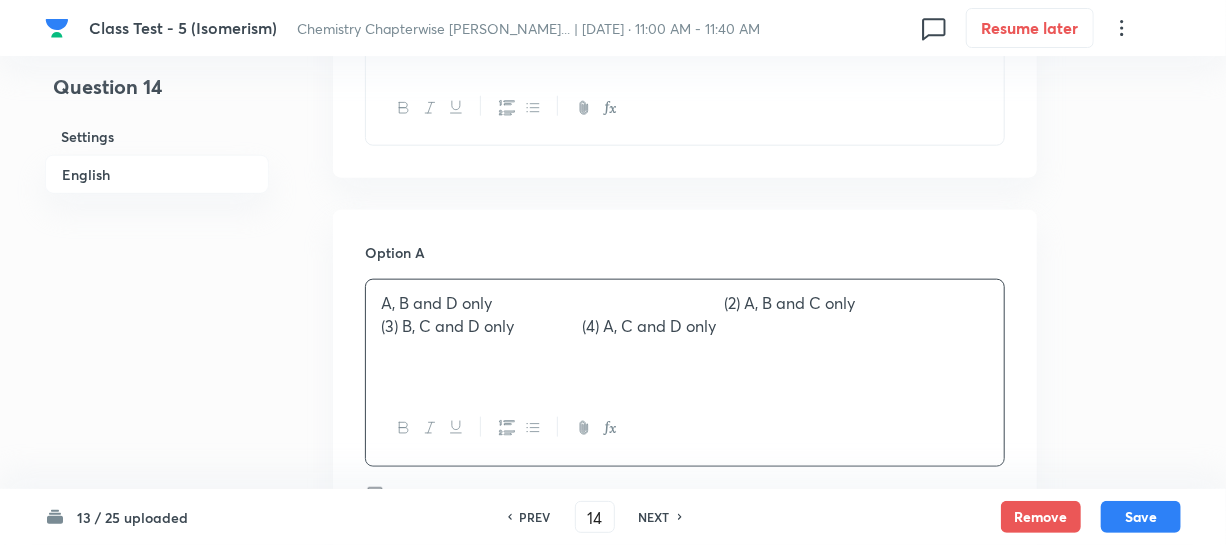 click on "A, B and D only                                                          (2) A, B and C only" at bounding box center [685, 303] 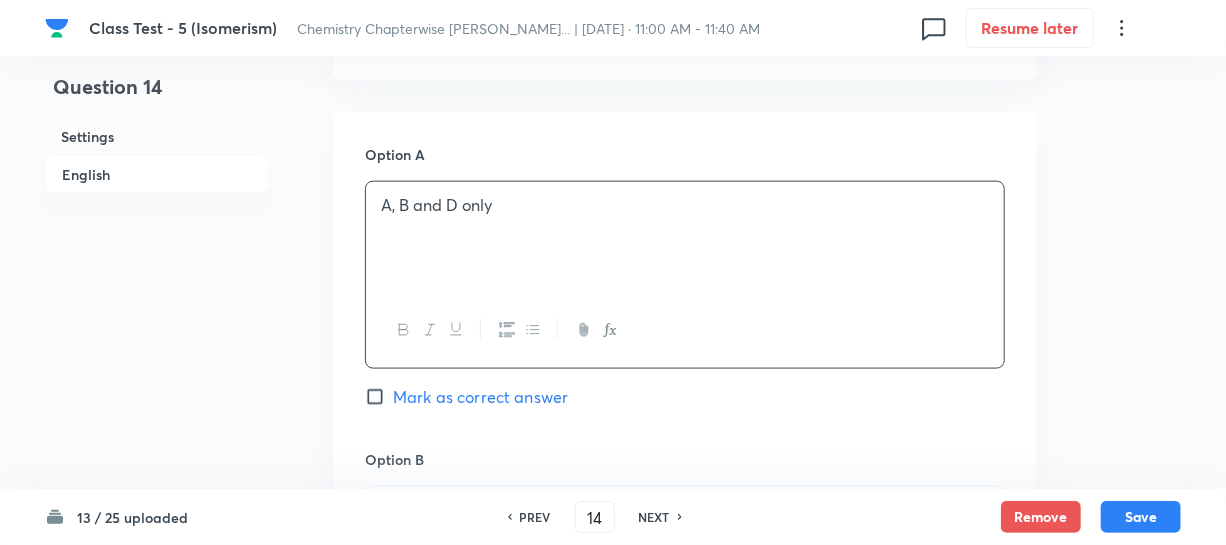 scroll, scrollTop: 1181, scrollLeft: 0, axis: vertical 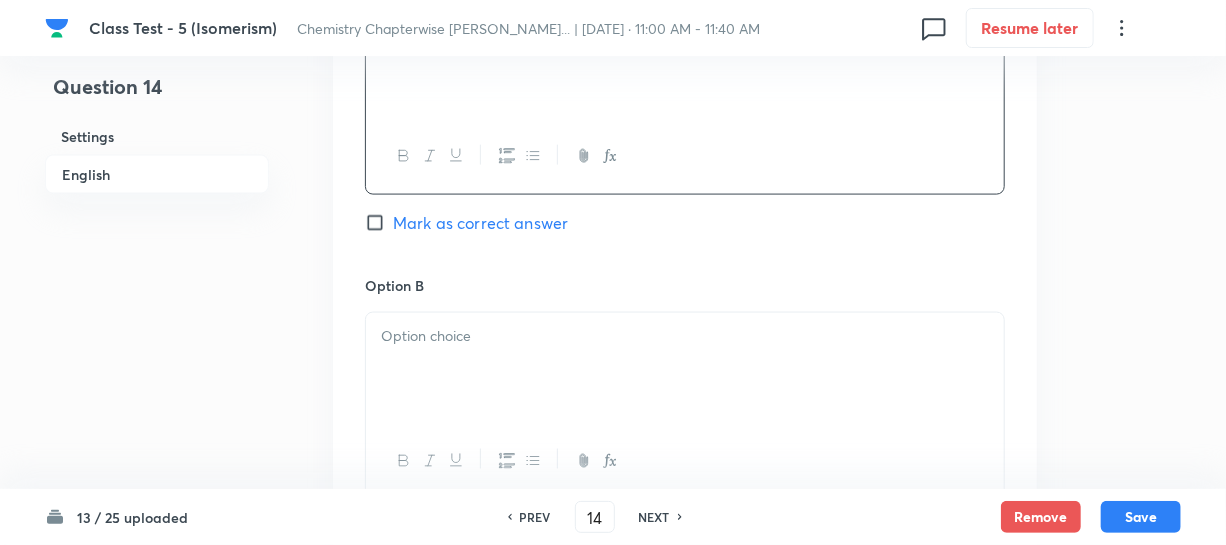 click at bounding box center [685, 369] 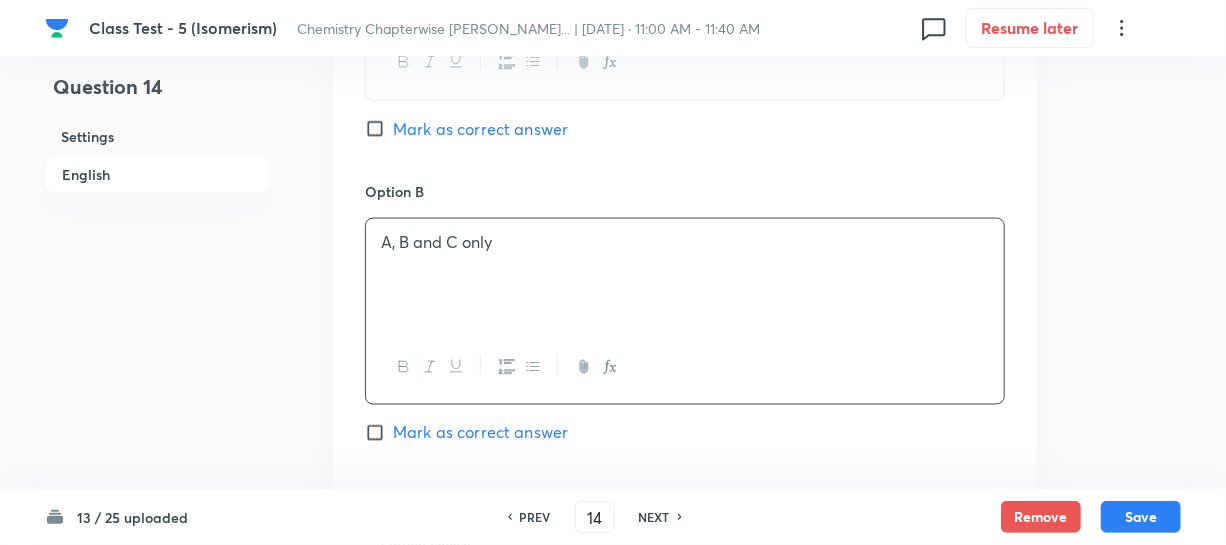 scroll, scrollTop: 1454, scrollLeft: 0, axis: vertical 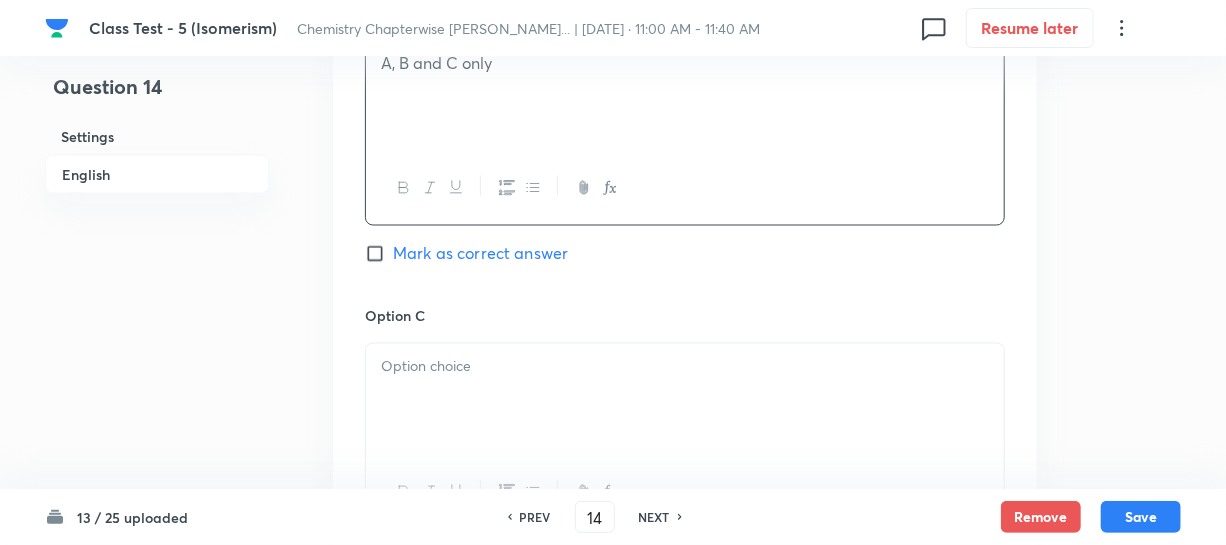 click at bounding box center (685, 400) 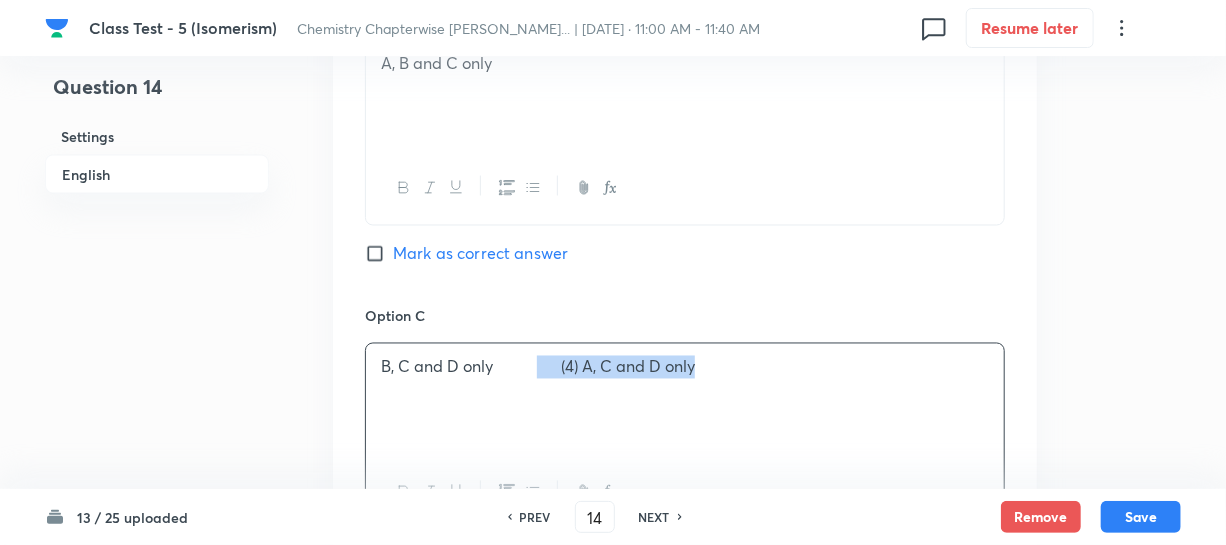 drag, startPoint x: 579, startPoint y: 372, endPoint x: 751, endPoint y: 381, distance: 172.2353 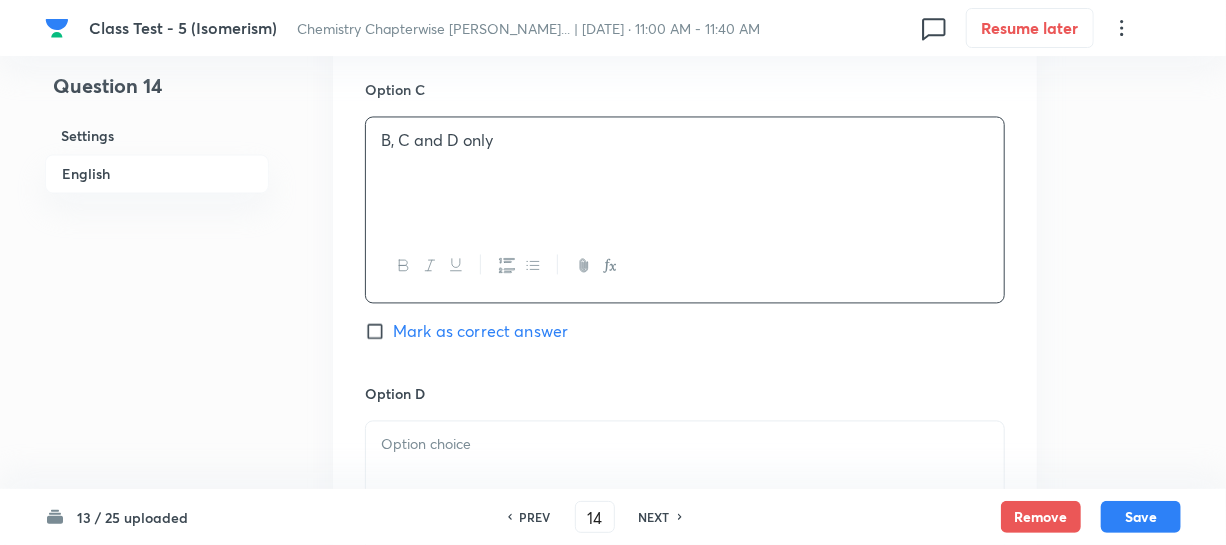 scroll, scrollTop: 1818, scrollLeft: 0, axis: vertical 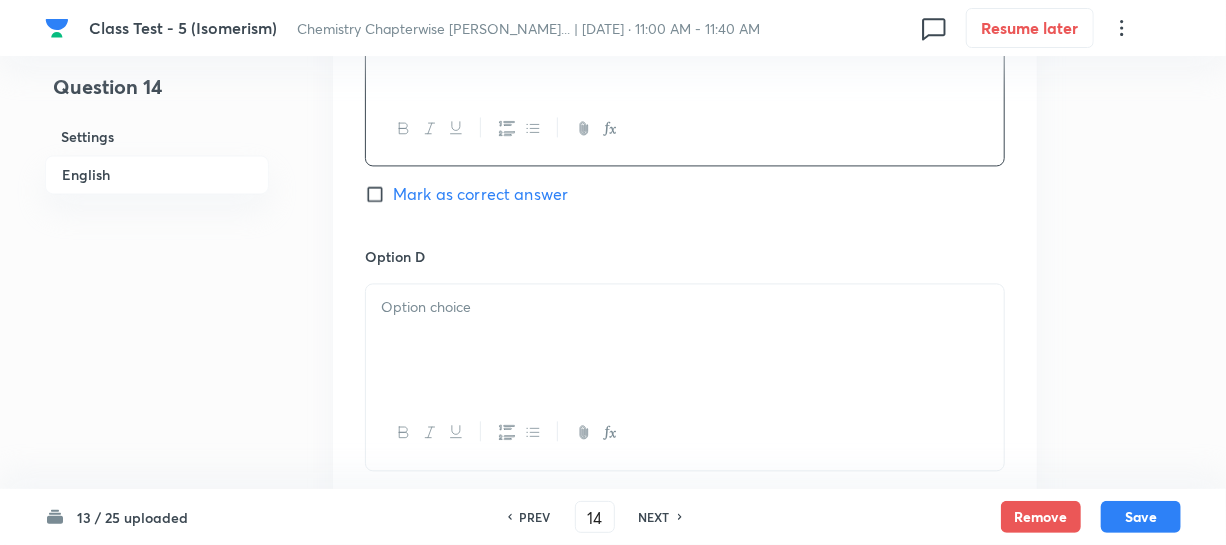 click at bounding box center [685, 340] 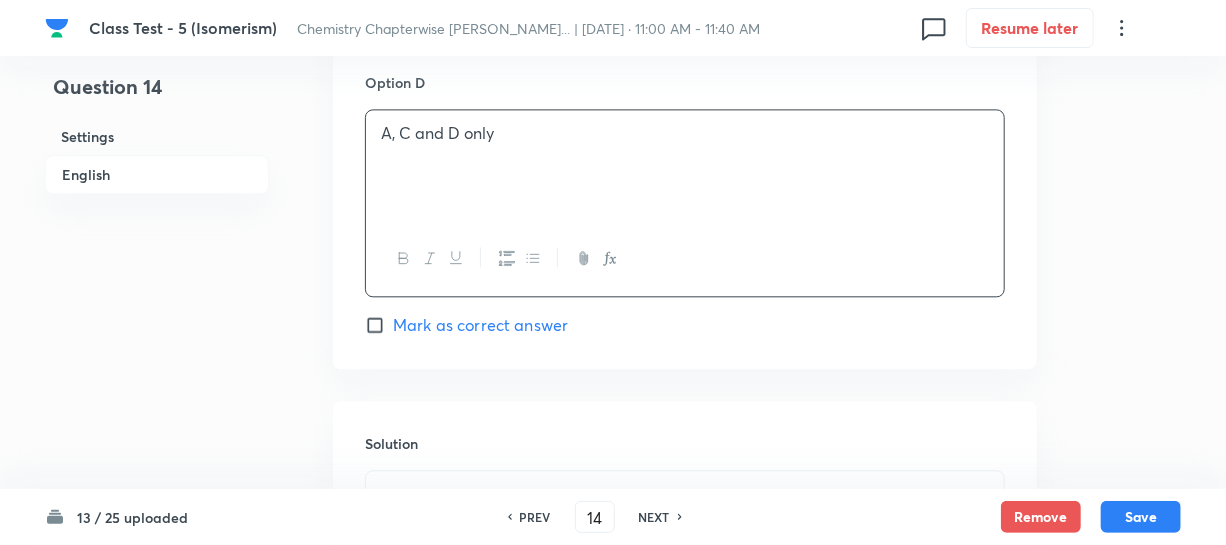 scroll, scrollTop: 2000, scrollLeft: 0, axis: vertical 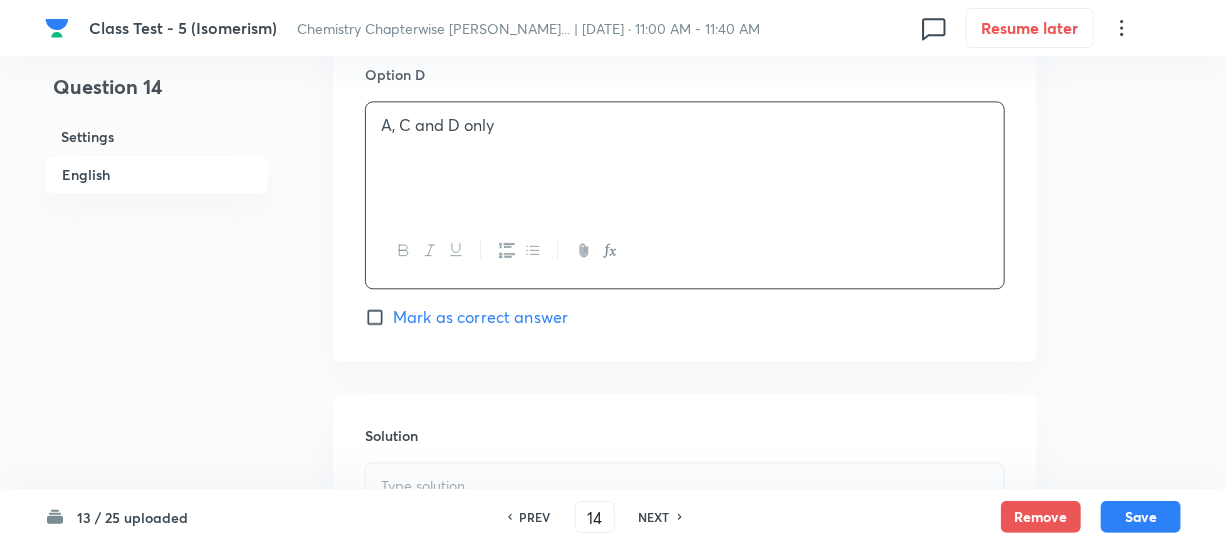 click on "Mark as correct answer" at bounding box center [379, 317] 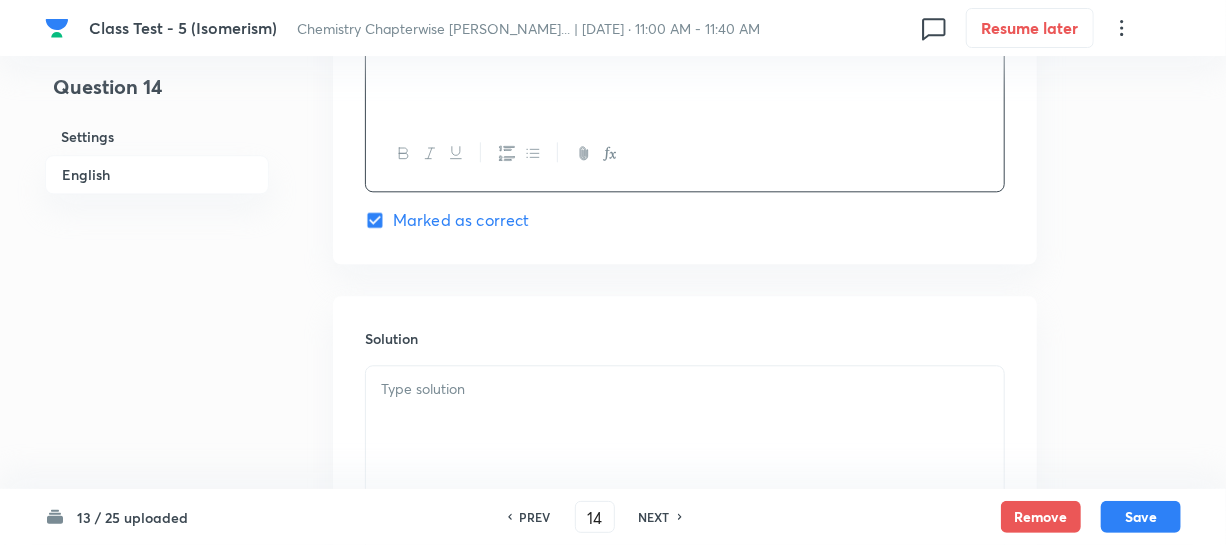 scroll, scrollTop: 2272, scrollLeft: 0, axis: vertical 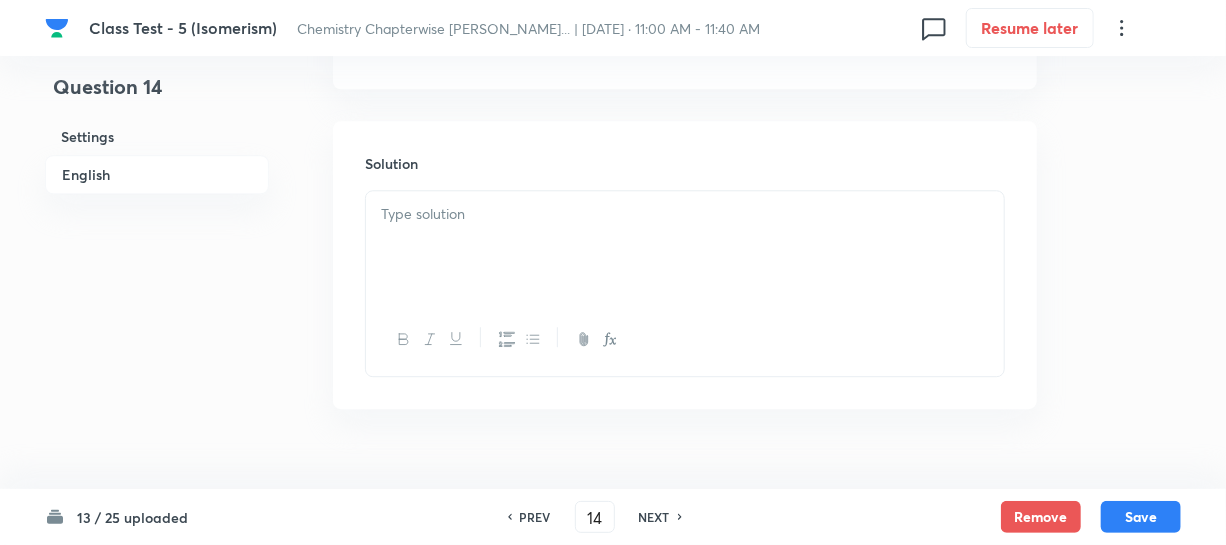 click at bounding box center (685, 247) 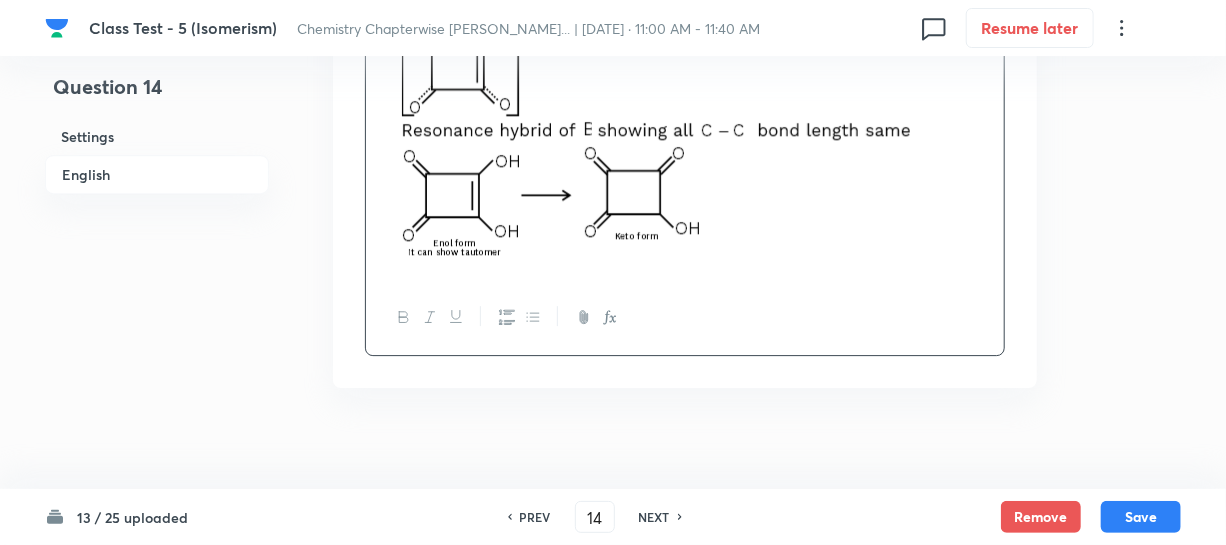 scroll, scrollTop: 2619, scrollLeft: 0, axis: vertical 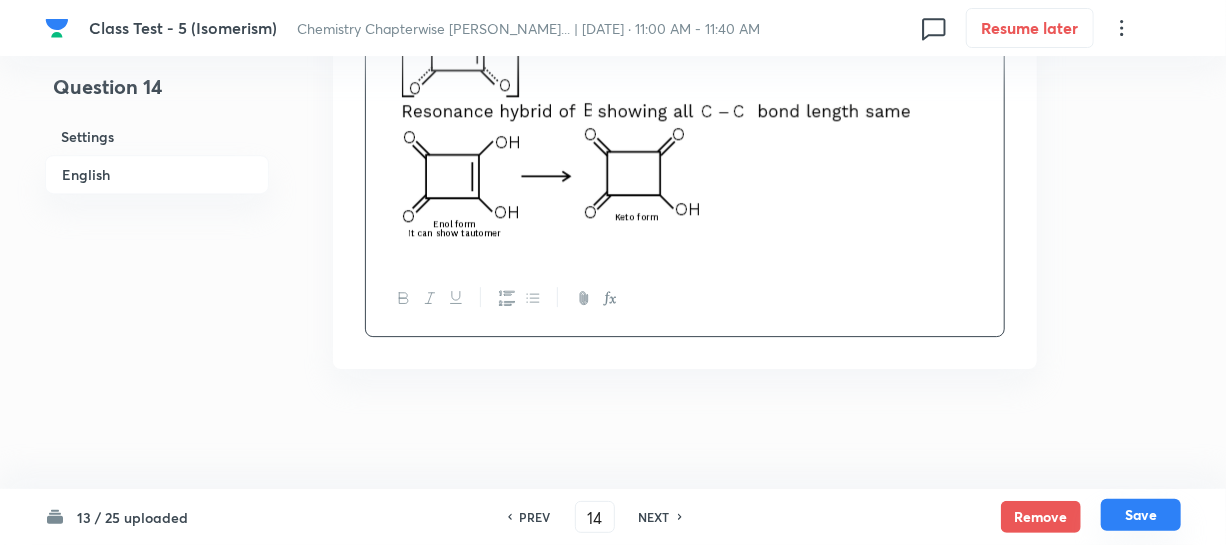 click on "Save" at bounding box center (1141, 515) 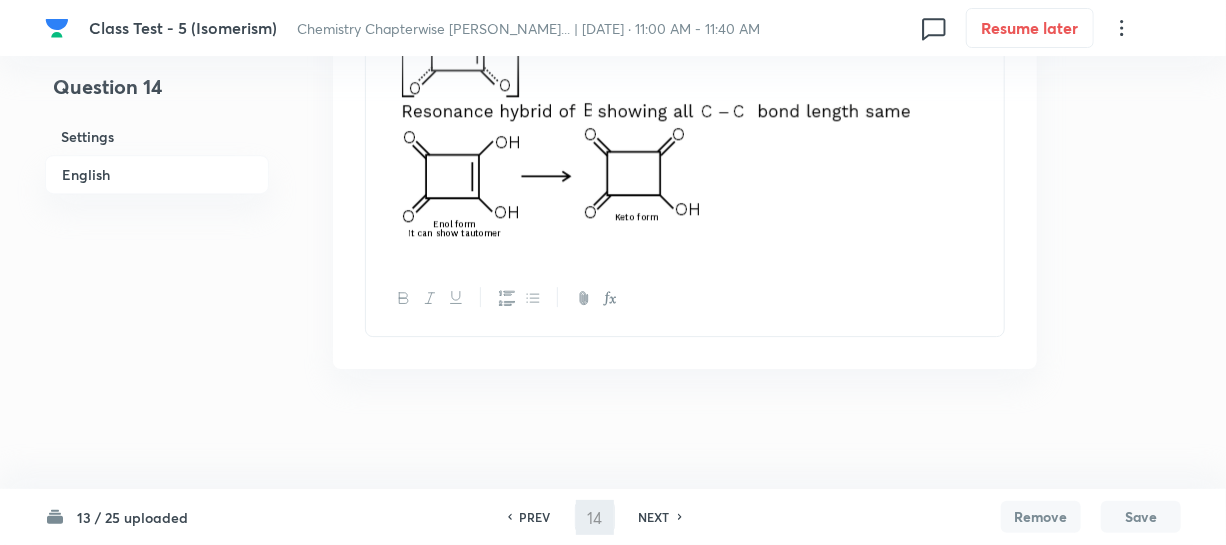 type on "15" 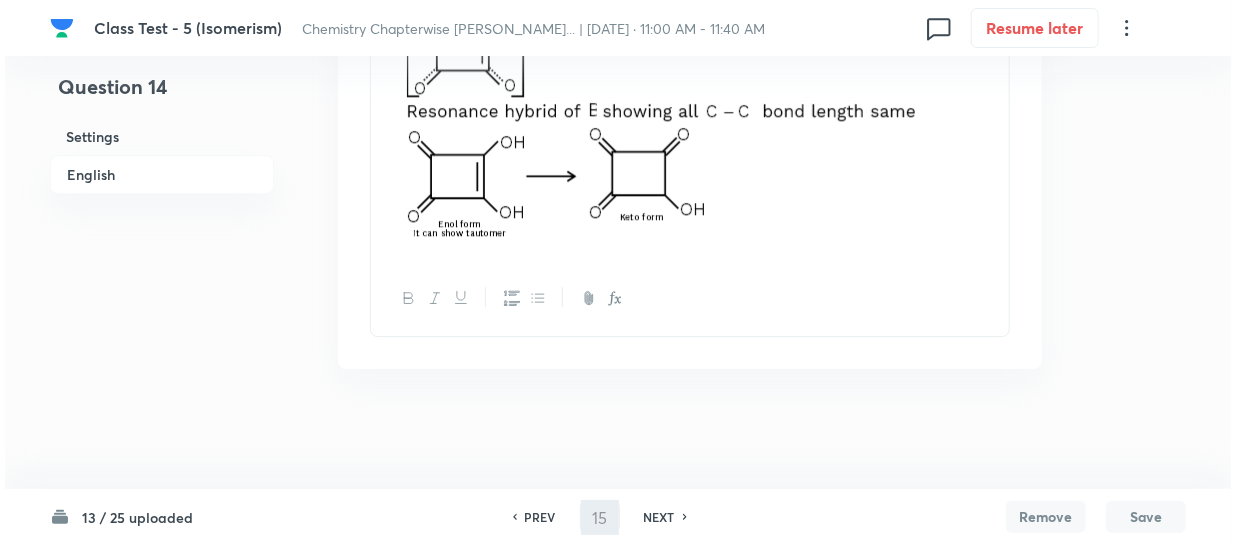 scroll, scrollTop: 0, scrollLeft: 0, axis: both 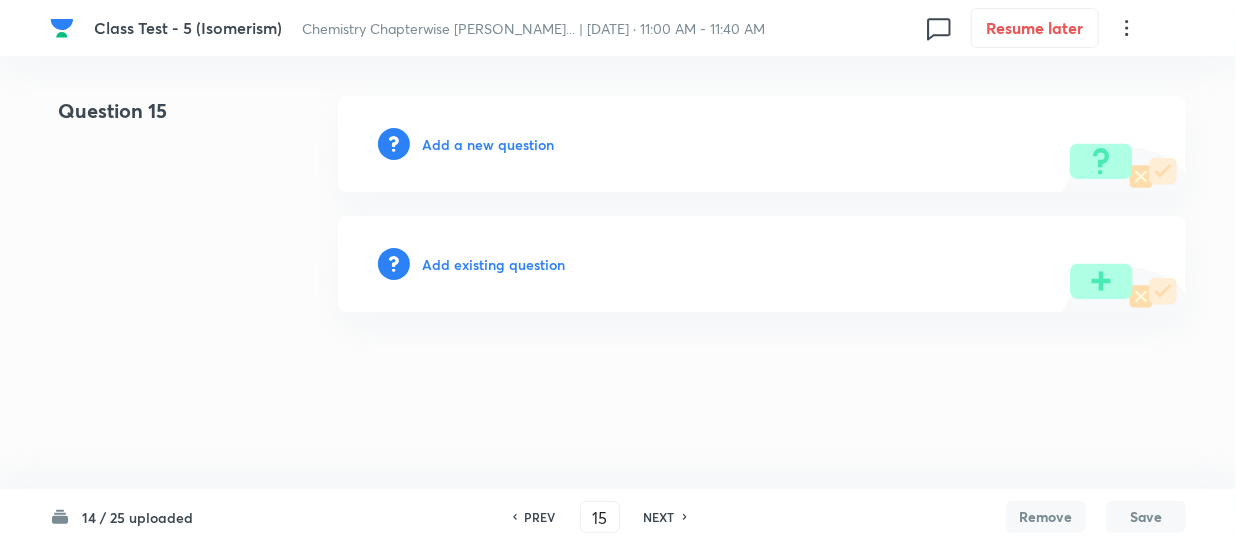click on "Add a new question" at bounding box center (488, 144) 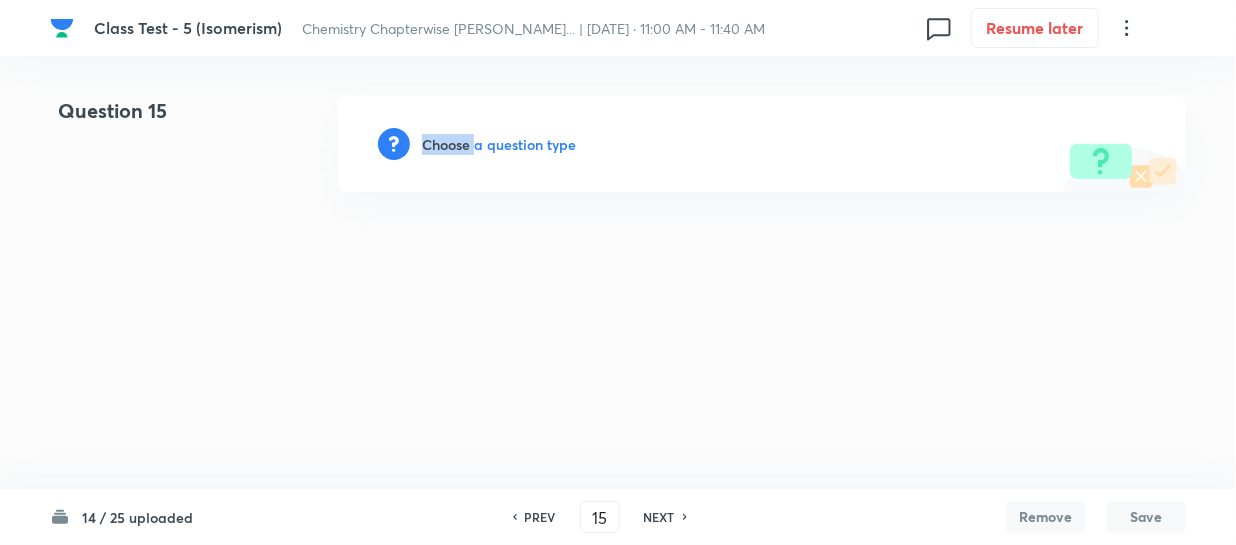 click on "Choose a question type" at bounding box center (499, 144) 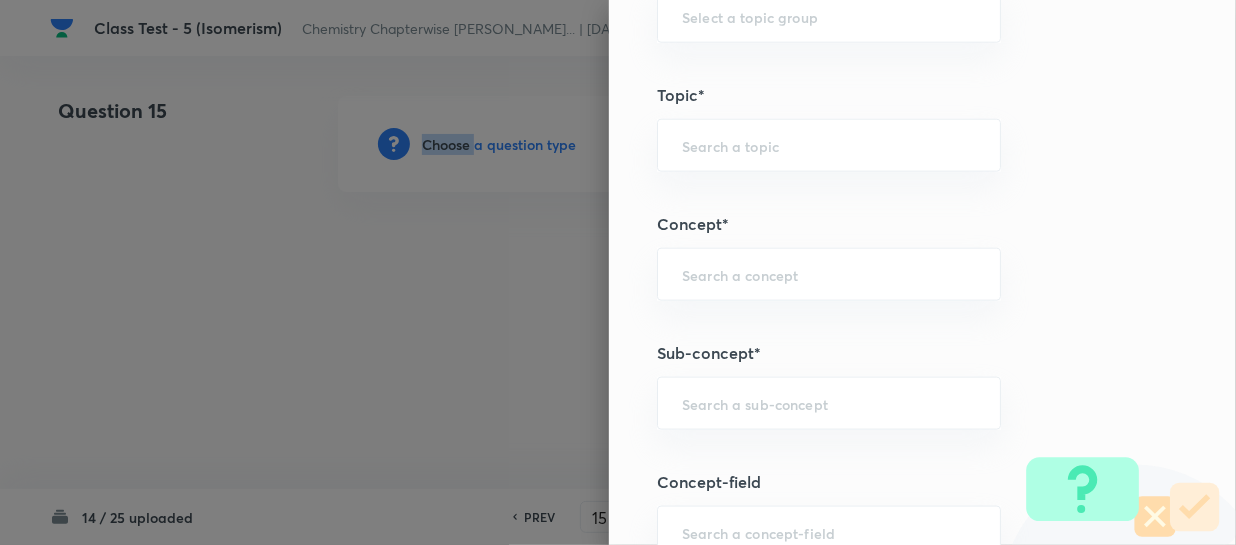 scroll, scrollTop: 1000, scrollLeft: 0, axis: vertical 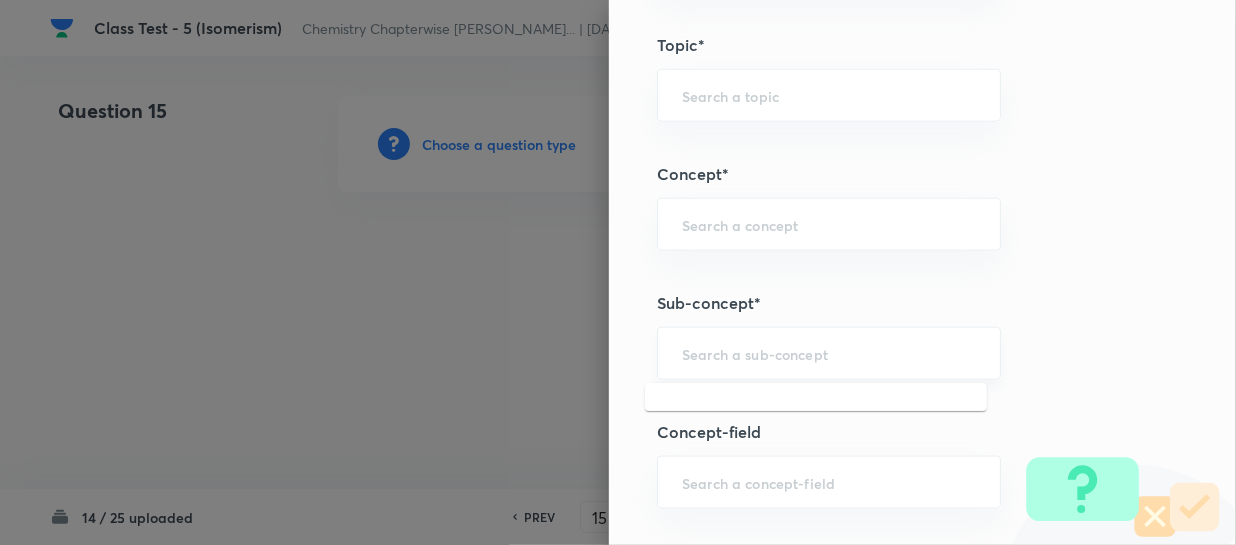 drag, startPoint x: 685, startPoint y: 357, endPoint x: 699, endPoint y: 353, distance: 14.56022 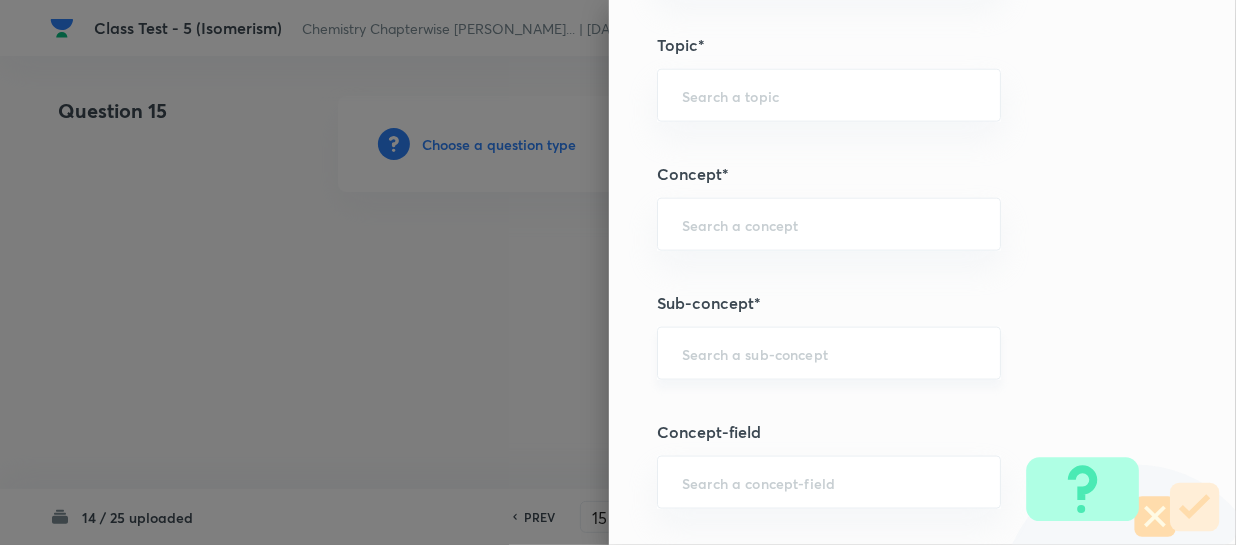 paste on "Isomerism" 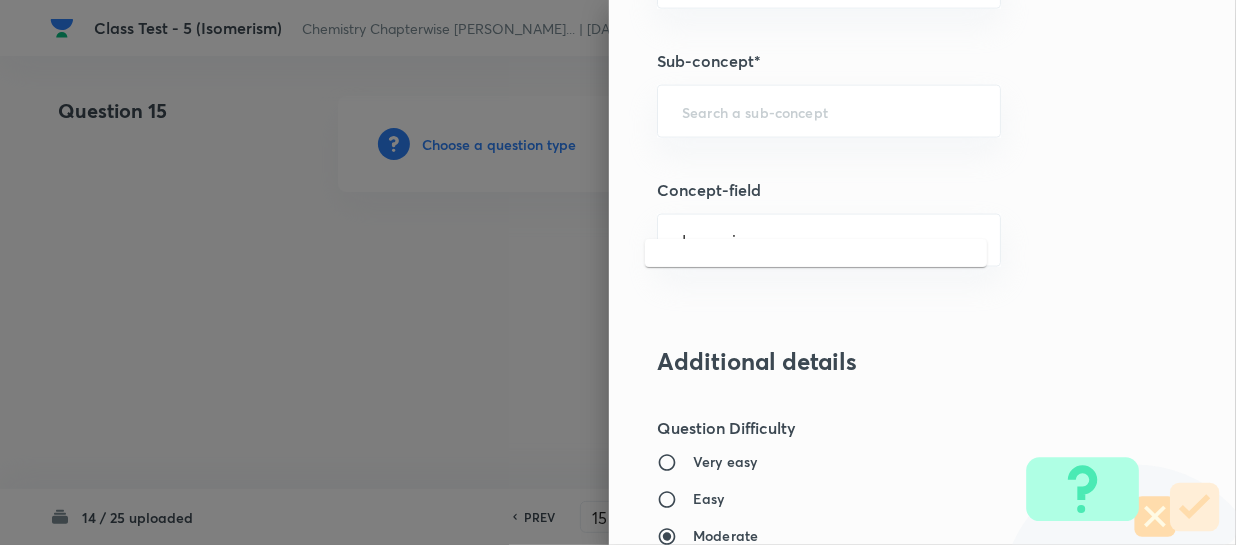 scroll, scrollTop: 1272, scrollLeft: 0, axis: vertical 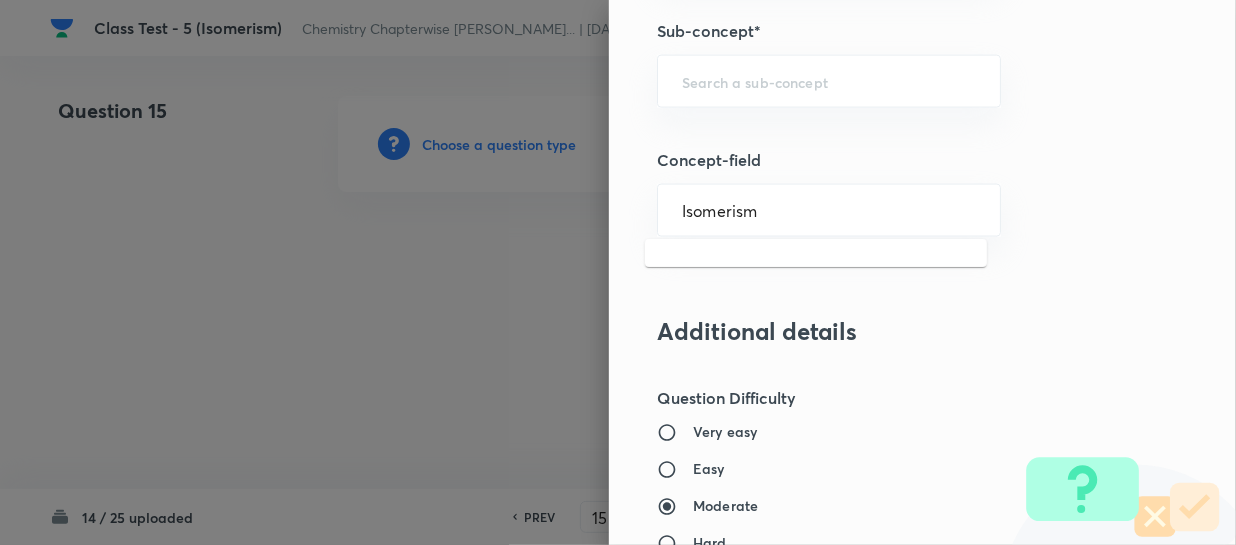 drag, startPoint x: 766, startPoint y: 212, endPoint x: 589, endPoint y: 208, distance: 177.0452 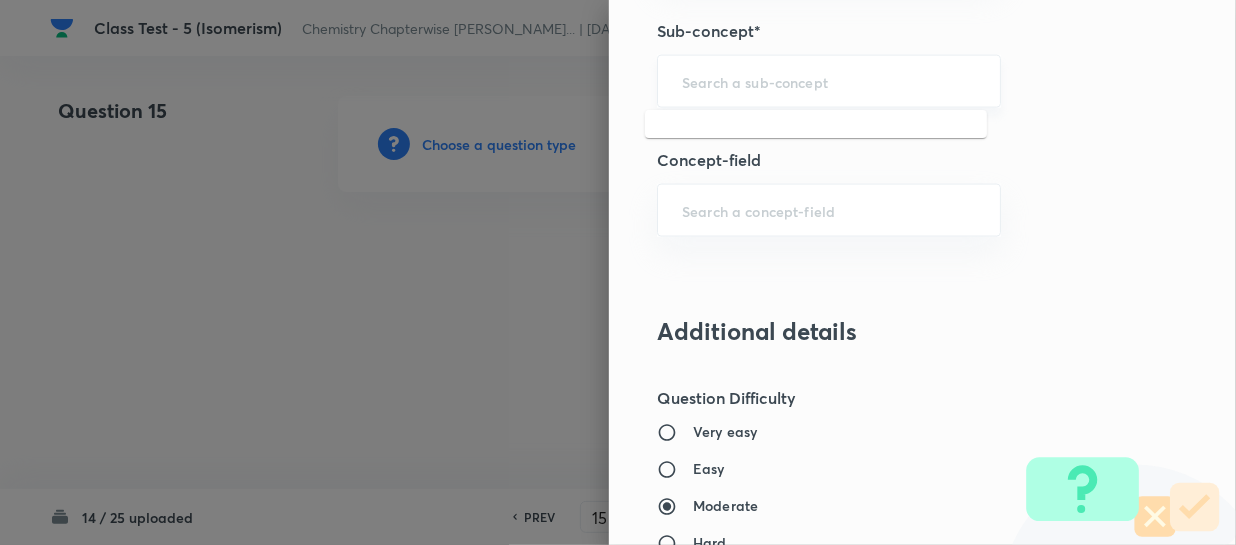 click at bounding box center (829, 81) 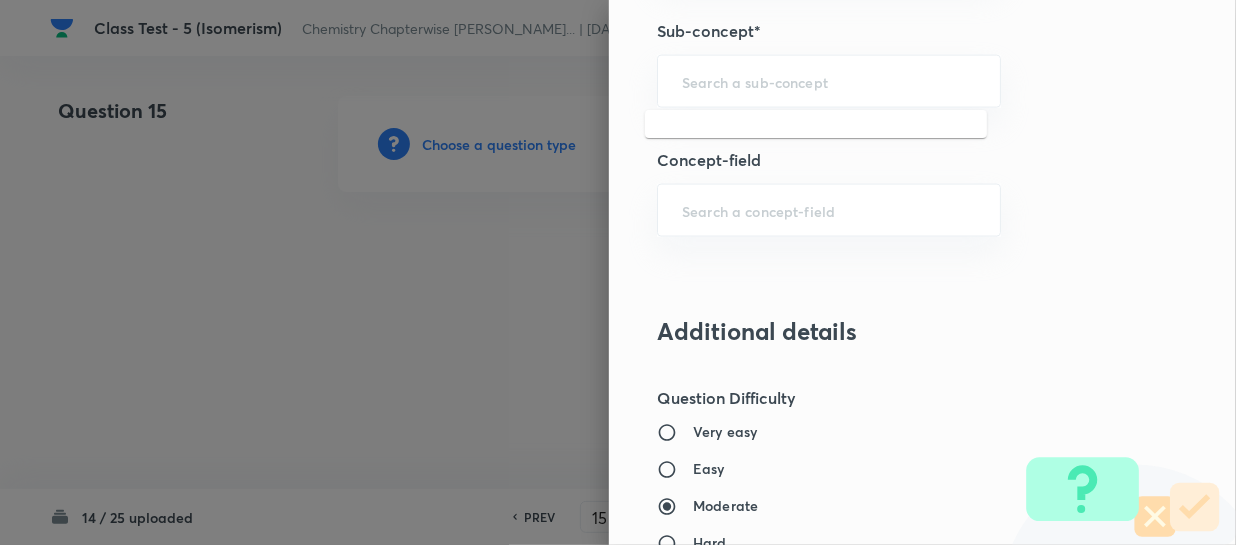 paste on "Isomerism" 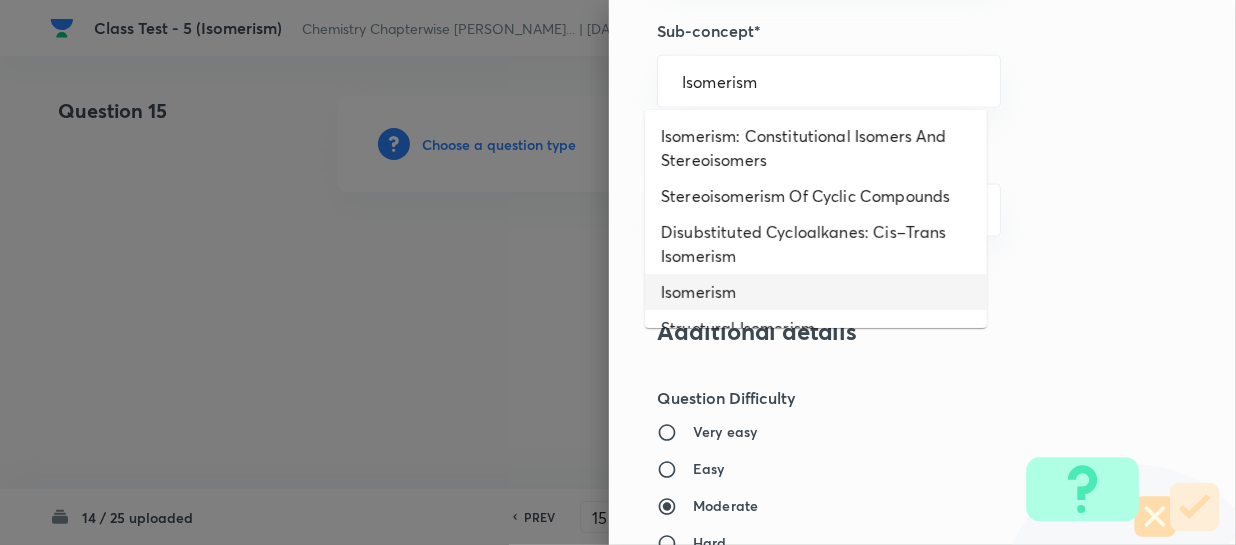 click on "Isomerism" at bounding box center (816, 292) 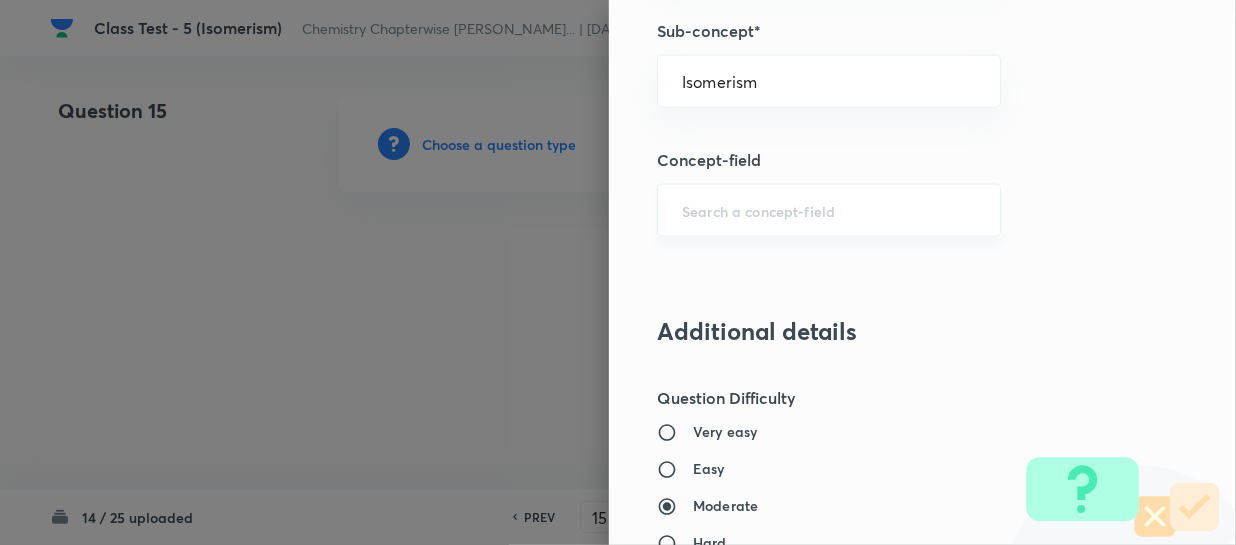 type on "Chemistry" 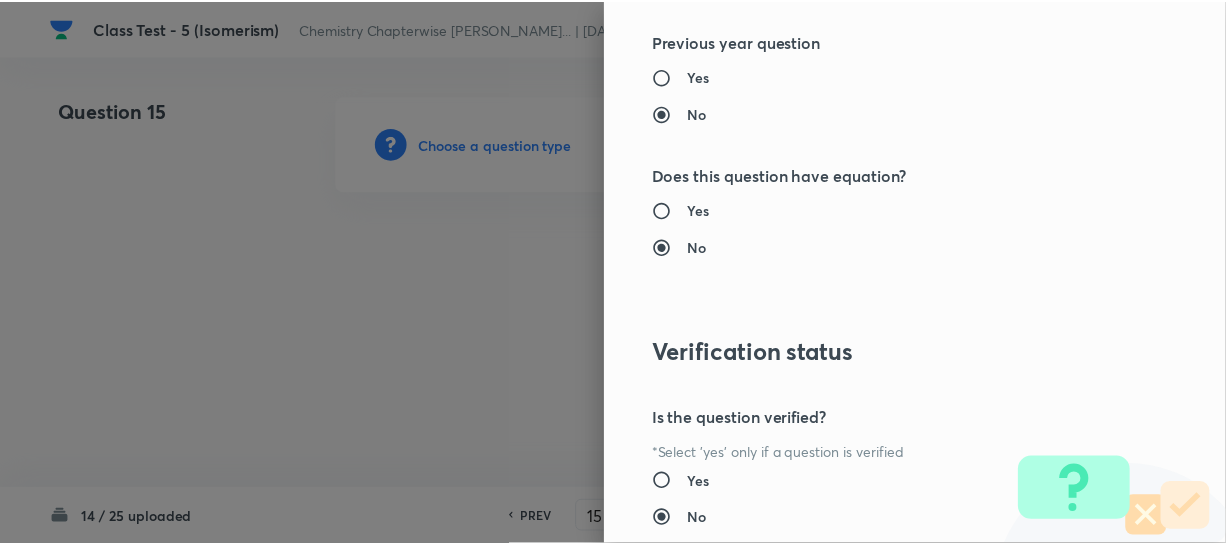 scroll, scrollTop: 2179, scrollLeft: 0, axis: vertical 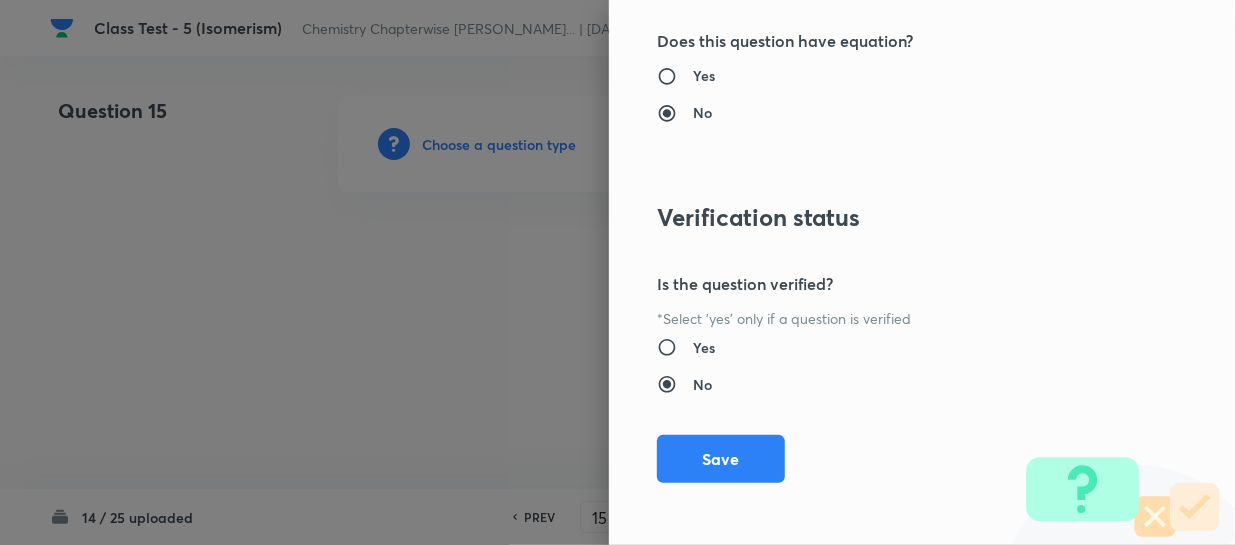 drag, startPoint x: 690, startPoint y: 458, endPoint x: 837, endPoint y: 472, distance: 147.66516 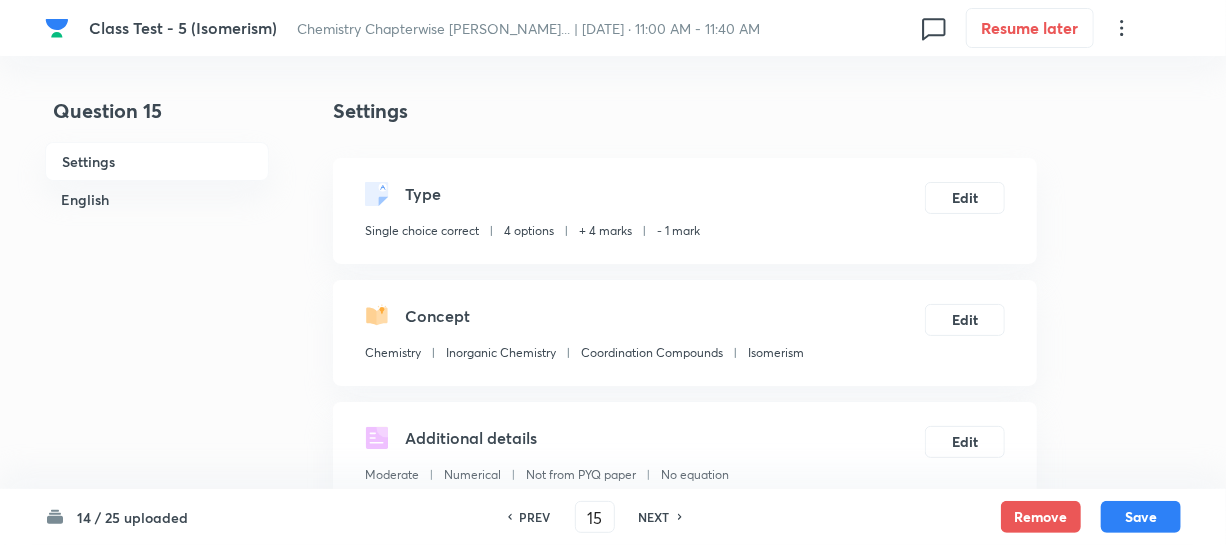 scroll, scrollTop: 545, scrollLeft: 0, axis: vertical 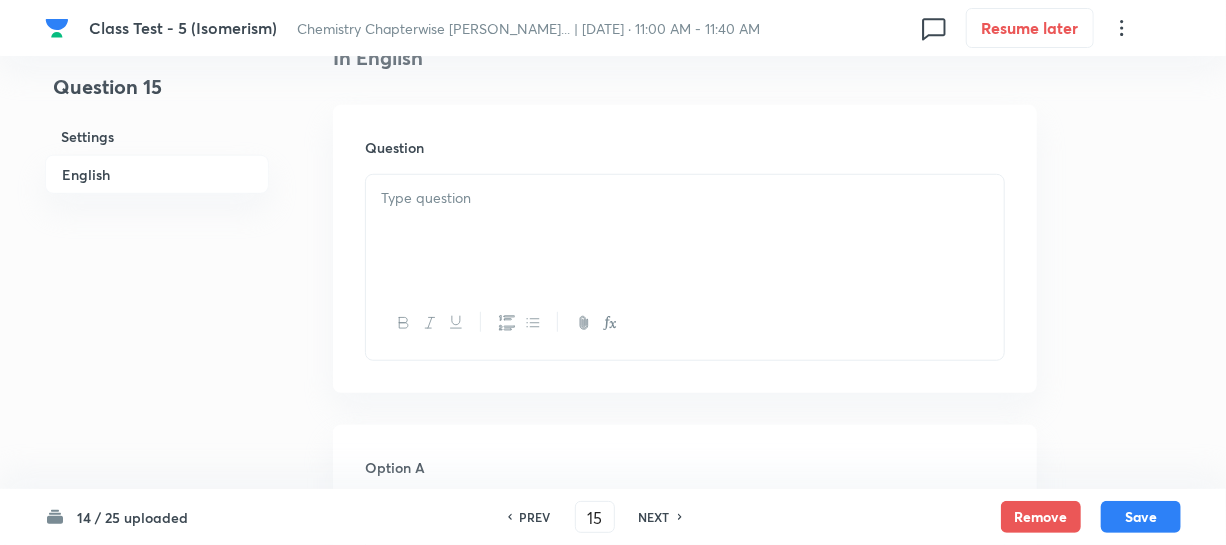 click at bounding box center (685, 231) 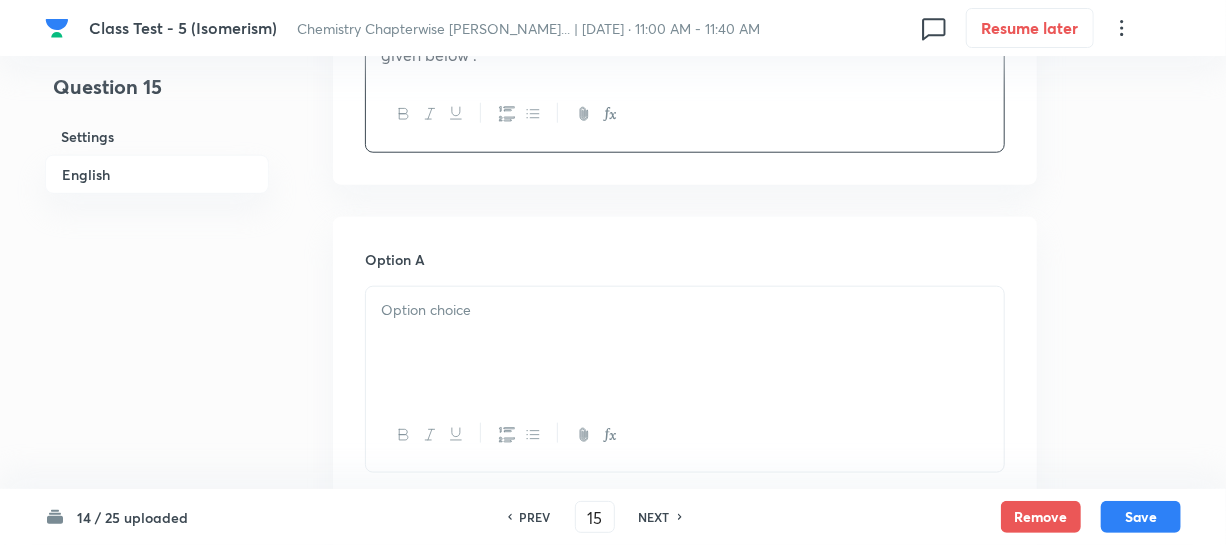 scroll, scrollTop: 818, scrollLeft: 0, axis: vertical 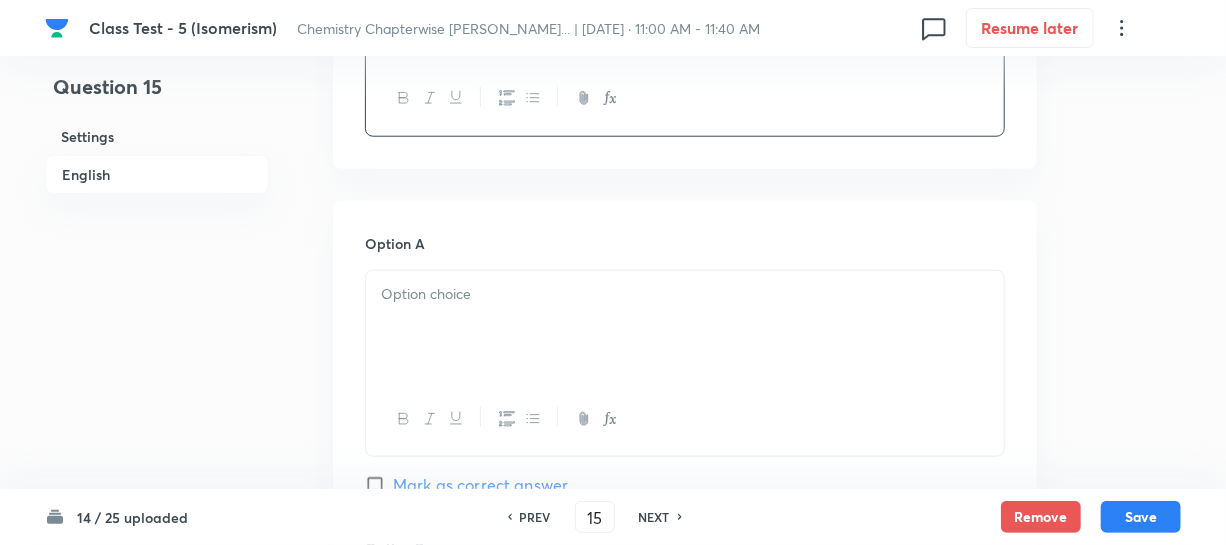 click at bounding box center [685, 327] 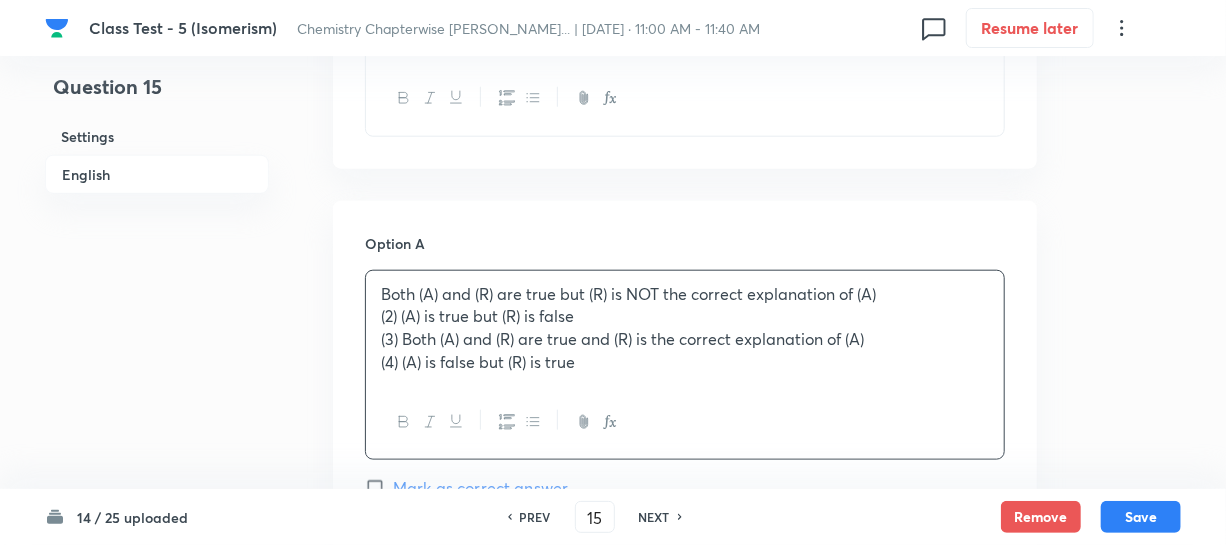 click on "(2) (A) is true but (R) is false" at bounding box center [685, 316] 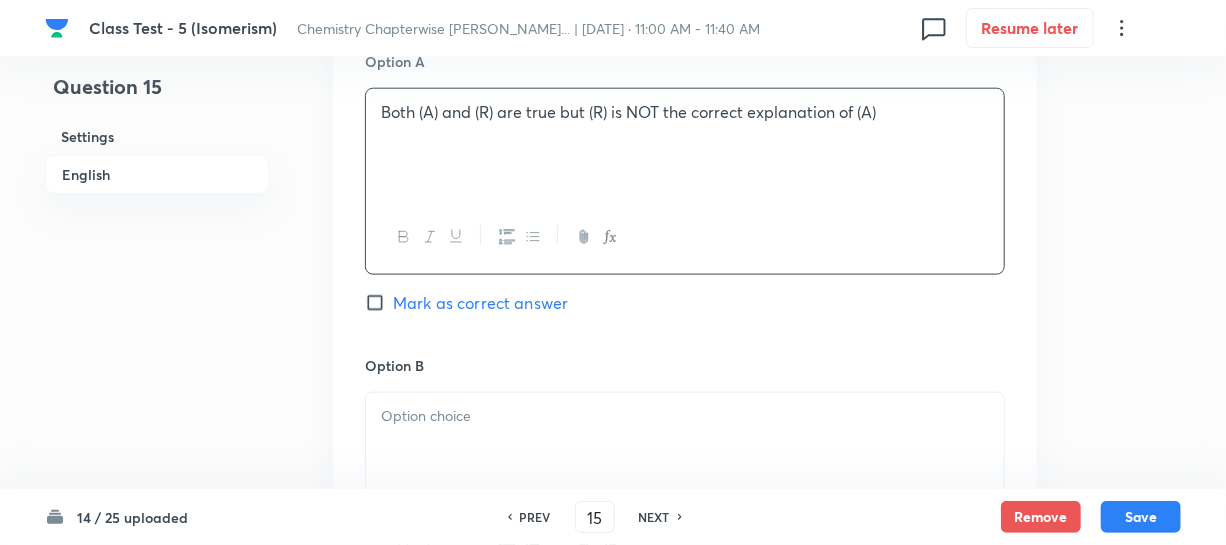 click on "Option B" at bounding box center (685, 365) 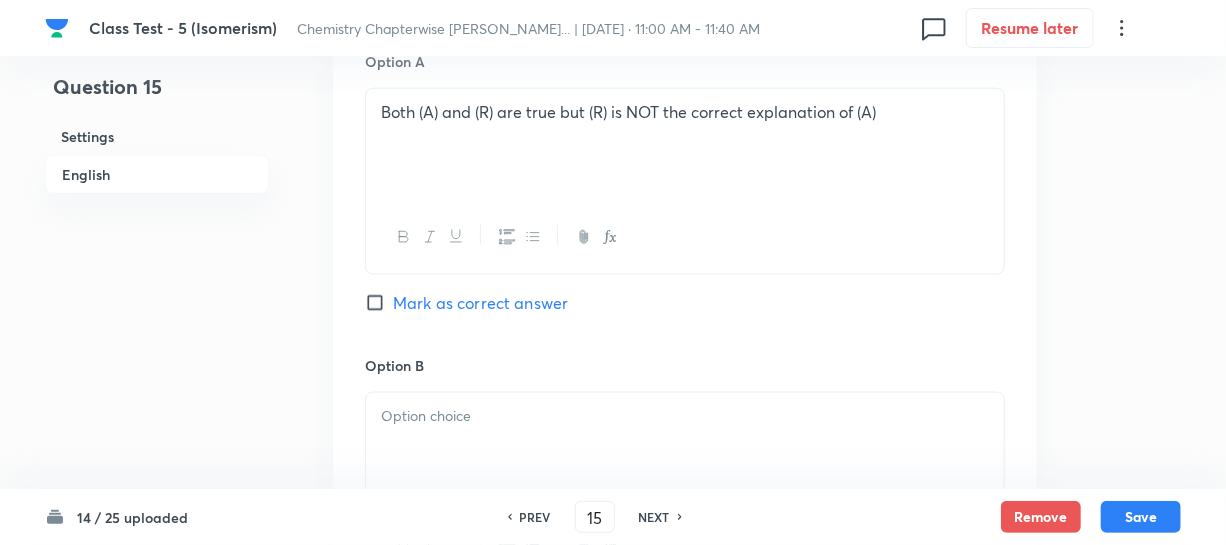 click at bounding box center (685, 416) 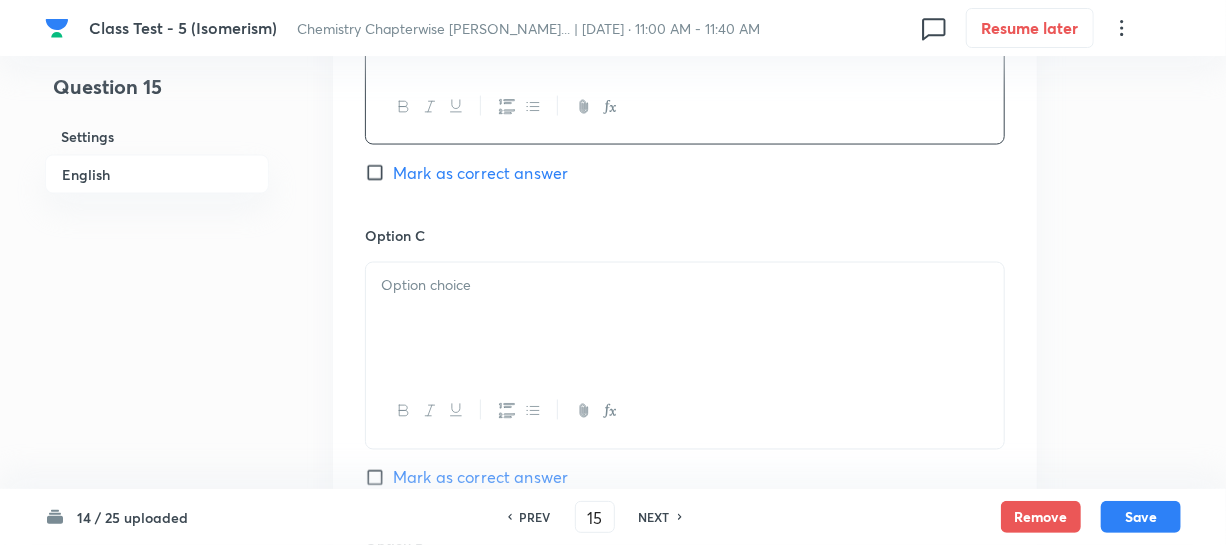 scroll, scrollTop: 1545, scrollLeft: 0, axis: vertical 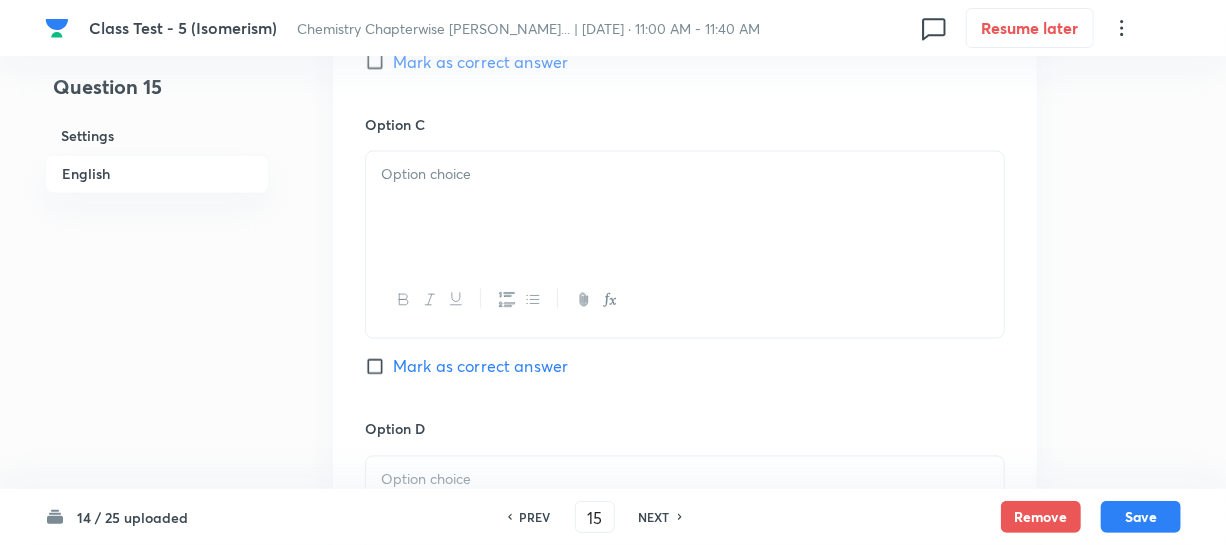click at bounding box center (685, 208) 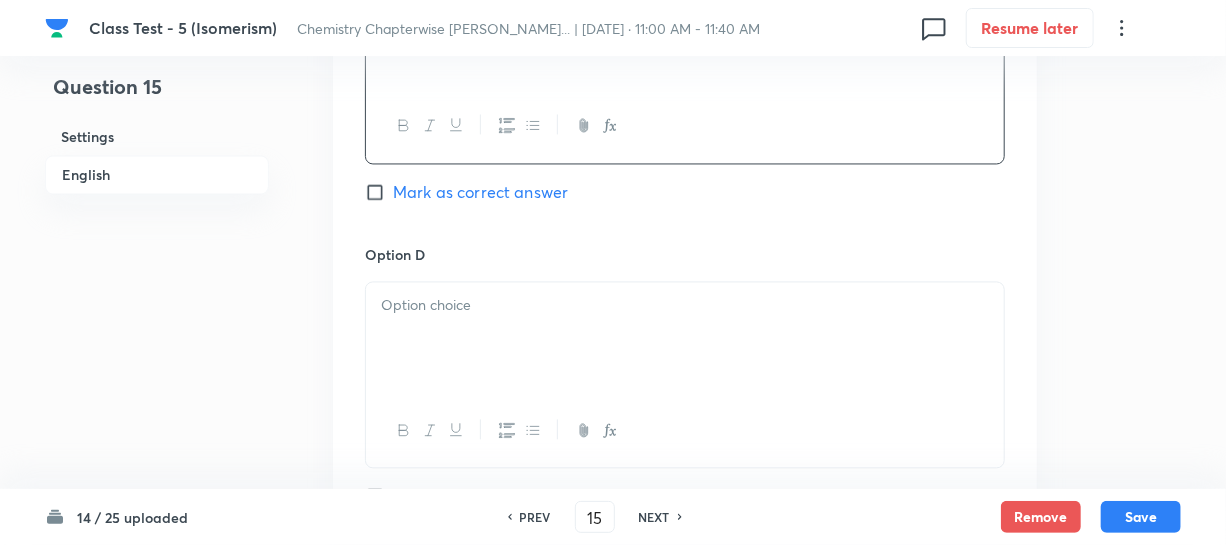 scroll, scrollTop: 1727, scrollLeft: 0, axis: vertical 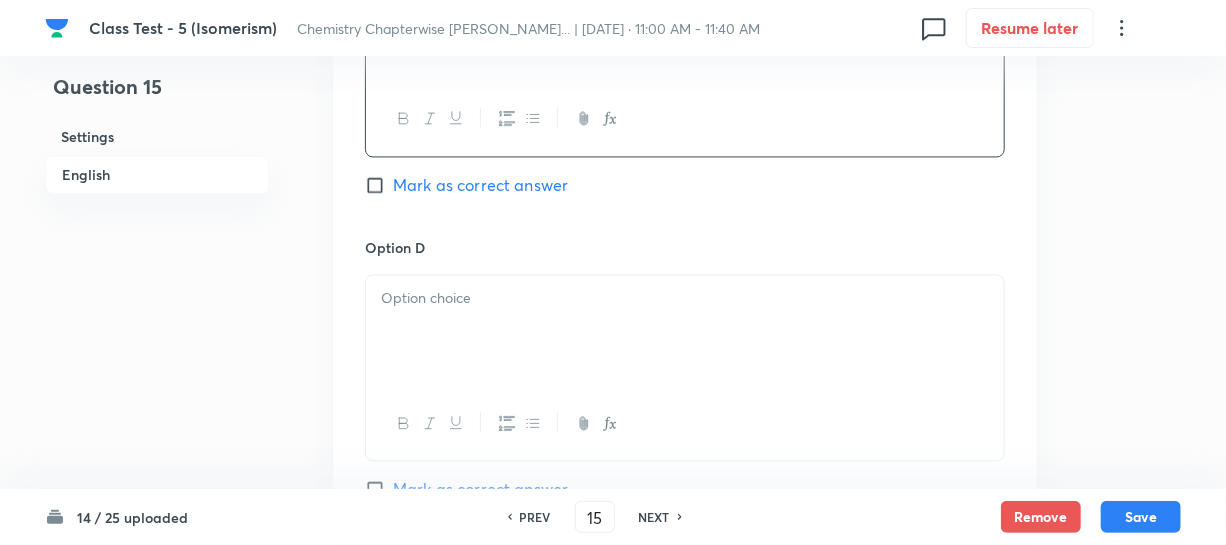 click at bounding box center (685, 331) 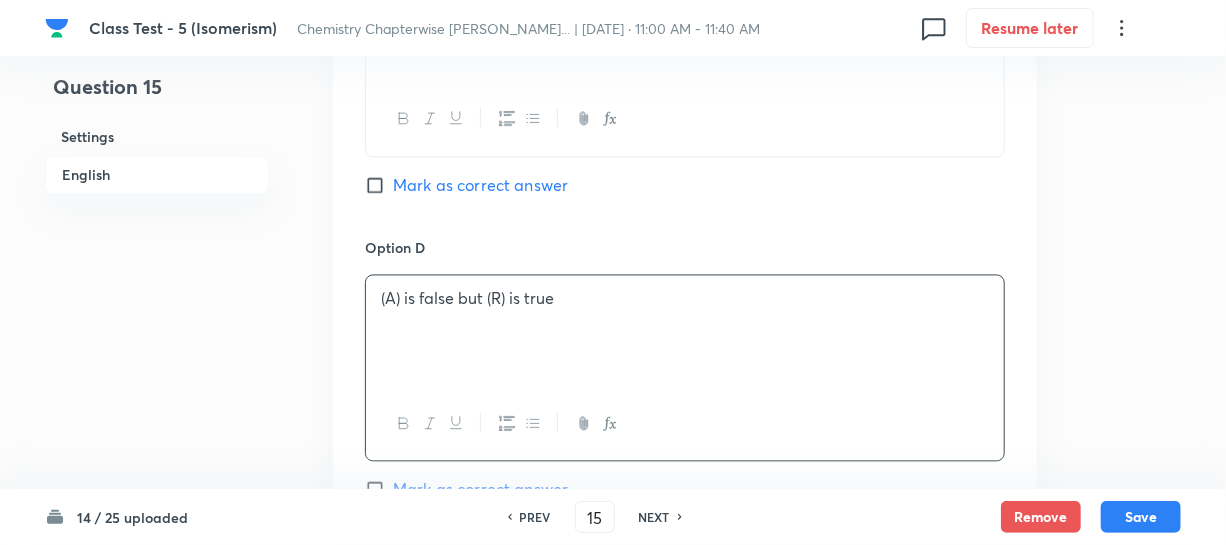 click on "Mark as correct answer" at bounding box center (379, 185) 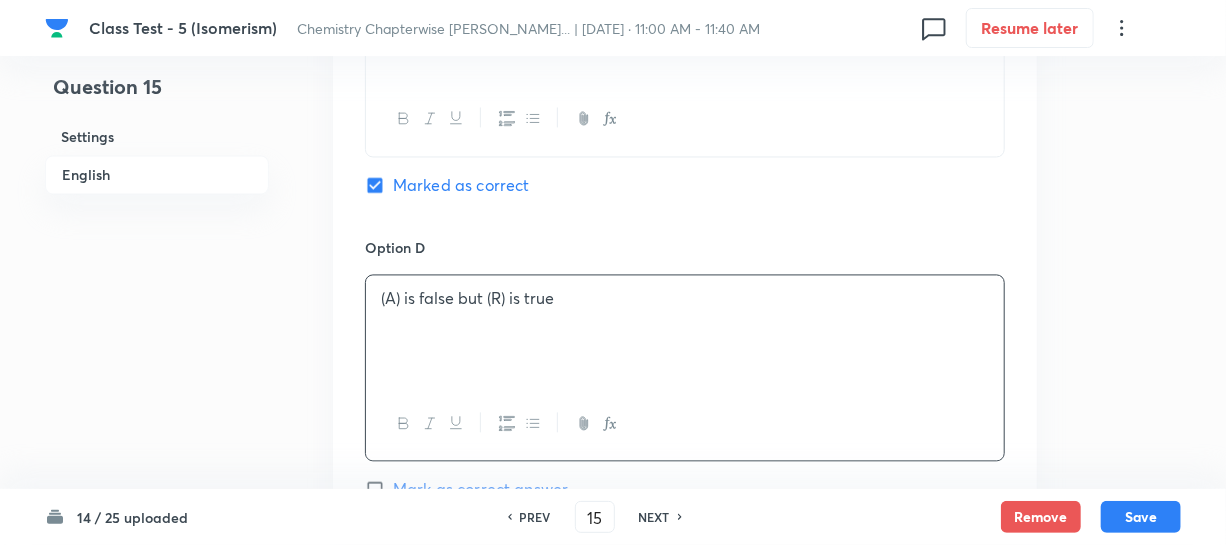 scroll, scrollTop: 2214, scrollLeft: 0, axis: vertical 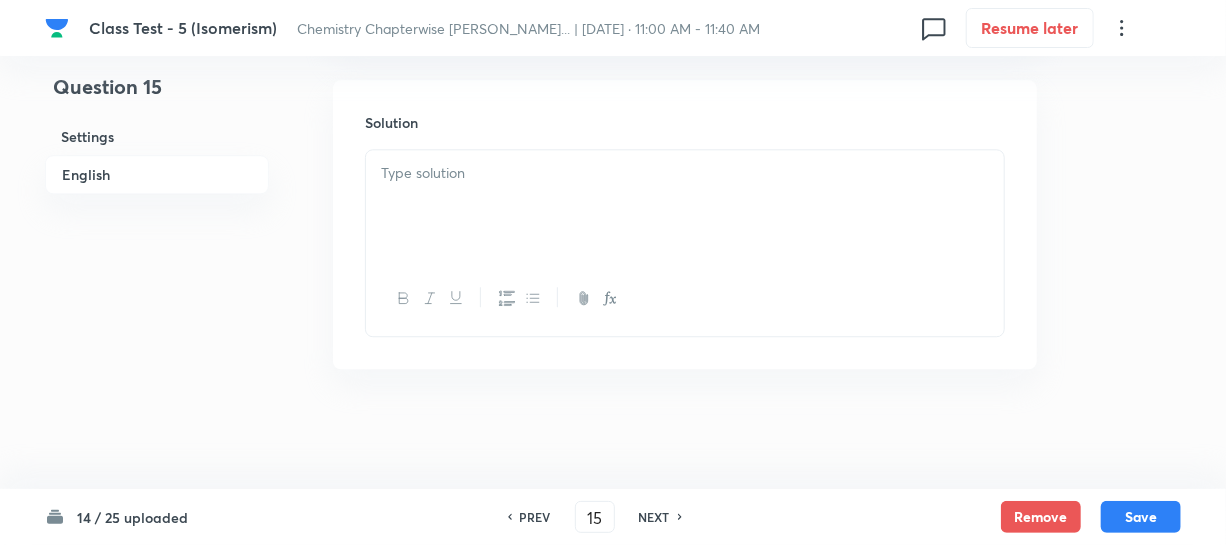 click at bounding box center (685, 206) 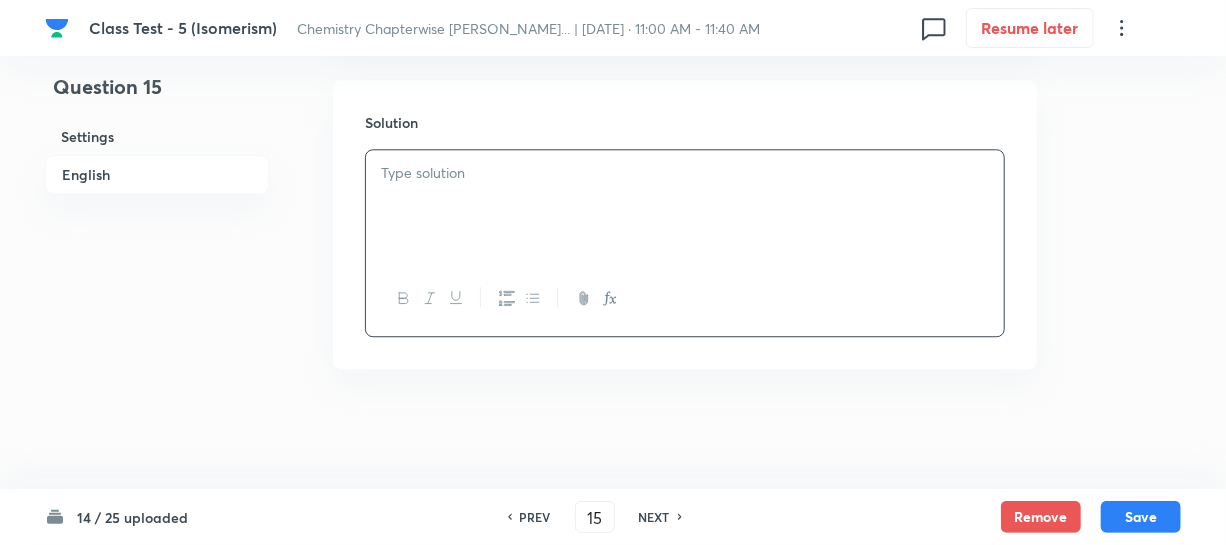 type 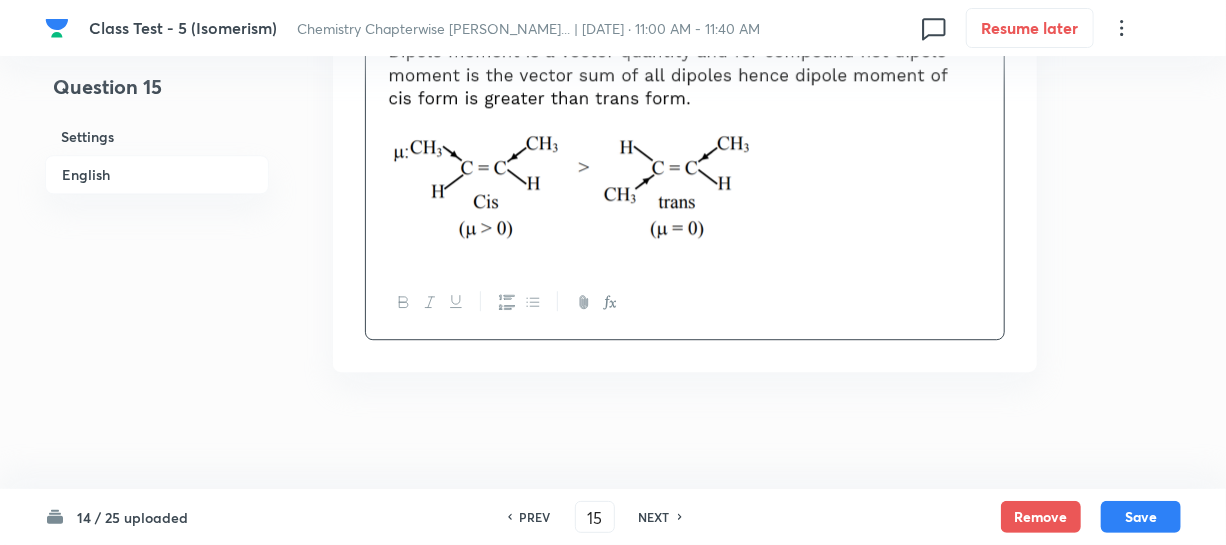 scroll, scrollTop: 2340, scrollLeft: 0, axis: vertical 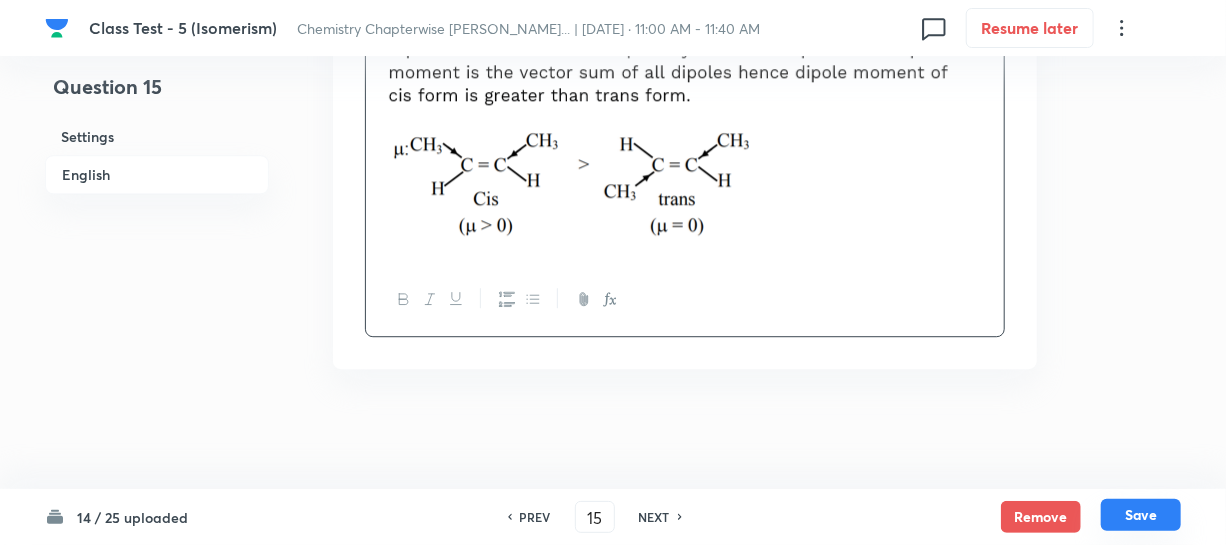 click on "Save" at bounding box center (1141, 515) 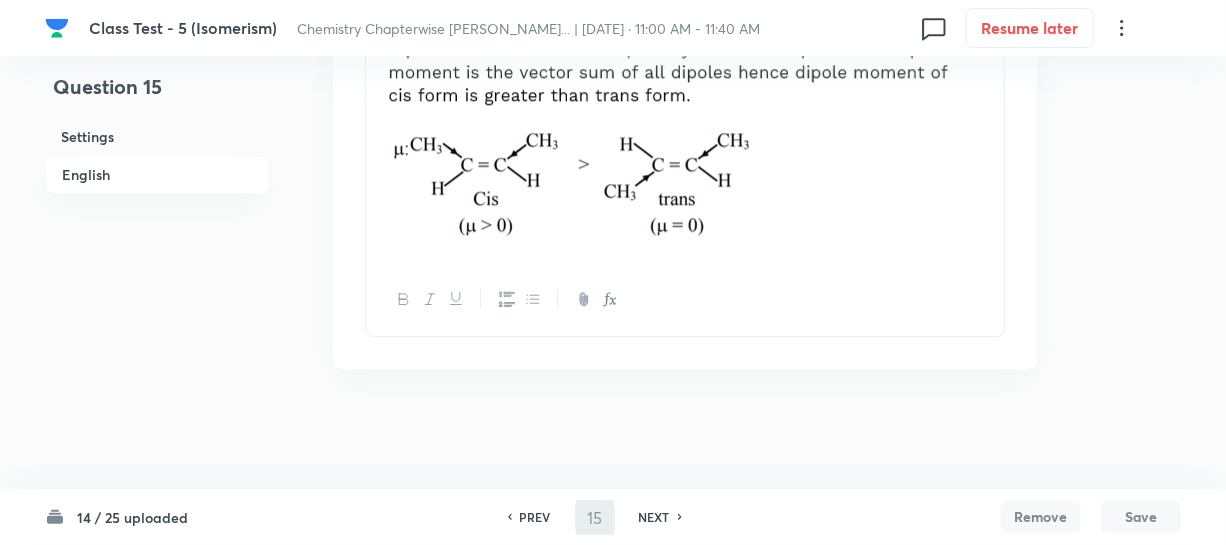 type on "16" 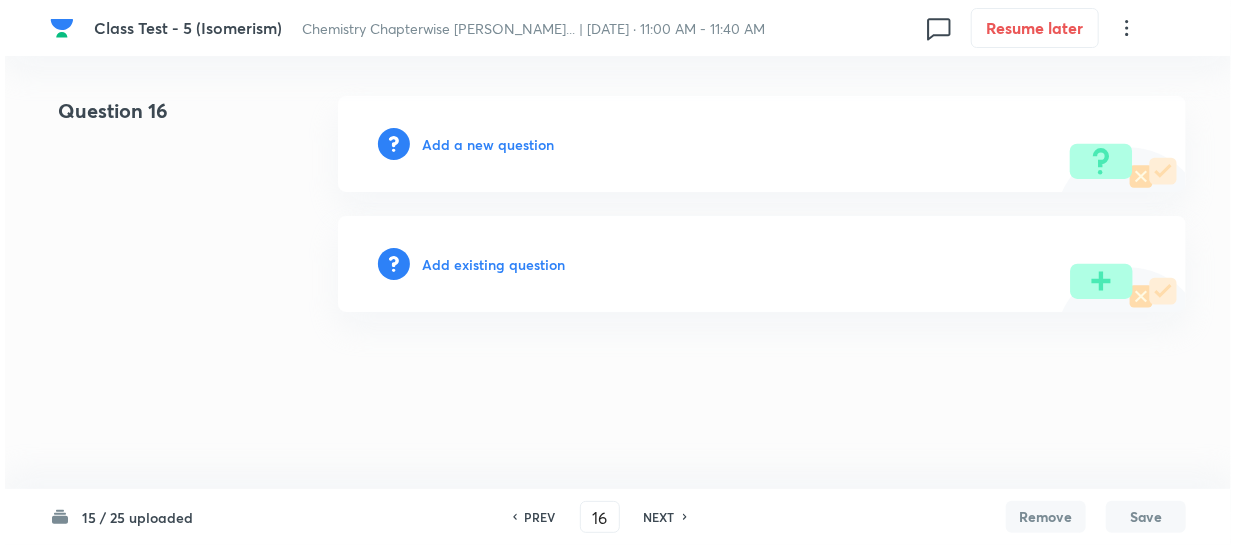 scroll, scrollTop: 0, scrollLeft: 0, axis: both 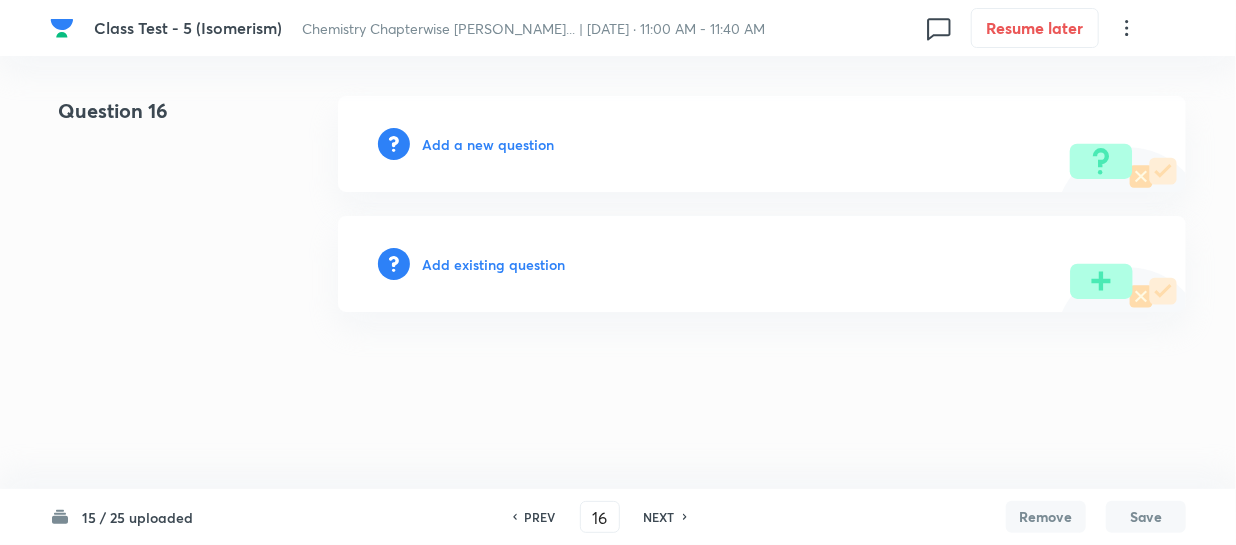 click on "Add a new question" at bounding box center (488, 144) 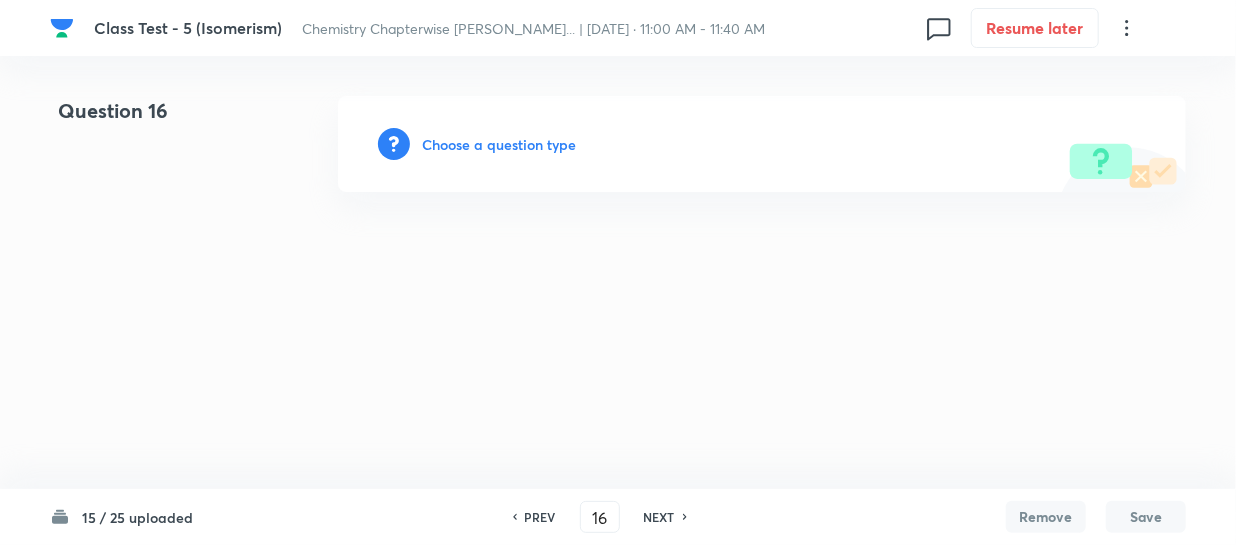 click on "Choose a question type" at bounding box center (499, 144) 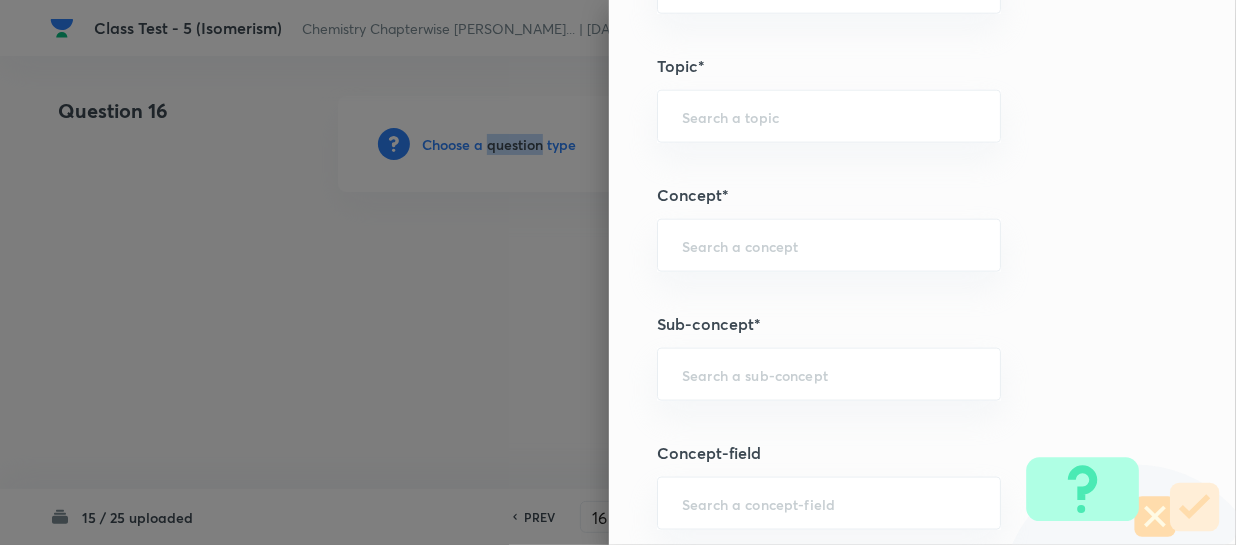 scroll, scrollTop: 1000, scrollLeft: 0, axis: vertical 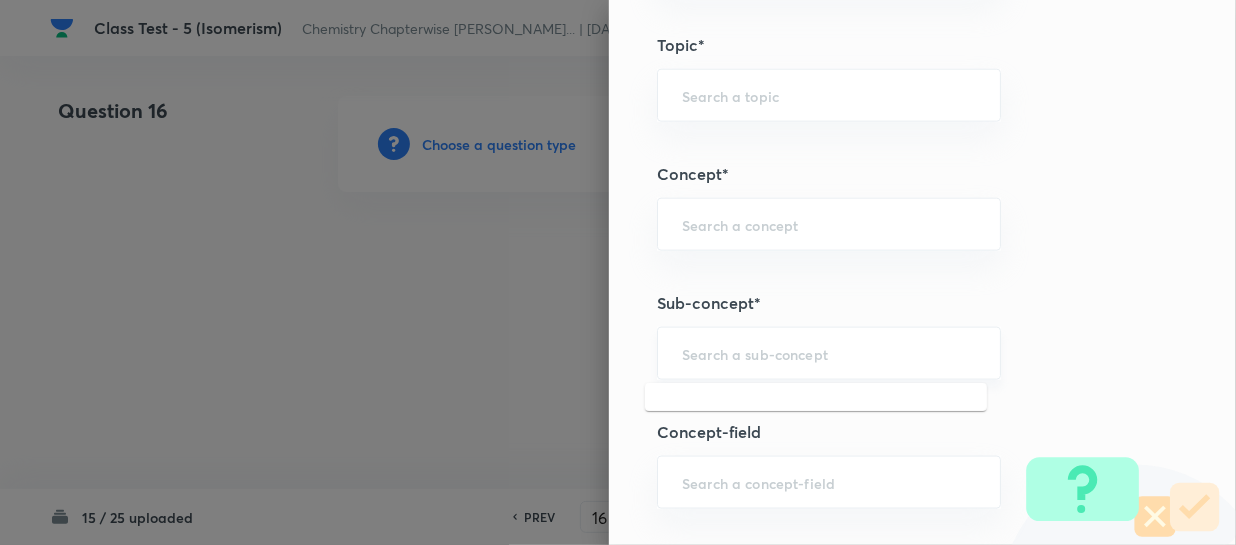 click at bounding box center (829, 353) 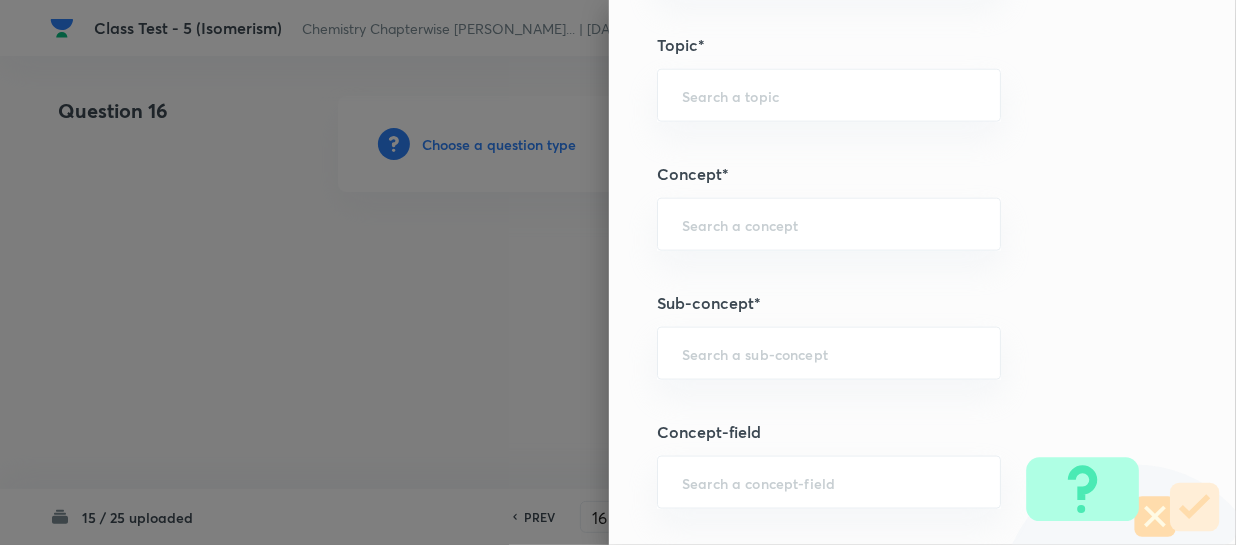 paste on "Isomerism" 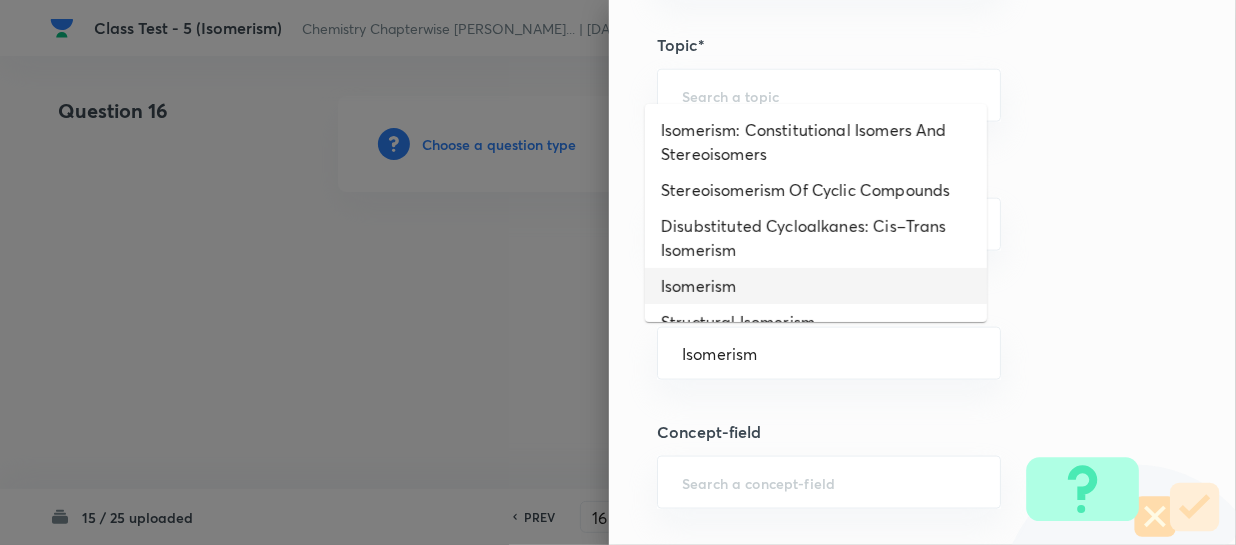 click on "Isomerism" at bounding box center (816, 286) 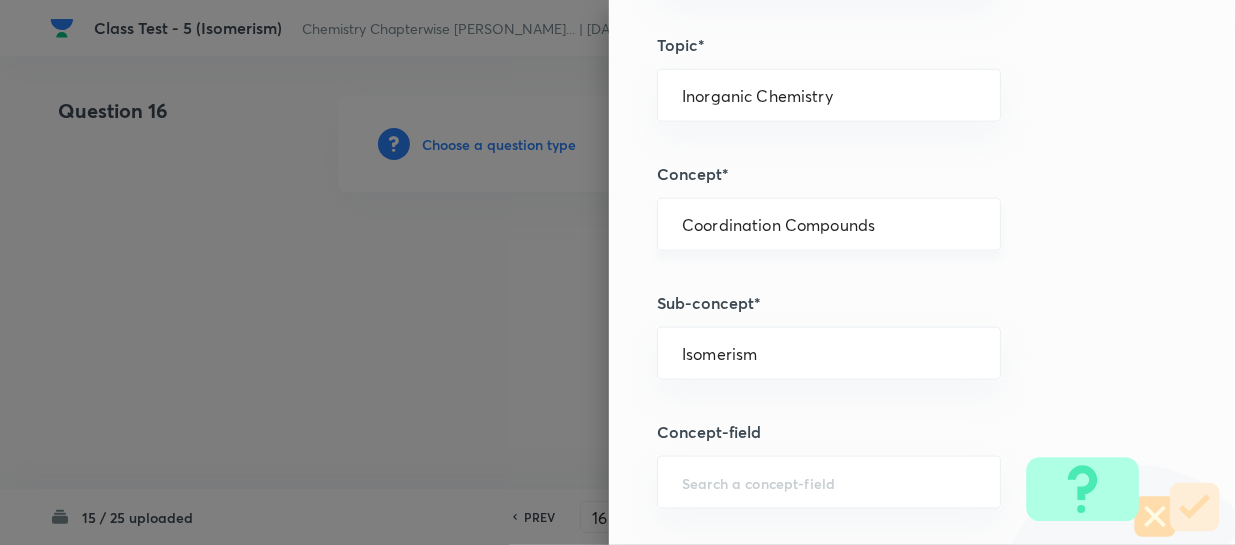 type on "Chemistry" 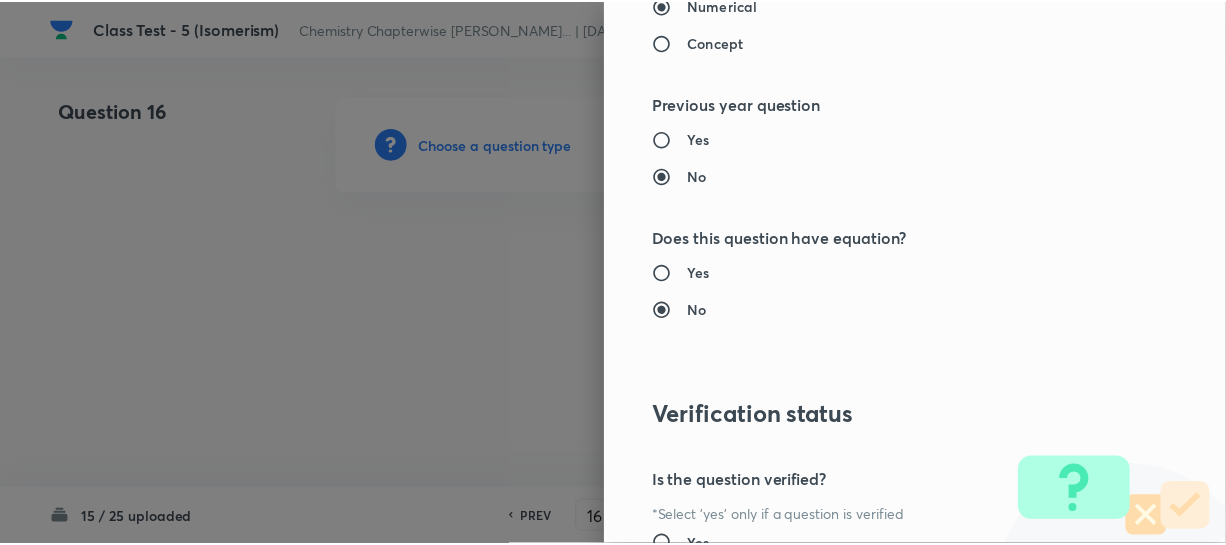scroll, scrollTop: 2179, scrollLeft: 0, axis: vertical 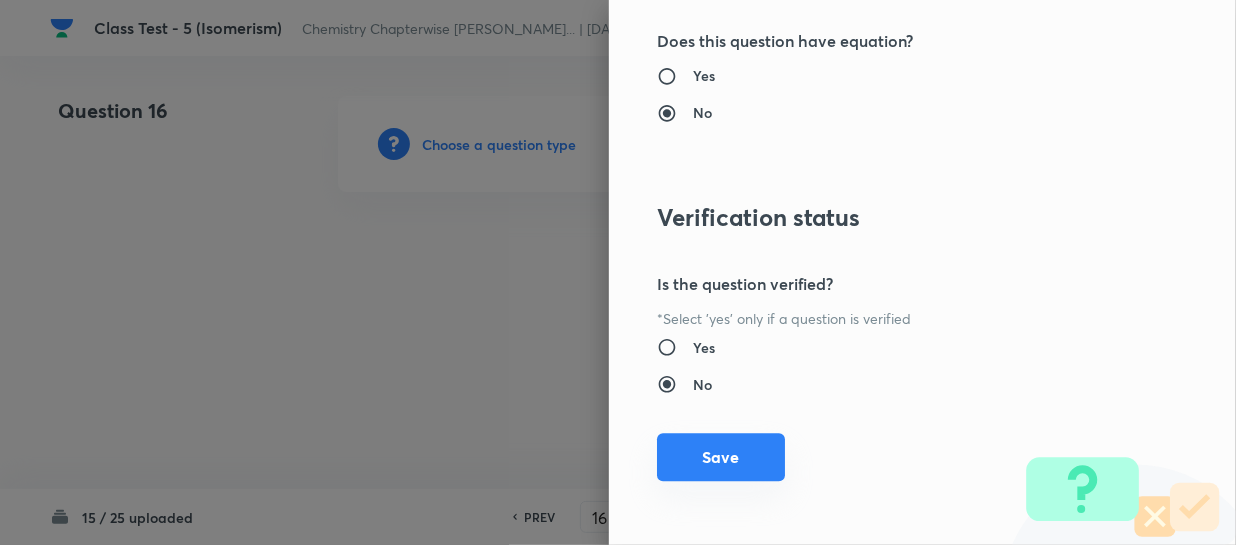 drag, startPoint x: 686, startPoint y: 454, endPoint x: 699, endPoint y: 444, distance: 16.40122 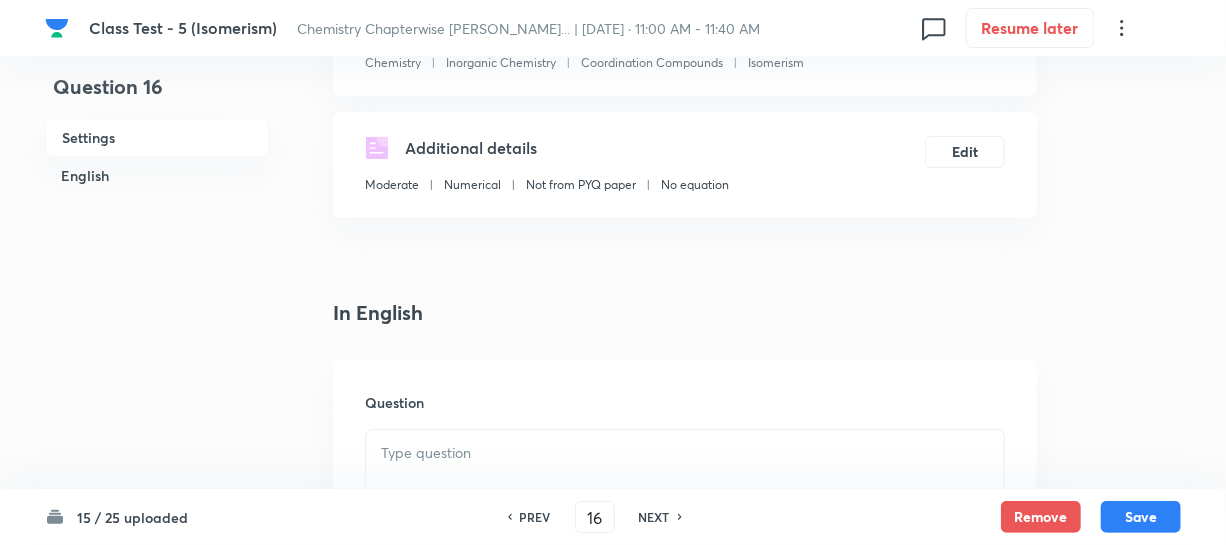 scroll, scrollTop: 454, scrollLeft: 0, axis: vertical 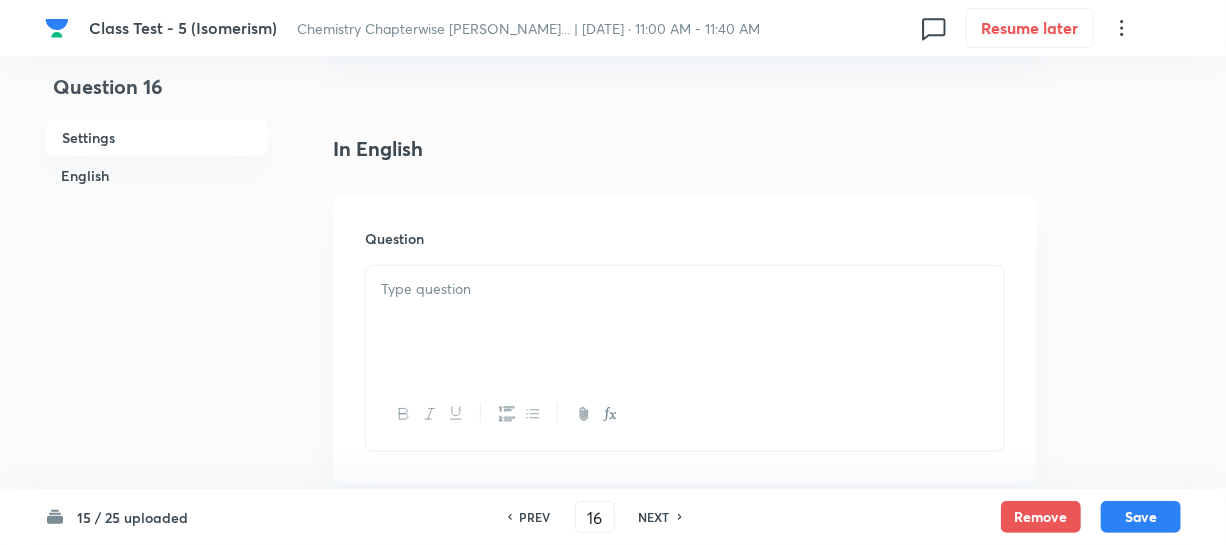 drag, startPoint x: 458, startPoint y: 320, endPoint x: 471, endPoint y: 314, distance: 14.3178215 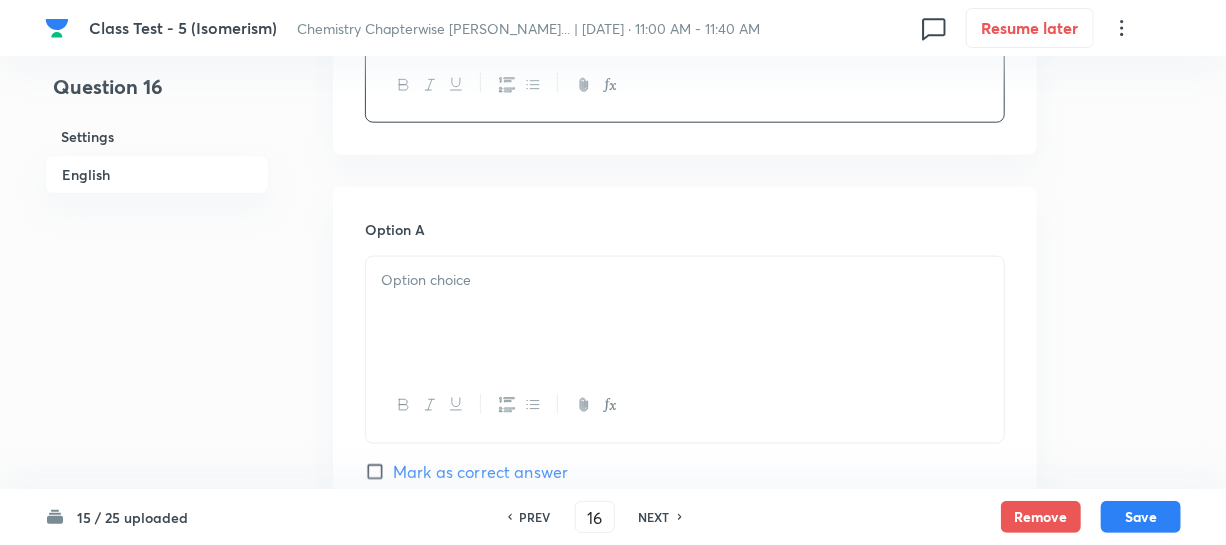 scroll, scrollTop: 1000, scrollLeft: 0, axis: vertical 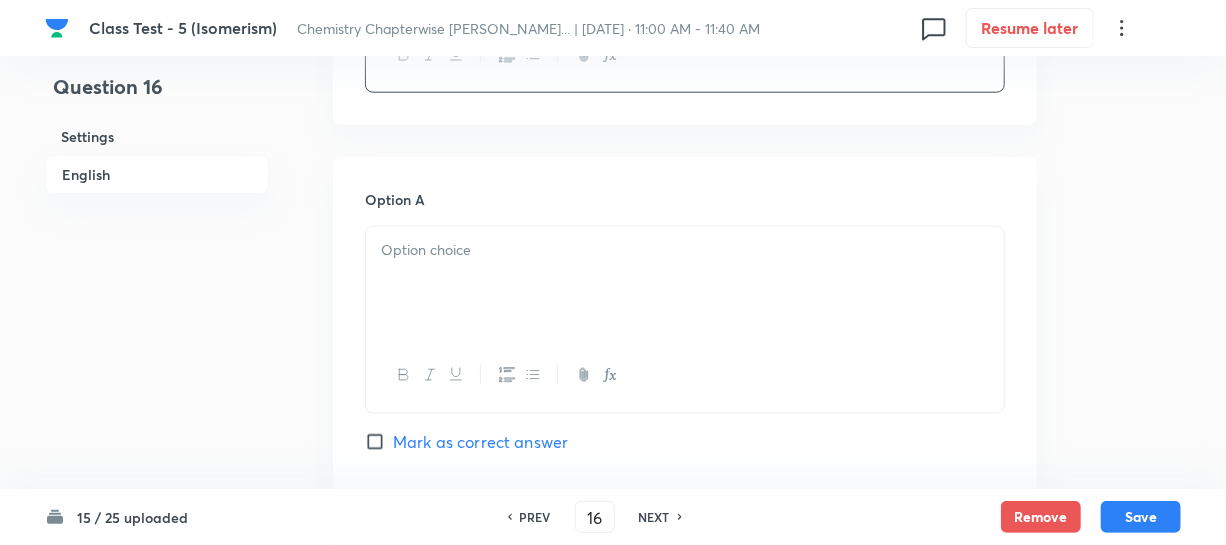 click at bounding box center (685, 283) 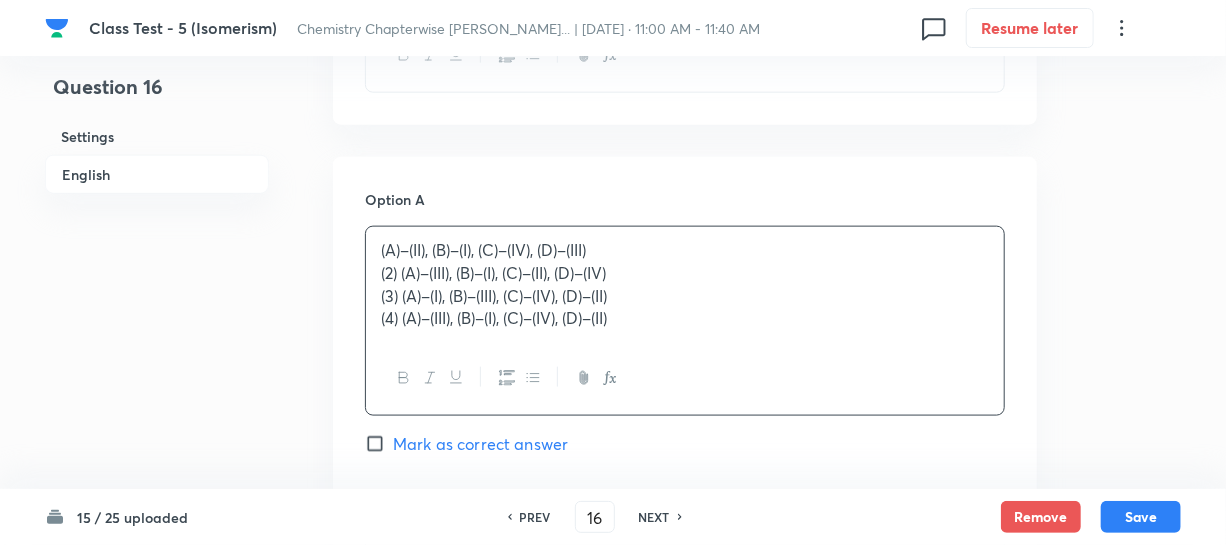 click on "(2) (A)–(III), (B)–(I), (C)–(II), (D)–(IV)" at bounding box center [685, 273] 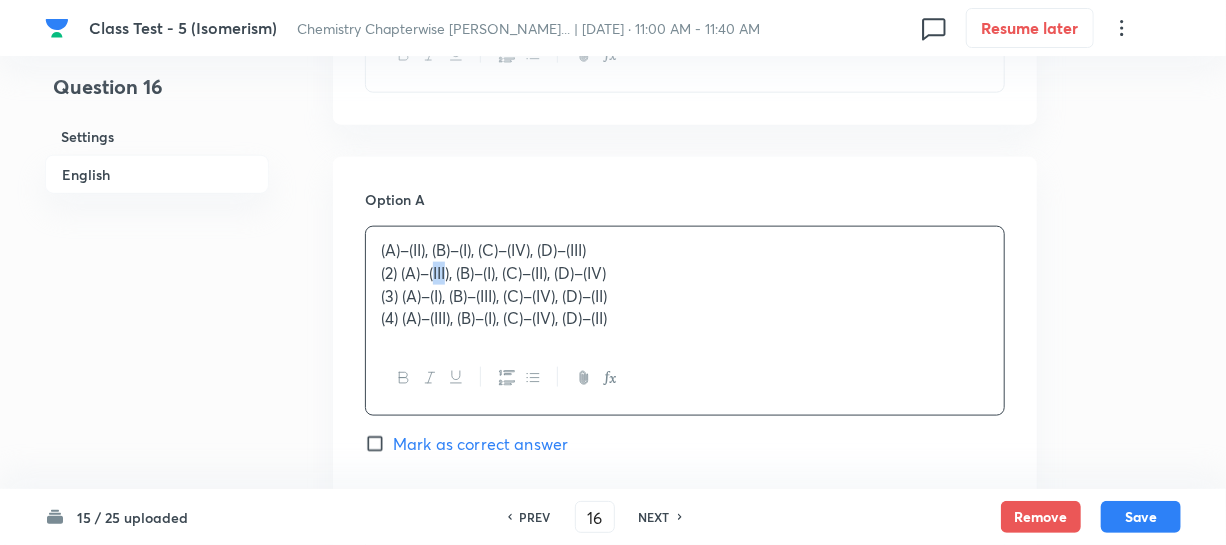 click on "(2) (A)–(III), (B)–(I), (C)–(II), (D)–(IV)" at bounding box center [685, 273] 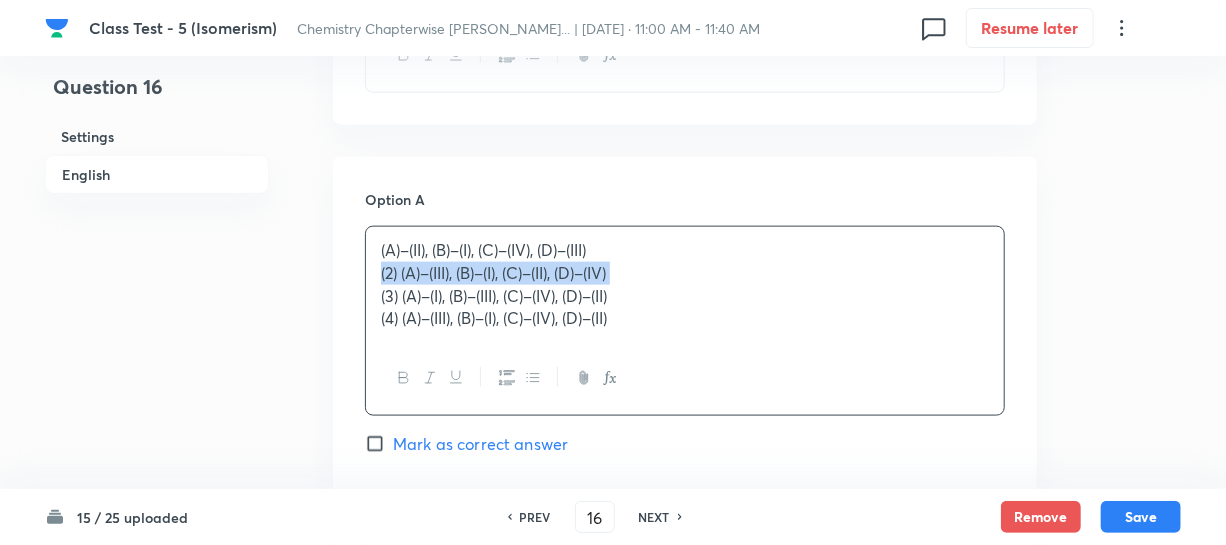 click on "(2) (A)–(III), (B)–(I), (C)–(II), (D)–(IV)" at bounding box center (685, 273) 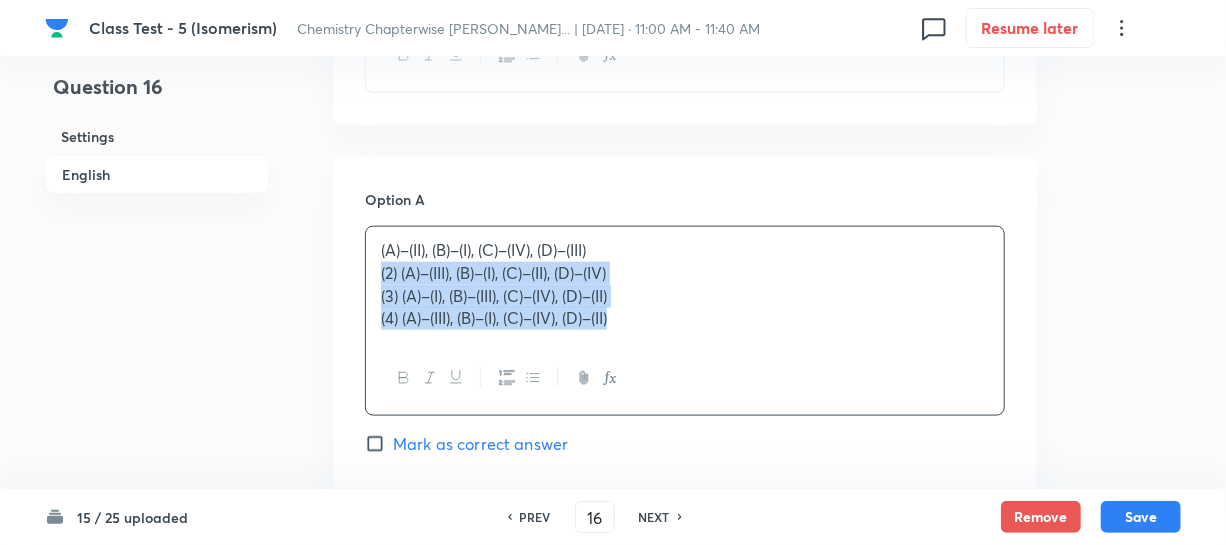 click on "(4) (A)–(III), (B)–(I), (C)–(IV), (D)–(II)" at bounding box center (685, 318) 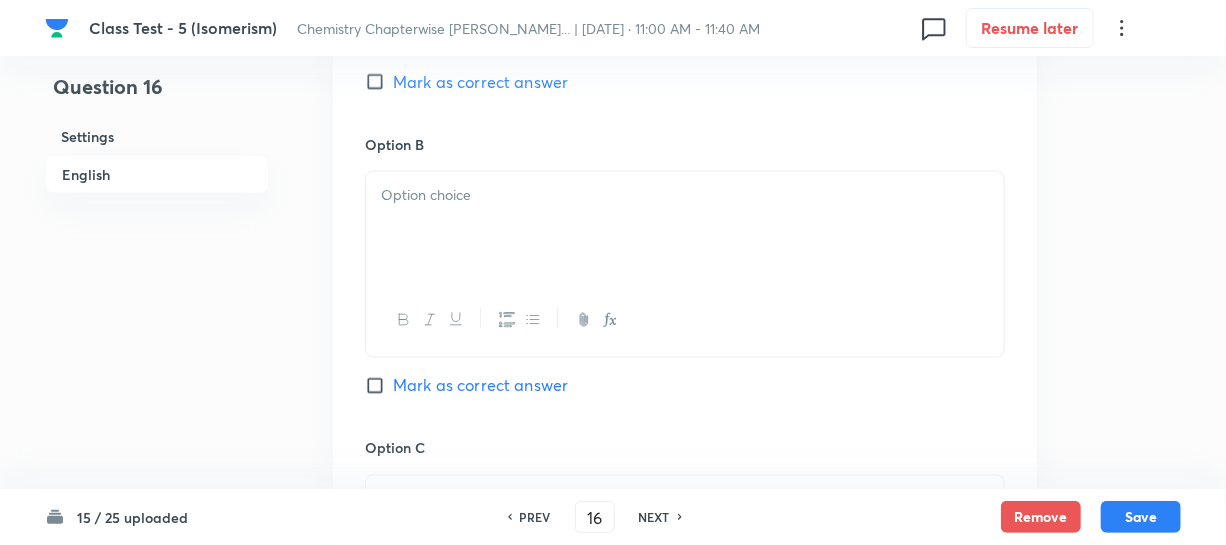 scroll, scrollTop: 1363, scrollLeft: 0, axis: vertical 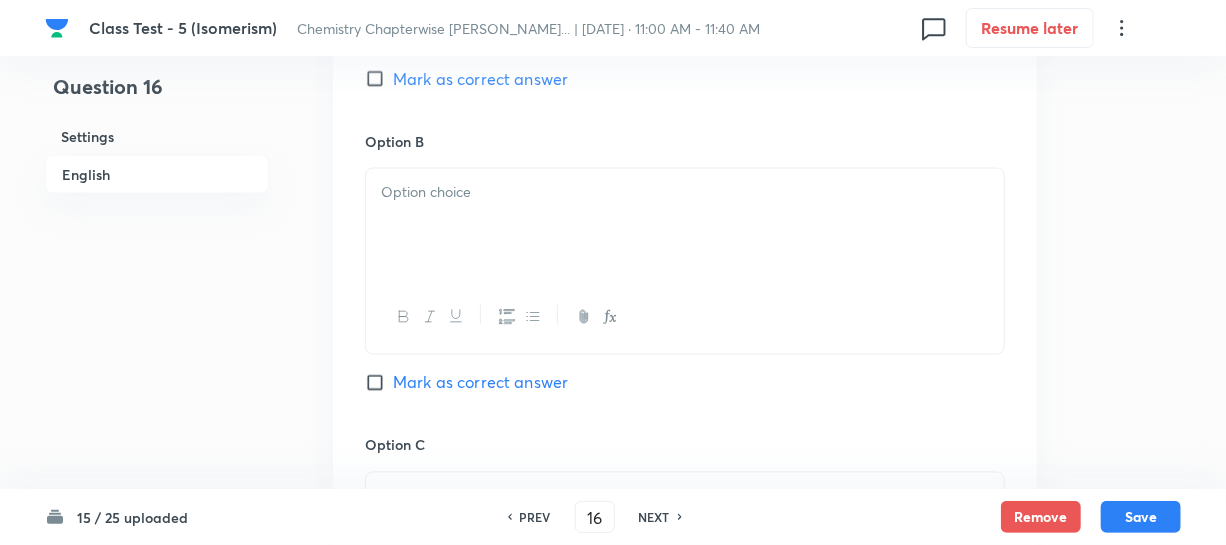 click at bounding box center (685, 225) 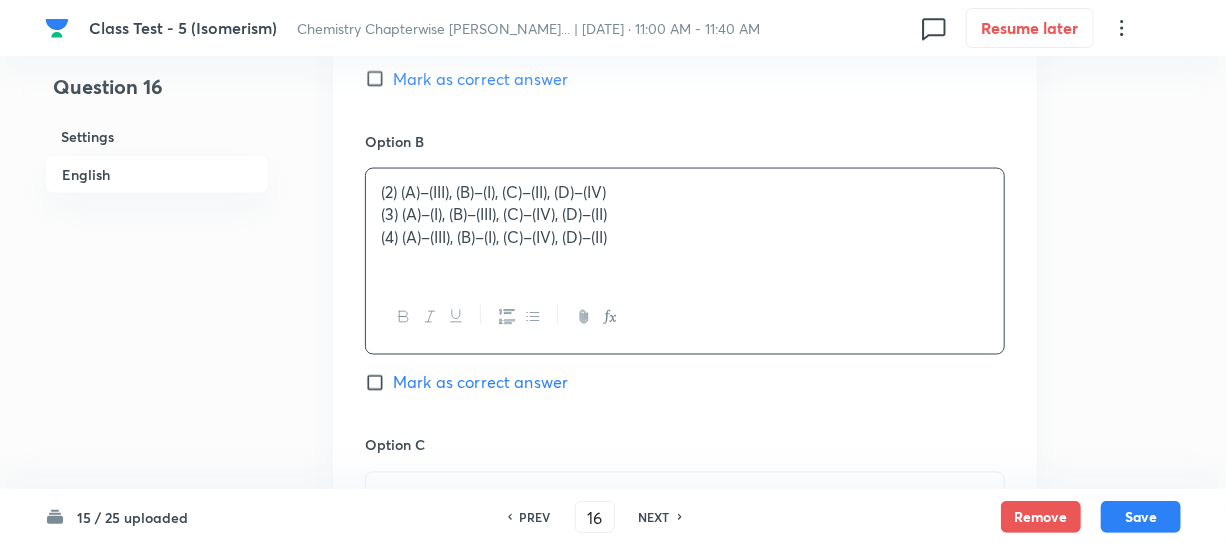 click on "(3) (A)–(I), (B)–(III), (C)–(IV), (D)–(II)" at bounding box center [685, 214] 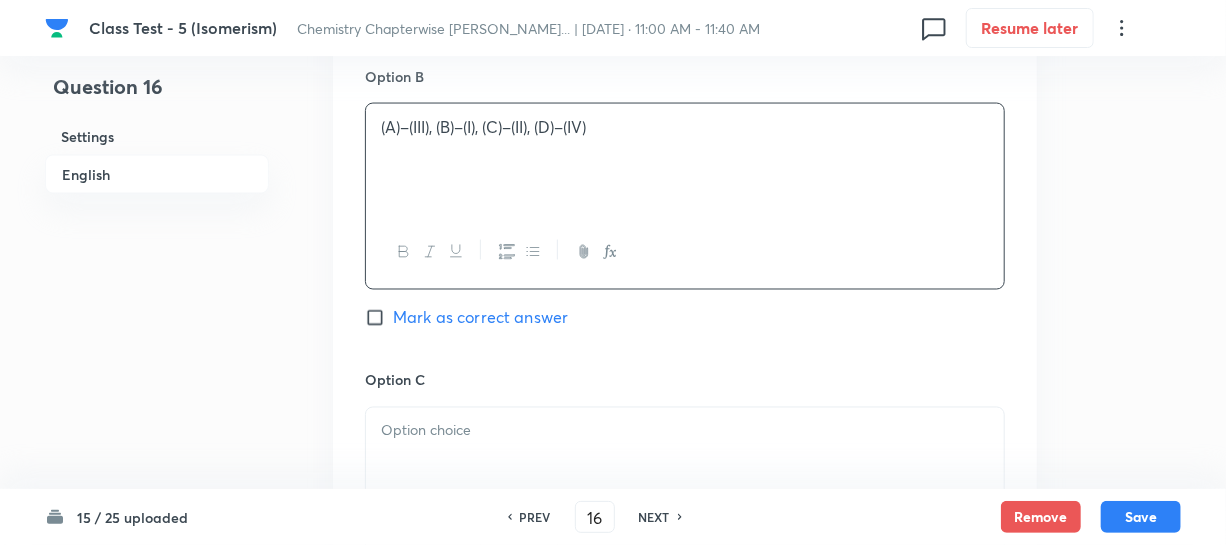 scroll, scrollTop: 1545, scrollLeft: 0, axis: vertical 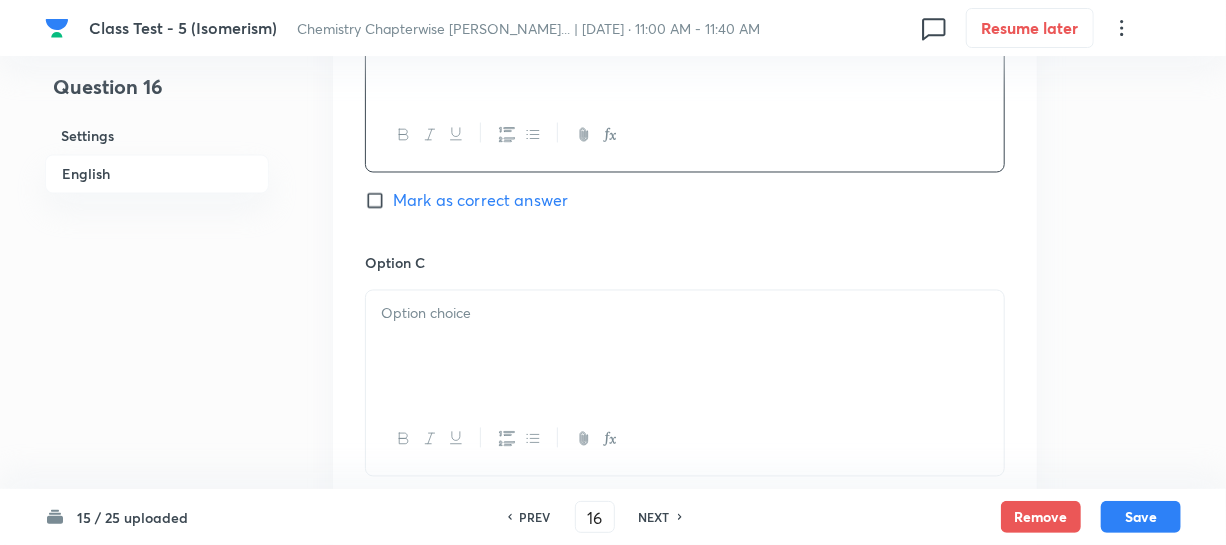 click at bounding box center (685, 347) 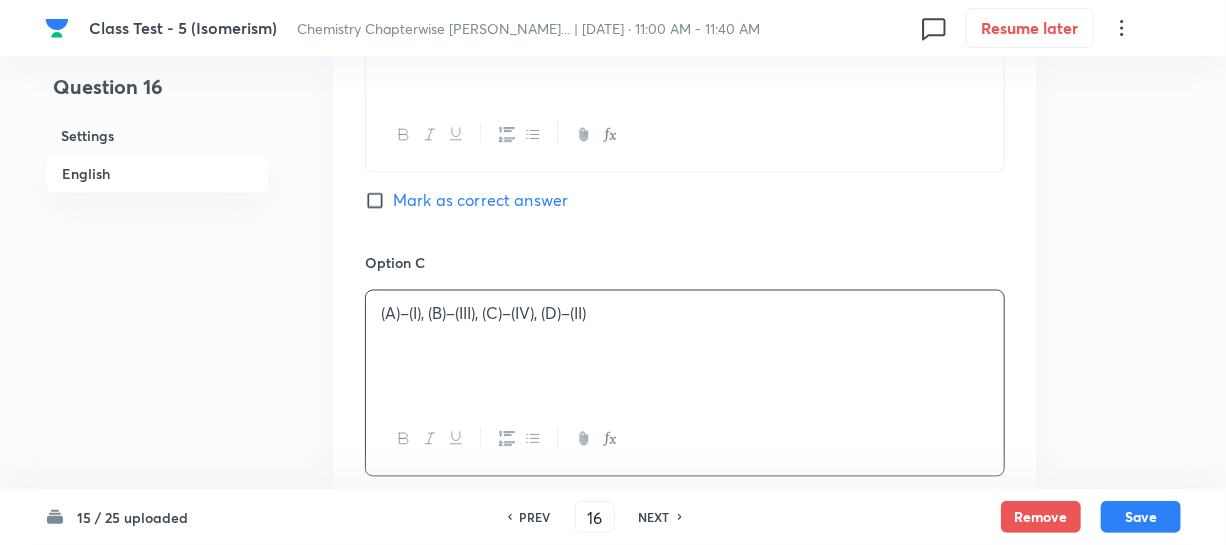 scroll, scrollTop: 1818, scrollLeft: 0, axis: vertical 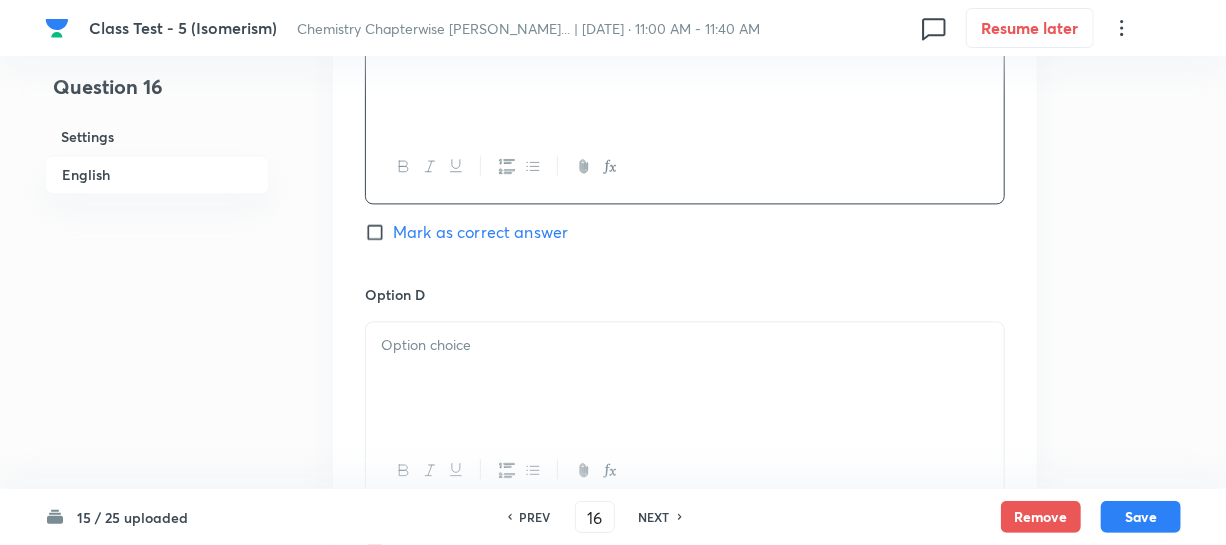 click at bounding box center (685, 345) 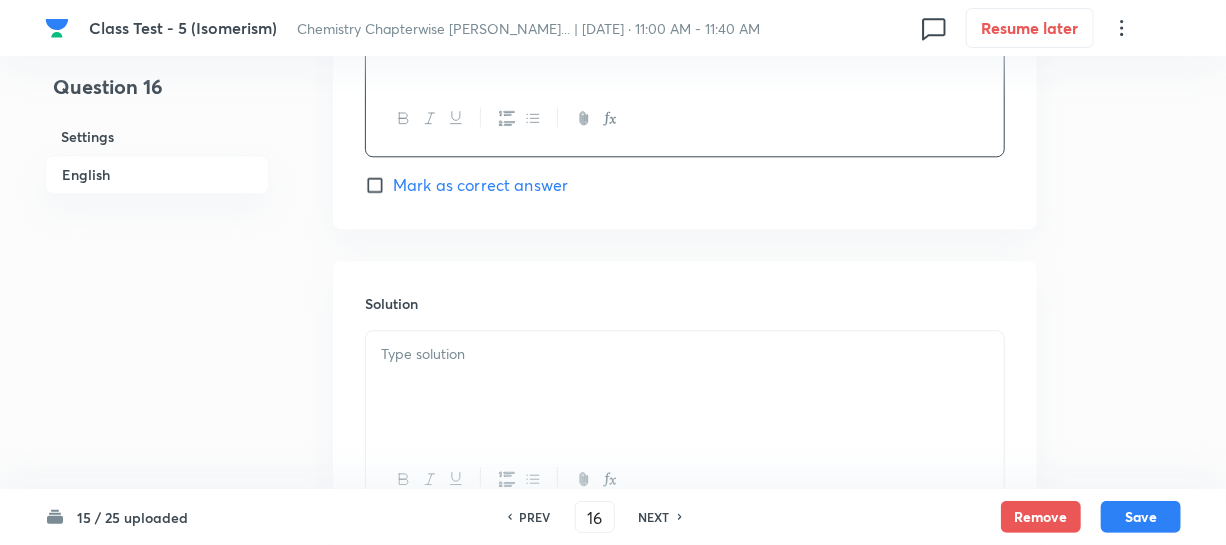 scroll, scrollTop: 2181, scrollLeft: 0, axis: vertical 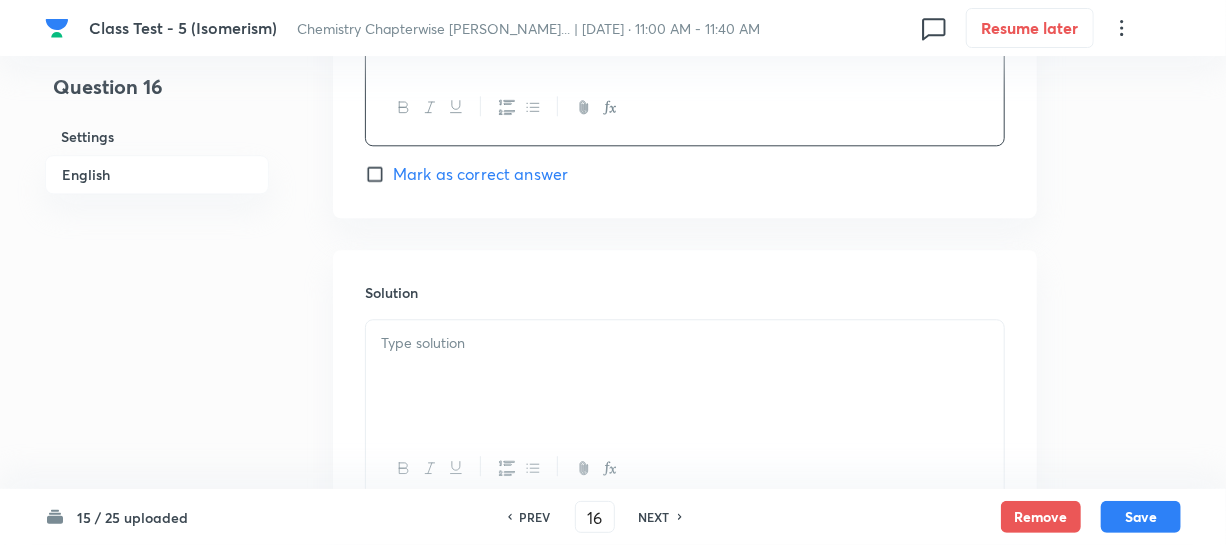 click on "Mark as correct answer" at bounding box center (379, 174) 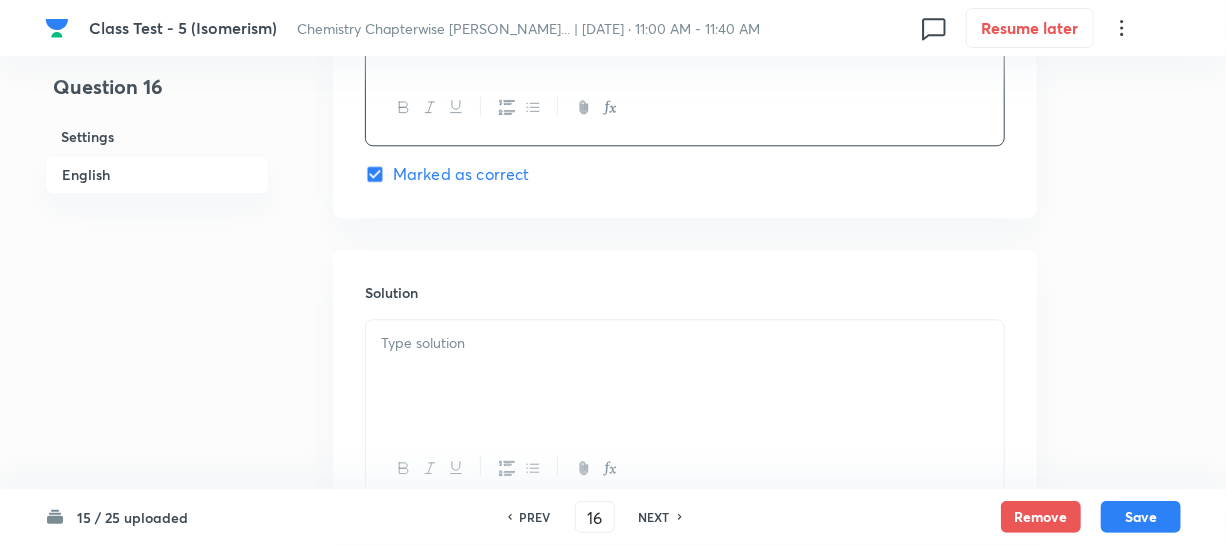click at bounding box center (685, 376) 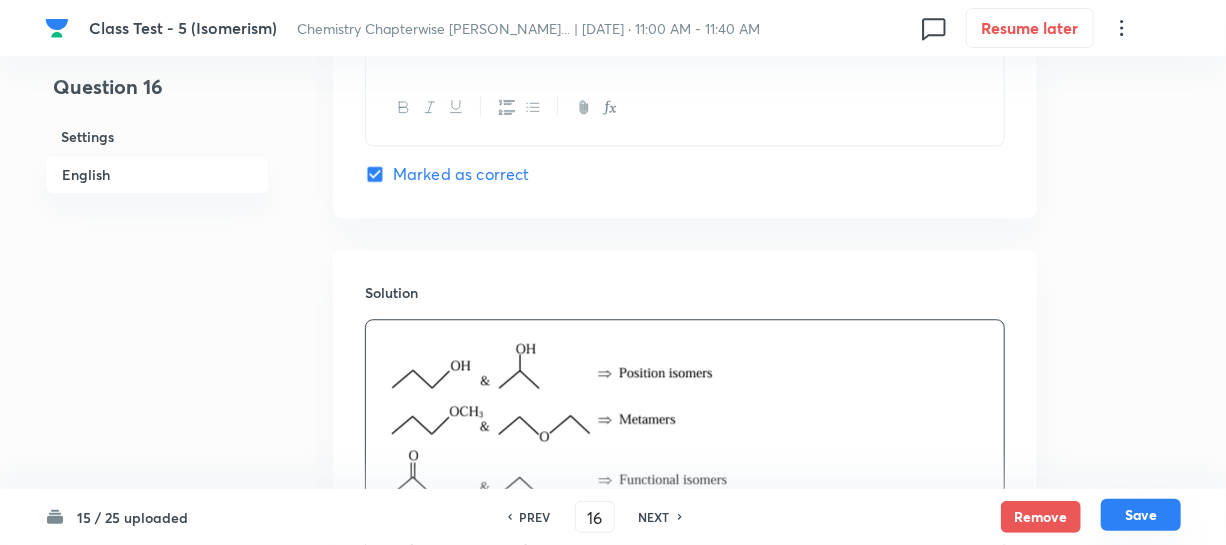 click on "Save" at bounding box center (1141, 515) 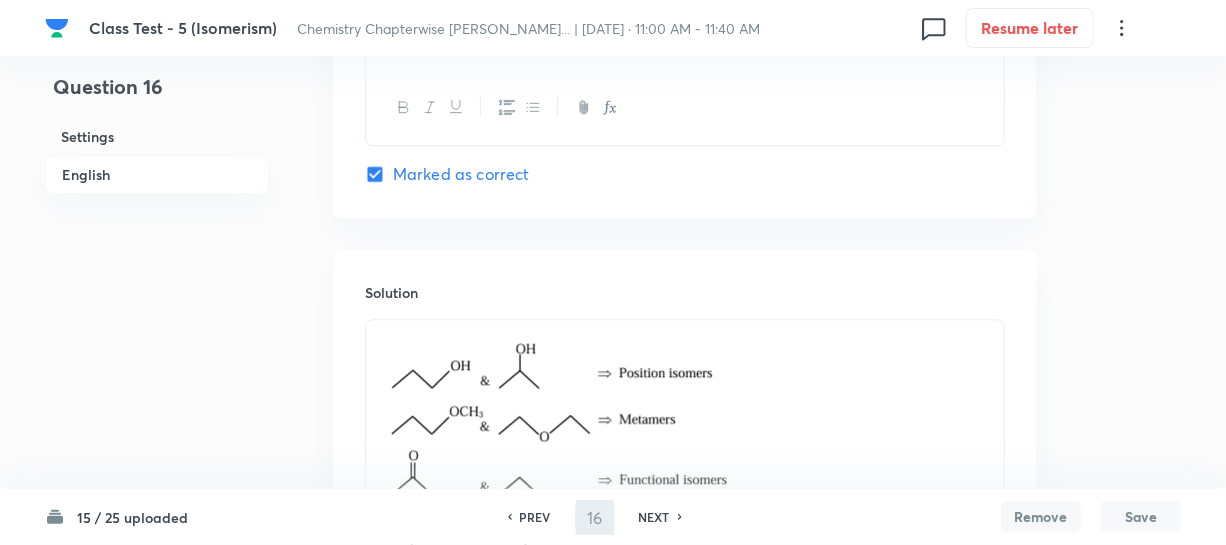 type on "17" 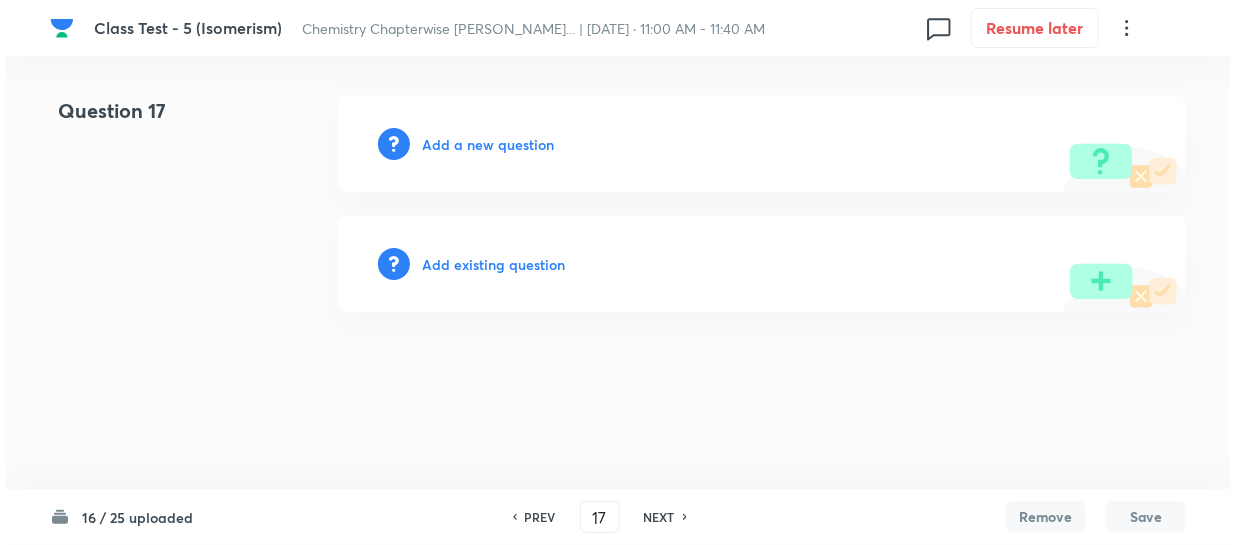 scroll, scrollTop: 0, scrollLeft: 0, axis: both 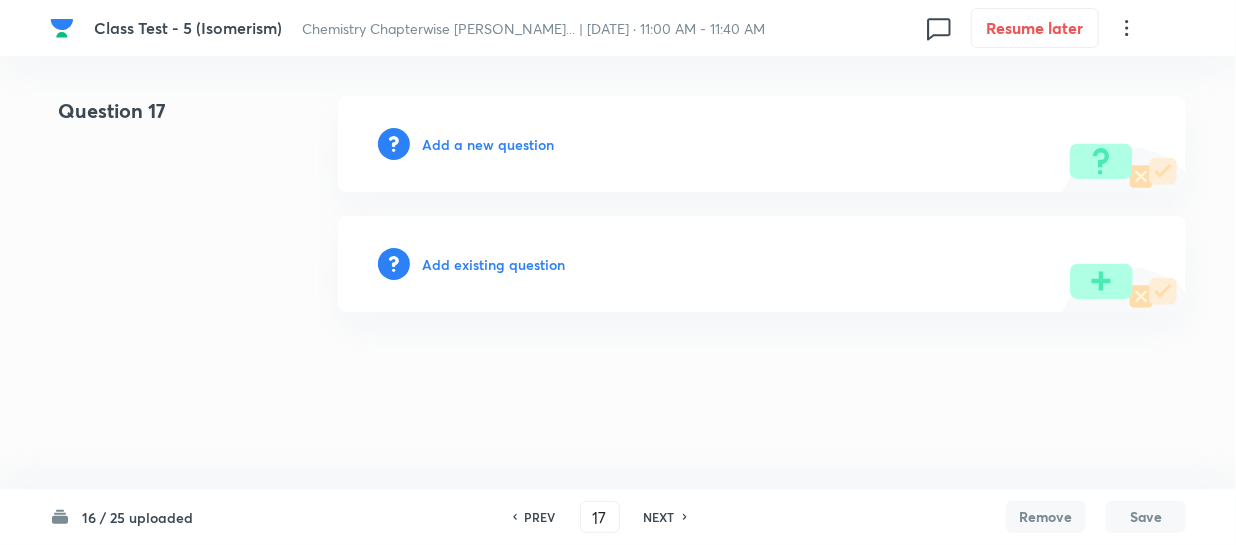click on "Add a new question" at bounding box center (762, 144) 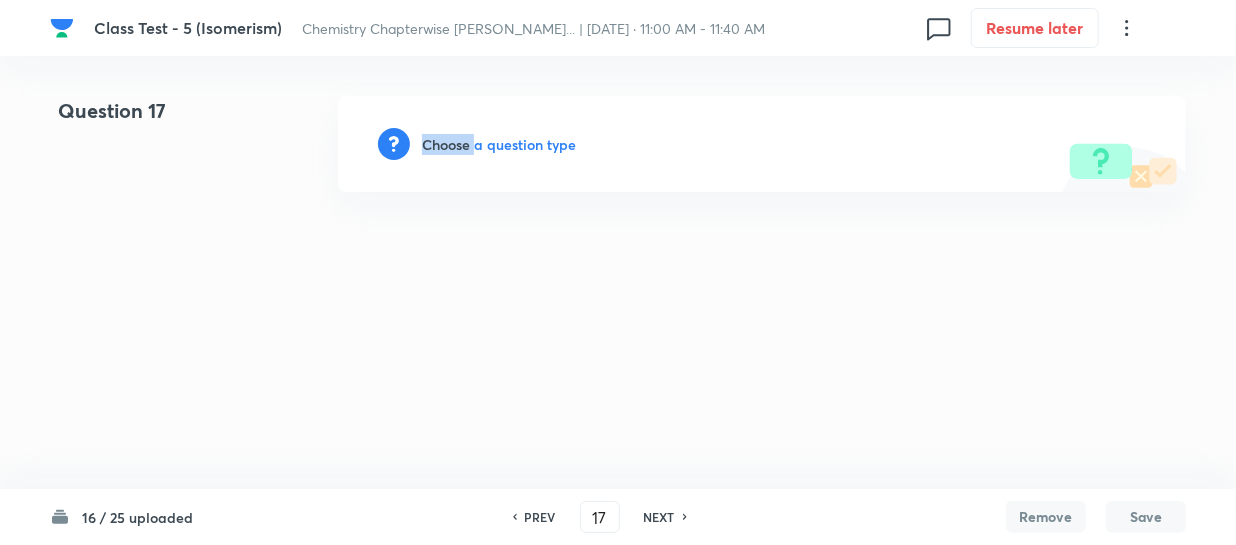 click on "Choose a question type" at bounding box center [499, 144] 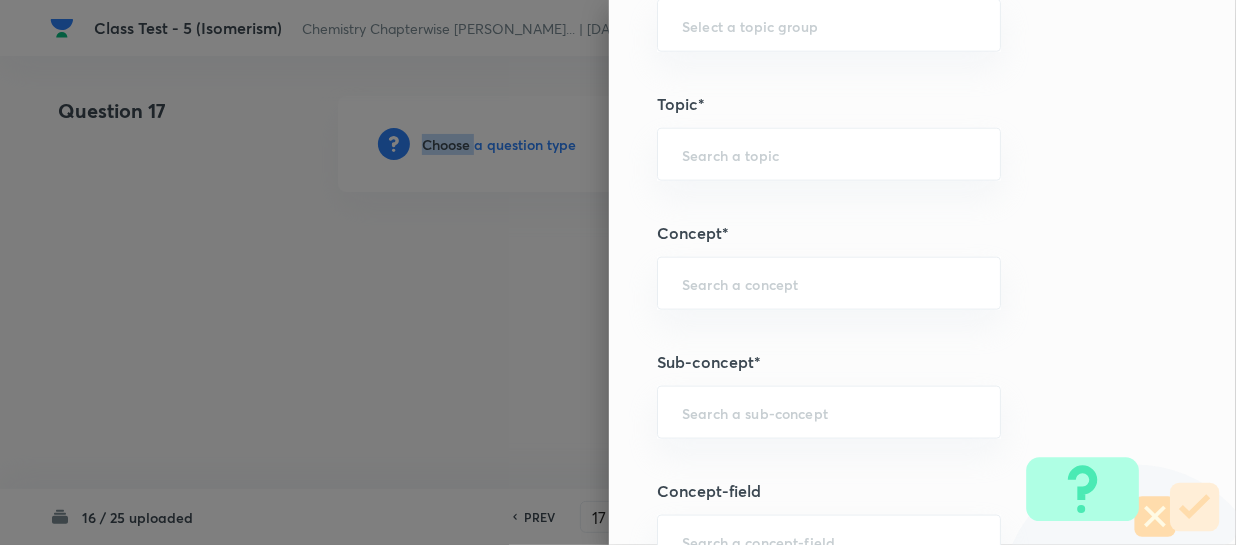 scroll, scrollTop: 1090, scrollLeft: 0, axis: vertical 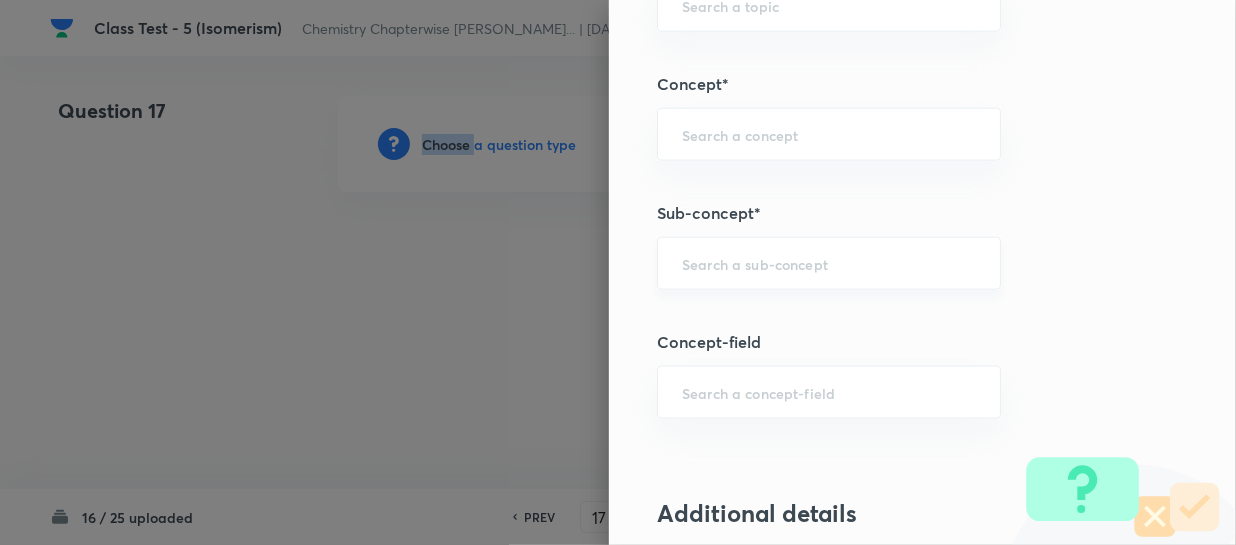 click on "​" at bounding box center (829, 263) 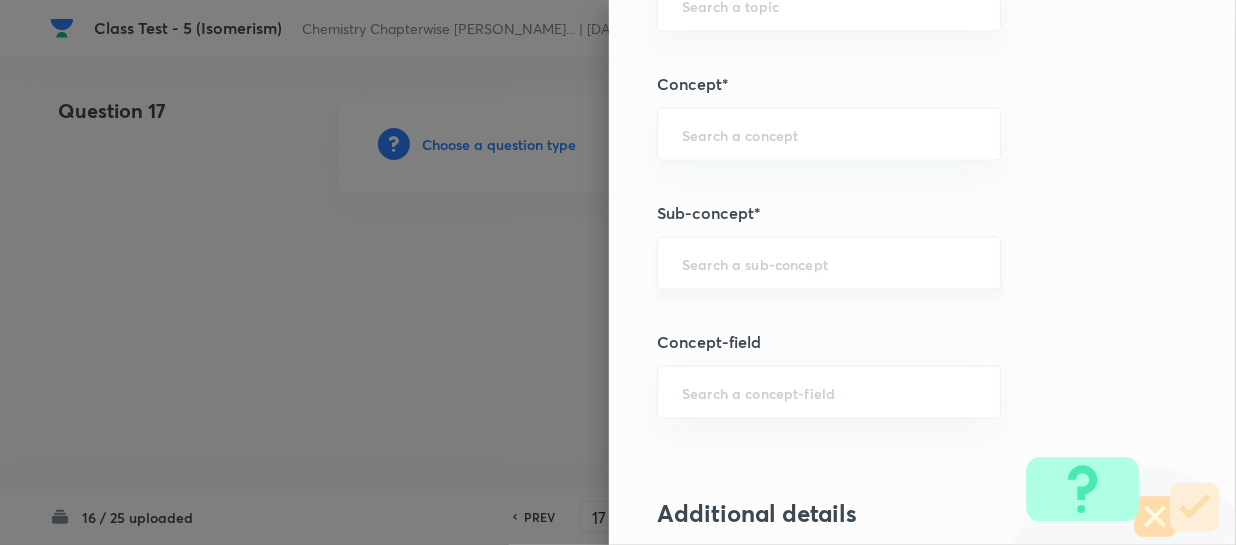 paste on "Isomerism" 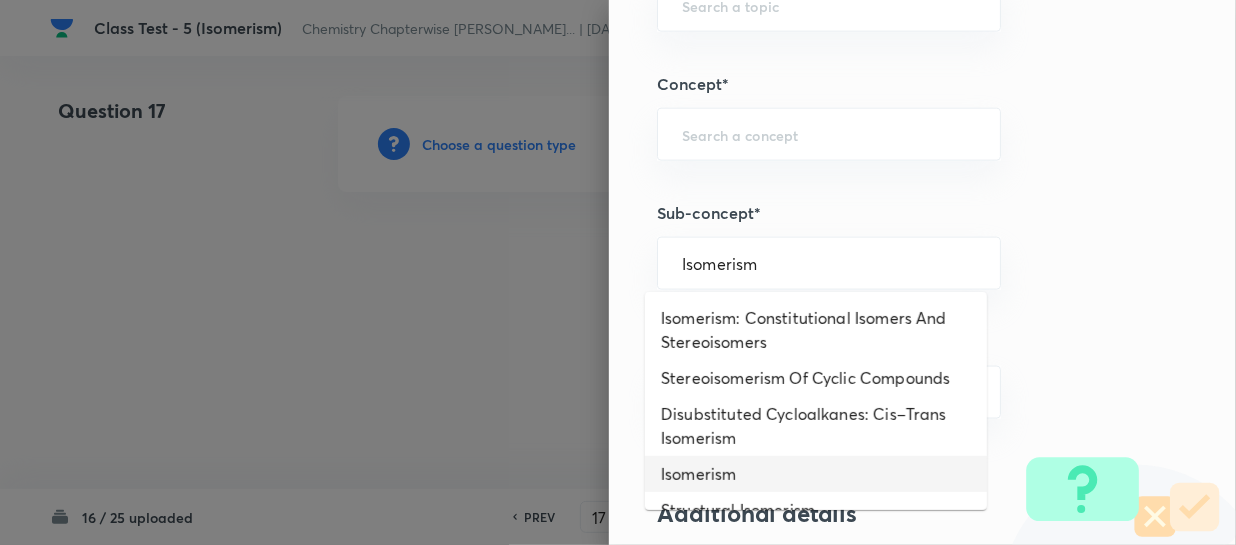 click on "Isomerism" at bounding box center [816, 474] 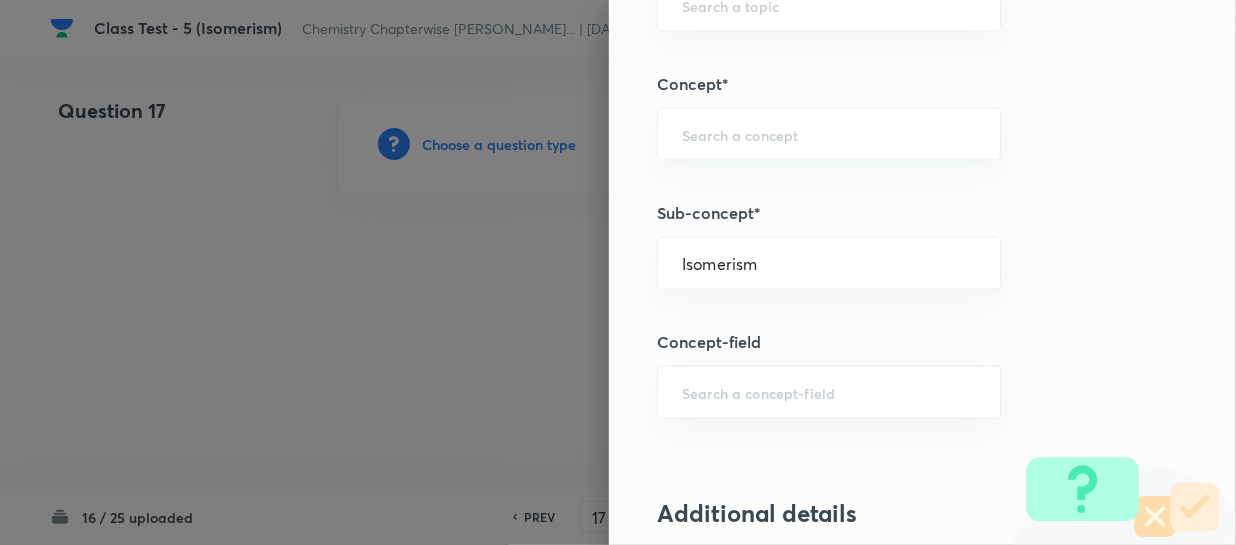 type on "Chemistry" 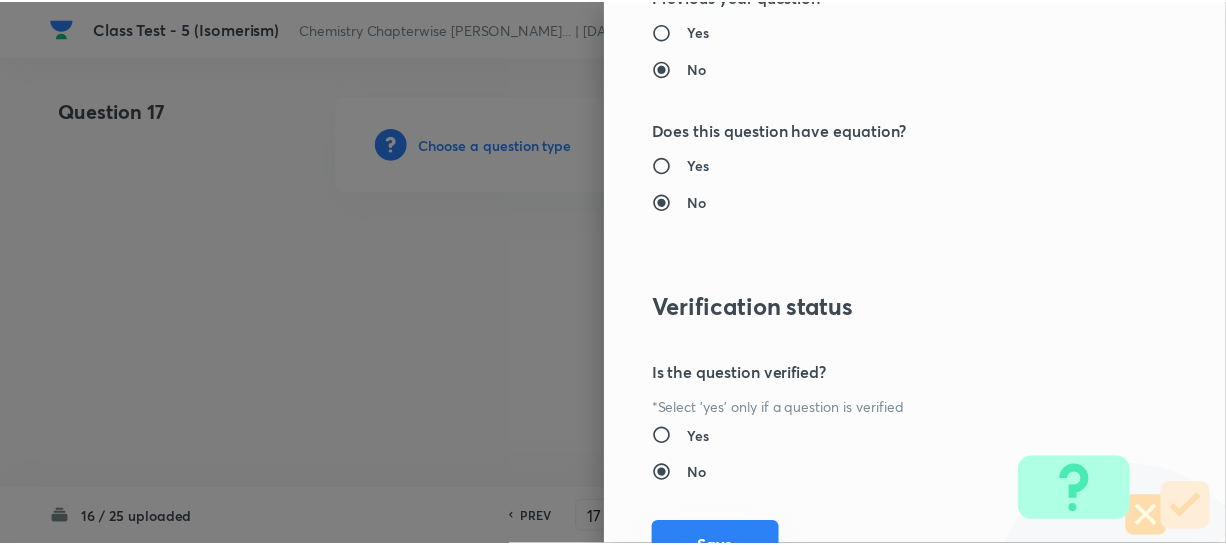 scroll, scrollTop: 2179, scrollLeft: 0, axis: vertical 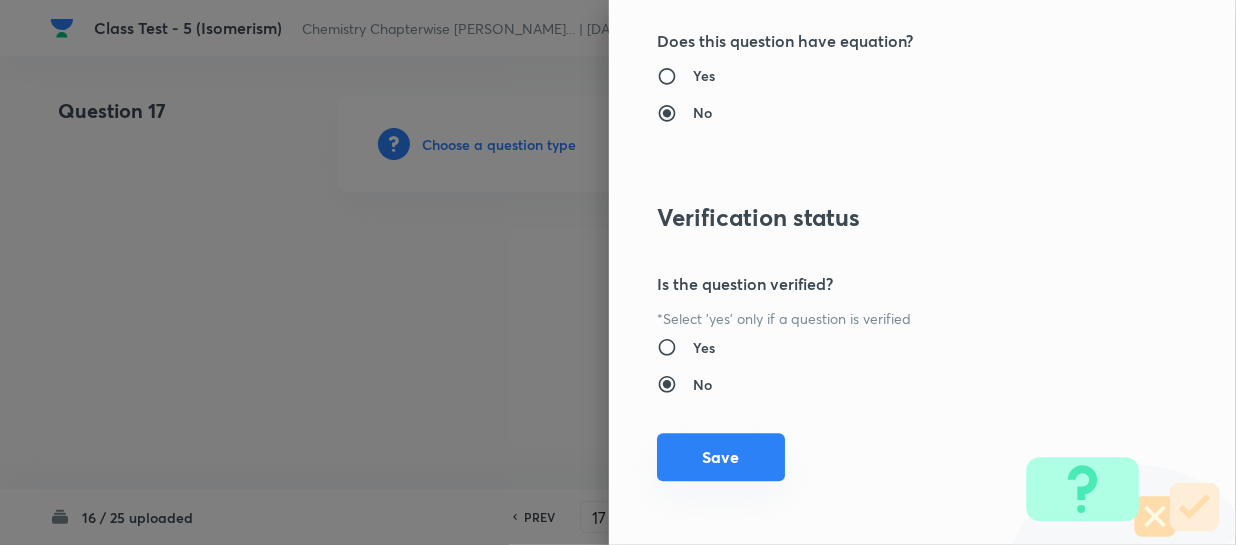 drag, startPoint x: 713, startPoint y: 459, endPoint x: 1235, endPoint y: 459, distance: 522 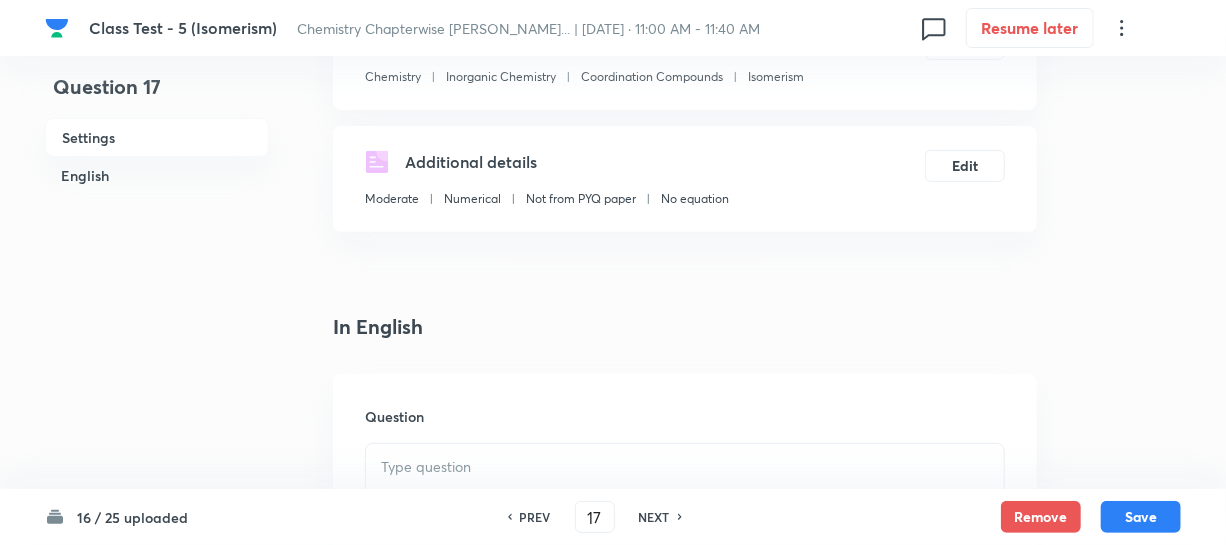 scroll, scrollTop: 363, scrollLeft: 0, axis: vertical 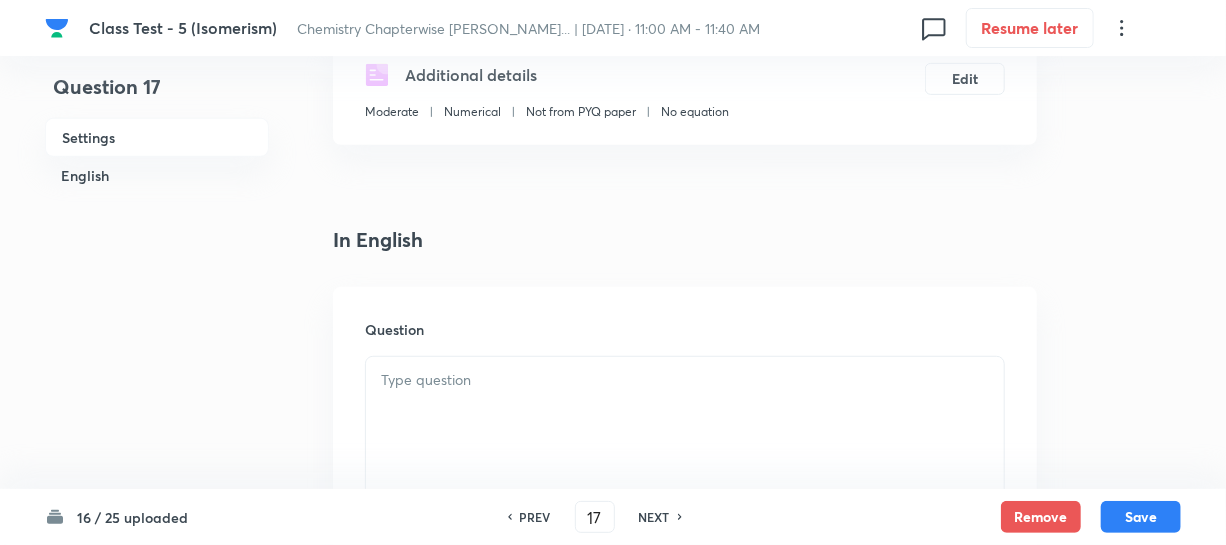 click at bounding box center (685, 380) 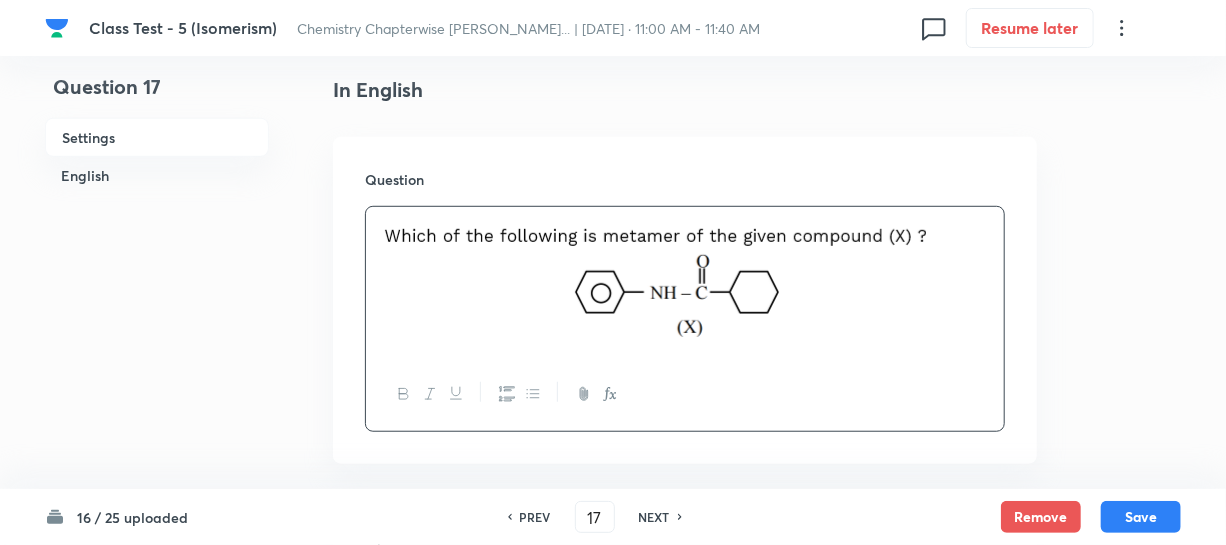 scroll, scrollTop: 727, scrollLeft: 0, axis: vertical 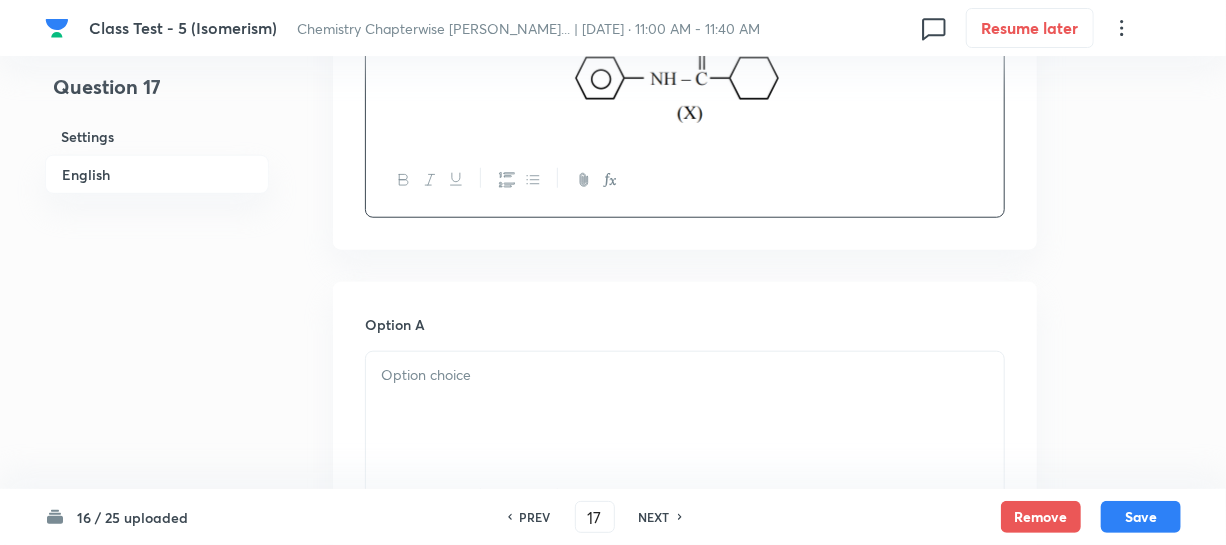 drag, startPoint x: 495, startPoint y: 401, endPoint x: 969, endPoint y: 447, distance: 476.22684 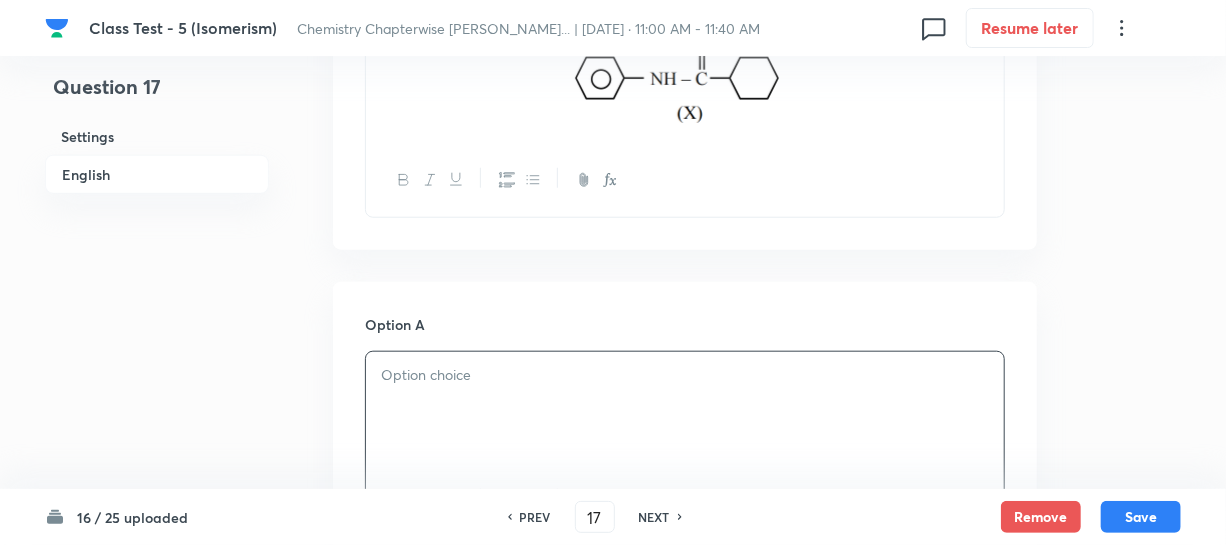 scroll, scrollTop: 1000, scrollLeft: 0, axis: vertical 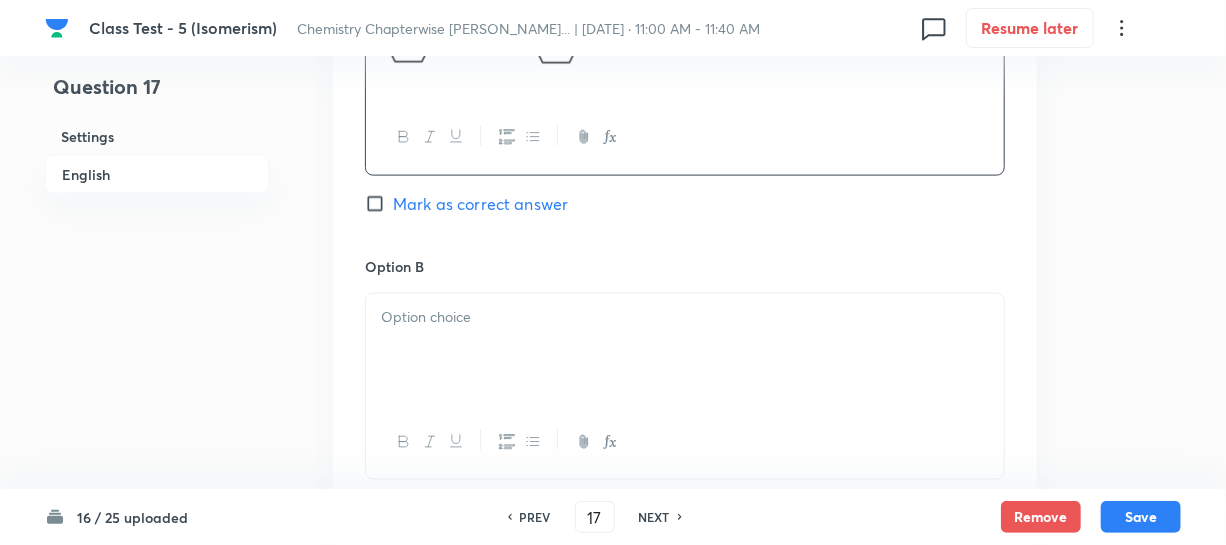 click at bounding box center (685, 350) 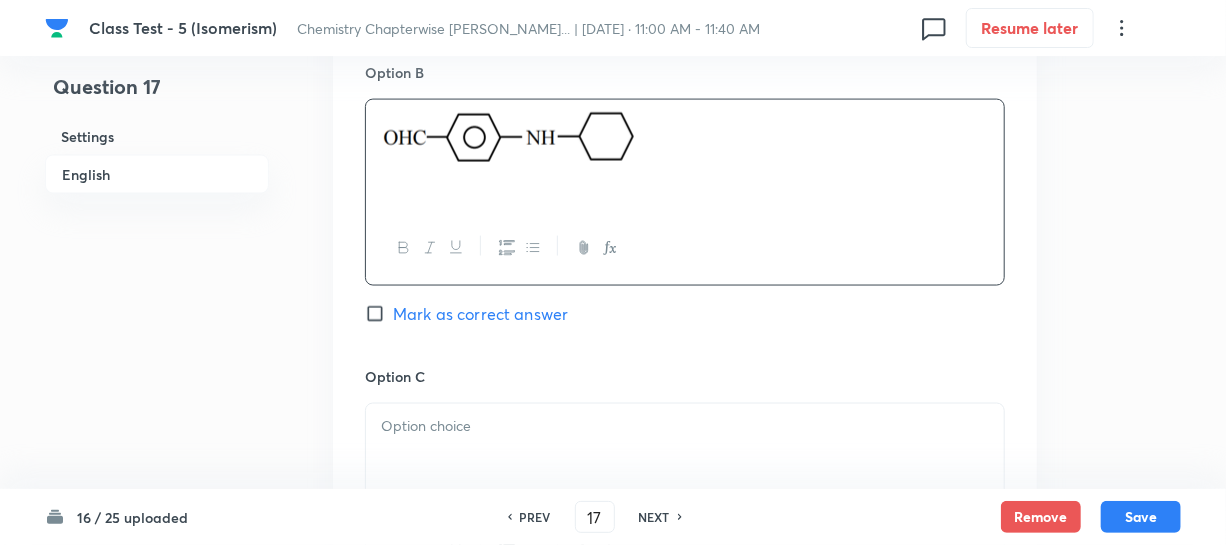 scroll, scrollTop: 1545, scrollLeft: 0, axis: vertical 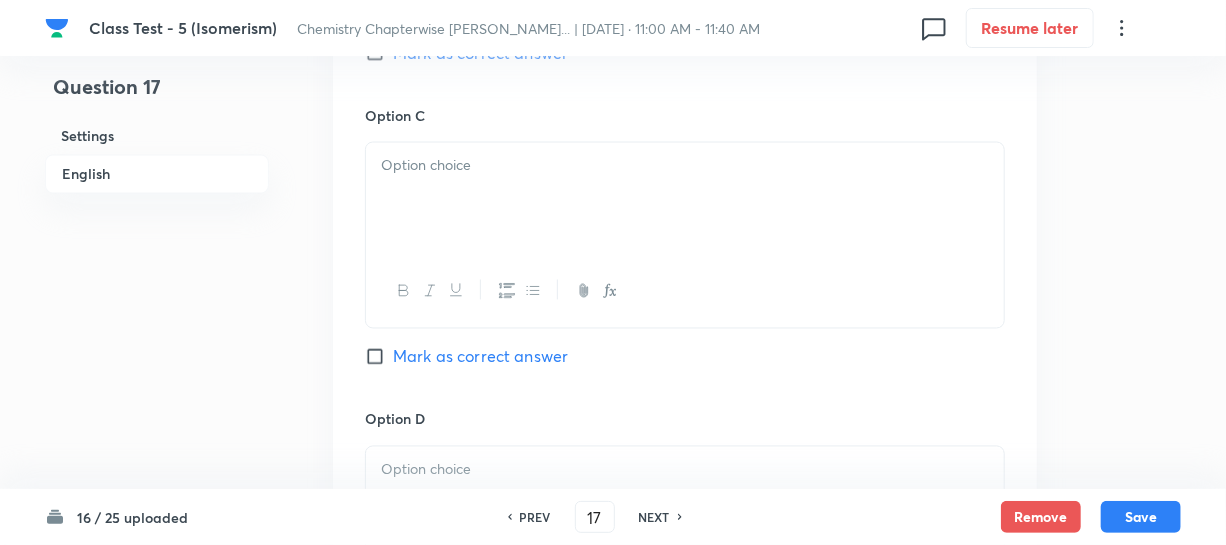 click at bounding box center (685, 199) 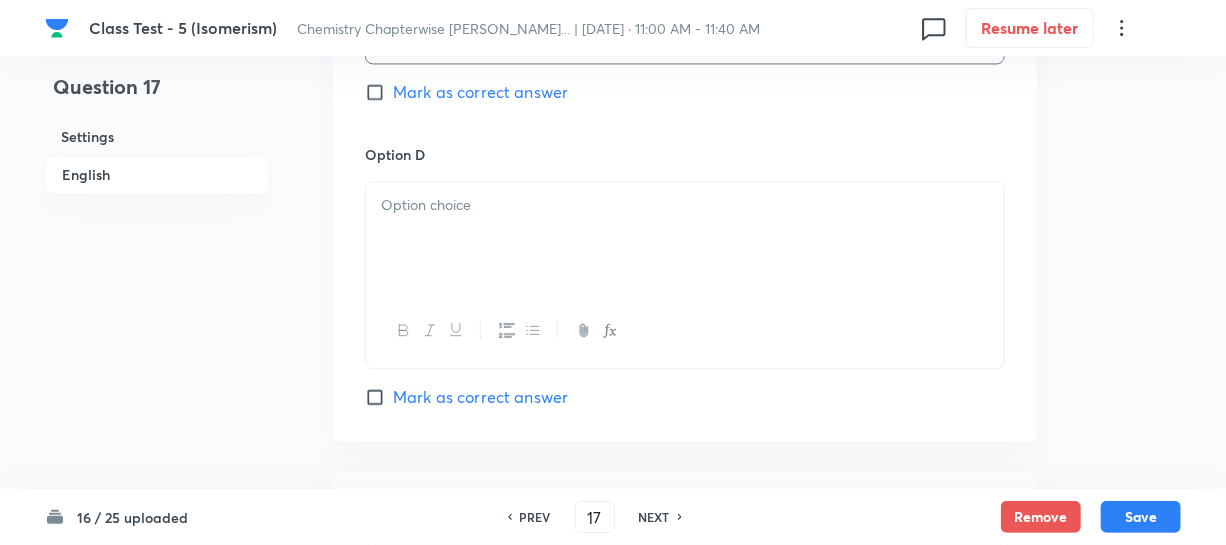 scroll, scrollTop: 1818, scrollLeft: 0, axis: vertical 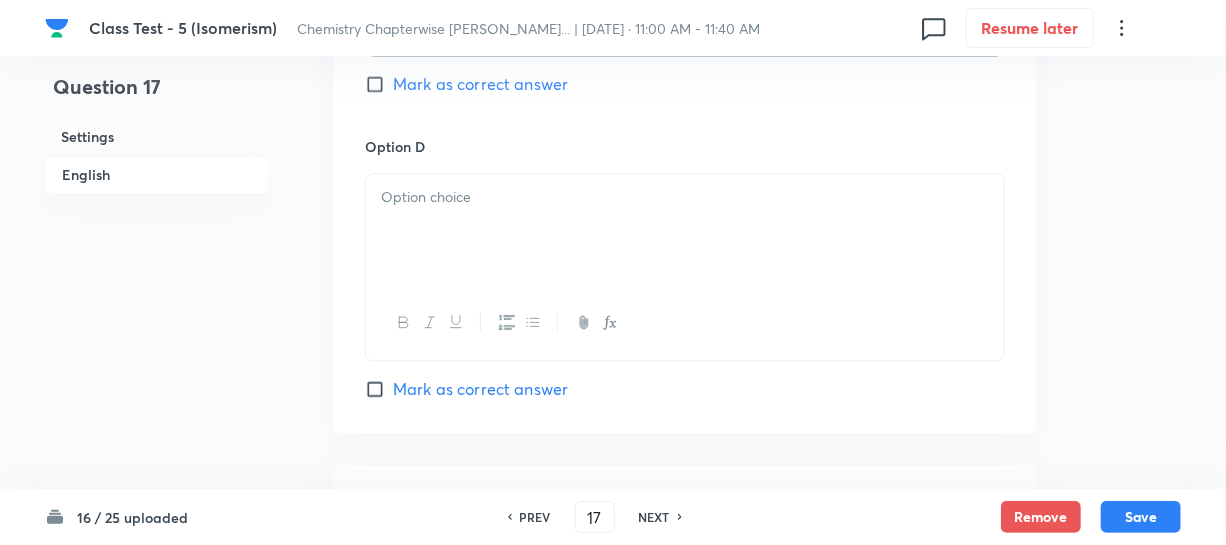 drag, startPoint x: 429, startPoint y: 229, endPoint x: 433, endPoint y: 219, distance: 10.770329 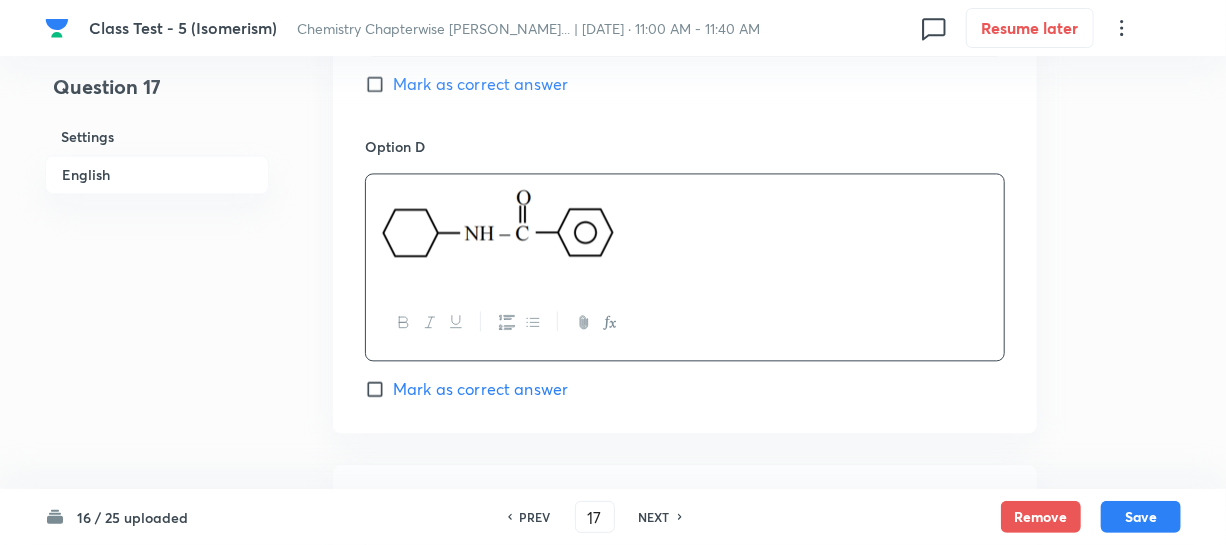 click on "Mark as correct answer" at bounding box center [379, 389] 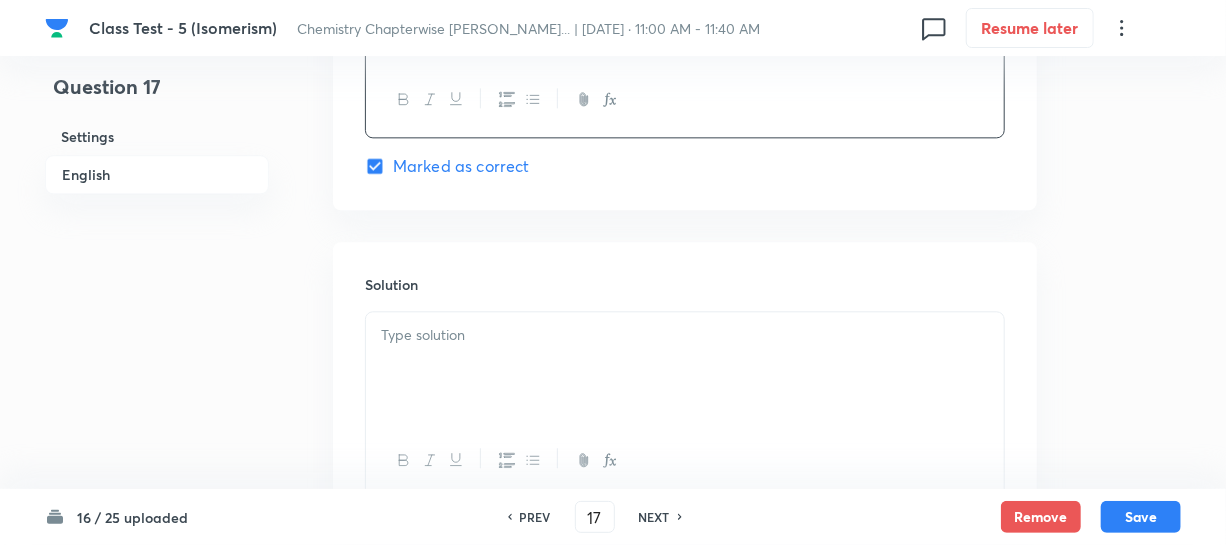 scroll, scrollTop: 2181, scrollLeft: 0, axis: vertical 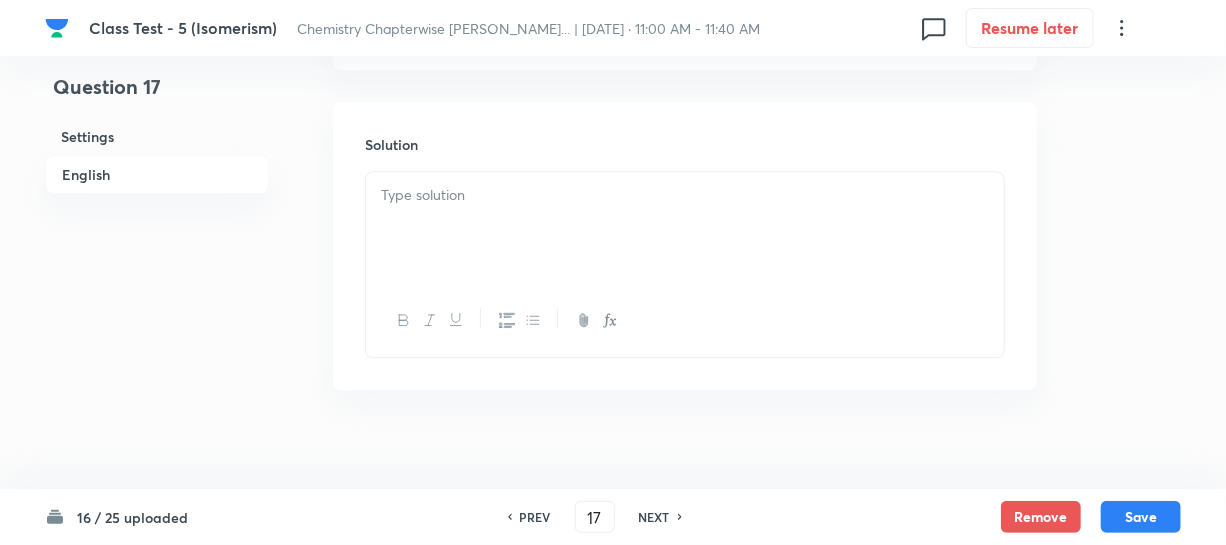 click at bounding box center [685, 228] 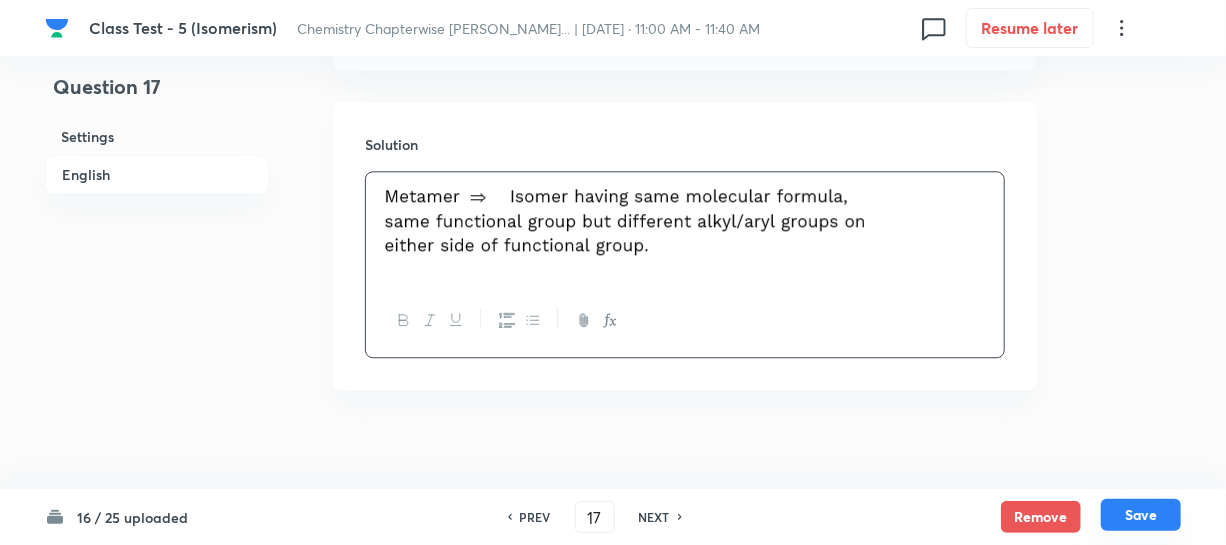 click on "Save" at bounding box center [1141, 515] 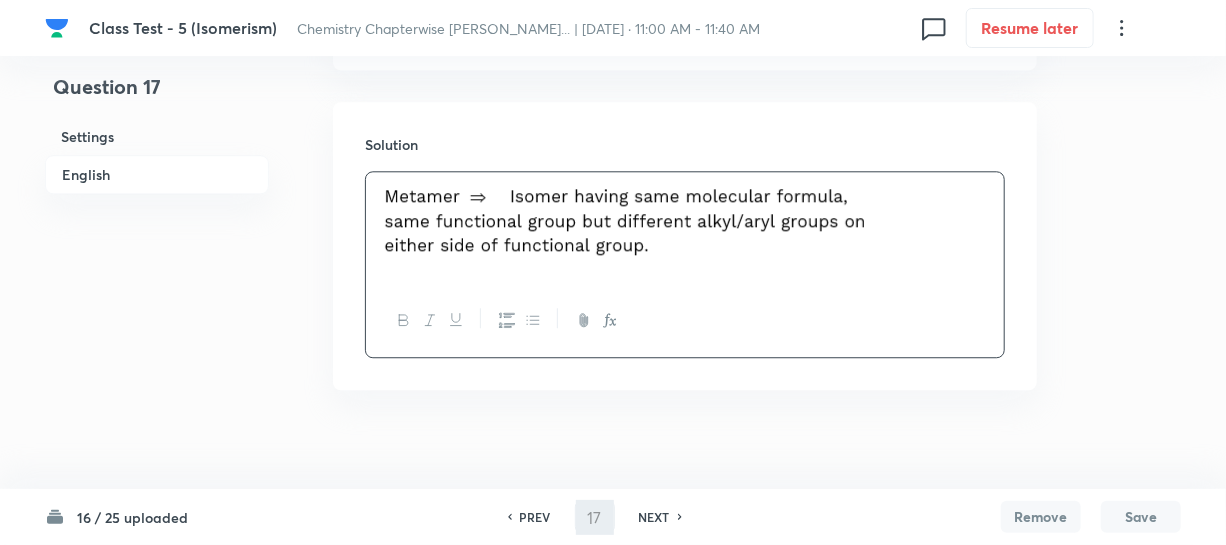 type on "18" 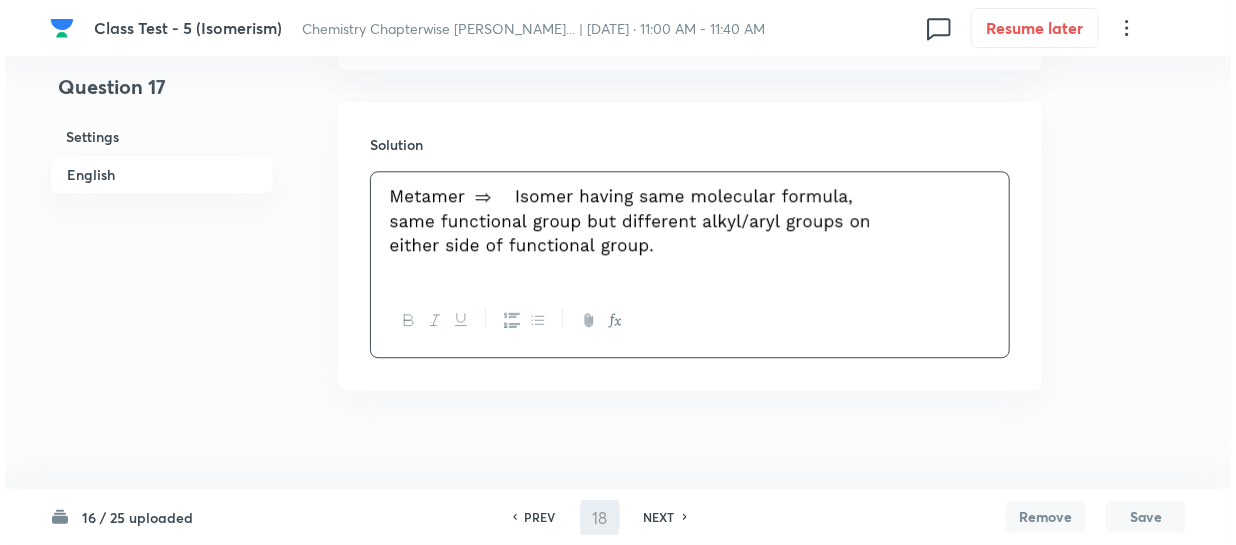 scroll, scrollTop: 0, scrollLeft: 0, axis: both 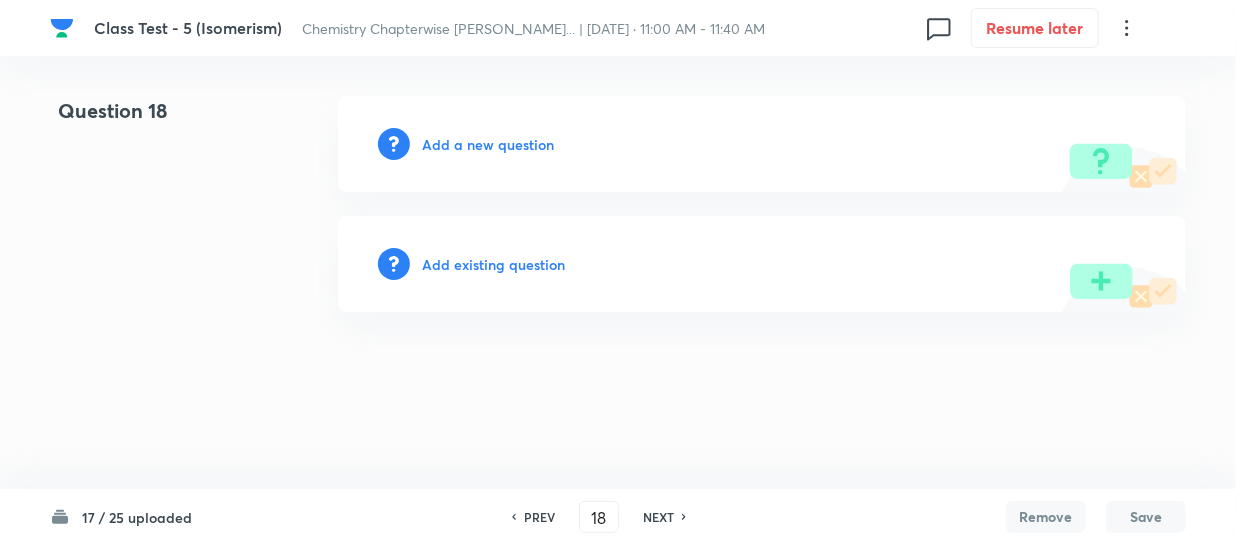 click on "Add a new question" at bounding box center [488, 144] 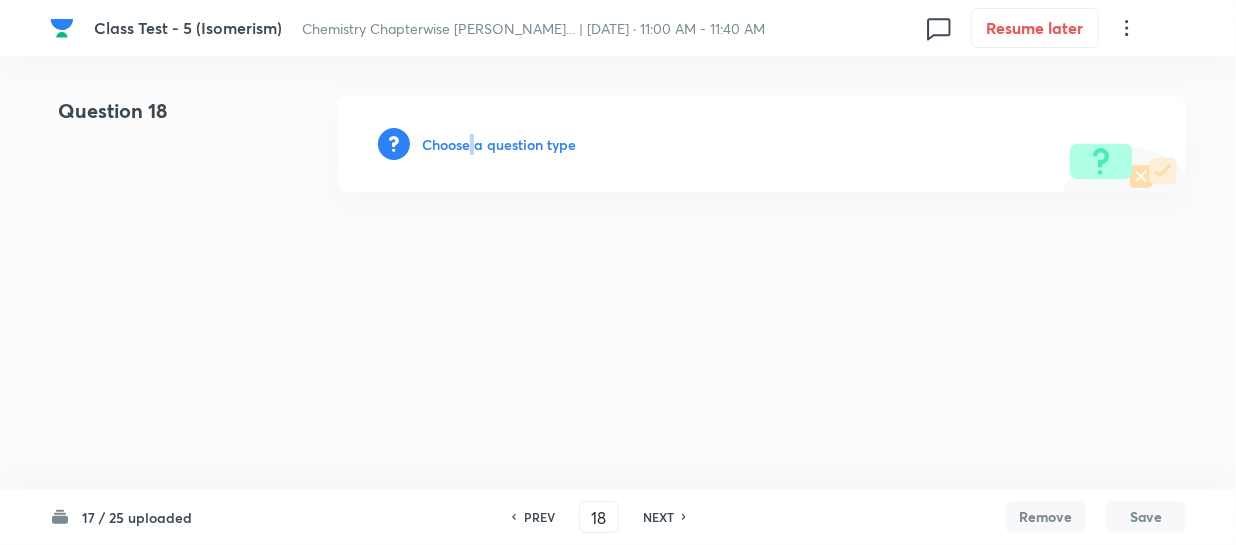 click on "Choose a question type" at bounding box center (499, 144) 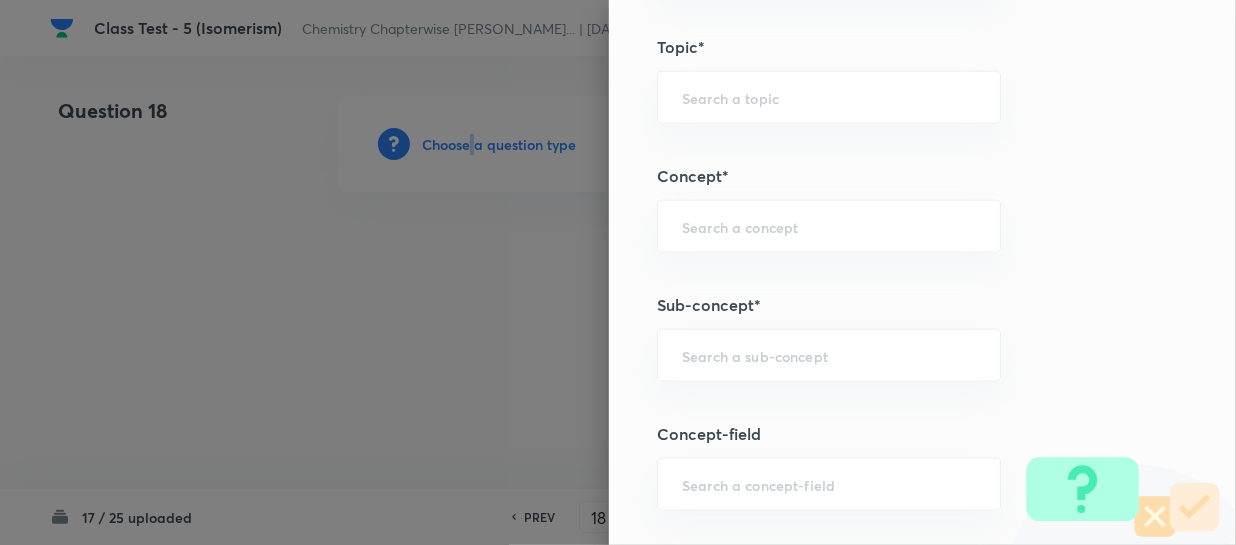 scroll, scrollTop: 1000, scrollLeft: 0, axis: vertical 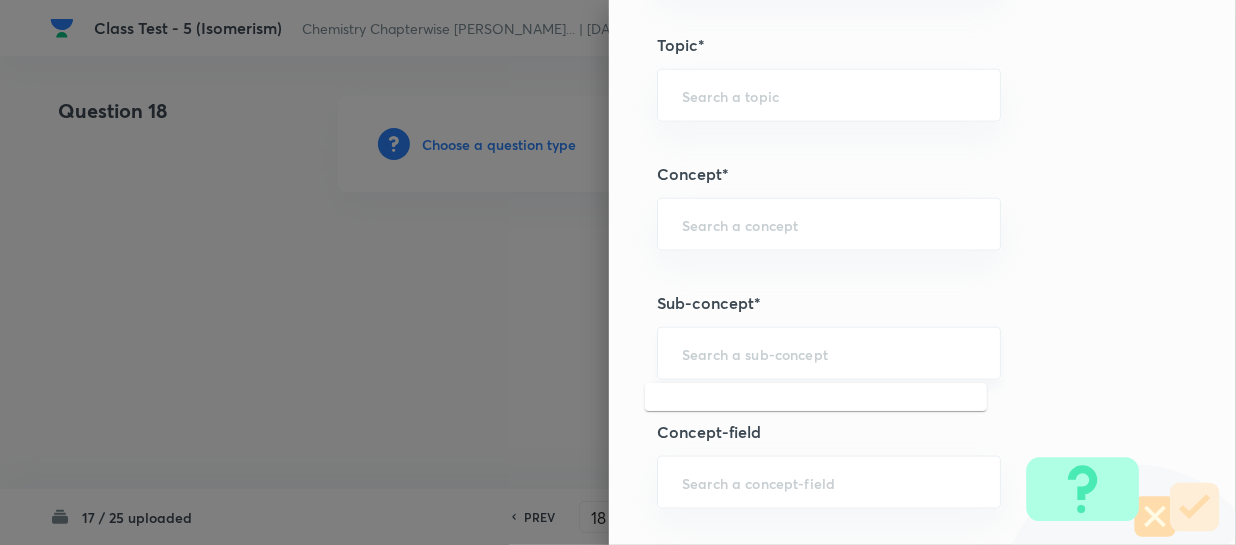 click at bounding box center [829, 353] 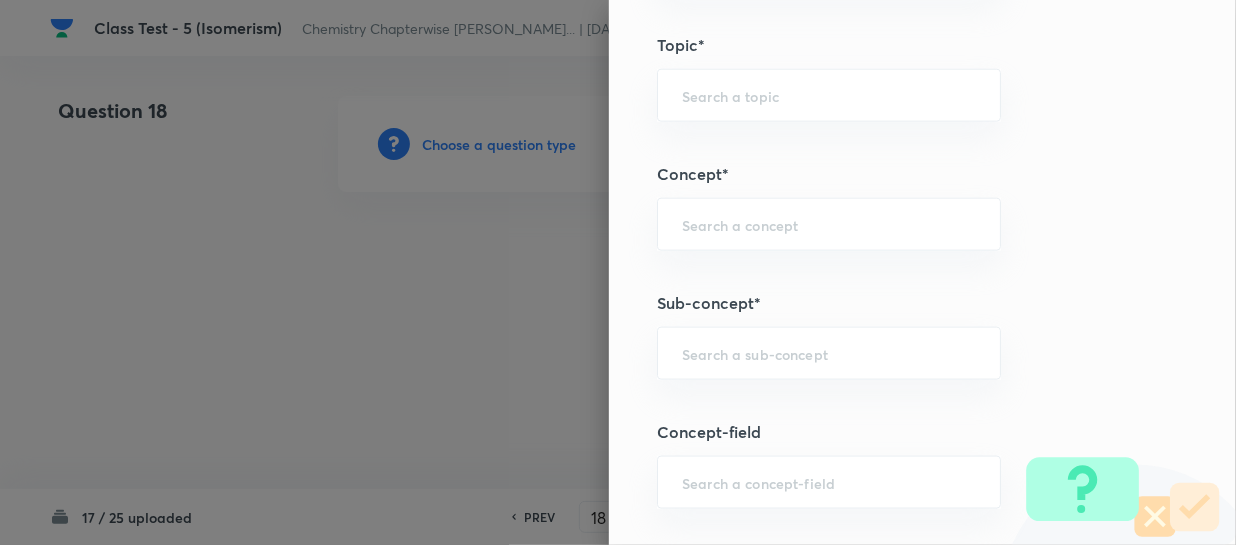 paste on "Isomerism" 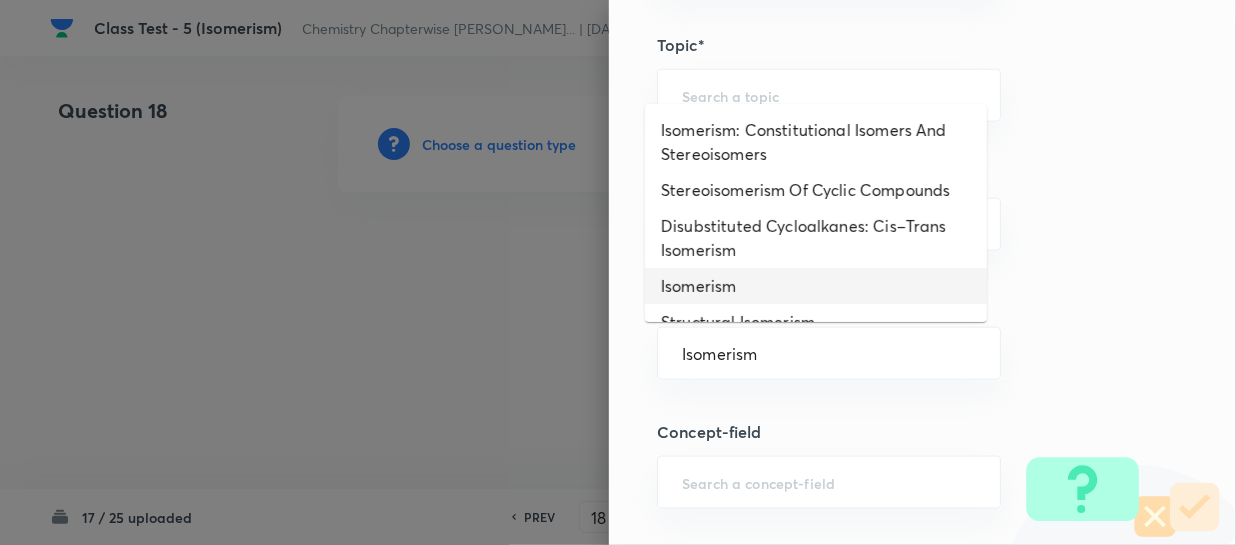 click on "Isomerism" at bounding box center [816, 286] 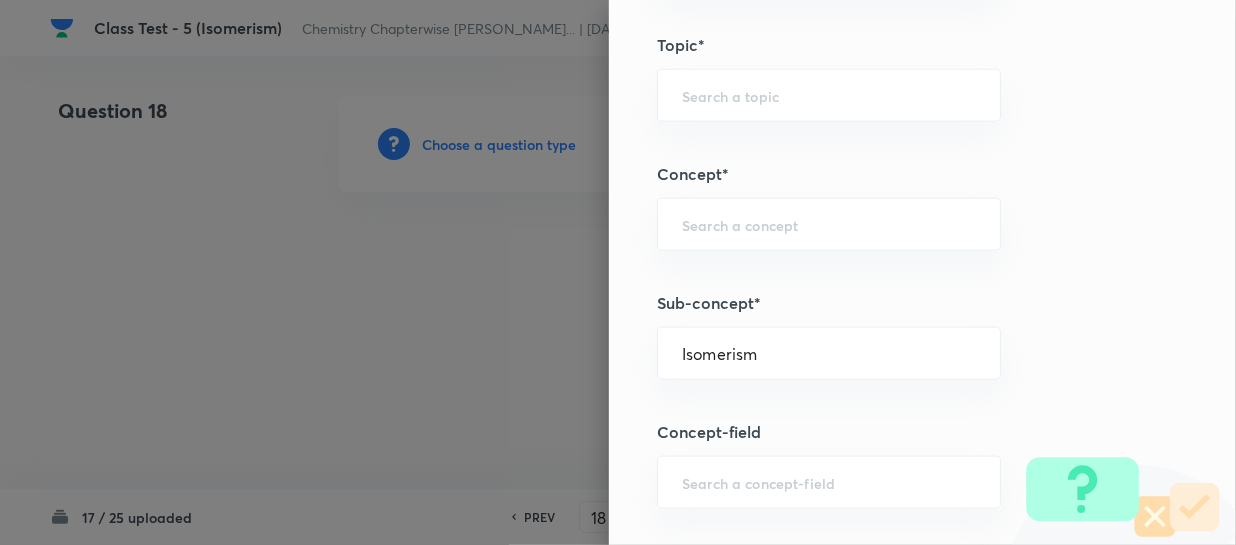 type on "Chemistry" 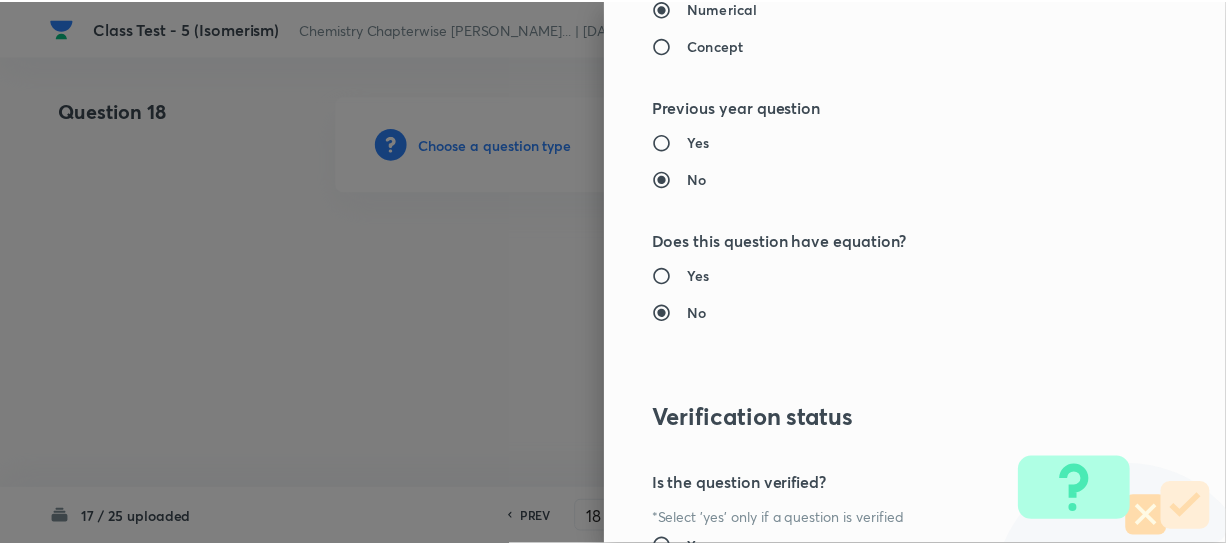 scroll, scrollTop: 2179, scrollLeft: 0, axis: vertical 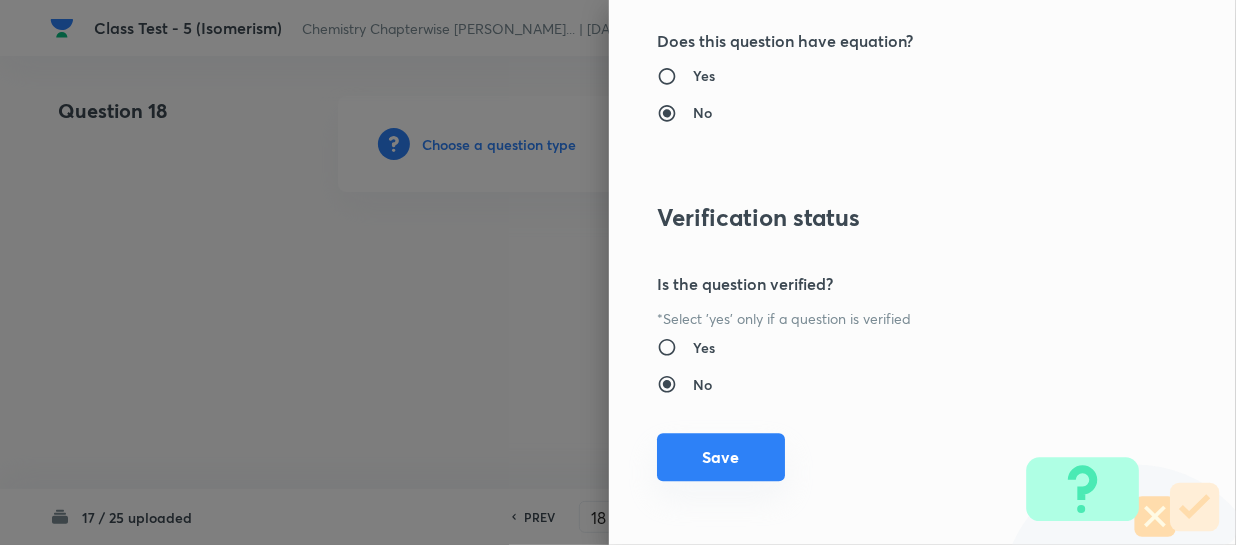 drag, startPoint x: 723, startPoint y: 469, endPoint x: 757, endPoint y: 425, distance: 55.605755 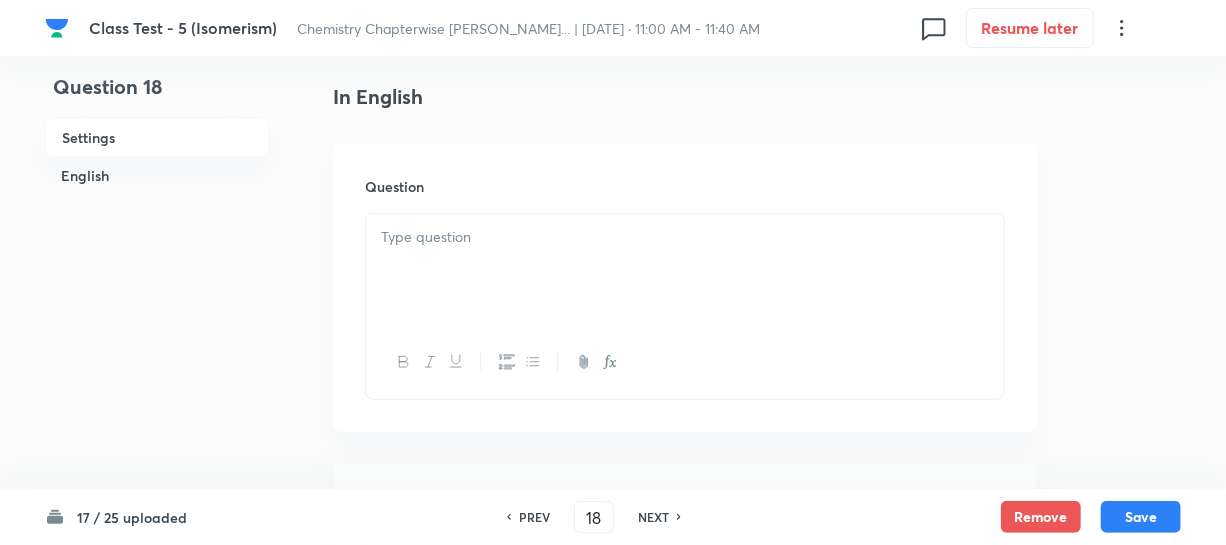 scroll, scrollTop: 545, scrollLeft: 0, axis: vertical 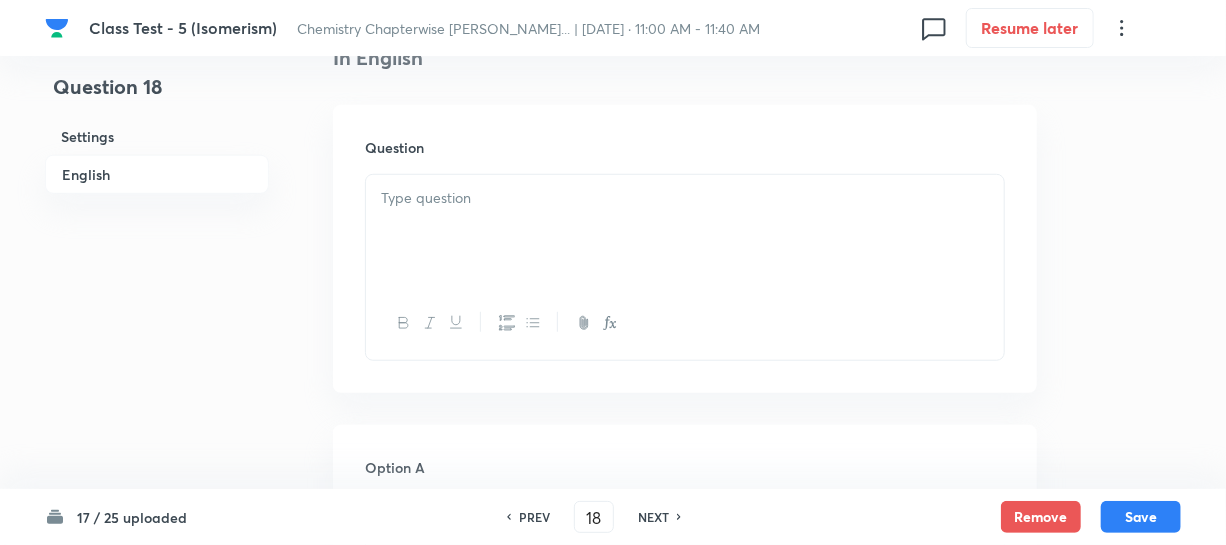 click at bounding box center [685, 231] 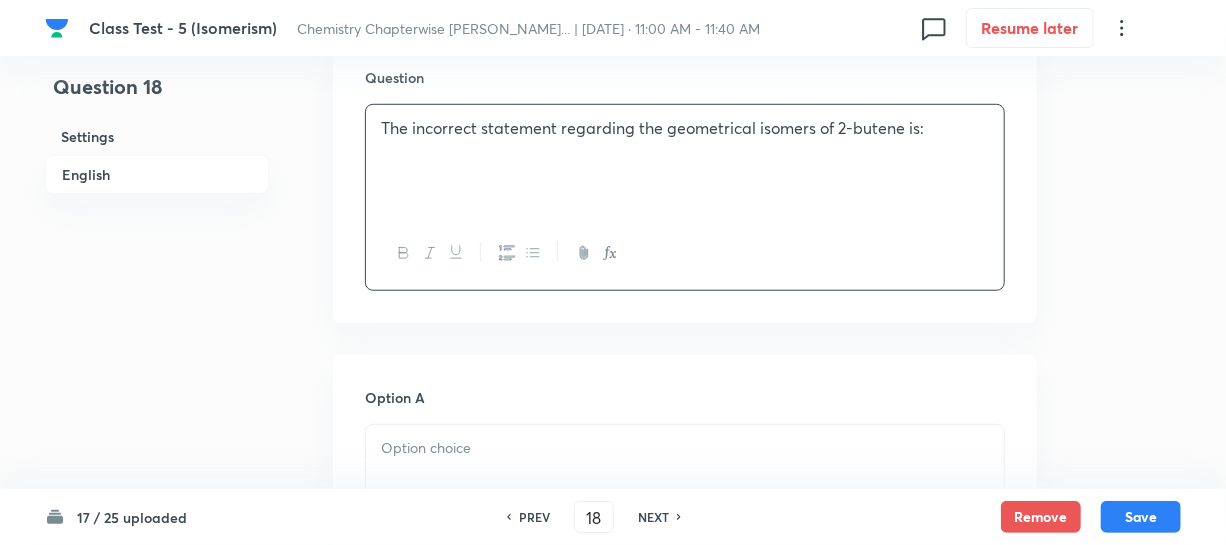 scroll, scrollTop: 909, scrollLeft: 0, axis: vertical 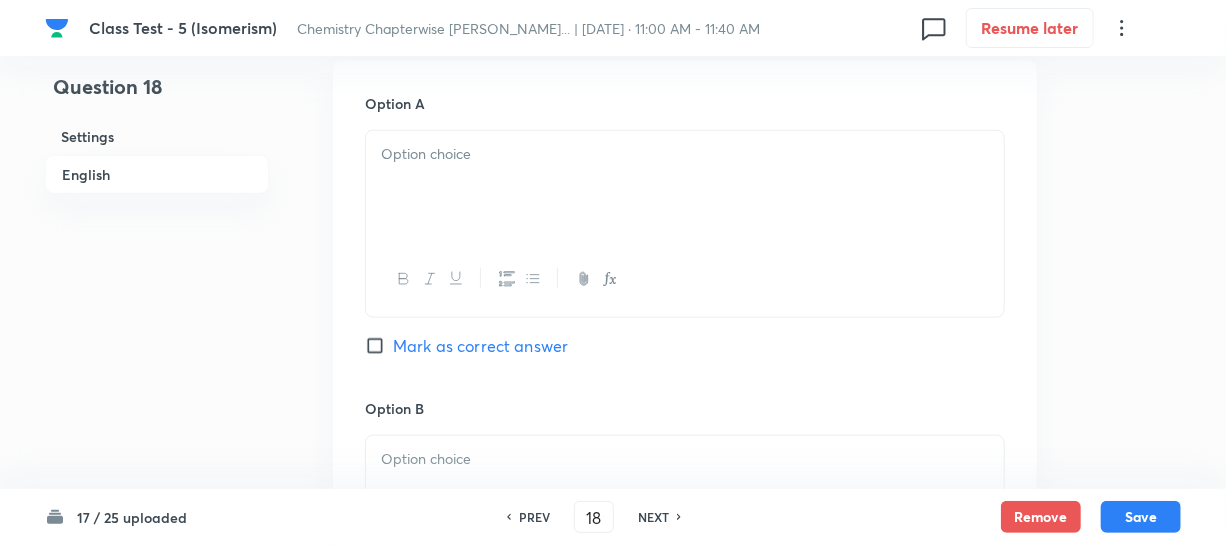click at bounding box center [685, 187] 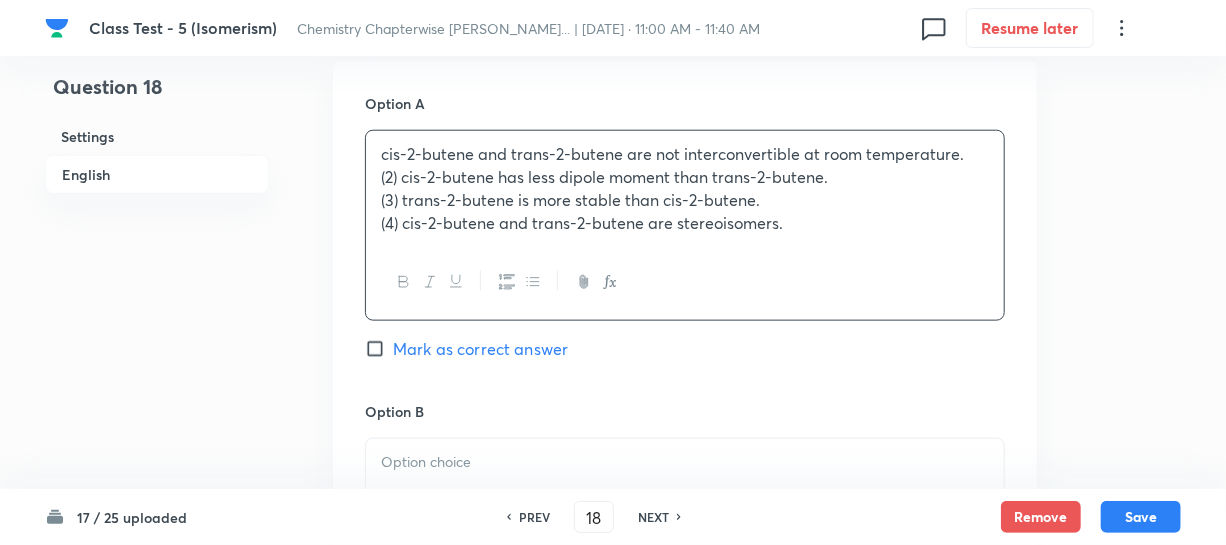 click on "(2) cis-2-butene has less dipole moment than trans-2-butene." at bounding box center [685, 177] 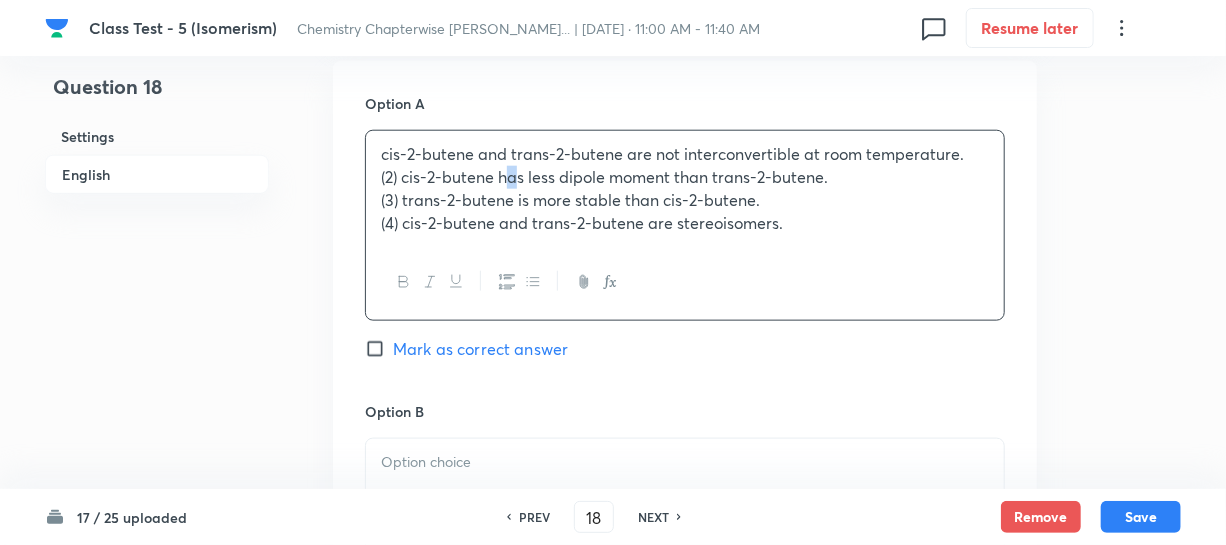 click on "(2) cis-2-butene has less dipole moment than trans-2-butene." at bounding box center (685, 177) 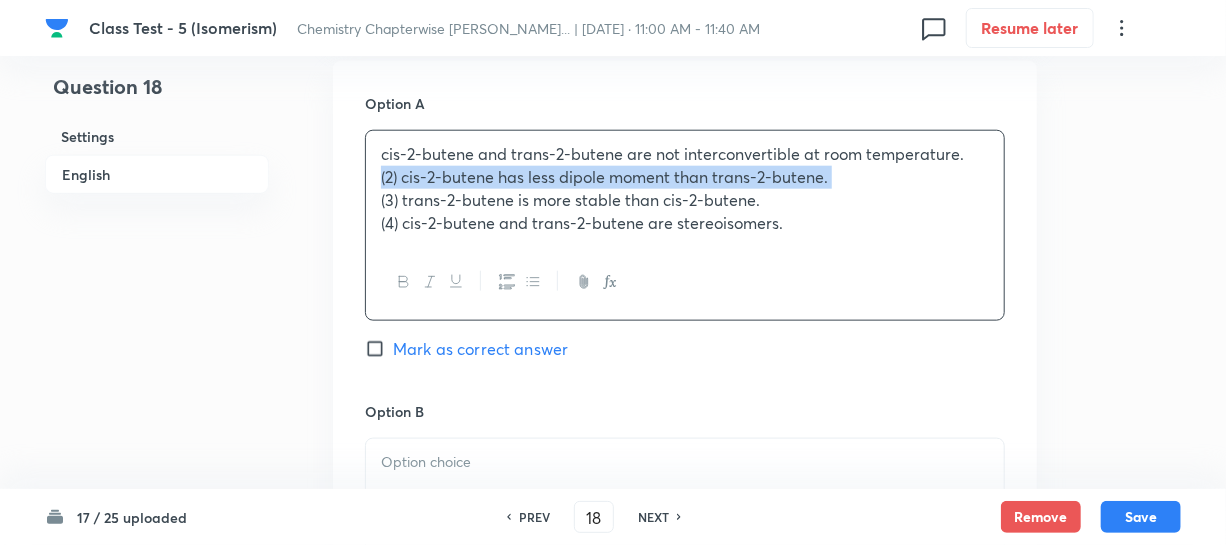 click on "(2) cis-2-butene has less dipole moment than trans-2-butene." at bounding box center [685, 177] 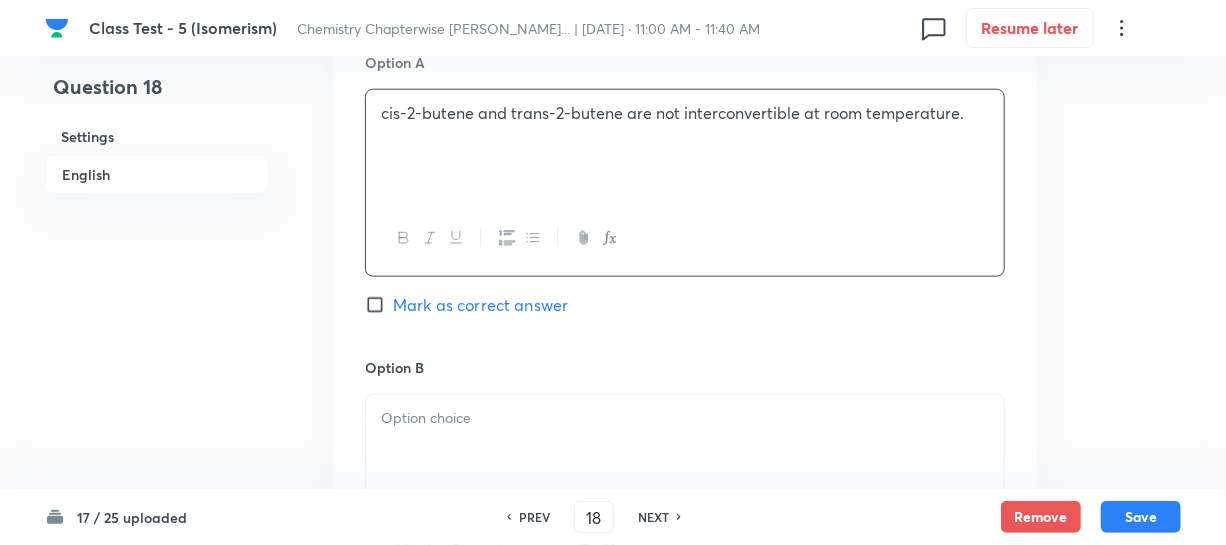 scroll, scrollTop: 1000, scrollLeft: 0, axis: vertical 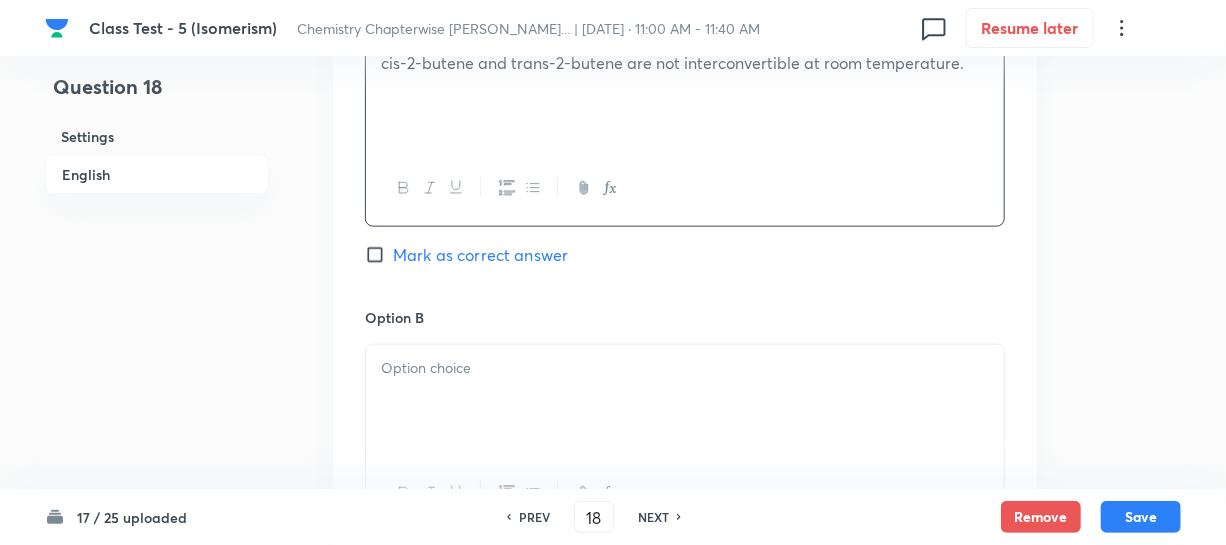 drag, startPoint x: 449, startPoint y: 387, endPoint x: 468, endPoint y: 380, distance: 20.248457 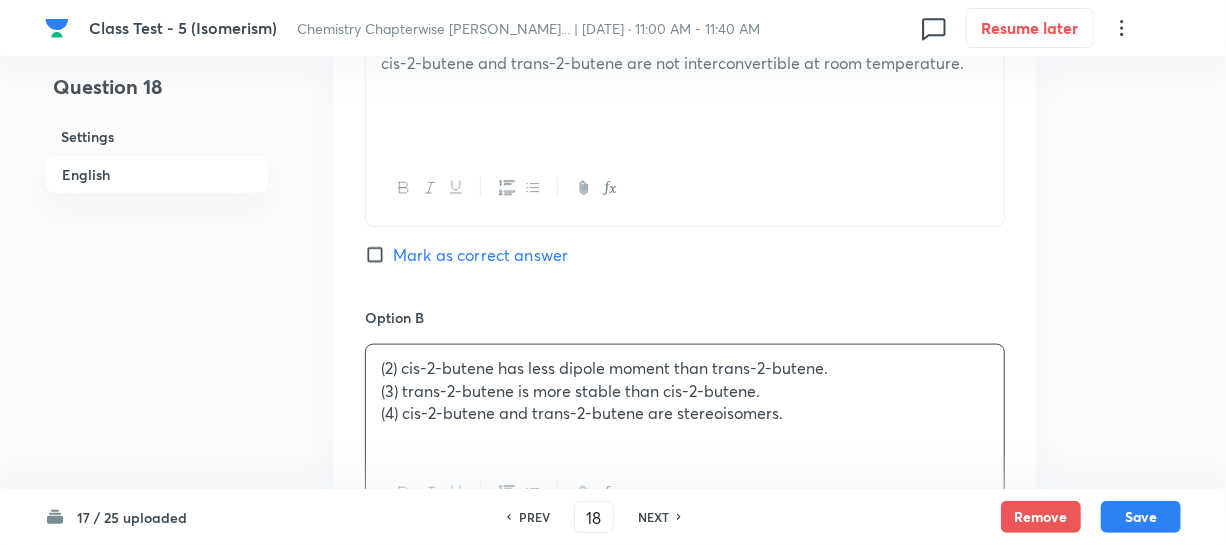 click on "(2) cis-2-butene has less dipole moment than trans-2-butene." at bounding box center [685, 368] 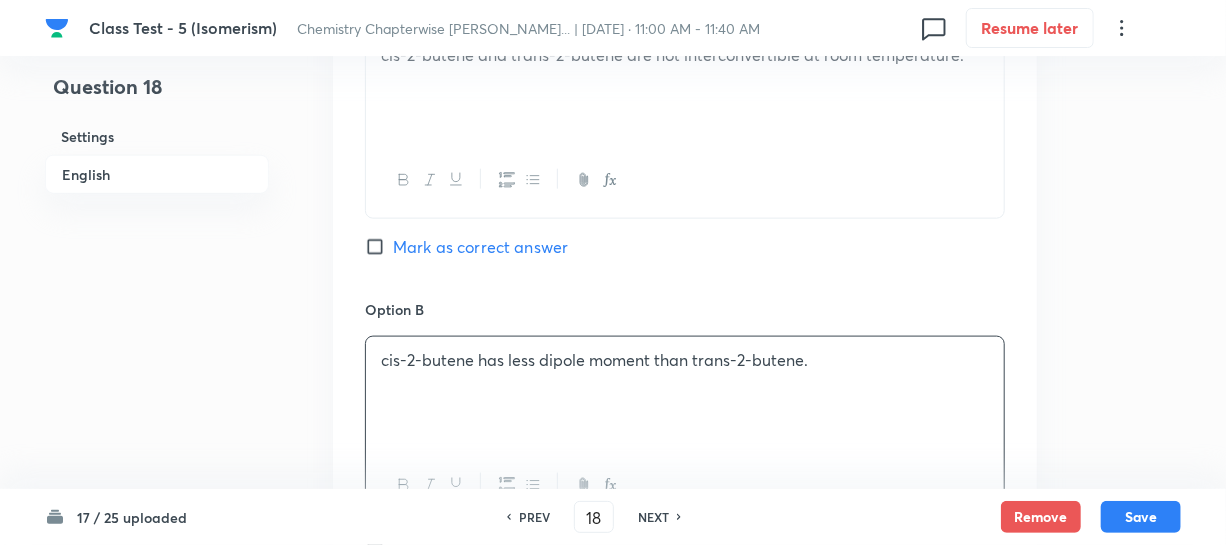scroll, scrollTop: 1272, scrollLeft: 0, axis: vertical 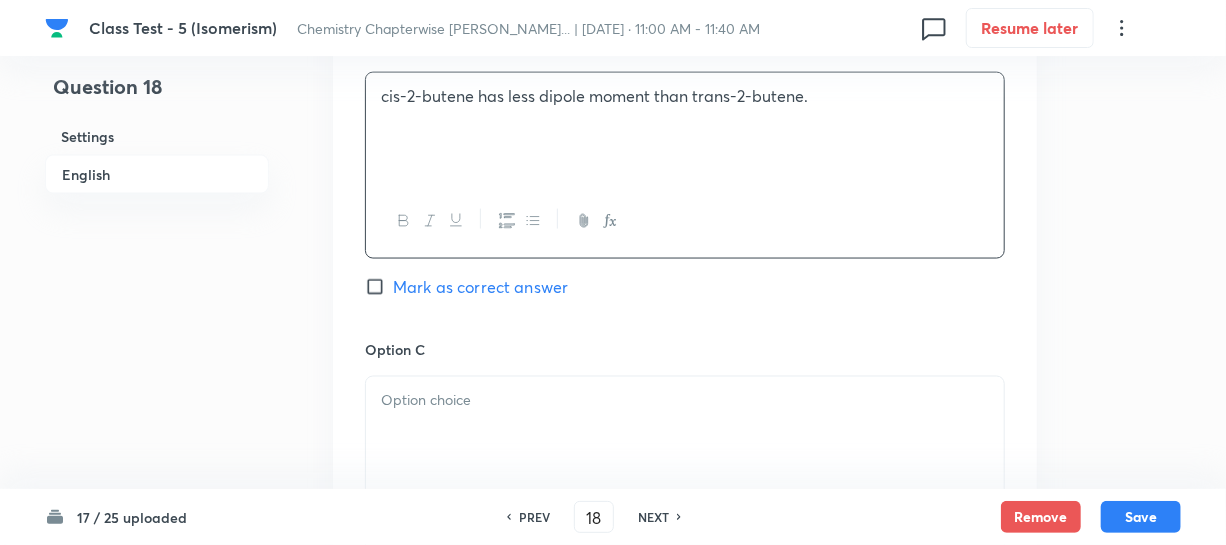 click on "Option C Mark as correct answer" at bounding box center [685, 491] 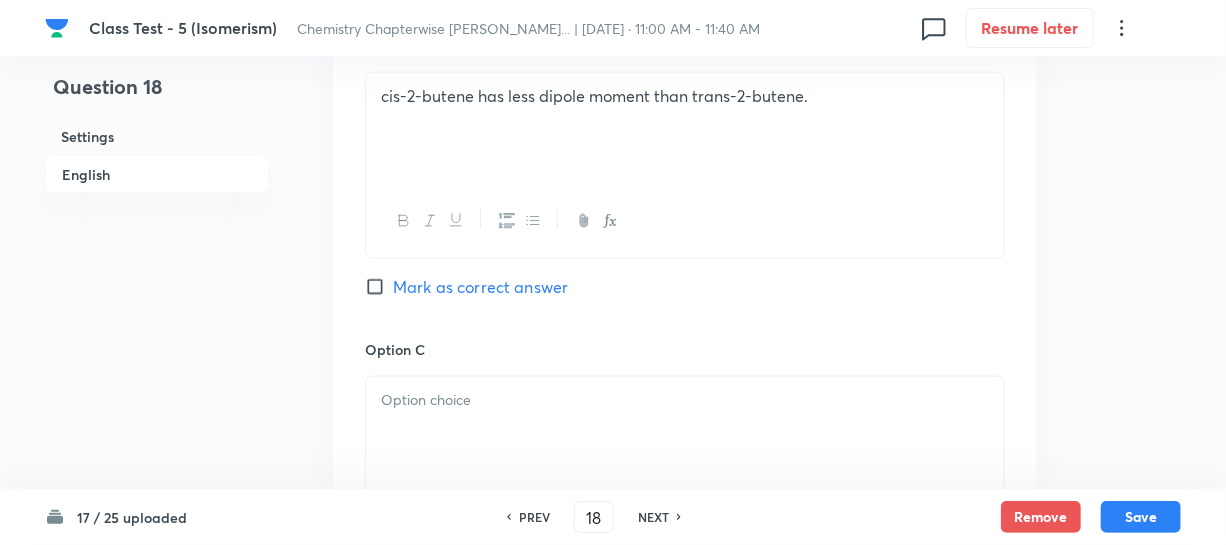 click at bounding box center [685, 400] 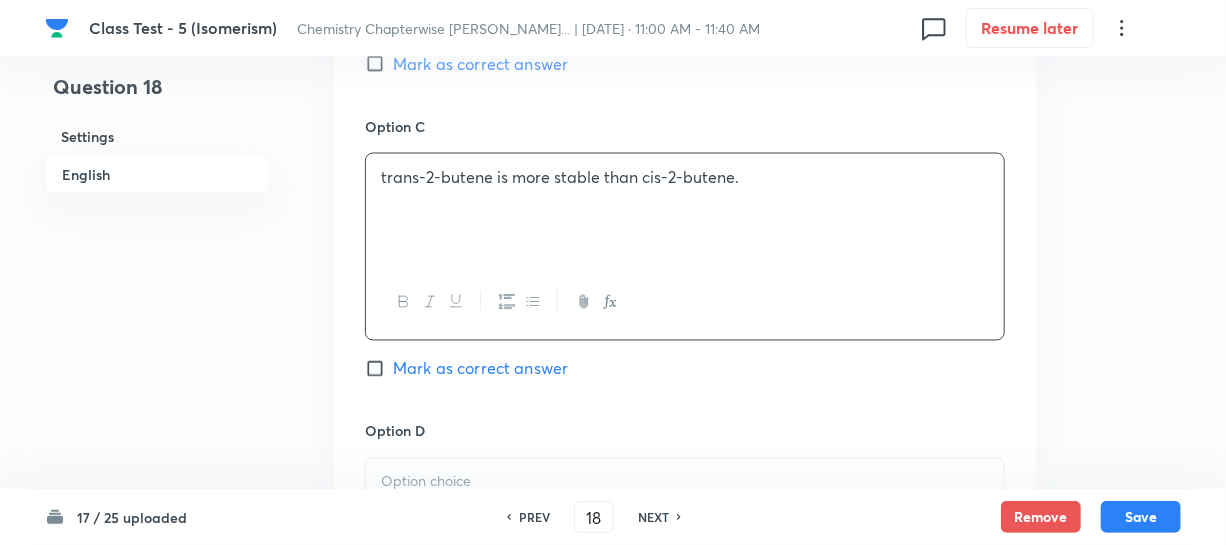 scroll, scrollTop: 1636, scrollLeft: 0, axis: vertical 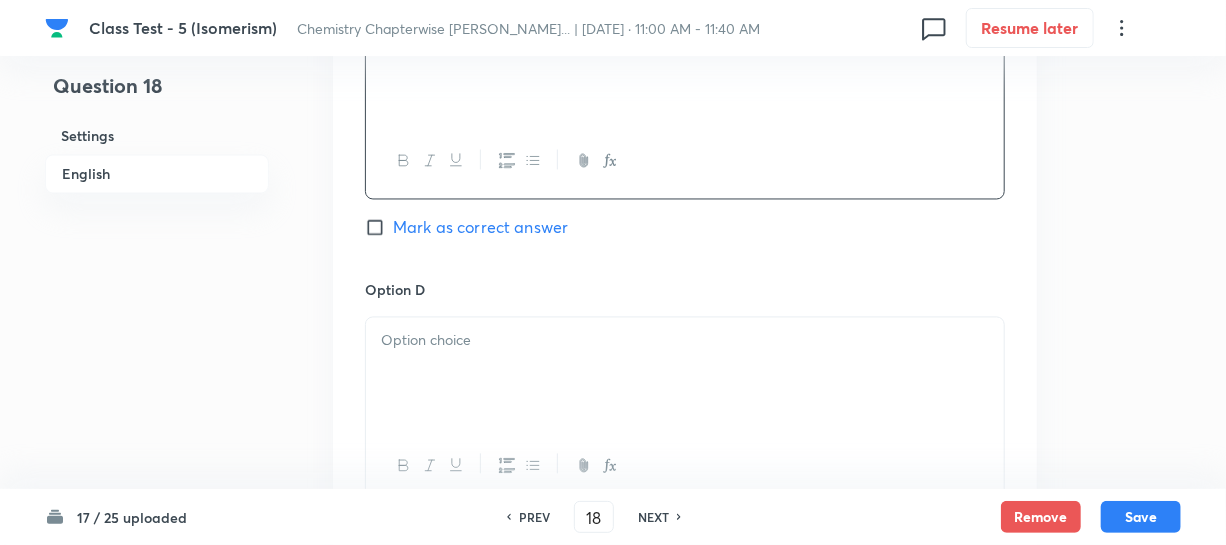 click at bounding box center [685, 341] 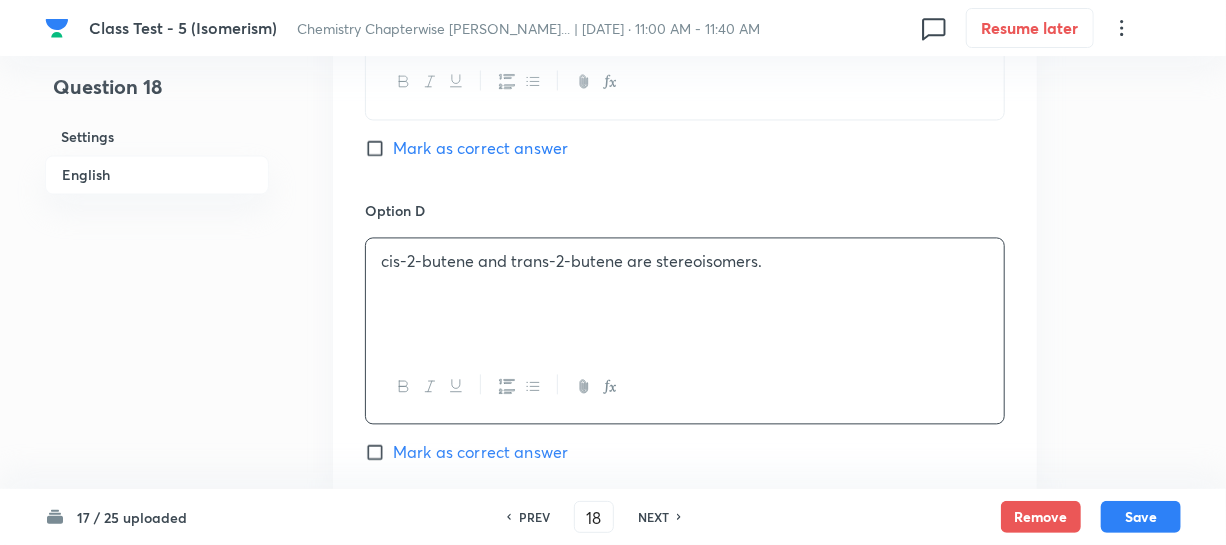 scroll, scrollTop: 1909, scrollLeft: 0, axis: vertical 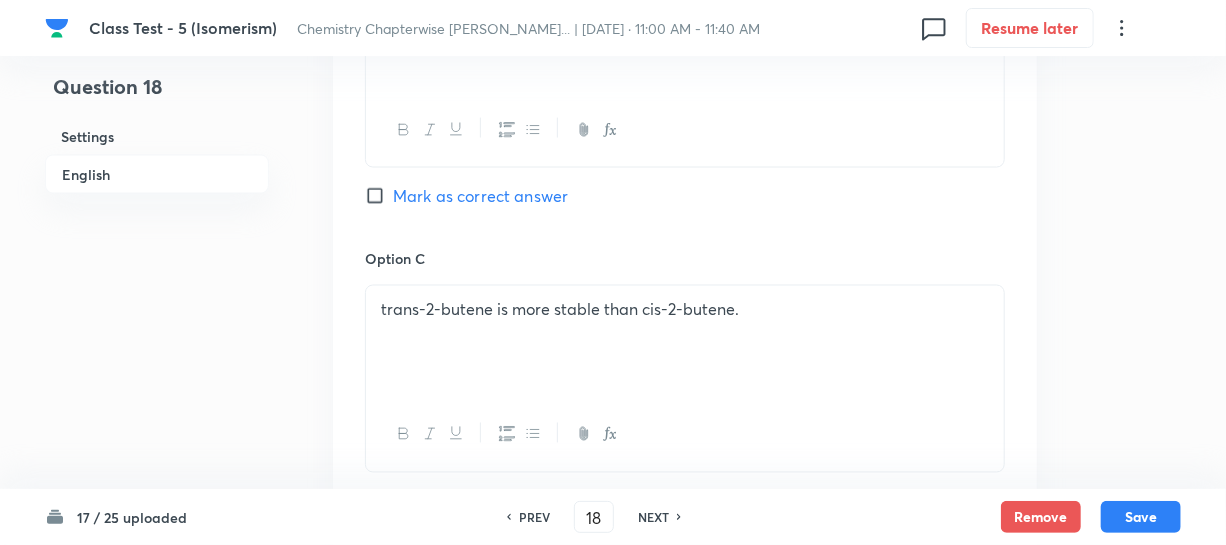click on "Mark as correct answer" at bounding box center [379, 196] 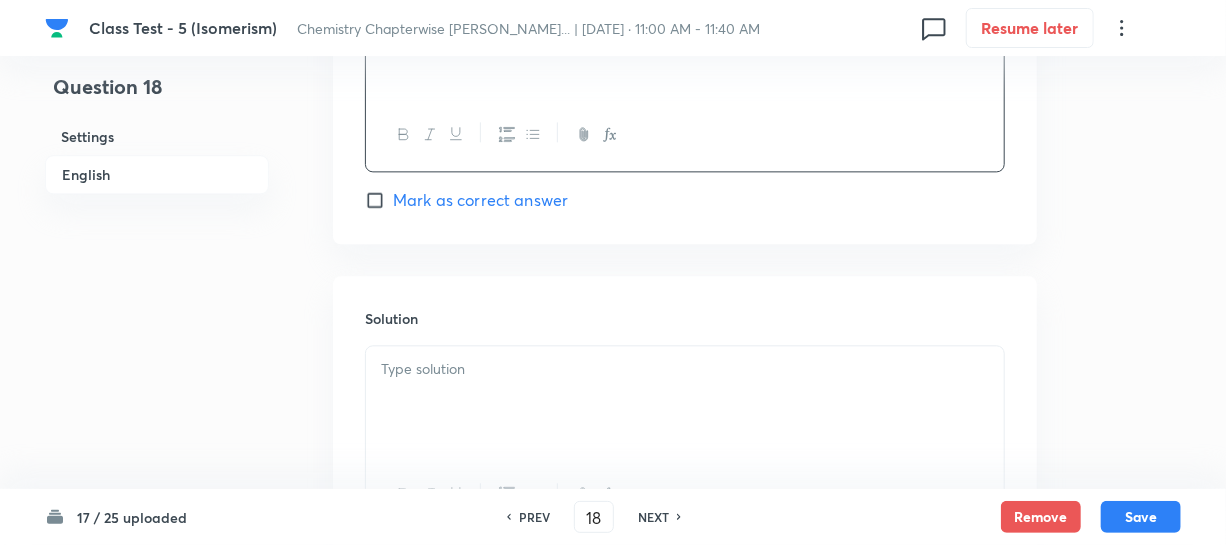 scroll, scrollTop: 2164, scrollLeft: 0, axis: vertical 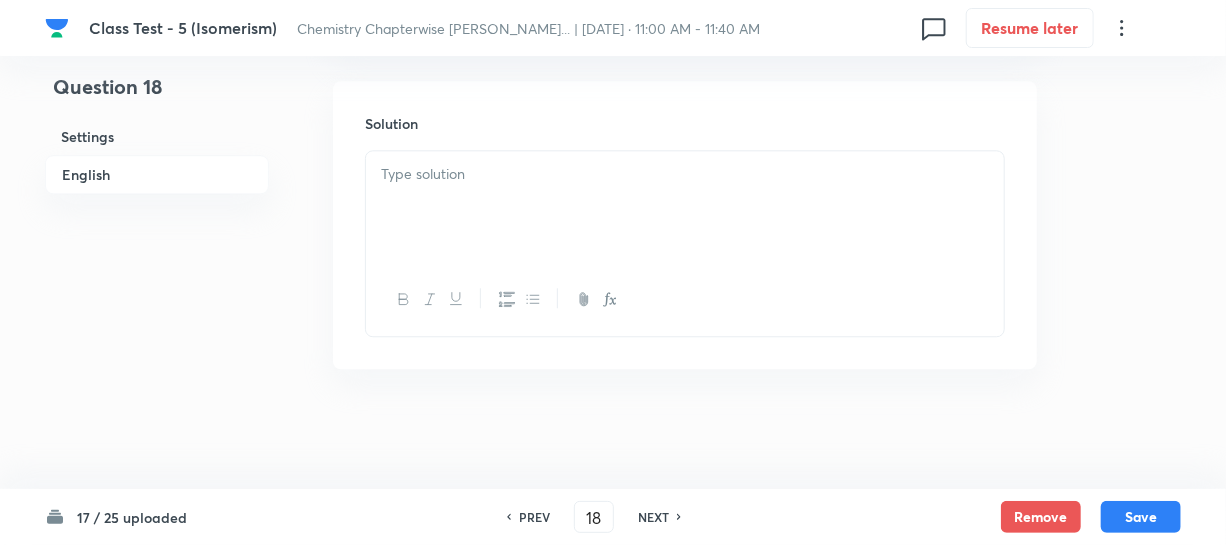 click at bounding box center (685, 174) 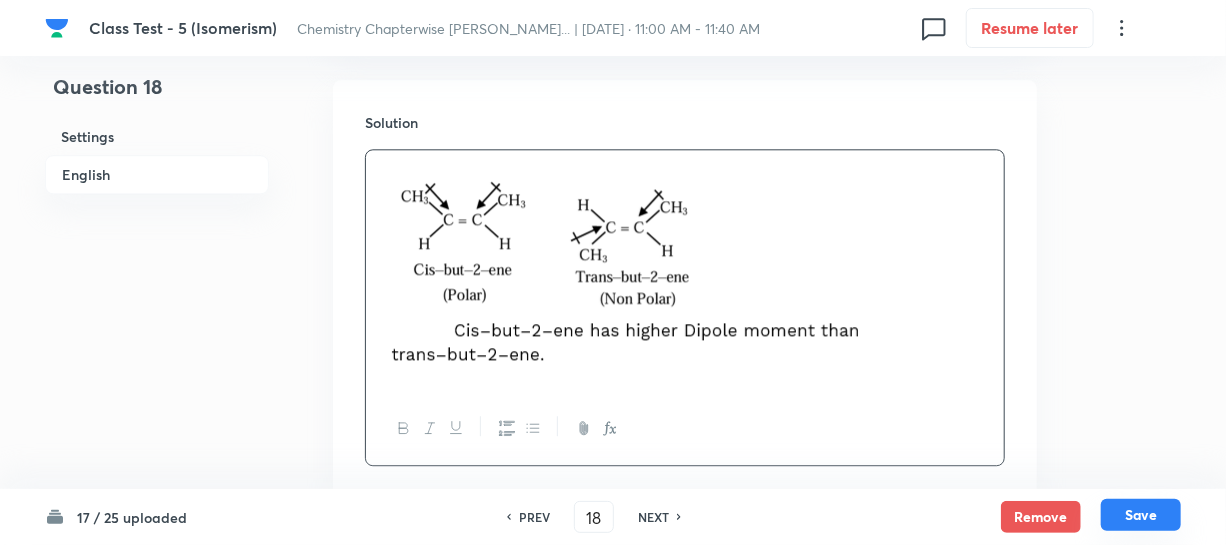 click on "Save" at bounding box center (1141, 515) 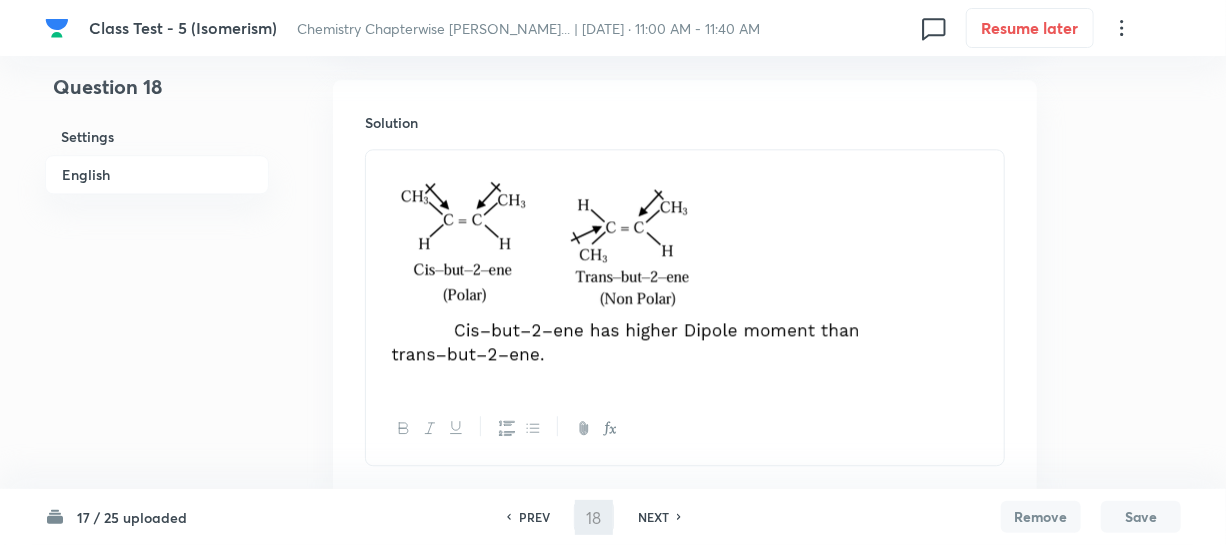 type on "19" 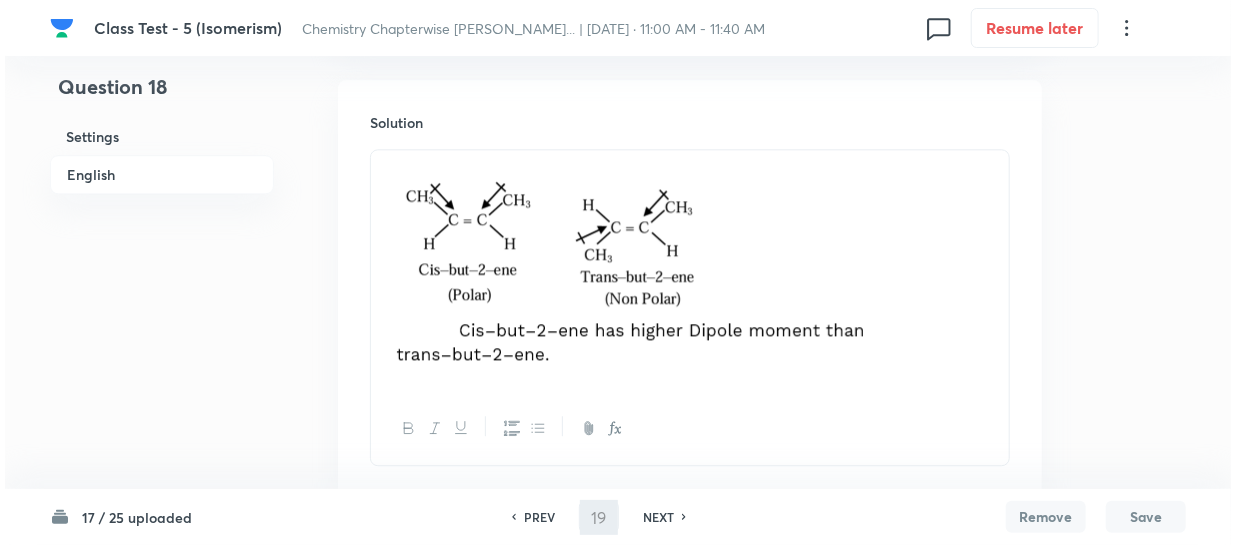 scroll, scrollTop: 0, scrollLeft: 0, axis: both 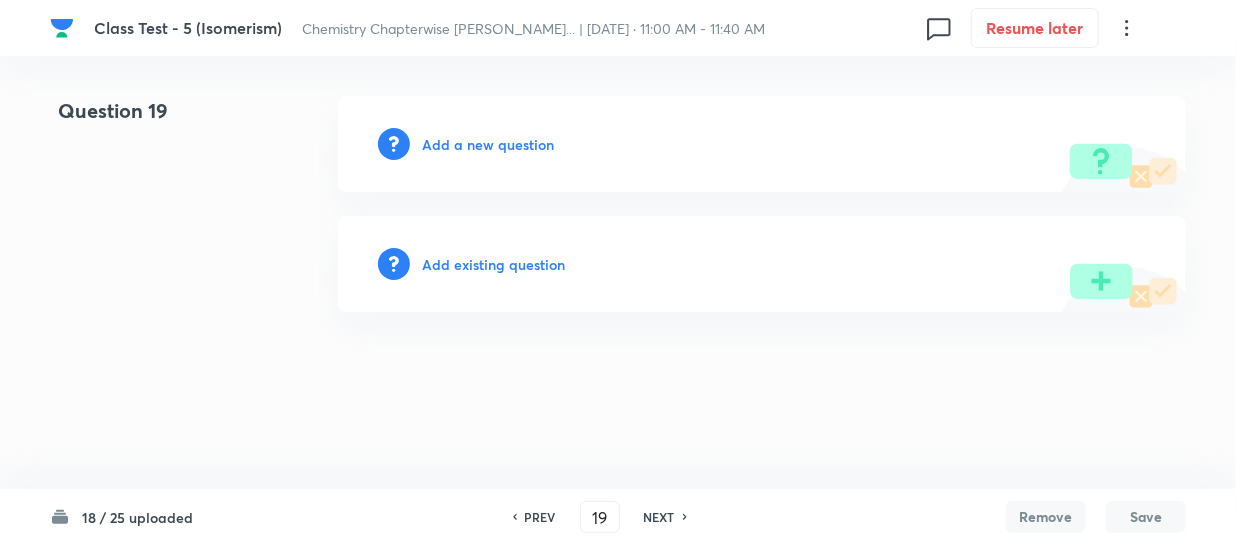 click on "Add a new question" at bounding box center [488, 144] 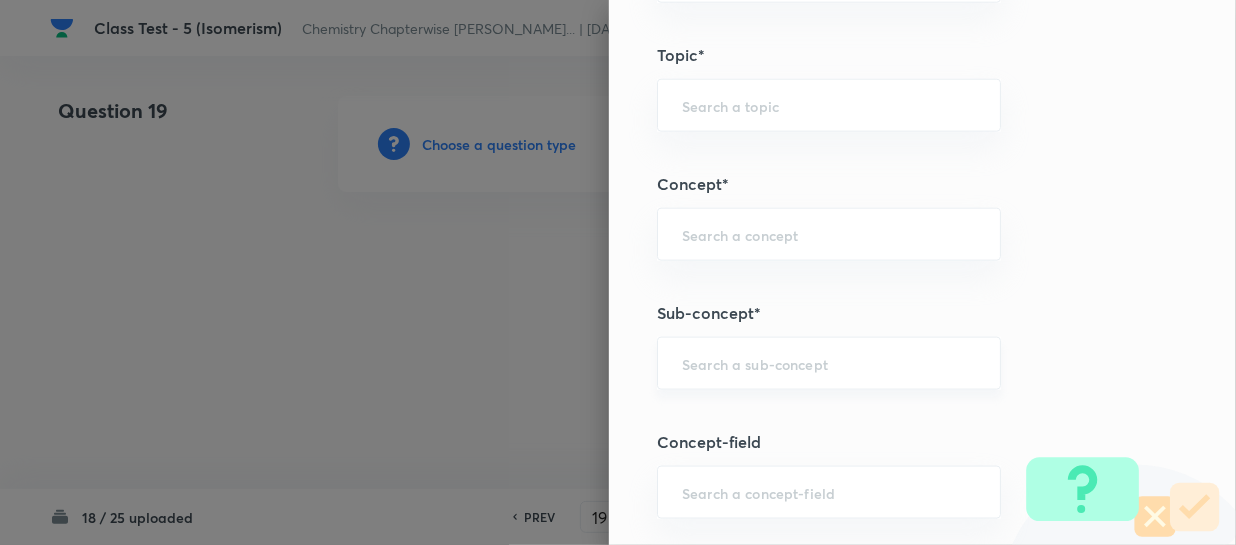 scroll, scrollTop: 1000, scrollLeft: 0, axis: vertical 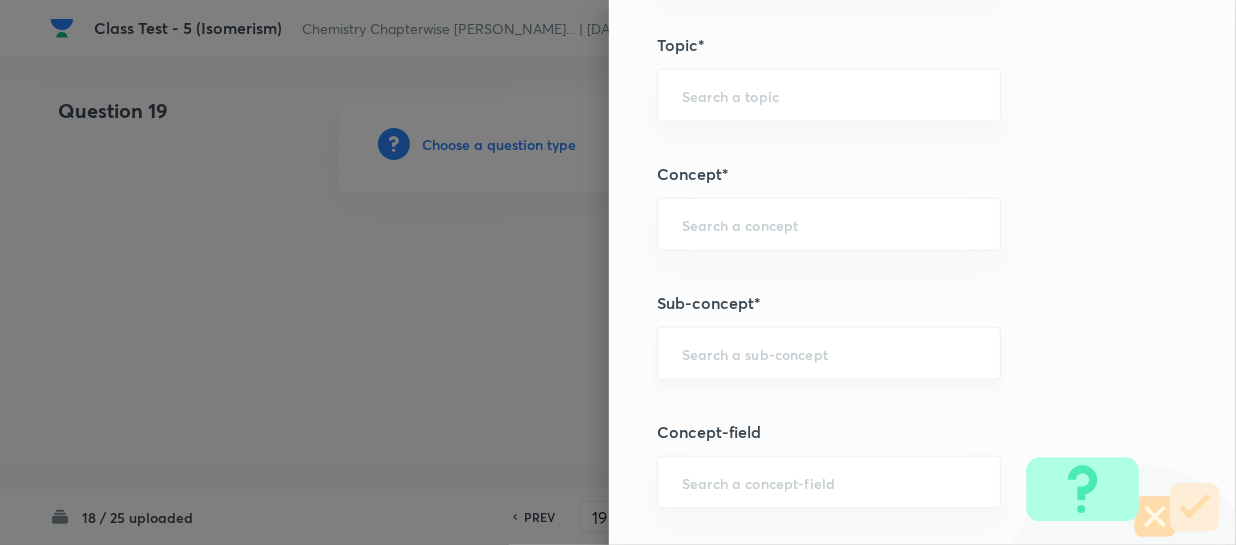 click at bounding box center [829, 353] 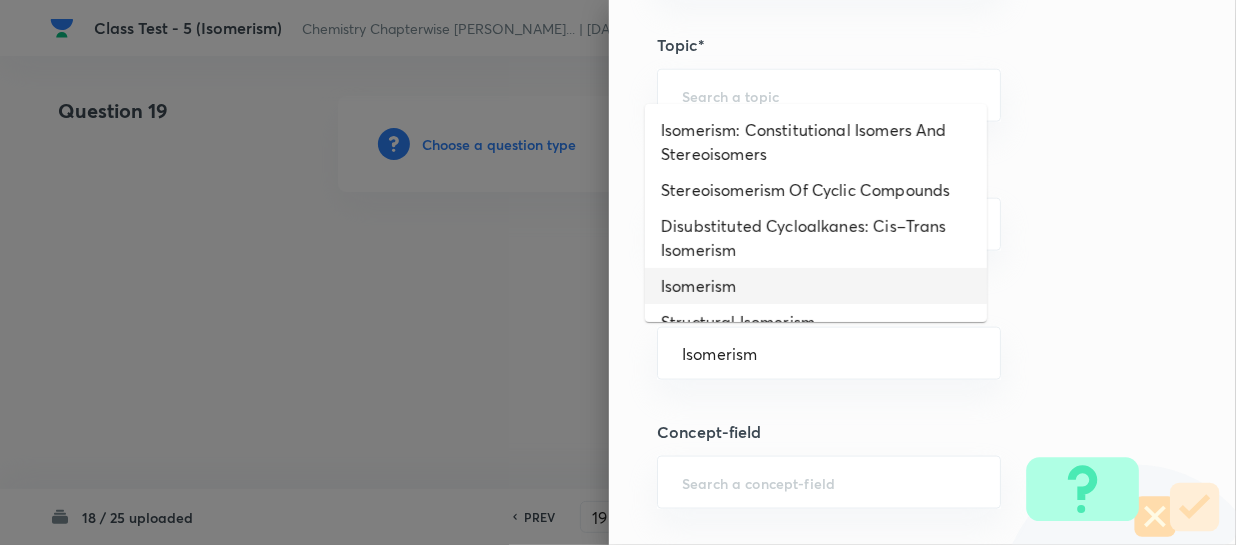 click on "Isomerism" at bounding box center (816, 286) 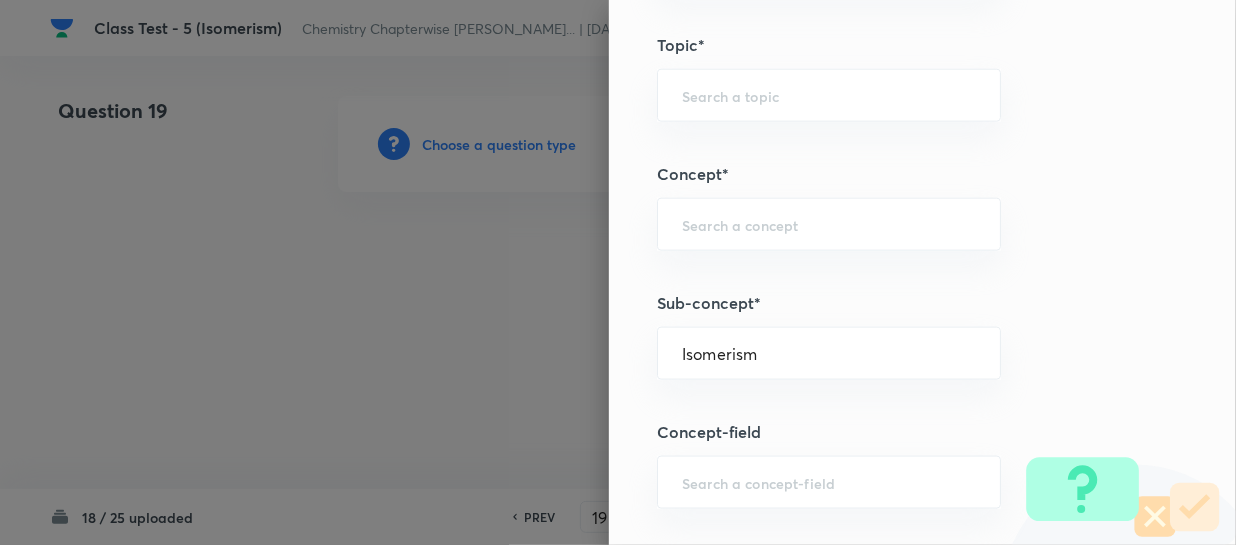 type on "Chemistry" 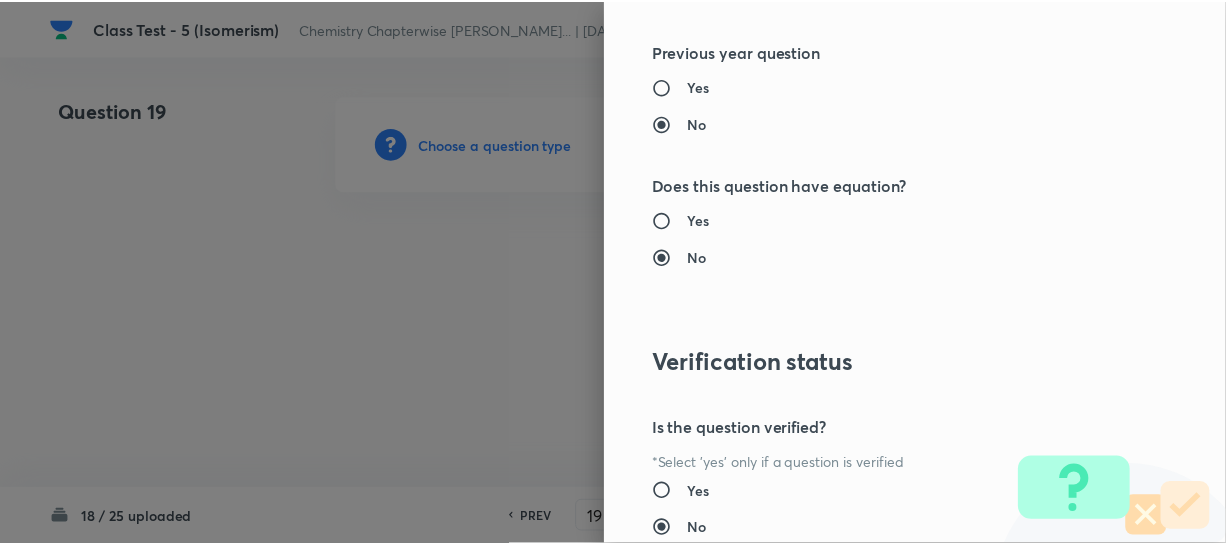 scroll, scrollTop: 2179, scrollLeft: 0, axis: vertical 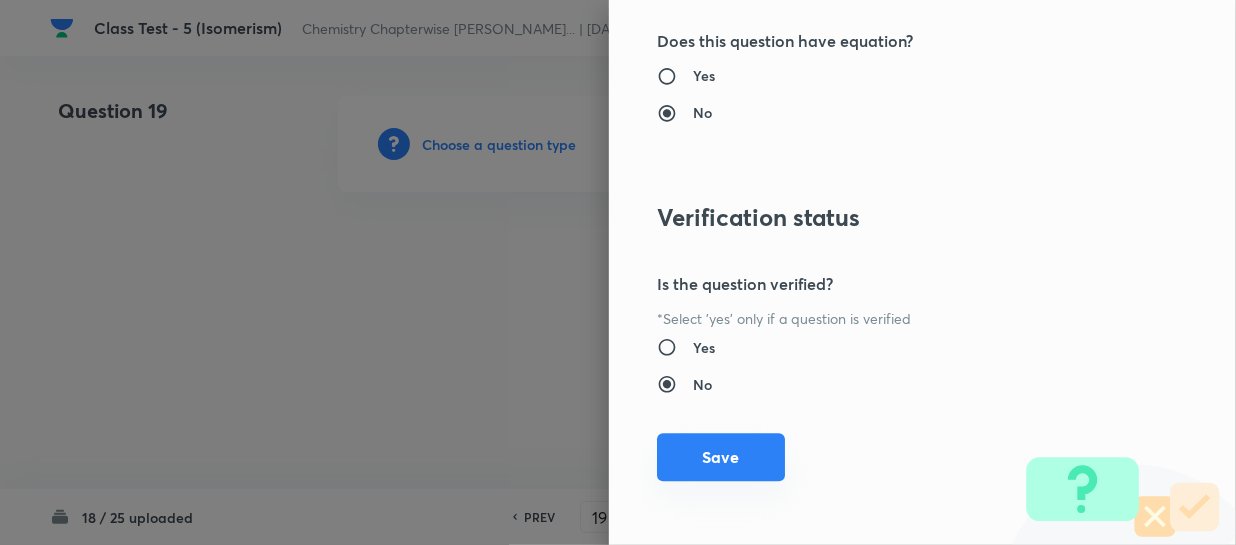 click on "Save" at bounding box center [721, 457] 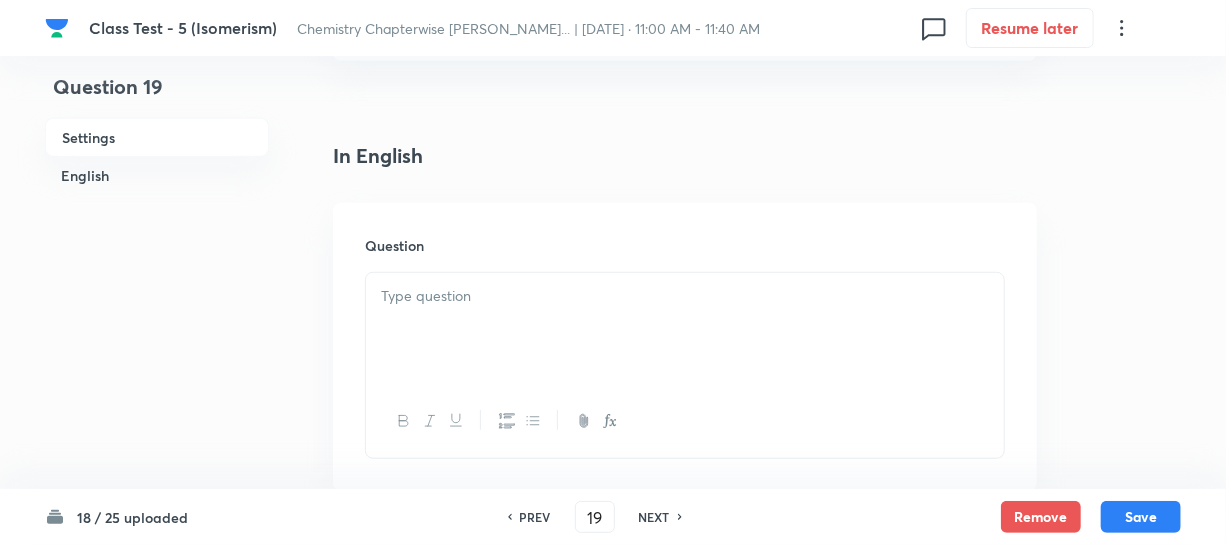 scroll, scrollTop: 454, scrollLeft: 0, axis: vertical 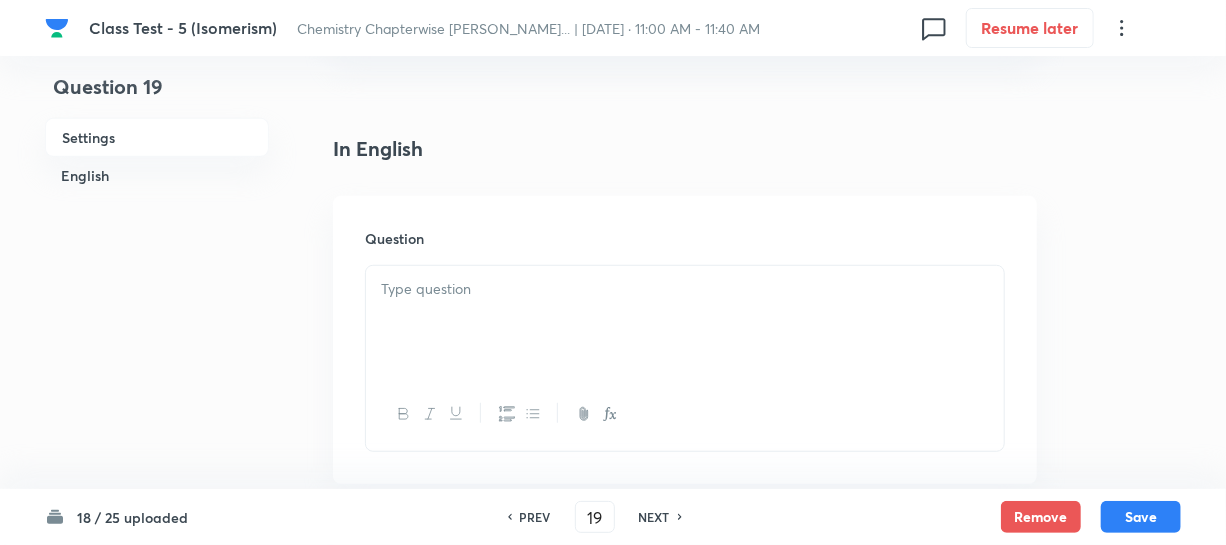 click at bounding box center [685, 322] 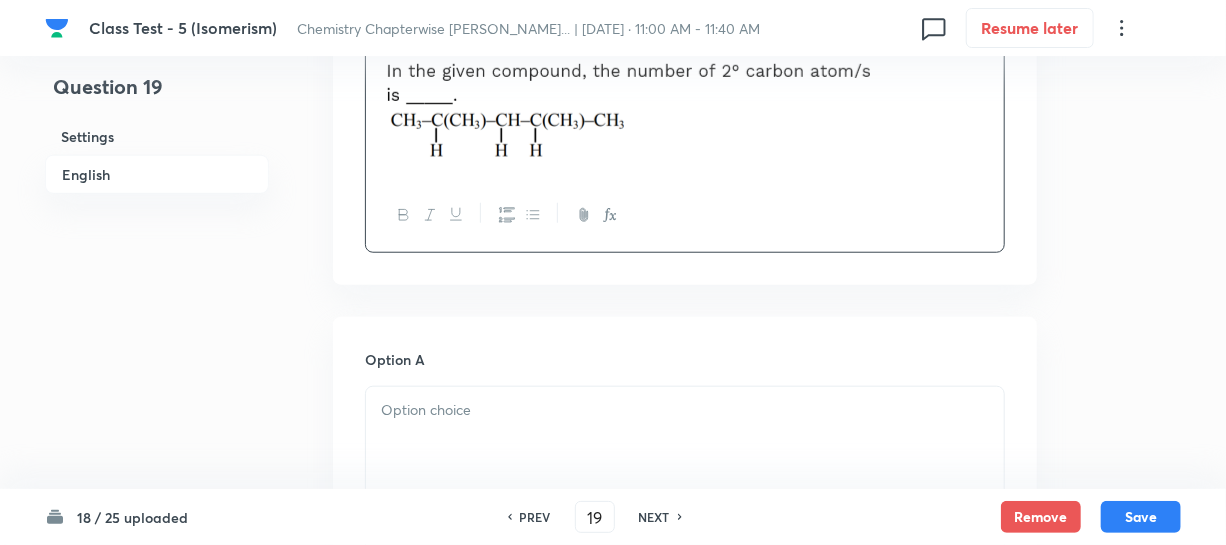 scroll, scrollTop: 909, scrollLeft: 0, axis: vertical 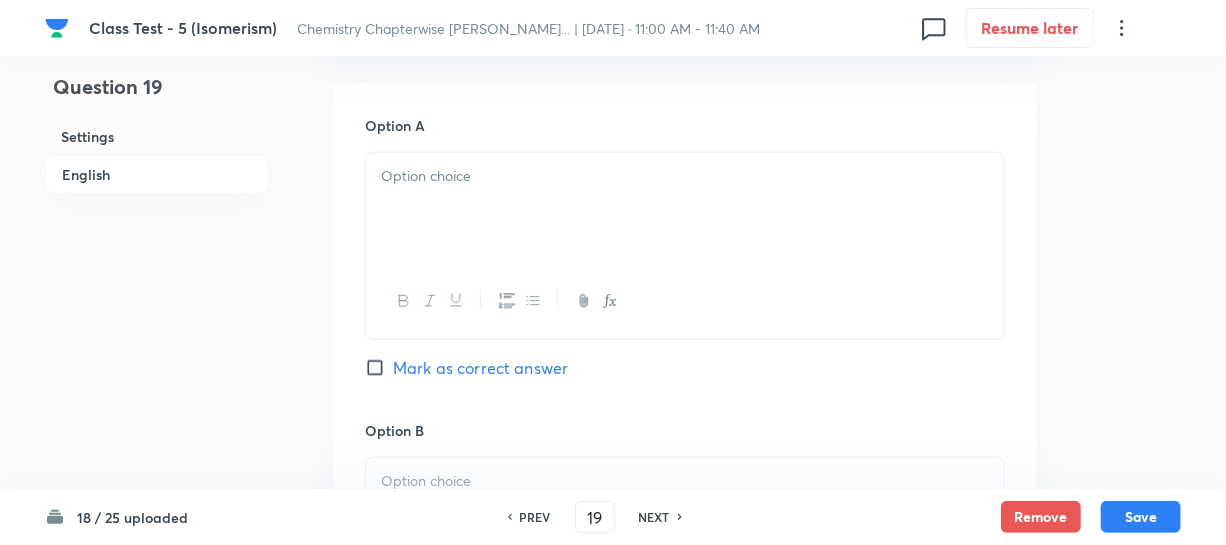click at bounding box center (685, 176) 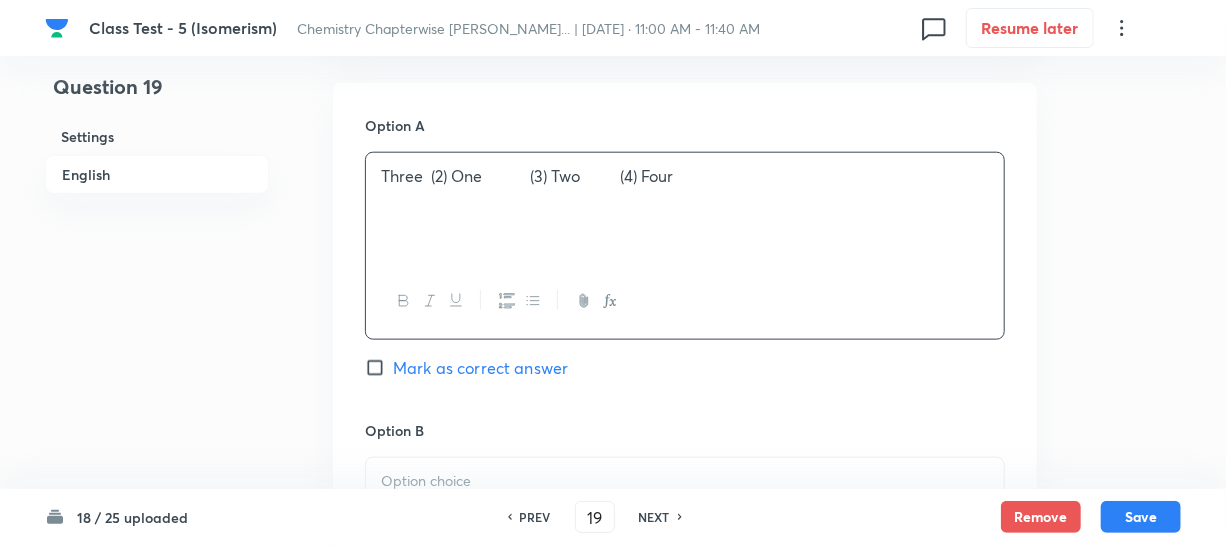 click on "Three  (2) One            (3) Two          (4) Four" at bounding box center [685, 176] 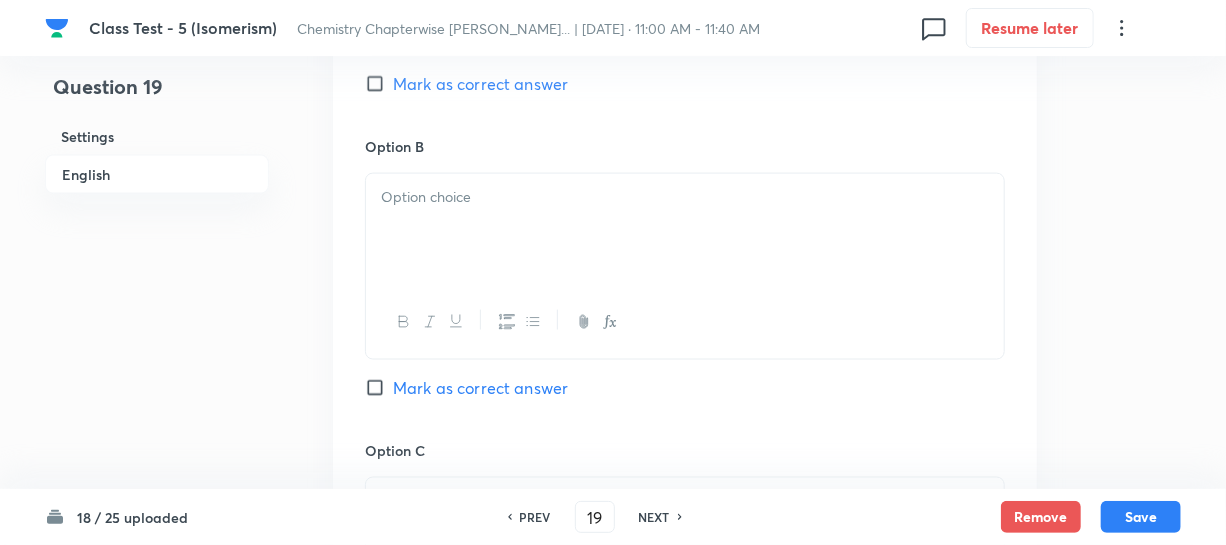scroll, scrollTop: 1272, scrollLeft: 0, axis: vertical 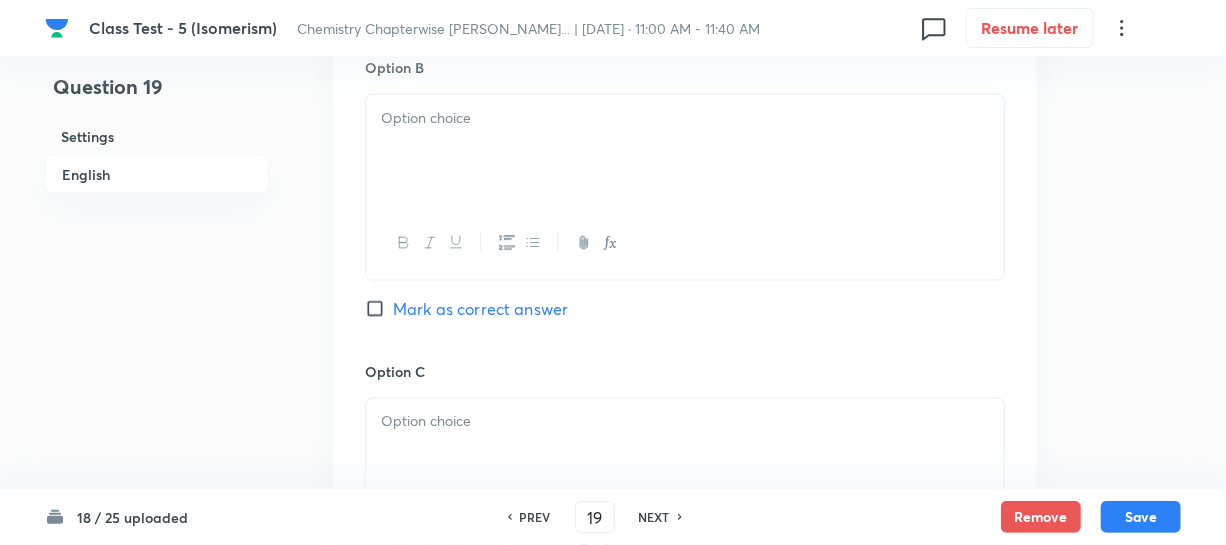 click at bounding box center [685, 118] 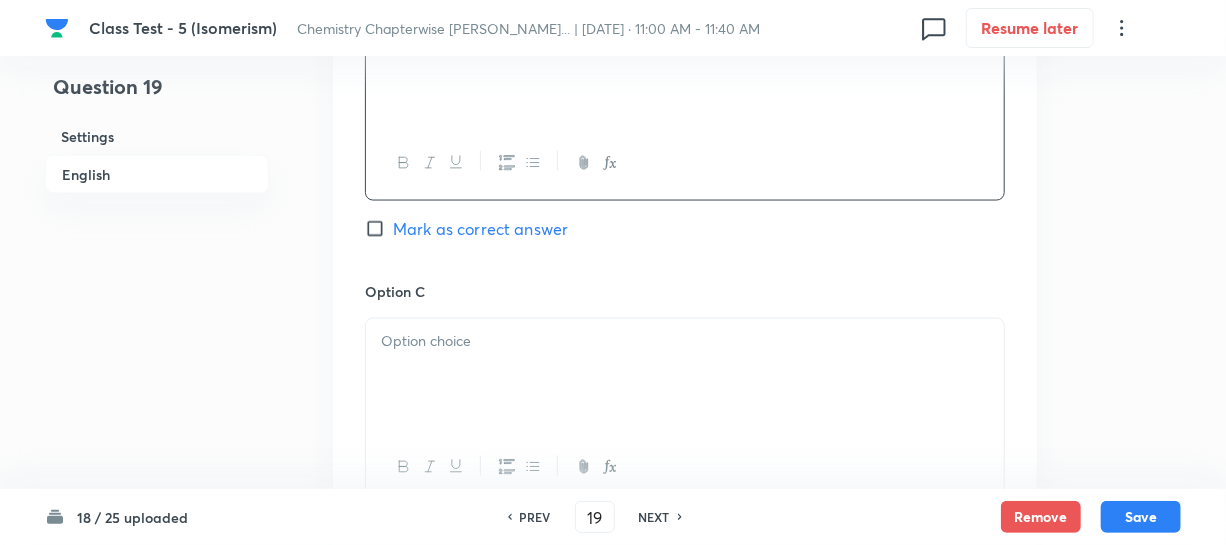 scroll, scrollTop: 1454, scrollLeft: 0, axis: vertical 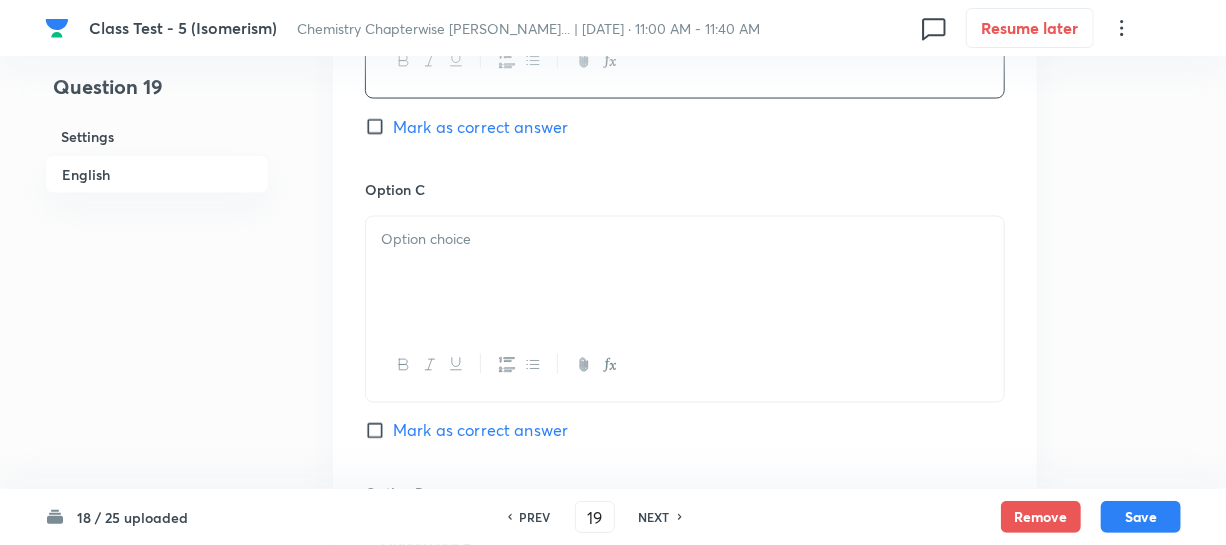 click at bounding box center [685, 273] 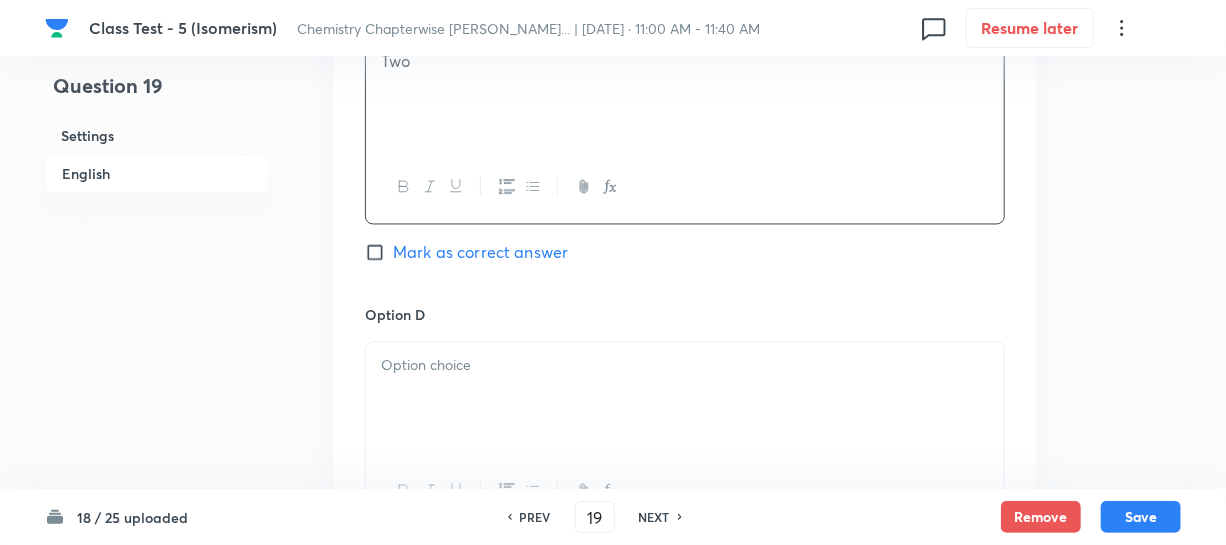 scroll, scrollTop: 1636, scrollLeft: 0, axis: vertical 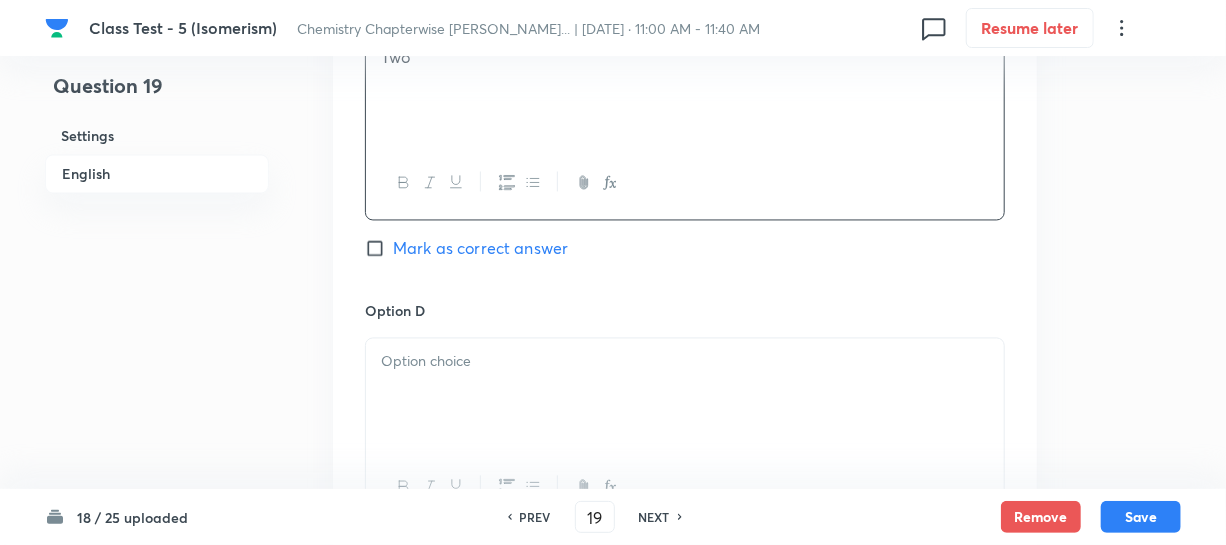 click on "Option D" at bounding box center (685, 311) 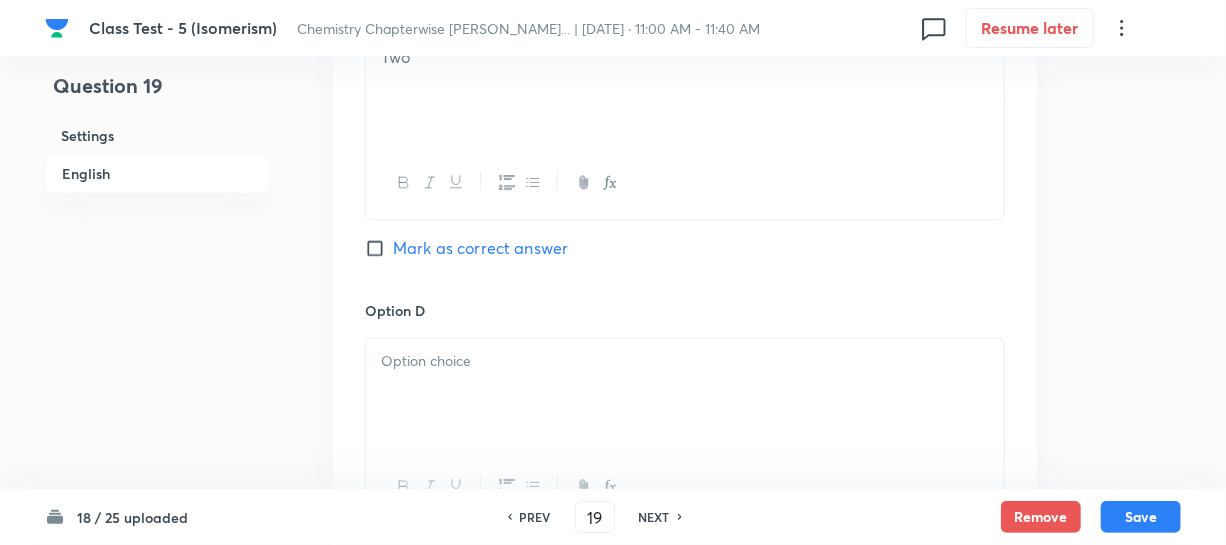 click at bounding box center (685, 395) 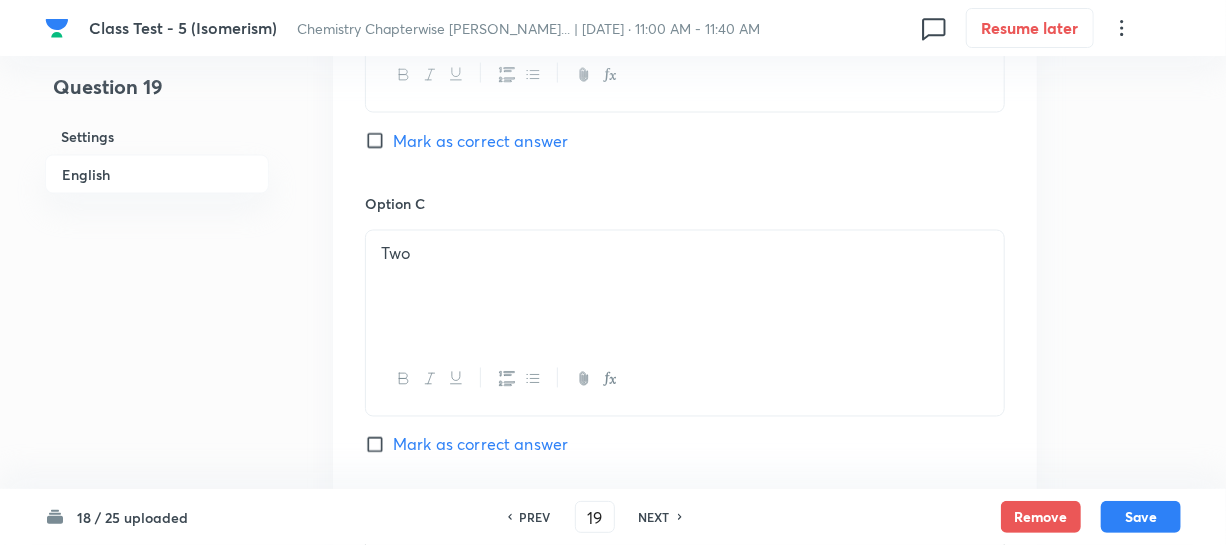 scroll, scrollTop: 1363, scrollLeft: 0, axis: vertical 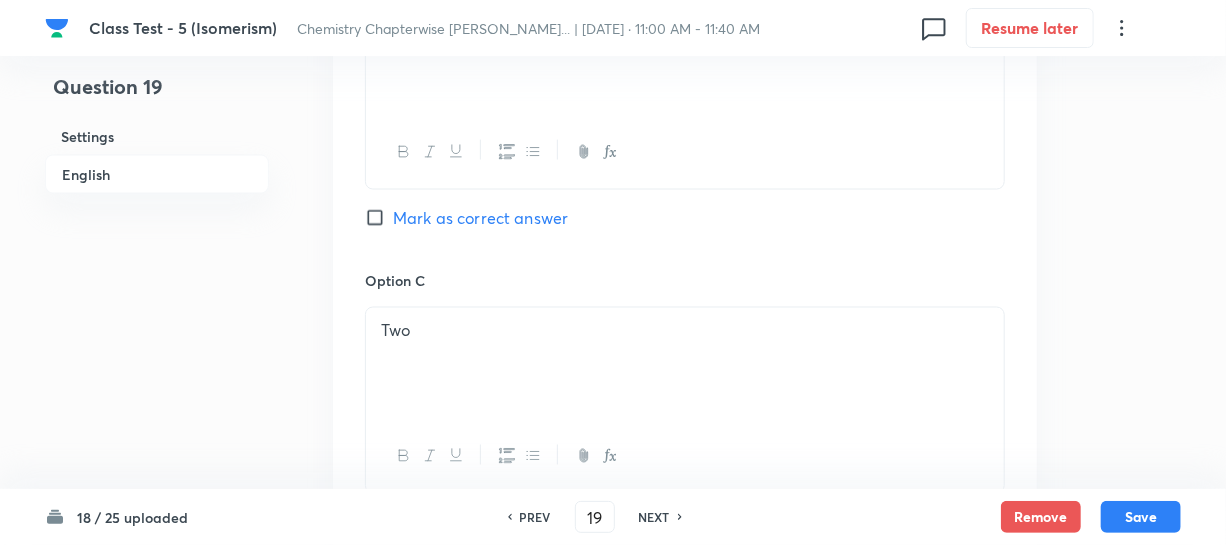 click on "Mark as correct answer" at bounding box center [466, 218] 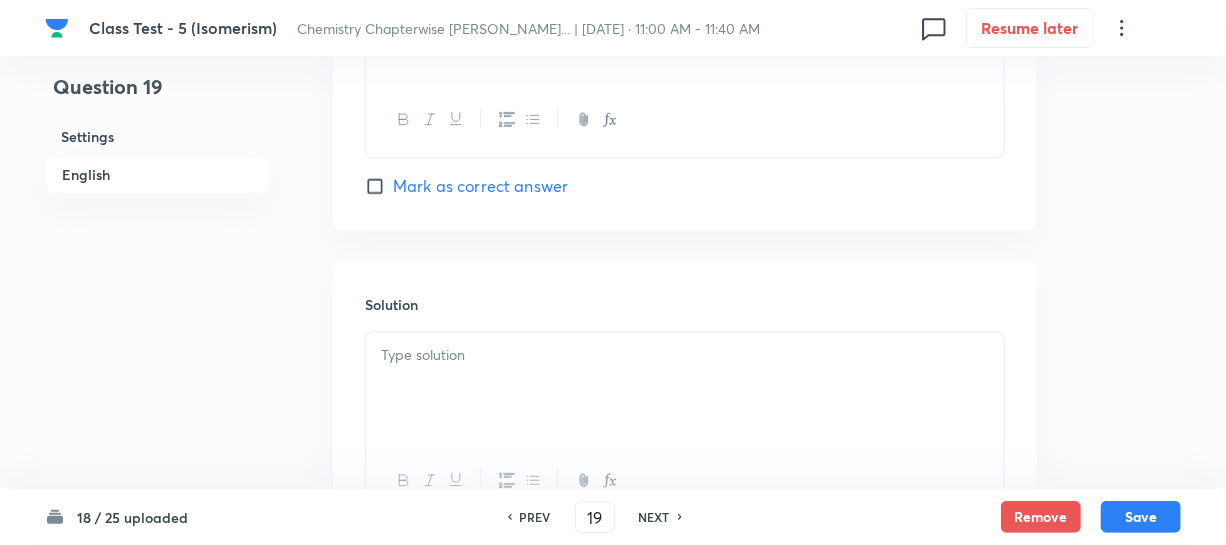 scroll, scrollTop: 1909, scrollLeft: 0, axis: vertical 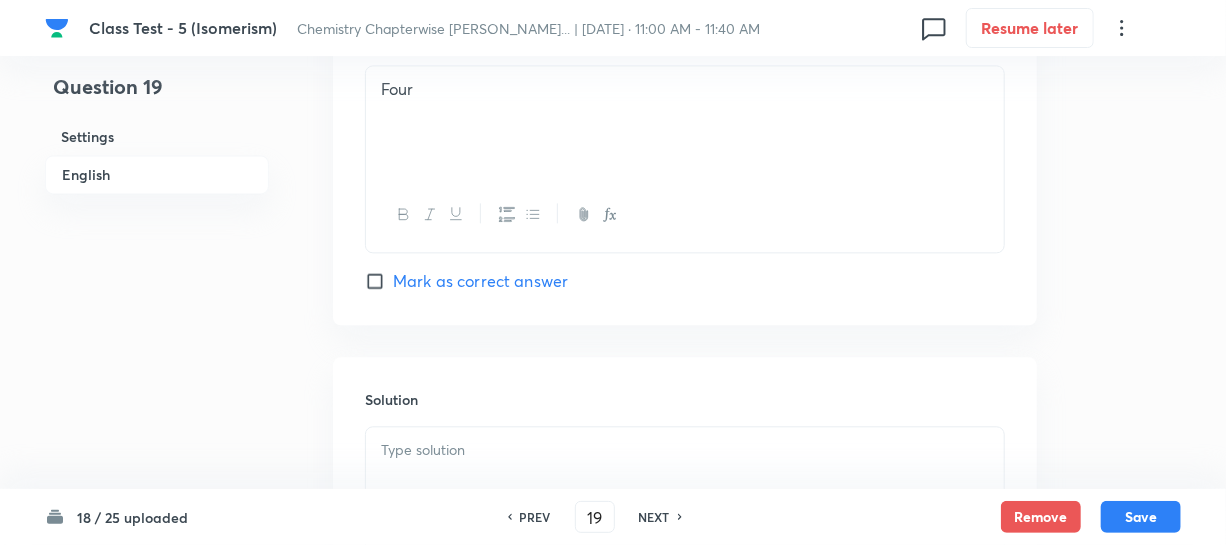 drag, startPoint x: 420, startPoint y: 451, endPoint x: 487, endPoint y: 410, distance: 78.54935 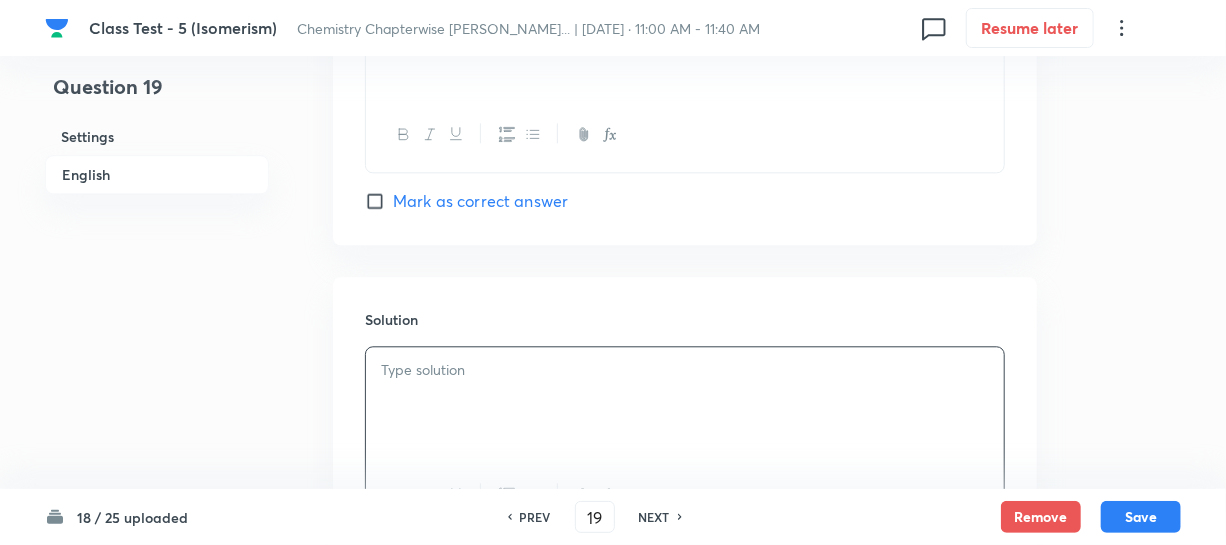 scroll, scrollTop: 2090, scrollLeft: 0, axis: vertical 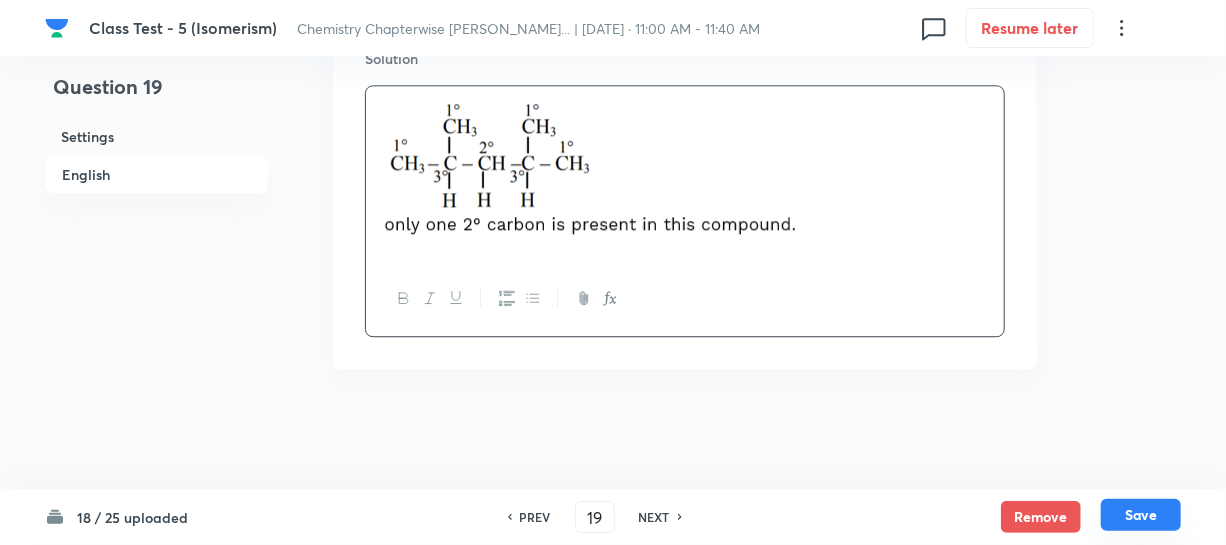 click on "Save" at bounding box center [1141, 515] 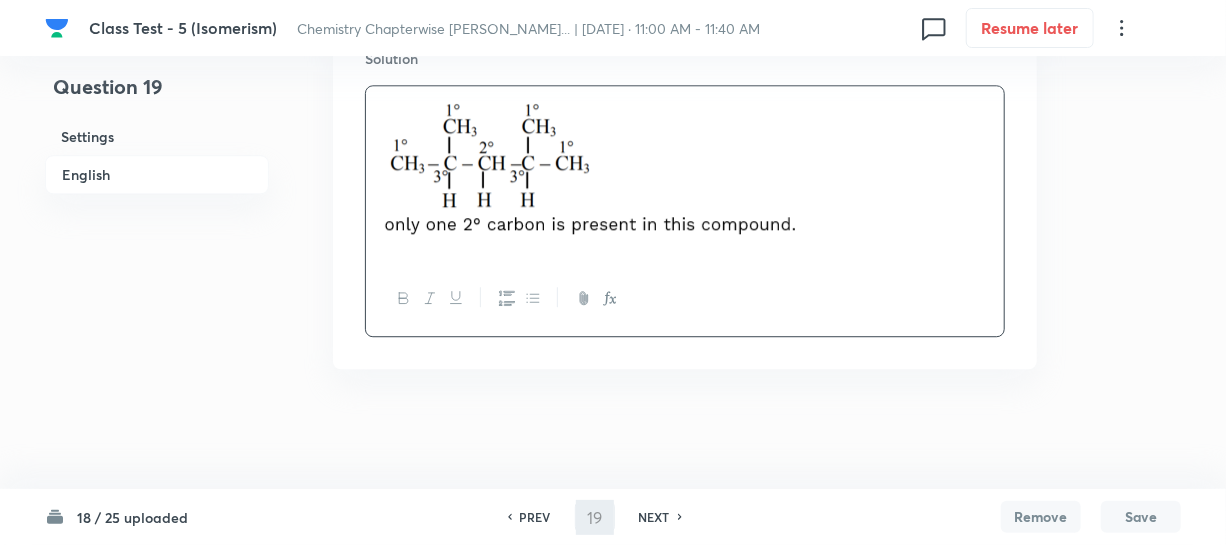 type on "20" 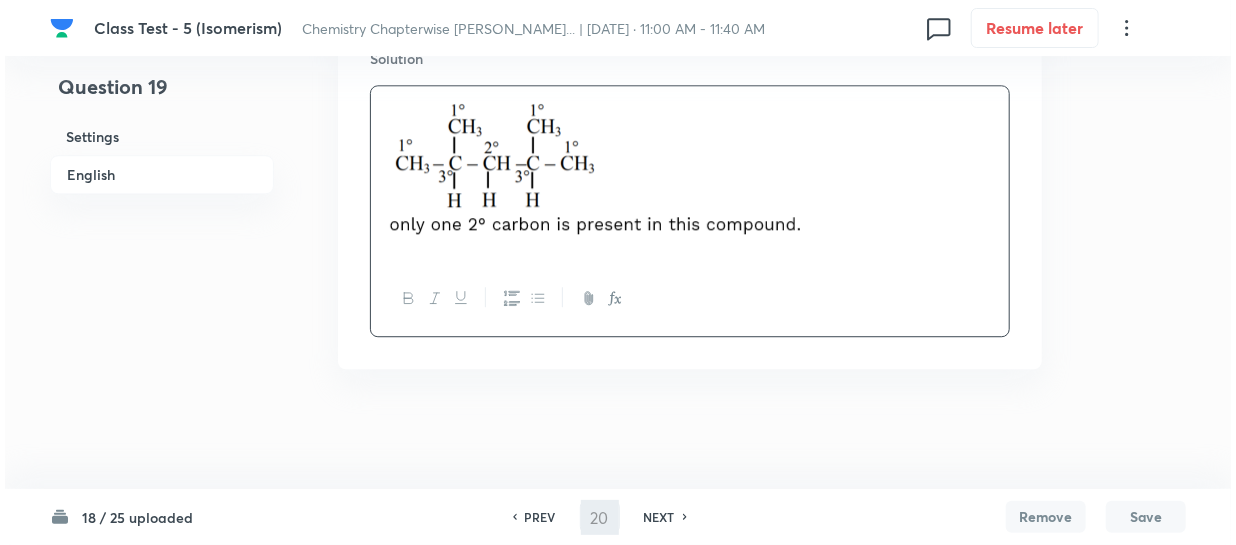 scroll, scrollTop: 0, scrollLeft: 0, axis: both 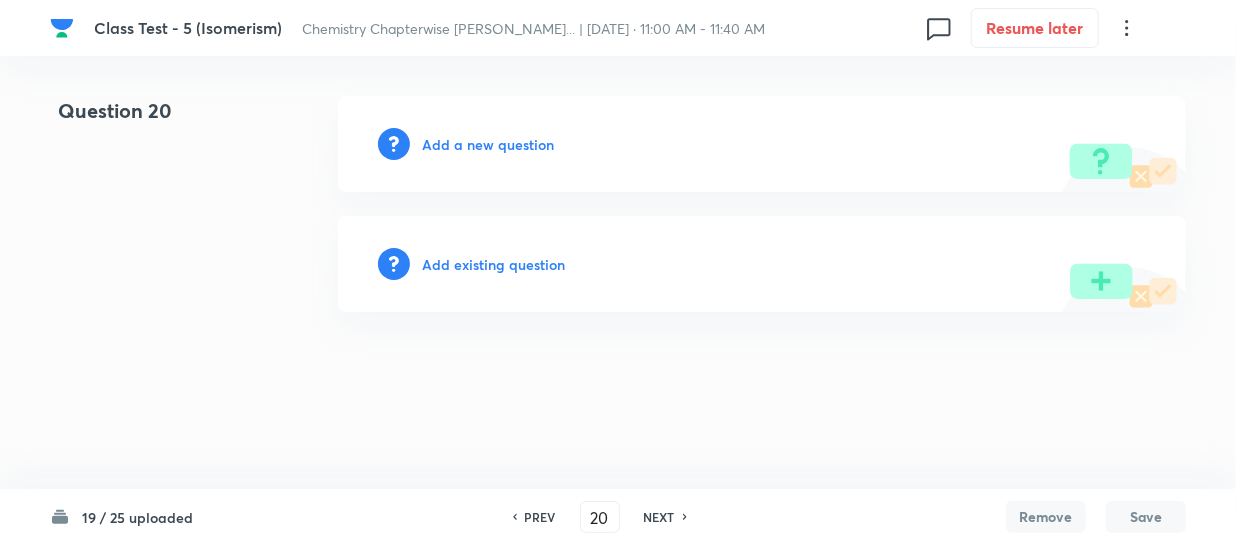 click on "Add a new question" at bounding box center [488, 144] 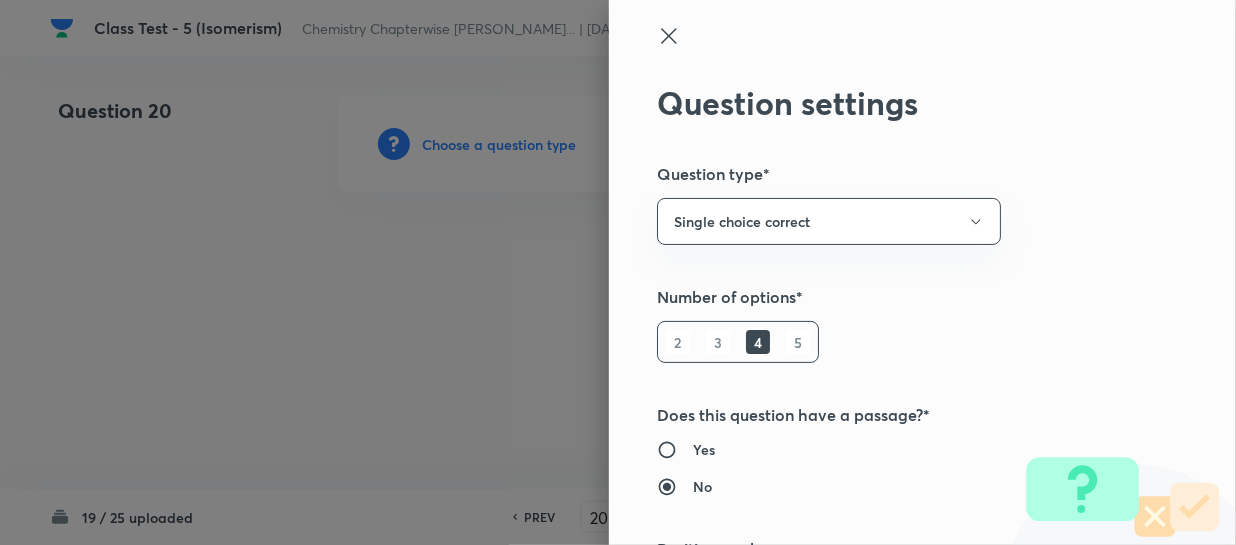 type 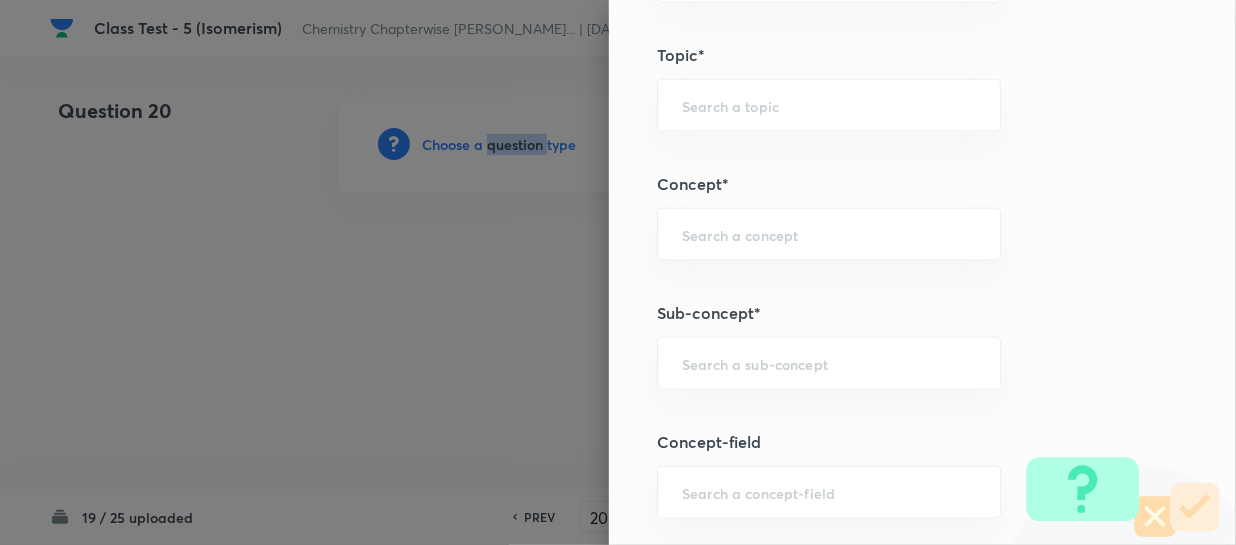 scroll, scrollTop: 1000, scrollLeft: 0, axis: vertical 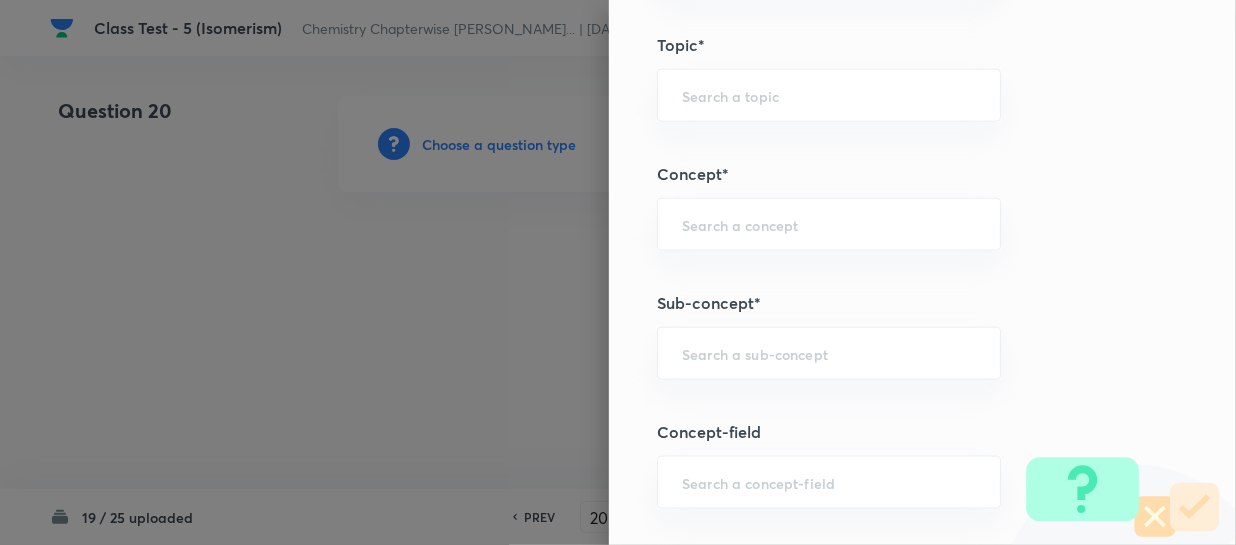 click on "Question settings Question type* Single choice correct Number of options* 2 3 4 5 Does this question have a passage?* Yes No Positive mark 4 ​ Negative Marks (Don’t add negative sign) 1 ​ Syllabus Topic group* ​ Topic* ​ Concept* ​ Sub-concept* ​ Concept-field ​ Additional details Question Difficulty Very easy Easy Moderate Hard Very hard Question is based on Fact Numerical Concept Previous year question Yes No Does this question have equation? Yes No Verification status Is the question verified? *Select 'yes' only if a question is verified Yes No Save" at bounding box center (922, 272) 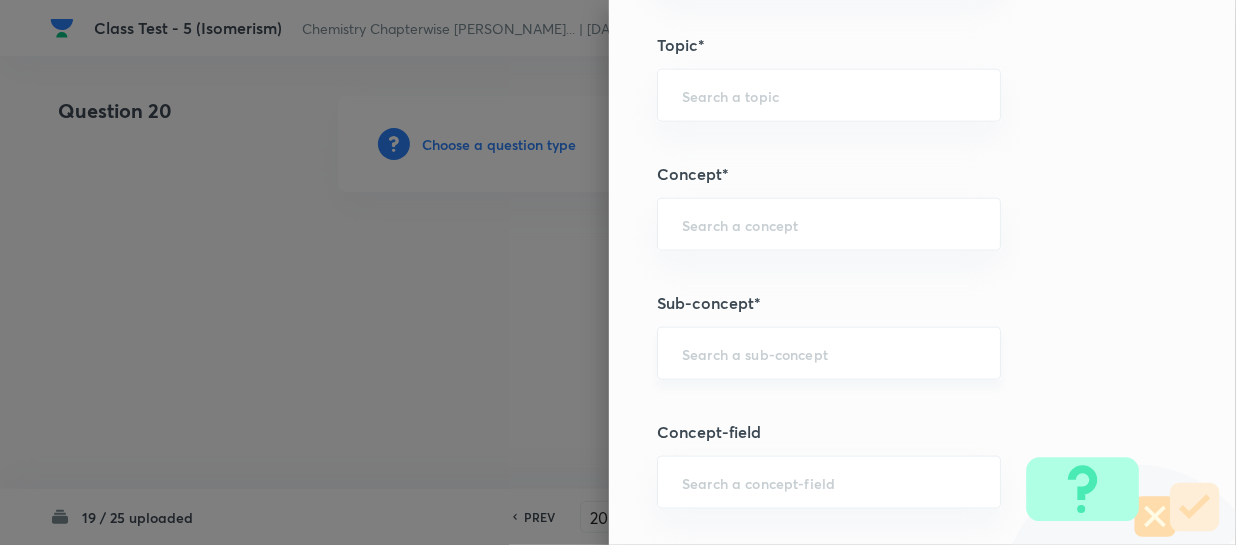 click at bounding box center (829, 353) 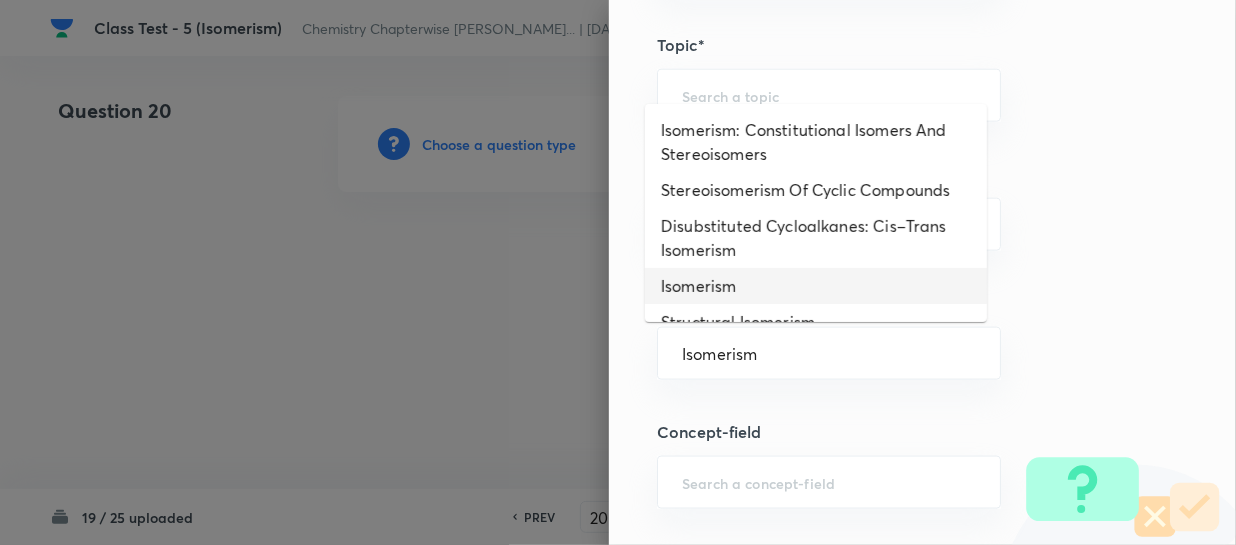 click on "Isomerism" at bounding box center (816, 286) 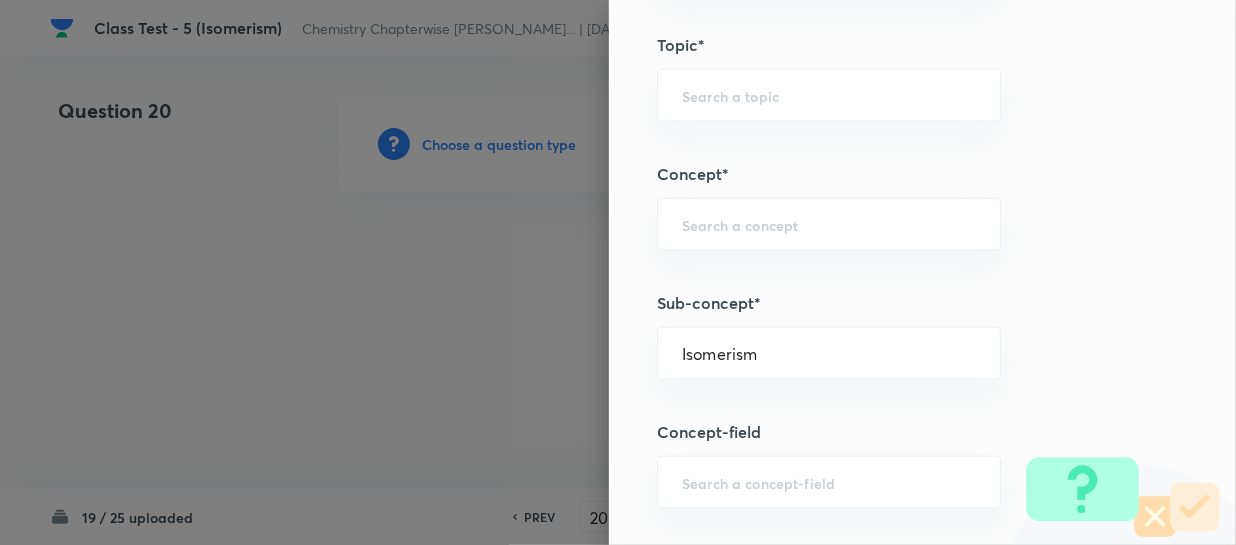 type on "Chemistry" 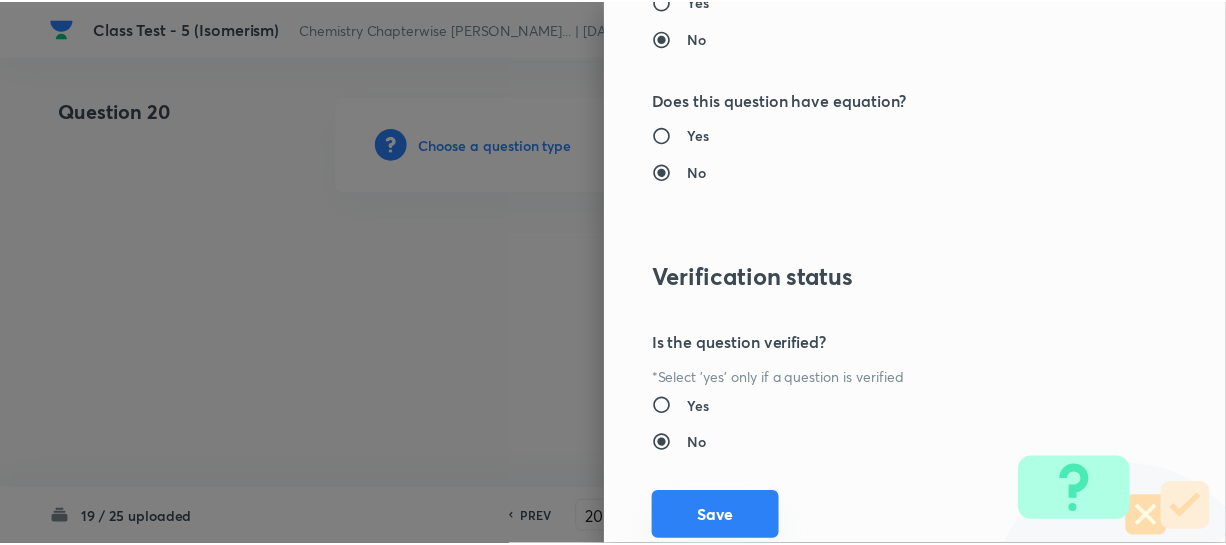 scroll, scrollTop: 2179, scrollLeft: 0, axis: vertical 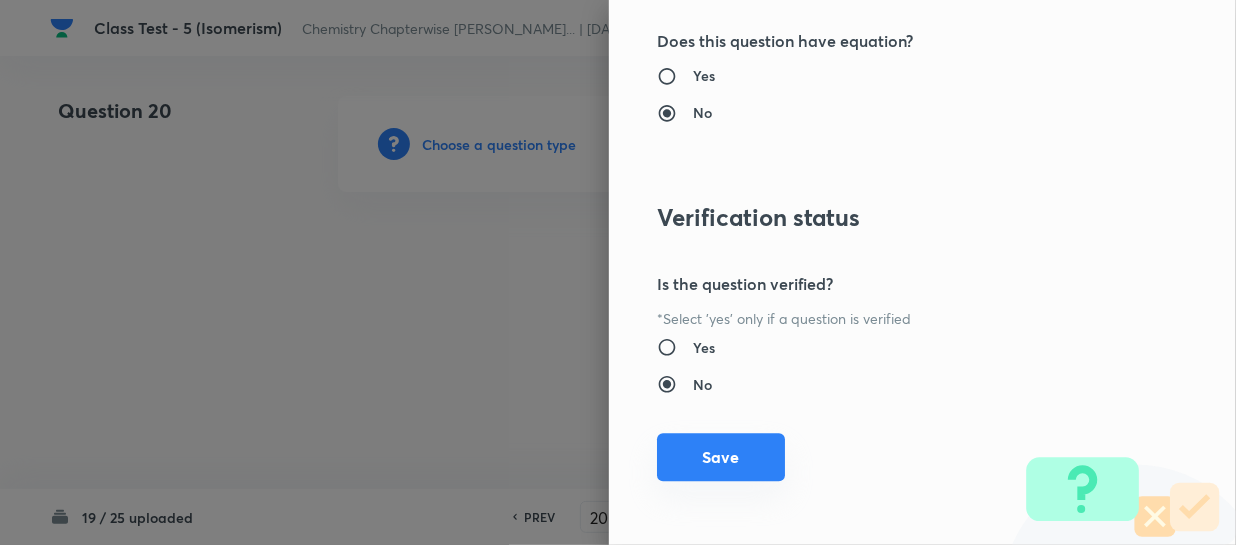 click on "Save" at bounding box center (721, 457) 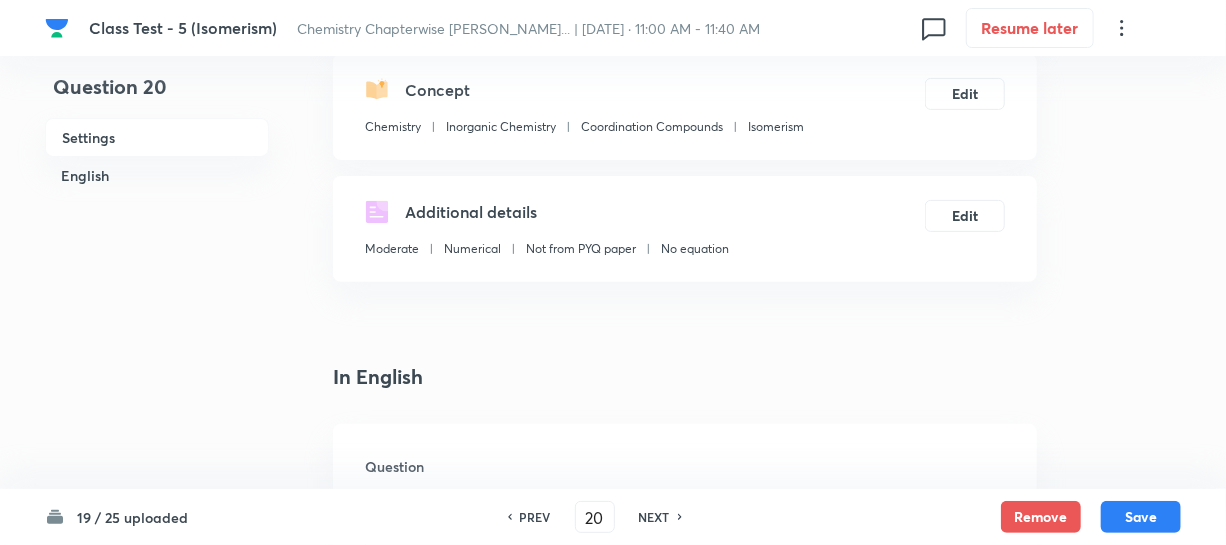 scroll, scrollTop: 363, scrollLeft: 0, axis: vertical 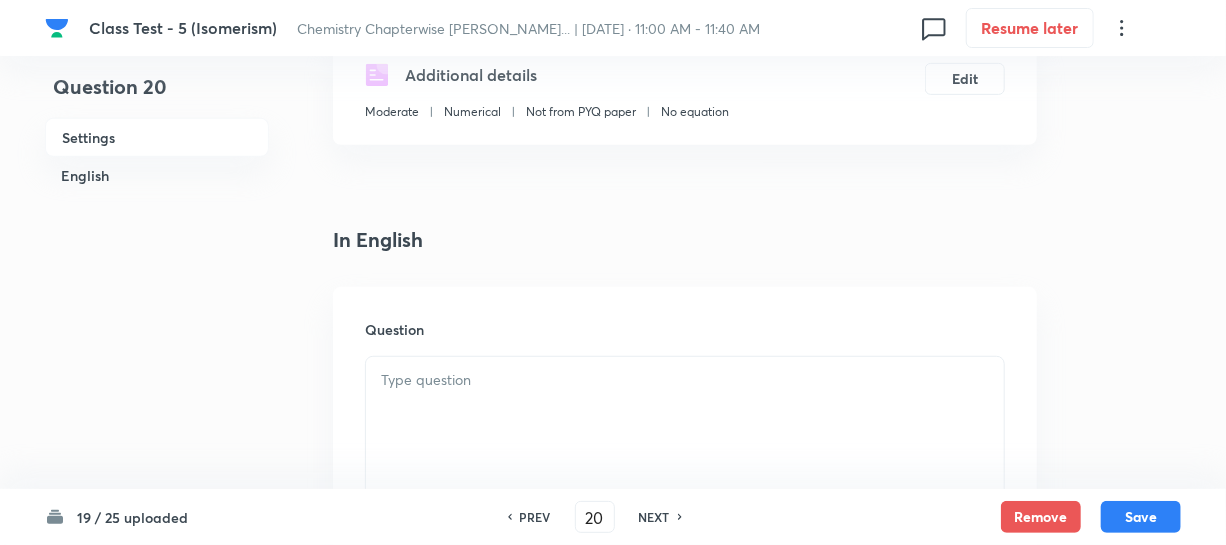 drag, startPoint x: 458, startPoint y: 393, endPoint x: 468, endPoint y: 390, distance: 10.440307 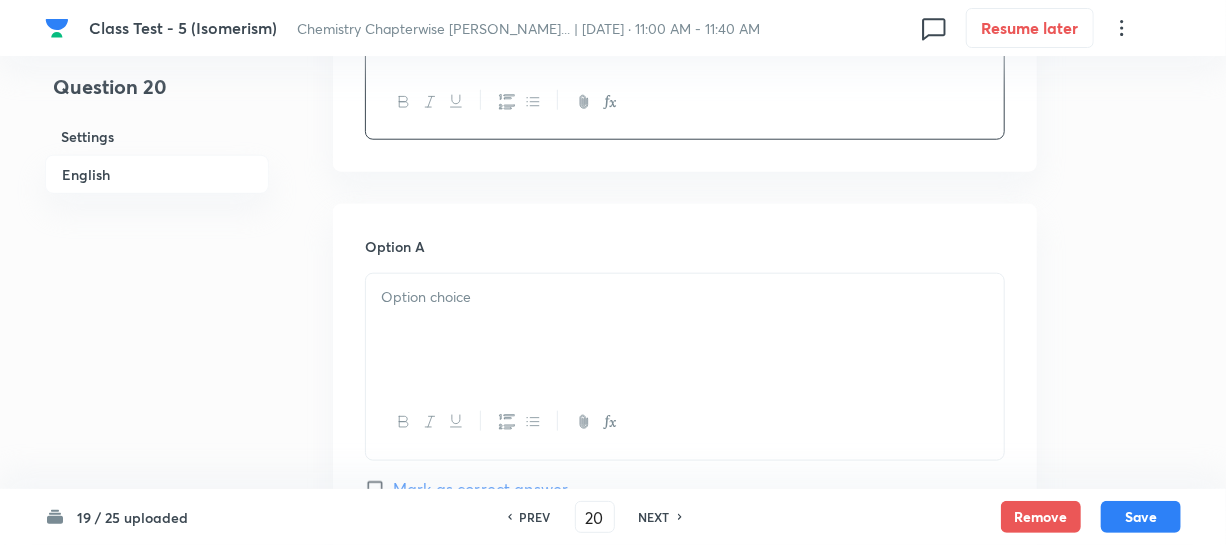 scroll, scrollTop: 818, scrollLeft: 0, axis: vertical 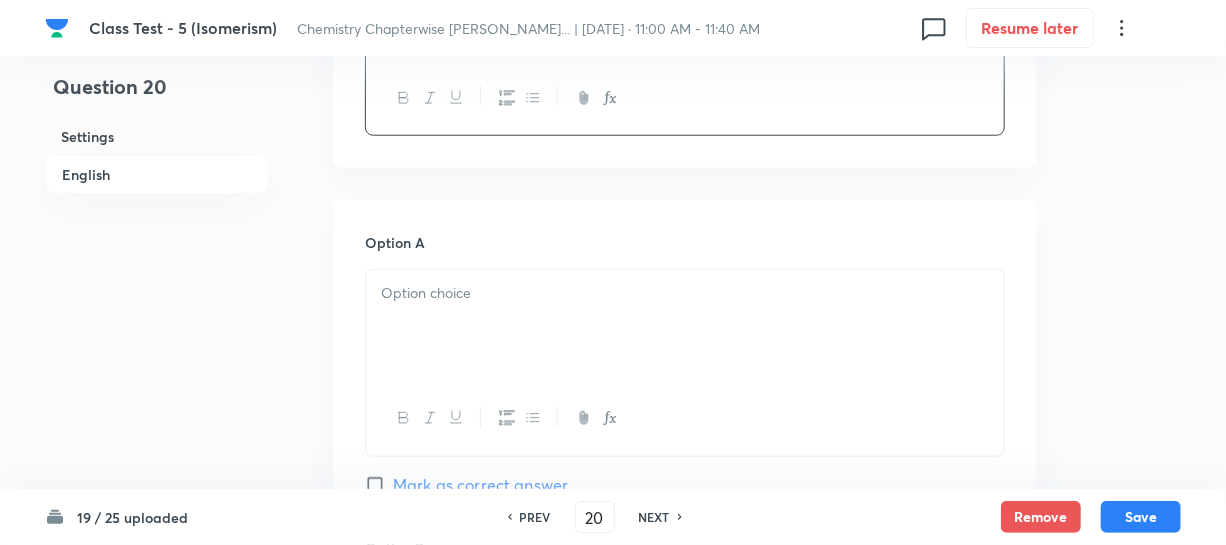 drag, startPoint x: 514, startPoint y: 341, endPoint x: 1235, endPoint y: 341, distance: 721 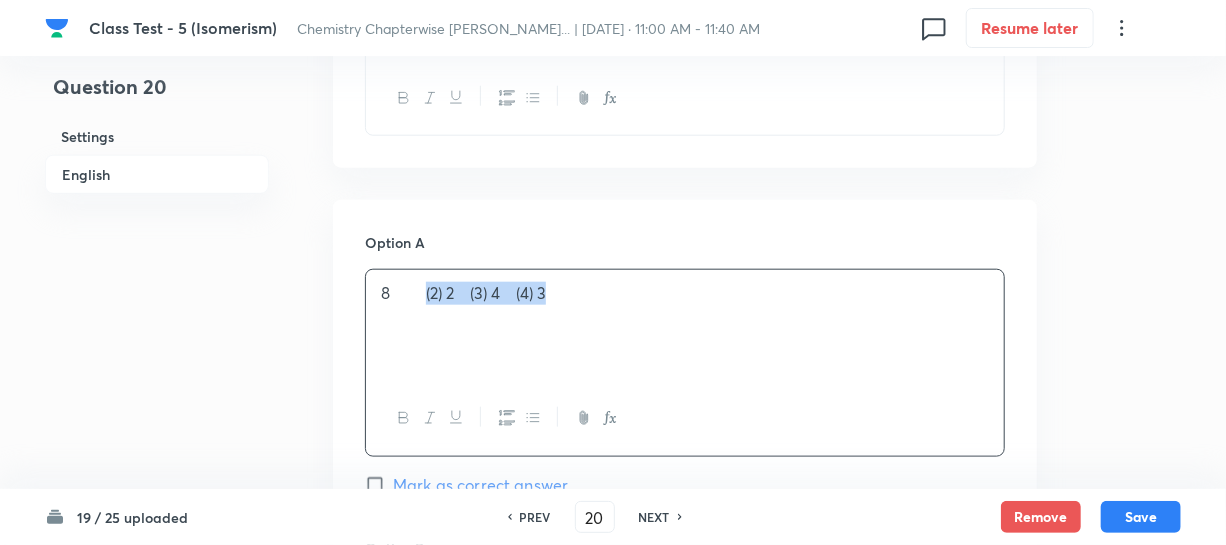 drag, startPoint x: 427, startPoint y: 290, endPoint x: 559, endPoint y: 299, distance: 132.30646 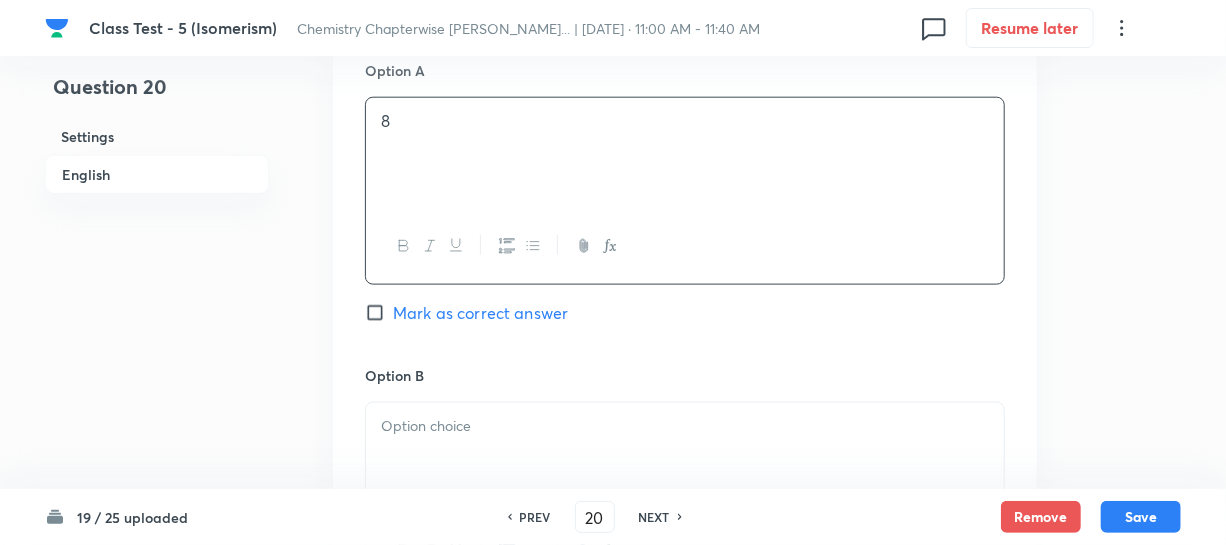 scroll, scrollTop: 1000, scrollLeft: 0, axis: vertical 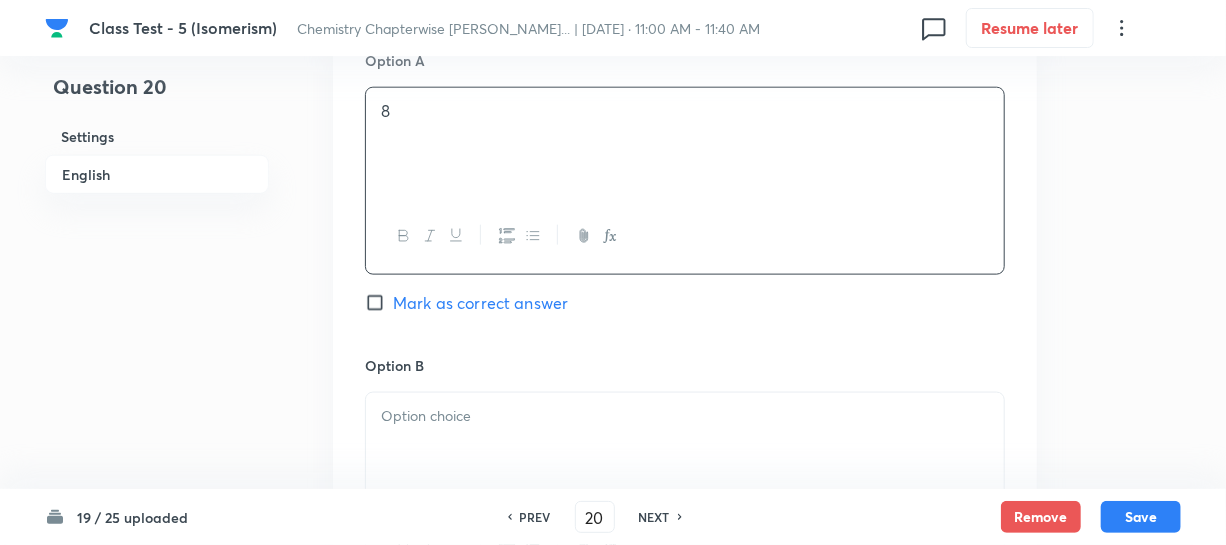 click at bounding box center [685, 416] 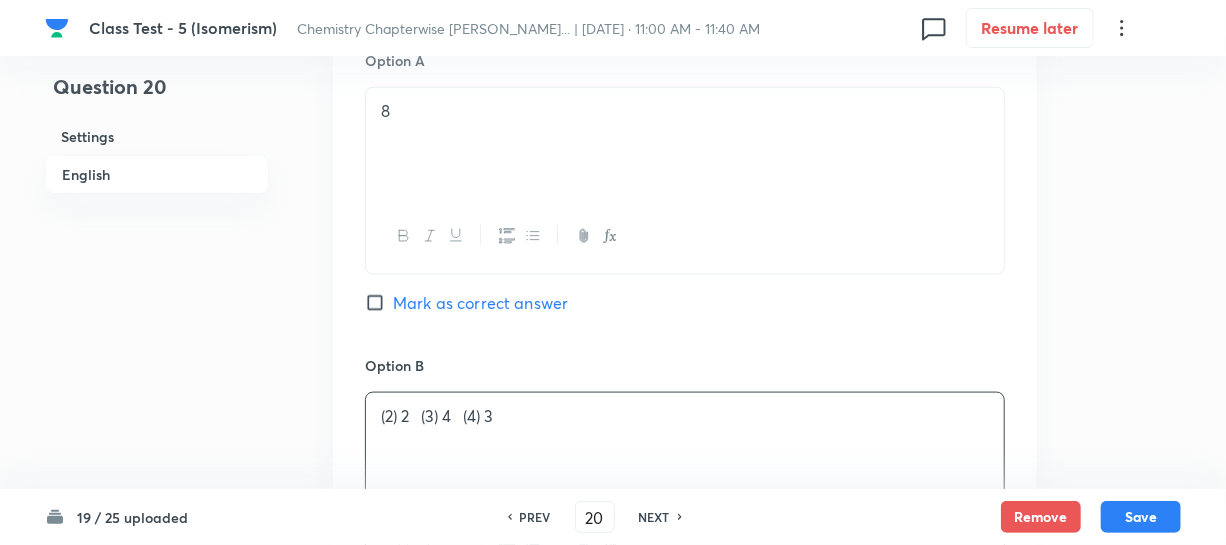 click on "(2) 2   (3) 4   (4) 3" at bounding box center (685, 416) 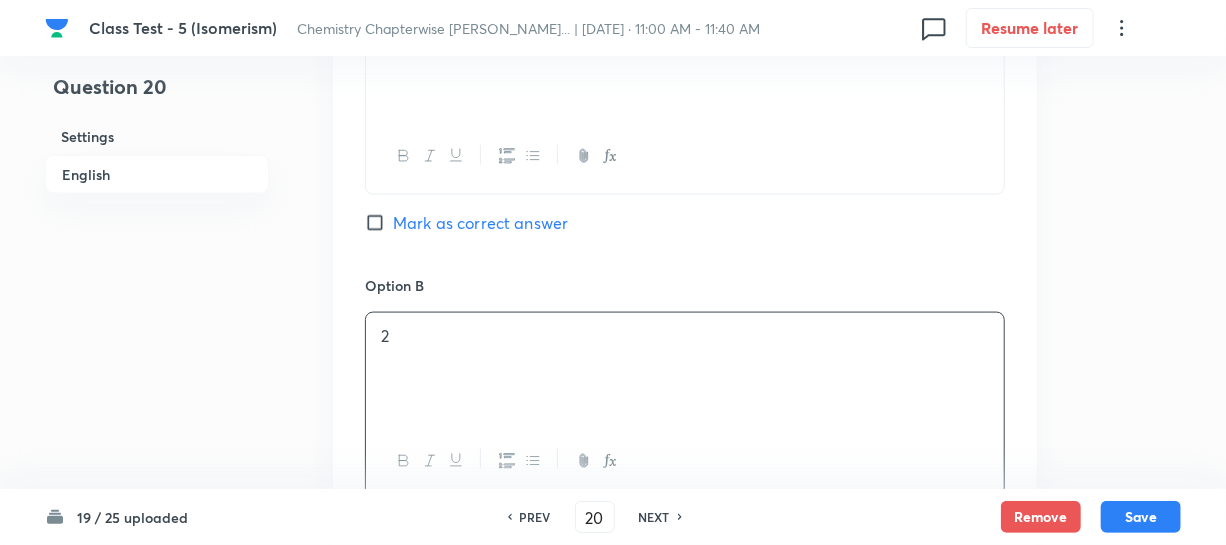 scroll, scrollTop: 1272, scrollLeft: 0, axis: vertical 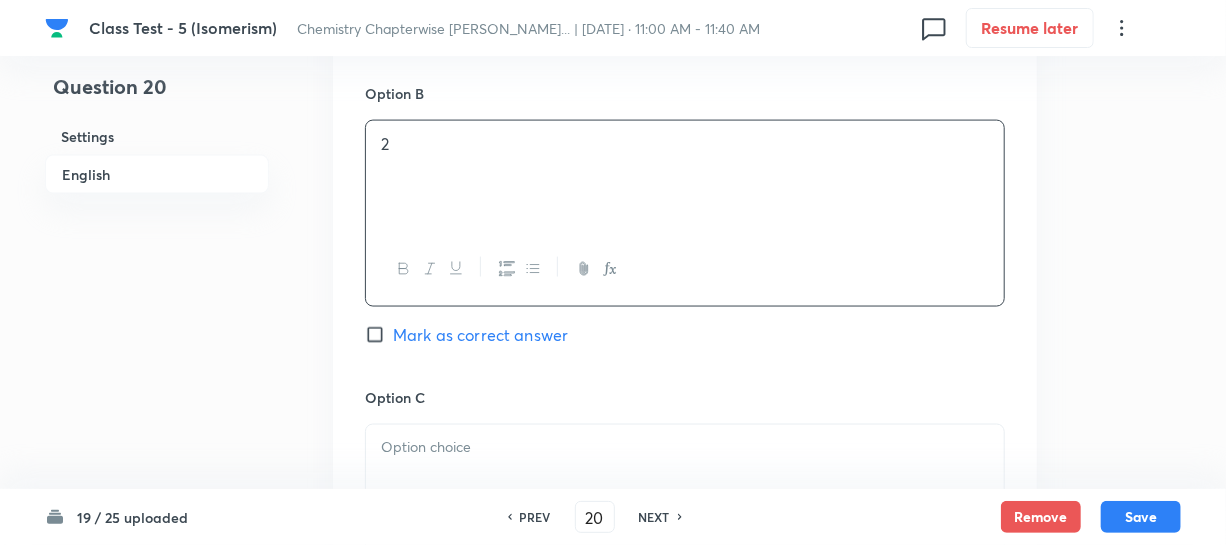 click on "Option B 2    Mark as correct answer" at bounding box center [685, 235] 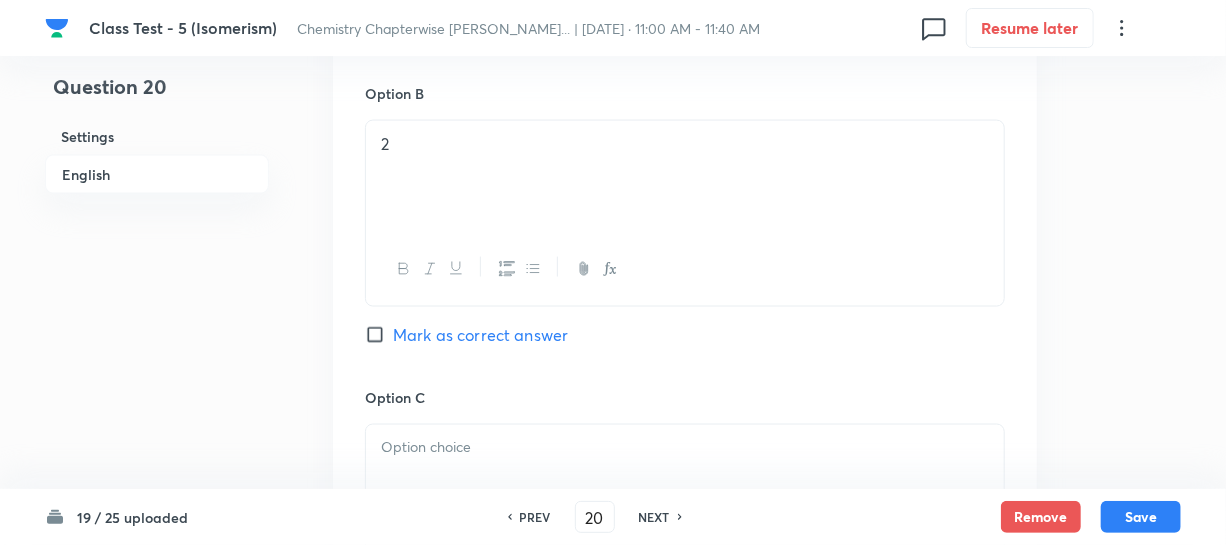 drag, startPoint x: 445, startPoint y: 439, endPoint x: 471, endPoint y: 438, distance: 26.019224 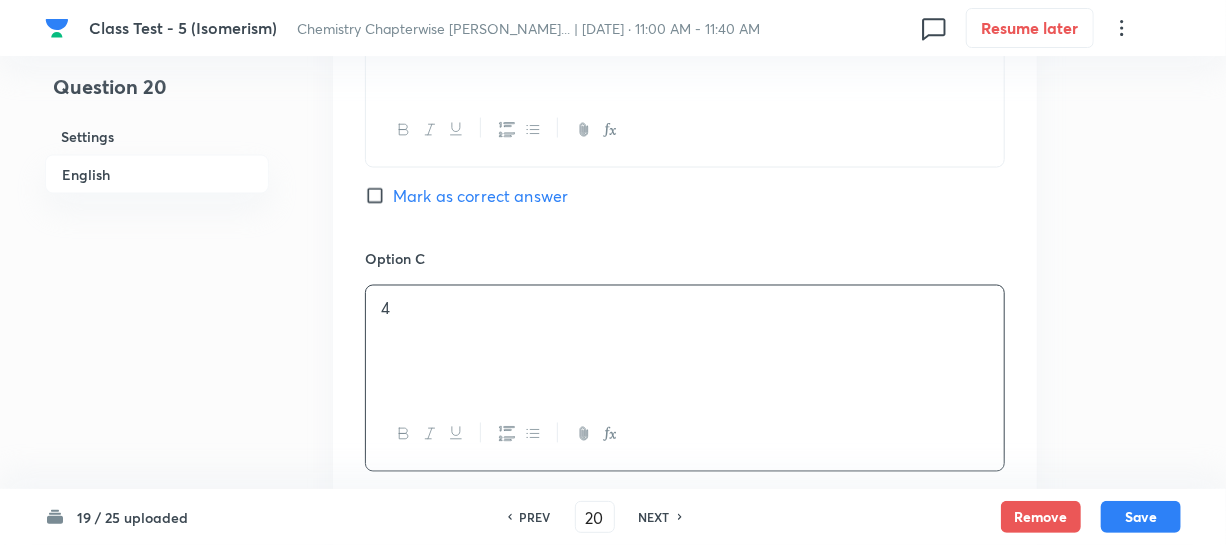 scroll, scrollTop: 1636, scrollLeft: 0, axis: vertical 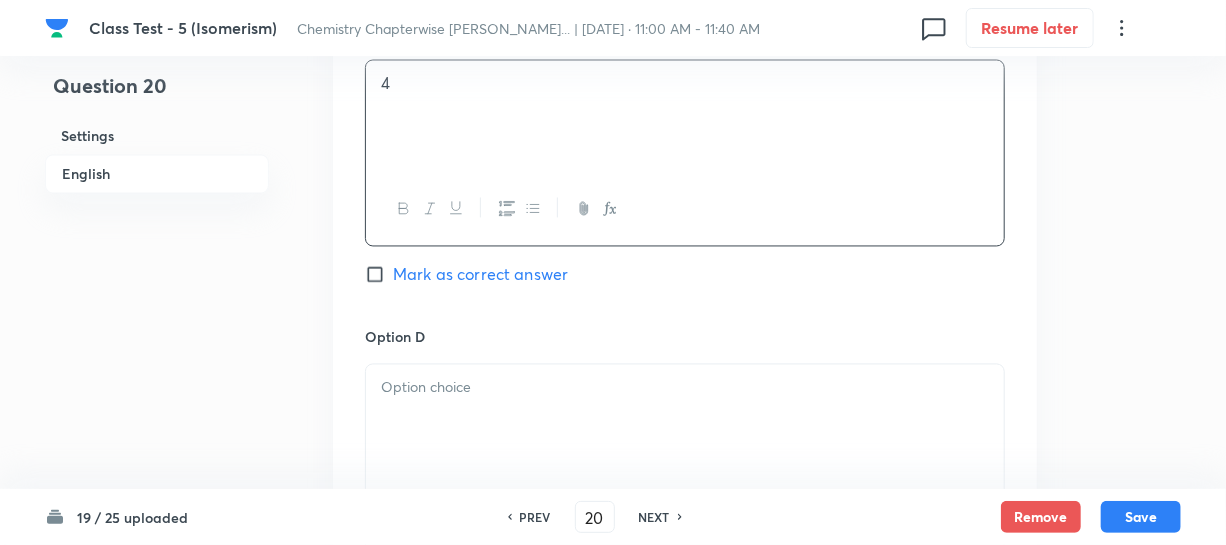 click at bounding box center [685, 421] 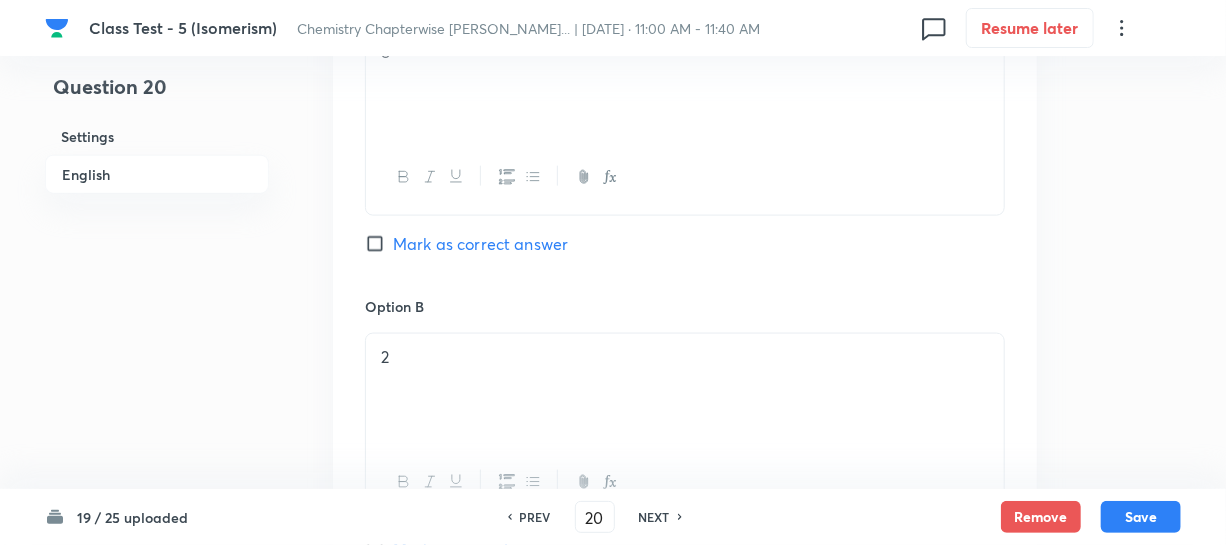 scroll, scrollTop: 909, scrollLeft: 0, axis: vertical 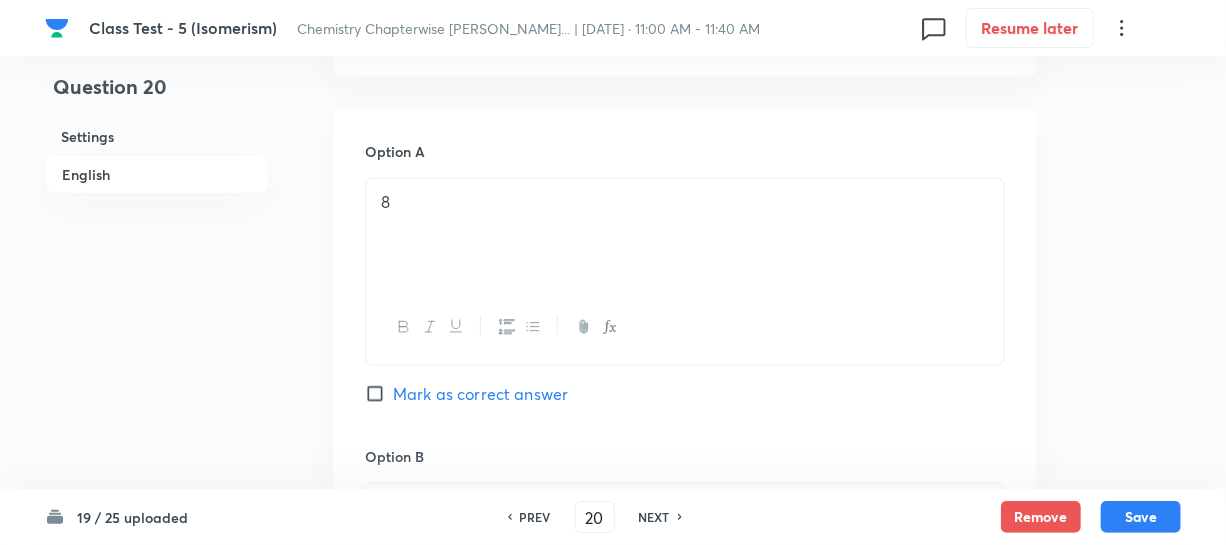 drag, startPoint x: 378, startPoint y: 388, endPoint x: 719, endPoint y: 285, distance: 356.21622 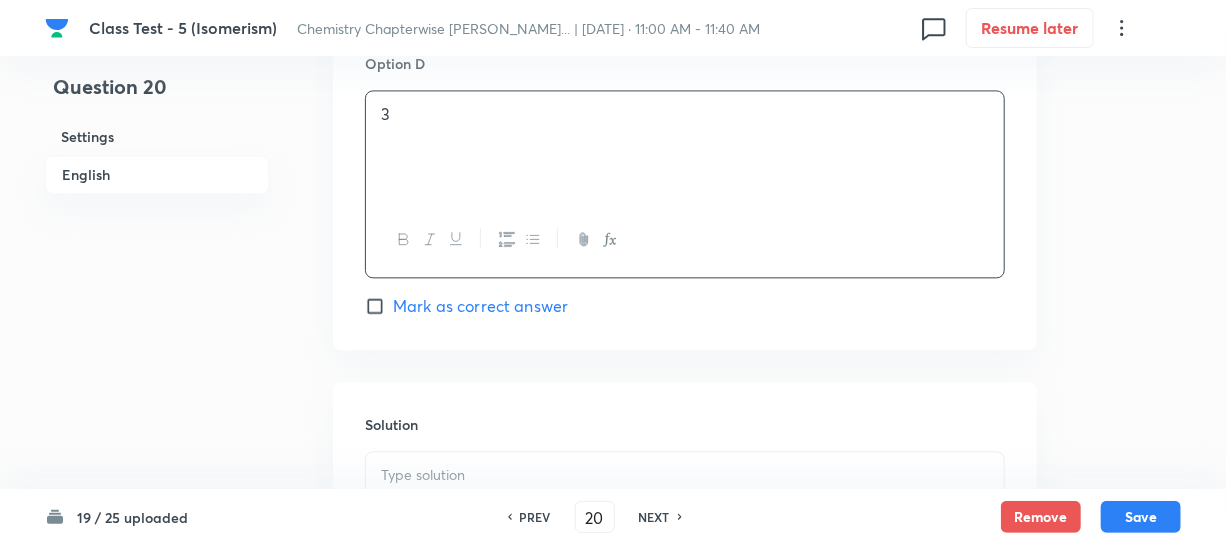 scroll, scrollTop: 1909, scrollLeft: 0, axis: vertical 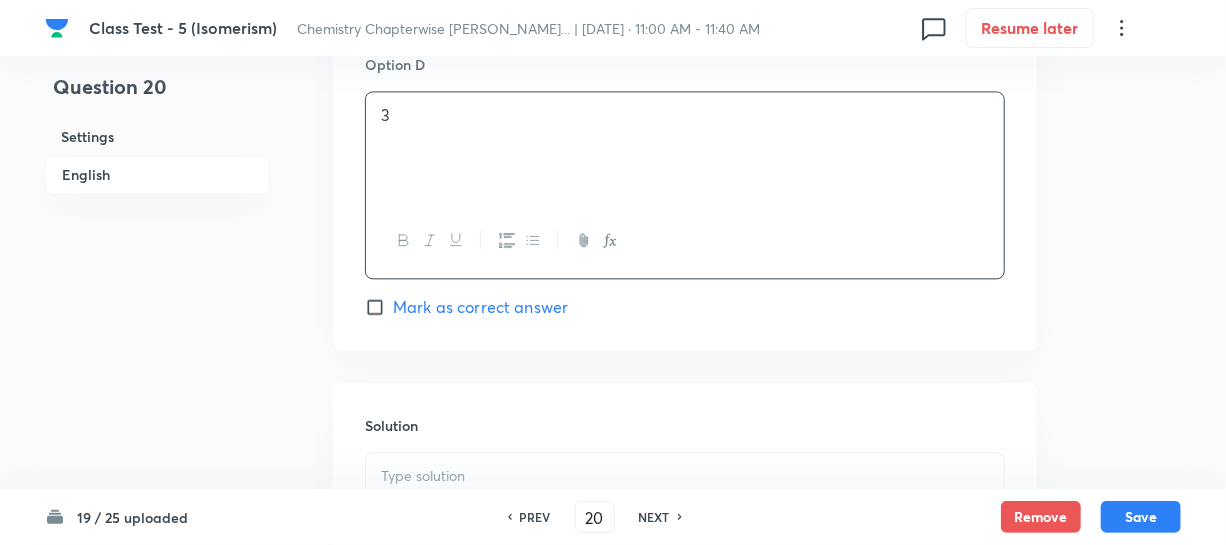 click on "3" at bounding box center [685, 148] 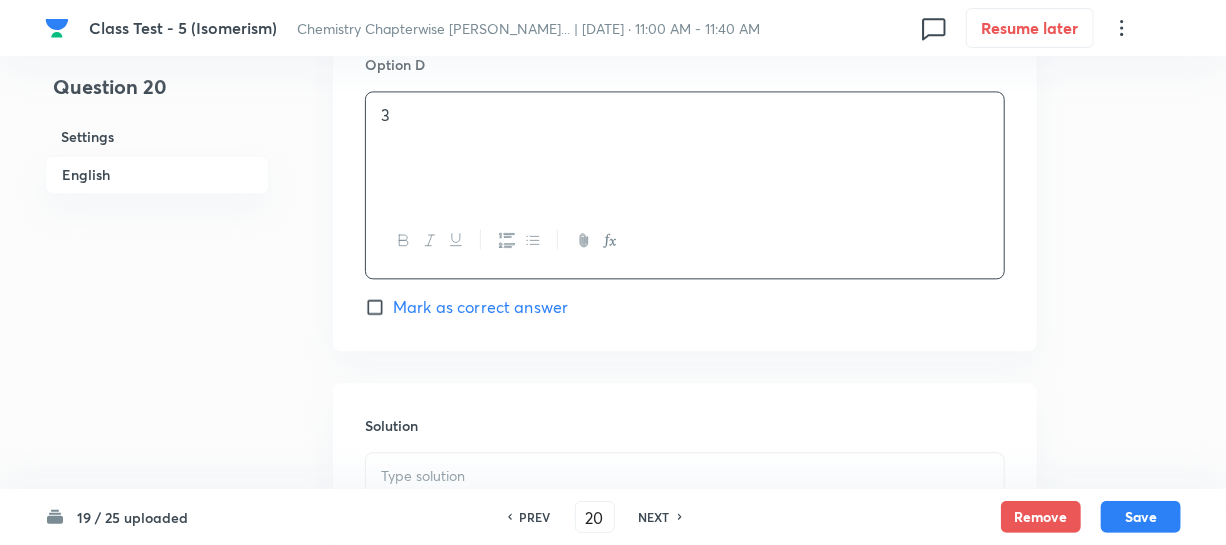 scroll, scrollTop: 2000, scrollLeft: 0, axis: vertical 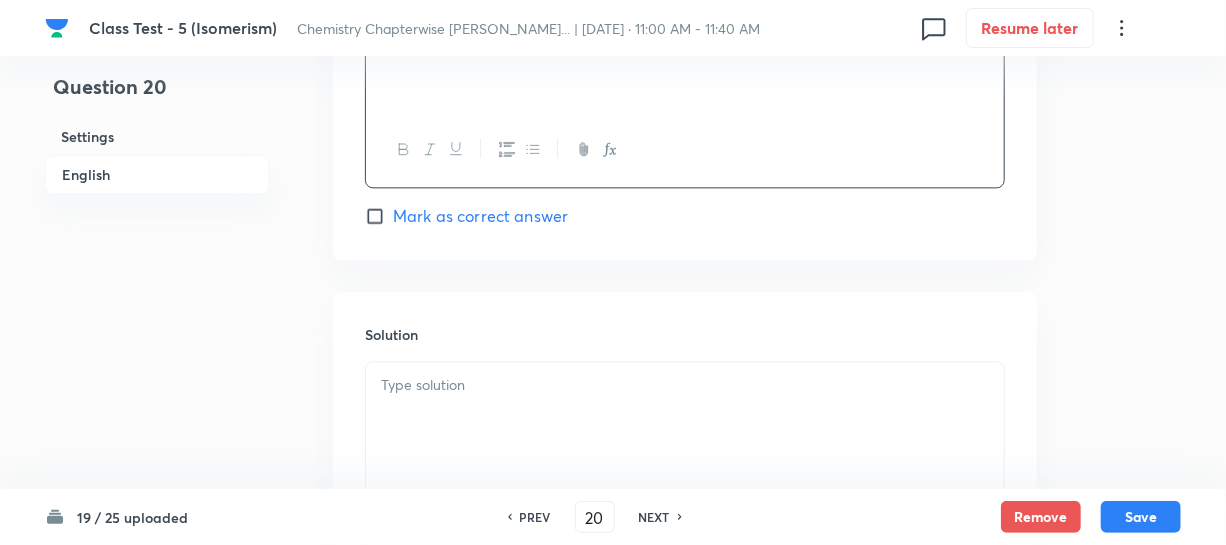 click at bounding box center [685, 418] 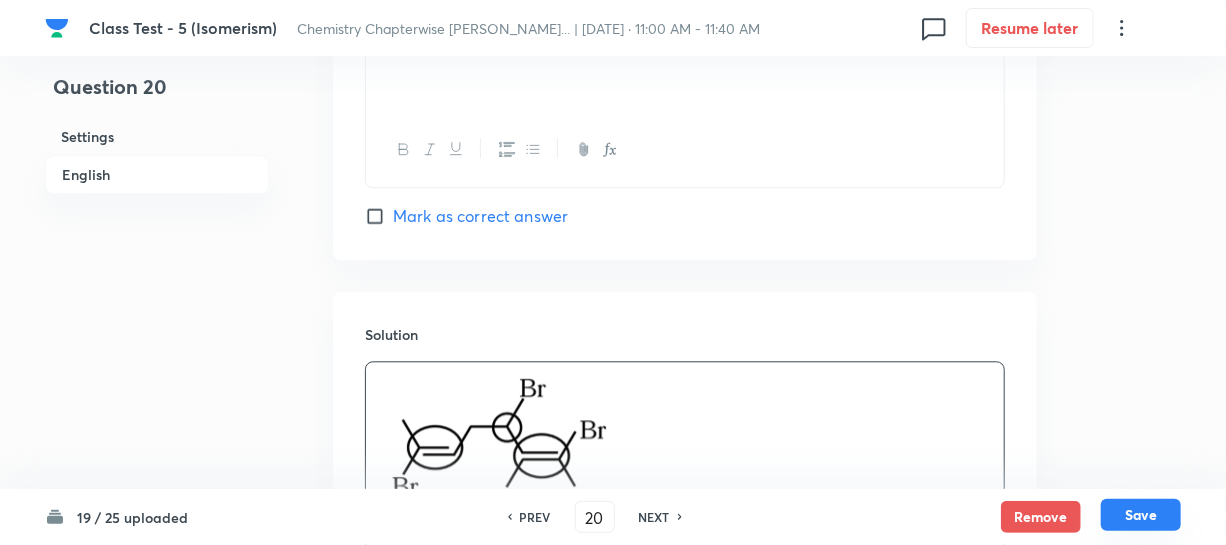 click on "Save" at bounding box center (1141, 515) 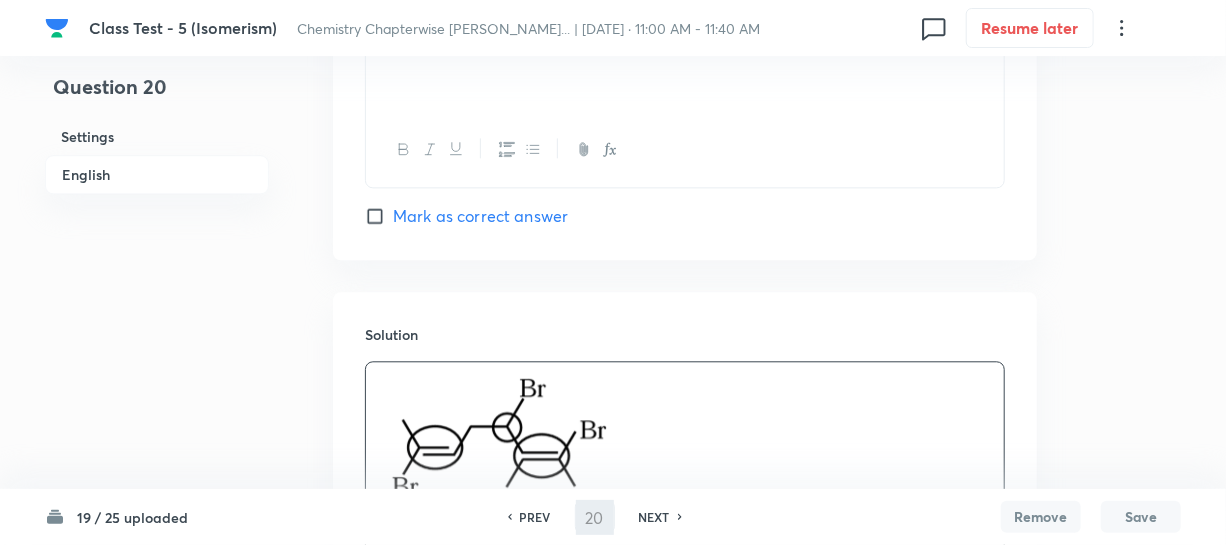 type on "21" 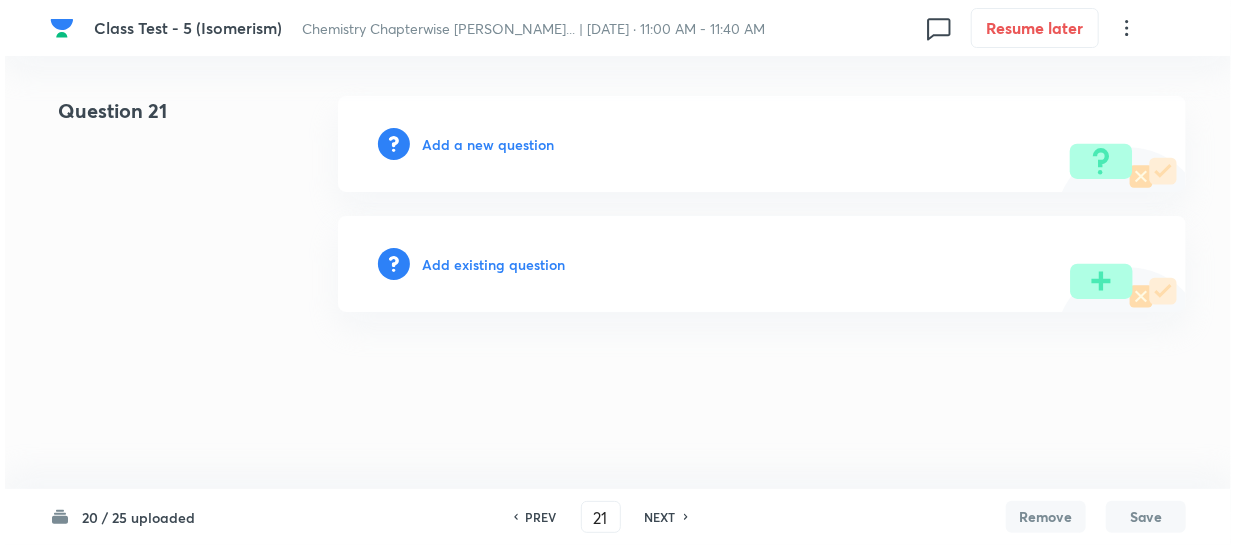 scroll, scrollTop: 0, scrollLeft: 0, axis: both 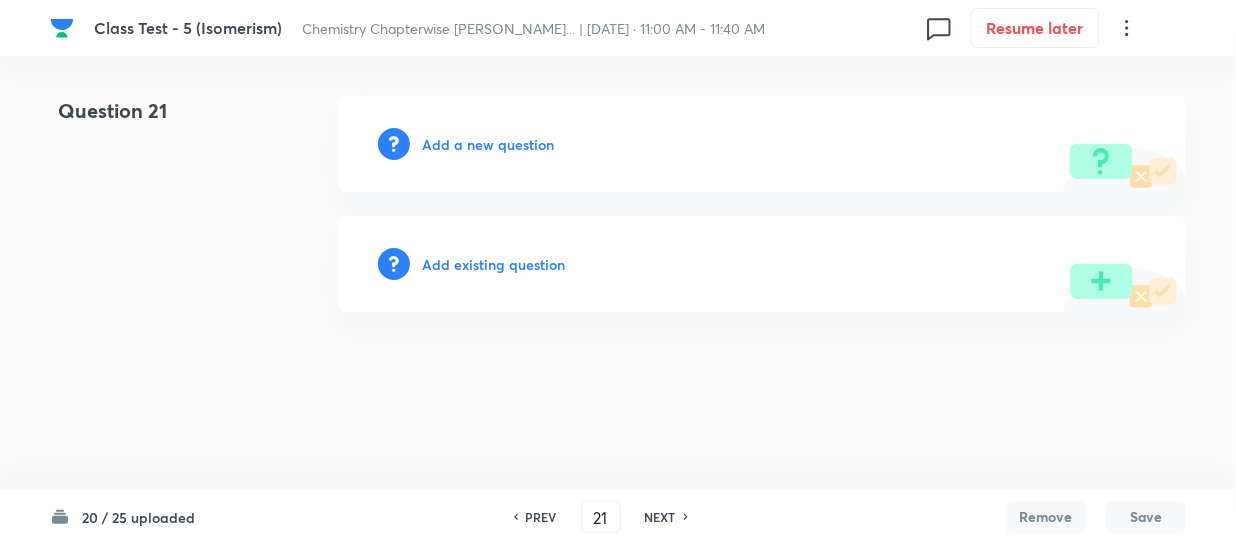 click on "Add a new question" at bounding box center (488, 144) 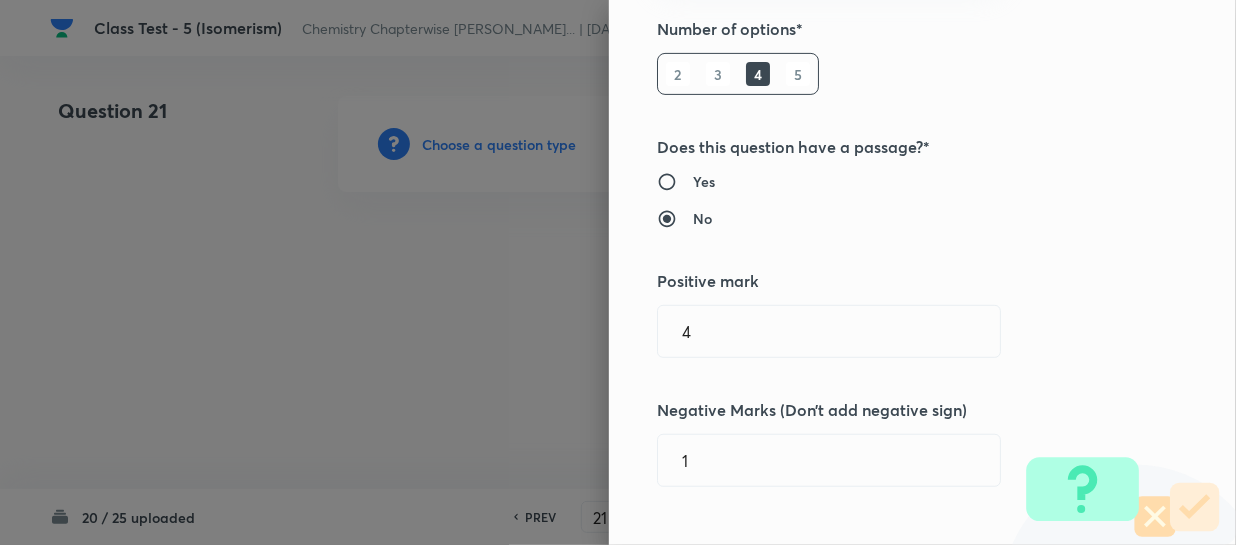 scroll, scrollTop: 0, scrollLeft: 0, axis: both 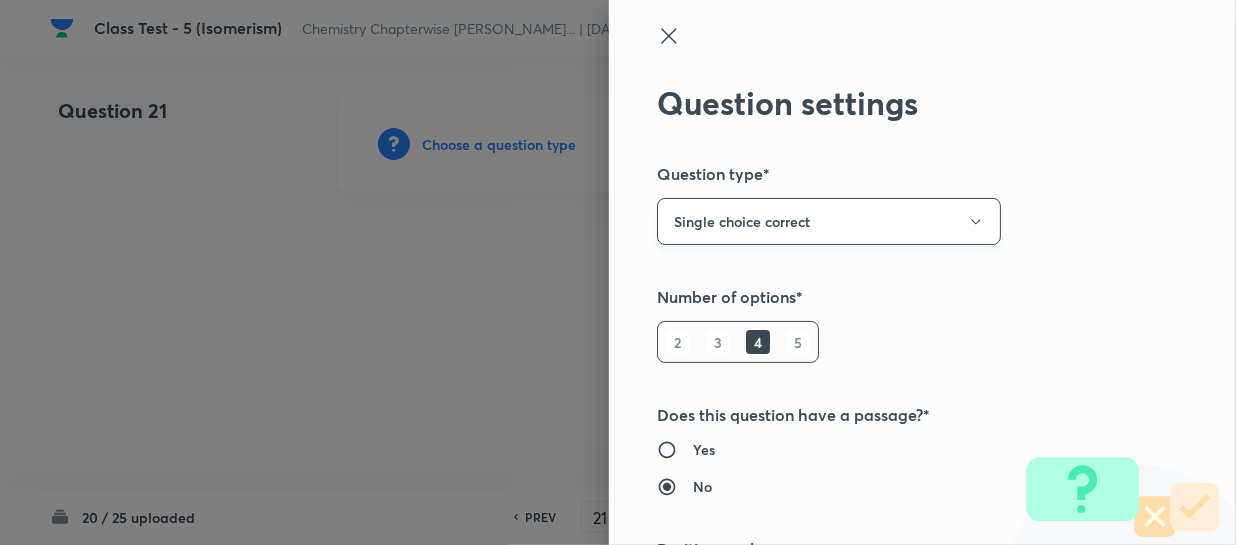 click on "Single choice correct" at bounding box center [829, 221] 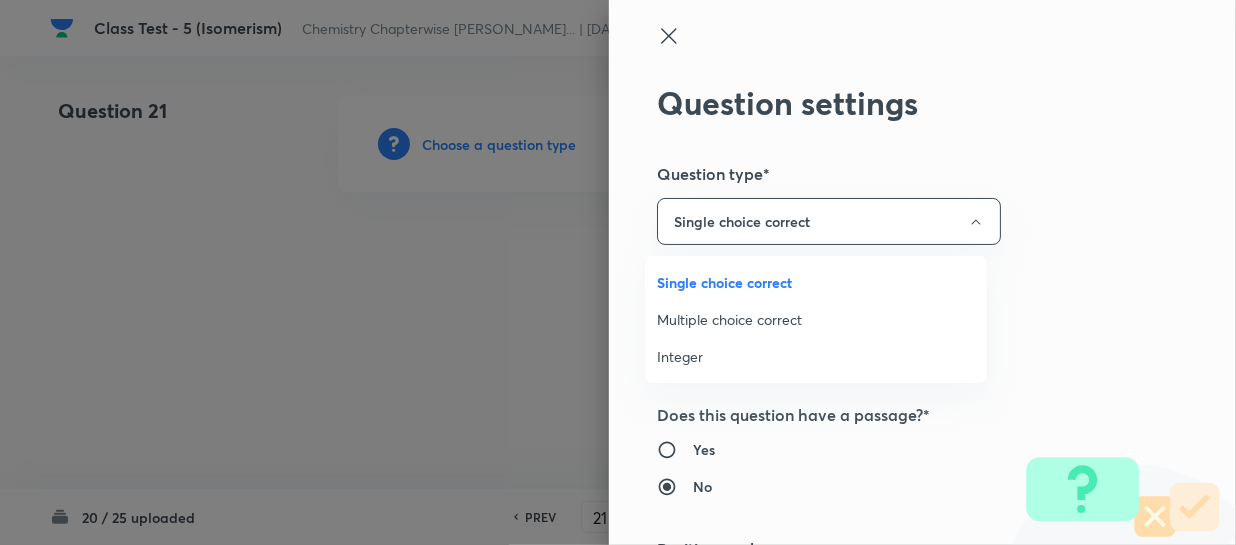 click on "Integer" at bounding box center (816, 356) 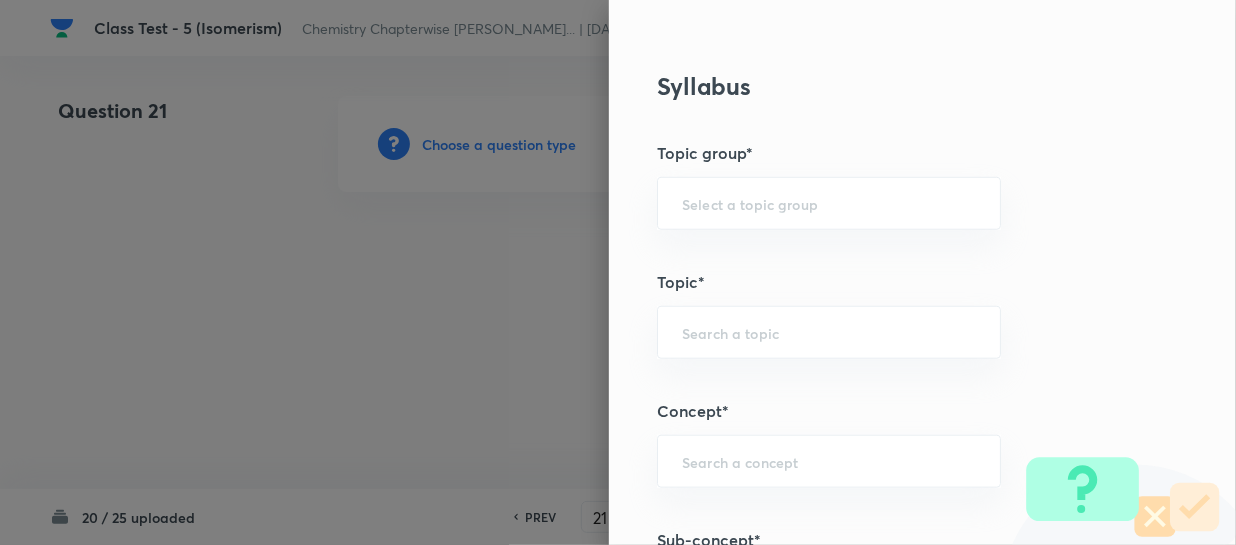 scroll, scrollTop: 1000, scrollLeft: 0, axis: vertical 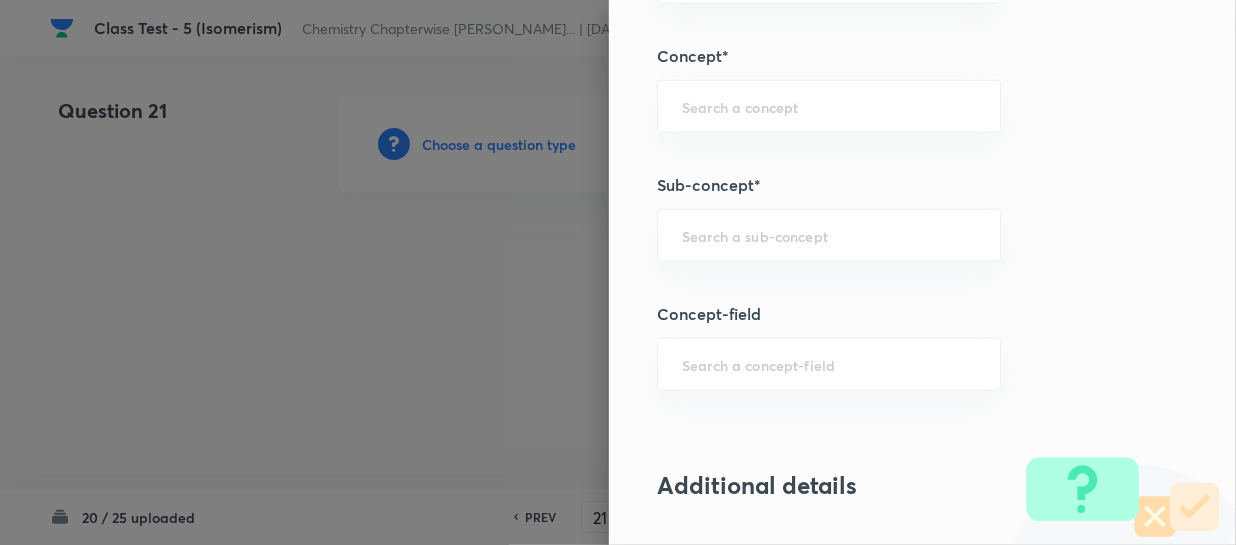 click on "Question settings Question type* Integer Does this question have a passage?* Yes No Positive mark 4 ​ Negative Marks (Don’t add negative sign) 1 ​ Syllabus Topic group* ​ Topic* ​ Concept* ​ Sub-concept* ​ Concept-field ​ Additional details Question Difficulty Very easy Easy Moderate Hard Very hard Question is based on Fact Numerical Concept Previous year question Yes No Does this question have equation? Yes No Verification status Is the question verified? *Select 'yes' only if a question is verified Yes No Save" at bounding box center (922, 272) 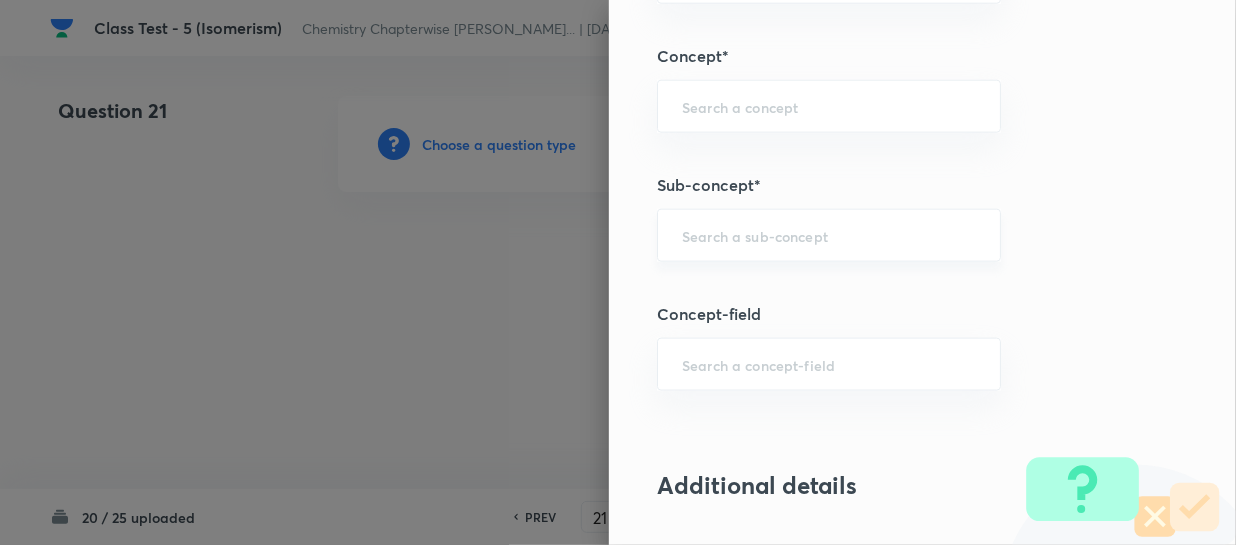 click at bounding box center (829, 235) 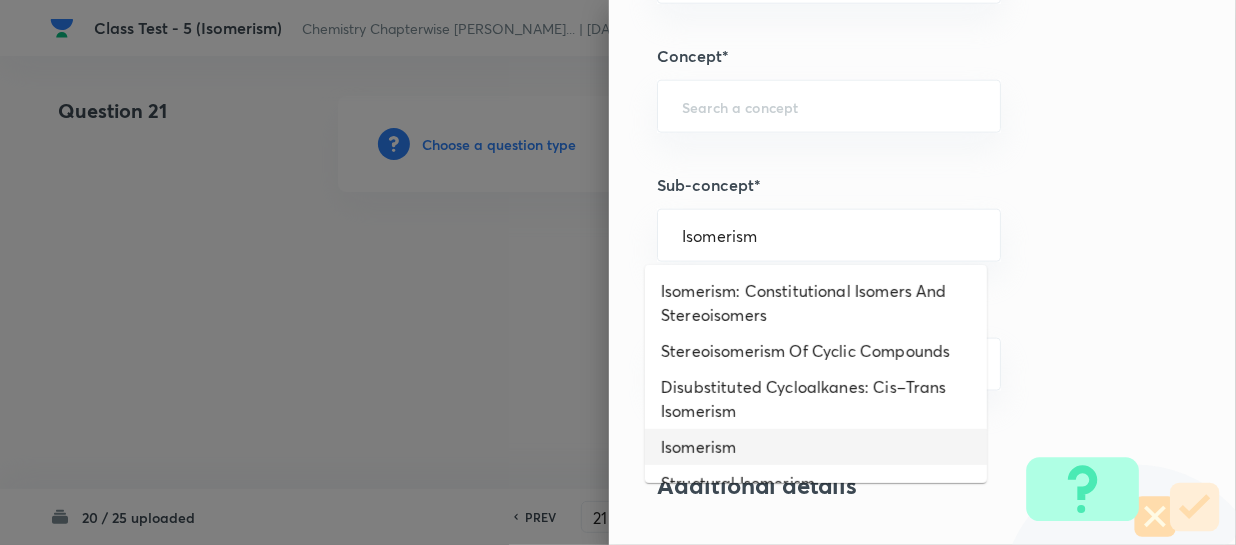 click on "Isomerism" at bounding box center (816, 447) 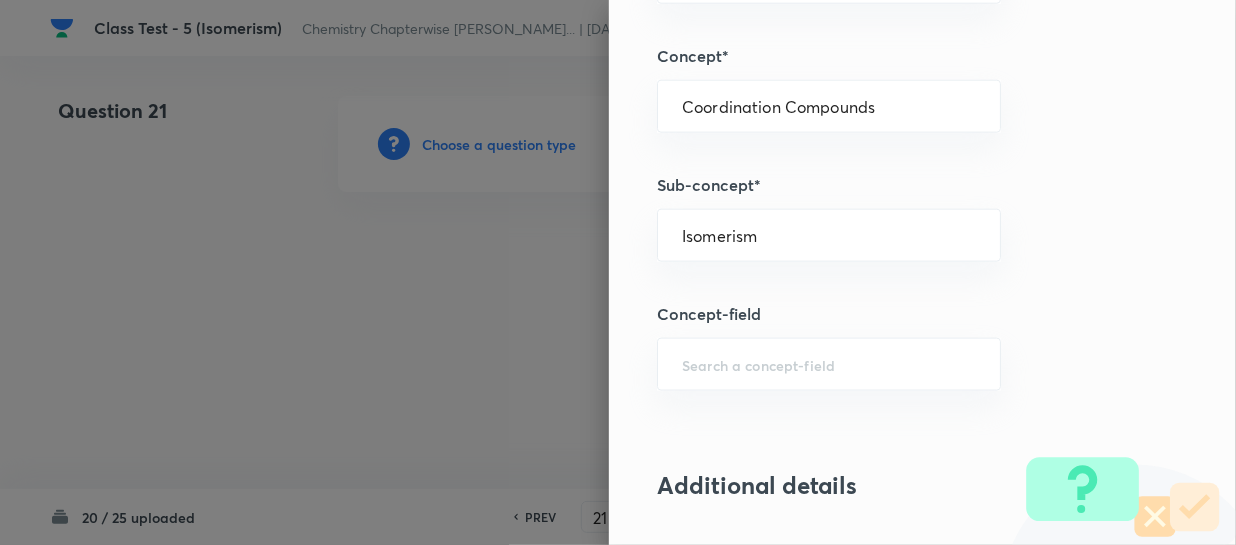 type on "Chemistry" 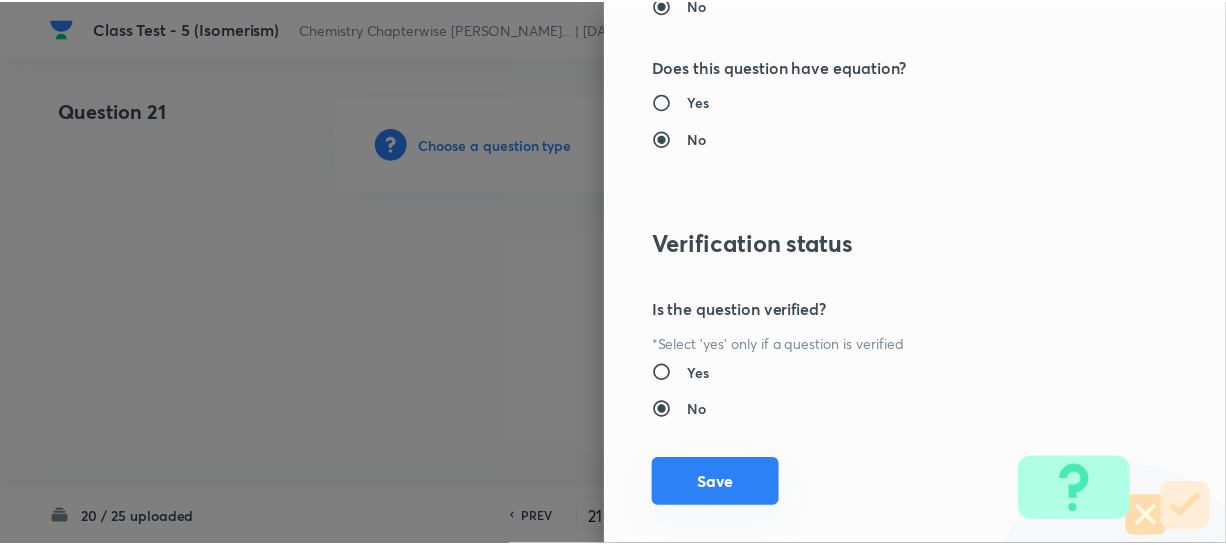 scroll, scrollTop: 2061, scrollLeft: 0, axis: vertical 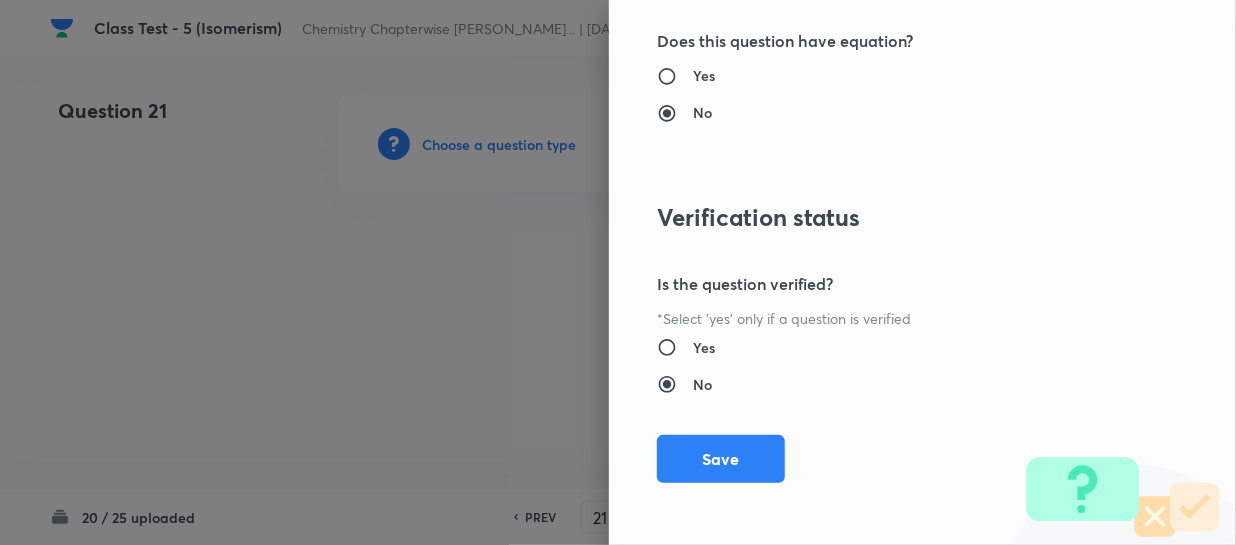 drag, startPoint x: 705, startPoint y: 448, endPoint x: 1072, endPoint y: 395, distance: 370.80722 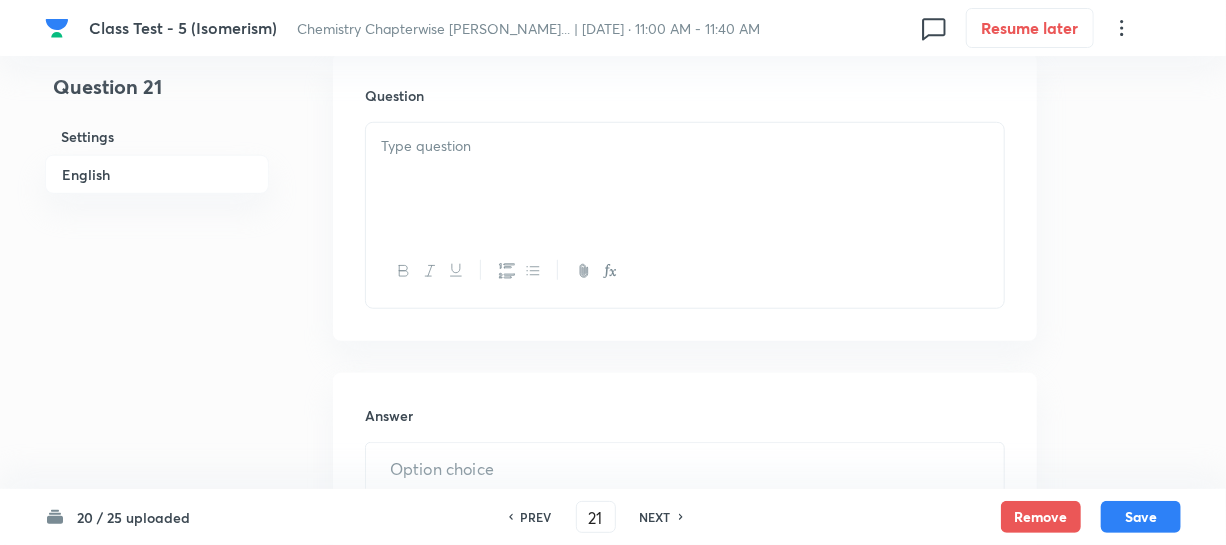 scroll, scrollTop: 636, scrollLeft: 0, axis: vertical 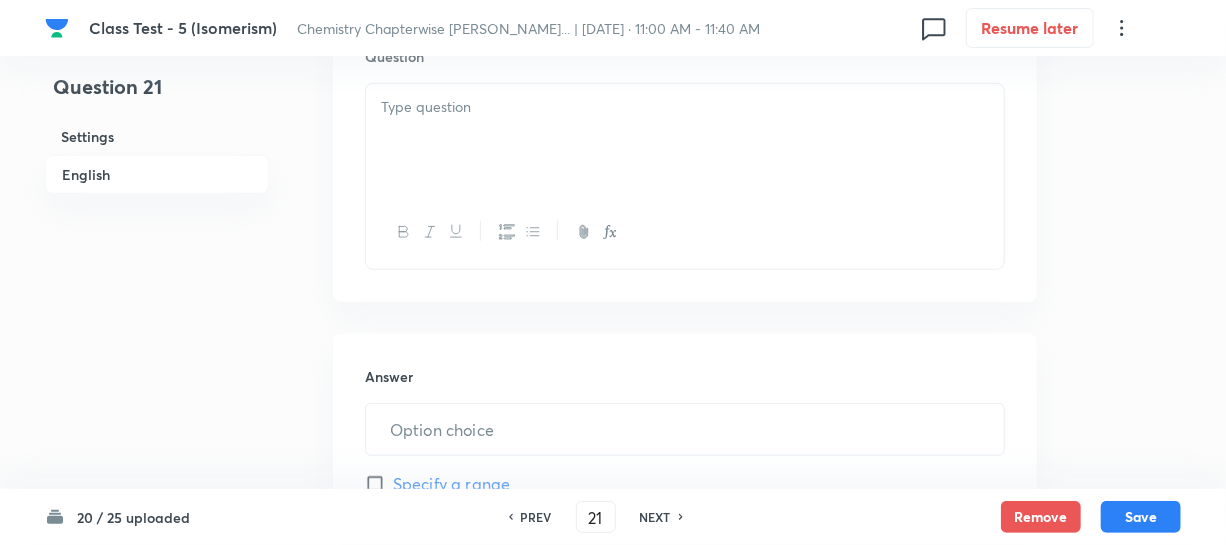 click at bounding box center (685, 107) 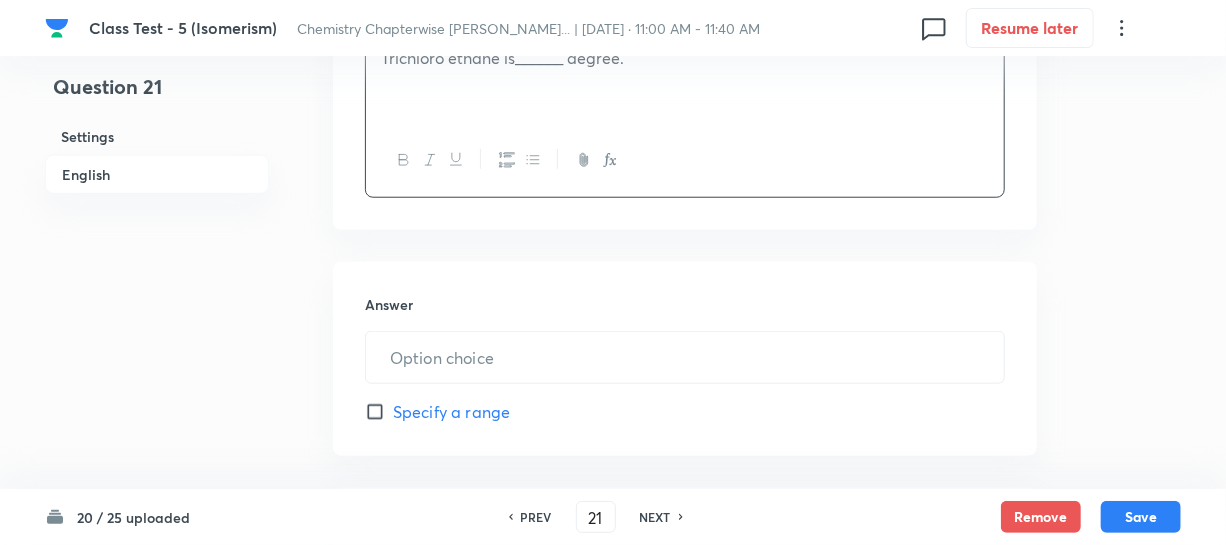 scroll, scrollTop: 818, scrollLeft: 0, axis: vertical 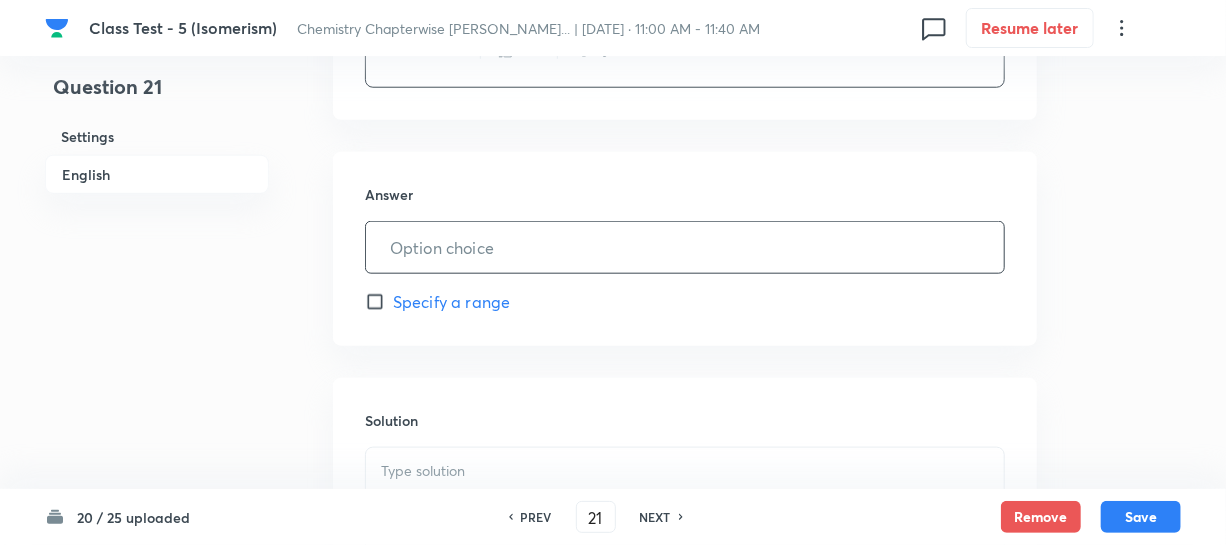 click at bounding box center [685, 247] 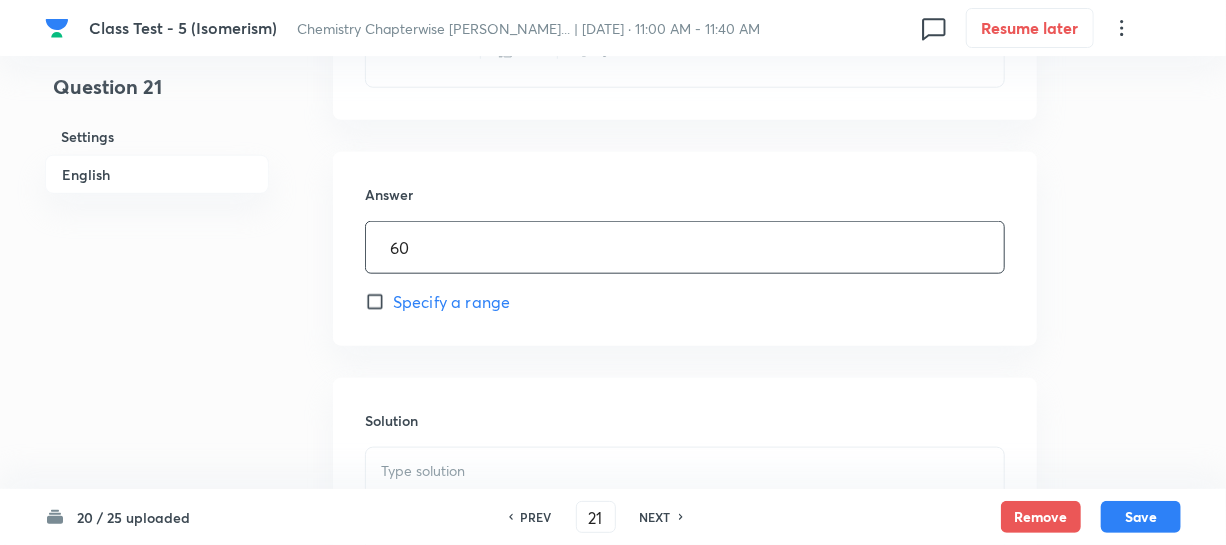 type on "60" 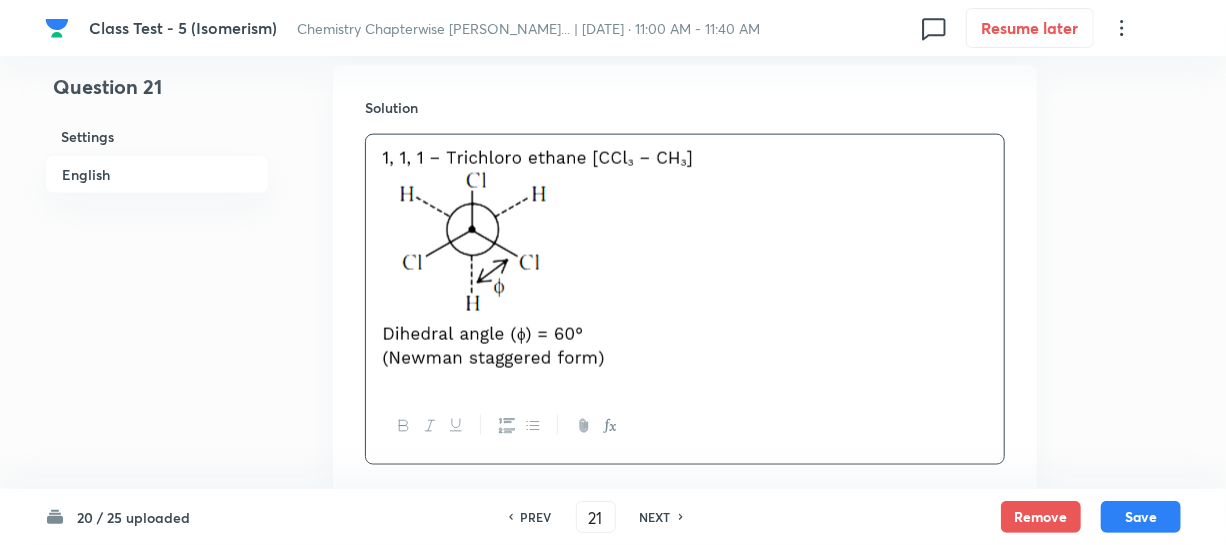 scroll, scrollTop: 1181, scrollLeft: 0, axis: vertical 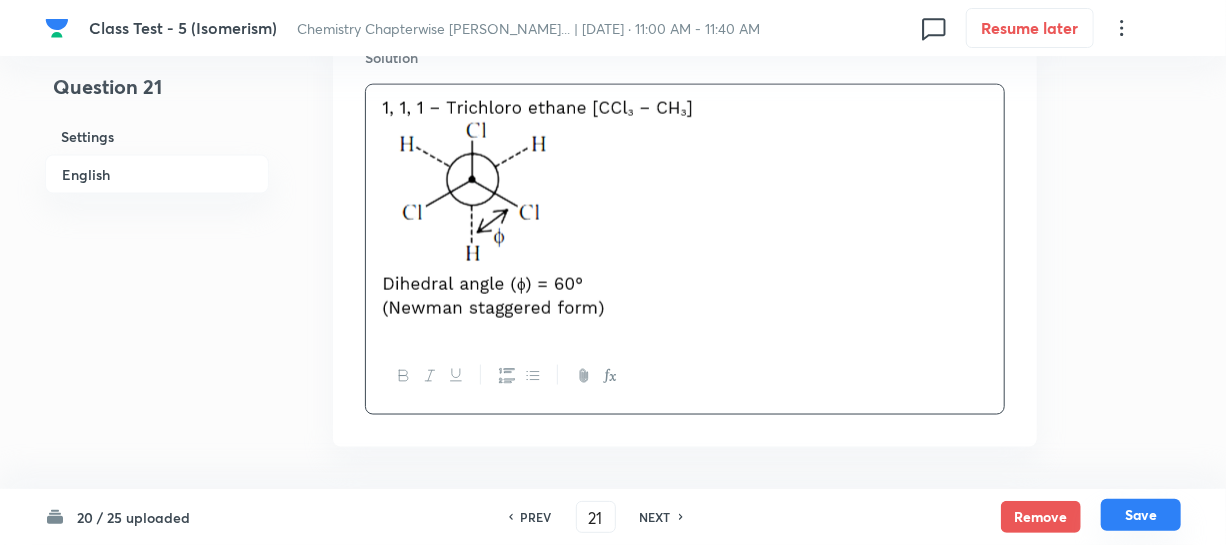 click on "Save" at bounding box center [1141, 515] 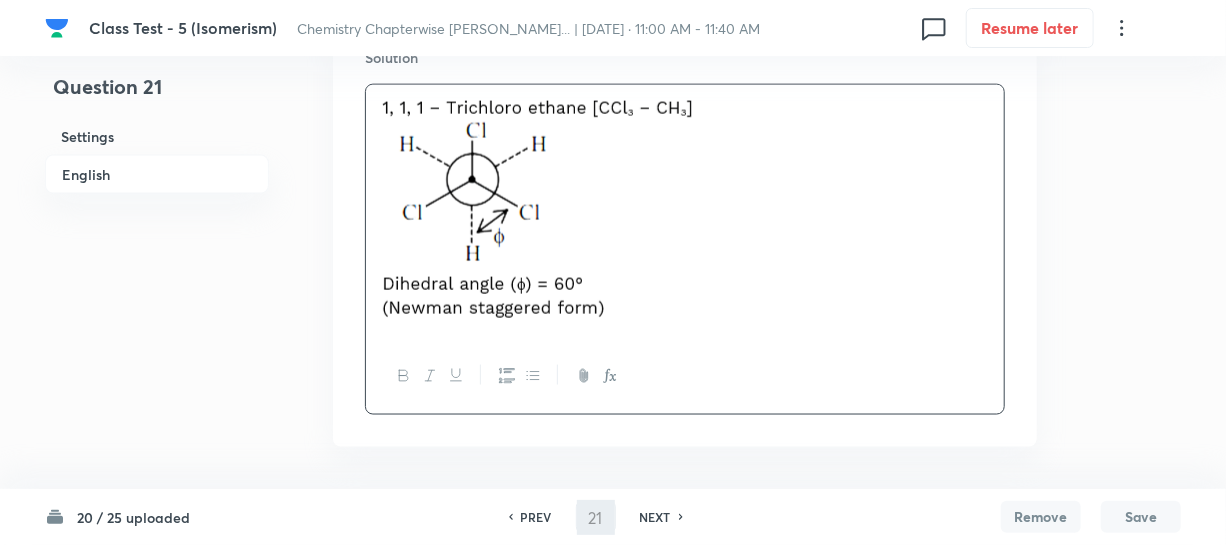 type on "22" 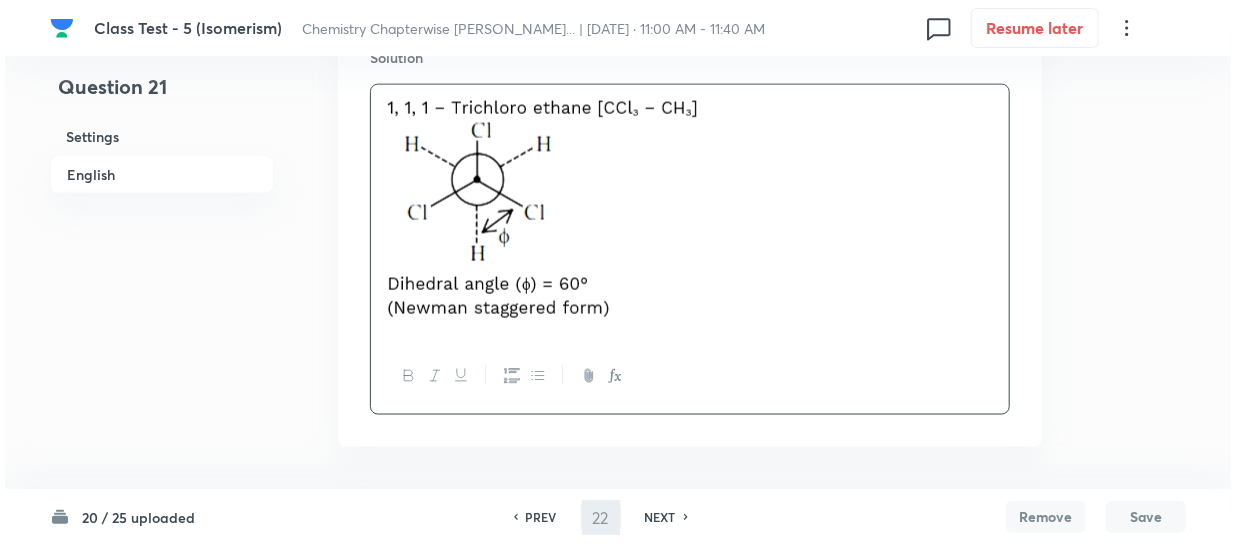 scroll, scrollTop: 0, scrollLeft: 0, axis: both 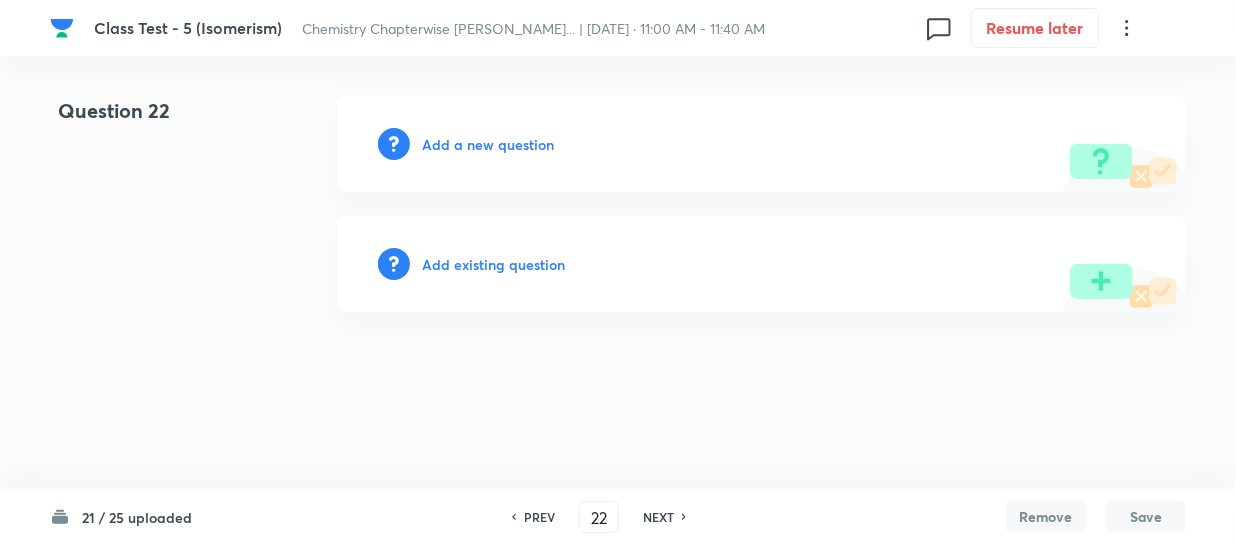 click on "Add a new question" at bounding box center [488, 144] 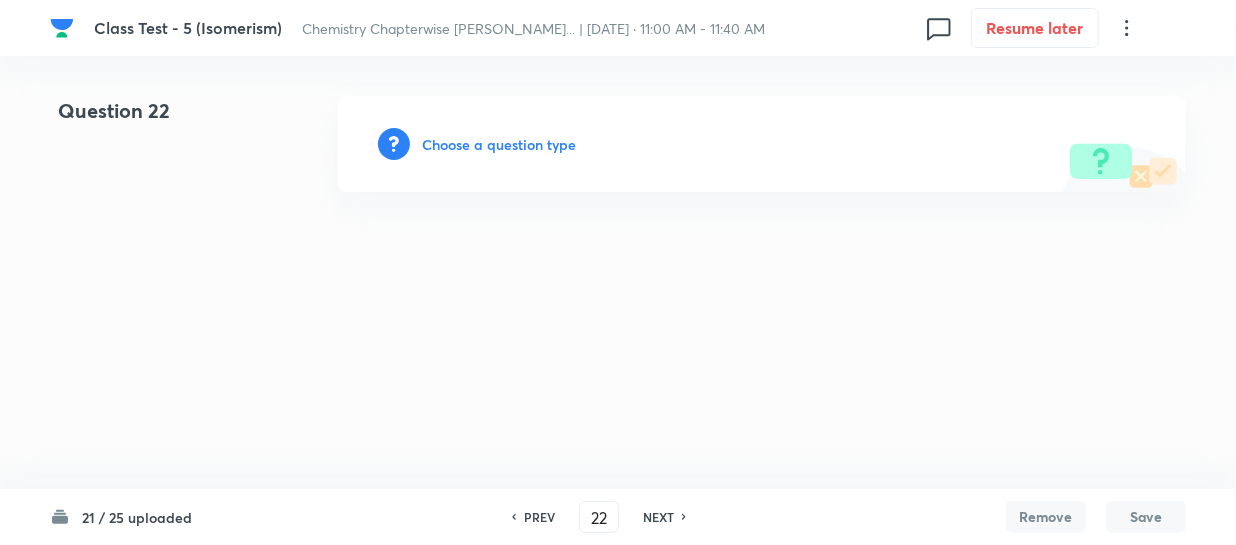 click on "Choose a question type" at bounding box center [499, 144] 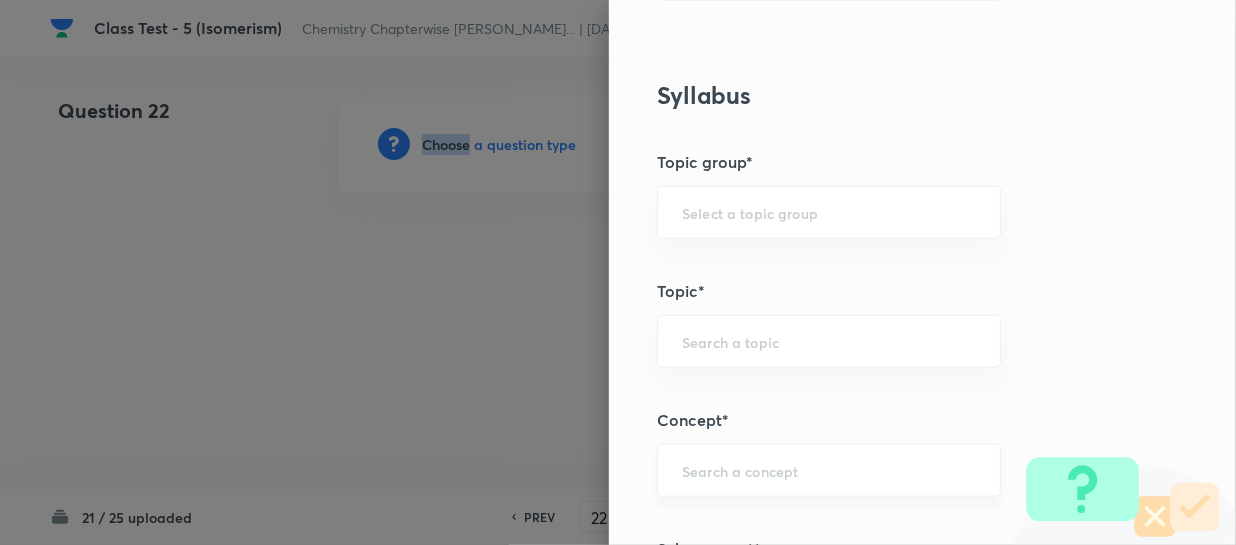 scroll, scrollTop: 818, scrollLeft: 0, axis: vertical 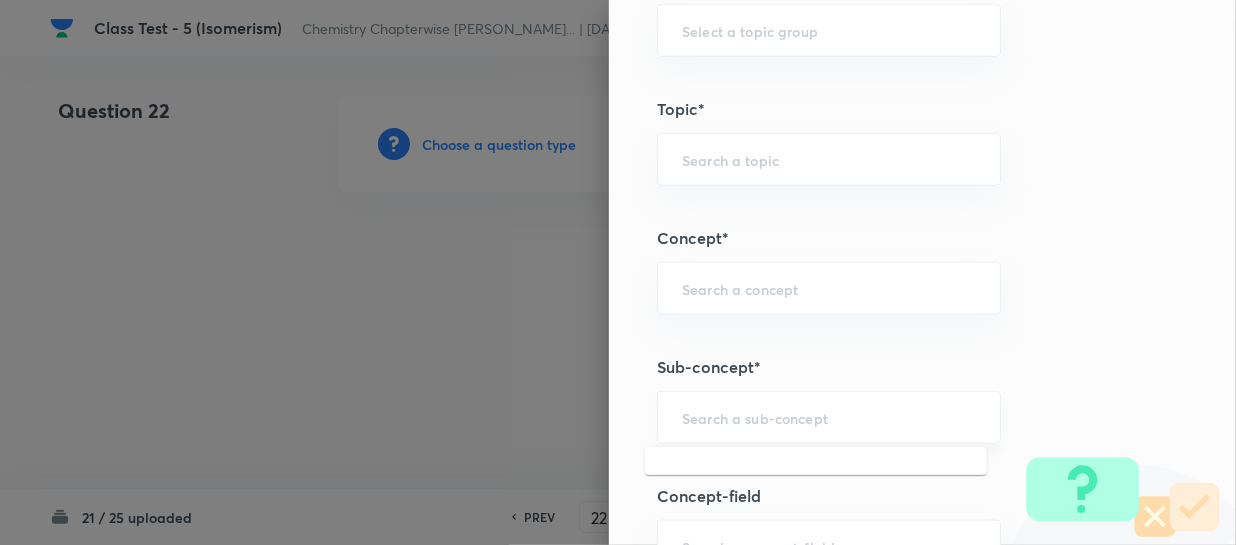 click at bounding box center (829, 417) 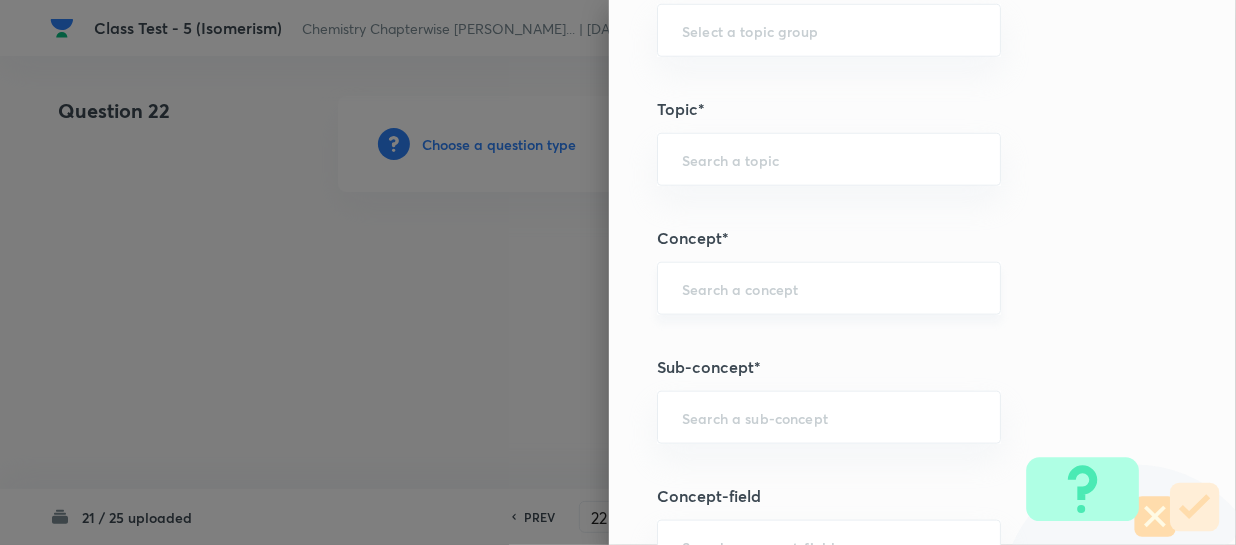 drag, startPoint x: 738, startPoint y: 280, endPoint x: 746, endPoint y: 288, distance: 11.313708 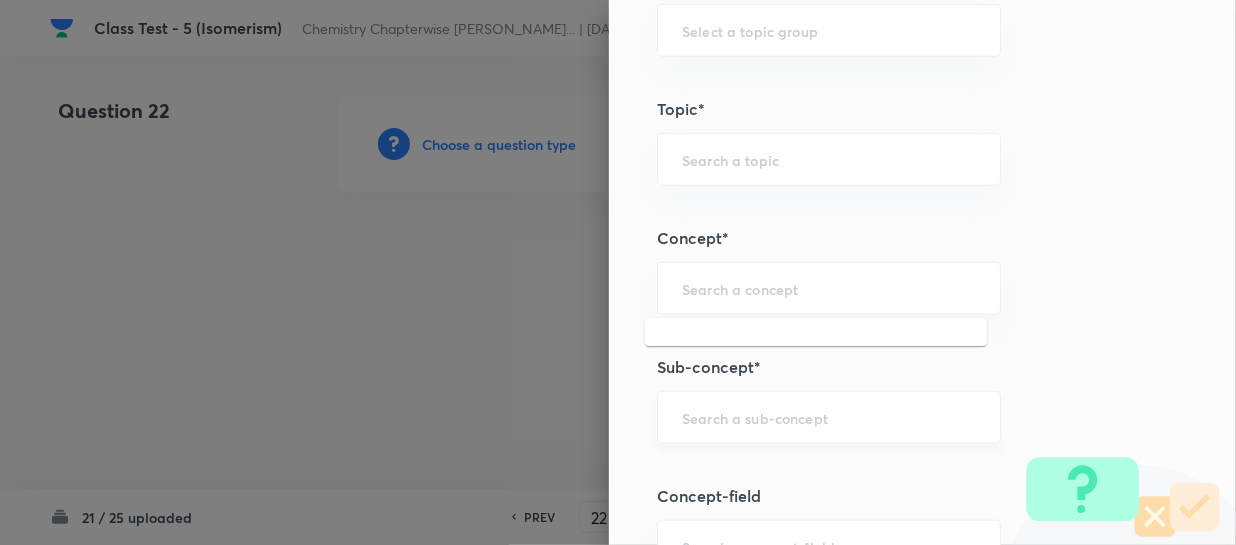 drag, startPoint x: 736, startPoint y: 424, endPoint x: 750, endPoint y: 420, distance: 14.56022 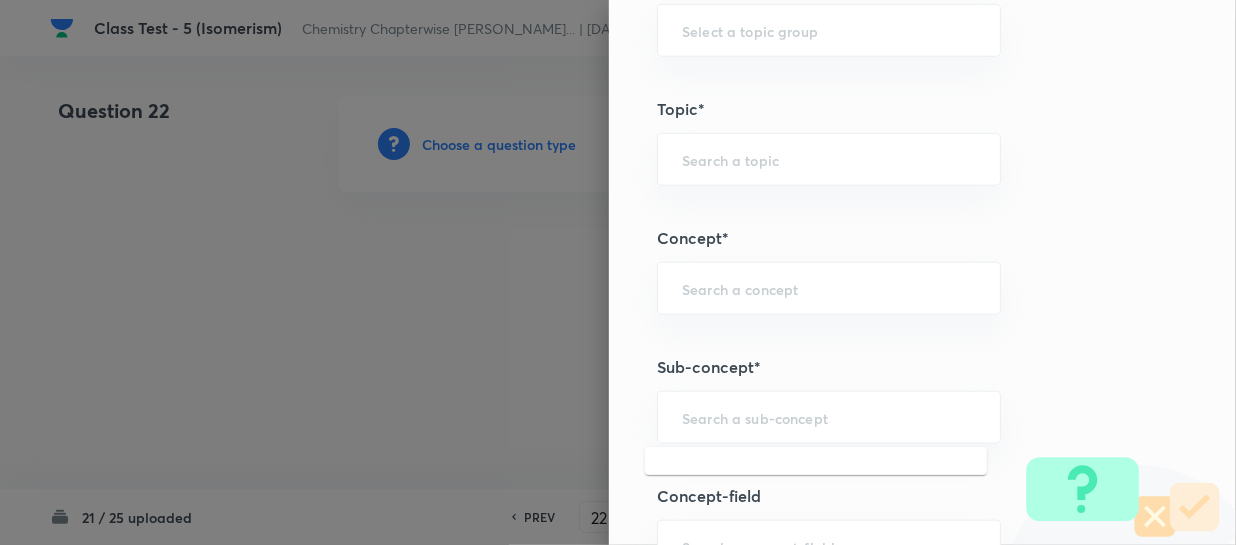 paste on "Isomerism" 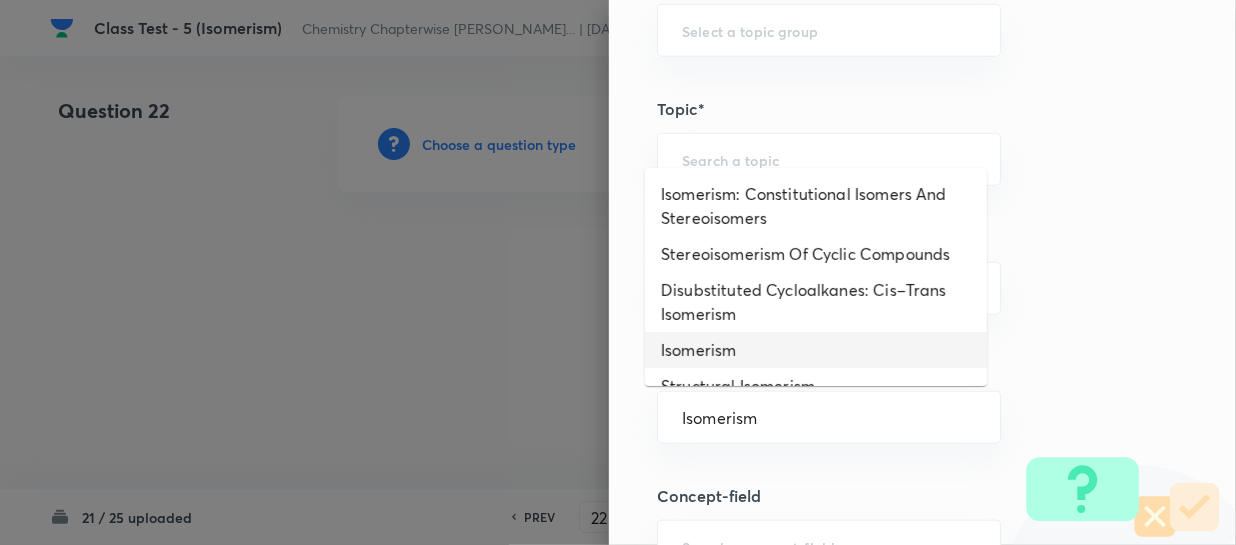 click on "Isomerism" at bounding box center (816, 350) 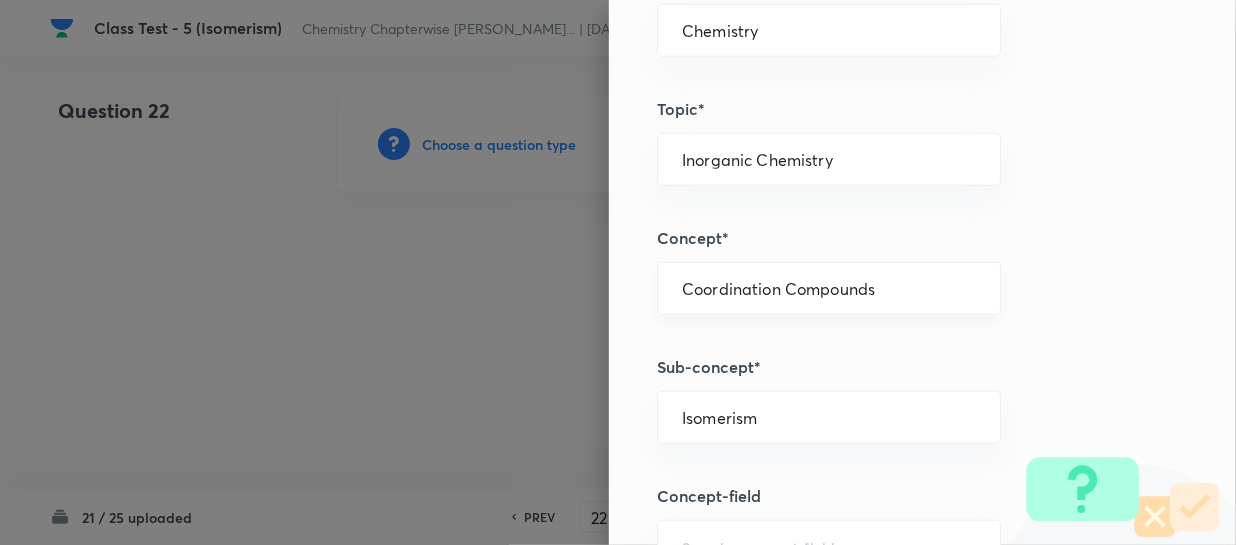 type on "Chemistry" 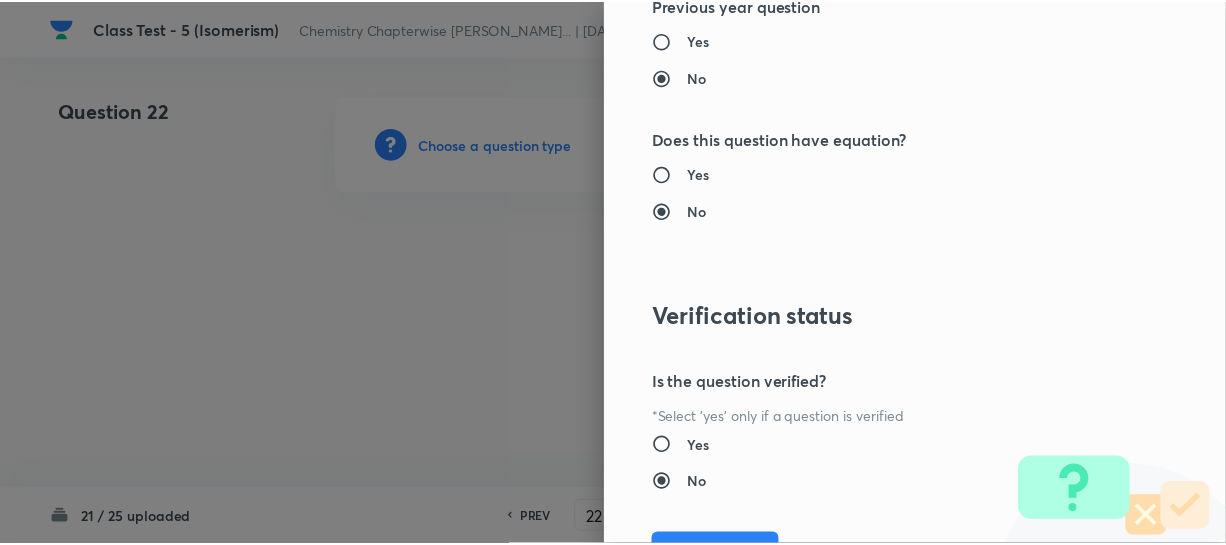 scroll, scrollTop: 2061, scrollLeft: 0, axis: vertical 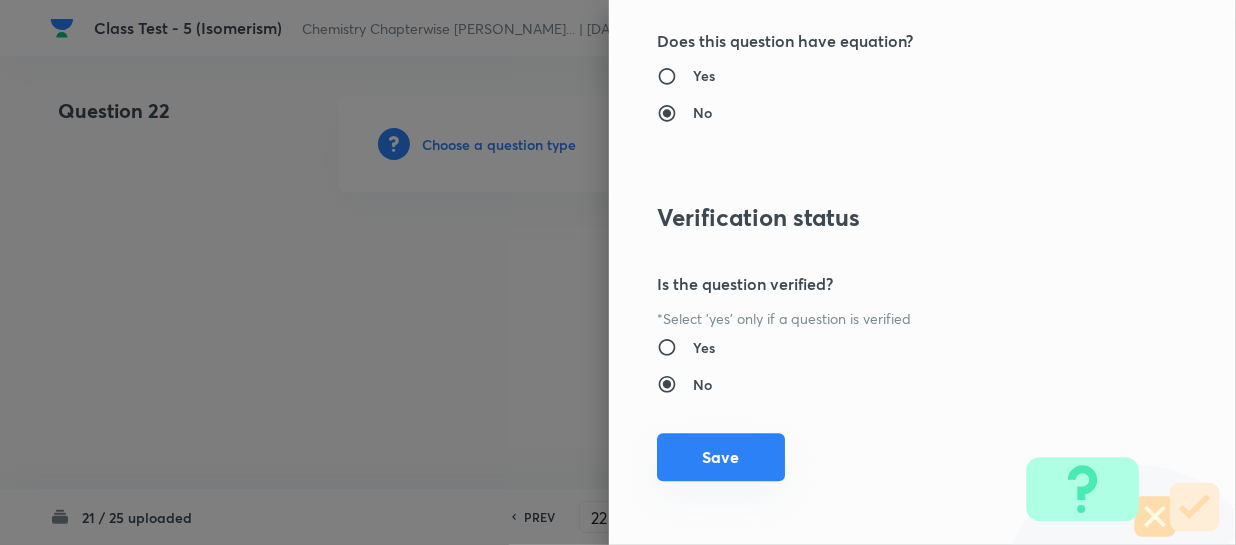 click on "Save" at bounding box center (721, 457) 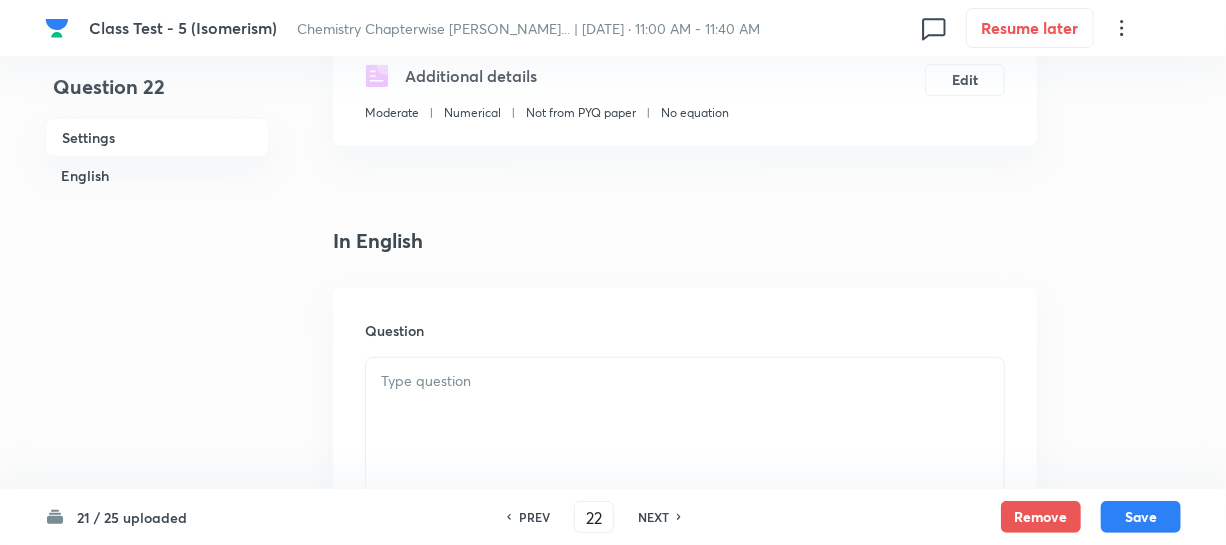scroll, scrollTop: 363, scrollLeft: 0, axis: vertical 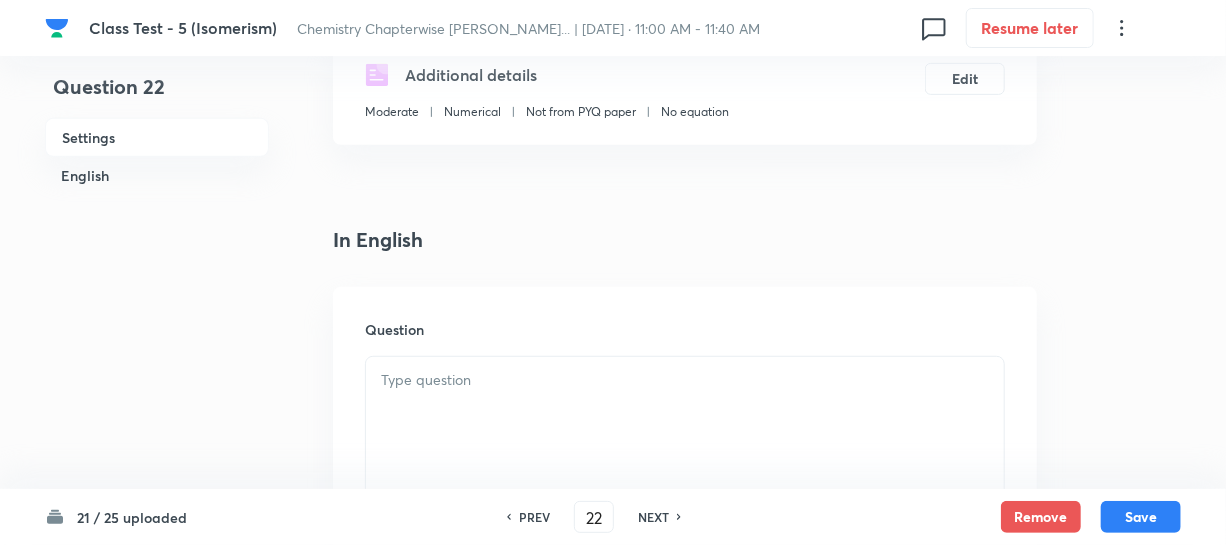 click at bounding box center [685, 380] 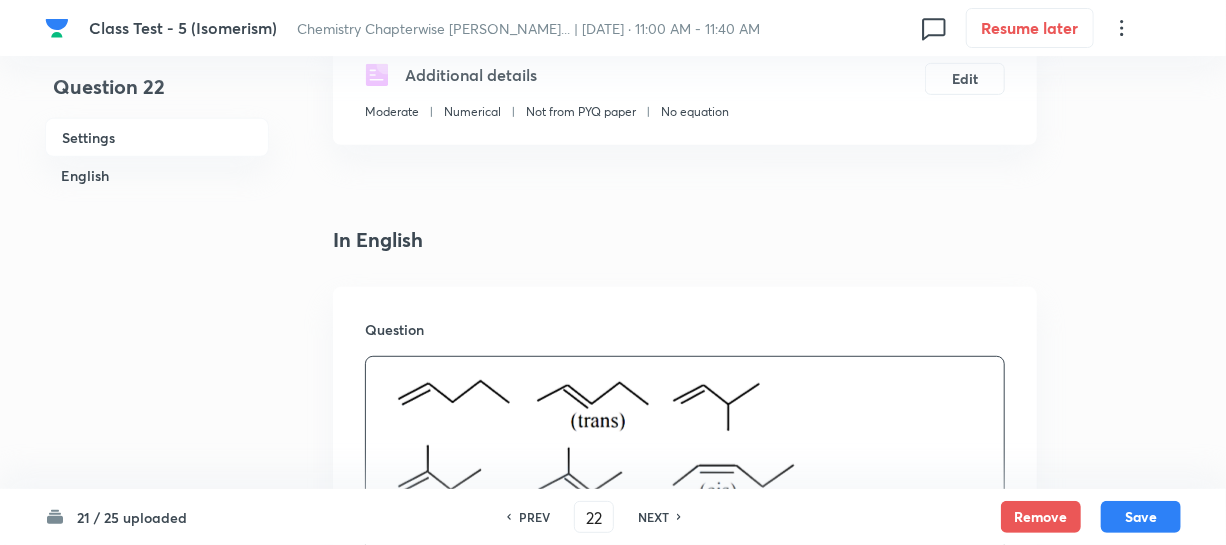 drag, startPoint x: 852, startPoint y: 392, endPoint x: 400, endPoint y: 400, distance: 452.0708 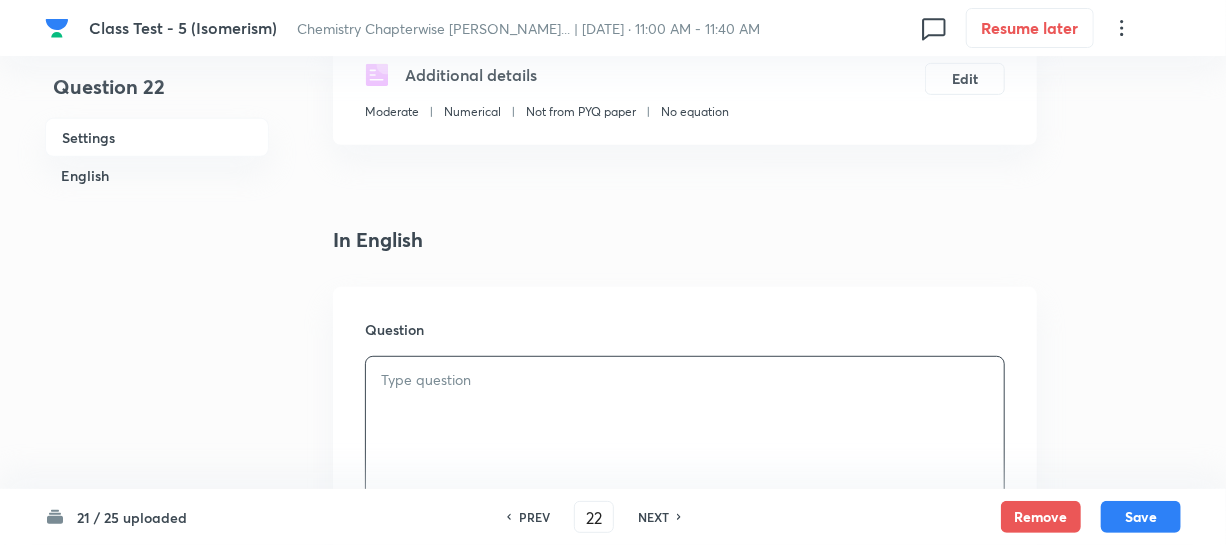 click on "PREV" at bounding box center (534, 517) 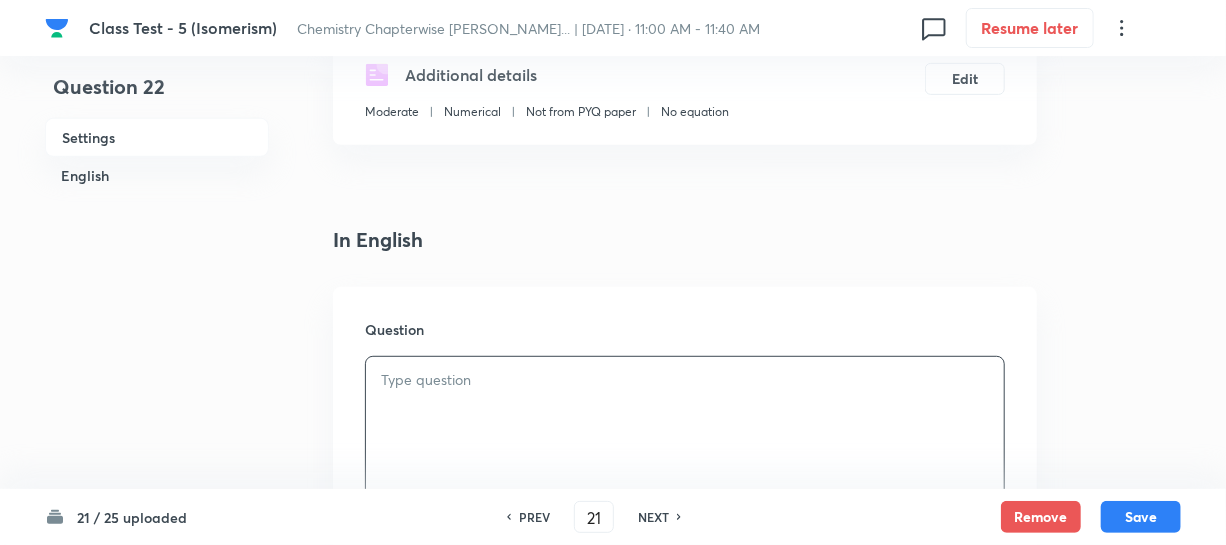 type on "60" 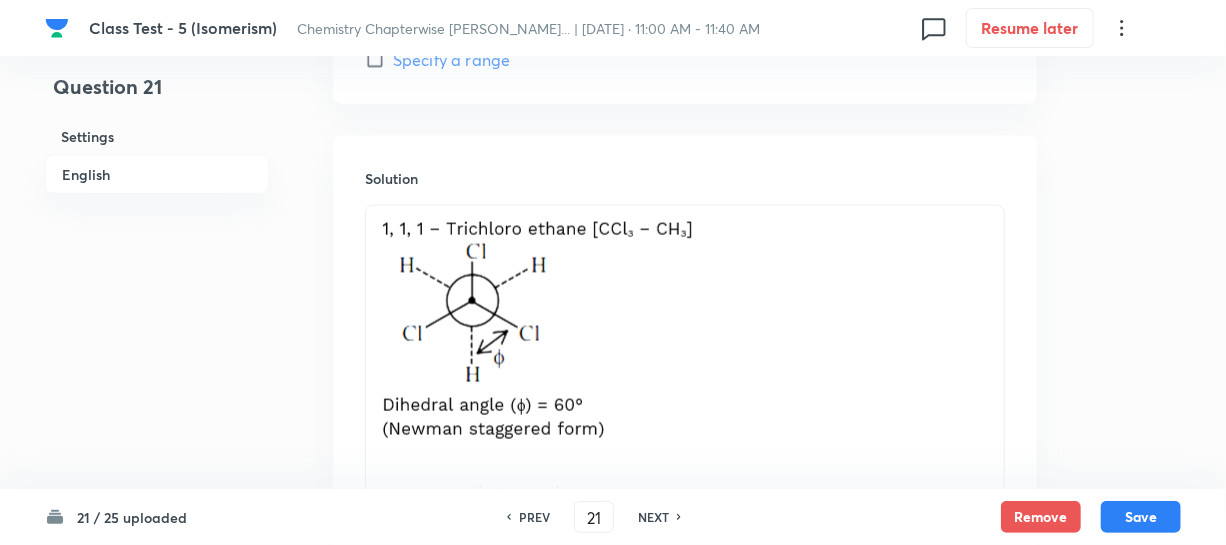scroll, scrollTop: 1259, scrollLeft: 0, axis: vertical 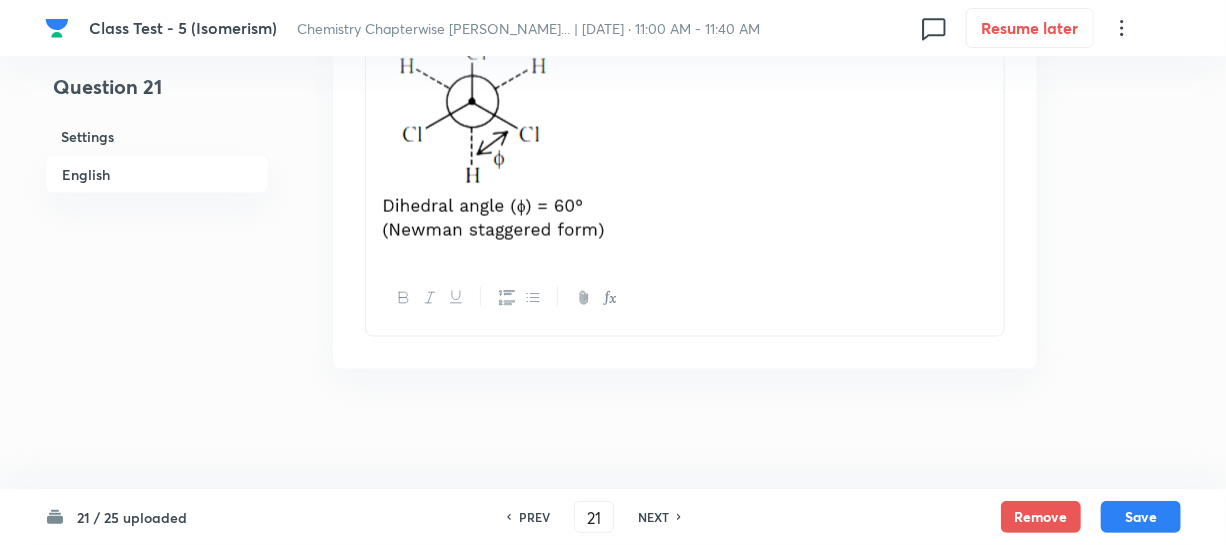 click on "NEXT" at bounding box center [653, 517] 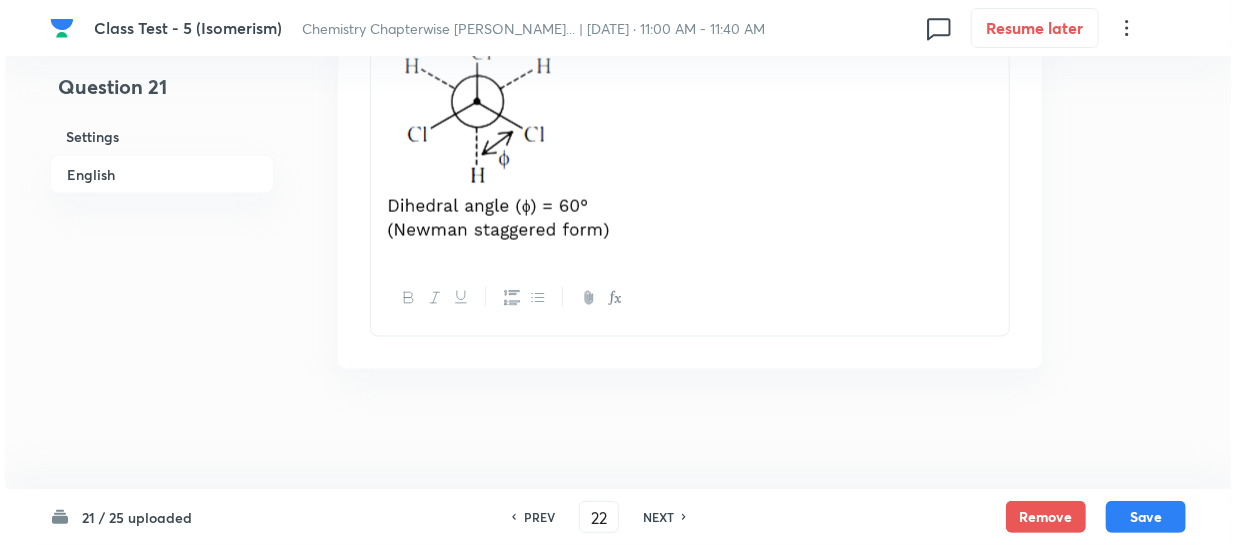 scroll, scrollTop: 0, scrollLeft: 0, axis: both 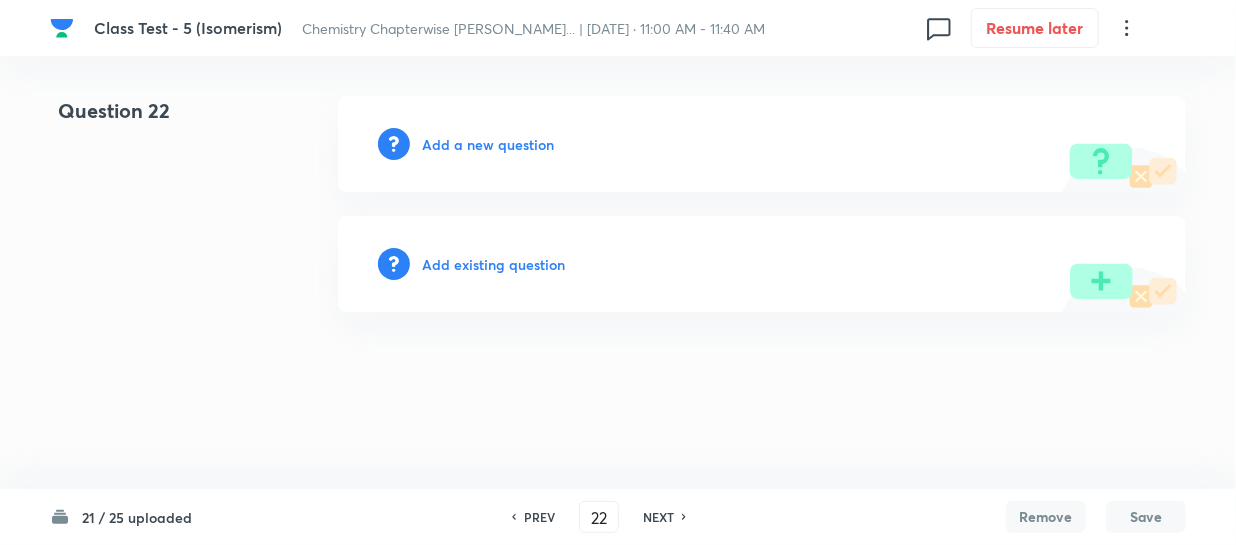 click on "Add a new question" at bounding box center (488, 144) 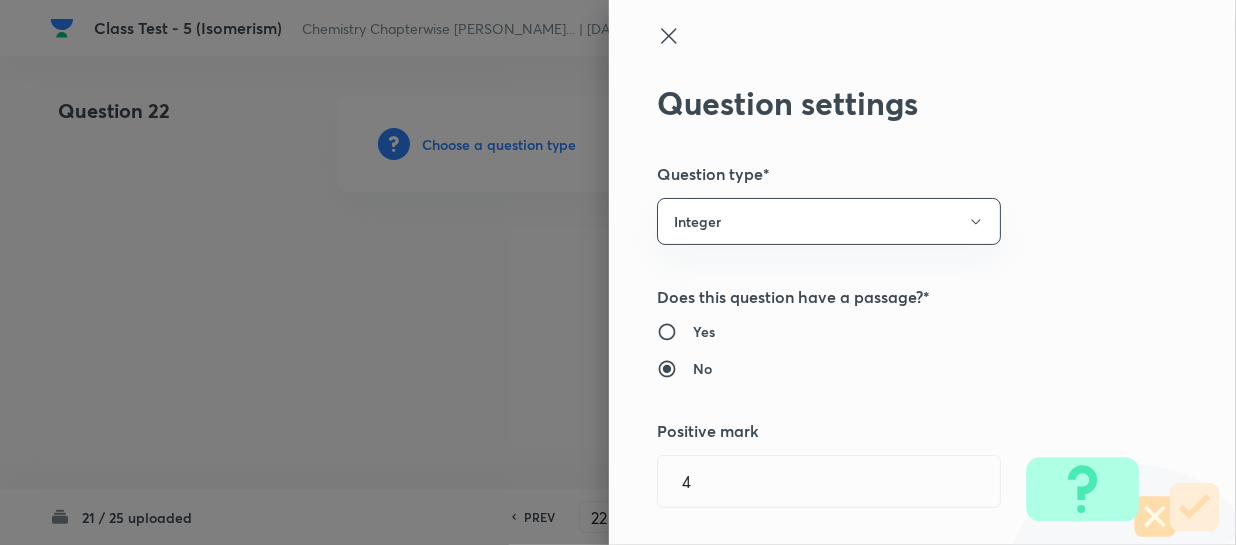 type 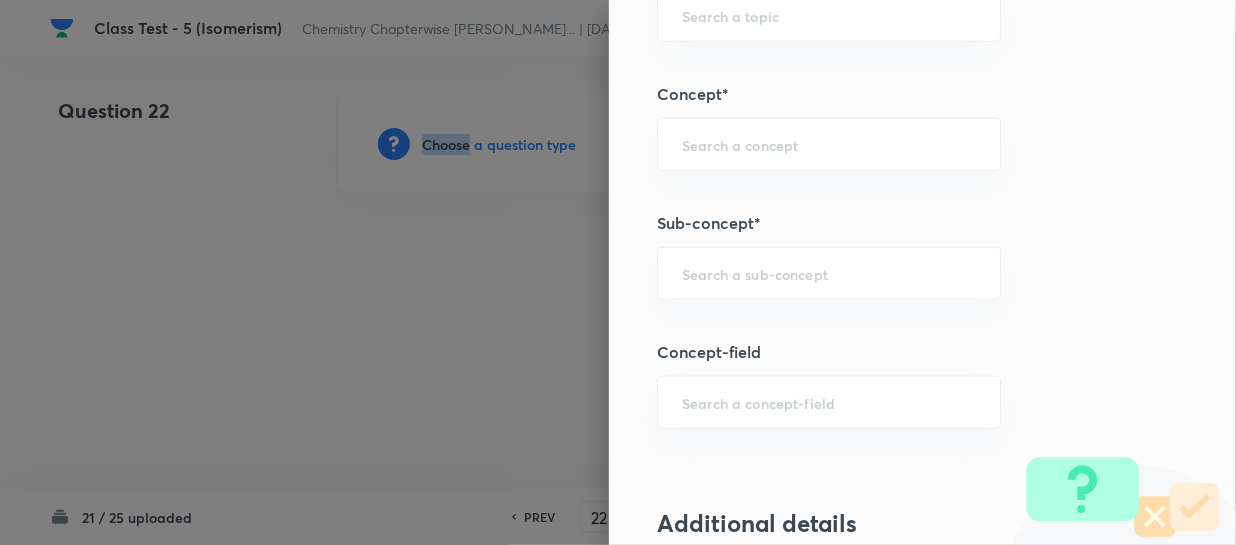 scroll, scrollTop: 1000, scrollLeft: 0, axis: vertical 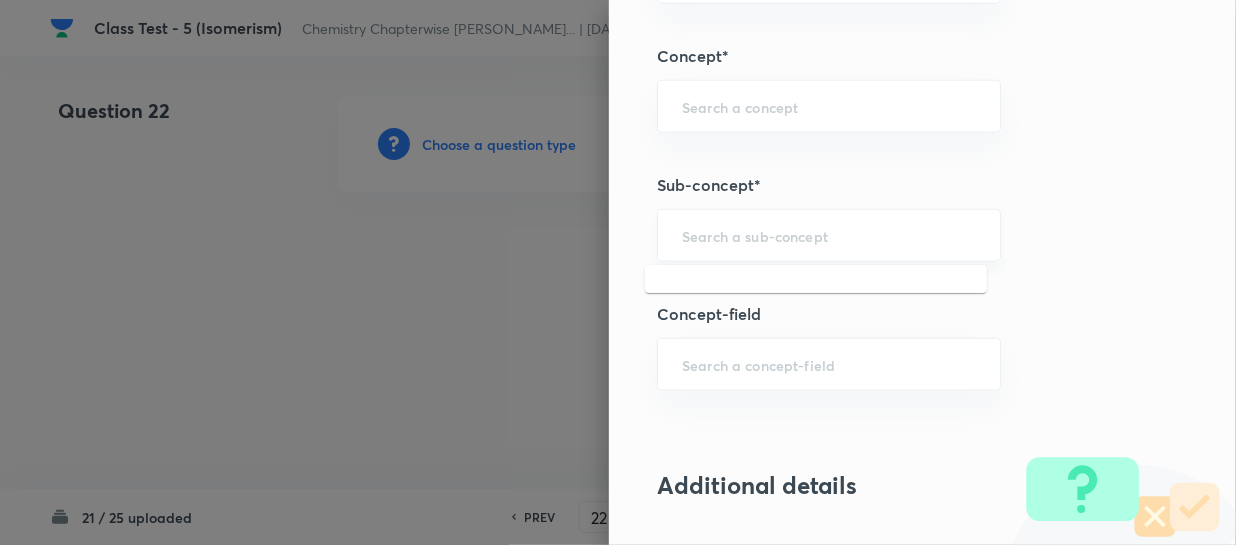 click at bounding box center (829, 235) 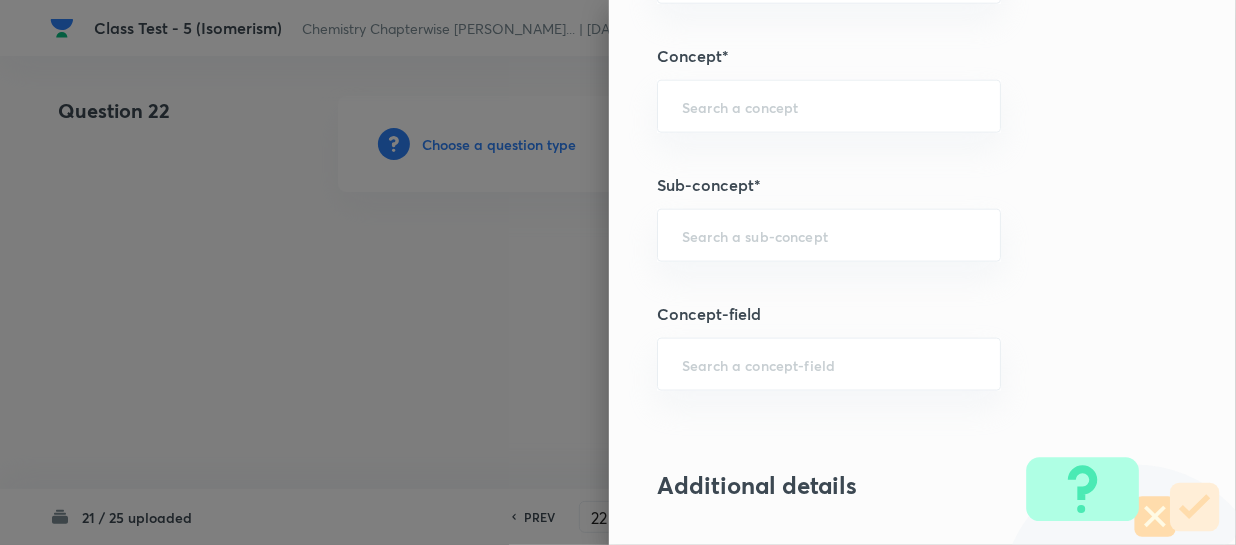 paste on "Isomerism" 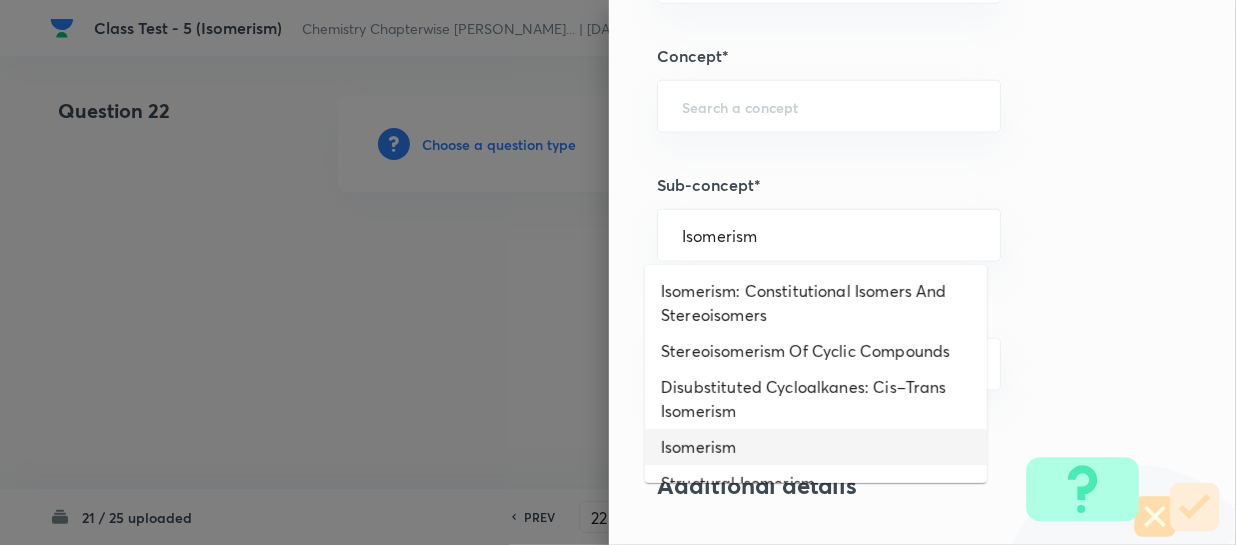 click on "Isomerism" at bounding box center [816, 447] 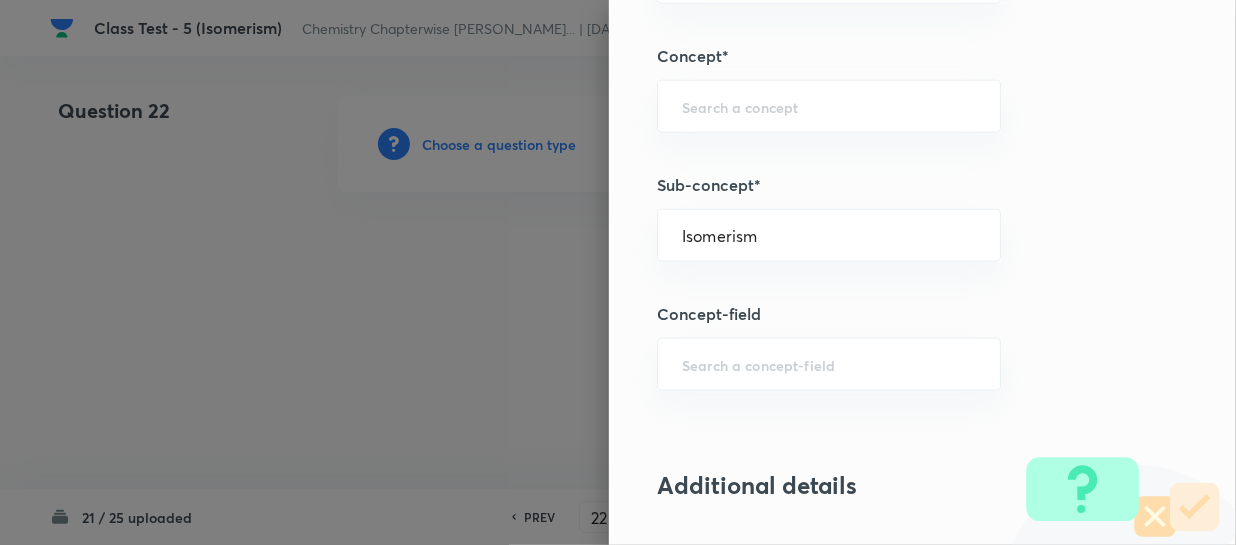 type on "Chemistry" 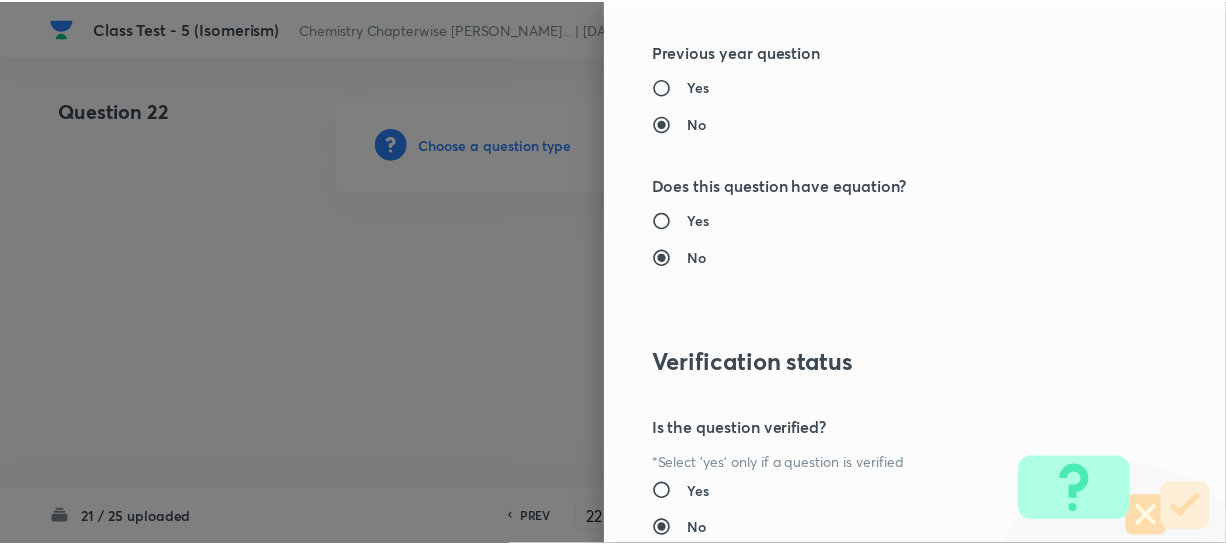scroll, scrollTop: 2061, scrollLeft: 0, axis: vertical 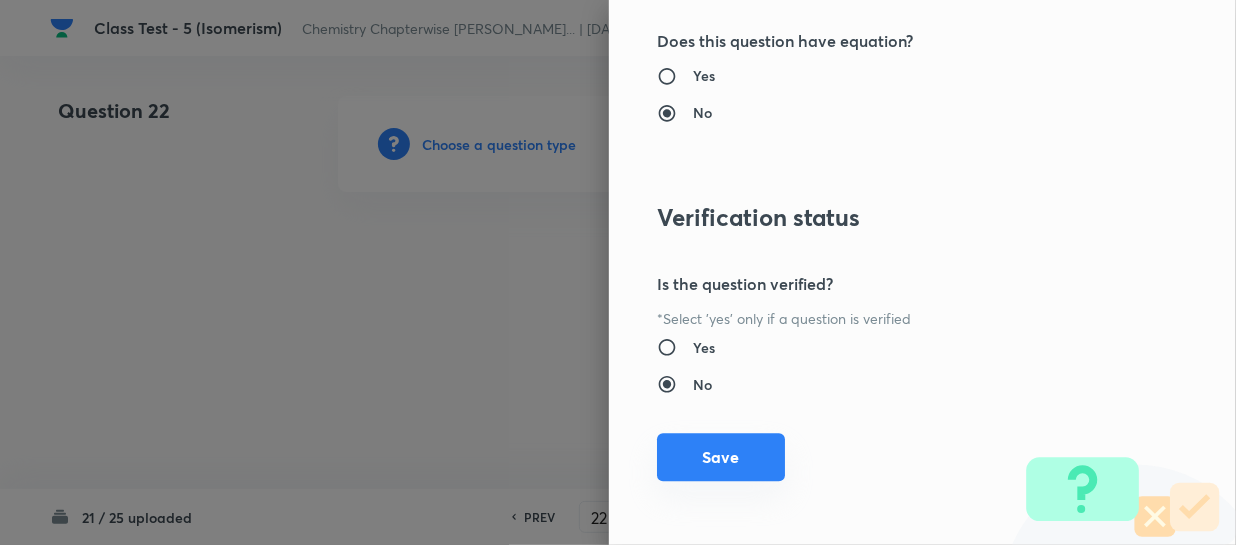 drag, startPoint x: 688, startPoint y: 442, endPoint x: 728, endPoint y: 428, distance: 42.379242 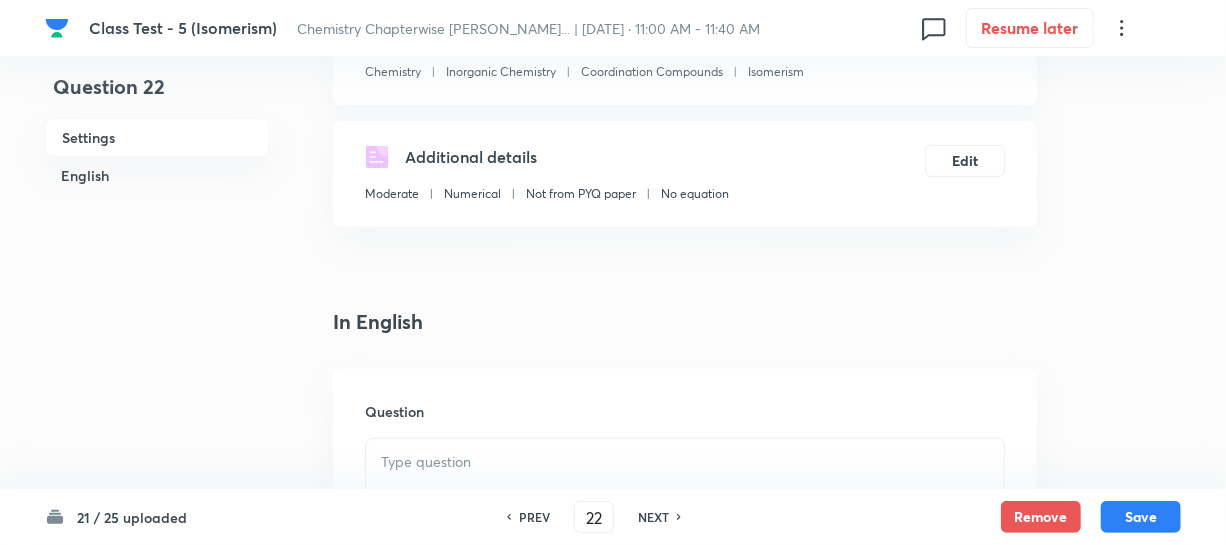 scroll, scrollTop: 363, scrollLeft: 0, axis: vertical 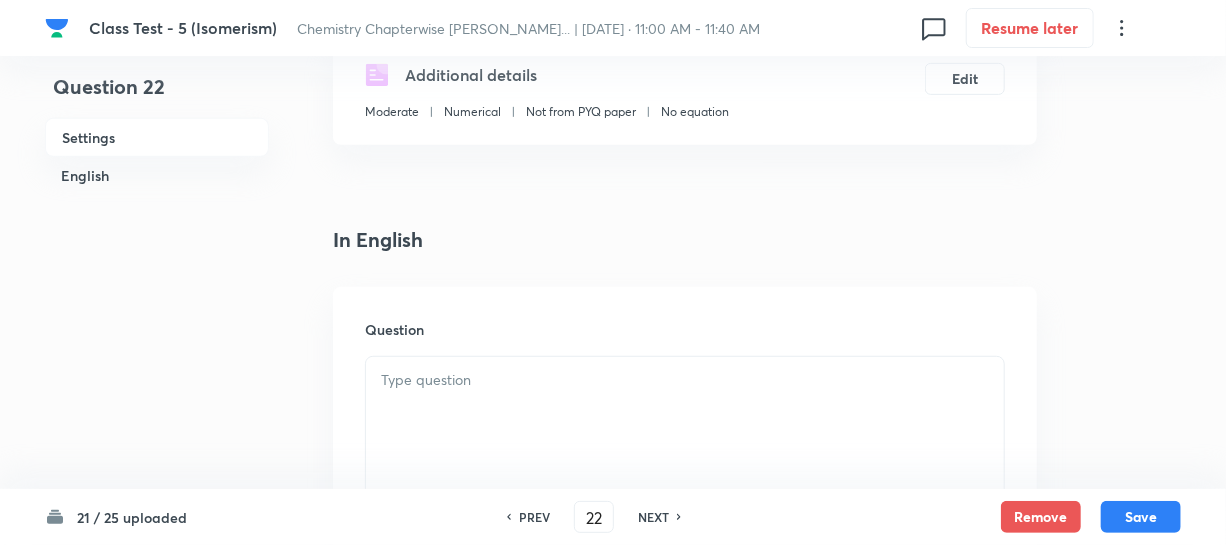 click at bounding box center (685, 380) 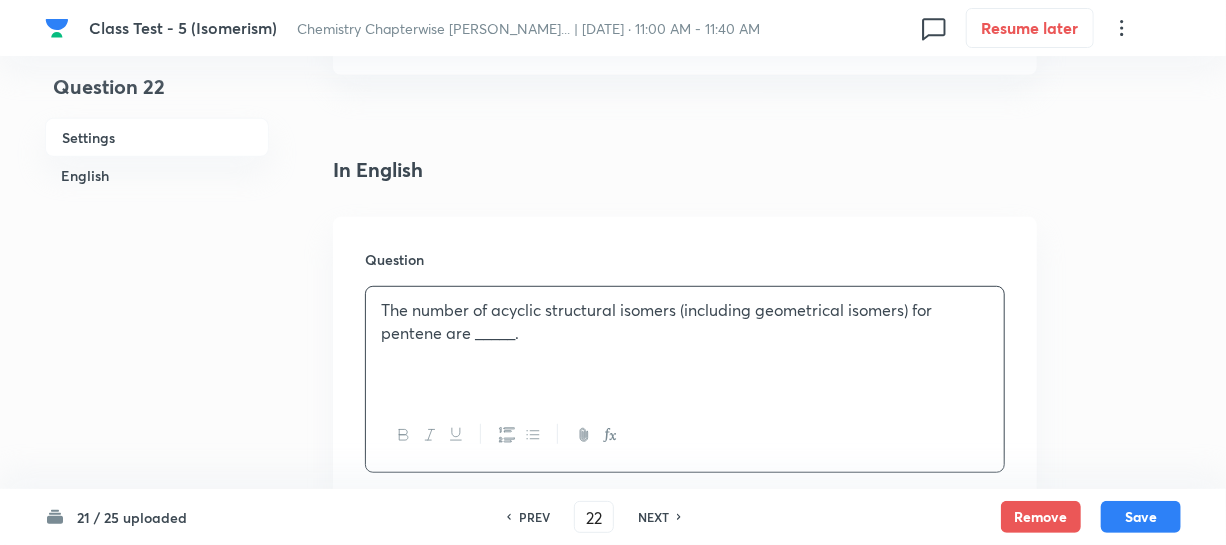 scroll, scrollTop: 818, scrollLeft: 0, axis: vertical 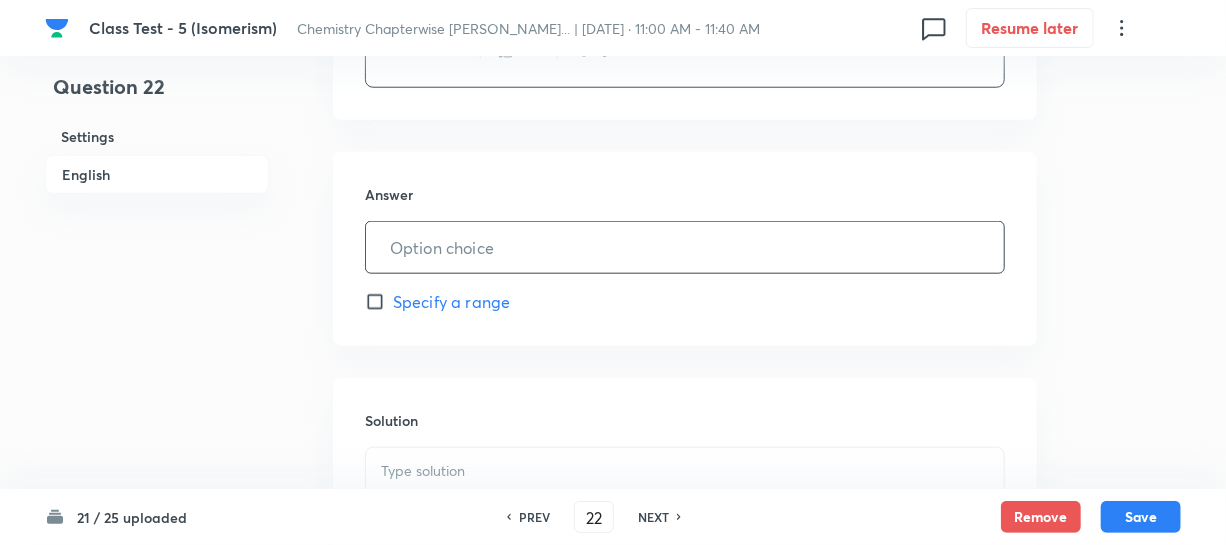 click at bounding box center [685, 247] 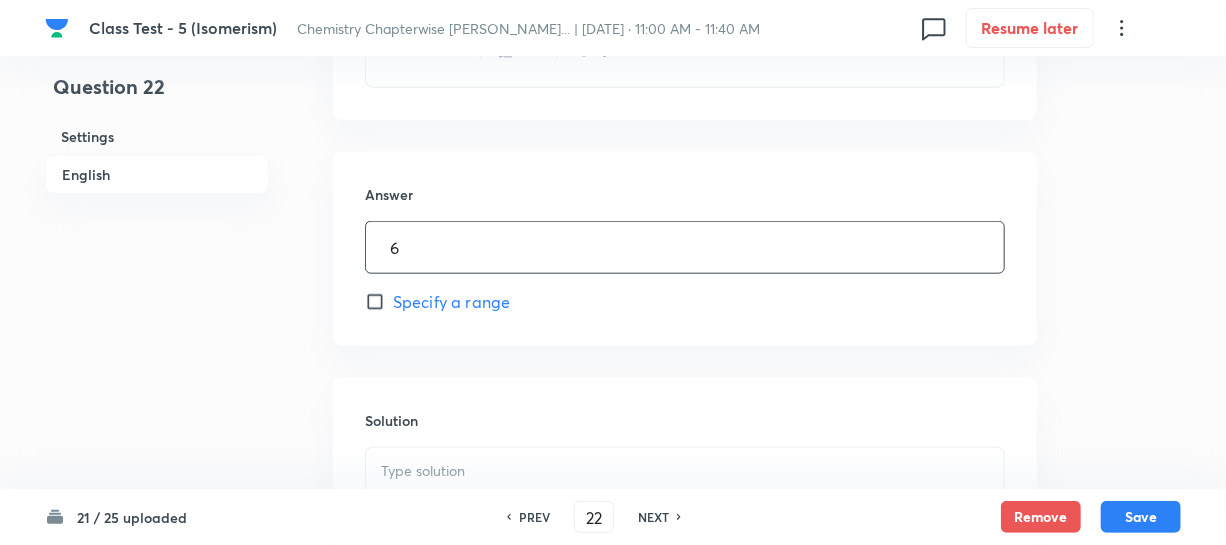 scroll, scrollTop: 1000, scrollLeft: 0, axis: vertical 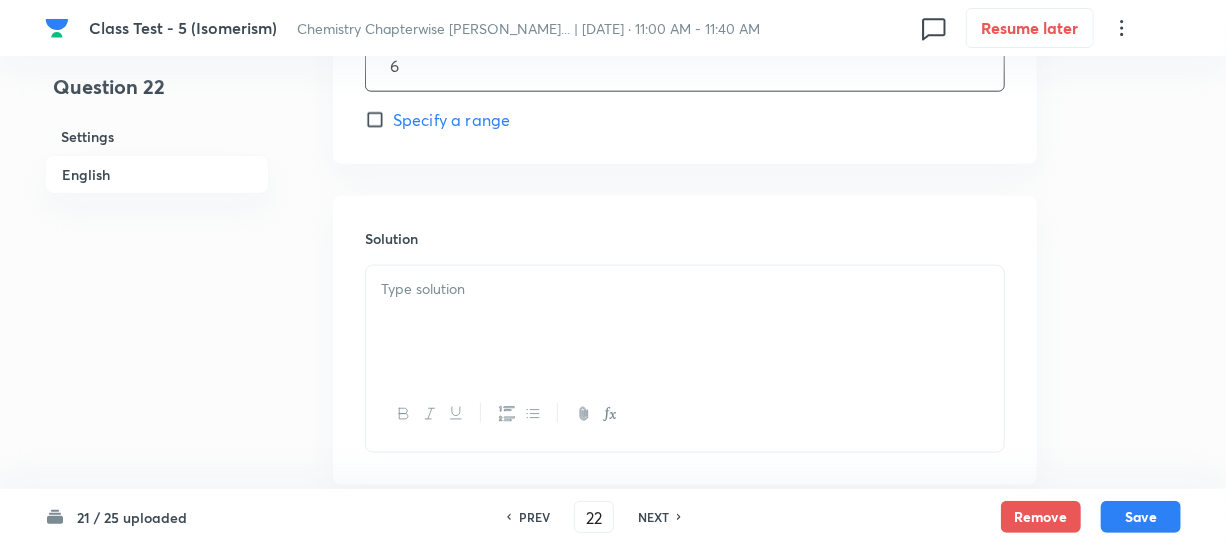 type on "6" 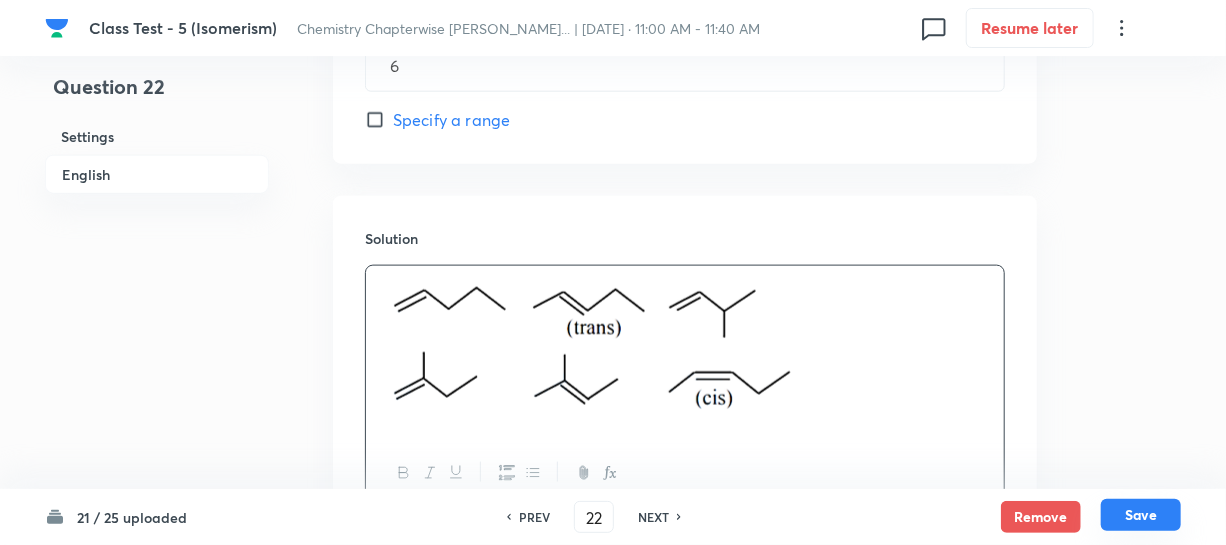click on "Save" at bounding box center [1141, 515] 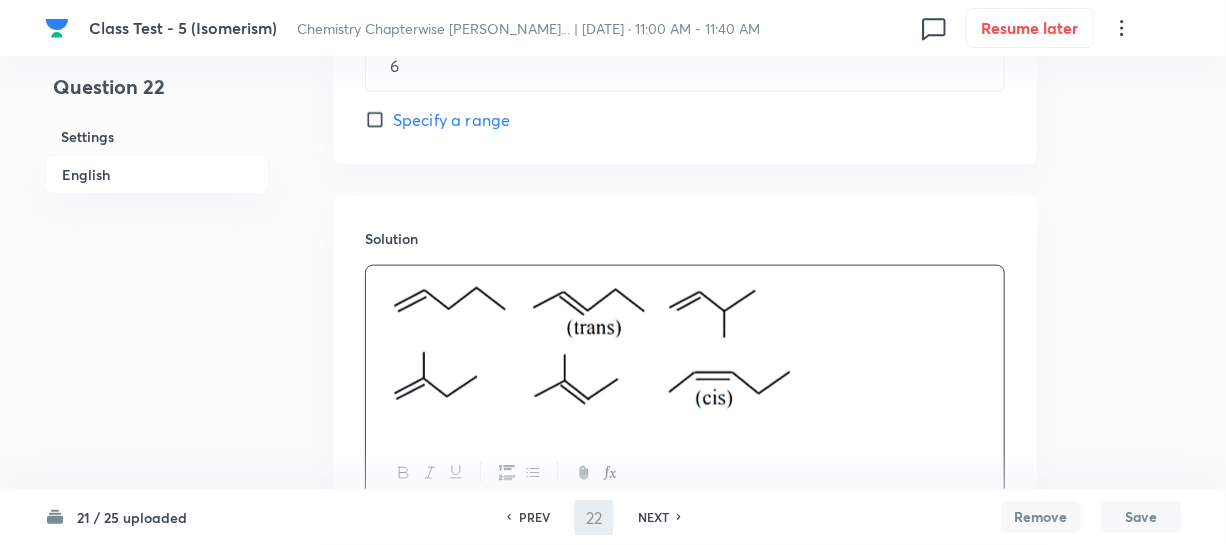 type on "23" 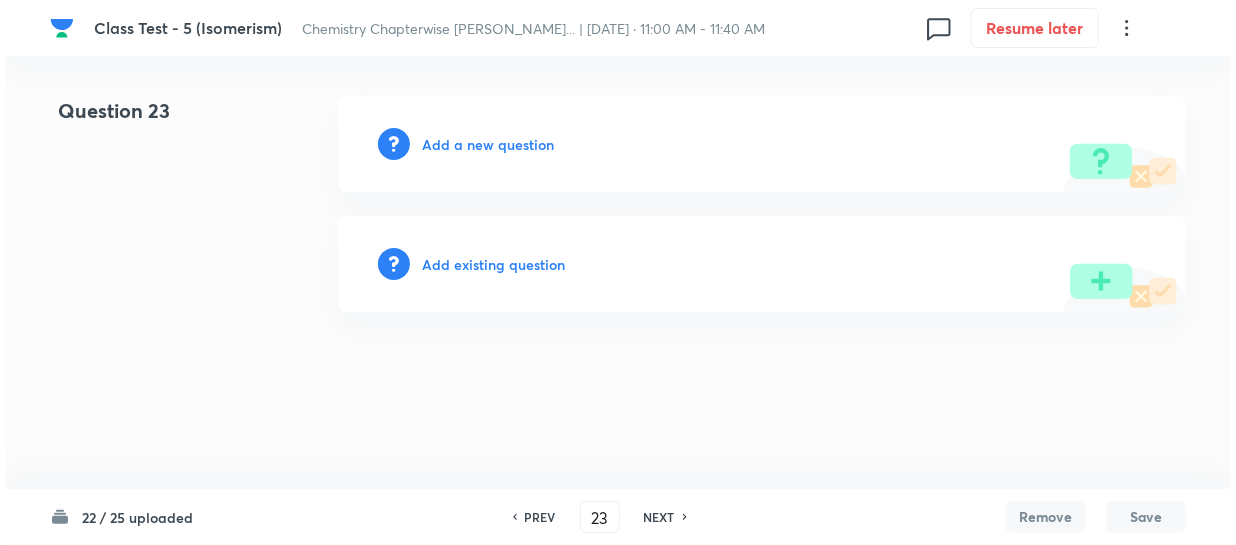 scroll, scrollTop: 0, scrollLeft: 0, axis: both 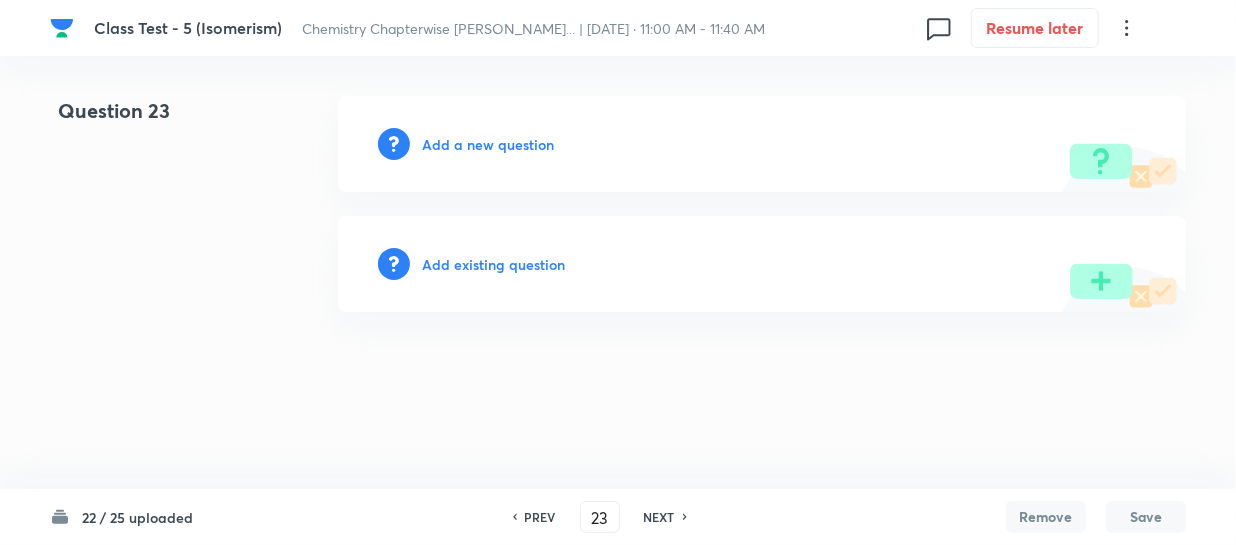 click on "Add a new question" at bounding box center [488, 144] 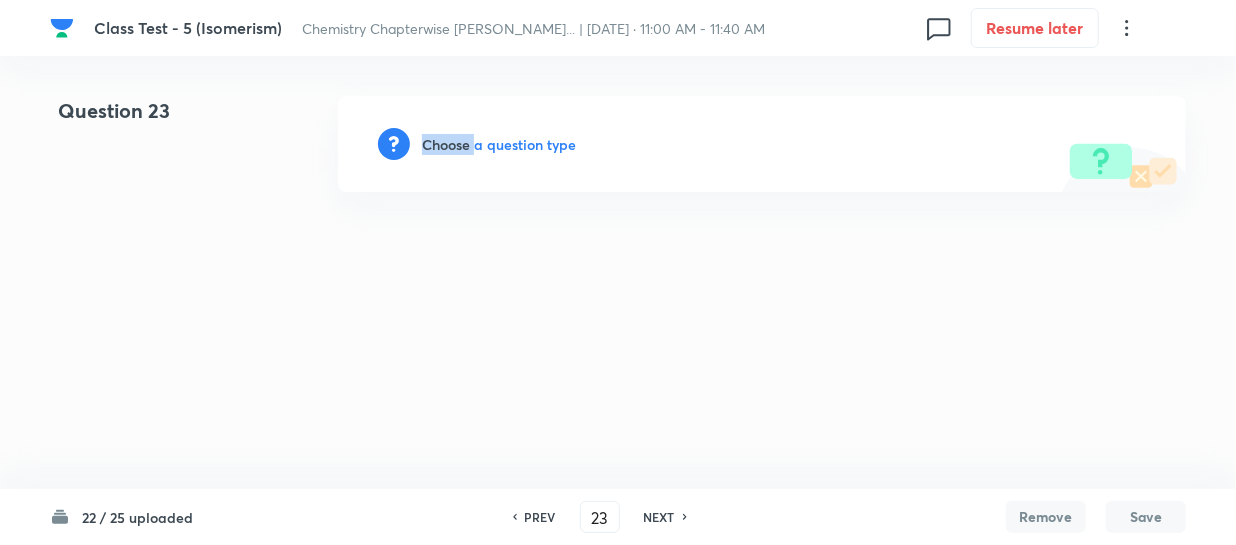 click on "Choose a question type" at bounding box center [499, 144] 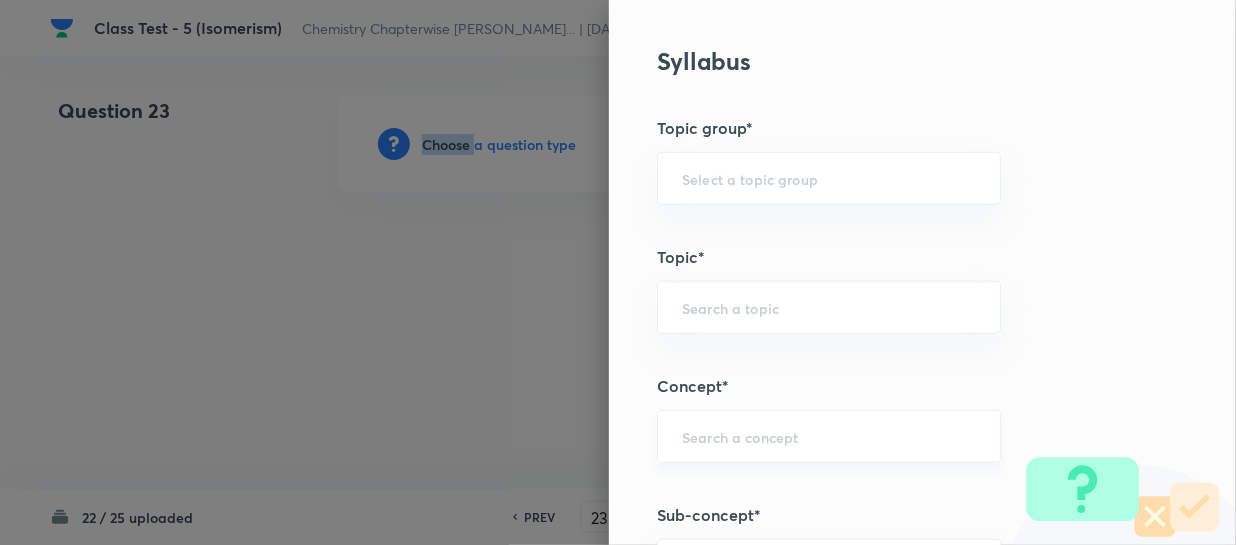 scroll, scrollTop: 818, scrollLeft: 0, axis: vertical 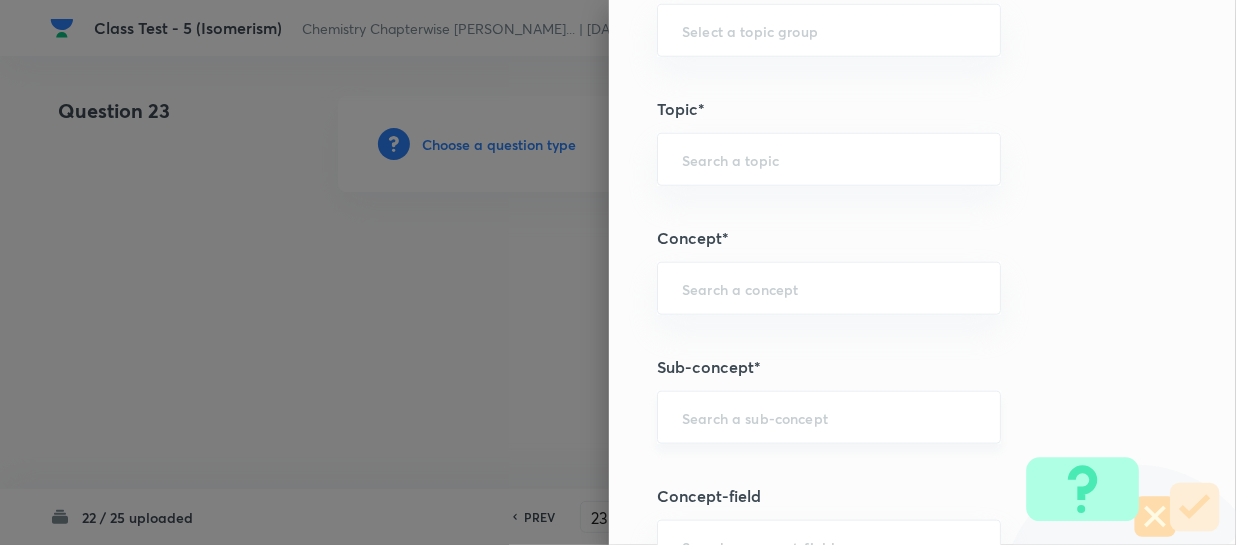 click at bounding box center (829, 417) 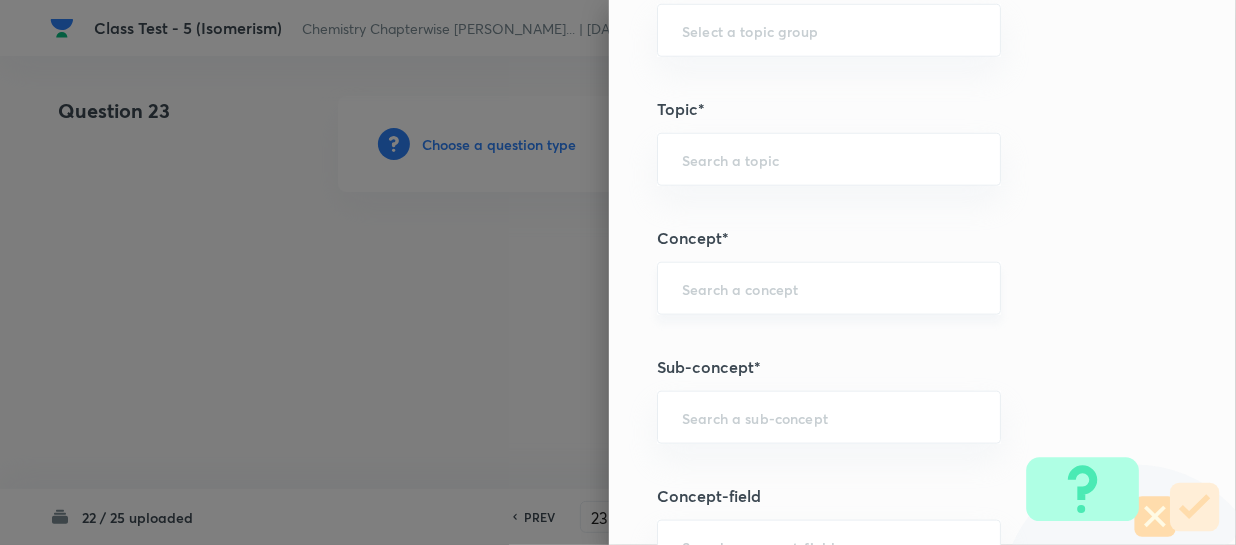 paste on "Isomerism" 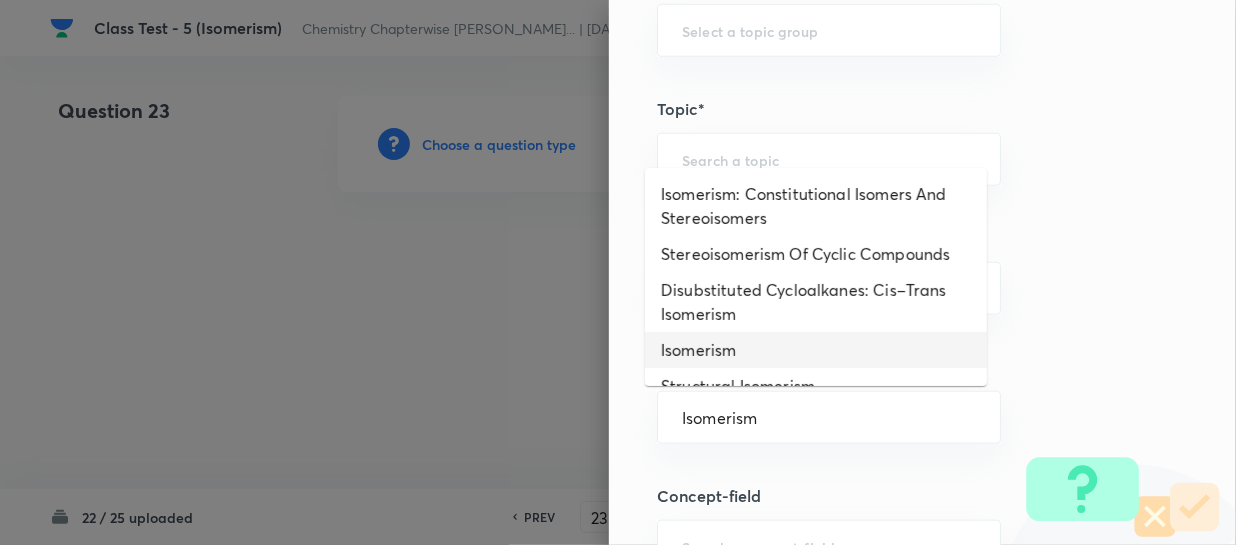 click on "Isomerism" at bounding box center (816, 350) 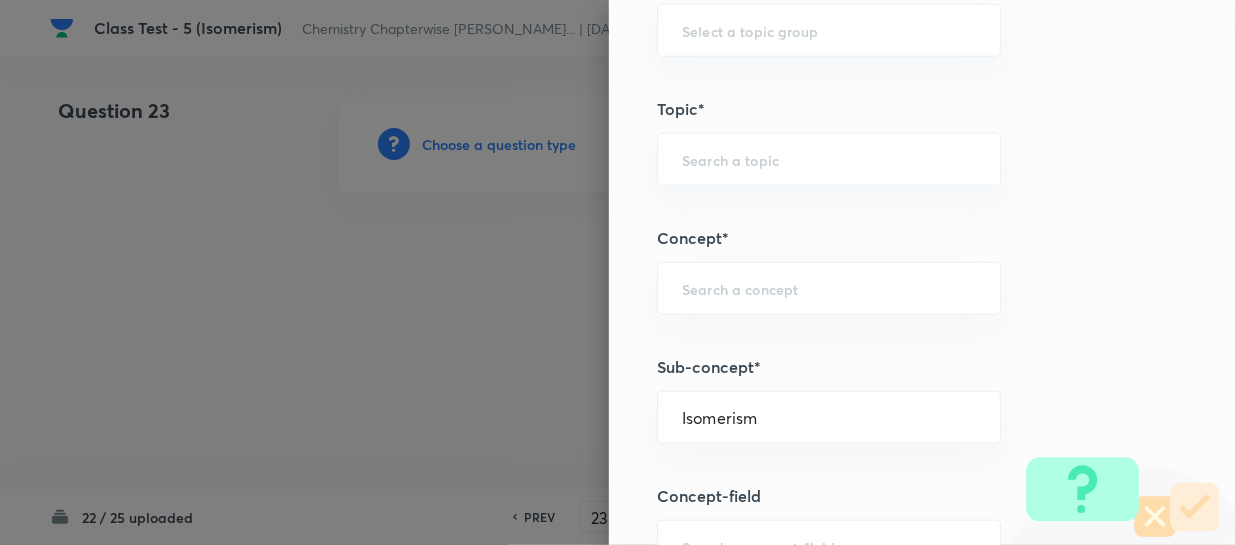 type on "Chemistry" 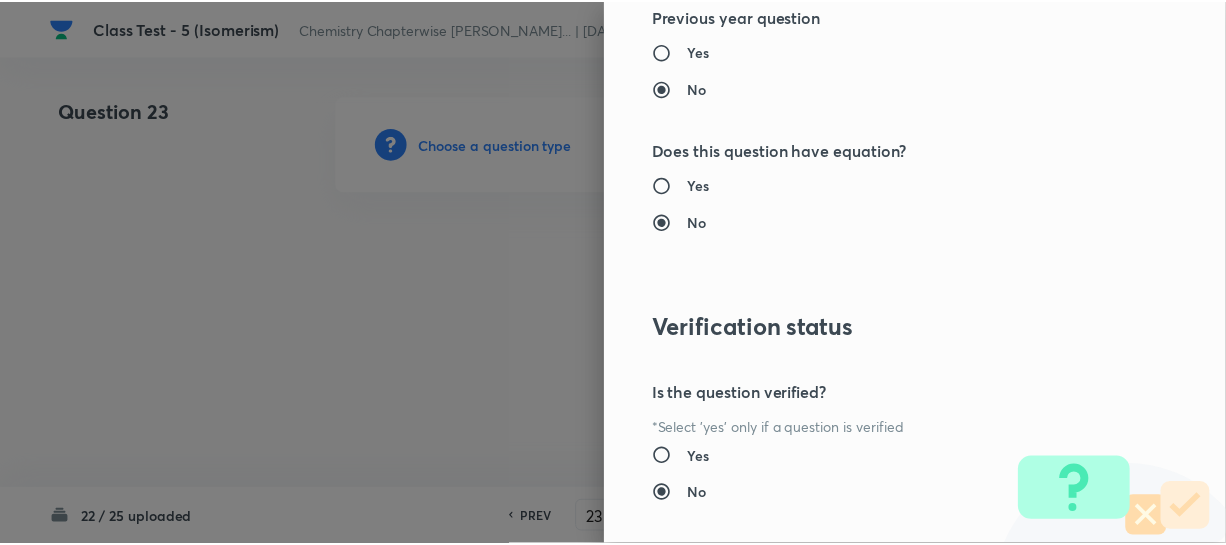 scroll, scrollTop: 2061, scrollLeft: 0, axis: vertical 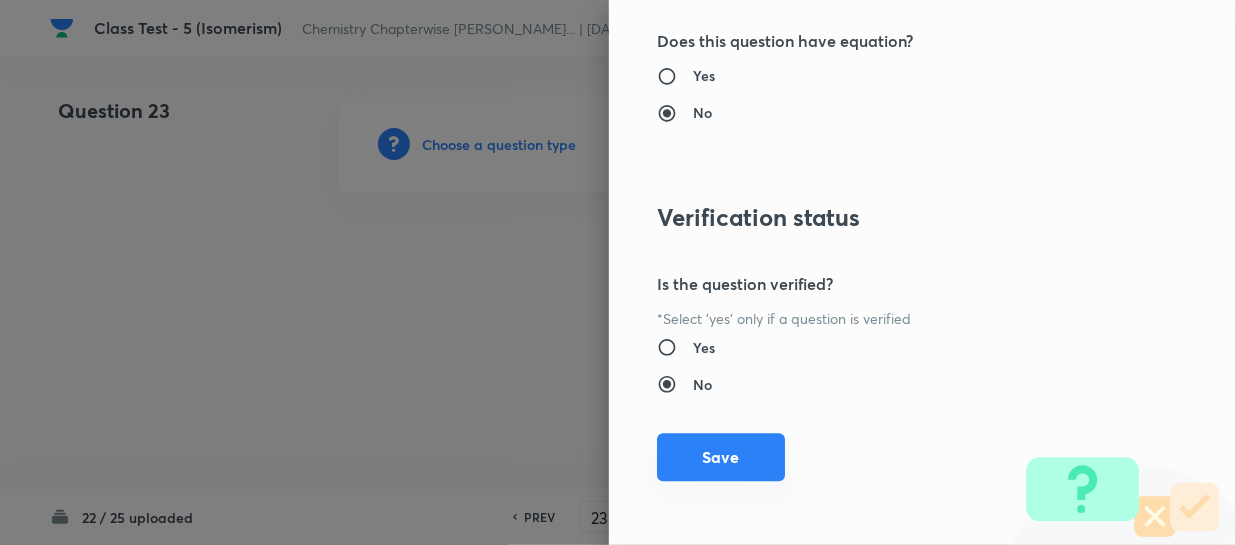 click on "Save" at bounding box center [721, 457] 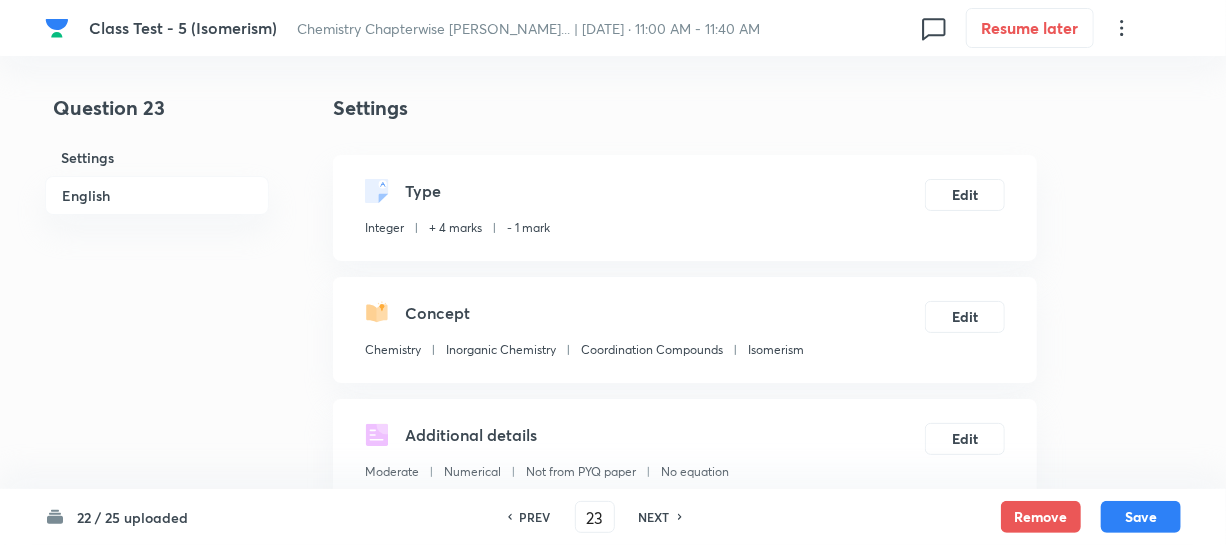 scroll, scrollTop: 545, scrollLeft: 0, axis: vertical 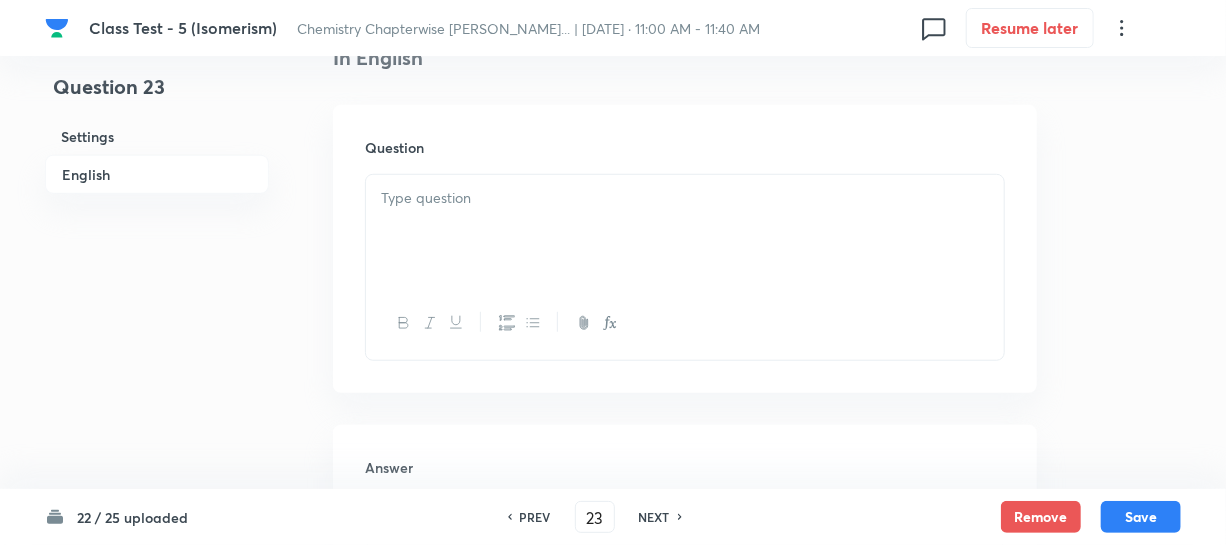 click at bounding box center (685, 231) 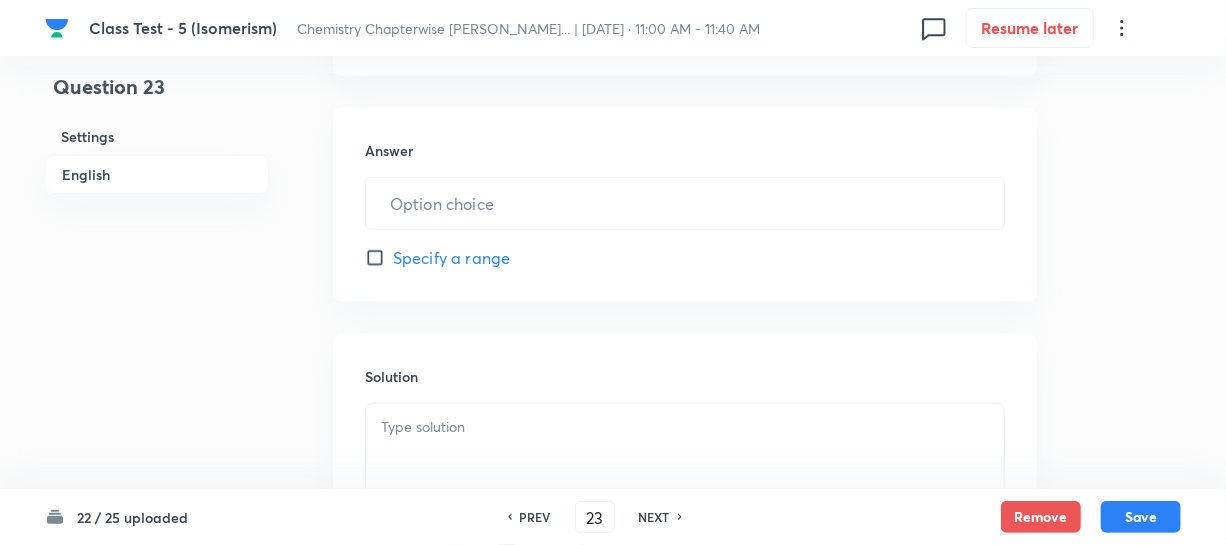 scroll, scrollTop: 1000, scrollLeft: 0, axis: vertical 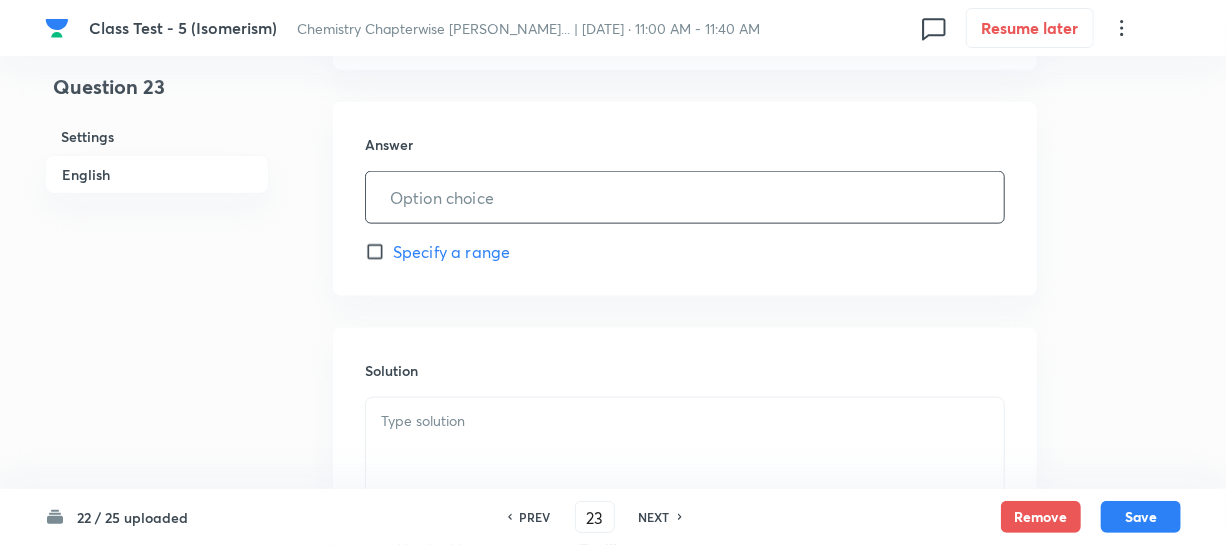 click at bounding box center [685, 197] 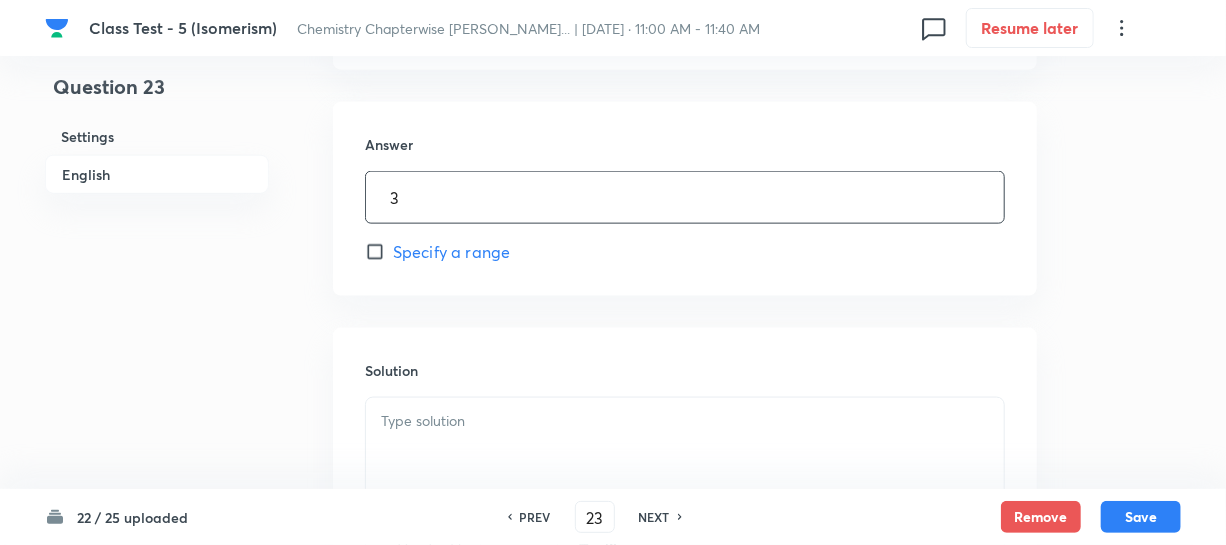 type on "3" 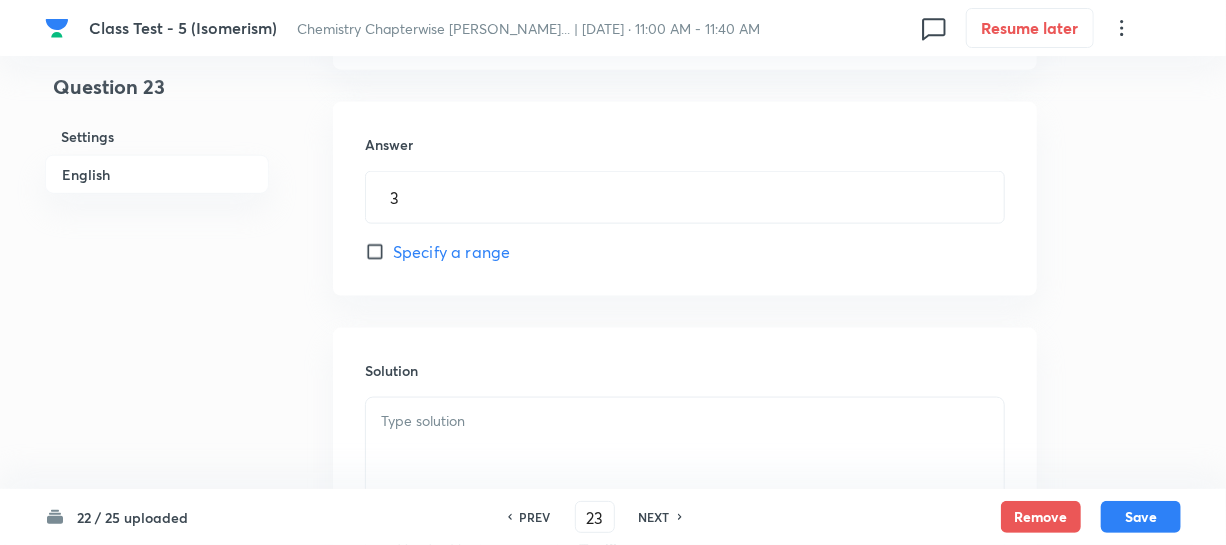 drag, startPoint x: 459, startPoint y: 373, endPoint x: 449, endPoint y: 395, distance: 24.166092 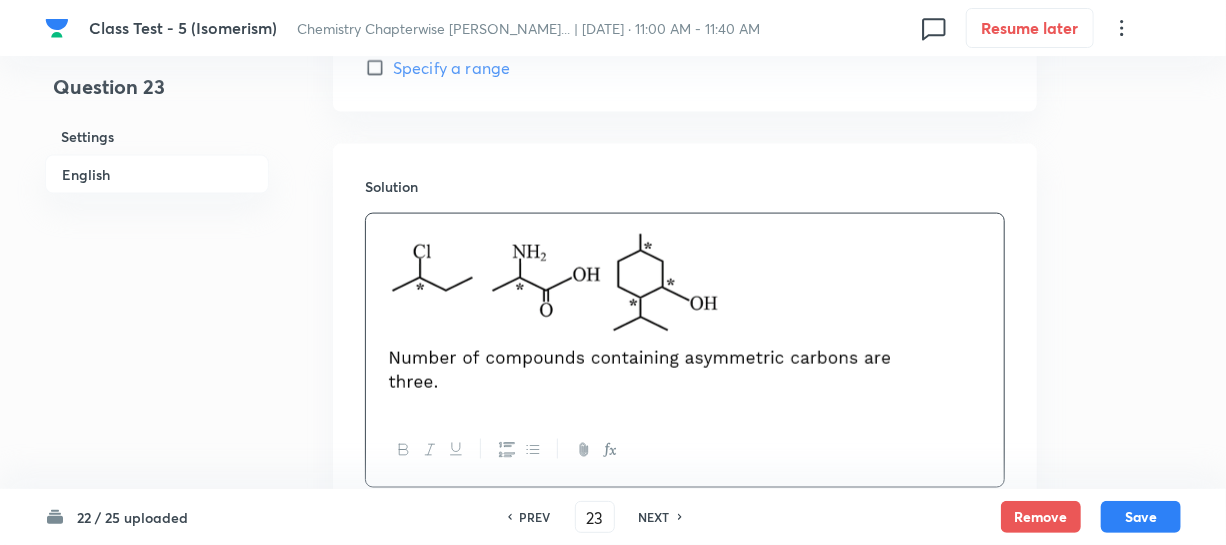 scroll, scrollTop: 1272, scrollLeft: 0, axis: vertical 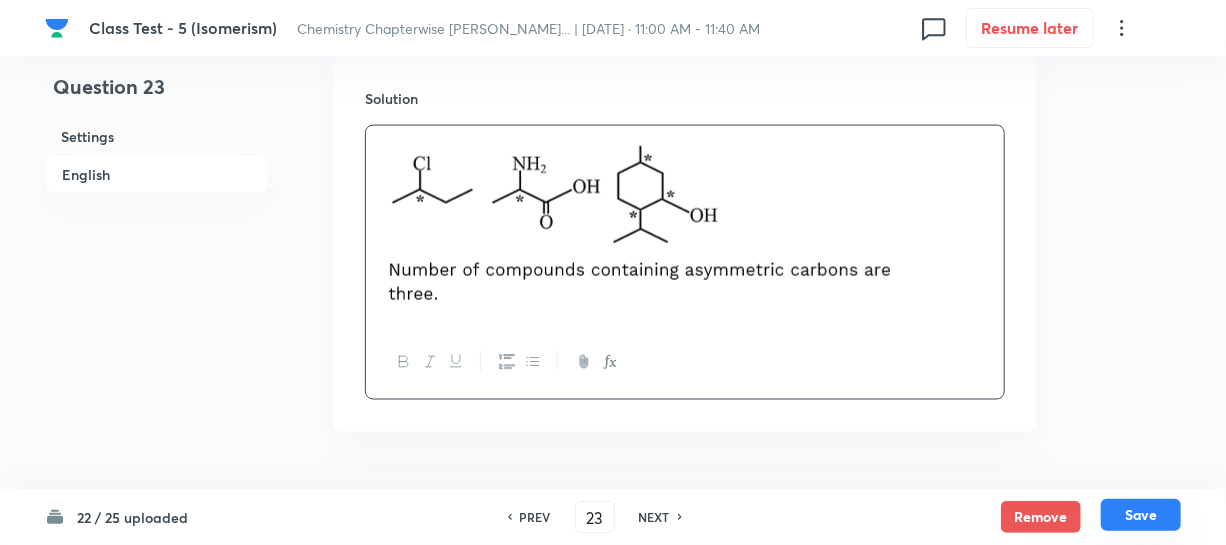 click on "Save" at bounding box center [1141, 515] 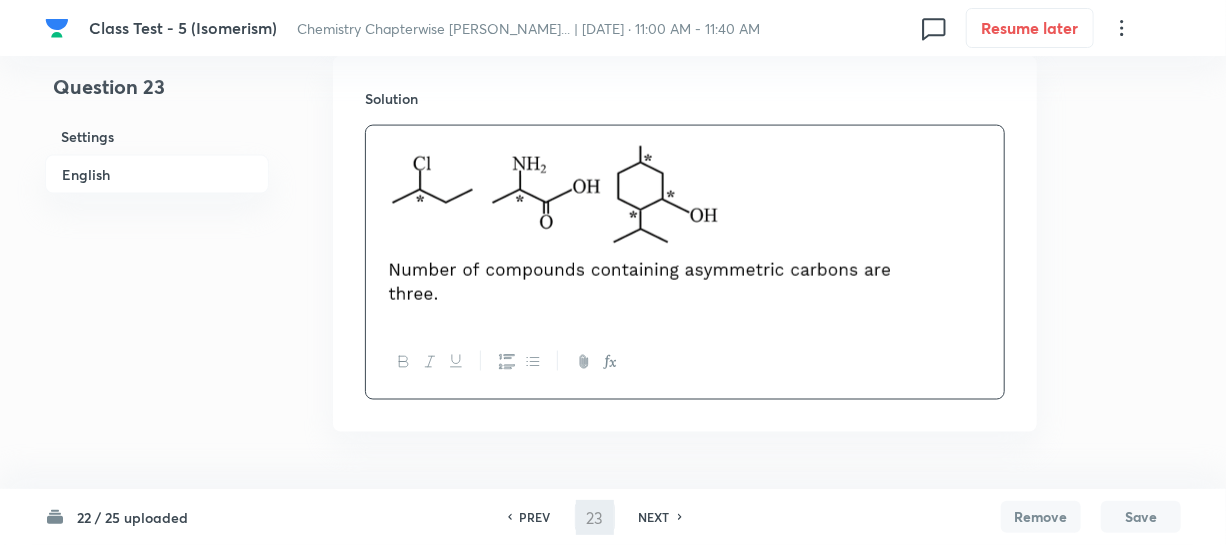 type on "24" 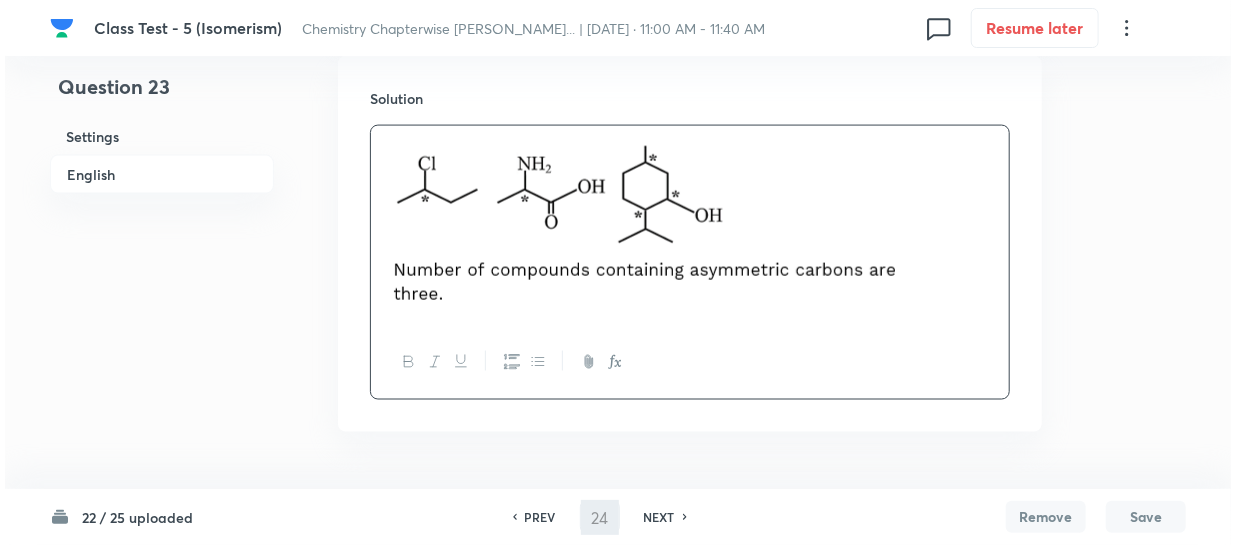 scroll, scrollTop: 0, scrollLeft: 0, axis: both 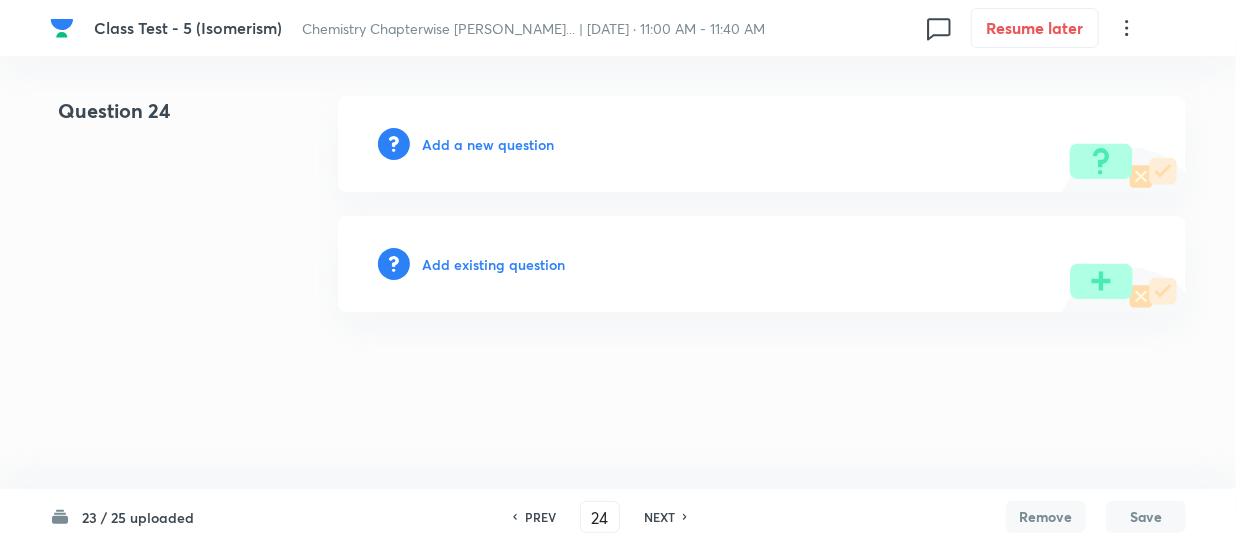 click on "Add a new question" at bounding box center [488, 144] 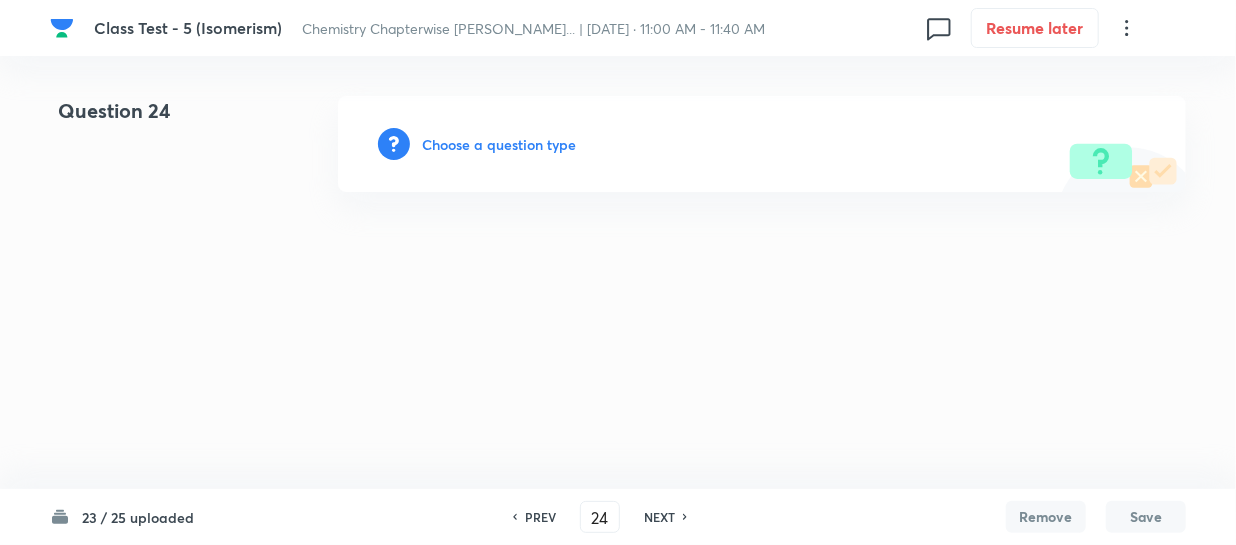 click on "Choose a question type" at bounding box center [499, 144] 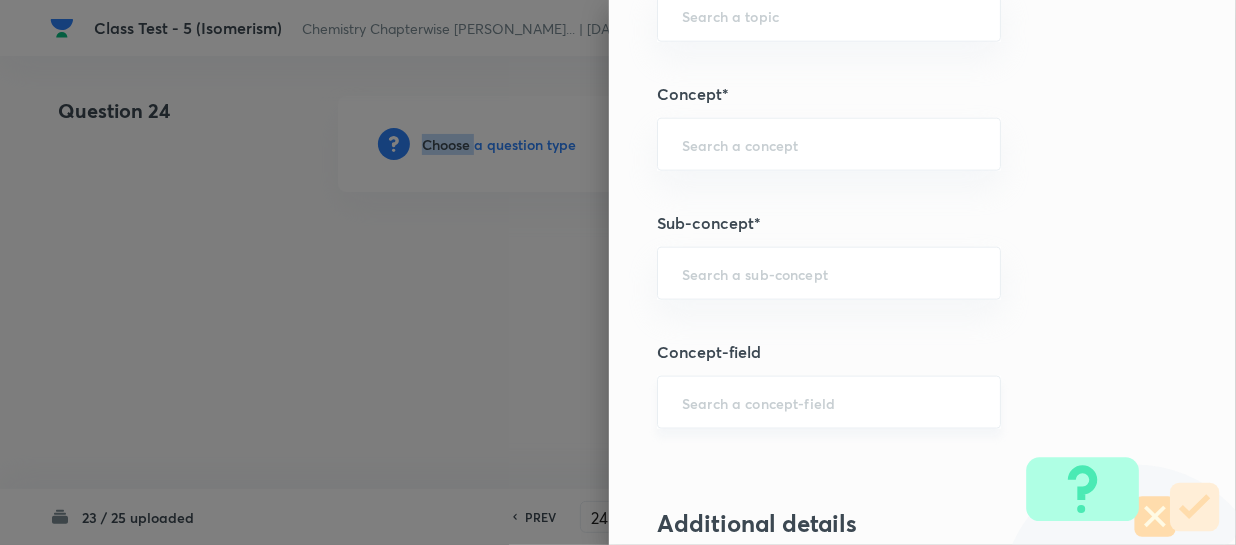 scroll, scrollTop: 1090, scrollLeft: 0, axis: vertical 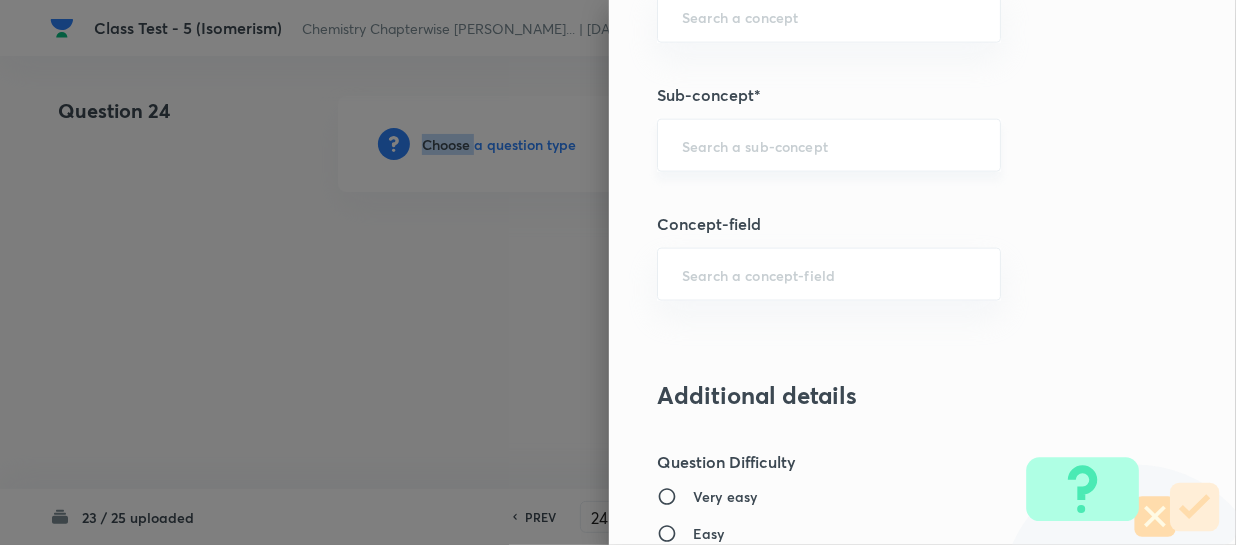click on "​" at bounding box center [829, 145] 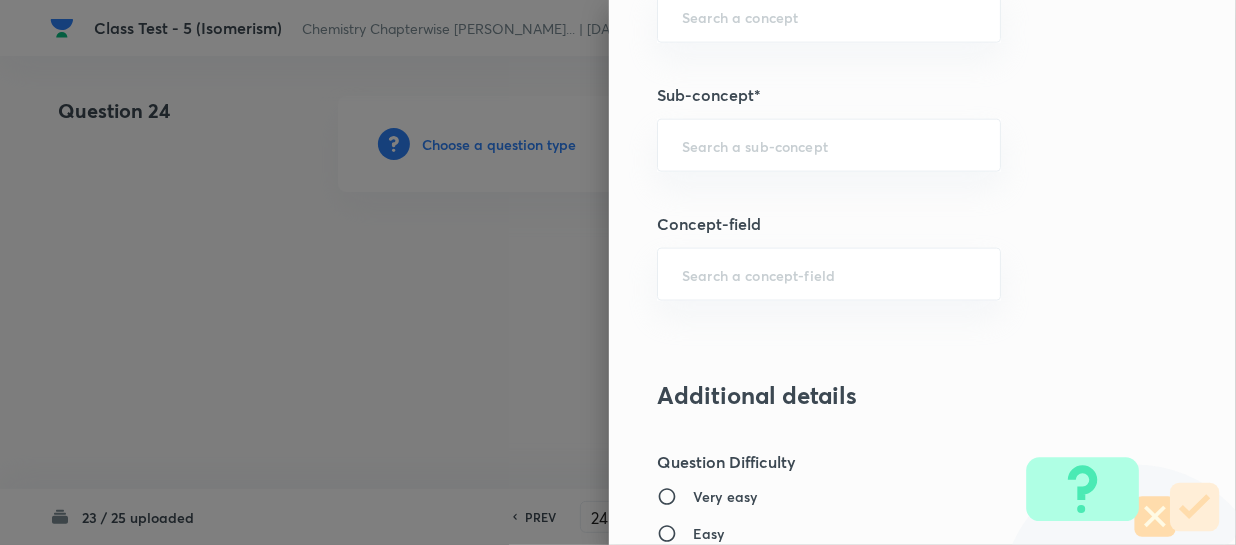 paste on "Isomerism" 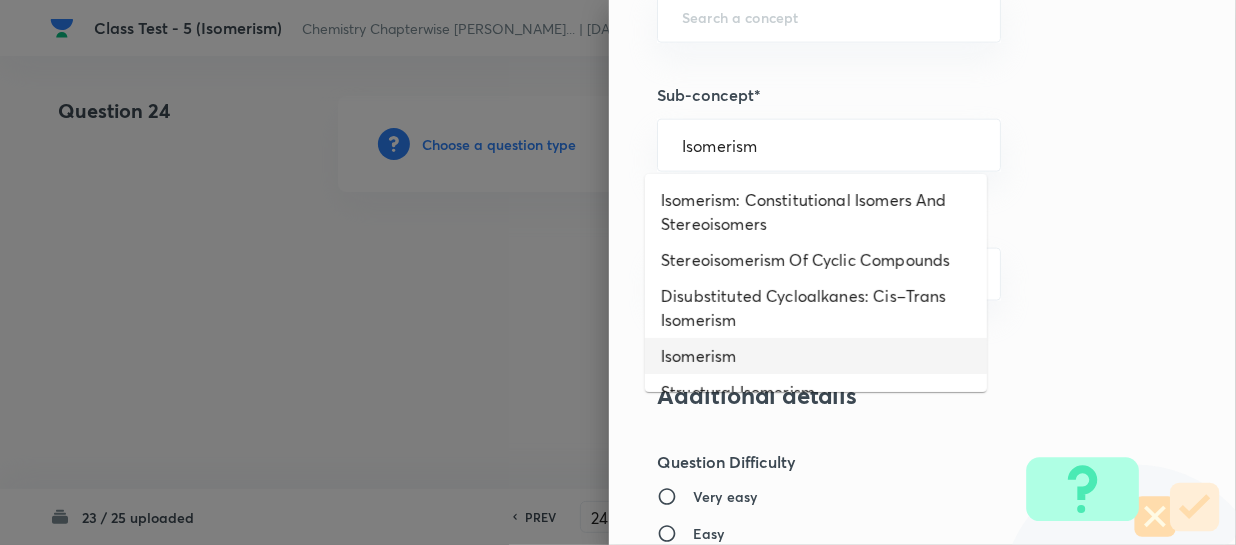 click on "Isomerism" at bounding box center (816, 356) 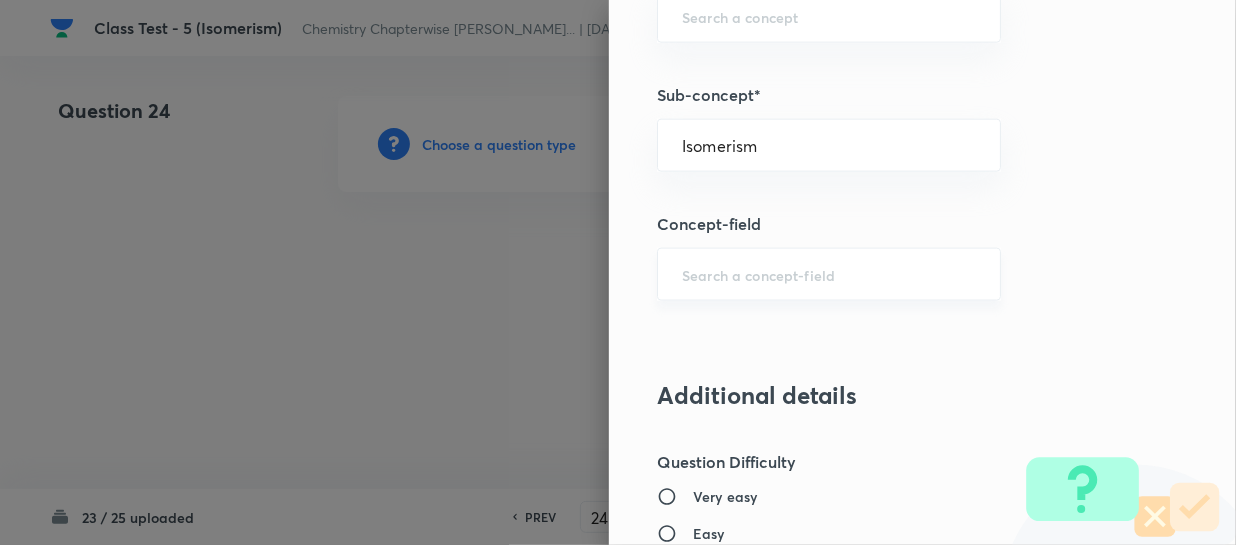 type on "Chemistry" 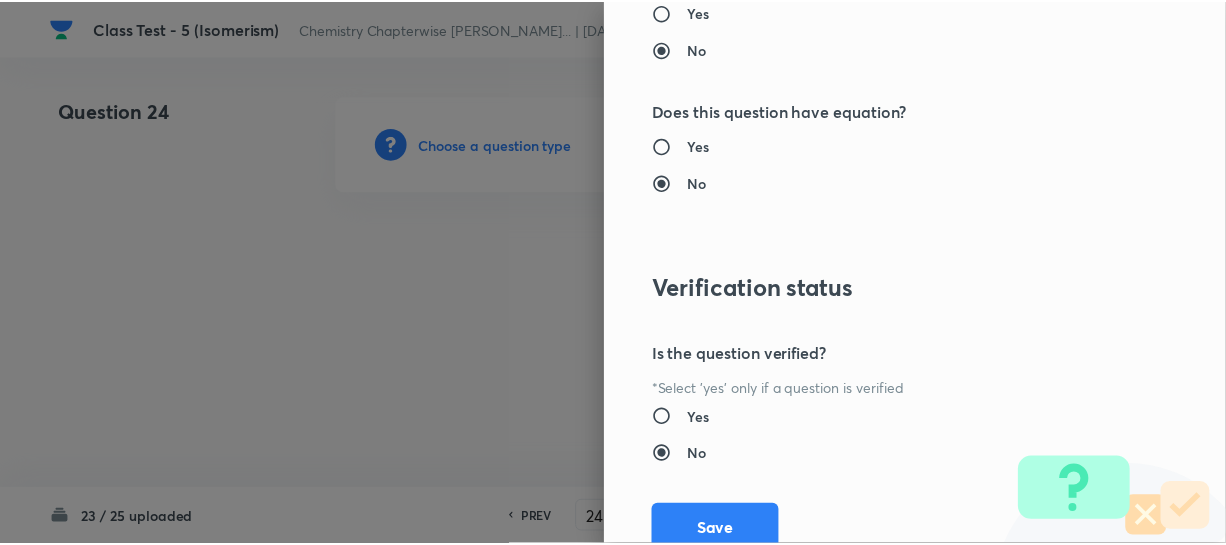 scroll, scrollTop: 2061, scrollLeft: 0, axis: vertical 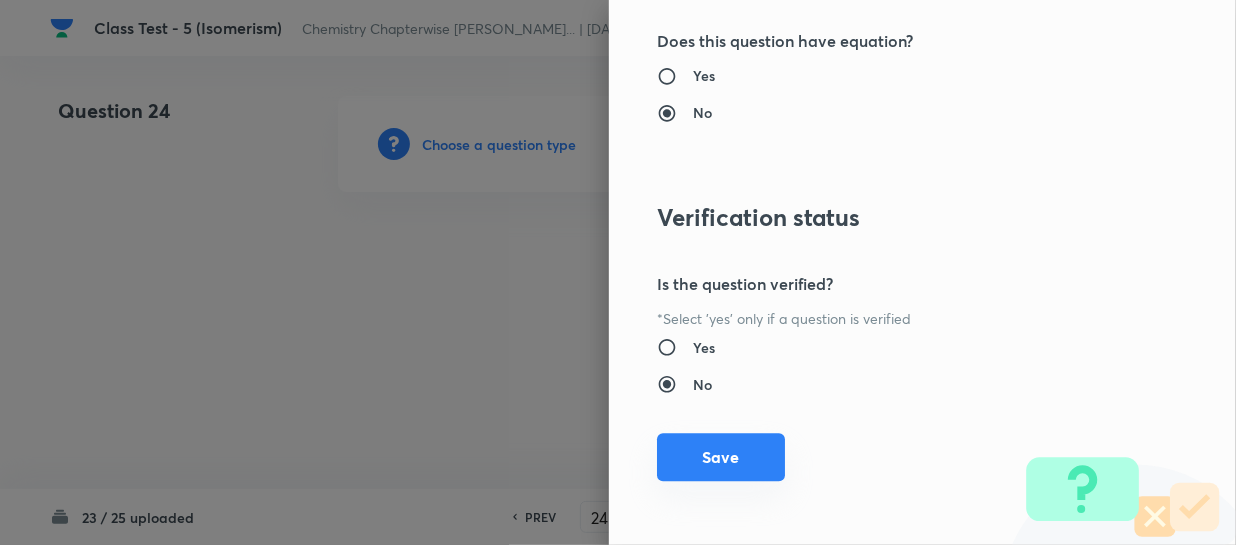 click on "Save" at bounding box center [721, 457] 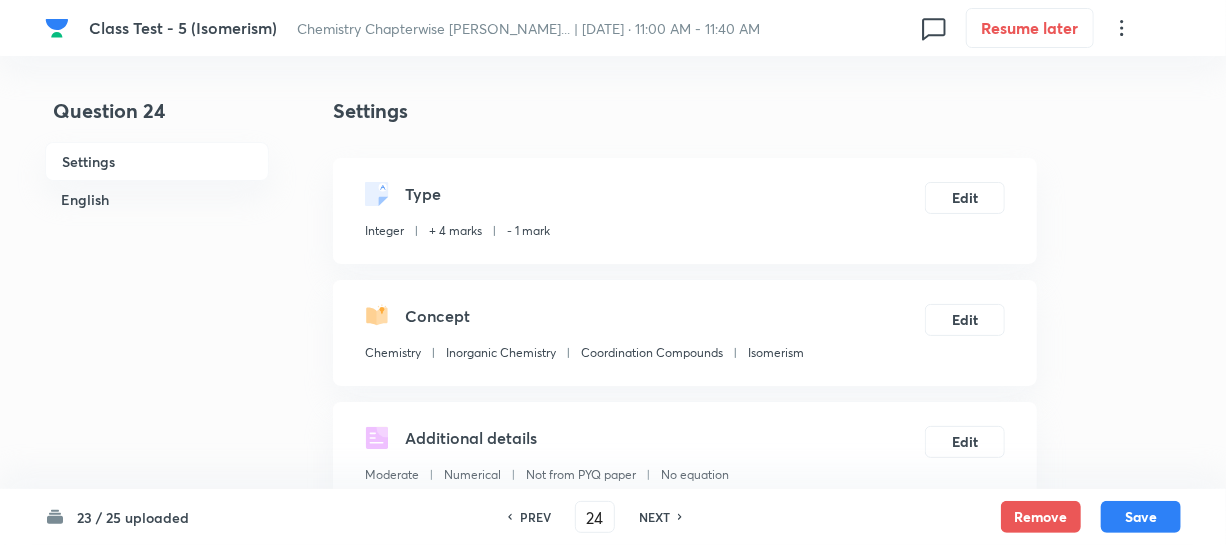 scroll, scrollTop: 363, scrollLeft: 0, axis: vertical 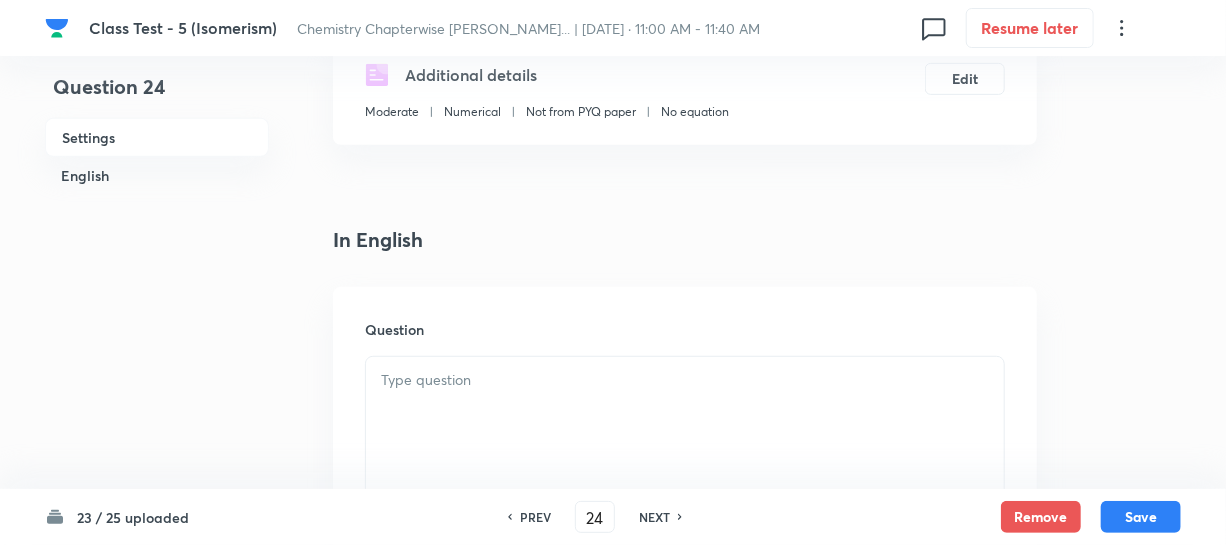 click at bounding box center (685, 413) 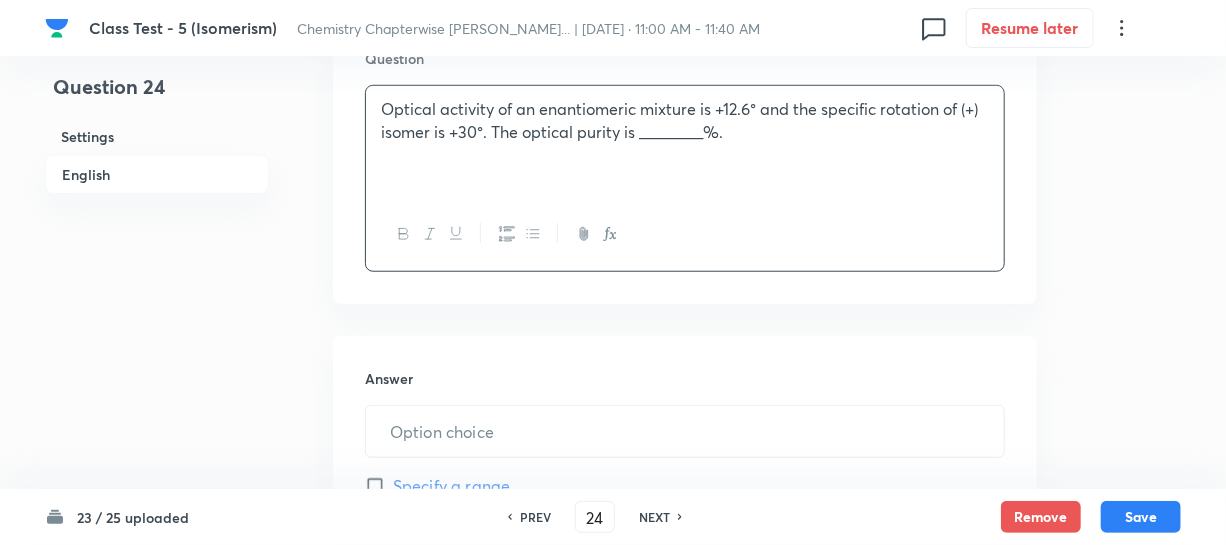 scroll, scrollTop: 636, scrollLeft: 0, axis: vertical 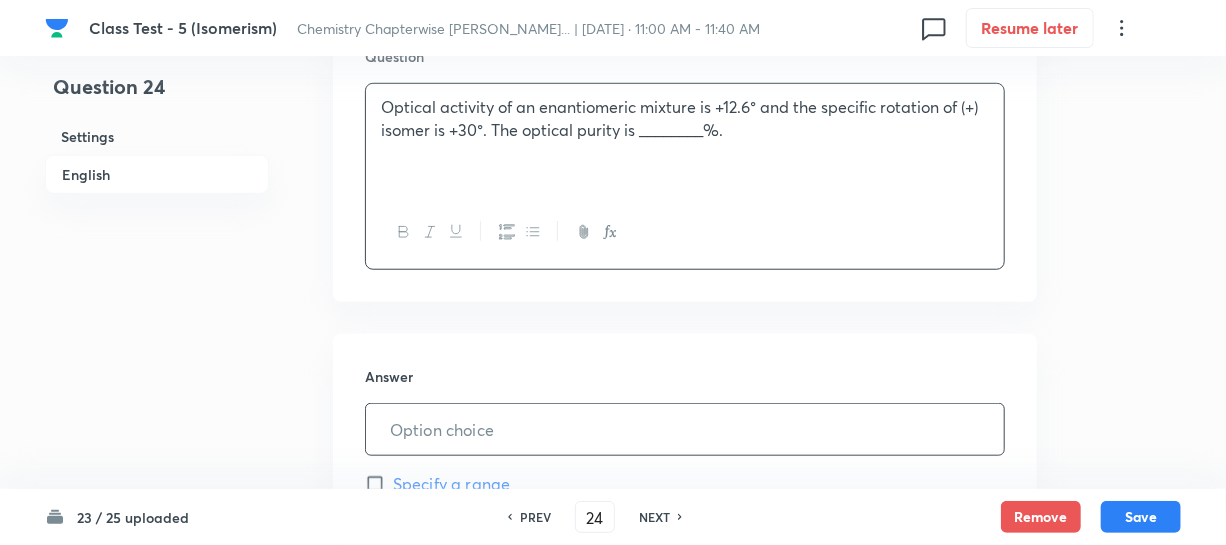 click at bounding box center (685, 429) 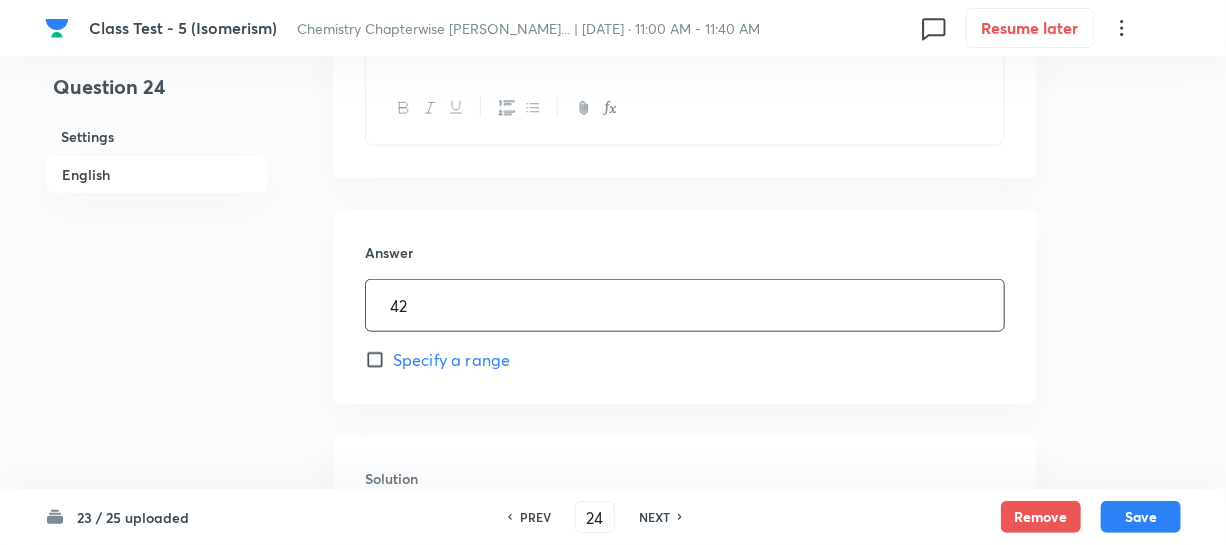 scroll, scrollTop: 1000, scrollLeft: 0, axis: vertical 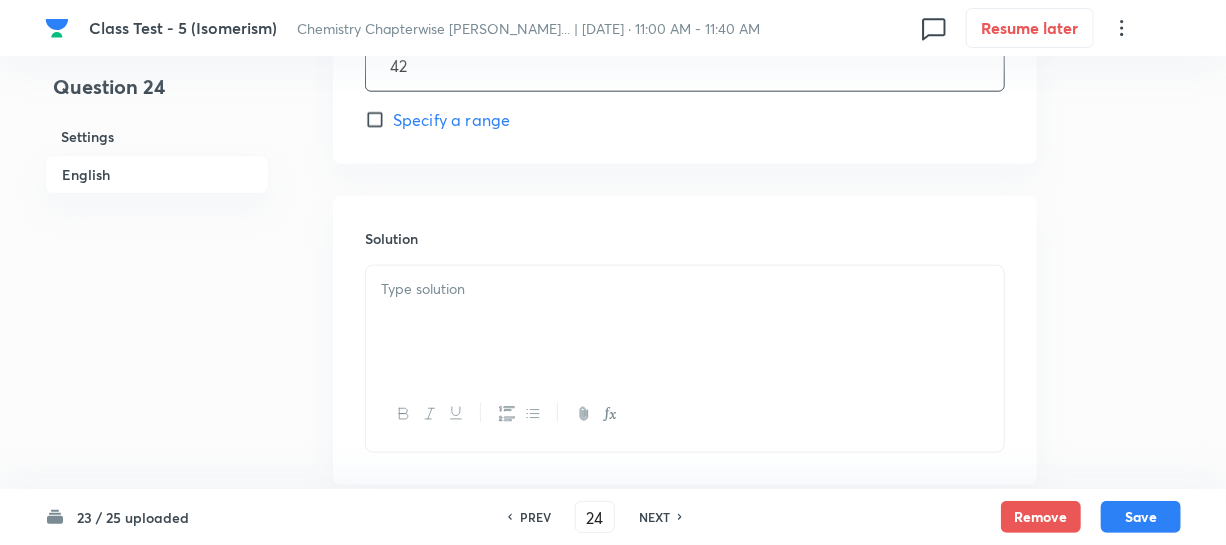 type on "42" 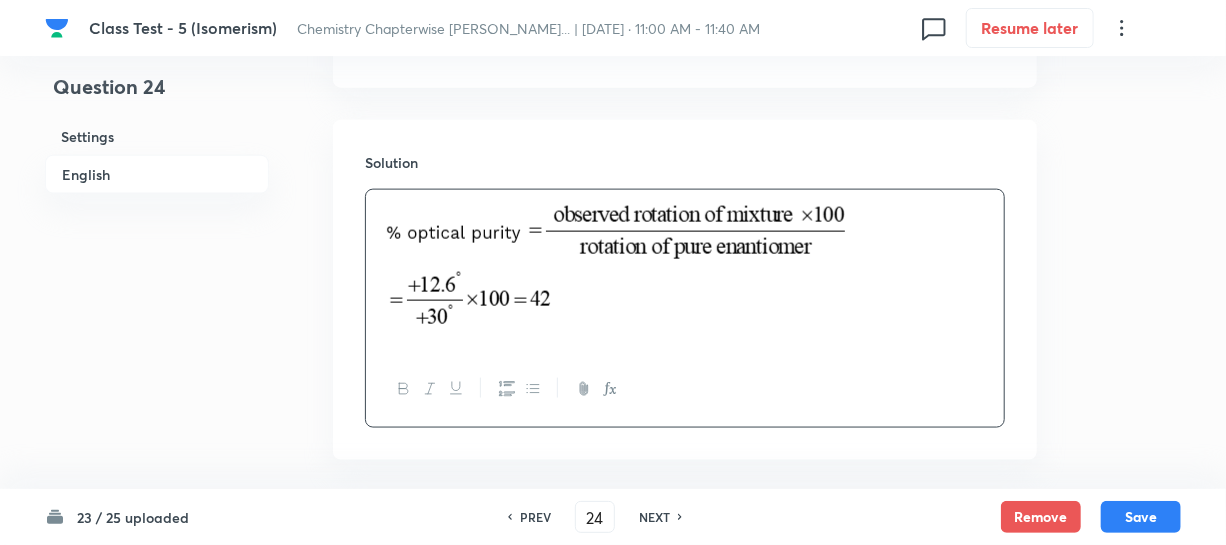 scroll, scrollTop: 1167, scrollLeft: 0, axis: vertical 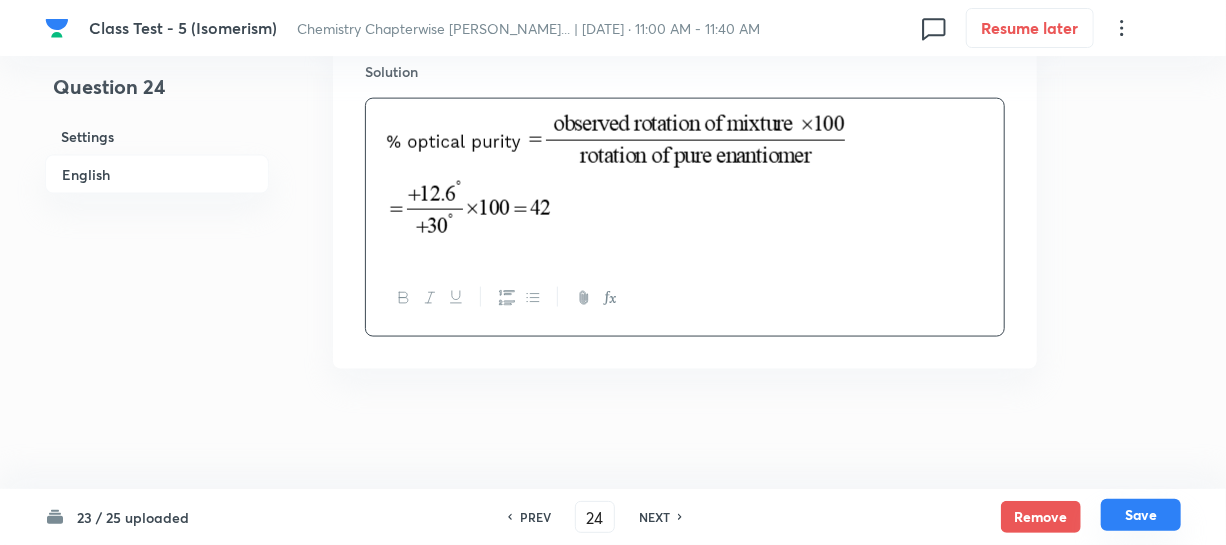 click on "Save" at bounding box center (1141, 515) 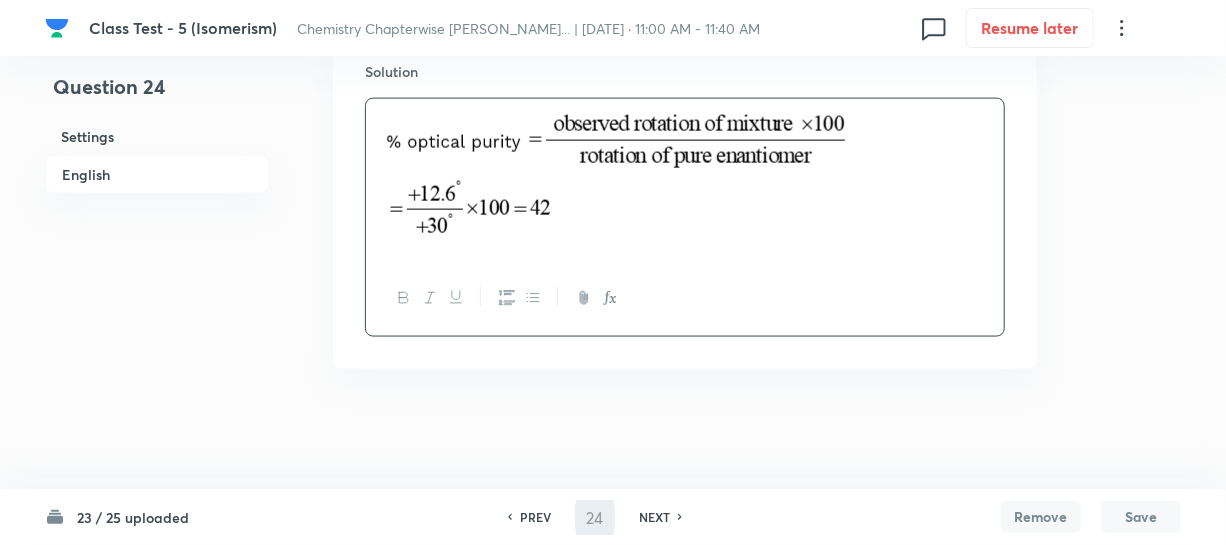 type on "25" 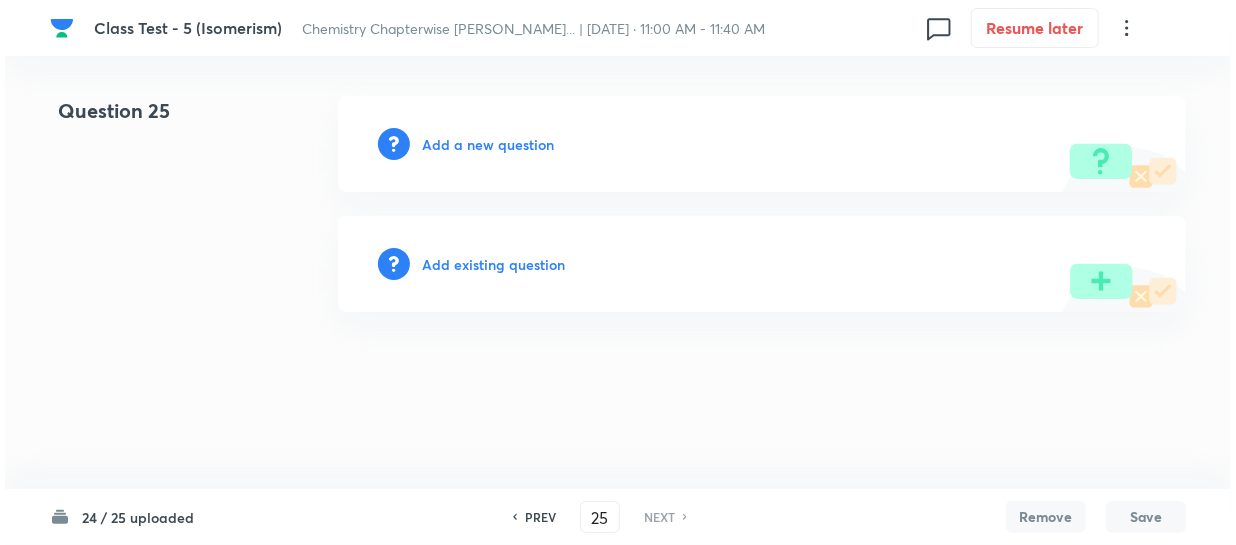 scroll, scrollTop: 0, scrollLeft: 0, axis: both 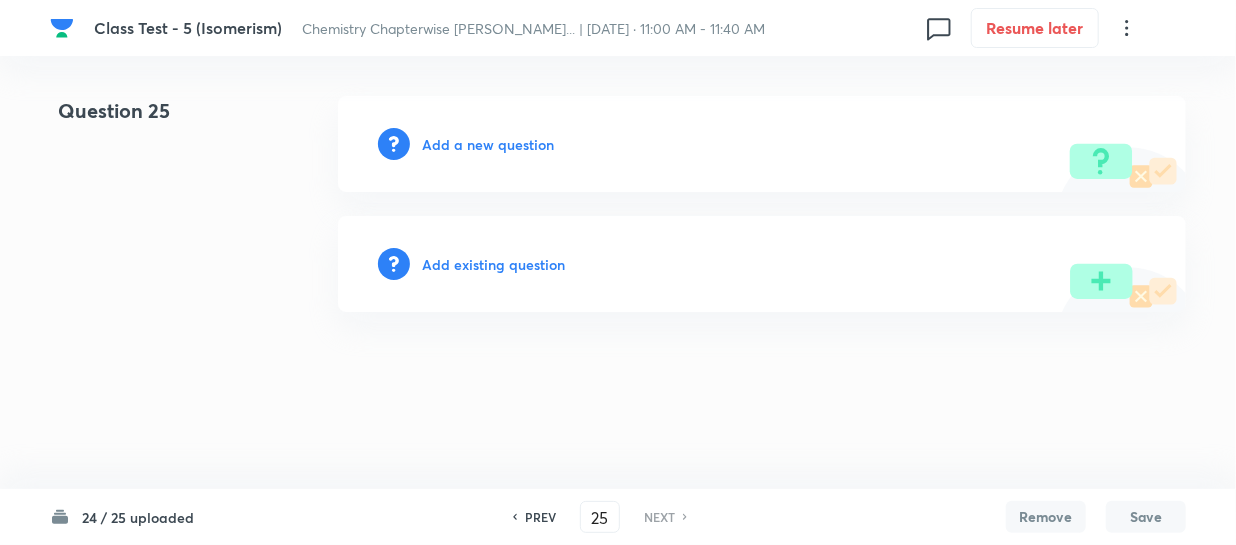 click on "Add a new question" at bounding box center [488, 144] 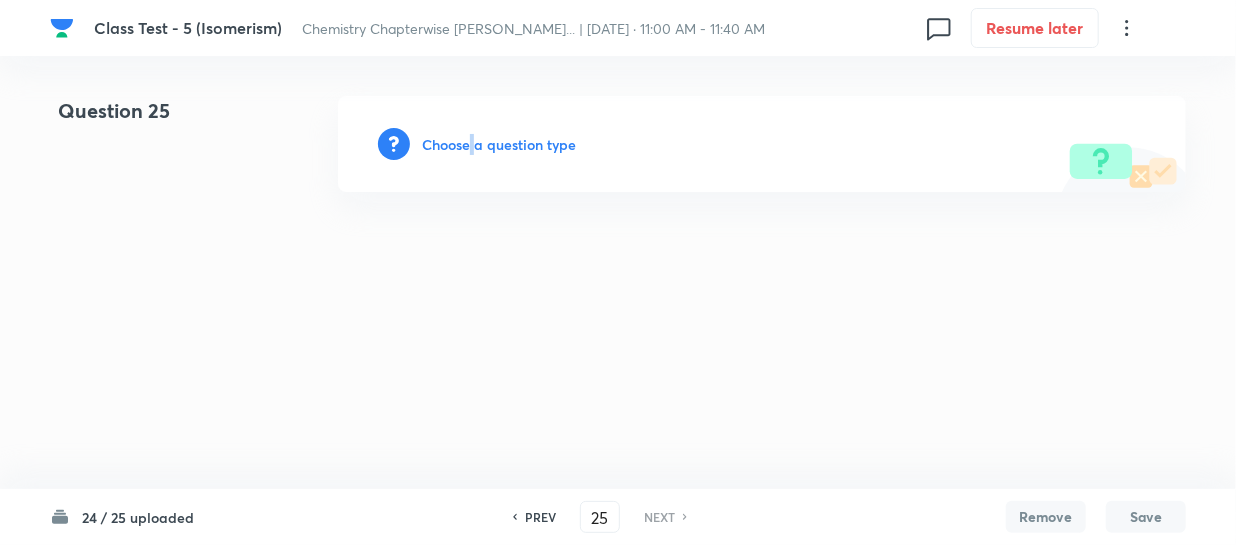 click on "Choose a question type" at bounding box center (499, 144) 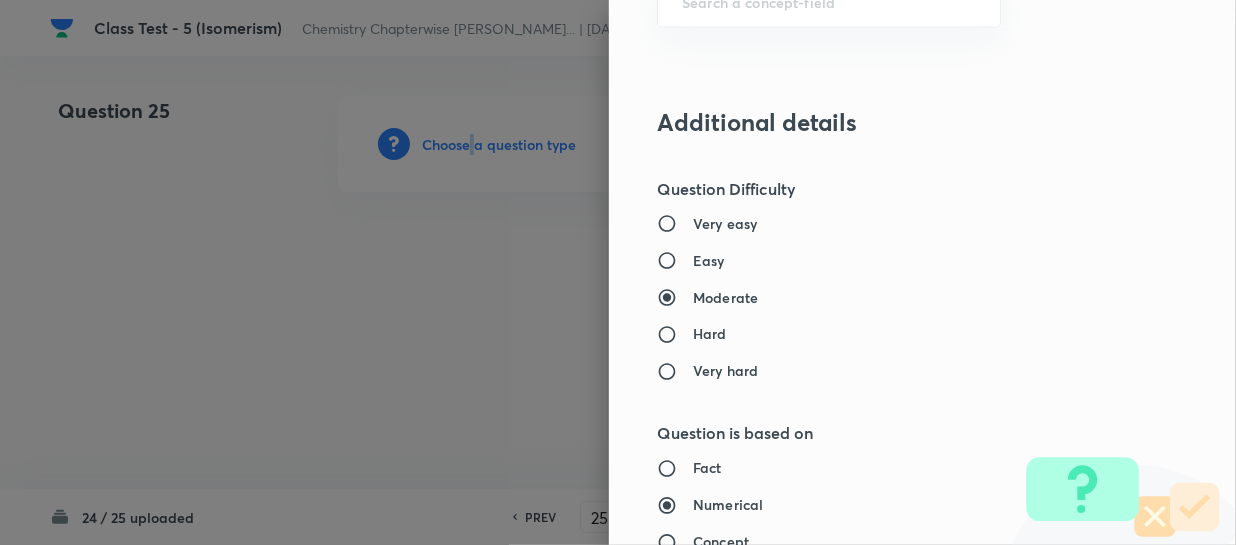 scroll, scrollTop: 1090, scrollLeft: 0, axis: vertical 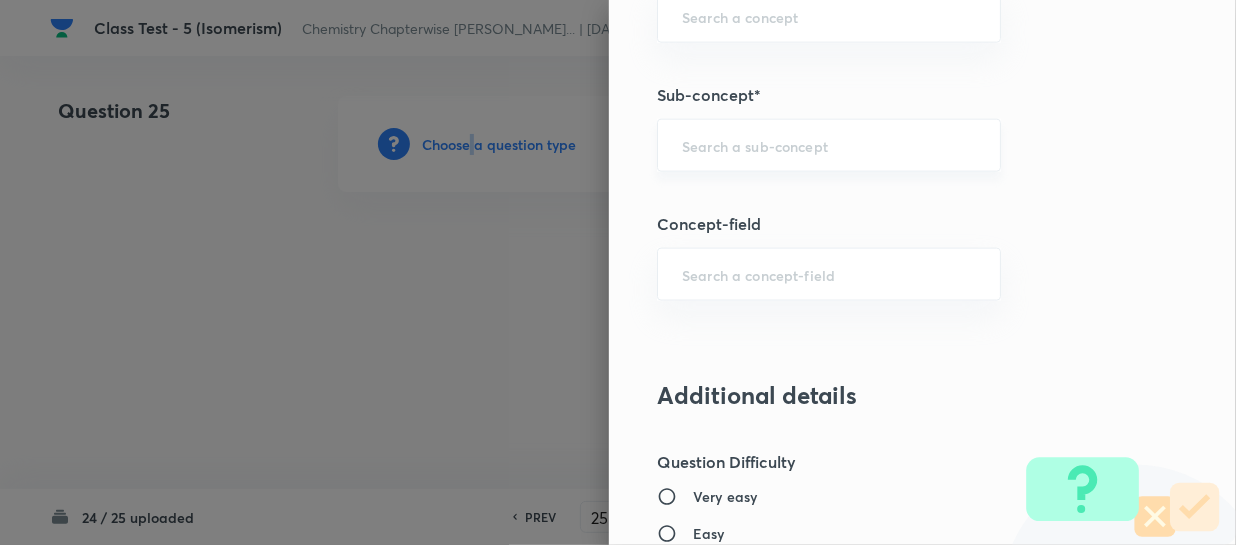 click on "​" at bounding box center (829, 145) 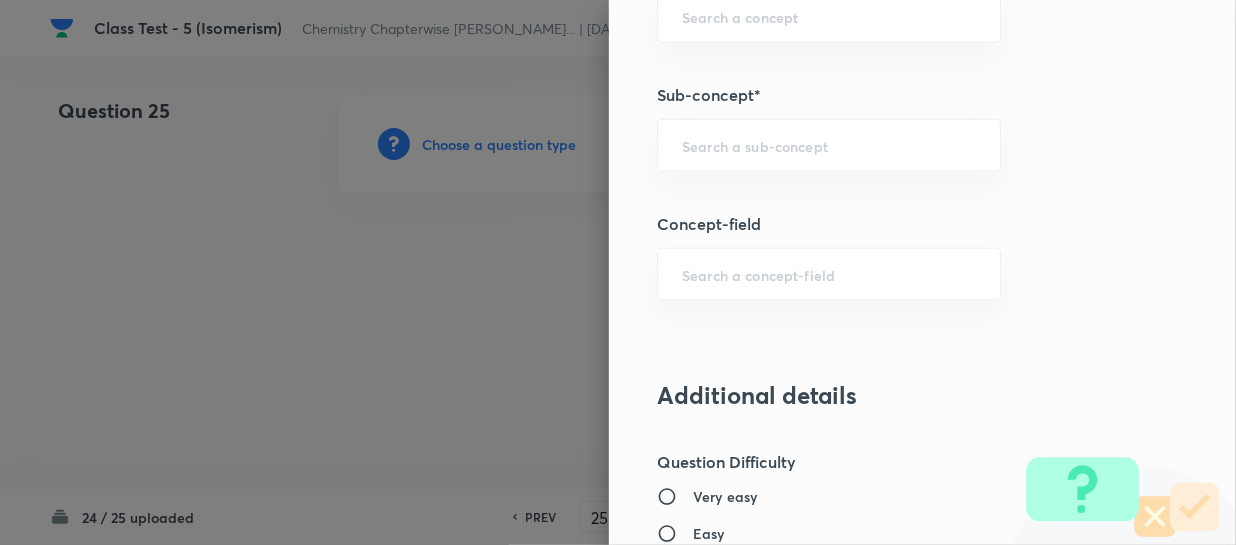 paste on "Isomerism" 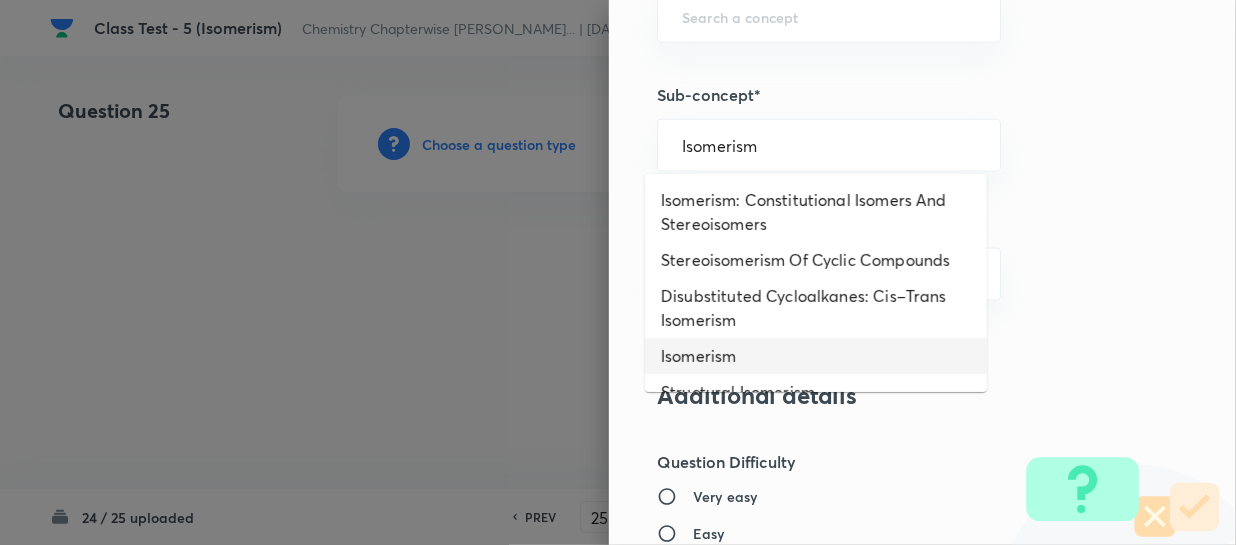 click on "Isomerism" at bounding box center [816, 356] 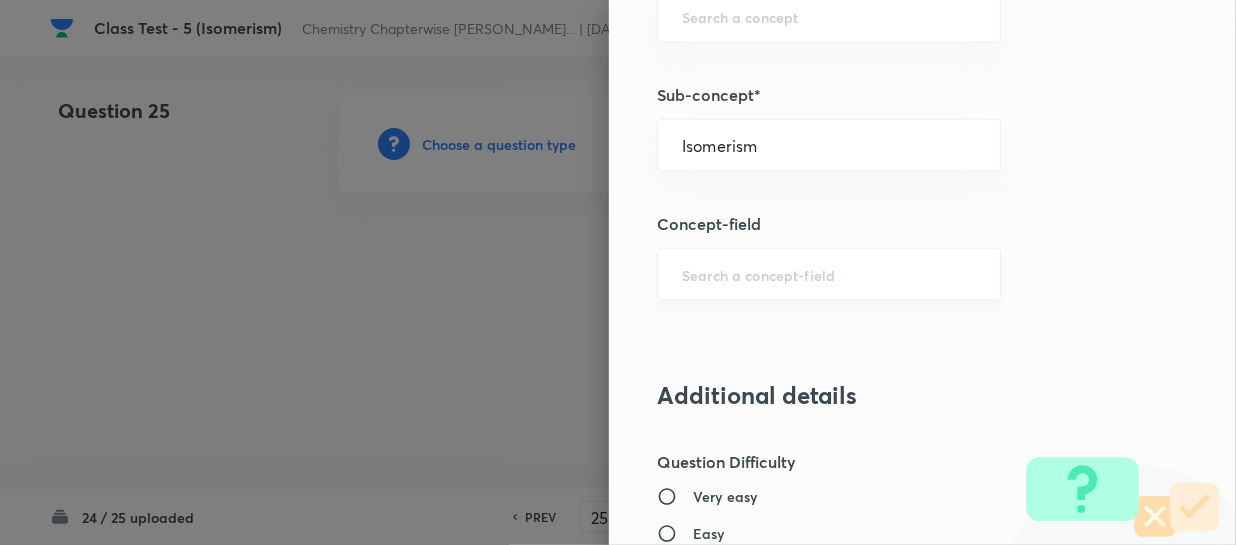type on "Chemistry" 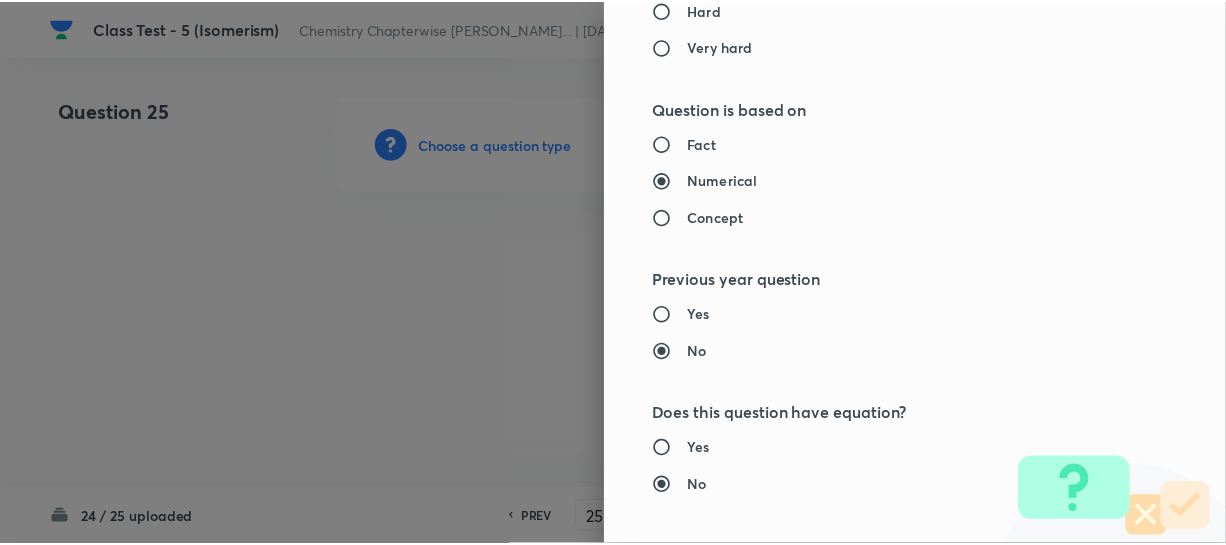 scroll, scrollTop: 2061, scrollLeft: 0, axis: vertical 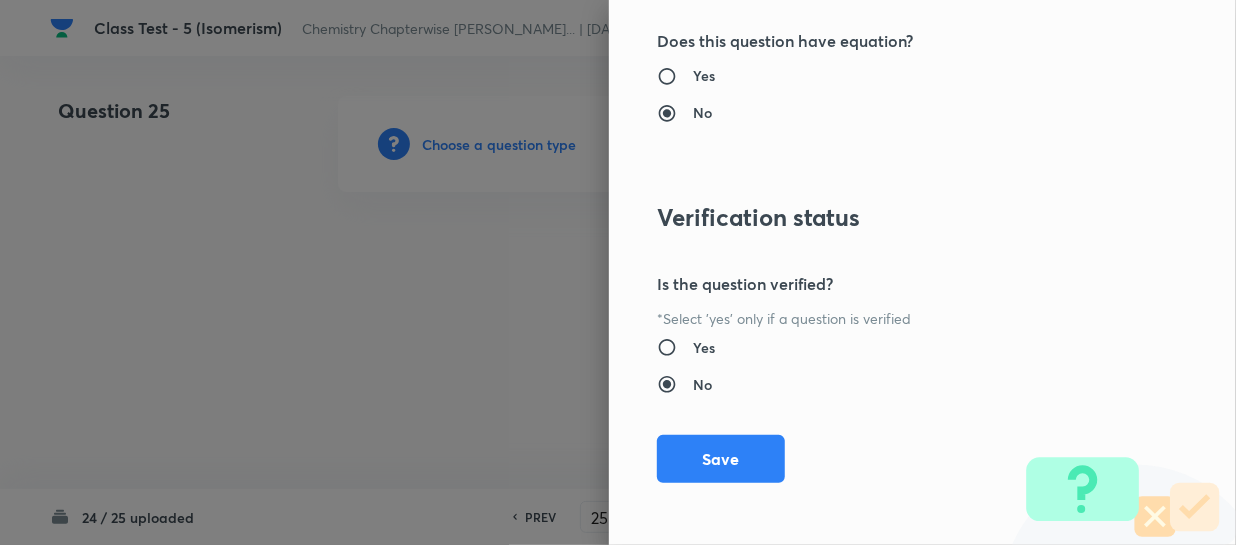 drag, startPoint x: 734, startPoint y: 458, endPoint x: 815, endPoint y: 461, distance: 81.055534 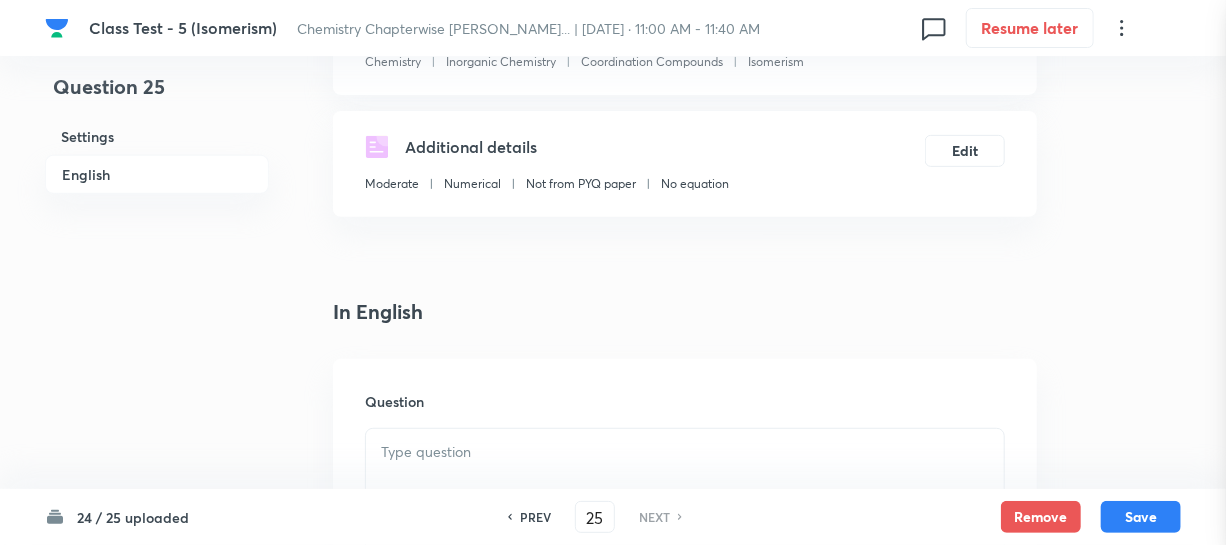 scroll, scrollTop: 454, scrollLeft: 0, axis: vertical 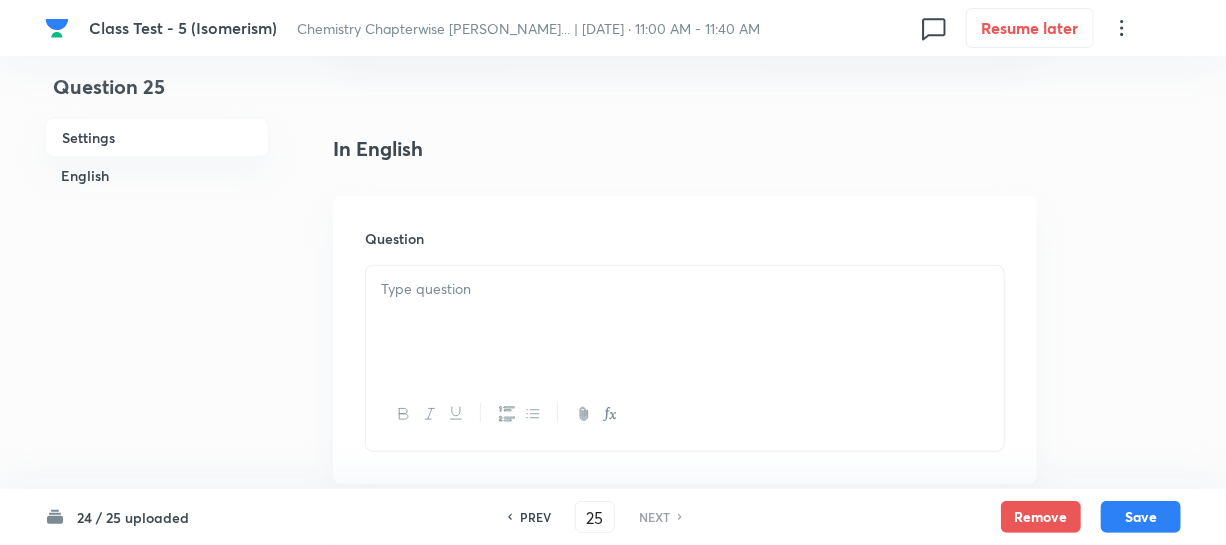 drag, startPoint x: 464, startPoint y: 322, endPoint x: 618, endPoint y: 334, distance: 154.46683 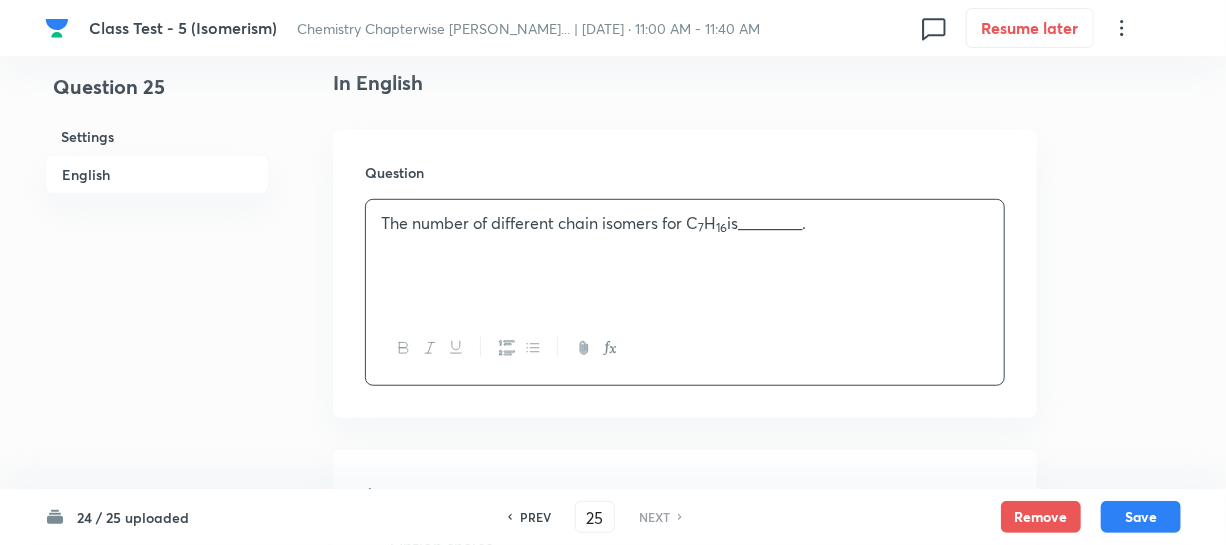 scroll, scrollTop: 818, scrollLeft: 0, axis: vertical 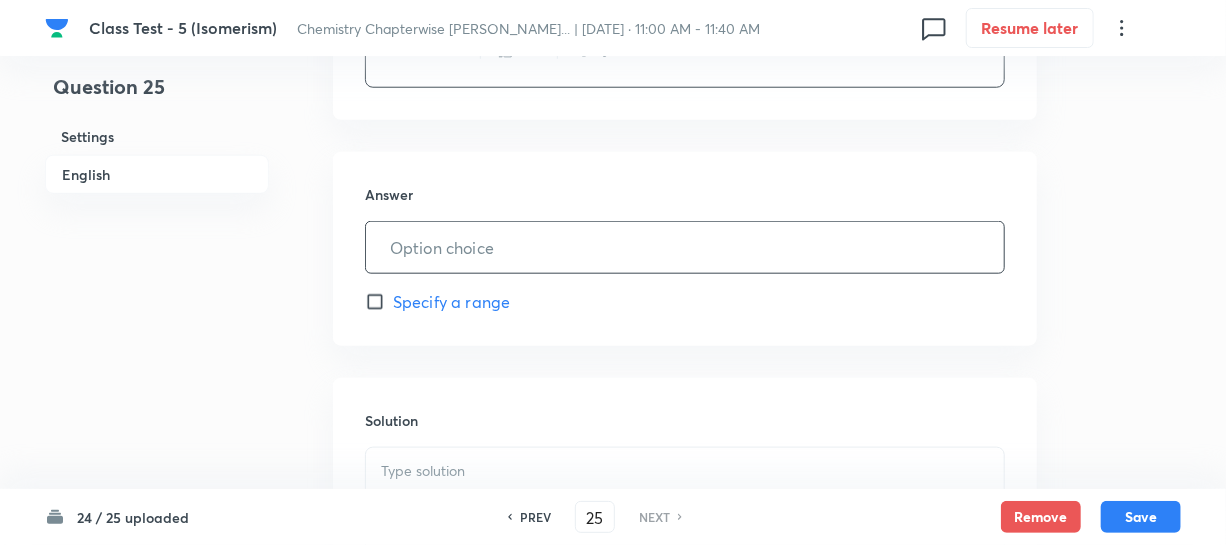 click at bounding box center (685, 247) 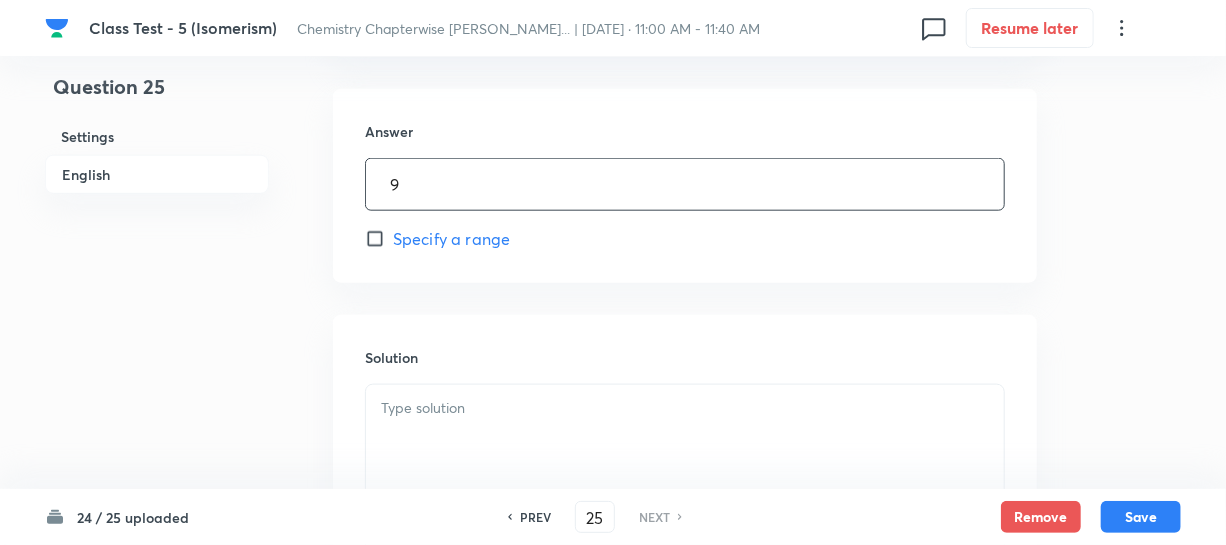 scroll, scrollTop: 1000, scrollLeft: 0, axis: vertical 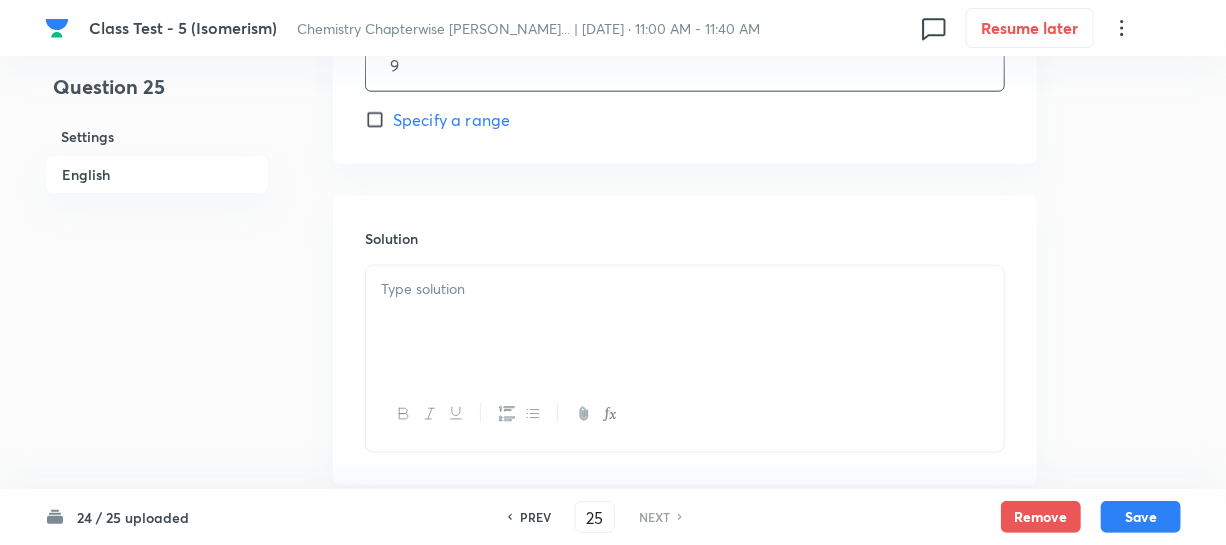 click at bounding box center (685, 322) 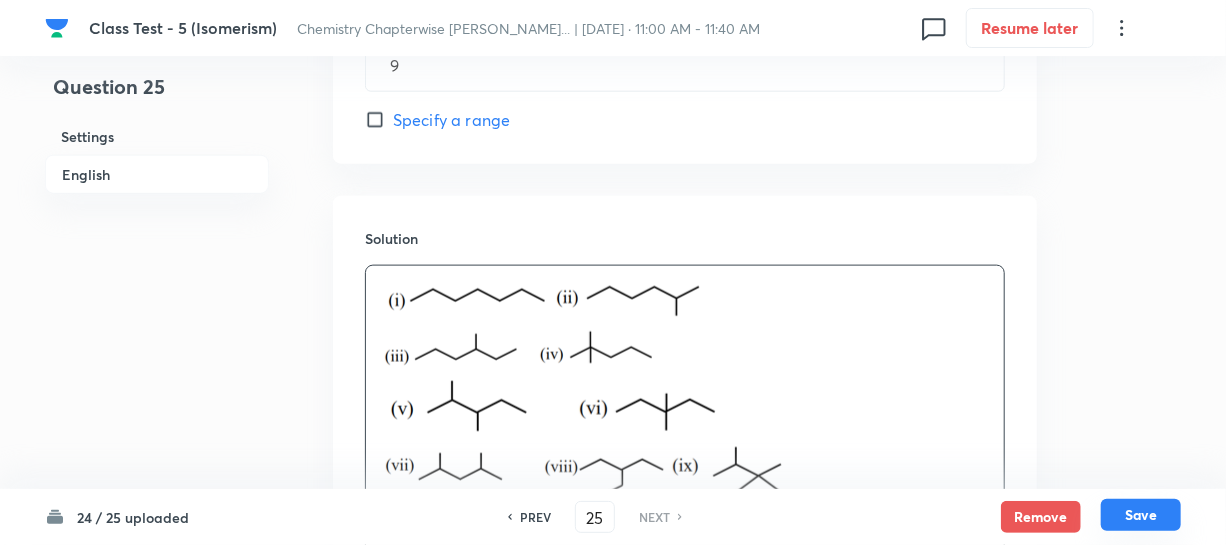 click on "Save" at bounding box center [1141, 515] 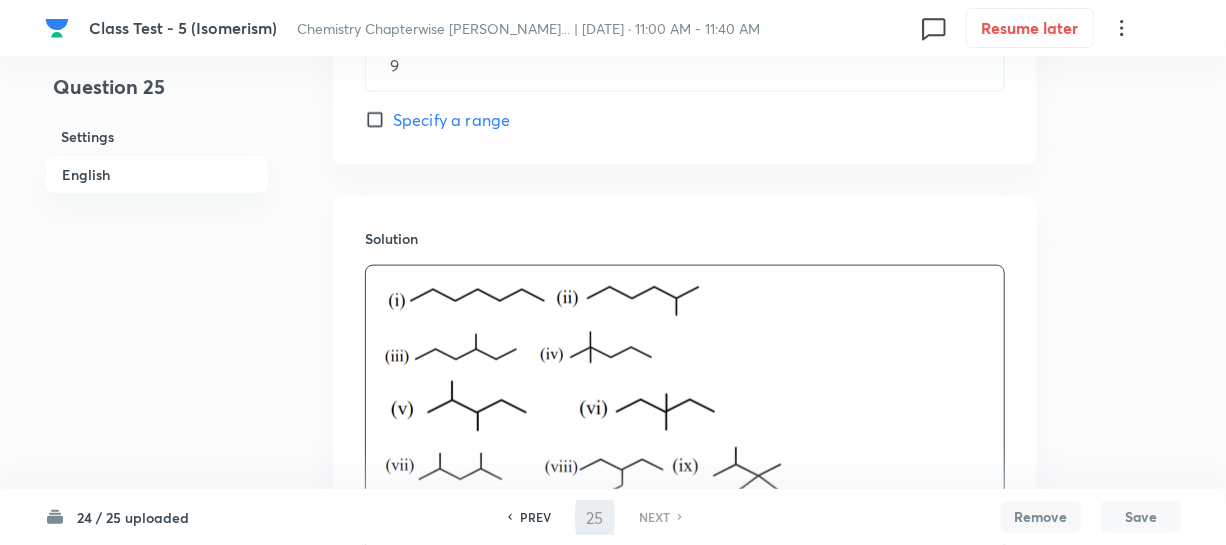click on "Save" at bounding box center [1141, 517] 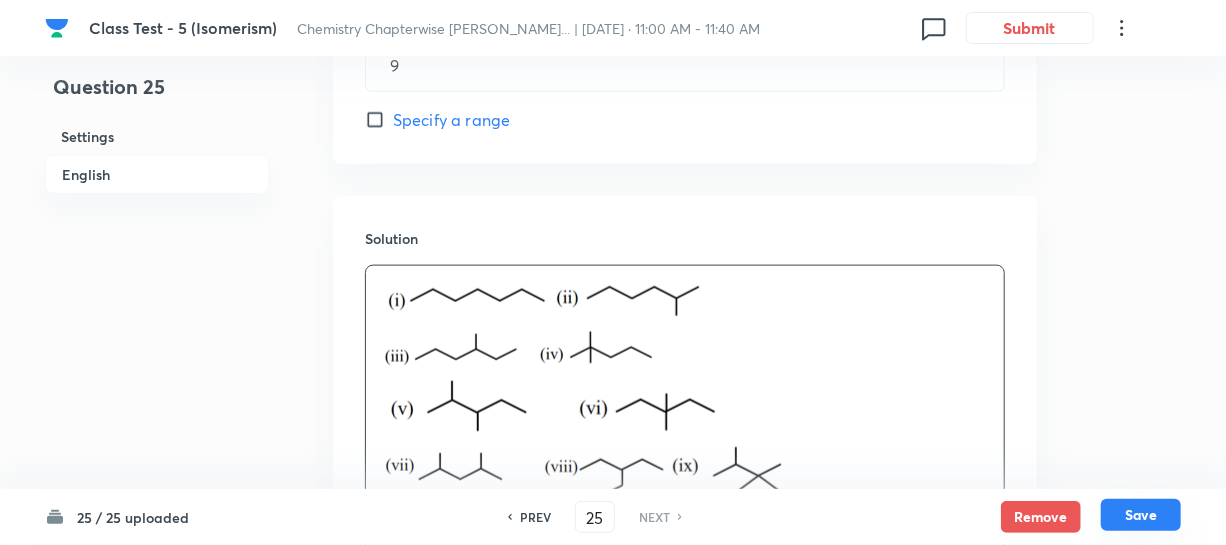 click on "Save" at bounding box center (1141, 515) 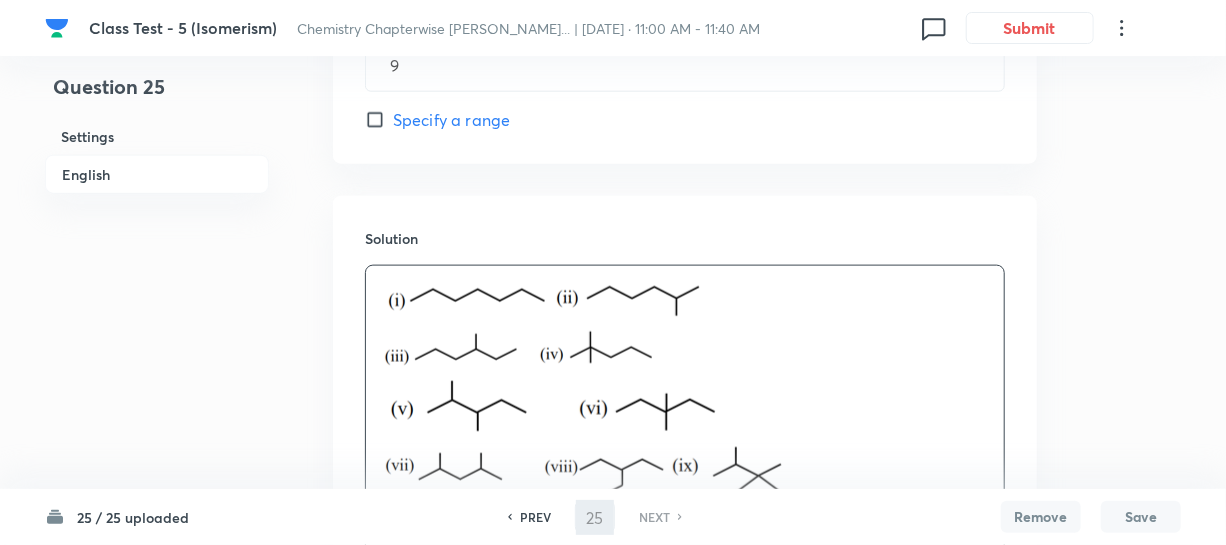 click on "Save" at bounding box center [1141, 517] 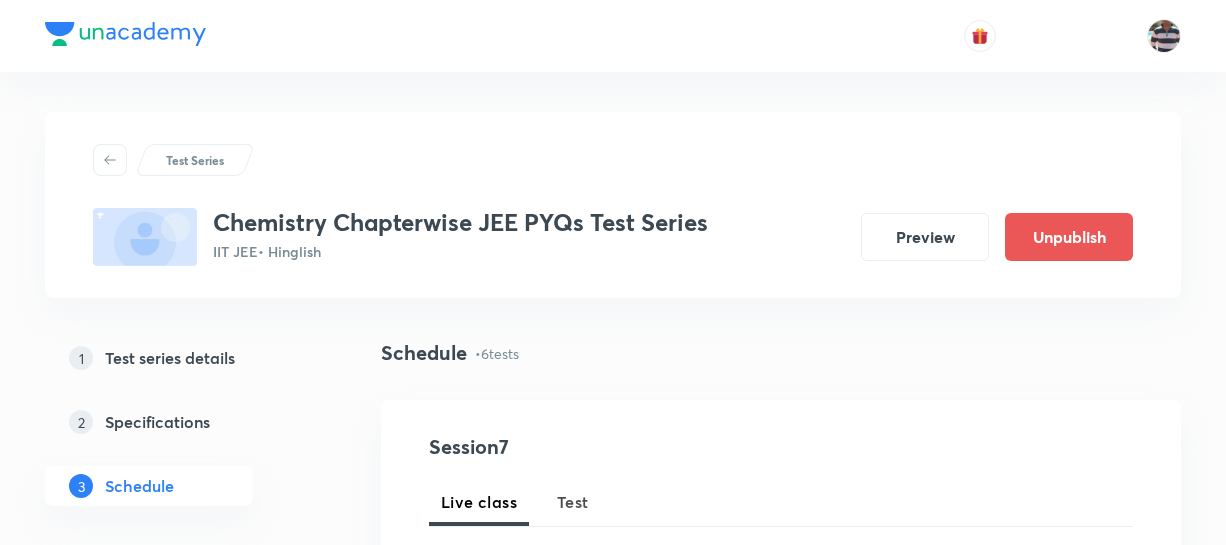 scroll, scrollTop: 1712, scrollLeft: 0, axis: vertical 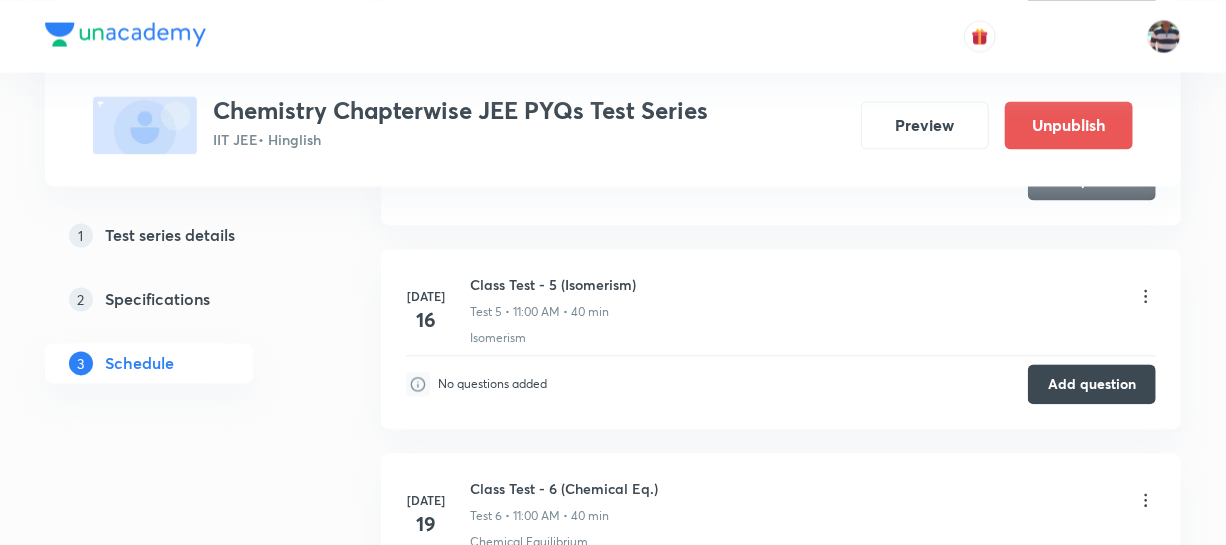 type 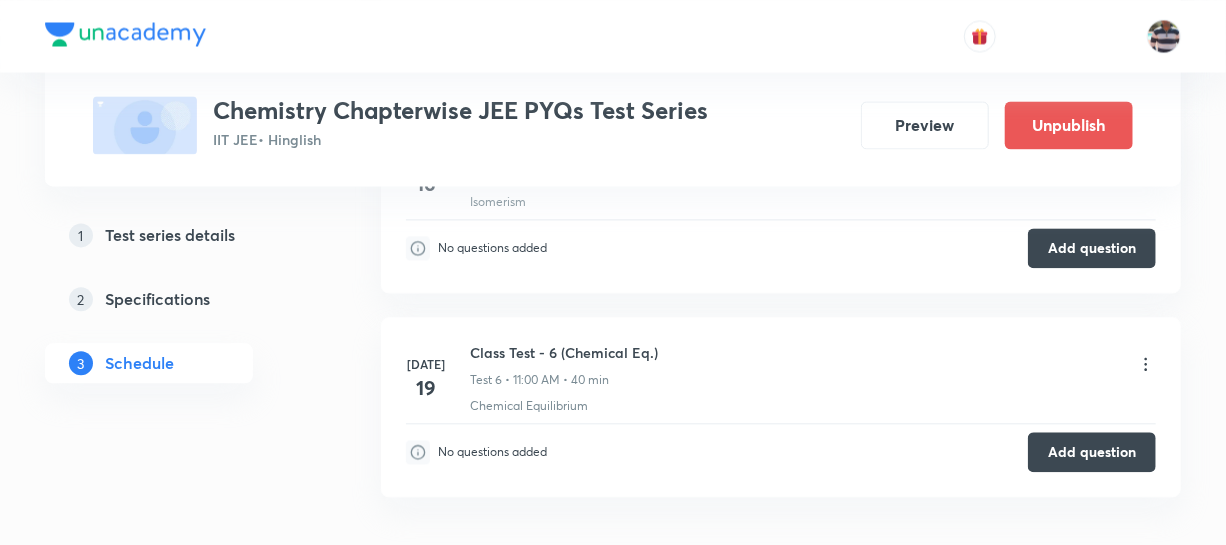 scroll, scrollTop: 1985, scrollLeft: 0, axis: vertical 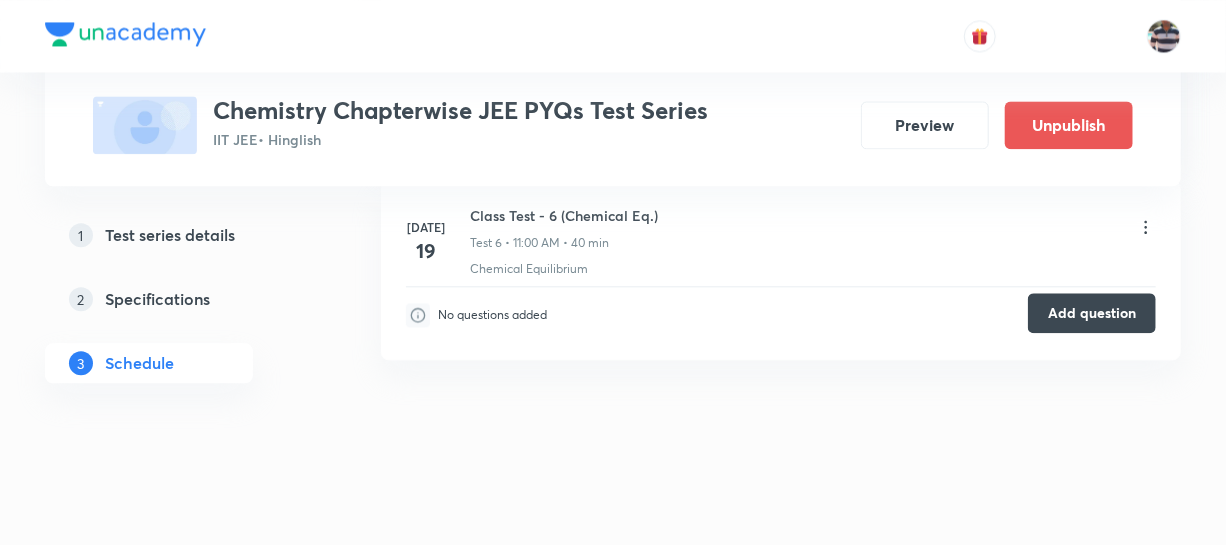 click on "Add question" at bounding box center (1092, 313) 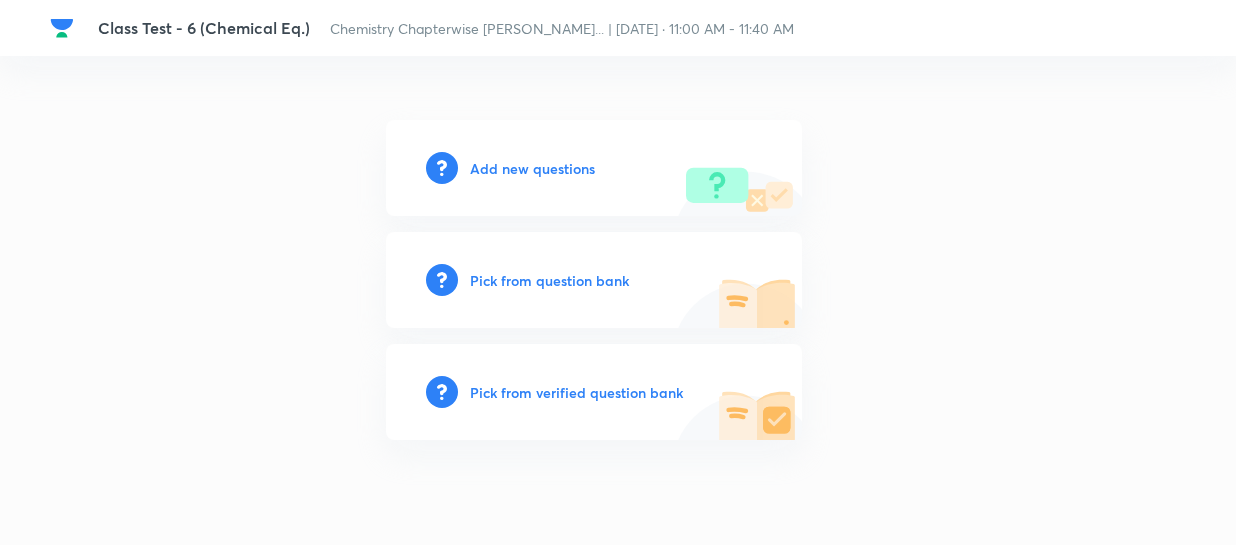 scroll, scrollTop: 0, scrollLeft: 0, axis: both 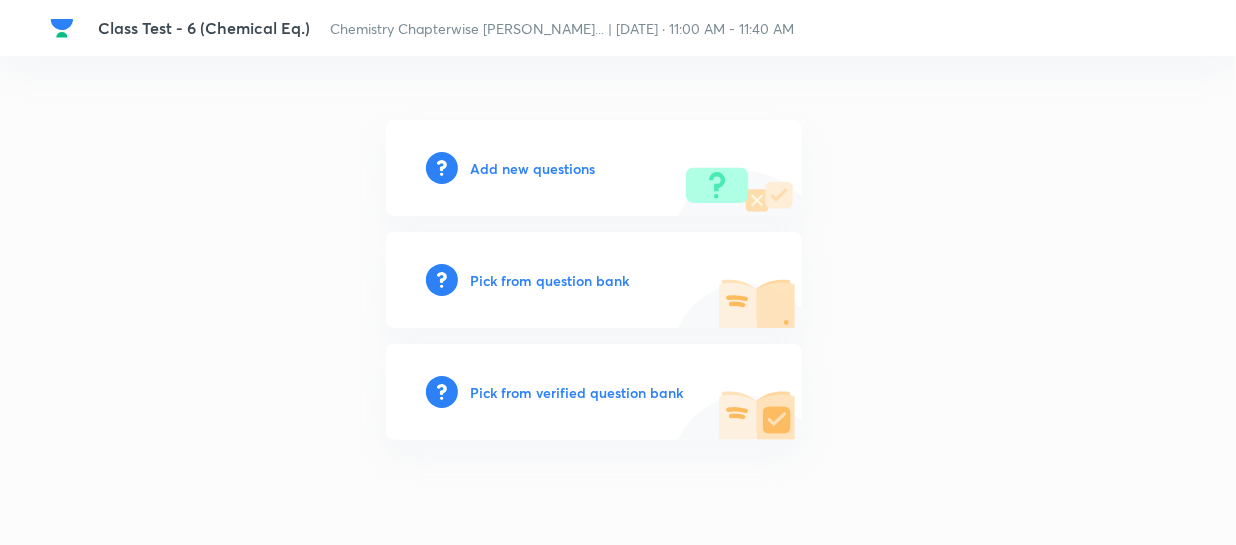 click on "Add new questions" at bounding box center (532, 168) 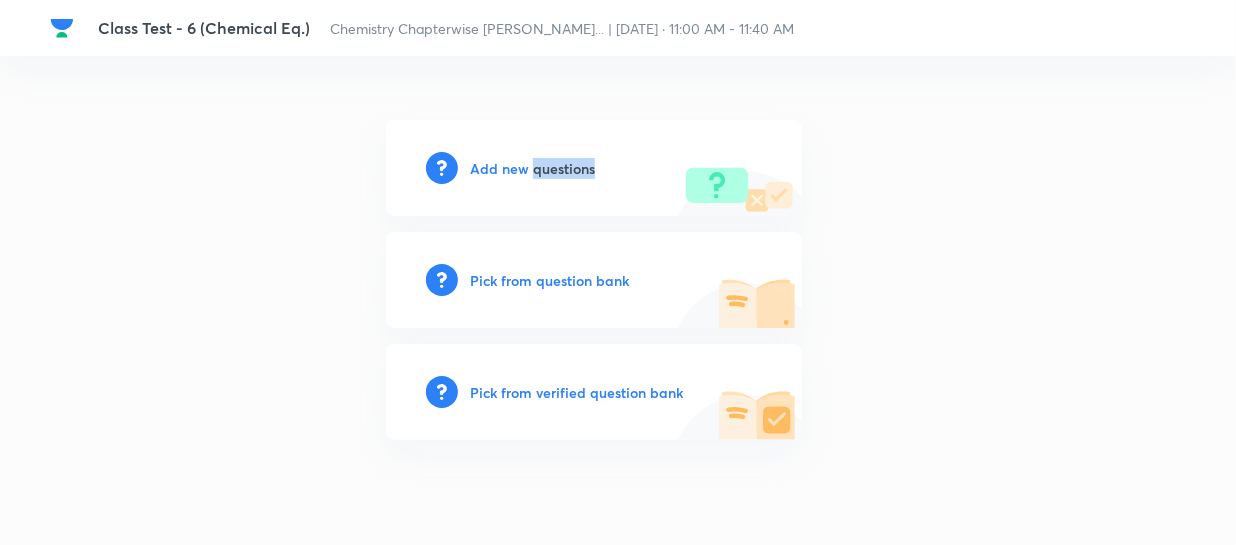 click on "Add new questions" at bounding box center [532, 168] 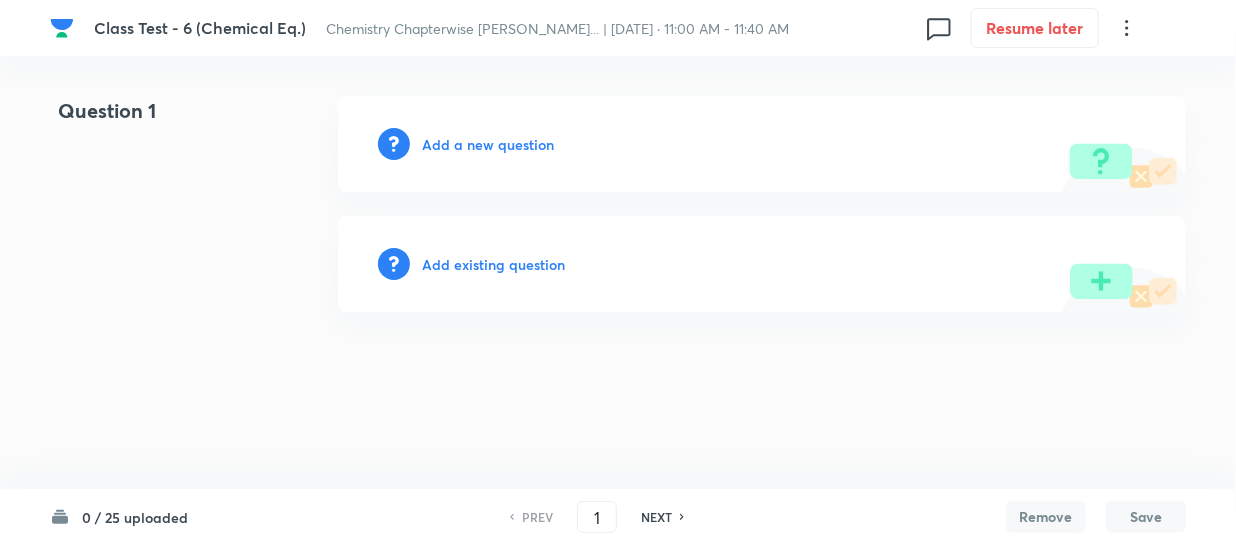 click on "Add a new question" at bounding box center [488, 144] 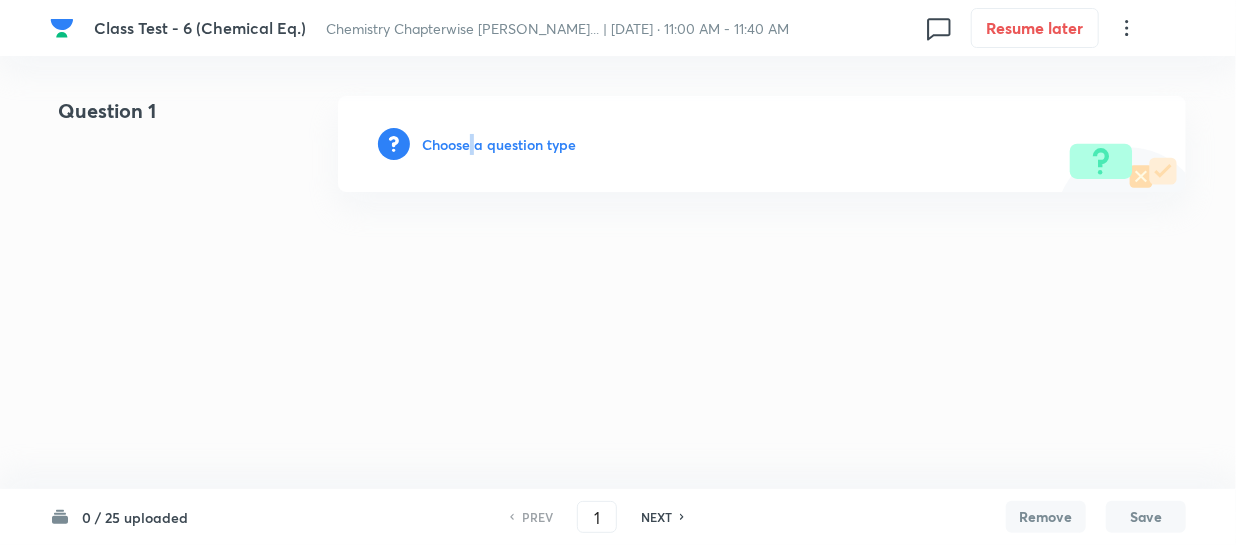 click on "Choose a question type" at bounding box center (499, 144) 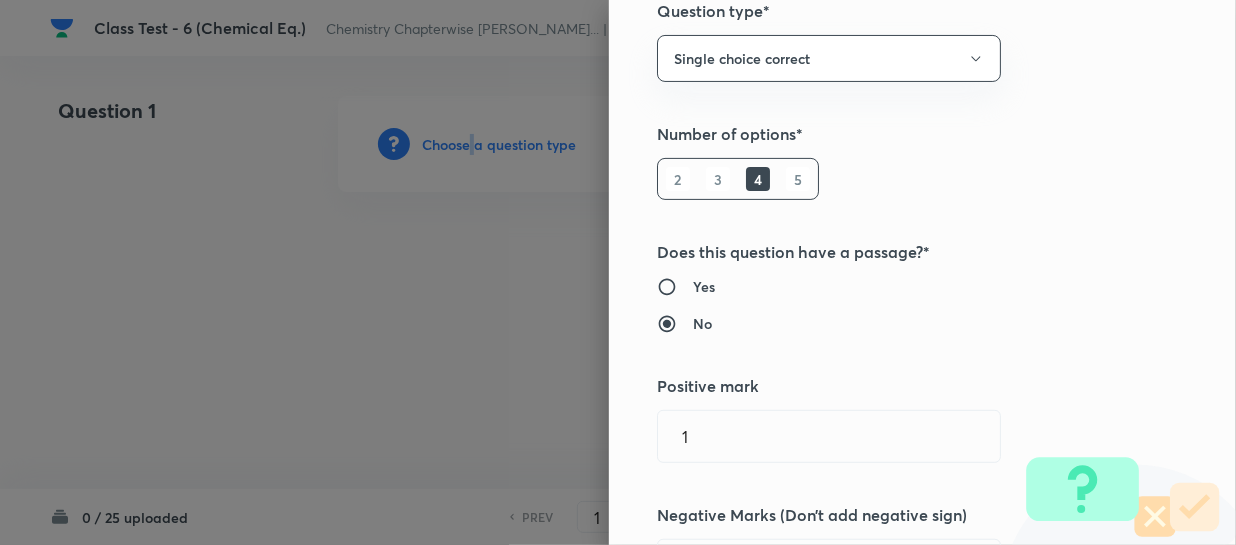 scroll, scrollTop: 454, scrollLeft: 0, axis: vertical 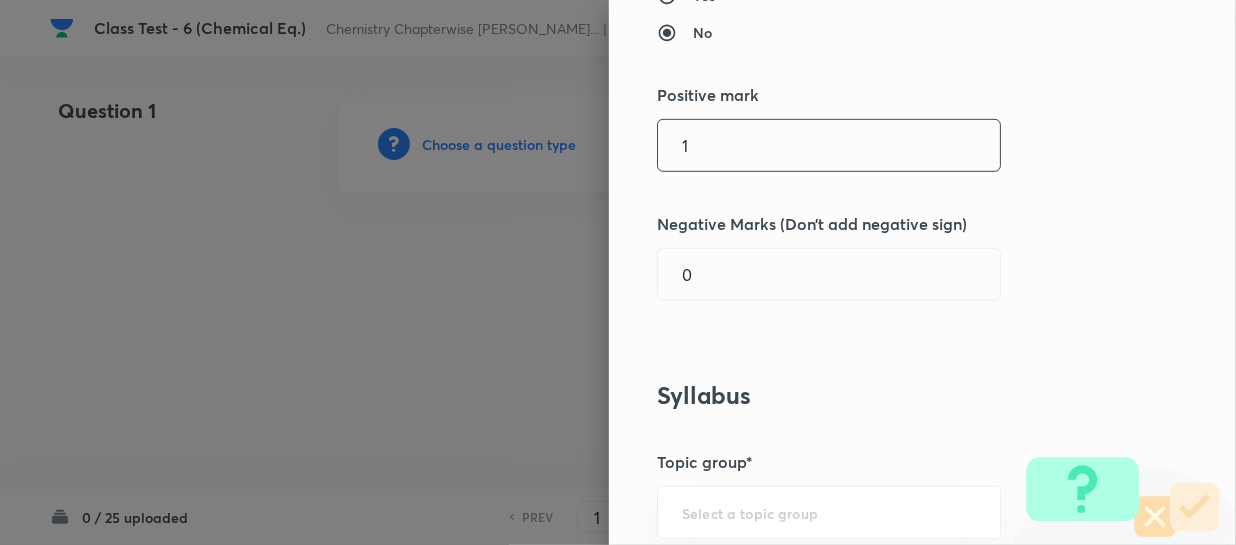 drag, startPoint x: 696, startPoint y: 145, endPoint x: 427, endPoint y: 125, distance: 269.74246 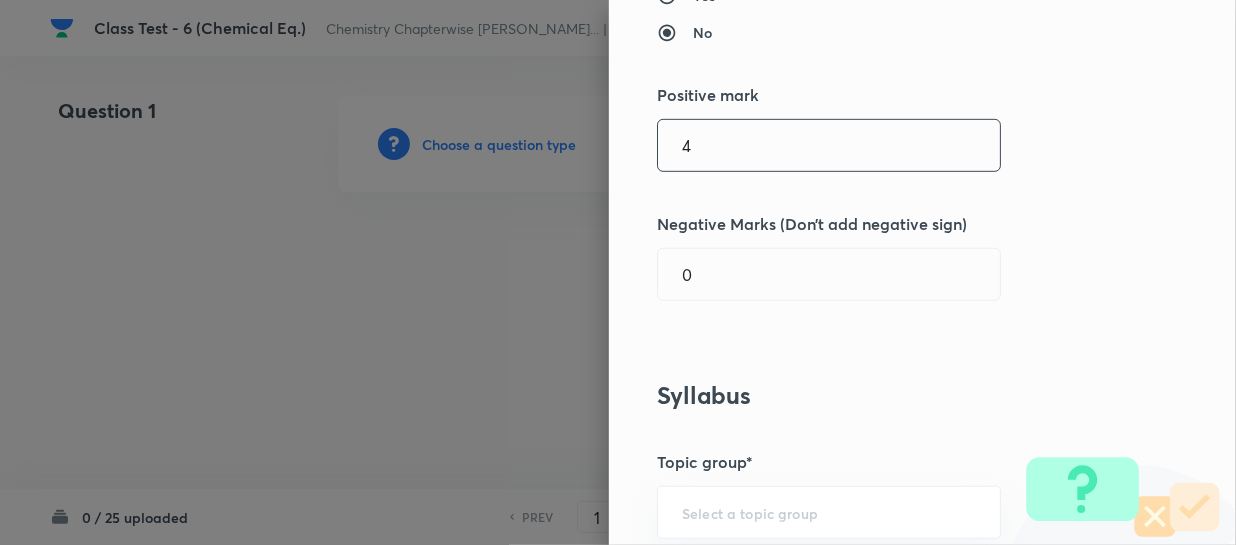 type on "4" 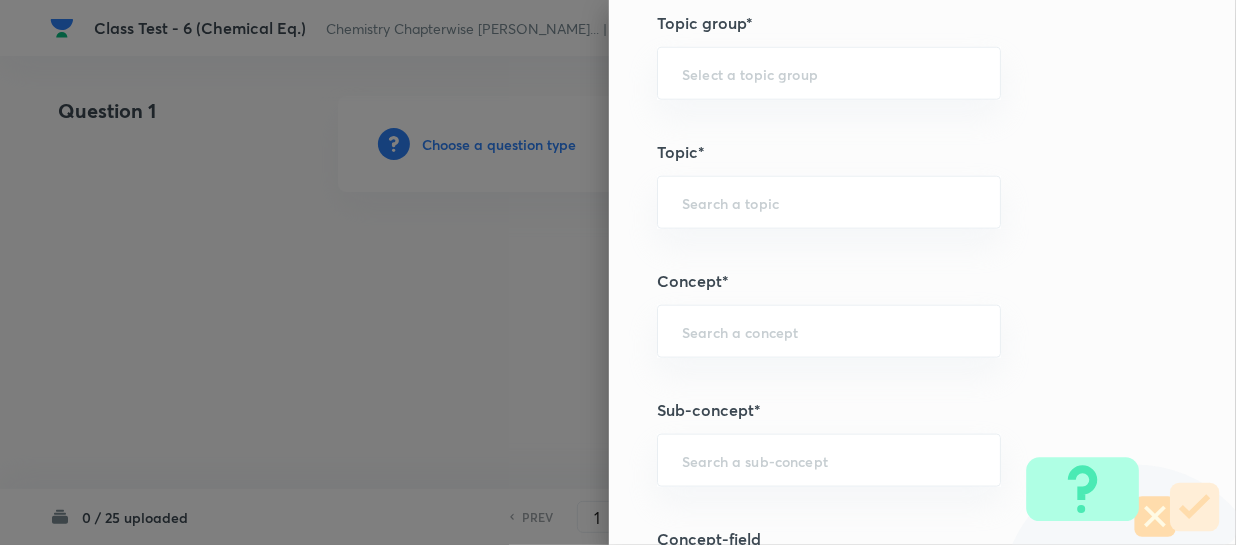 scroll, scrollTop: 1090, scrollLeft: 0, axis: vertical 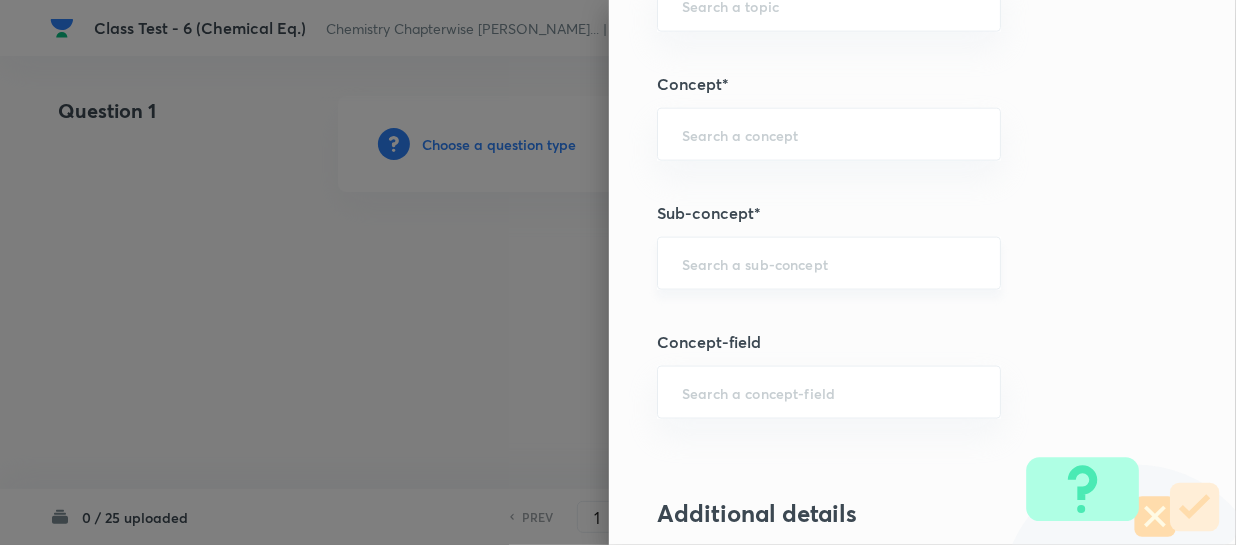 type on "1" 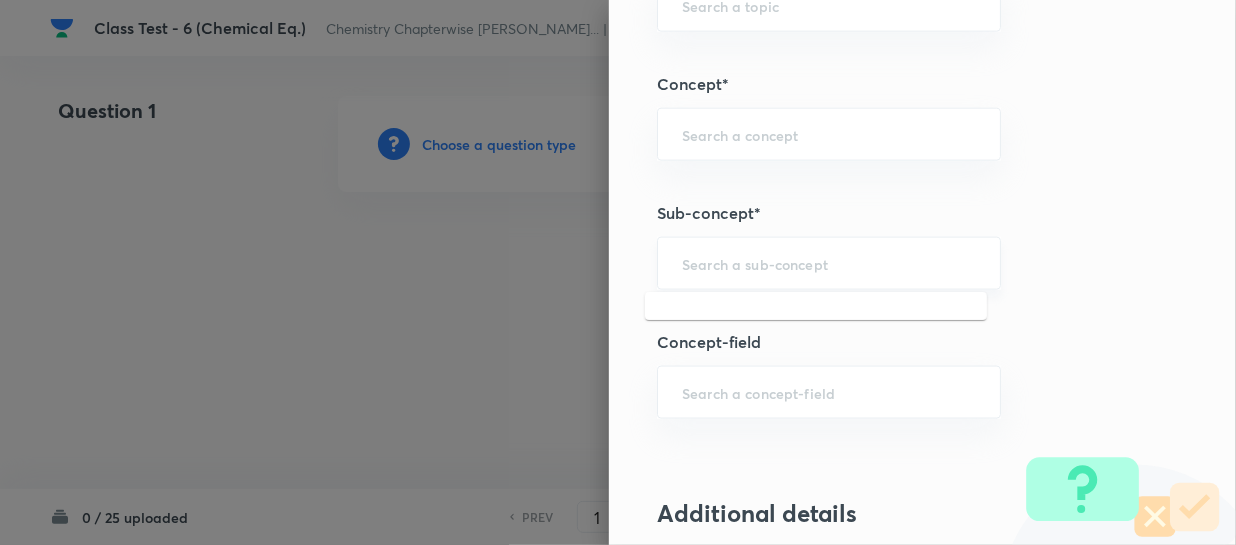 paste on "Chemical" 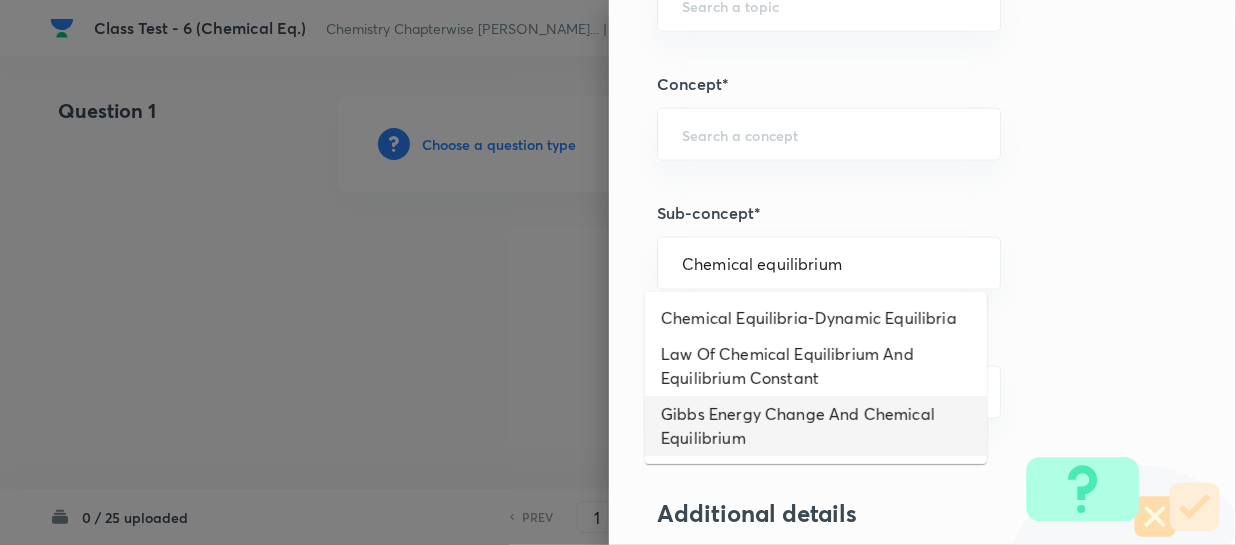 click on "Gibbs Energy Change And Chemical Equilibrium" at bounding box center [816, 426] 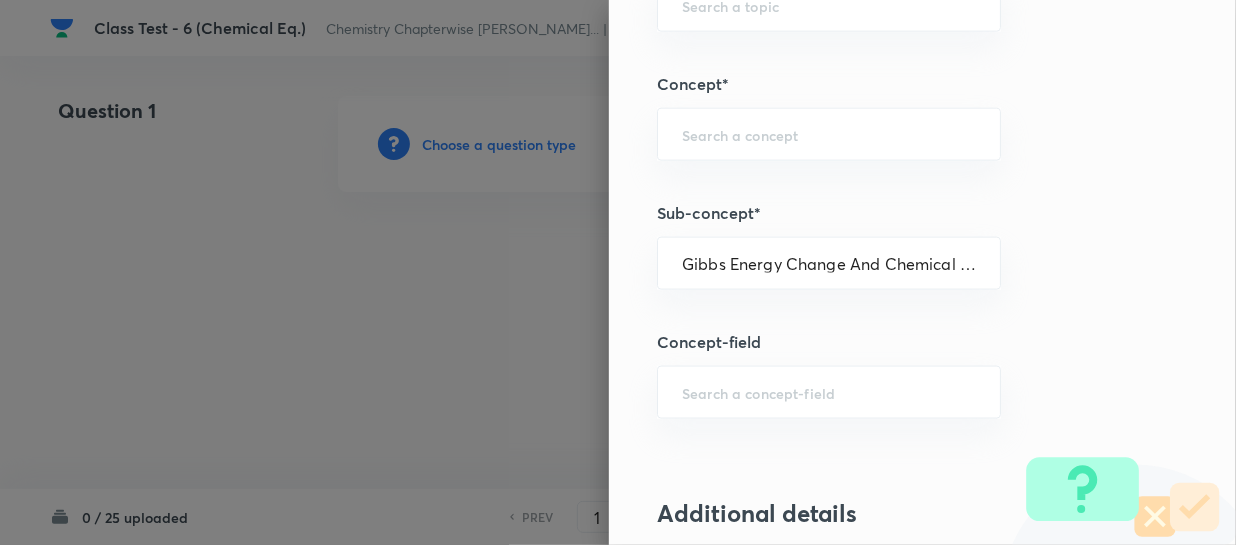 type on "Chemistry" 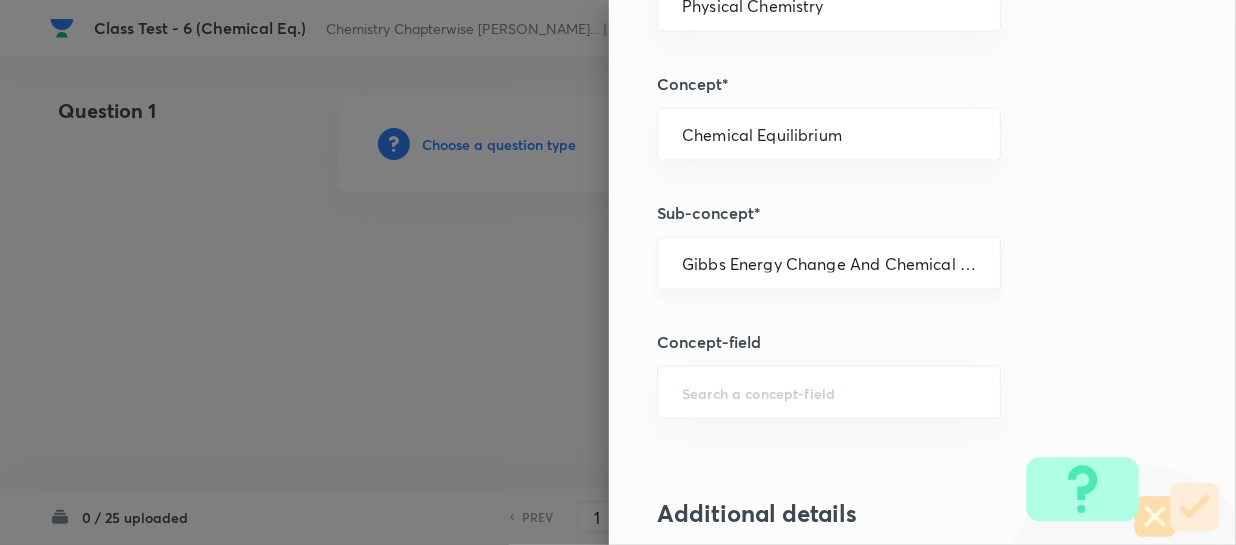 click on "Gibbs Energy Change And Chemical Equilibrium" at bounding box center (829, 263) 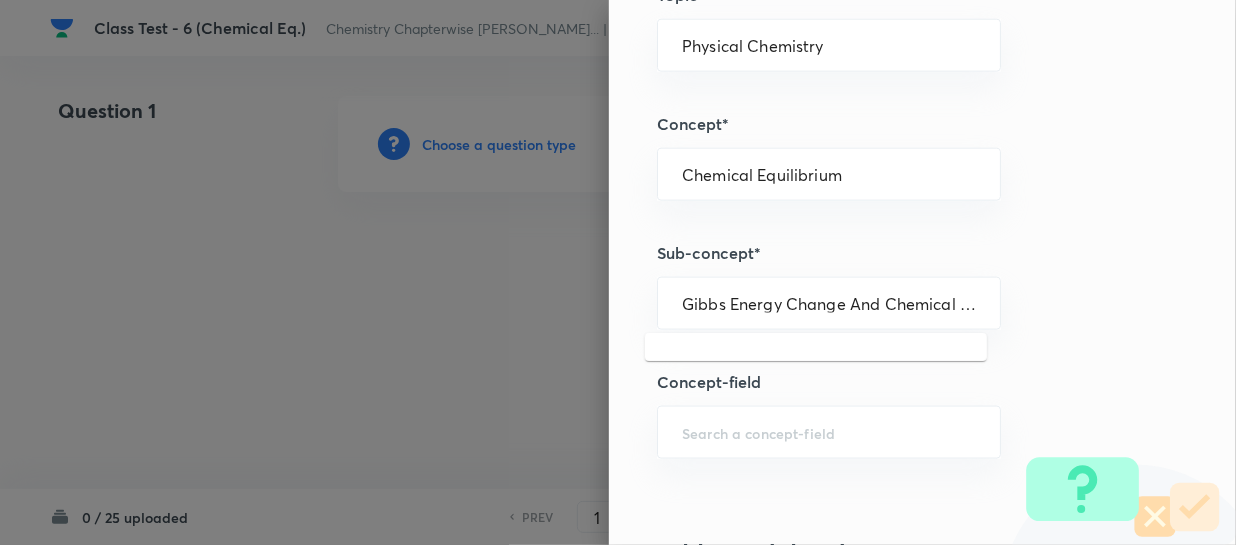 scroll, scrollTop: 1000, scrollLeft: 0, axis: vertical 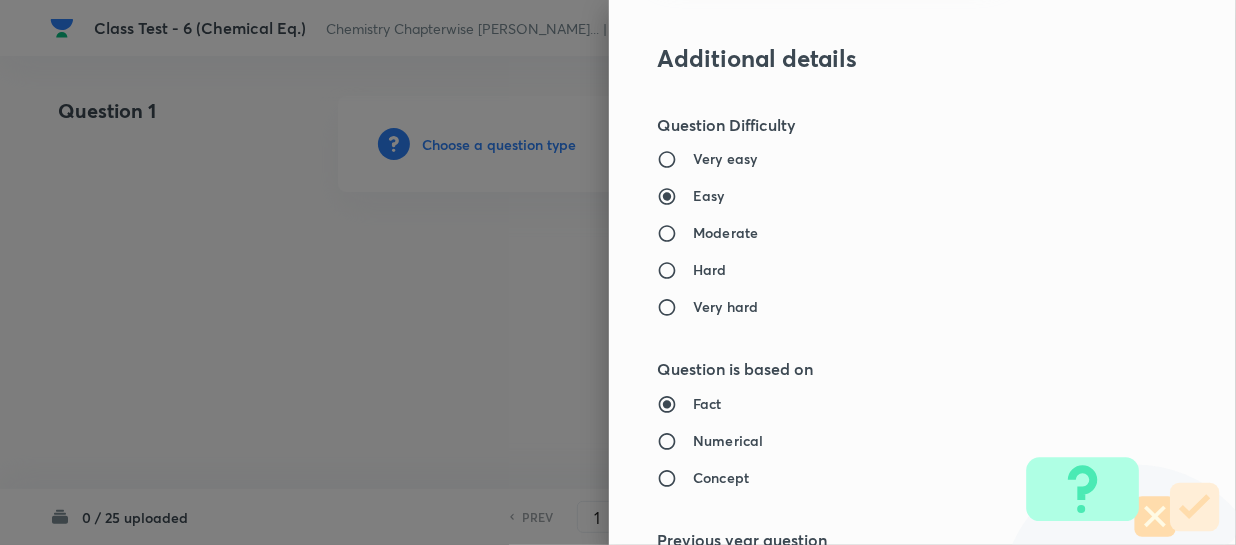 click on "Moderate" at bounding box center (725, 233) 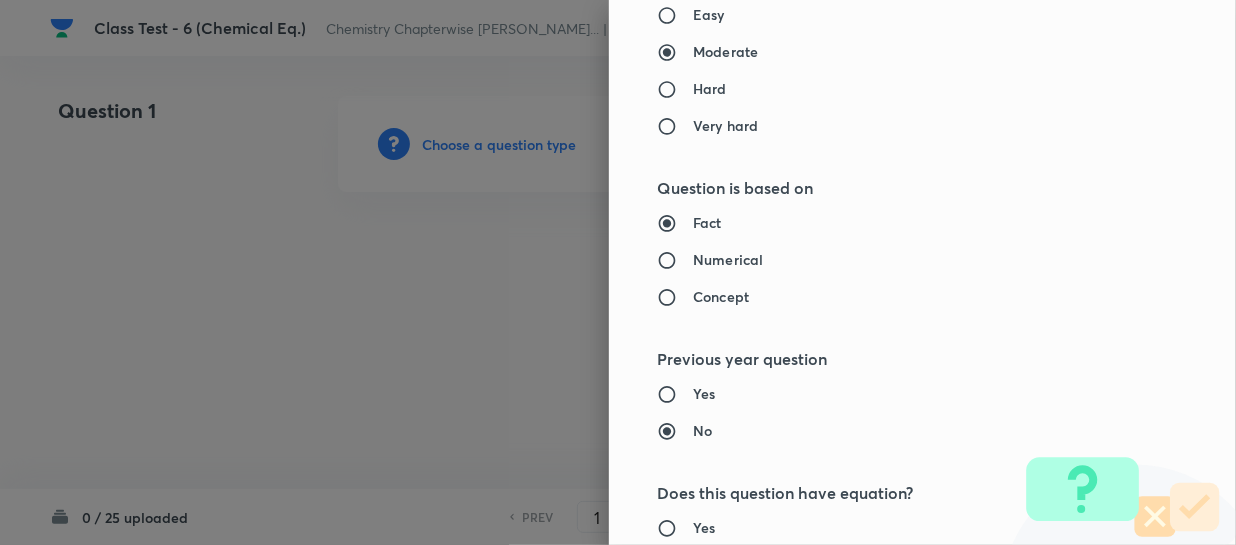 click on "Numerical" at bounding box center (728, 259) 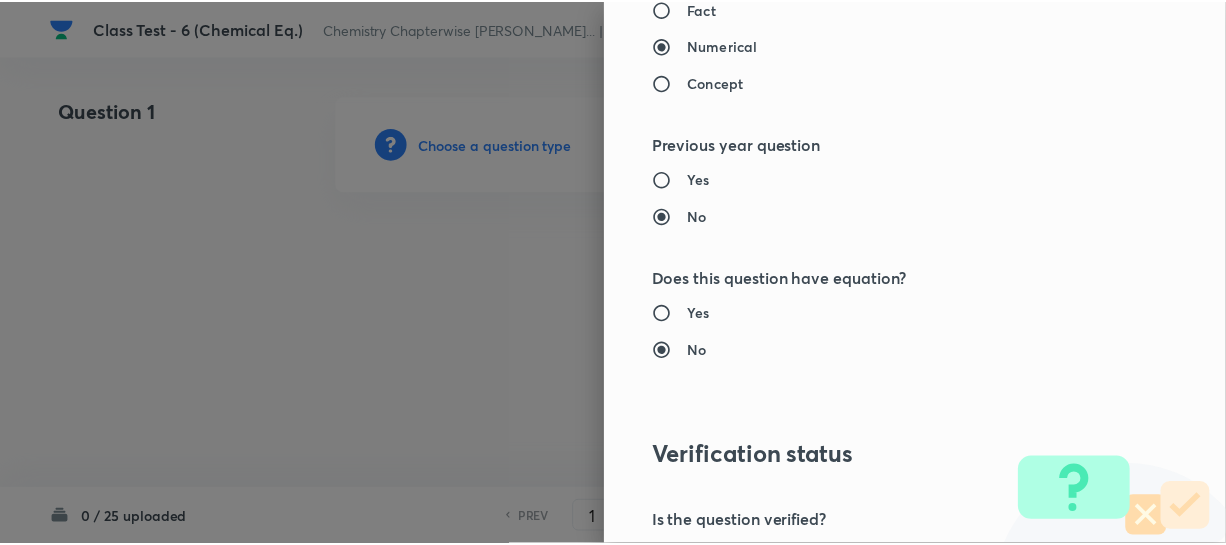 scroll, scrollTop: 2179, scrollLeft: 0, axis: vertical 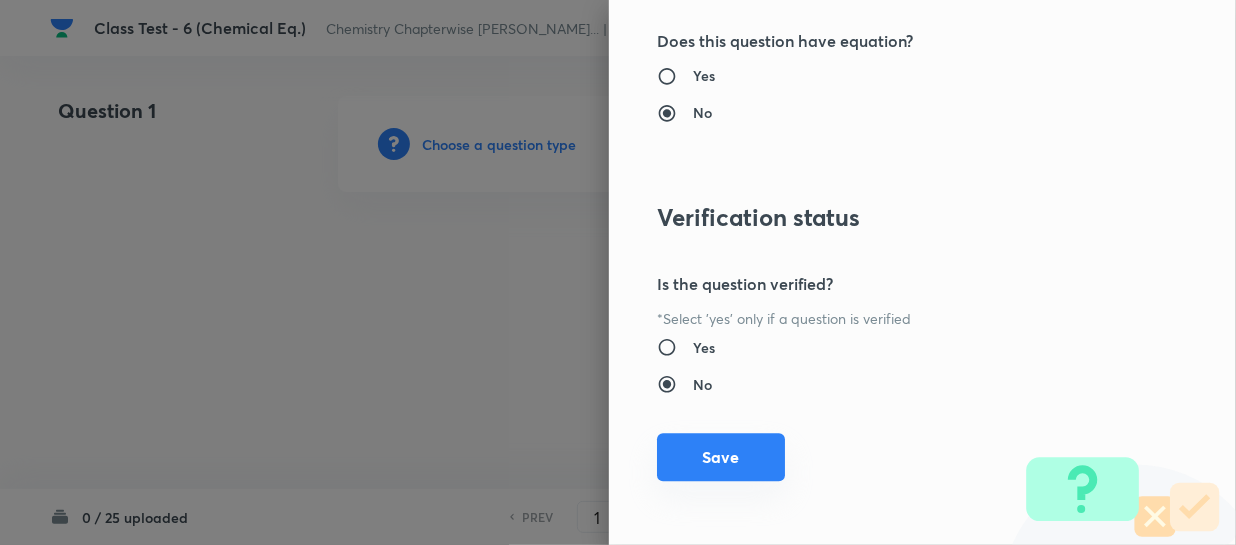 click on "Save" at bounding box center (721, 457) 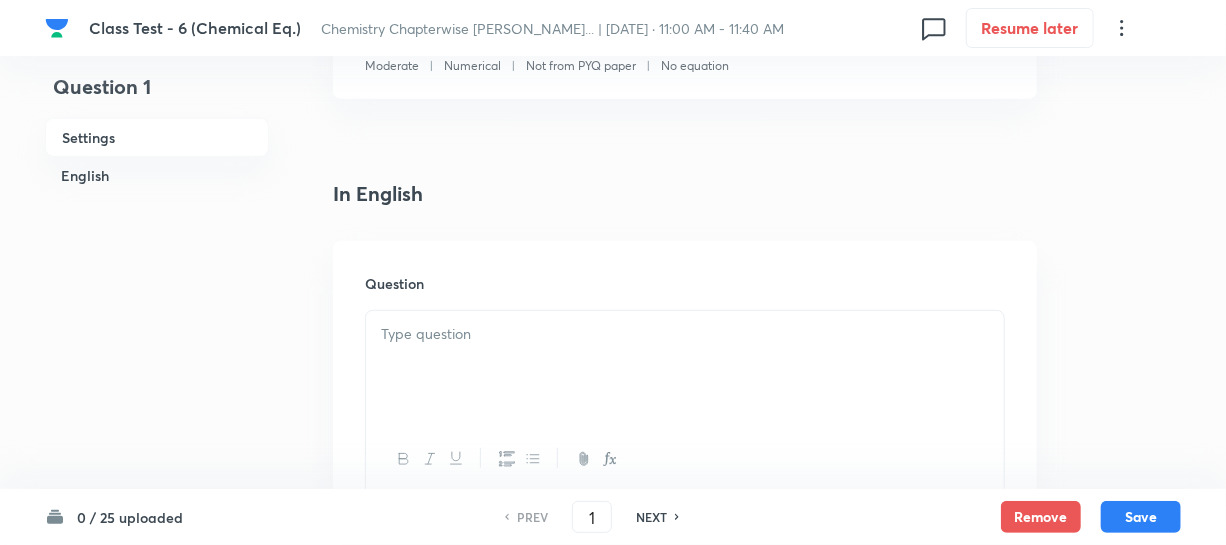 scroll, scrollTop: 545, scrollLeft: 0, axis: vertical 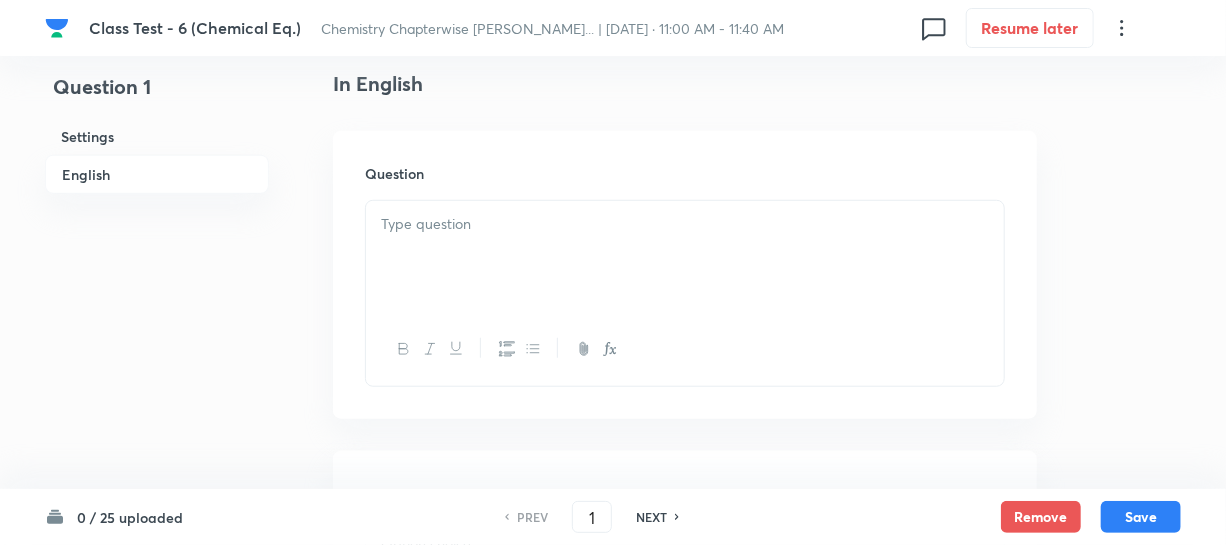 click at bounding box center [685, 257] 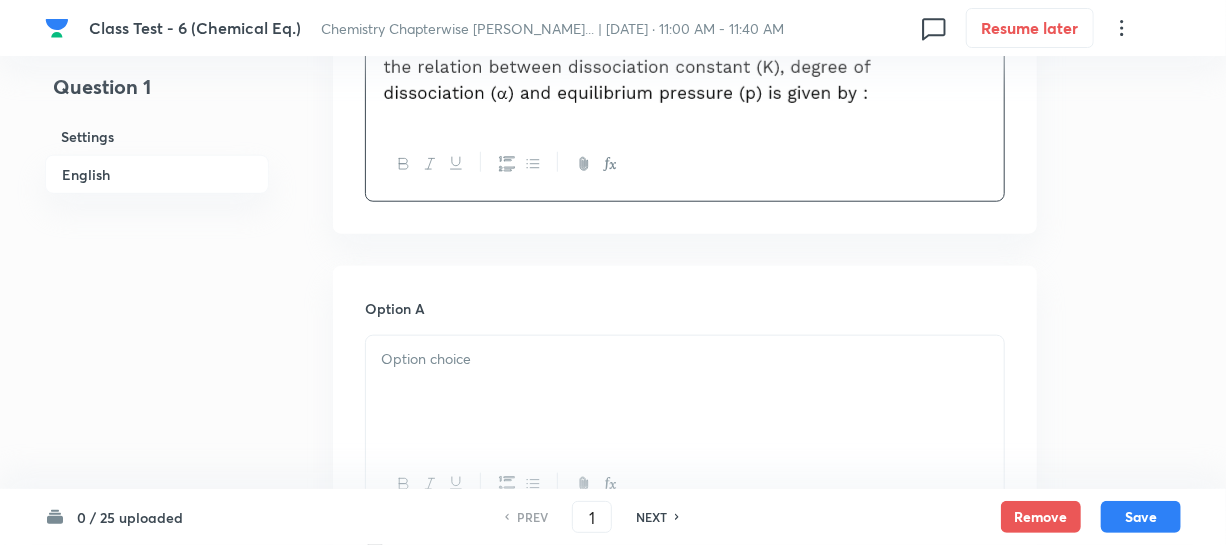 scroll, scrollTop: 1000, scrollLeft: 0, axis: vertical 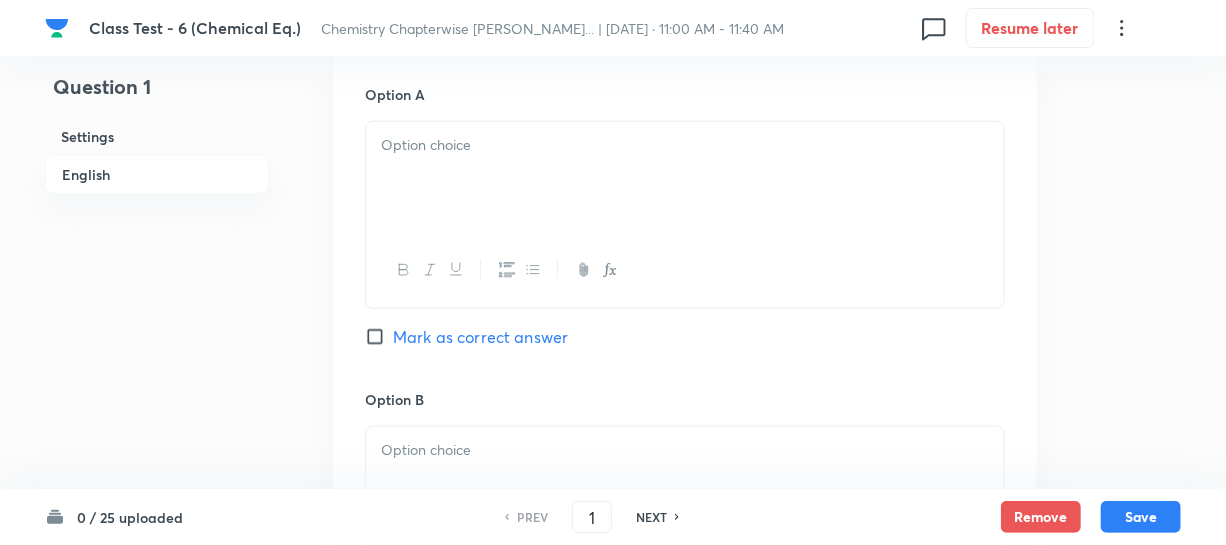 drag, startPoint x: 480, startPoint y: 180, endPoint x: 1150, endPoint y: 190, distance: 670.07465 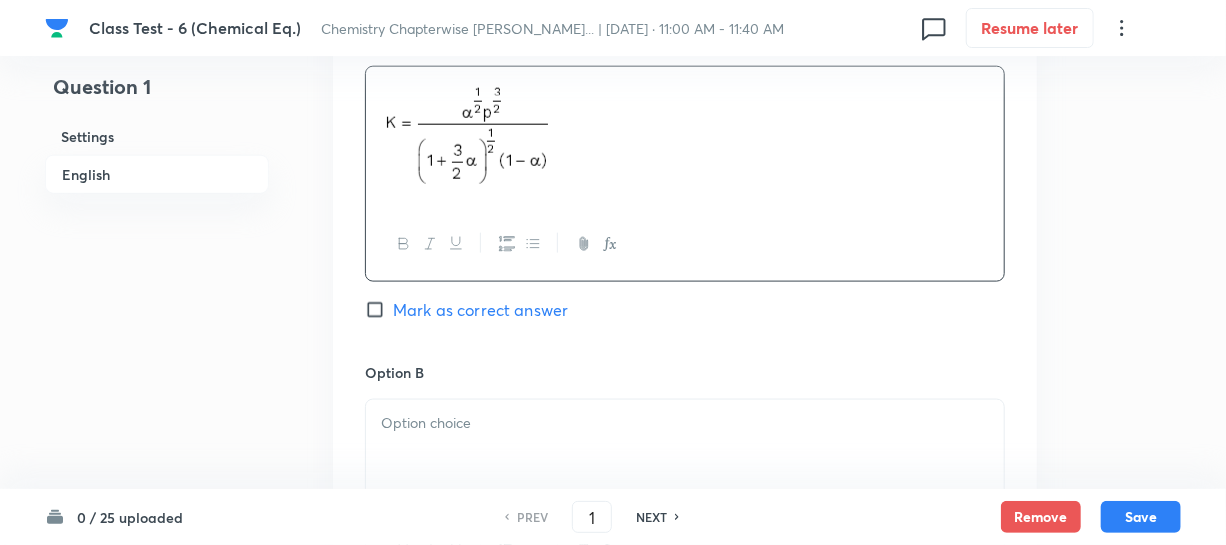 scroll, scrollTop: 1181, scrollLeft: 0, axis: vertical 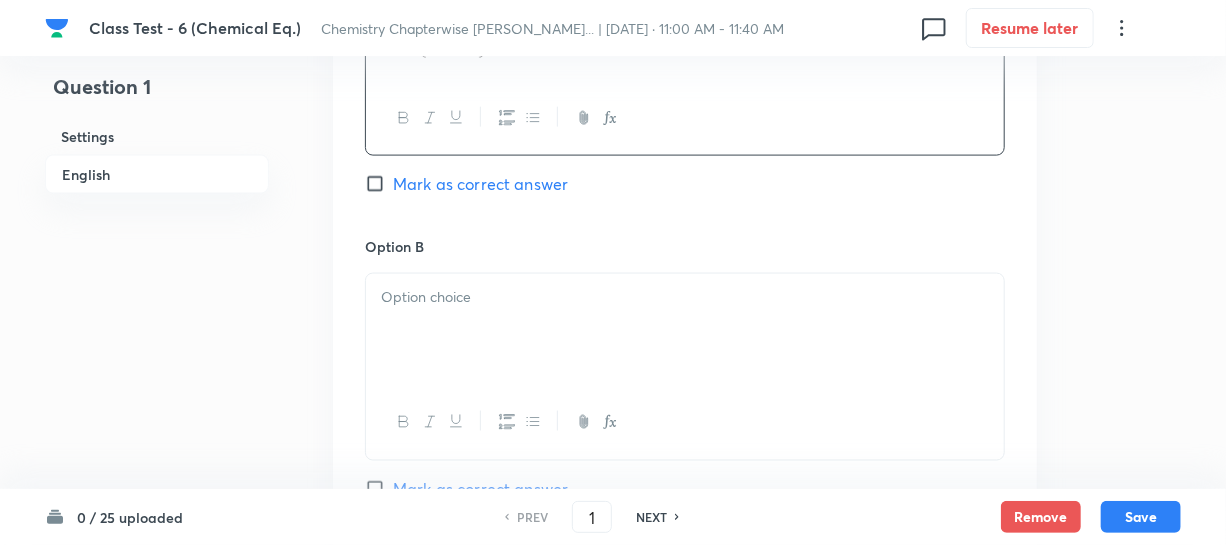 drag, startPoint x: 431, startPoint y: 350, endPoint x: 1235, endPoint y: 289, distance: 806.3107 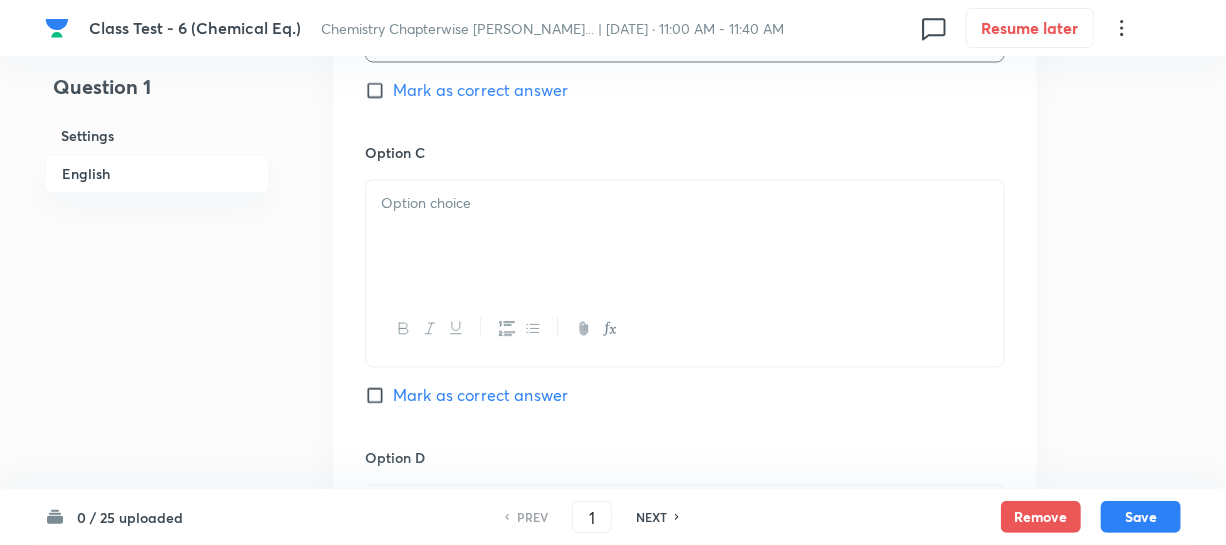 scroll, scrollTop: 1636, scrollLeft: 0, axis: vertical 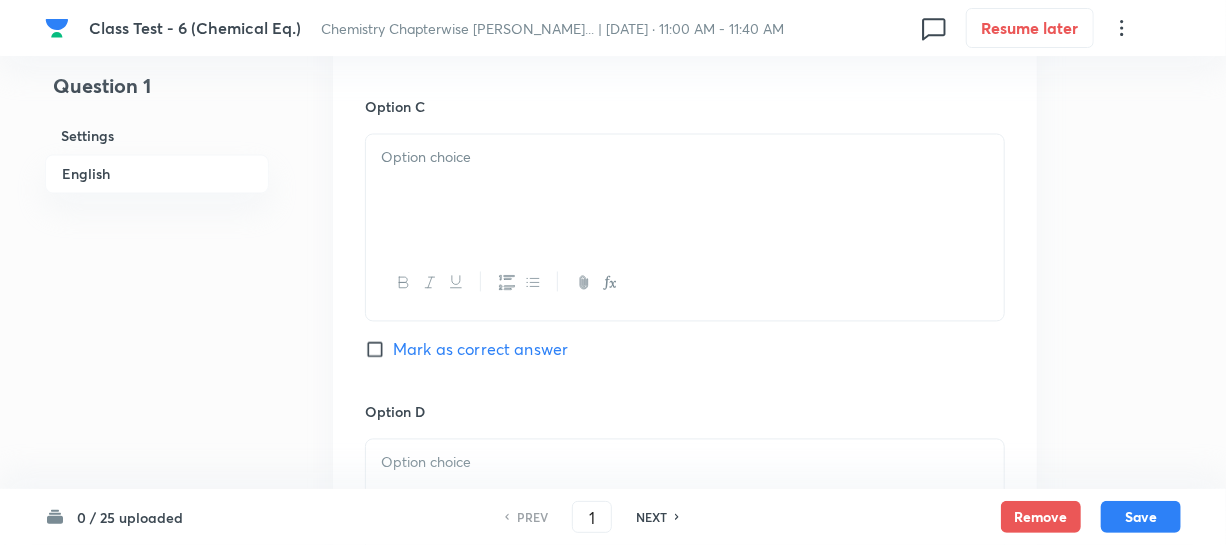 click at bounding box center [685, 191] 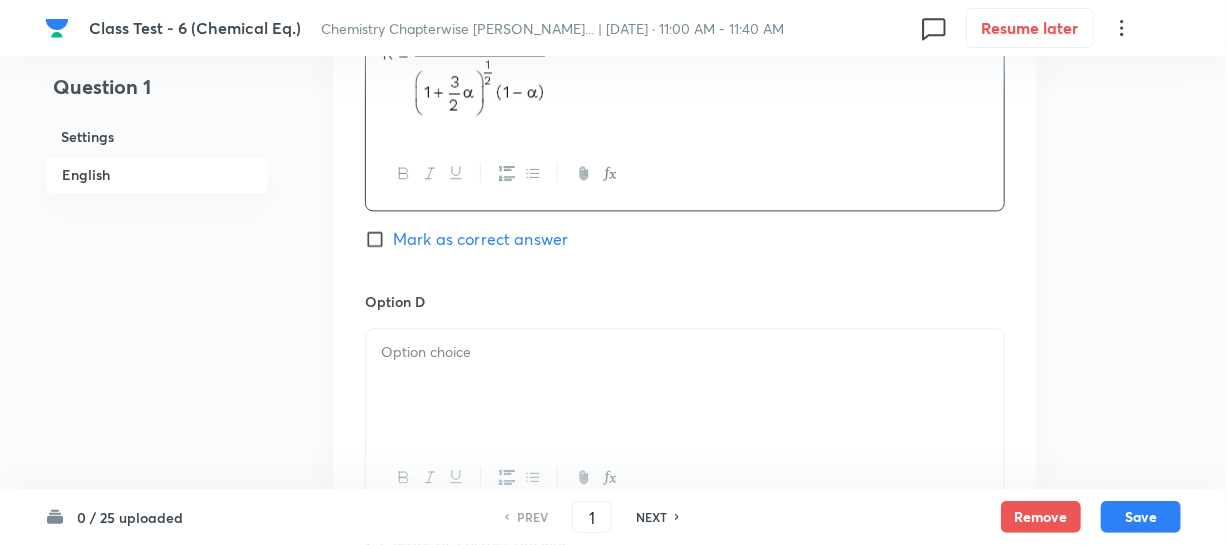 scroll, scrollTop: 2000, scrollLeft: 0, axis: vertical 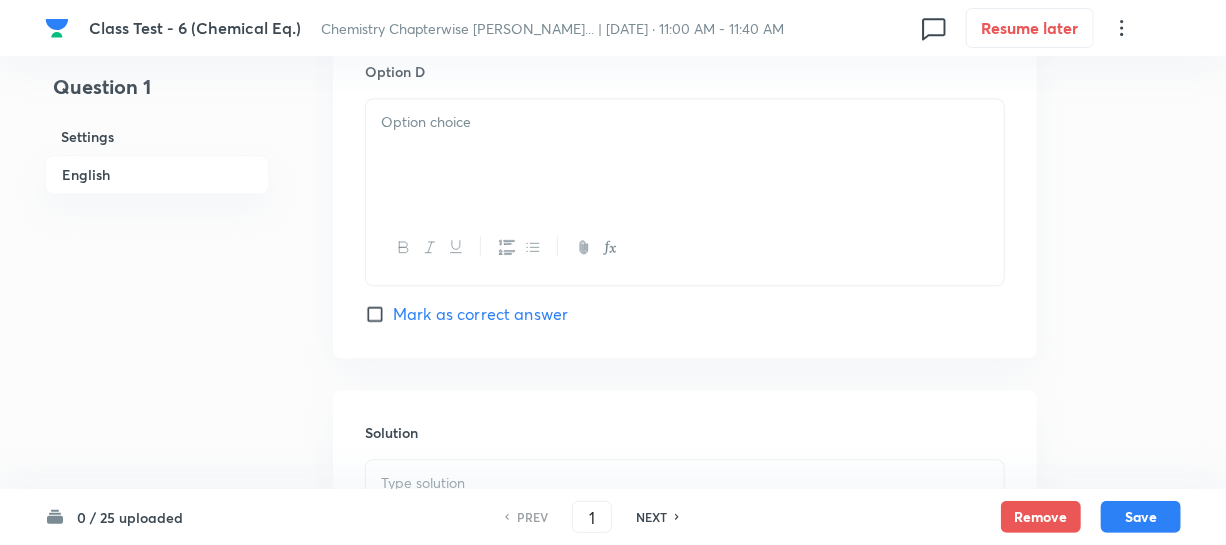 click at bounding box center [685, 155] 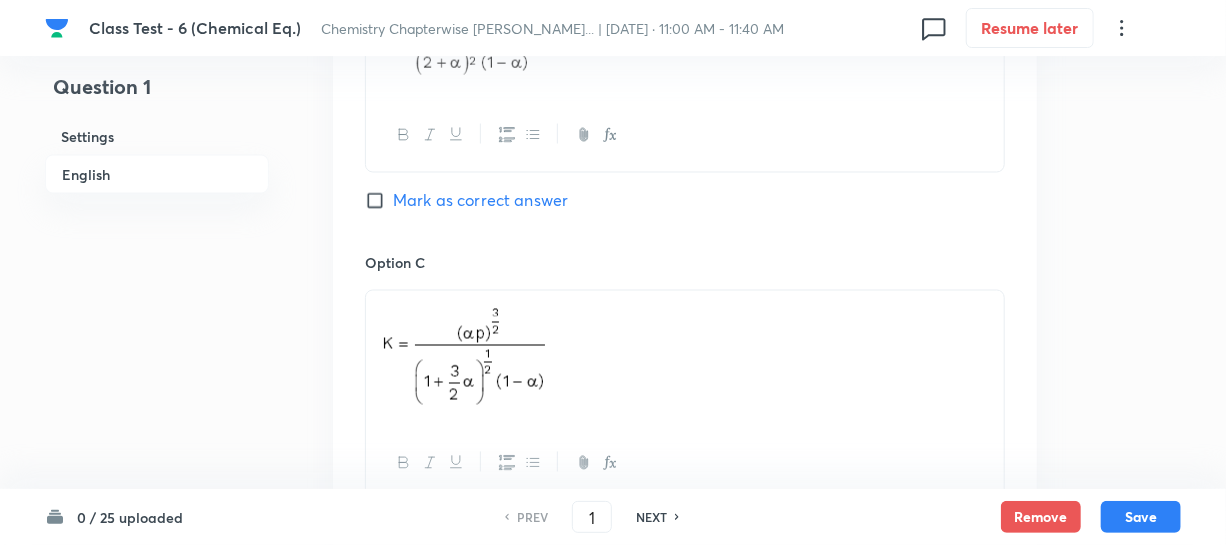 scroll, scrollTop: 1363, scrollLeft: 0, axis: vertical 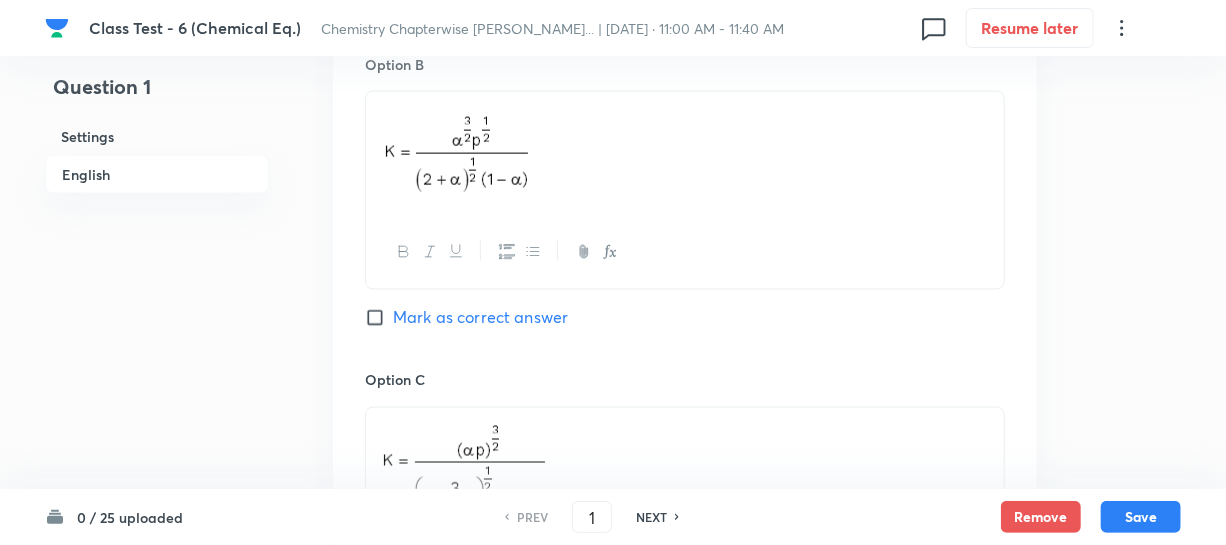 click on "Mark as correct answer" at bounding box center (379, 318) 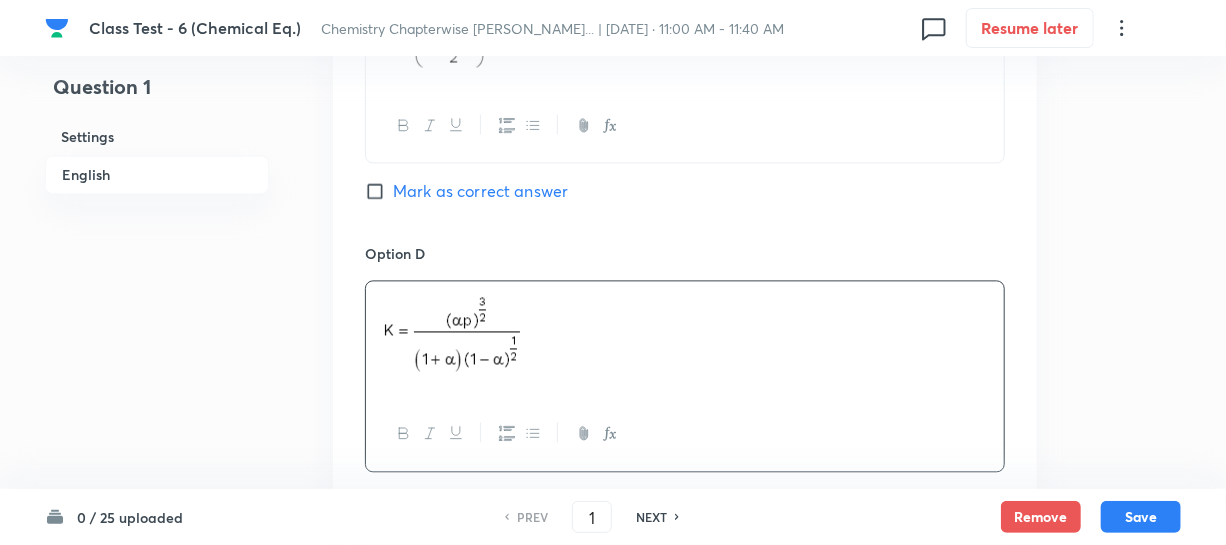 scroll, scrollTop: 2181, scrollLeft: 0, axis: vertical 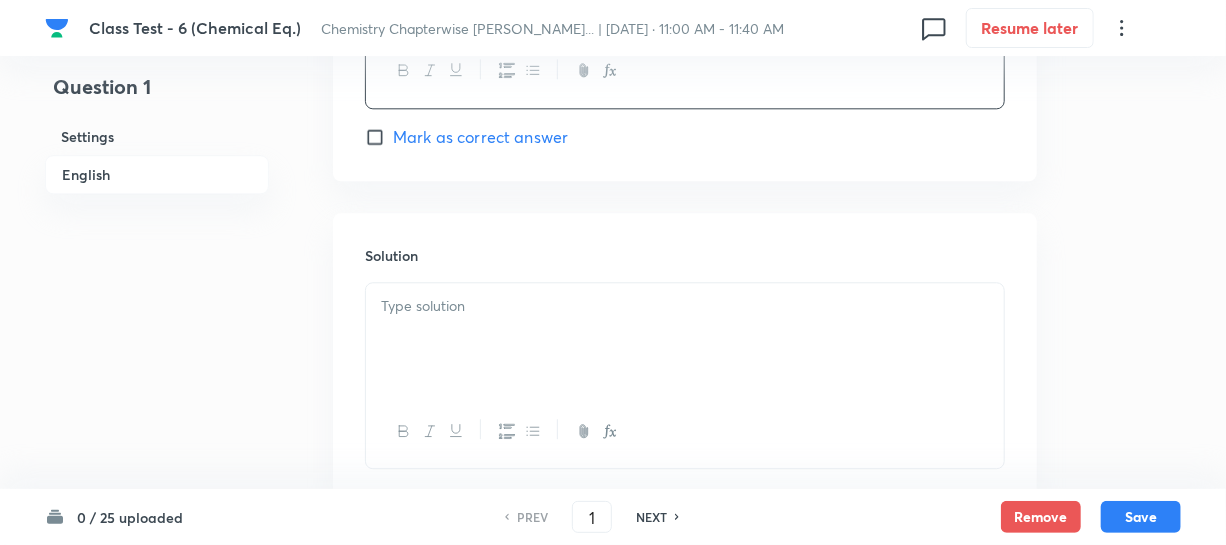 click at bounding box center (685, 339) 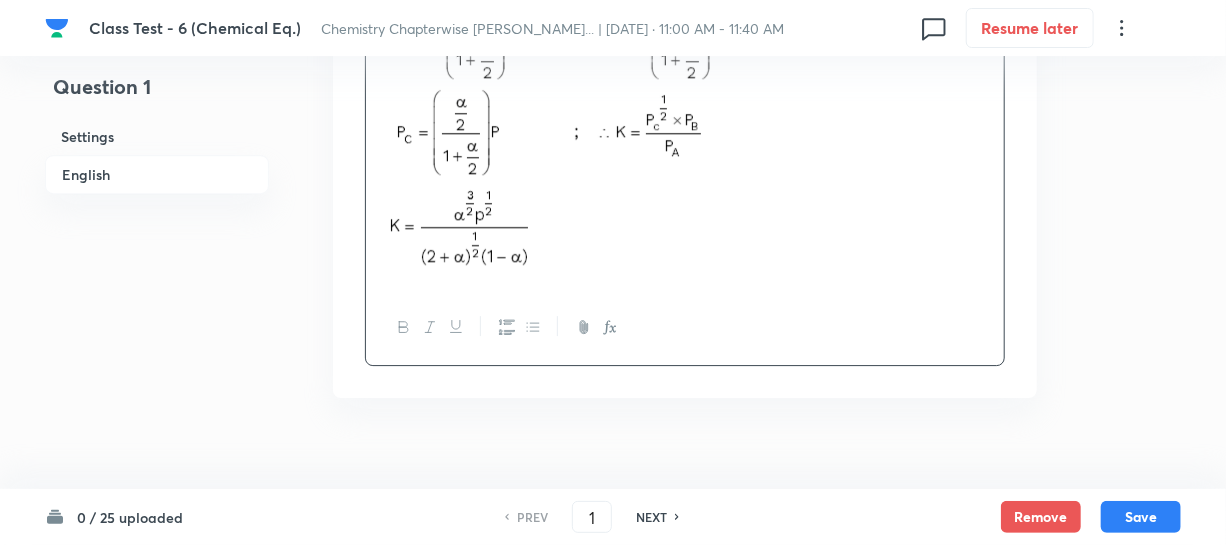 scroll, scrollTop: 2695, scrollLeft: 0, axis: vertical 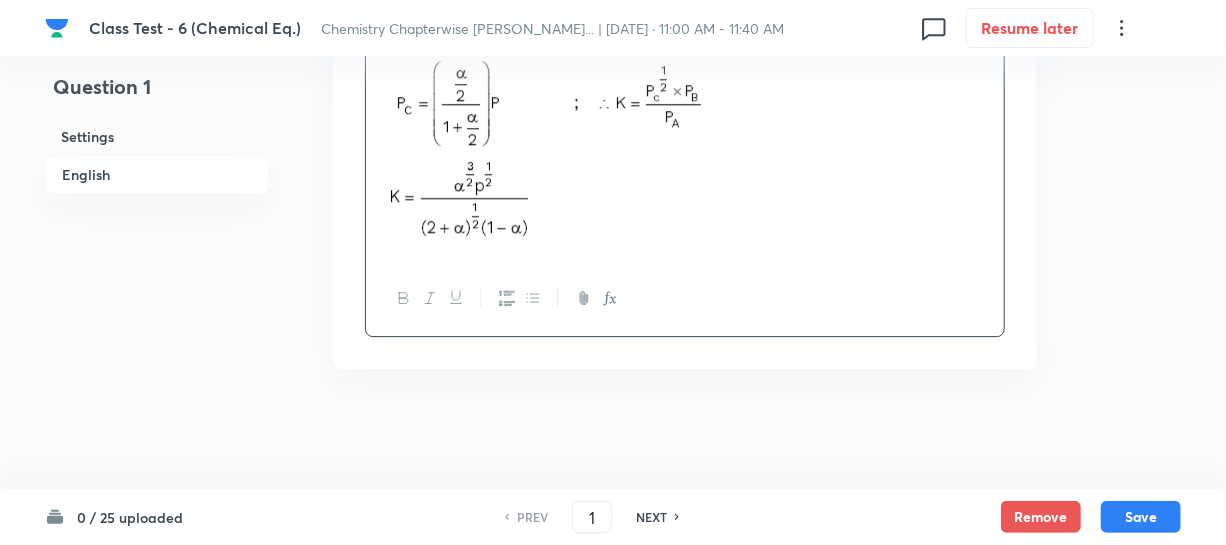 drag, startPoint x: 1150, startPoint y: 517, endPoint x: 1235, endPoint y: 445, distance: 111.39569 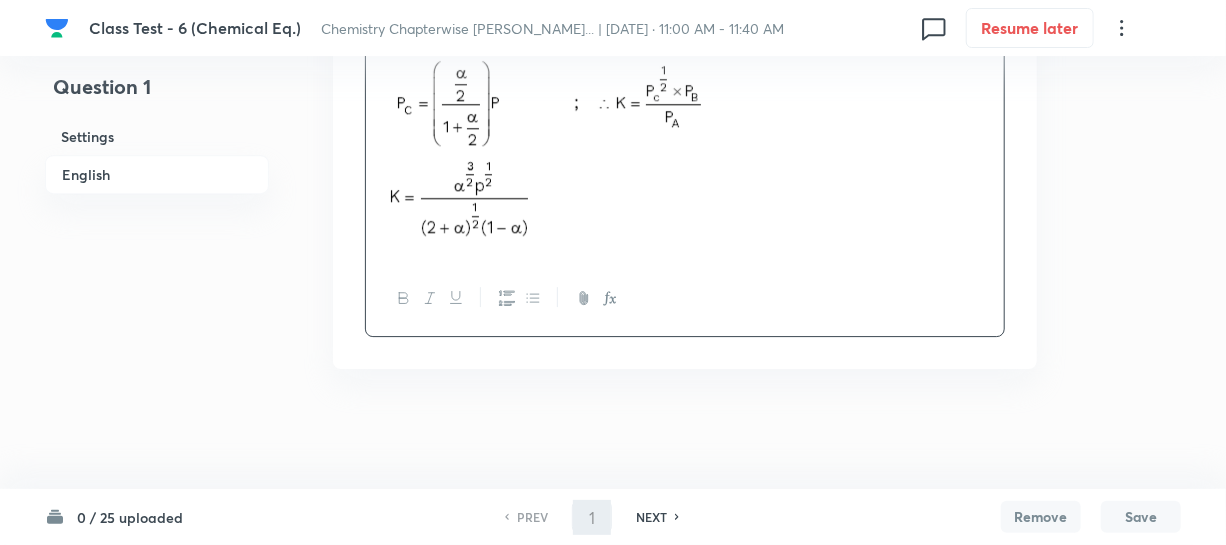type on "2" 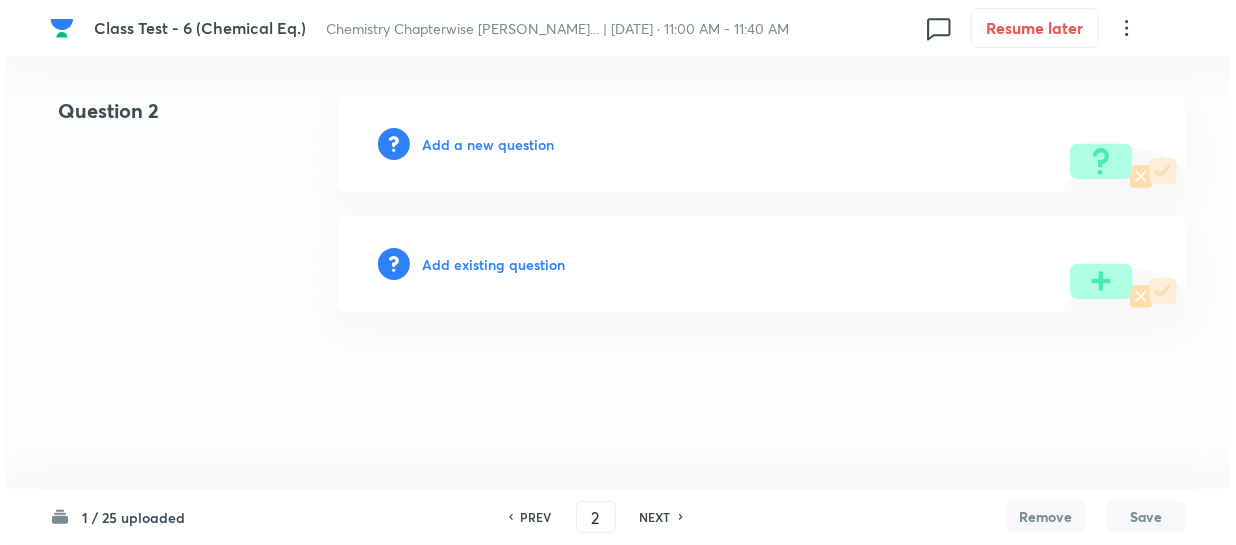 scroll, scrollTop: 0, scrollLeft: 0, axis: both 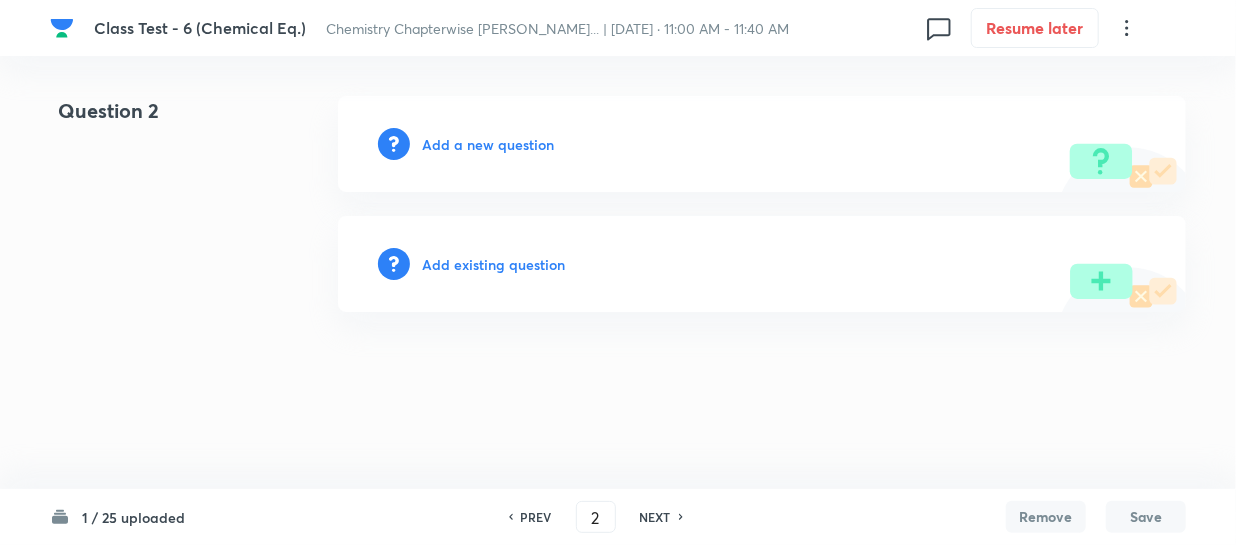 click on "Add a new question" at bounding box center (488, 144) 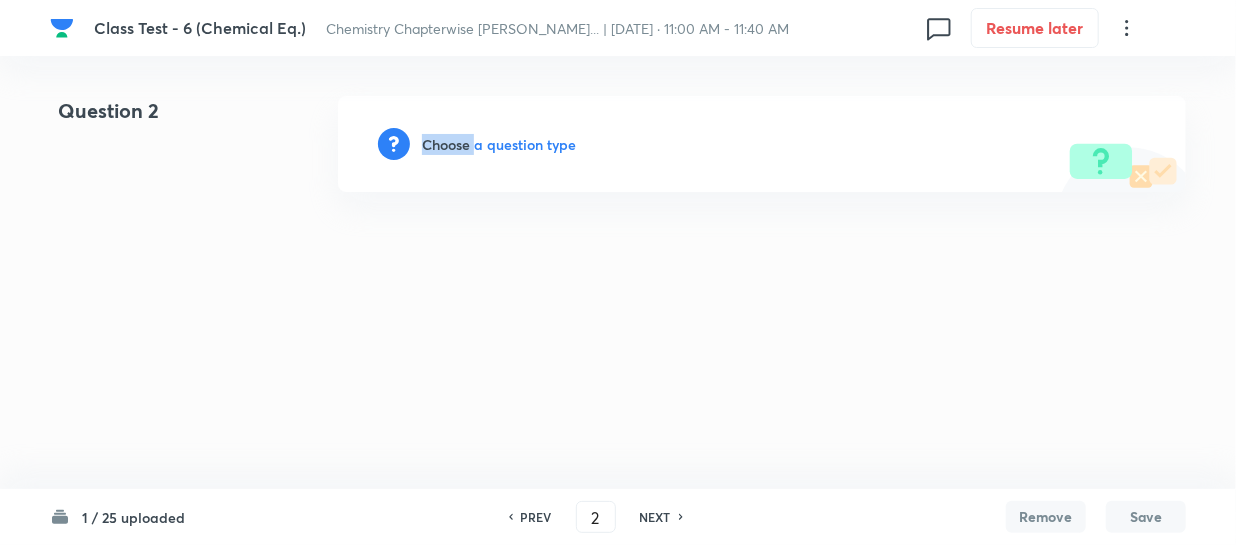 click on "Choose a question type" at bounding box center (499, 144) 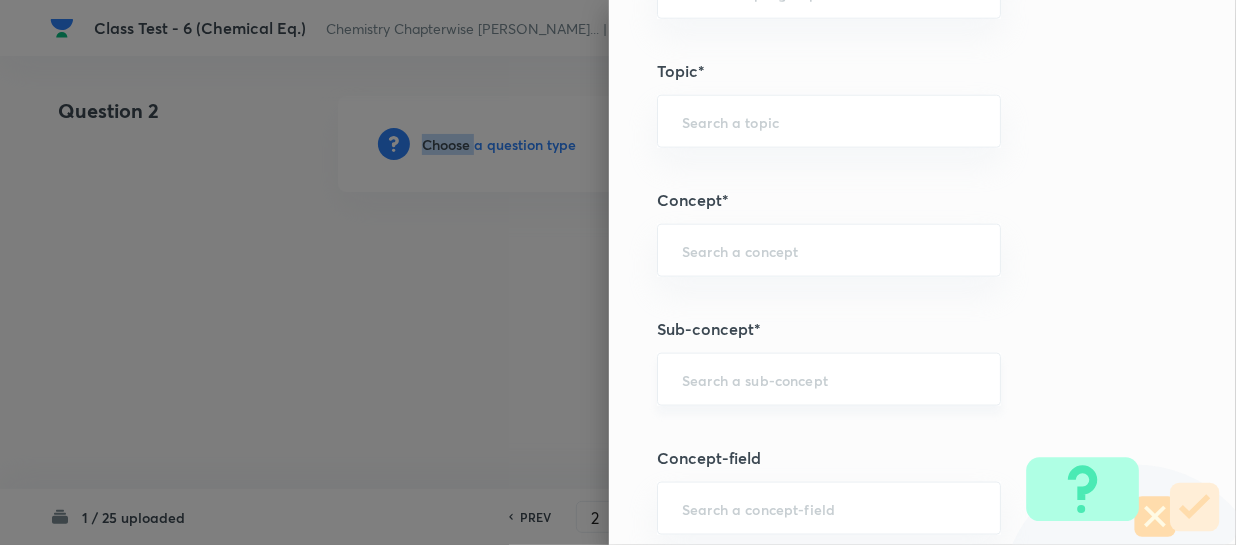 scroll, scrollTop: 1090, scrollLeft: 0, axis: vertical 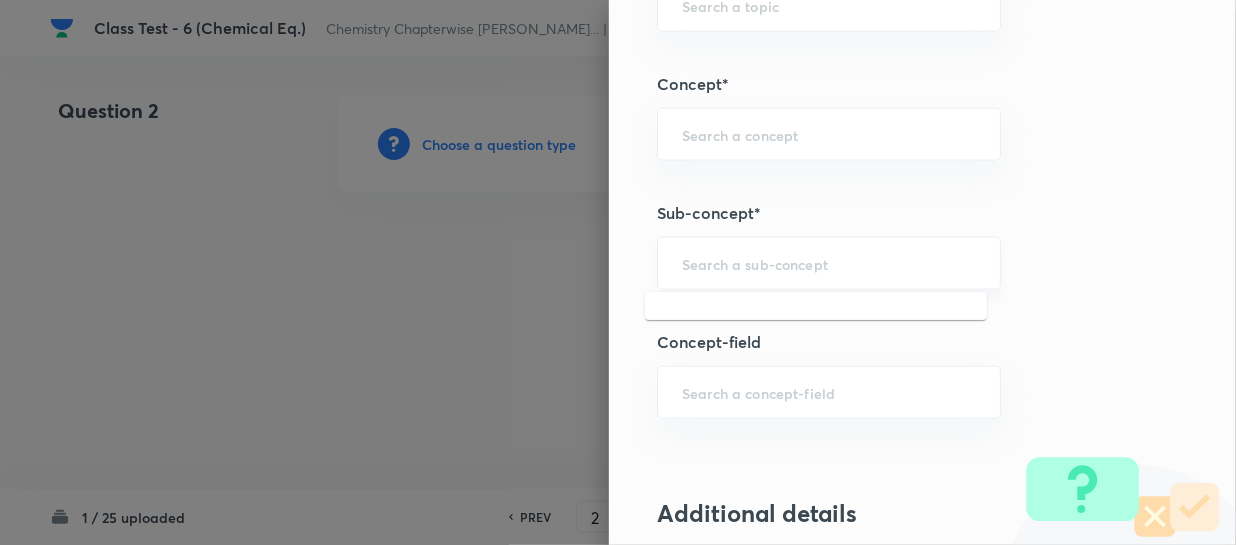 click at bounding box center (829, 263) 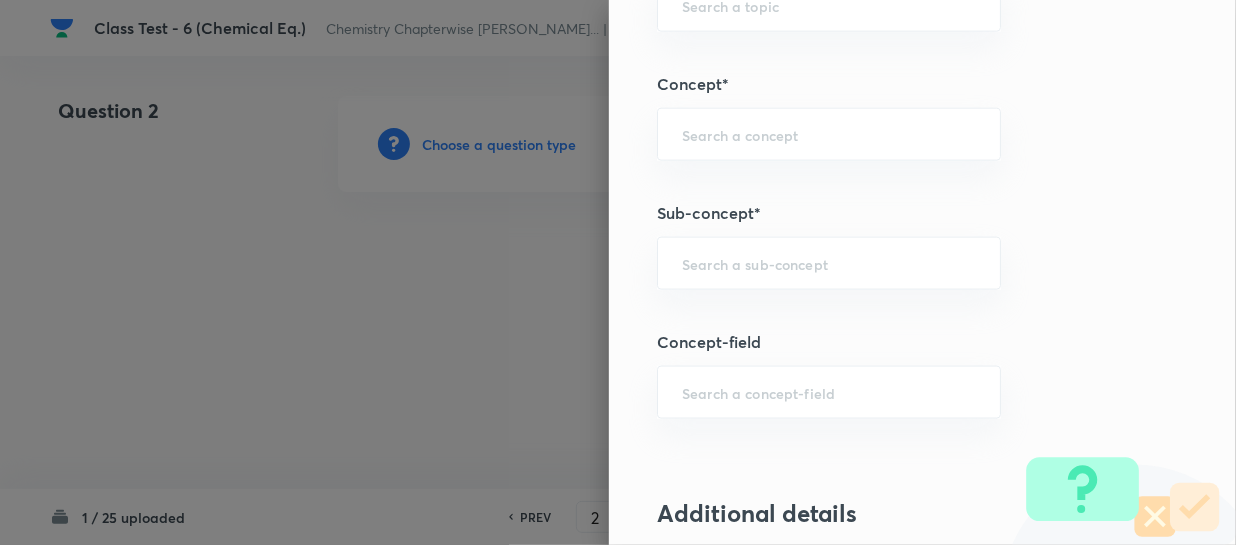 paste on "Gibbs Energy Change And Chemical Equilibrium" 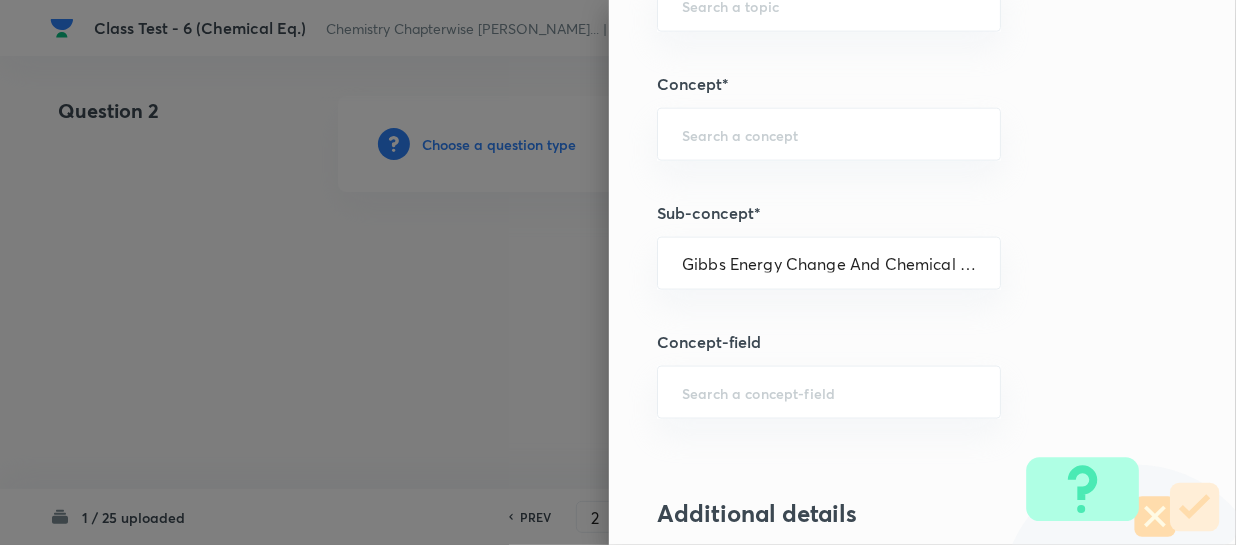 scroll, scrollTop: 0, scrollLeft: 67, axis: horizontal 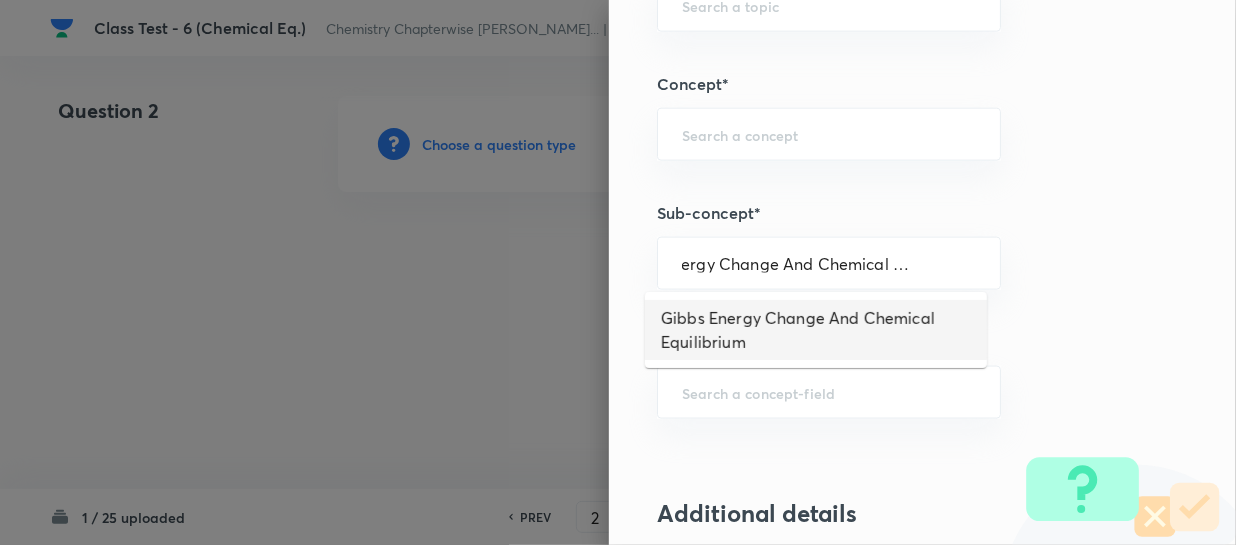 click on "Gibbs Energy Change And Chemical Equilibrium" at bounding box center [816, 330] 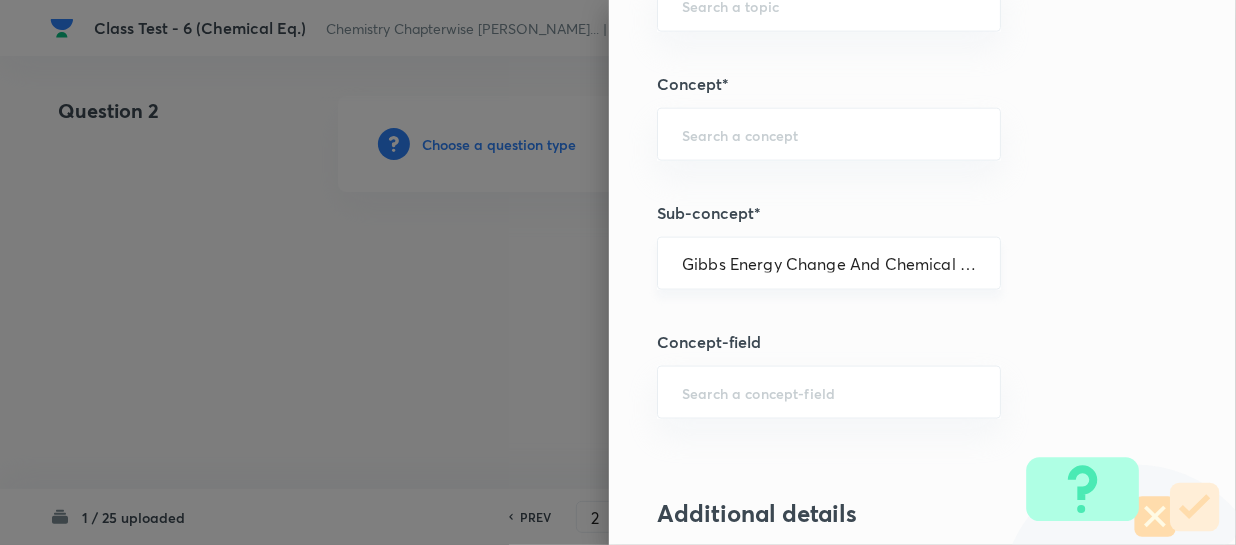 type on "Chemistry" 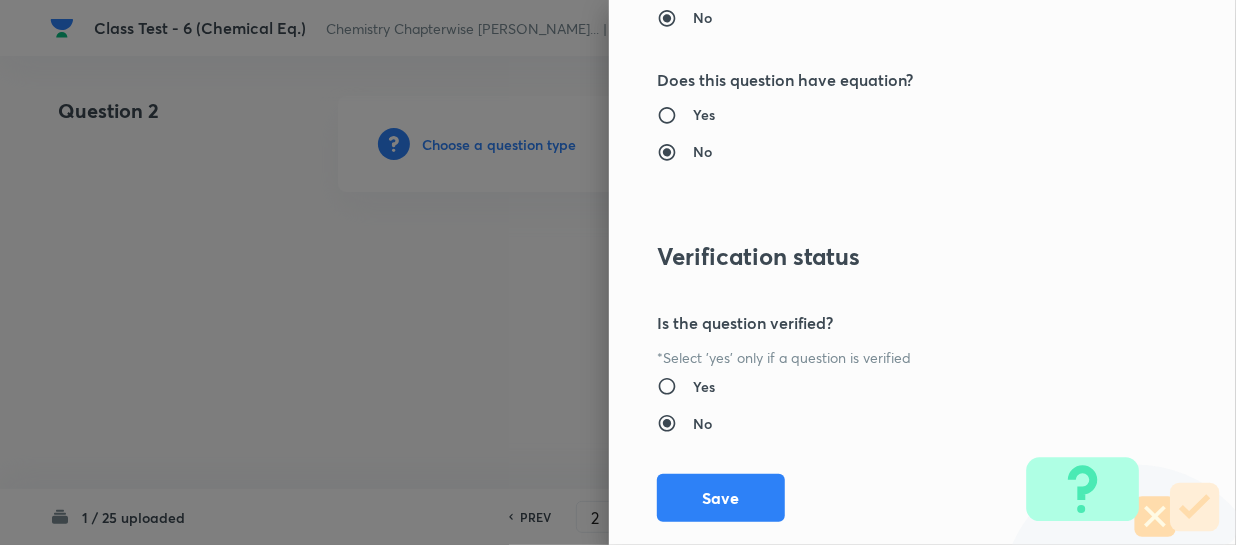 scroll, scrollTop: 2179, scrollLeft: 0, axis: vertical 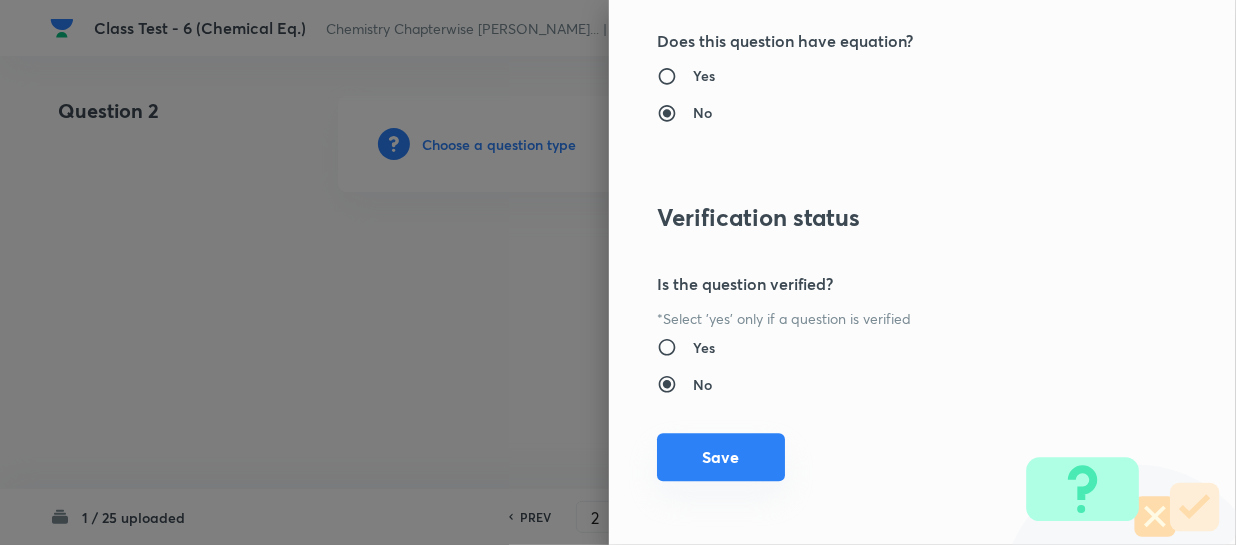 click on "Save" at bounding box center (721, 457) 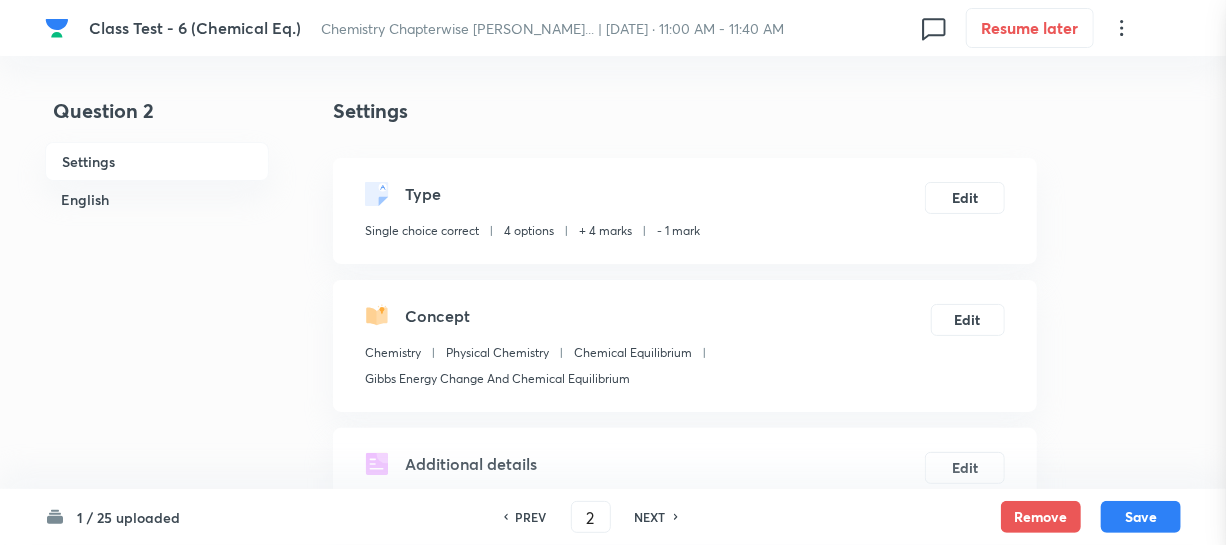 scroll, scrollTop: 454, scrollLeft: 0, axis: vertical 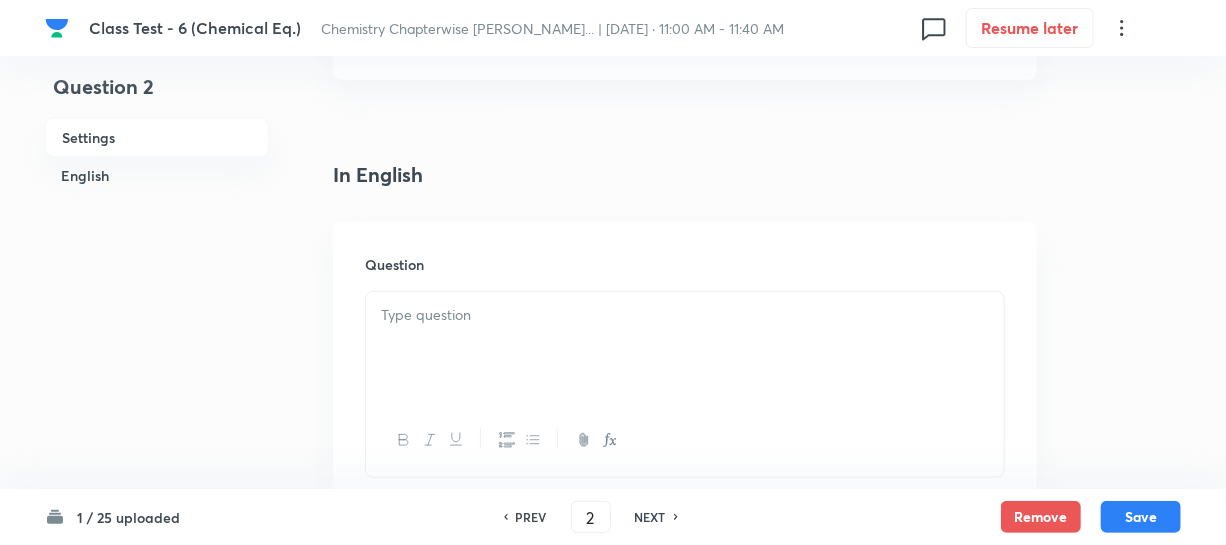 click at bounding box center [685, 348] 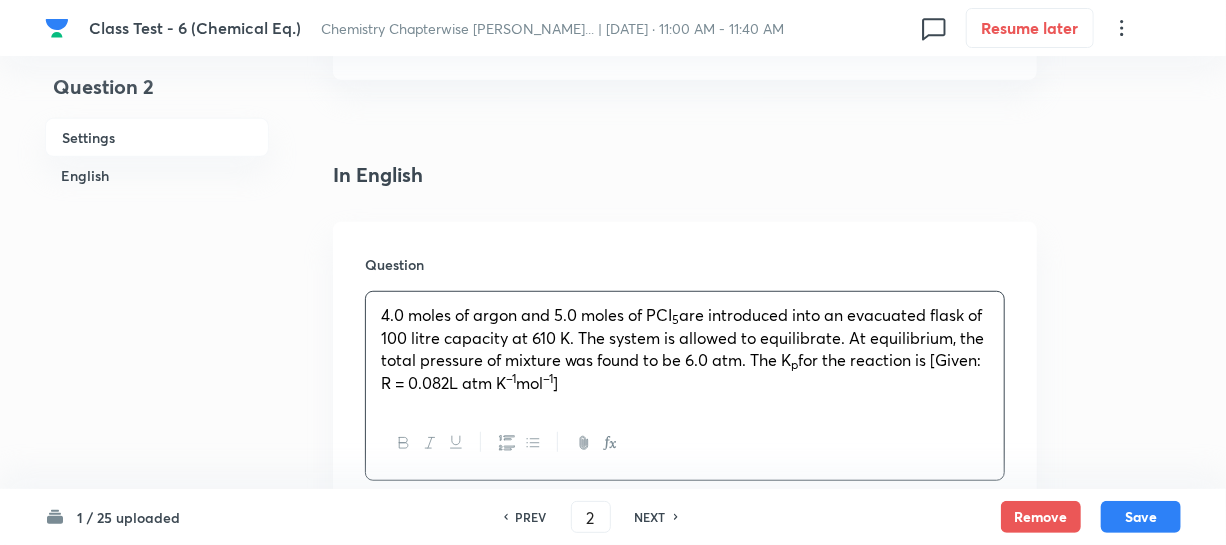 scroll, scrollTop: 818, scrollLeft: 0, axis: vertical 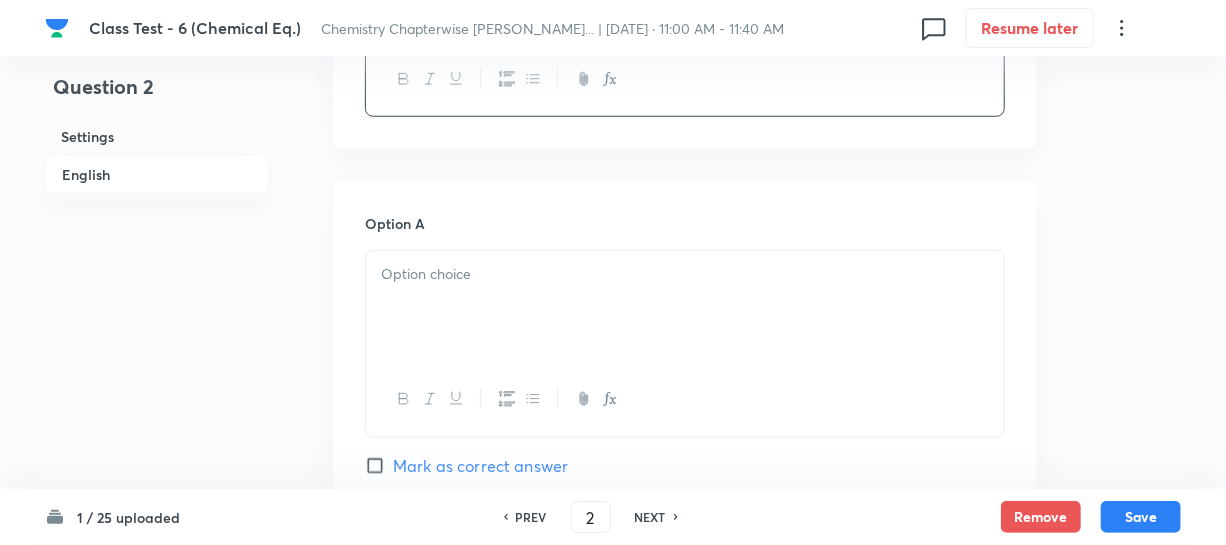 click at bounding box center (685, 307) 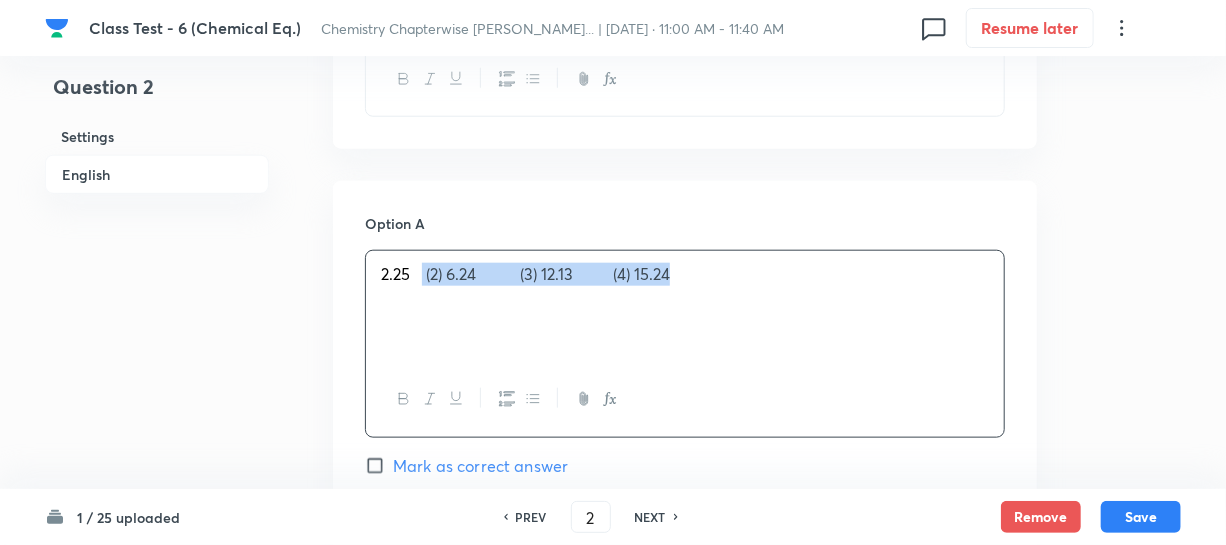 drag, startPoint x: 423, startPoint y: 274, endPoint x: 682, endPoint y: 280, distance: 259.0695 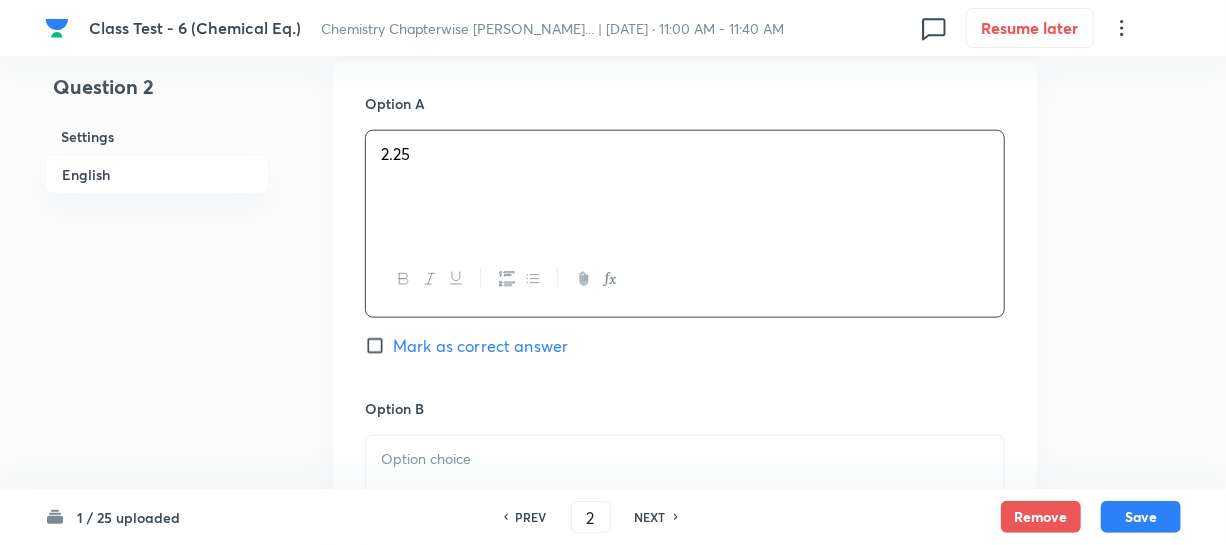 scroll, scrollTop: 1090, scrollLeft: 0, axis: vertical 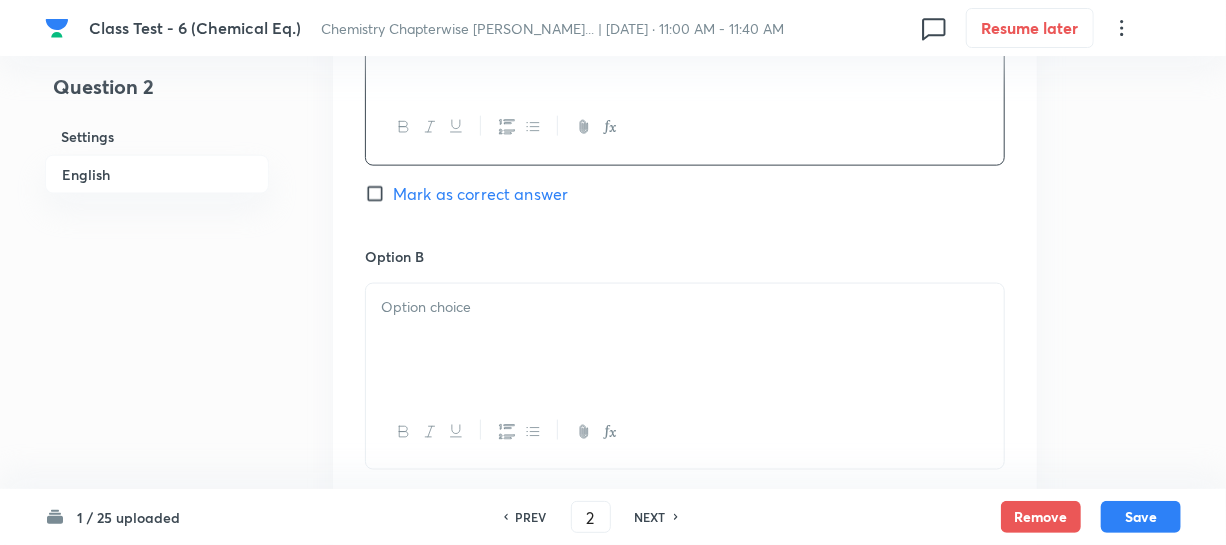 click at bounding box center (685, 340) 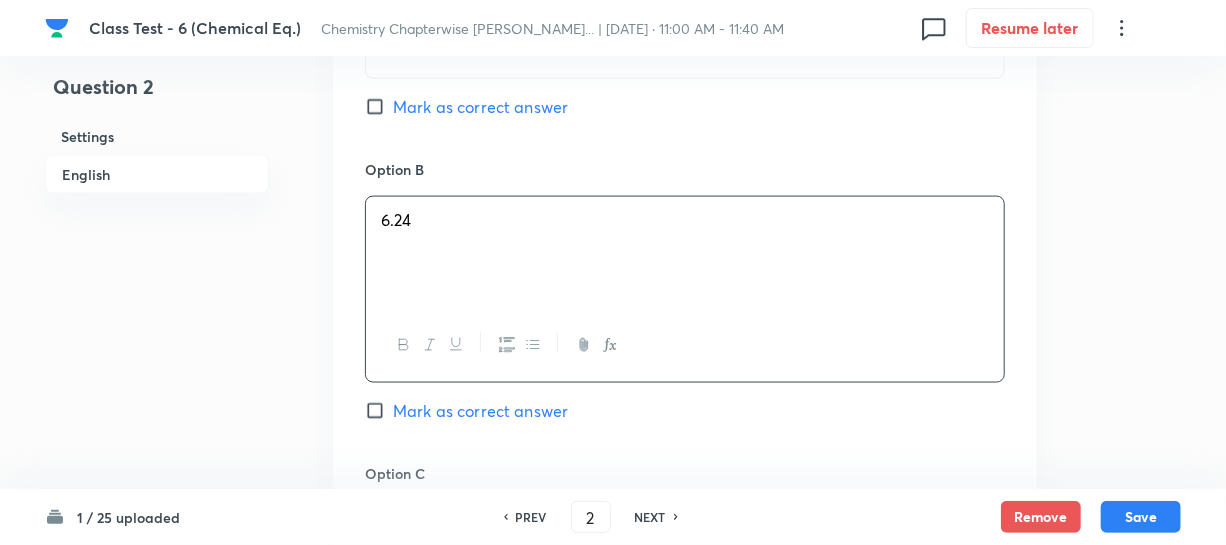 scroll, scrollTop: 1363, scrollLeft: 0, axis: vertical 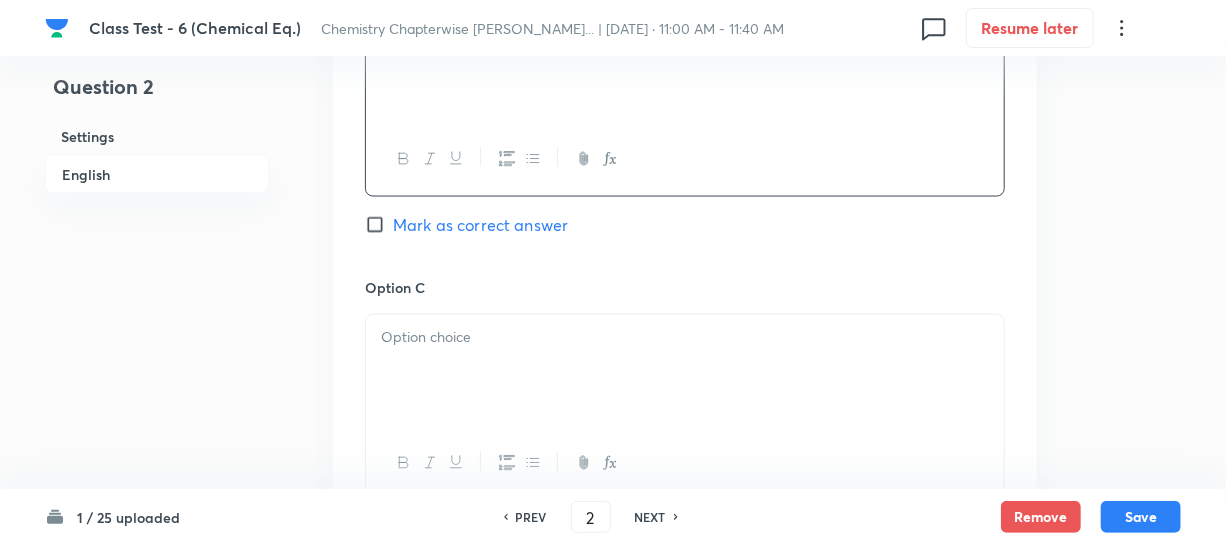 click at bounding box center [685, 371] 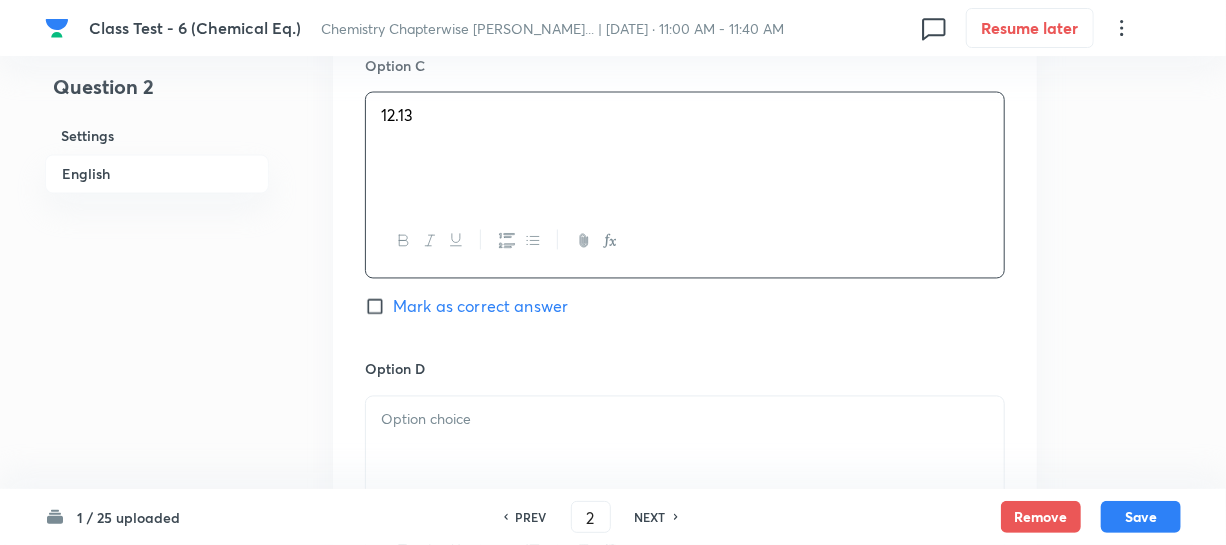 scroll, scrollTop: 1727, scrollLeft: 0, axis: vertical 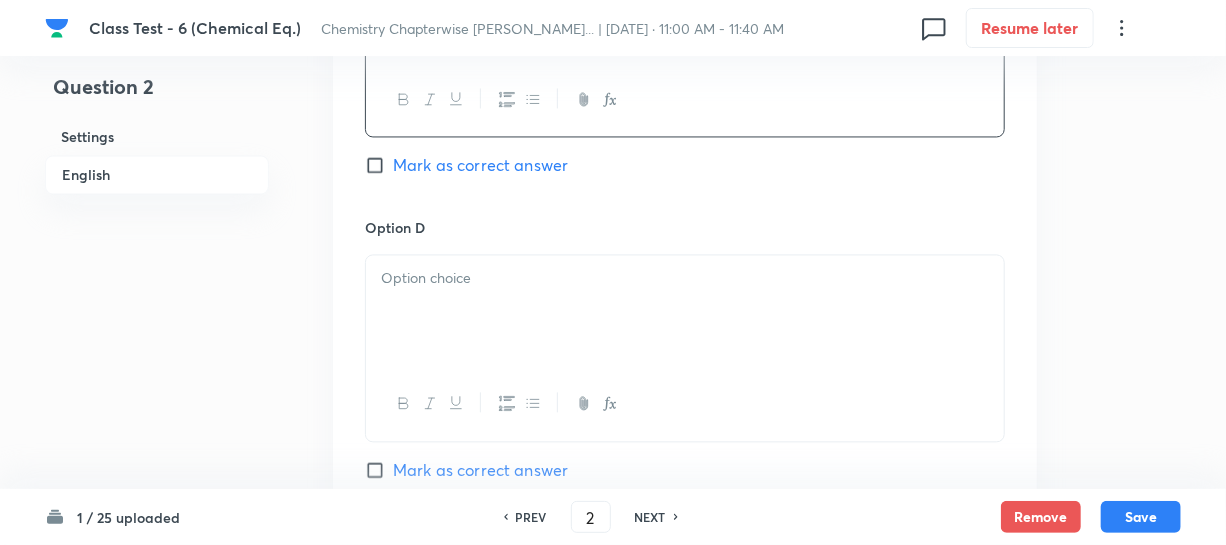 click at bounding box center [685, 311] 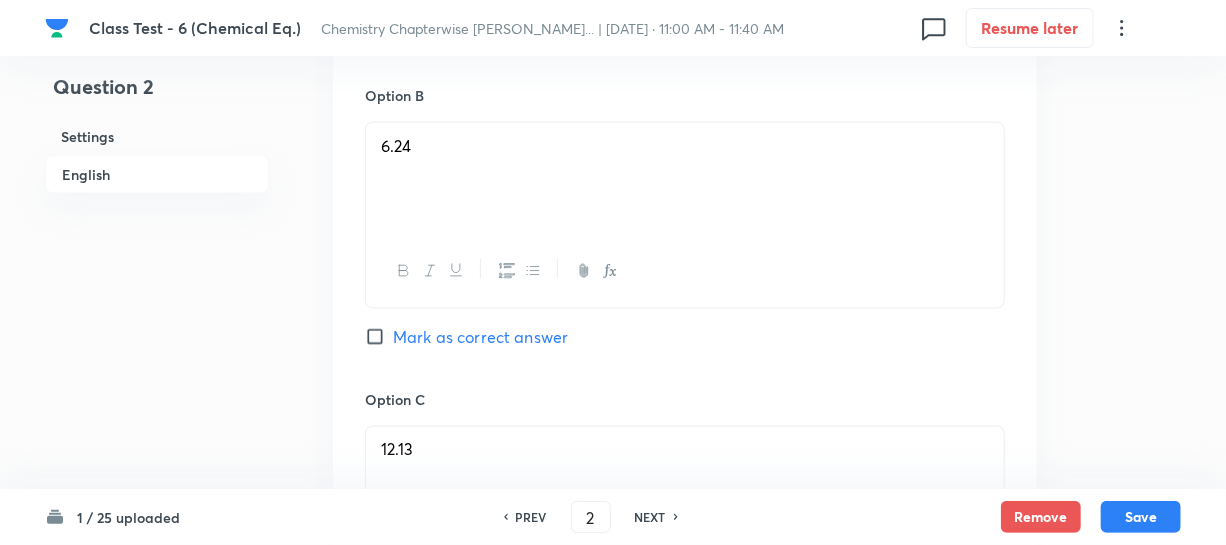 scroll, scrollTop: 1181, scrollLeft: 0, axis: vertical 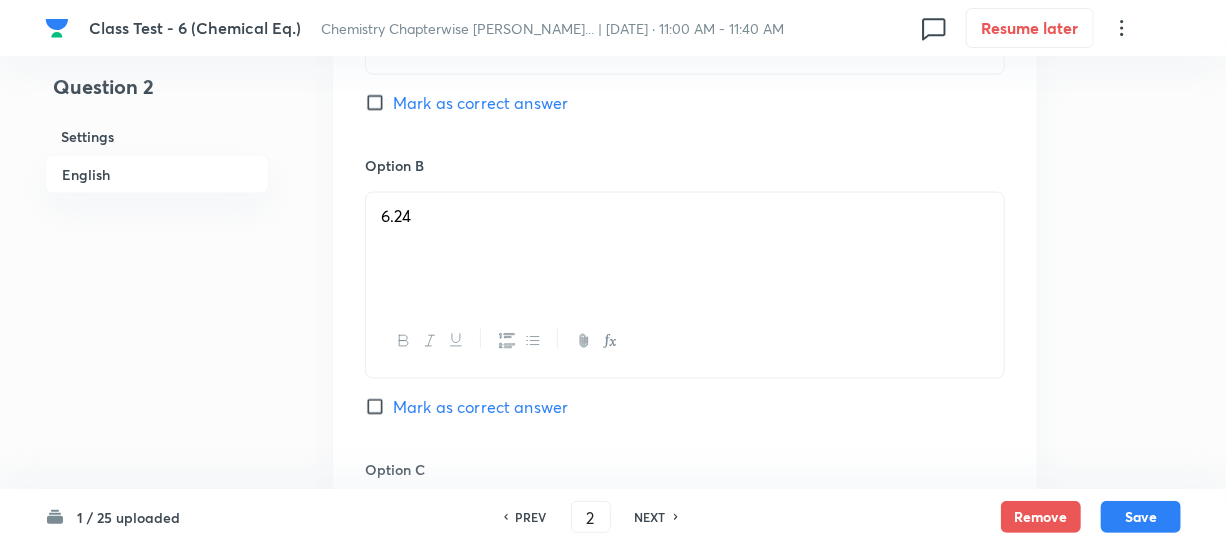 click on "Mark as correct answer" at bounding box center [379, 103] 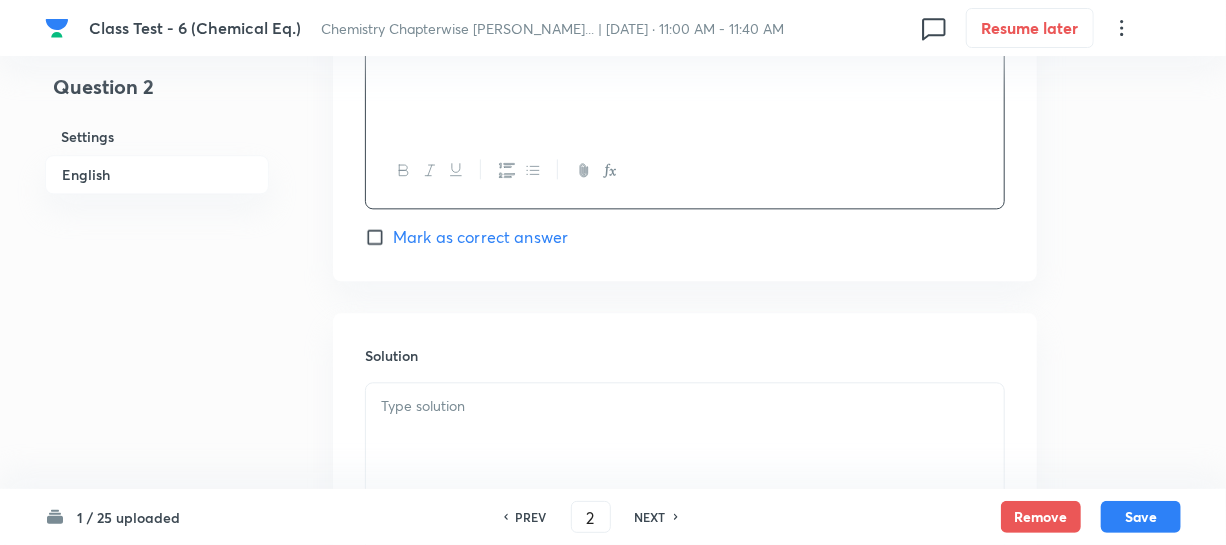 scroll, scrollTop: 2090, scrollLeft: 0, axis: vertical 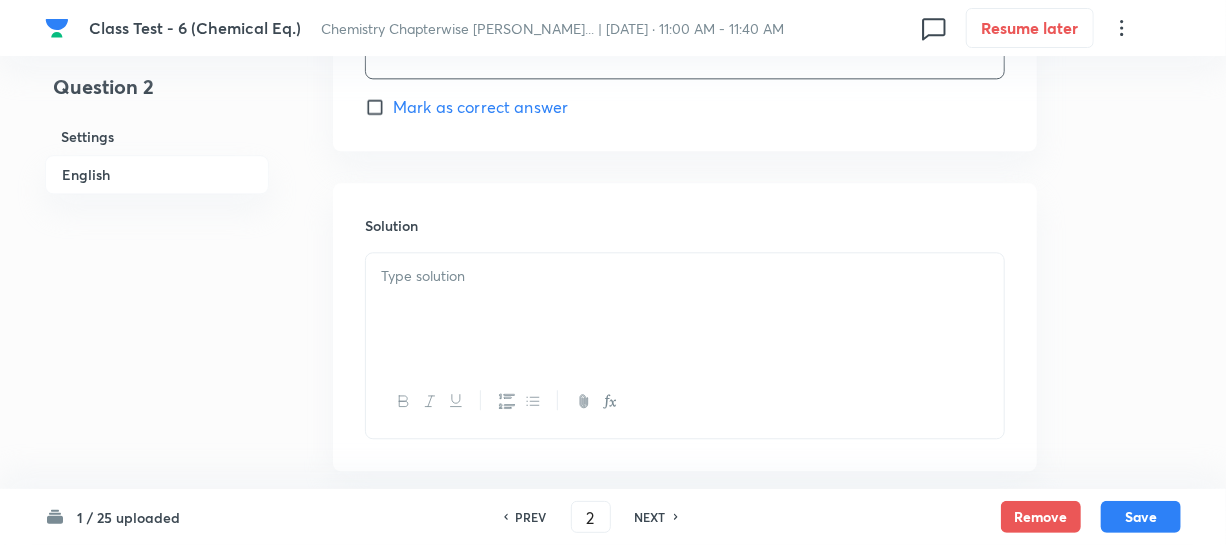 click at bounding box center [685, 309] 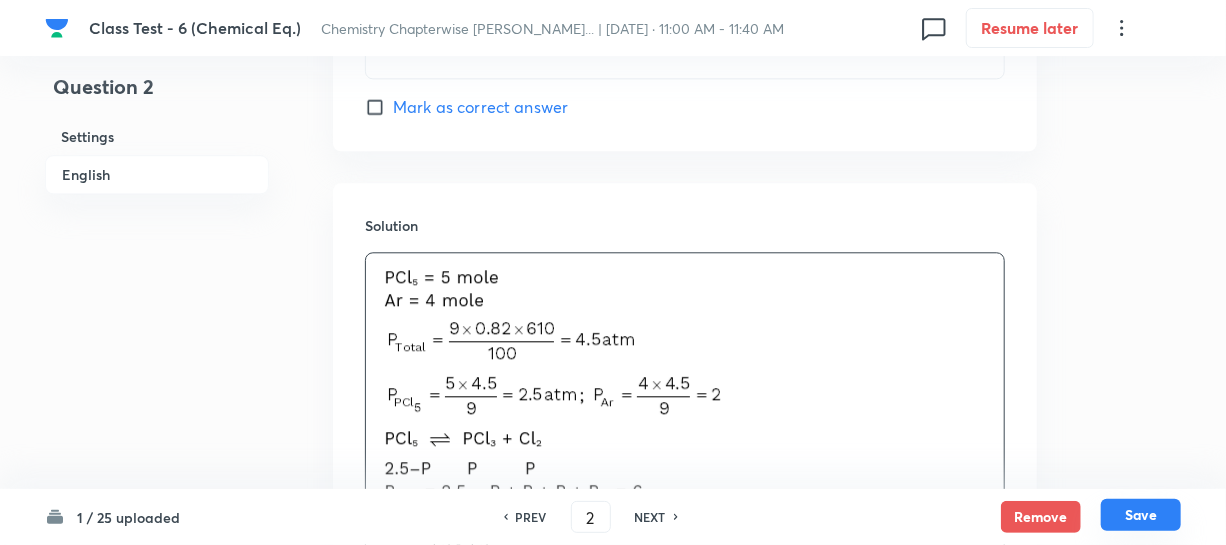 drag, startPoint x: 1150, startPoint y: 524, endPoint x: 1163, endPoint y: 520, distance: 13.601471 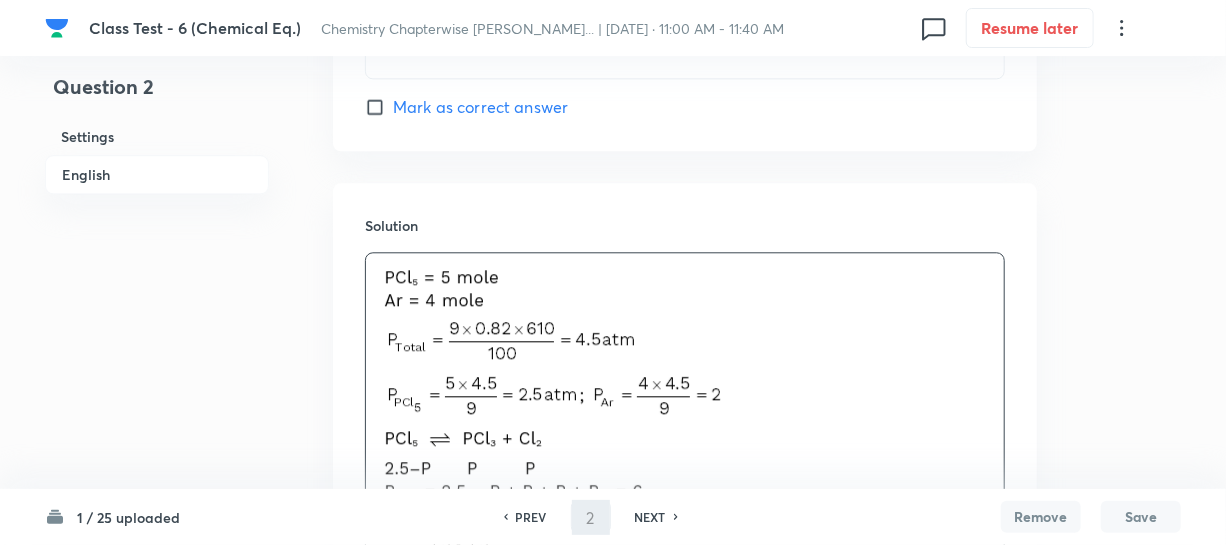 type on "3" 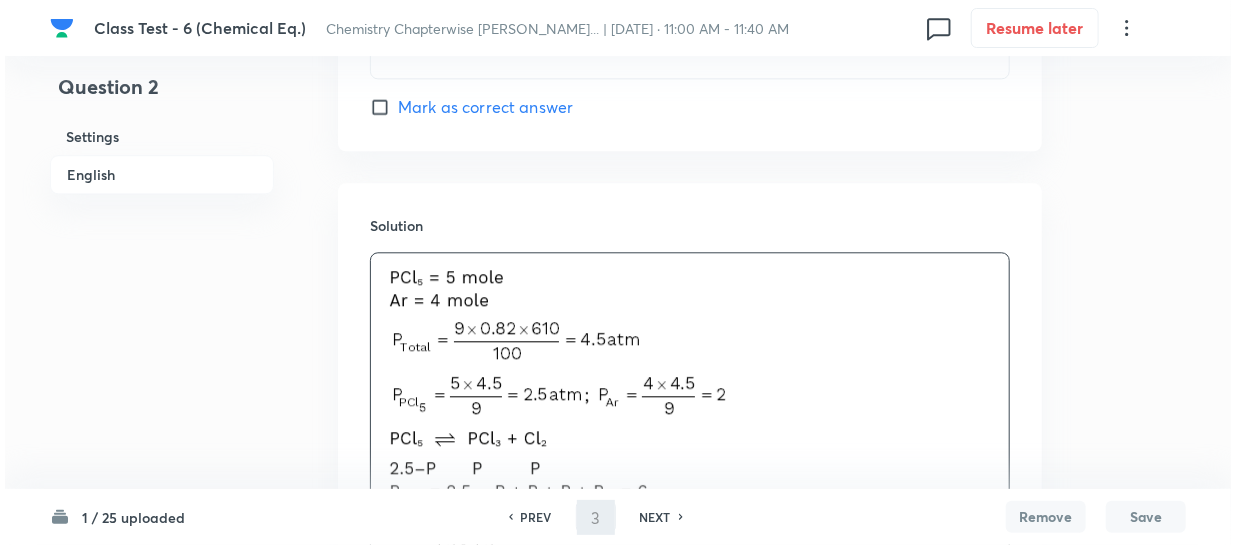 scroll, scrollTop: 0, scrollLeft: 0, axis: both 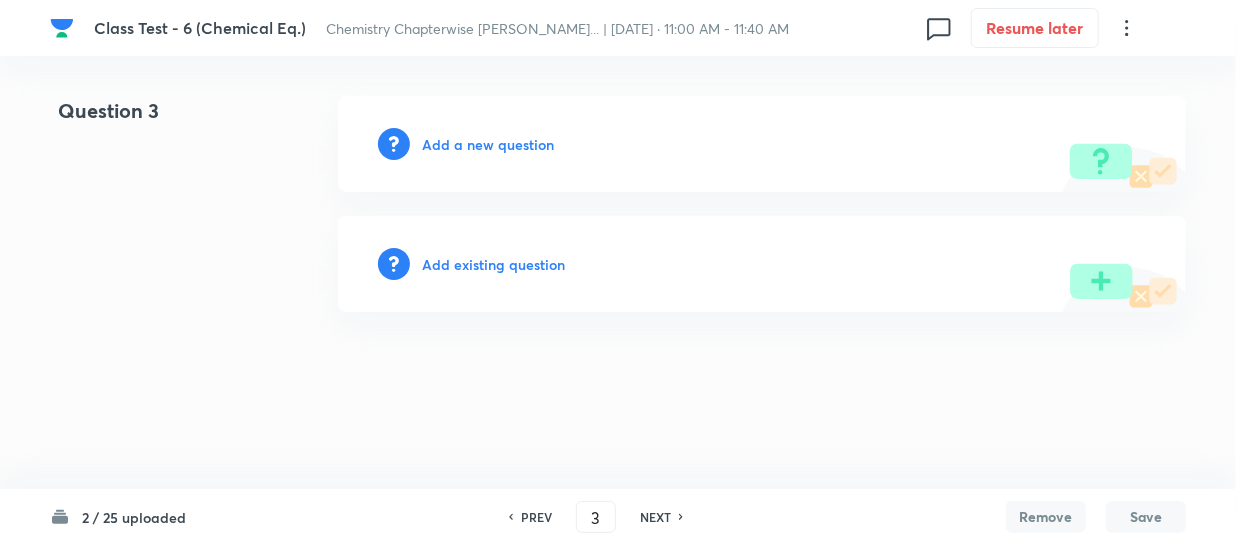 click on "Add a new question" at bounding box center [488, 144] 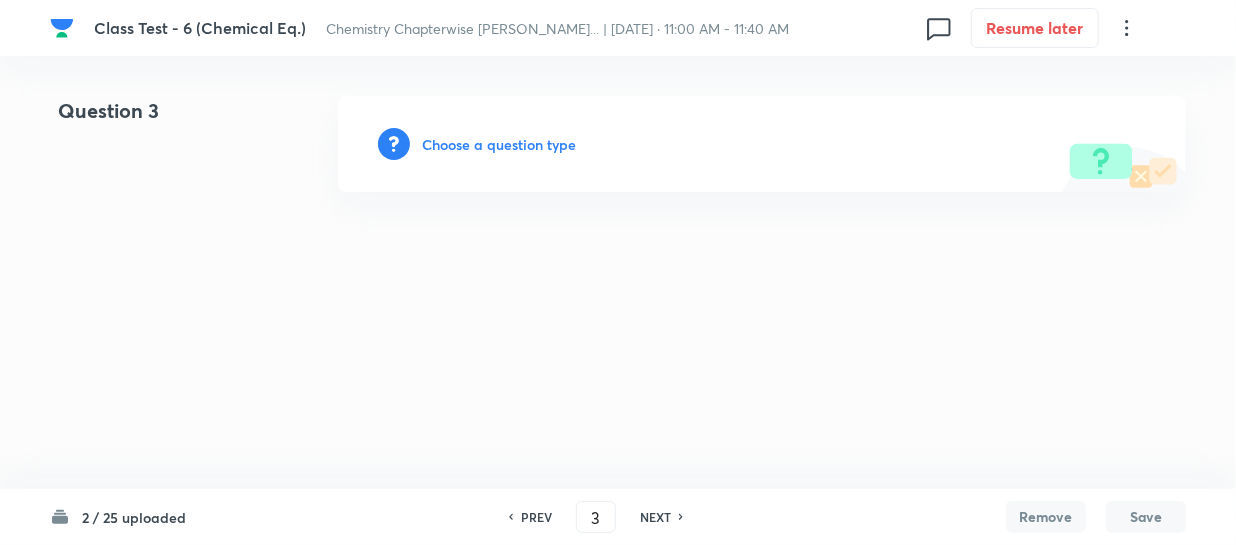 click on "Choose a question type" at bounding box center (499, 144) 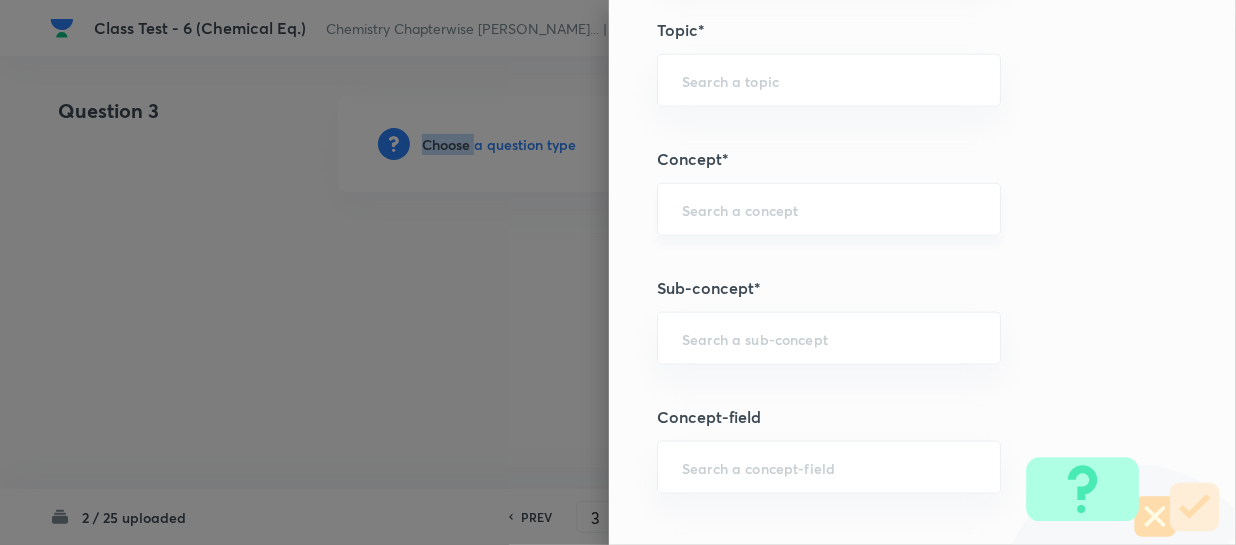 scroll, scrollTop: 1181, scrollLeft: 0, axis: vertical 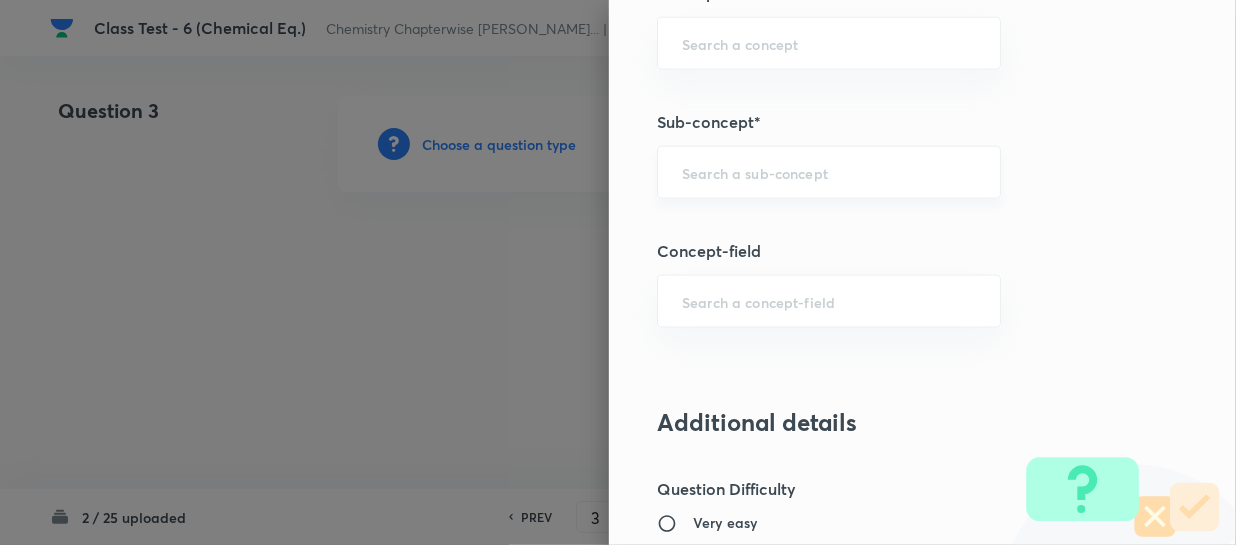 click at bounding box center (829, 172) 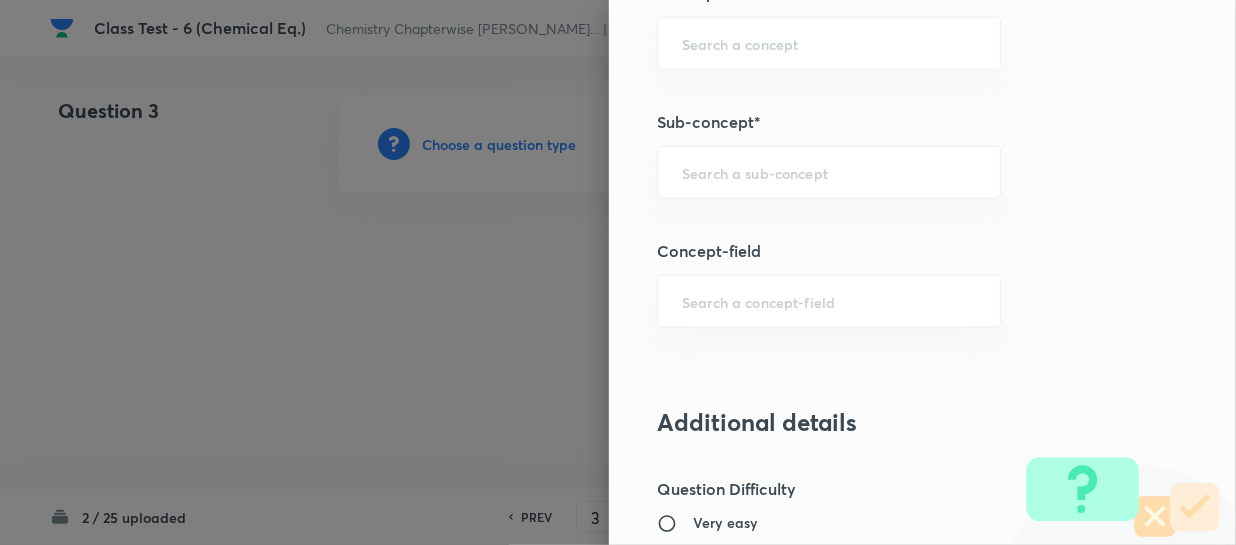 paste on "Gibbs Energy Change And Chemical Equilibrium" 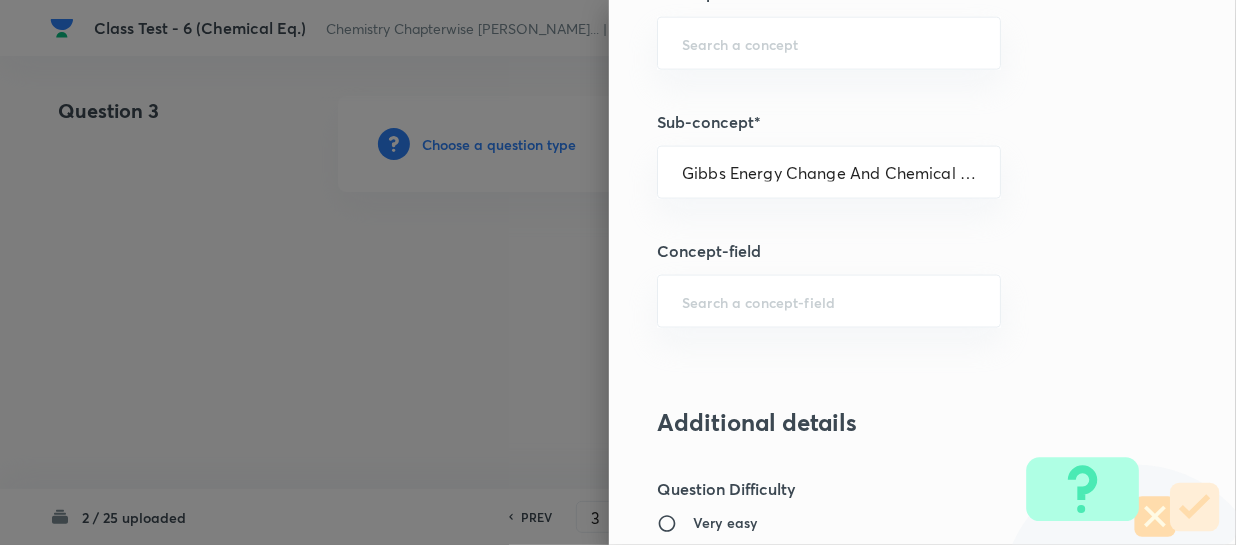 scroll, scrollTop: 0, scrollLeft: 67, axis: horizontal 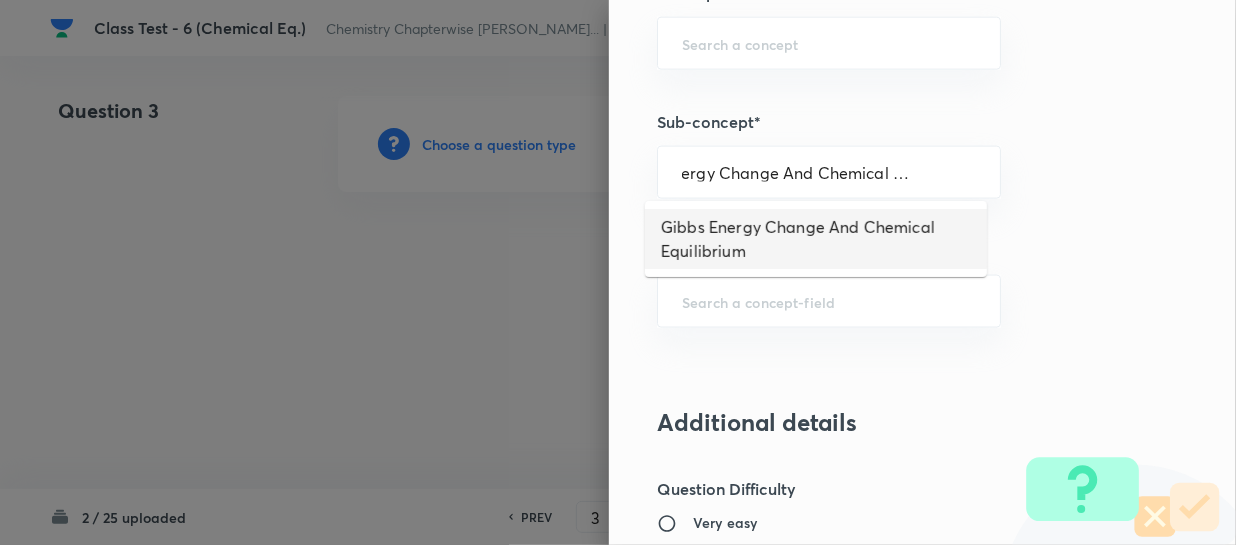 click on "Gibbs Energy Change And Chemical Equilibrium" at bounding box center (816, 239) 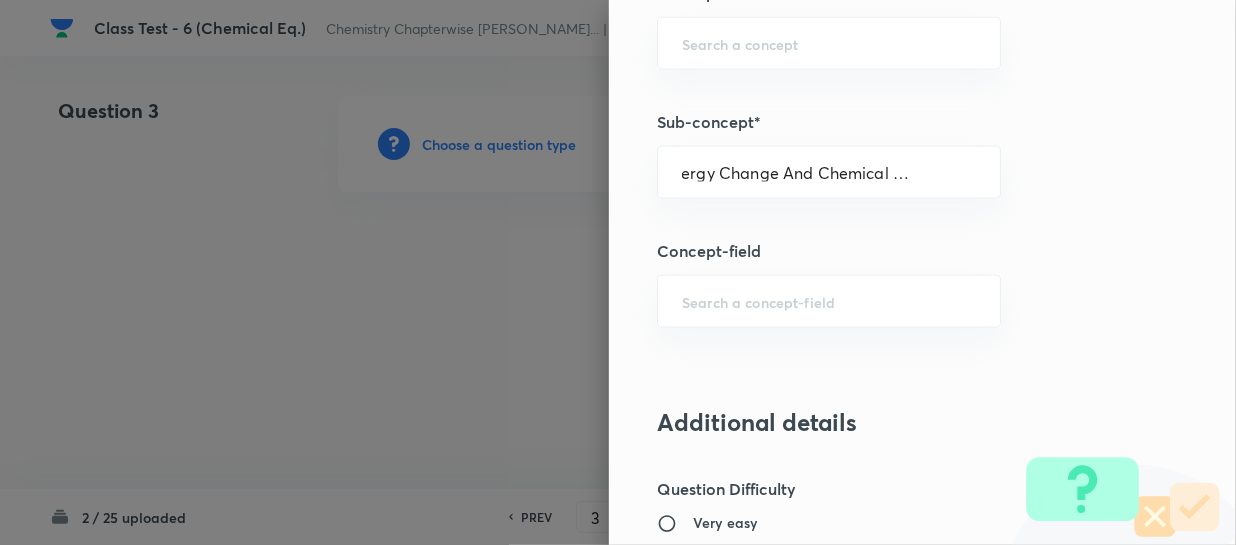 scroll, scrollTop: 0, scrollLeft: 0, axis: both 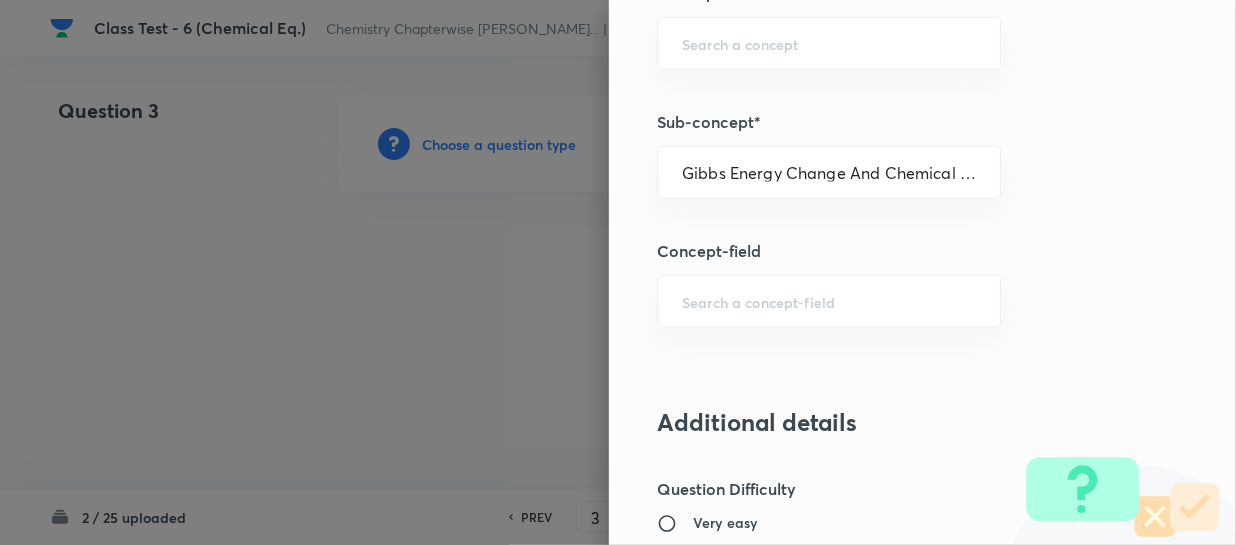 type on "Chemistry" 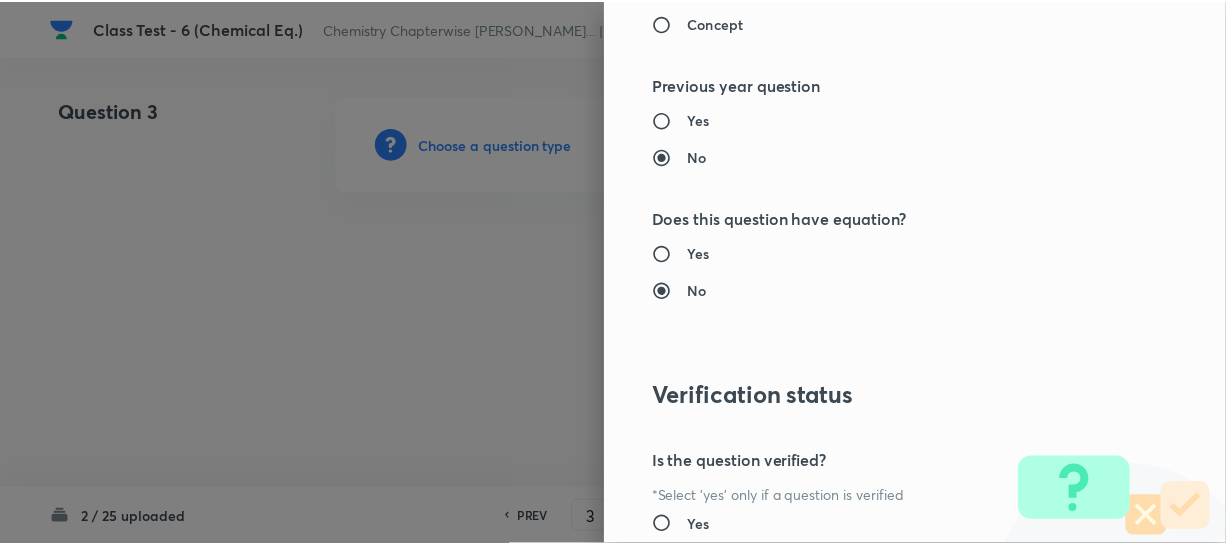 scroll, scrollTop: 2179, scrollLeft: 0, axis: vertical 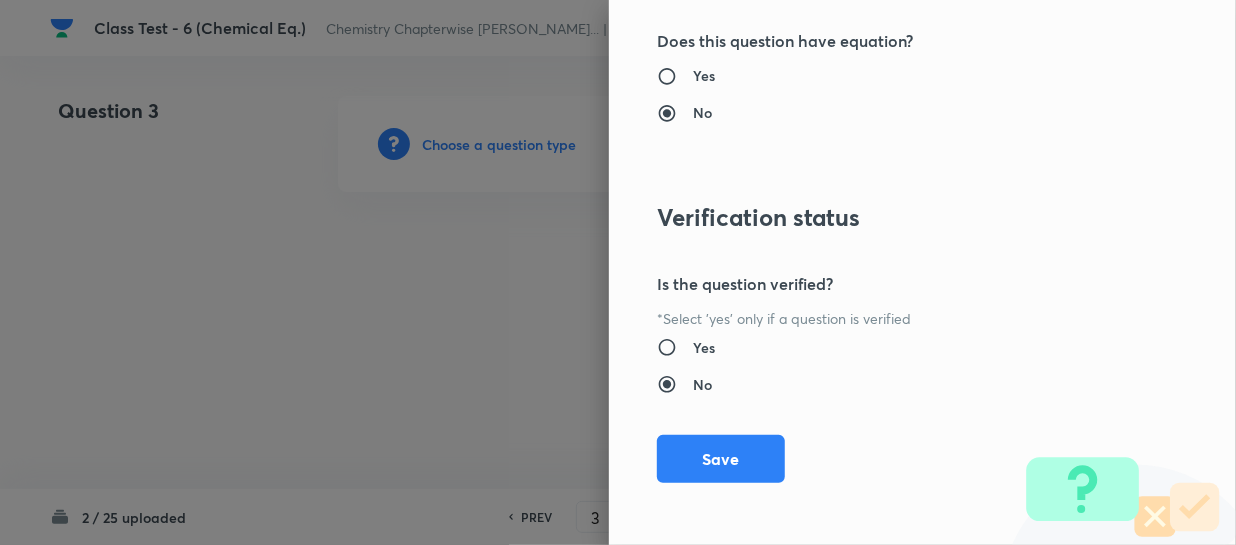 drag, startPoint x: 726, startPoint y: 460, endPoint x: 1183, endPoint y: 465, distance: 457.02734 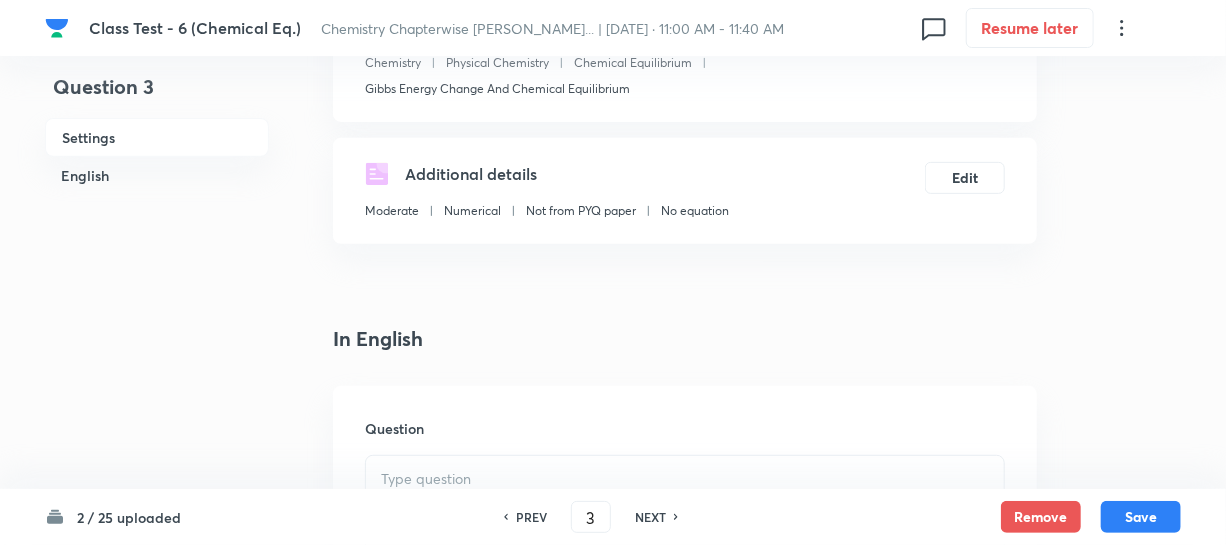 scroll, scrollTop: 454, scrollLeft: 0, axis: vertical 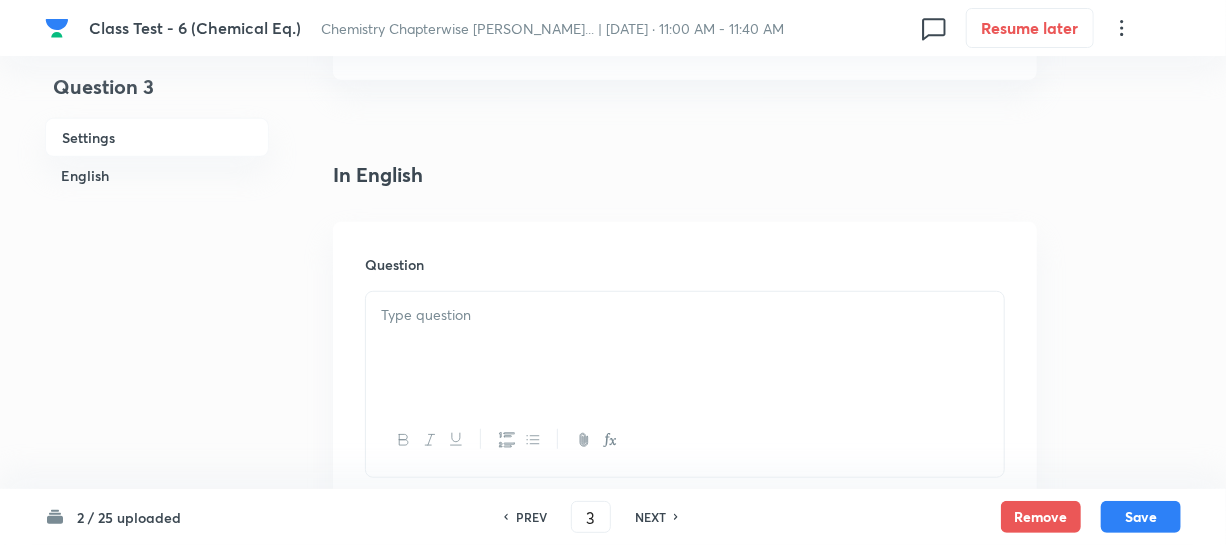 click at bounding box center [685, 315] 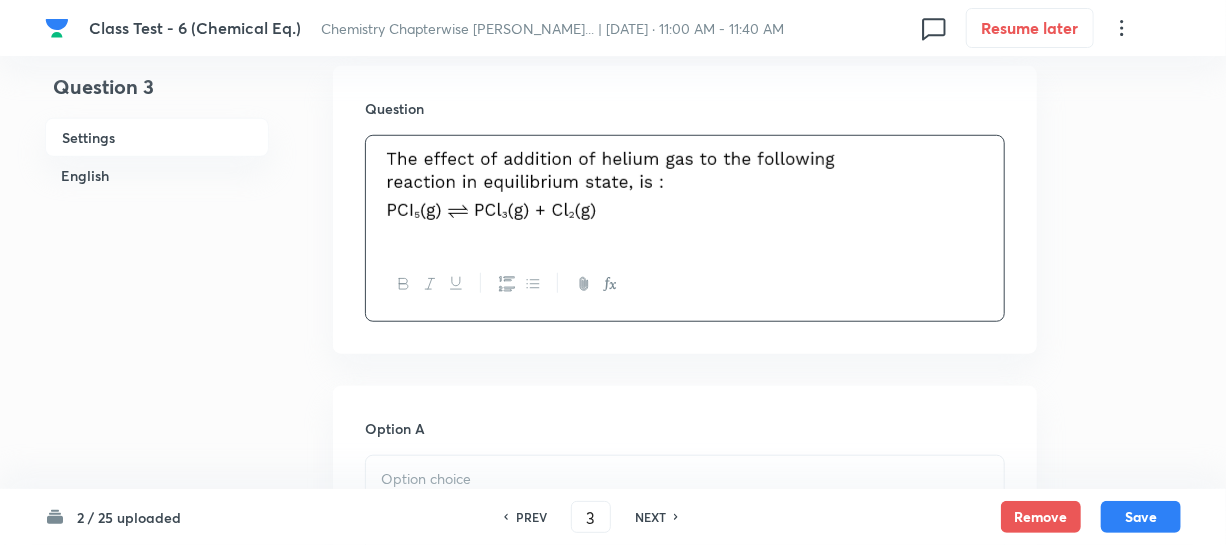 scroll, scrollTop: 818, scrollLeft: 0, axis: vertical 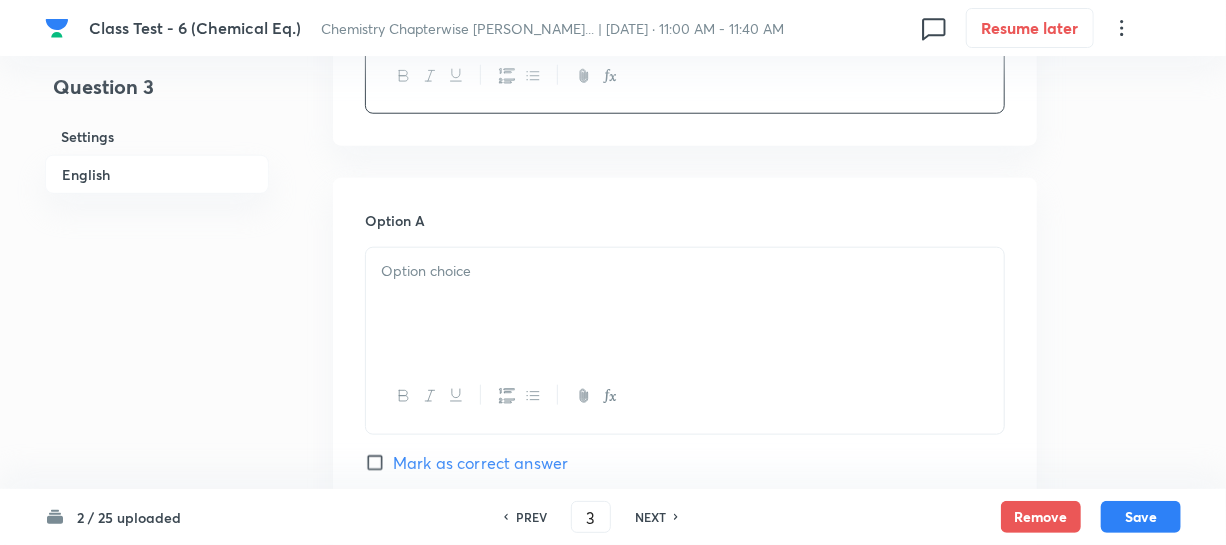 drag, startPoint x: 430, startPoint y: 298, endPoint x: 1235, endPoint y: 298, distance: 805 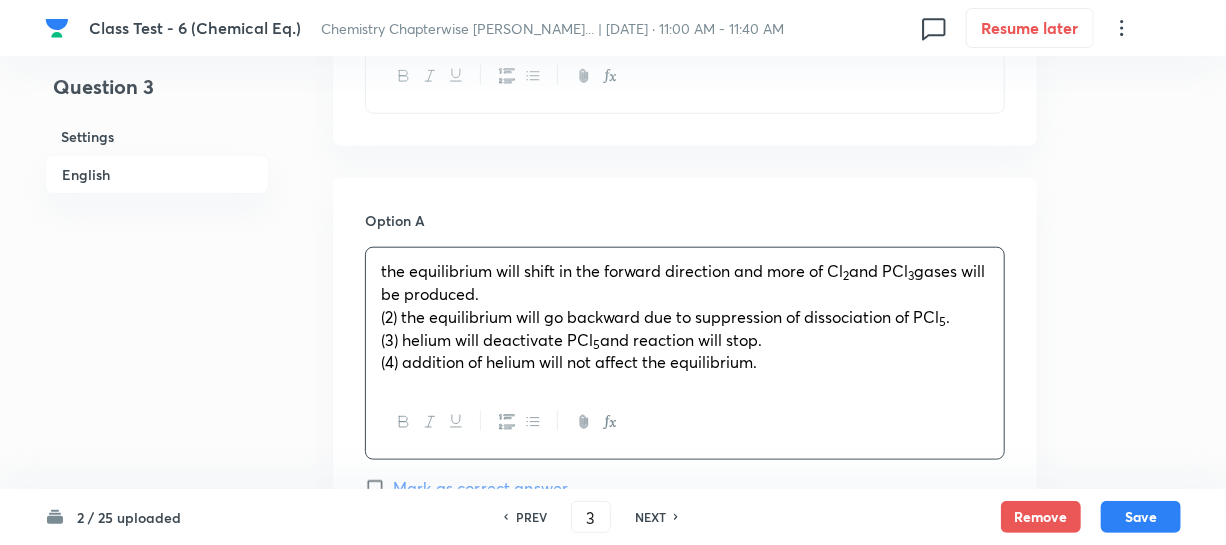 click on "(2) the equilibrium will go backward due to suppression of dissociation of PCl" at bounding box center [660, 316] 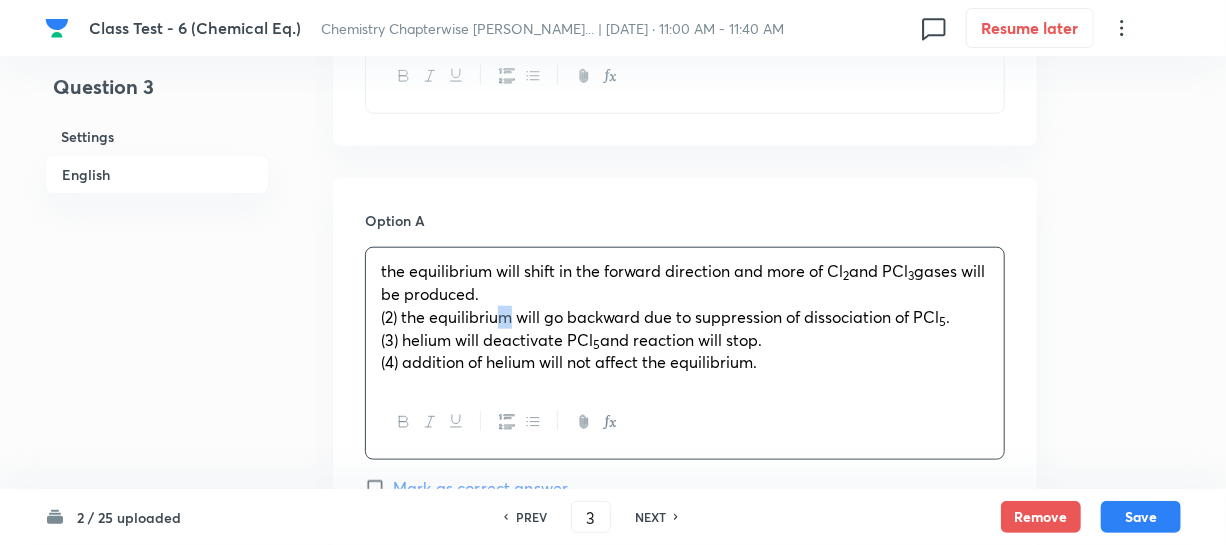 click on "(2) the equilibrium will go backward due to suppression of dissociation of PCl" at bounding box center (660, 316) 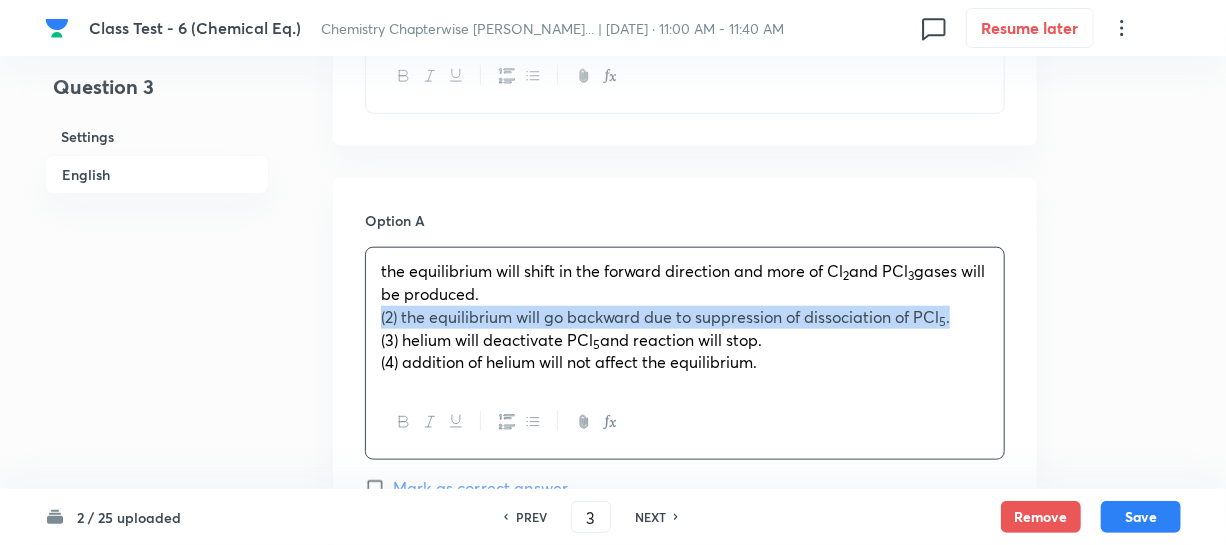 click on "(2) the equilibrium will go backward due to suppression of dissociation of PCl" at bounding box center [660, 316] 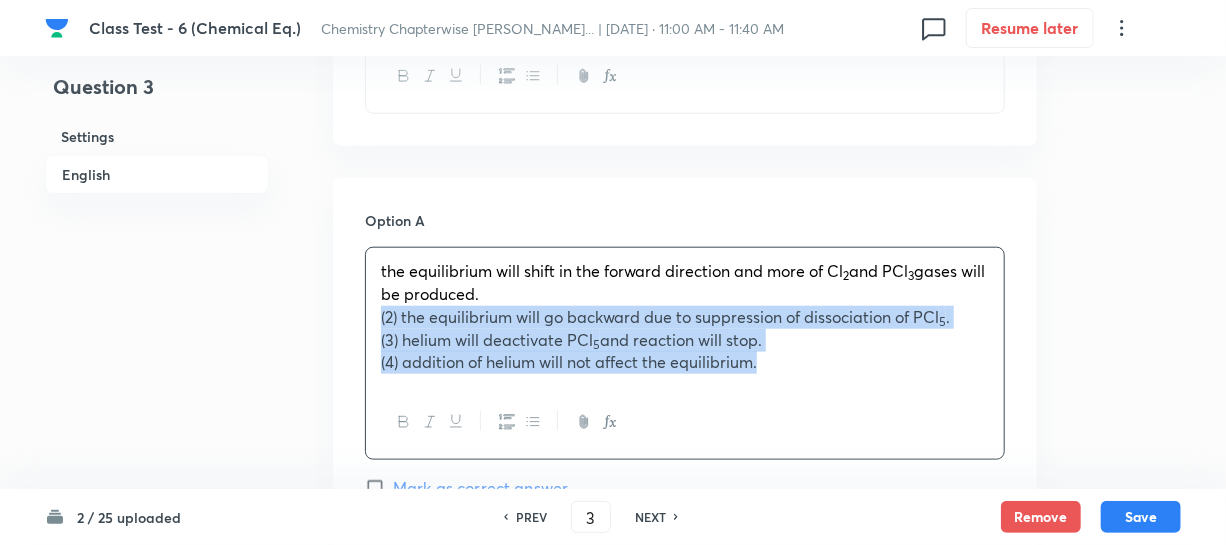 click on "(4) addition of helium will not affect the equilibrium." at bounding box center (685, 362) 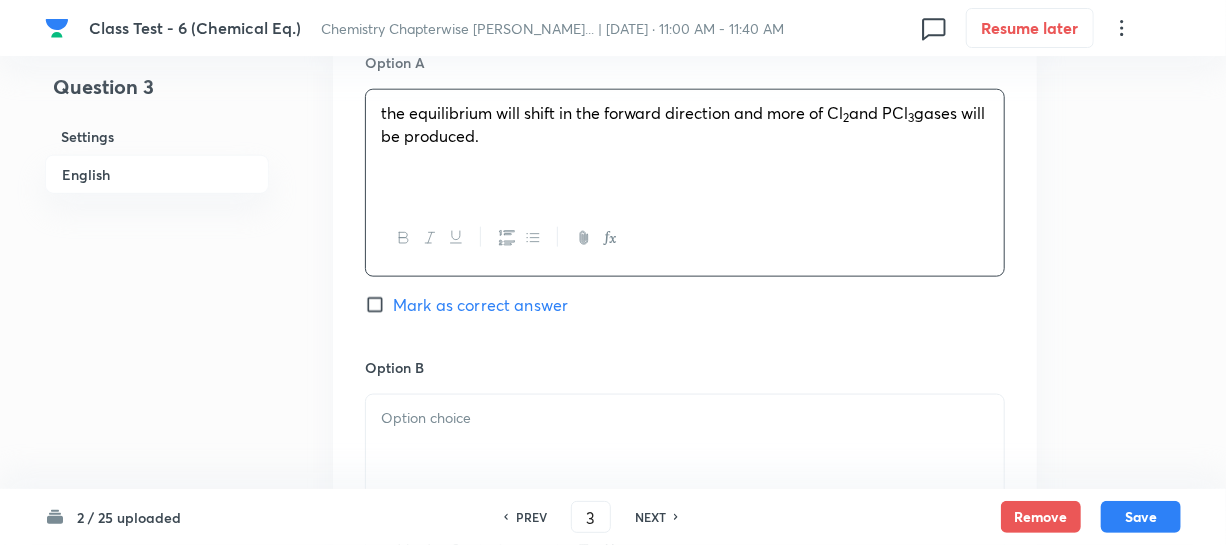 scroll, scrollTop: 1090, scrollLeft: 0, axis: vertical 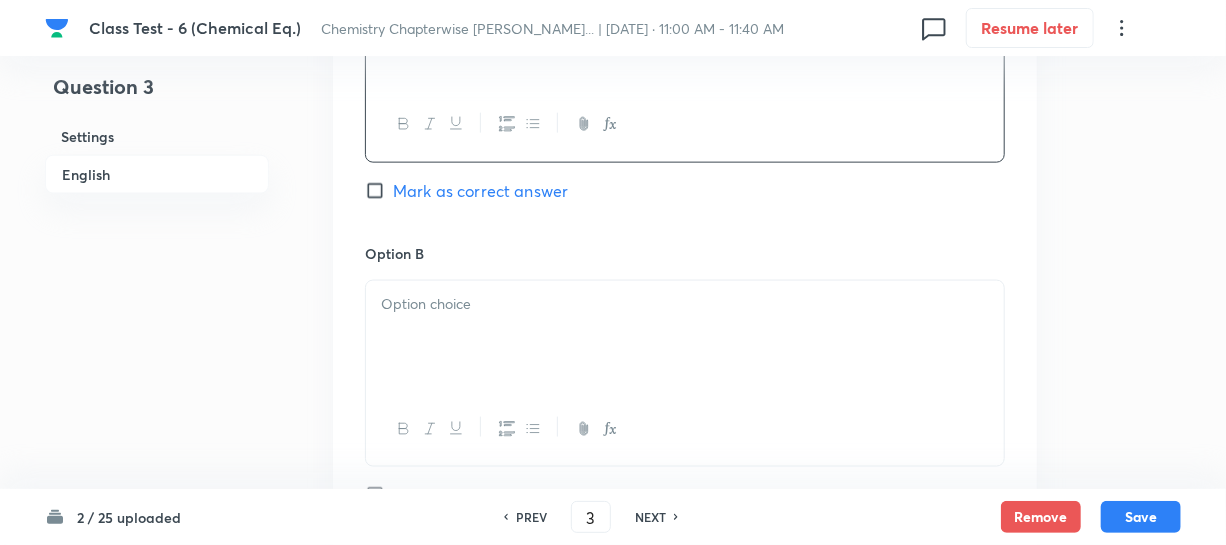click at bounding box center [685, 304] 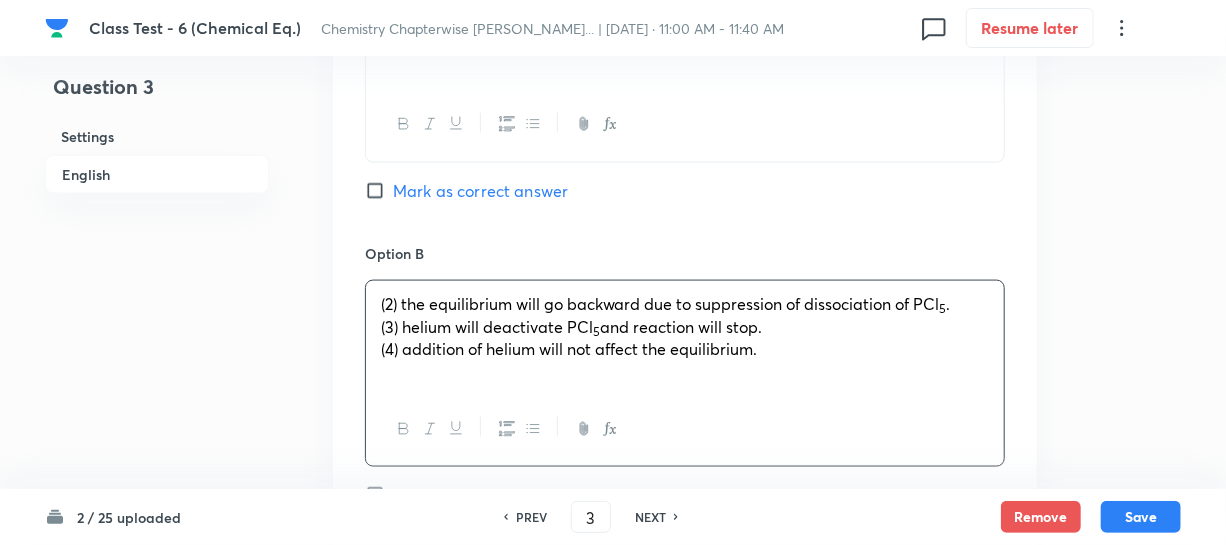 click on "(2) the equilibrium will go backward due to suppression of dissociation of PCl" at bounding box center (660, 303) 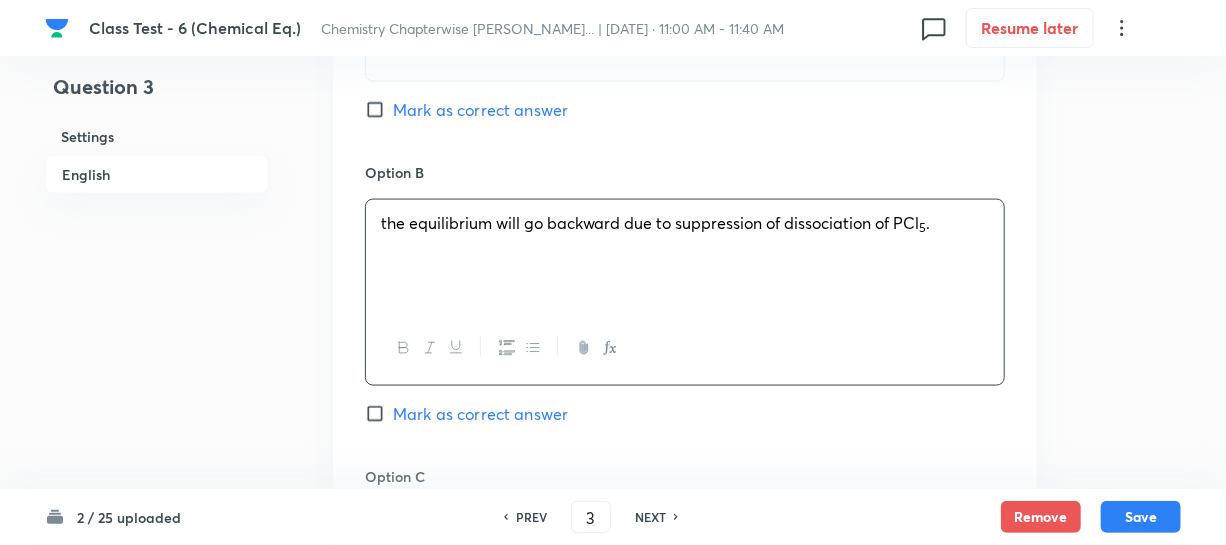 scroll, scrollTop: 1363, scrollLeft: 0, axis: vertical 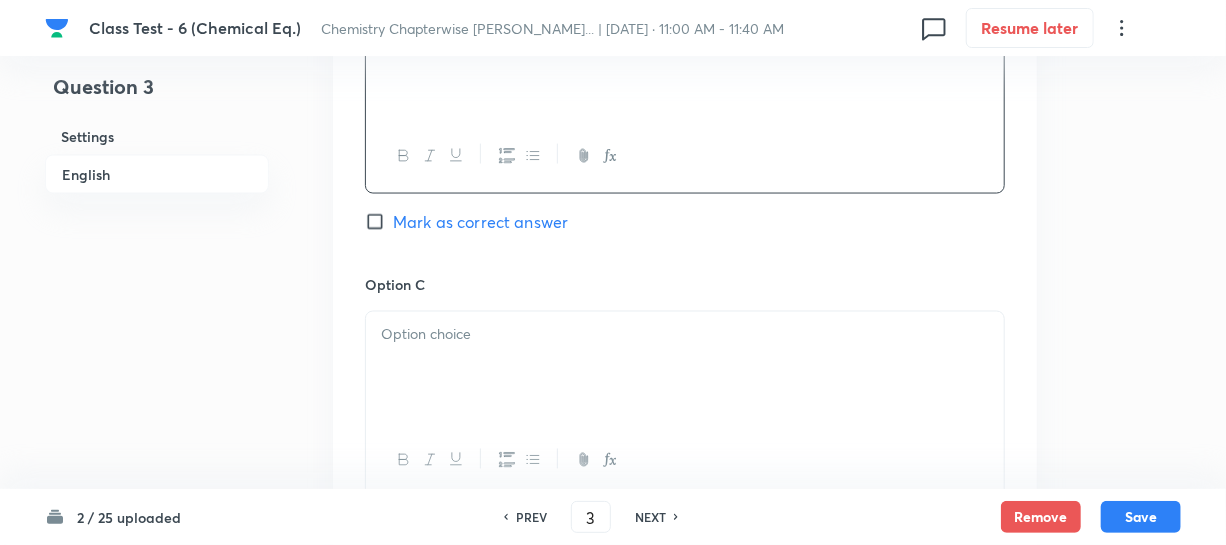 click at bounding box center [685, 335] 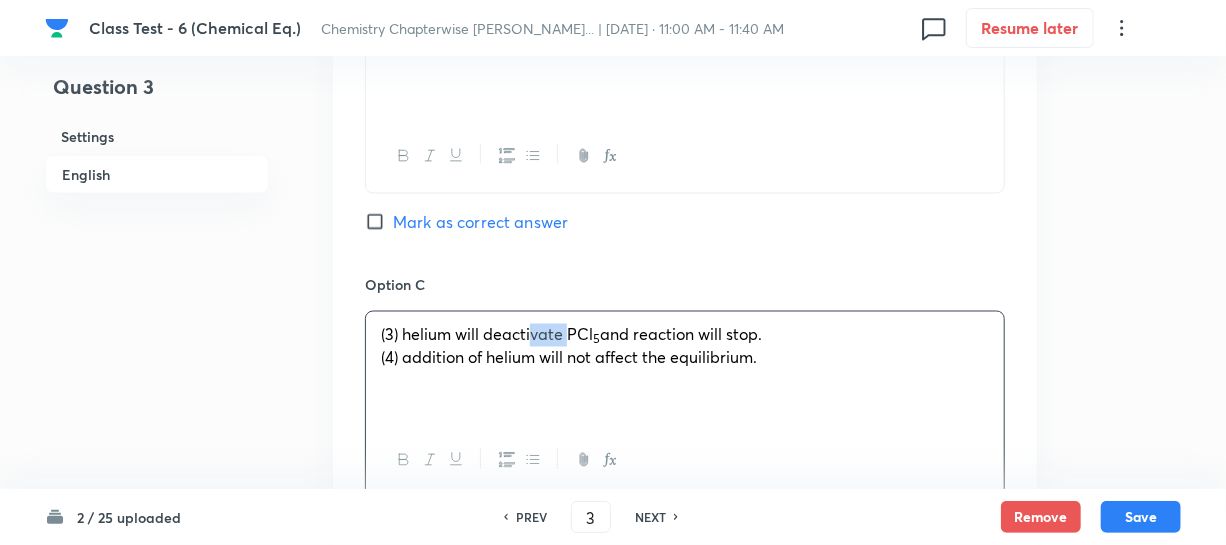 click on "(3) helium will deactivate PCl" at bounding box center [487, 334] 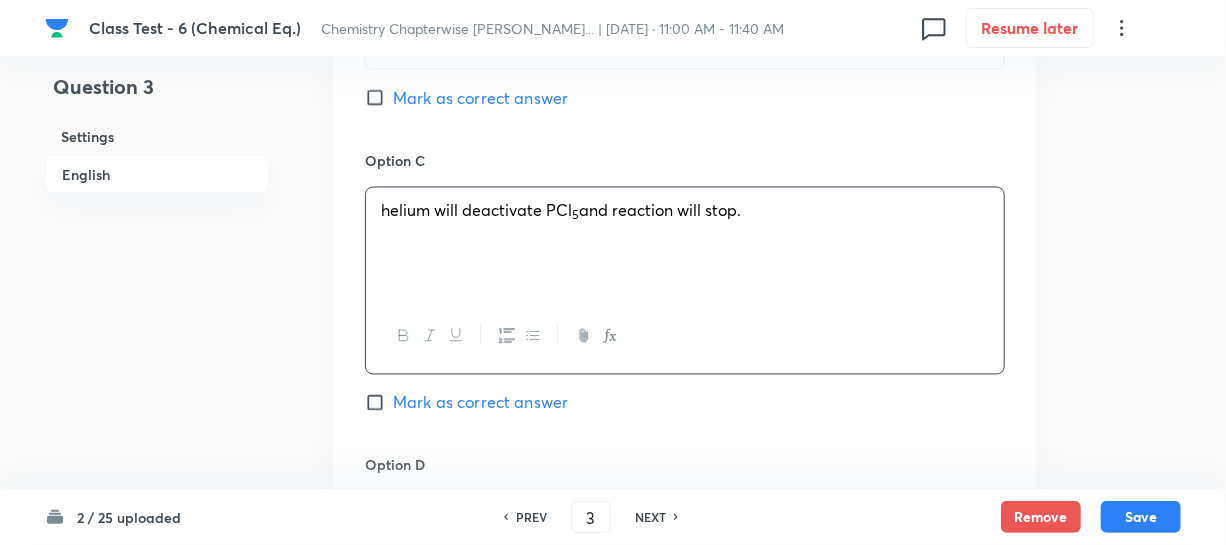 scroll, scrollTop: 1636, scrollLeft: 0, axis: vertical 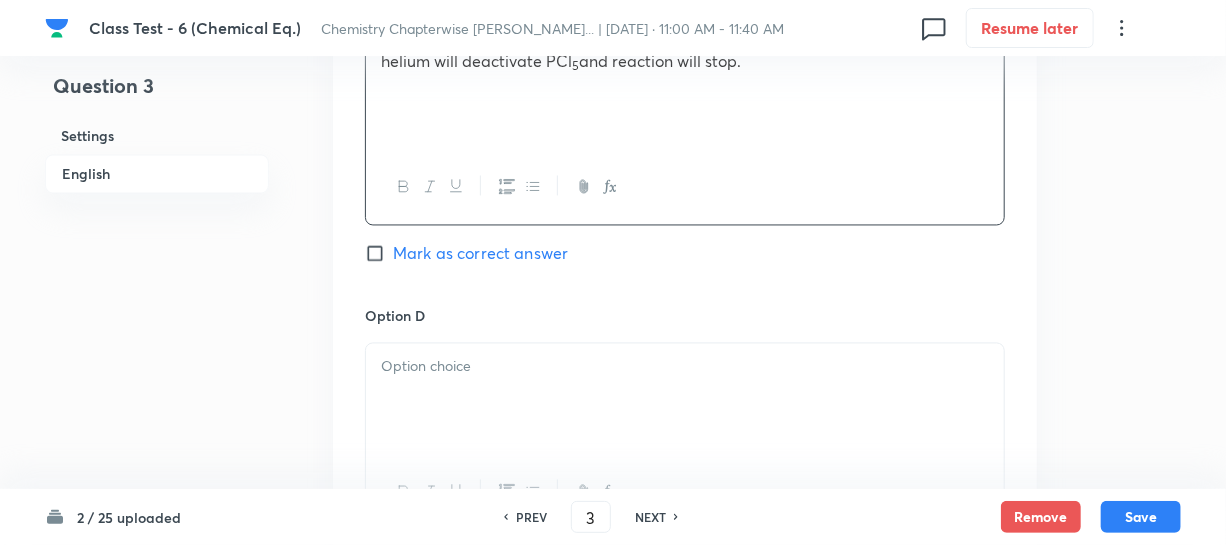 click at bounding box center [685, 367] 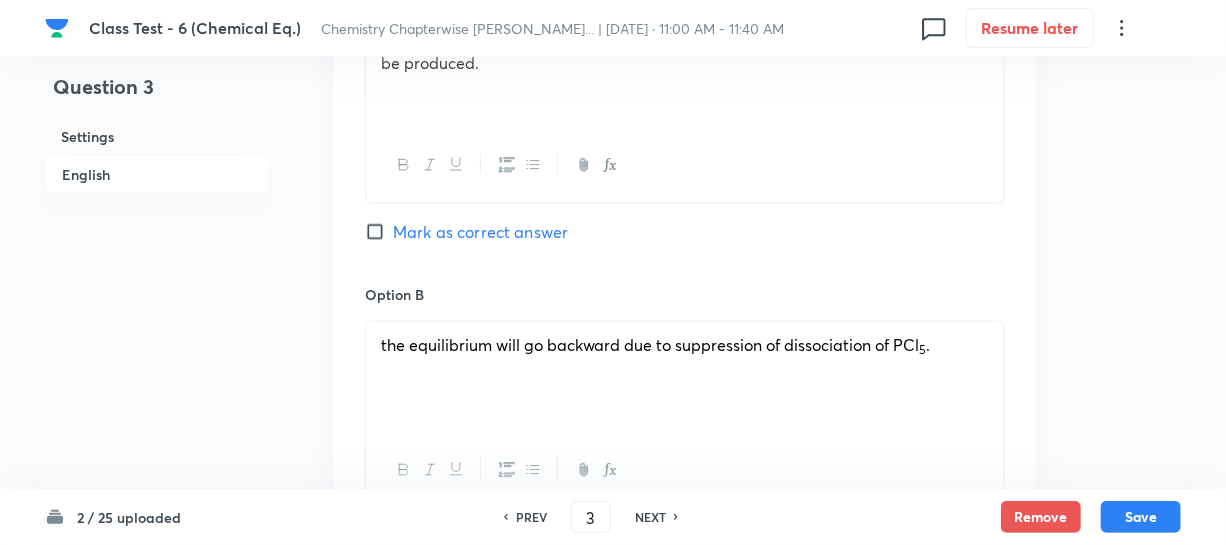 scroll, scrollTop: 909, scrollLeft: 0, axis: vertical 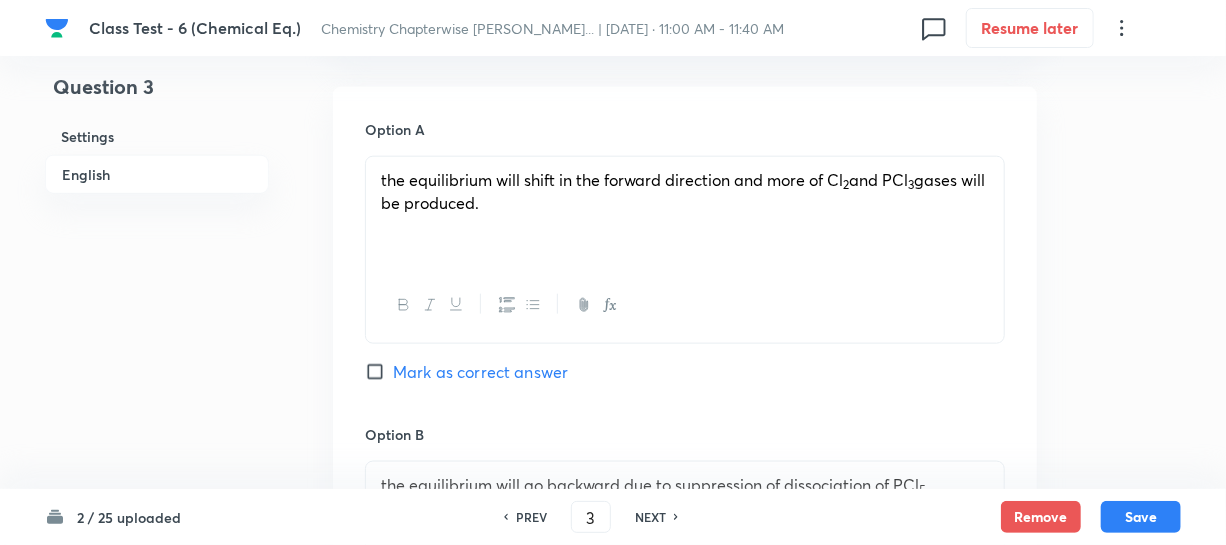 drag, startPoint x: 374, startPoint y: 380, endPoint x: 769, endPoint y: 303, distance: 402.4351 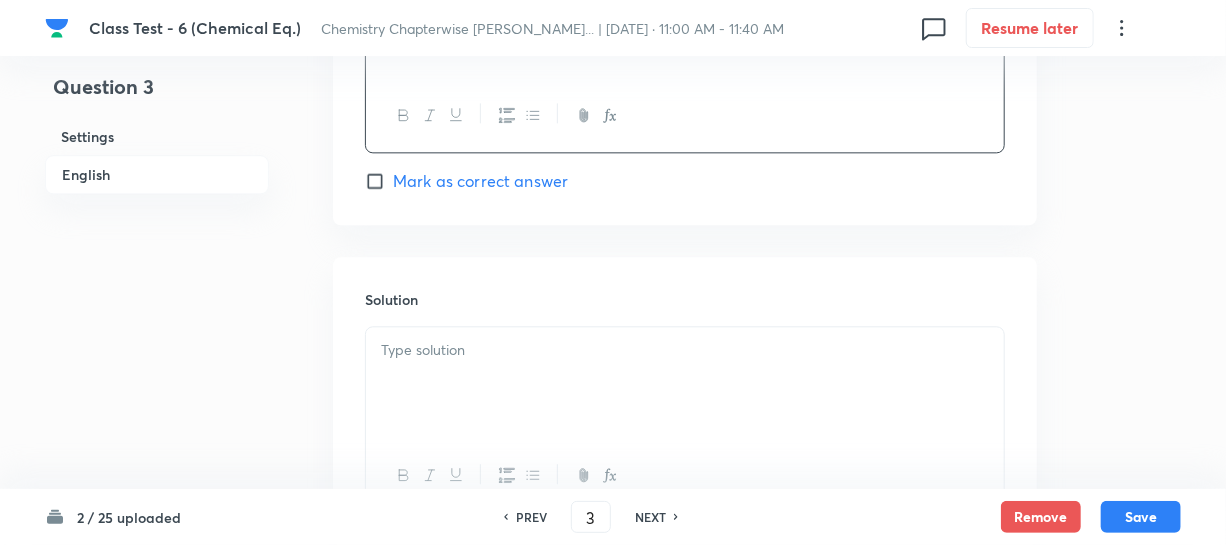 scroll, scrollTop: 2190, scrollLeft: 0, axis: vertical 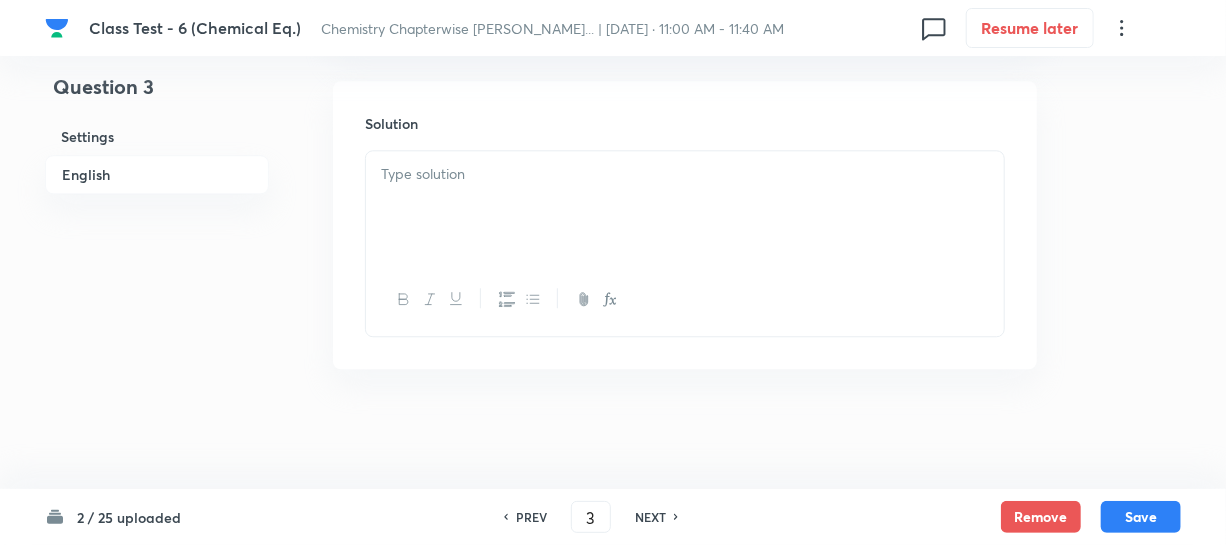 click at bounding box center [685, 207] 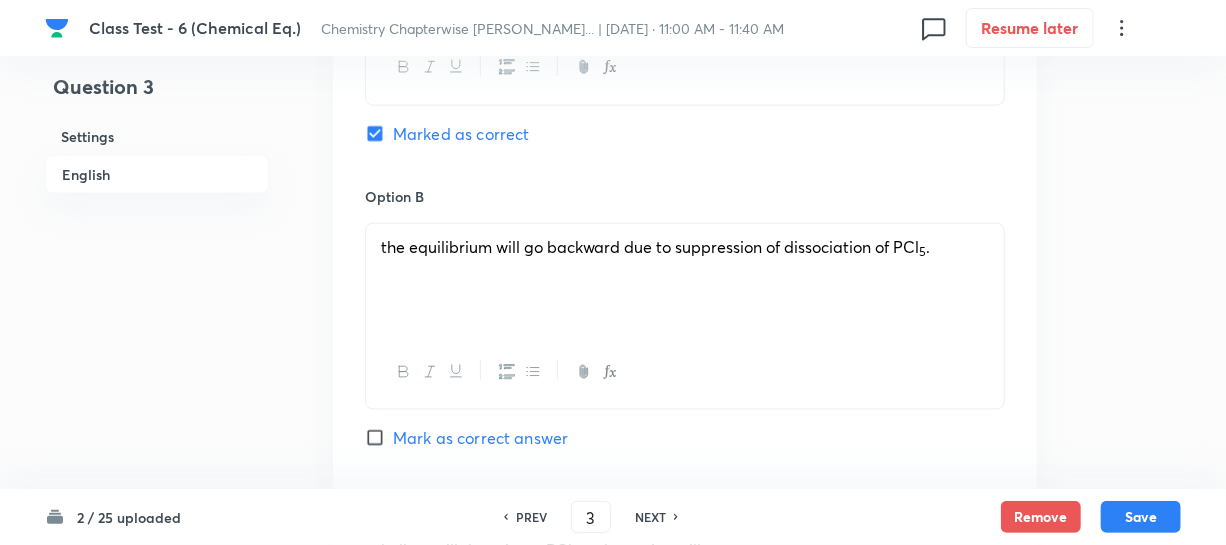 scroll, scrollTop: 1146, scrollLeft: 0, axis: vertical 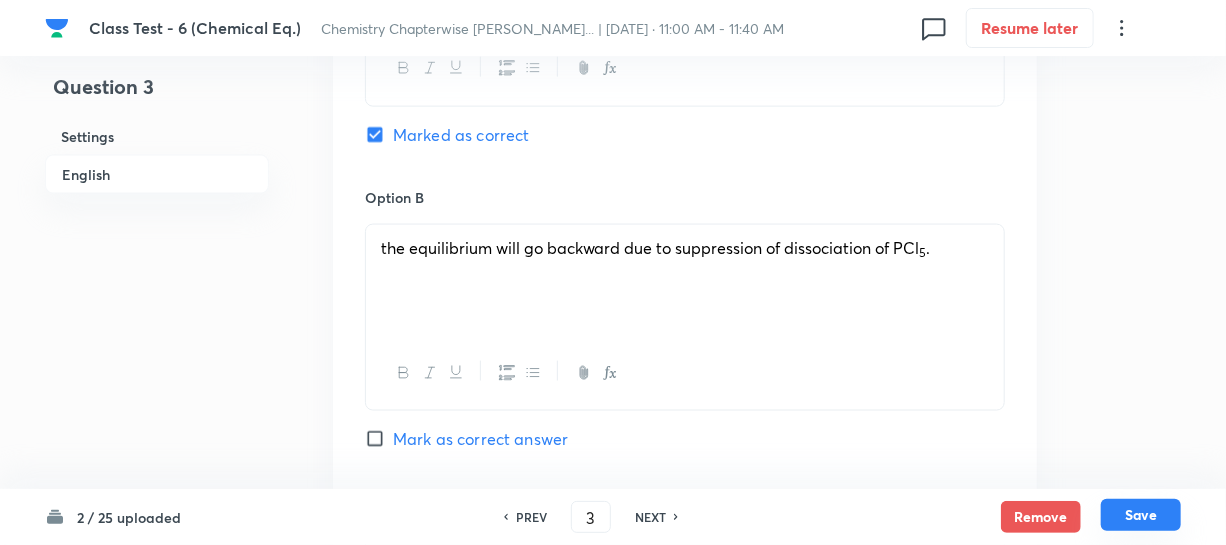 click on "Save" at bounding box center [1141, 515] 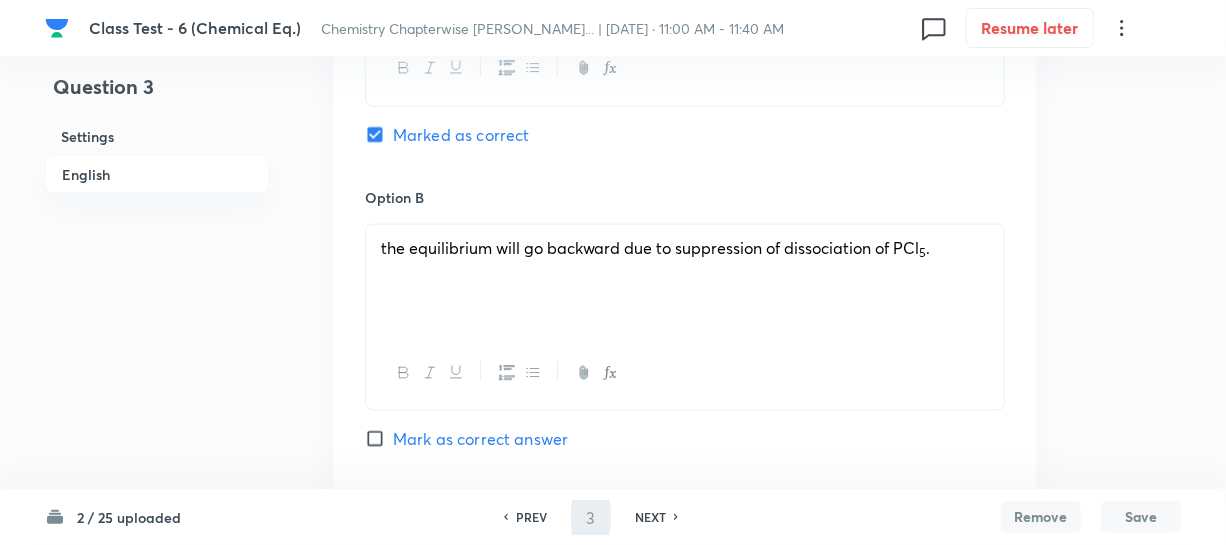 type on "4" 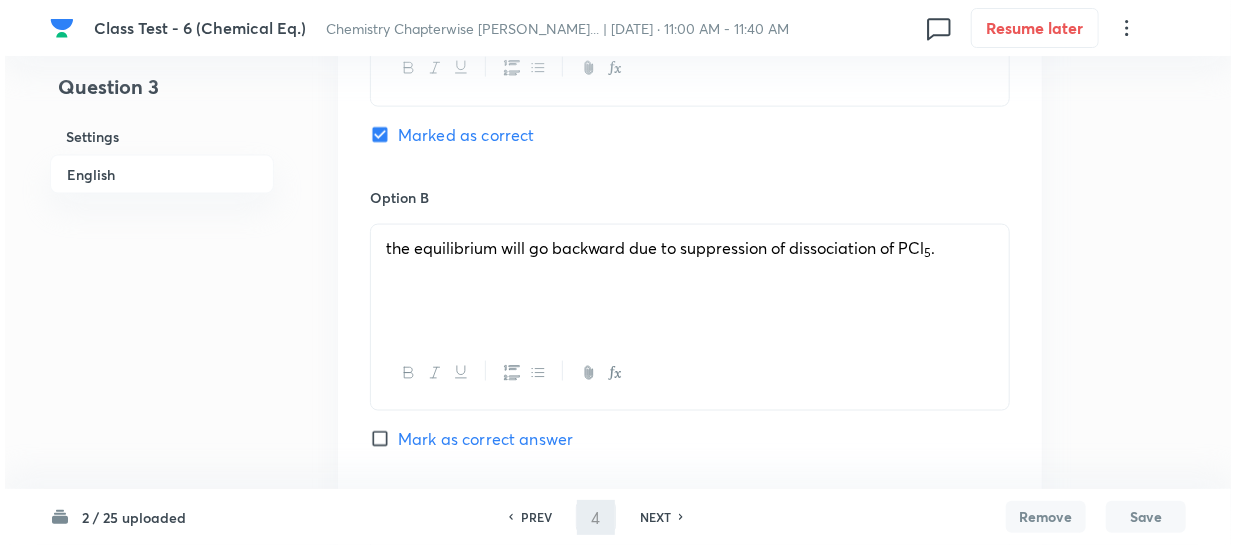 scroll, scrollTop: 0, scrollLeft: 0, axis: both 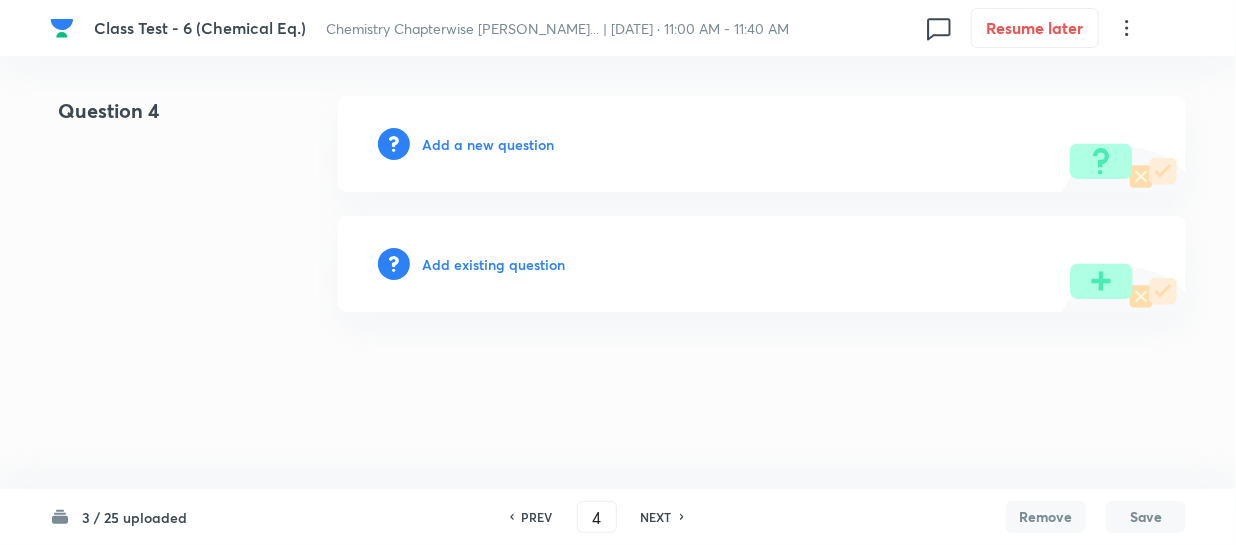 click on "Add a new question" at bounding box center (488, 144) 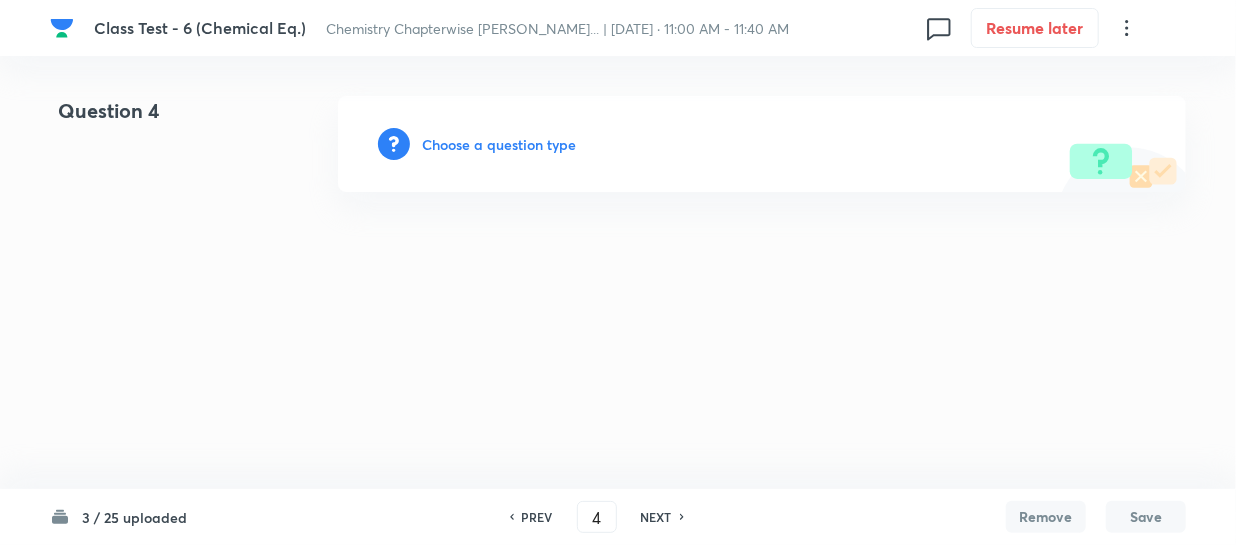click on "Choose a question type" at bounding box center [499, 144] 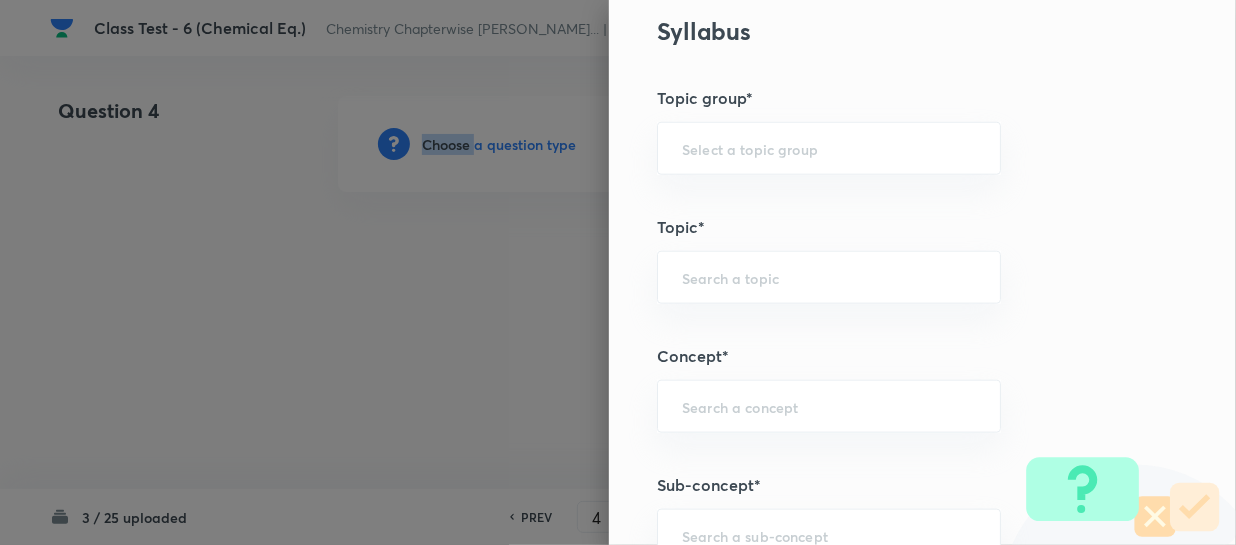 scroll, scrollTop: 1000, scrollLeft: 0, axis: vertical 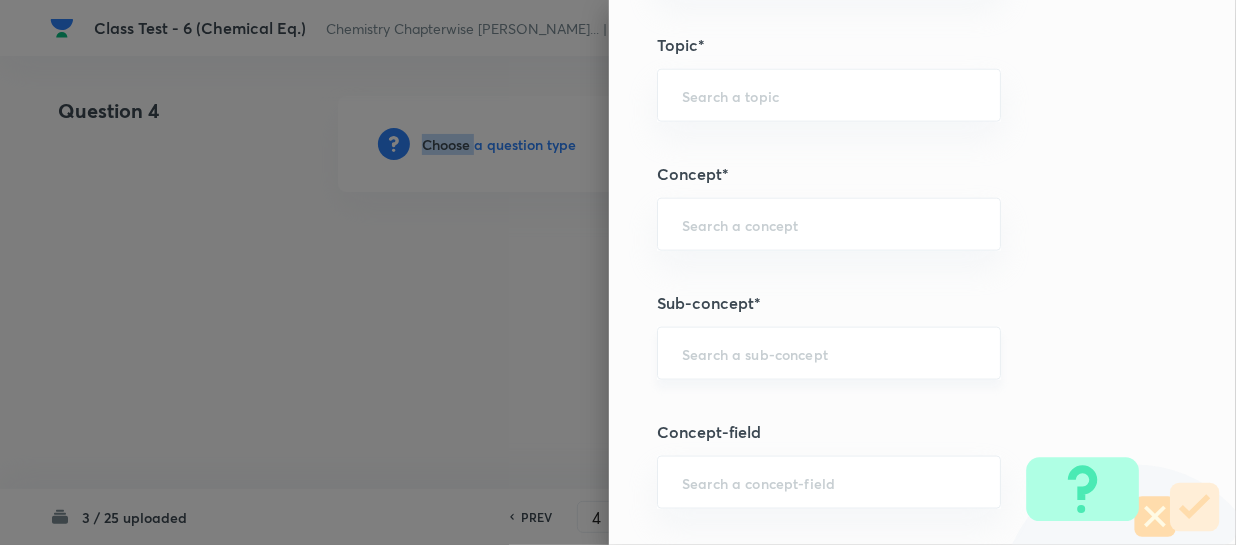 click on "​" at bounding box center [829, 353] 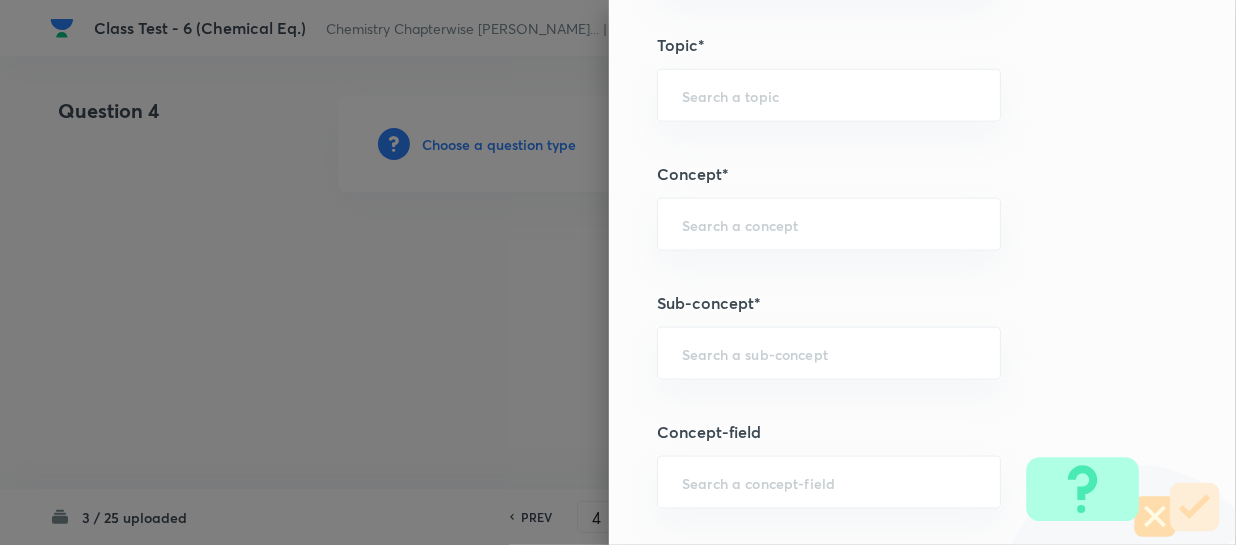 paste on "Gibbs Energy Change And Chemical Equilibrium" 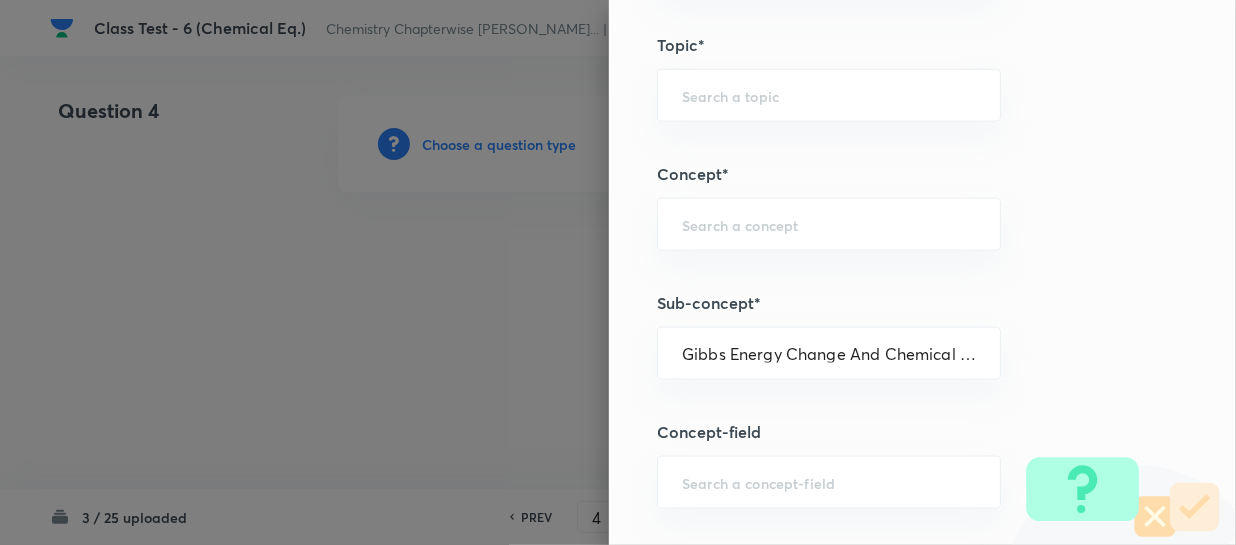 scroll, scrollTop: 0, scrollLeft: 67, axis: horizontal 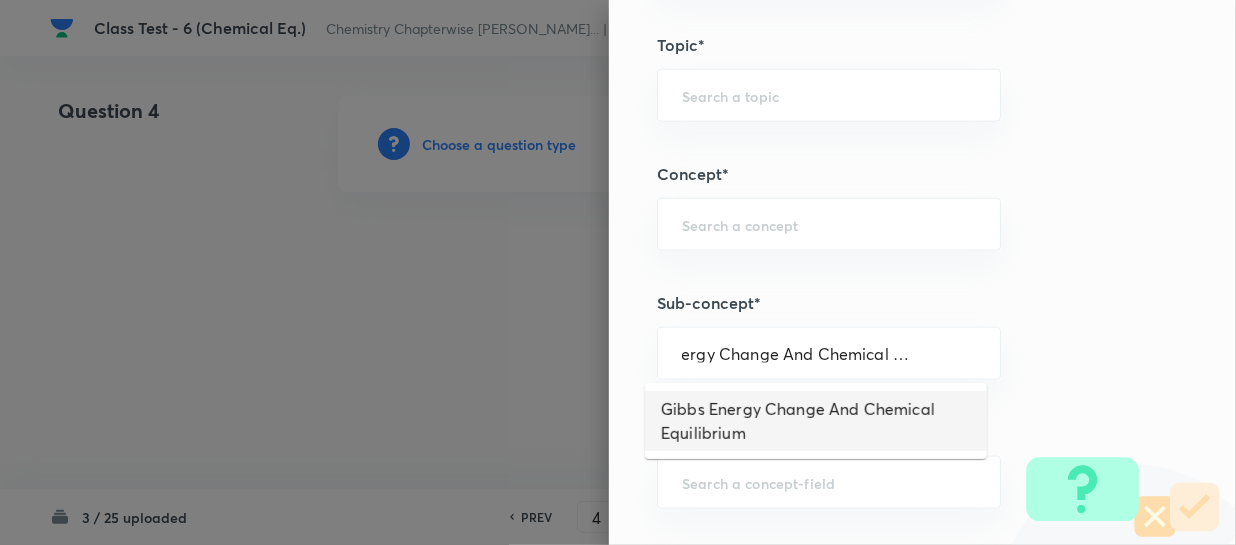 click on "Gibbs Energy Change And Chemical Equilibrium" at bounding box center (816, 421) 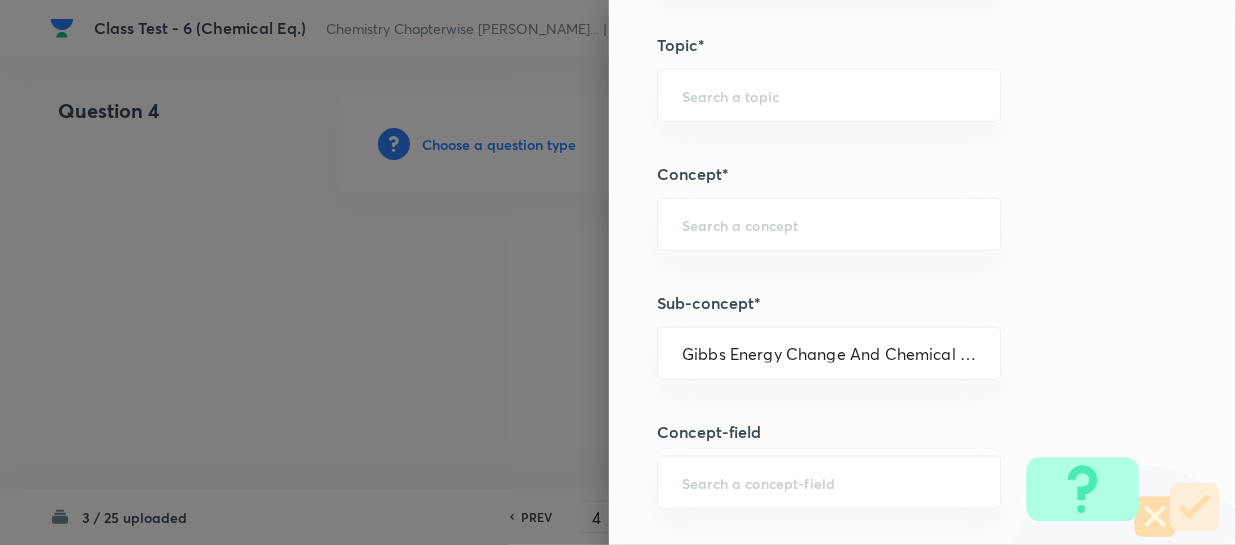 type on "Chemistry" 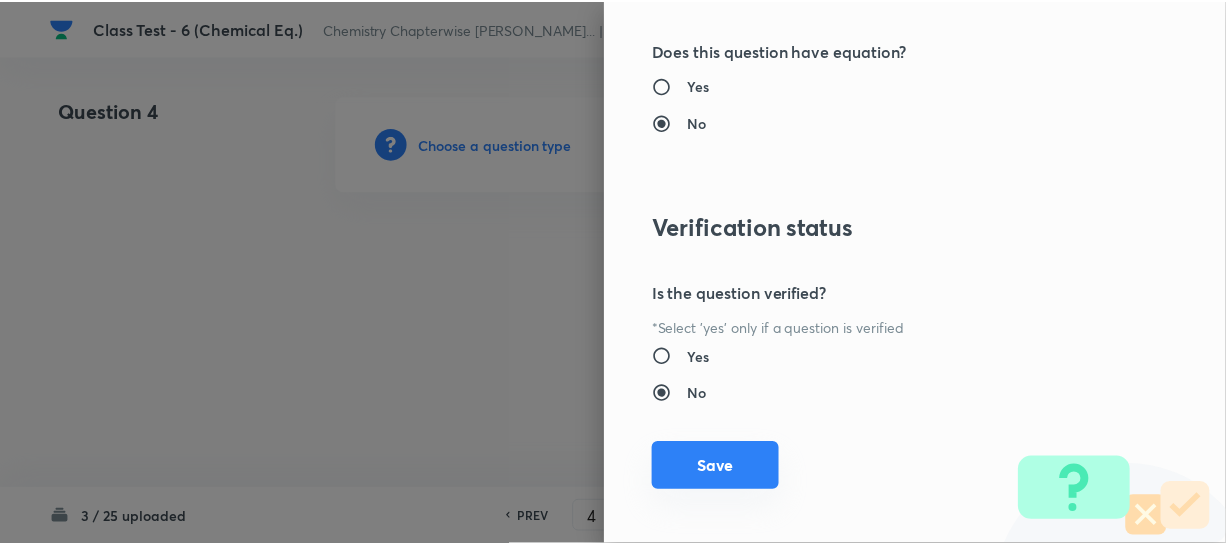 scroll, scrollTop: 2179, scrollLeft: 0, axis: vertical 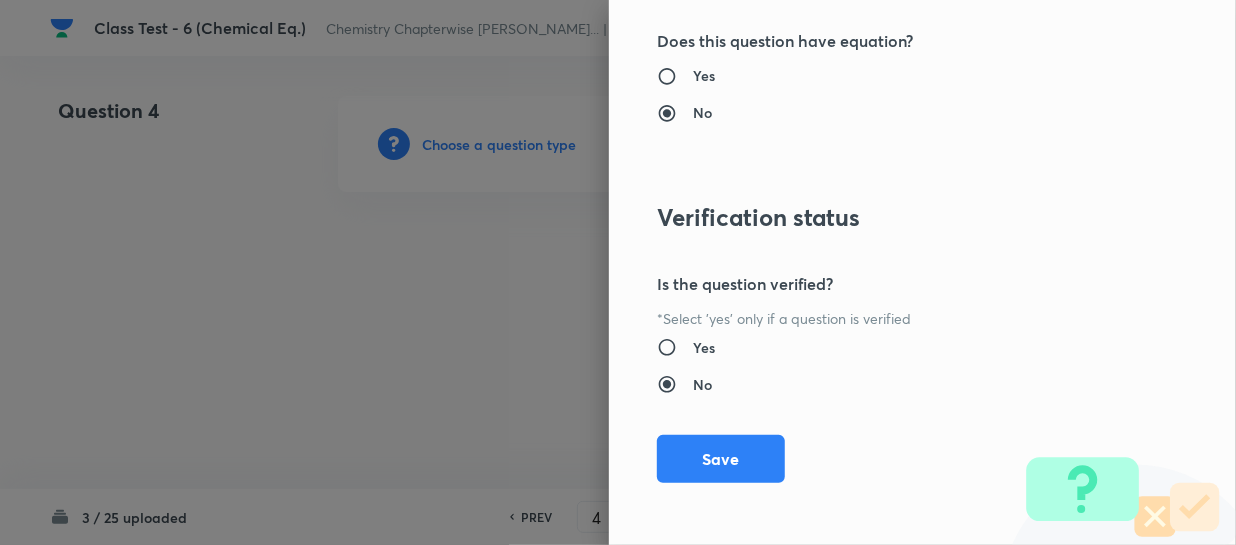 drag, startPoint x: 710, startPoint y: 457, endPoint x: 1004, endPoint y: 459, distance: 294.0068 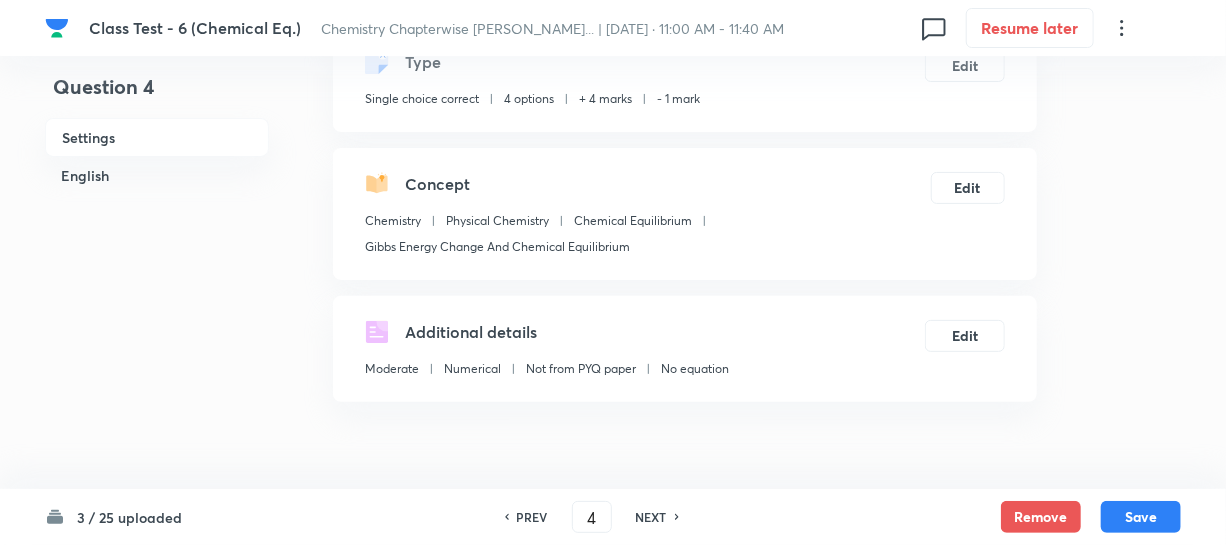 scroll, scrollTop: 454, scrollLeft: 0, axis: vertical 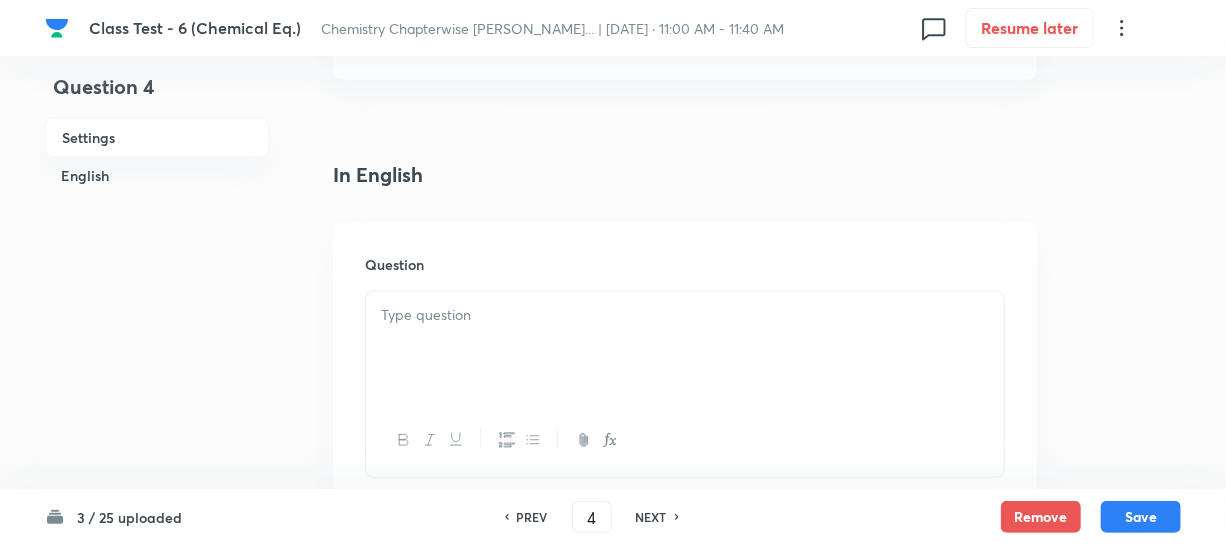 click at bounding box center [685, 315] 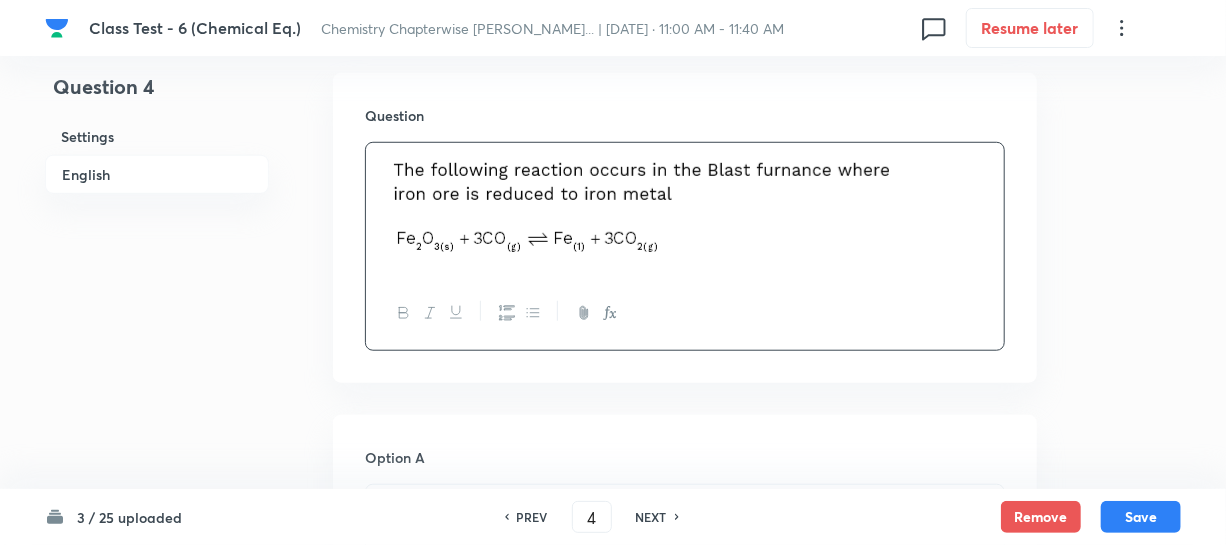 scroll, scrollTop: 818, scrollLeft: 0, axis: vertical 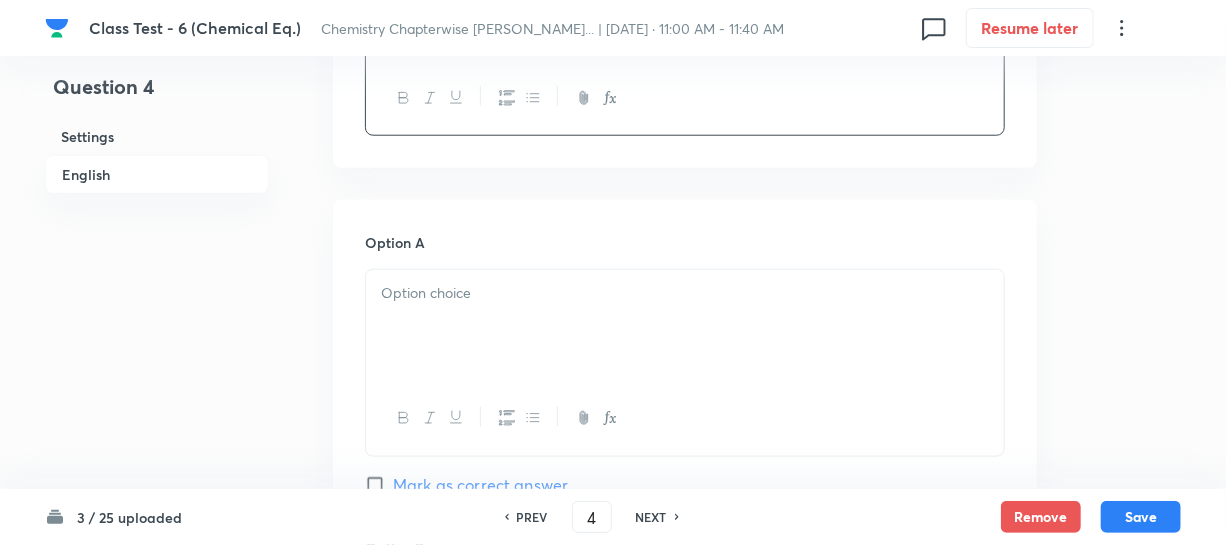 click at bounding box center (685, 293) 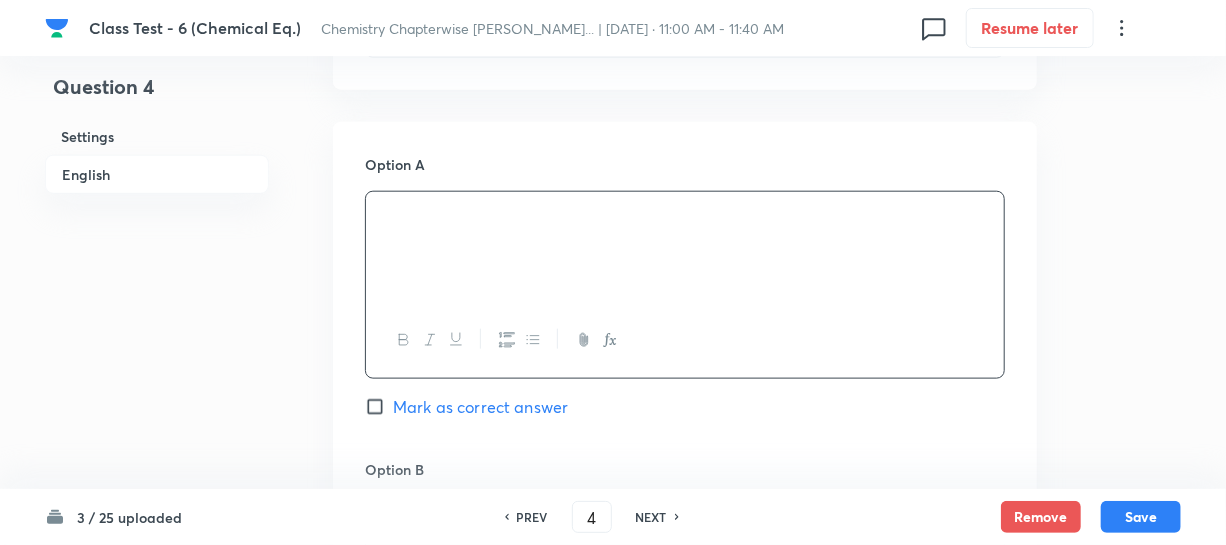 scroll, scrollTop: 1181, scrollLeft: 0, axis: vertical 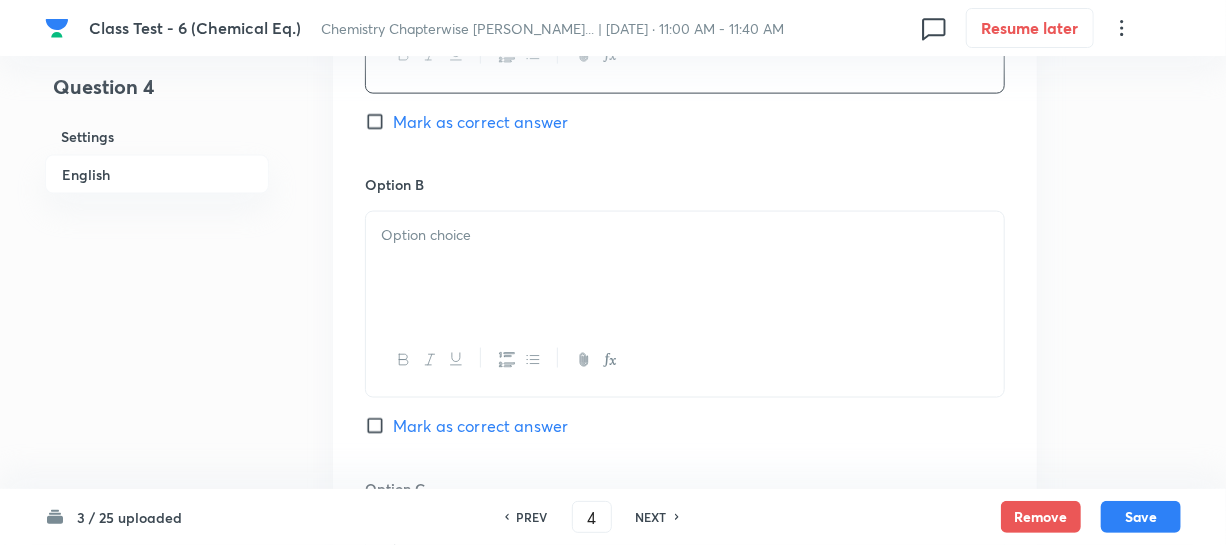 click at bounding box center (685, 268) 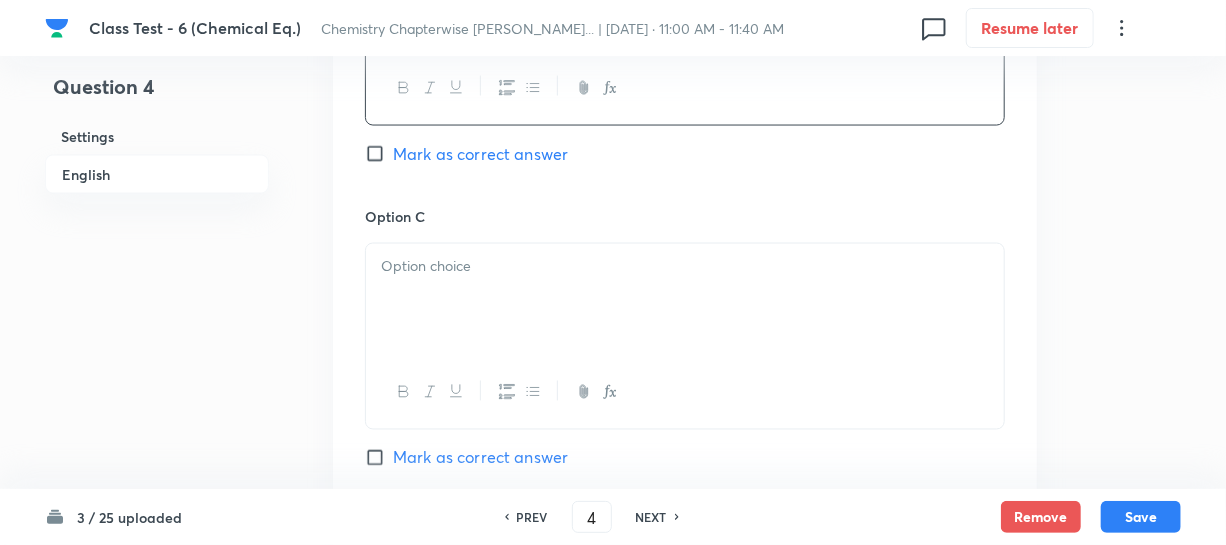 scroll, scrollTop: 1454, scrollLeft: 0, axis: vertical 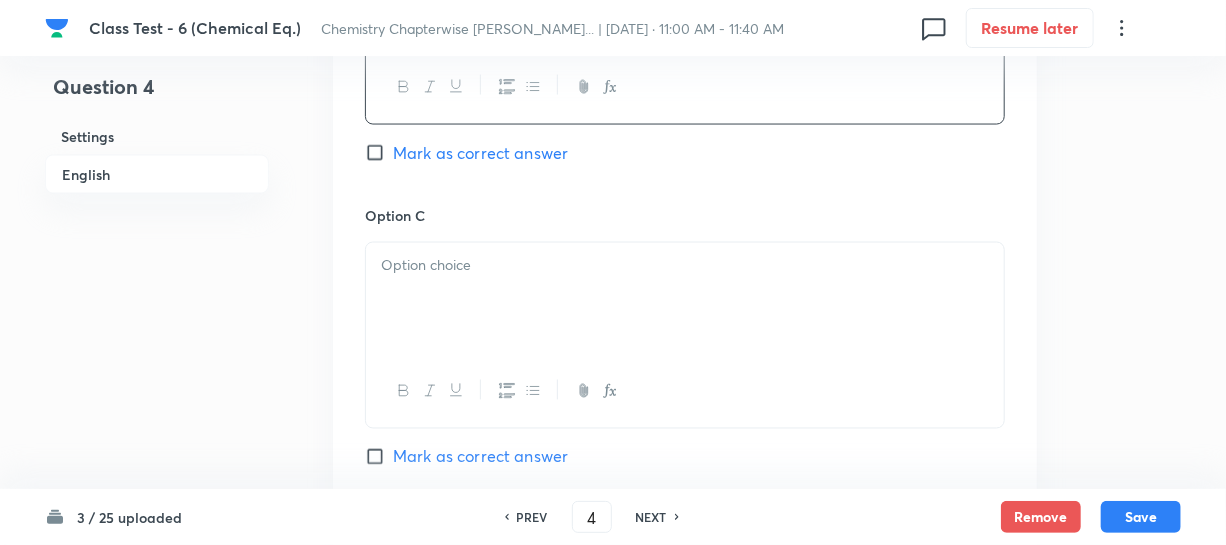 click at bounding box center [685, 299] 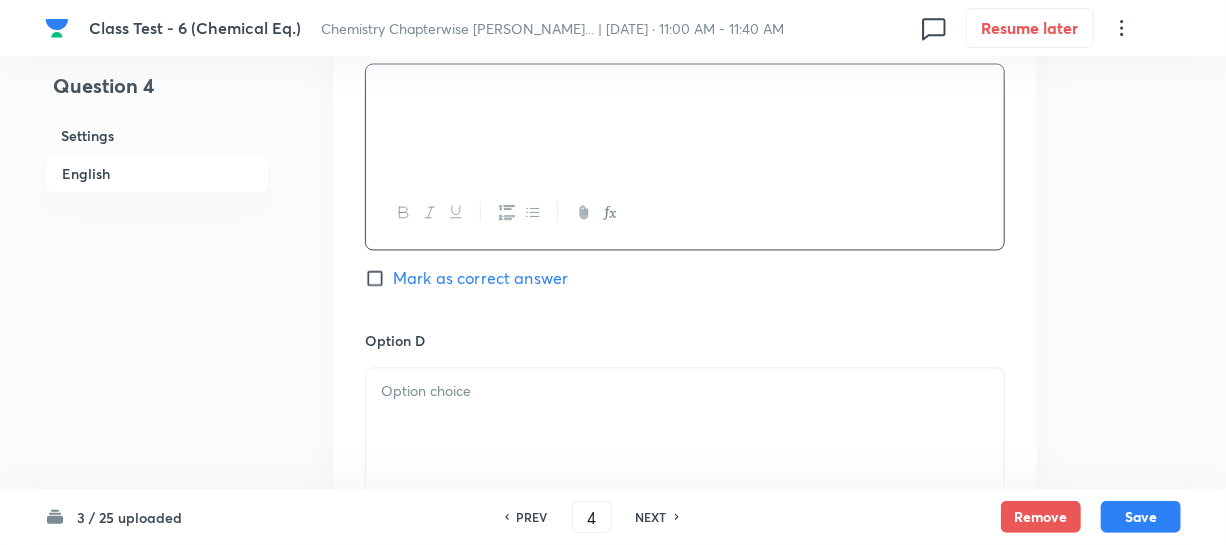 scroll, scrollTop: 1636, scrollLeft: 0, axis: vertical 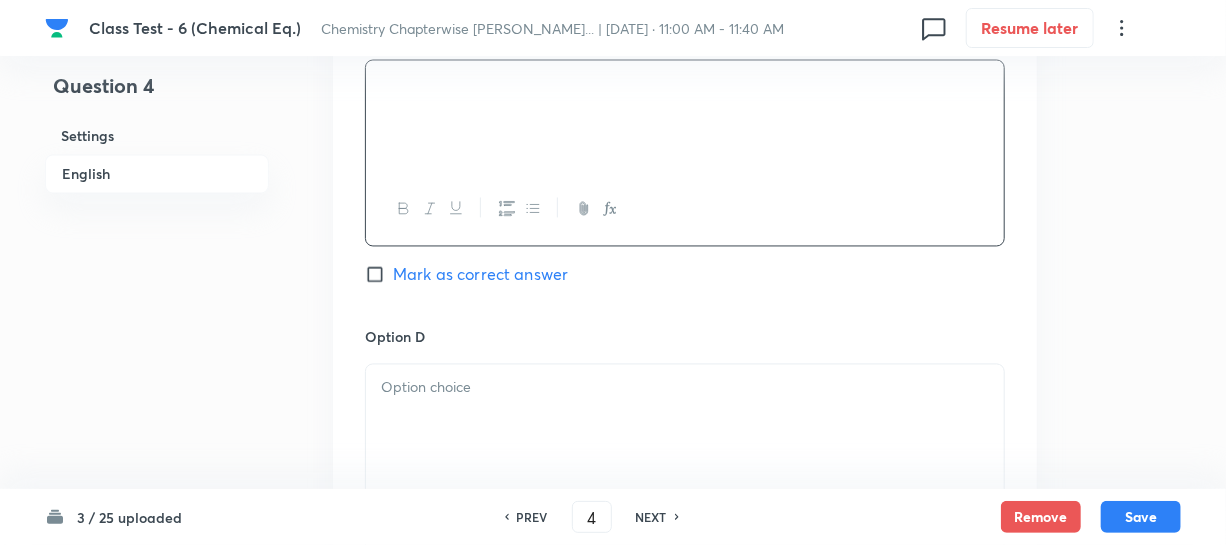 click at bounding box center [685, 421] 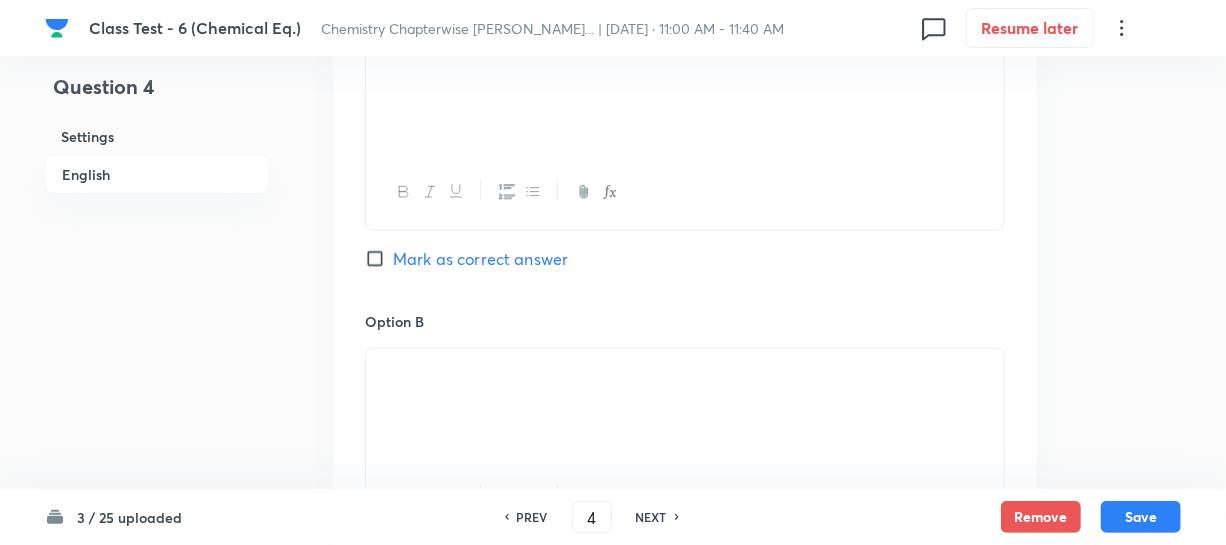 scroll, scrollTop: 1000, scrollLeft: 0, axis: vertical 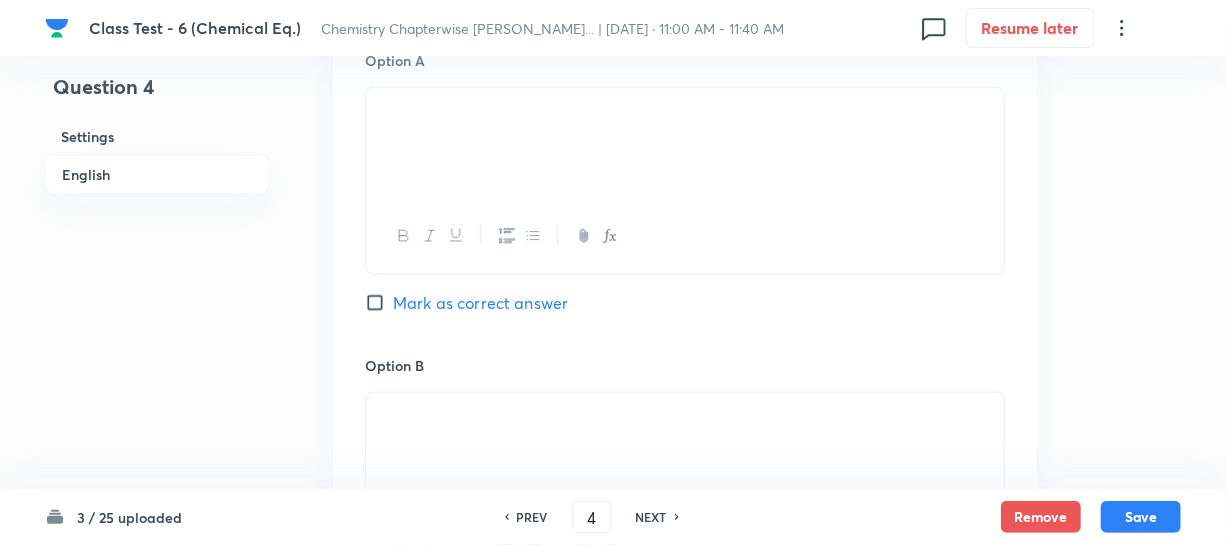drag, startPoint x: 369, startPoint y: 305, endPoint x: 595, endPoint y: 247, distance: 233.3238 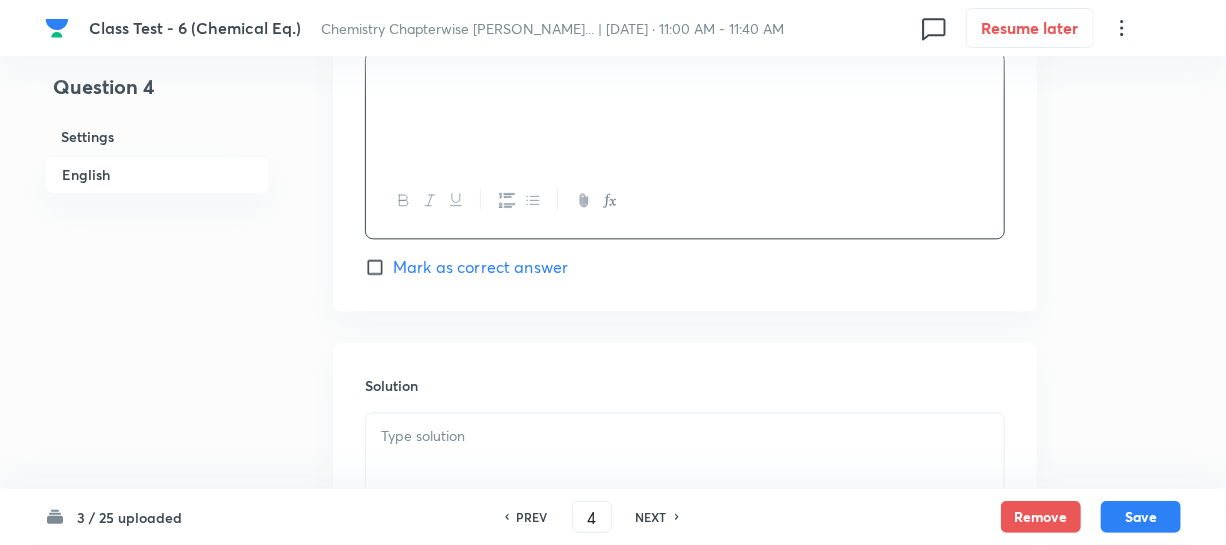 scroll, scrollTop: 2000, scrollLeft: 0, axis: vertical 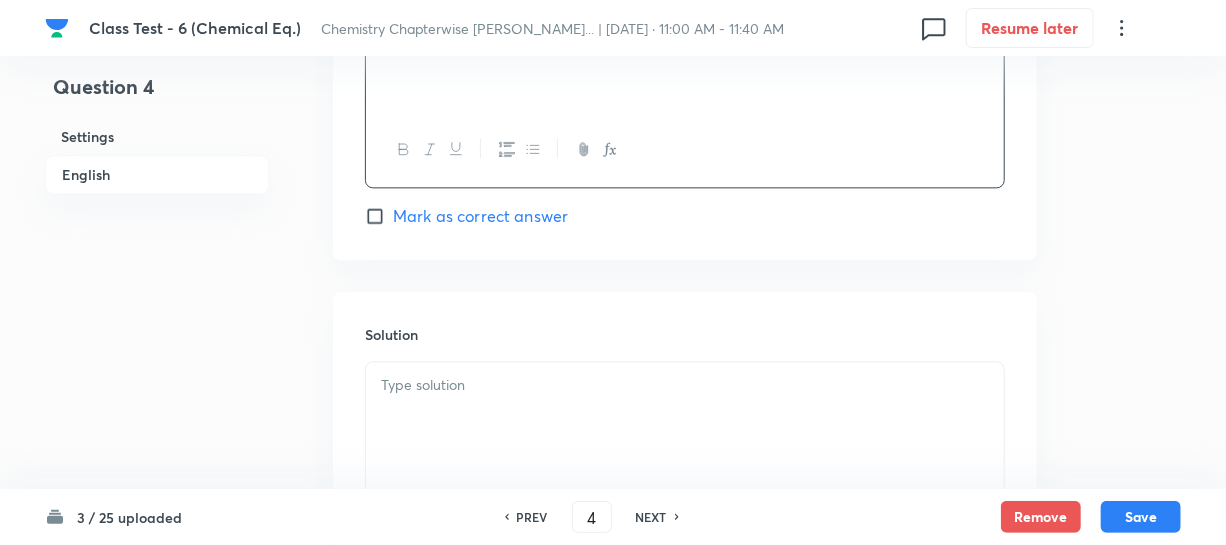 drag, startPoint x: 420, startPoint y: 410, endPoint x: 1091, endPoint y: 350, distance: 673.67725 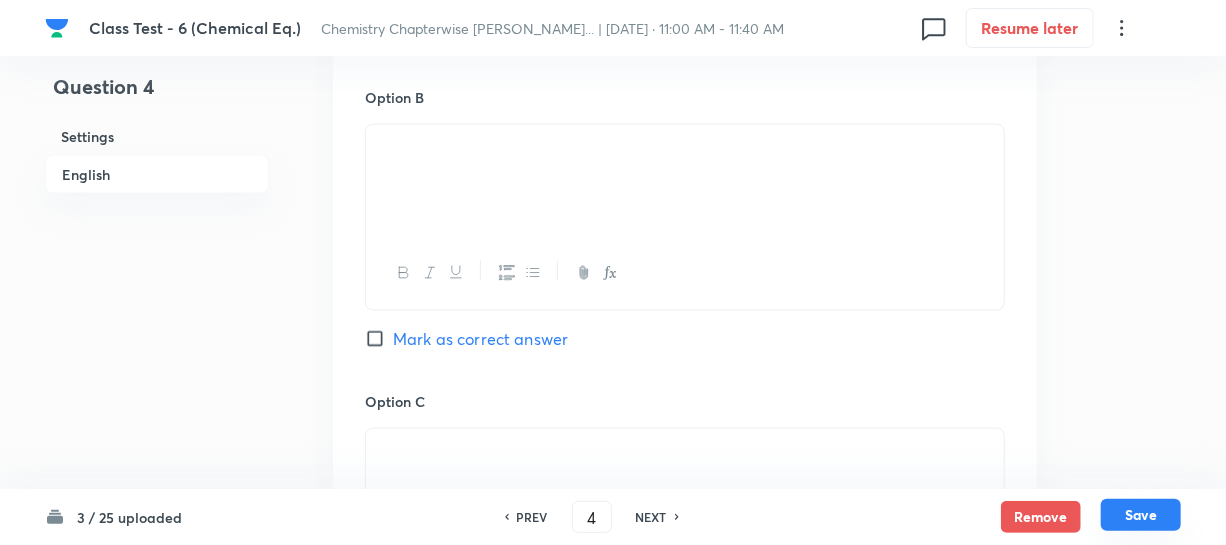 scroll, scrollTop: 1363, scrollLeft: 0, axis: vertical 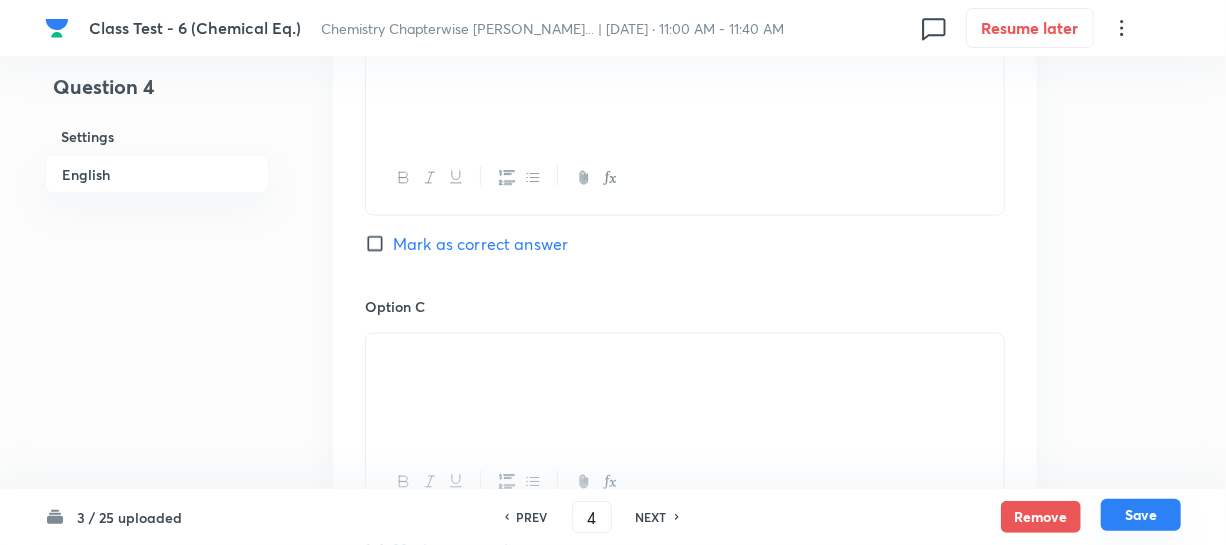 click on "Save" at bounding box center [1141, 515] 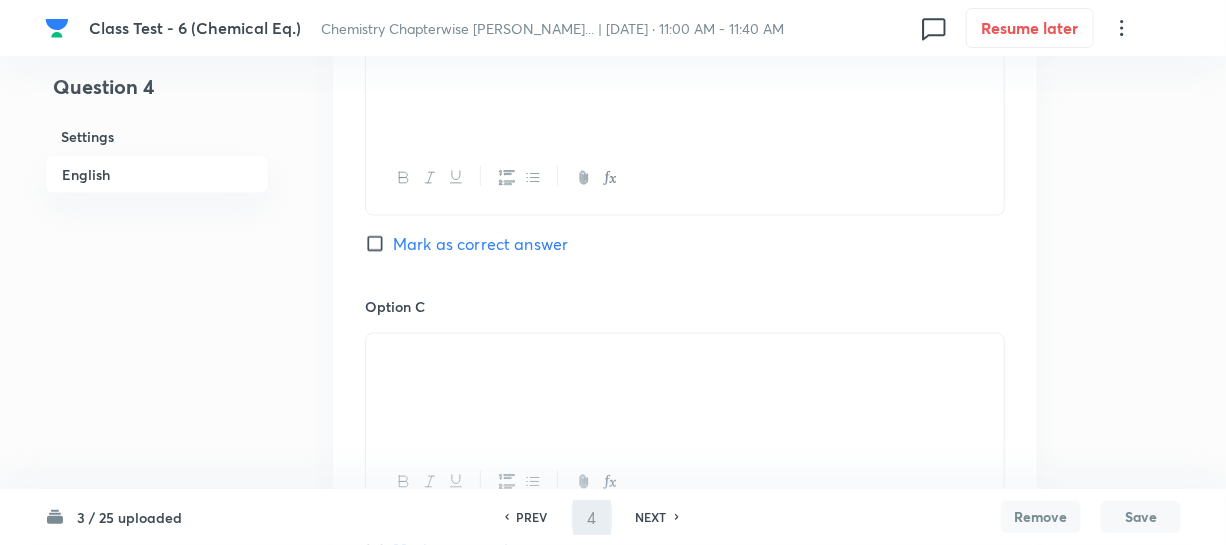 type on "5" 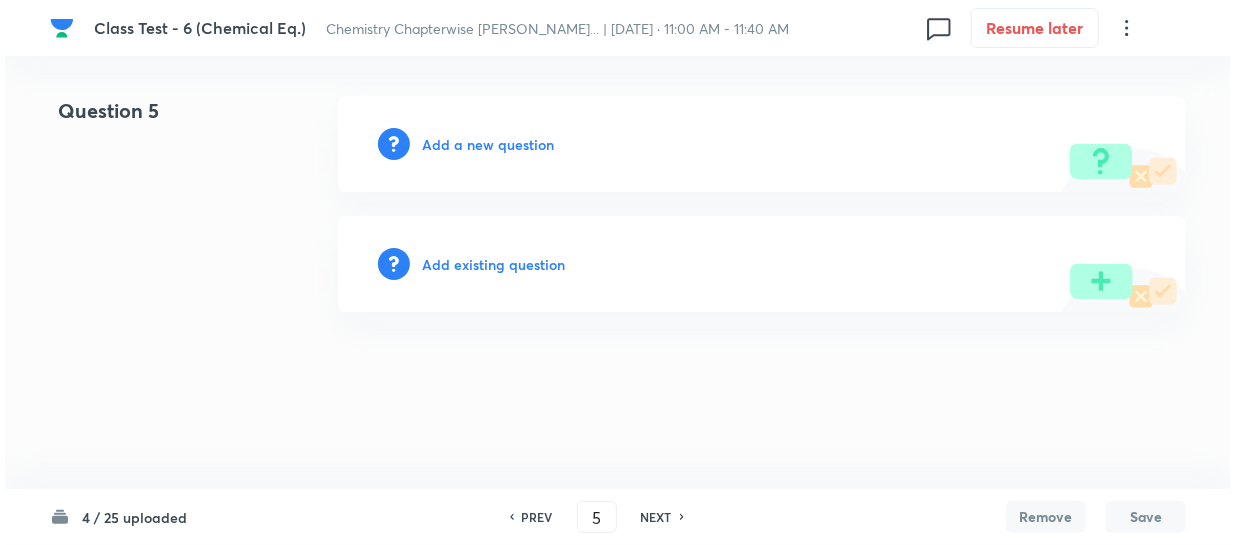 scroll, scrollTop: 0, scrollLeft: 0, axis: both 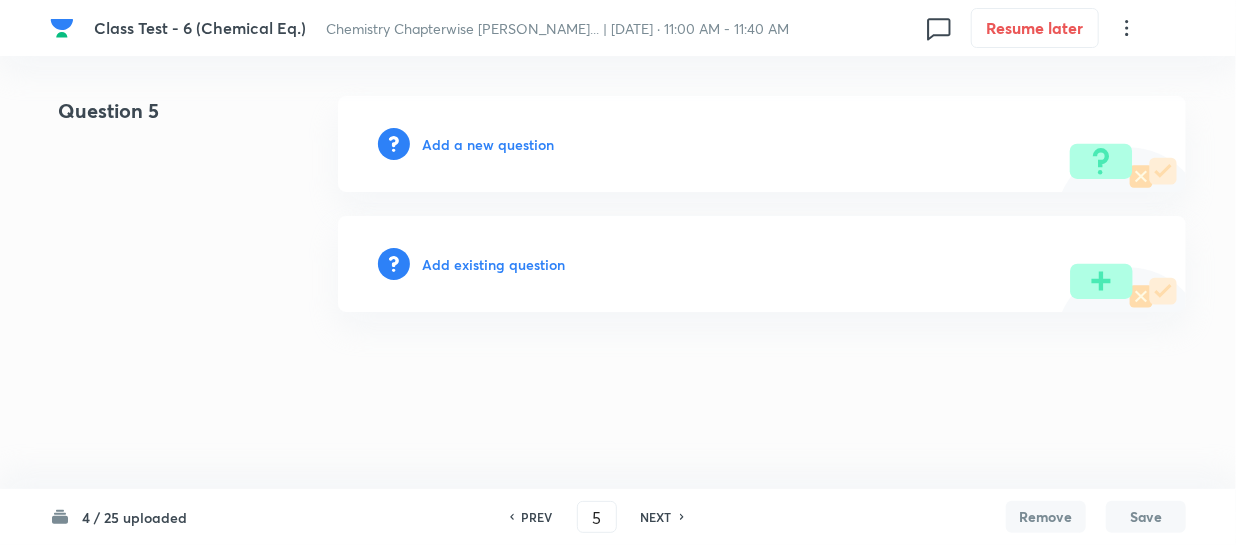 click on "Add a new question" at bounding box center [488, 144] 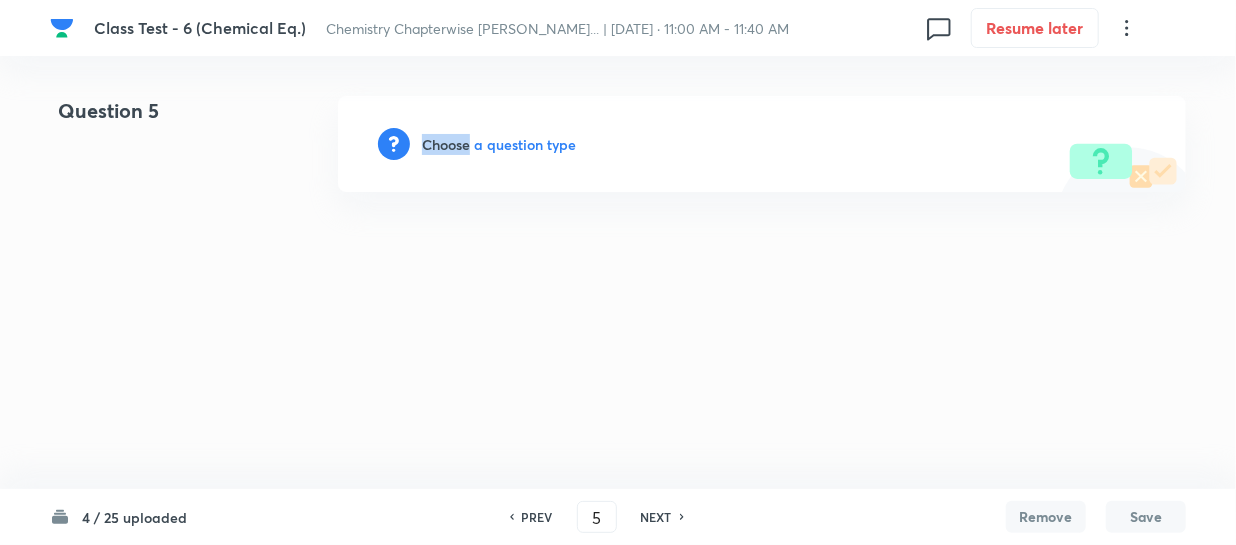 click on "Choose a question type" at bounding box center [499, 144] 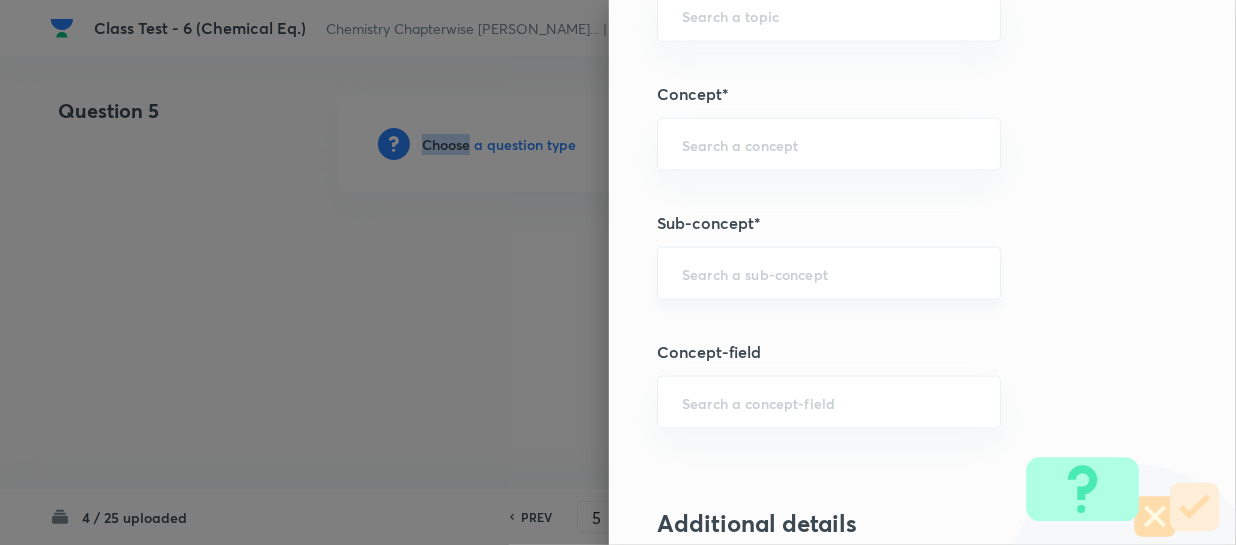 scroll, scrollTop: 1090, scrollLeft: 0, axis: vertical 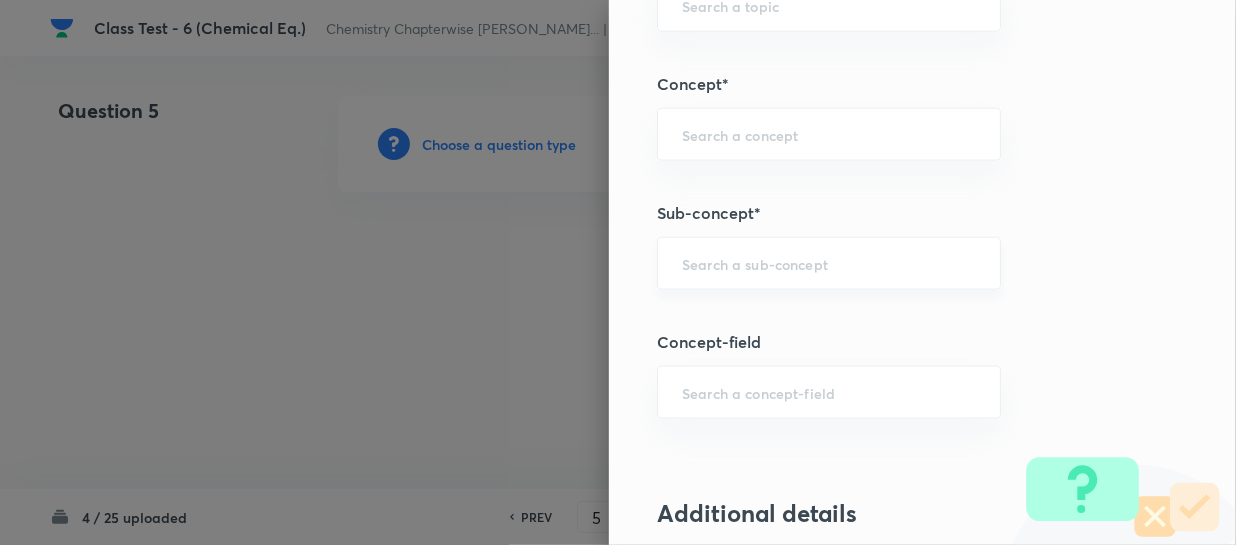 click at bounding box center [829, 263] 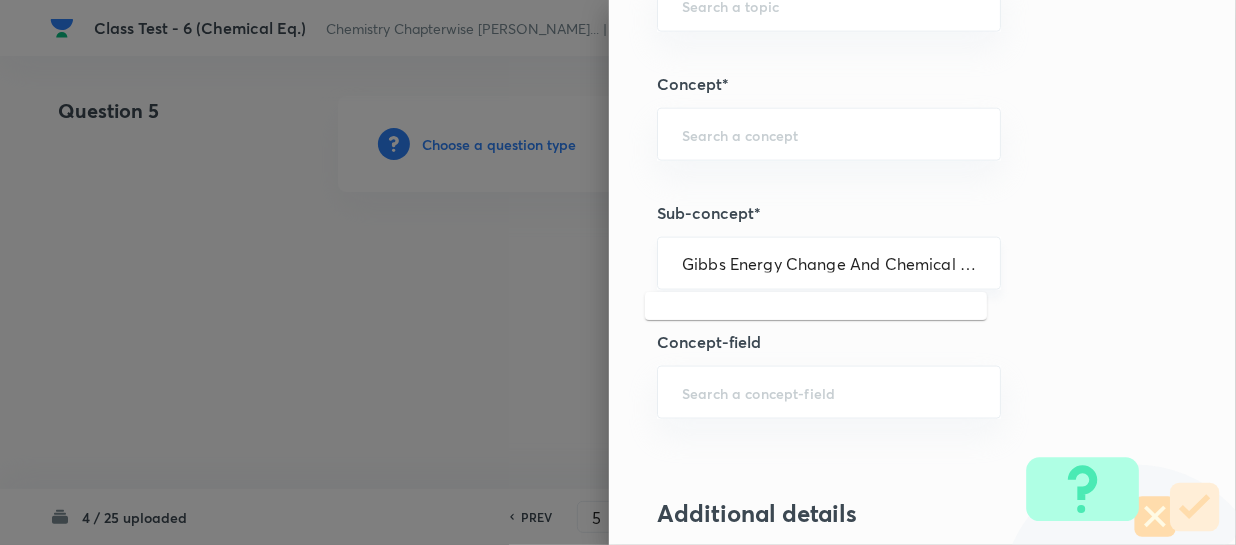 scroll, scrollTop: 0, scrollLeft: 67, axis: horizontal 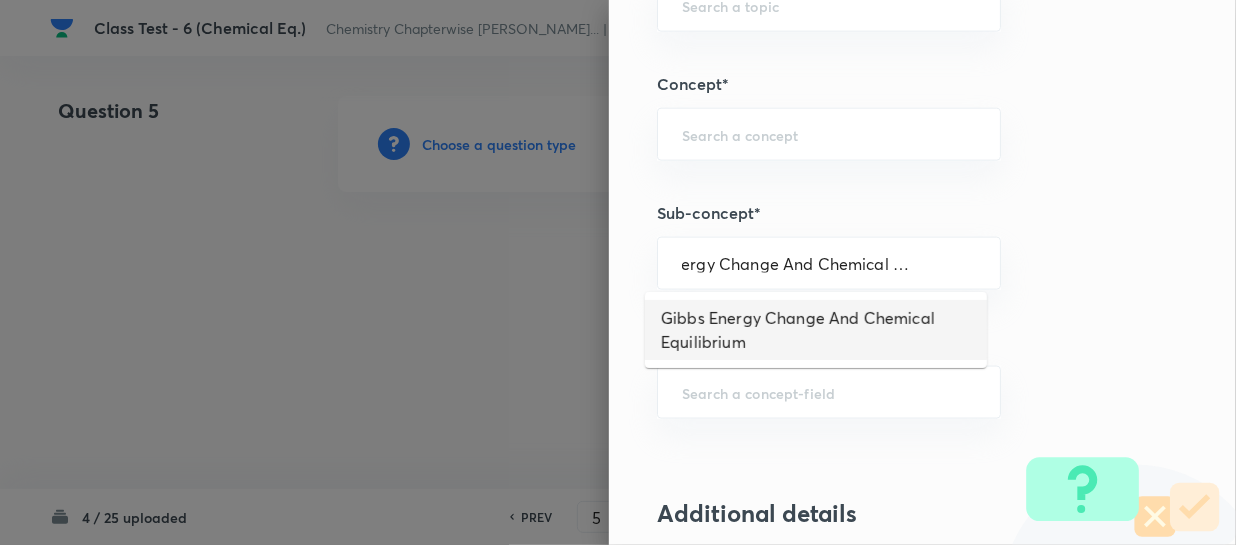 click on "Gibbs Energy Change And Chemical Equilibrium" at bounding box center [816, 330] 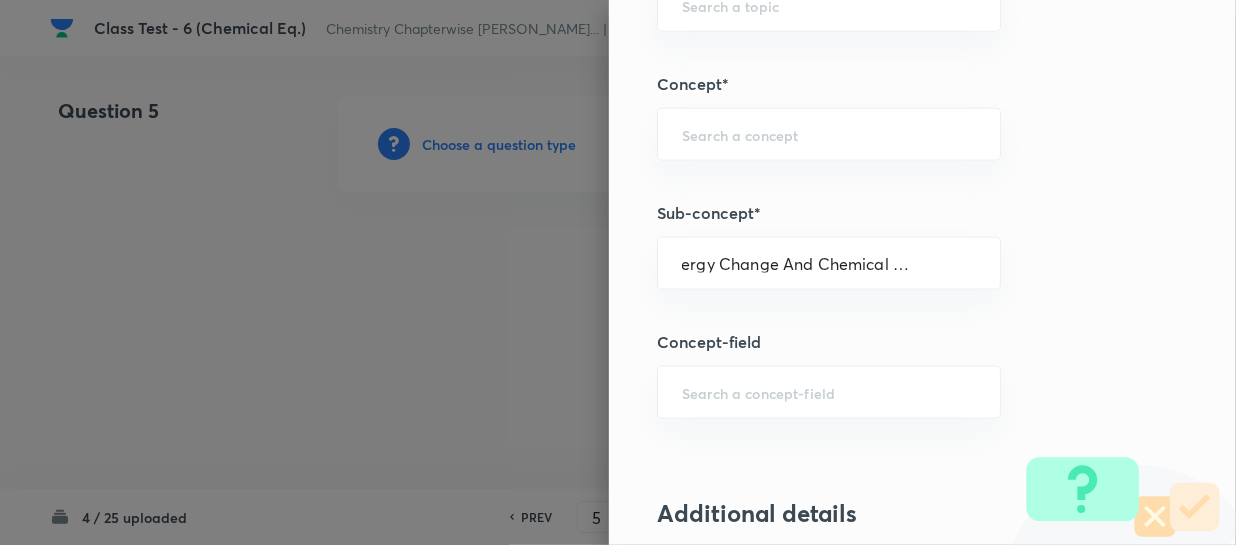 scroll, scrollTop: 0, scrollLeft: 0, axis: both 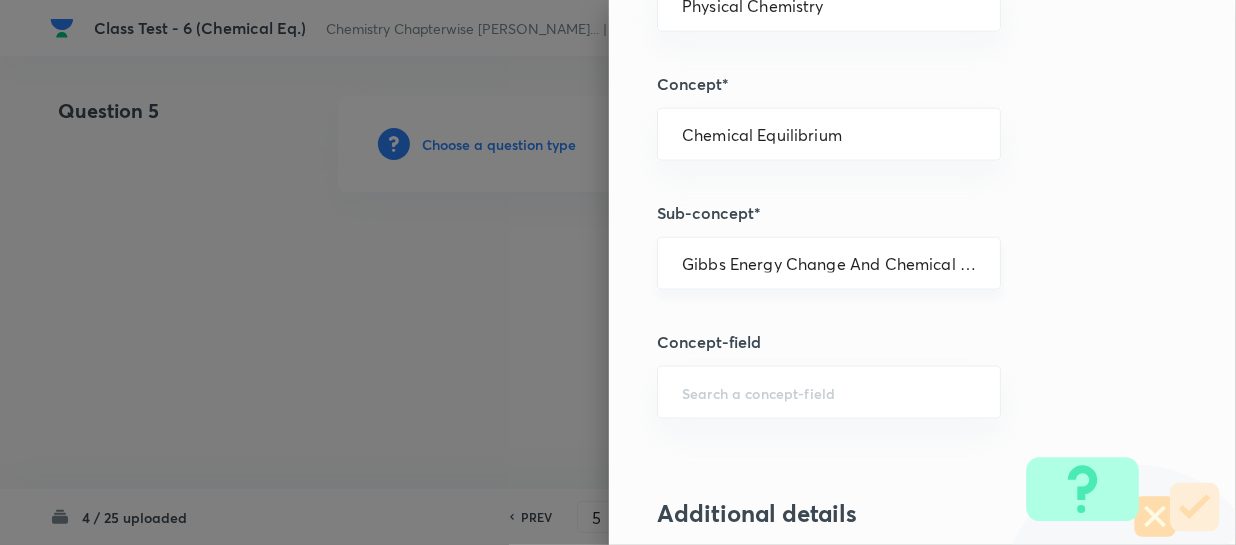 type on "Chemistry" 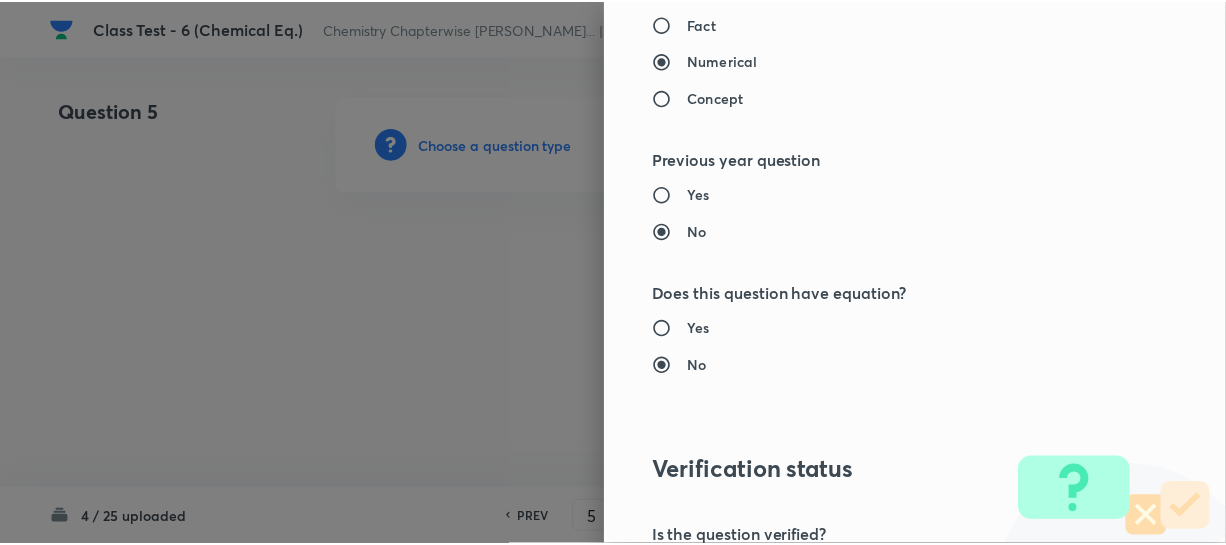 scroll, scrollTop: 2179, scrollLeft: 0, axis: vertical 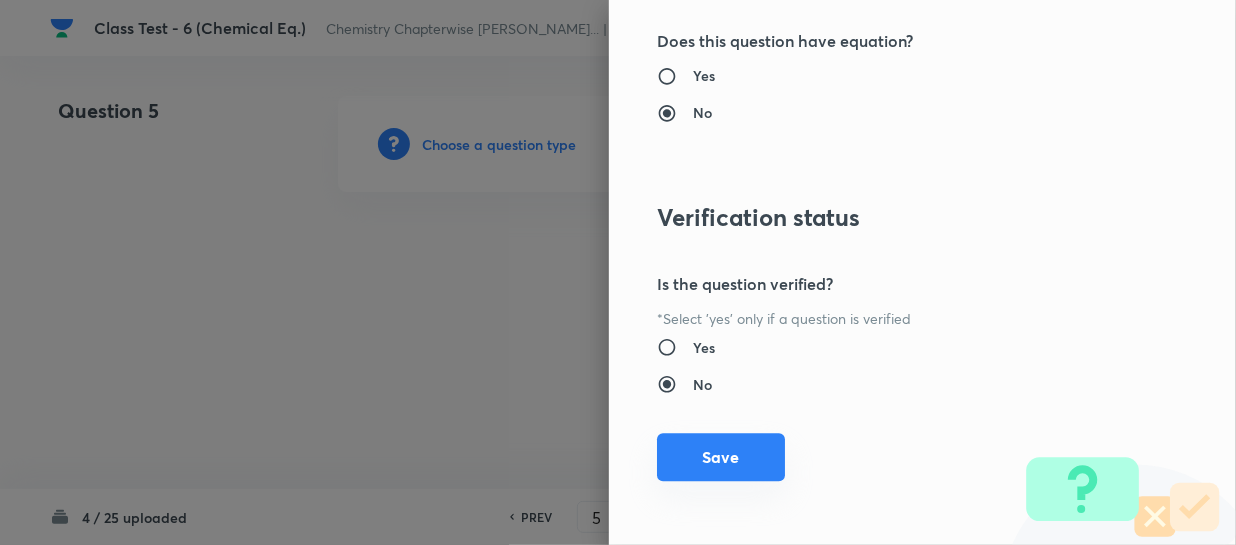 drag, startPoint x: 705, startPoint y: 466, endPoint x: 1080, endPoint y: 445, distance: 375.58755 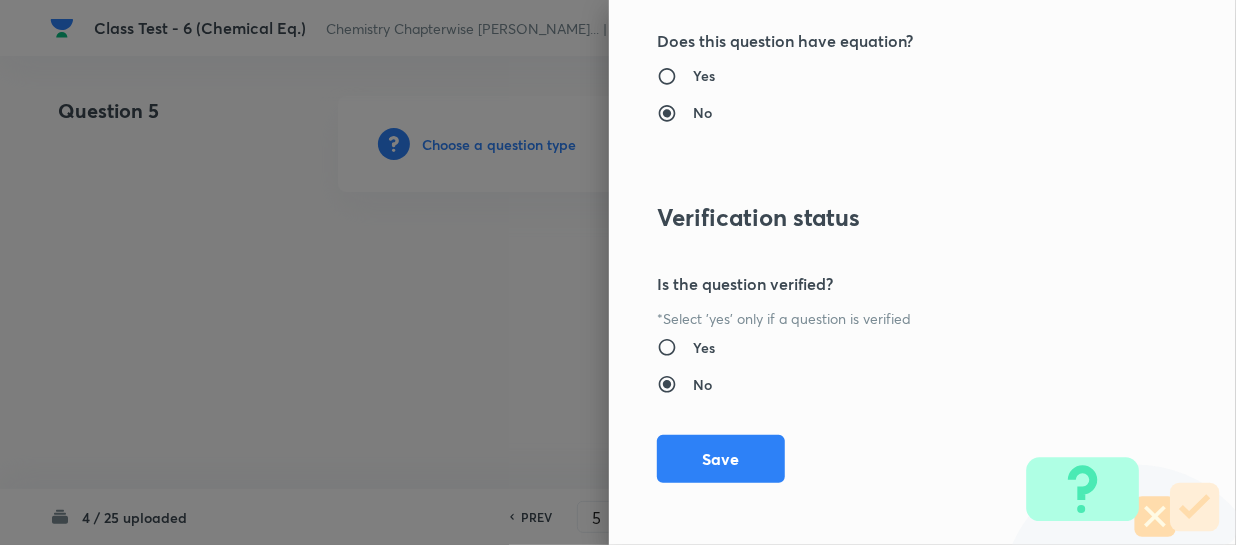 click on "Save" at bounding box center [721, 459] 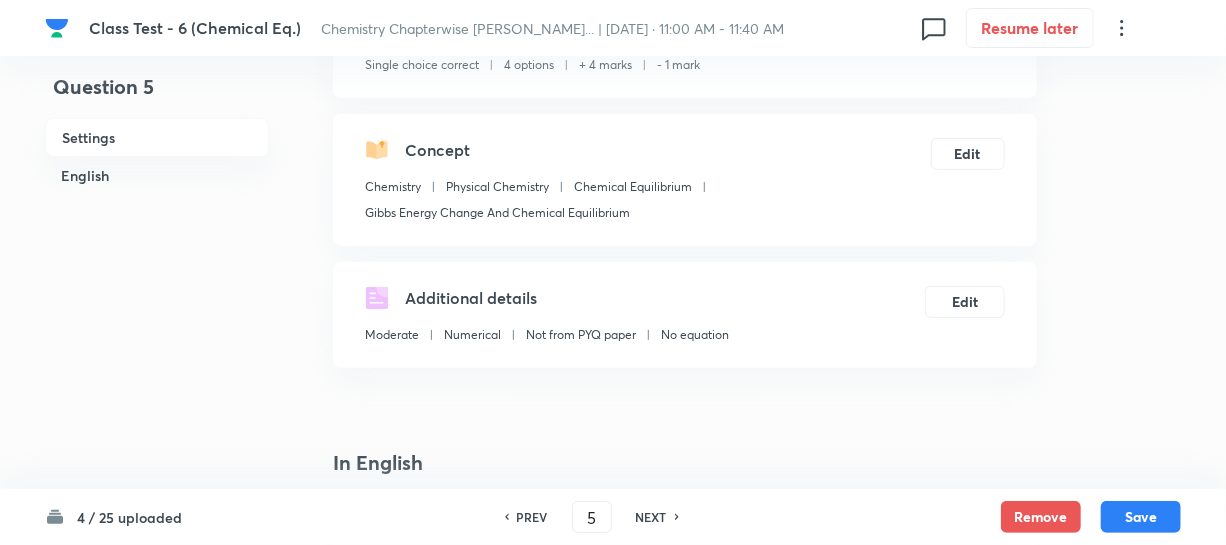 scroll, scrollTop: 363, scrollLeft: 0, axis: vertical 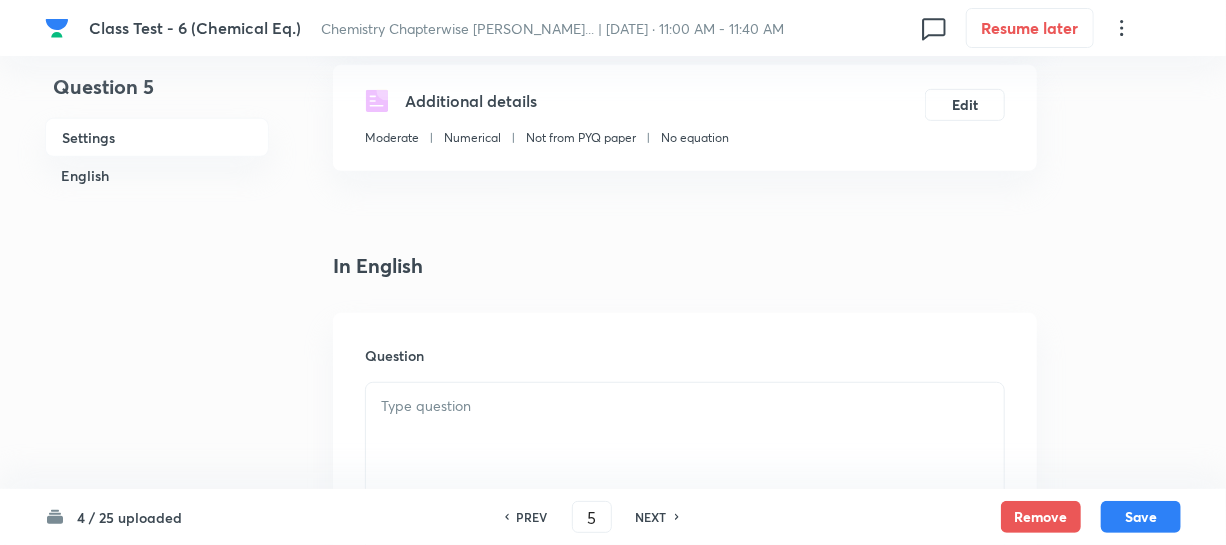 click on "Question" at bounding box center [685, 355] 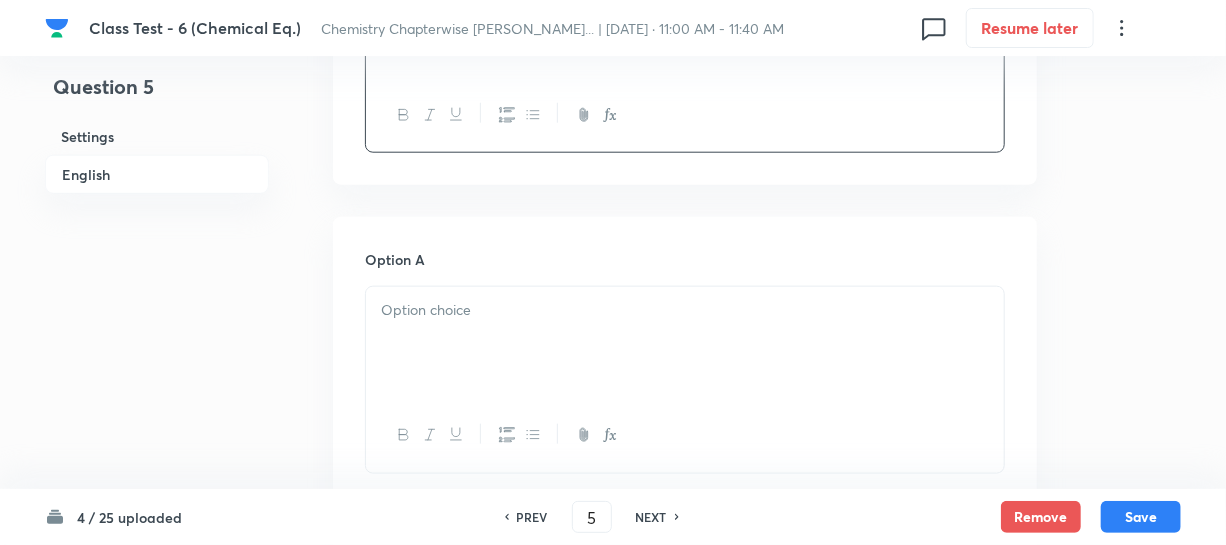 scroll, scrollTop: 909, scrollLeft: 0, axis: vertical 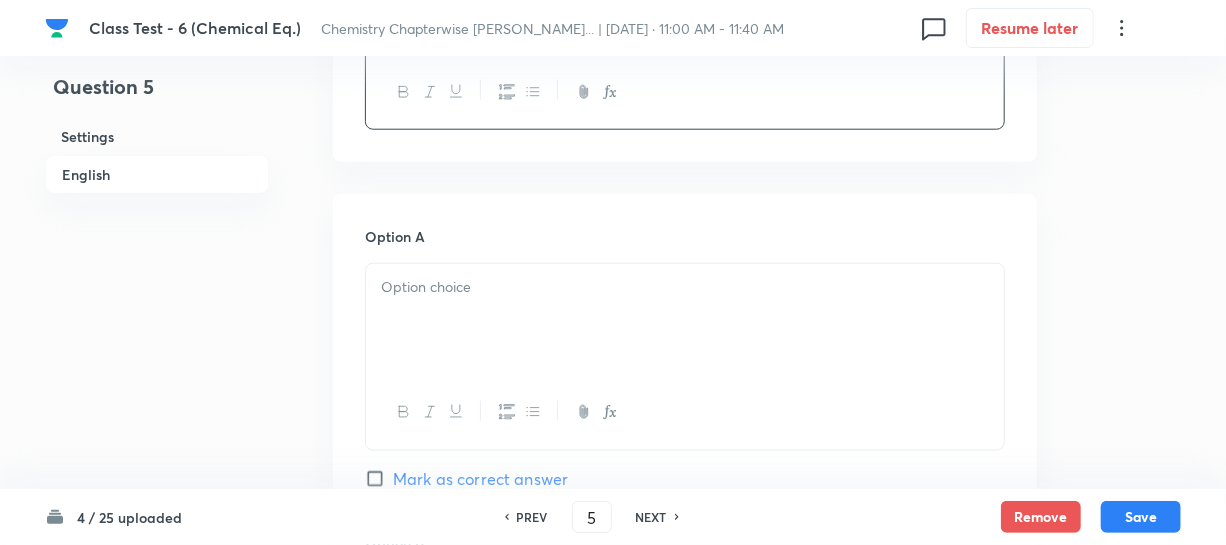 click at bounding box center [685, 320] 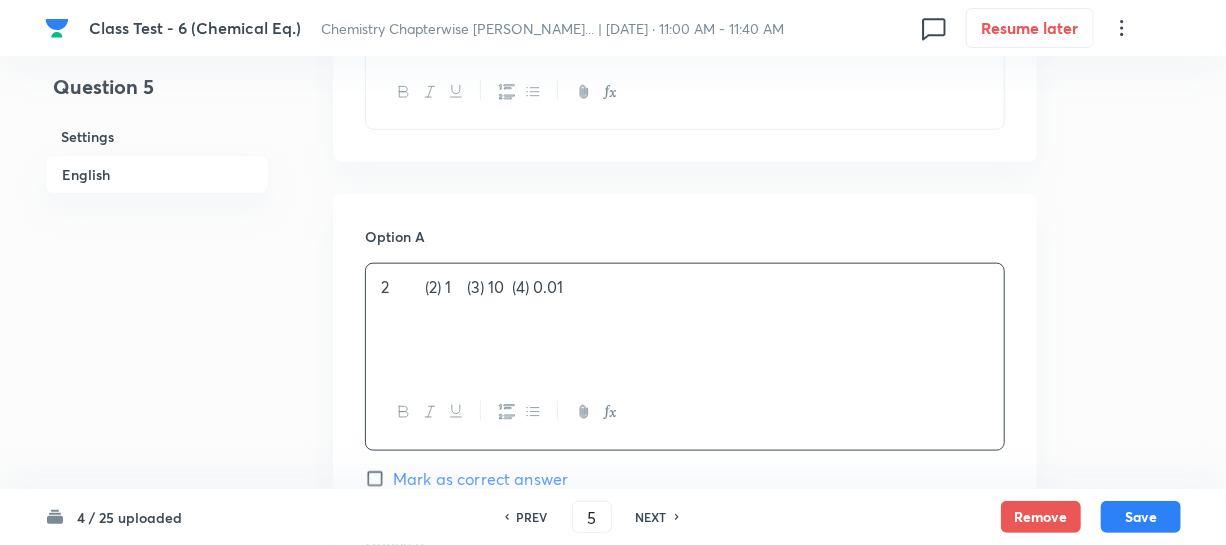 click on "2         (2) 1    (3) 10  (4) 0.01" at bounding box center [685, 287] 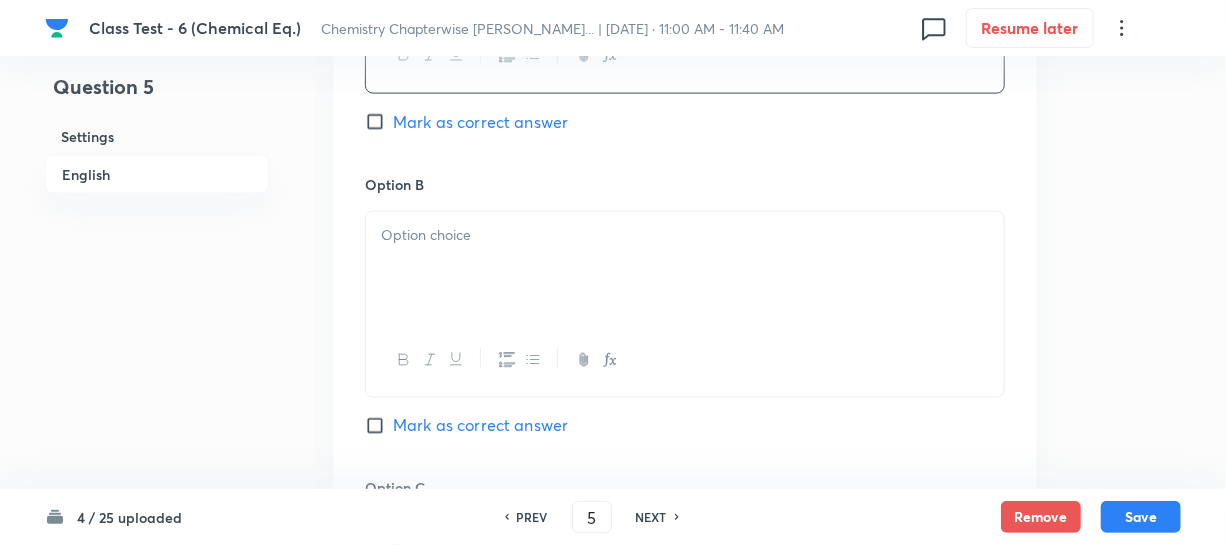 scroll, scrollTop: 1272, scrollLeft: 0, axis: vertical 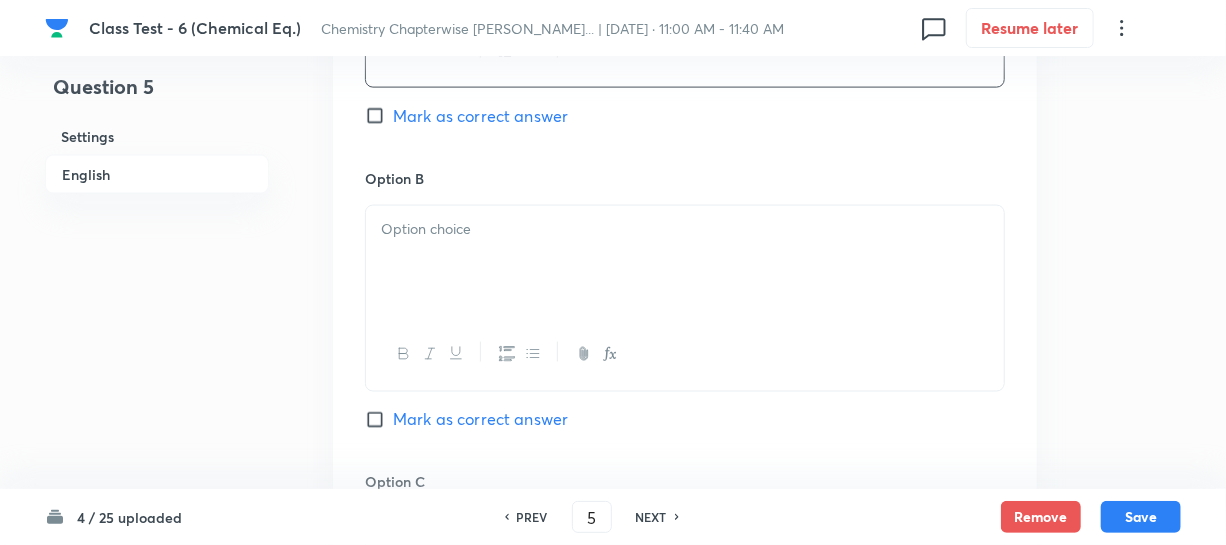 click at bounding box center [685, 262] 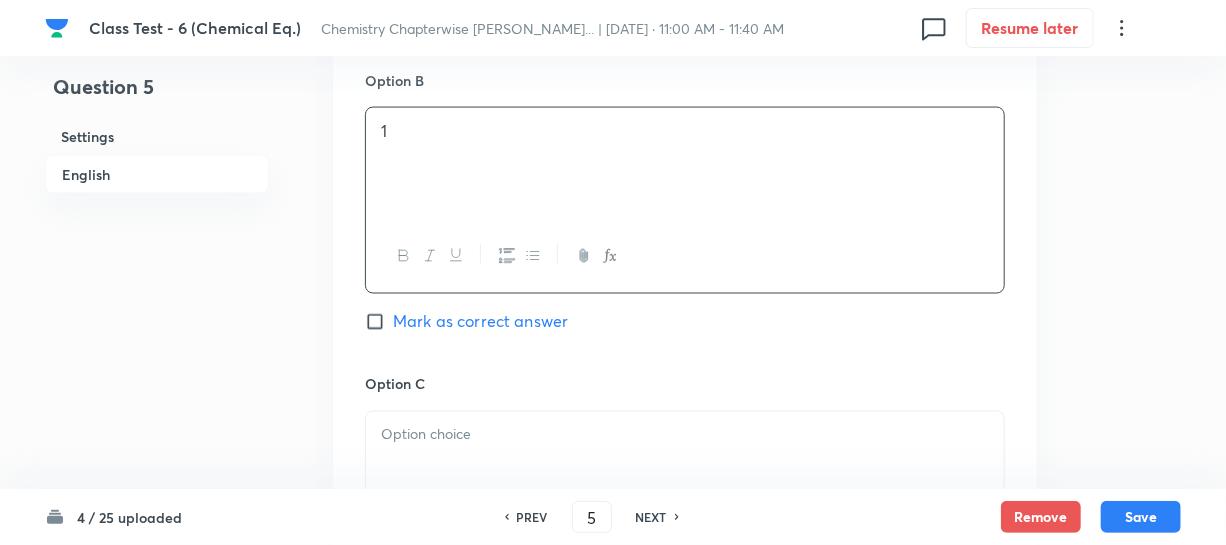 scroll, scrollTop: 1545, scrollLeft: 0, axis: vertical 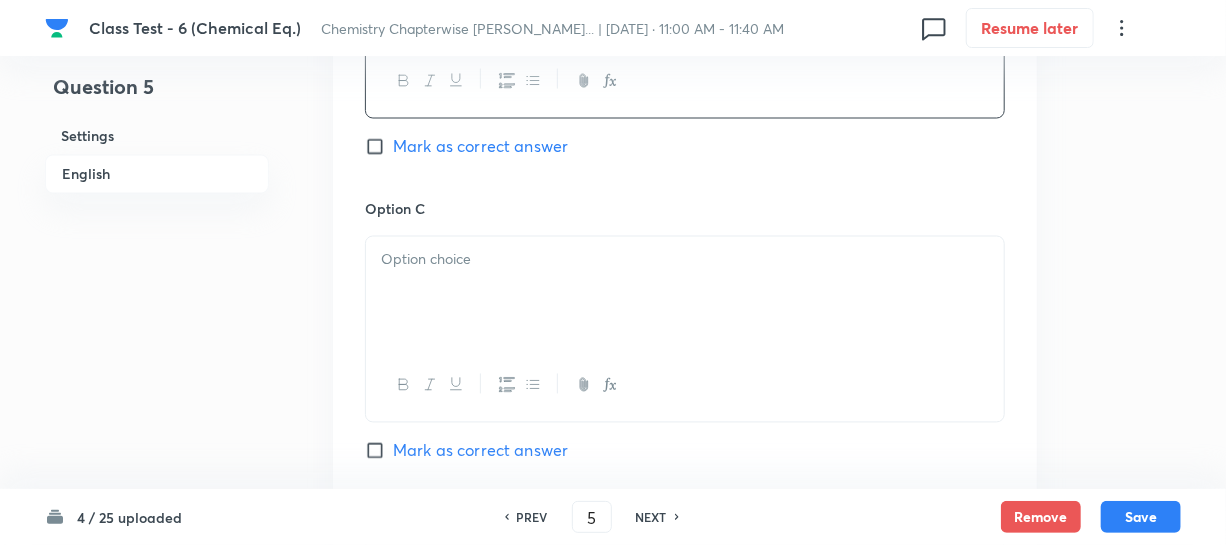 click at bounding box center [685, 260] 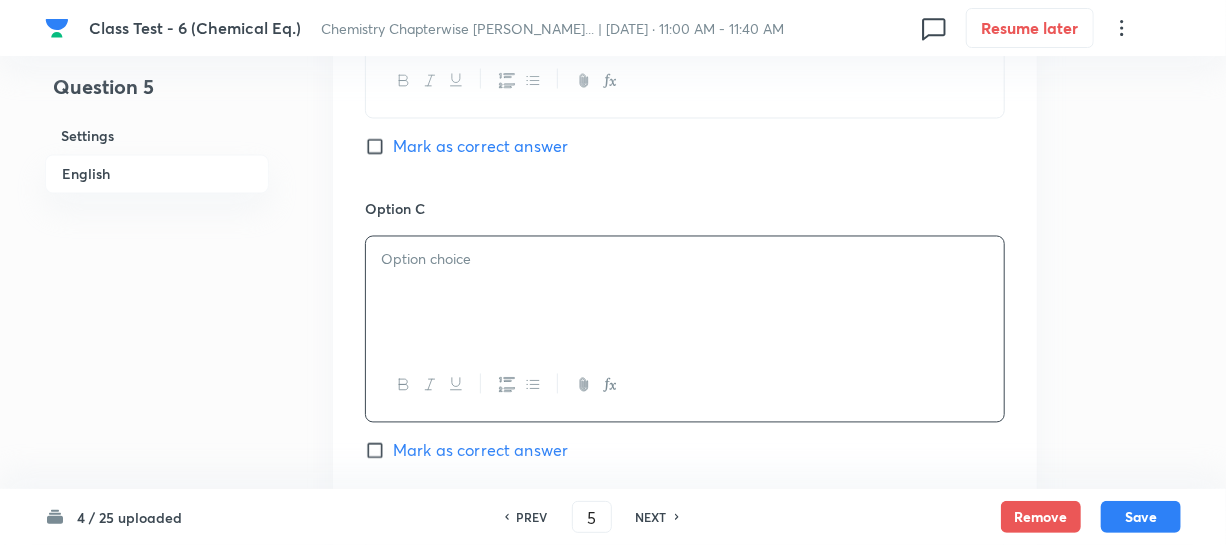 paste 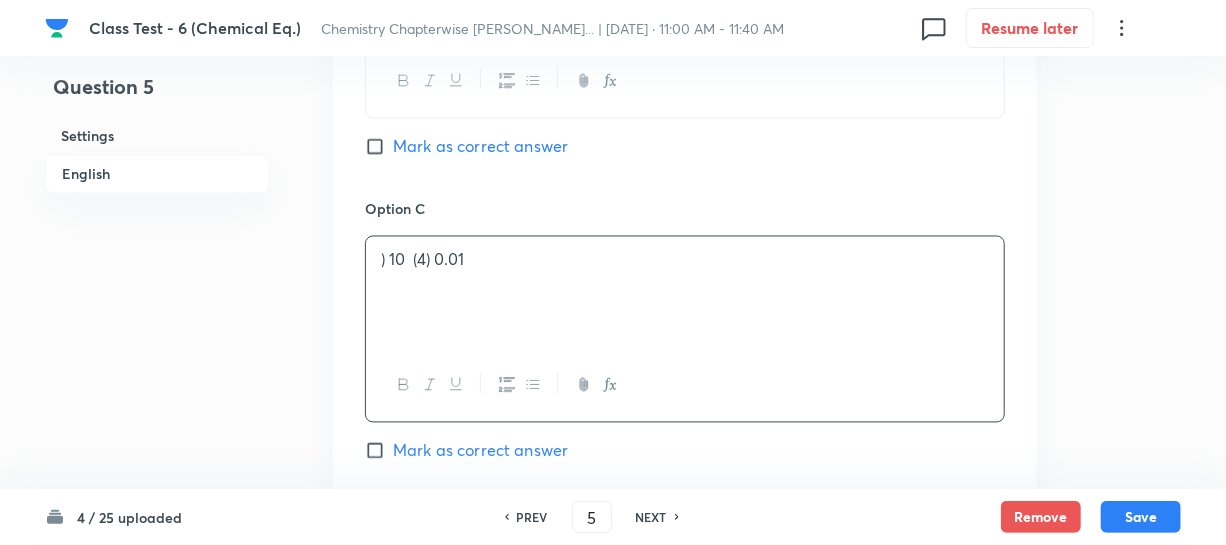 type 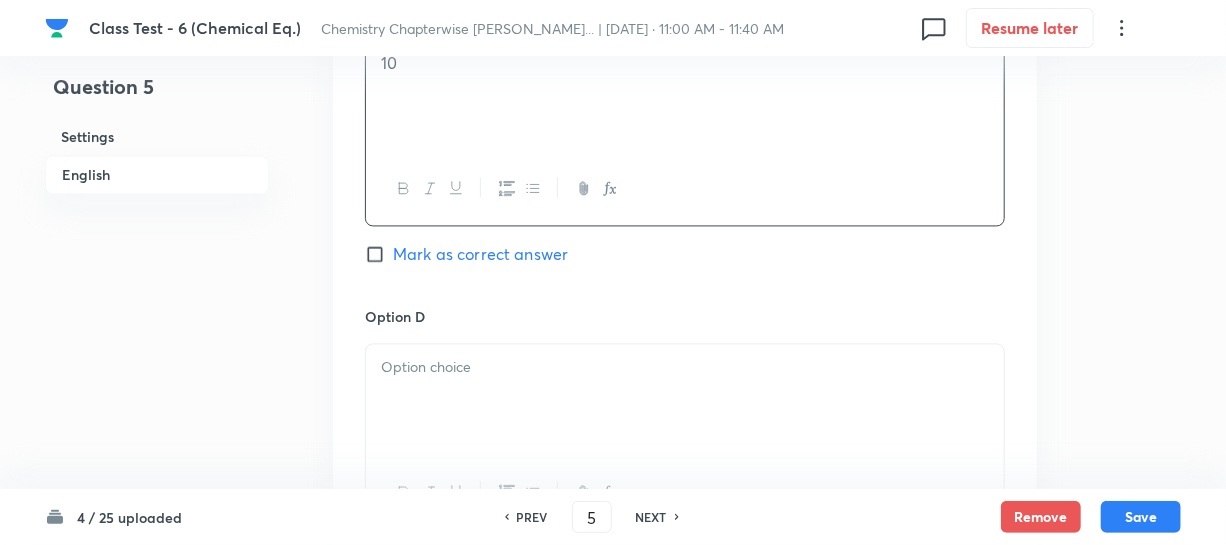 scroll, scrollTop: 1909, scrollLeft: 0, axis: vertical 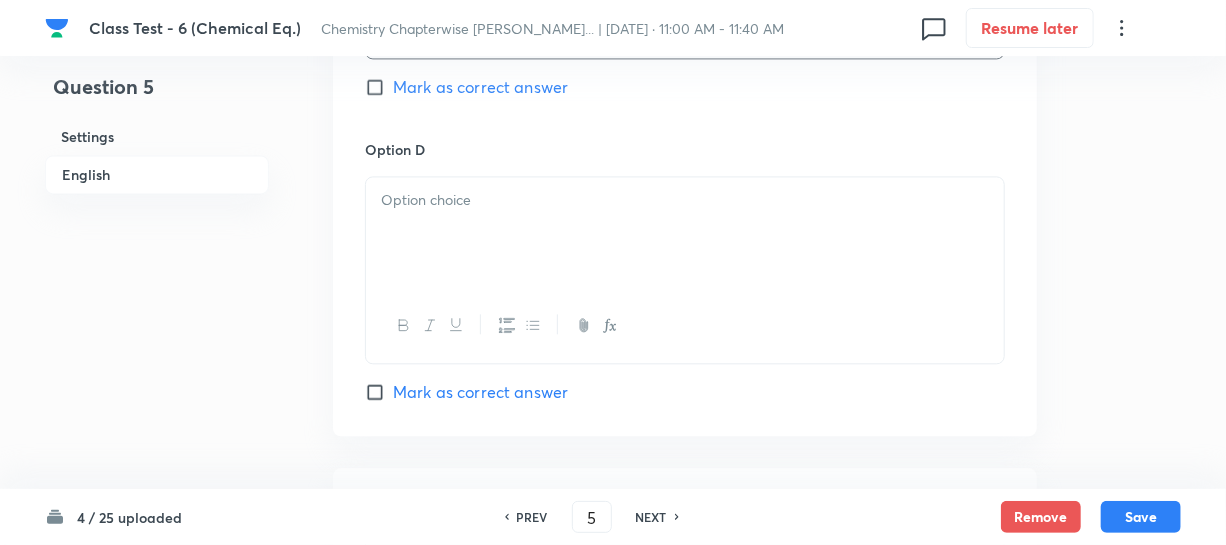 click at bounding box center (685, 233) 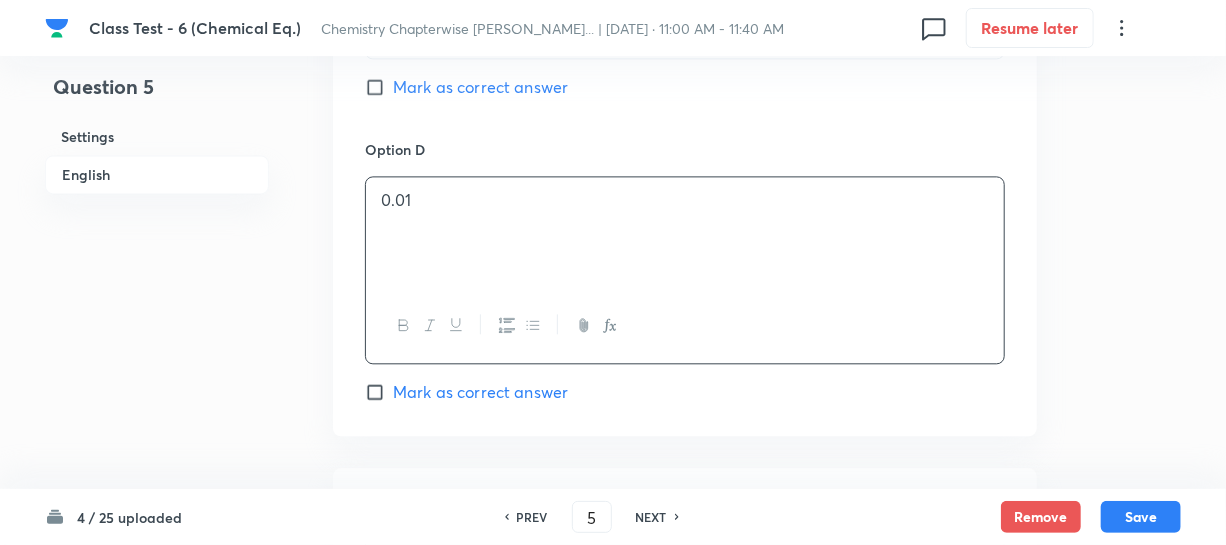click on "Mark as correct answer" at bounding box center (379, 87) 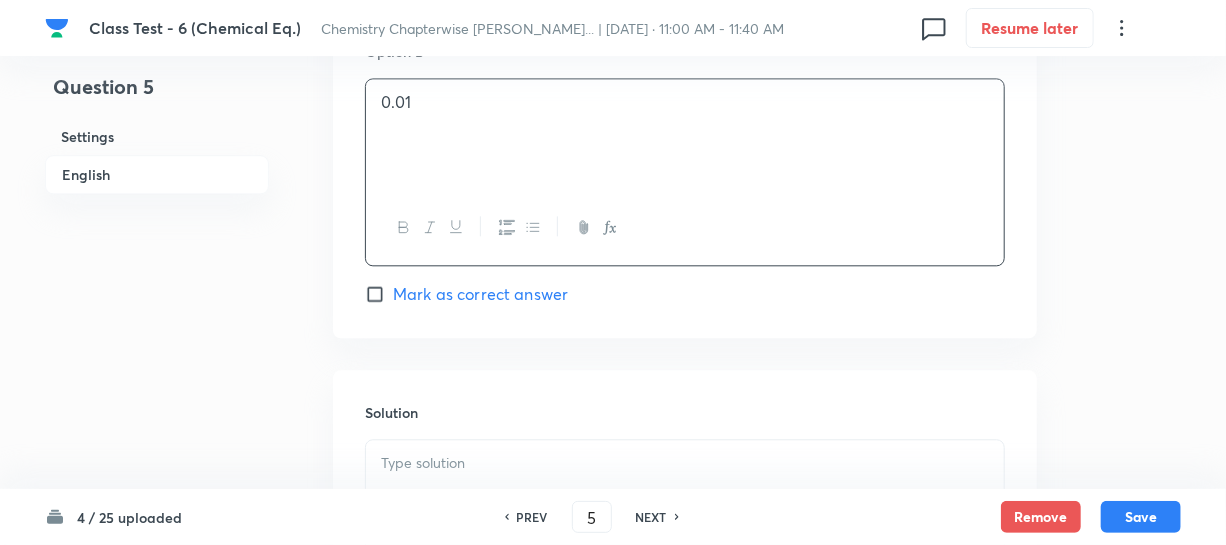scroll, scrollTop: 2272, scrollLeft: 0, axis: vertical 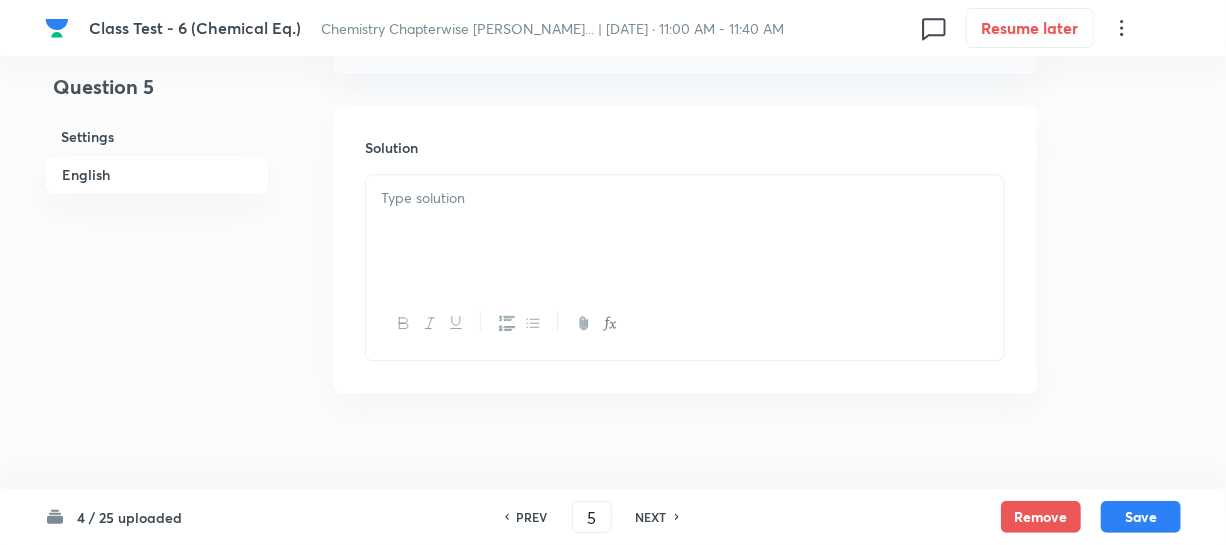 click at bounding box center [685, 231] 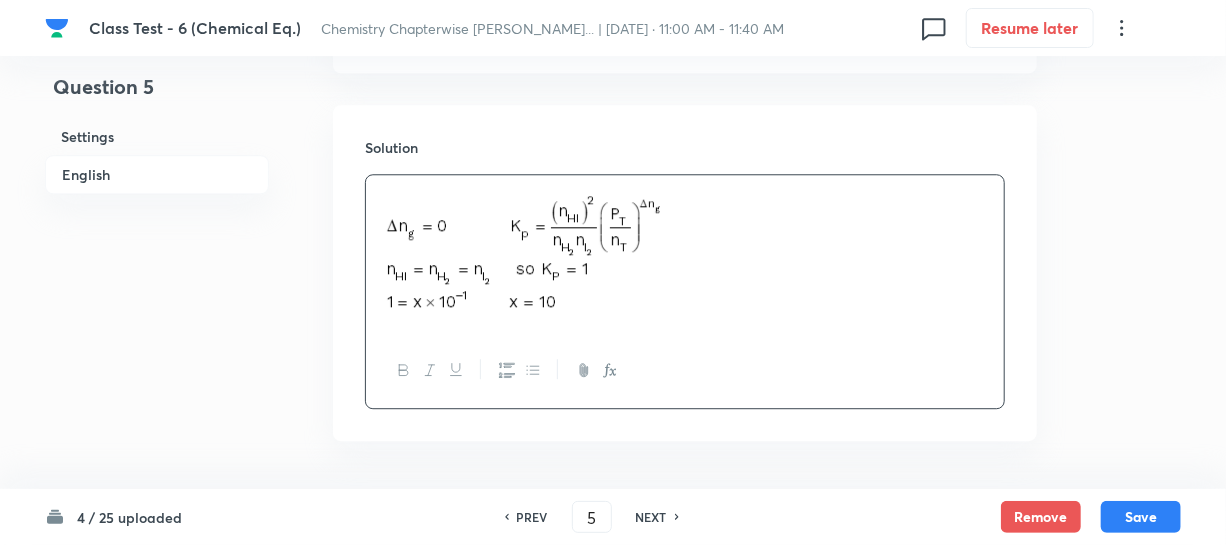 drag, startPoint x: 1132, startPoint y: 508, endPoint x: 1227, endPoint y: 454, distance: 109.27488 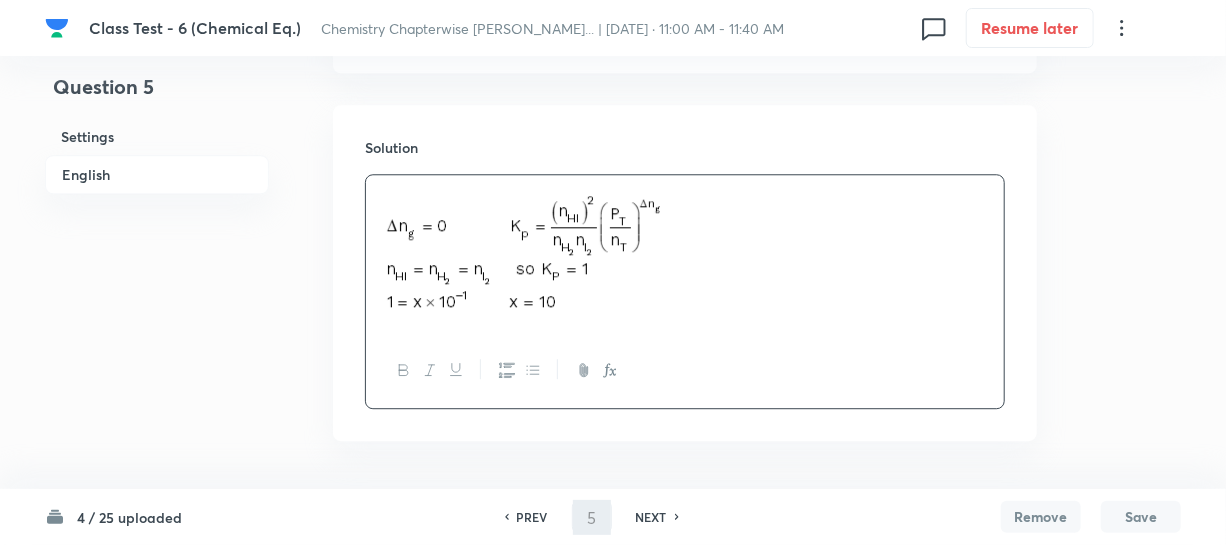 type on "6" 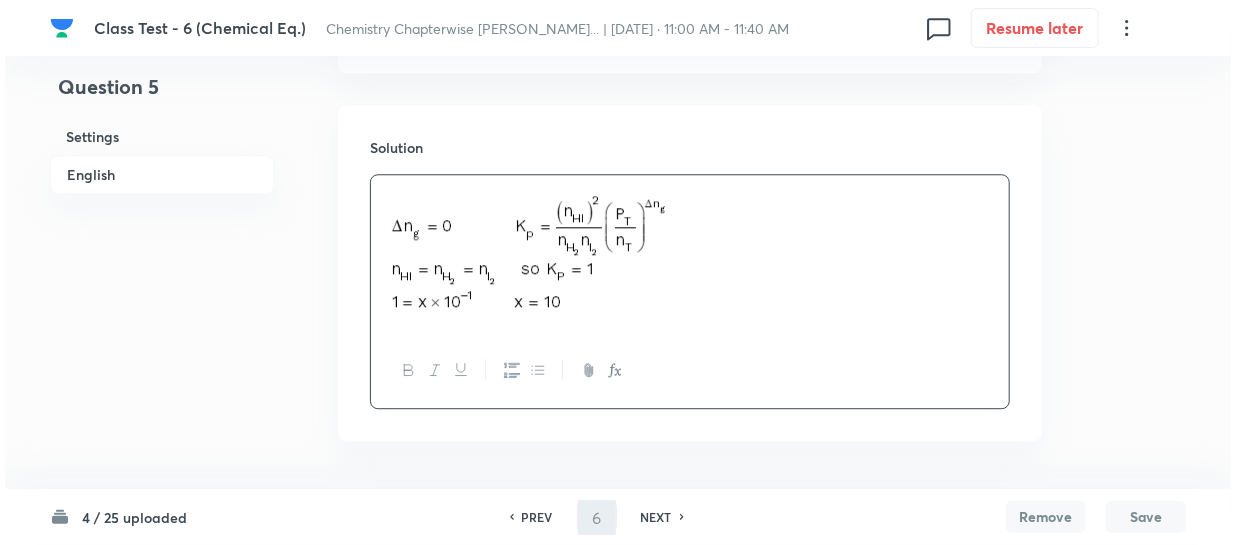 scroll, scrollTop: 0, scrollLeft: 0, axis: both 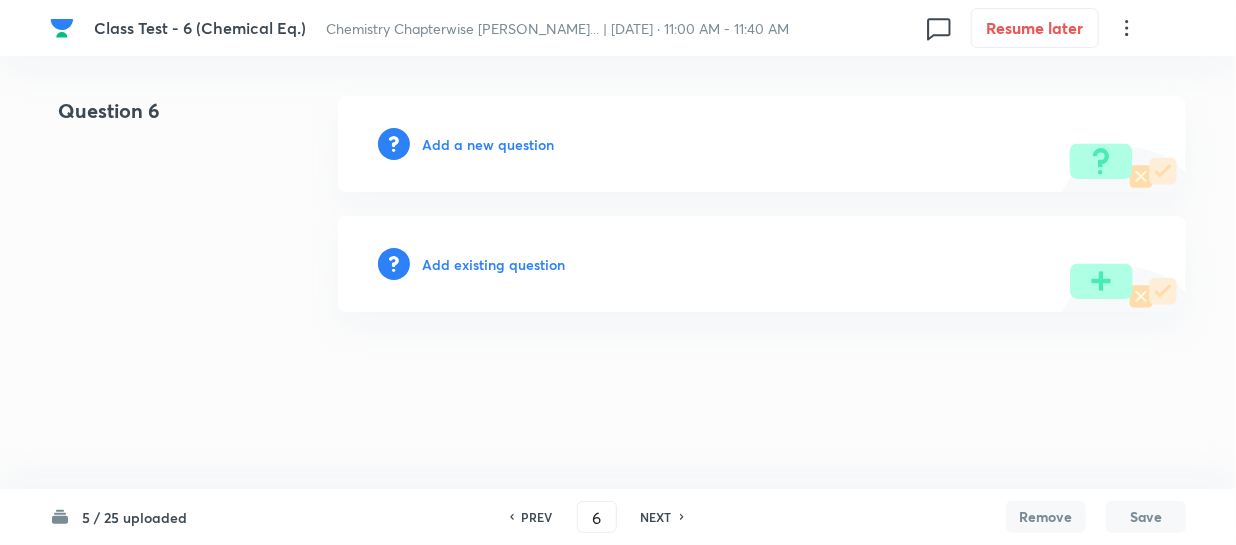 click on "Add a new question" at bounding box center [488, 144] 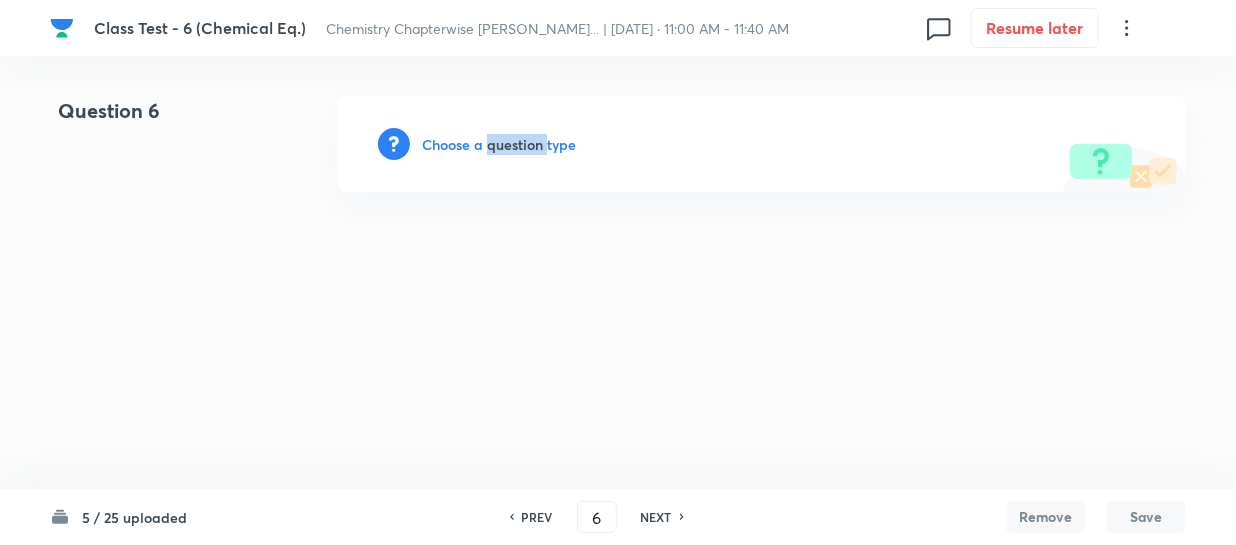 click on "Choose a question type" at bounding box center [499, 144] 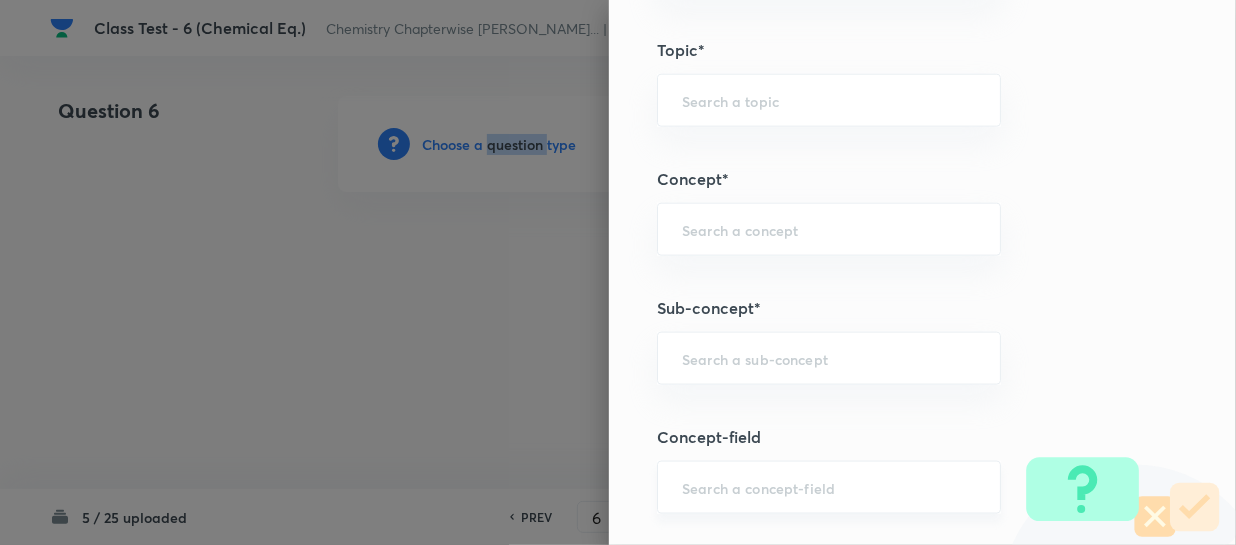 scroll, scrollTop: 1181, scrollLeft: 0, axis: vertical 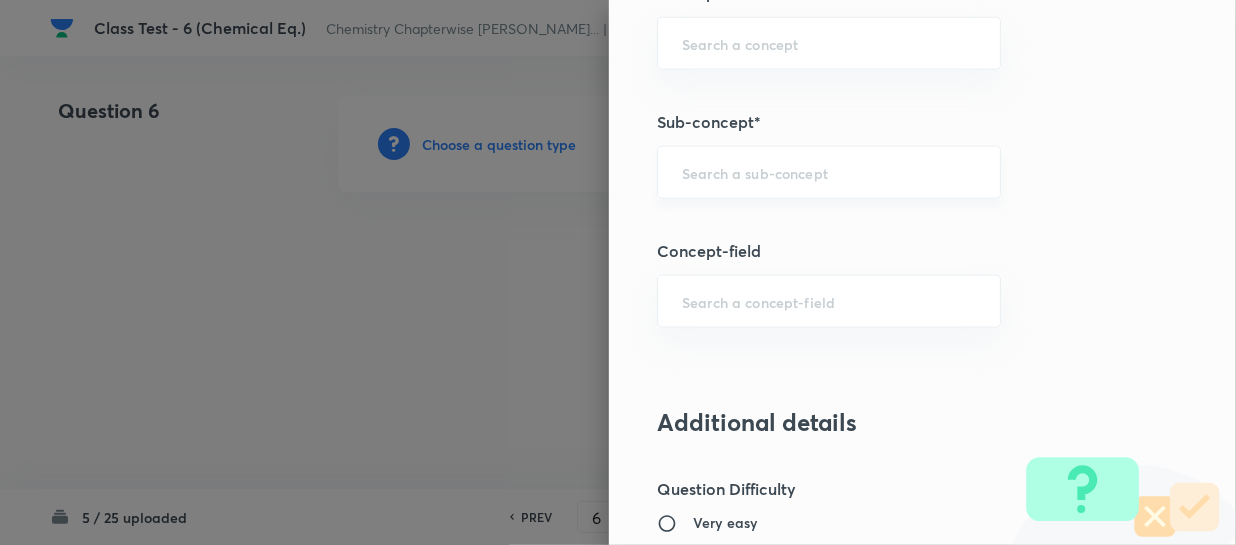 click at bounding box center [829, 172] 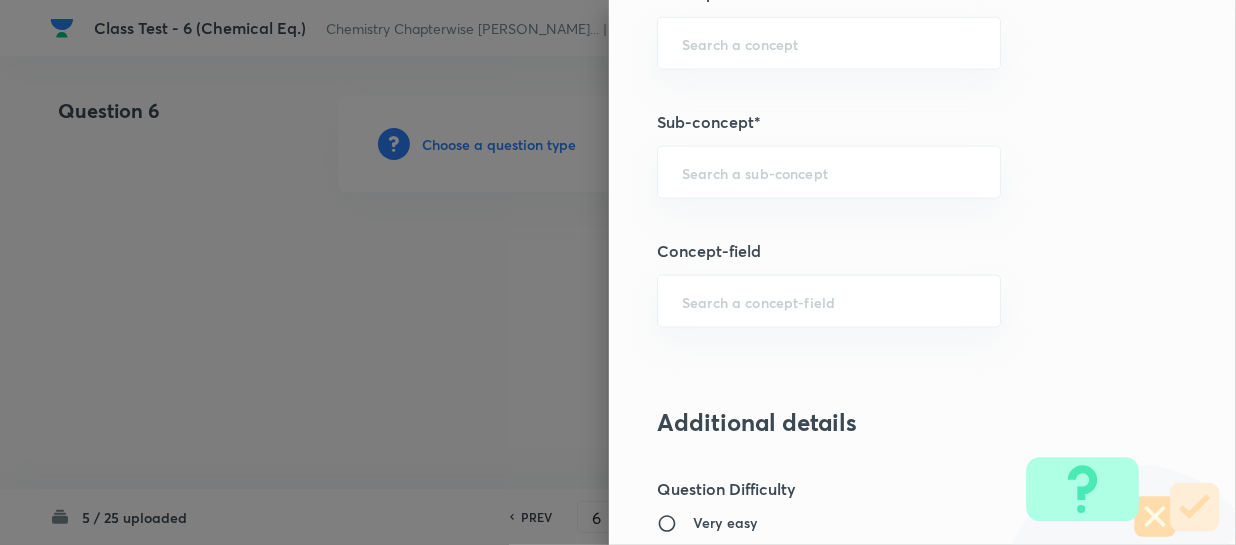 paste on "Gibbs Energy Change And Chemical Equilibrium" 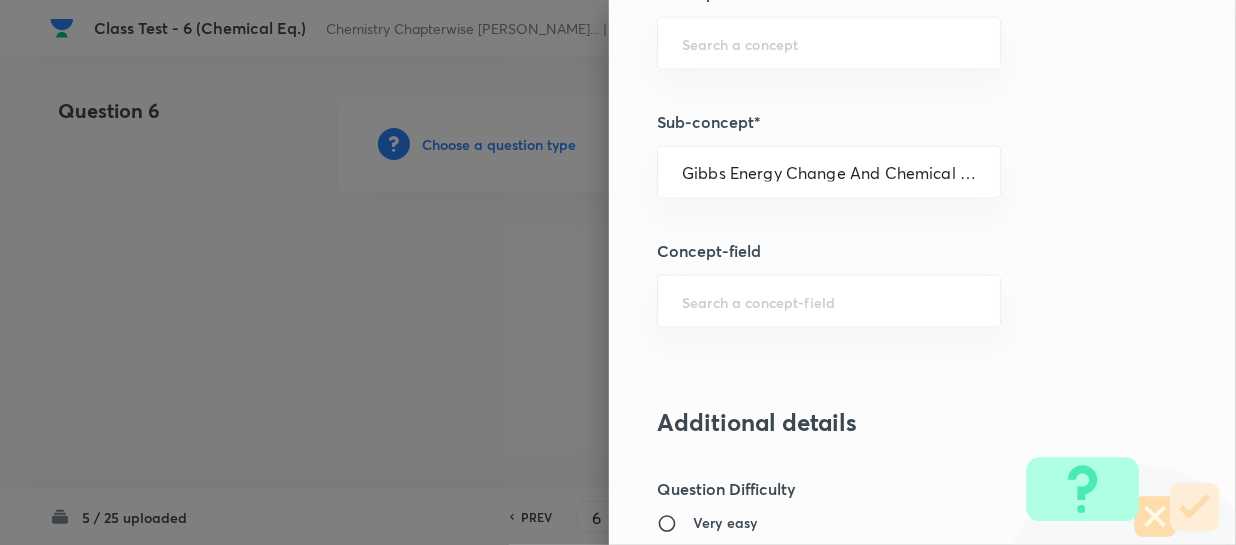 scroll, scrollTop: 0, scrollLeft: 67, axis: horizontal 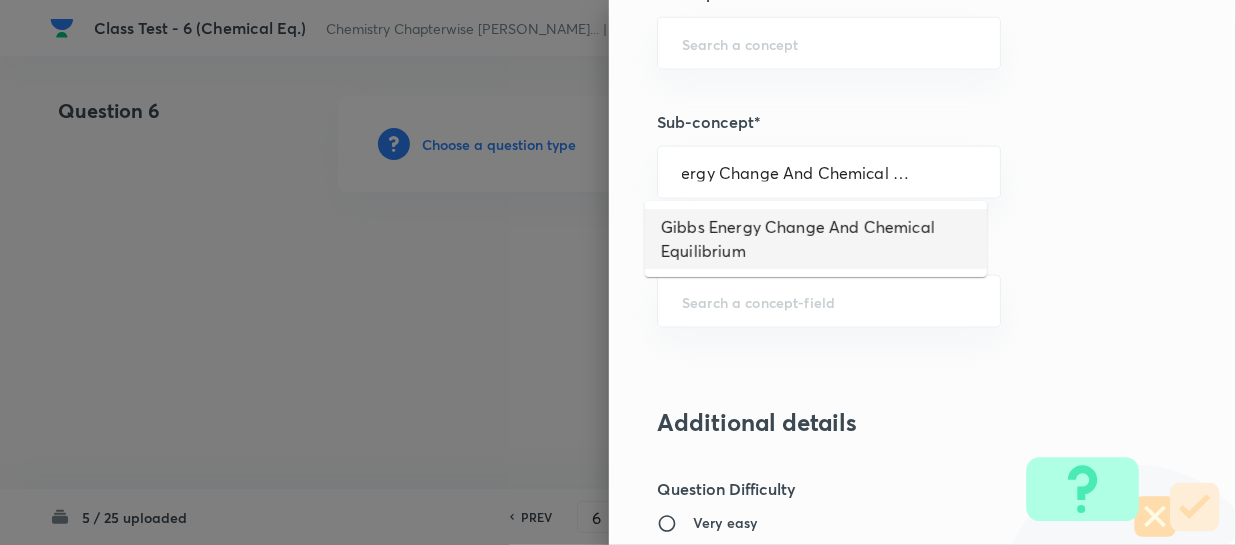 click on "Gibbs Energy Change And Chemical Equilibrium" at bounding box center (816, 239) 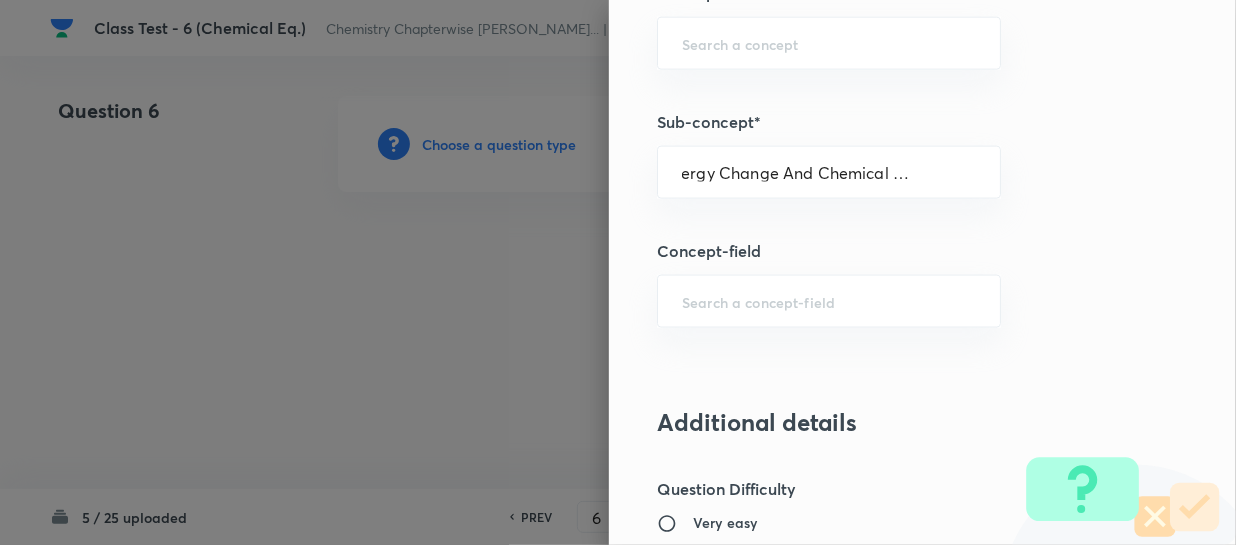scroll, scrollTop: 0, scrollLeft: 0, axis: both 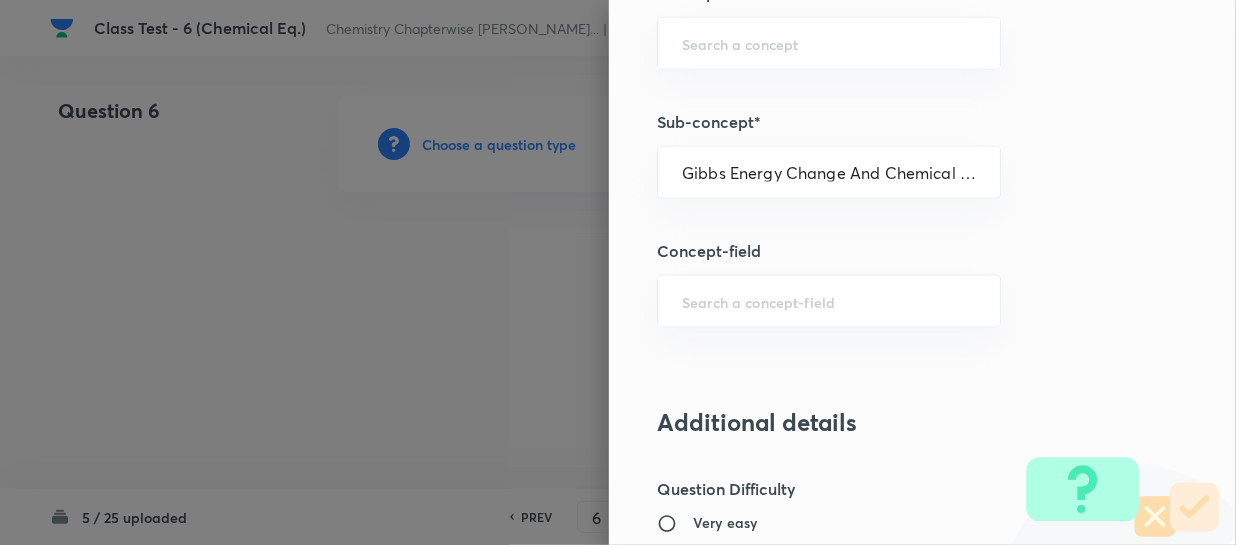 type on "Chemistry" 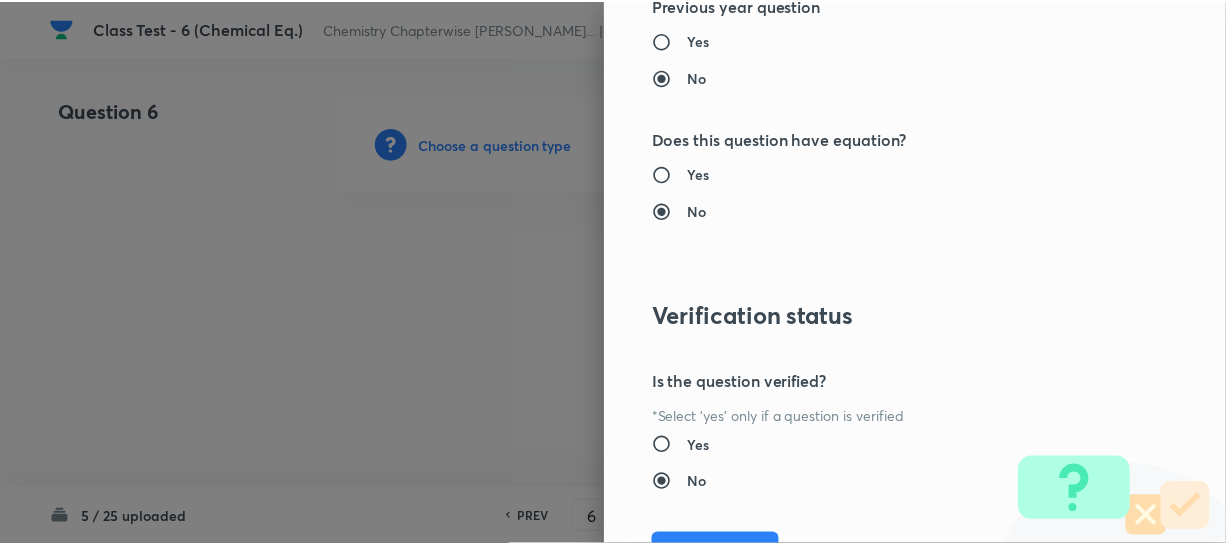 scroll, scrollTop: 2179, scrollLeft: 0, axis: vertical 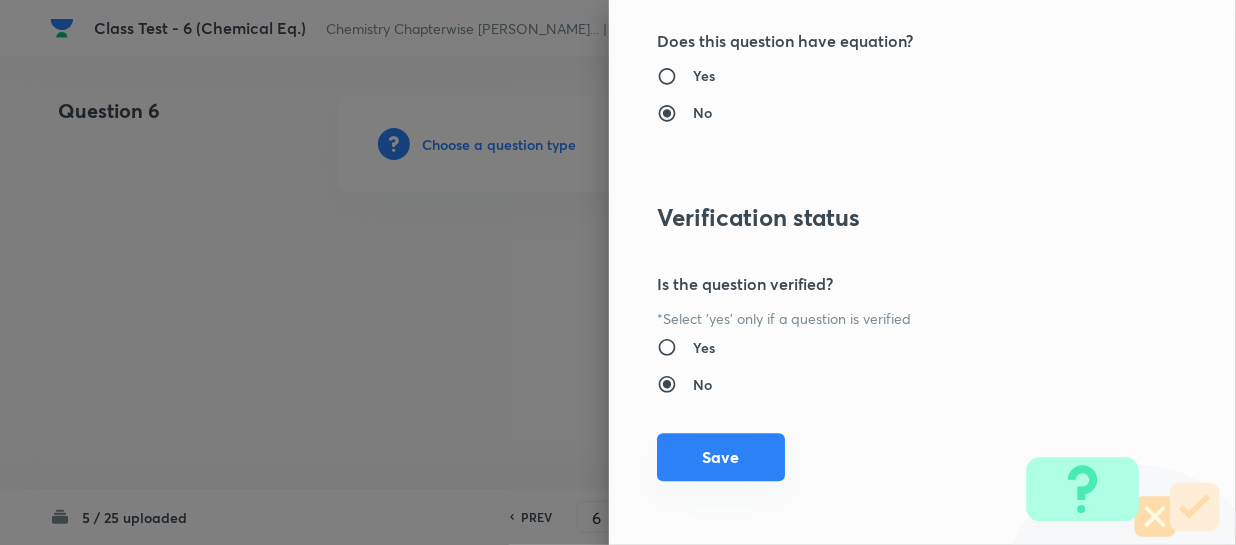drag, startPoint x: 706, startPoint y: 472, endPoint x: 938, endPoint y: 429, distance: 235.95126 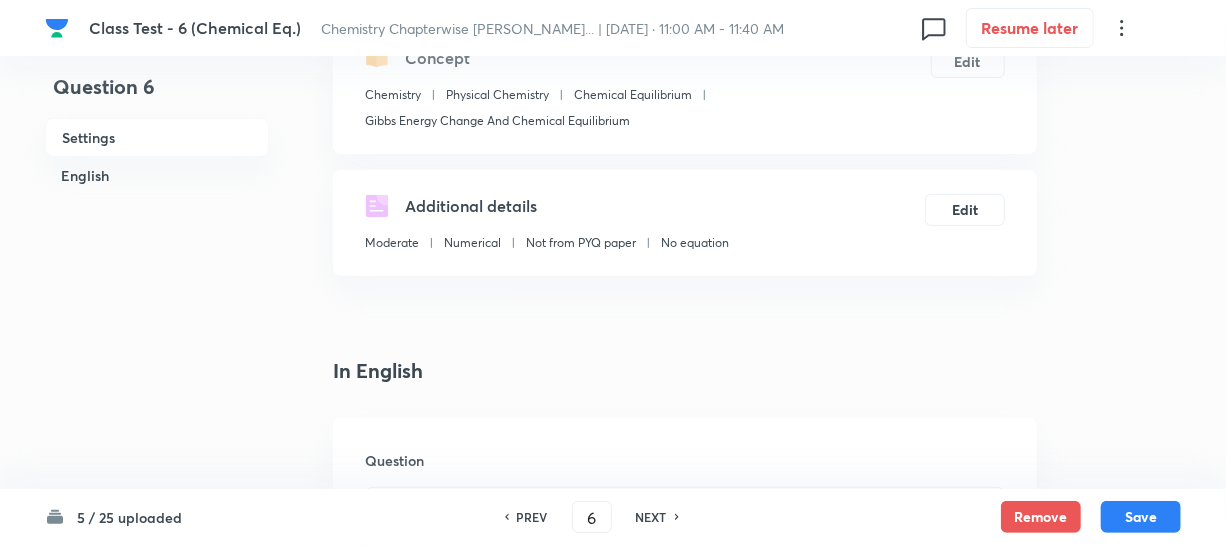 scroll, scrollTop: 454, scrollLeft: 0, axis: vertical 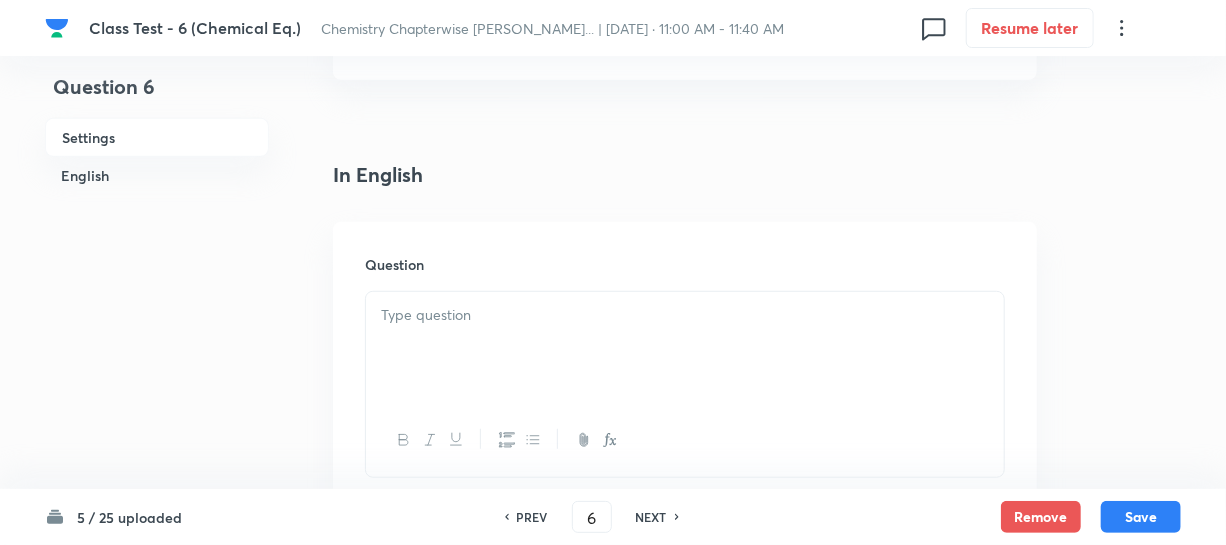 click at bounding box center (685, 315) 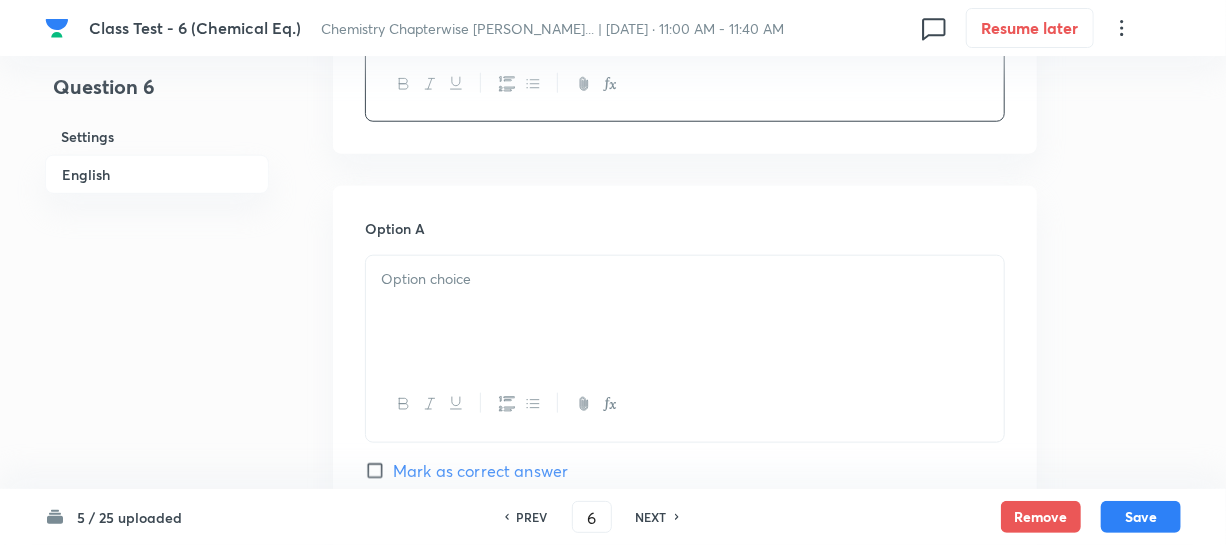 scroll, scrollTop: 818, scrollLeft: 0, axis: vertical 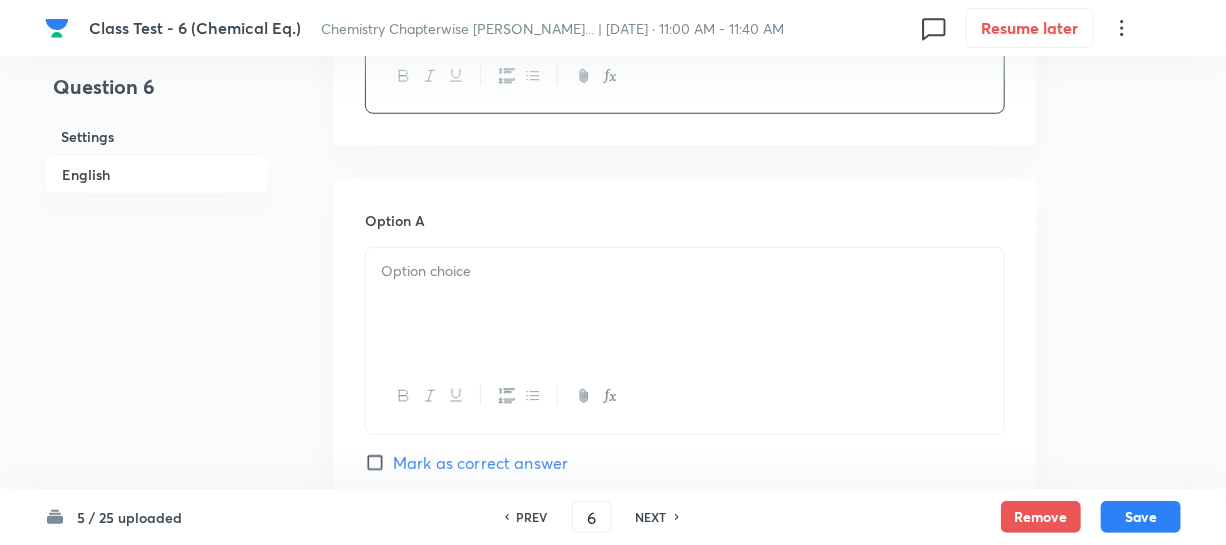 click at bounding box center (685, 304) 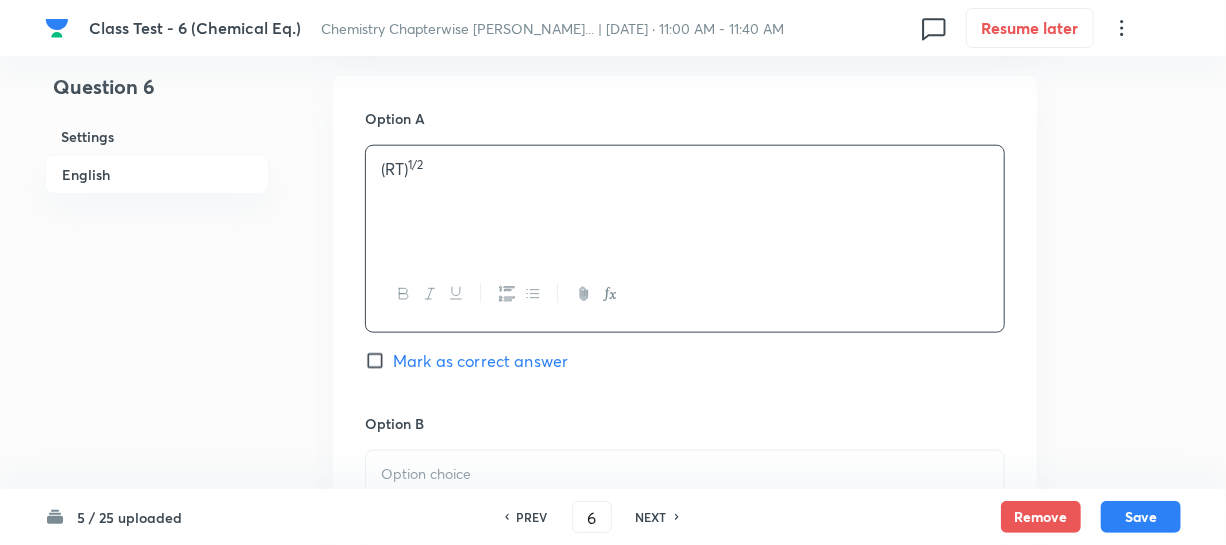 scroll, scrollTop: 1090, scrollLeft: 0, axis: vertical 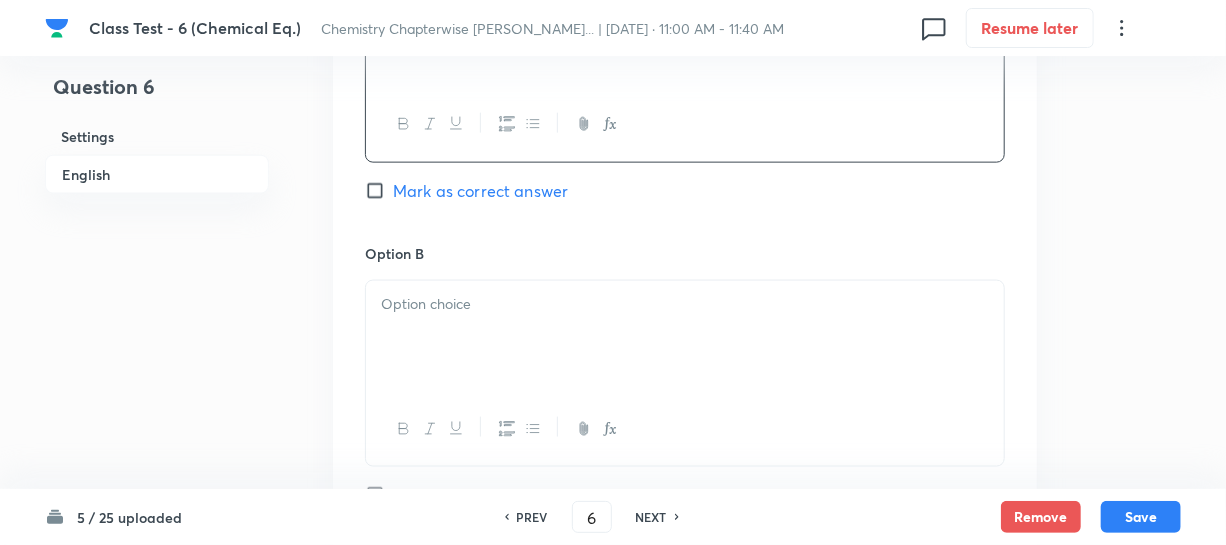 click at bounding box center [685, 304] 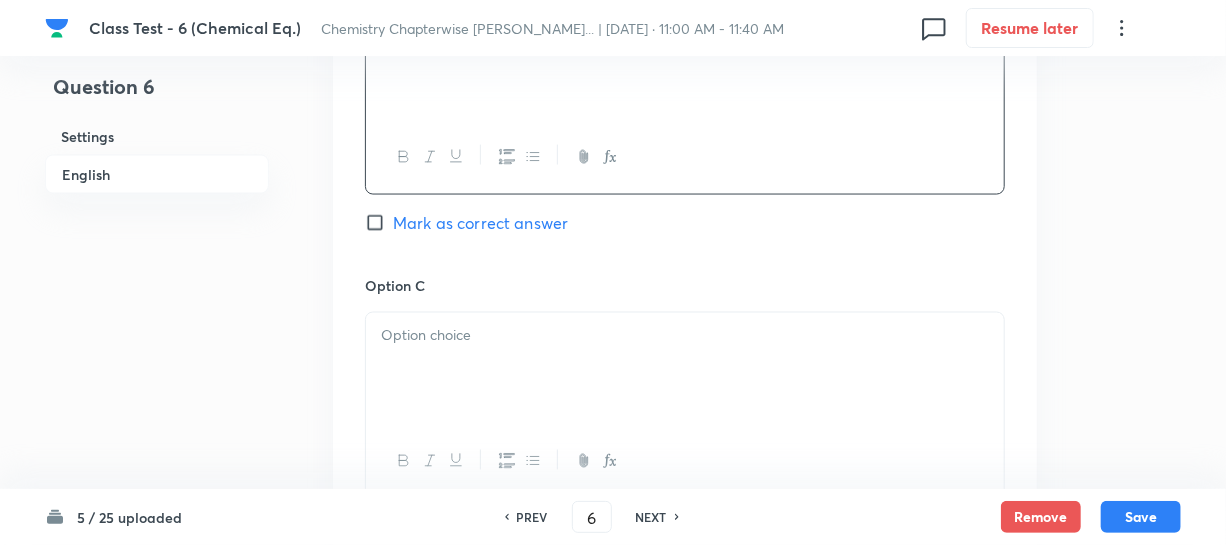scroll, scrollTop: 1363, scrollLeft: 0, axis: vertical 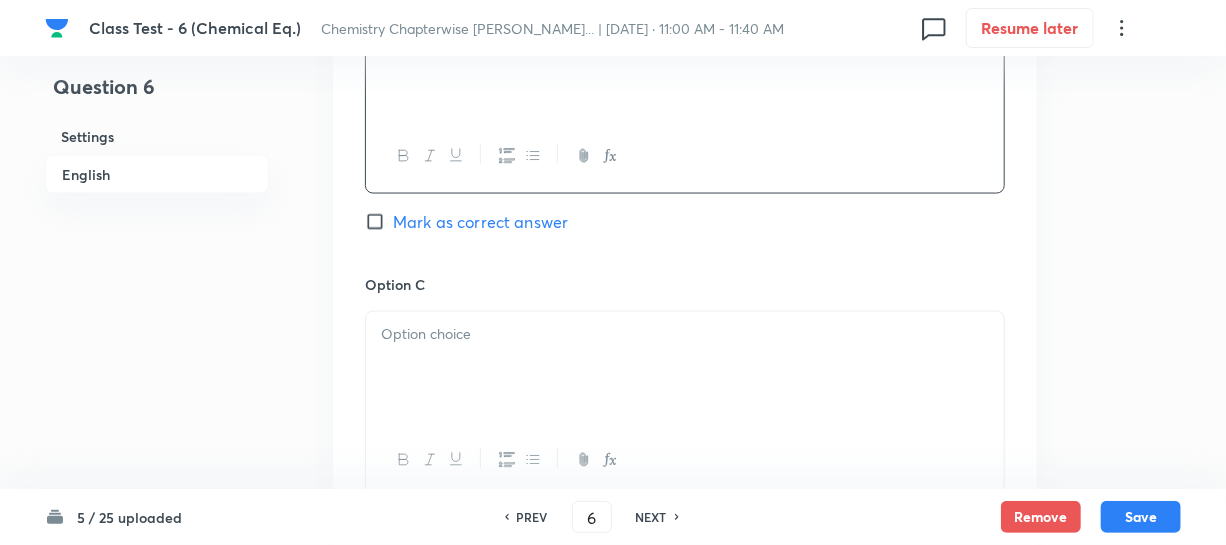 click at bounding box center [685, 368] 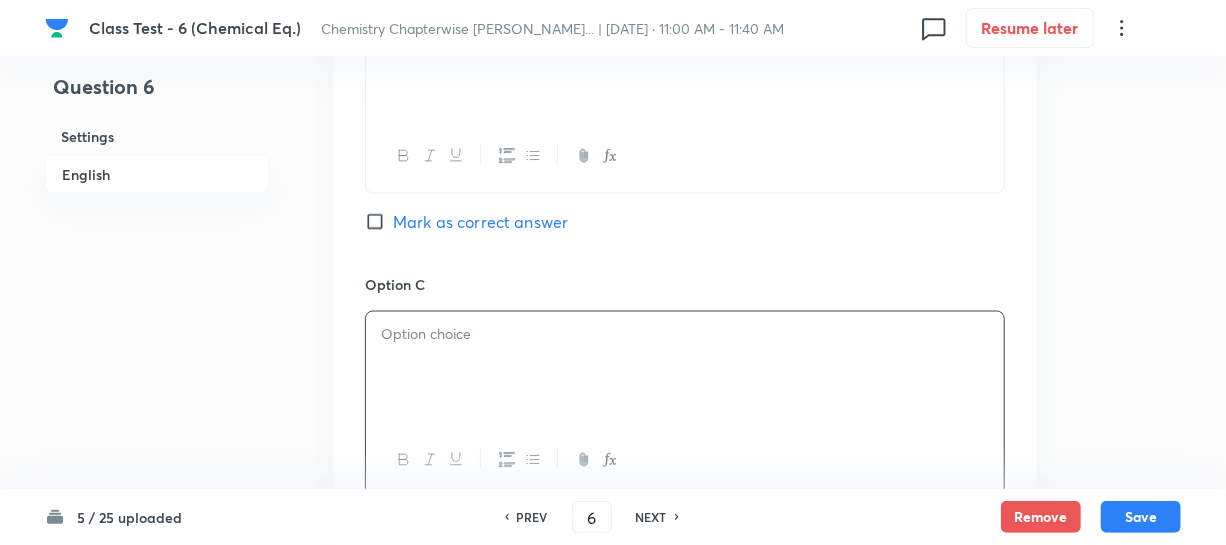 paste 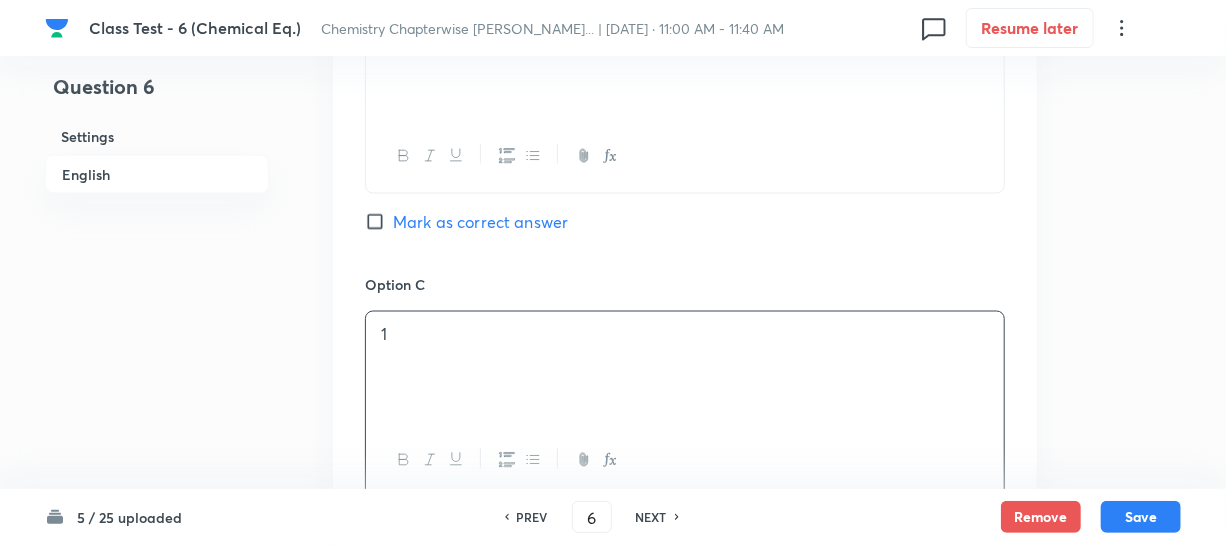 type 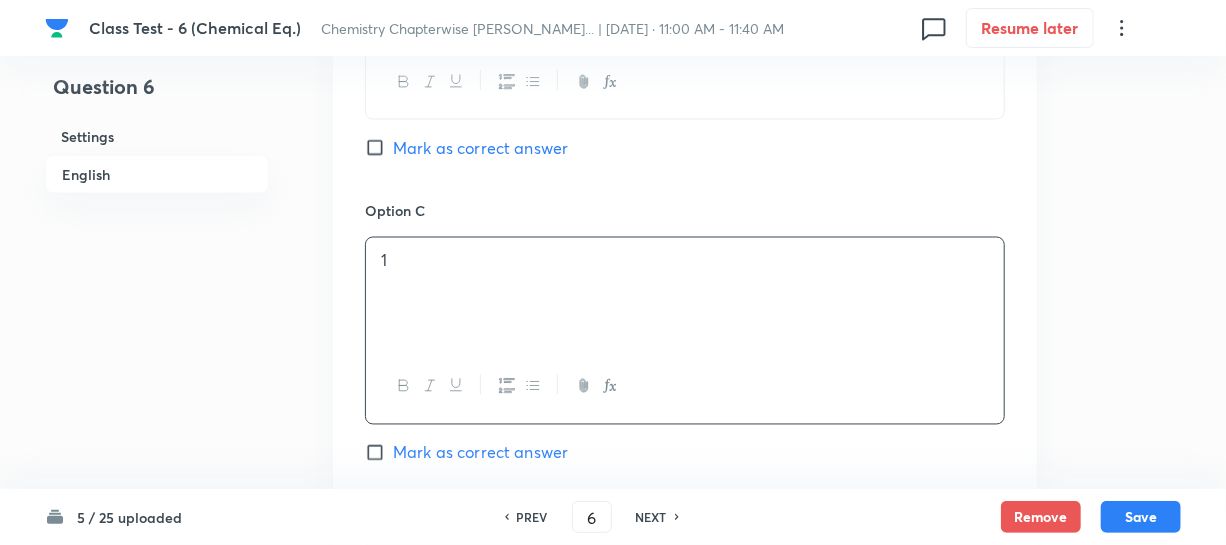 scroll, scrollTop: 1818, scrollLeft: 0, axis: vertical 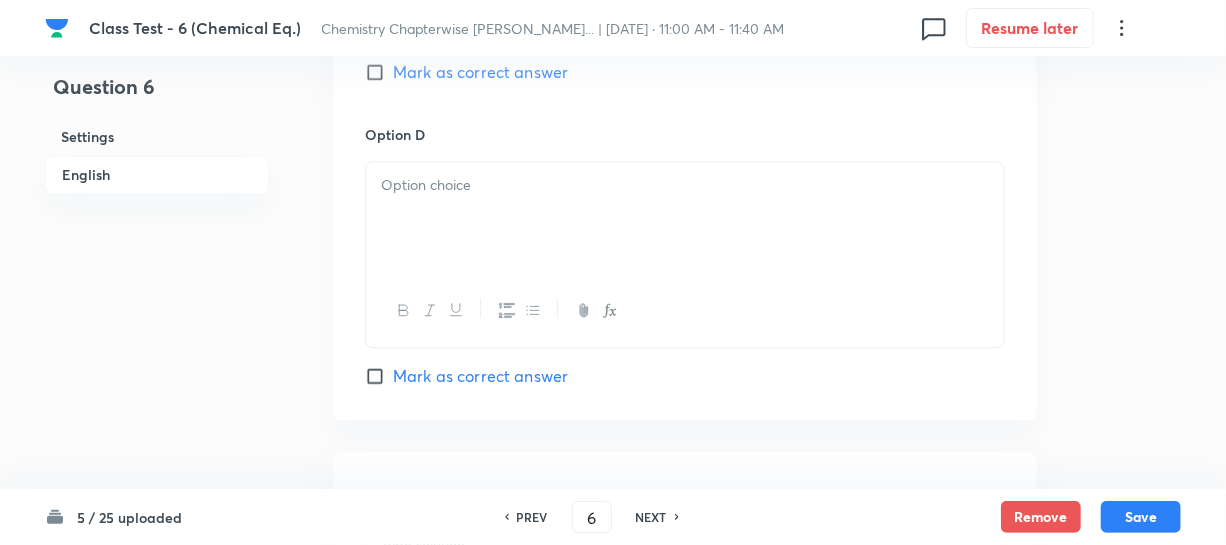 click at bounding box center (685, 185) 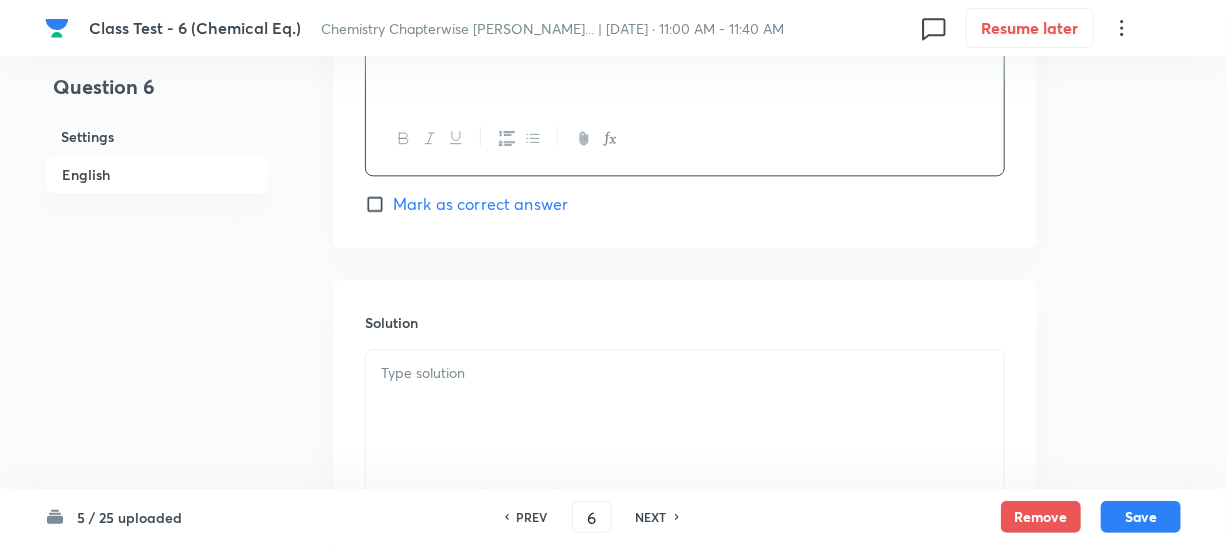 scroll, scrollTop: 2000, scrollLeft: 0, axis: vertical 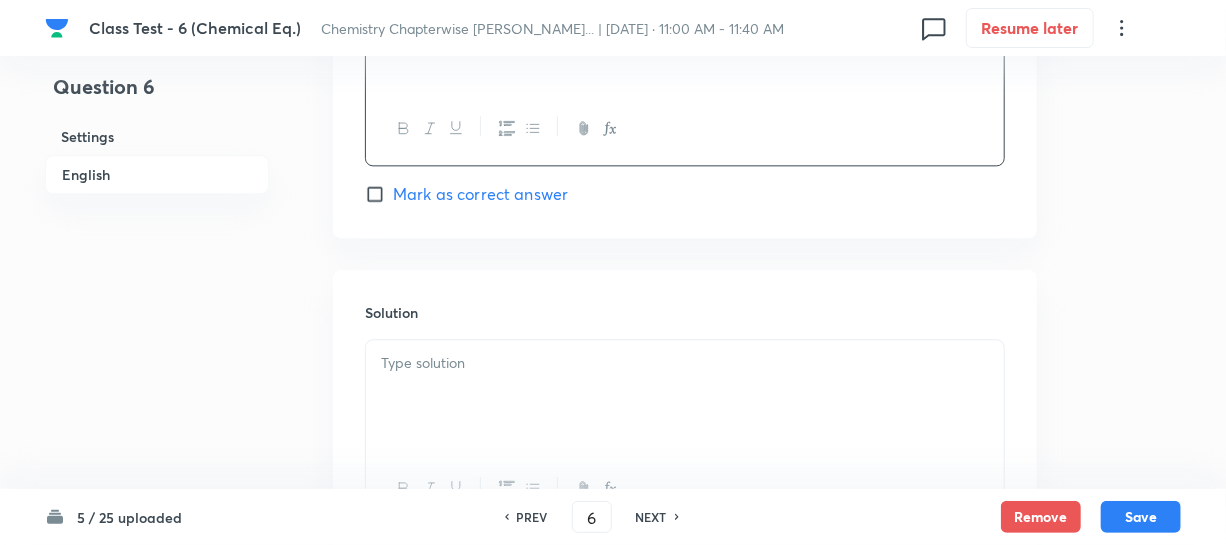 click on "Mark as correct answer" at bounding box center [379, 194] 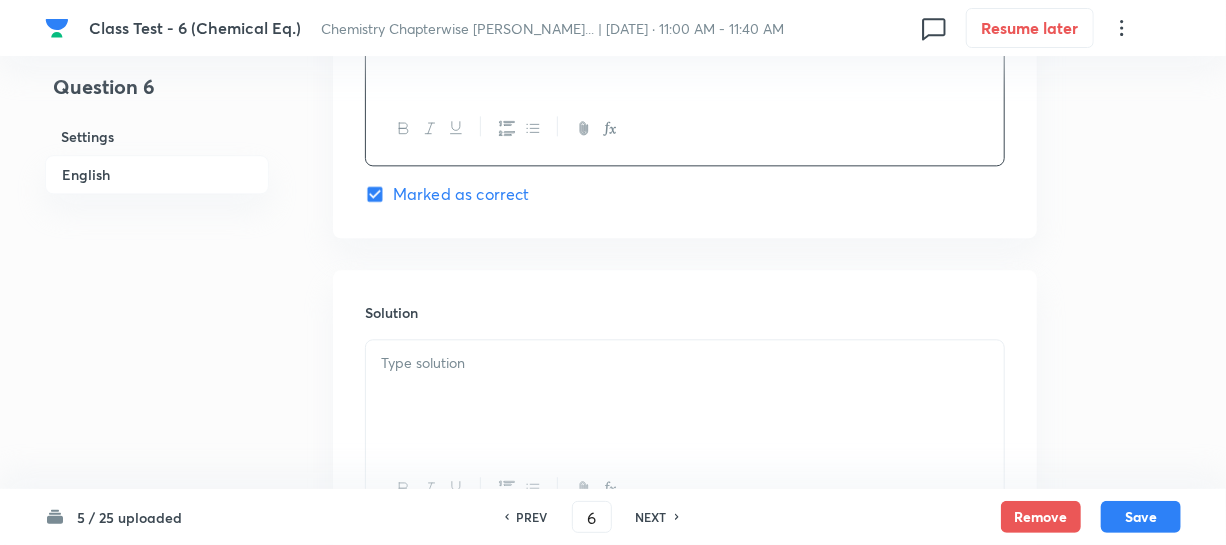 drag, startPoint x: 455, startPoint y: 384, endPoint x: 477, endPoint y: 383, distance: 22.022715 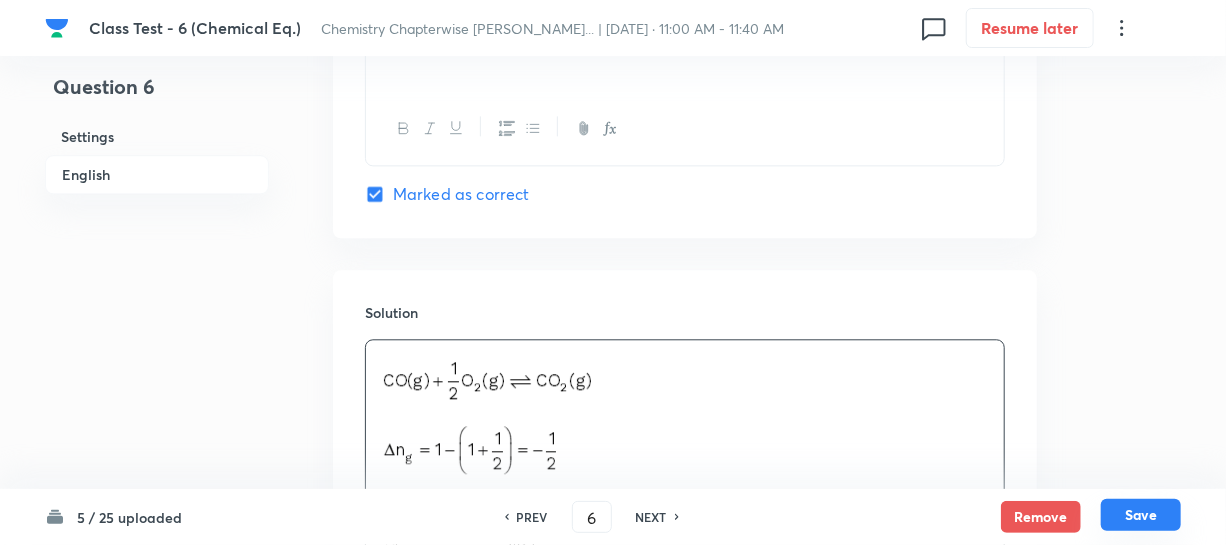 click on "Save" at bounding box center [1141, 515] 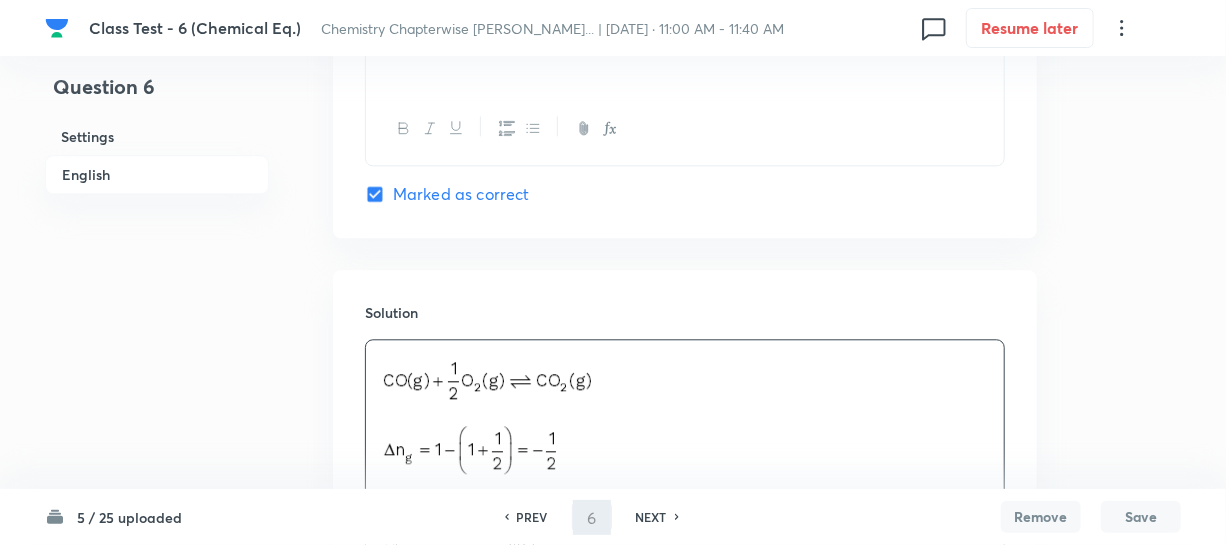 type on "7" 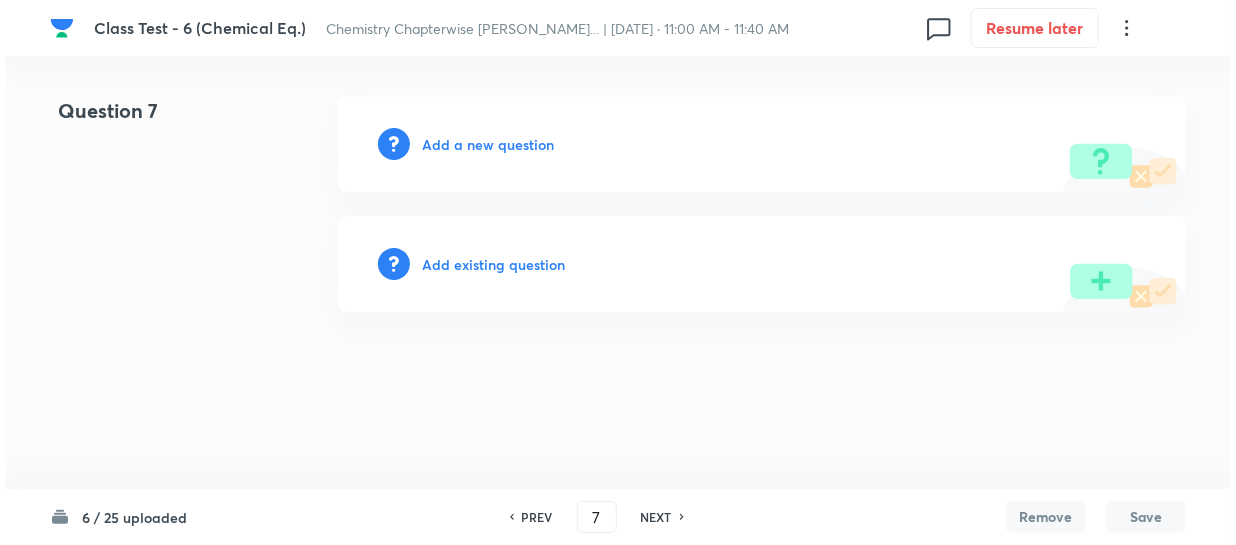 scroll, scrollTop: 0, scrollLeft: 0, axis: both 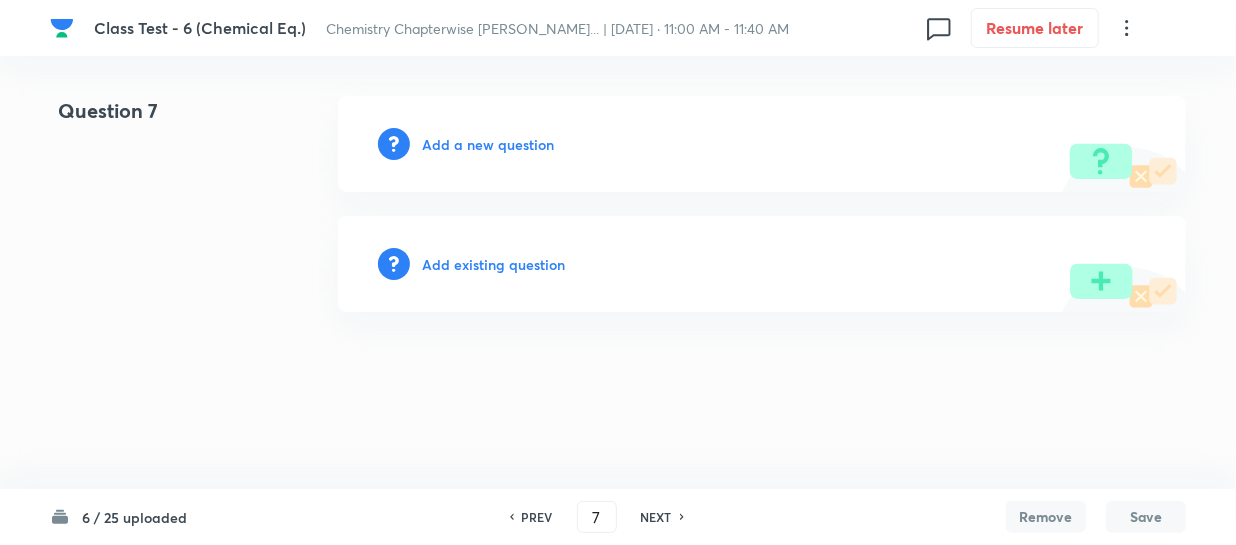click on "Add a new question" at bounding box center (488, 144) 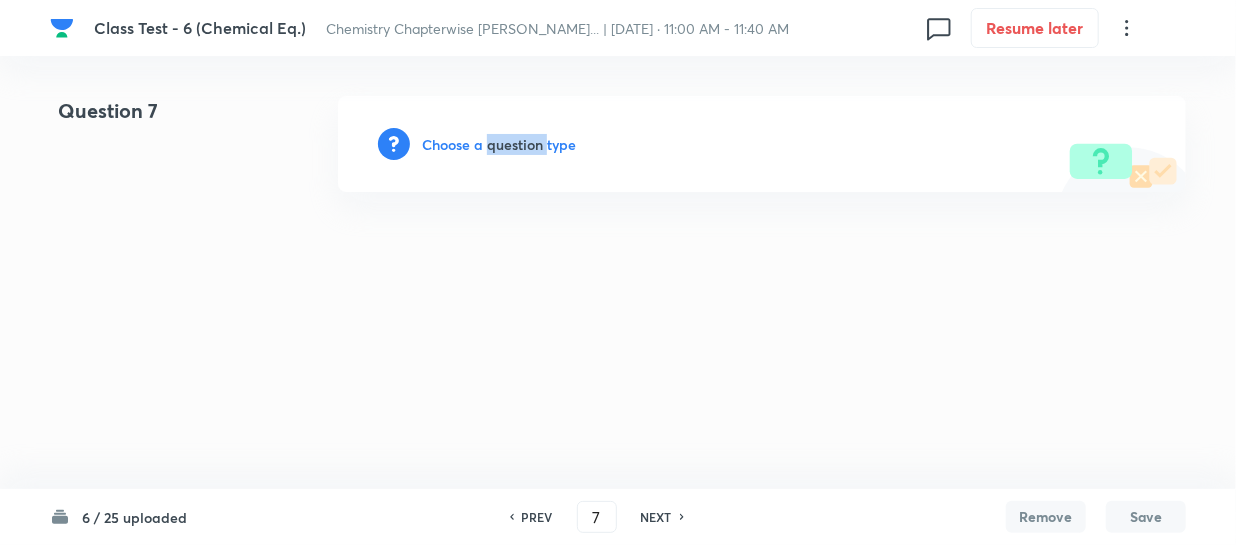 click on "Choose a question type" at bounding box center [499, 144] 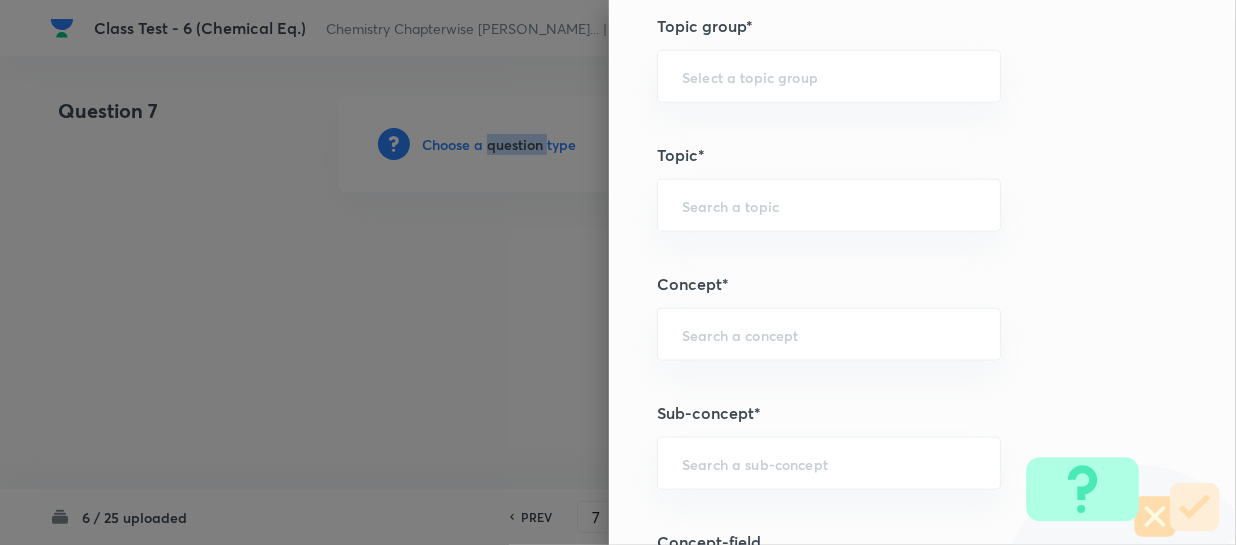 scroll, scrollTop: 1000, scrollLeft: 0, axis: vertical 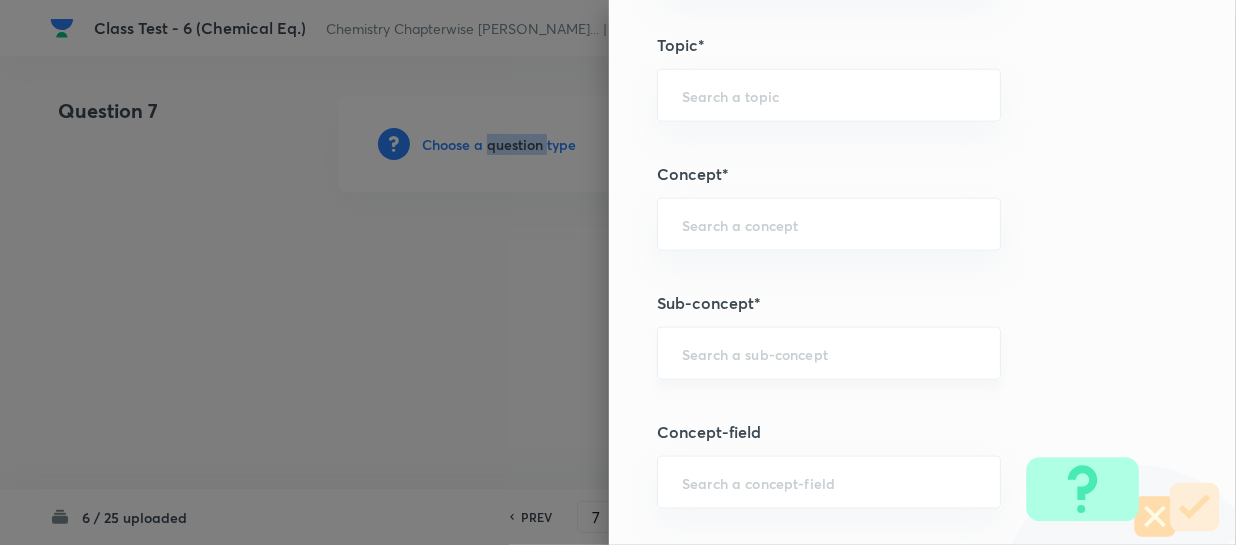 click on "​" at bounding box center (829, 353) 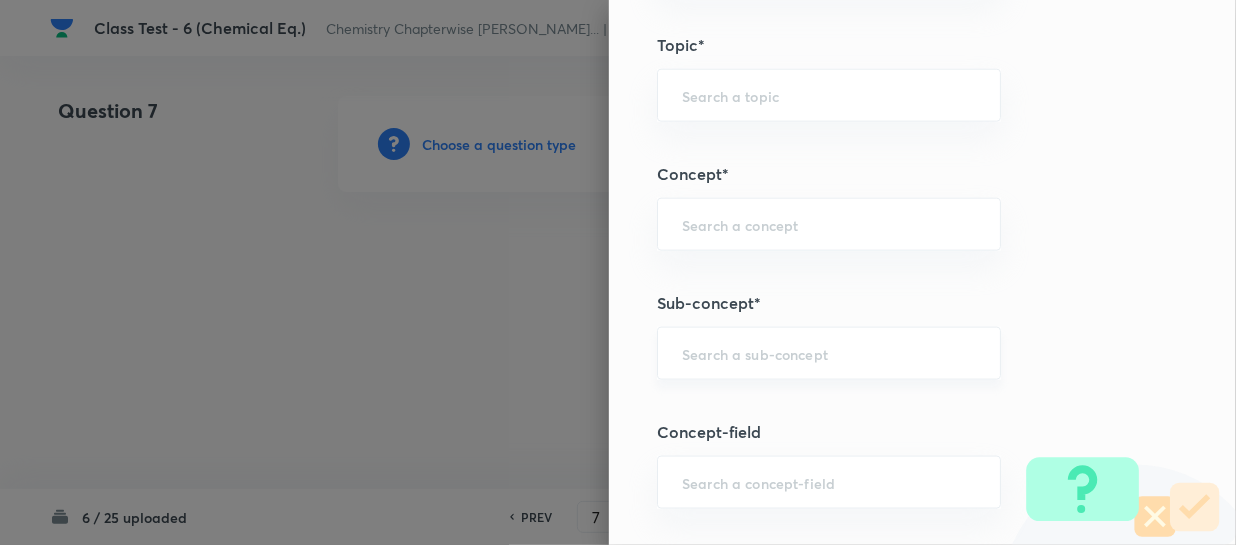 paste on "Gibbs Energy Change And Chemical Equilibrium" 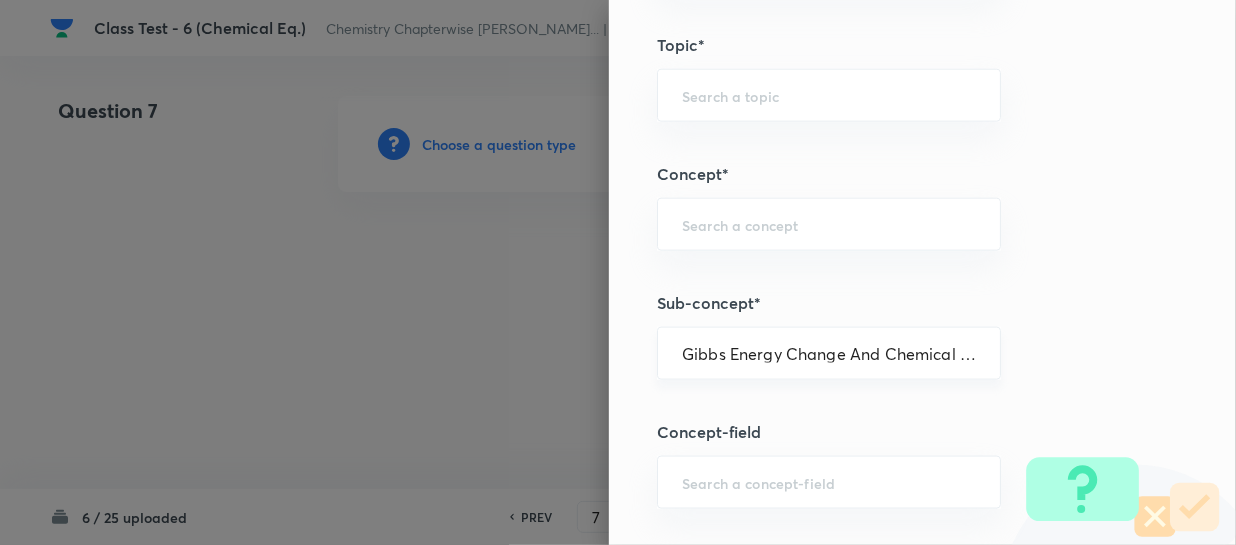 scroll, scrollTop: 0, scrollLeft: 67, axis: horizontal 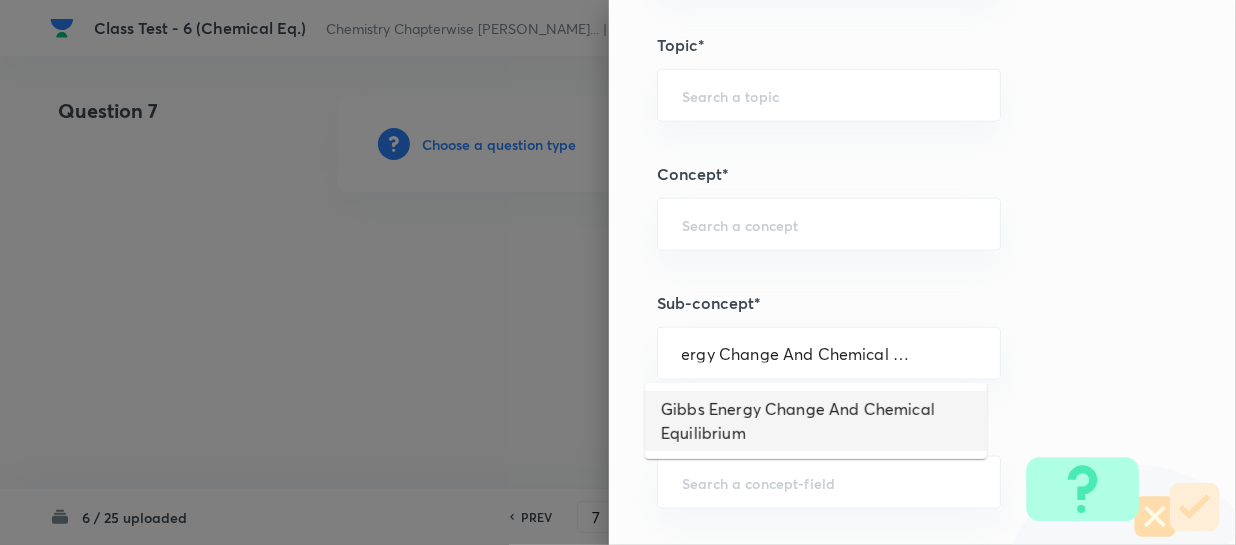 click on "Gibbs Energy Change And Chemical Equilibrium" at bounding box center [816, 421] 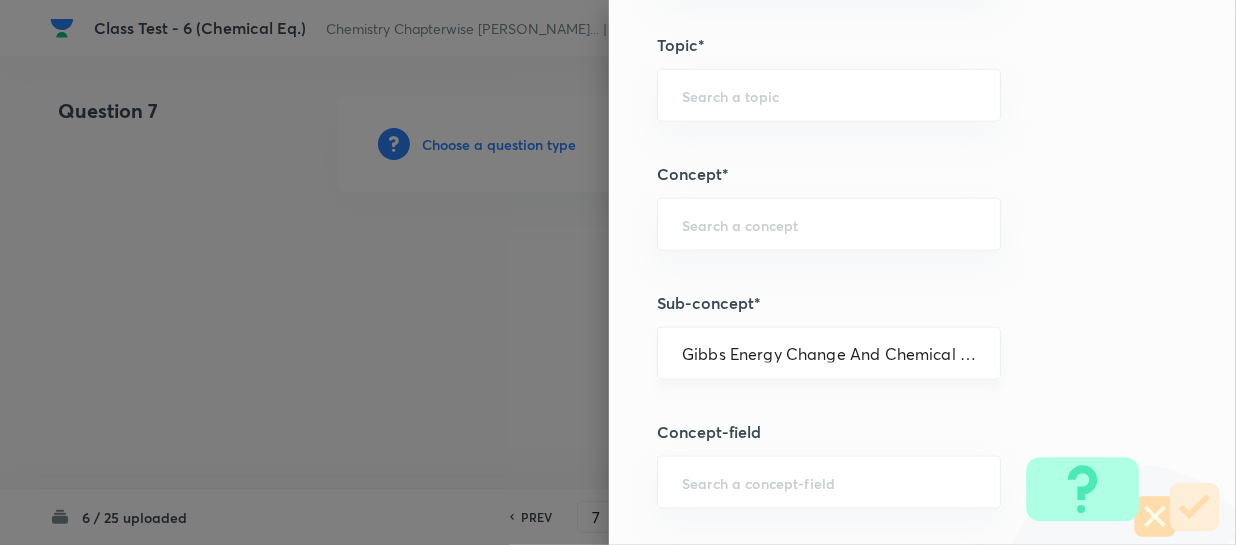 type on "Chemistry" 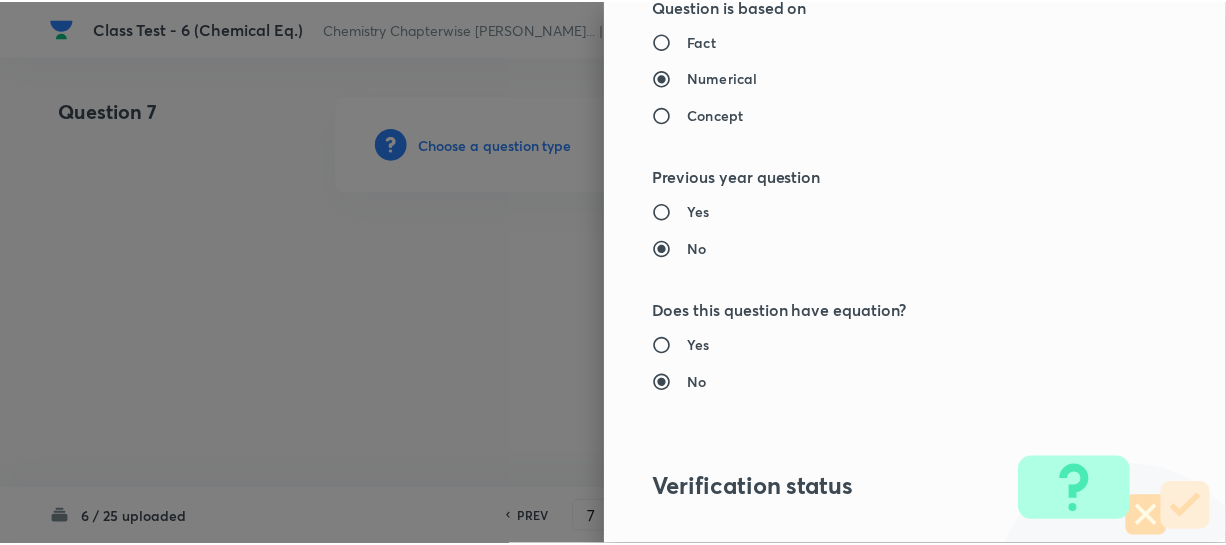 scroll, scrollTop: 2179, scrollLeft: 0, axis: vertical 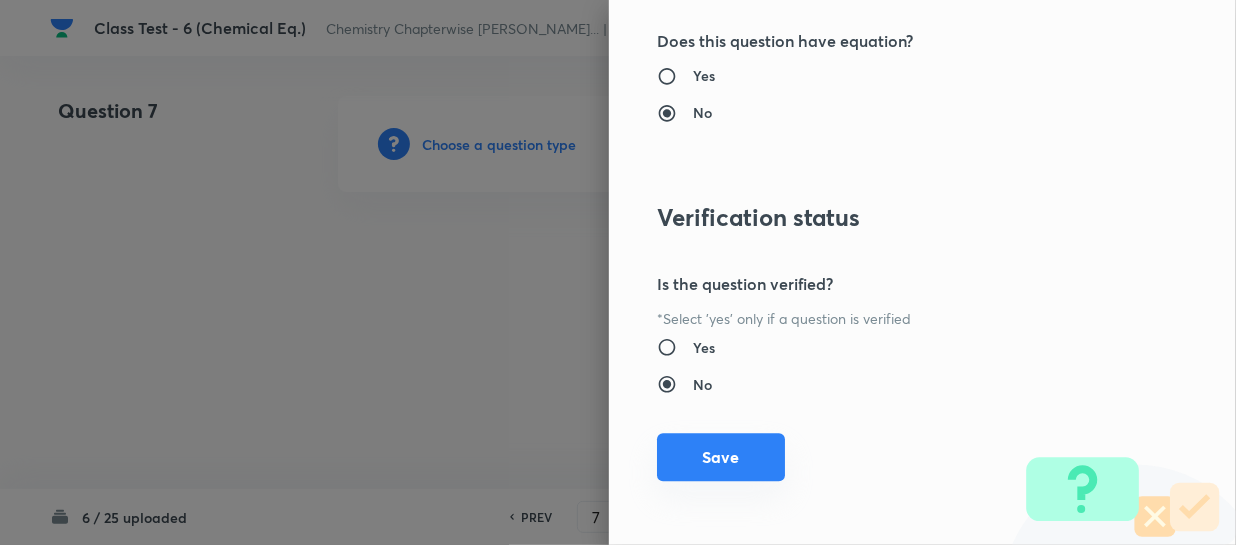 click on "Save" at bounding box center [721, 457] 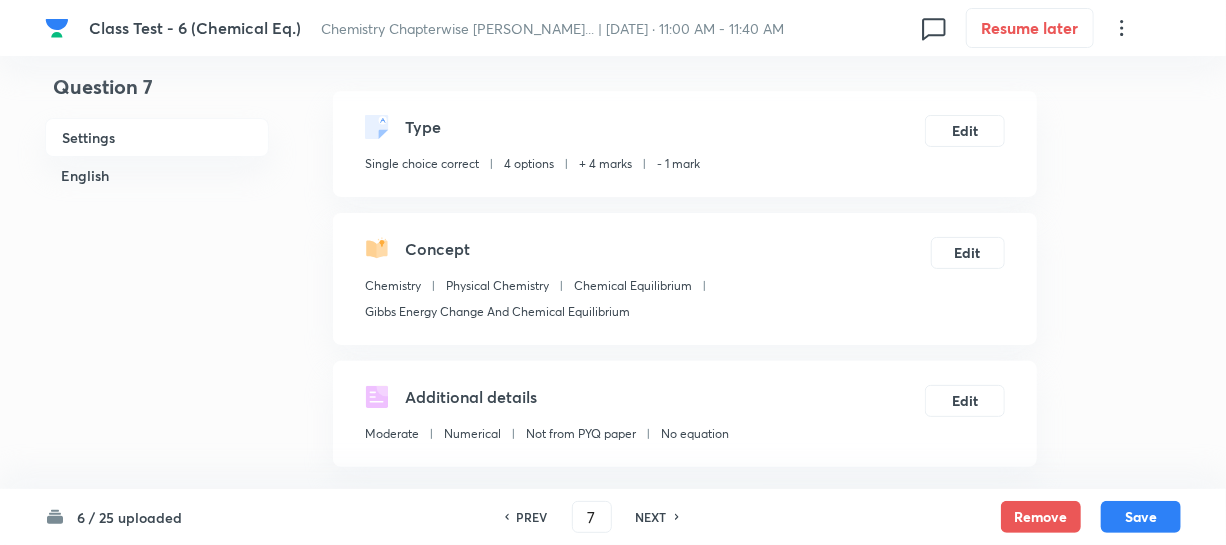 scroll, scrollTop: 363, scrollLeft: 0, axis: vertical 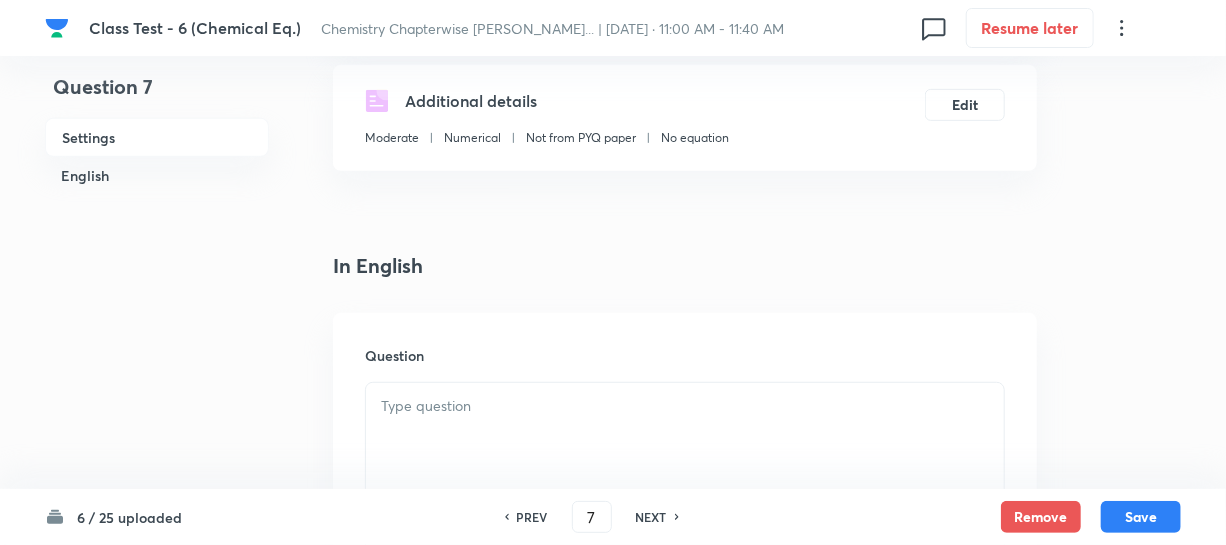 click at bounding box center [685, 406] 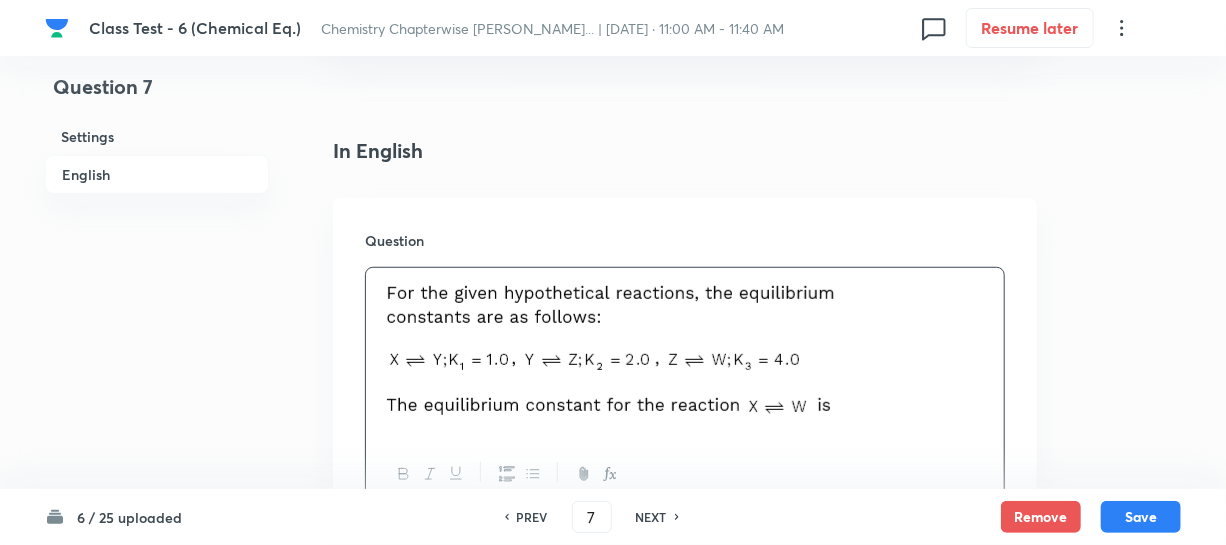 scroll, scrollTop: 818, scrollLeft: 0, axis: vertical 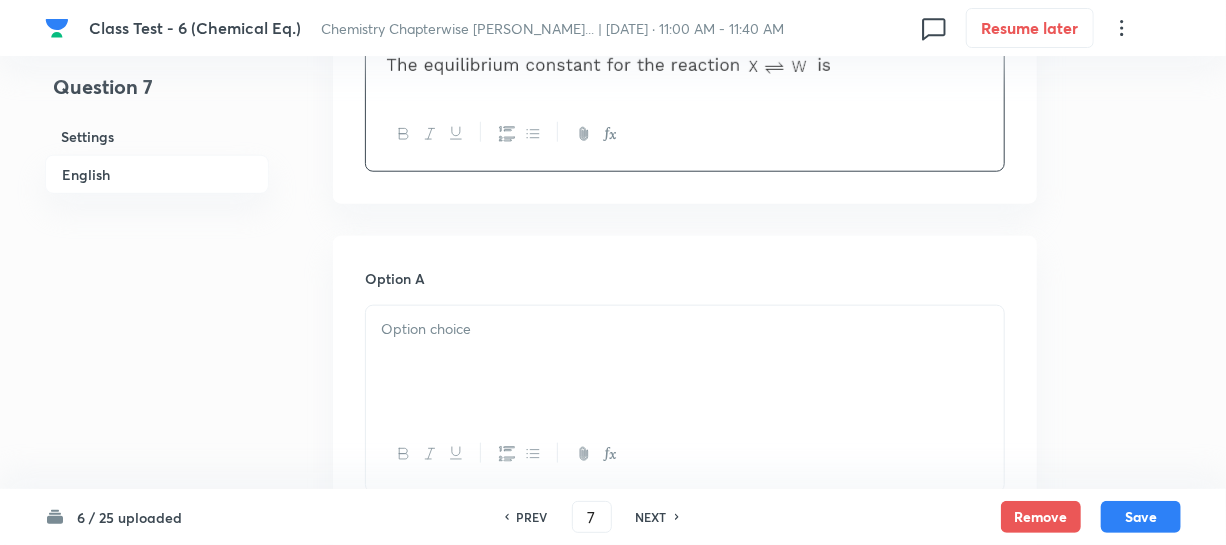 click at bounding box center [685, 329] 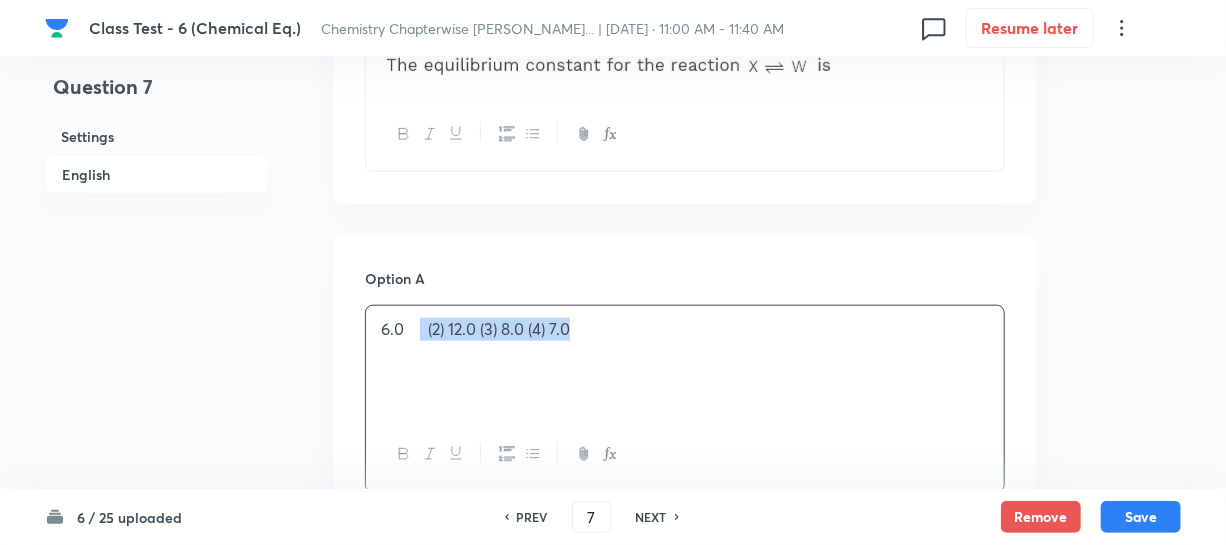 drag, startPoint x: 419, startPoint y: 329, endPoint x: 590, endPoint y: 337, distance: 171.18703 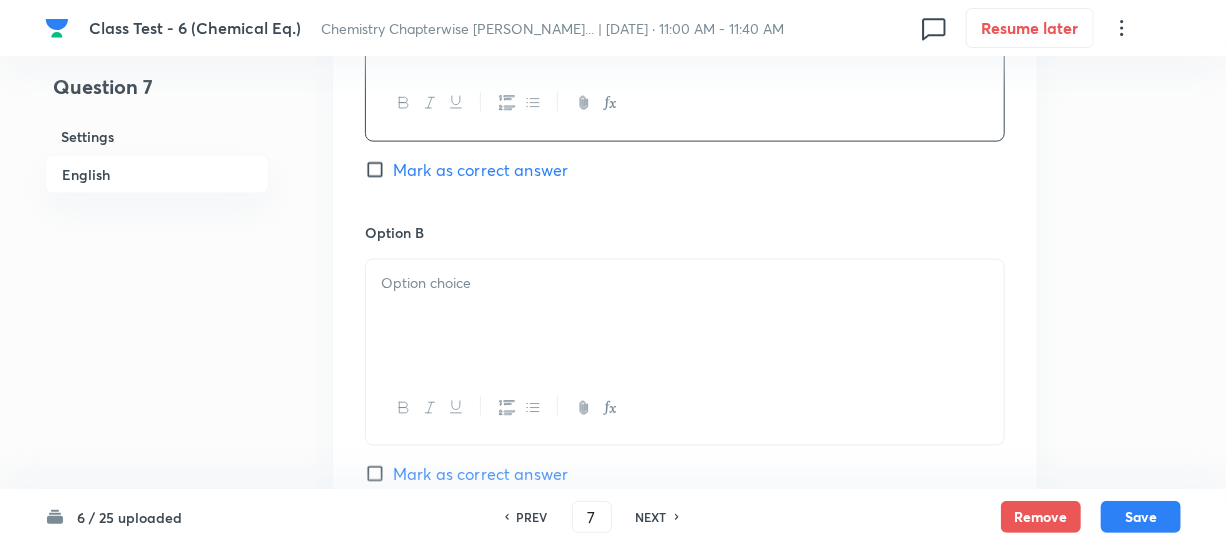 scroll, scrollTop: 1181, scrollLeft: 0, axis: vertical 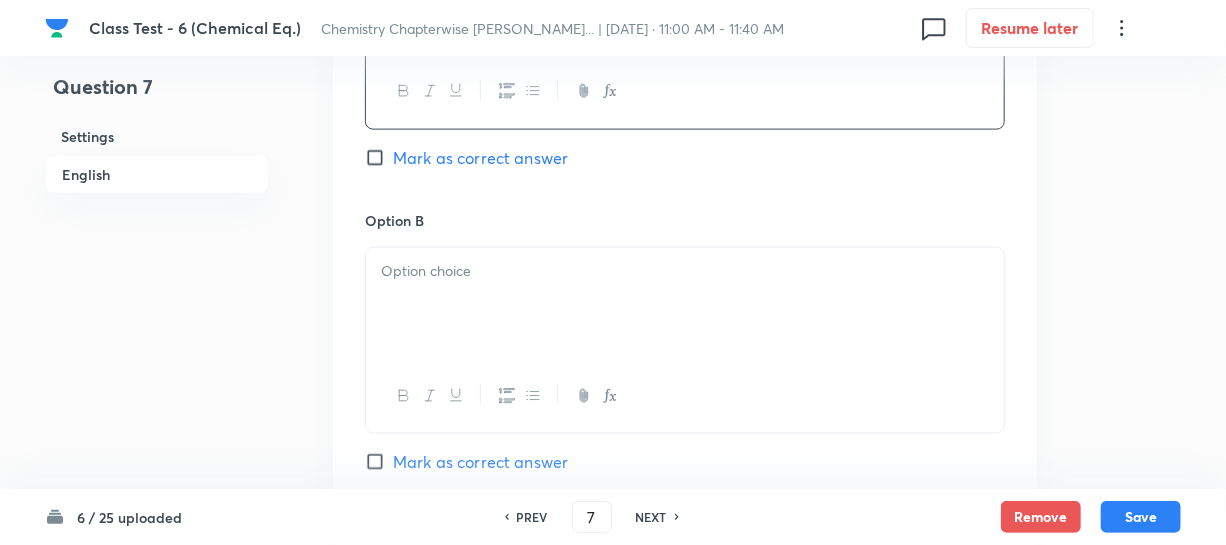 click at bounding box center [685, 304] 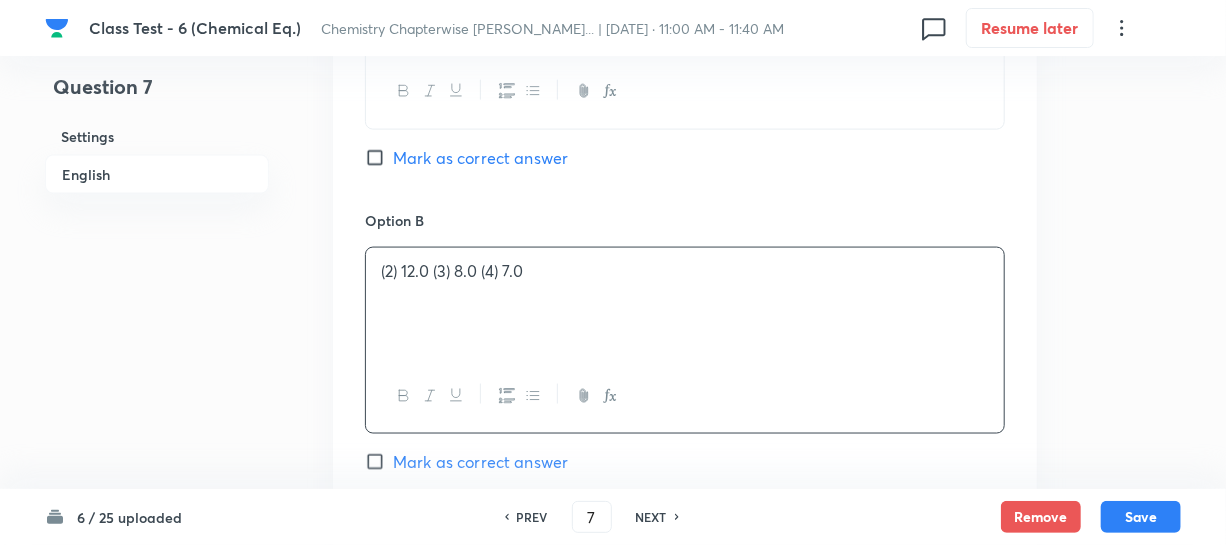 click on "(2) 12.0 (3) 8.0 (4) 7.0" at bounding box center (685, 304) 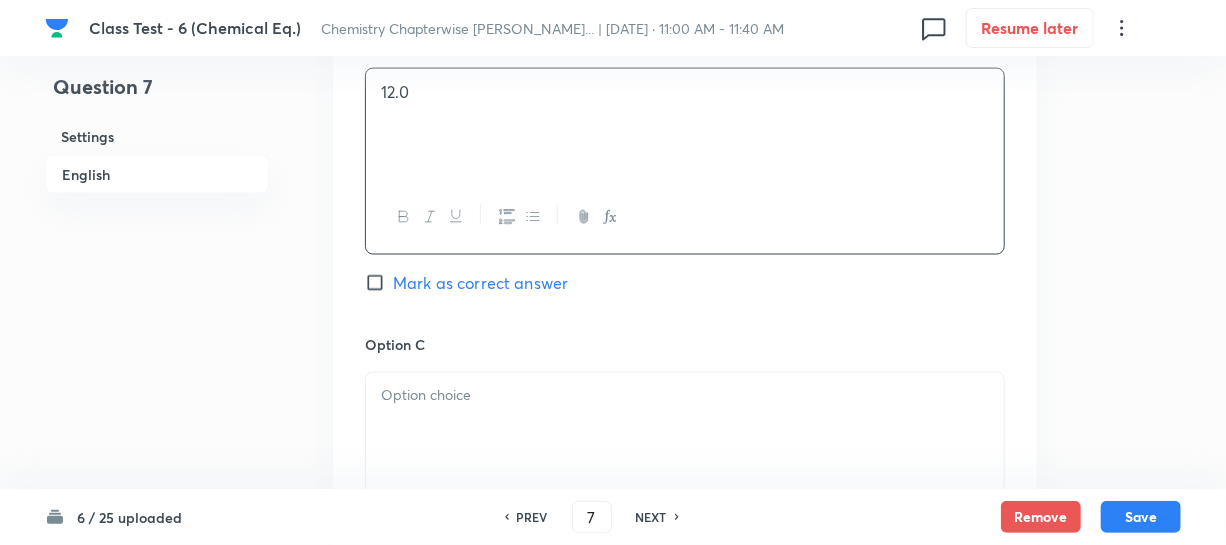 scroll, scrollTop: 1363, scrollLeft: 0, axis: vertical 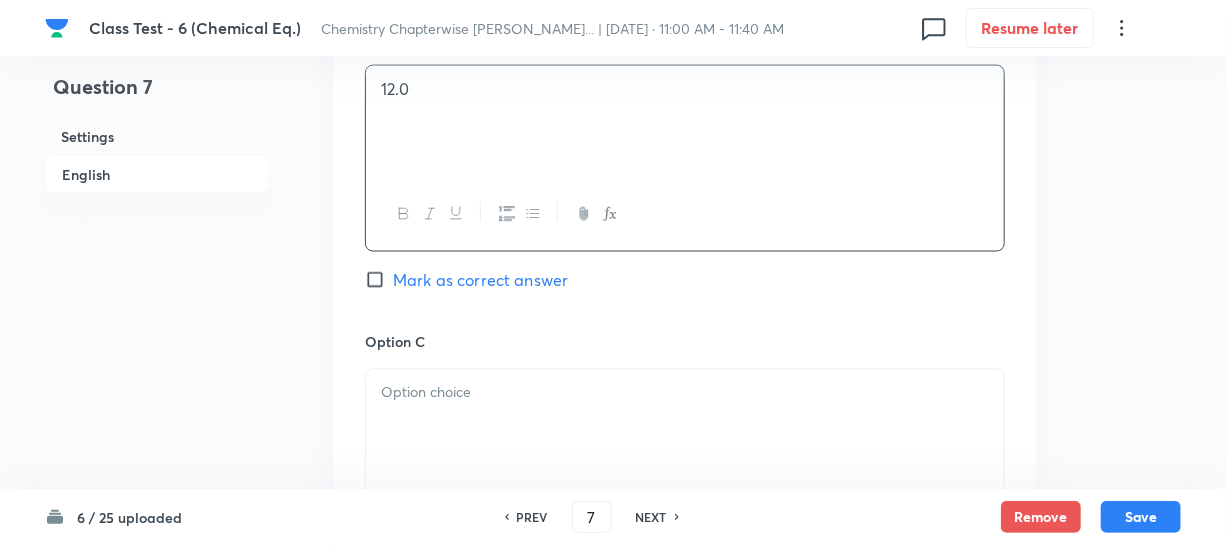 click at bounding box center (685, 393) 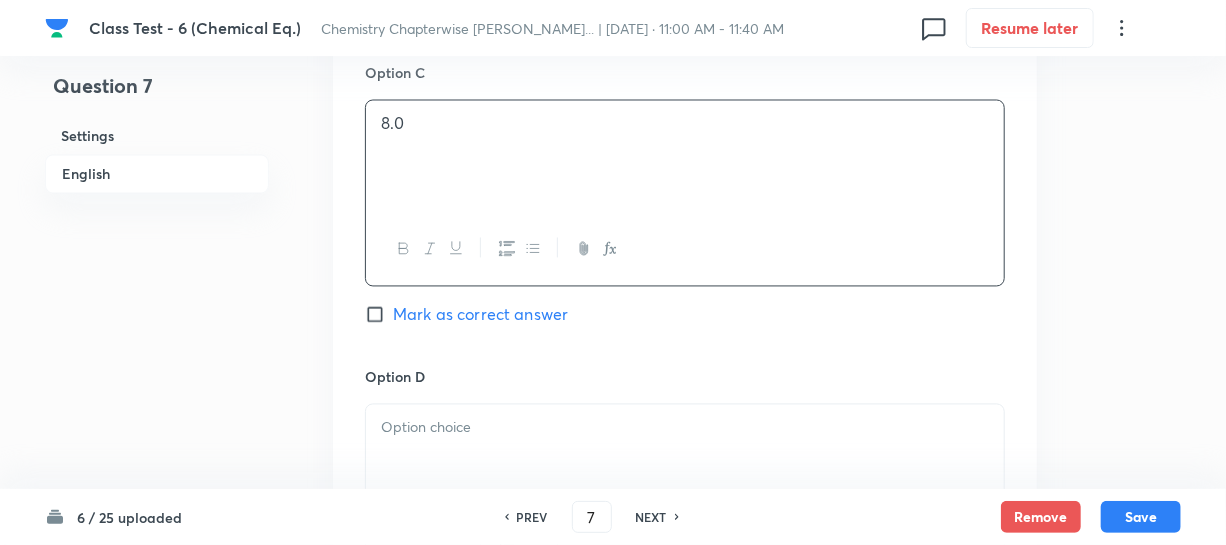 scroll, scrollTop: 1636, scrollLeft: 0, axis: vertical 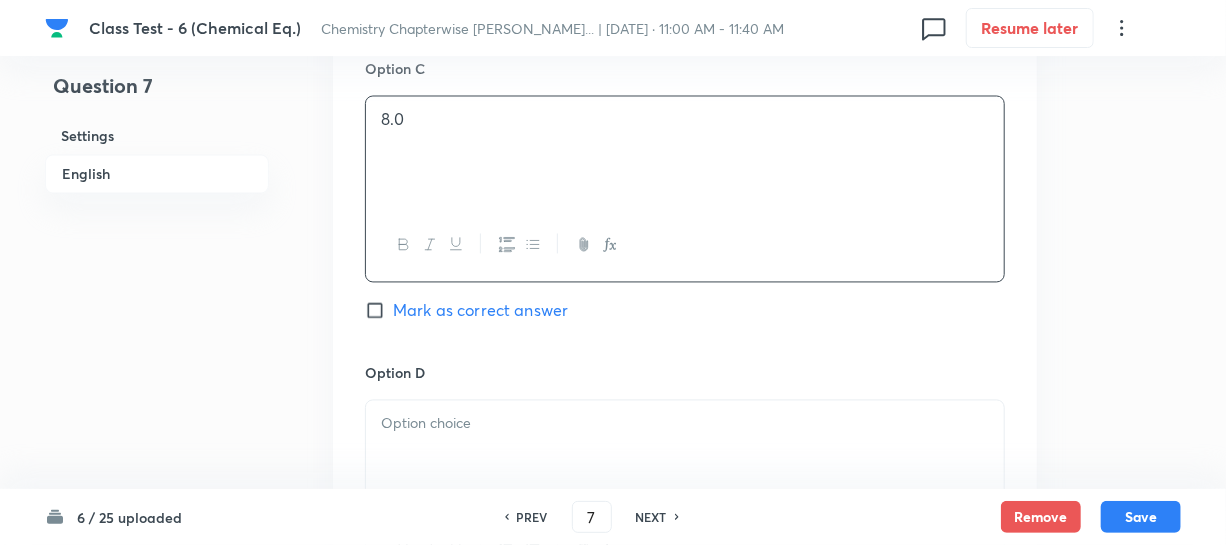 click on "Option D [PERSON_NAME] as correct answer" at bounding box center (685, 495) 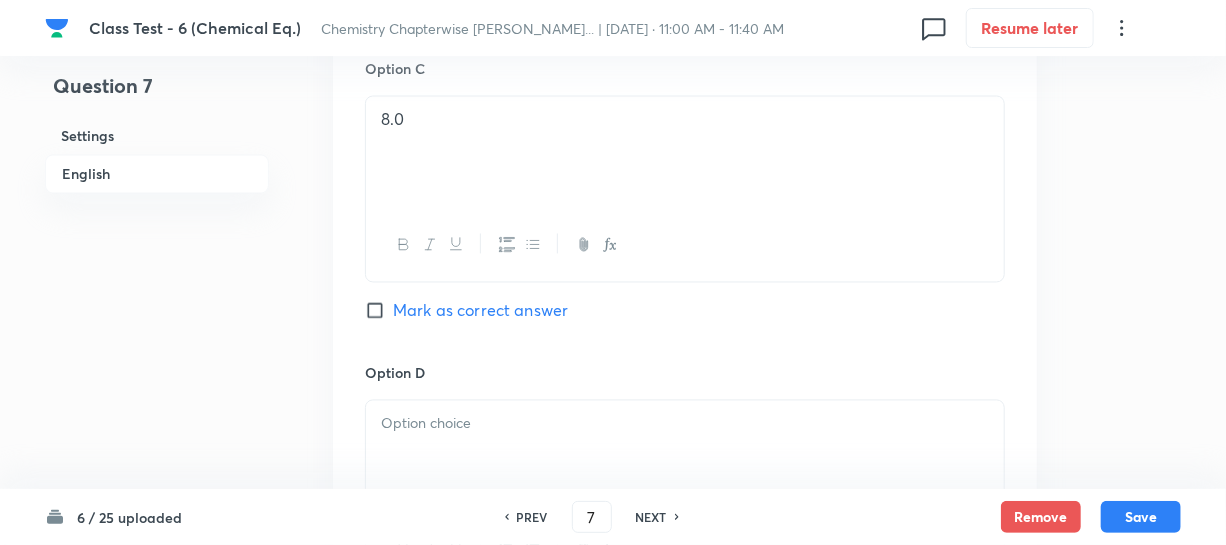 click at bounding box center (685, 424) 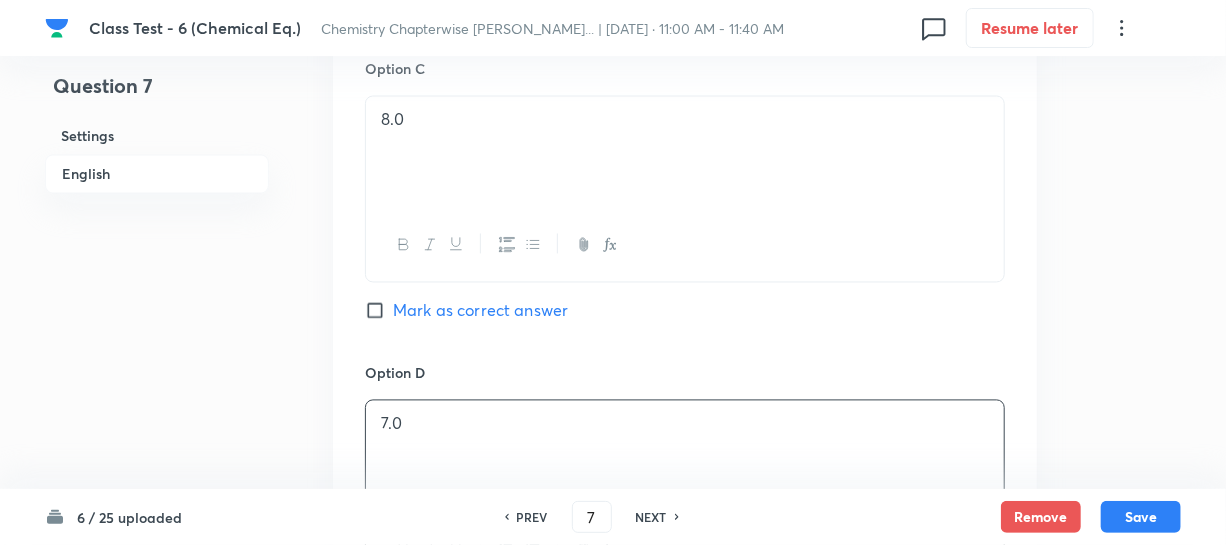 click on "Mark as correct answer" at bounding box center (379, 311) 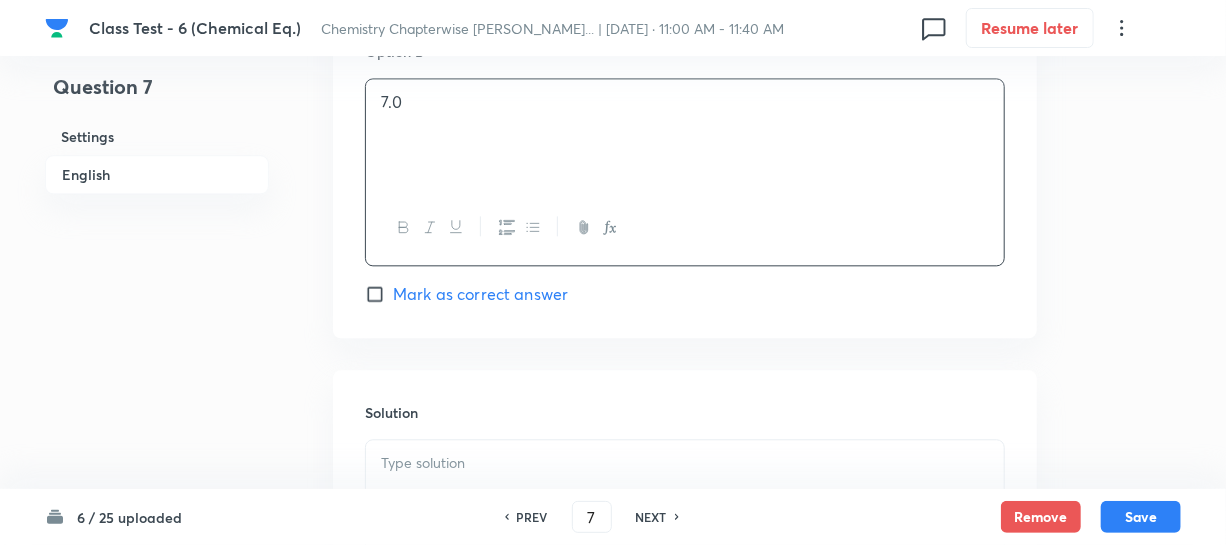 scroll, scrollTop: 2090, scrollLeft: 0, axis: vertical 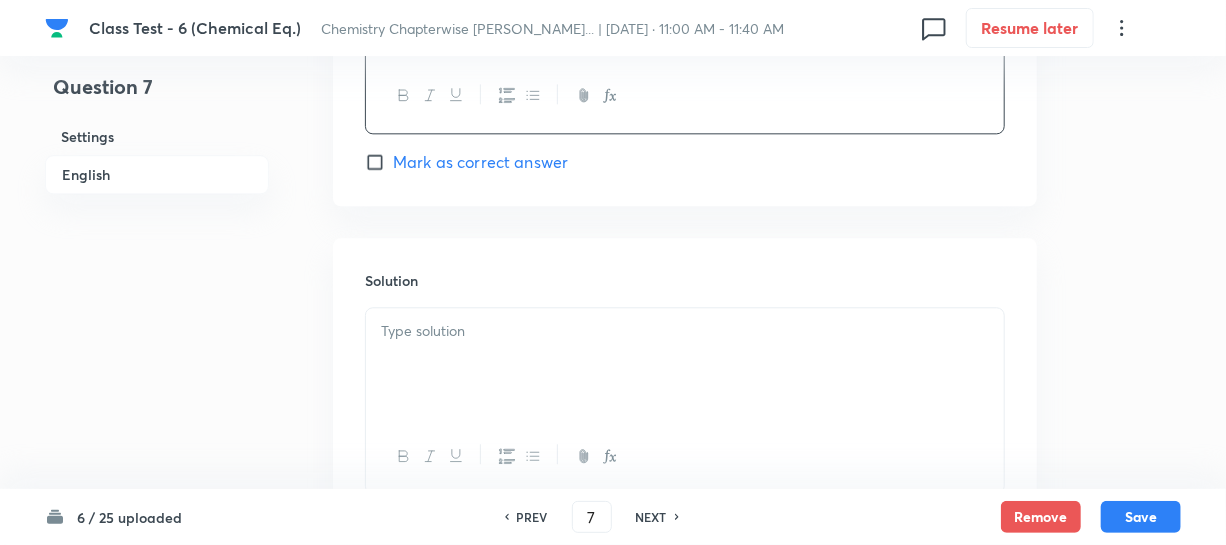 click at bounding box center [685, 364] 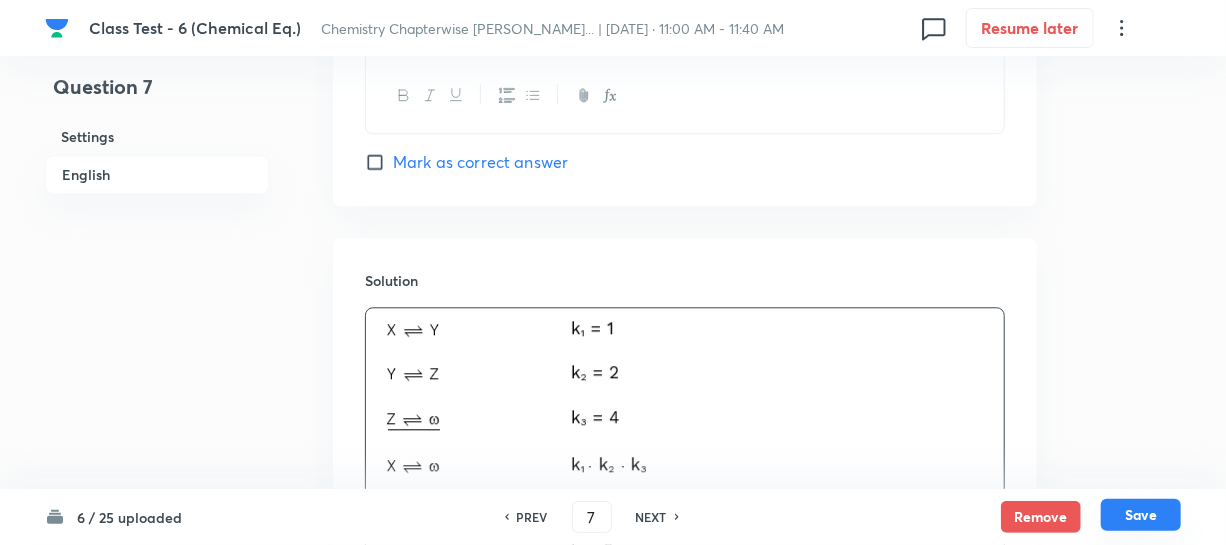 click on "Save" at bounding box center (1141, 515) 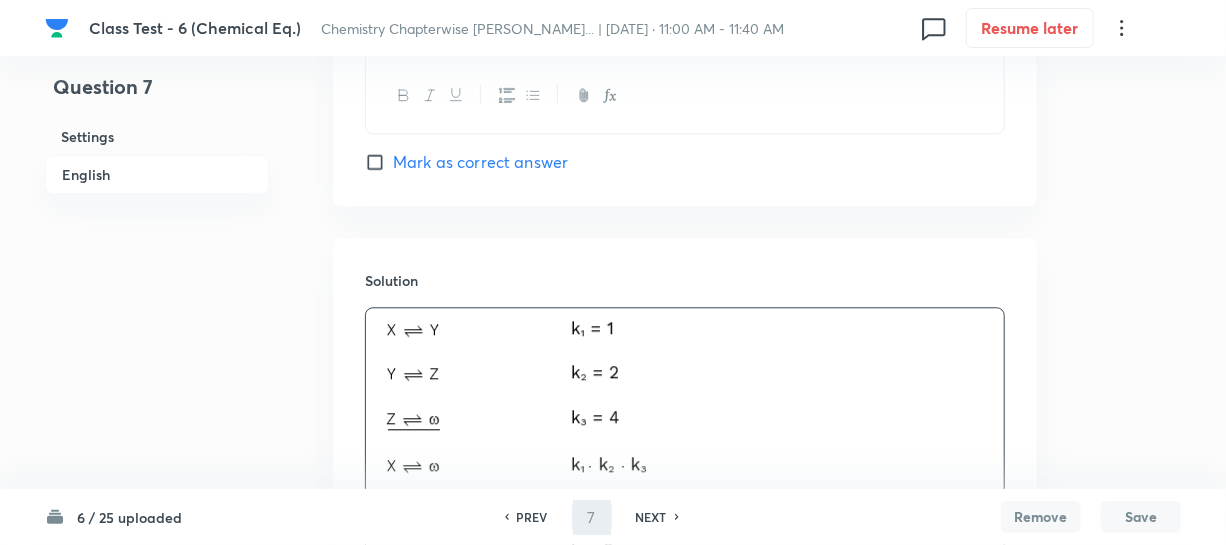 type on "8" 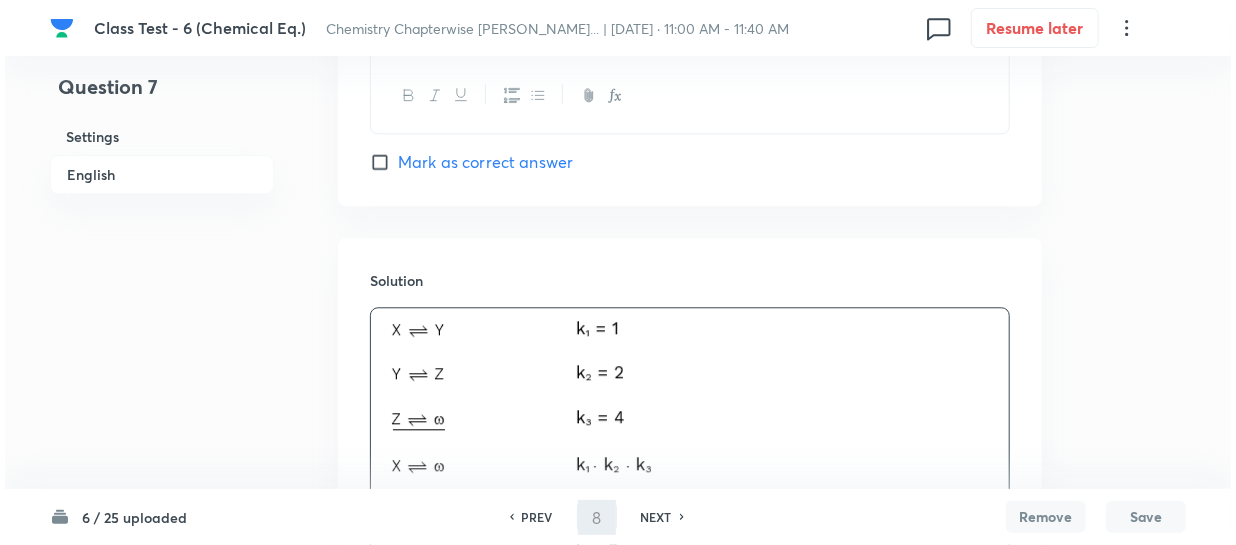scroll, scrollTop: 0, scrollLeft: 0, axis: both 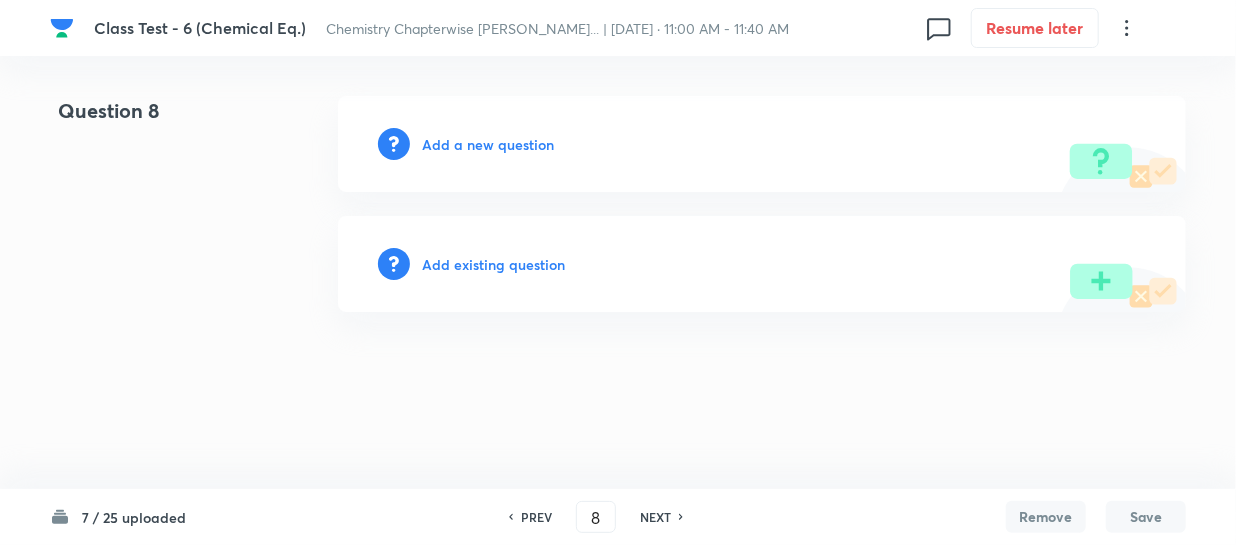 click on "Add a new question" at bounding box center [488, 144] 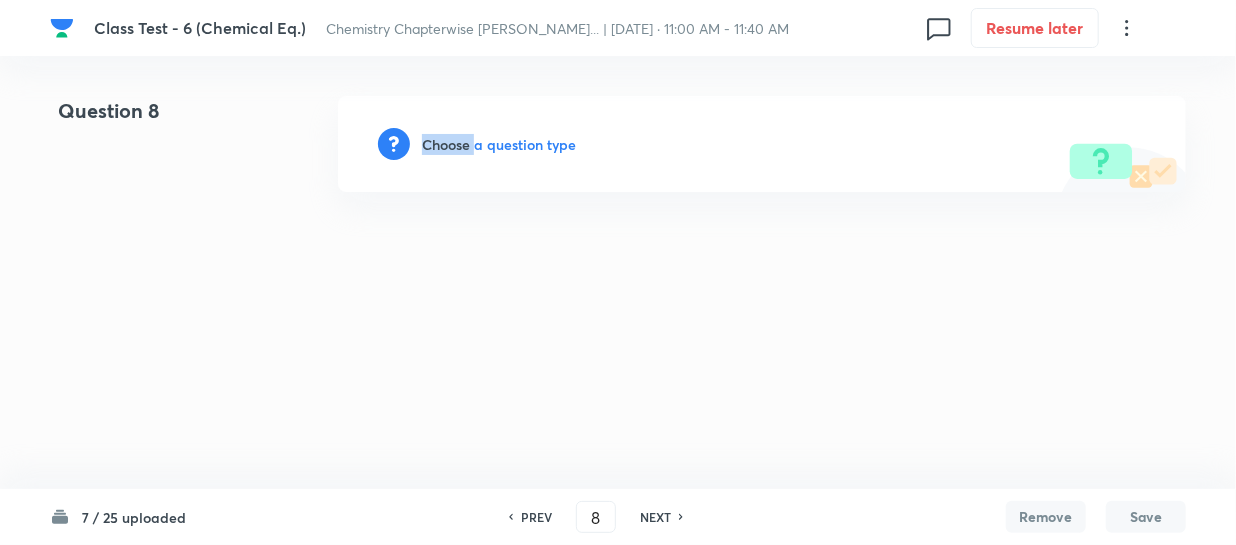 click on "Choose a question type" at bounding box center (499, 144) 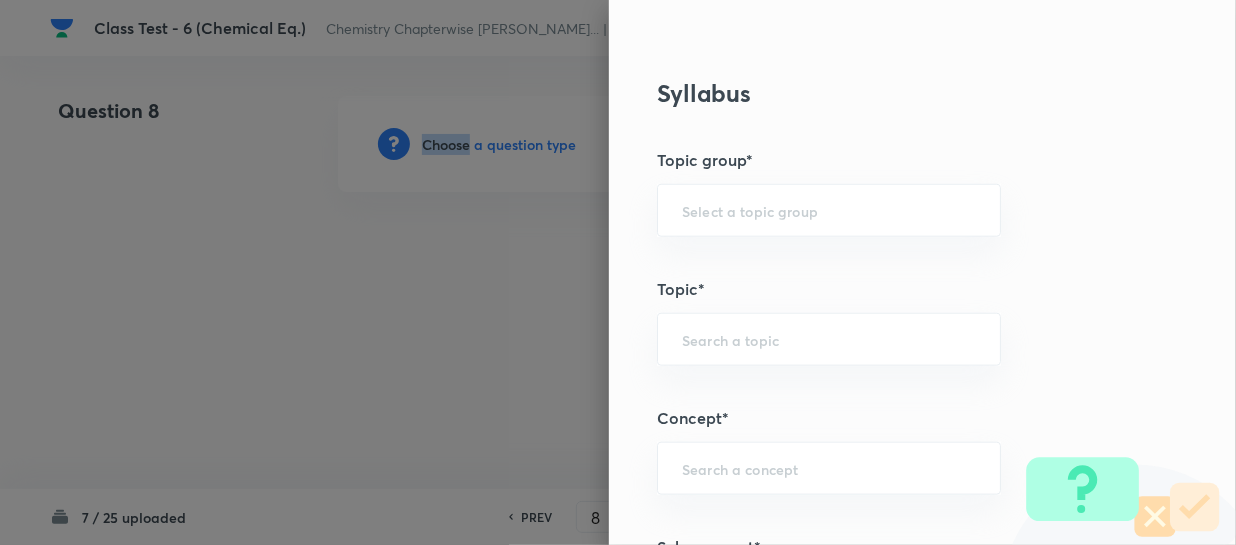 scroll, scrollTop: 909, scrollLeft: 0, axis: vertical 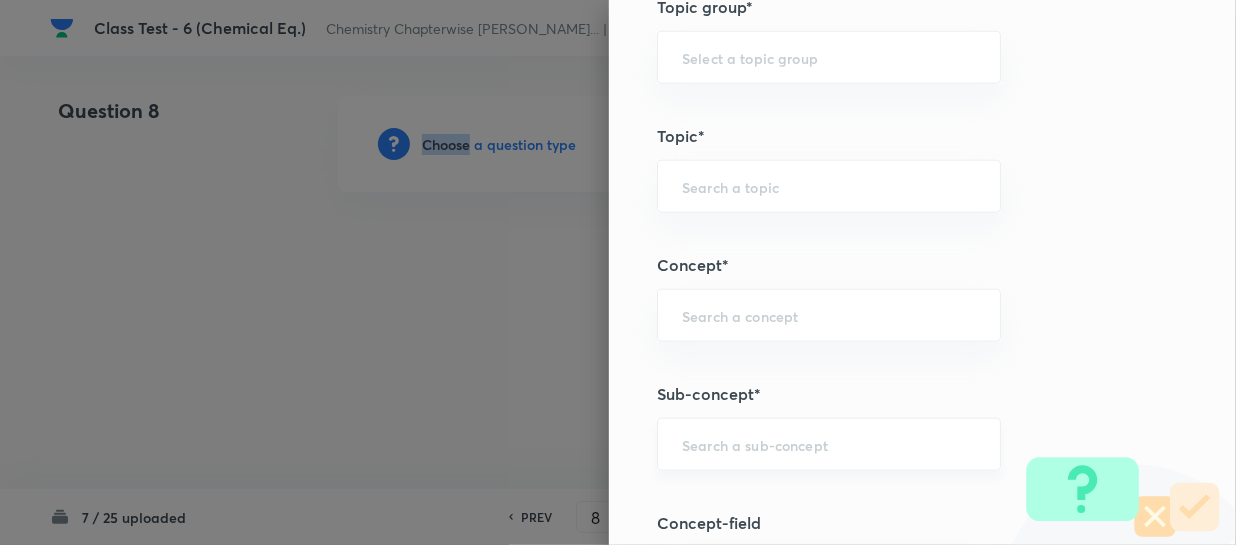 drag, startPoint x: 699, startPoint y: 456, endPoint x: 712, endPoint y: 450, distance: 14.3178215 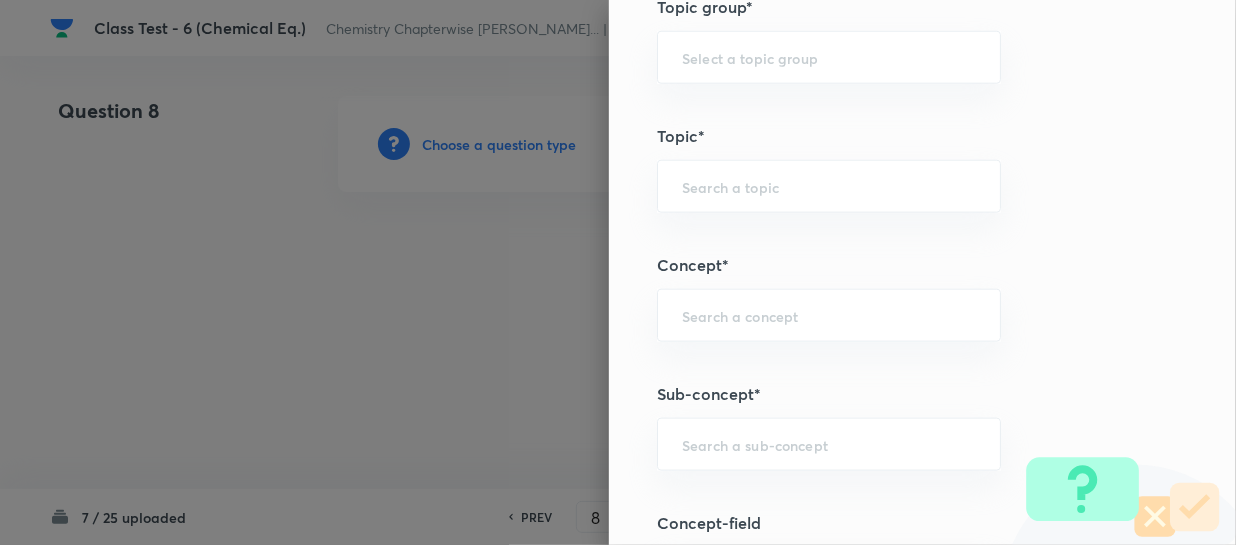 paste on "Gibbs Energy Change And Chemical Equilibrium" 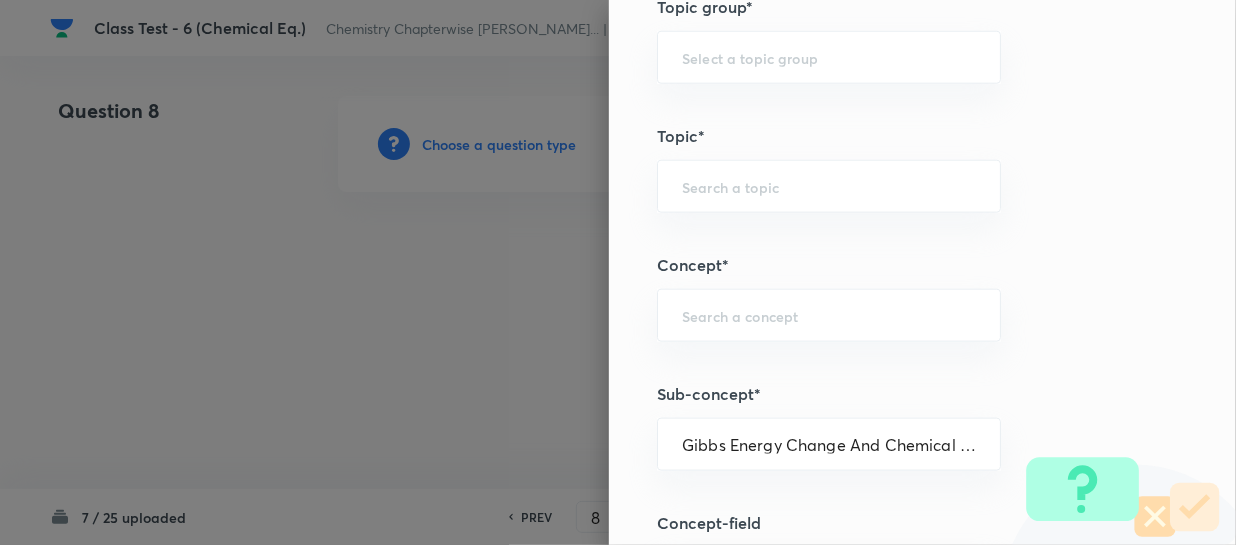 scroll, scrollTop: 0, scrollLeft: 67, axis: horizontal 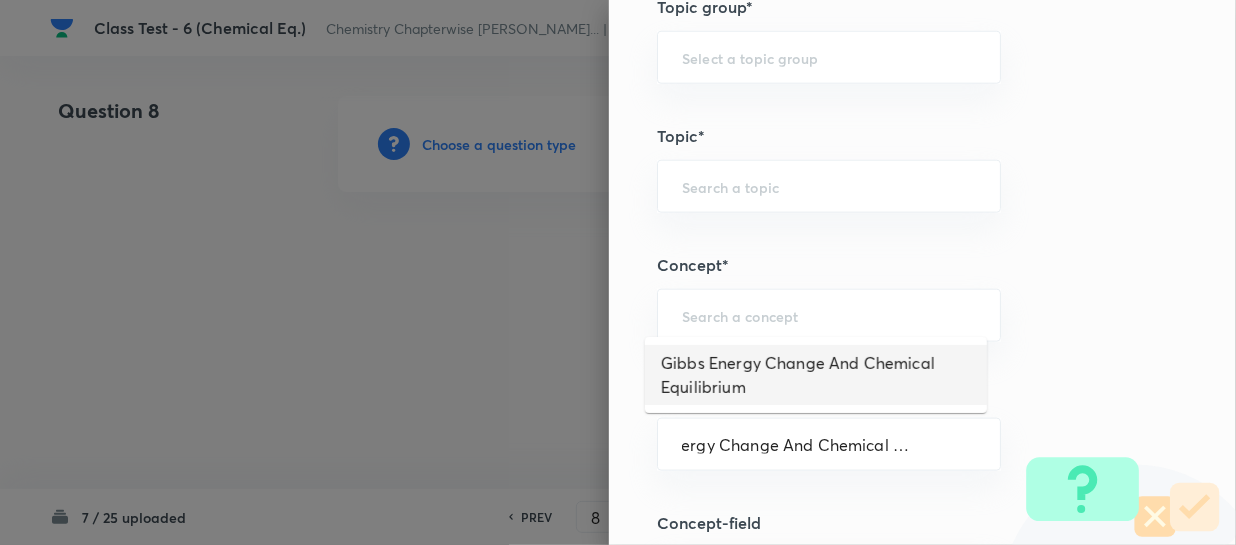 click on "Gibbs Energy Change And Chemical Equilibrium" at bounding box center (816, 375) 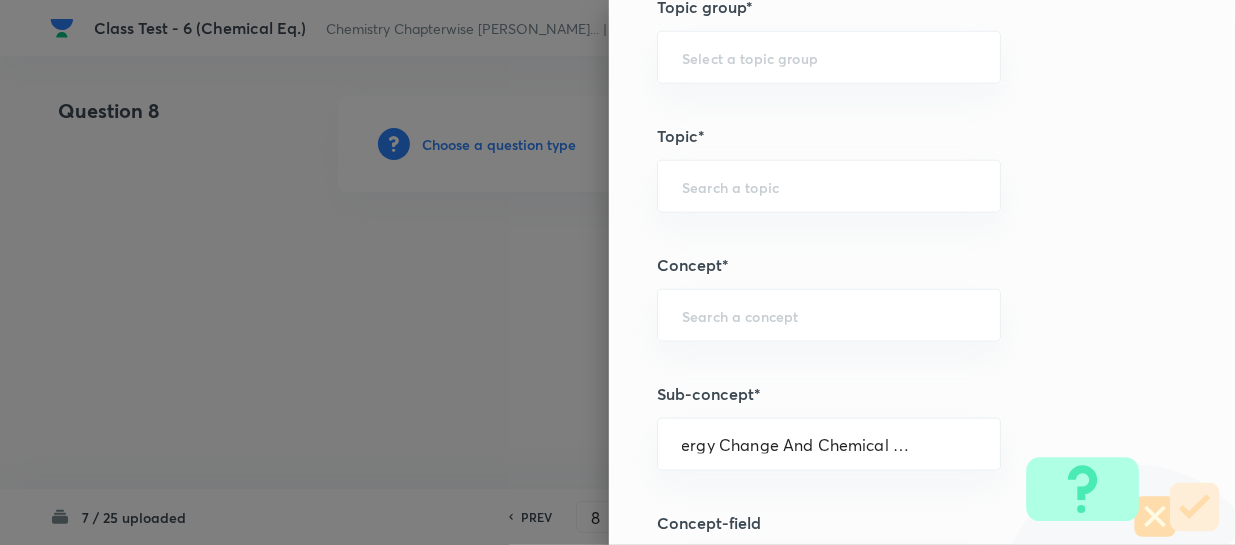 scroll, scrollTop: 0, scrollLeft: 0, axis: both 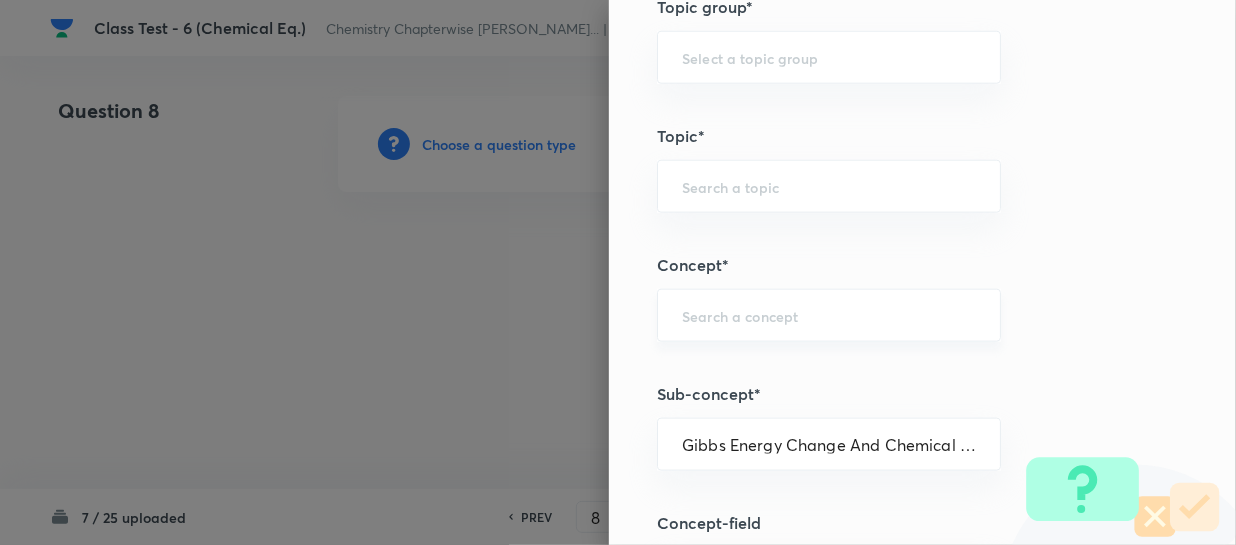 type on "Chemistry" 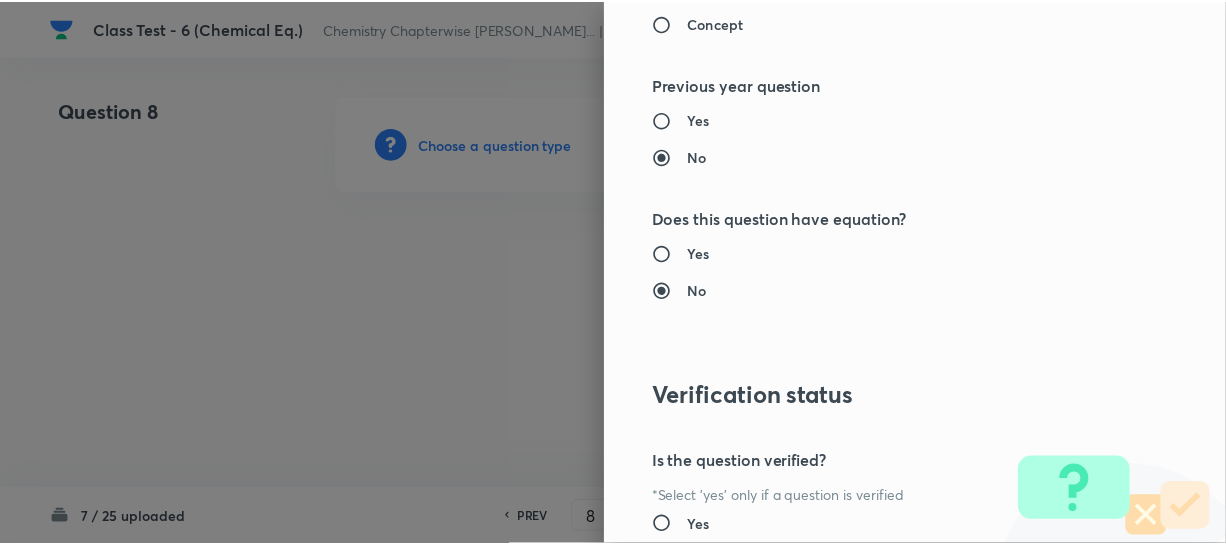 scroll, scrollTop: 2179, scrollLeft: 0, axis: vertical 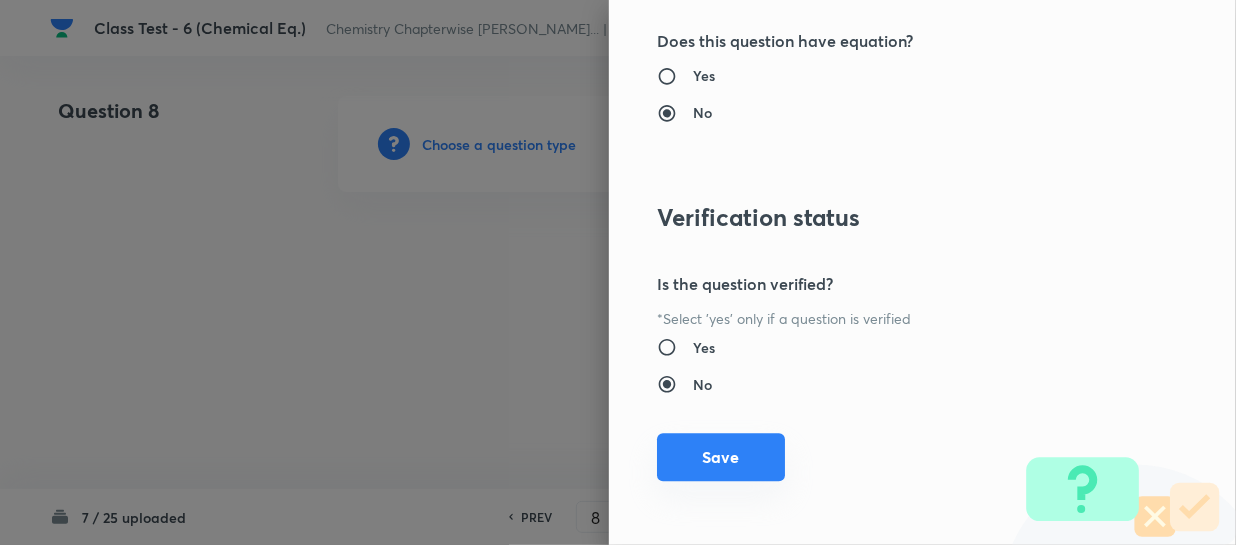 drag, startPoint x: 741, startPoint y: 445, endPoint x: 976, endPoint y: 481, distance: 237.74146 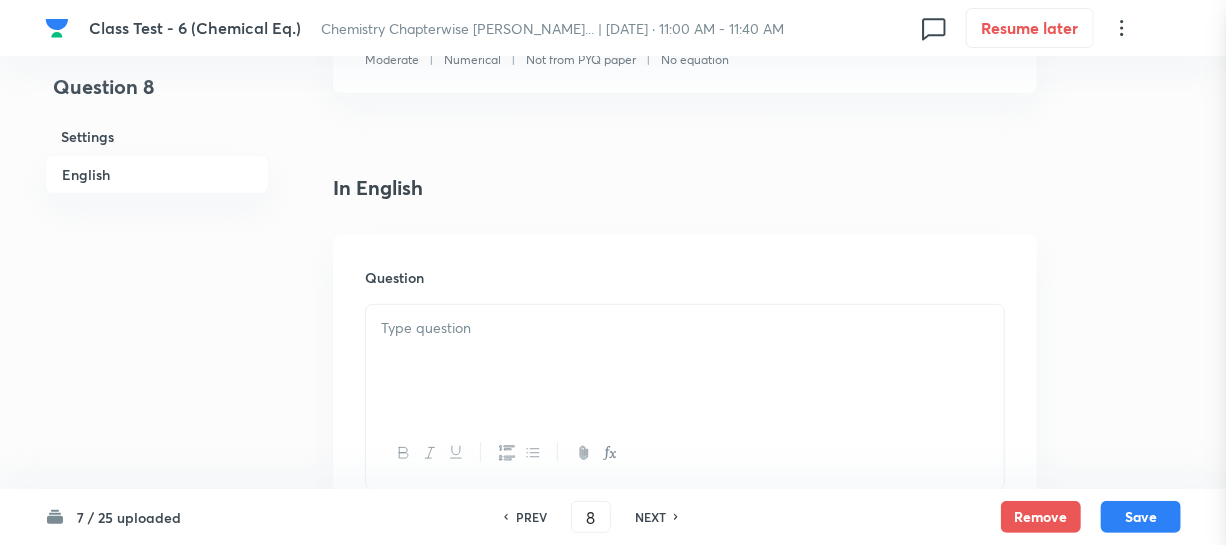 scroll, scrollTop: 636, scrollLeft: 0, axis: vertical 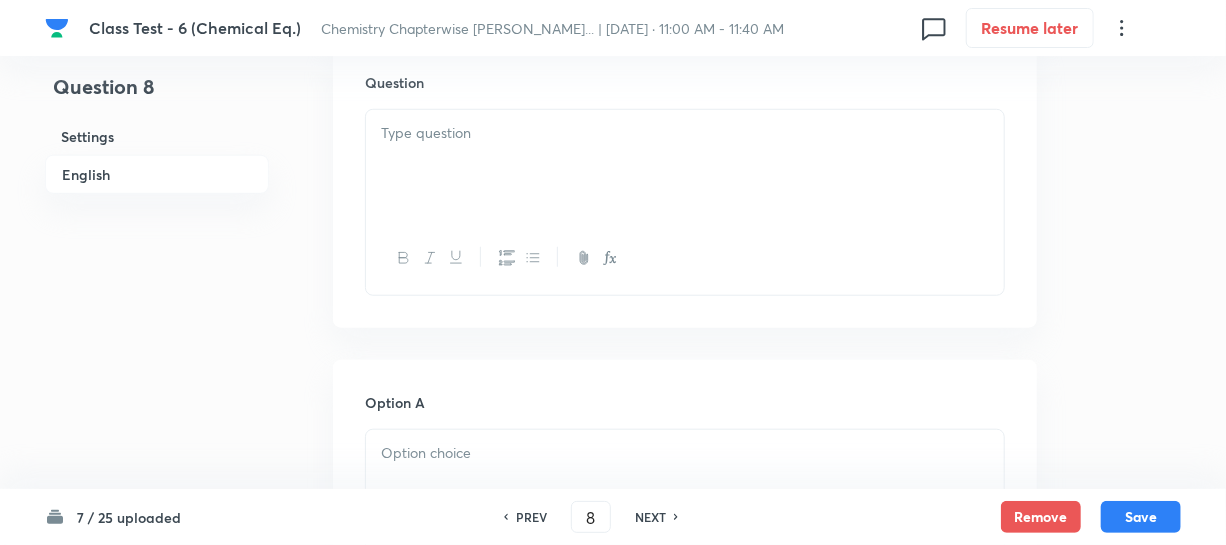 click on "Question" at bounding box center (685, 184) 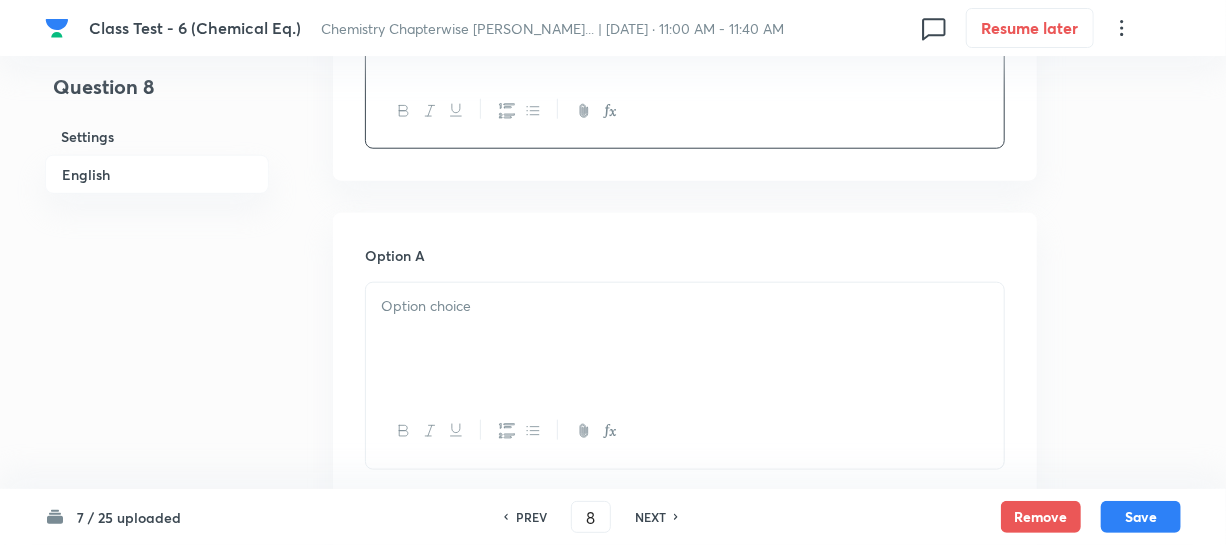 scroll, scrollTop: 818, scrollLeft: 0, axis: vertical 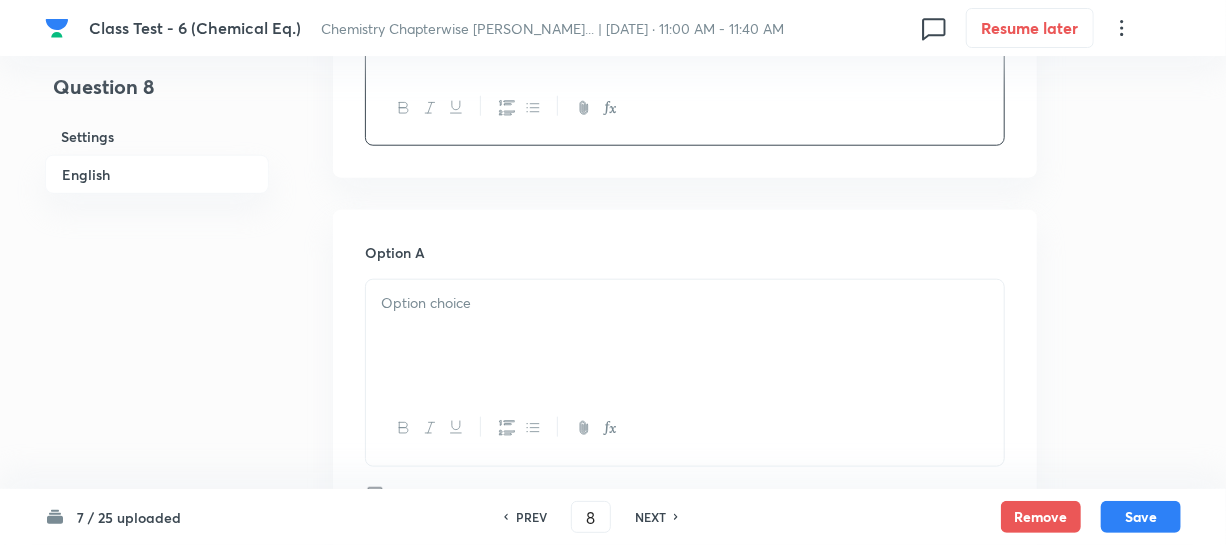 drag, startPoint x: 455, startPoint y: 280, endPoint x: 441, endPoint y: 299, distance: 23.600847 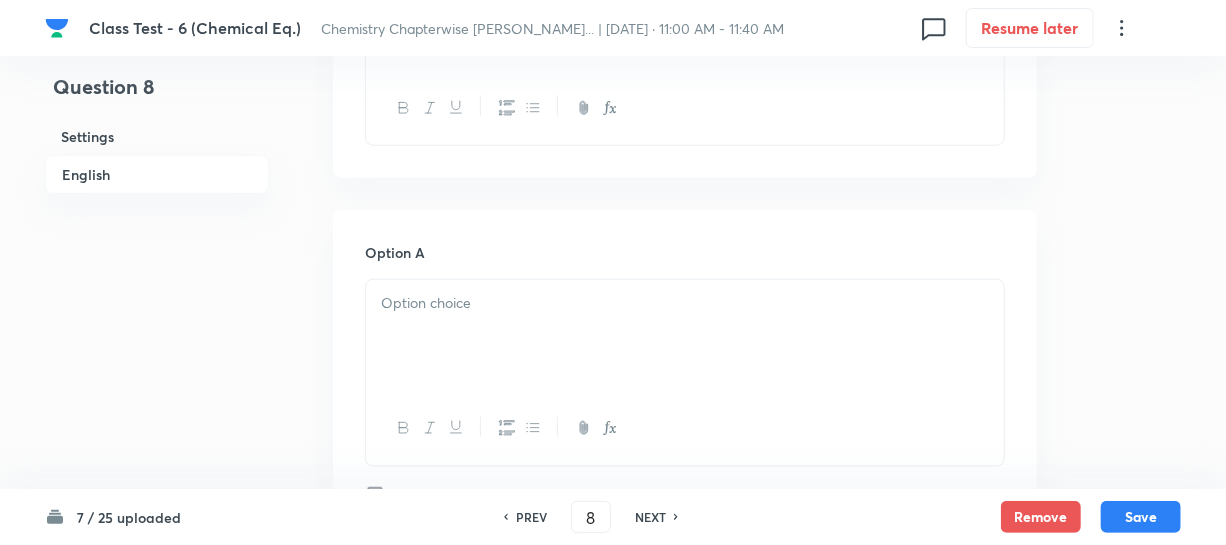 click at bounding box center [685, 303] 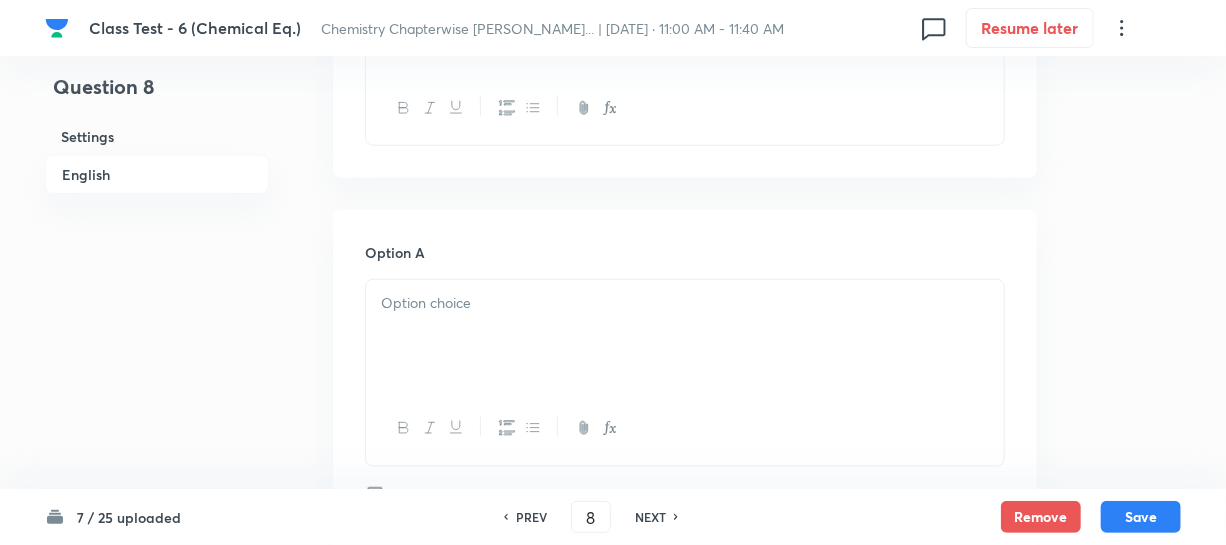 click at bounding box center [685, 336] 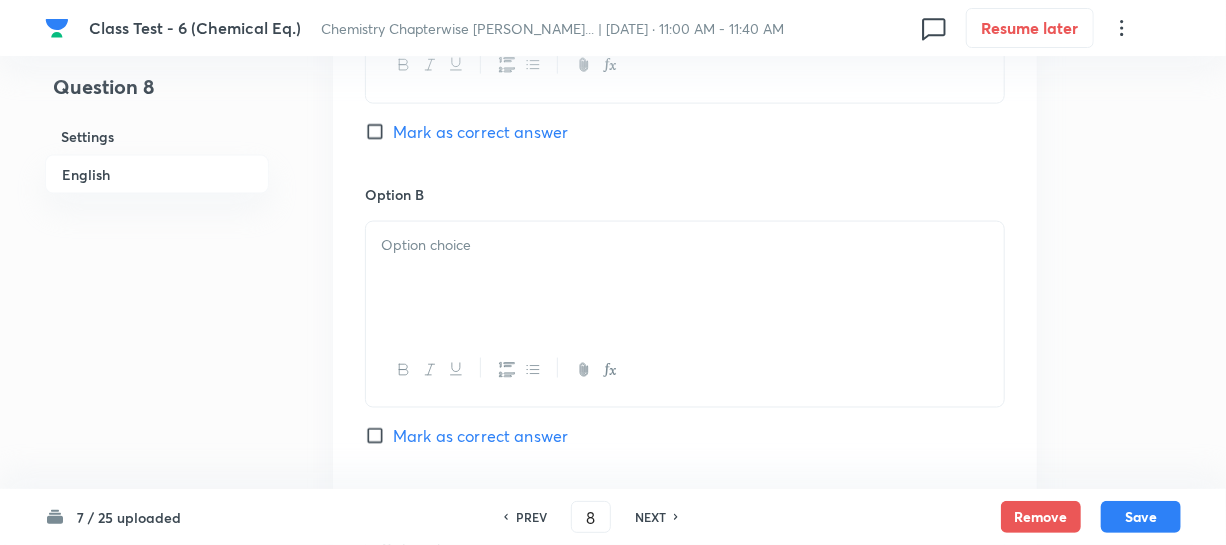 click at bounding box center (685, 278) 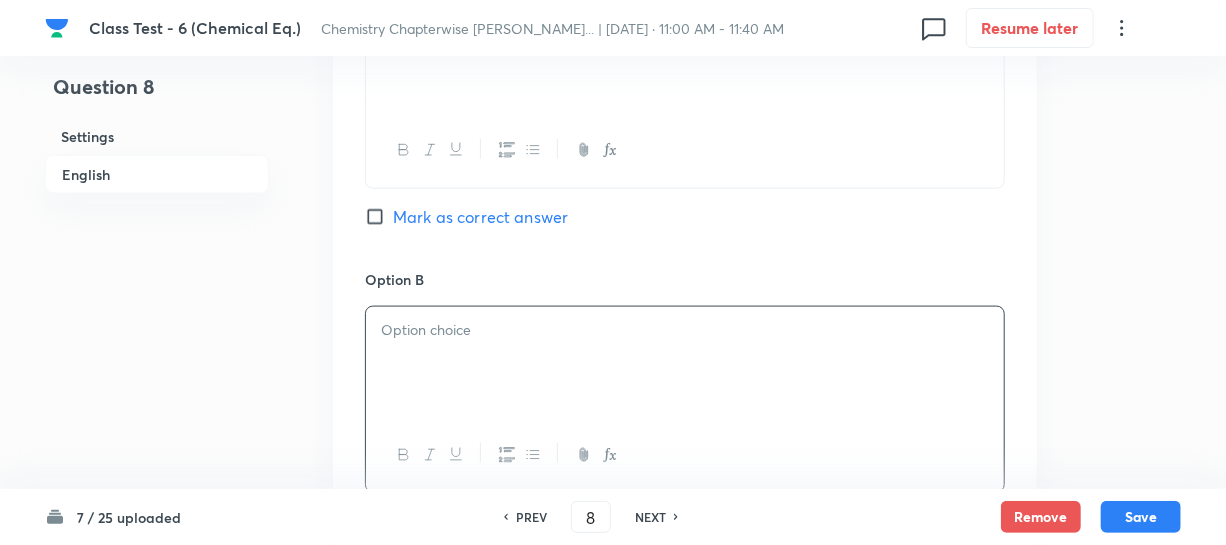 scroll, scrollTop: 1000, scrollLeft: 0, axis: vertical 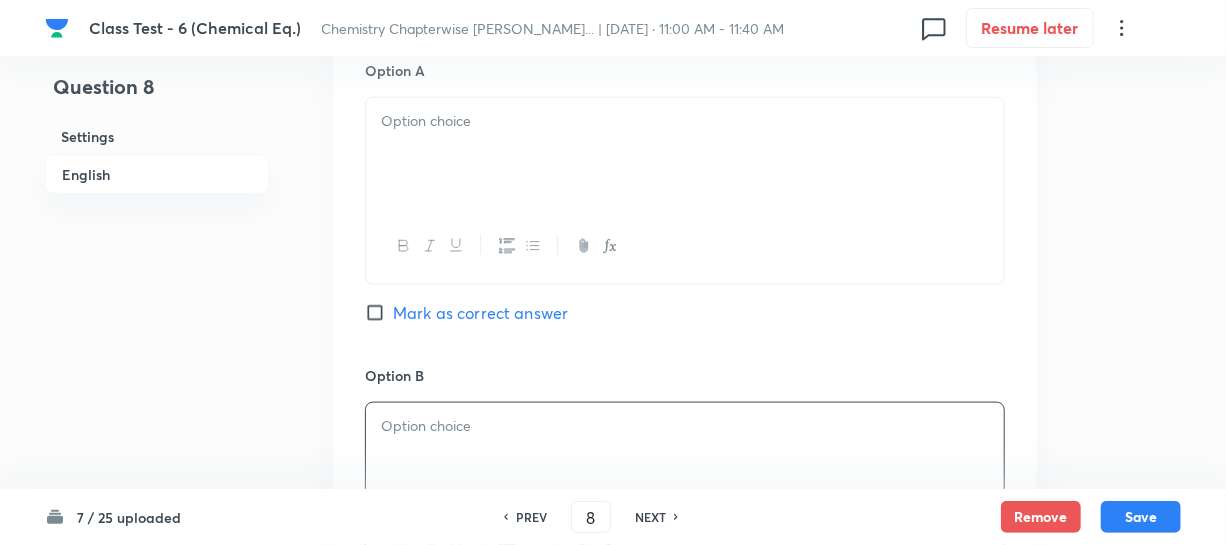 click at bounding box center (685, 154) 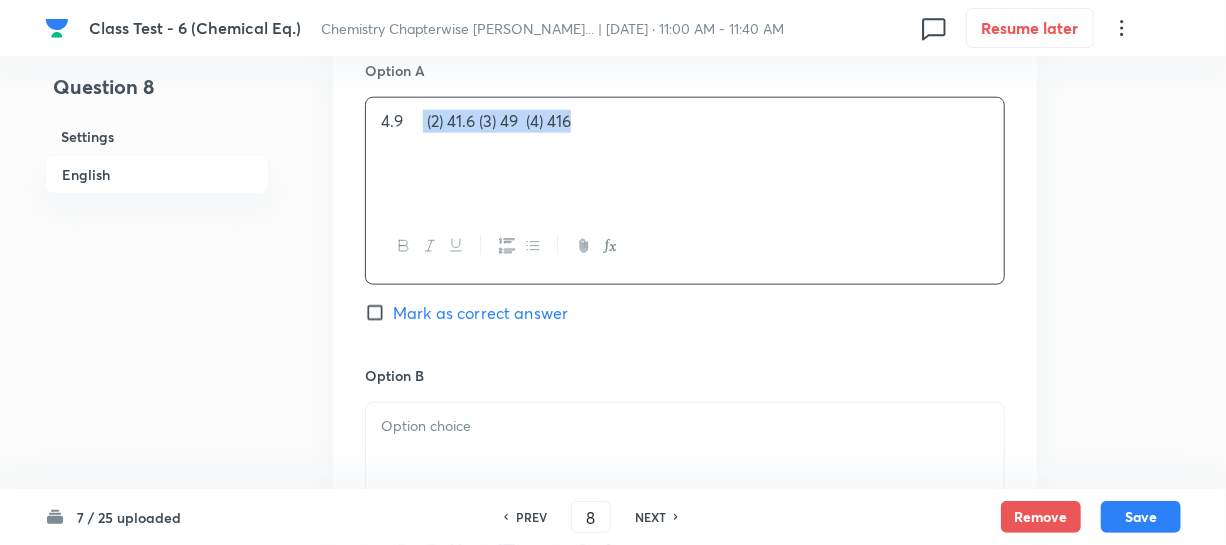 drag, startPoint x: 425, startPoint y: 123, endPoint x: 576, endPoint y: 129, distance: 151.11916 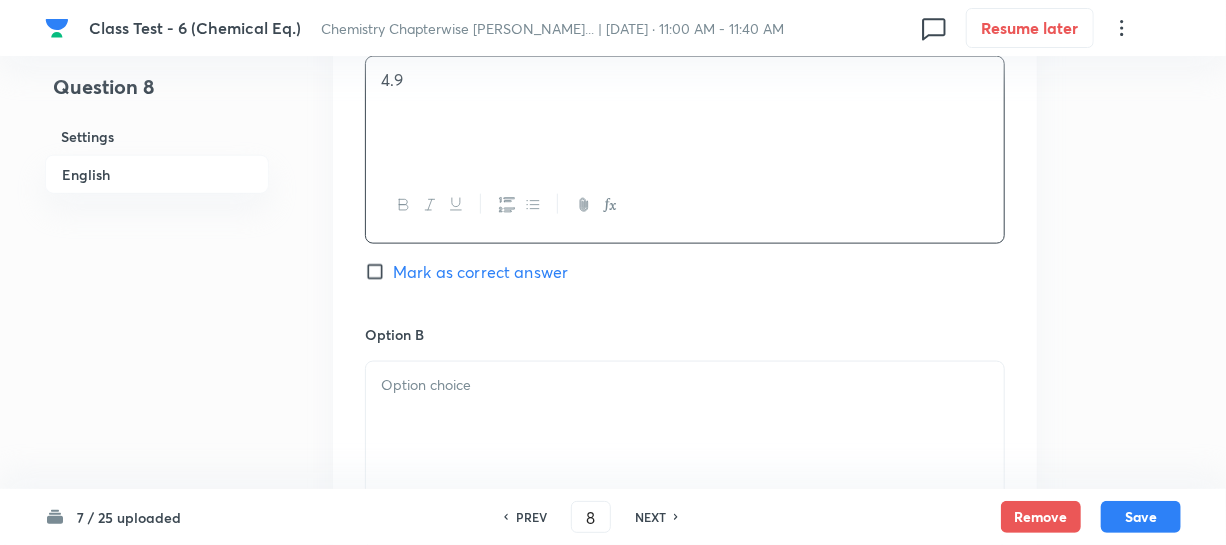 scroll, scrollTop: 1090, scrollLeft: 0, axis: vertical 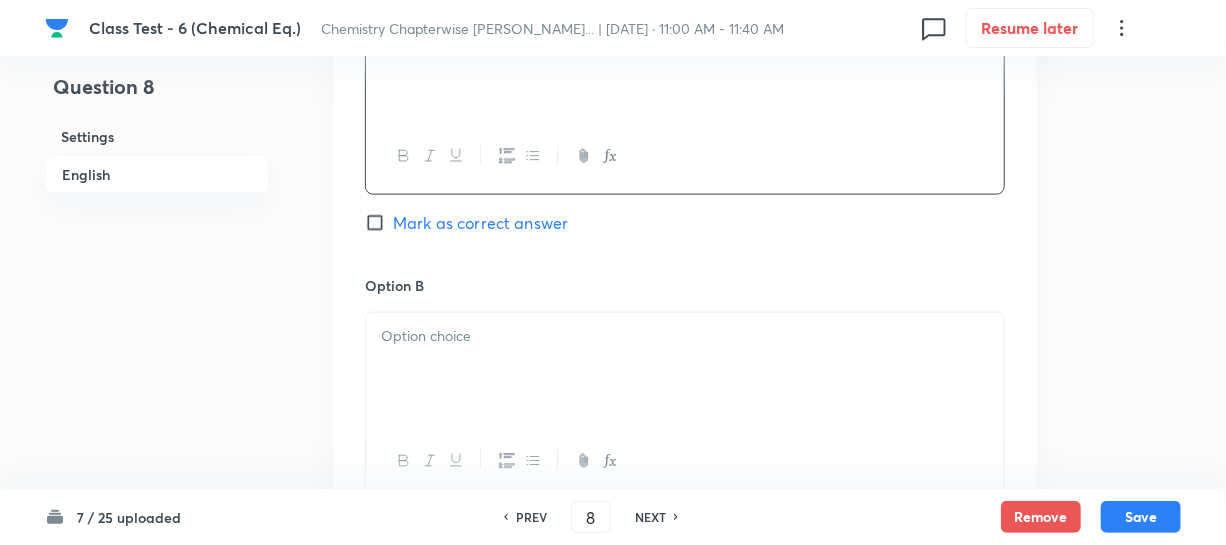 click at bounding box center (685, 369) 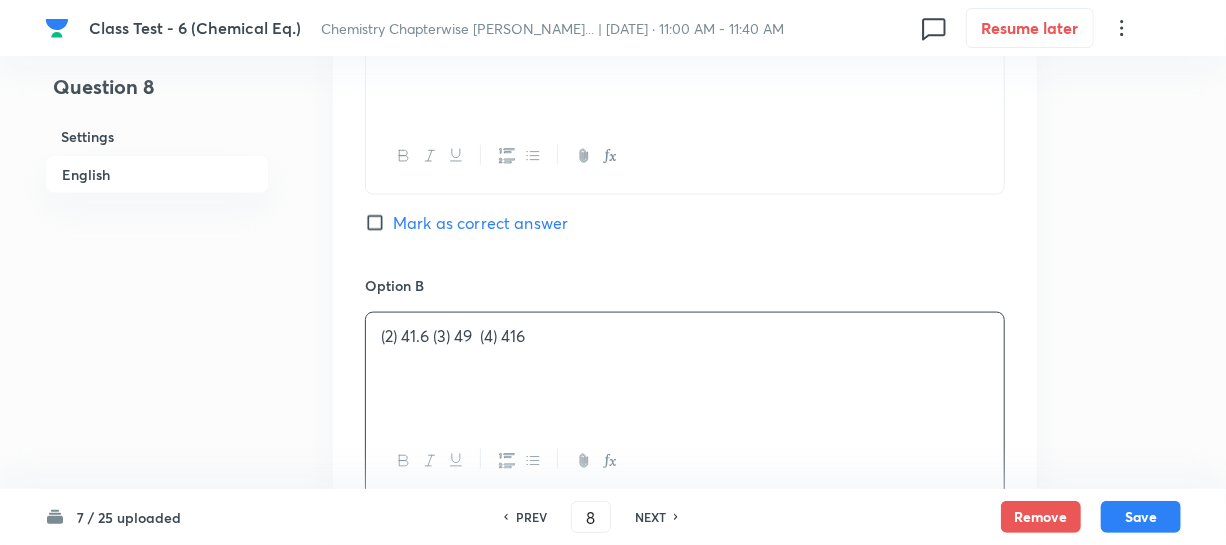 click on "(2) 41.6 (3) 49  (4) 416" at bounding box center [685, 336] 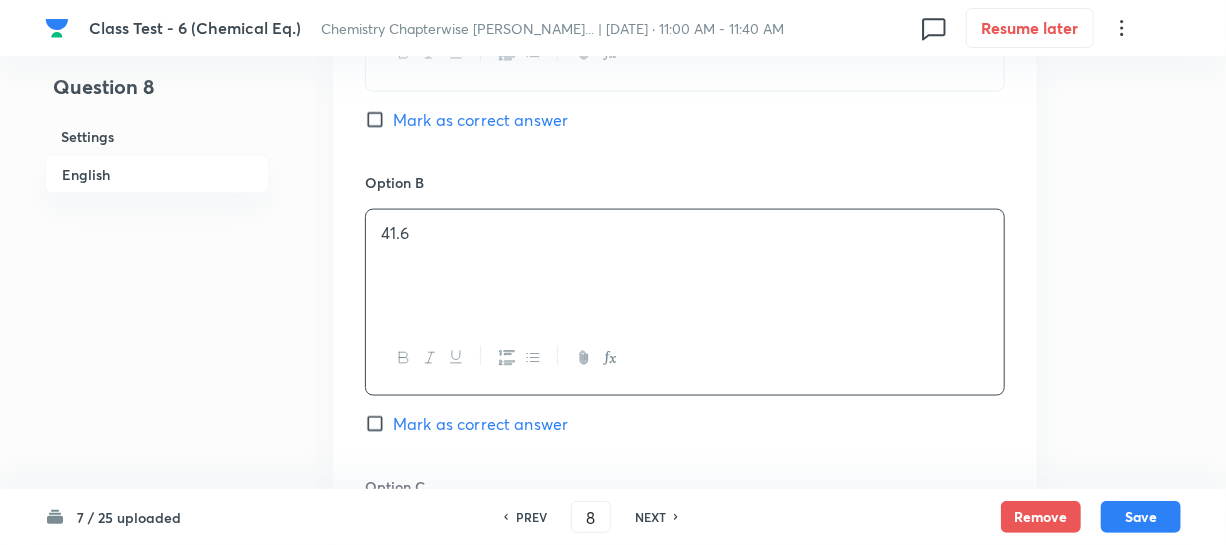 scroll, scrollTop: 1363, scrollLeft: 0, axis: vertical 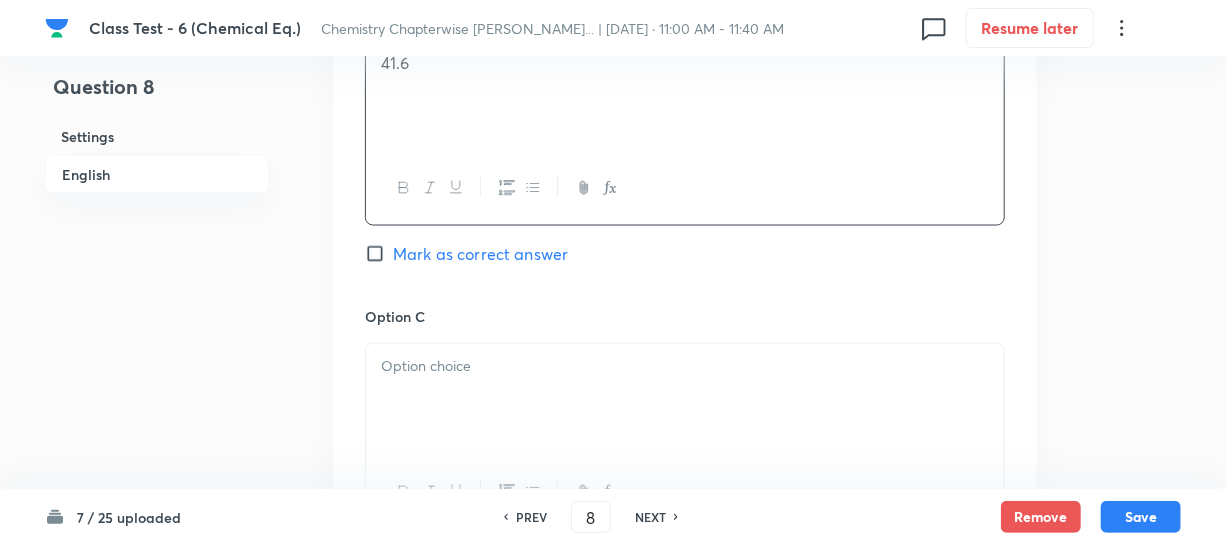 drag, startPoint x: 420, startPoint y: 380, endPoint x: 593, endPoint y: 387, distance: 173.14156 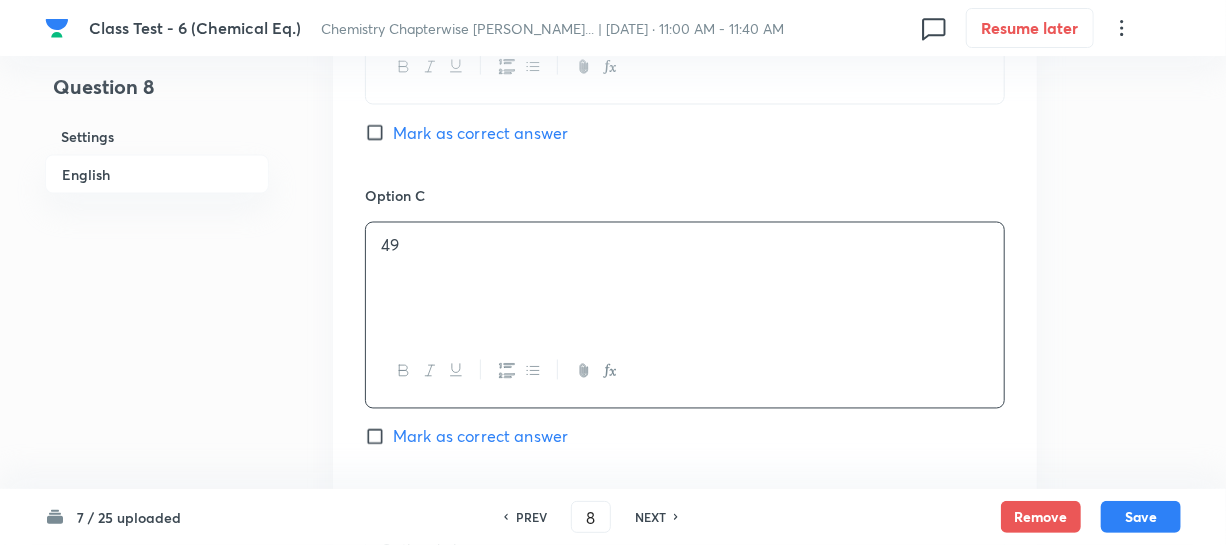 scroll, scrollTop: 1636, scrollLeft: 0, axis: vertical 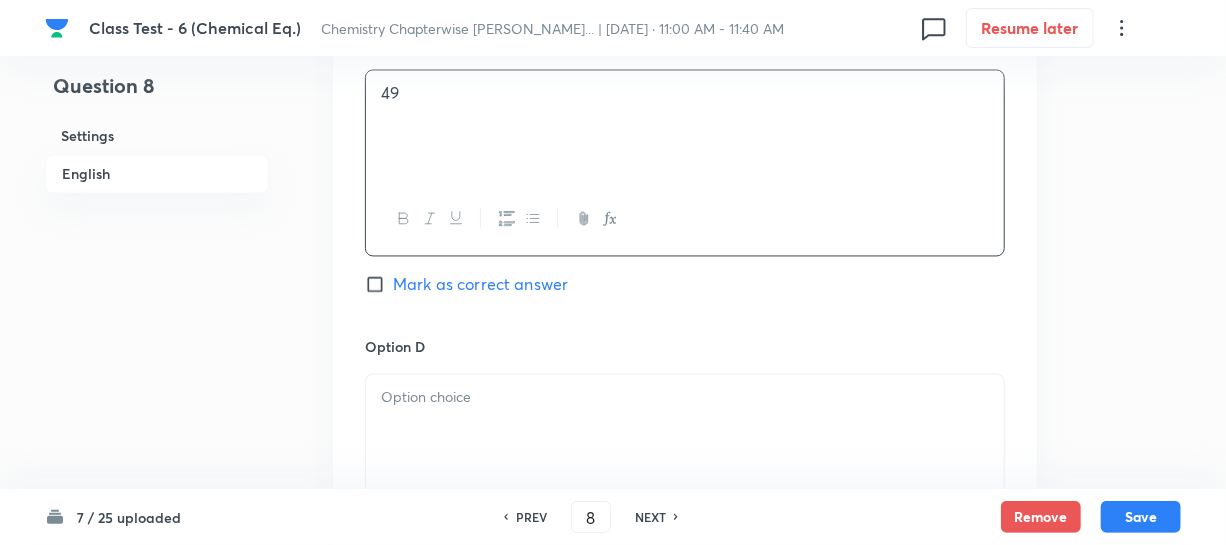 click on "Option D [PERSON_NAME] as correct answer" at bounding box center (685, 469) 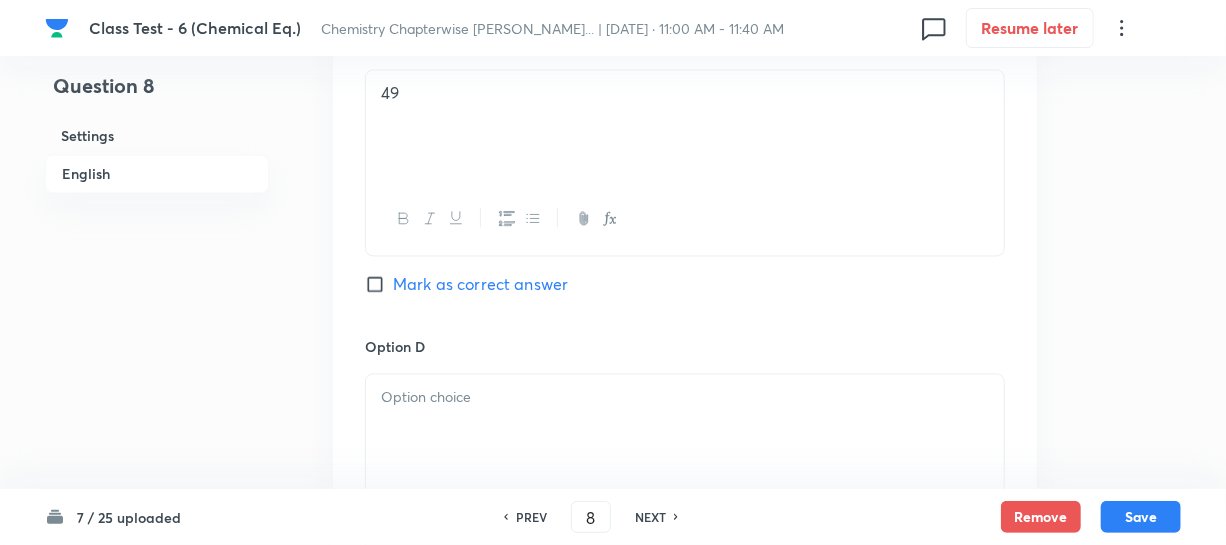 drag, startPoint x: 496, startPoint y: 434, endPoint x: 514, endPoint y: 430, distance: 18.439089 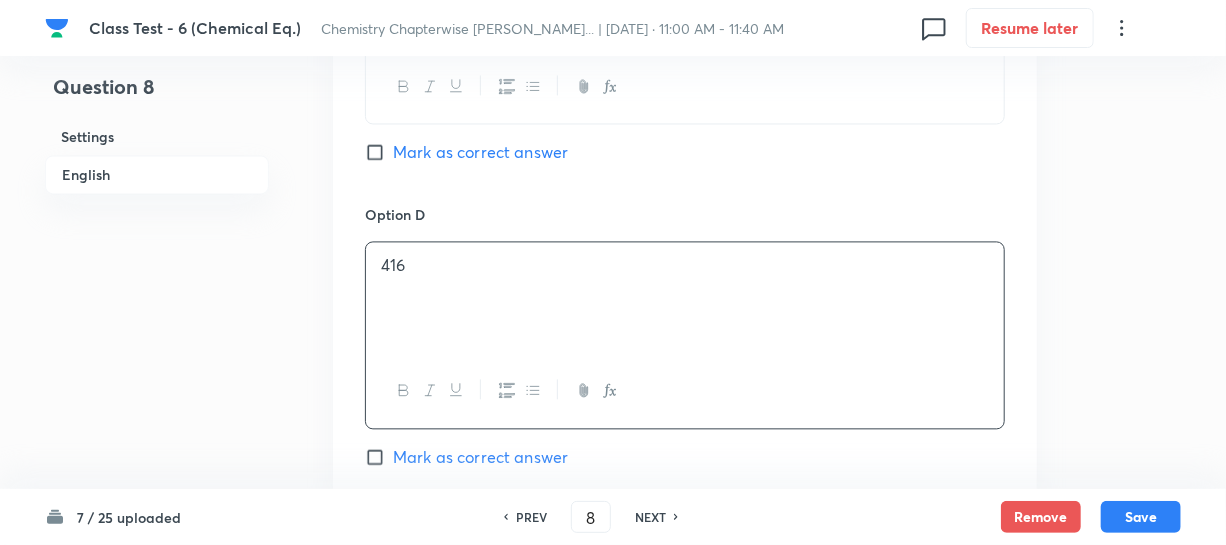 scroll, scrollTop: 2000, scrollLeft: 0, axis: vertical 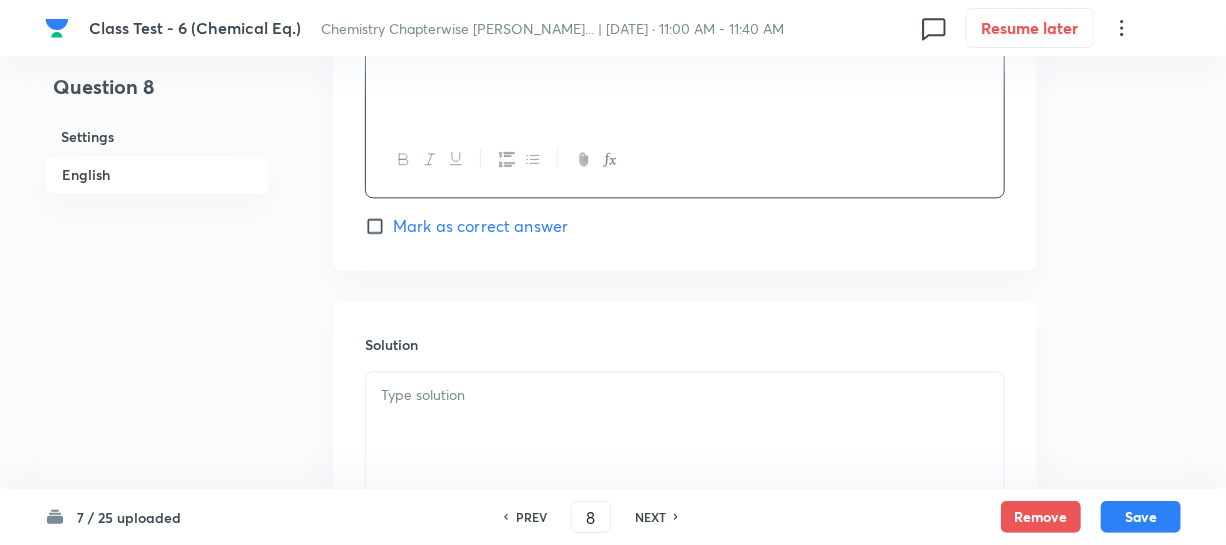 click on "Option A 4.9      [PERSON_NAME] as correct answer Option B 41.6  [PERSON_NAME] as correct answer Option C 49  [PERSON_NAME] as correct answer Option D 416  [PERSON_NAME] as correct answer" at bounding box center [685, -351] 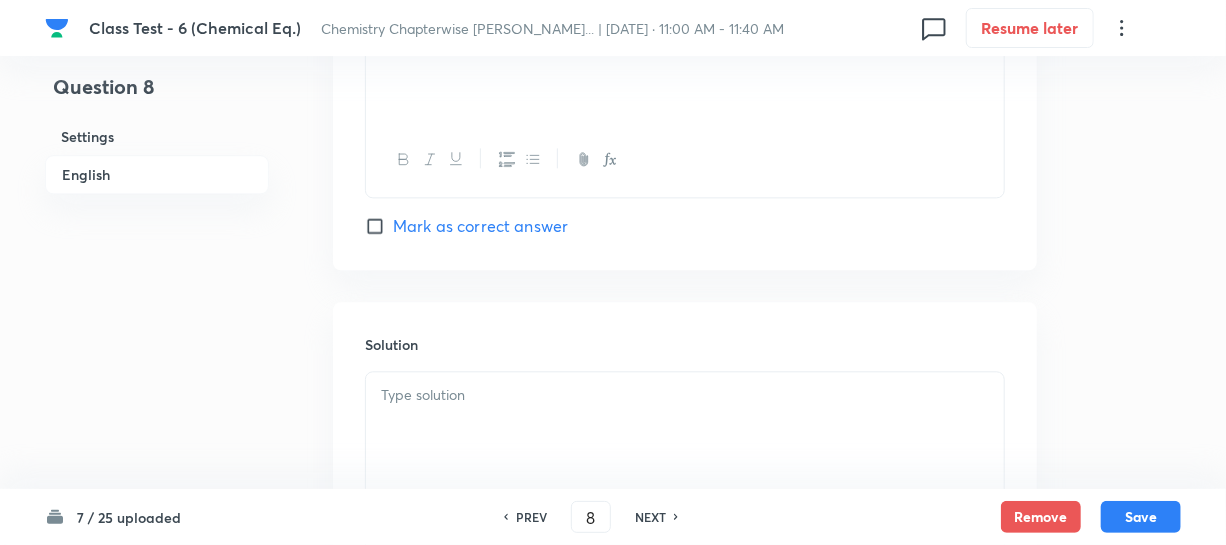 click on "Mark as correct answer" at bounding box center (379, 226) 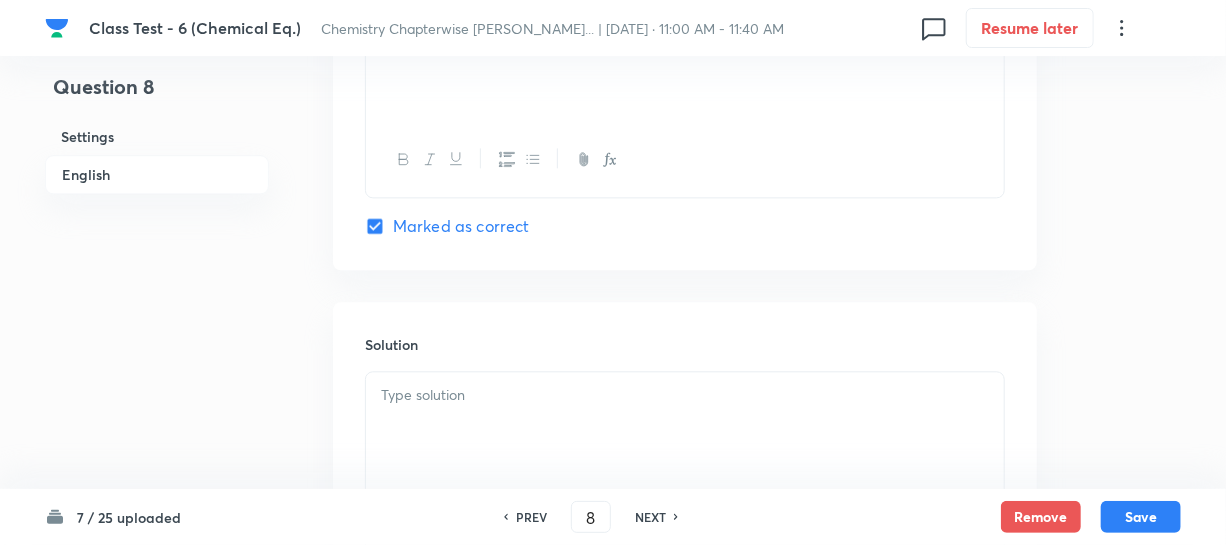 click at bounding box center [685, 428] 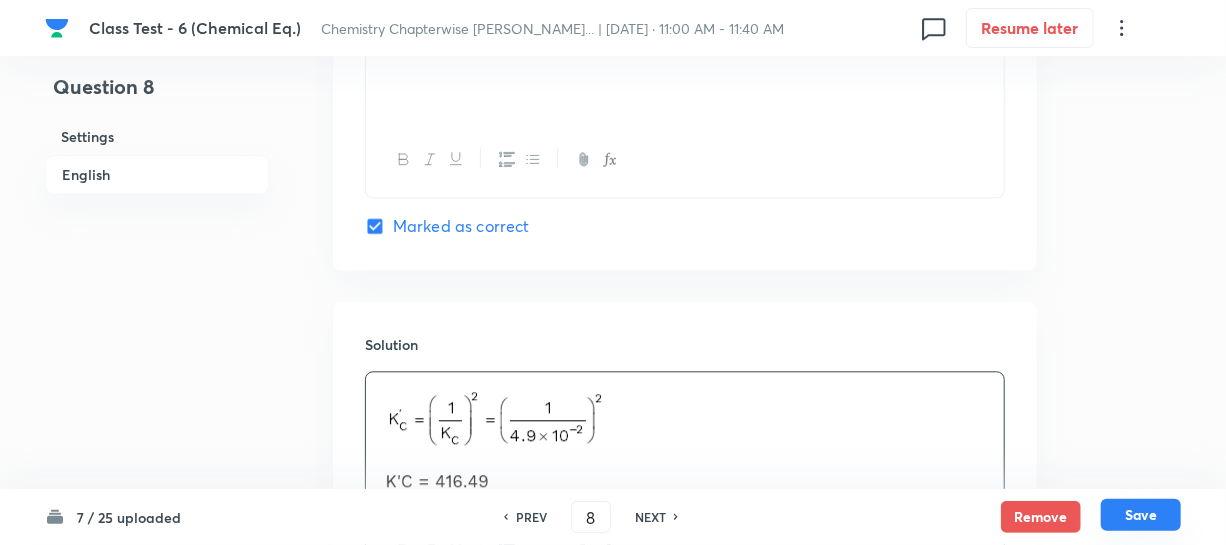 click on "Save" at bounding box center (1141, 515) 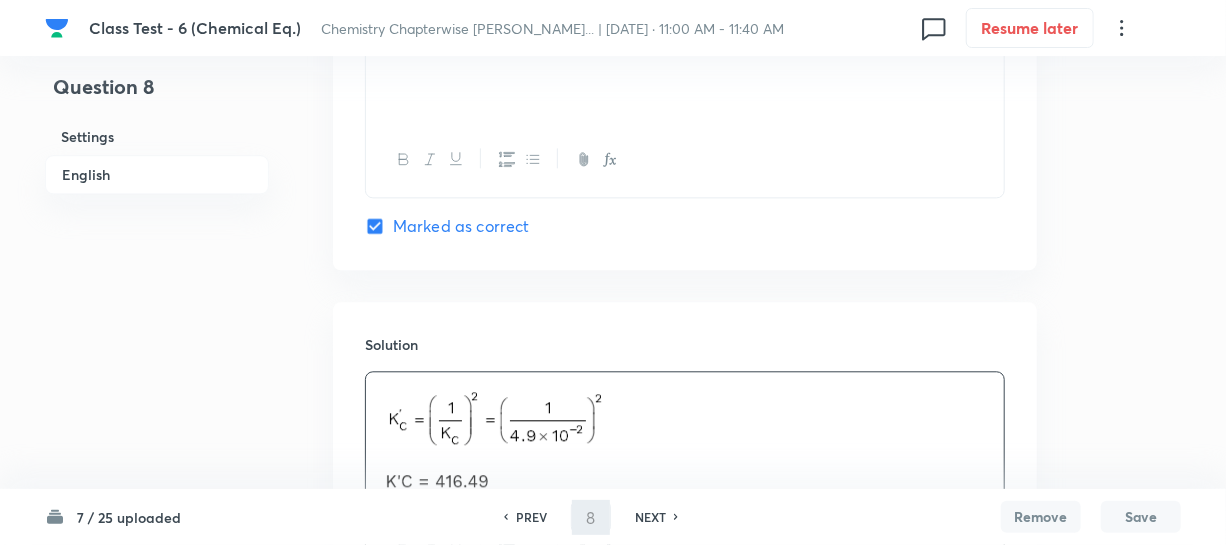 type on "9" 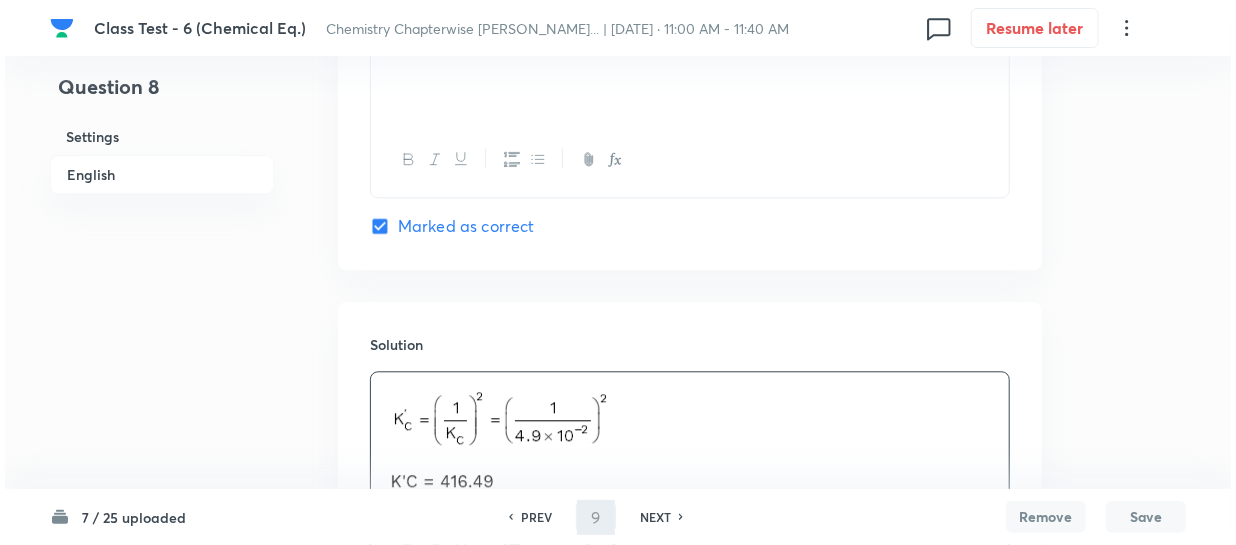 scroll, scrollTop: 0, scrollLeft: 0, axis: both 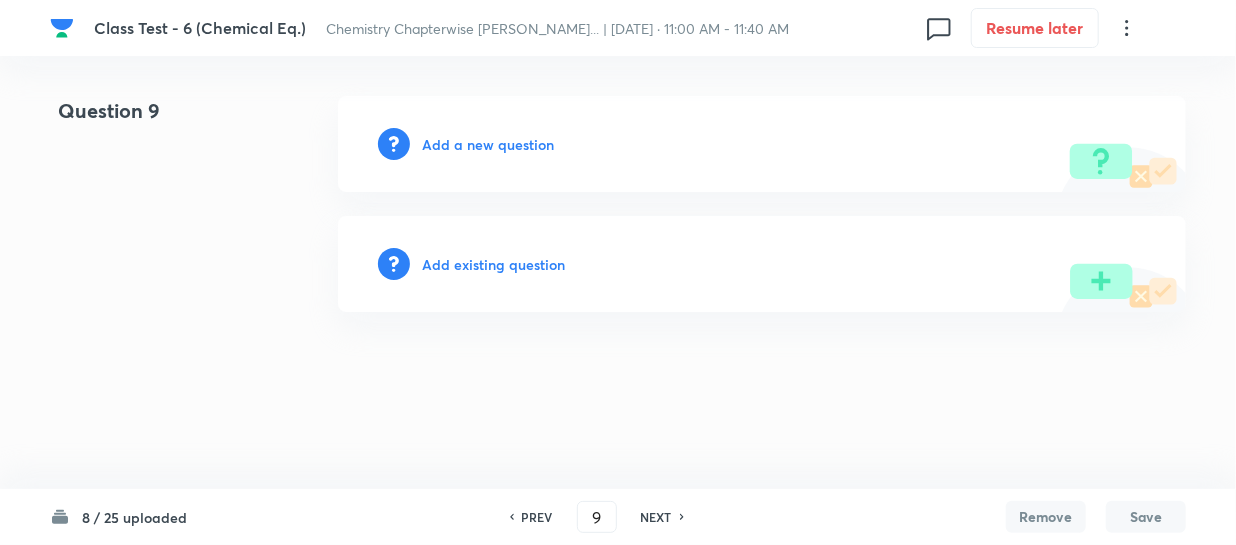 click on "Add a new question" at bounding box center [488, 144] 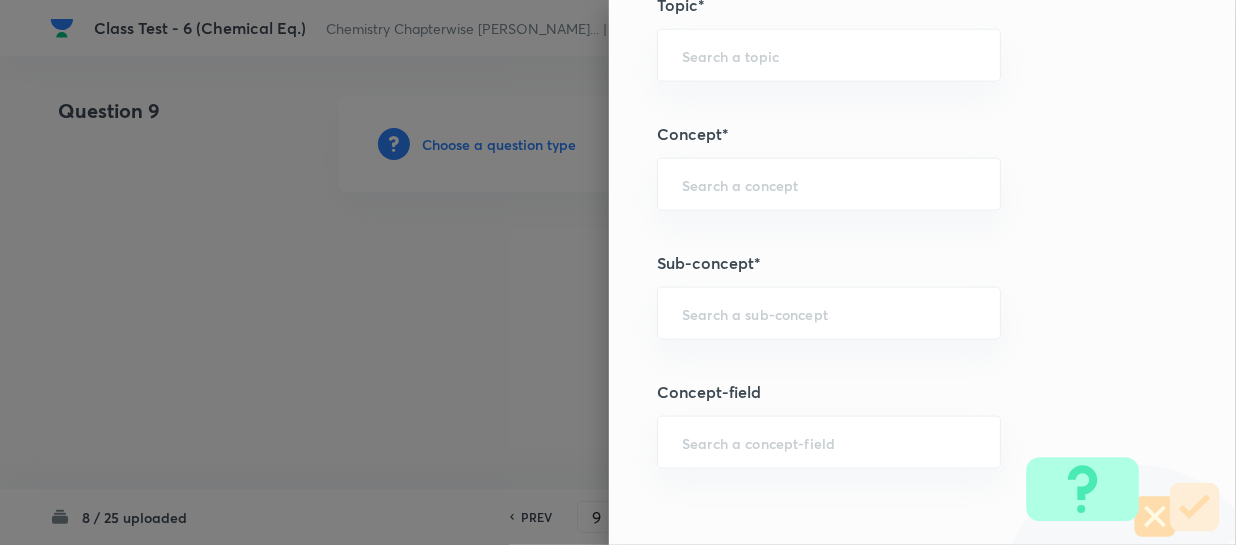 scroll, scrollTop: 1181, scrollLeft: 0, axis: vertical 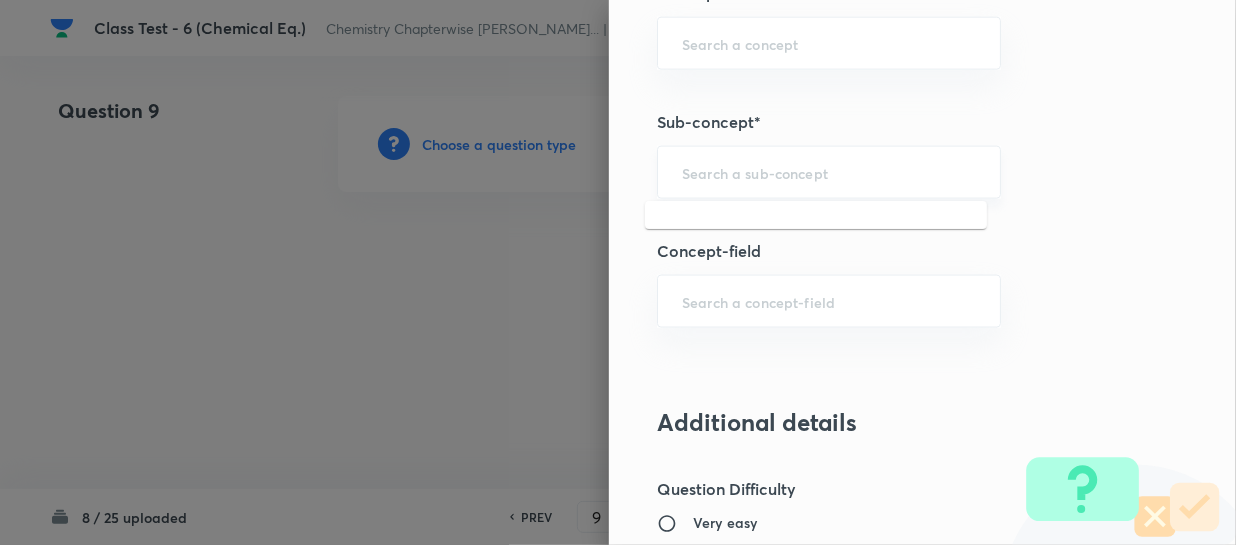 click at bounding box center (829, 172) 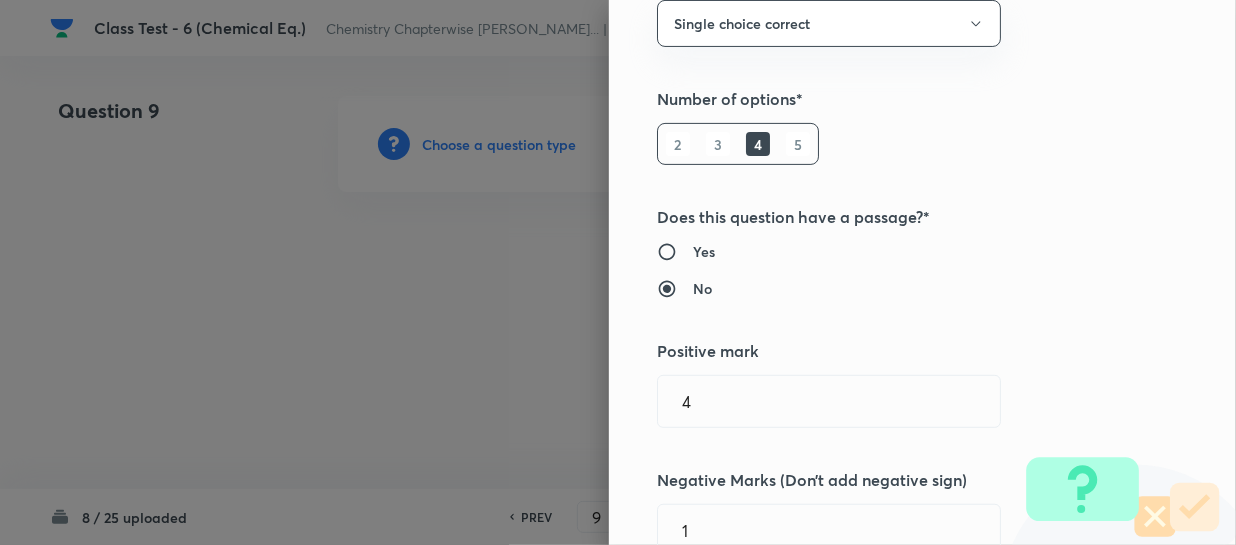scroll, scrollTop: 0, scrollLeft: 0, axis: both 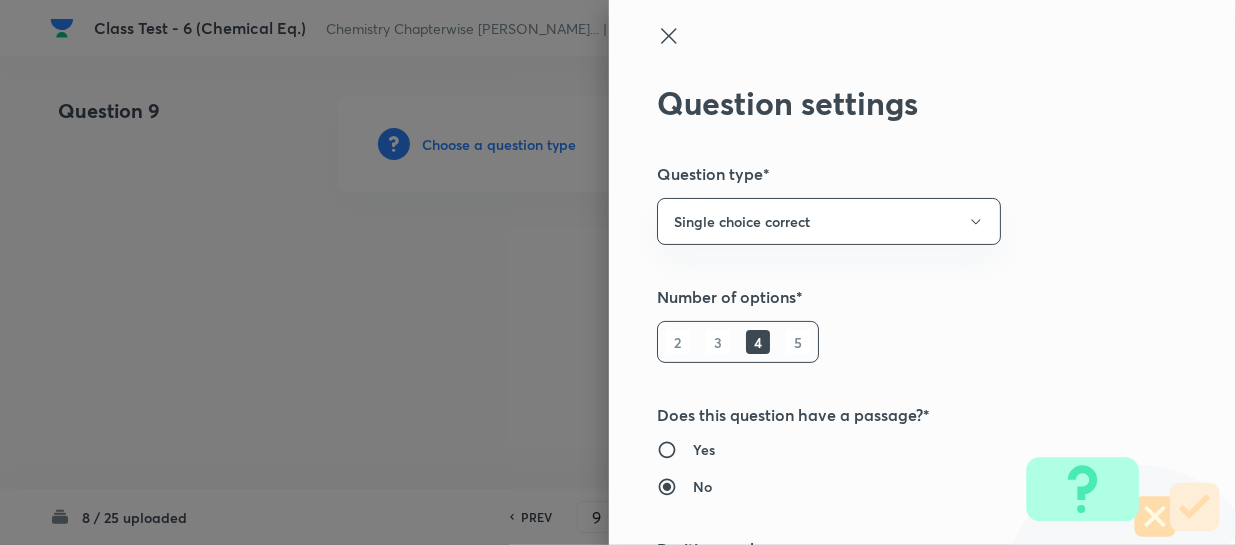 click on "Question settings Question type* Single choice correct Number of options* 2 3 4 5 Does this question have a passage?* Yes No Positive mark 4 ​ Negative Marks (Don’t add negative sign) 1 ​ Syllabus Topic group* ​ Topic* ​ Concept* ​ Sub-concept* ​ Concept-field ​ Additional details Question Difficulty Very easy Easy Moderate Hard Very hard Question is based on Fact Numerical Concept Previous year question Yes No Does this question have equation? Yes No Verification status Is the question verified? *Select 'yes' only if a question is verified Yes No Save" at bounding box center (922, 272) 